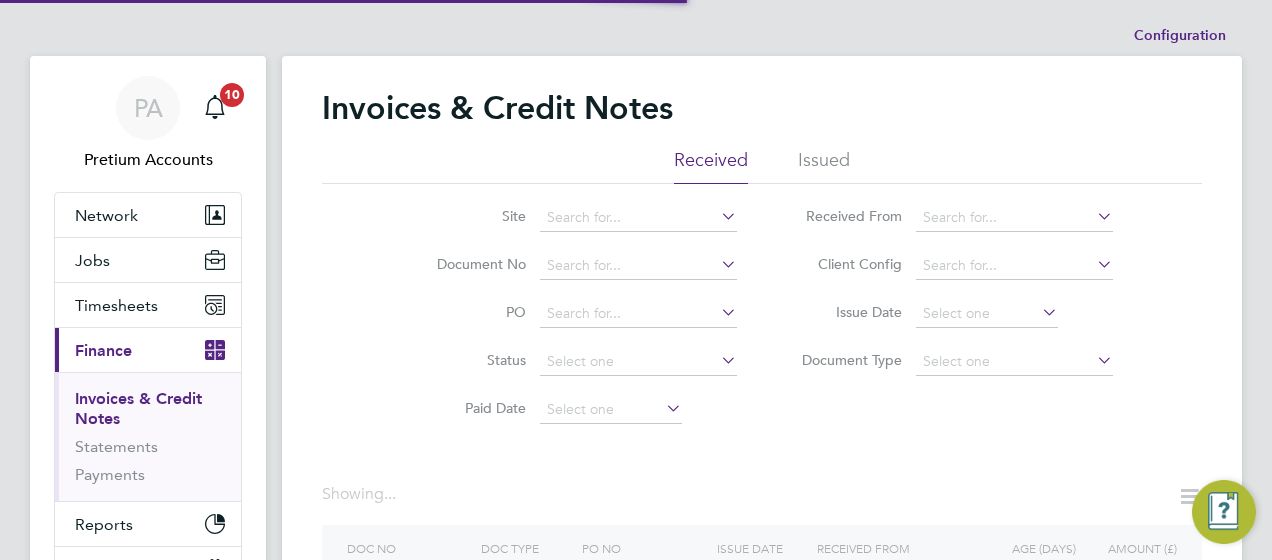 scroll, scrollTop: 0, scrollLeft: 0, axis: both 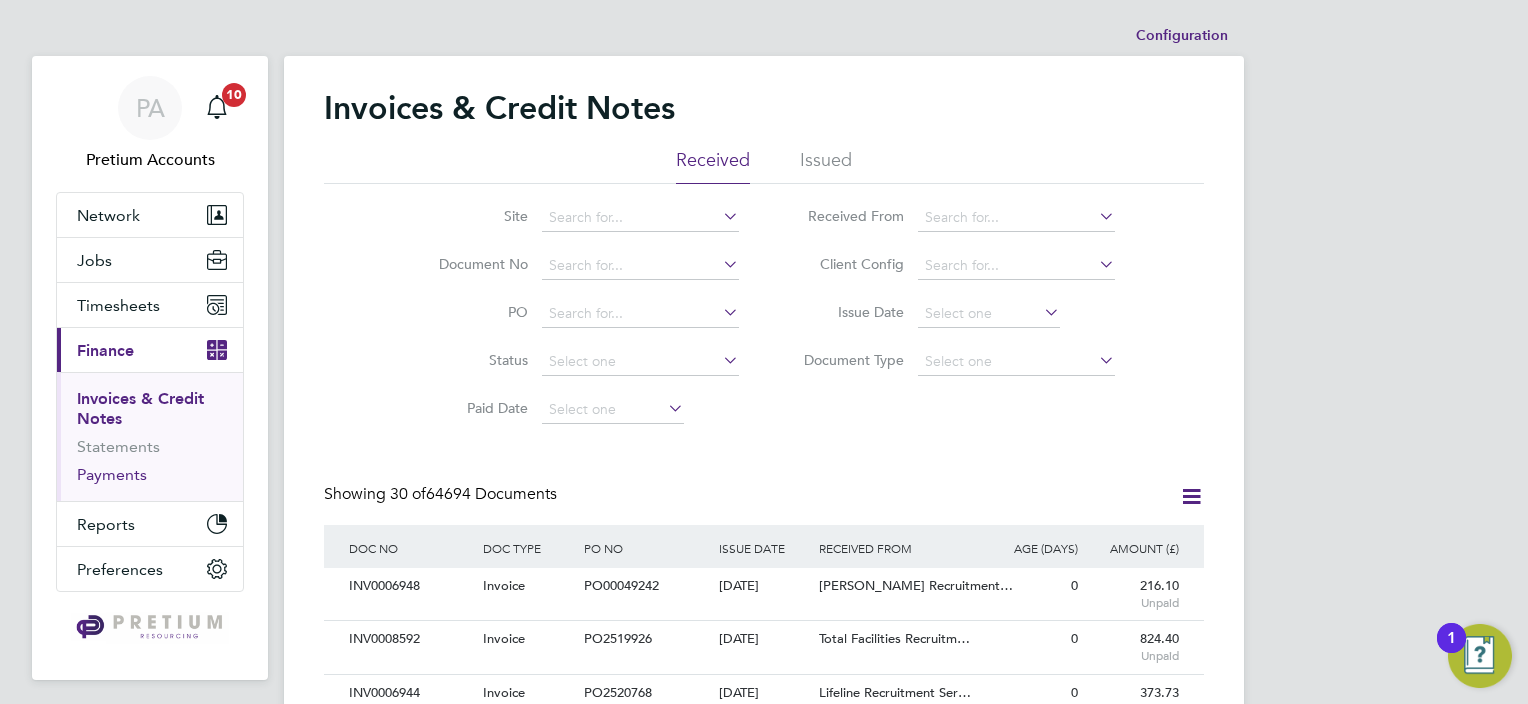 click on "Payments" at bounding box center (112, 474) 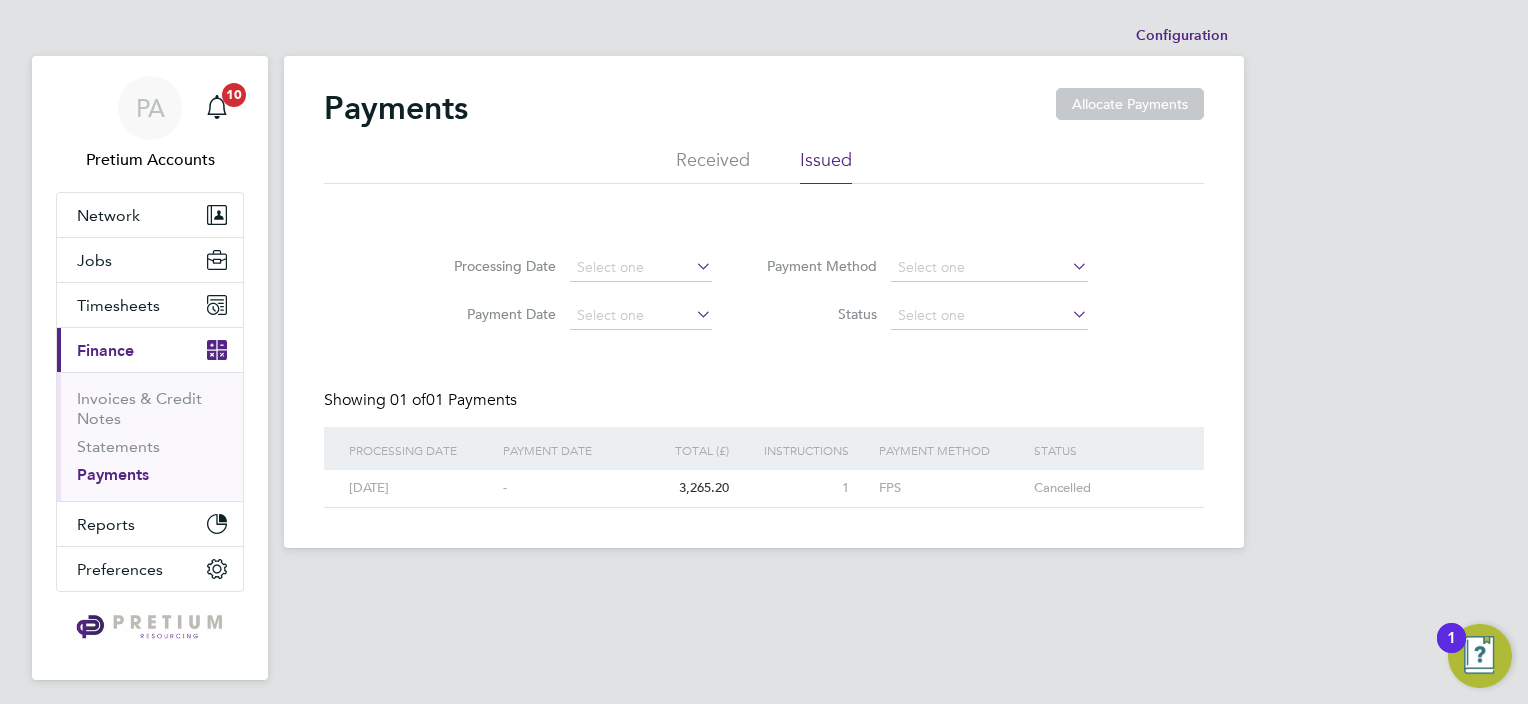 click on "Received" 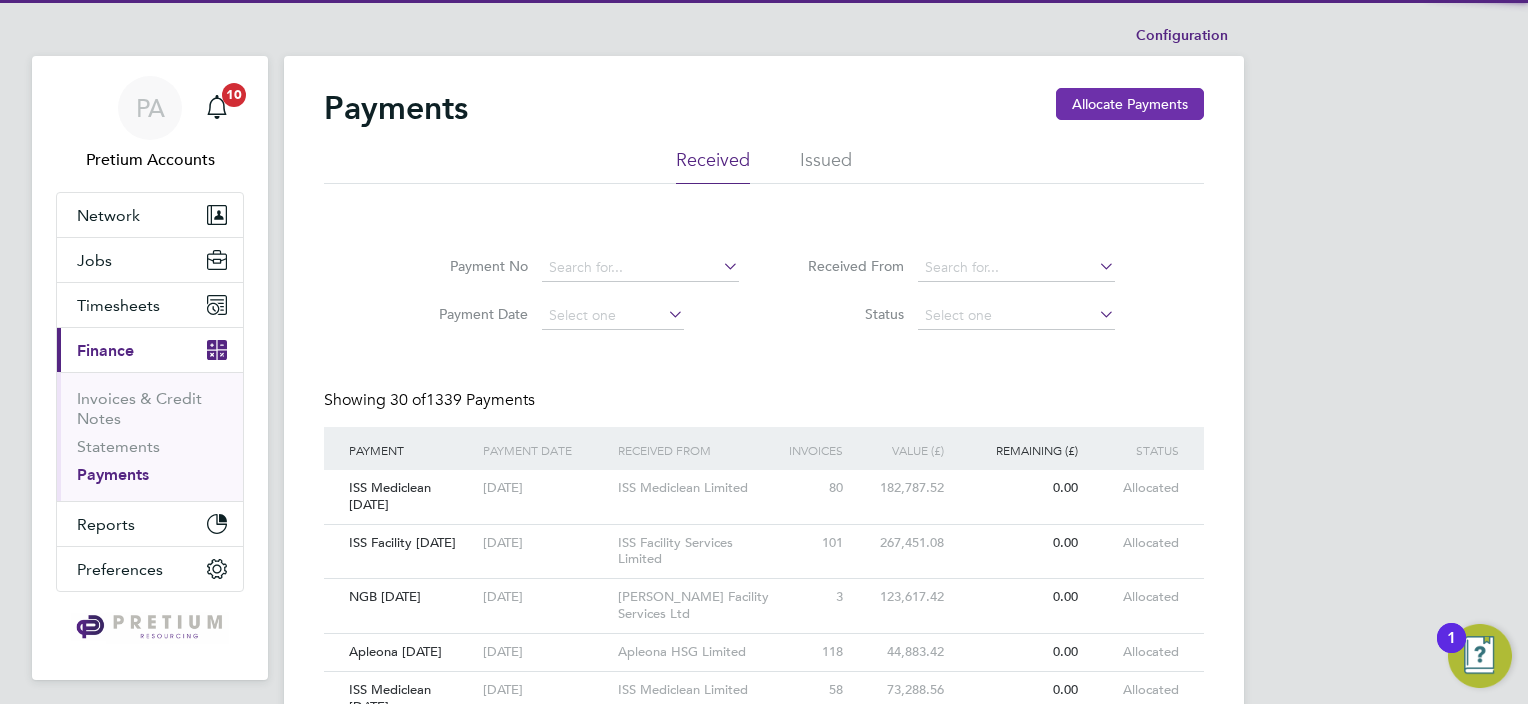 click on "Allocate Payments" 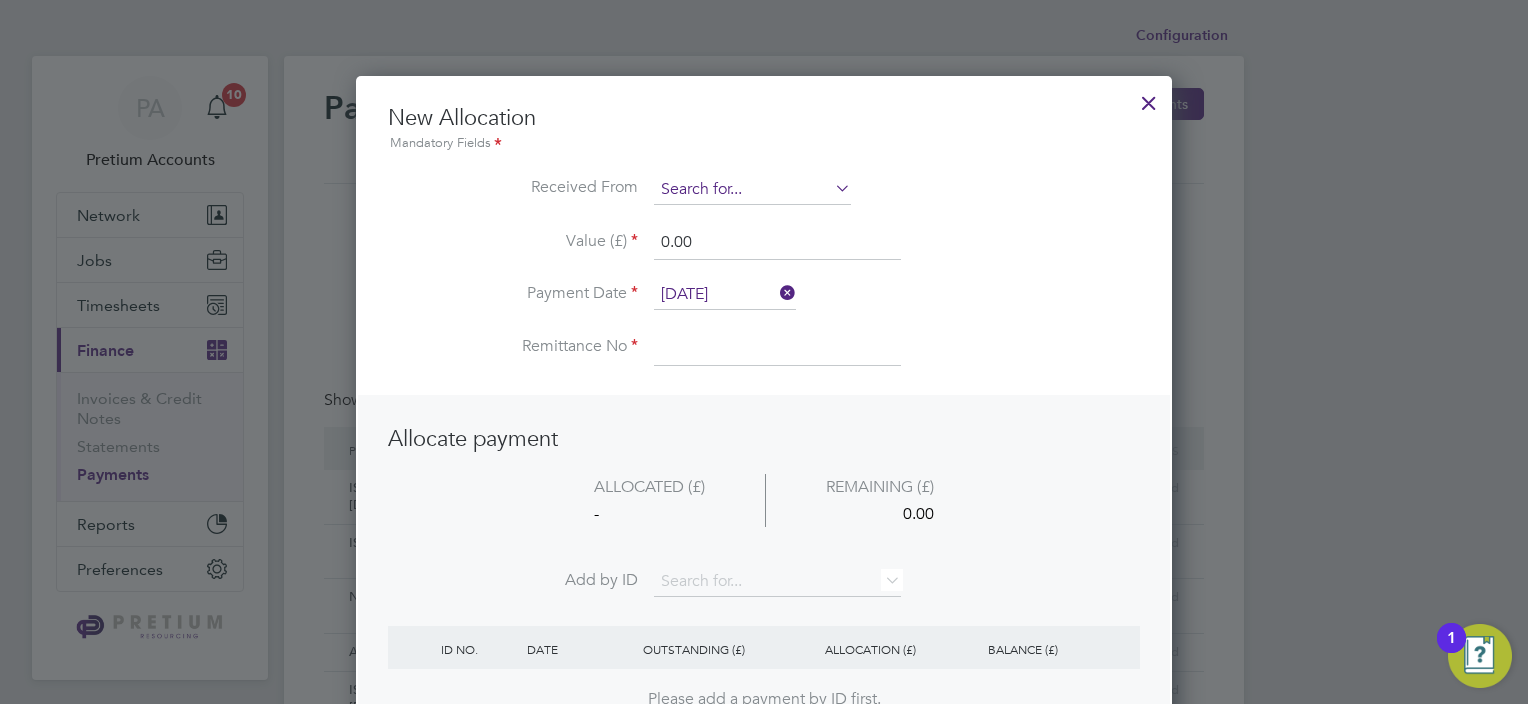 click at bounding box center [752, 190] 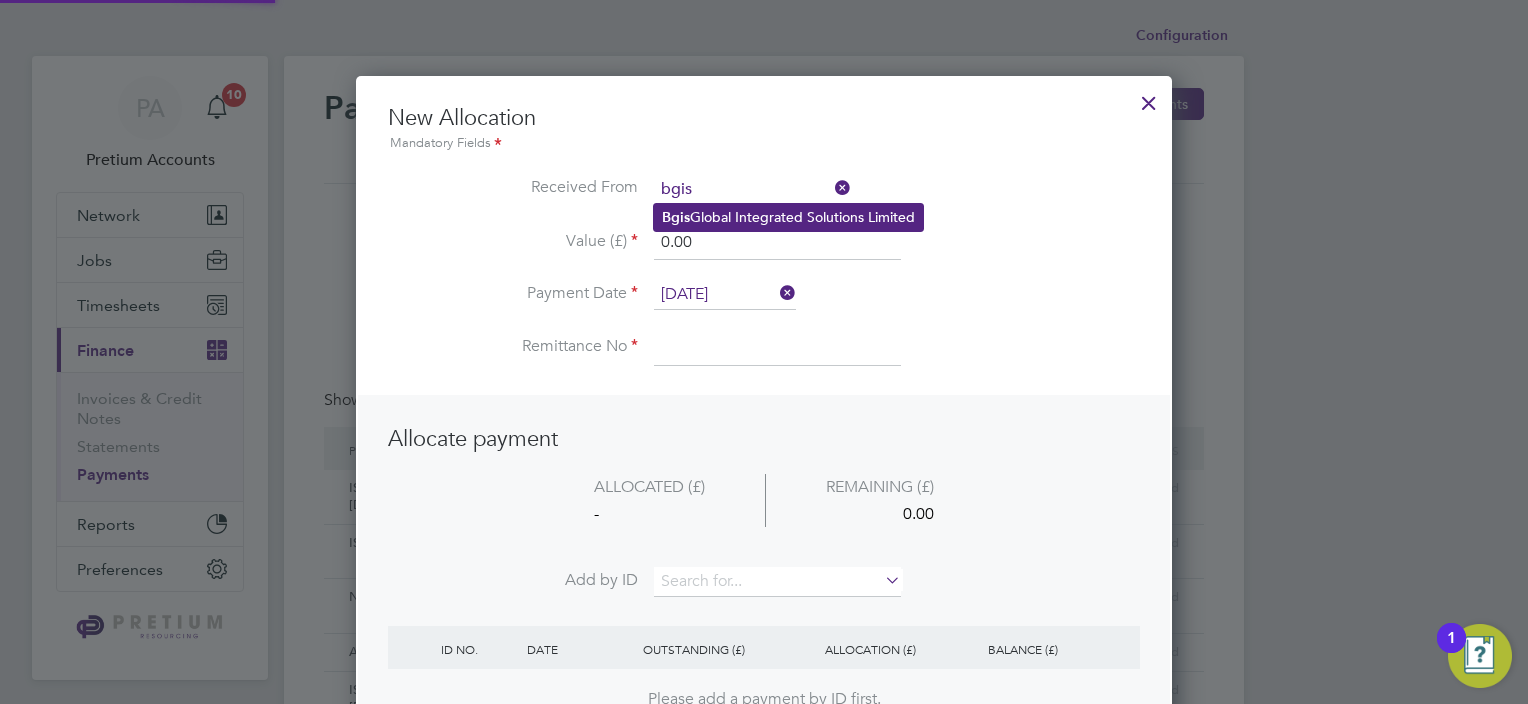click on "Bgis  Global Integrated Solutions Limited" 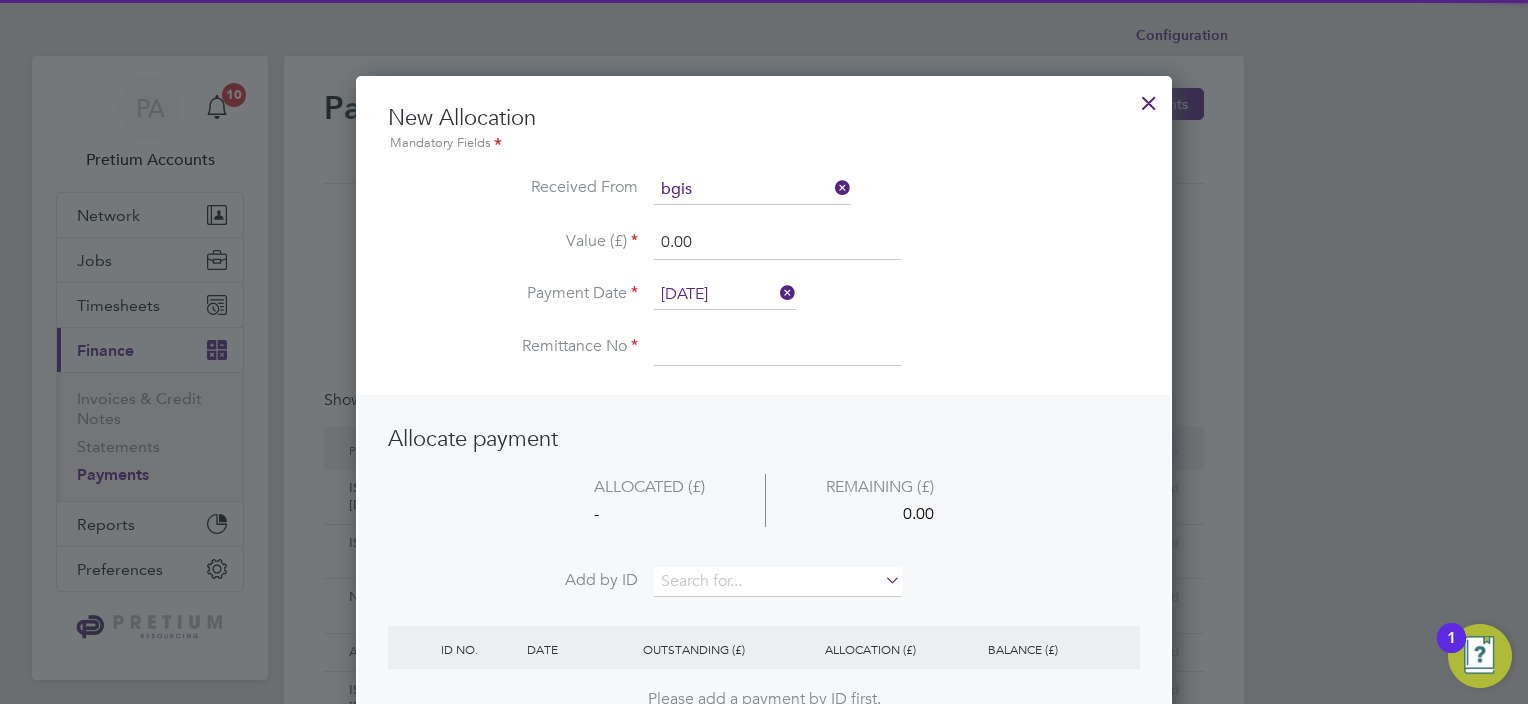 type on "Bgis Global Integrated Solutions Limited" 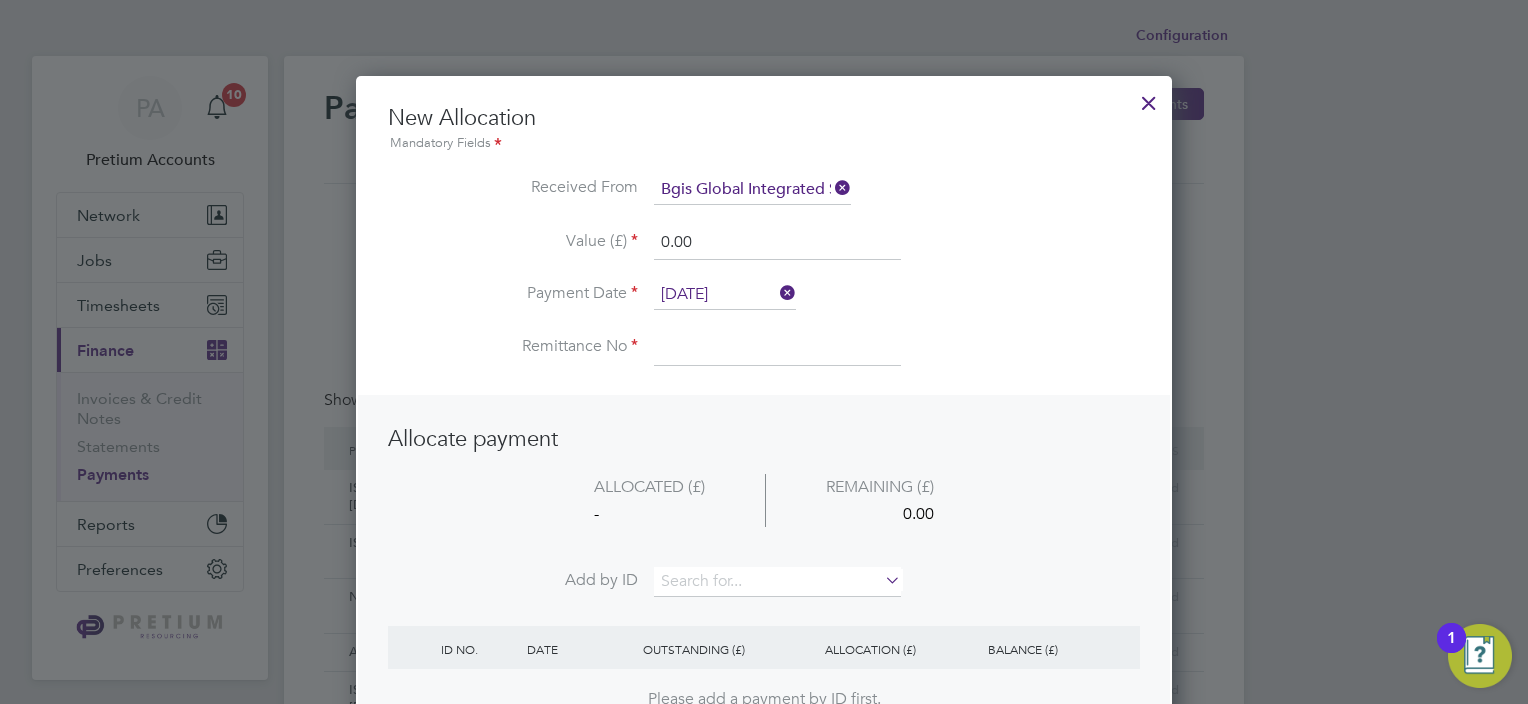 drag, startPoint x: 716, startPoint y: 243, endPoint x: 576, endPoint y: 230, distance: 140.60228 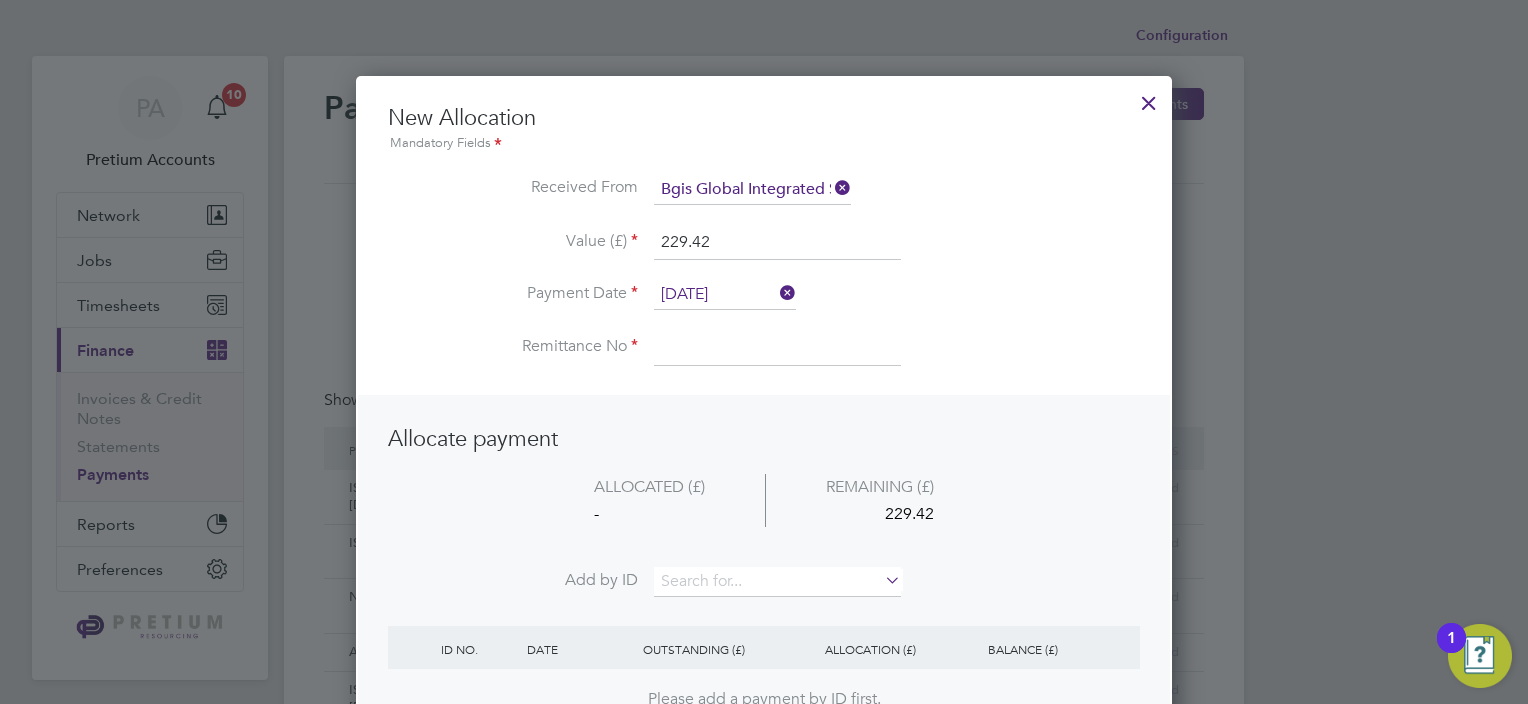 type on "229.42" 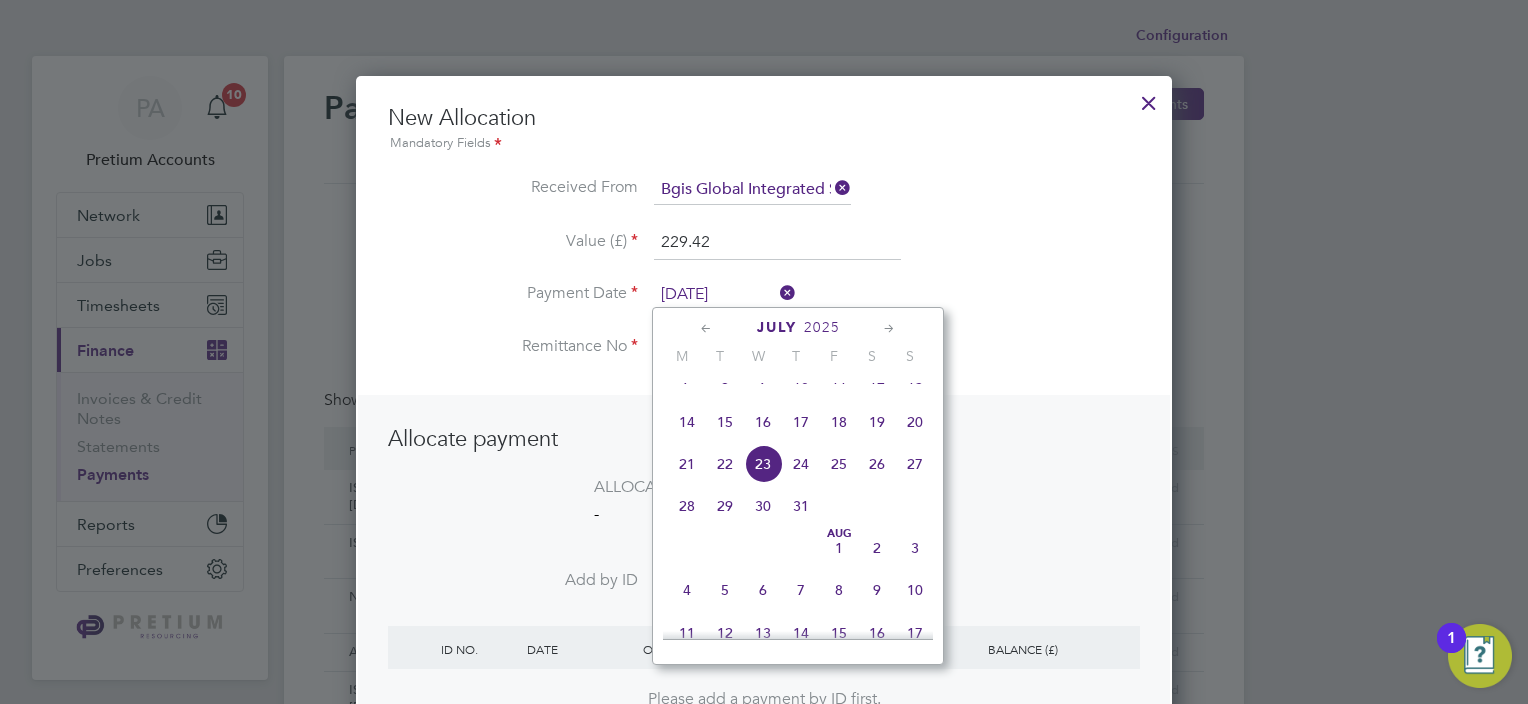 click on "14" 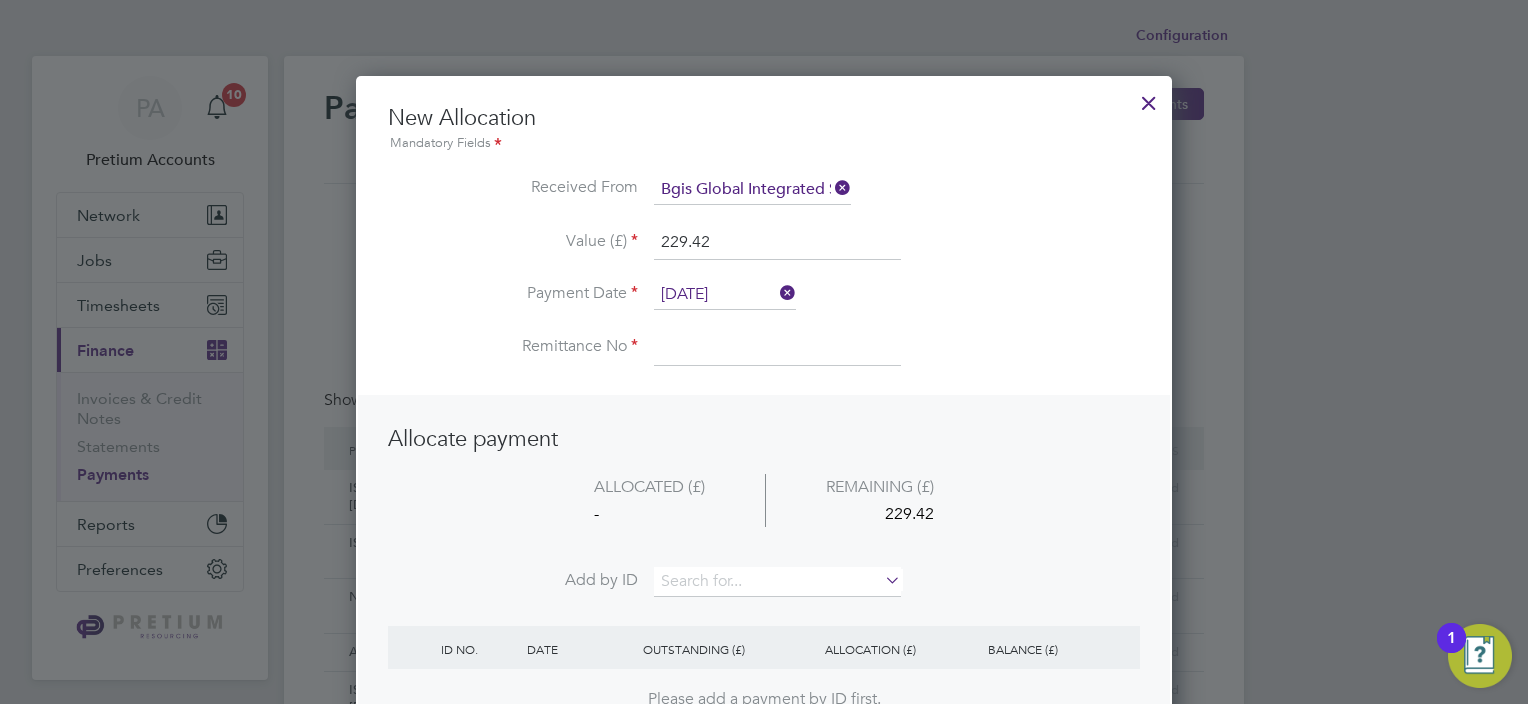click at bounding box center (777, 348) 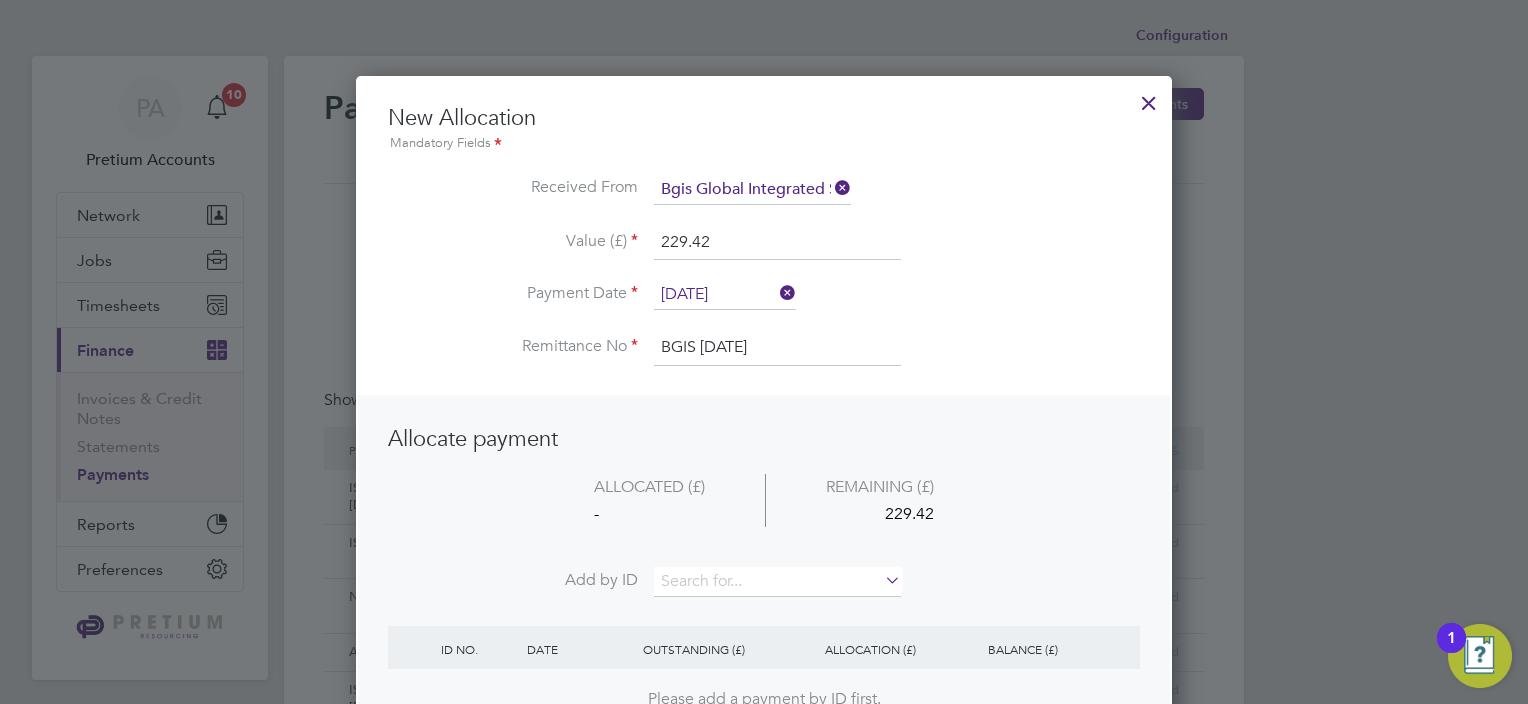 type on "BGIS 14.07.25" 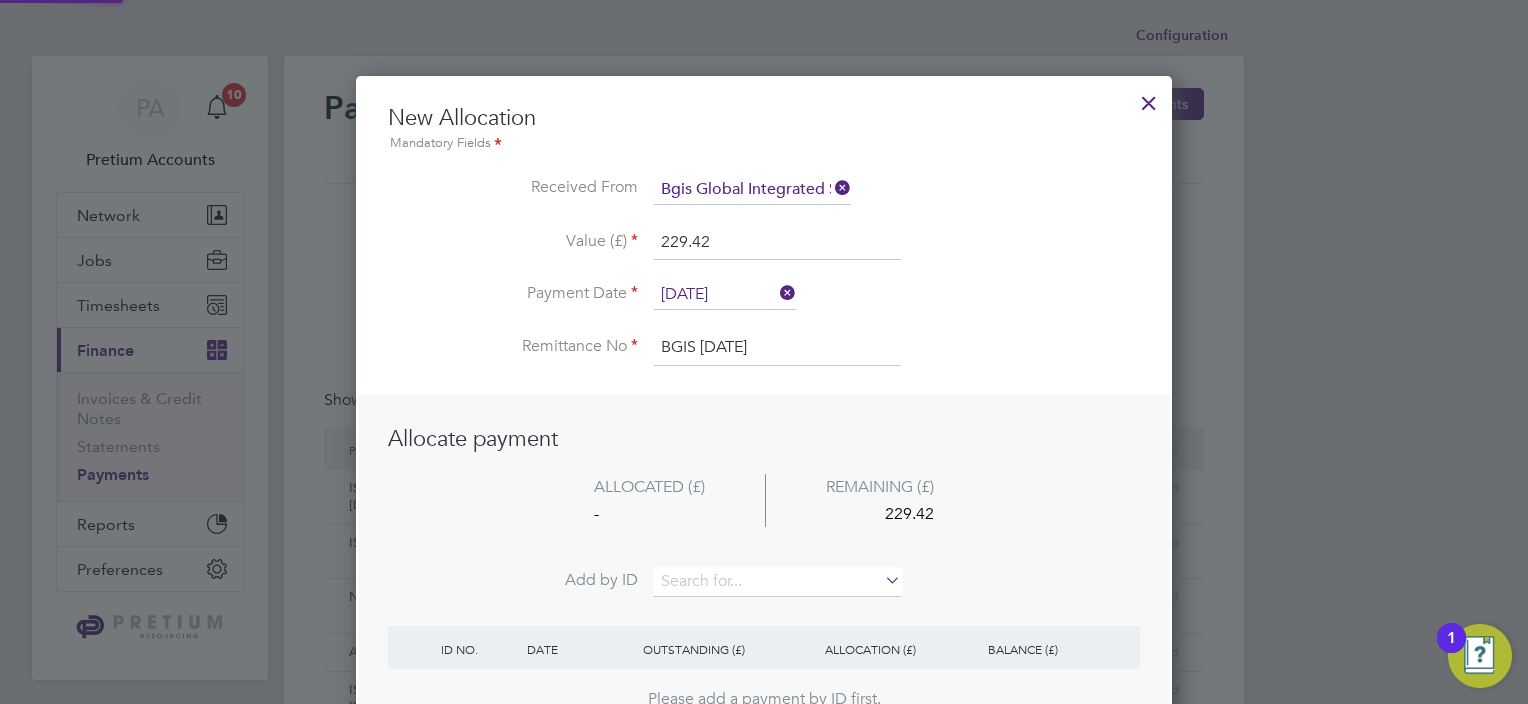 drag, startPoint x: 711, startPoint y: 582, endPoint x: 640, endPoint y: 504, distance: 105.47511 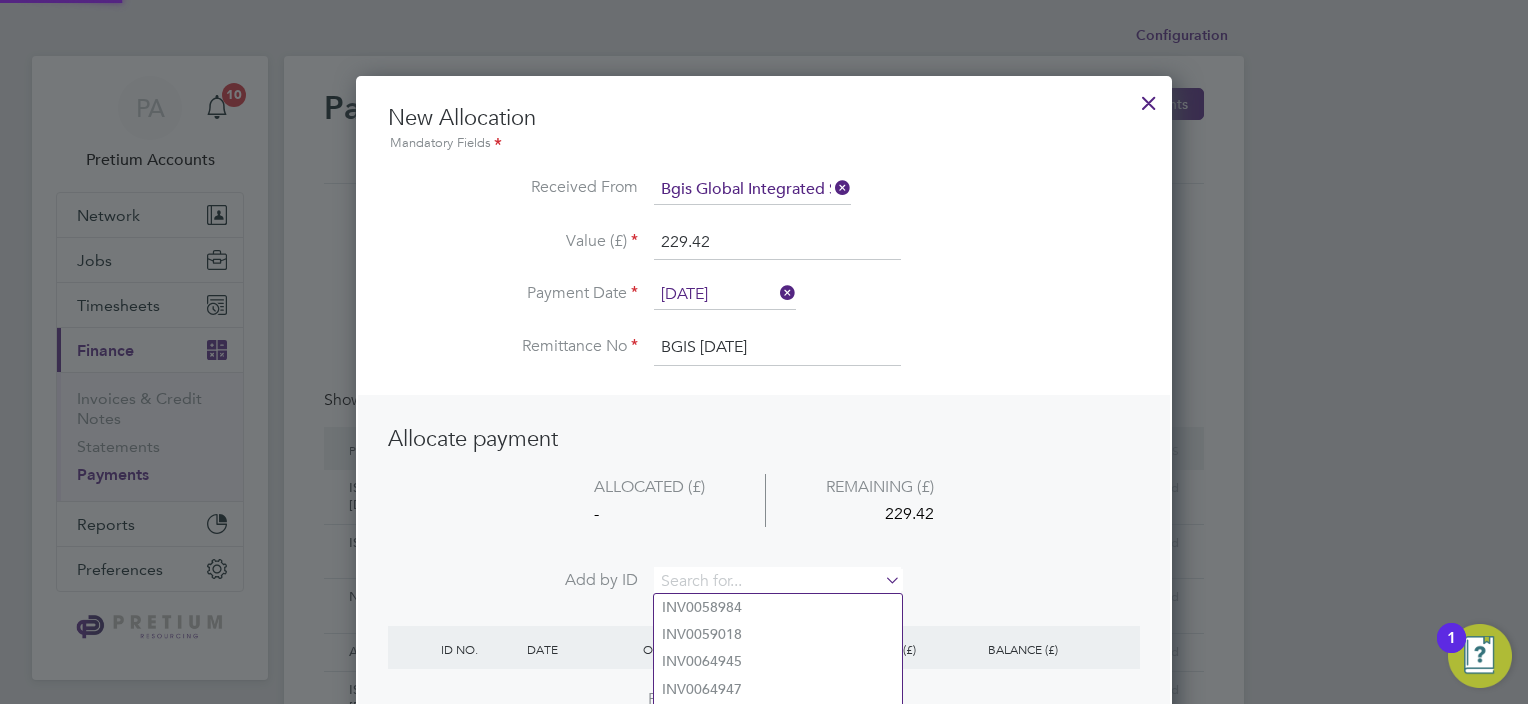 paste on "INV0068679" 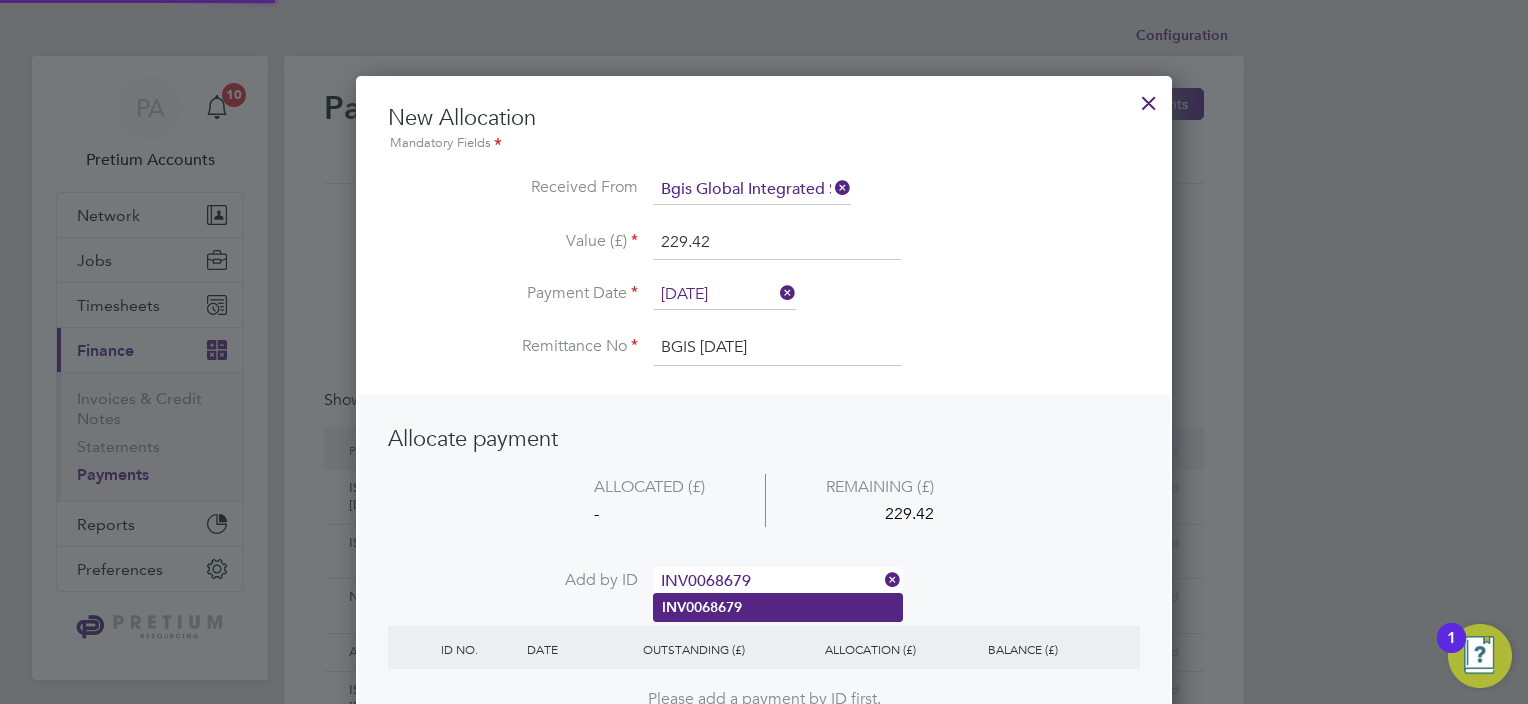 type on "INV0068679" 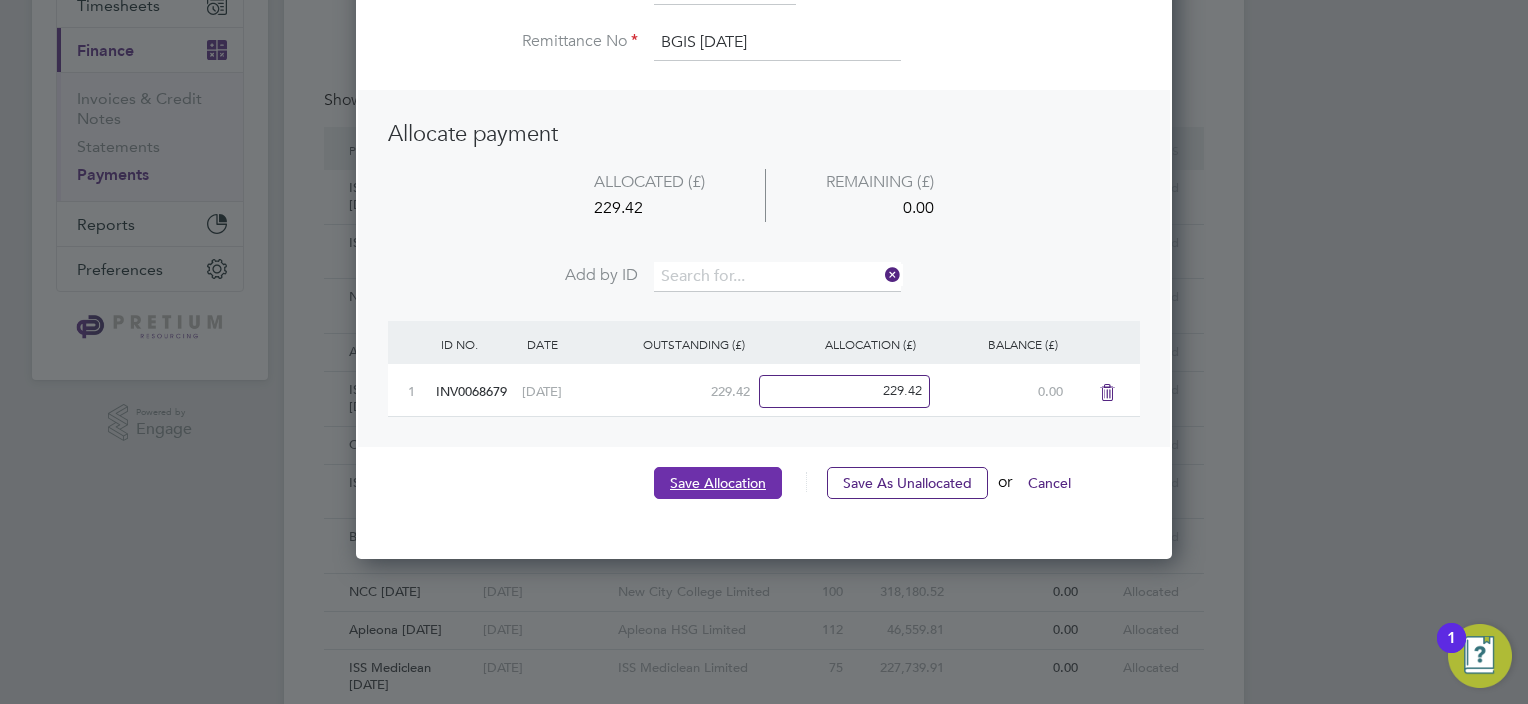 click on "Save Allocation" at bounding box center (718, 483) 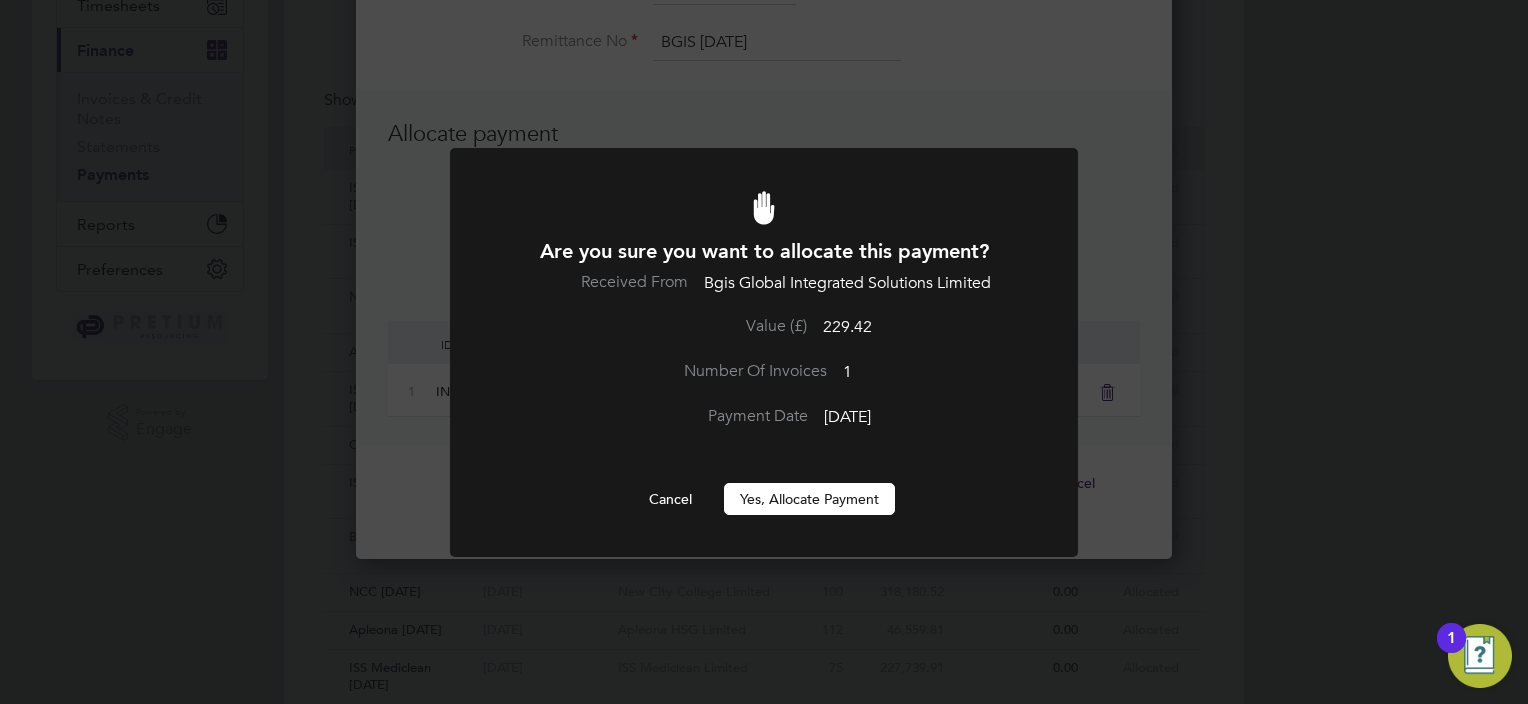 click on "Yes, Allocate Payment" at bounding box center [809, 499] 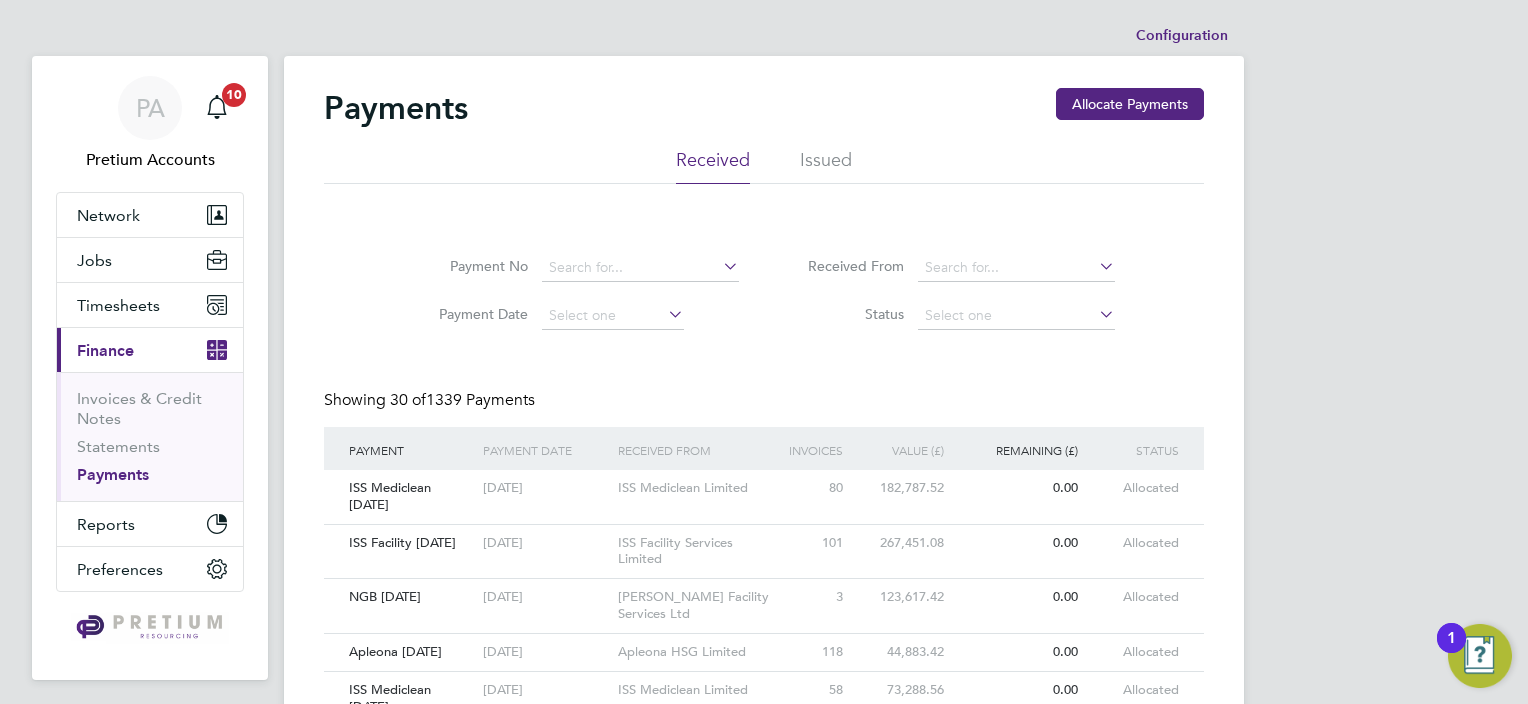 click on "Issued" 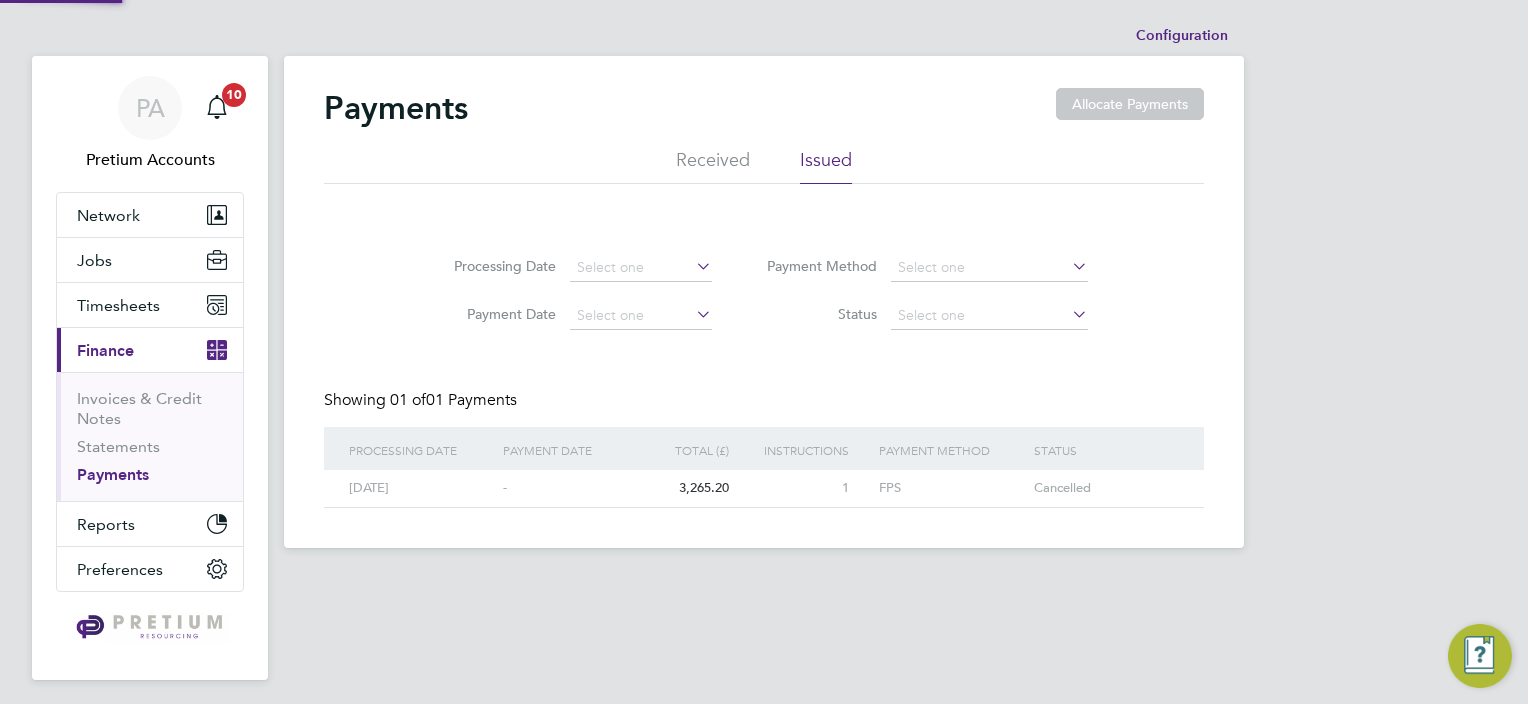 click on "Received" 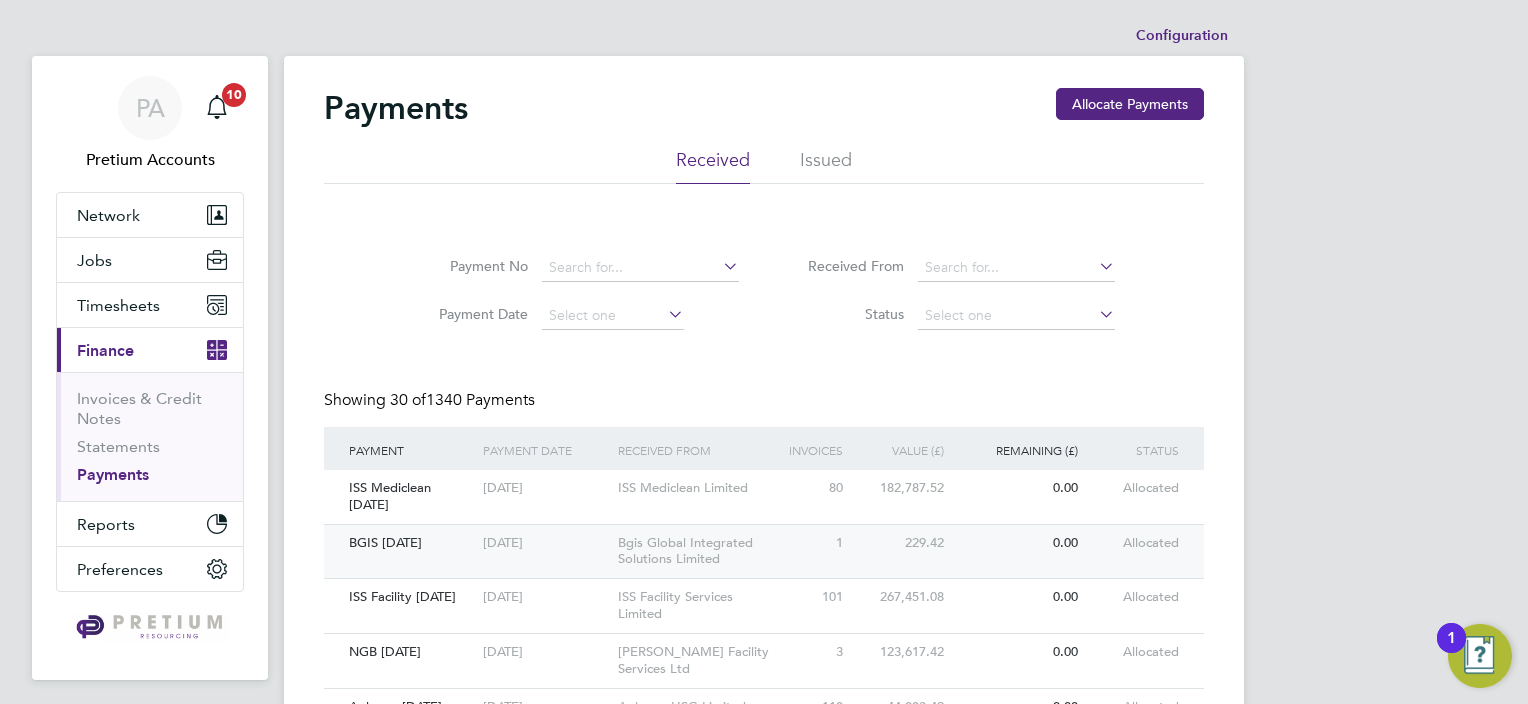 click on "BGIS 14.07.25" 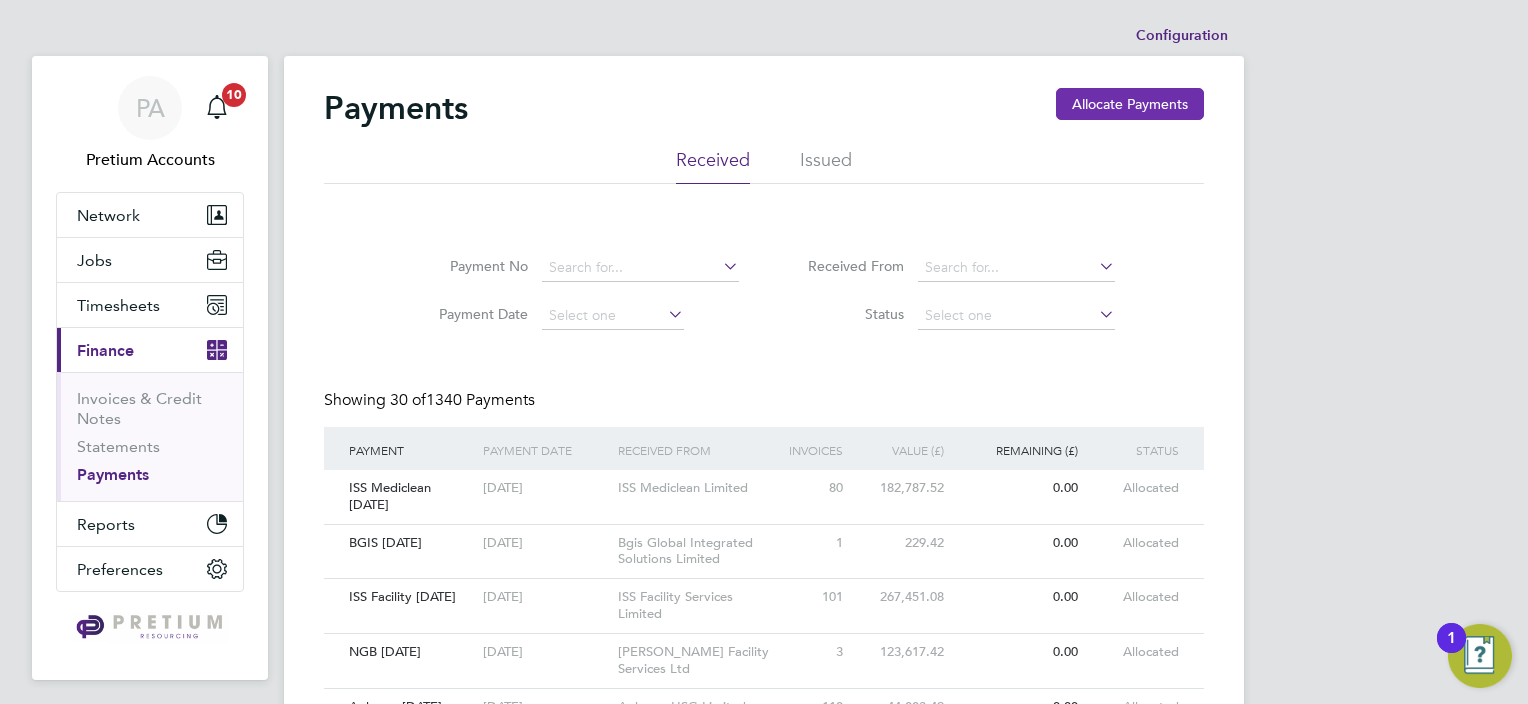 click on "Allocate Payments" 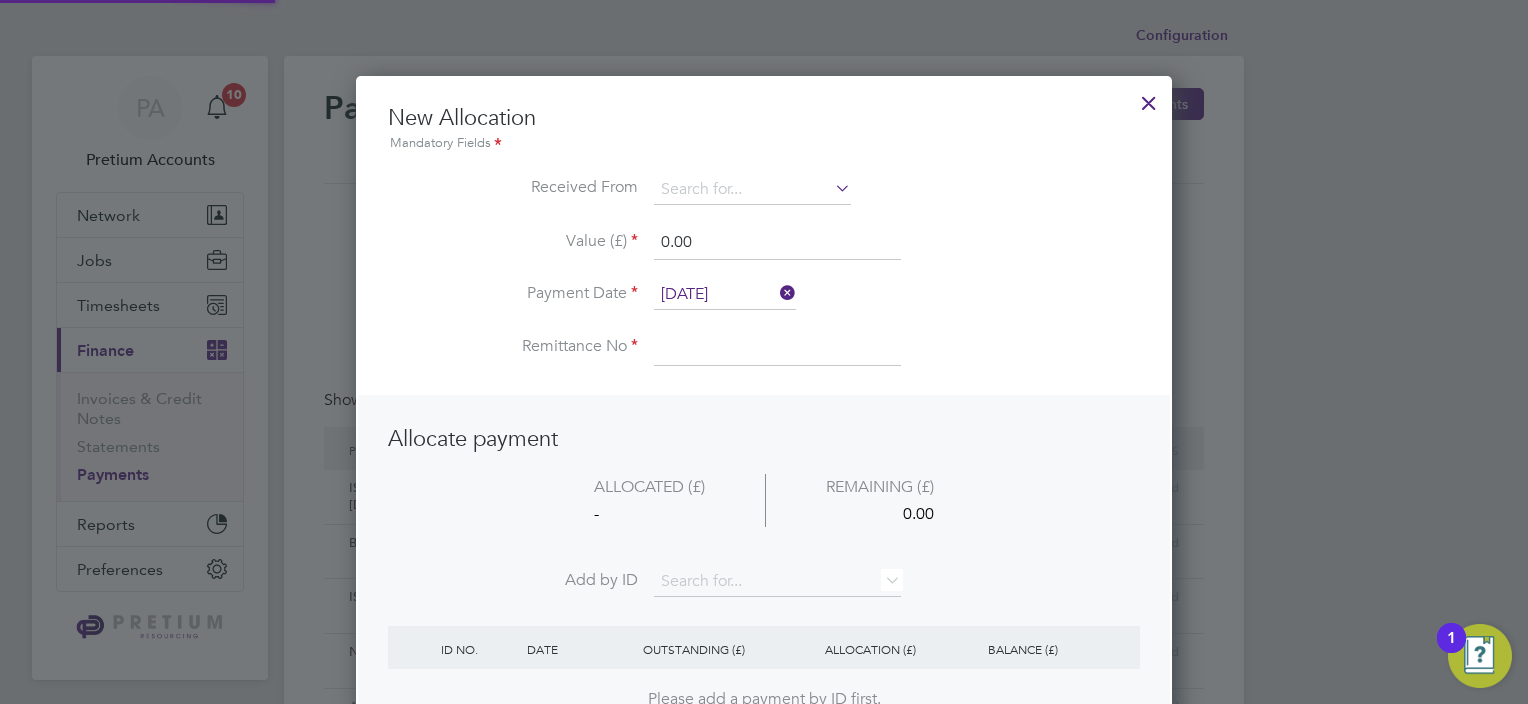 scroll, scrollTop: 10, scrollLeft: 10, axis: both 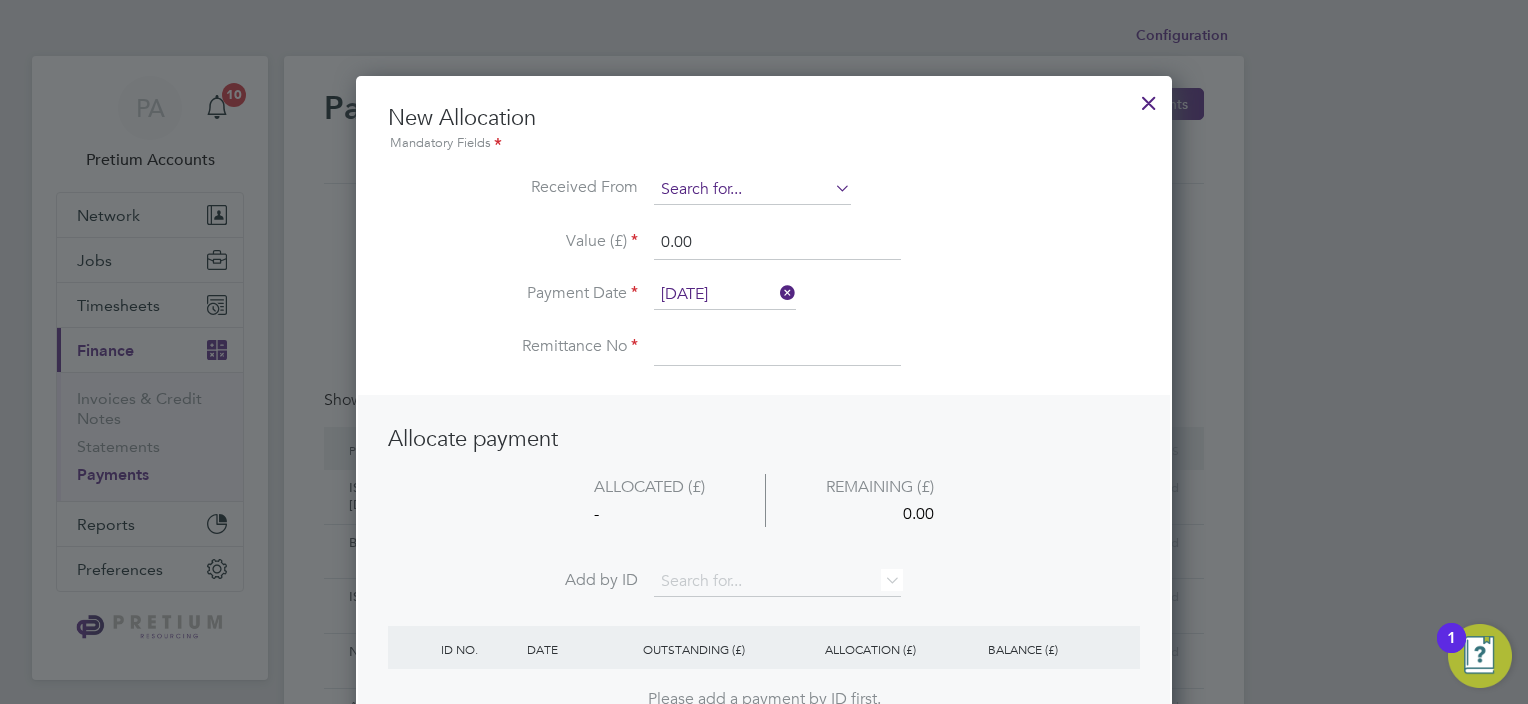 click at bounding box center (752, 190) 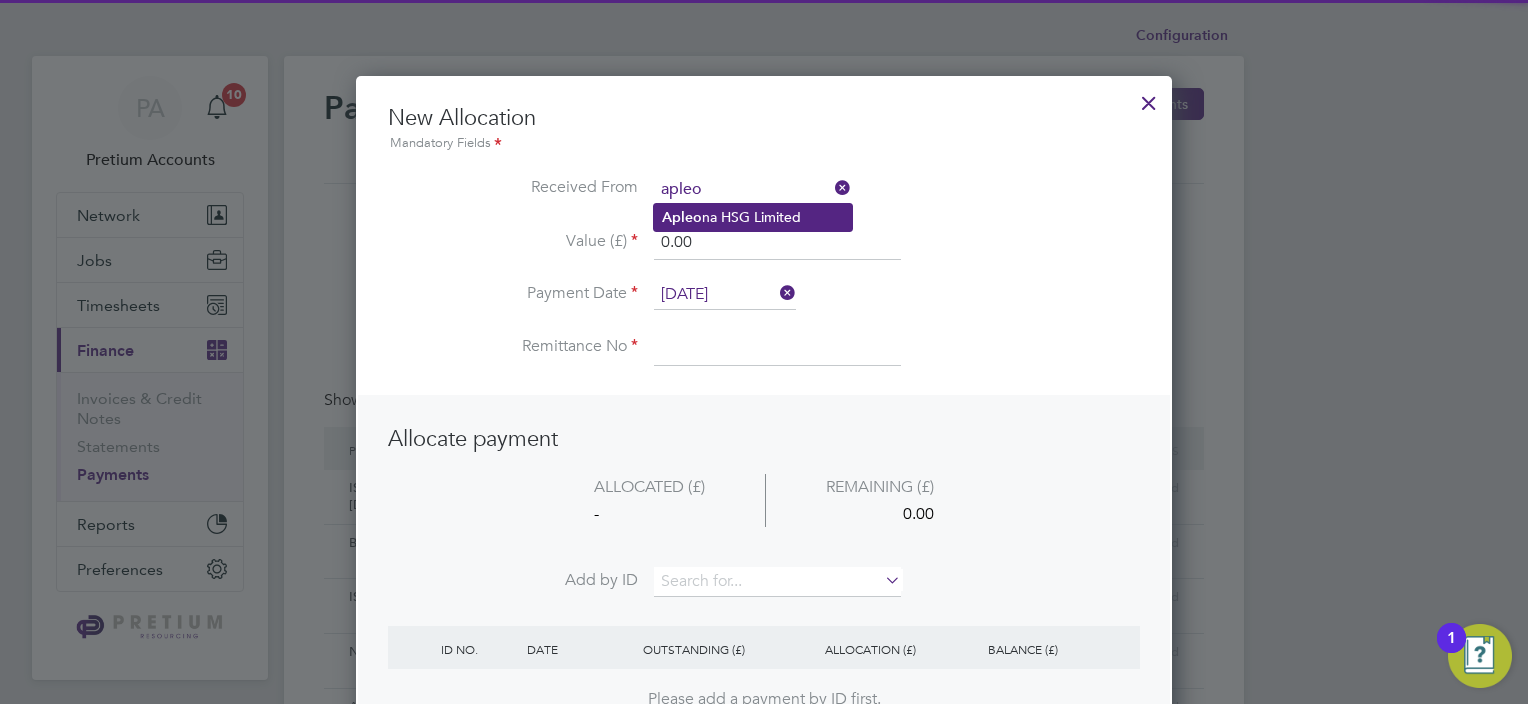 click on "Apleo na HSG Limited" 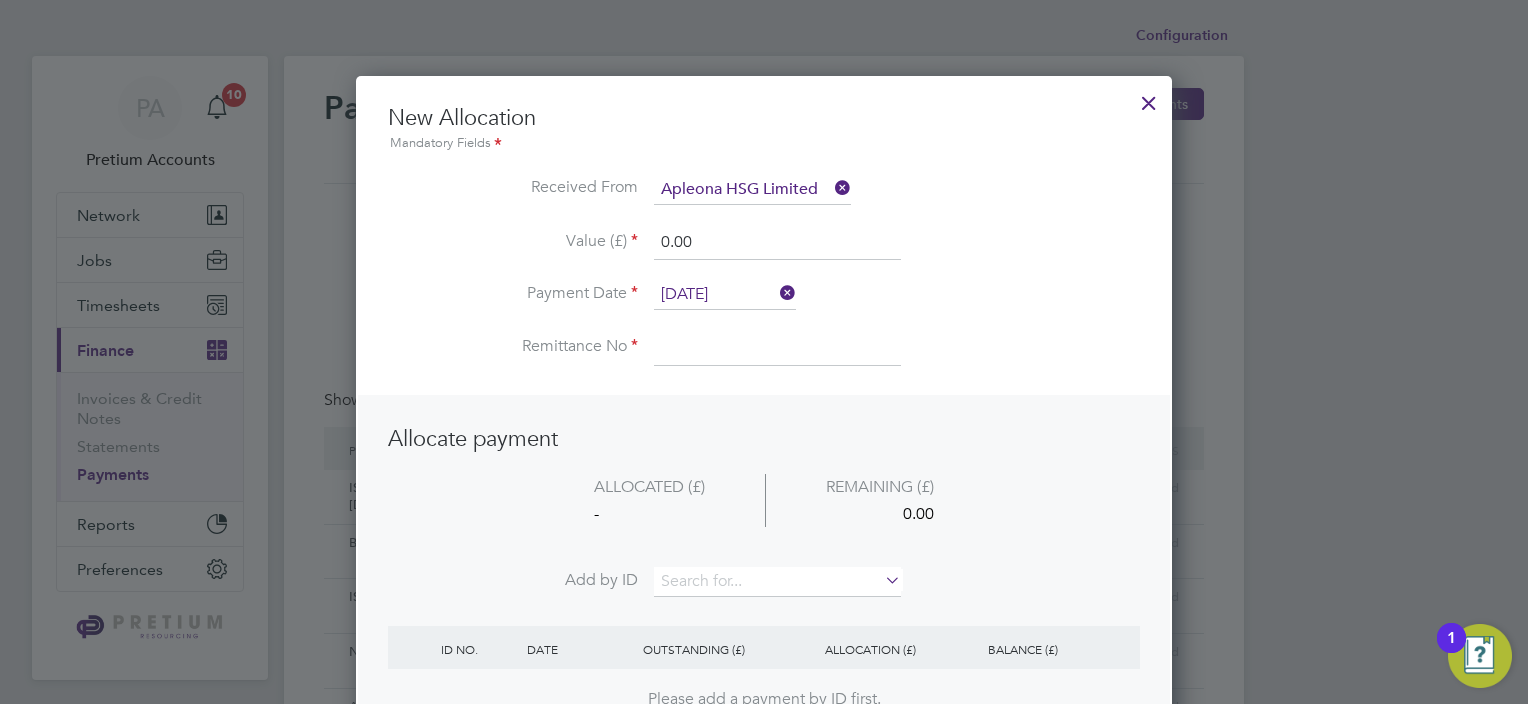 scroll, scrollTop: 10, scrollLeft: 10, axis: both 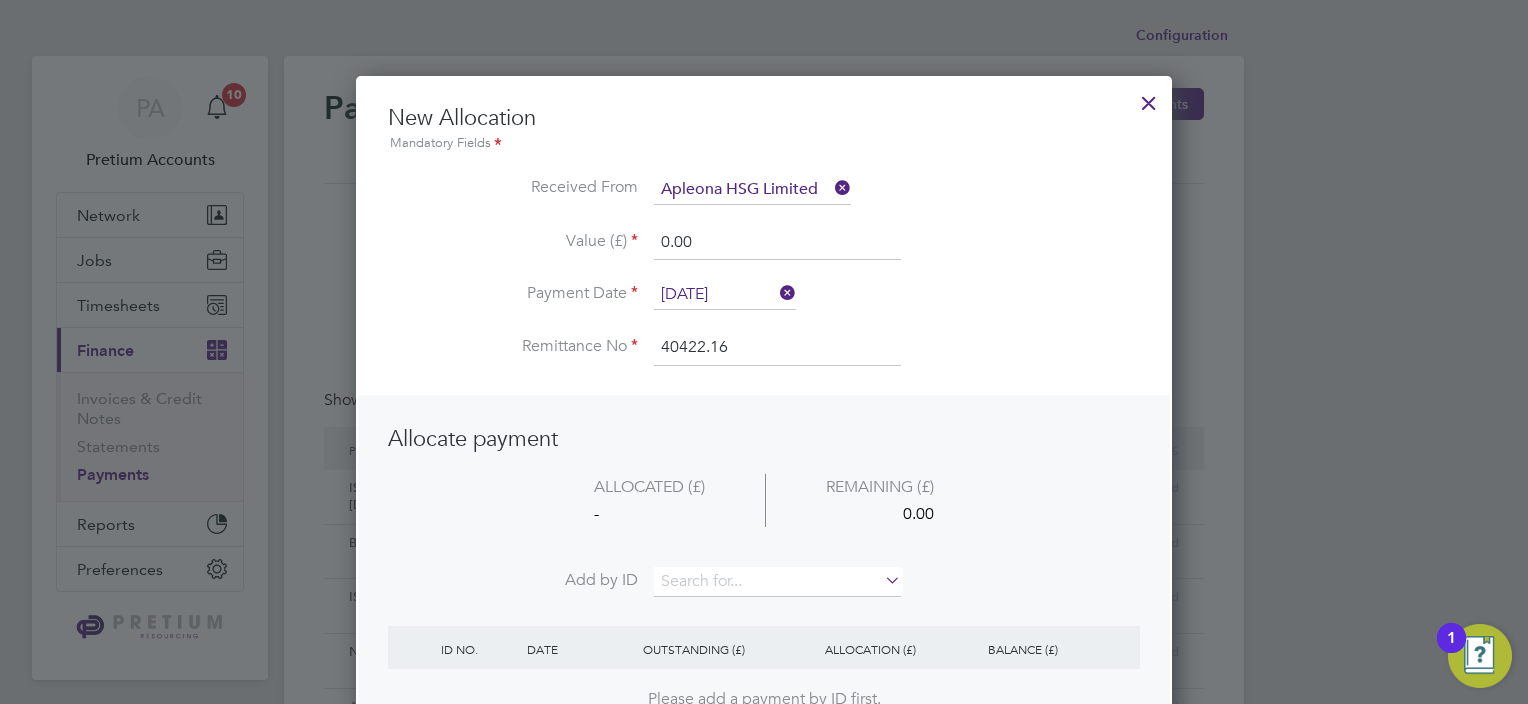 type on "40422.16" 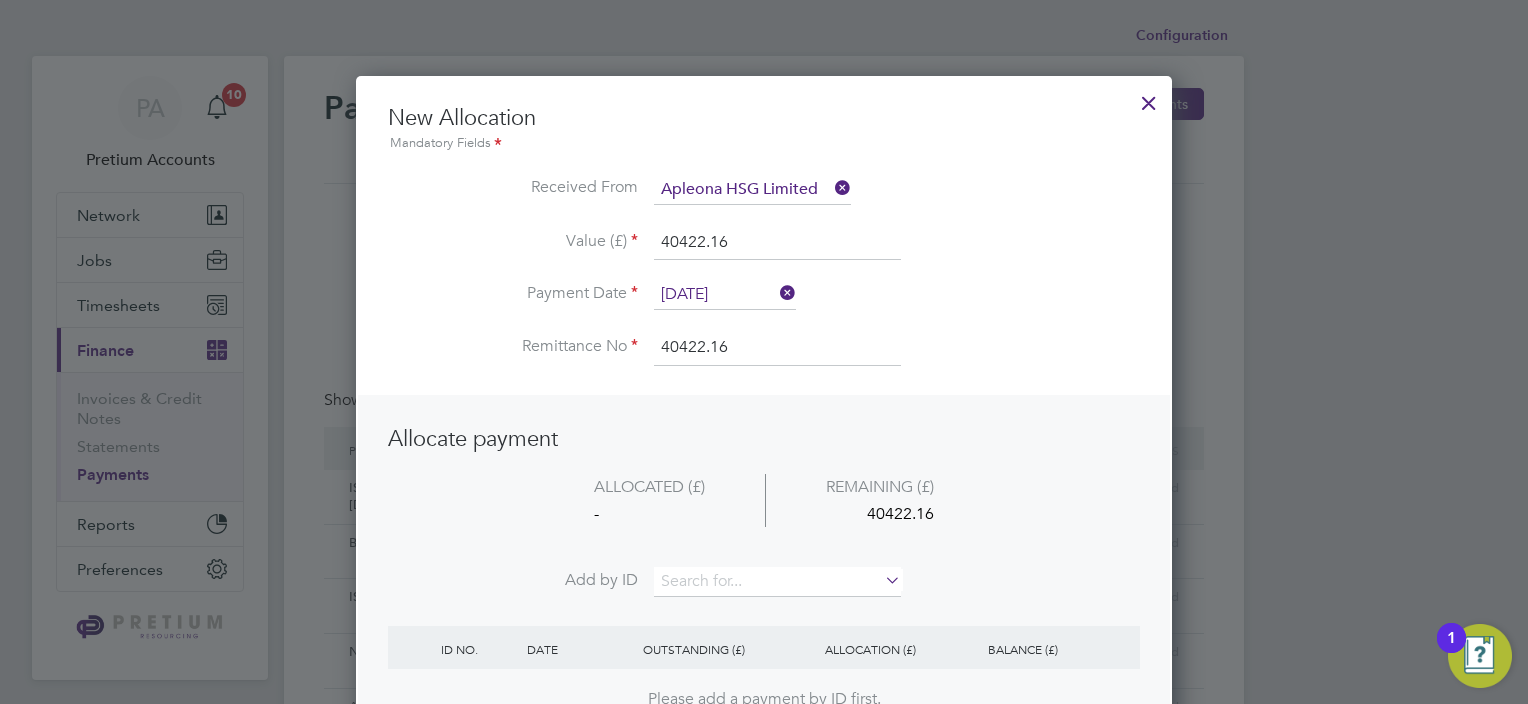 type on "40422.16" 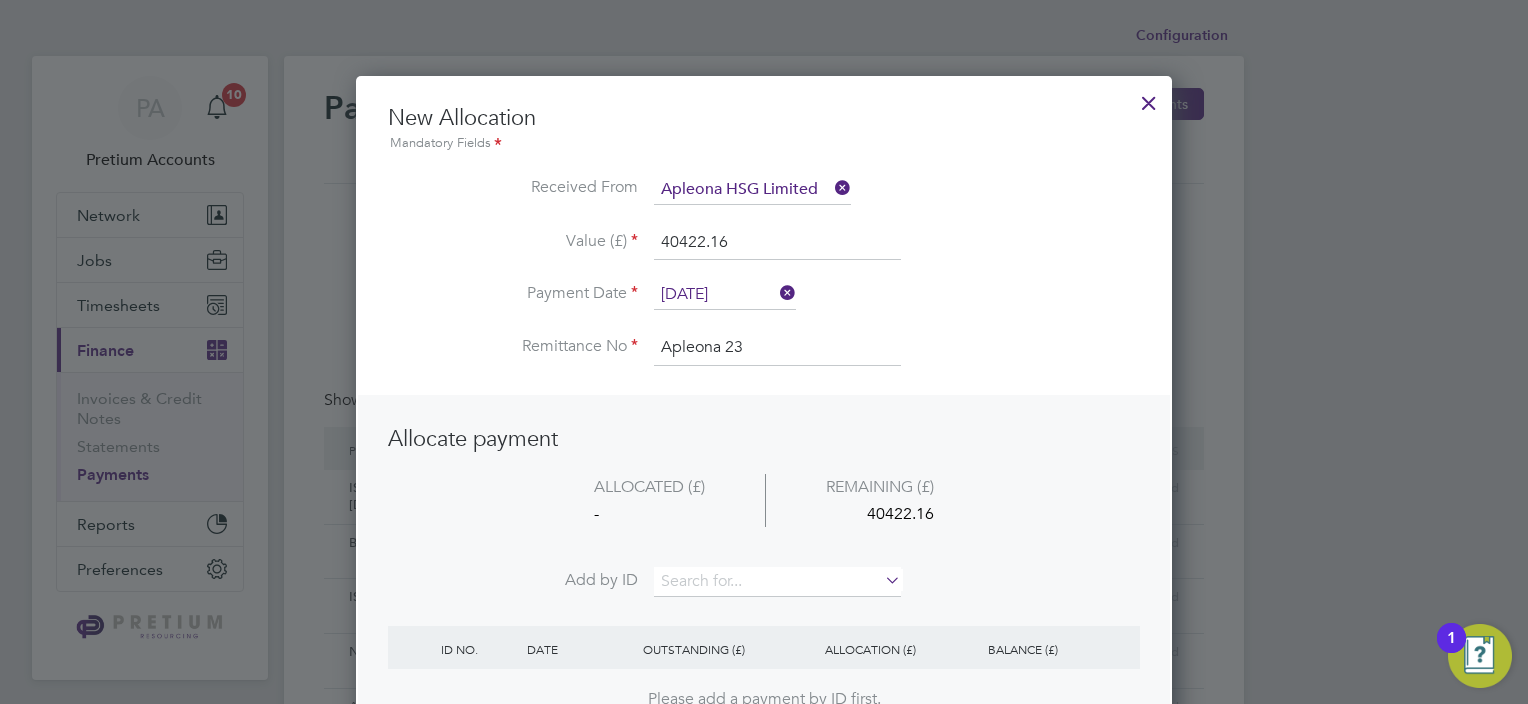 type on "Apleona 23" 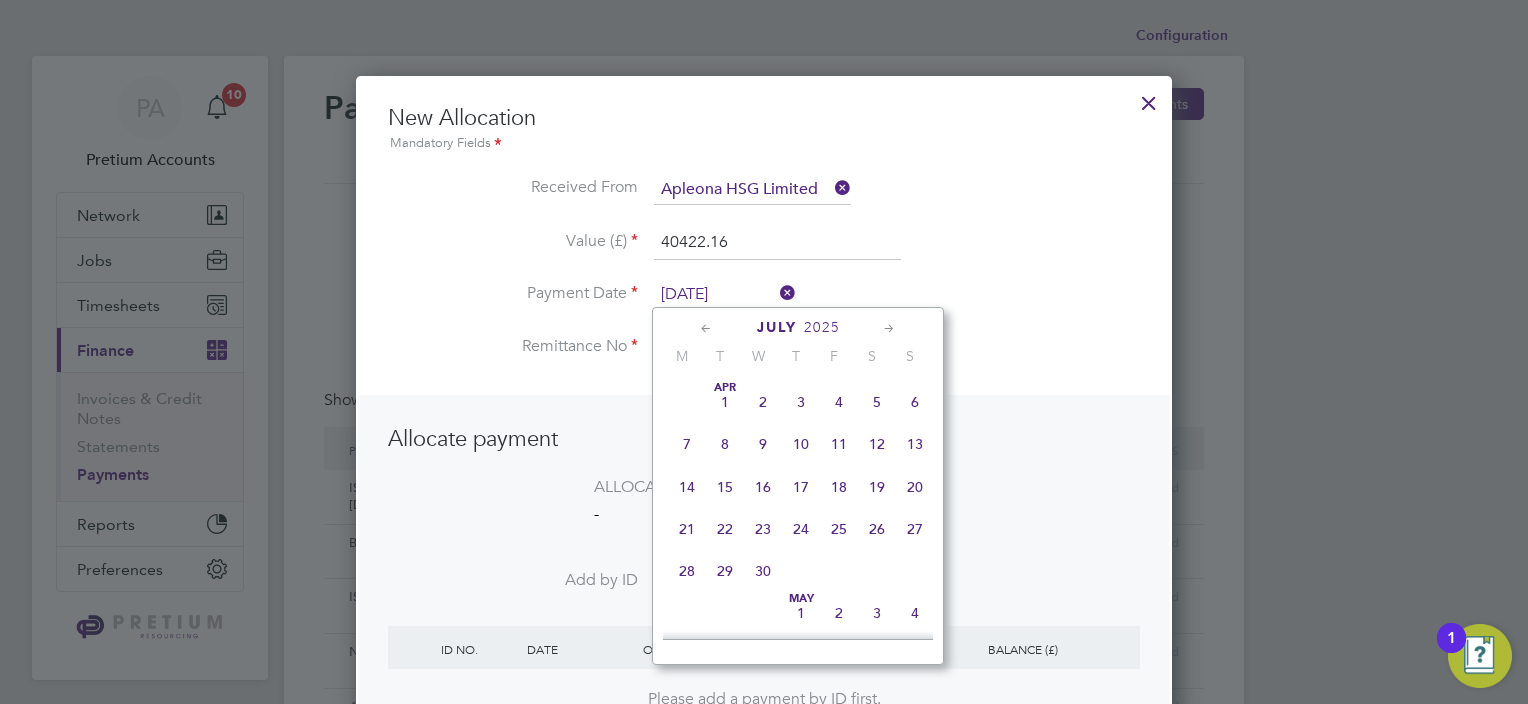 scroll, scrollTop: 740, scrollLeft: 0, axis: vertical 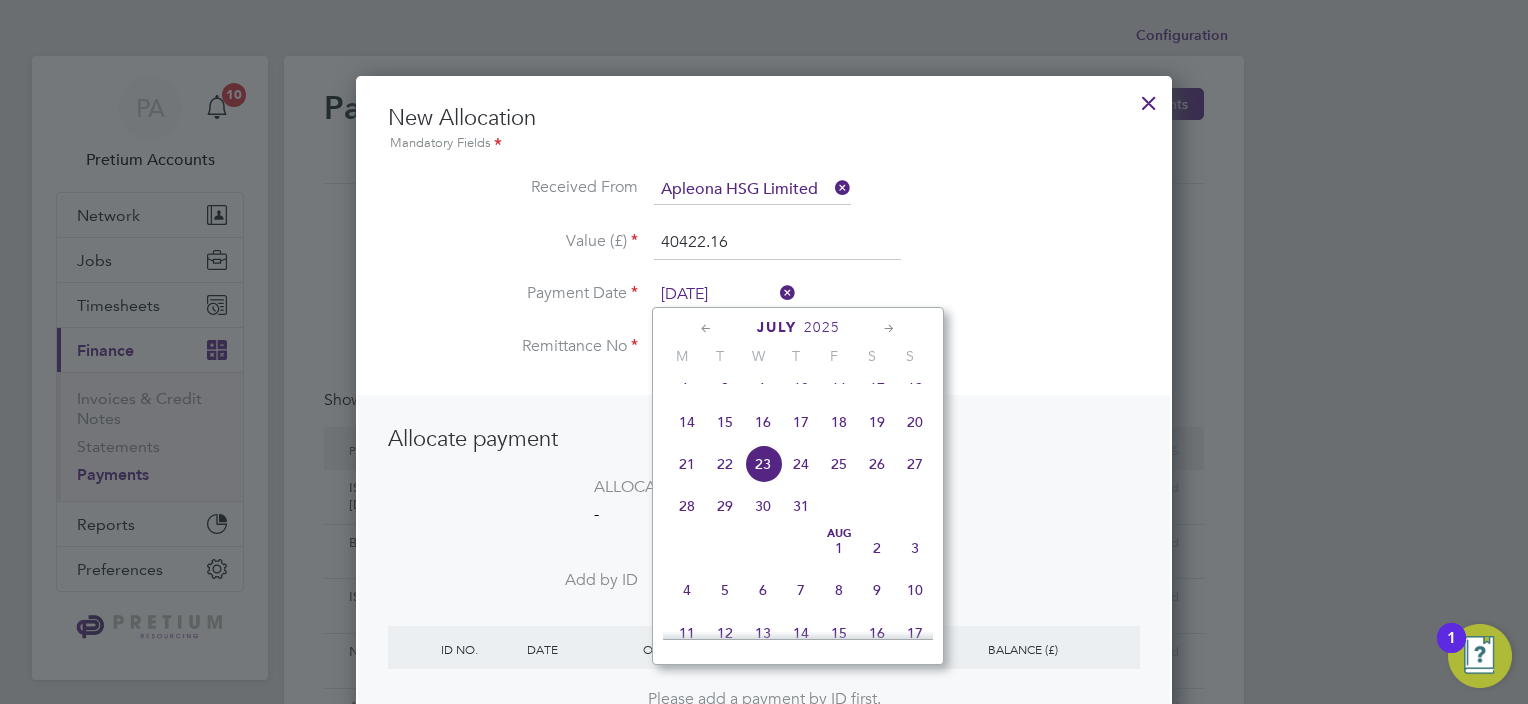 click on "17" 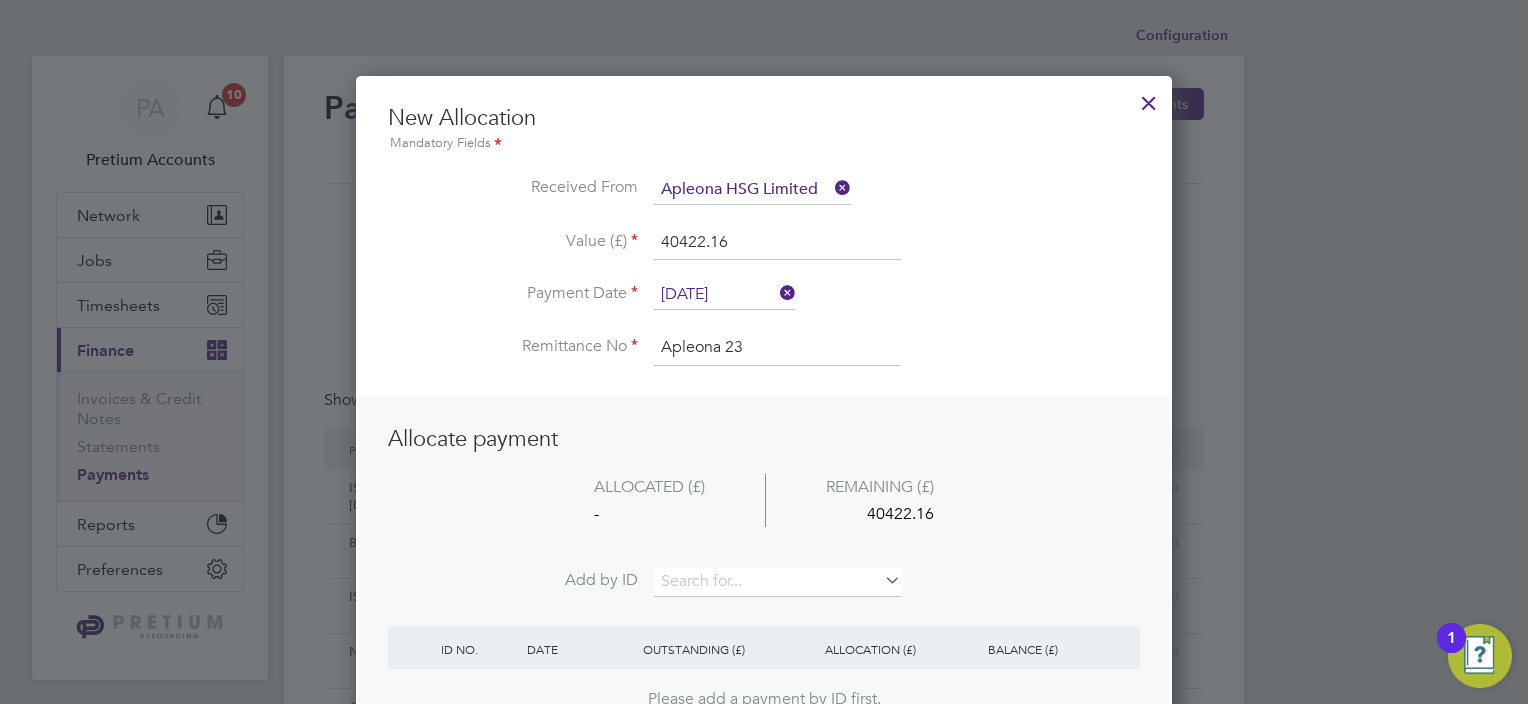 click on "Apleona 23" at bounding box center (777, 348) 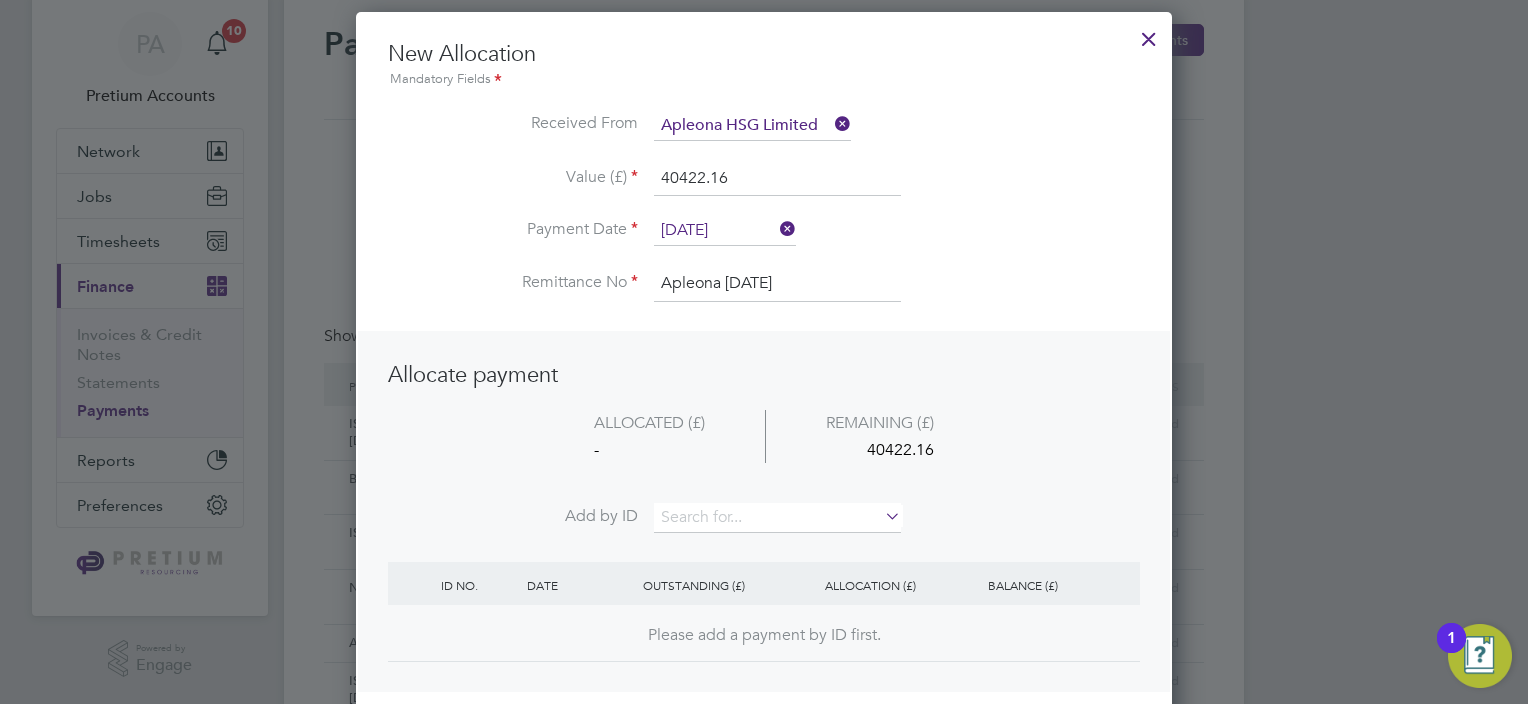 scroll, scrollTop: 200, scrollLeft: 0, axis: vertical 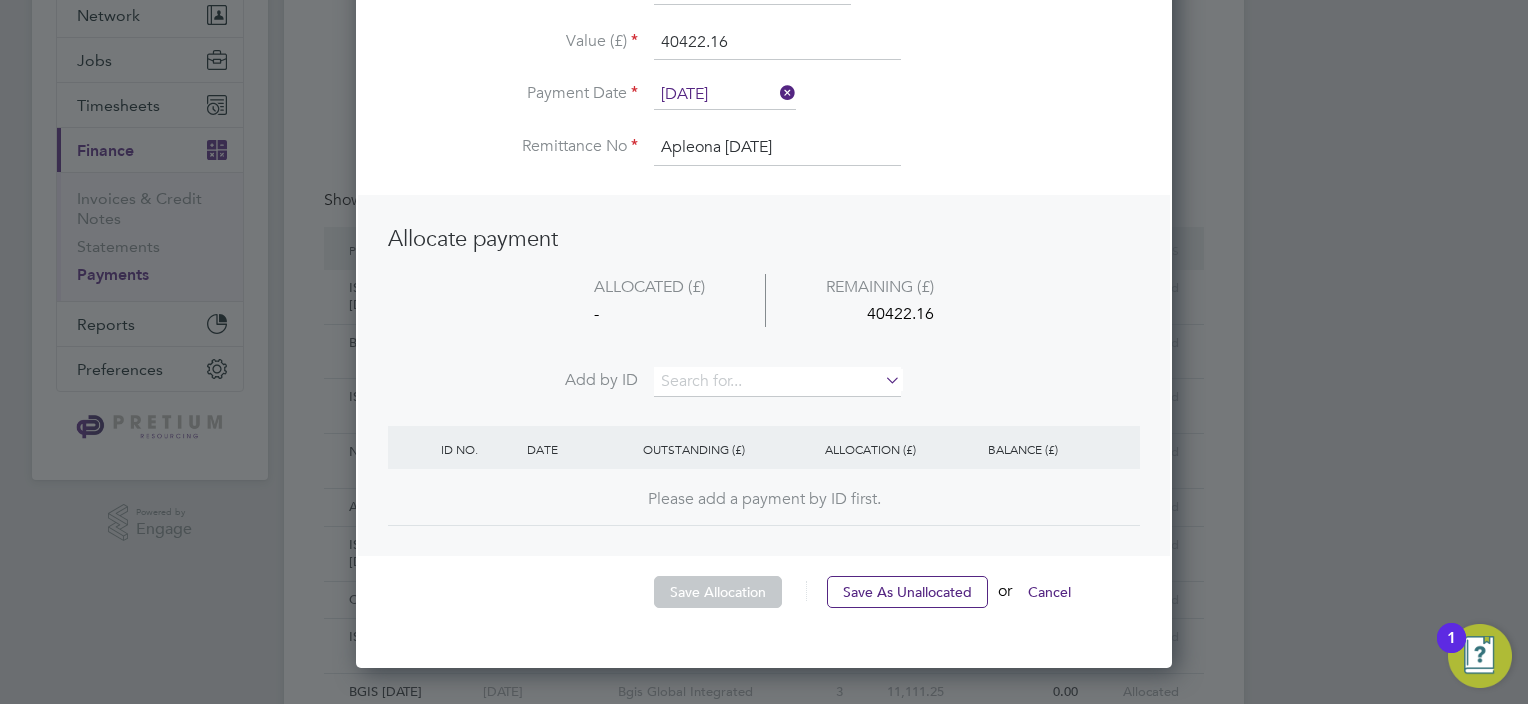 type on "Apleona 17.07.25" 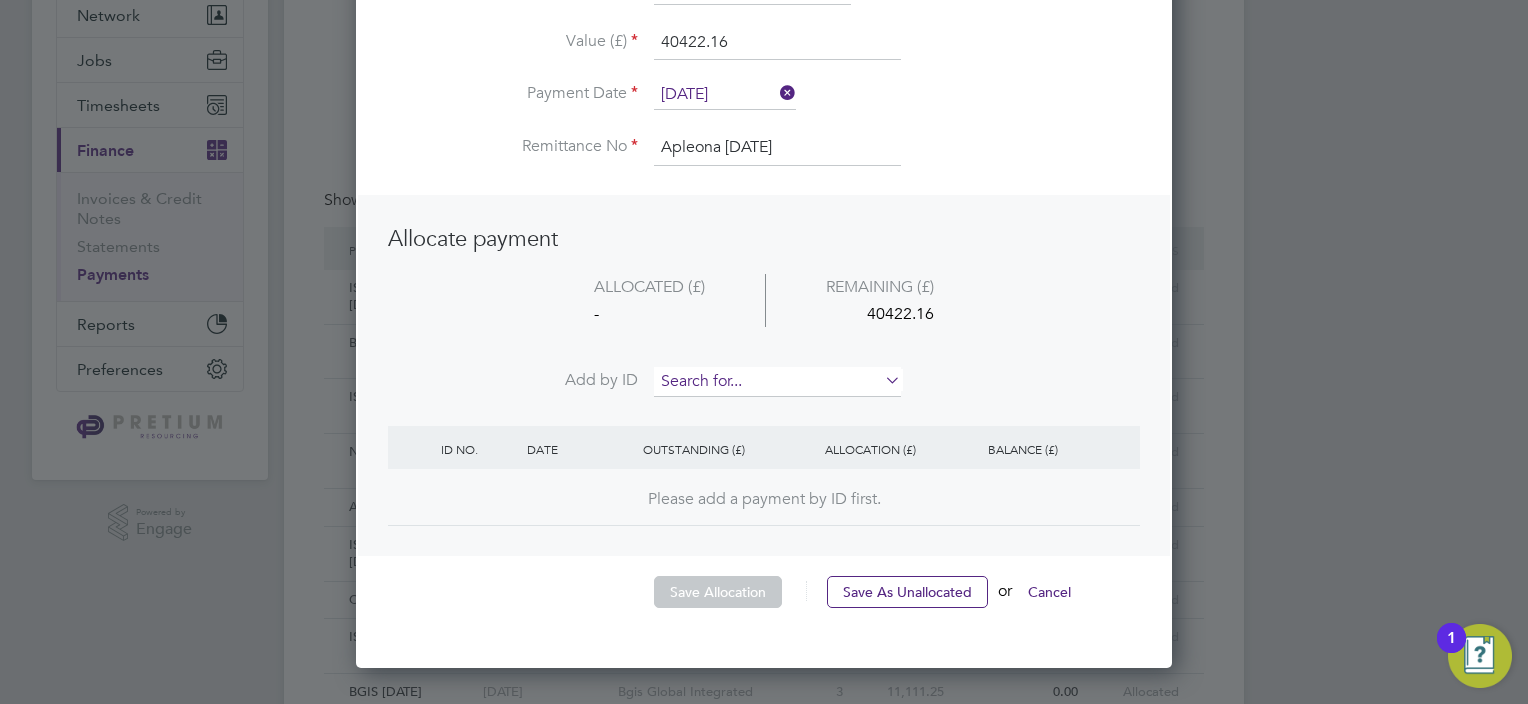 drag, startPoint x: 714, startPoint y: 380, endPoint x: 672, endPoint y: 372, distance: 42.755116 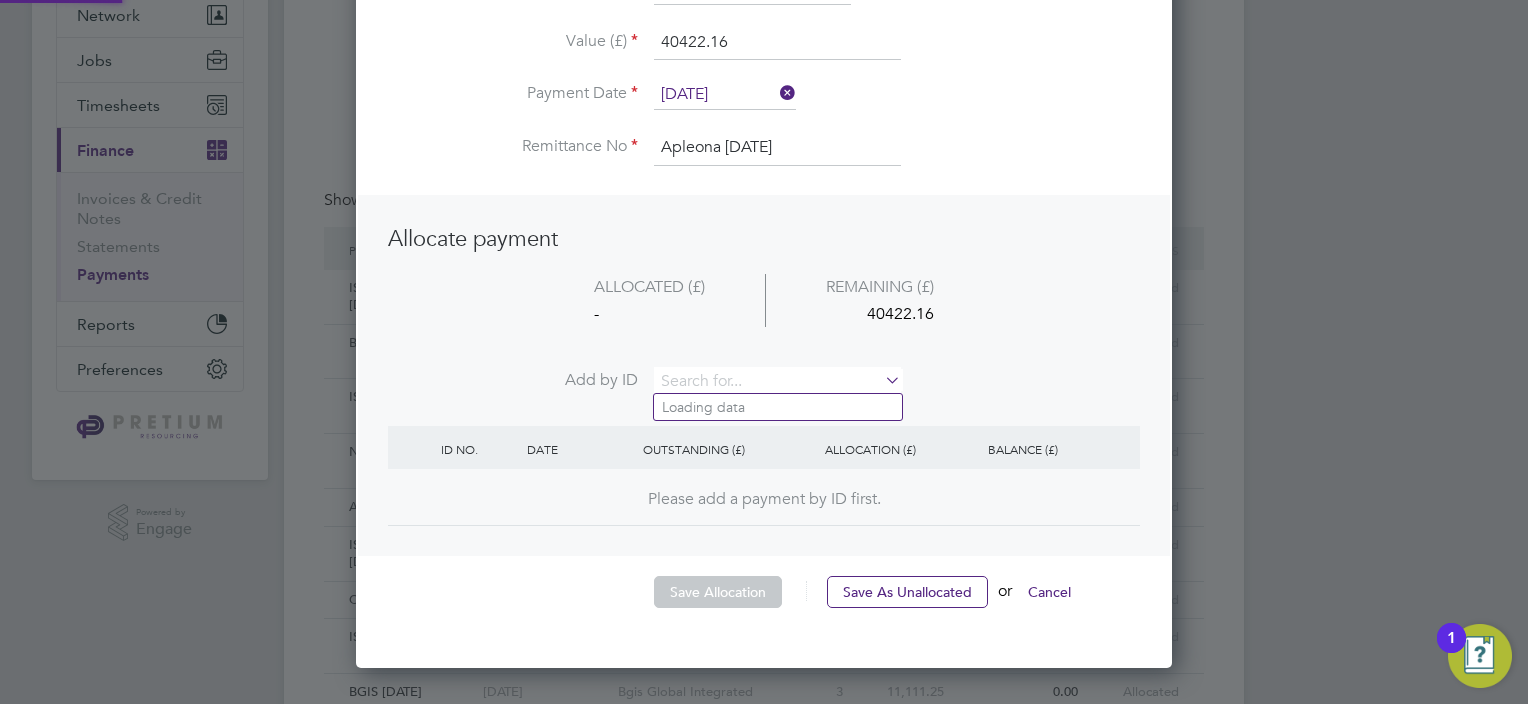 paste on "INV0068590" 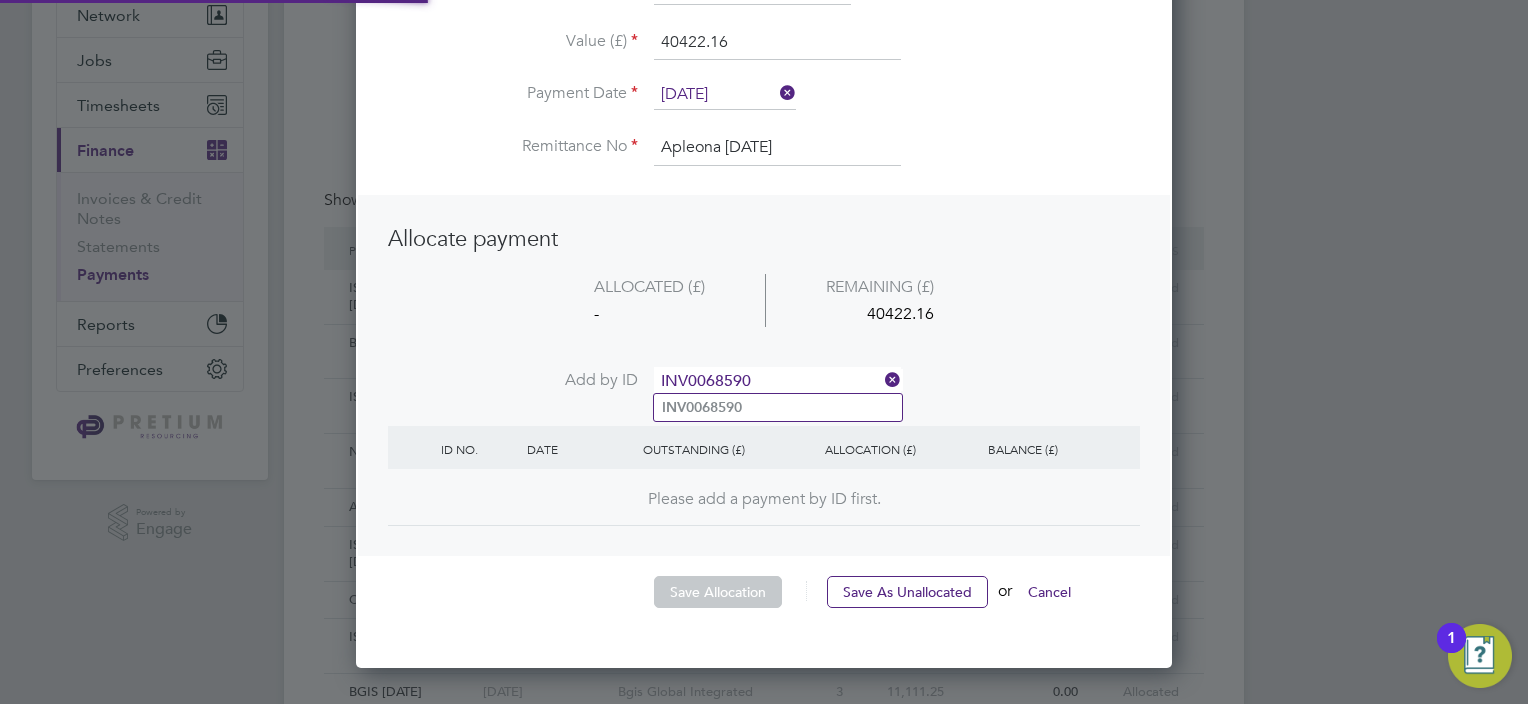 type on "INV0068590" 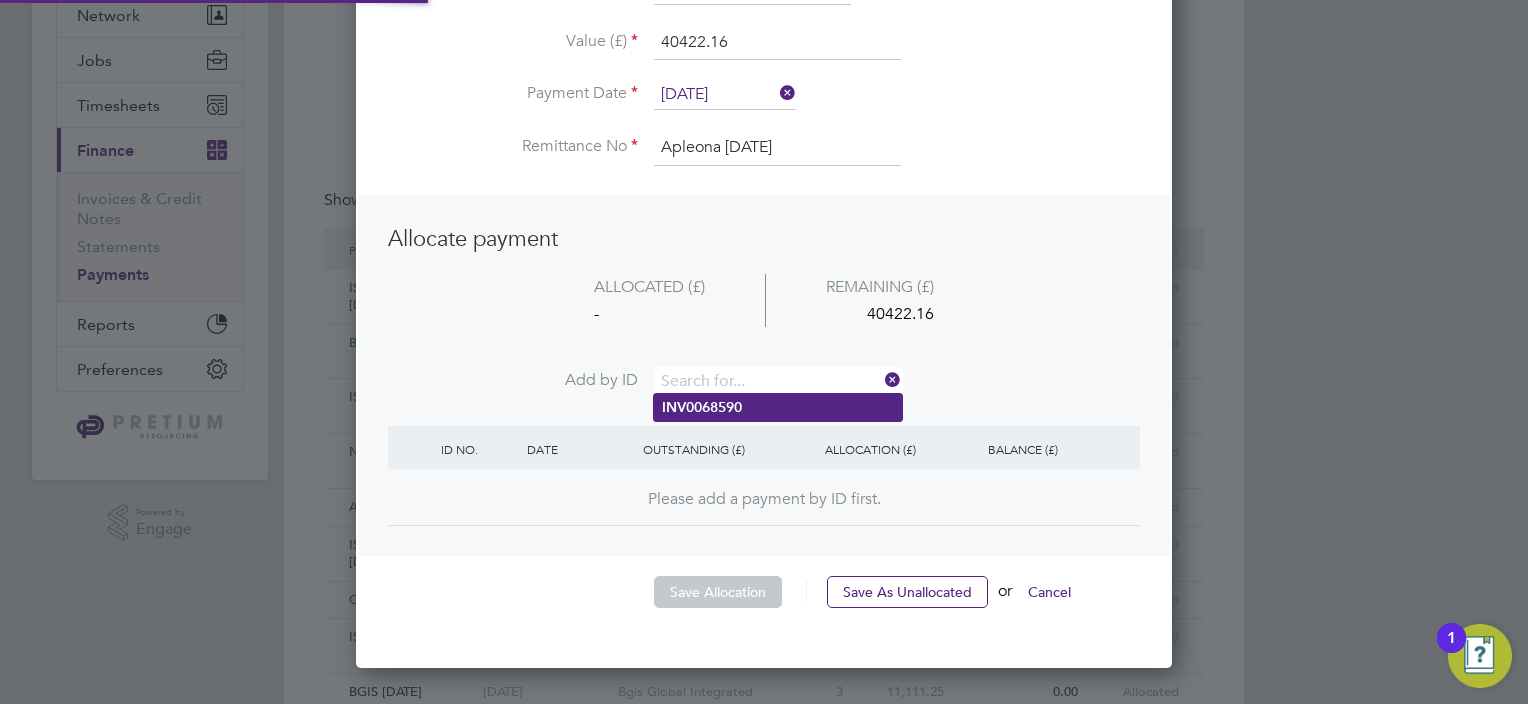 scroll, scrollTop: 9, scrollLeft: 10, axis: both 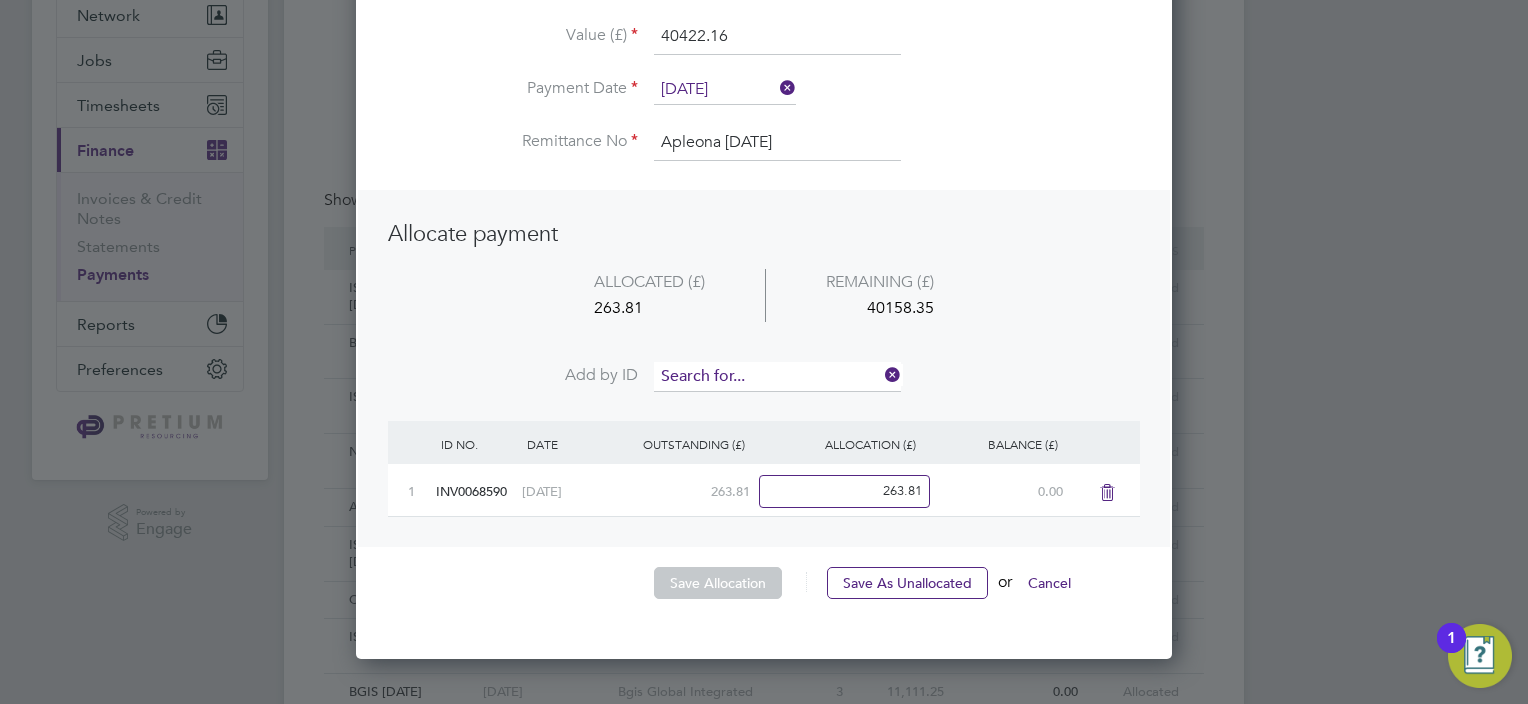 click at bounding box center [777, 377] 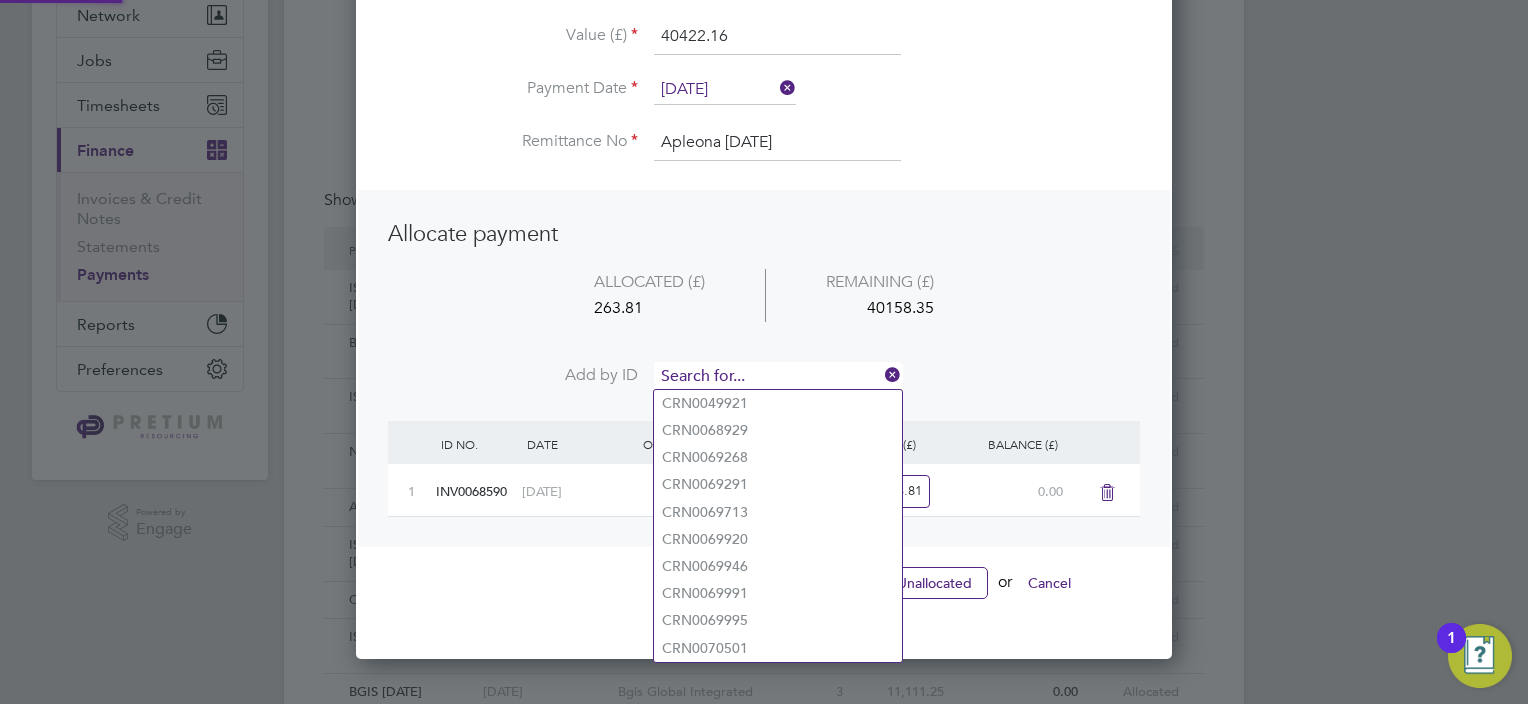 paste on "INV0068927" 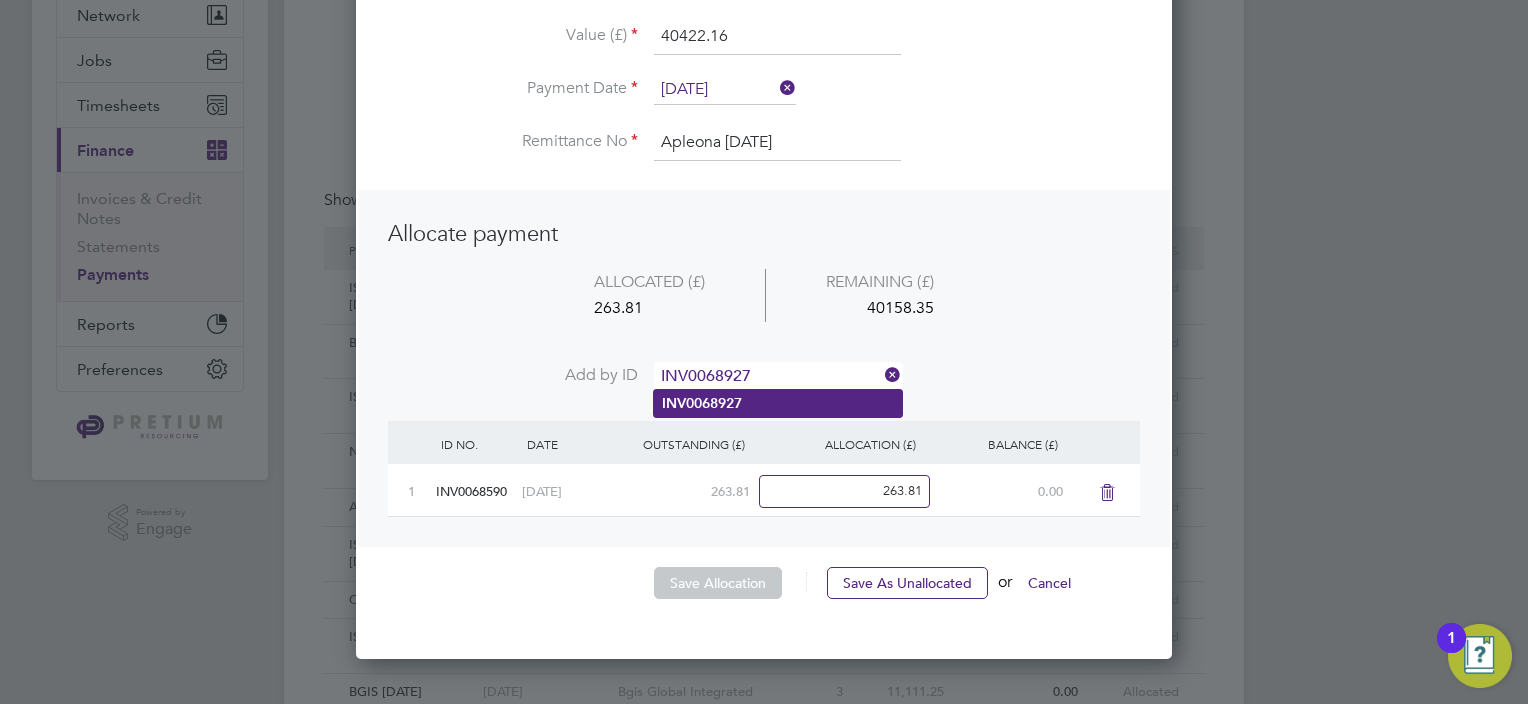 type on "INV0068927" 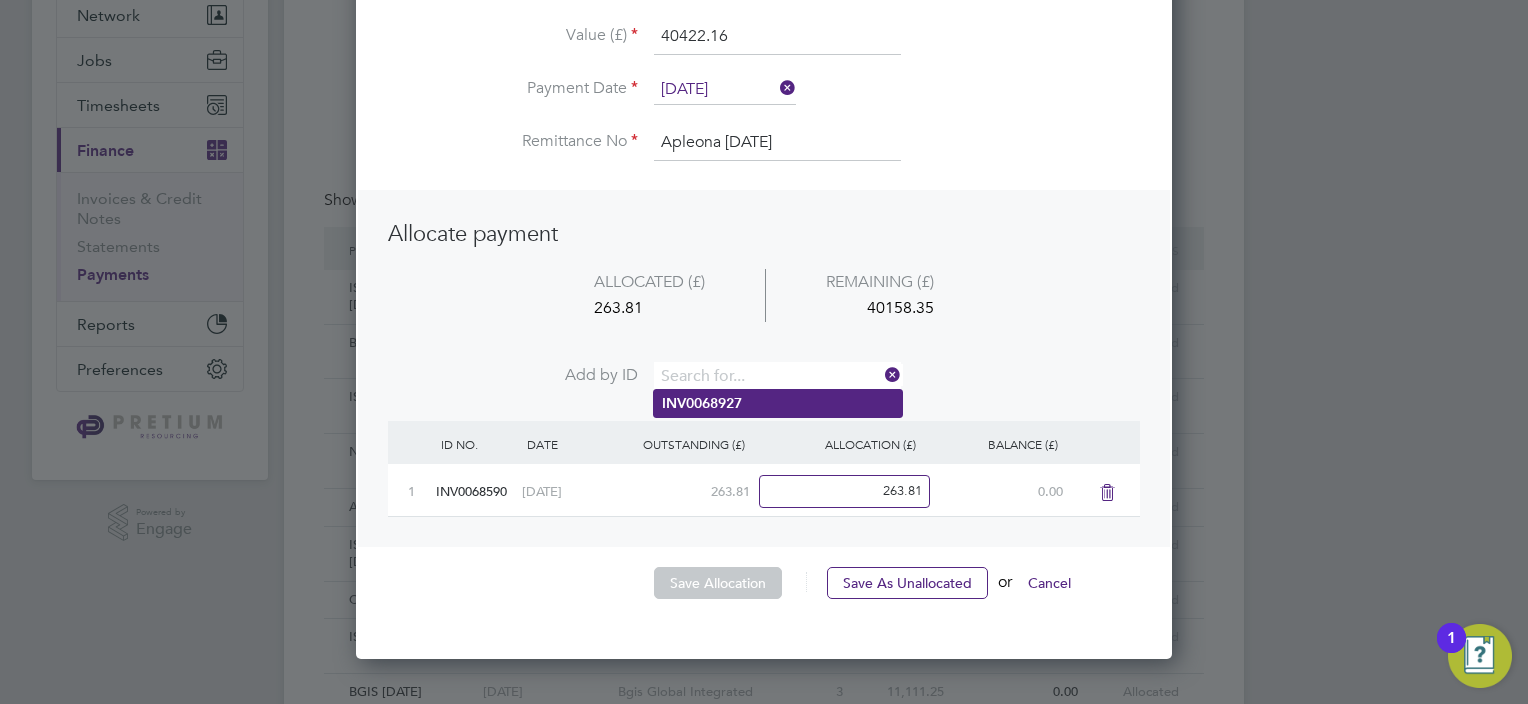 scroll, scrollTop: 9, scrollLeft: 10, axis: both 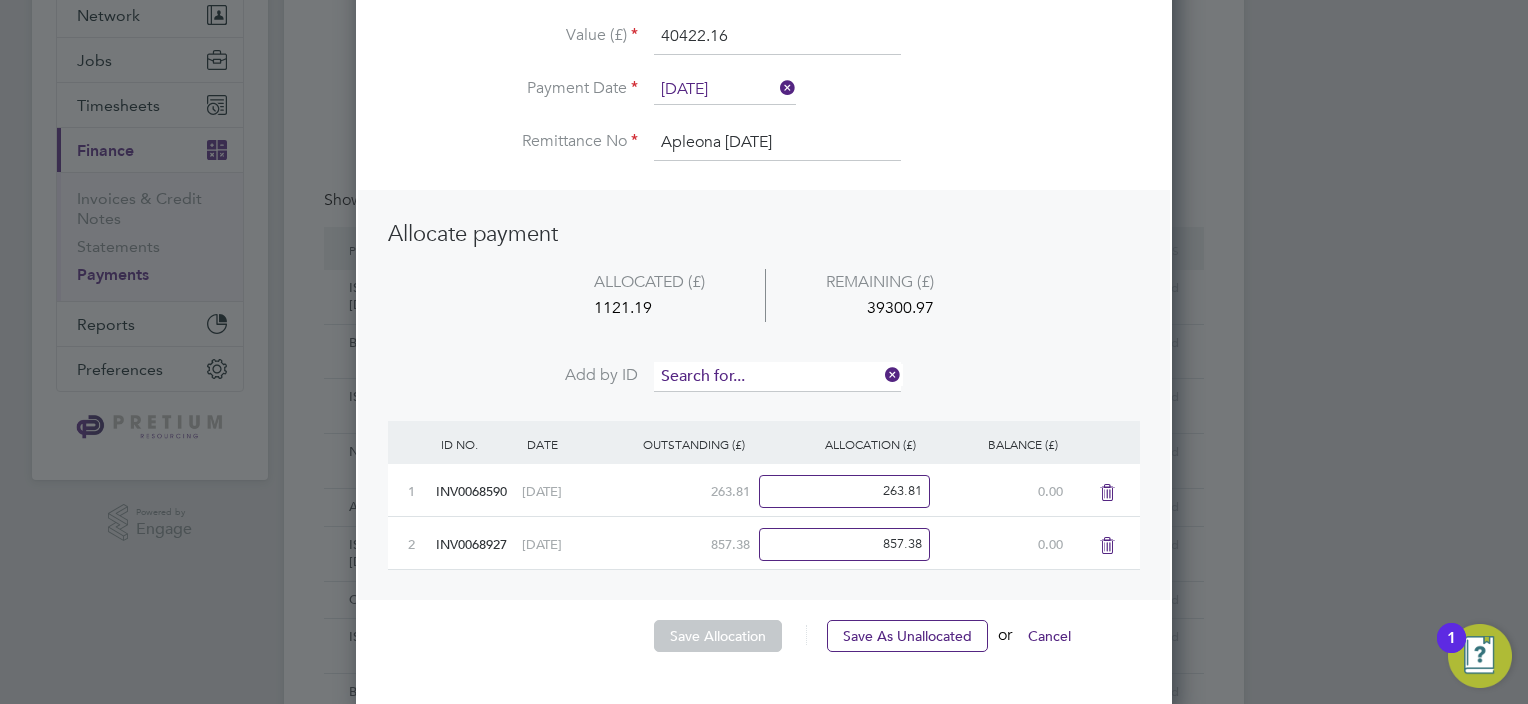 drag, startPoint x: 751, startPoint y: 376, endPoint x: 740, endPoint y: 375, distance: 11.045361 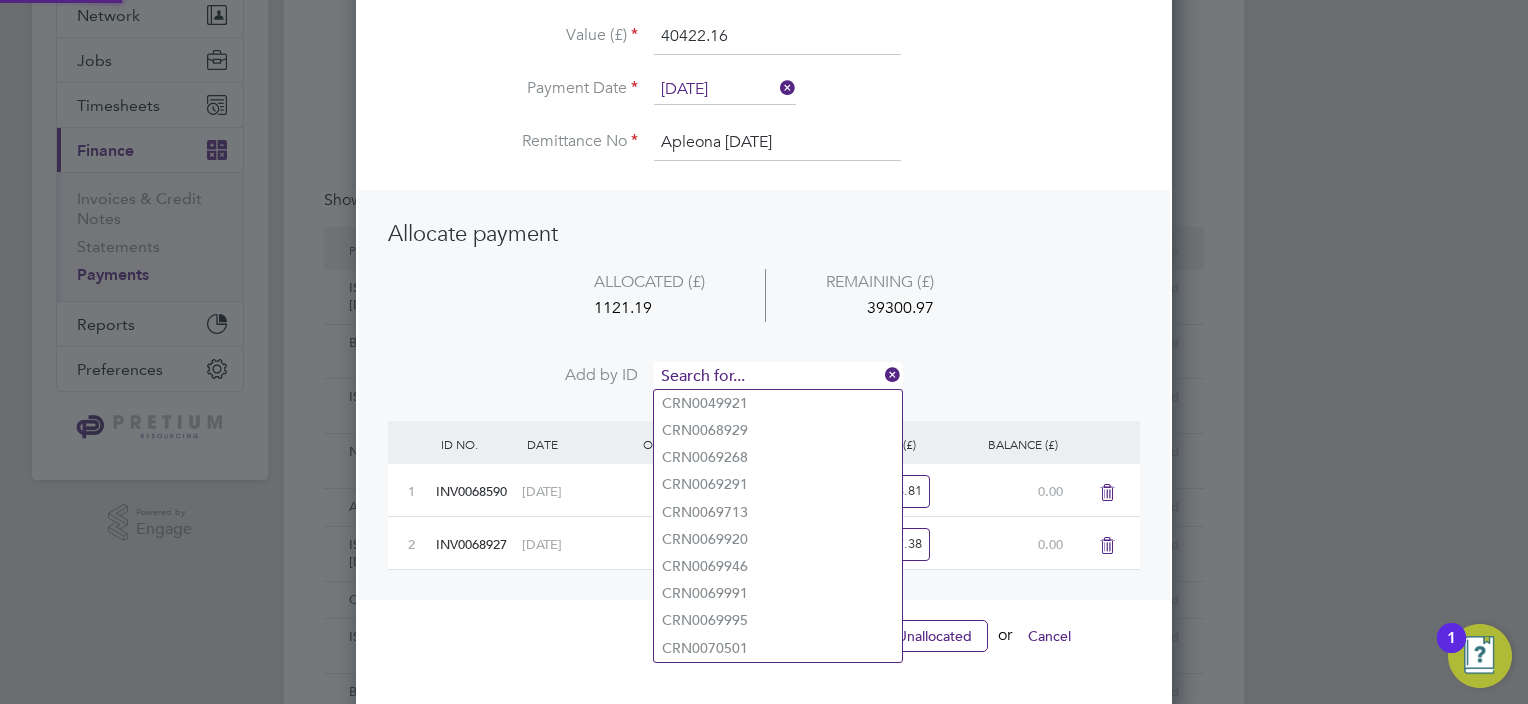 paste on "INV0068928" 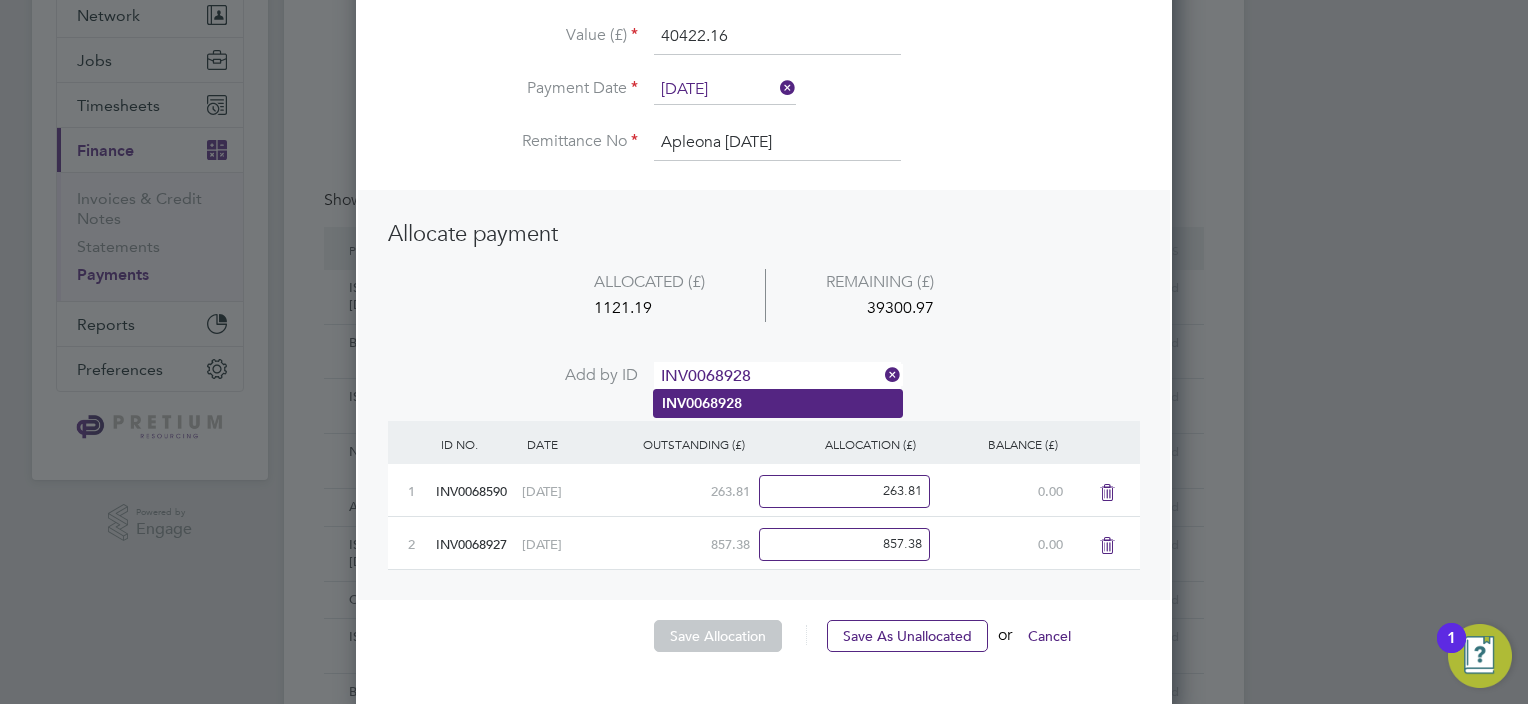 type on "INV0068928" 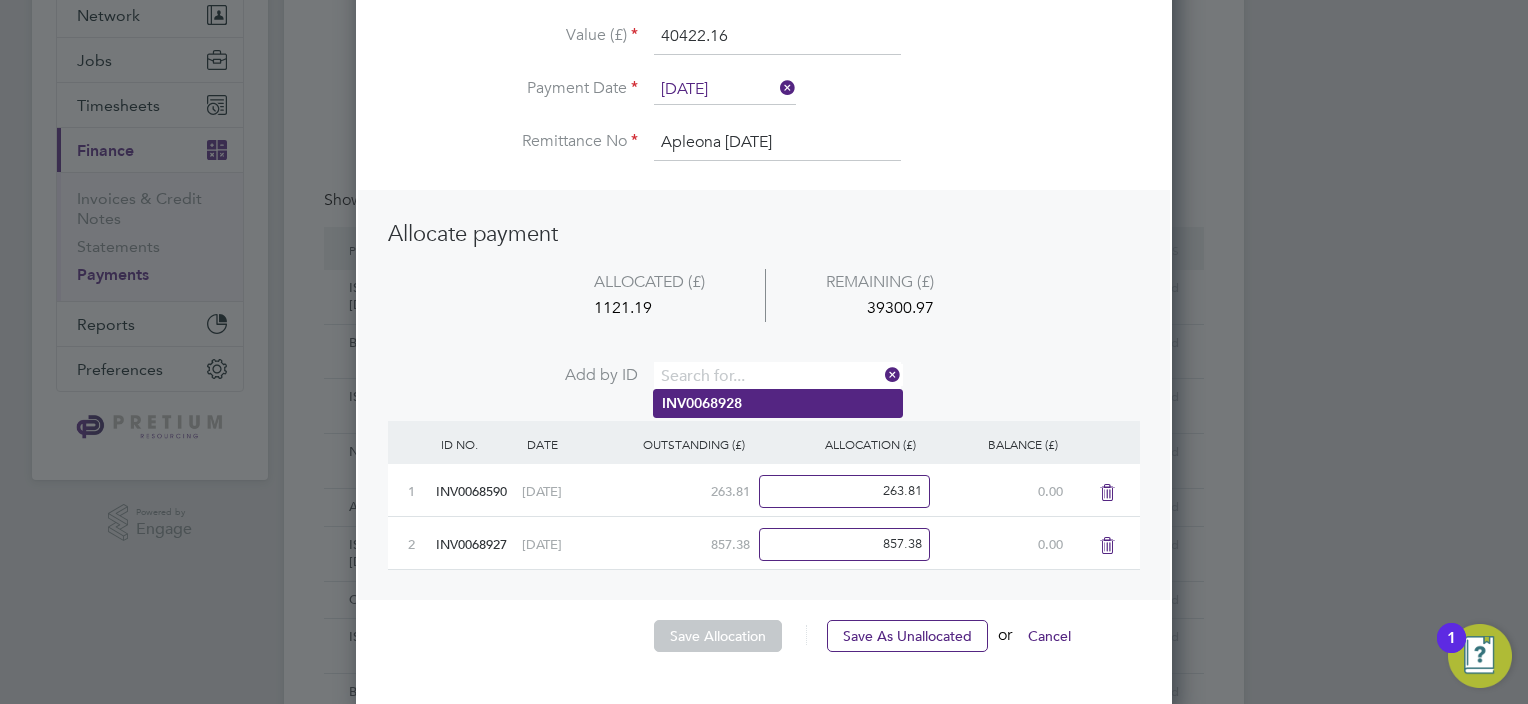 scroll, scrollTop: 9, scrollLeft: 10, axis: both 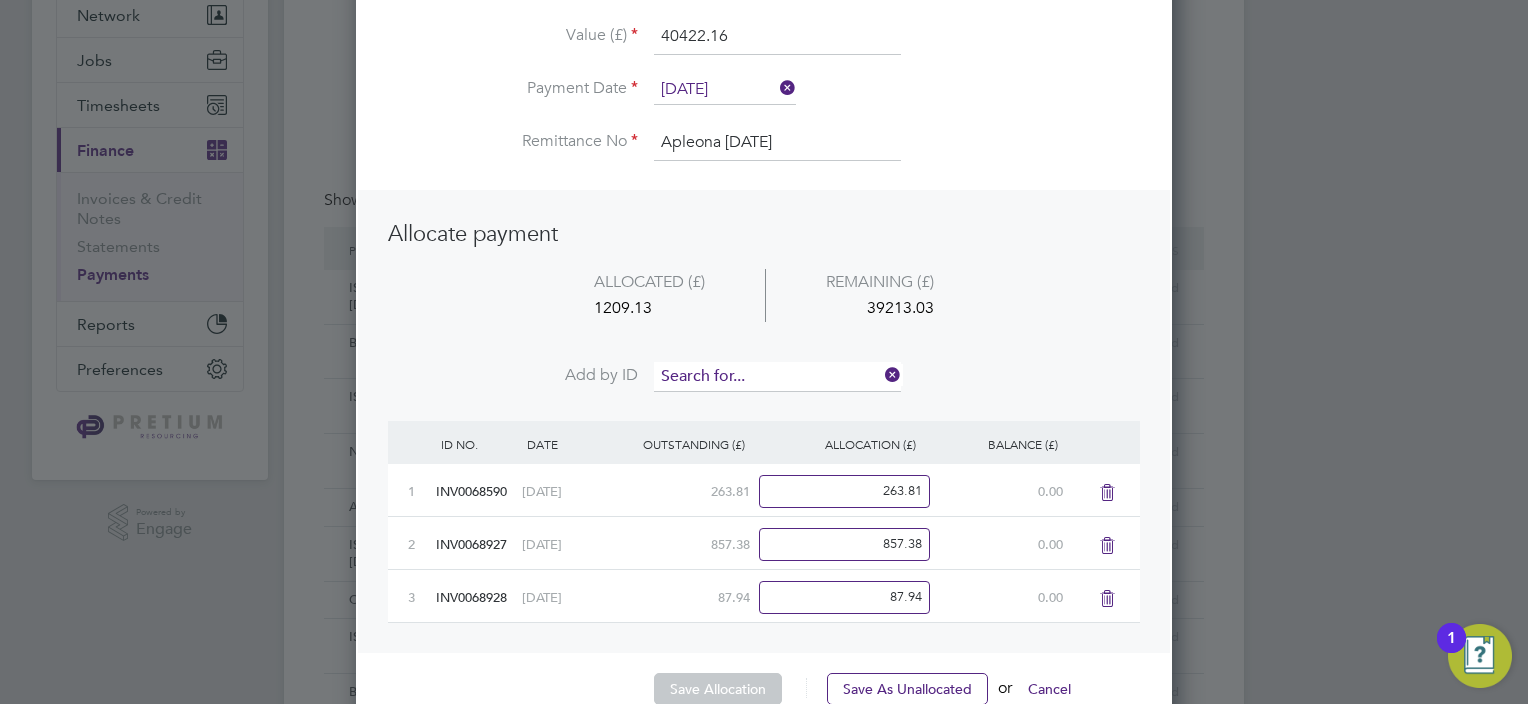 click at bounding box center (777, 377) 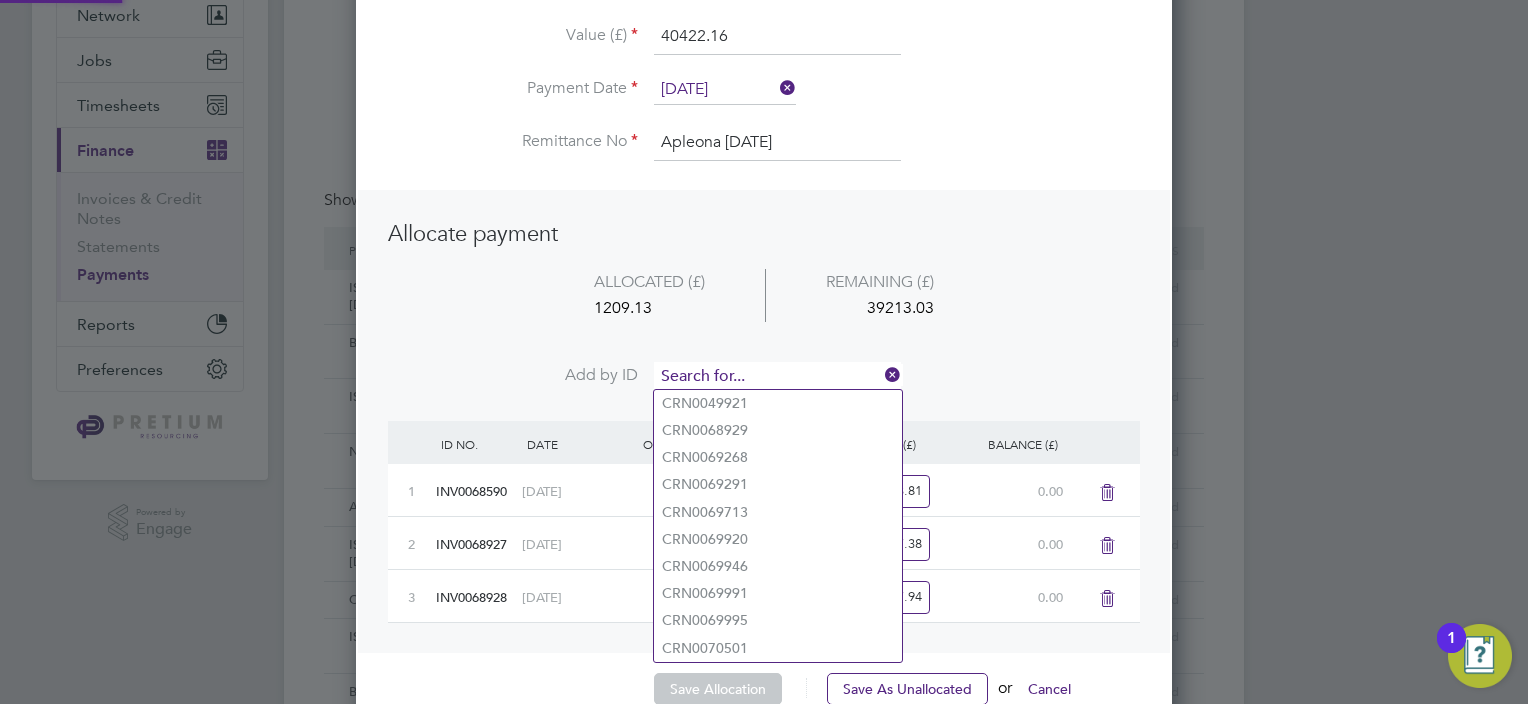 paste on "INV0068926" 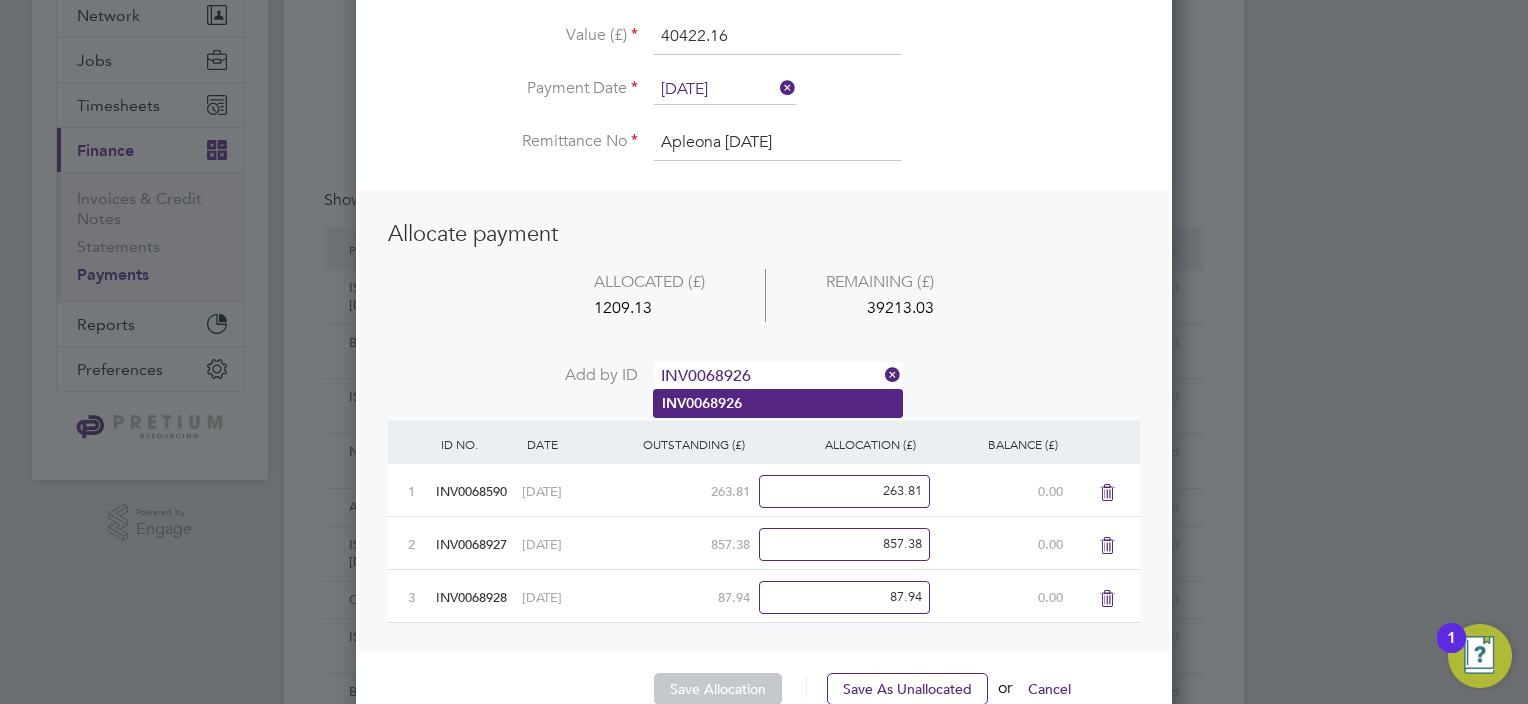type on "INV0068926" 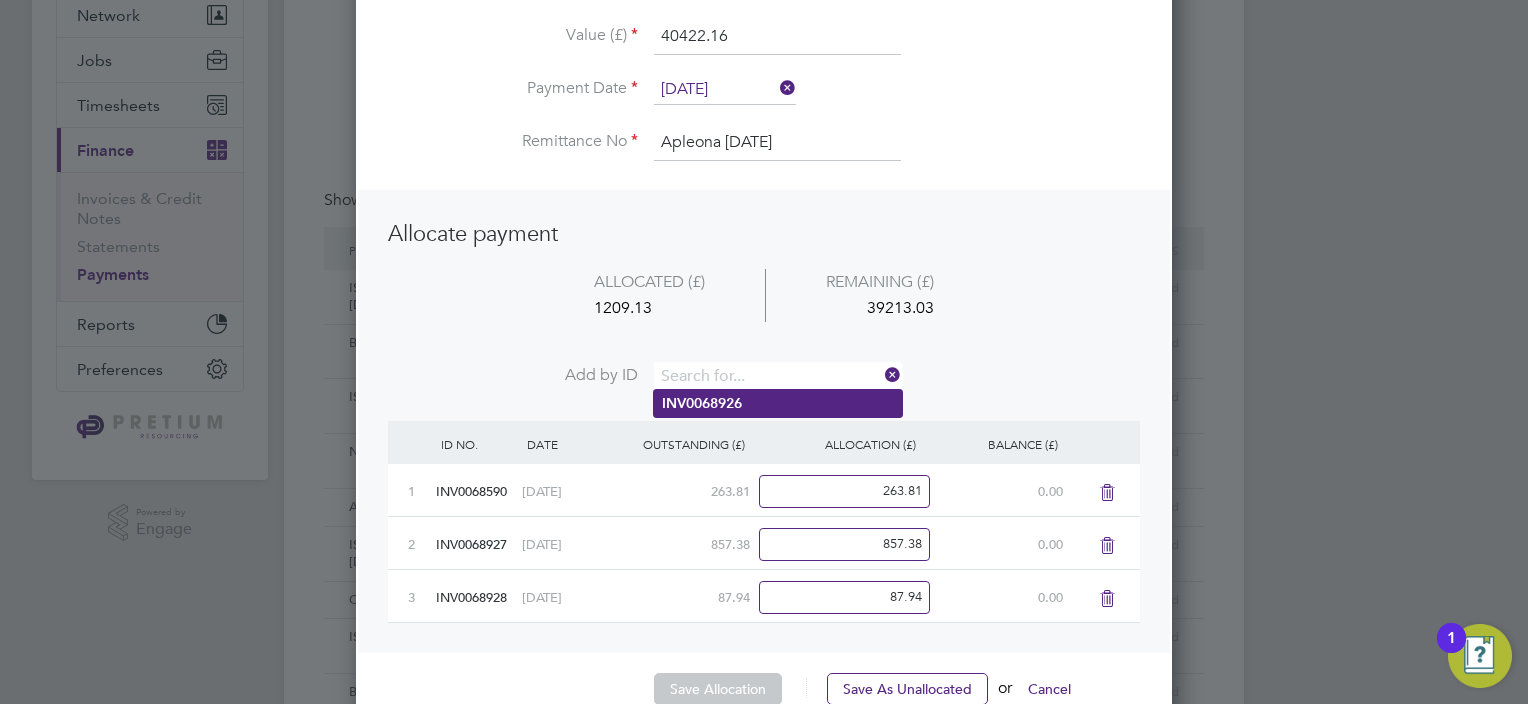 scroll, scrollTop: 10, scrollLeft: 10, axis: both 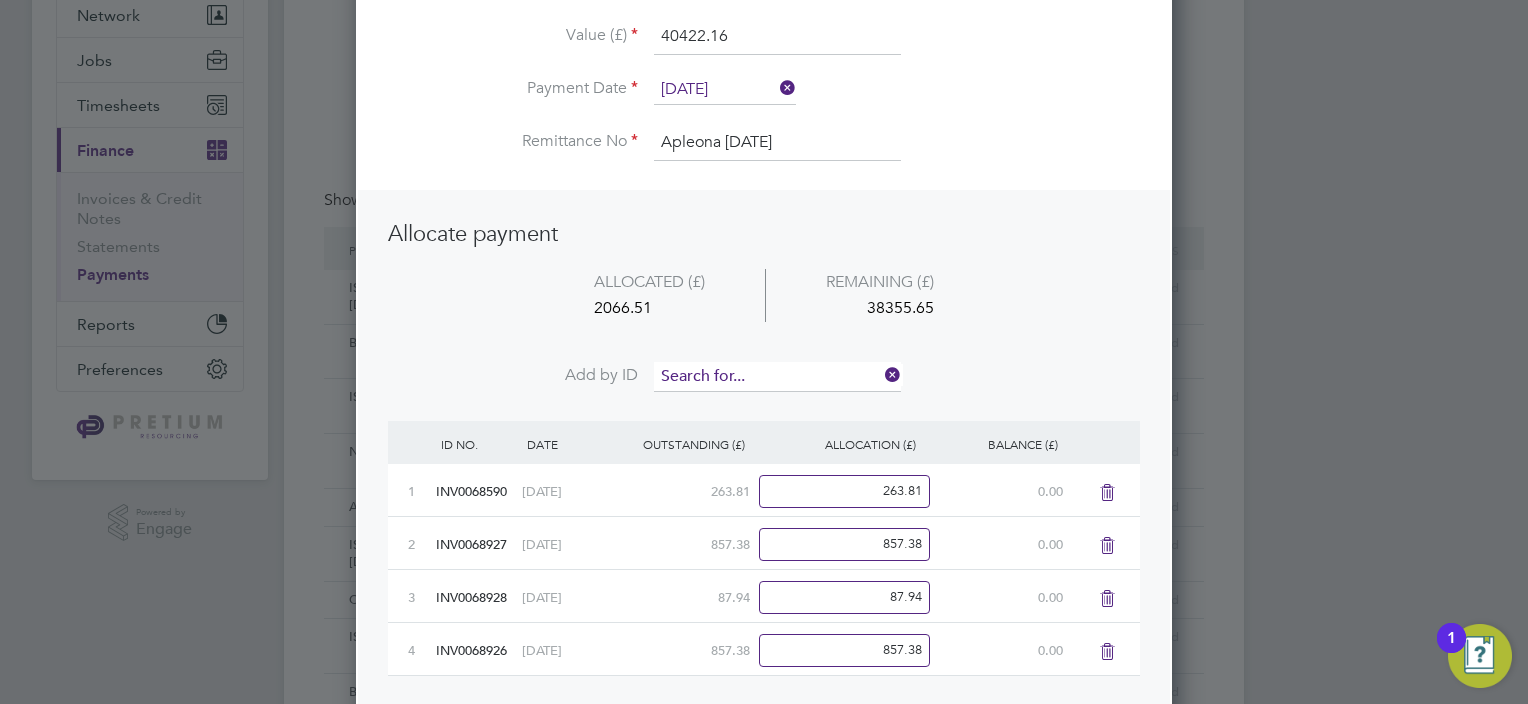 drag, startPoint x: 727, startPoint y: 373, endPoint x: 716, endPoint y: 368, distance: 12.083046 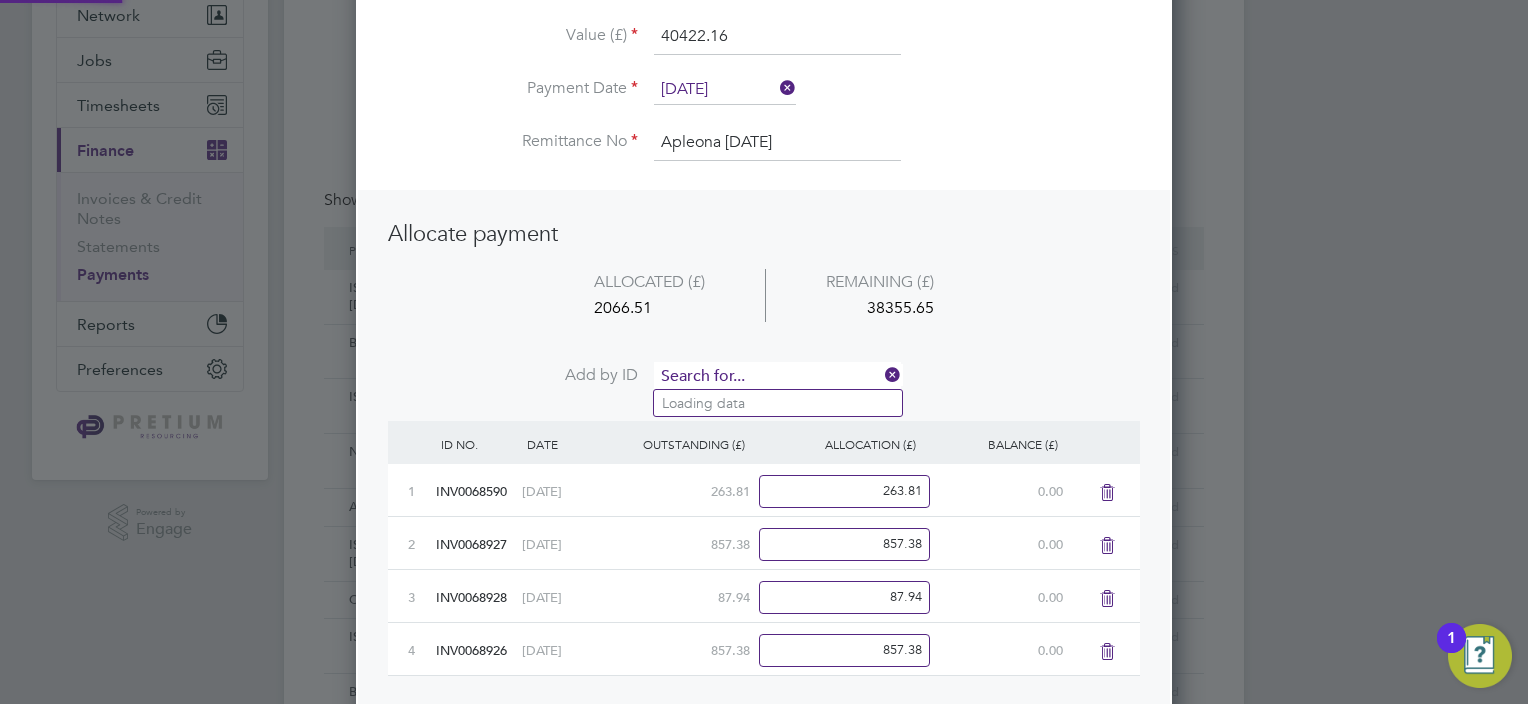 paste on "INV0068942" 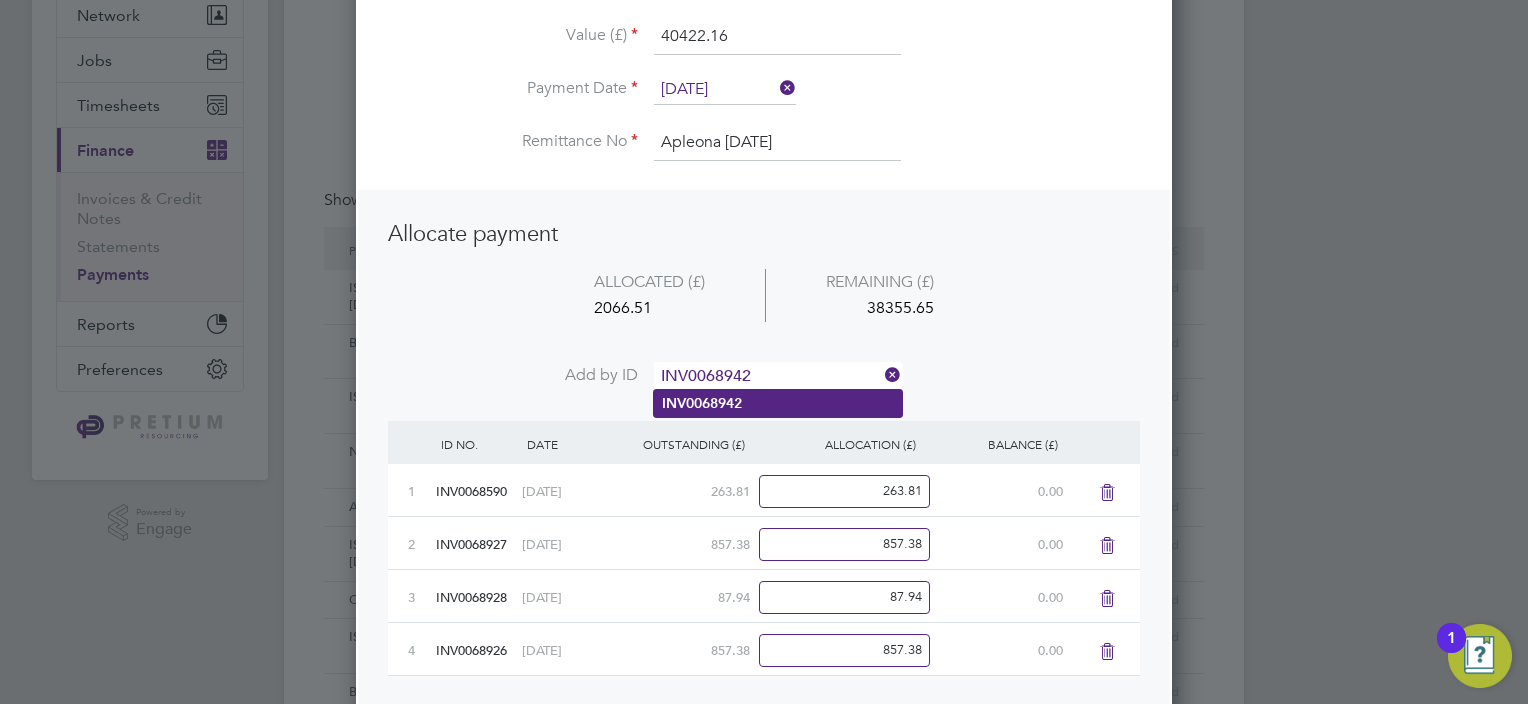 type on "INV0068942" 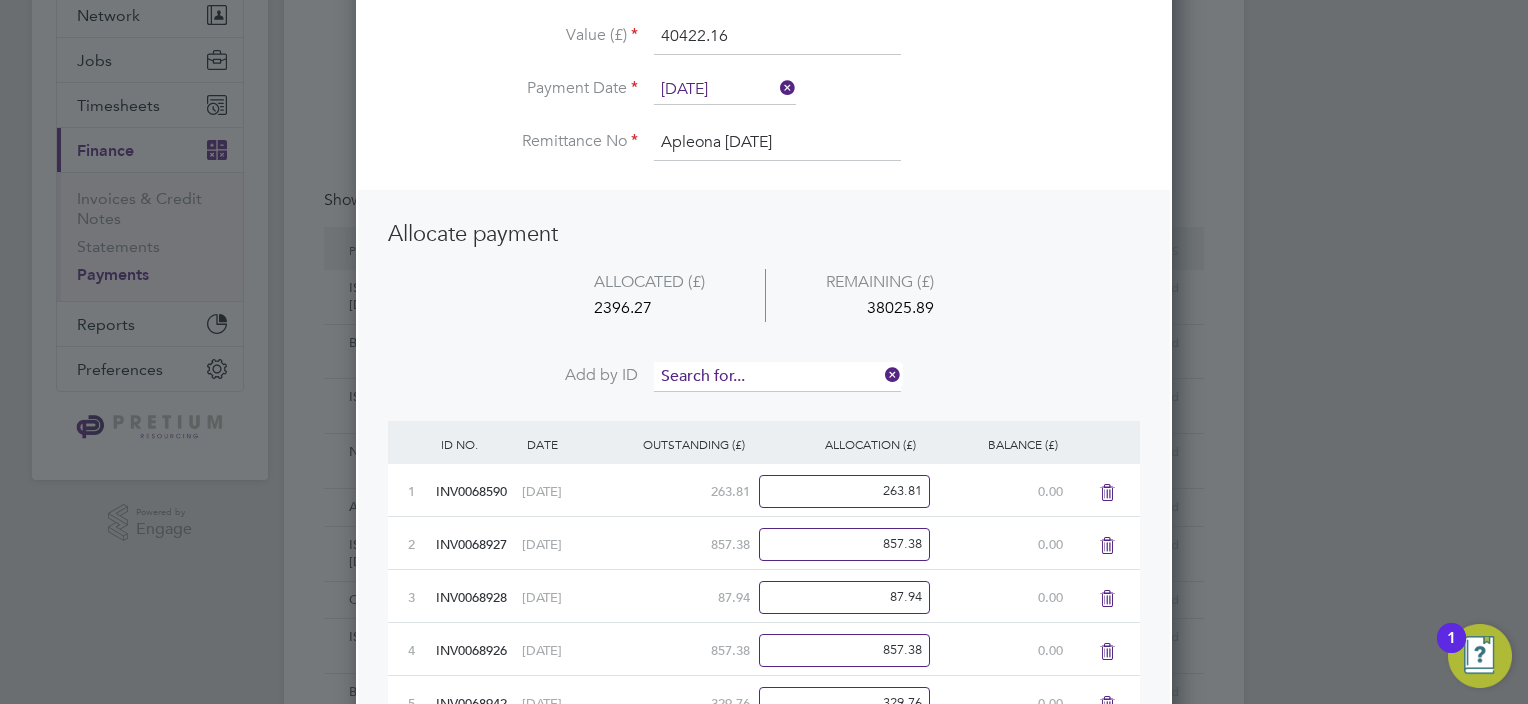 scroll, scrollTop: 10, scrollLeft: 10, axis: both 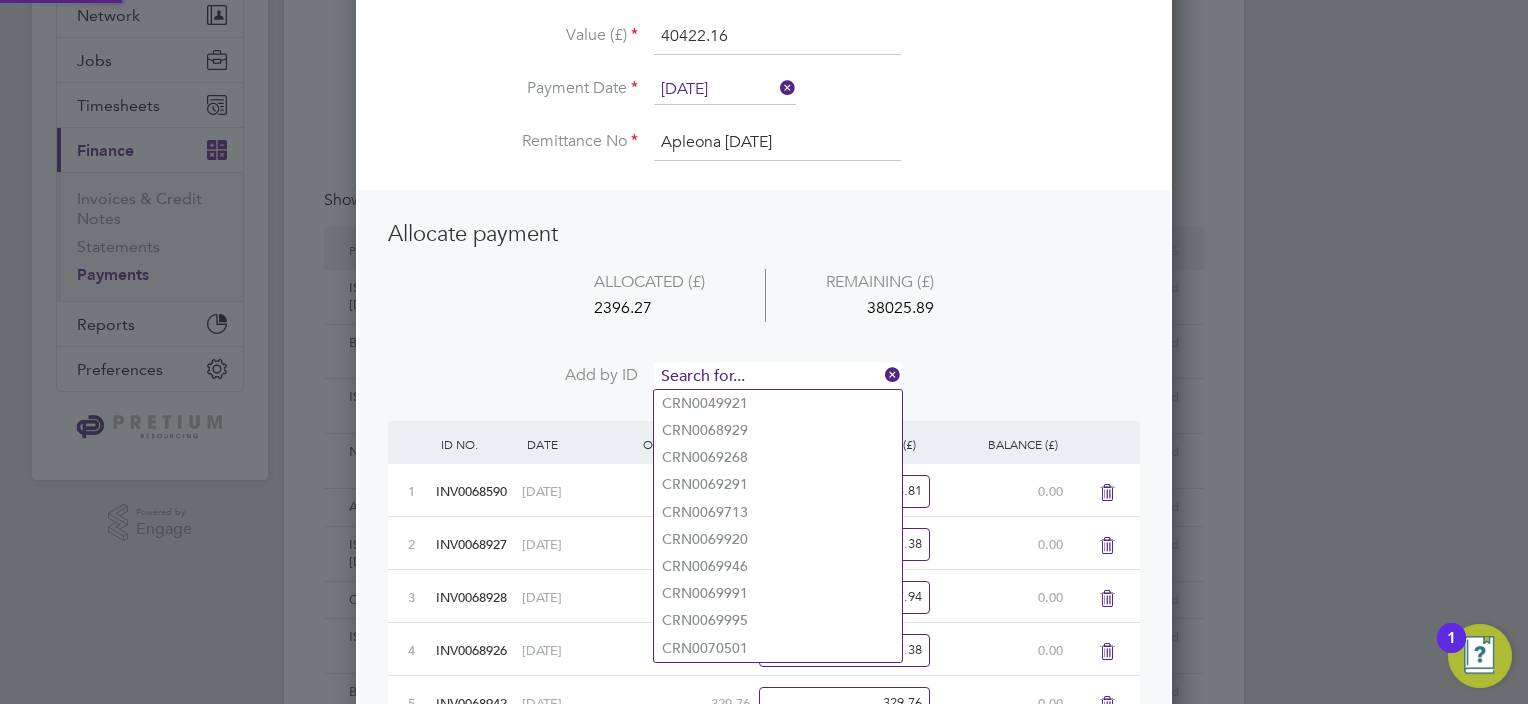 paste on "INV0068941" 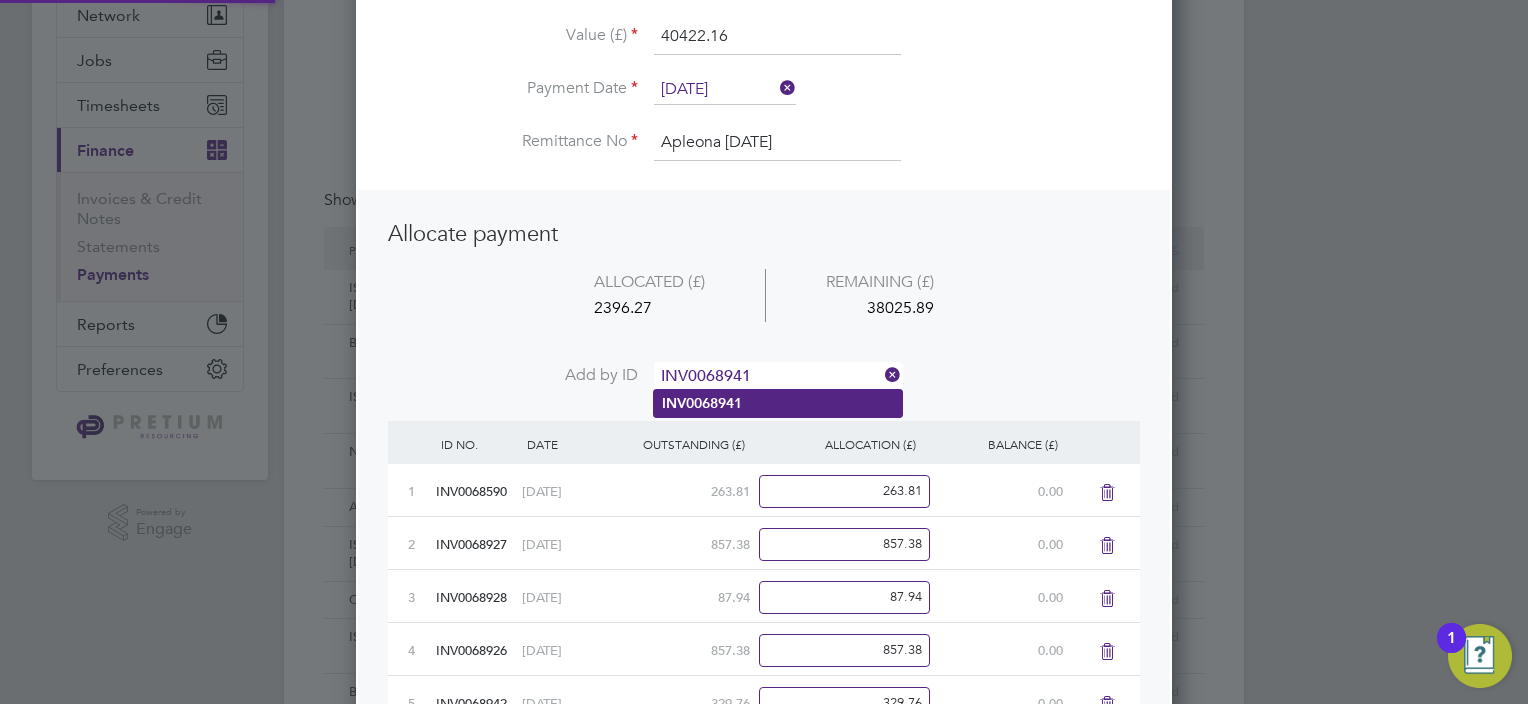 type on "INV0068941" 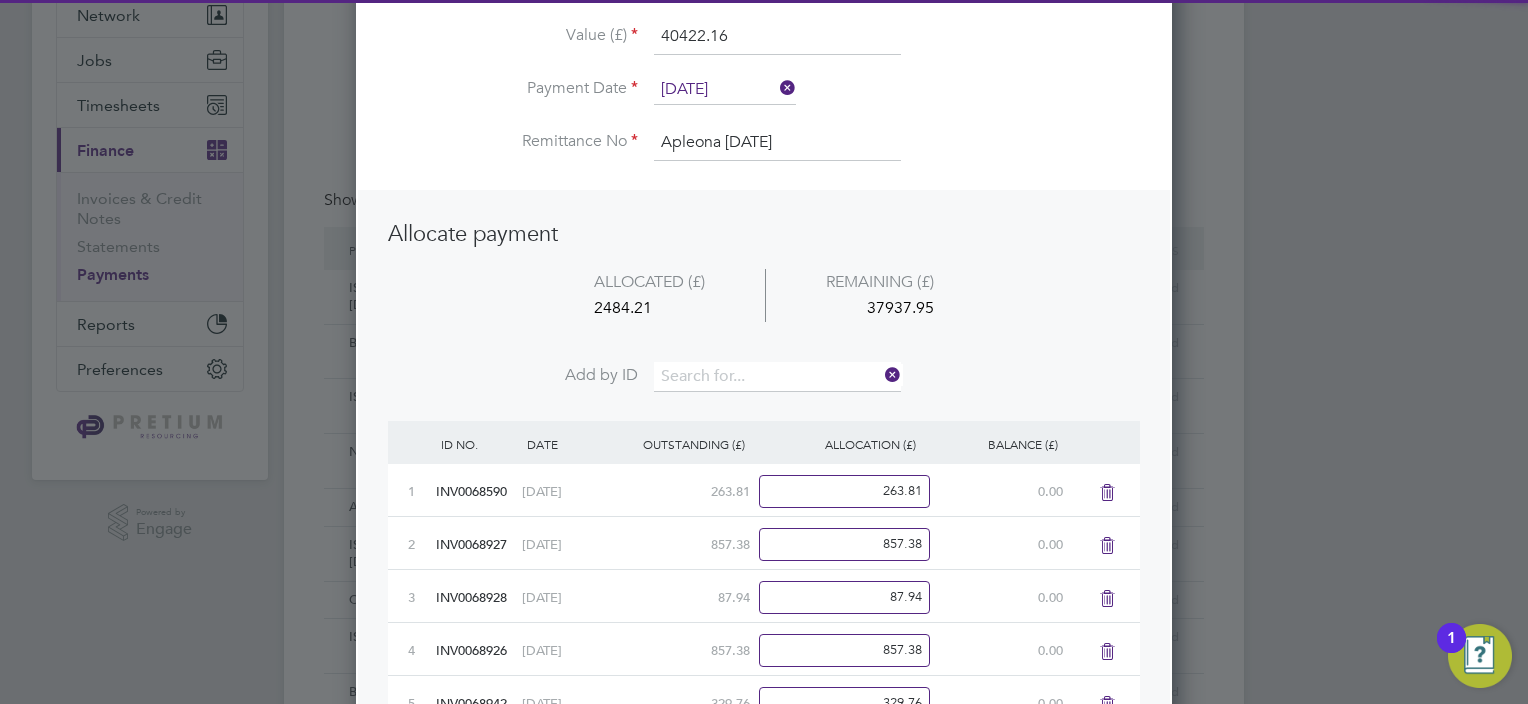 scroll, scrollTop: 10, scrollLeft: 10, axis: both 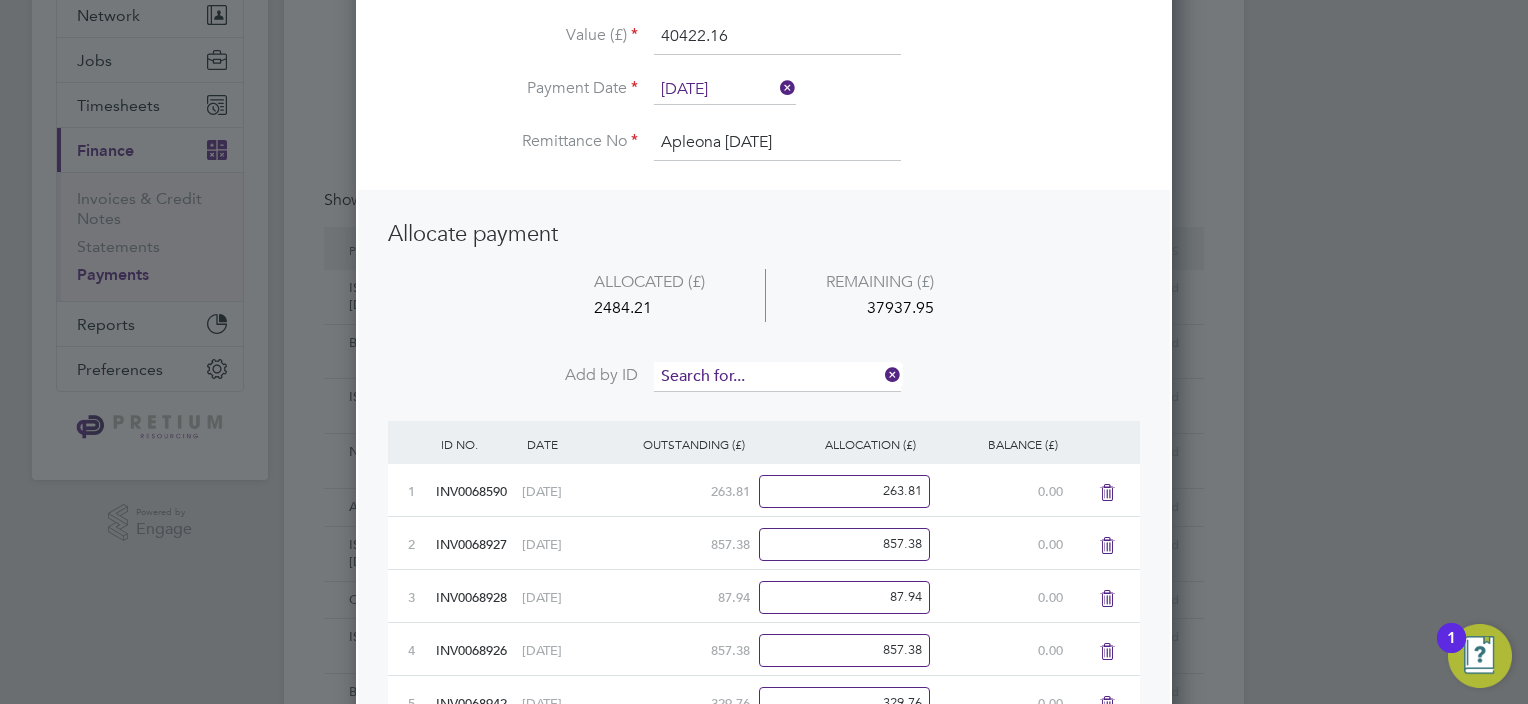 click at bounding box center (777, 377) 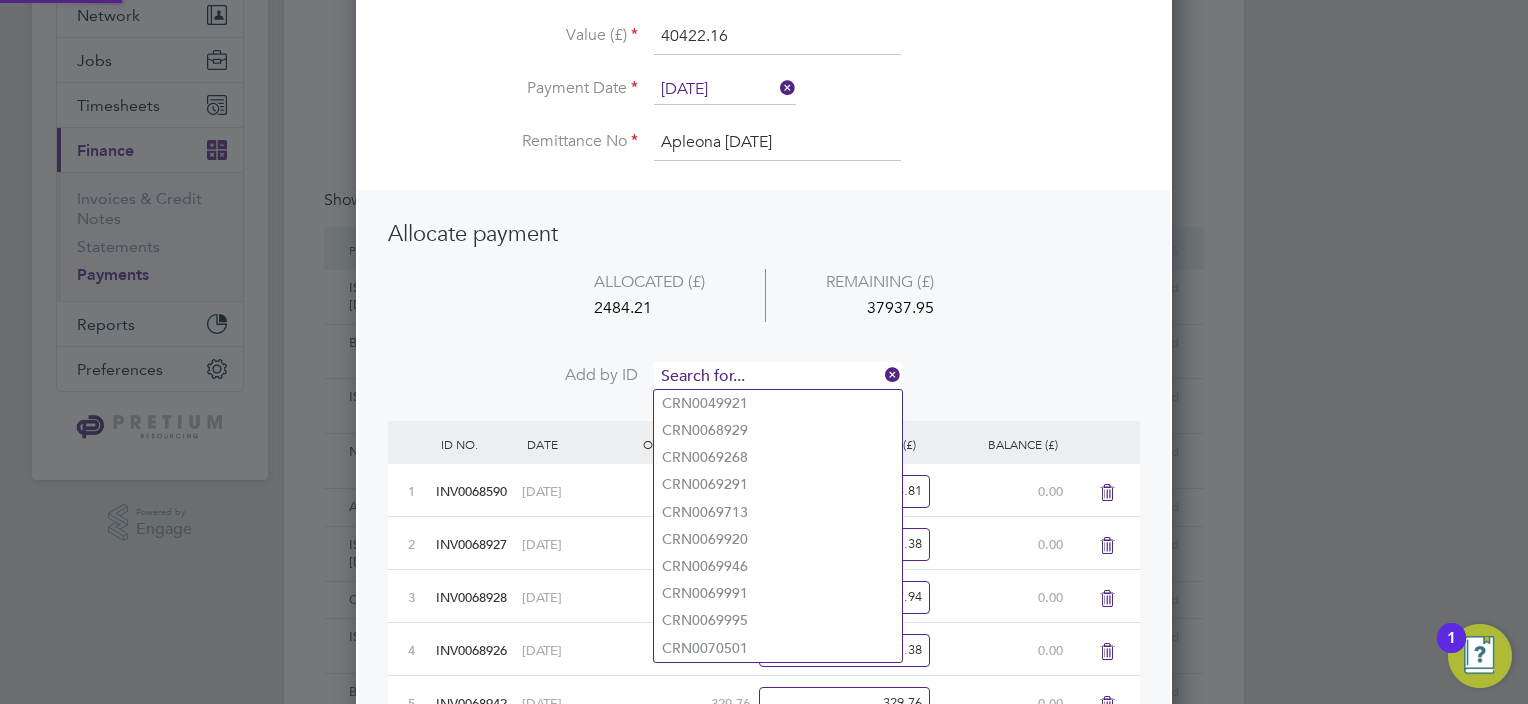 paste on "INV0068931" 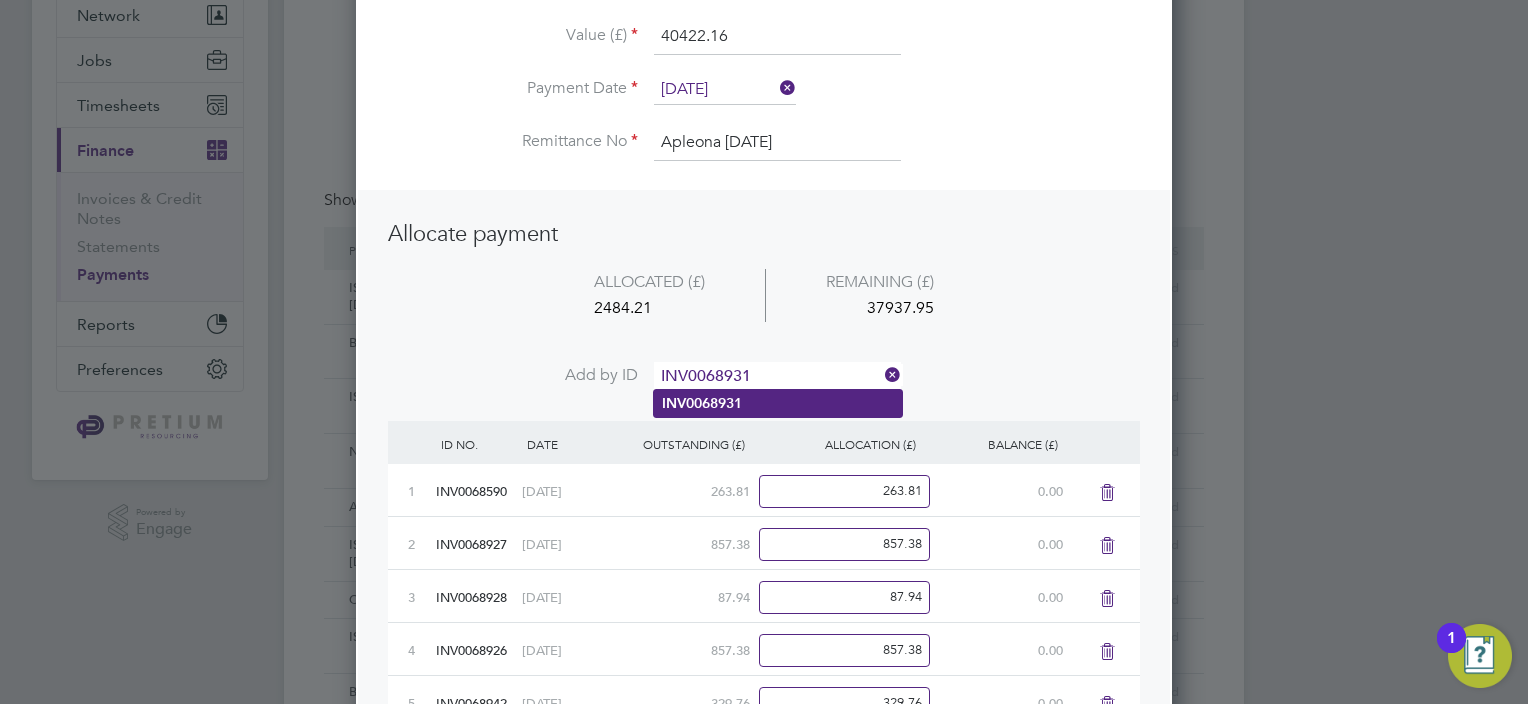 type on "INV0068931" 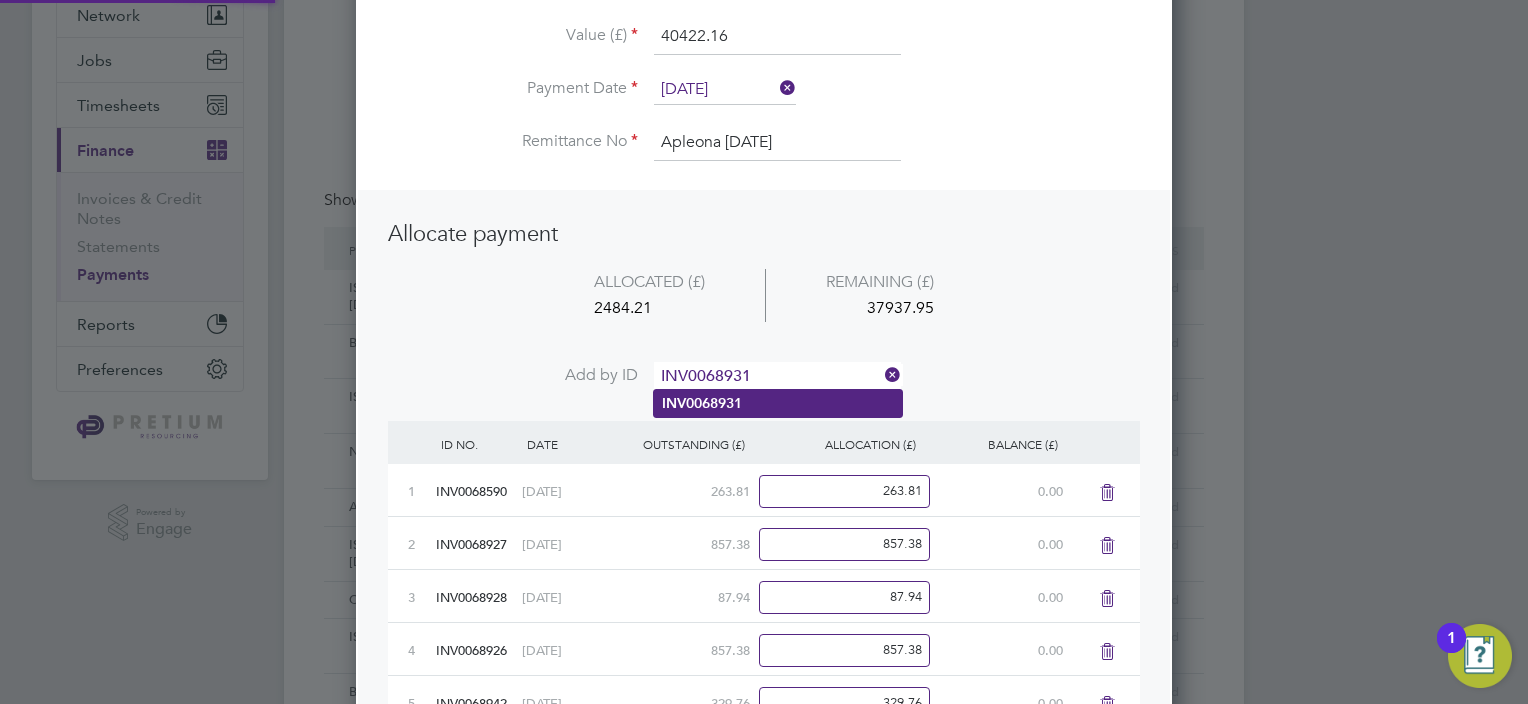 click on "INV0068931" 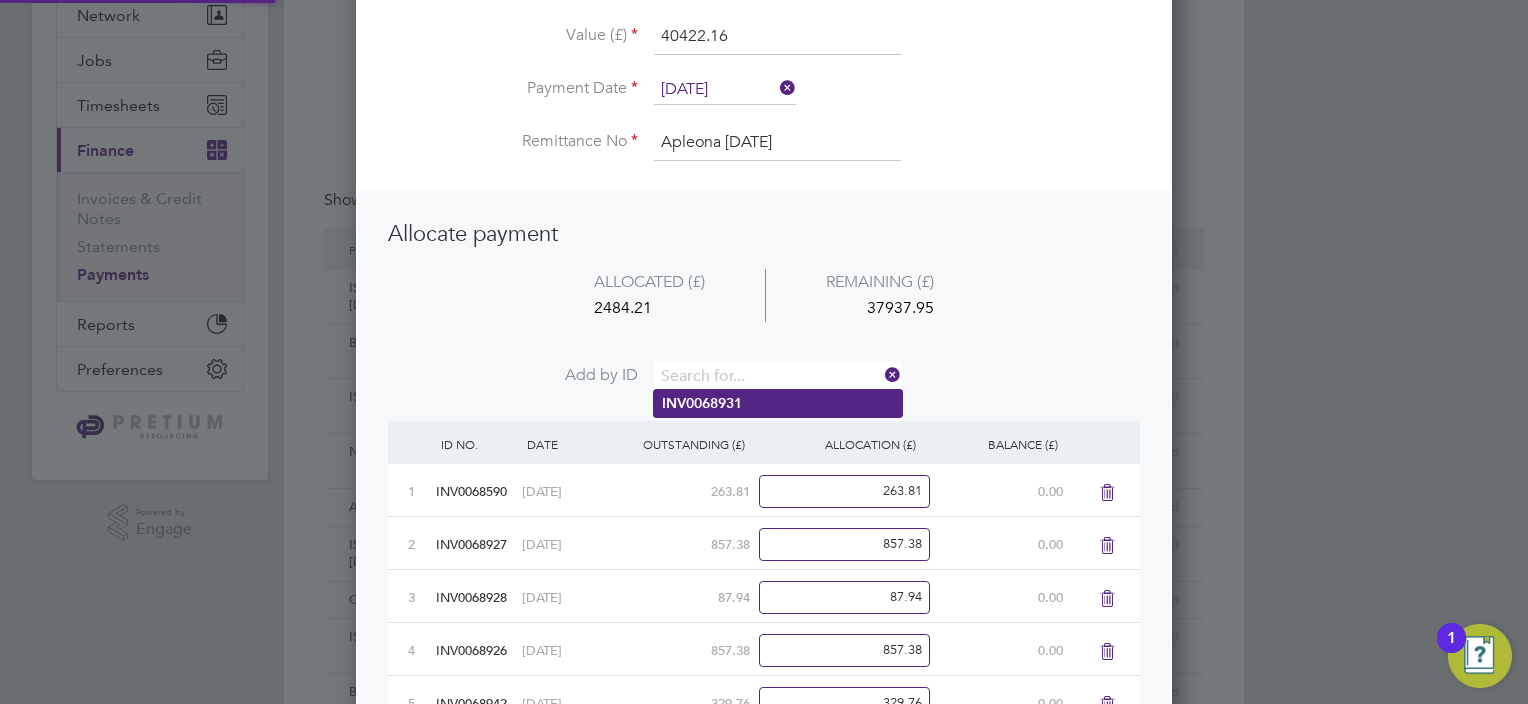 scroll, scrollTop: 10, scrollLeft: 10, axis: both 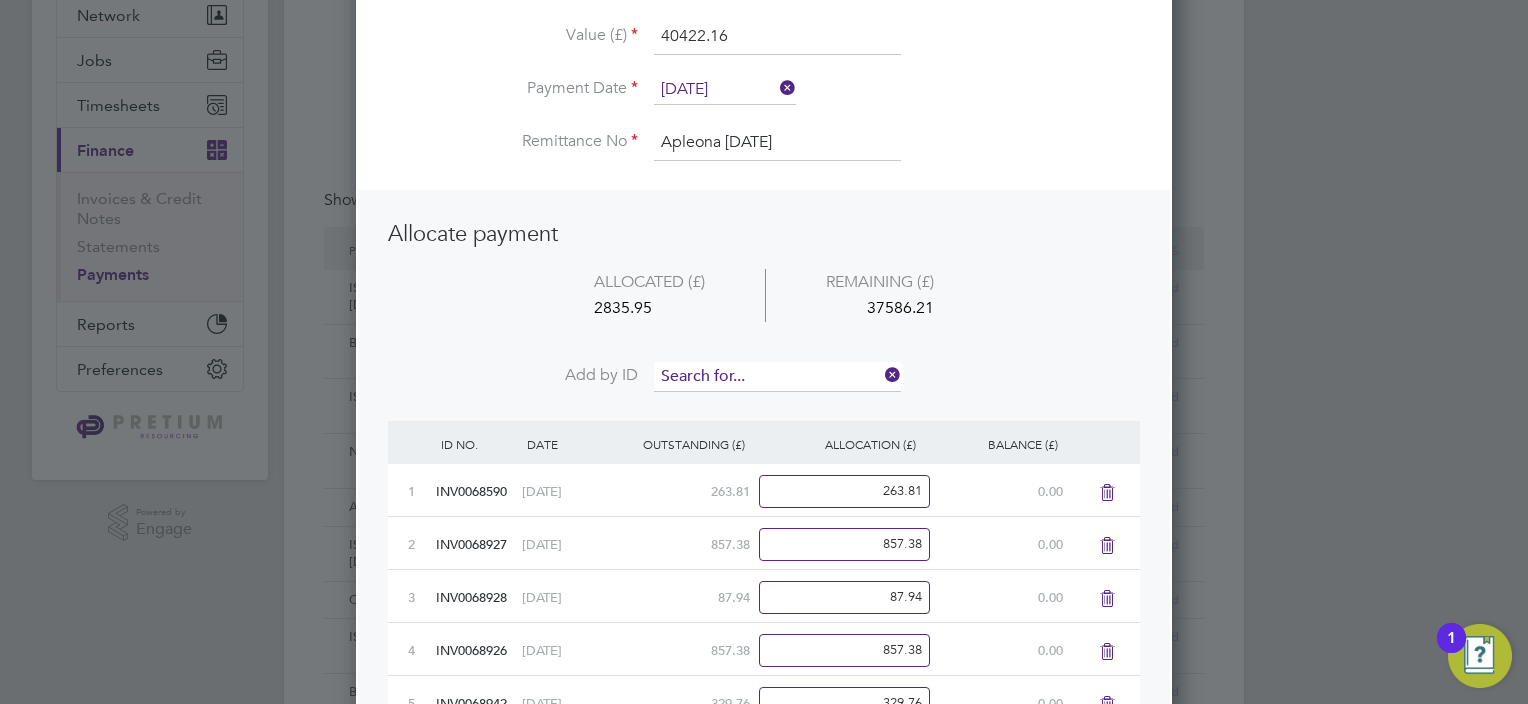 drag, startPoint x: 737, startPoint y: 367, endPoint x: 724, endPoint y: 367, distance: 13 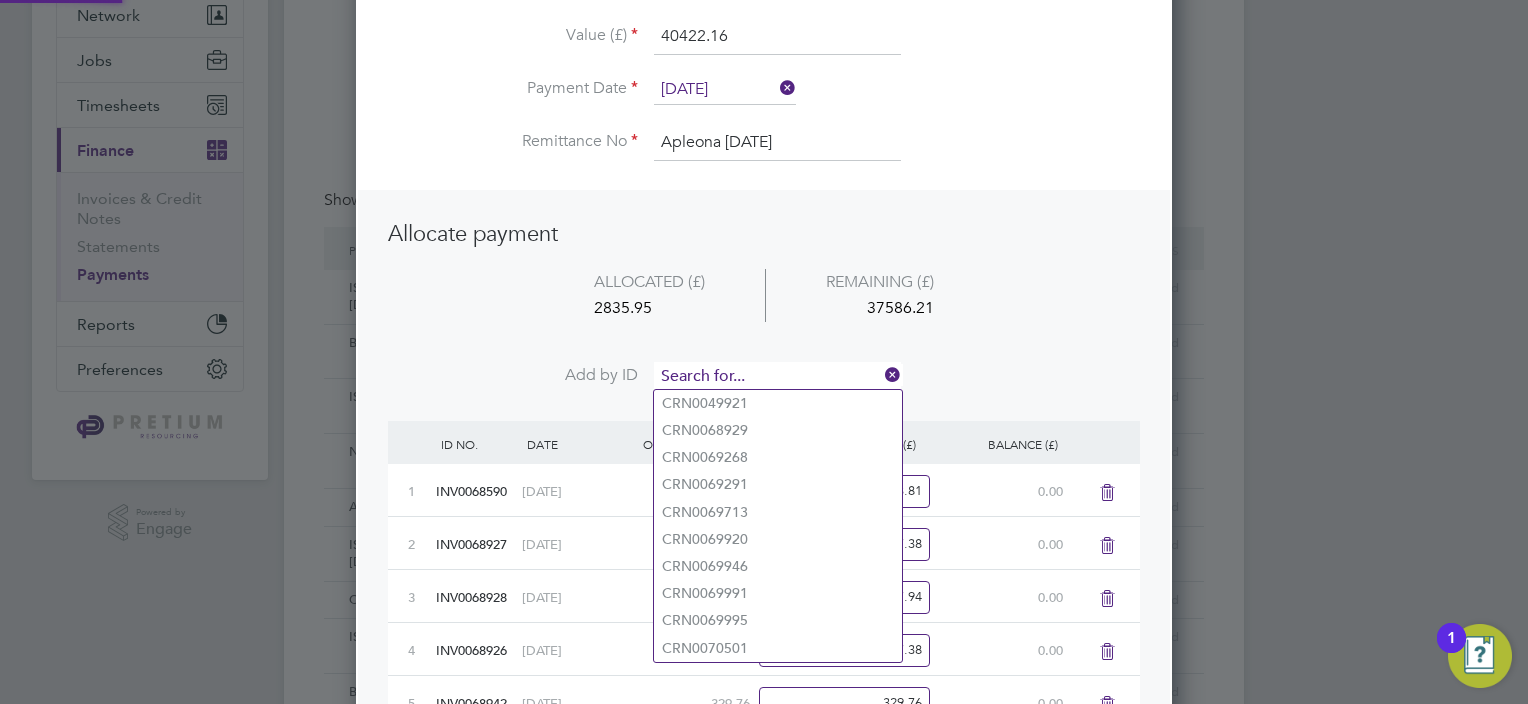 paste on "INV0068945" 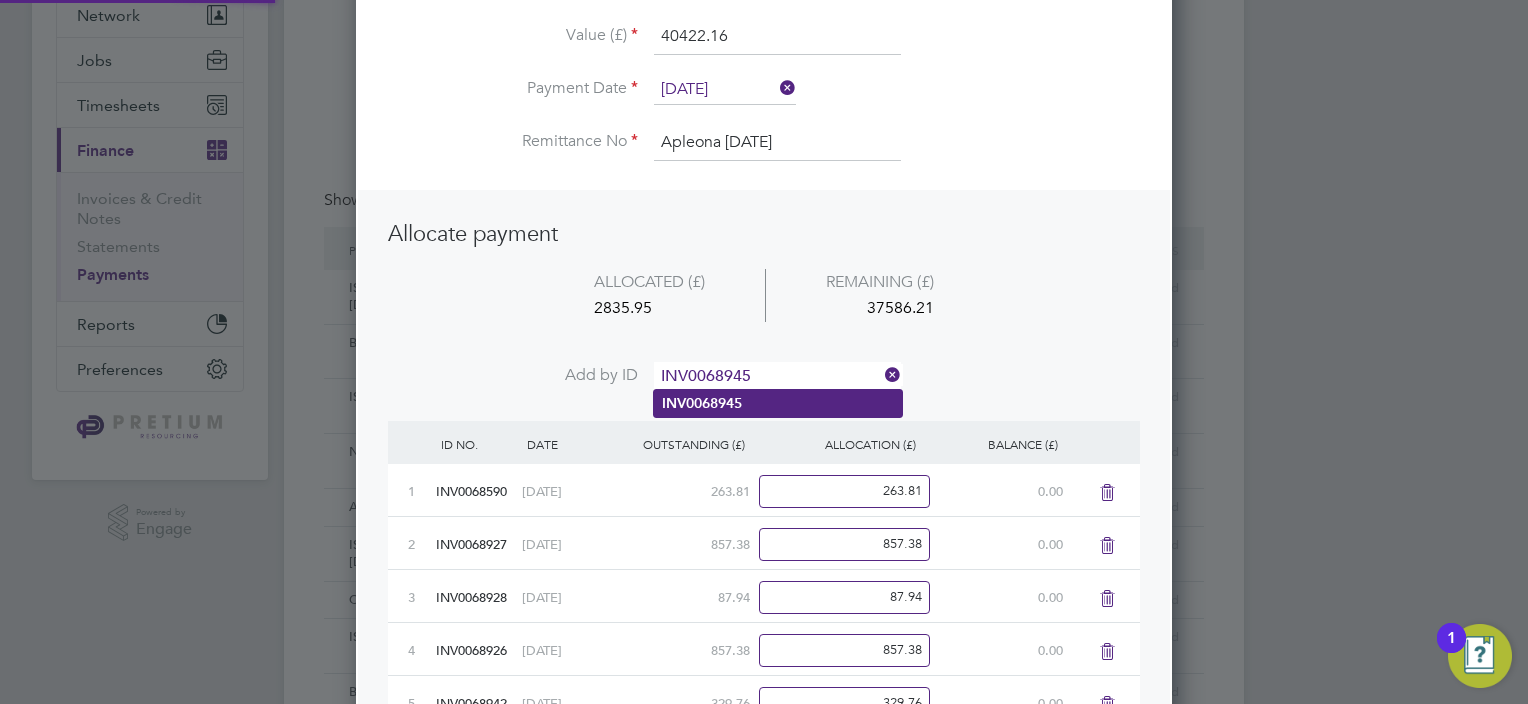 type on "INV0068945" 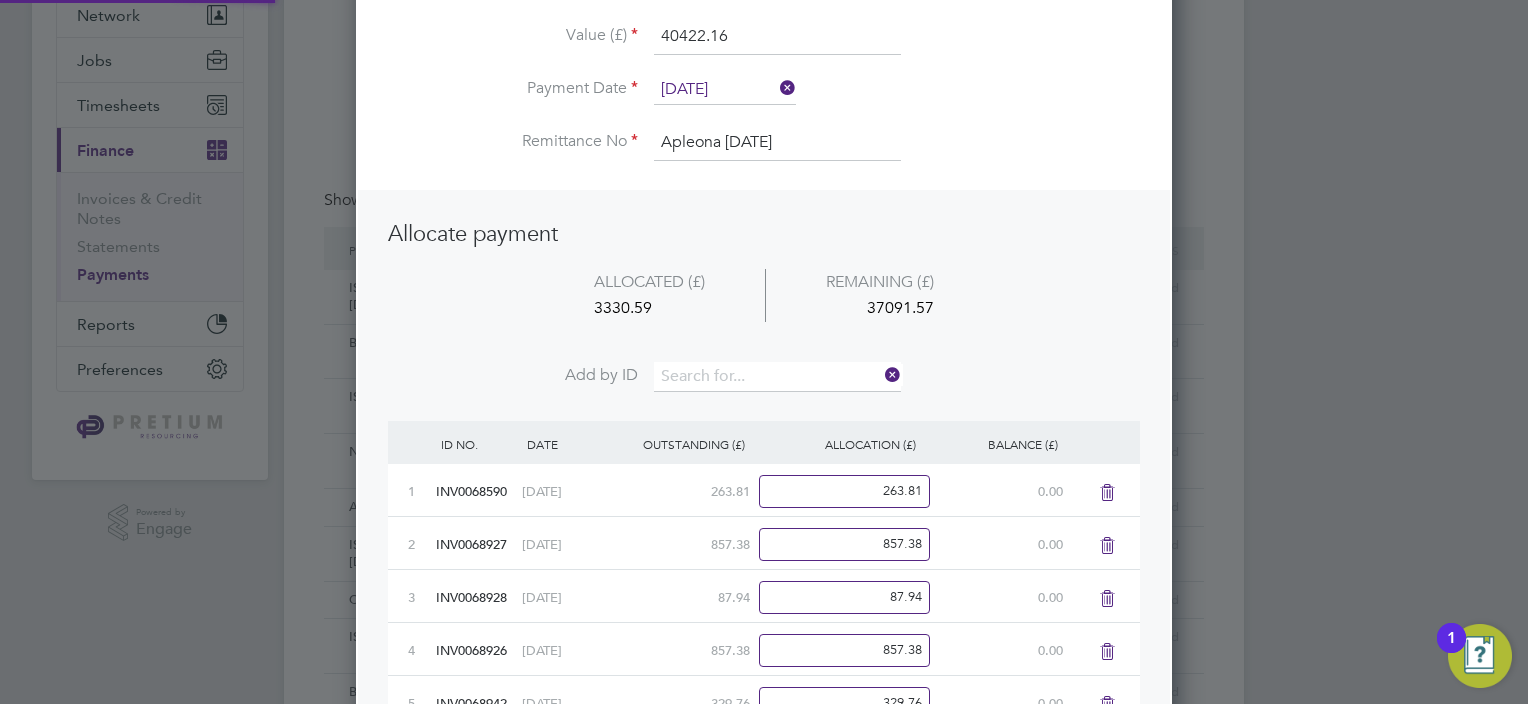 scroll, scrollTop: 10, scrollLeft: 10, axis: both 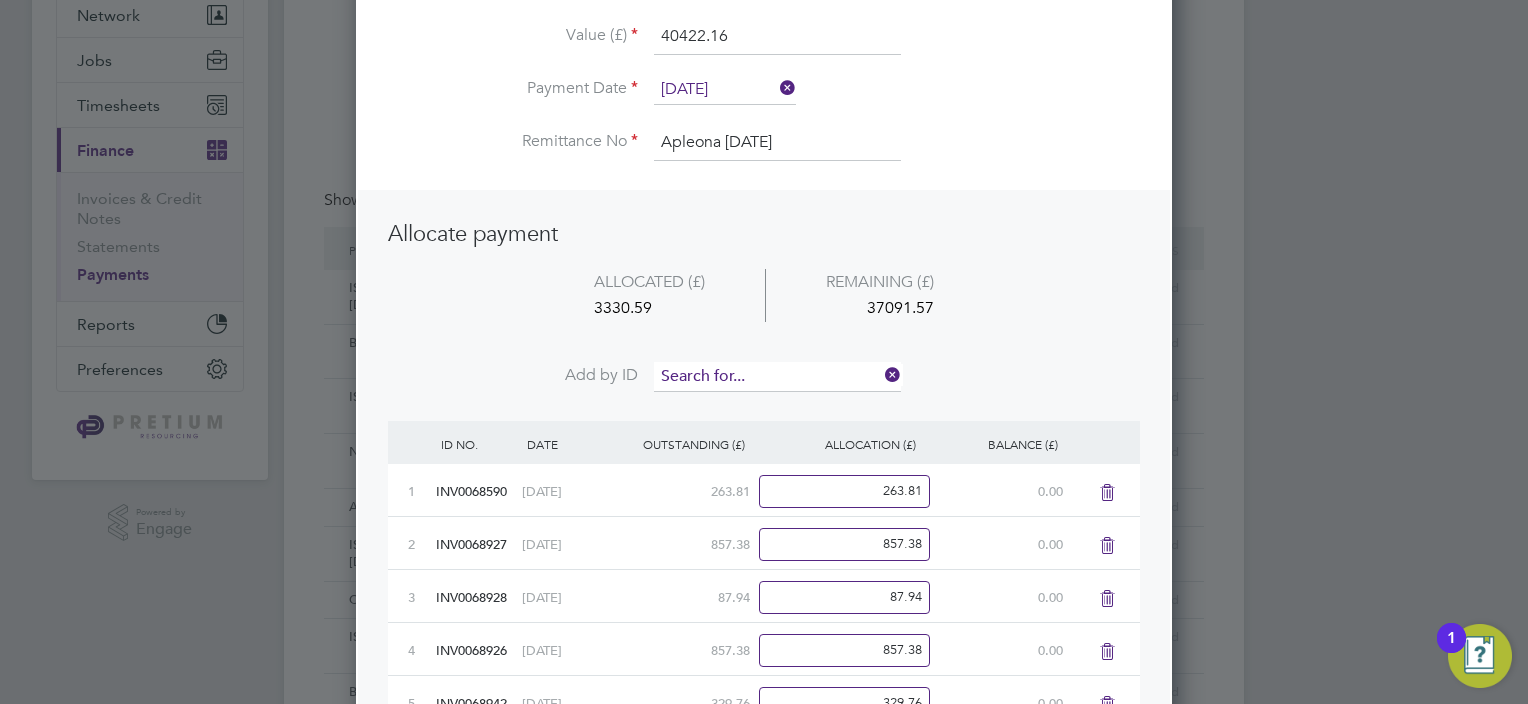 click at bounding box center (777, 377) 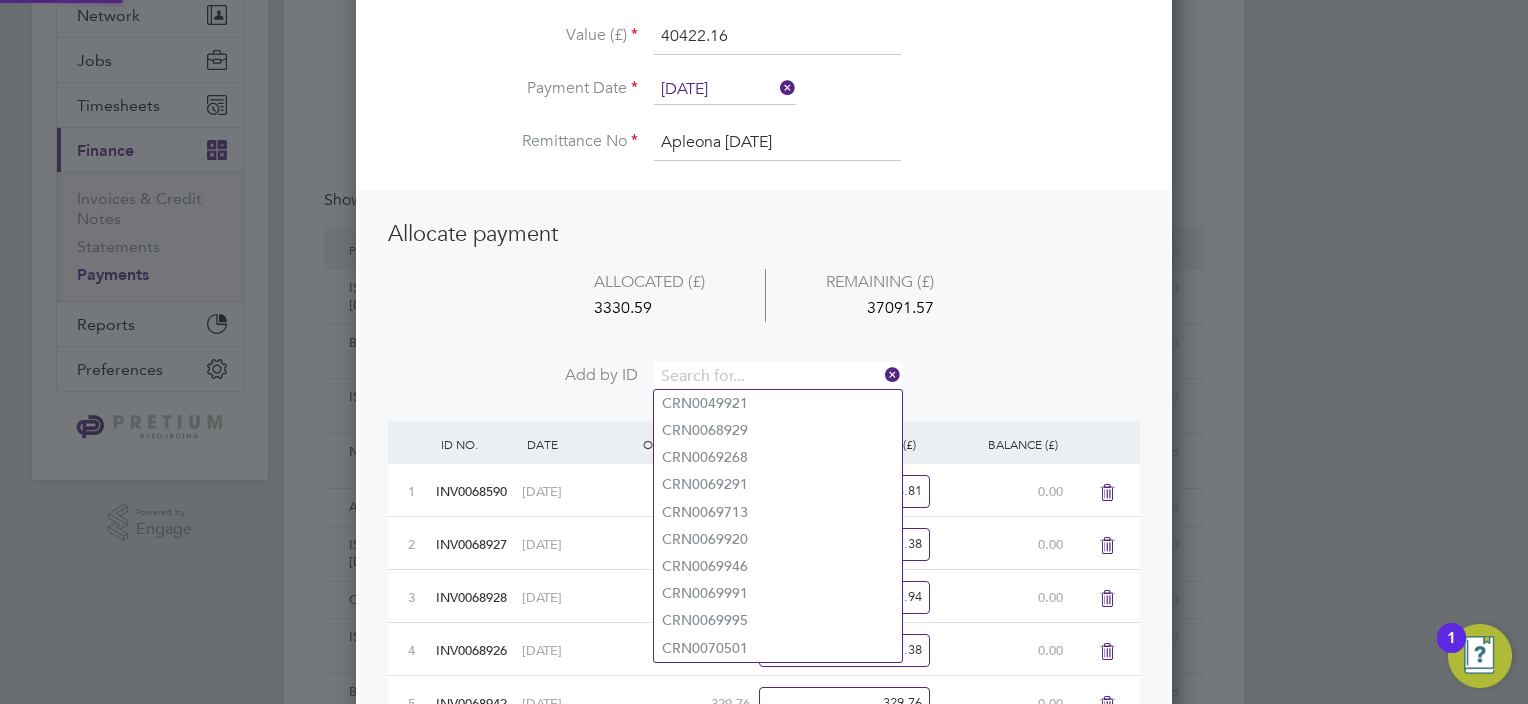 paste on "INV0068940" 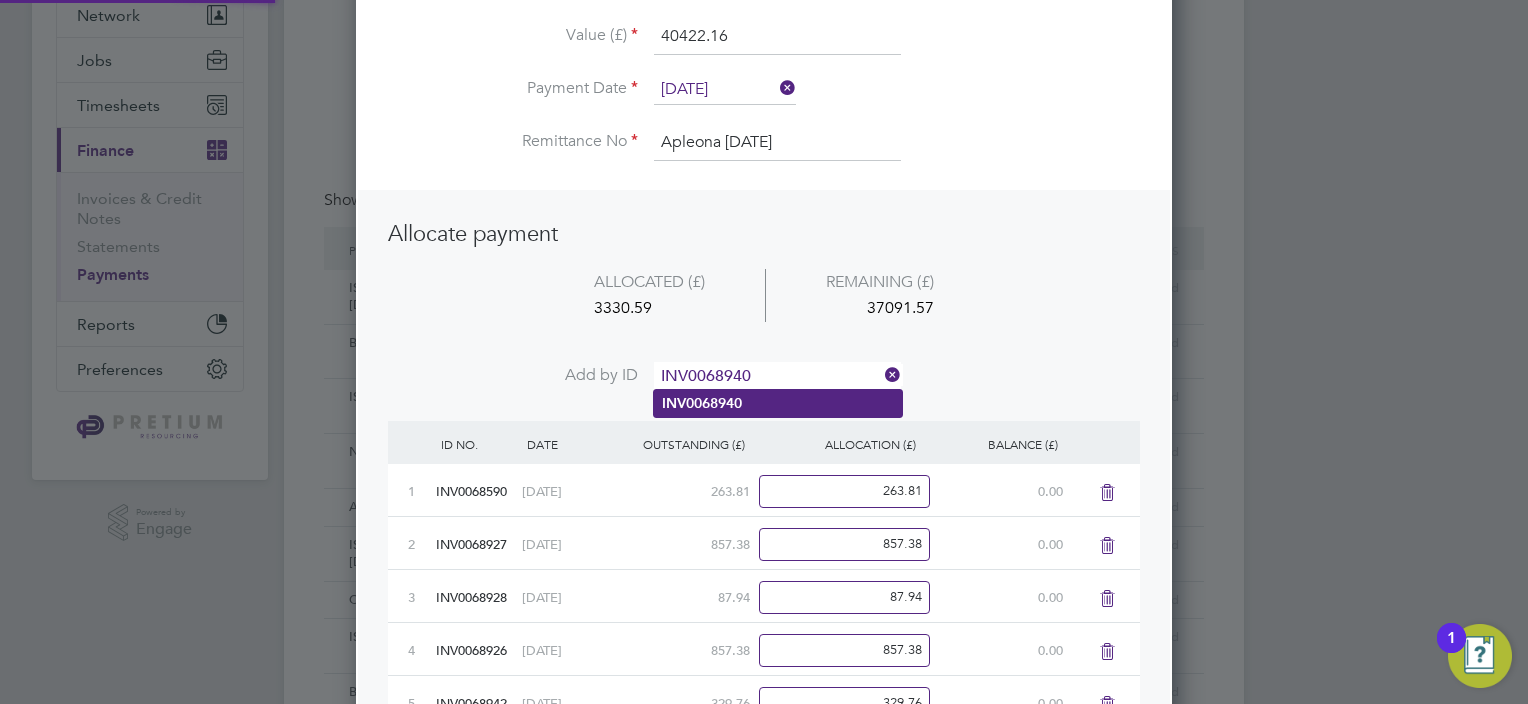 type on "INV0068940" 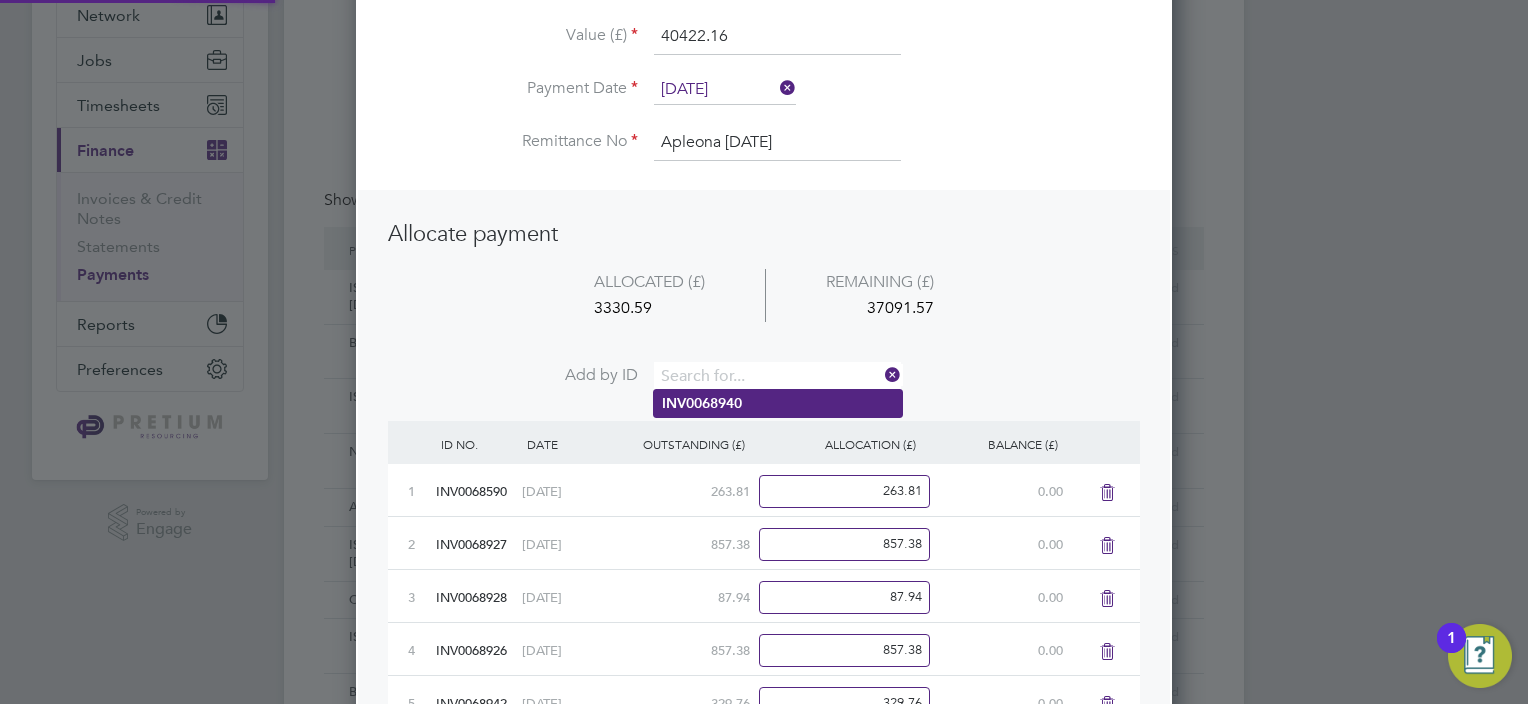 scroll, scrollTop: 9, scrollLeft: 10, axis: both 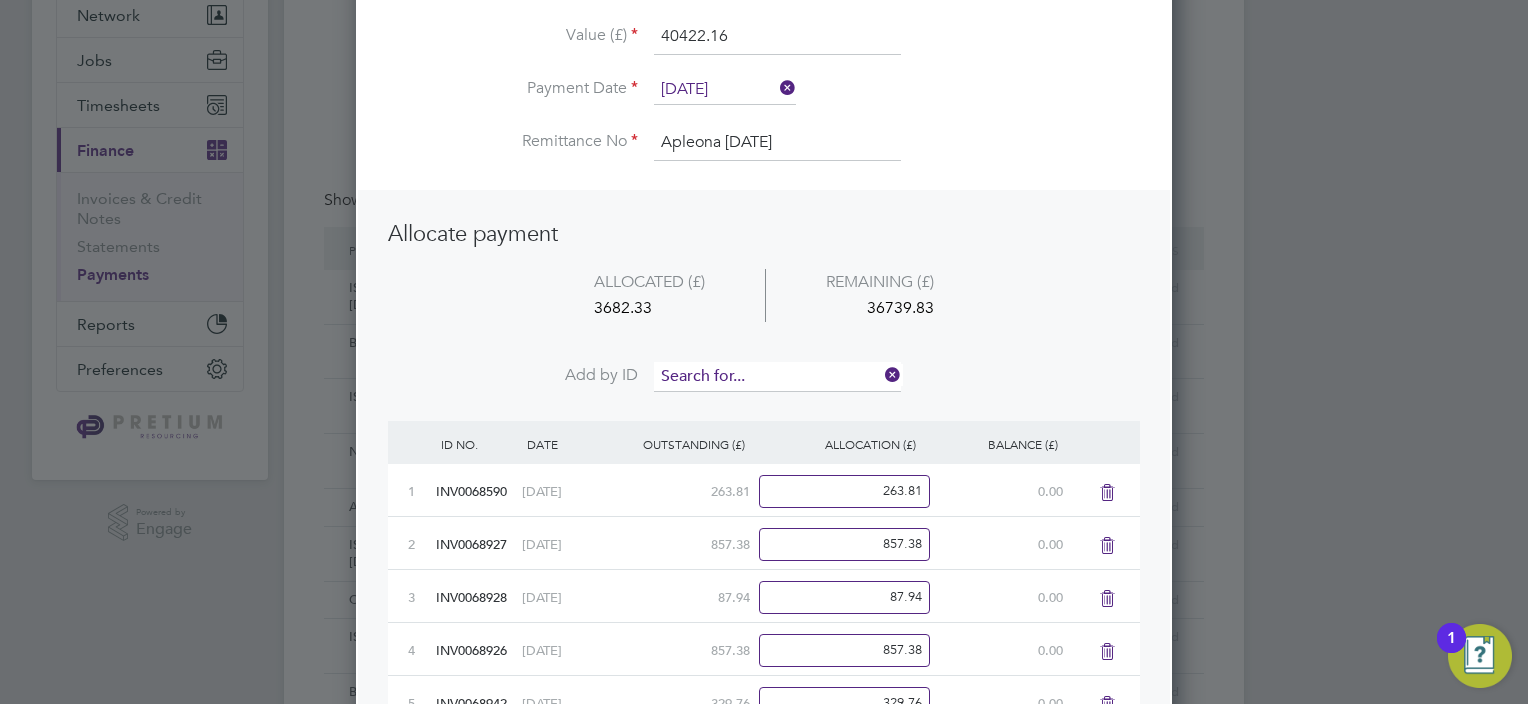 click at bounding box center [777, 377] 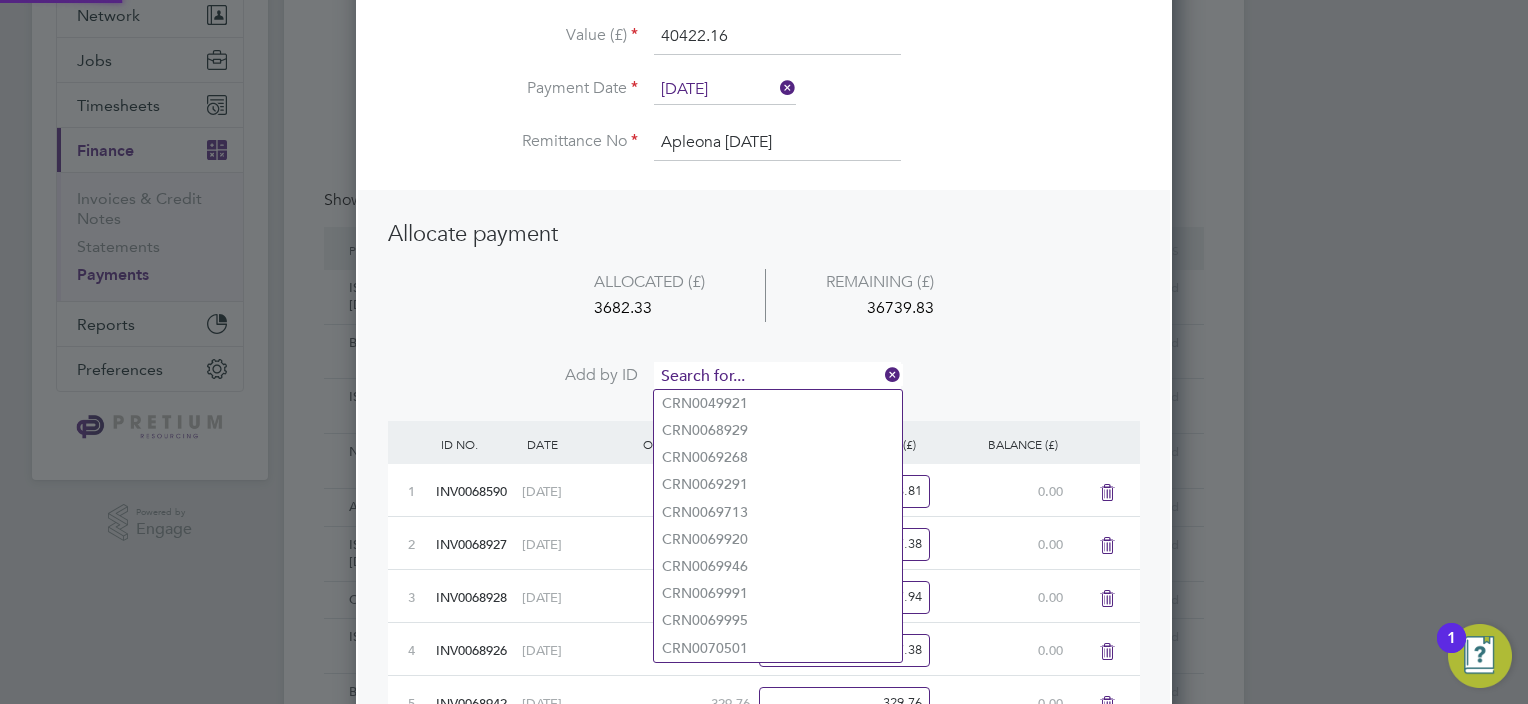 paste on "INV0068936" 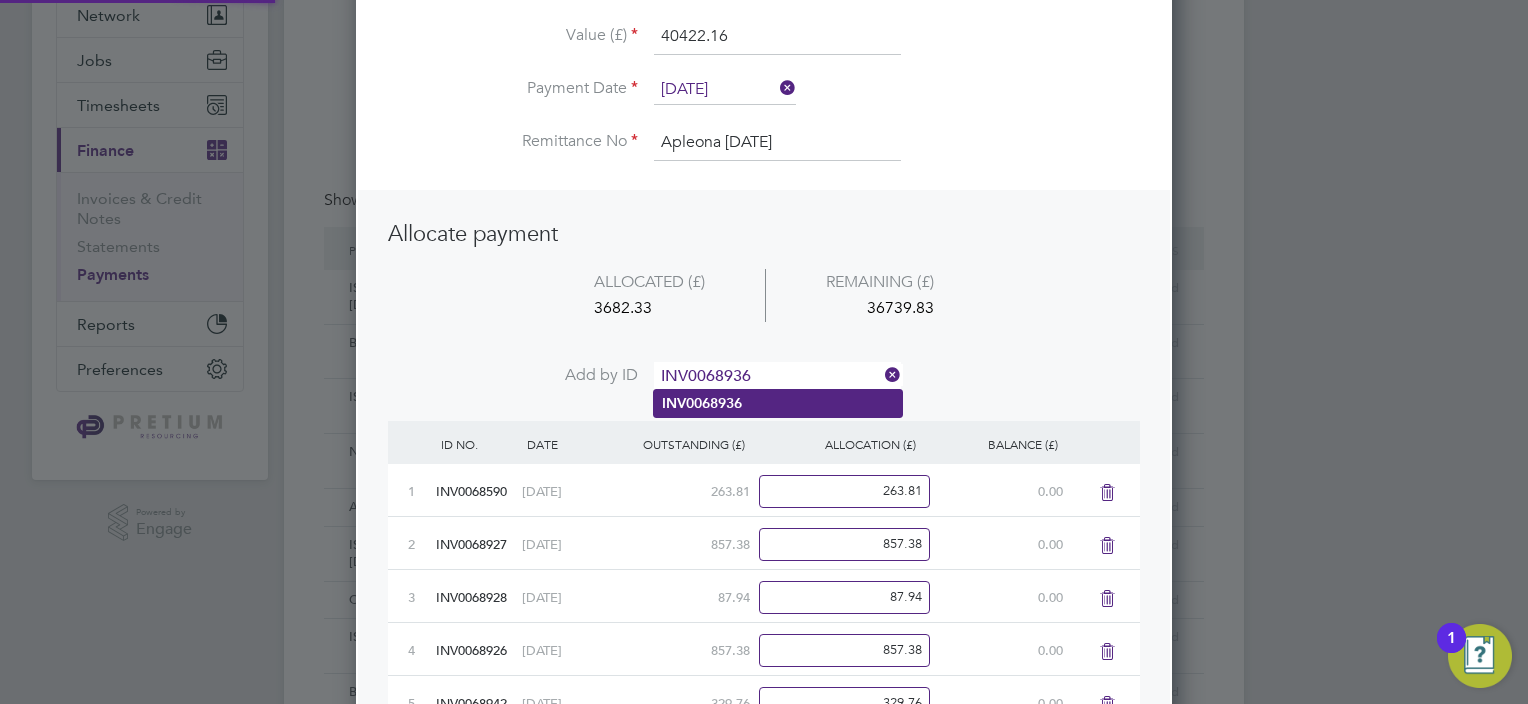 type on "INV0068936" 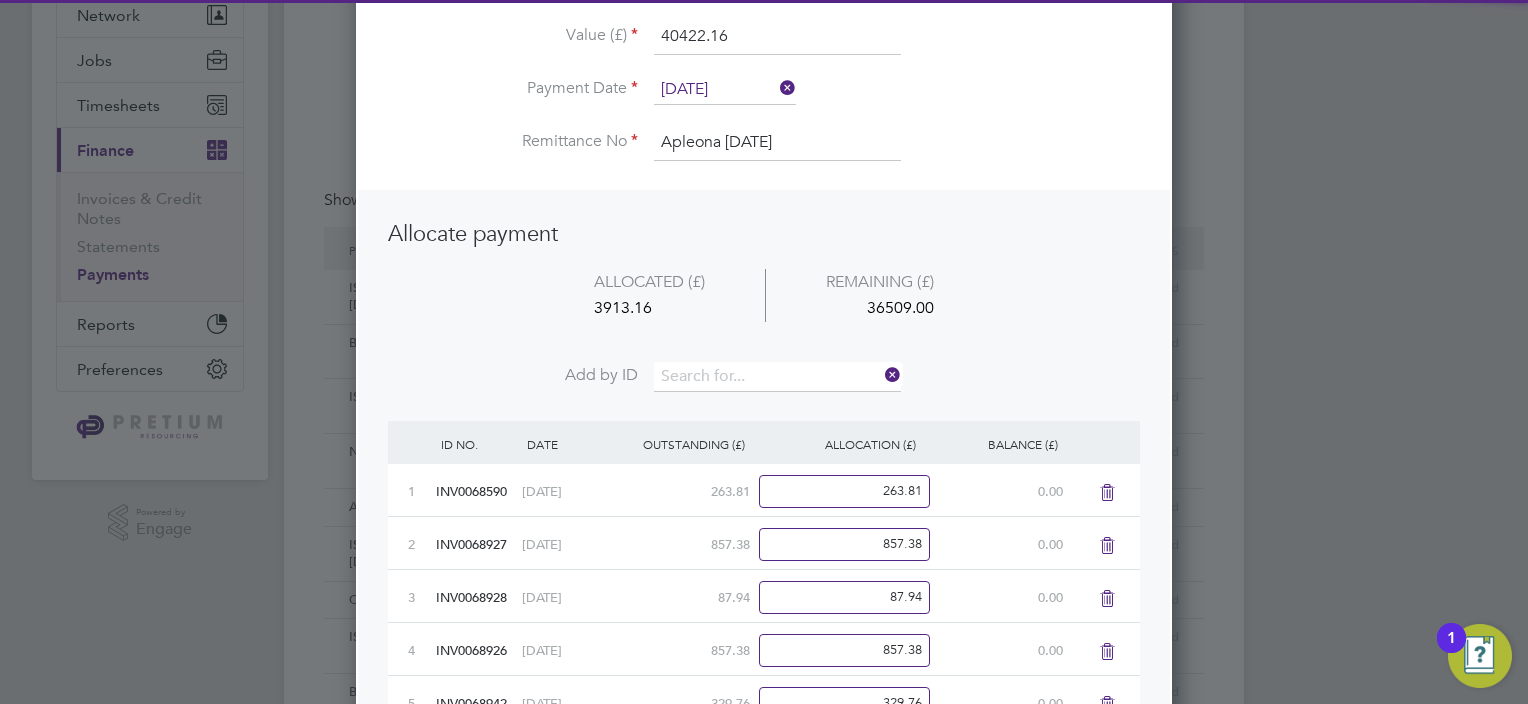 scroll, scrollTop: 10, scrollLeft: 10, axis: both 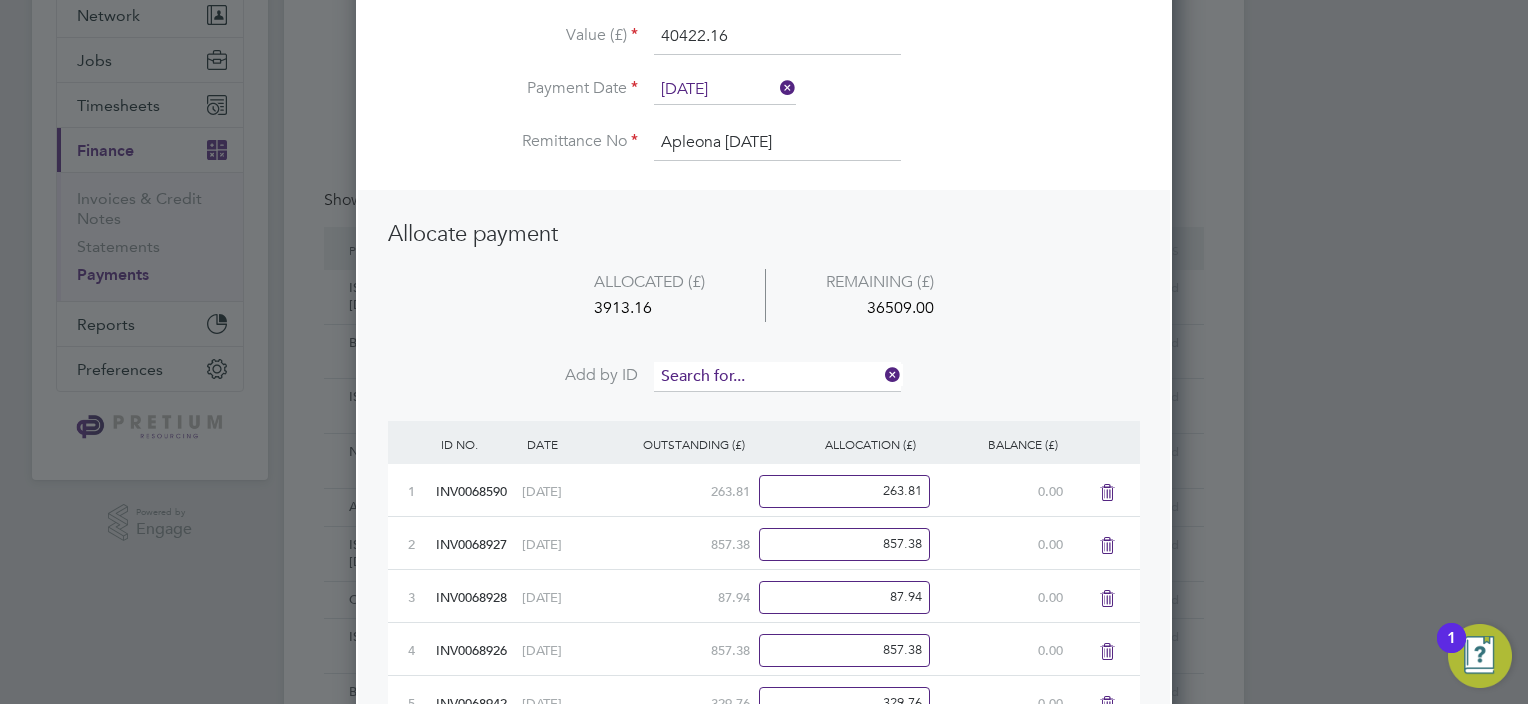 click at bounding box center [777, 377] 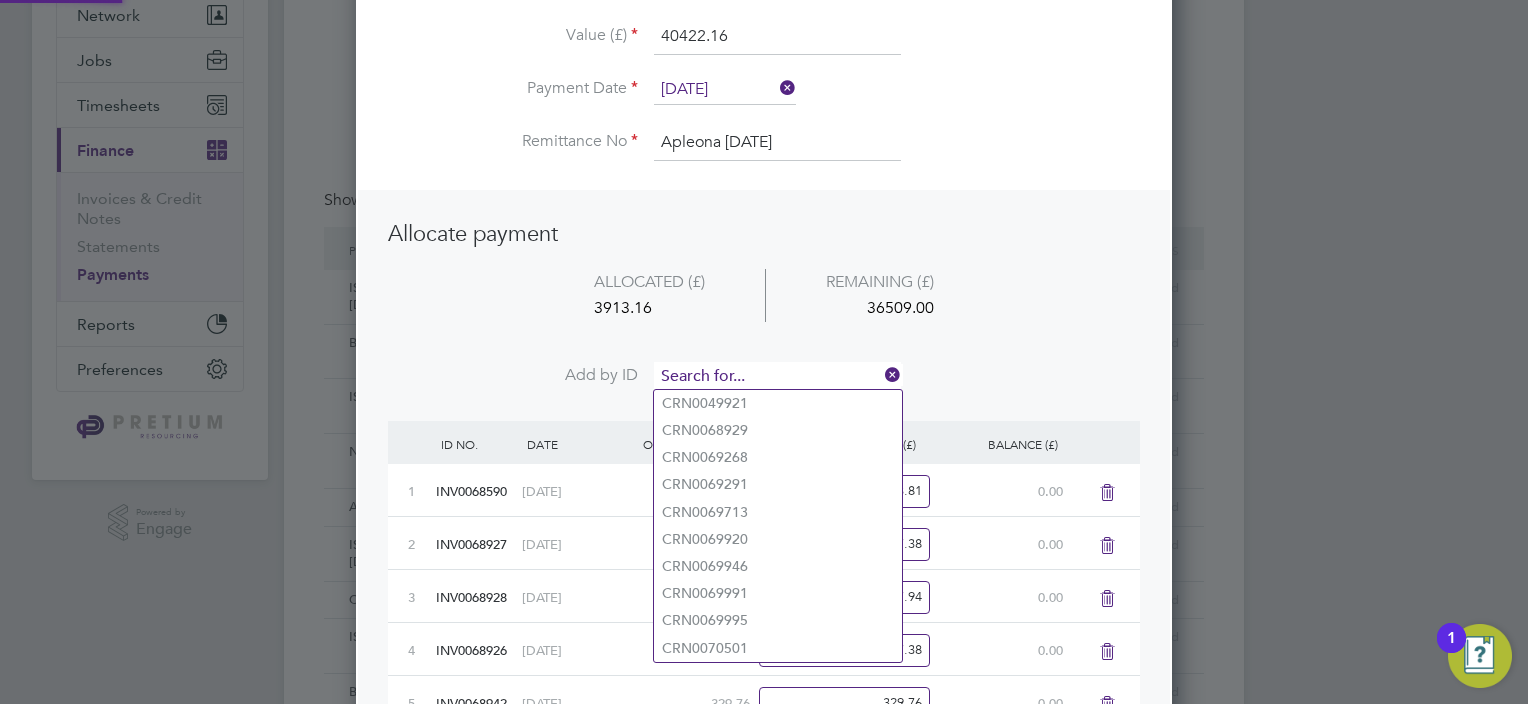 paste on "INV0068933" 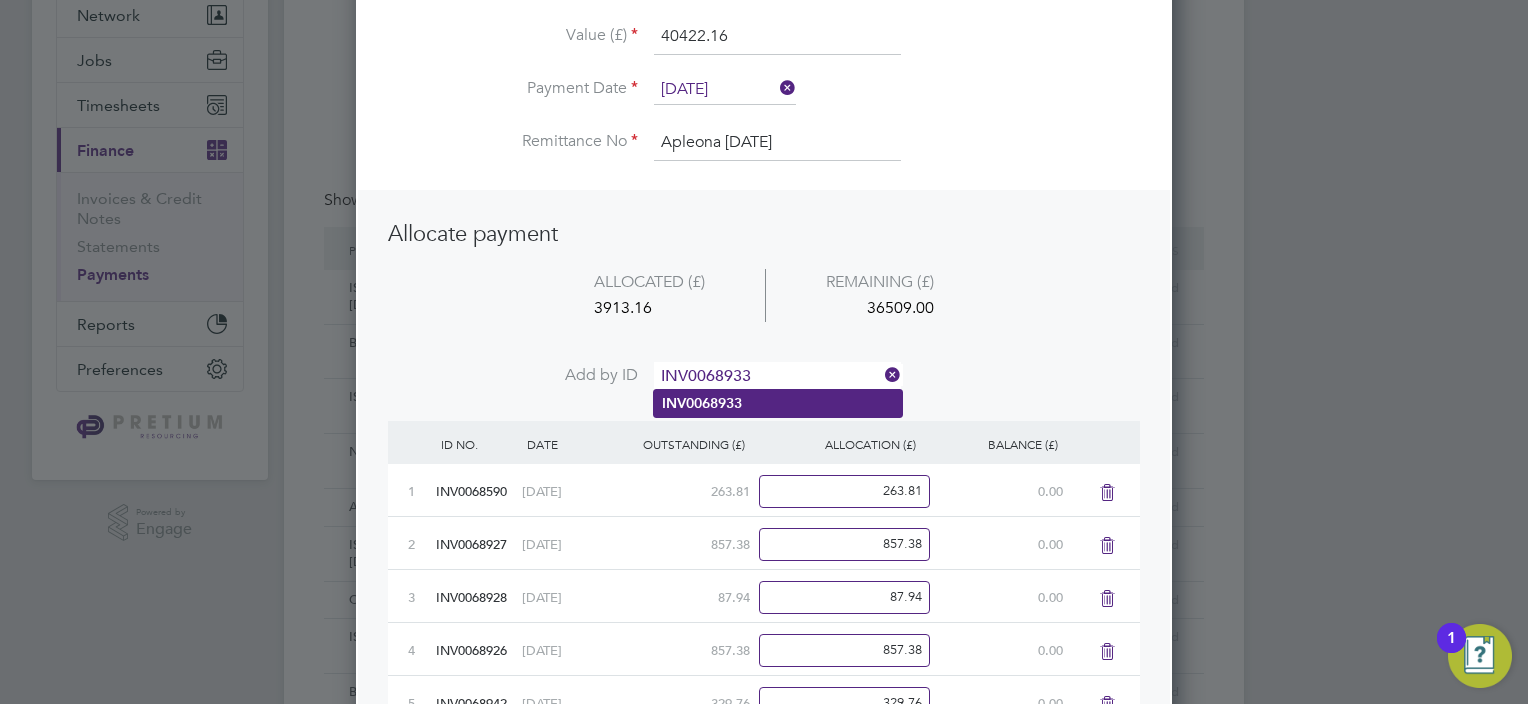 type on "INV0068933" 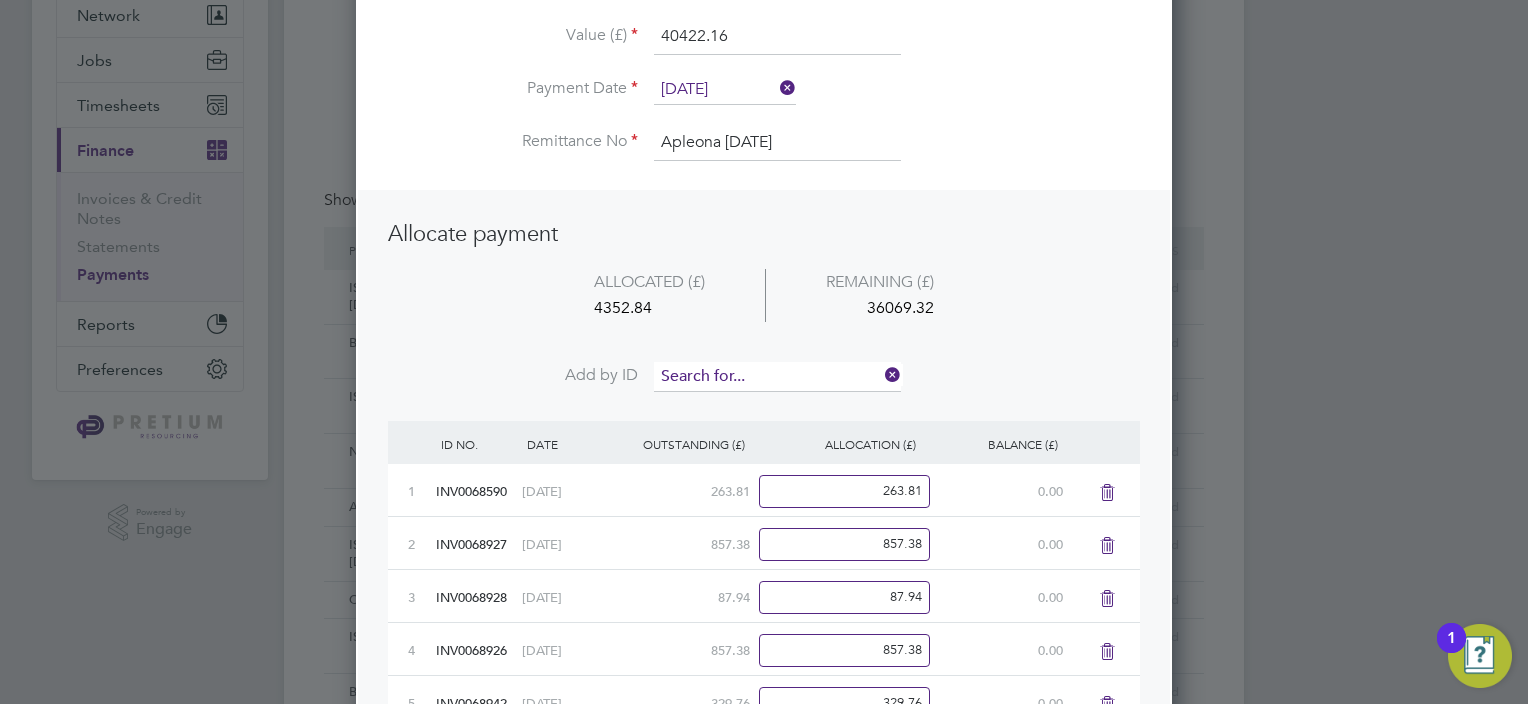 scroll, scrollTop: 10, scrollLeft: 10, axis: both 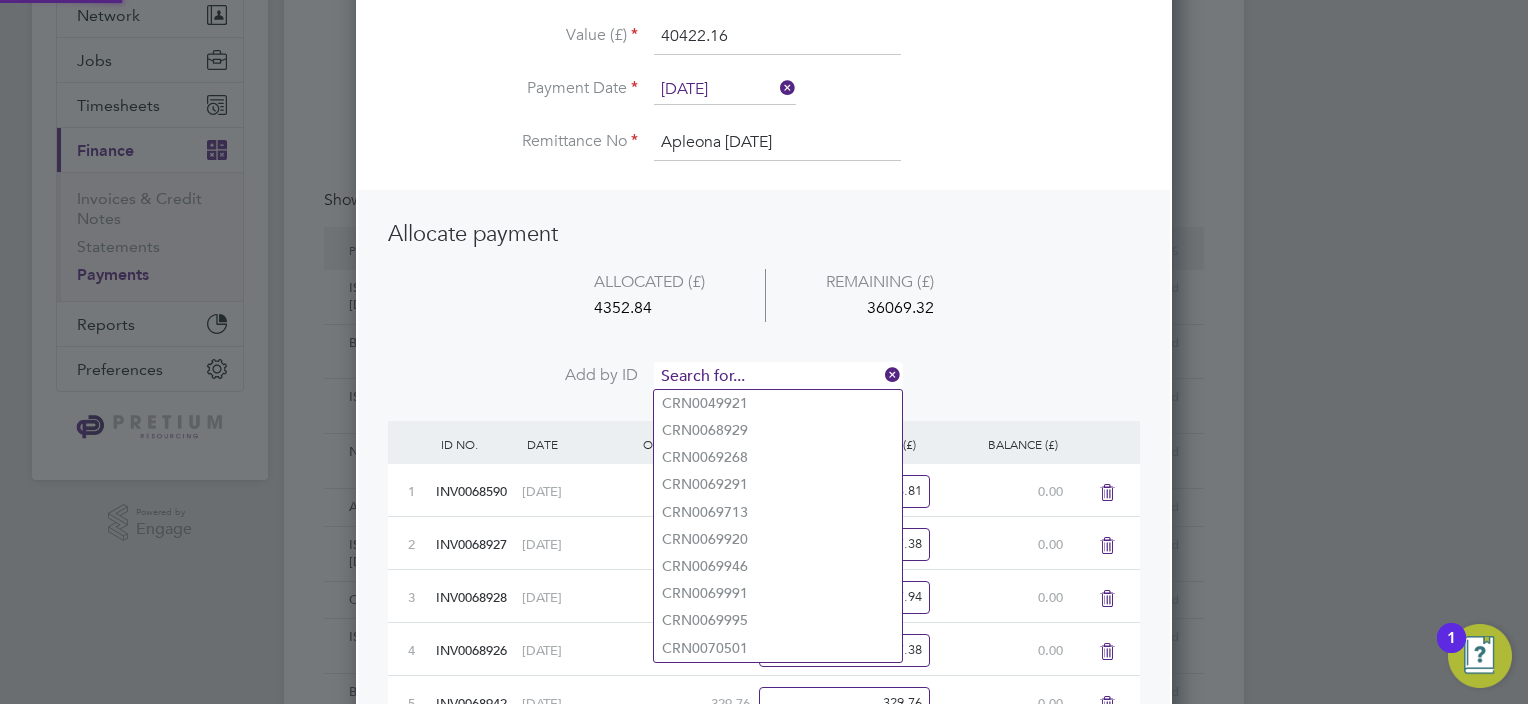 paste on "INV0068935" 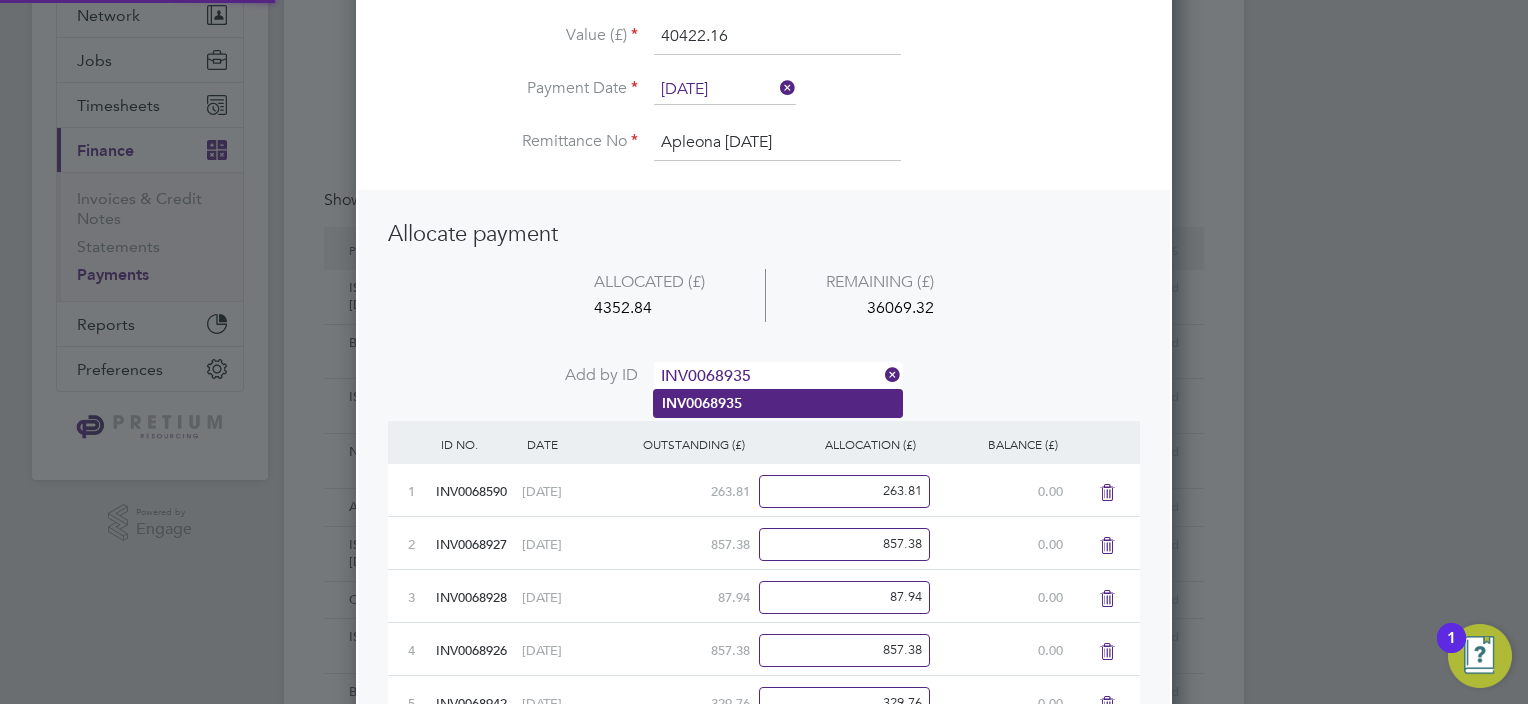 type on "INV0068935" 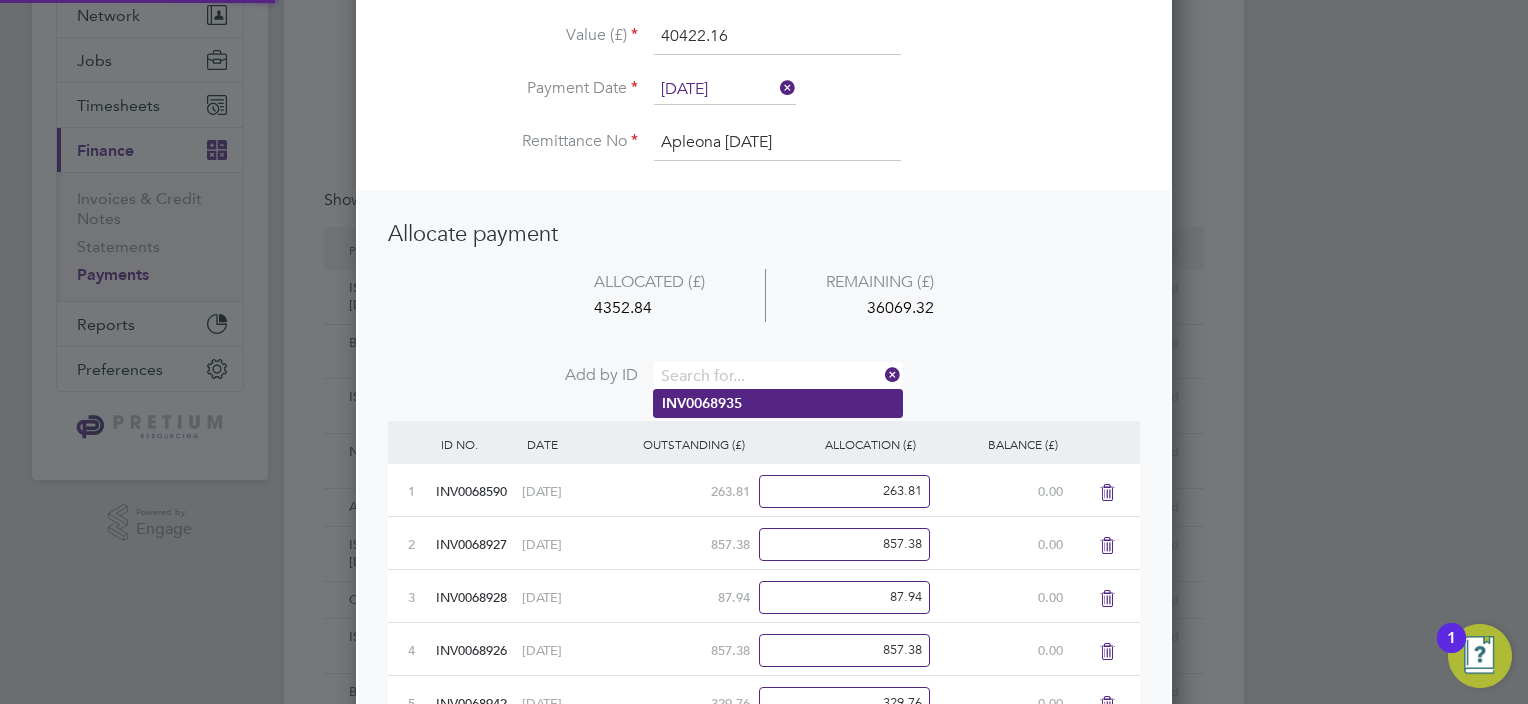 scroll, scrollTop: 9, scrollLeft: 10, axis: both 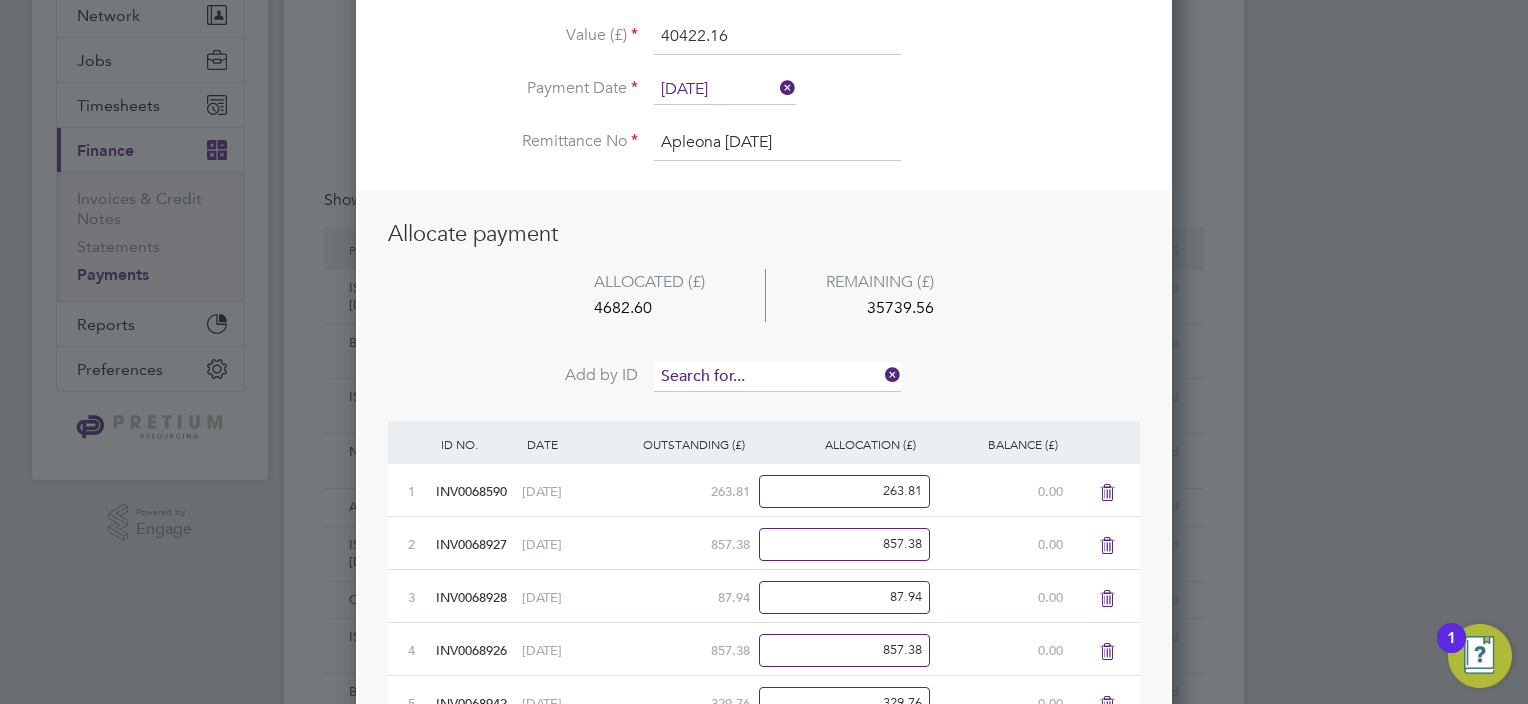 drag, startPoint x: 722, startPoint y: 379, endPoint x: 712, endPoint y: 373, distance: 11.661903 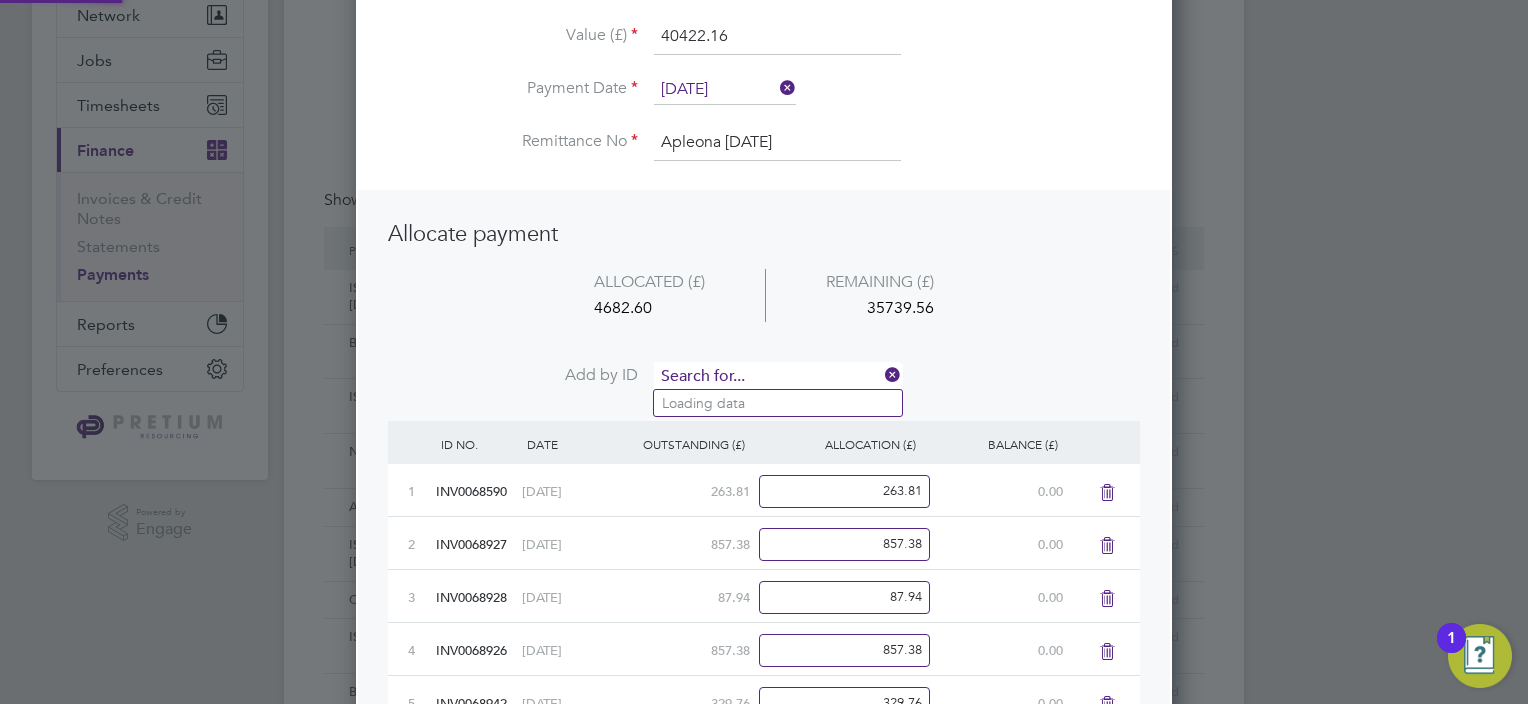 paste on "INV0068925" 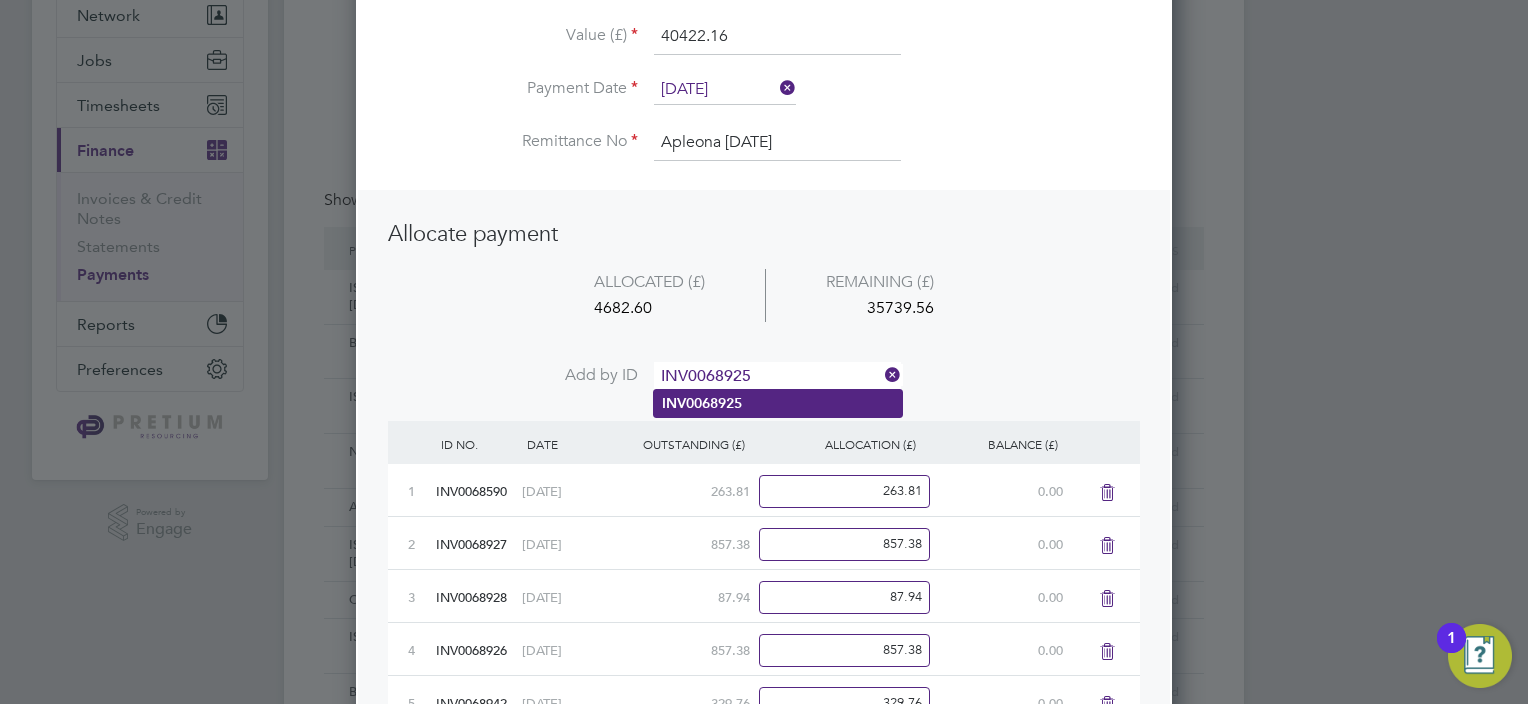 type on "INV0068925" 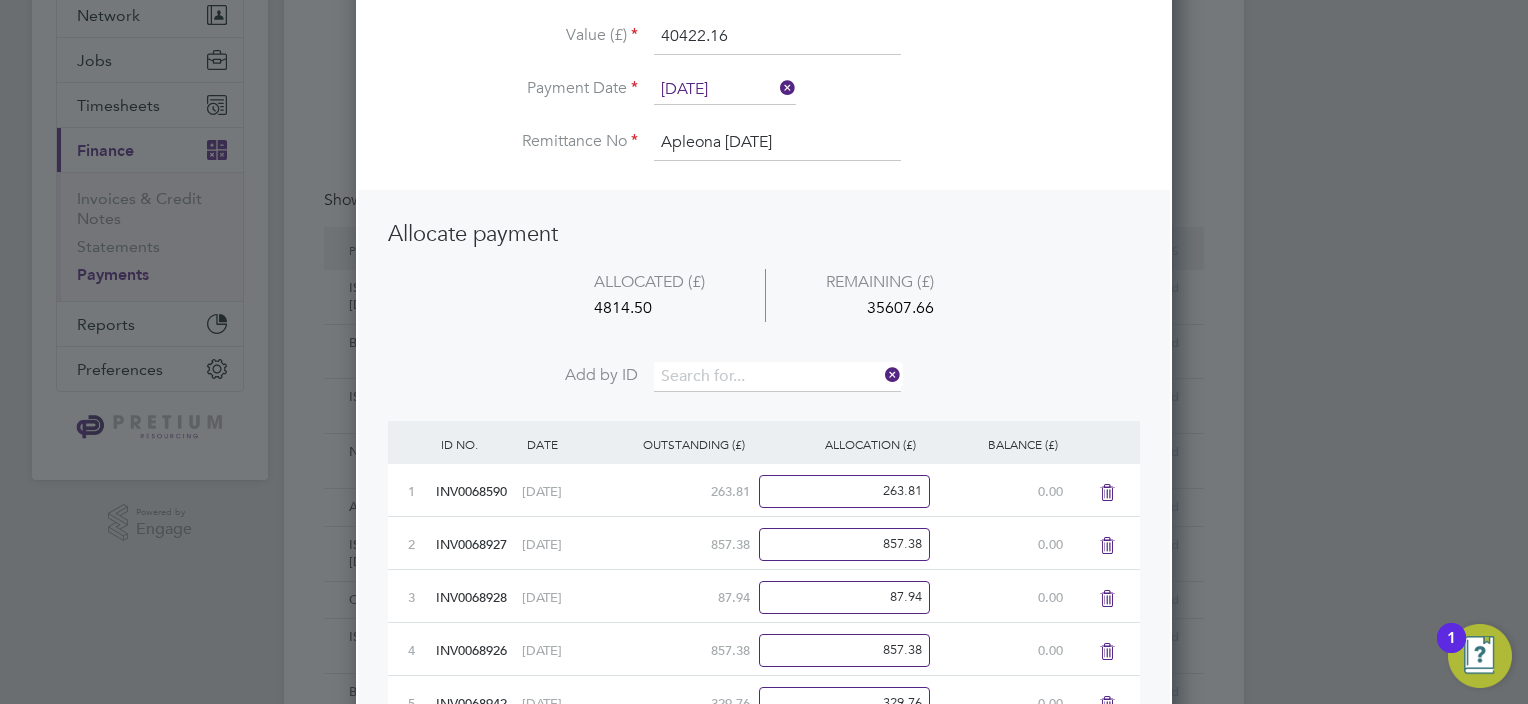 scroll, scrollTop: 9, scrollLeft: 10, axis: both 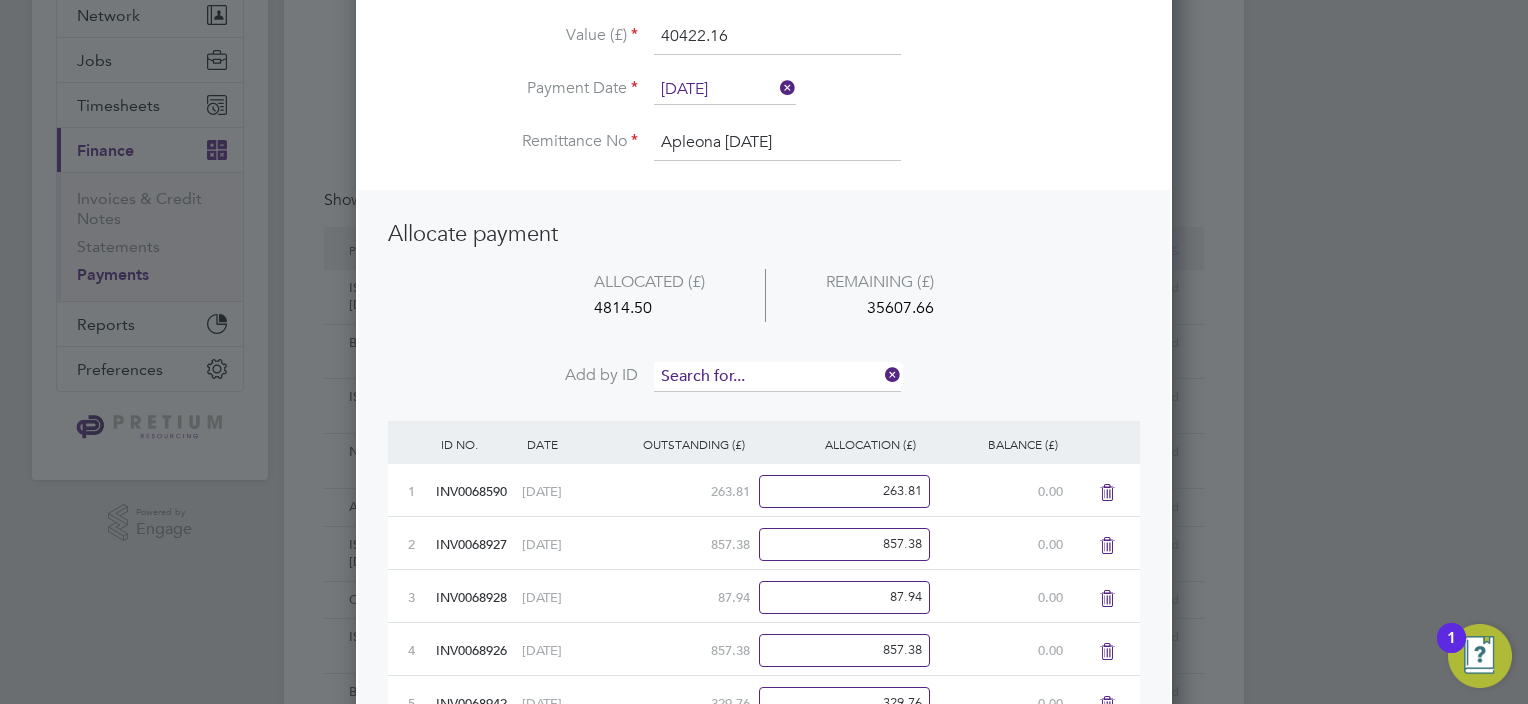 click at bounding box center (777, 377) 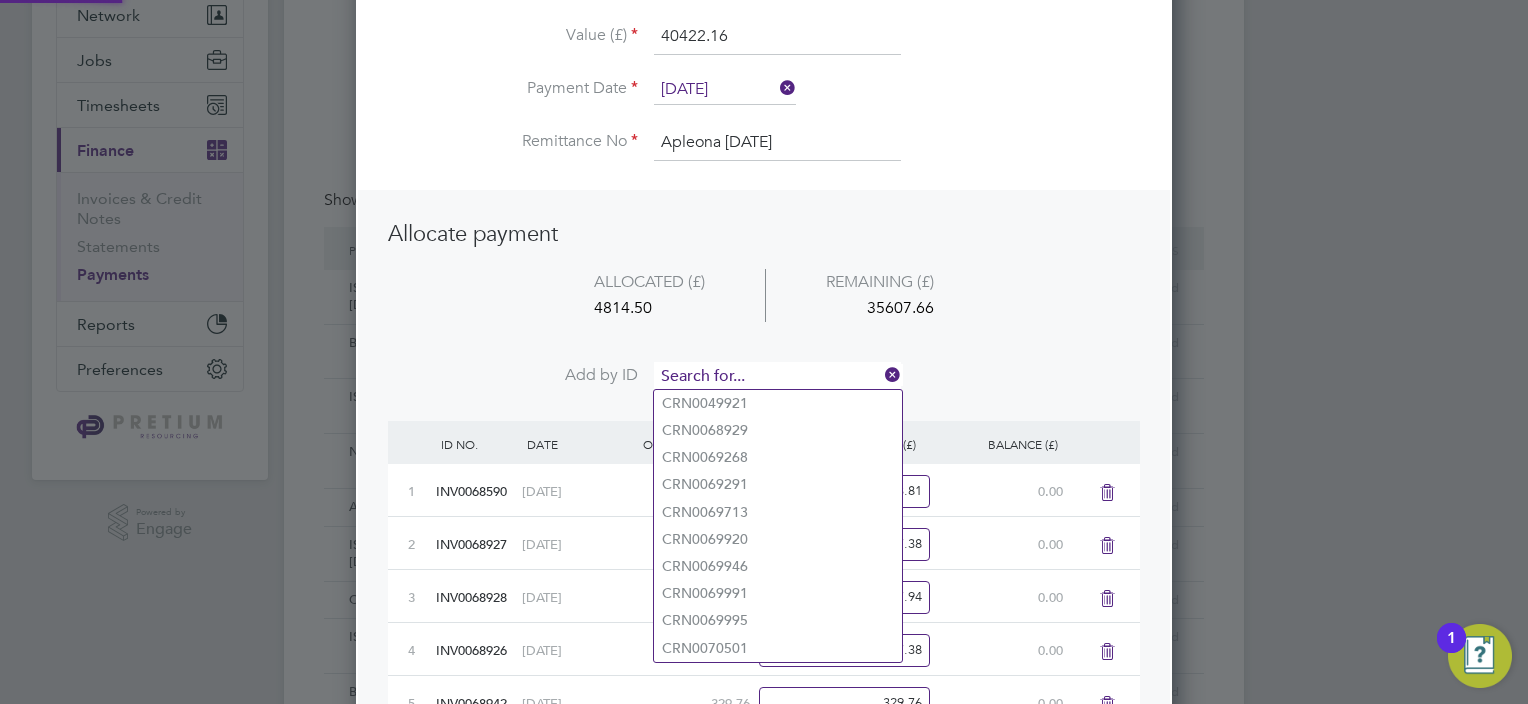 paste on "INV0068939" 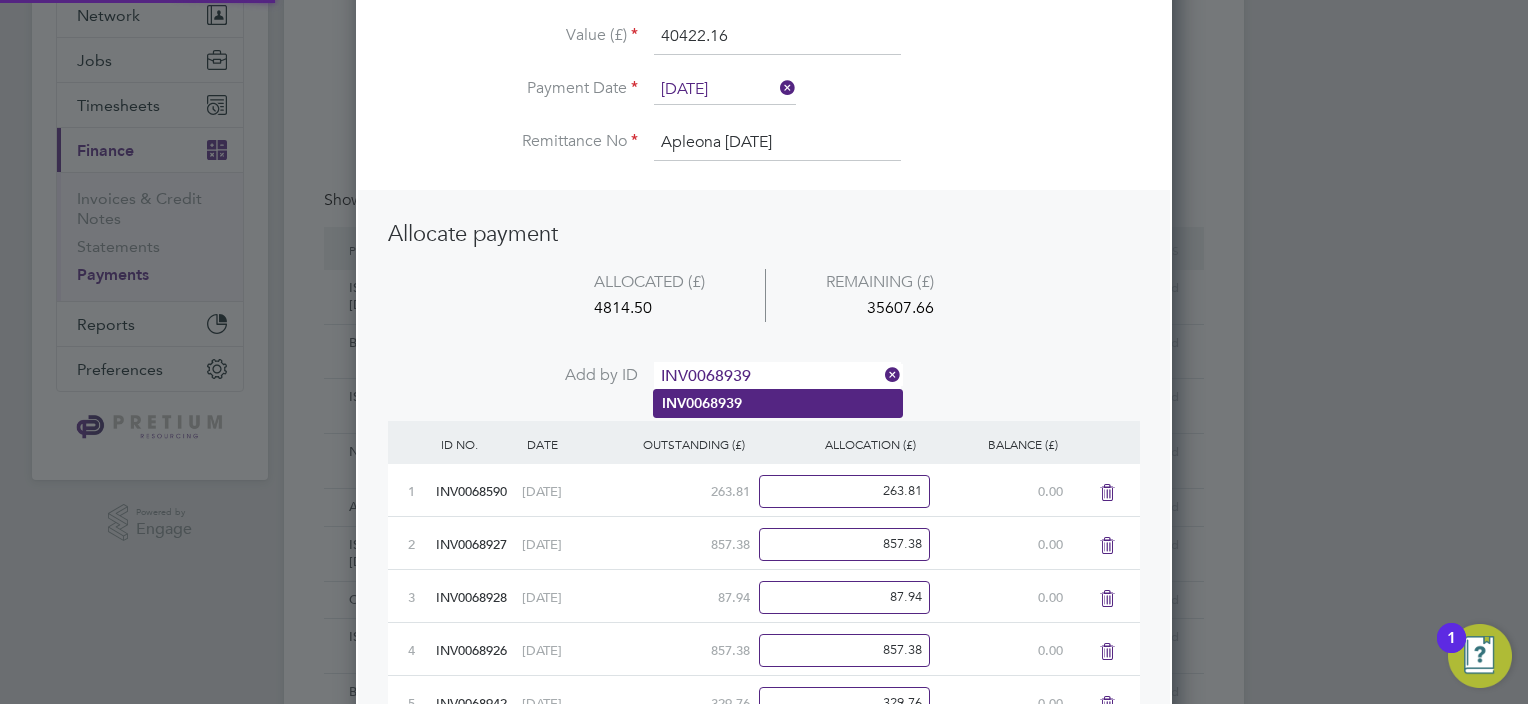 type on "INV0068939" 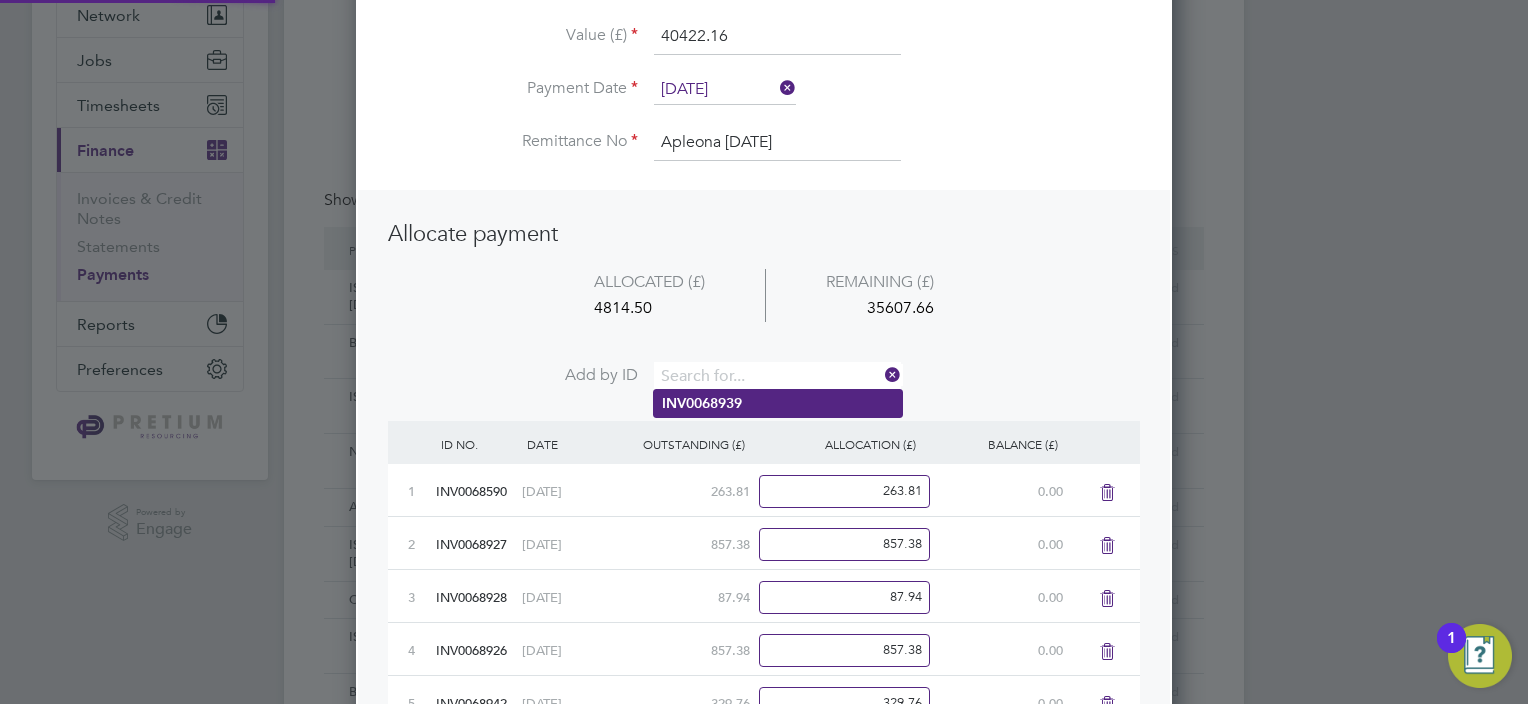 scroll, scrollTop: 9, scrollLeft: 10, axis: both 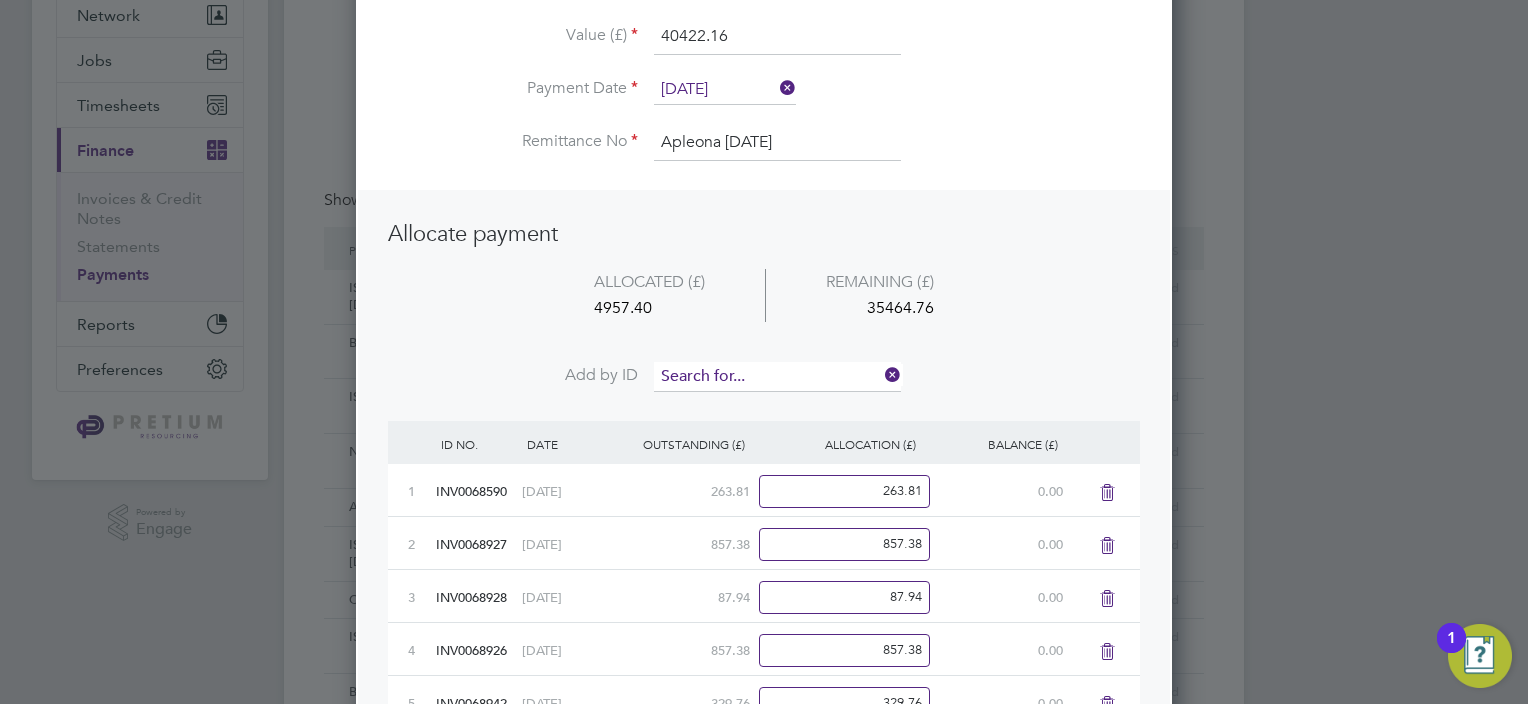 click at bounding box center [777, 377] 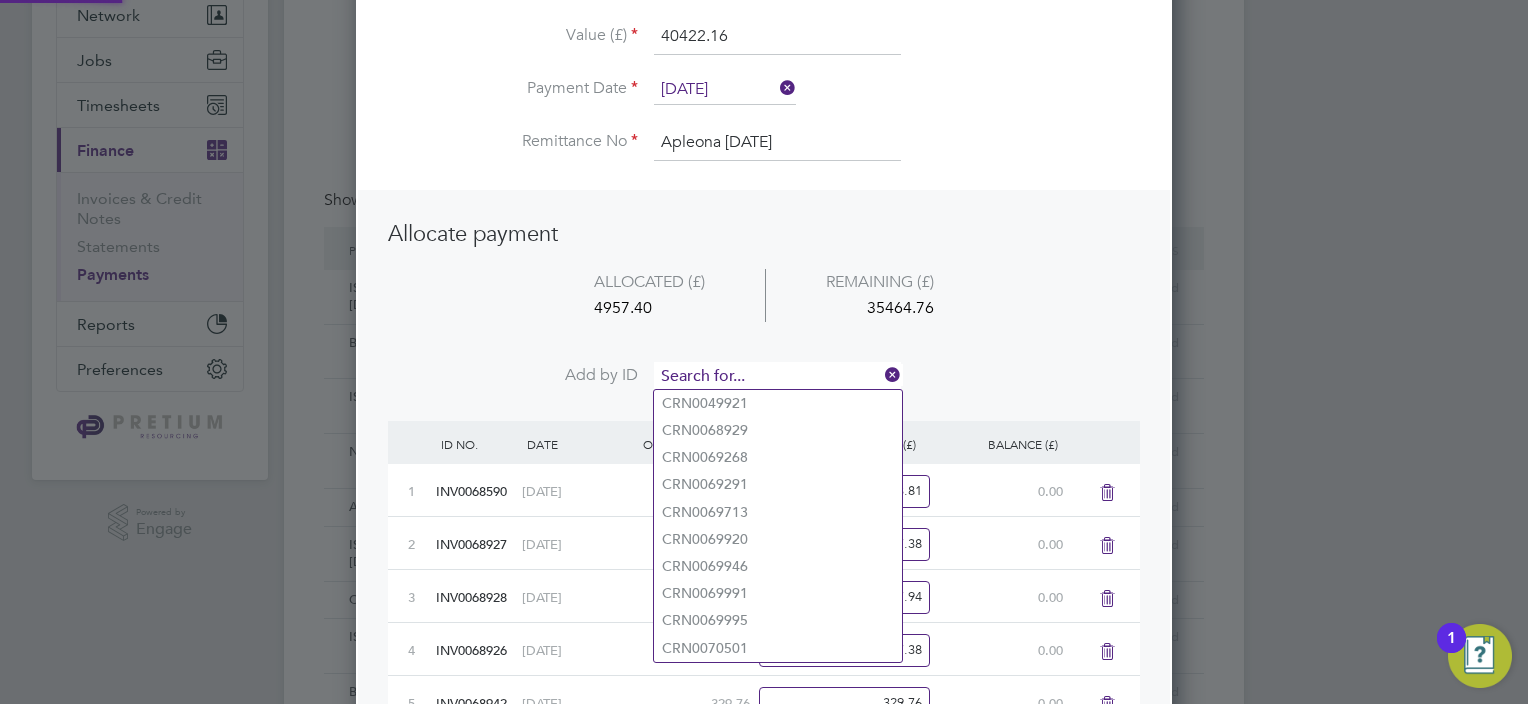 paste on "INV0068938" 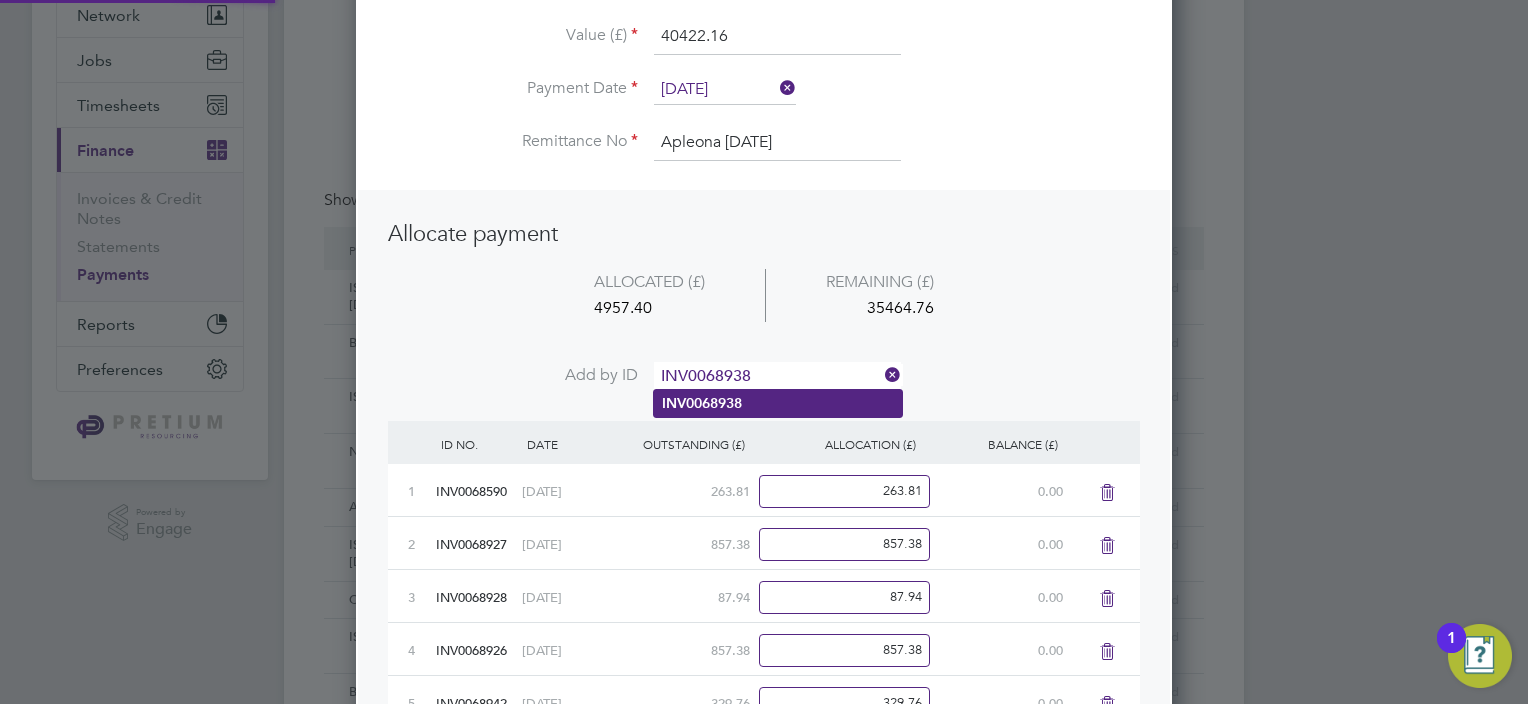 type on "INV0068938" 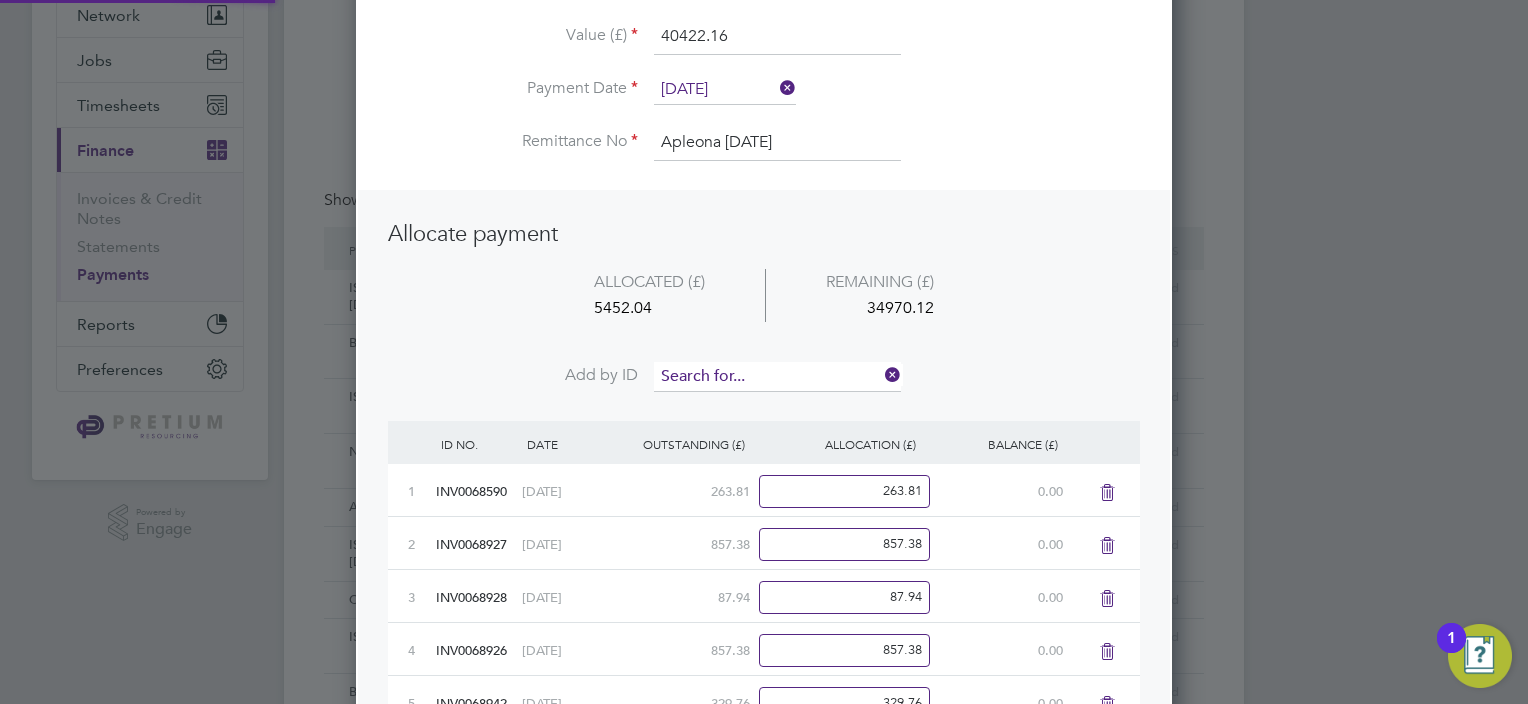 scroll, scrollTop: 11, scrollLeft: 10, axis: both 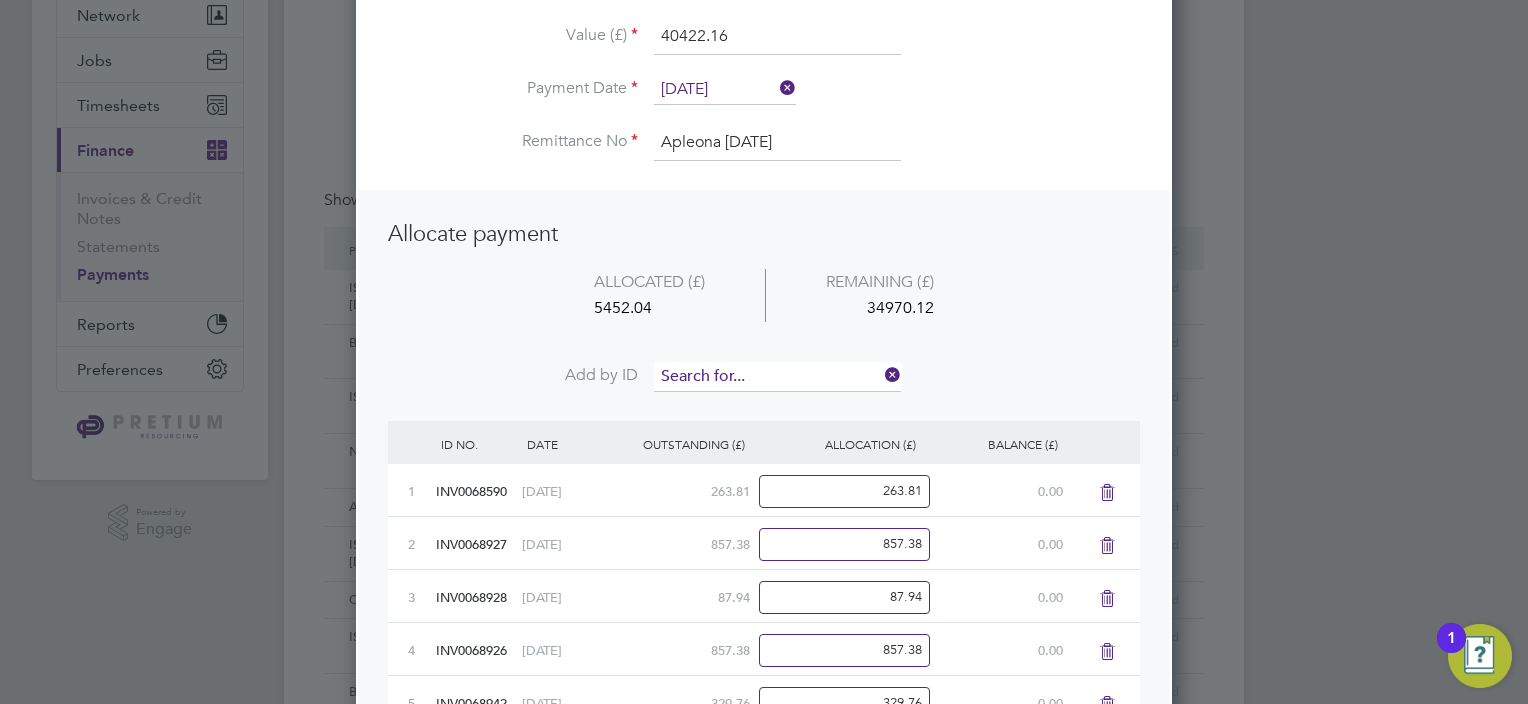 click at bounding box center (777, 377) 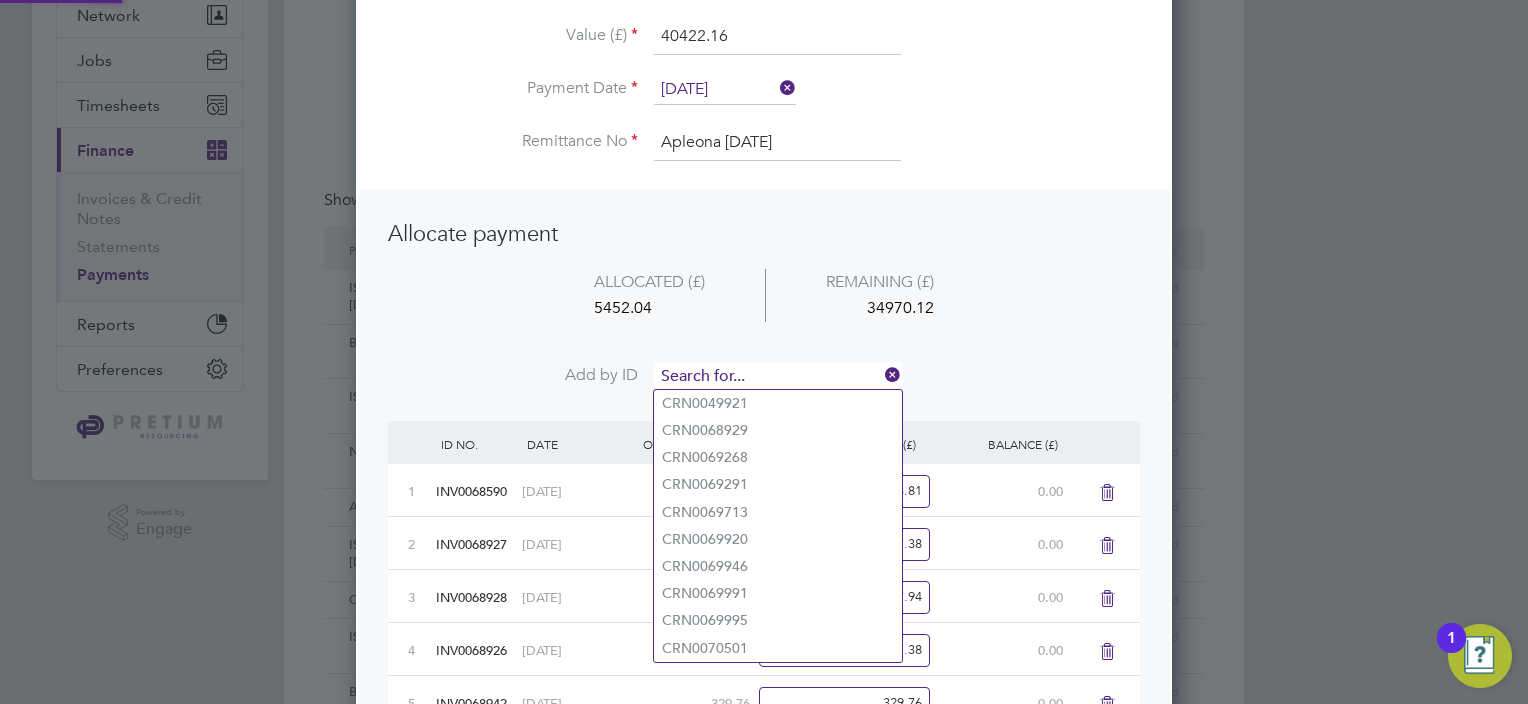 paste on "INV0068943" 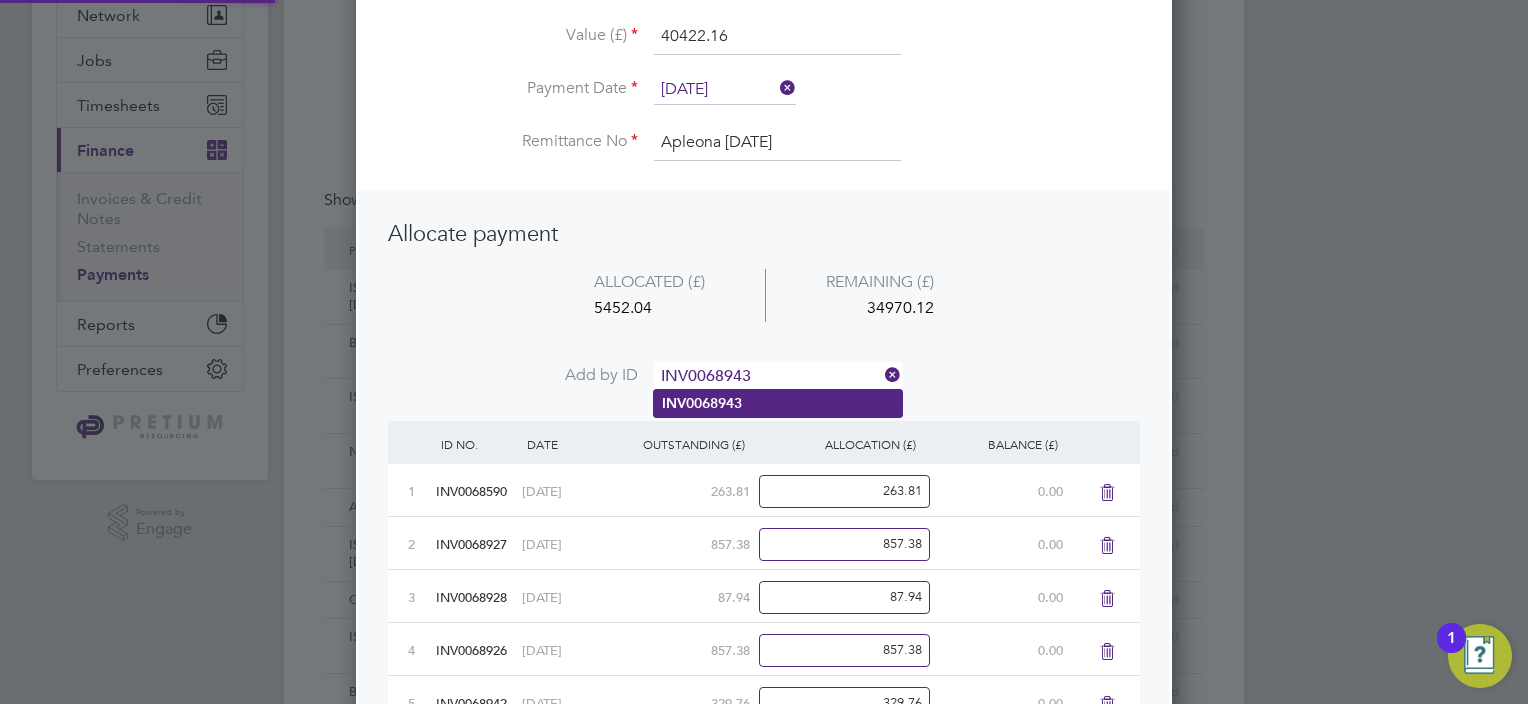 type on "INV0068943" 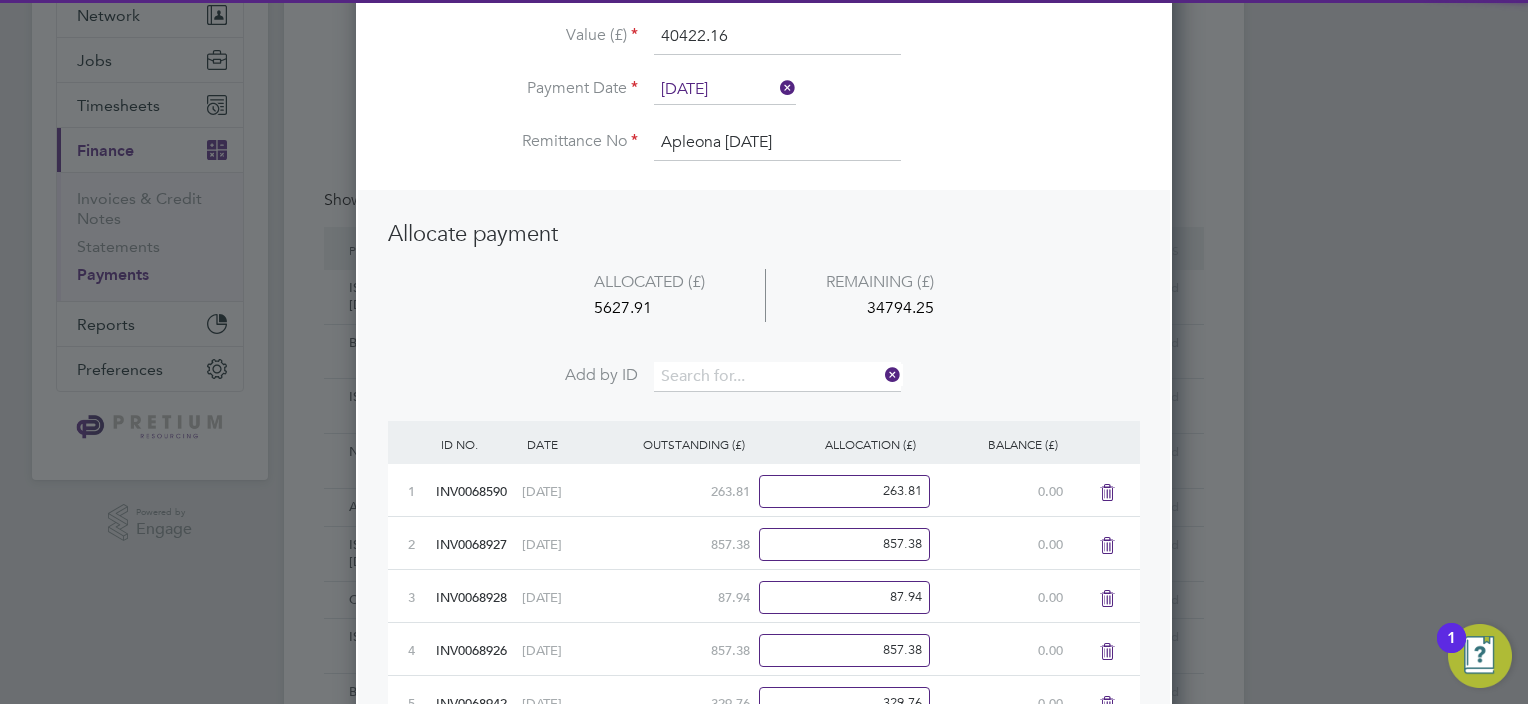 scroll, scrollTop: 10, scrollLeft: 10, axis: both 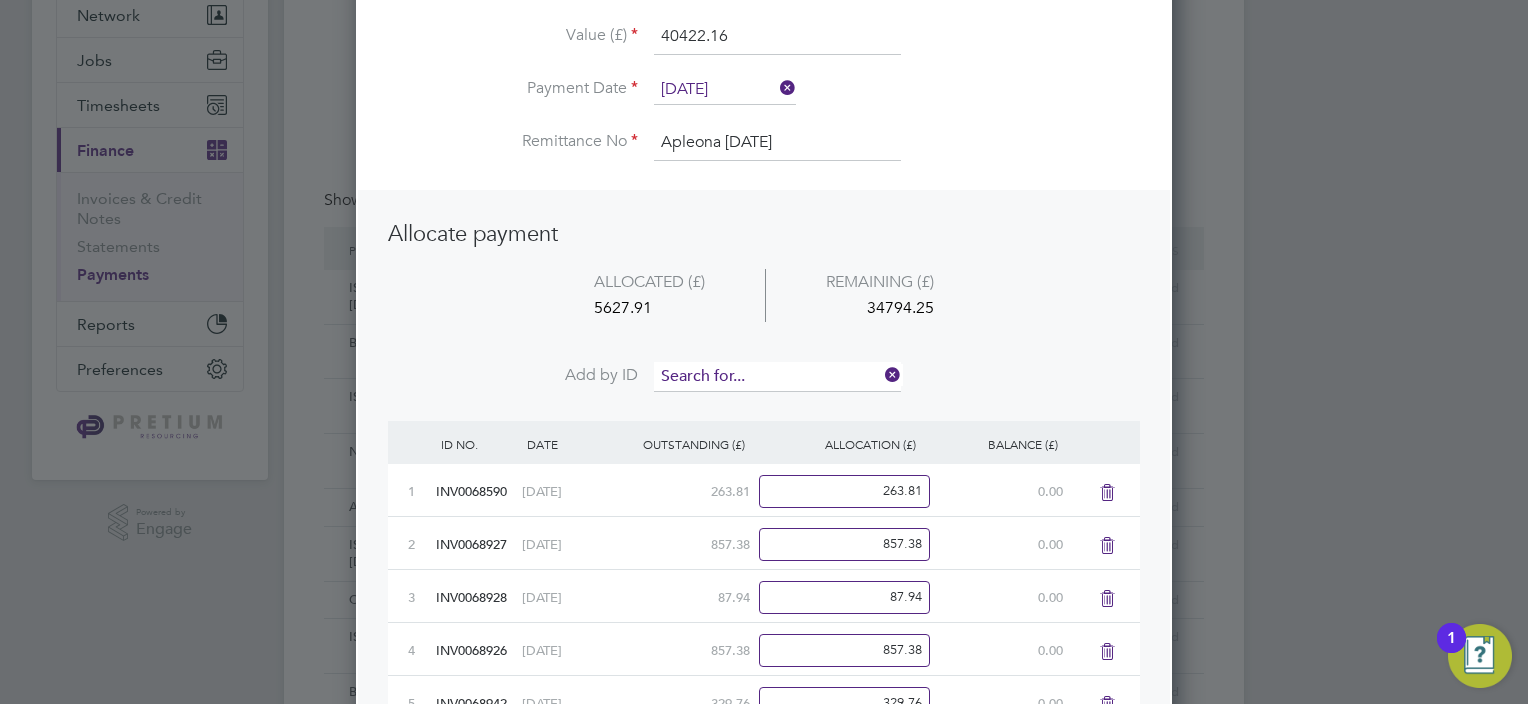 click at bounding box center (777, 377) 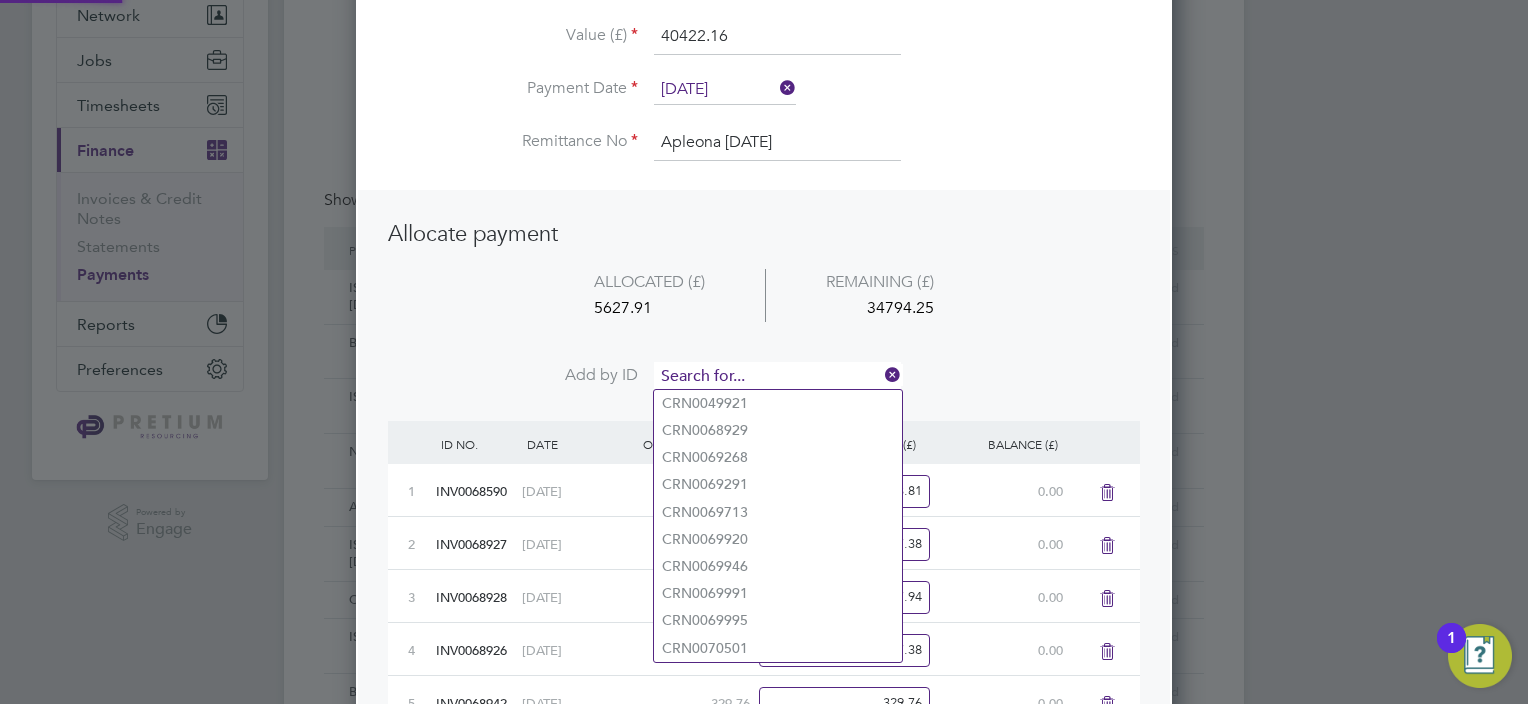 paste on "INV0068944" 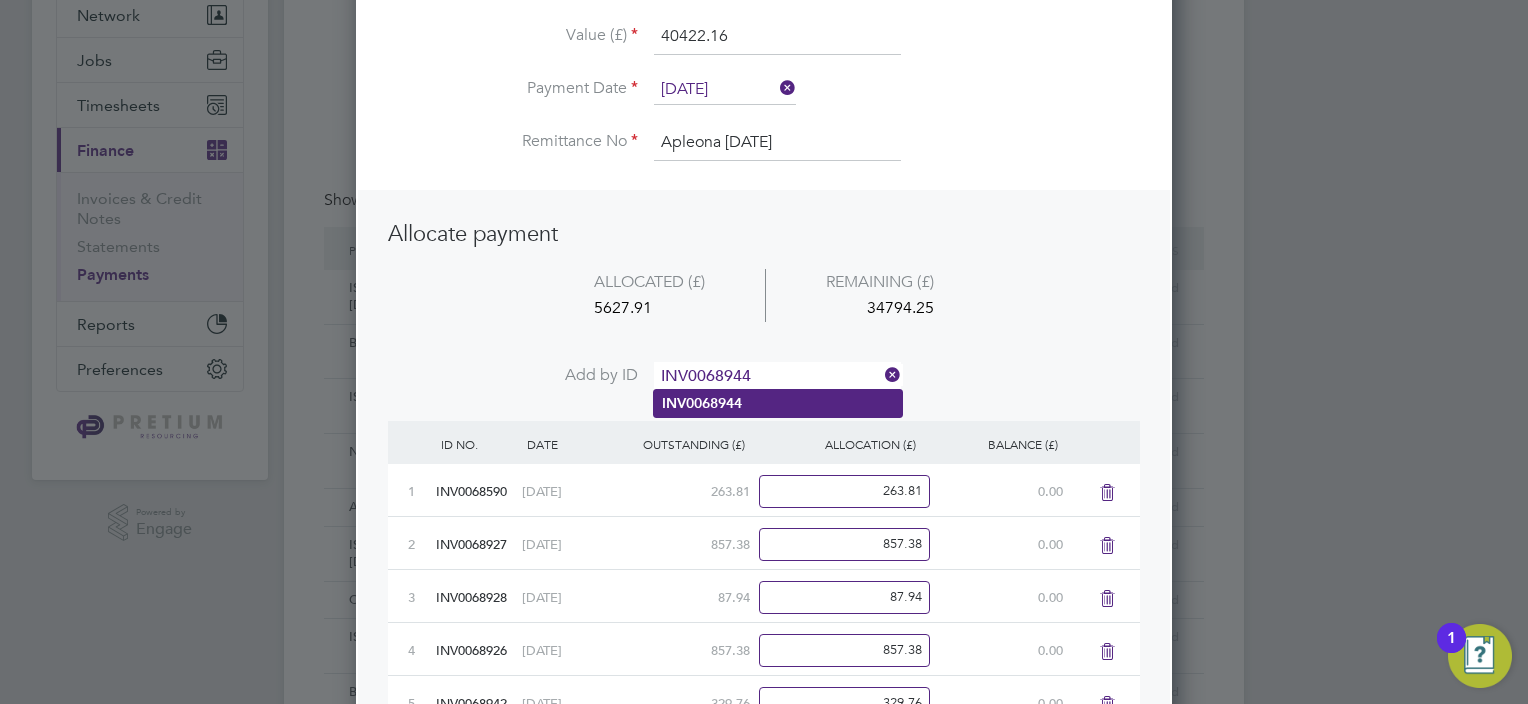 type on "INV0068944" 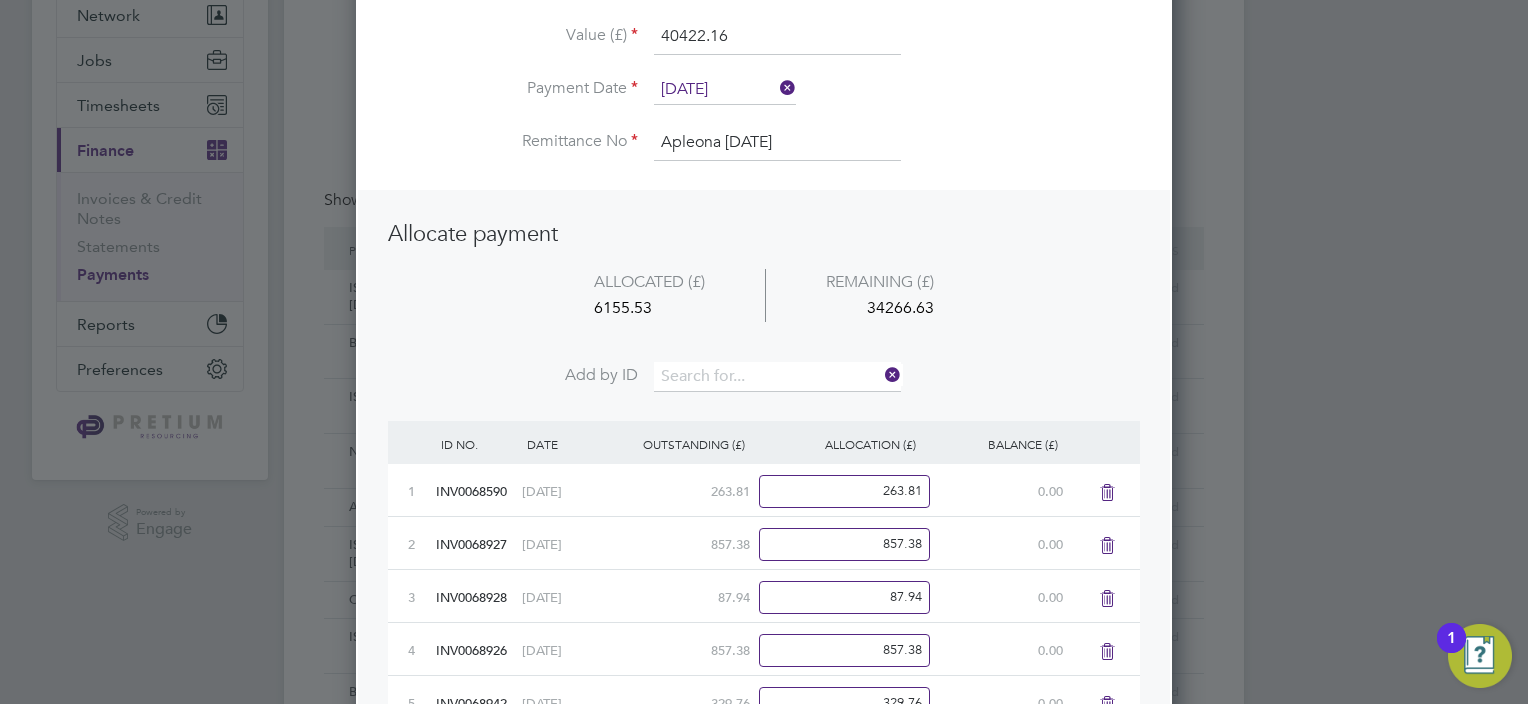 scroll, scrollTop: 10, scrollLeft: 10, axis: both 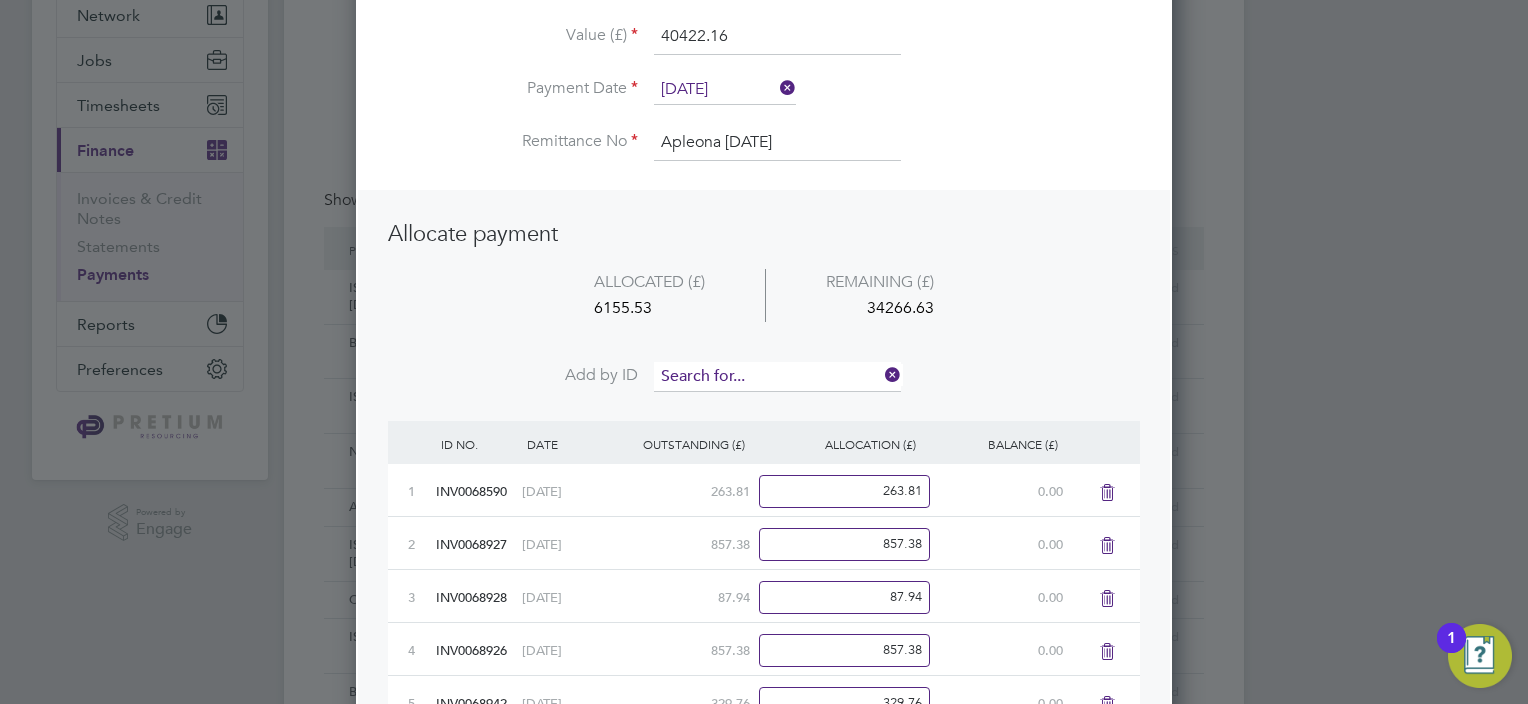 click at bounding box center (777, 377) 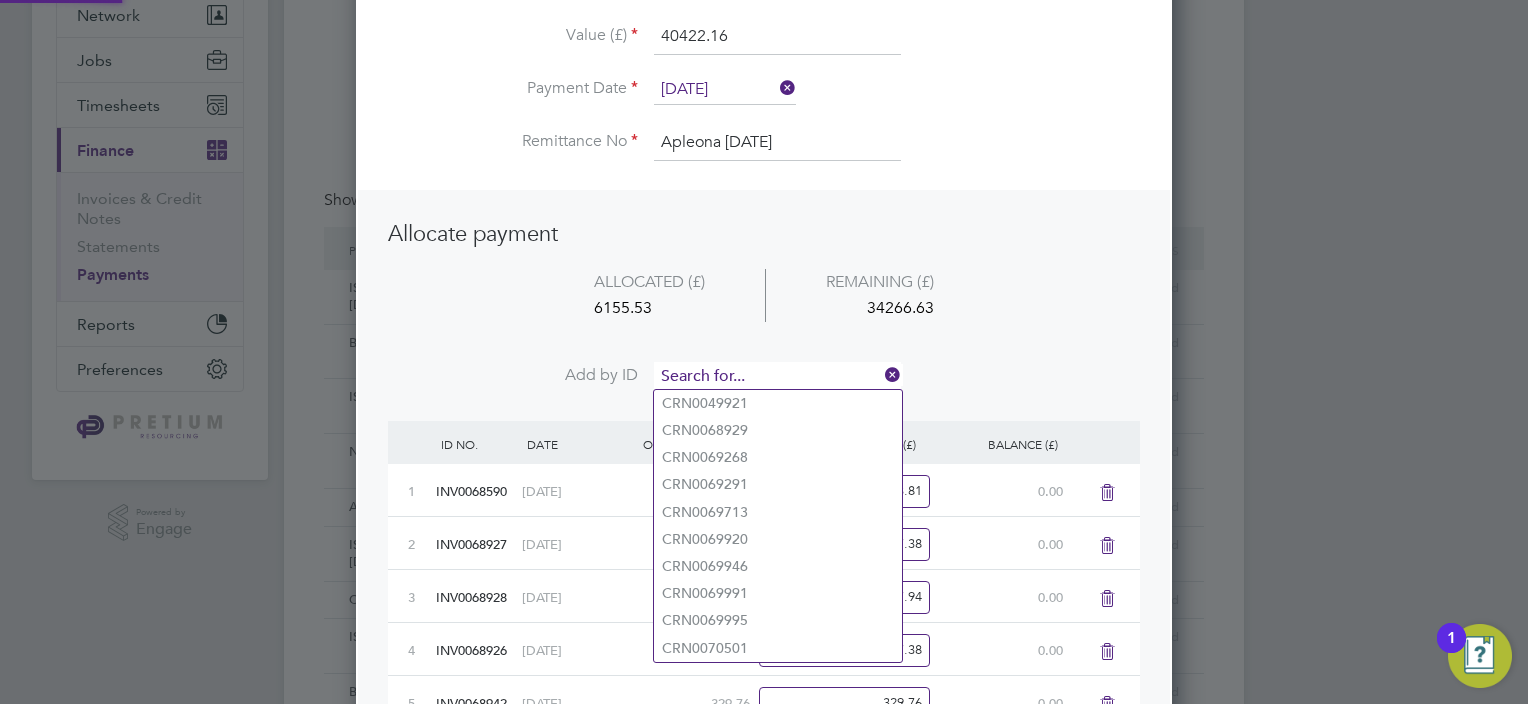 paste on "INV0068934" 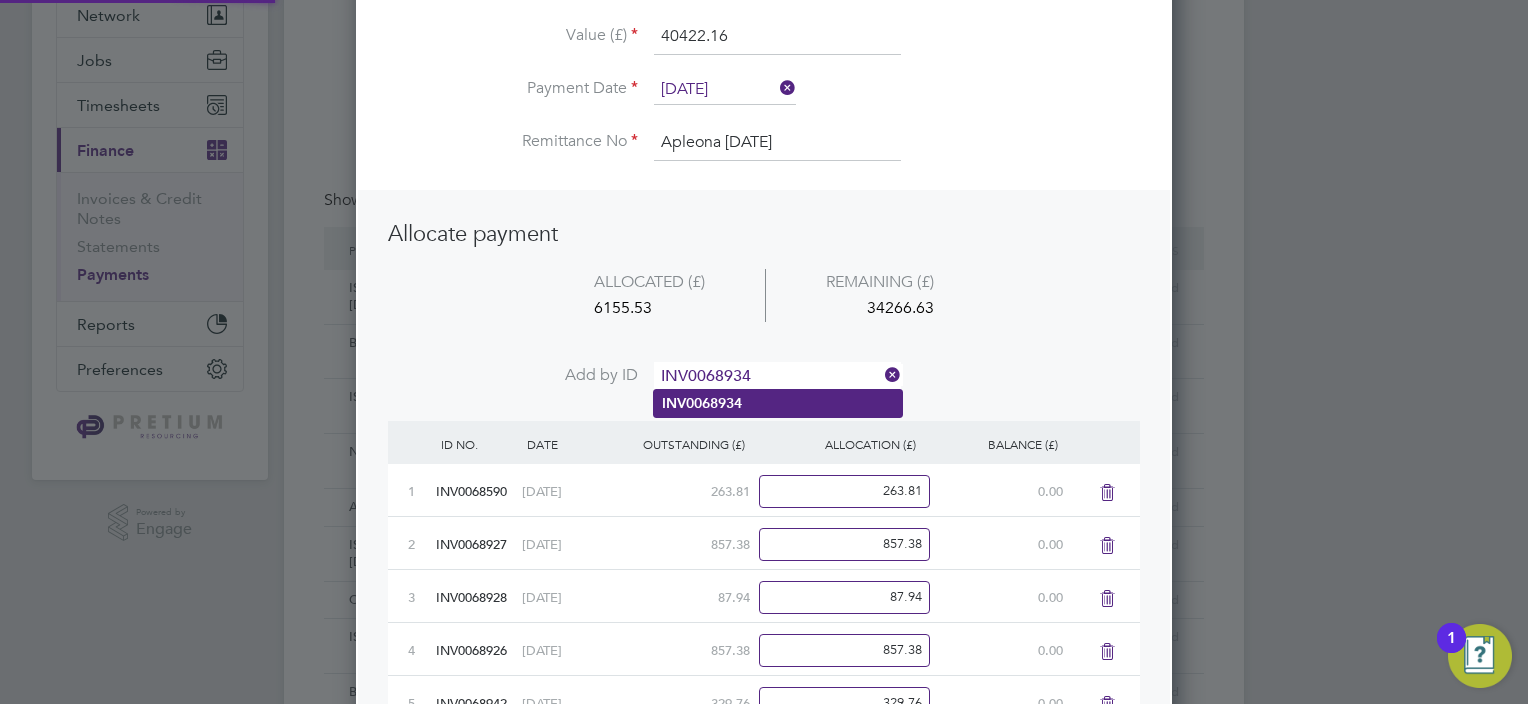 type on "INV0068934" 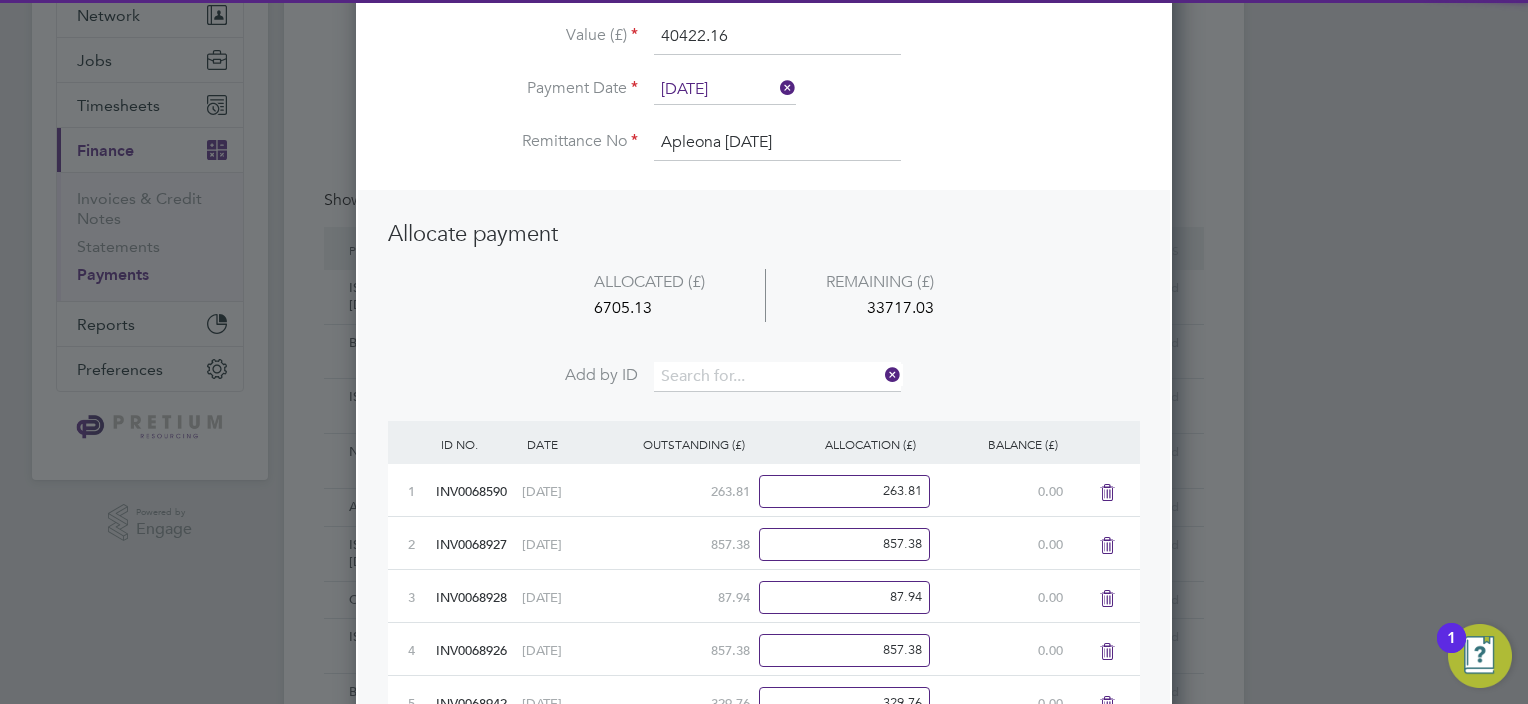 scroll, scrollTop: 10, scrollLeft: 10, axis: both 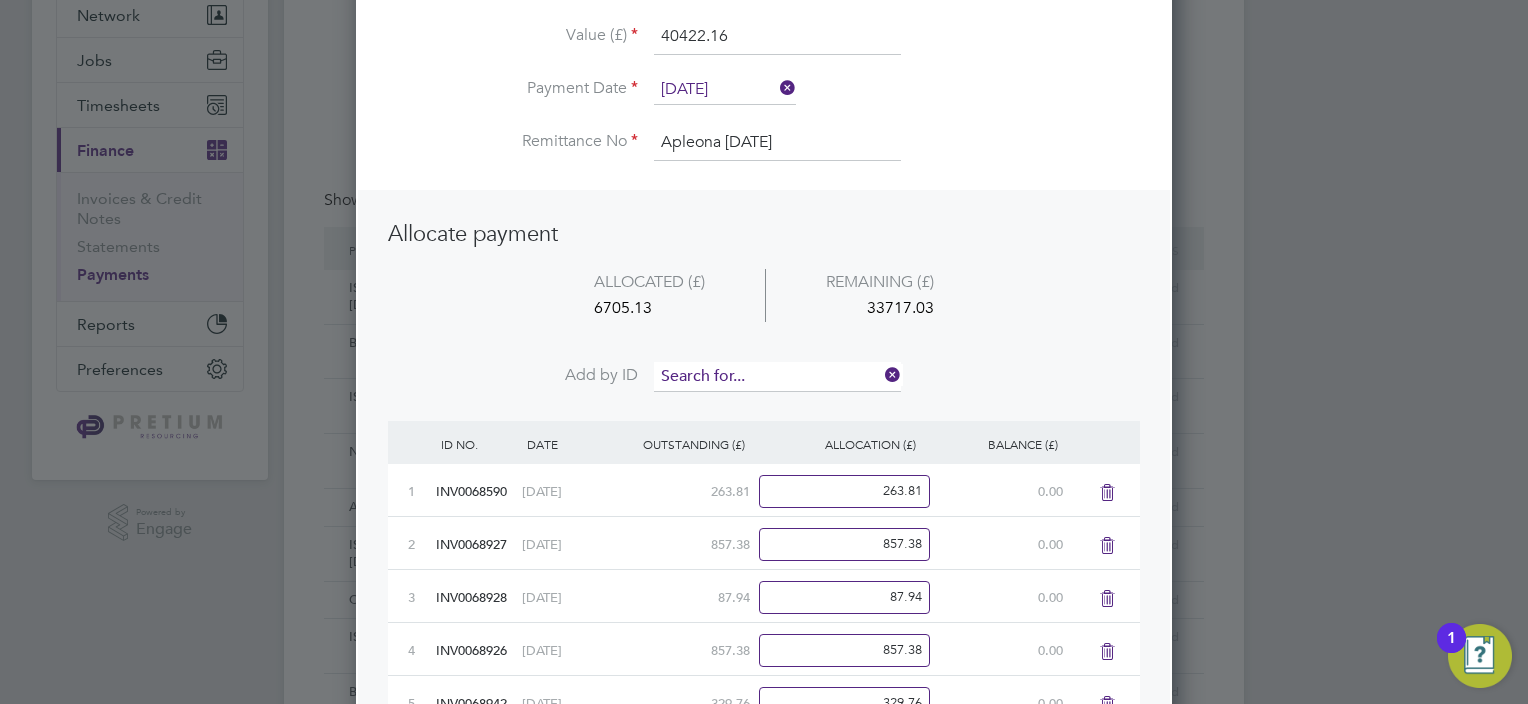 click at bounding box center [777, 377] 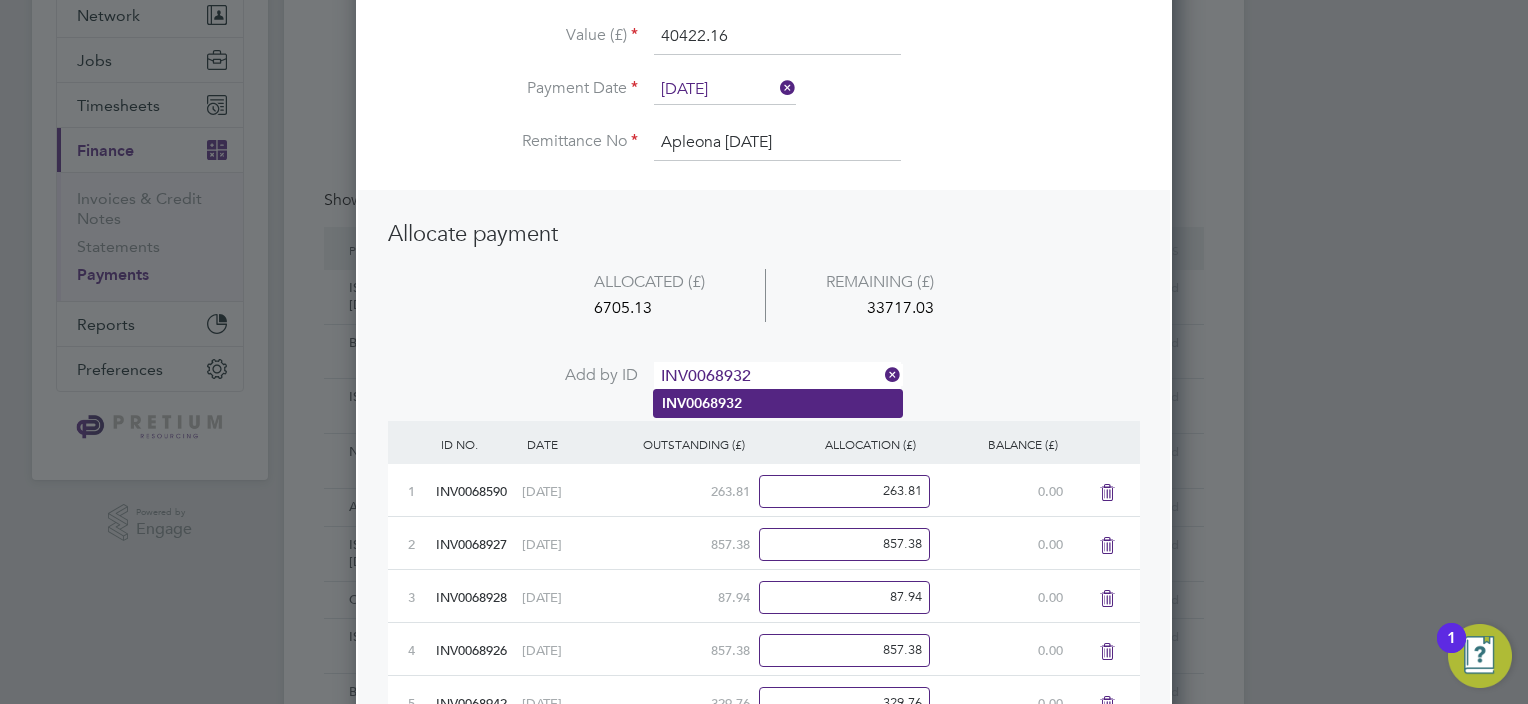 type on "INV0068932" 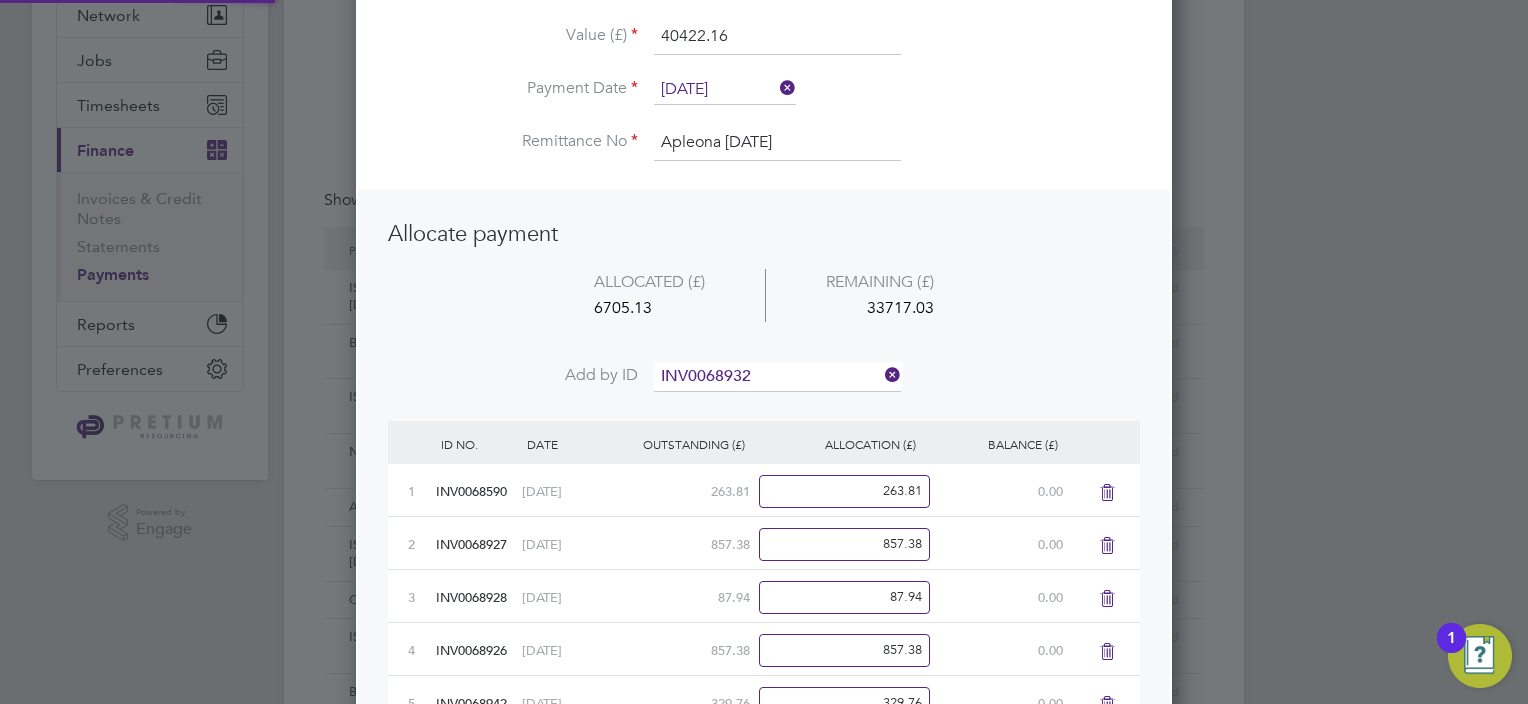 click on "INV0068932" 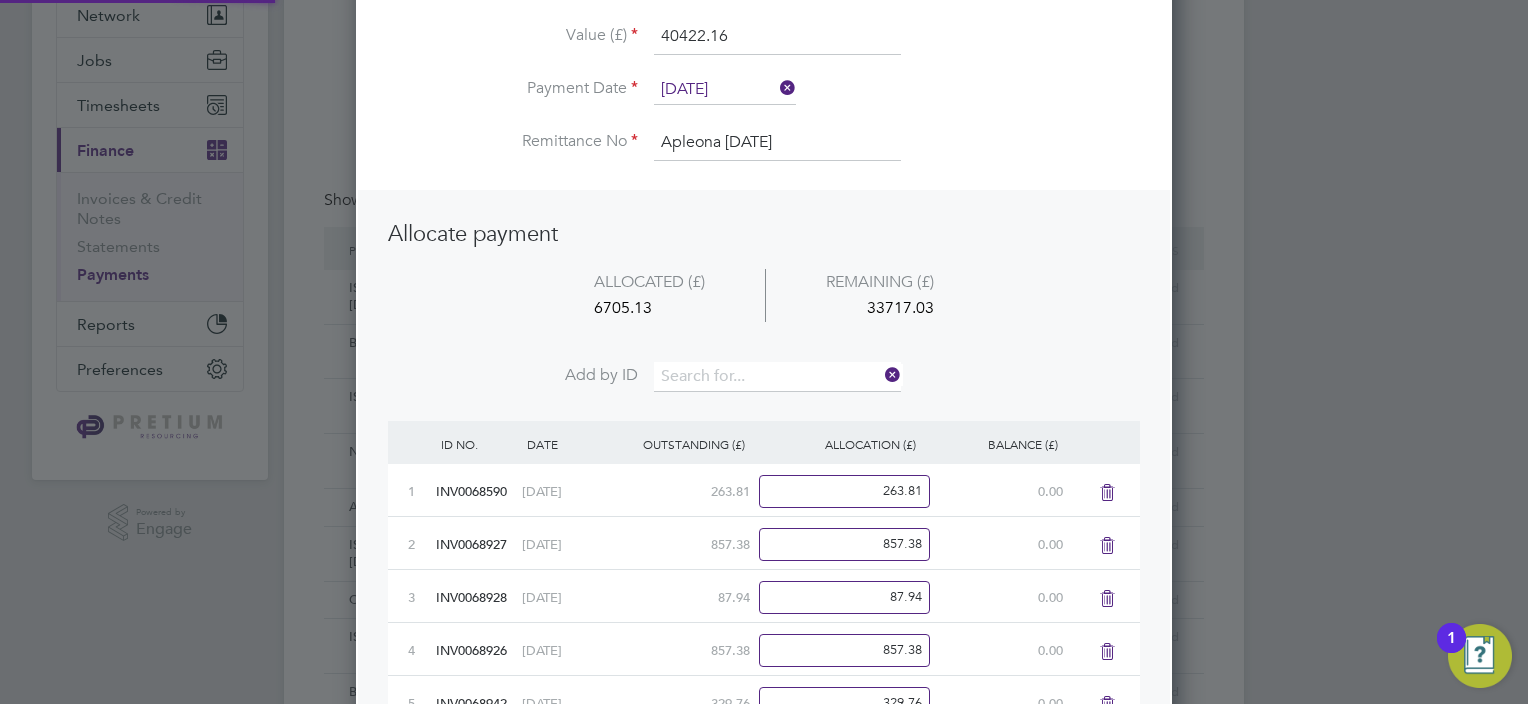 scroll, scrollTop: 9, scrollLeft: 10, axis: both 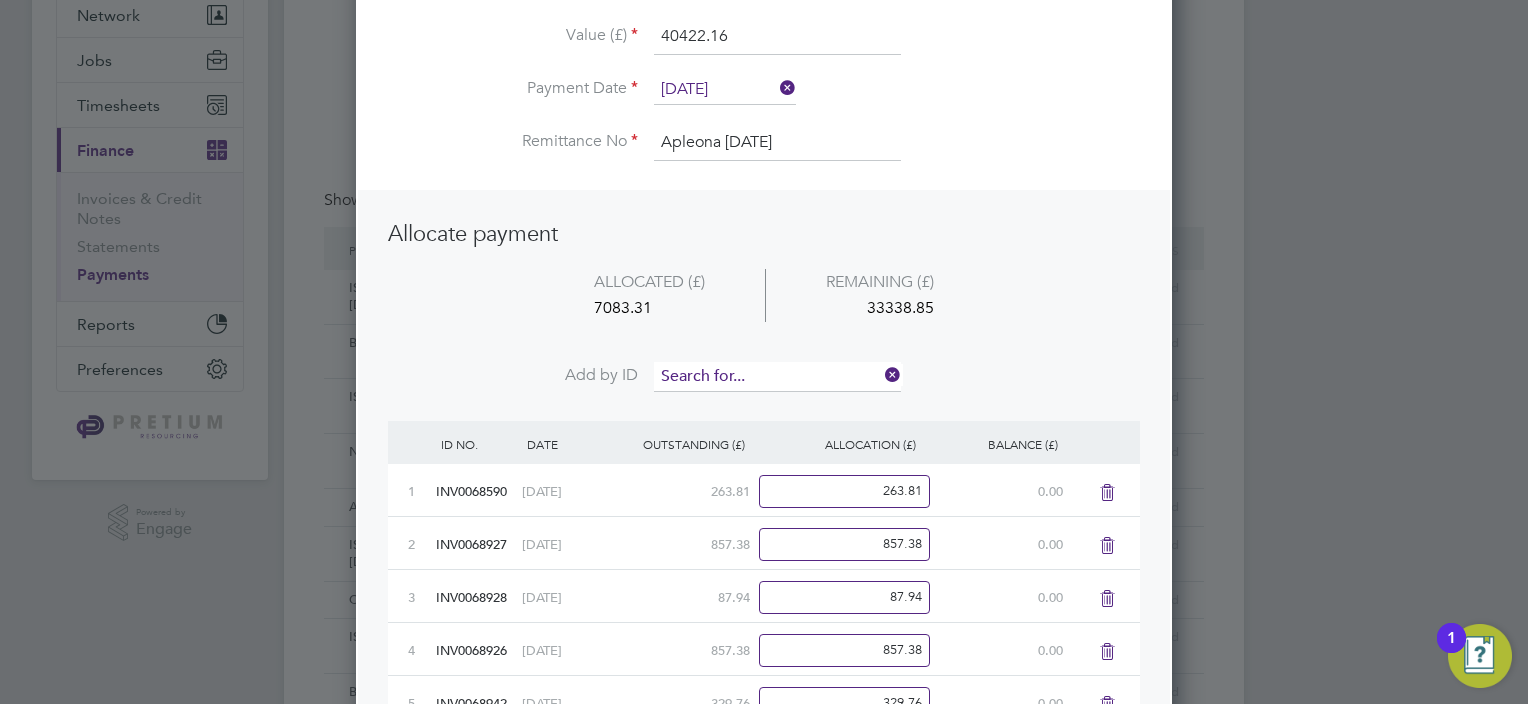 click at bounding box center [777, 377] 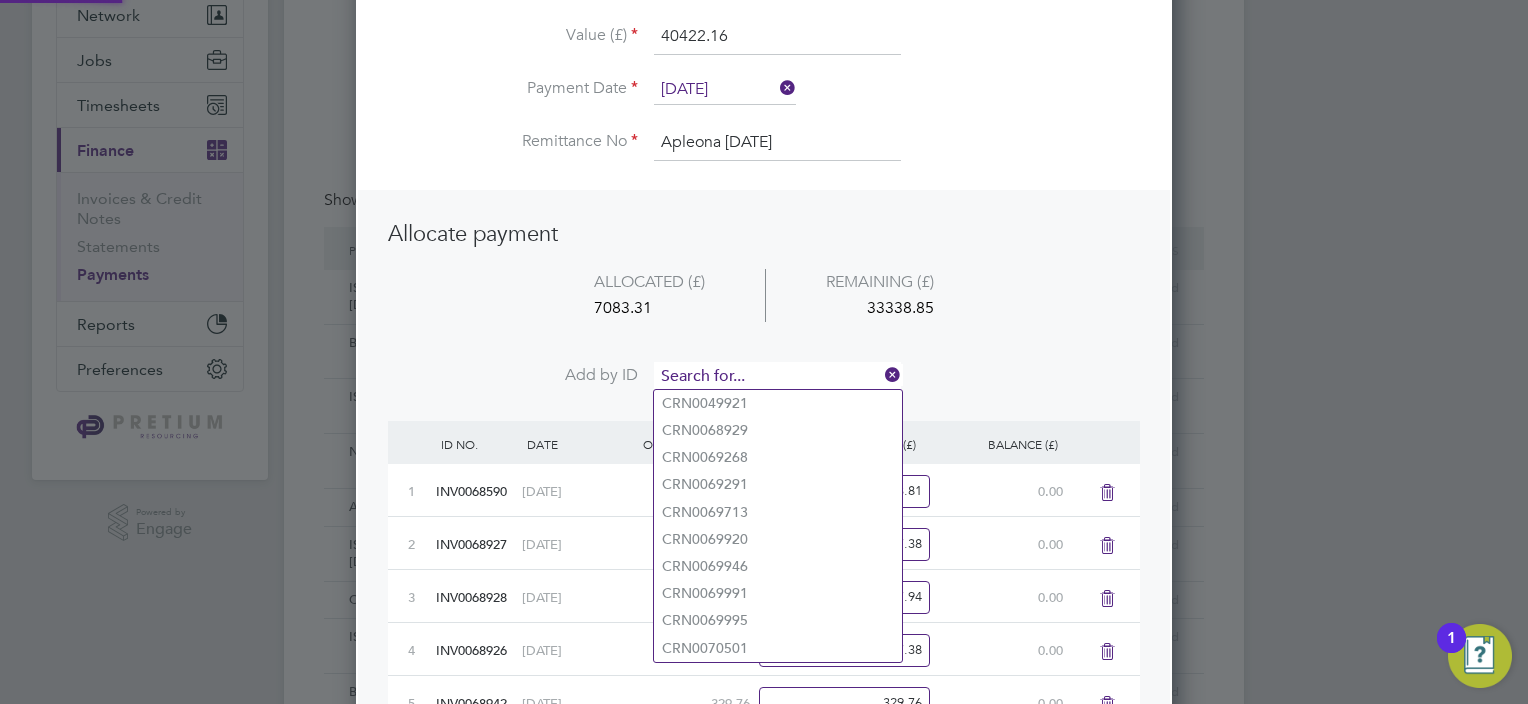paste on "INV0068952" 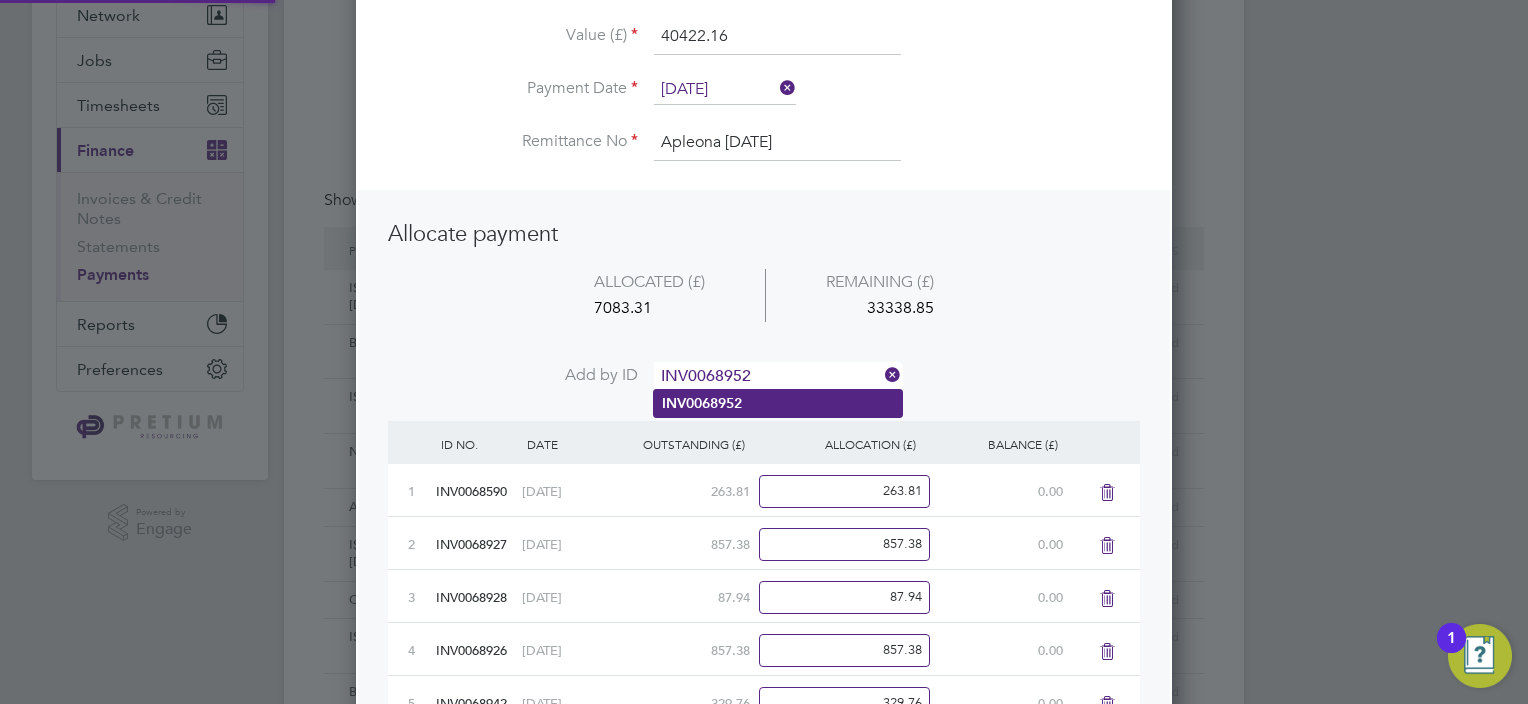 type on "INV0068952" 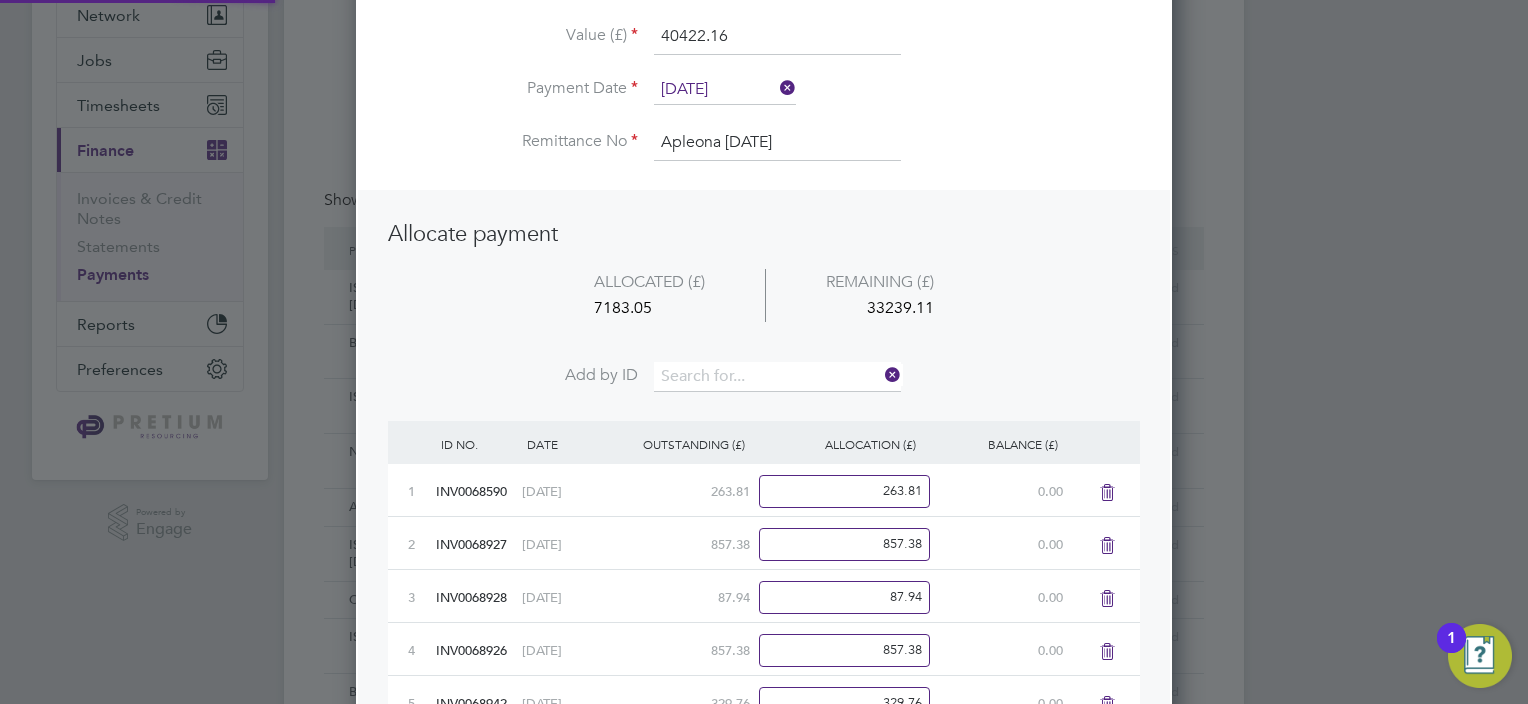 scroll, scrollTop: 9, scrollLeft: 10, axis: both 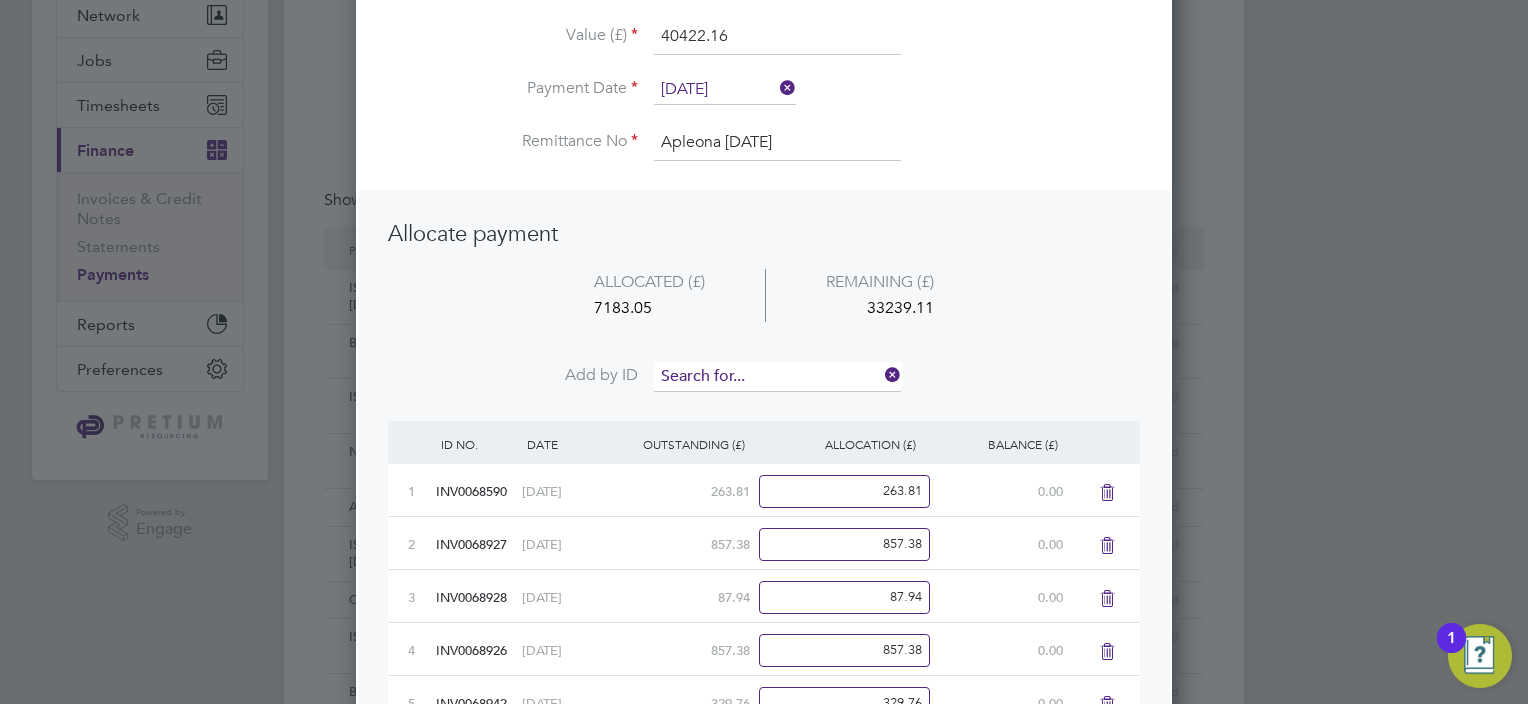 click at bounding box center [777, 377] 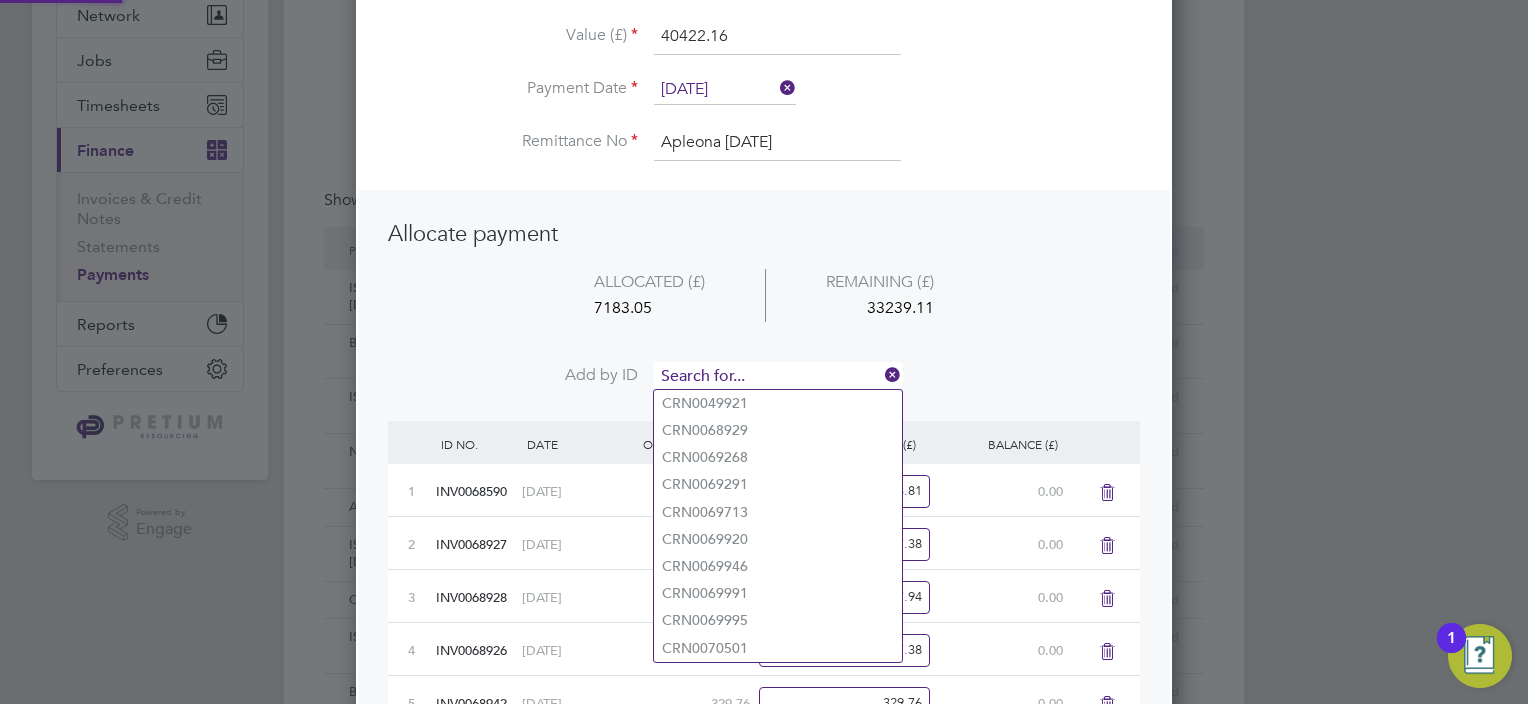 paste on "INV0068977" 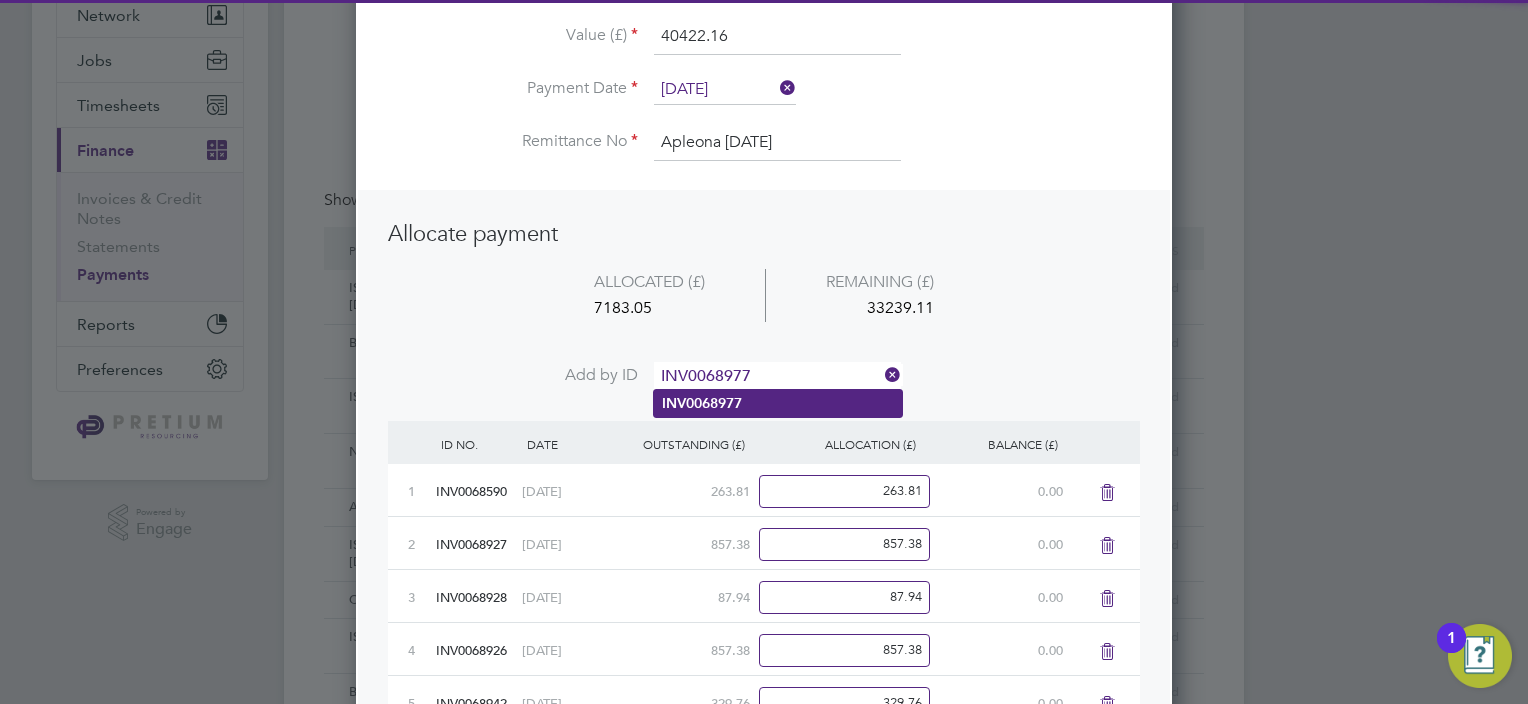 type on "INV0068977" 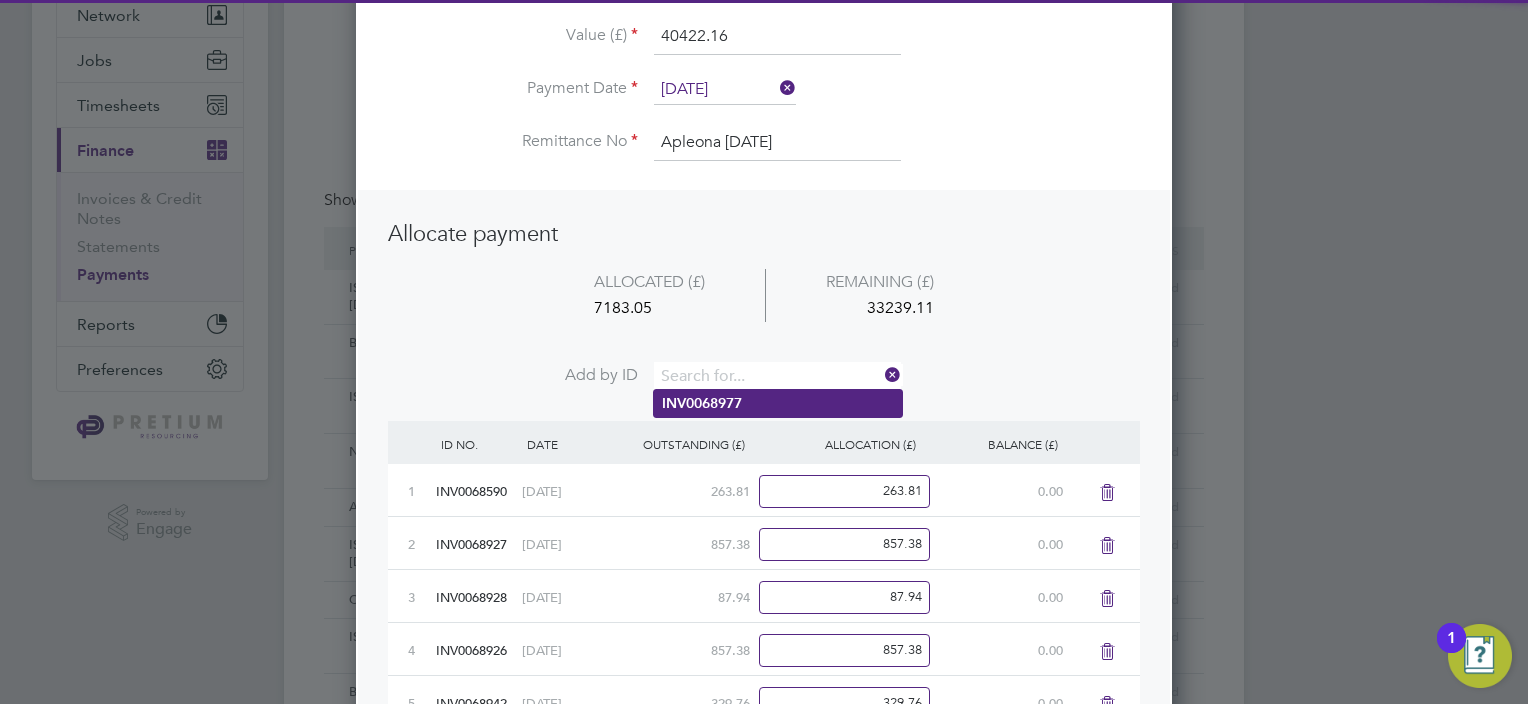 scroll, scrollTop: 10, scrollLeft: 10, axis: both 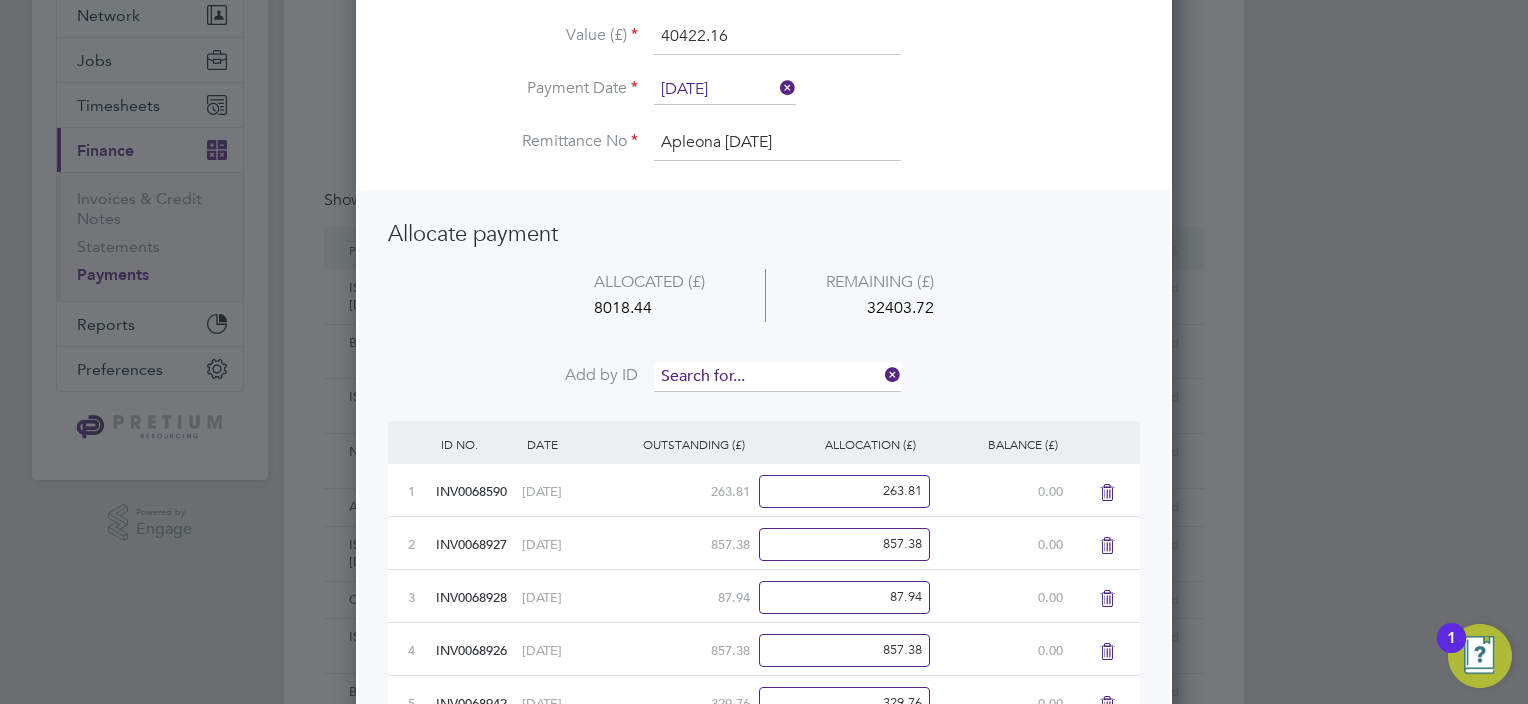 click at bounding box center [777, 377] 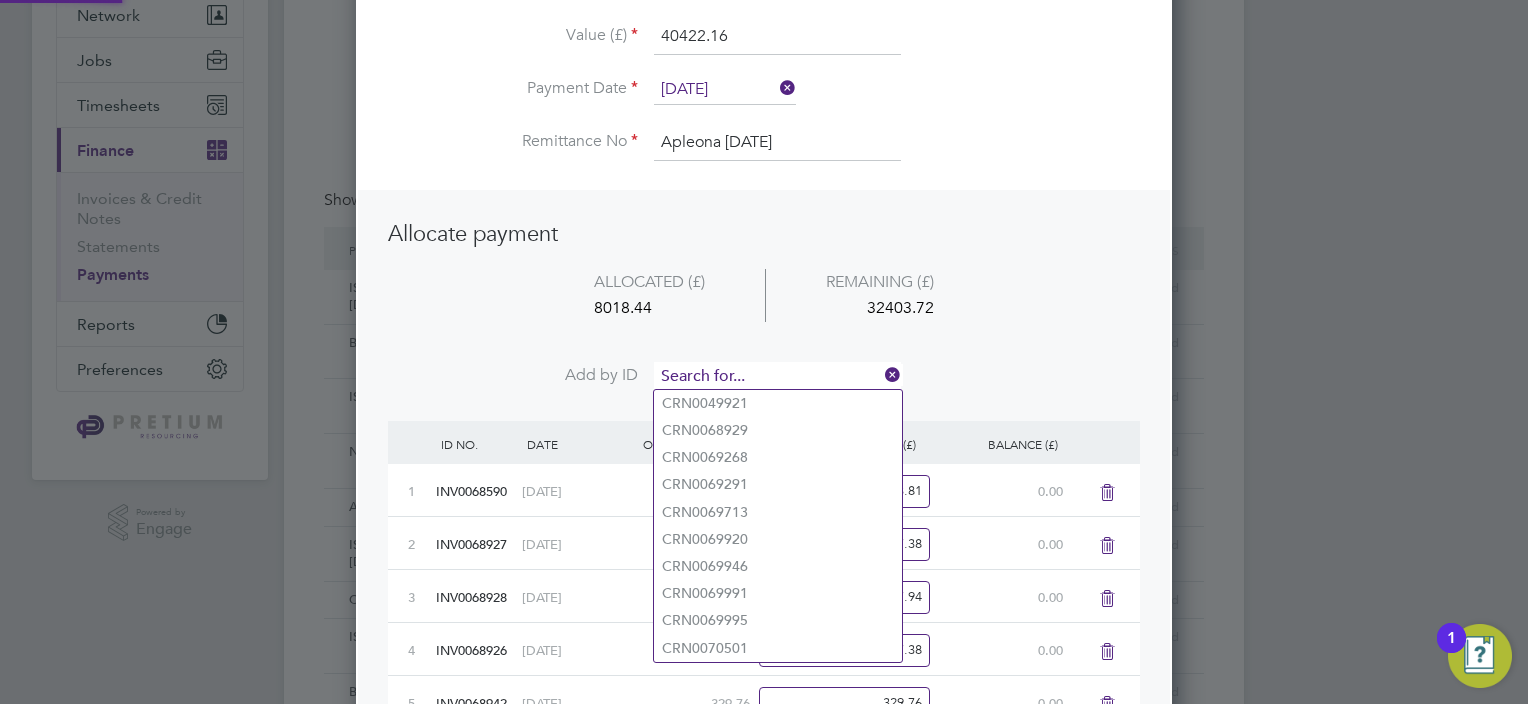 paste on "INV0068973" 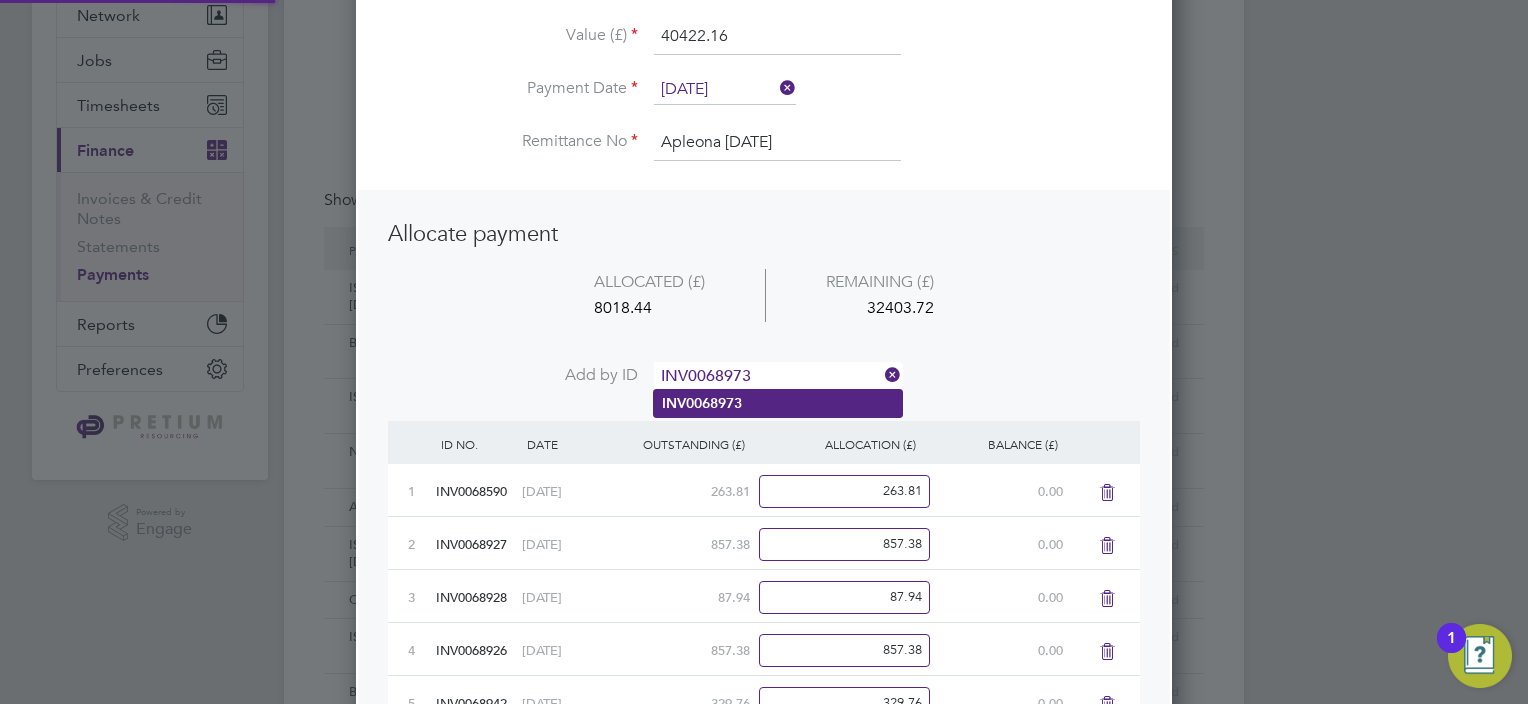 type on "INV0068973" 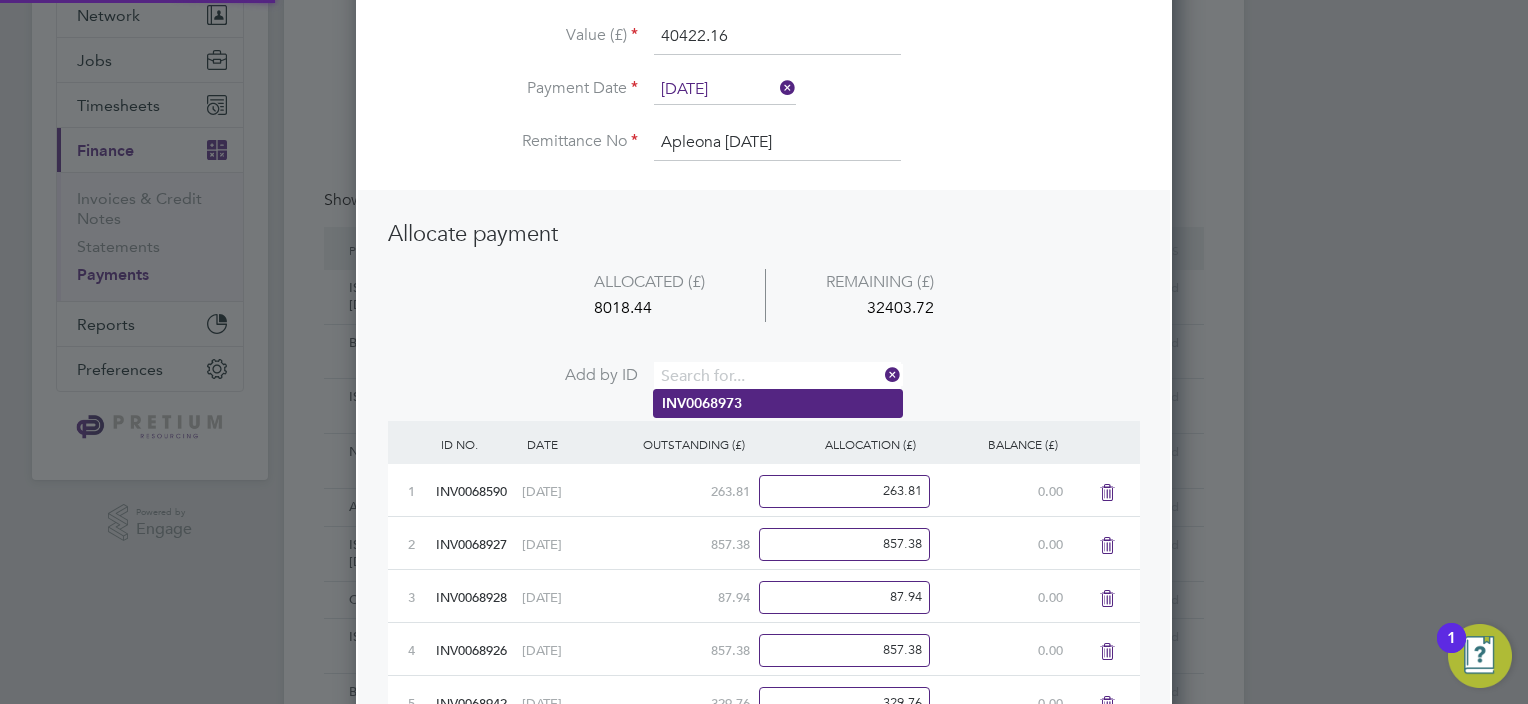 scroll, scrollTop: 10, scrollLeft: 10, axis: both 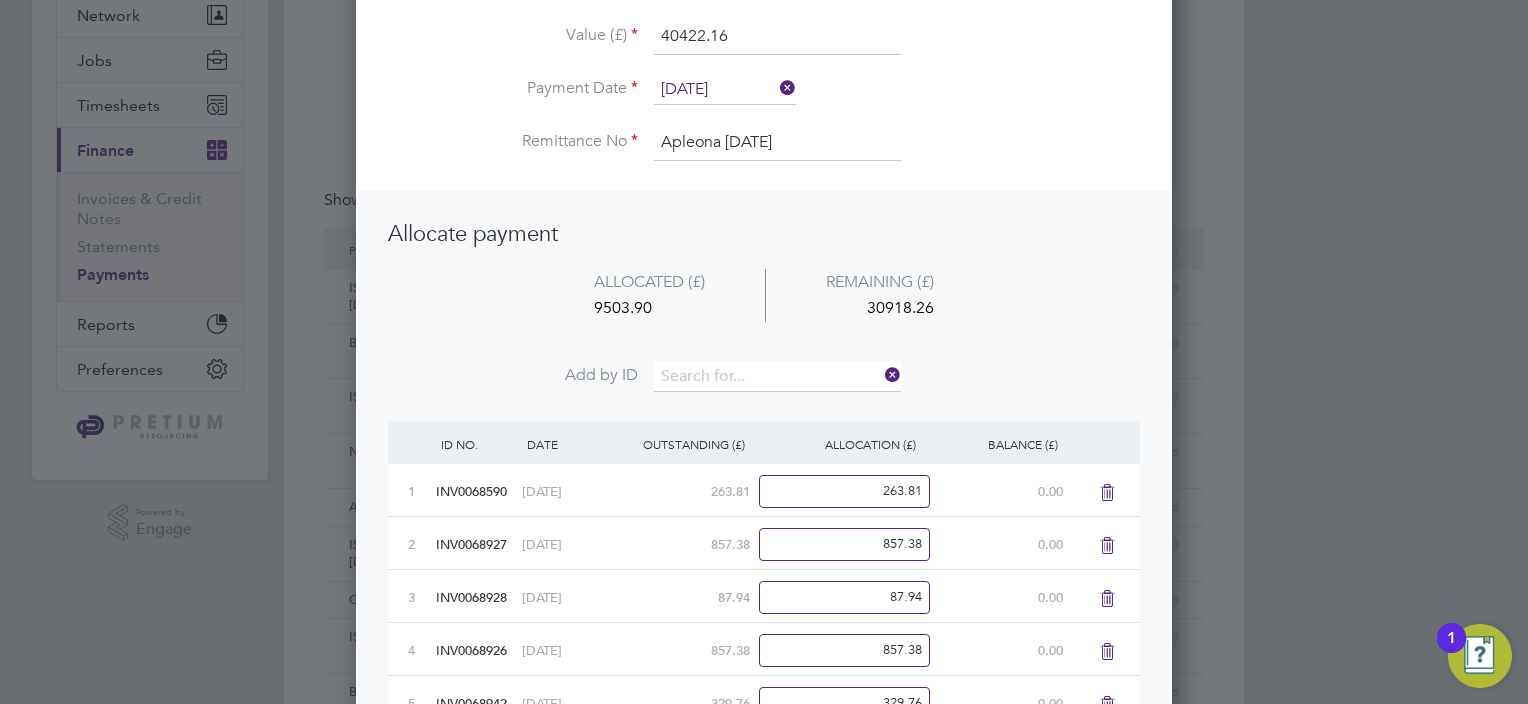 click on "ALLOCATED (£) REMAINING (£) 9503.90 30918.26" at bounding box center [764, 316] 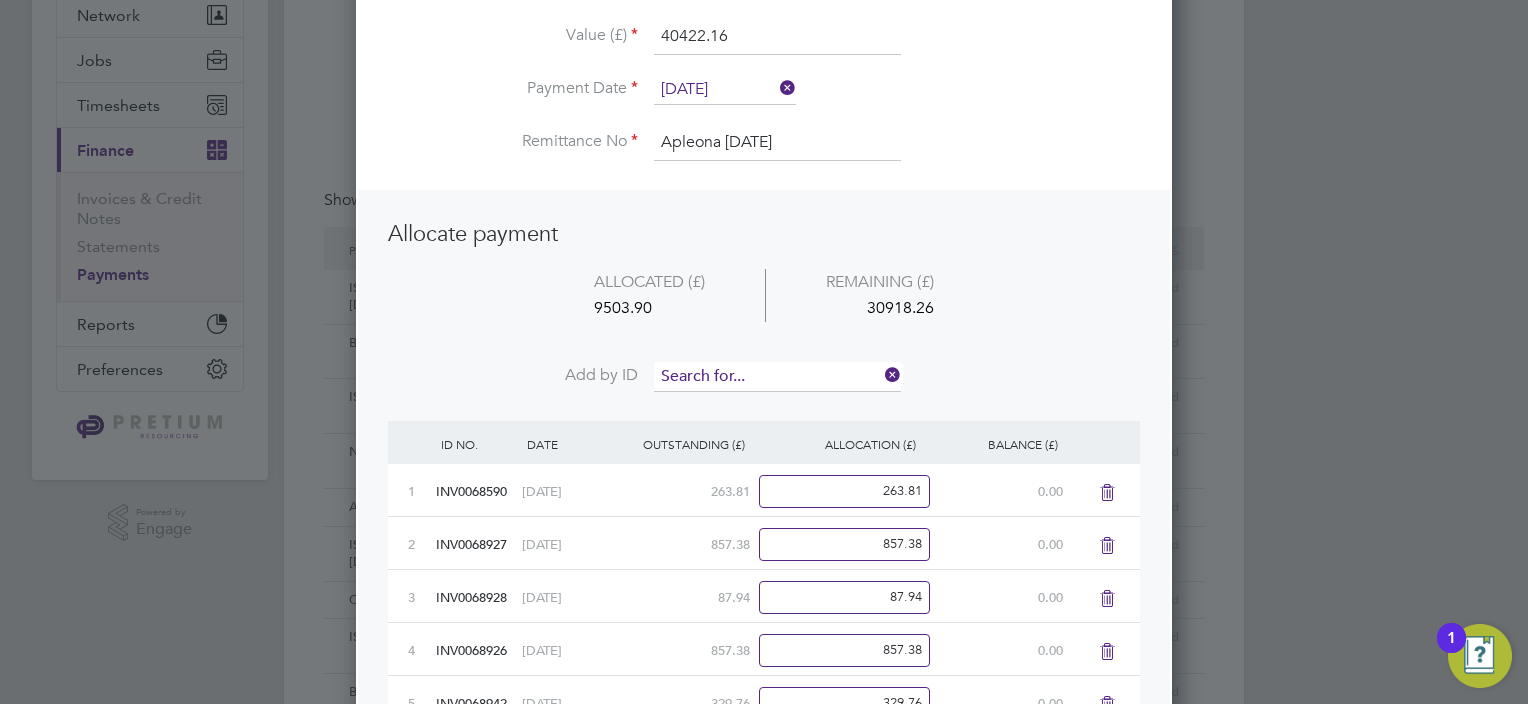 click at bounding box center (777, 377) 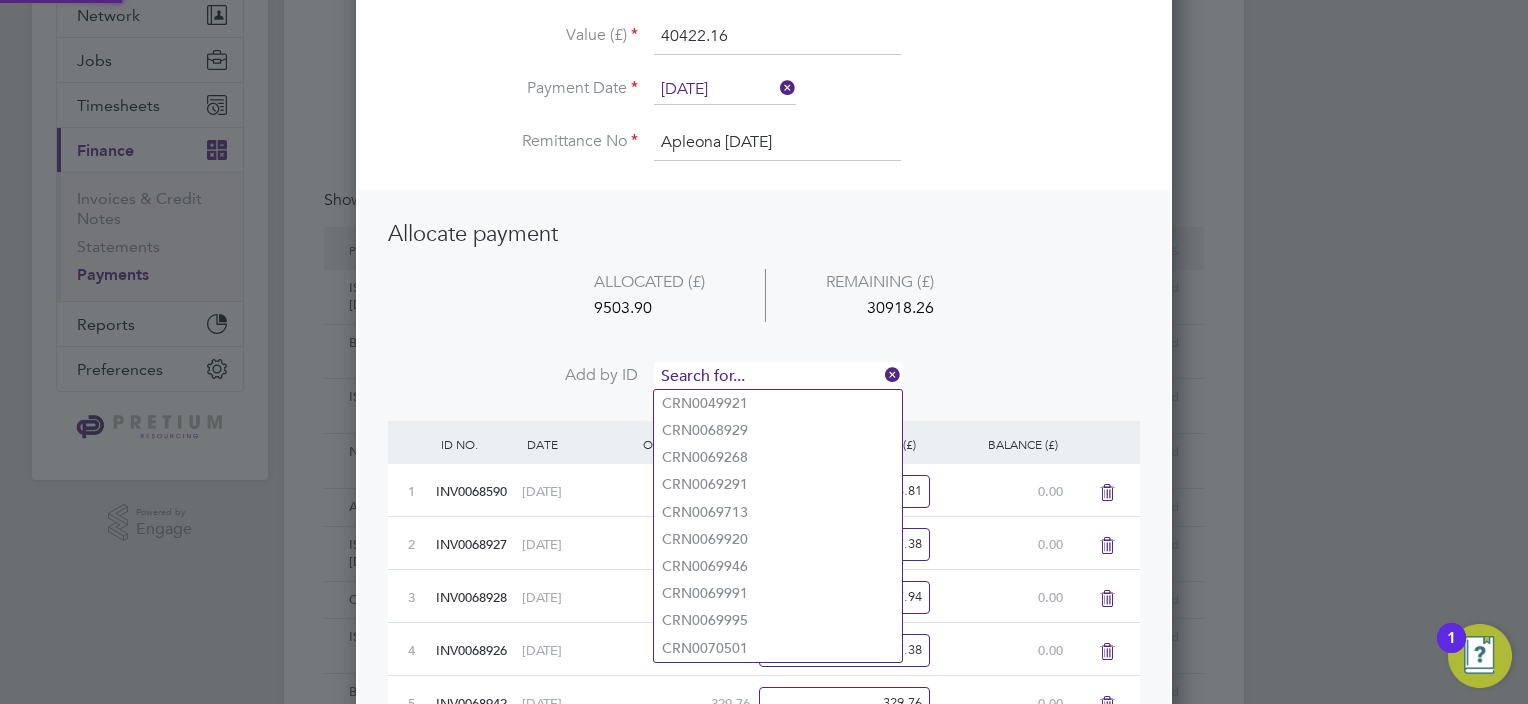 paste on "INV0068960" 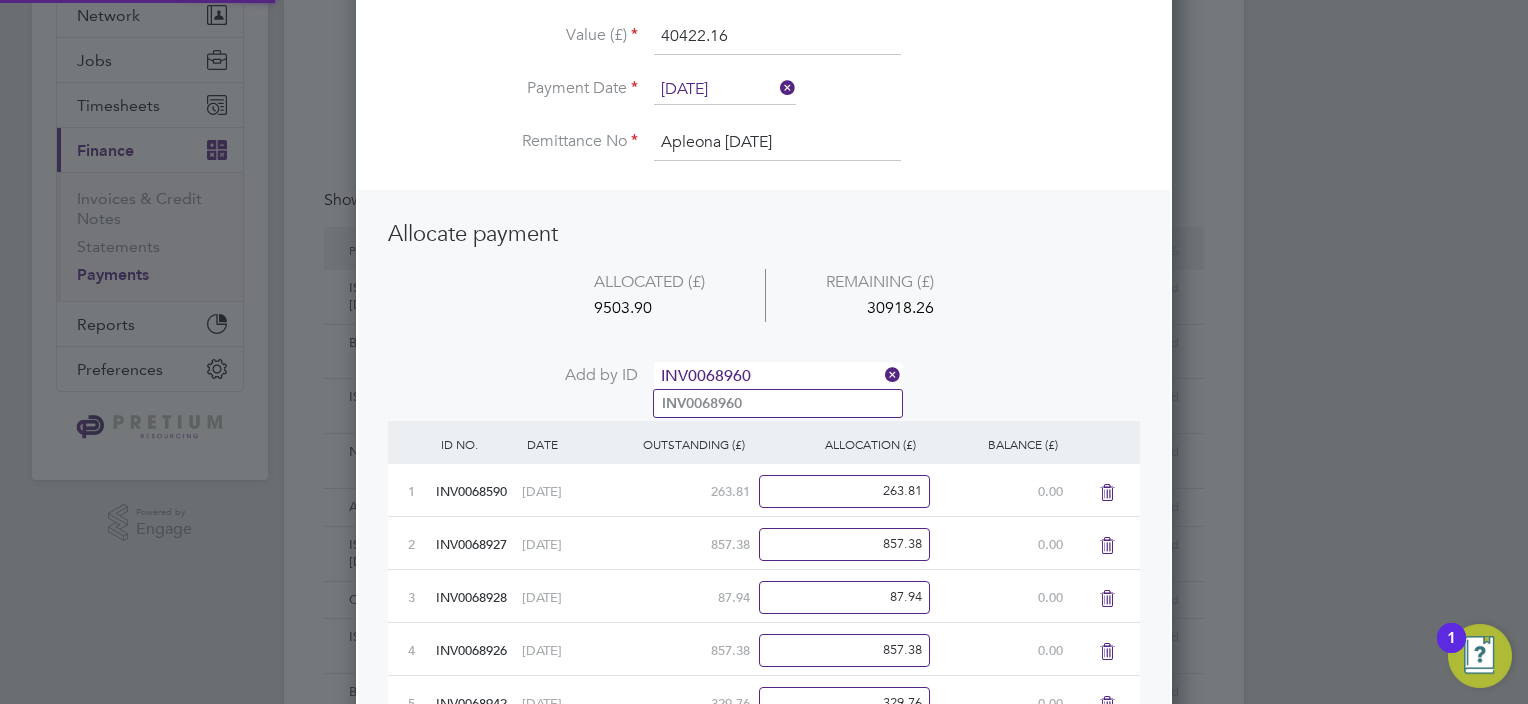 type on "INV0068960" 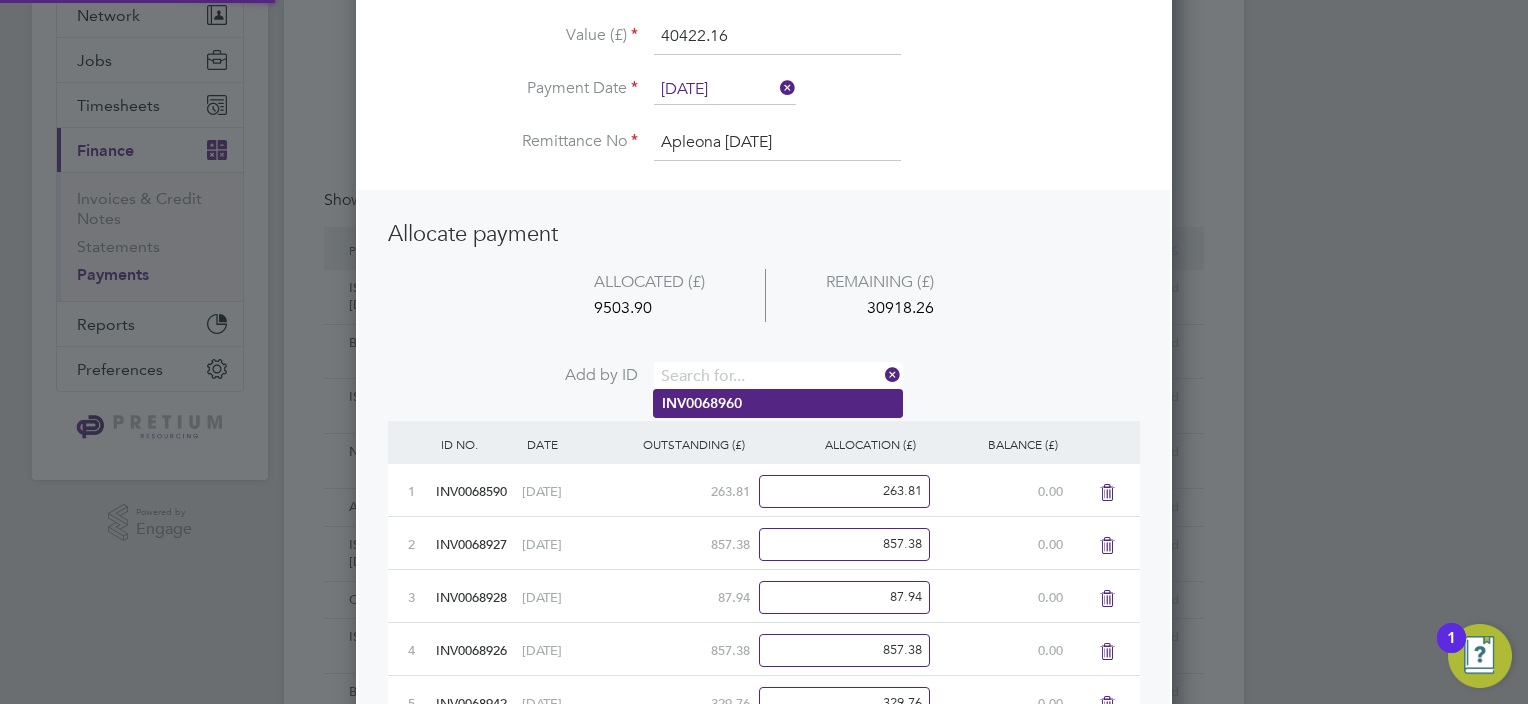 scroll, scrollTop: 9, scrollLeft: 10, axis: both 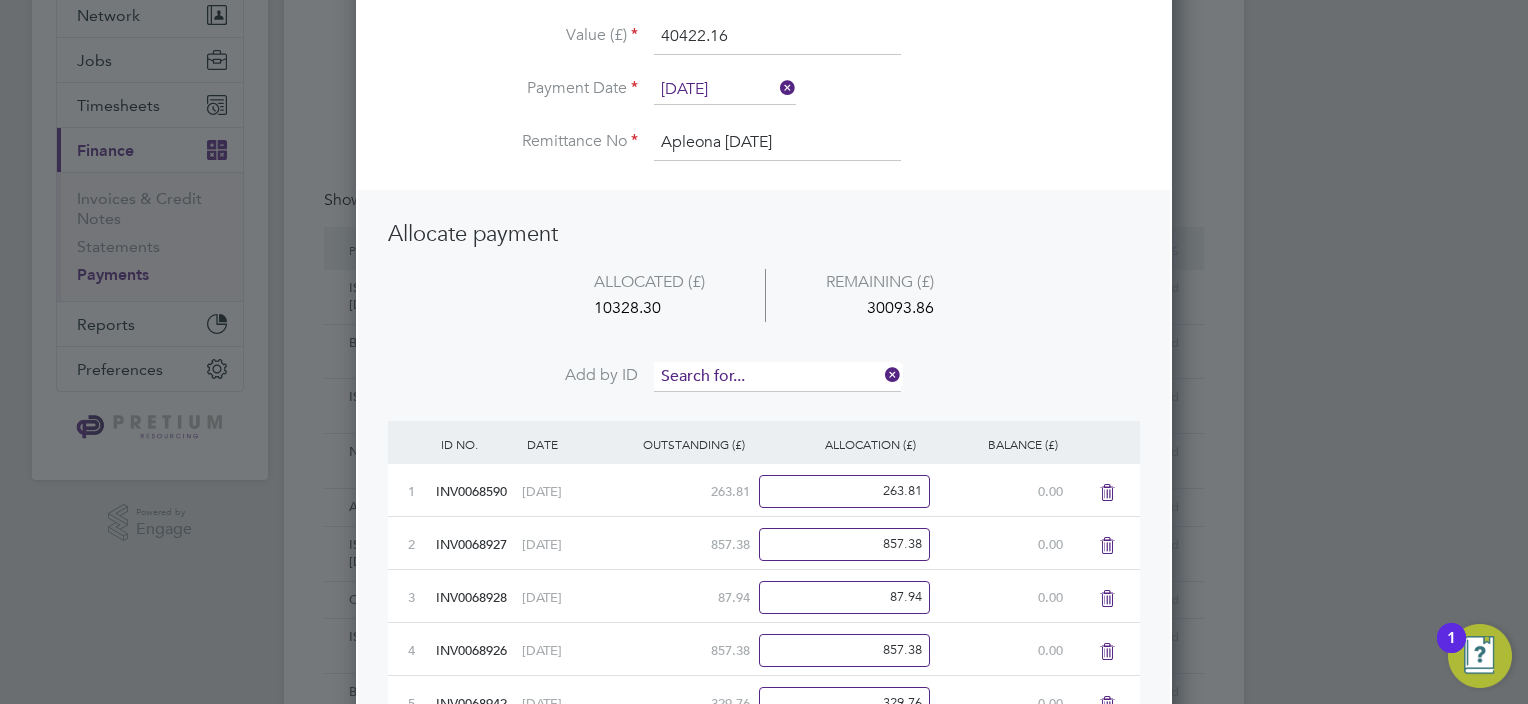 click at bounding box center [777, 377] 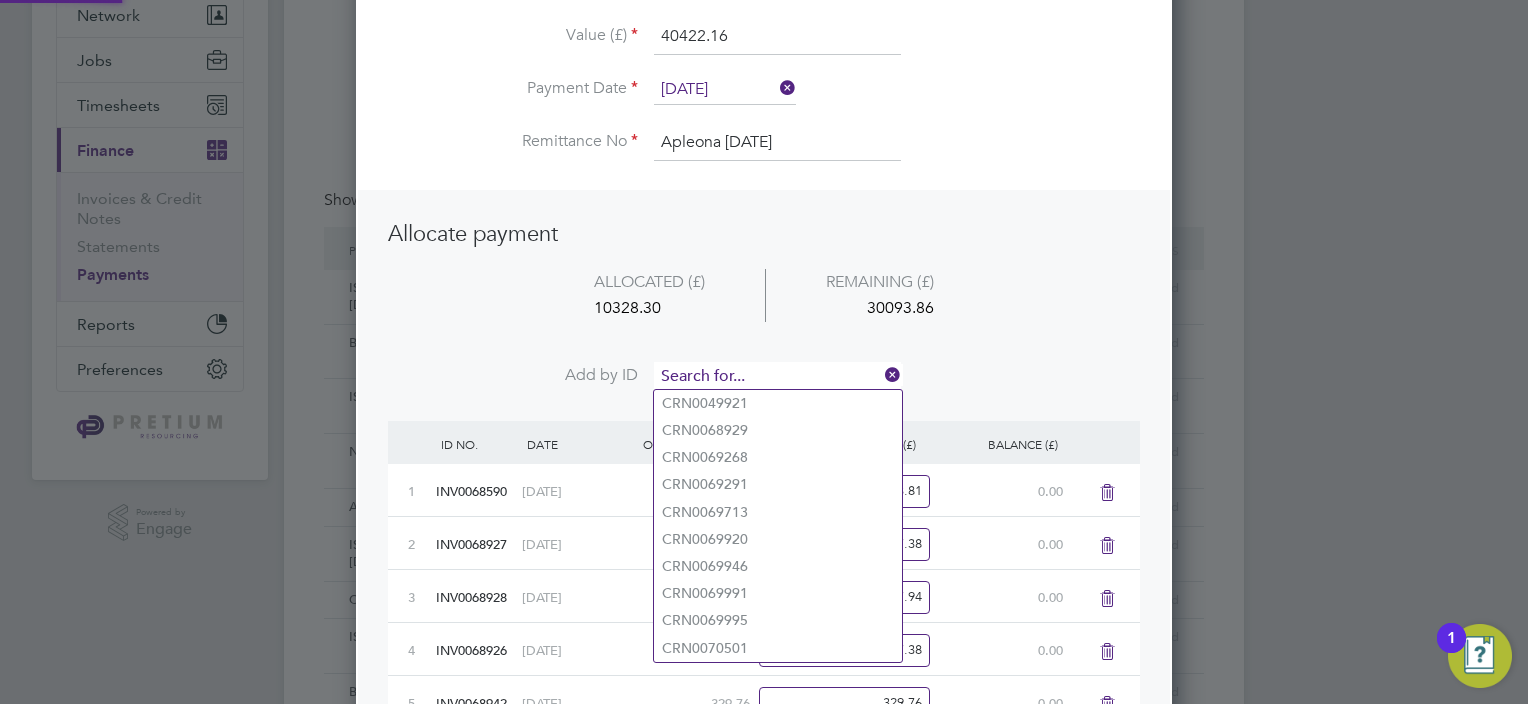 paste on "INV0068965" 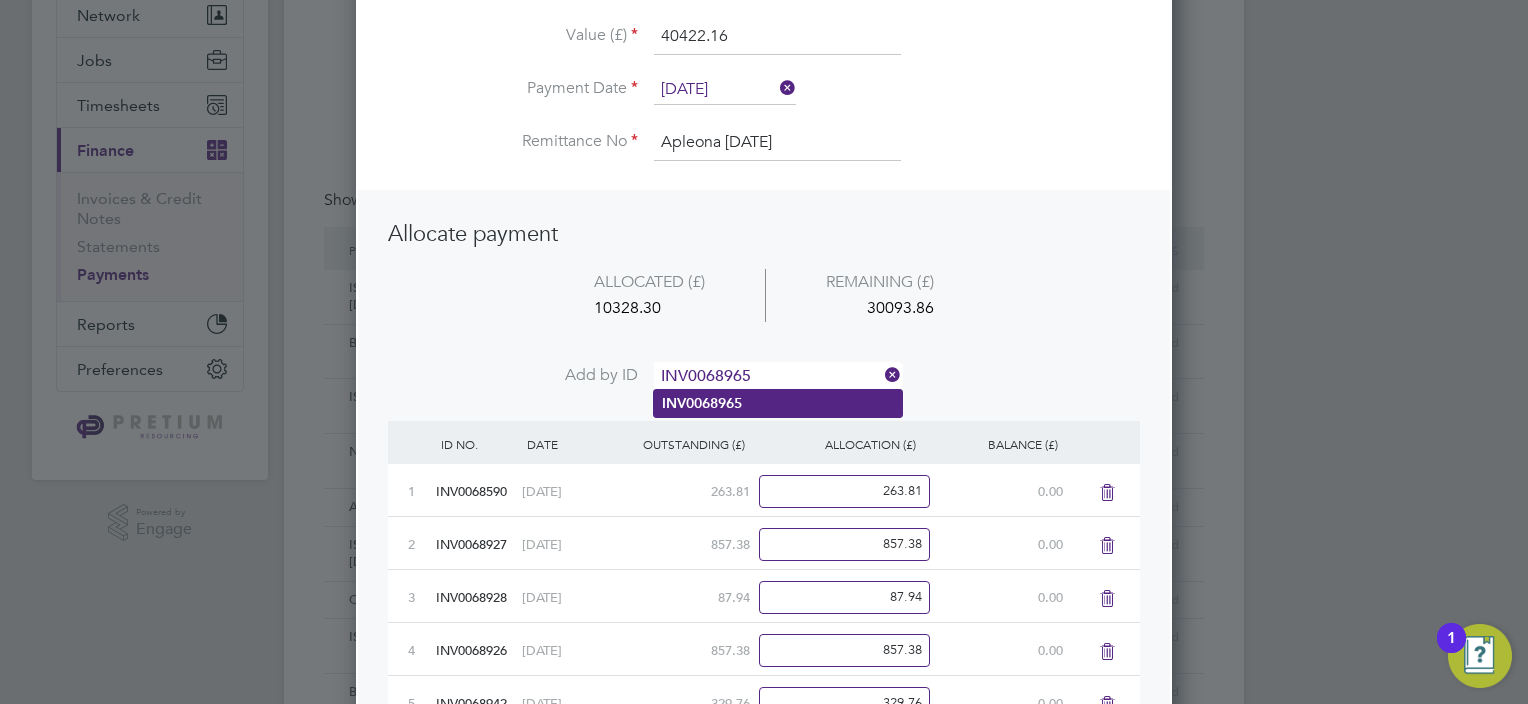 type on "INV0068965" 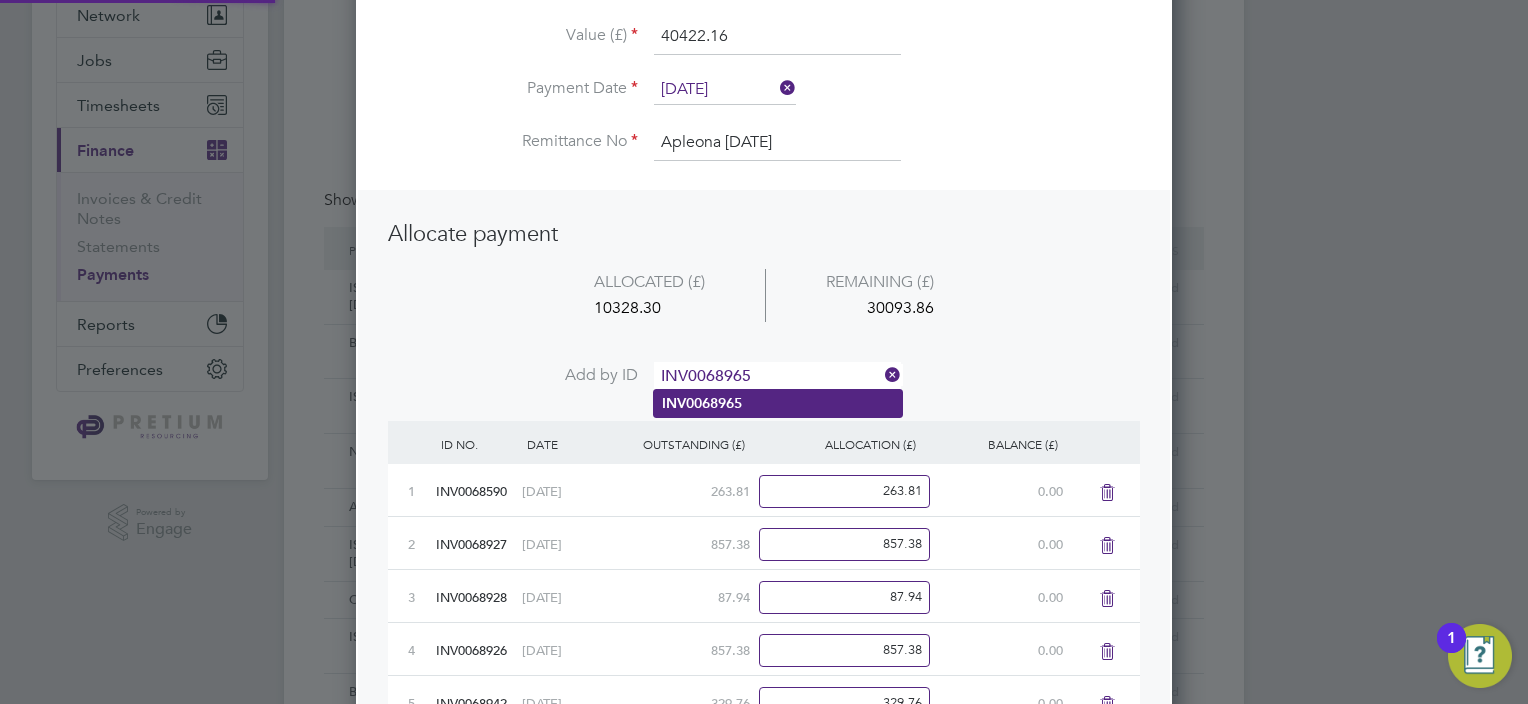 click on "INV0068965" 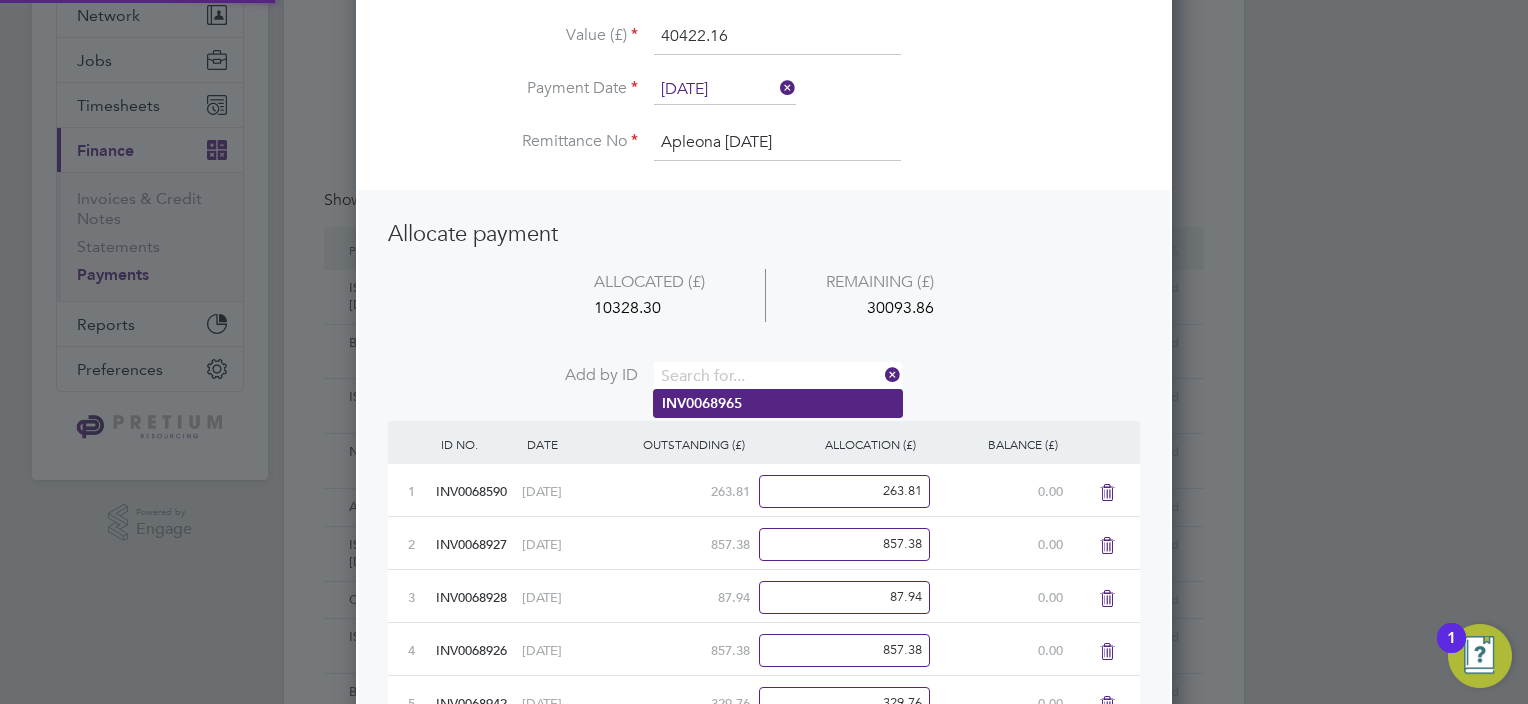scroll, scrollTop: 9, scrollLeft: 10, axis: both 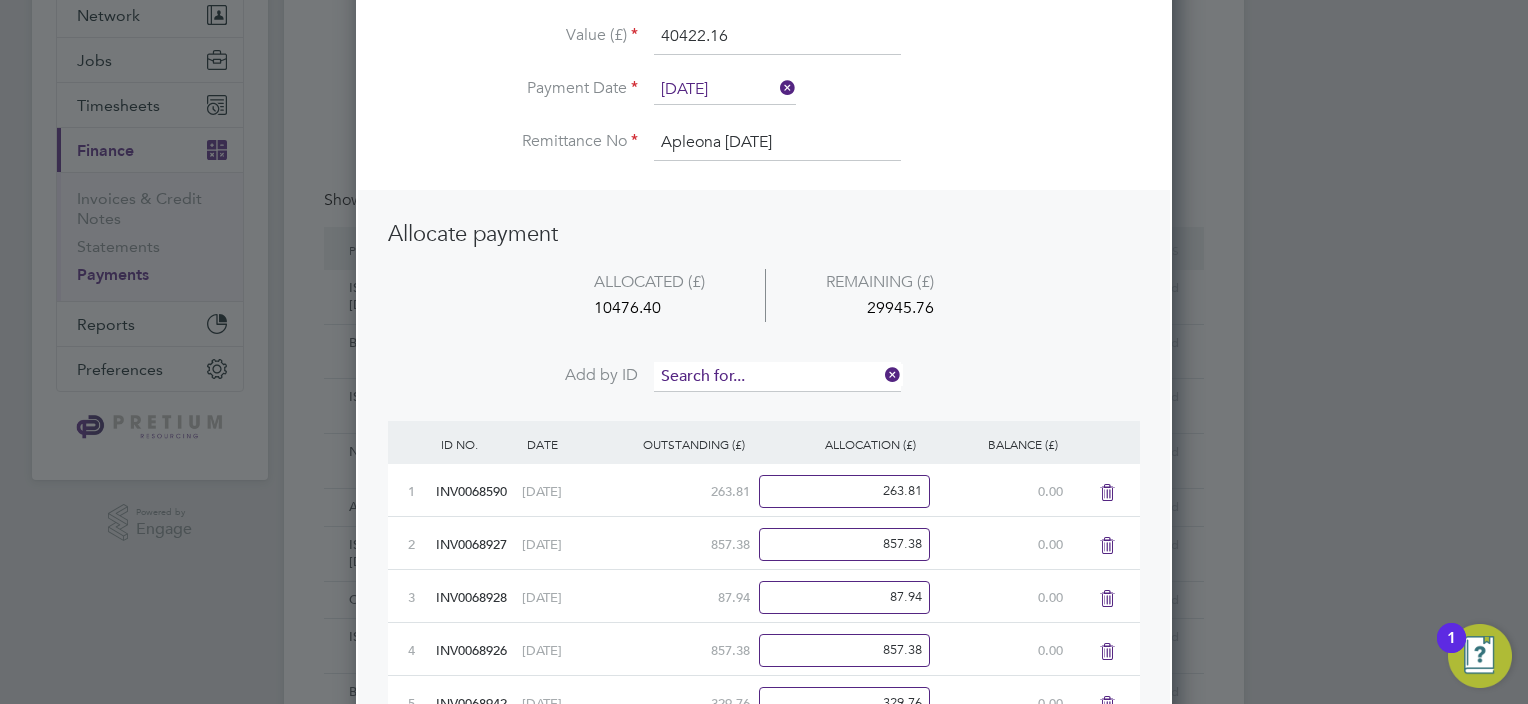 click at bounding box center [777, 377] 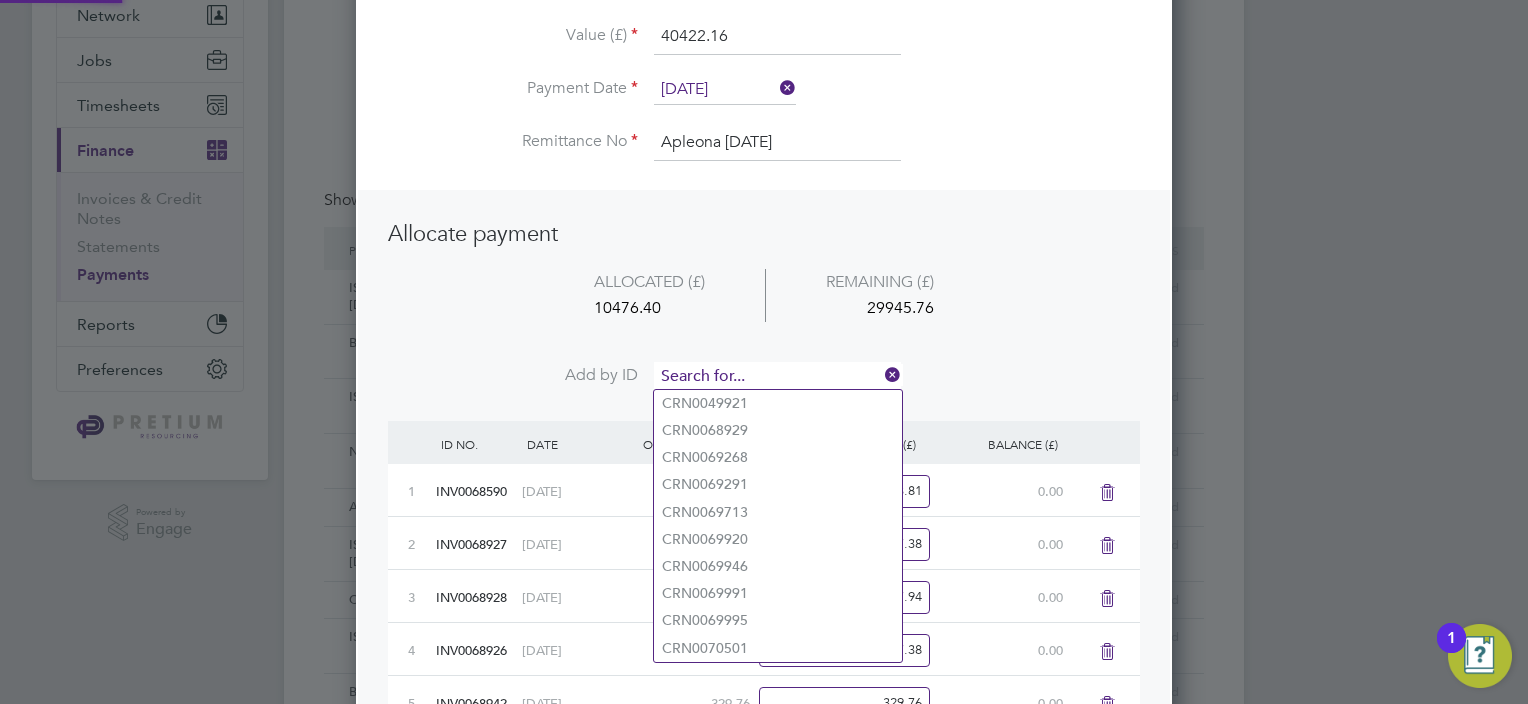 paste on "INV0068964" 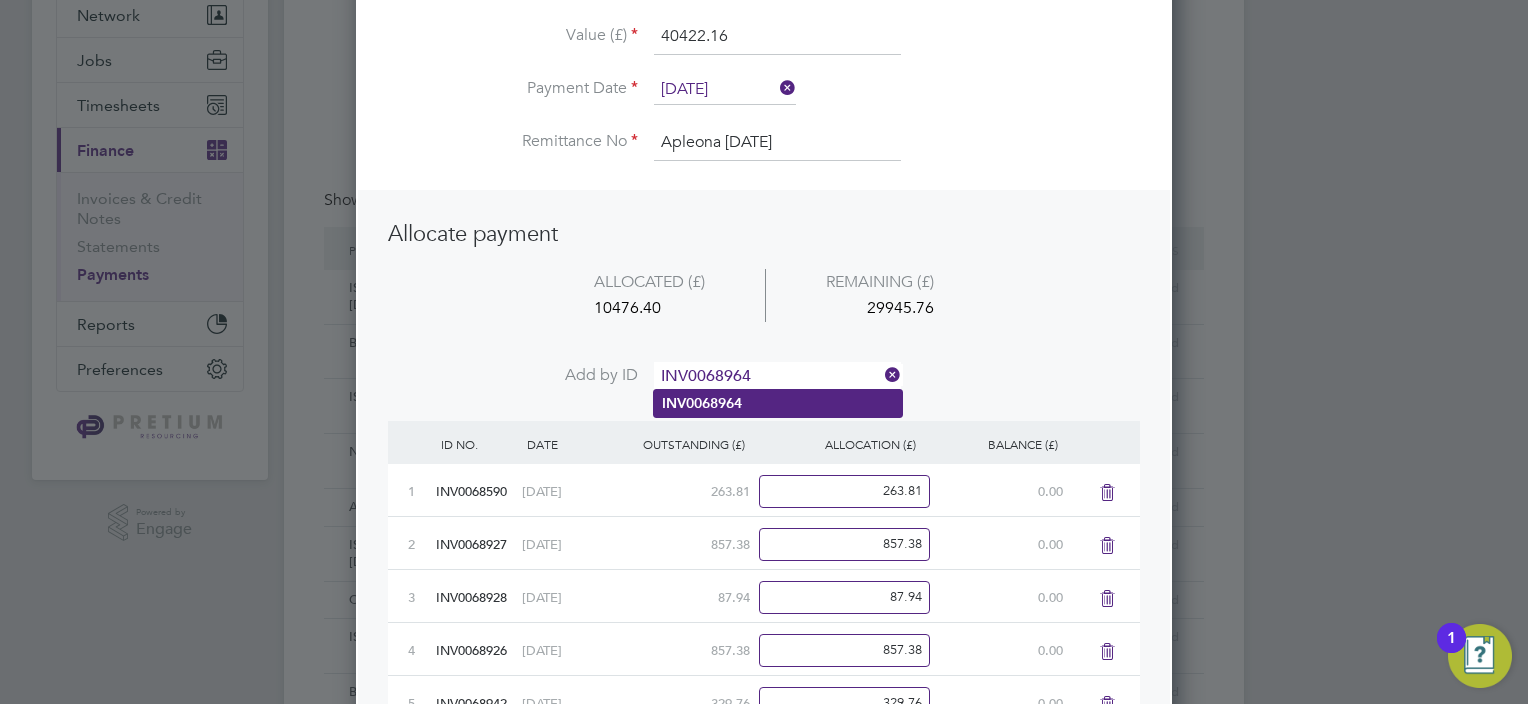 type on "INV0068964" 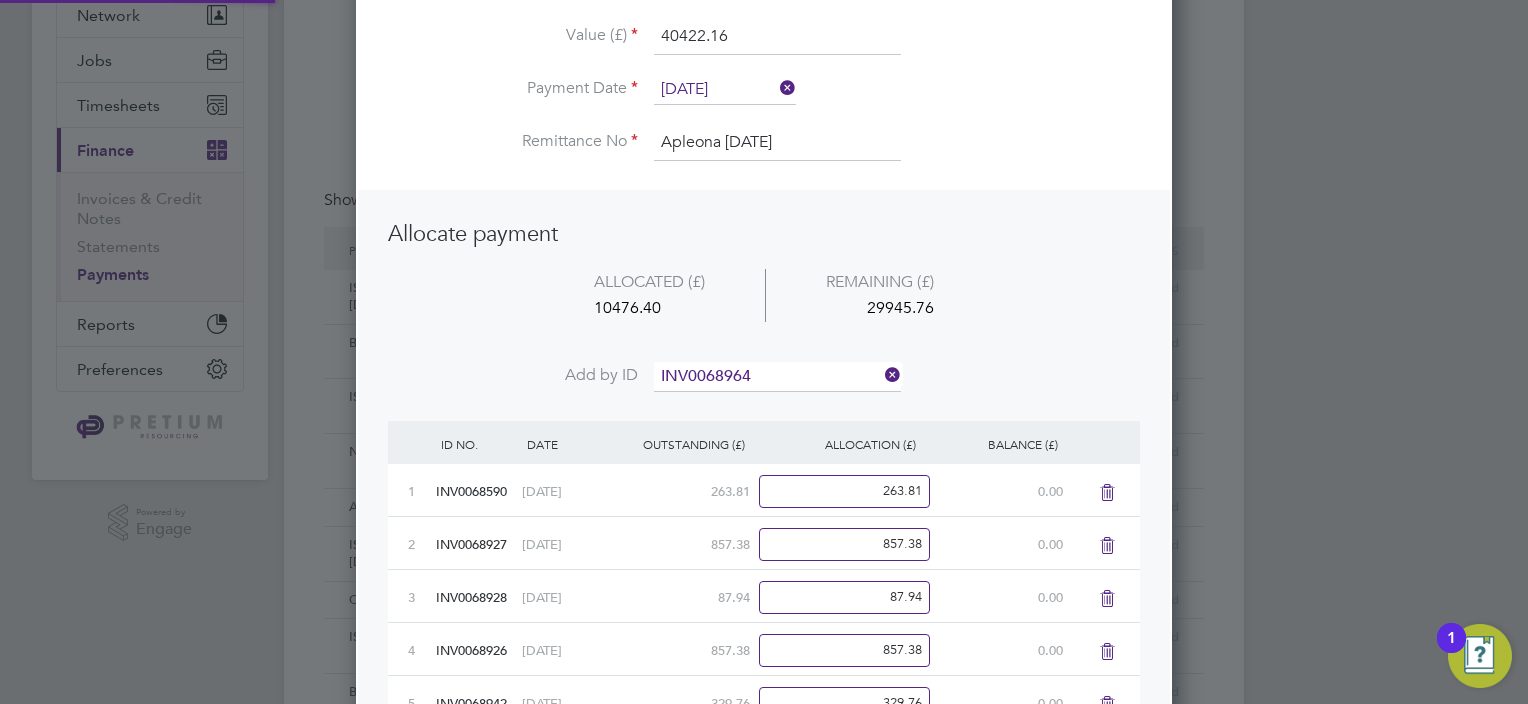 click on "INV0068964" 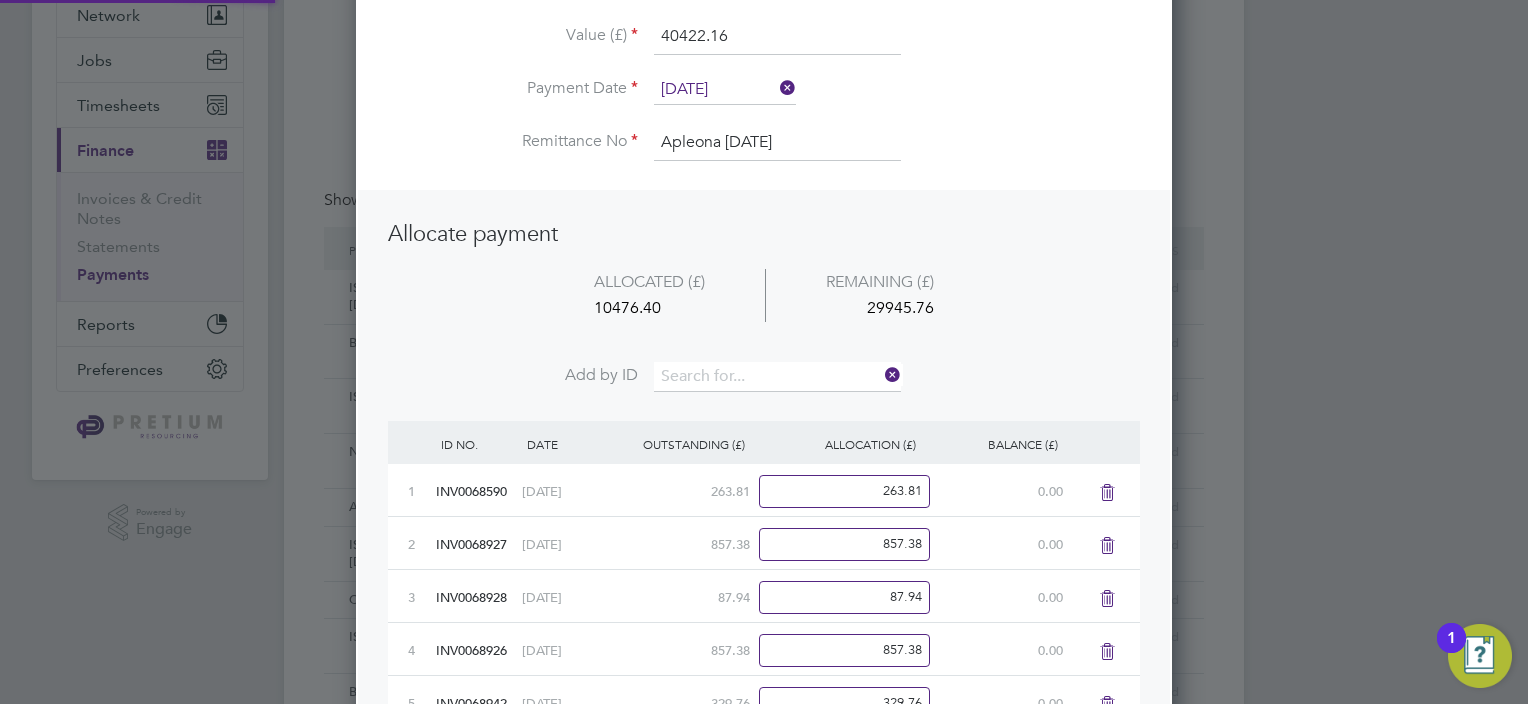 scroll, scrollTop: 9, scrollLeft: 10, axis: both 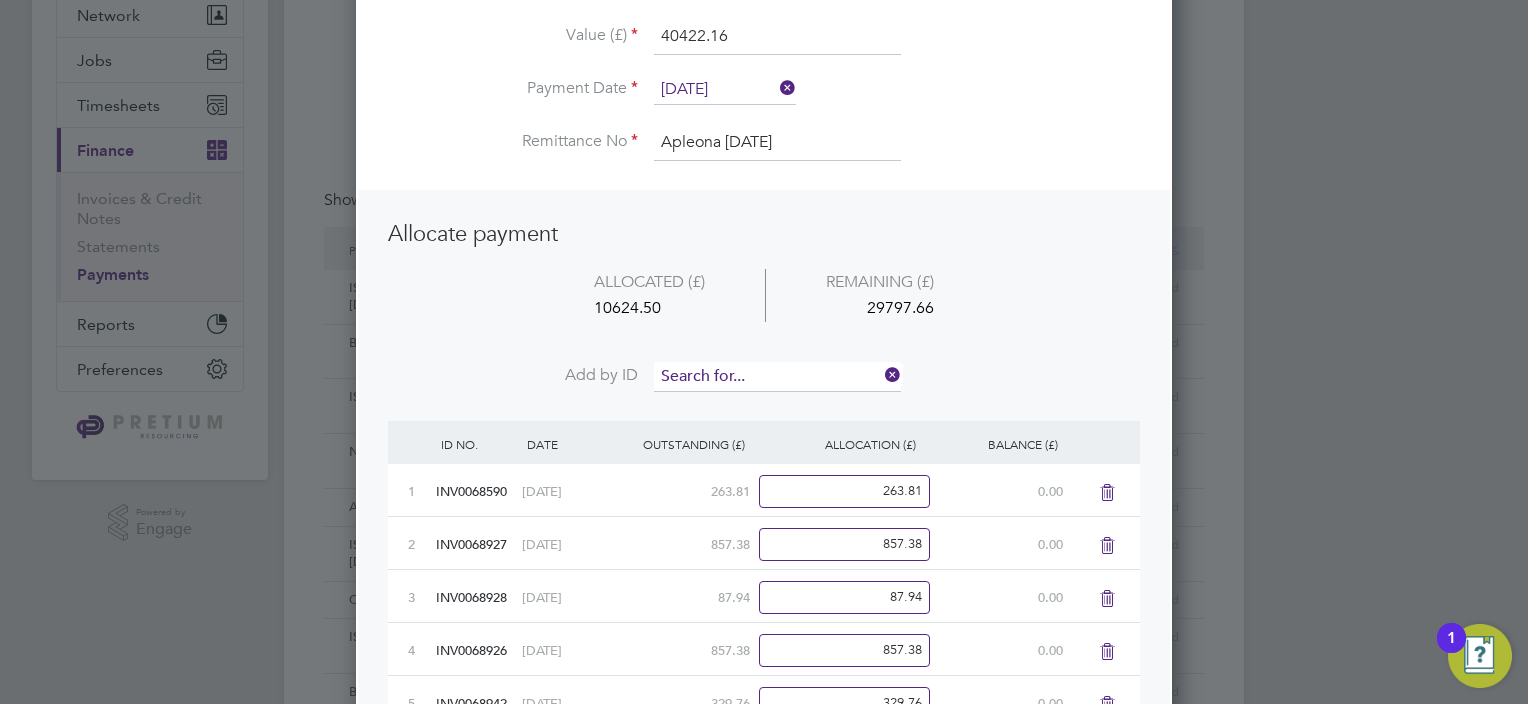 click at bounding box center (777, 377) 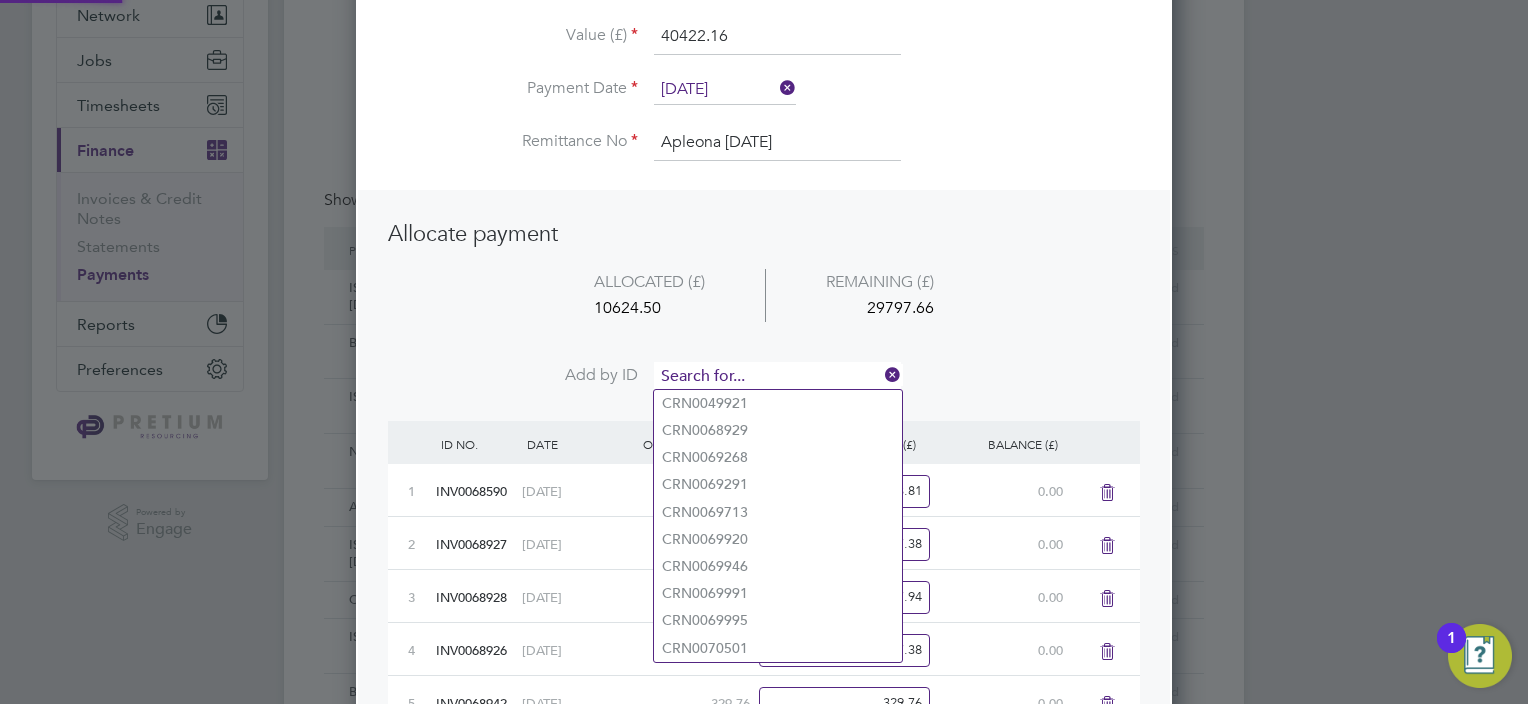paste on "INV0068970" 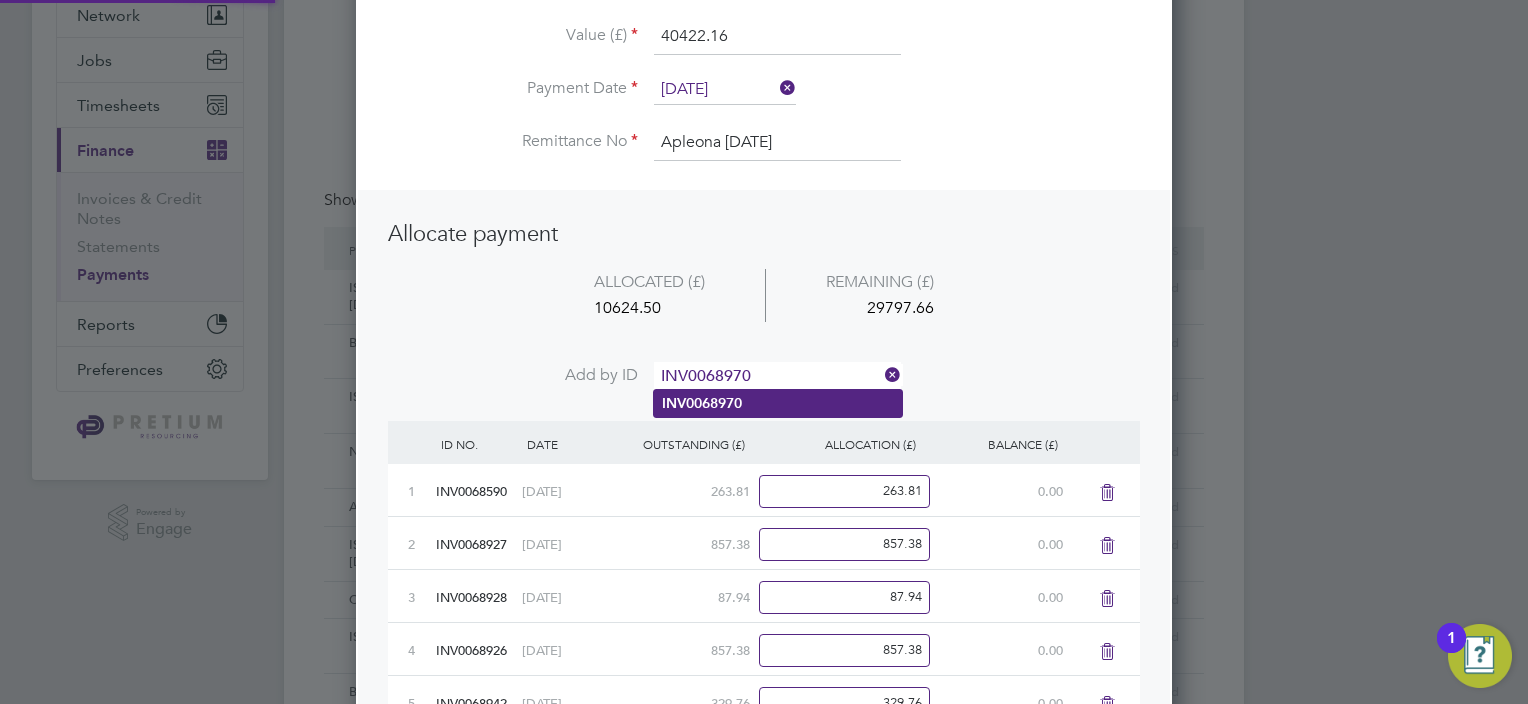 type on "INV0068970" 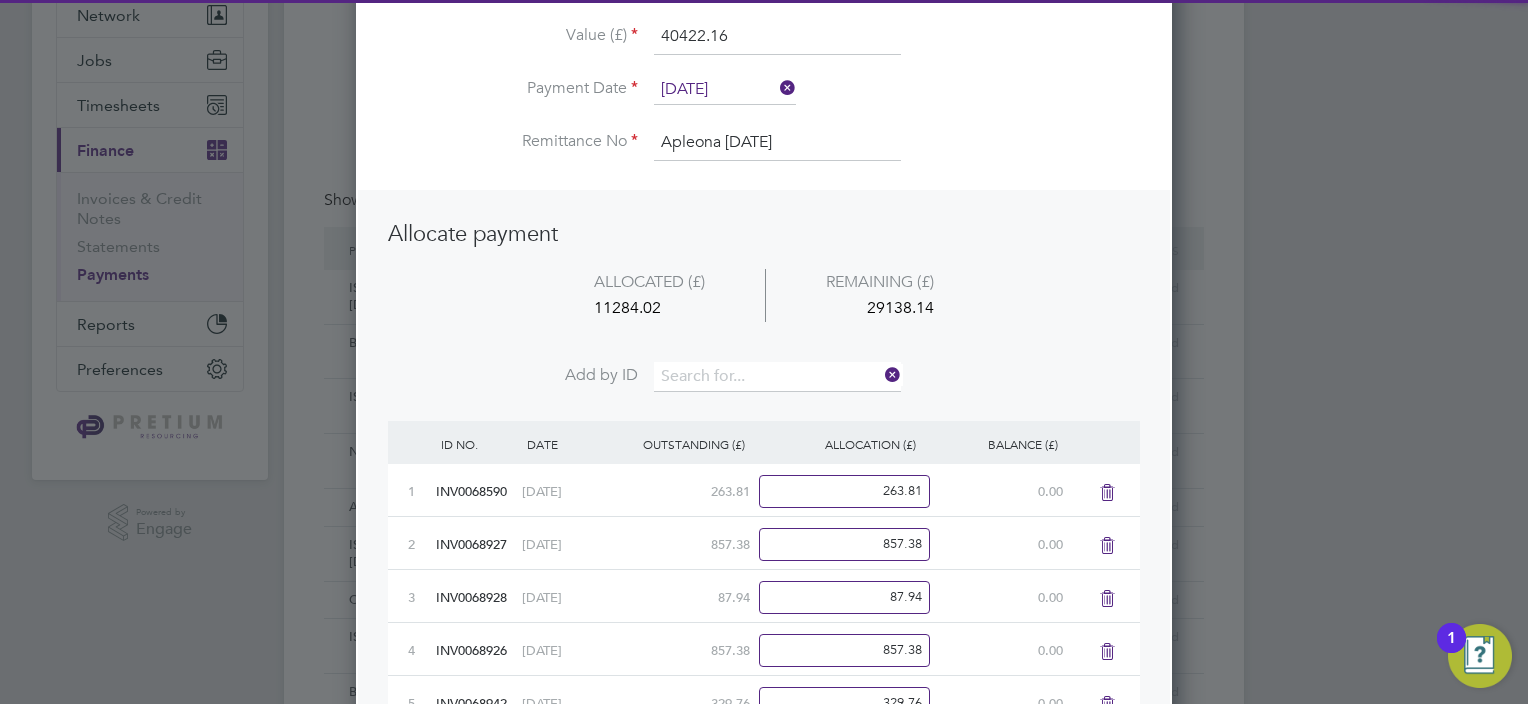 scroll, scrollTop: 11, scrollLeft: 10, axis: both 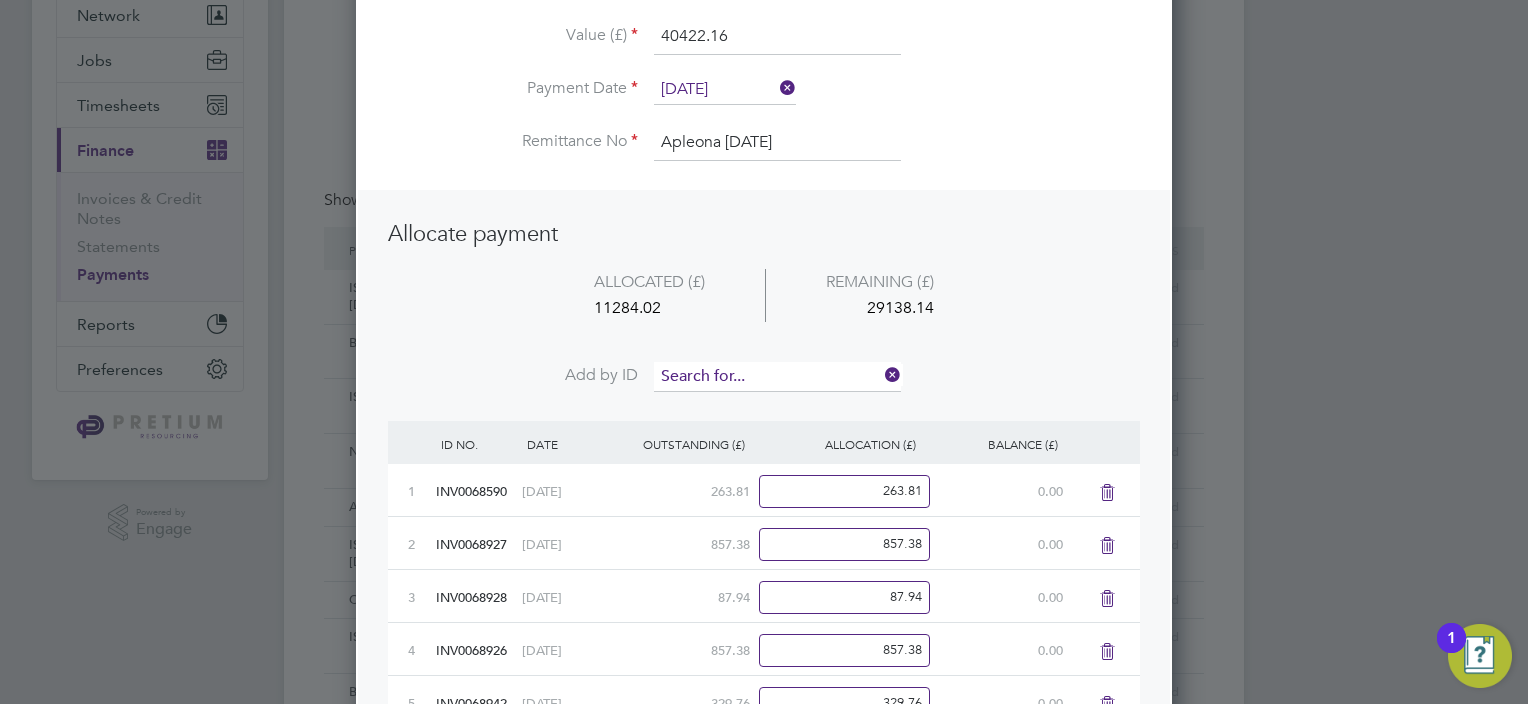 click at bounding box center (777, 377) 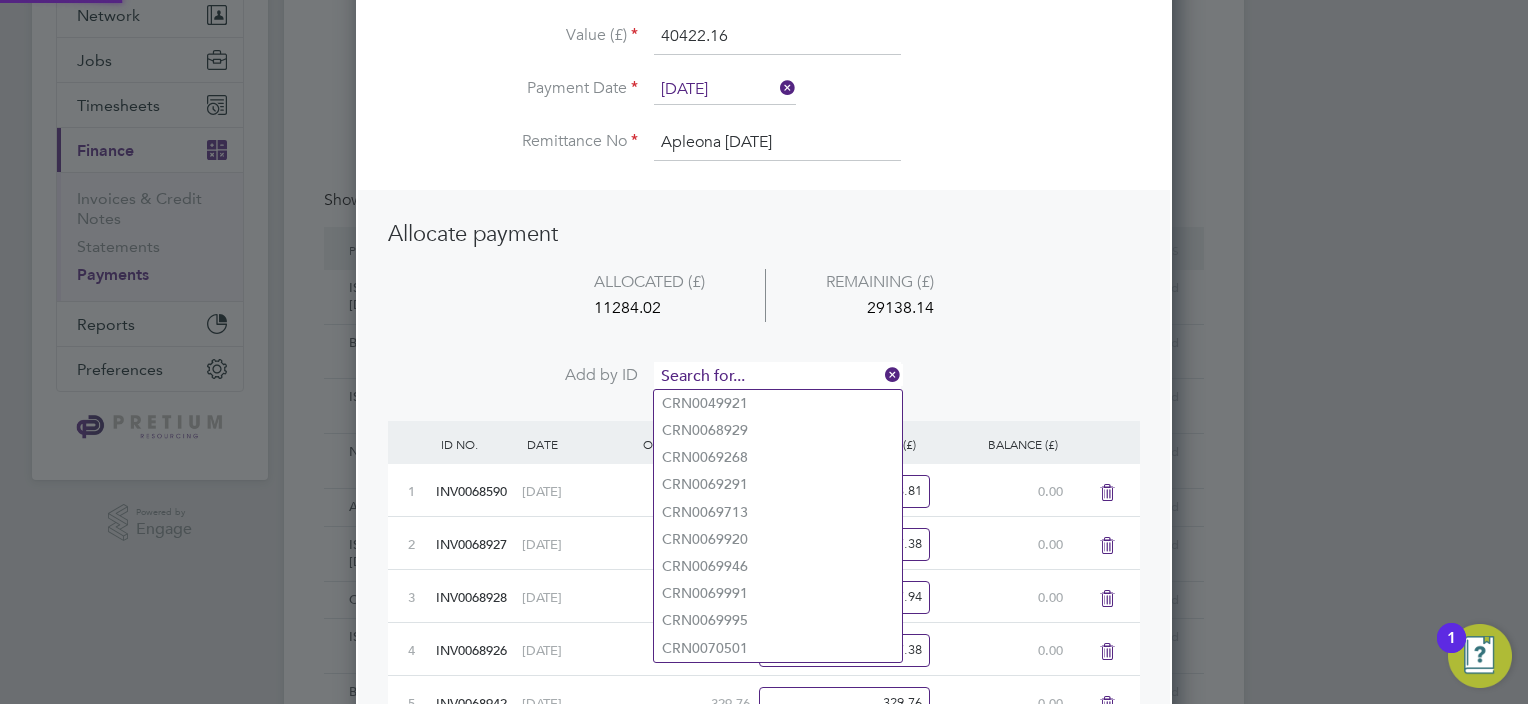 paste on "INV0068958" 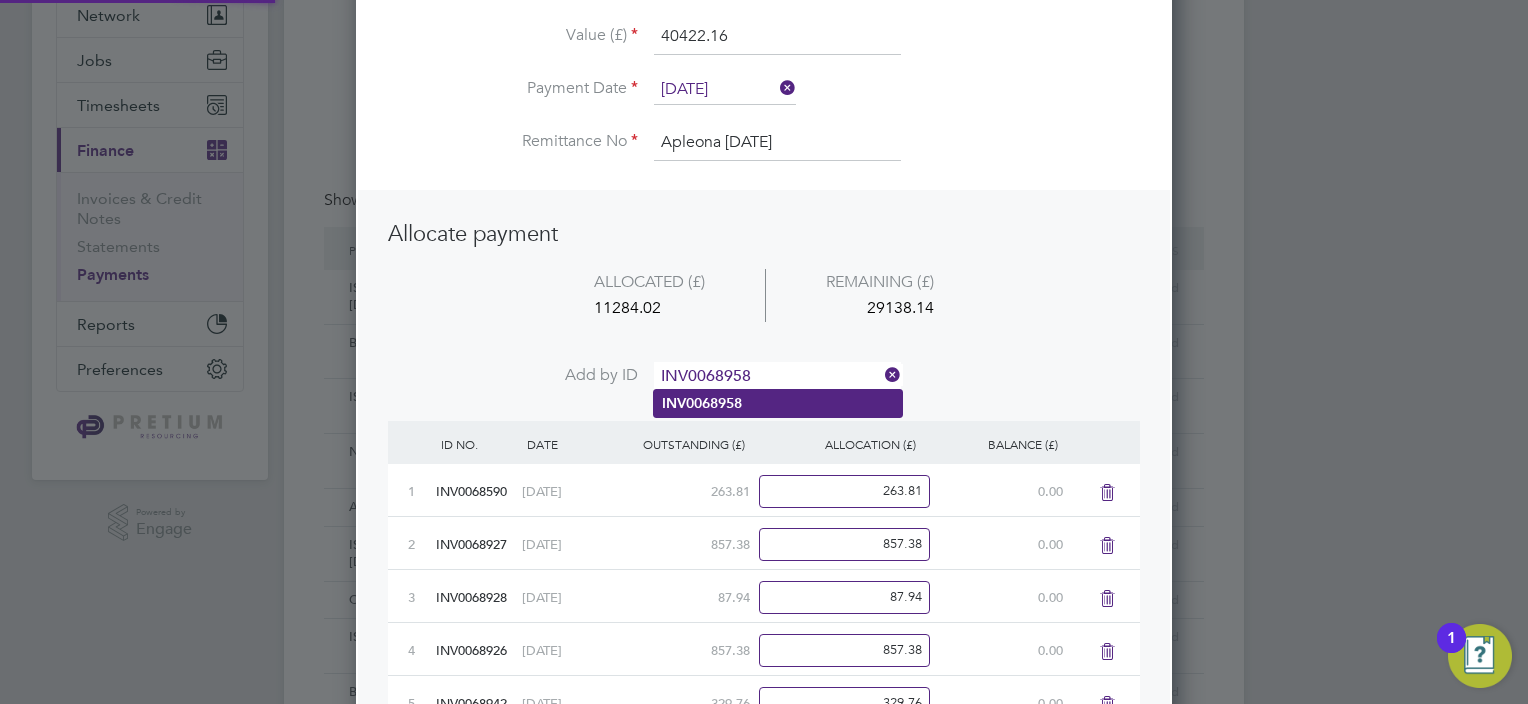 type on "INV0068958" 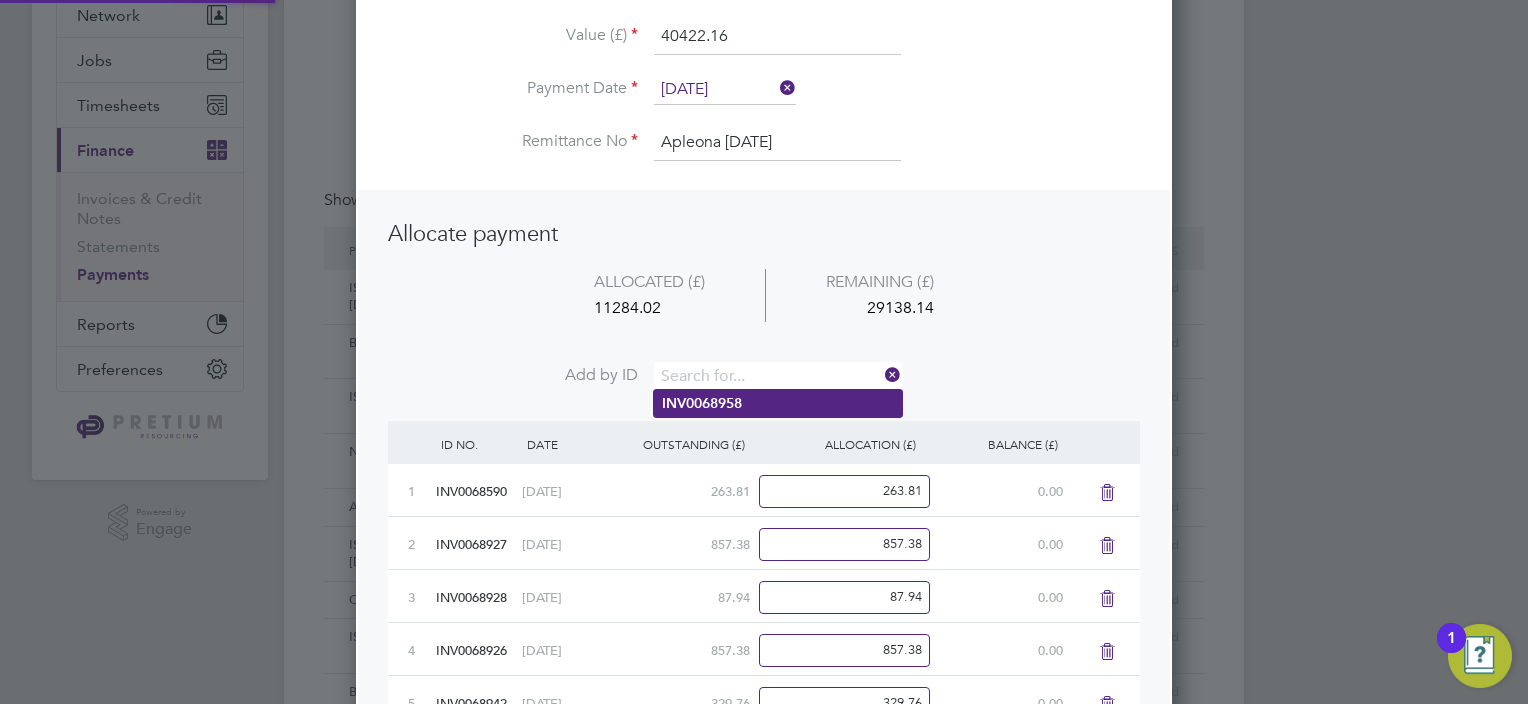 scroll, scrollTop: 10, scrollLeft: 10, axis: both 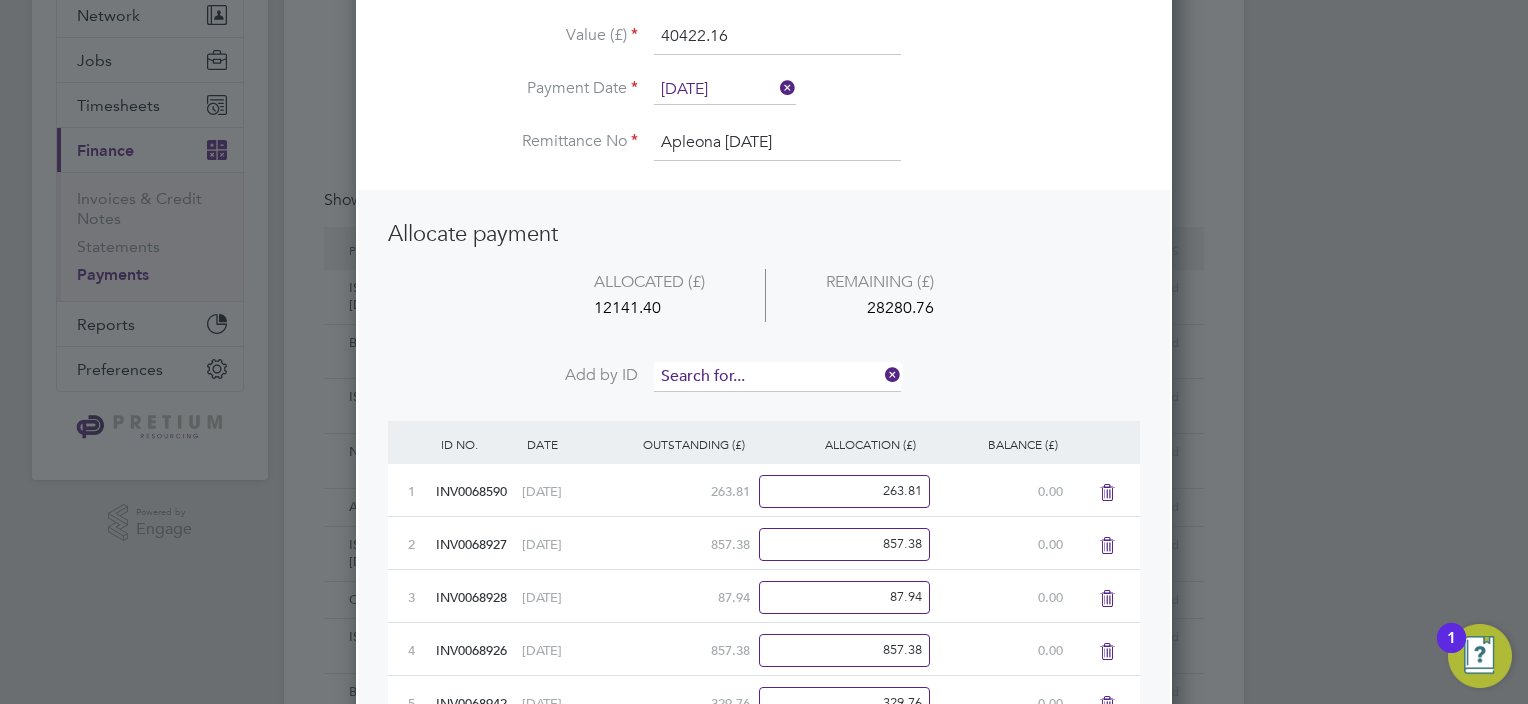 click at bounding box center (777, 377) 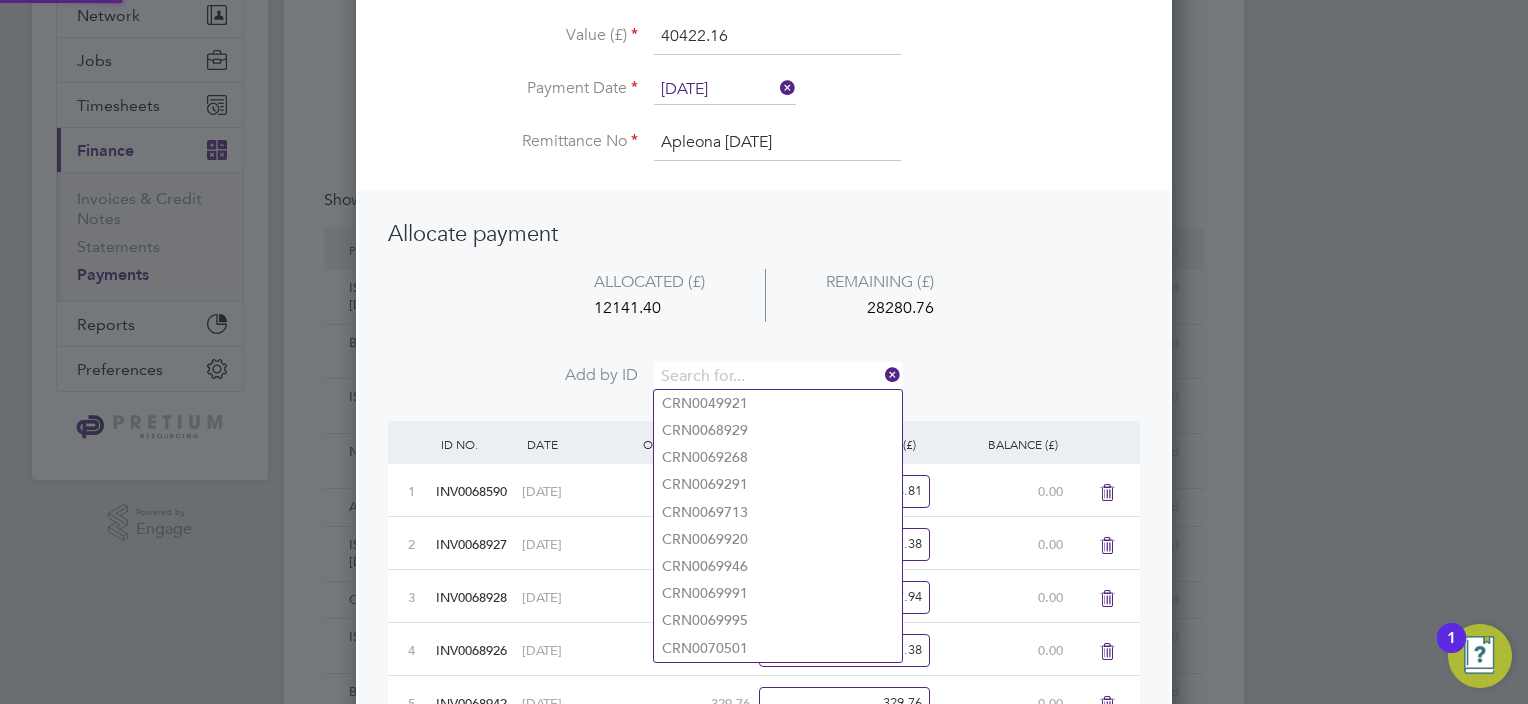 paste on "INV0068971" 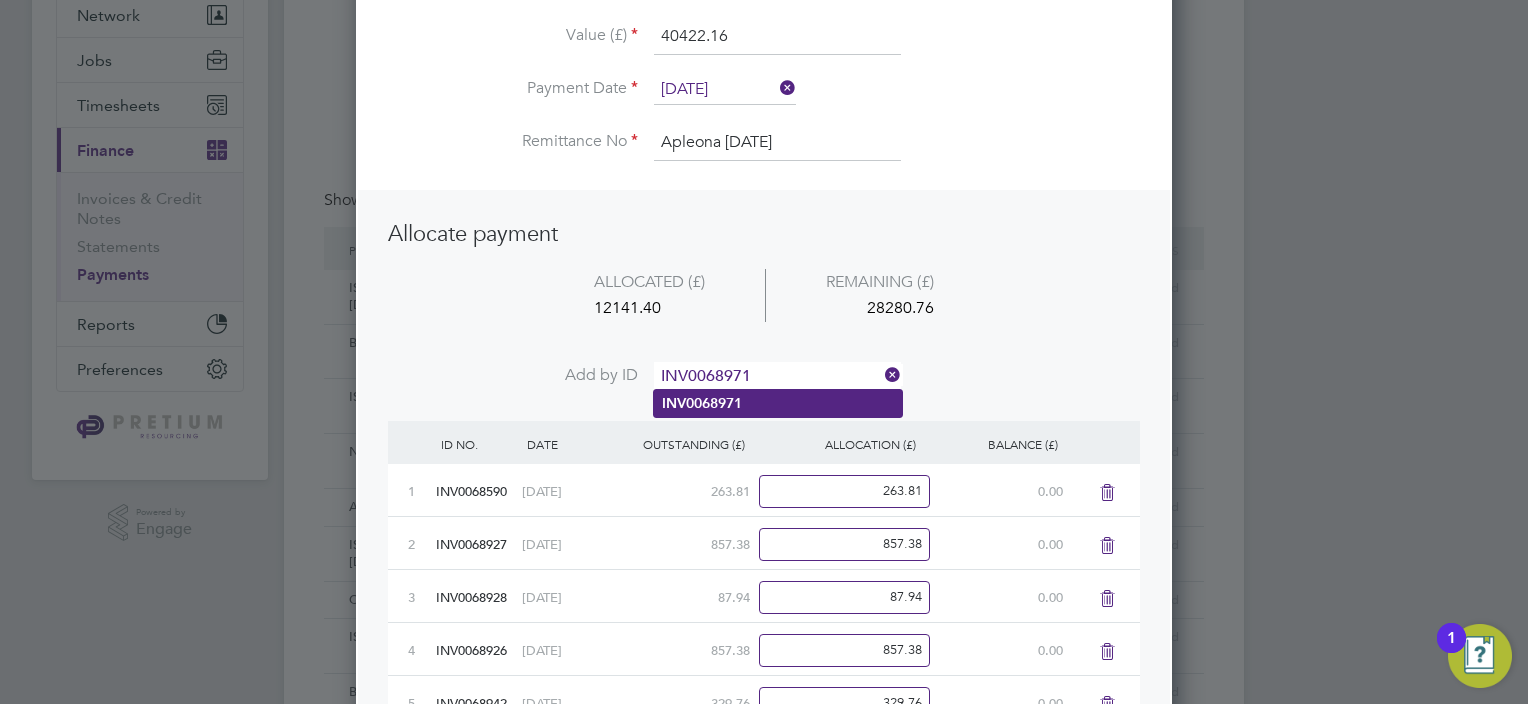 type on "INV0068971" 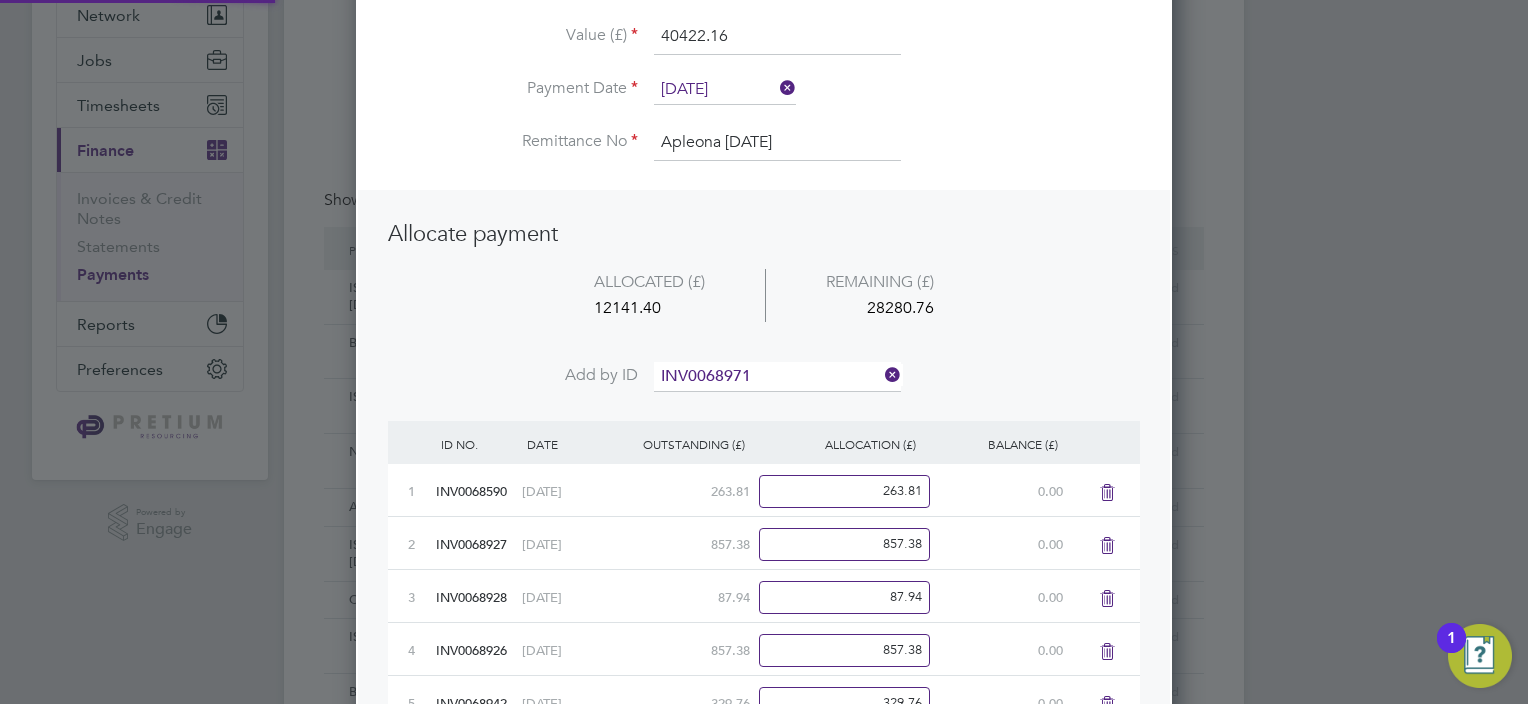 click on "INV0068971" 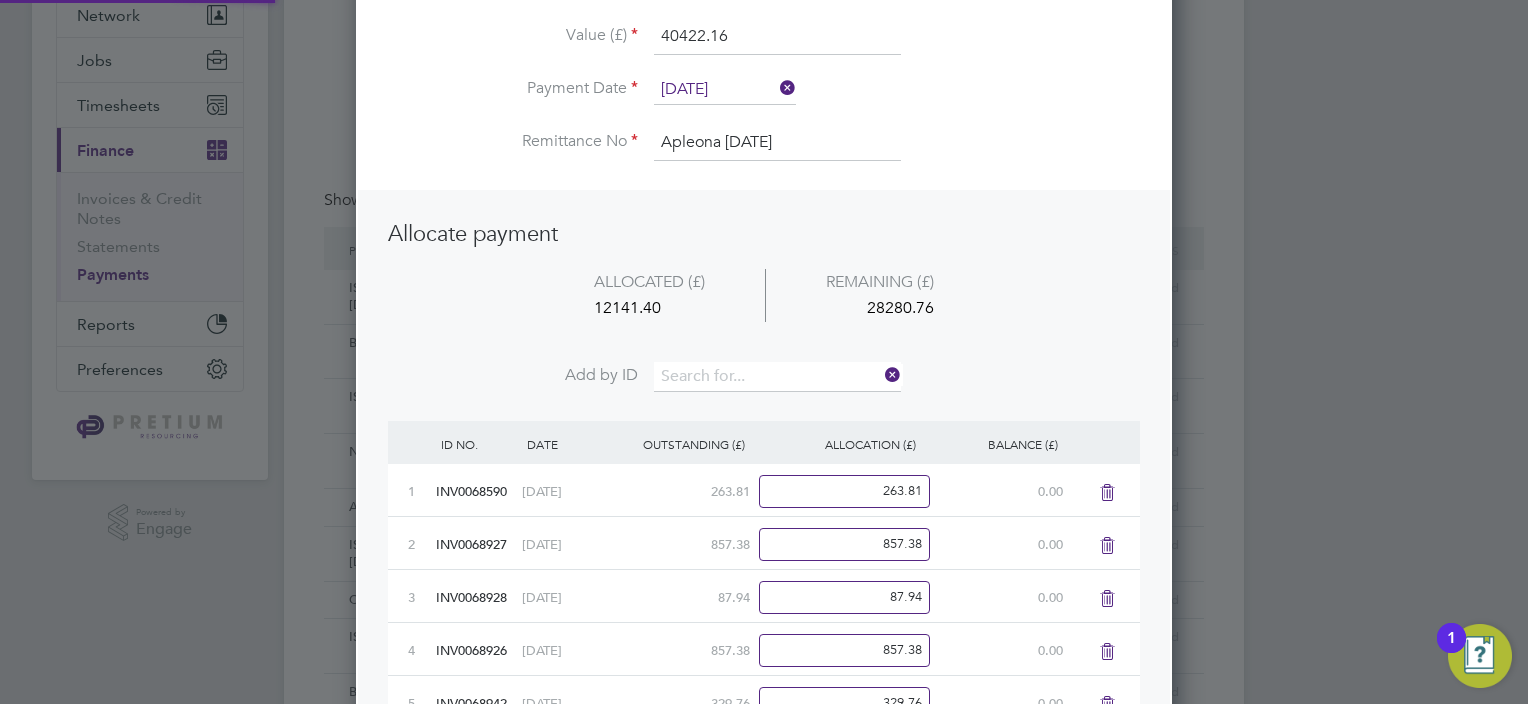 scroll, scrollTop: 10, scrollLeft: 10, axis: both 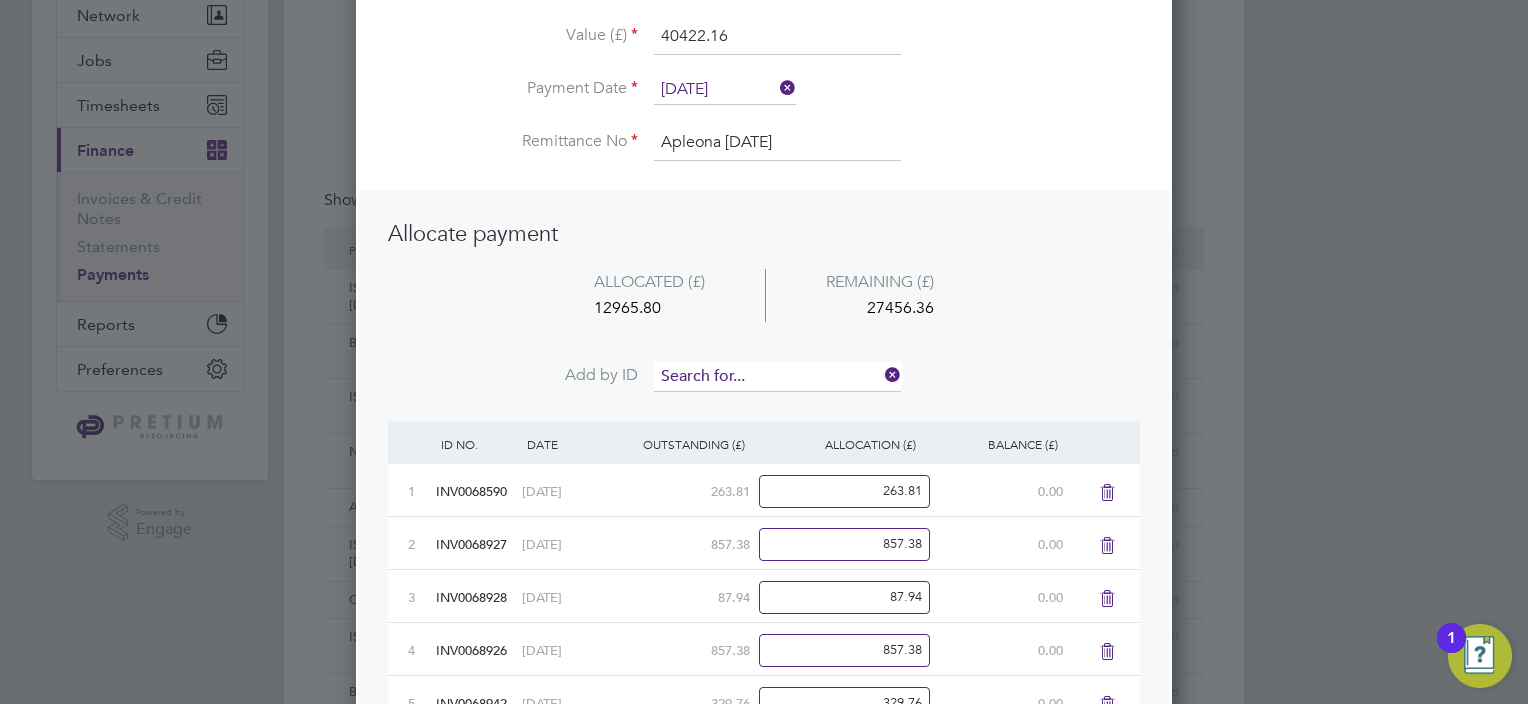 click at bounding box center [777, 377] 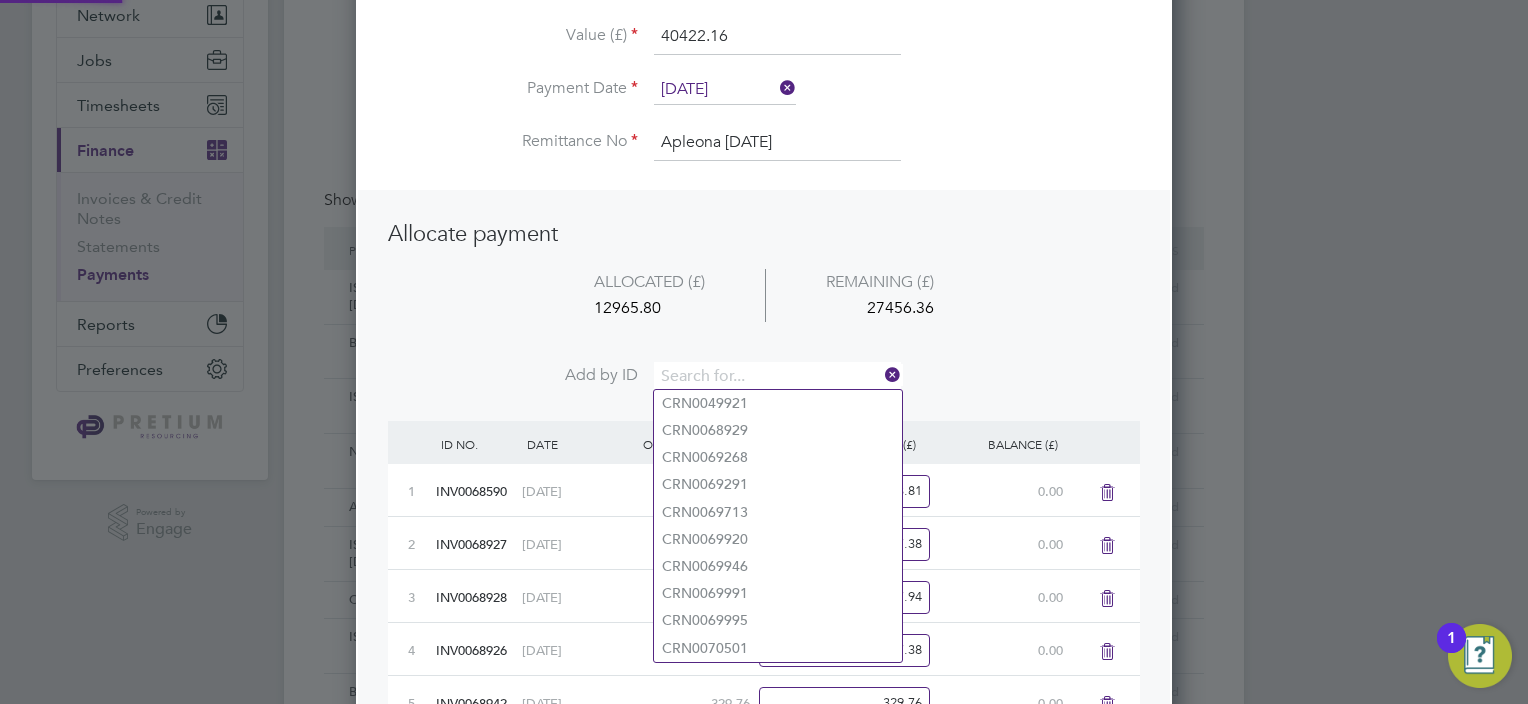 paste on "INV0068972" 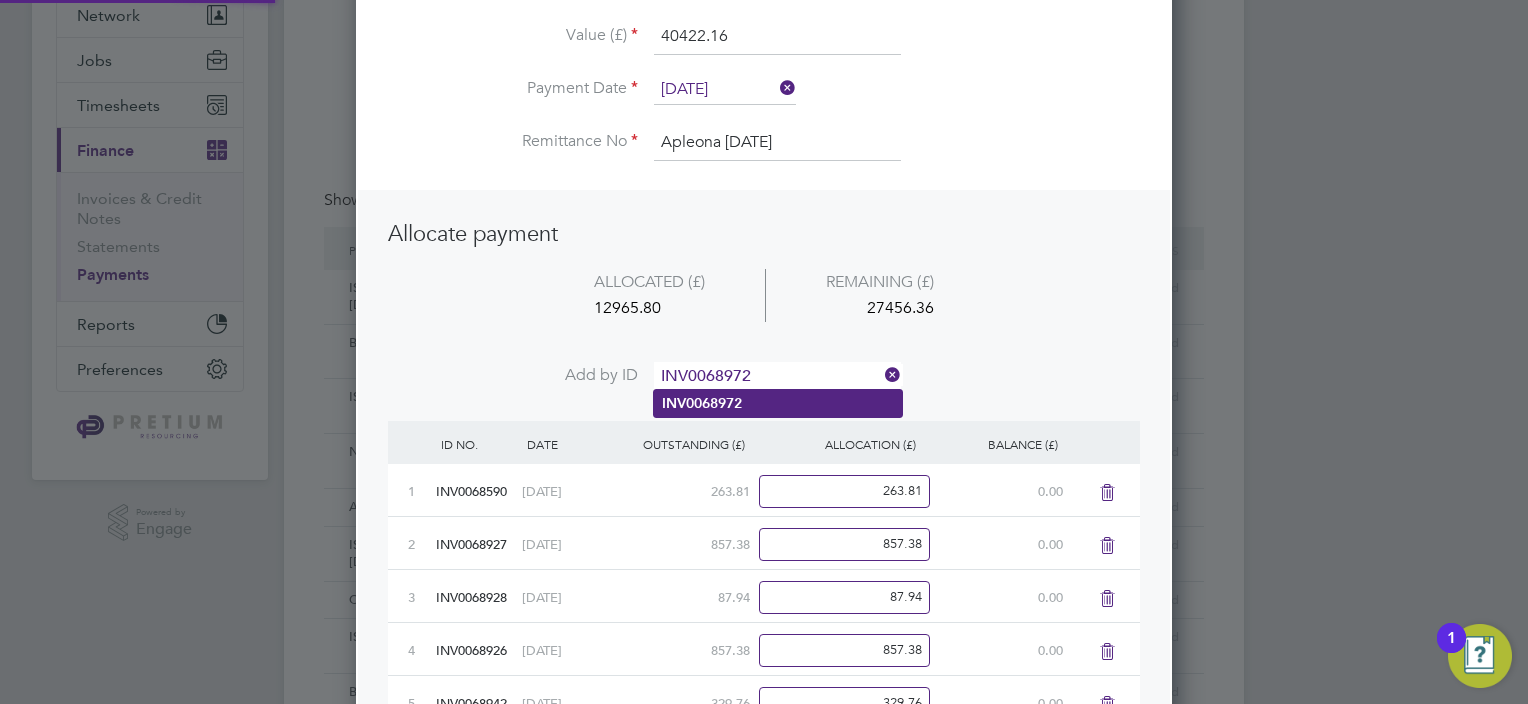 type on "INV0068972" 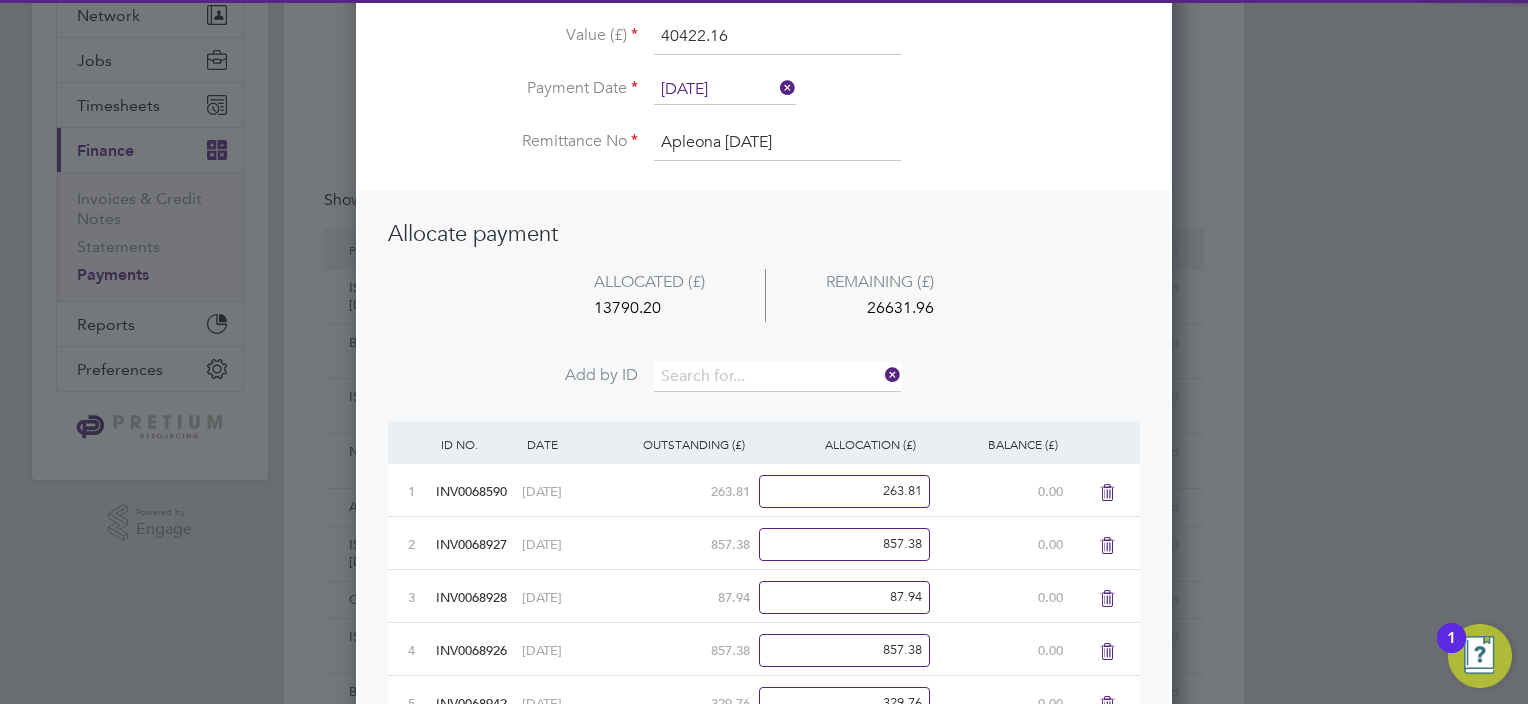 scroll, scrollTop: 10, scrollLeft: 10, axis: both 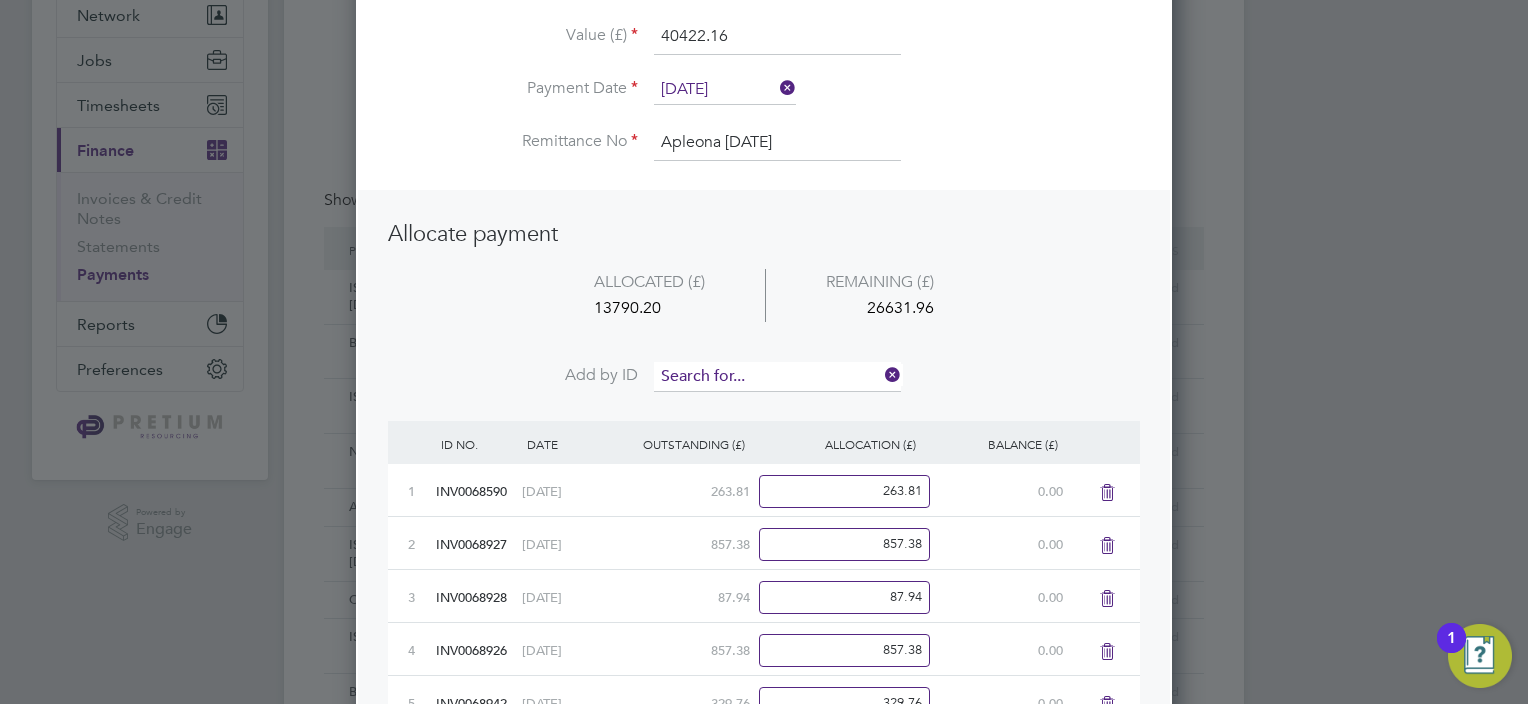 click at bounding box center [777, 377] 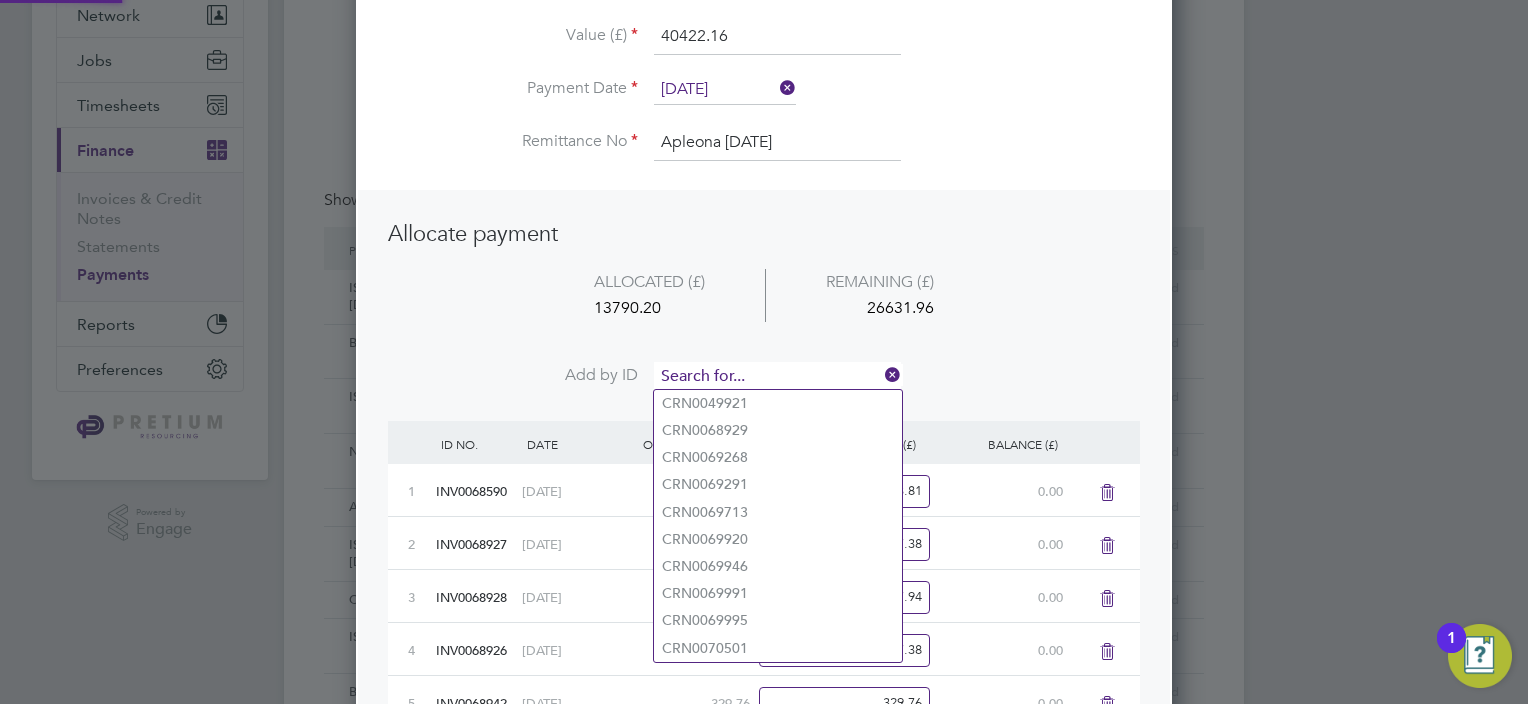paste on "INV0068976" 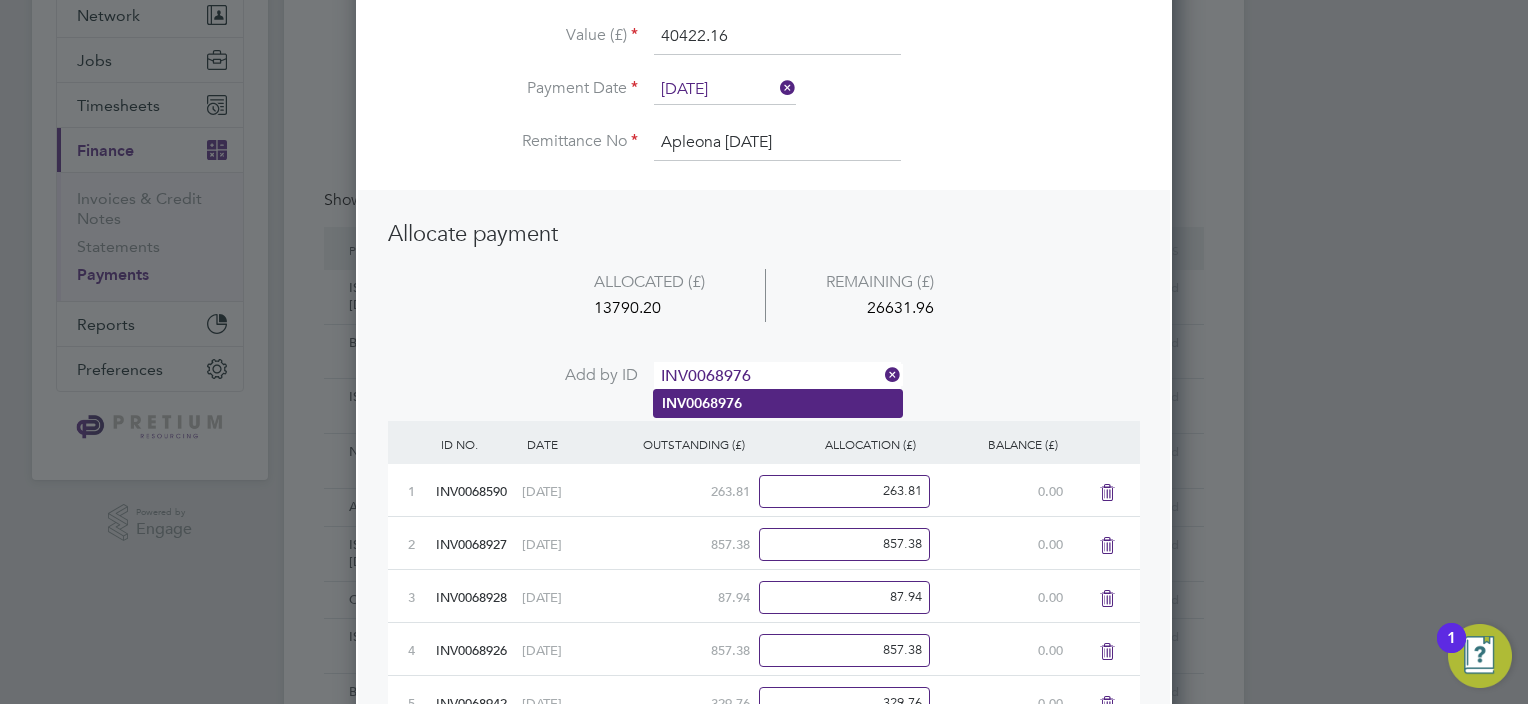 type on "INV0068976" 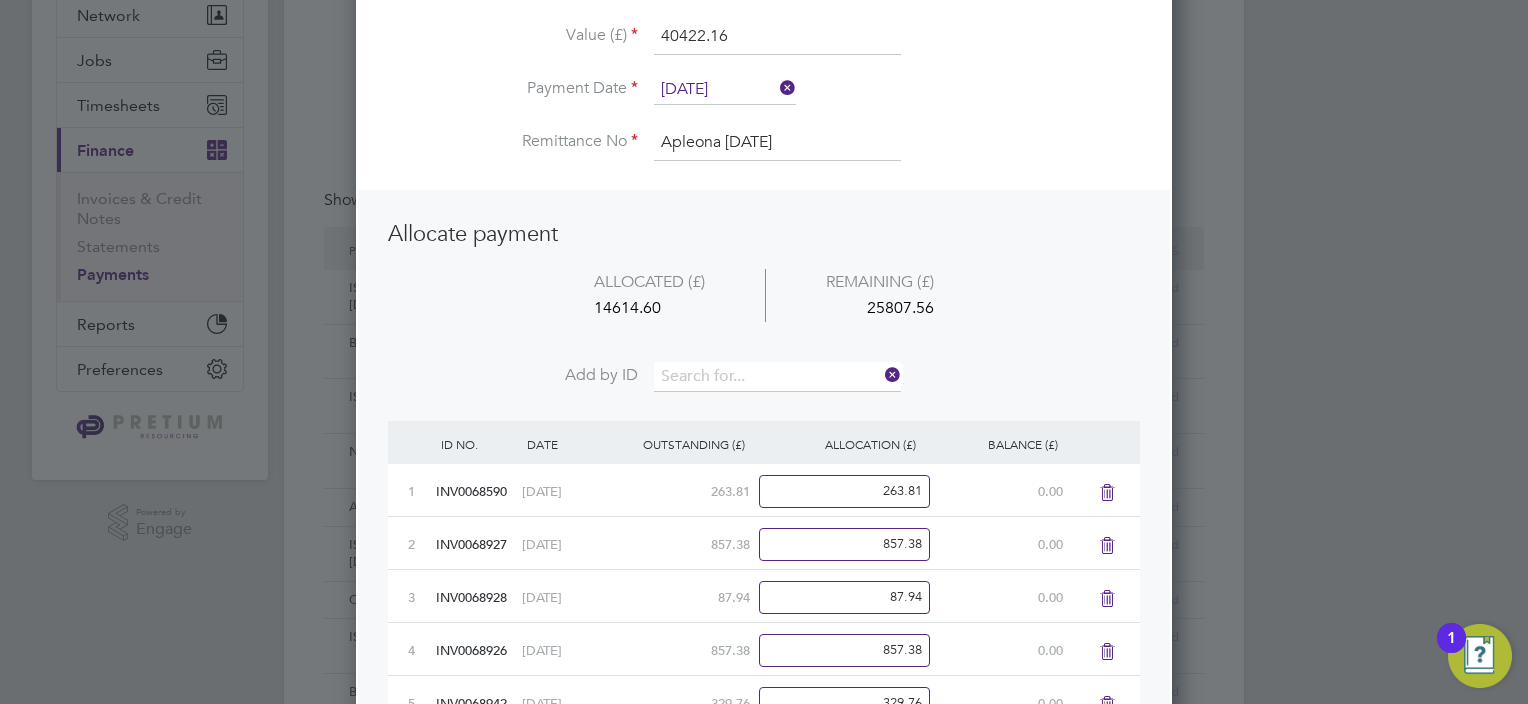 scroll, scrollTop: 9, scrollLeft: 10, axis: both 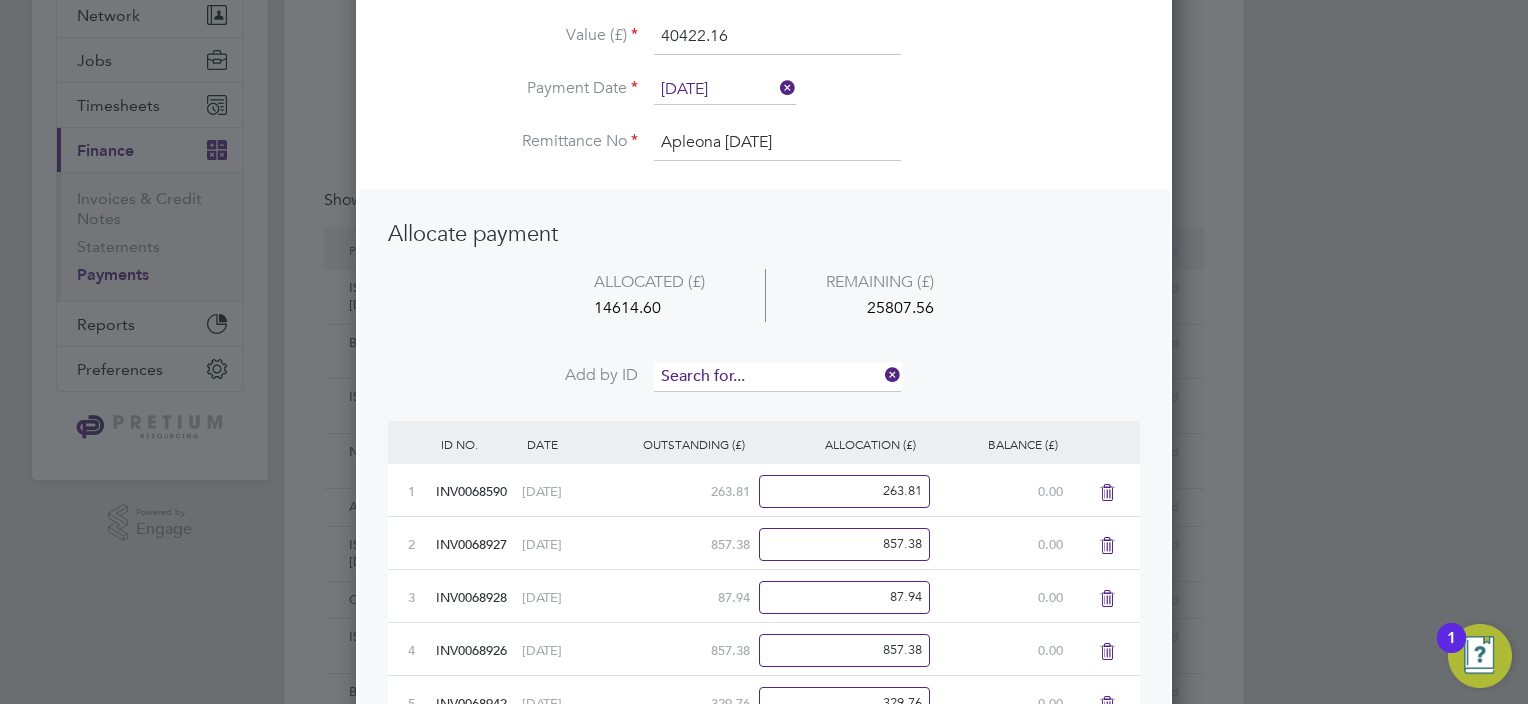 click at bounding box center (777, 377) 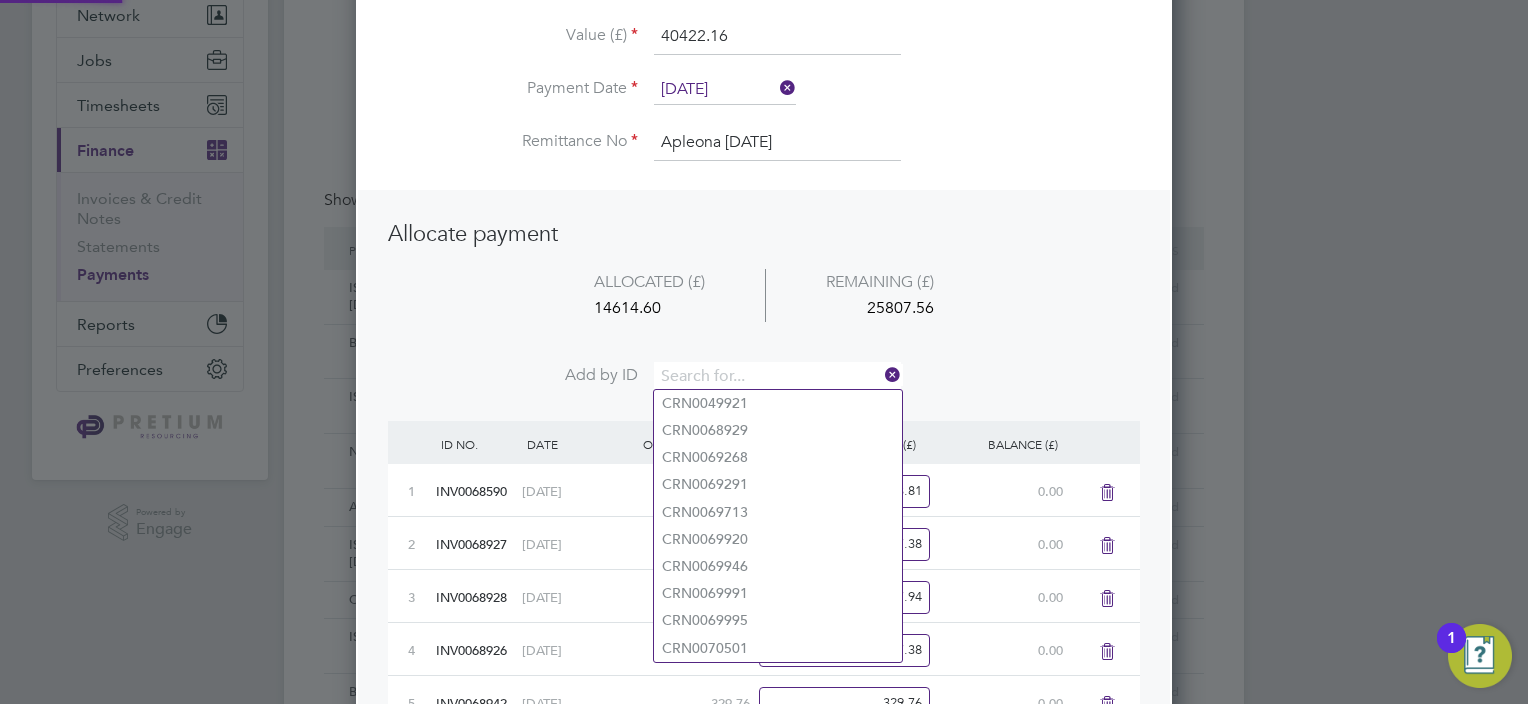 paste on "INV0068975" 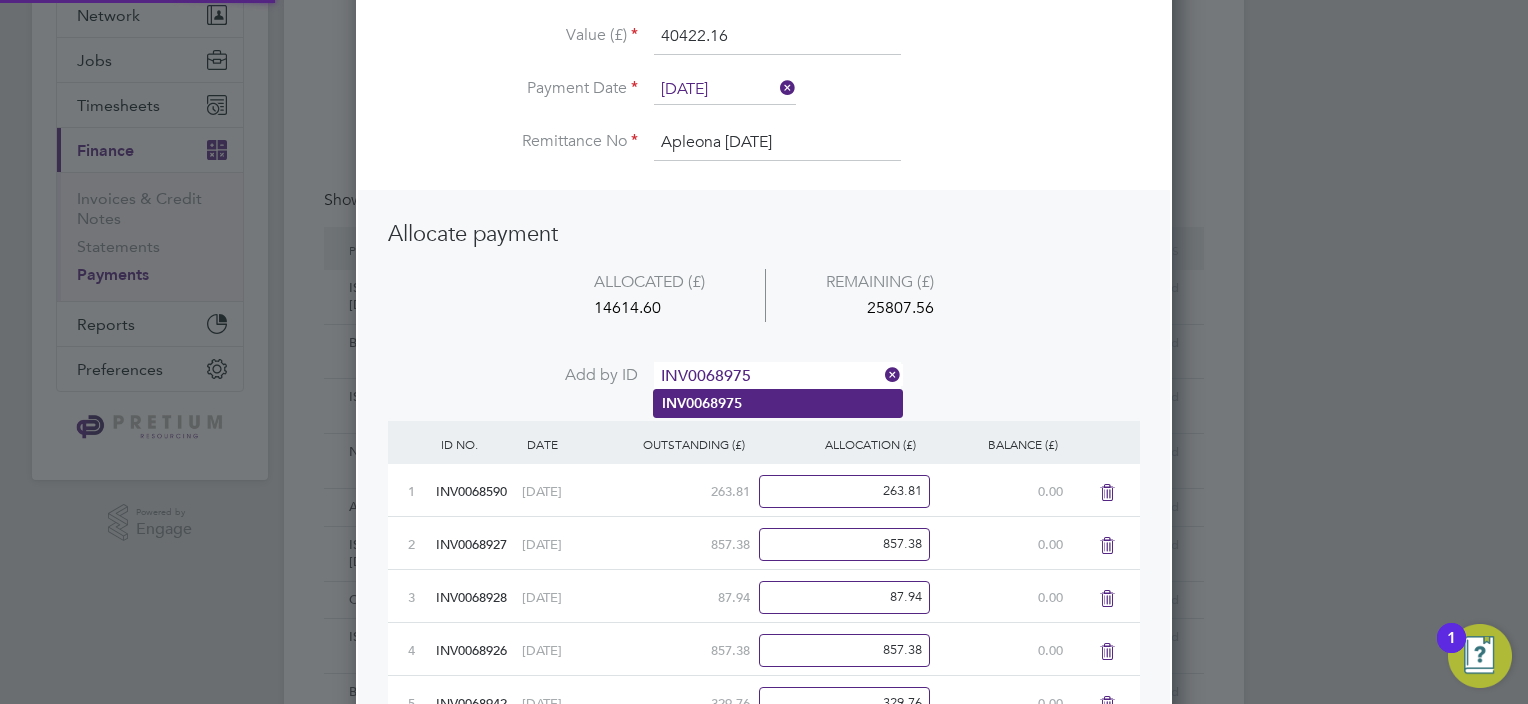 type on "INV0068975" 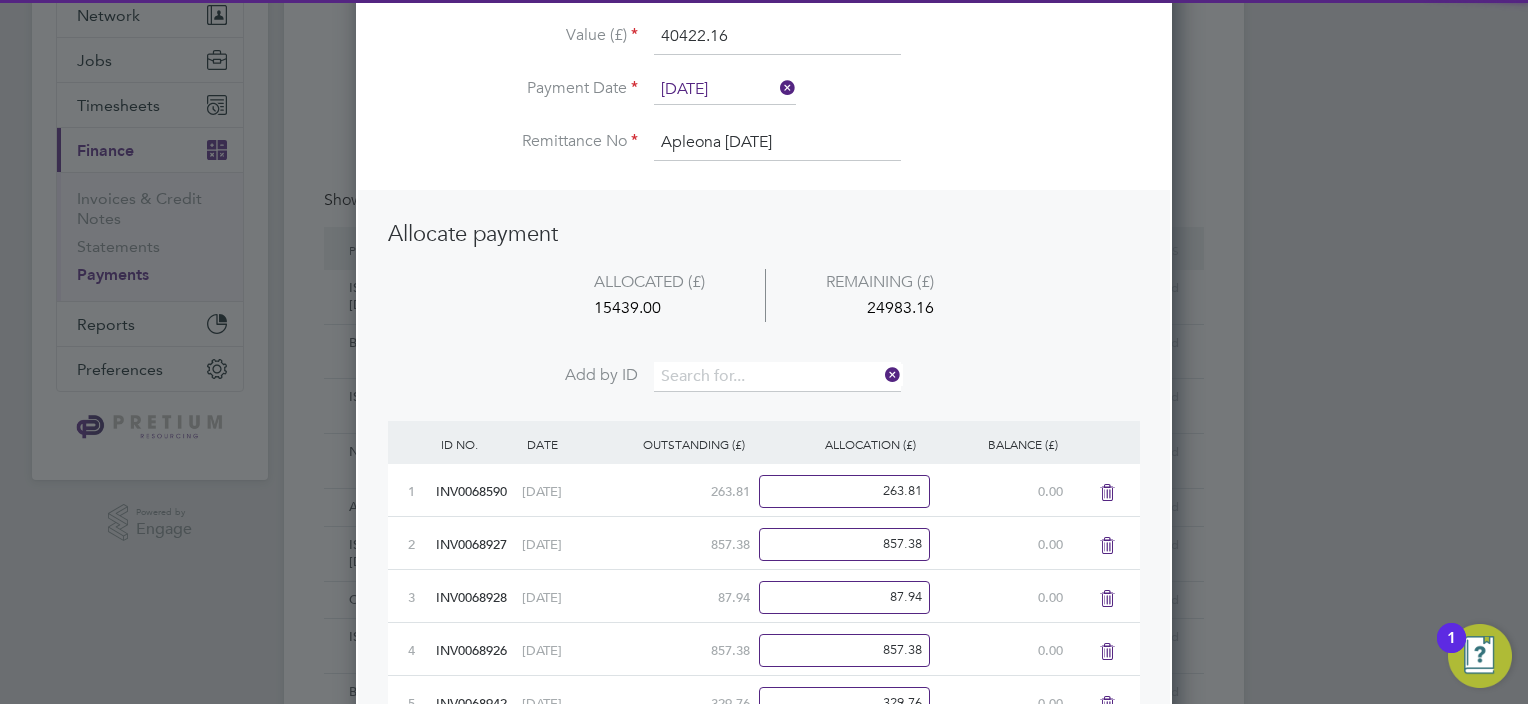 scroll, scrollTop: 9, scrollLeft: 10, axis: both 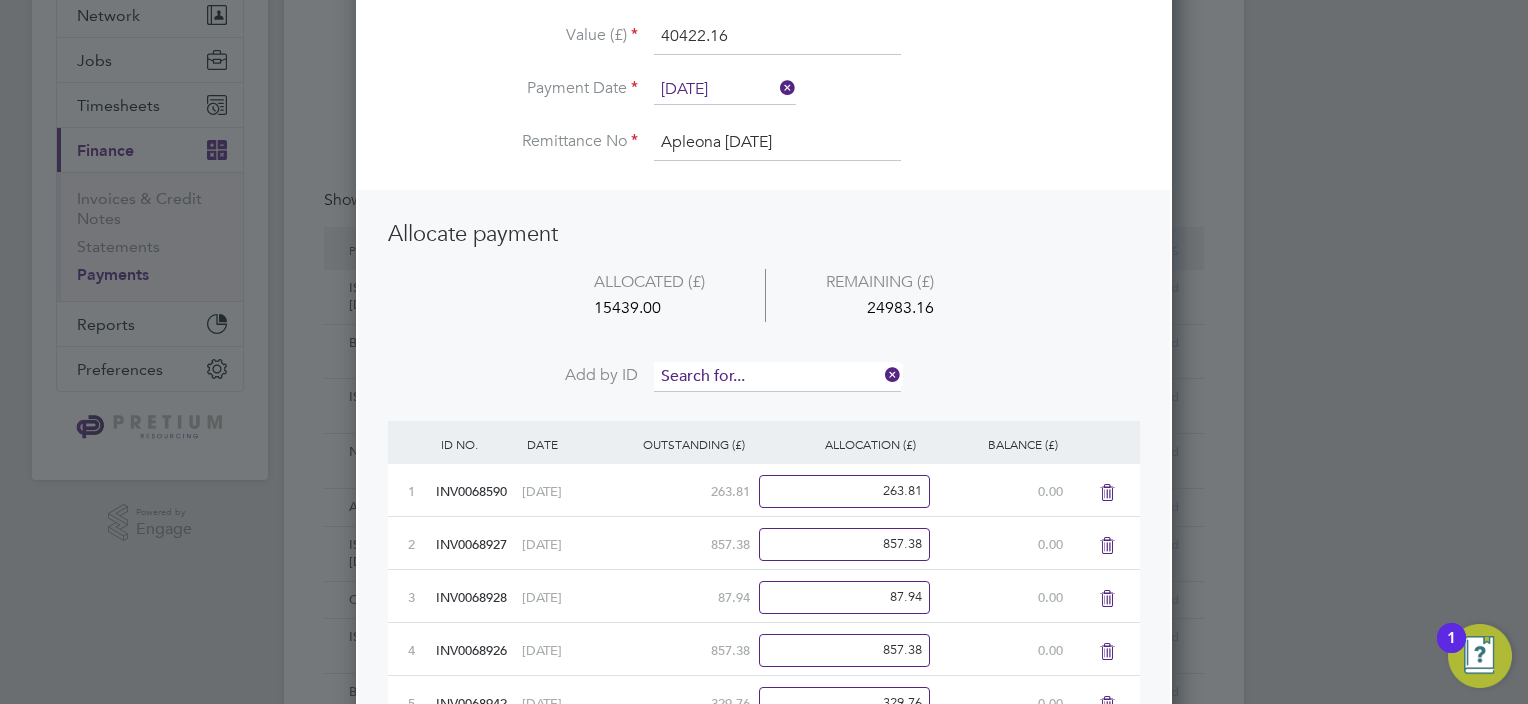 click at bounding box center [777, 377] 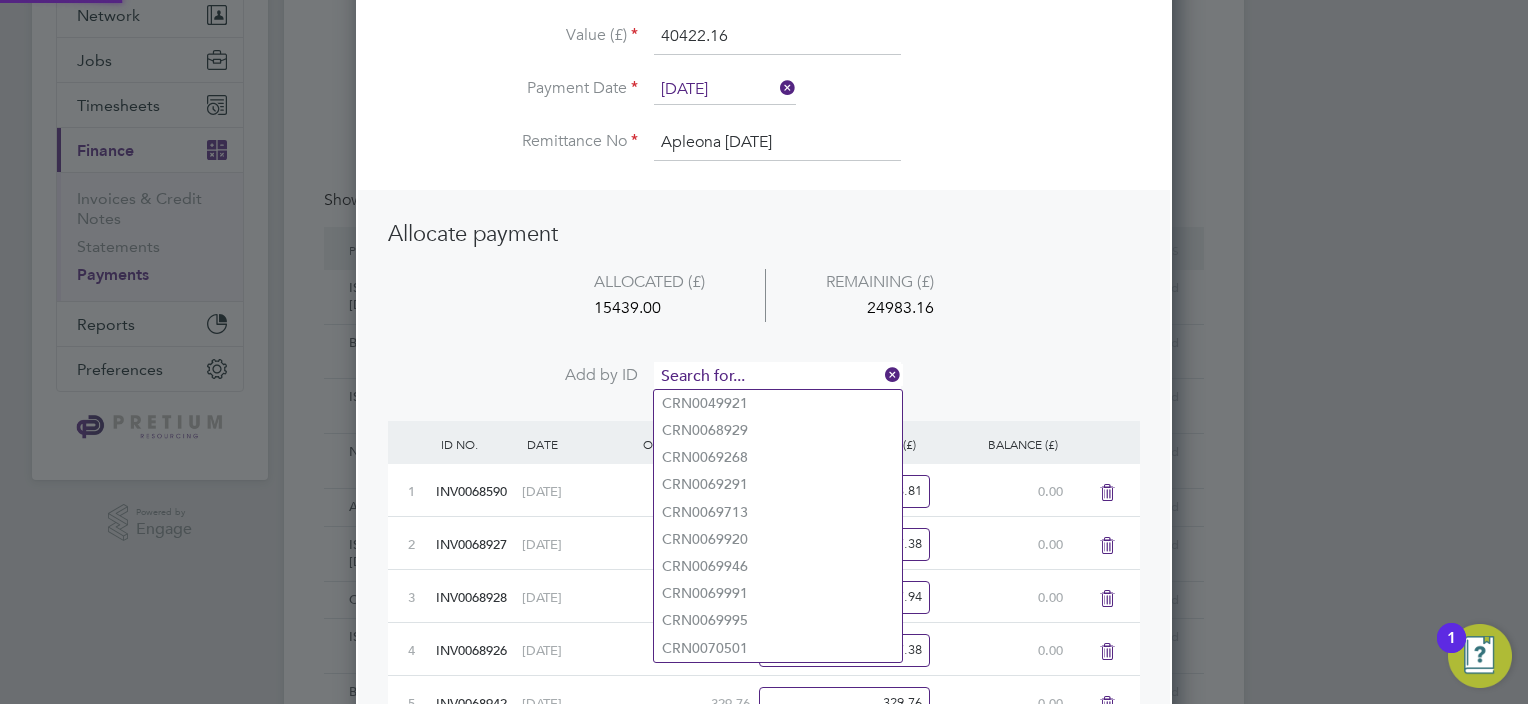 paste on "INV0068974" 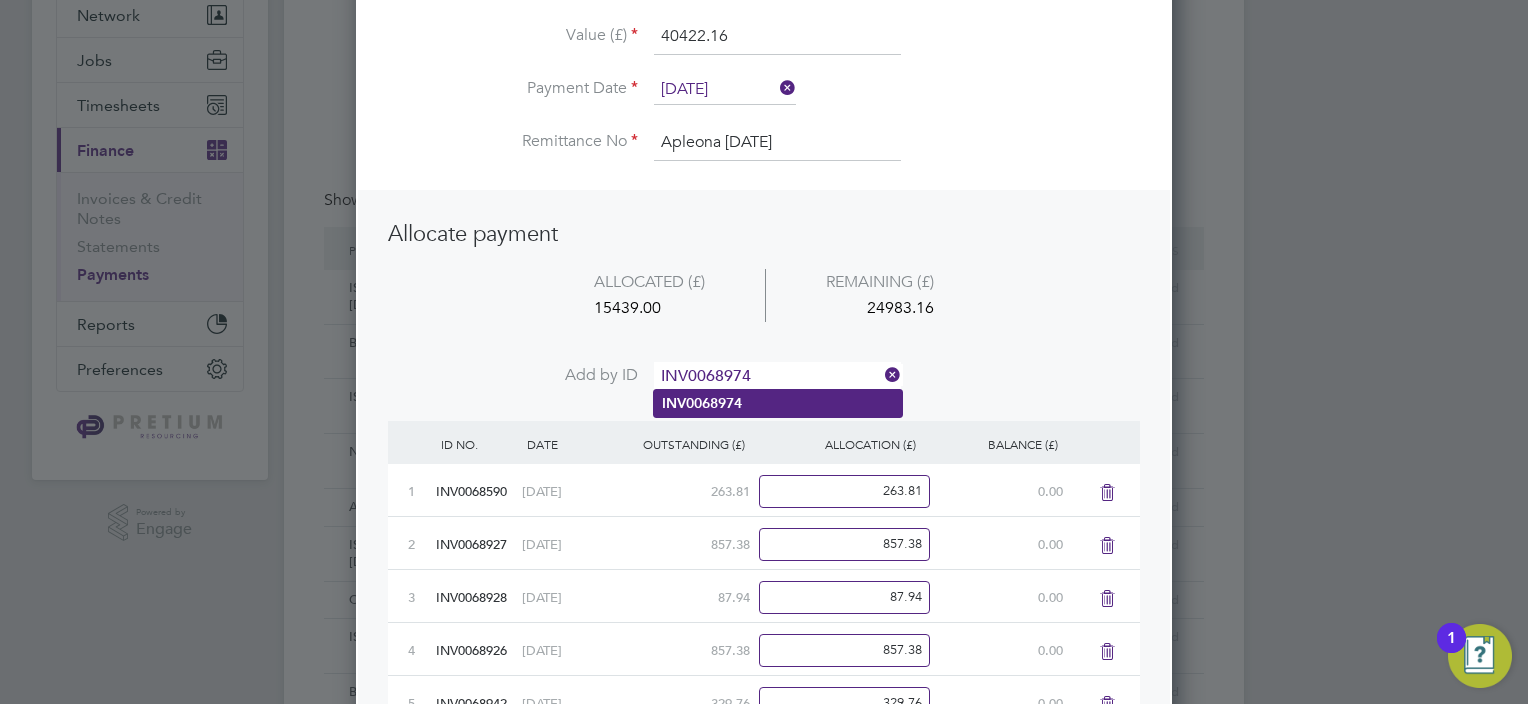 type on "INV0068974" 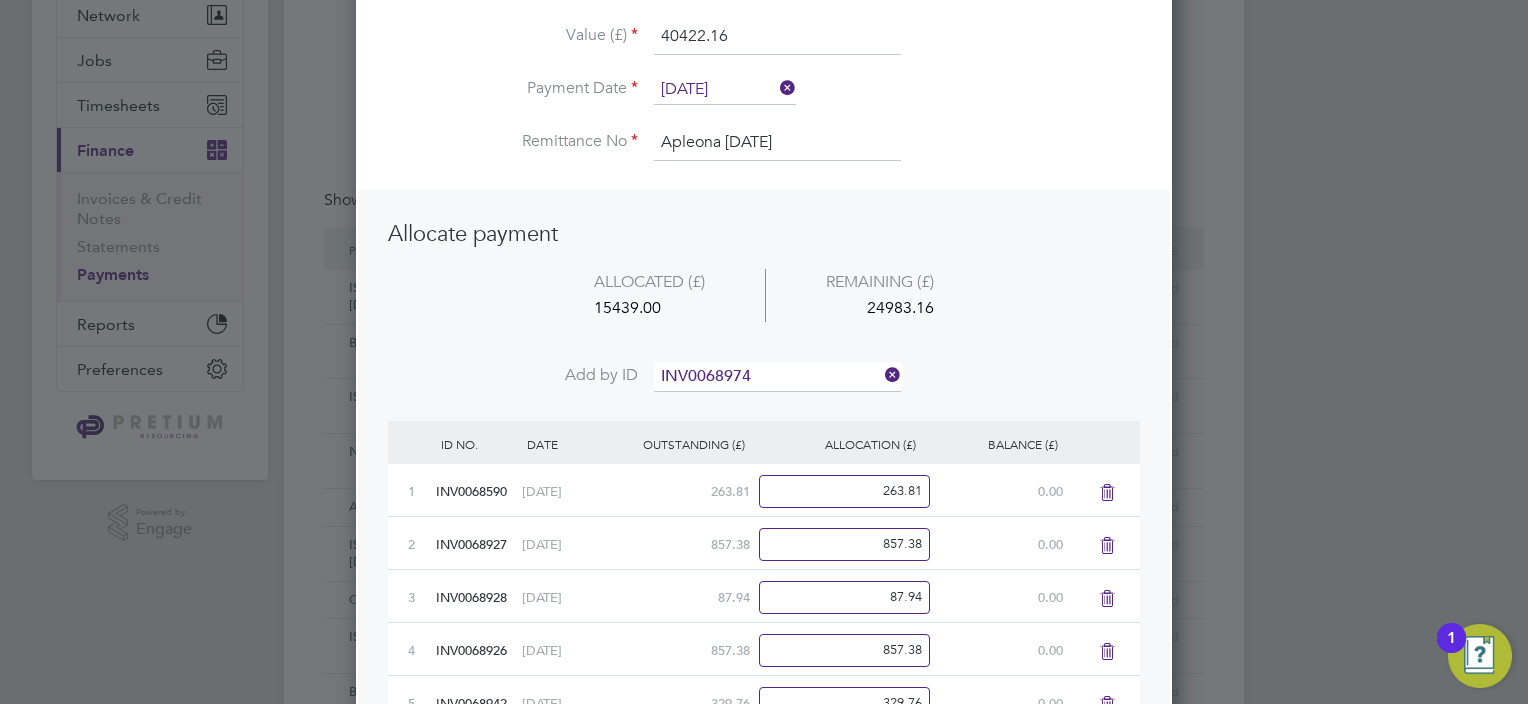click on "INV0068974" 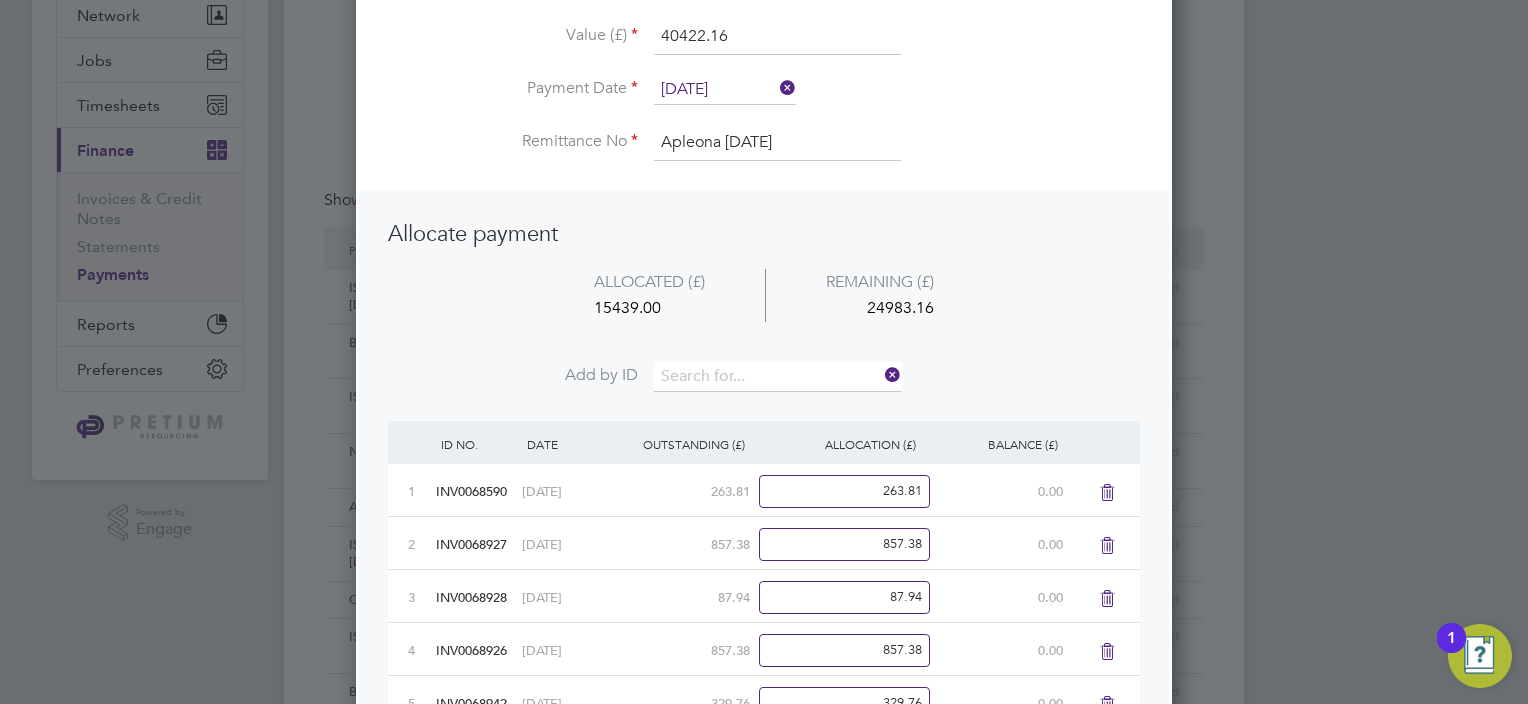 scroll, scrollTop: 10, scrollLeft: 10, axis: both 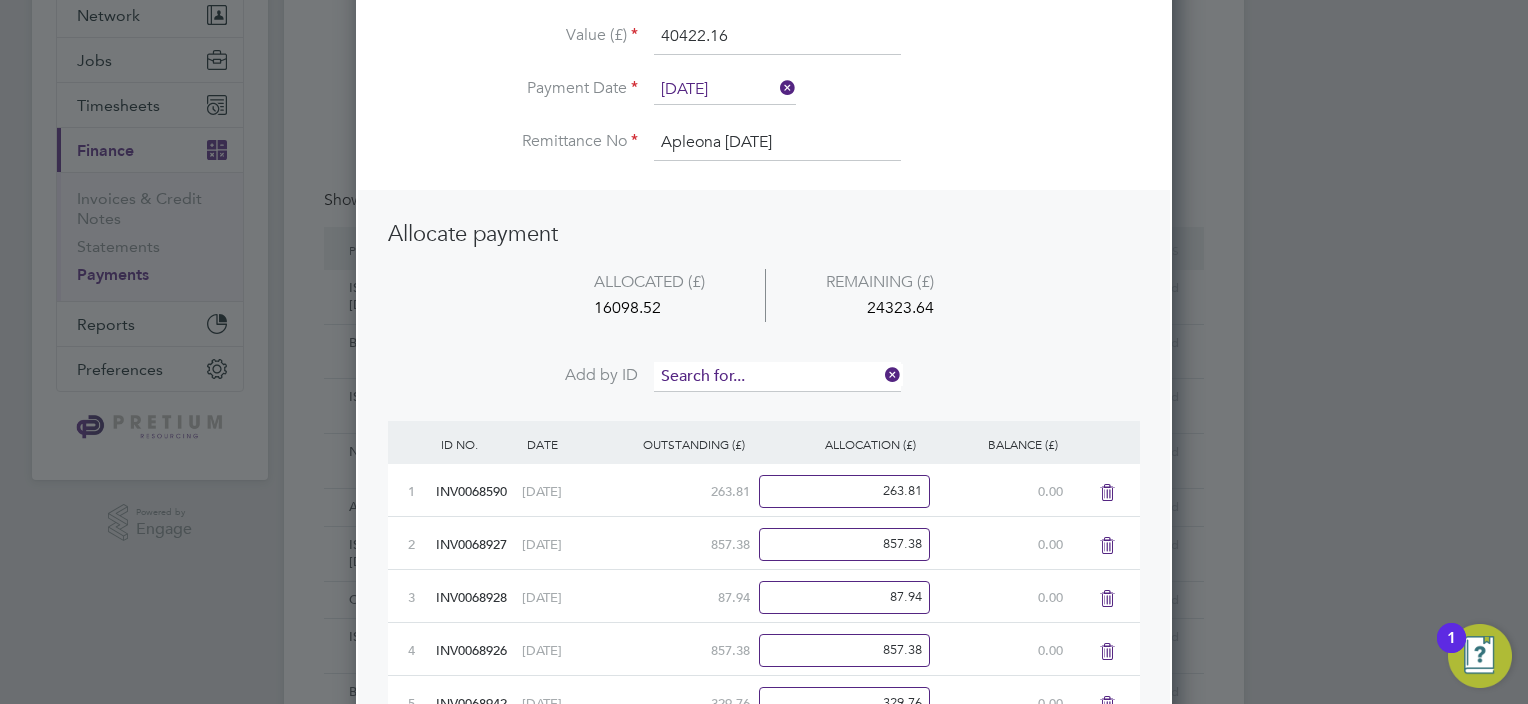 click at bounding box center [777, 377] 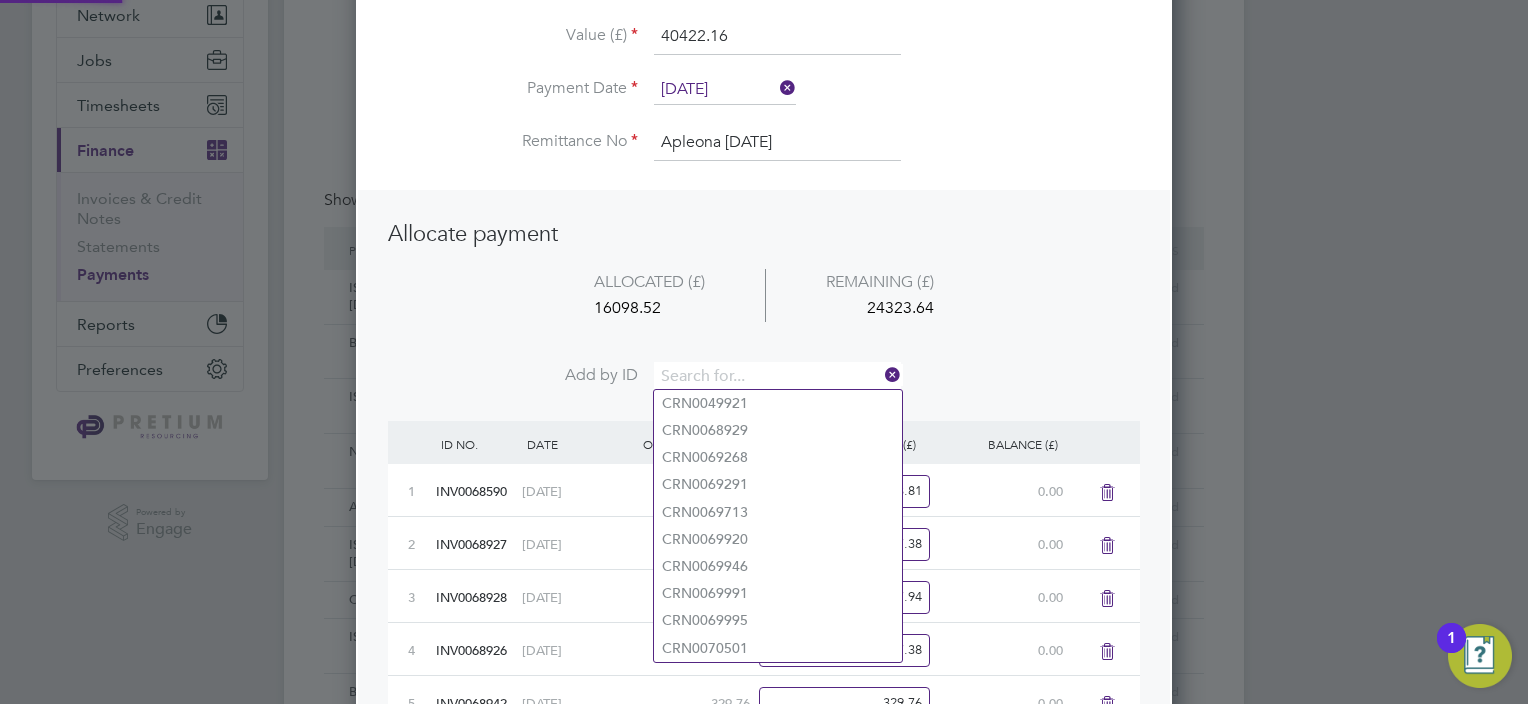 paste on "INV0068979" 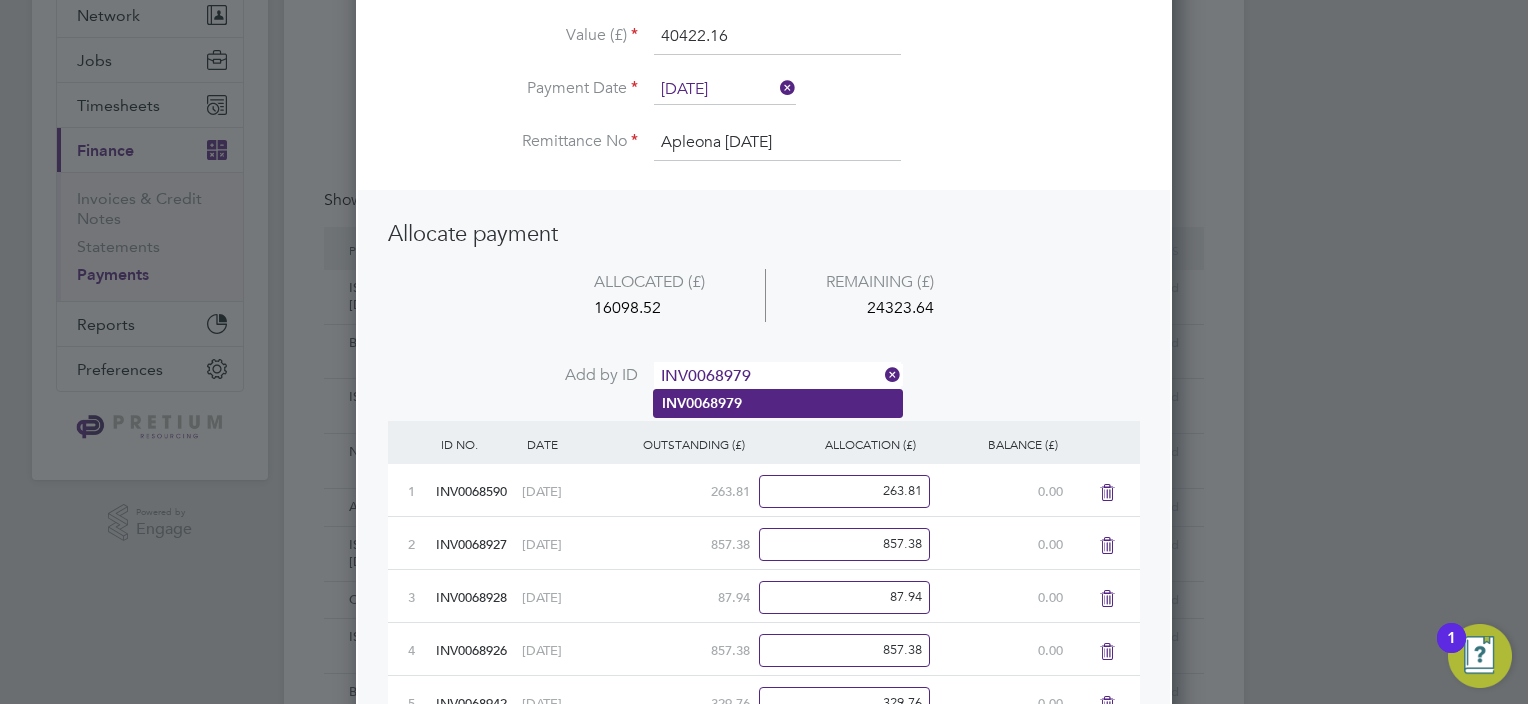 type on "INV0068979" 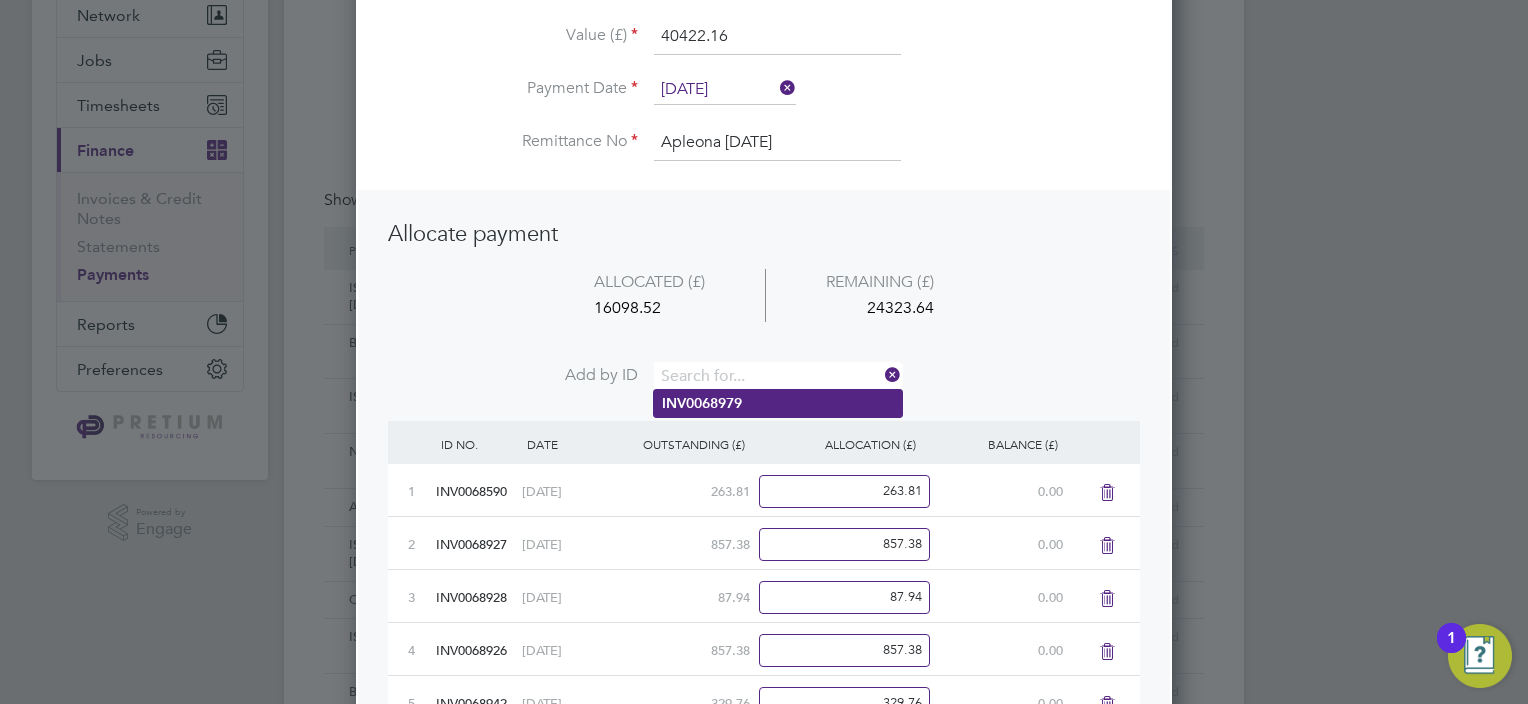 scroll, scrollTop: 10, scrollLeft: 10, axis: both 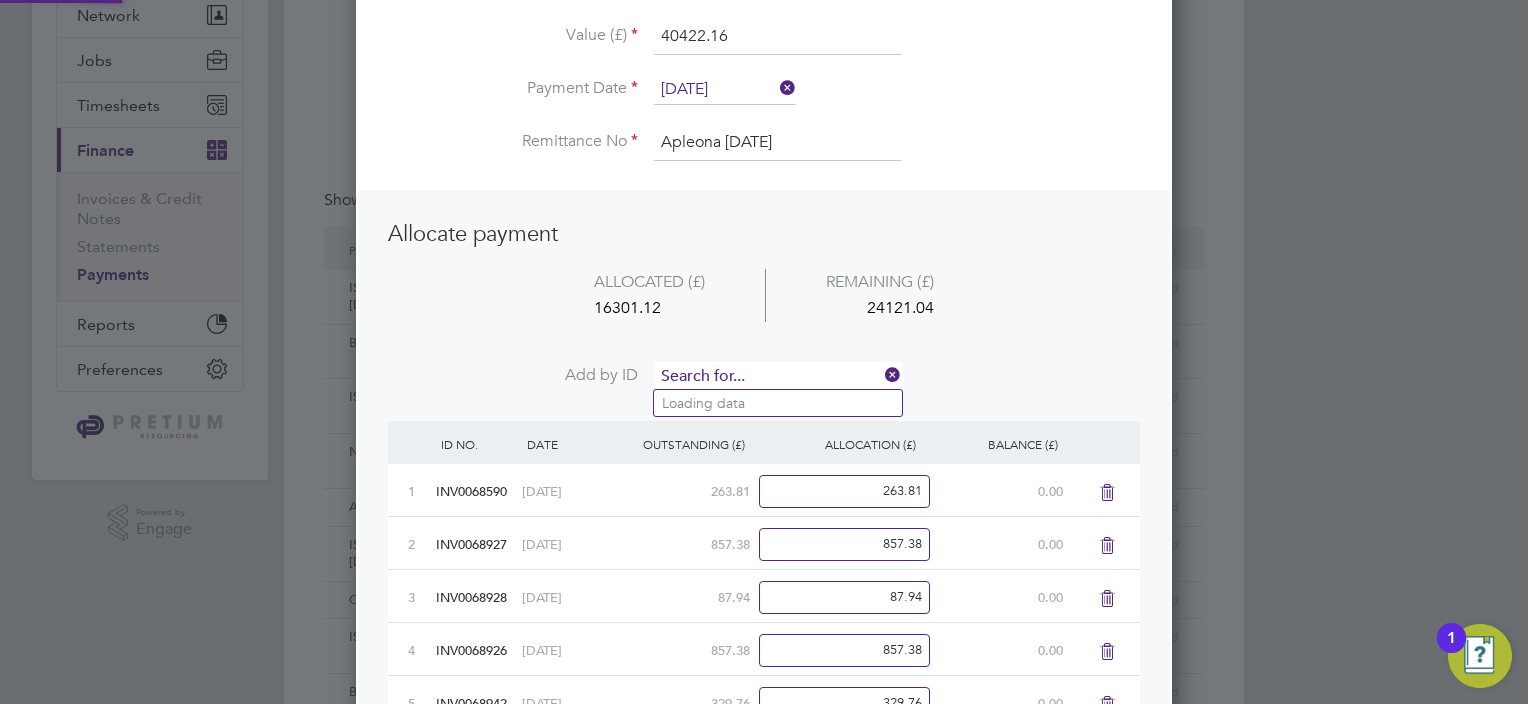 click at bounding box center [777, 377] 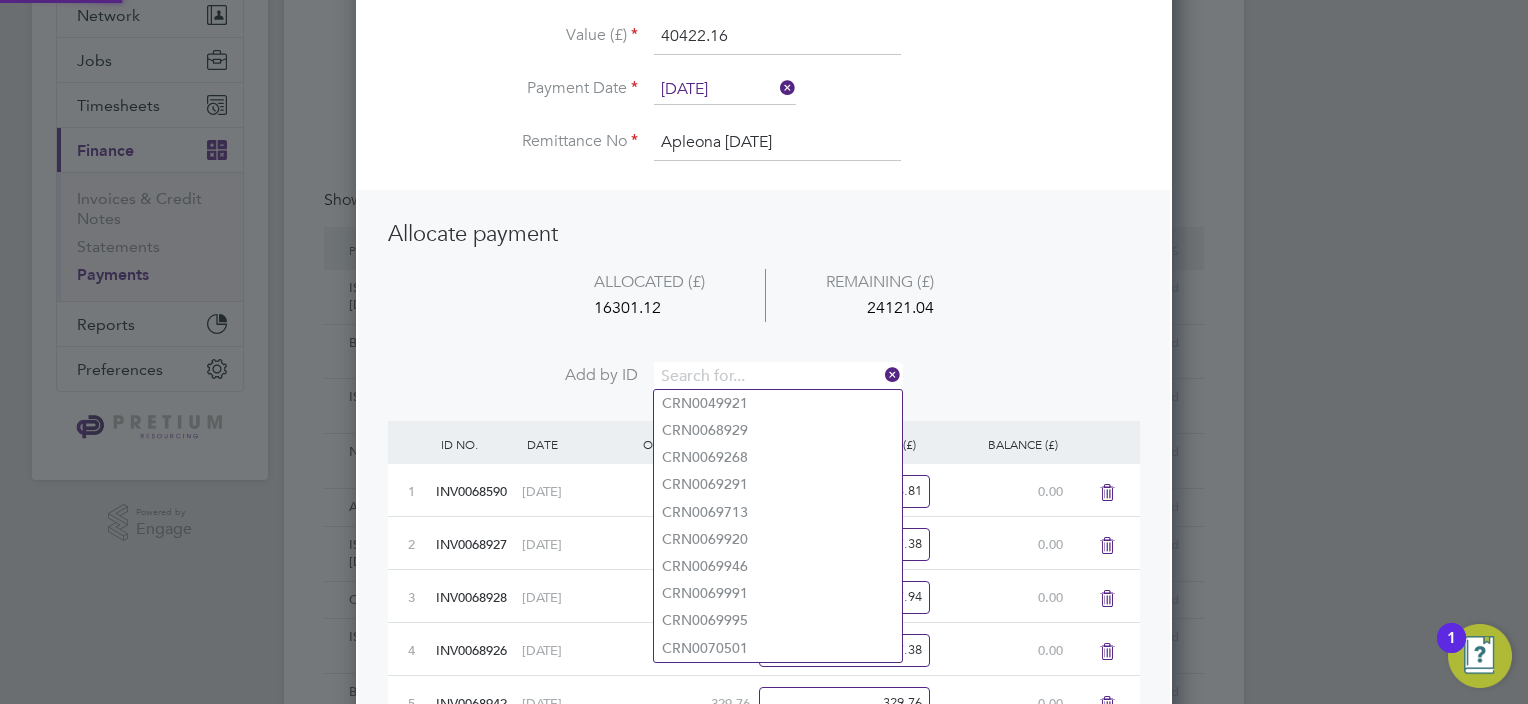 paste on "INV0068966" 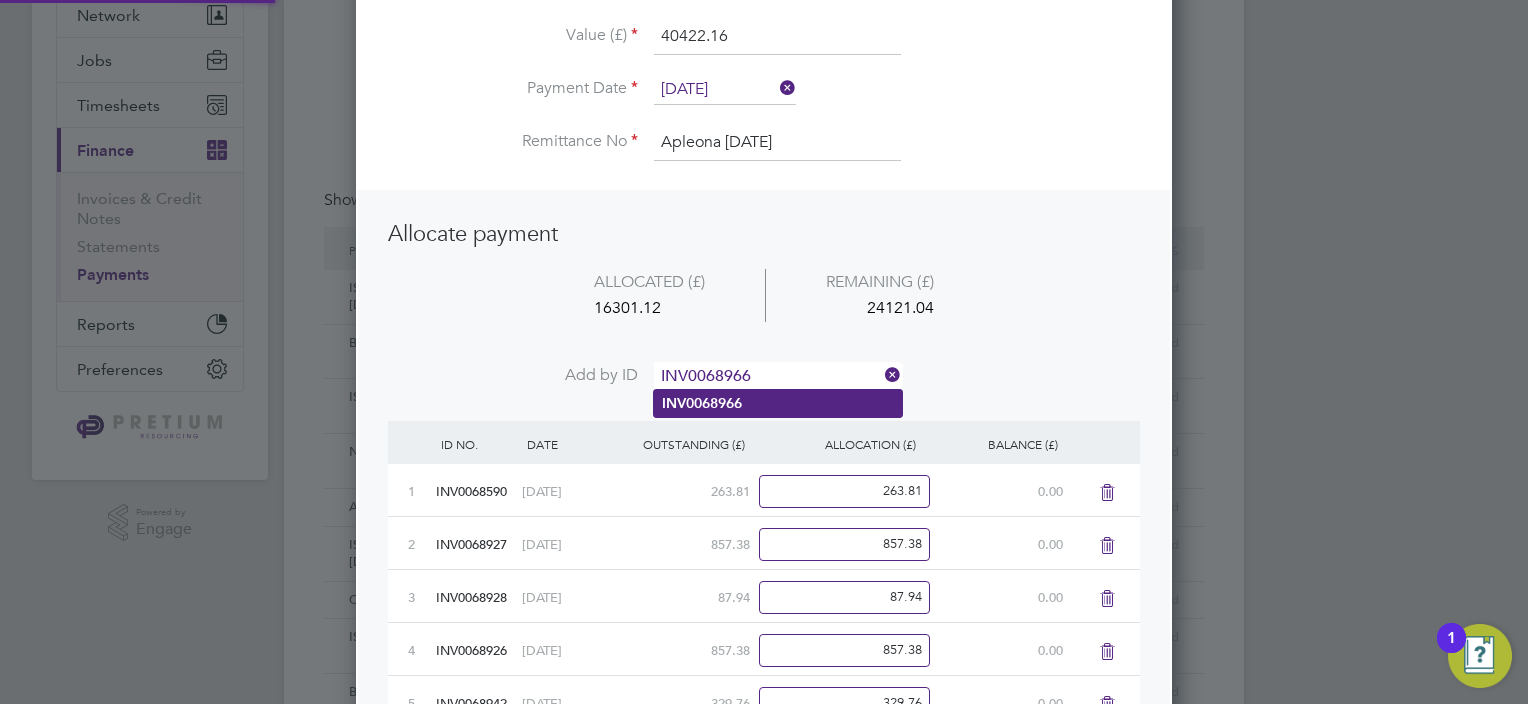 type on "INV0068966" 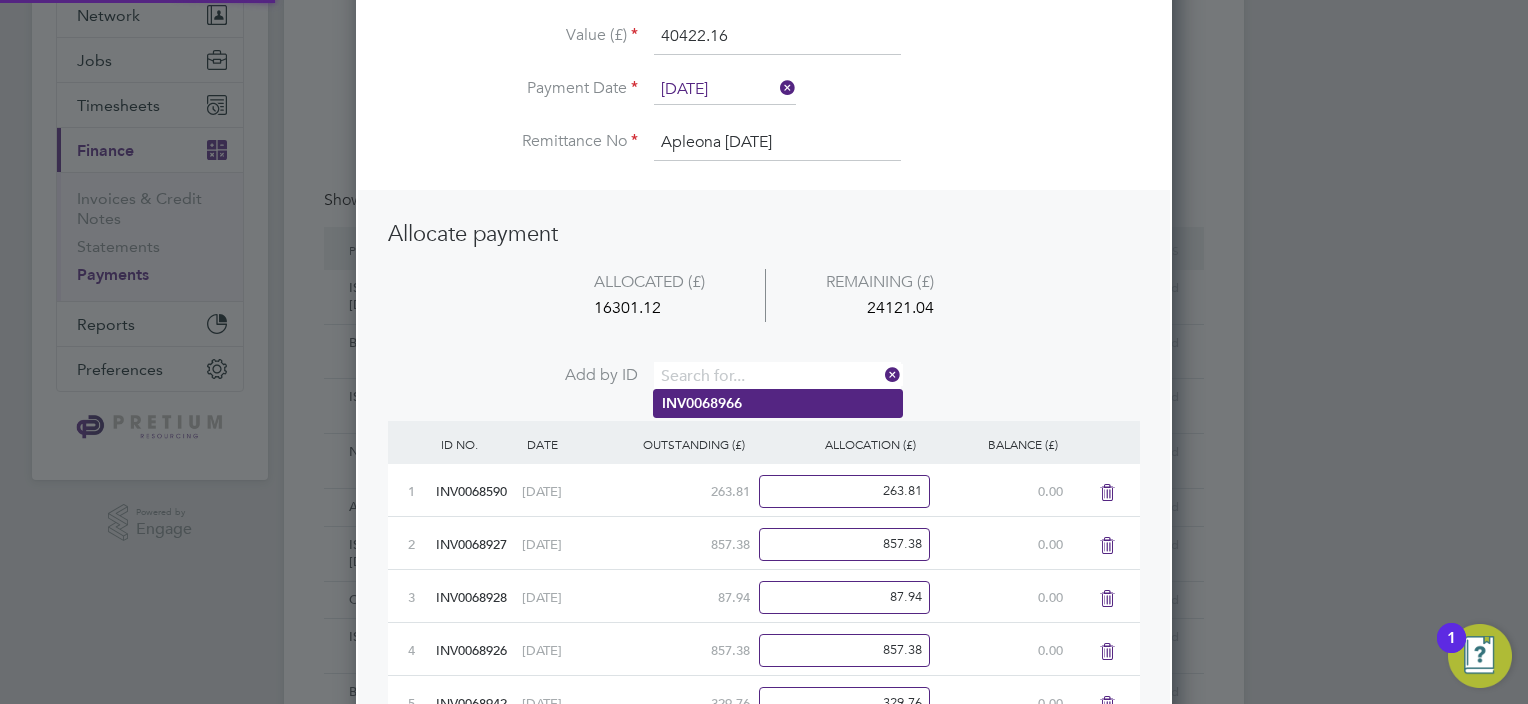 scroll, scrollTop: 9, scrollLeft: 10, axis: both 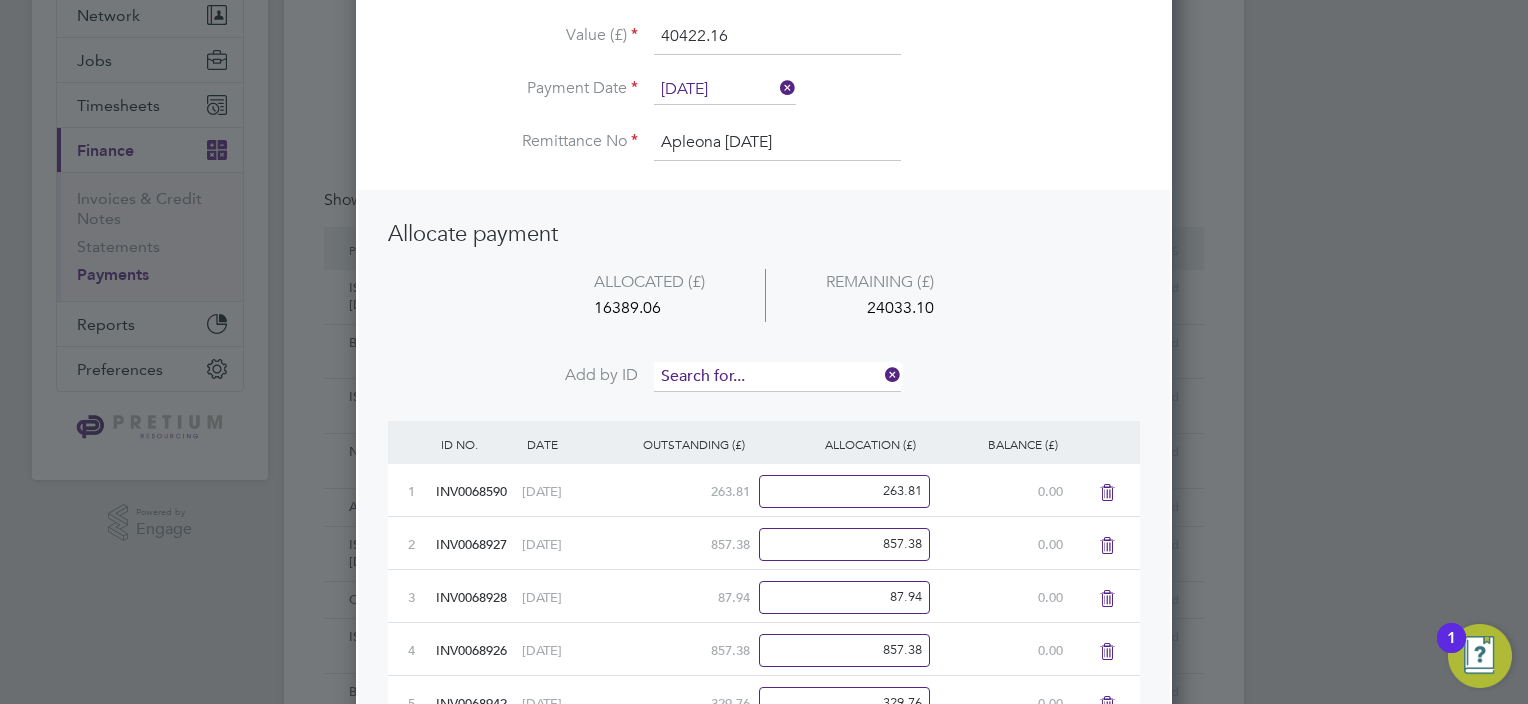 drag, startPoint x: 708, startPoint y: 383, endPoint x: 684, endPoint y: 376, distance: 25 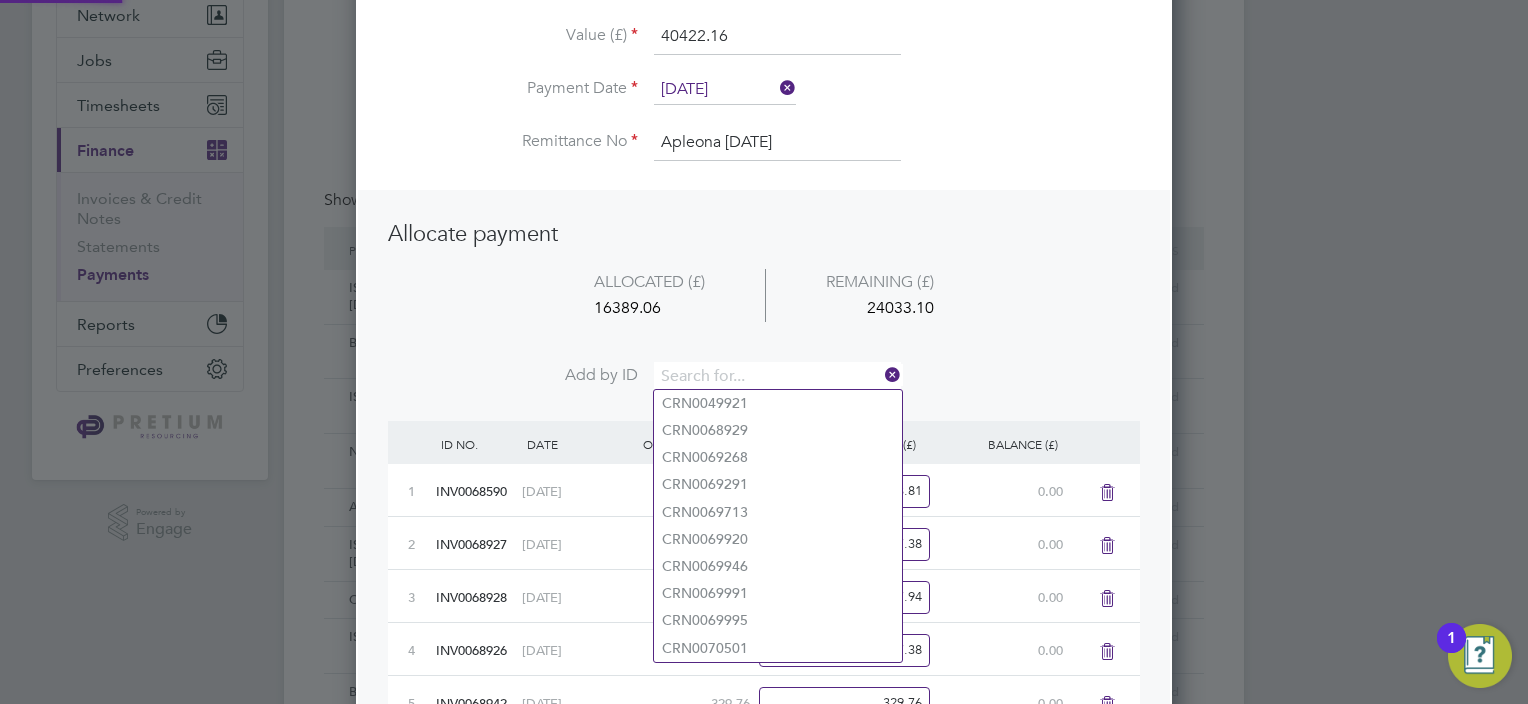 paste on "INV0068969" 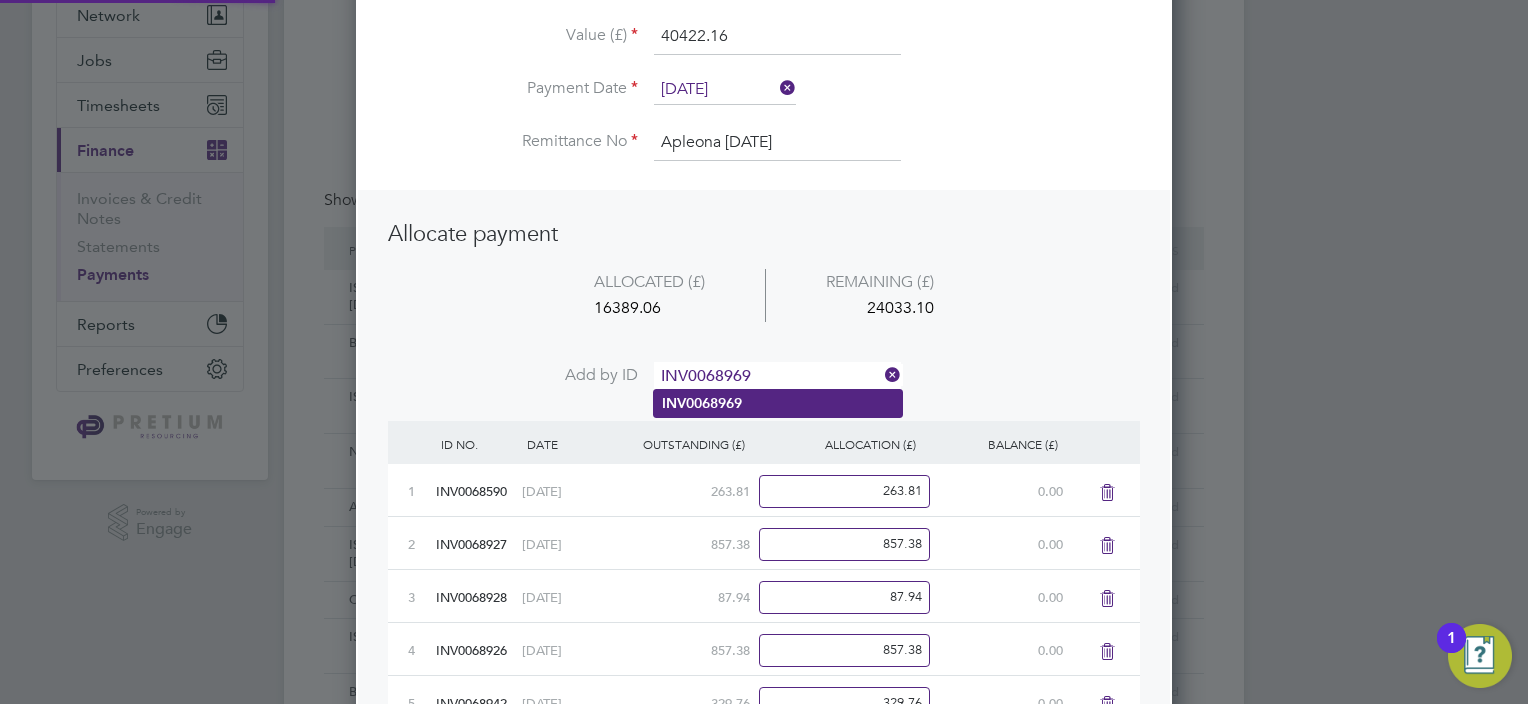 type on "INV0068969" 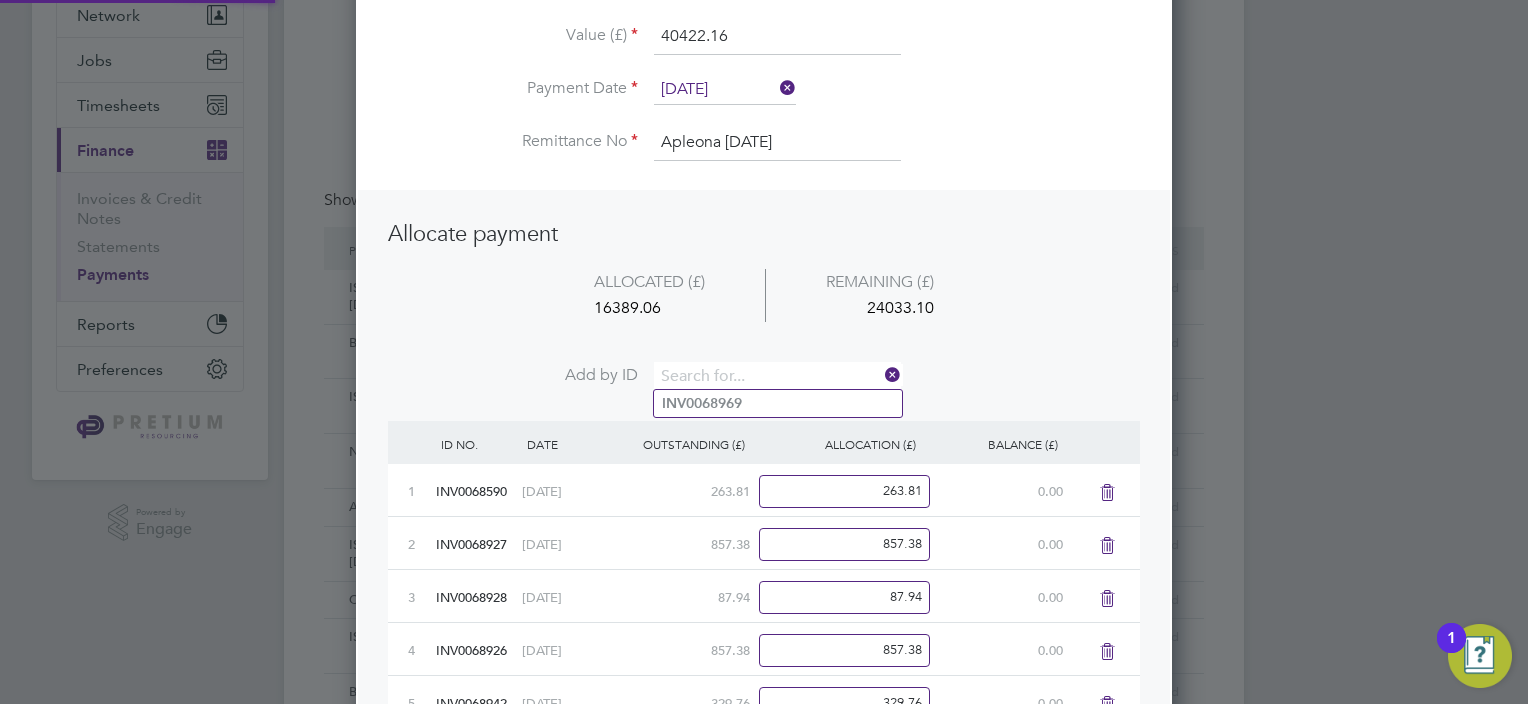 scroll, scrollTop: 9, scrollLeft: 10, axis: both 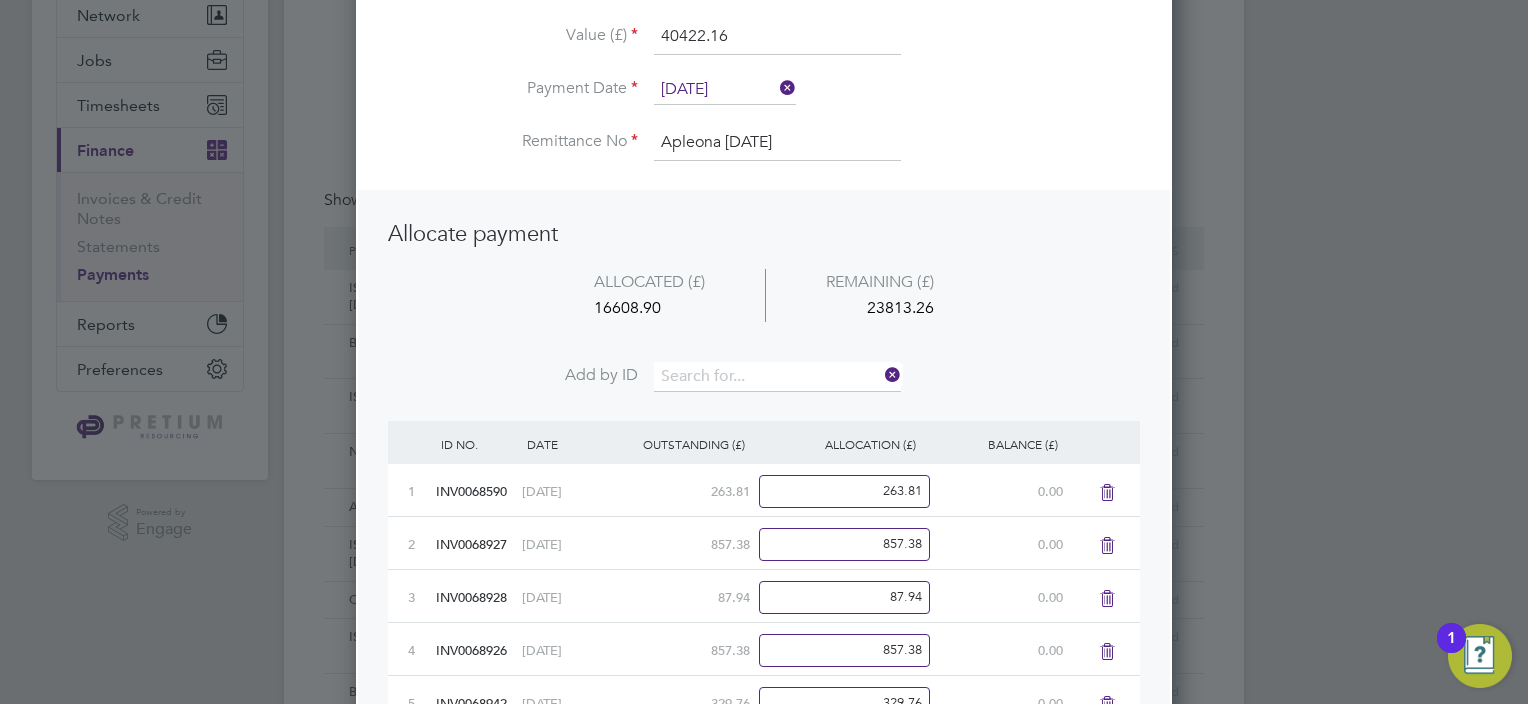 click on "Add by ID" at bounding box center (764, 387) 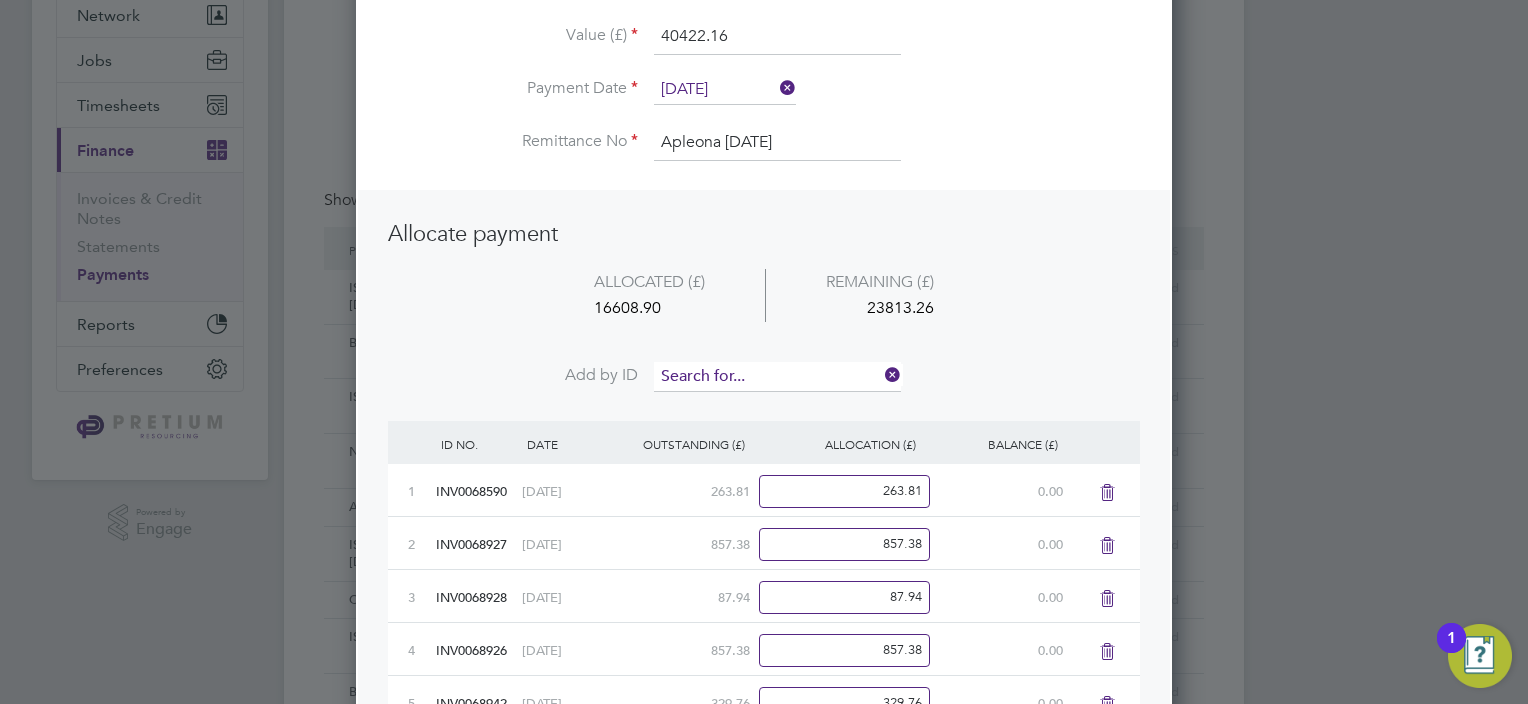 click at bounding box center (777, 377) 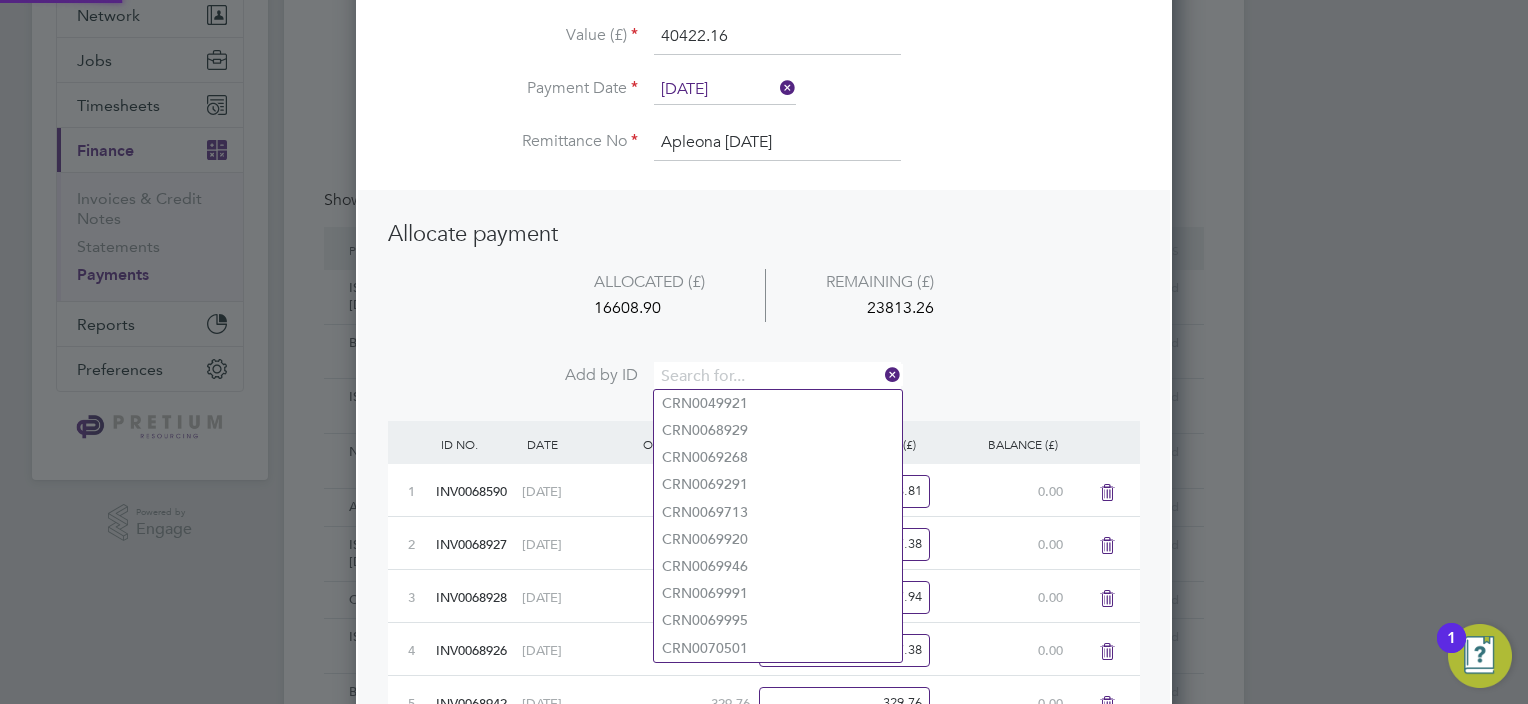 paste on "INV0068968" 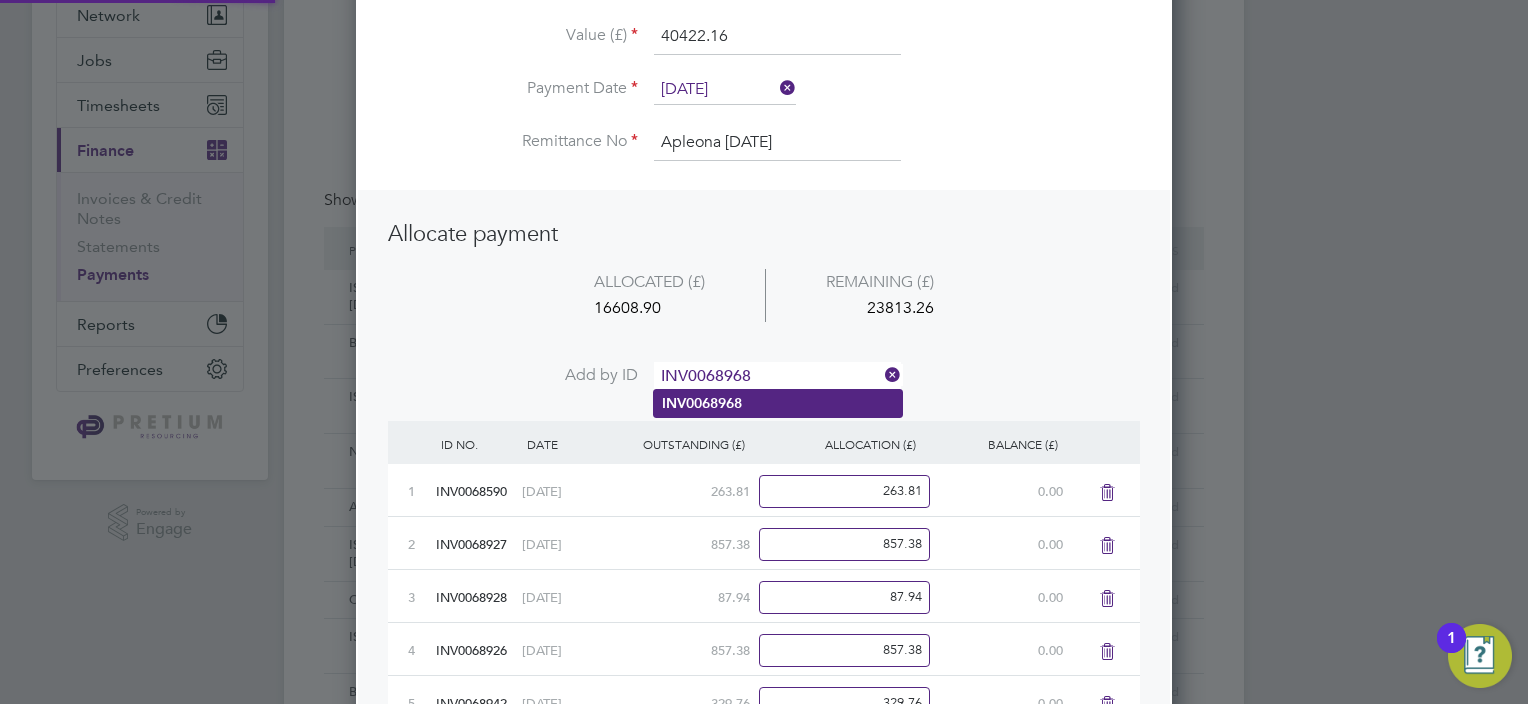 type on "INV0068968" 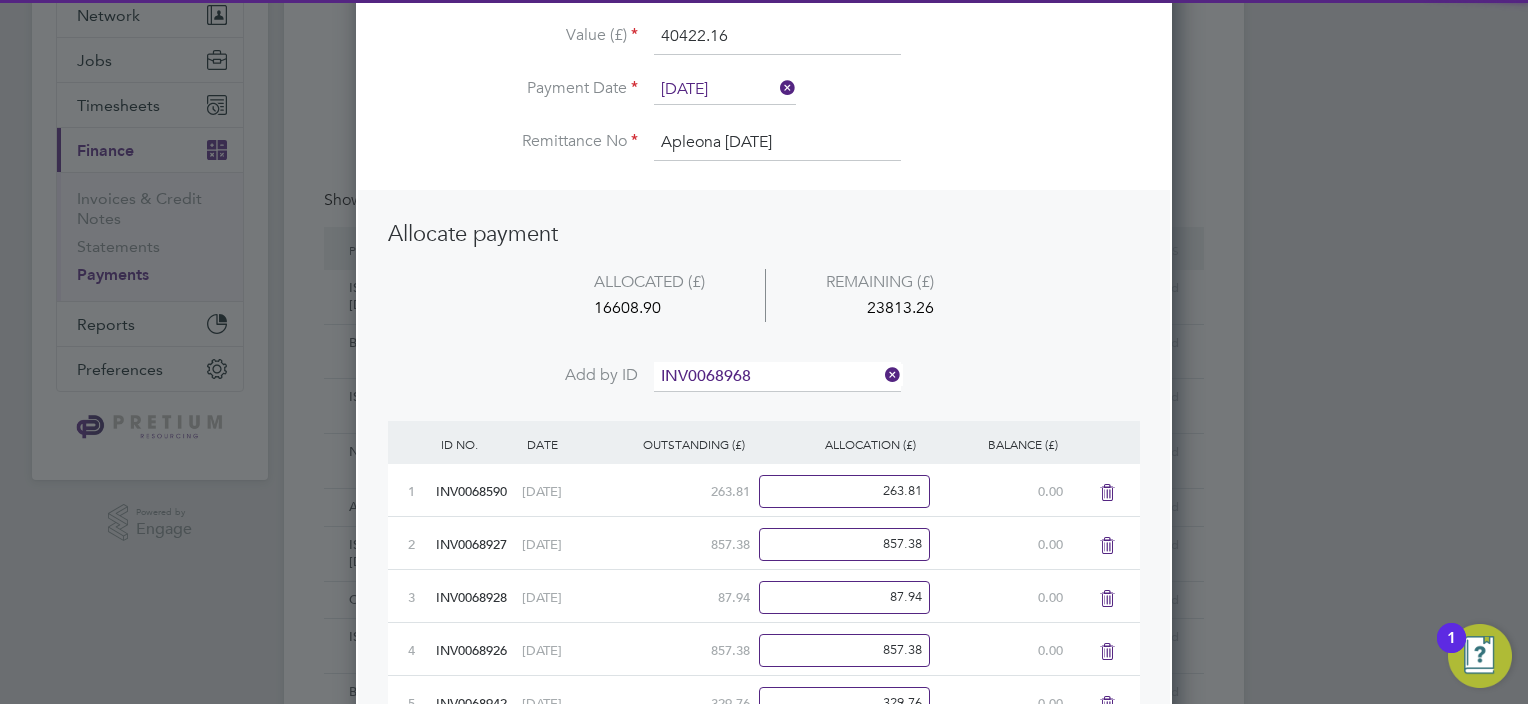 click on "INV0068968" 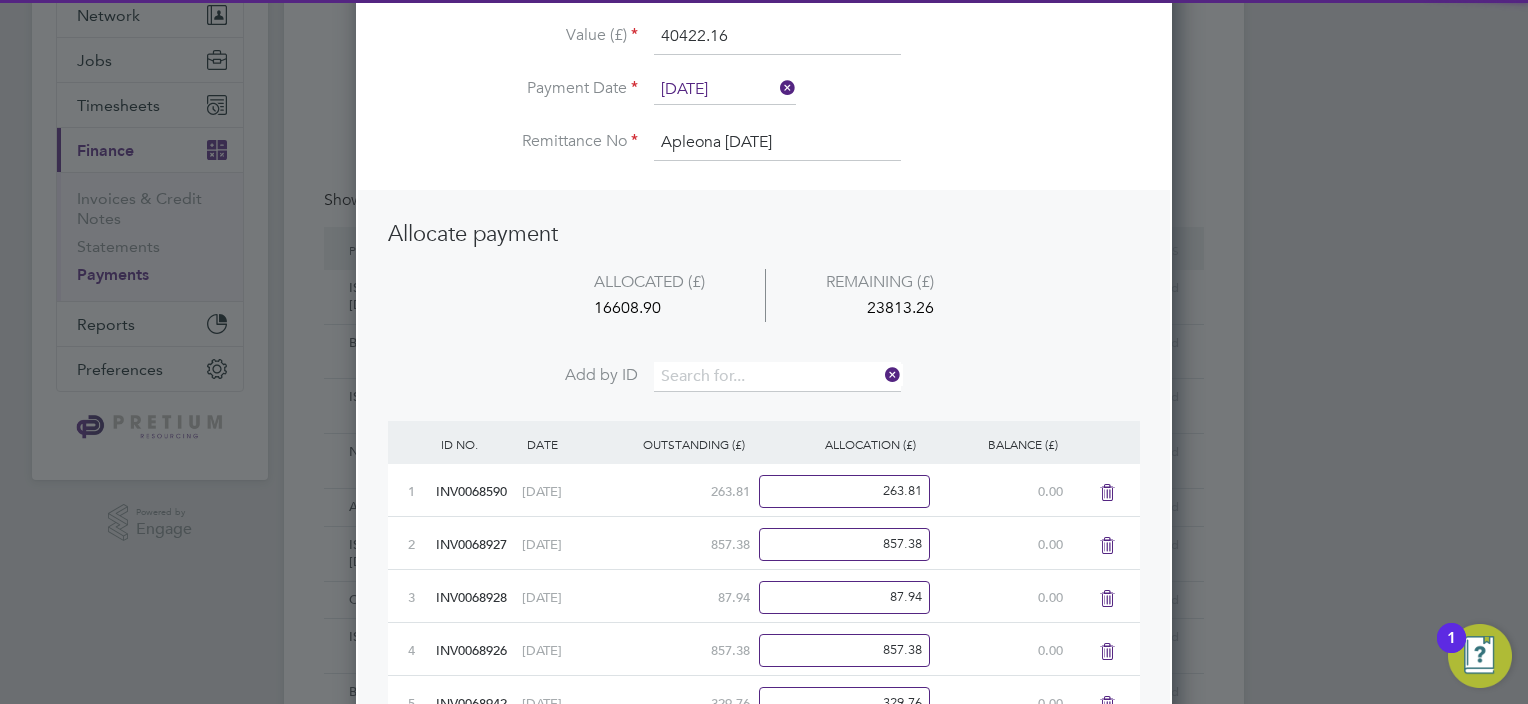 scroll, scrollTop: 9, scrollLeft: 10, axis: both 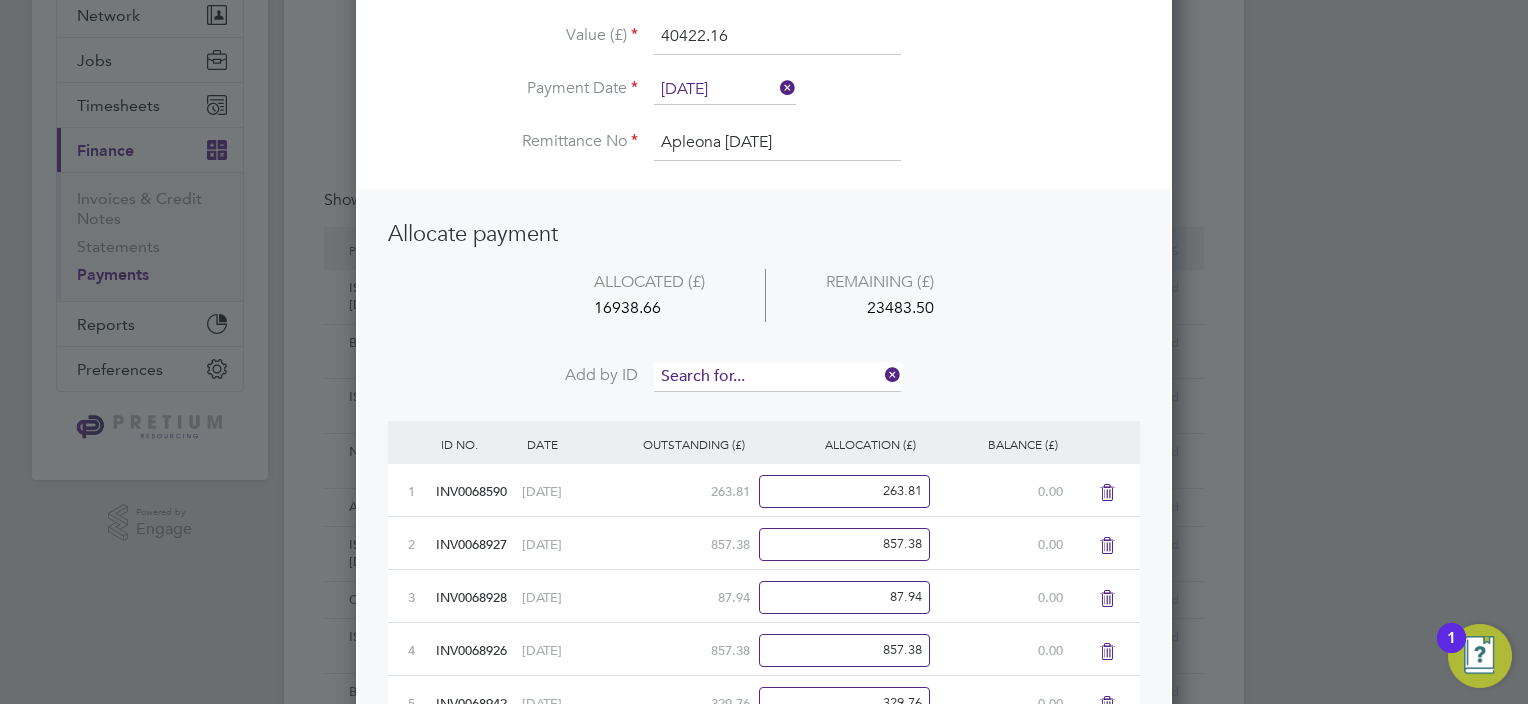 click at bounding box center (777, 377) 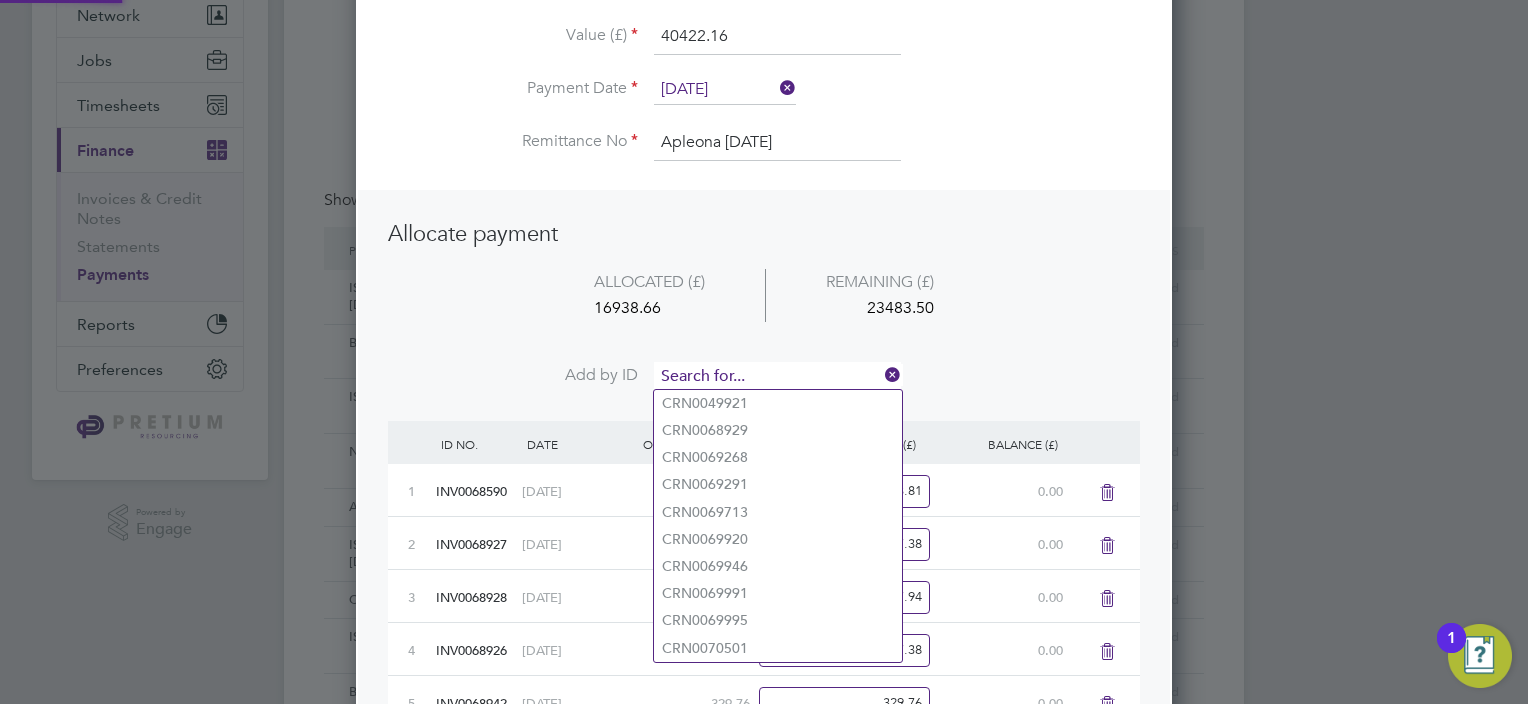paste on "INV0068967" 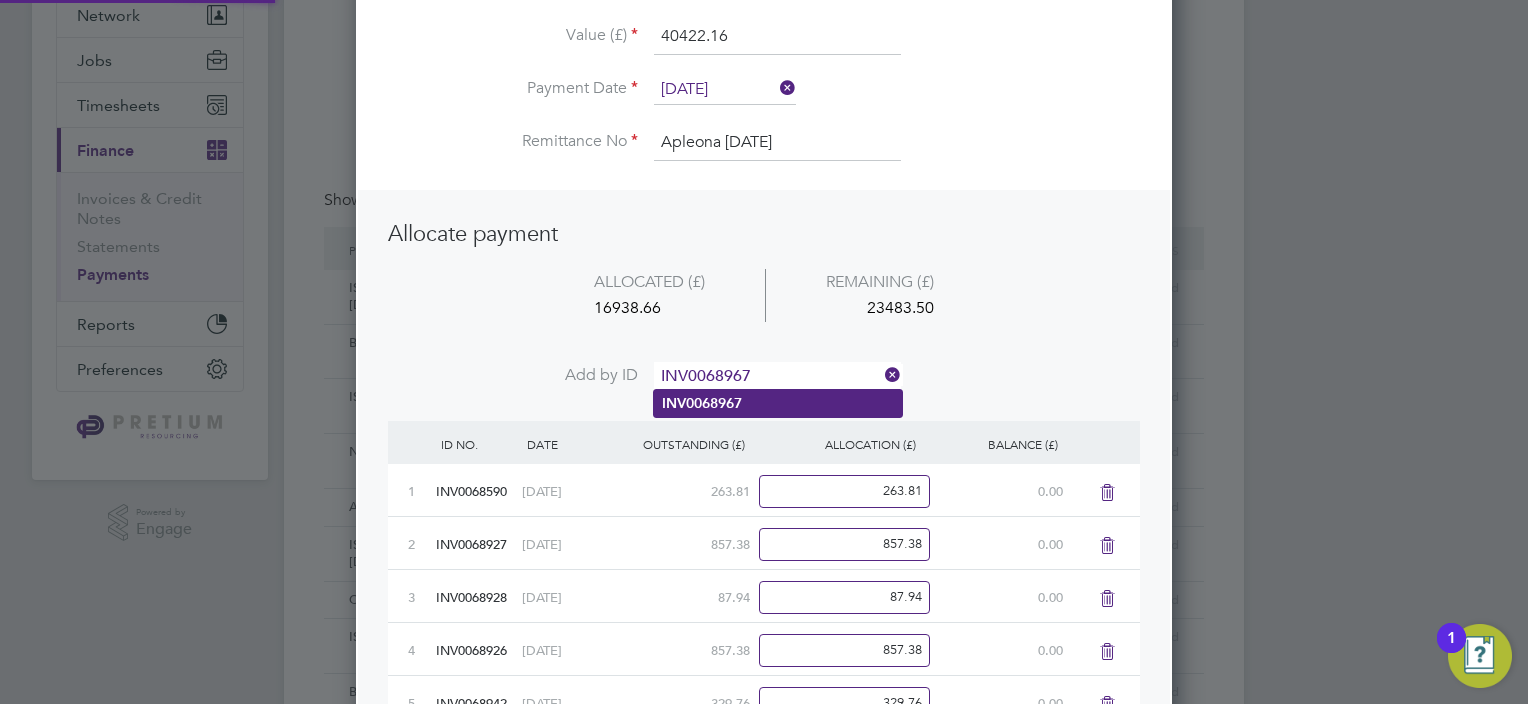 type on "INV0068967" 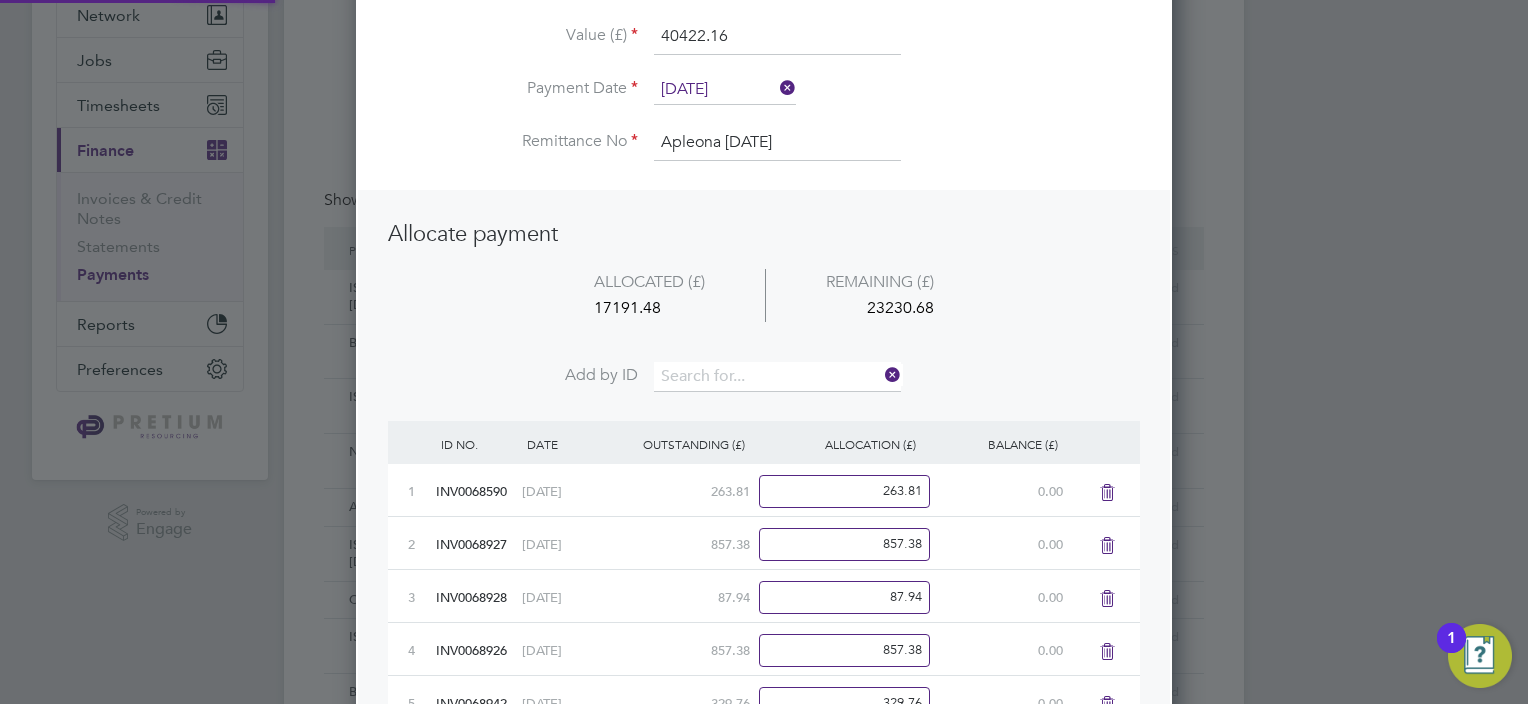 scroll, scrollTop: 11, scrollLeft: 10, axis: both 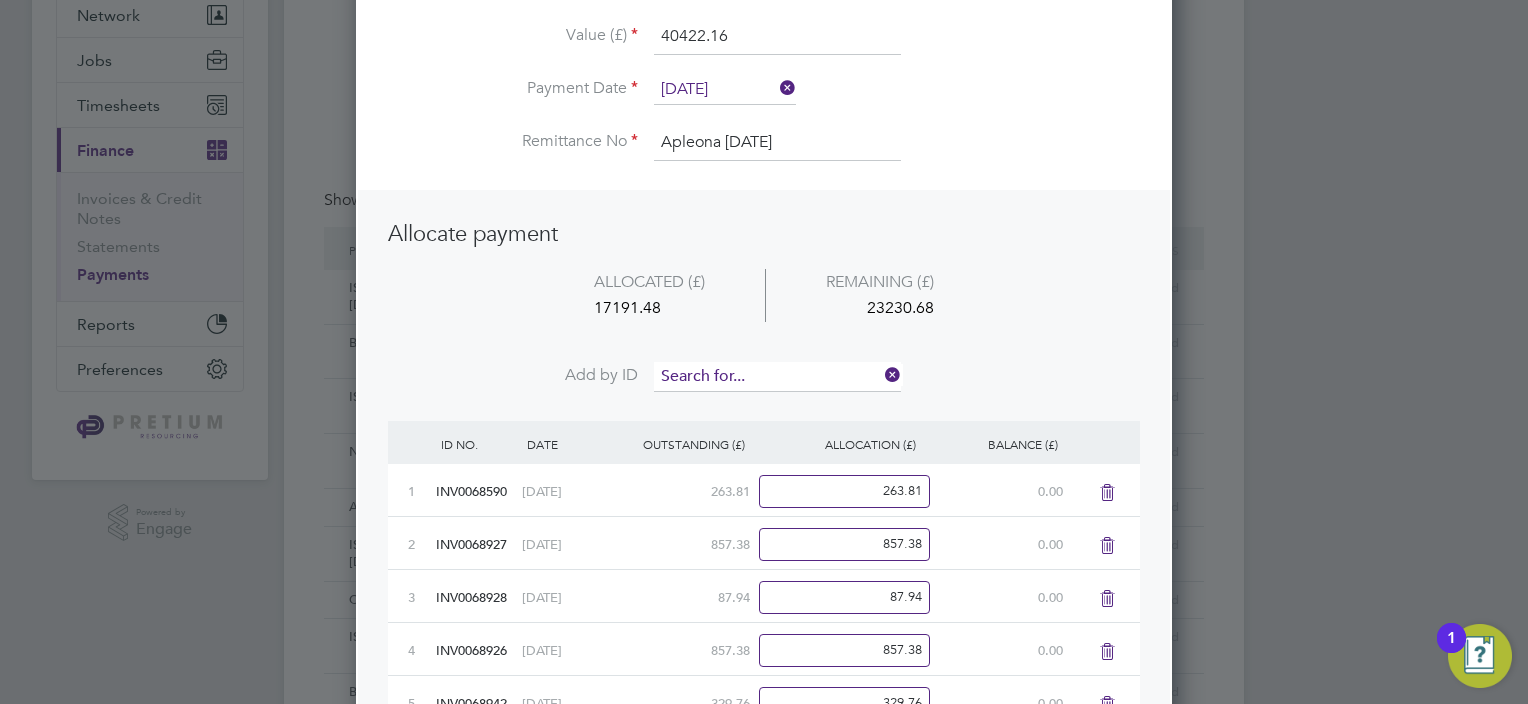 click at bounding box center [777, 377] 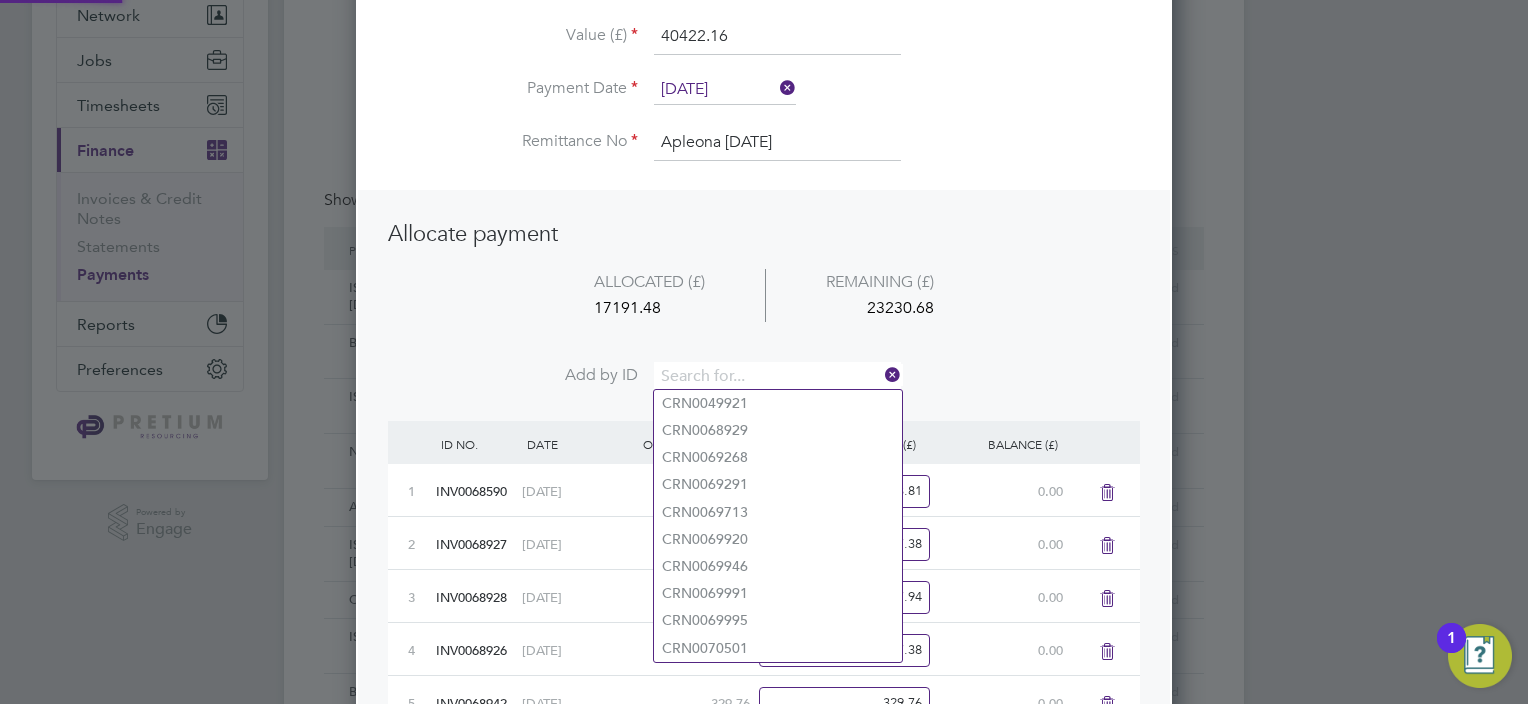 paste on "INV0068985" 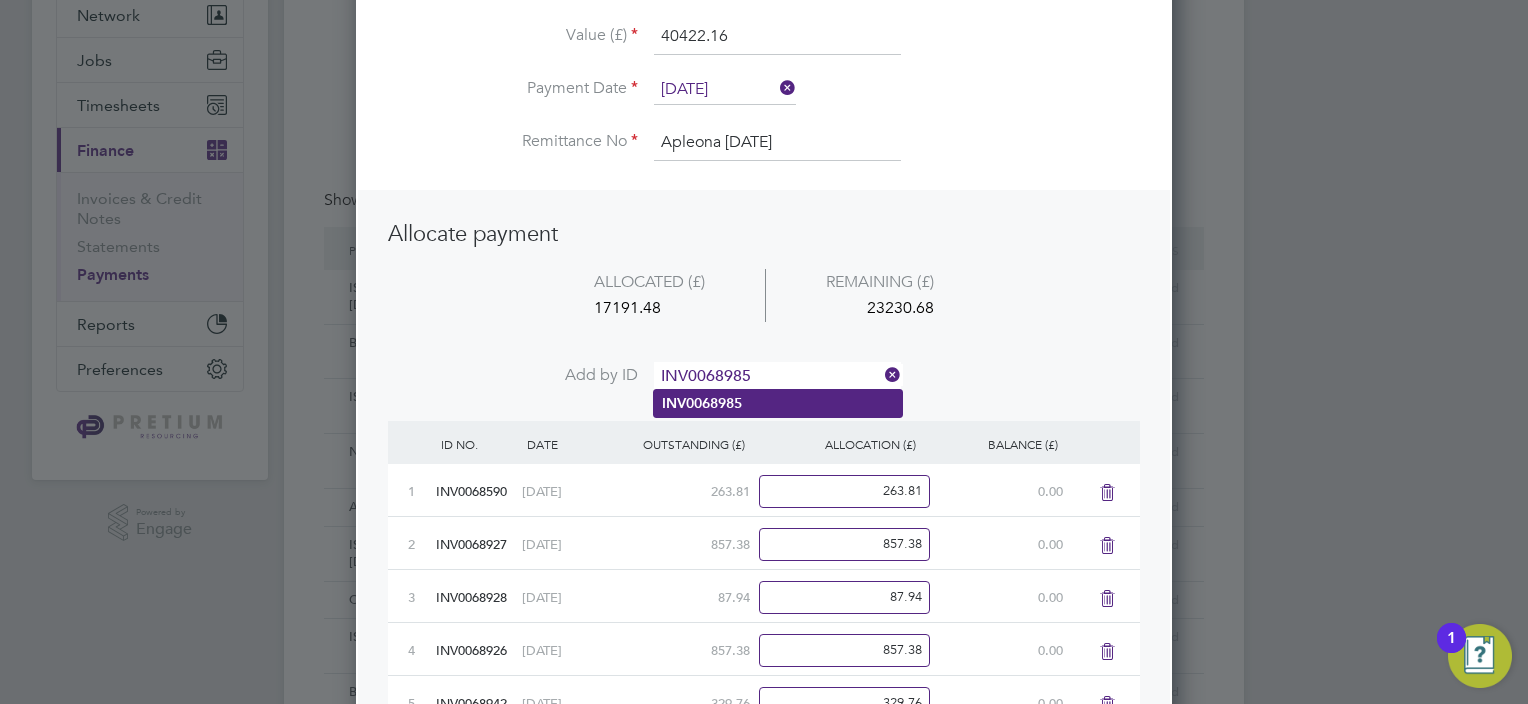 type on "INV0068985" 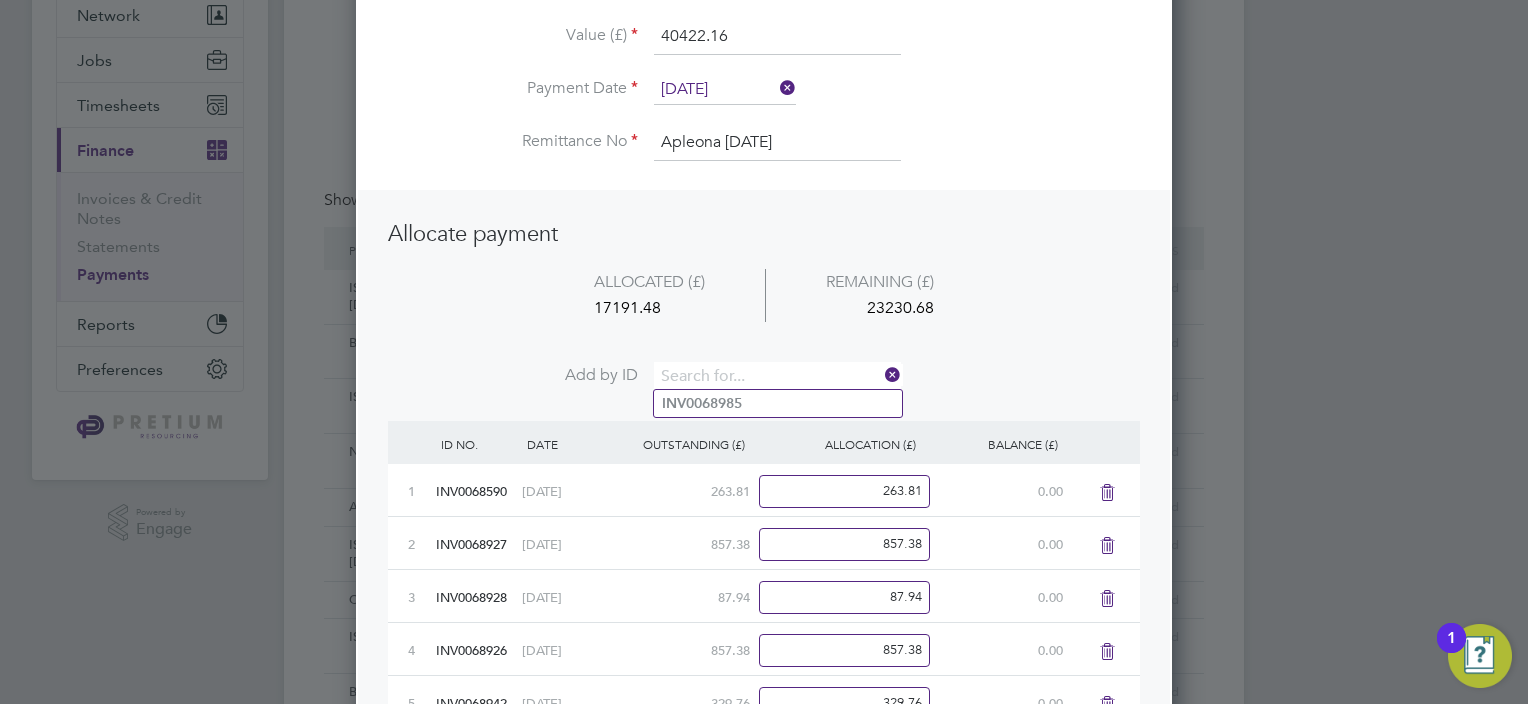 scroll, scrollTop: 10, scrollLeft: 10, axis: both 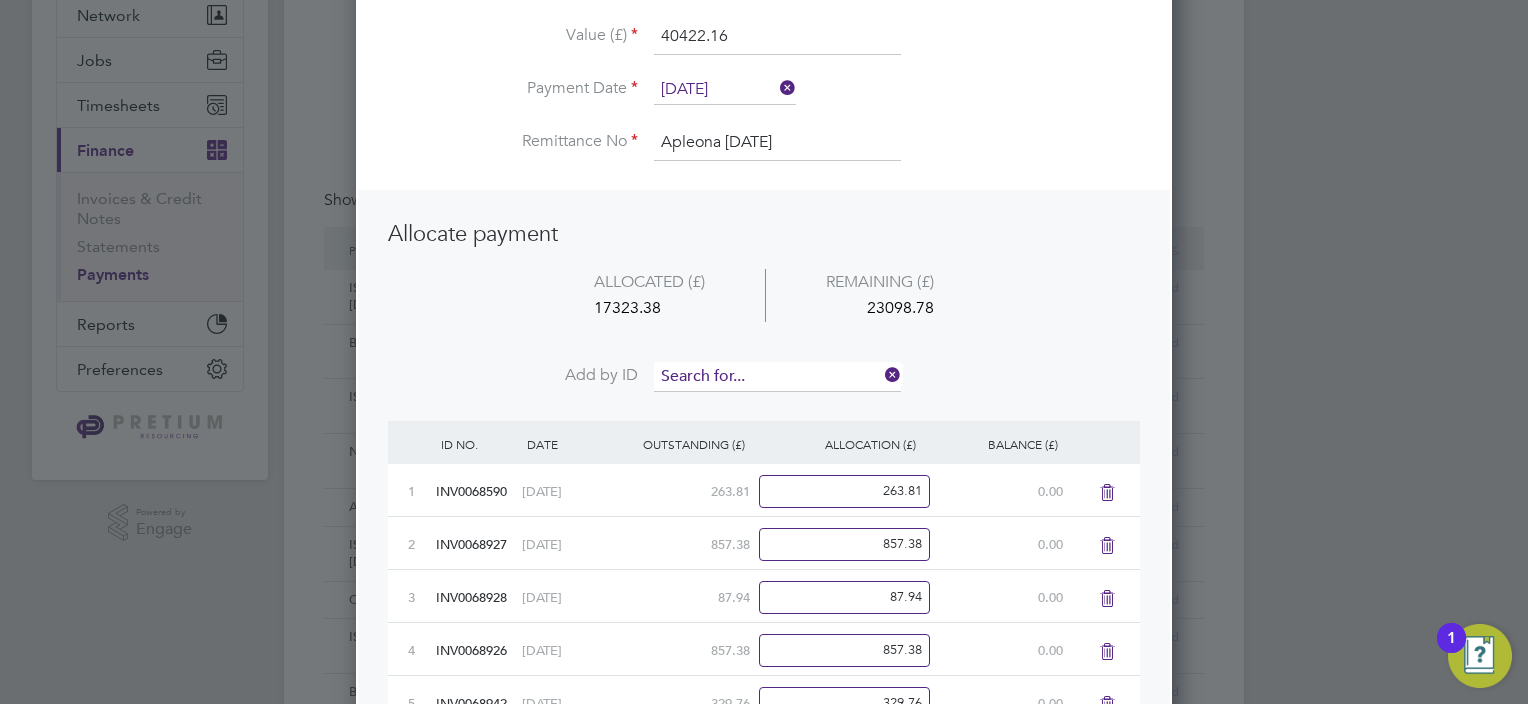 click at bounding box center (777, 377) 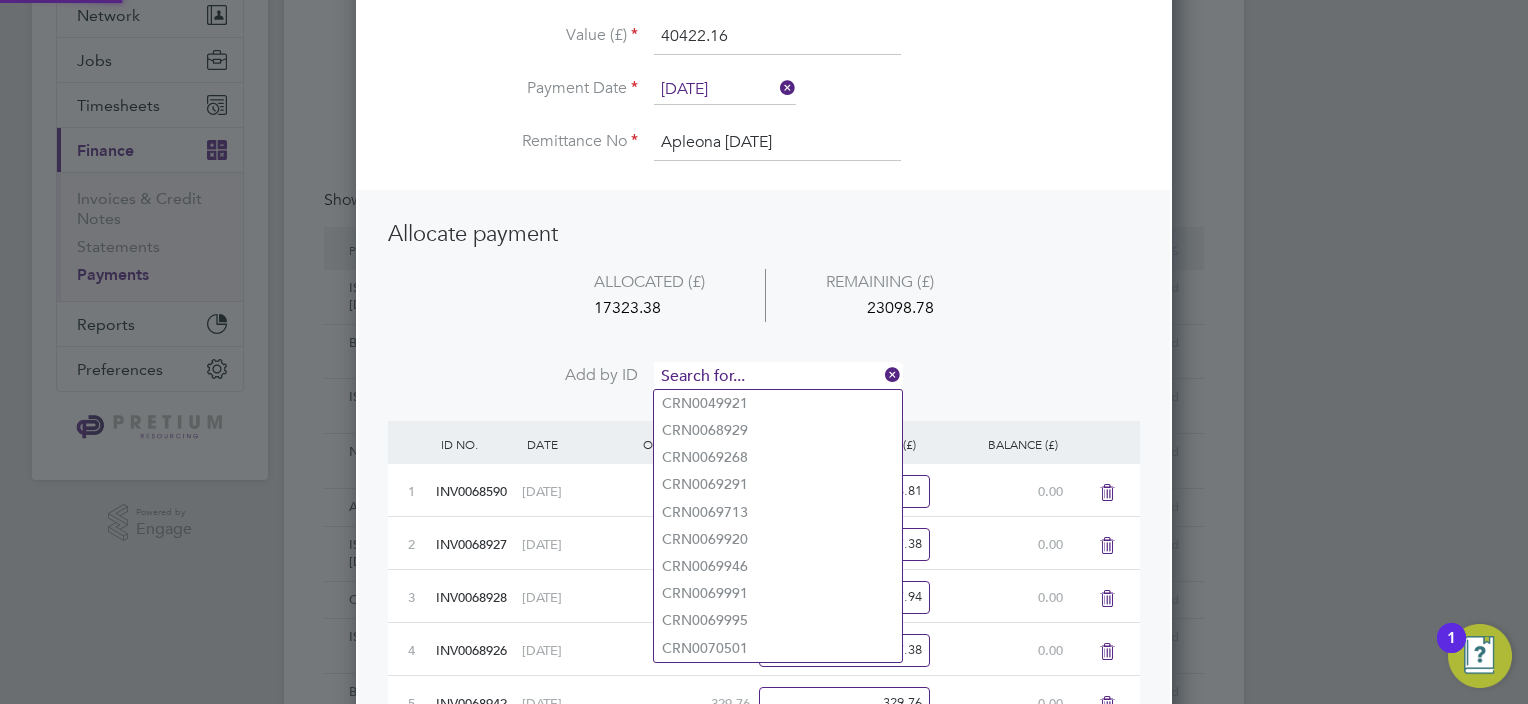 paste on "INV0068990" 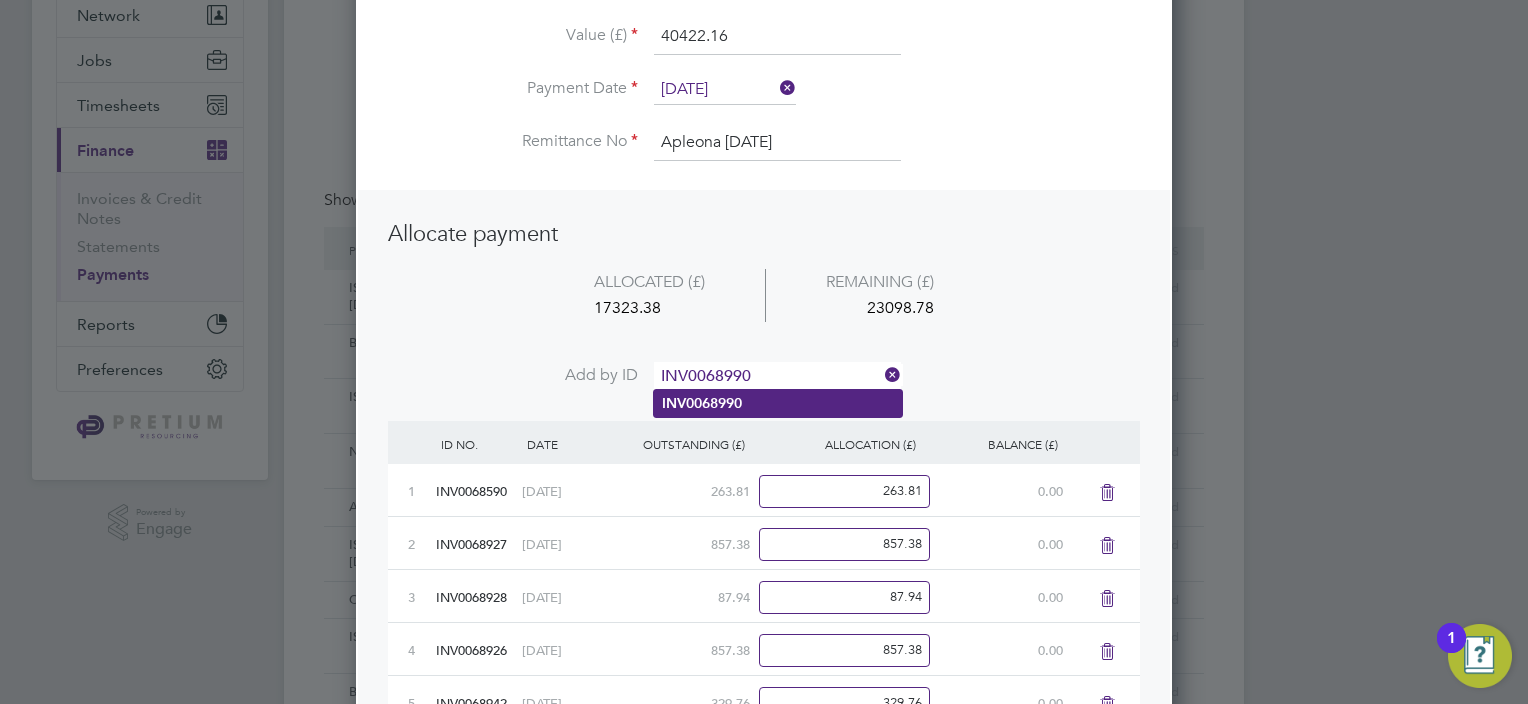 type on "INV0068990" 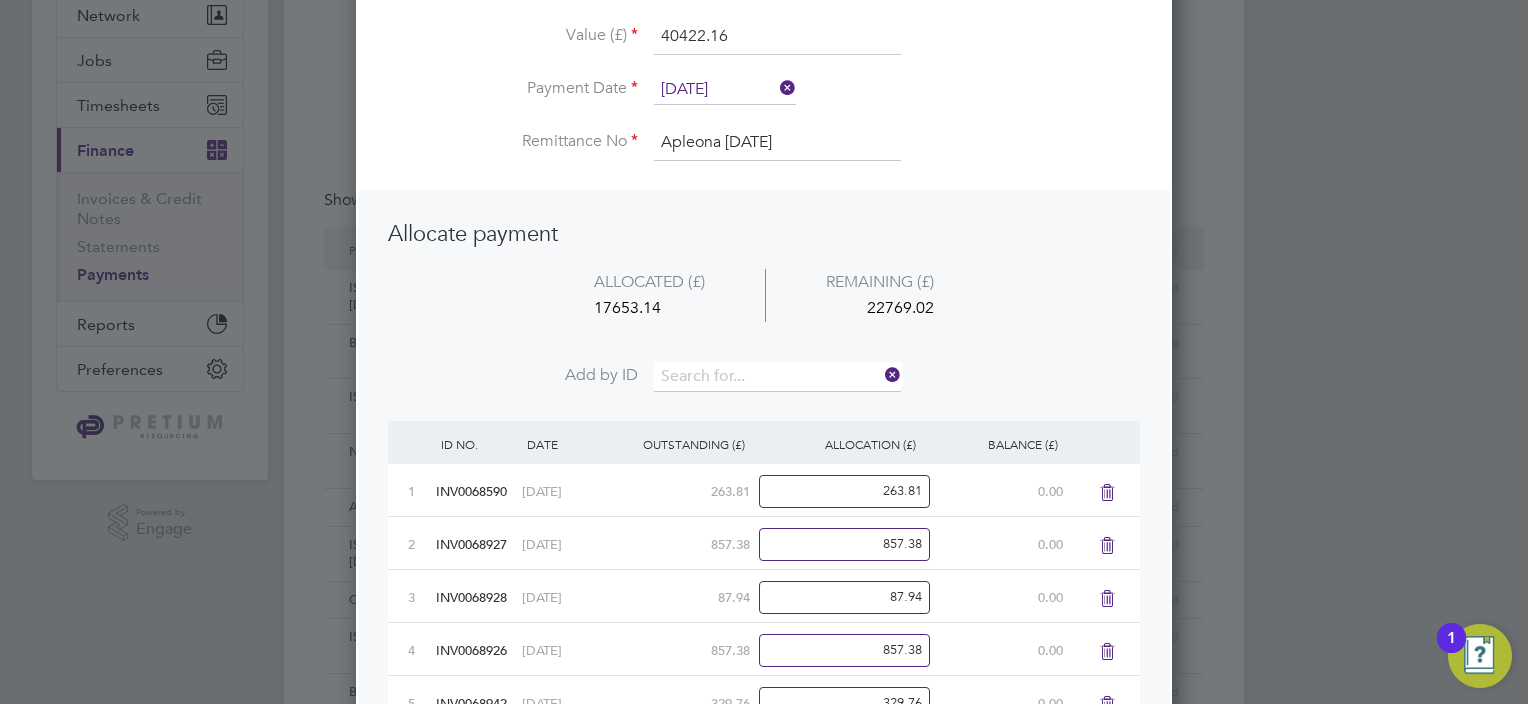 scroll, scrollTop: 10, scrollLeft: 10, axis: both 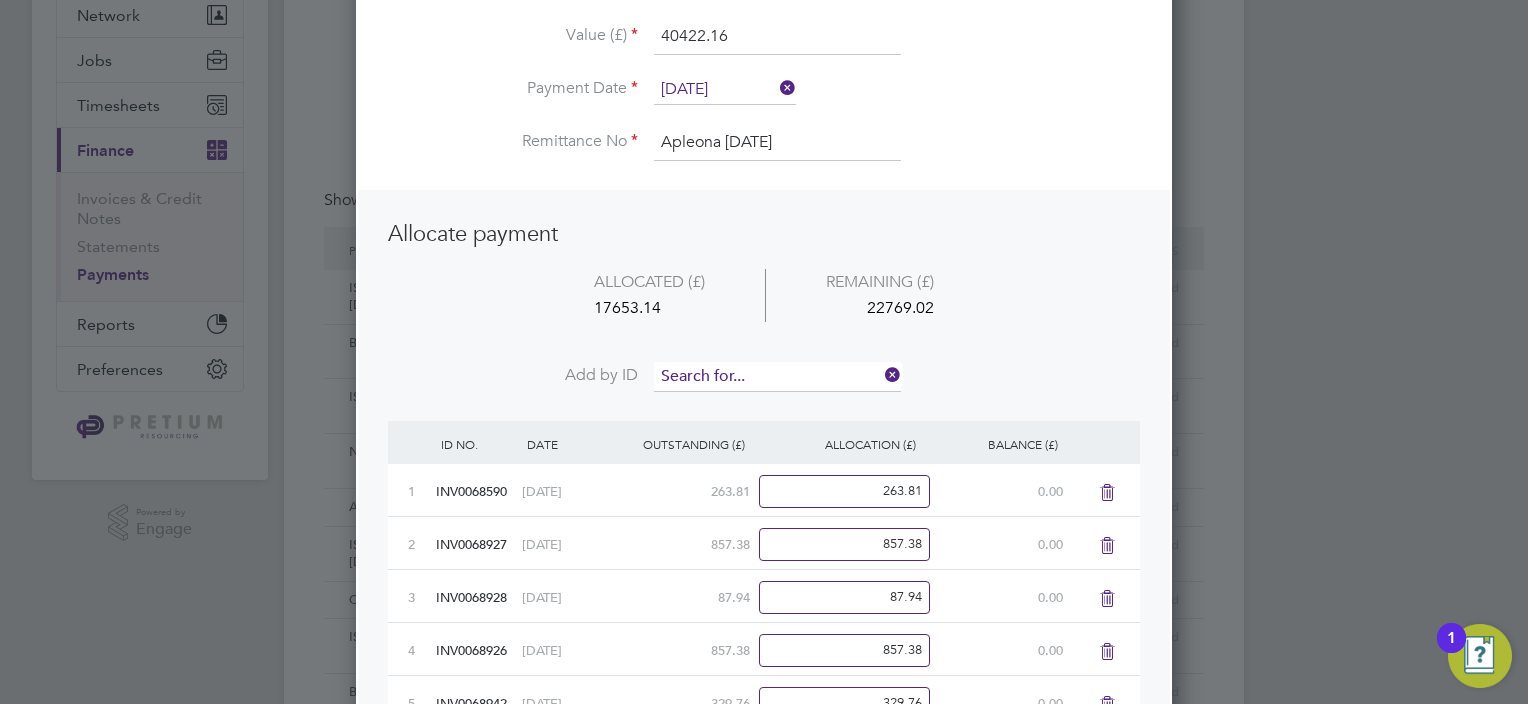 click at bounding box center (777, 377) 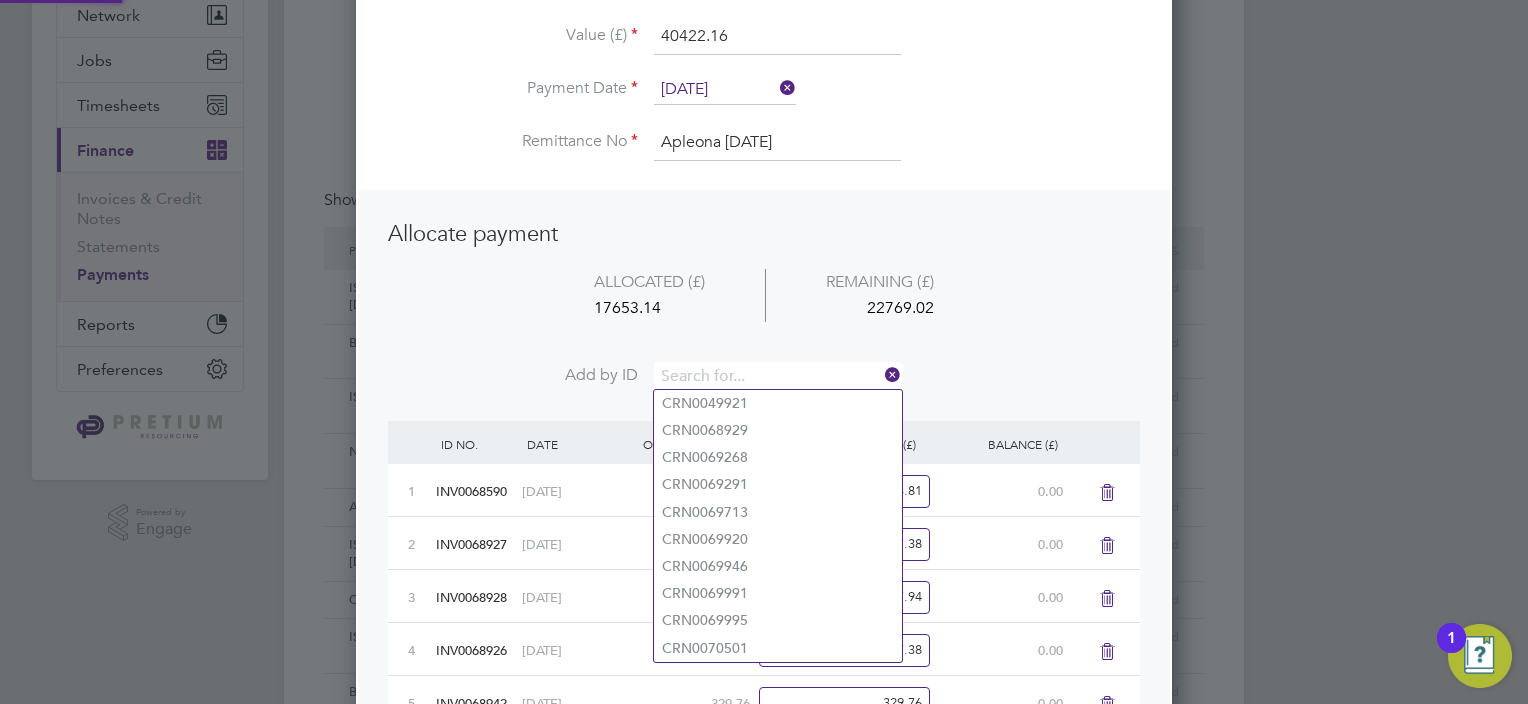 paste on "INV0068991" 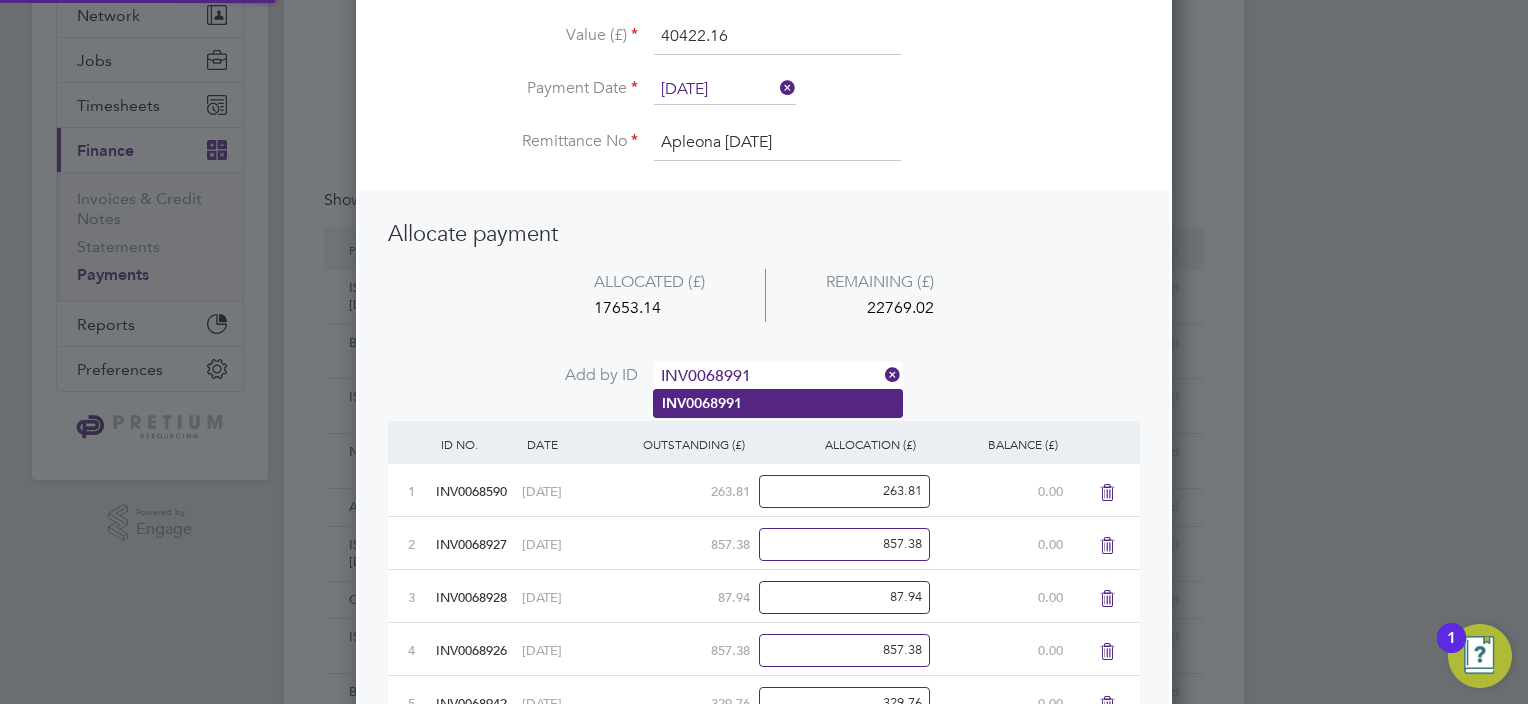 type on "INV0068991" 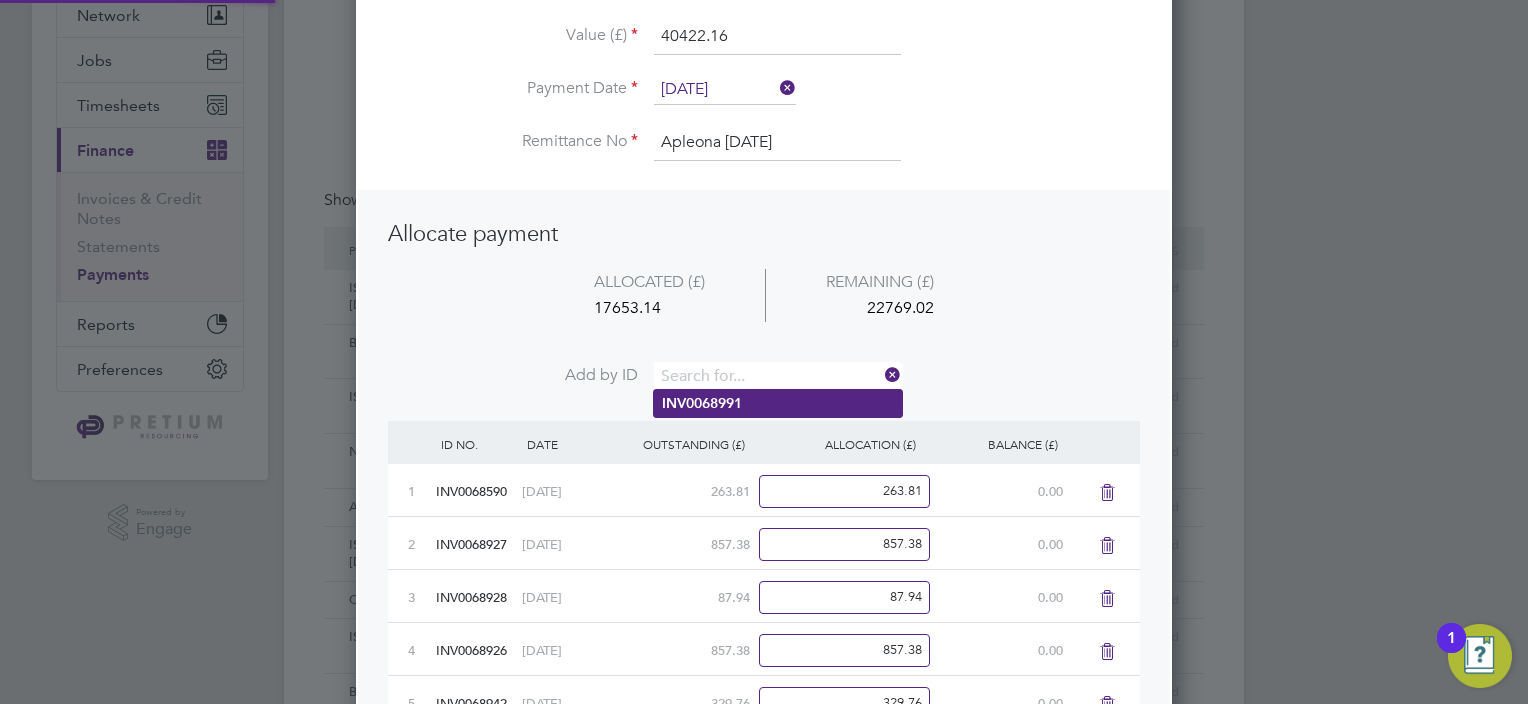 scroll, scrollTop: 10, scrollLeft: 10, axis: both 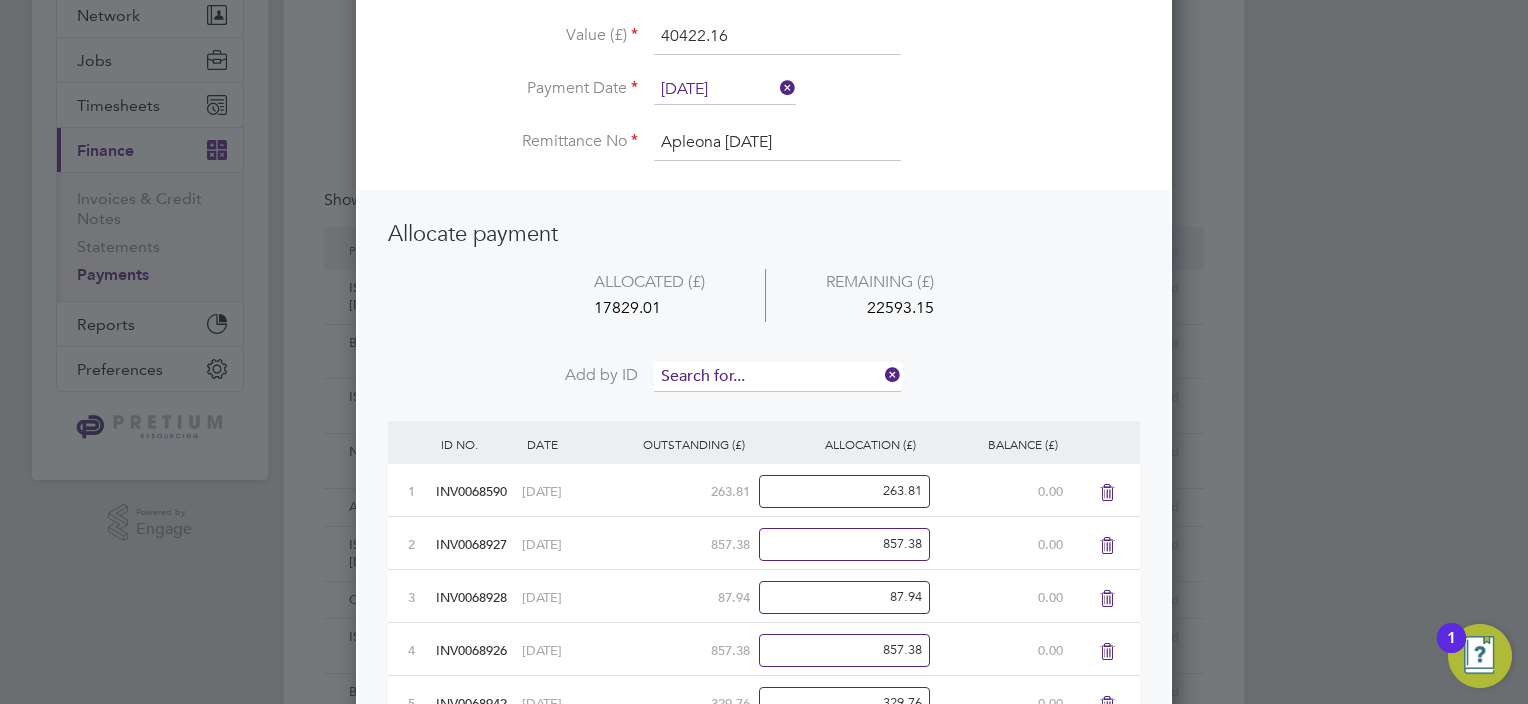 click at bounding box center (777, 377) 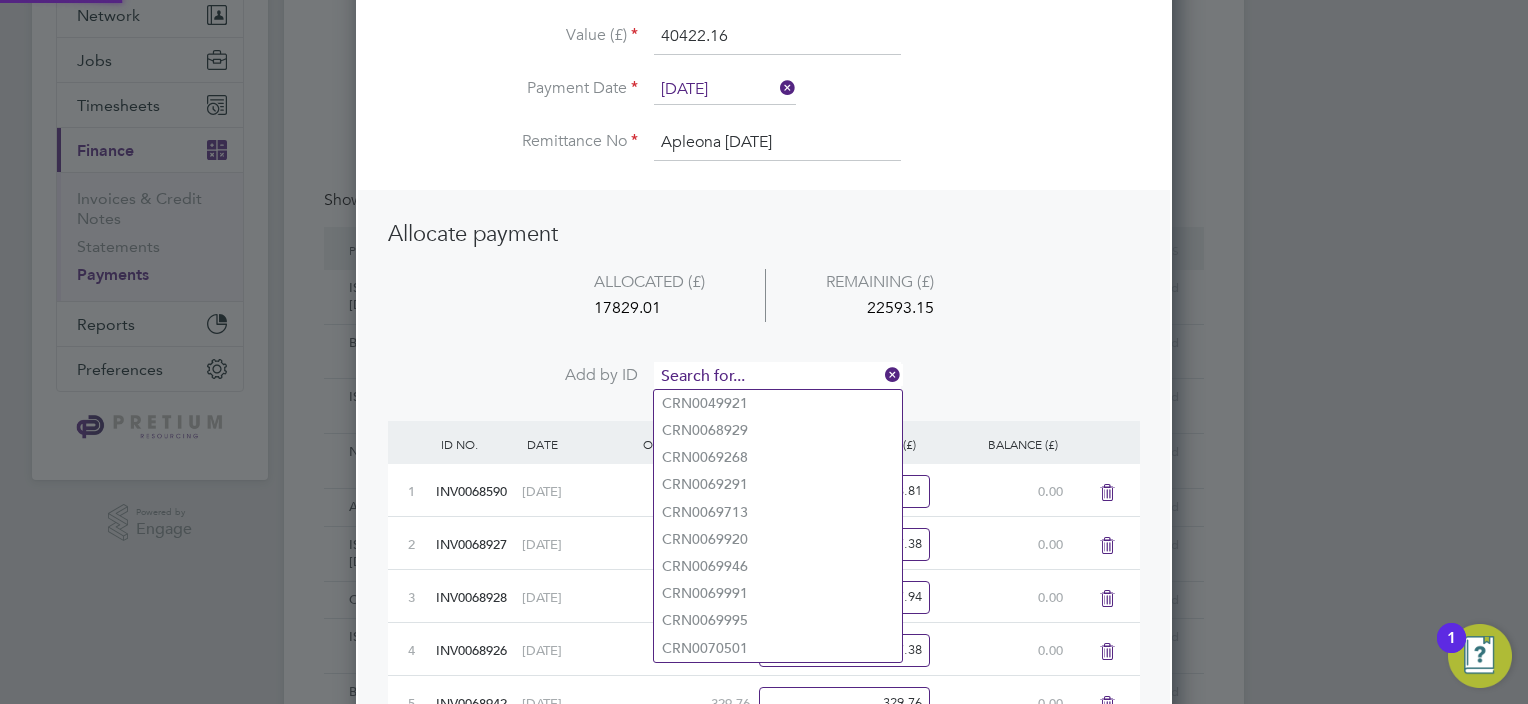 paste on "INV0068988" 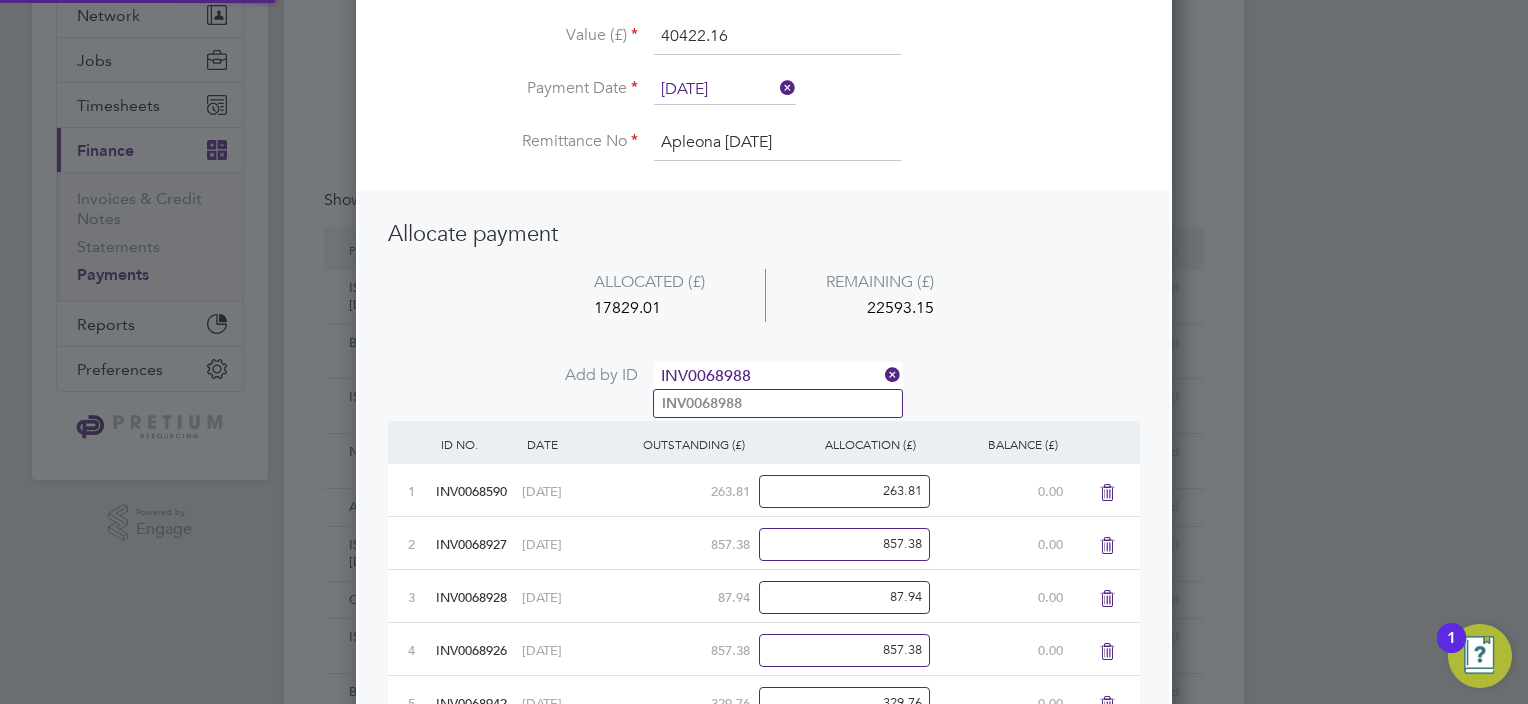 type on "INV0068988" 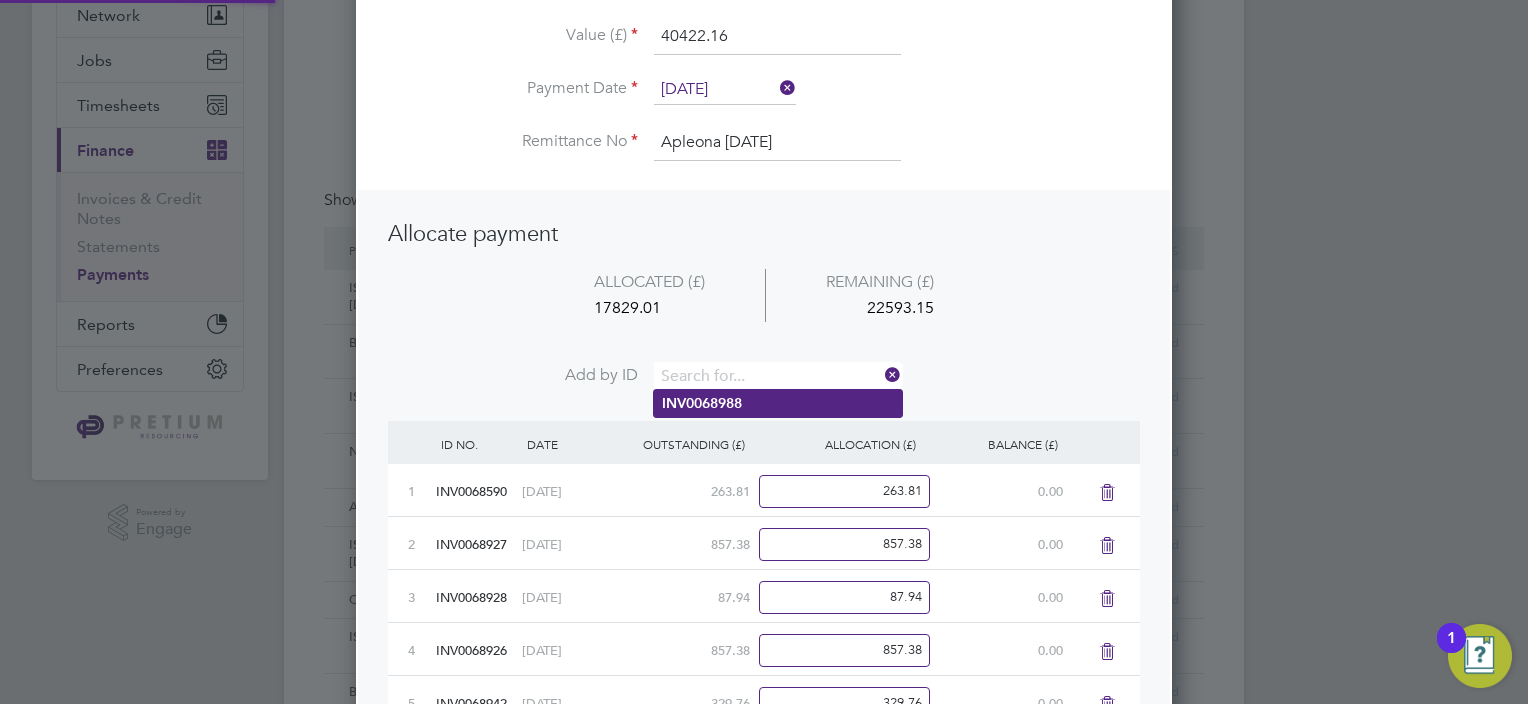 scroll, scrollTop: 9, scrollLeft: 10, axis: both 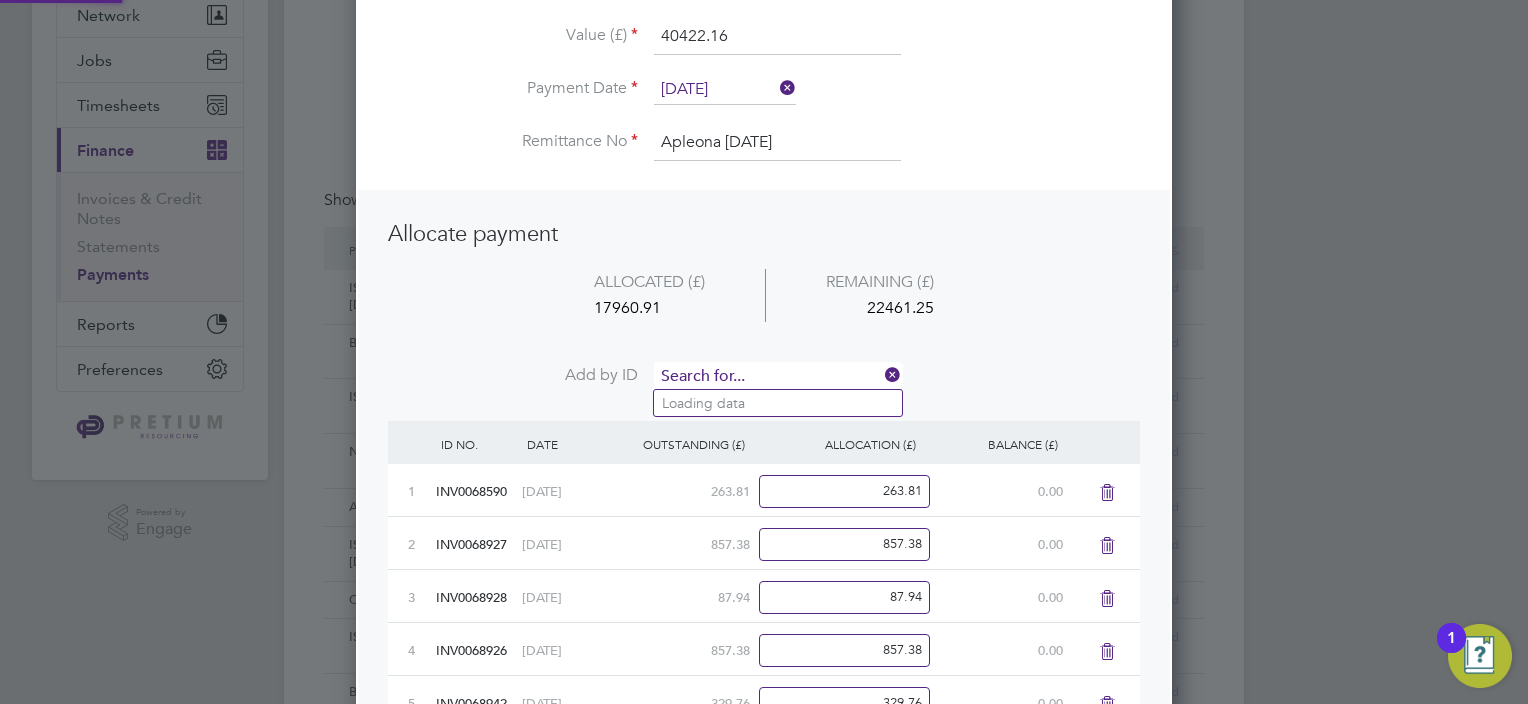 click at bounding box center [777, 377] 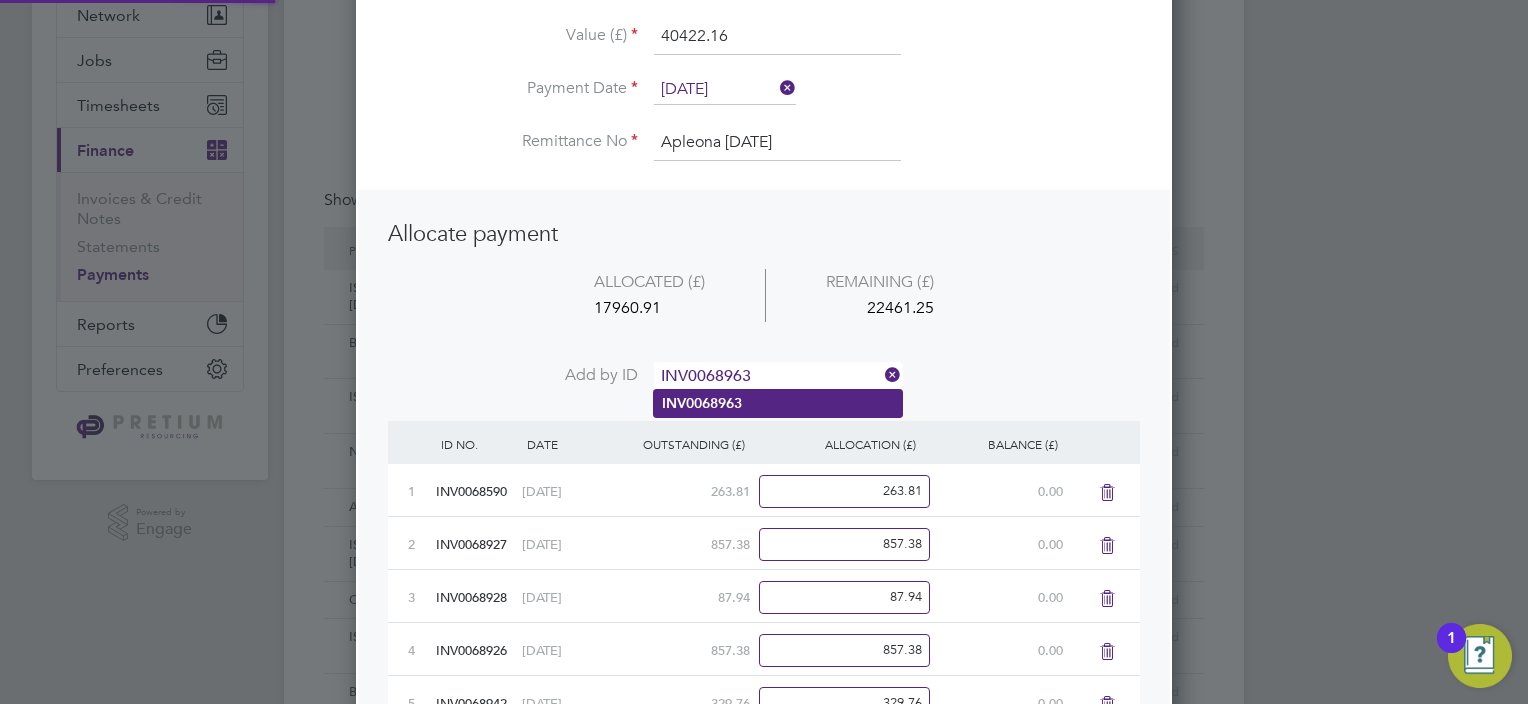 type on "INV0068963" 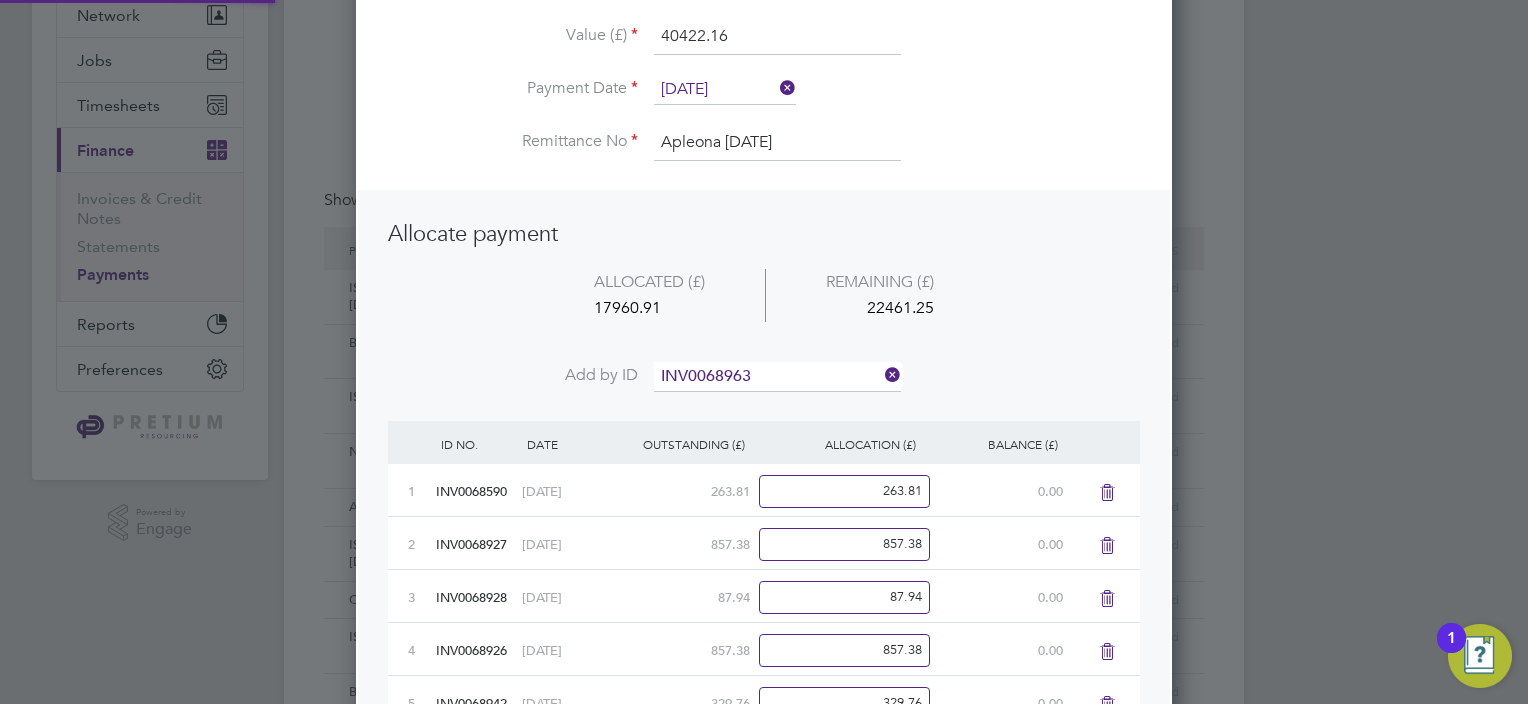 click on "INV0068963" 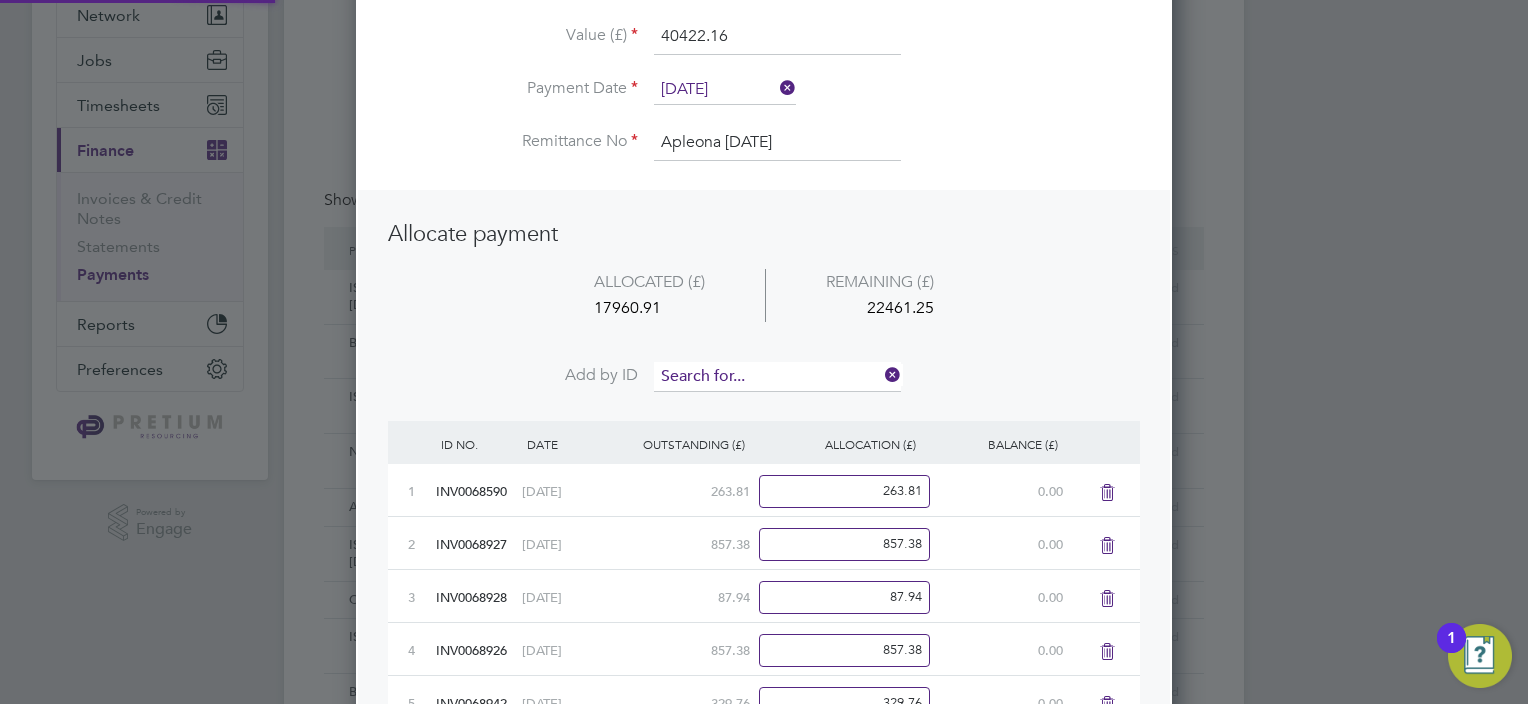 scroll, scrollTop: 9, scrollLeft: 10, axis: both 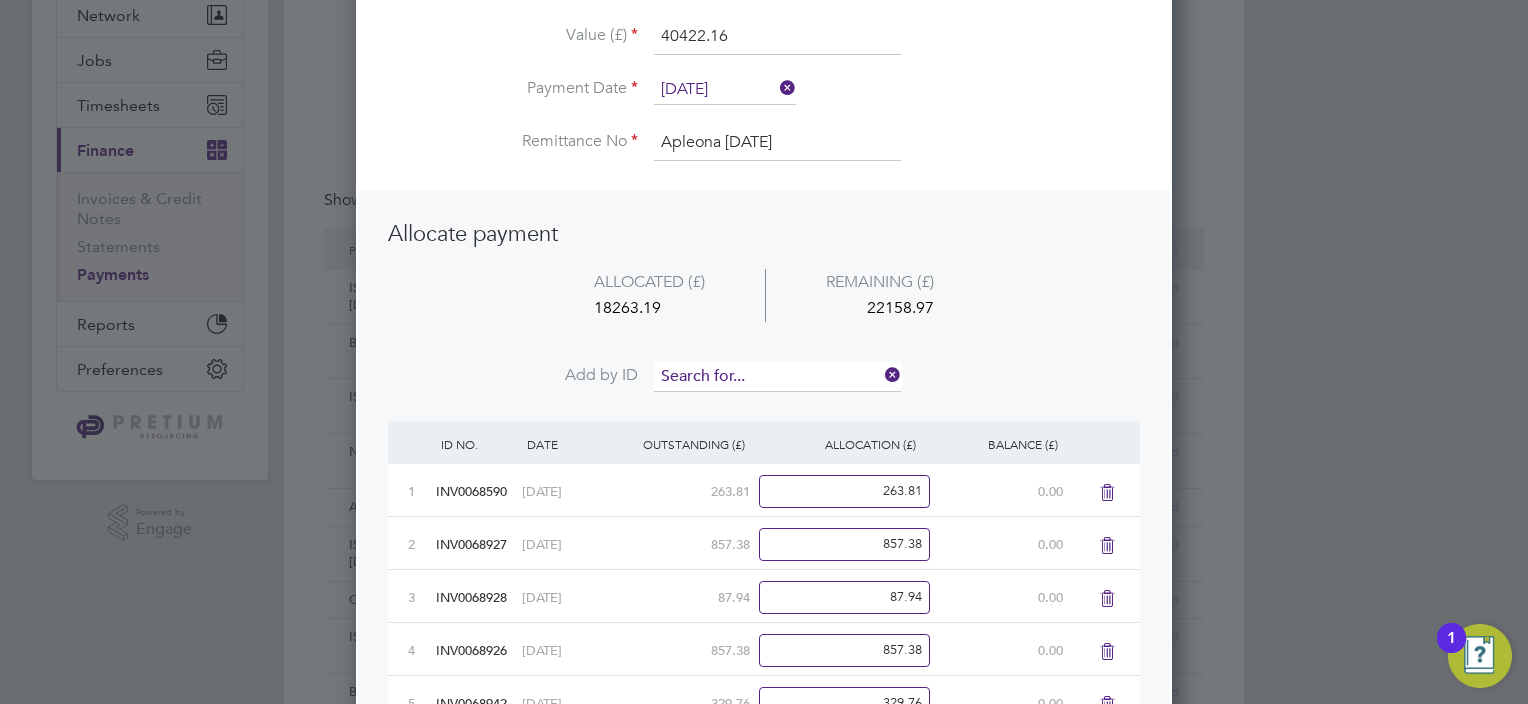 click at bounding box center [777, 377] 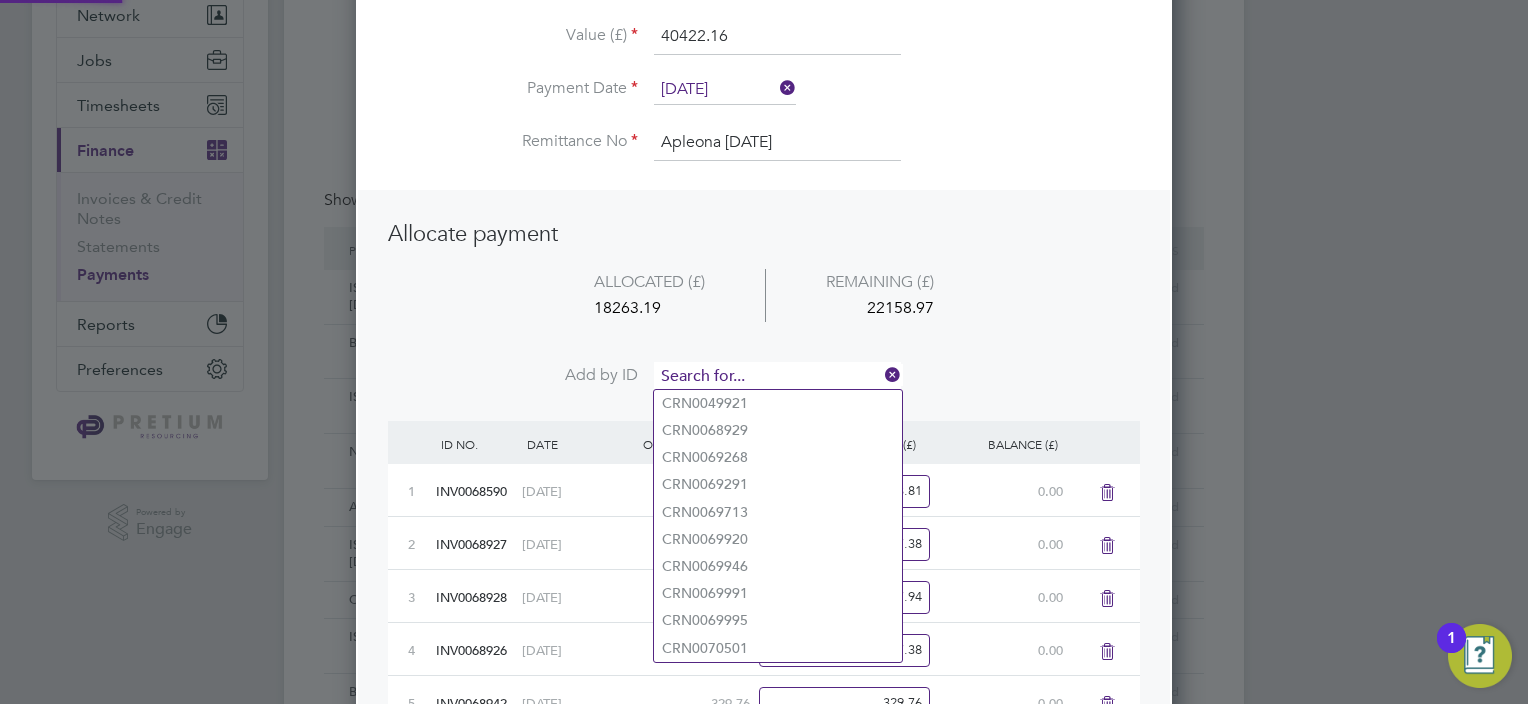 paste on "INV0068989" 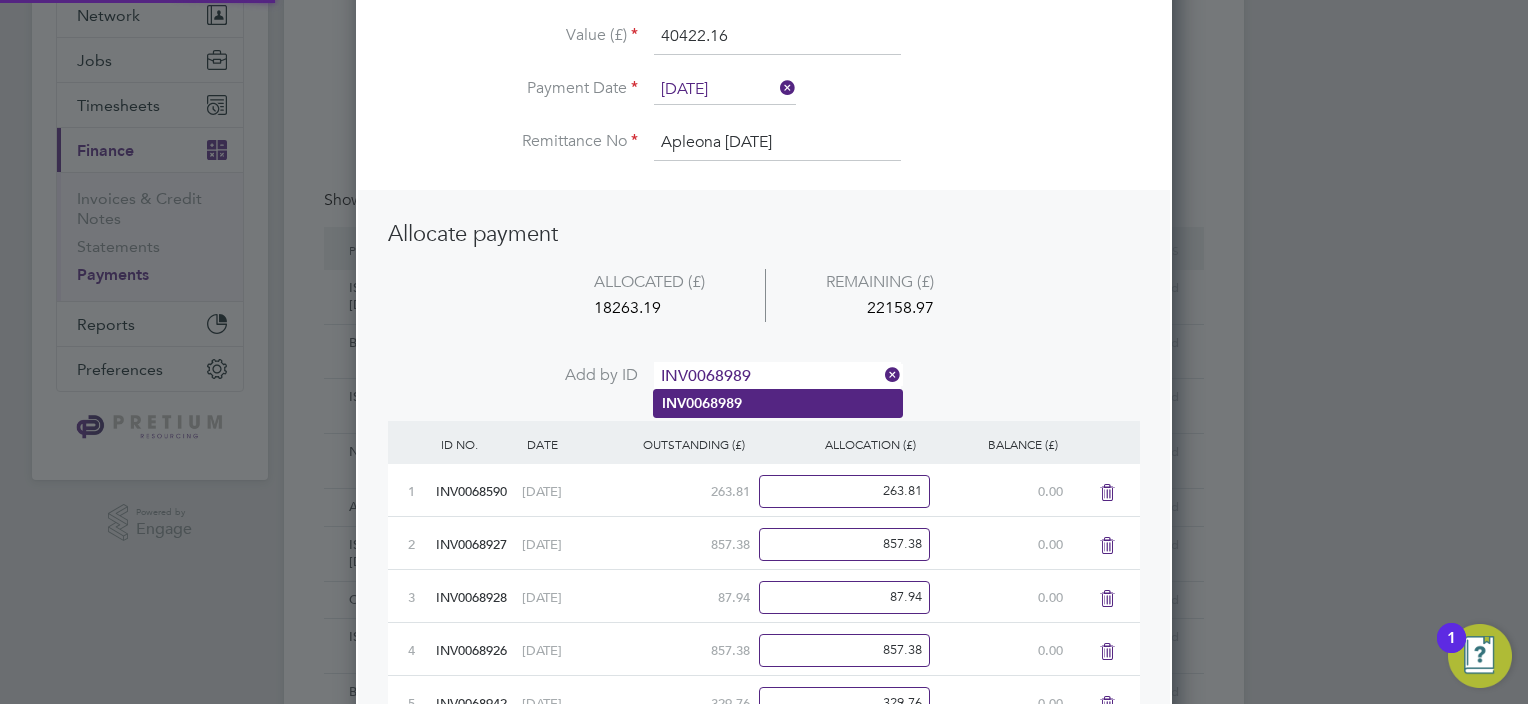 type on "INV0068989" 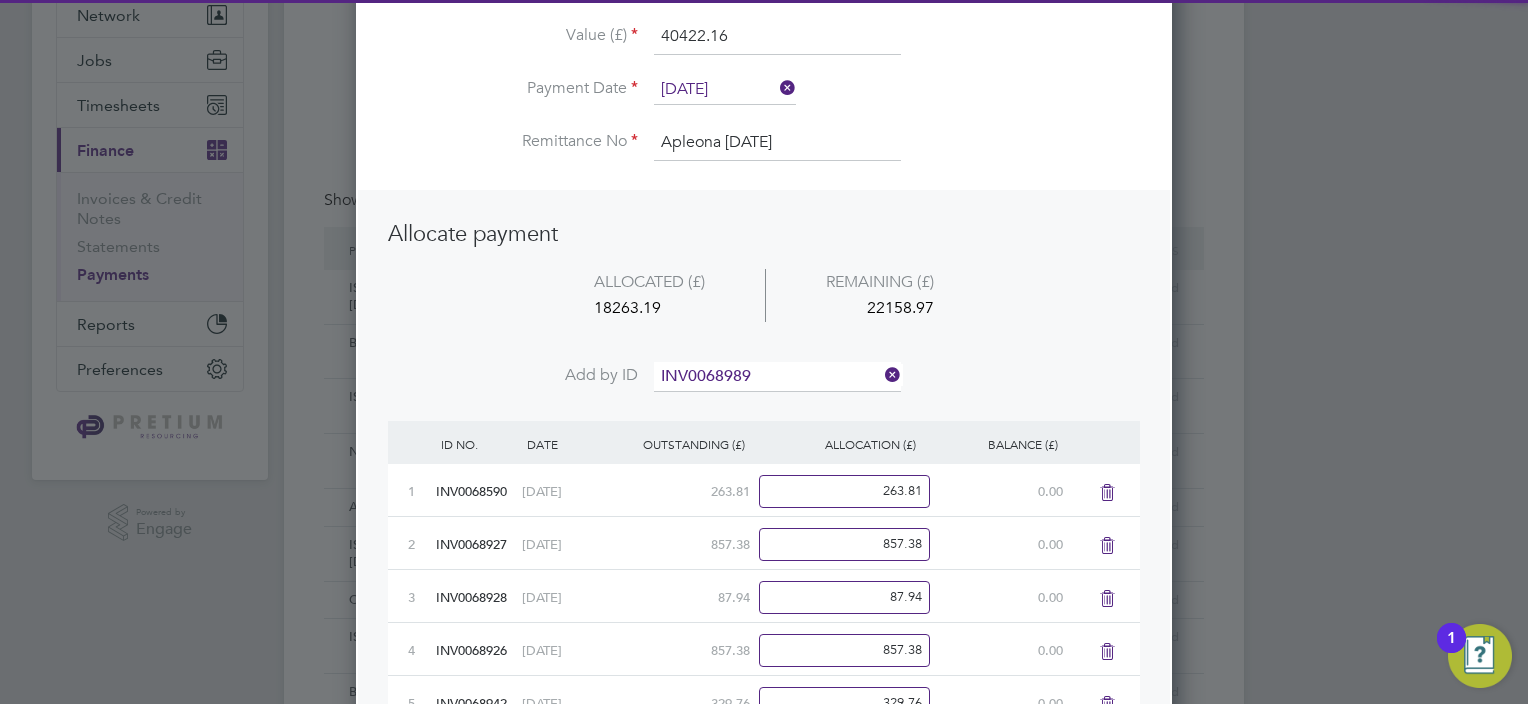 click on "INV0068989" 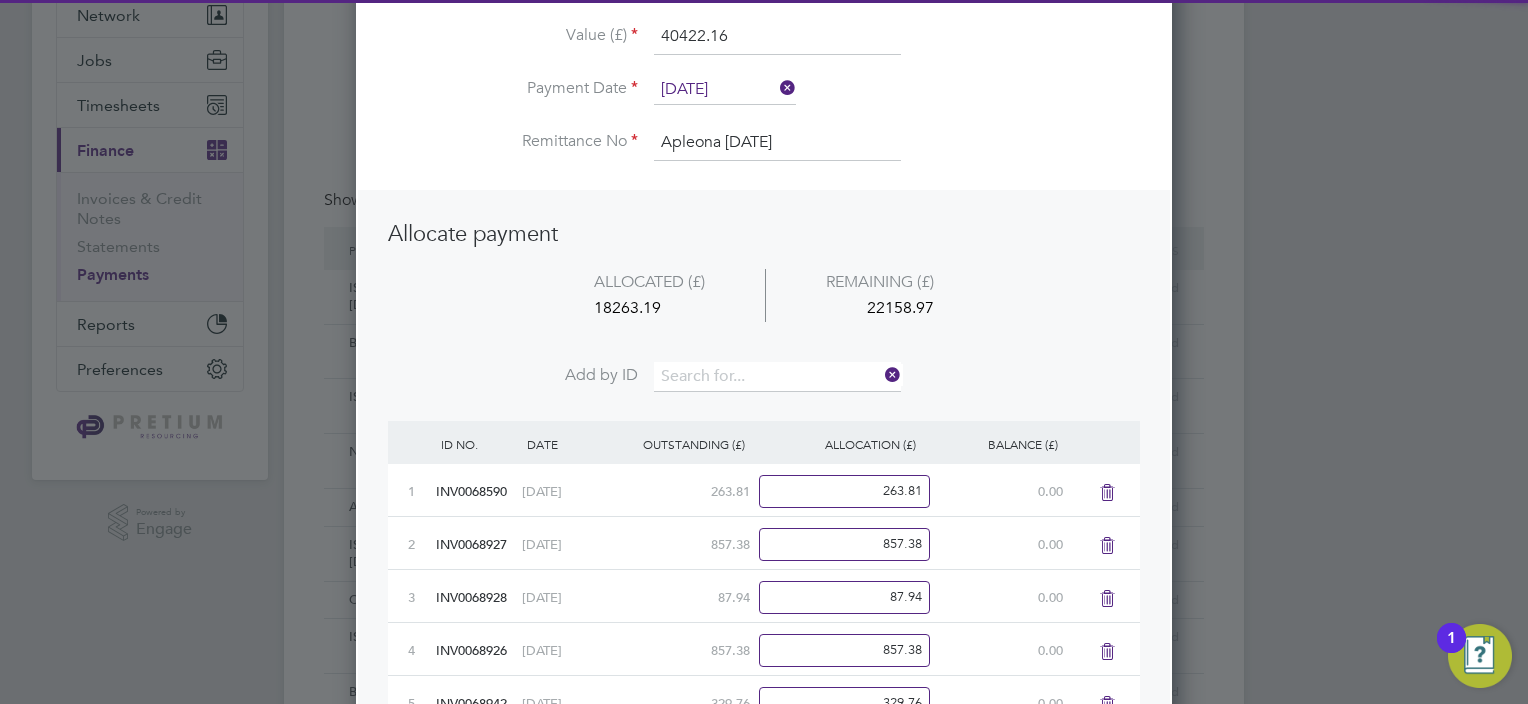 scroll, scrollTop: 10, scrollLeft: 10, axis: both 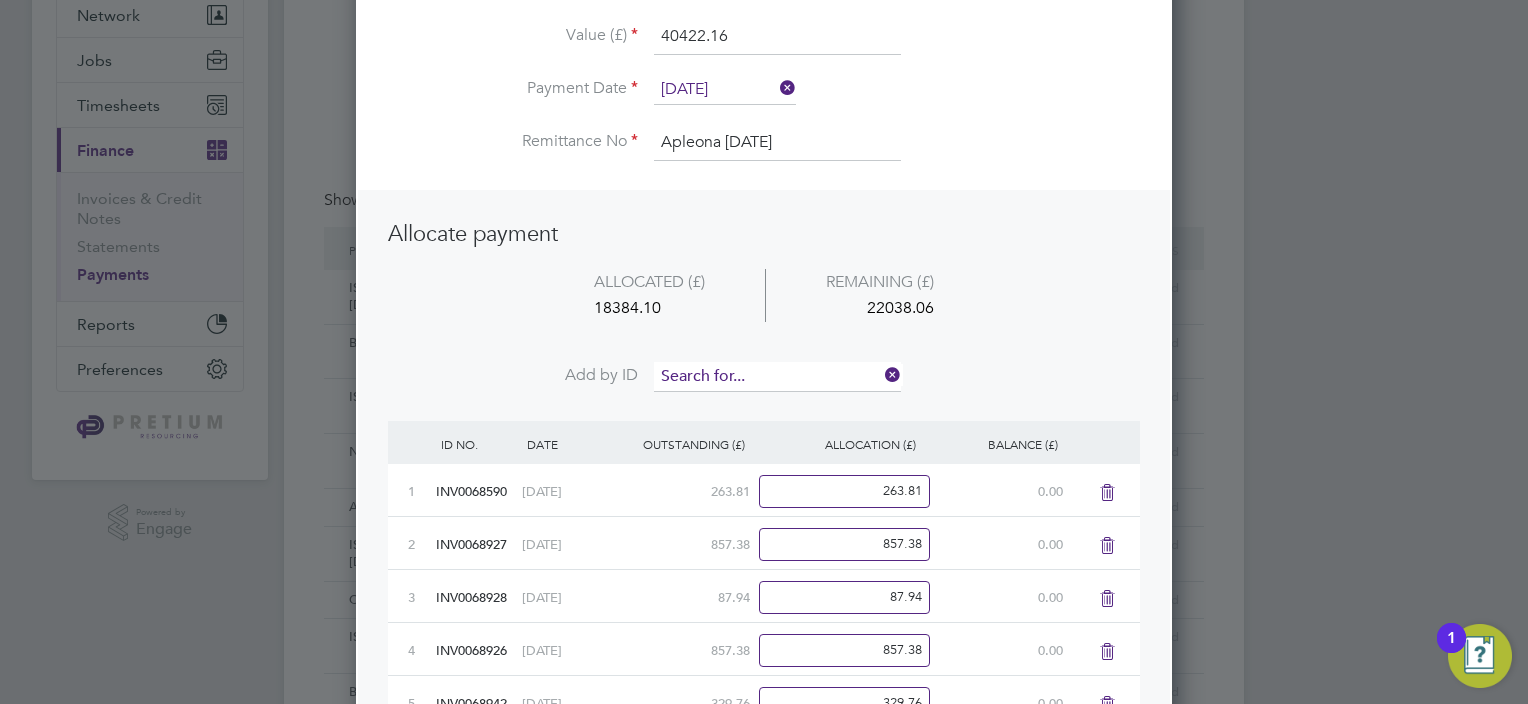 drag, startPoint x: 728, startPoint y: 367, endPoint x: 716, endPoint y: 363, distance: 12.649111 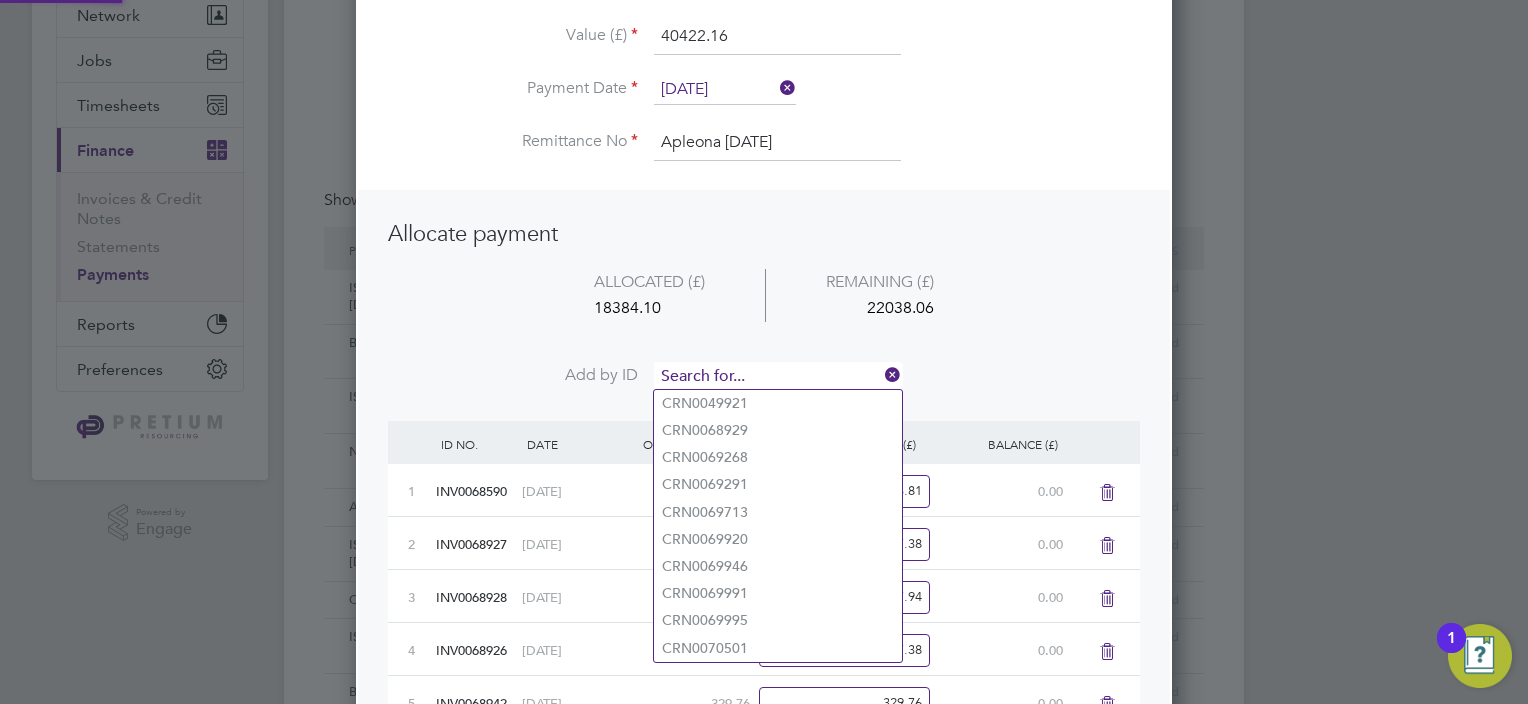paste on "INV0068984" 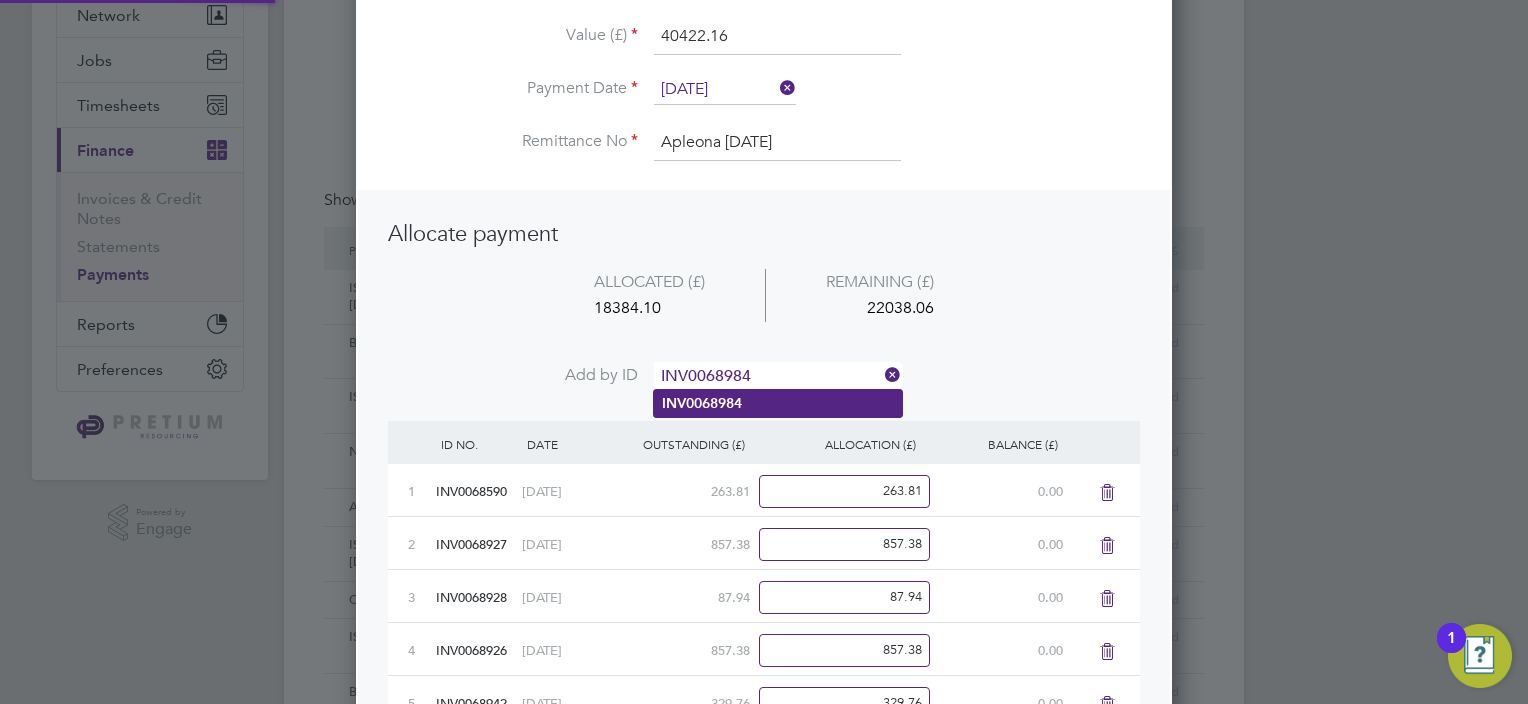 type on "INV0068984" 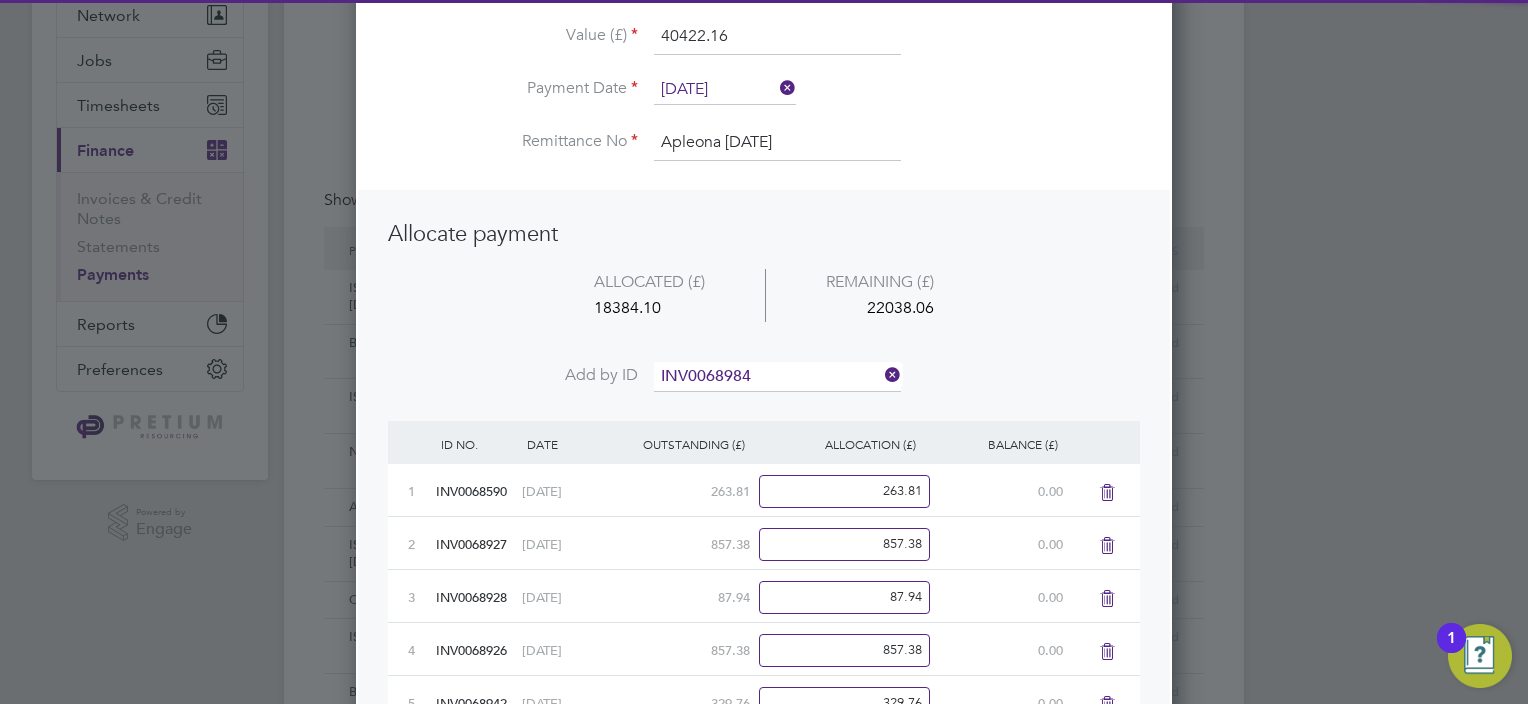 click on "INV0068984" 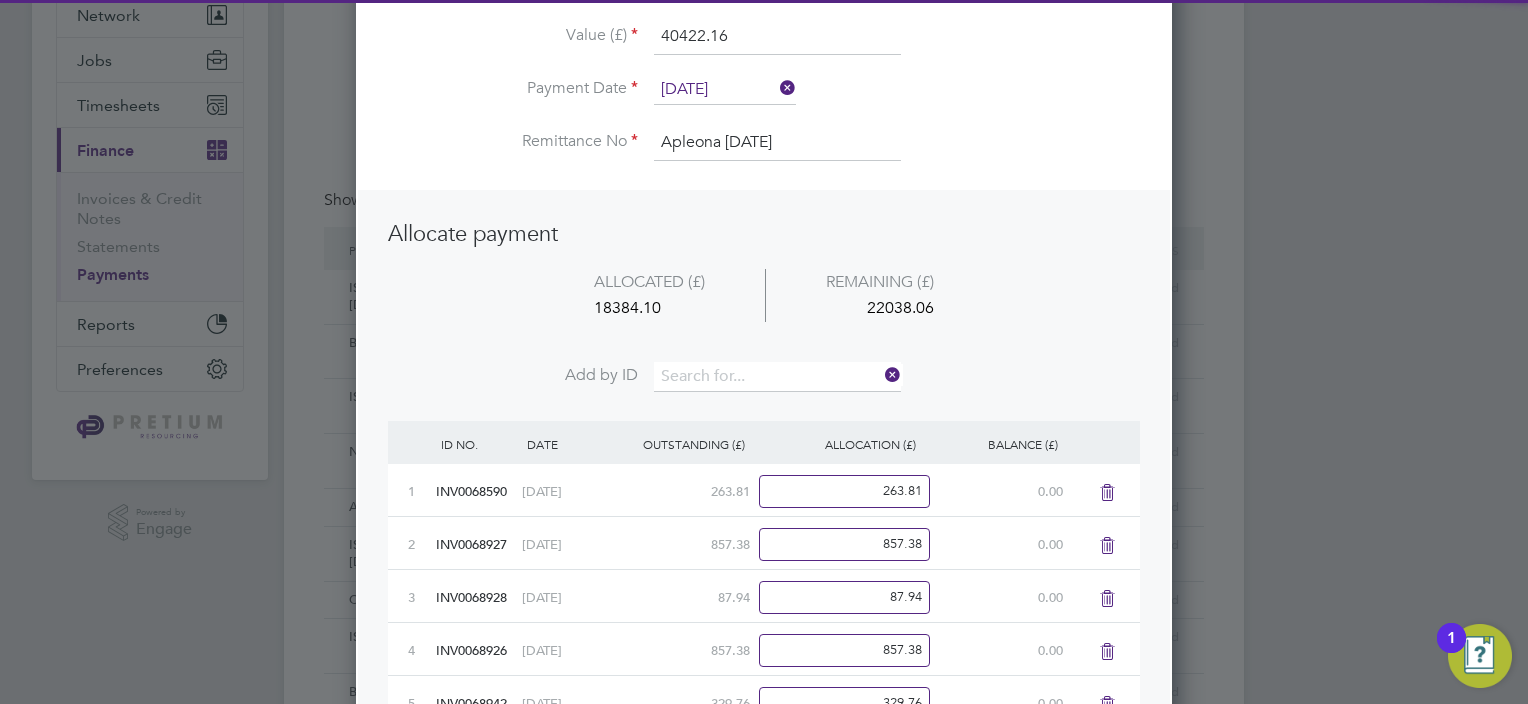 scroll, scrollTop: 10, scrollLeft: 10, axis: both 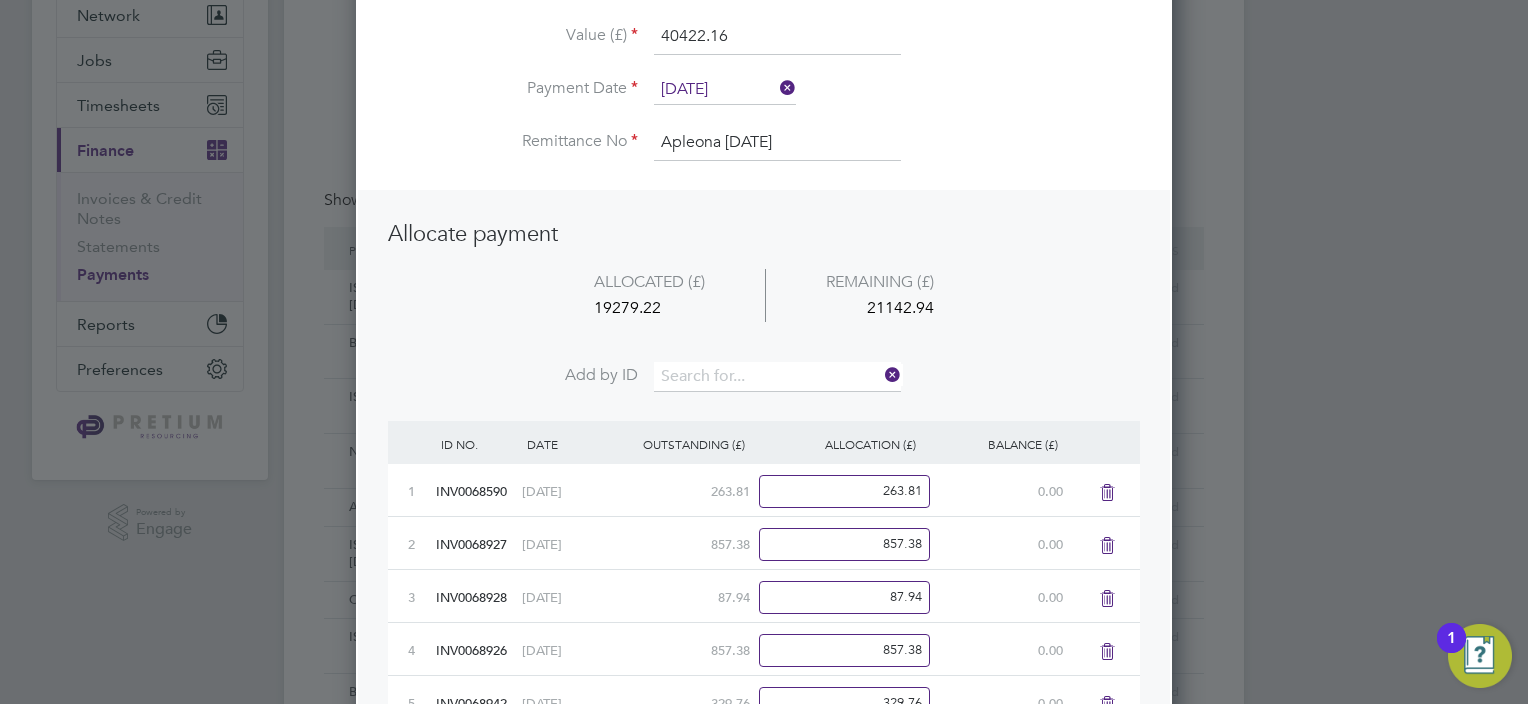 drag, startPoint x: 695, startPoint y: 375, endPoint x: 671, endPoint y: 351, distance: 33.941124 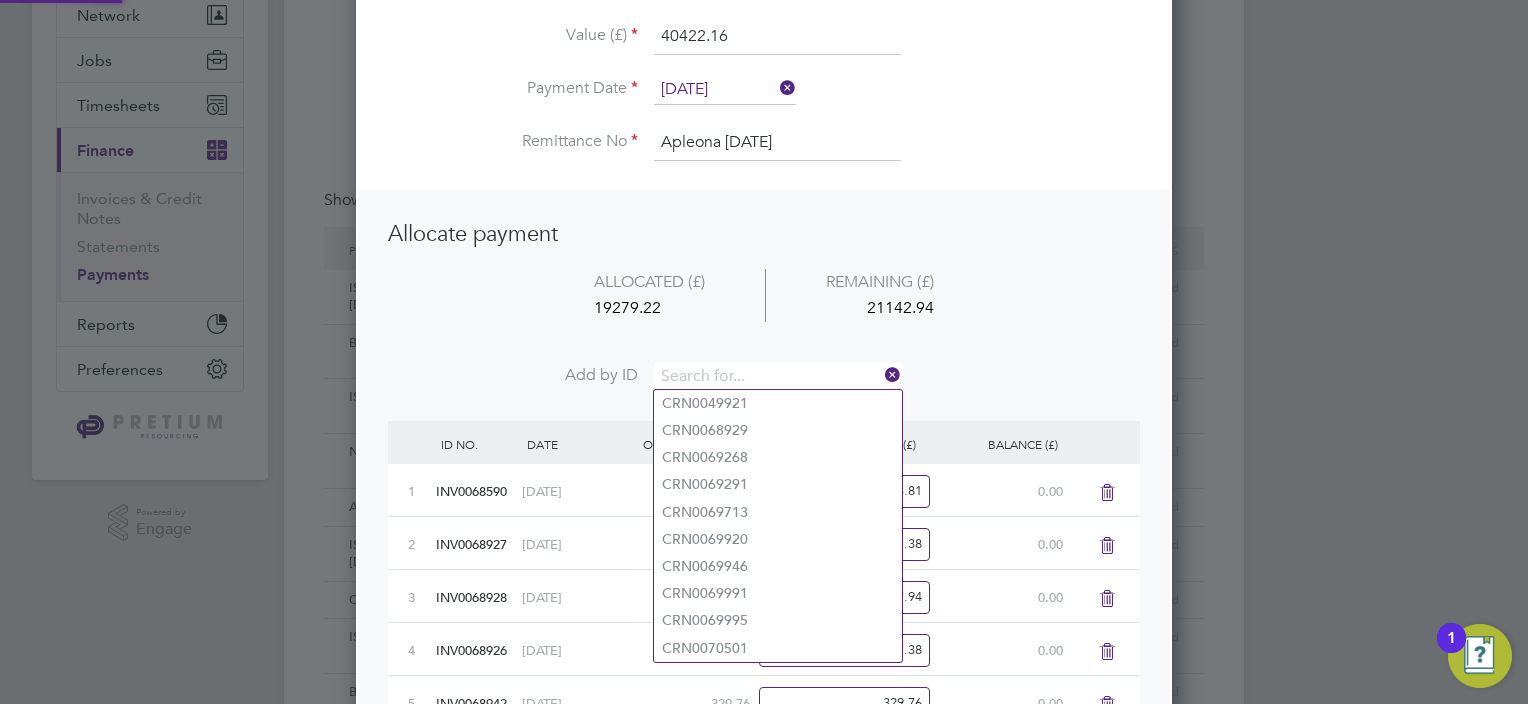 paste on "INV0068962" 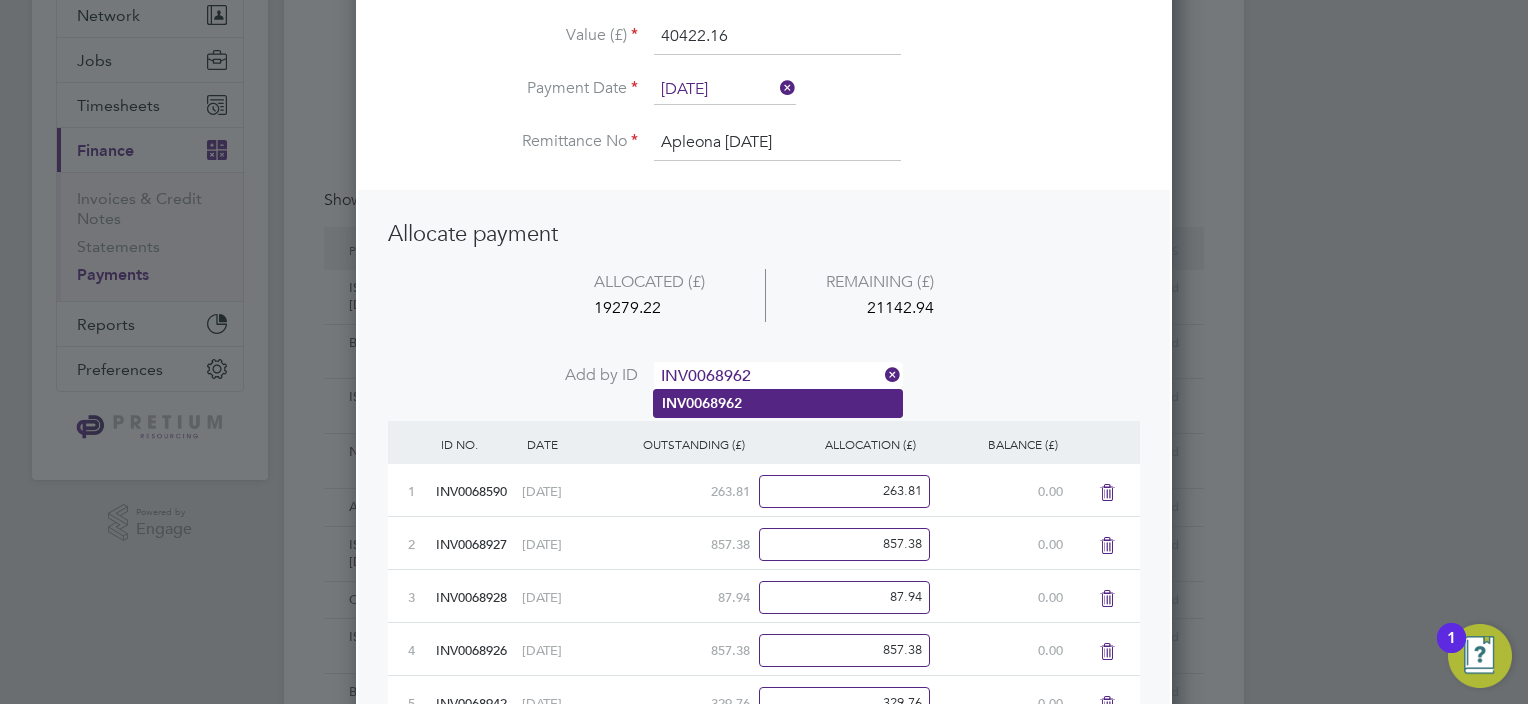 type on "INV0068962" 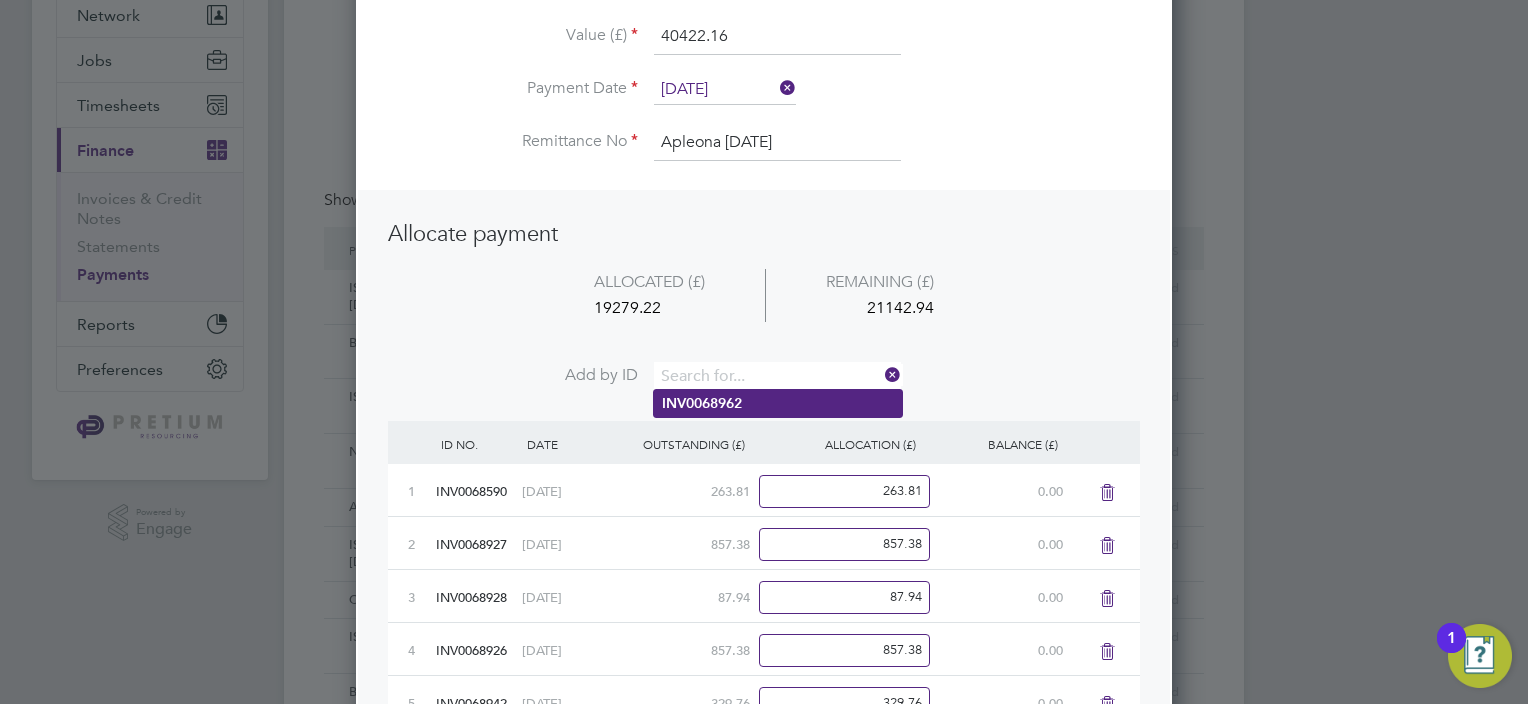 scroll, scrollTop: 9, scrollLeft: 10, axis: both 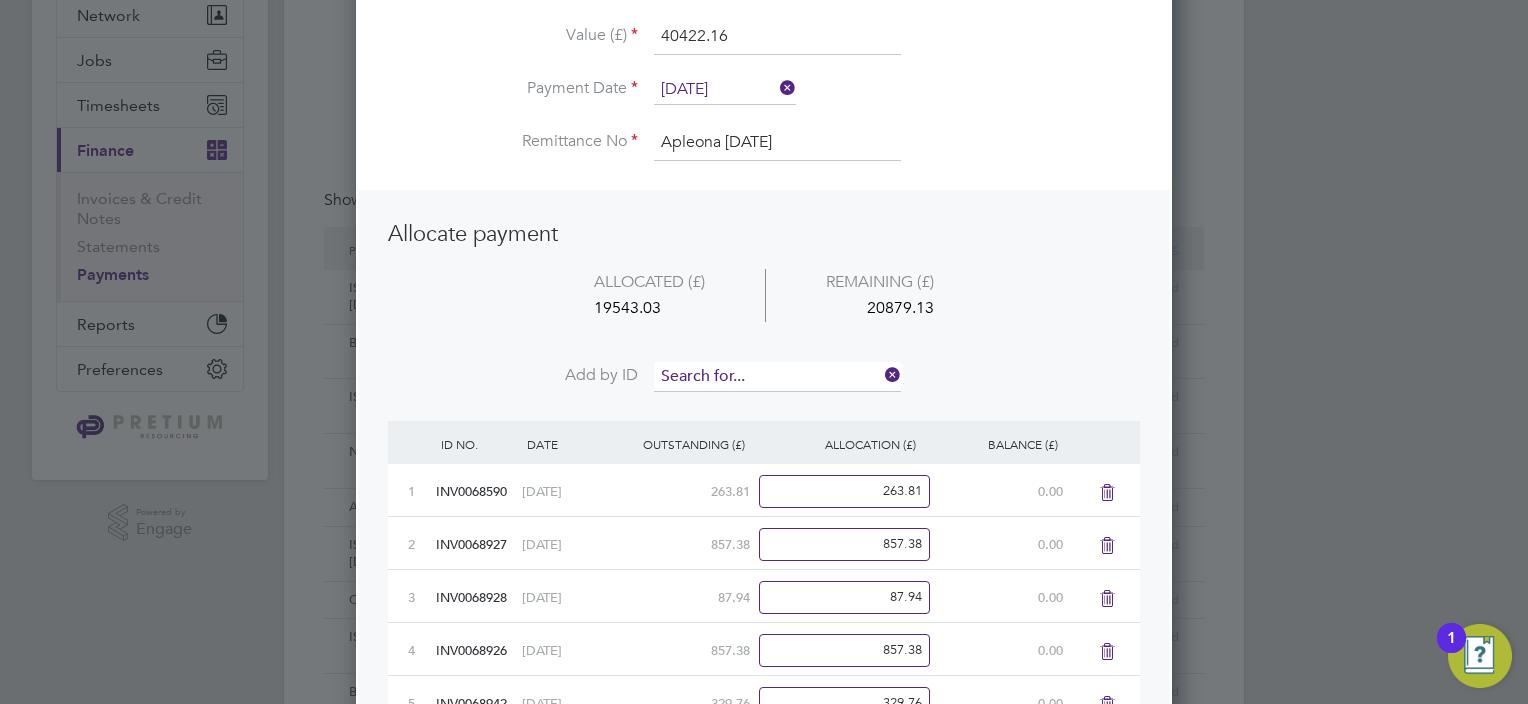 click at bounding box center [777, 377] 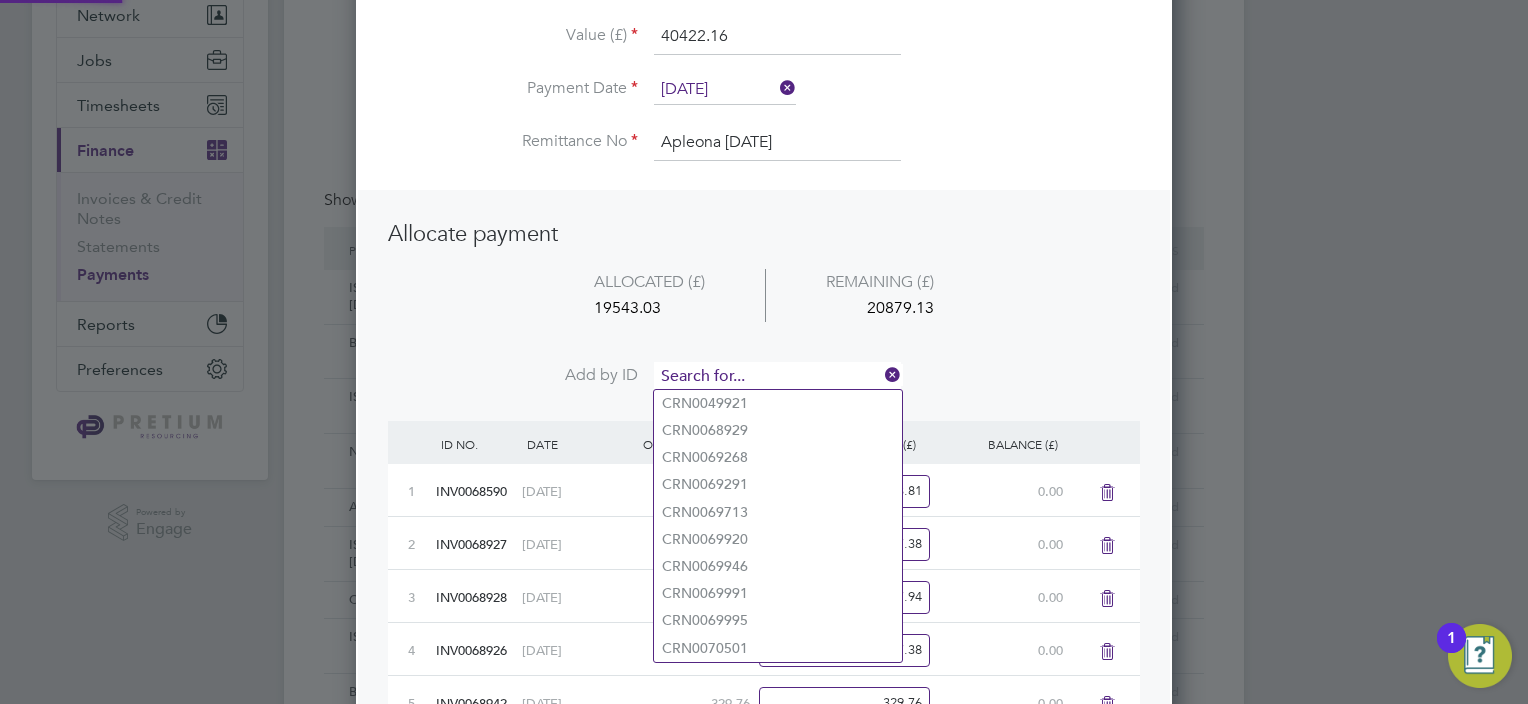 paste on "INV0068947" 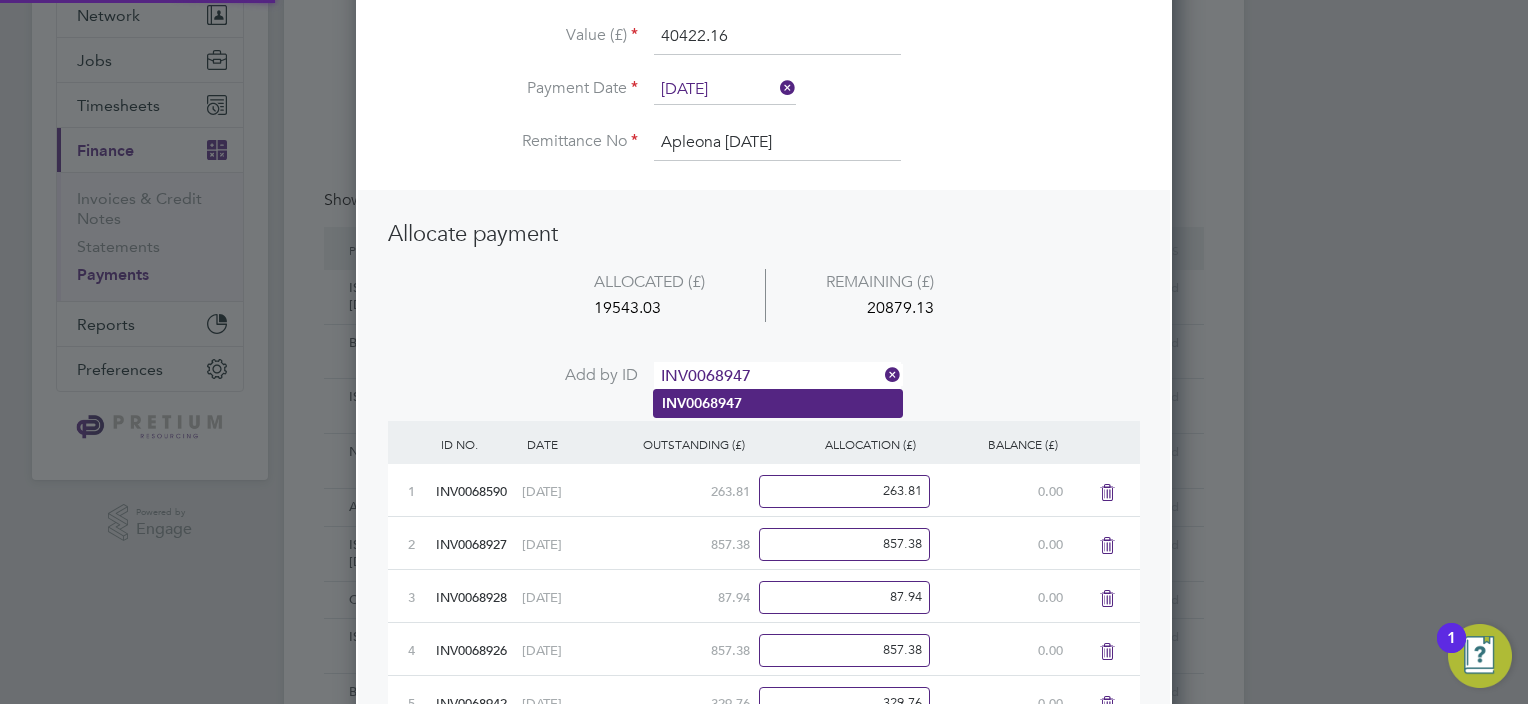 type on "INV0068947" 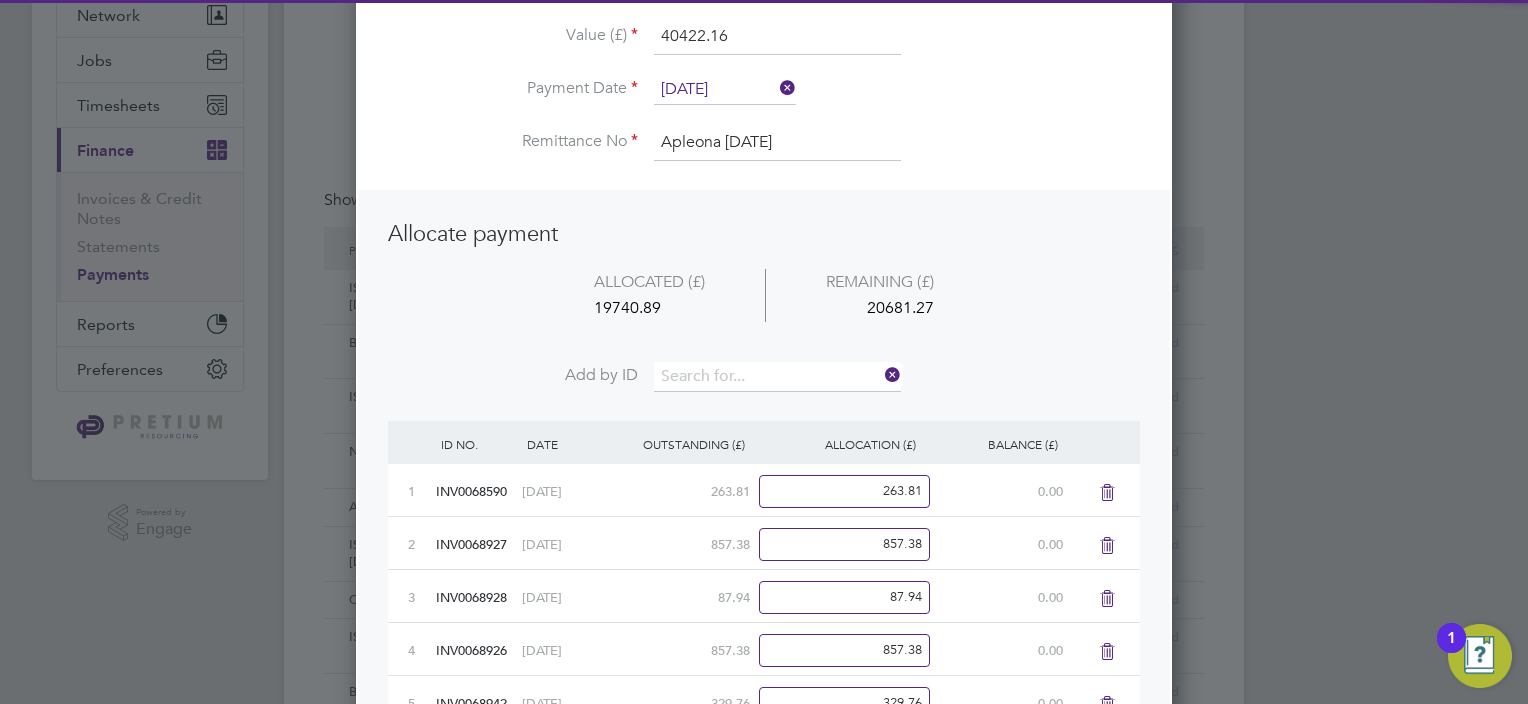 scroll, scrollTop: 9, scrollLeft: 10, axis: both 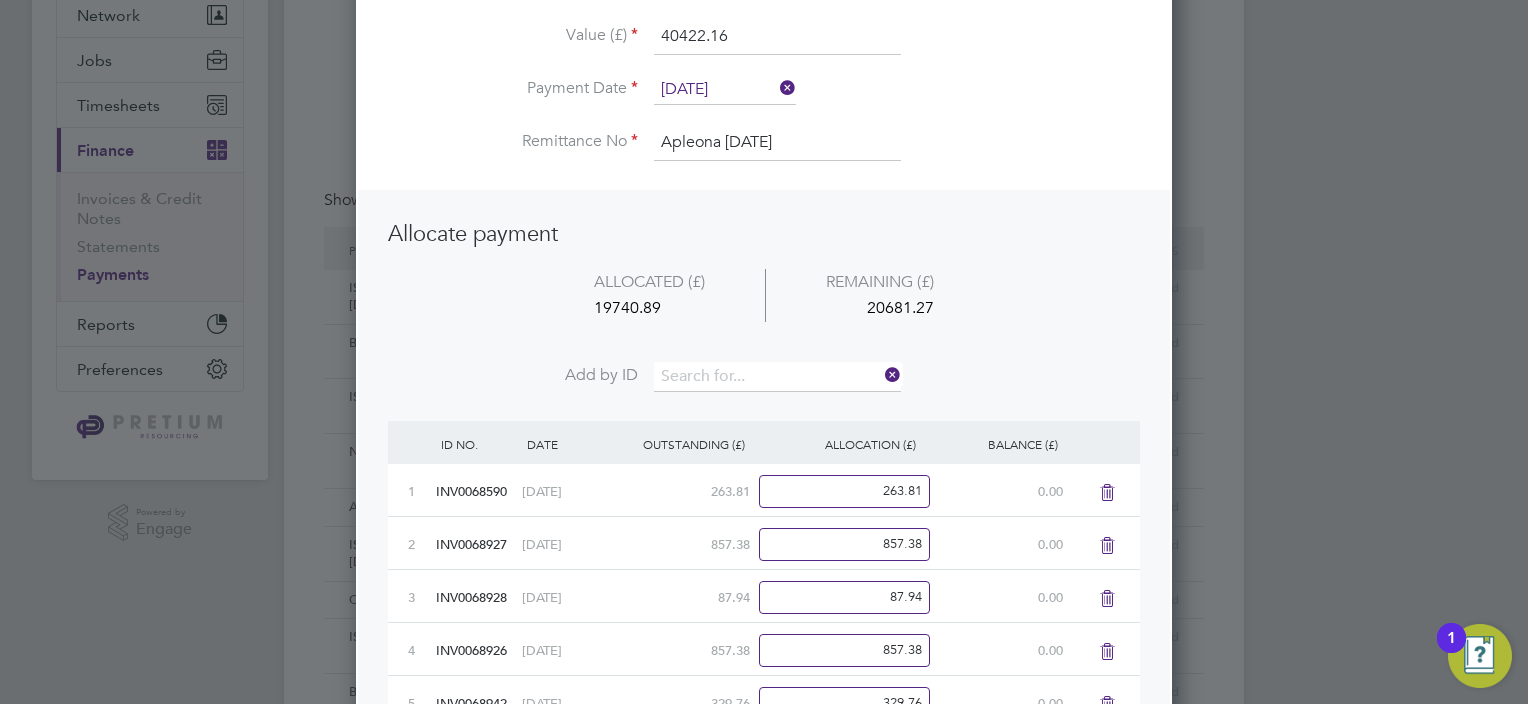 drag, startPoint x: 697, startPoint y: 377, endPoint x: 670, endPoint y: 357, distance: 33.600594 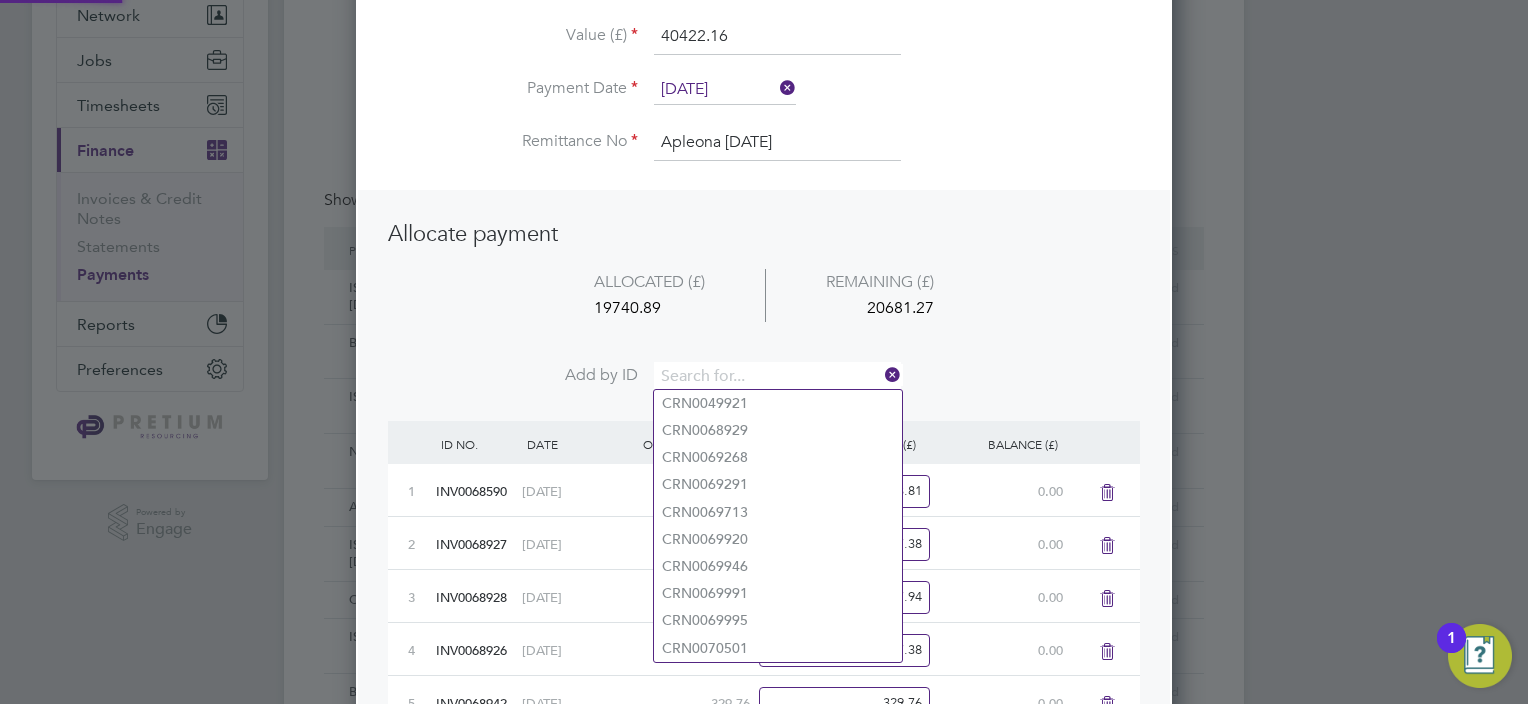 paste on "INV0068961" 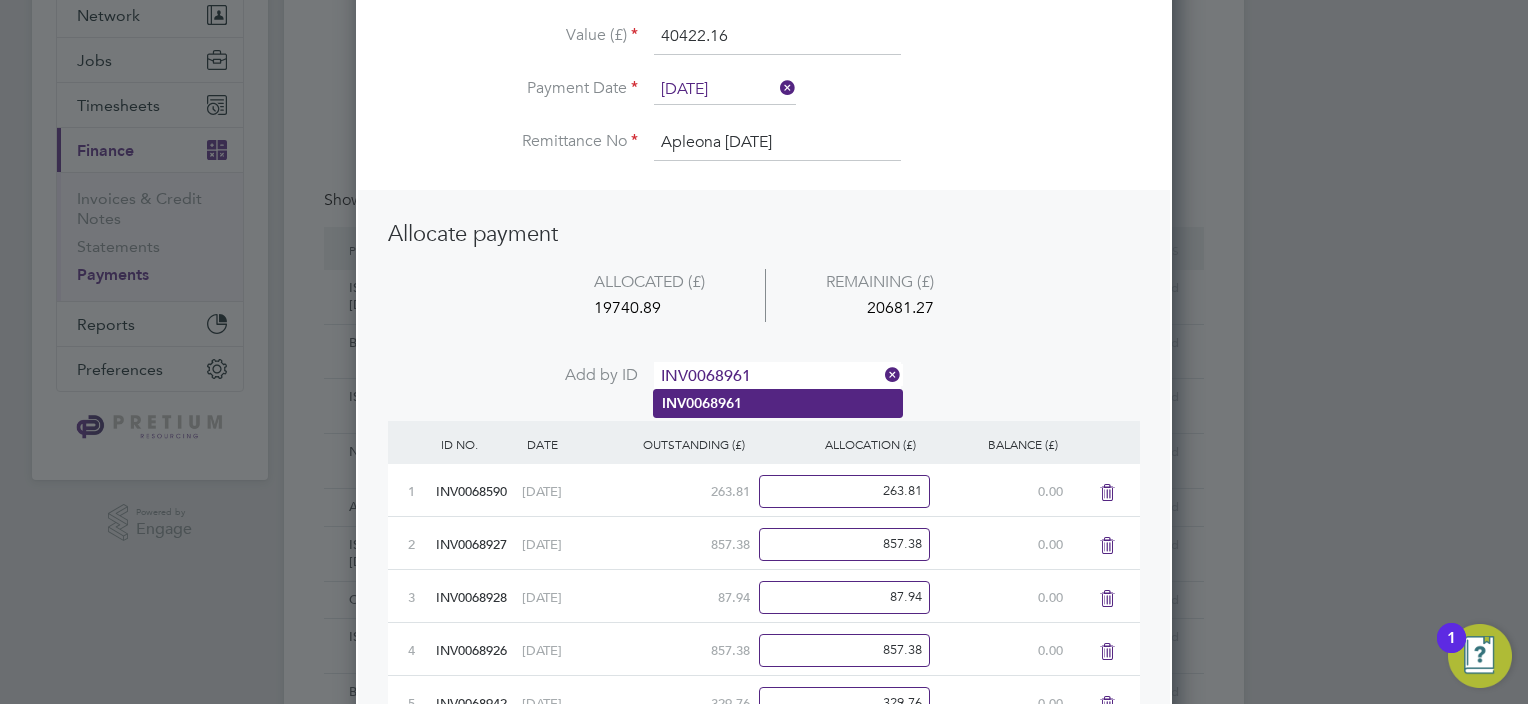 type on "INV0068961" 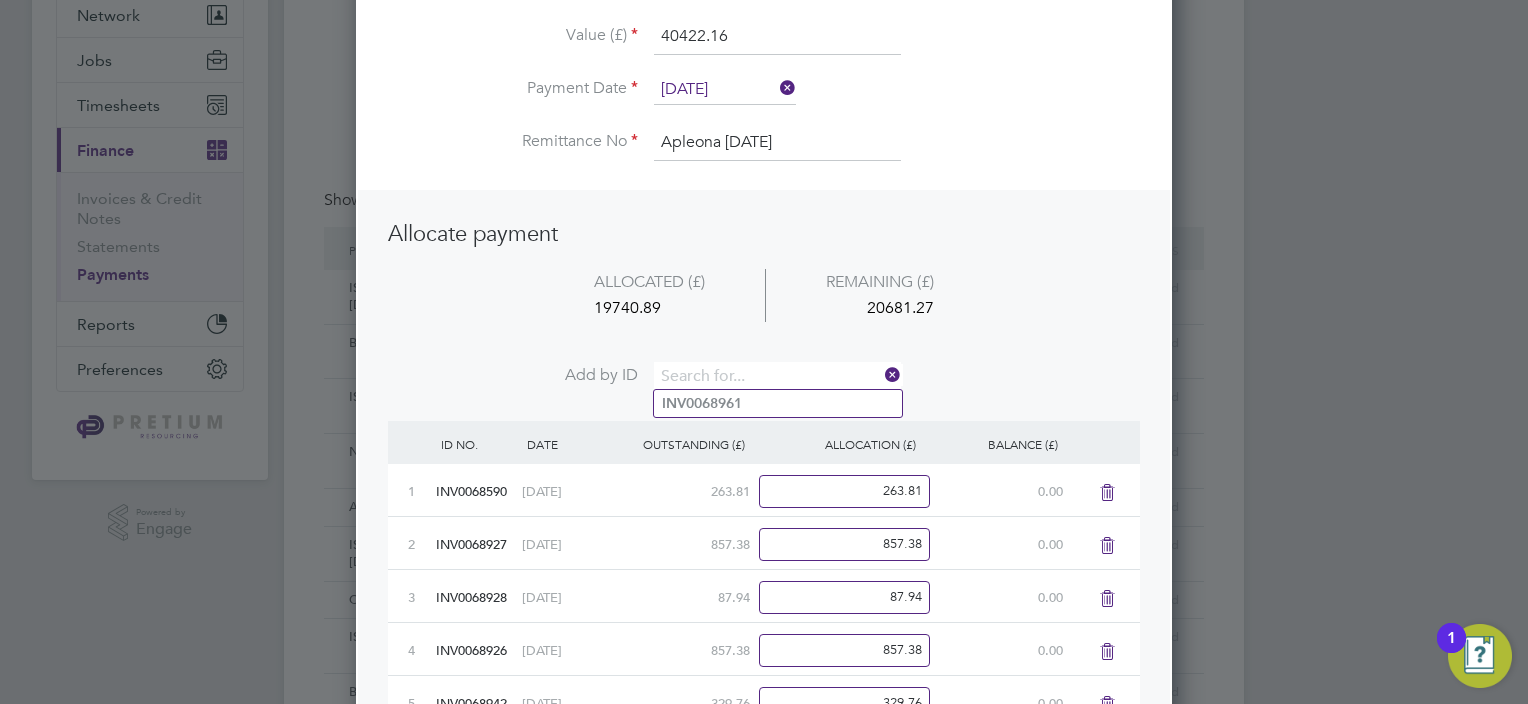 scroll, scrollTop: 10, scrollLeft: 10, axis: both 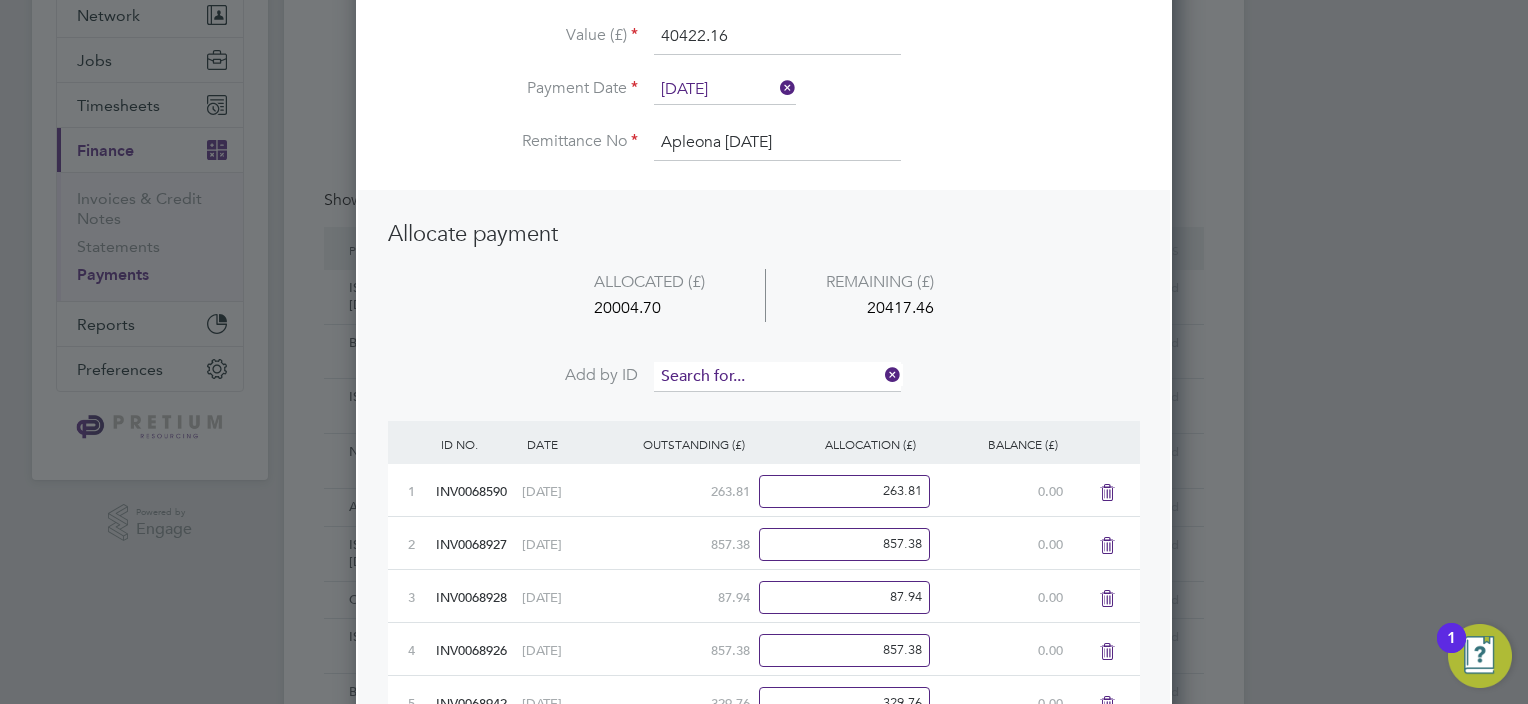 click at bounding box center (777, 377) 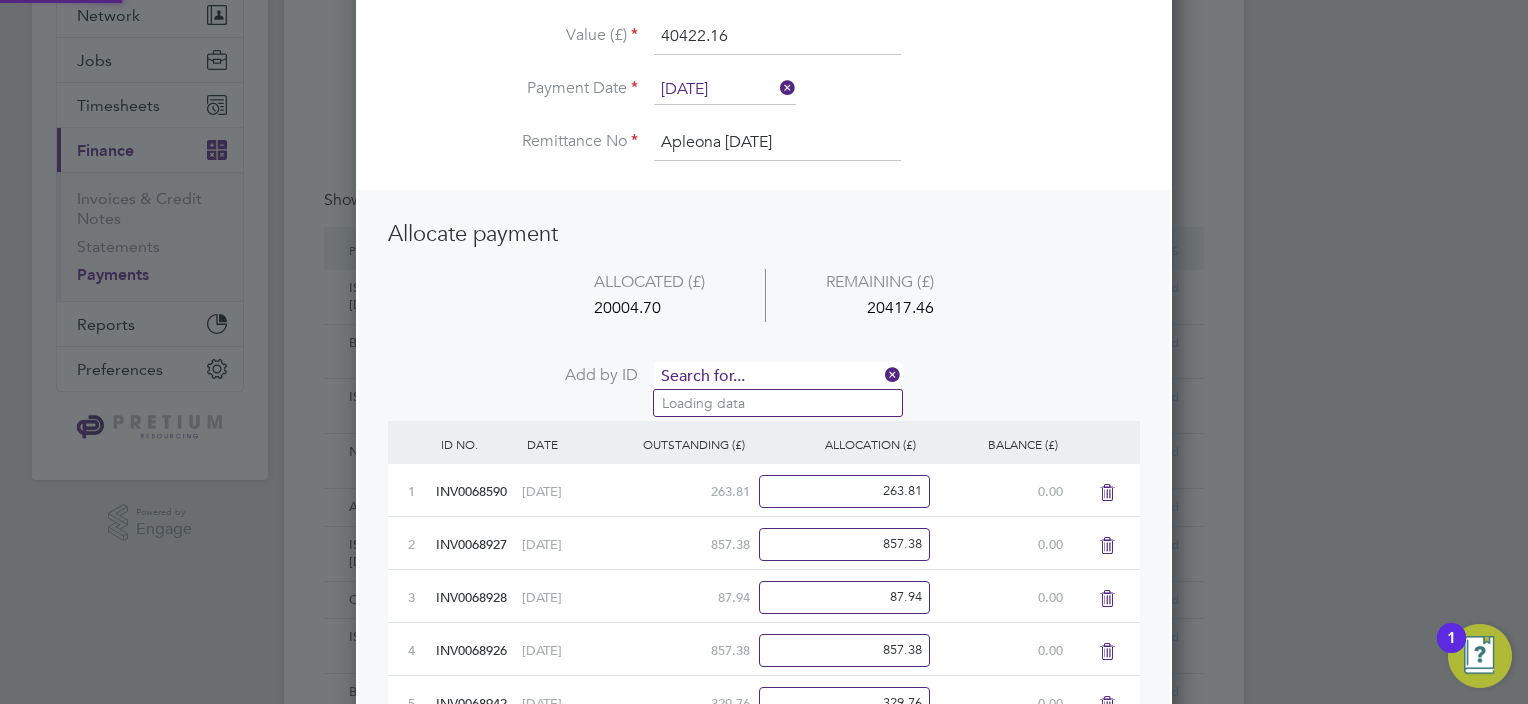 paste on "INV0068948" 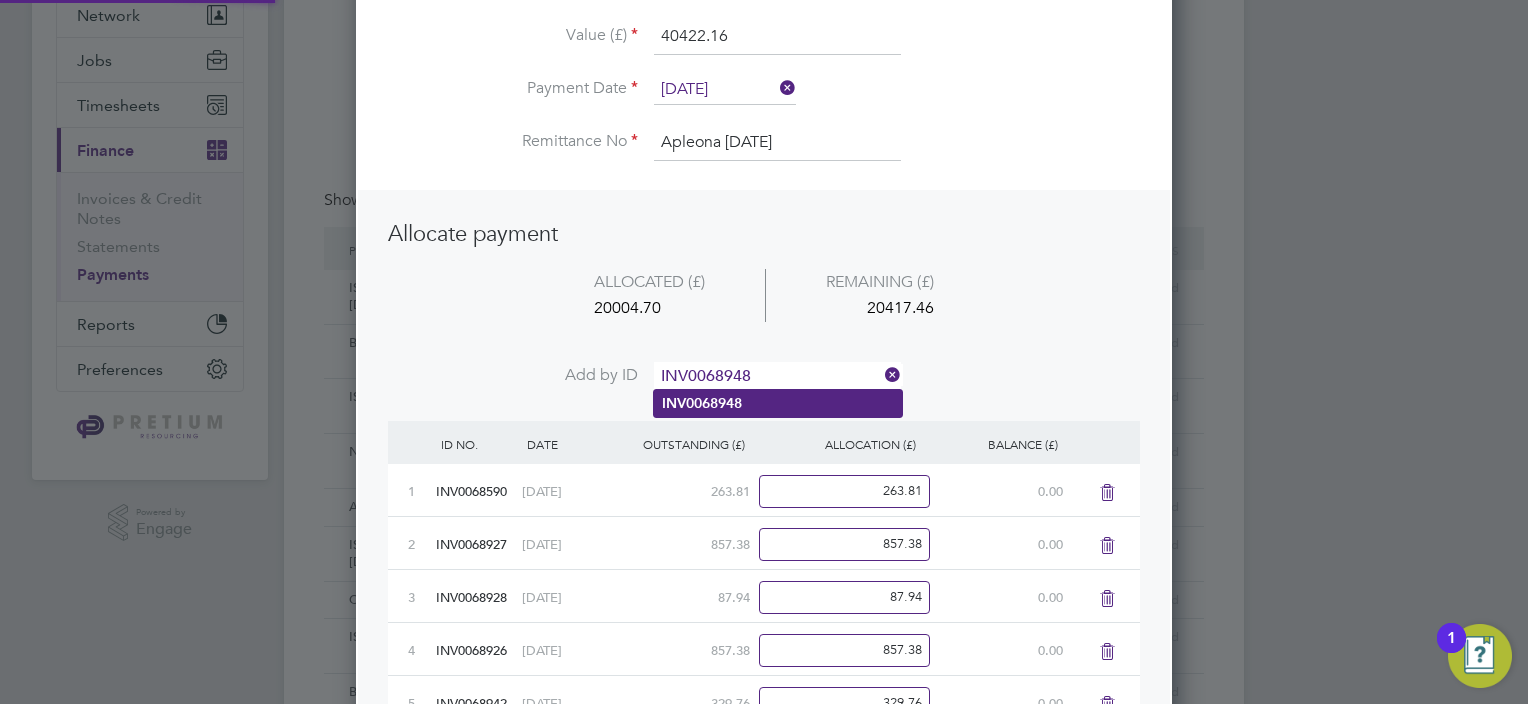 type on "INV0068948" 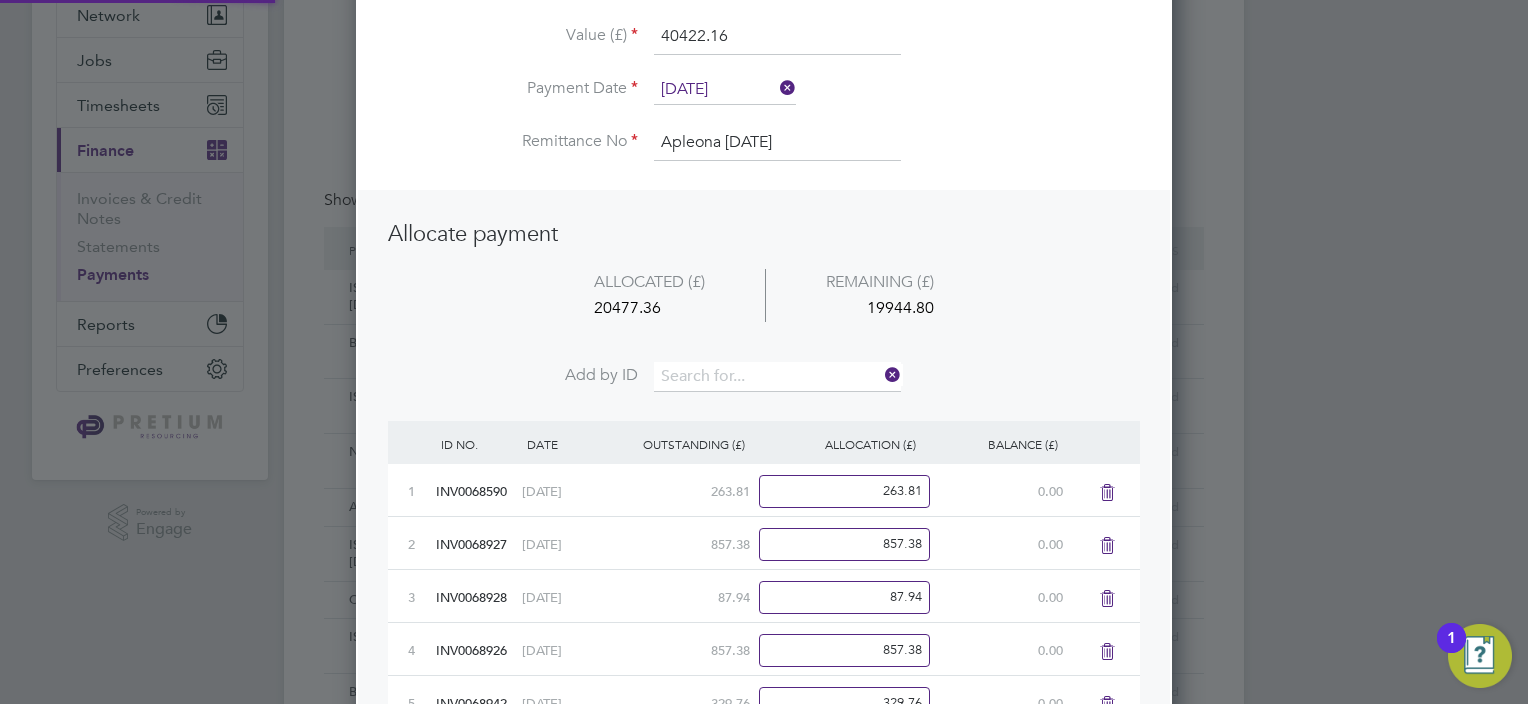 scroll, scrollTop: 11, scrollLeft: 10, axis: both 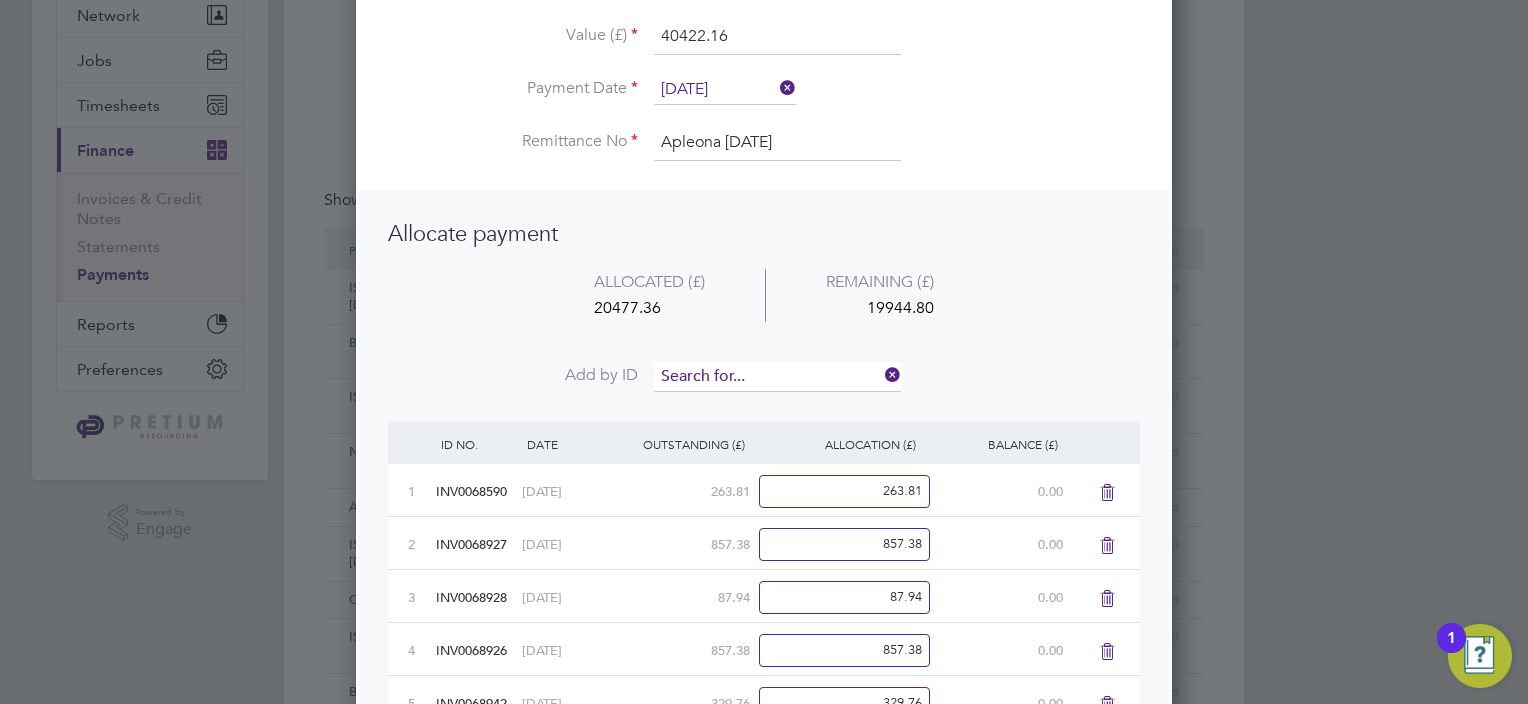 click at bounding box center (777, 377) 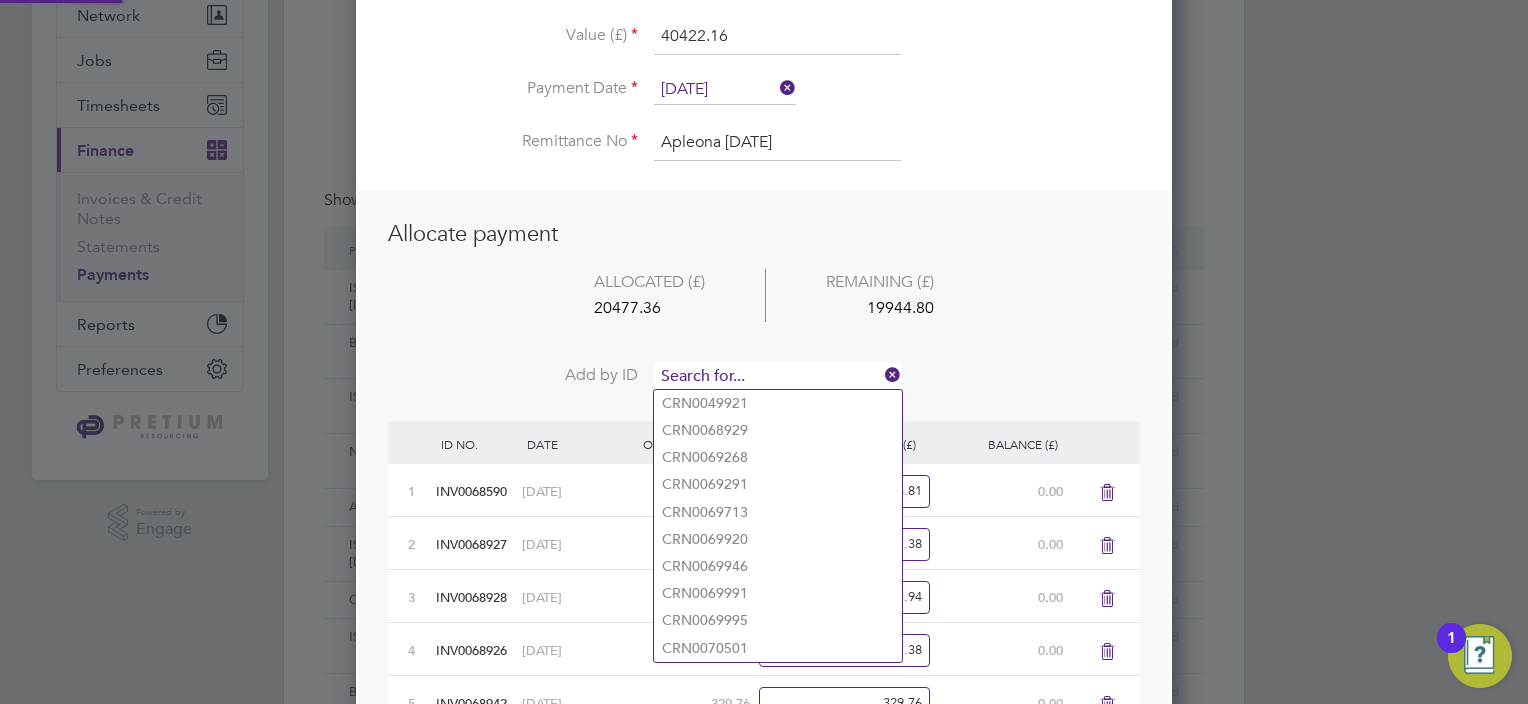 paste on "INV0068950" 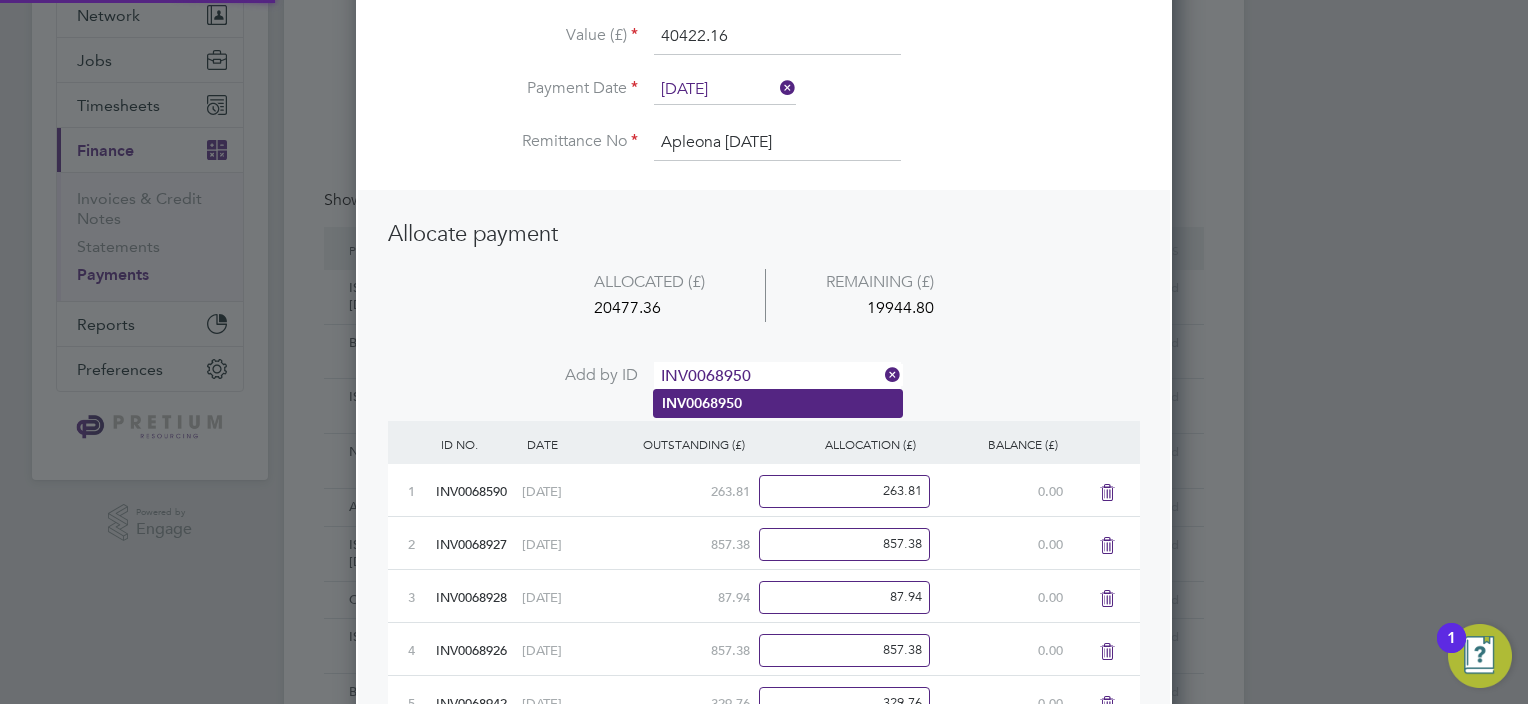 type on "INV0068950" 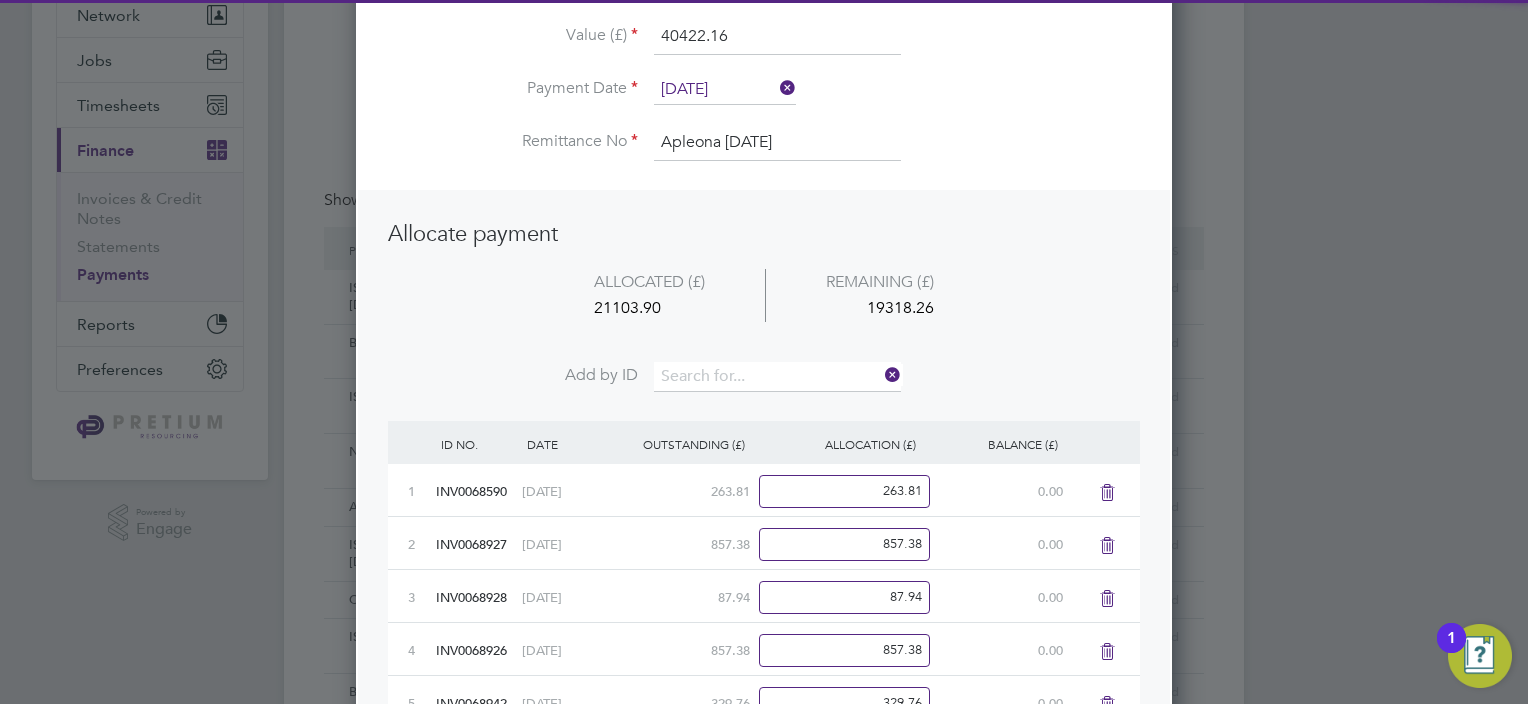 scroll, scrollTop: 10, scrollLeft: 10, axis: both 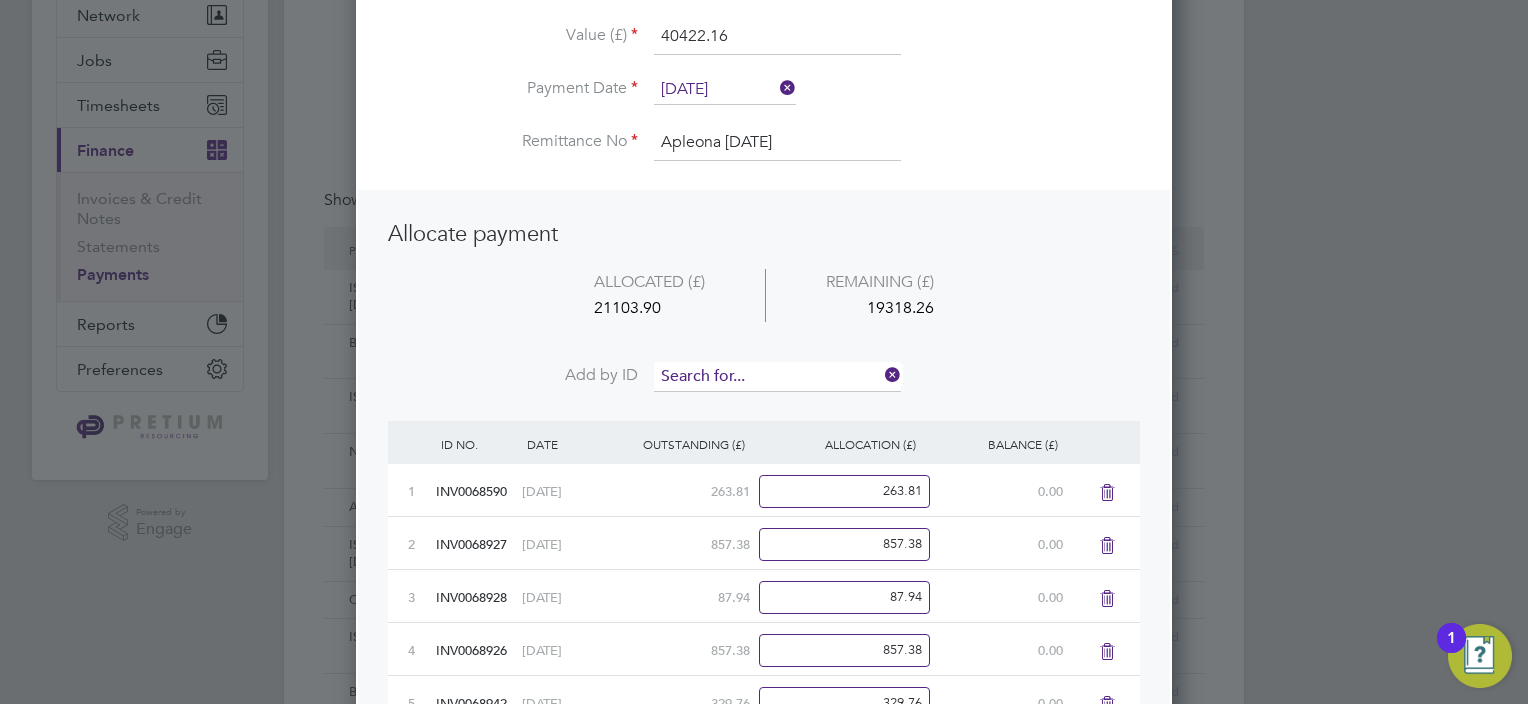 click at bounding box center (777, 377) 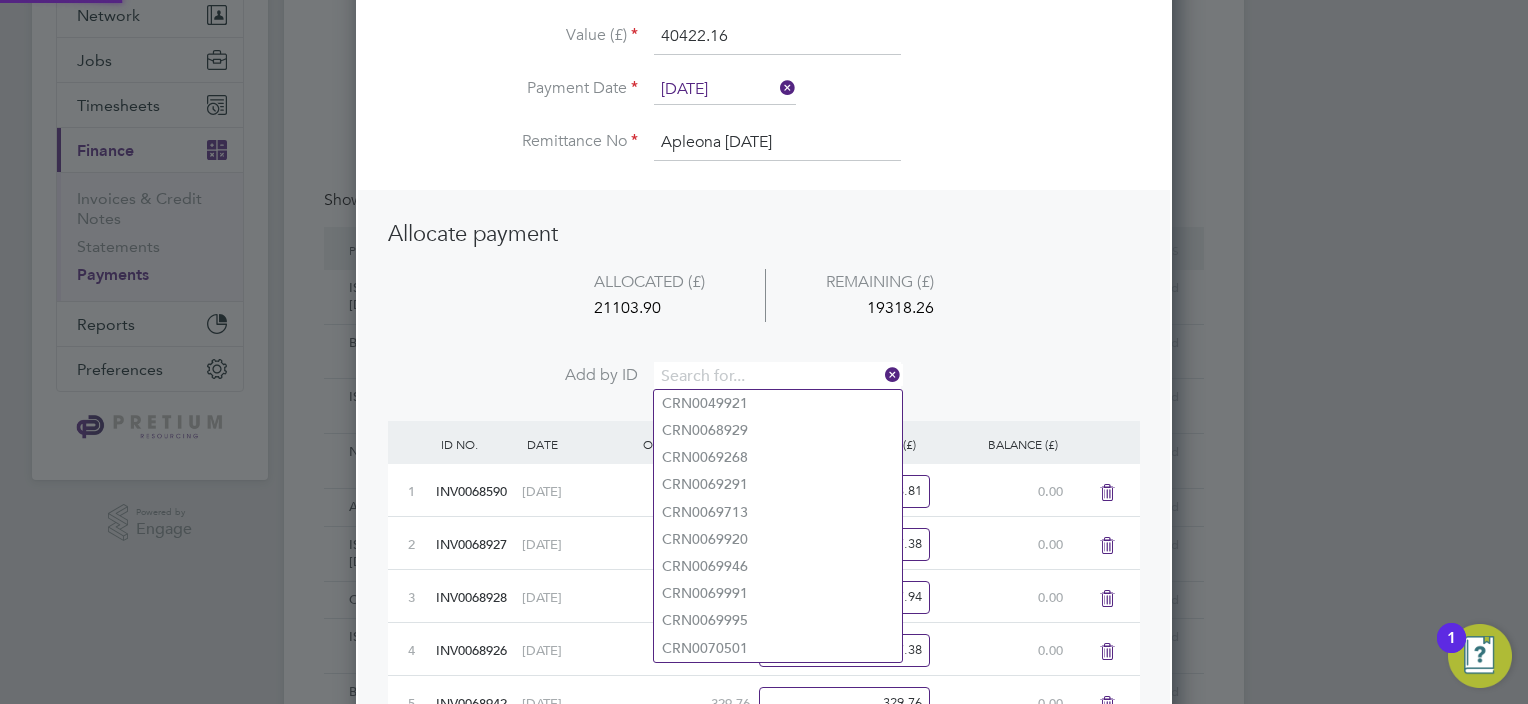 paste on "INV0068949" 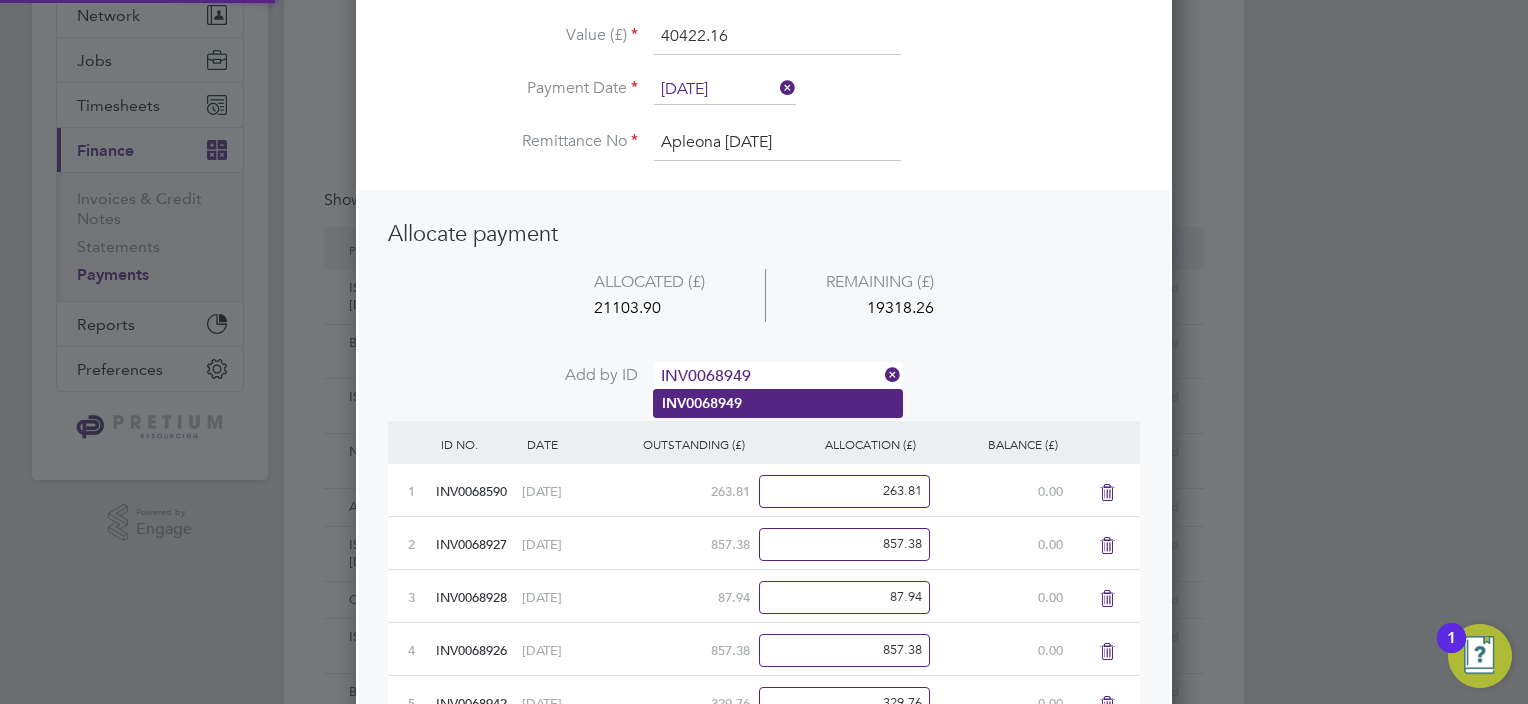 type on "INV0068949" 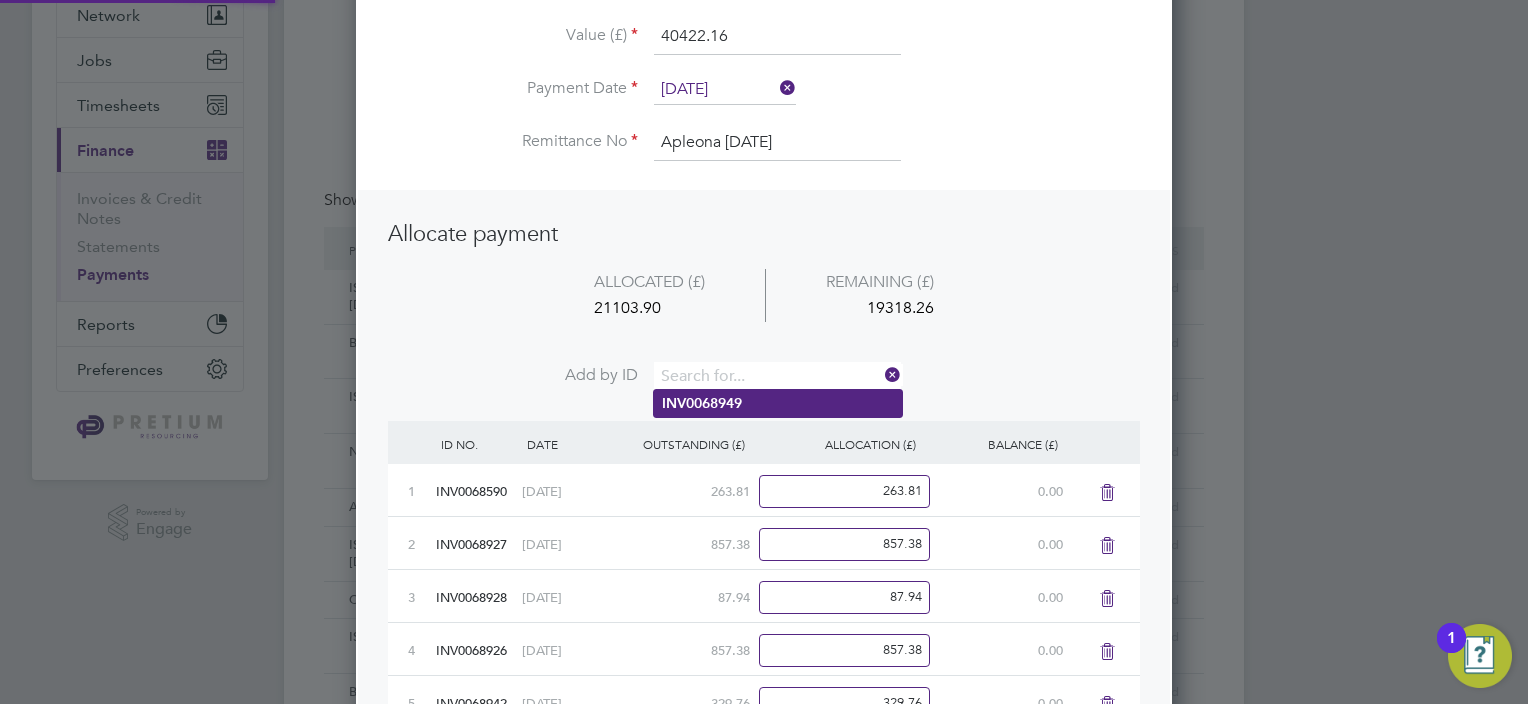 scroll, scrollTop: 10, scrollLeft: 10, axis: both 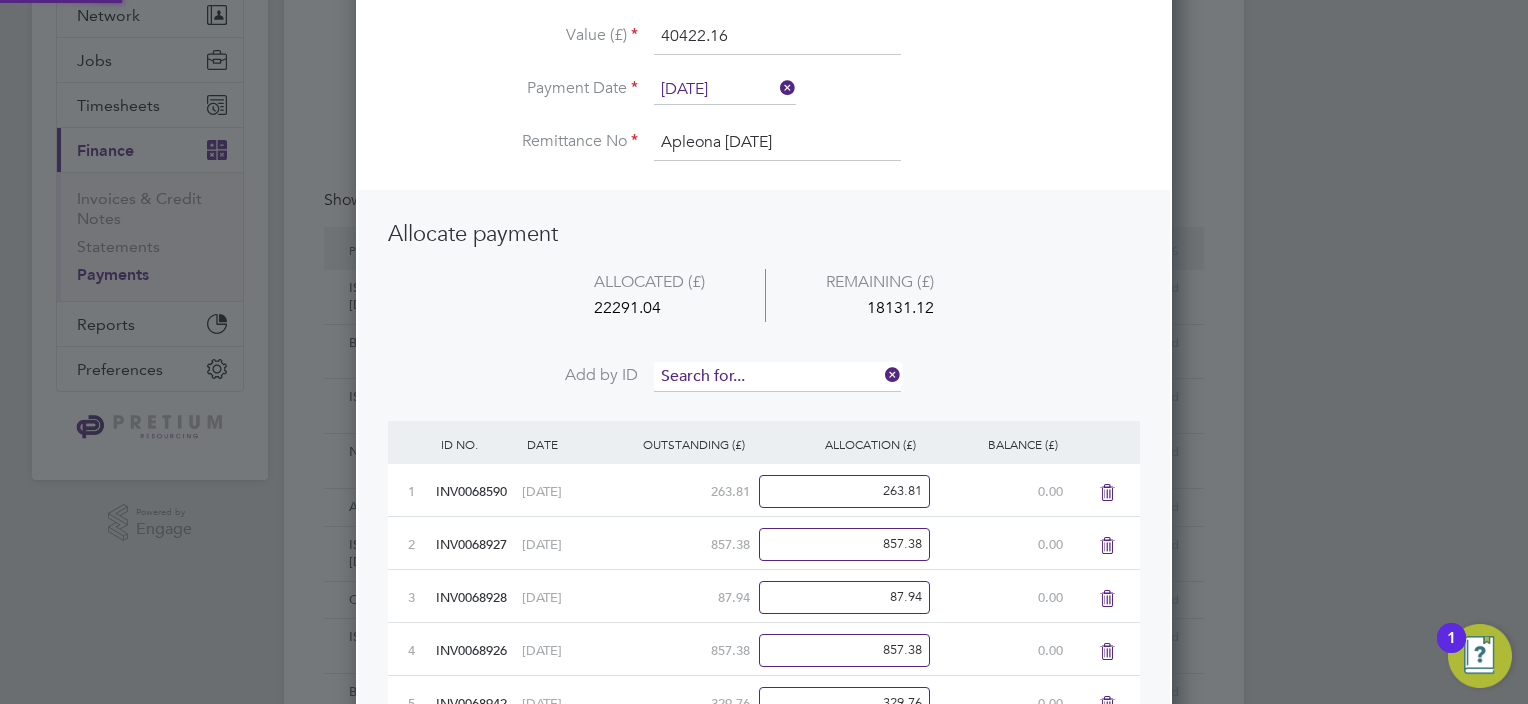 click at bounding box center (777, 377) 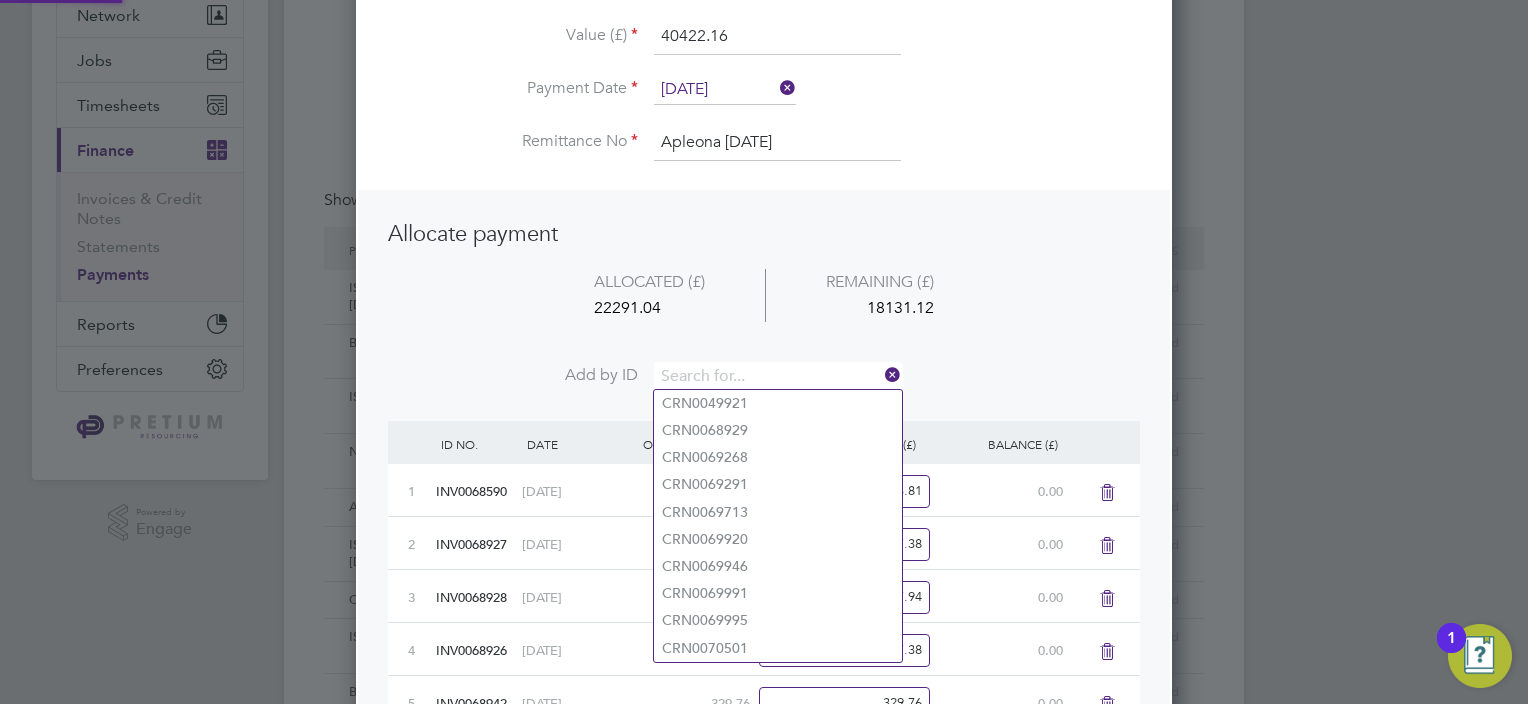 paste on "INV0068956" 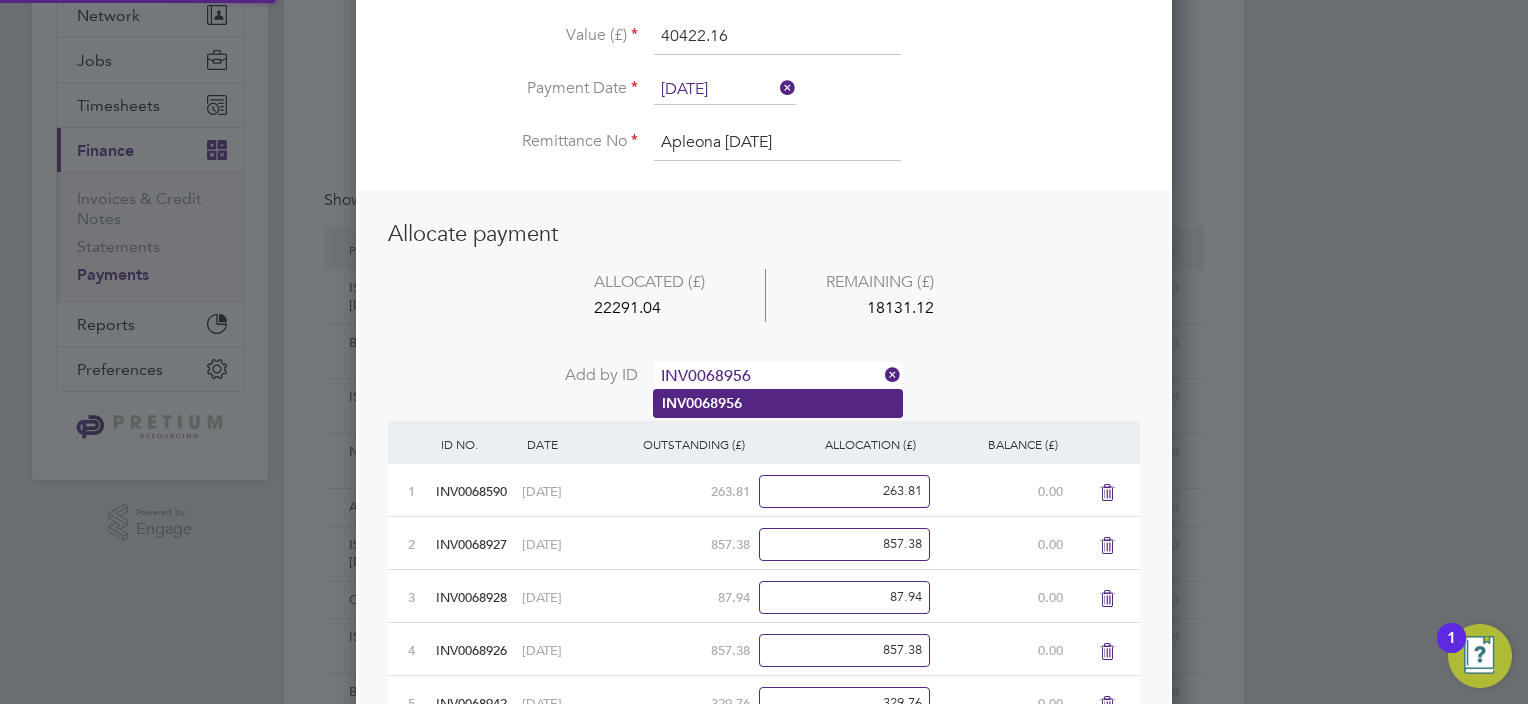type on "INV0068956" 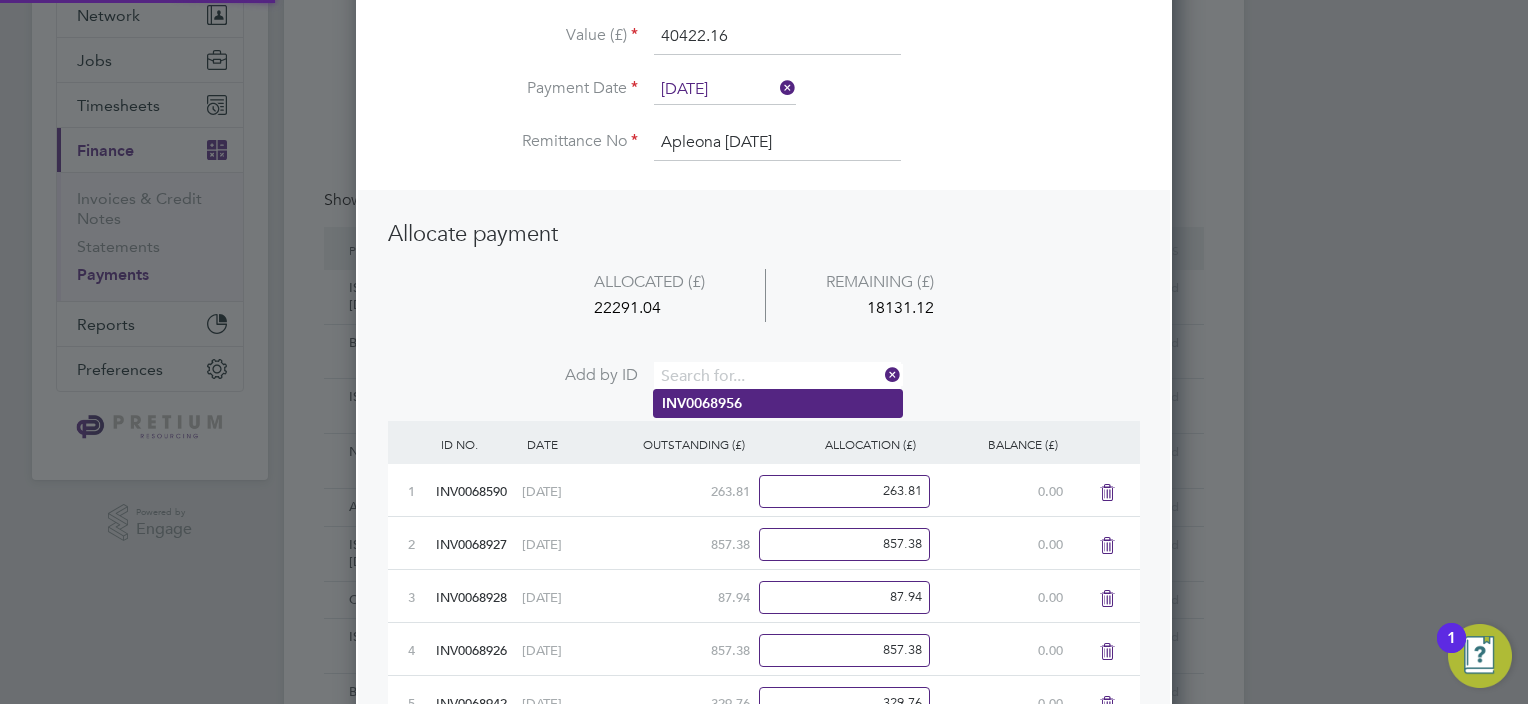 scroll, scrollTop: 10, scrollLeft: 10, axis: both 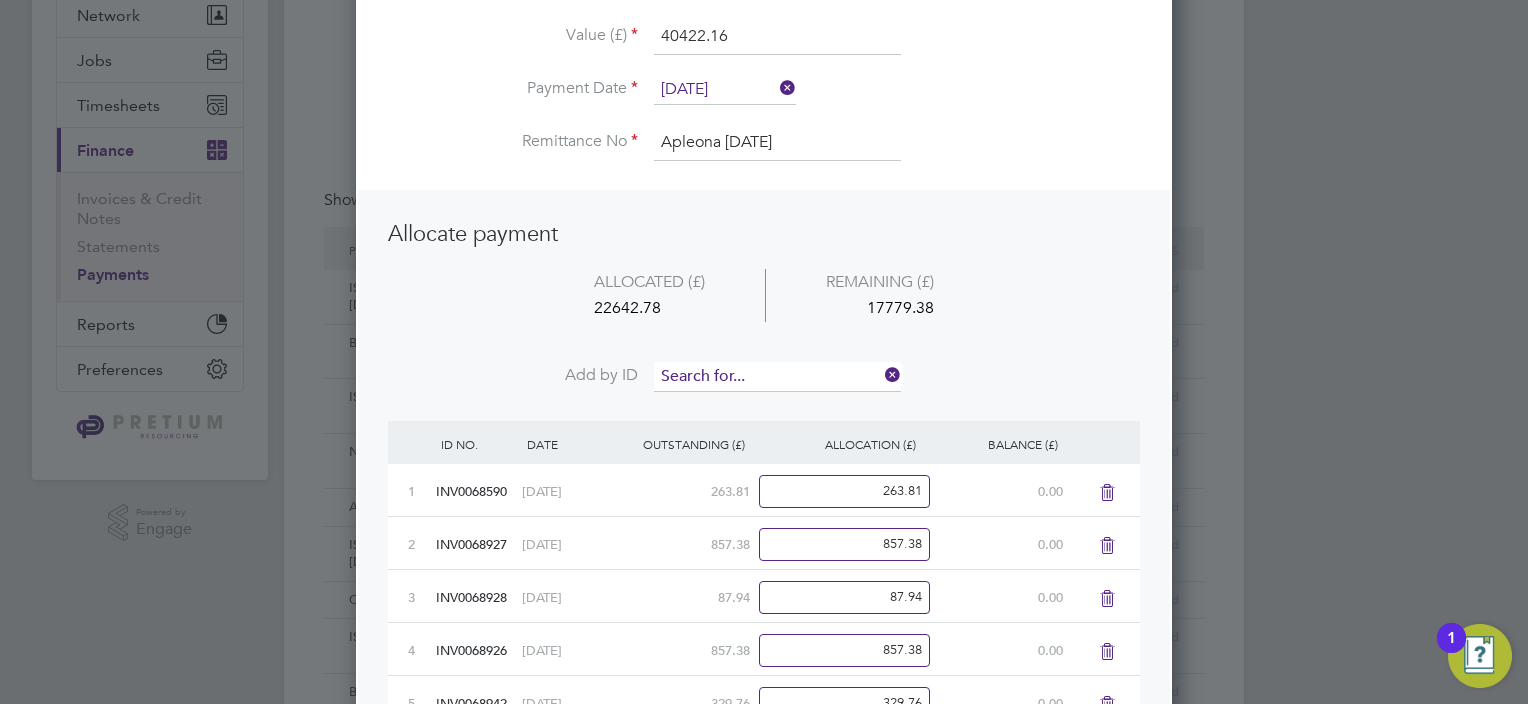 click at bounding box center (777, 377) 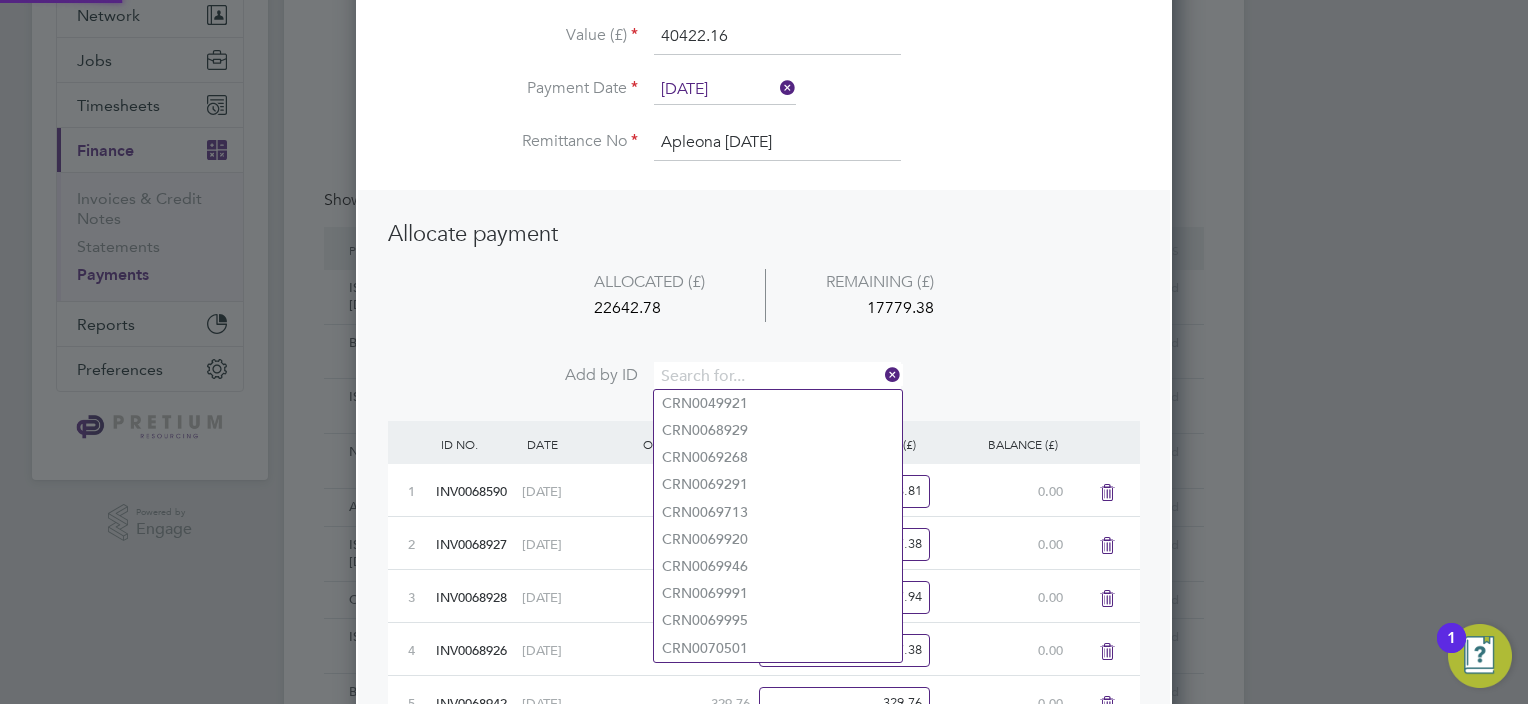 paste on "INV0068955" 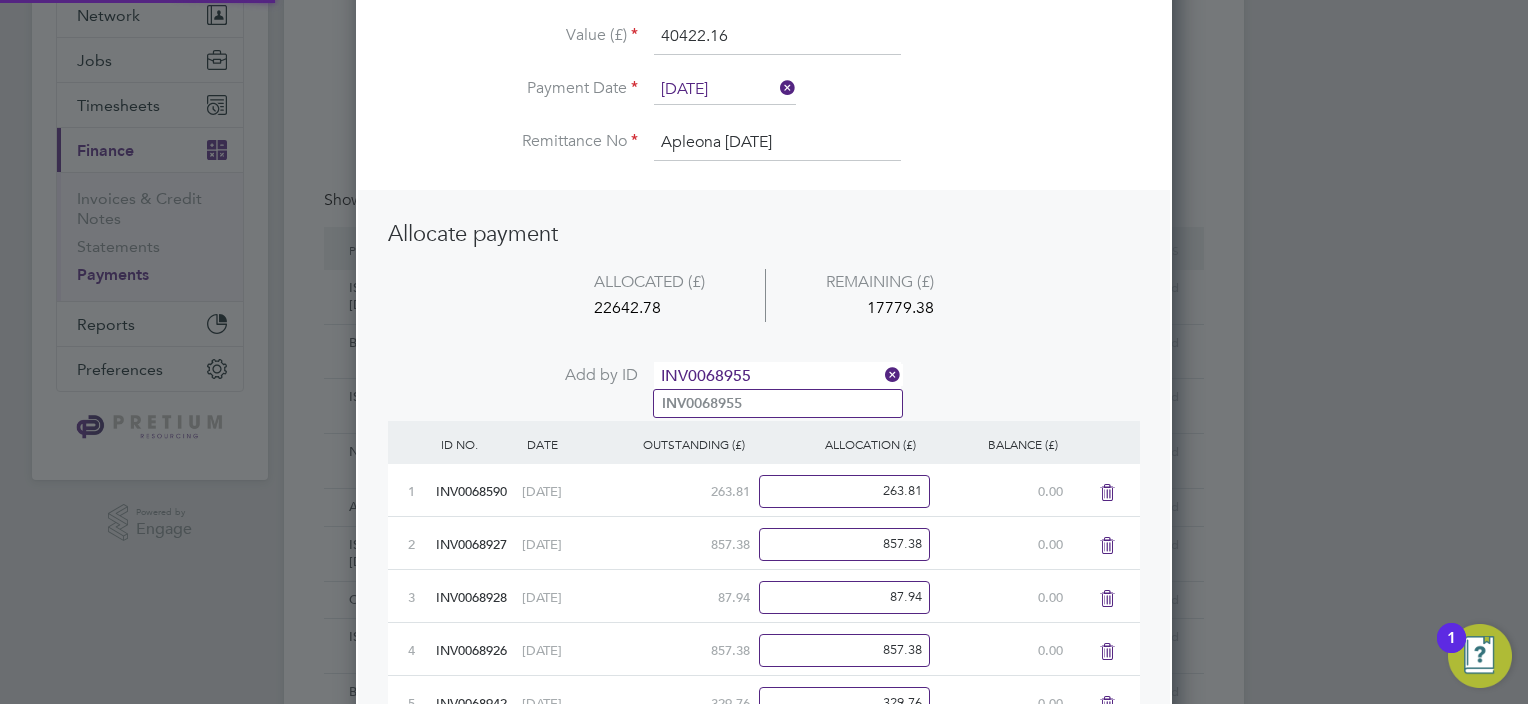 type on "INV0068955" 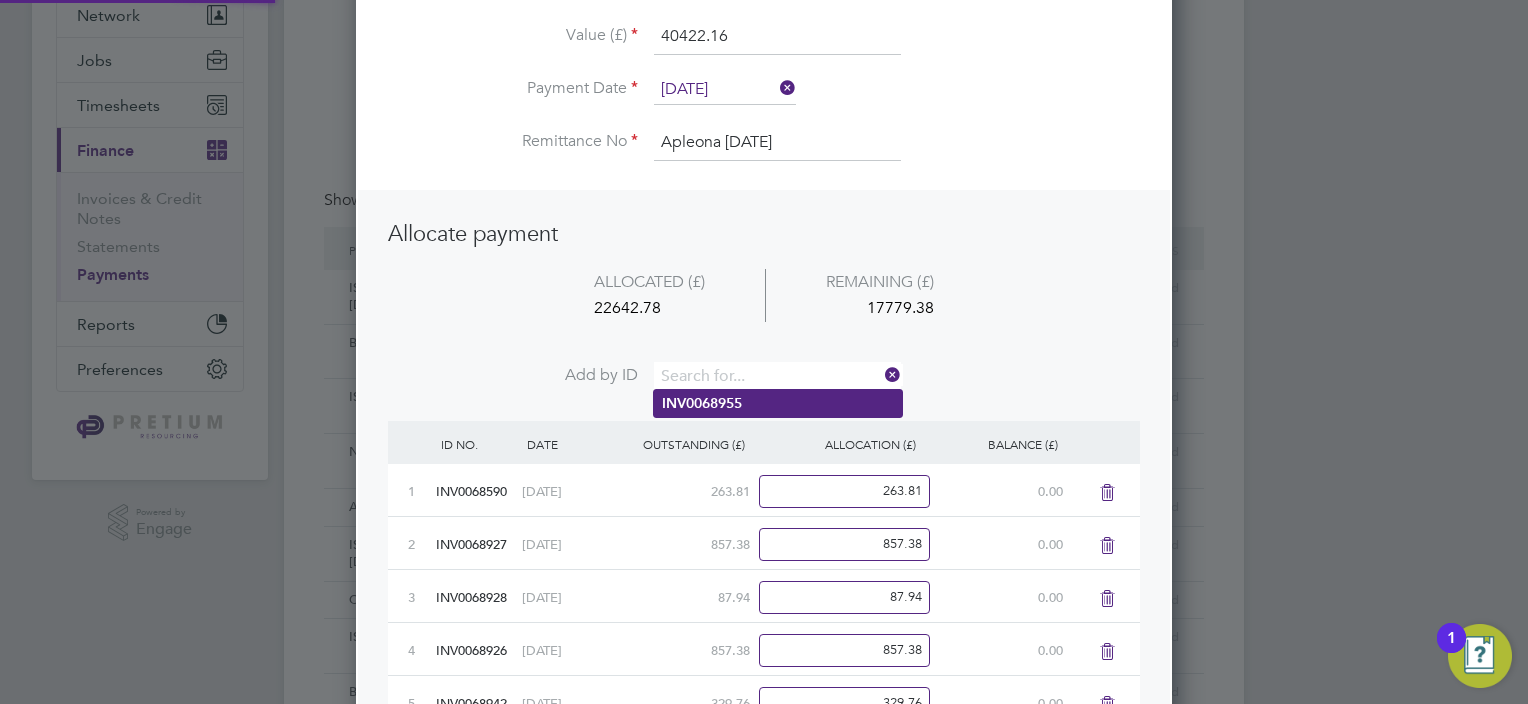scroll, scrollTop: 9, scrollLeft: 10, axis: both 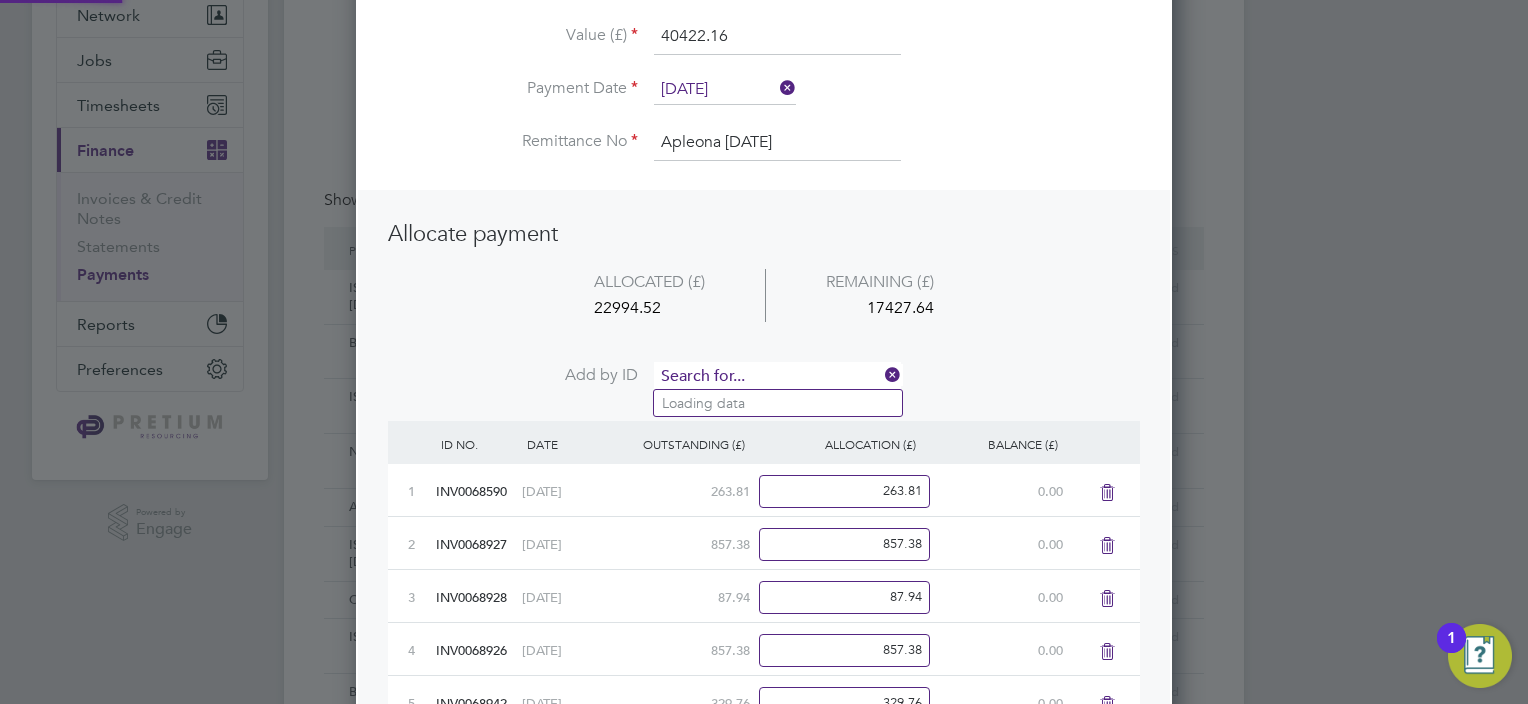 click at bounding box center (777, 377) 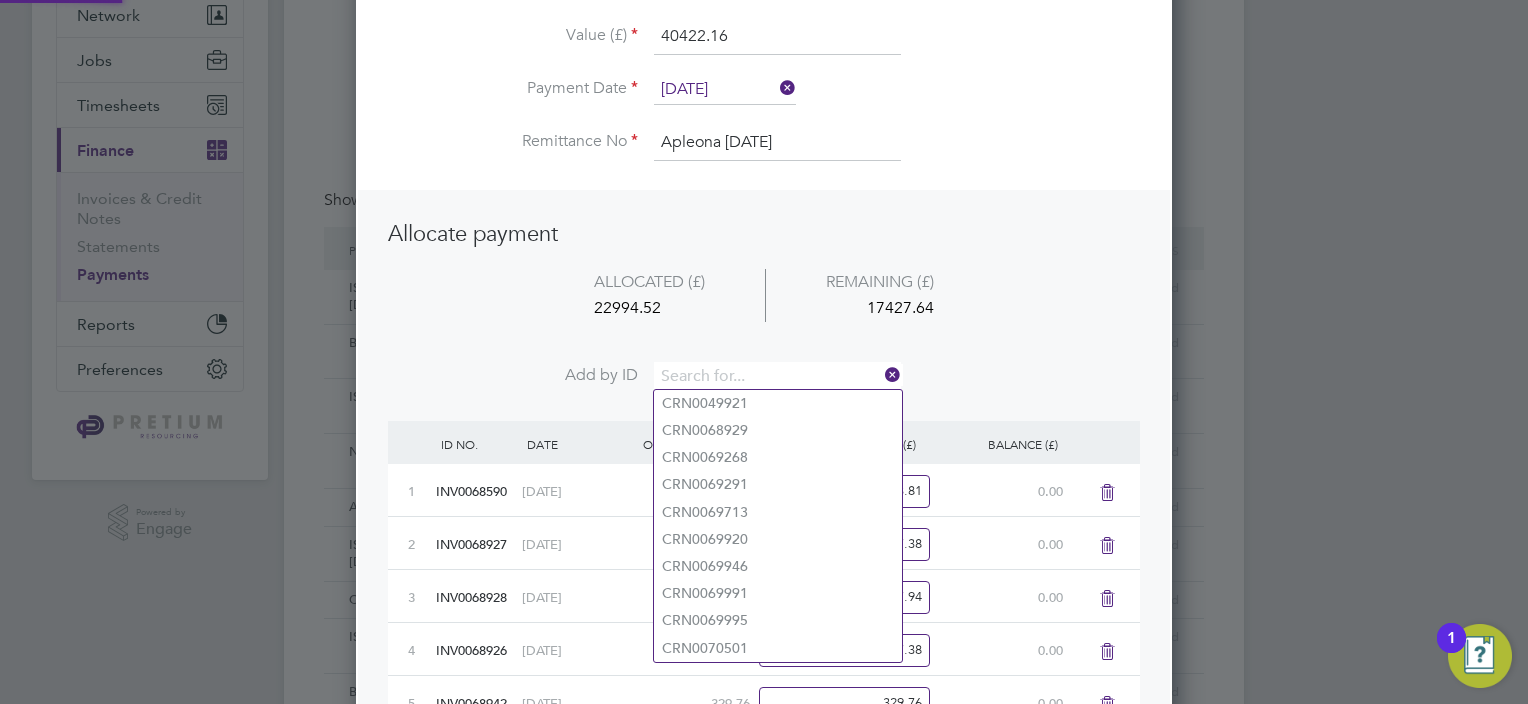 paste on "INV0068987" 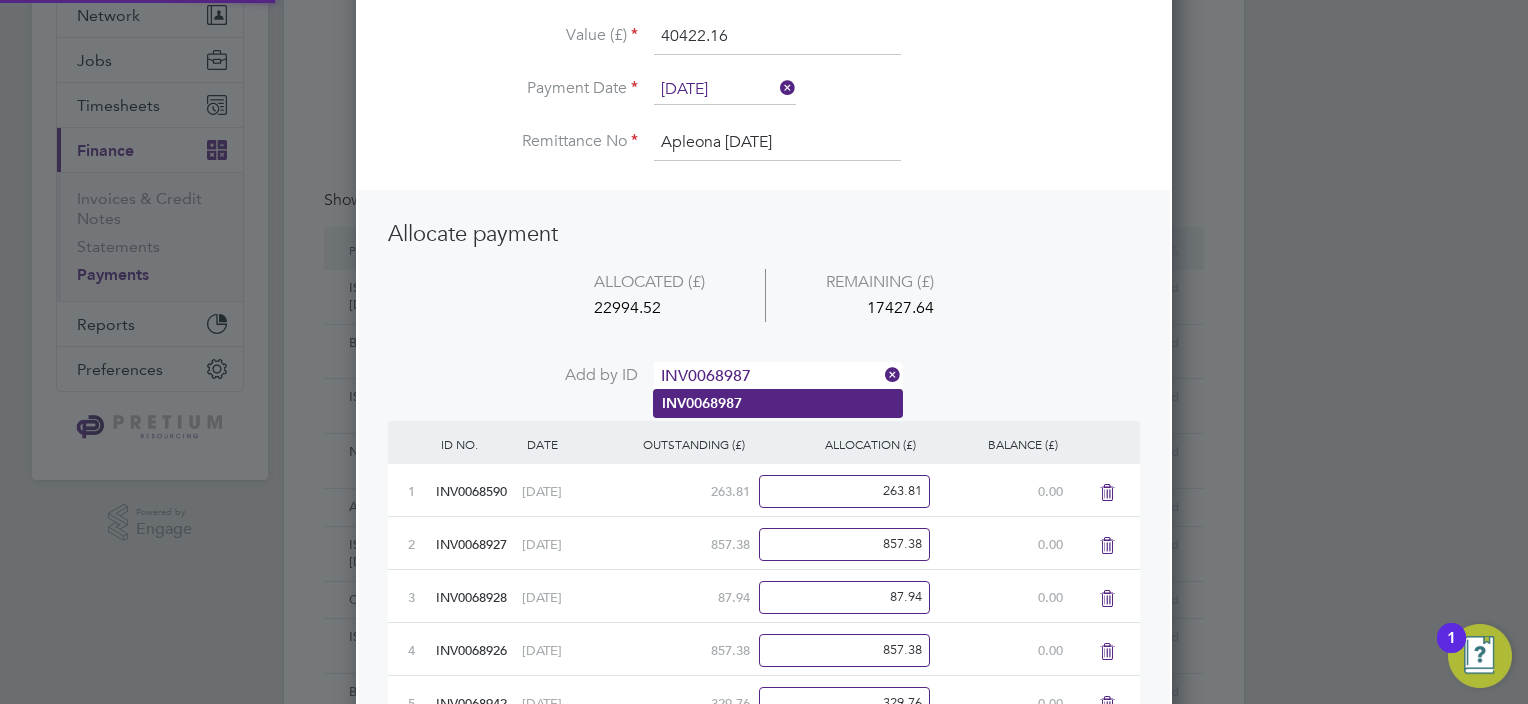 type on "INV0068987" 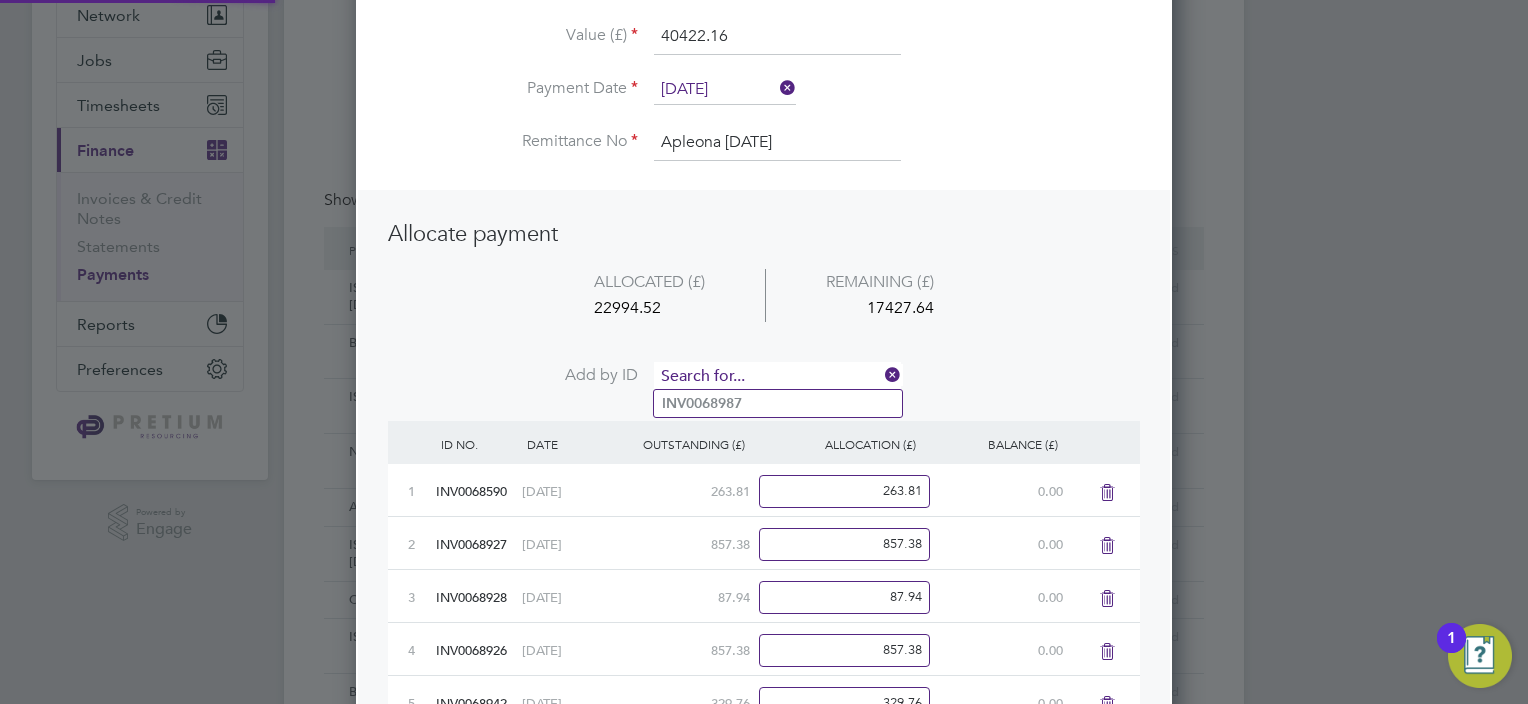 scroll, scrollTop: 9, scrollLeft: 10, axis: both 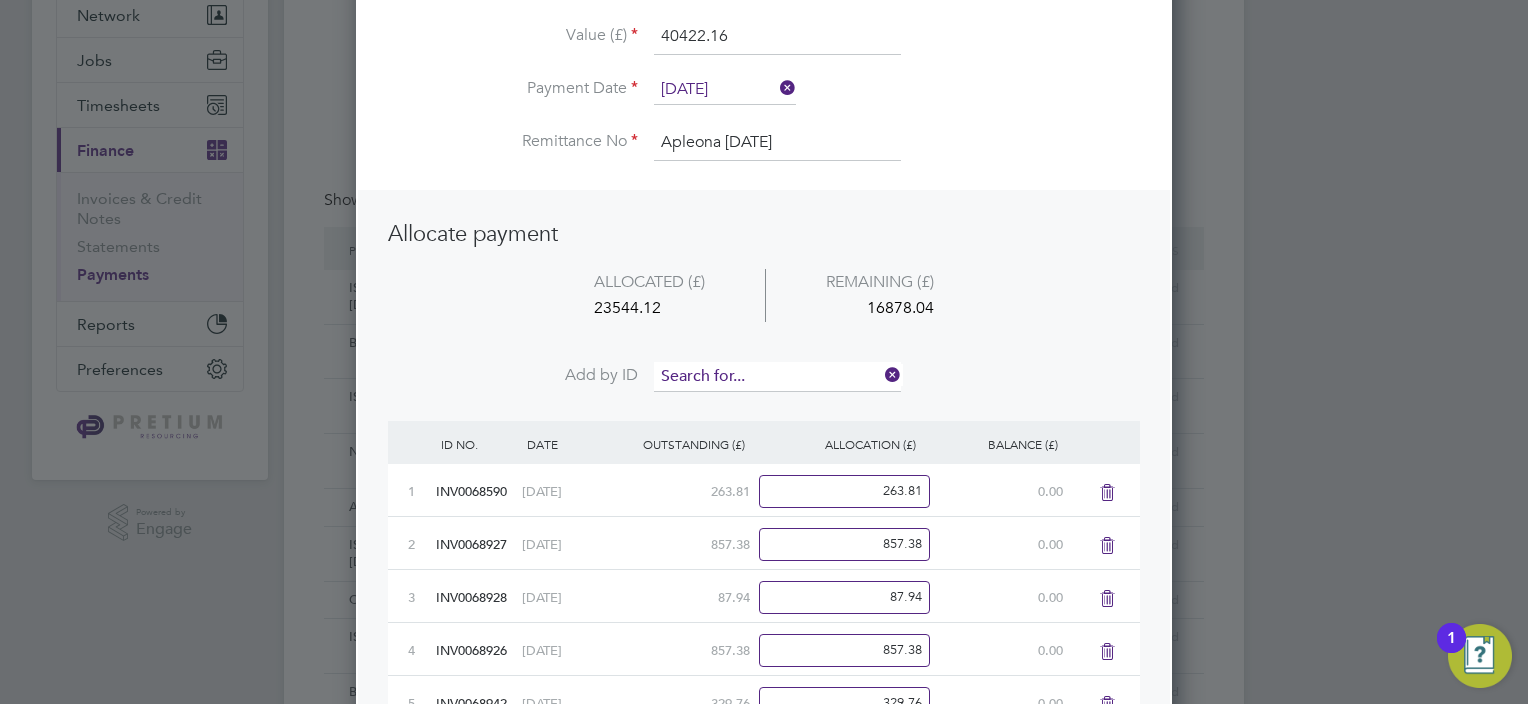 drag, startPoint x: 748, startPoint y: 384, endPoint x: 696, endPoint y: 360, distance: 57.271286 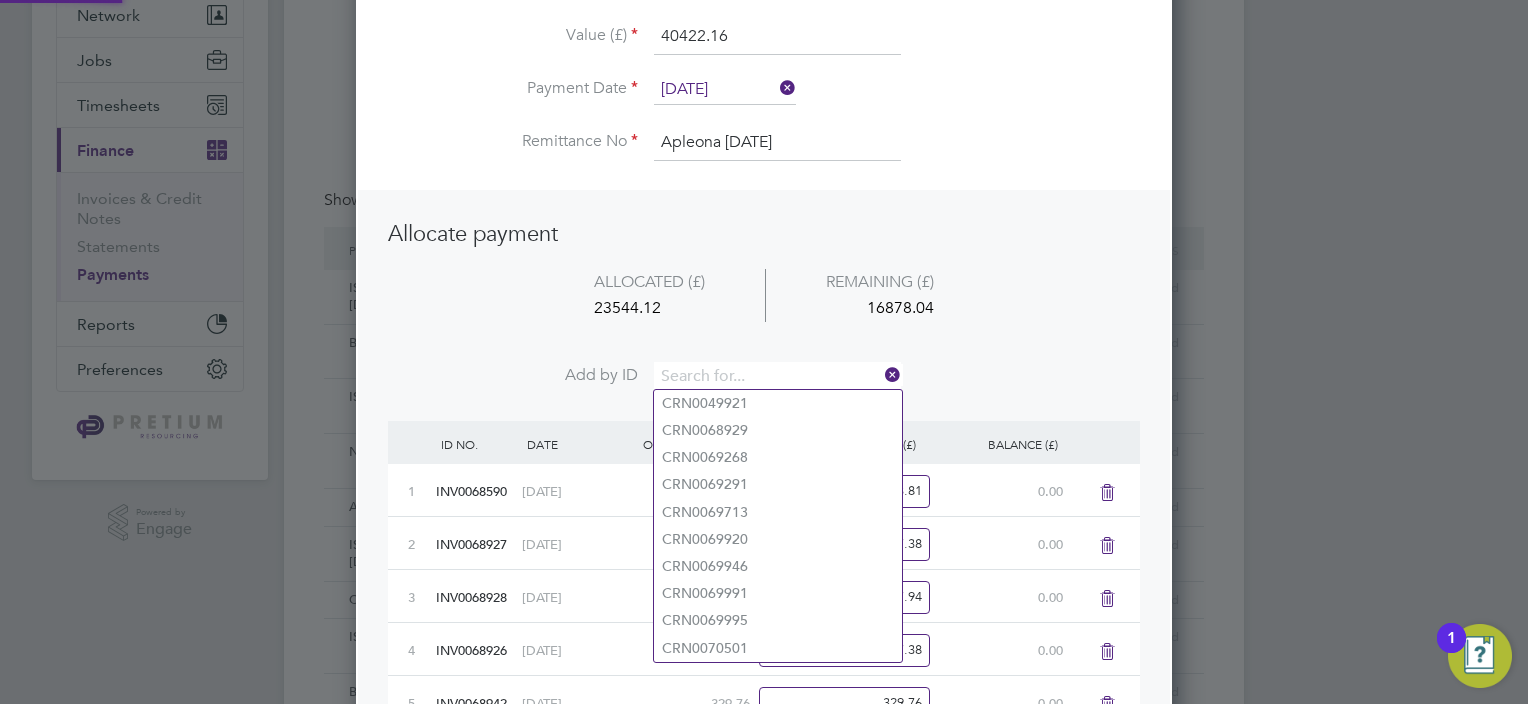 paste on "INV0068957" 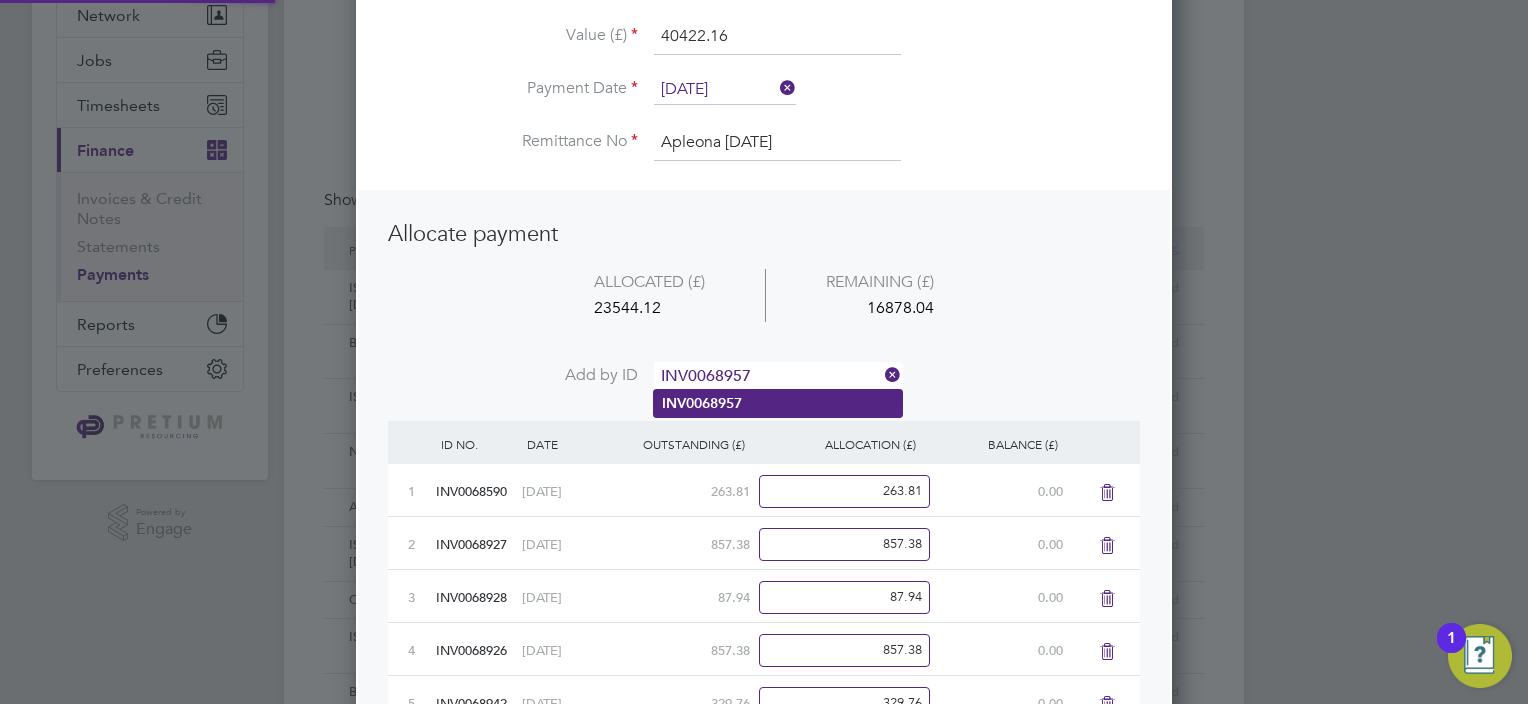 type on "INV0068957" 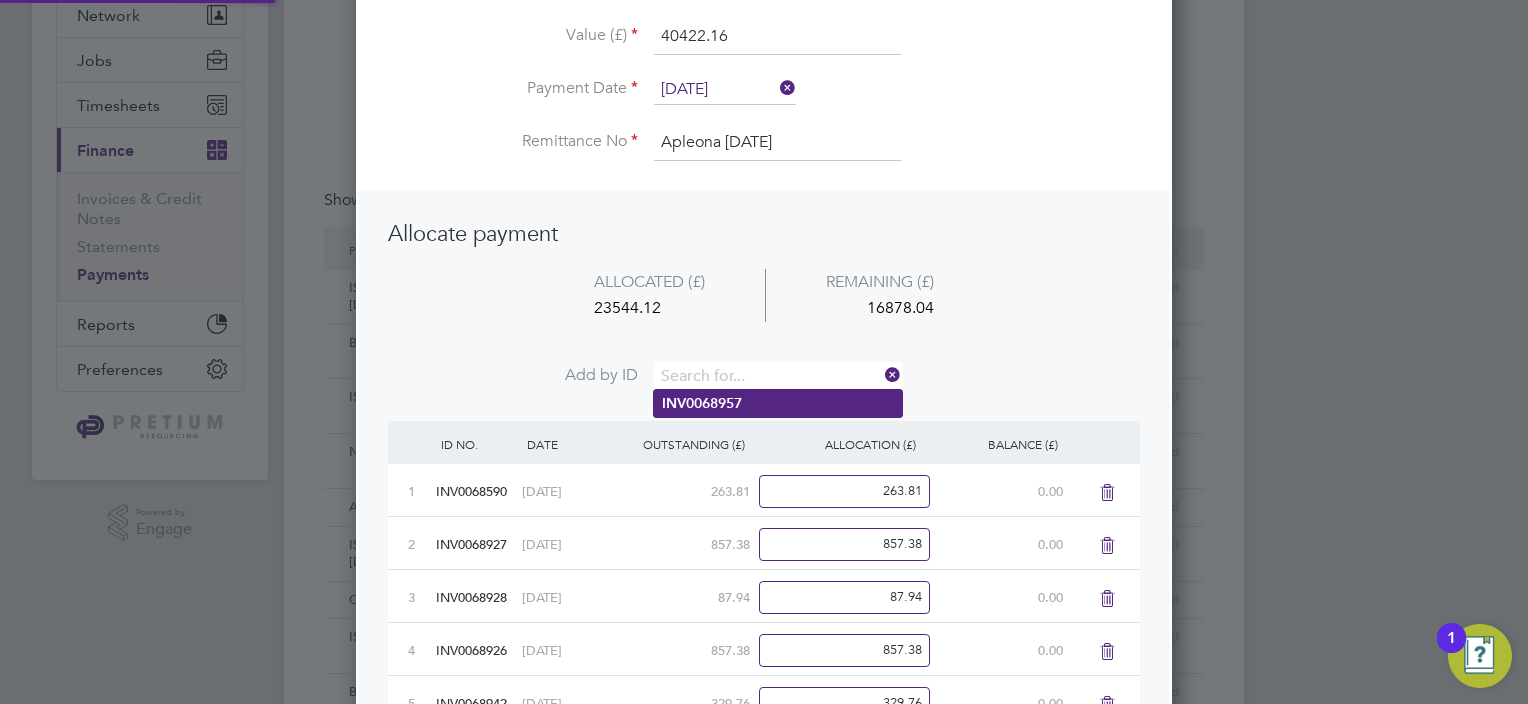 scroll, scrollTop: 10, scrollLeft: 10, axis: both 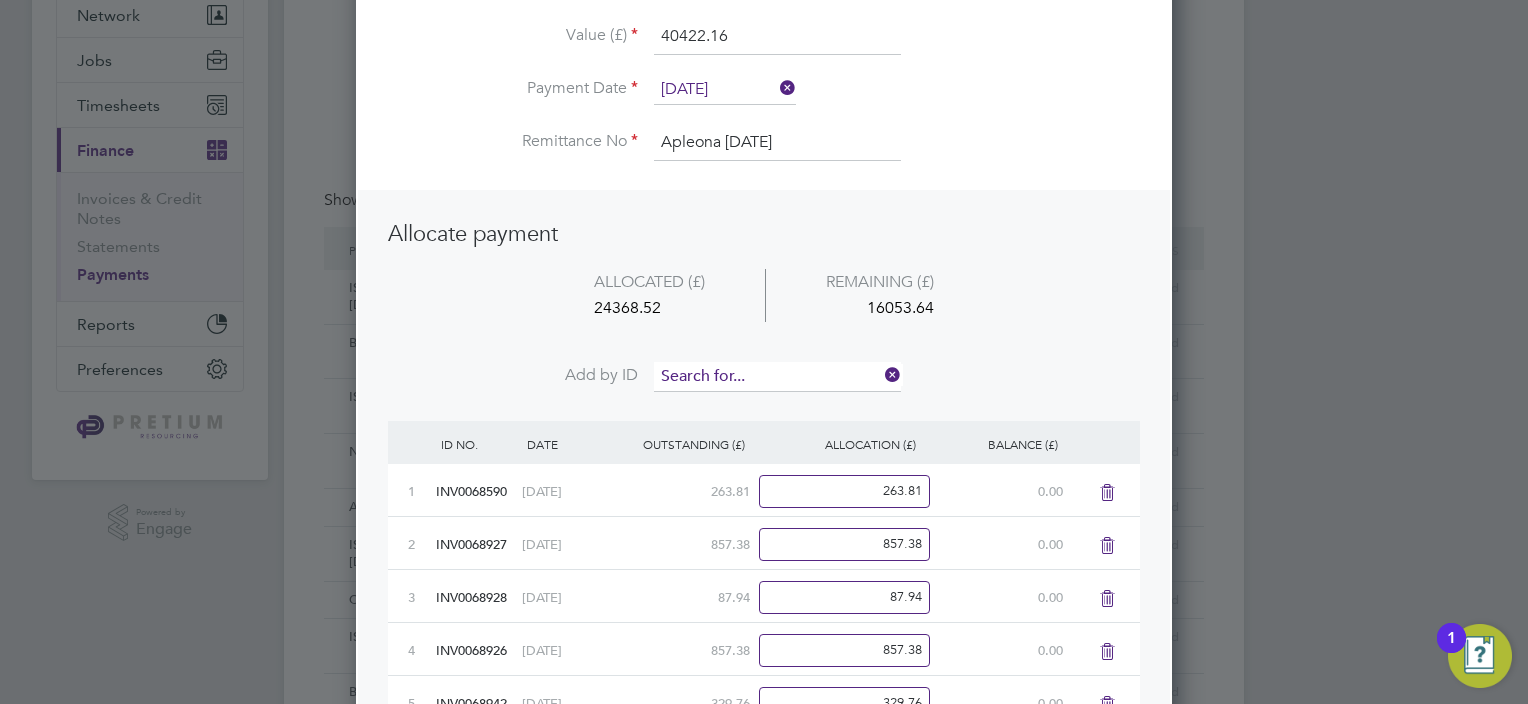 click at bounding box center (777, 377) 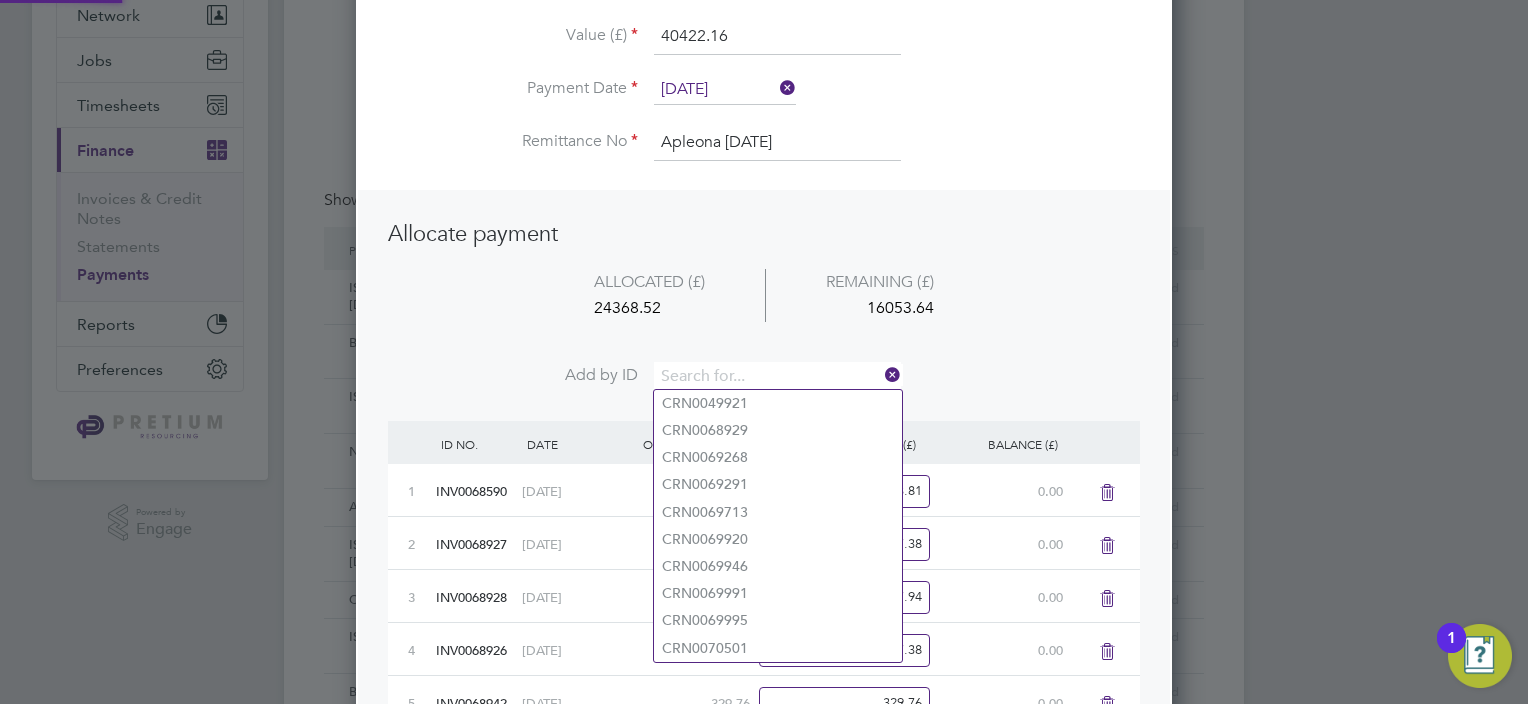 paste on "INV0068953" 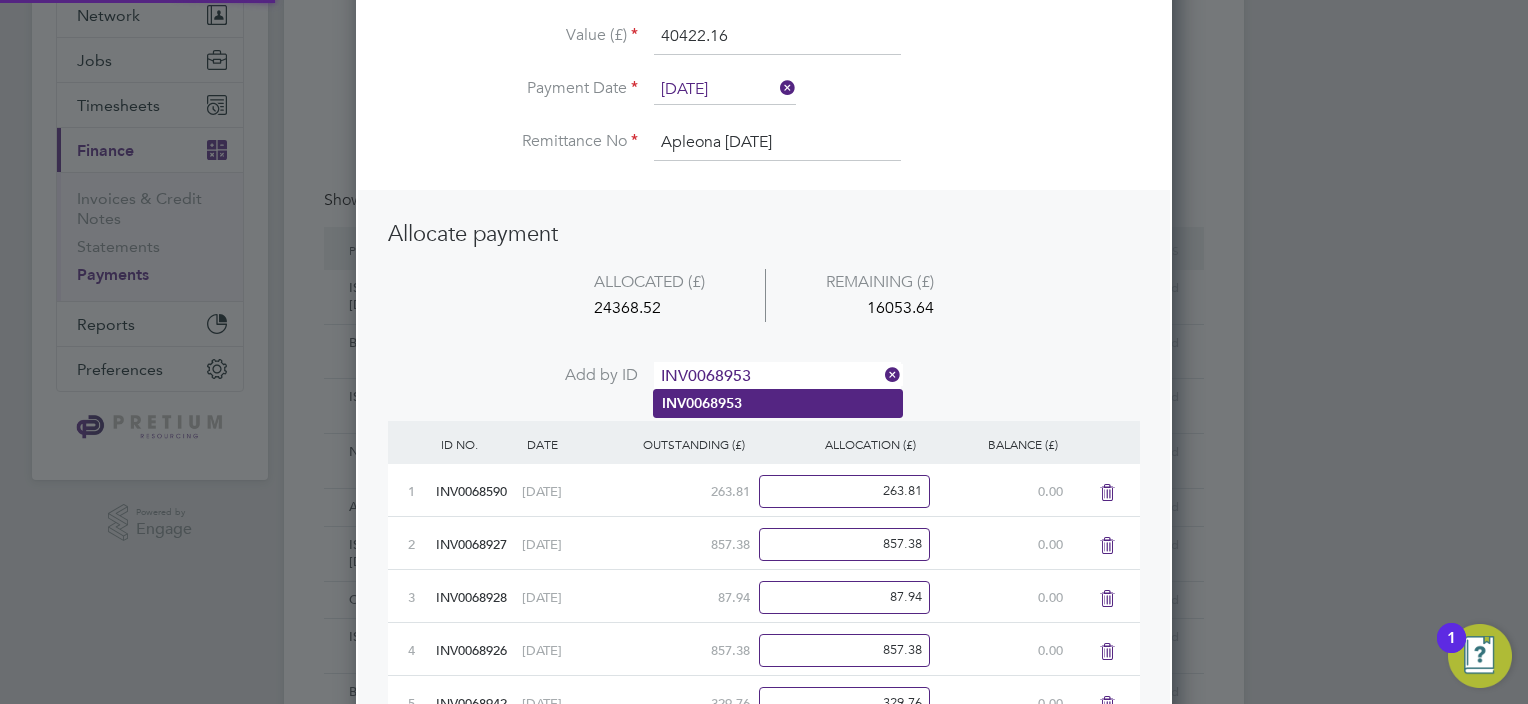type on "INV0068953" 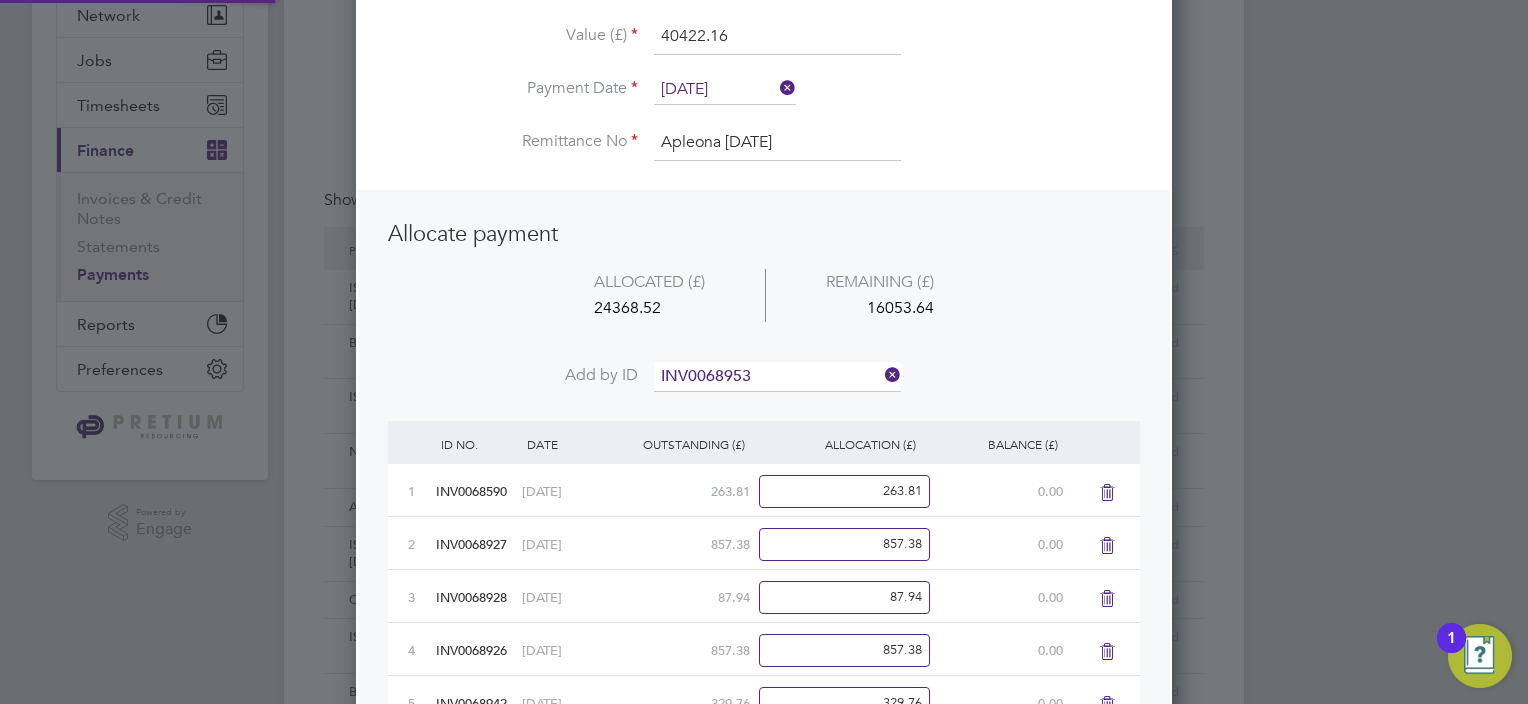 click on "INV0068953" 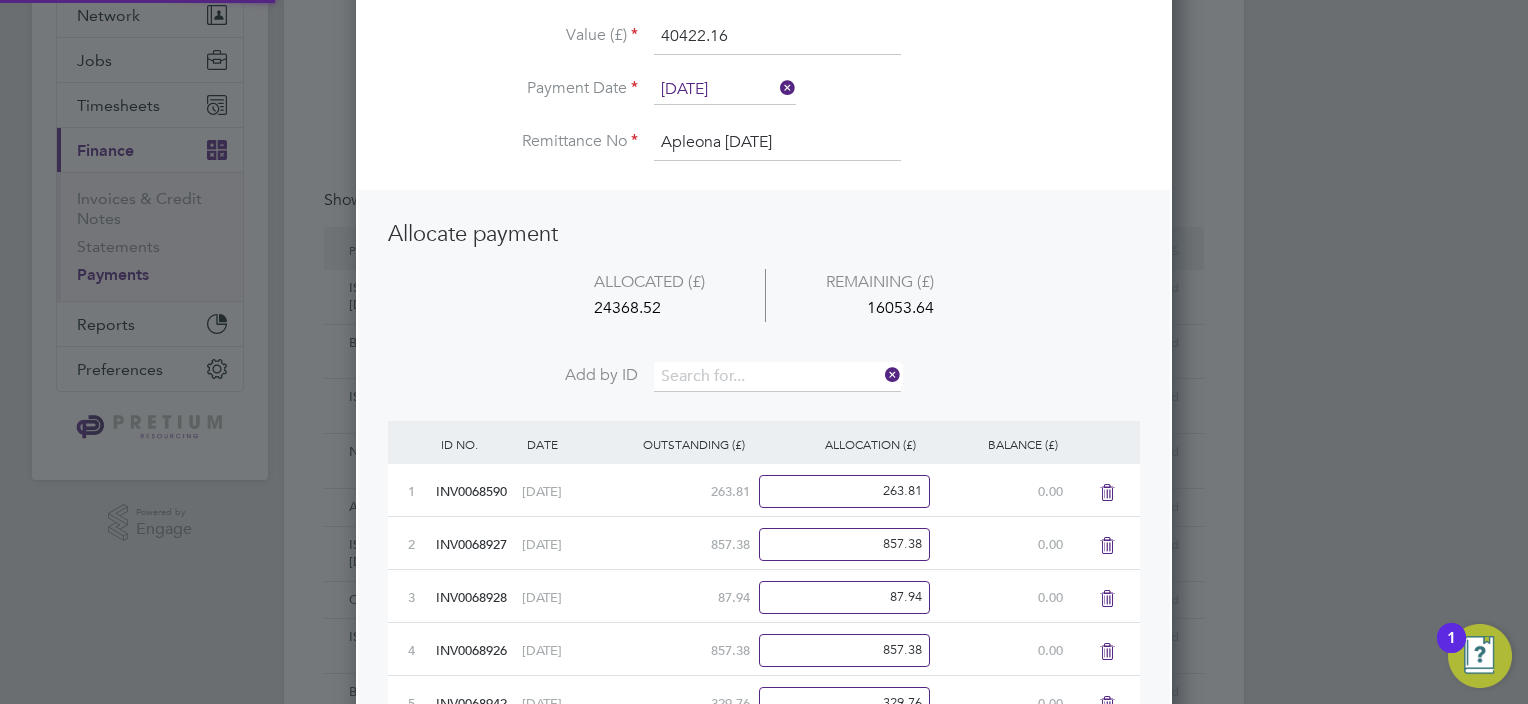 scroll, scrollTop: 10, scrollLeft: 10, axis: both 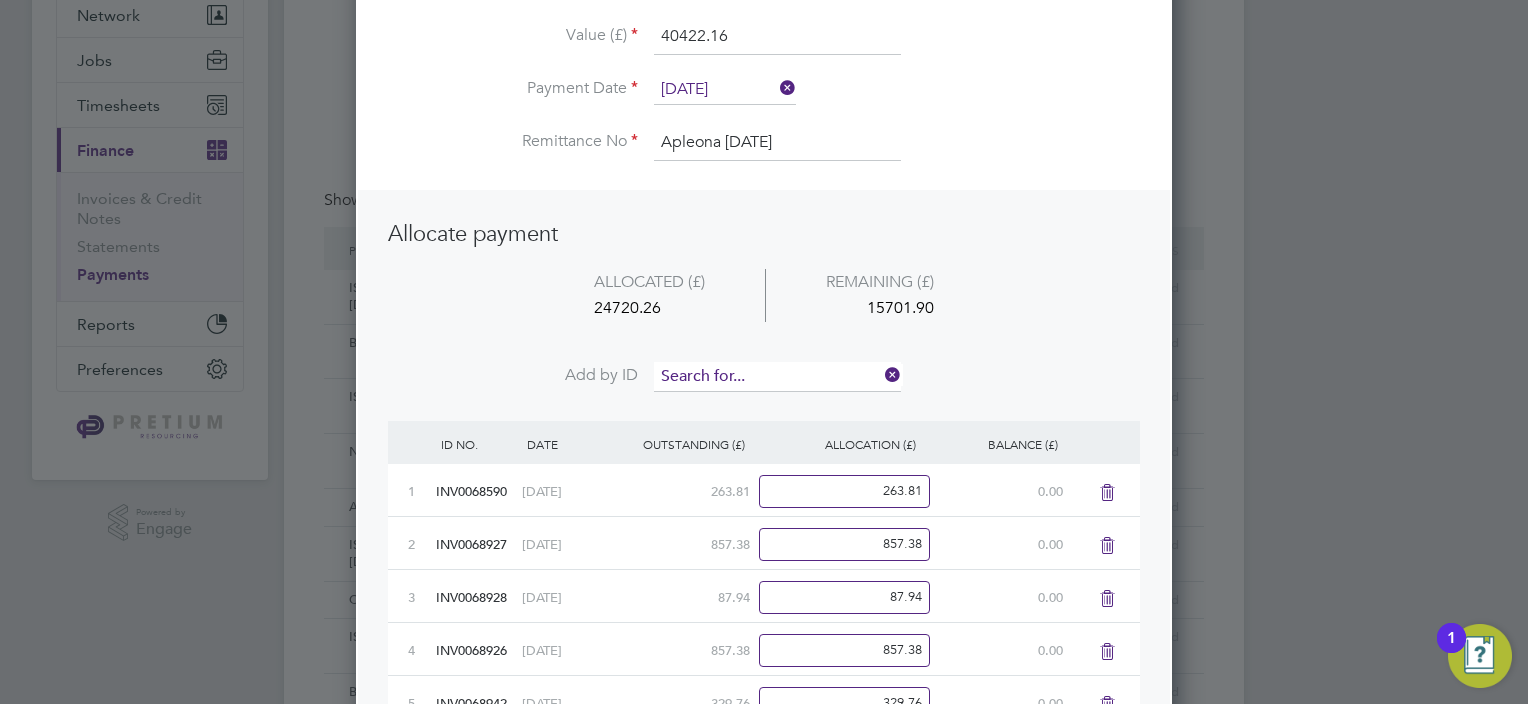 click at bounding box center (777, 377) 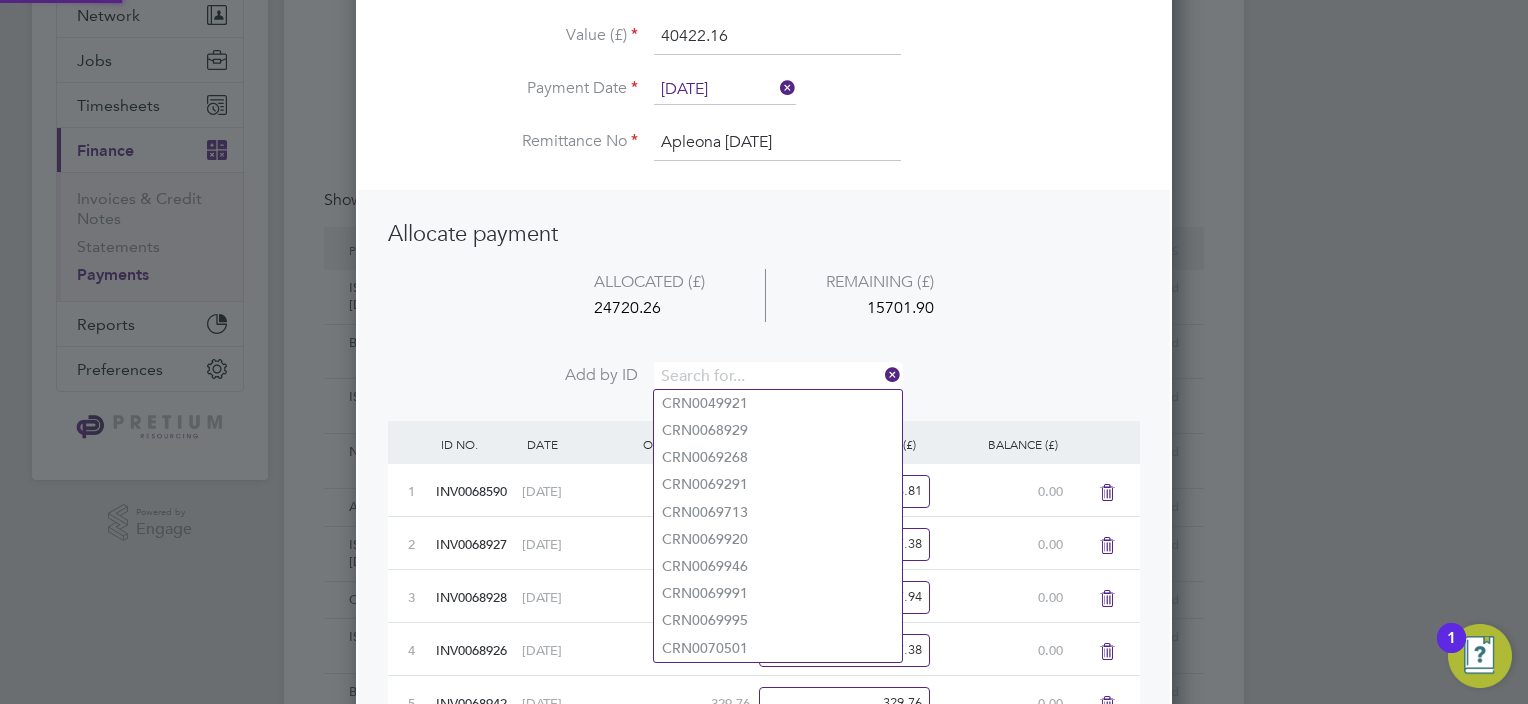 paste on "INV0068954" 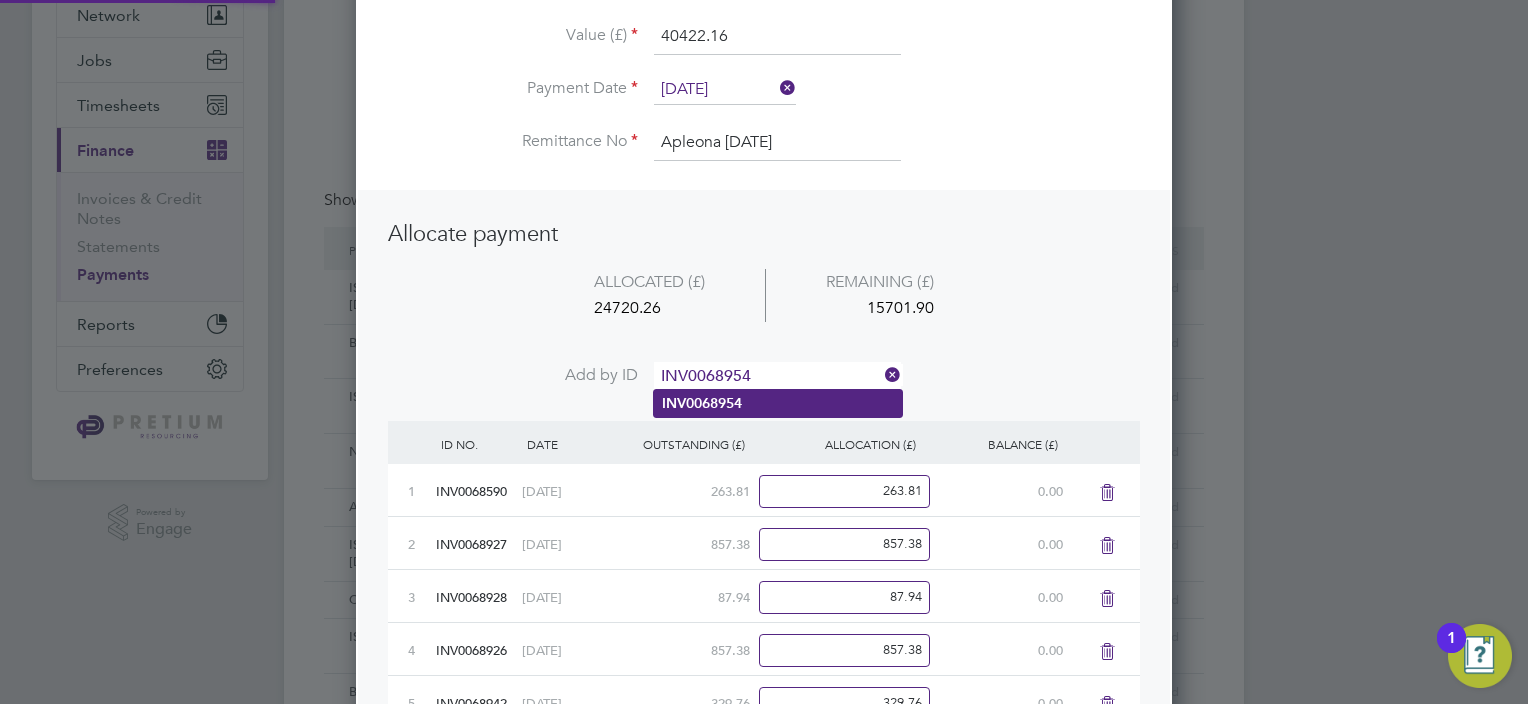 type on "INV0068954" 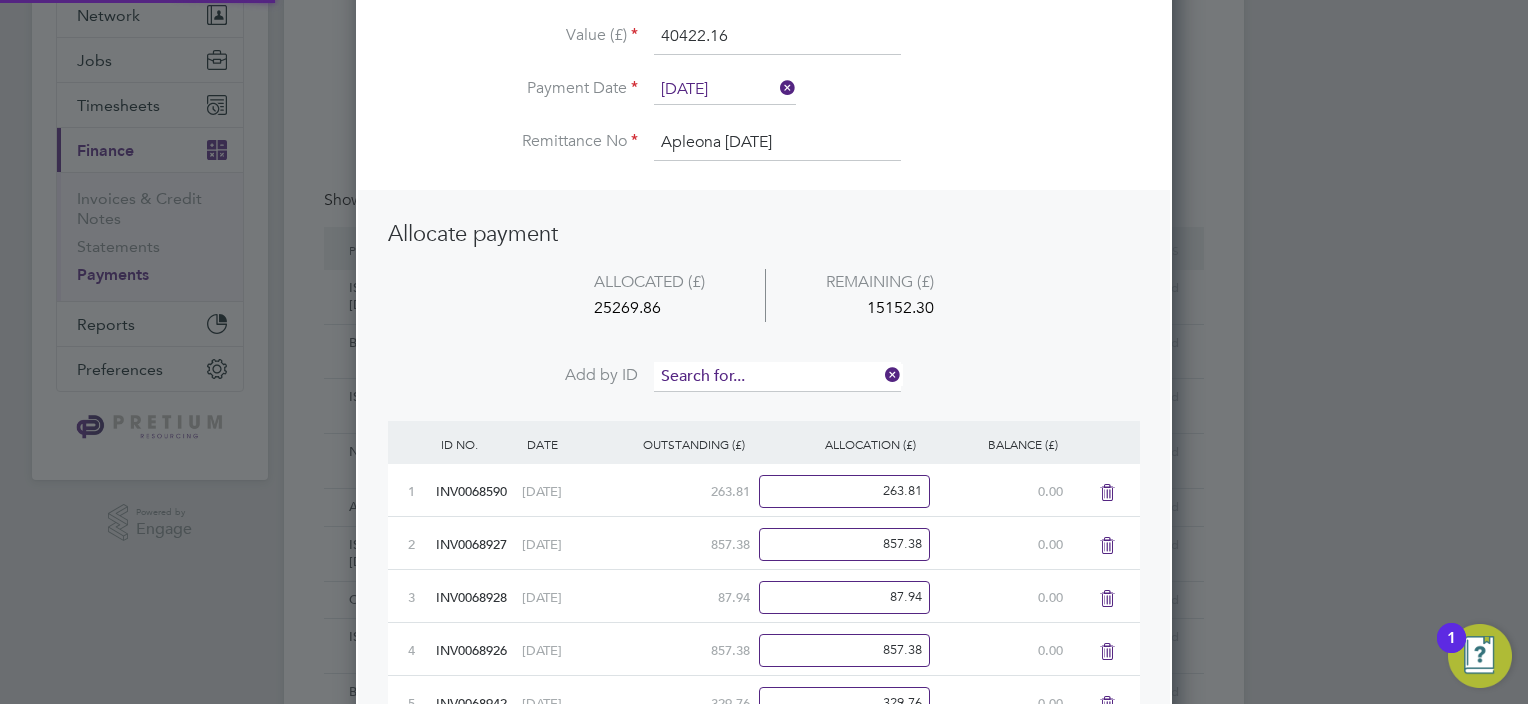 scroll, scrollTop: 9, scrollLeft: 10, axis: both 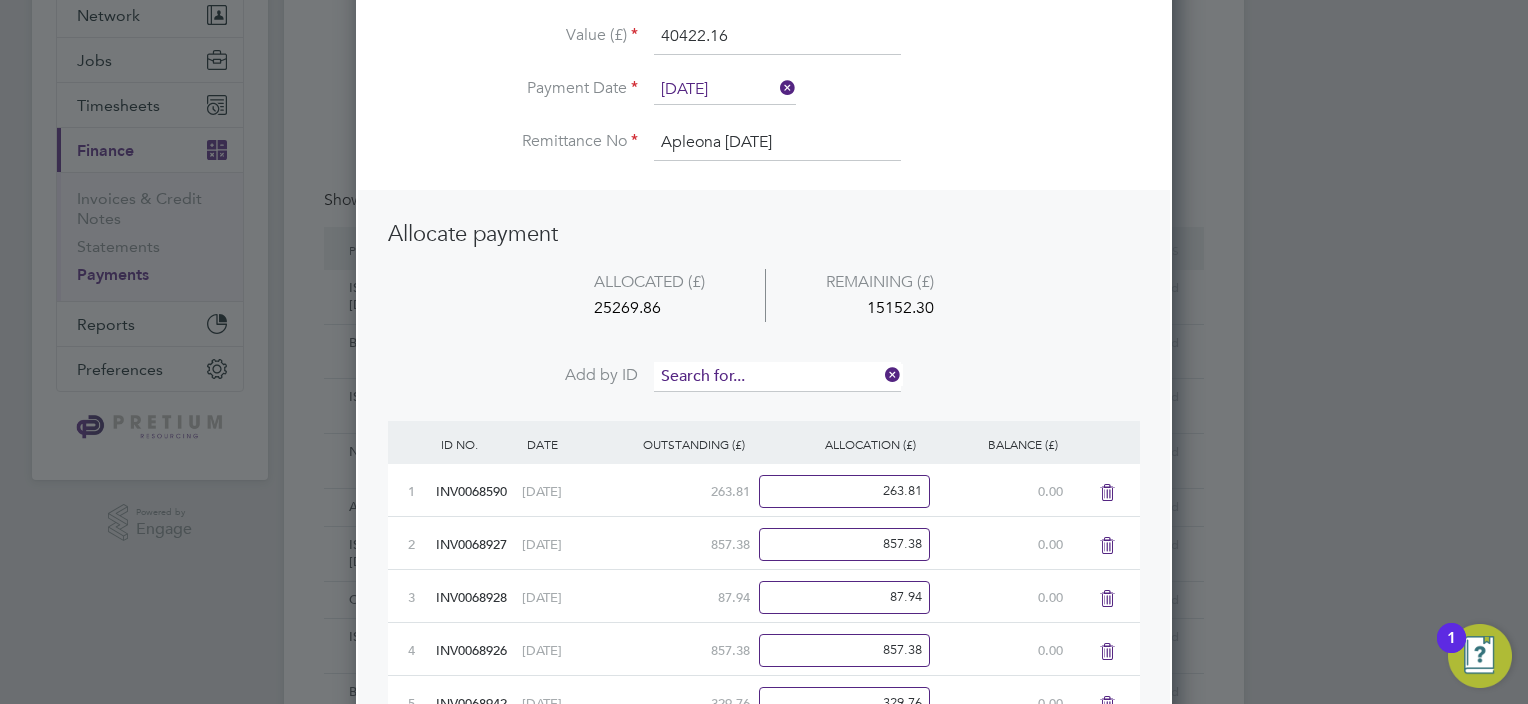 click at bounding box center [777, 377] 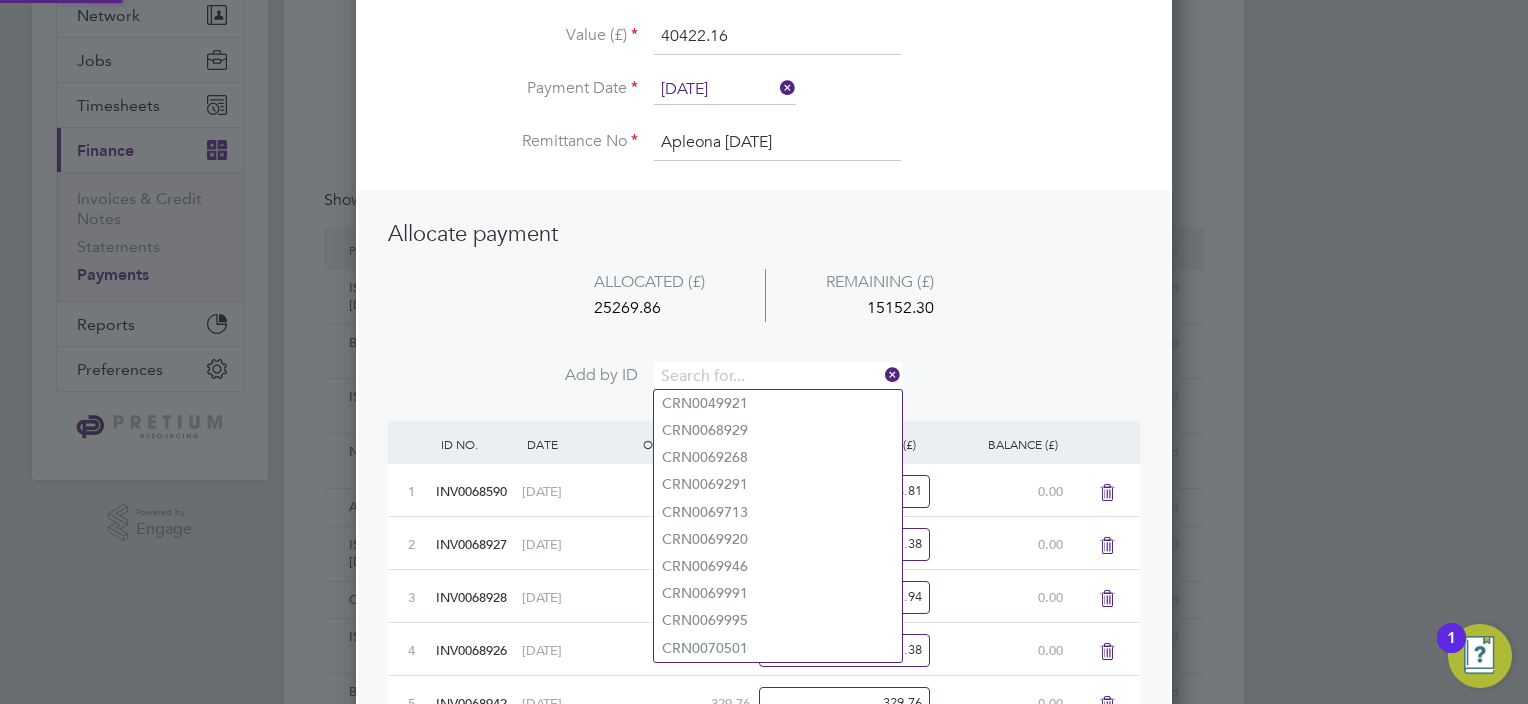 paste on "INV0068983" 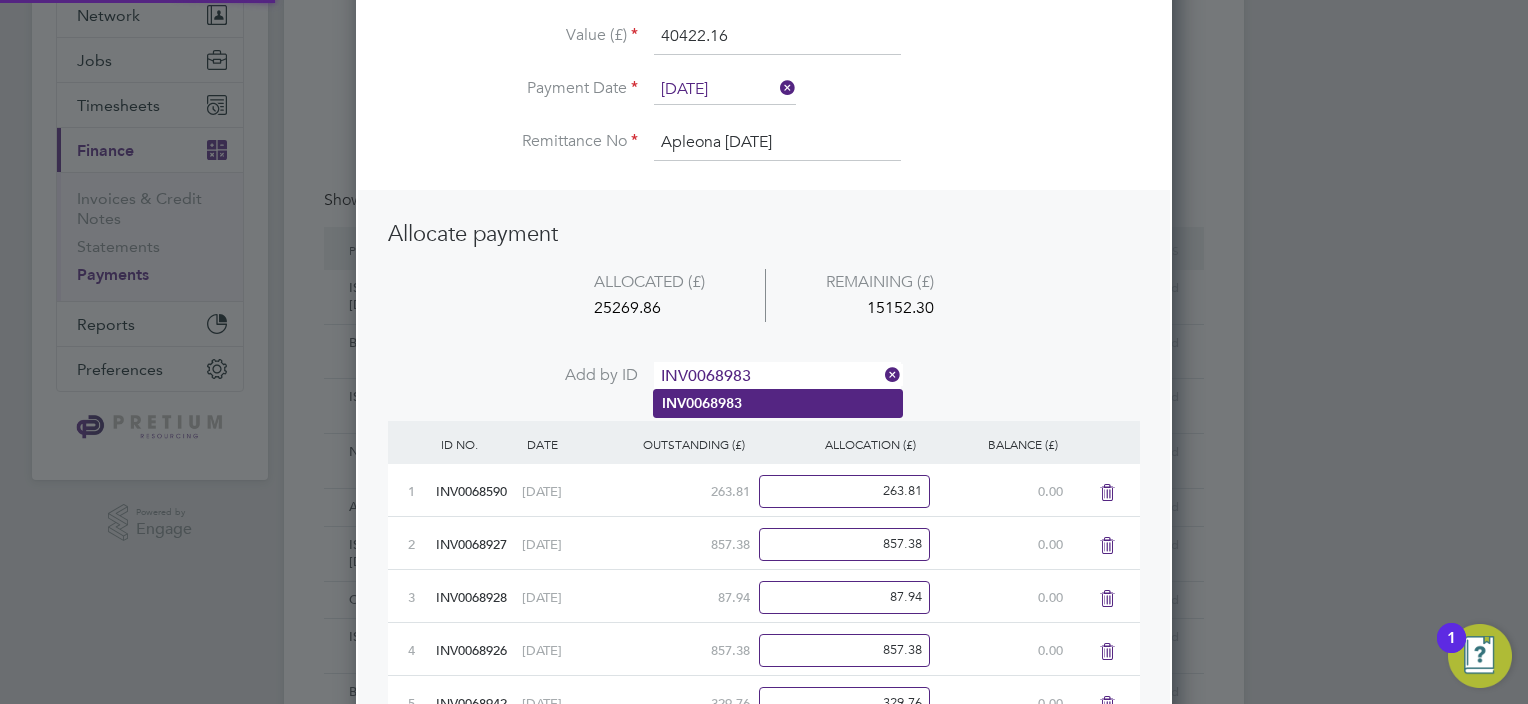 type on "INV0068983" 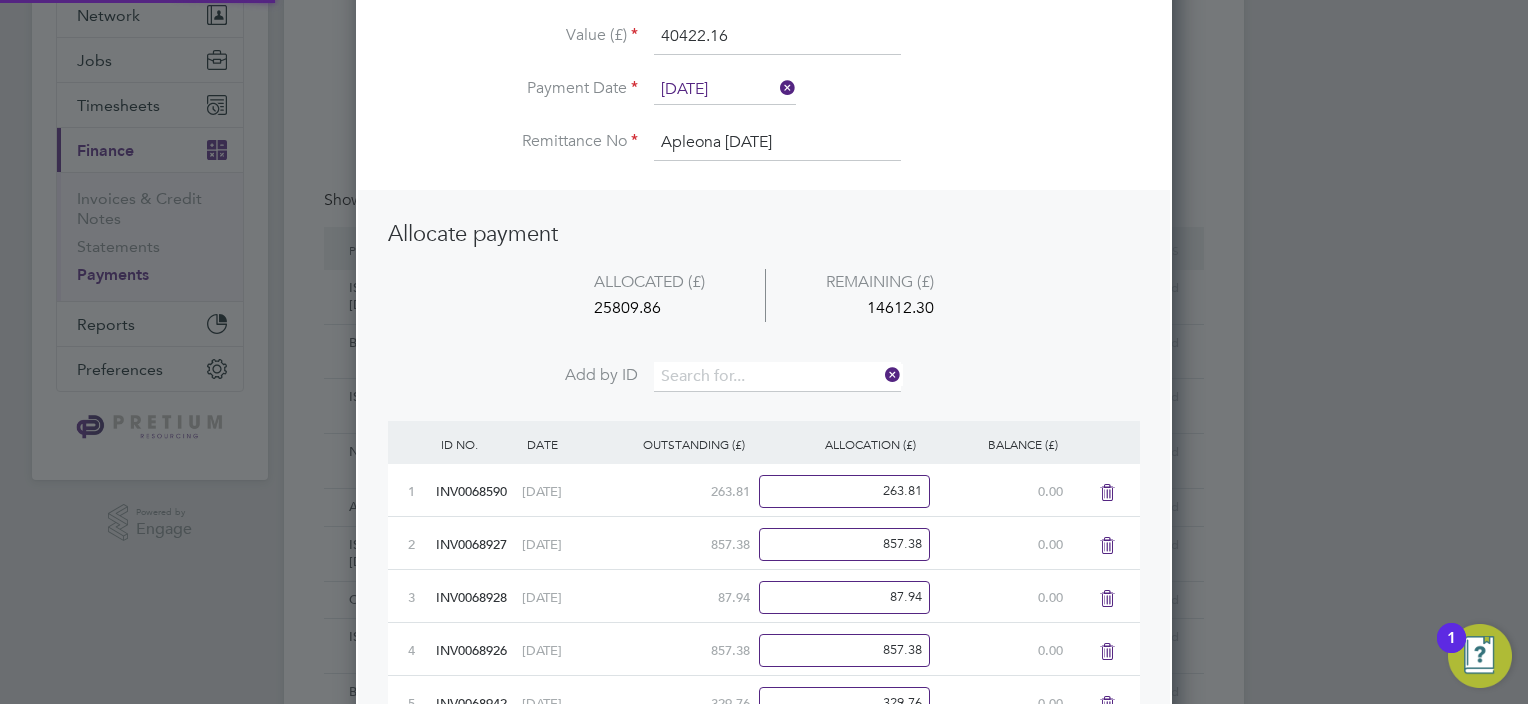 scroll, scrollTop: 9, scrollLeft: 10, axis: both 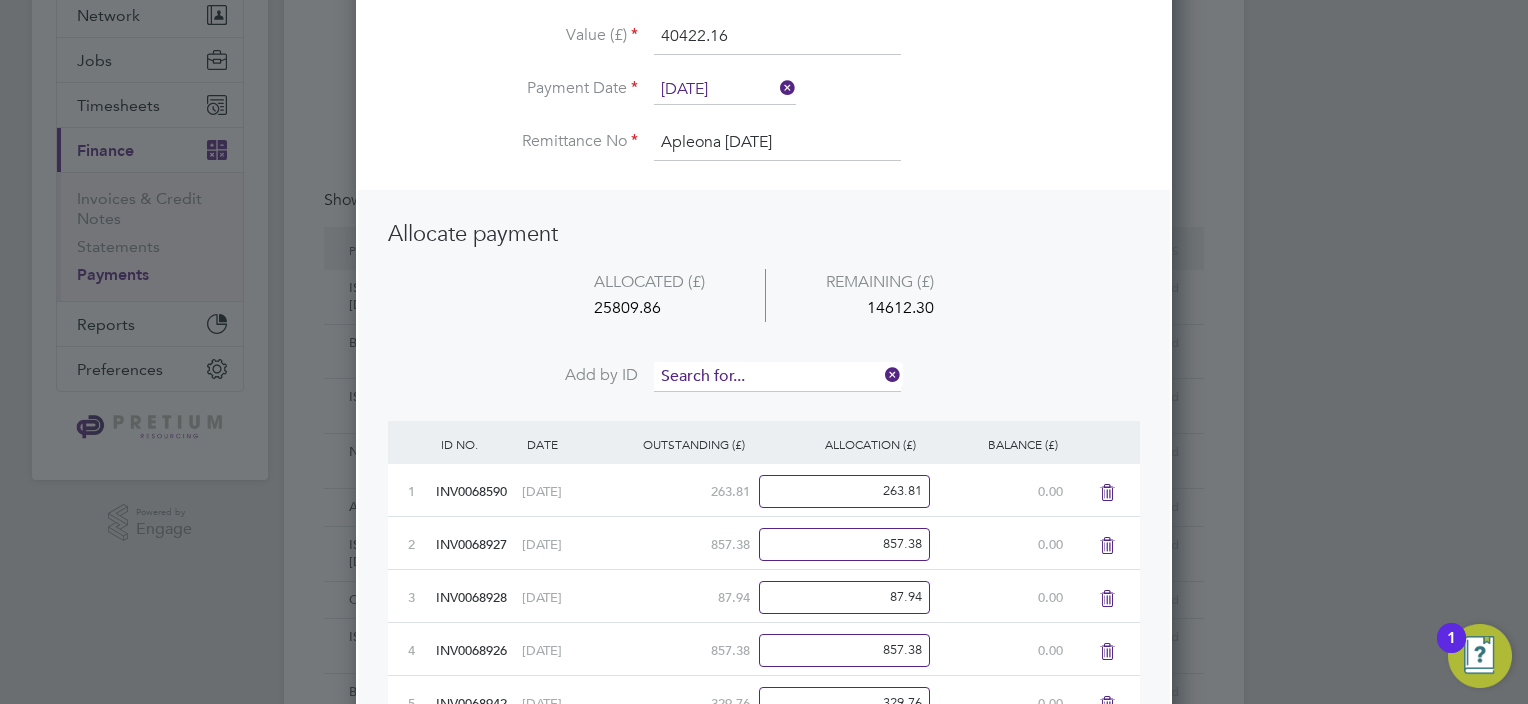 click at bounding box center (777, 377) 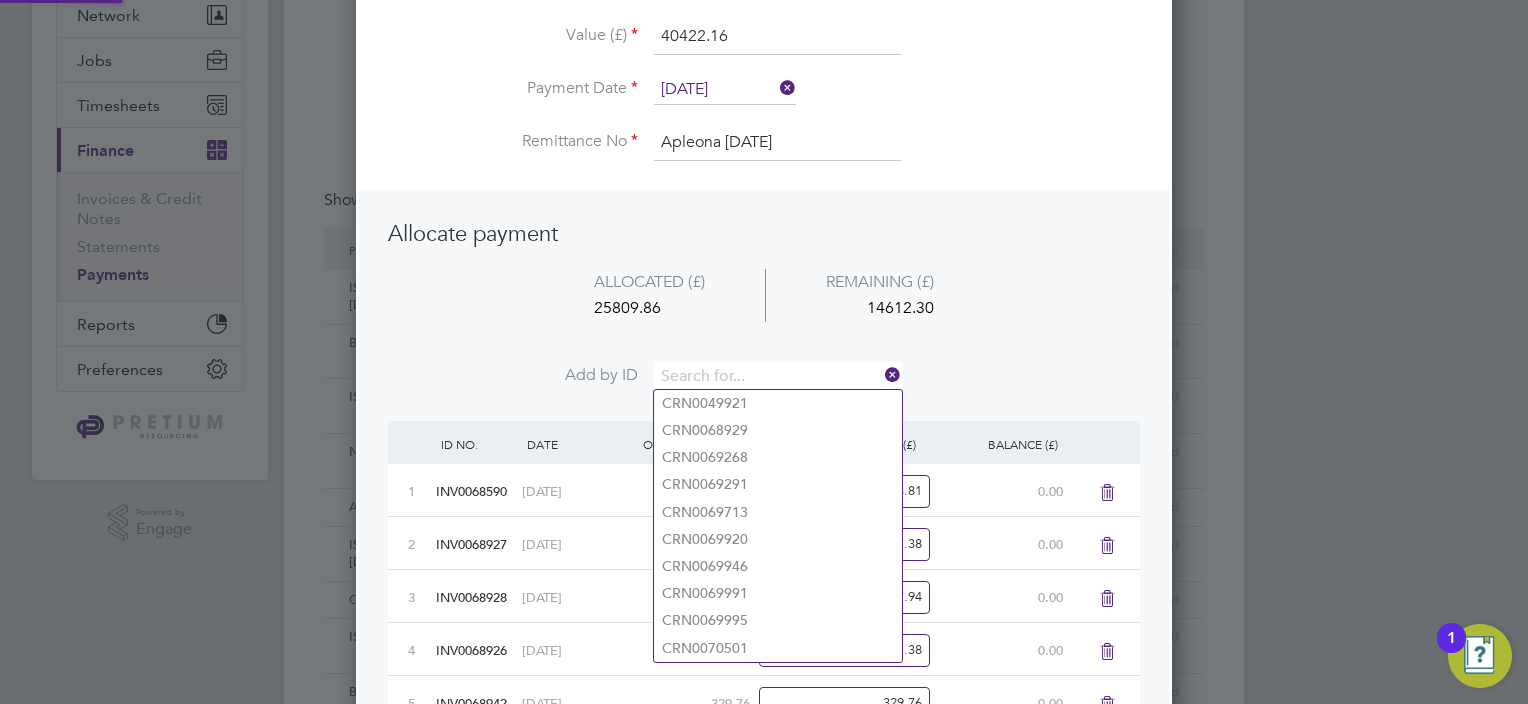 paste on "INV0068951" 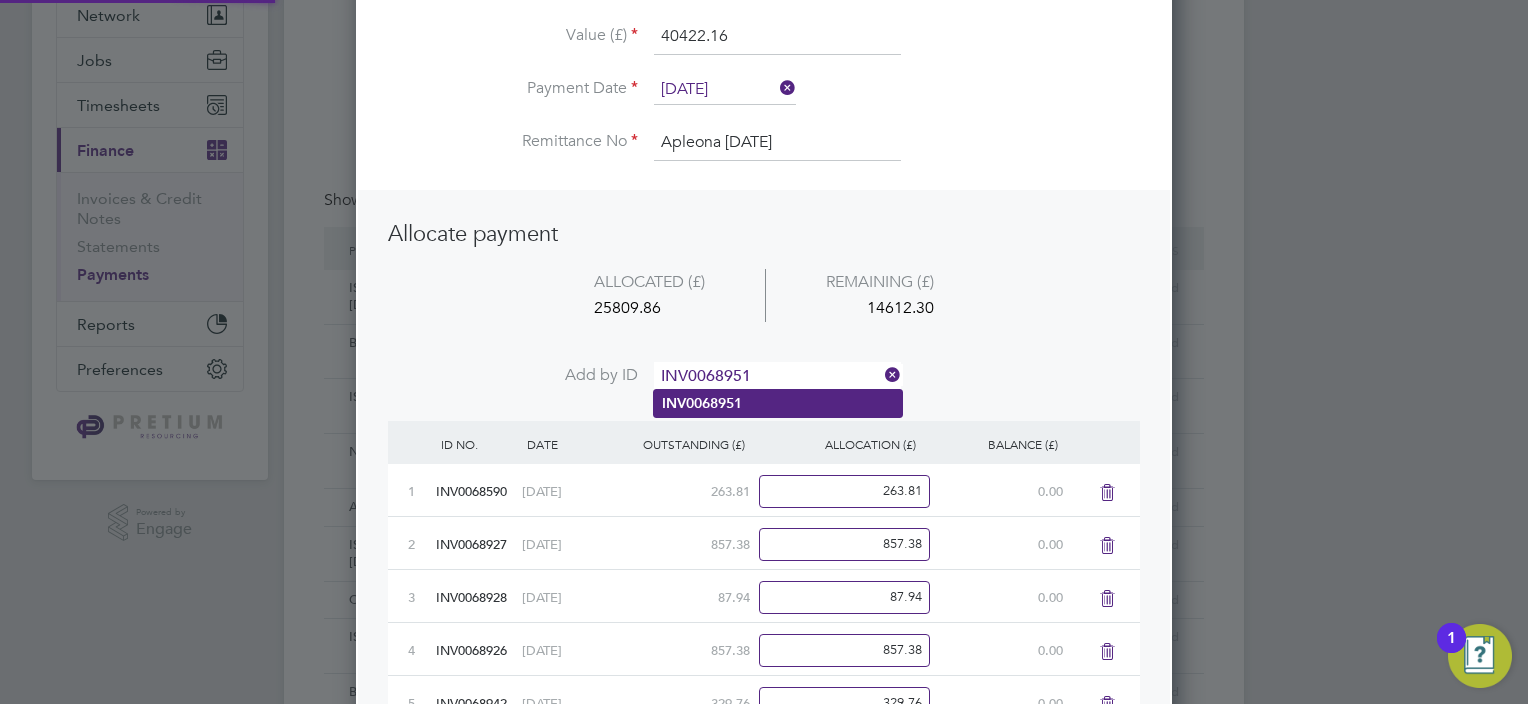 type on "INV0068951" 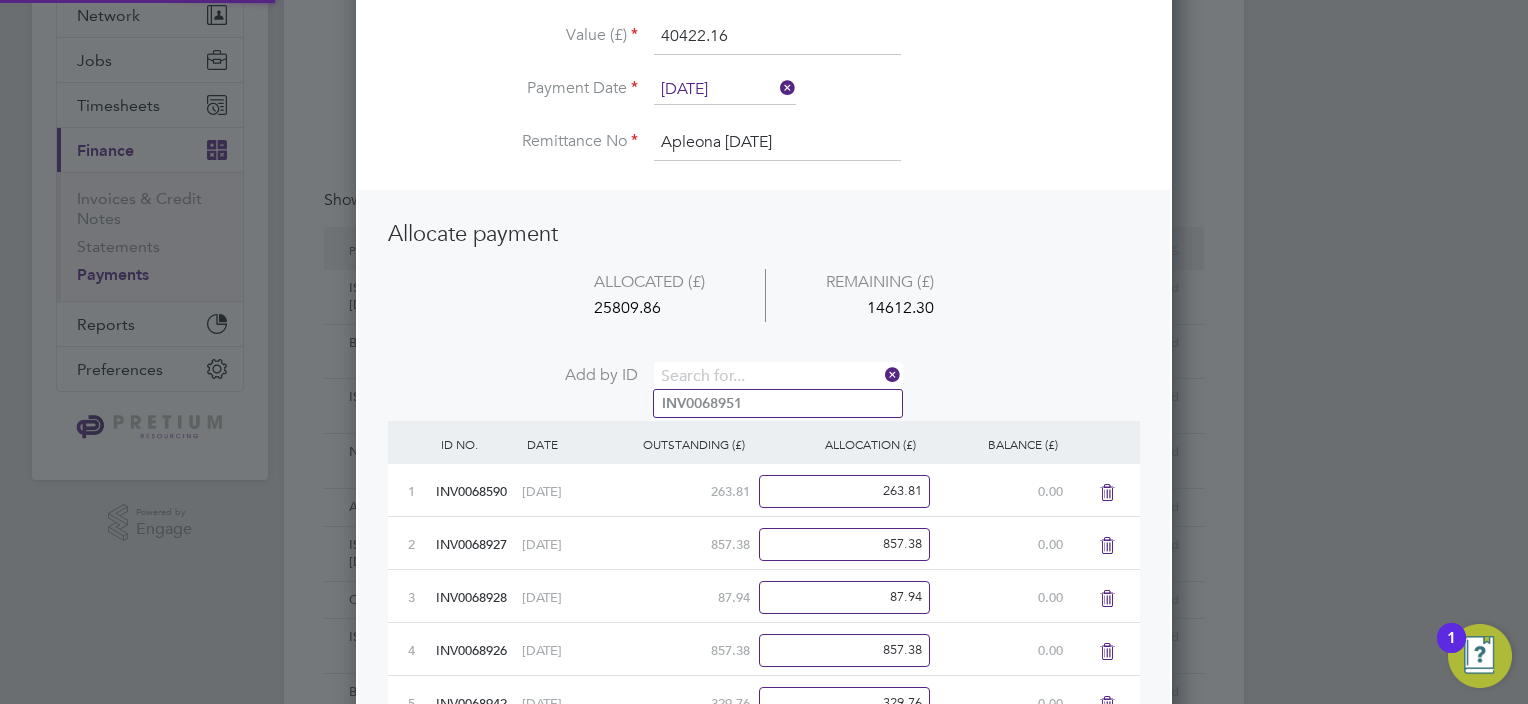 scroll, scrollTop: 10, scrollLeft: 10, axis: both 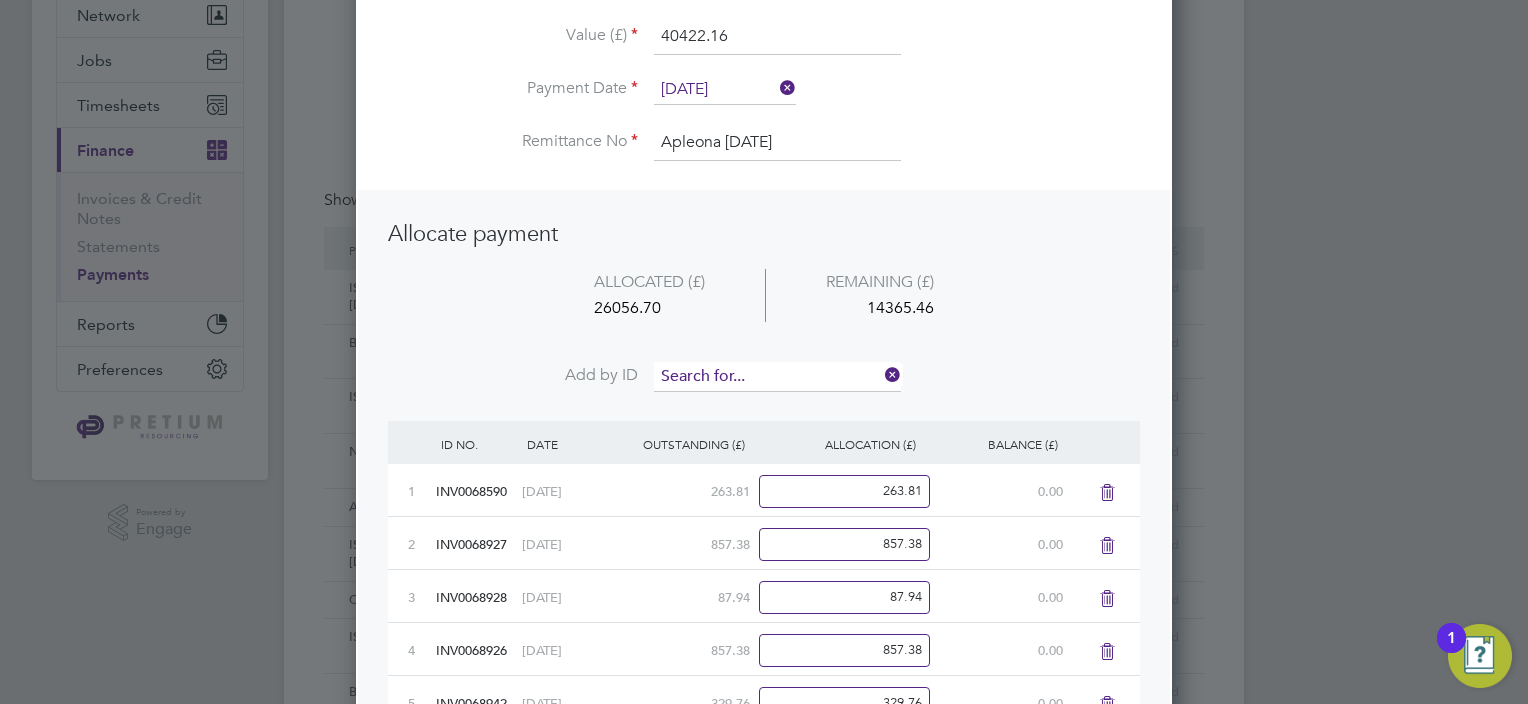 click at bounding box center (777, 377) 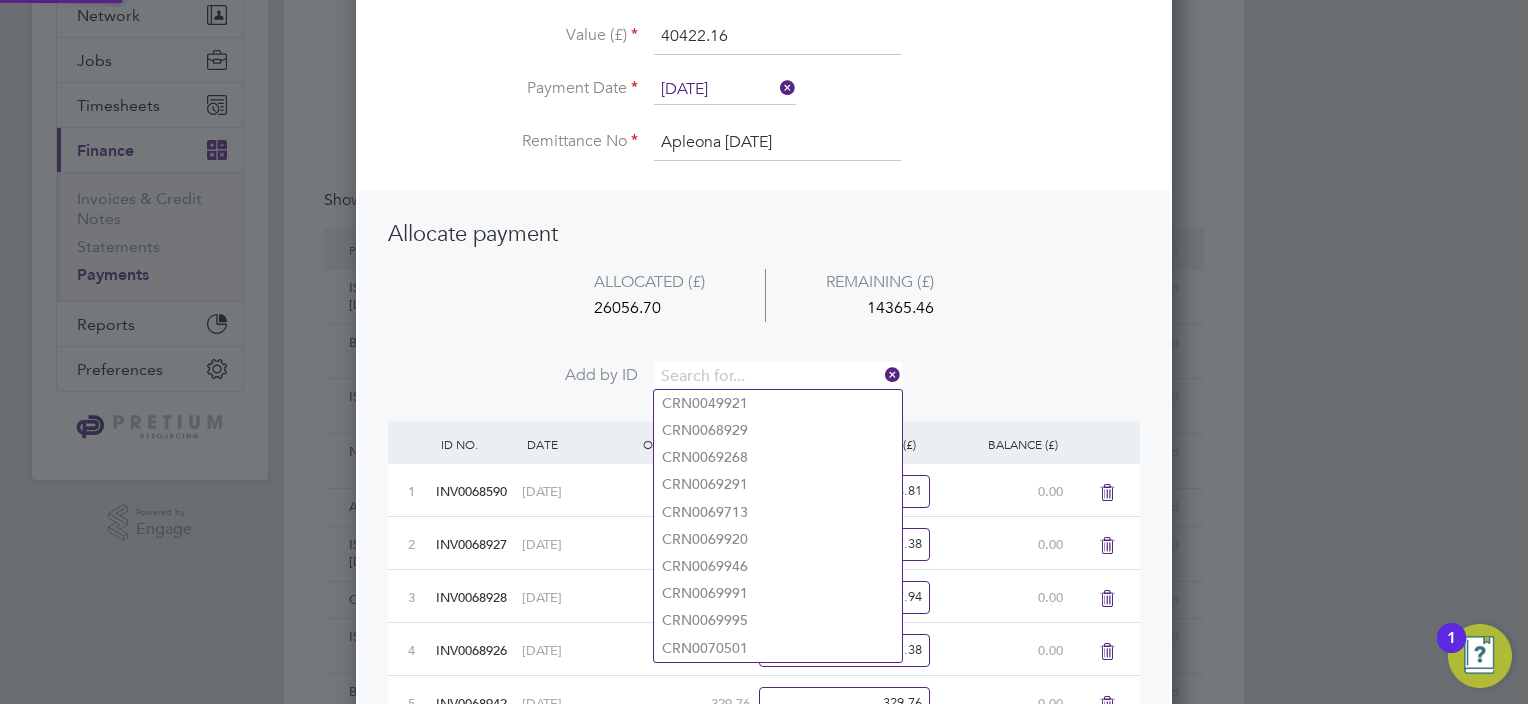 paste on "INV0068978" 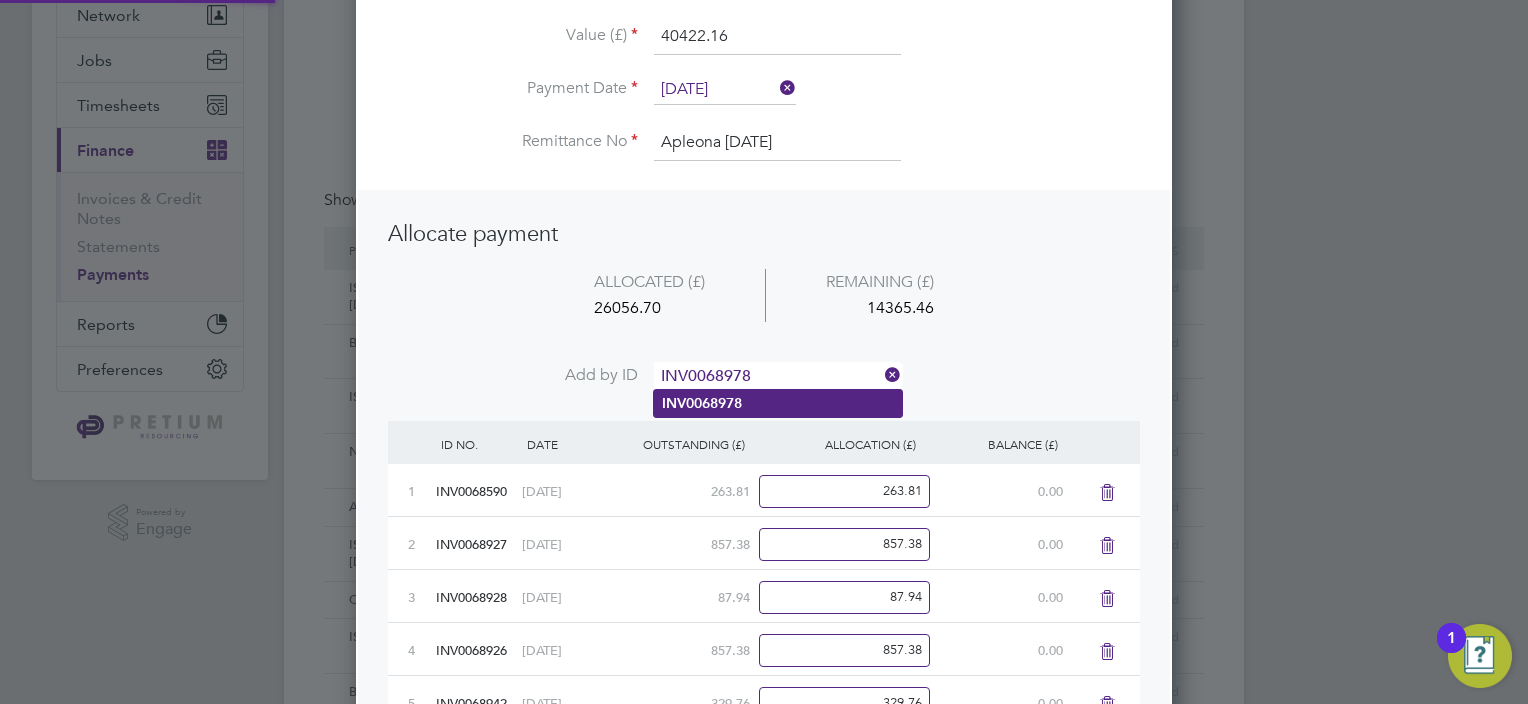type on "INV0068978" 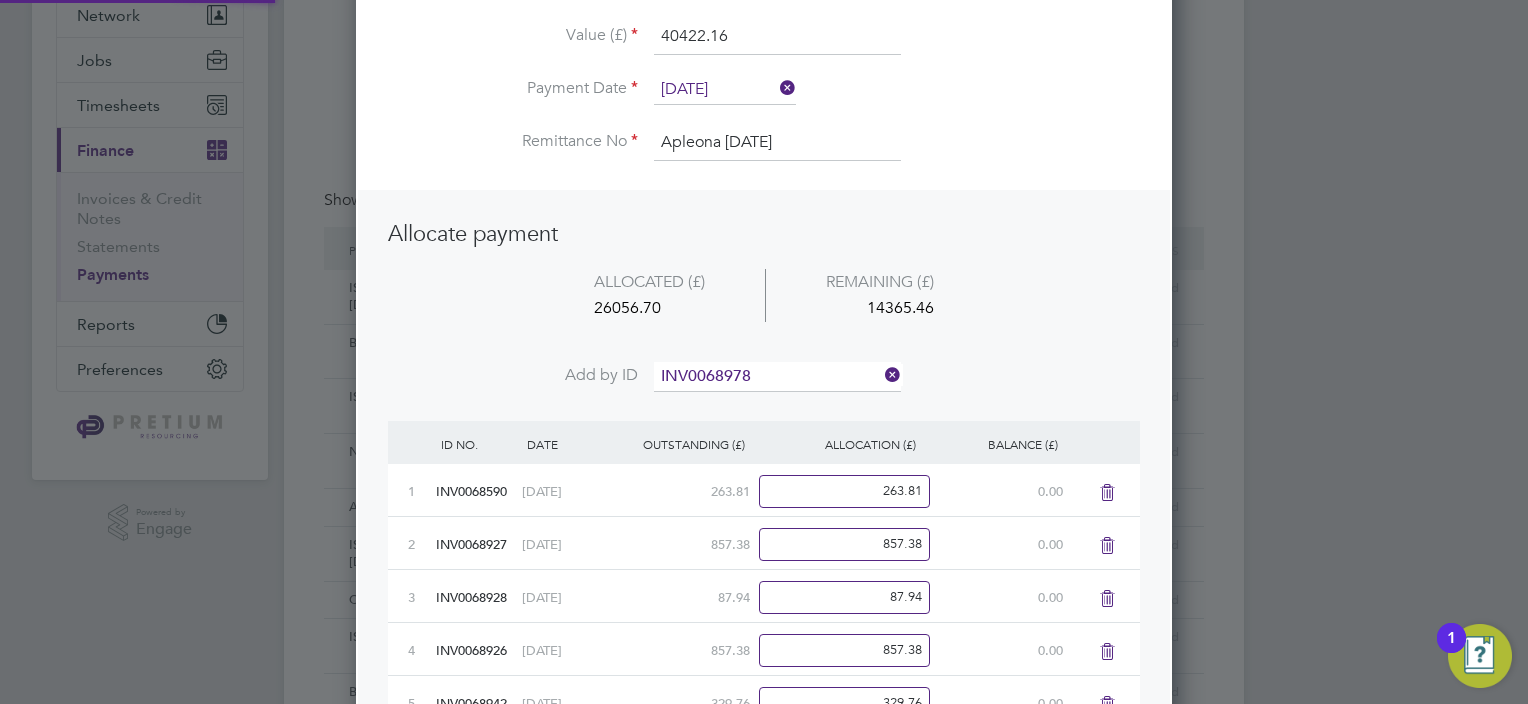 click on "INV0068978" 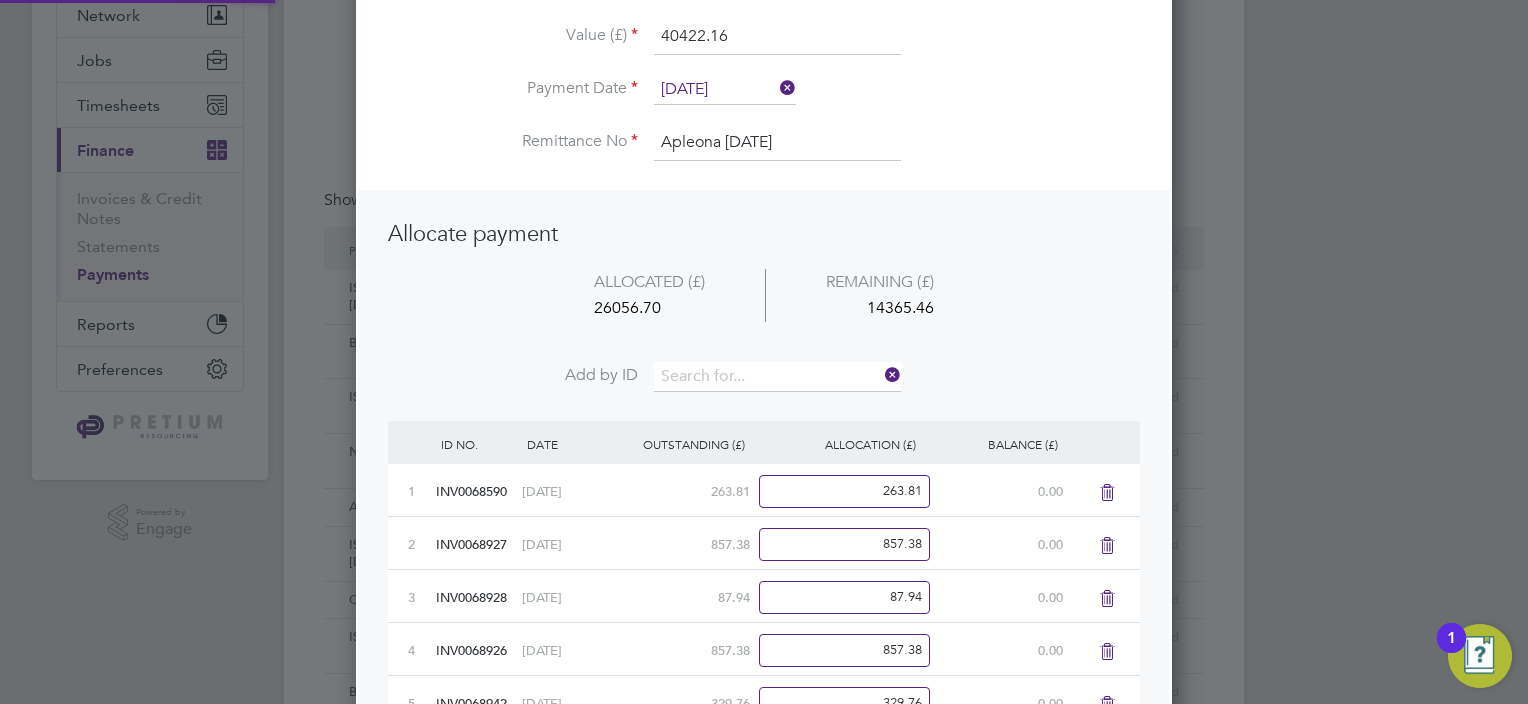 scroll, scrollTop: 9, scrollLeft: 10, axis: both 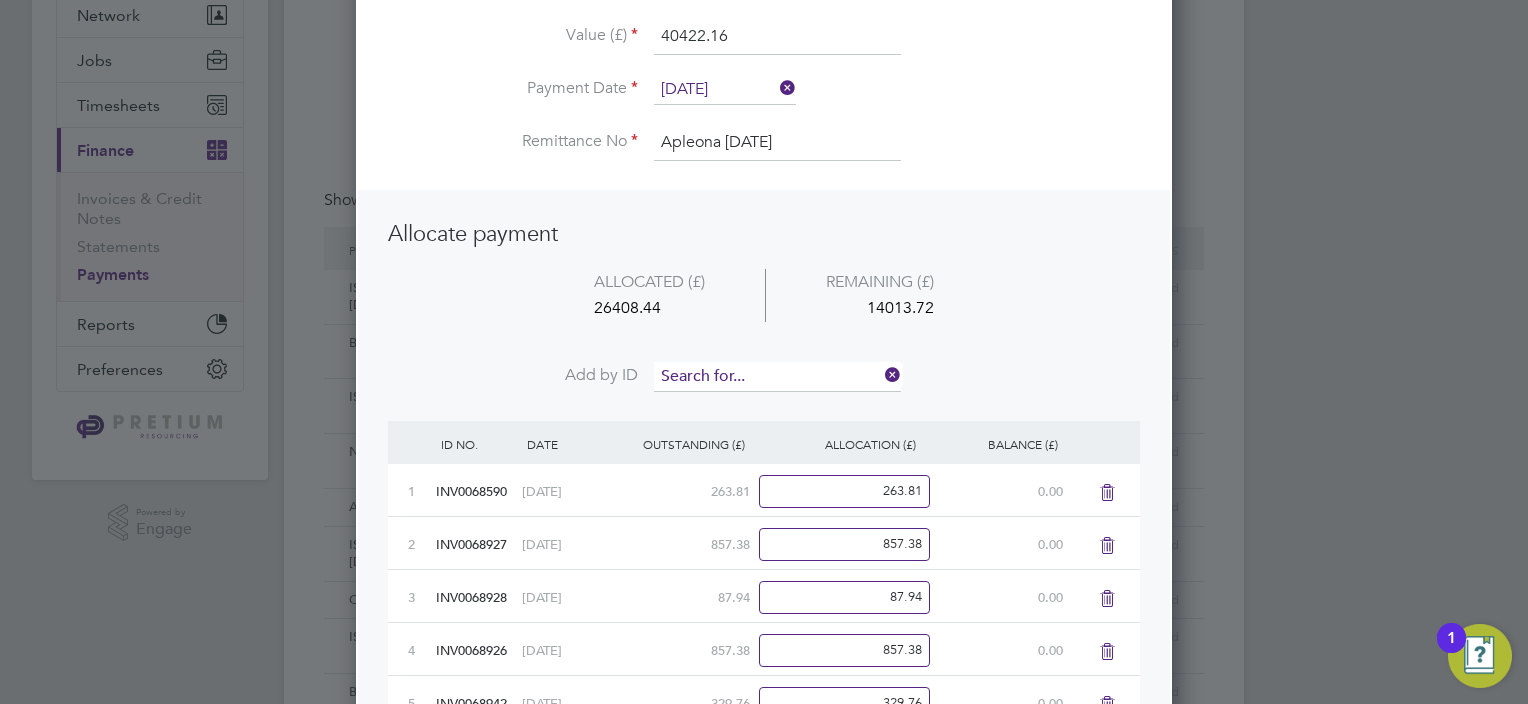 drag, startPoint x: 720, startPoint y: 375, endPoint x: 704, endPoint y: 365, distance: 18.867962 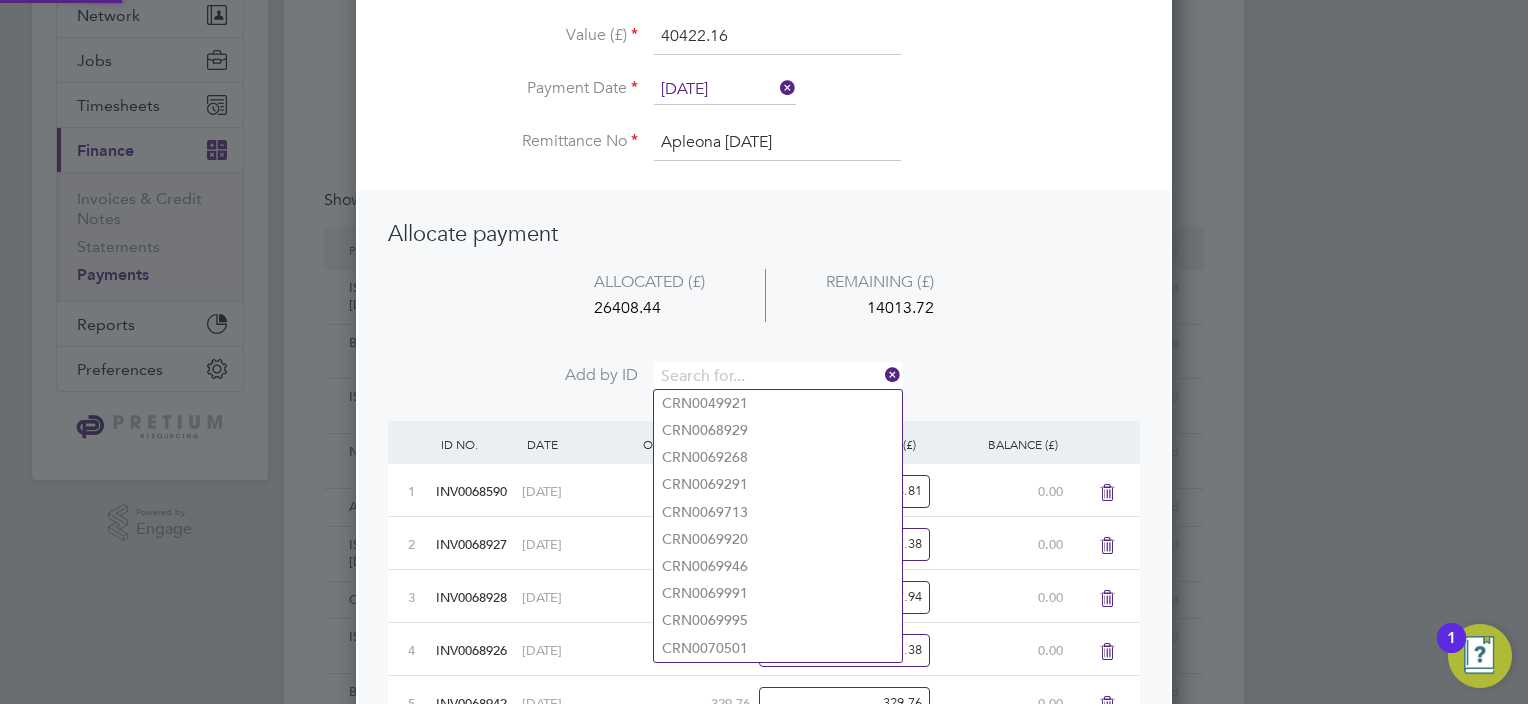 paste on "INV0068981" 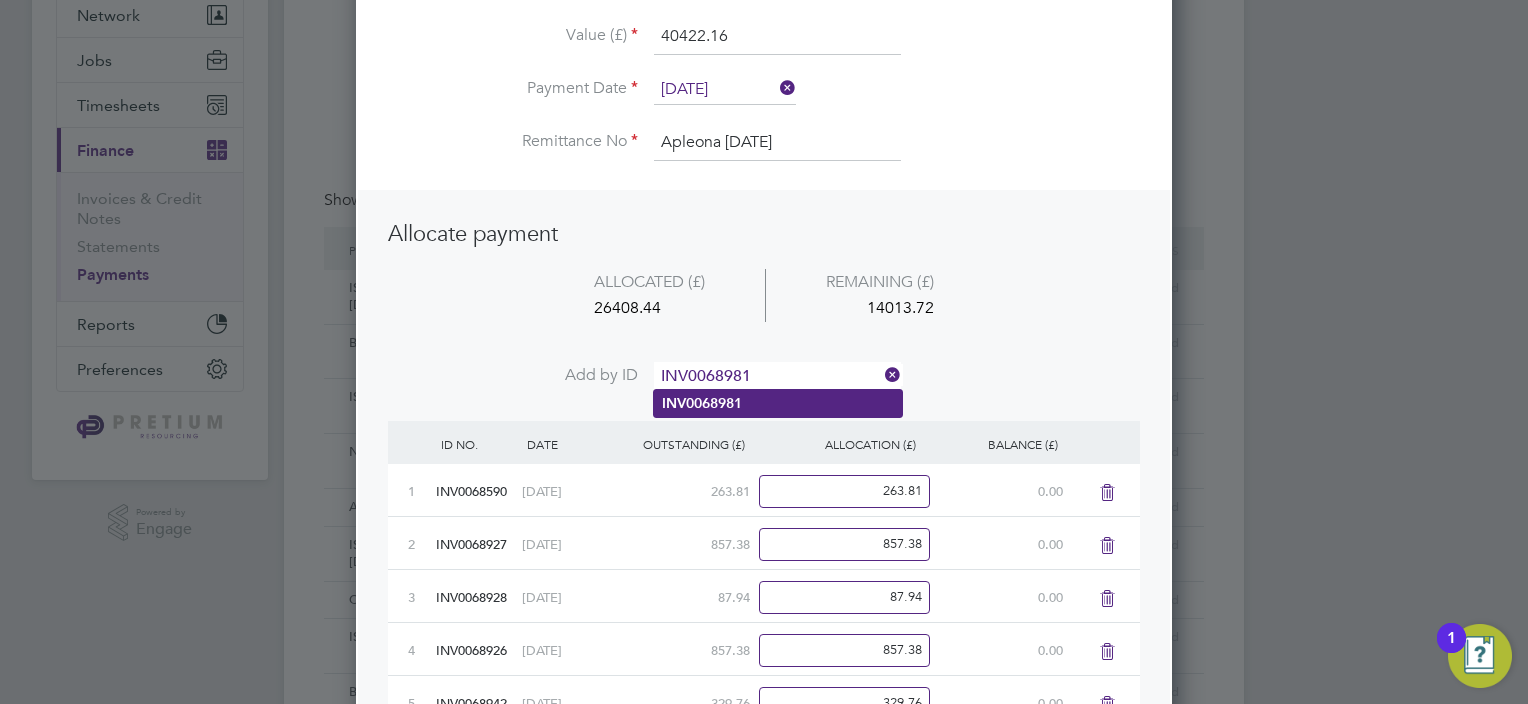 type on "INV0068981" 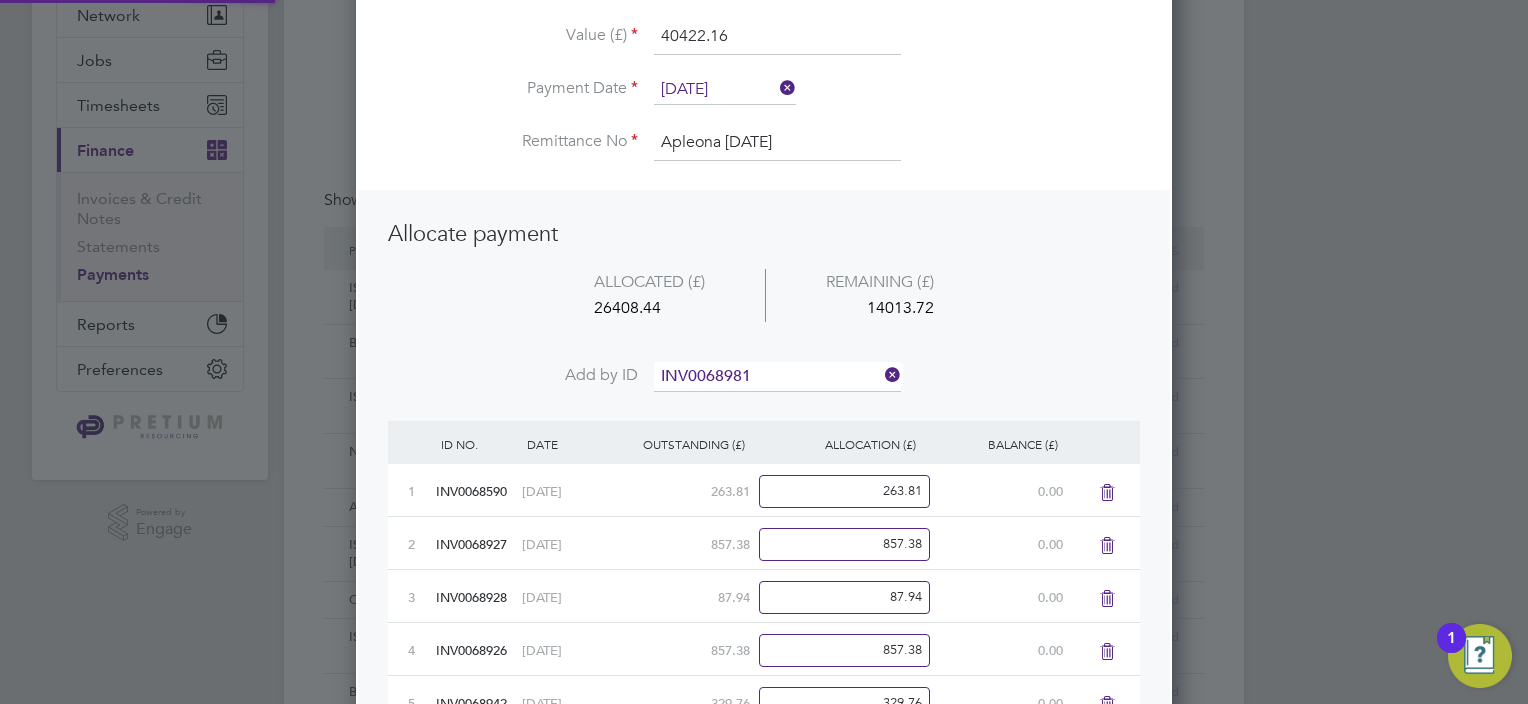click on "INV0068981" 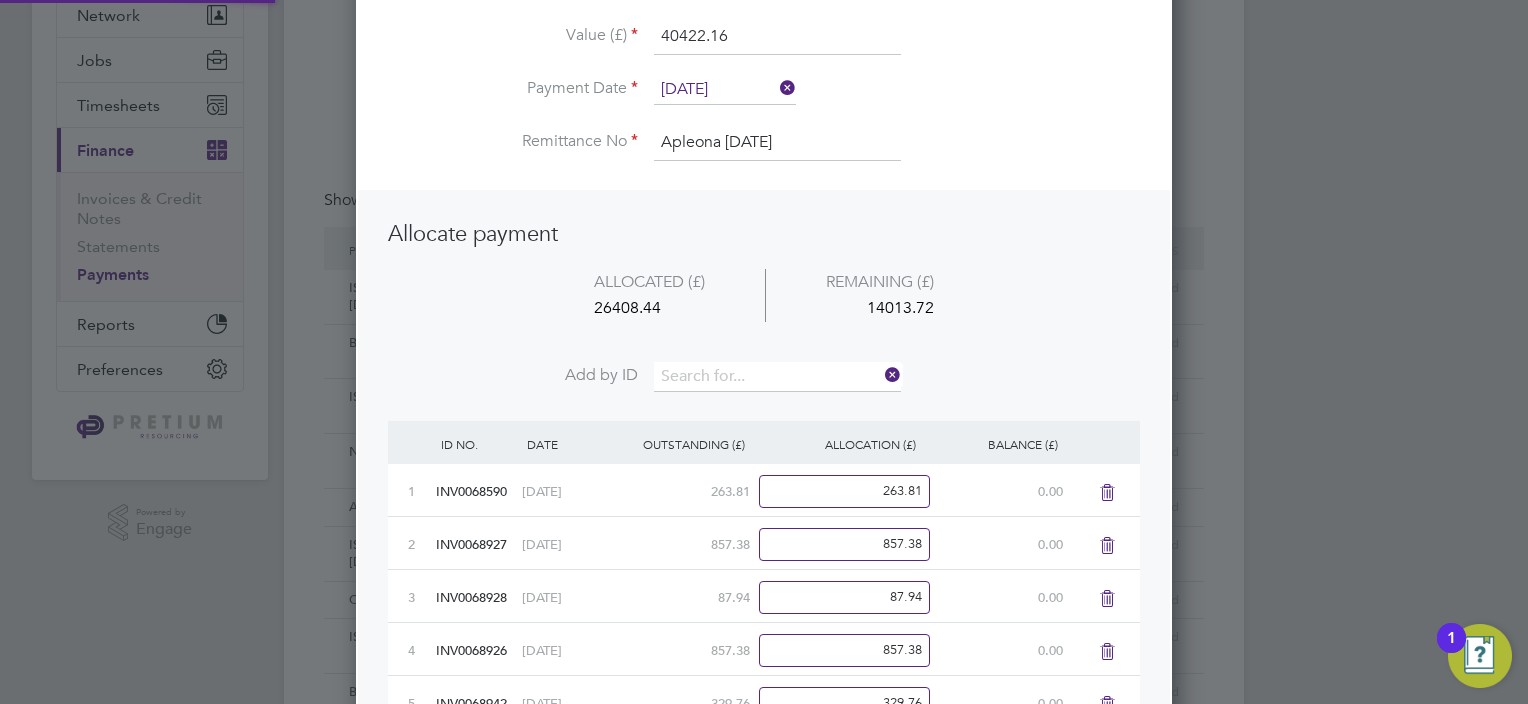 scroll, scrollTop: 10, scrollLeft: 10, axis: both 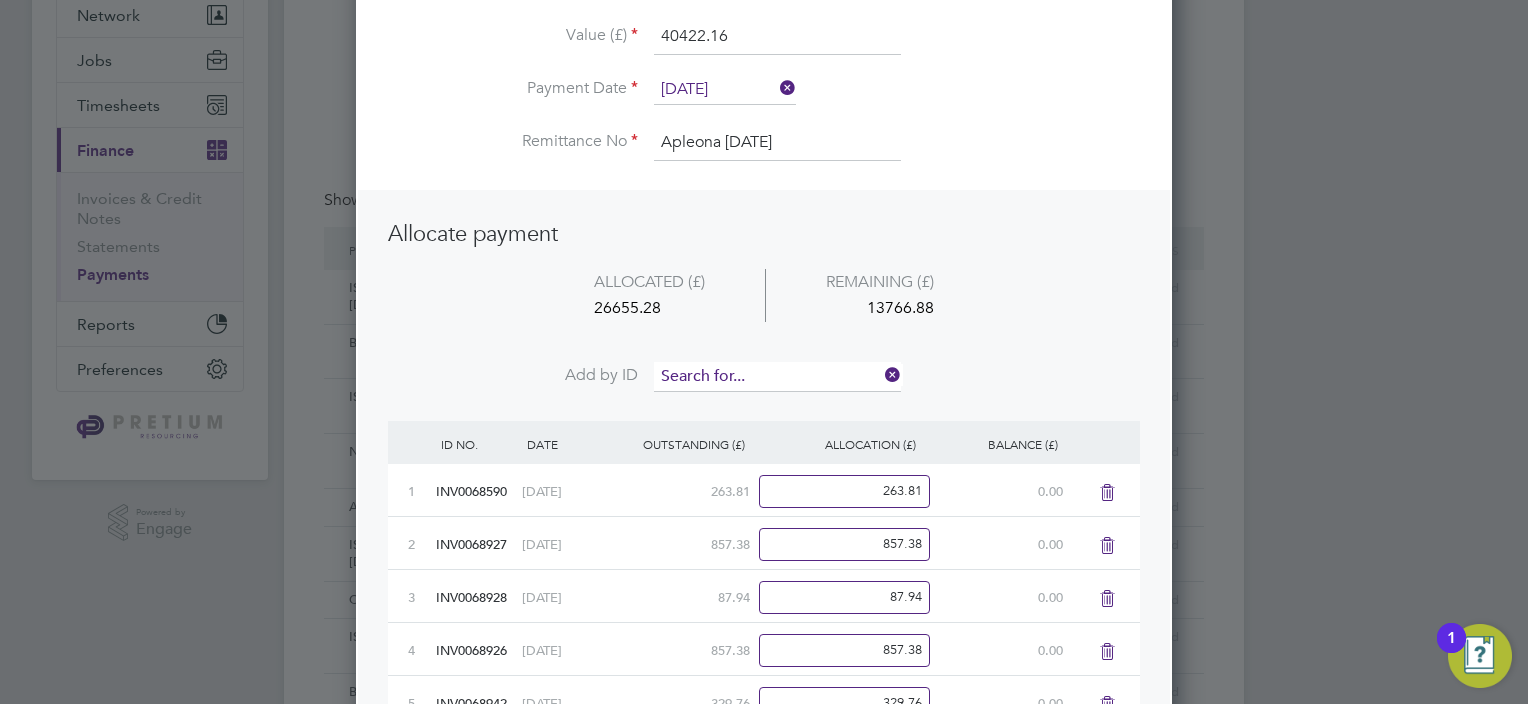 drag, startPoint x: 727, startPoint y: 380, endPoint x: 712, endPoint y: 365, distance: 21.213203 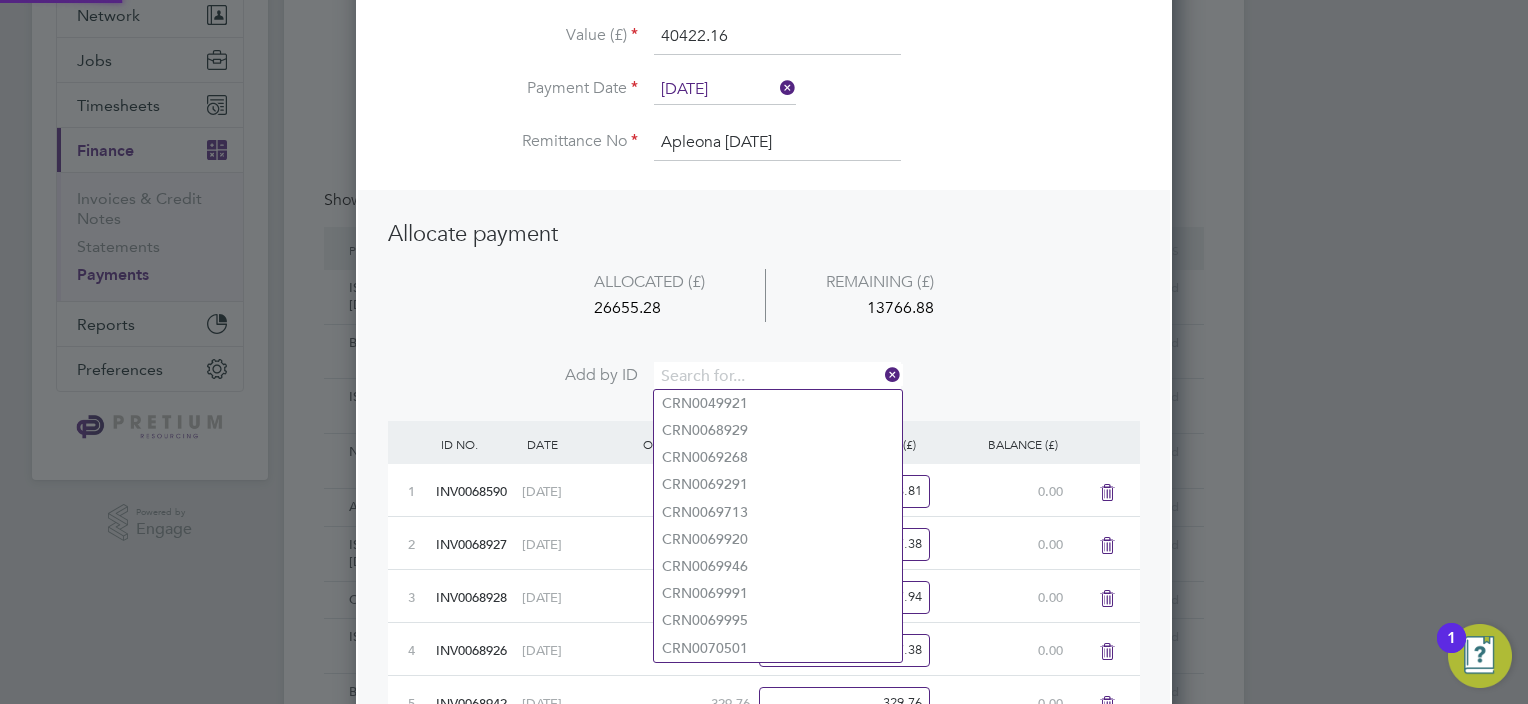 paste on "INV0068982" 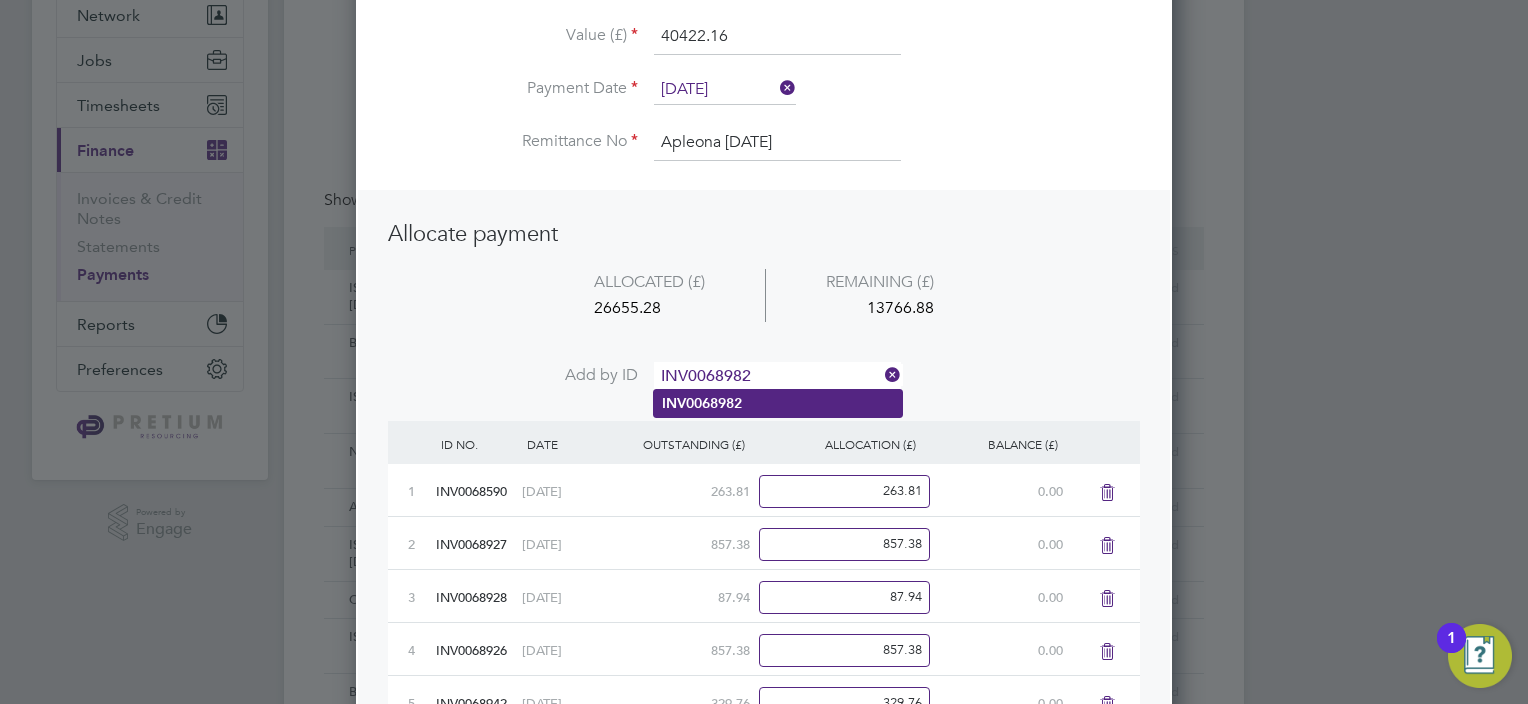 type on "INV0068982" 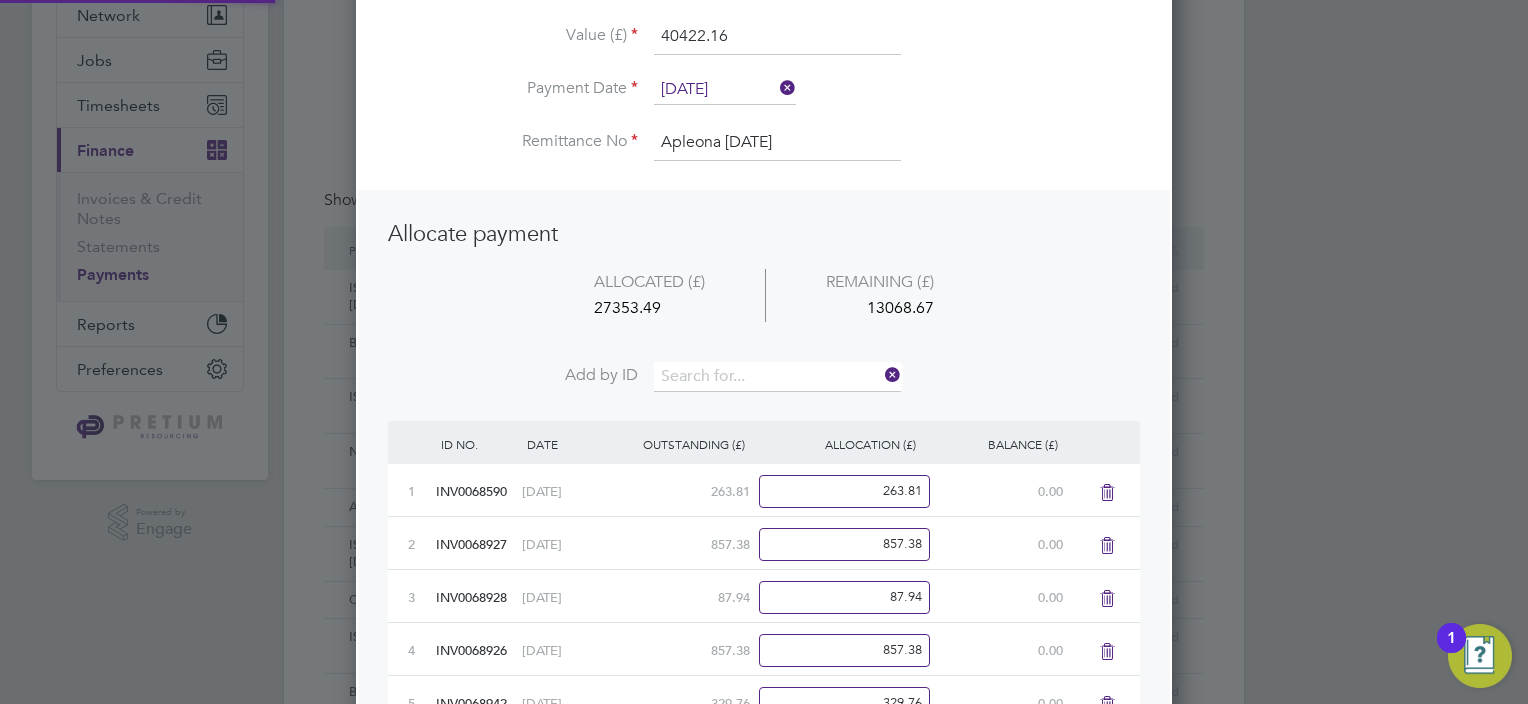 scroll, scrollTop: 10, scrollLeft: 10, axis: both 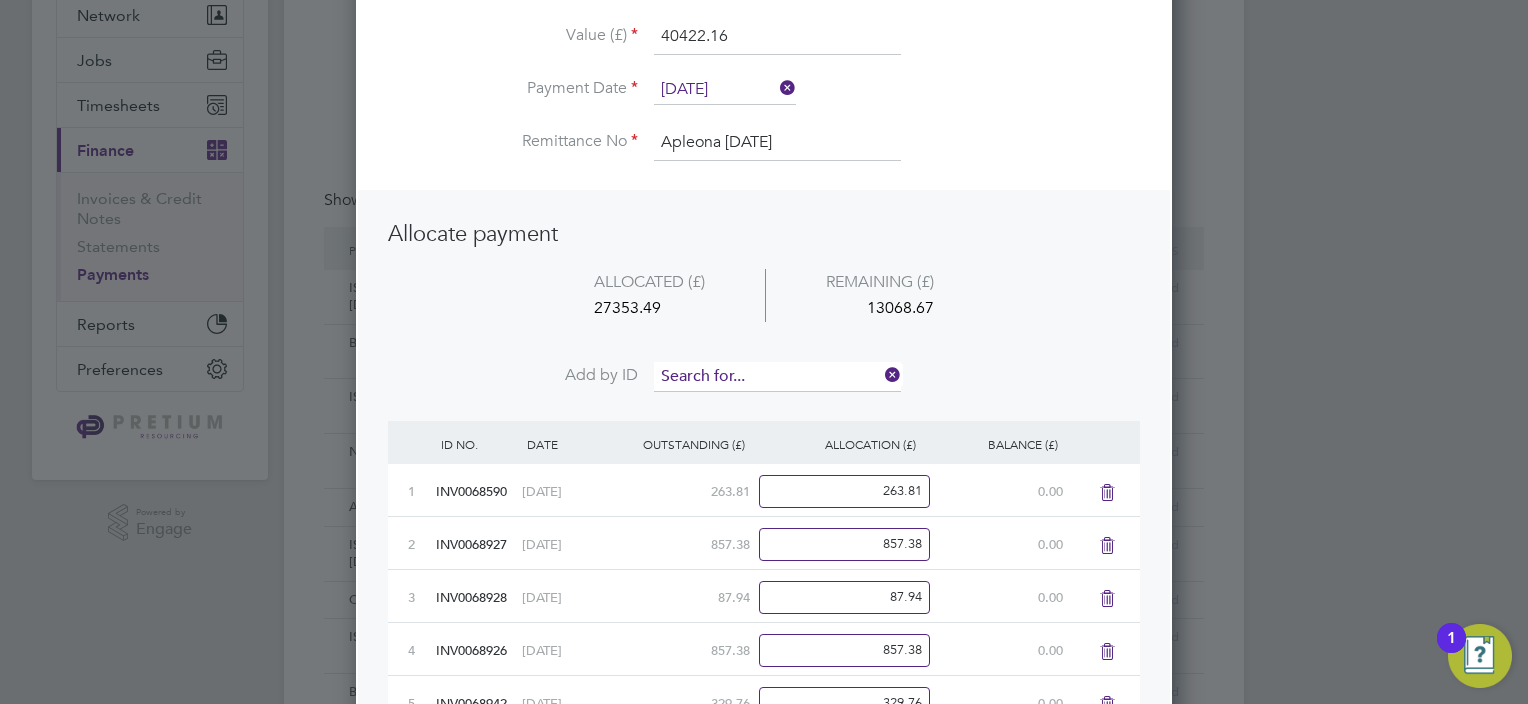 click at bounding box center (777, 377) 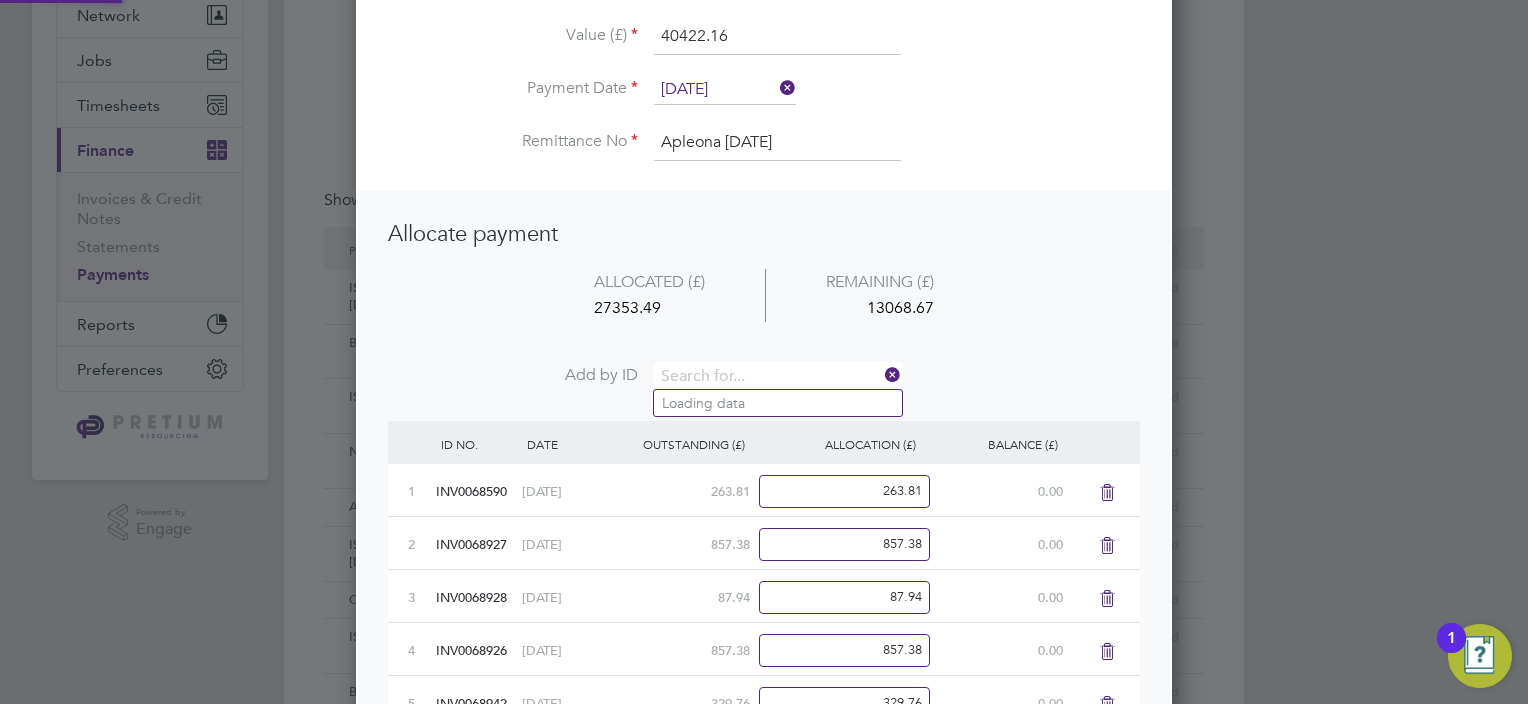 paste on "INV0068992" 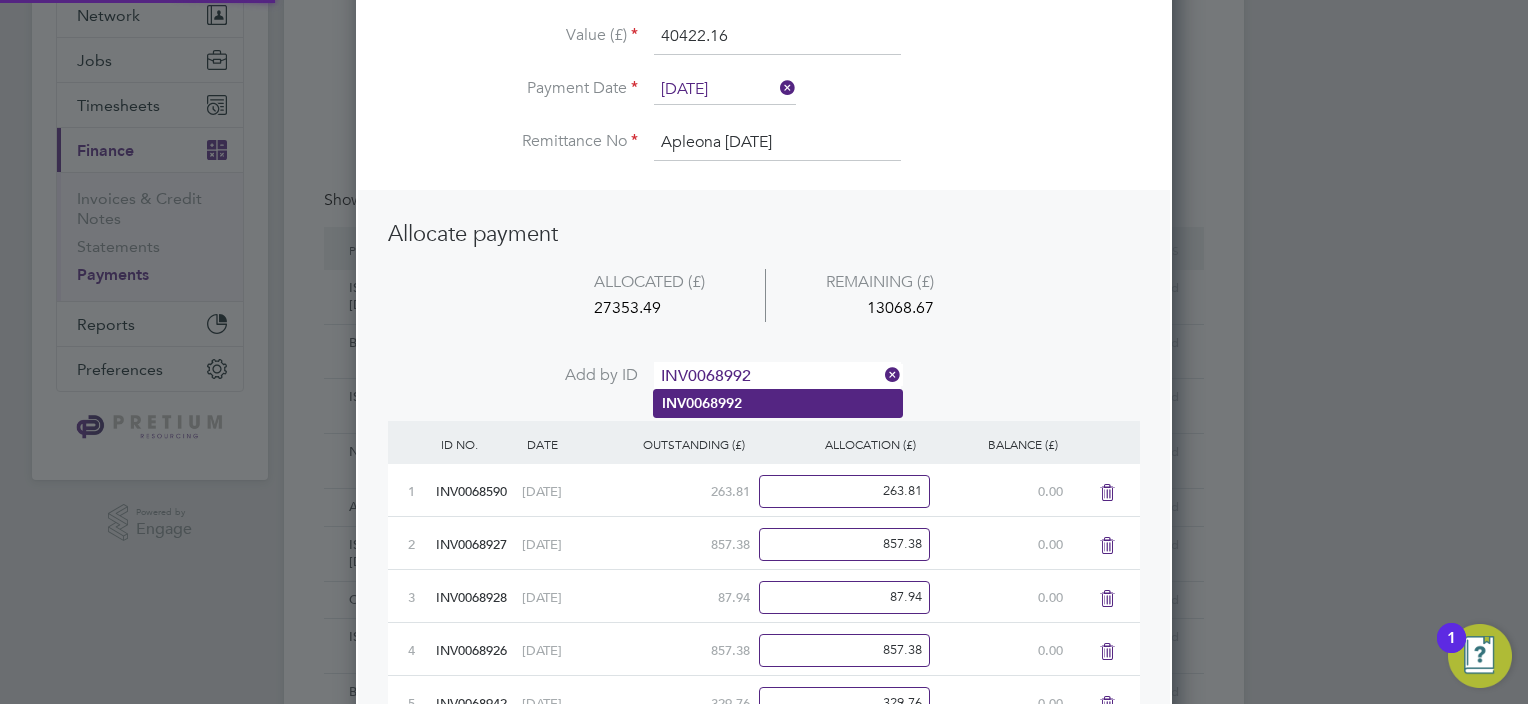 type on "INV0068992" 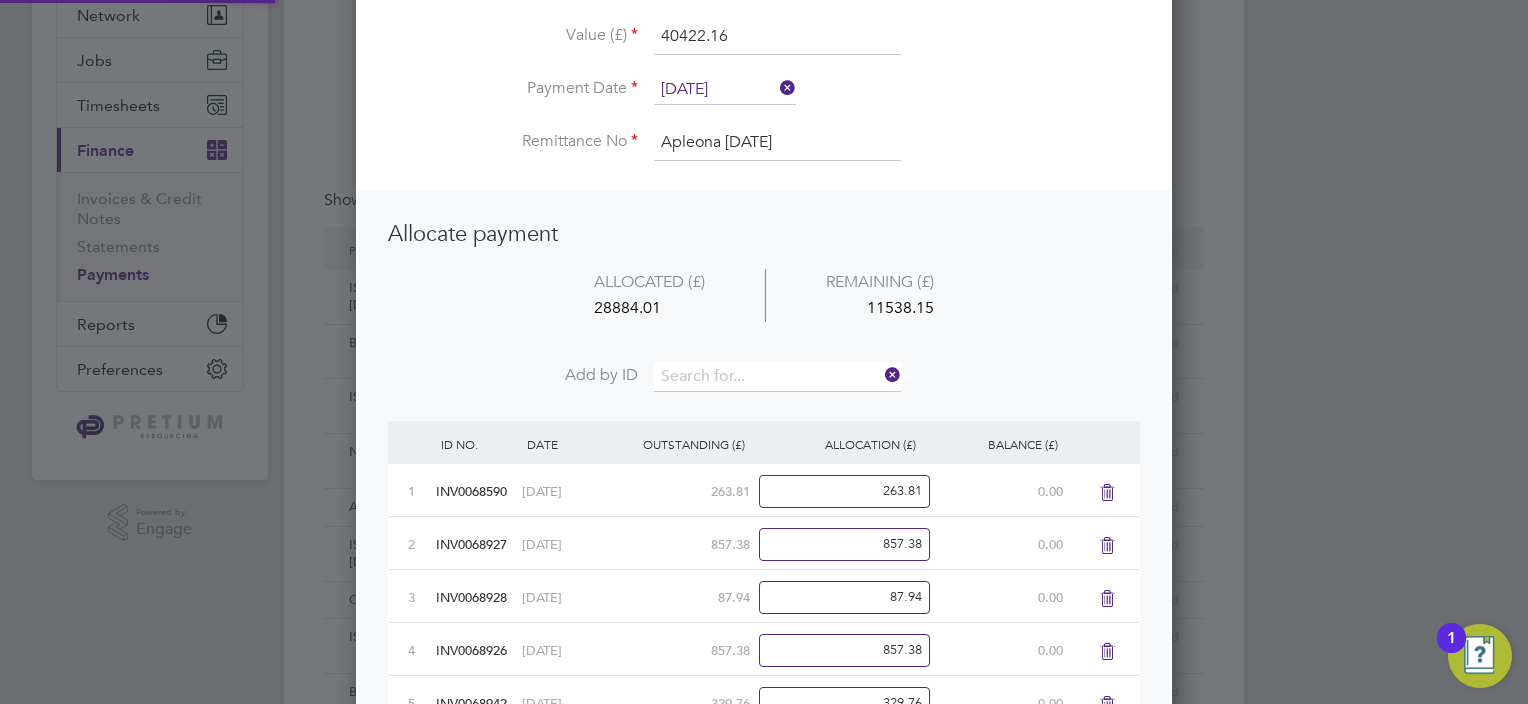 scroll, scrollTop: 10, scrollLeft: 10, axis: both 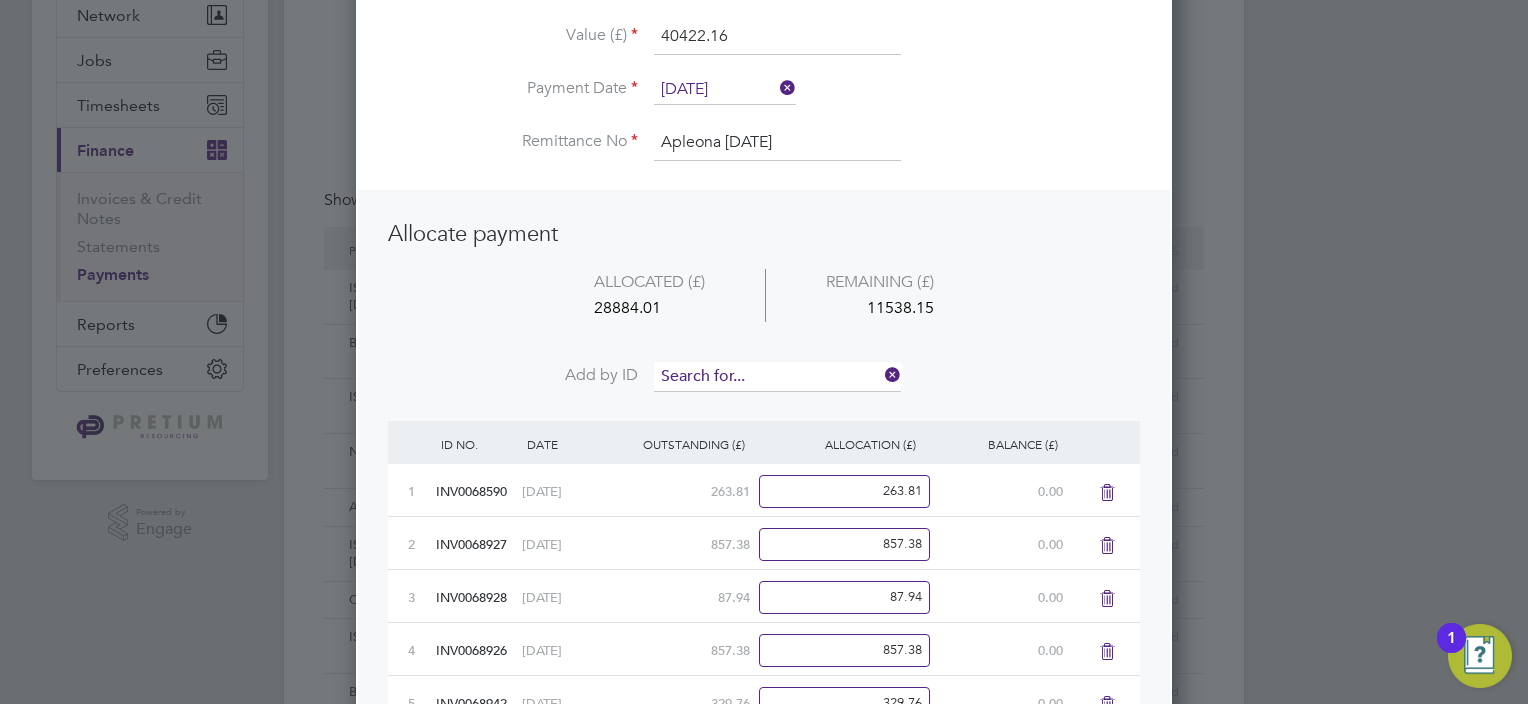 click at bounding box center (777, 377) 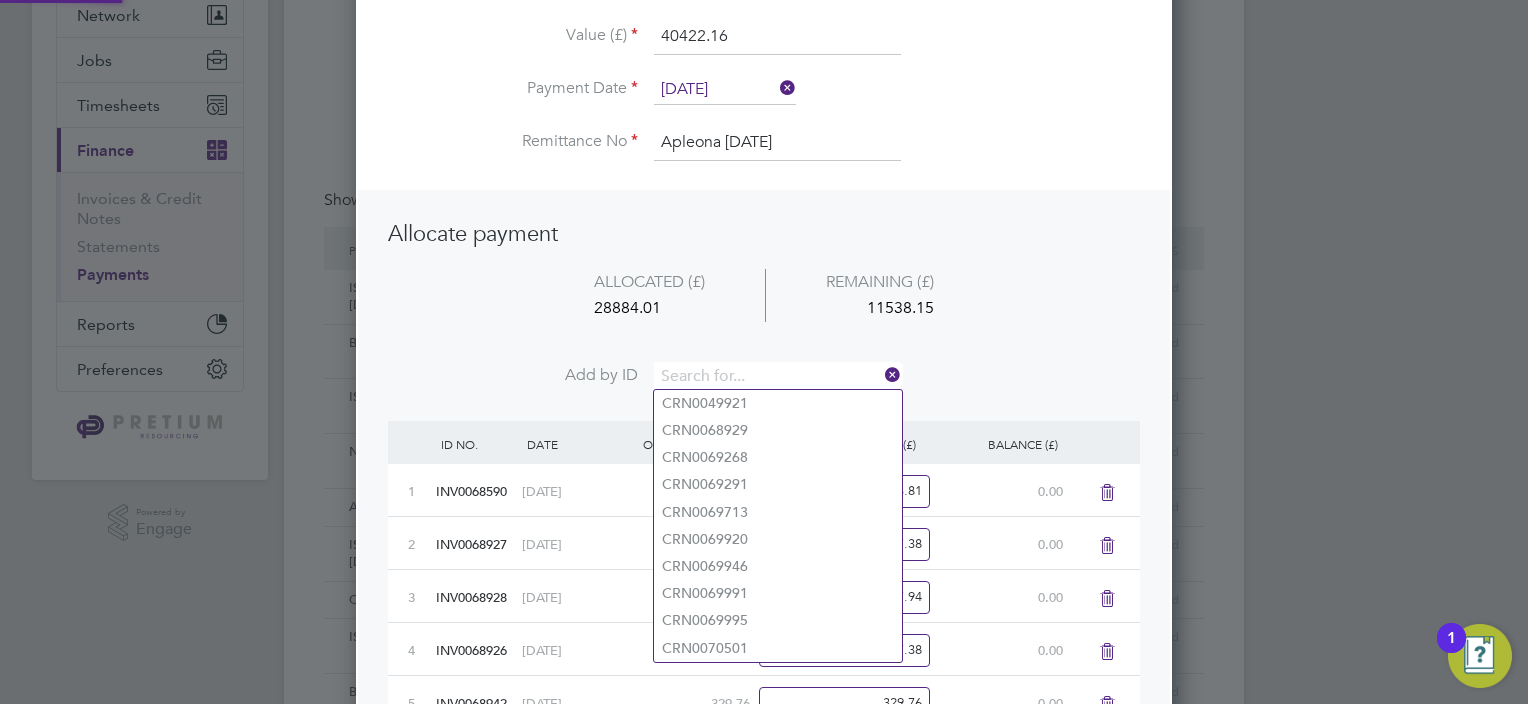 paste on "INV0069229" 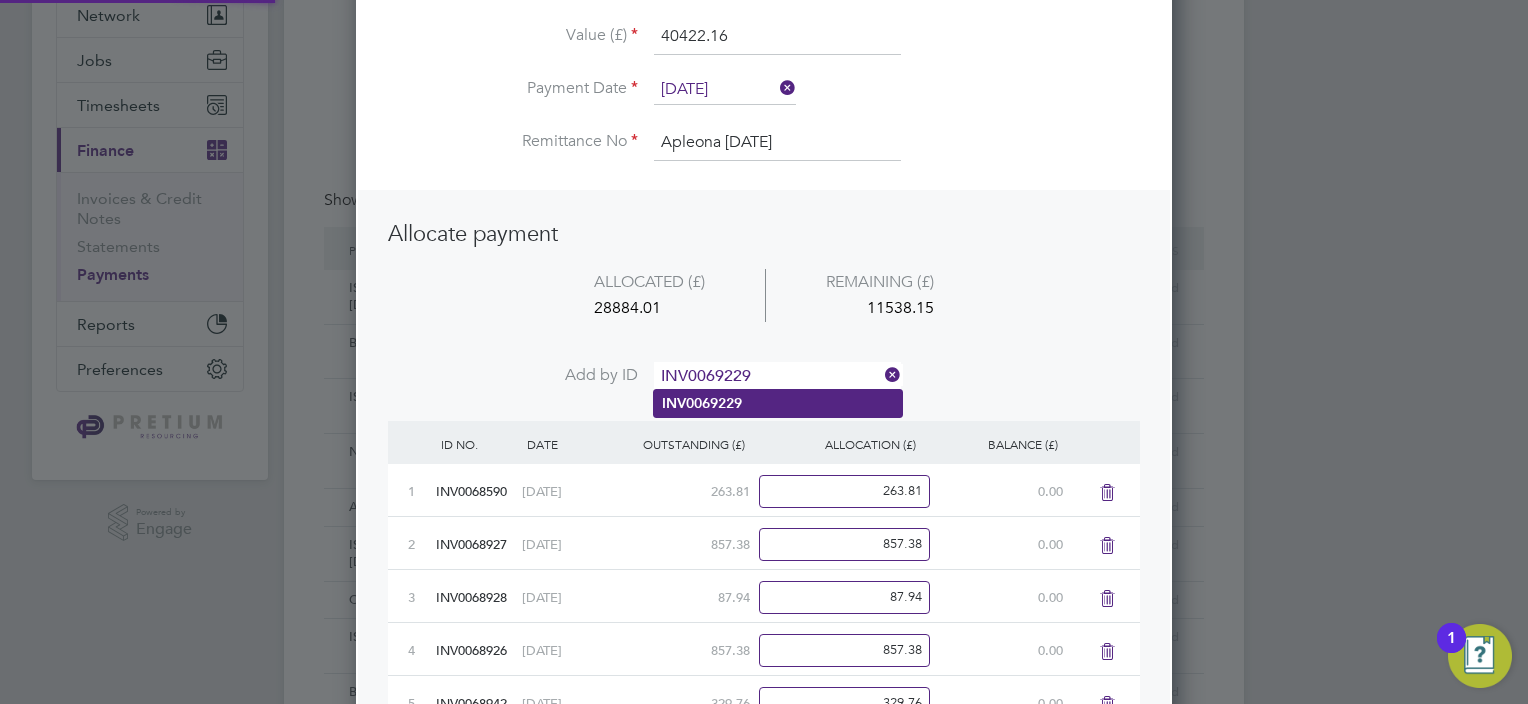 type on "INV0069229" 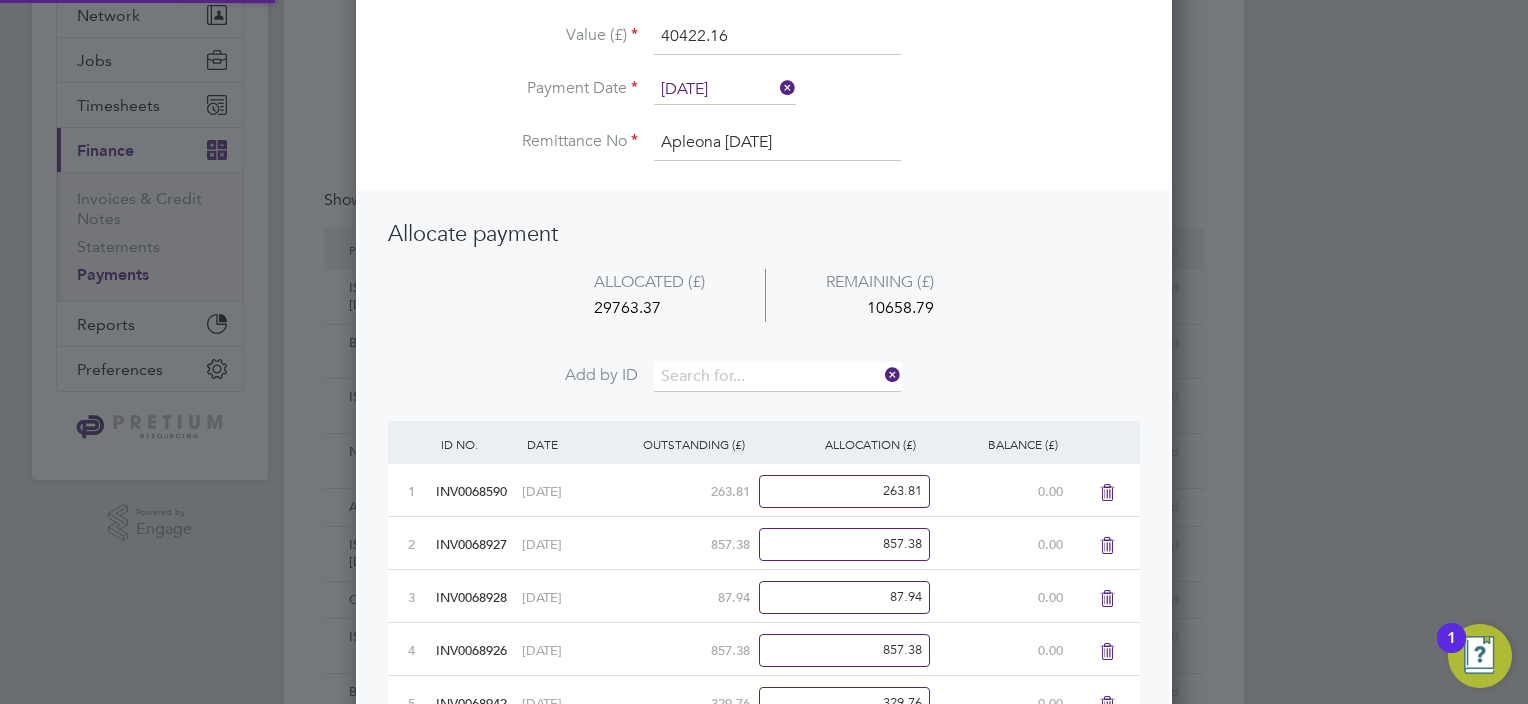 scroll, scrollTop: 9, scrollLeft: 10, axis: both 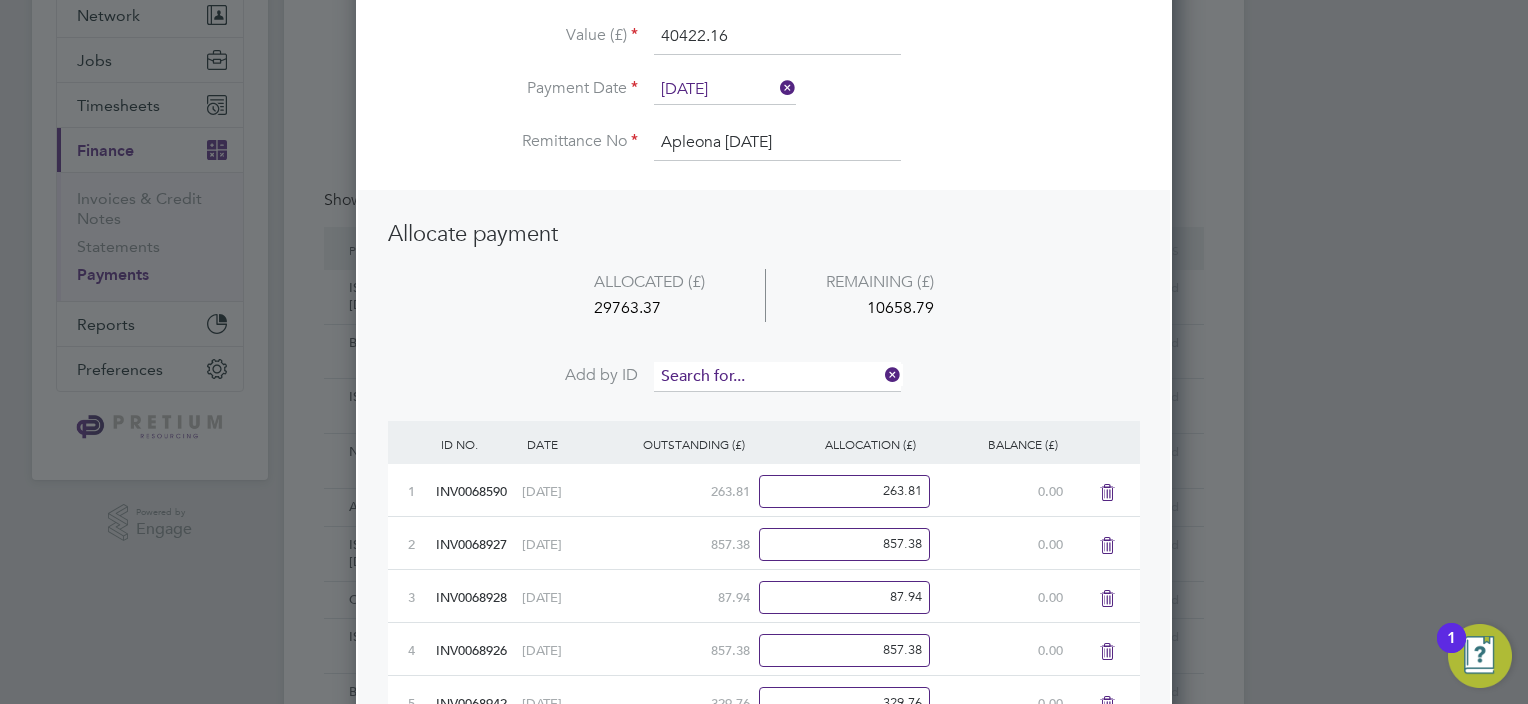 click at bounding box center (777, 377) 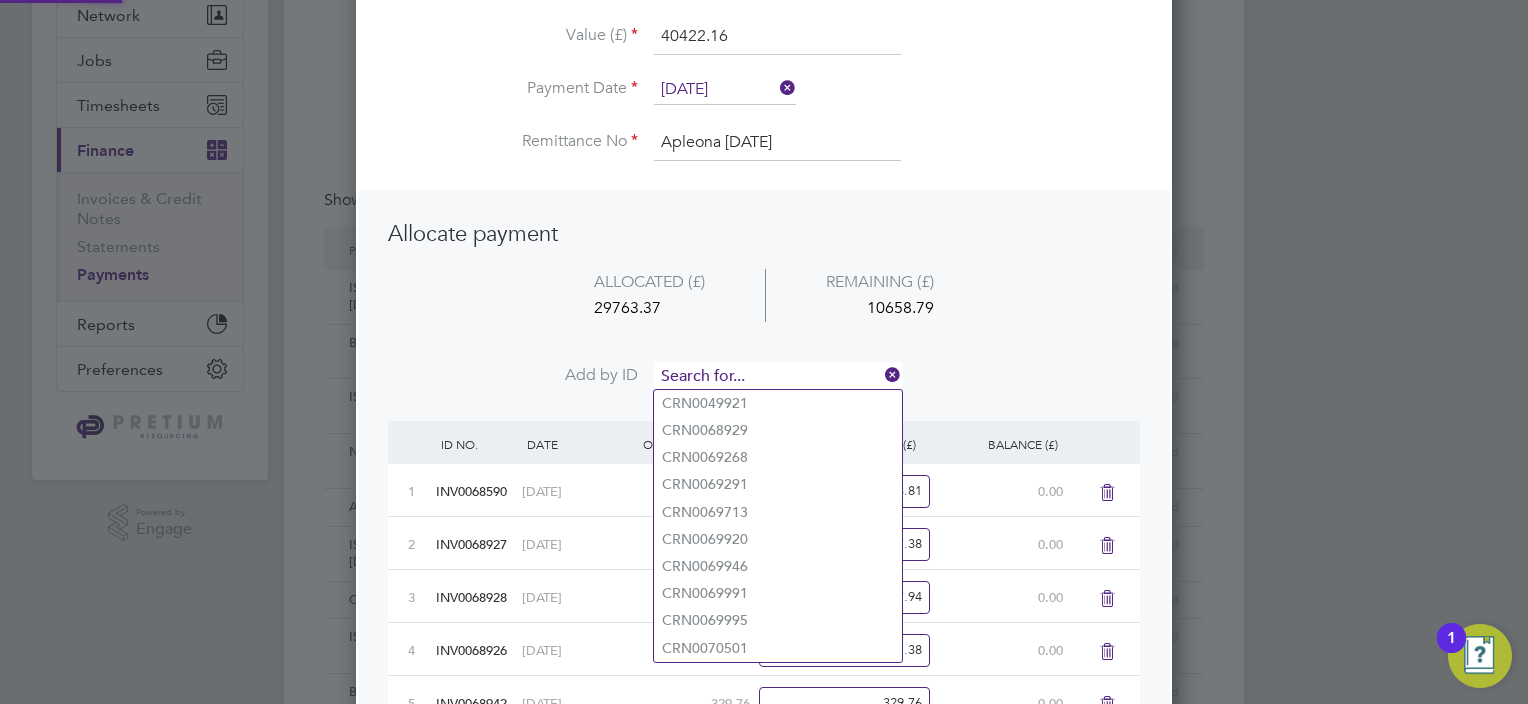 paste on "INV0069054" 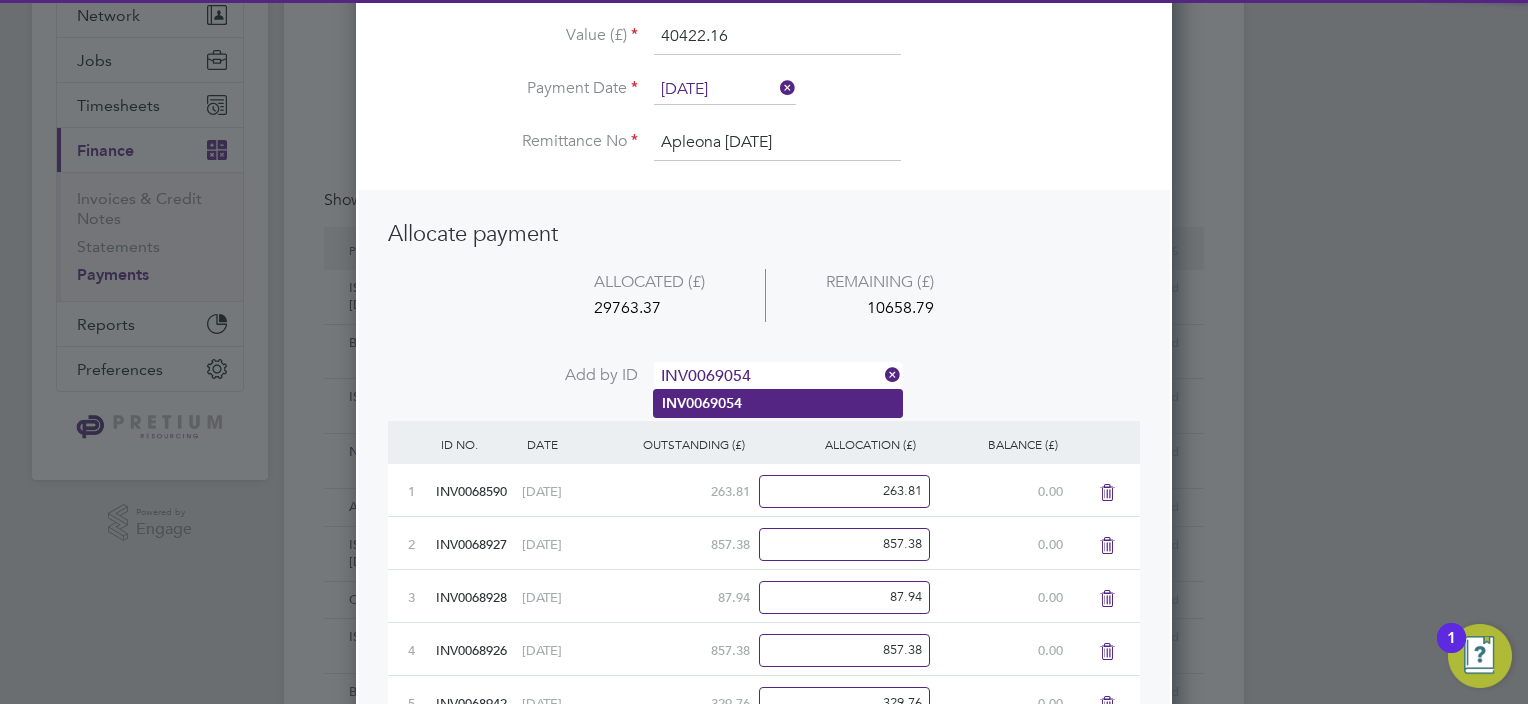 type on "INV0069054" 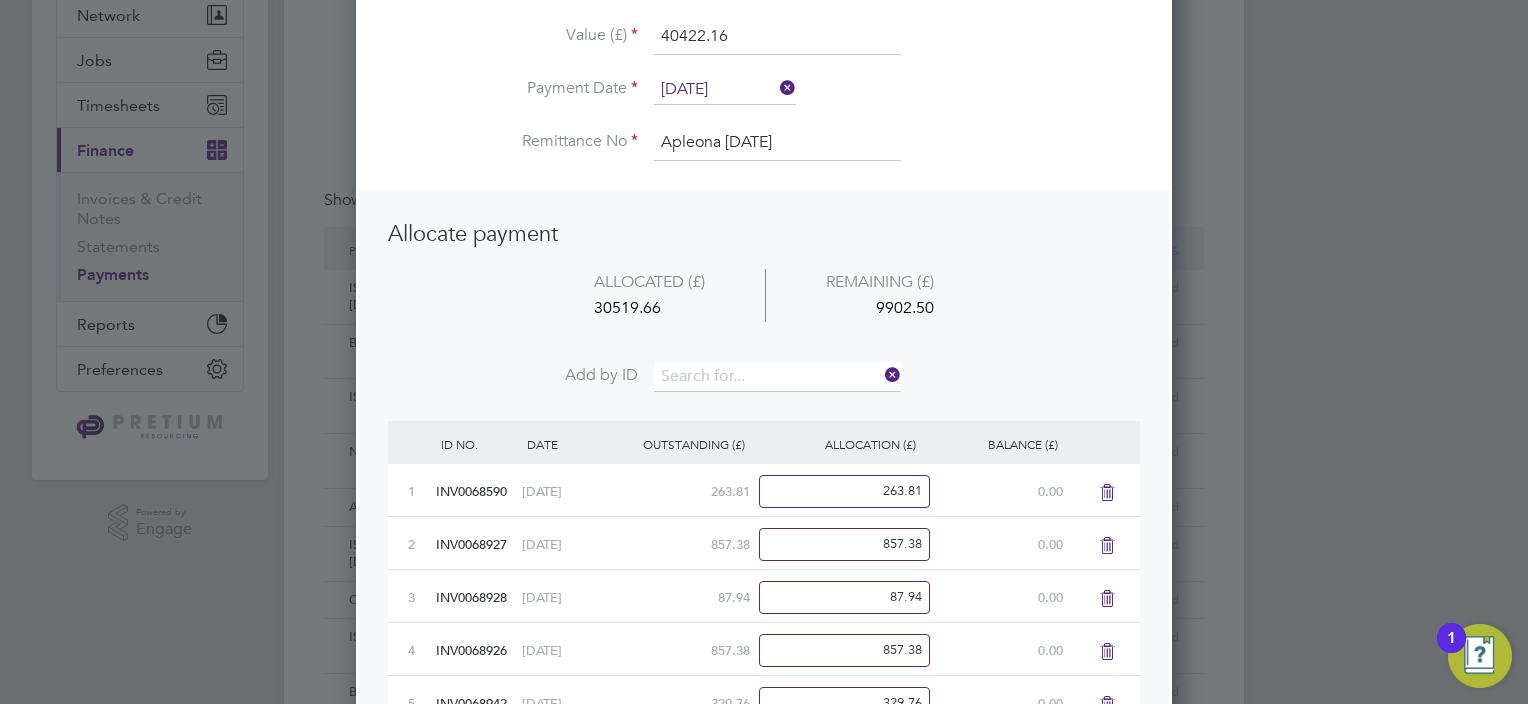 scroll, scrollTop: 9, scrollLeft: 10, axis: both 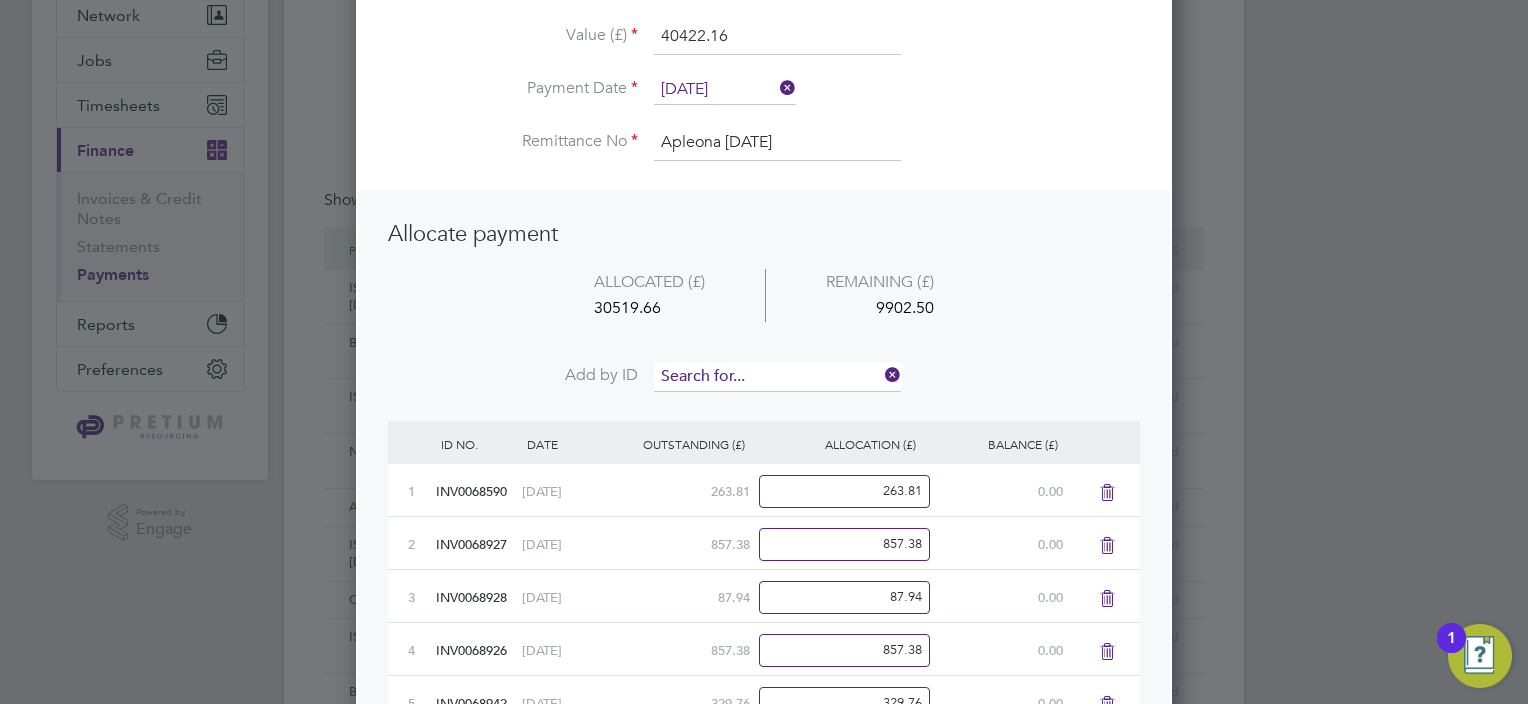 click at bounding box center [777, 377] 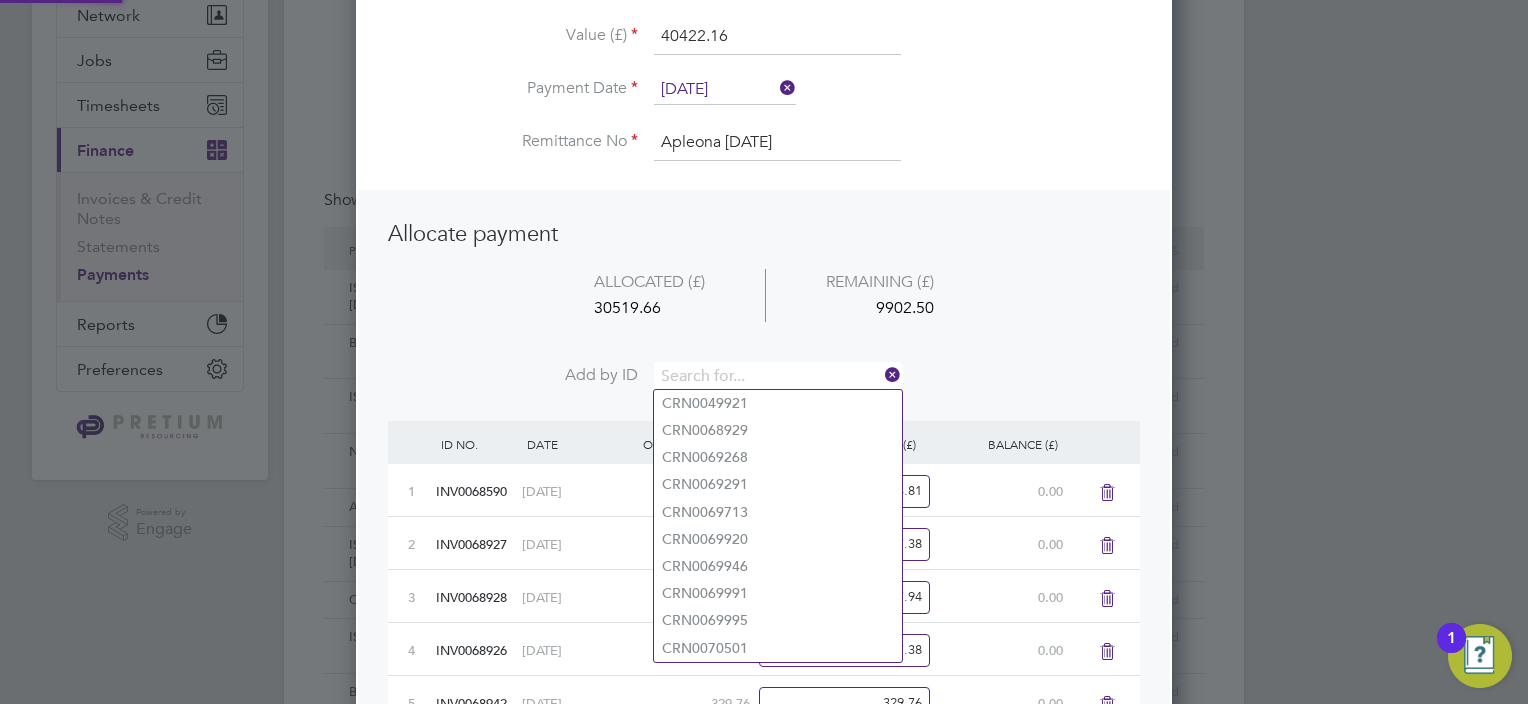 paste on "INV0069222" 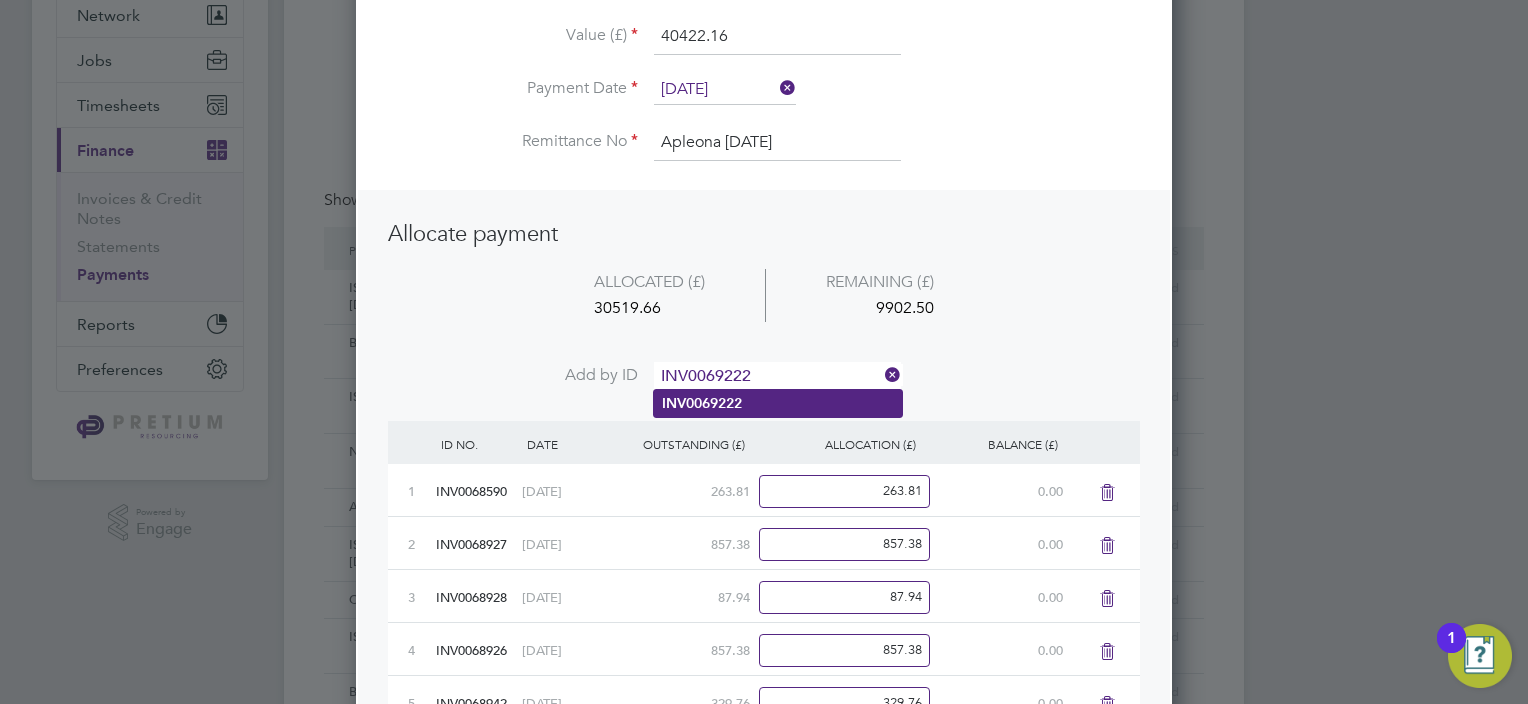 type on "INV0069222" 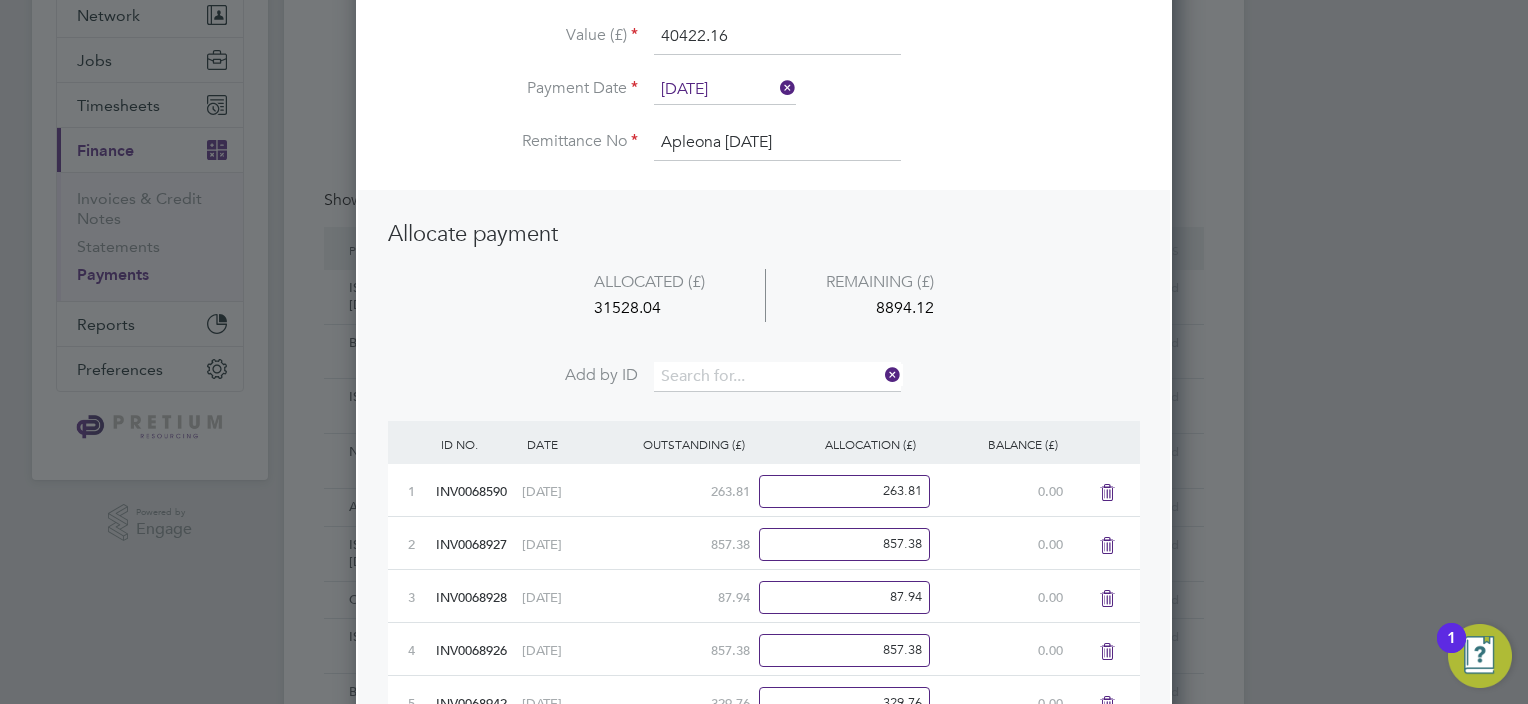 scroll, scrollTop: 10, scrollLeft: 10, axis: both 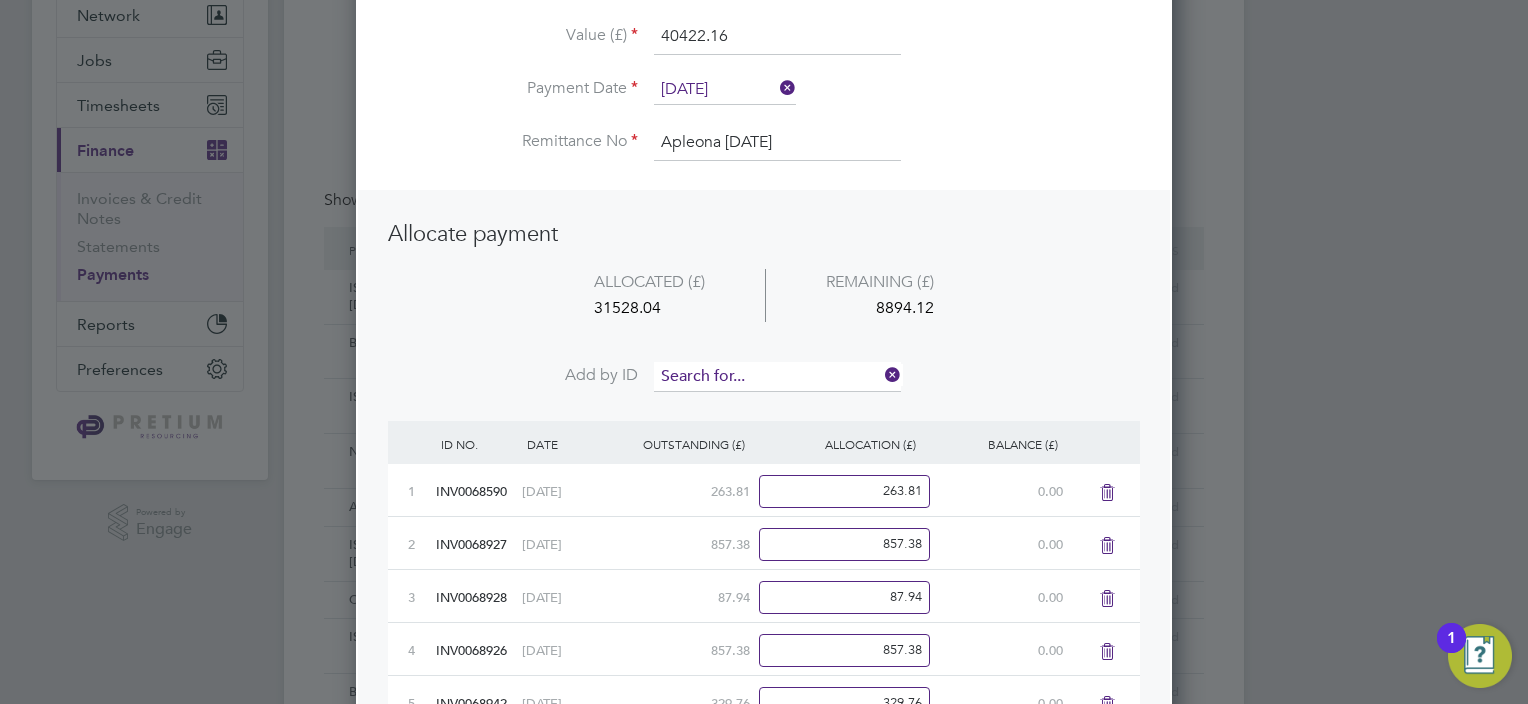 click at bounding box center (777, 377) 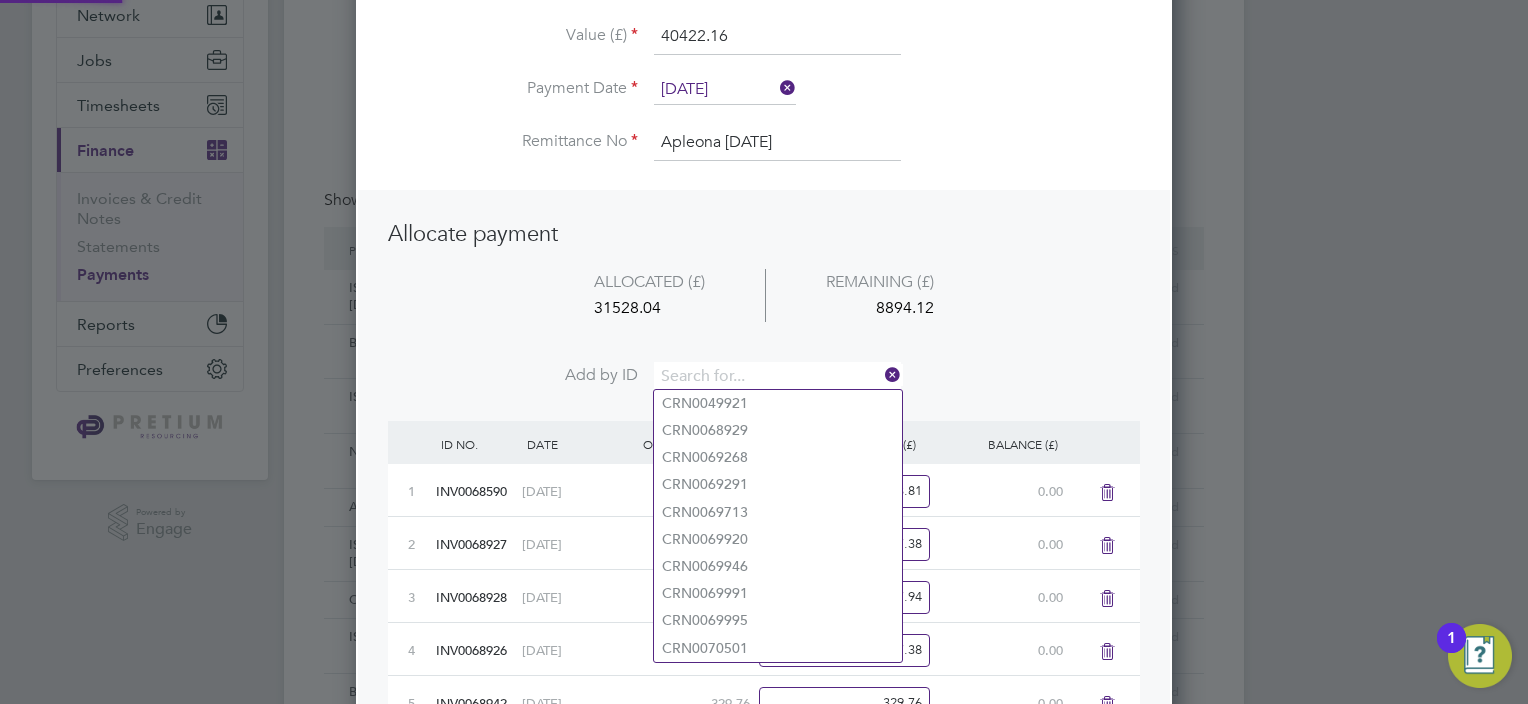 paste on "INV0069053" 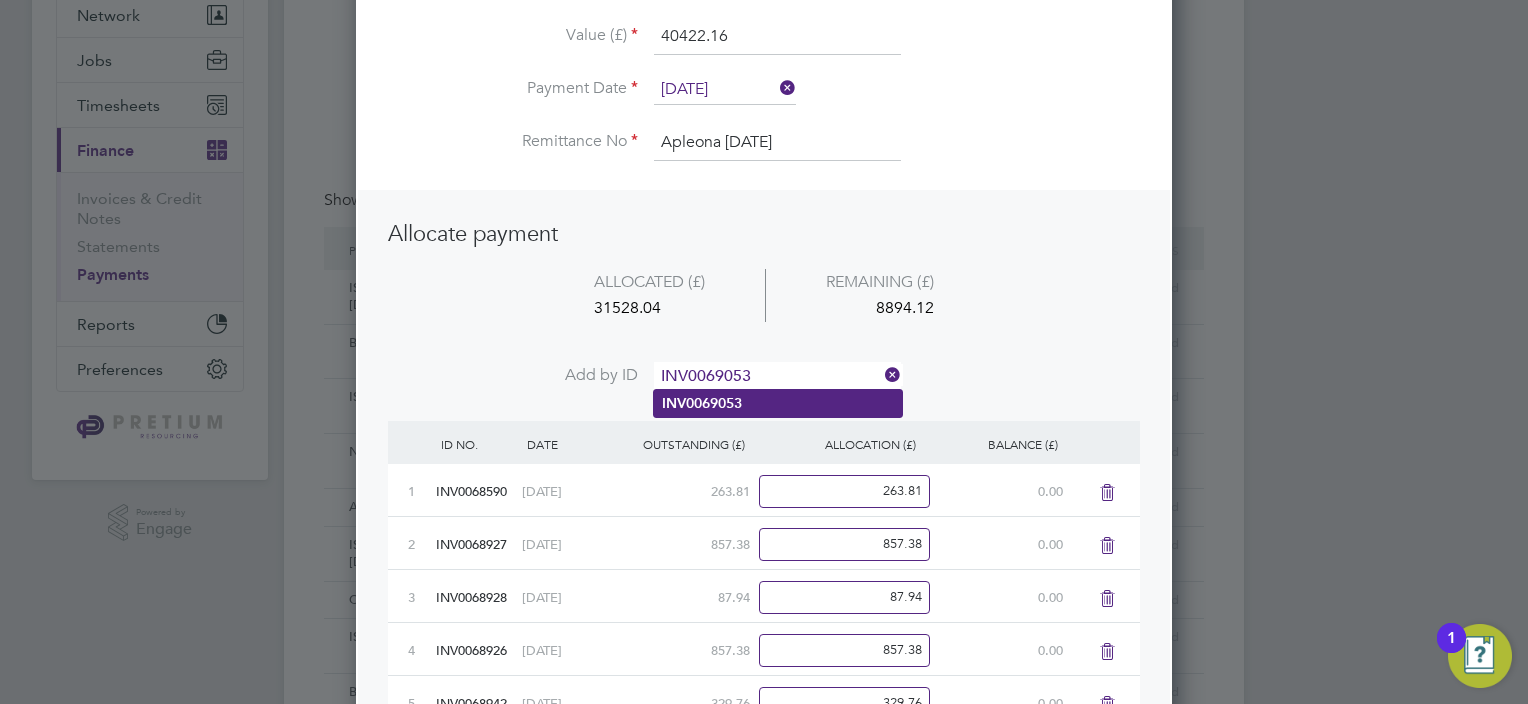 type on "INV0069053" 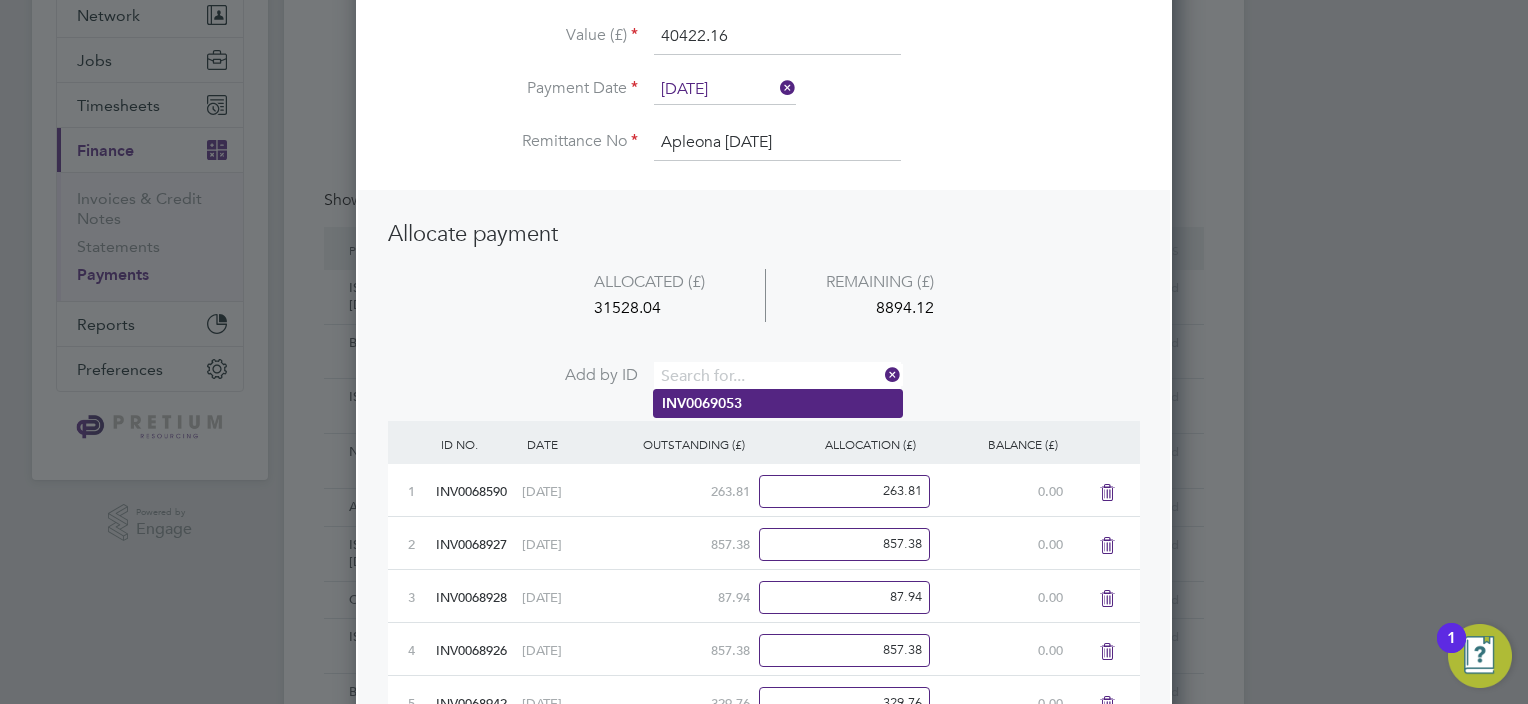 scroll, scrollTop: 10, scrollLeft: 10, axis: both 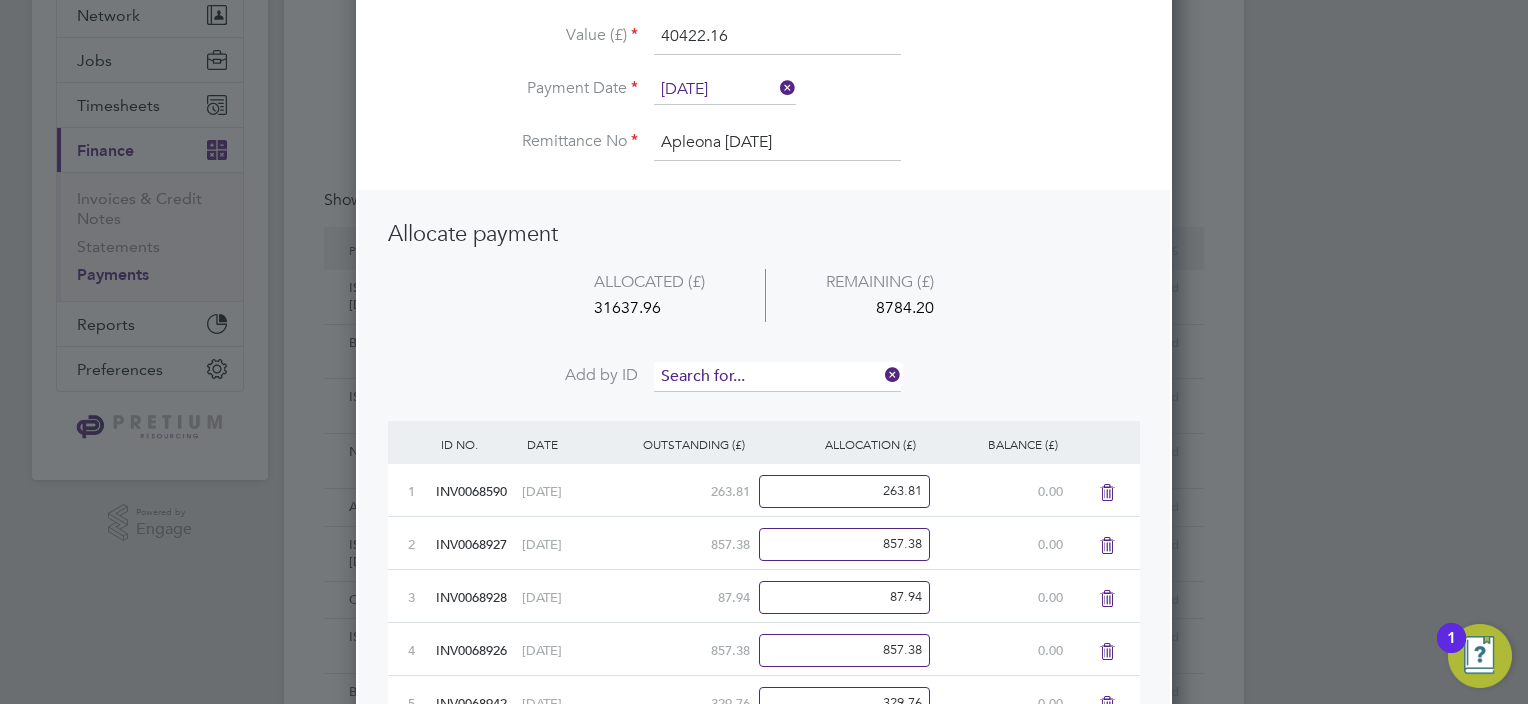 click at bounding box center (777, 377) 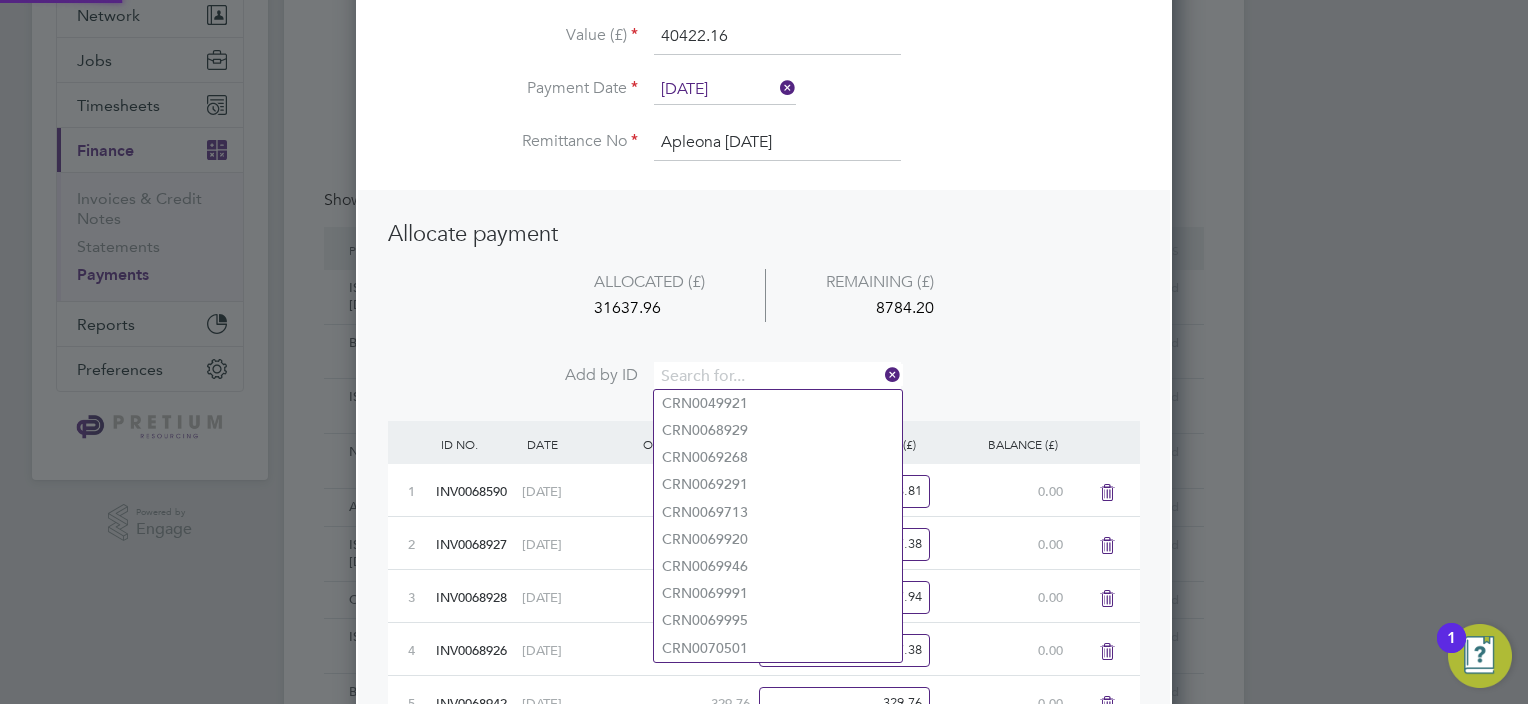 paste on "INV0069226" 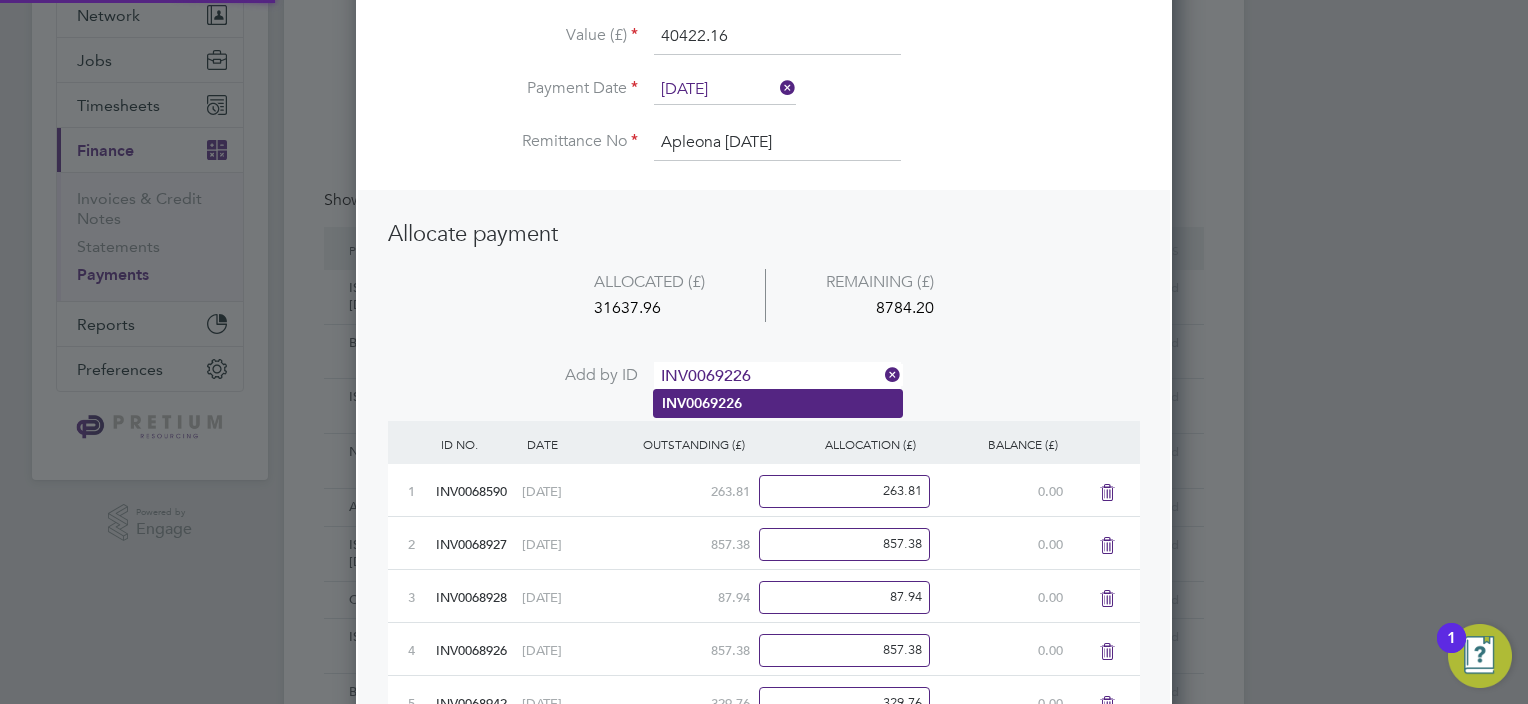 type on "INV0069226" 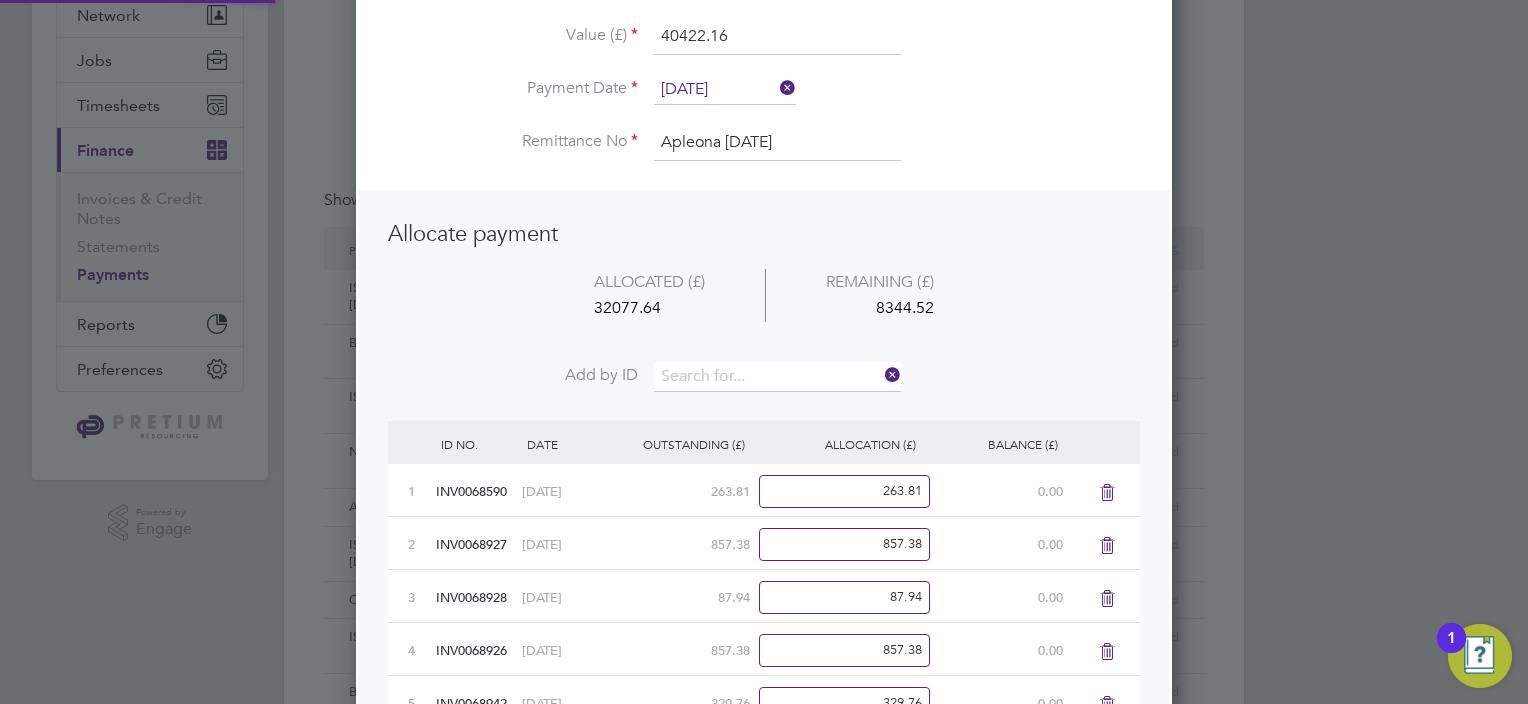 scroll, scrollTop: 9, scrollLeft: 10, axis: both 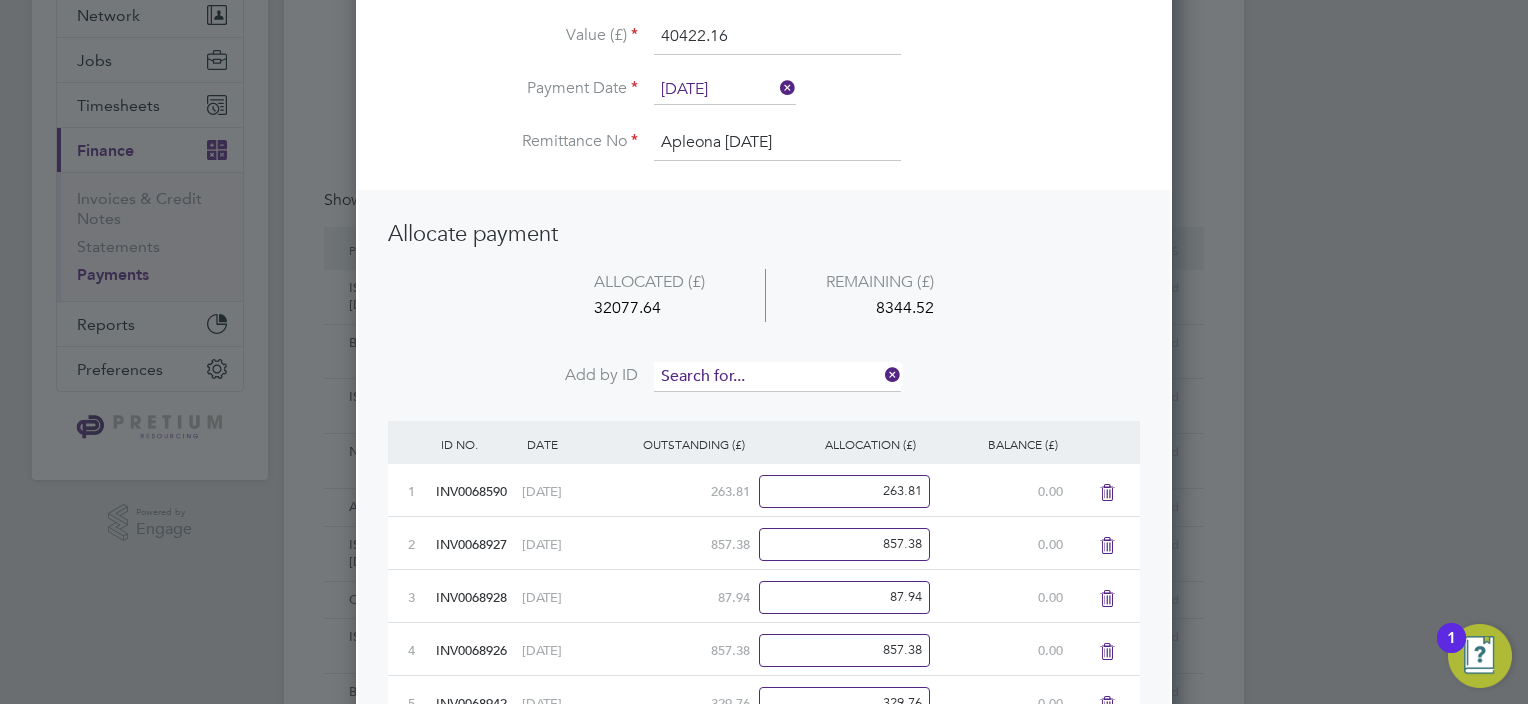 drag, startPoint x: 707, startPoint y: 390, endPoint x: 700, endPoint y: 382, distance: 10.630146 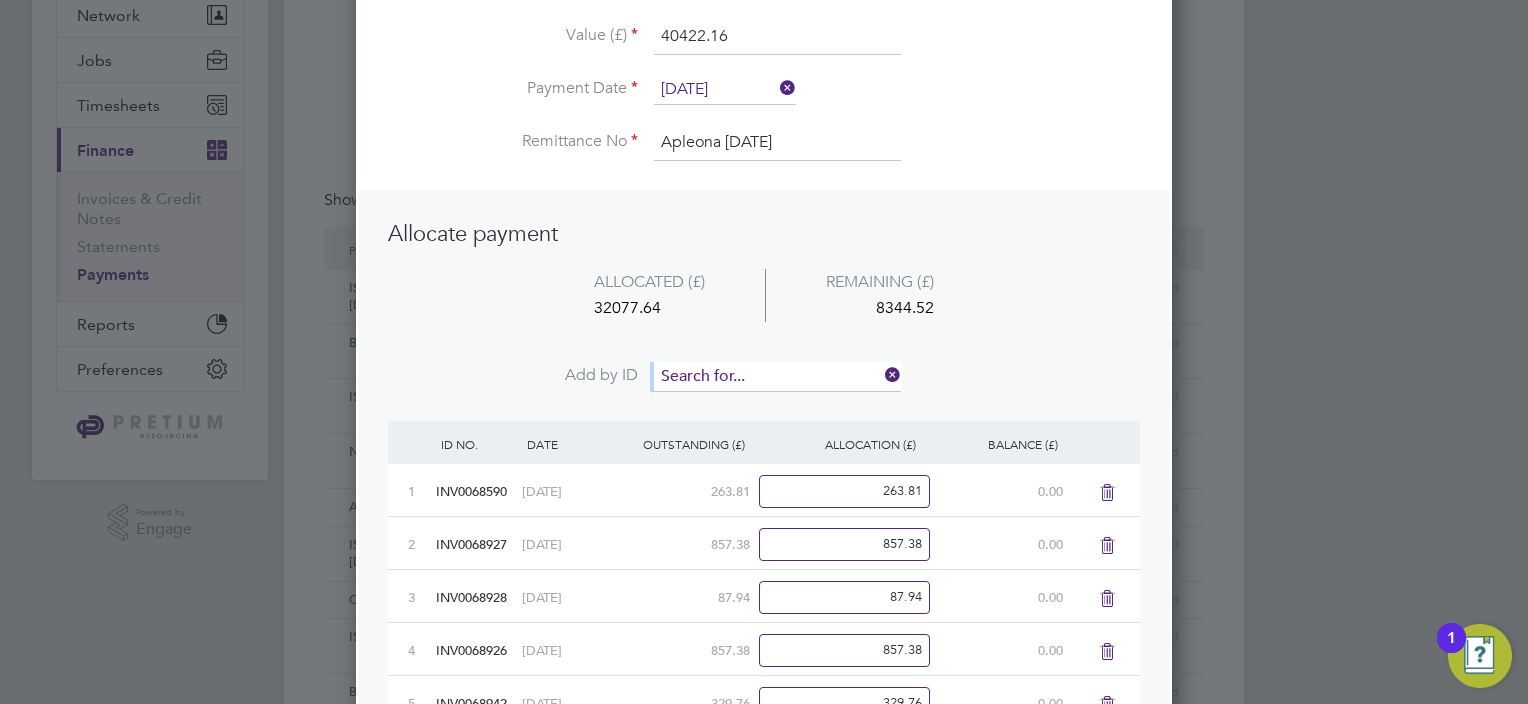 click at bounding box center (777, 377) 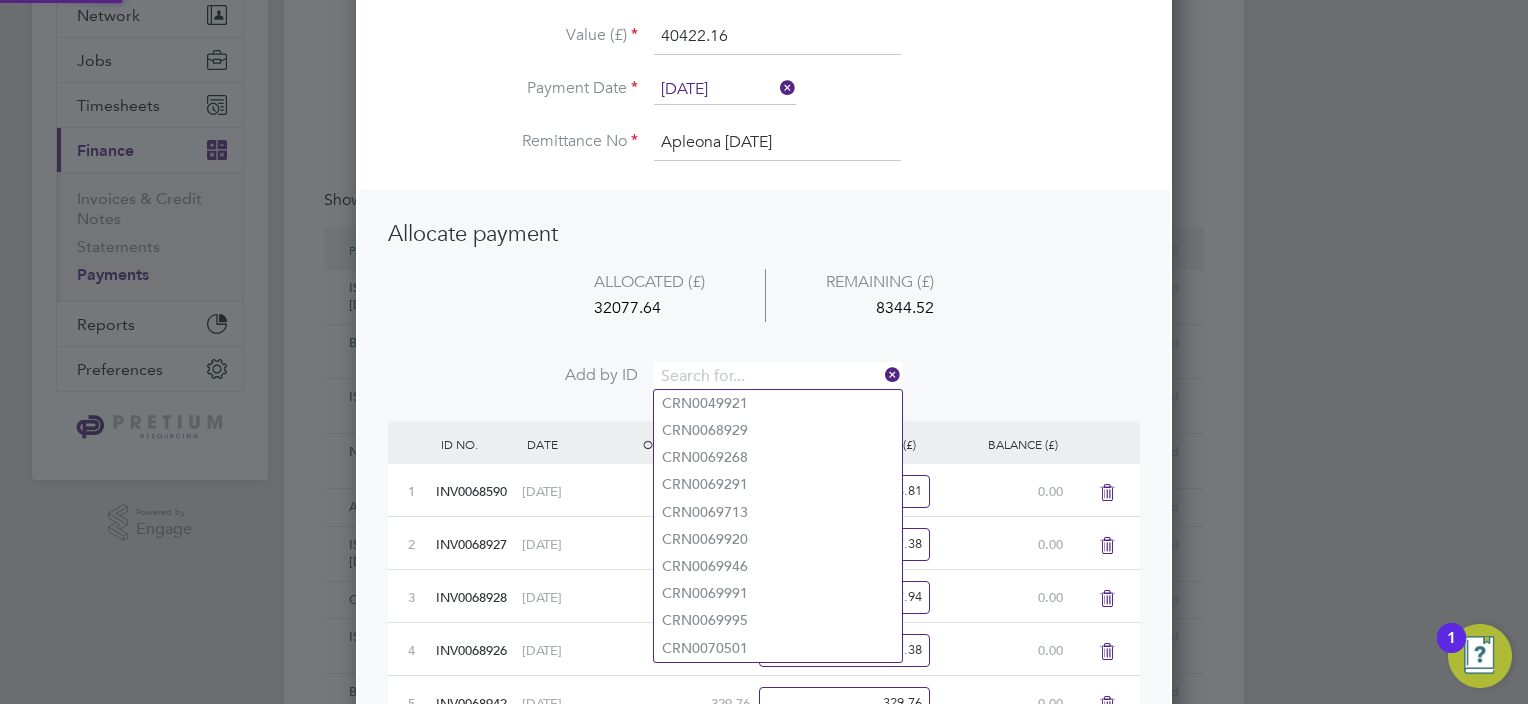 paste on "INV0069052" 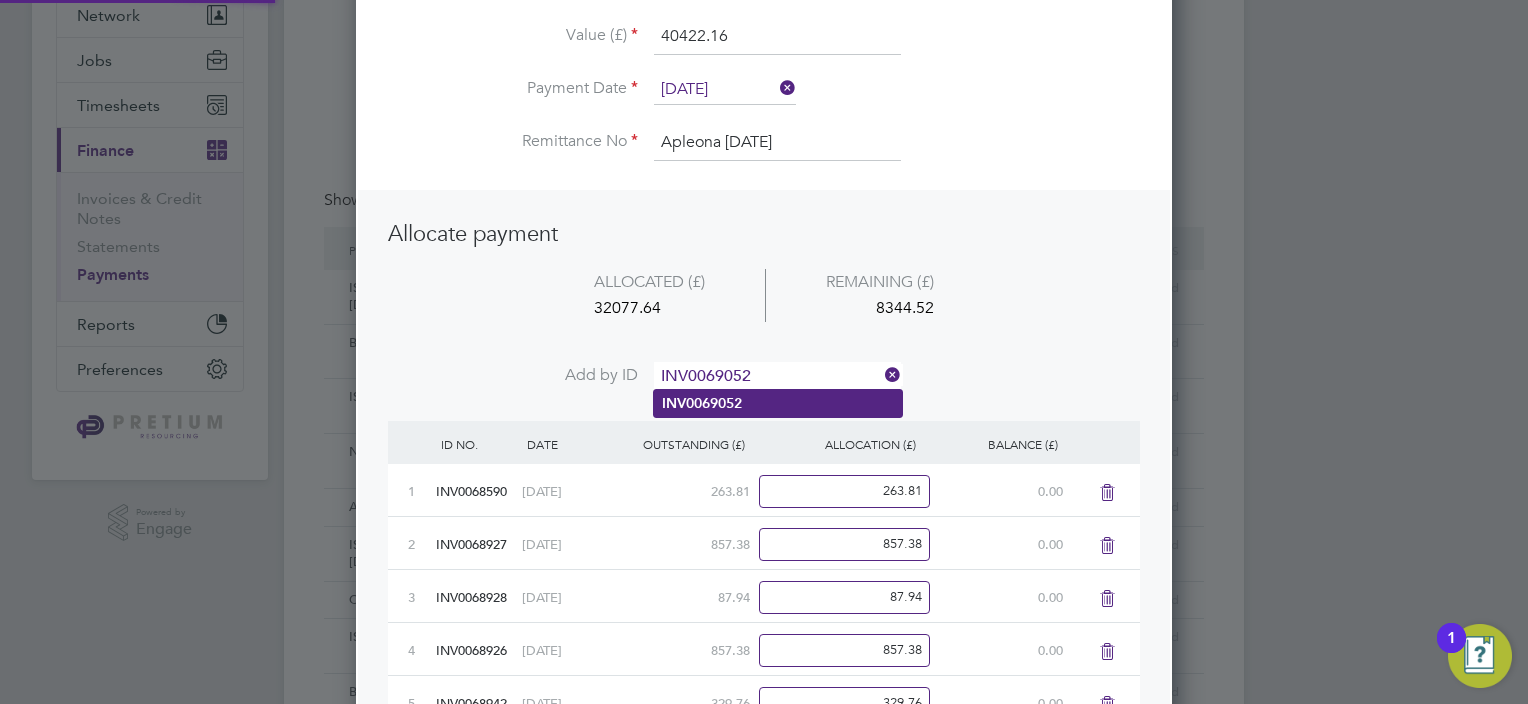type on "INV0069052" 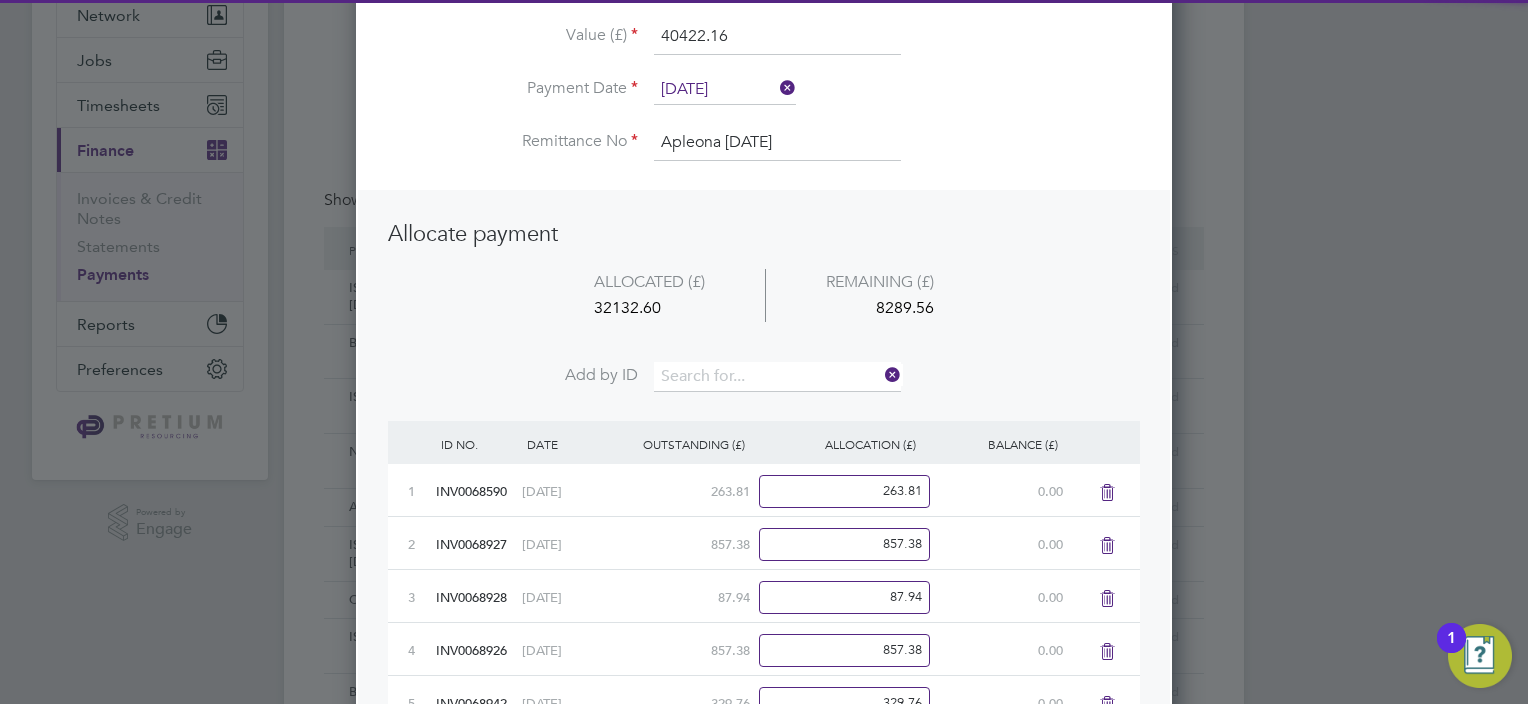 scroll, scrollTop: 9, scrollLeft: 10, axis: both 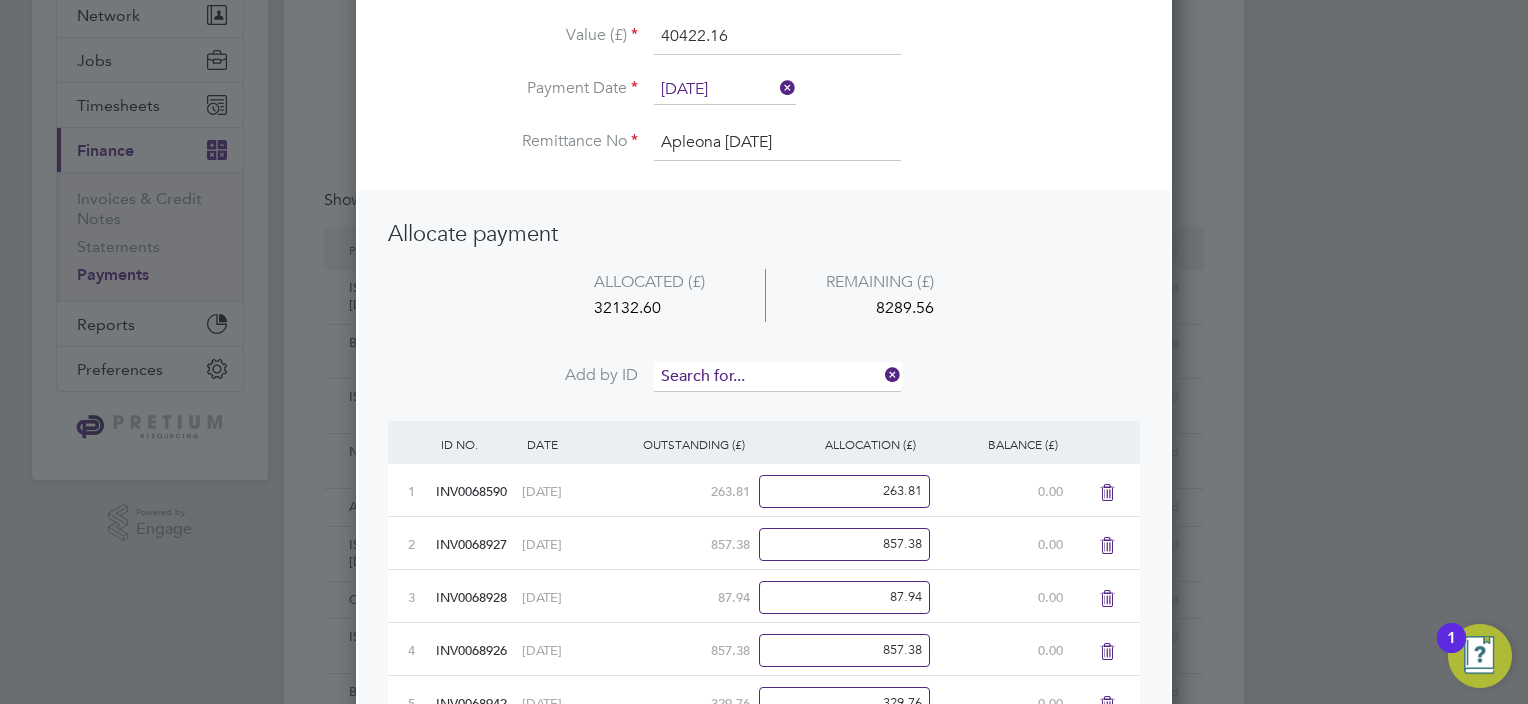click at bounding box center (777, 377) 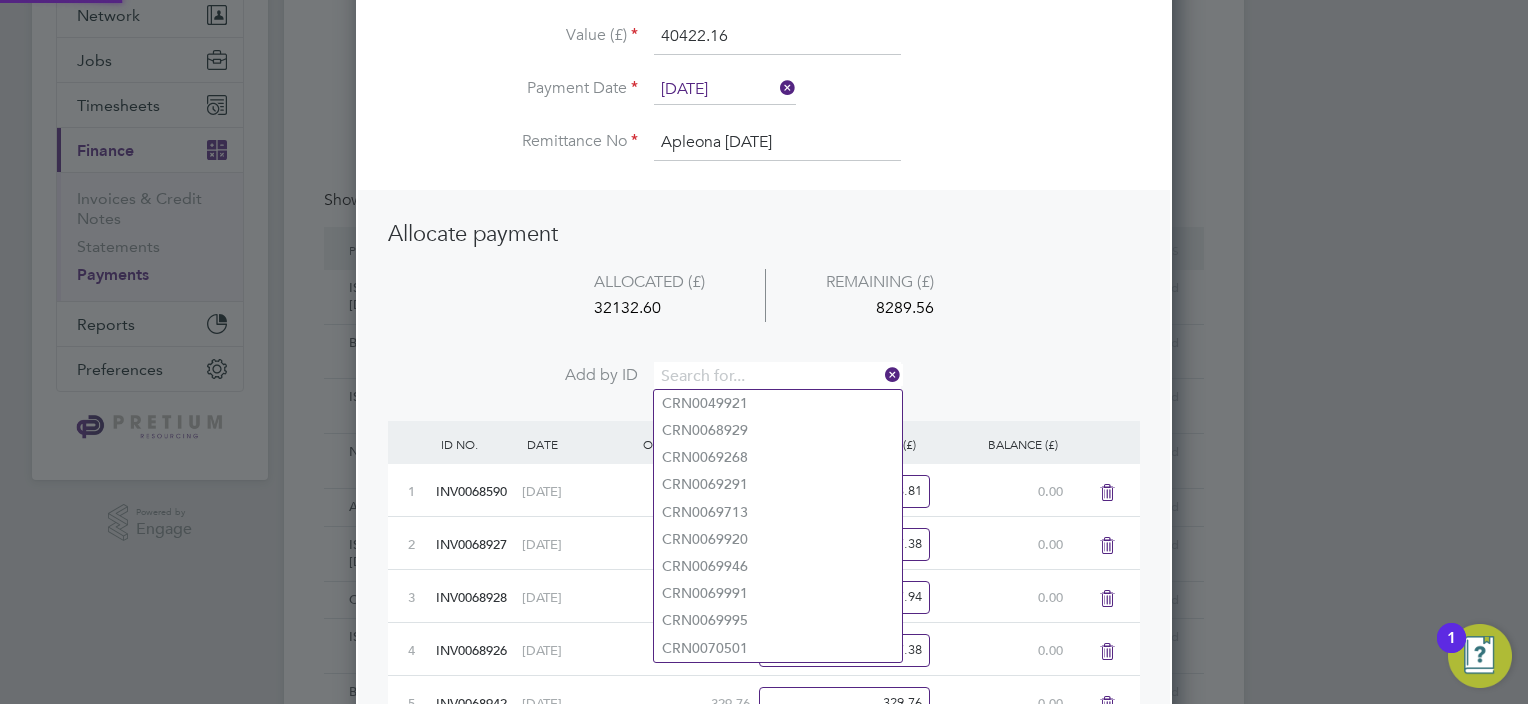 paste on "INV0069224" 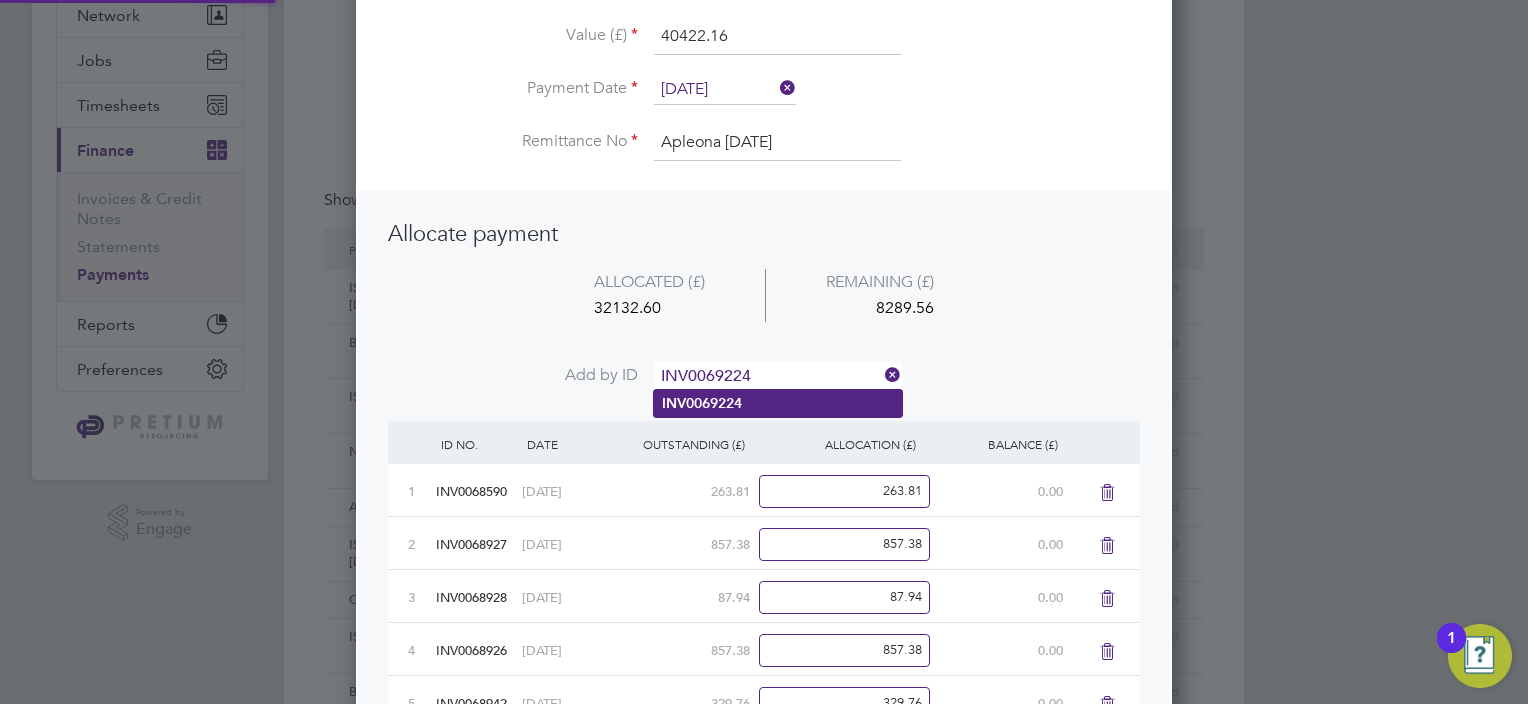 type on "INV0069224" 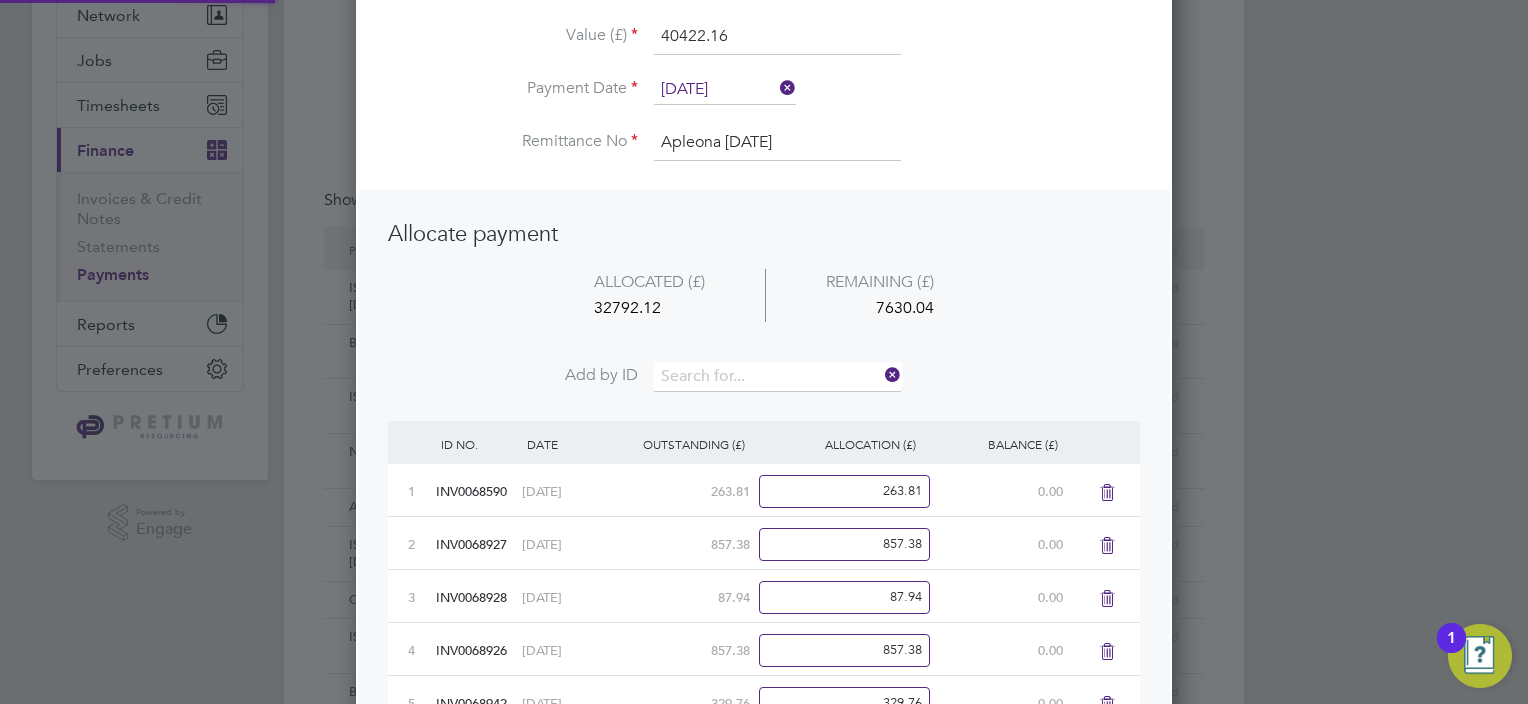 scroll, scrollTop: 10, scrollLeft: 10, axis: both 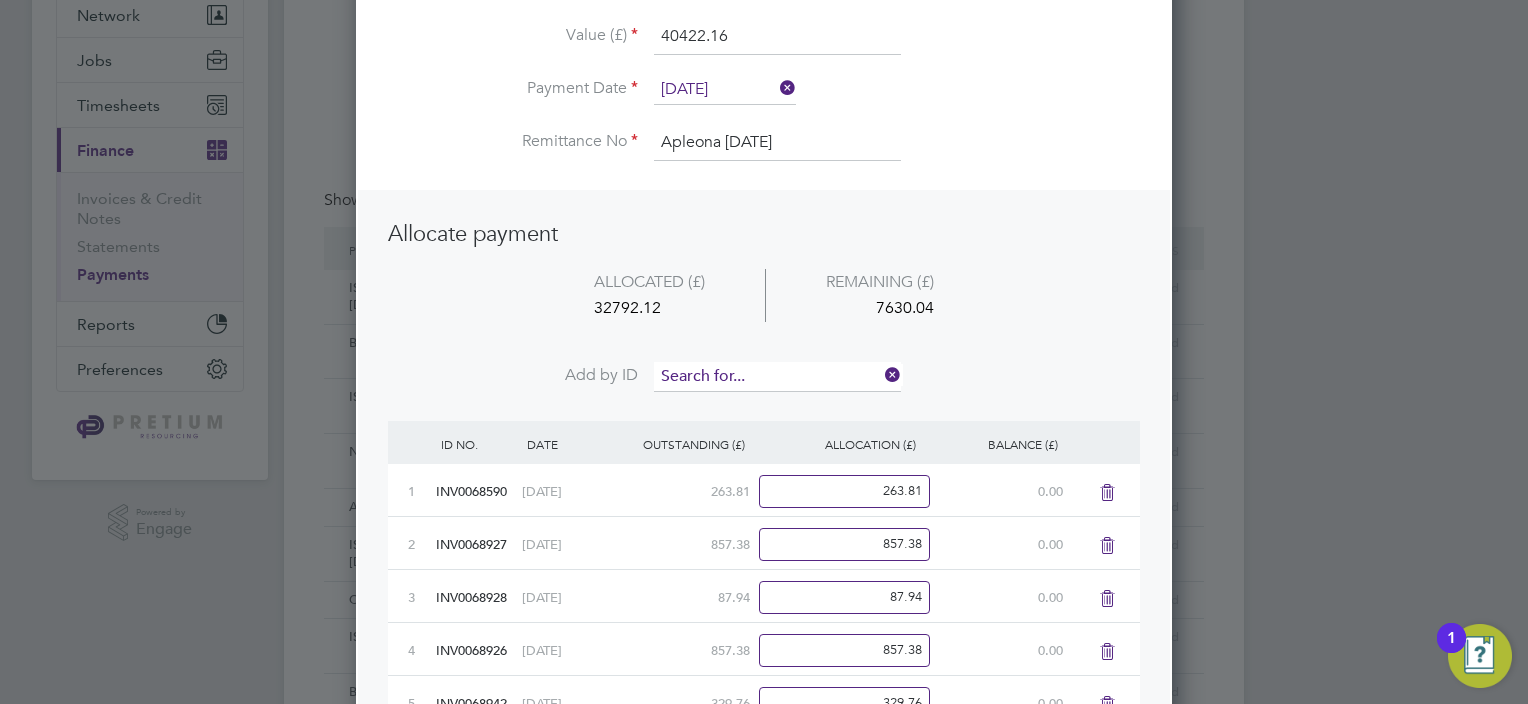 click at bounding box center (777, 377) 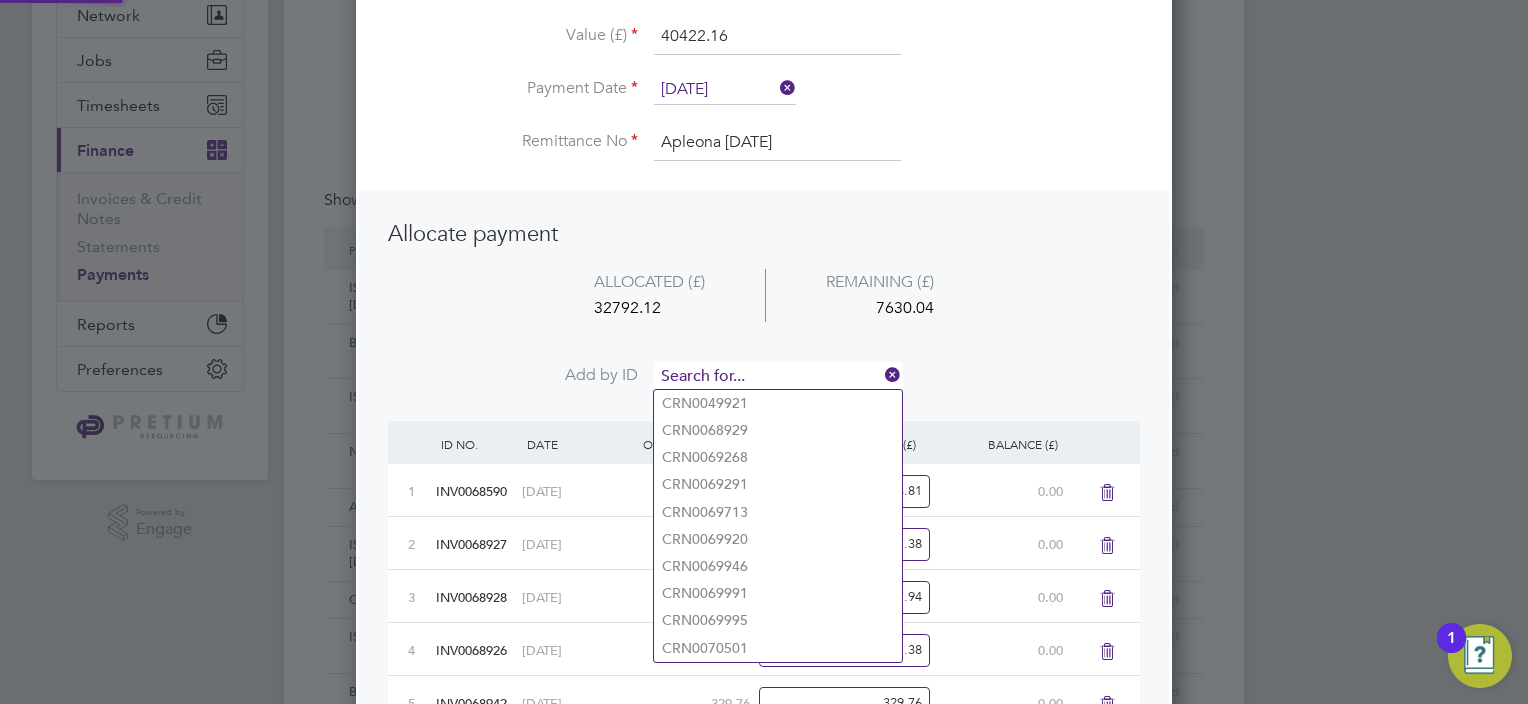 paste on "INV0069223" 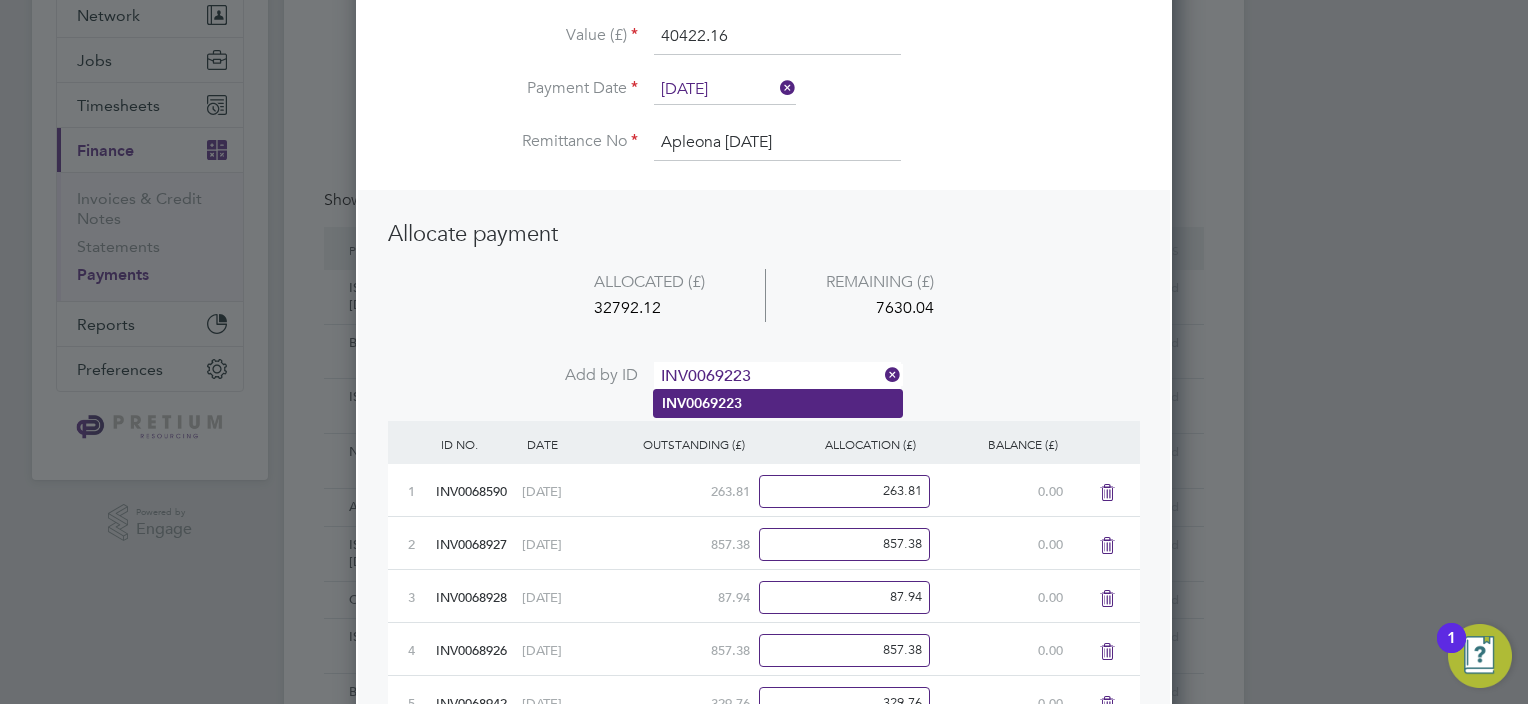 type on "INV0069223" 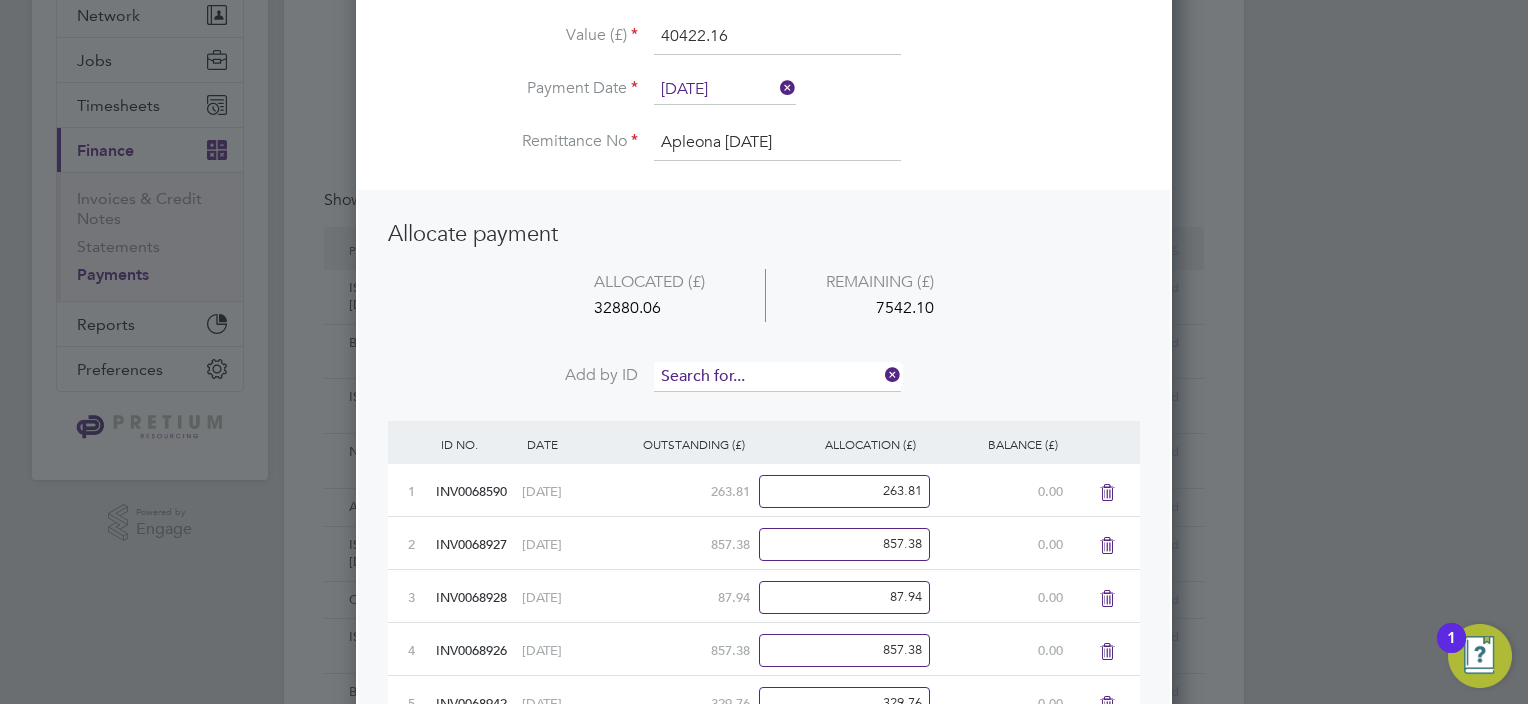 scroll, scrollTop: 9, scrollLeft: 10, axis: both 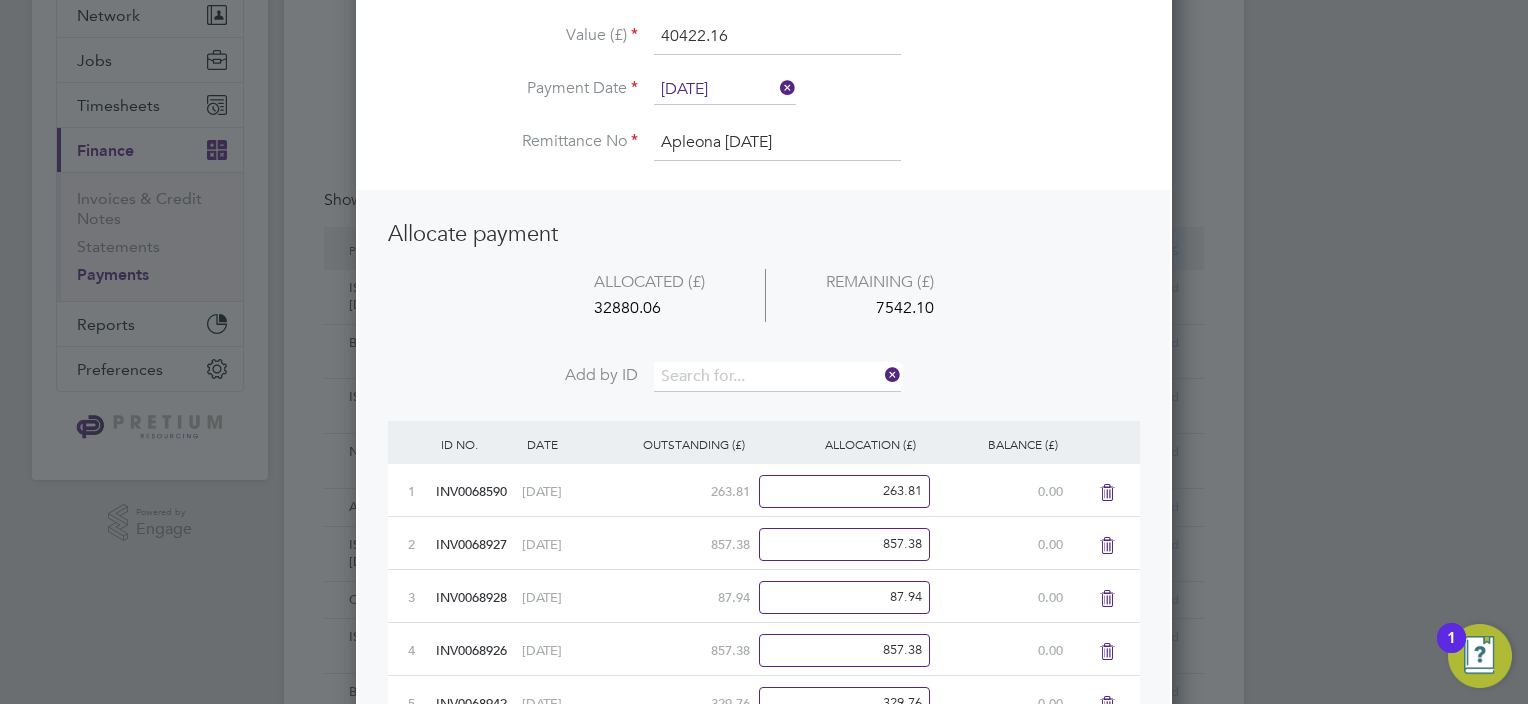 click on "ALLOCATED (£) REMAINING (£) 32880.06 7542.10" at bounding box center [764, 316] 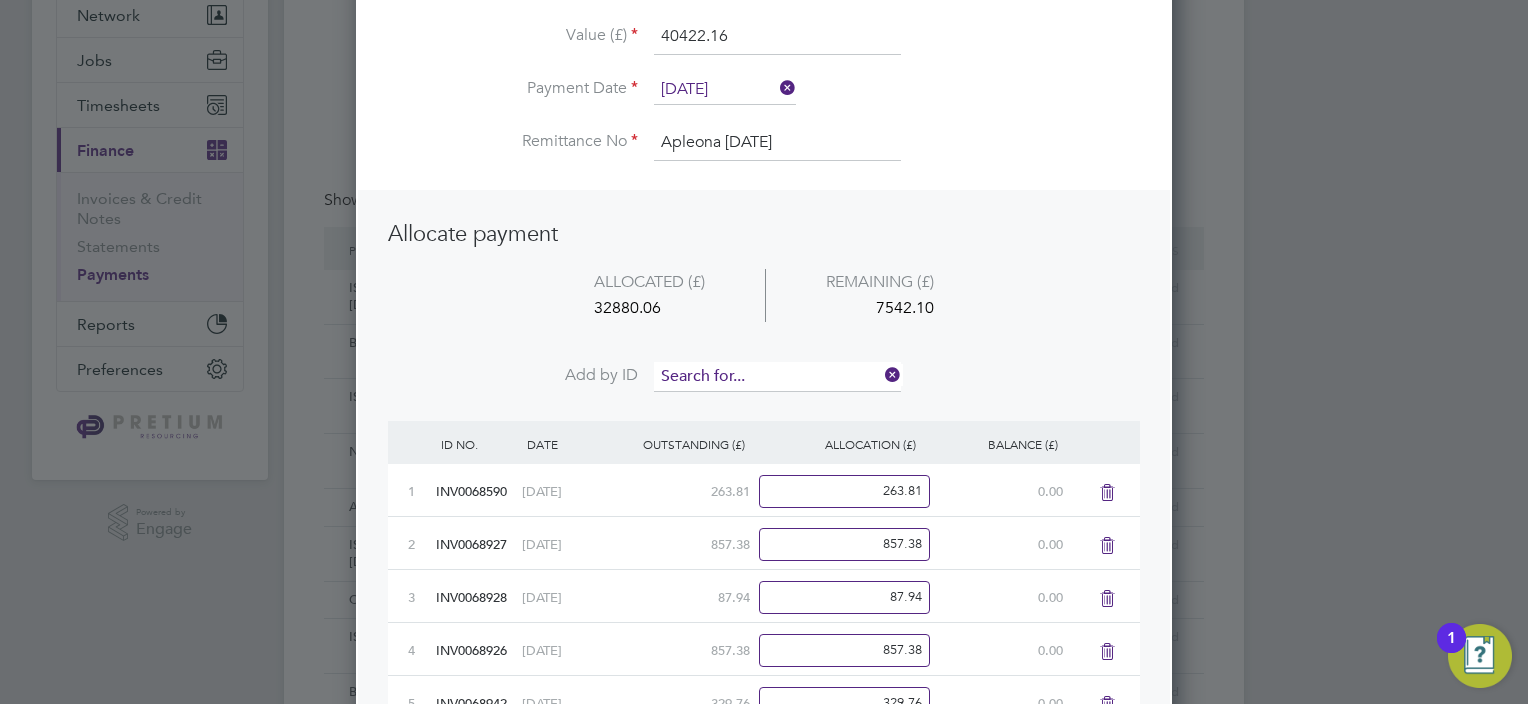 click at bounding box center (777, 377) 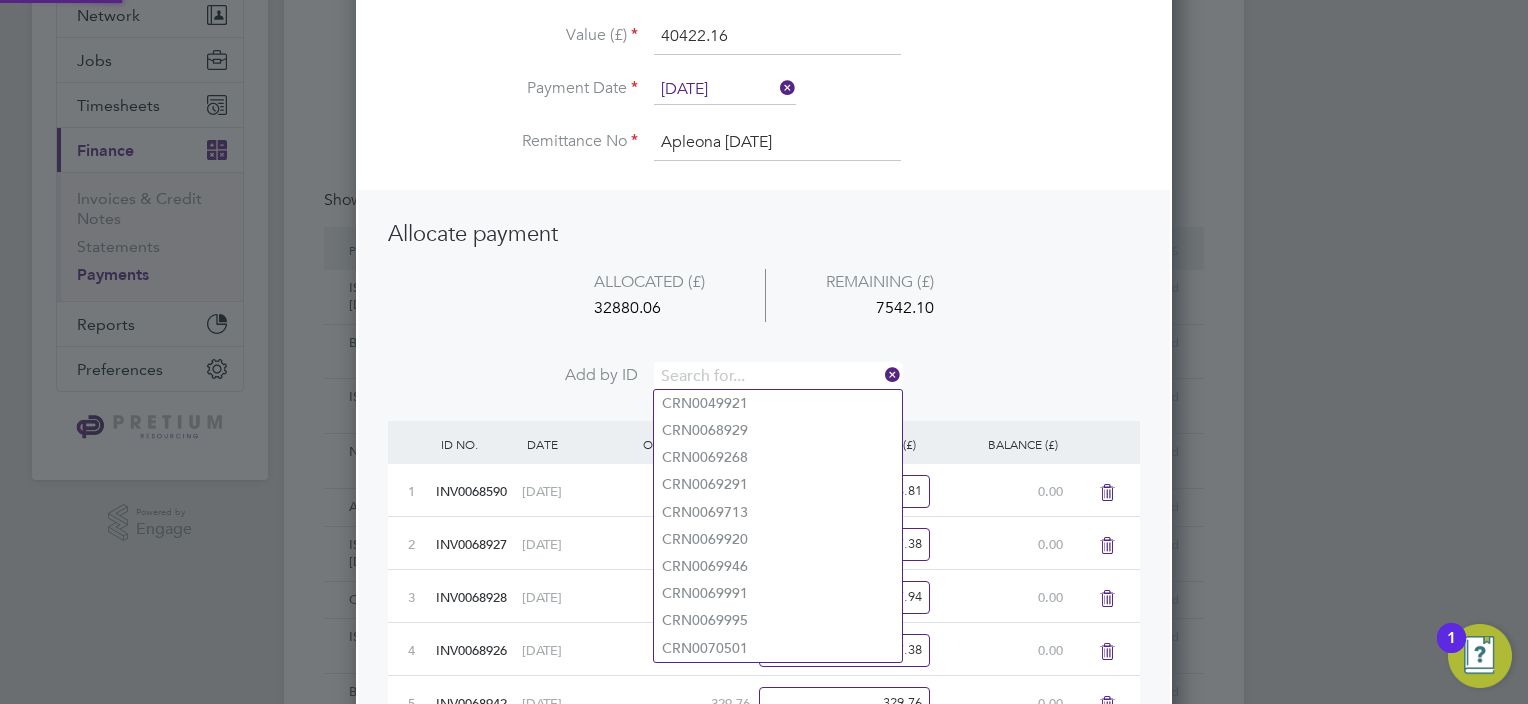 paste on "INV0069055" 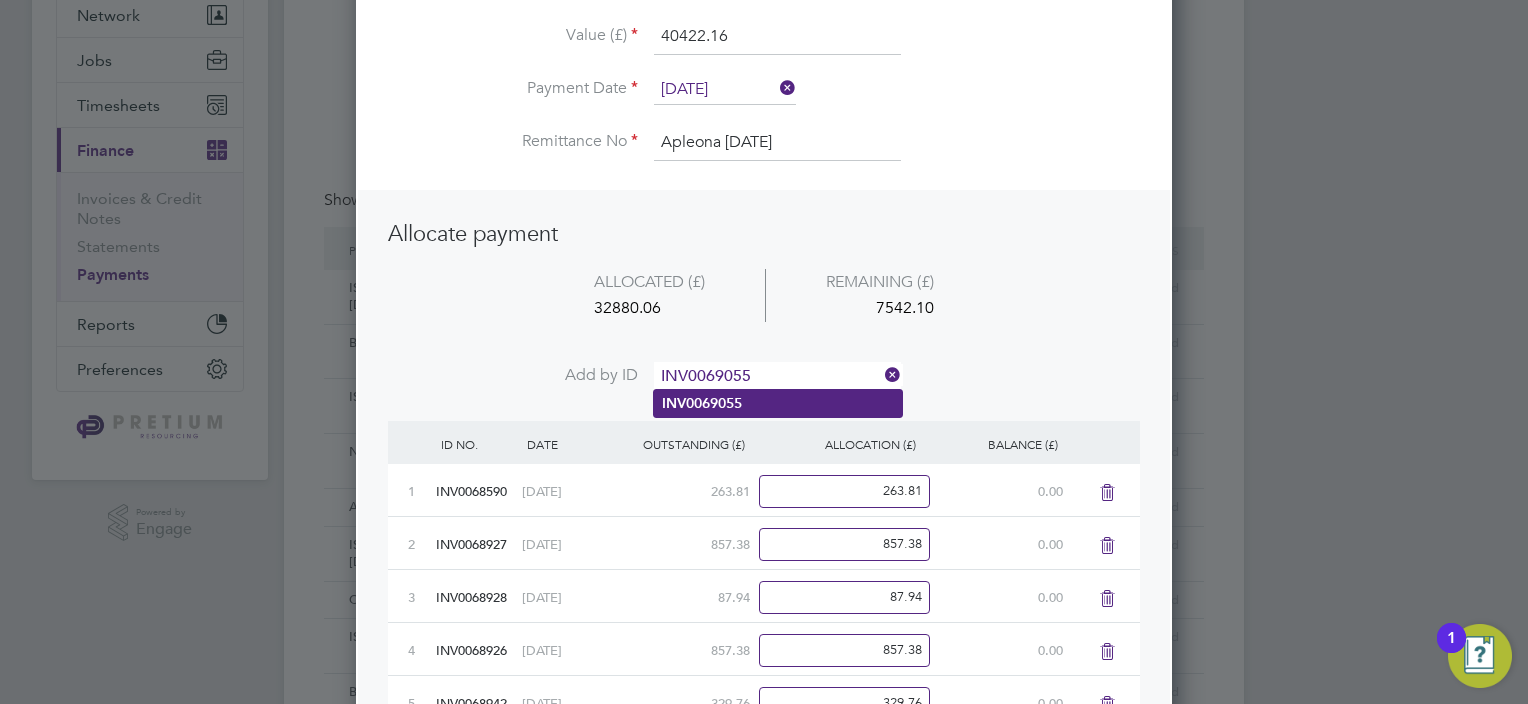 type on "INV0069055" 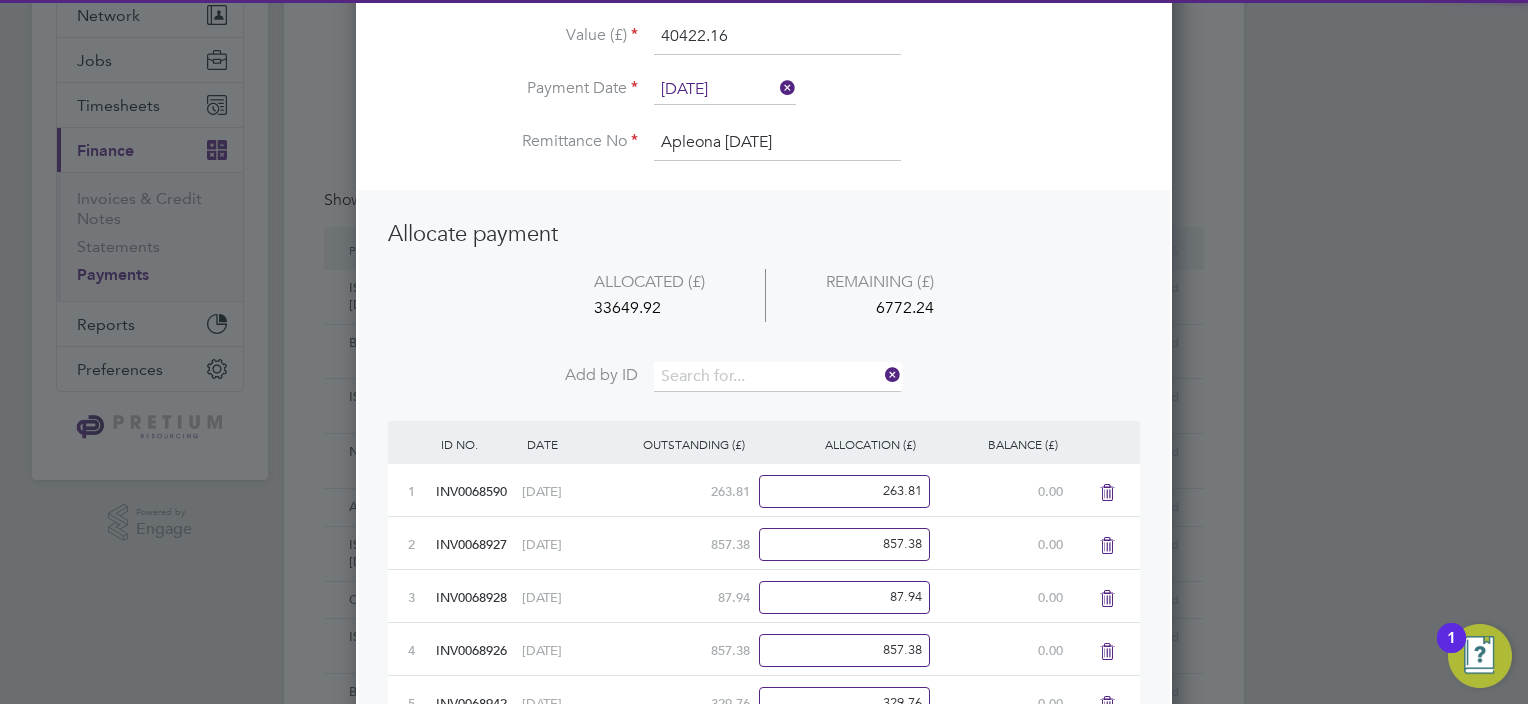 scroll, scrollTop: 10, scrollLeft: 10, axis: both 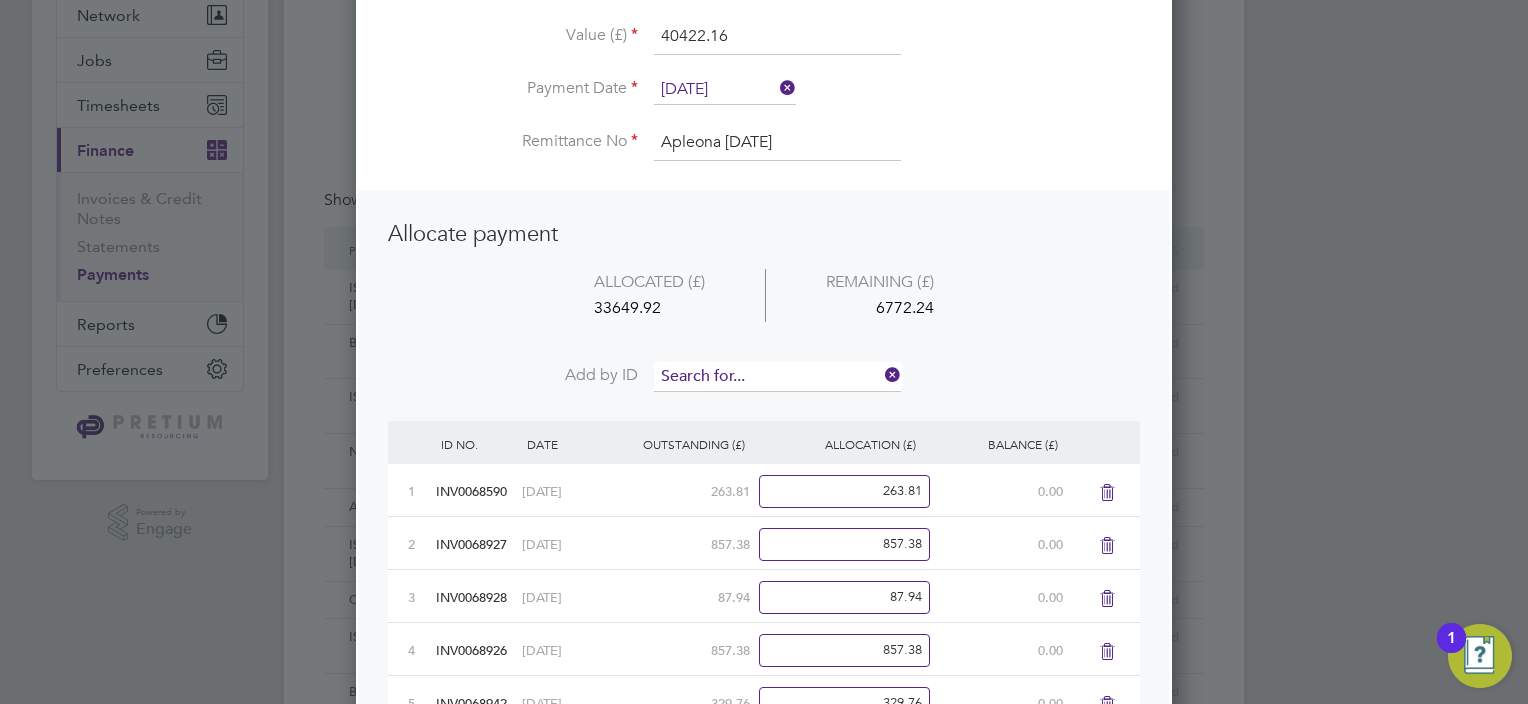 click at bounding box center [777, 377] 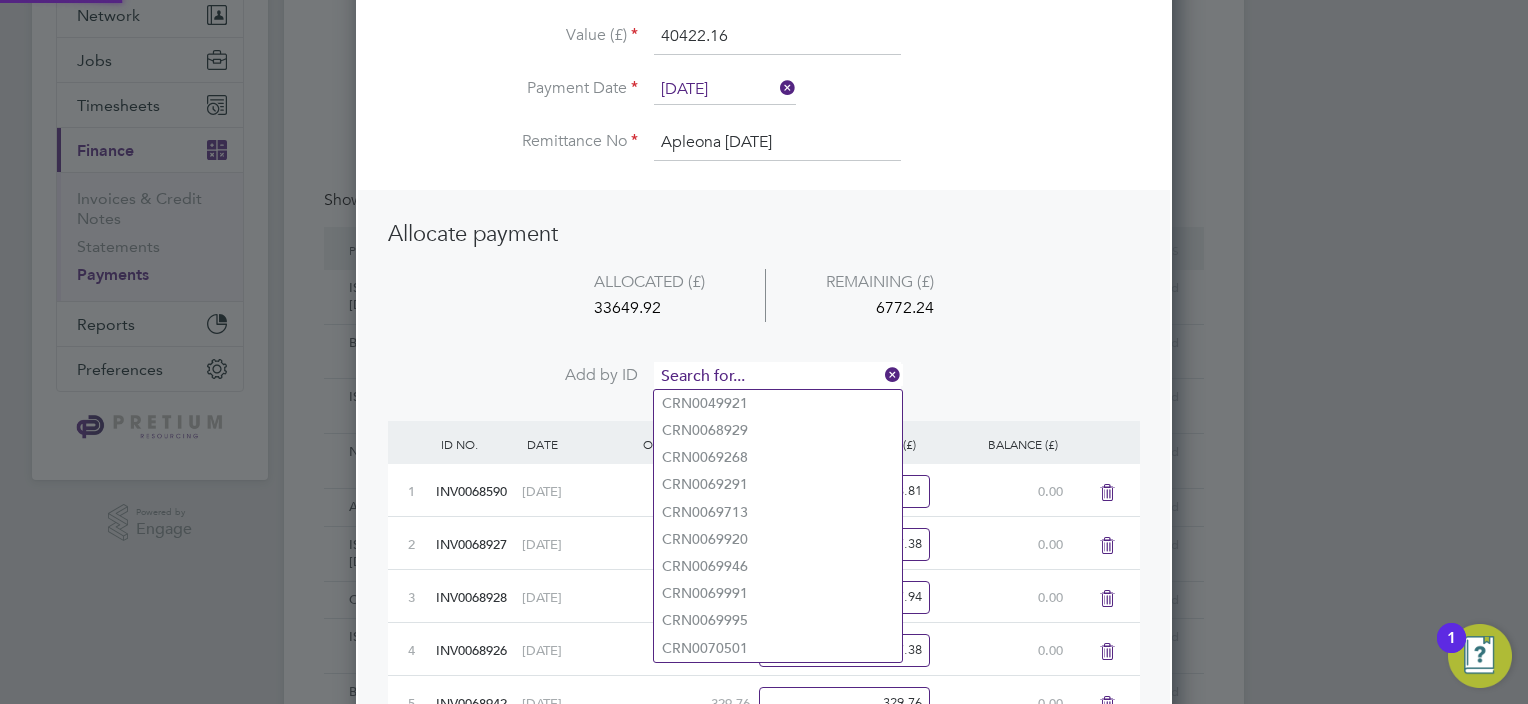 paste on "INV0069225" 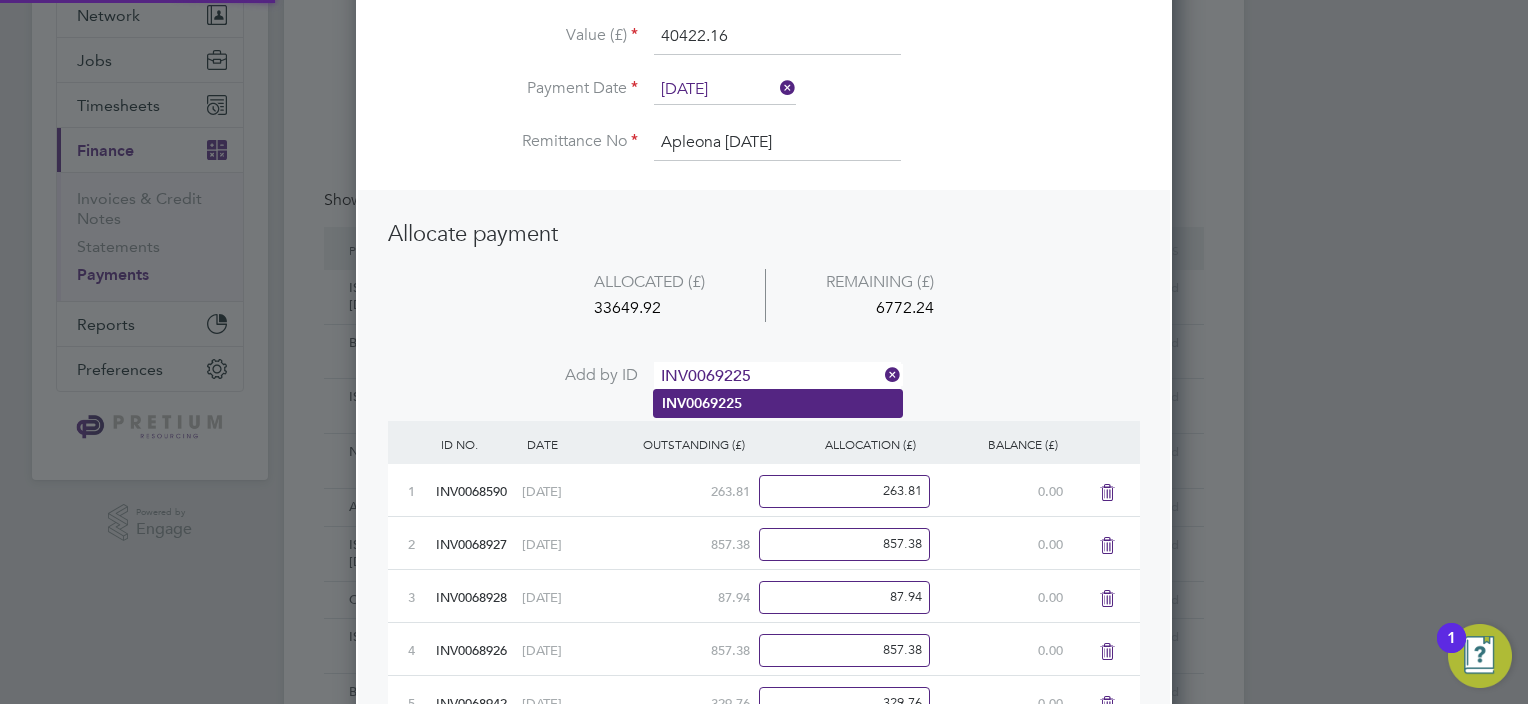 type on "INV0069225" 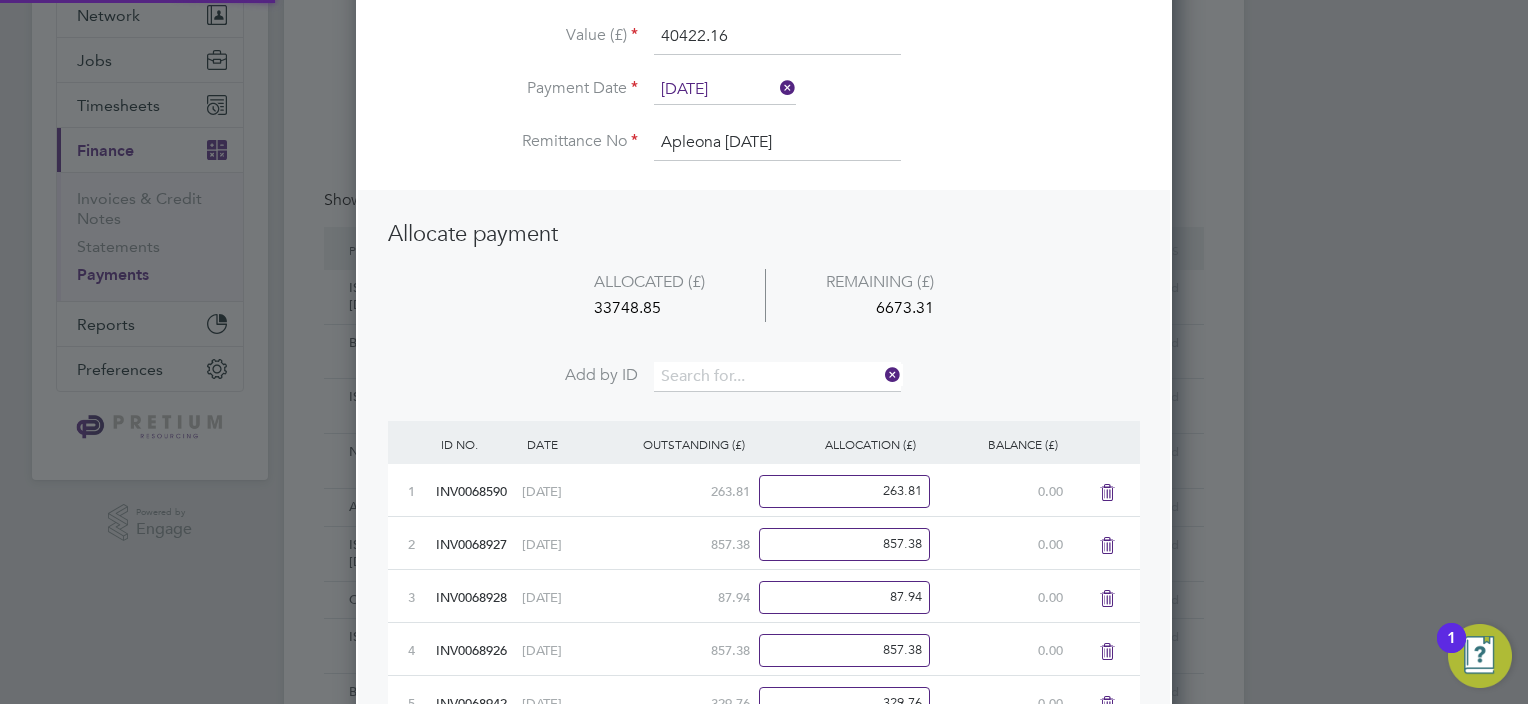 scroll, scrollTop: 10, scrollLeft: 10, axis: both 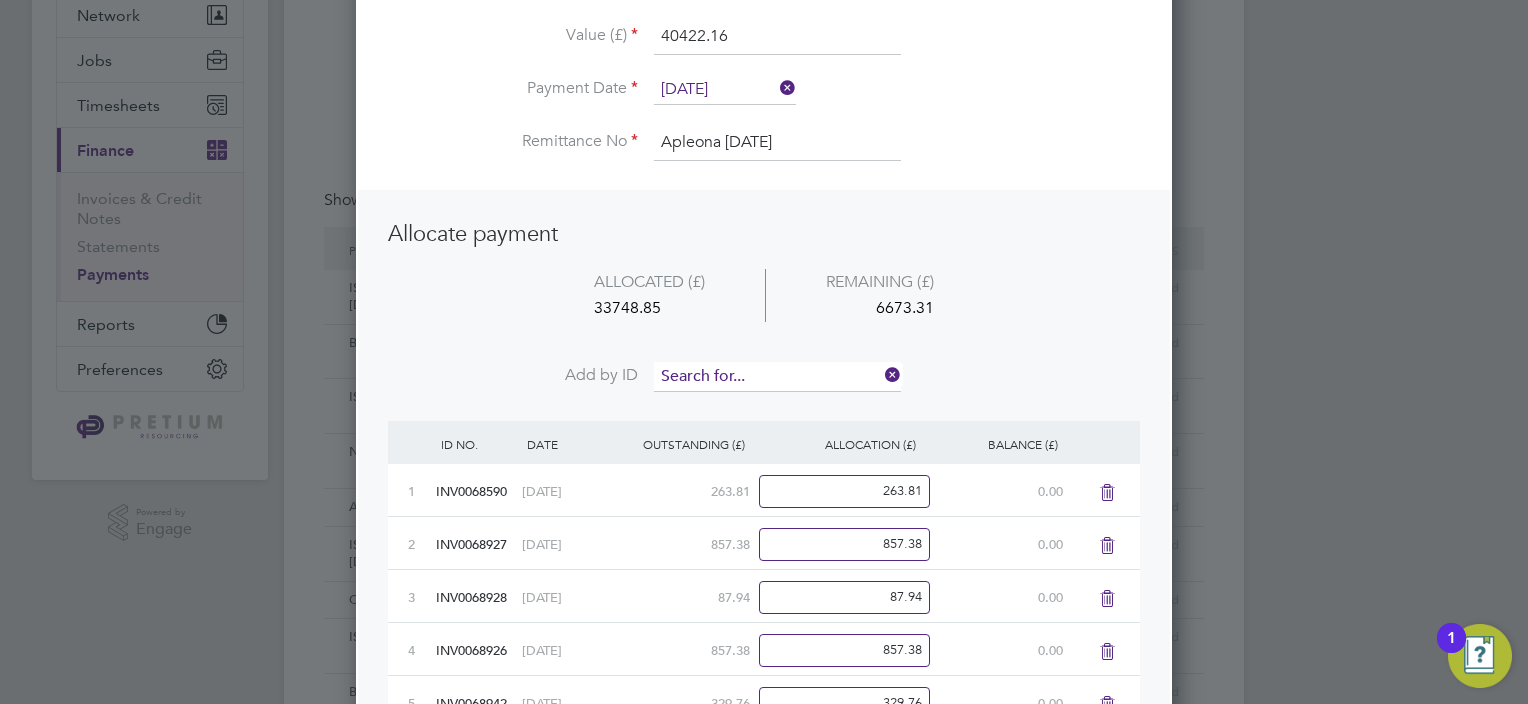 click at bounding box center (777, 377) 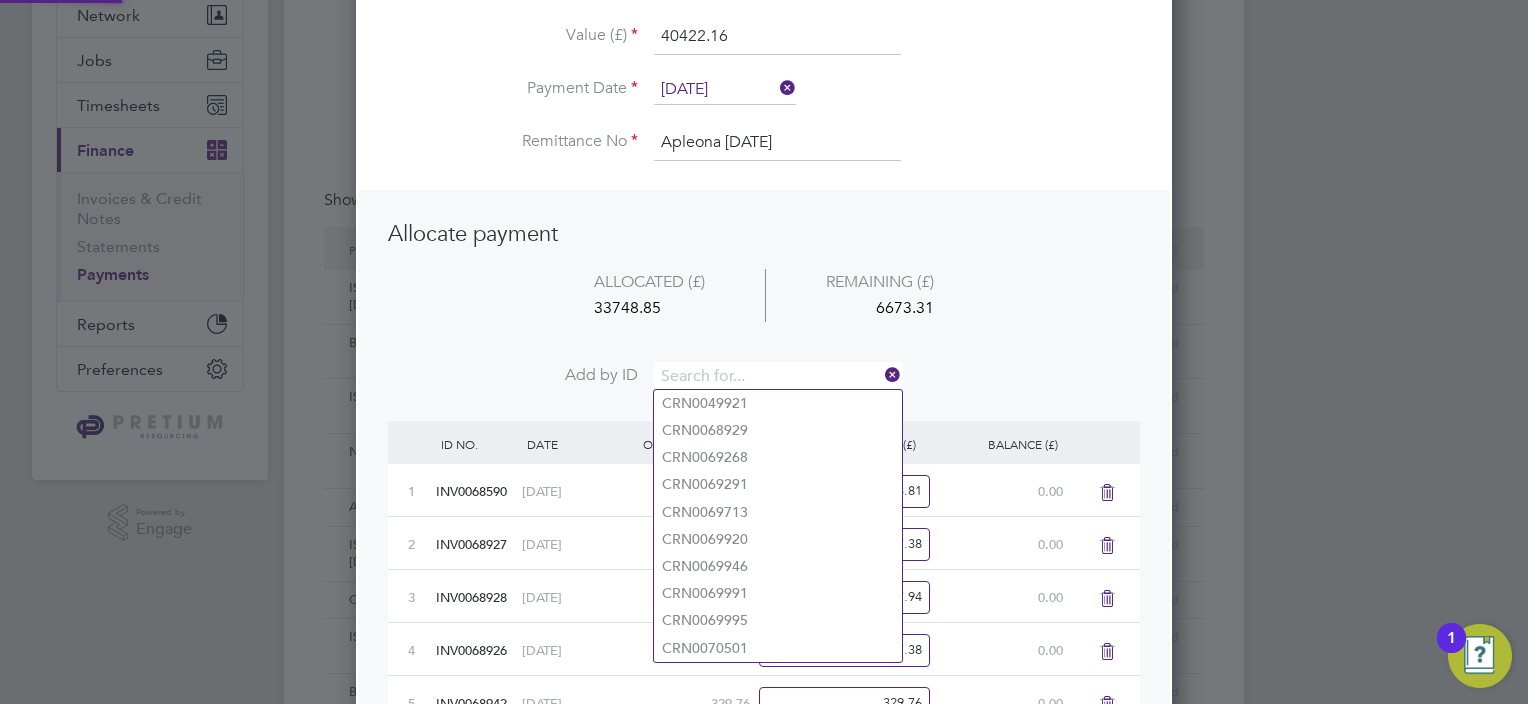 paste on "INV0069227" 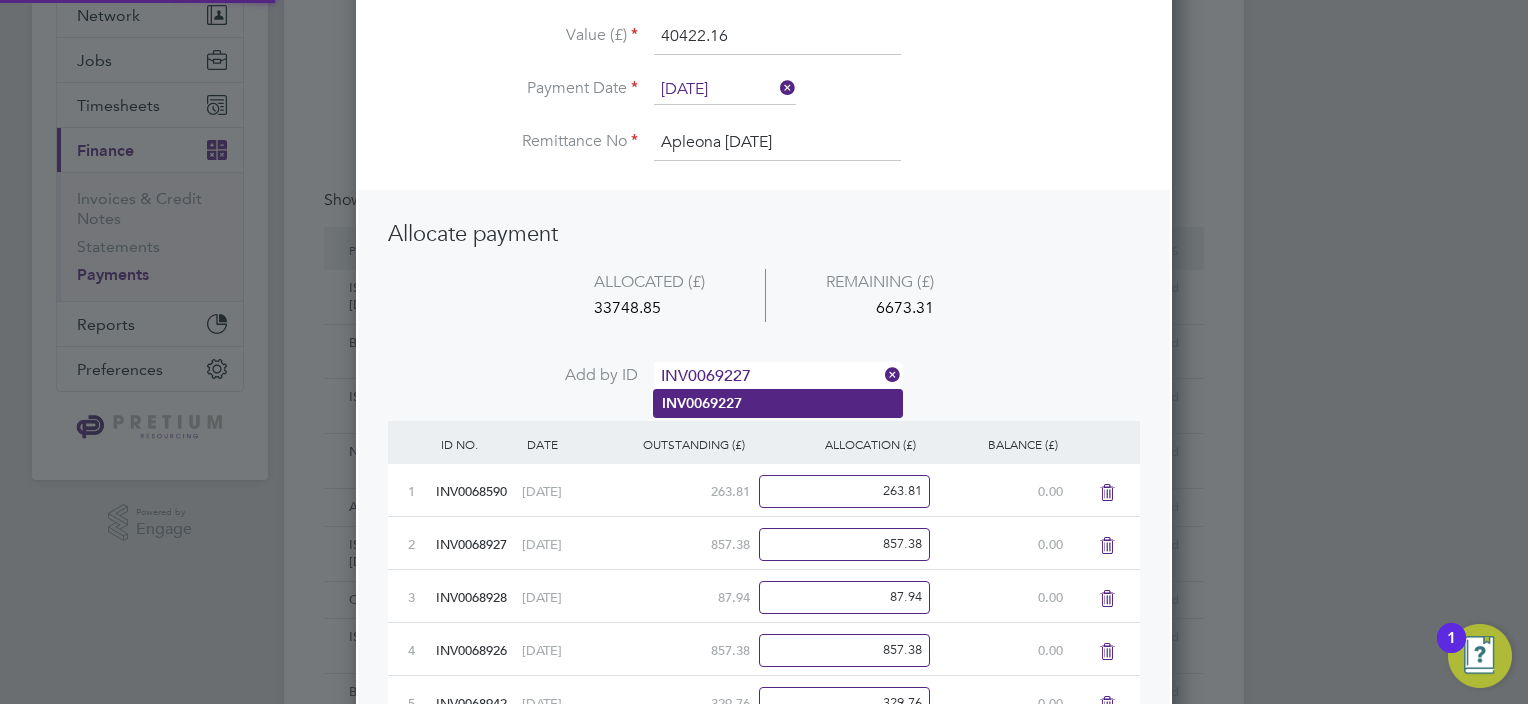 type on "INV0069227" 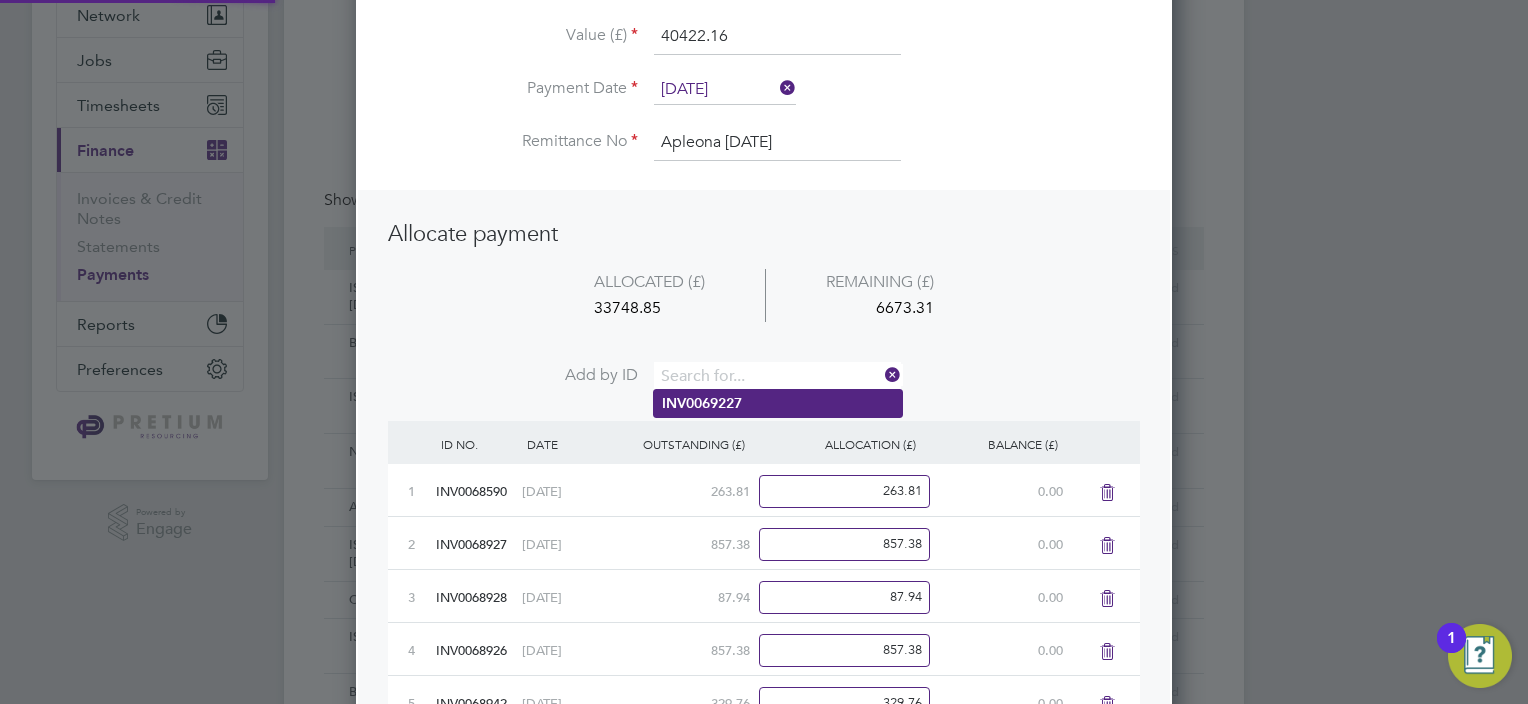 scroll, scrollTop: 10, scrollLeft: 10, axis: both 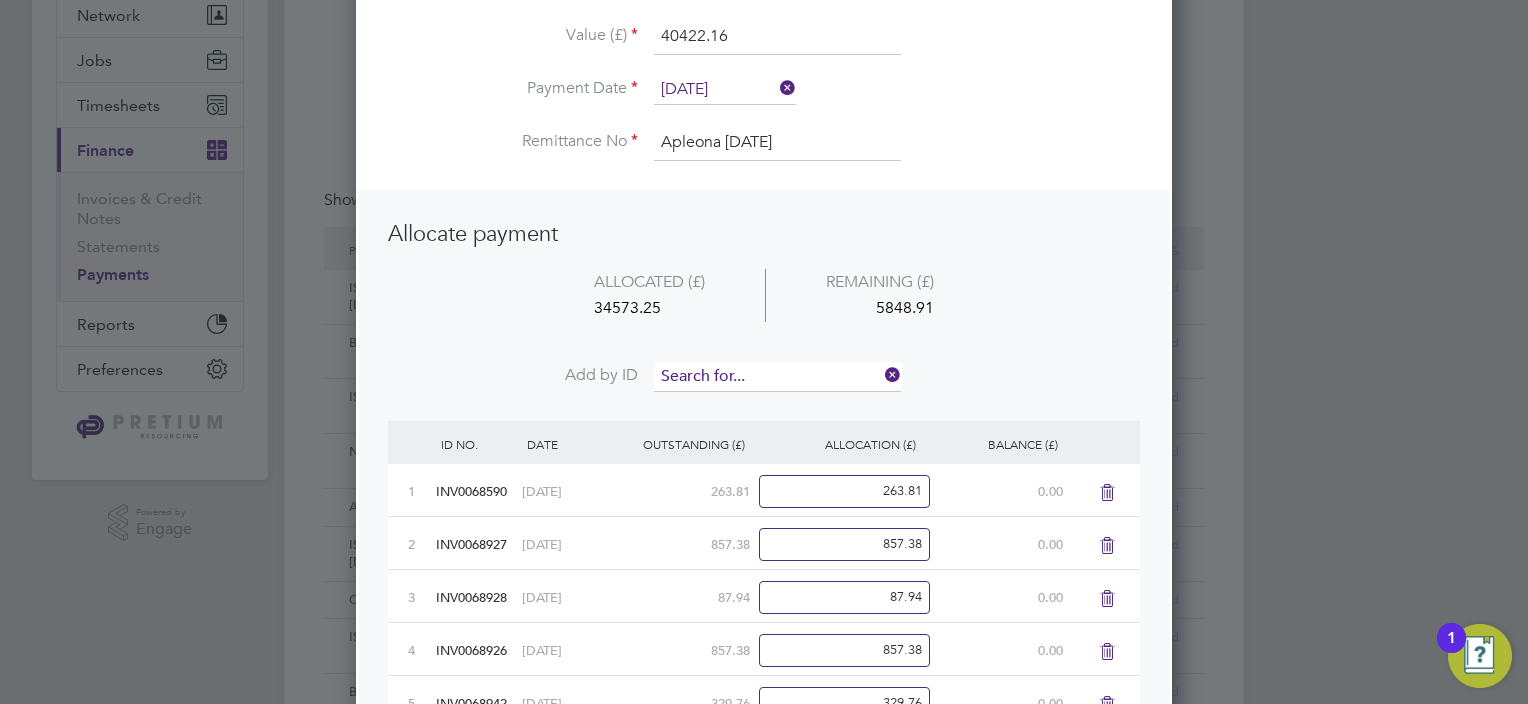 drag, startPoint x: 717, startPoint y: 356, endPoint x: 720, endPoint y: 380, distance: 24.186773 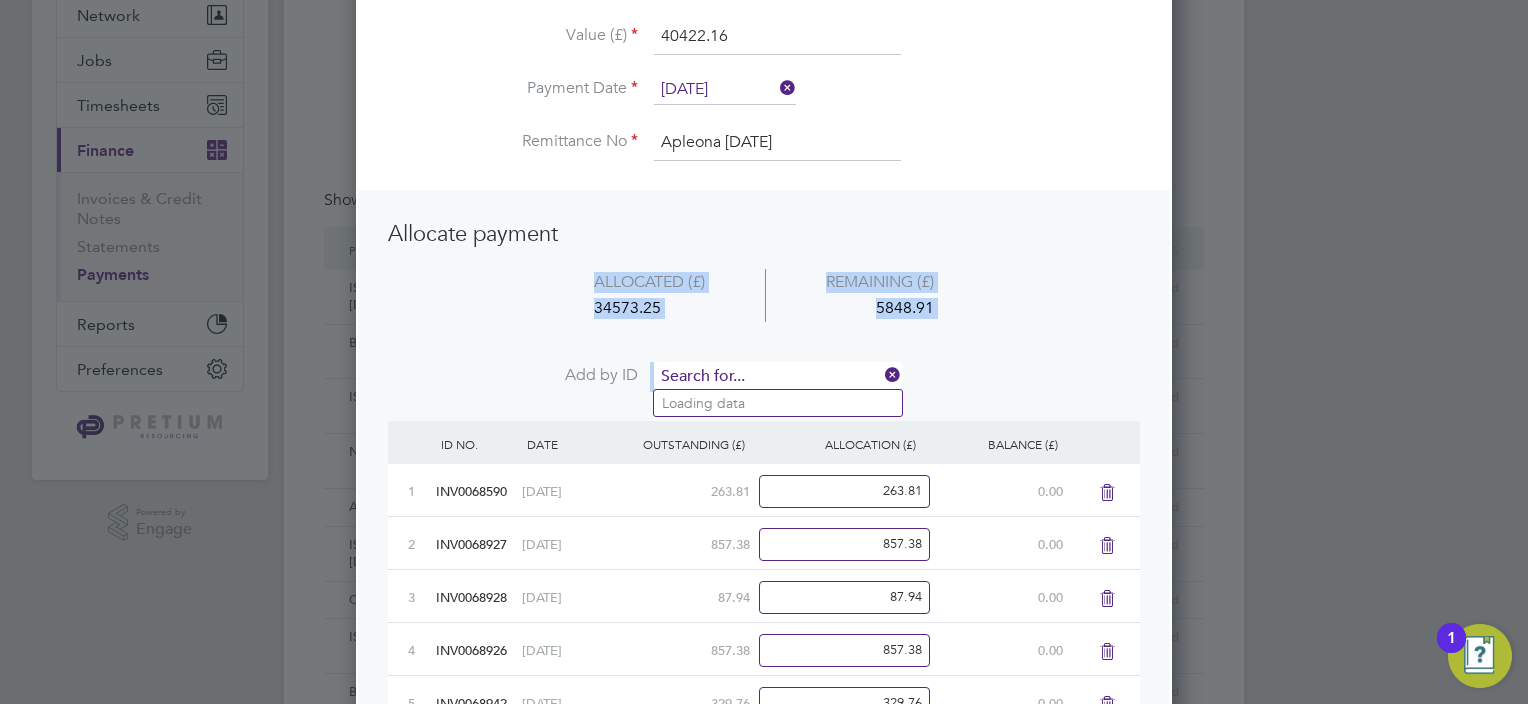 click at bounding box center [777, 377] 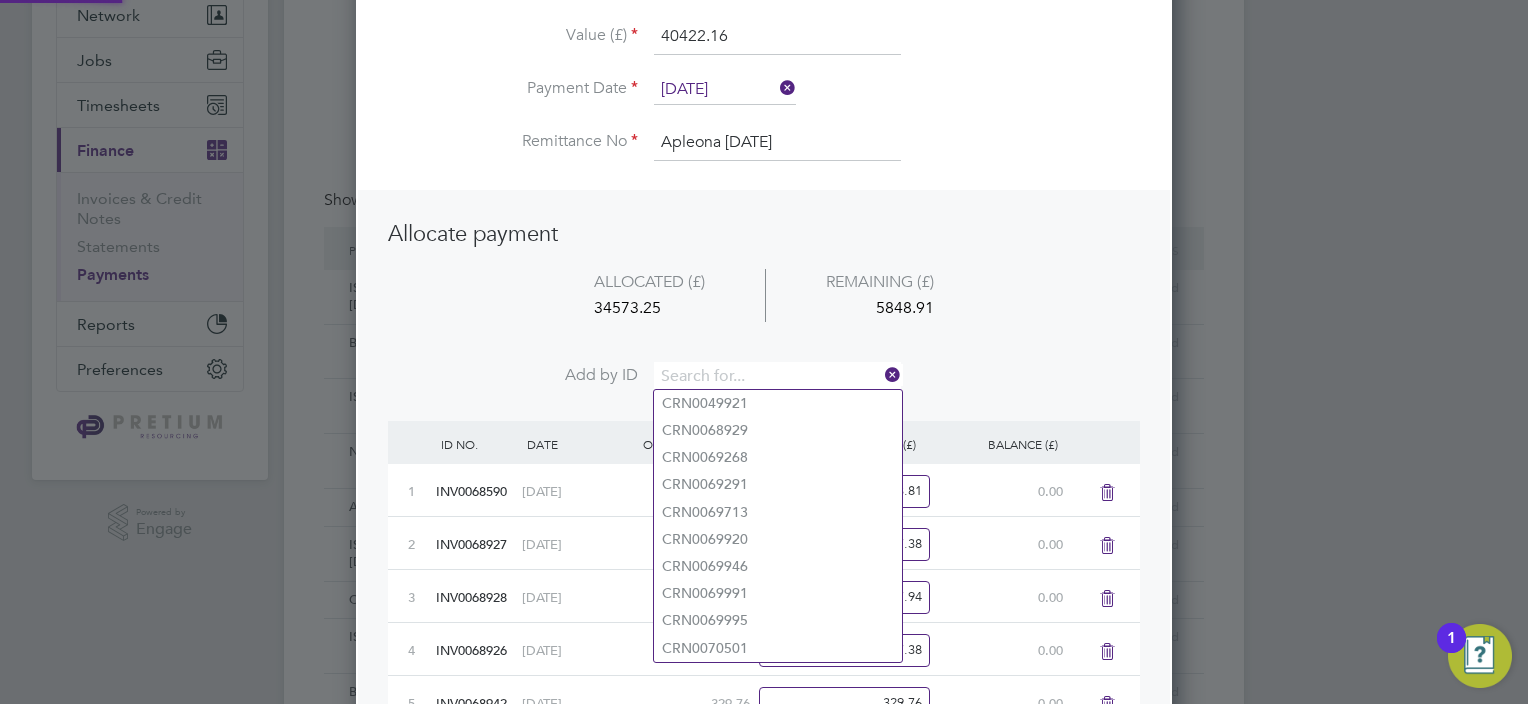 paste on "INV0069239" 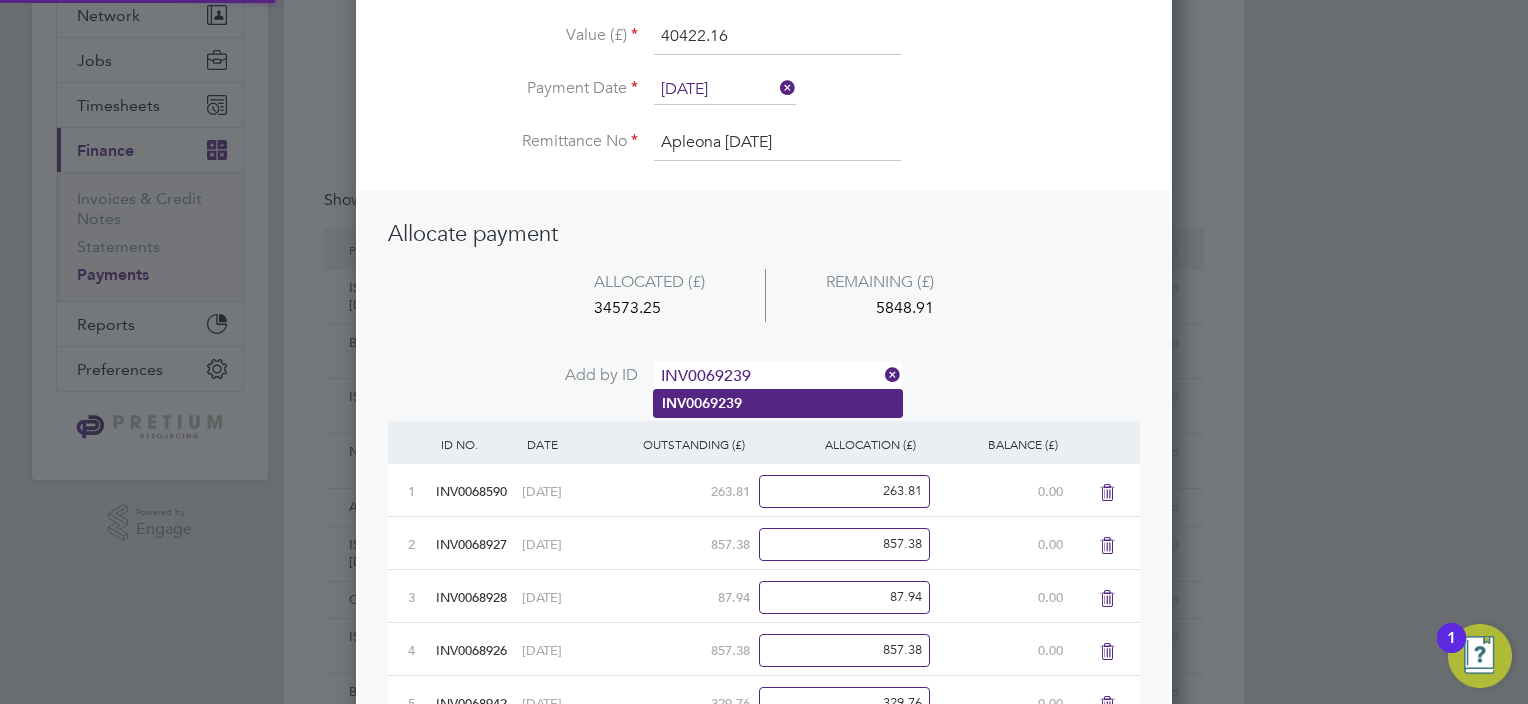 type on "INV0069239" 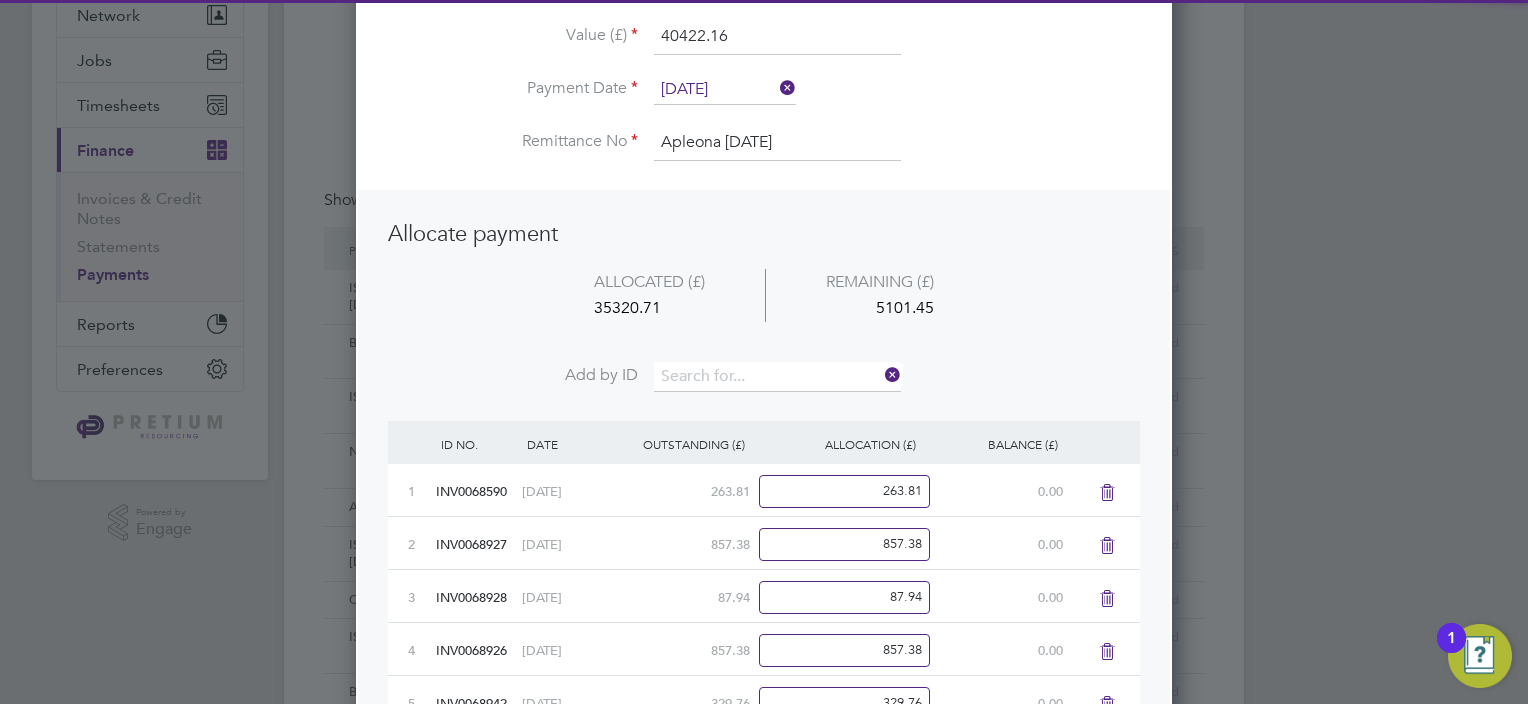 scroll, scrollTop: 9, scrollLeft: 10, axis: both 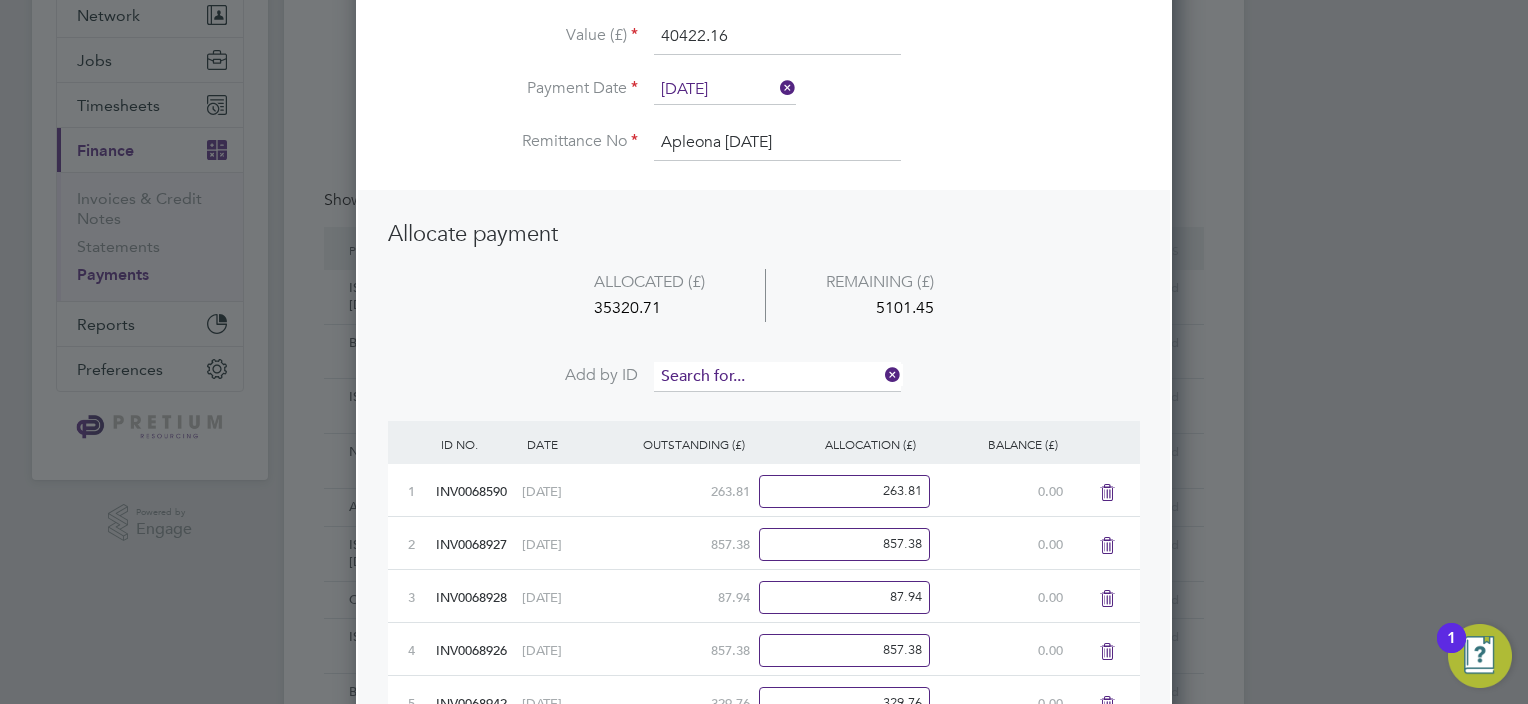 click at bounding box center [777, 377] 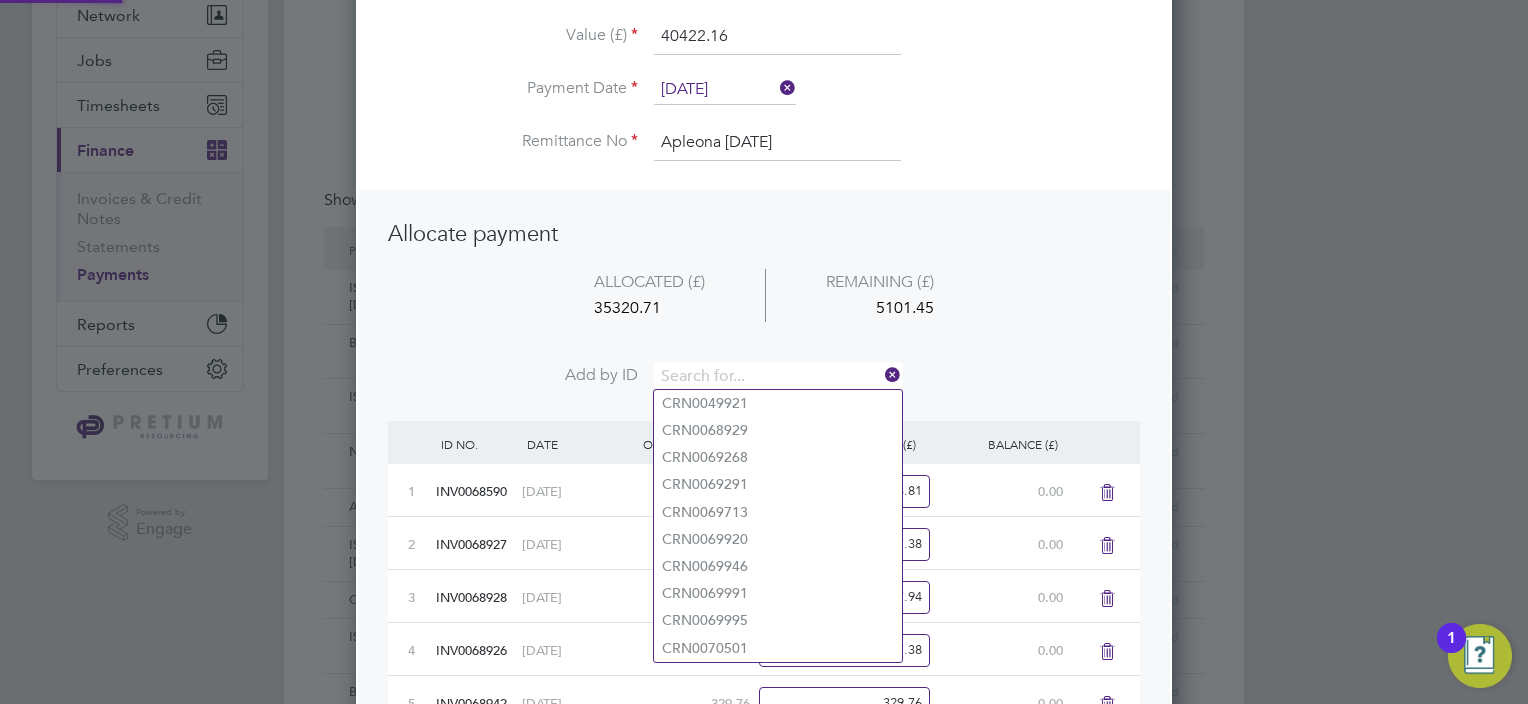 paste on "INV0069232" 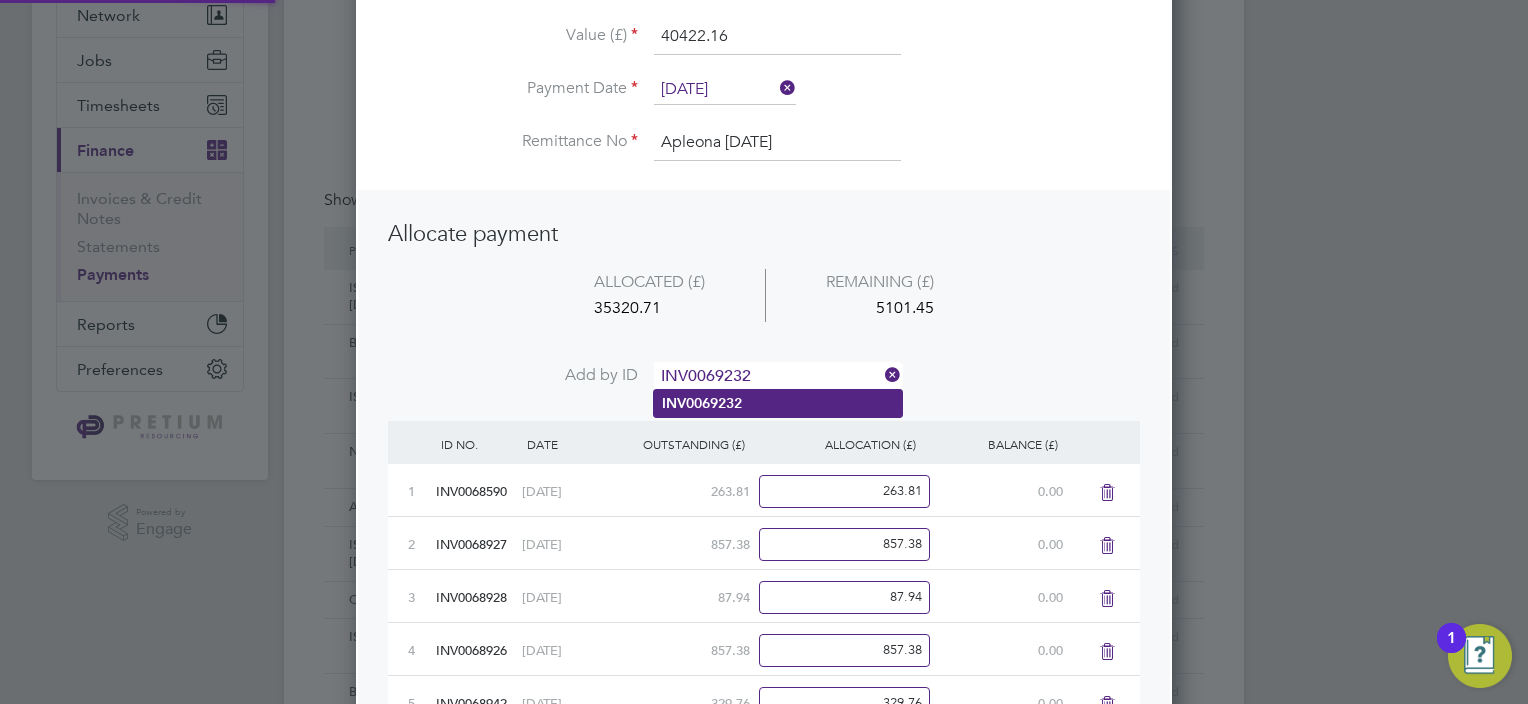 type on "INV0069232" 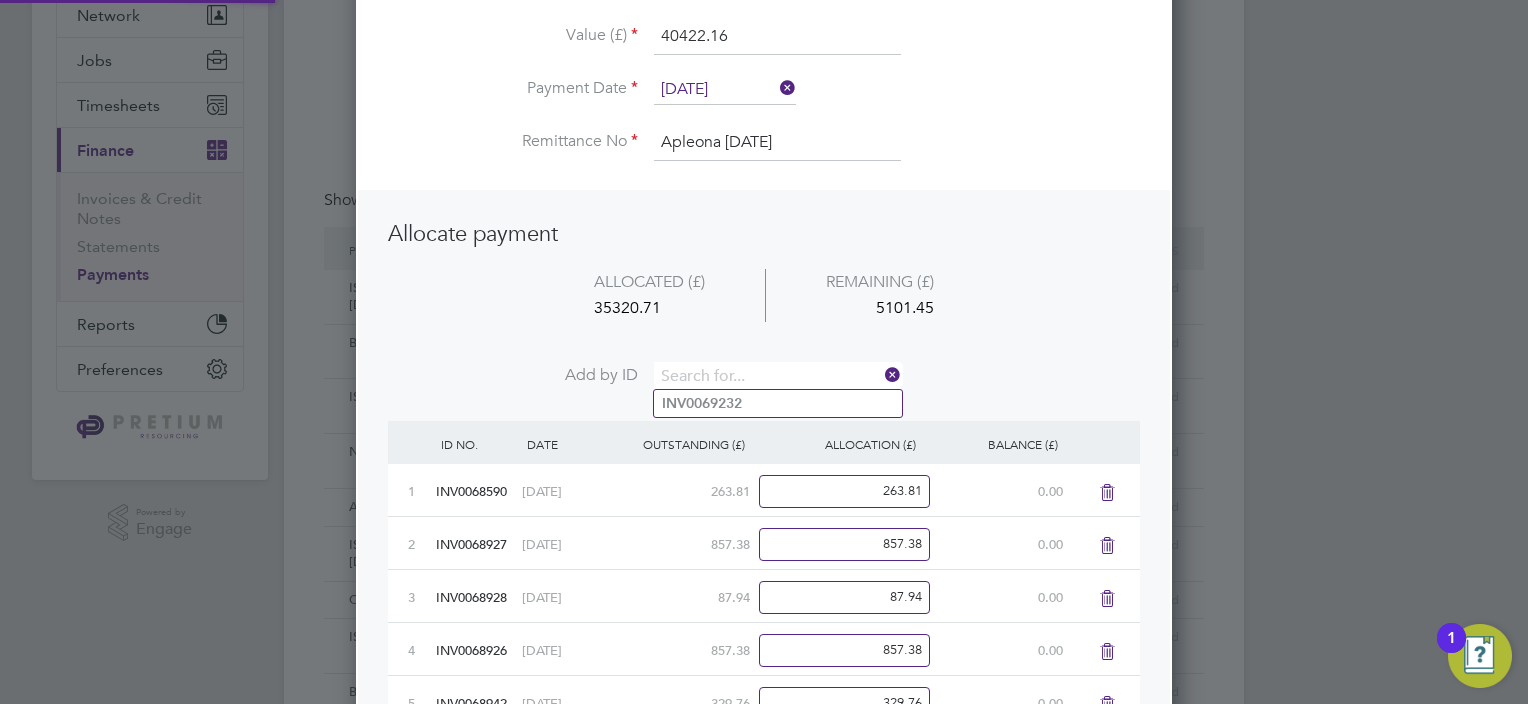 scroll, scrollTop: 9, scrollLeft: 10, axis: both 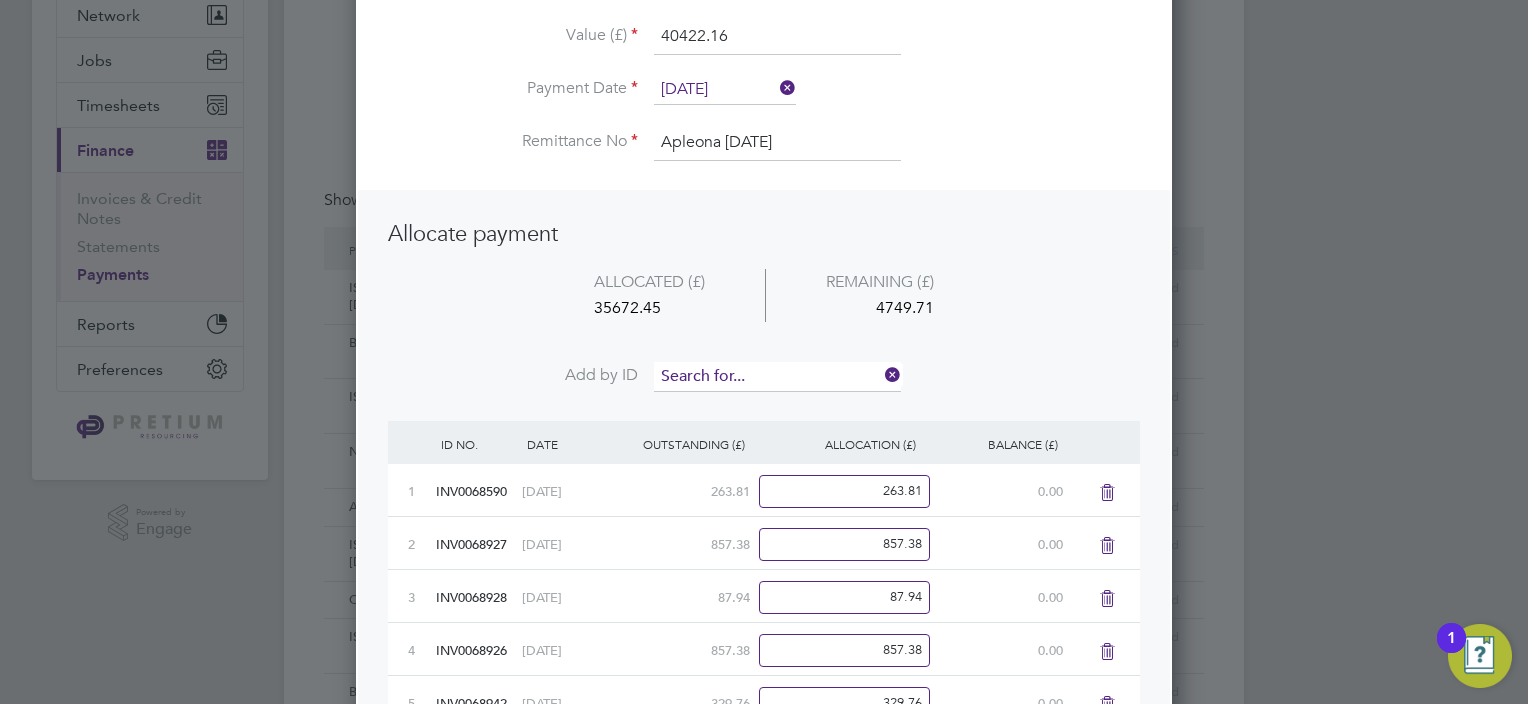 click at bounding box center (777, 377) 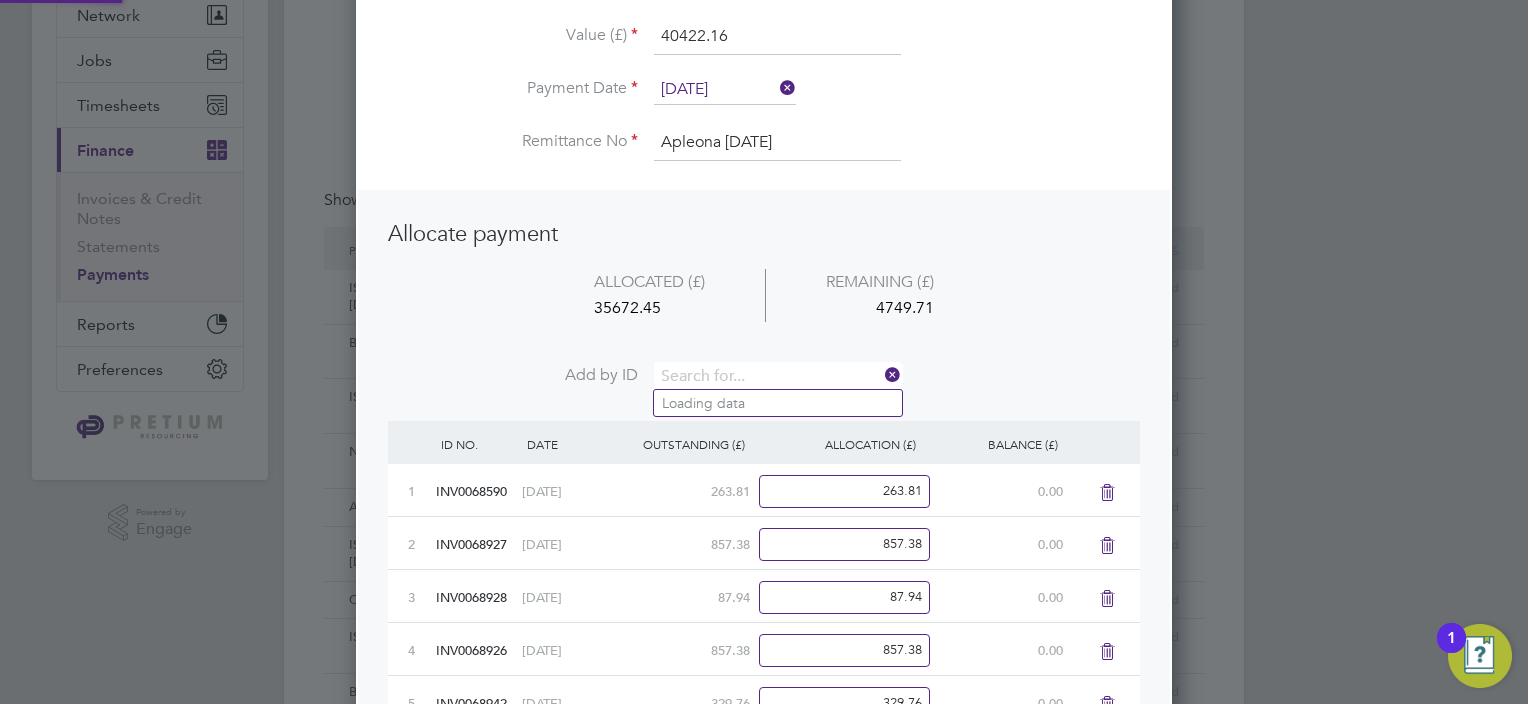 paste on "INV0069240" 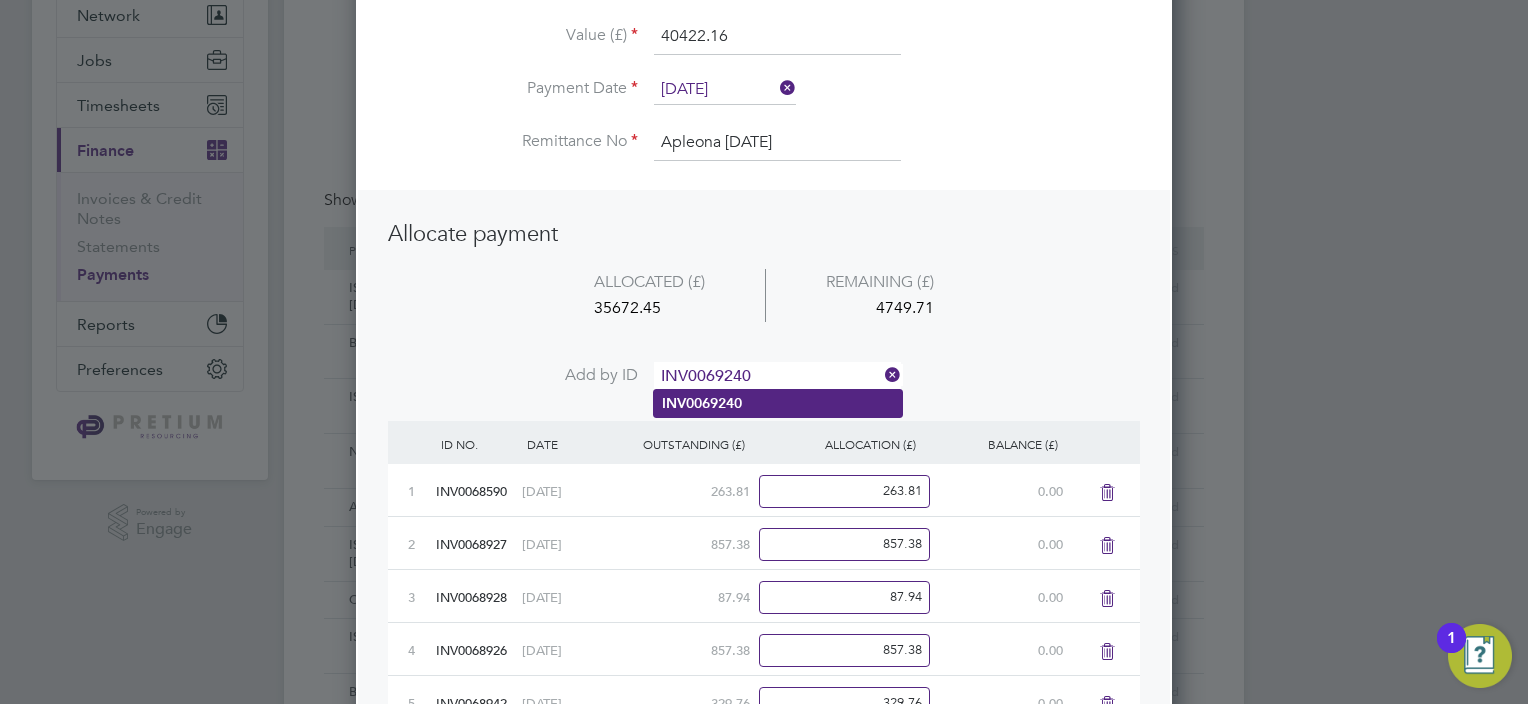 type on "INV0069240" 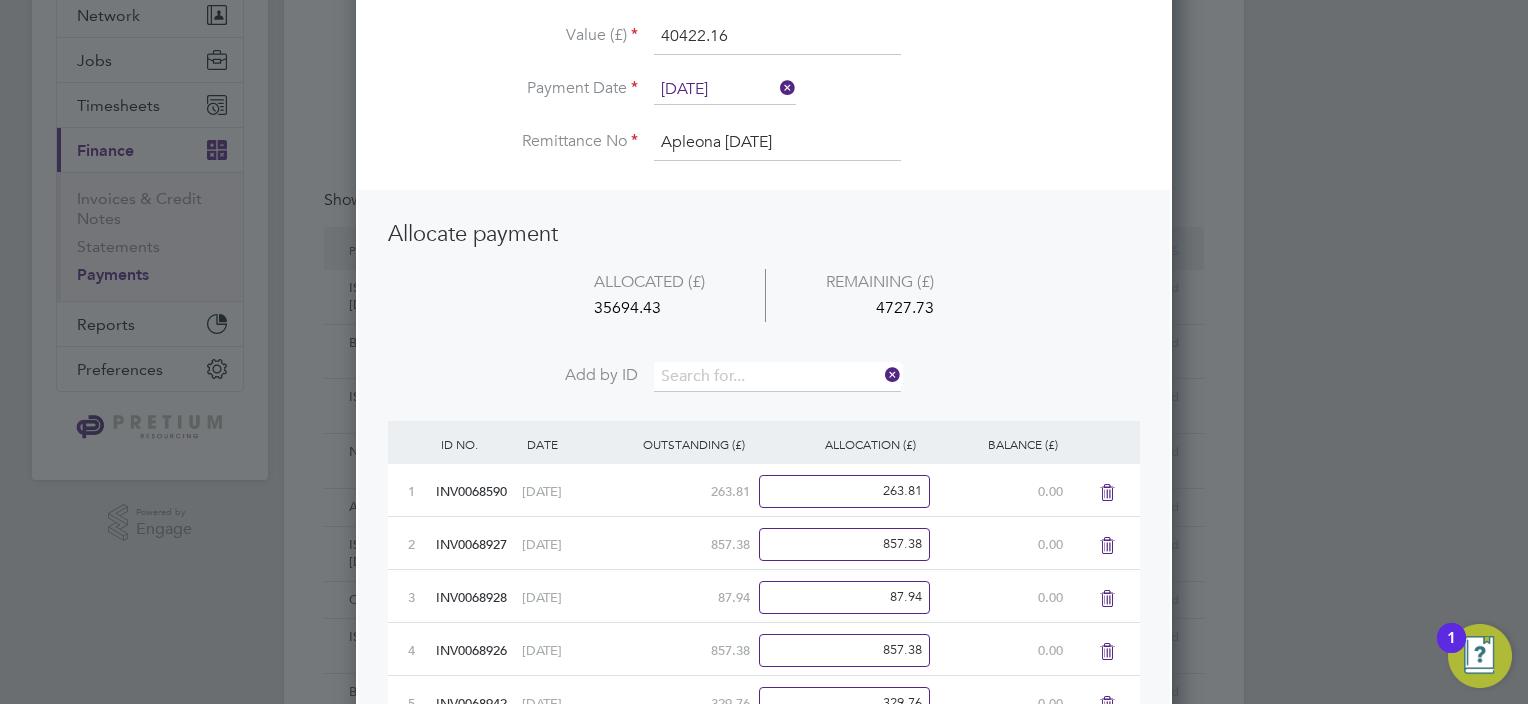 scroll, scrollTop: 10, scrollLeft: 10, axis: both 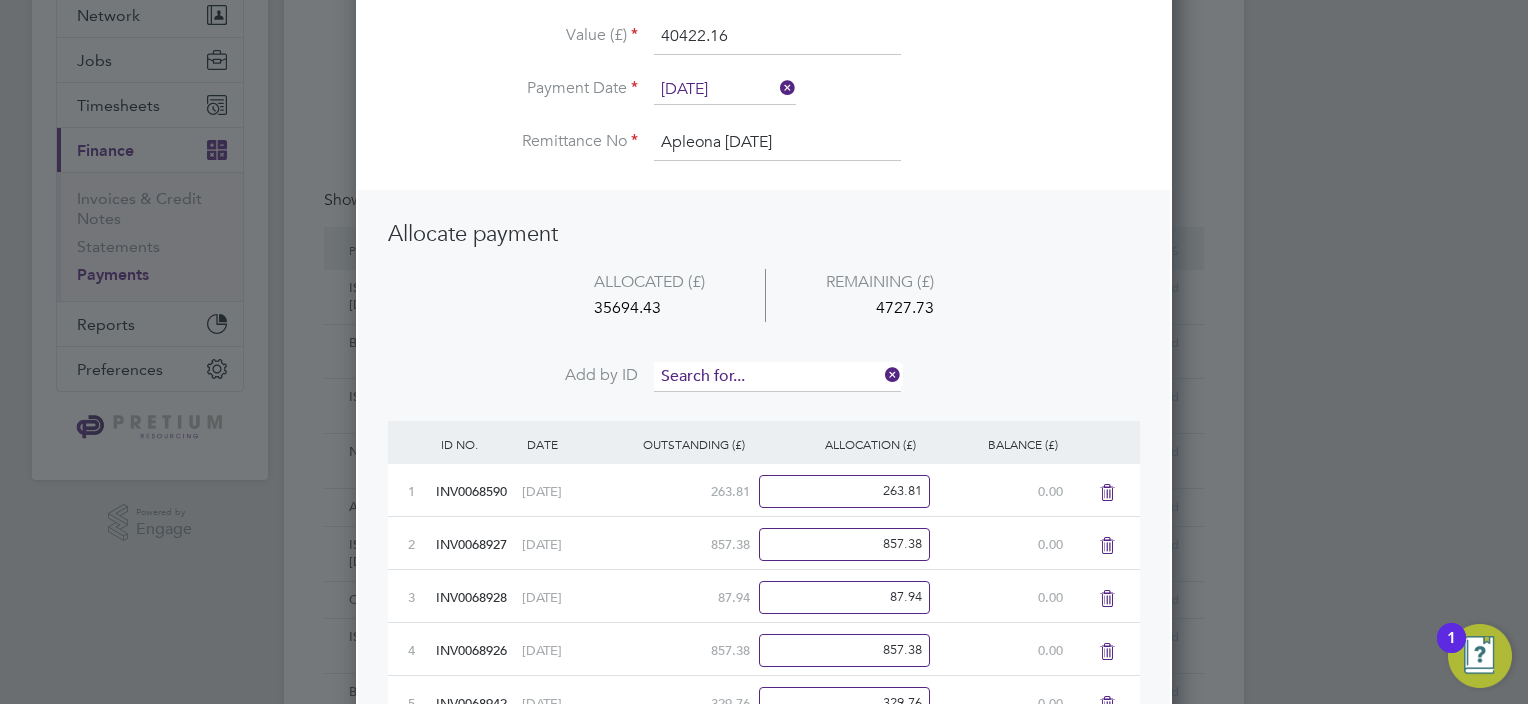 drag, startPoint x: 709, startPoint y: 379, endPoint x: 698, endPoint y: 372, distance: 13.038404 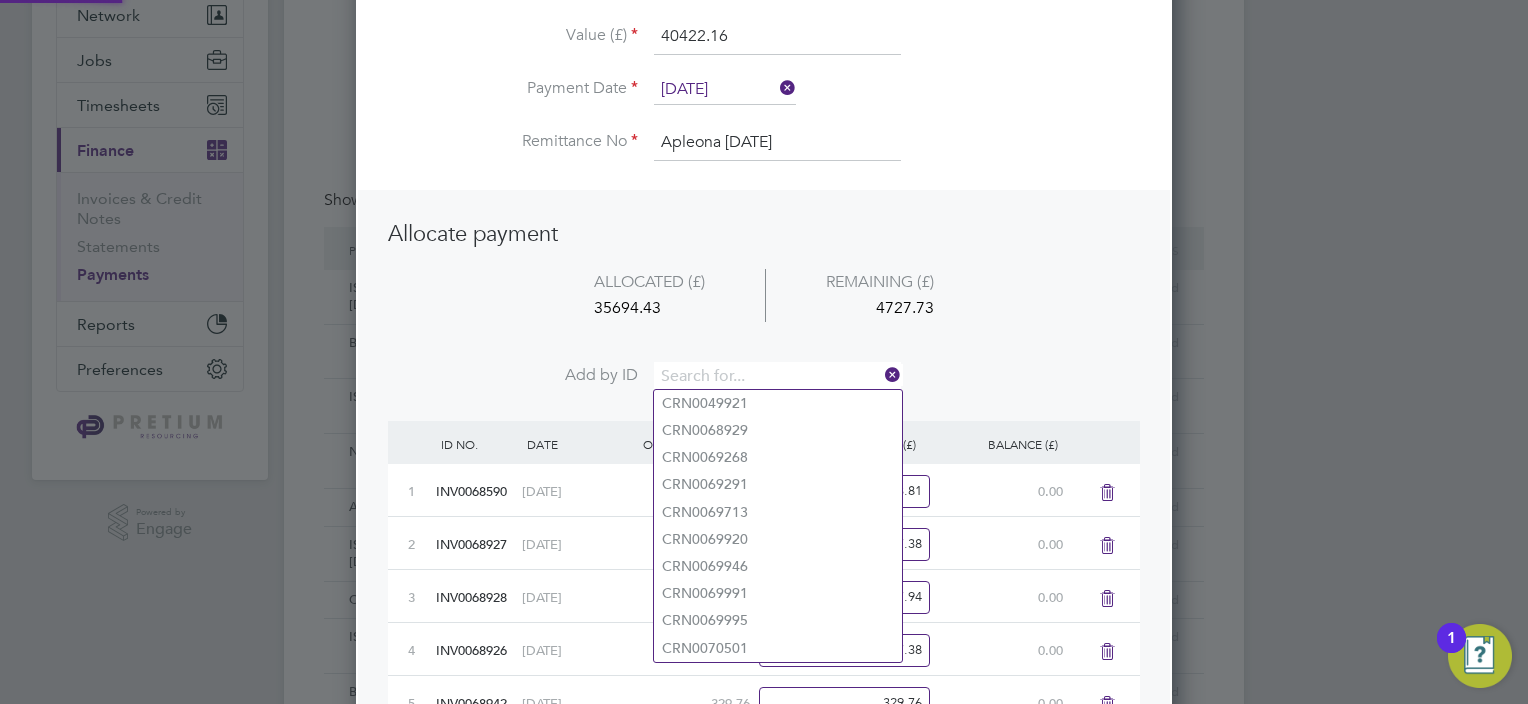 paste on "INV0069242" 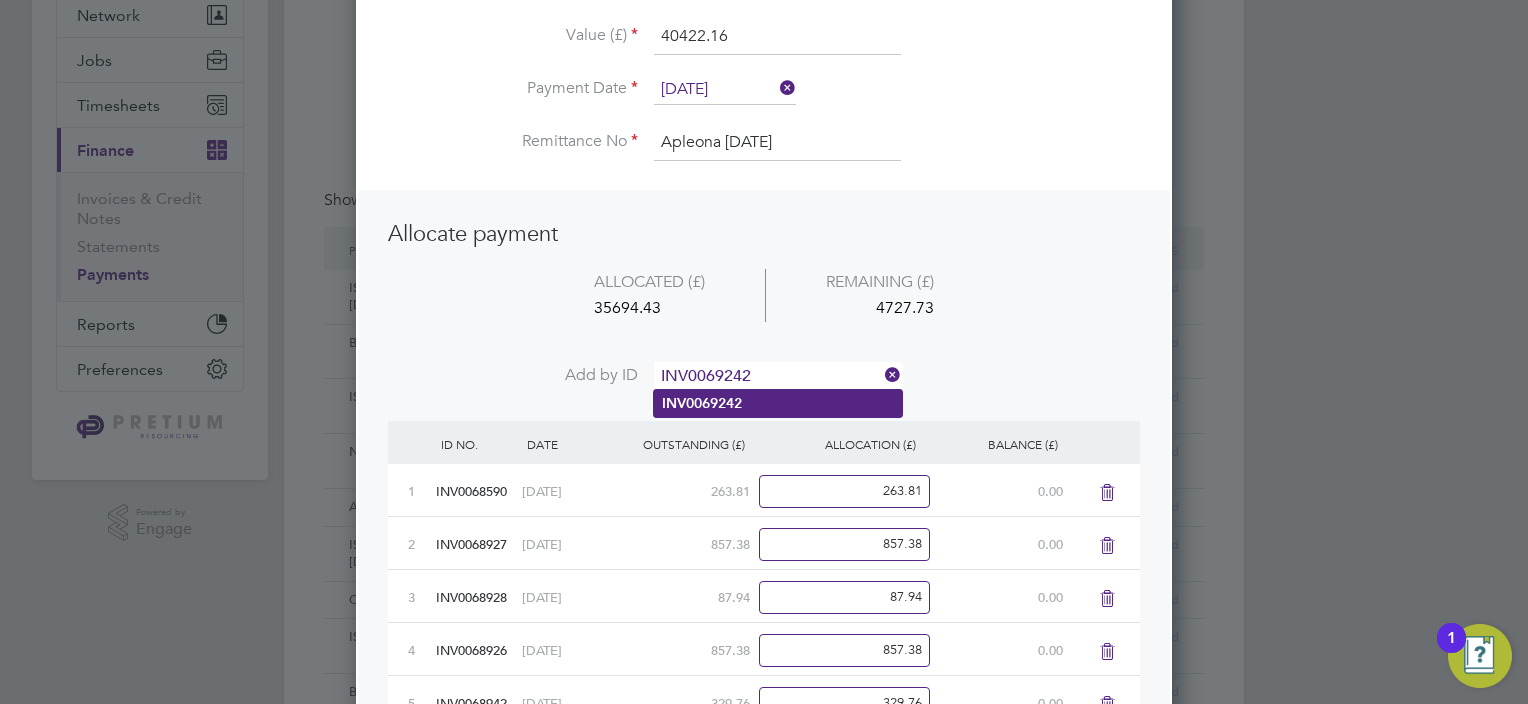 type on "INV0069242" 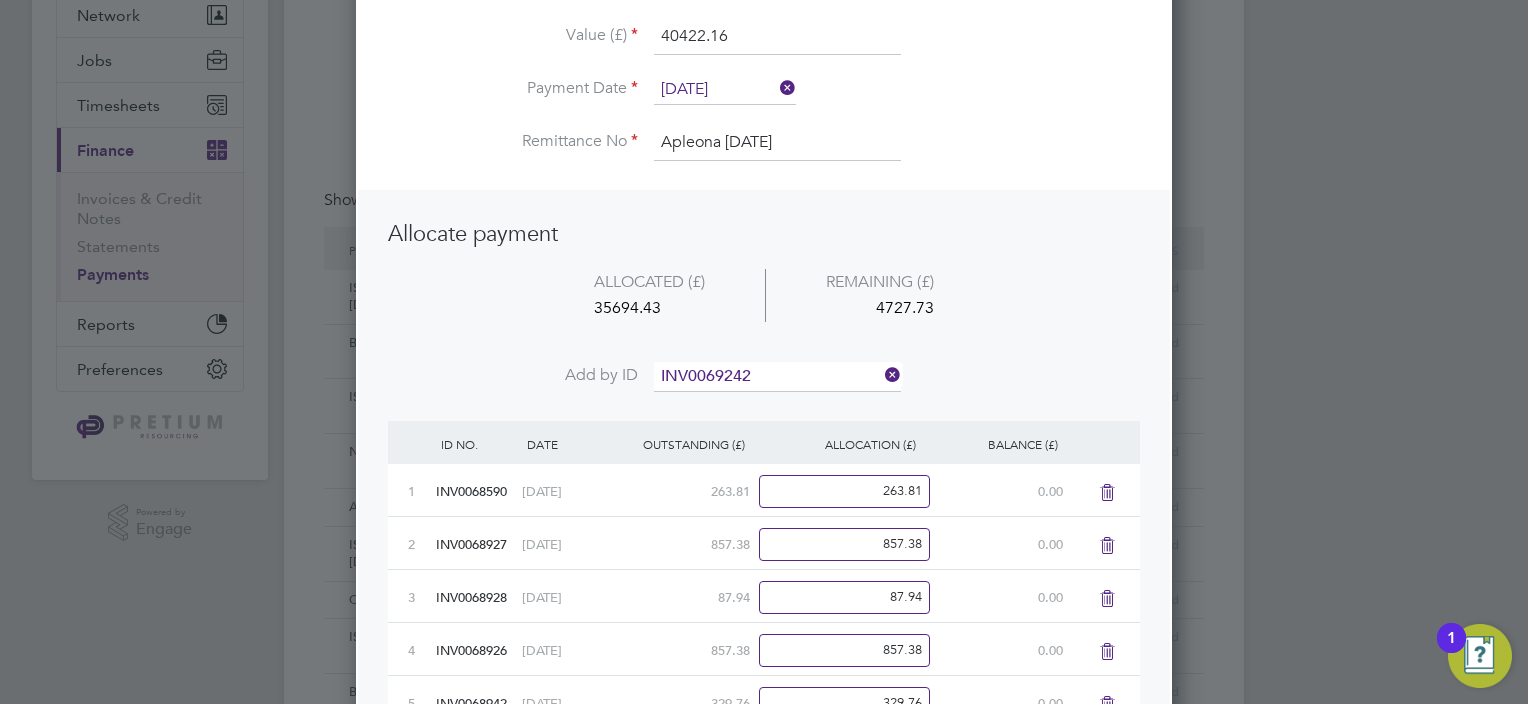 click on "INV0069242" 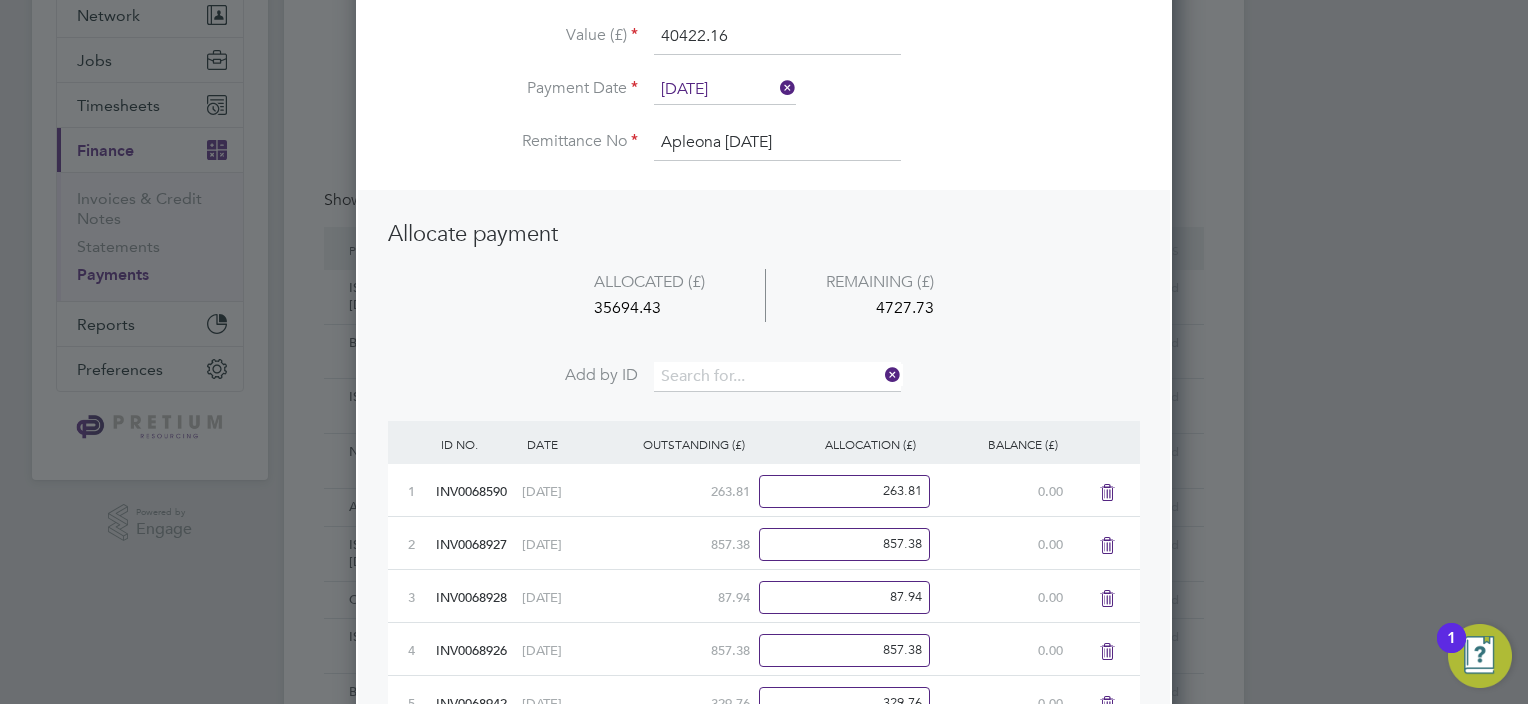scroll, scrollTop: 10, scrollLeft: 10, axis: both 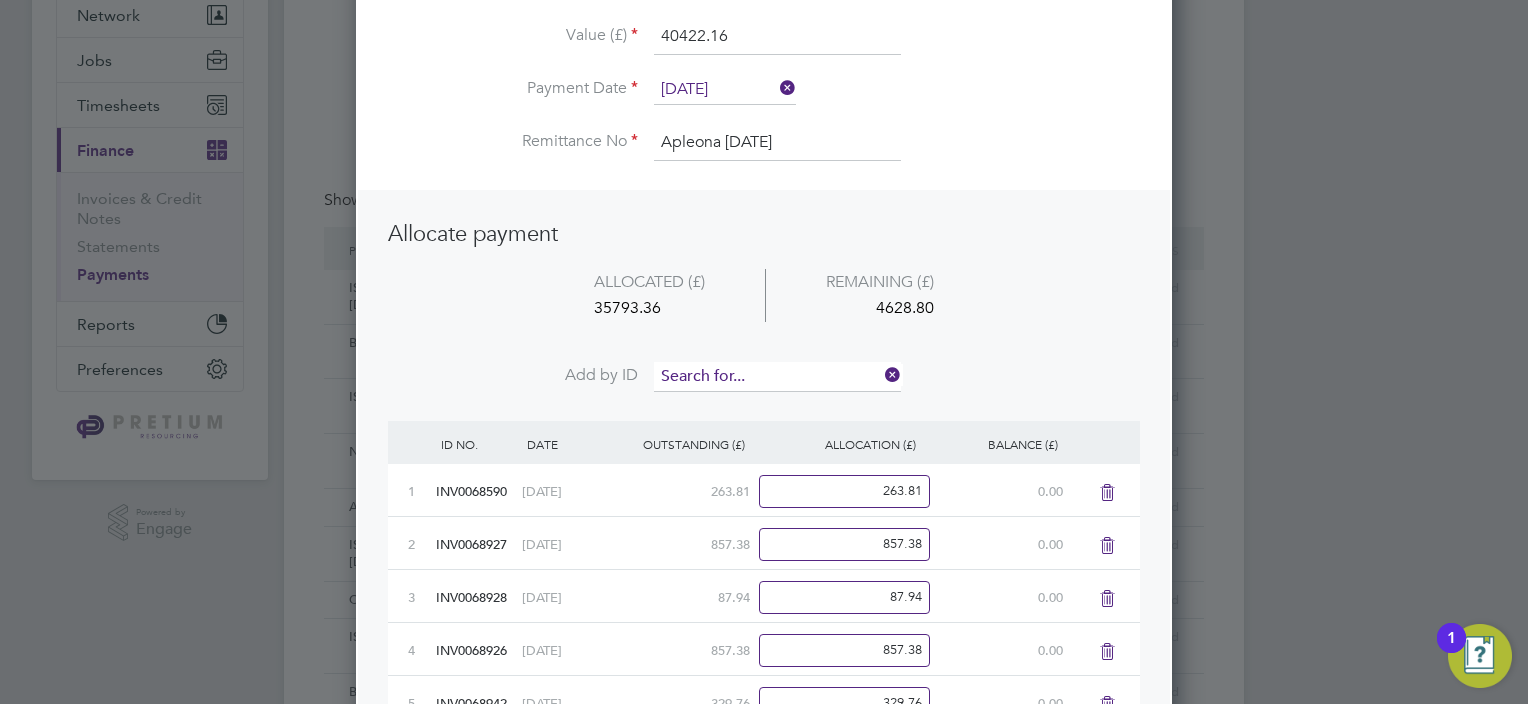 click at bounding box center [777, 377] 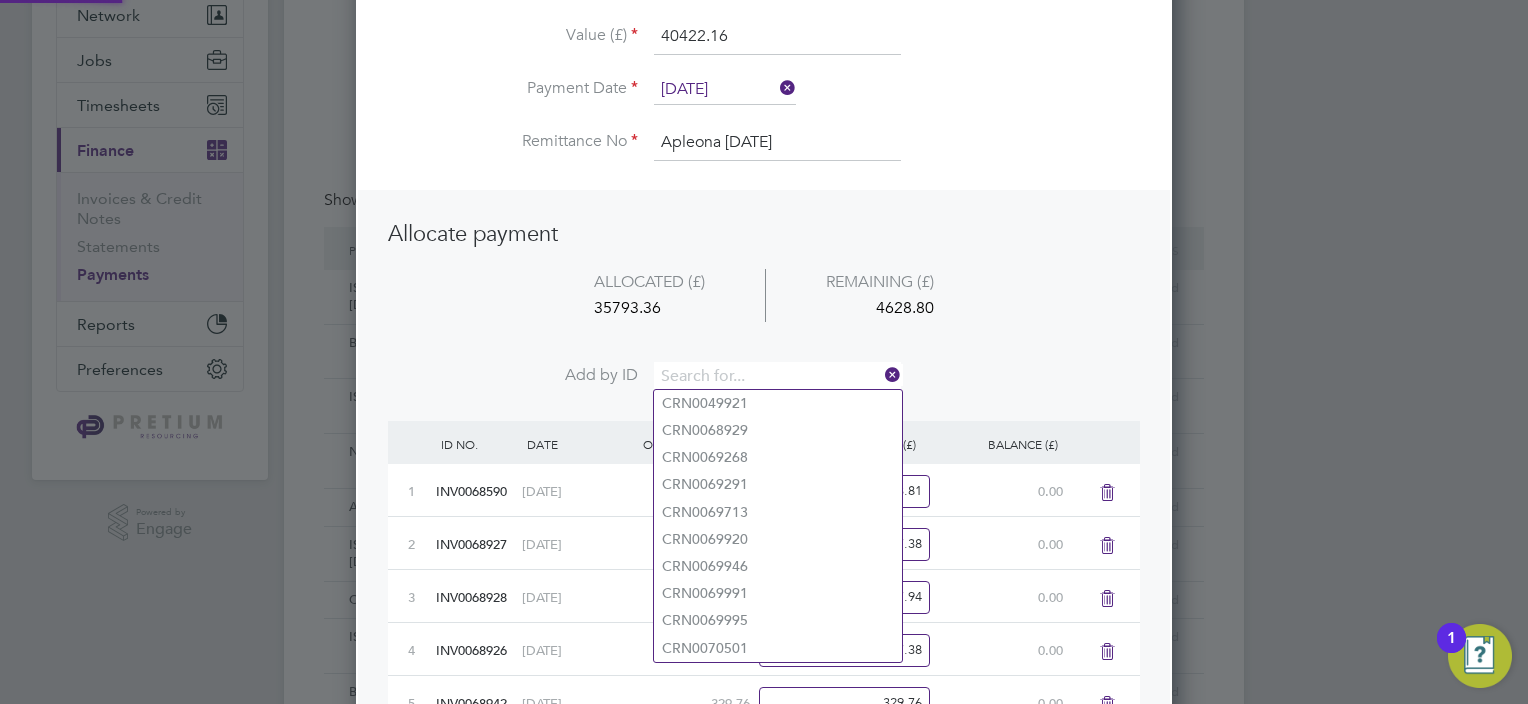 paste on "INV0069241" 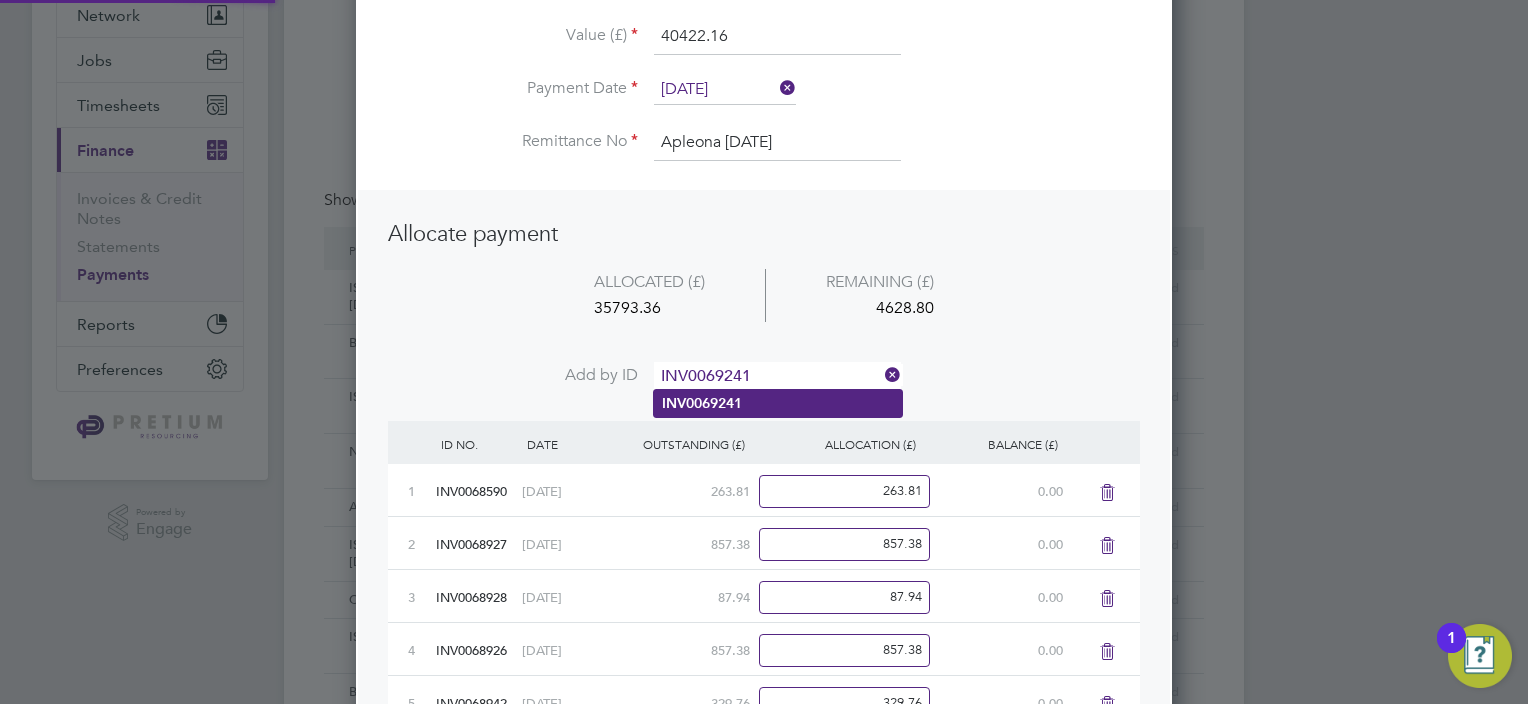 type on "INV0069241" 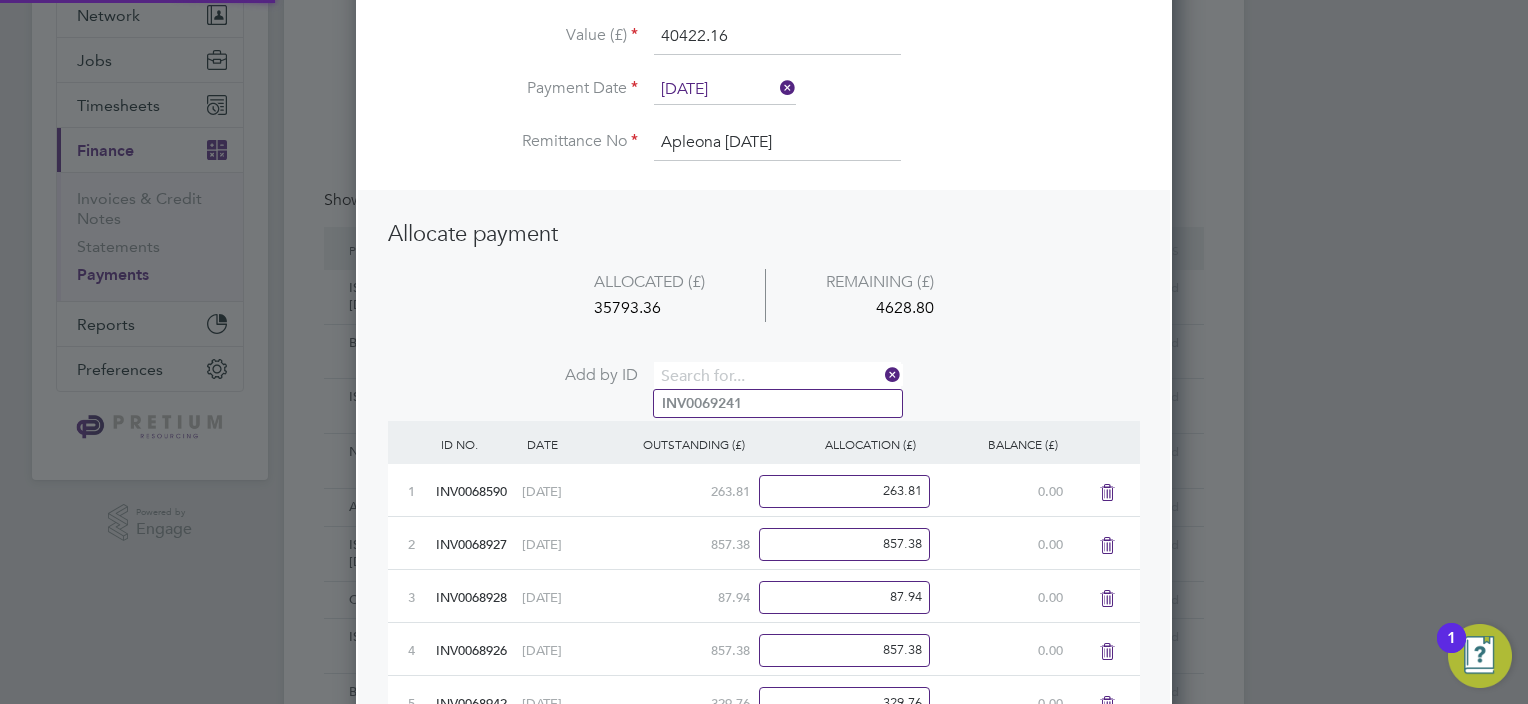 scroll, scrollTop: 9, scrollLeft: 10, axis: both 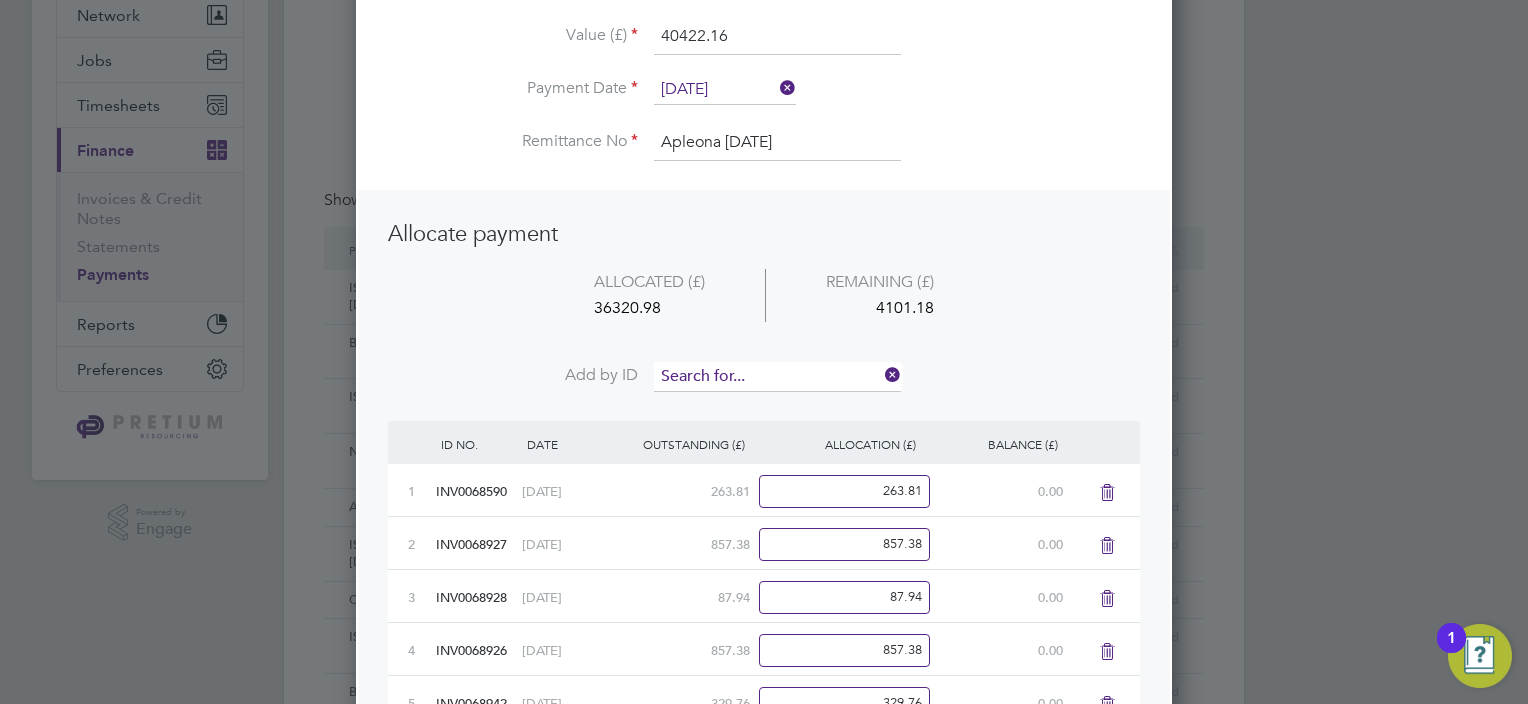 click at bounding box center (777, 377) 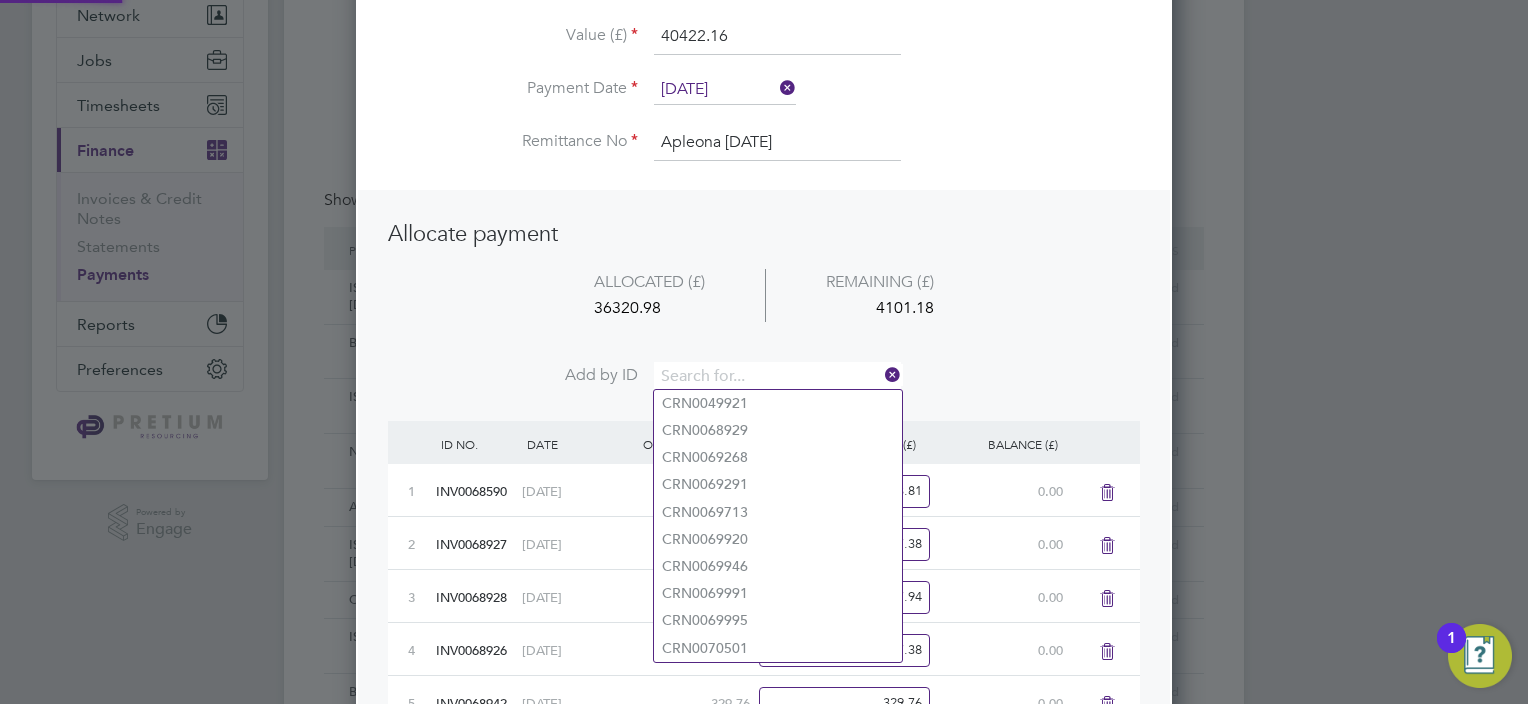 paste on "INV0069244" 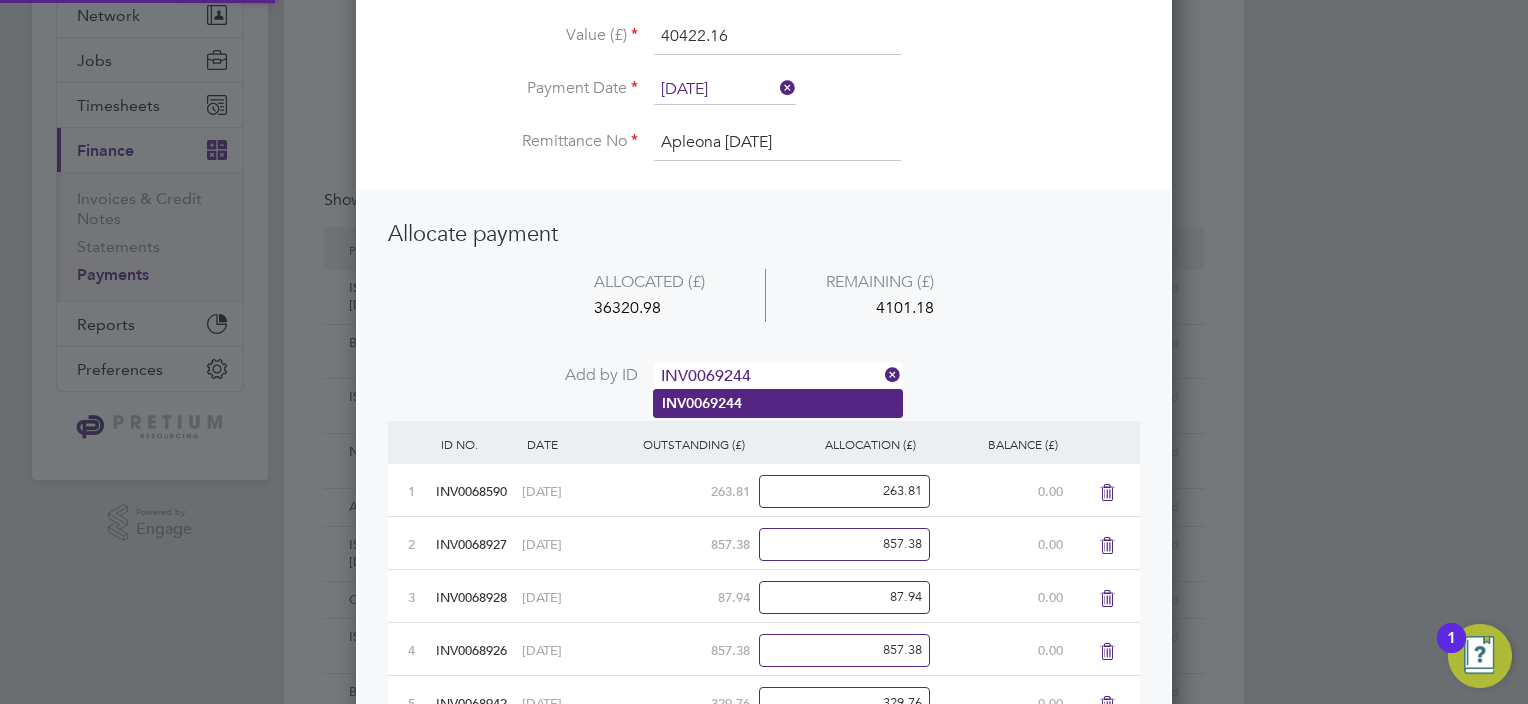 type on "INV0069244" 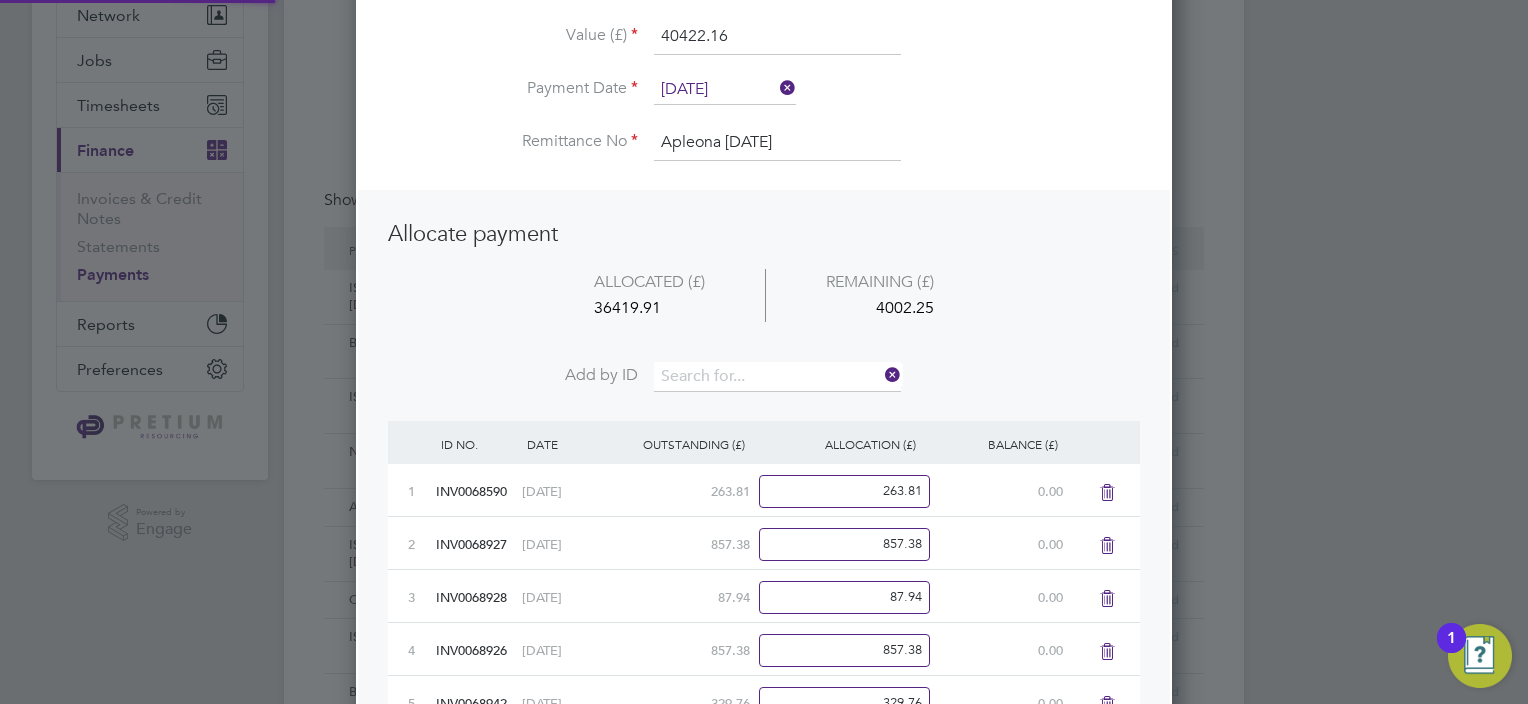 scroll, scrollTop: 10, scrollLeft: 10, axis: both 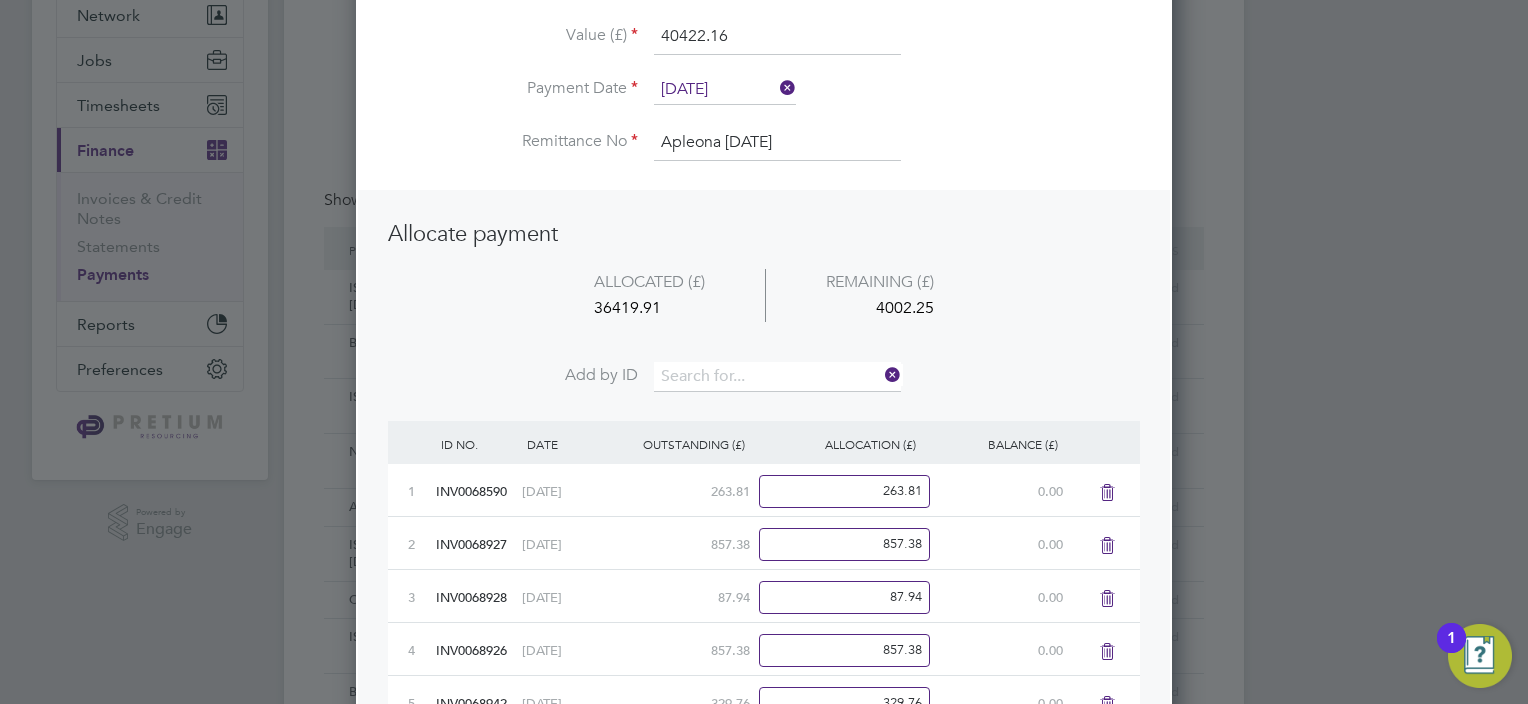 drag, startPoint x: 716, startPoint y: 370, endPoint x: 706, endPoint y: 360, distance: 14.142136 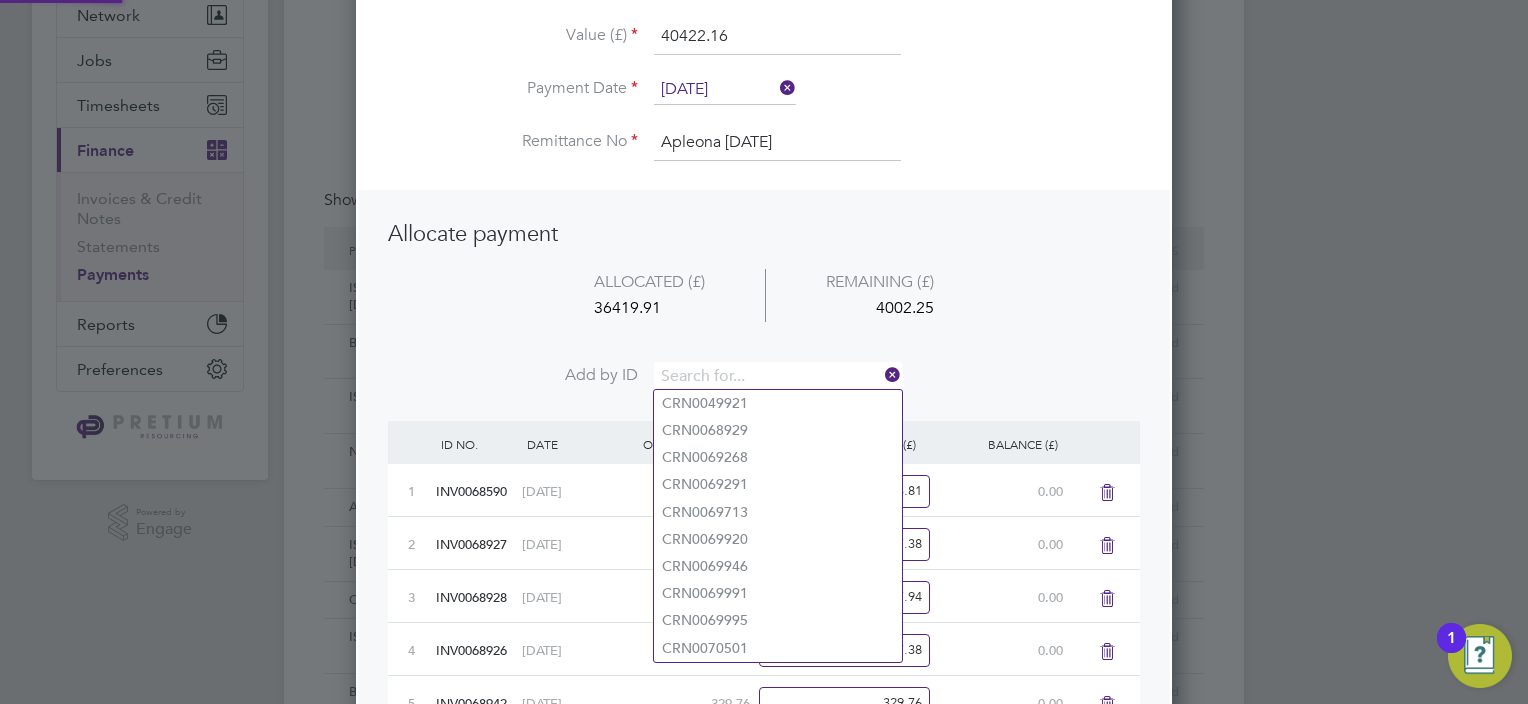 paste on "INV0069245" 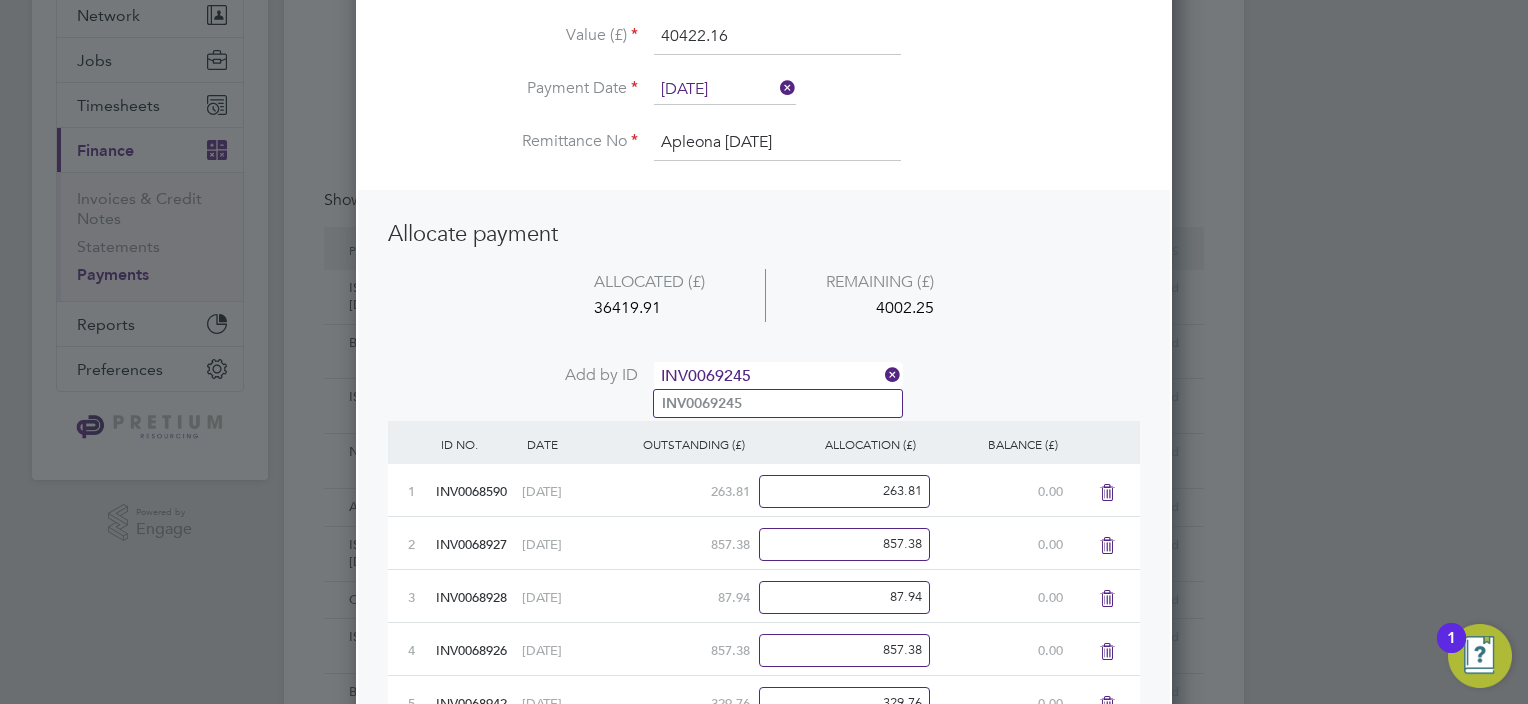 type on "INV0069245" 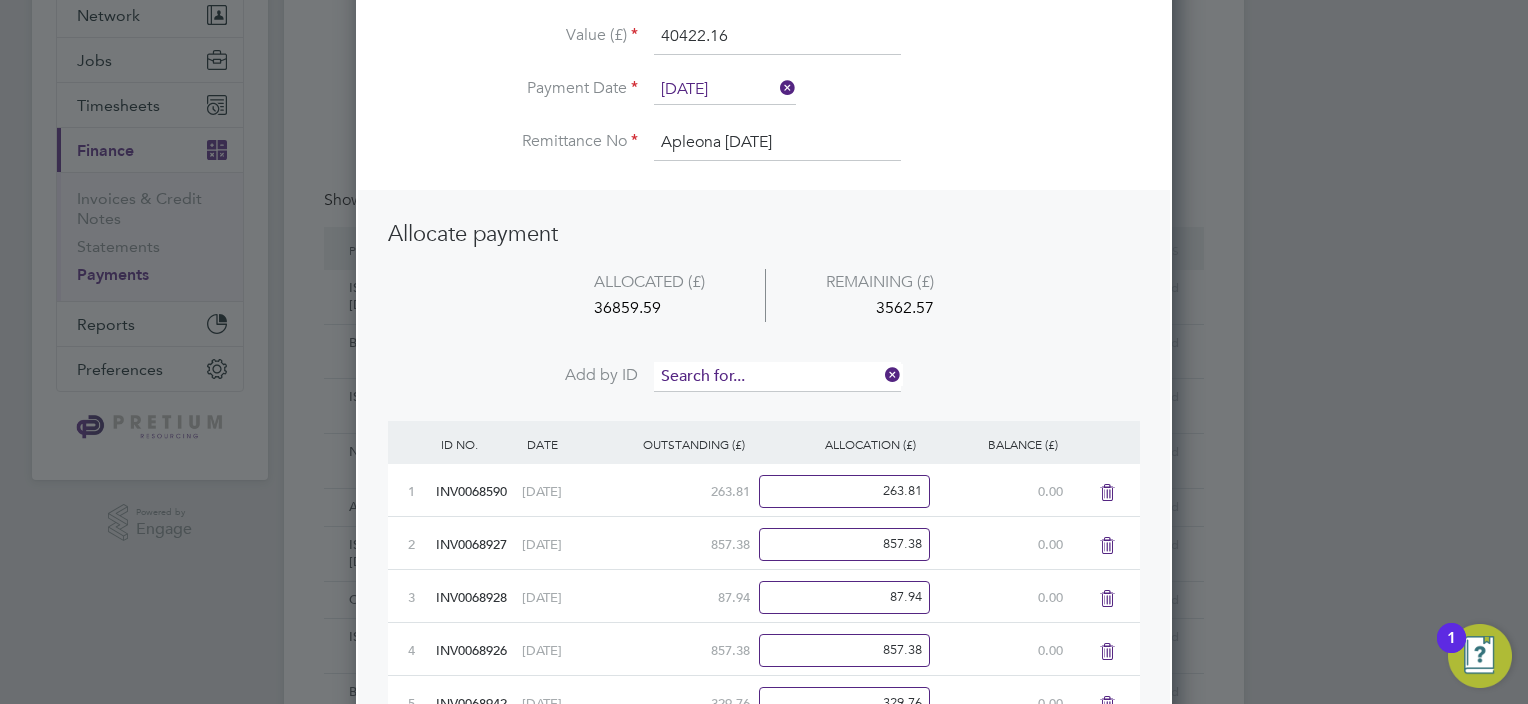 scroll, scrollTop: 10, scrollLeft: 10, axis: both 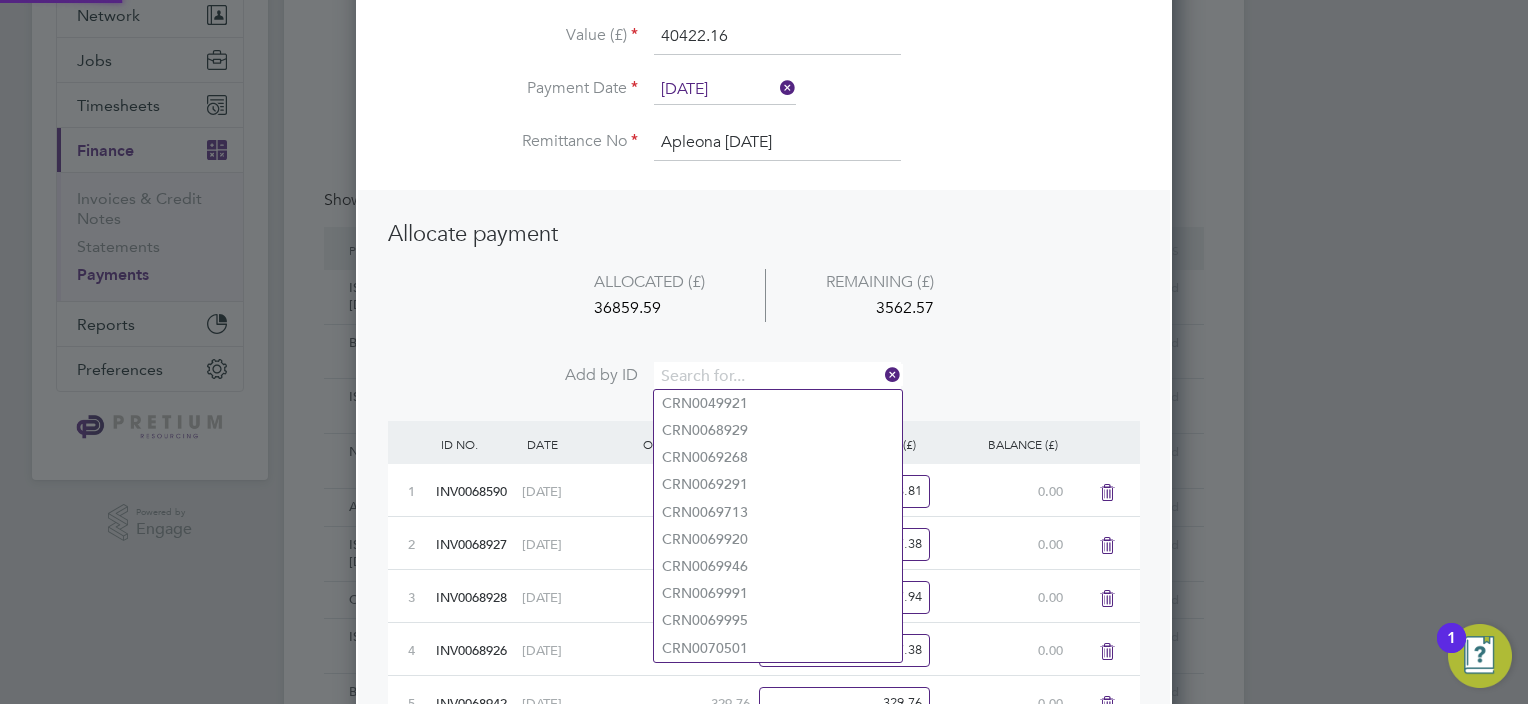 paste on "INV0069235" 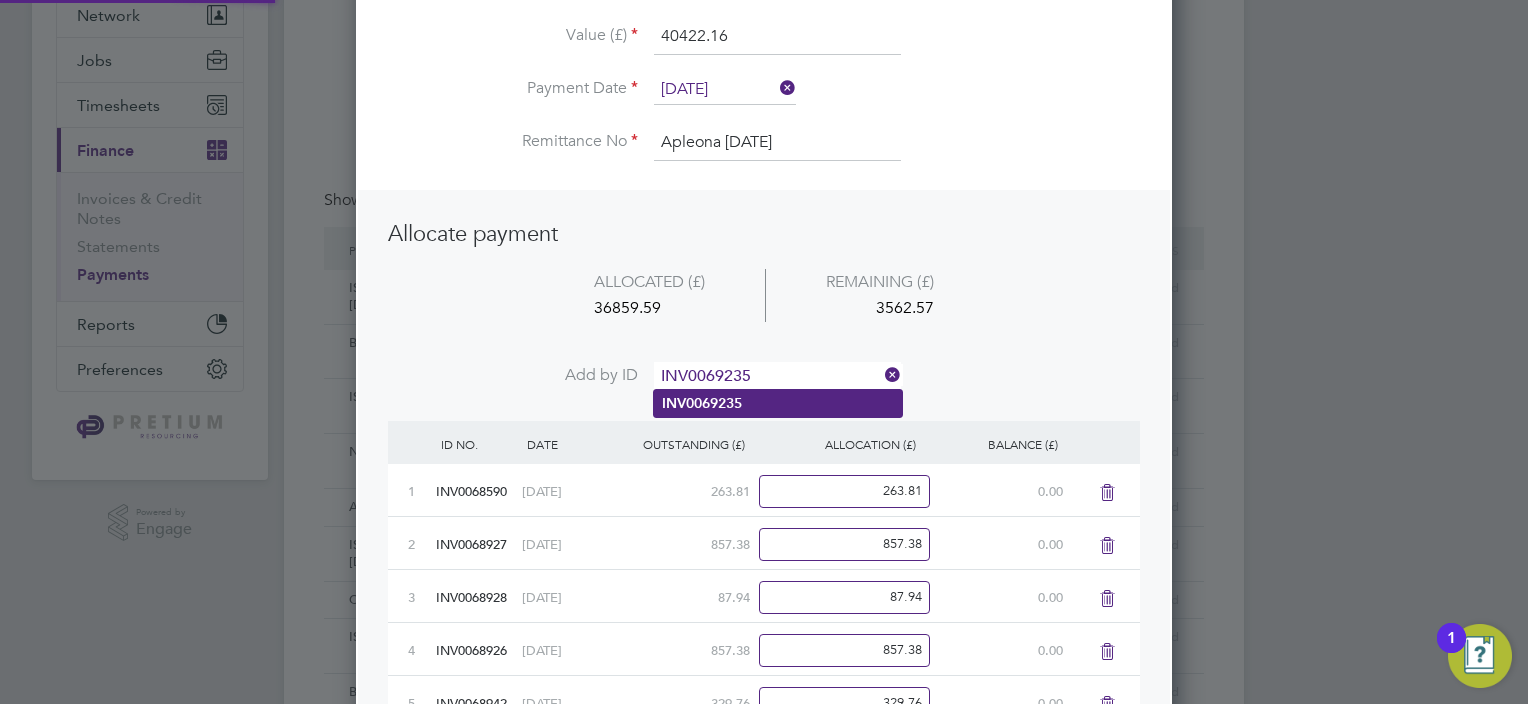 type on "INV0069235" 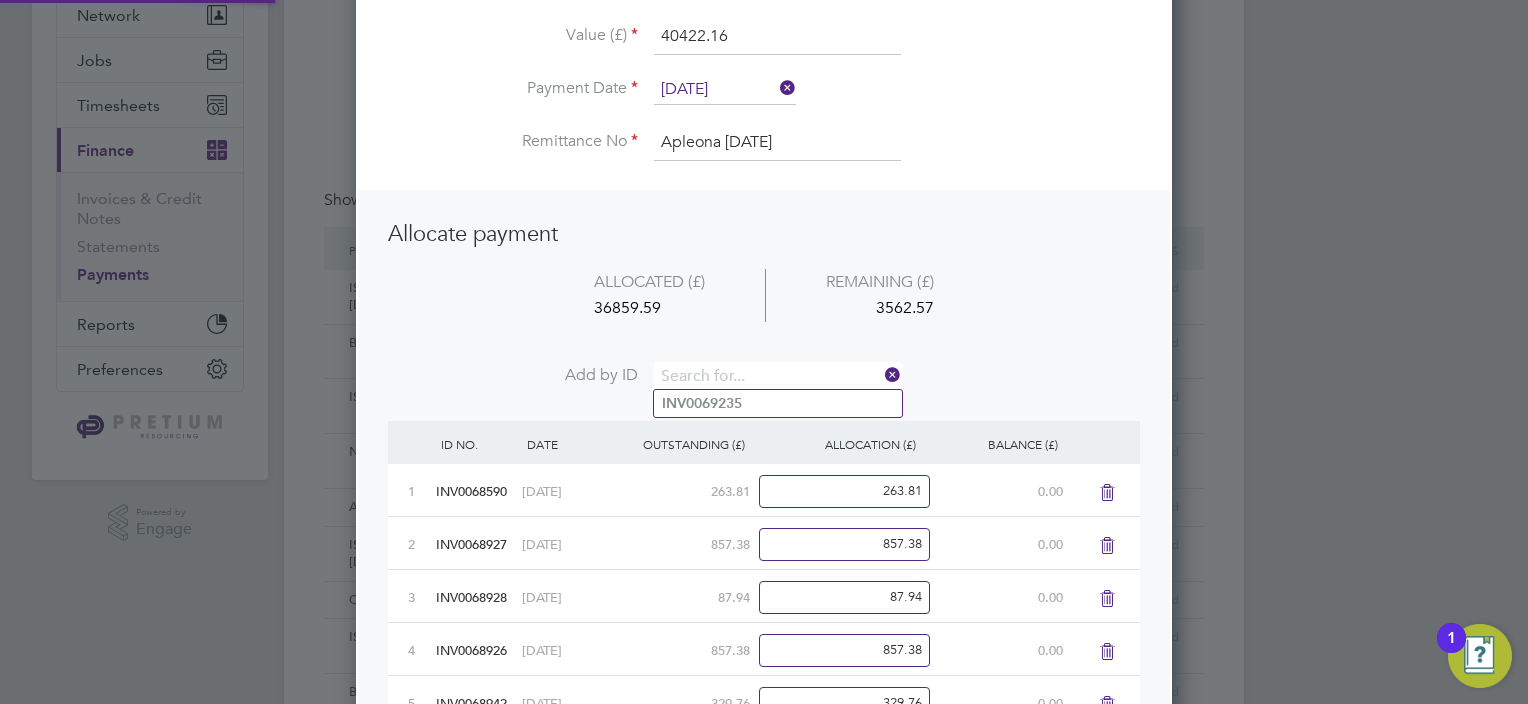 scroll, scrollTop: 9, scrollLeft: 10, axis: both 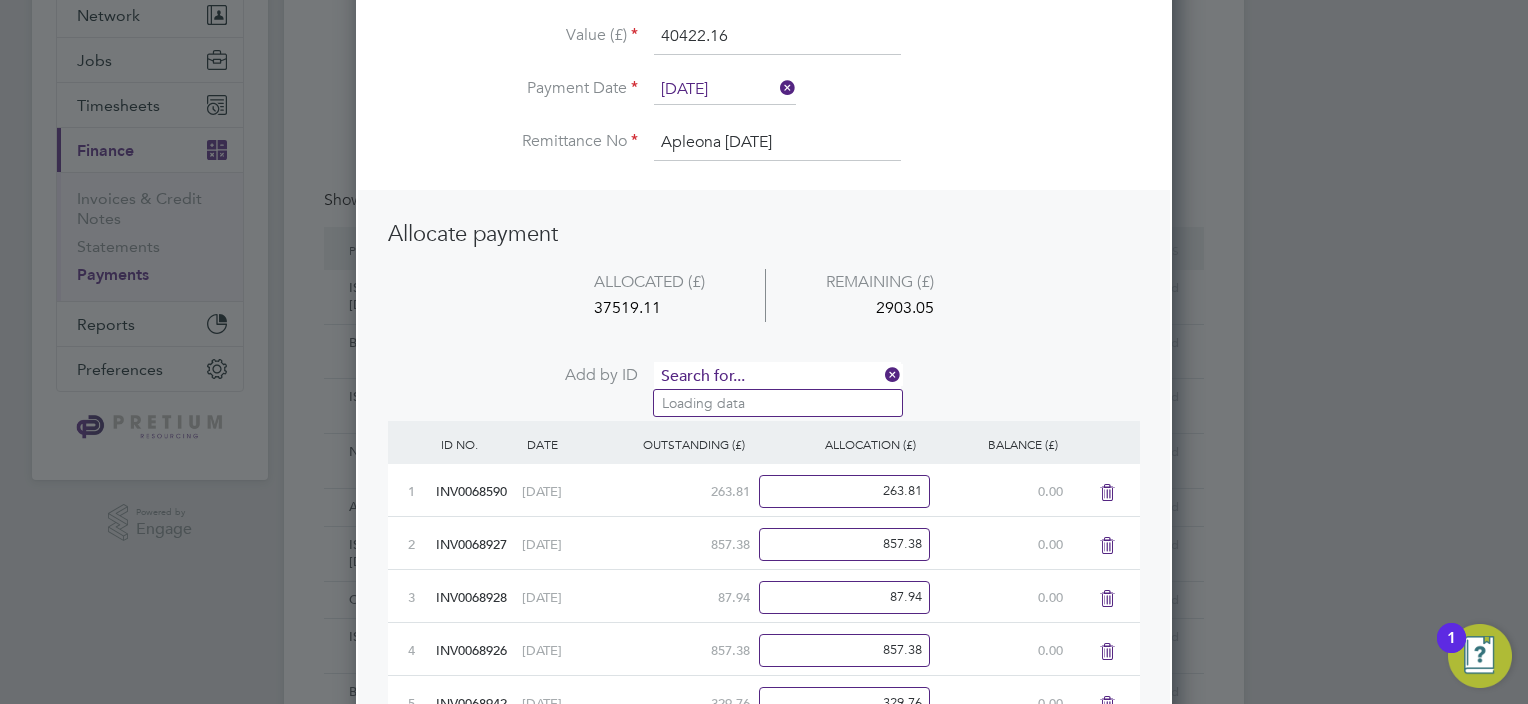 click at bounding box center [777, 377] 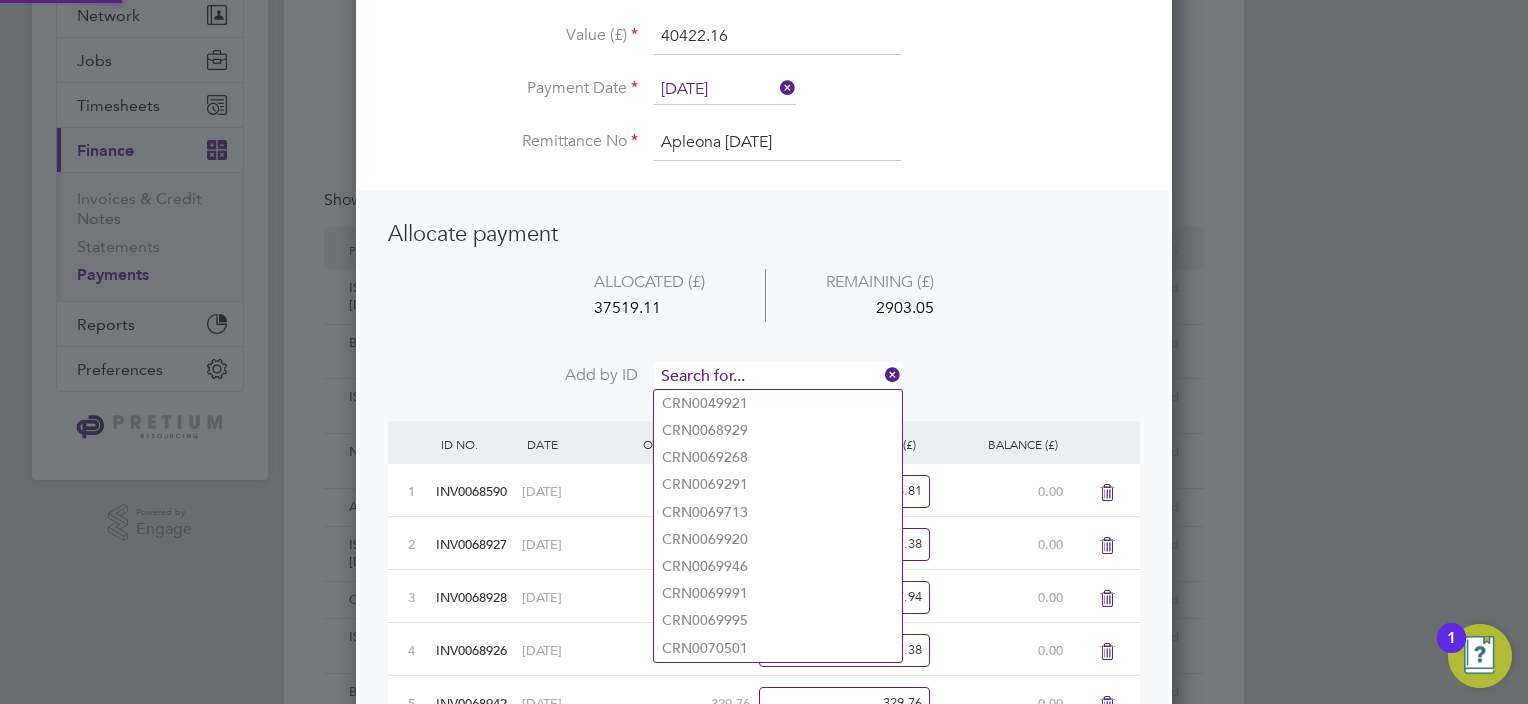 paste on "INV0069236" 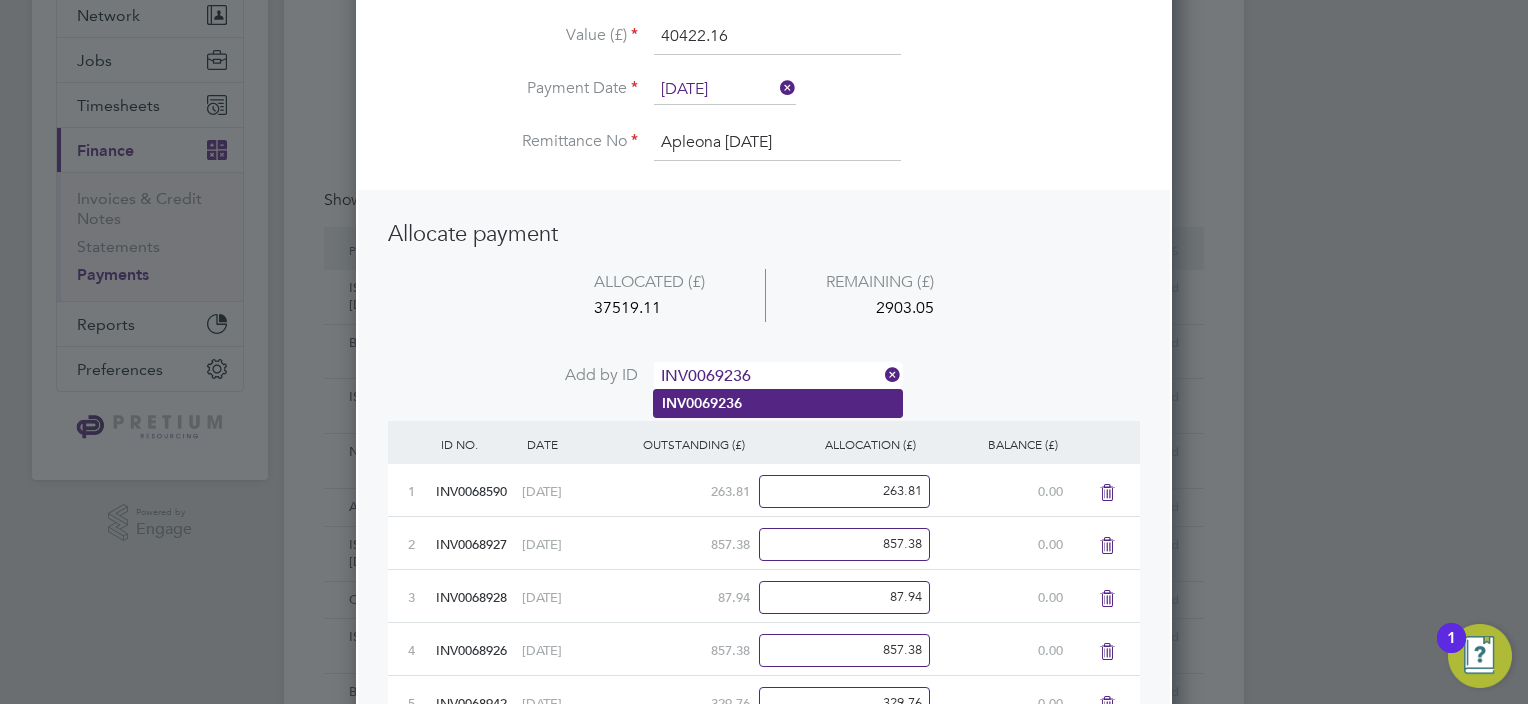 type on "INV0069236" 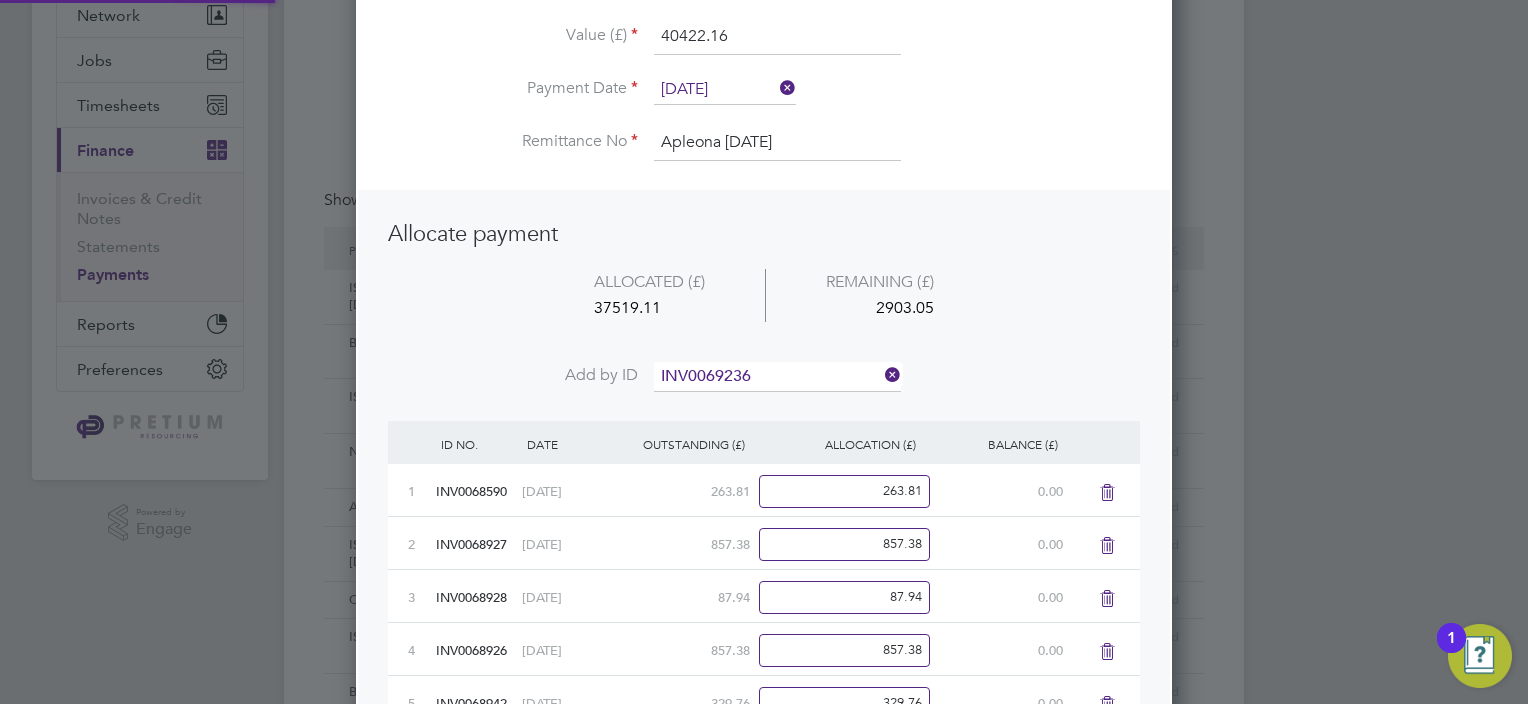 click on "INV0069236" 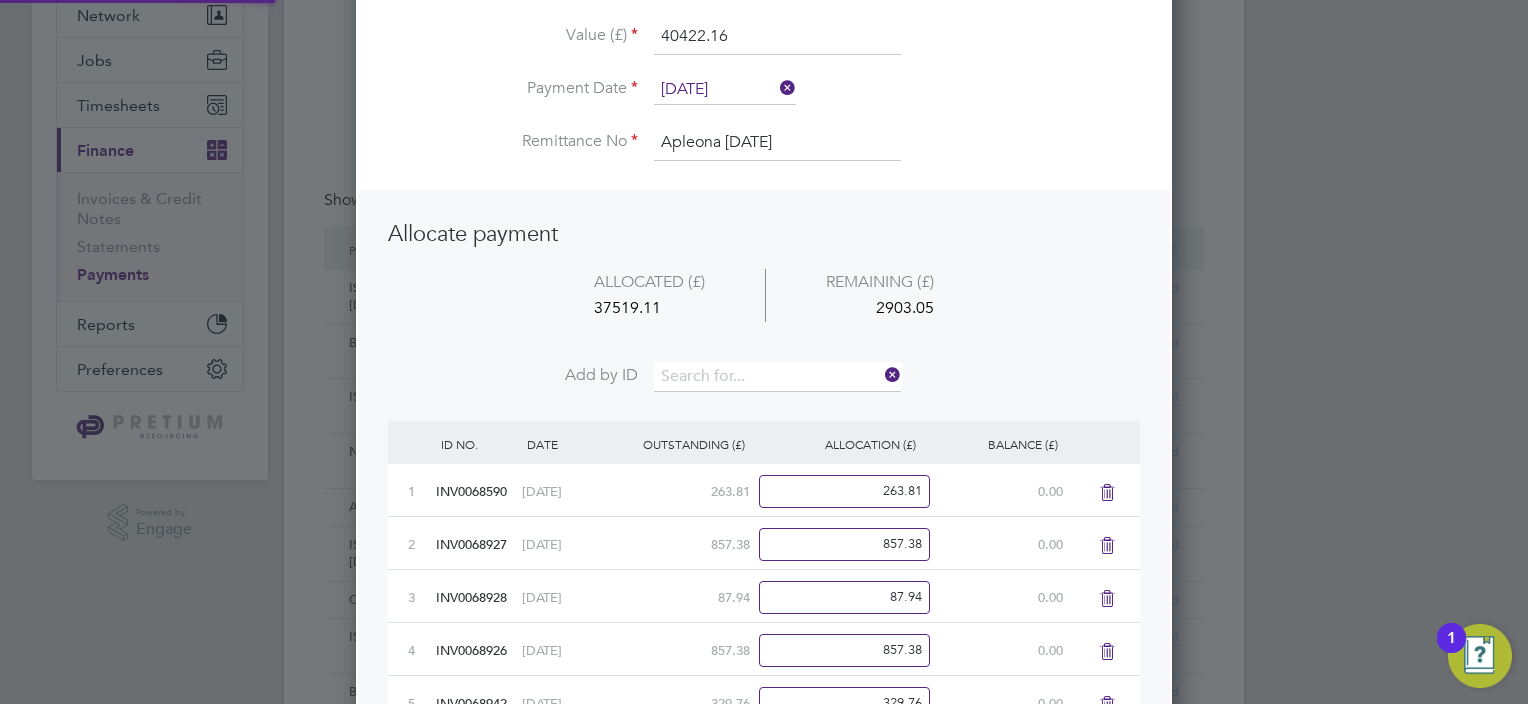 scroll, scrollTop: 10, scrollLeft: 10, axis: both 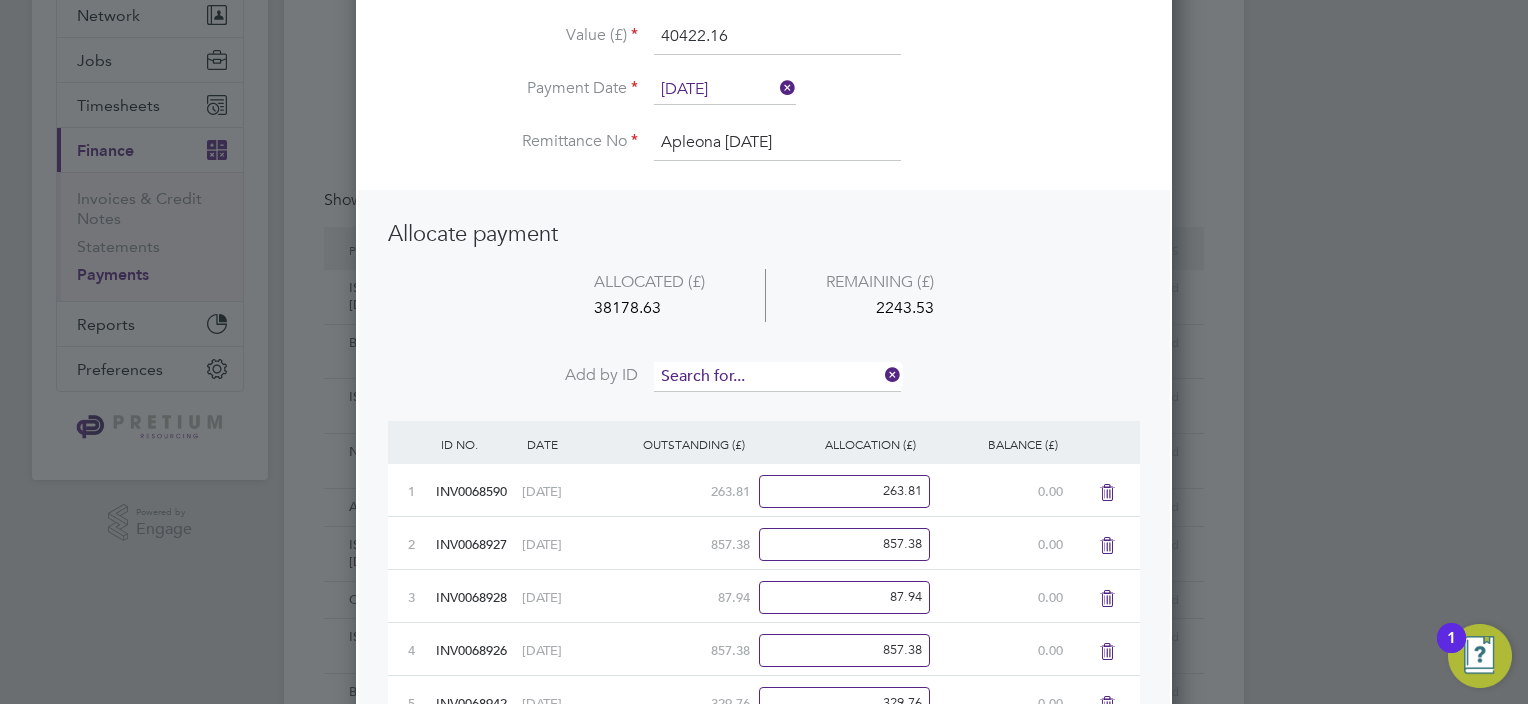 click at bounding box center [777, 377] 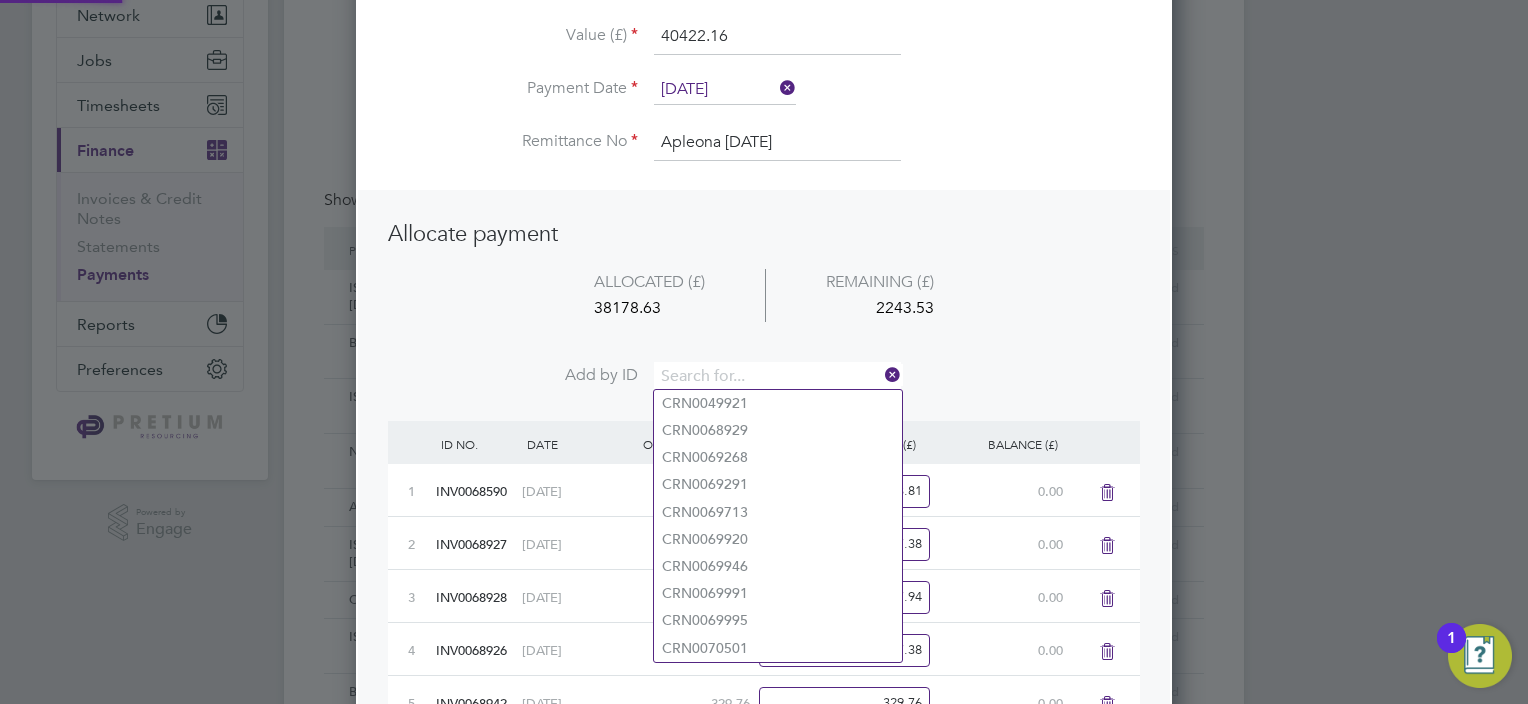paste on "INV0069234" 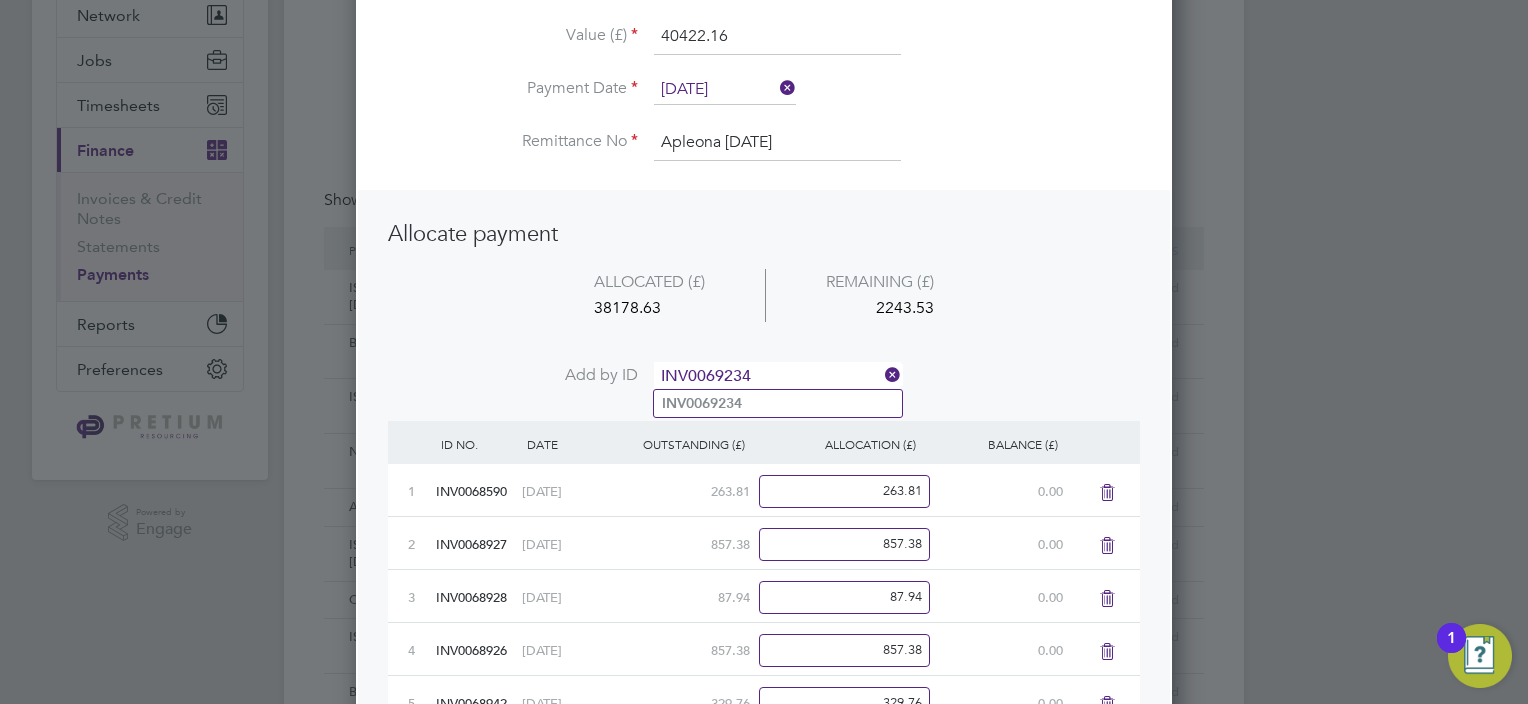 type on "INV0069234" 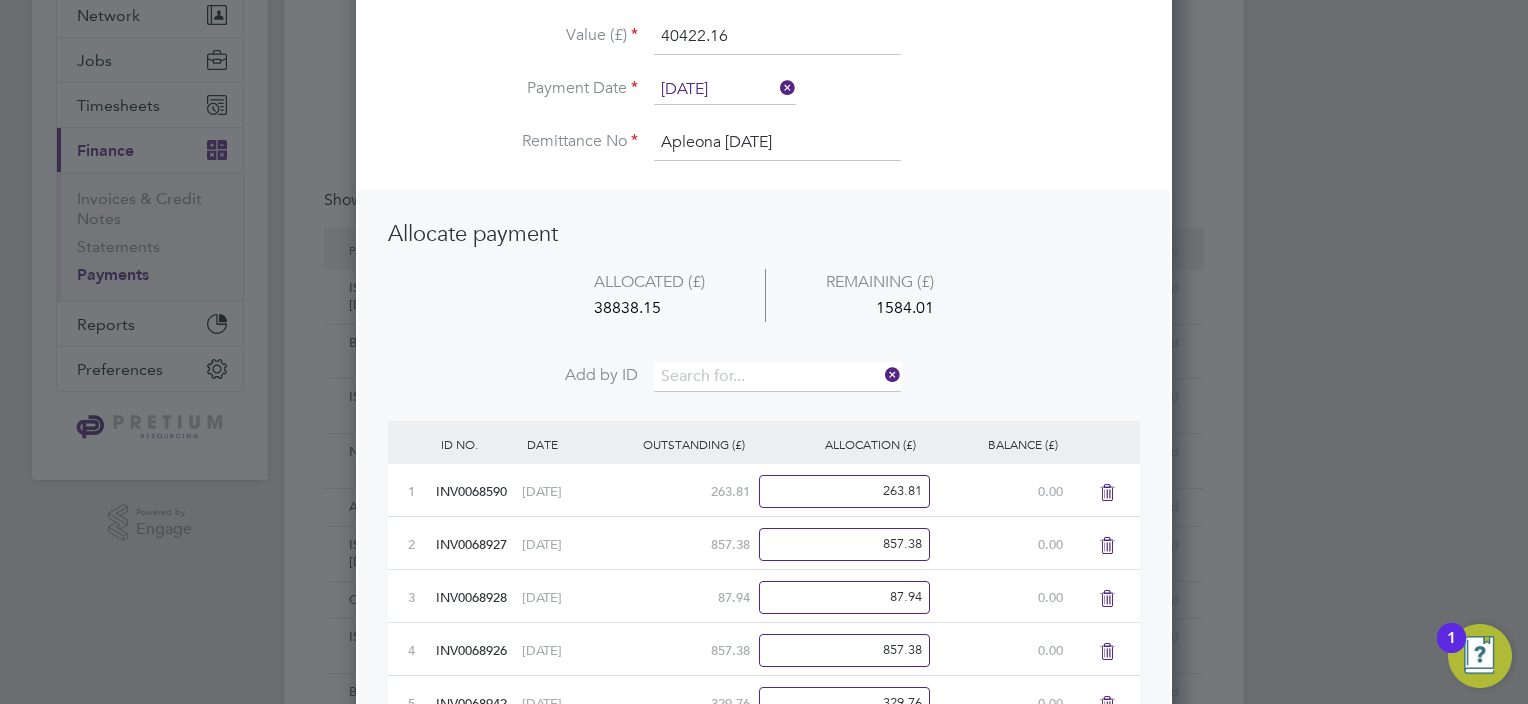scroll, scrollTop: 10, scrollLeft: 10, axis: both 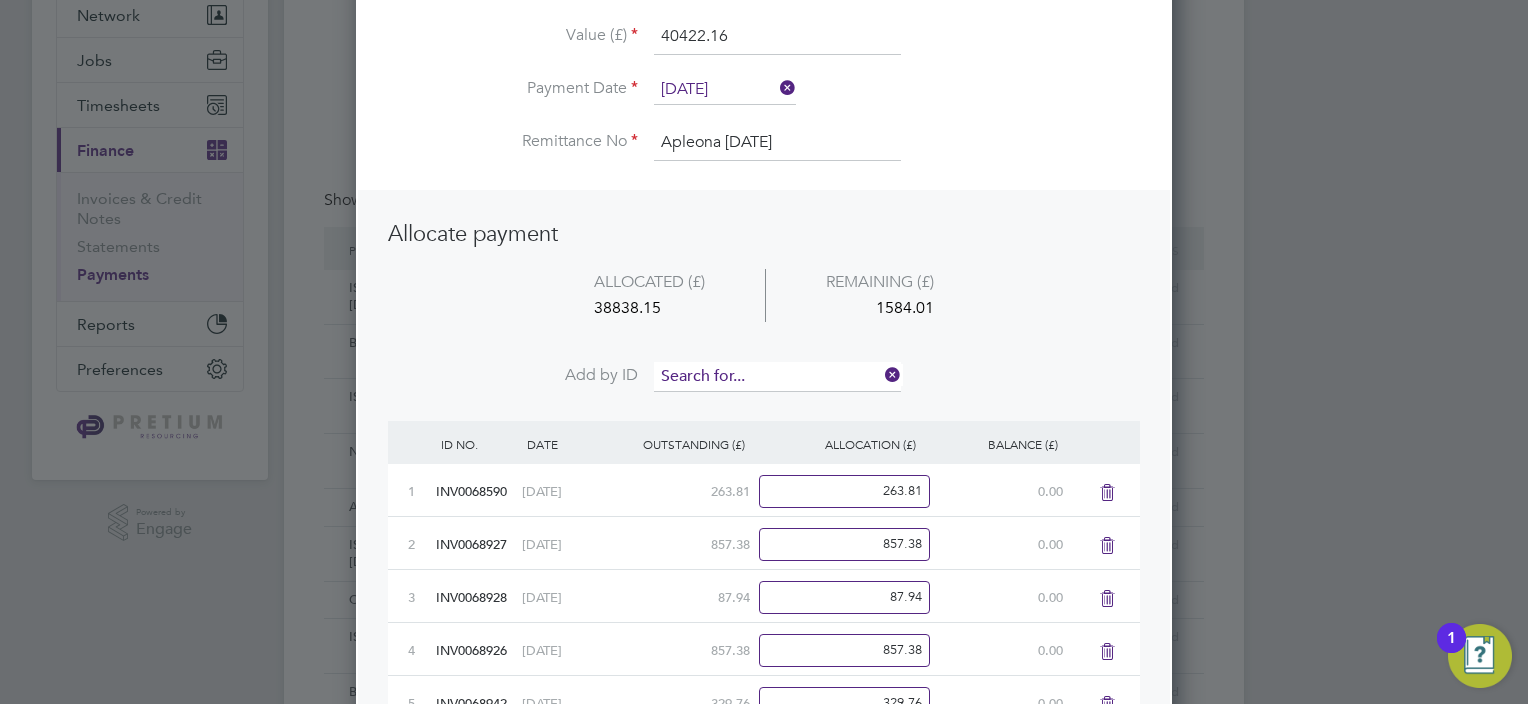 click at bounding box center [777, 377] 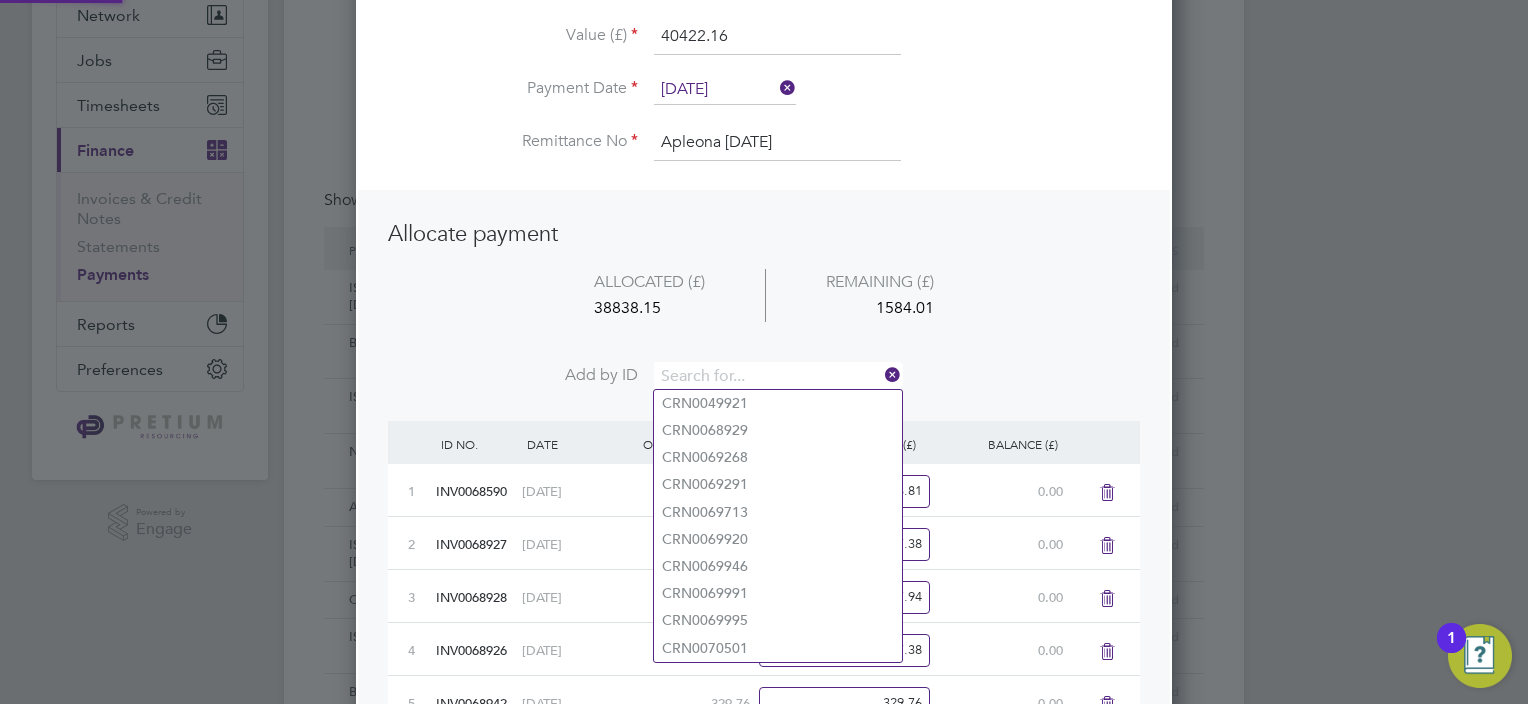 paste on "INV0069237" 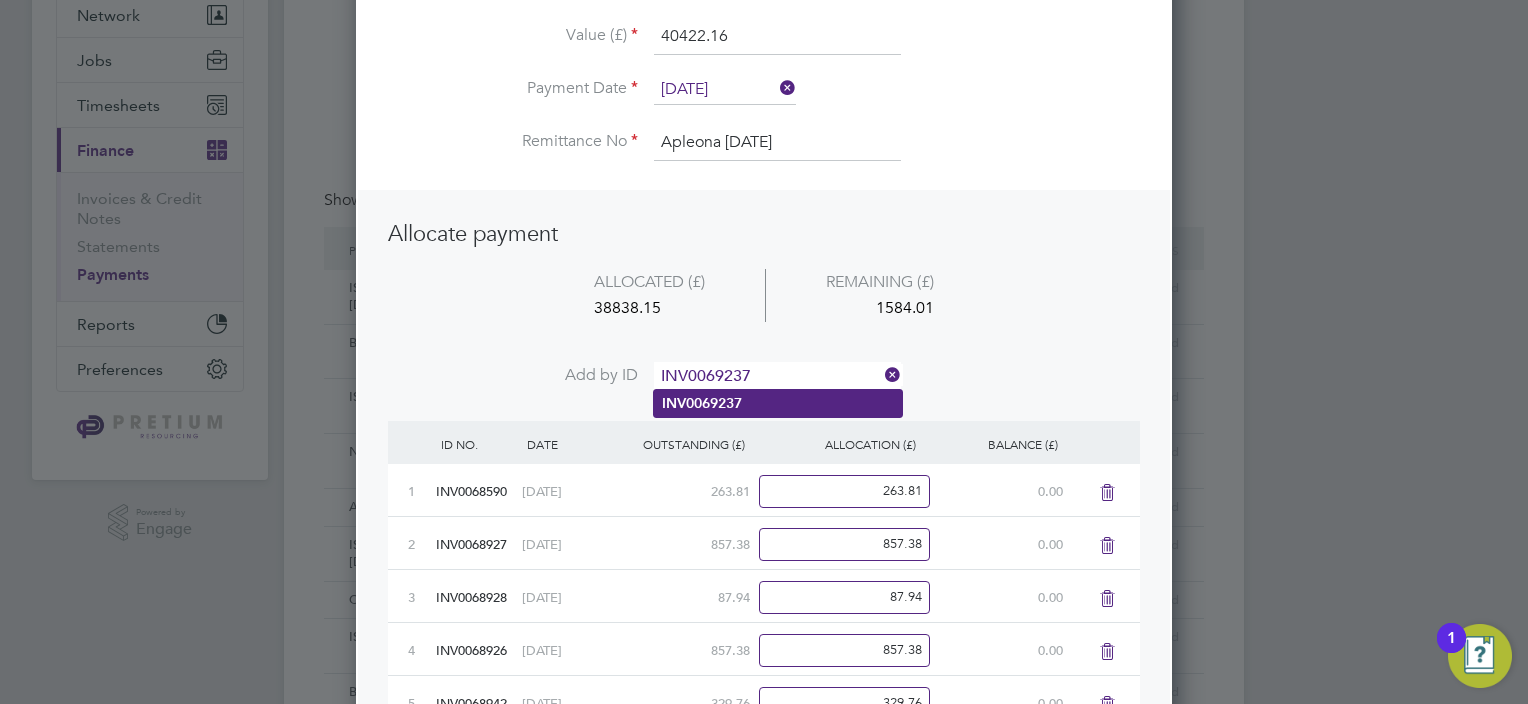type on "INV0069237" 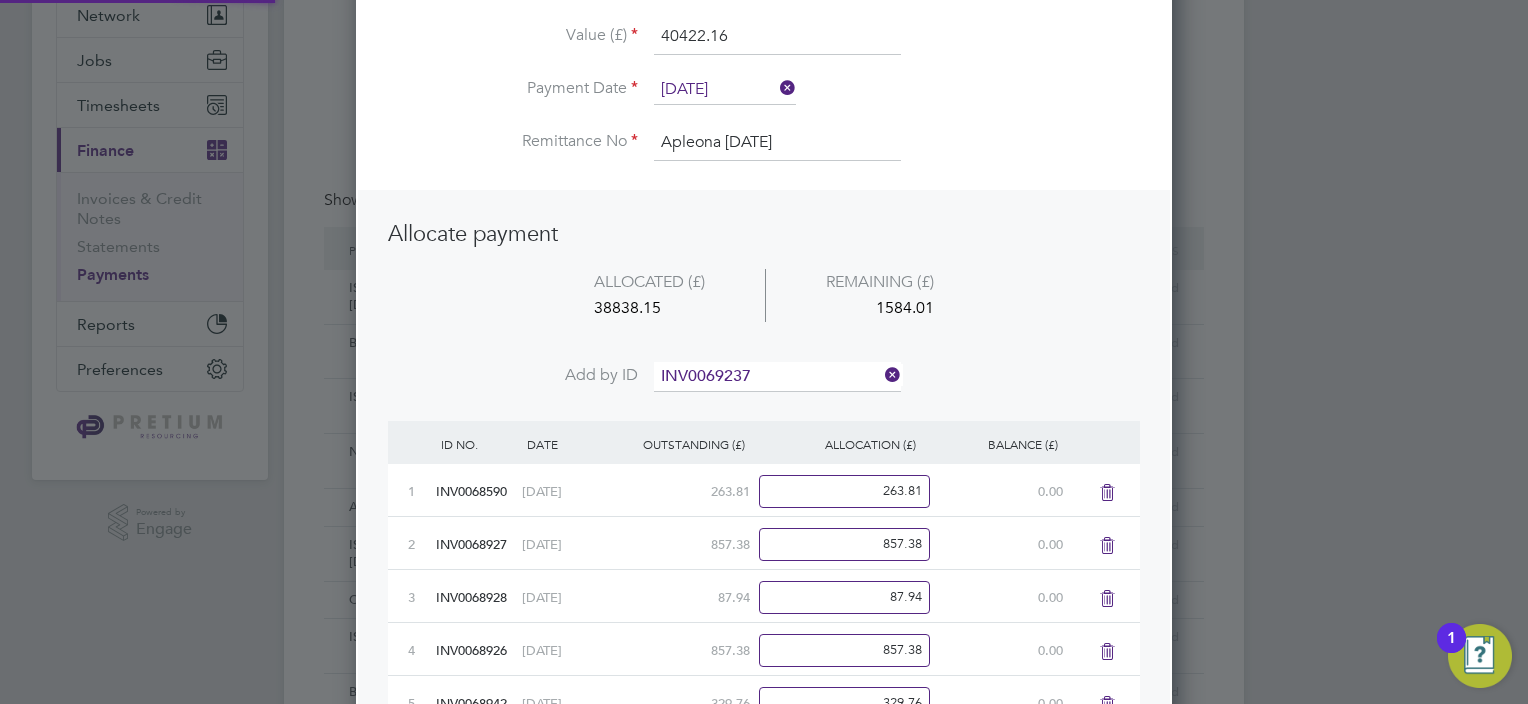 click on "INV0069237" 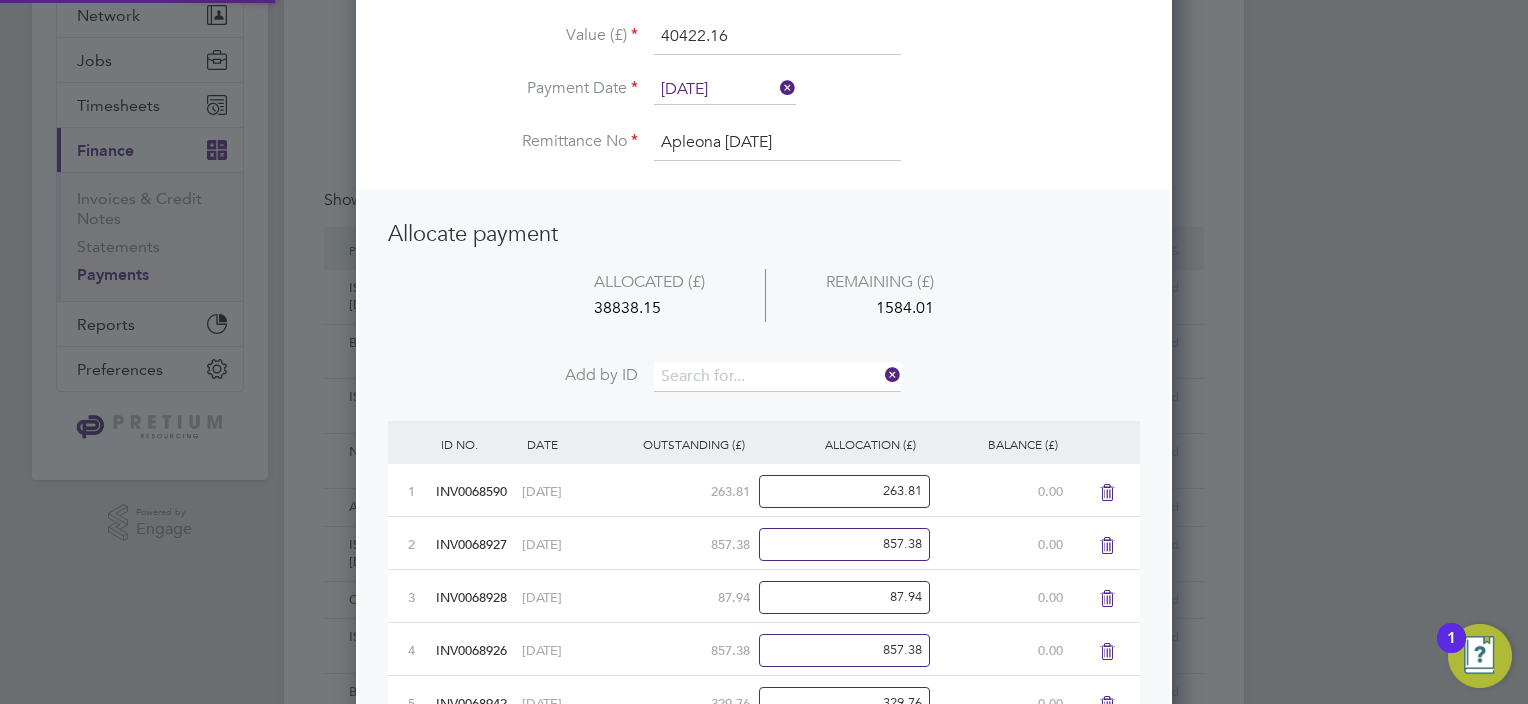 scroll, scrollTop: 10, scrollLeft: 10, axis: both 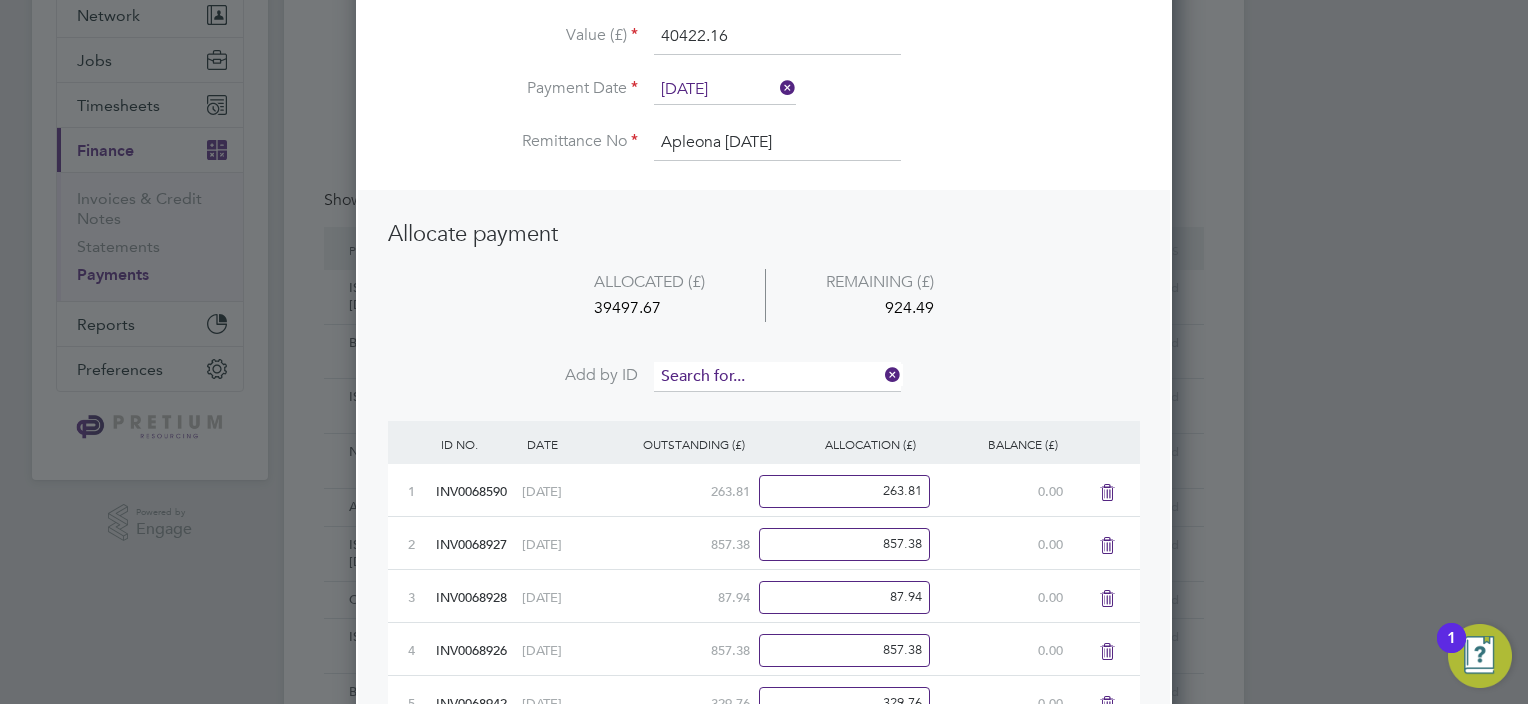 click at bounding box center (777, 377) 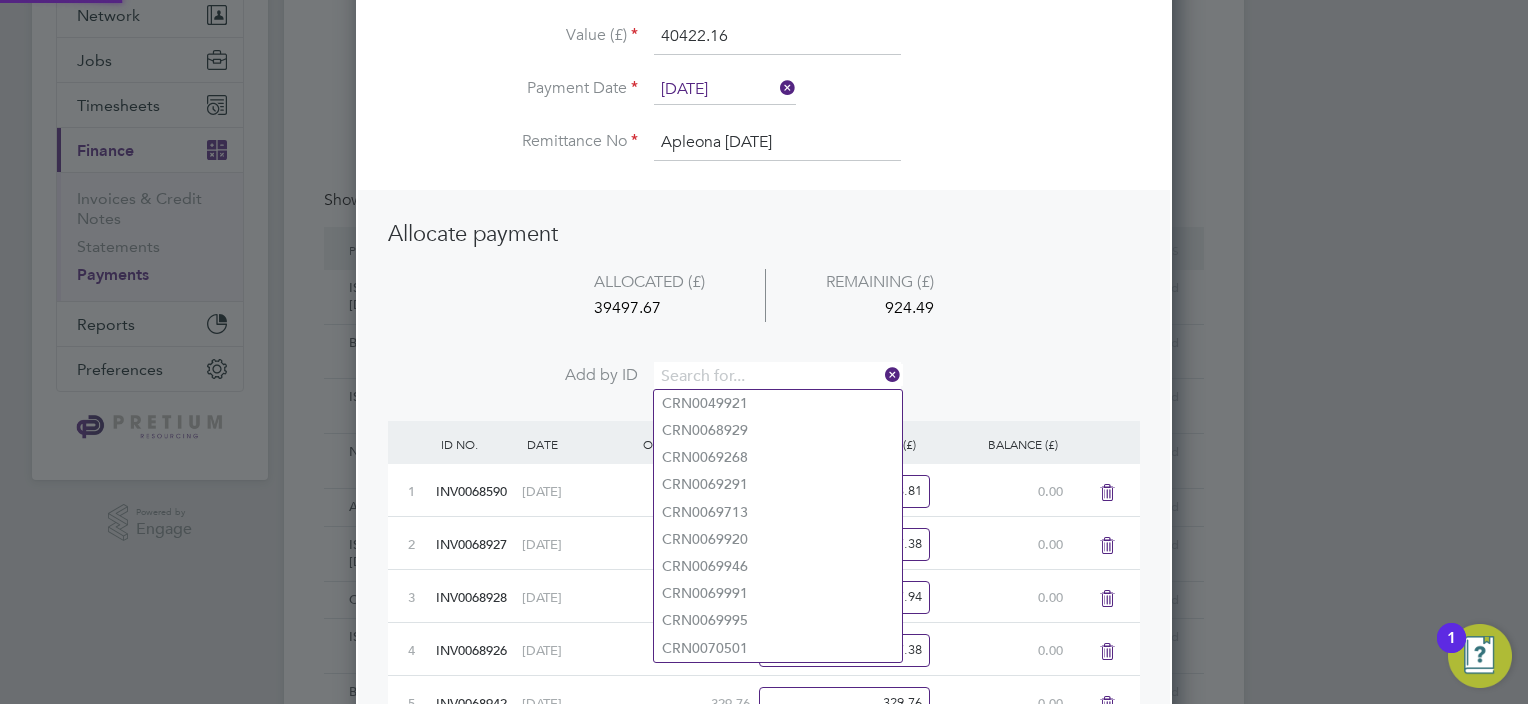 paste on "INV0069243" 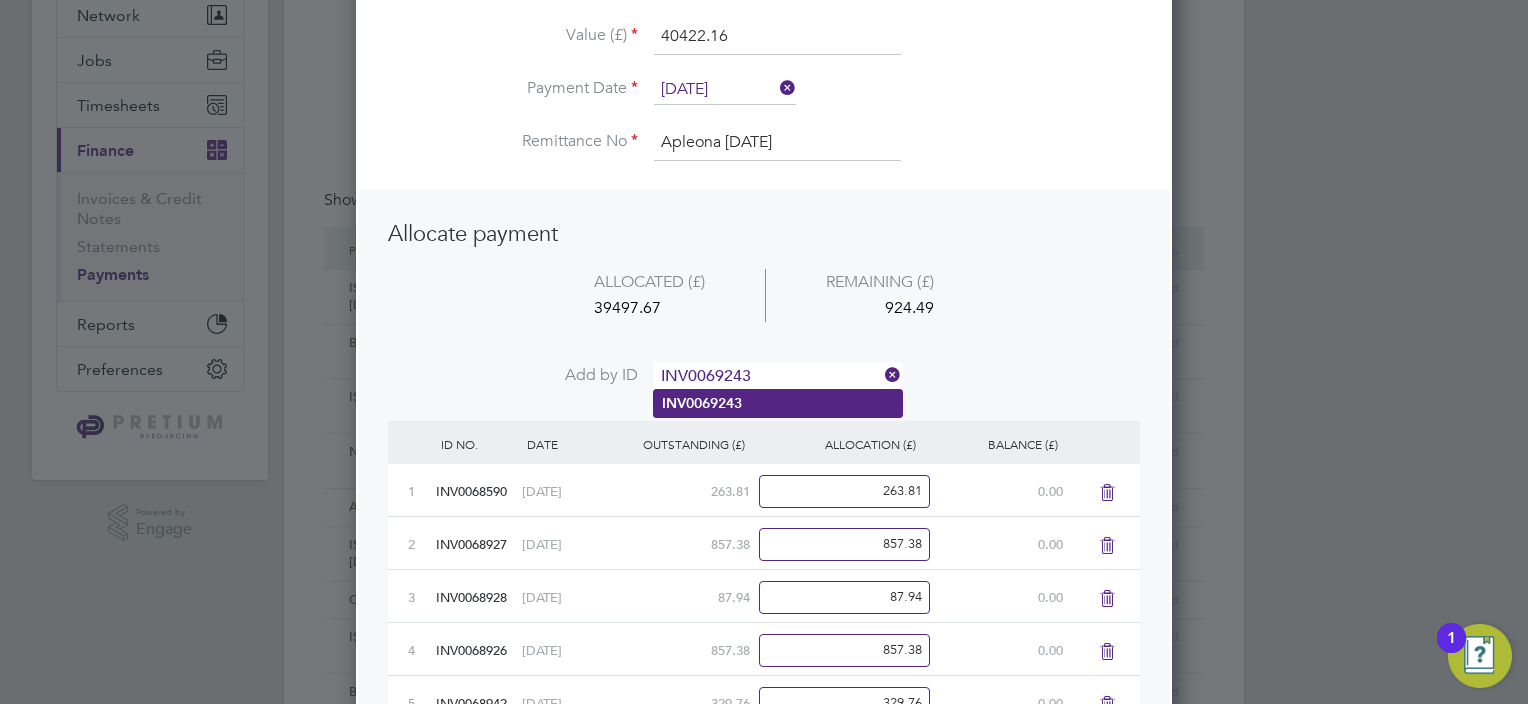 type on "INV0069243" 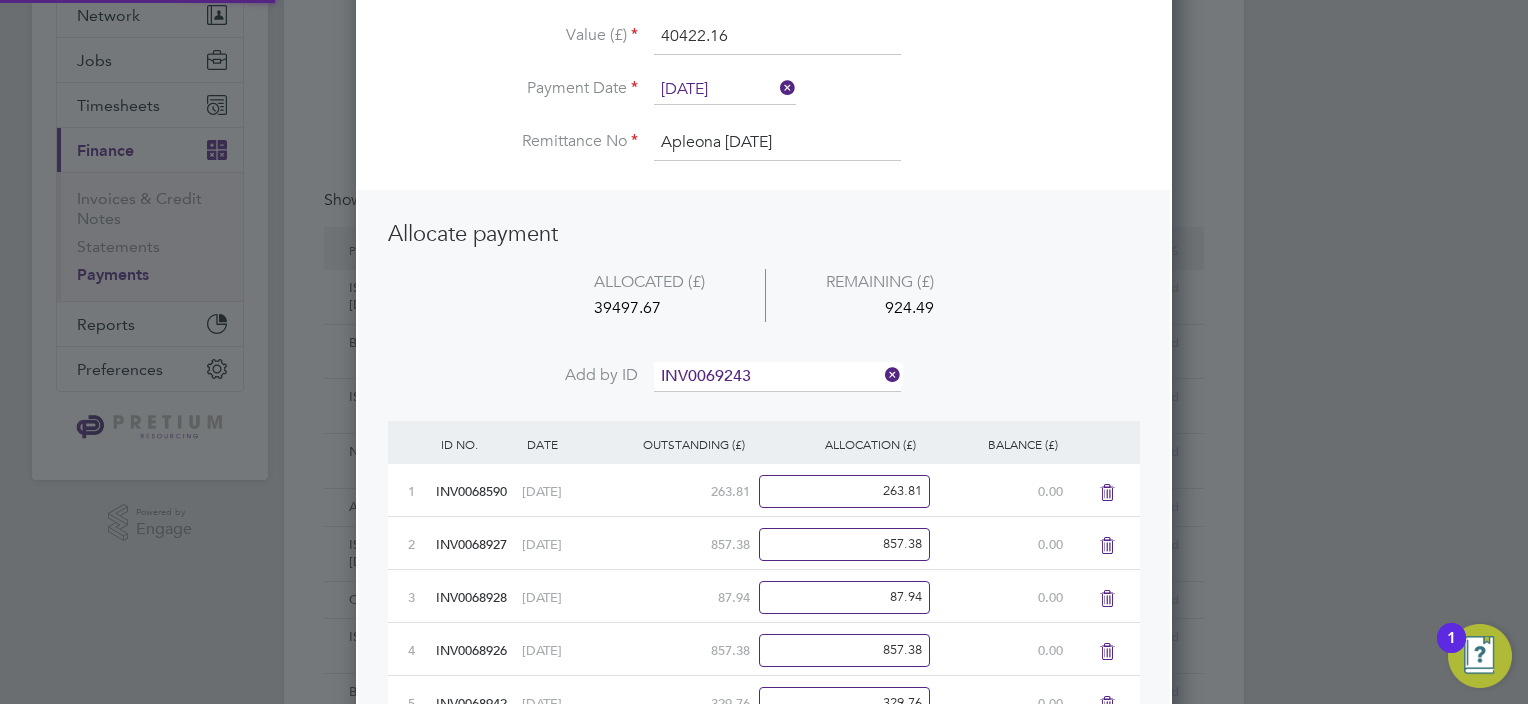 click on "INV0069243" 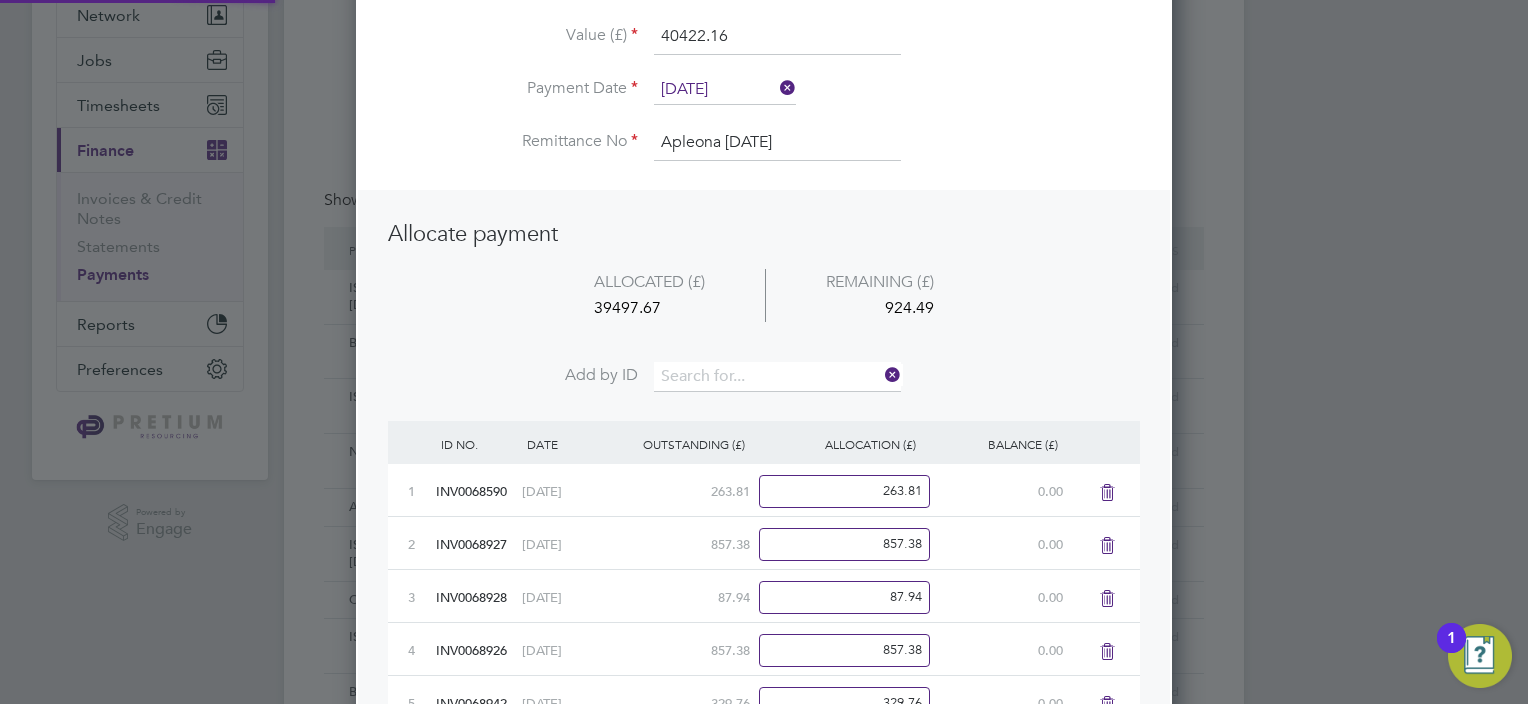 scroll, scrollTop: 9, scrollLeft: 10, axis: both 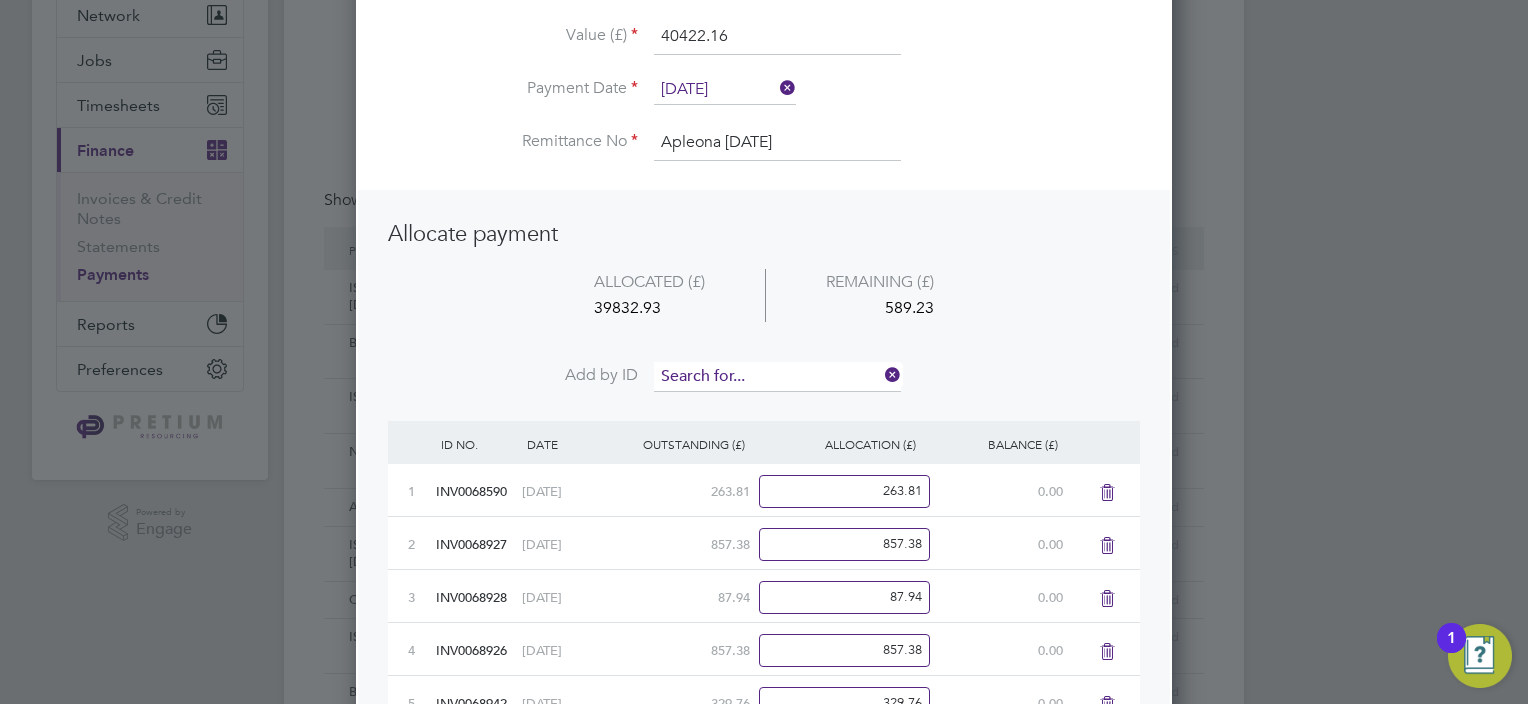 click at bounding box center (777, 377) 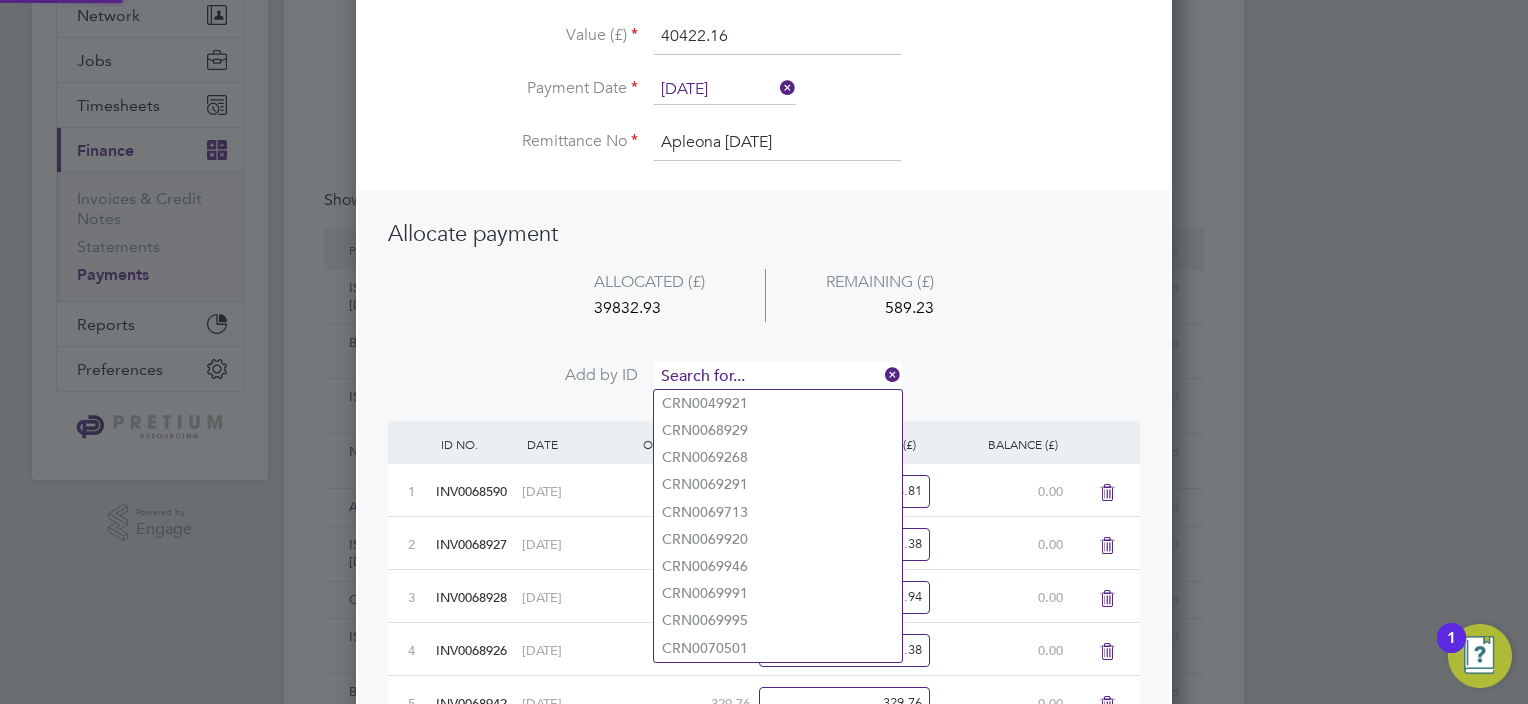paste on "CRN0068929" 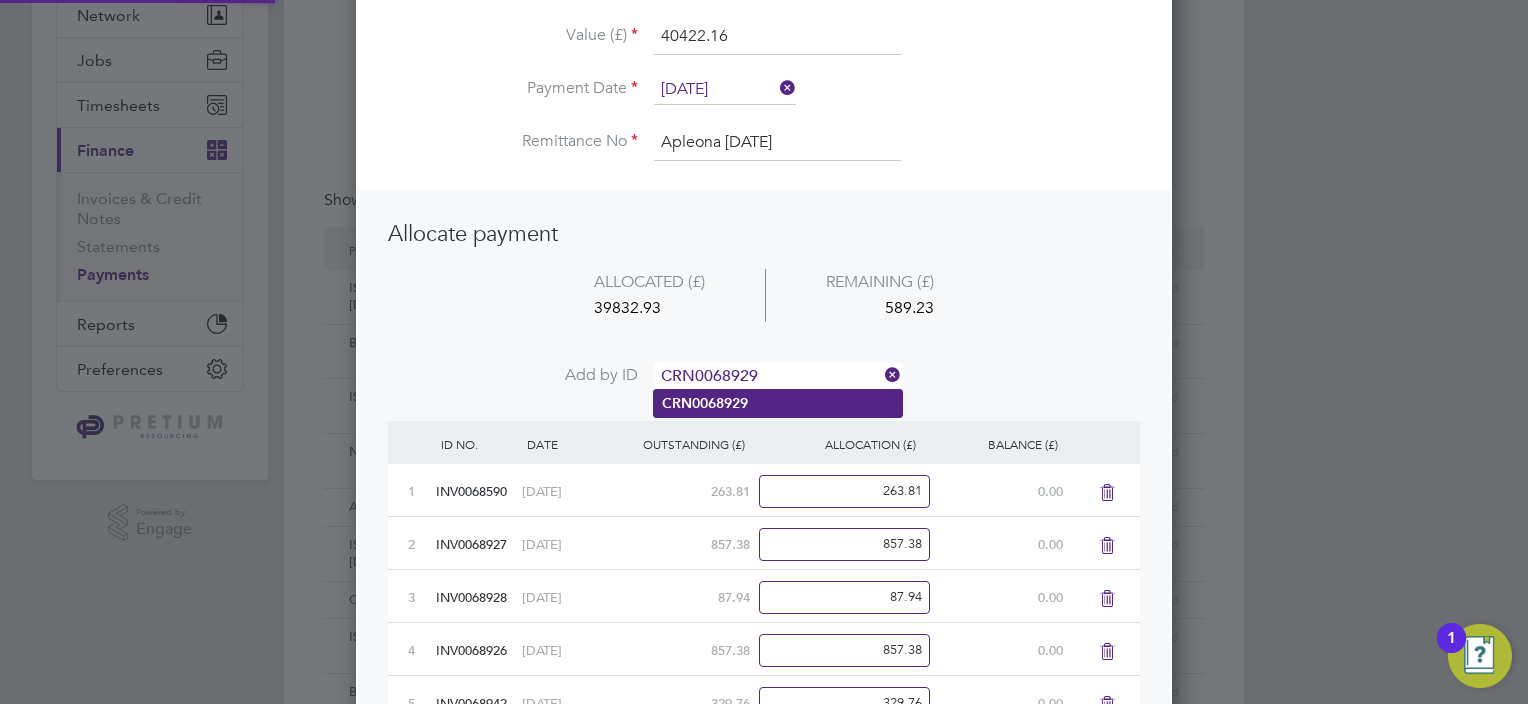 type on "CRN0068929" 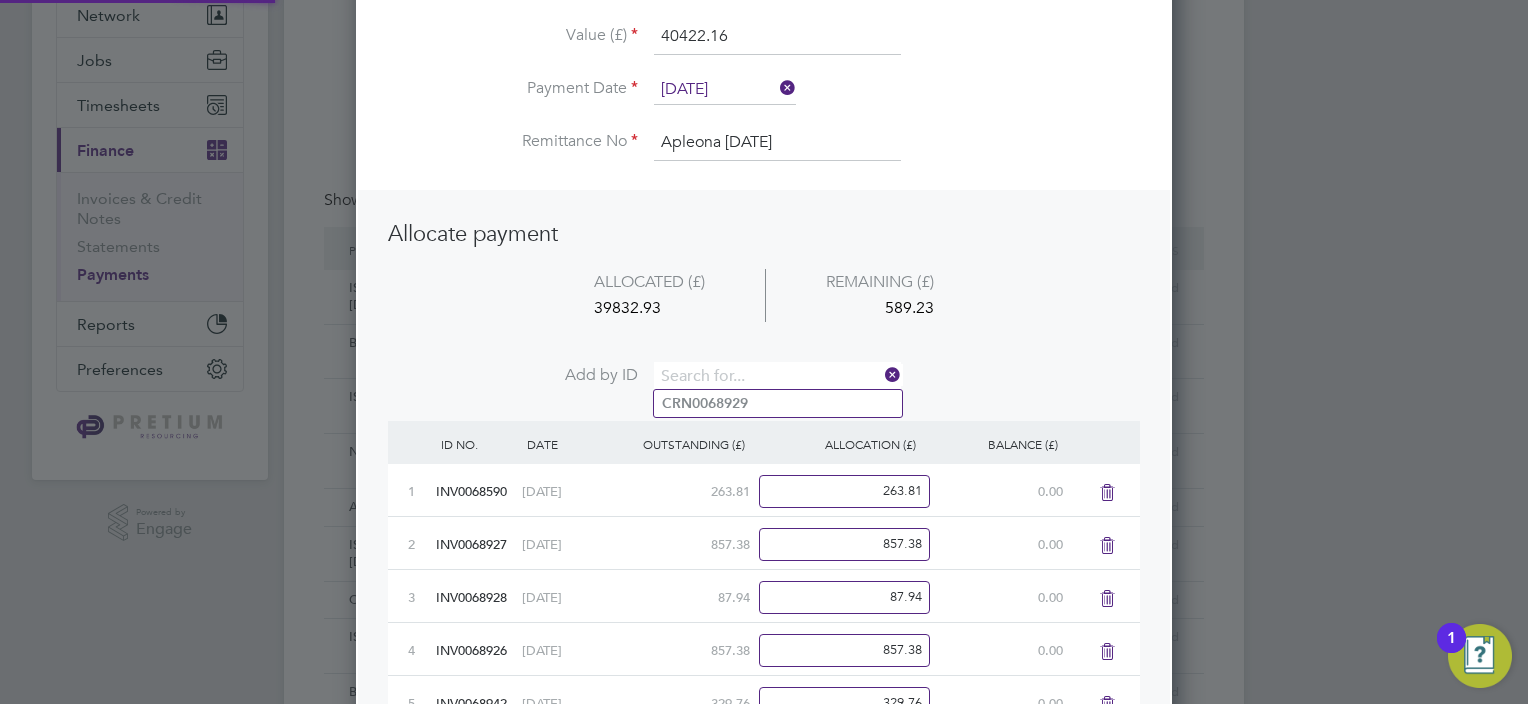 scroll, scrollTop: 9, scrollLeft: 10, axis: both 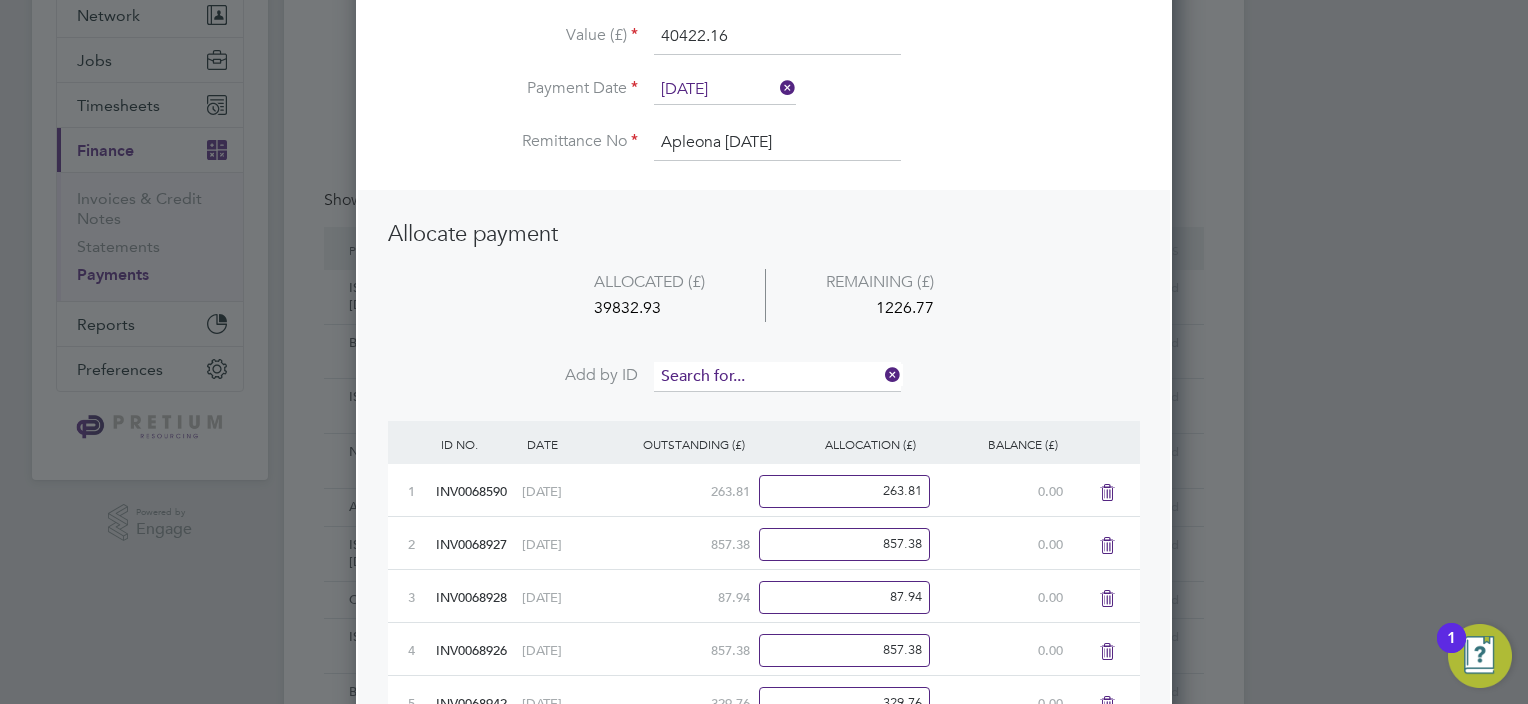 drag, startPoint x: 719, startPoint y: 372, endPoint x: 708, endPoint y: 362, distance: 14.866069 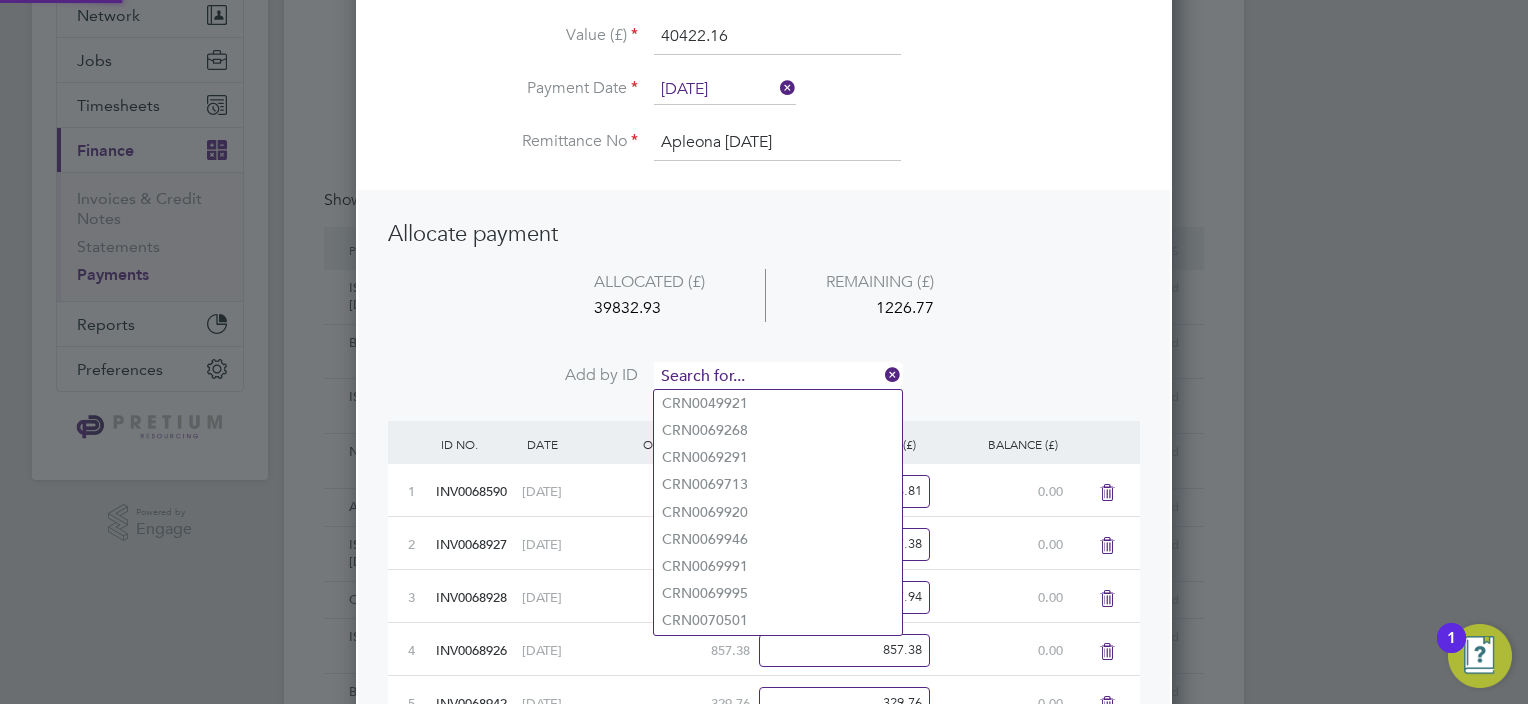 paste on "INV0069233" 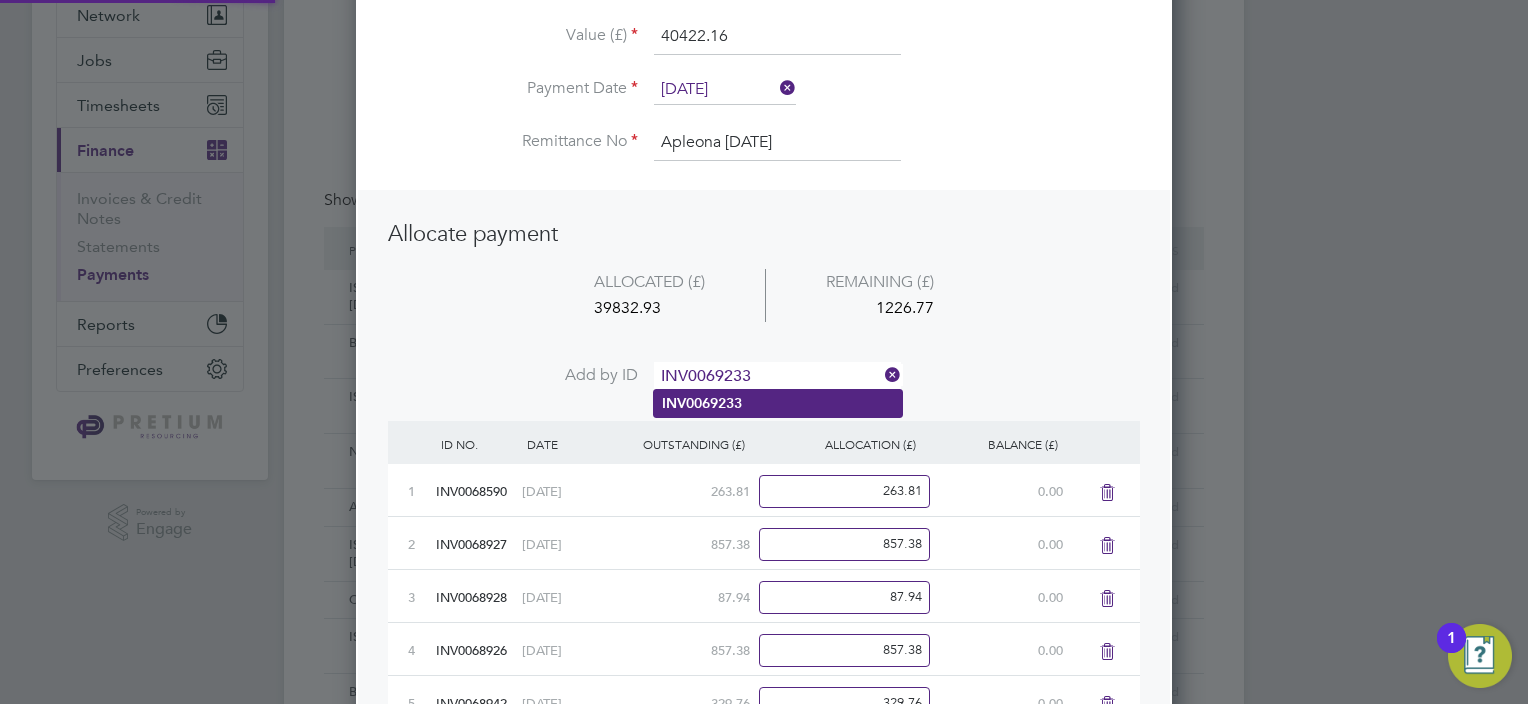type on "INV0069233" 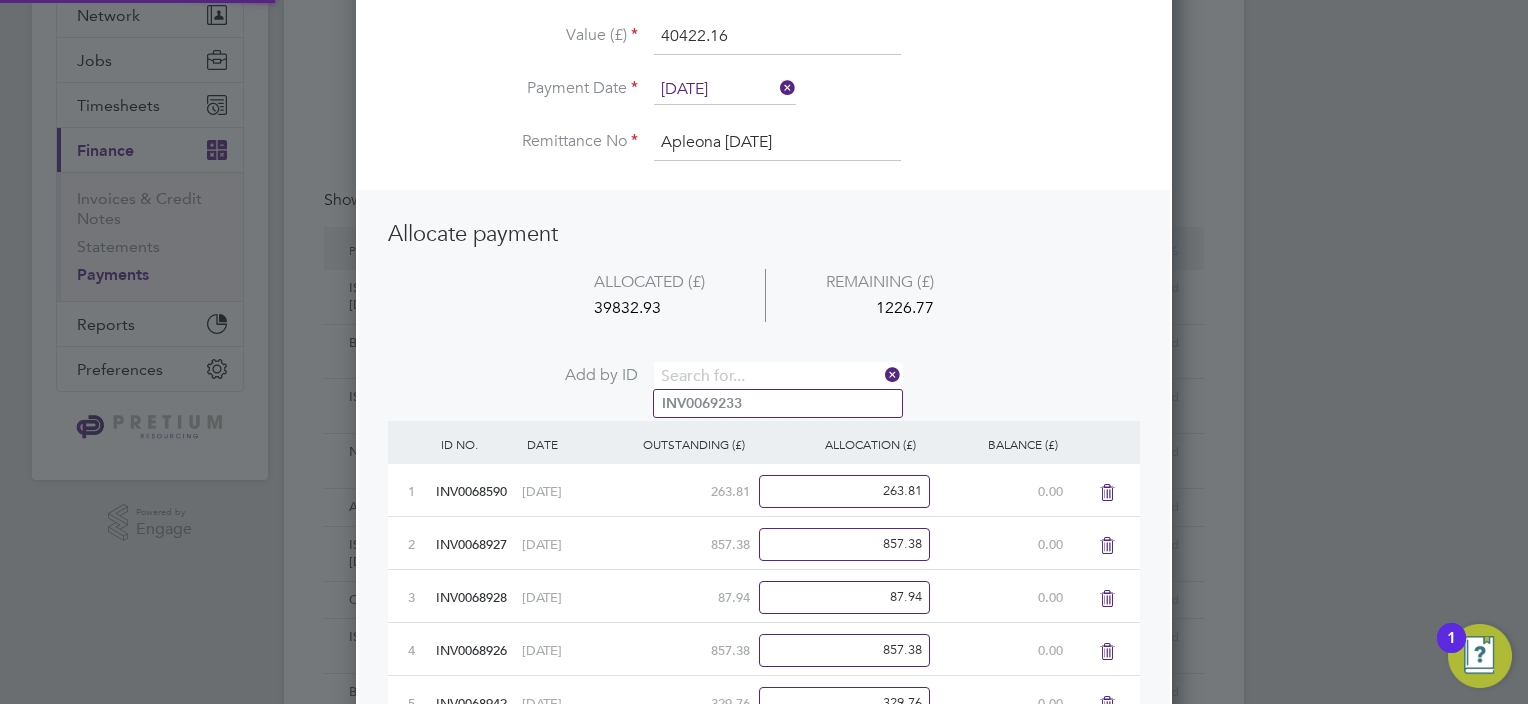 scroll, scrollTop: 10, scrollLeft: 10, axis: both 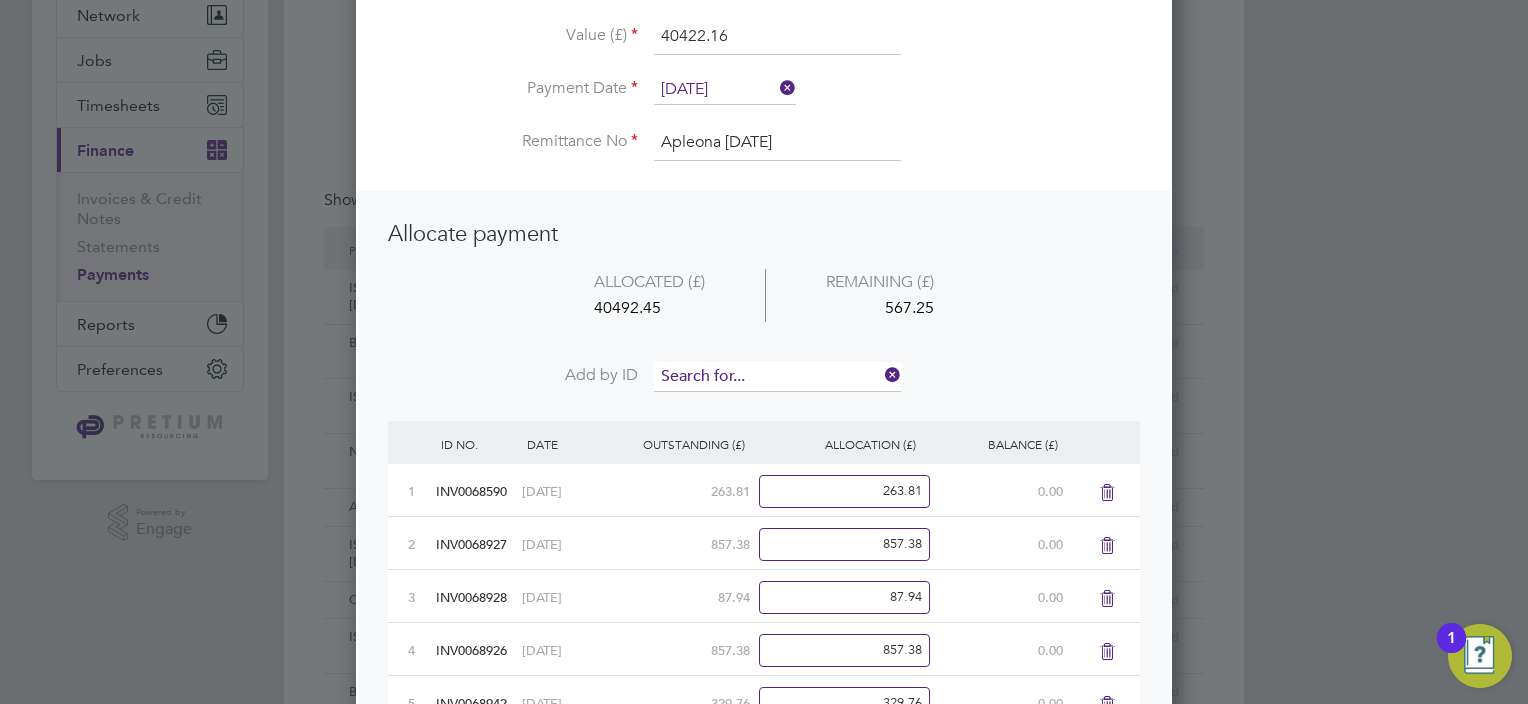 click at bounding box center (777, 377) 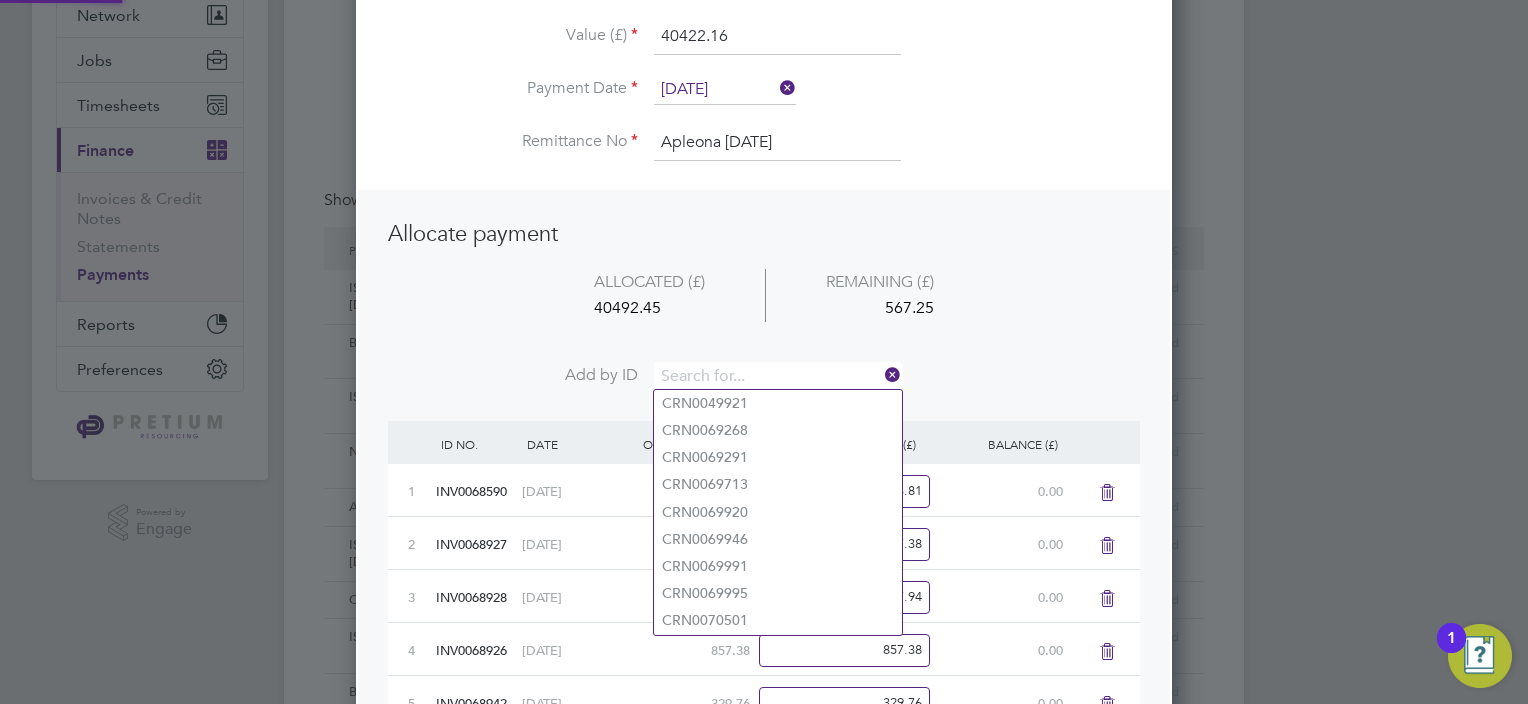 paste on "INV0069238" 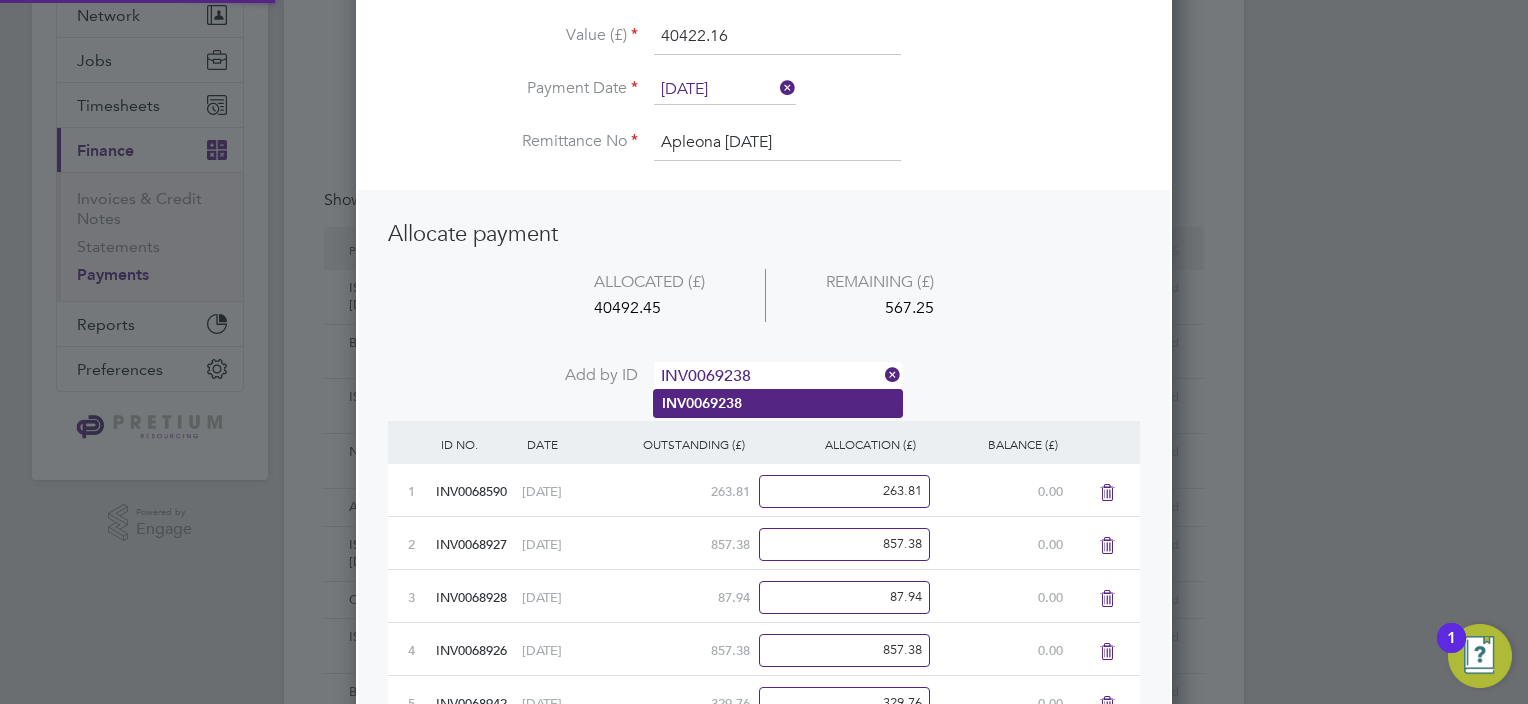 type on "INV0069238" 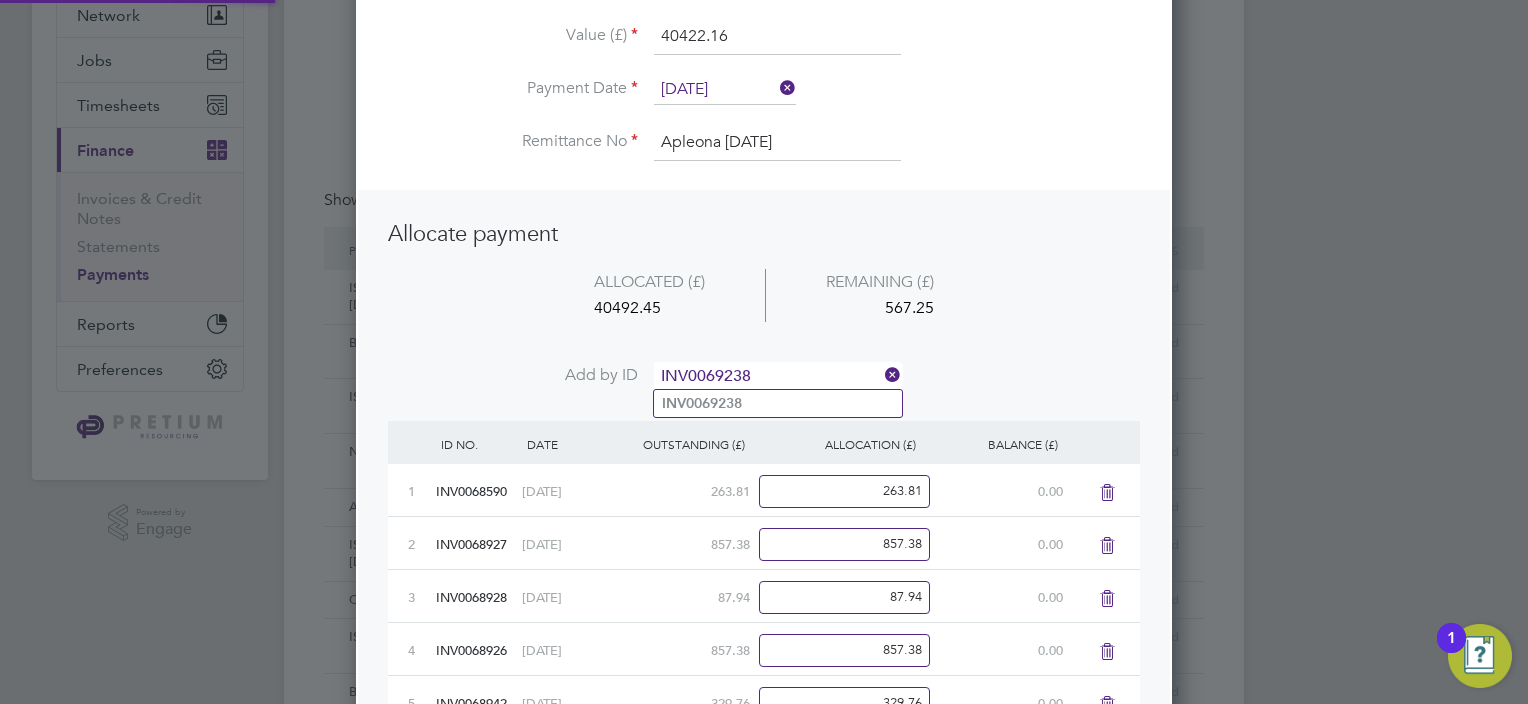 type 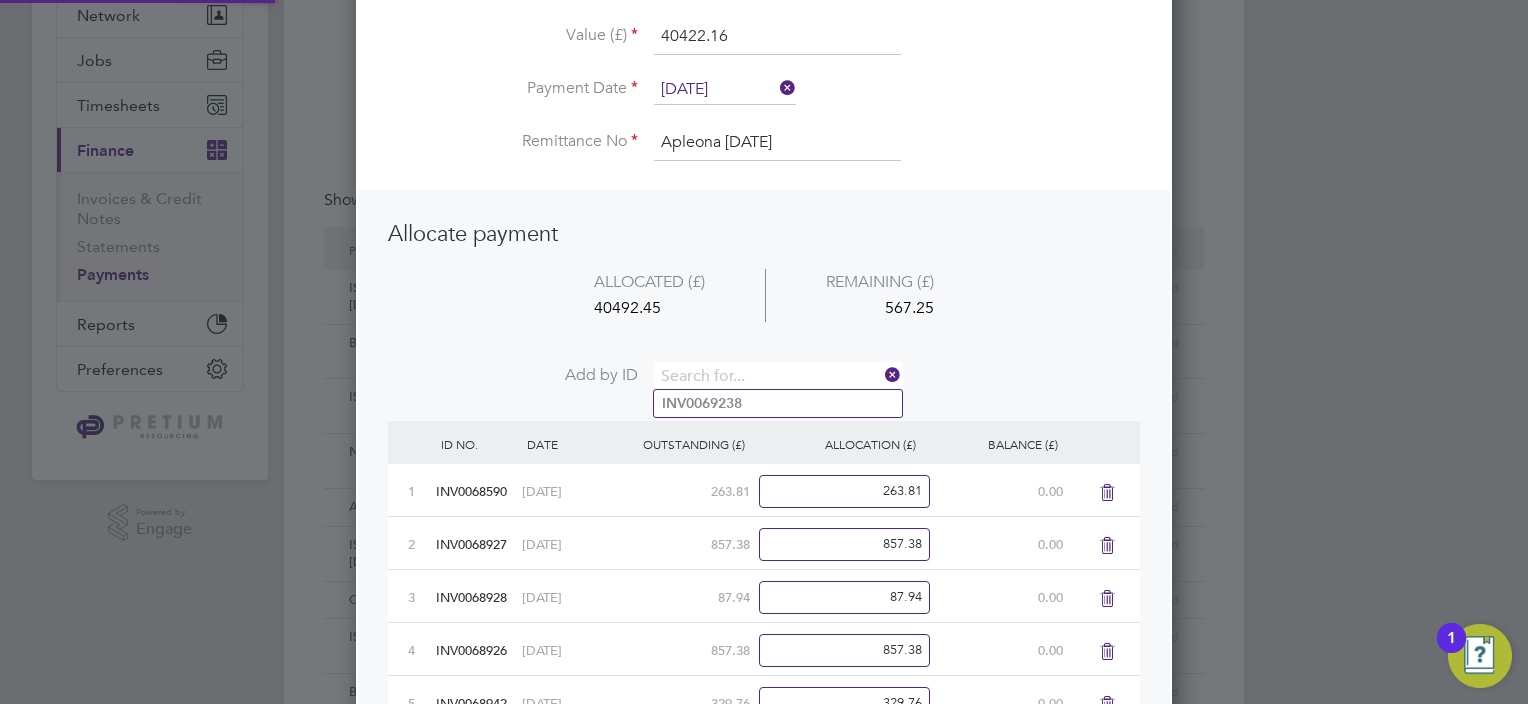scroll, scrollTop: 10, scrollLeft: 10, axis: both 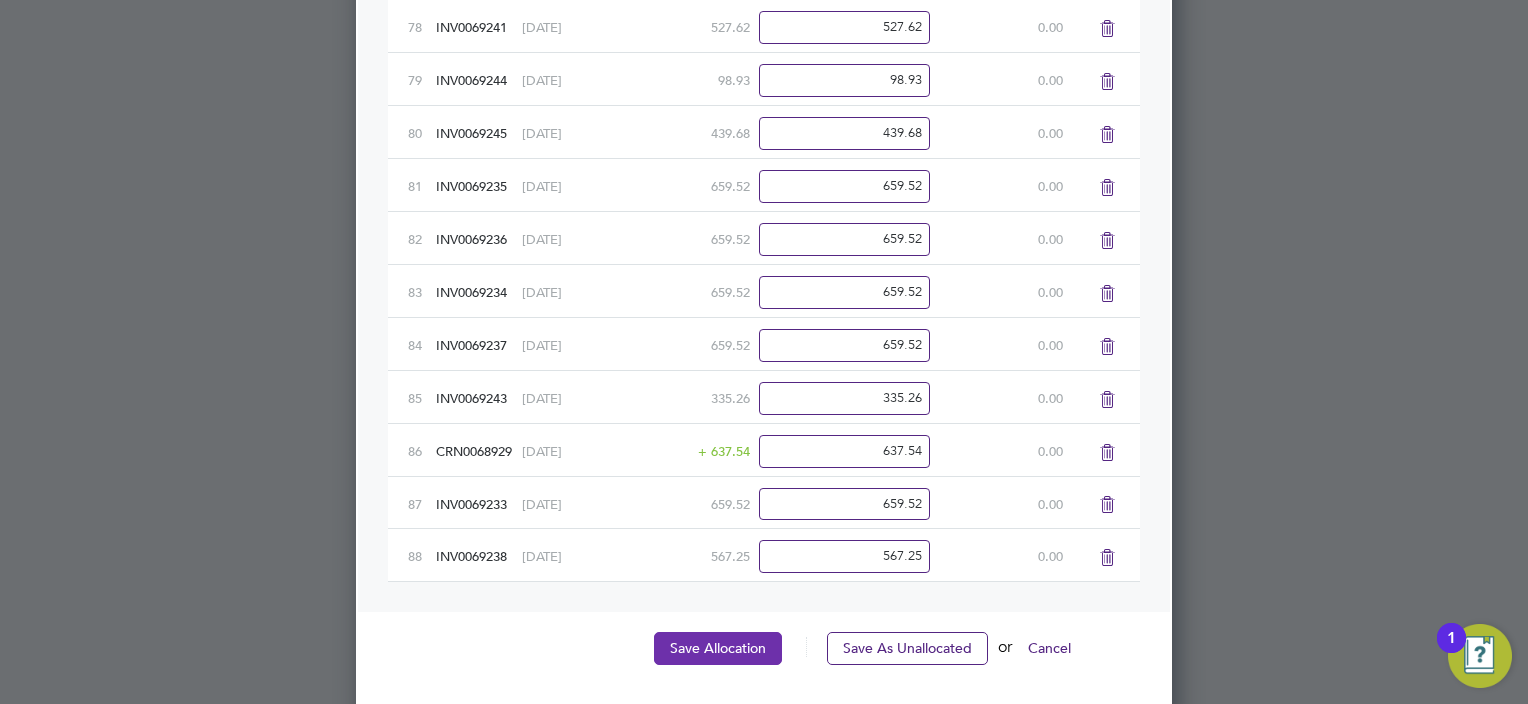 click on "Save Allocation" at bounding box center (718, 648) 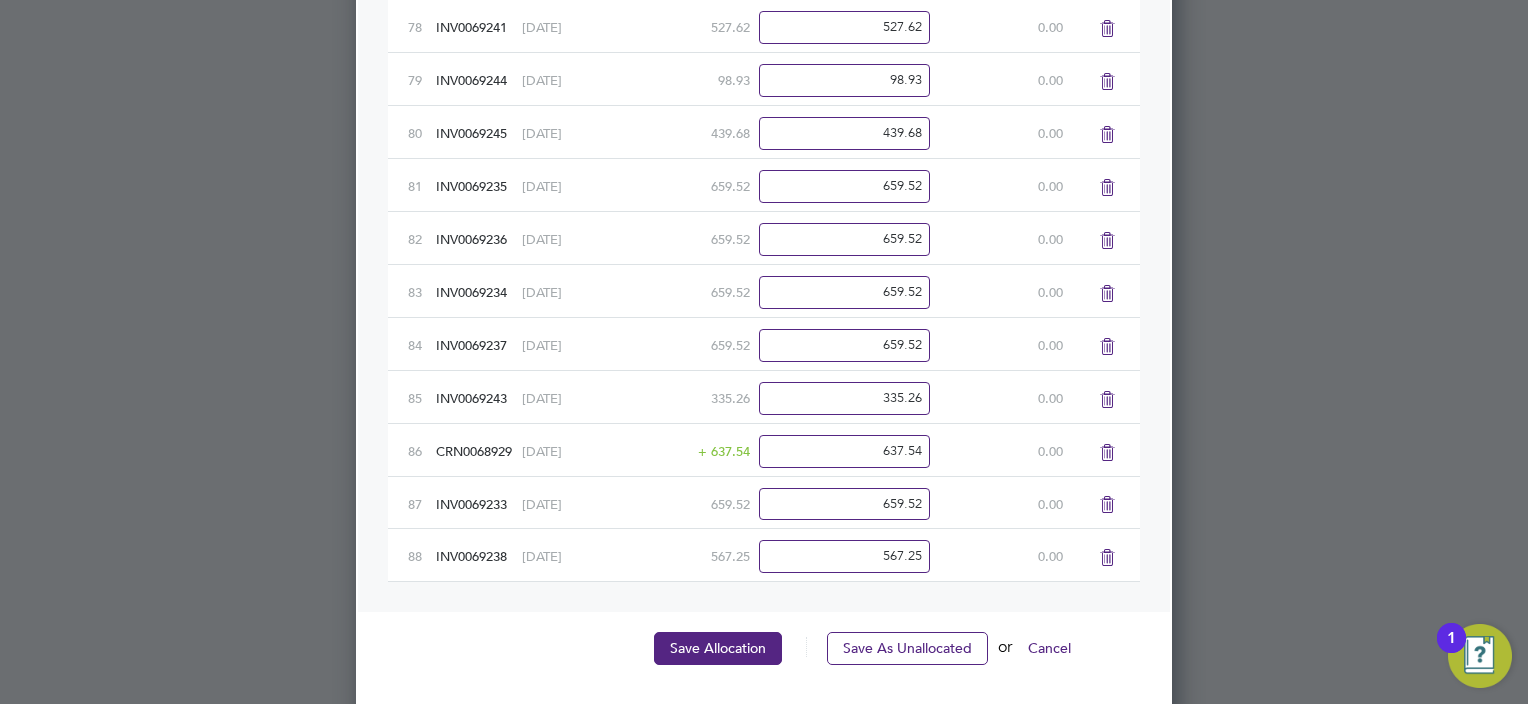 scroll, scrollTop: 0, scrollLeft: 0, axis: both 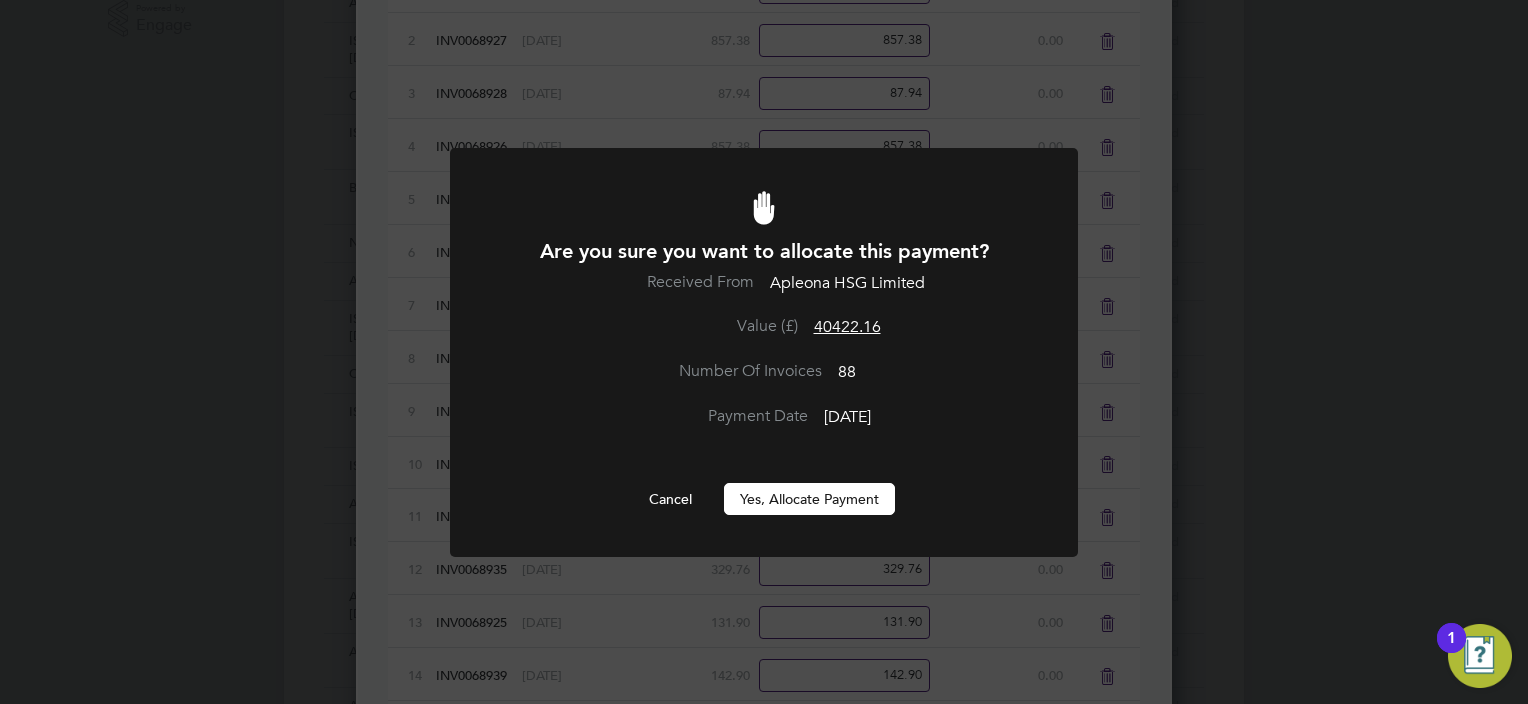click on "Yes, Allocate Payment" at bounding box center (809, 499) 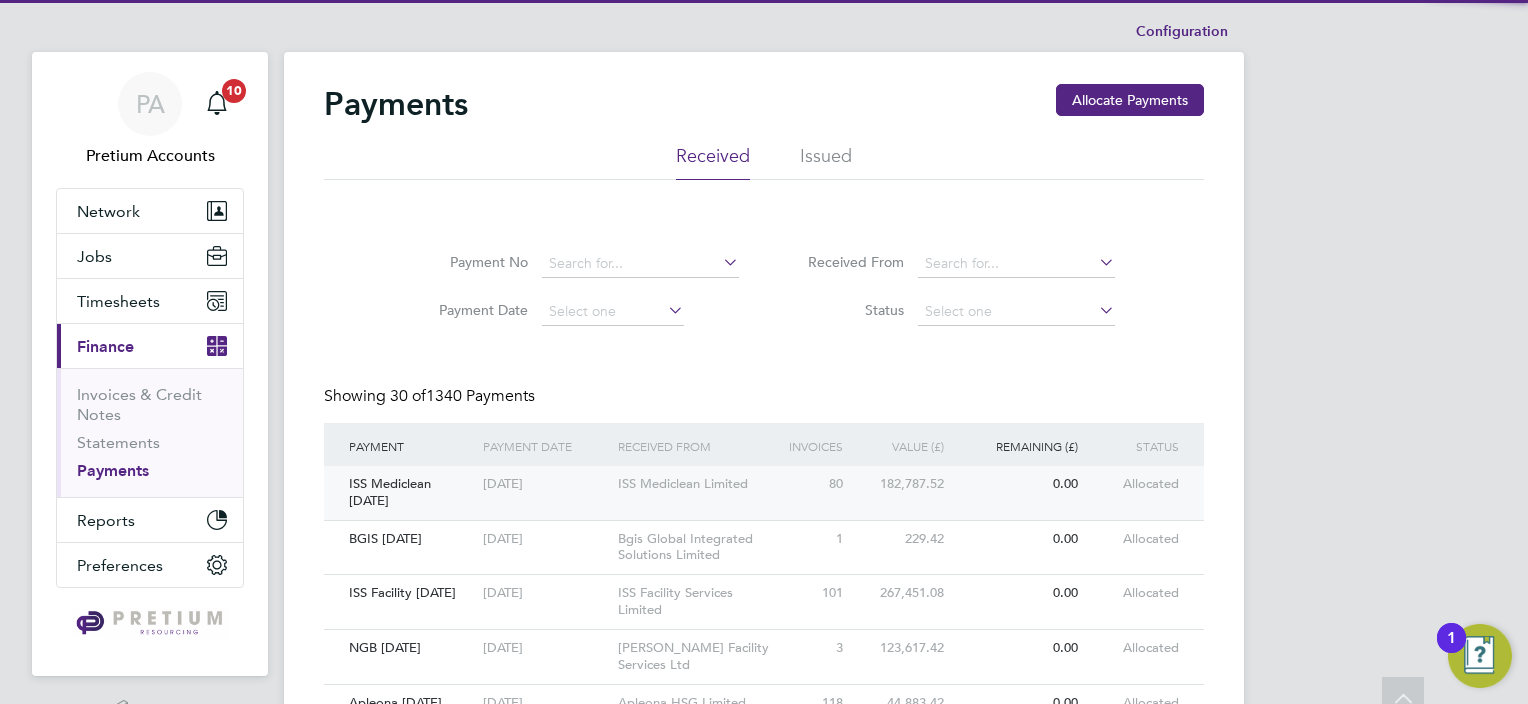 scroll, scrollTop: 0, scrollLeft: 0, axis: both 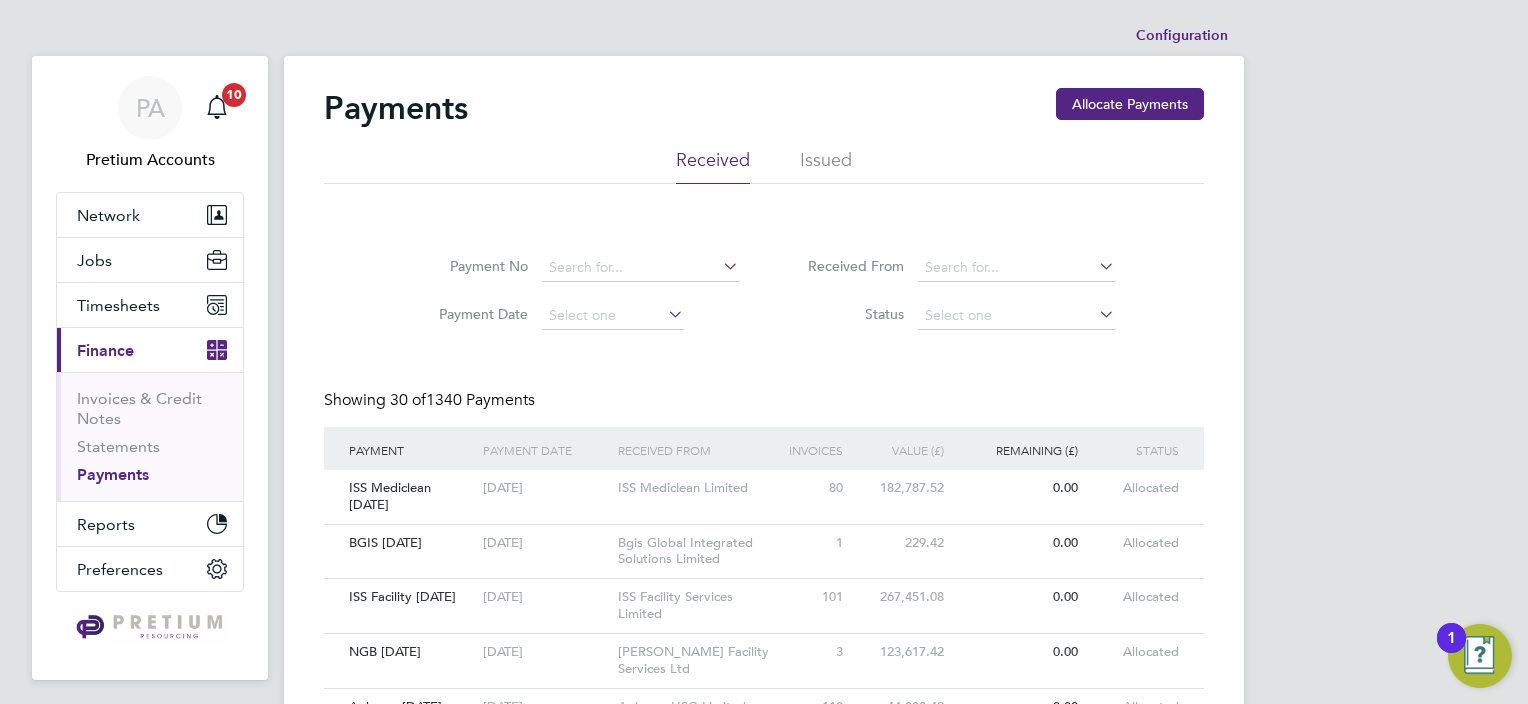 click on "Issued" 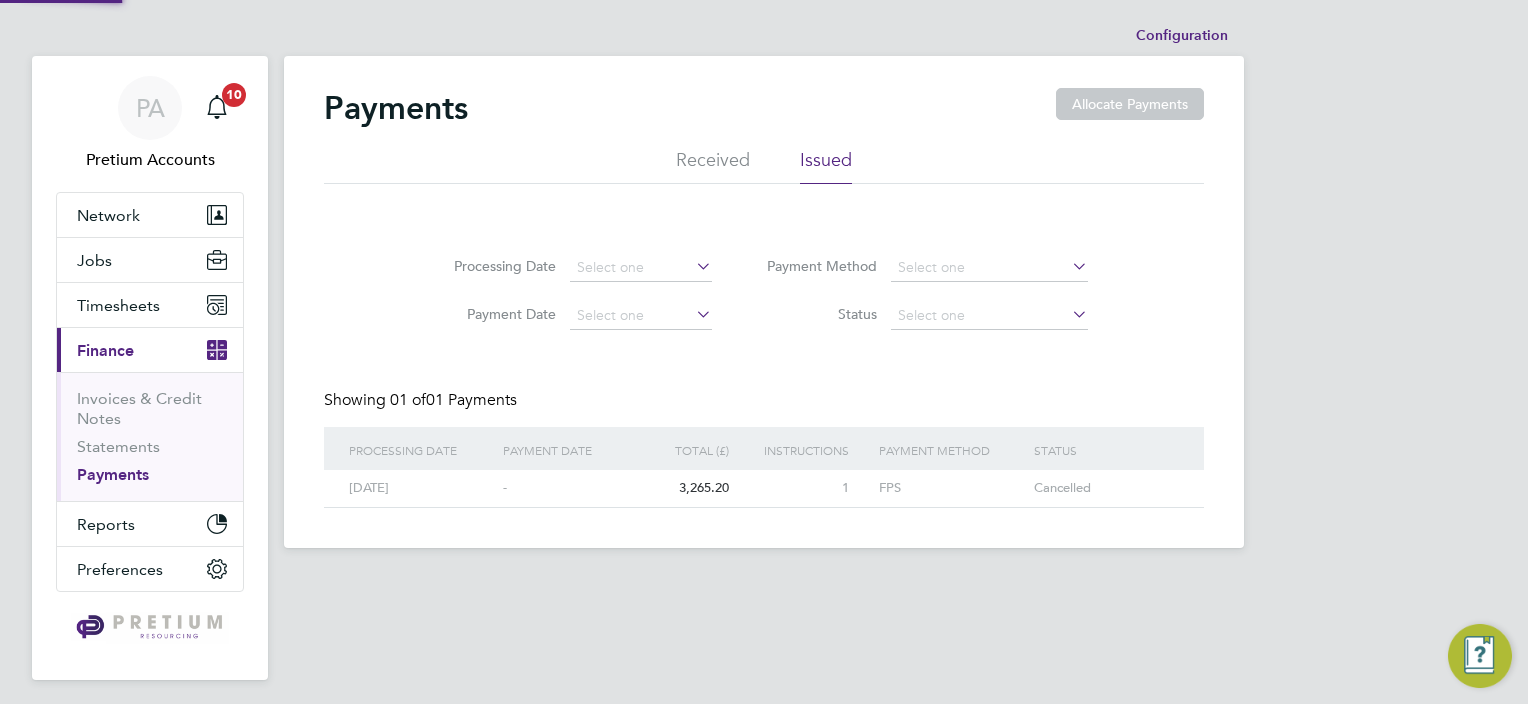 click on "Received" 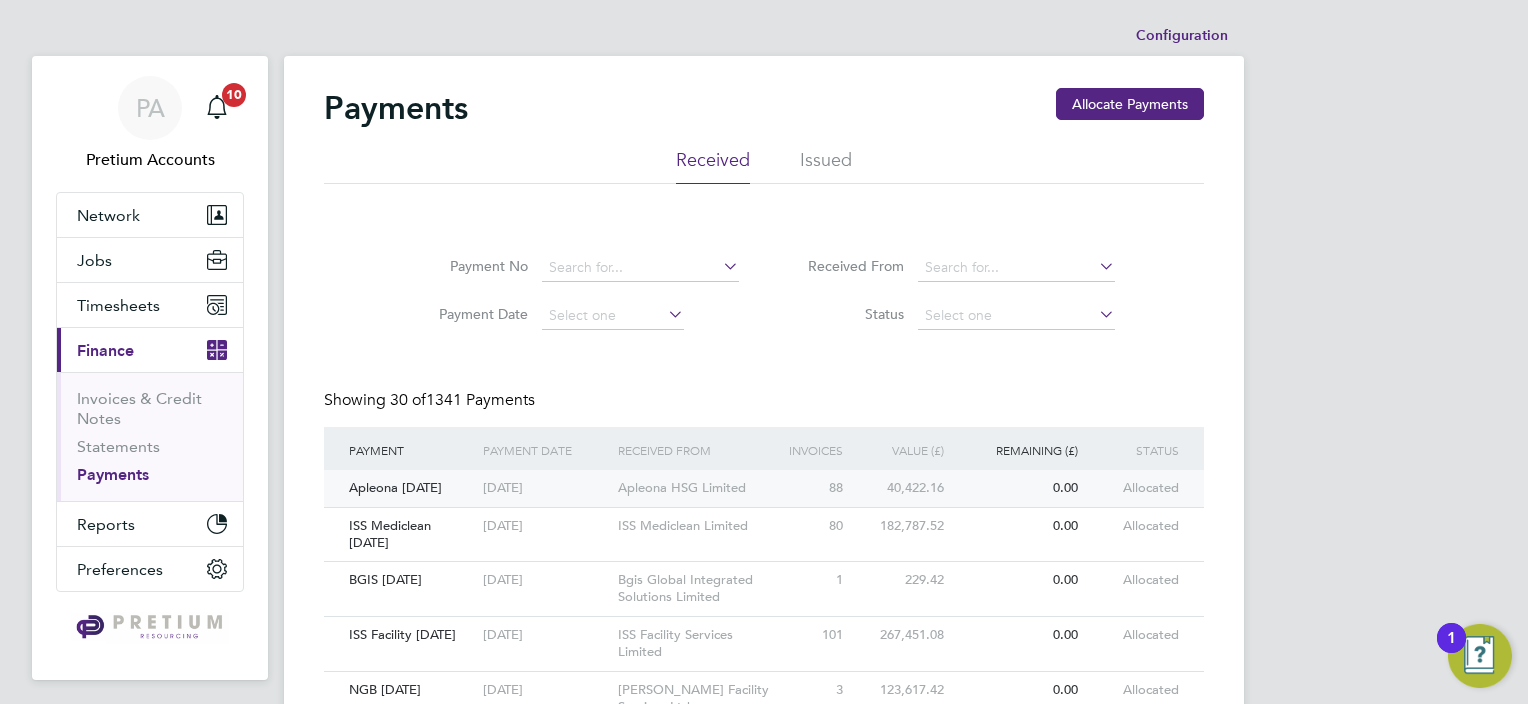 click on "17 Jul 2025" 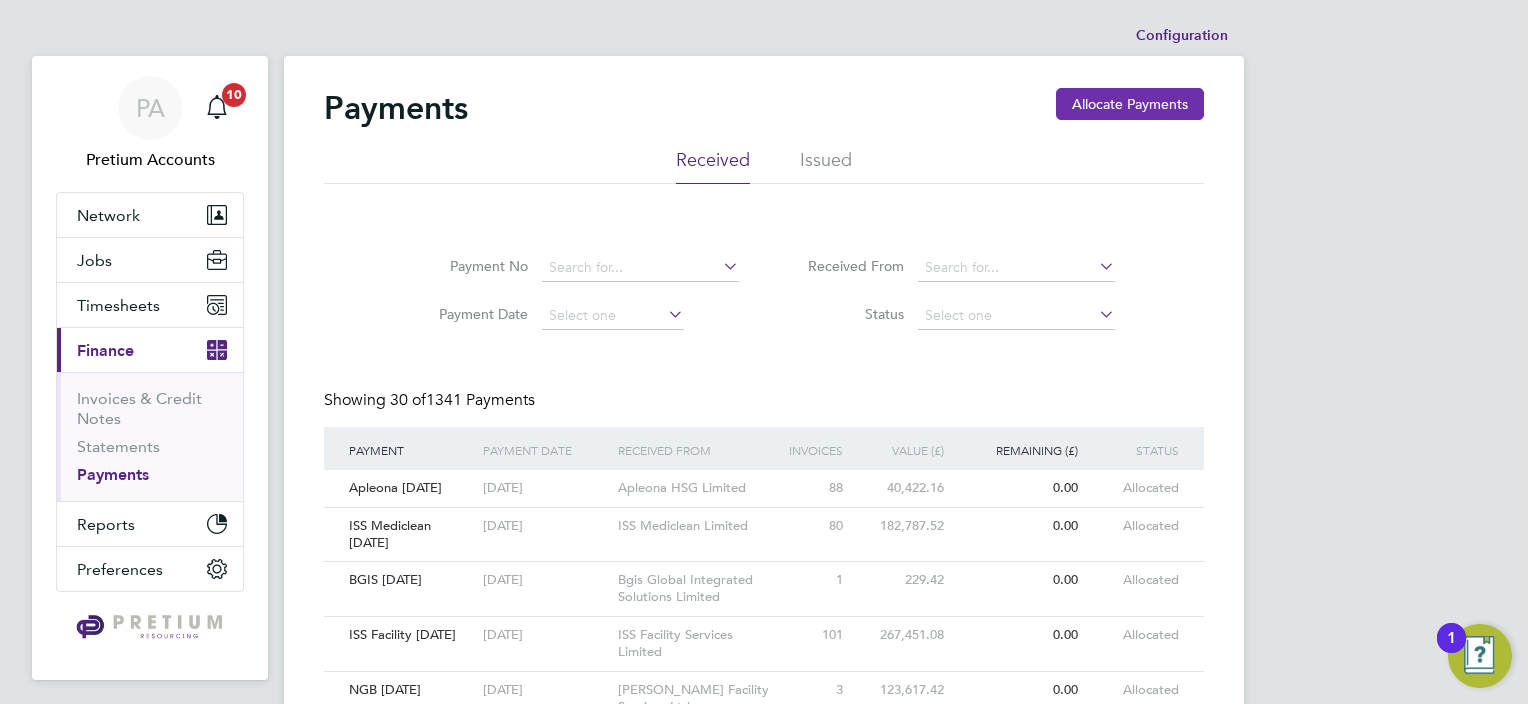 click on "Allocate Payments" 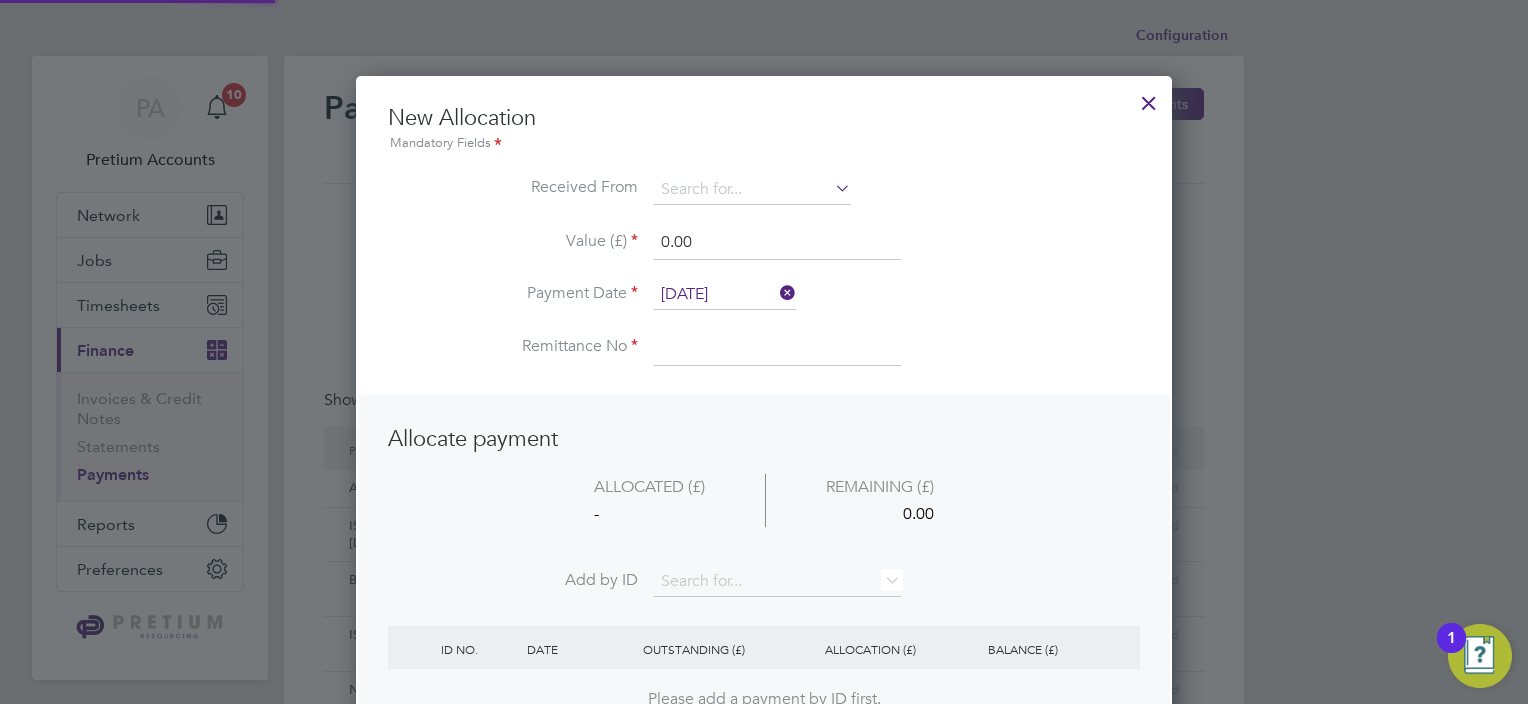 scroll, scrollTop: 10, scrollLeft: 10, axis: both 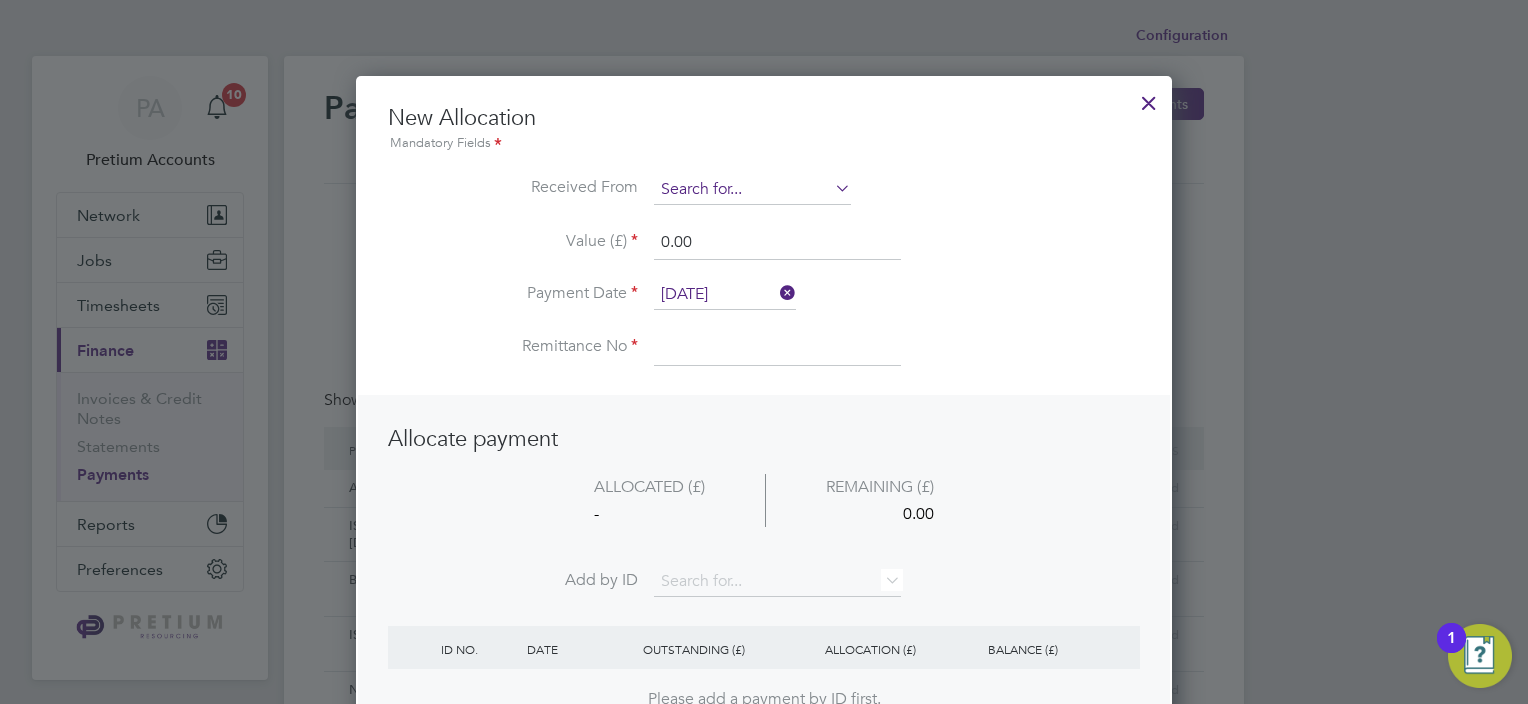 click at bounding box center [752, 190] 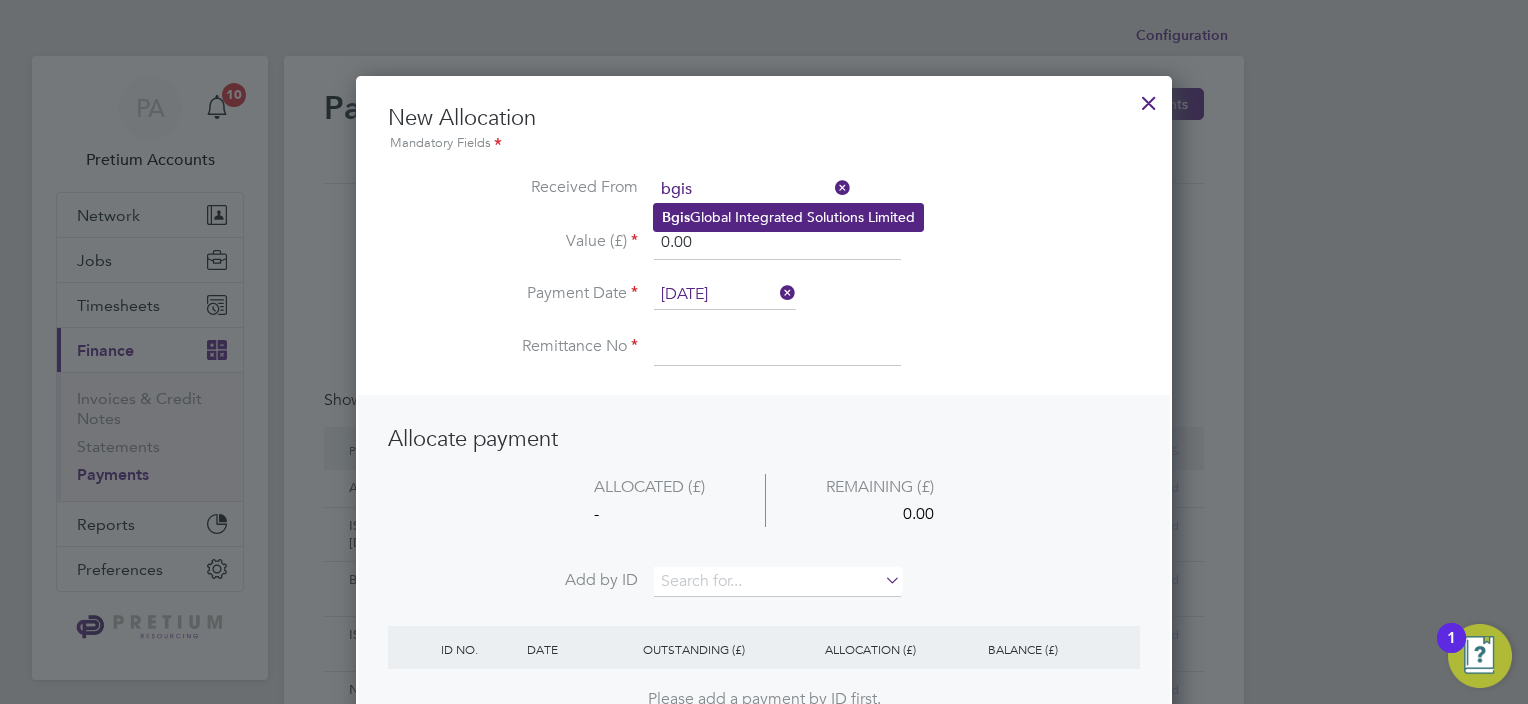 click on "Bgis  Global Integrated Solutions Limited" 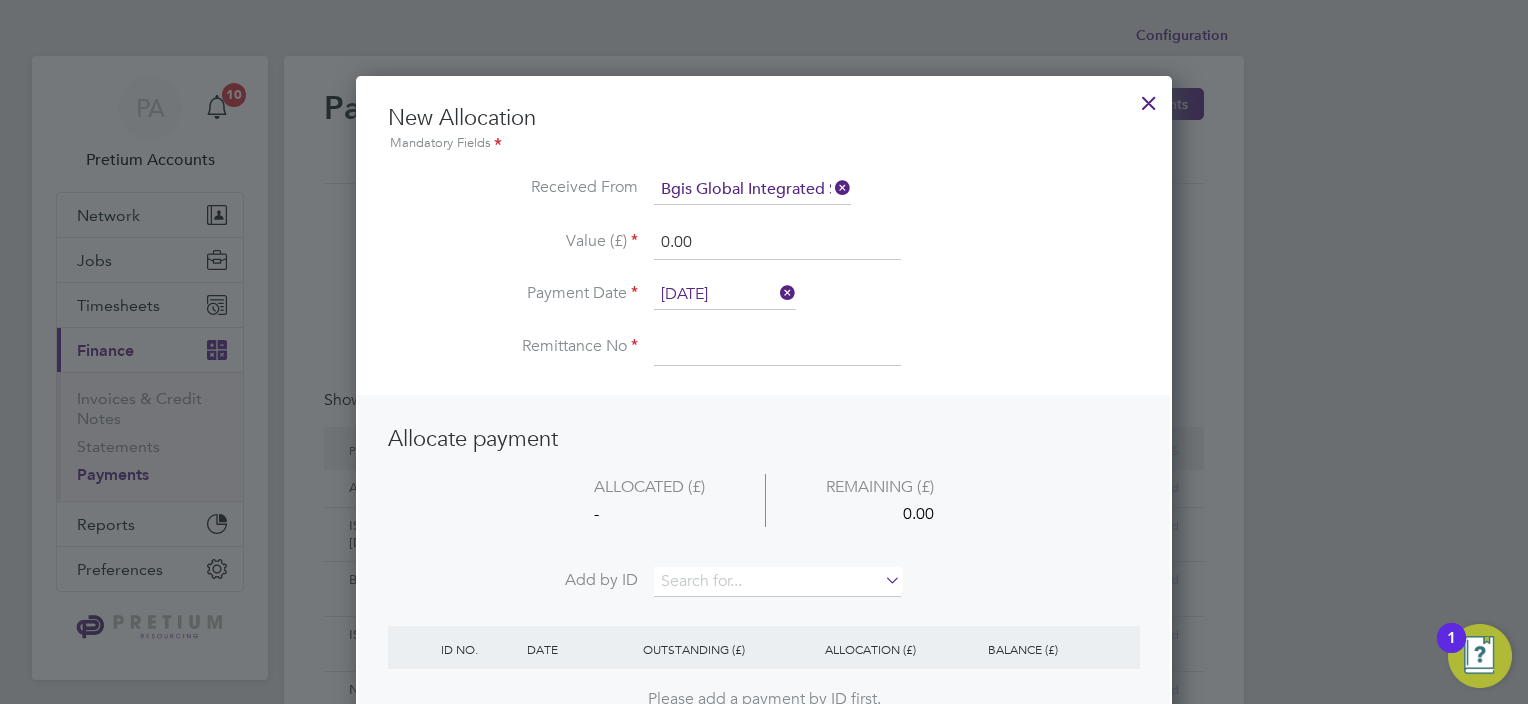 drag, startPoint x: 712, startPoint y: 241, endPoint x: 566, endPoint y: 240, distance: 146.00342 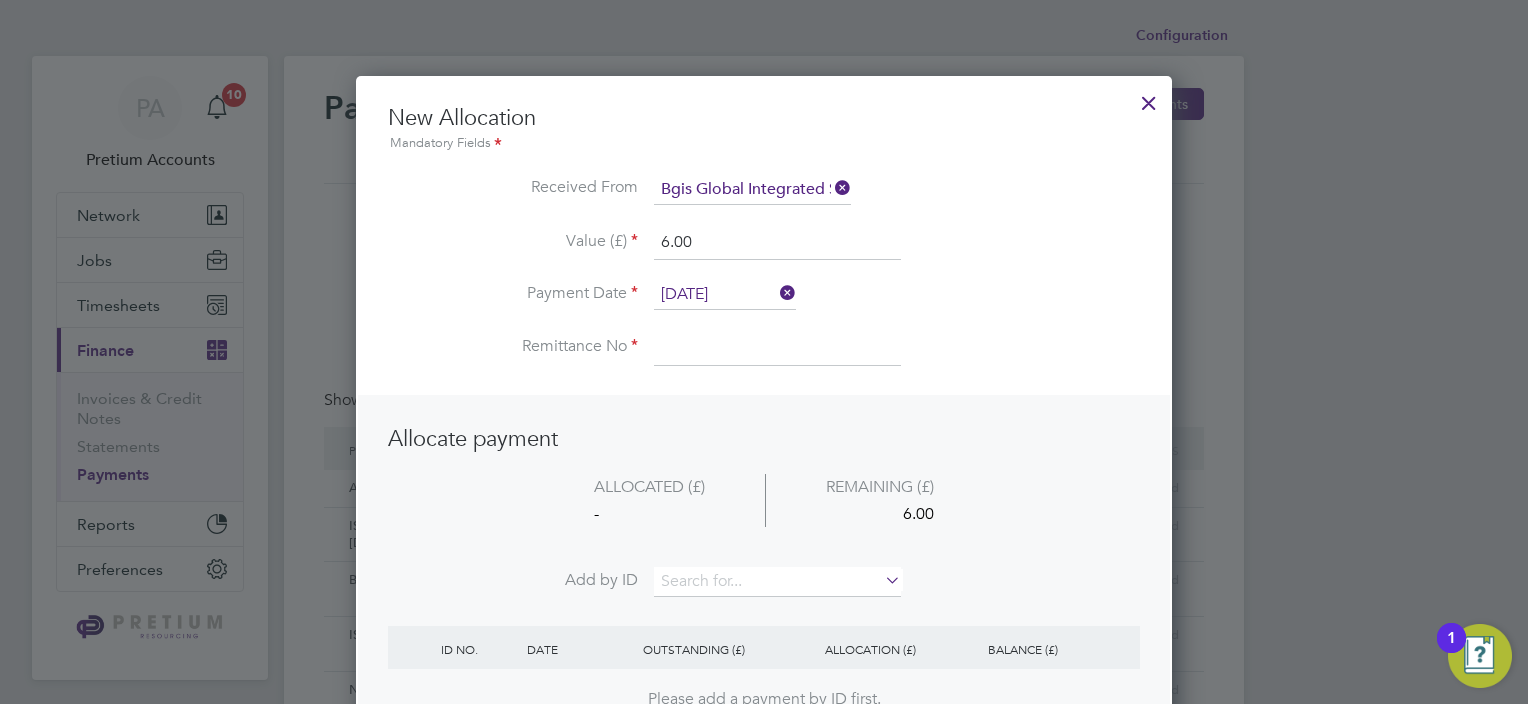 scroll, scrollTop: 740, scrollLeft: 0, axis: vertical 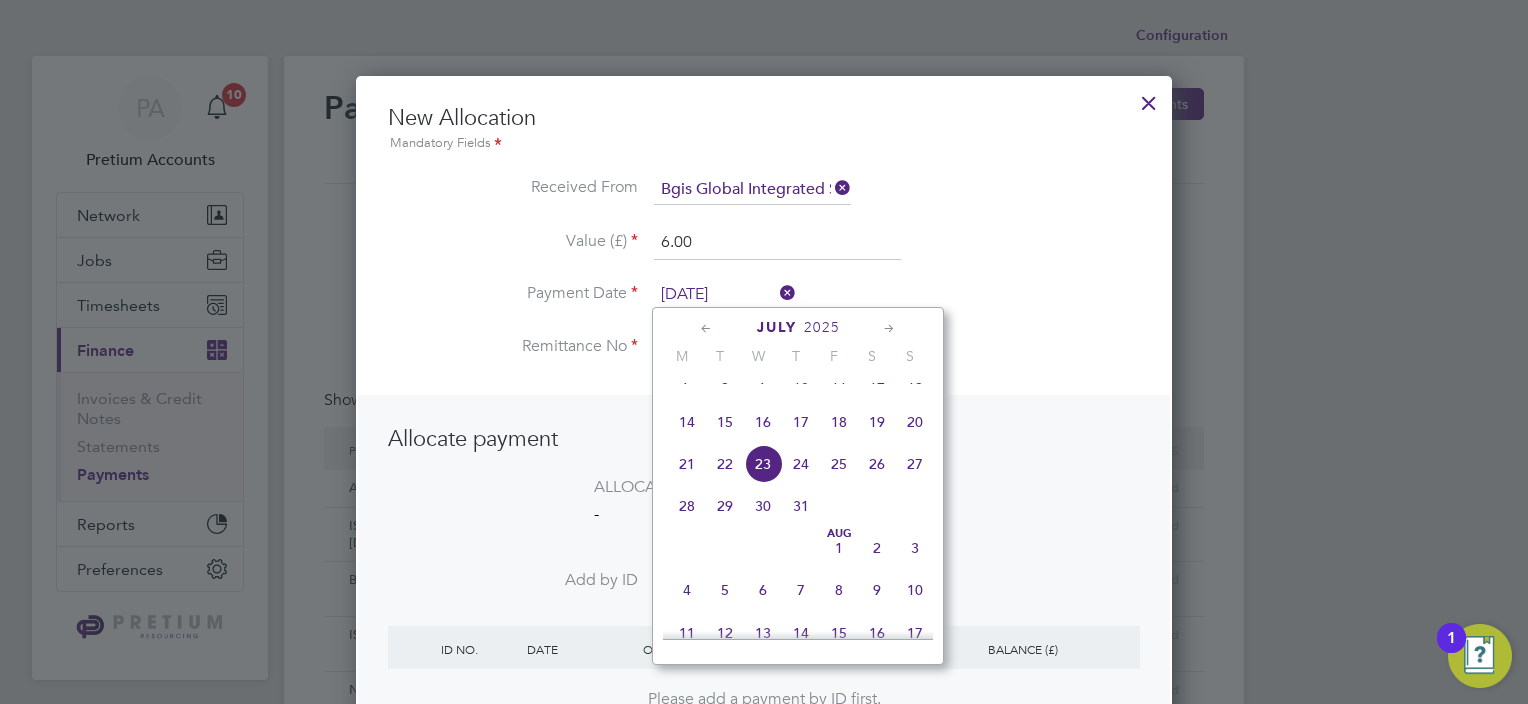 click on "6.00" at bounding box center (777, 243) 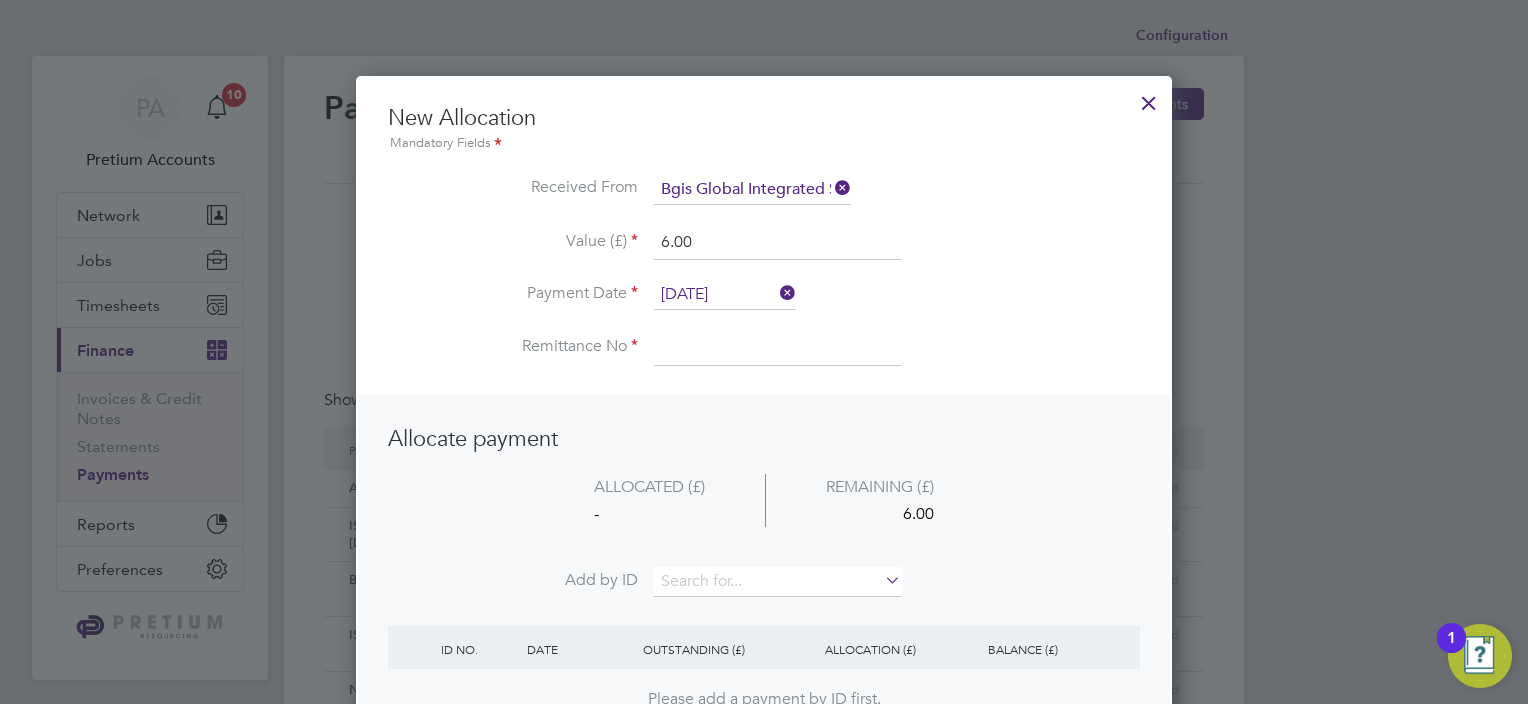 drag, startPoint x: 716, startPoint y: 239, endPoint x: 582, endPoint y: 245, distance: 134.13426 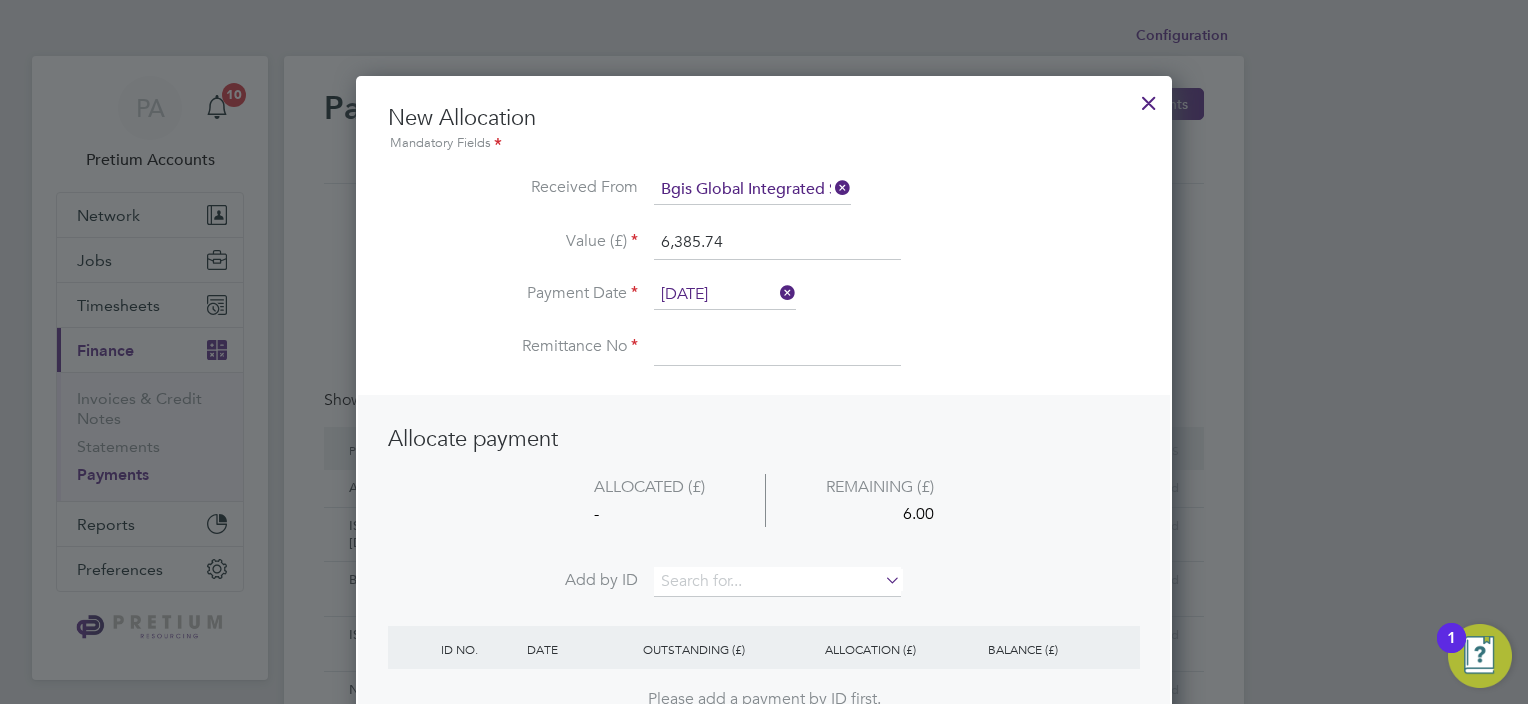 click on "6,385.74" at bounding box center (777, 243) 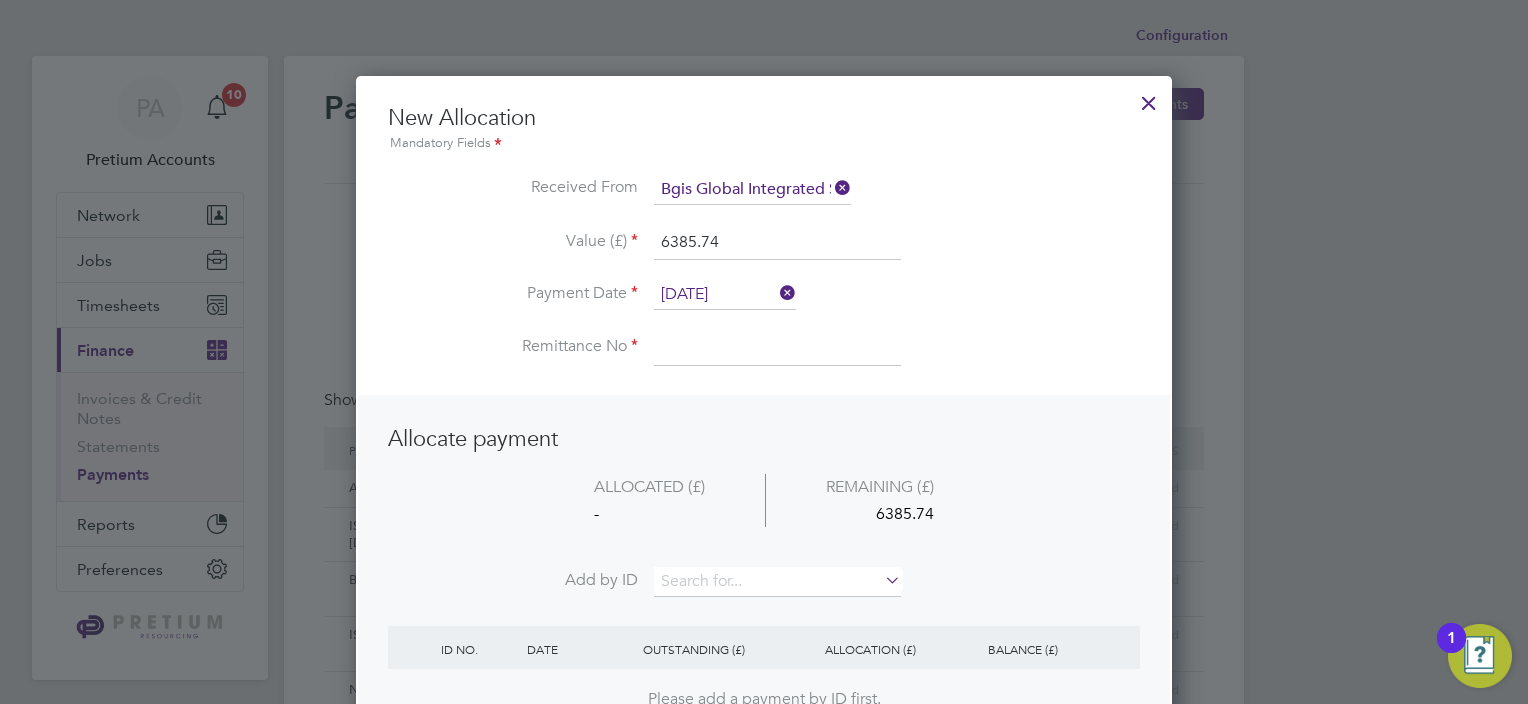 type on "6385.74" 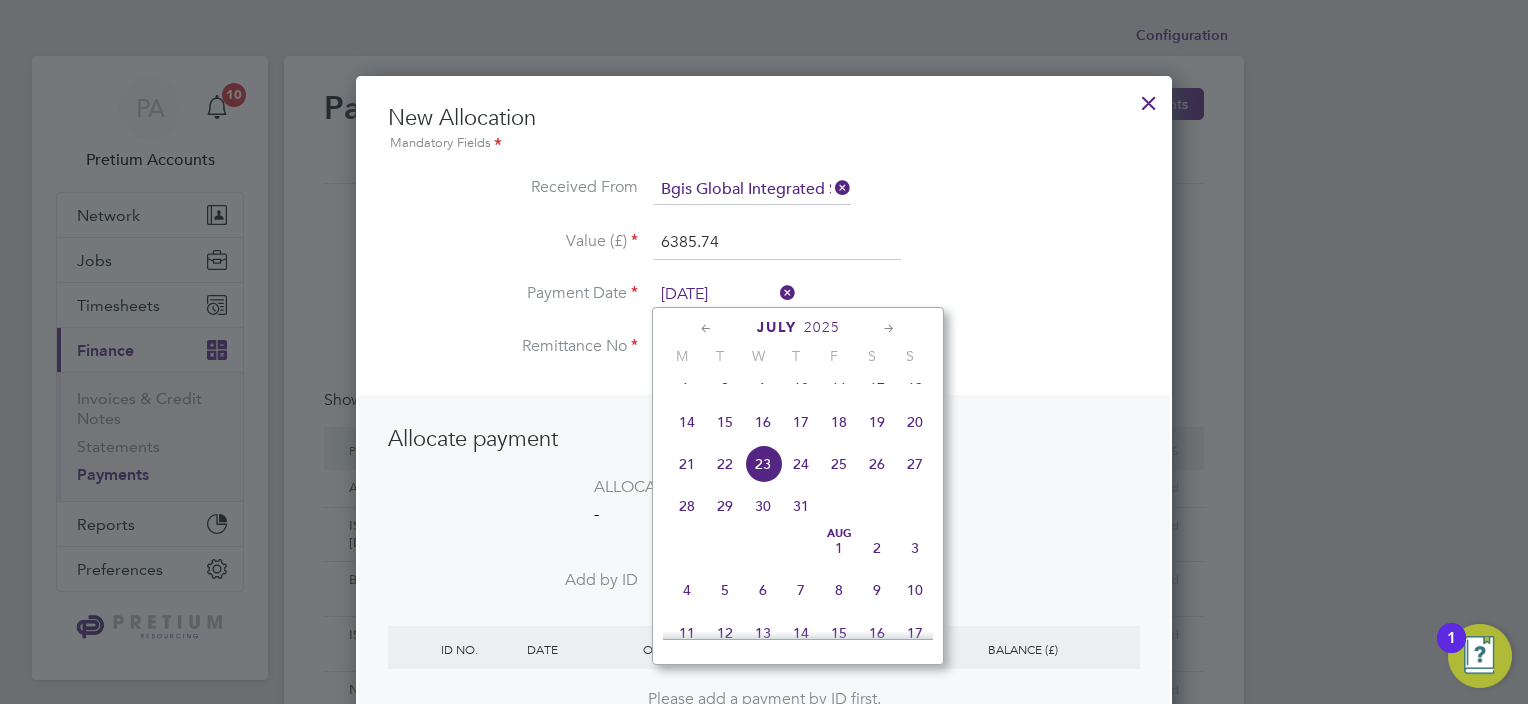 click on "21" 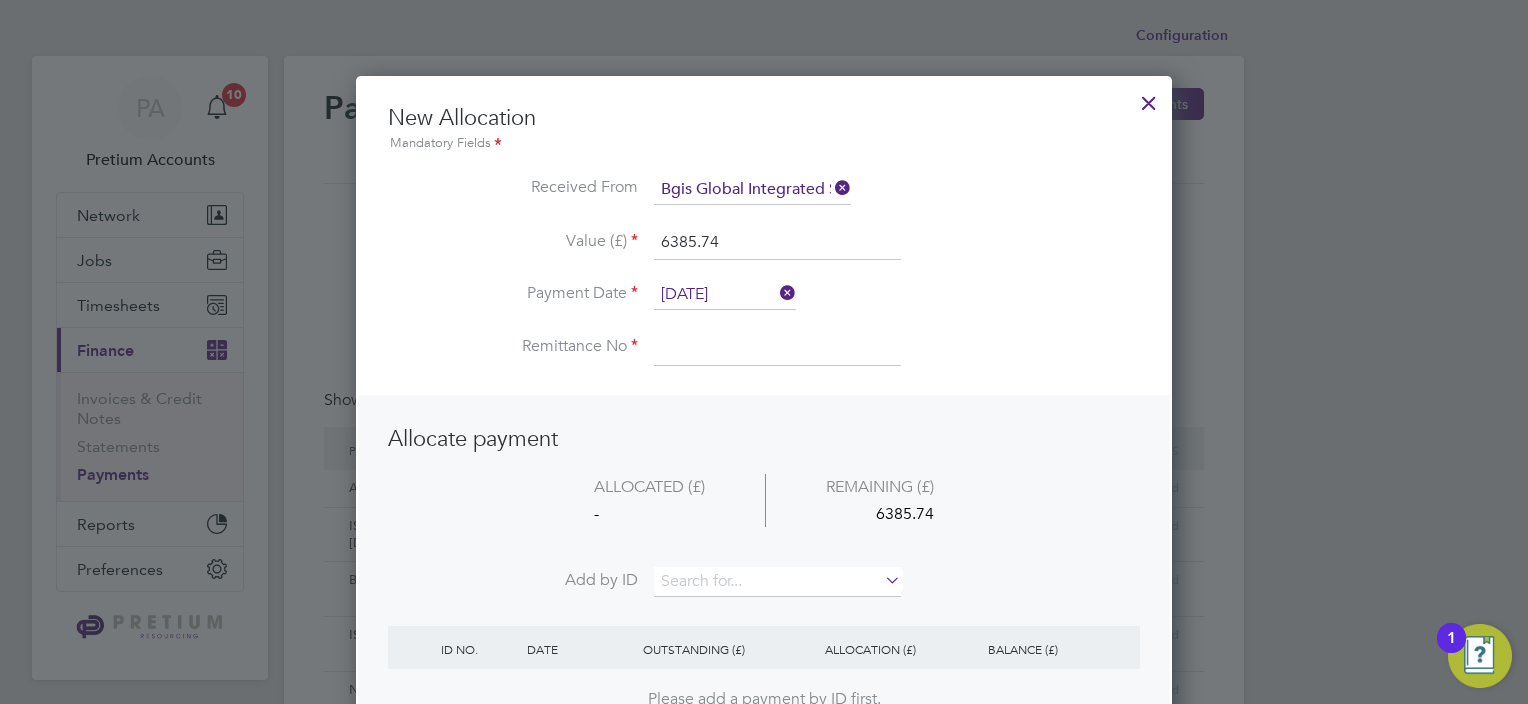 click at bounding box center (777, 348) 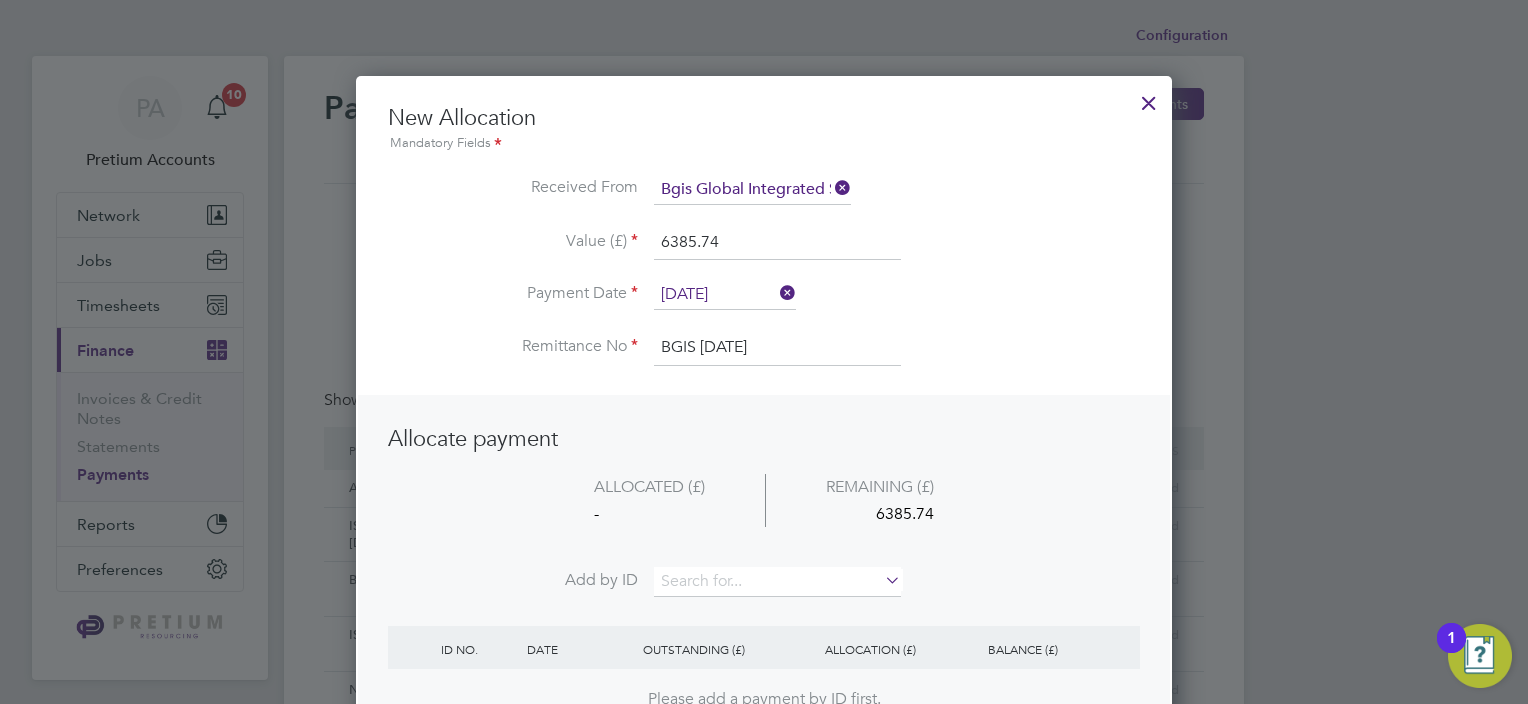 type on "BGIS 21.07.25" 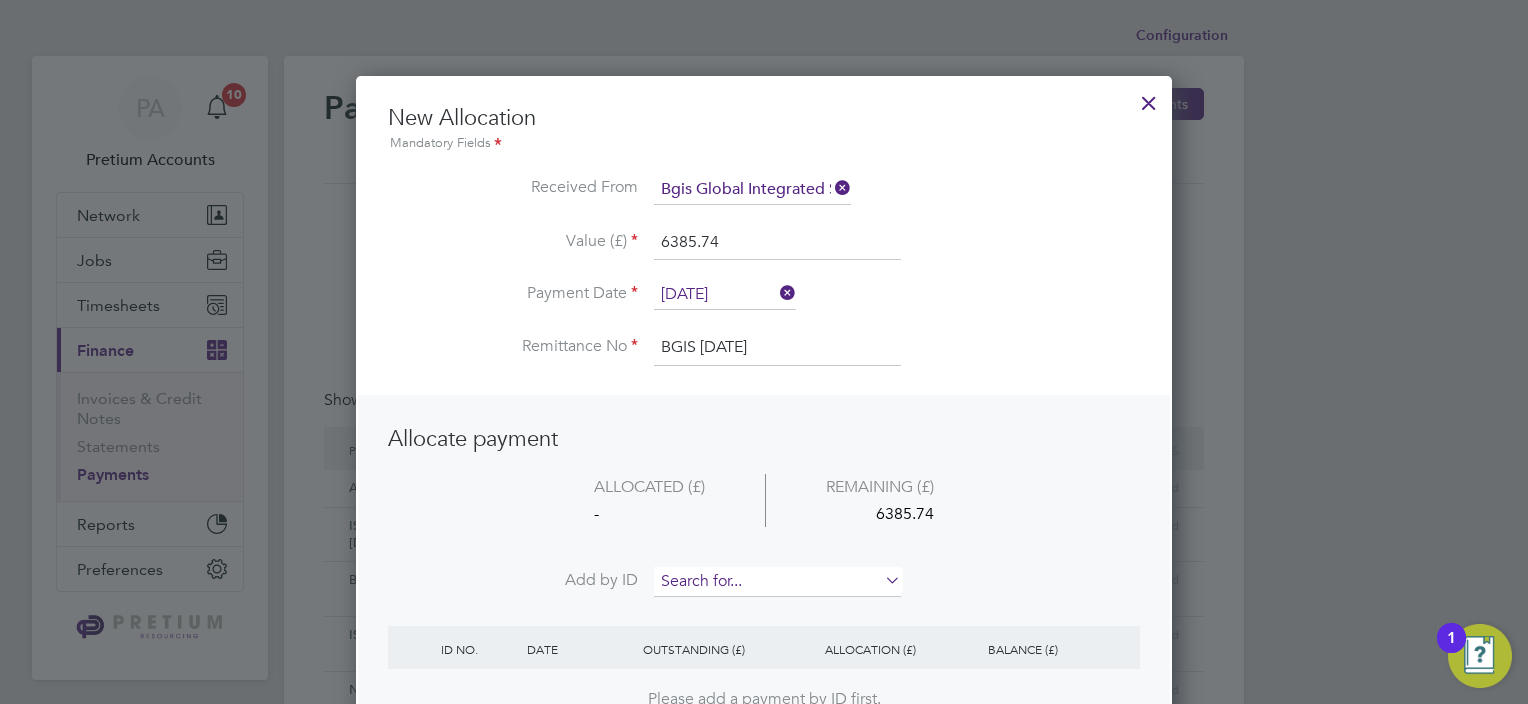 click at bounding box center [777, 582] 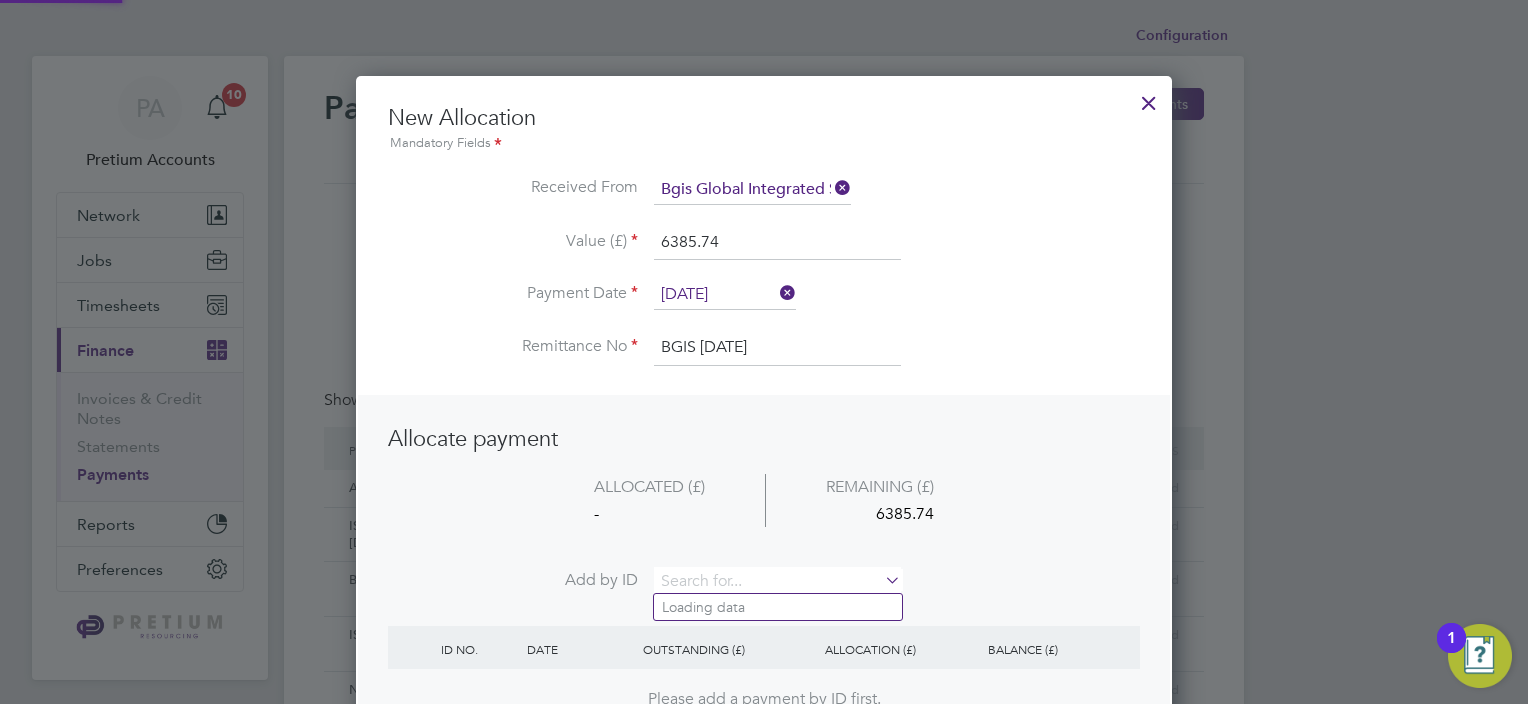 paste on "INV0070266" 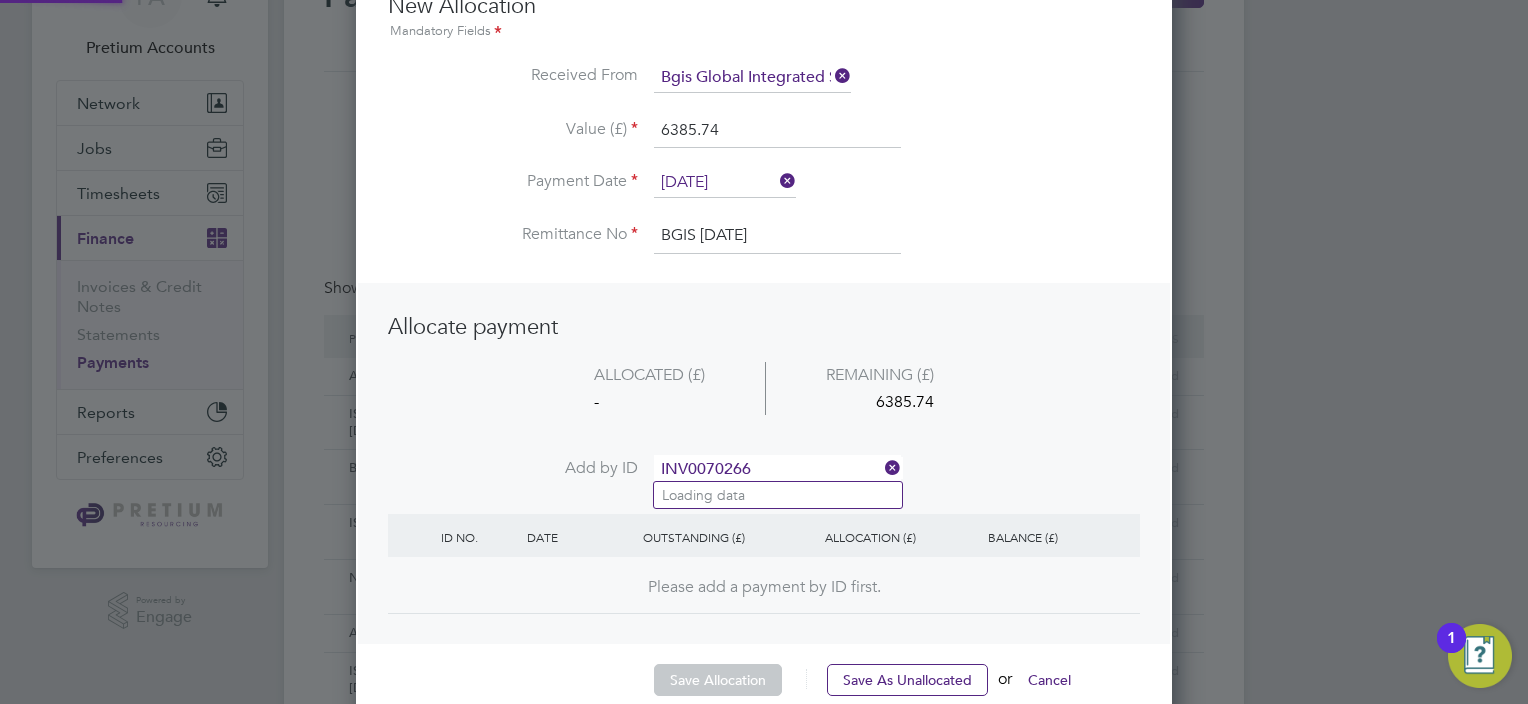 scroll, scrollTop: 200, scrollLeft: 0, axis: vertical 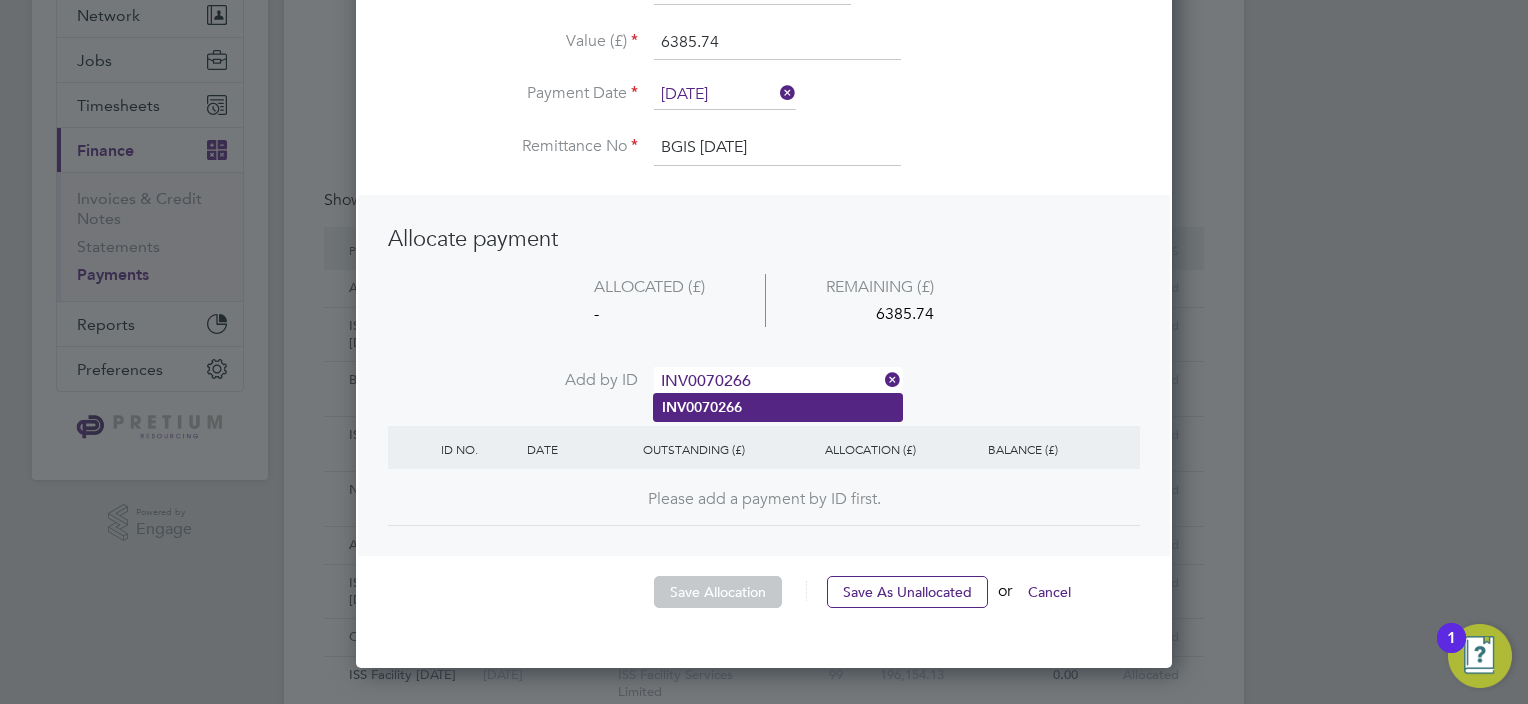 type on "INV0070266" 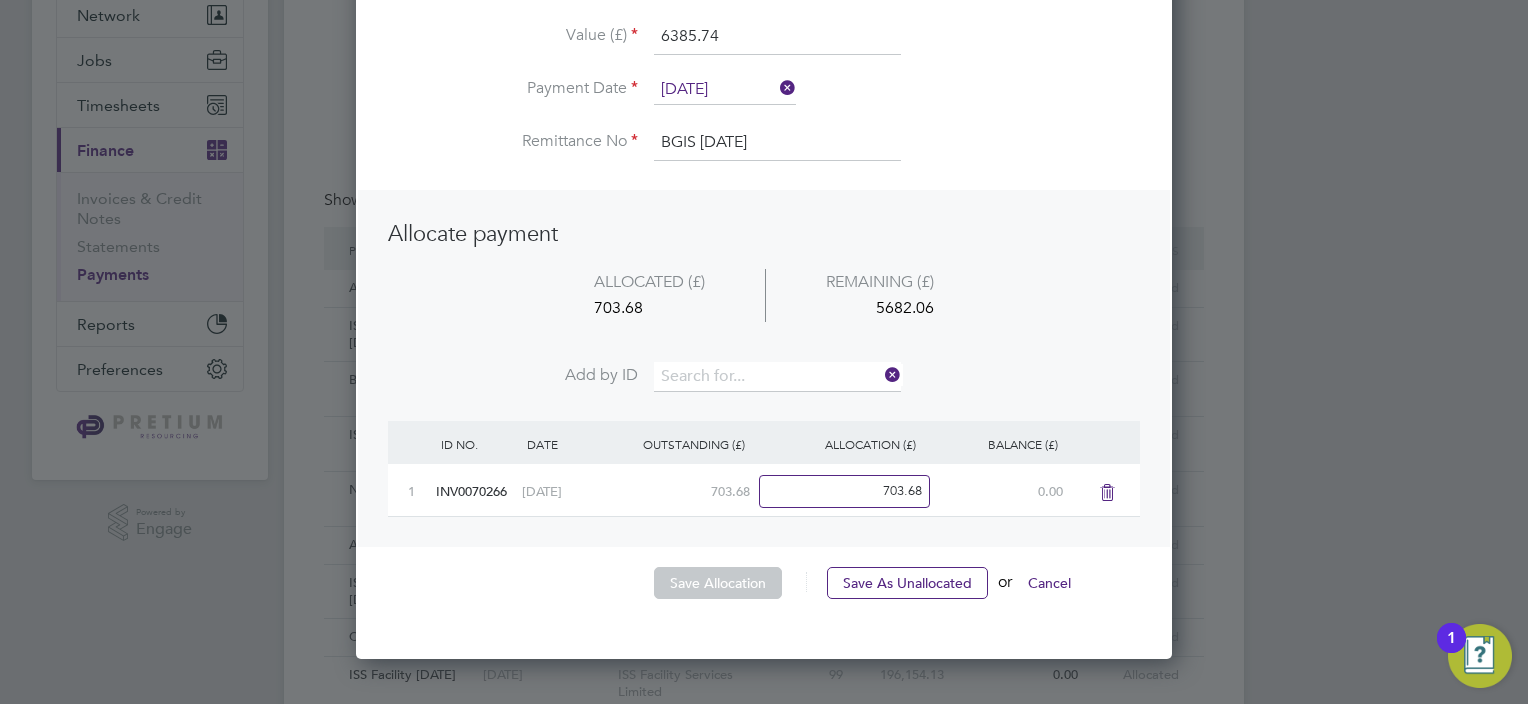 scroll, scrollTop: 9, scrollLeft: 10, axis: both 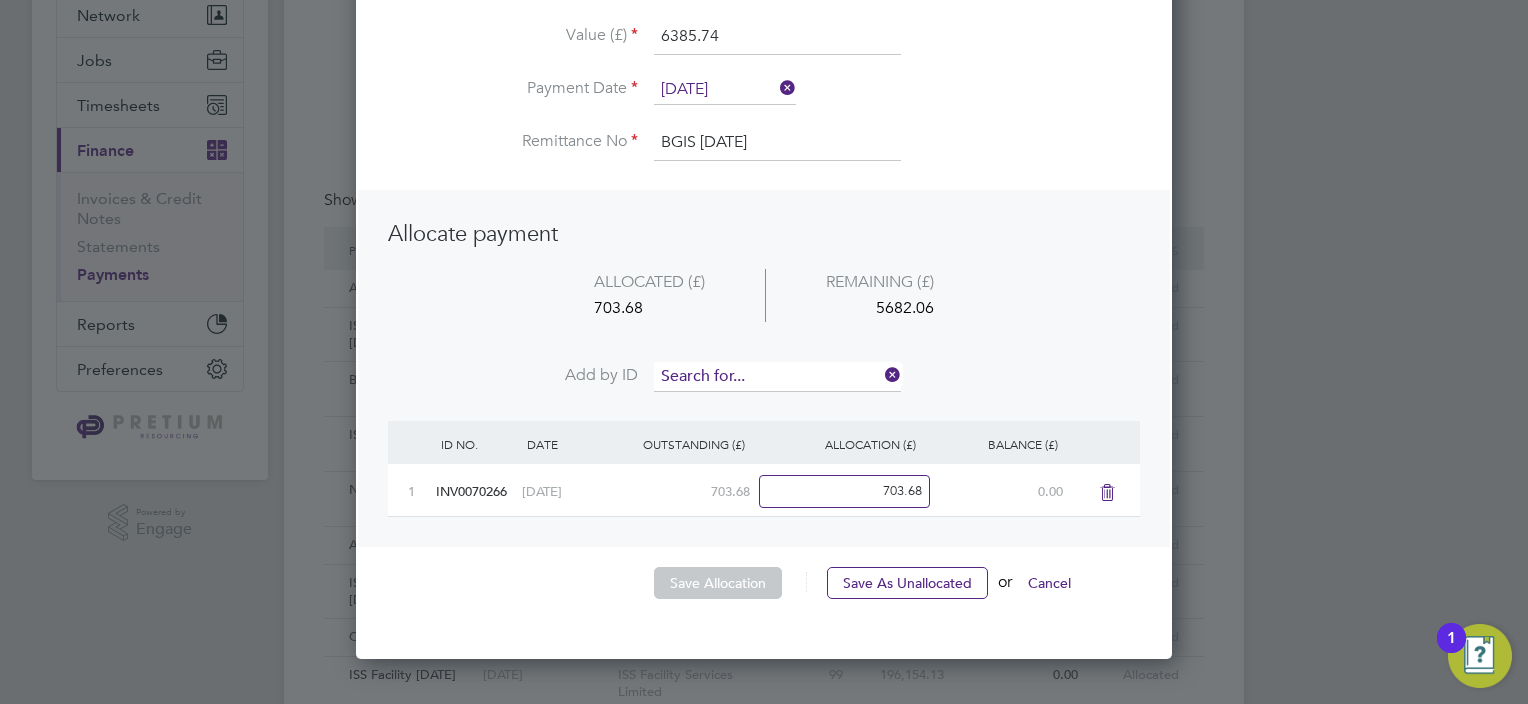 click at bounding box center [777, 377] 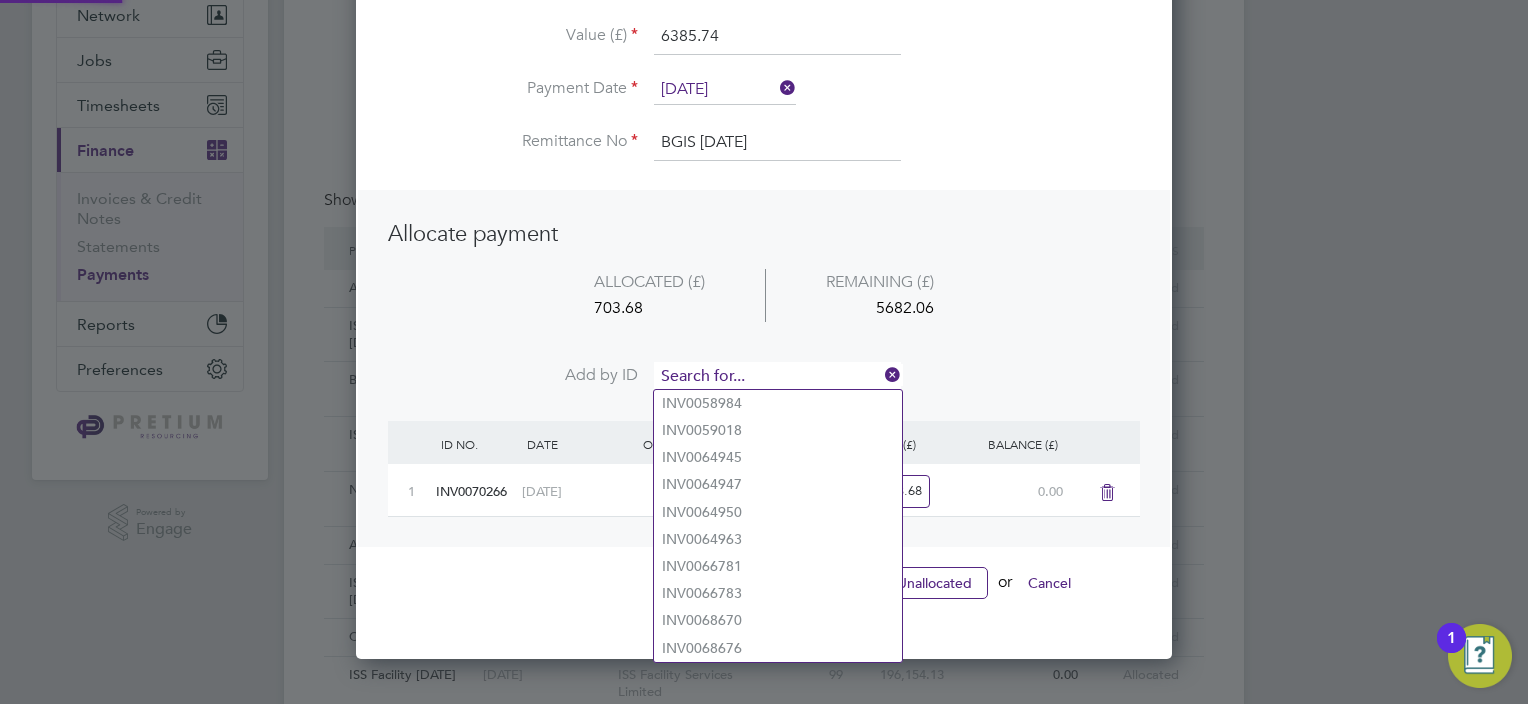 paste on "INV0070269" 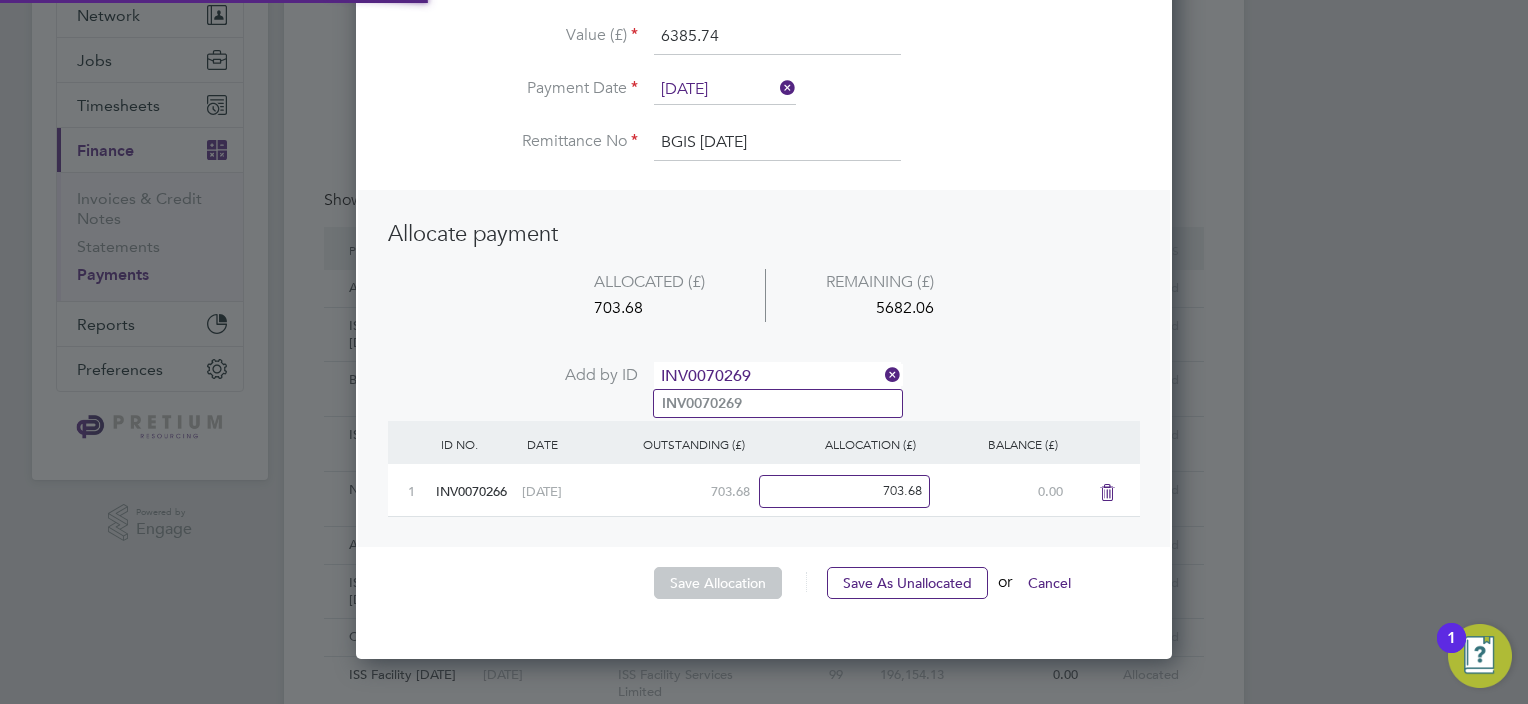 type on "INV0070269" 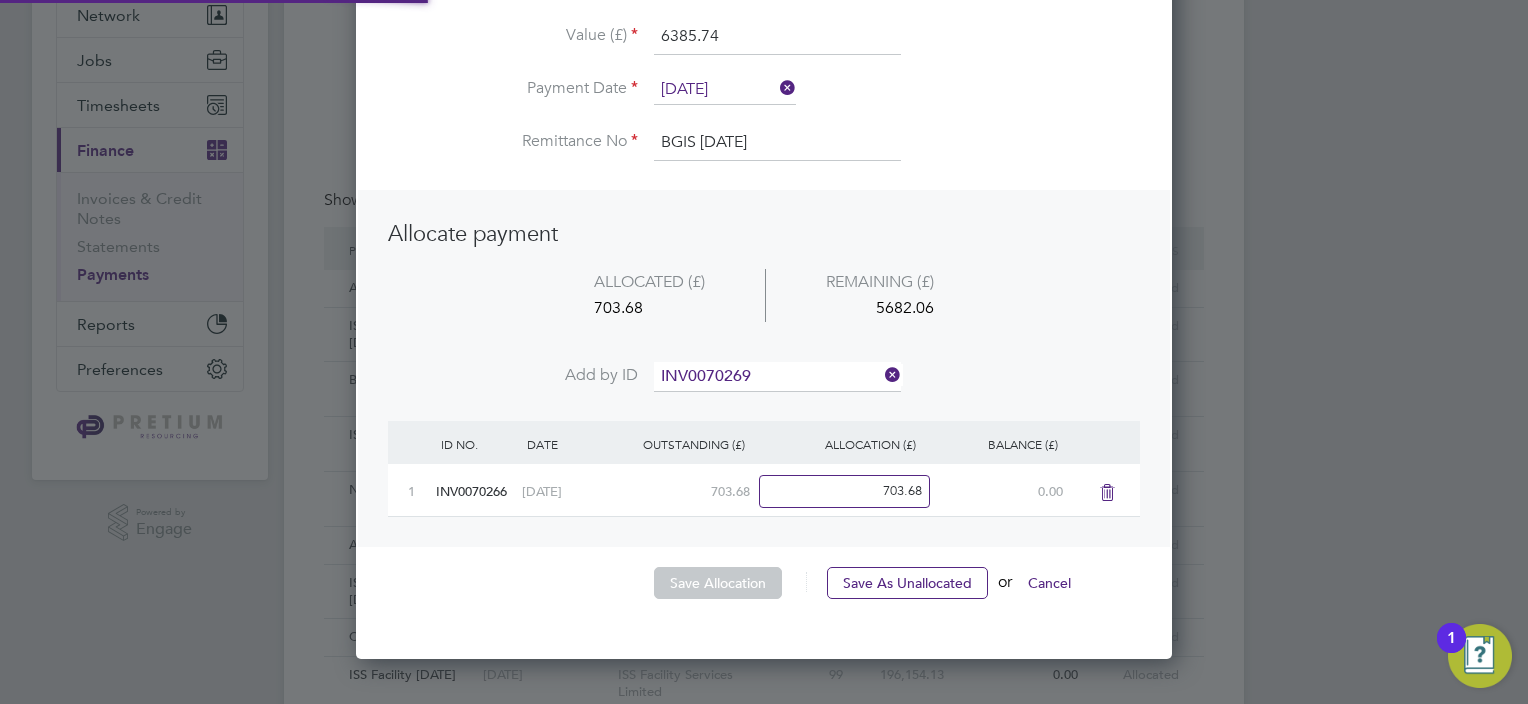 click on "INV0070269" 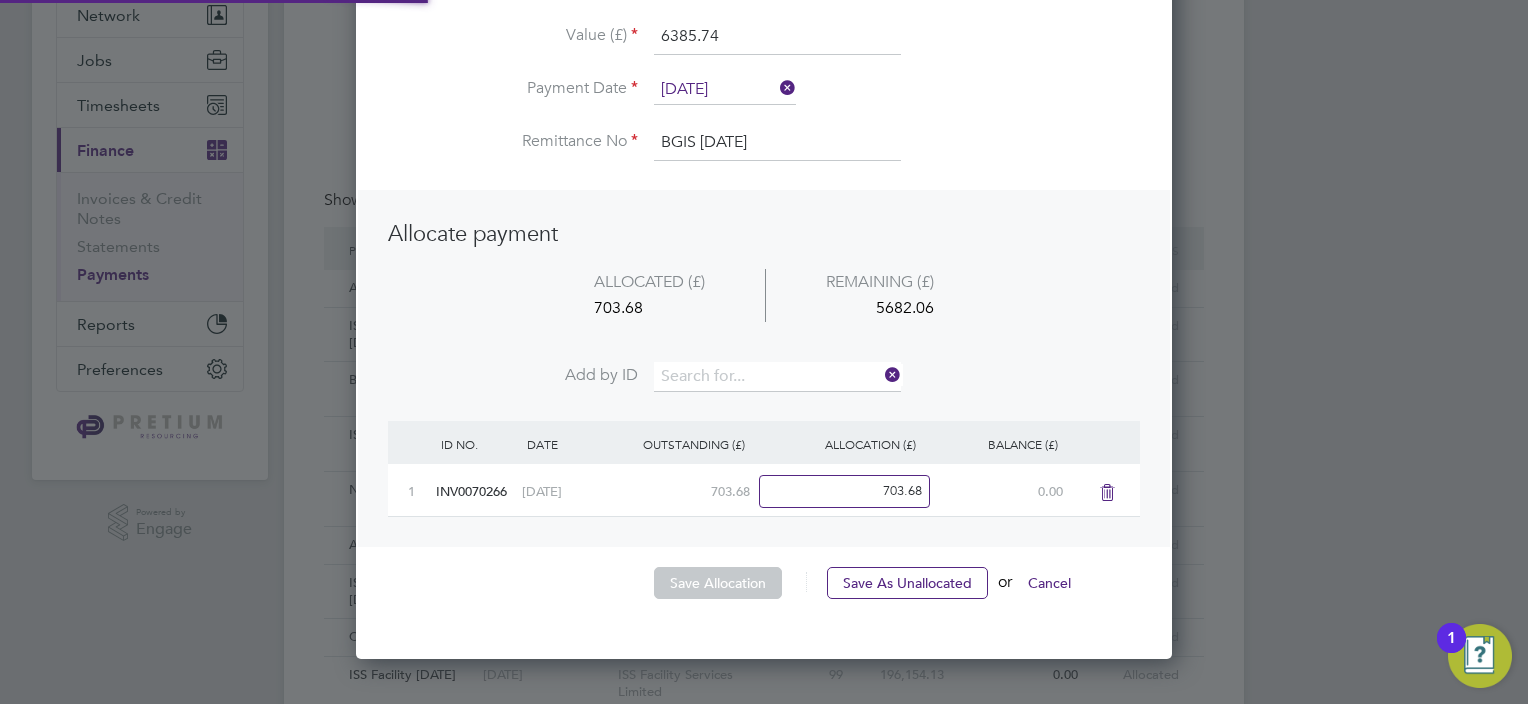 scroll, scrollTop: 9, scrollLeft: 10, axis: both 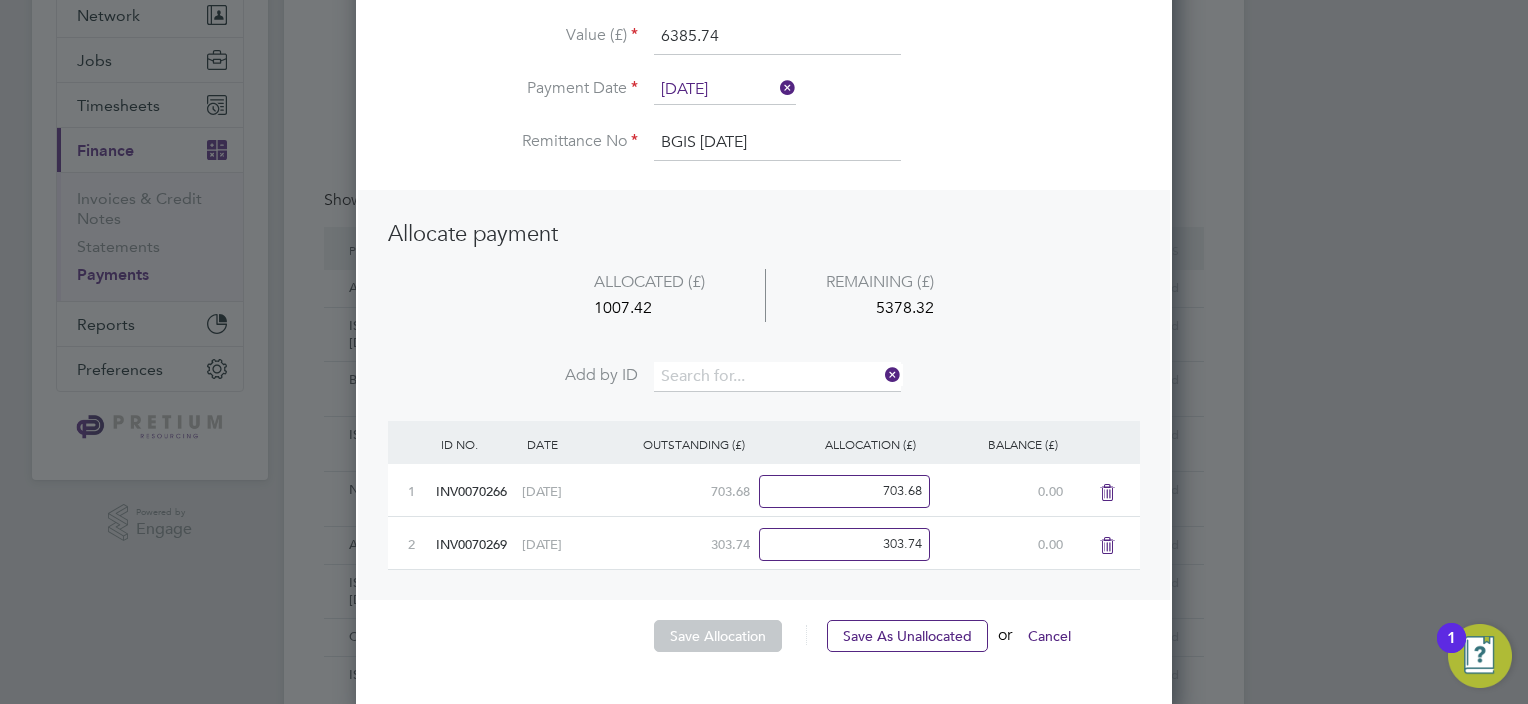drag, startPoint x: 725, startPoint y: 368, endPoint x: 672, endPoint y: 338, distance: 60.90156 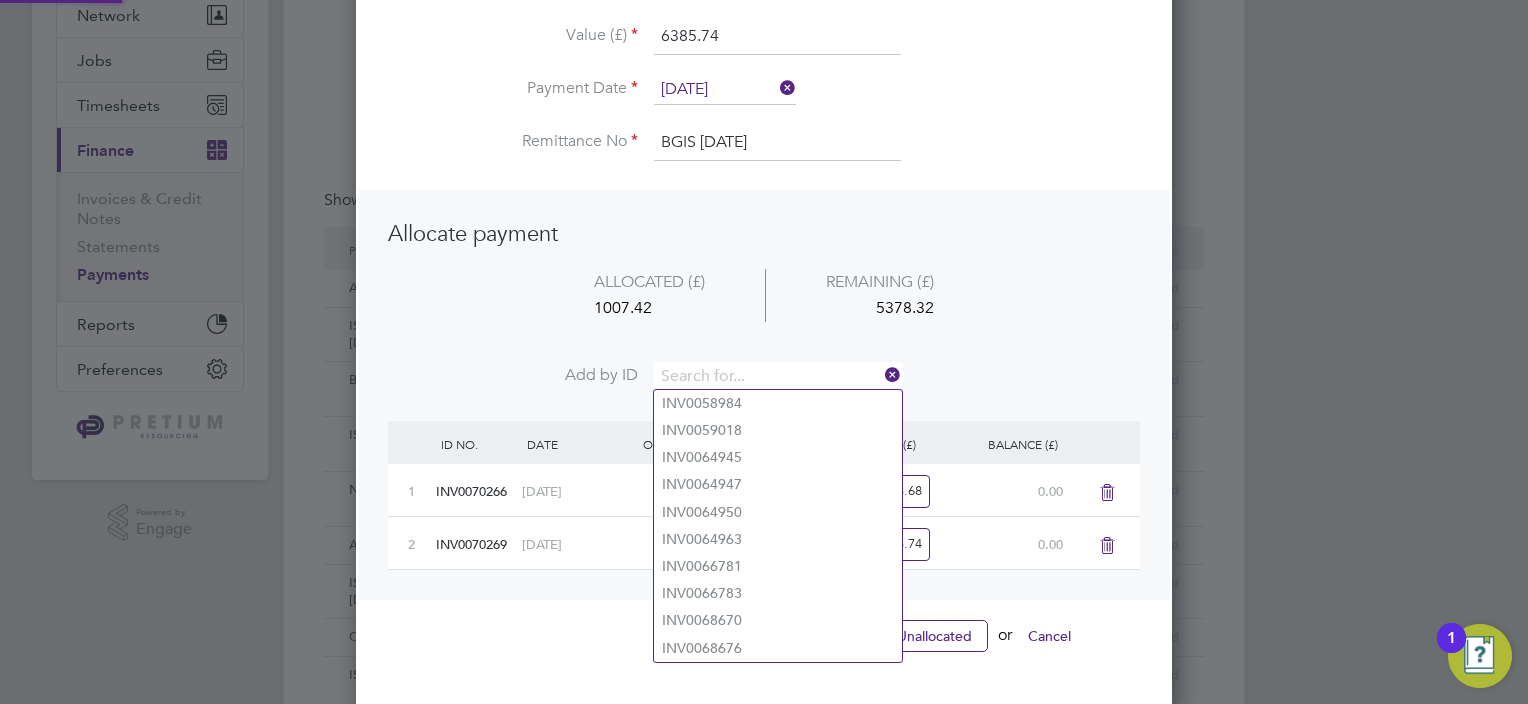 paste on "INV0070271" 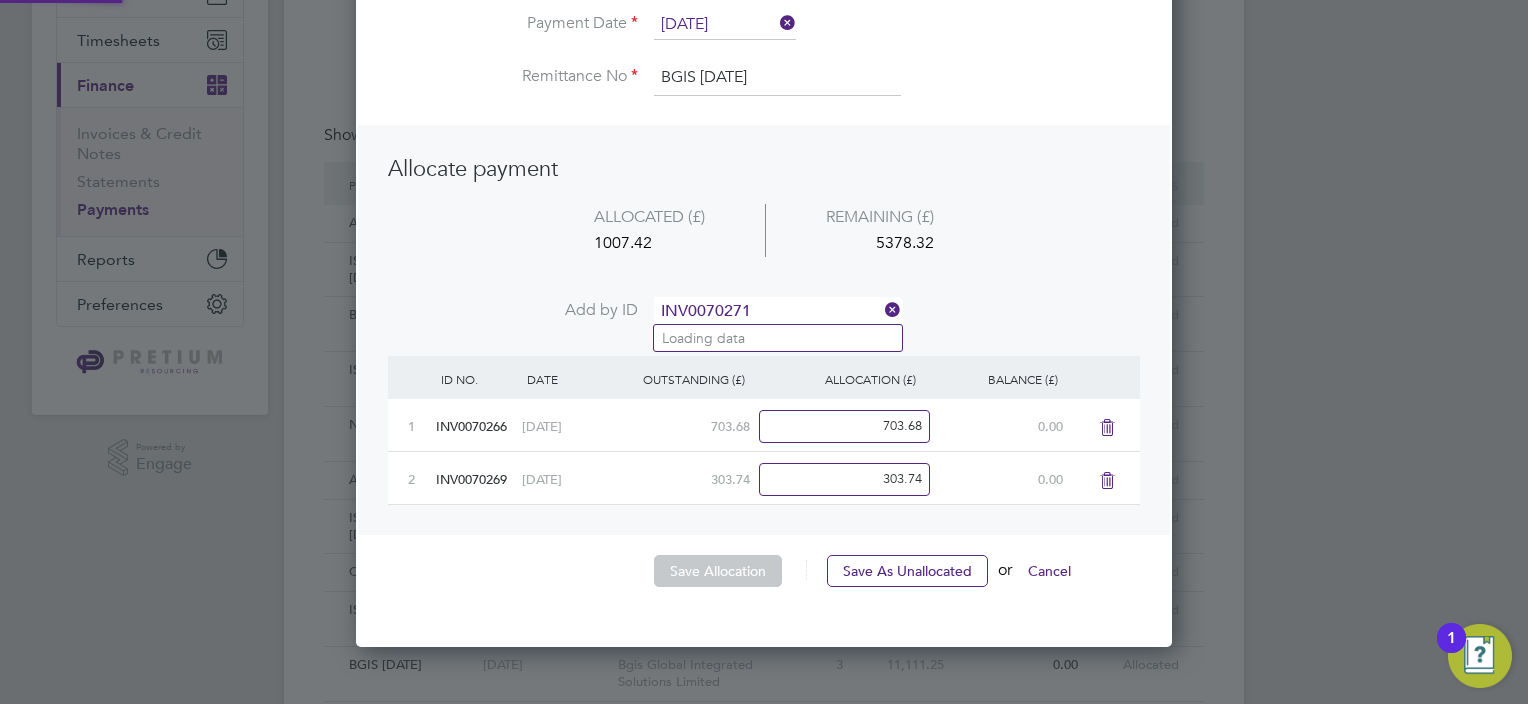 scroll, scrollTop: 300, scrollLeft: 0, axis: vertical 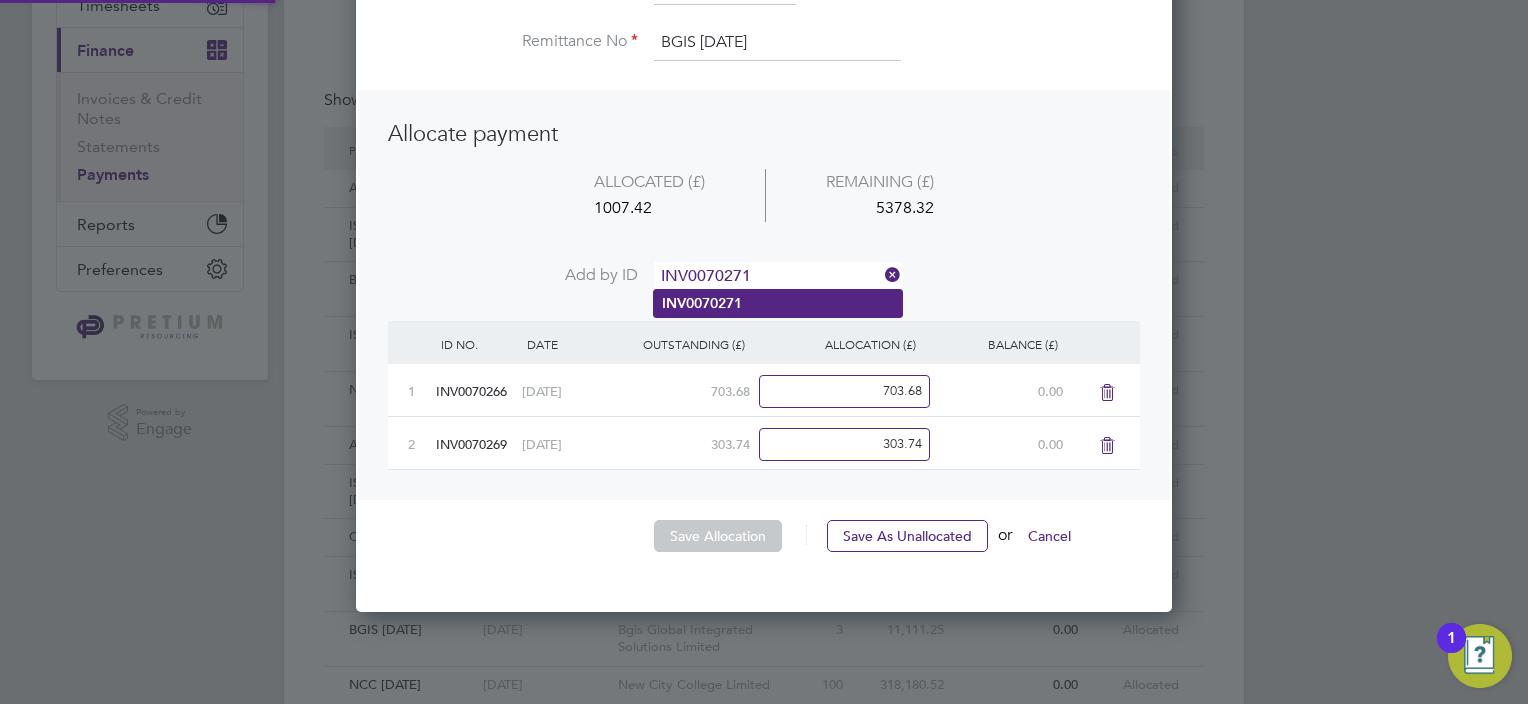 type on "INV0070271" 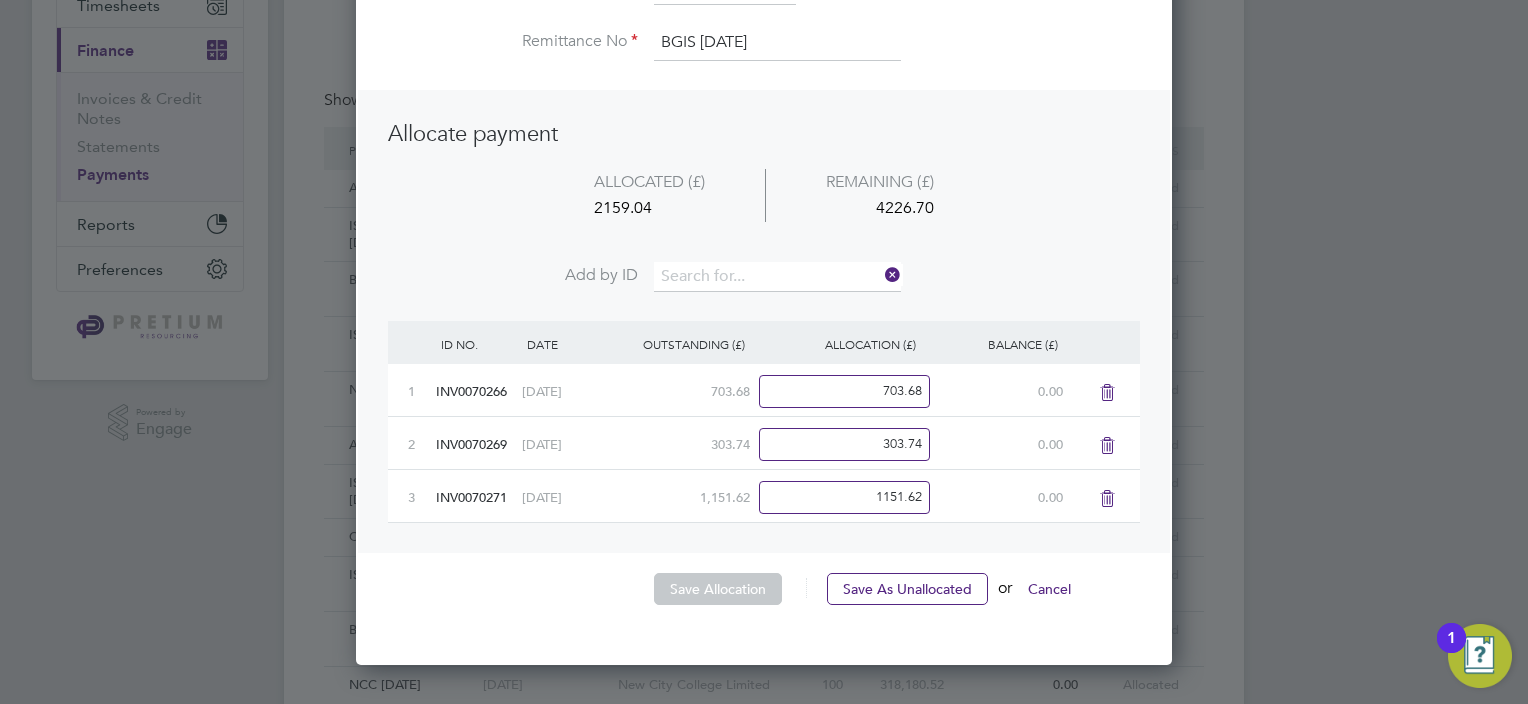 scroll, scrollTop: 9, scrollLeft: 10, axis: both 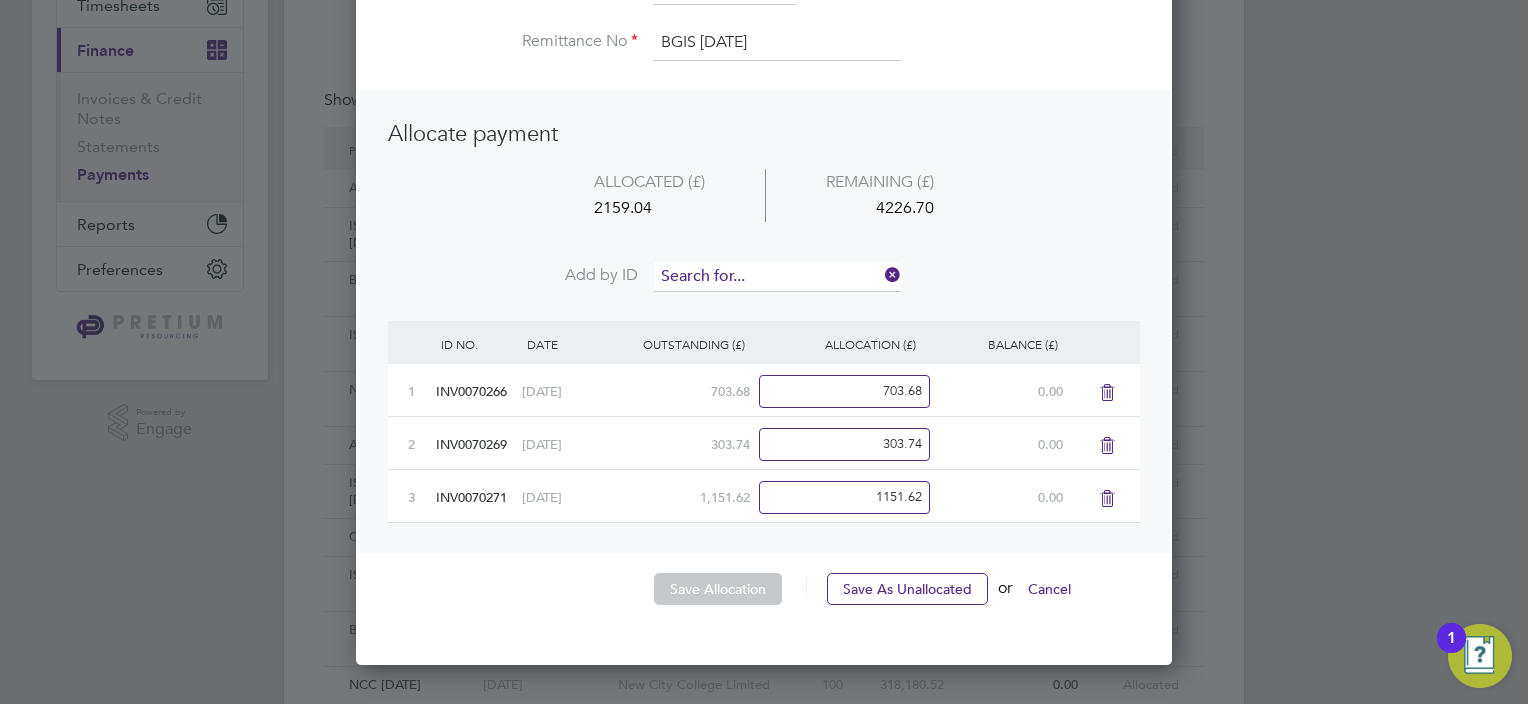 click at bounding box center [777, 277] 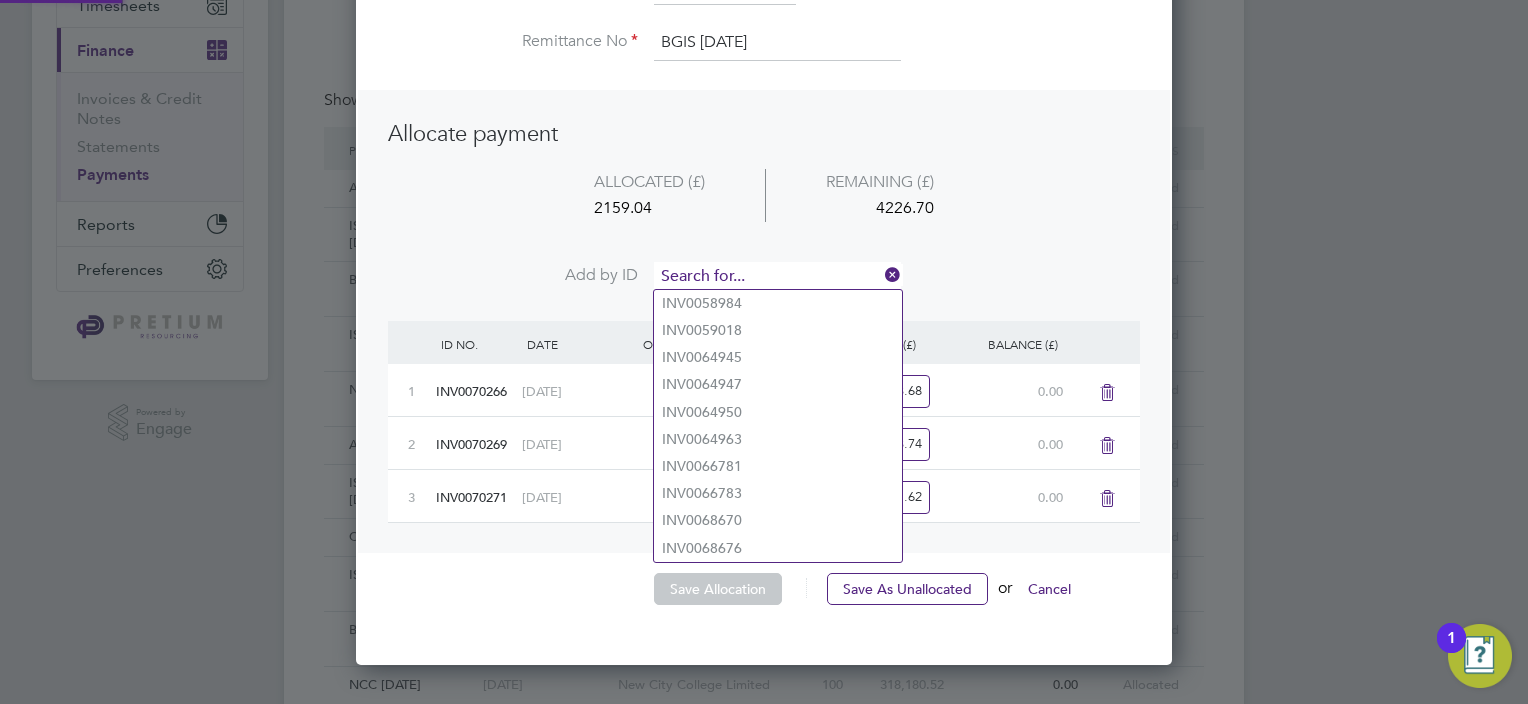paste on "INV0070276" 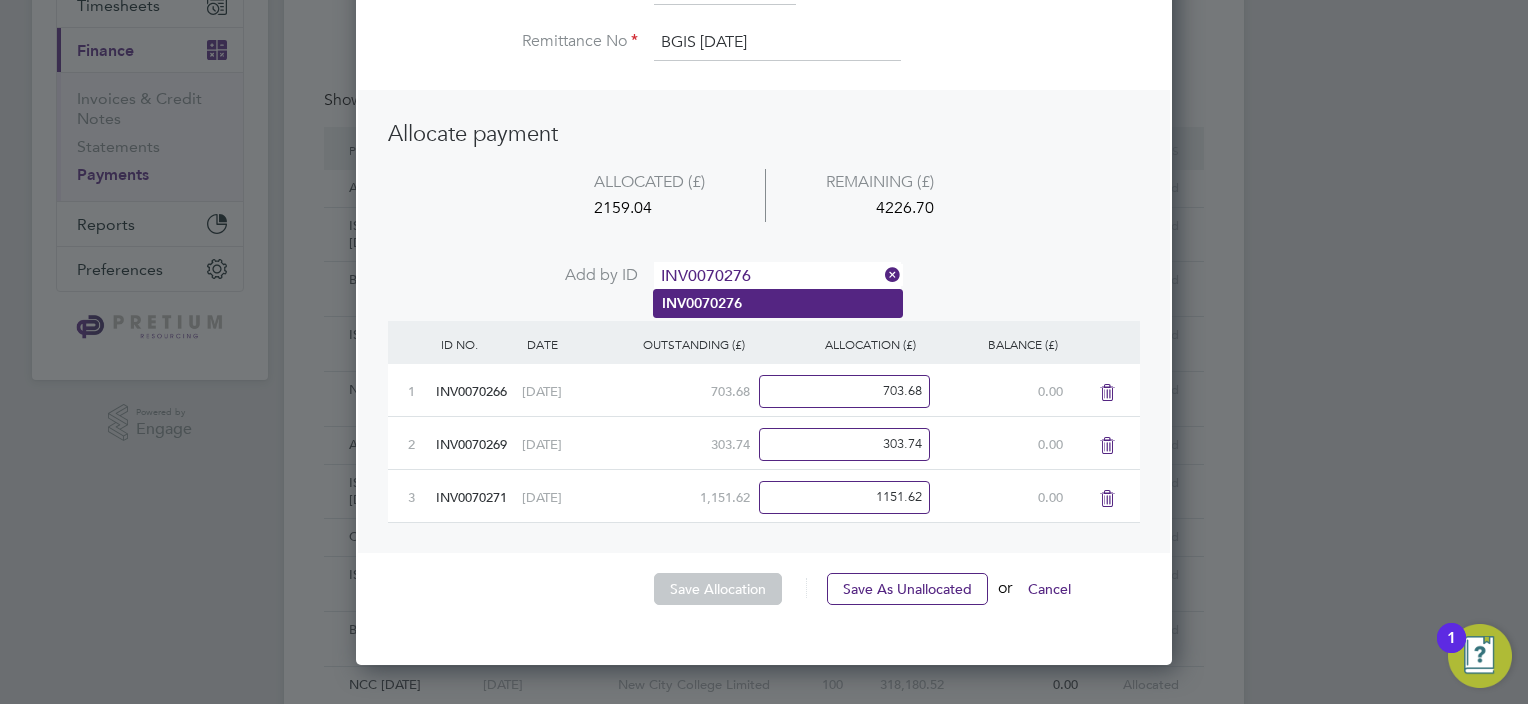 type on "INV0070276" 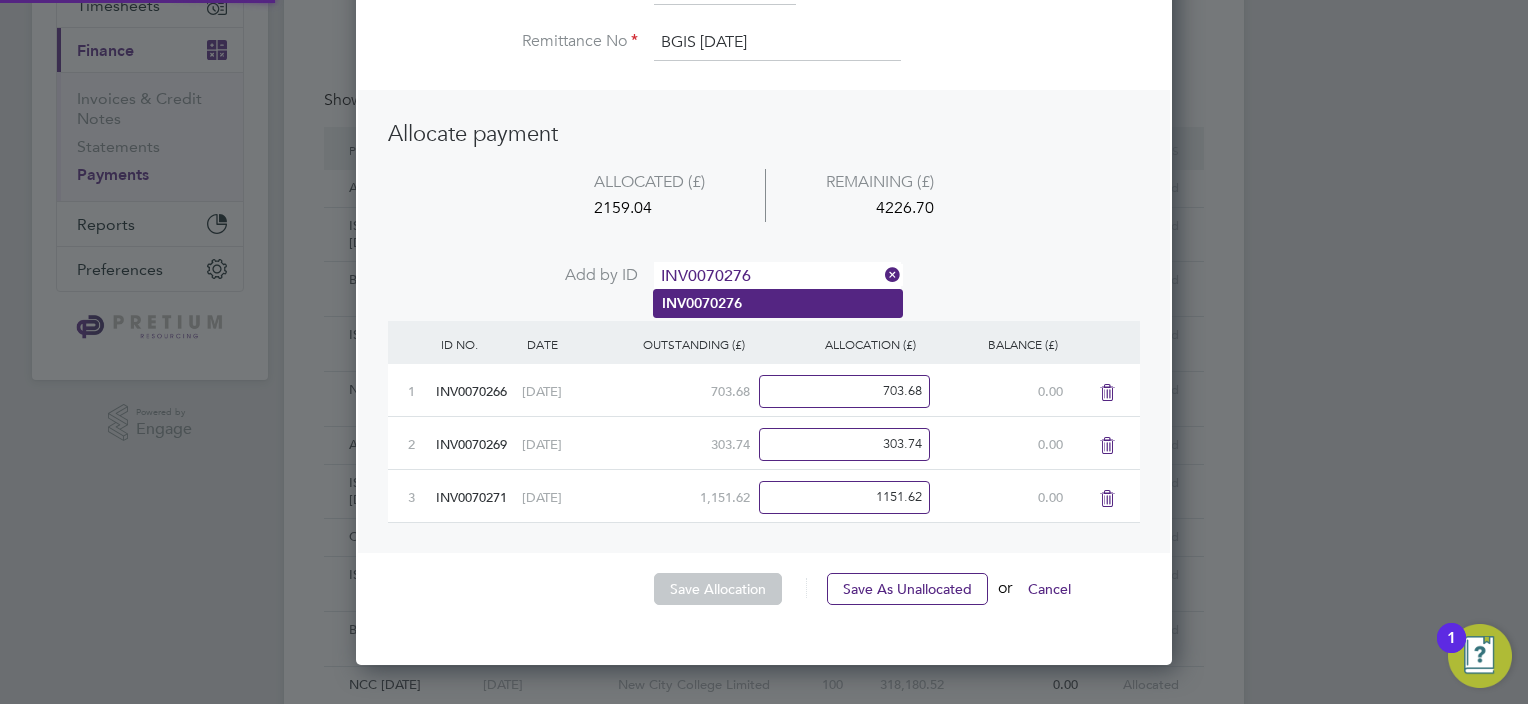 click on "INV0070276" 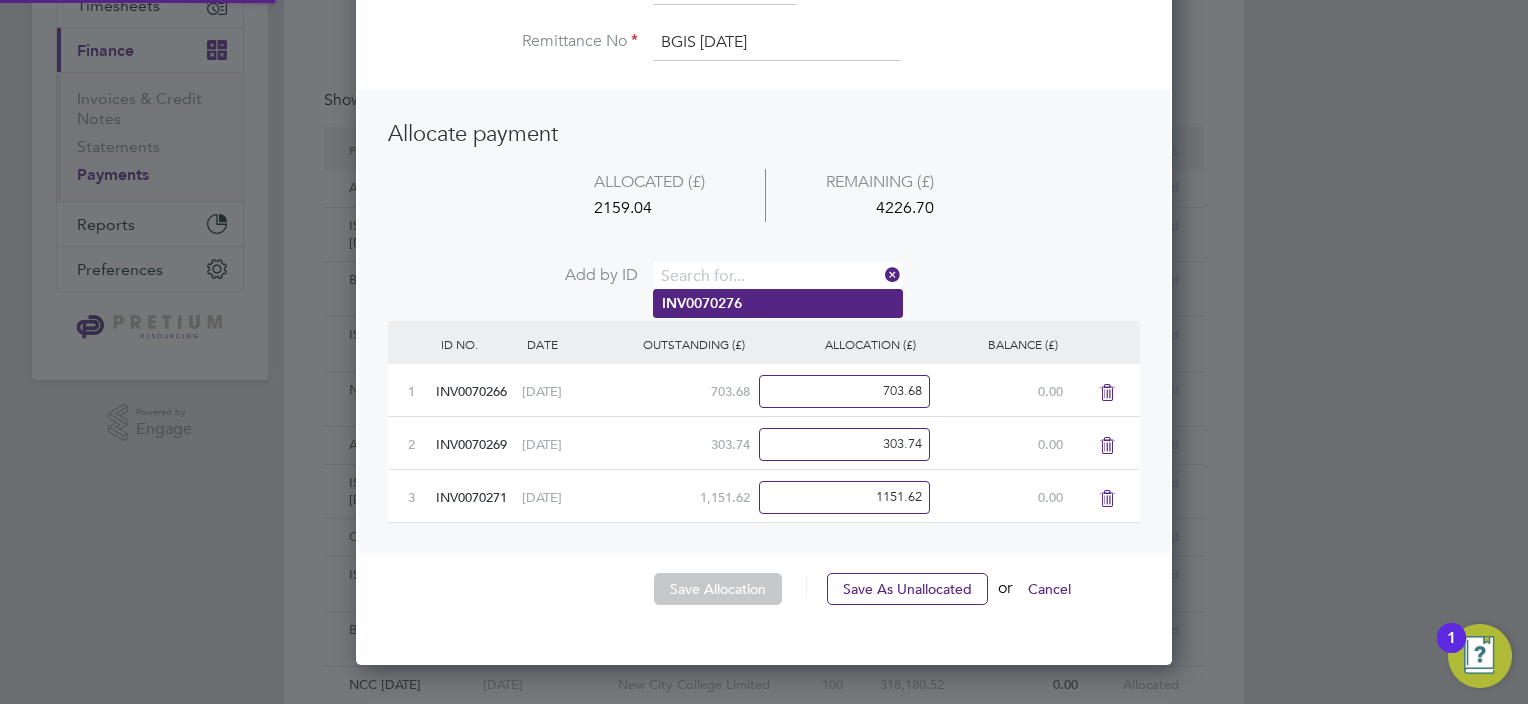 scroll, scrollTop: 10, scrollLeft: 10, axis: both 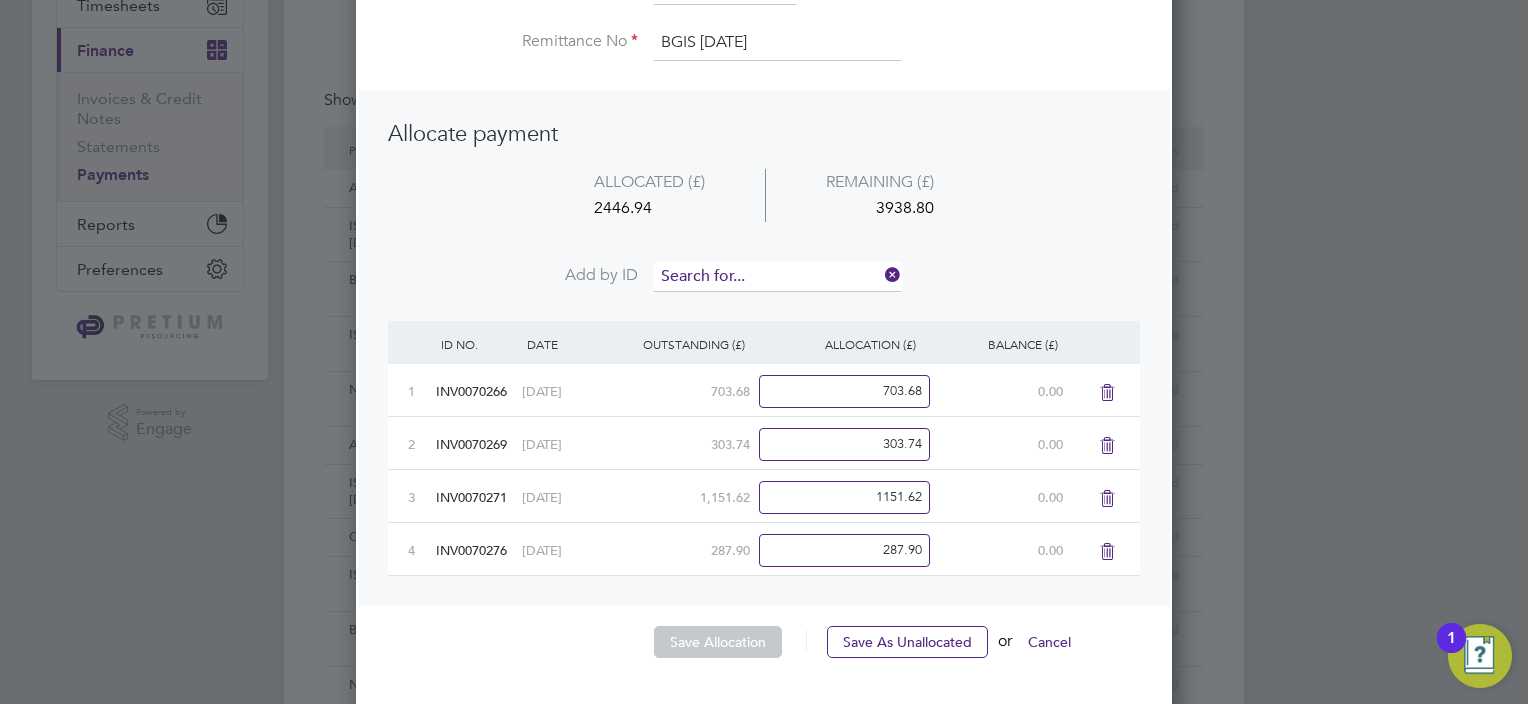click at bounding box center [777, 277] 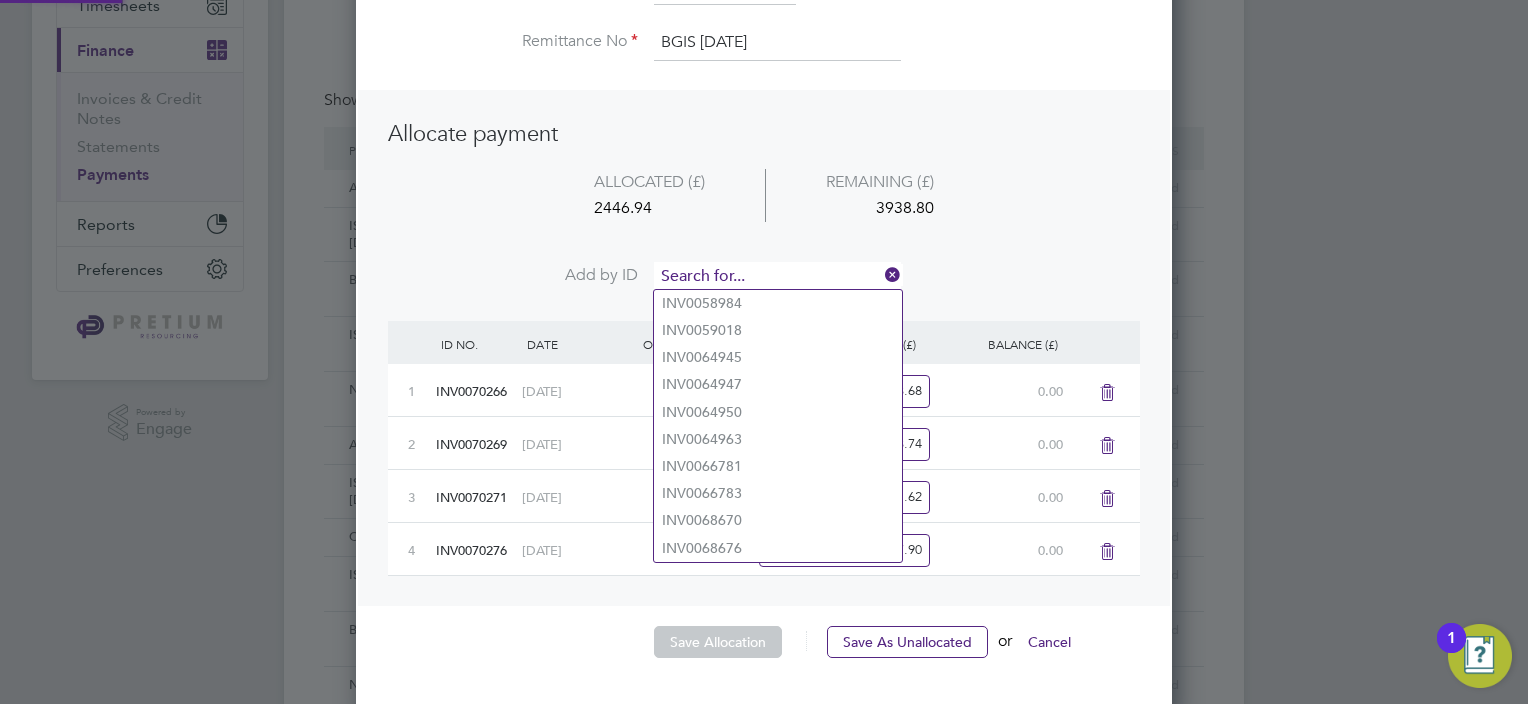 paste on "INV0070279" 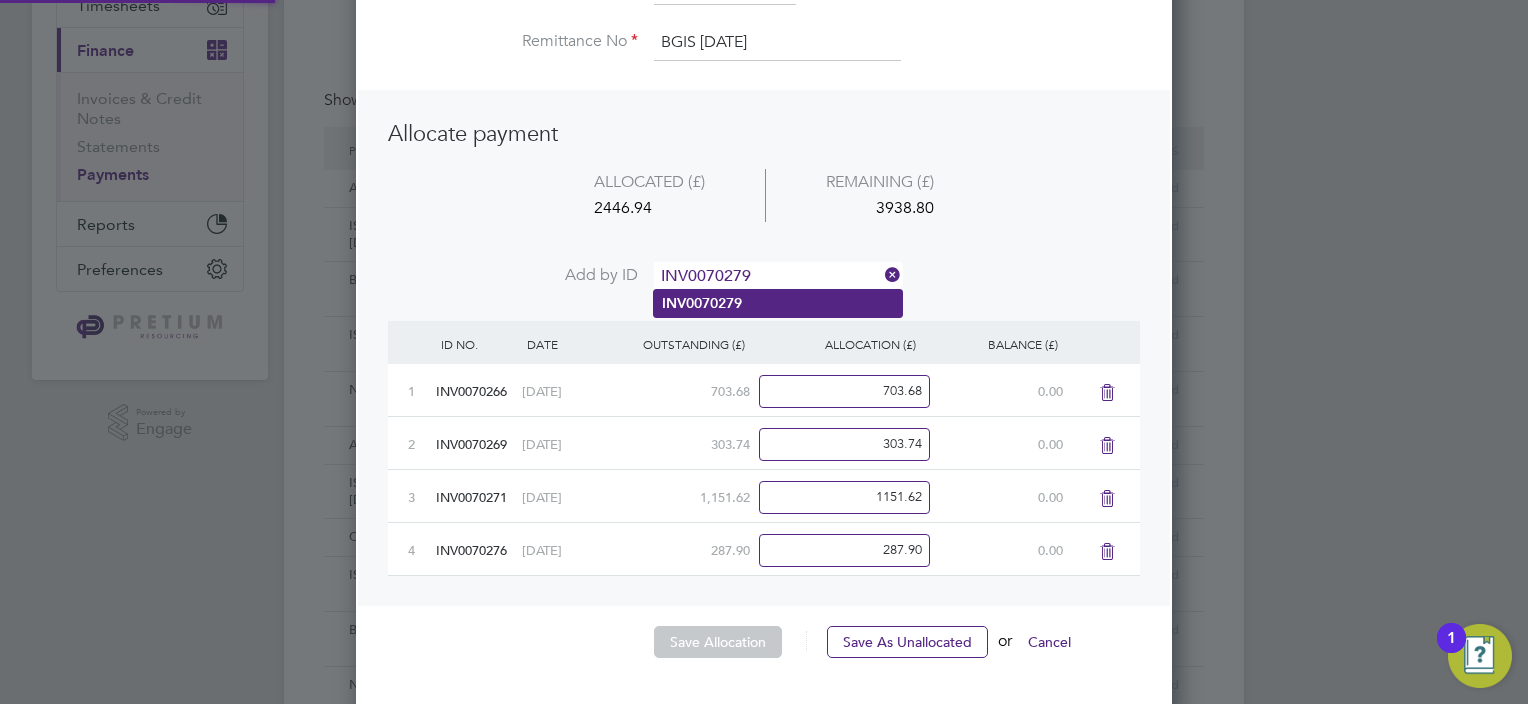 type on "INV0070279" 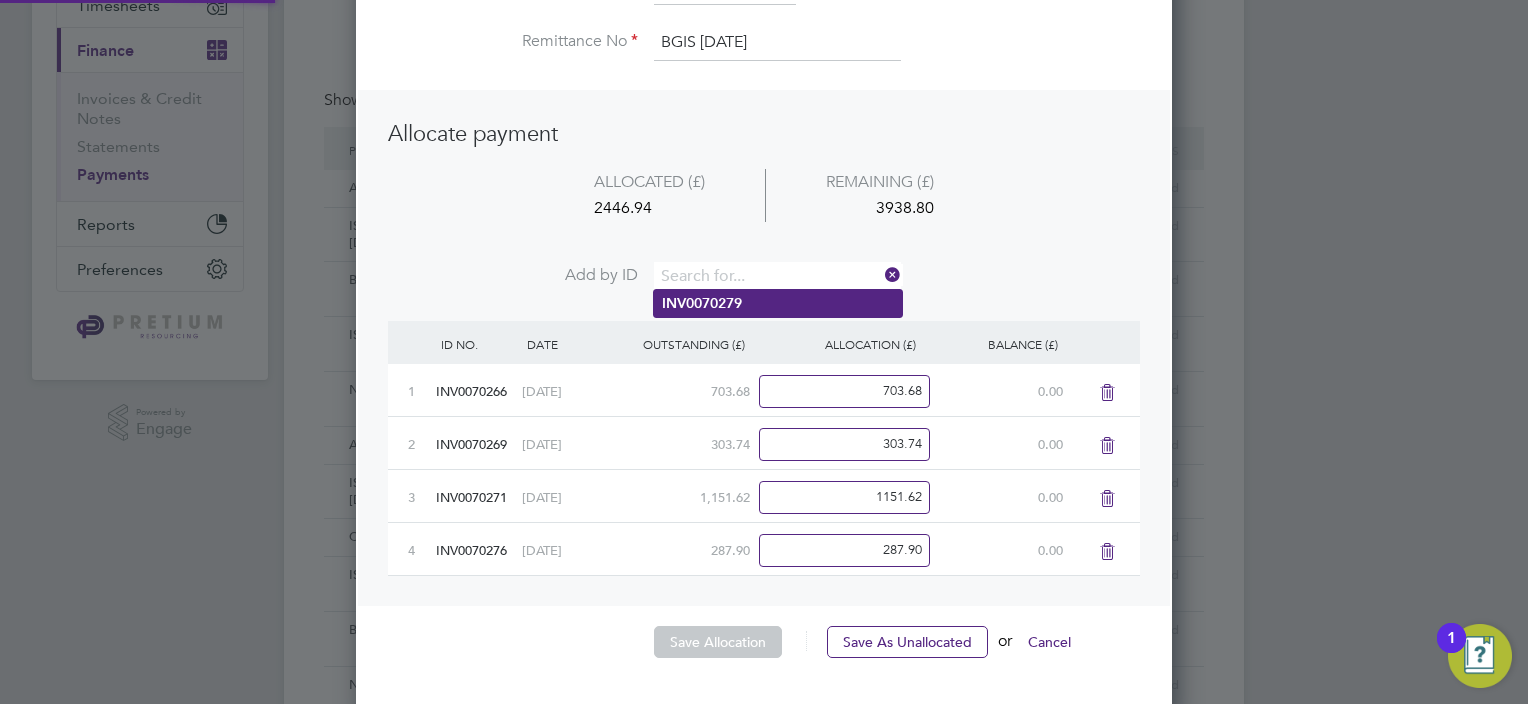 scroll, scrollTop: 10, scrollLeft: 10, axis: both 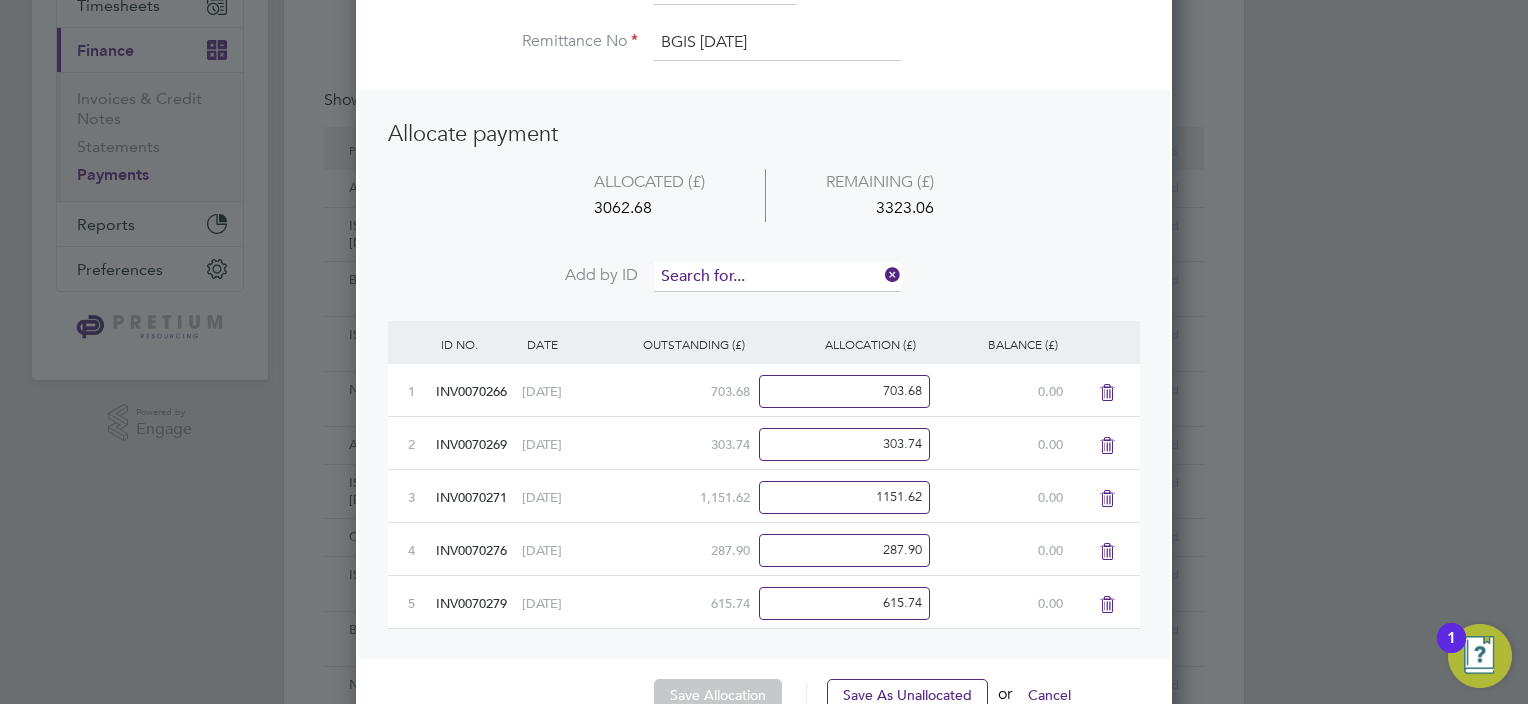 click at bounding box center (777, 277) 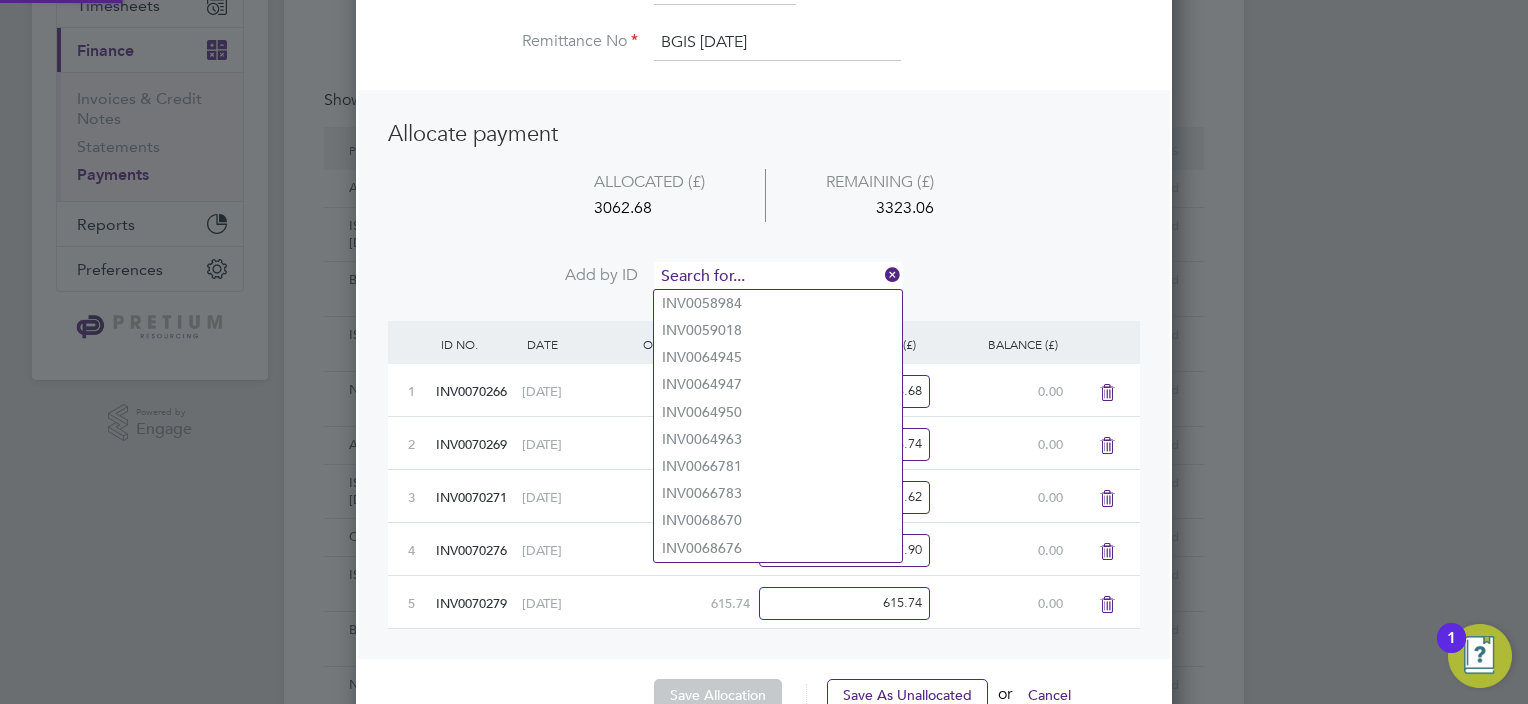 paste on "INV0070282" 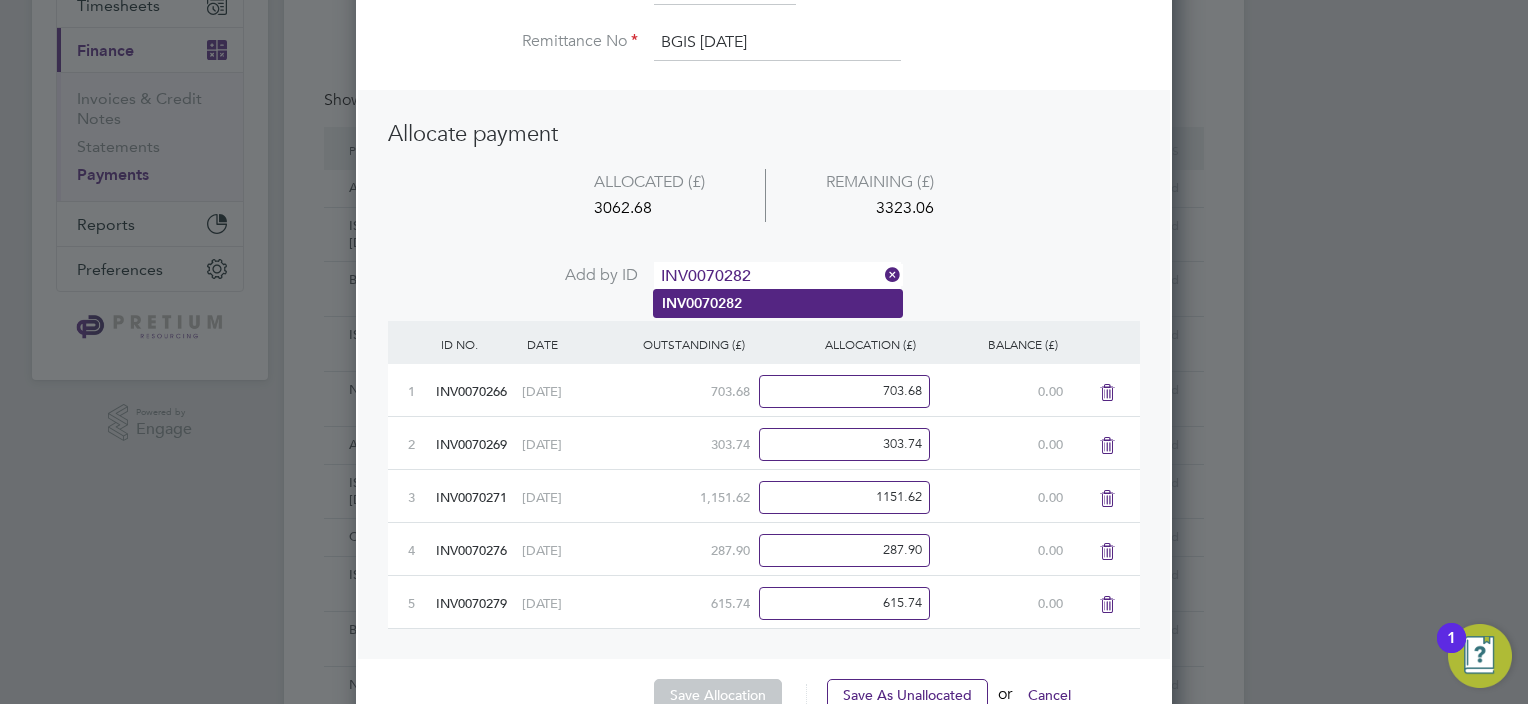 type on "INV0070282" 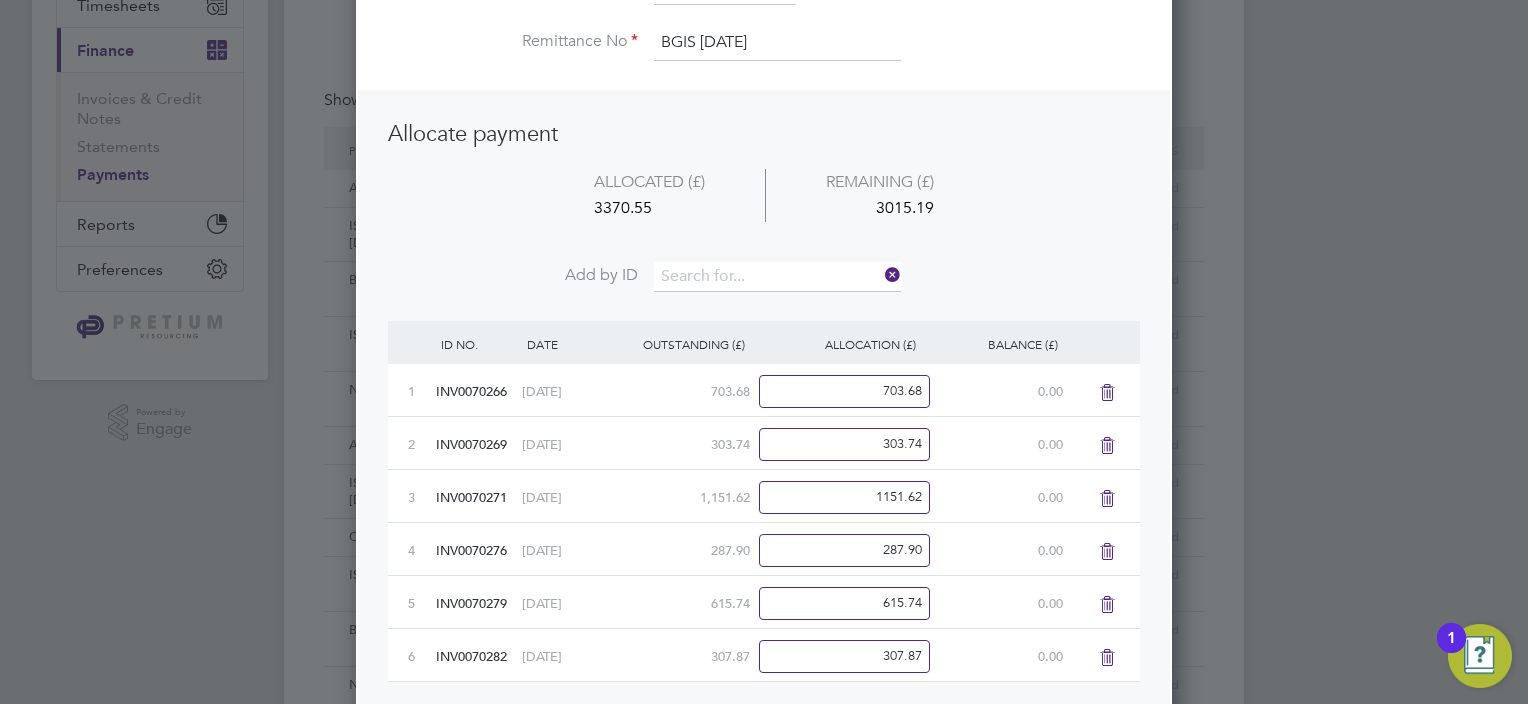 scroll, scrollTop: 10, scrollLeft: 10, axis: both 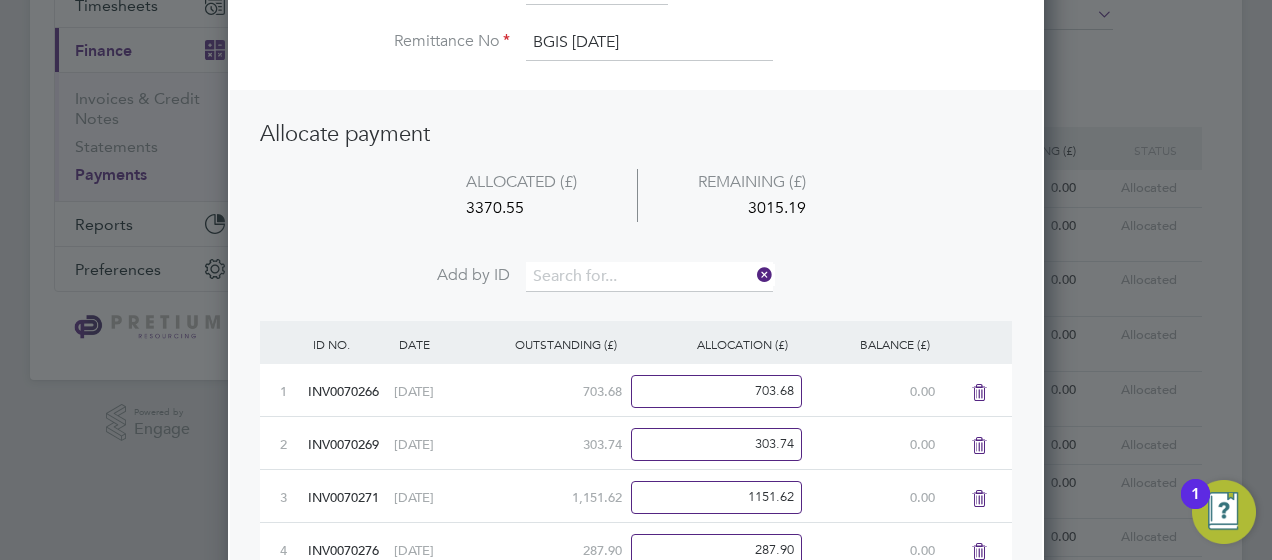 click on "ALLOCATED (£) REMAINING (£) 3370.55 3015.19" at bounding box center [636, 216] 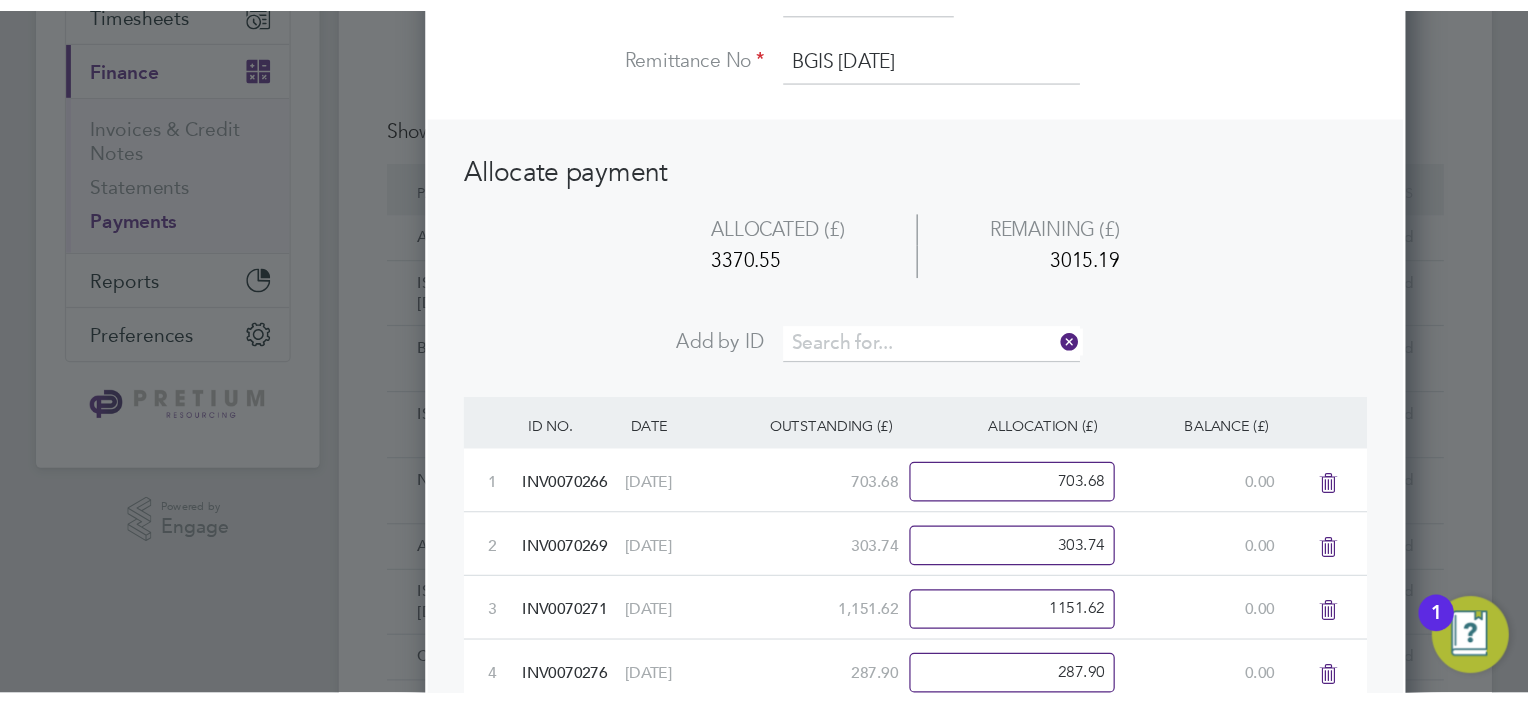 scroll, scrollTop: 10, scrollLeft: 10, axis: both 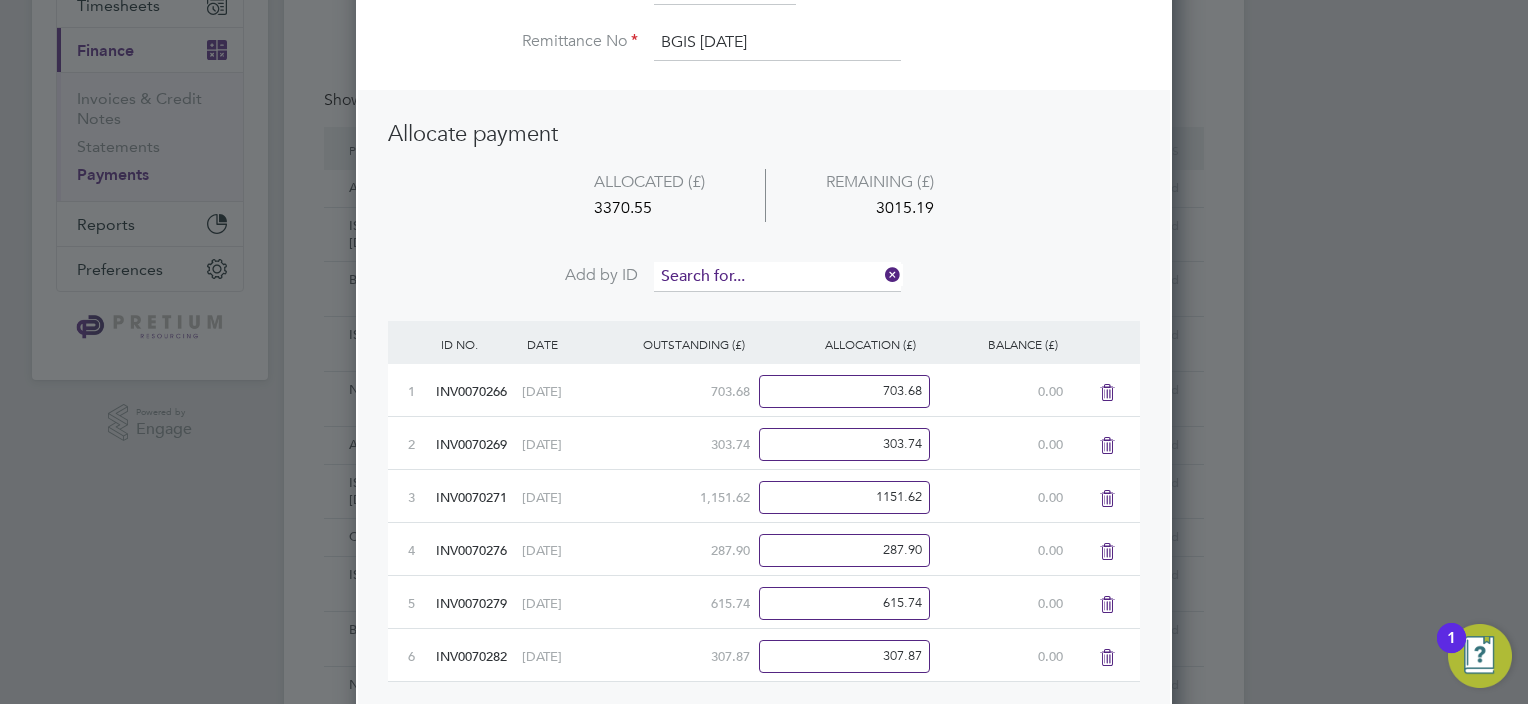 click at bounding box center [777, 277] 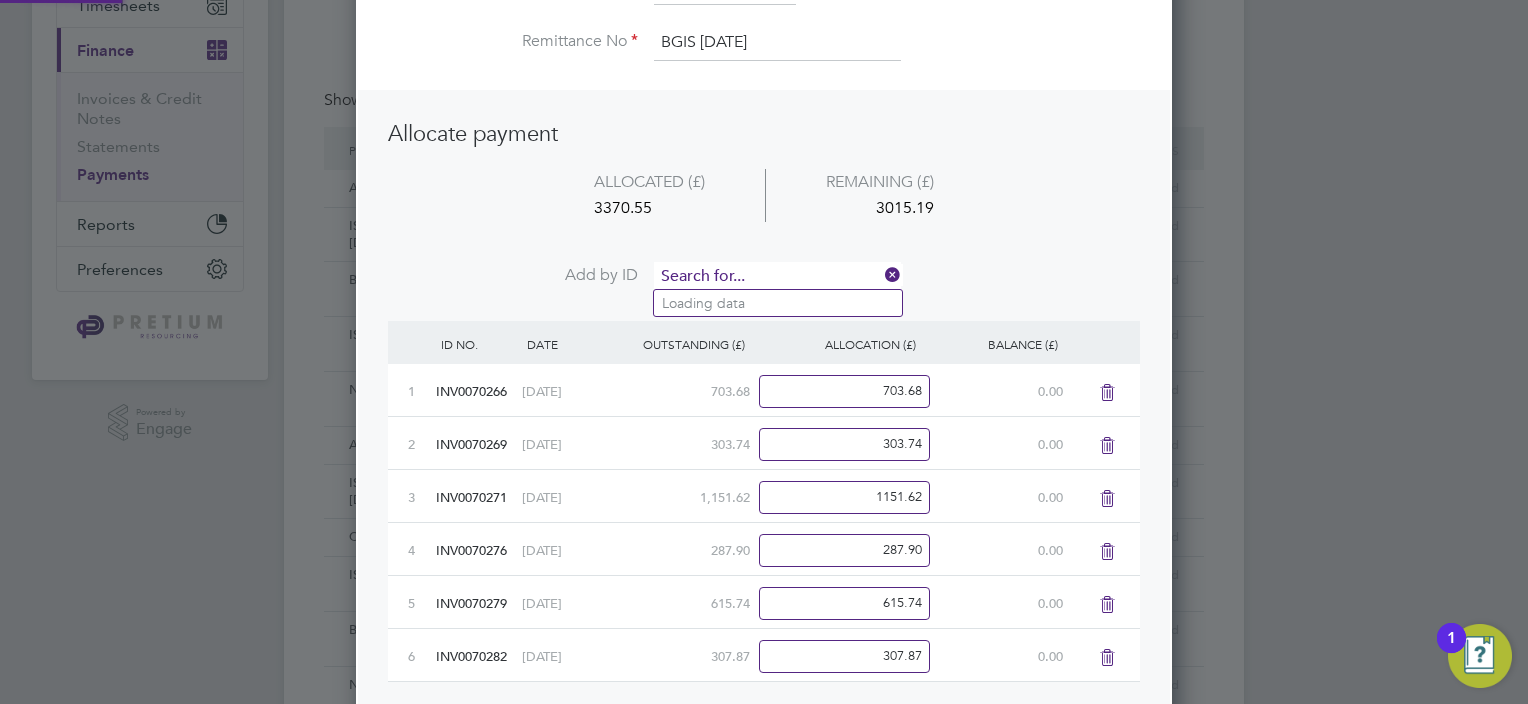 paste on "INV0070273" 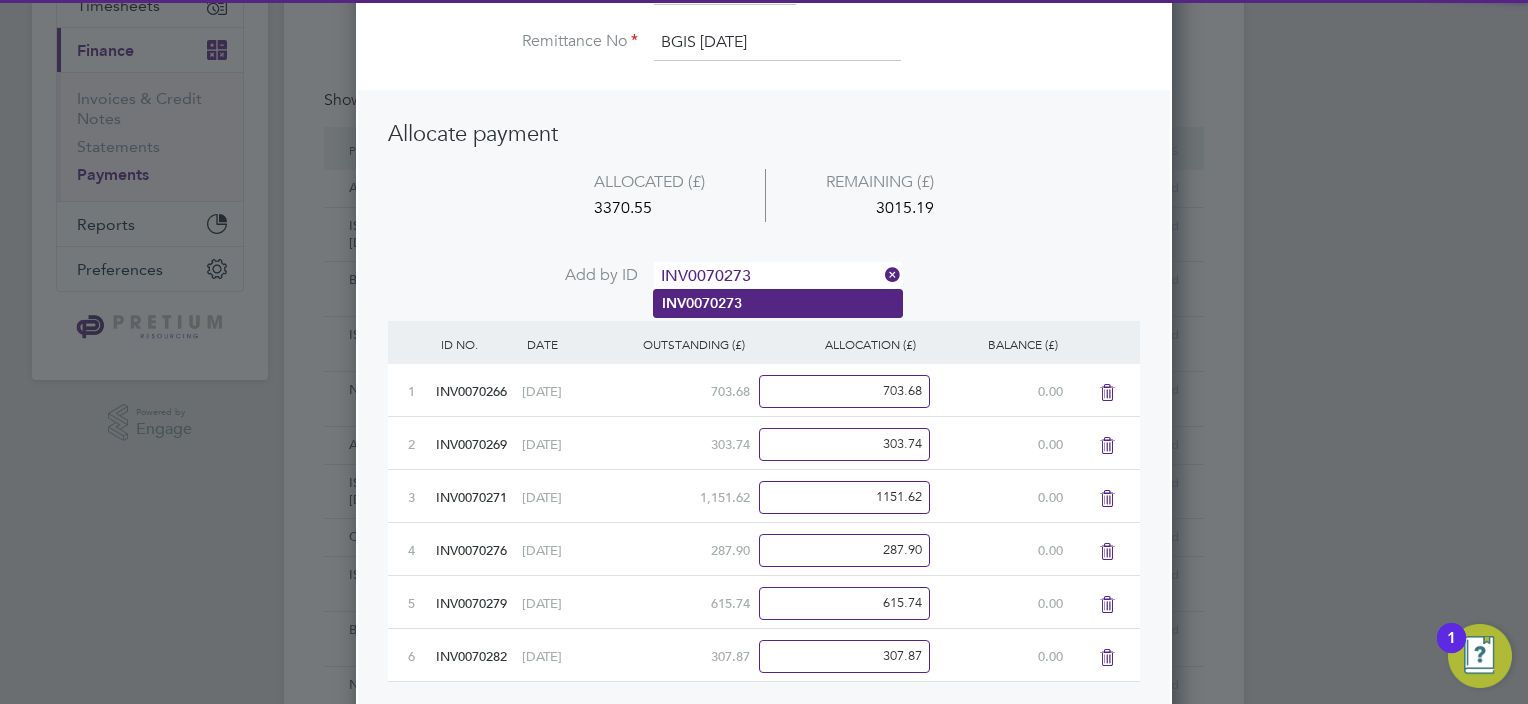 type on "INV0070273" 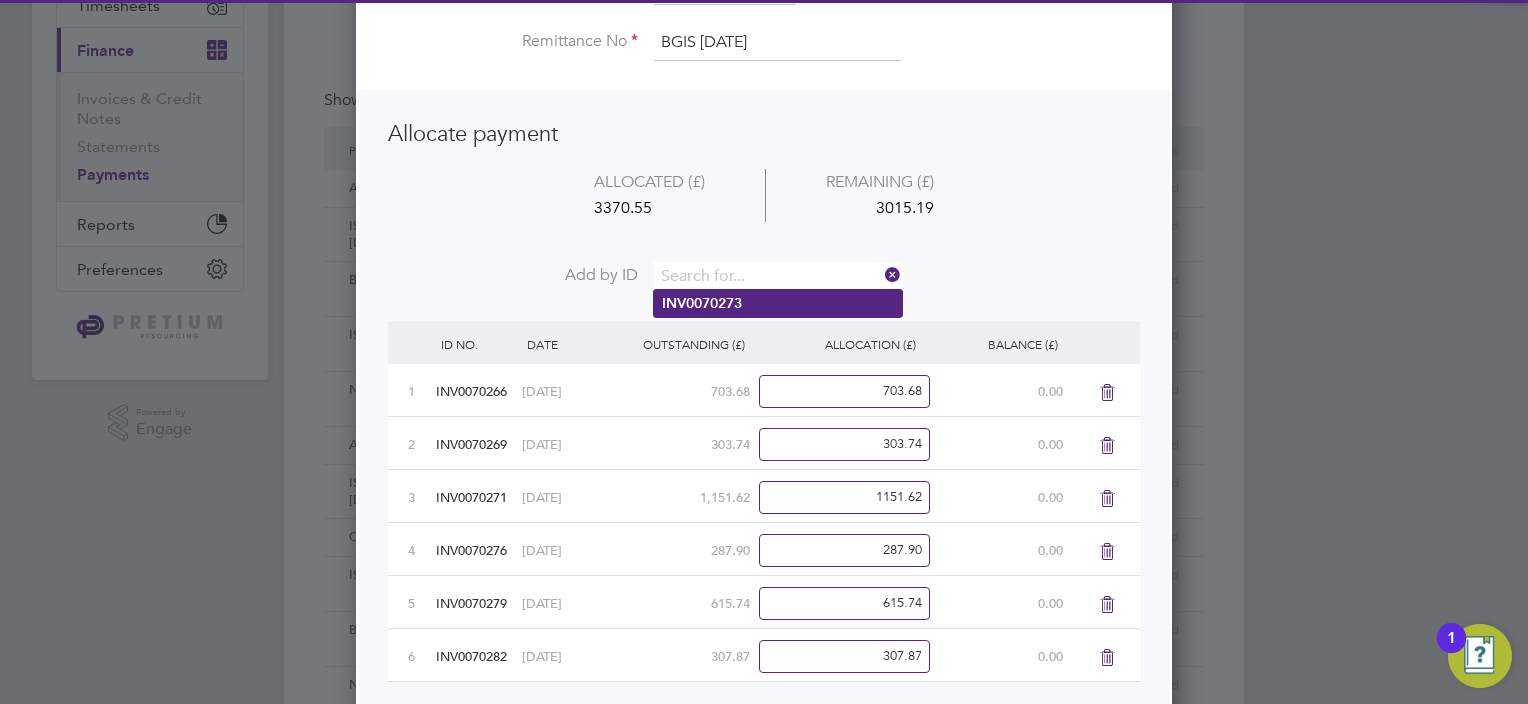 scroll, scrollTop: 10, scrollLeft: 10, axis: both 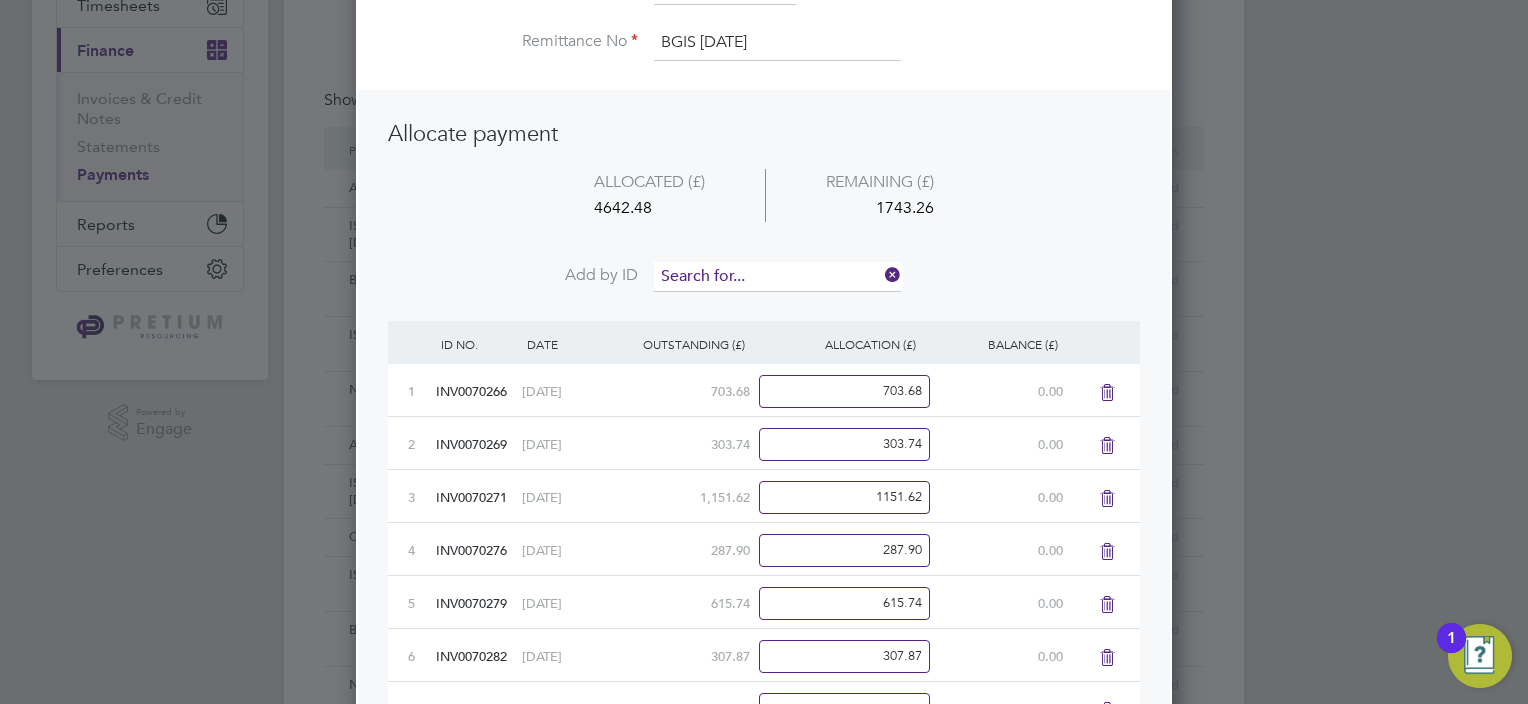 click at bounding box center (777, 277) 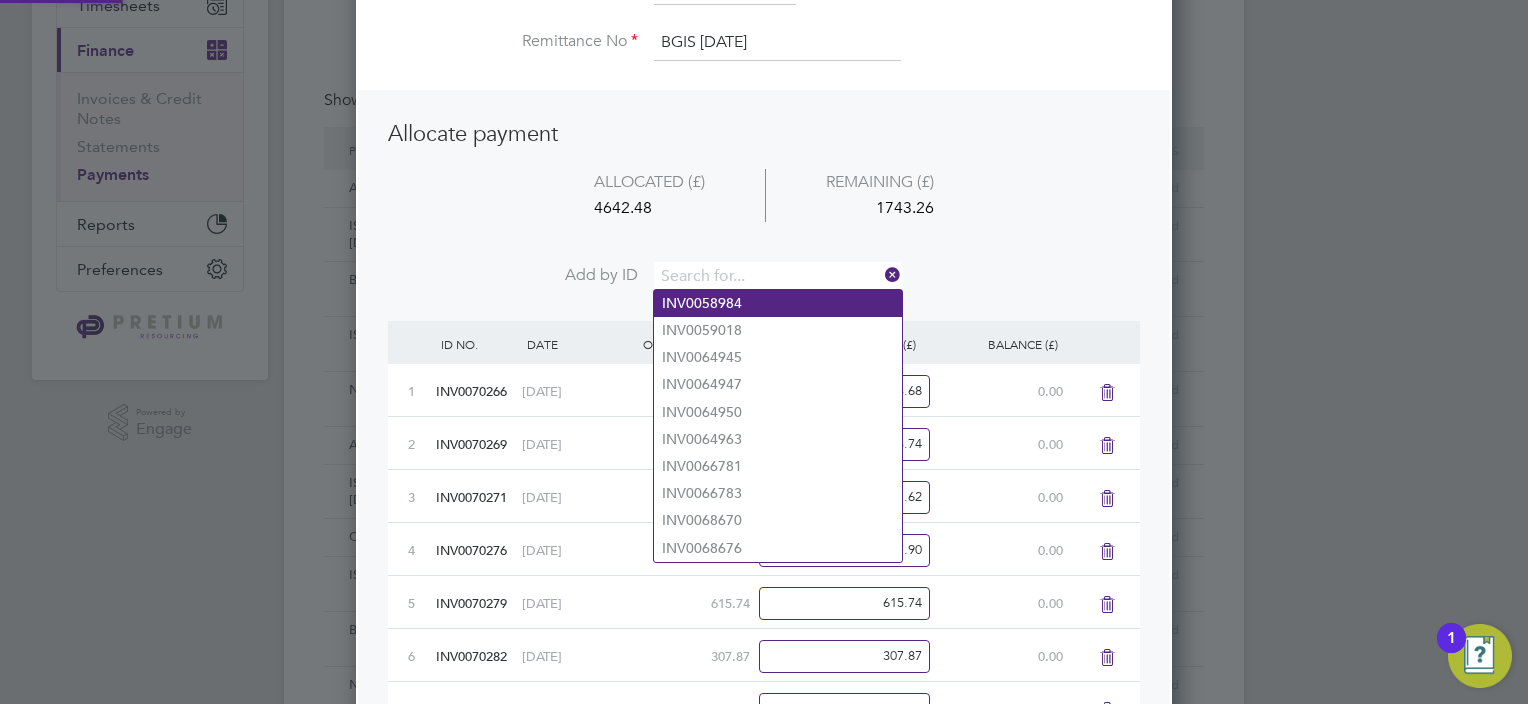 paste 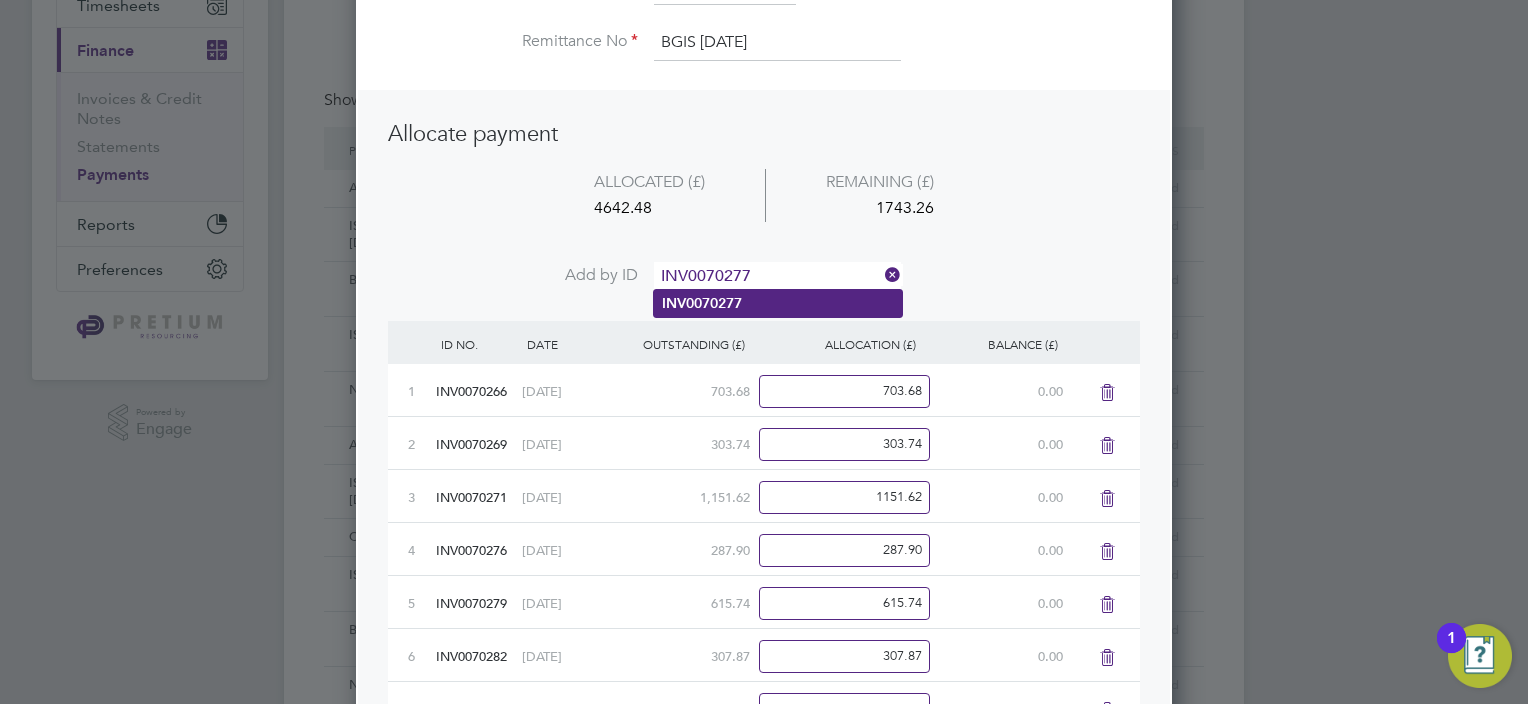 type on "INV0070277" 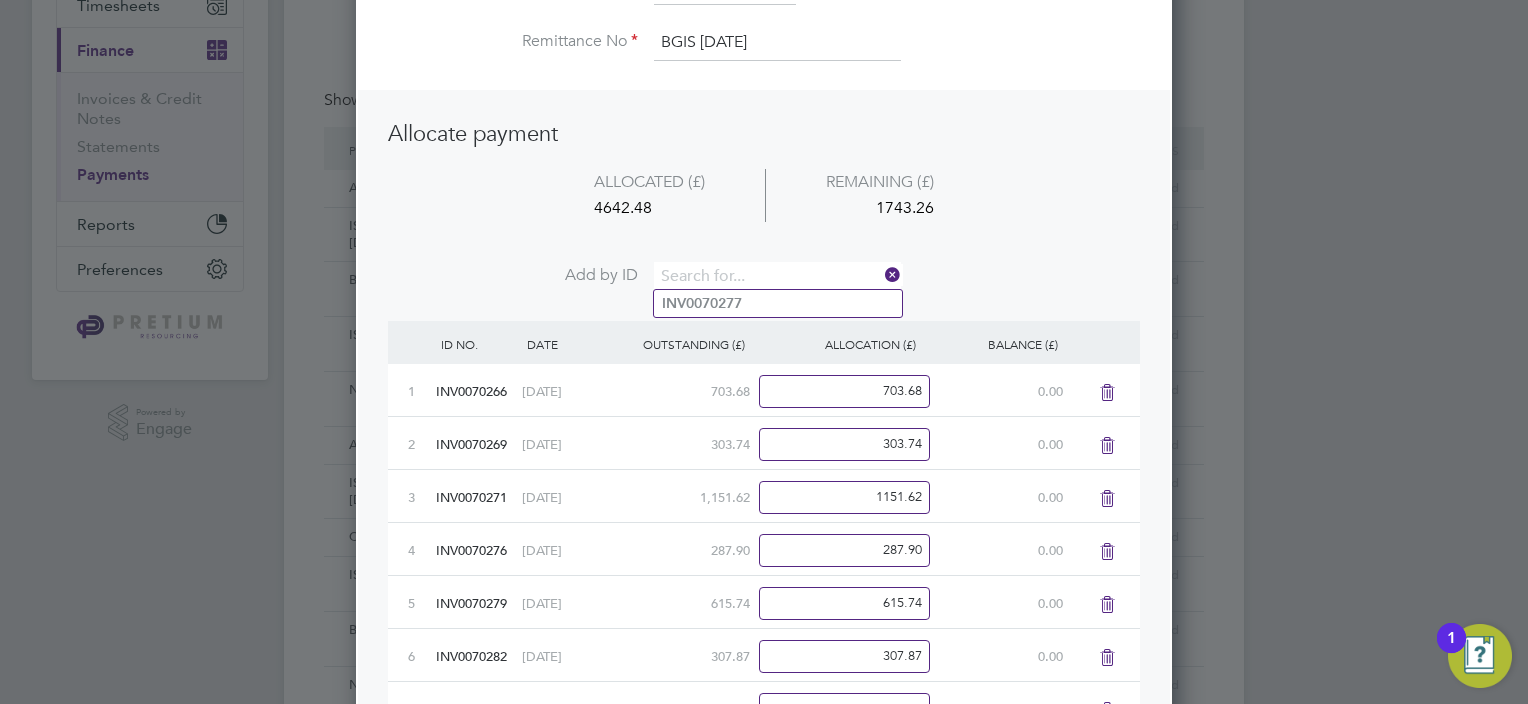 scroll, scrollTop: 10, scrollLeft: 10, axis: both 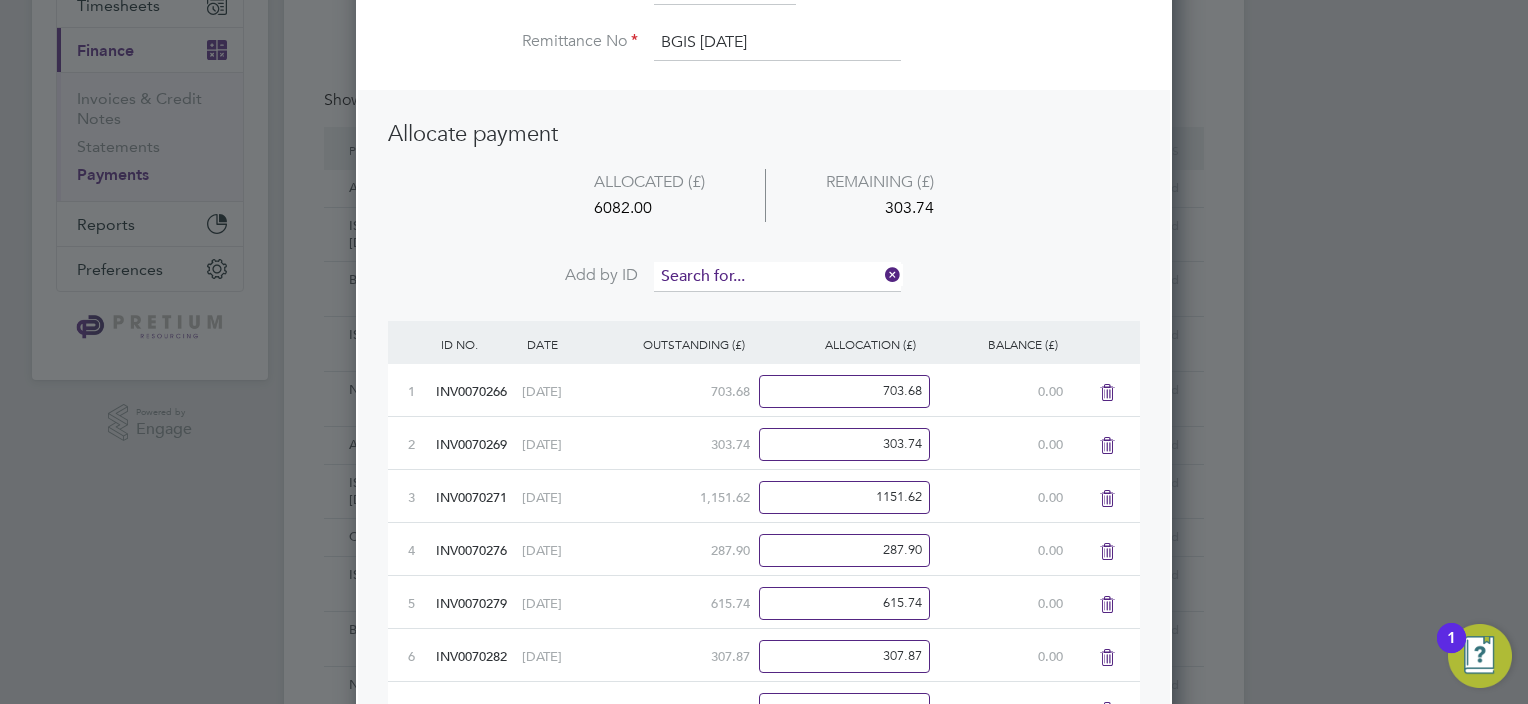 click at bounding box center [777, 277] 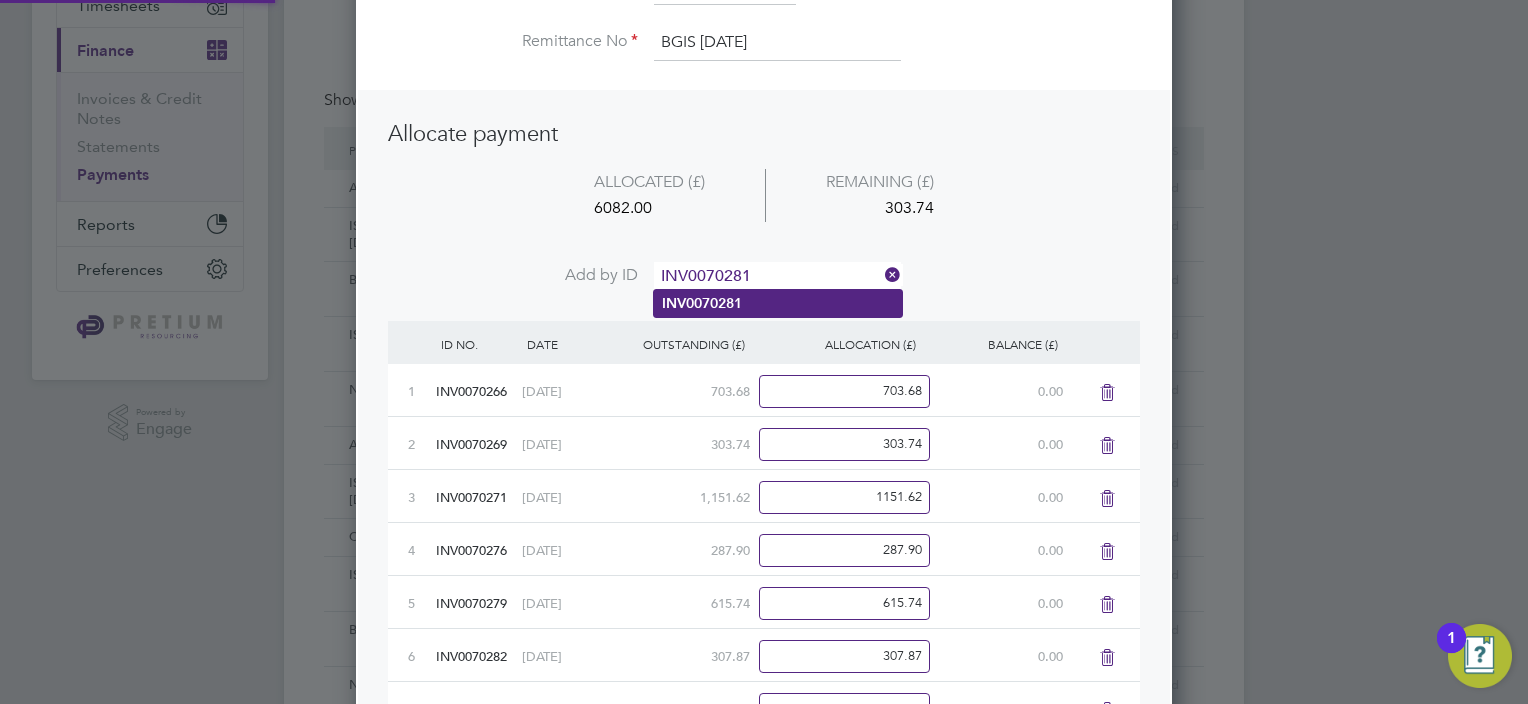 type on "INV0070281" 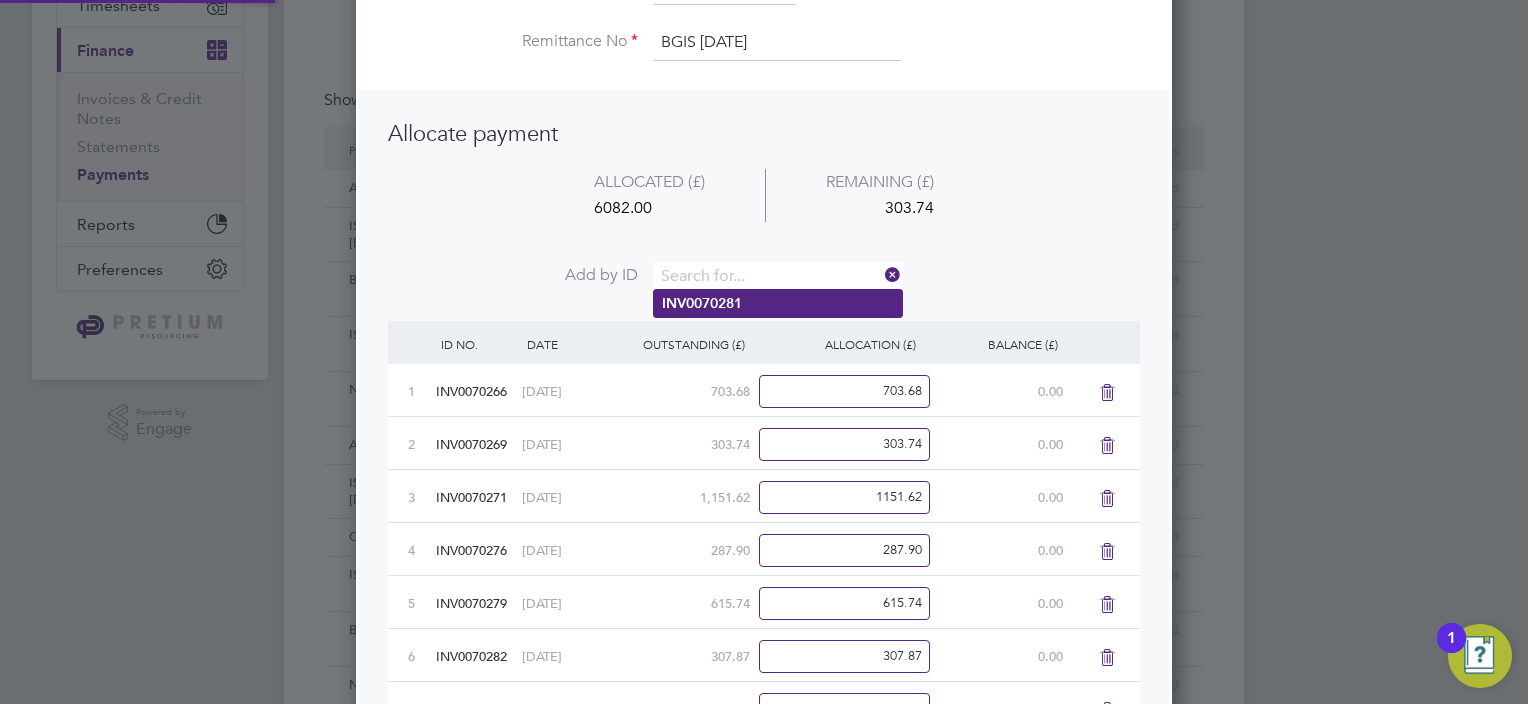 scroll, scrollTop: 9, scrollLeft: 10, axis: both 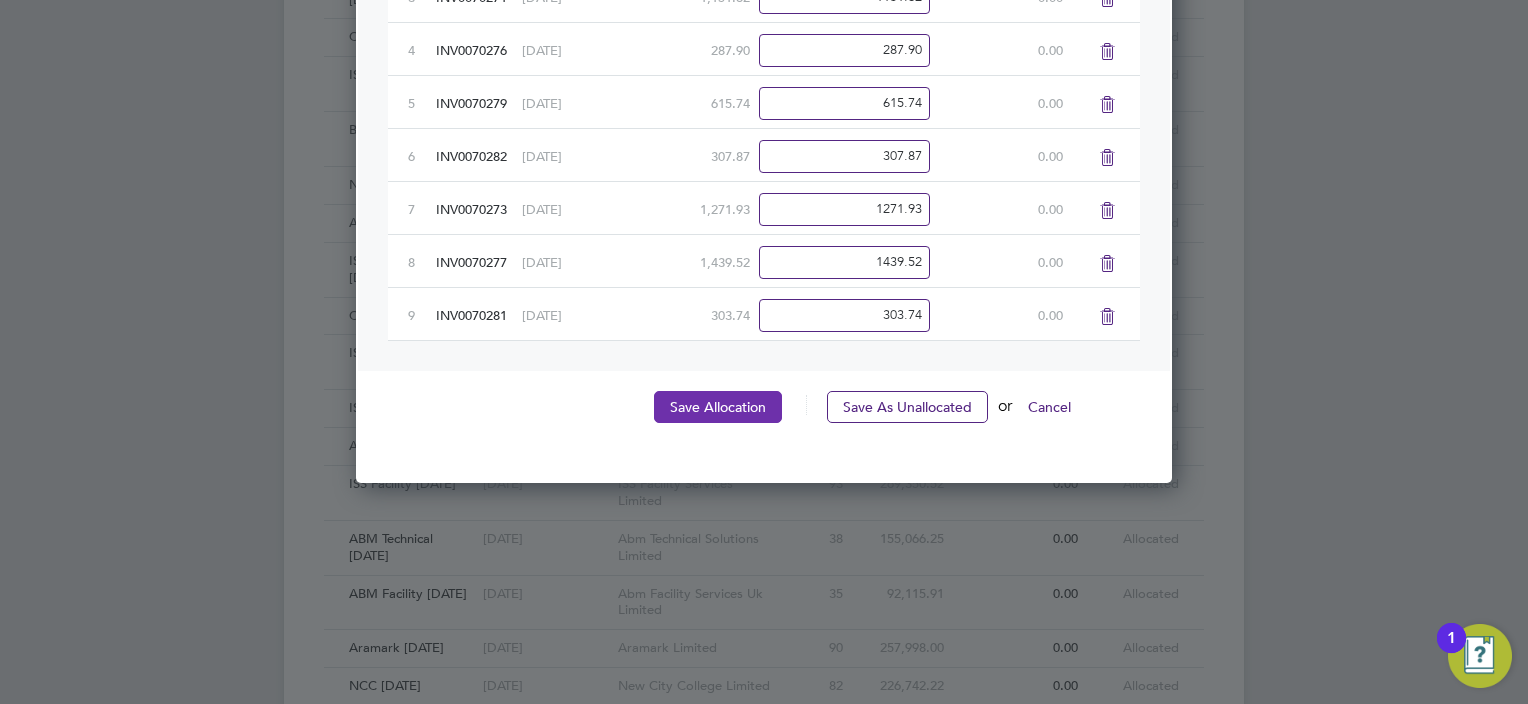 click on "Save Allocation" at bounding box center (718, 407) 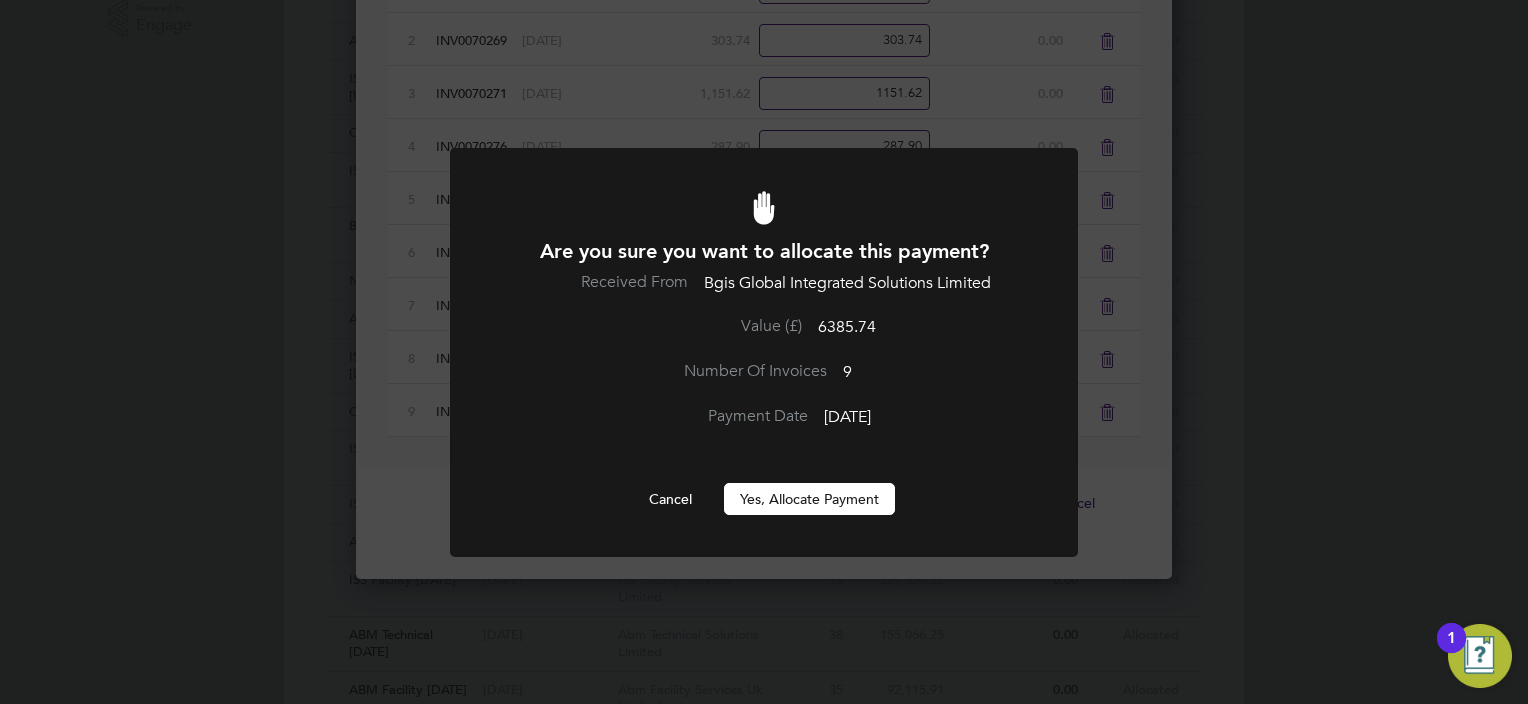 scroll, scrollTop: 0, scrollLeft: 0, axis: both 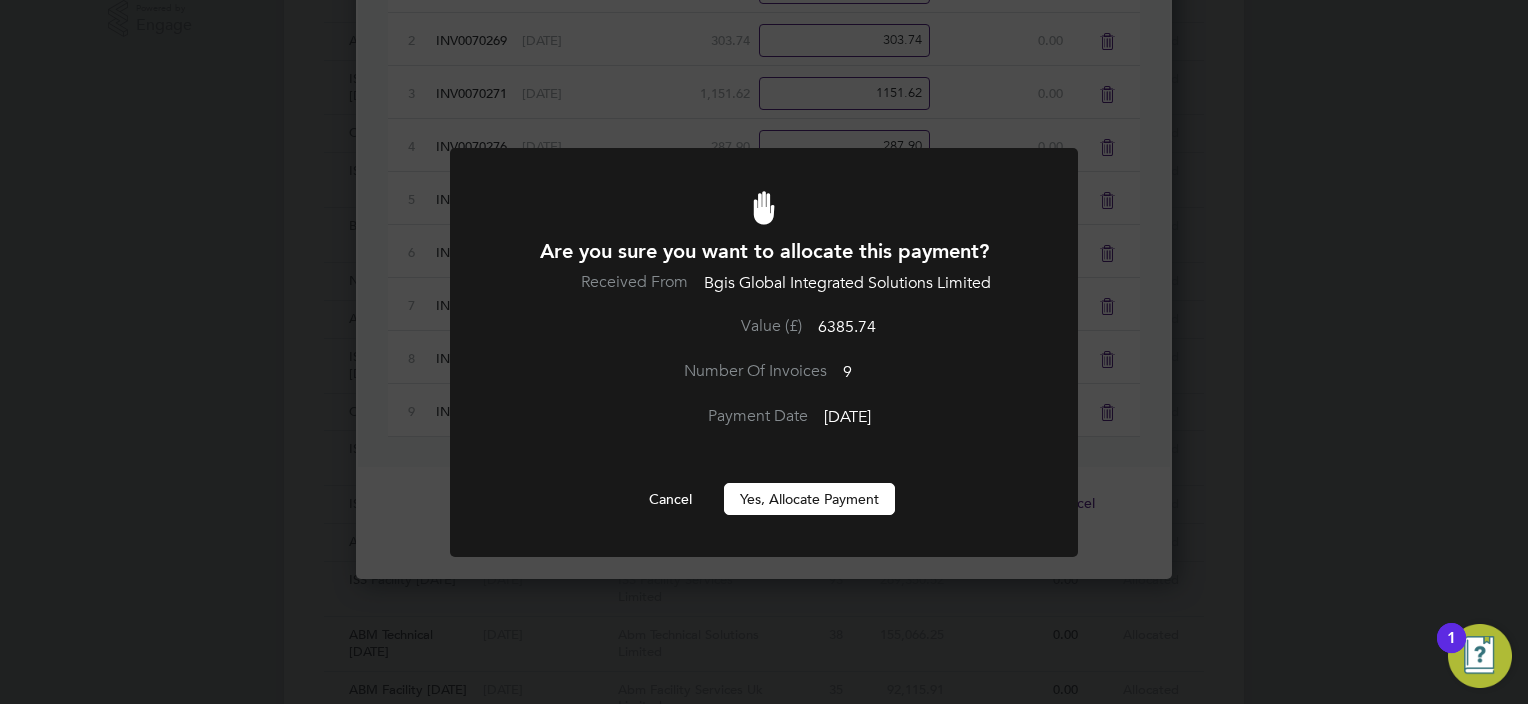 click on "Yes, Allocate Payment" at bounding box center [809, 499] 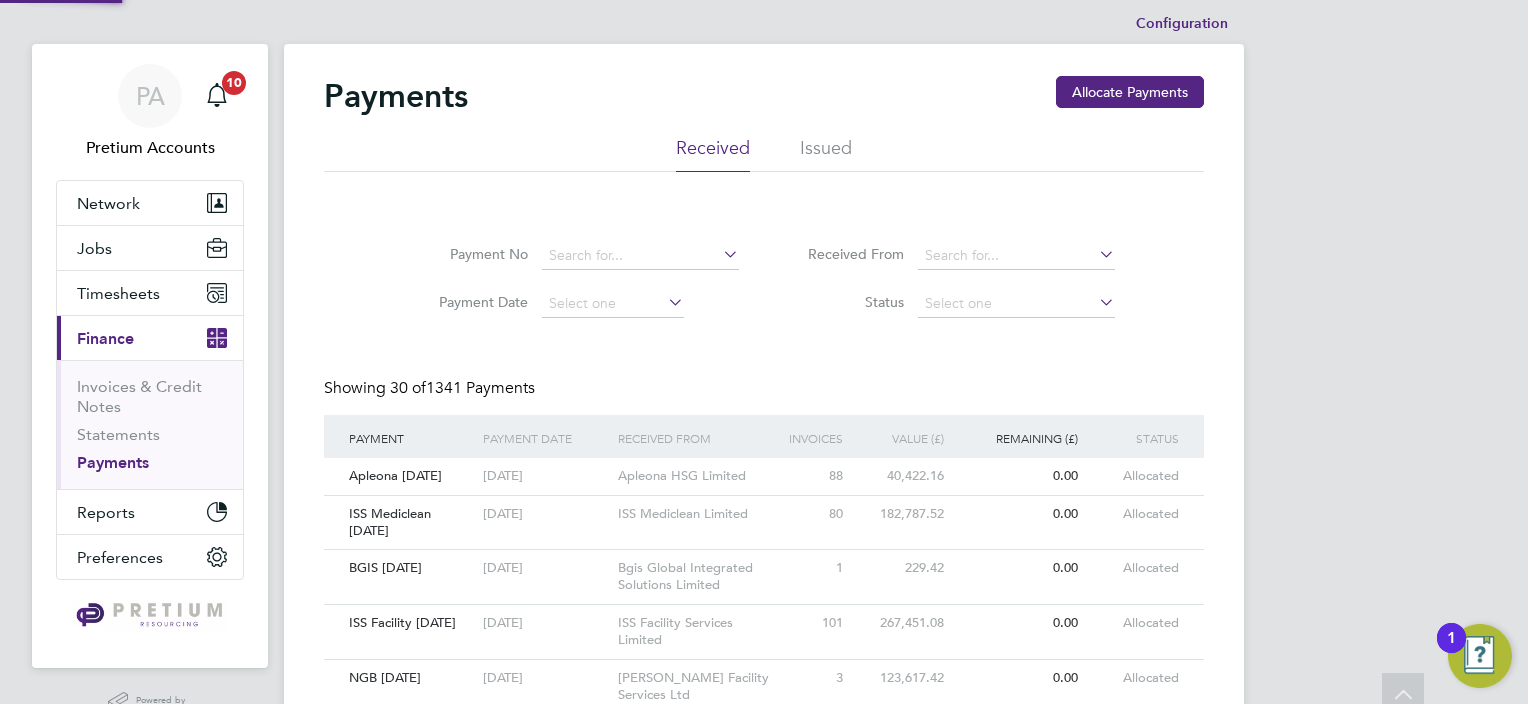 scroll, scrollTop: 0, scrollLeft: 0, axis: both 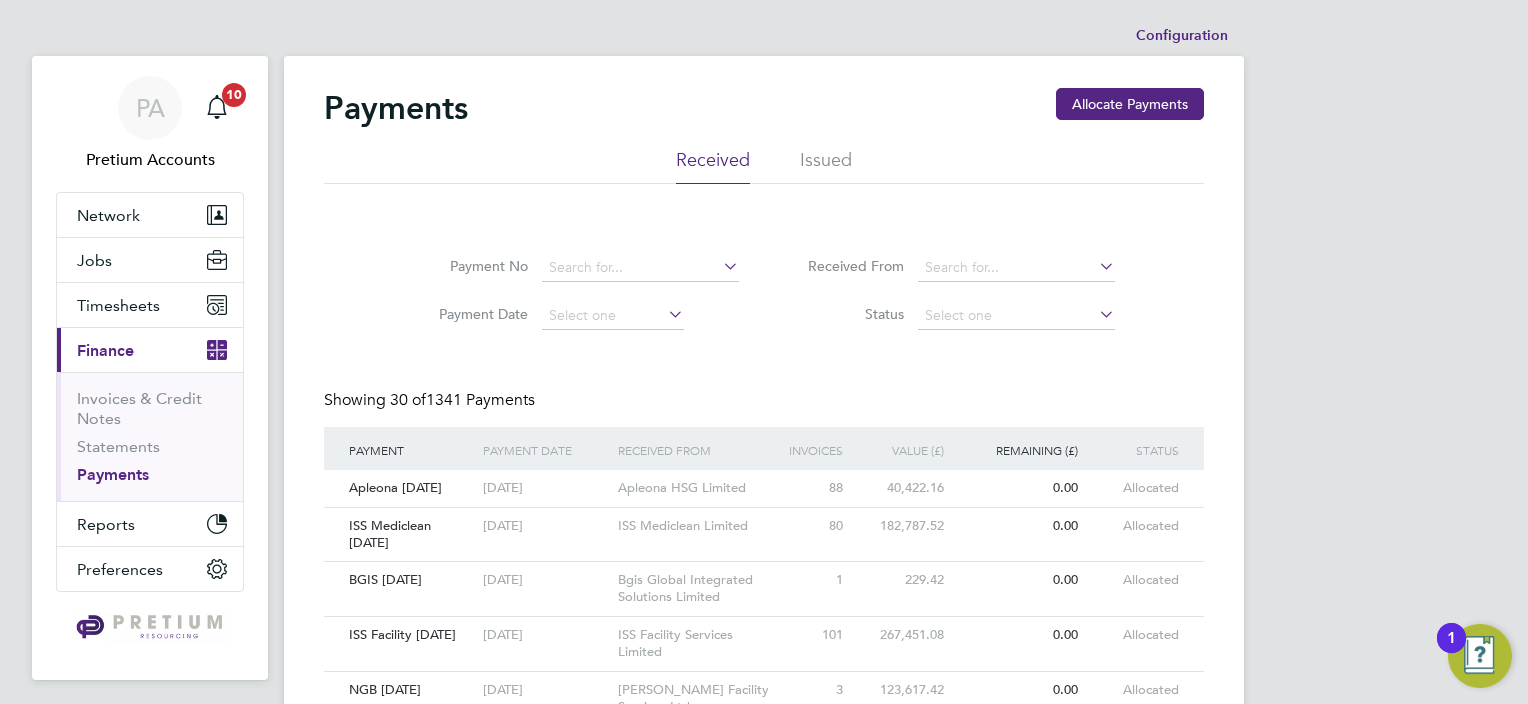 click on "Issued" 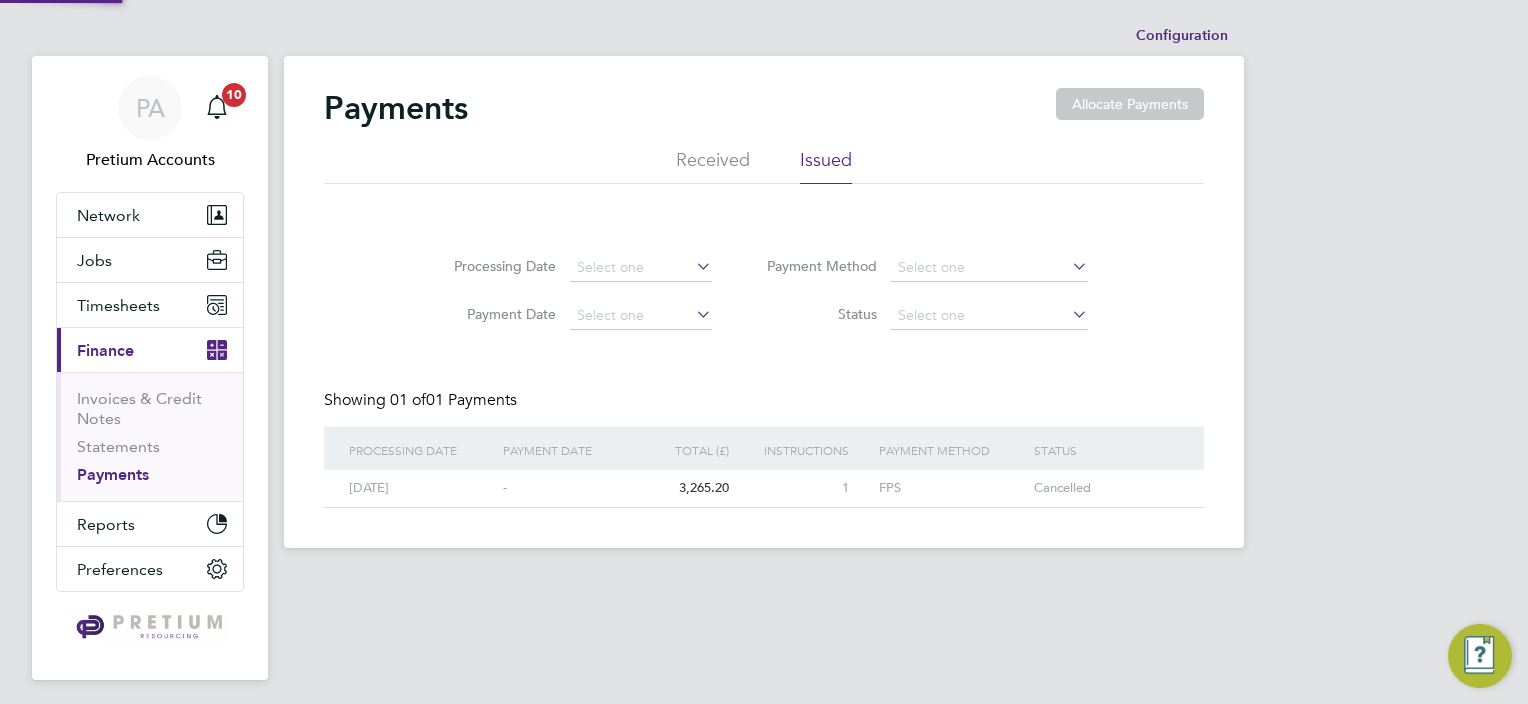click on "Received" 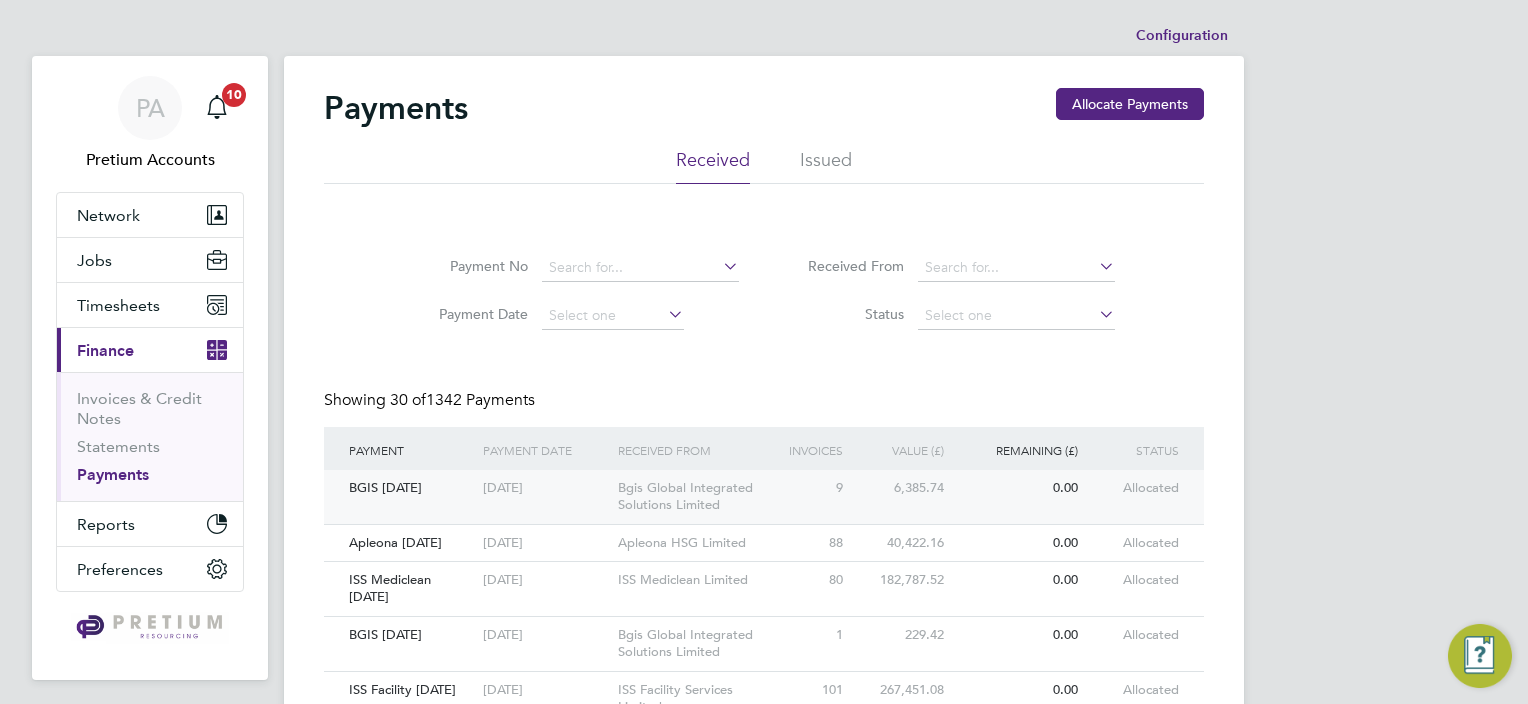 click on "21 Jul 2025" 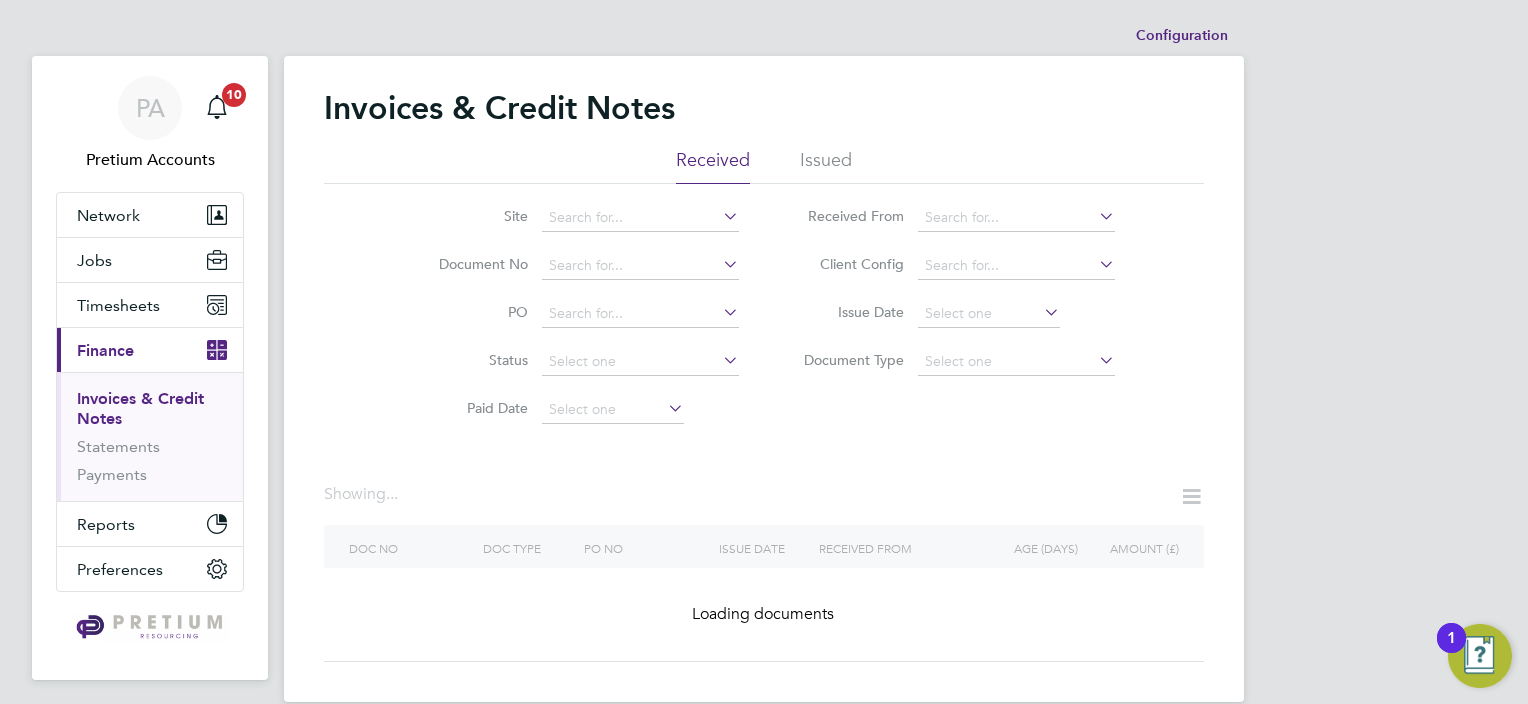 click on "Invoices & Credit Notes" at bounding box center (152, 413) 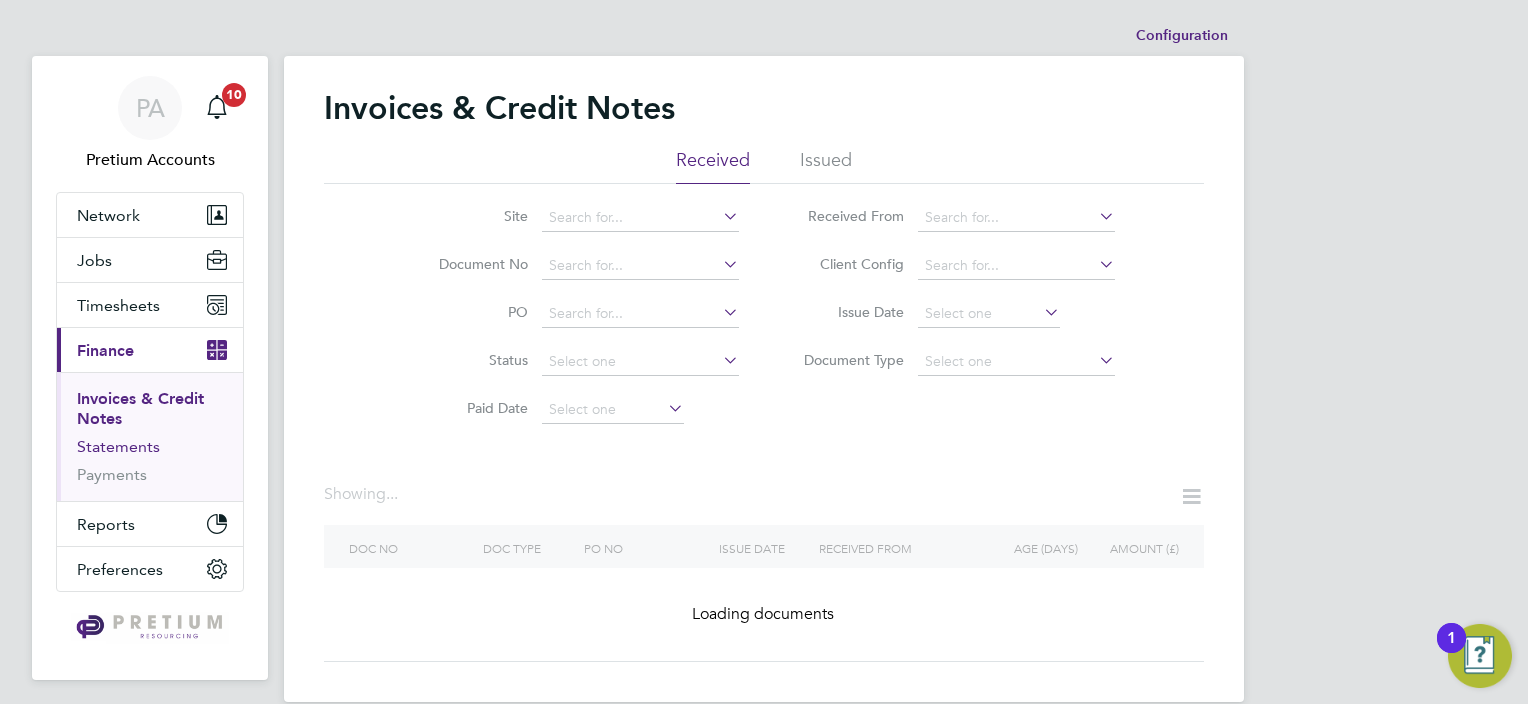 click on "Statements" at bounding box center [118, 446] 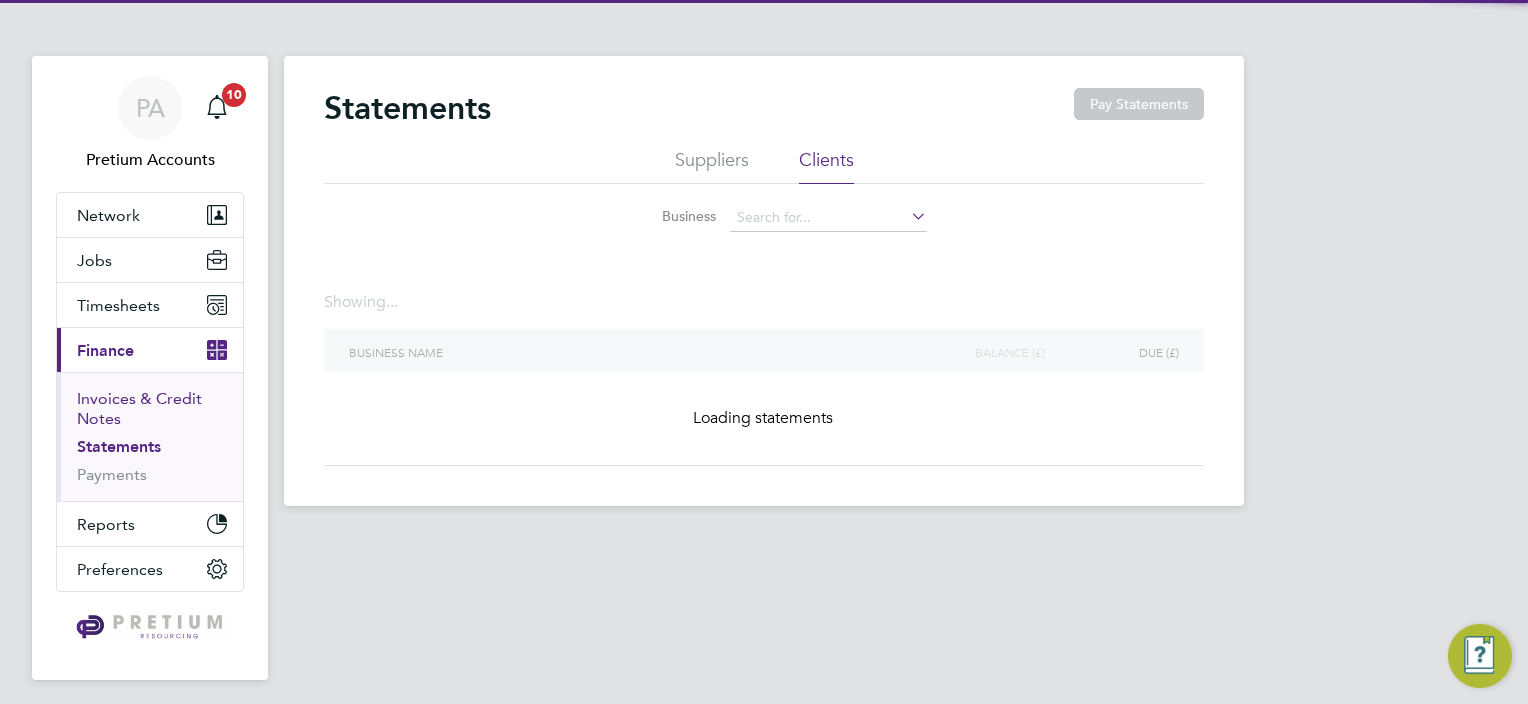 click on "Invoices & Credit Notes" at bounding box center [139, 408] 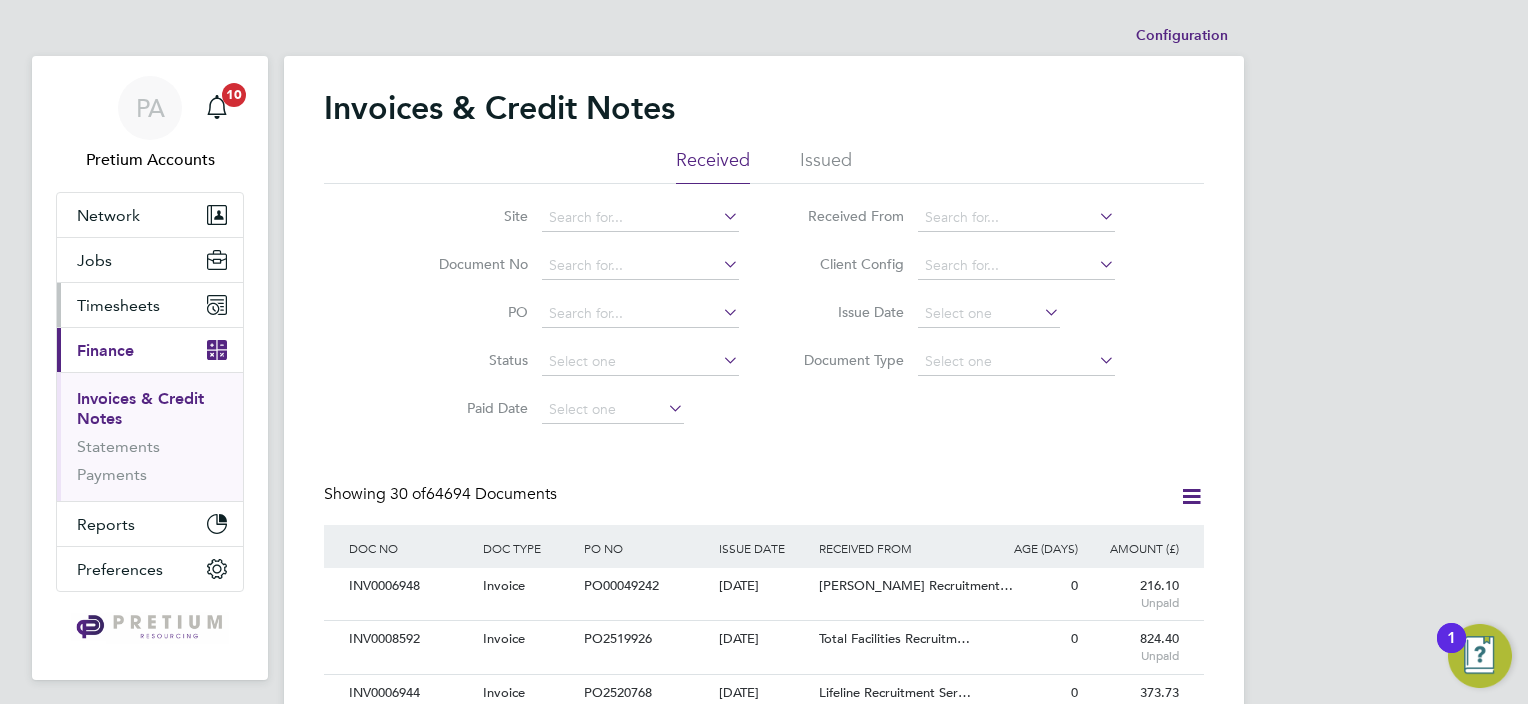 scroll, scrollTop: 10, scrollLeft: 10, axis: both 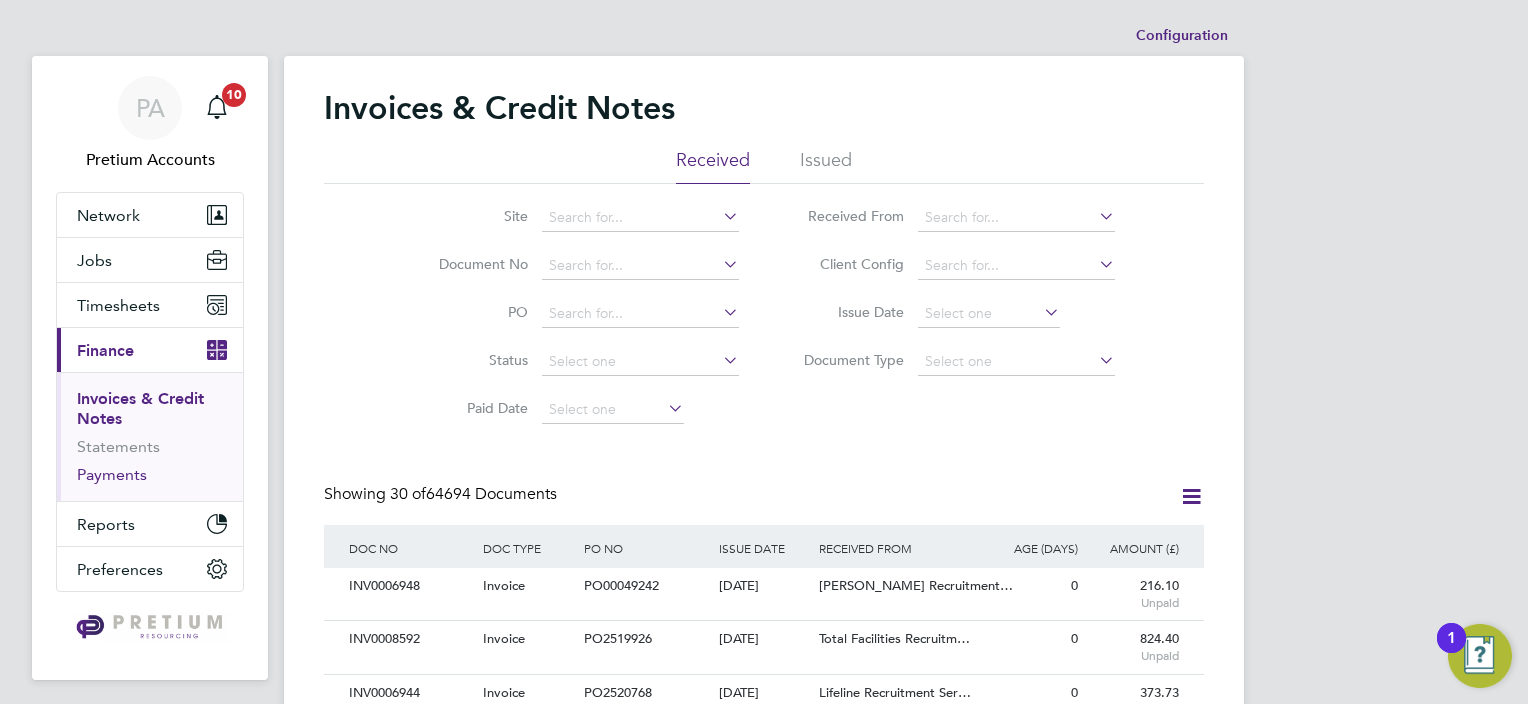 click on "Payments" at bounding box center [112, 474] 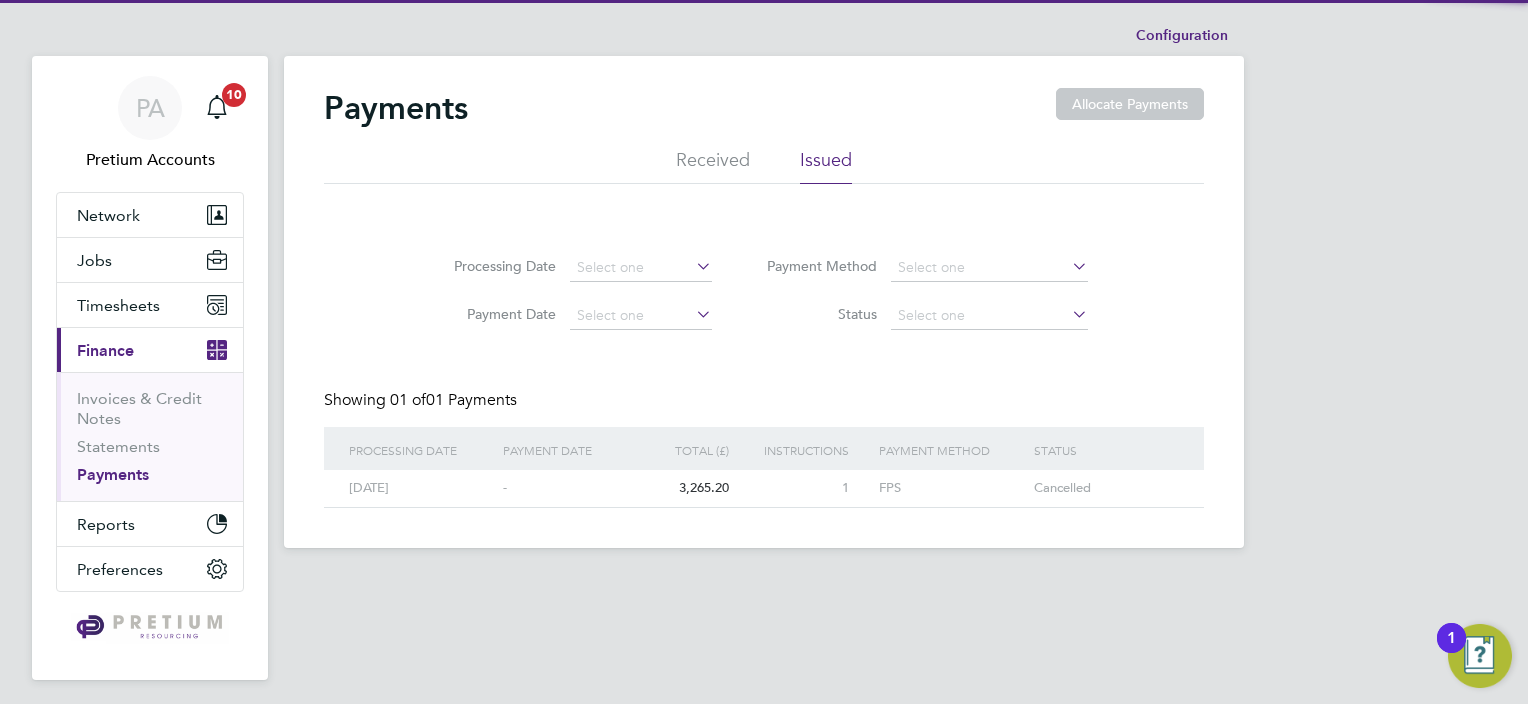 click on "Received" 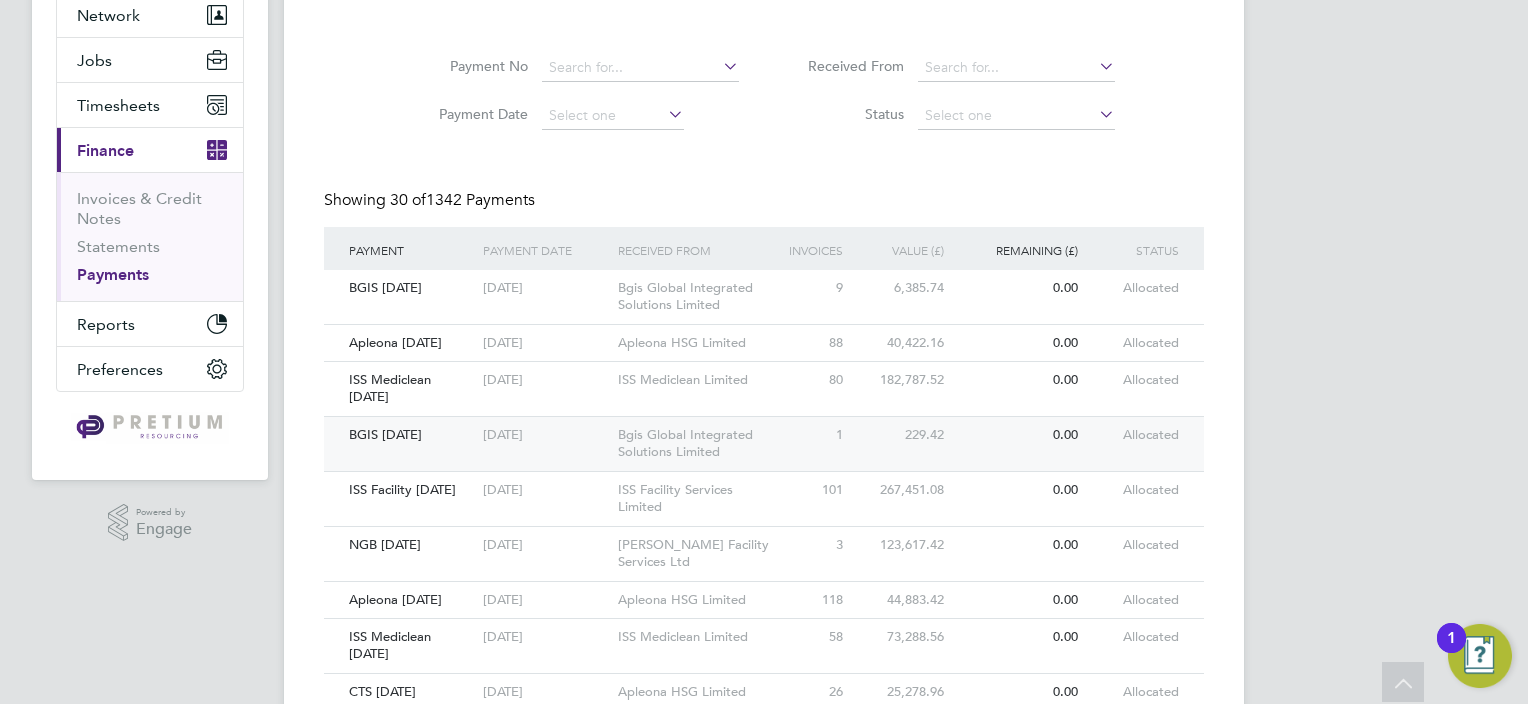 click on "BGIS 14.07.25" 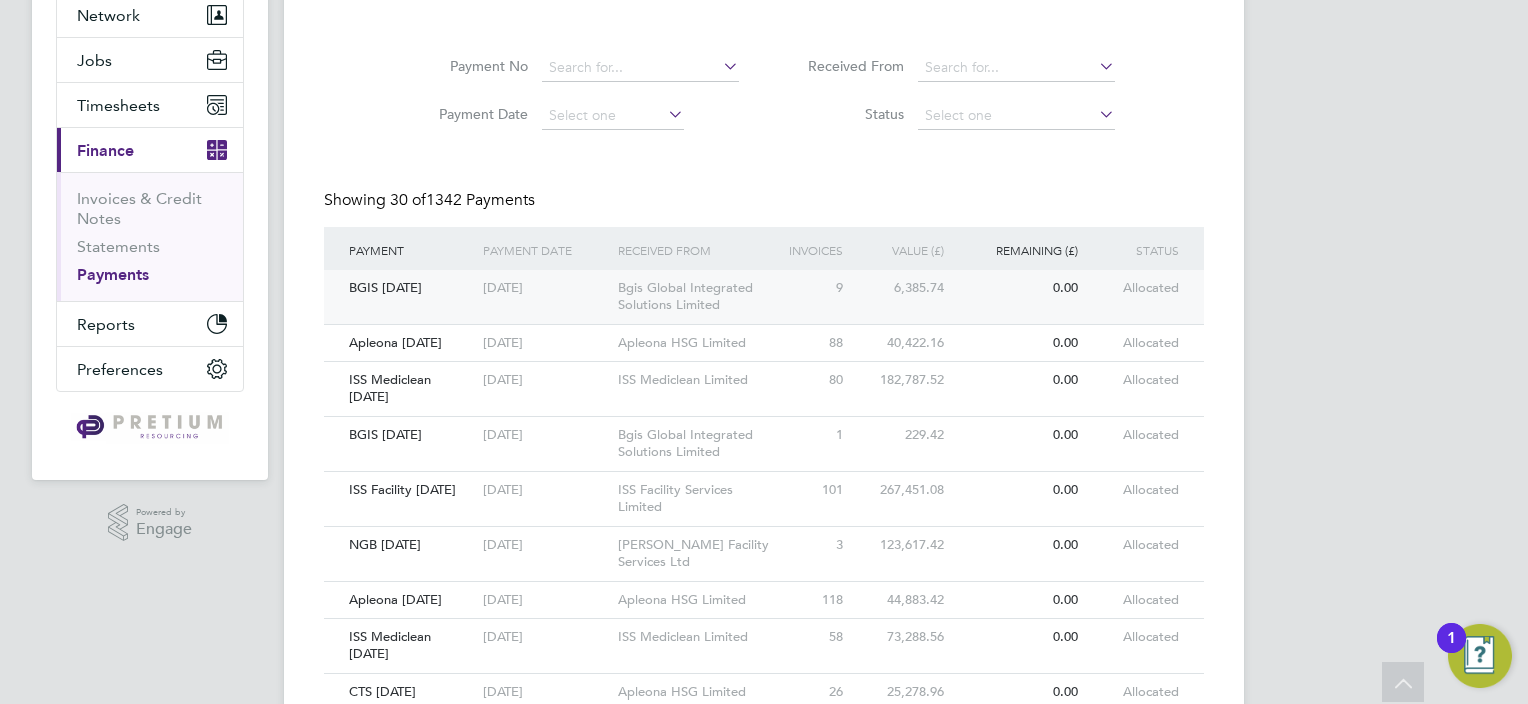 click on "BGIS 21.07.25" 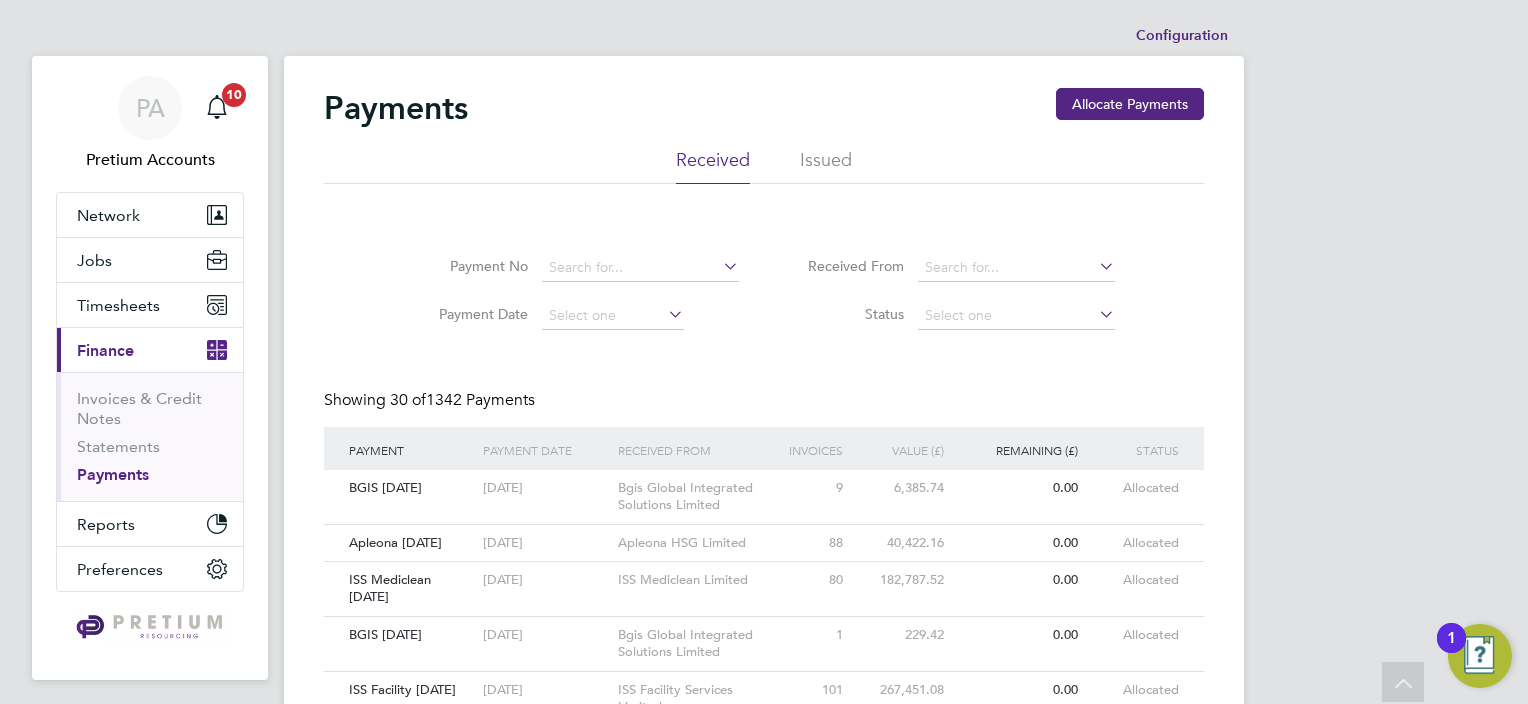 scroll, scrollTop: 0, scrollLeft: 0, axis: both 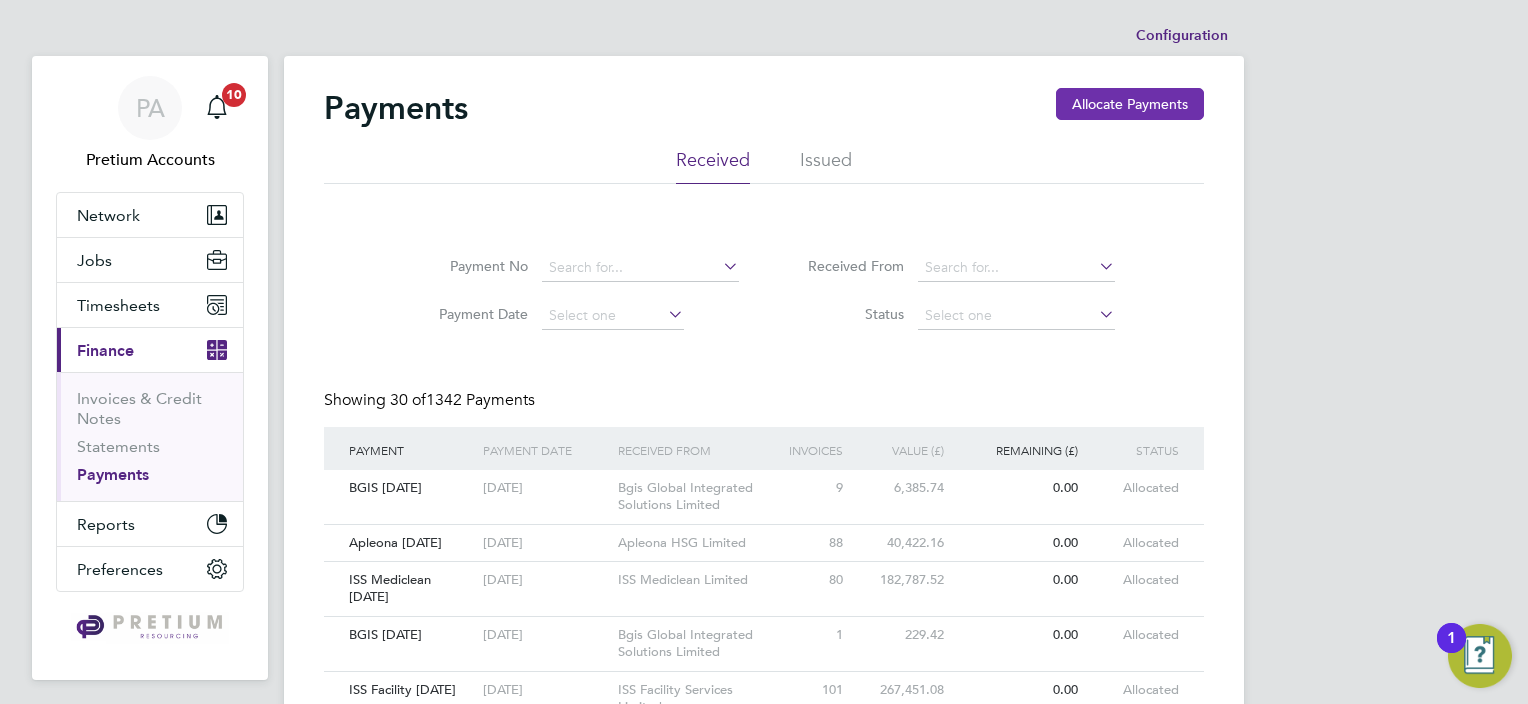 click on "Allocate Payments" 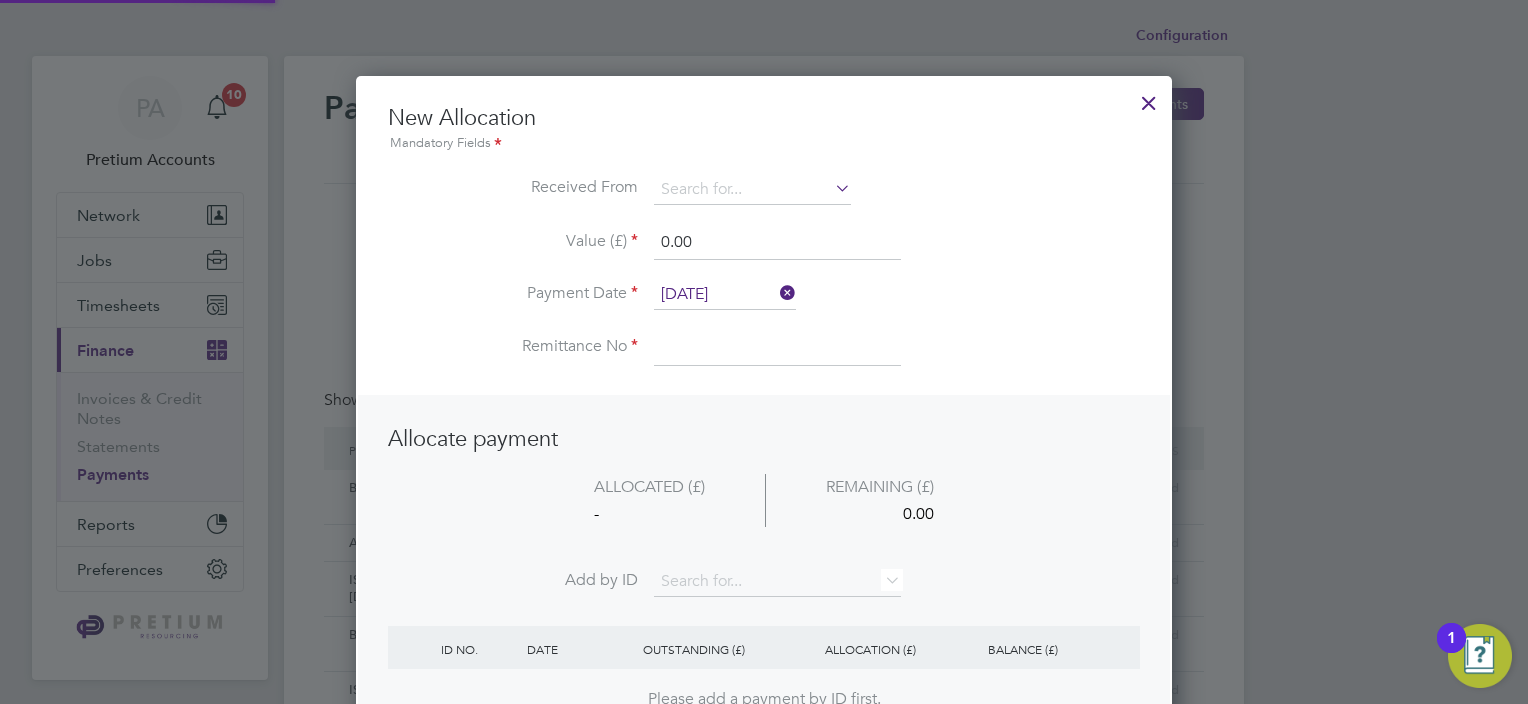 scroll, scrollTop: 10, scrollLeft: 10, axis: both 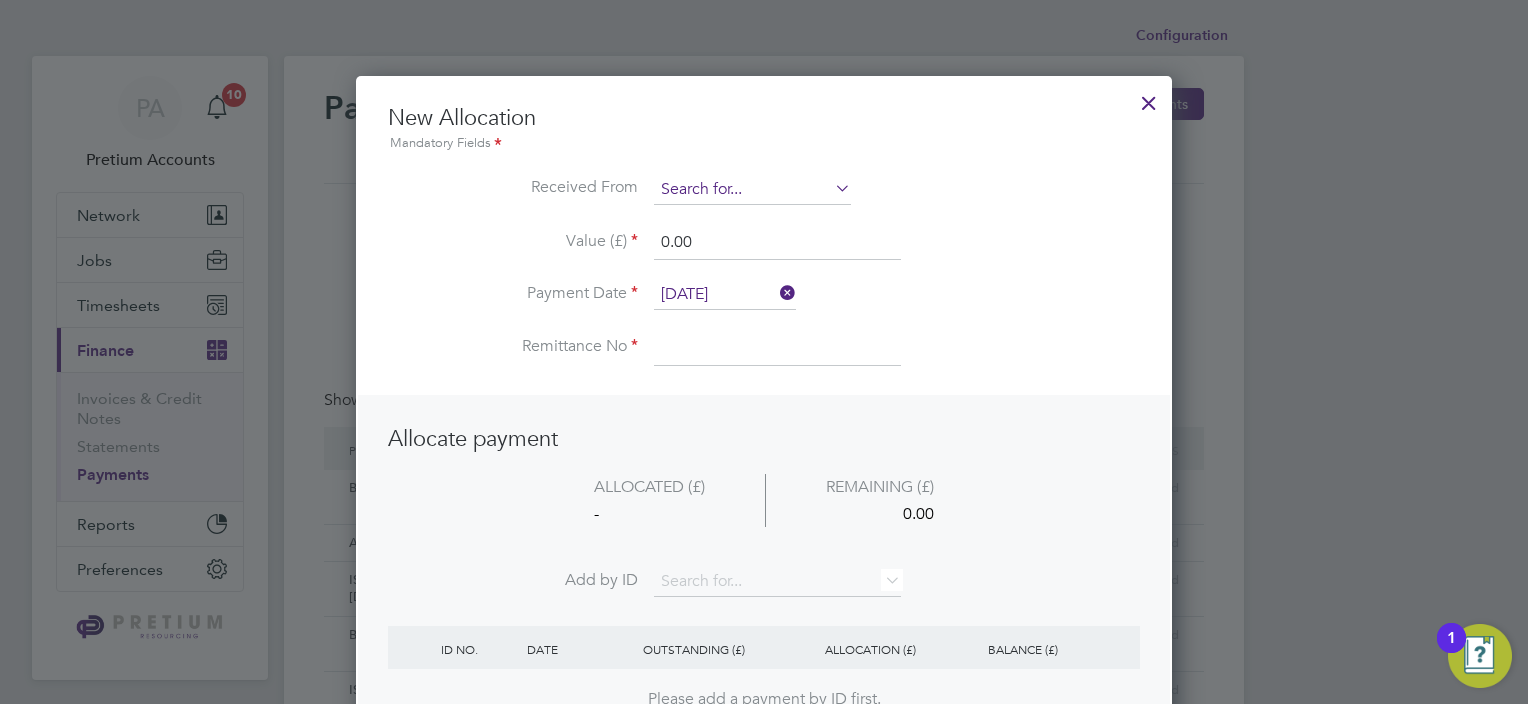 click at bounding box center (752, 190) 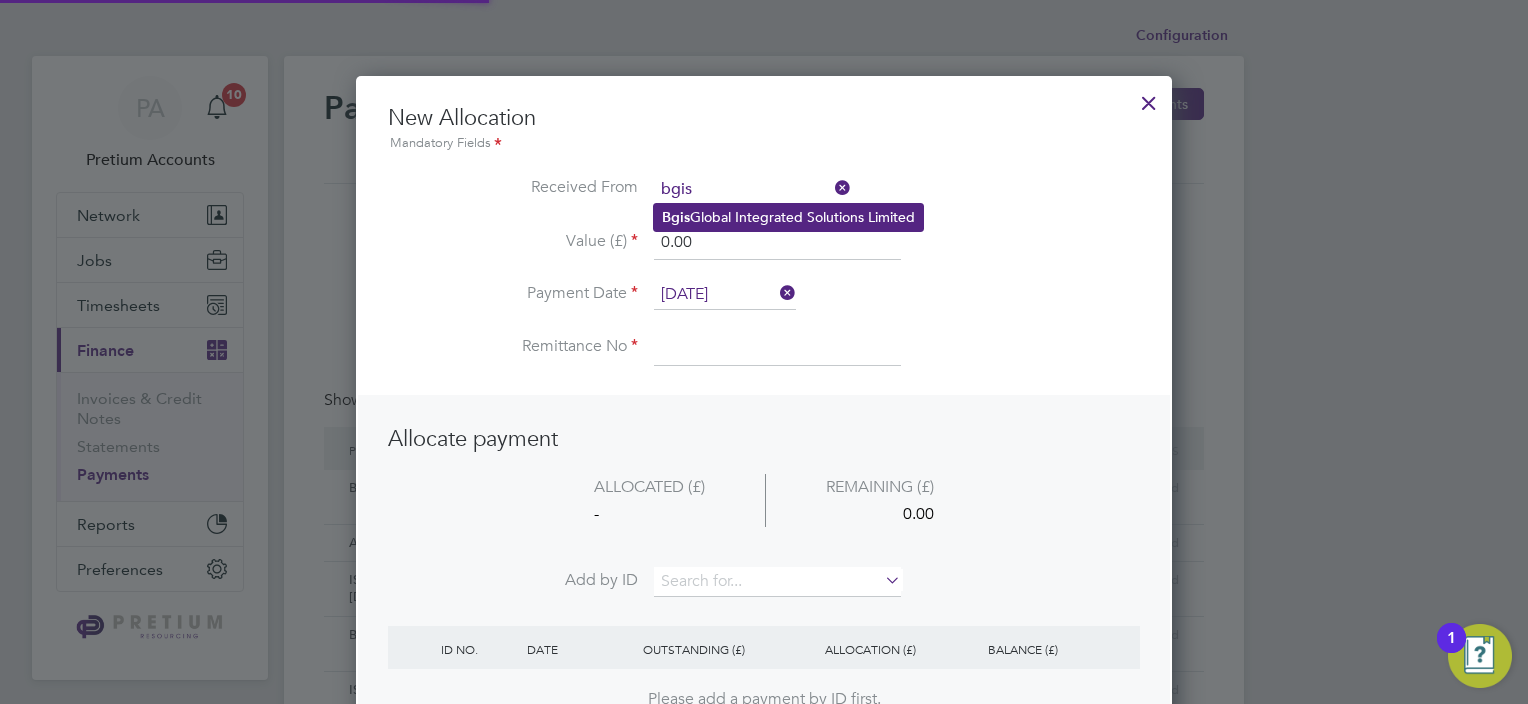 click on "Bgis  Global Integrated Solutions Limited" 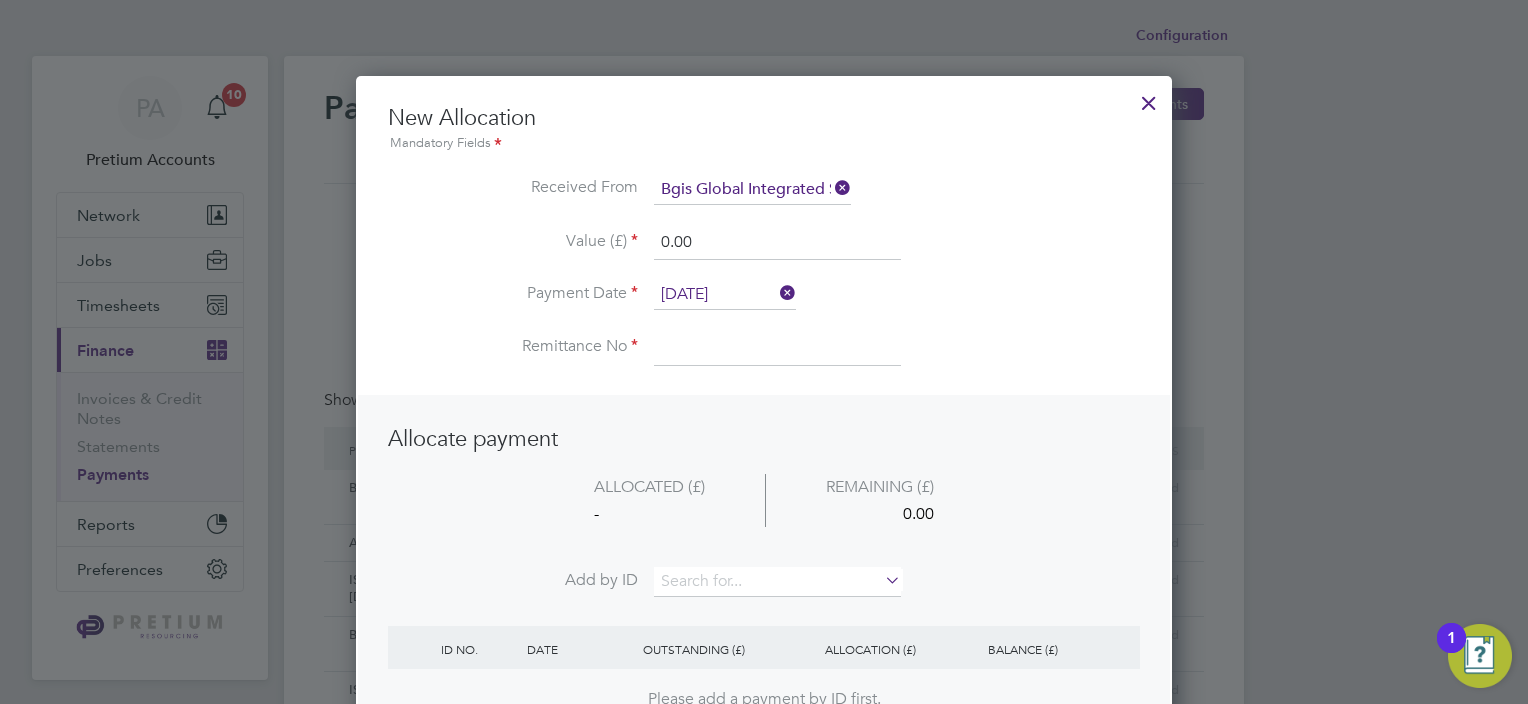 drag, startPoint x: 718, startPoint y: 234, endPoint x: 605, endPoint y: 259, distance: 115.73245 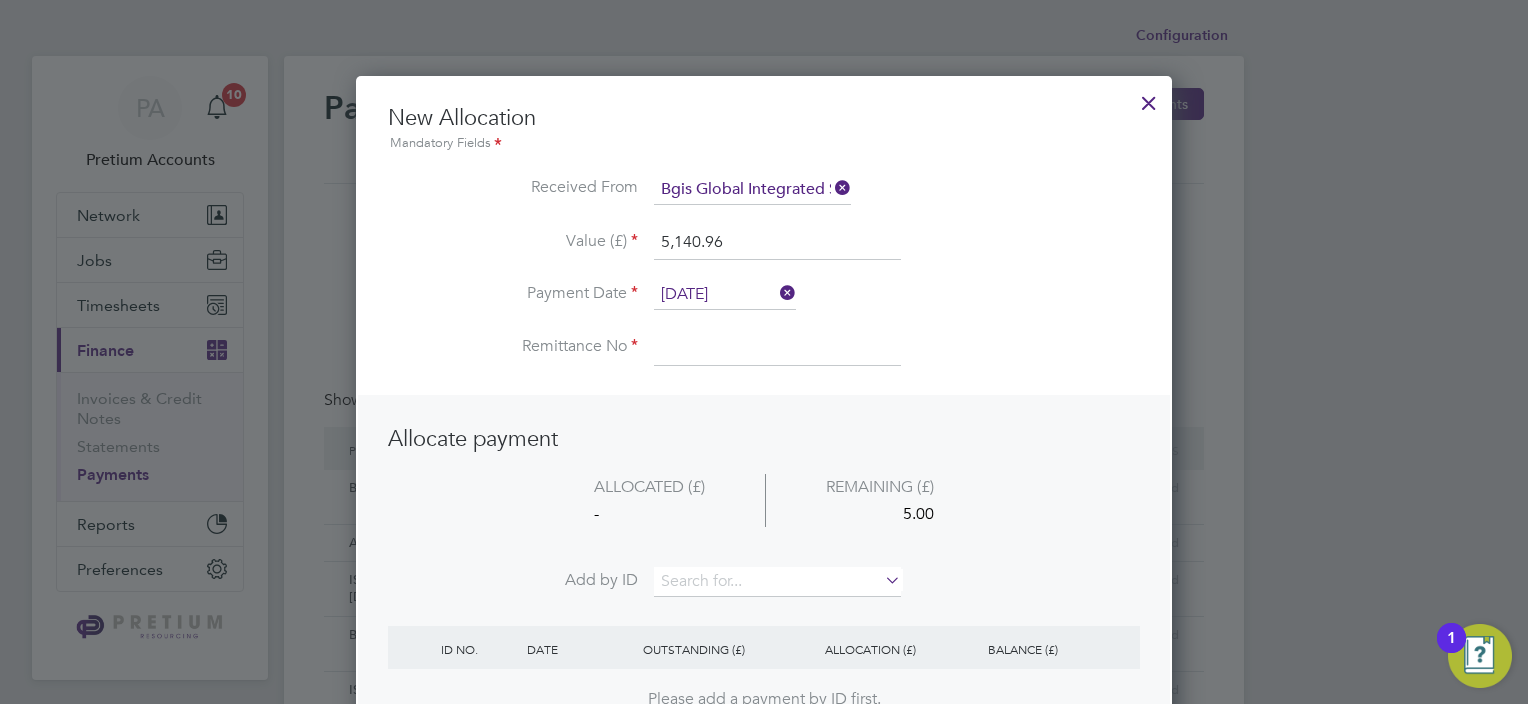 click on "5,140.96" at bounding box center [777, 243] 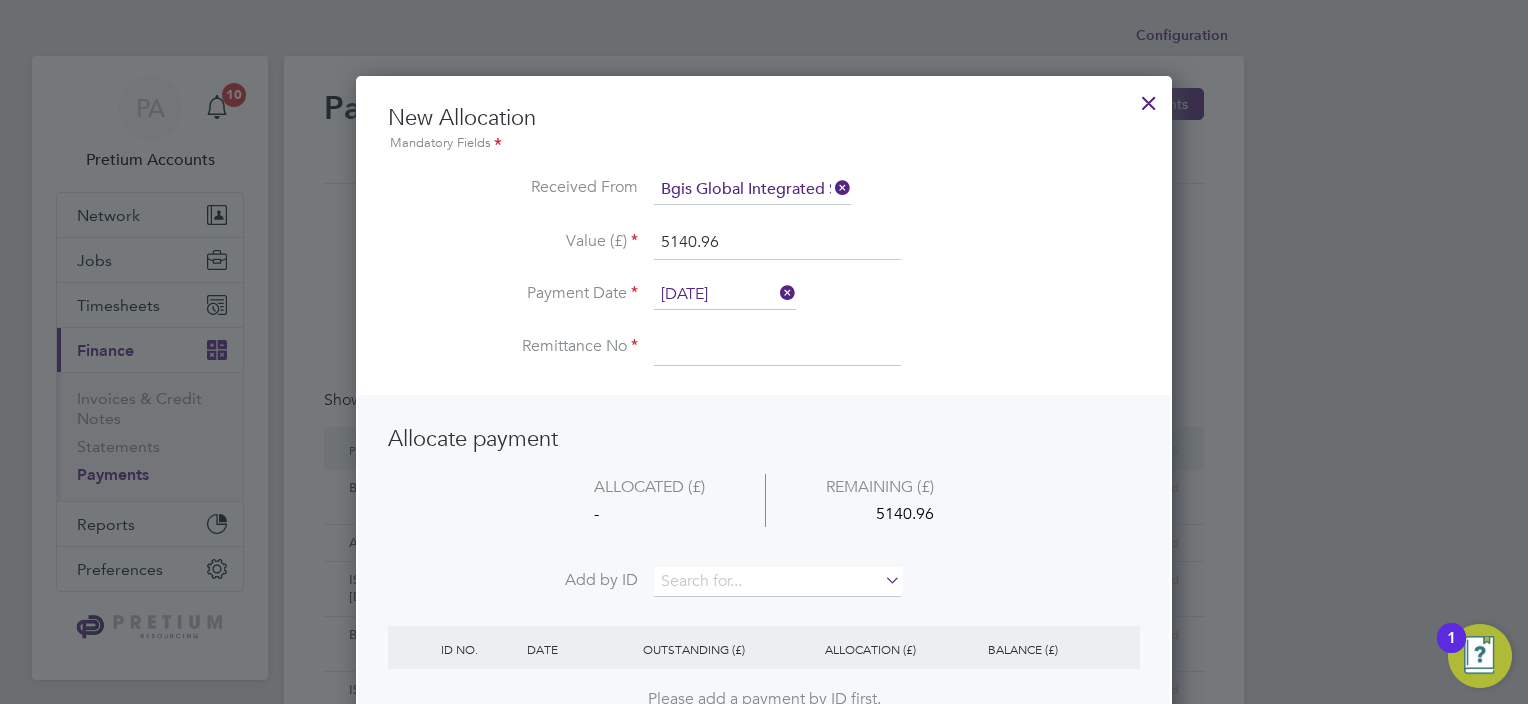 type on "5140.96" 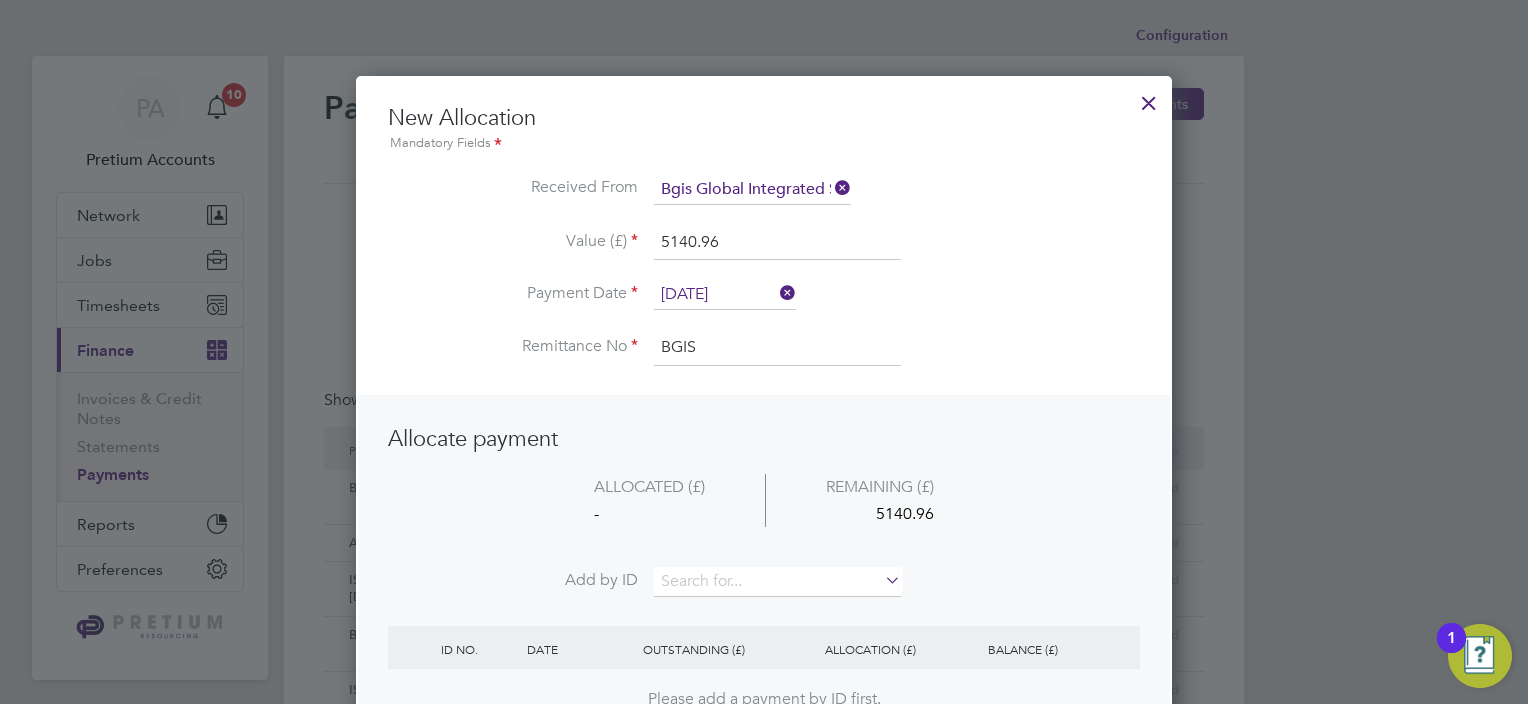 type on "BGIS" 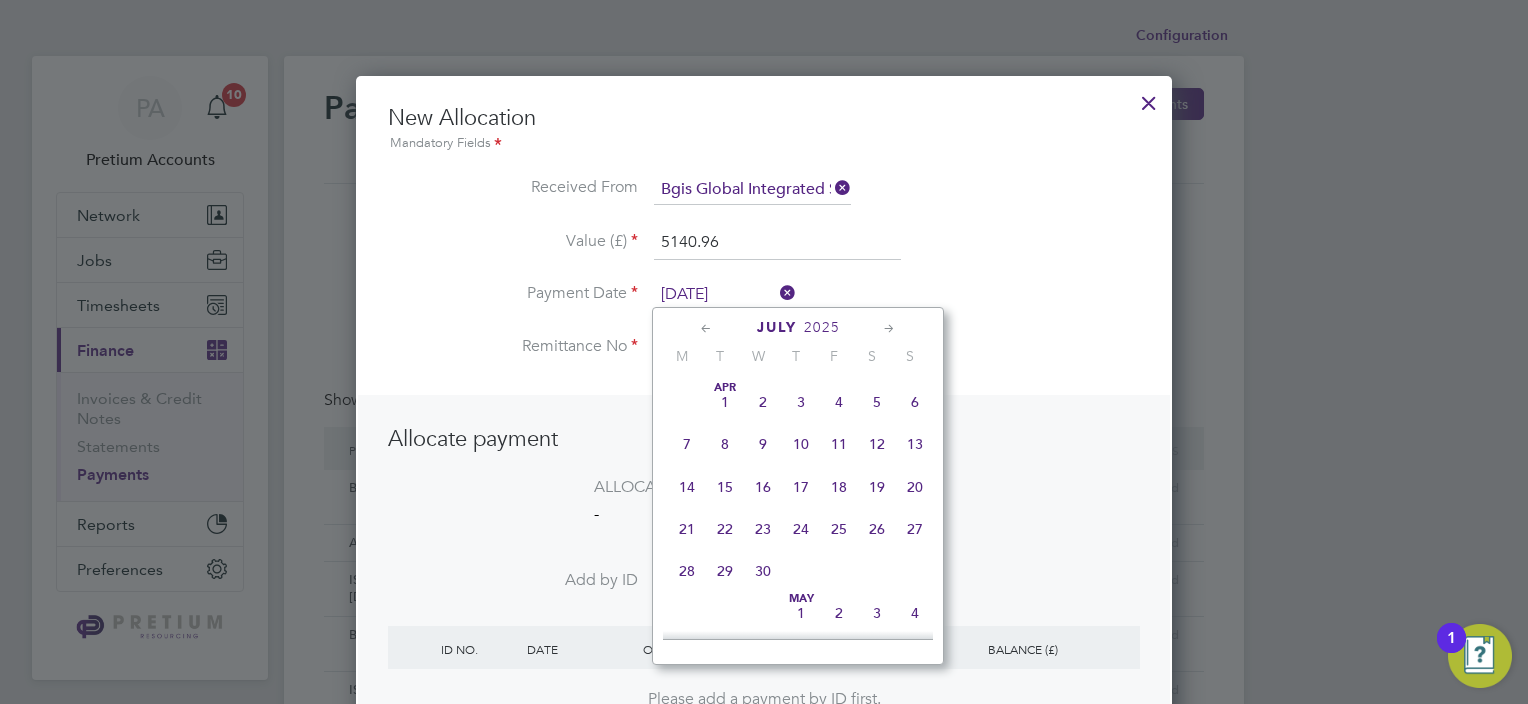 scroll, scrollTop: 740, scrollLeft: 0, axis: vertical 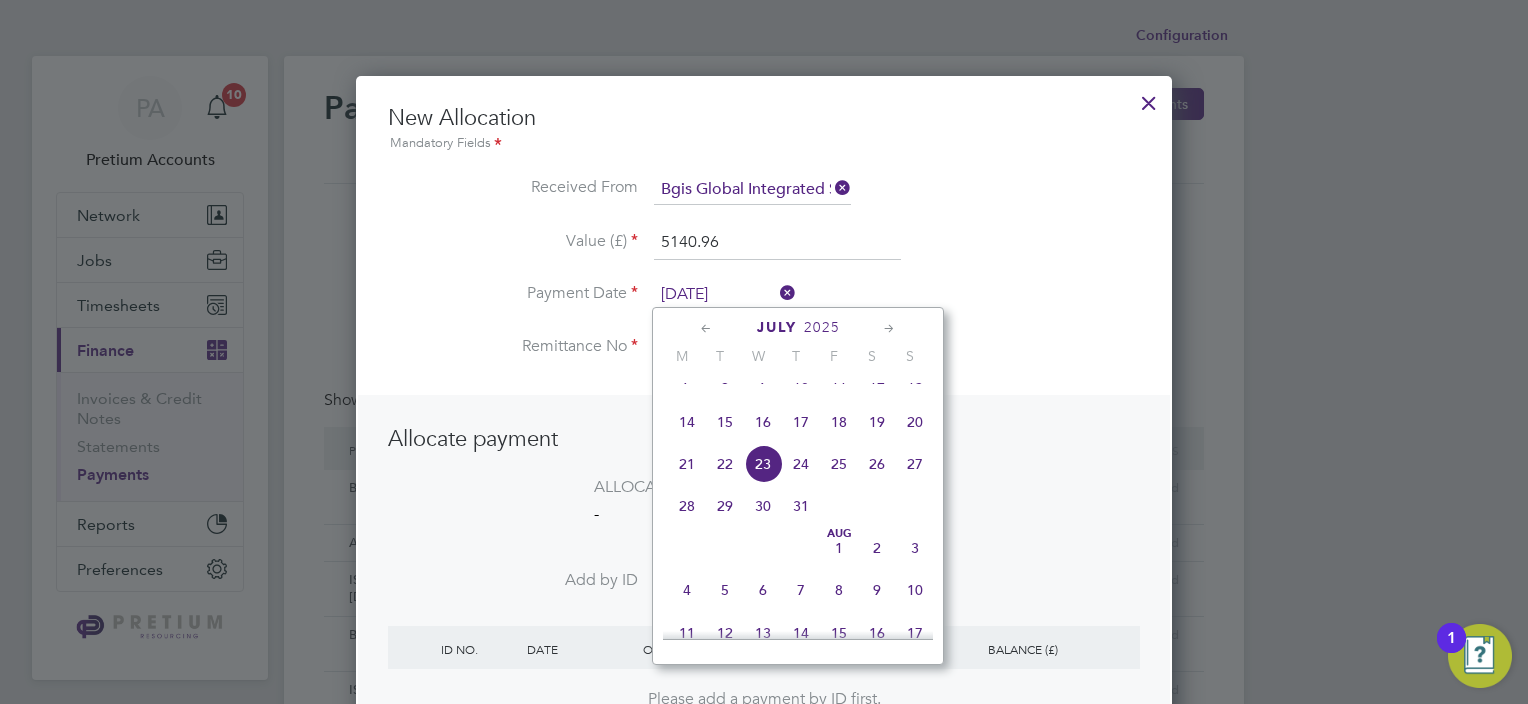 click on "24" 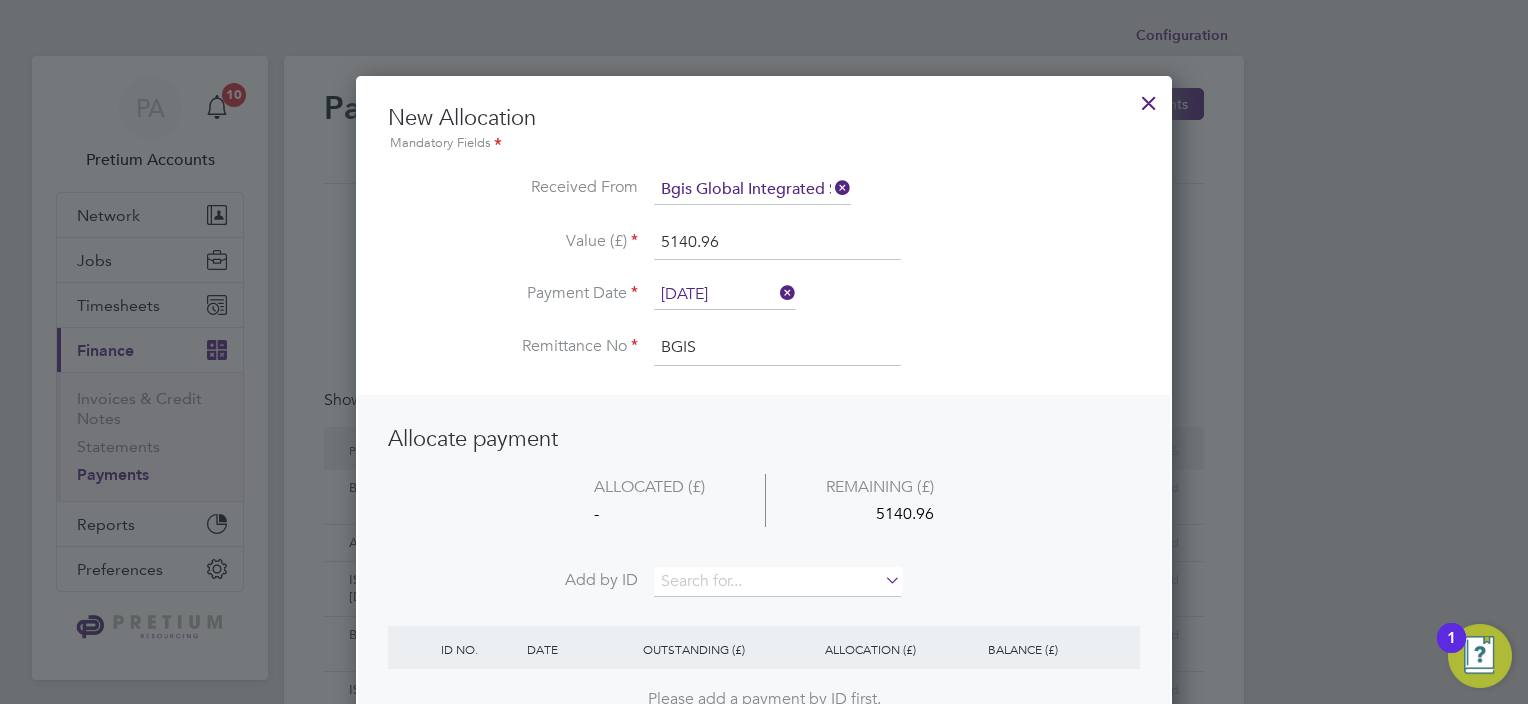 click on "BGIS" at bounding box center (777, 348) 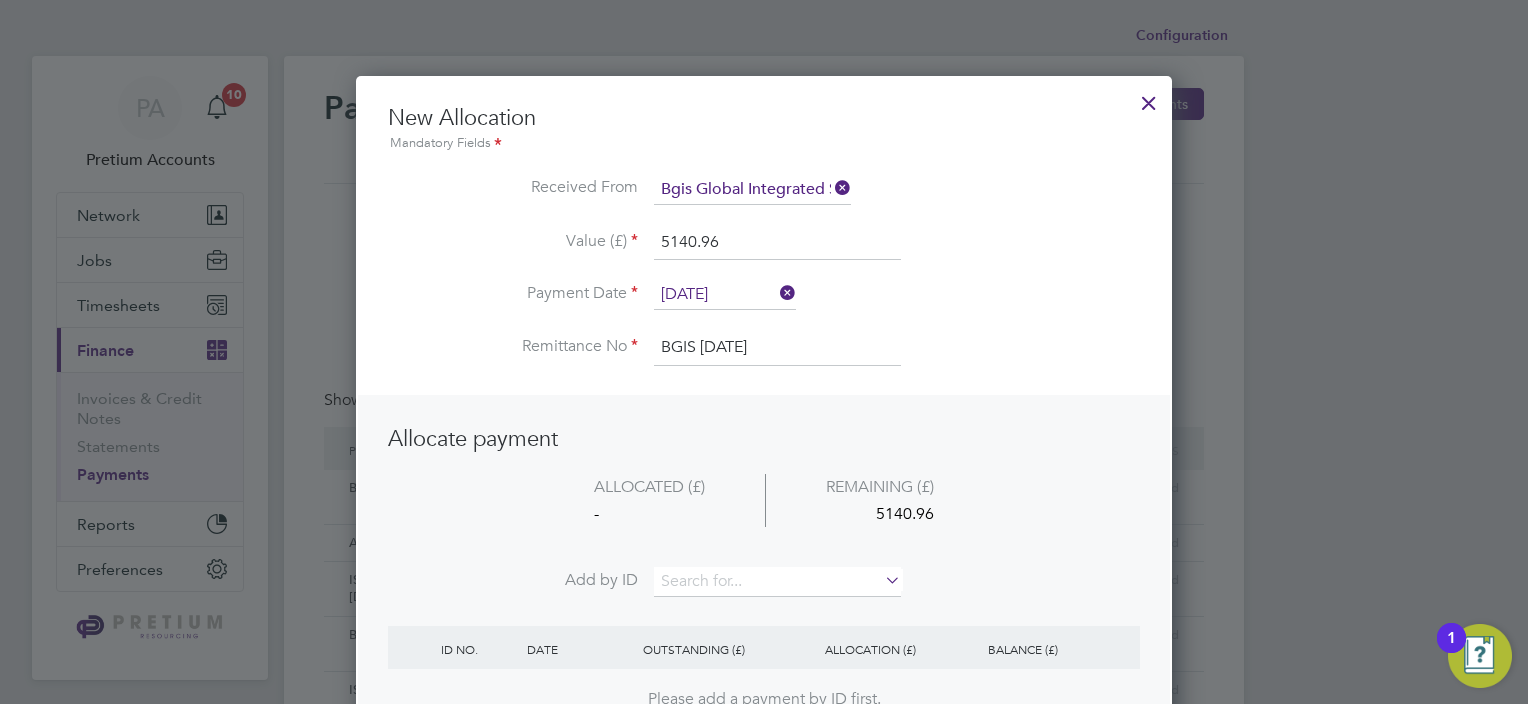 type on "BGIS 24.07.25" 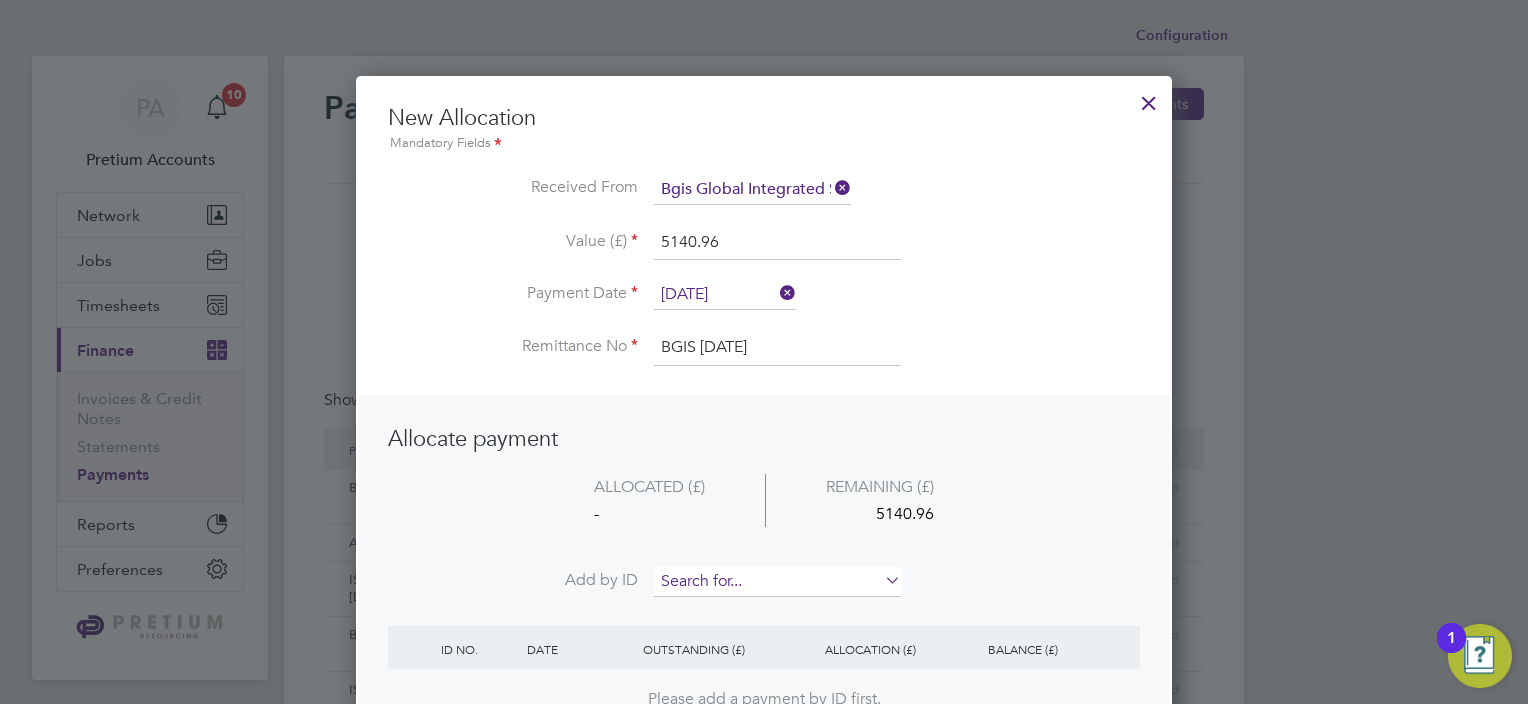 click at bounding box center [777, 582] 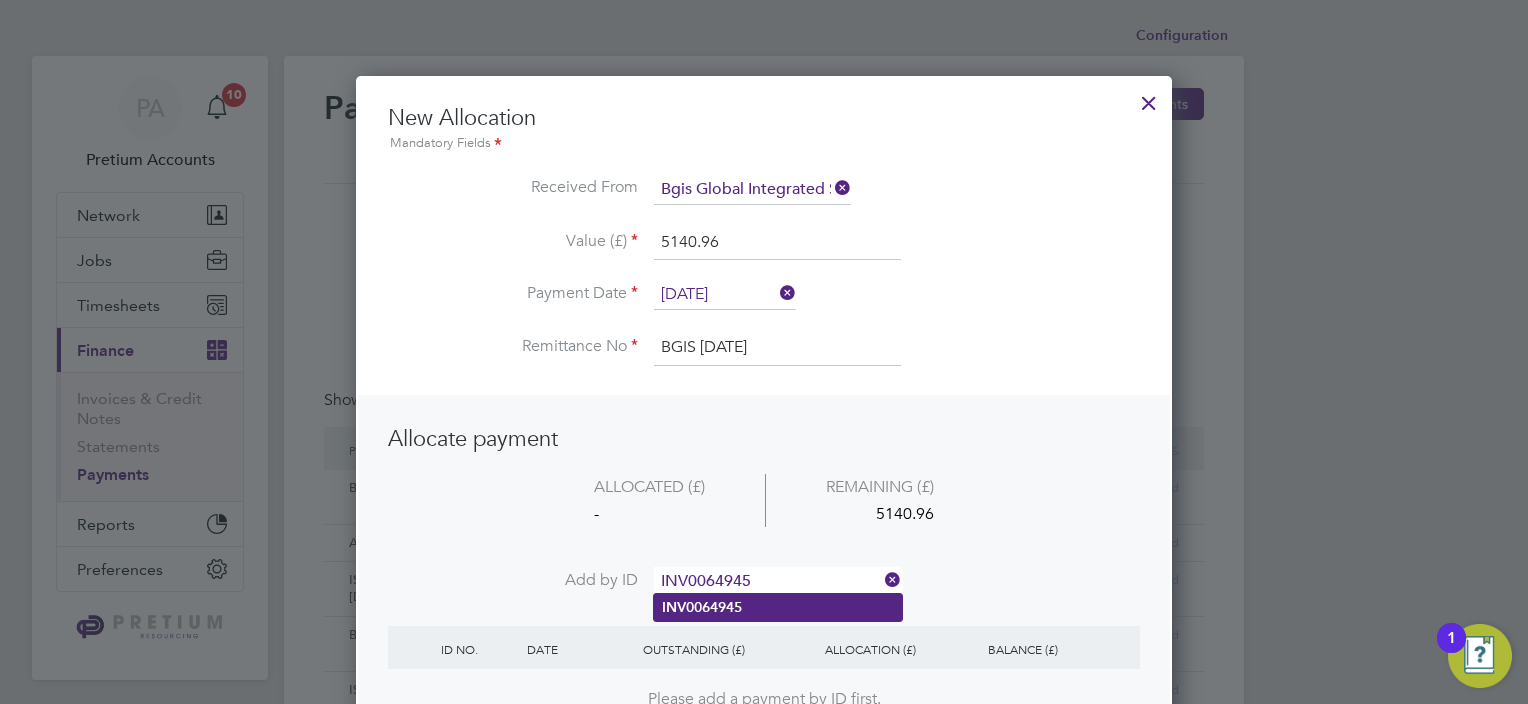 type on "INV0064945" 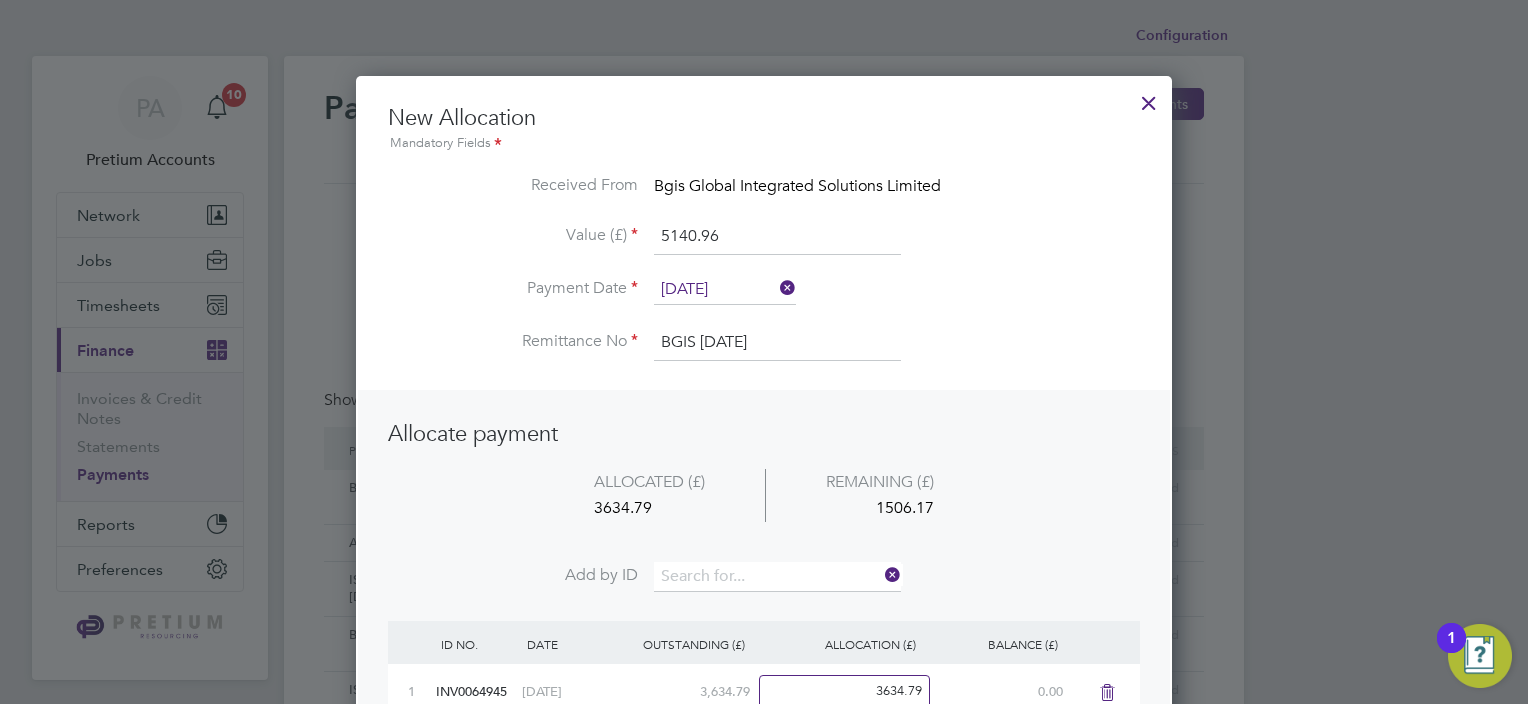 scroll, scrollTop: 9, scrollLeft: 10, axis: both 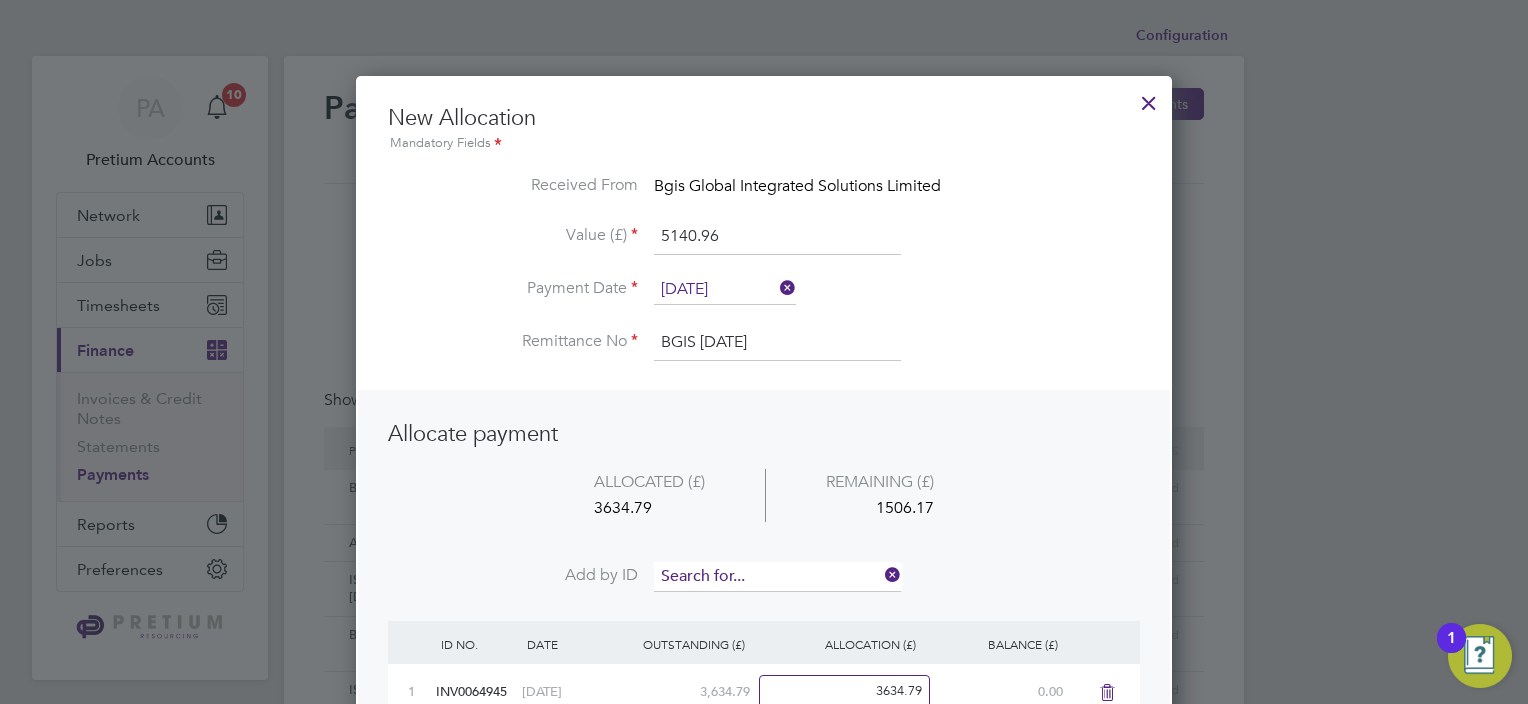 drag, startPoint x: 727, startPoint y: 570, endPoint x: 697, endPoint y: 560, distance: 31.622776 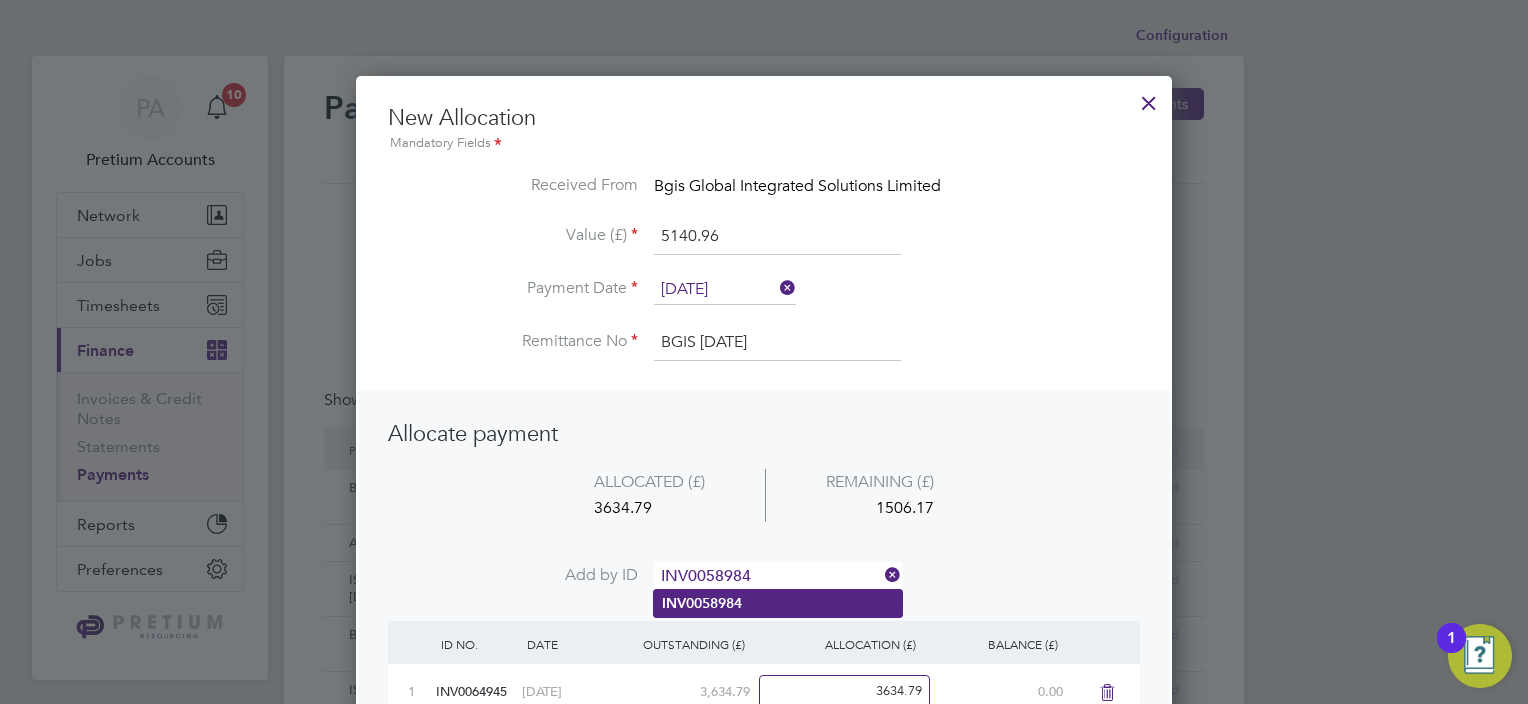 type on "INV0058984" 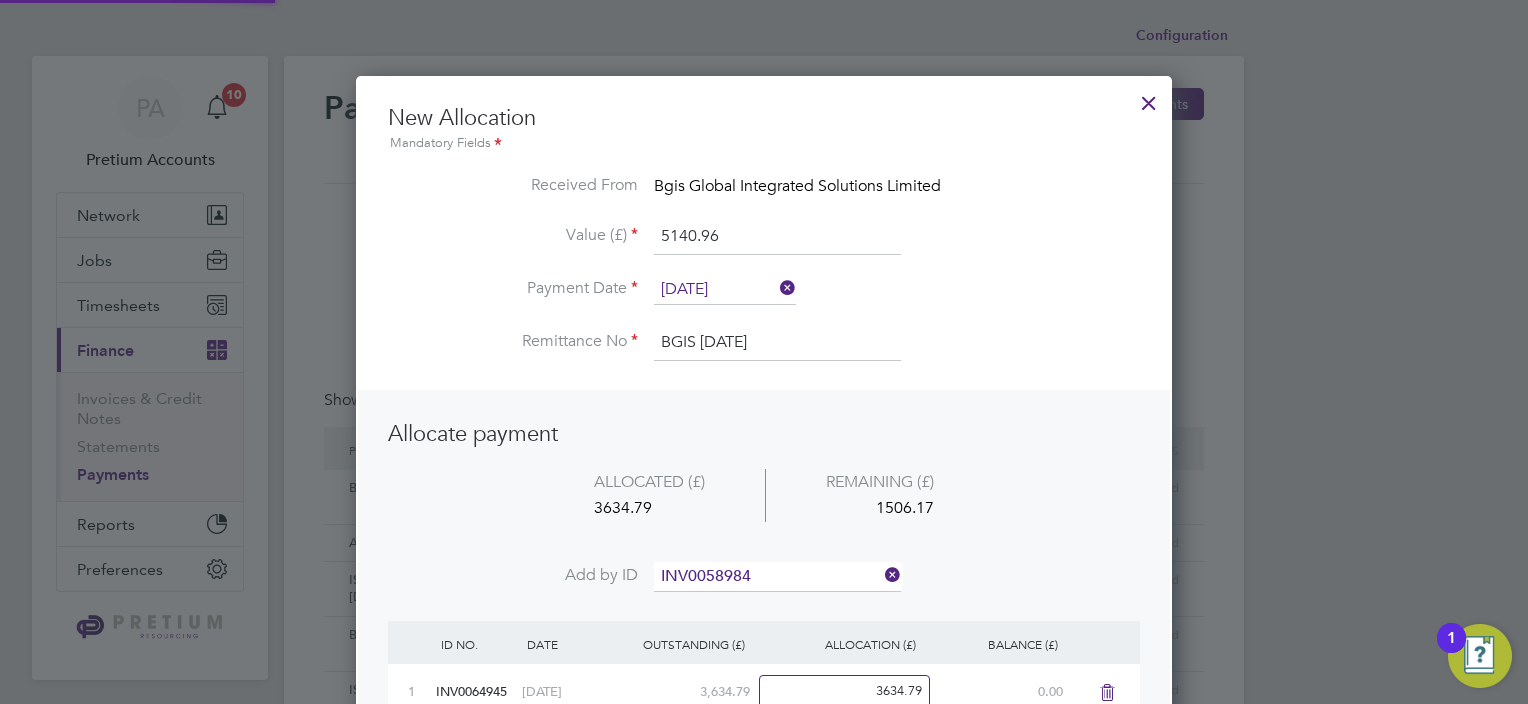 click on "INV0058984" 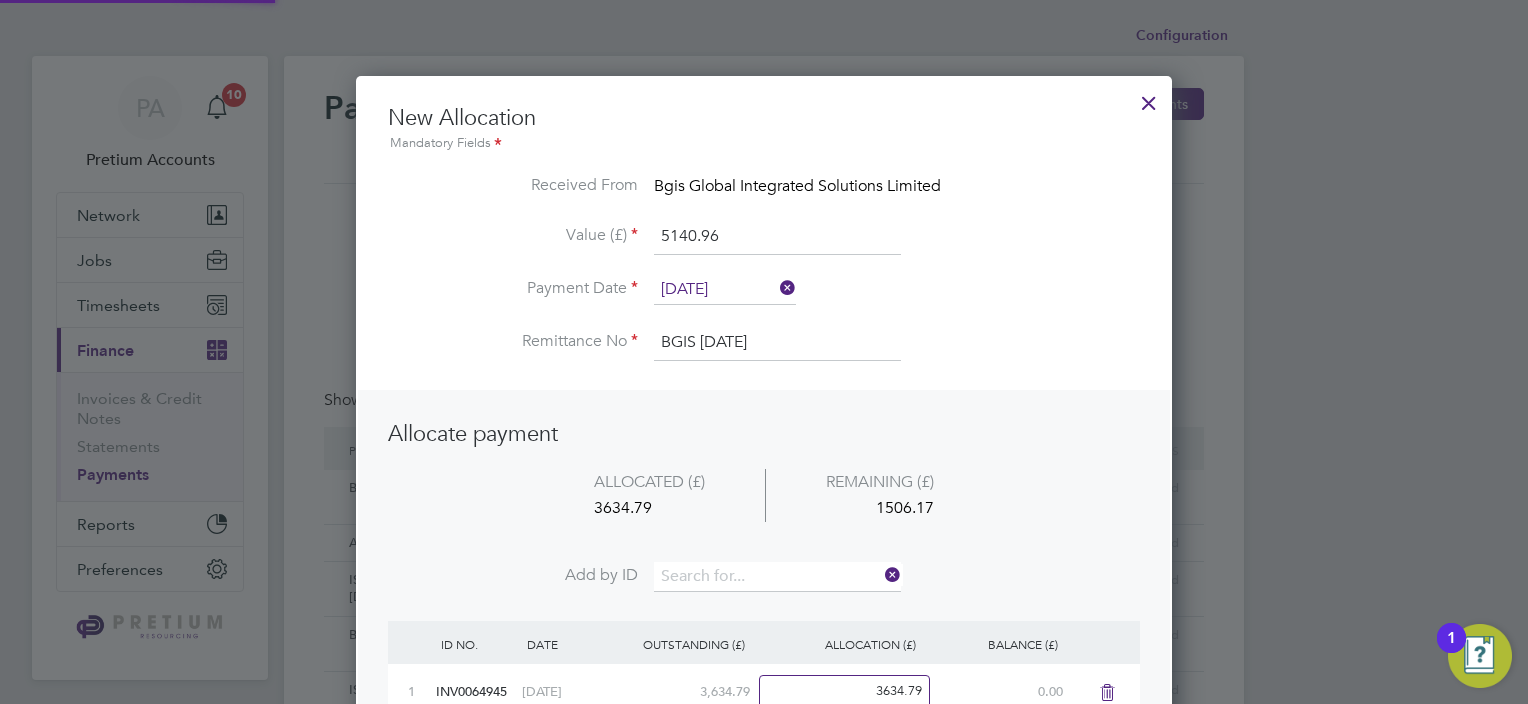 scroll, scrollTop: 9, scrollLeft: 10, axis: both 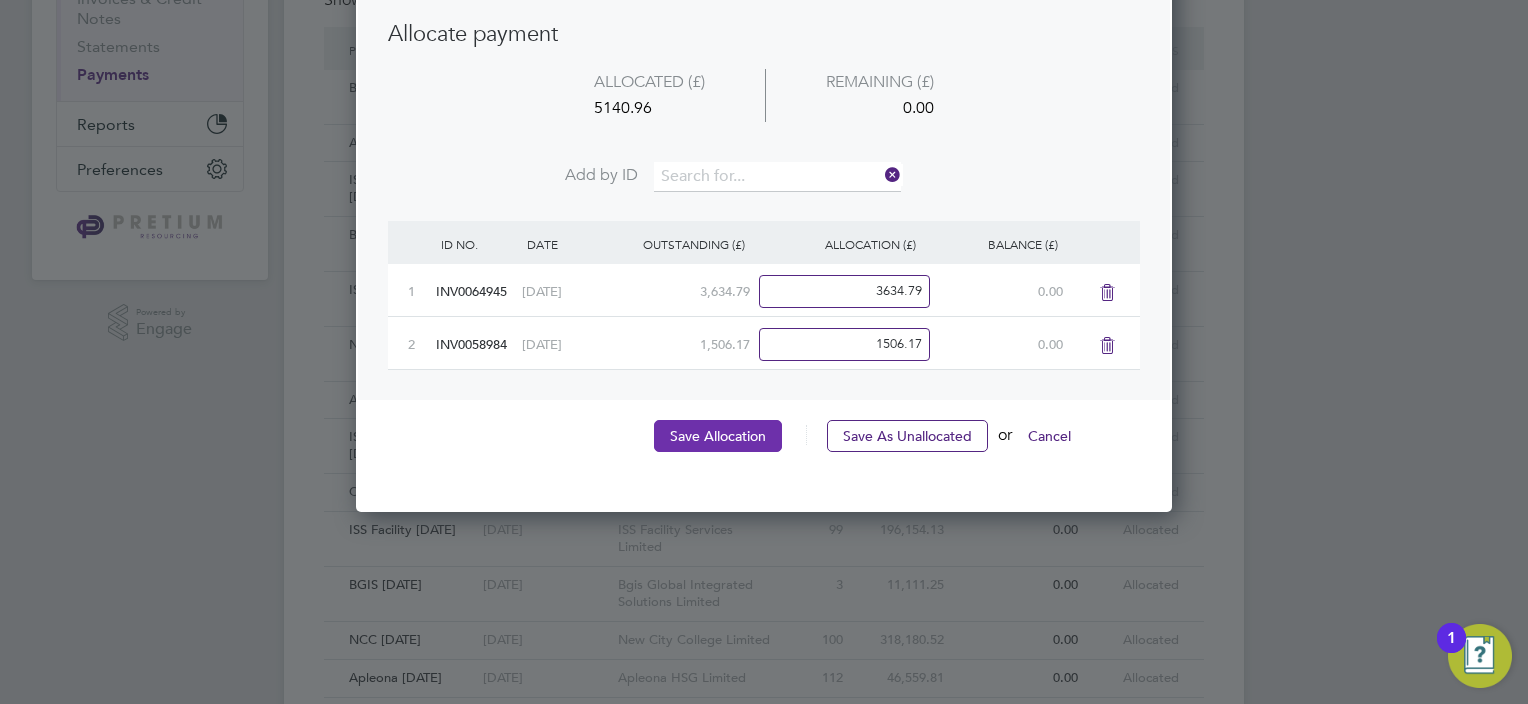 click on "Save Allocation" at bounding box center (718, 436) 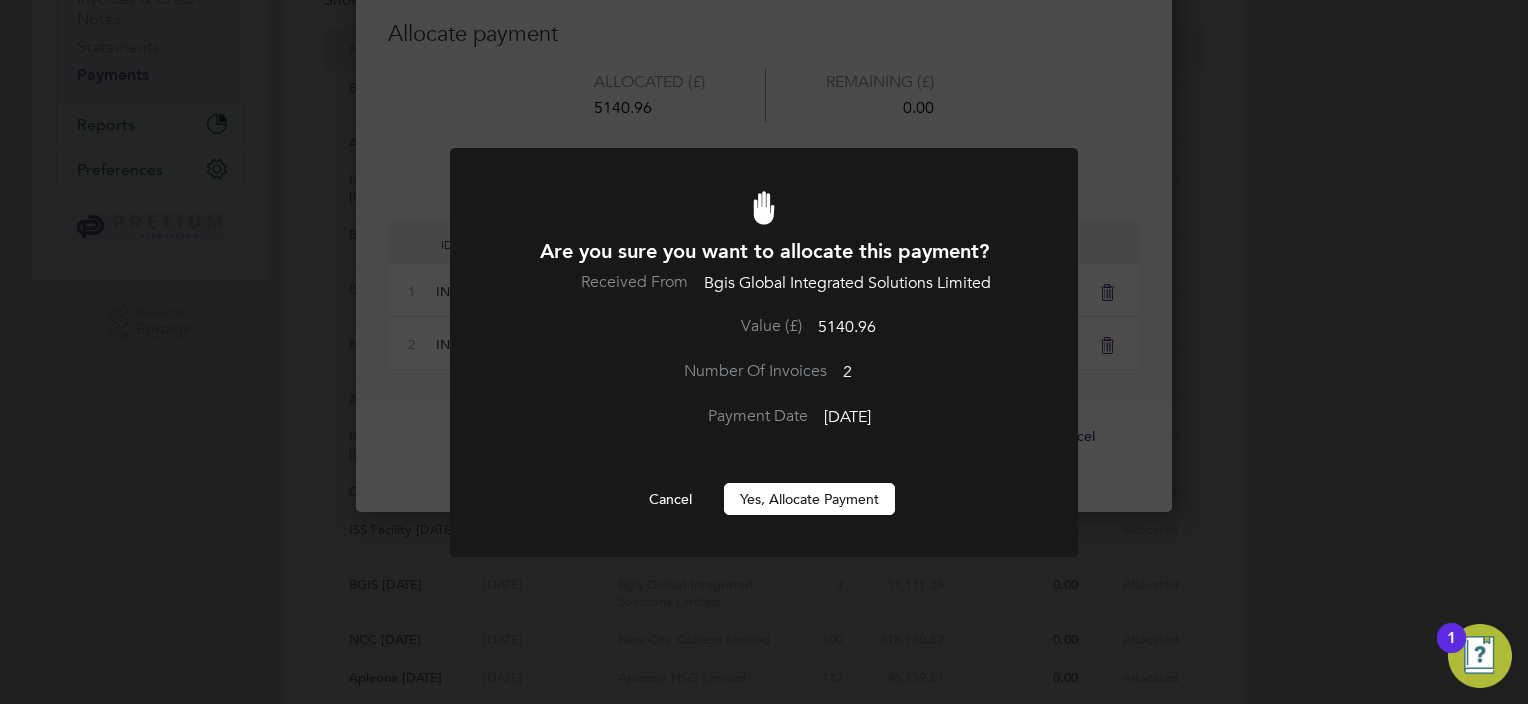 click on "Yes, Allocate Payment" at bounding box center [809, 499] 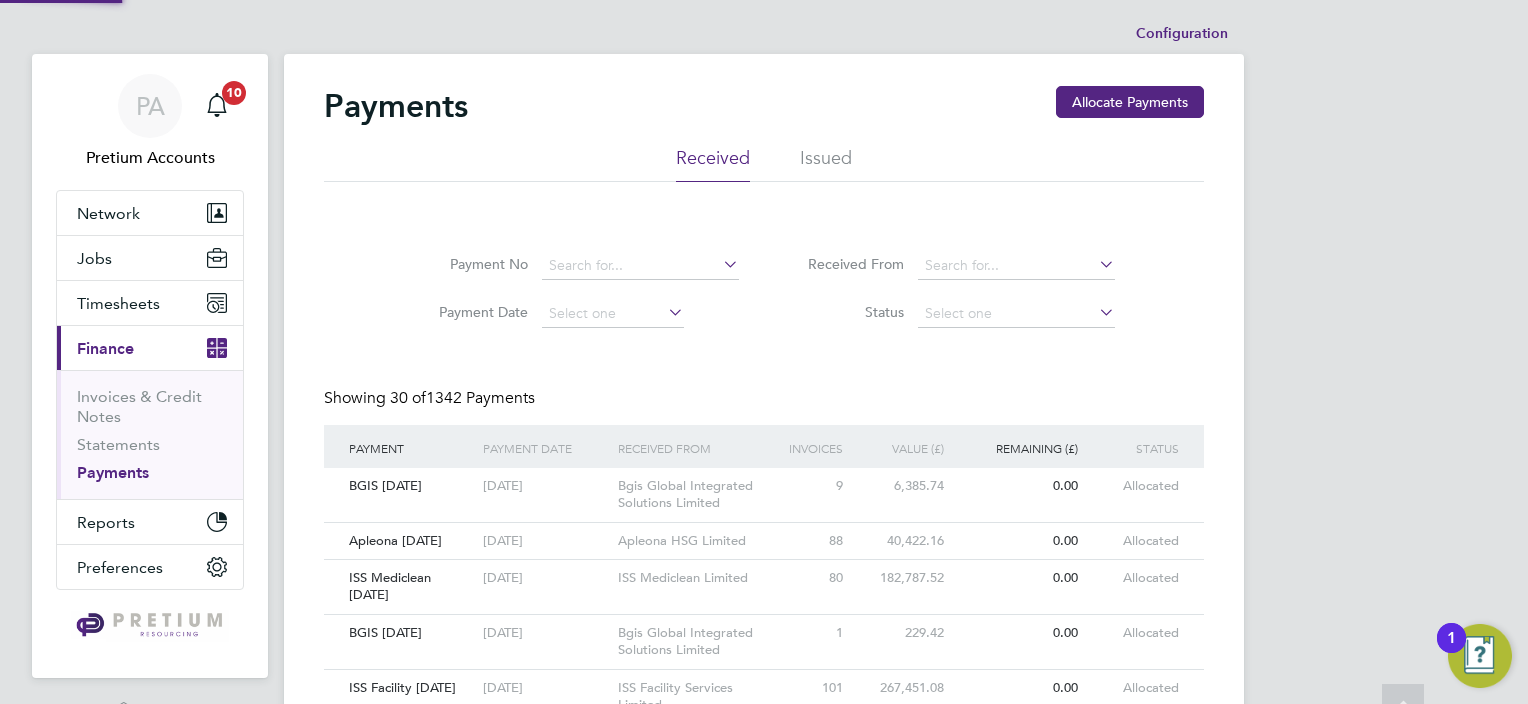 scroll, scrollTop: 0, scrollLeft: 0, axis: both 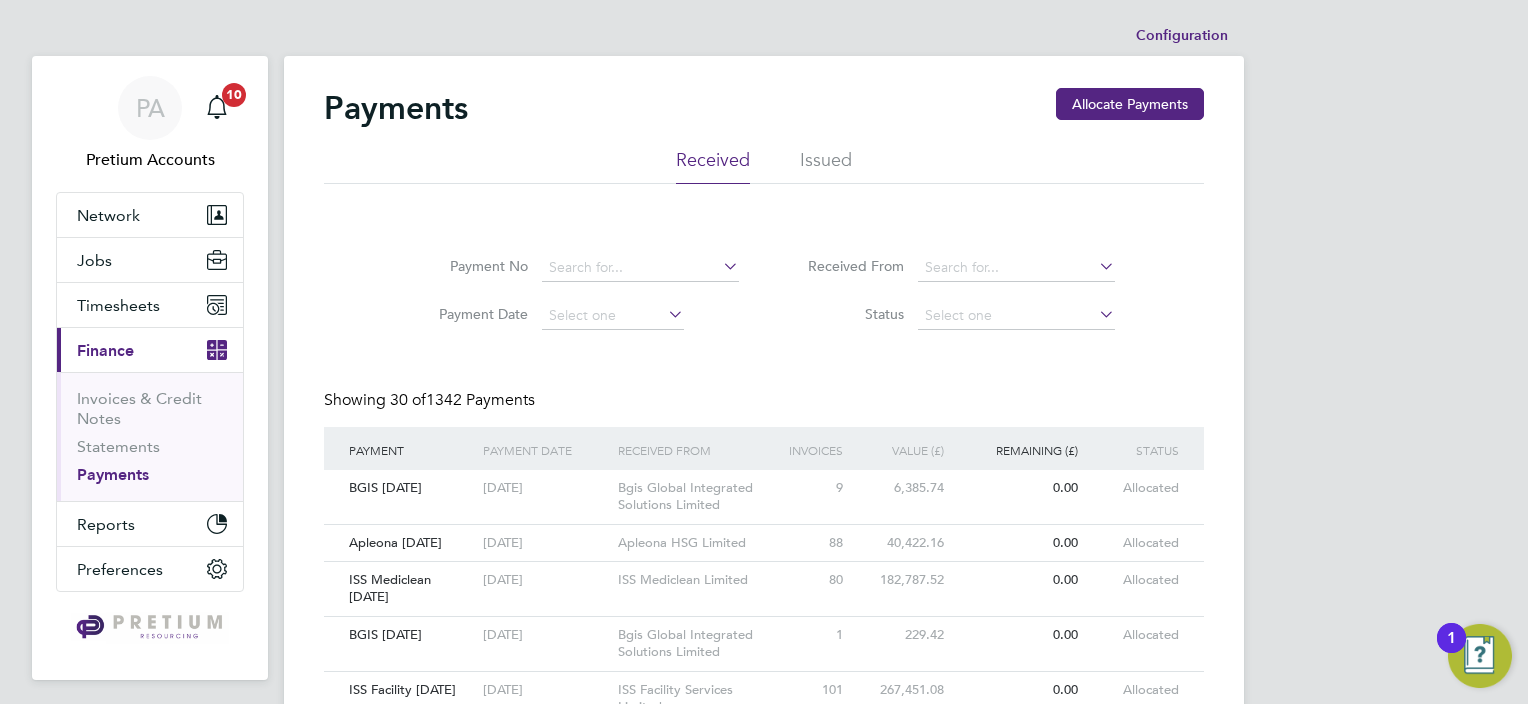 drag, startPoint x: 844, startPoint y: 155, endPoint x: 780, endPoint y: 165, distance: 64.77654 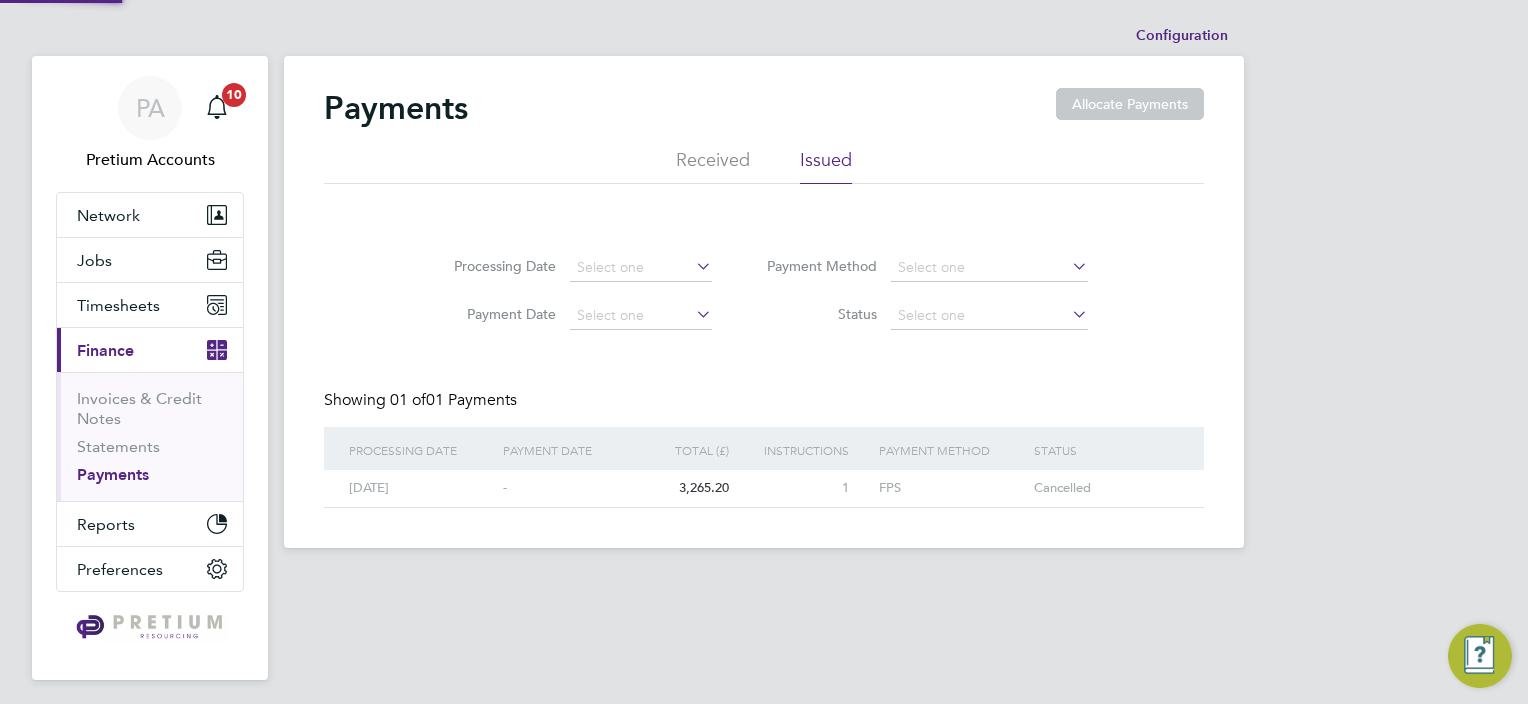 click on "Received" 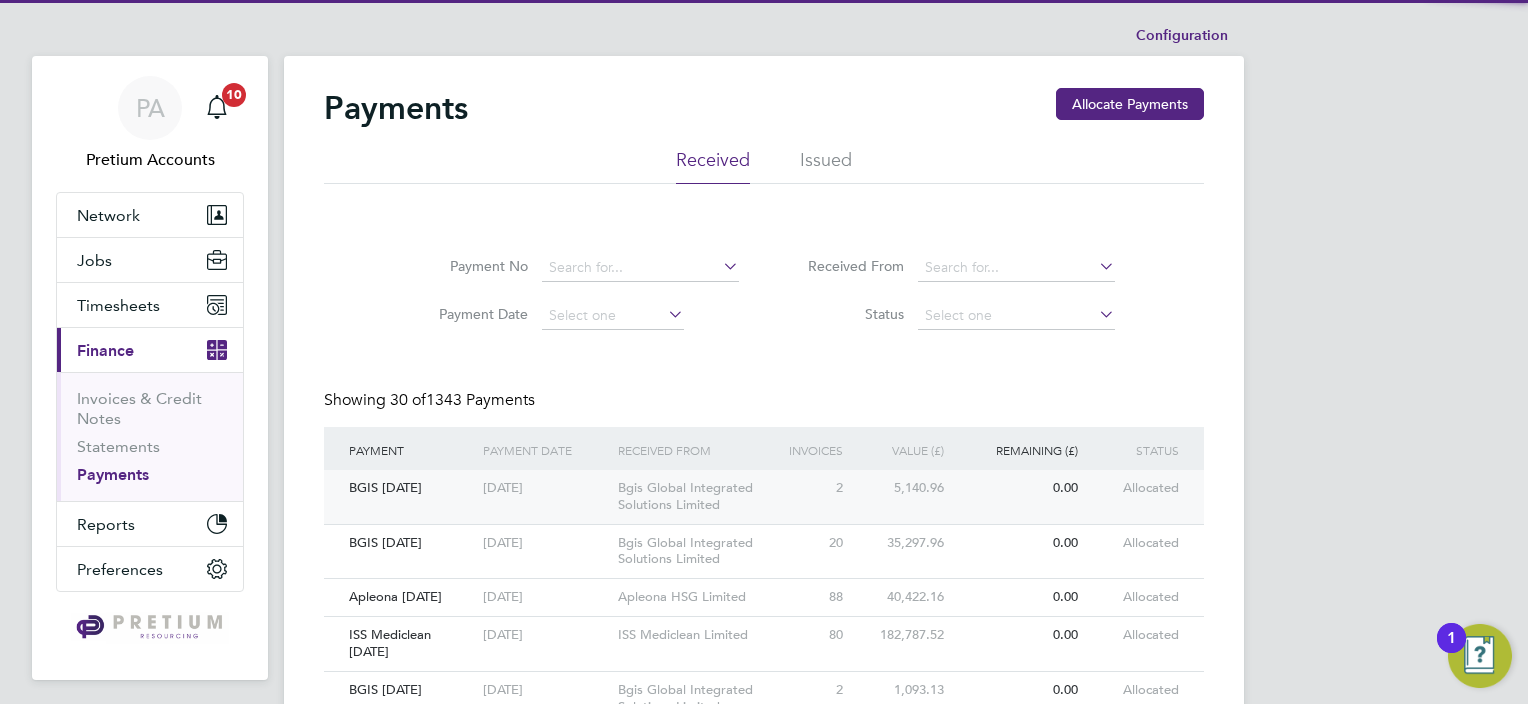 click on "[DATE]" 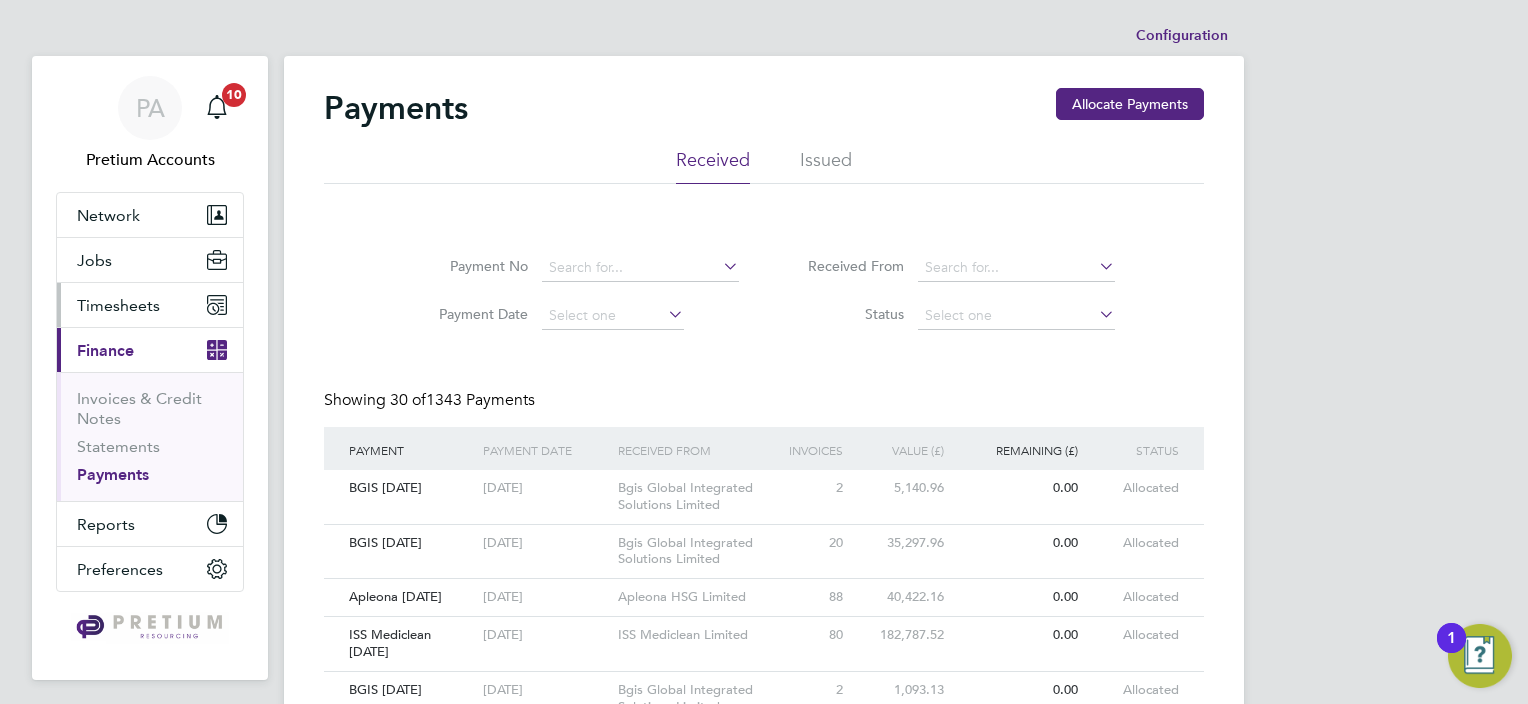 click on "Timesheets" at bounding box center (118, 305) 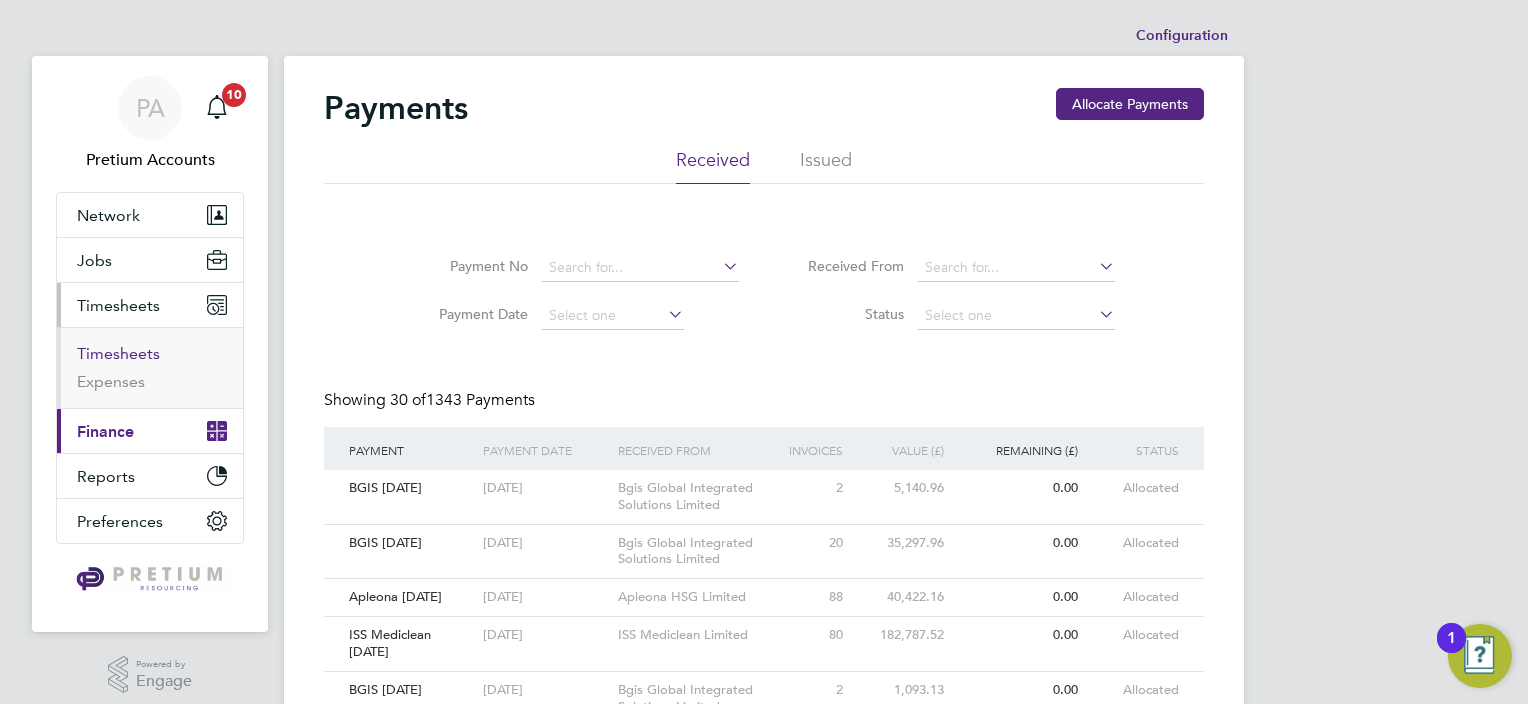 click on "Timesheets" at bounding box center (118, 353) 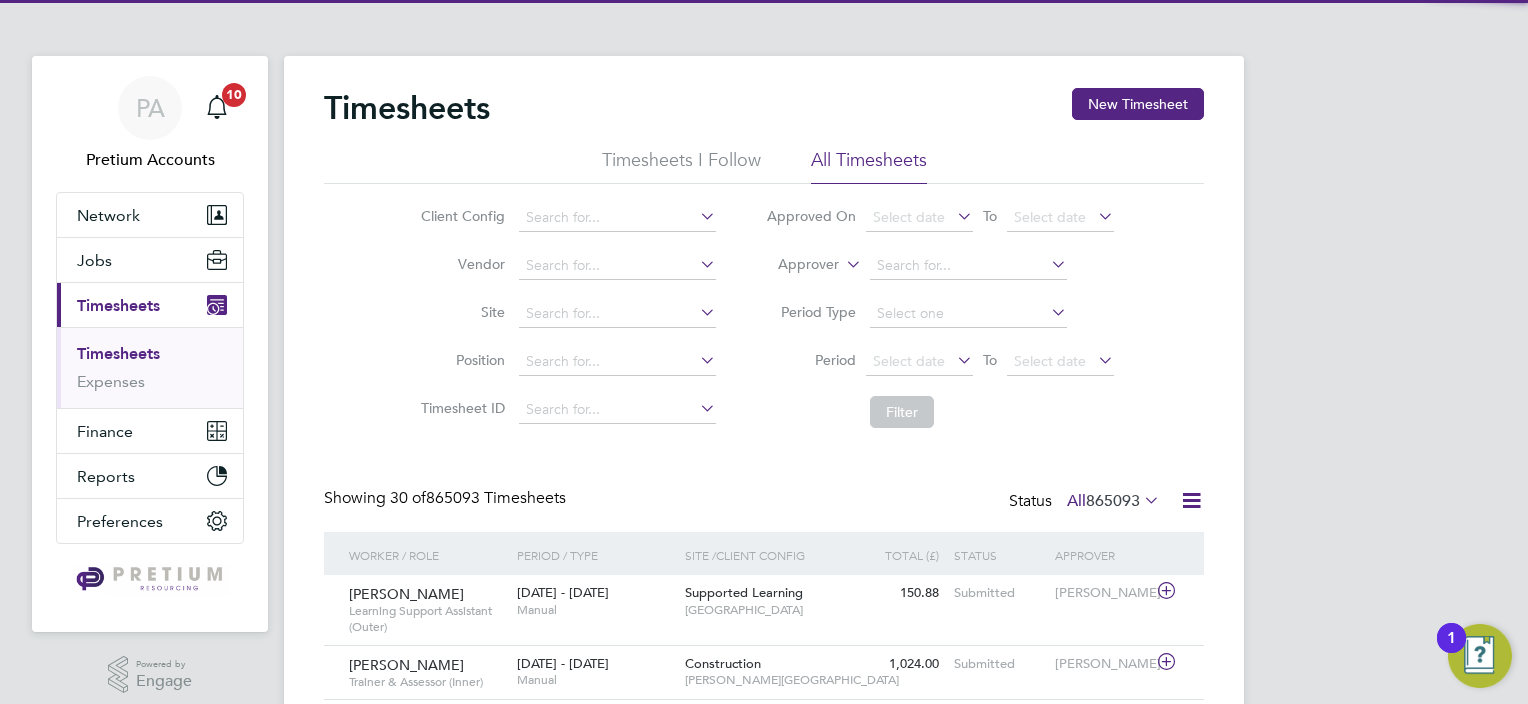 scroll, scrollTop: 9, scrollLeft: 10, axis: both 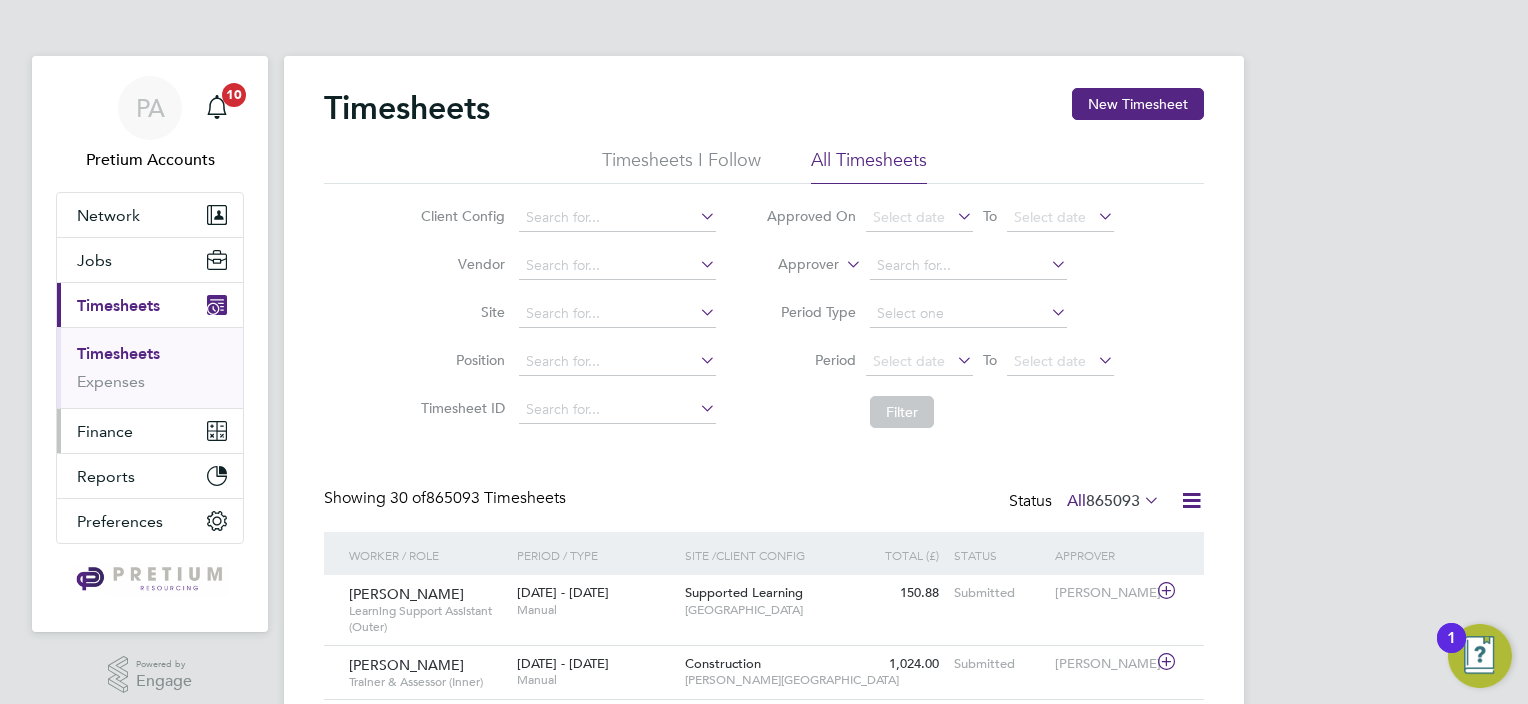 click on "Finance" at bounding box center [105, 431] 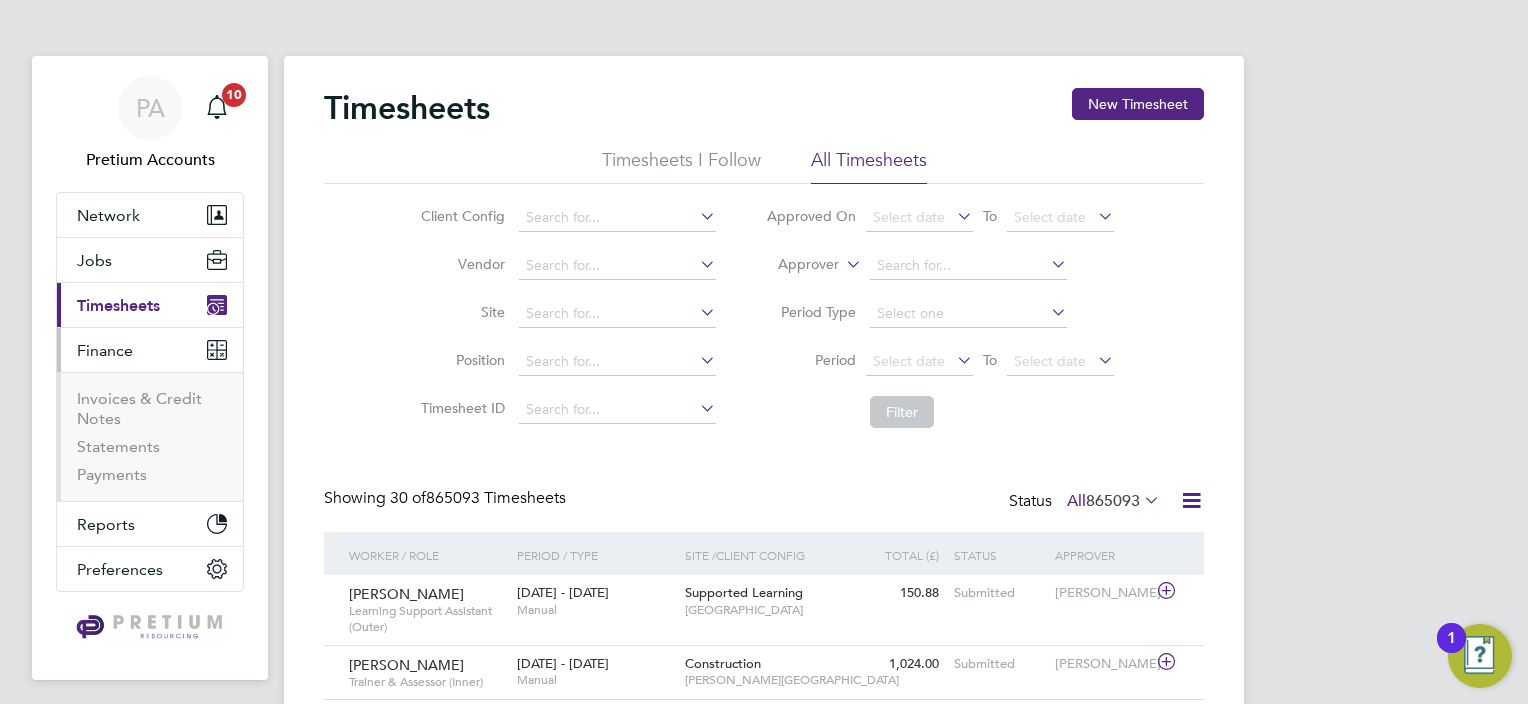 click on "Invoices & Credit Notes   Statements   Payments" at bounding box center [150, 436] 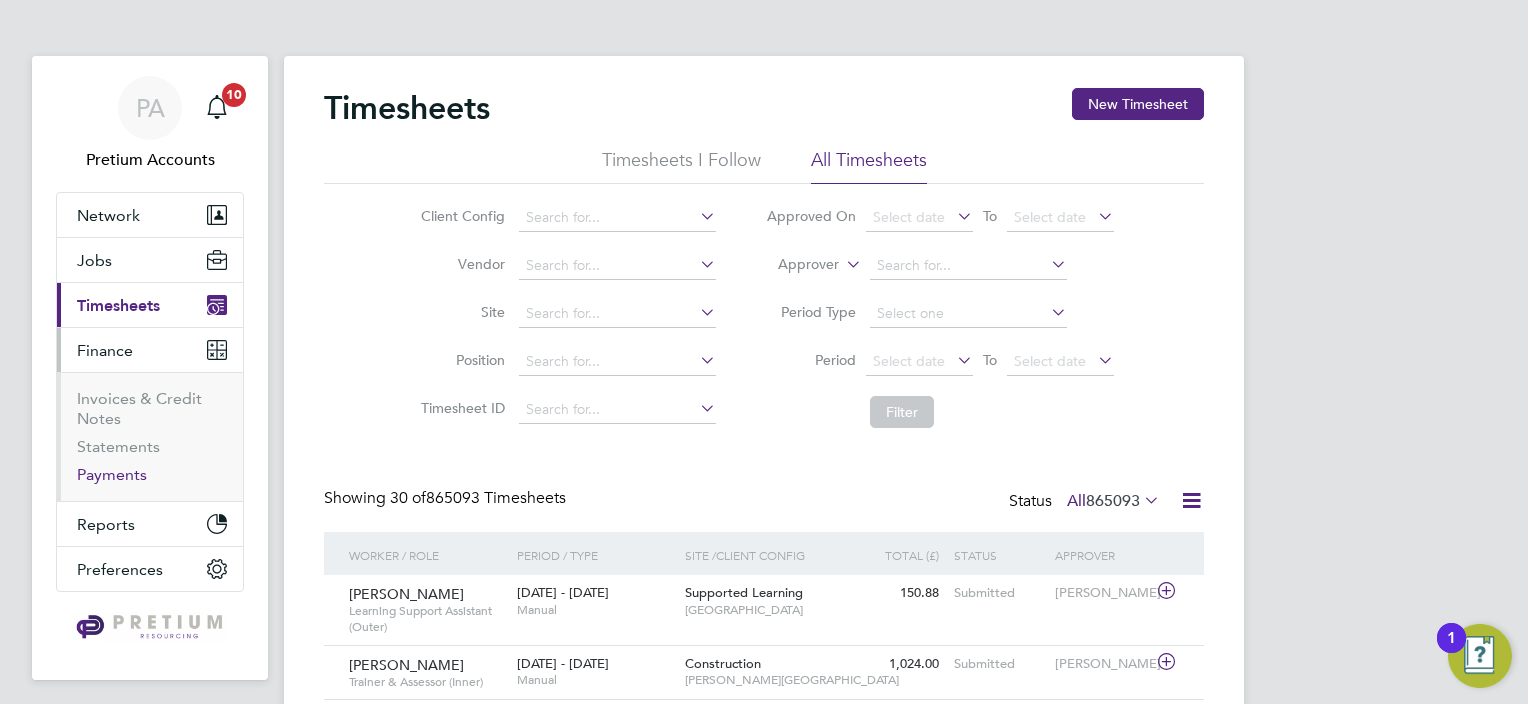 click on "Payments" at bounding box center [112, 474] 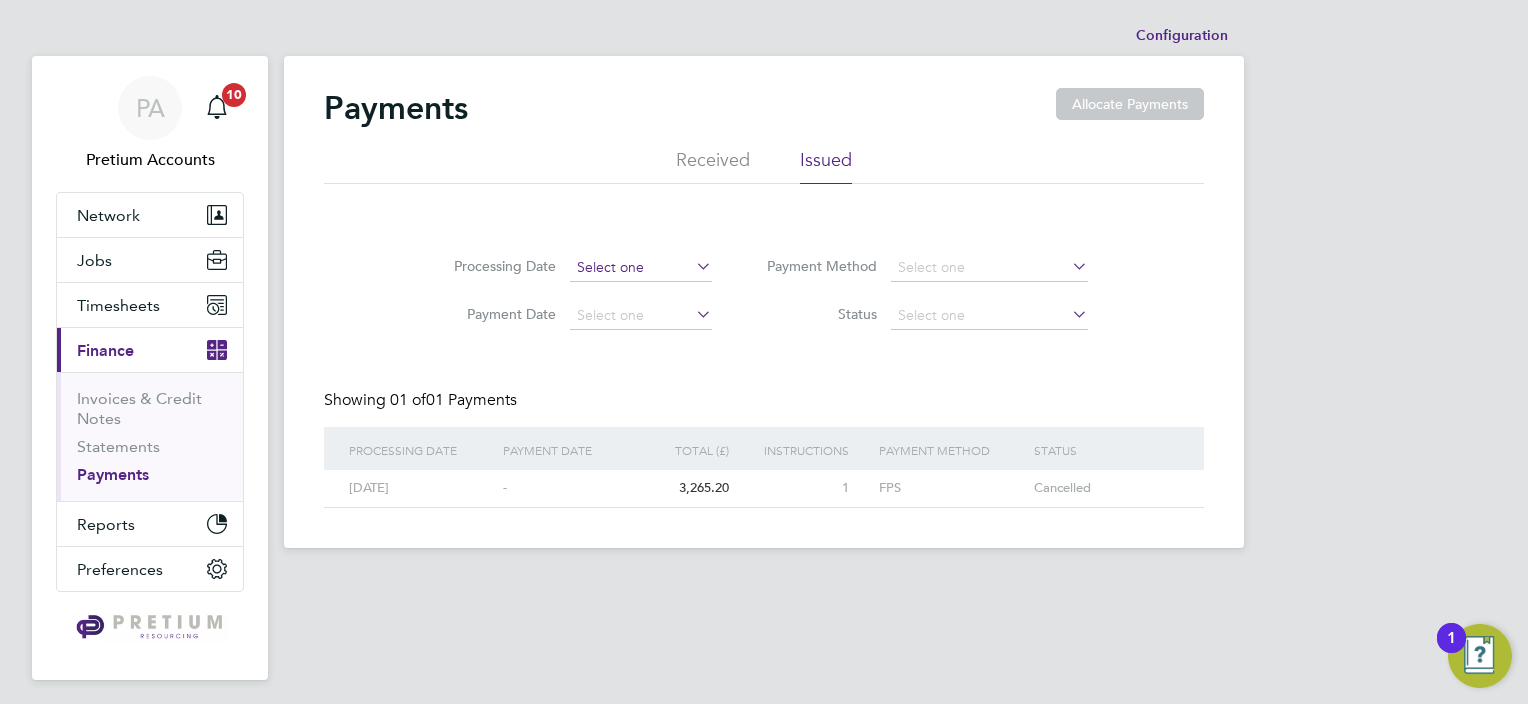 click 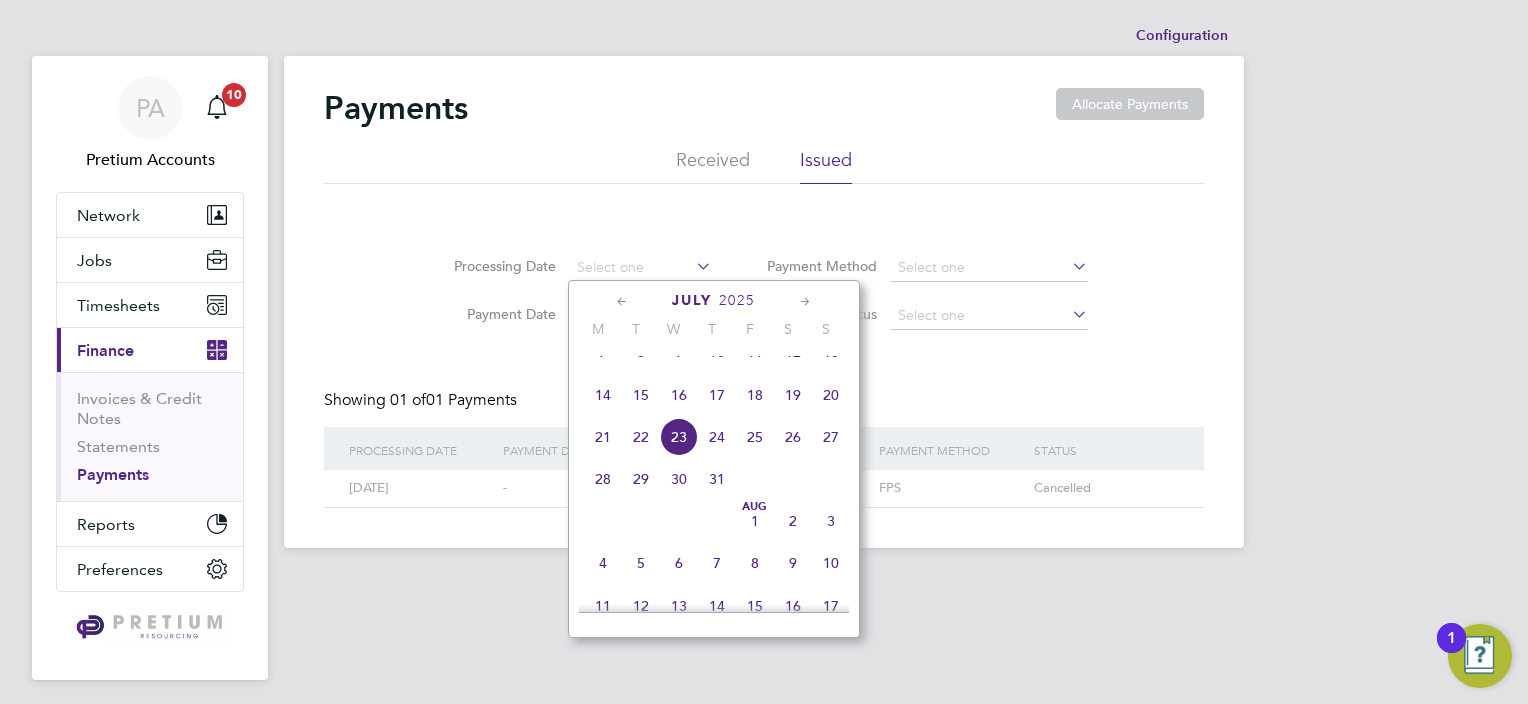 click on "Received" 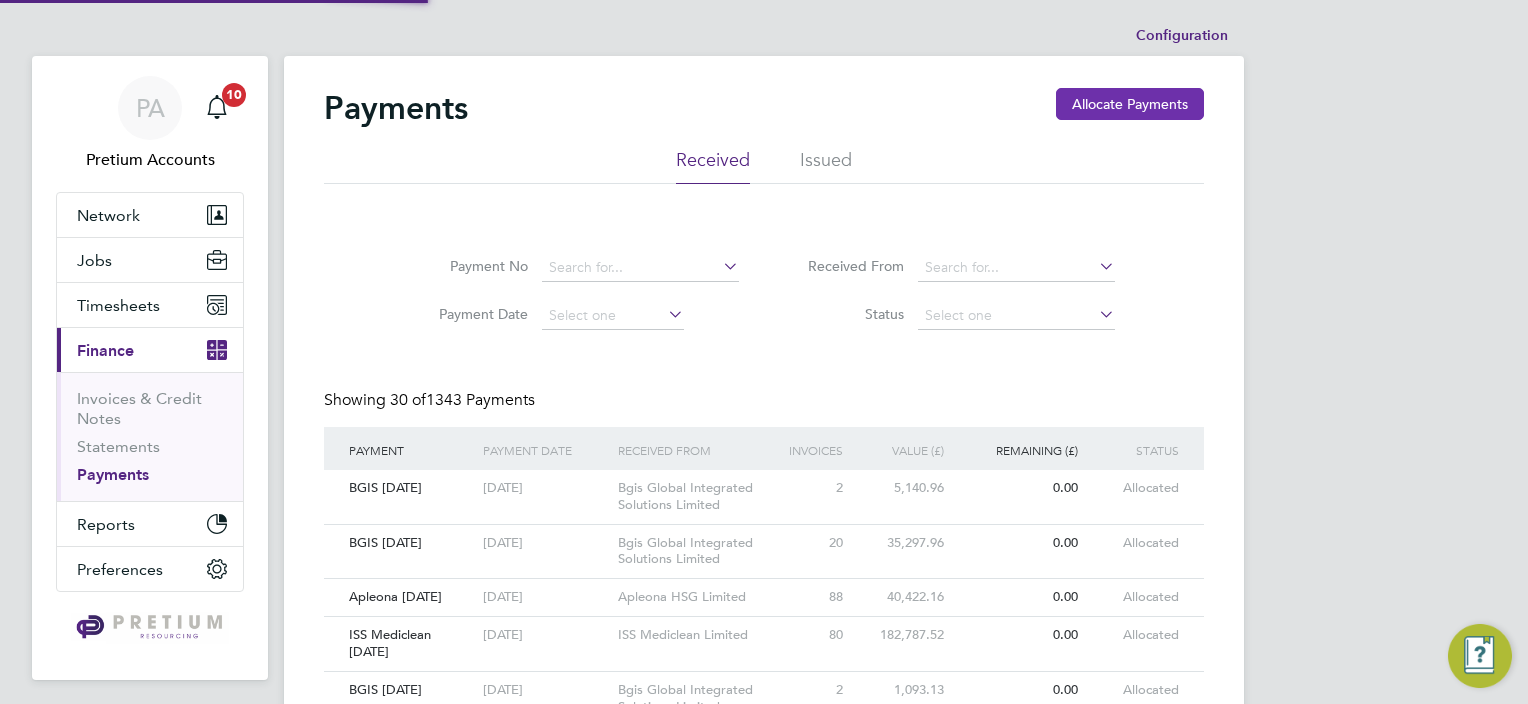 click on "Allocate Payments" 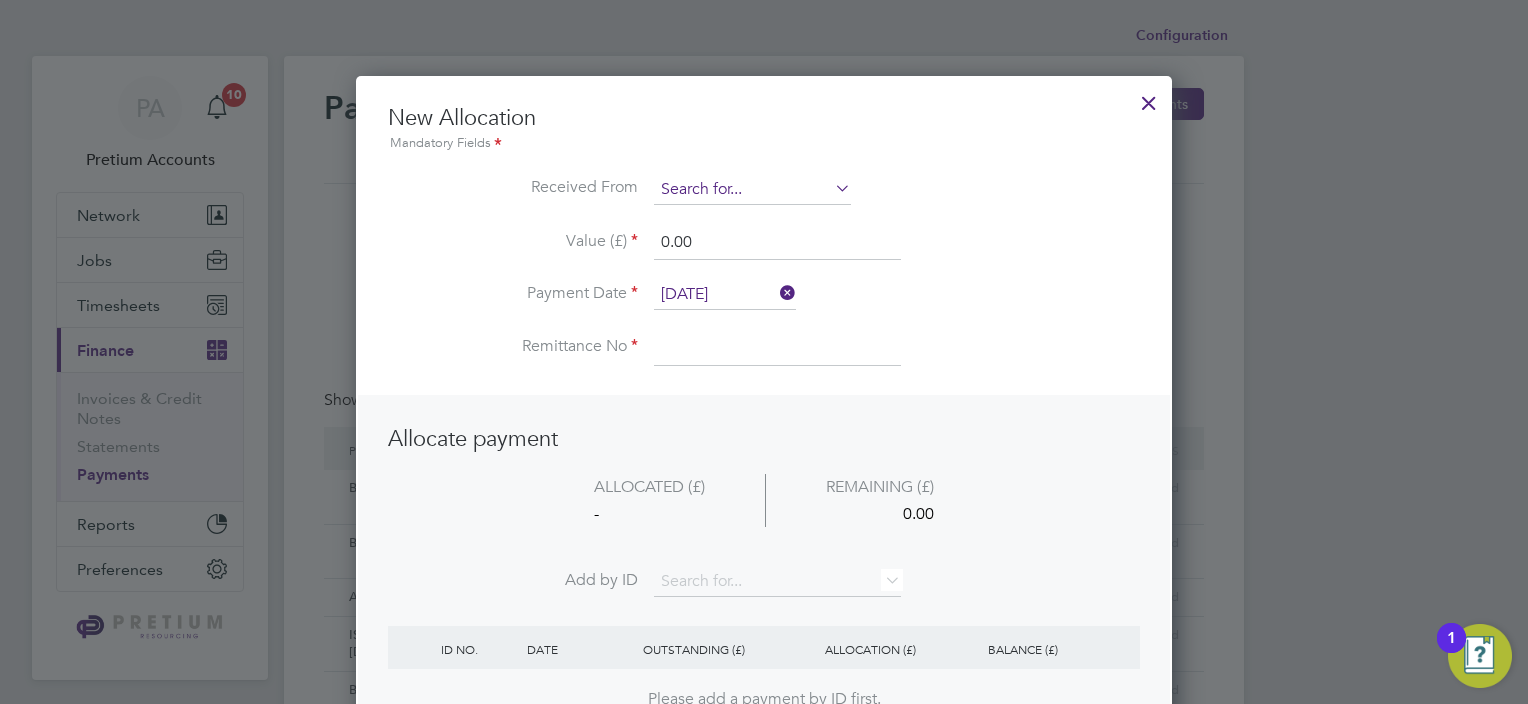 click at bounding box center (752, 190) 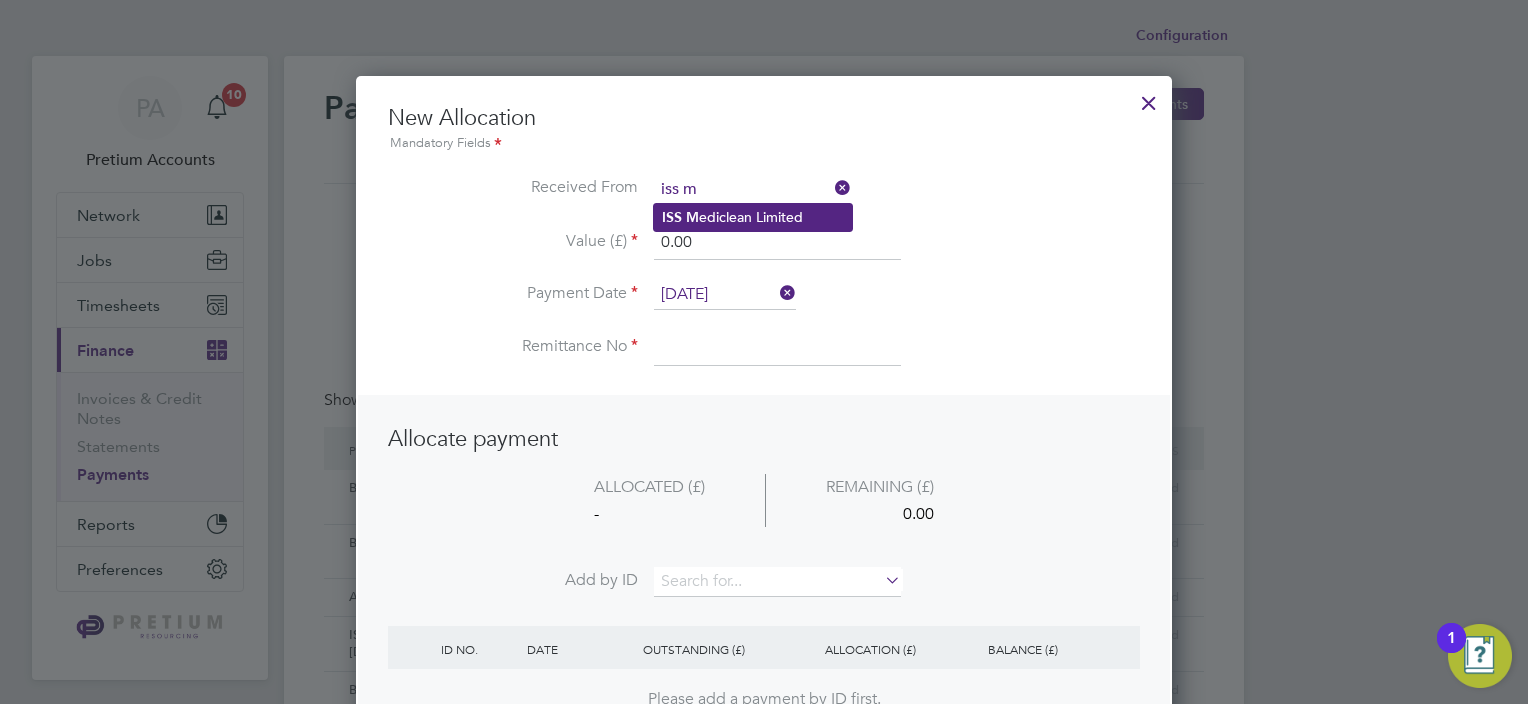 click on "ISS   M ediclean Limited" 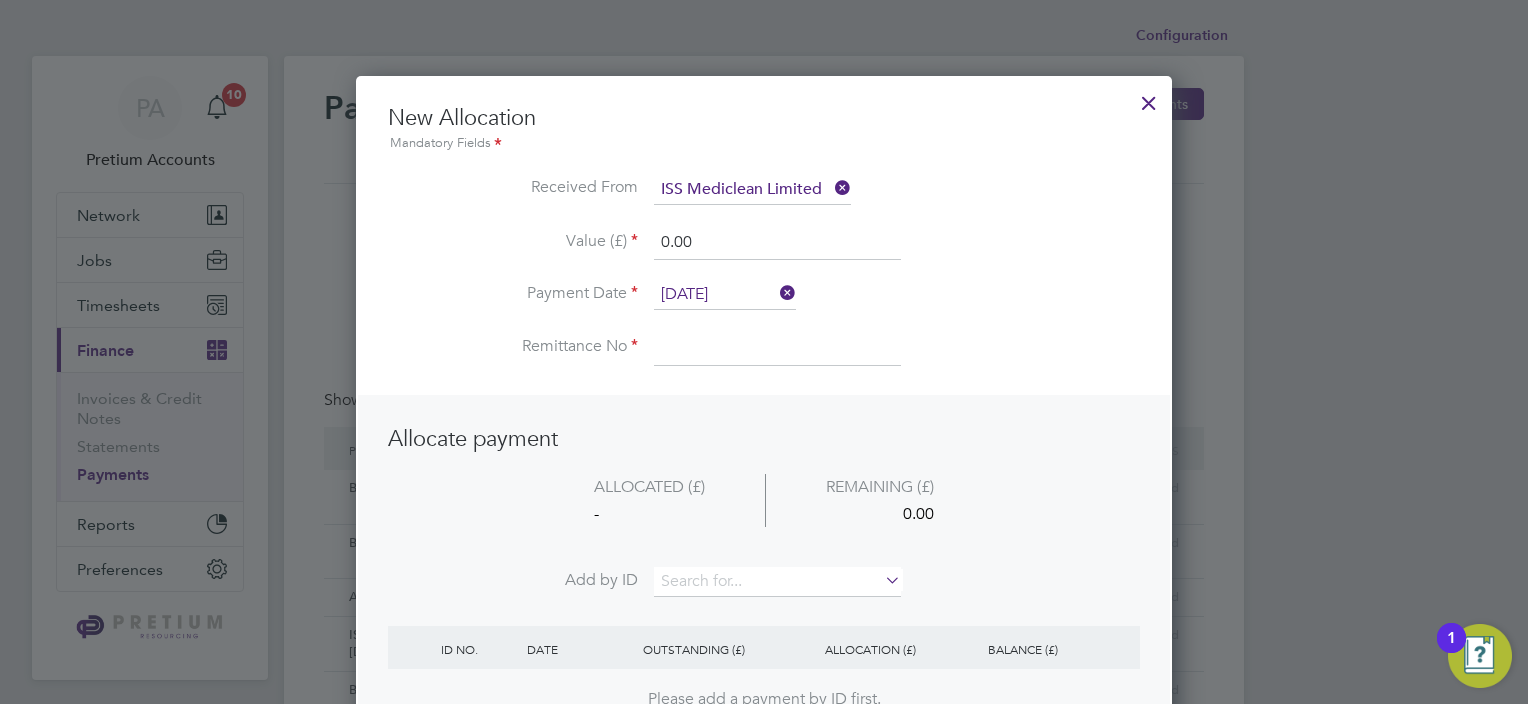 drag, startPoint x: 714, startPoint y: 243, endPoint x: 580, endPoint y: 240, distance: 134.03358 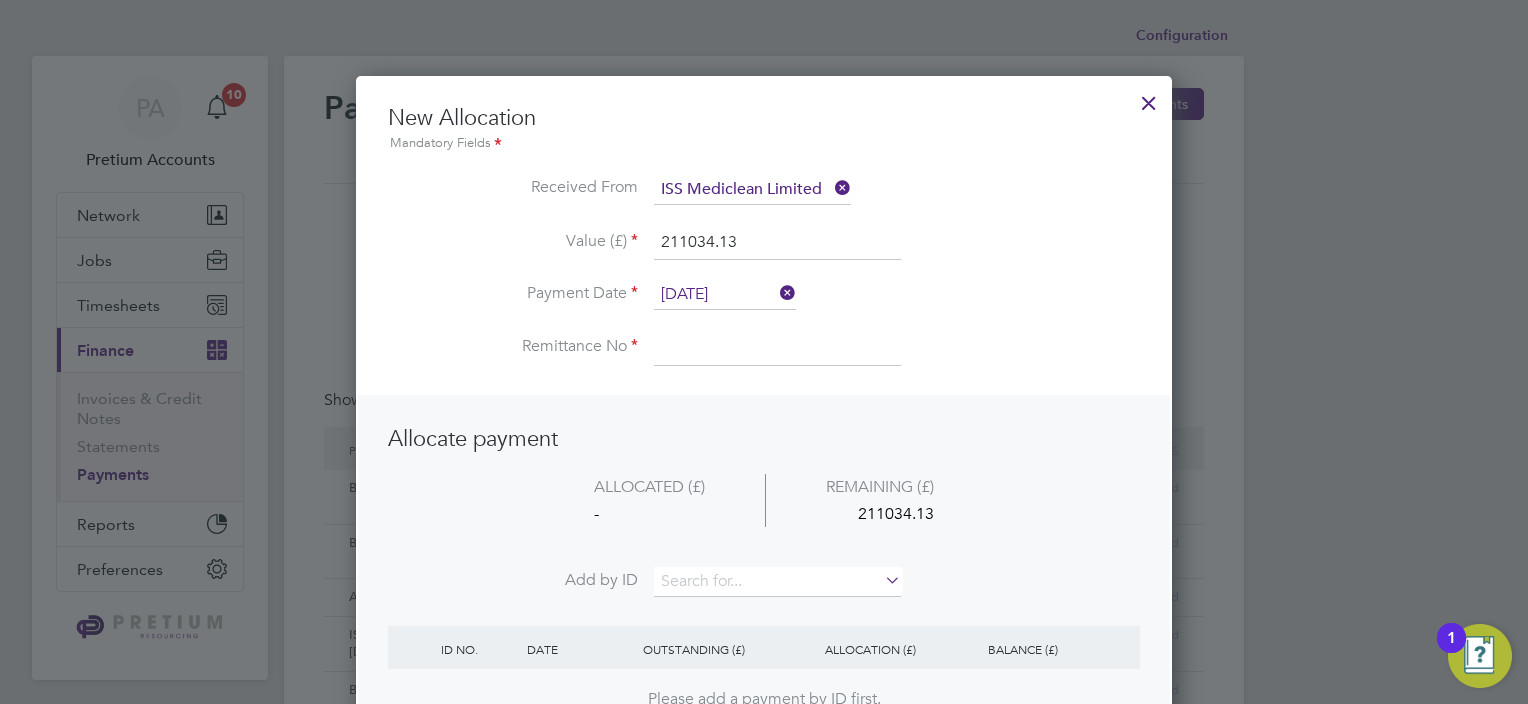 type on "211034.13" 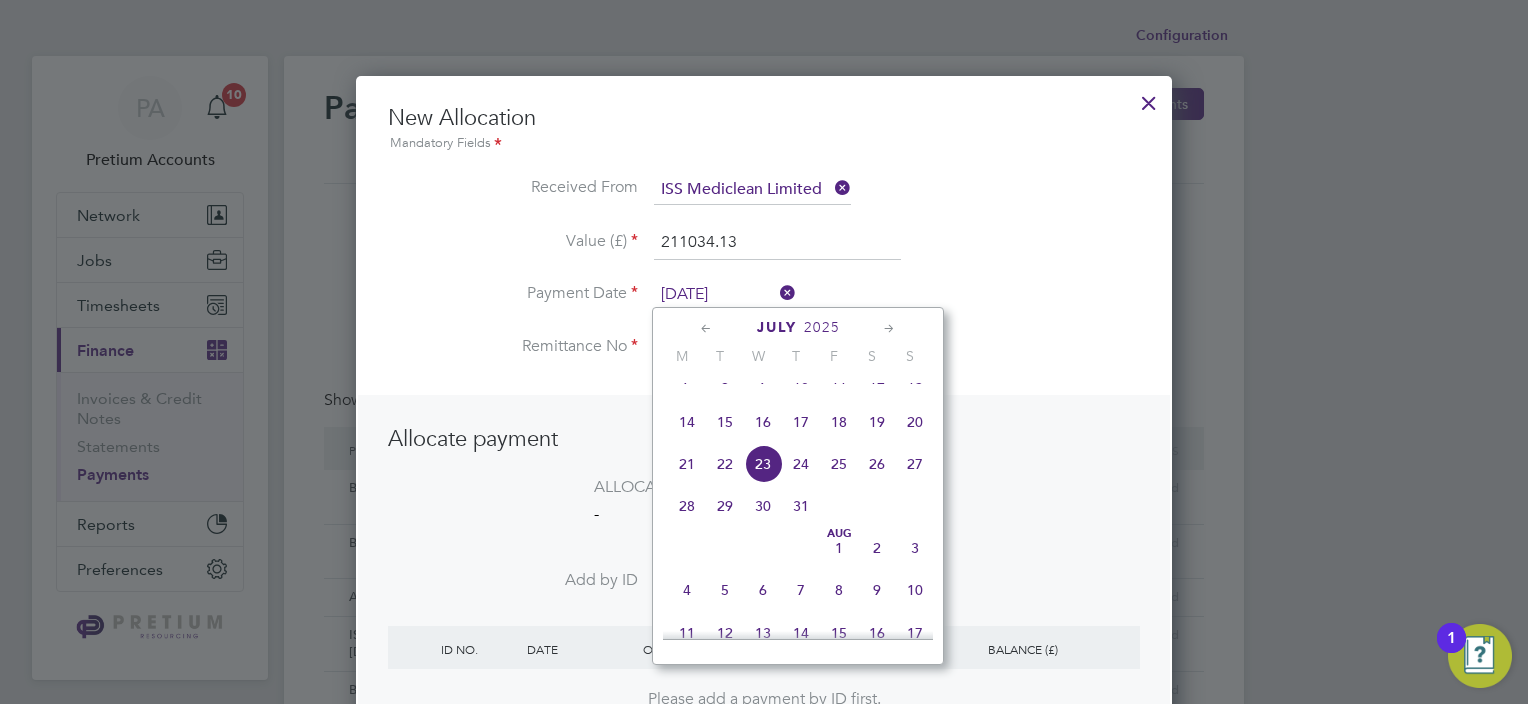 click on "24" 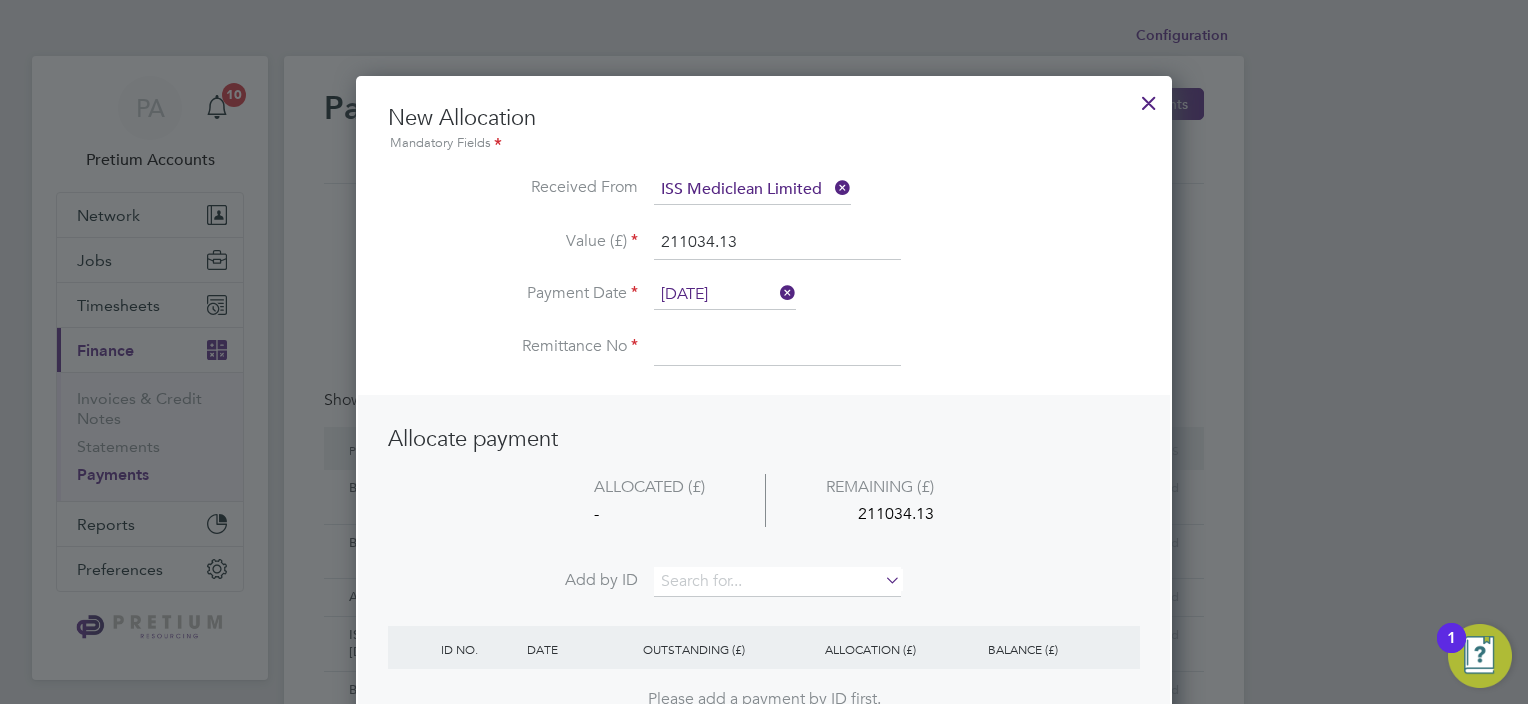 click at bounding box center (777, 348) 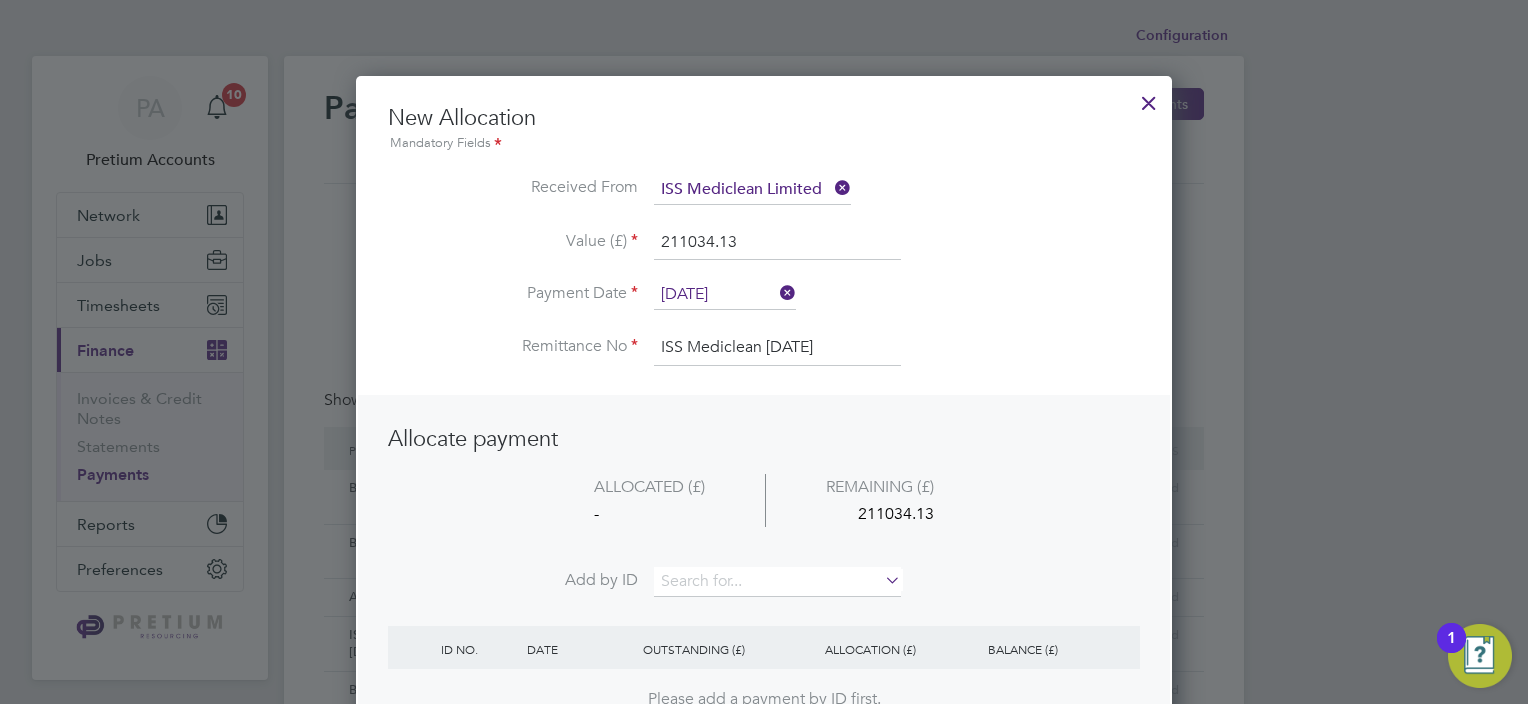drag, startPoint x: 806, startPoint y: 340, endPoint x: 798, endPoint y: 332, distance: 11.313708 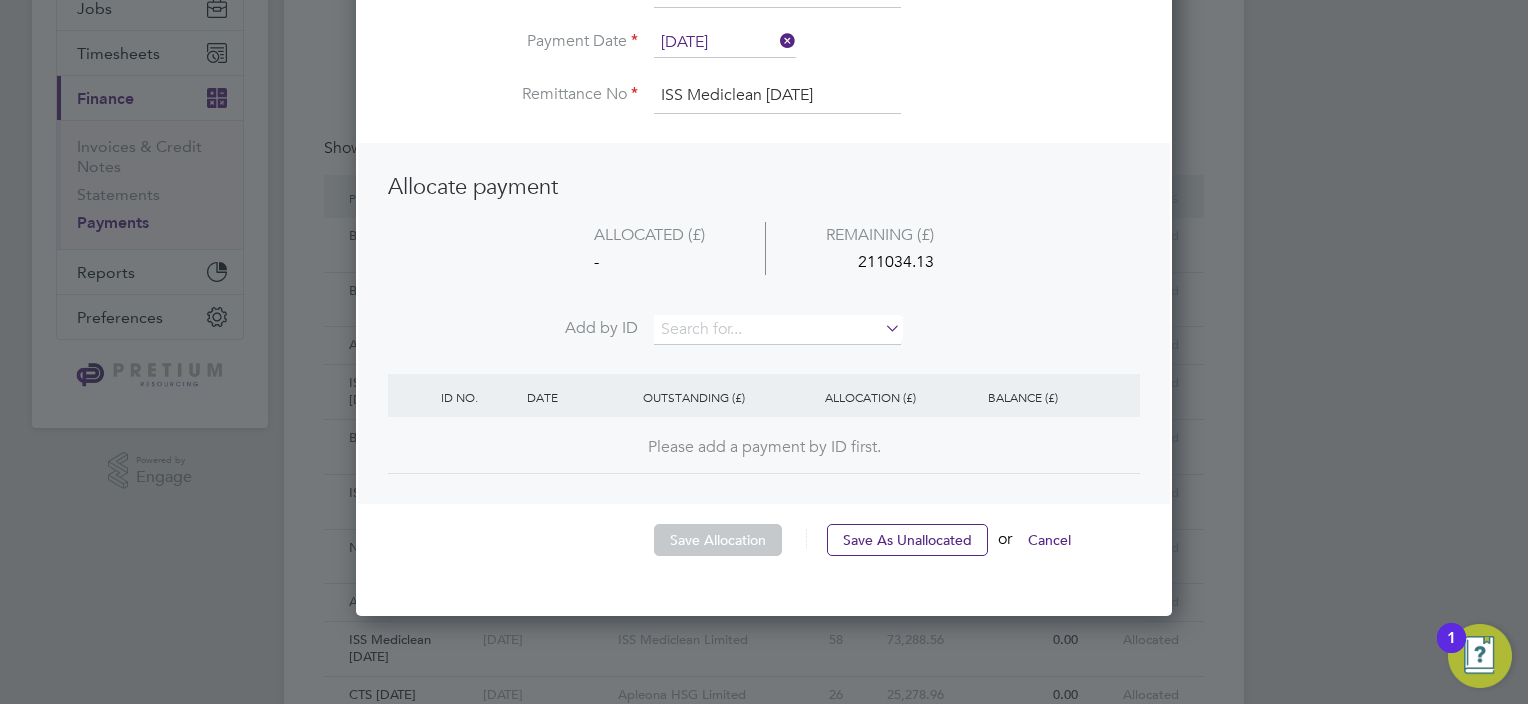 scroll, scrollTop: 300, scrollLeft: 0, axis: vertical 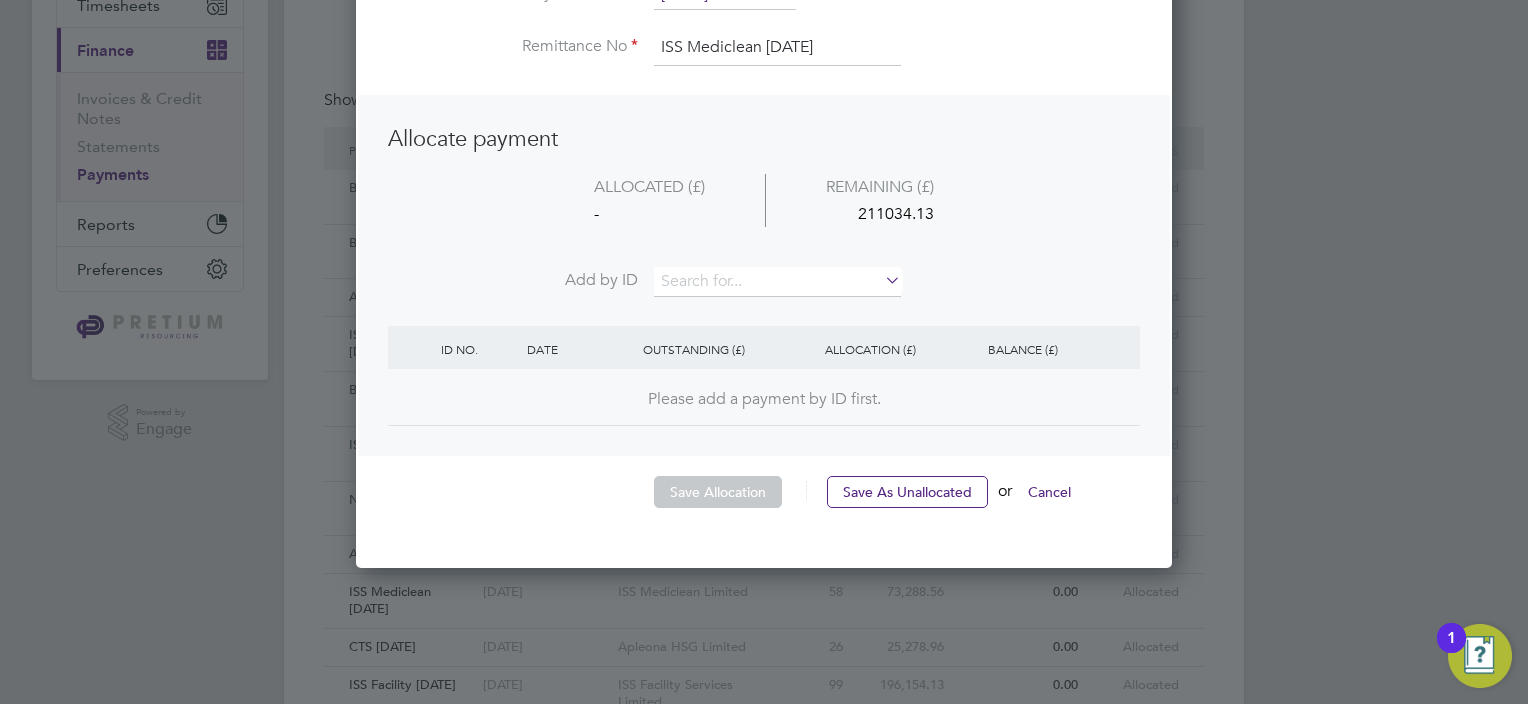 type on "ISS Mediclean [DATE]" 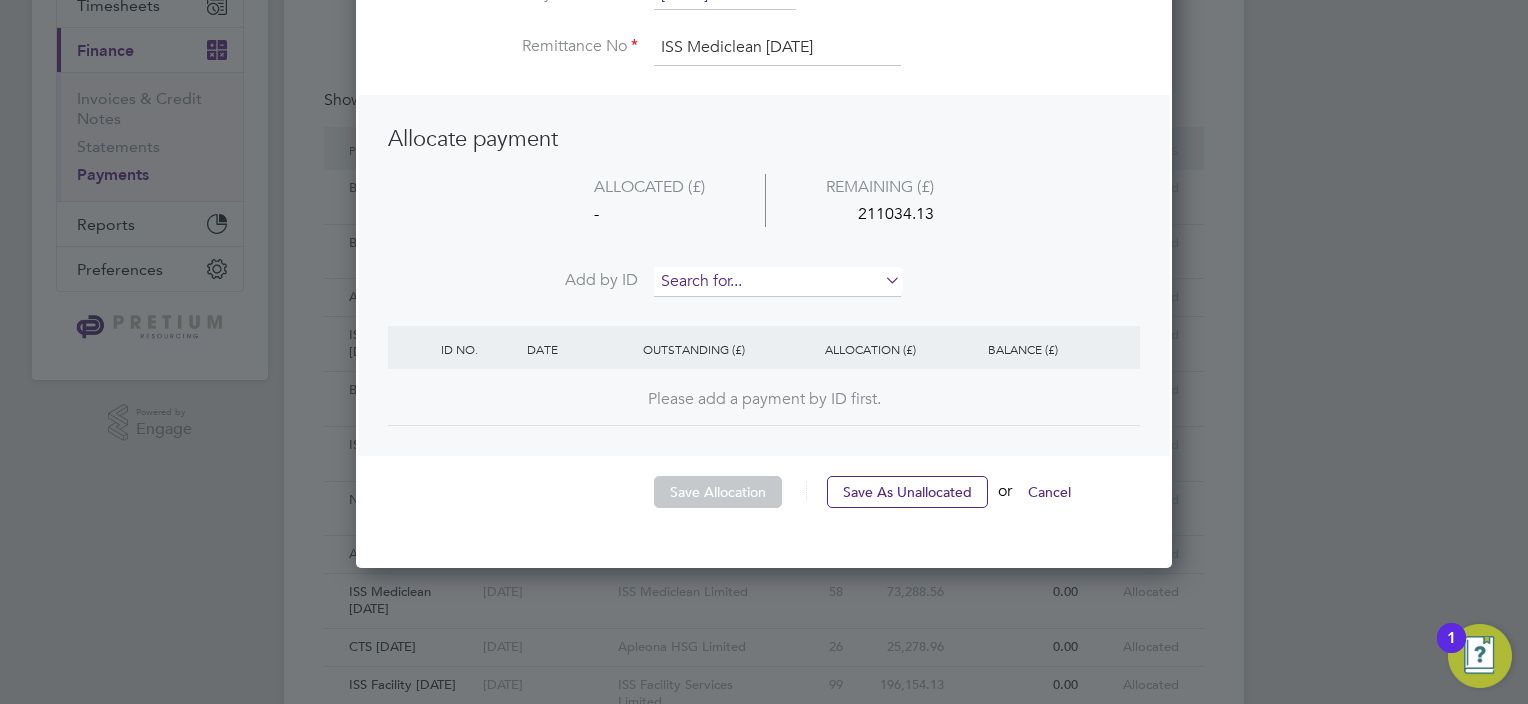 click at bounding box center (777, 282) 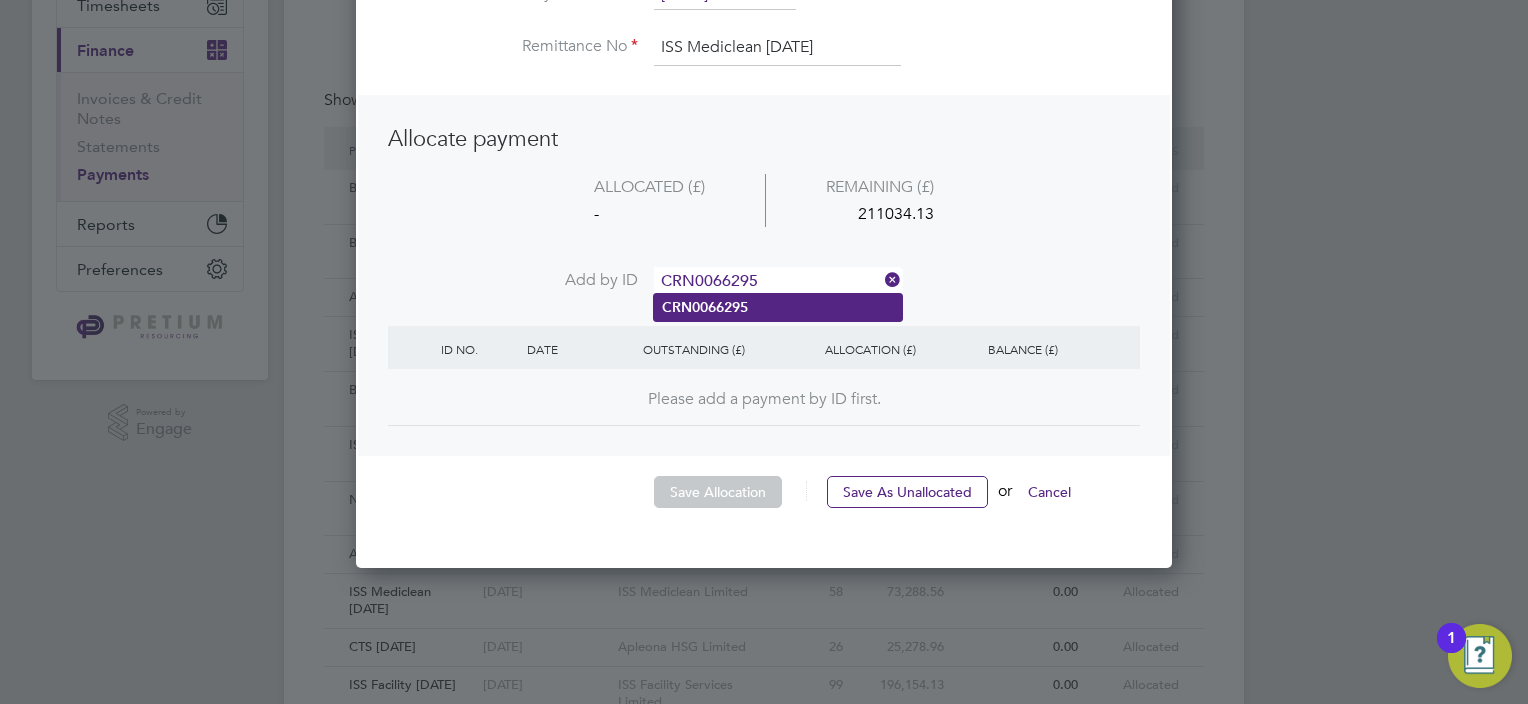 type on "CRN0066295" 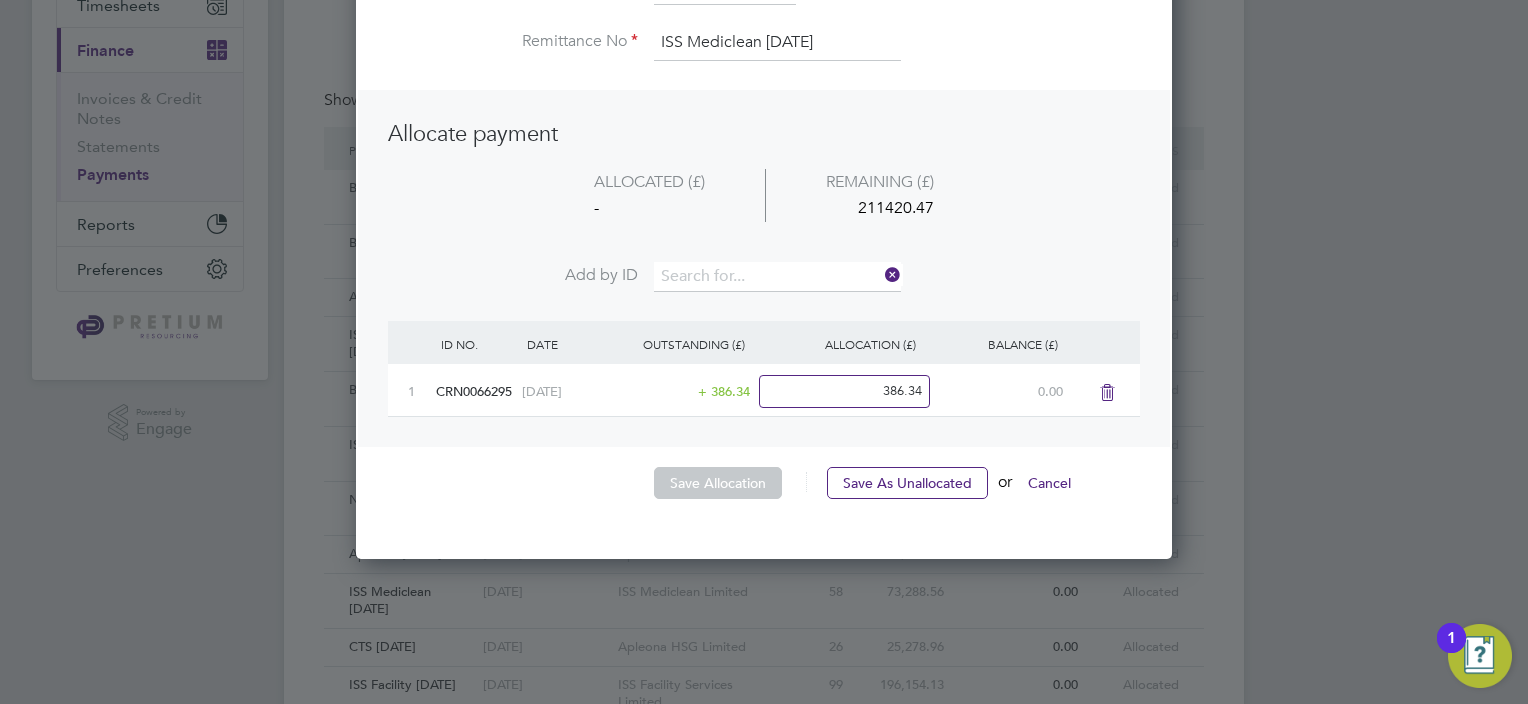 scroll, scrollTop: 9, scrollLeft: 10, axis: both 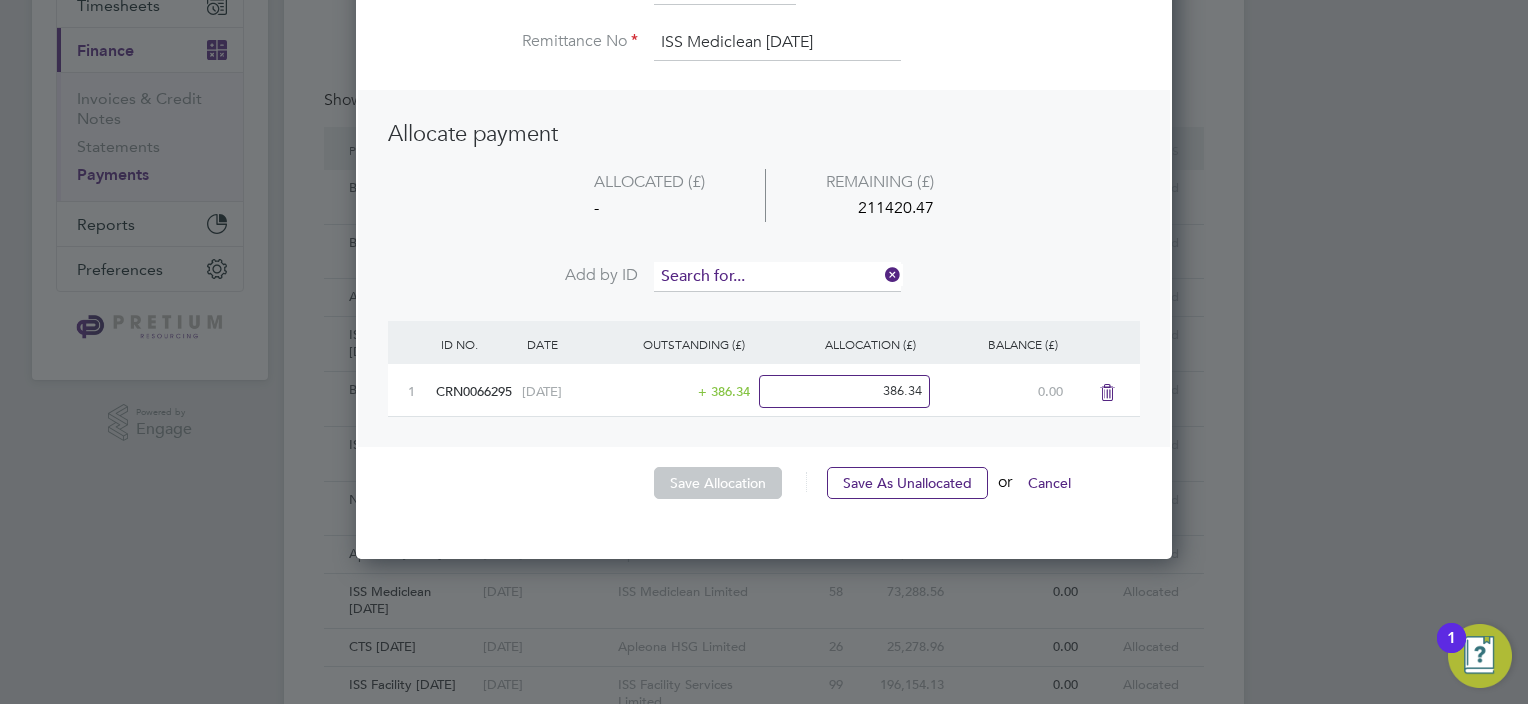 click at bounding box center [777, 277] 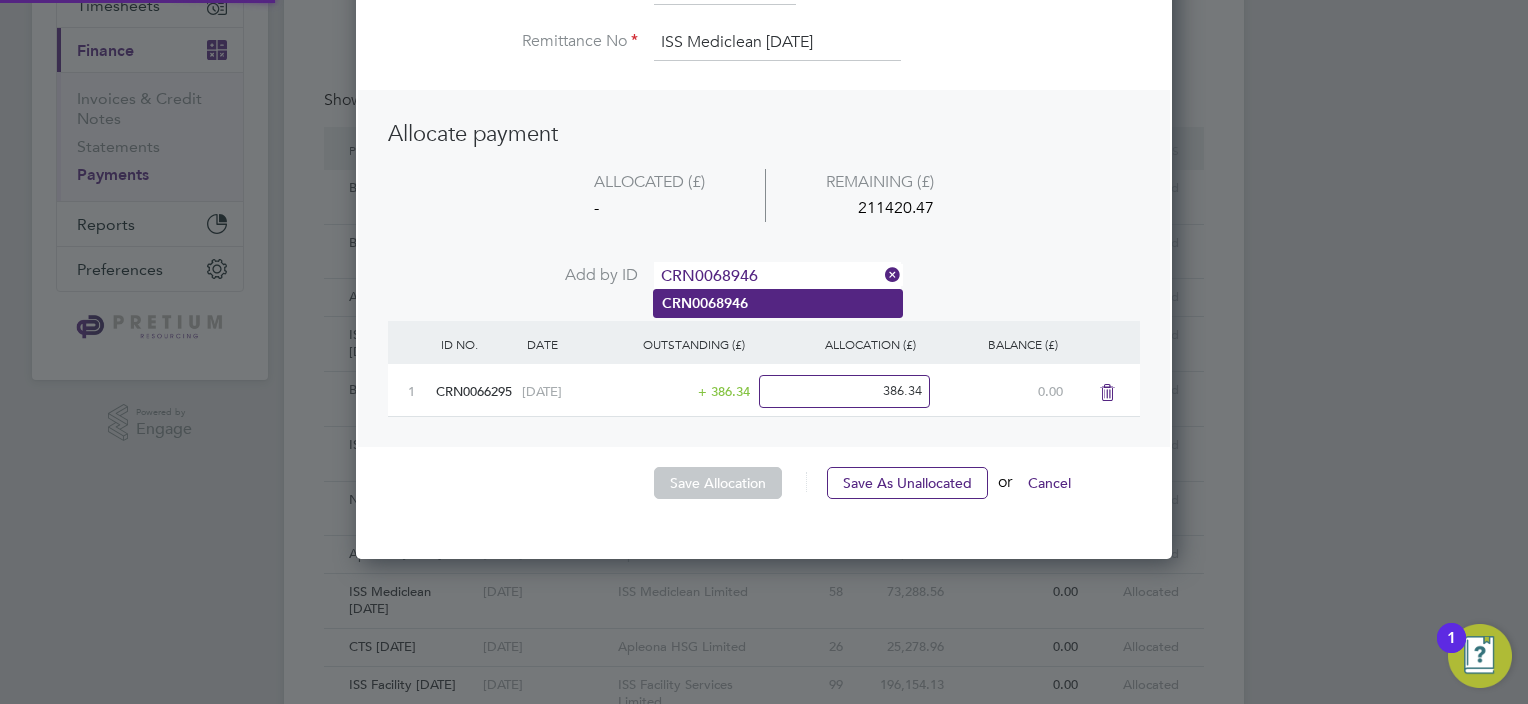 type on "CRN0068946" 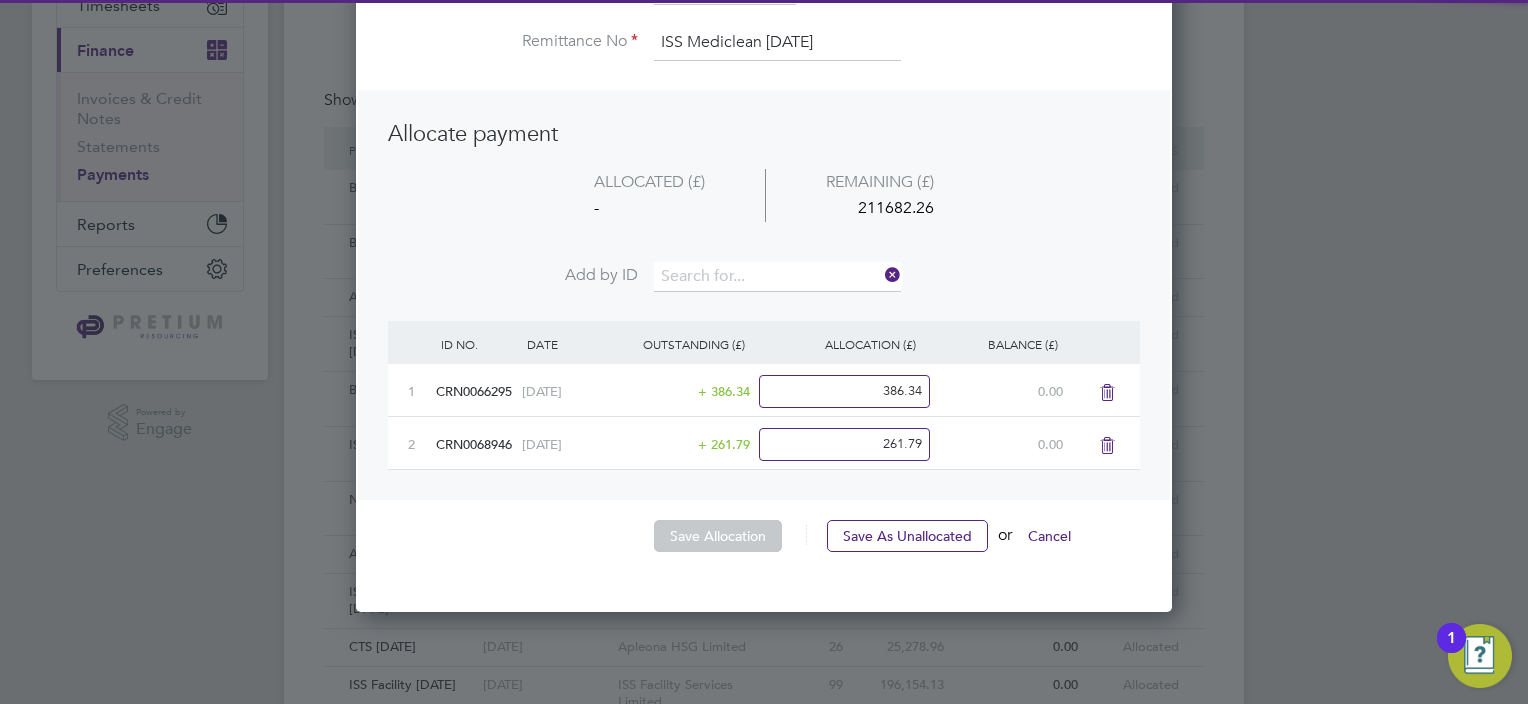 scroll, scrollTop: 9, scrollLeft: 10, axis: both 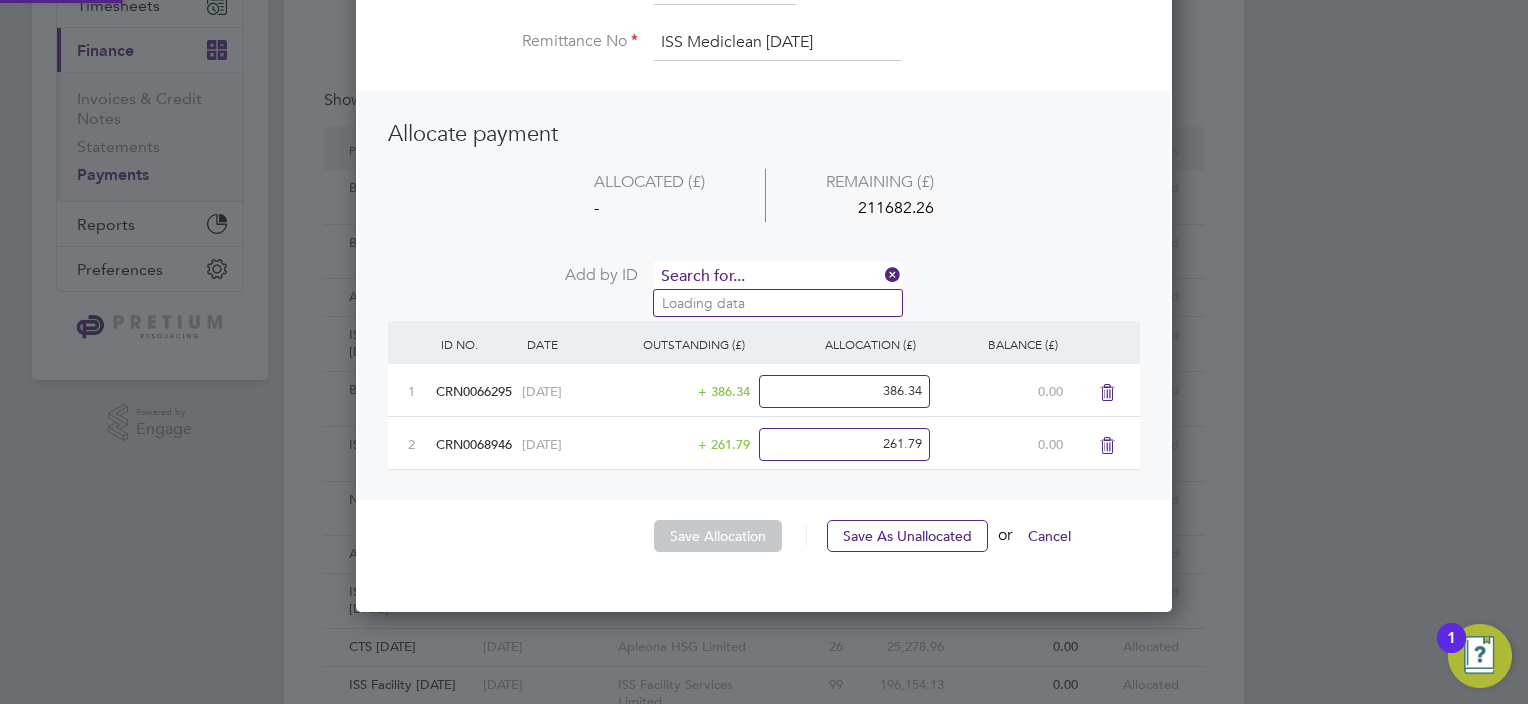 click at bounding box center [777, 277] 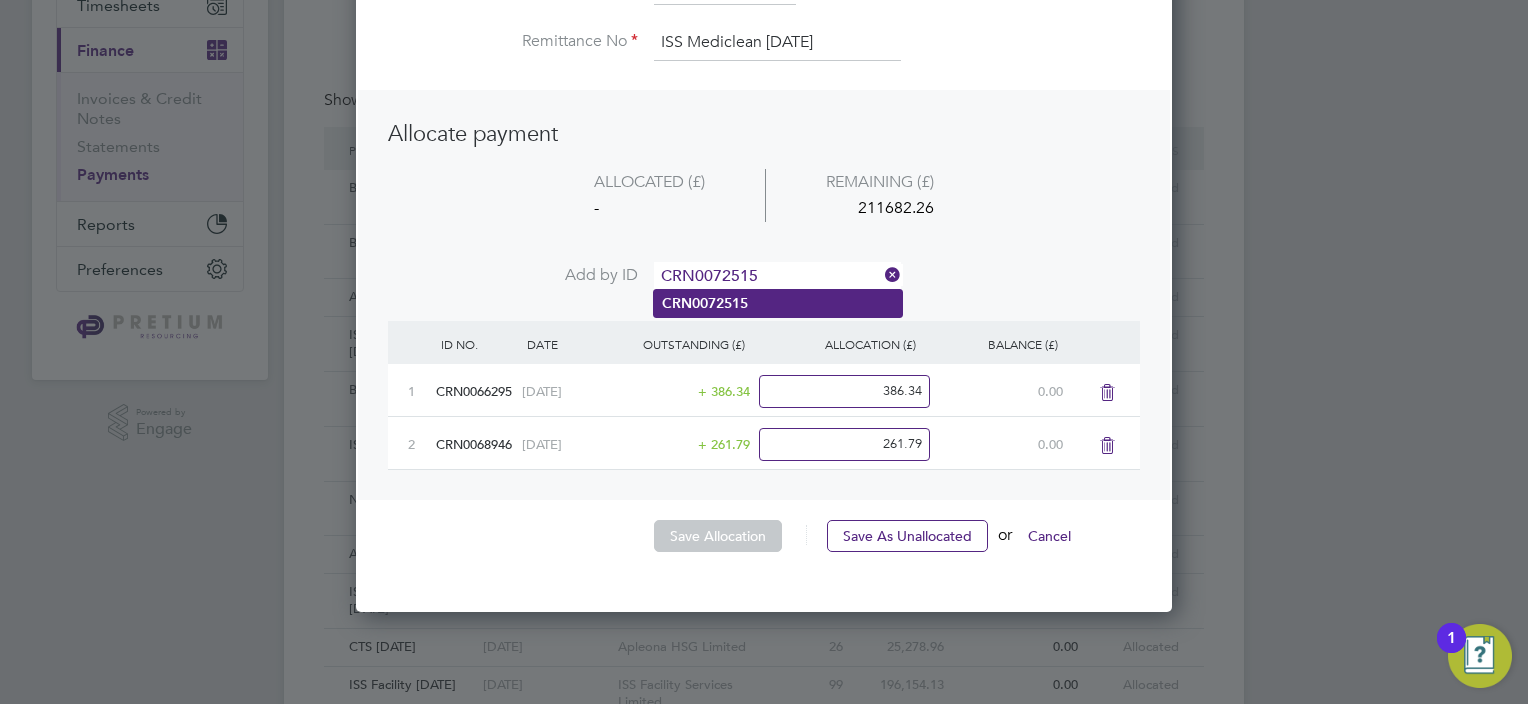type on "CRN0072515" 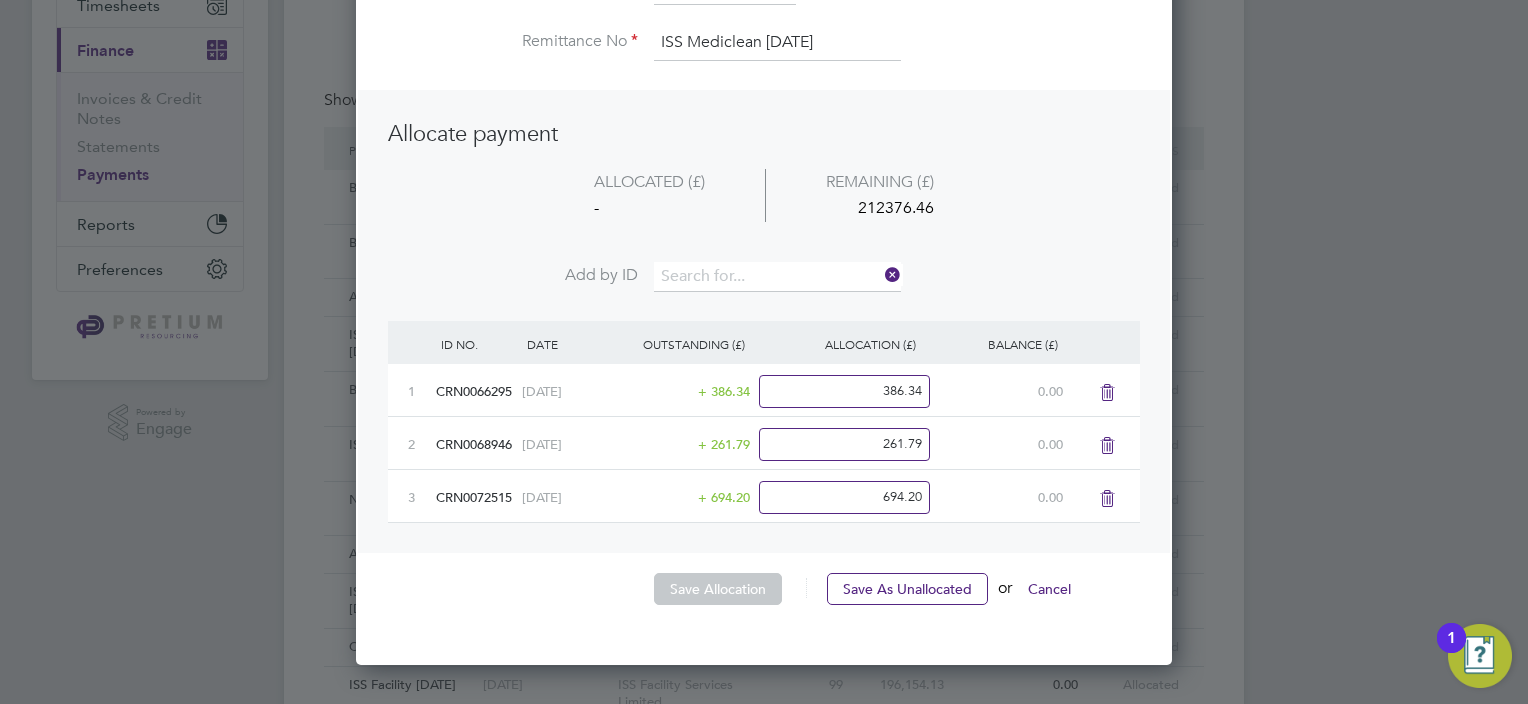 scroll, scrollTop: 9, scrollLeft: 10, axis: both 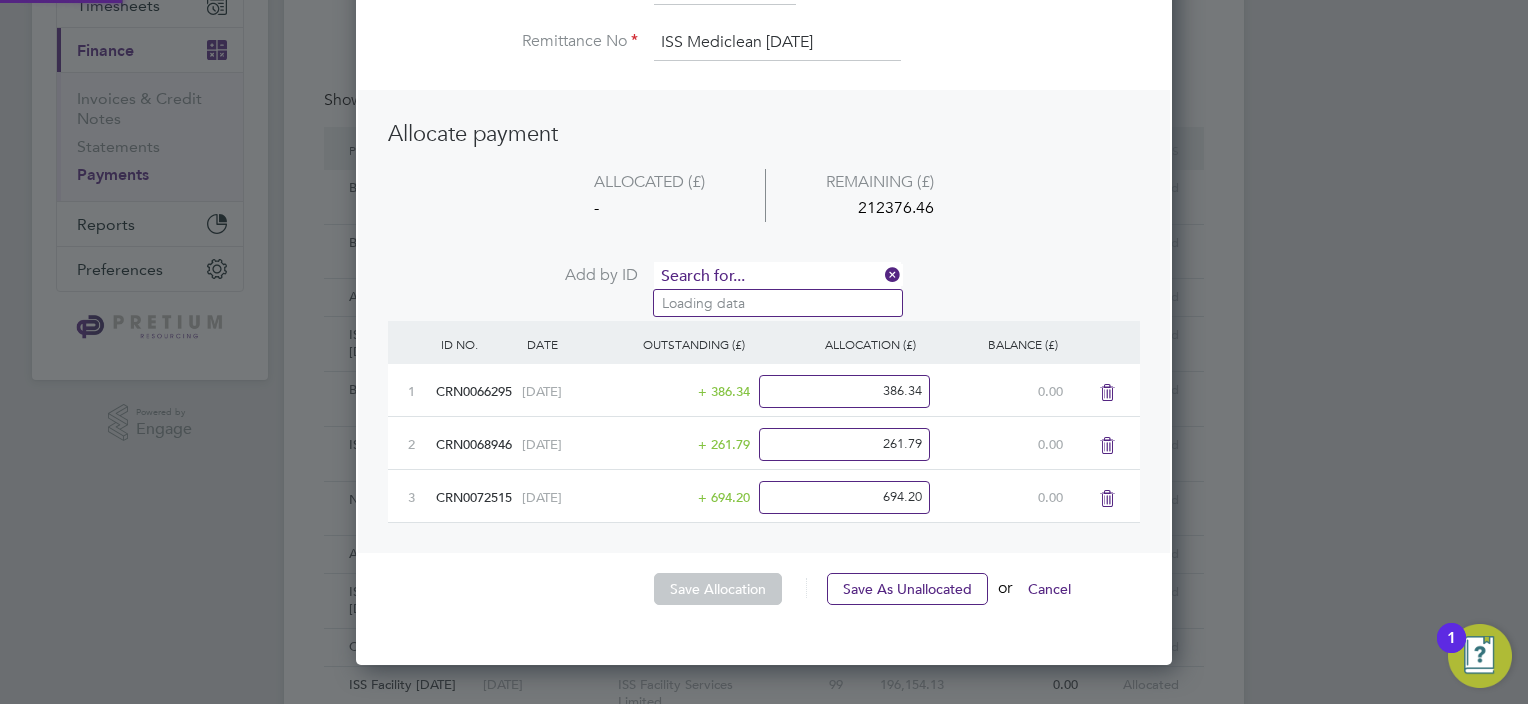 click at bounding box center (777, 277) 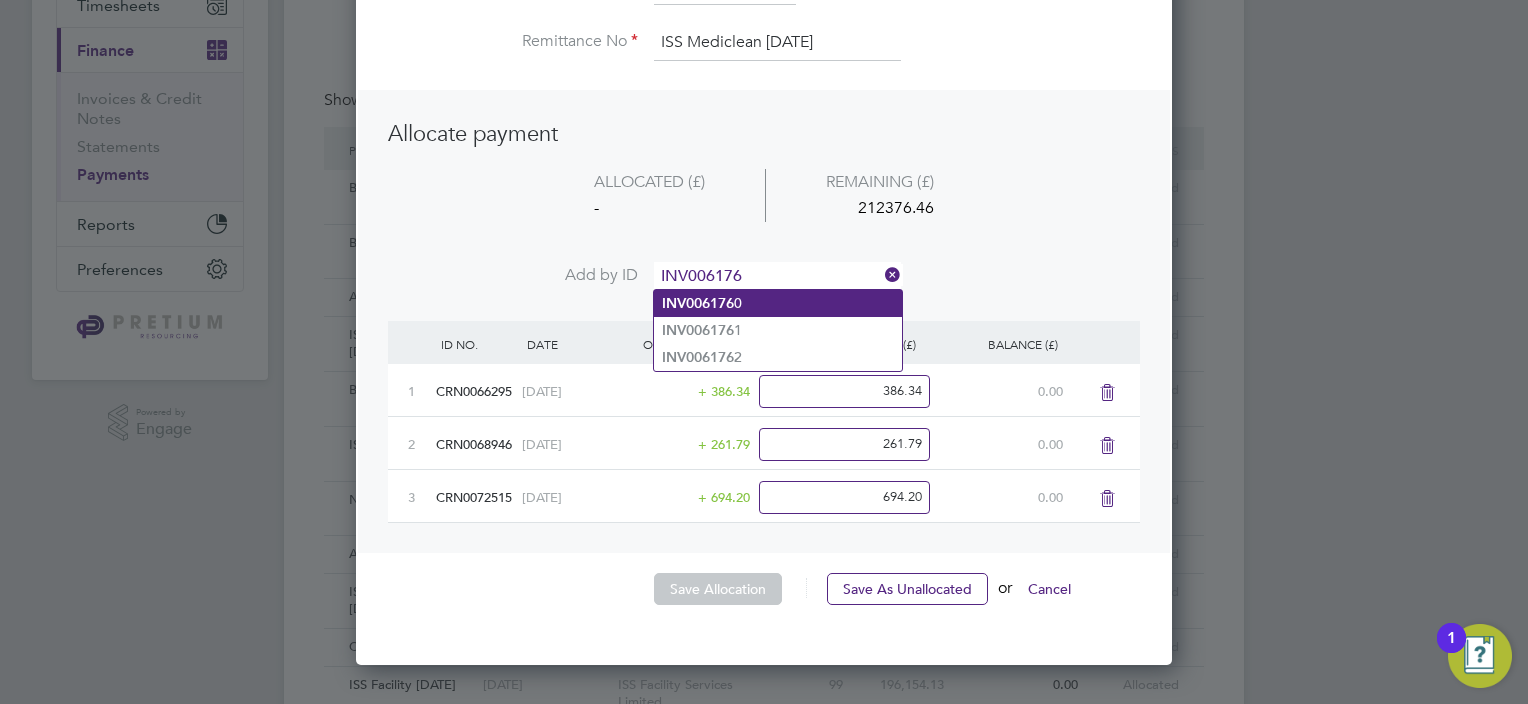type on "INV006176" 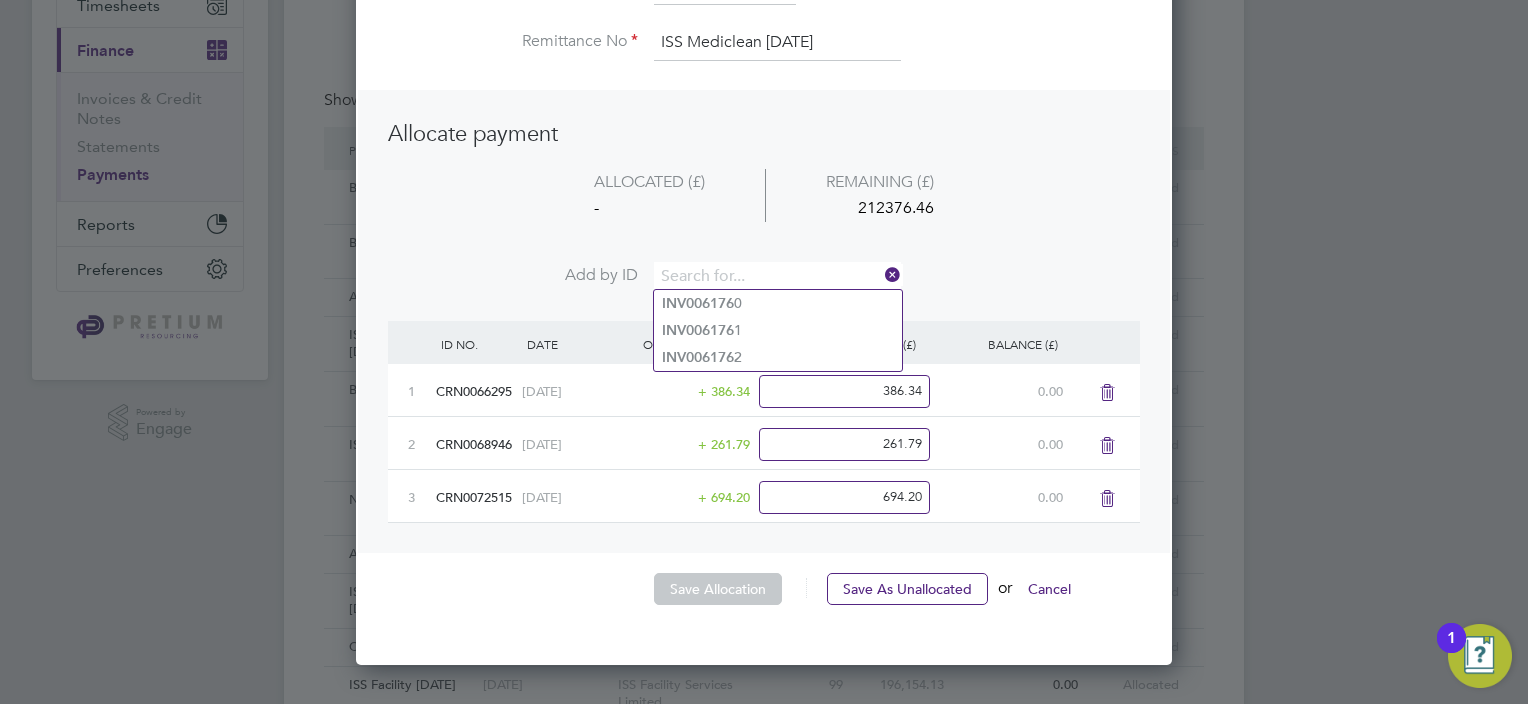 scroll, scrollTop: 10, scrollLeft: 10, axis: both 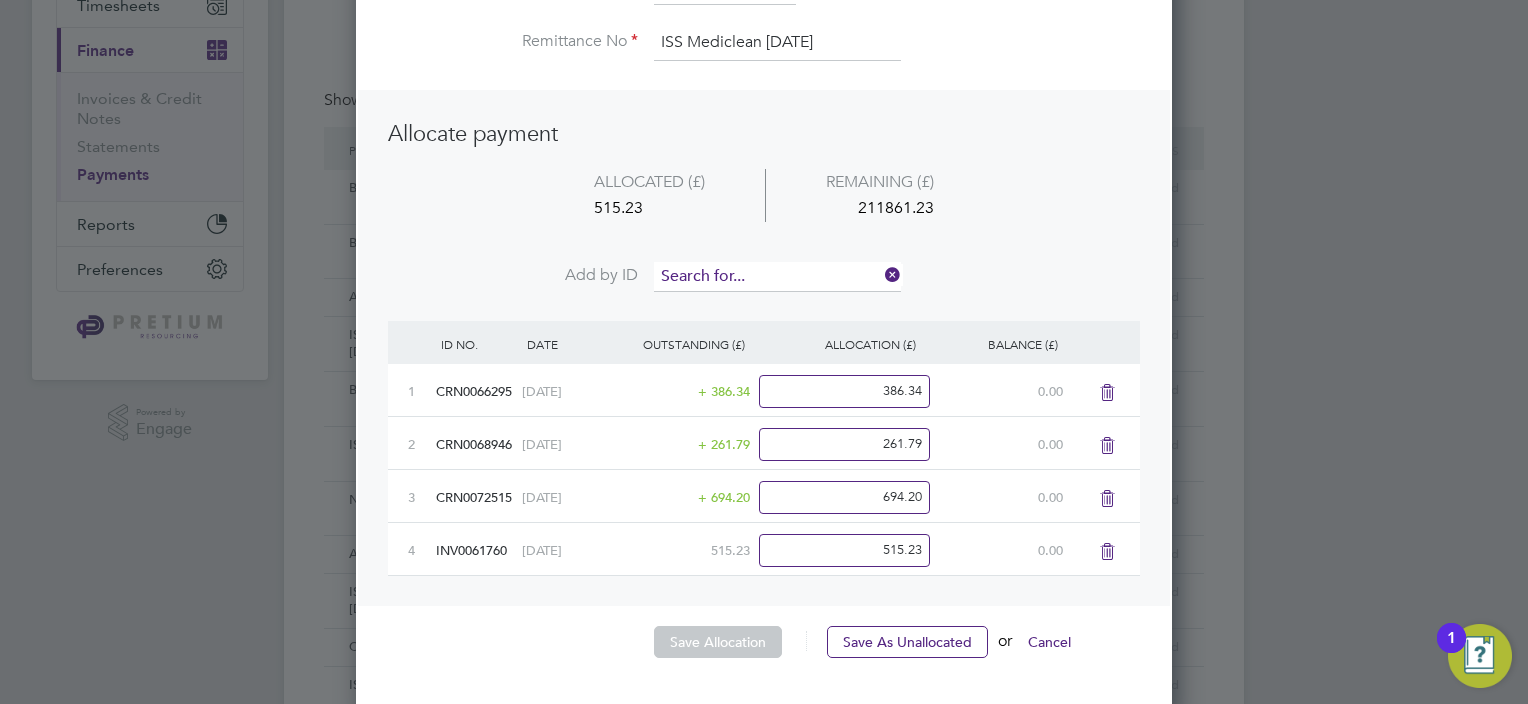 click at bounding box center [777, 277] 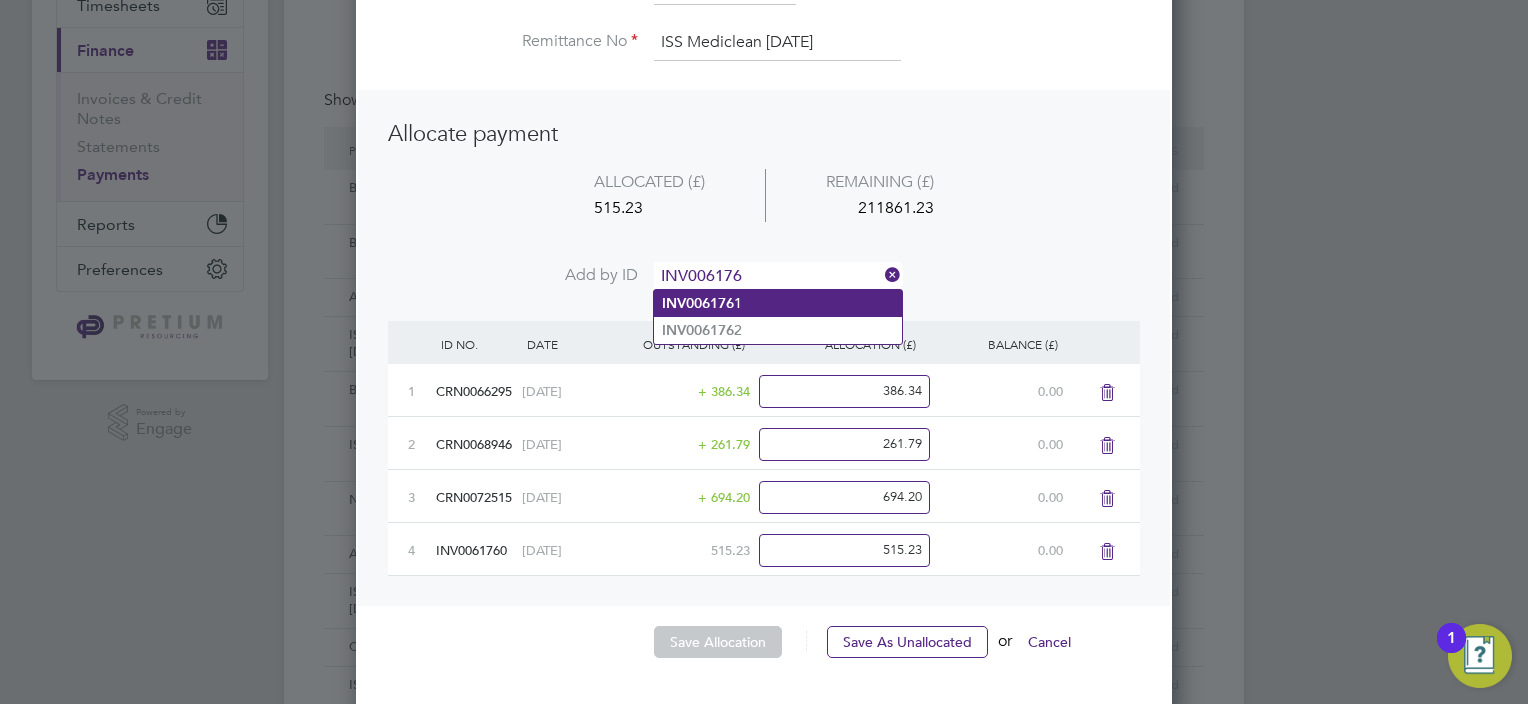 type on "INV006176" 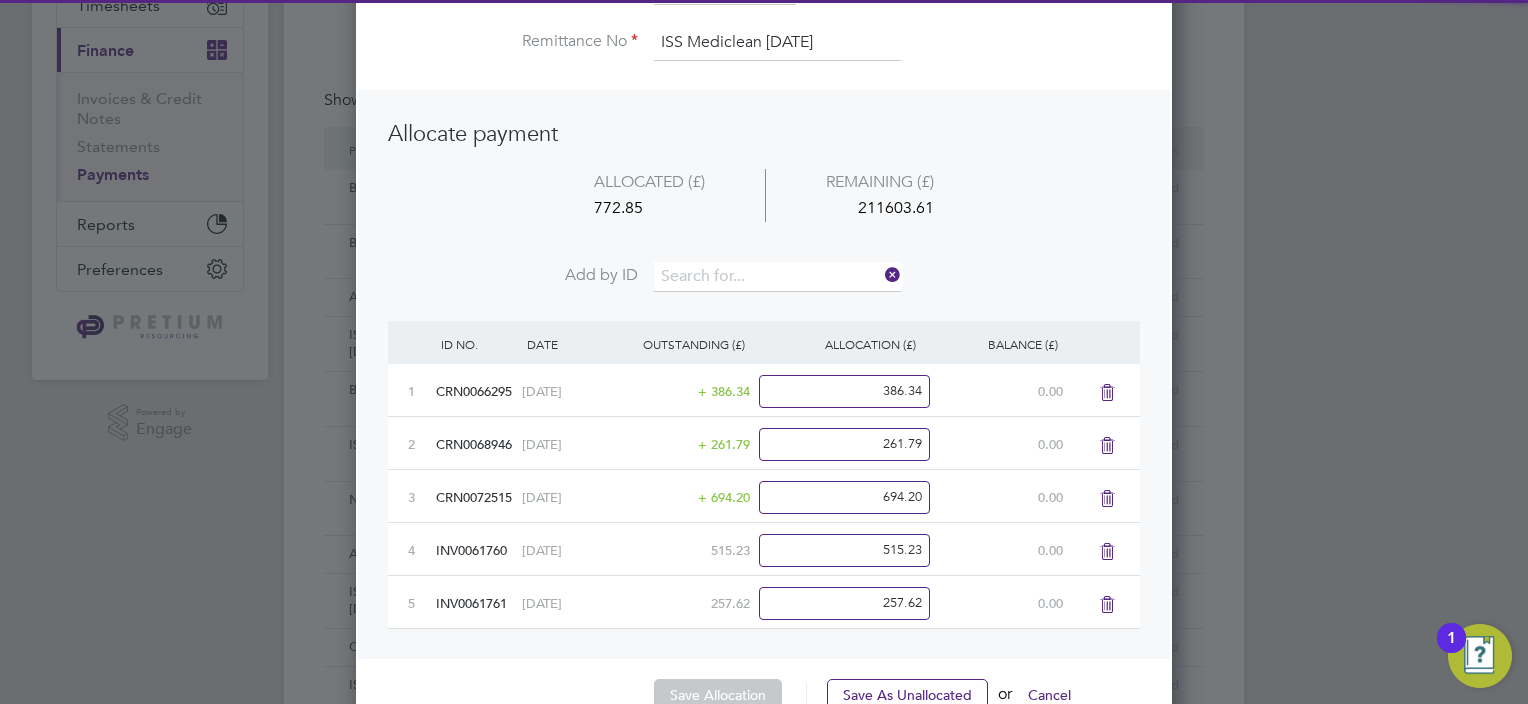 scroll, scrollTop: 10, scrollLeft: 10, axis: both 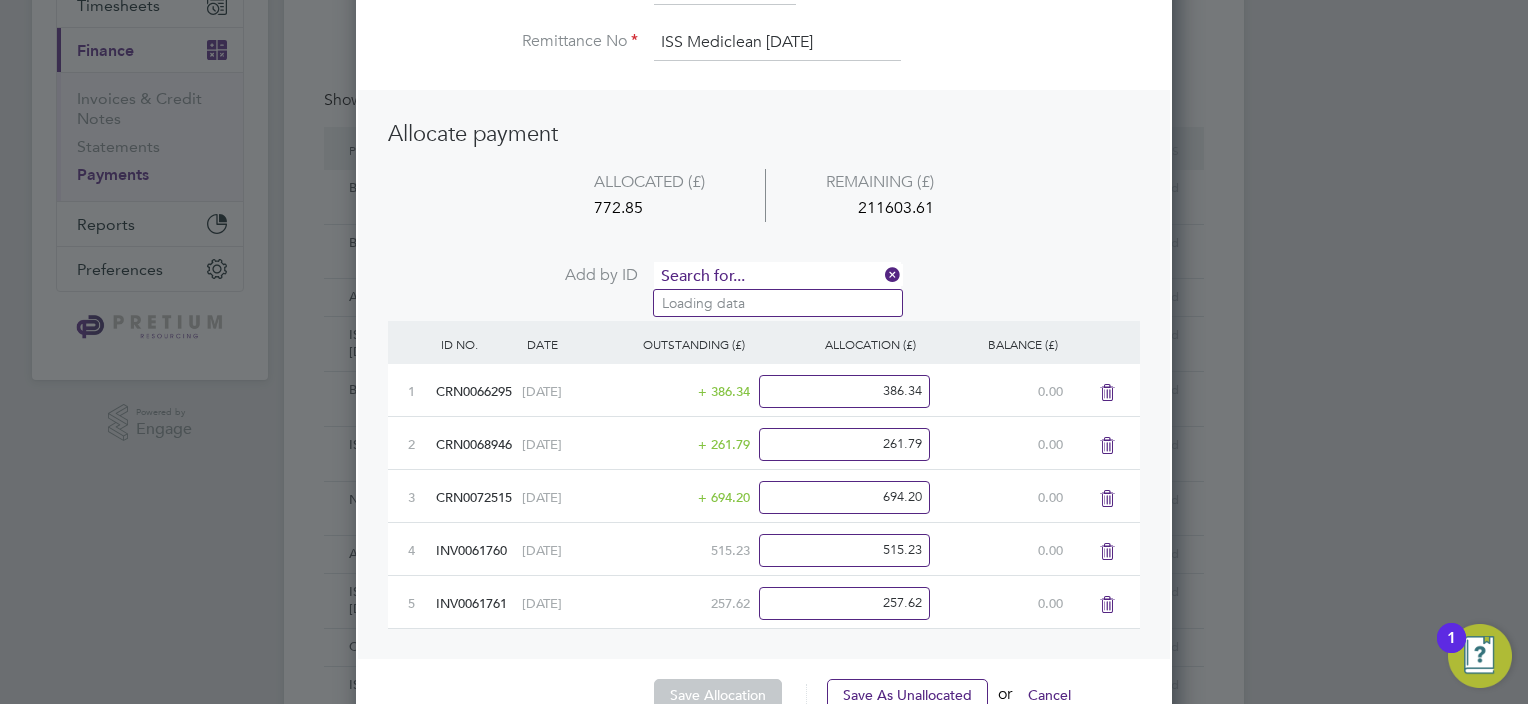 click at bounding box center [777, 277] 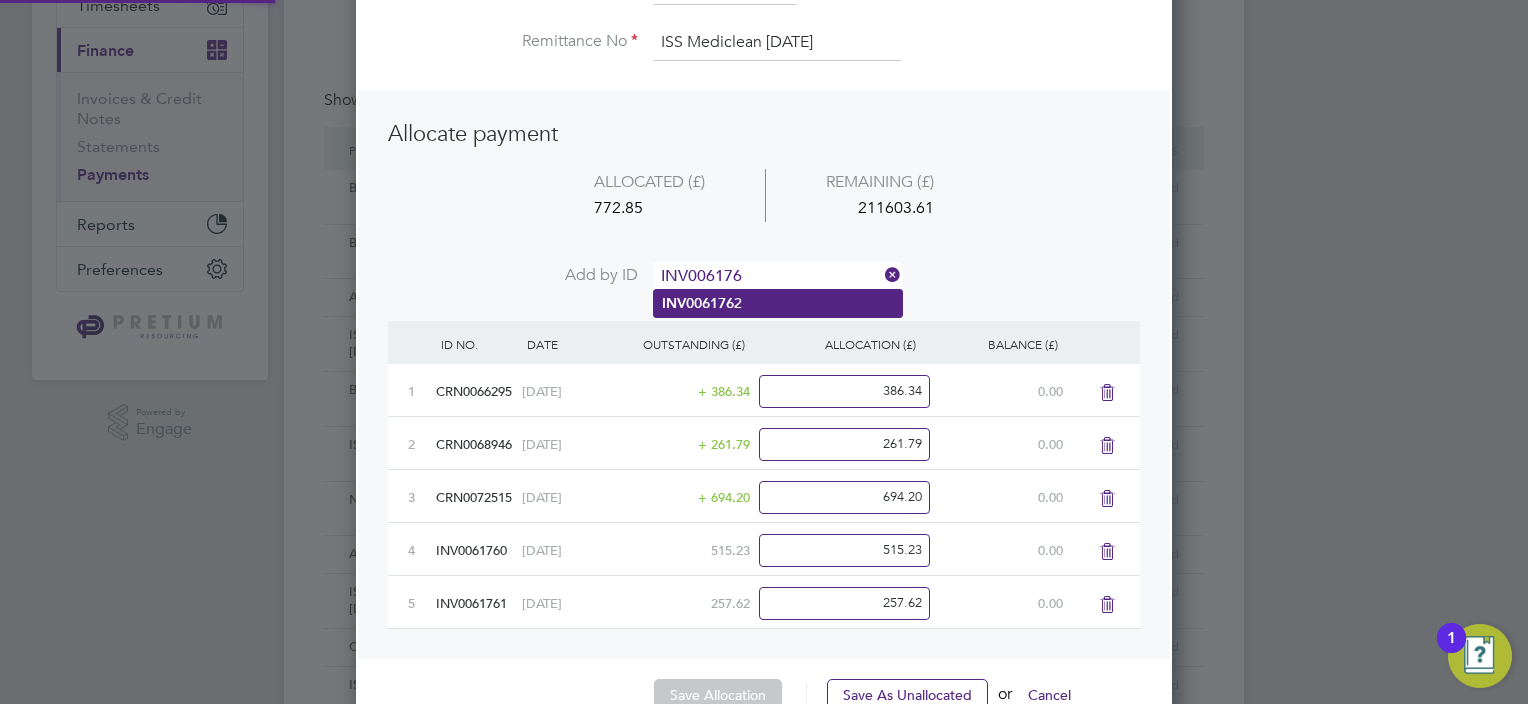 type on "INV006176" 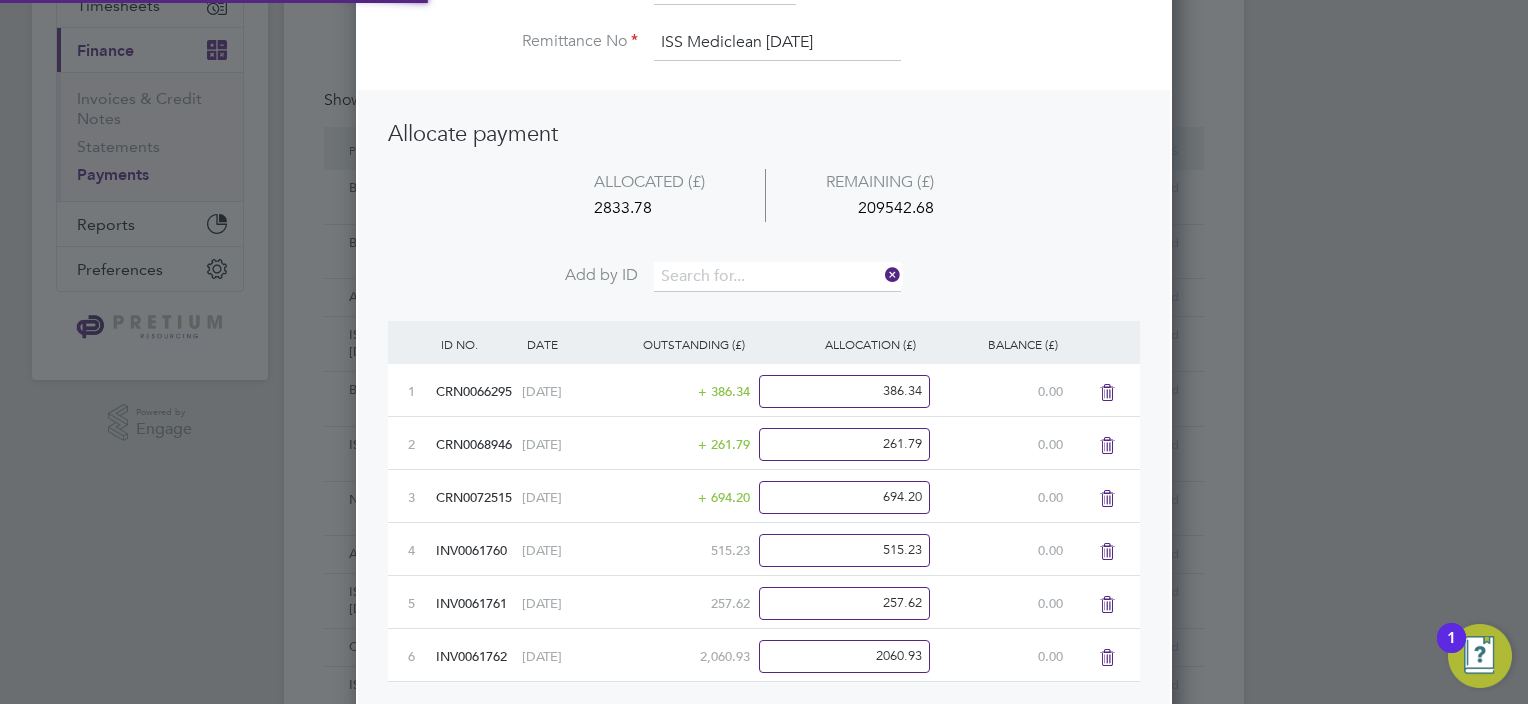 scroll, scrollTop: 10, scrollLeft: 10, axis: both 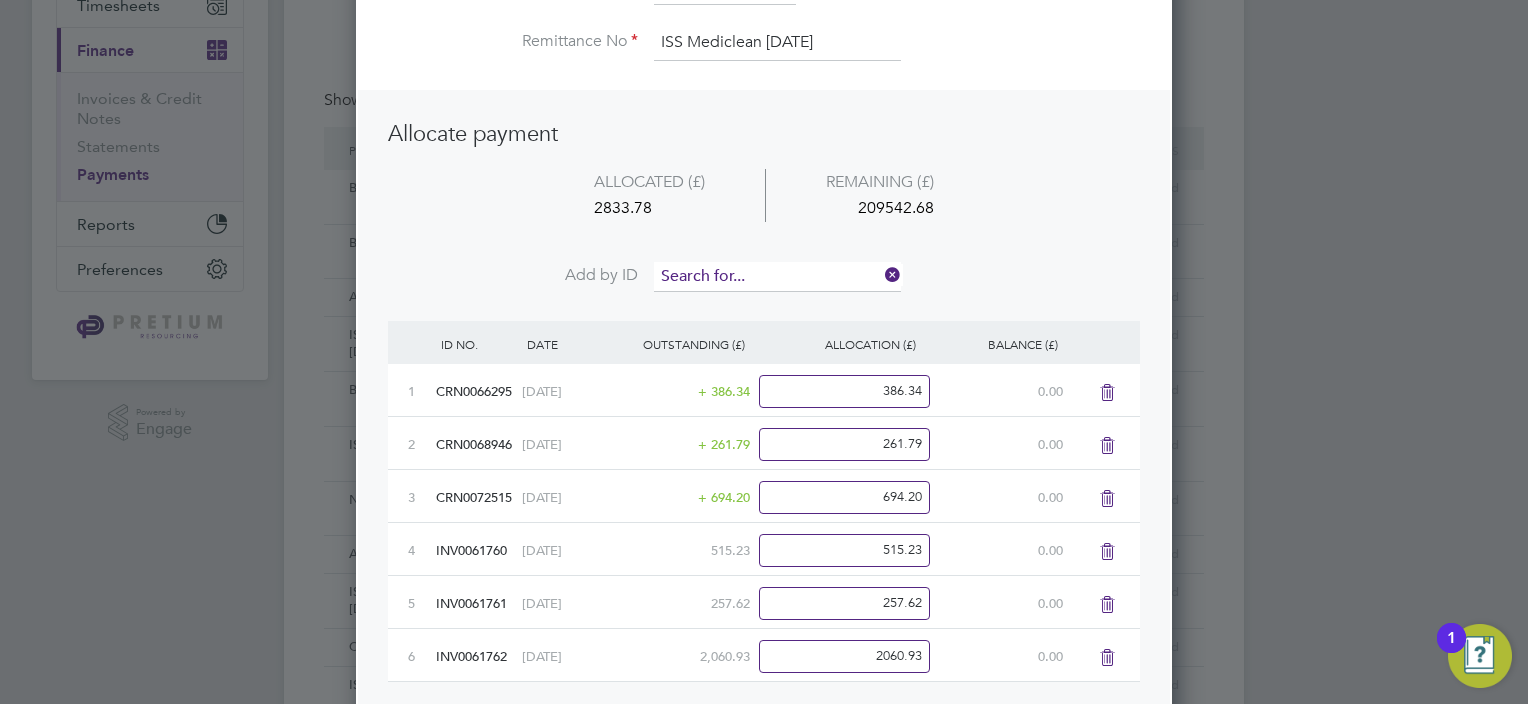 click at bounding box center [777, 277] 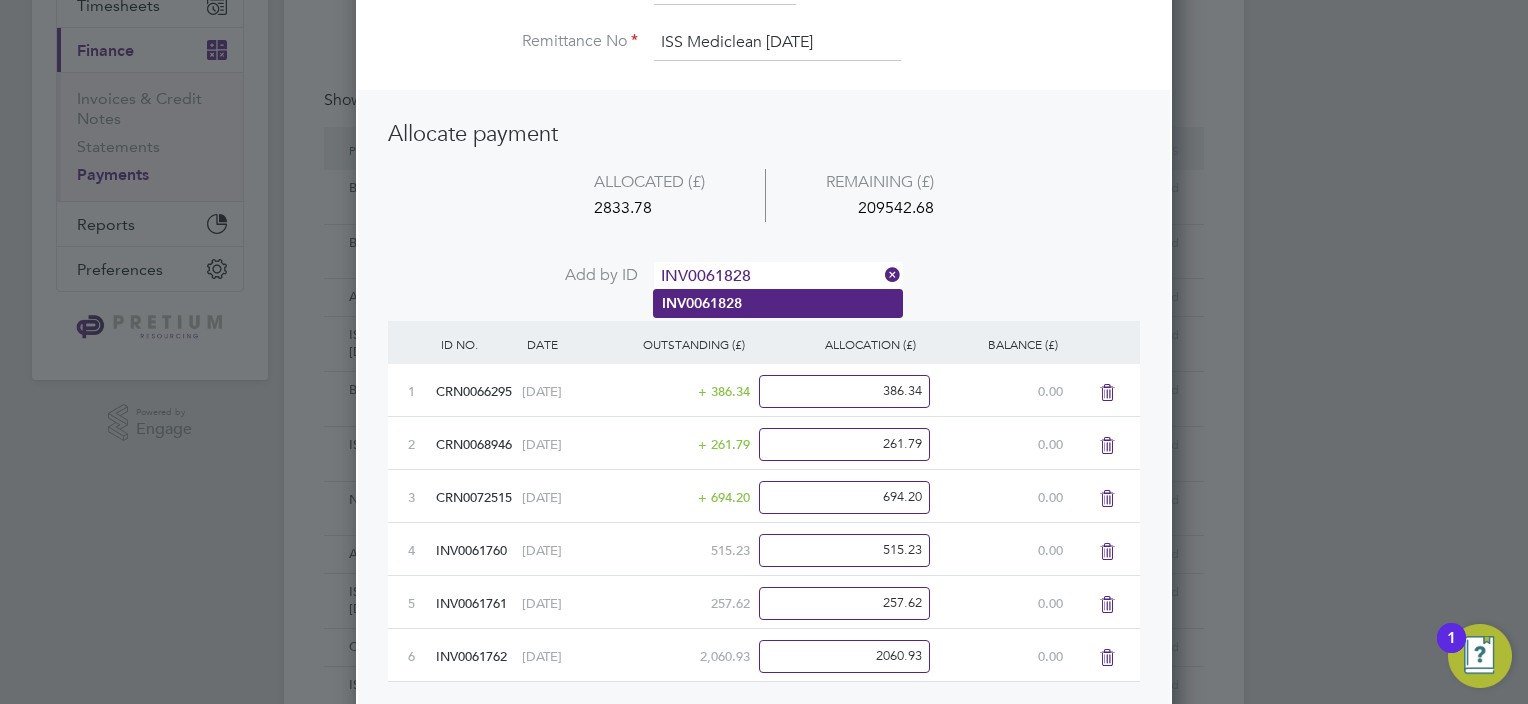 type on "INV0061828" 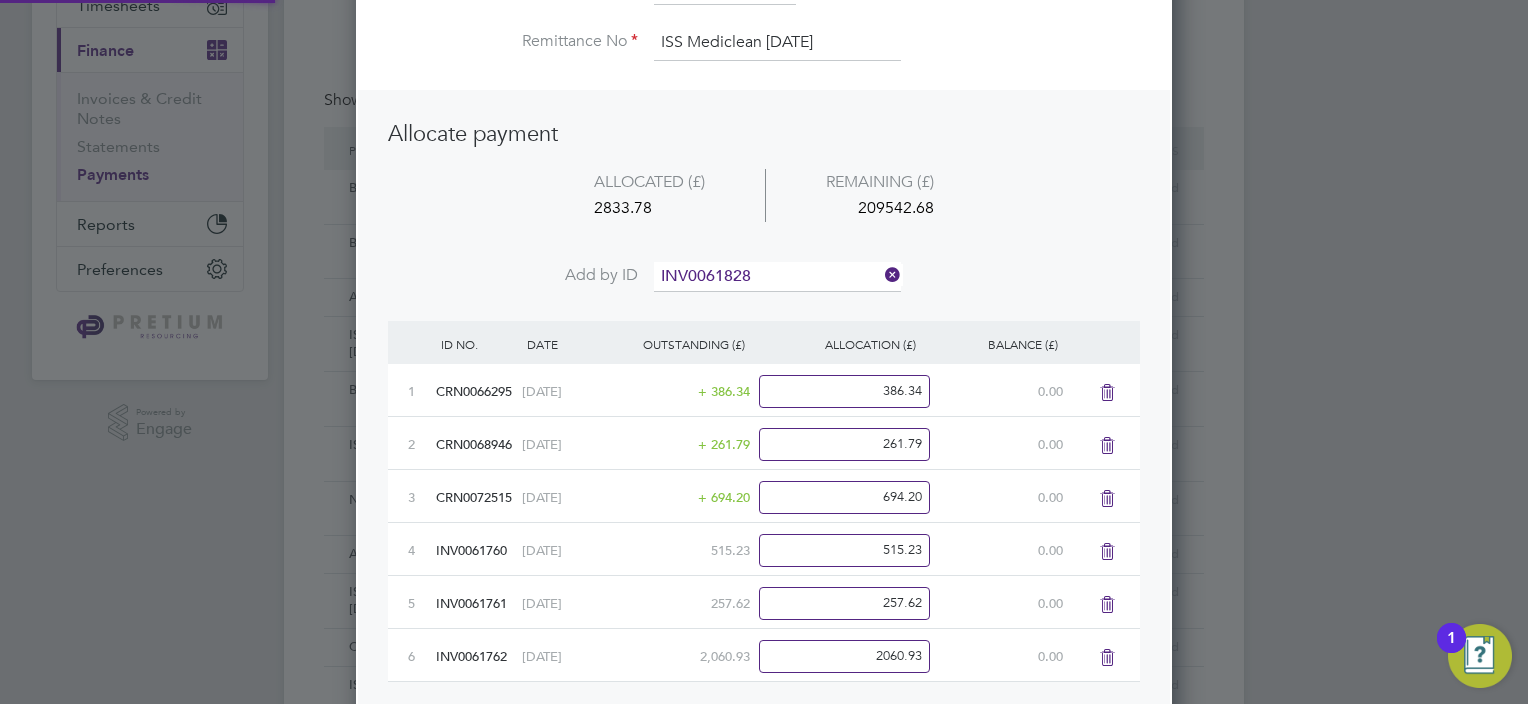 click on "INV0061828" 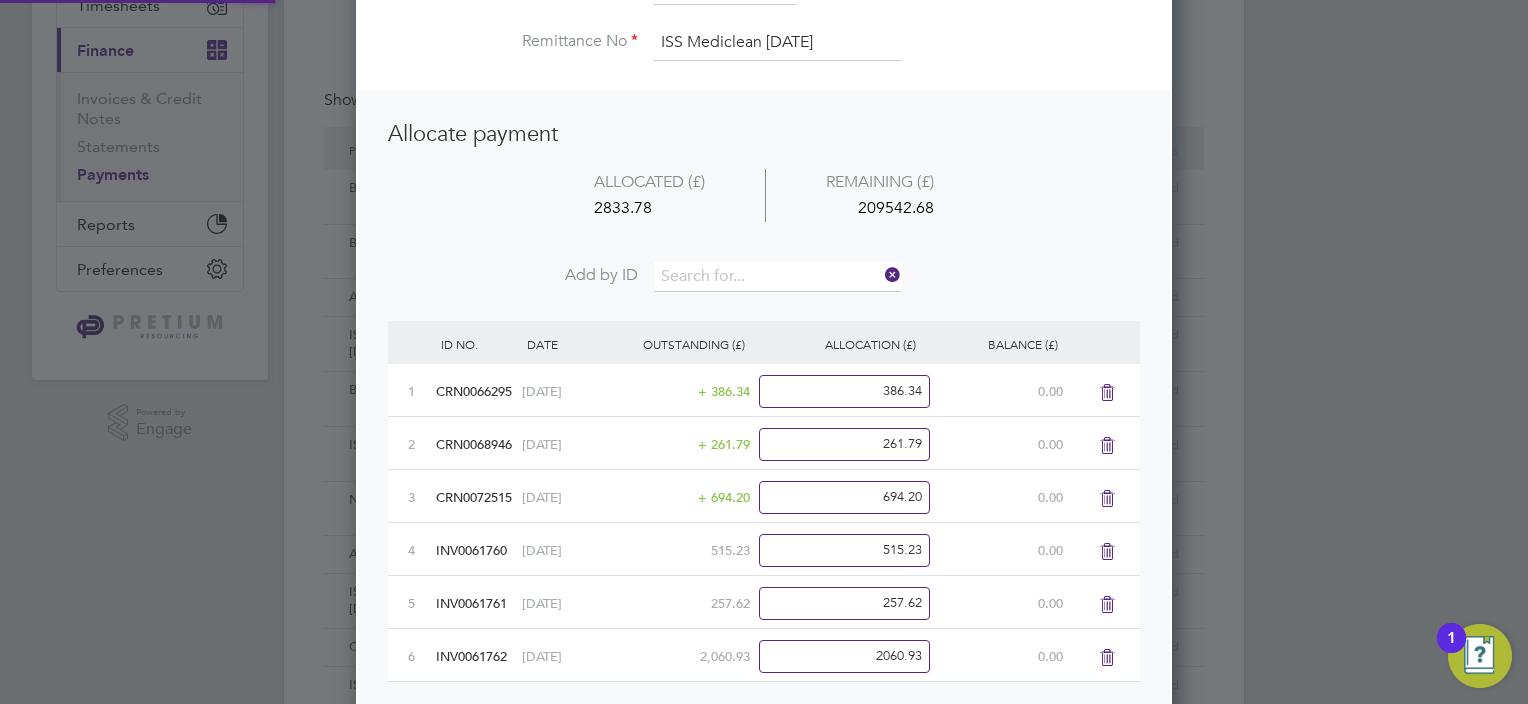 scroll, scrollTop: 10, scrollLeft: 10, axis: both 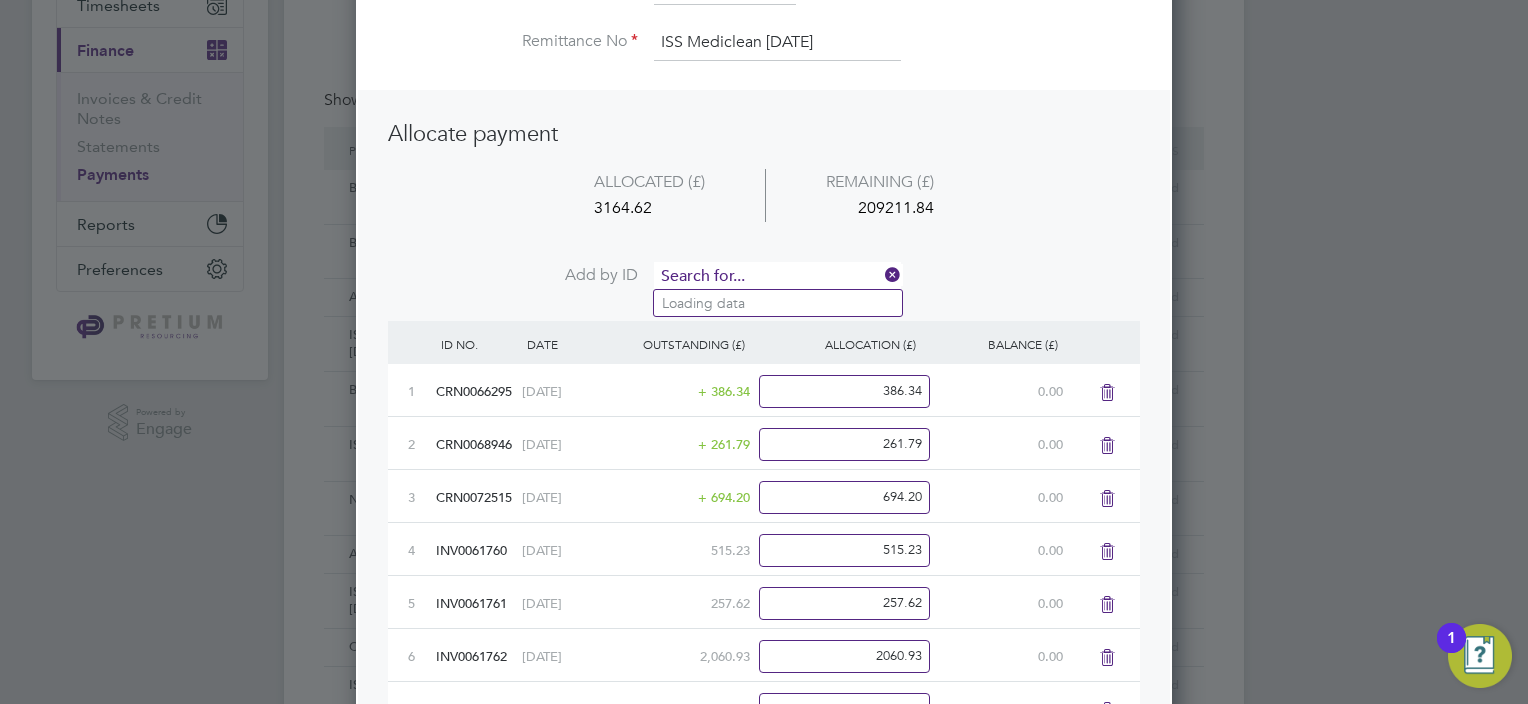 click at bounding box center (777, 277) 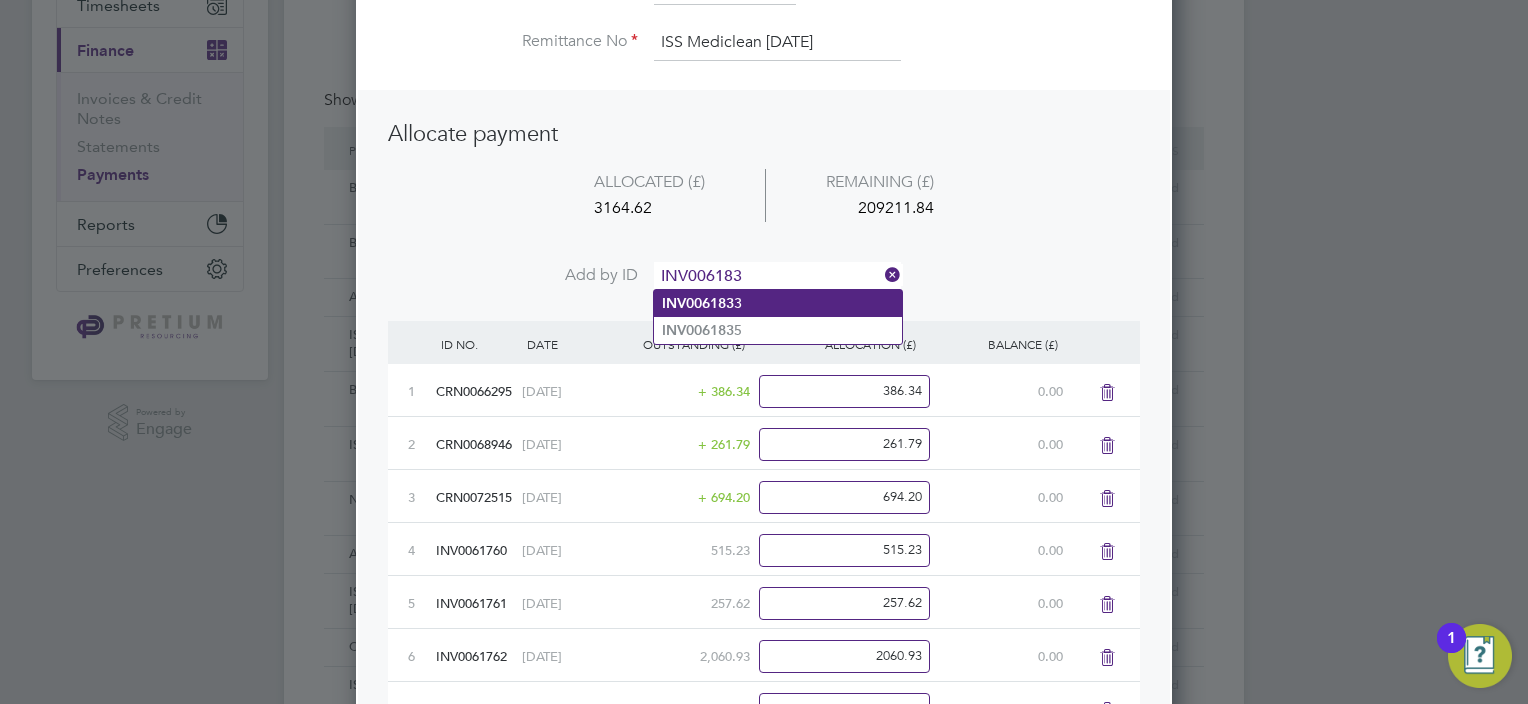 type on "INV006183" 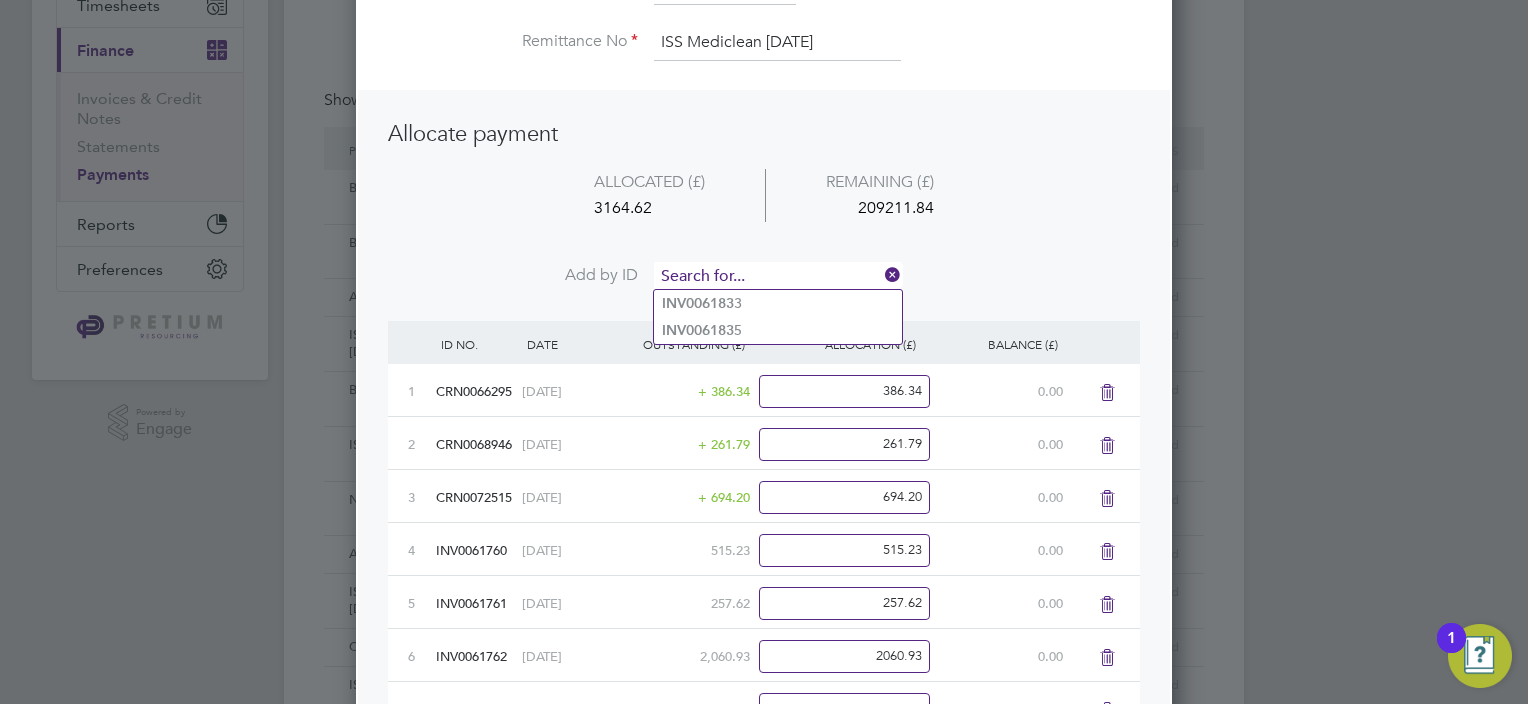 scroll, scrollTop: 10, scrollLeft: 10, axis: both 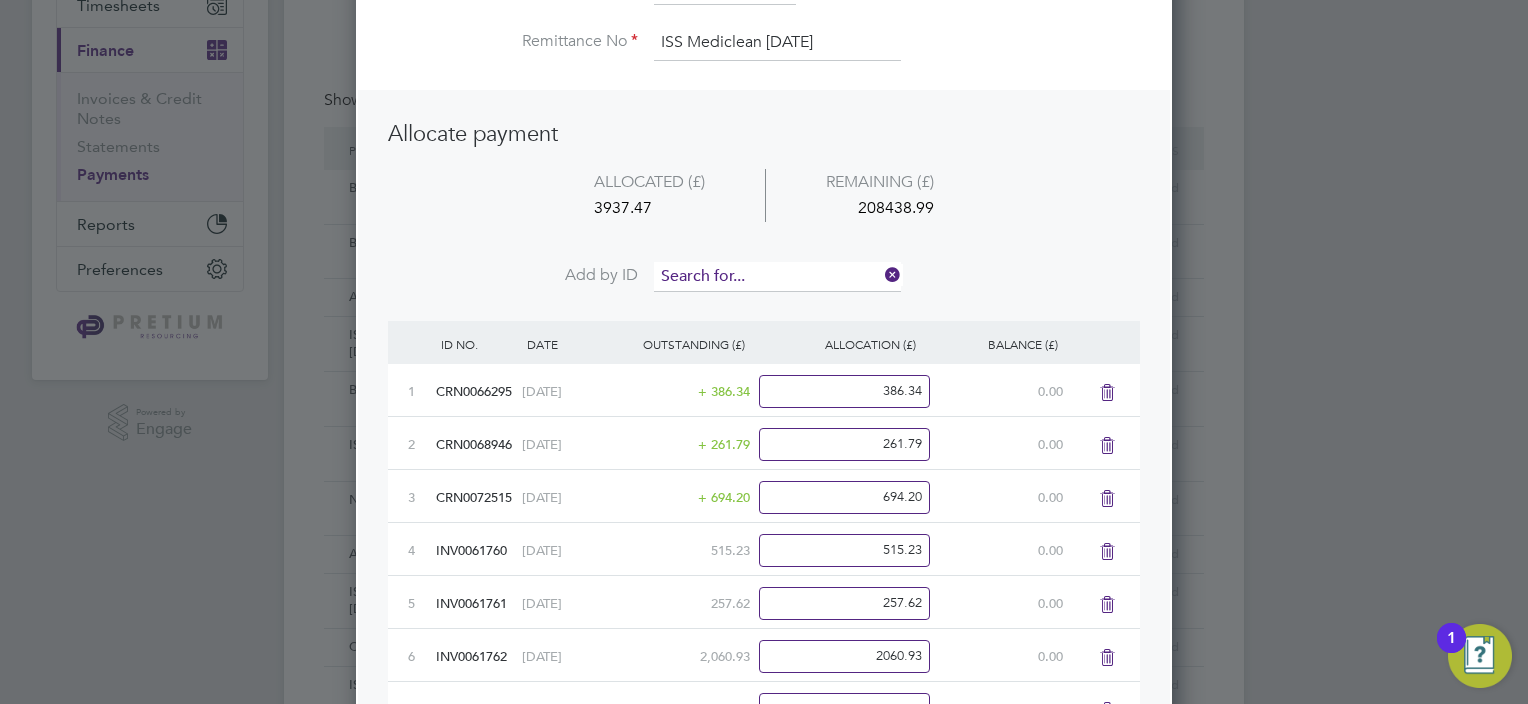 click at bounding box center [777, 277] 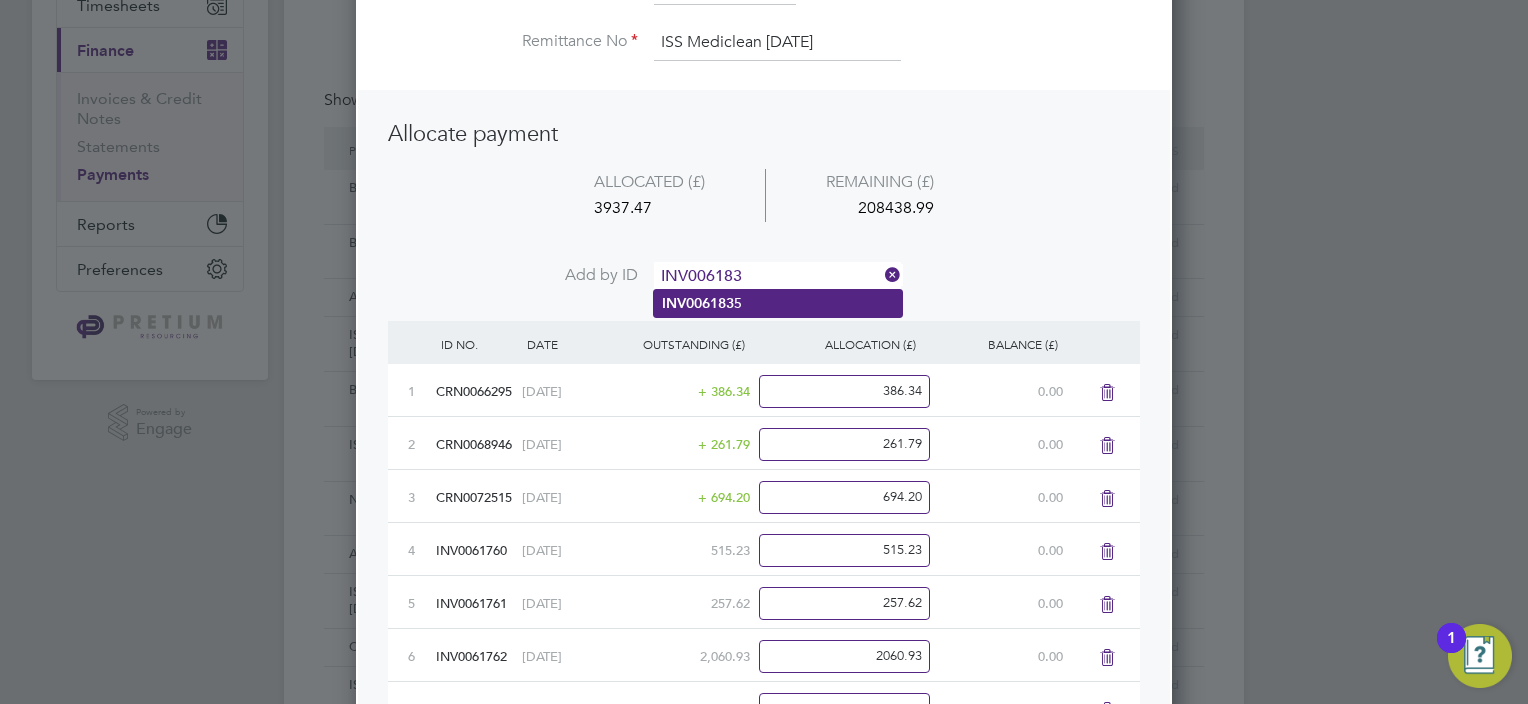 type on "INV006183" 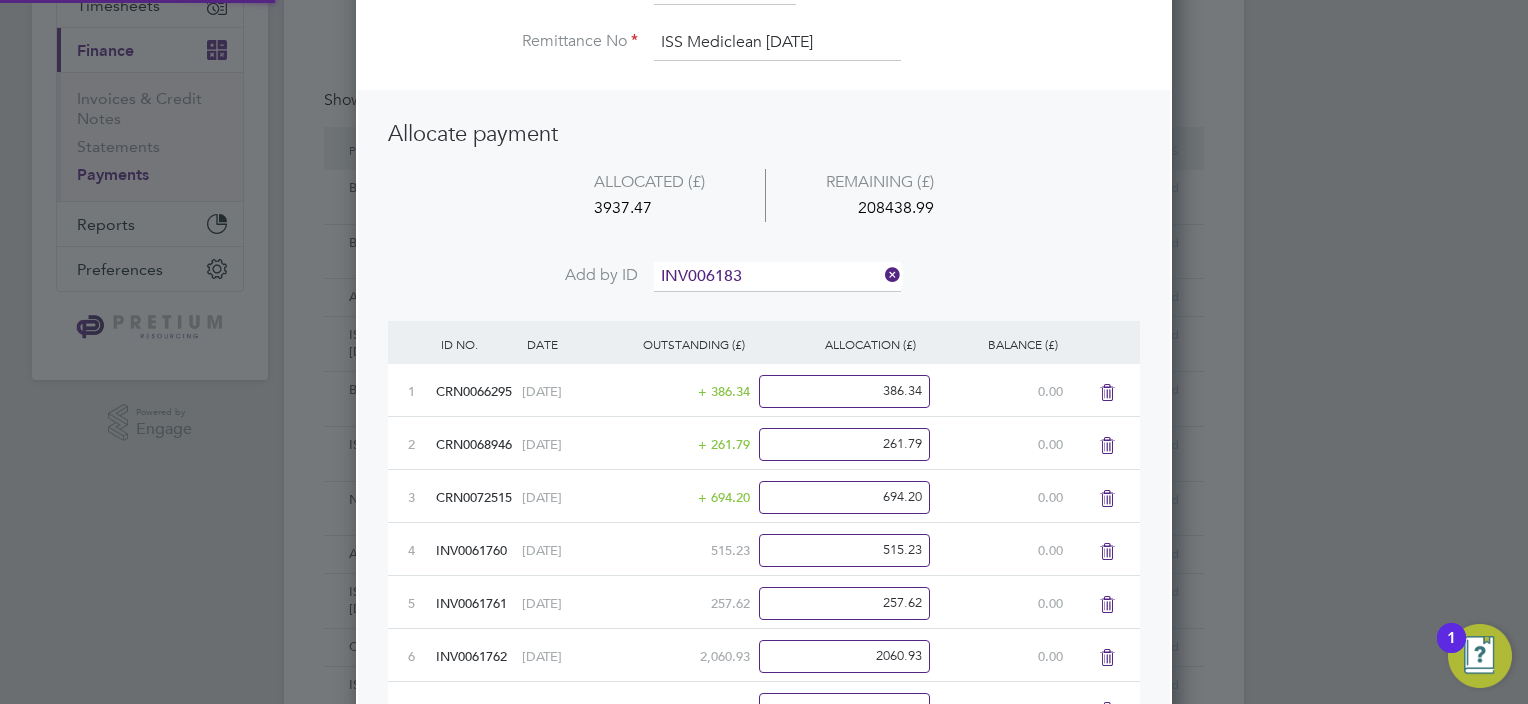 click on "INV006183 5" 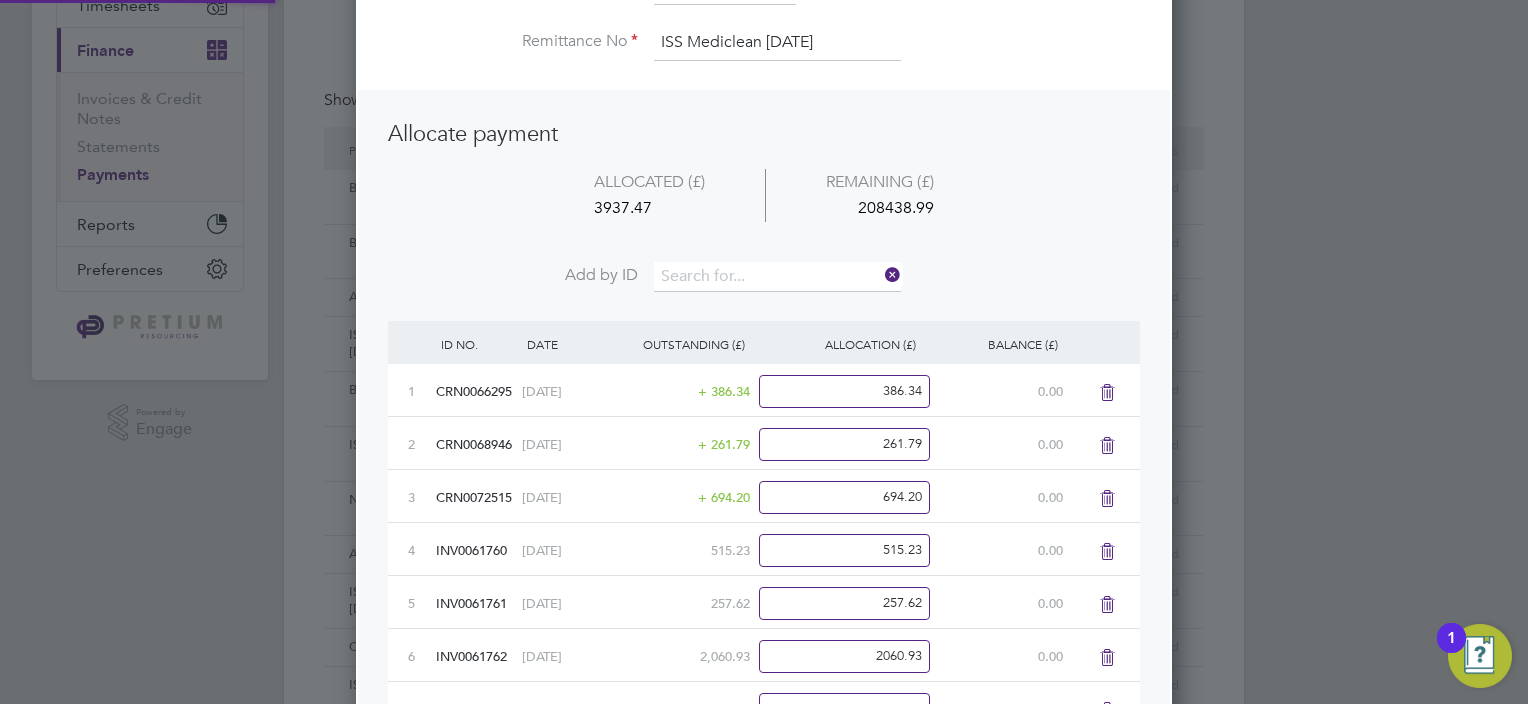 scroll, scrollTop: 9, scrollLeft: 10, axis: both 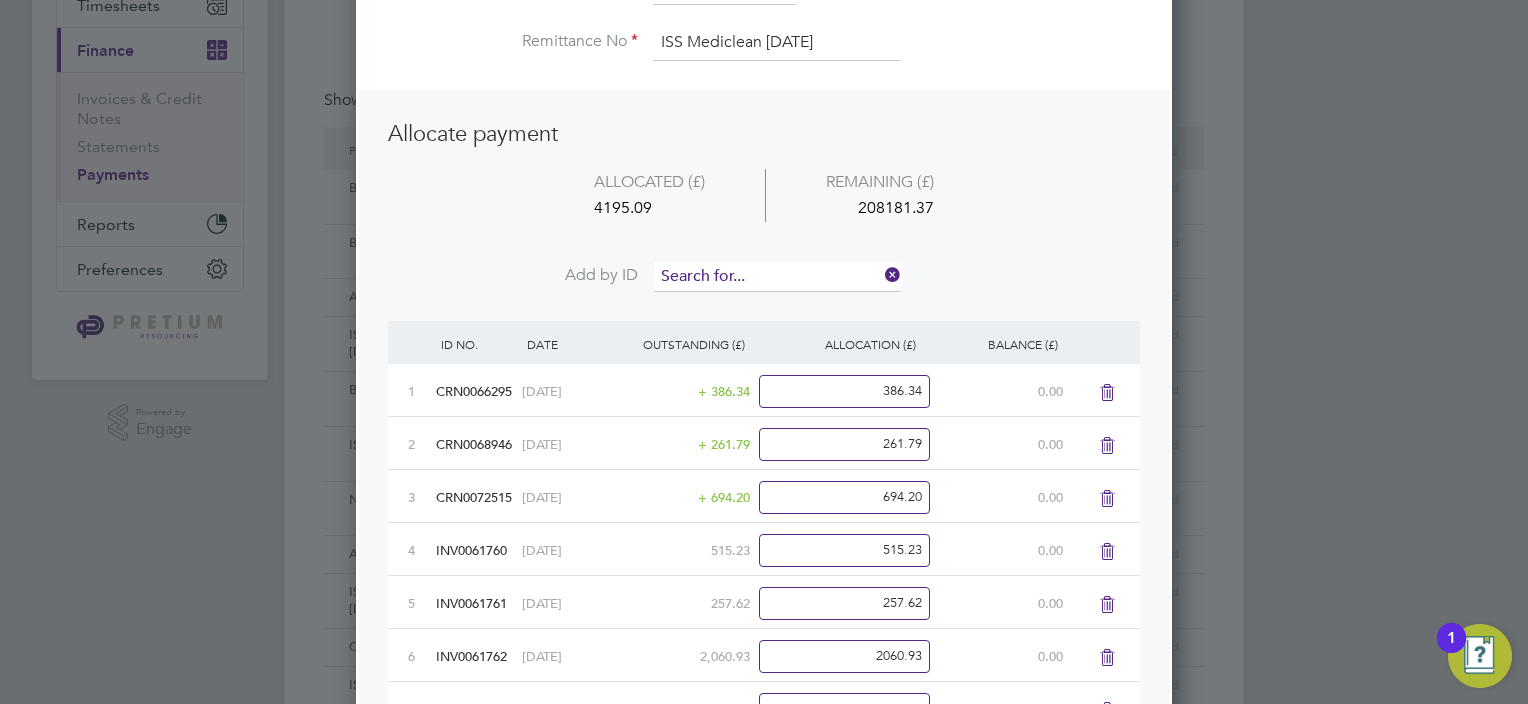 drag, startPoint x: 763, startPoint y: 285, endPoint x: 764, endPoint y: 272, distance: 13.038404 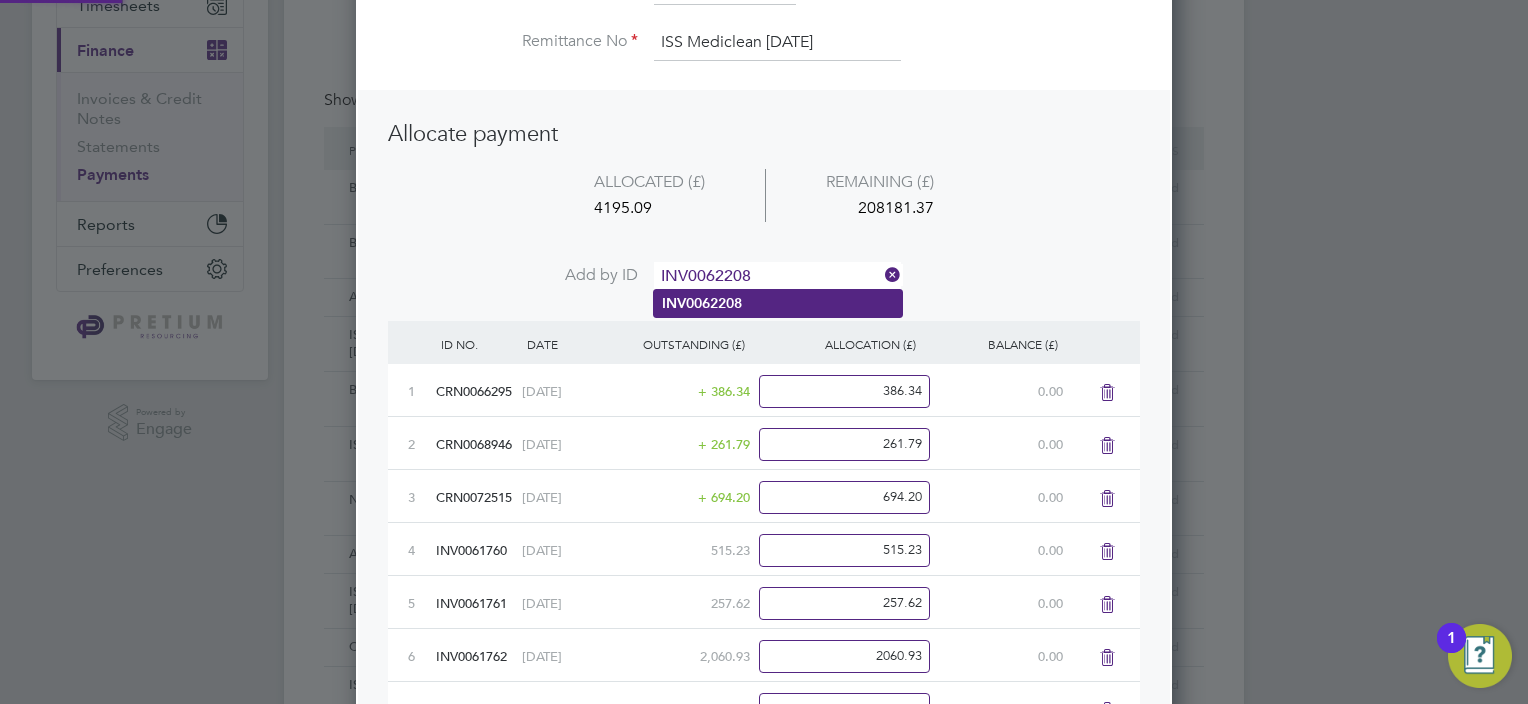 type on "INV0062208" 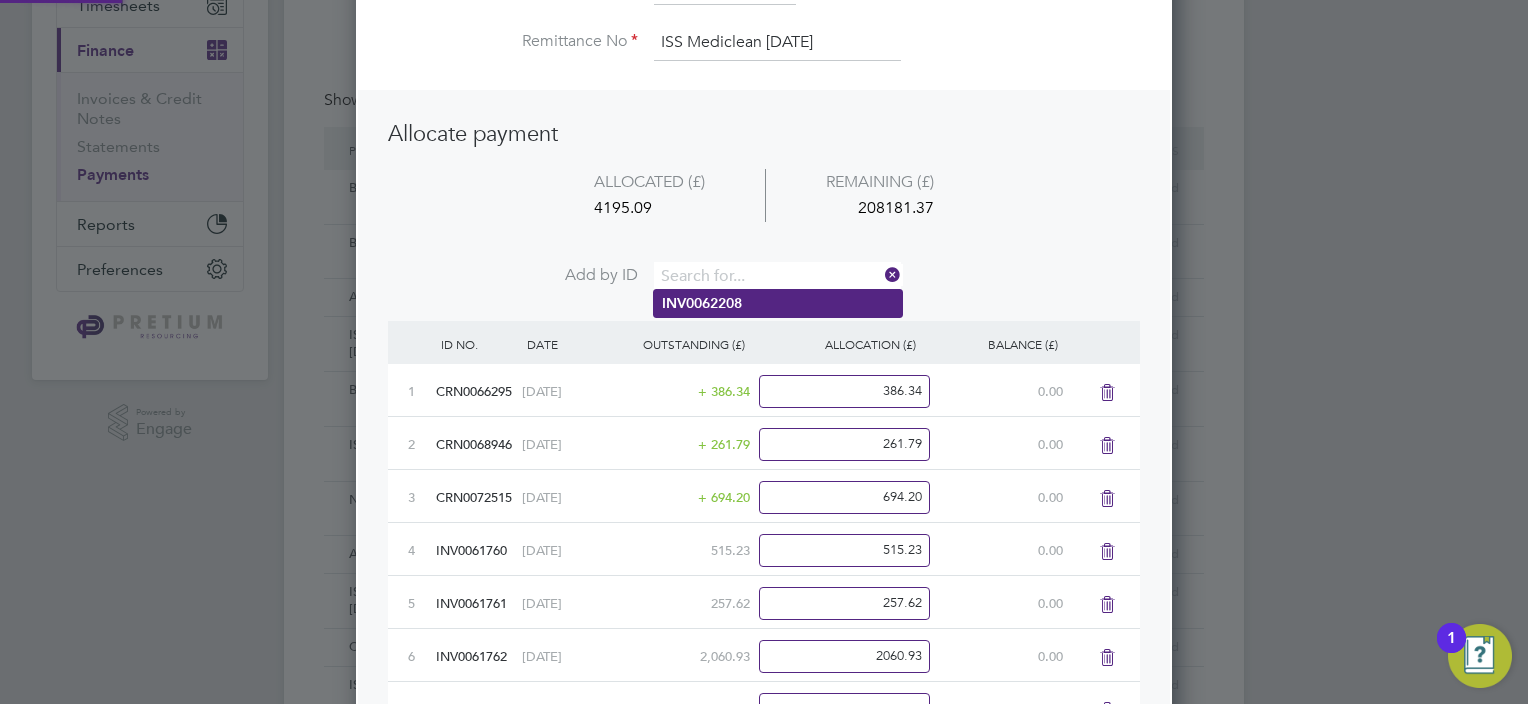 scroll, scrollTop: 10, scrollLeft: 10, axis: both 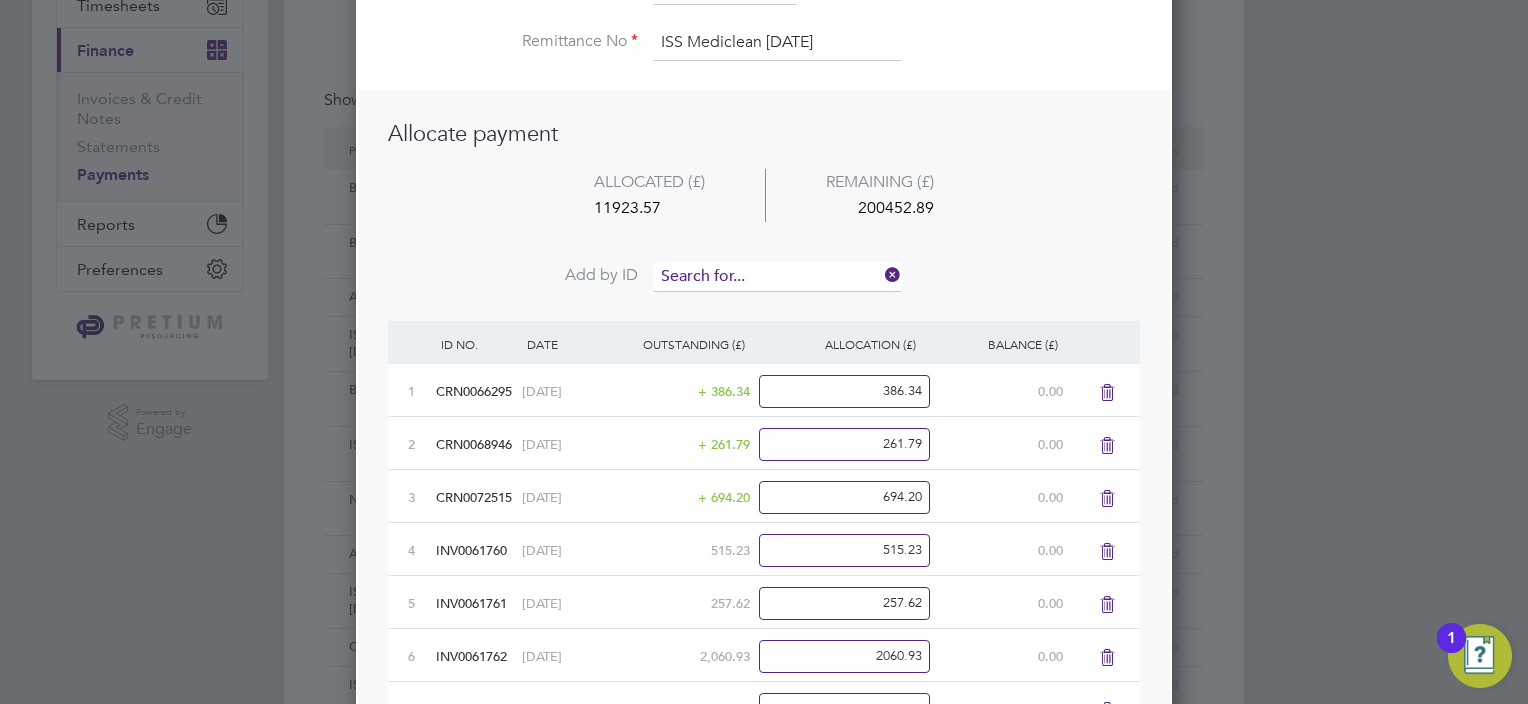 click at bounding box center (777, 277) 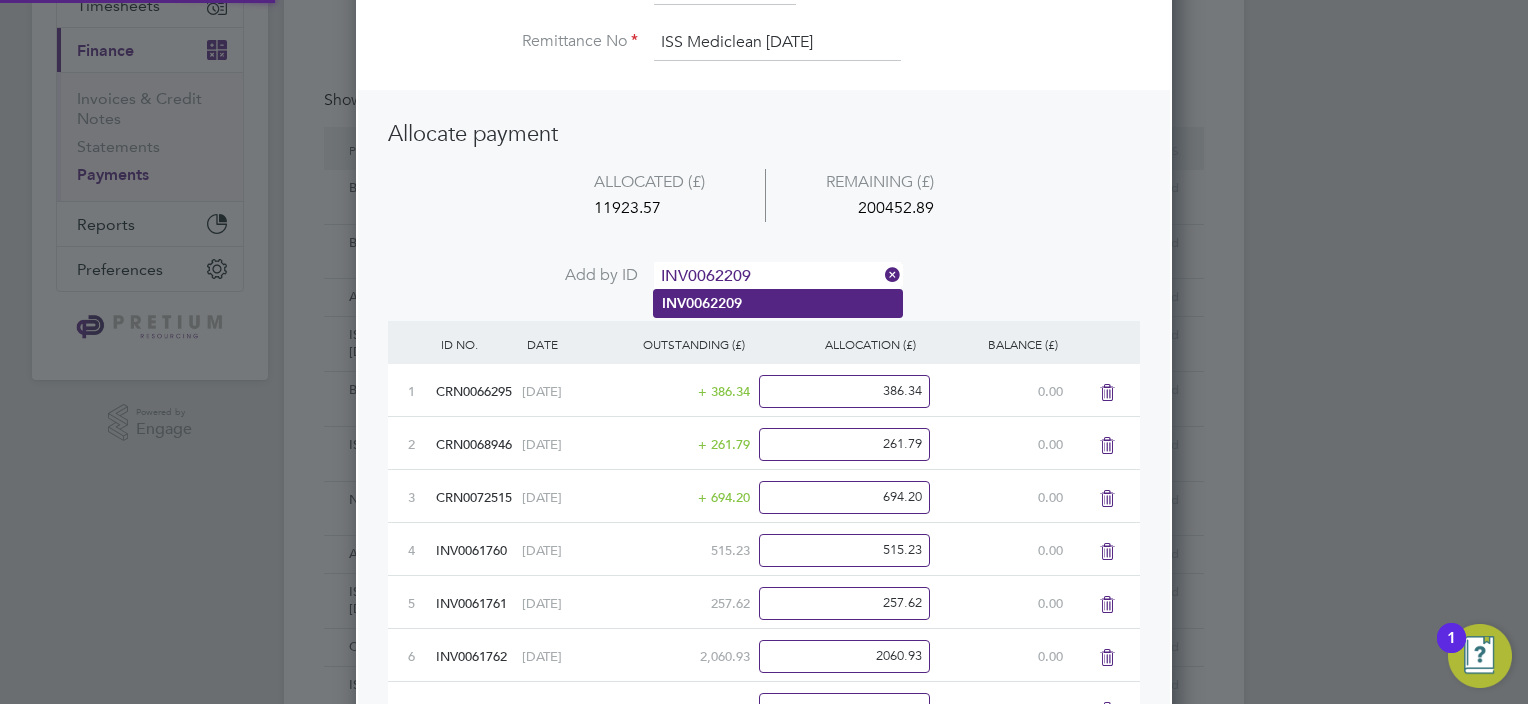 type on "INV0062209" 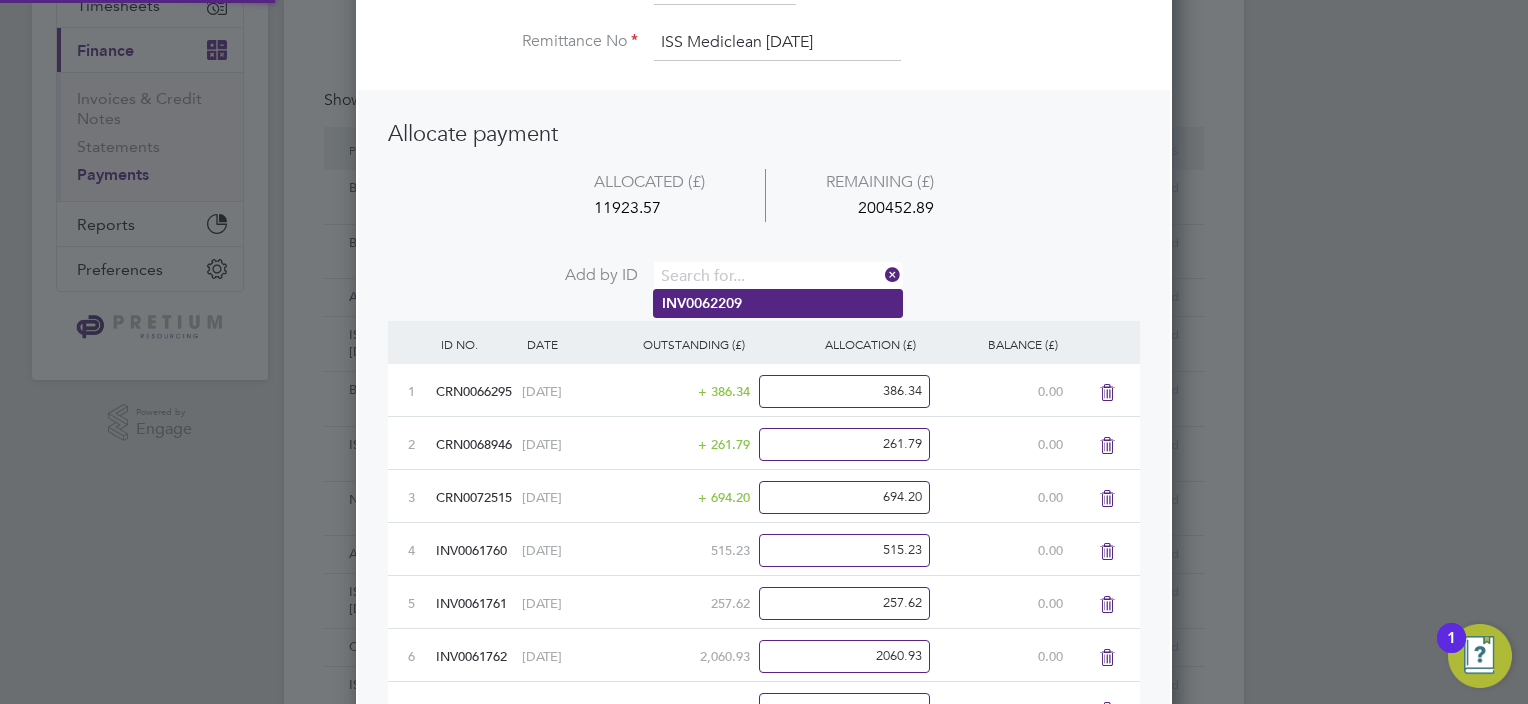 scroll, scrollTop: 10, scrollLeft: 10, axis: both 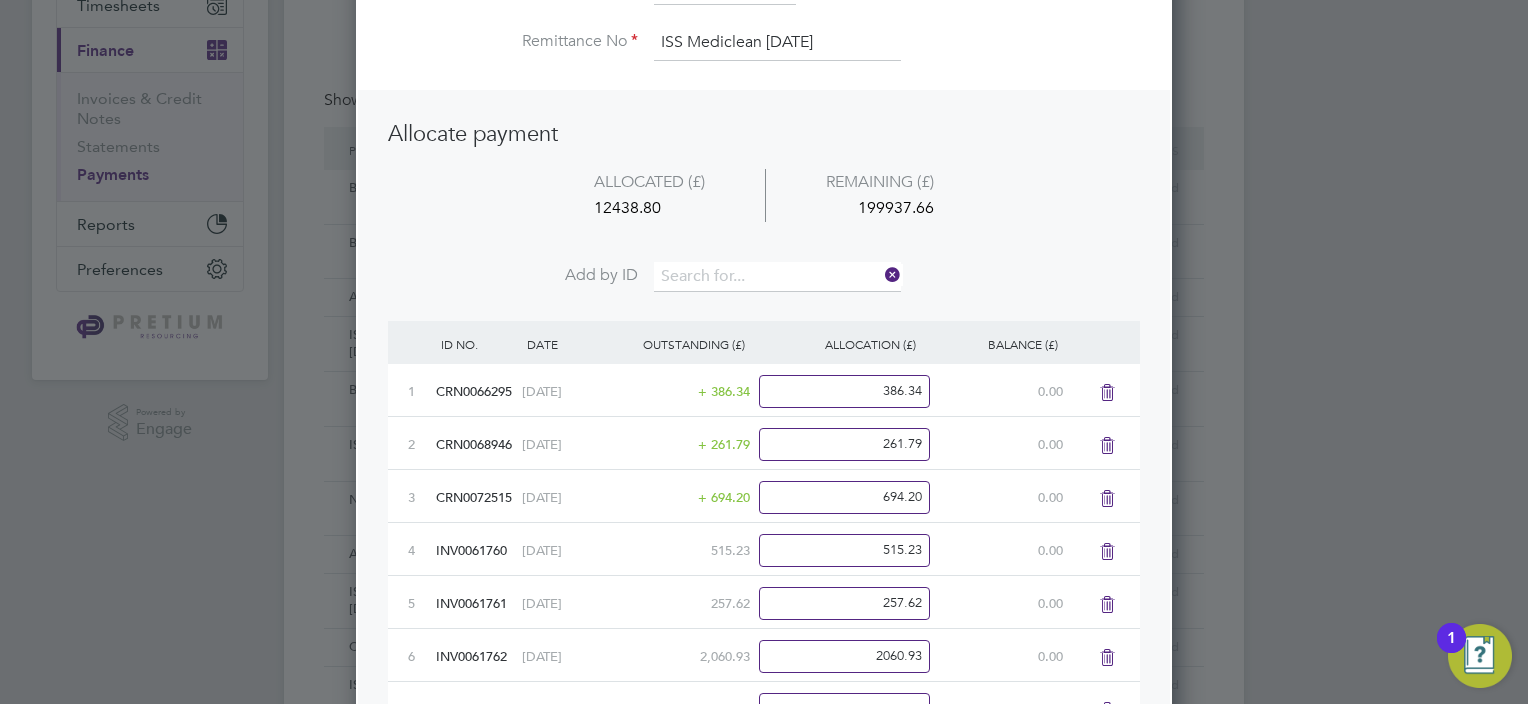 click on "Add by ID" at bounding box center (764, 287) 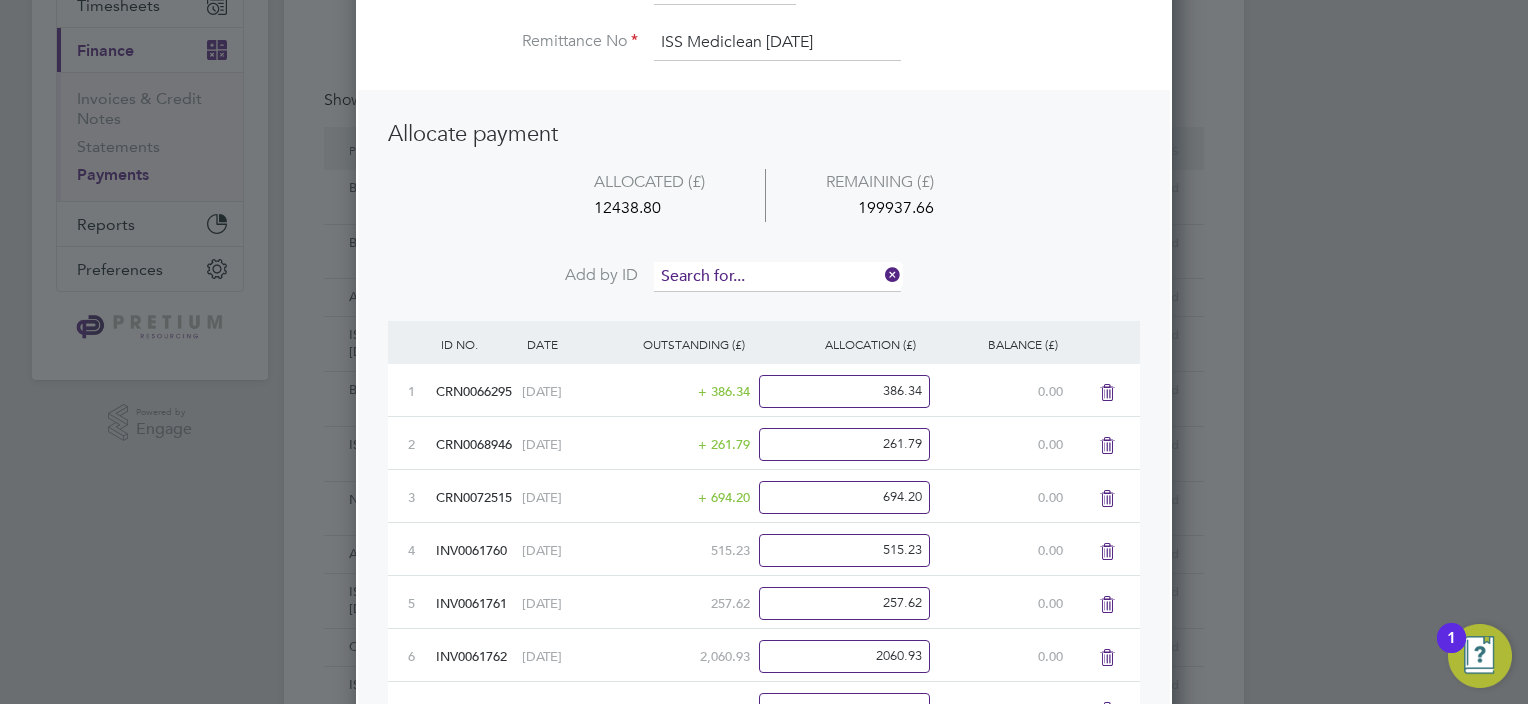 click at bounding box center [777, 277] 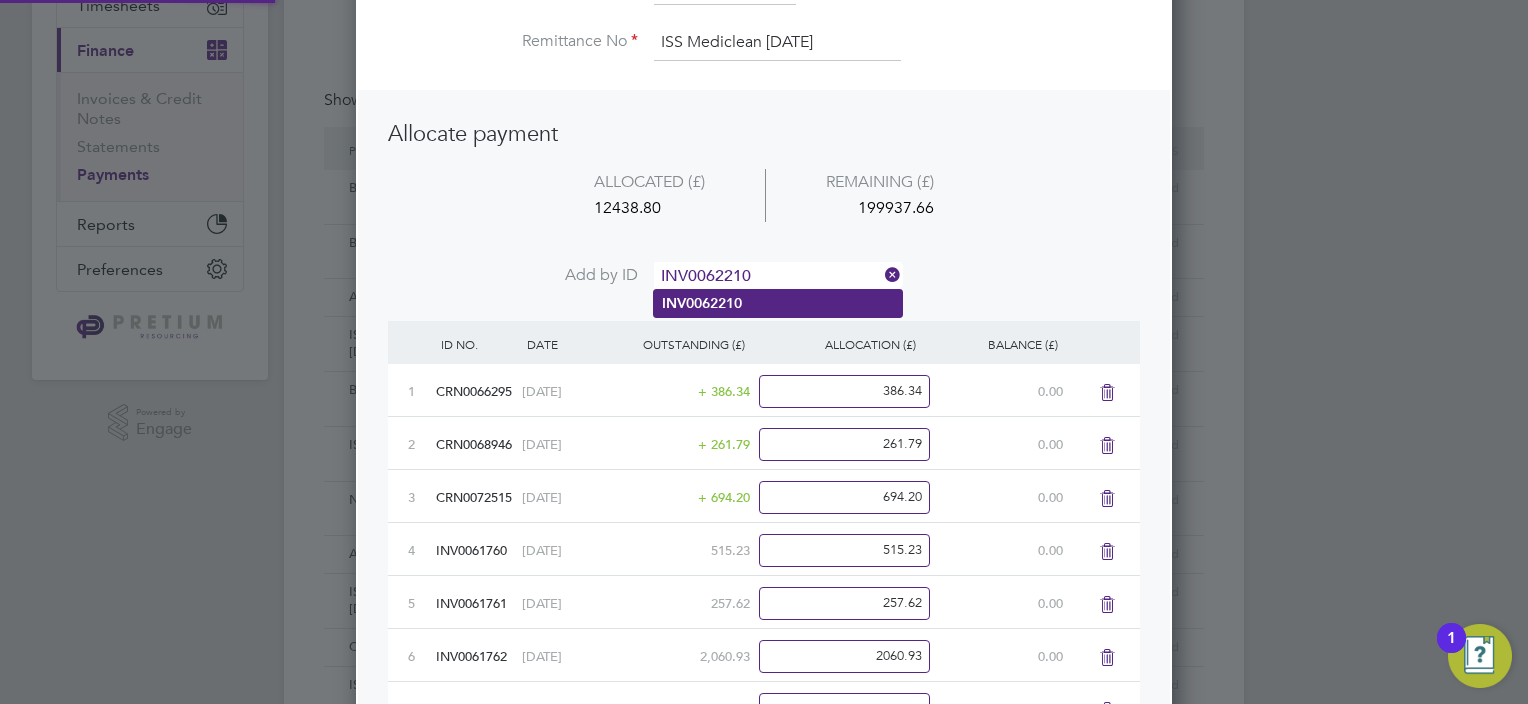 type on "INV0062210" 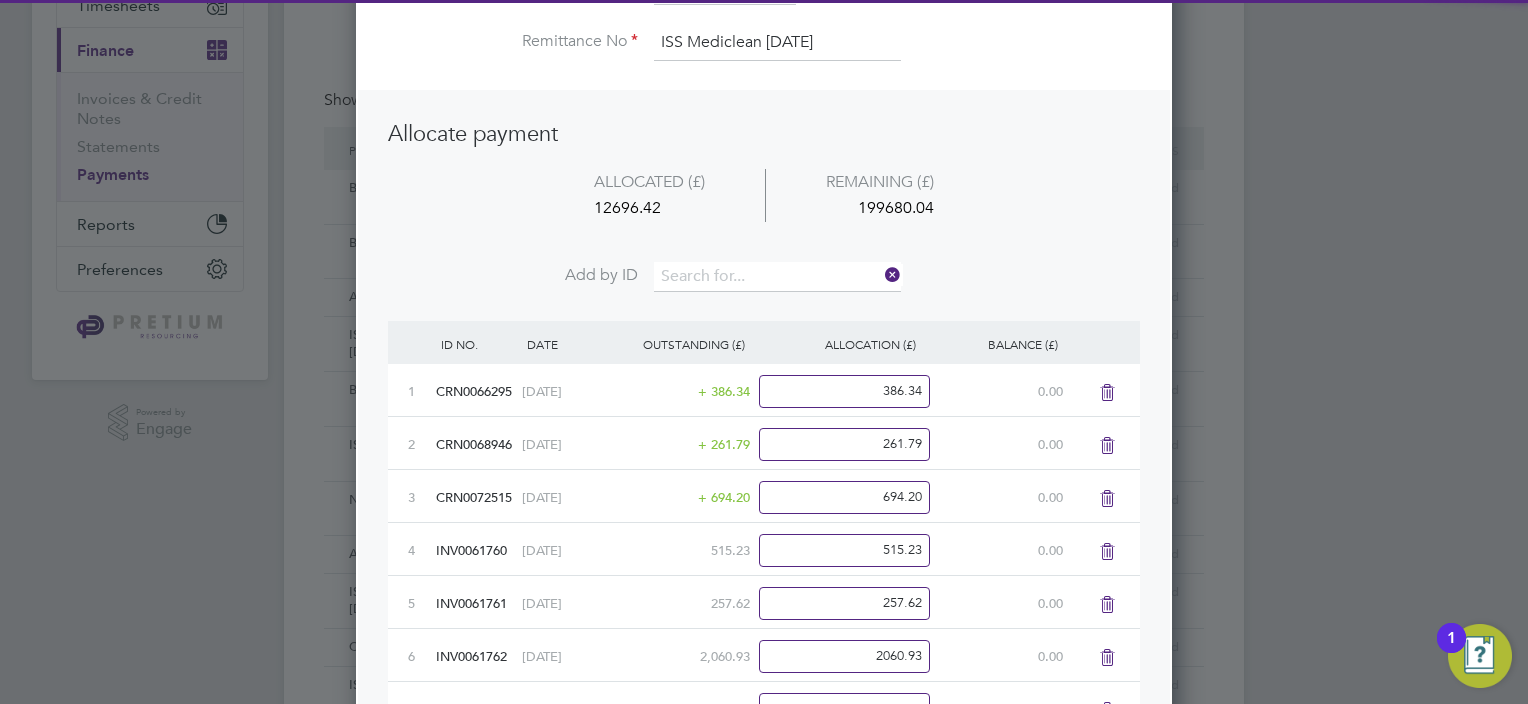 scroll, scrollTop: 9, scrollLeft: 10, axis: both 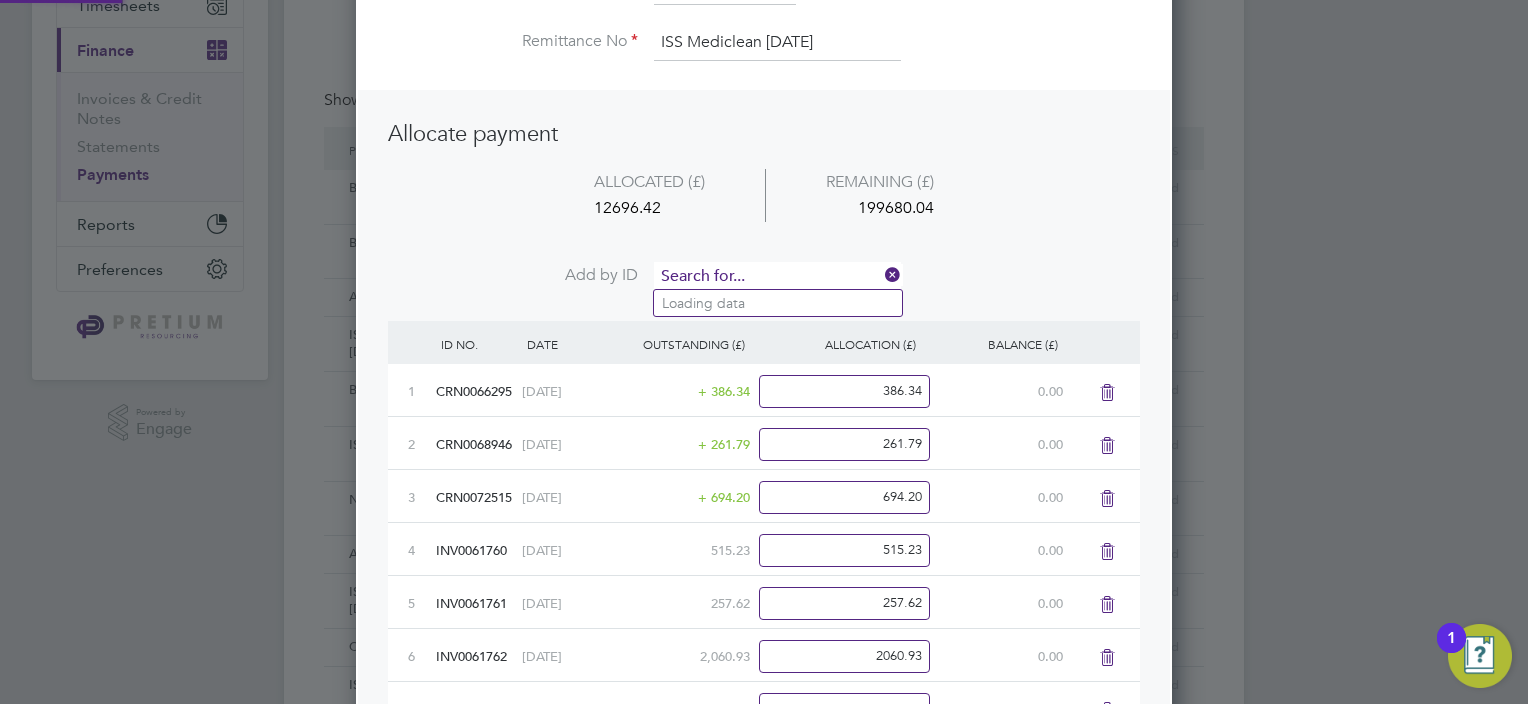 click at bounding box center [777, 277] 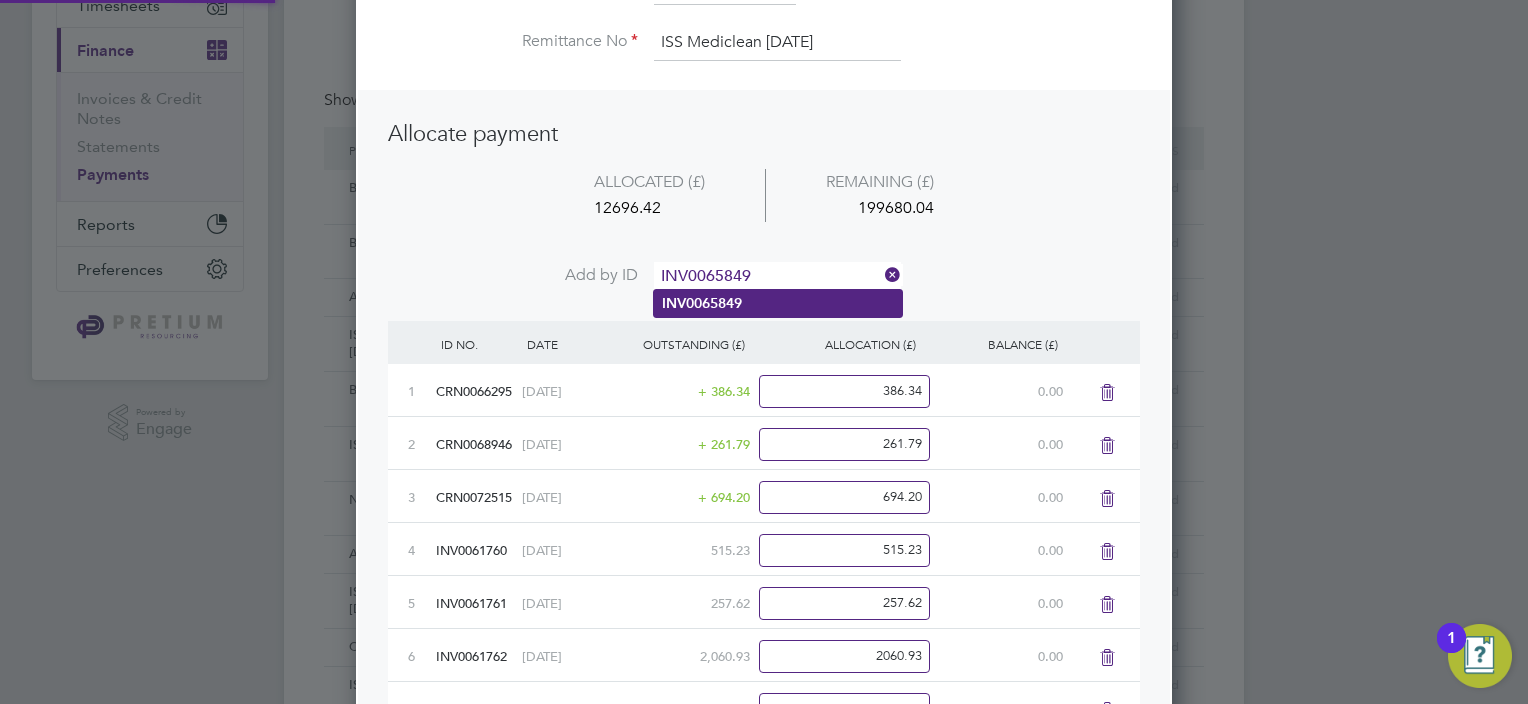 type on "INV0065849" 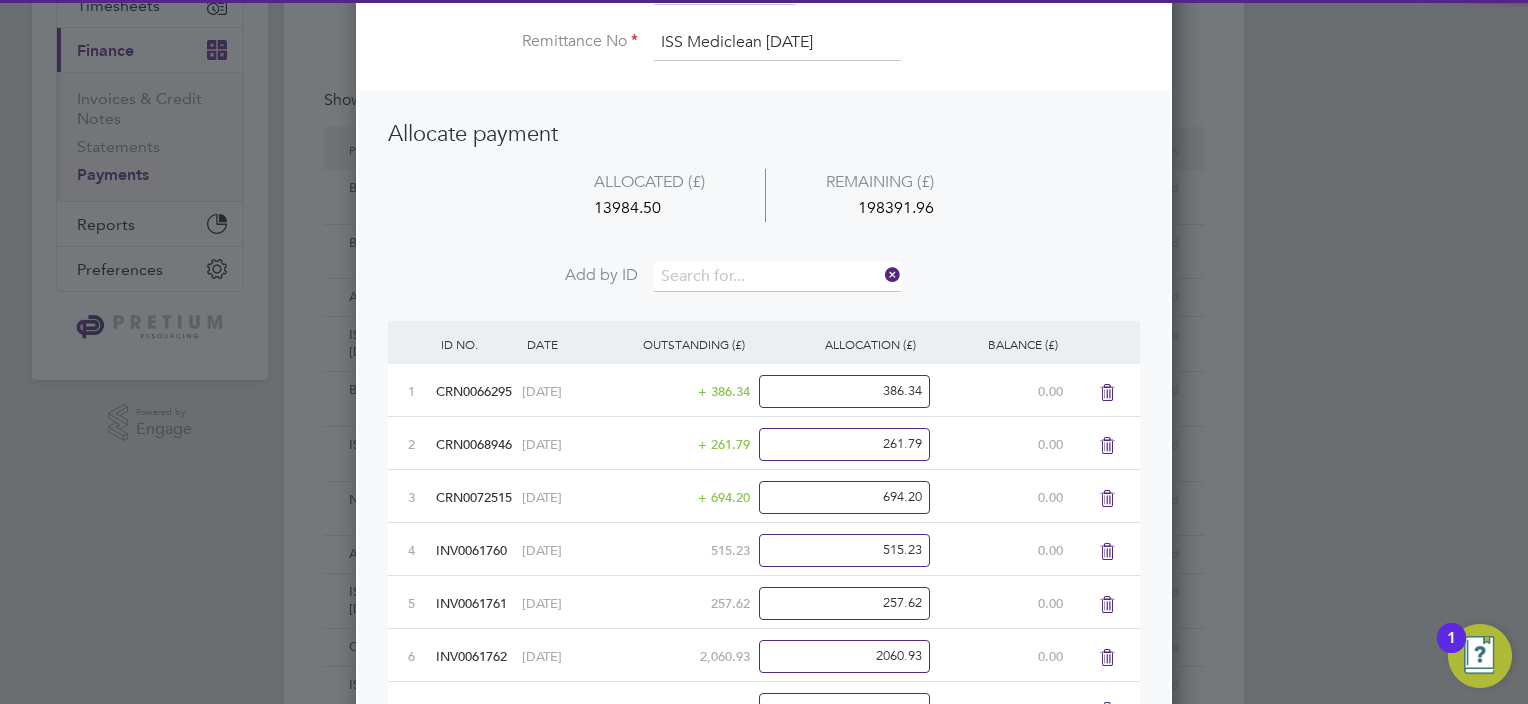 scroll, scrollTop: 9, scrollLeft: 10, axis: both 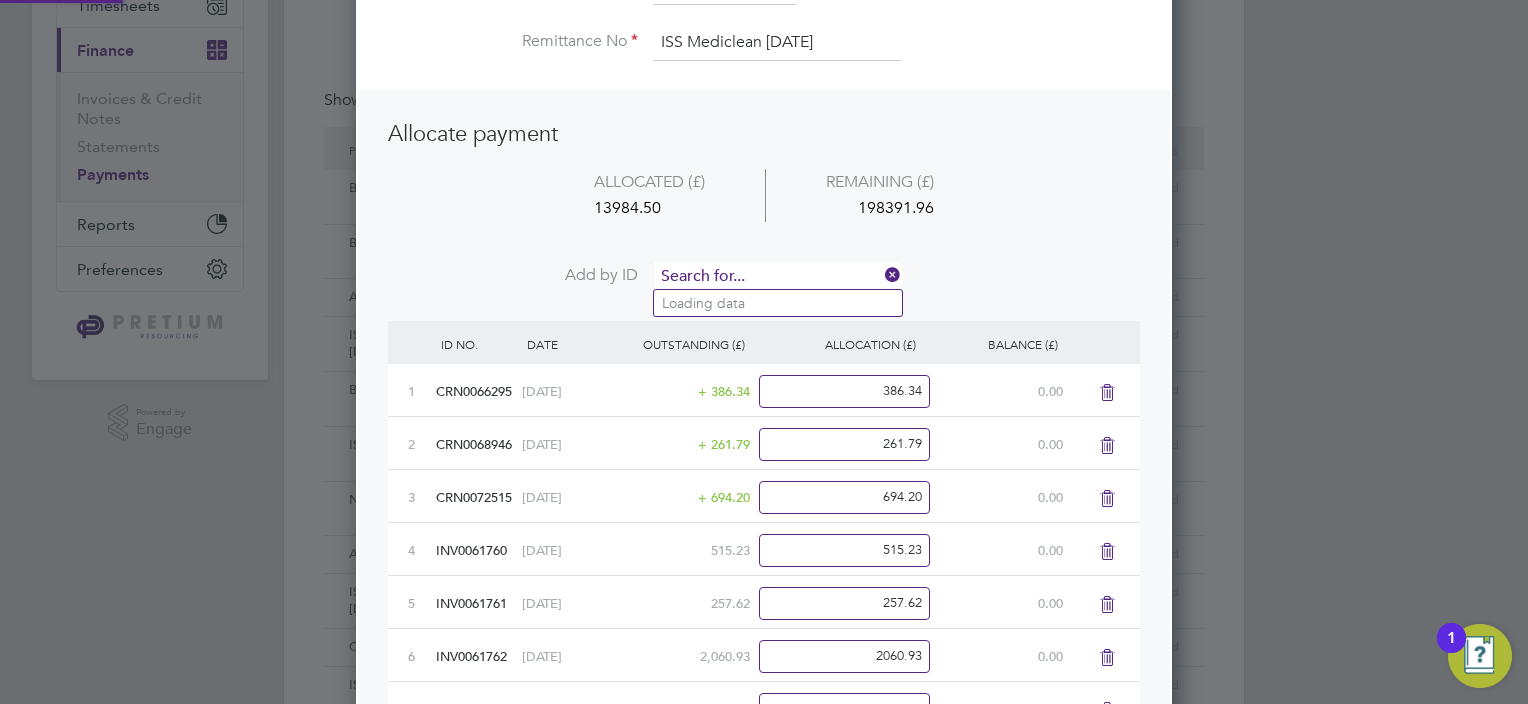 drag, startPoint x: 724, startPoint y: 272, endPoint x: 712, endPoint y: 273, distance: 12.0415945 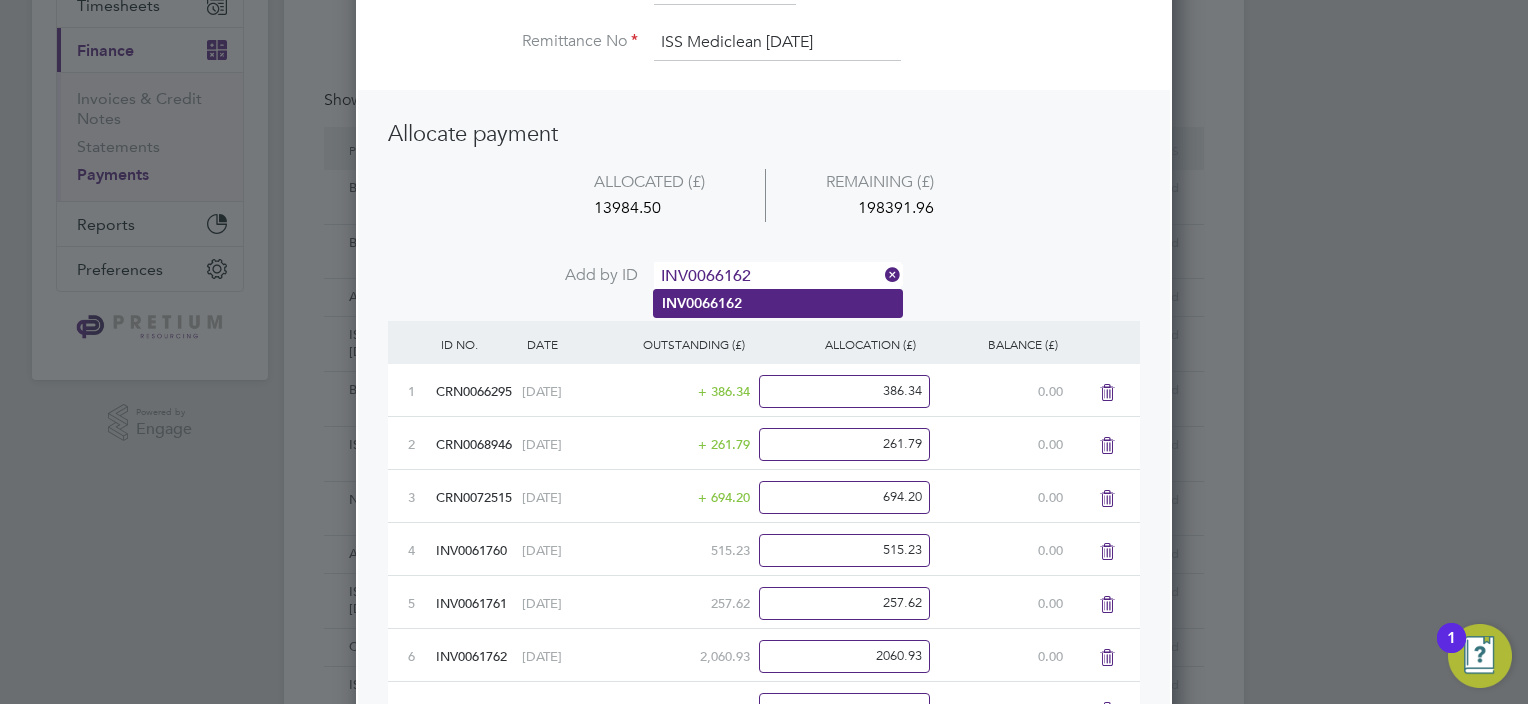 type on "INV0066162" 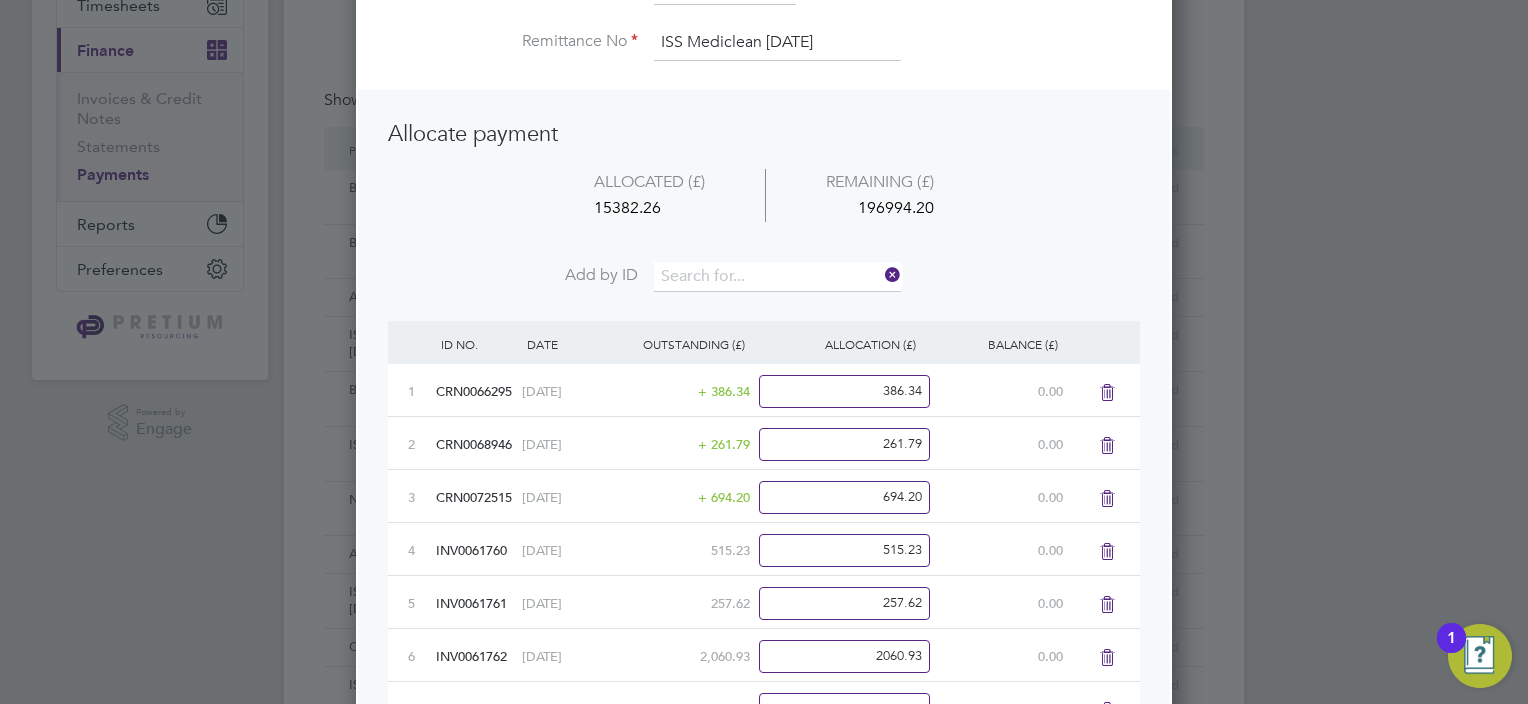 scroll, scrollTop: 9, scrollLeft: 10, axis: both 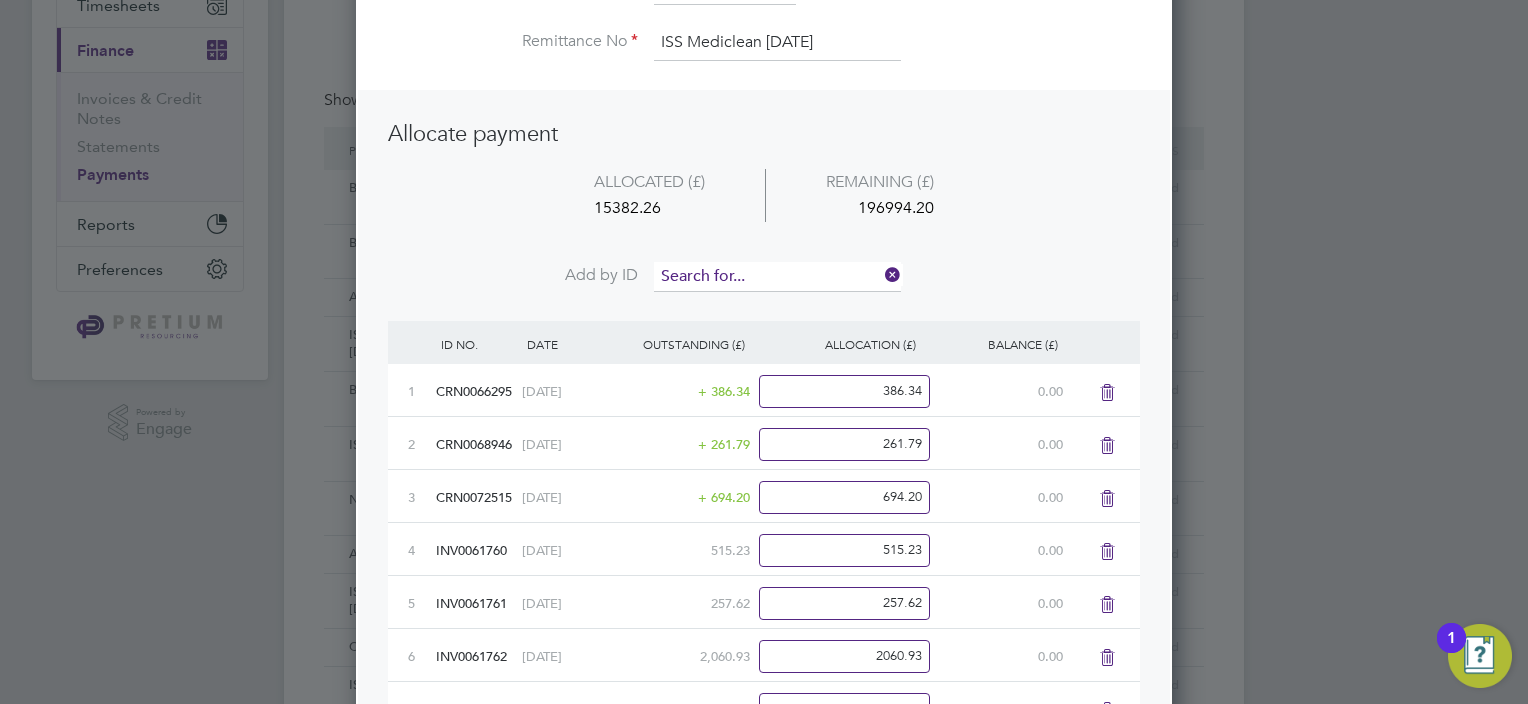 click at bounding box center [777, 277] 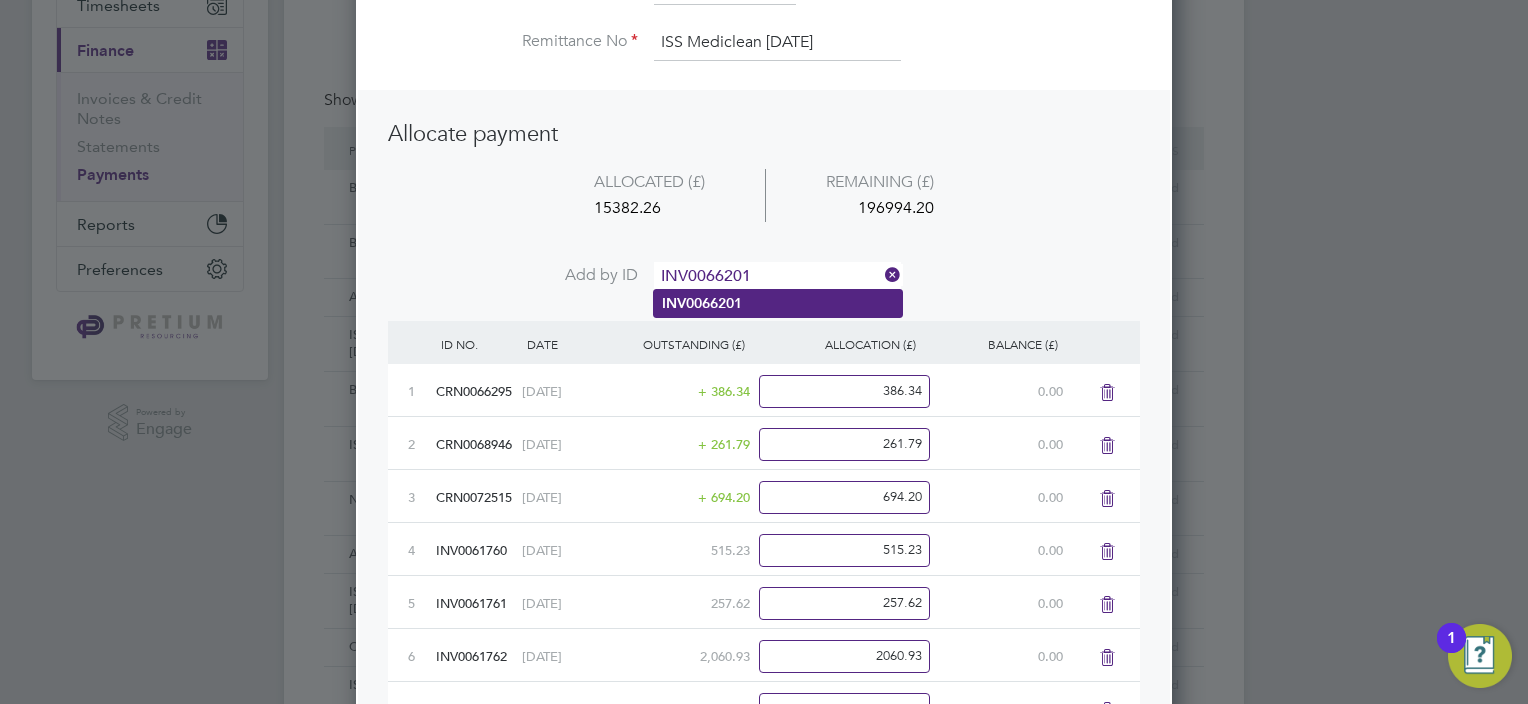 type on "INV0066201" 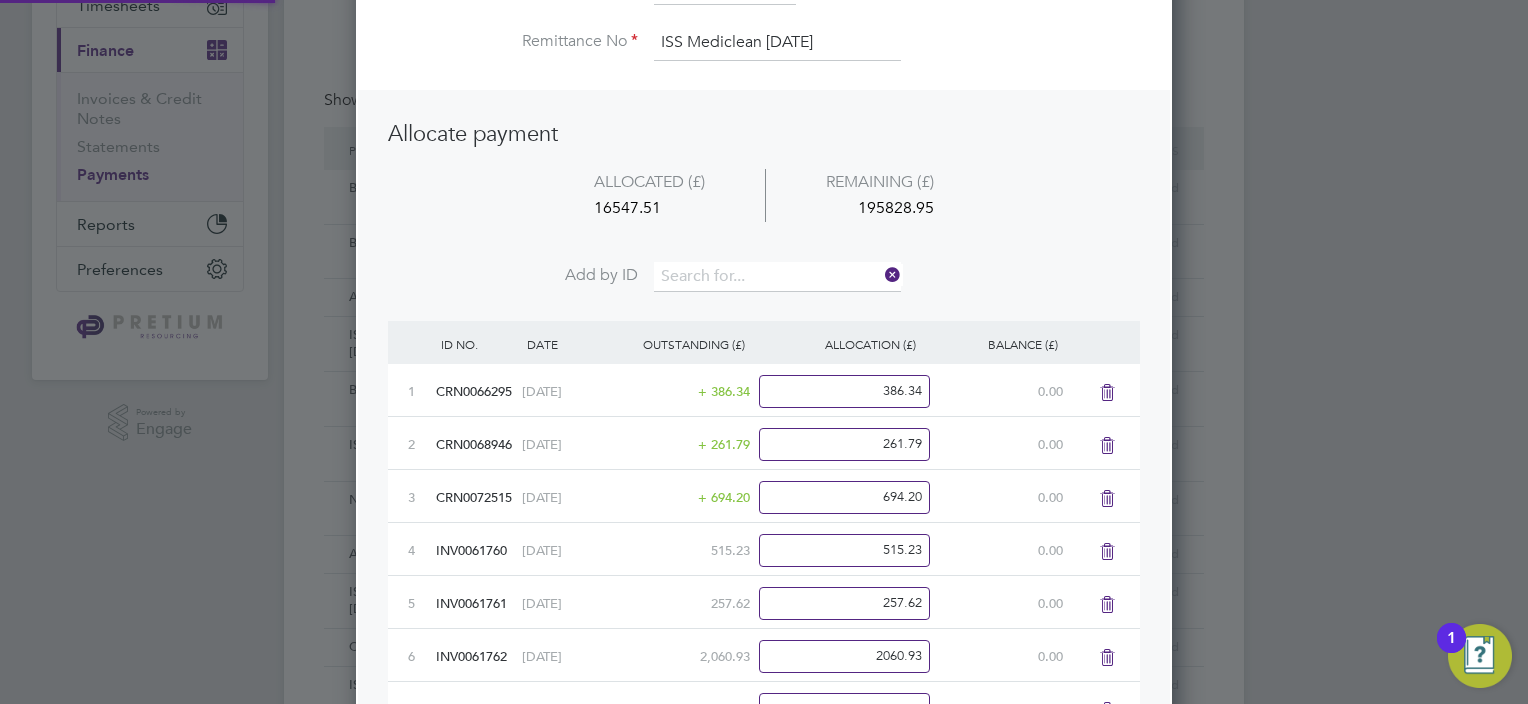 scroll, scrollTop: 11, scrollLeft: 10, axis: both 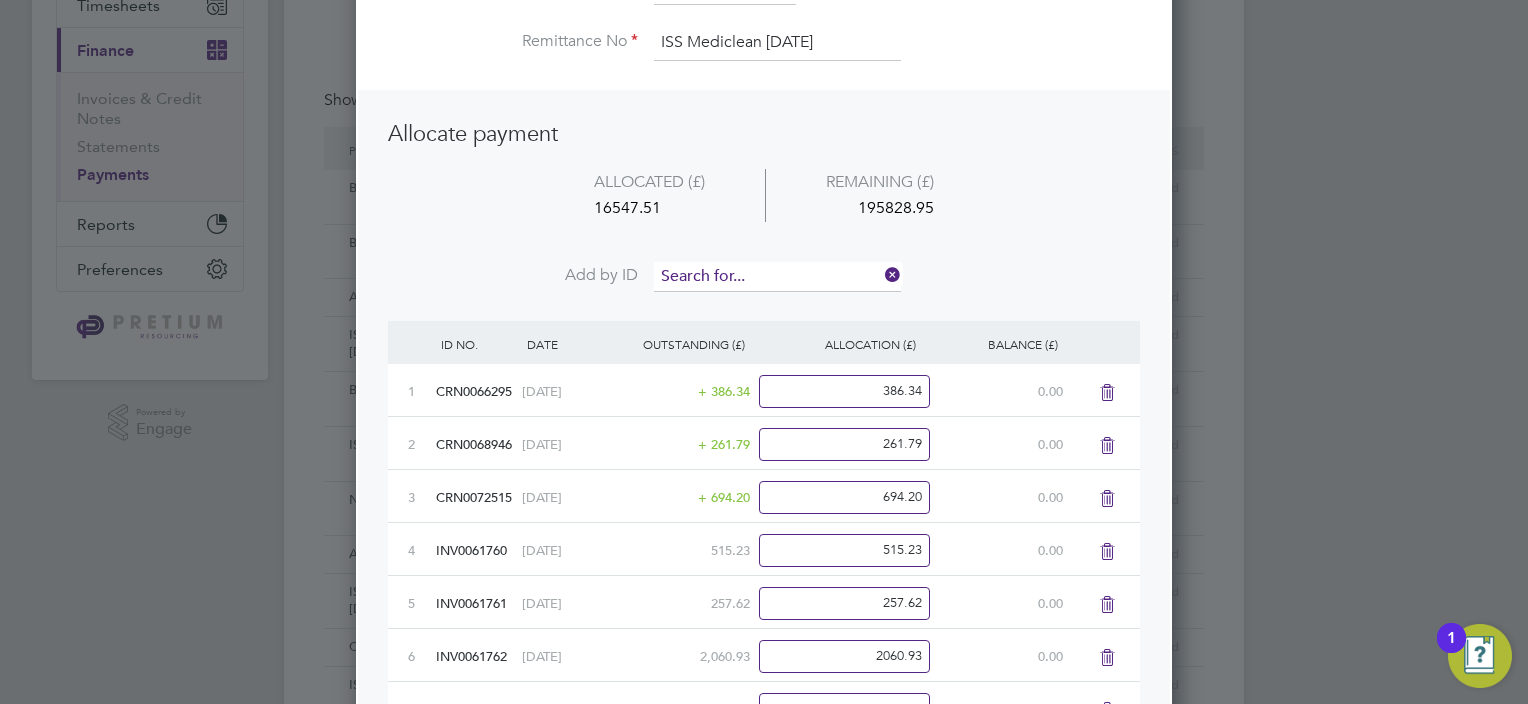 click at bounding box center [777, 277] 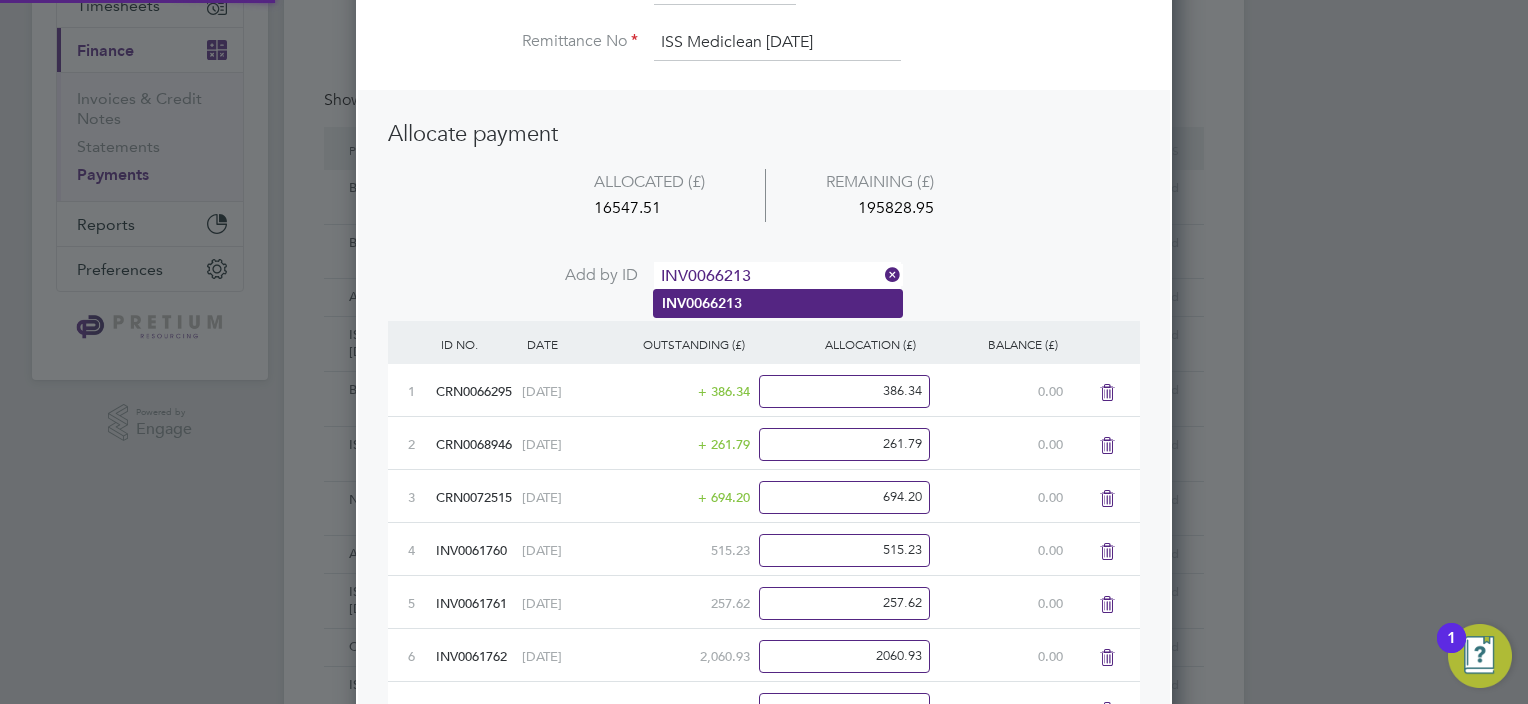 type on "INV0066213" 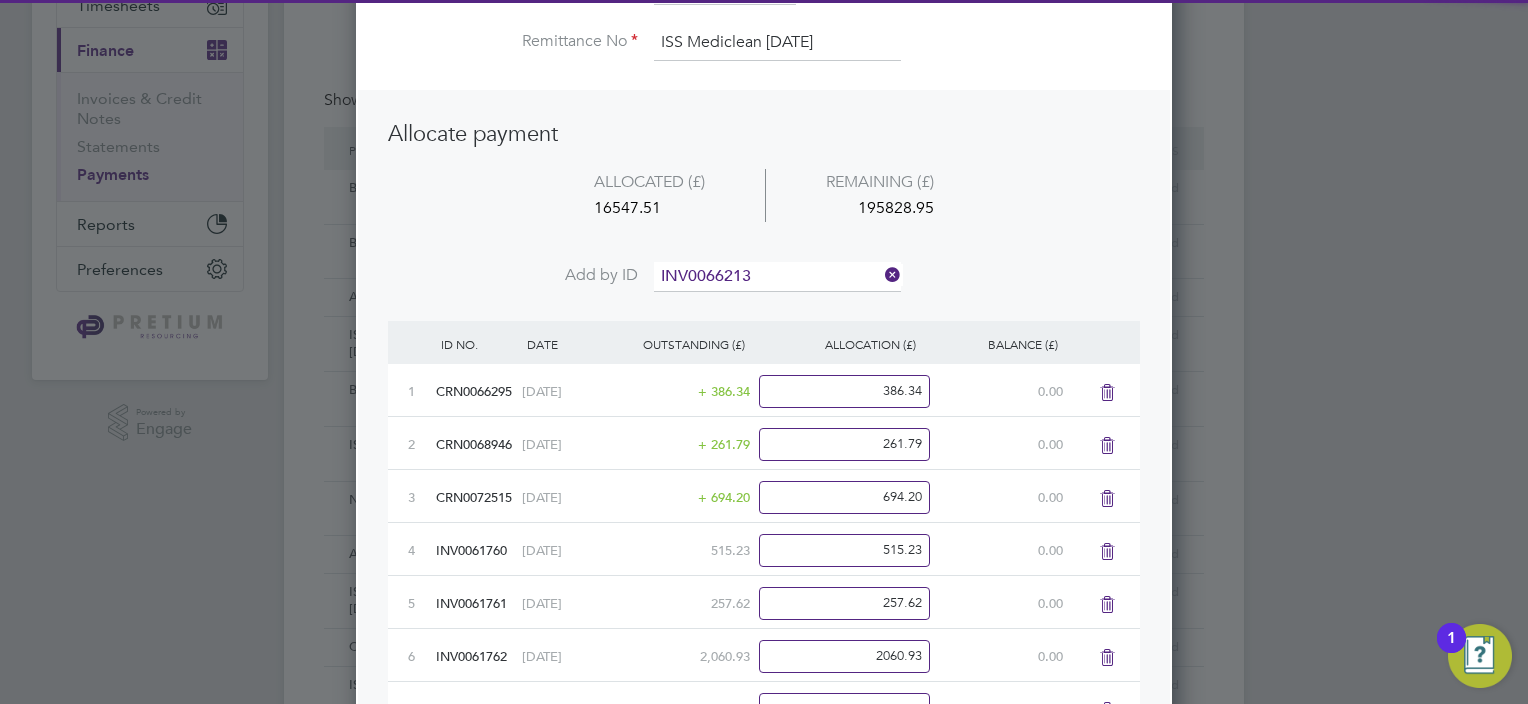 click on "INV0066213" 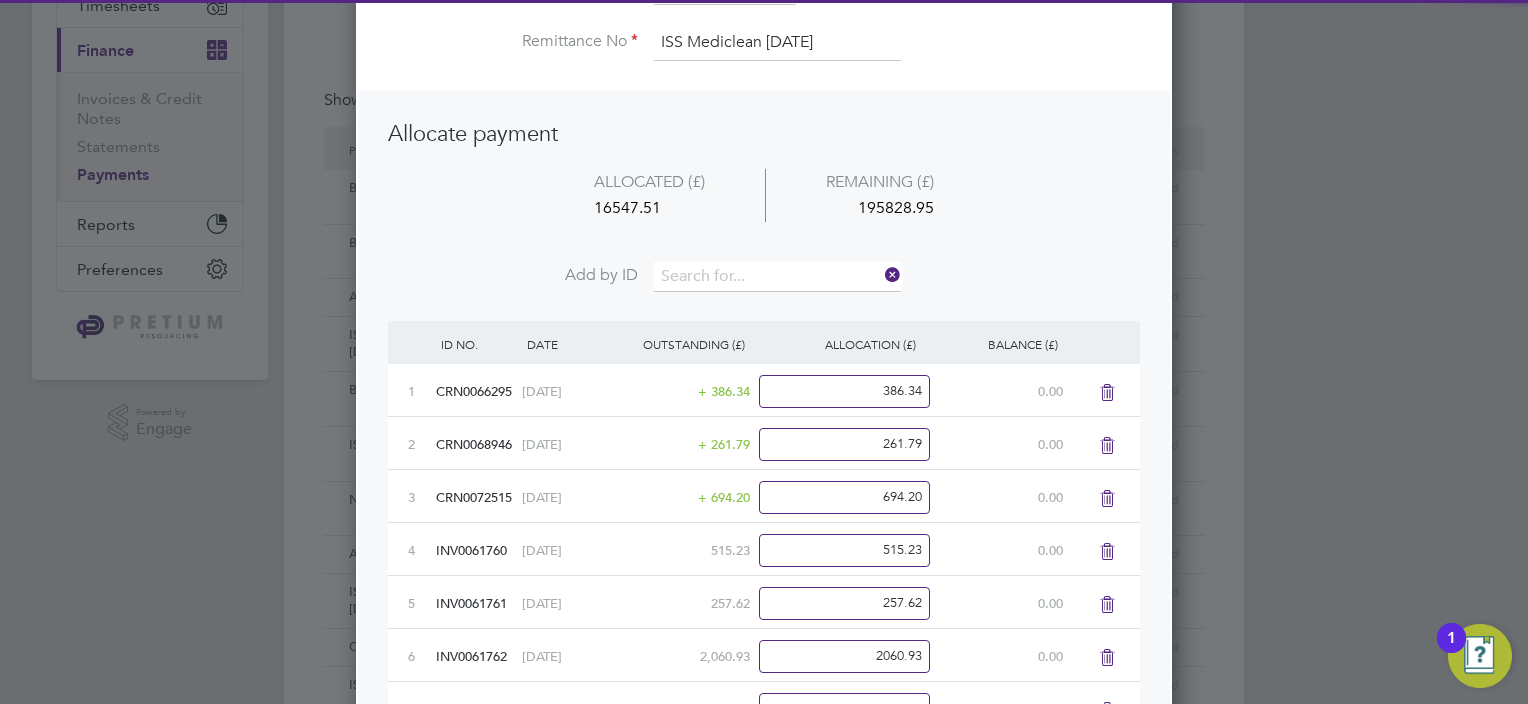 scroll, scrollTop: 10, scrollLeft: 10, axis: both 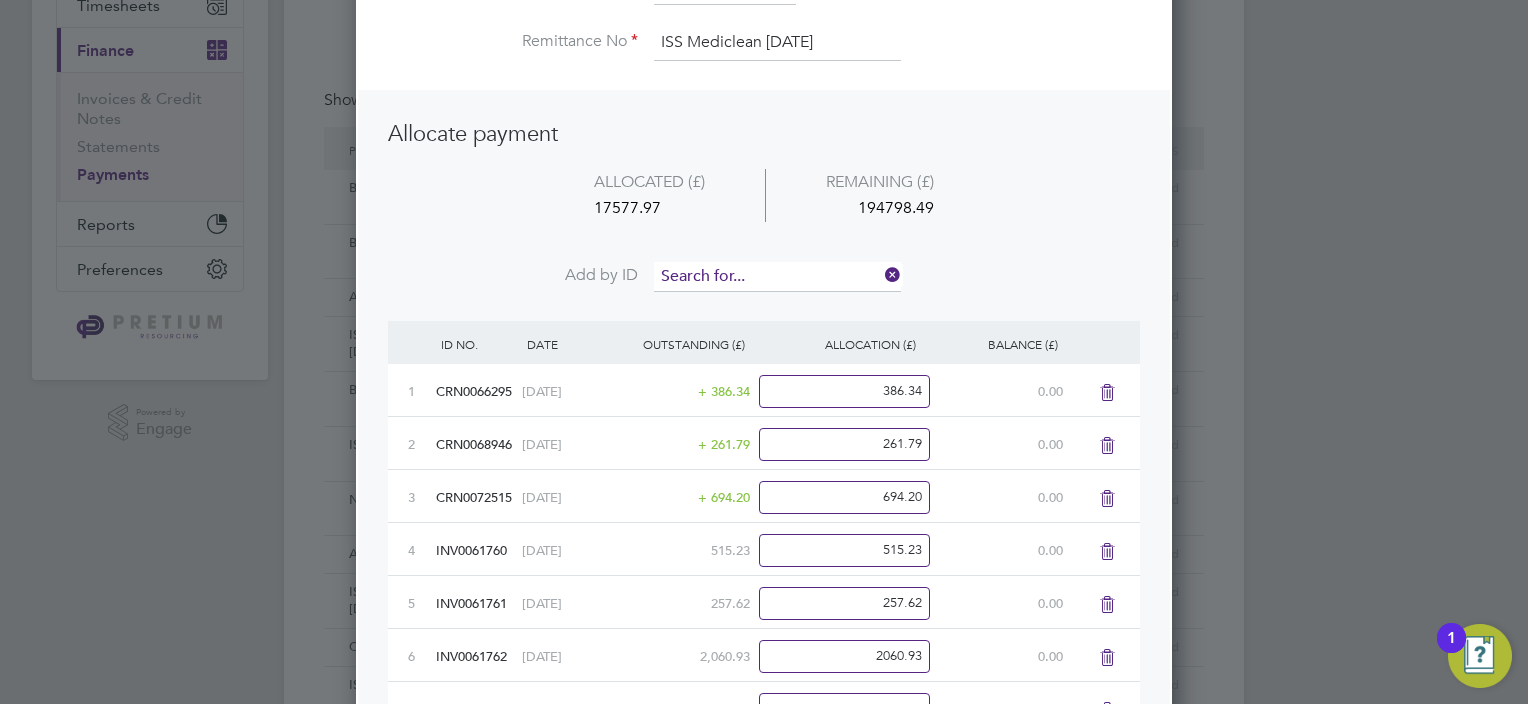 click on "Add by ID" at bounding box center (764, 287) 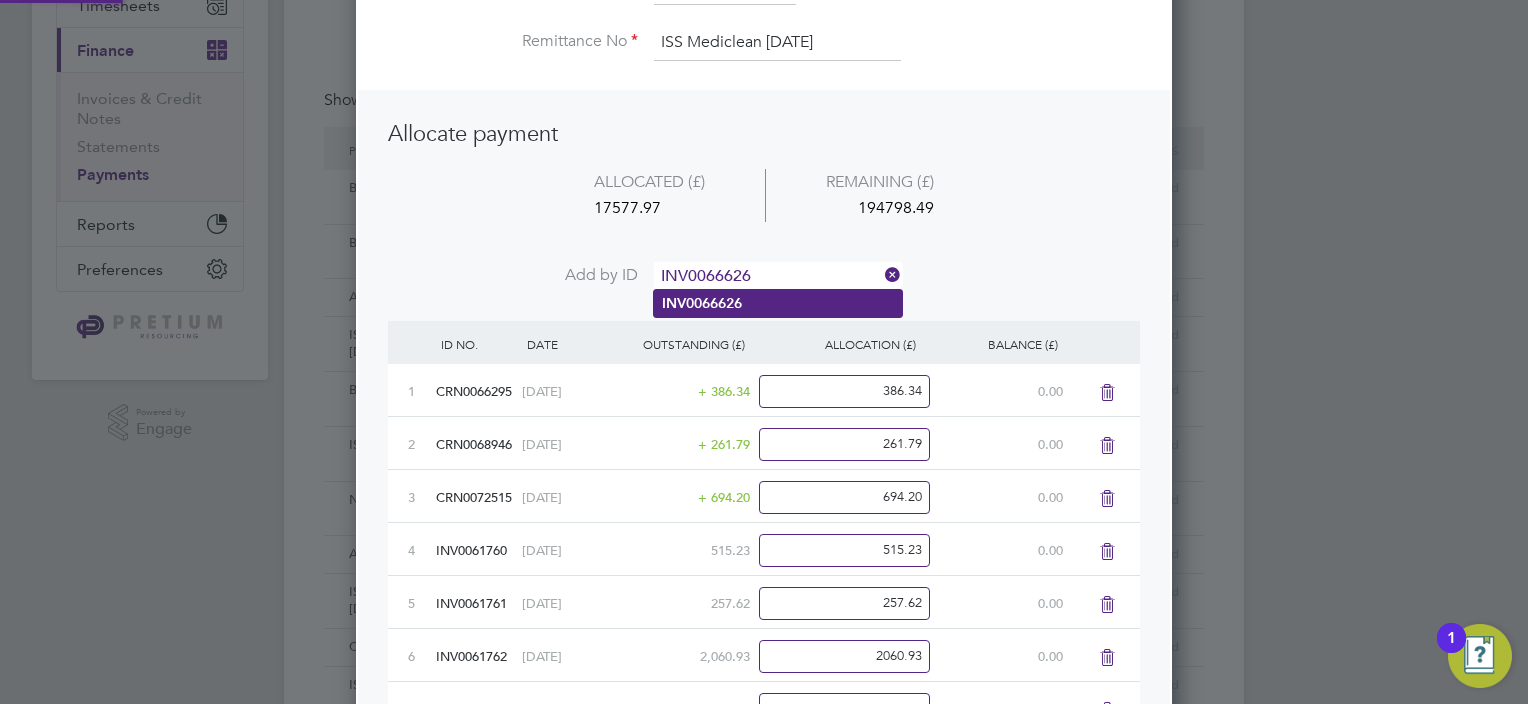 type on "INV0066626" 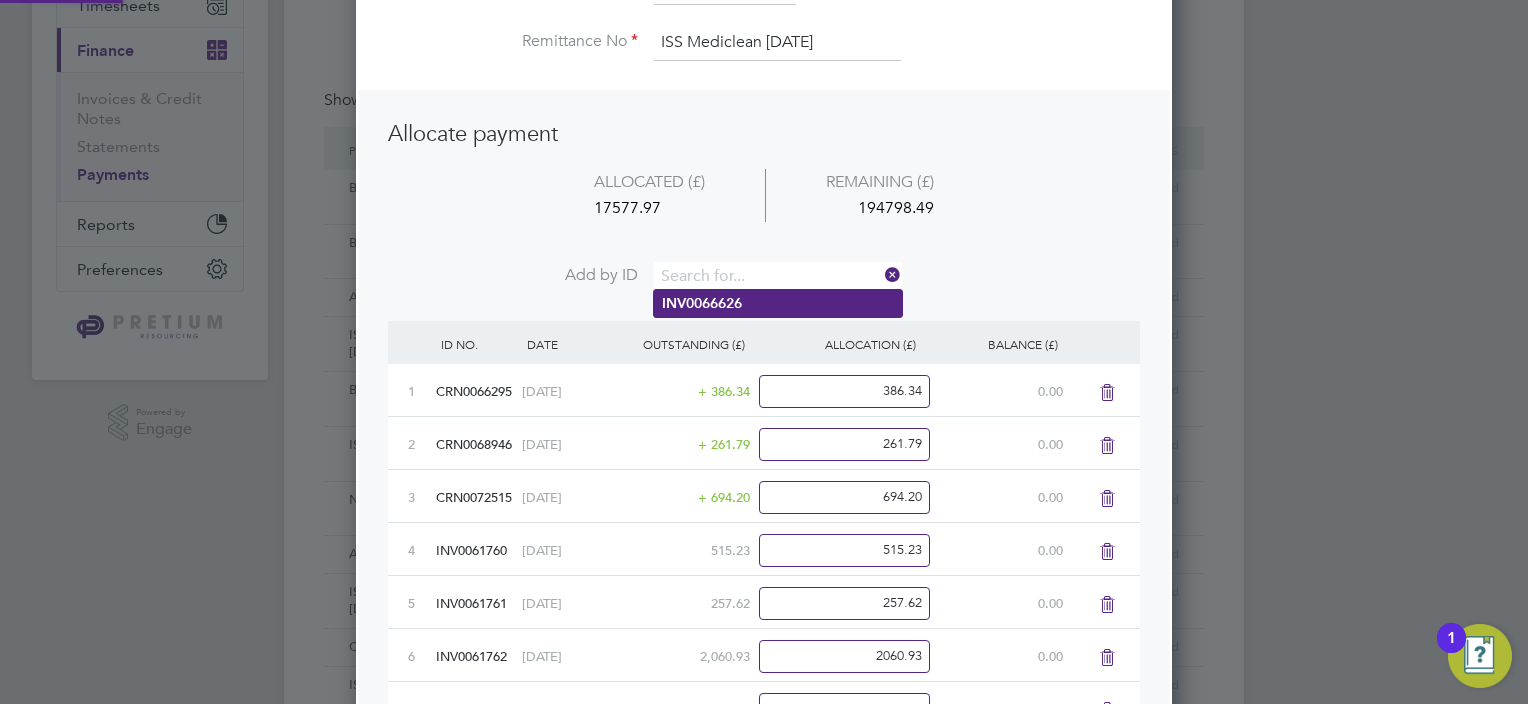 scroll, scrollTop: 10, scrollLeft: 10, axis: both 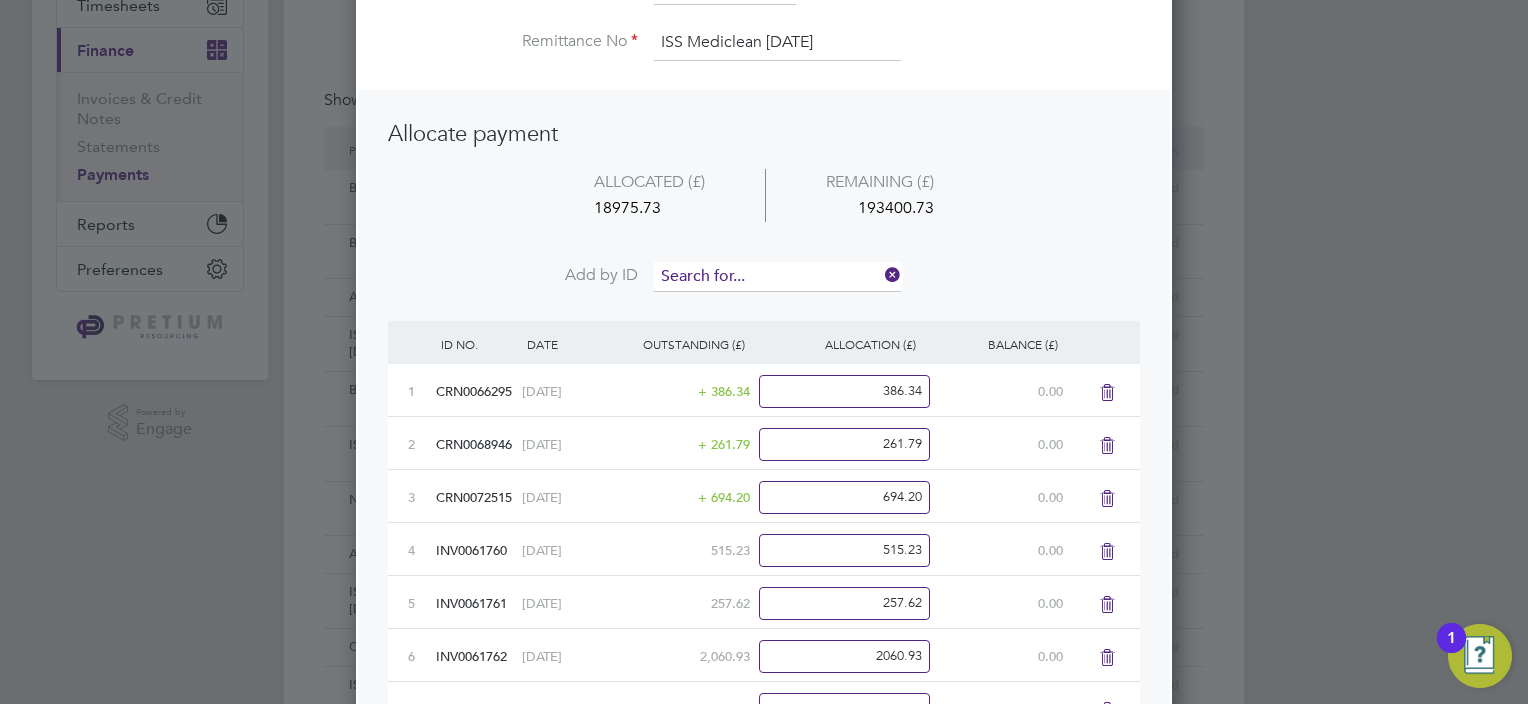 click at bounding box center (777, 277) 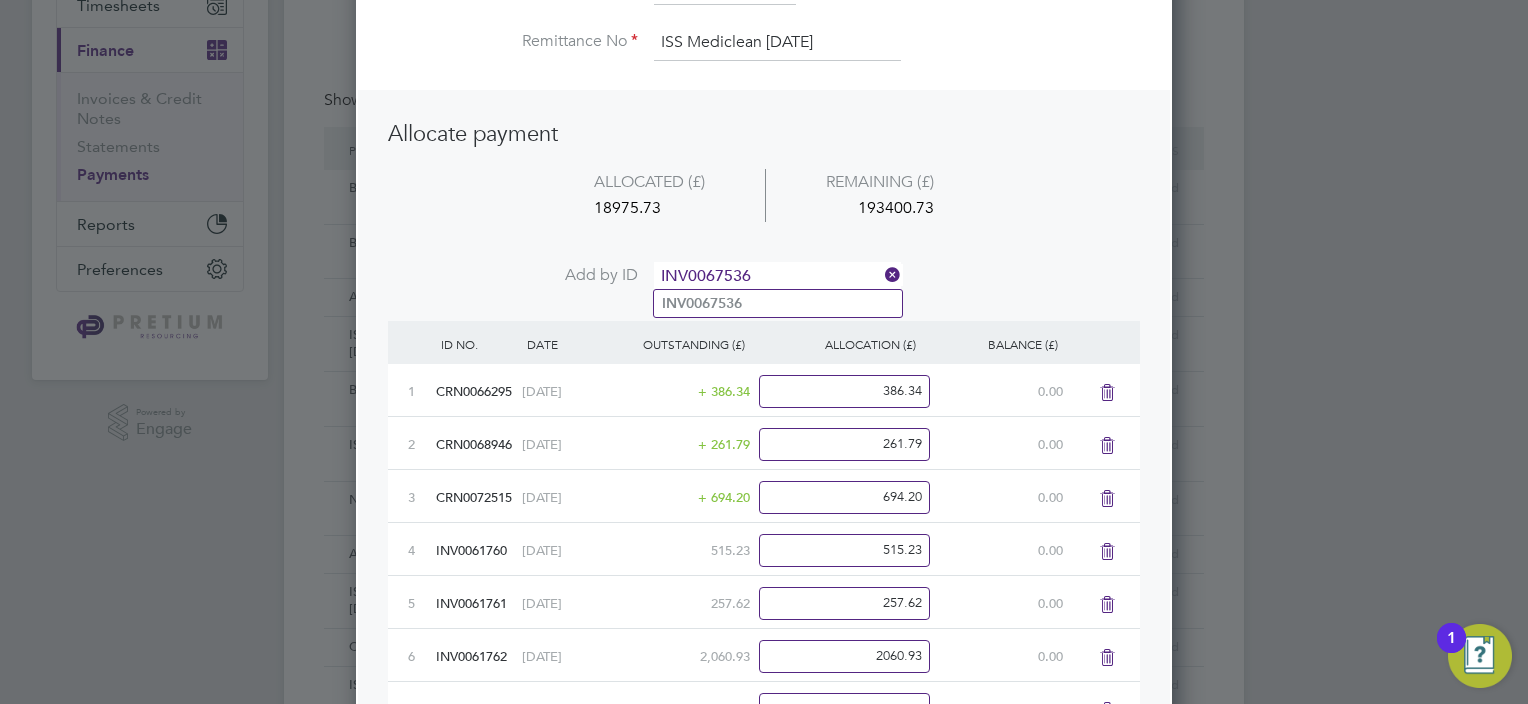 type on "INV0067536" 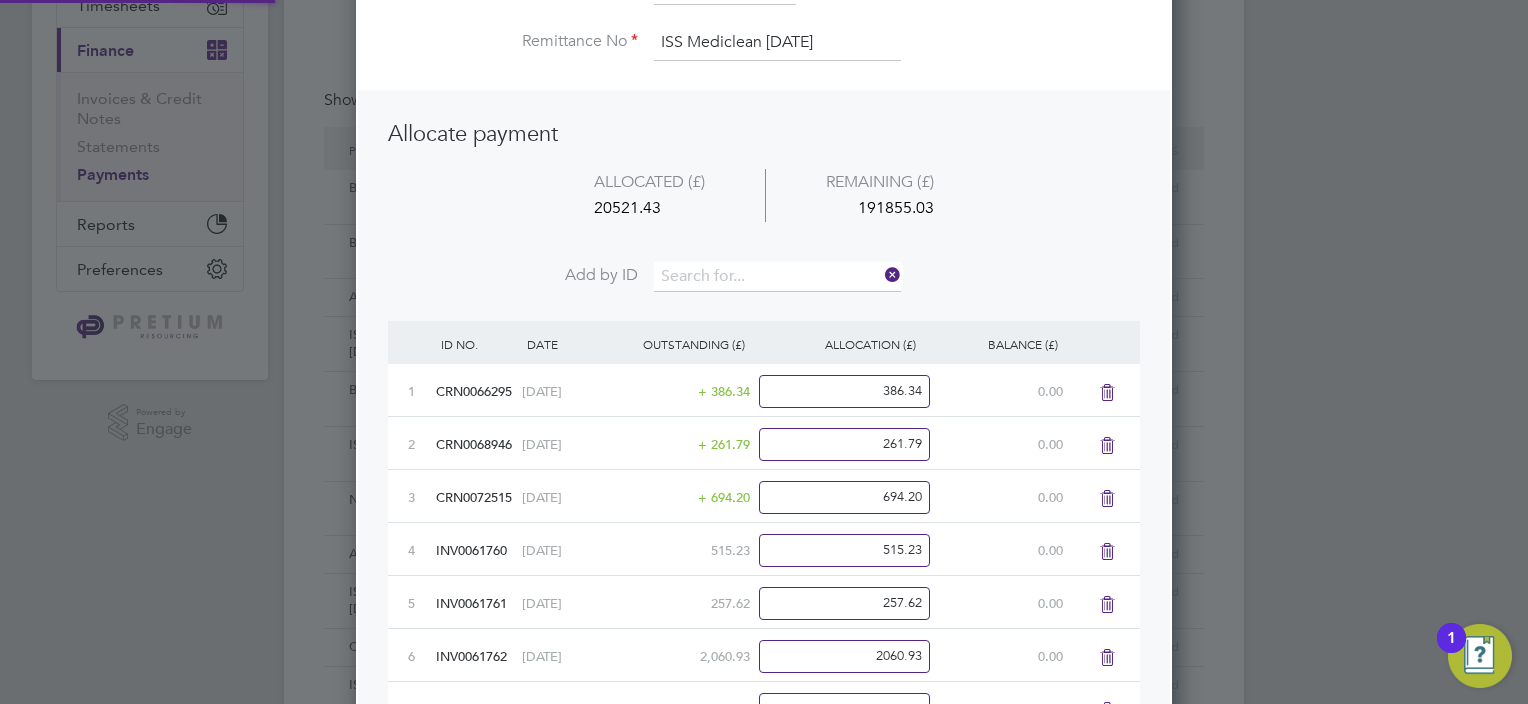 scroll, scrollTop: 10, scrollLeft: 10, axis: both 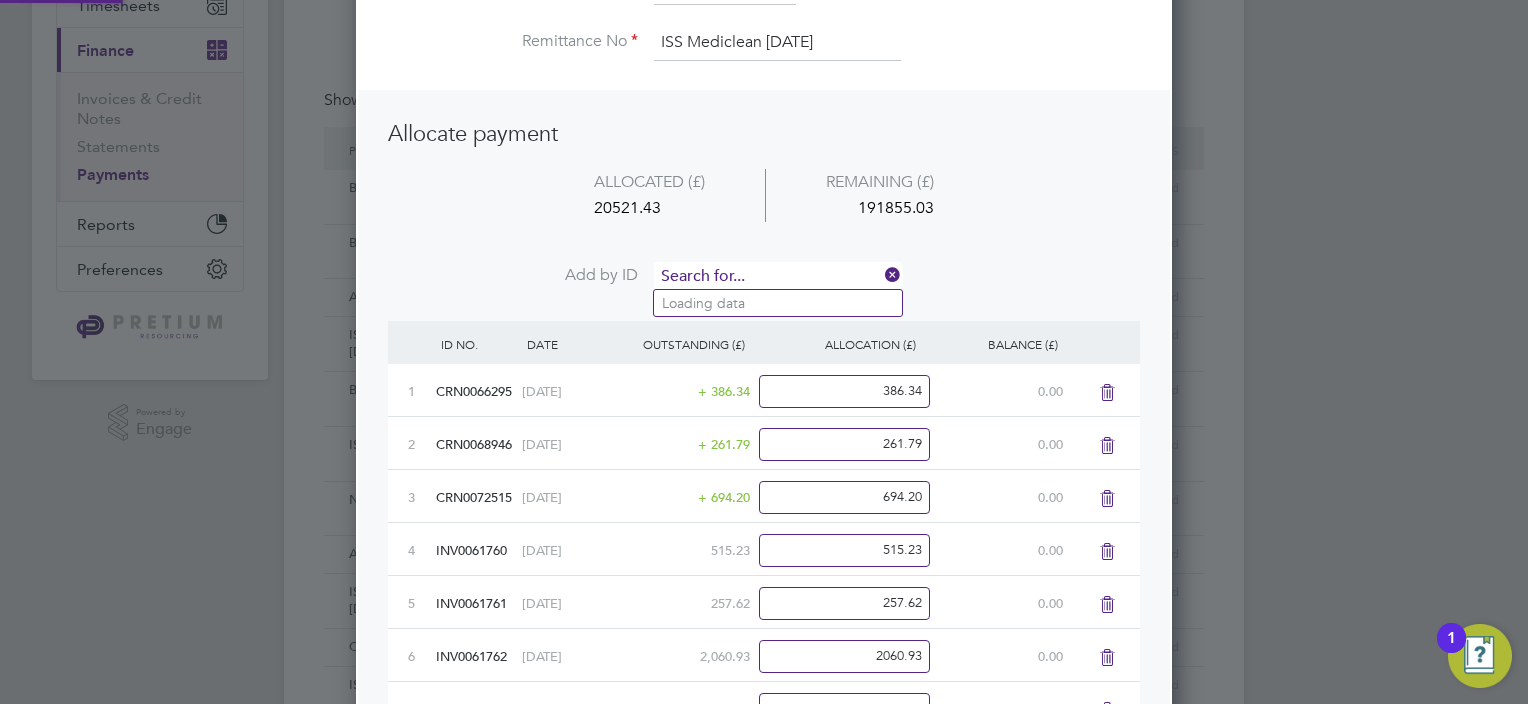 drag, startPoint x: 705, startPoint y: 269, endPoint x: 691, endPoint y: 262, distance: 15.652476 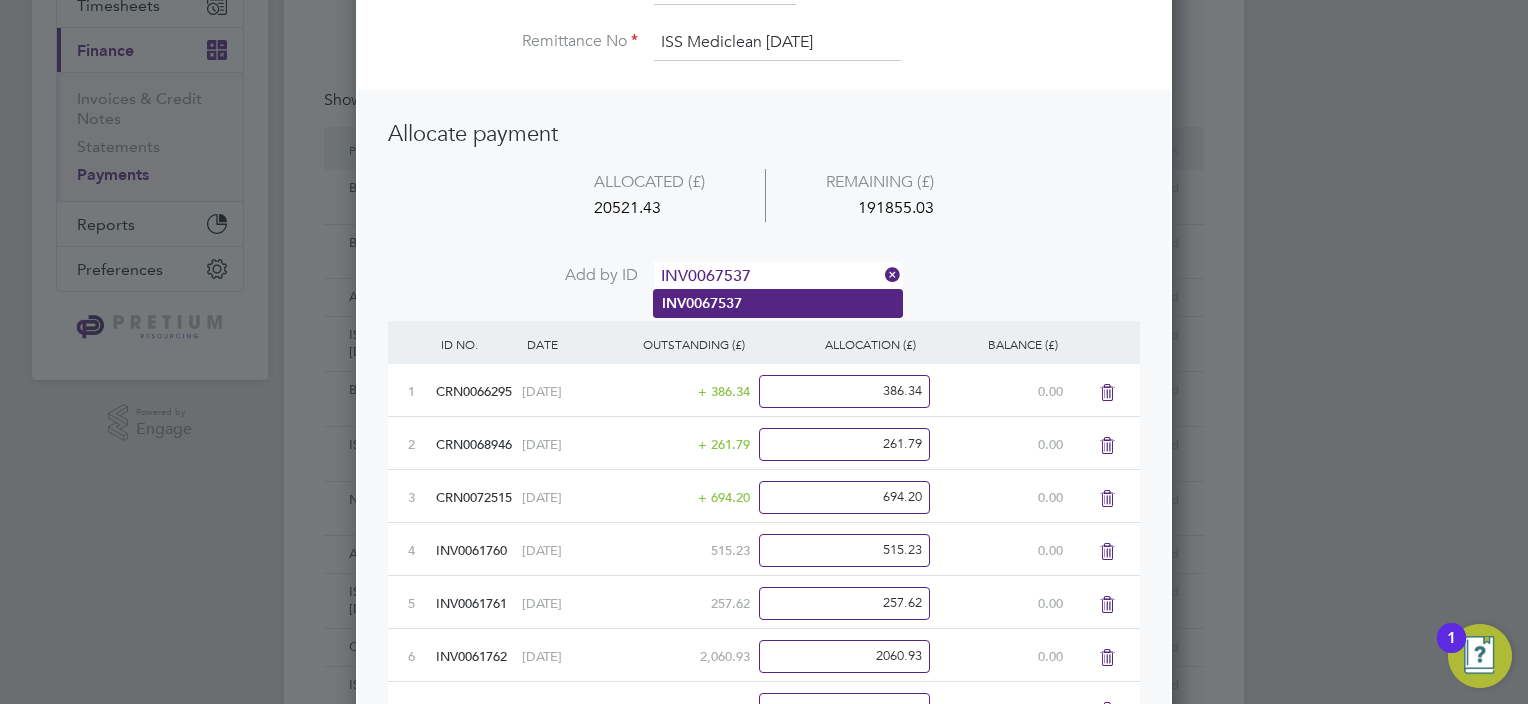 type on "INV0067537" 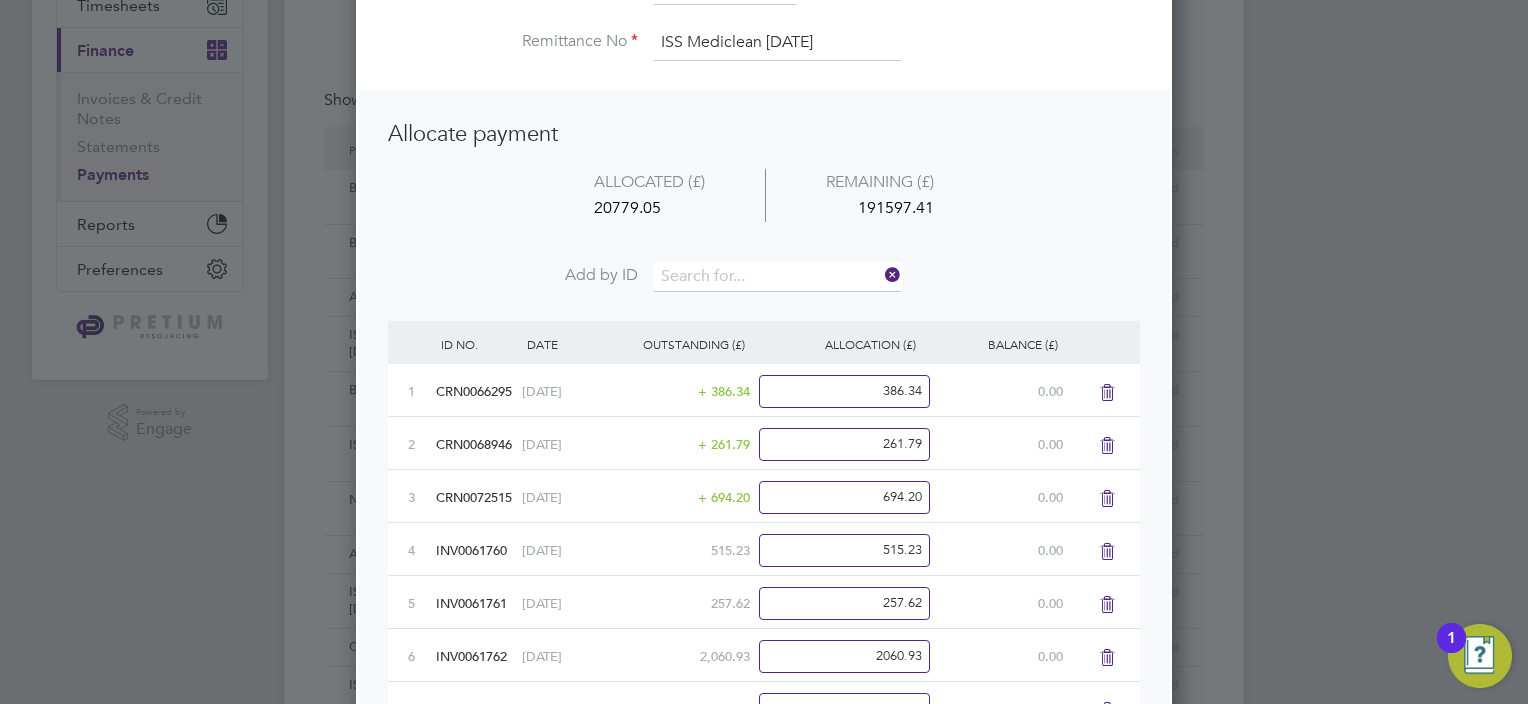 scroll, scrollTop: 9, scrollLeft: 10, axis: both 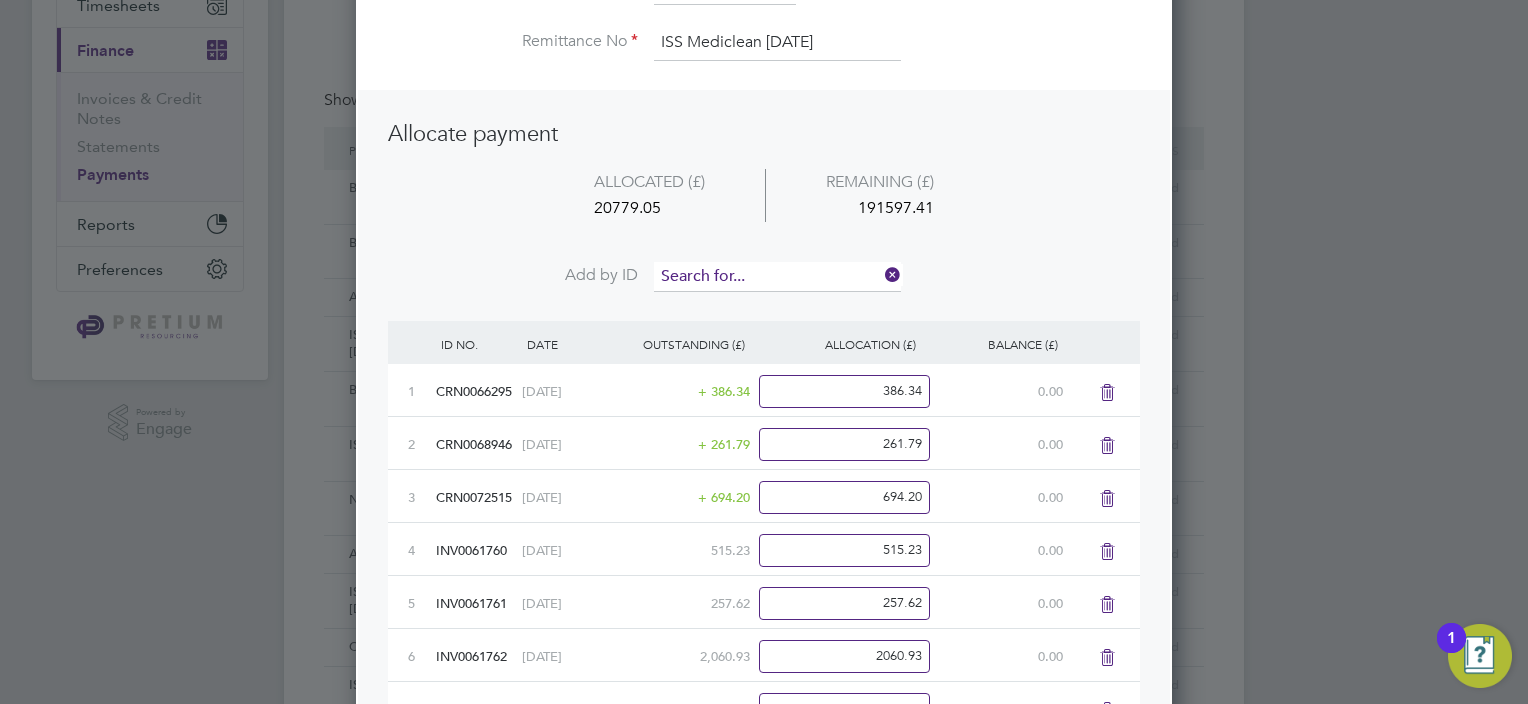 drag, startPoint x: 716, startPoint y: 271, endPoint x: 695, endPoint y: 273, distance: 21.095022 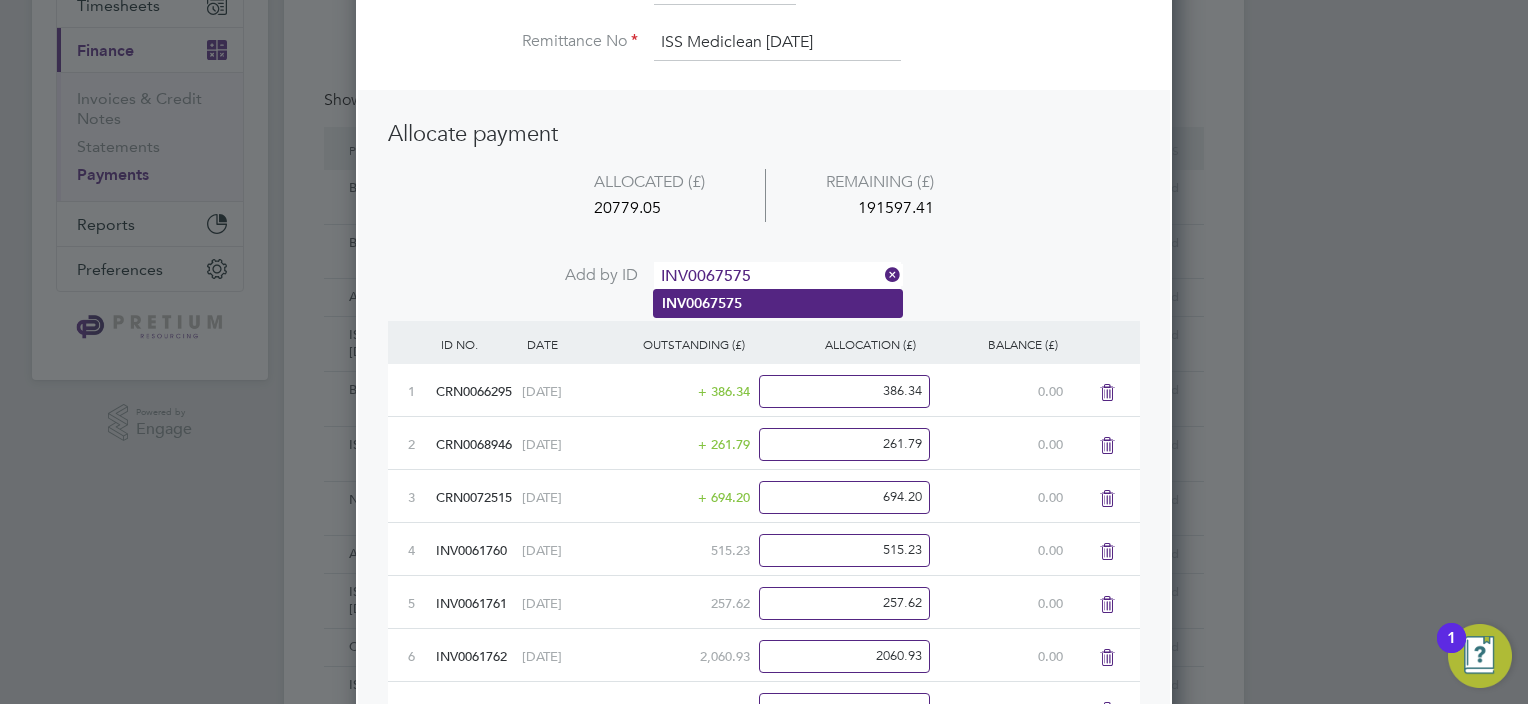 type on "INV0067575" 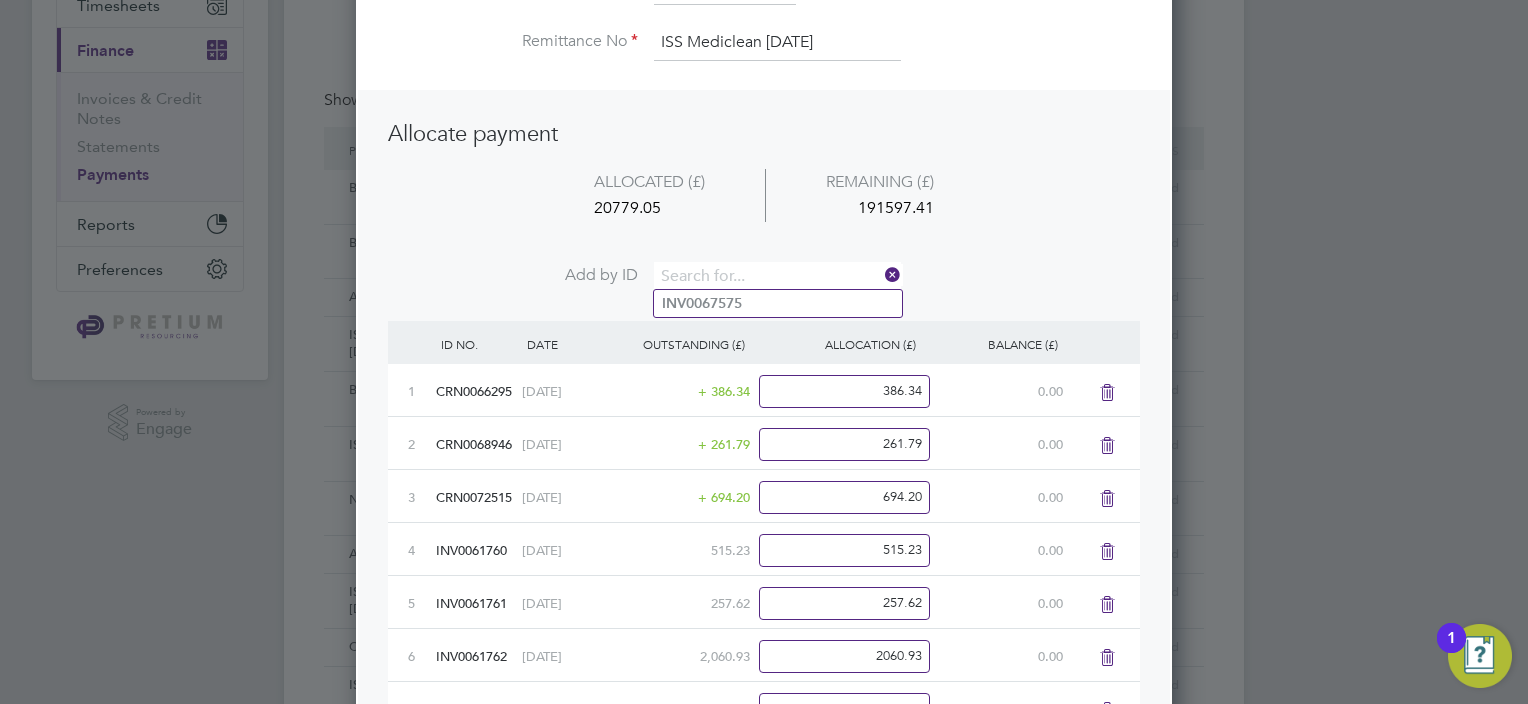 scroll, scrollTop: 9, scrollLeft: 10, axis: both 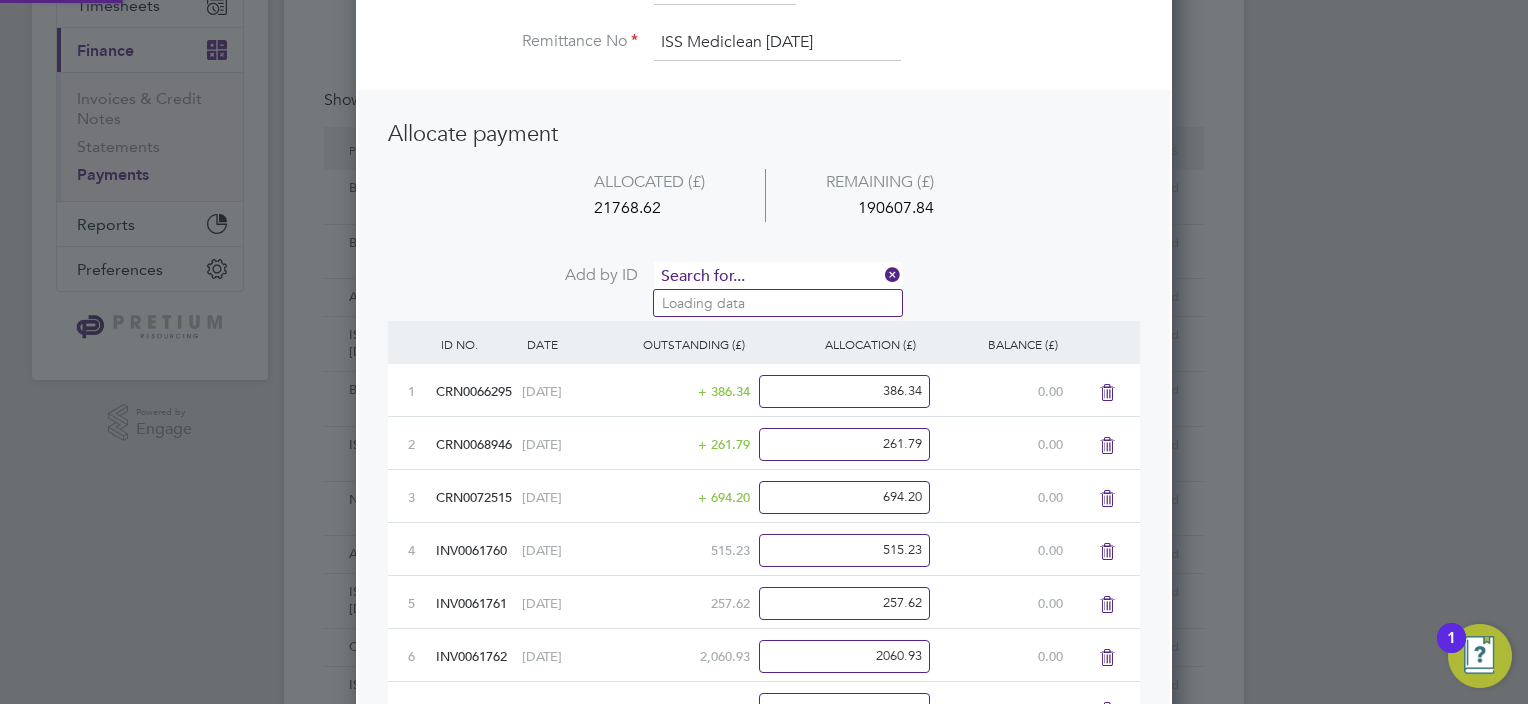 click at bounding box center [777, 277] 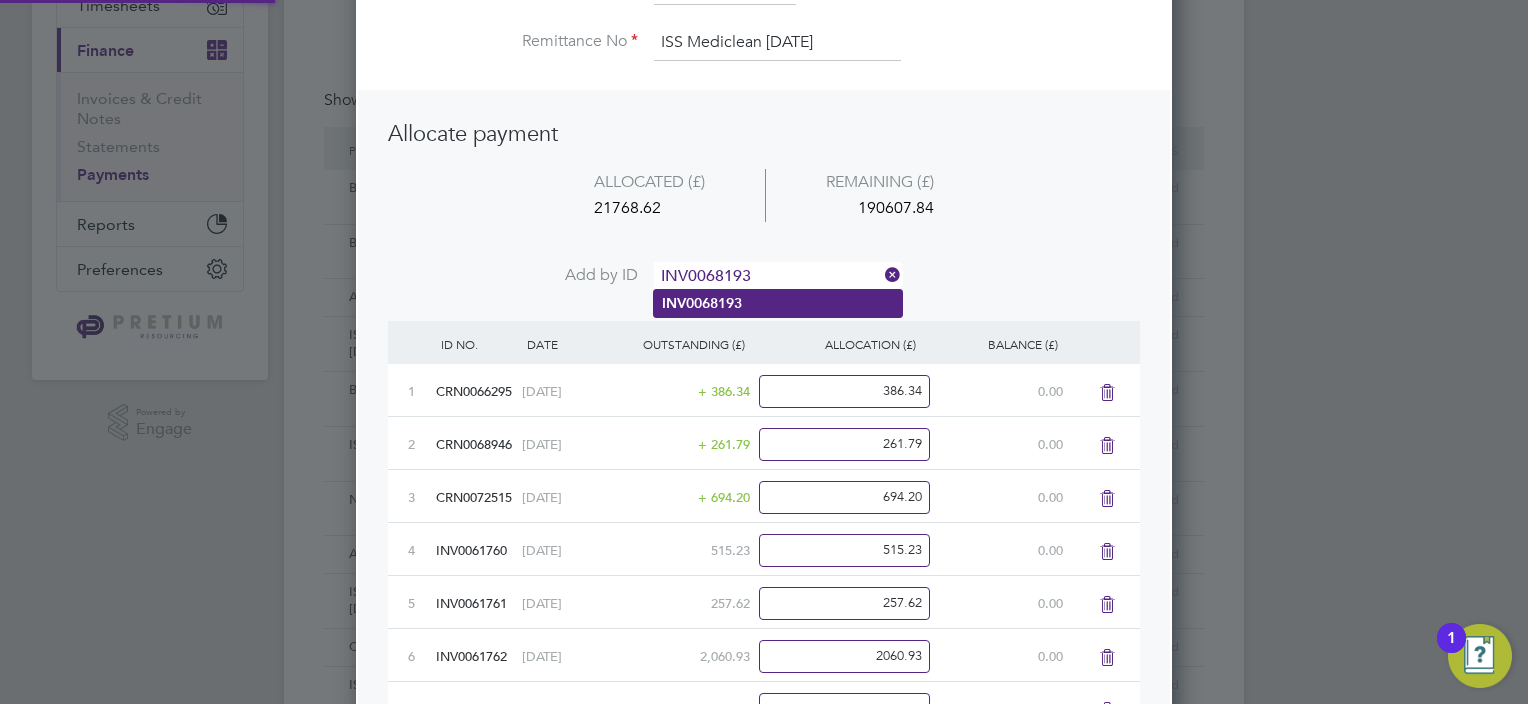 type on "INV0068193" 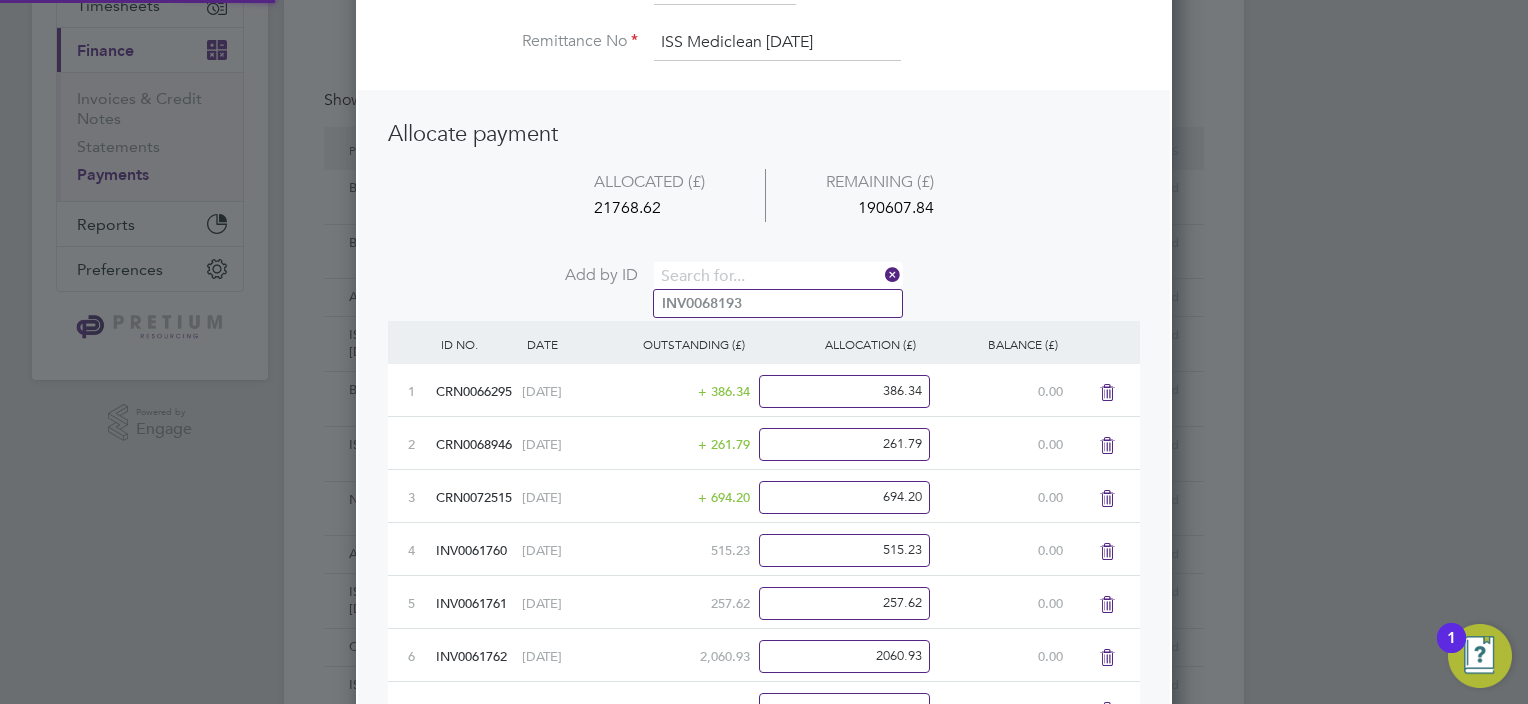 scroll, scrollTop: 10, scrollLeft: 10, axis: both 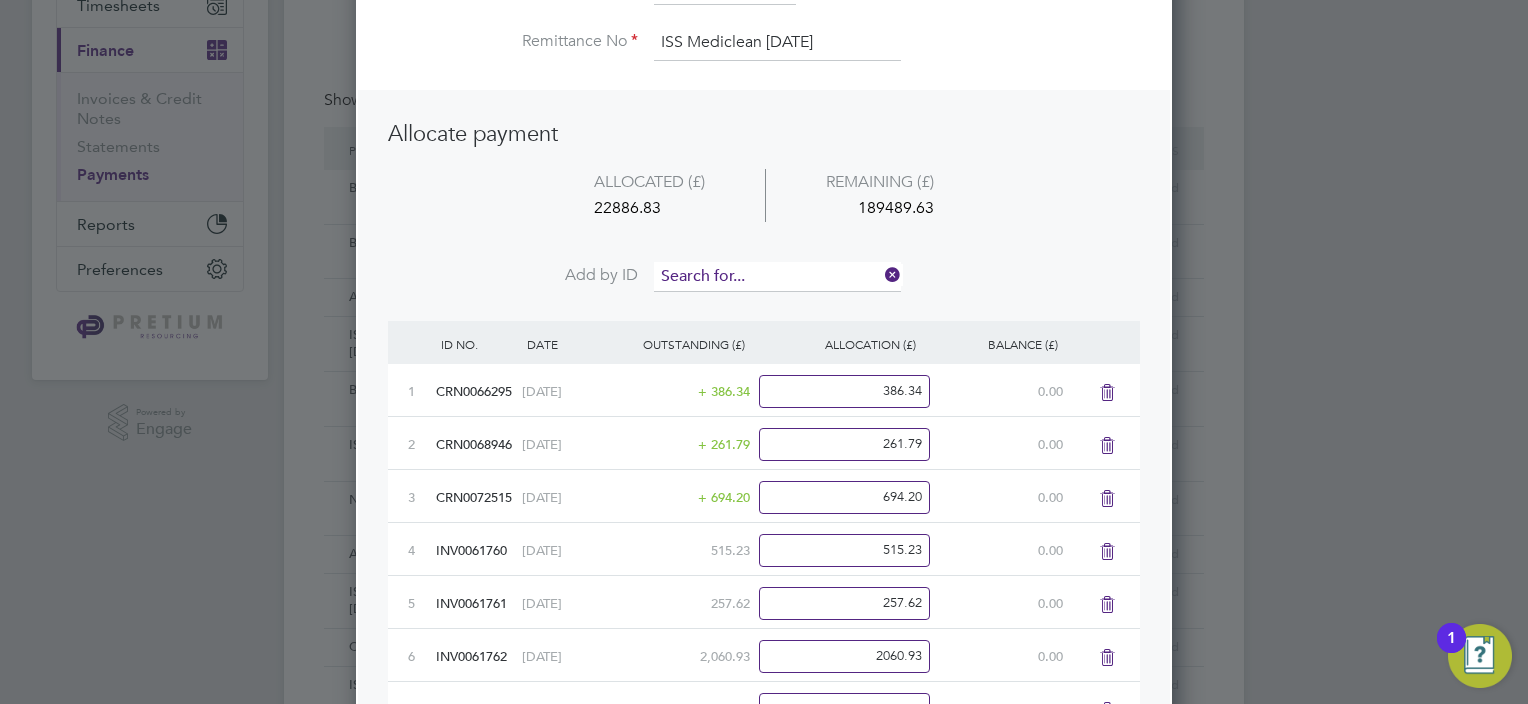 click on "Add by ID" at bounding box center [764, 287] 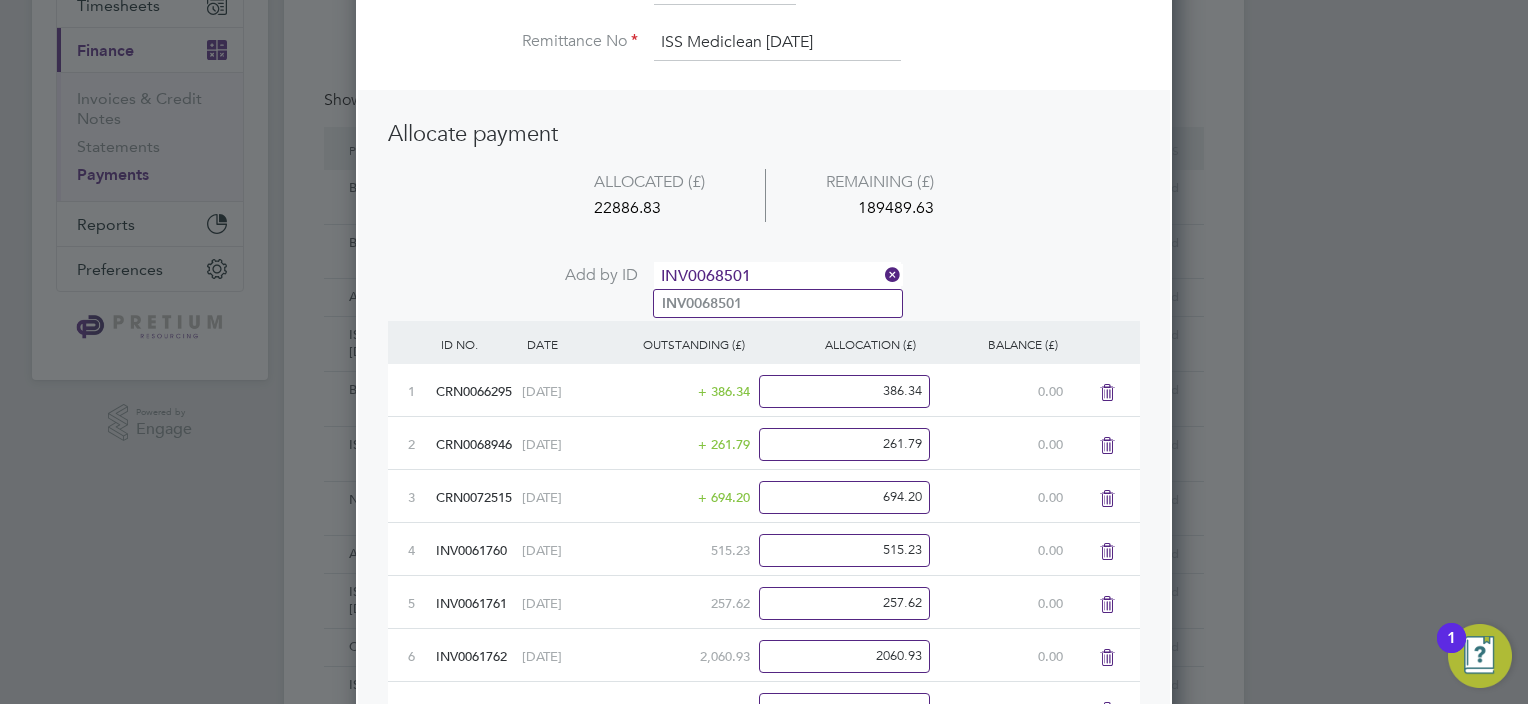 type on "INV0068501" 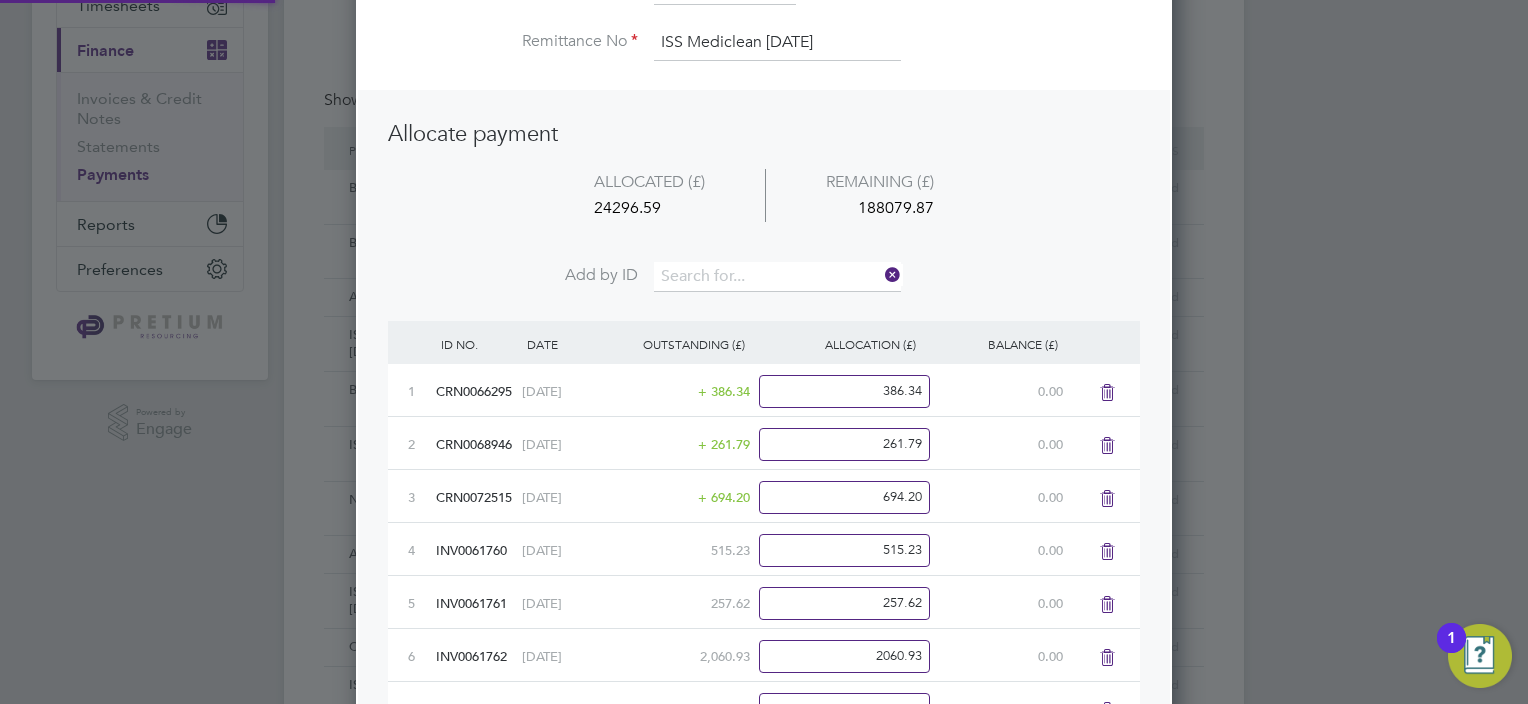 scroll, scrollTop: 10, scrollLeft: 10, axis: both 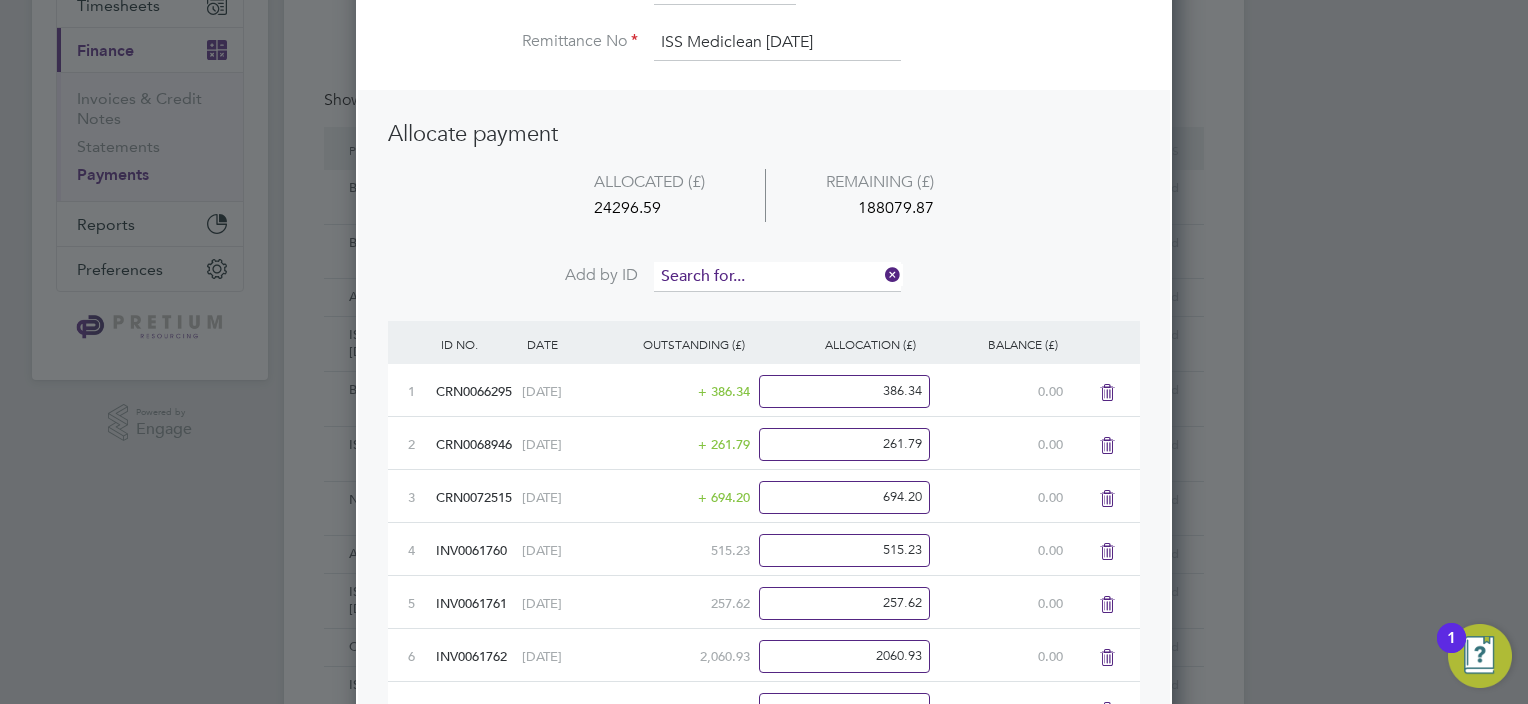 click at bounding box center (777, 277) 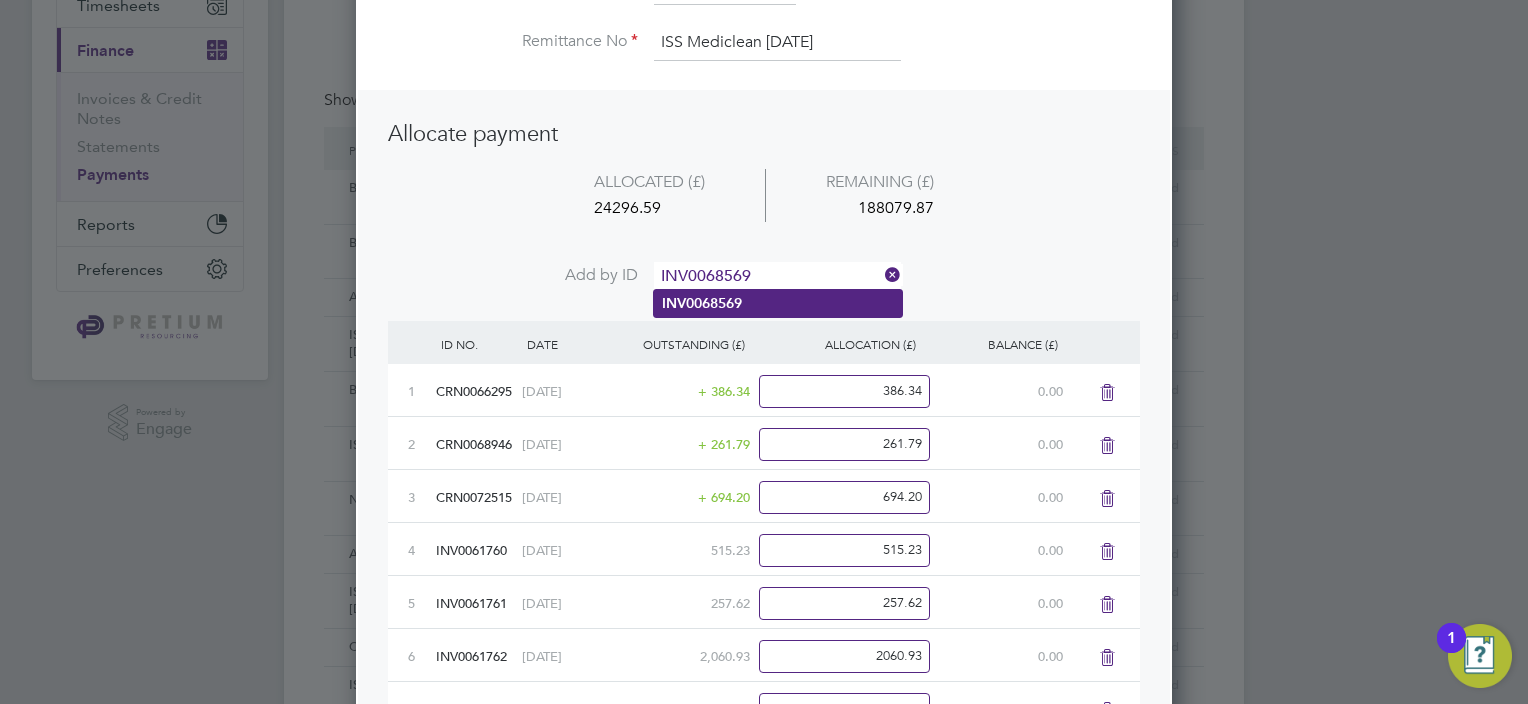 type on "INV0068569" 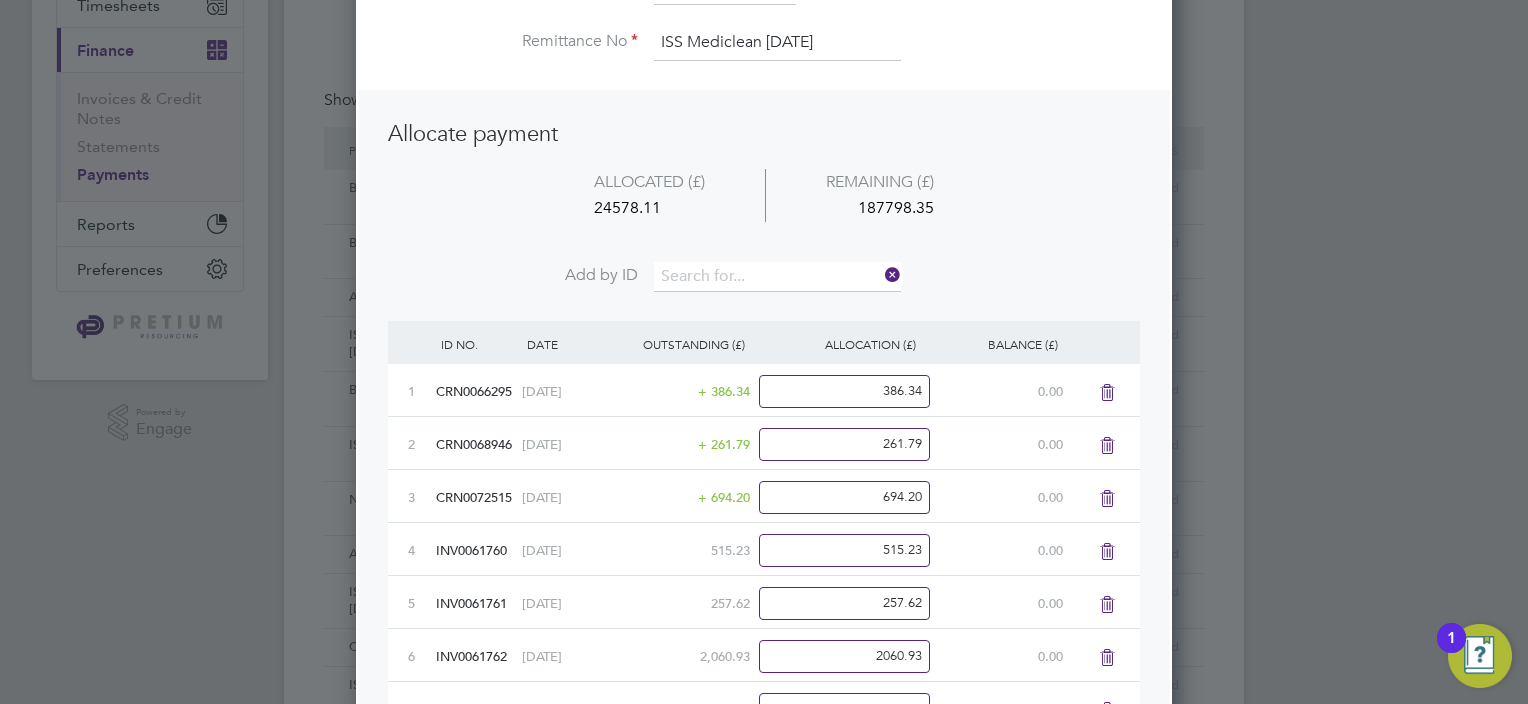 scroll, scrollTop: 9, scrollLeft: 10, axis: both 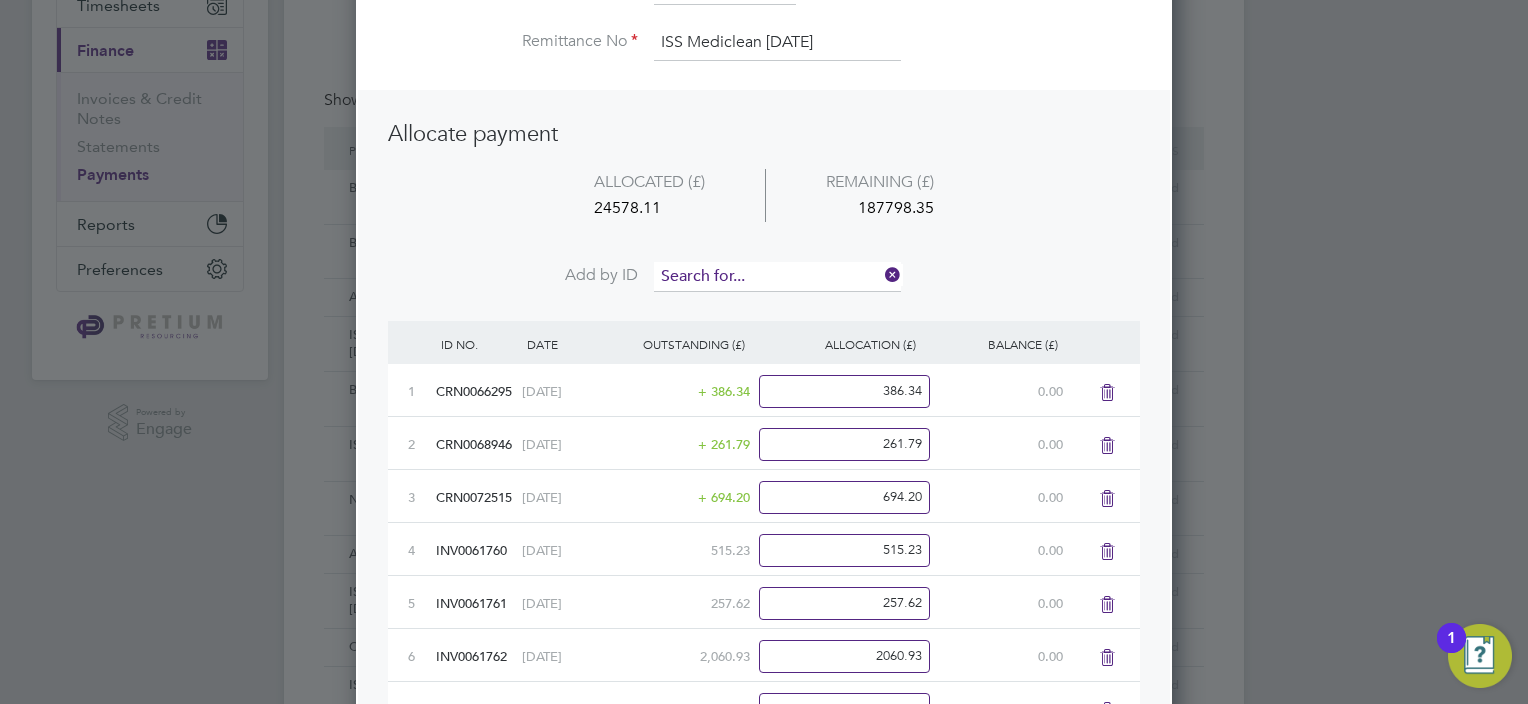 click at bounding box center (777, 277) 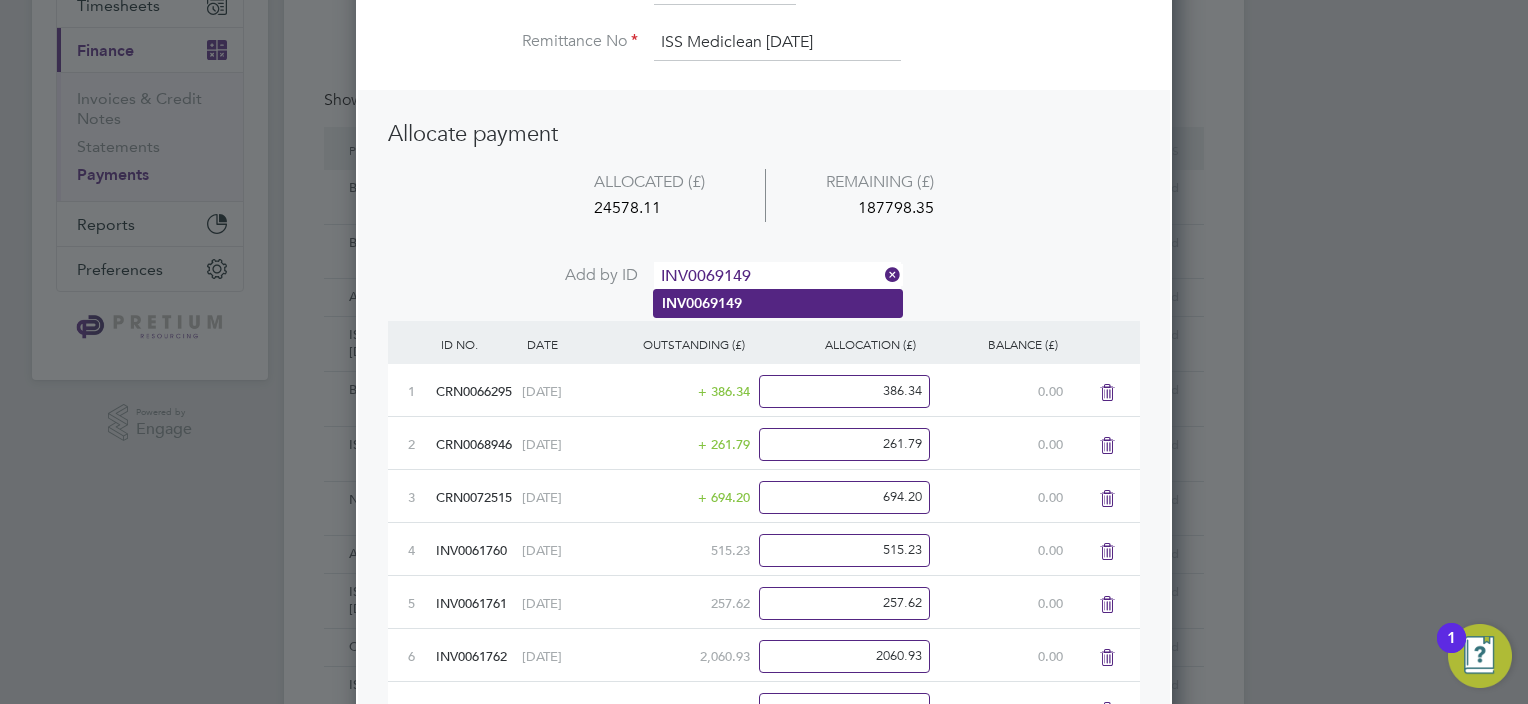 type on "INV0069149" 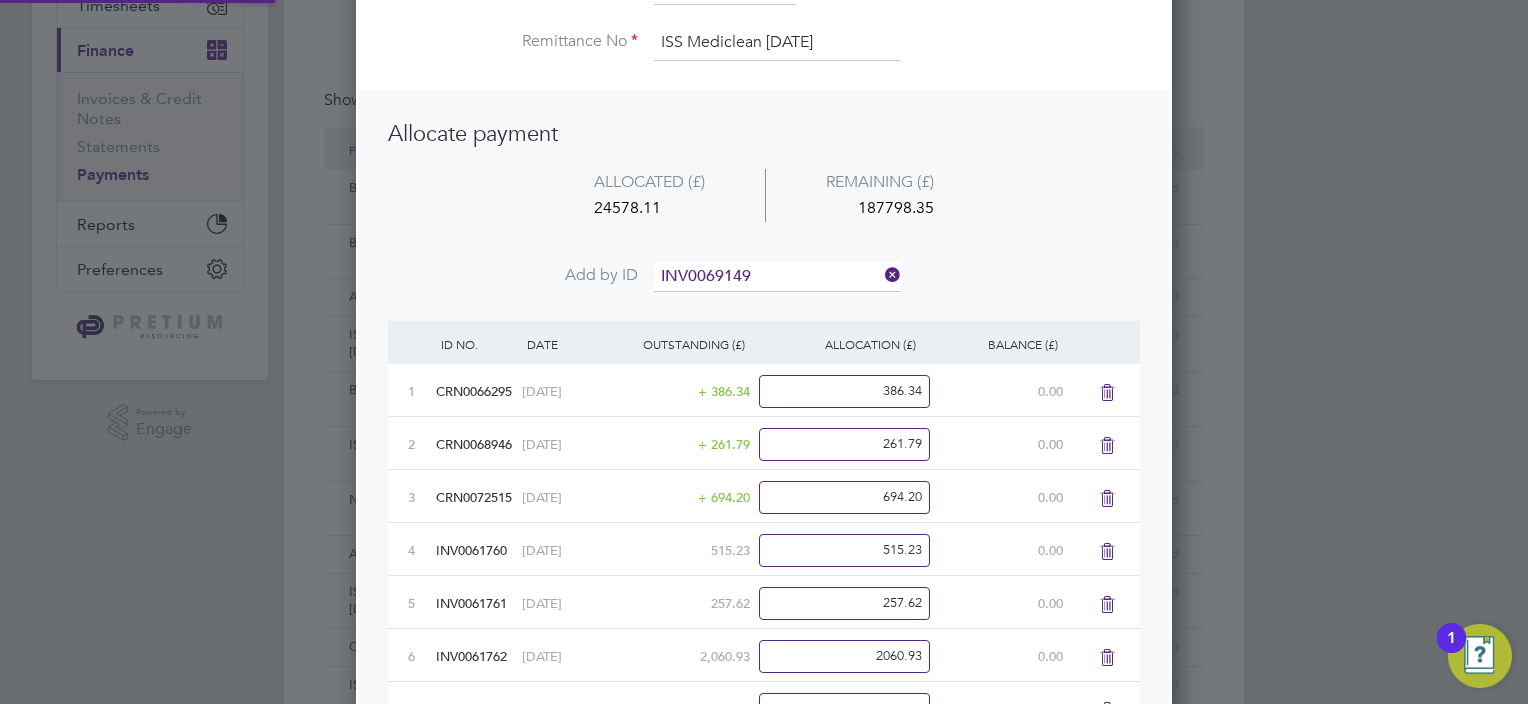 click on "INV0069149" 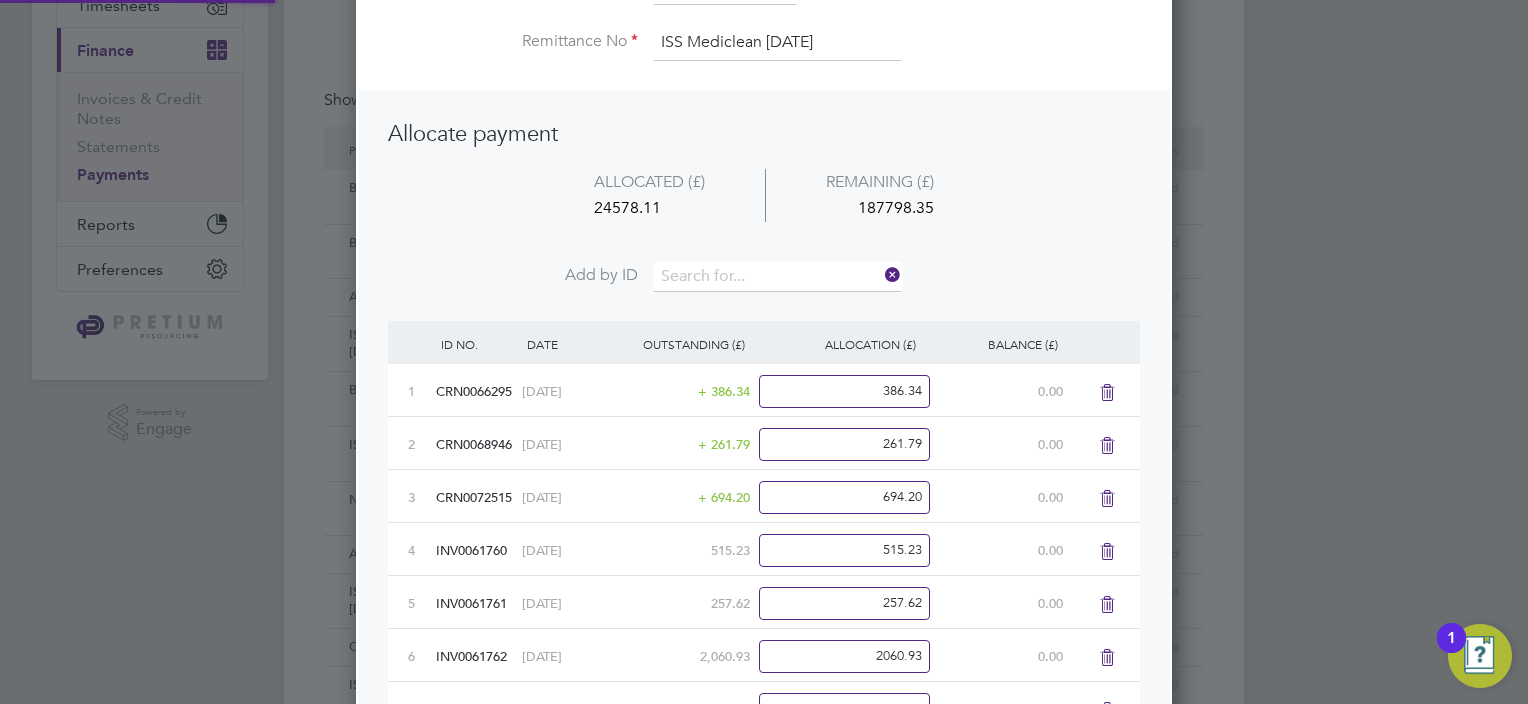 scroll, scrollTop: 9, scrollLeft: 10, axis: both 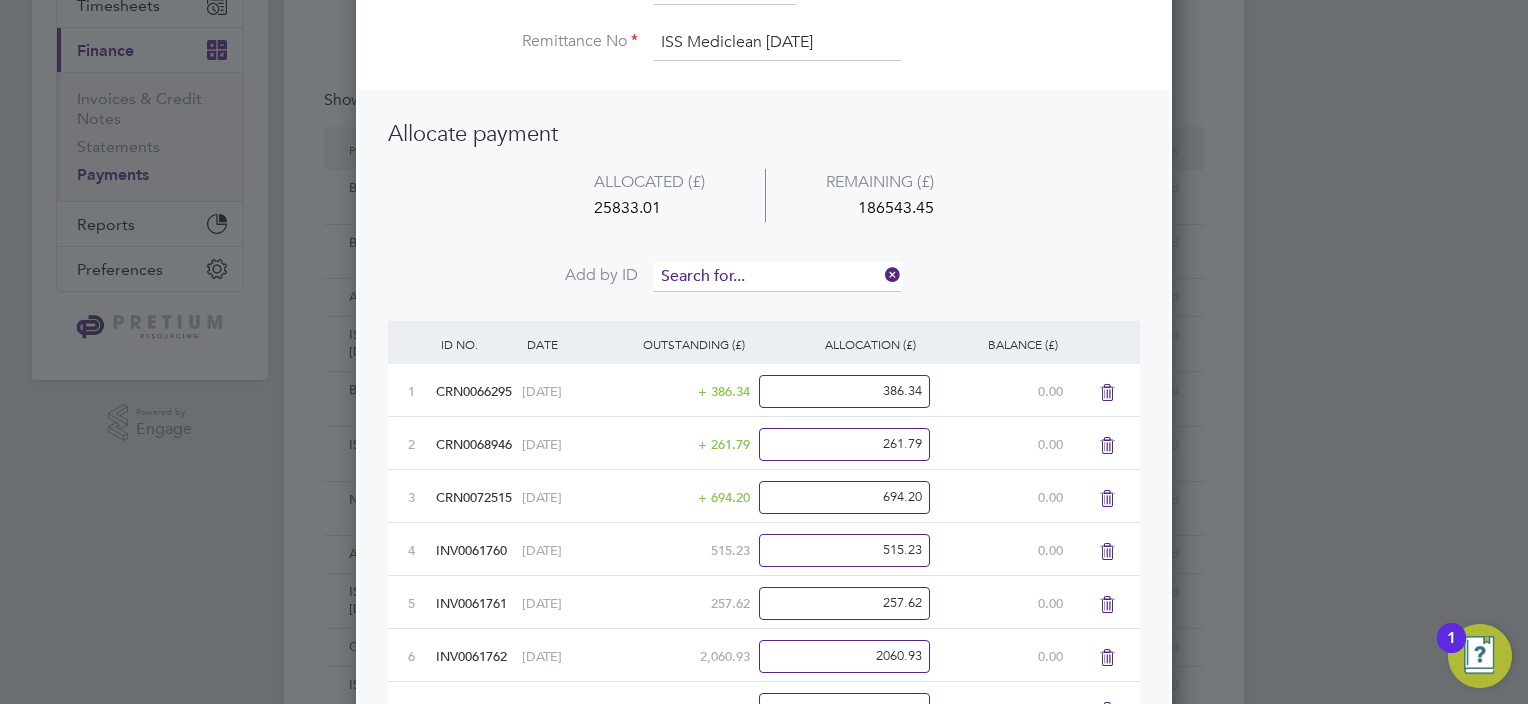 drag, startPoint x: 715, startPoint y: 268, endPoint x: 702, endPoint y: 266, distance: 13.152946 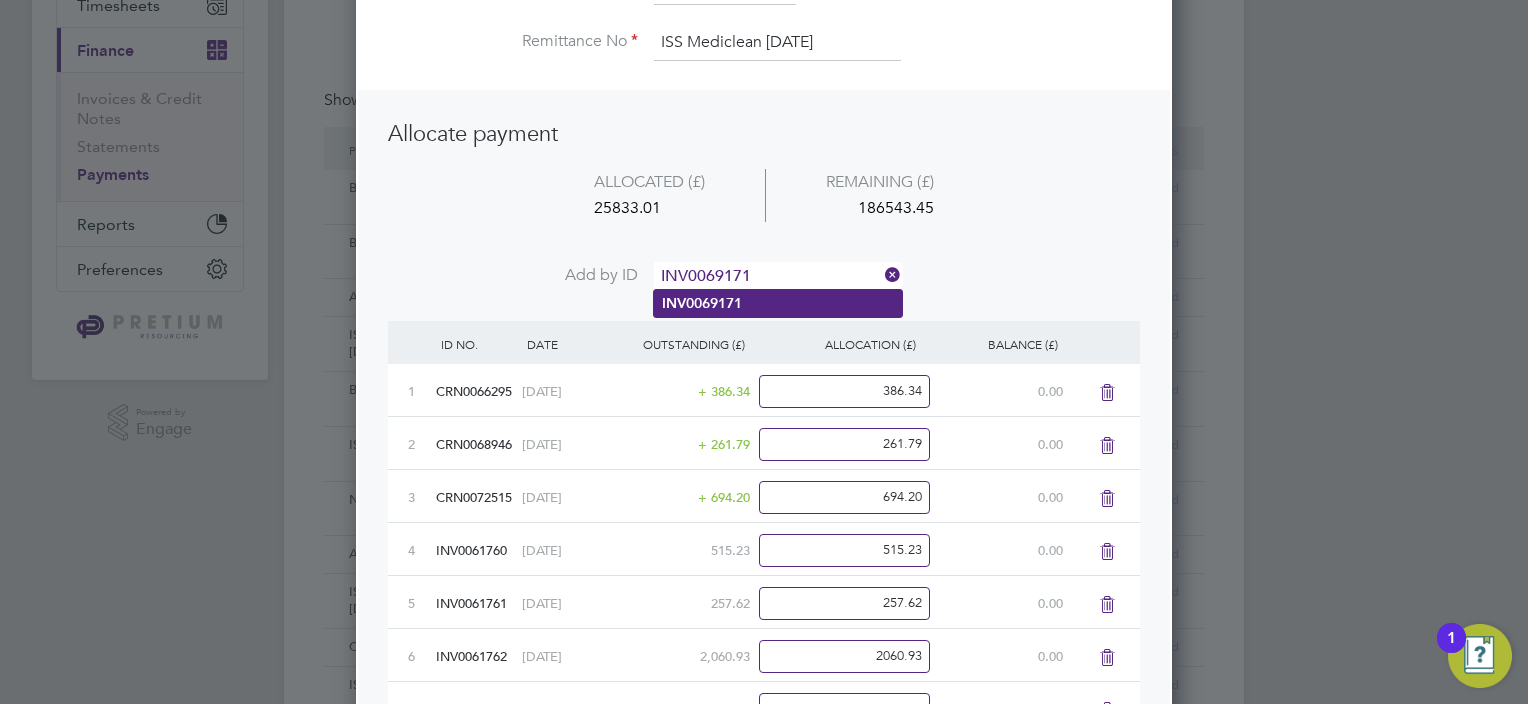 type on "INV0069171" 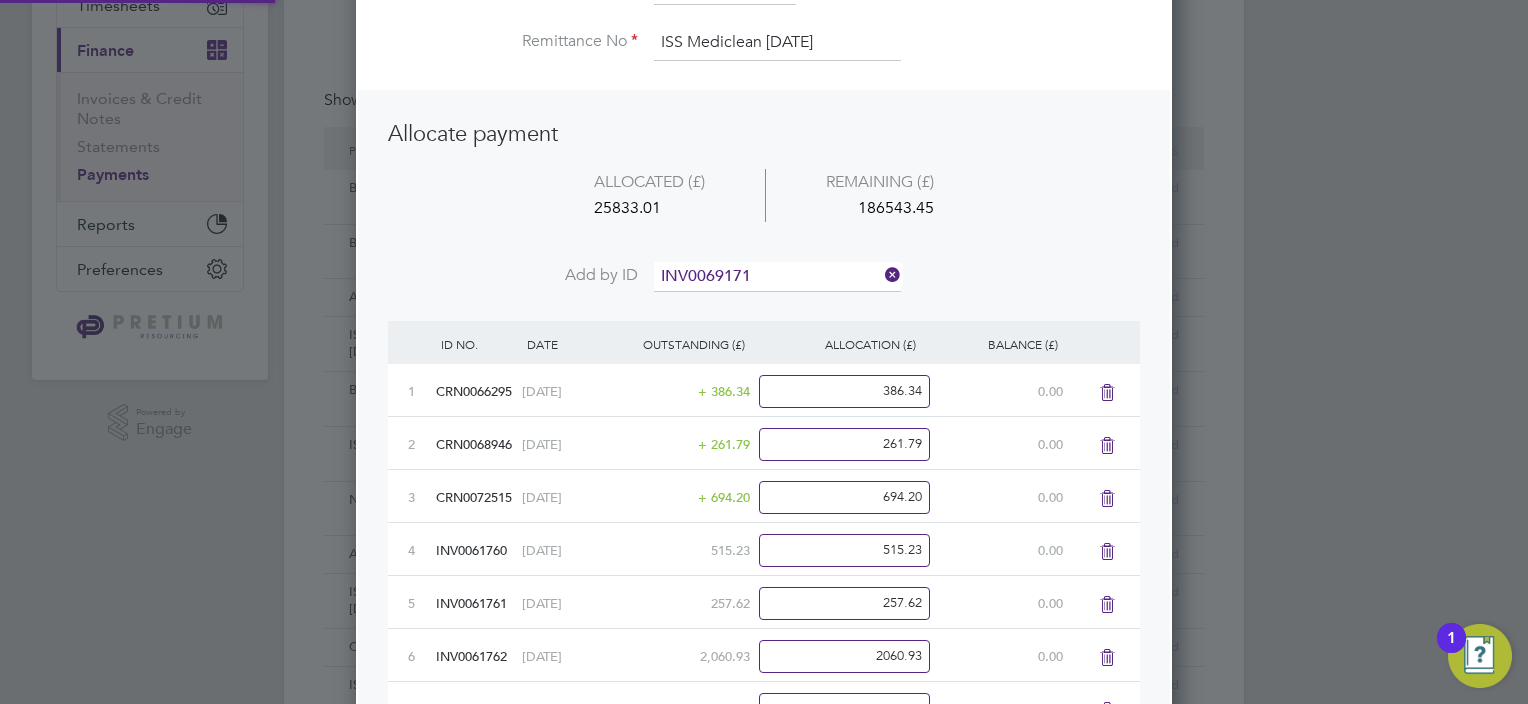click on "INV0069171" 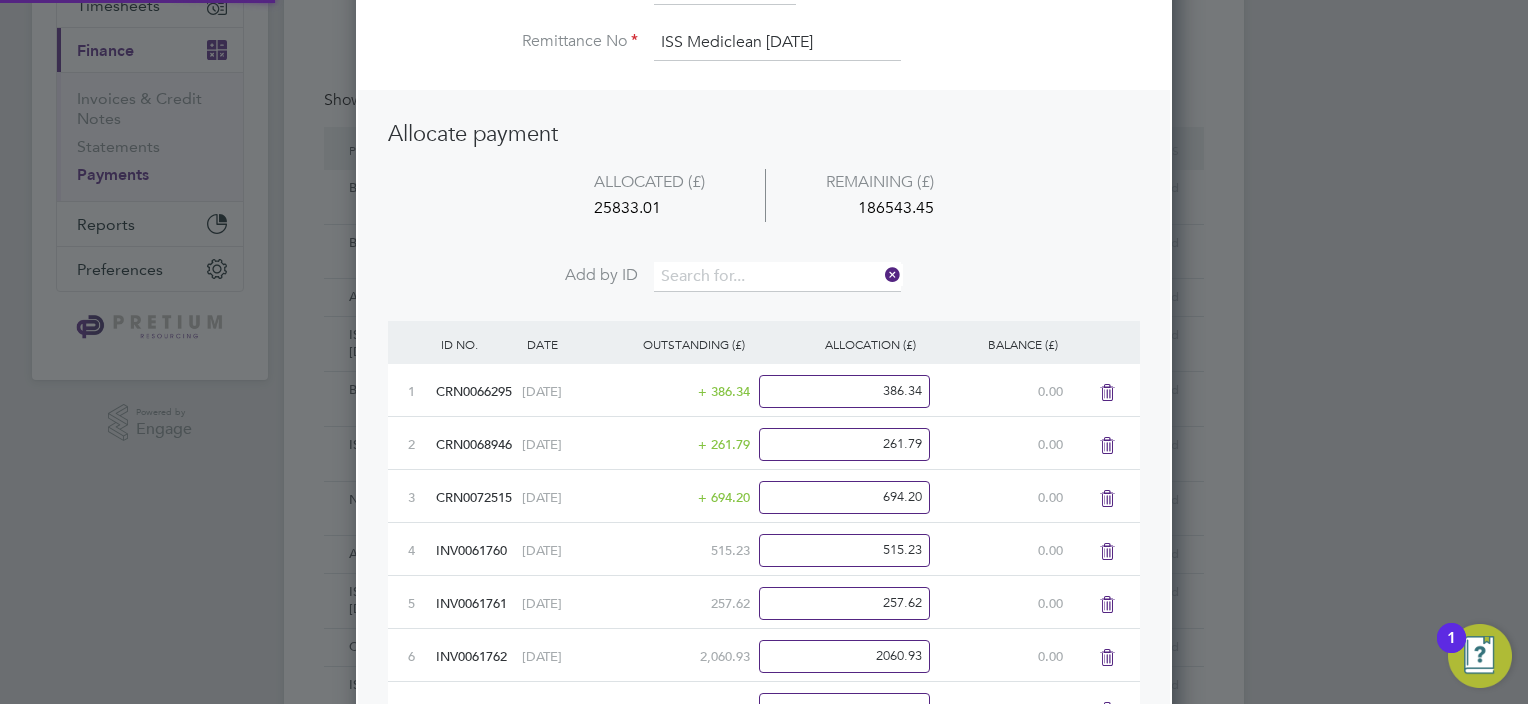 scroll, scrollTop: 9, scrollLeft: 10, axis: both 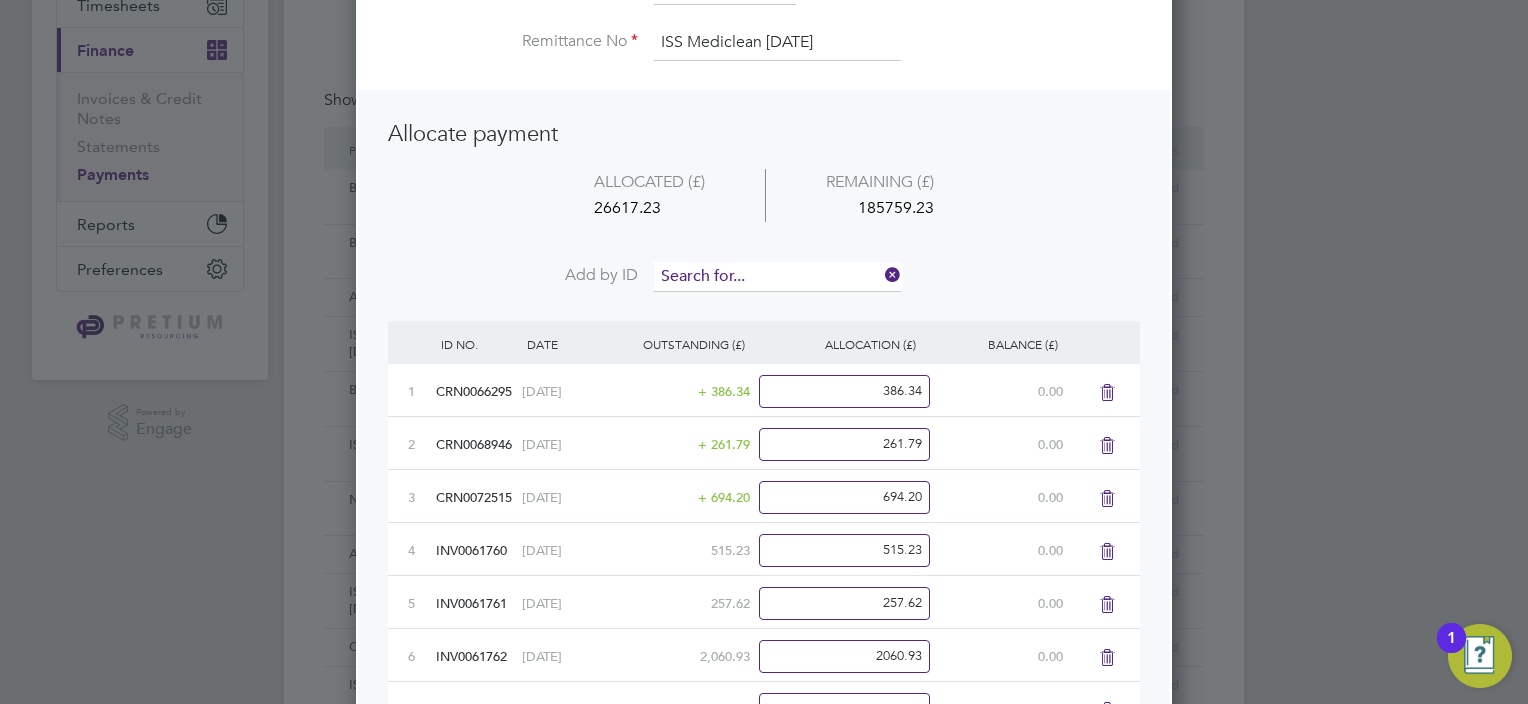 drag, startPoint x: 661, startPoint y: 279, endPoint x: 702, endPoint y: 280, distance: 41.01219 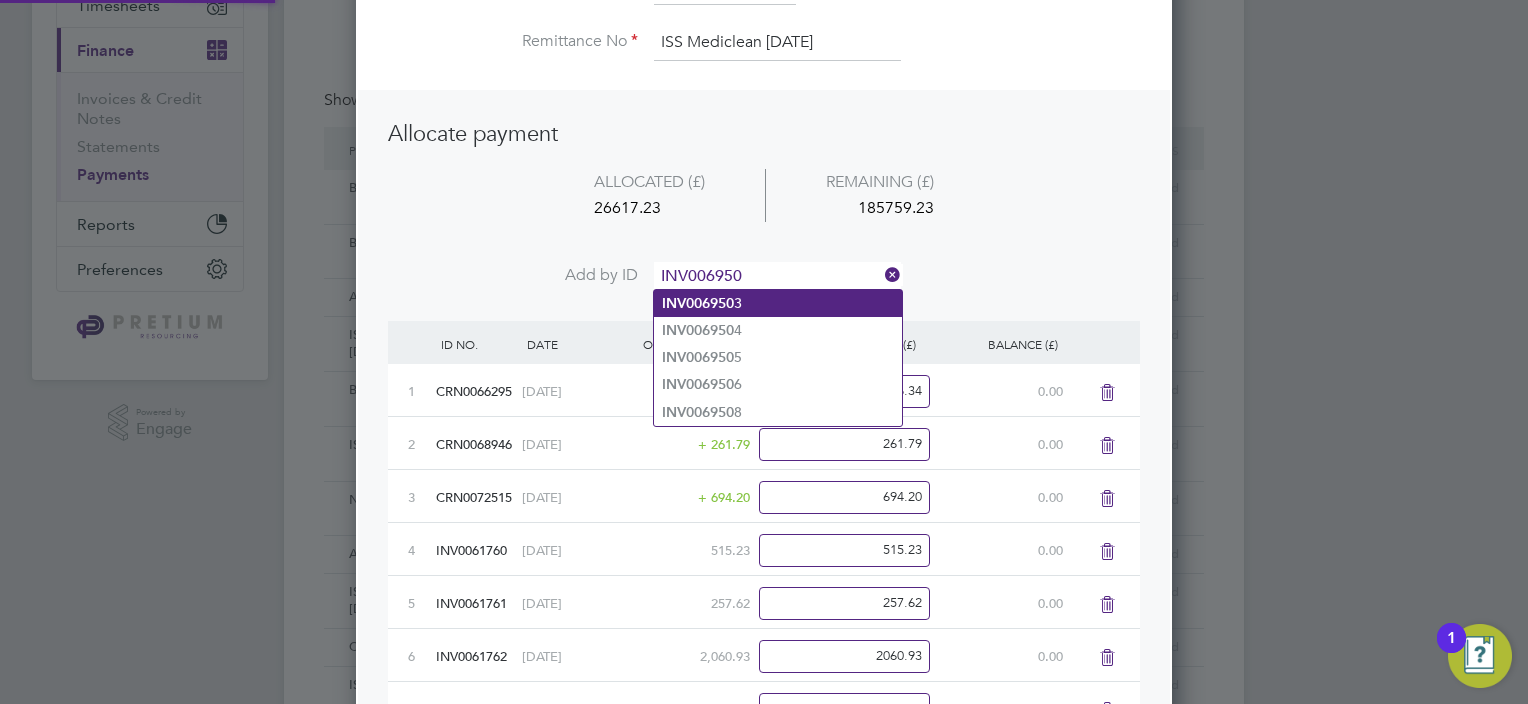 type on "INV006950" 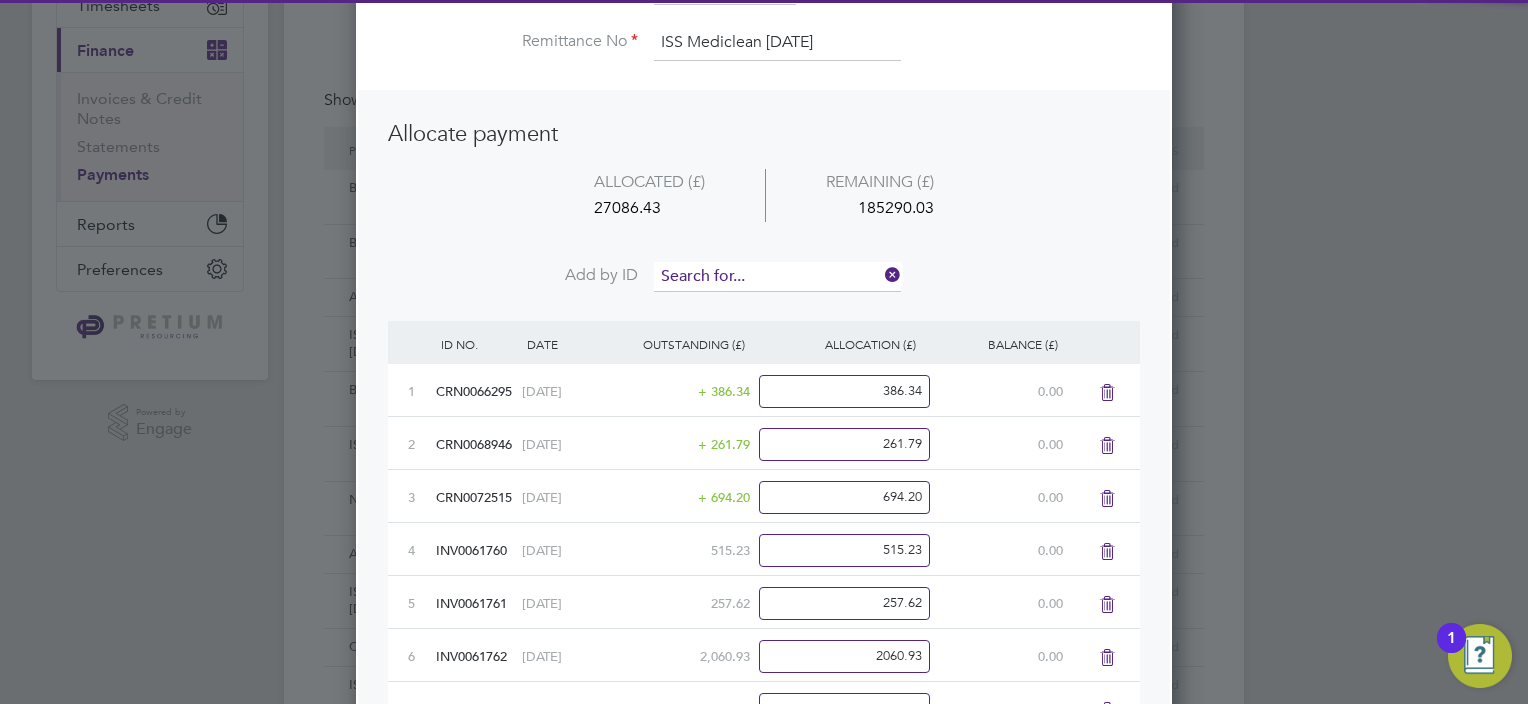 scroll, scrollTop: 11, scrollLeft: 10, axis: both 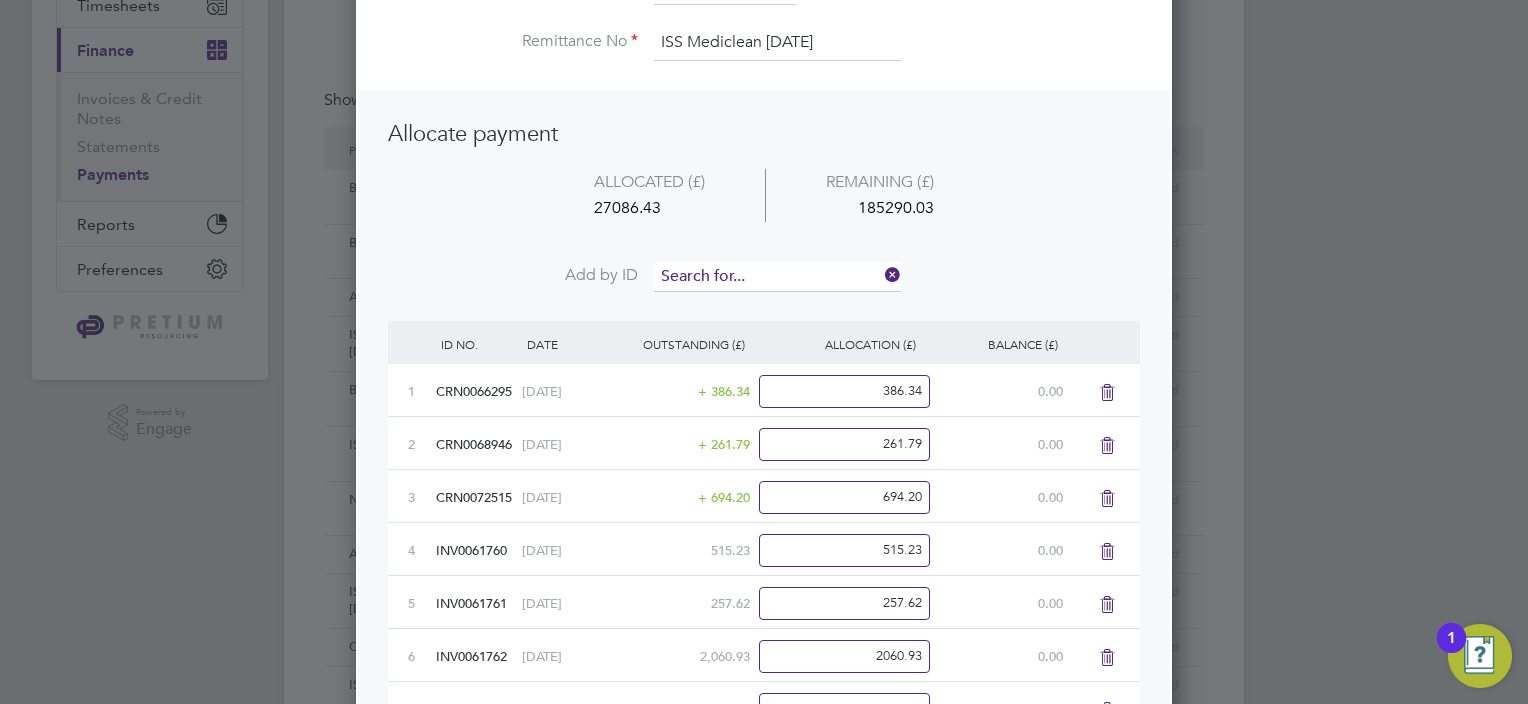 click at bounding box center [777, 277] 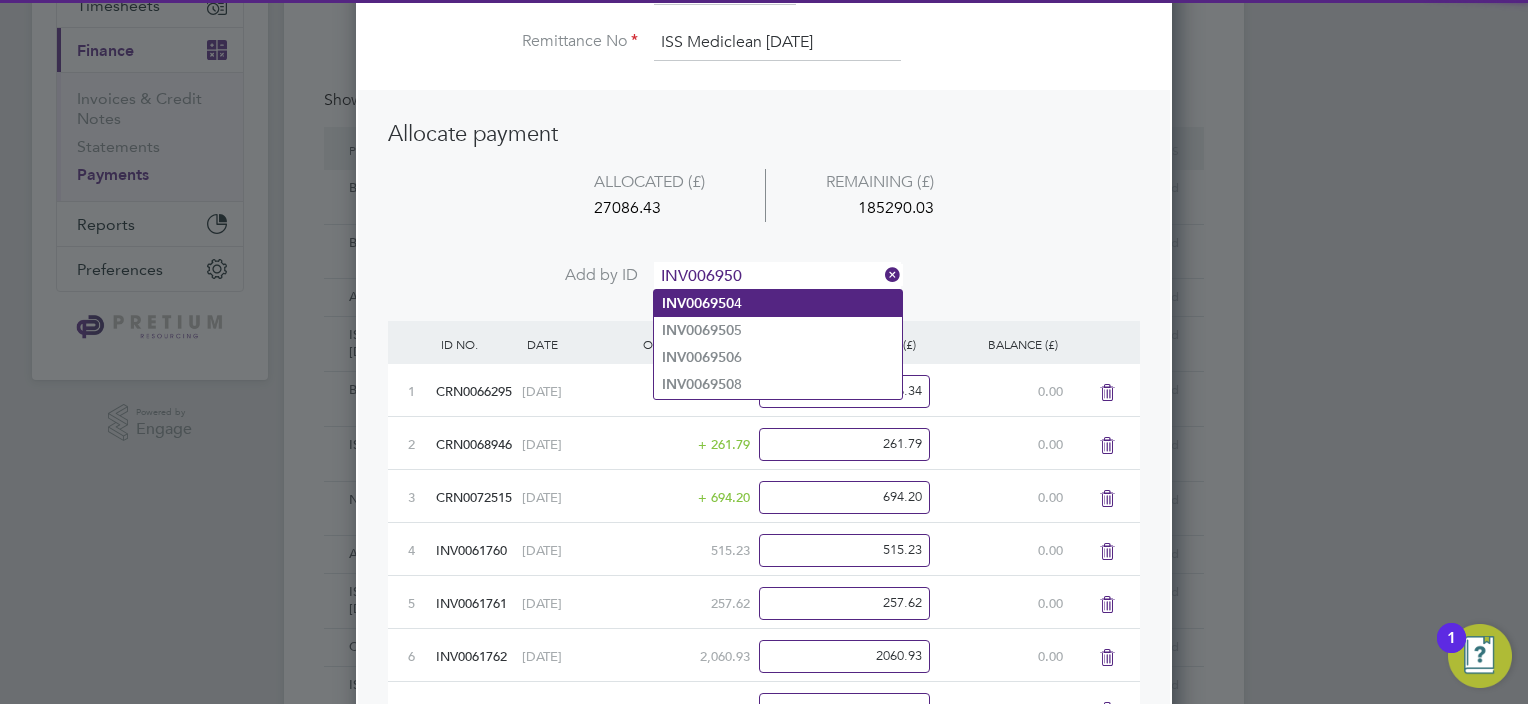 type on "INV006950" 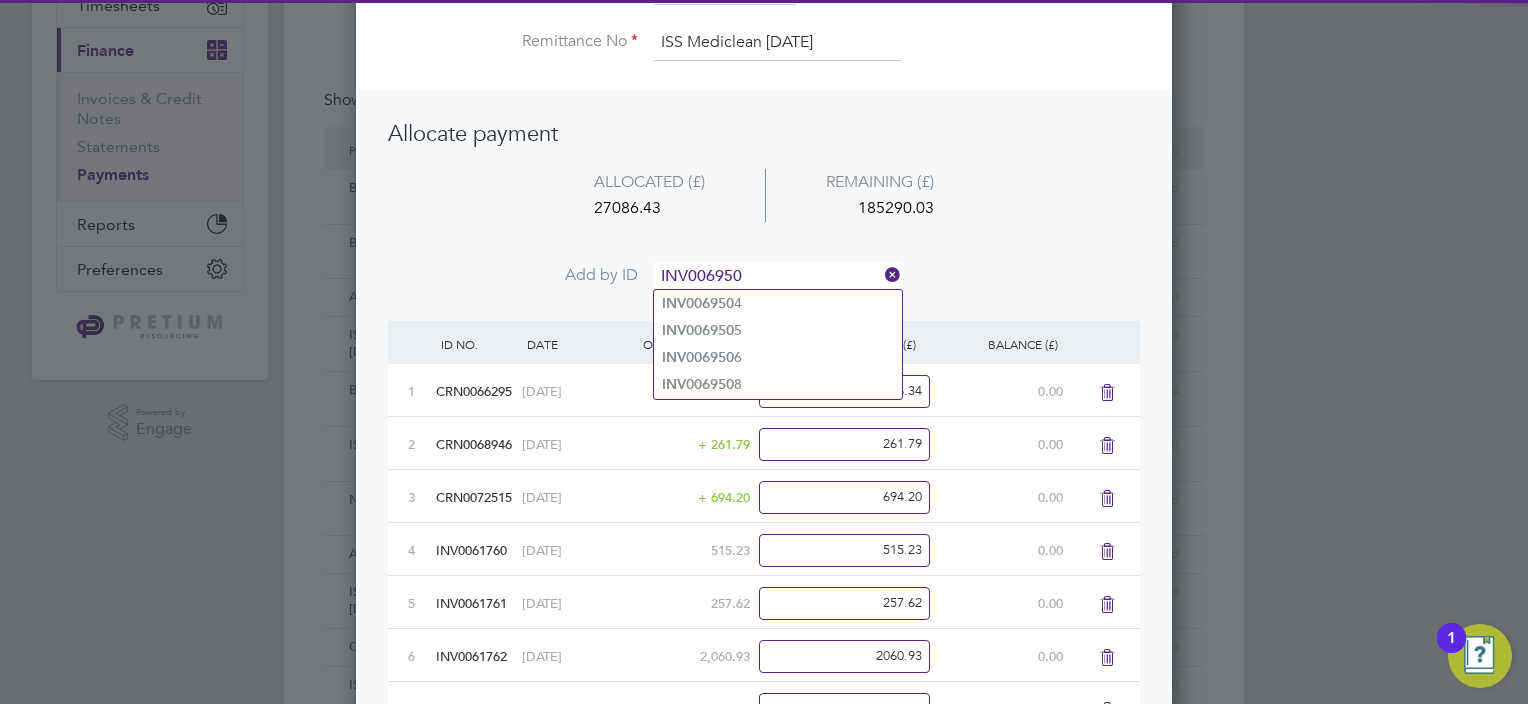 drag, startPoint x: 764, startPoint y: 295, endPoint x: 761, endPoint y: 276, distance: 19.235384 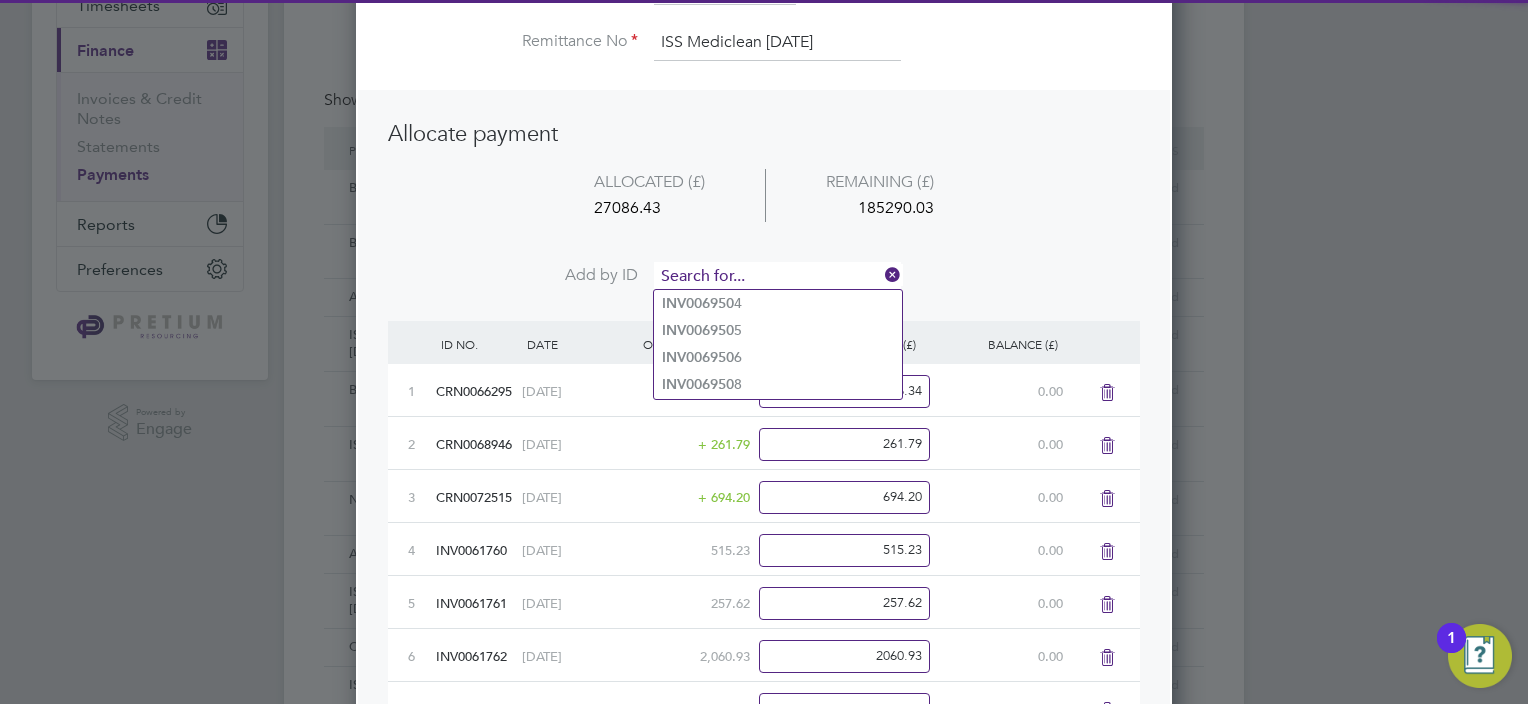scroll, scrollTop: 10, scrollLeft: 10, axis: both 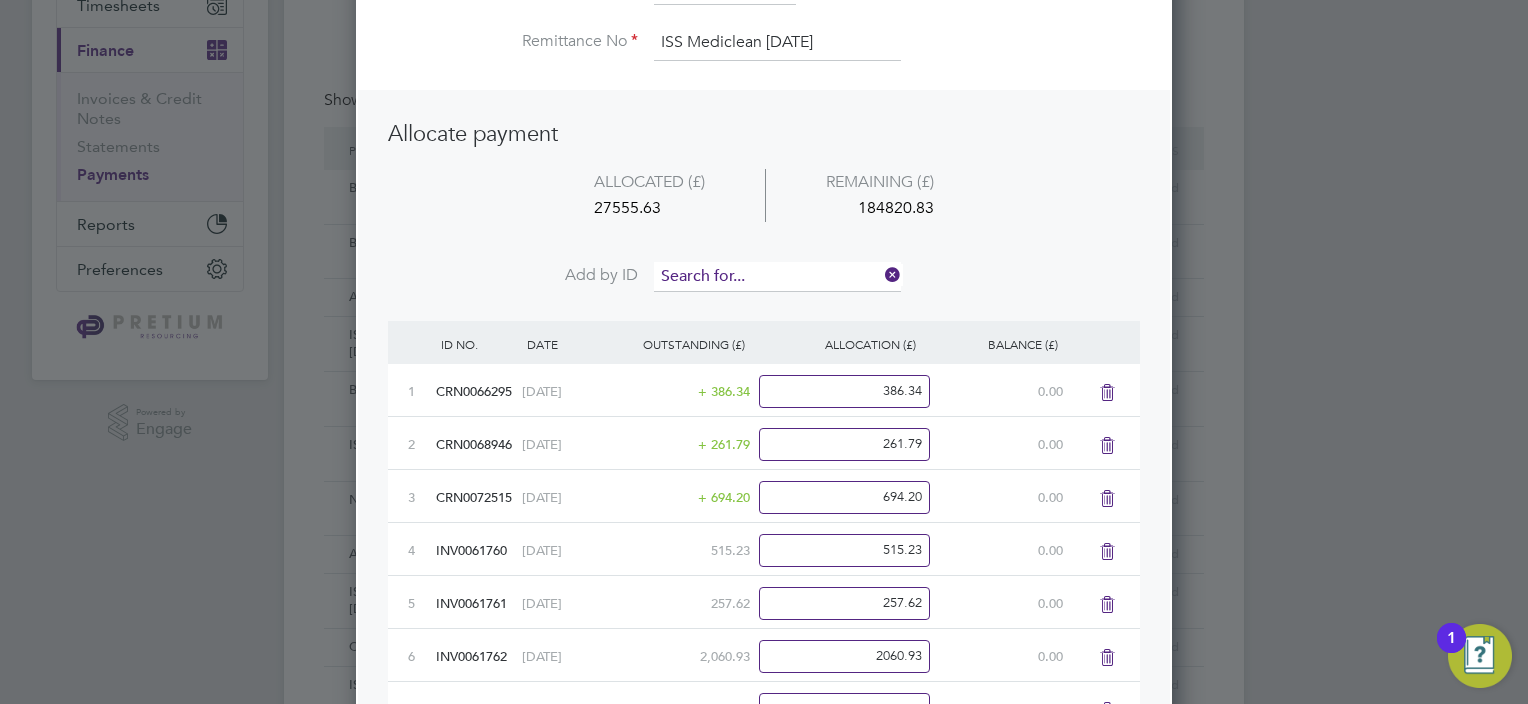 click at bounding box center [777, 277] 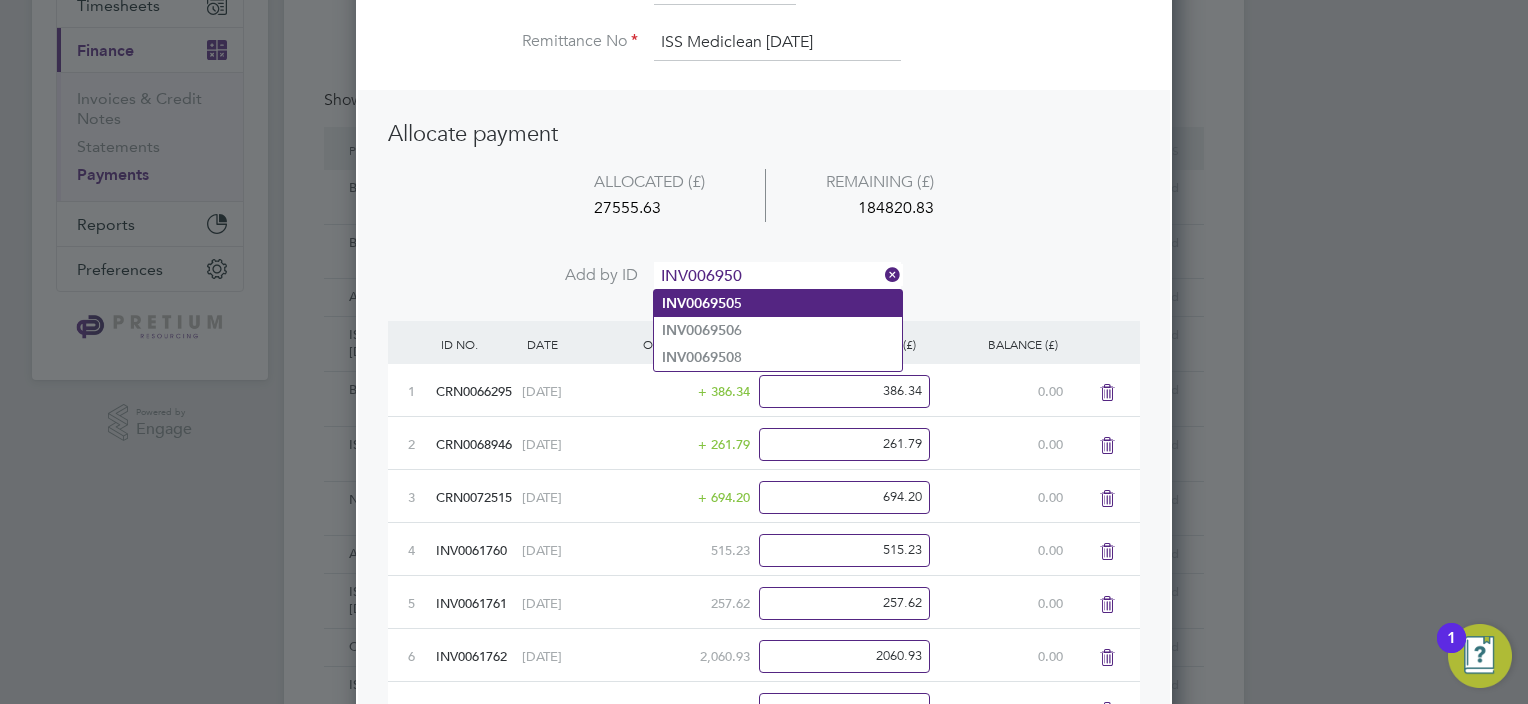 type on "INV006950" 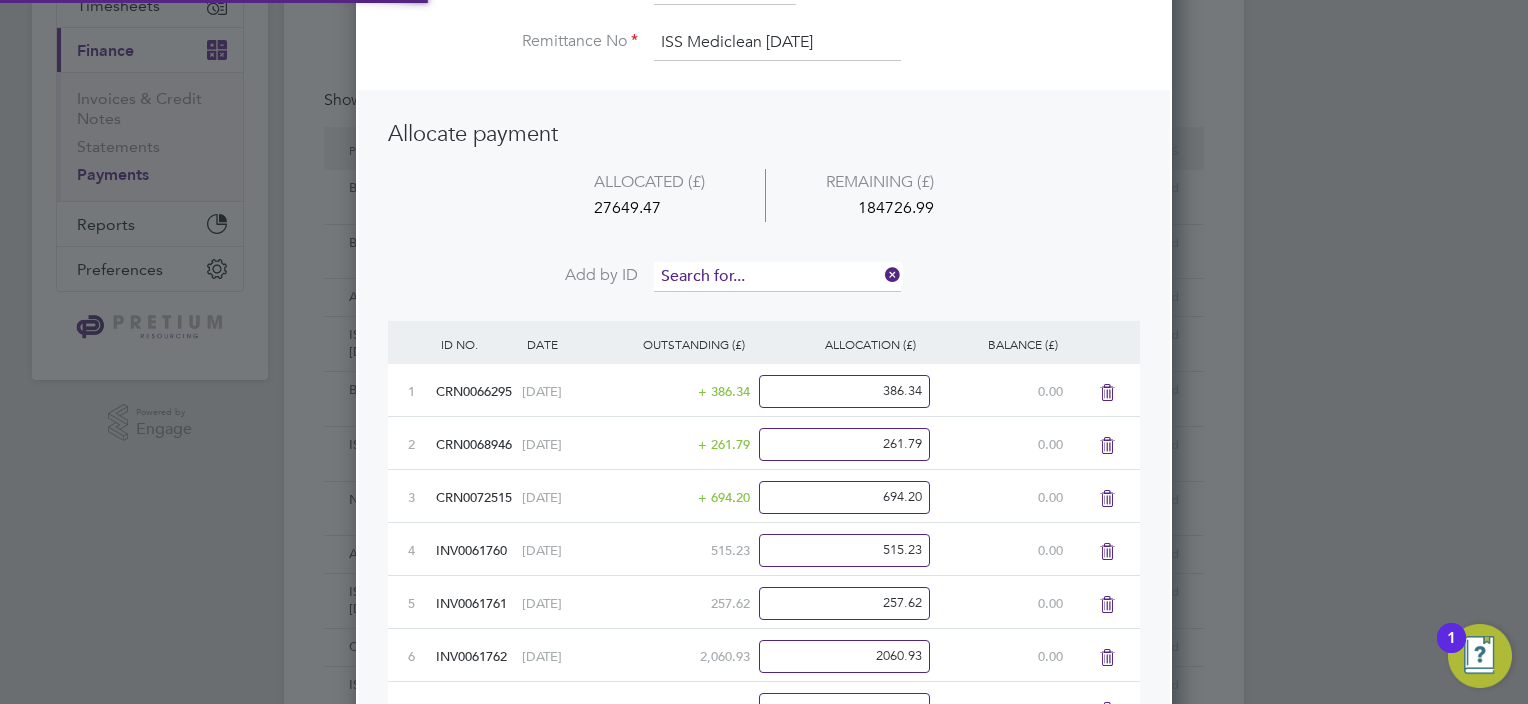 scroll, scrollTop: 10, scrollLeft: 10, axis: both 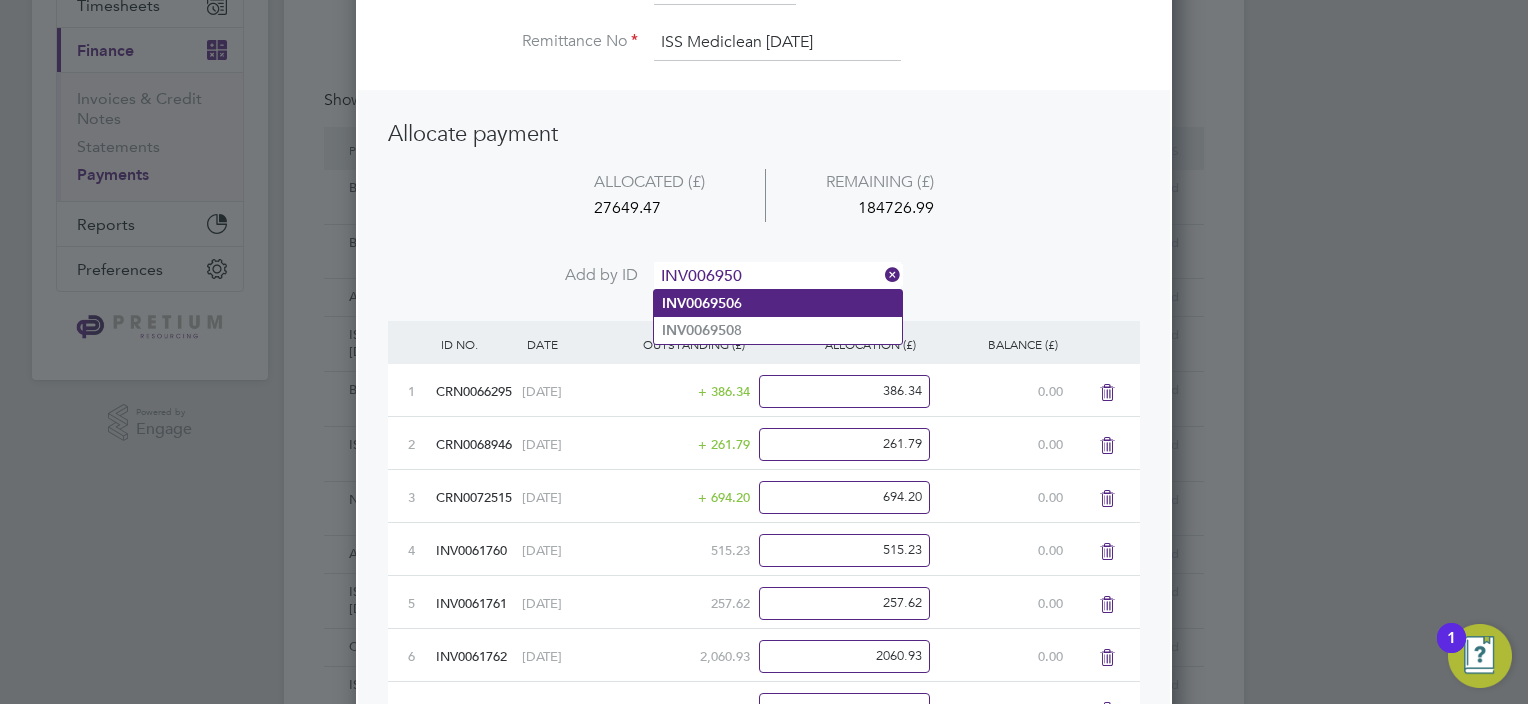 type on "INV006950" 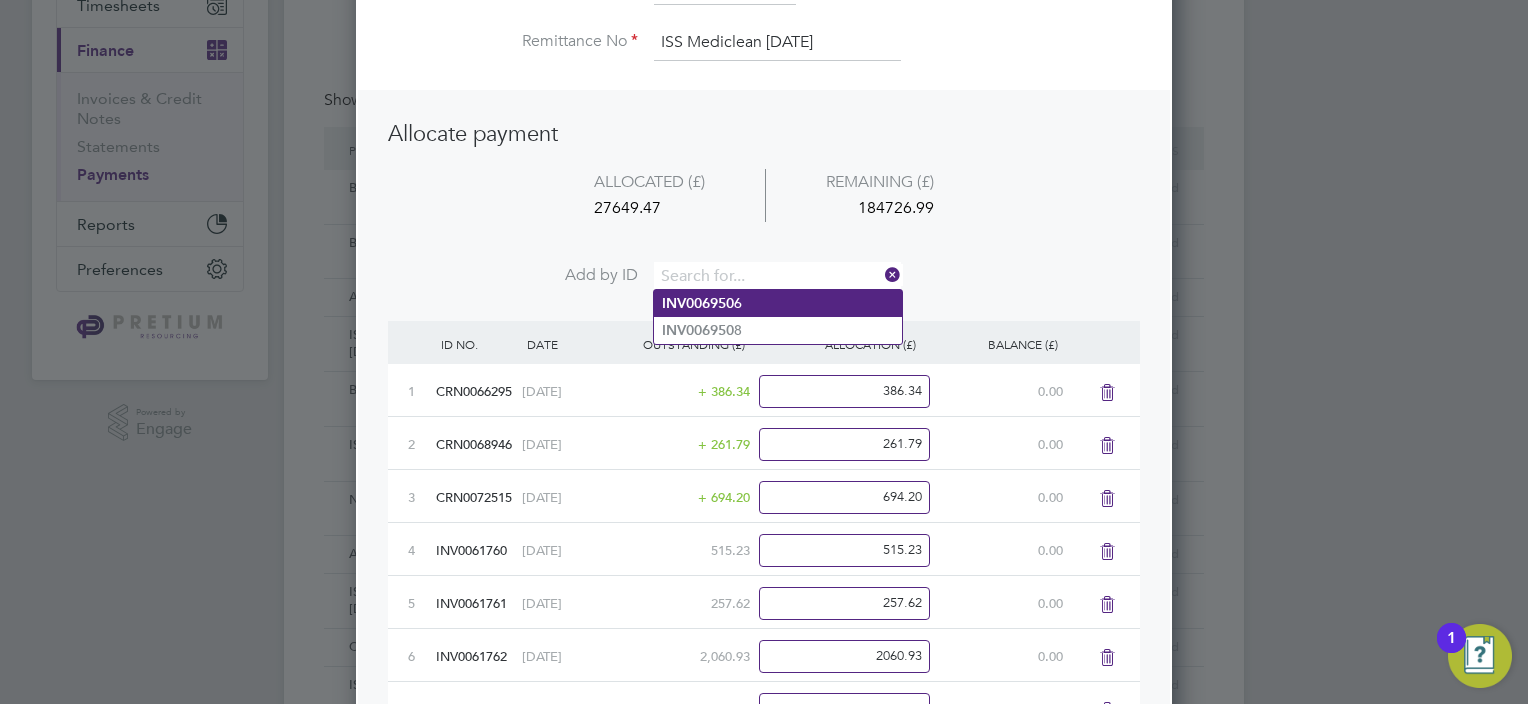 scroll, scrollTop: 10, scrollLeft: 10, axis: both 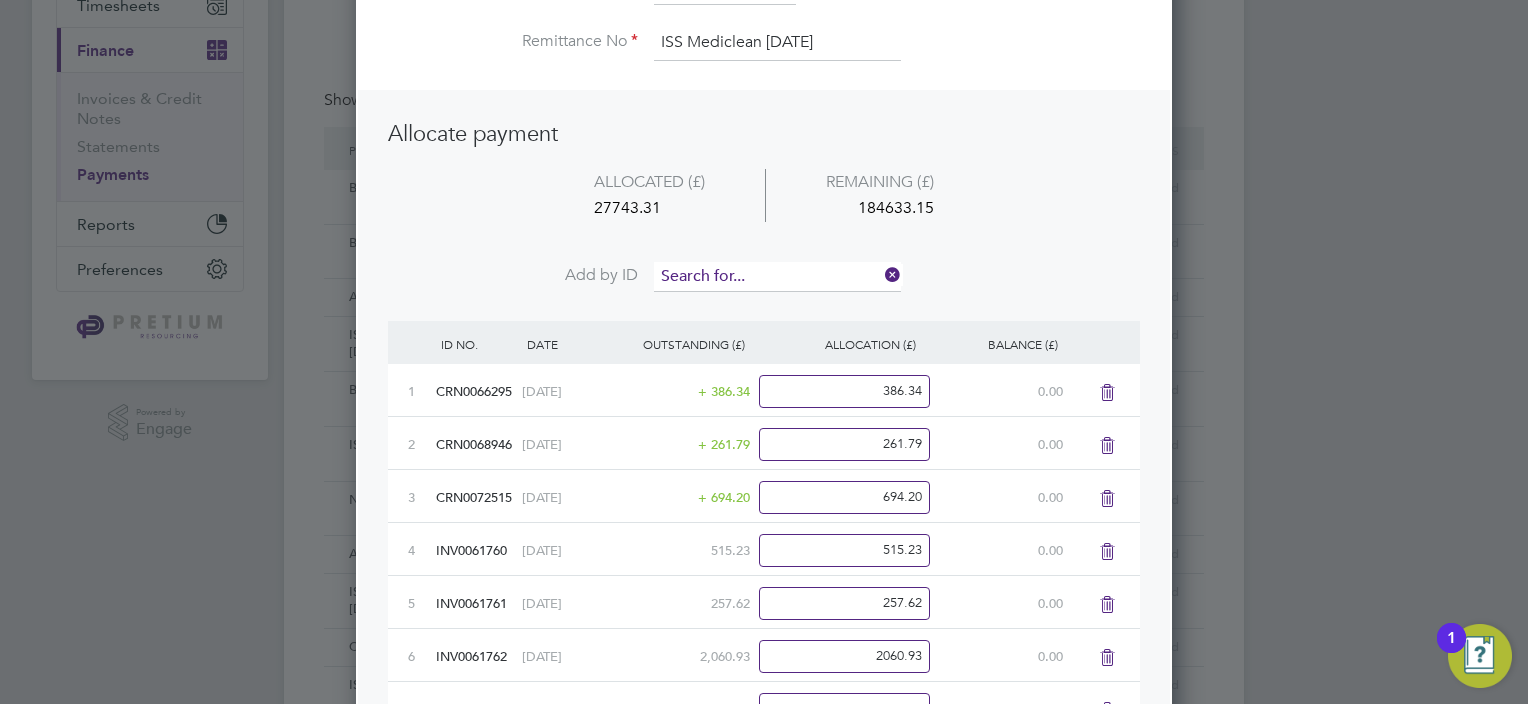 click at bounding box center (777, 277) 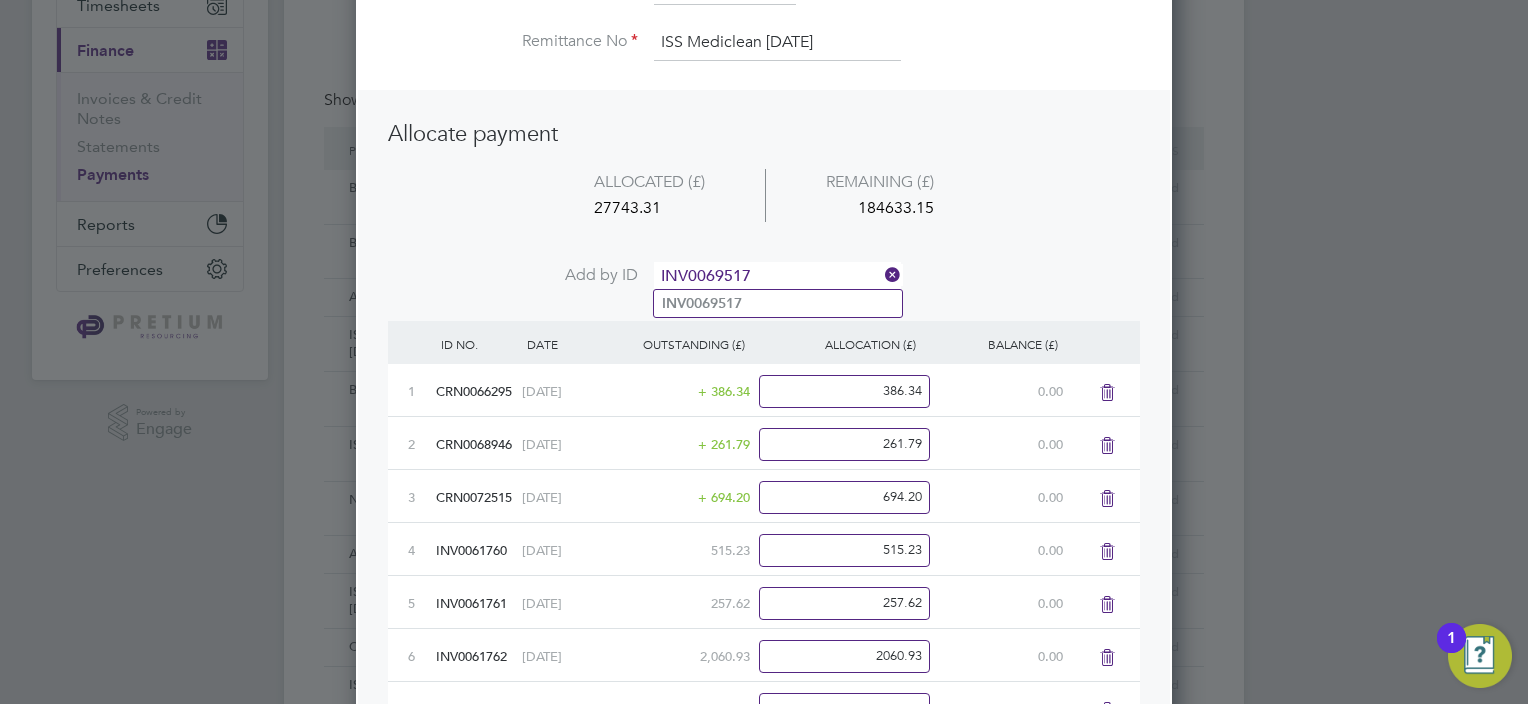 type on "INV0069517" 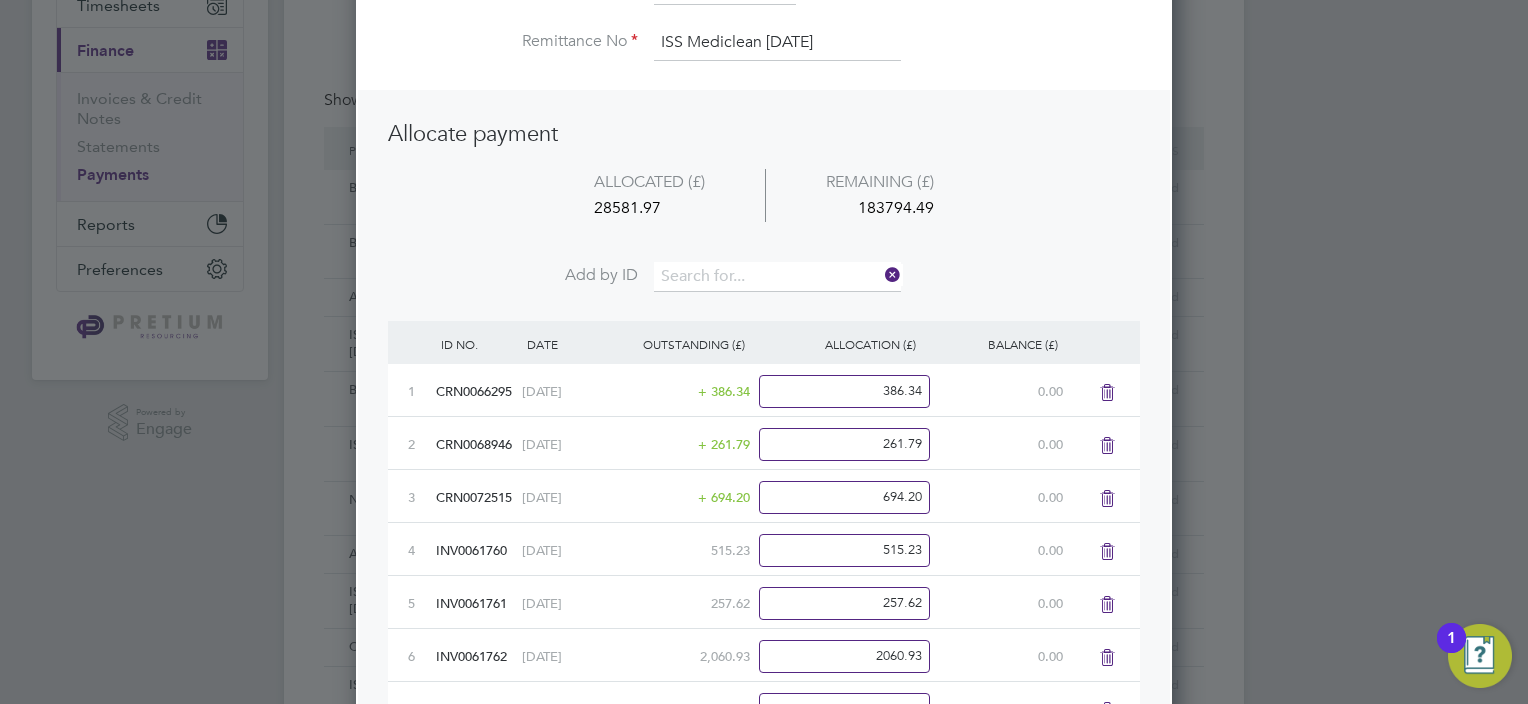 scroll, scrollTop: 9, scrollLeft: 10, axis: both 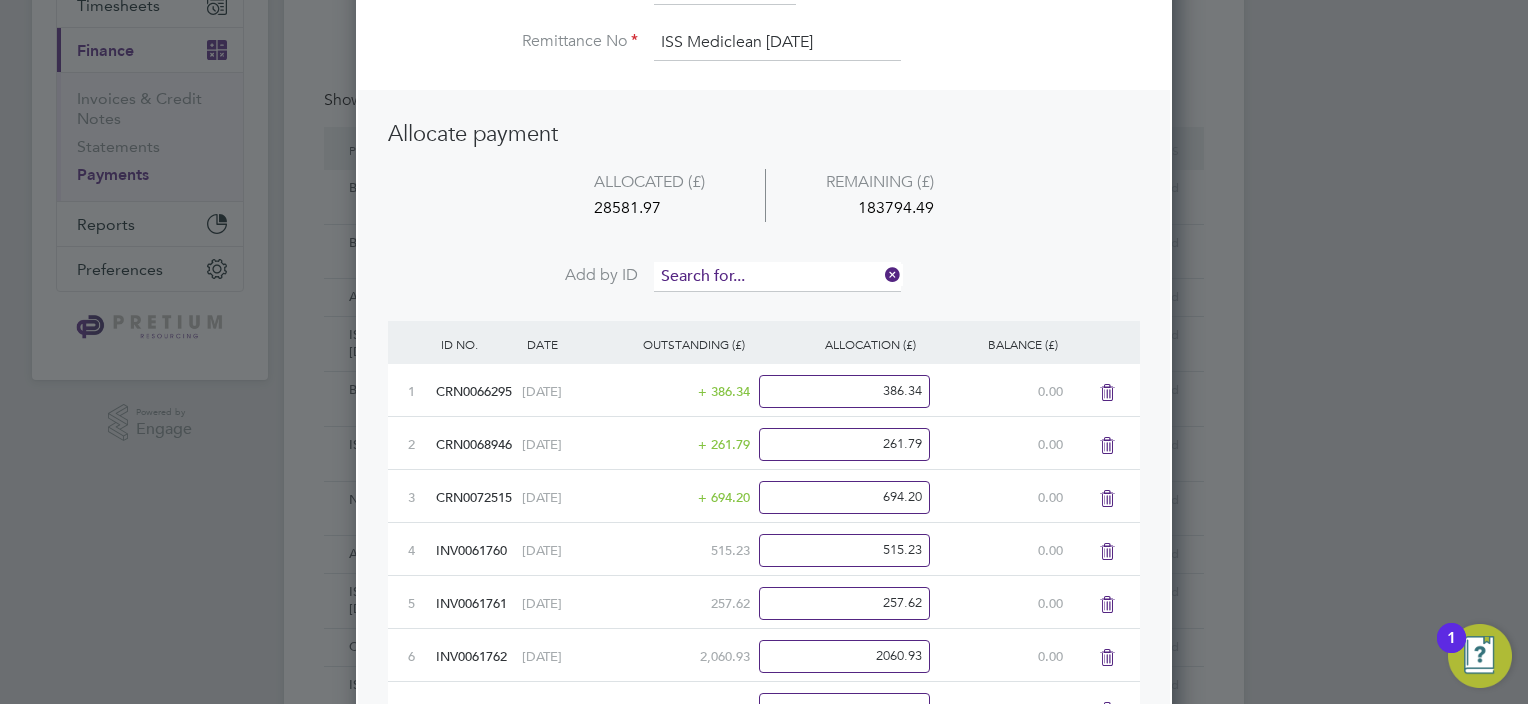click at bounding box center (777, 277) 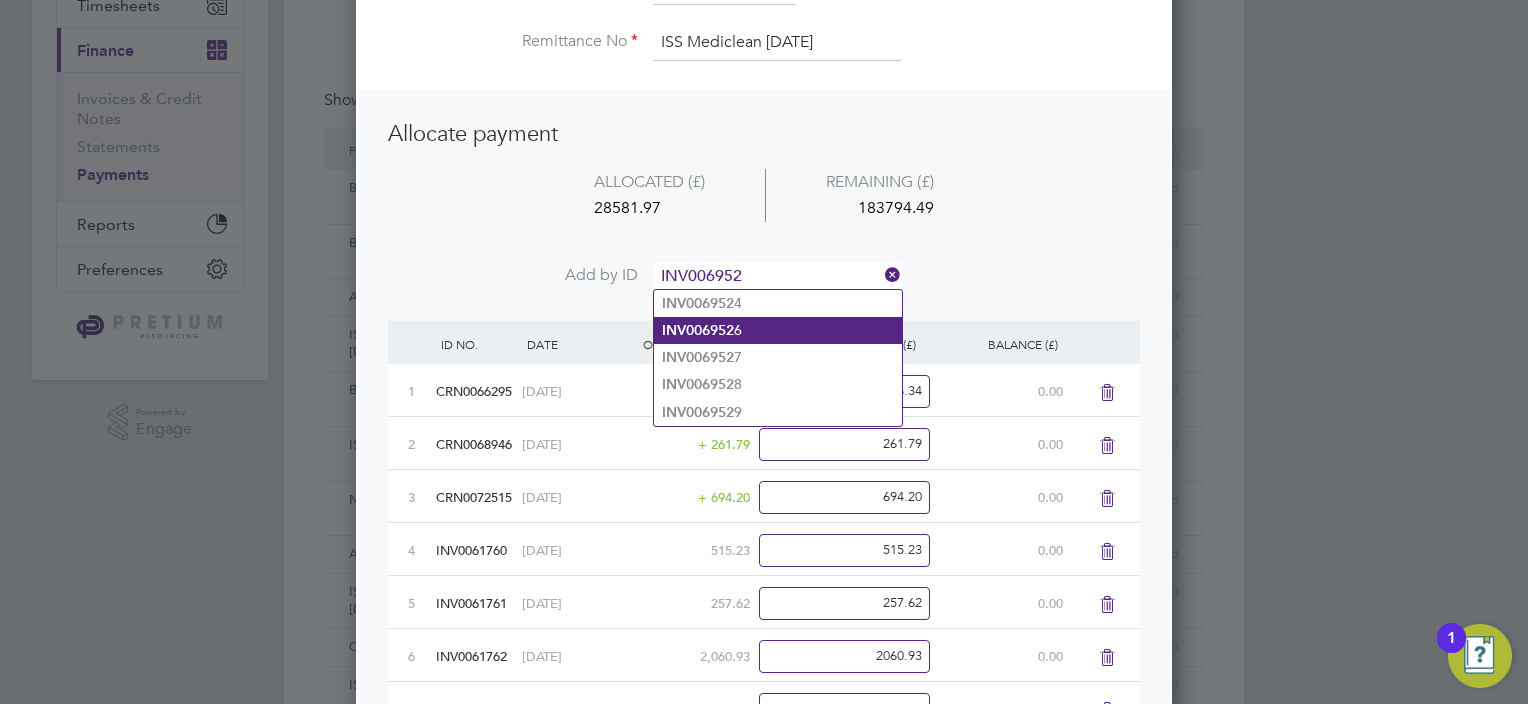 type on "INV006952" 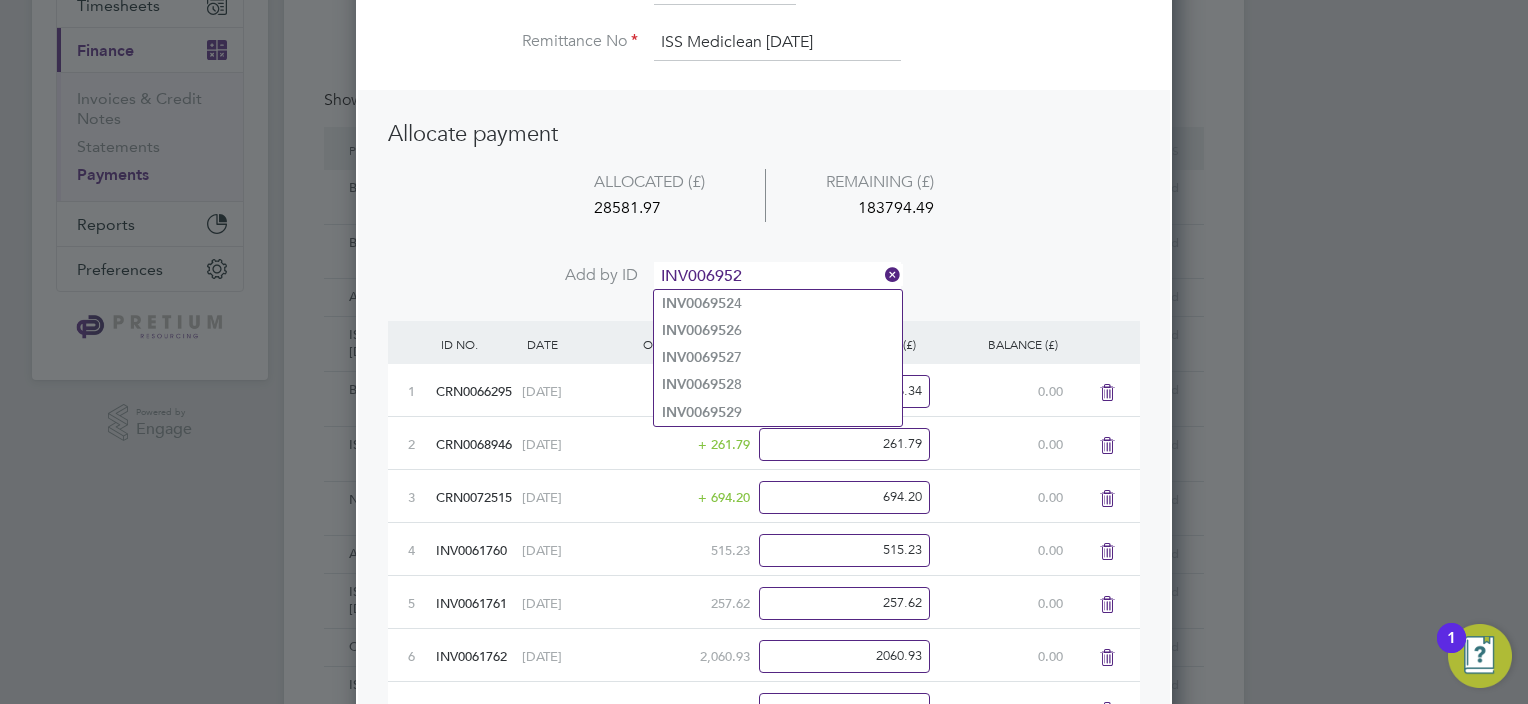 drag, startPoint x: 724, startPoint y: 334, endPoint x: 755, endPoint y: 288, distance: 55.470715 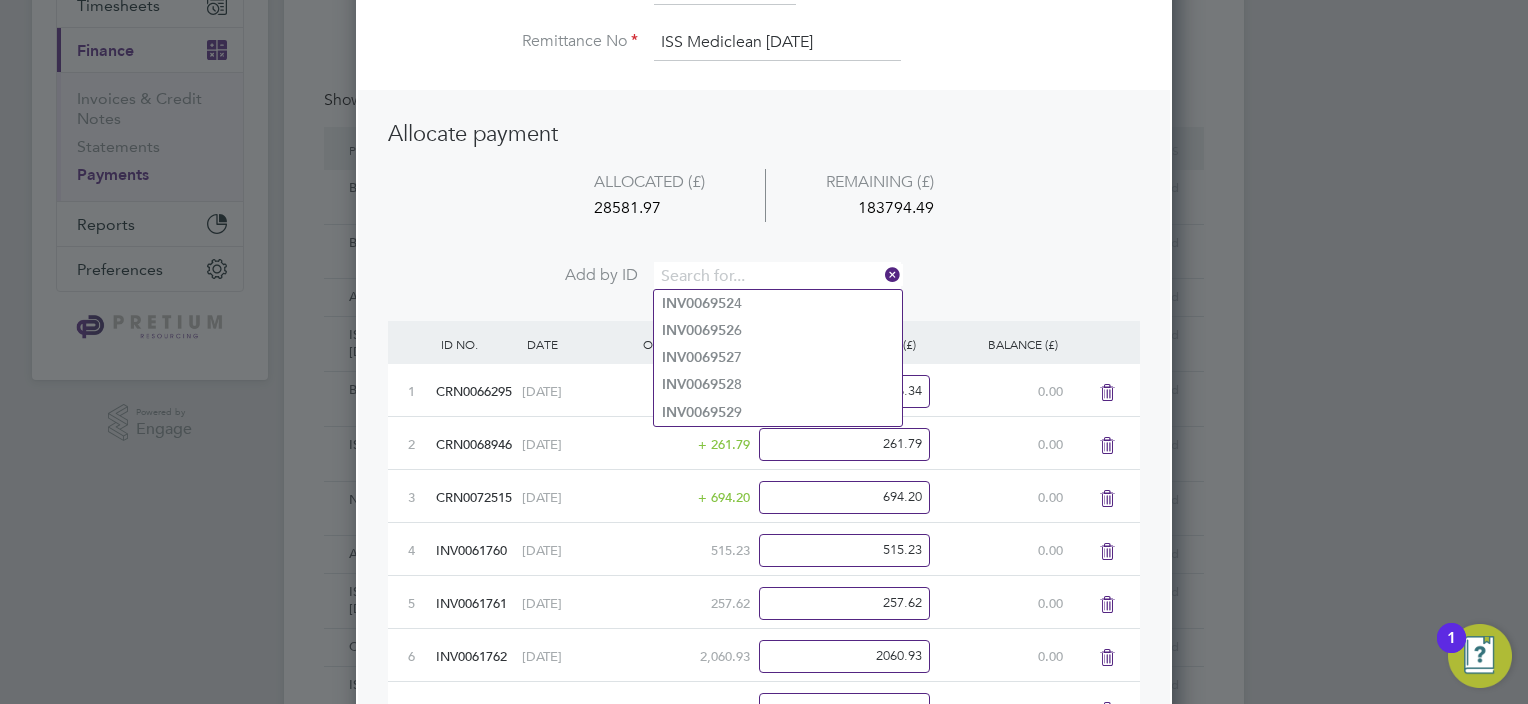 scroll, scrollTop: 9, scrollLeft: 10, axis: both 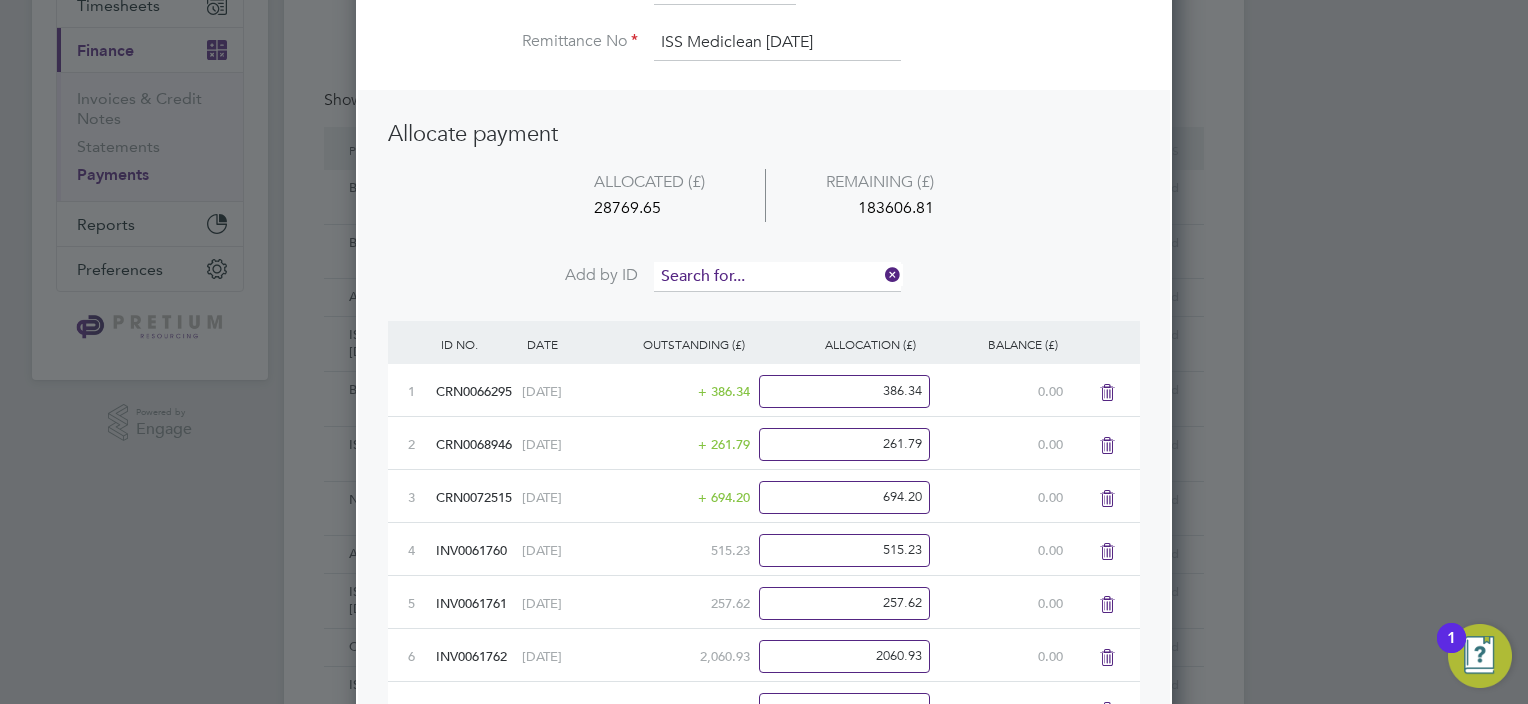 click at bounding box center (777, 277) 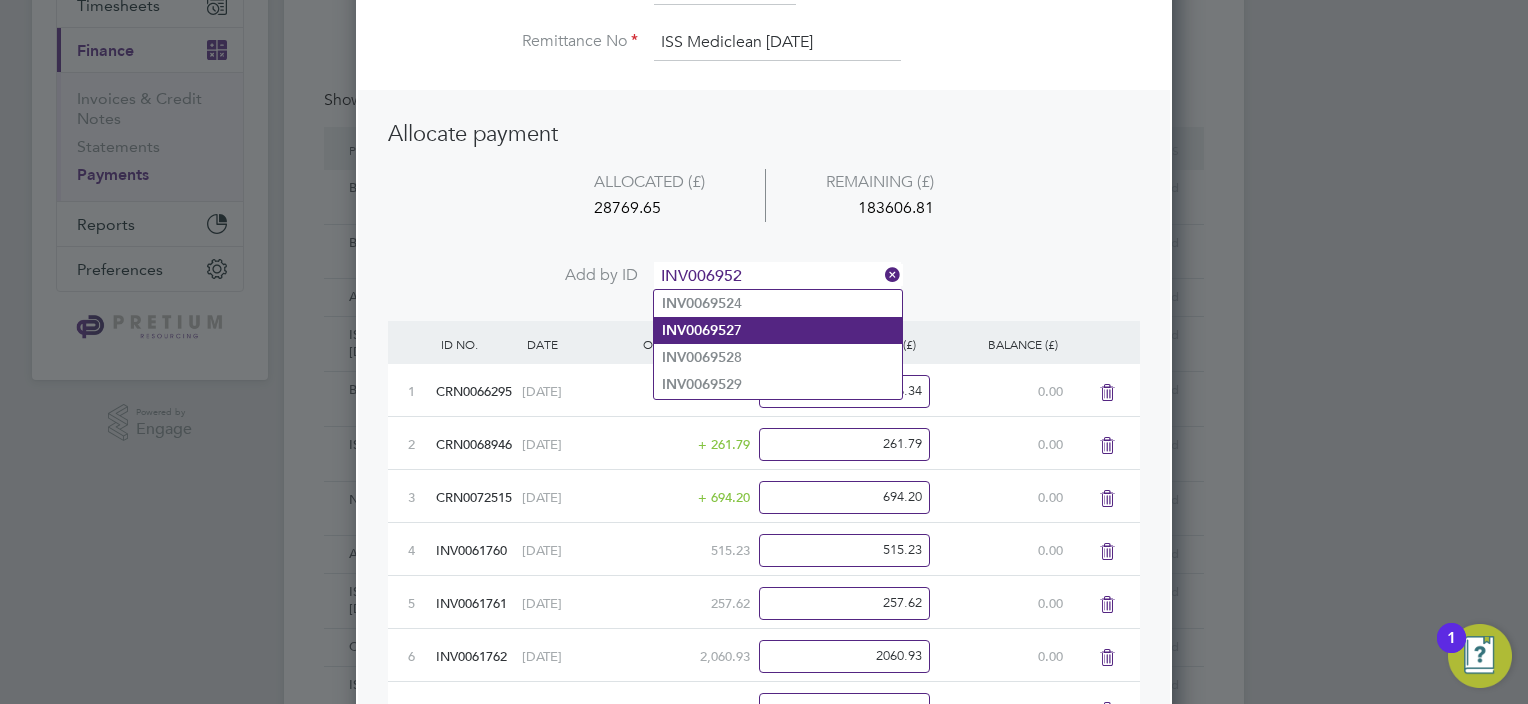 type on "INV006952" 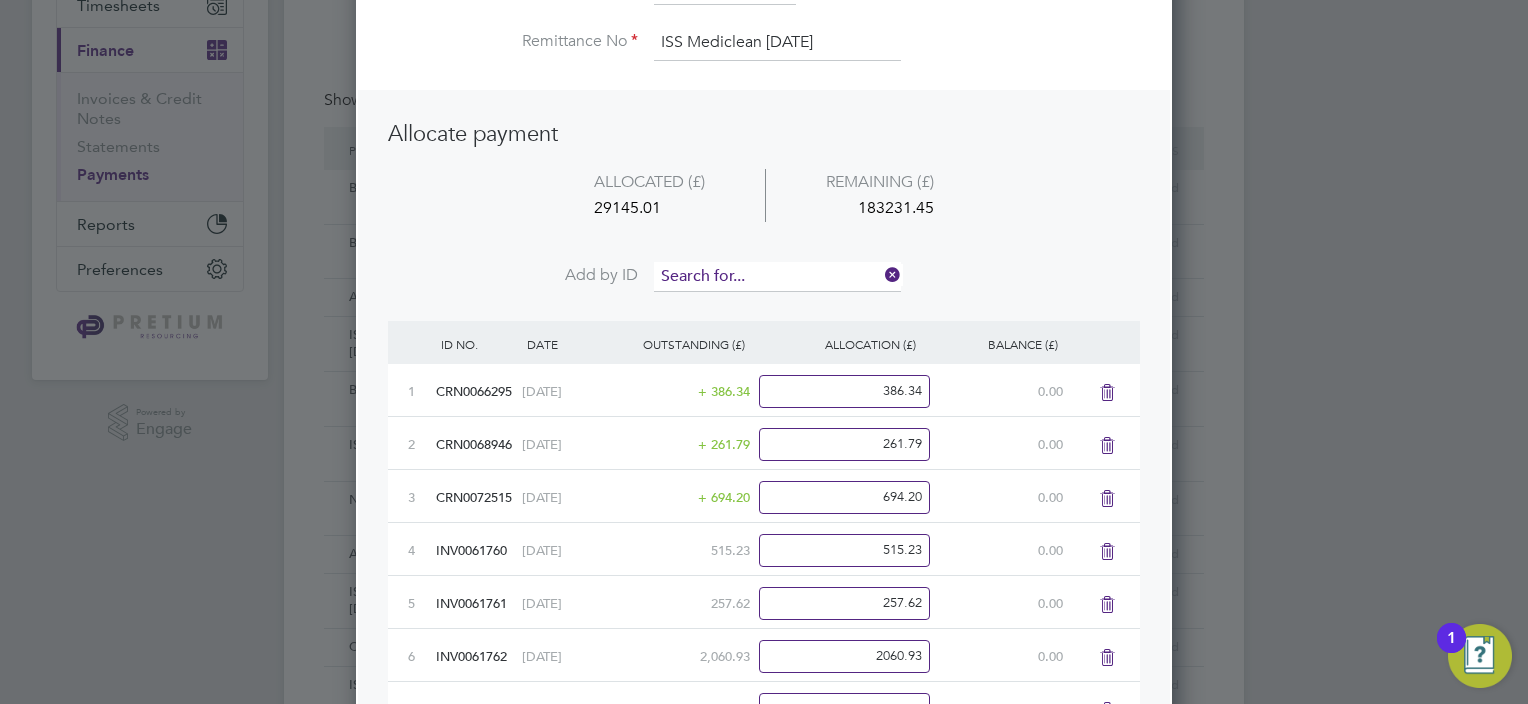 scroll, scrollTop: 10, scrollLeft: 10, axis: both 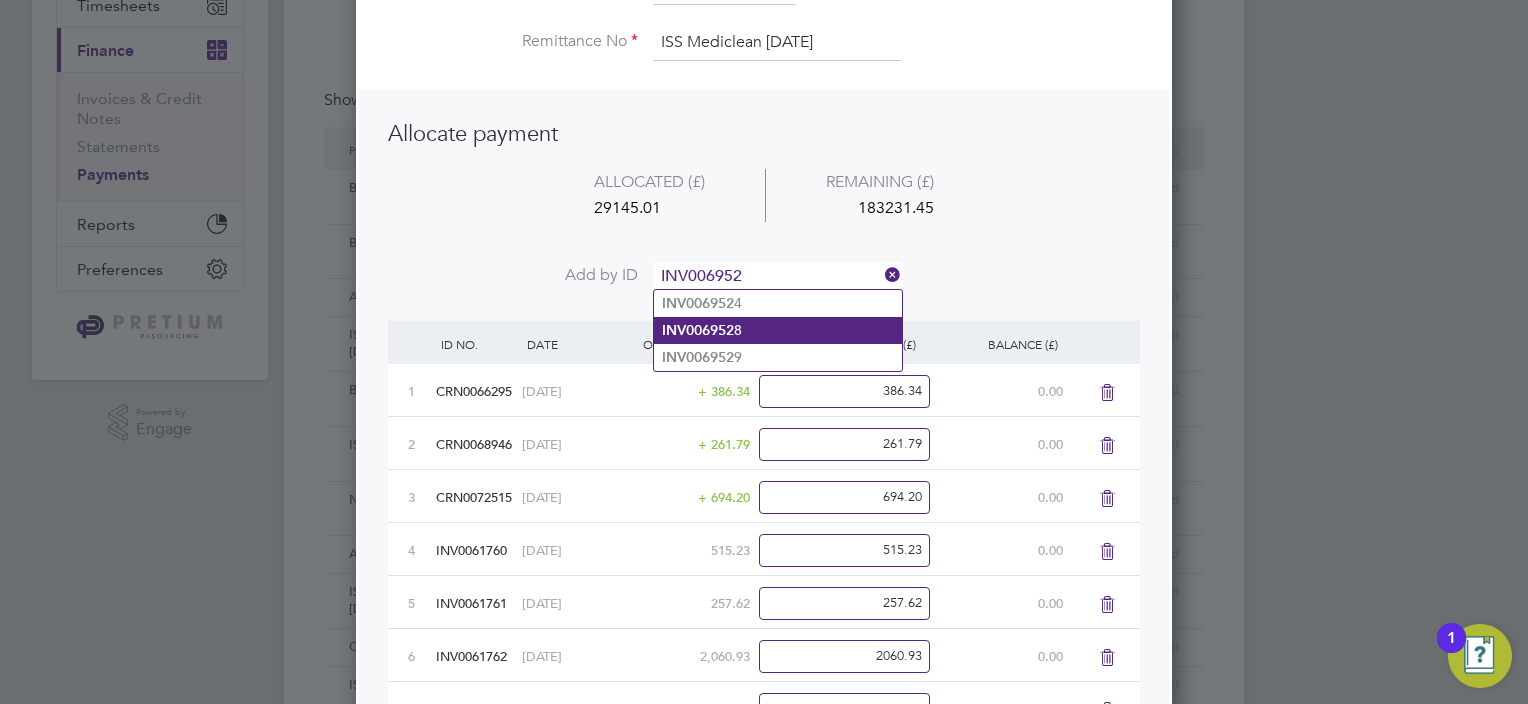 type on "INV006952" 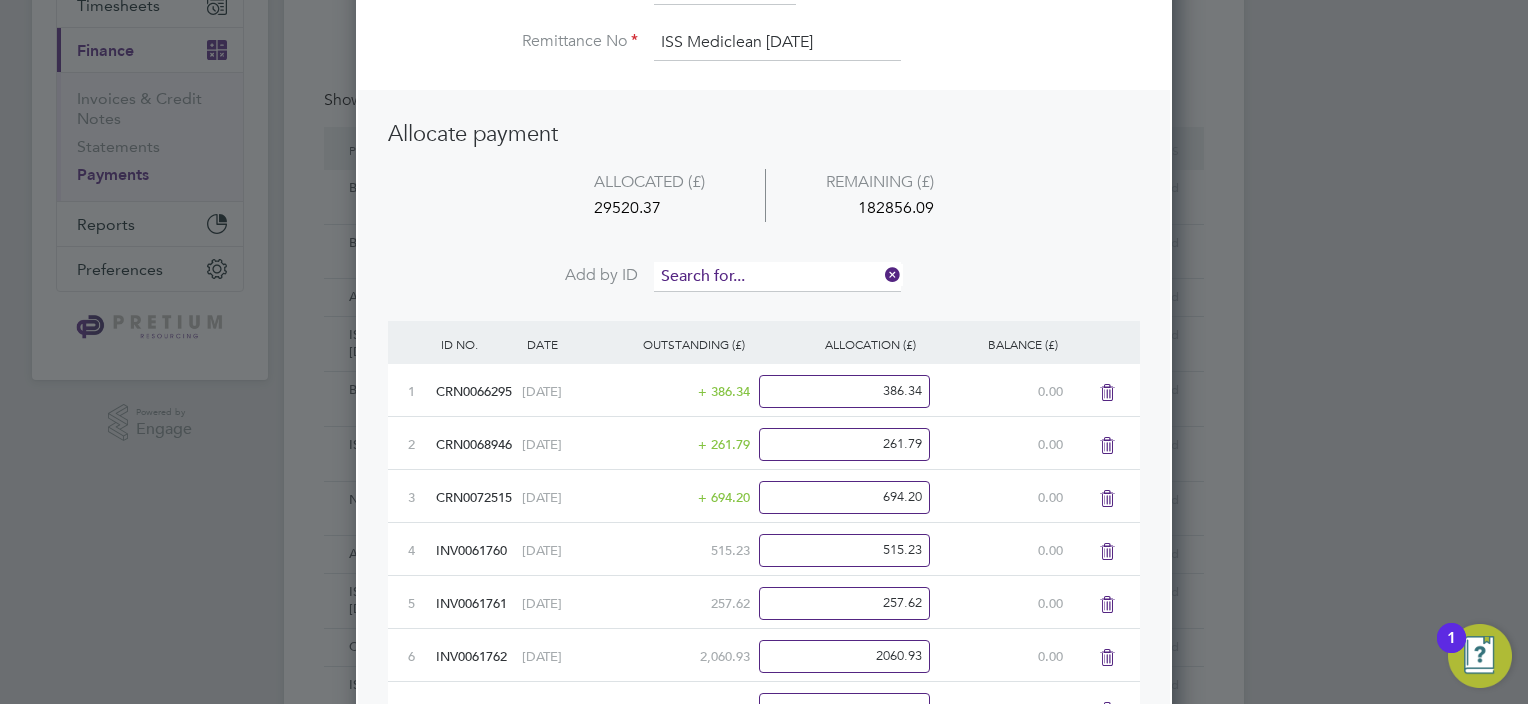 scroll, scrollTop: 10, scrollLeft: 10, axis: both 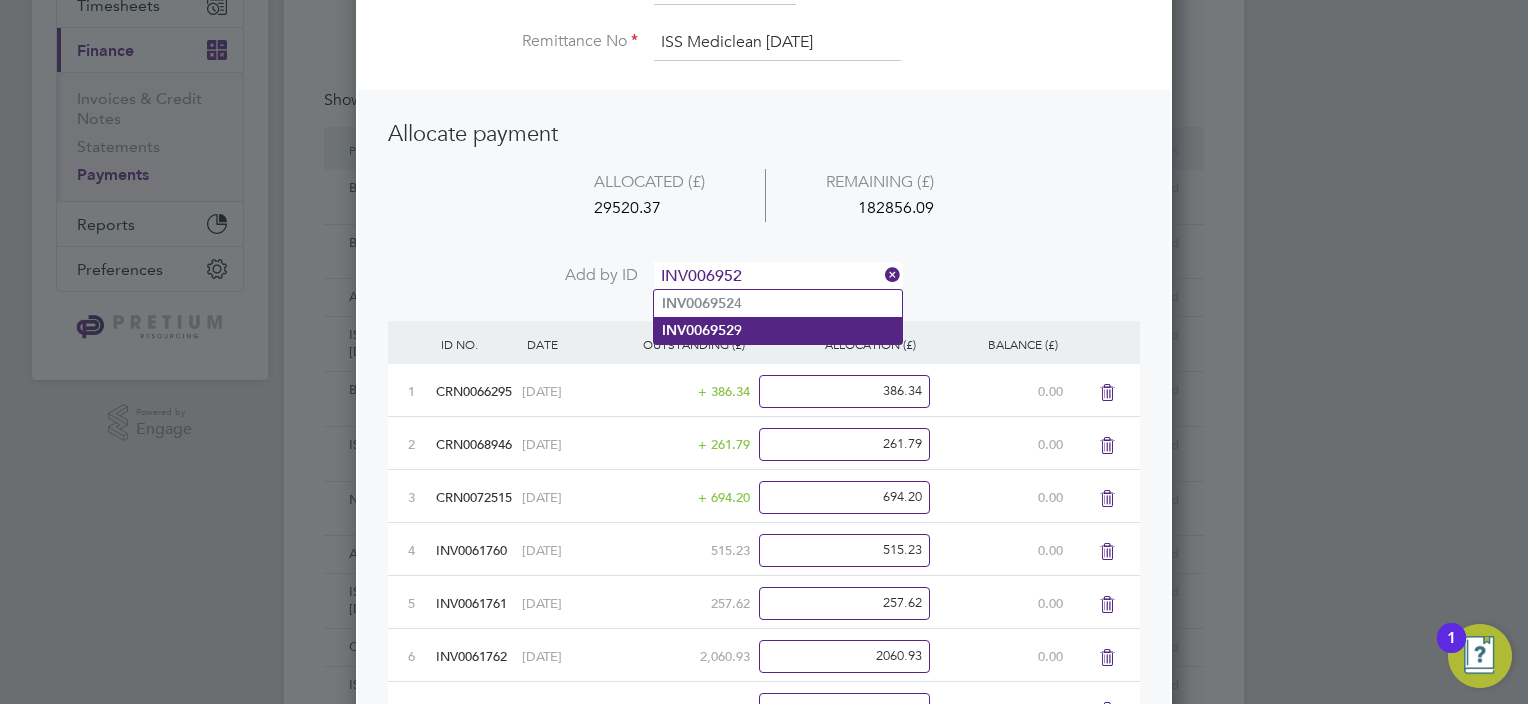 type on "INV006952" 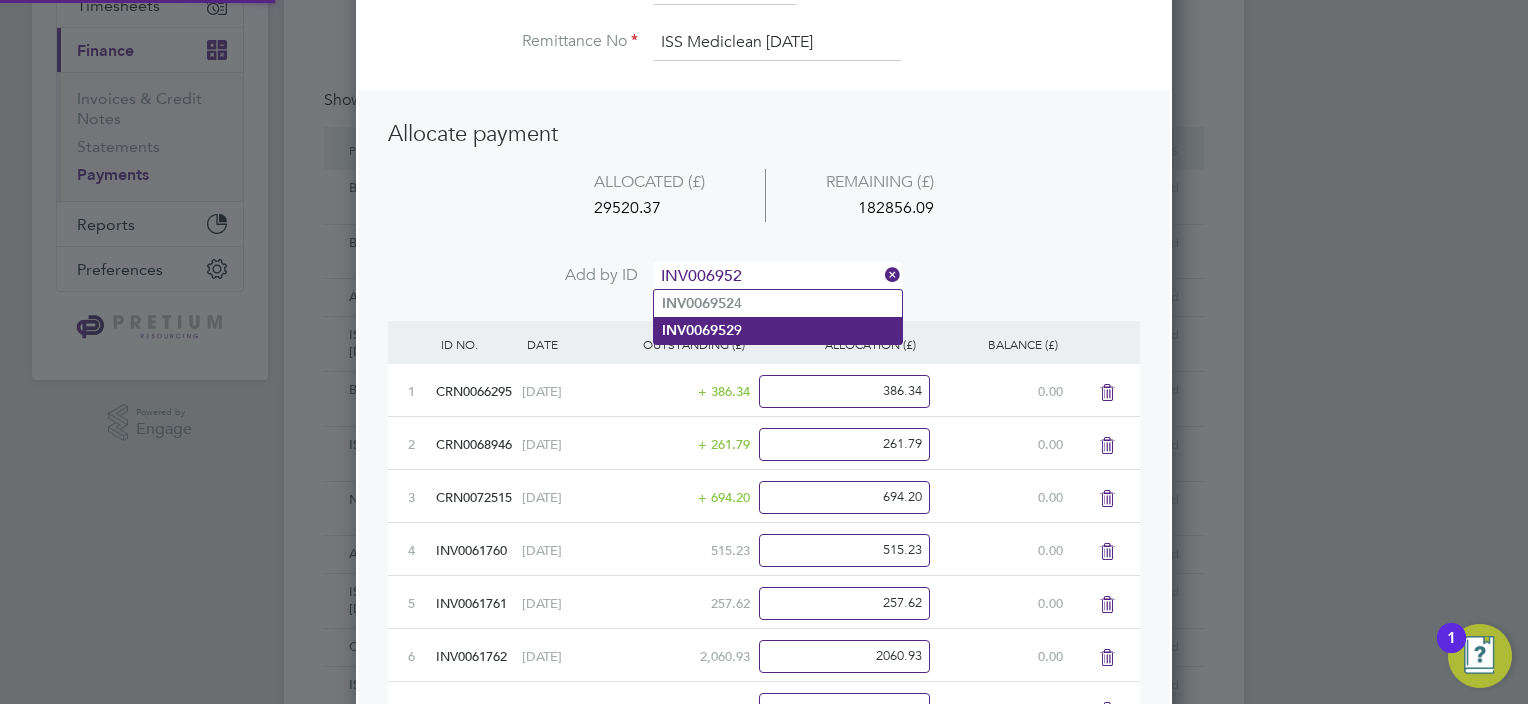 click on "INV006952 9" 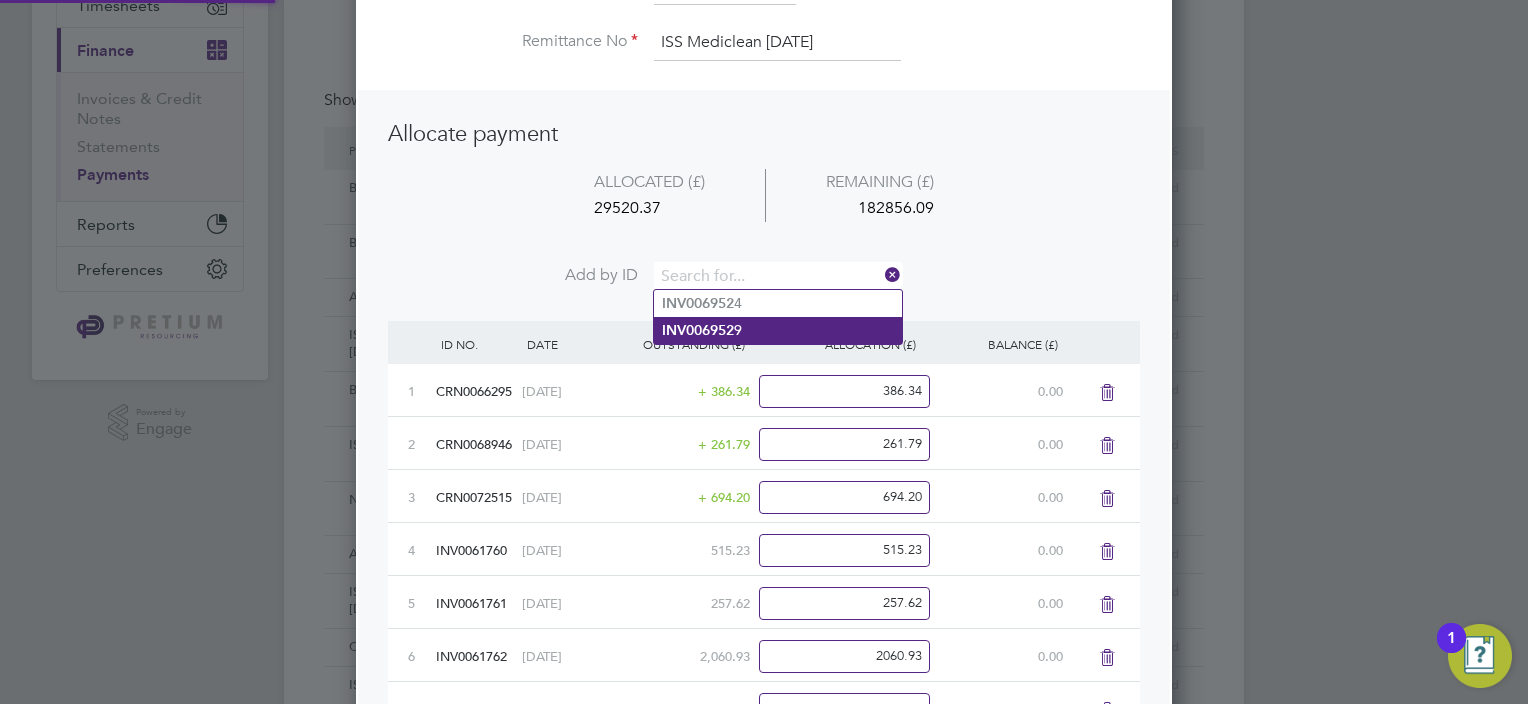 scroll, scrollTop: 9, scrollLeft: 10, axis: both 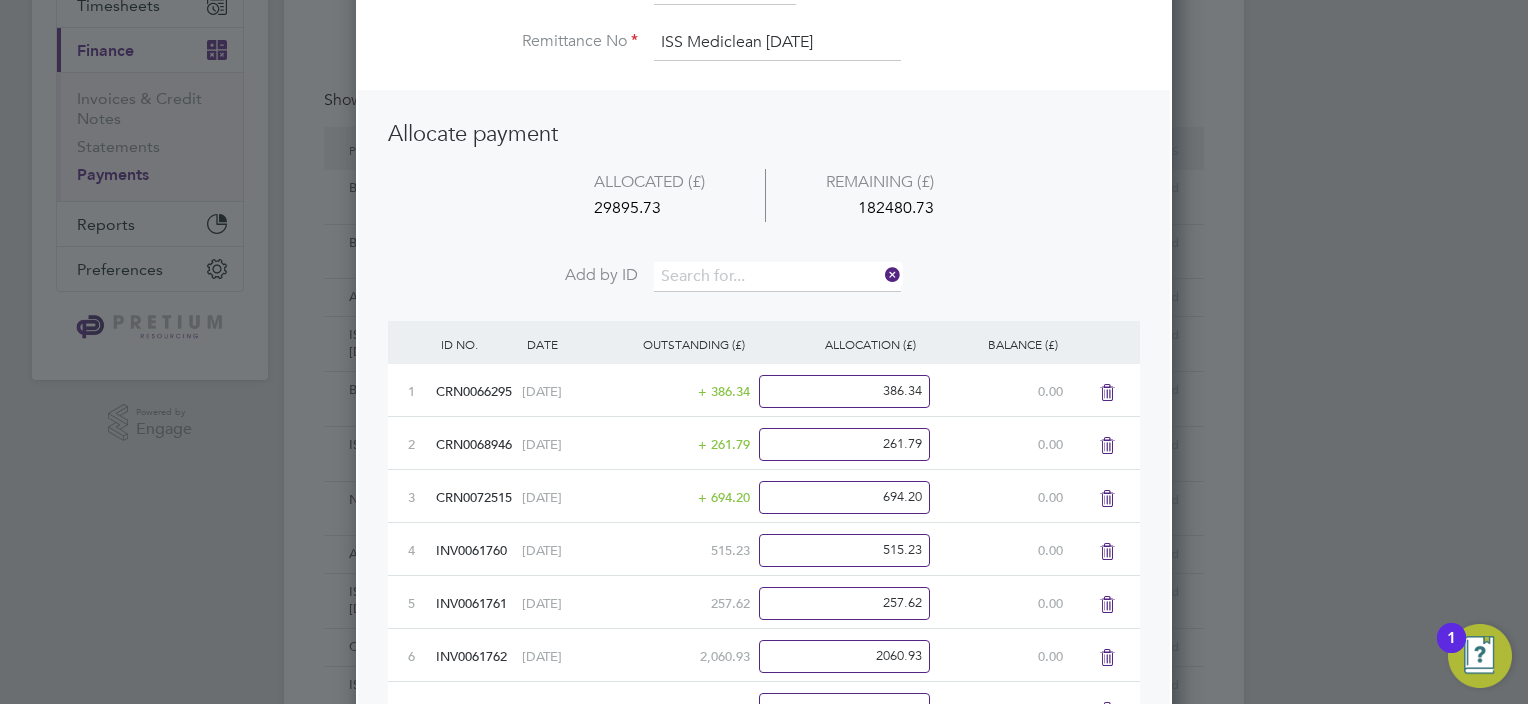drag, startPoint x: 727, startPoint y: 288, endPoint x: 708, endPoint y: 288, distance: 19 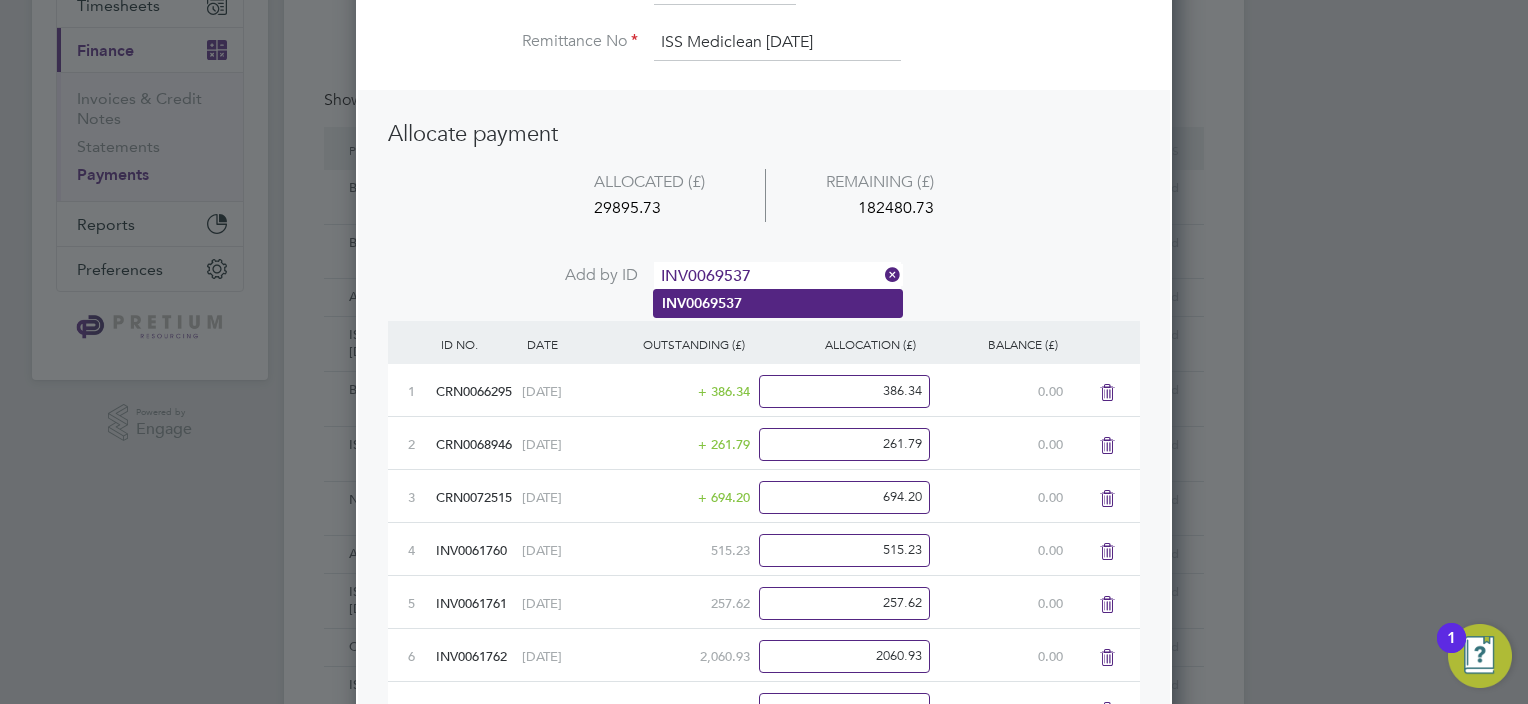 type on "INV0069537" 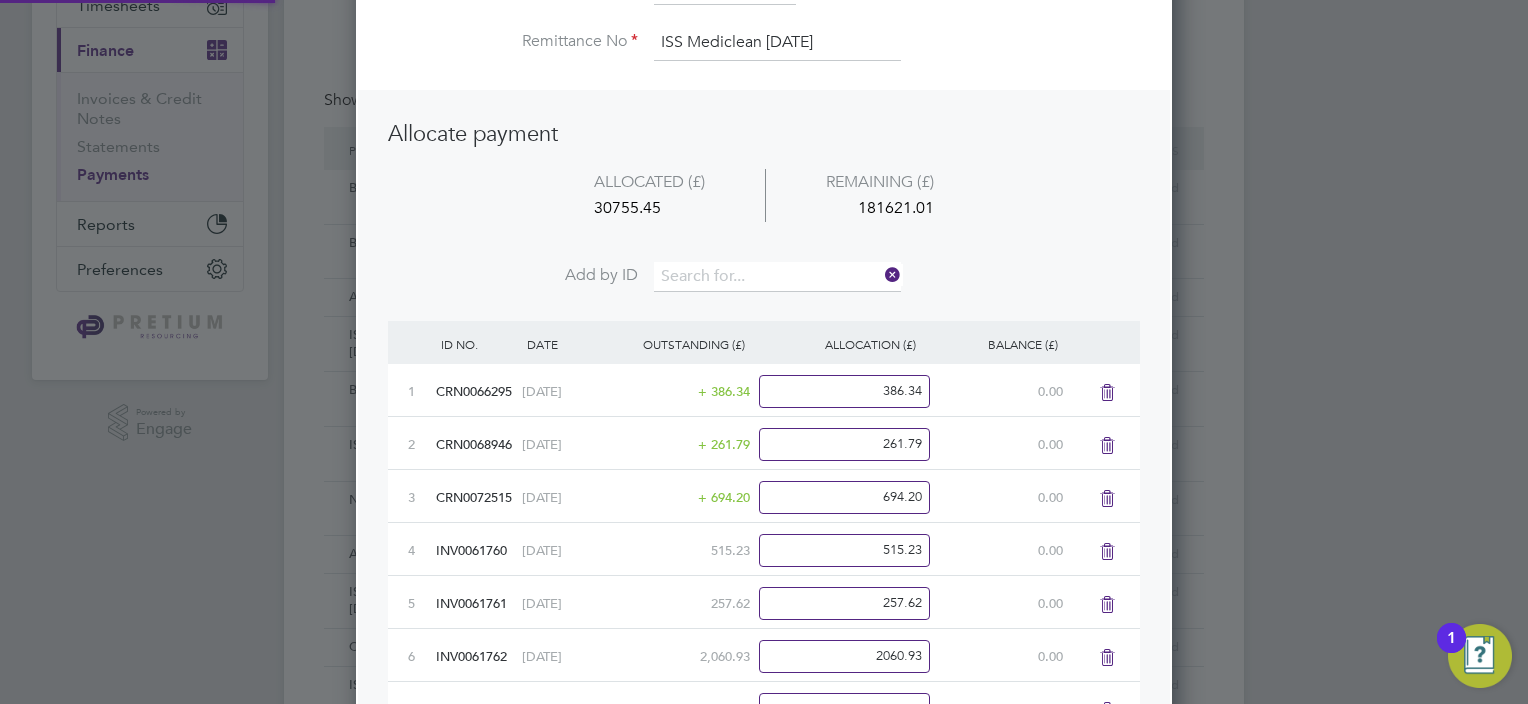 scroll, scrollTop: 9, scrollLeft: 10, axis: both 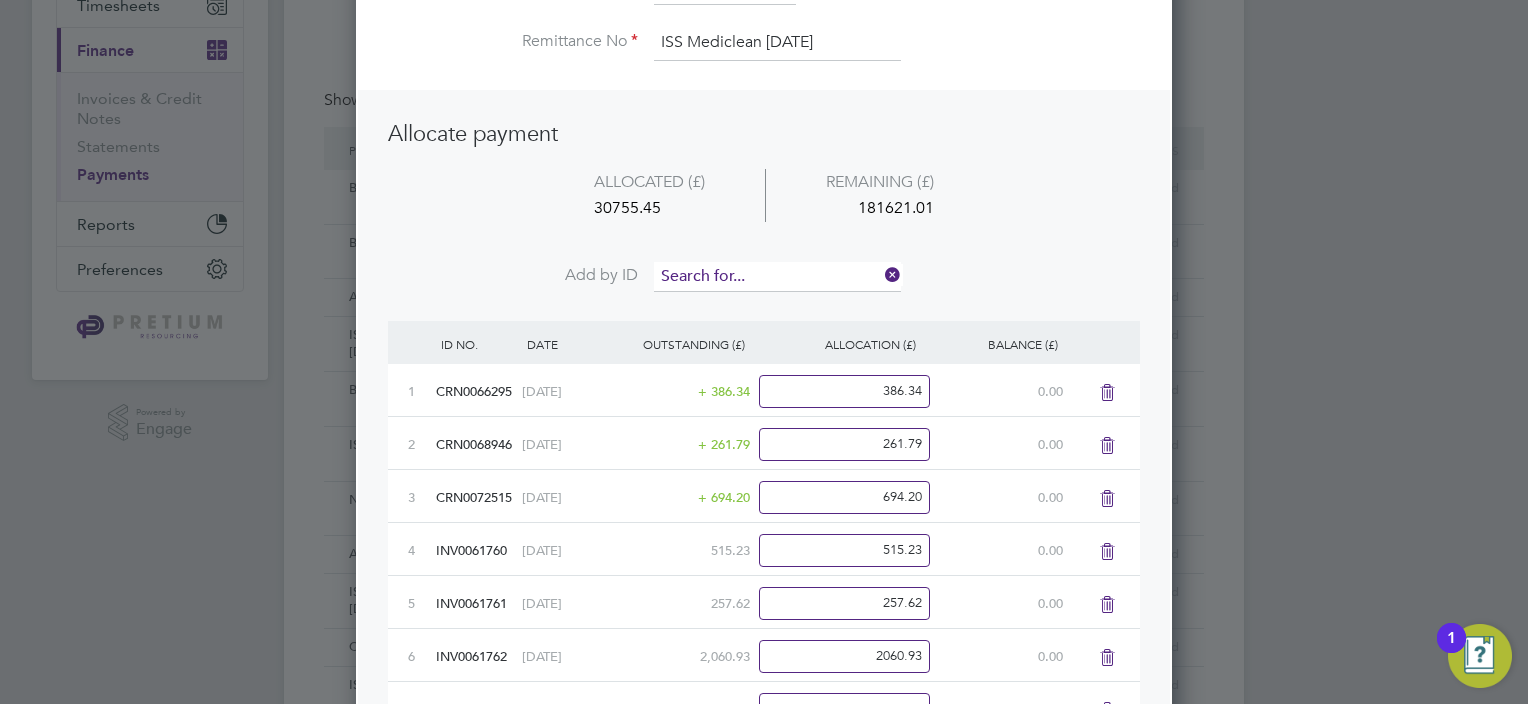 click at bounding box center (777, 277) 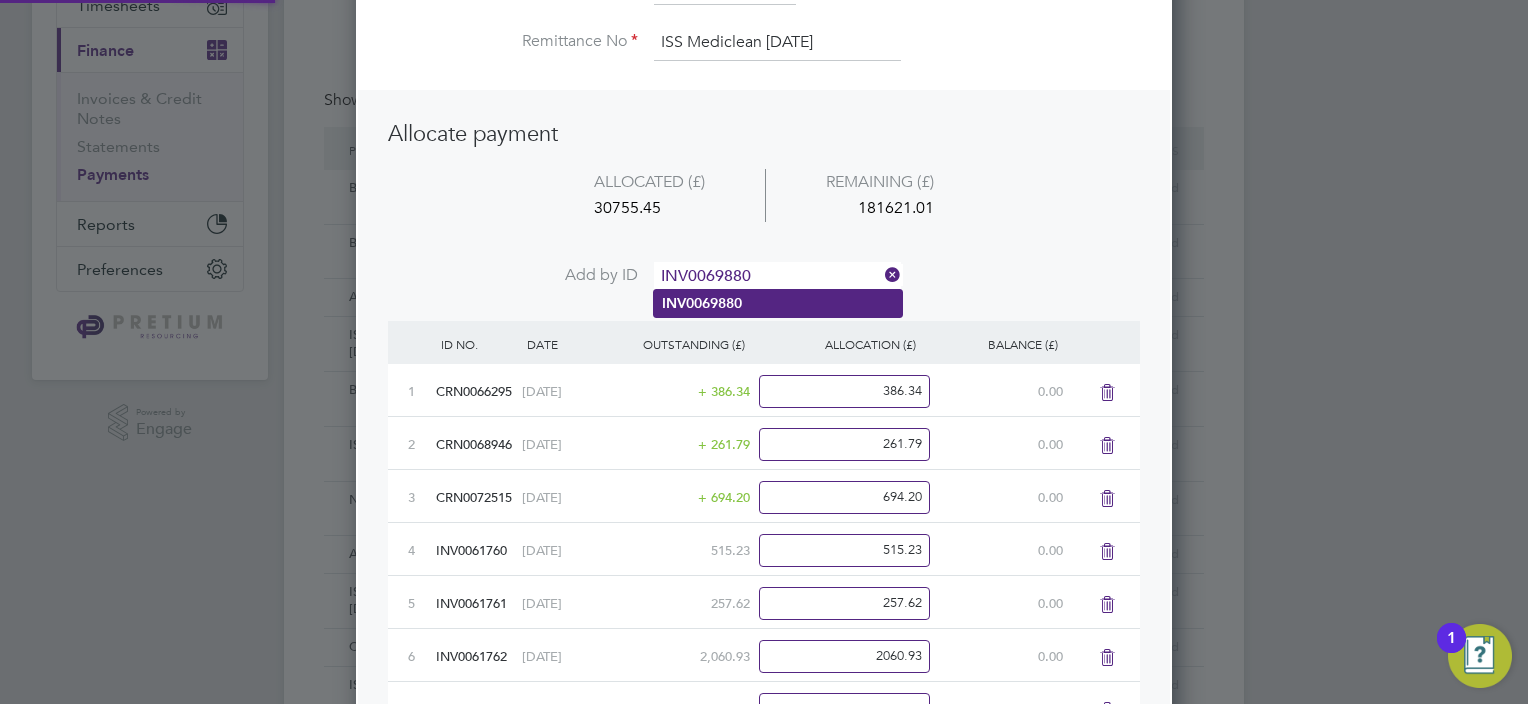 type on "INV0069880" 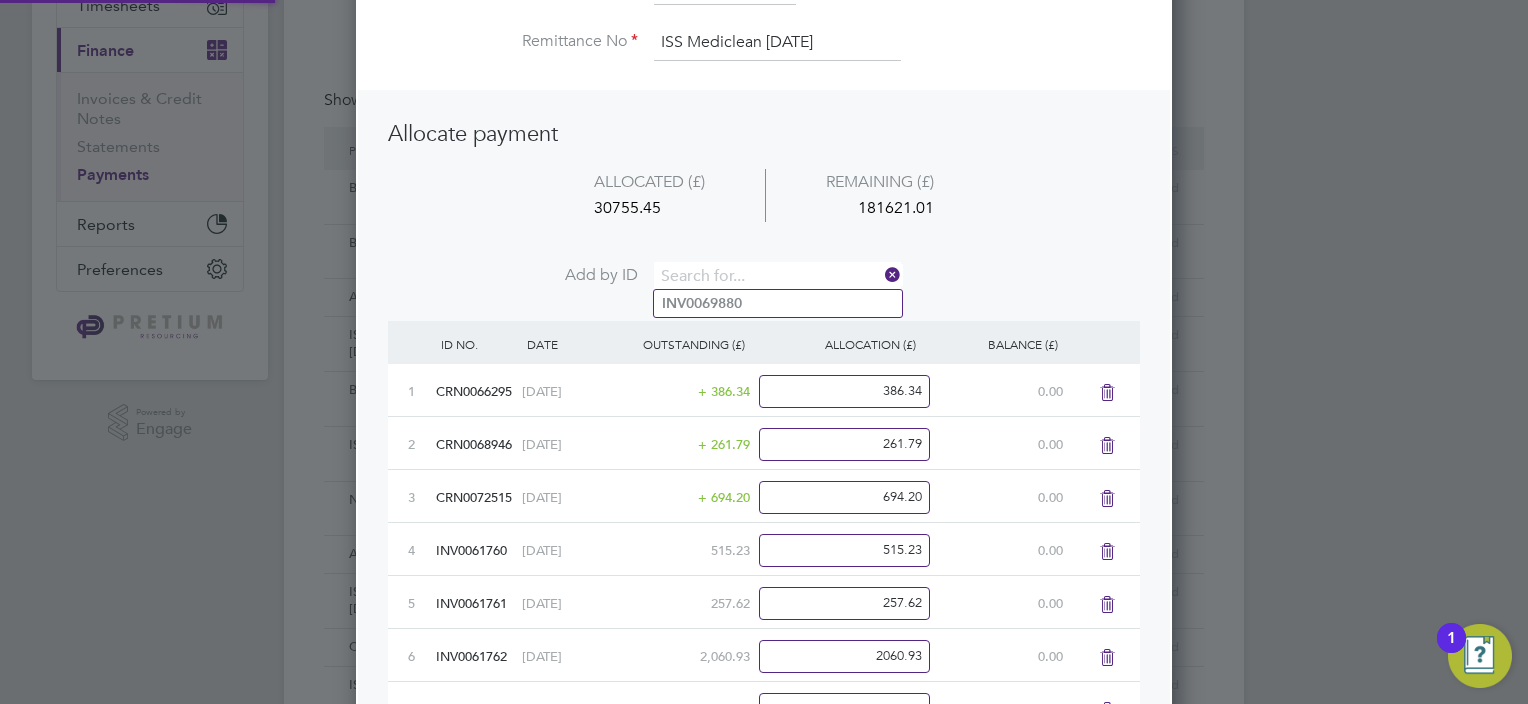 scroll, scrollTop: 9, scrollLeft: 10, axis: both 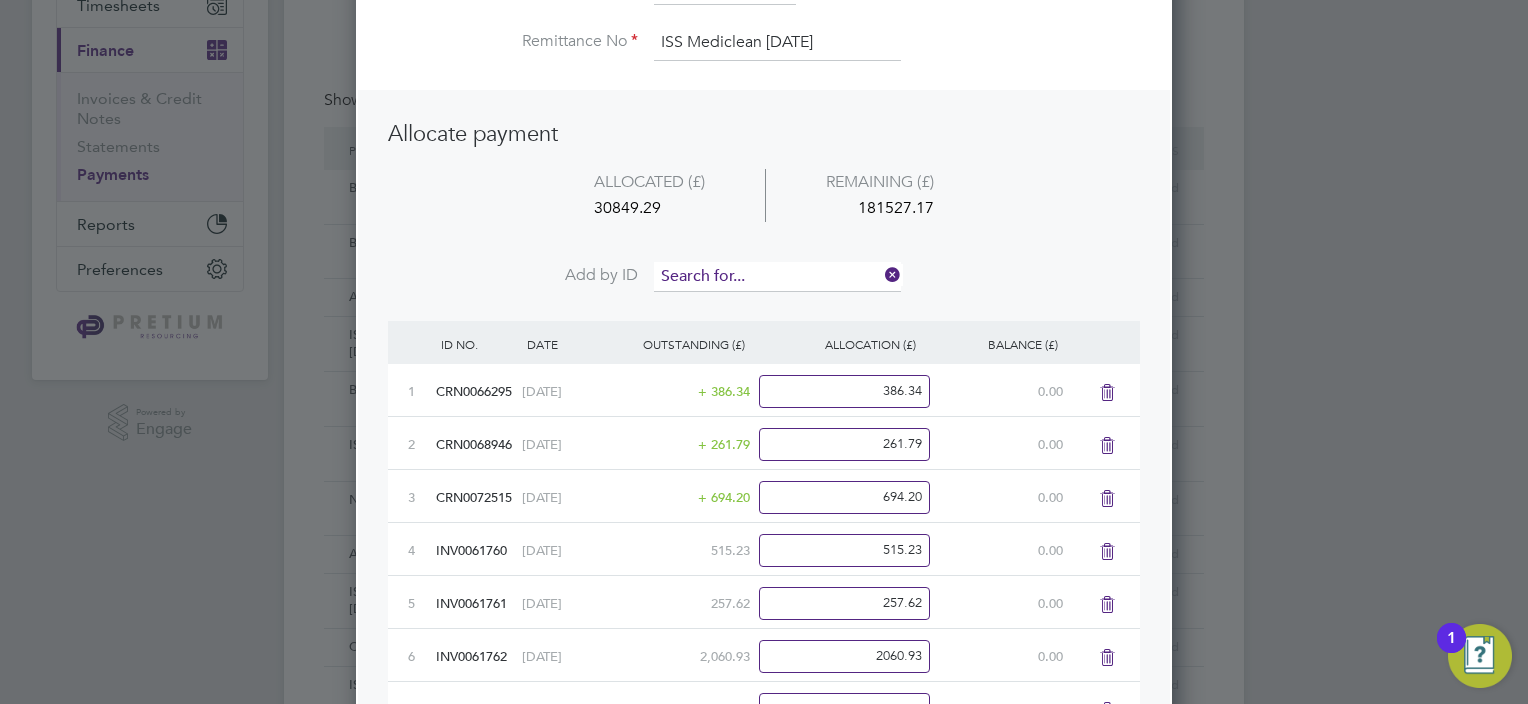 click at bounding box center [777, 277] 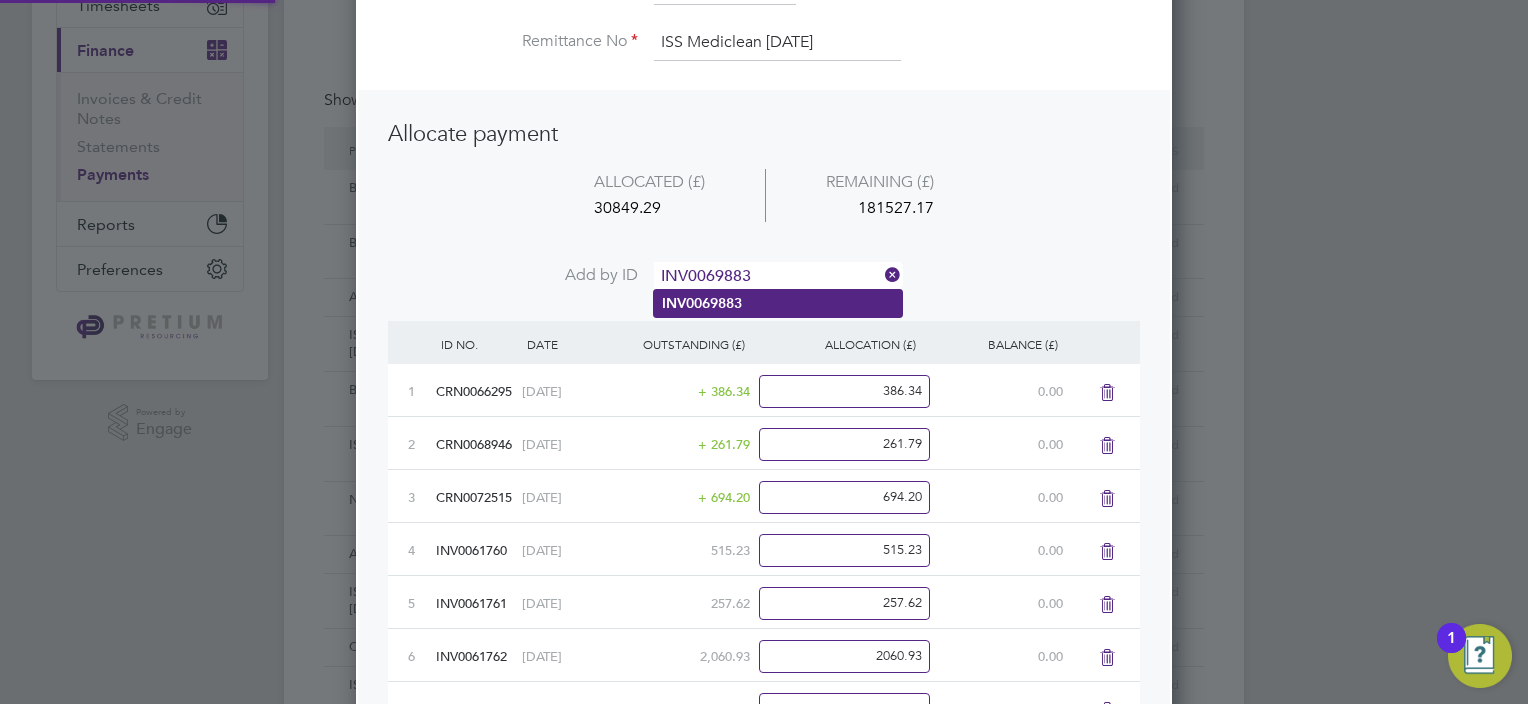 type on "INV0069883" 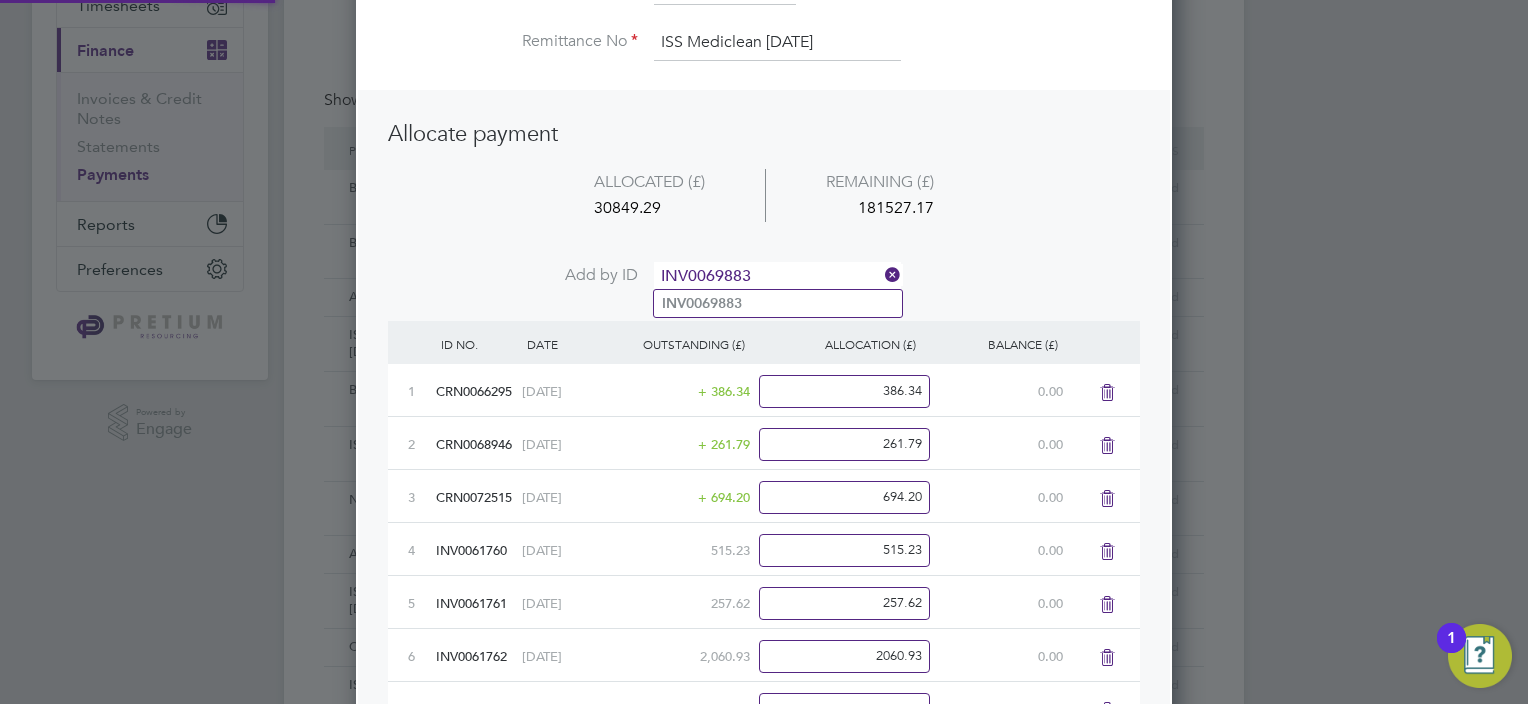 drag, startPoint x: 743, startPoint y: 294, endPoint x: 628, endPoint y: 292, distance: 115.01739 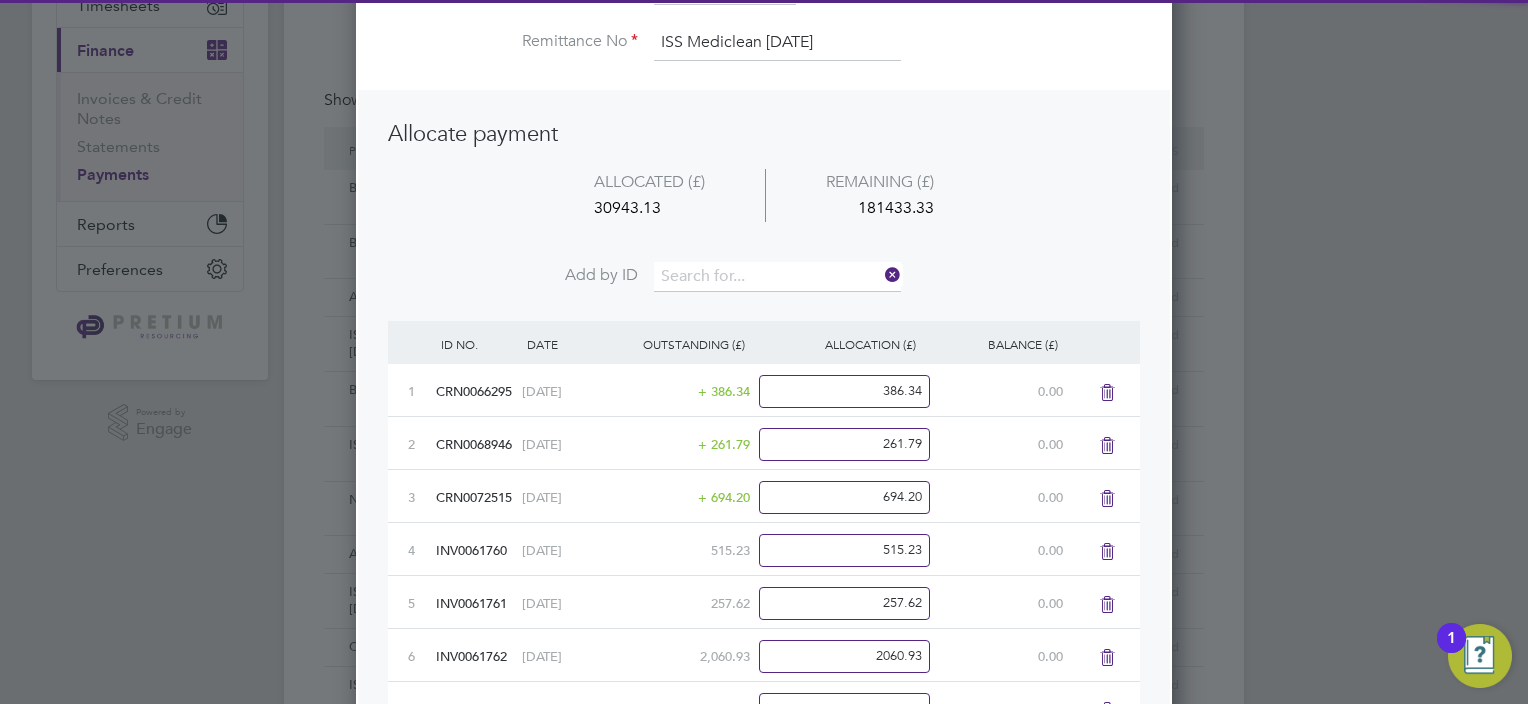 scroll, scrollTop: 11, scrollLeft: 10, axis: both 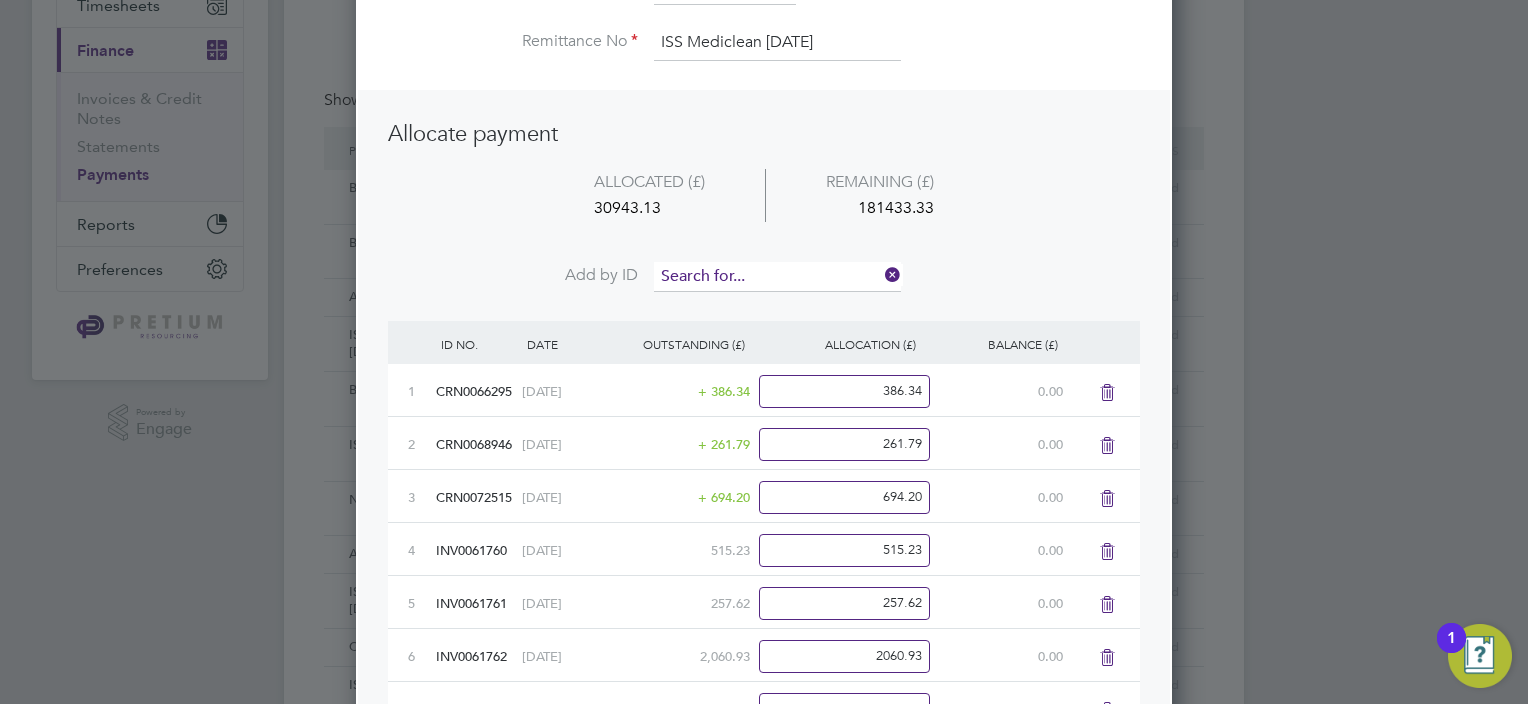 drag, startPoint x: 732, startPoint y: 277, endPoint x: 713, endPoint y: 283, distance: 19.924858 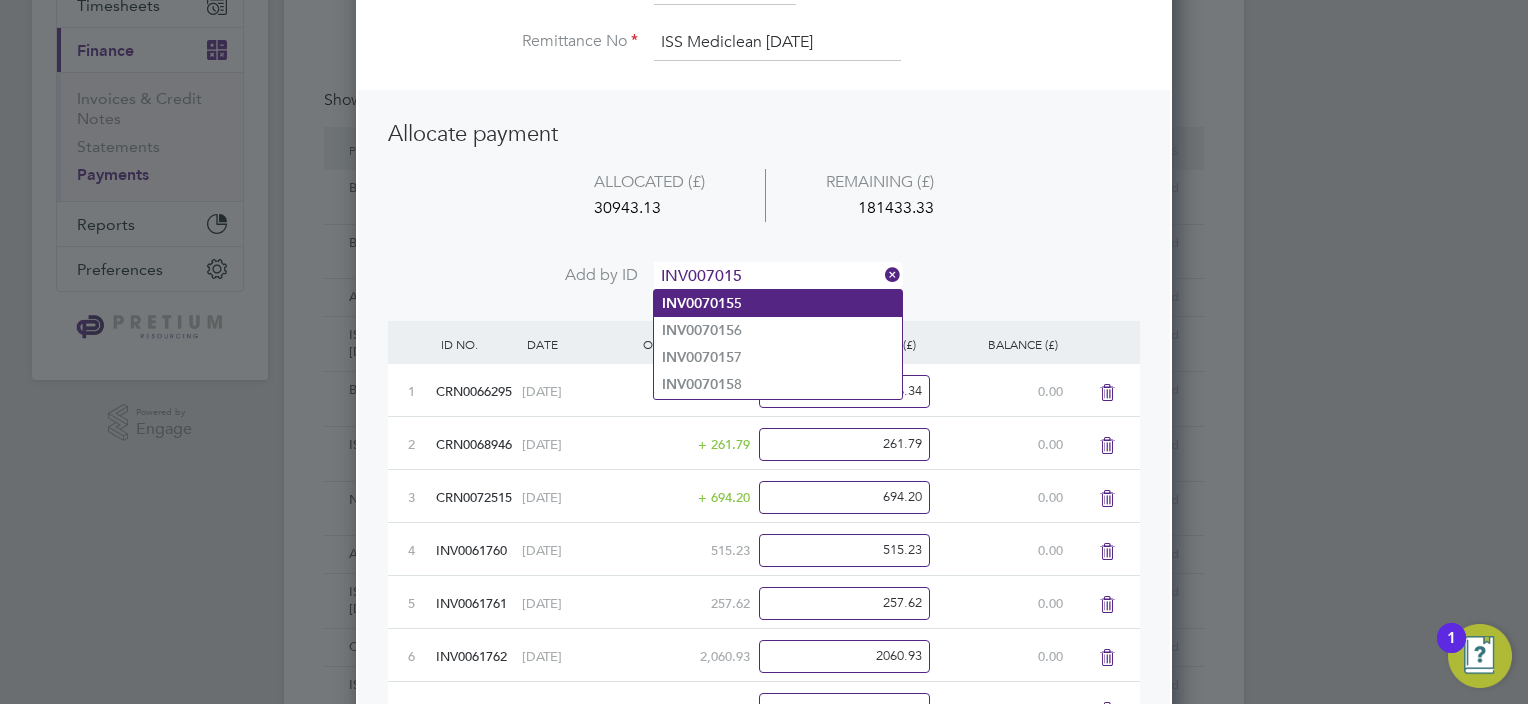 type on "INV007015" 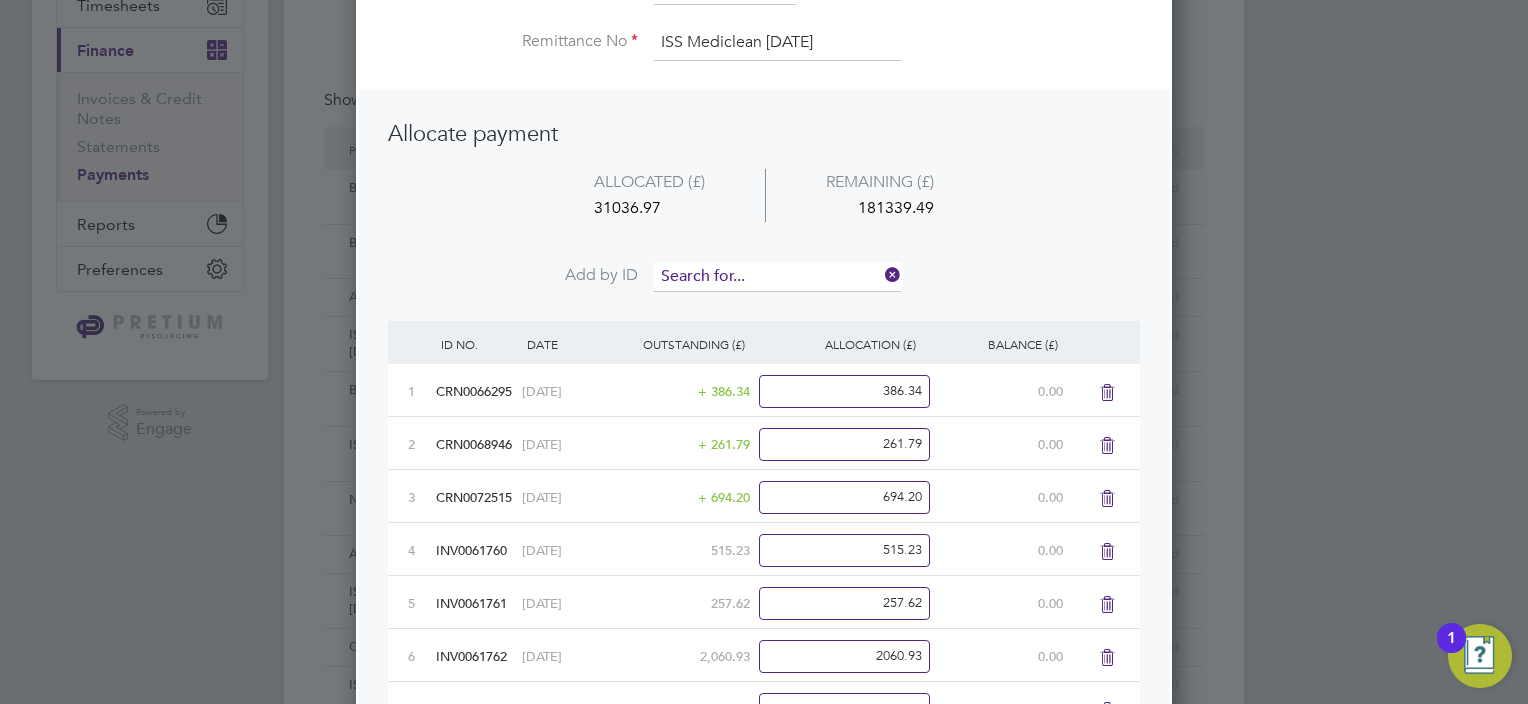 scroll, scrollTop: 10, scrollLeft: 10, axis: both 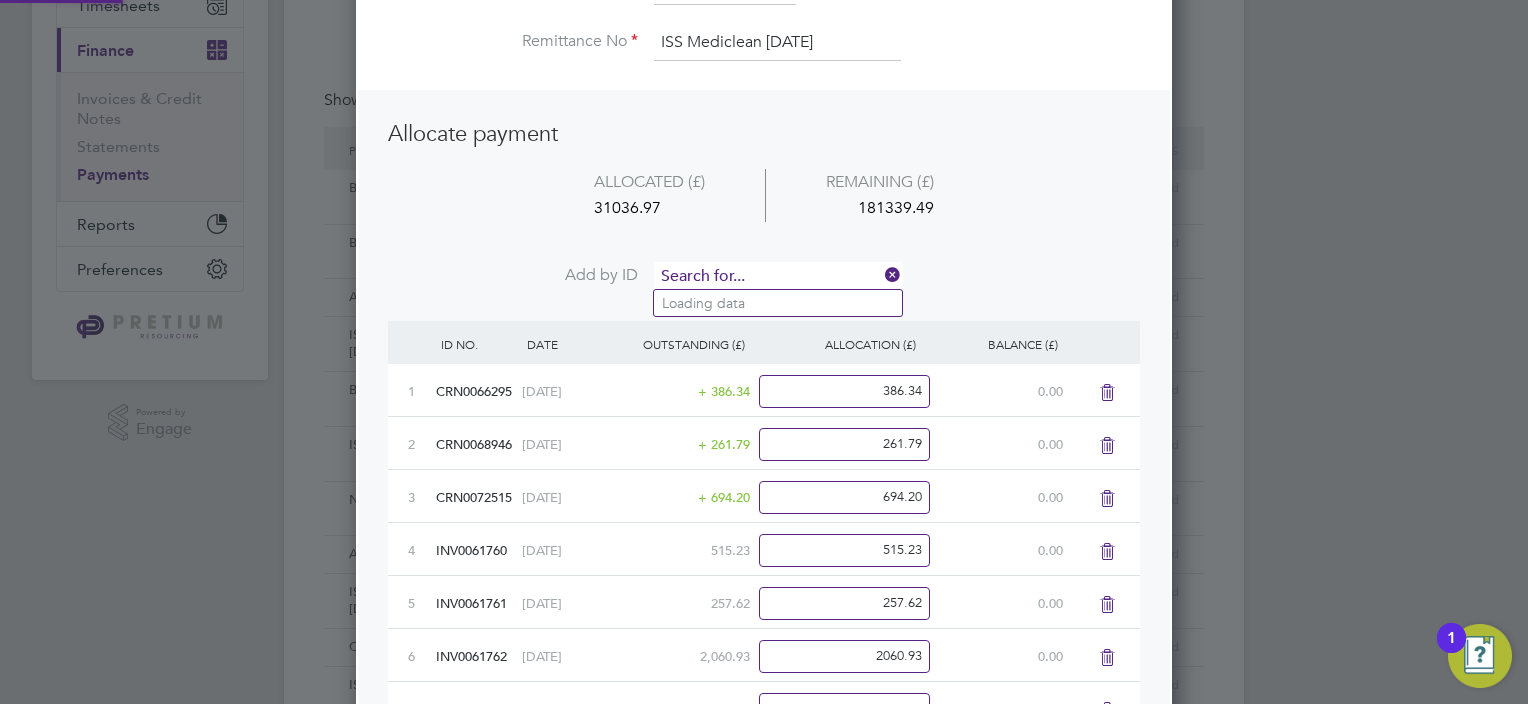 click at bounding box center (777, 277) 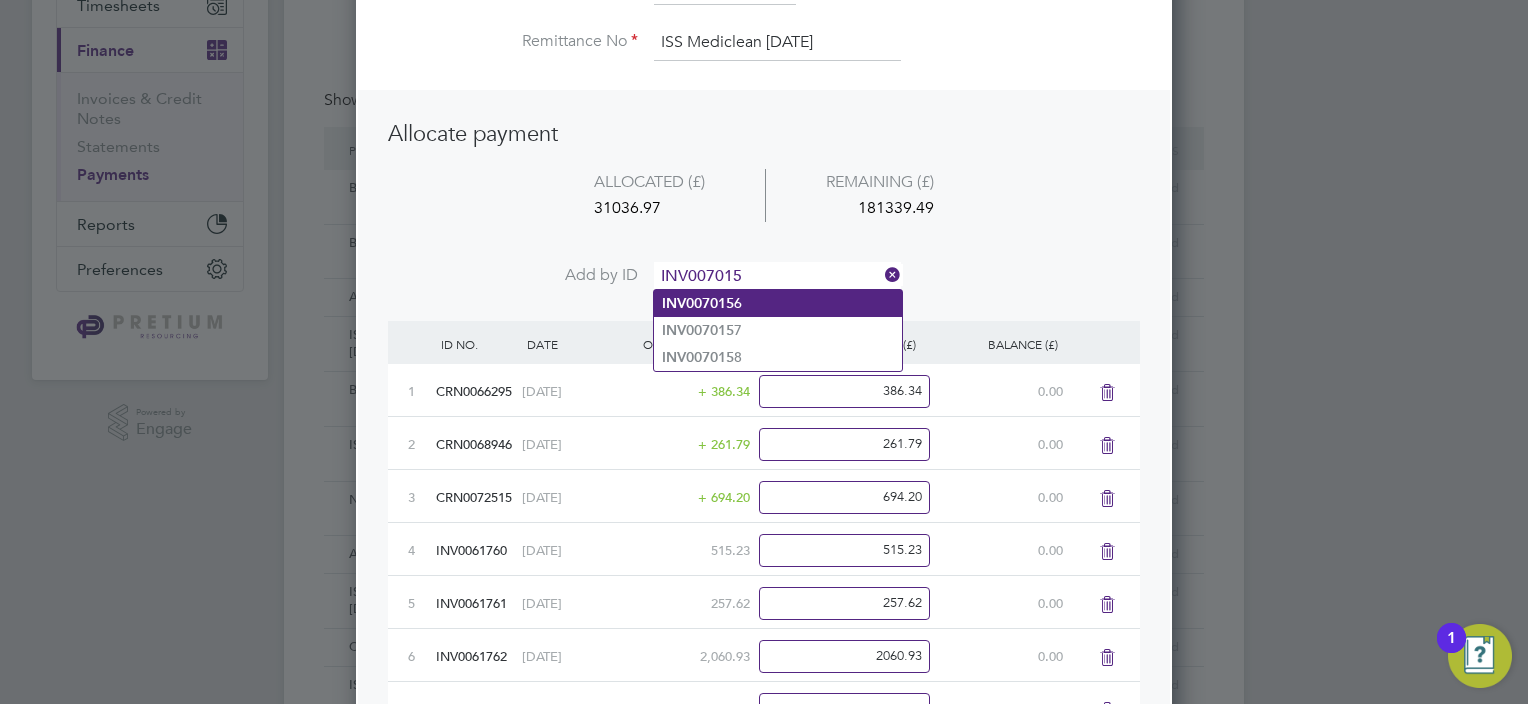 type on "INV007015" 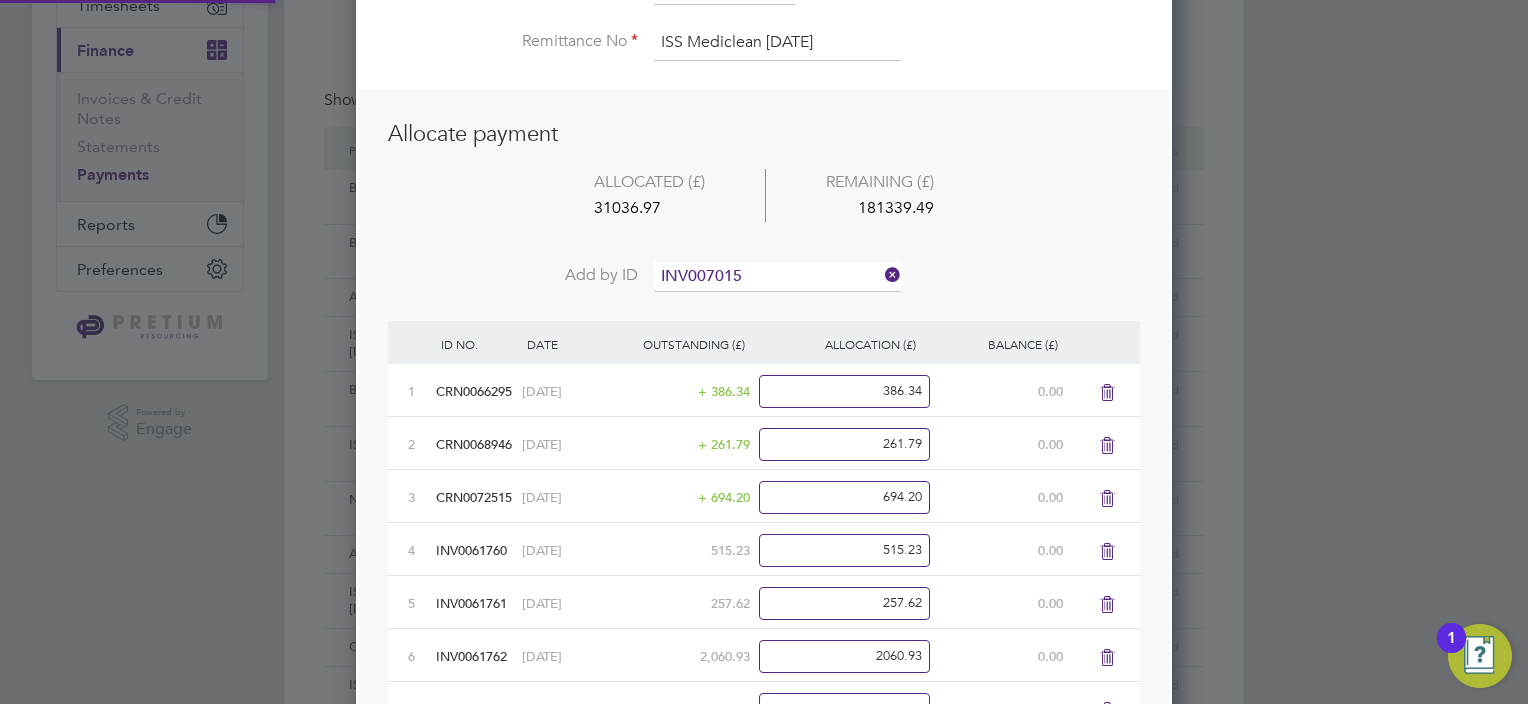 click on "INV007015 6" 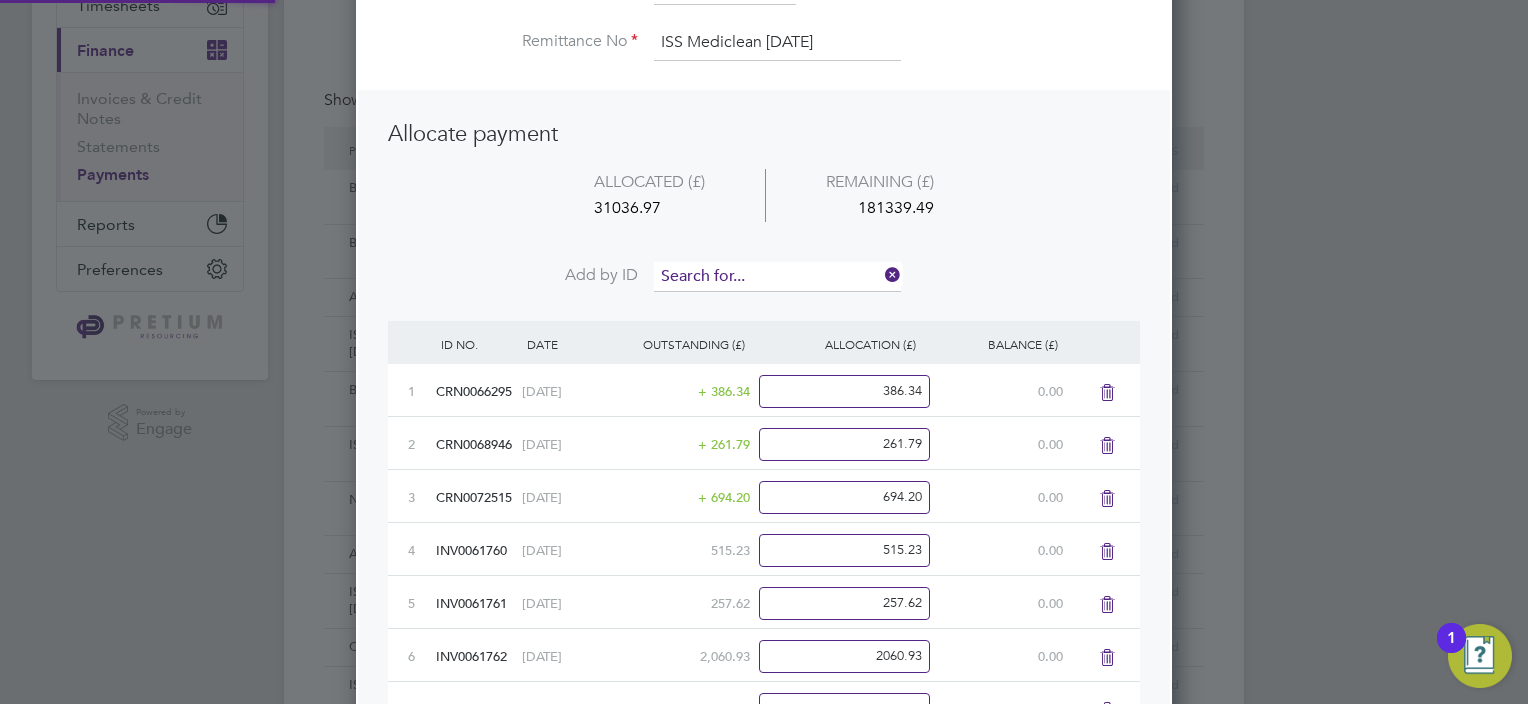 scroll, scrollTop: 10, scrollLeft: 10, axis: both 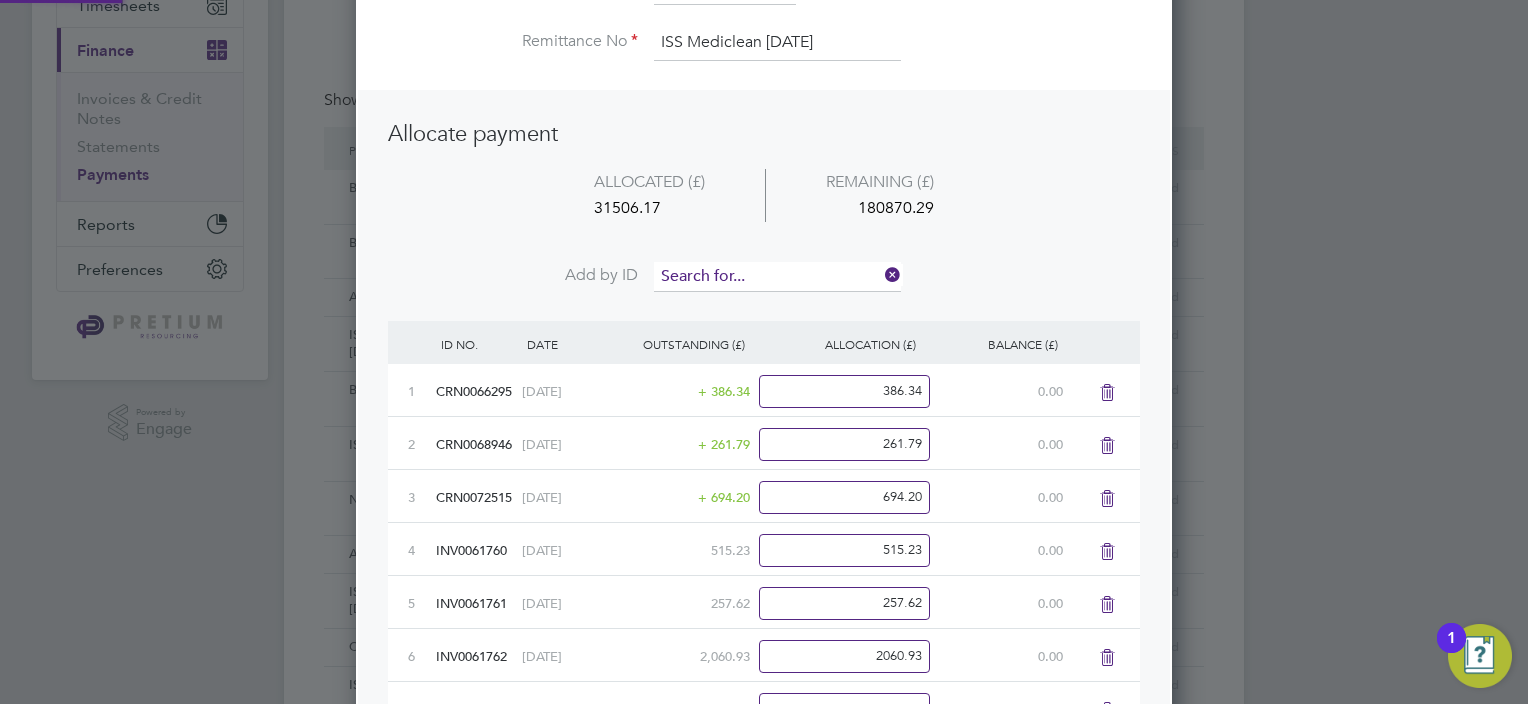 click at bounding box center (777, 277) 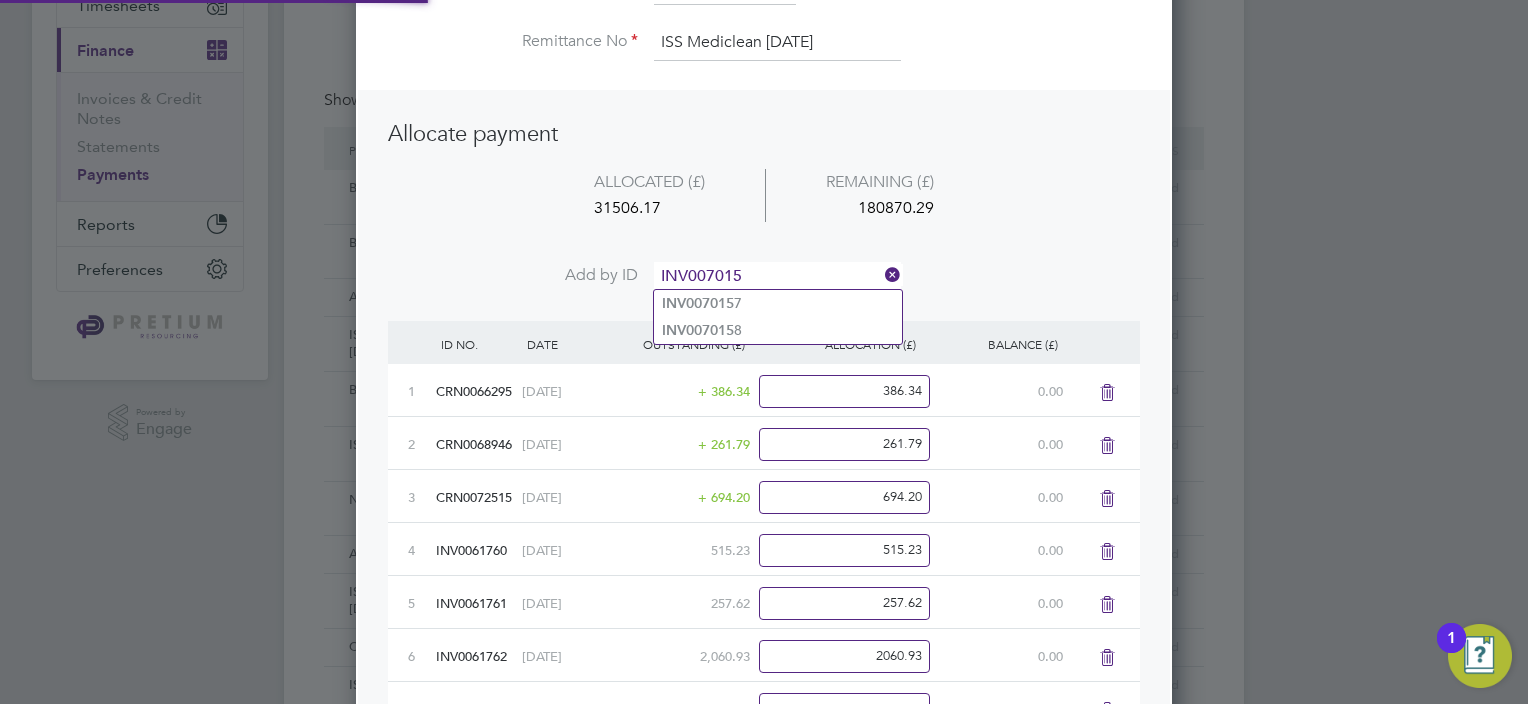 type on "INV007015" 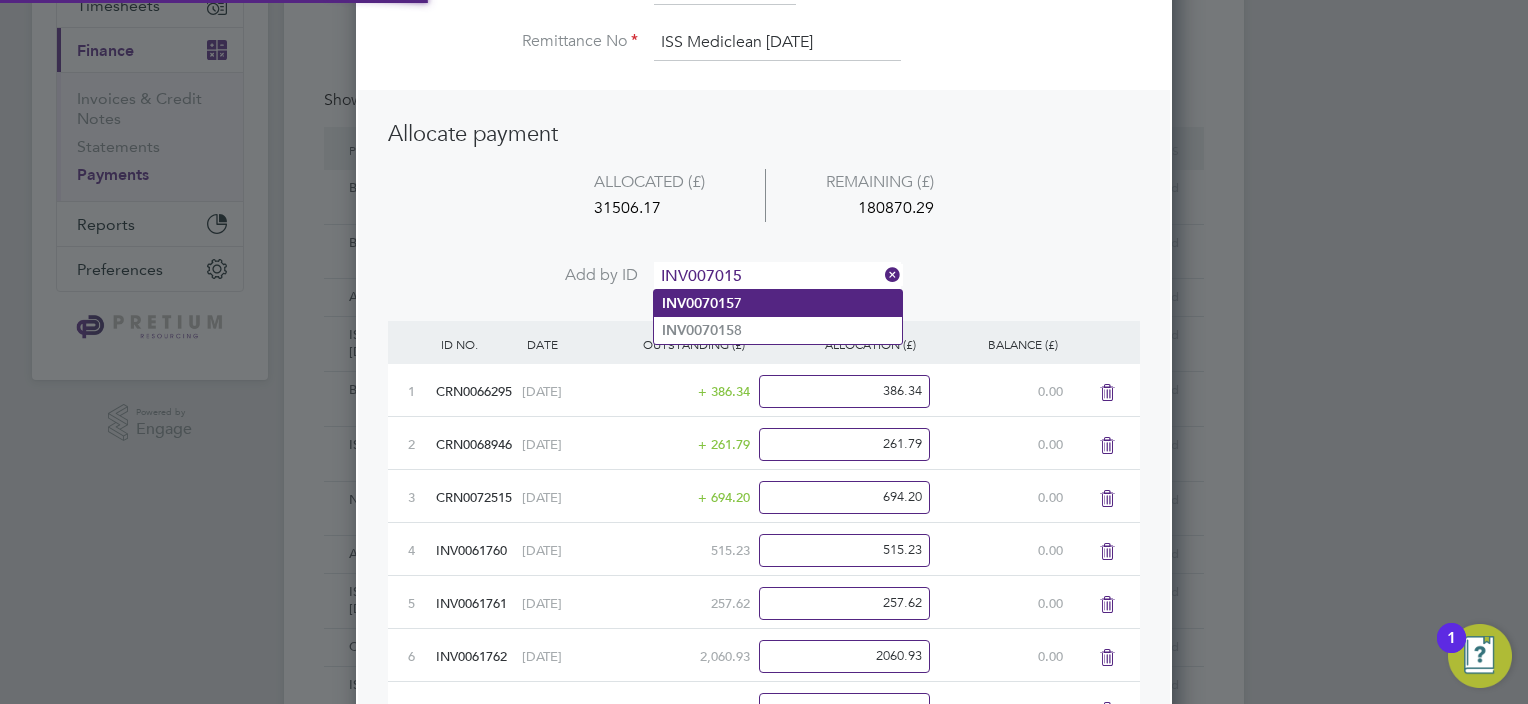 drag, startPoint x: 772, startPoint y: 276, endPoint x: 714, endPoint y: 304, distance: 64.40497 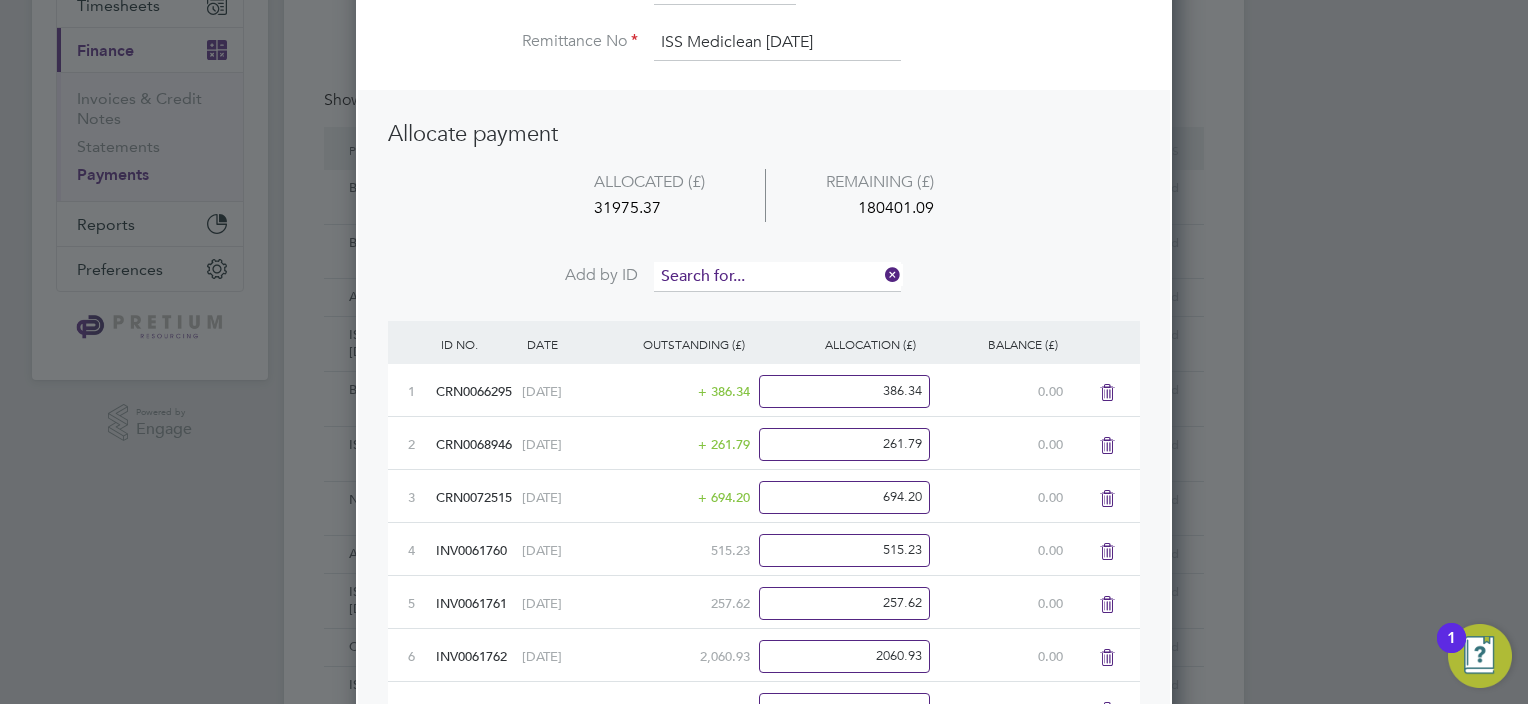 click at bounding box center [777, 277] 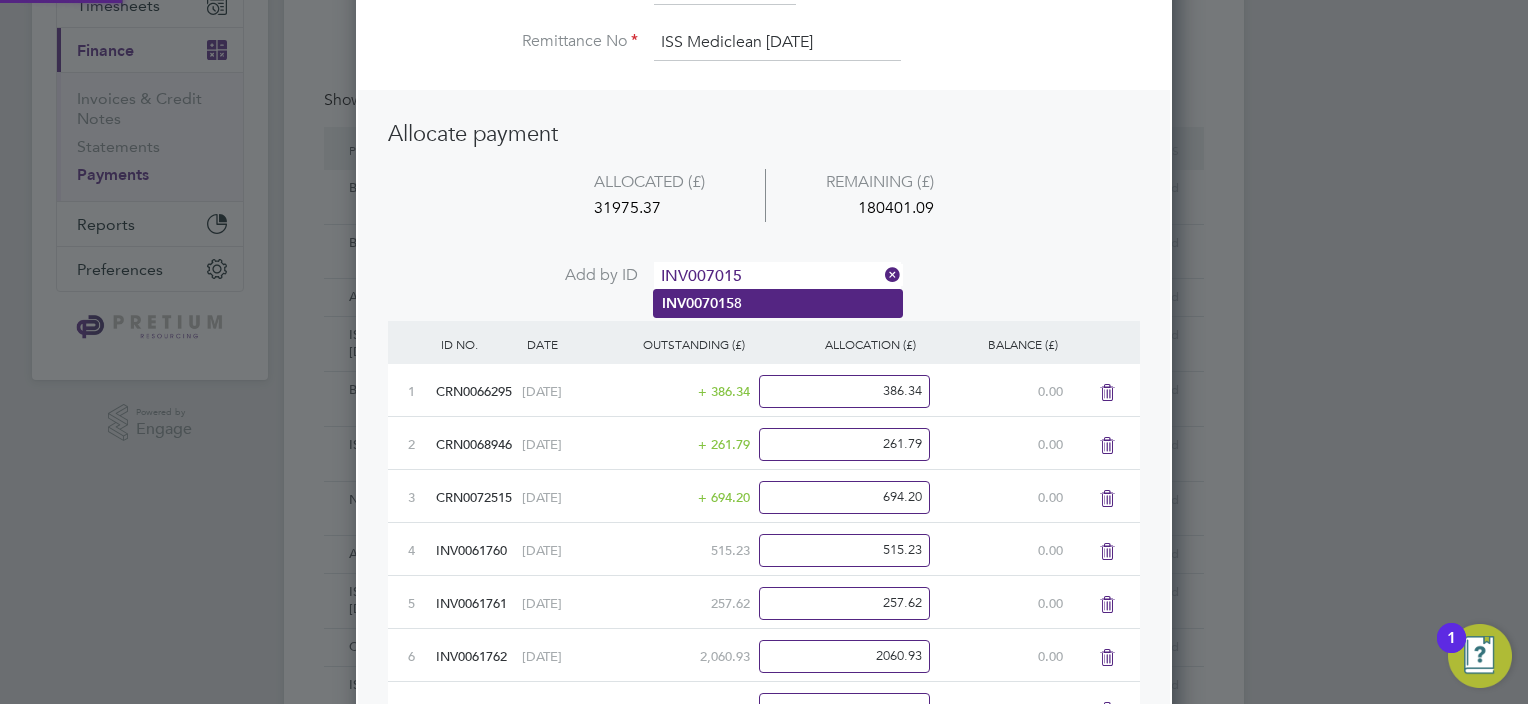 type on "INV007015" 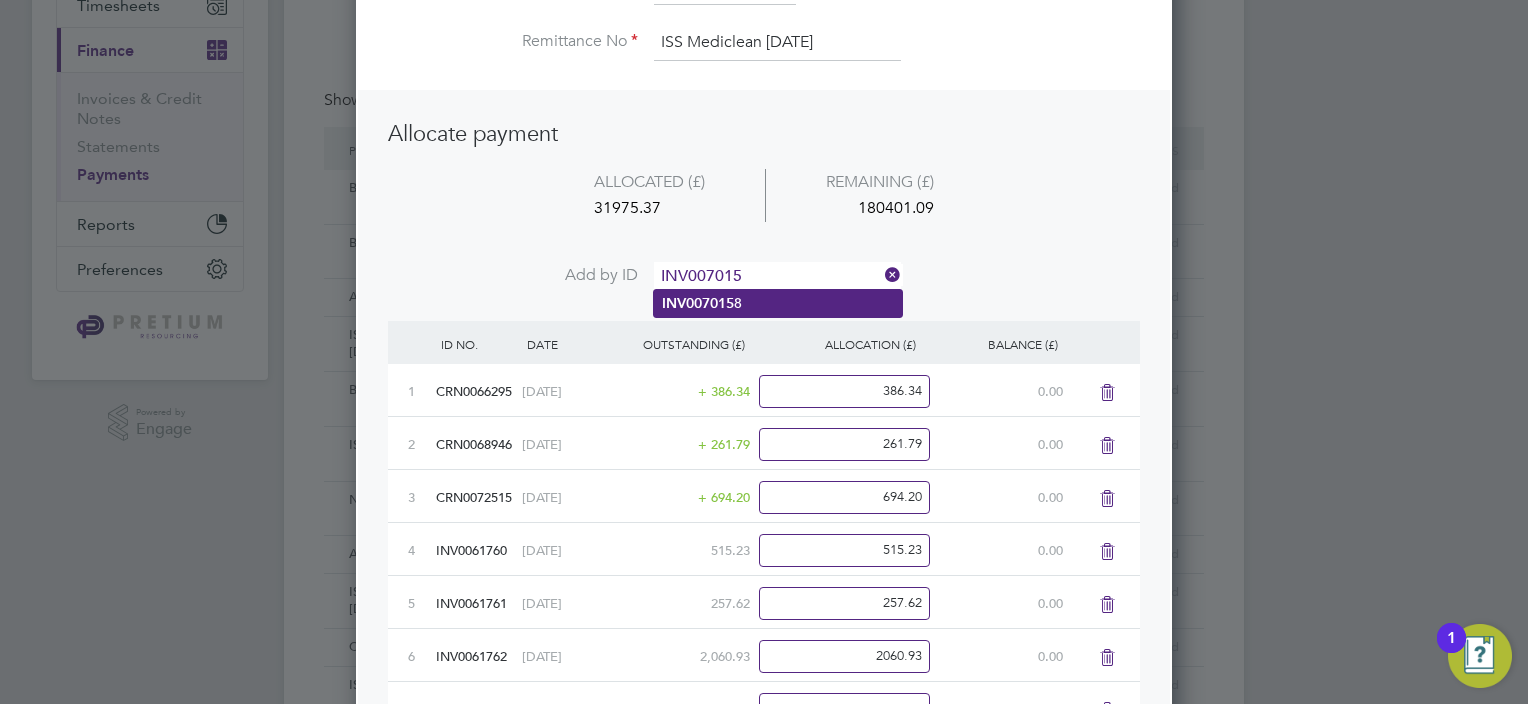 click on "INV007015 8" 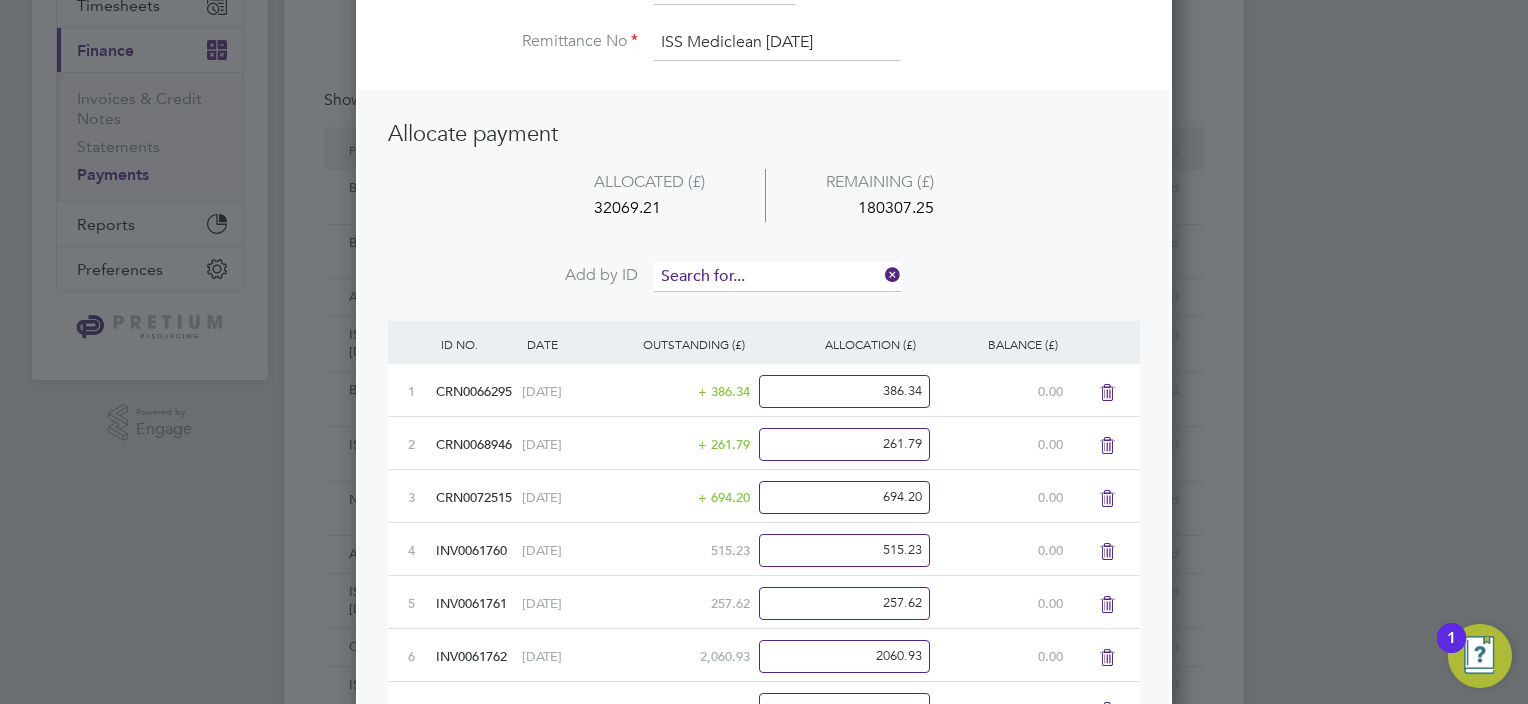 drag, startPoint x: 743, startPoint y: 267, endPoint x: 707, endPoint y: 260, distance: 36.67424 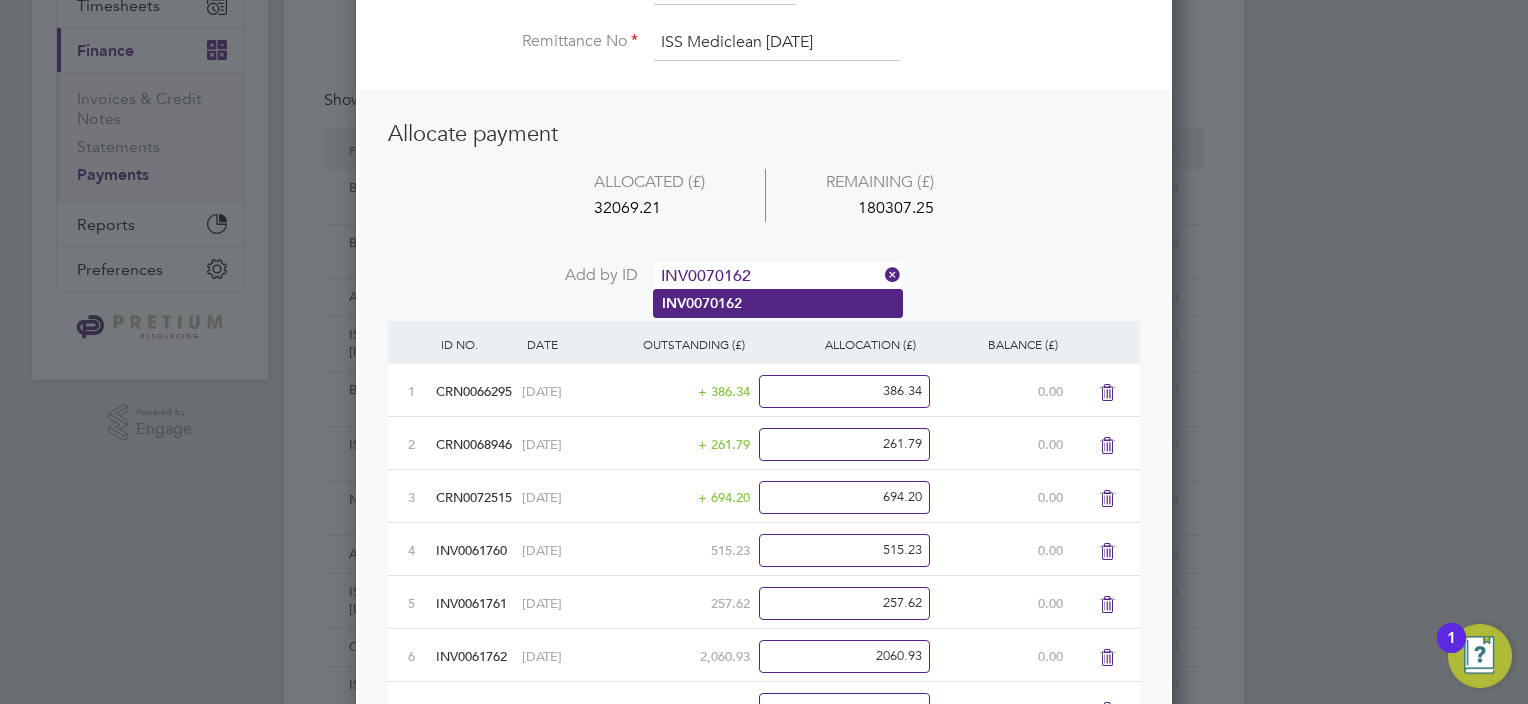 type on "INV0070162" 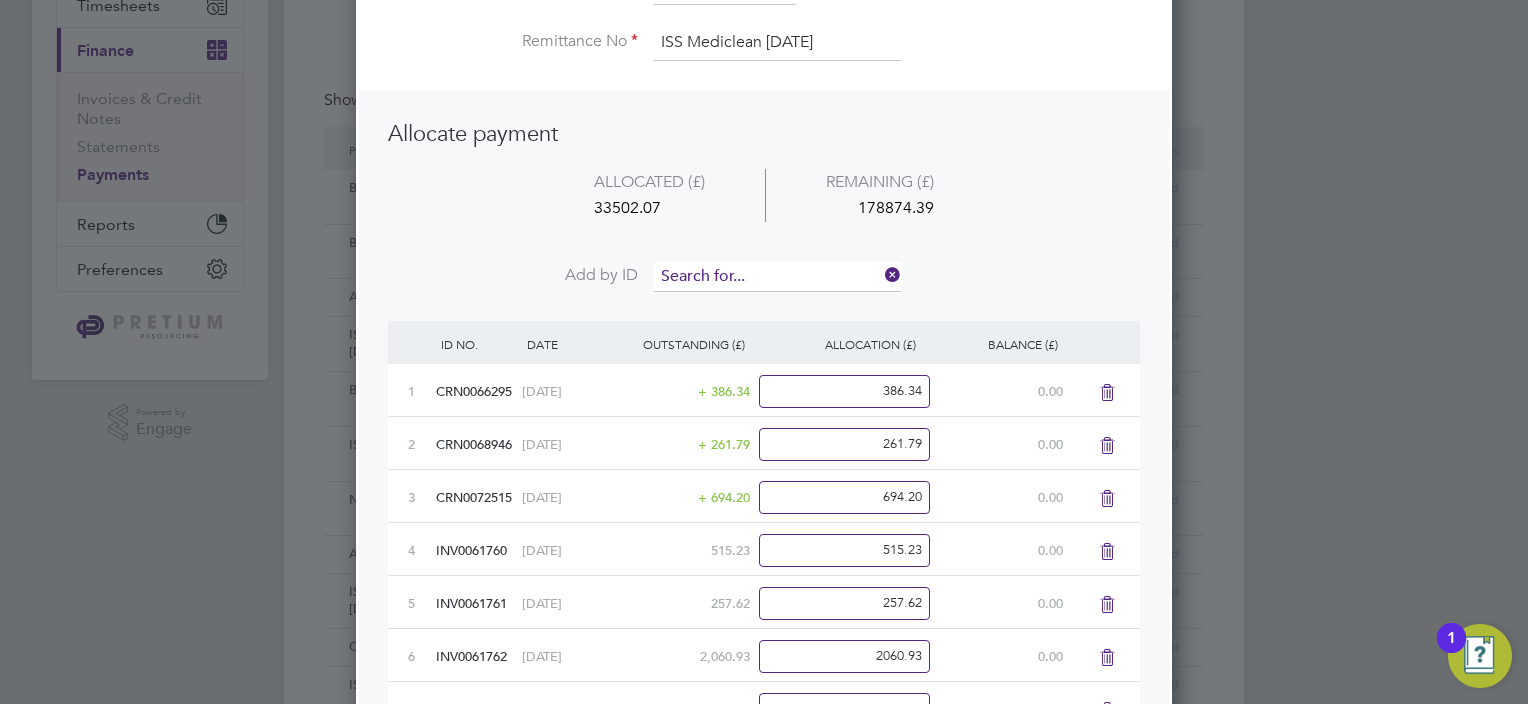 click at bounding box center [777, 277] 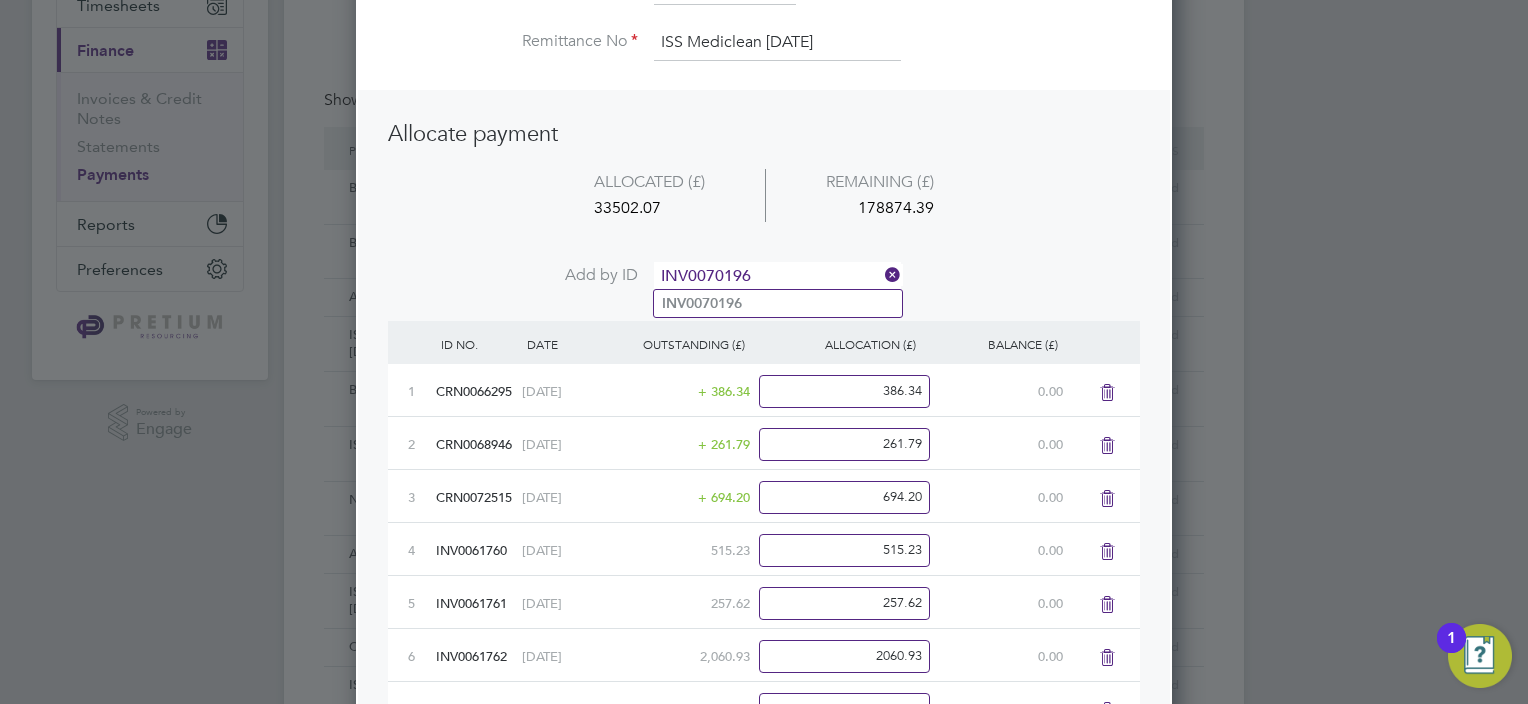 type on "INV0070196" 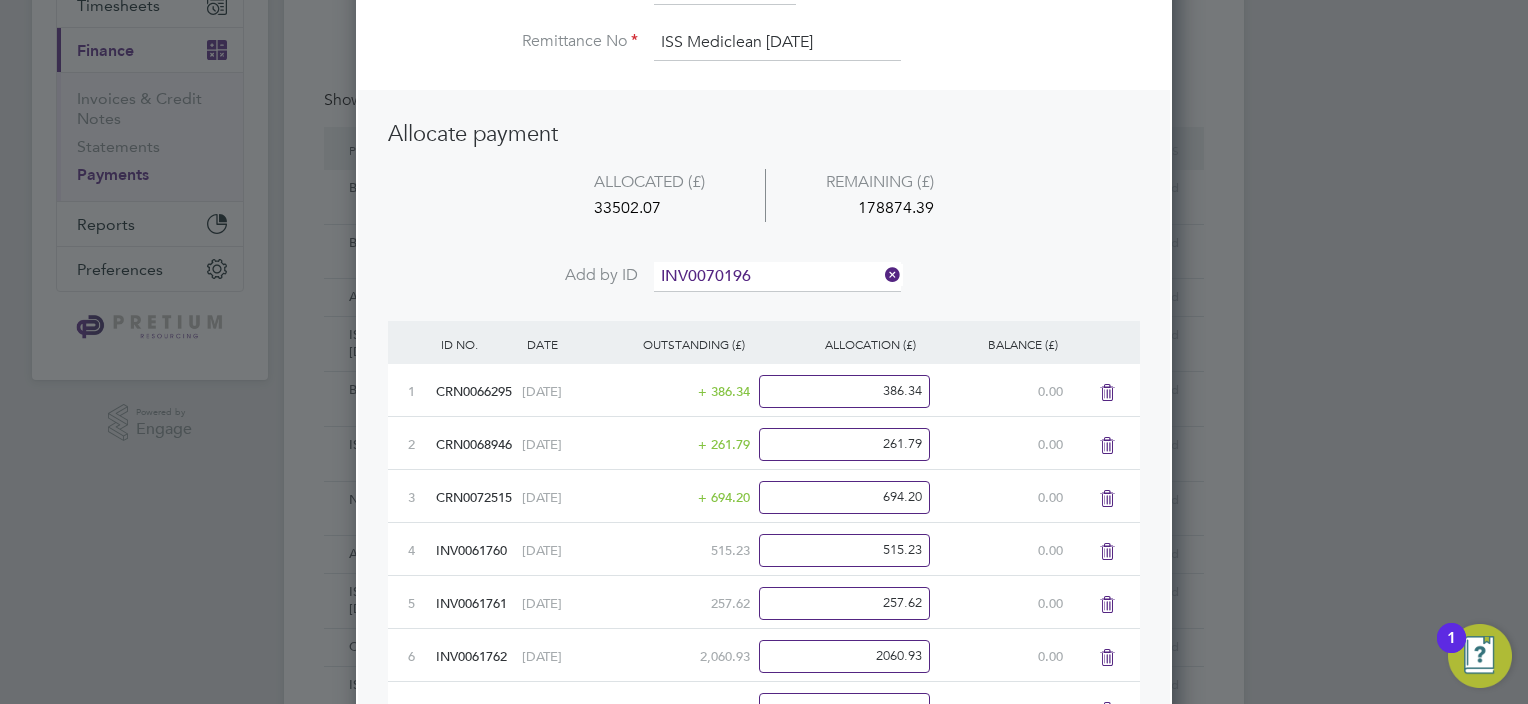 click on "Allocate payment ALLOCATED (£) REMAINING (£) 33502.07 178874.39 Add by ID   INV0070196 ID NO. DATE OUTSTANDING (£) ALLOCATION (£) BALANCE (£) 1 CRN0066295 20 Mar 2025 + 386.34 386.34 0.00 2 CRN0068946 03 May 2025 + 261.79 261.79 0.00 3 CRN0072515 11 Jul 2025 + 694.20 694.20 0.00 4 INV0061760 08 Jan 2025  515.23 515.23 0.00 5 INV0061761 08 Jan 2025  257.62 257.62 0.00 6 INV0061762 08 Jan 2025  2,060.93 2060.93 0.00 7 INV0061828 08 Jan 2025  330.84 330.84 0.00 8 INV0061833 08 Jan 2025  772.85 772.85 0.00 9 INV0061835 08 Jan 2025  257.62 257.62 0.00 10 INV0062208 15 Jan 2025  7,728.48 7728.48 0.00 11 INV0062209 15 Jan 2025  515.23 515.23 0.00 12 INV0062210 15 Jan 2025  257.62 257.62 0.00 13 INV0065849 12 Mar 2025  1,288.08 1288.08 0.00 14 INV0066162 19 Mar 2025  1,397.76 1397.76 0.00 15 INV0066201 19 Mar 2025  1,165.25 1165.25 0.00 16 INV0066213 19 Mar 2025  1,030.46 1030.46 0.00 17 INV0066626 26 Mar 2025  1,397.76 1397.76 0.00 18 INV0067536 09 Apr 2025  1,545.70 1545.70 0.00 19 INV0067537 09 Apr 2025 0.00" at bounding box center [764, 1353] 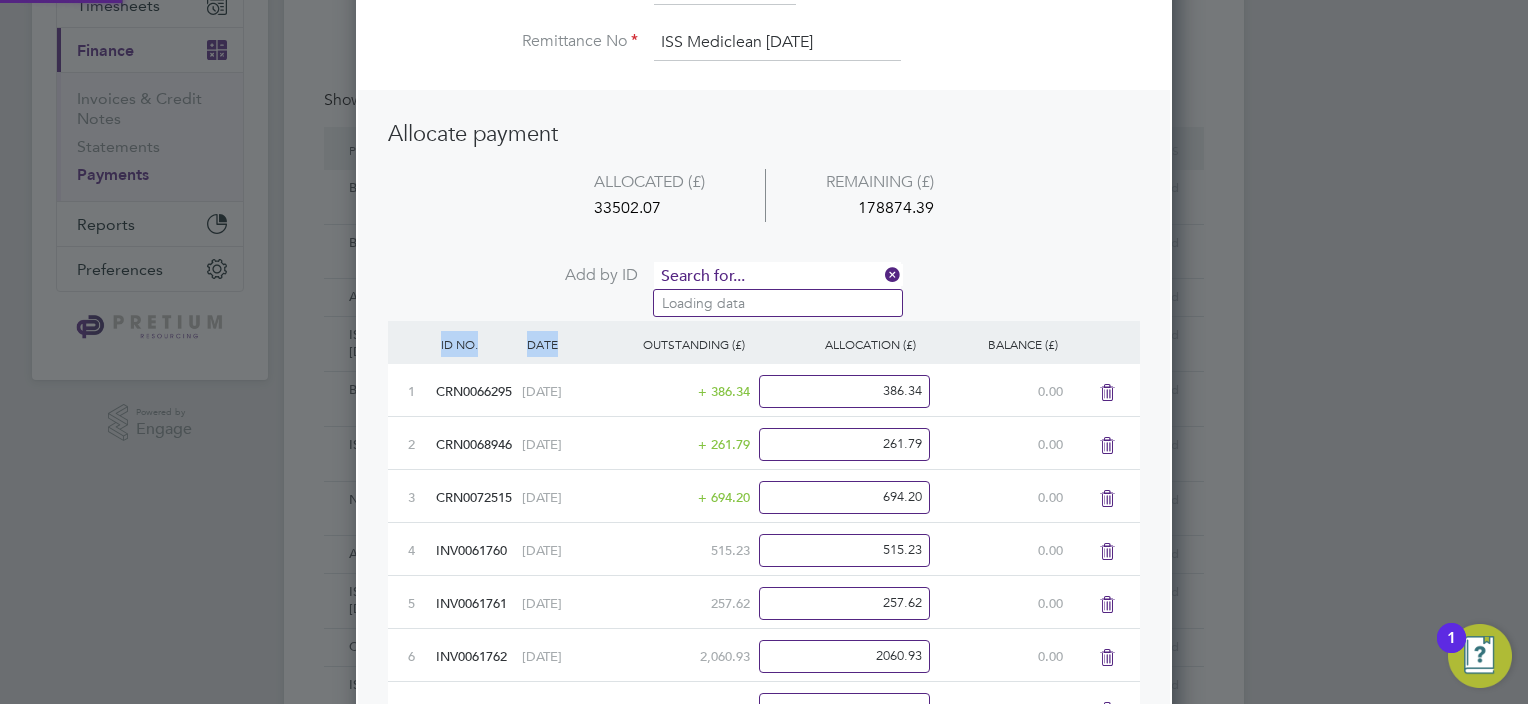click at bounding box center (777, 277) 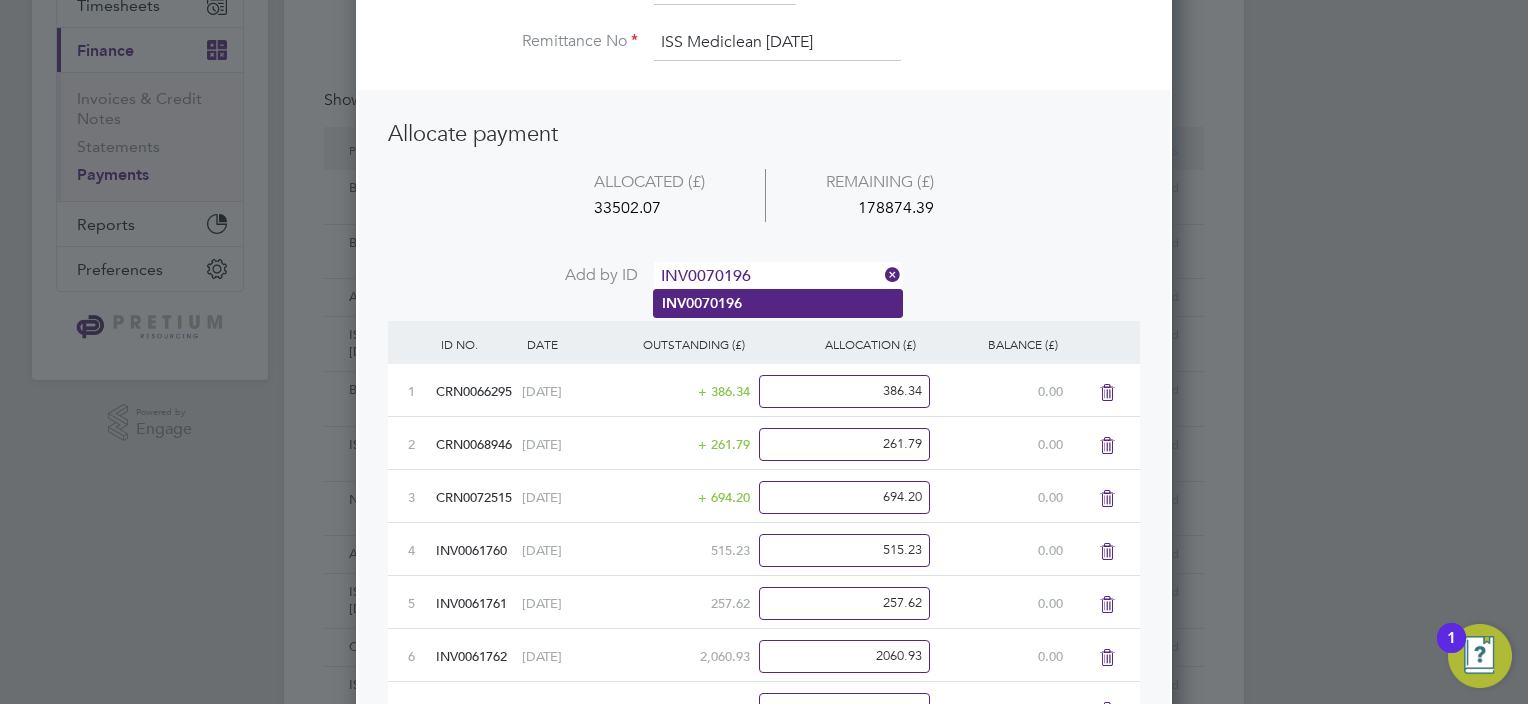 type on "INV0070196" 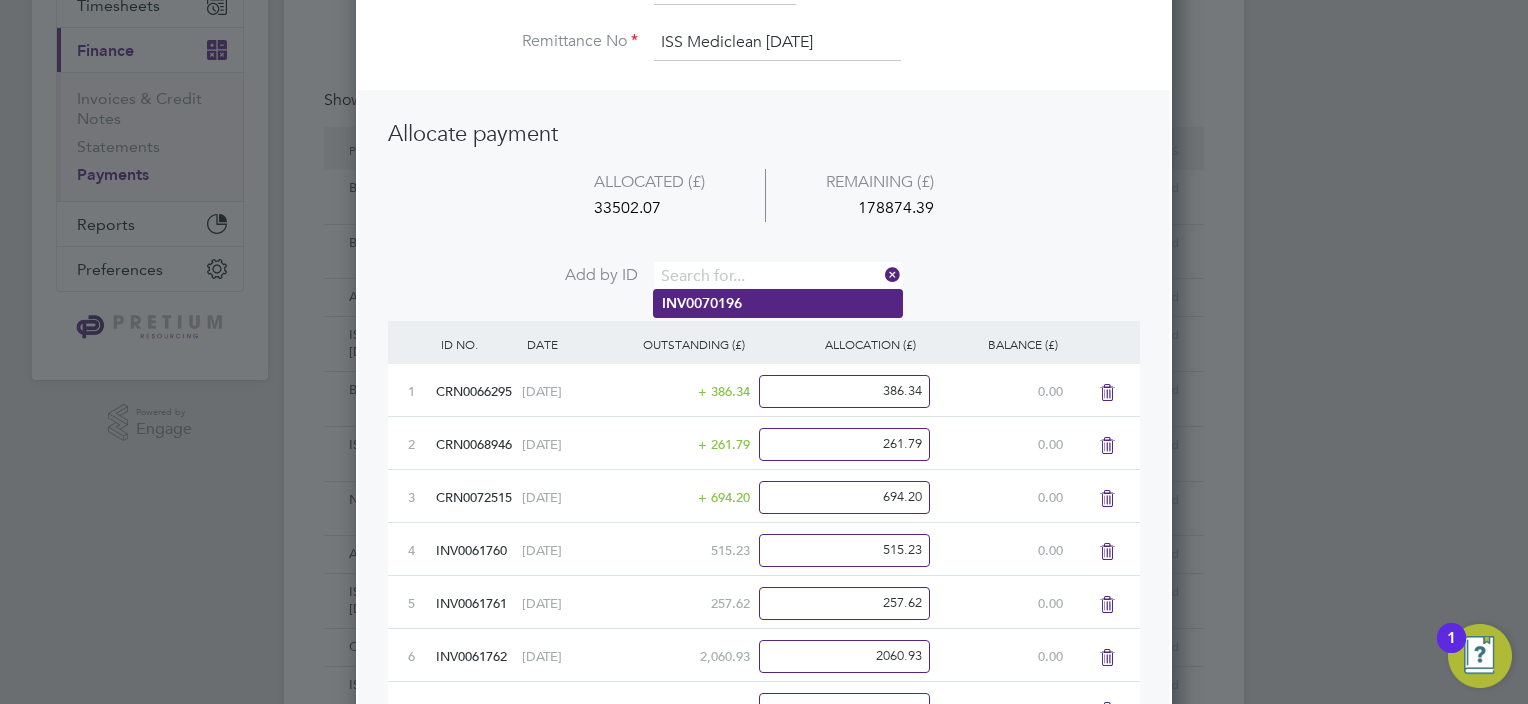 scroll, scrollTop: 10, scrollLeft: 10, axis: both 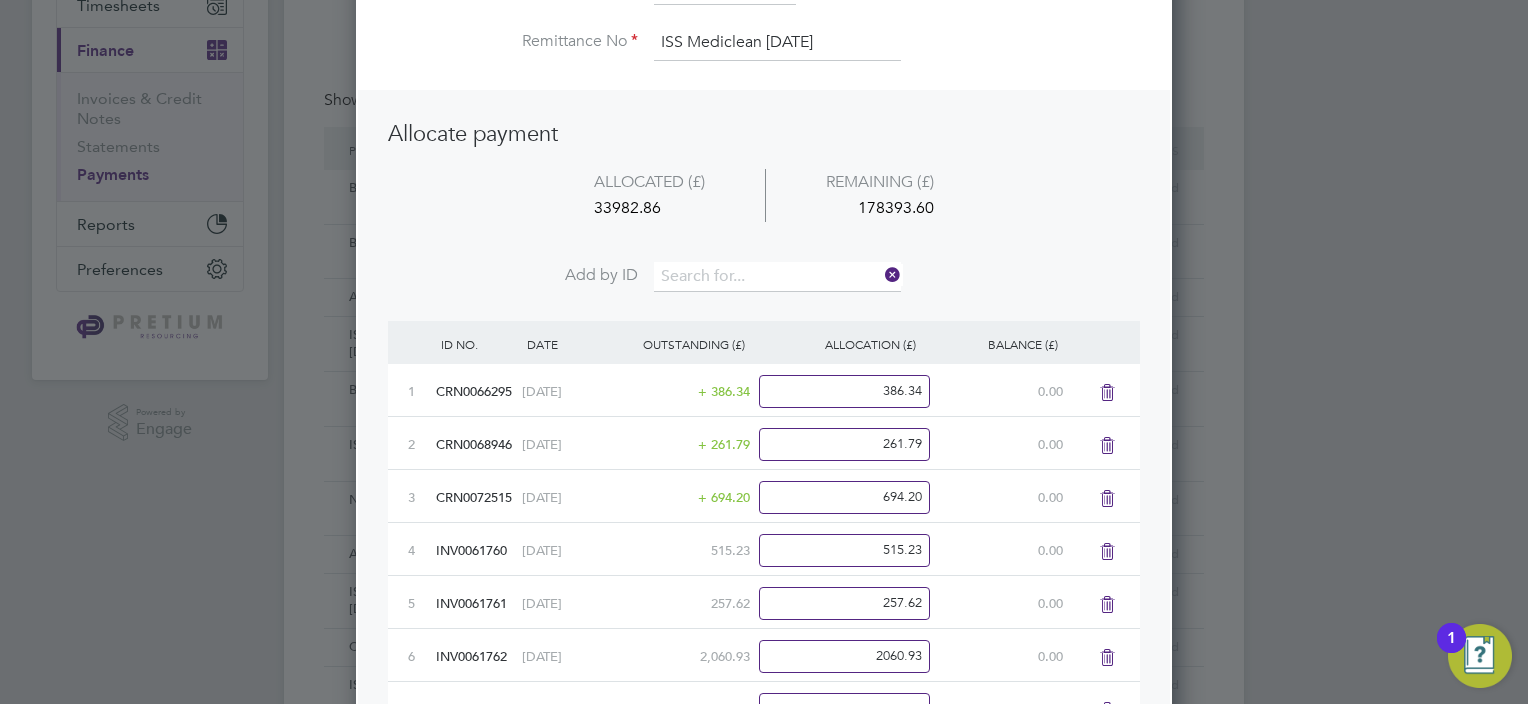 drag, startPoint x: 715, startPoint y: 281, endPoint x: 702, endPoint y: 288, distance: 14.764823 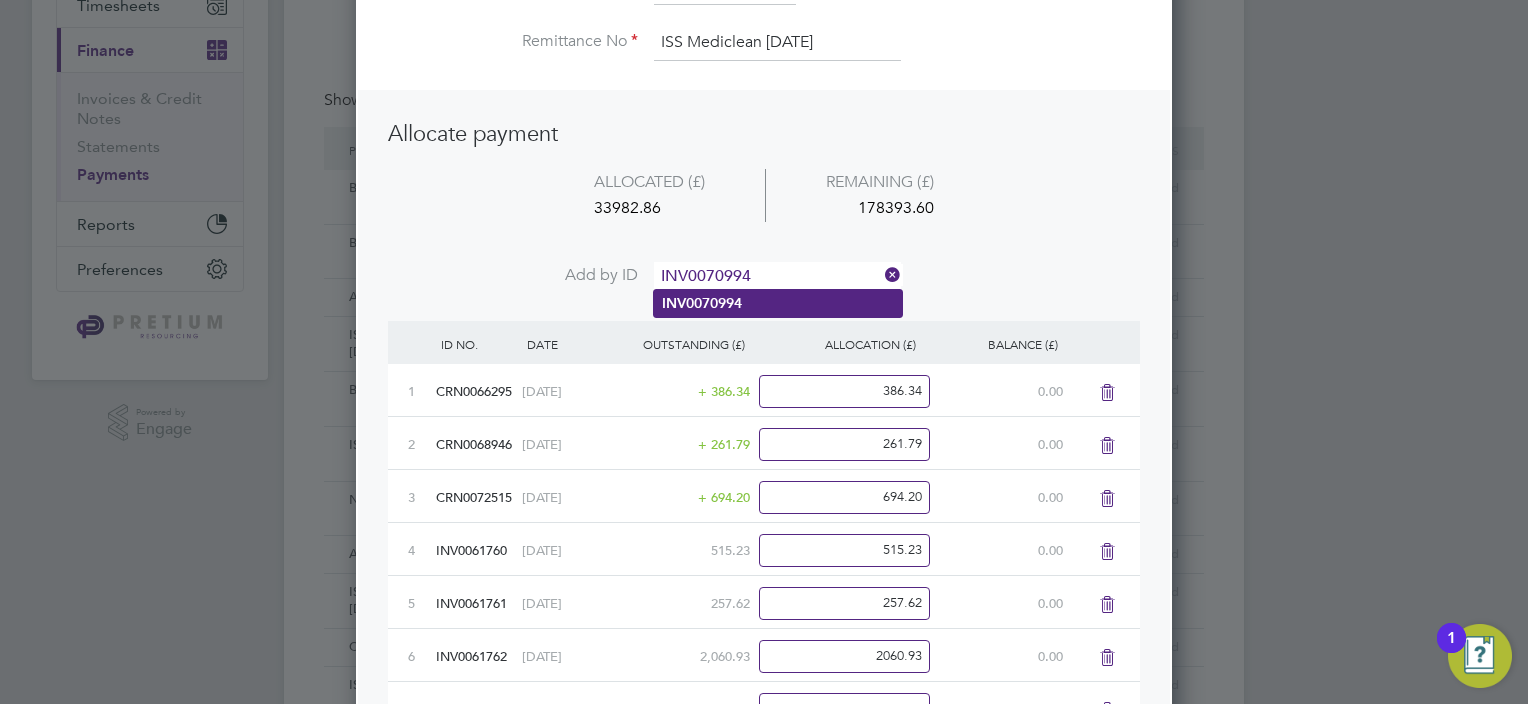 type on "INV0070994" 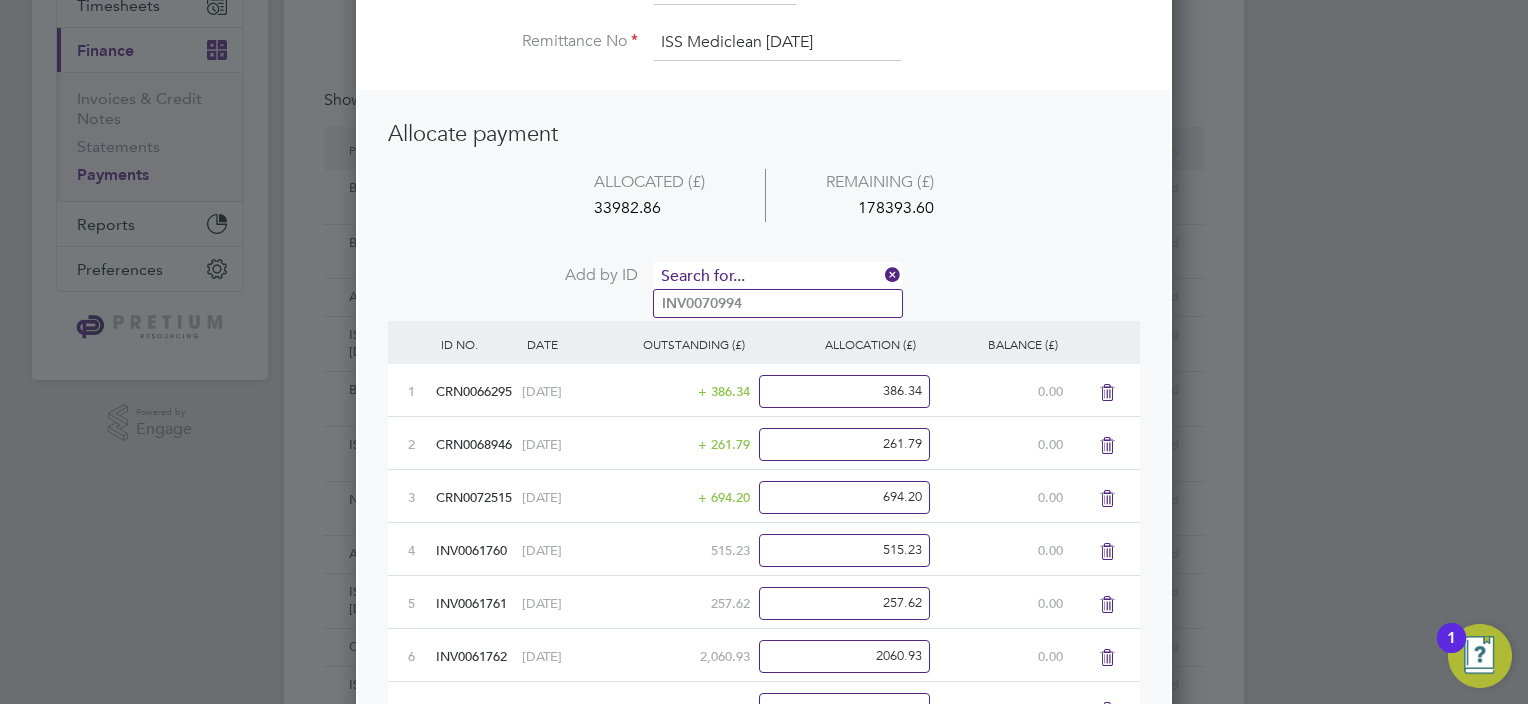 scroll, scrollTop: 10, scrollLeft: 10, axis: both 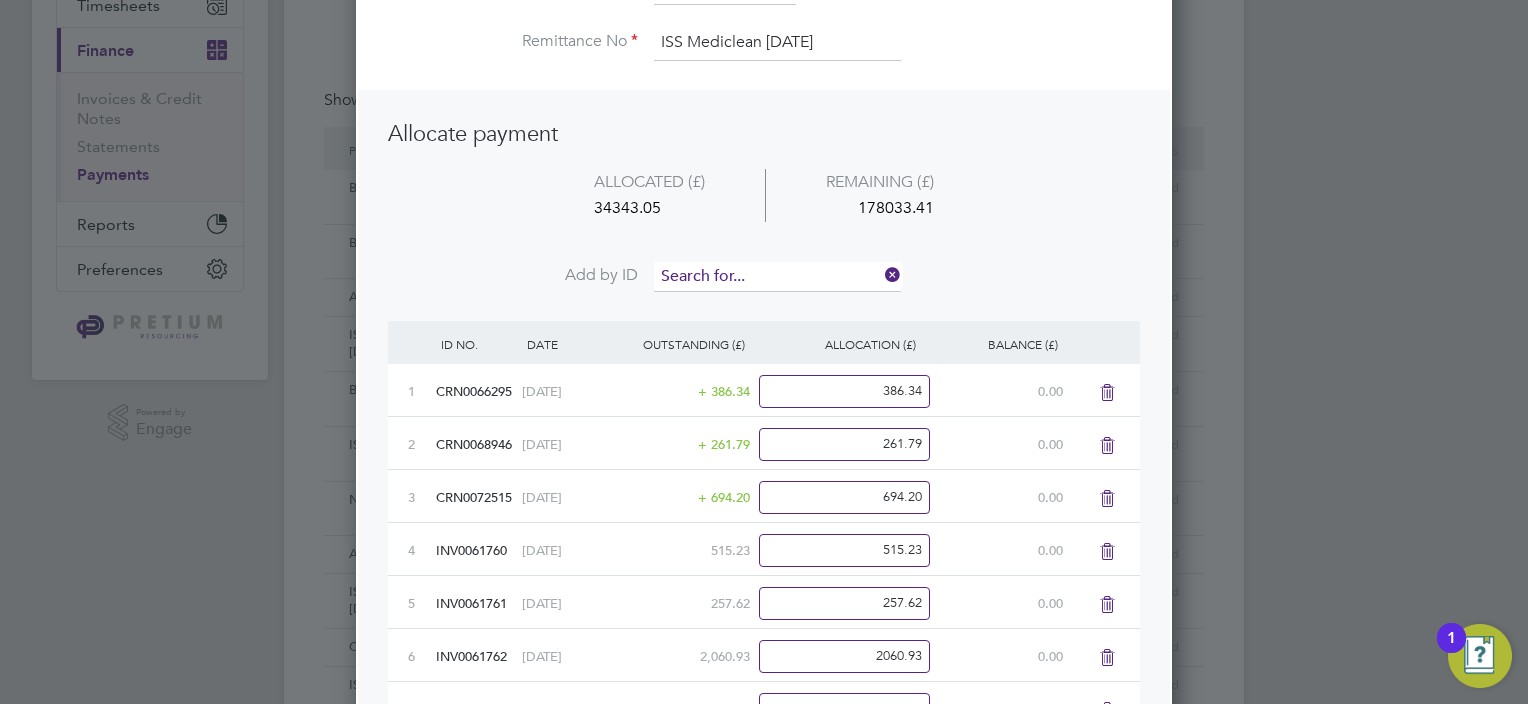 drag, startPoint x: 653, startPoint y: 280, endPoint x: 668, endPoint y: 279, distance: 15.033297 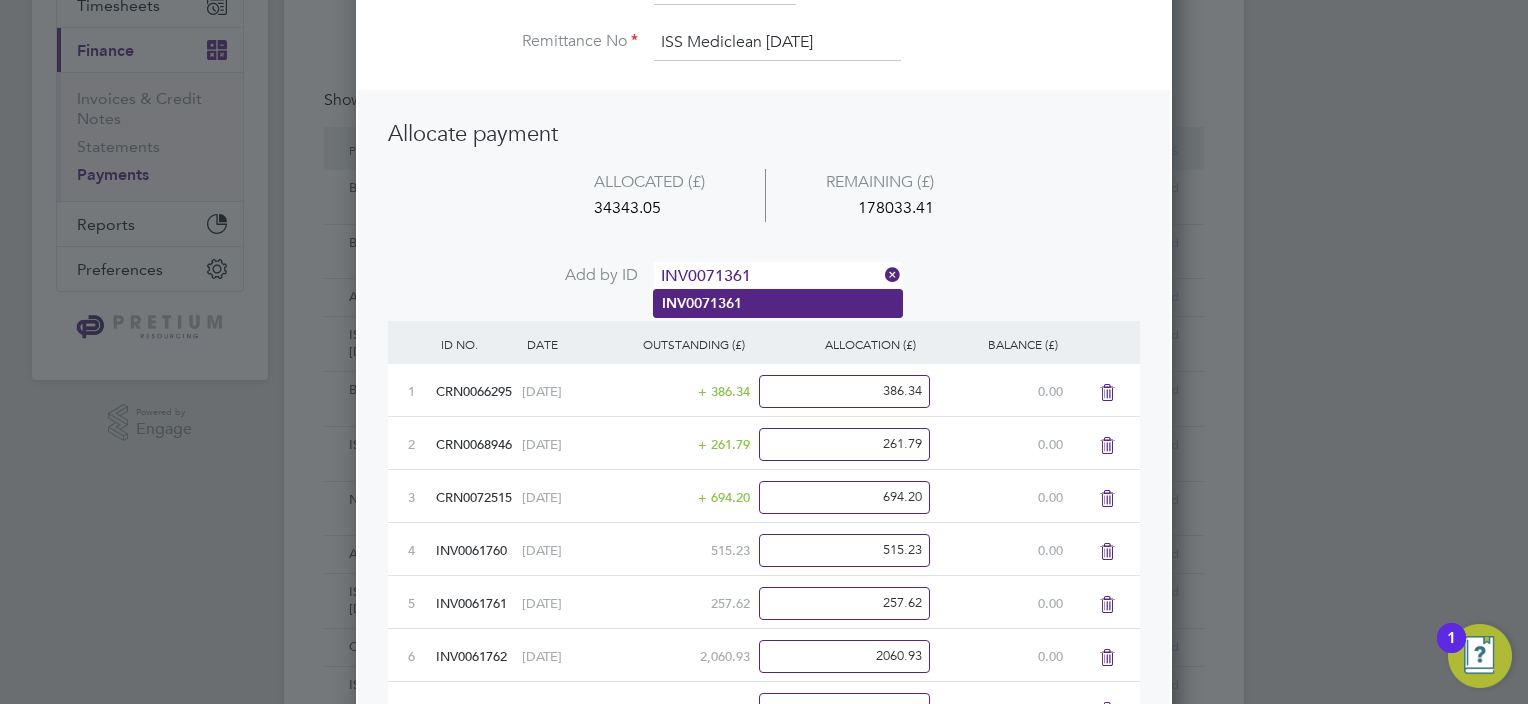 type on "INV0071361" 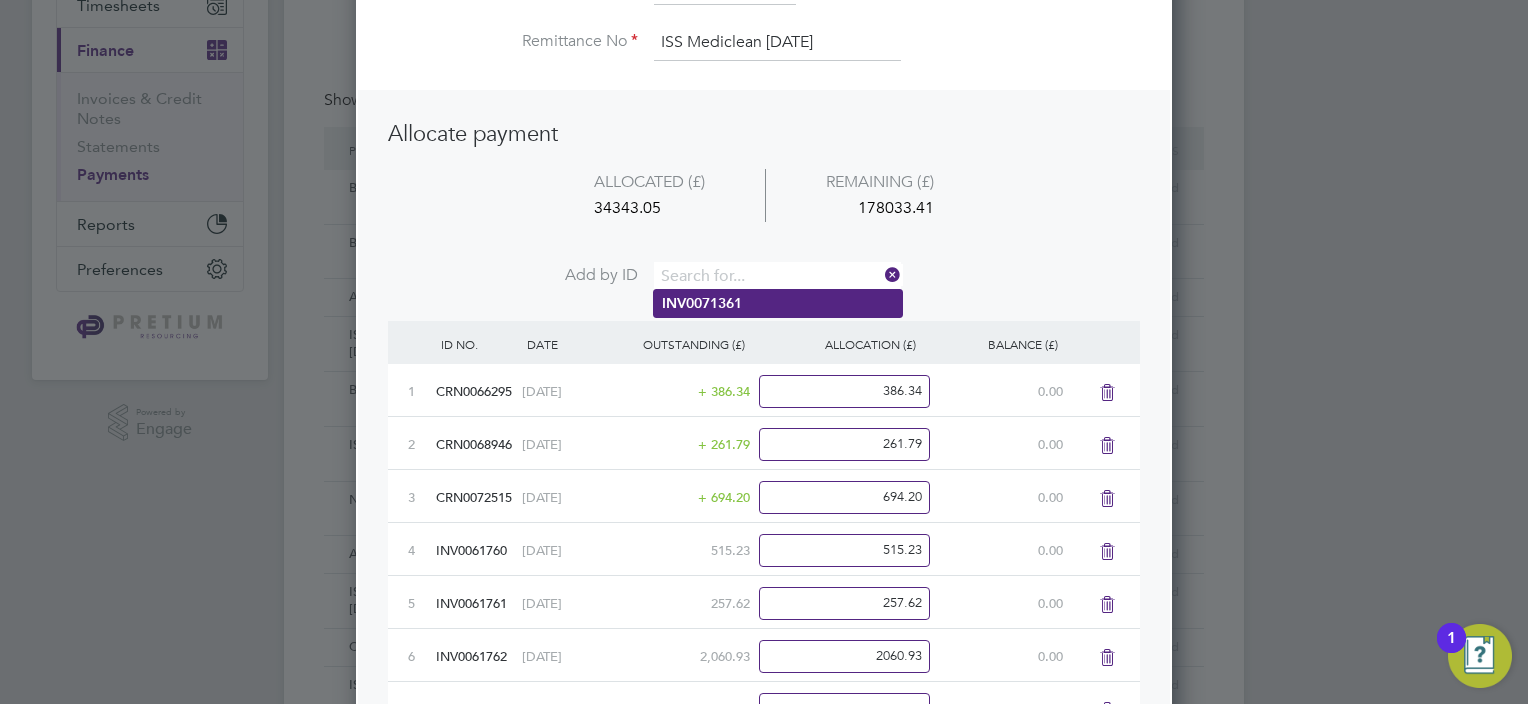 scroll, scrollTop: 9, scrollLeft: 10, axis: both 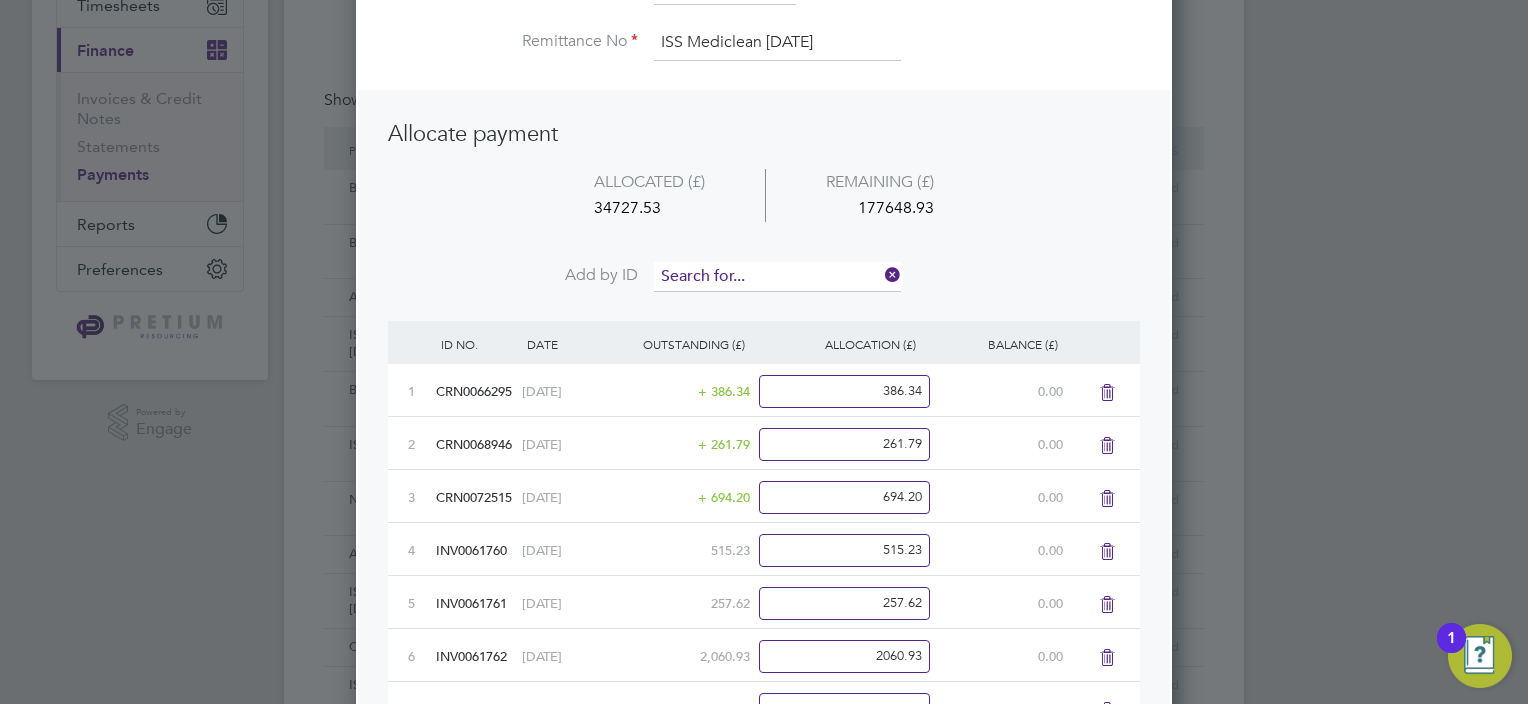 drag, startPoint x: 732, startPoint y: 286, endPoint x: 718, endPoint y: 267, distance: 23.600847 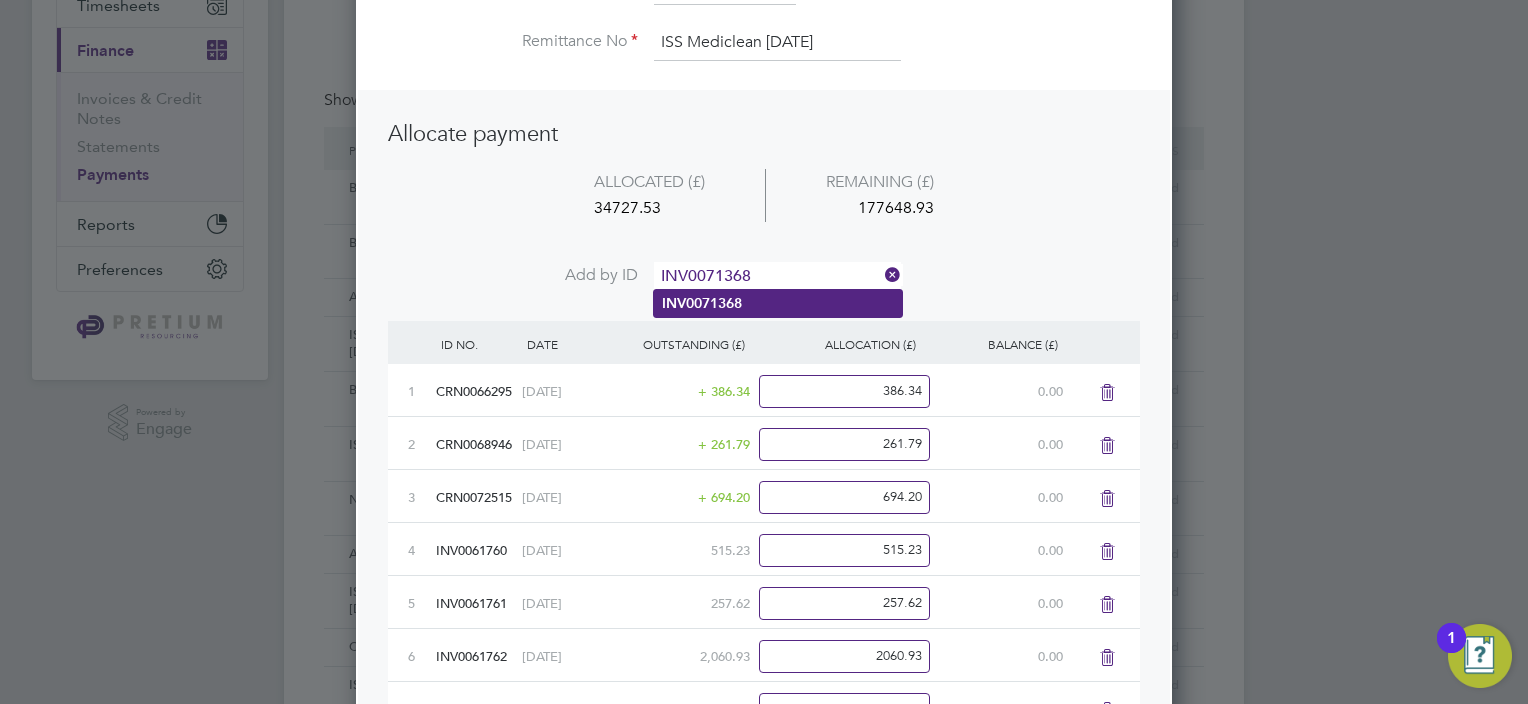 type on "INV0071368" 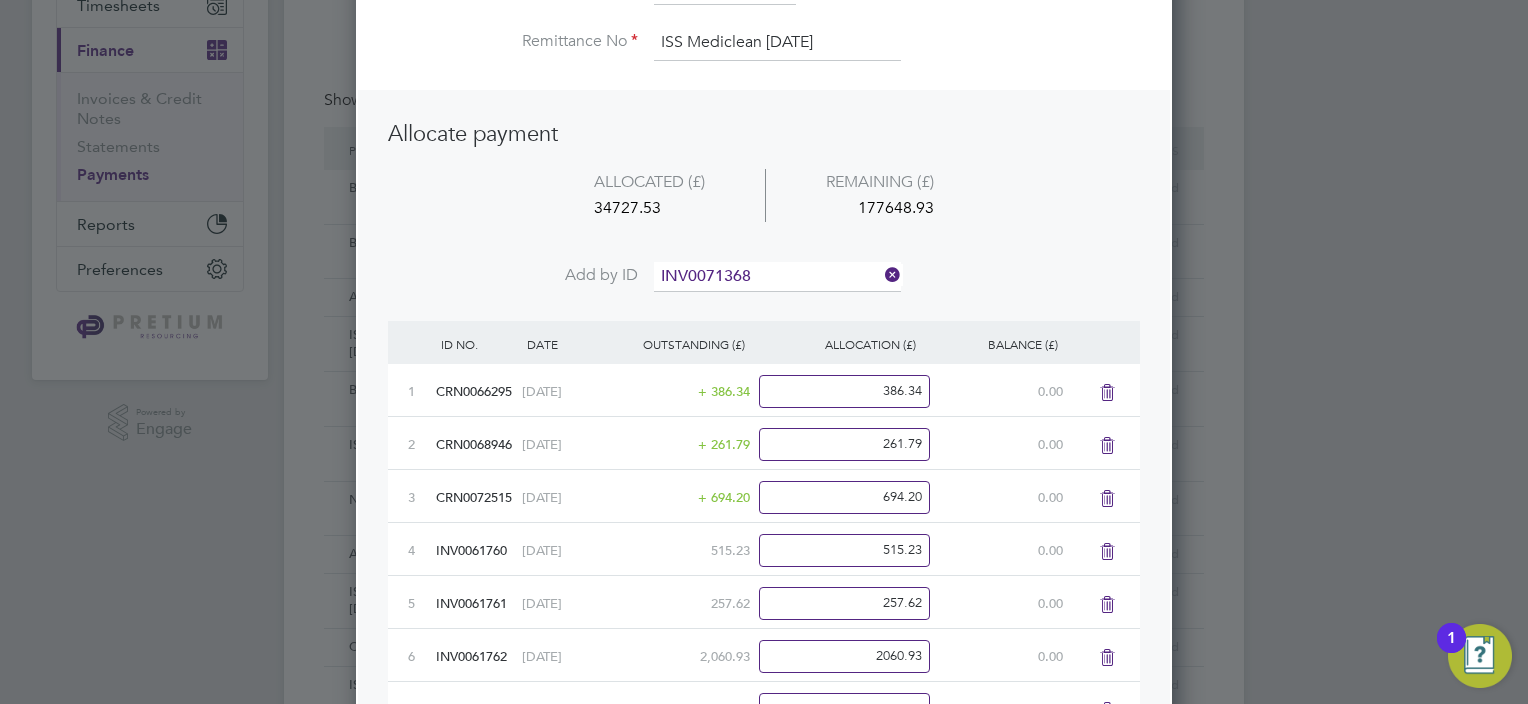 click on "INV0071368" 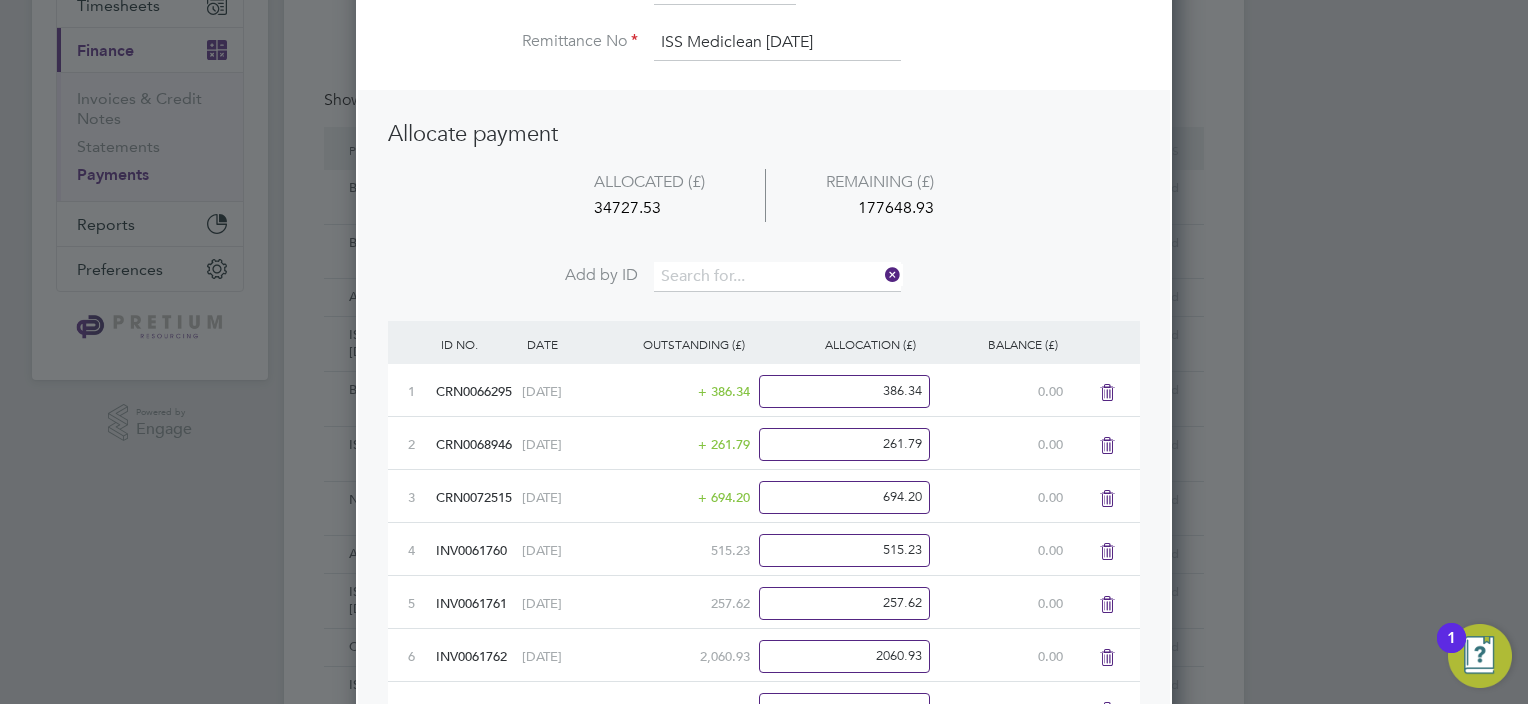 scroll, scrollTop: 9, scrollLeft: 10, axis: both 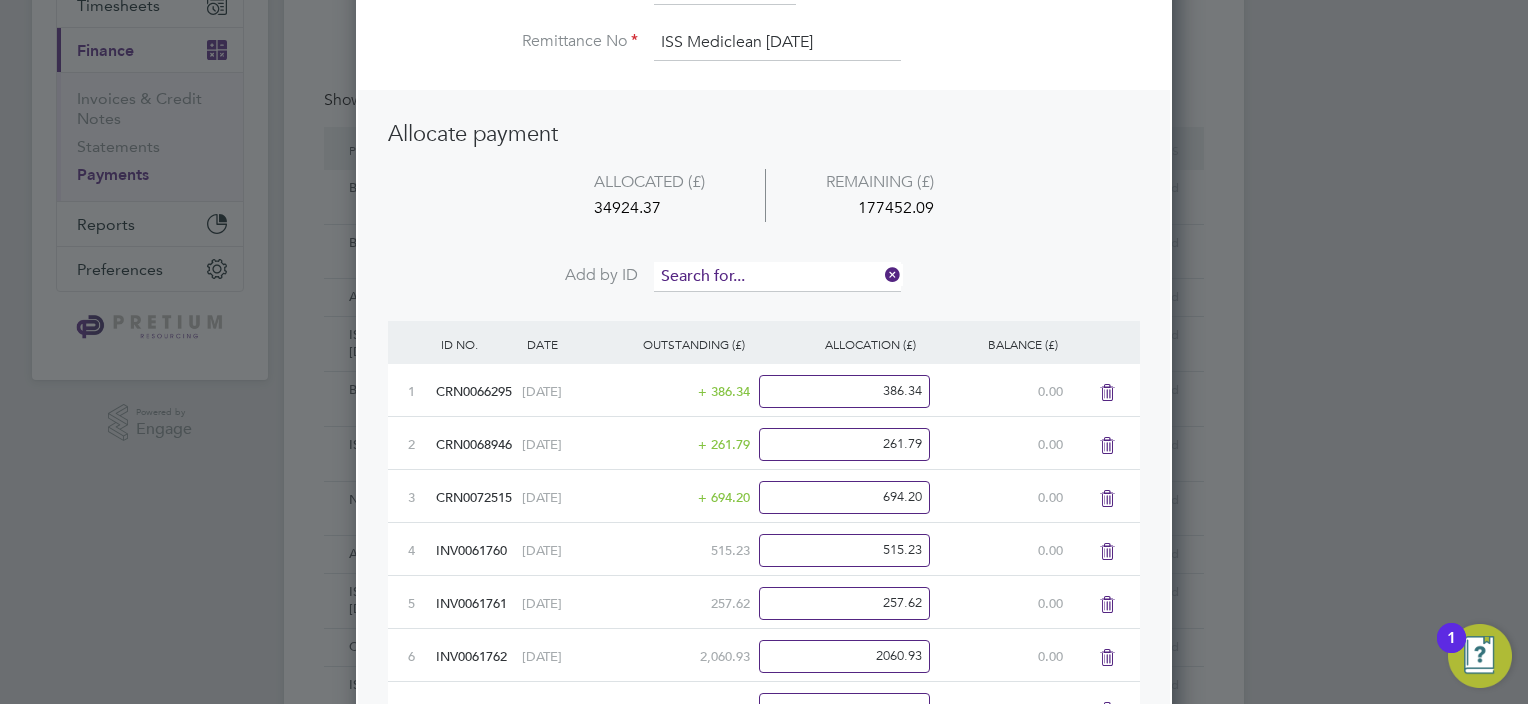click at bounding box center [777, 277] 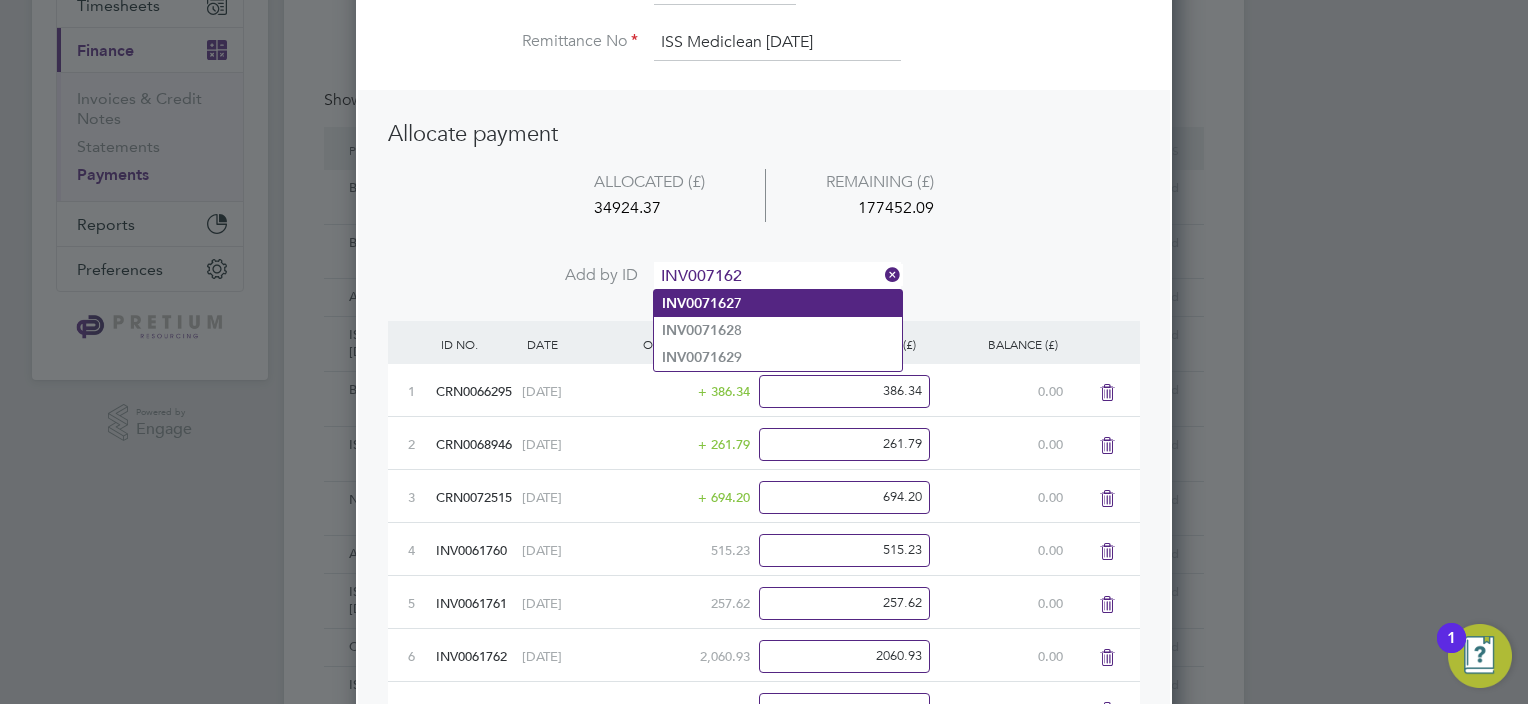 type on "INV007162" 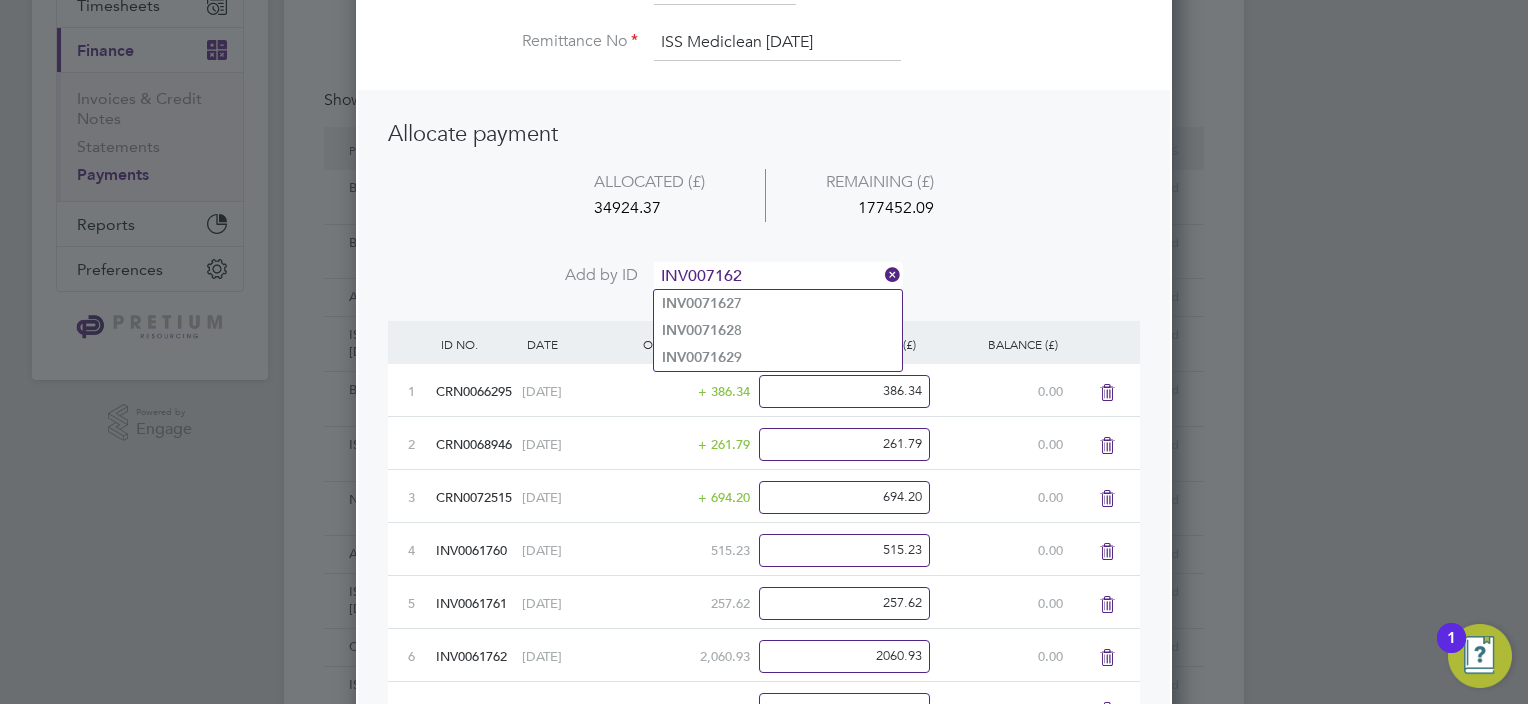drag, startPoint x: 737, startPoint y: 302, endPoint x: 734, endPoint y: 284, distance: 18.248287 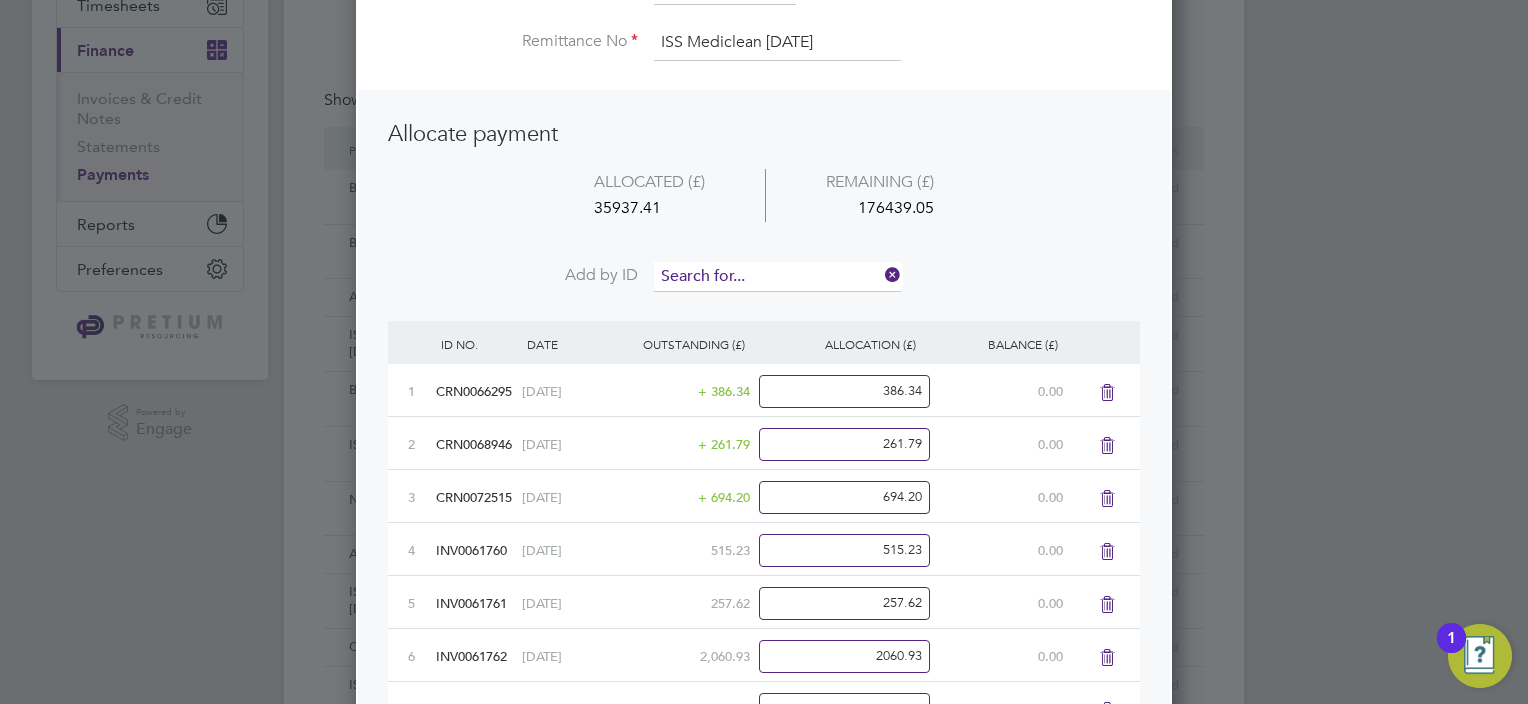 scroll, scrollTop: 10, scrollLeft: 10, axis: both 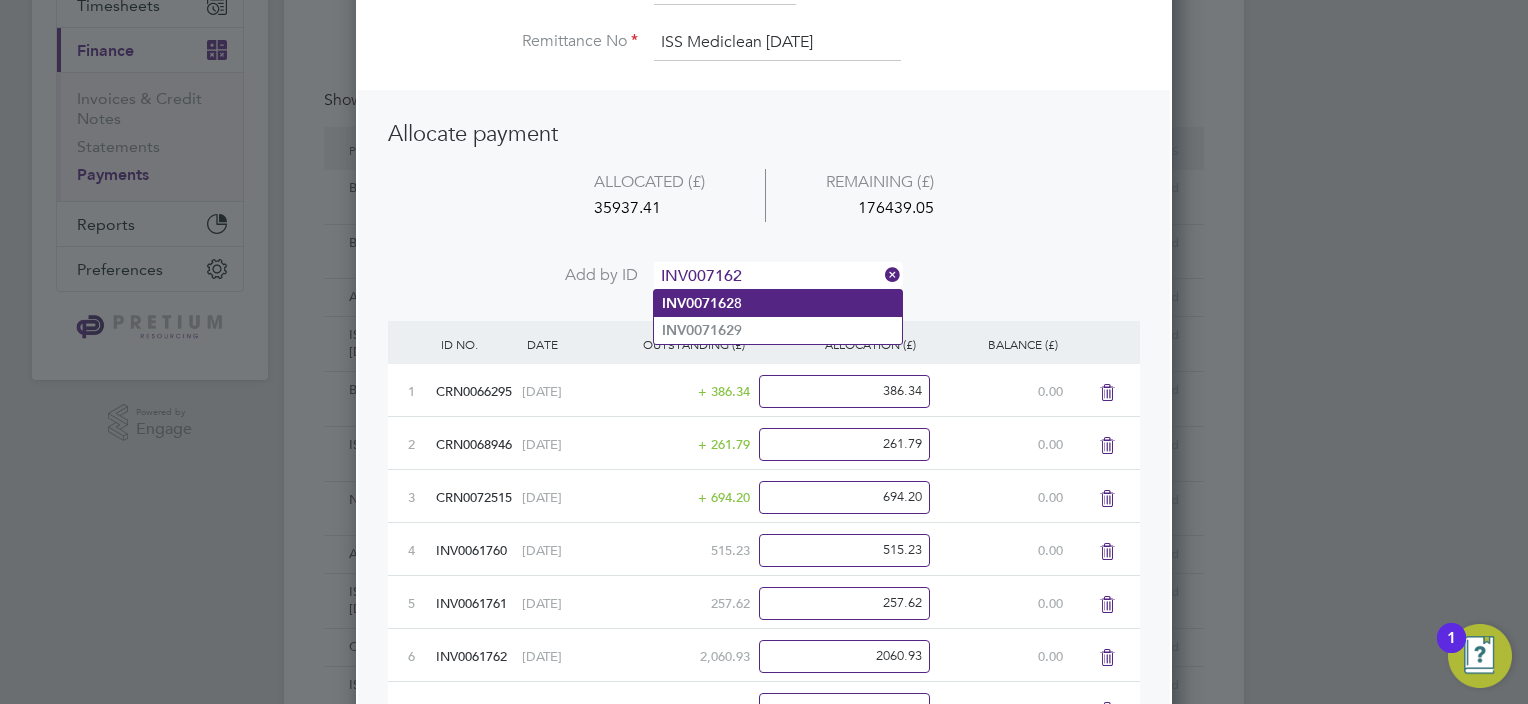 type on "INV007162" 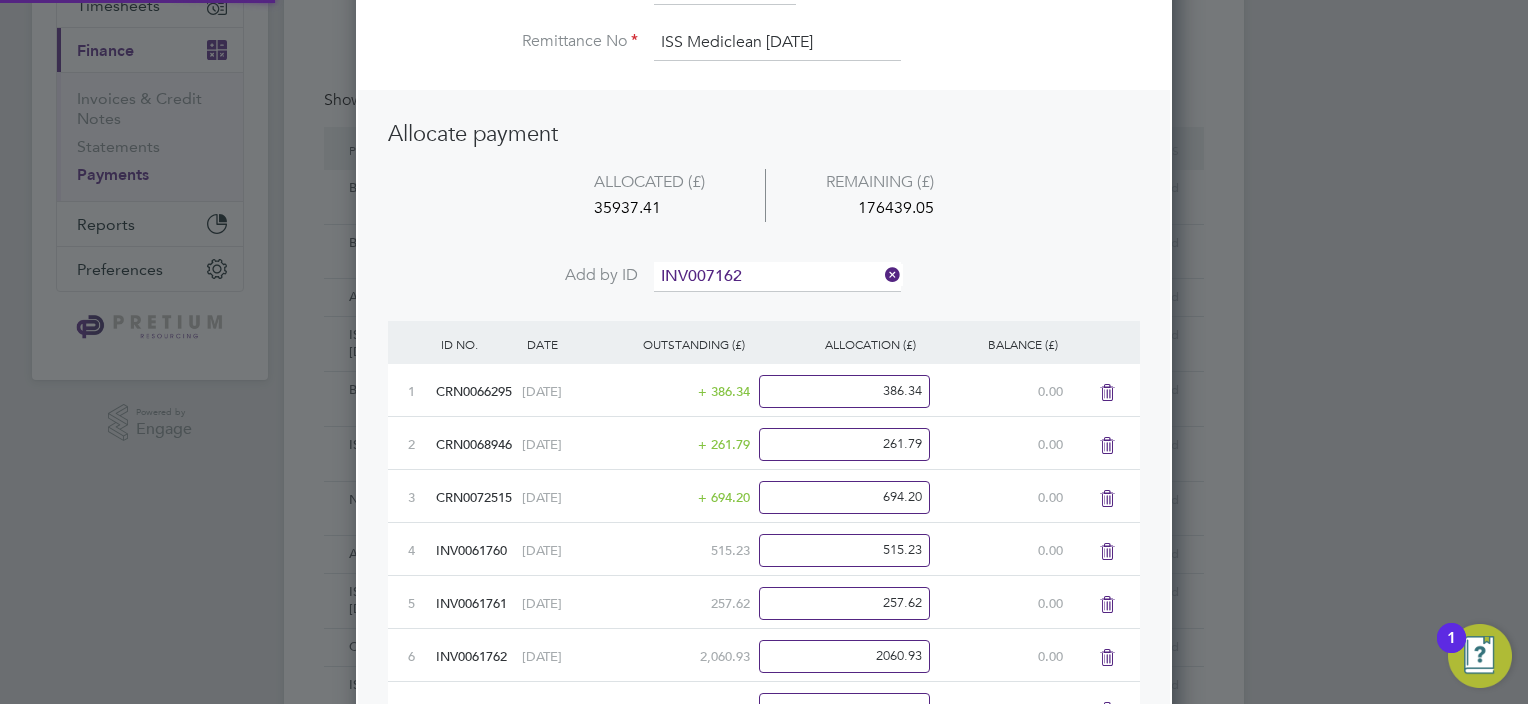 drag, startPoint x: 757, startPoint y: 301, endPoint x: 754, endPoint y: 276, distance: 25.179358 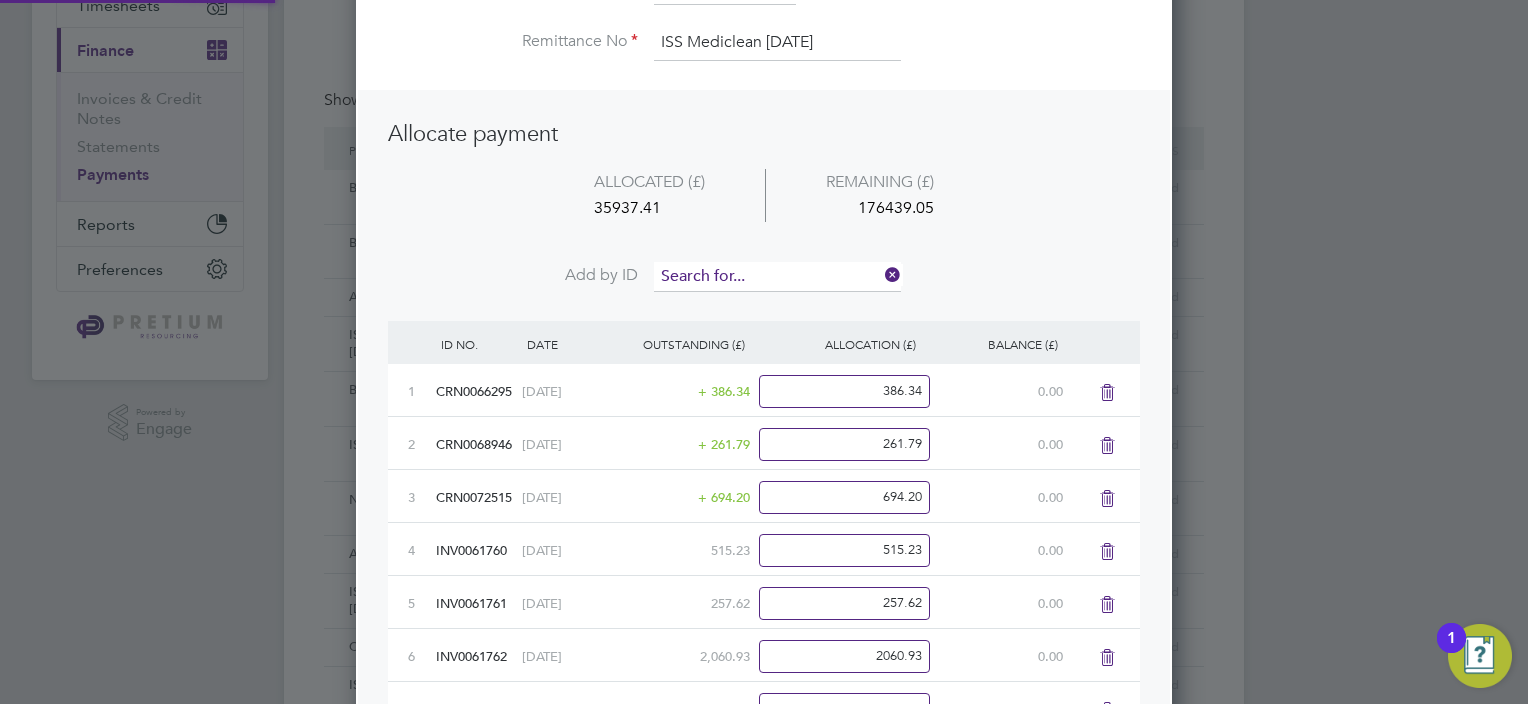 scroll, scrollTop: 11, scrollLeft: 10, axis: both 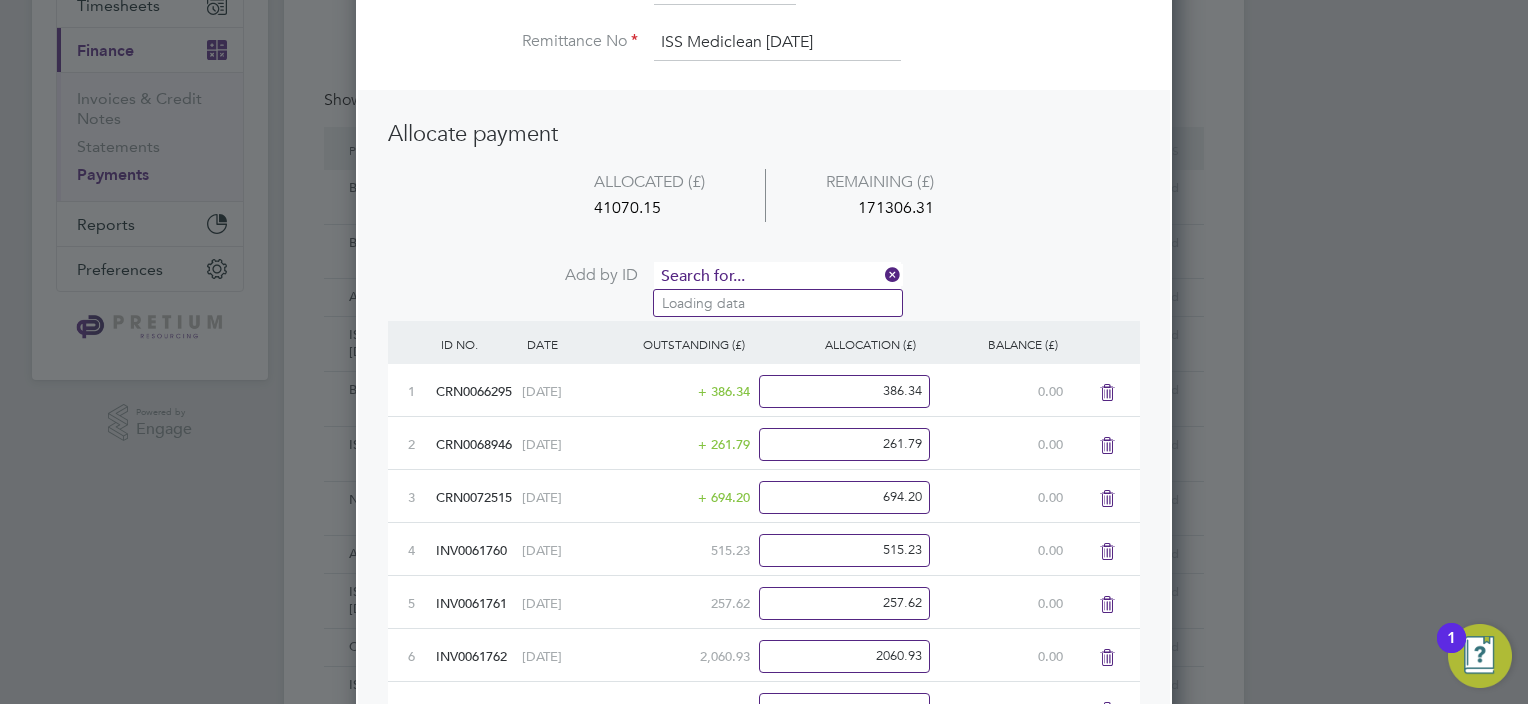 click at bounding box center [777, 277] 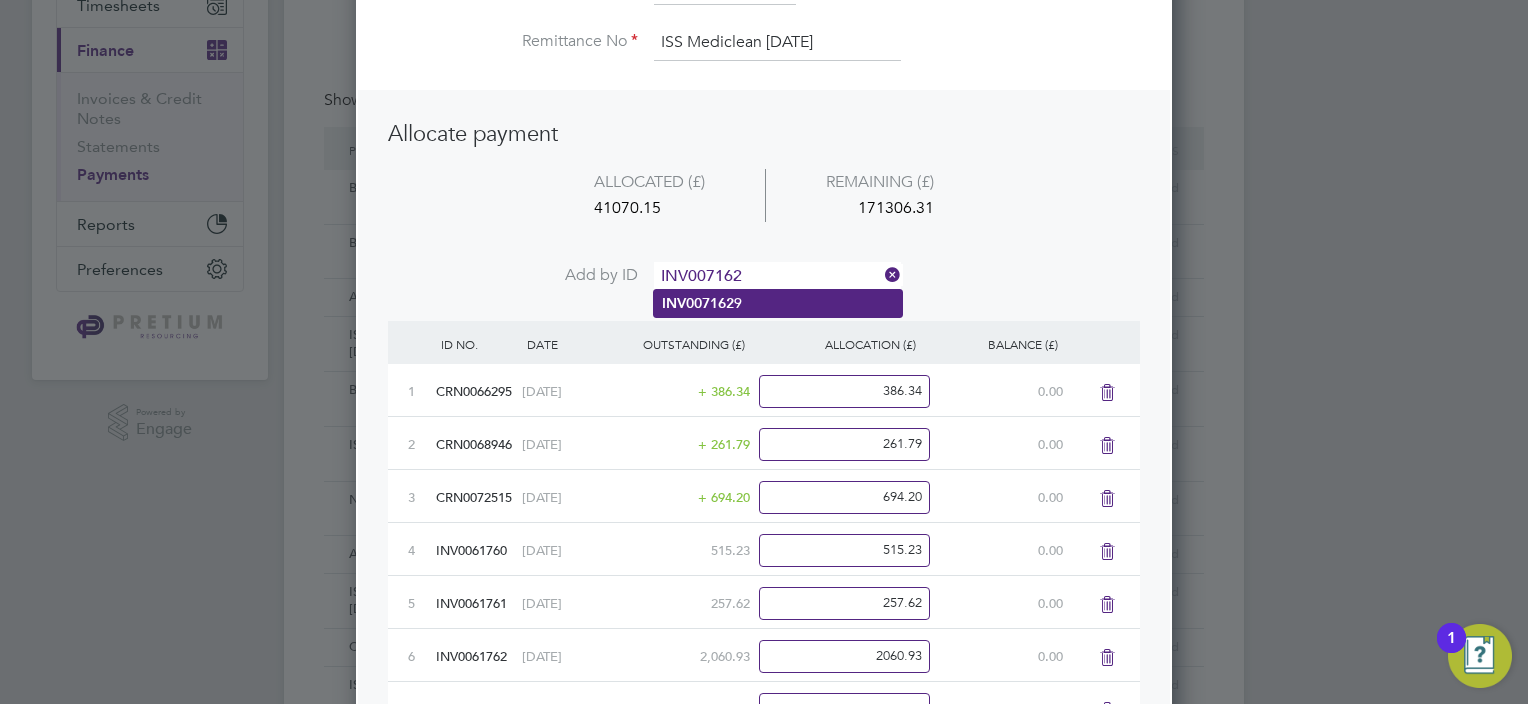type on "INV007162" 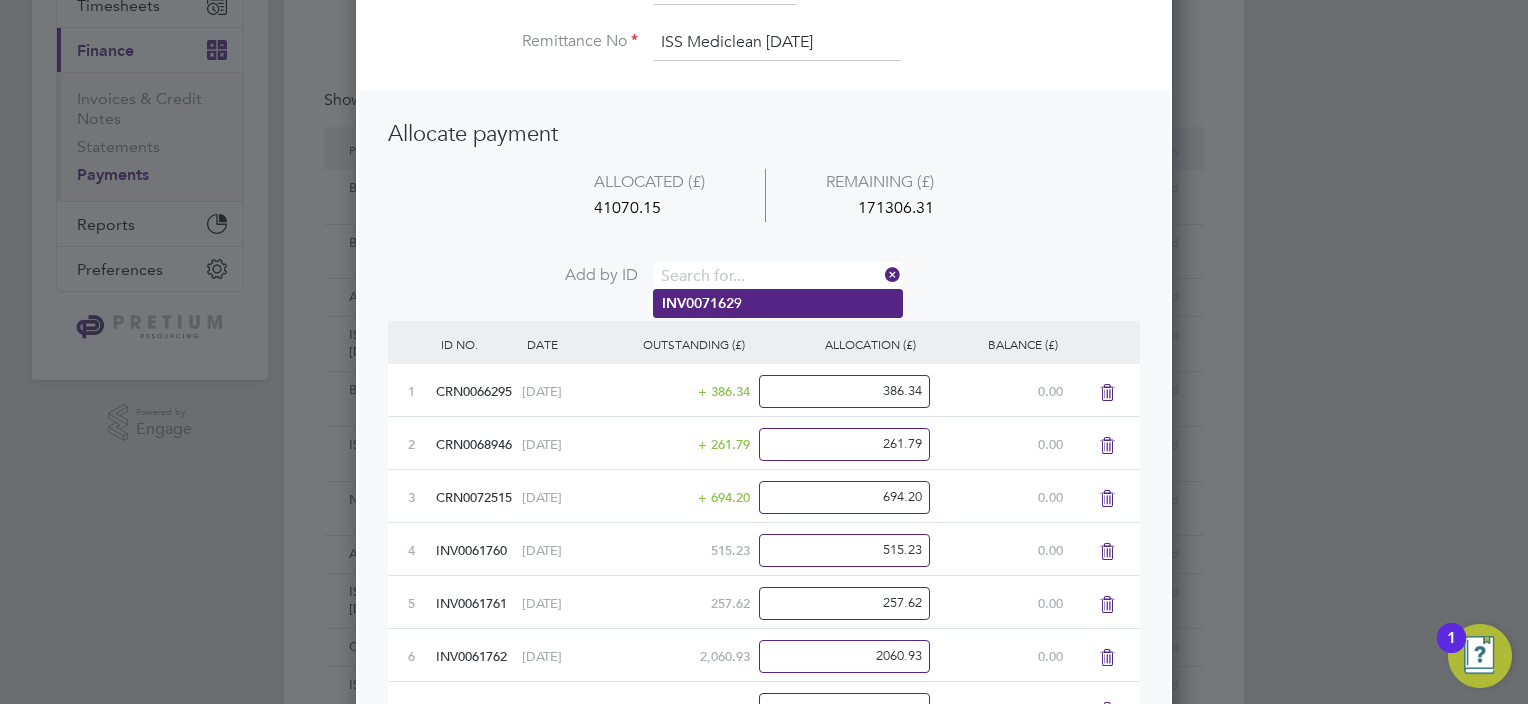 scroll, scrollTop: 10, scrollLeft: 10, axis: both 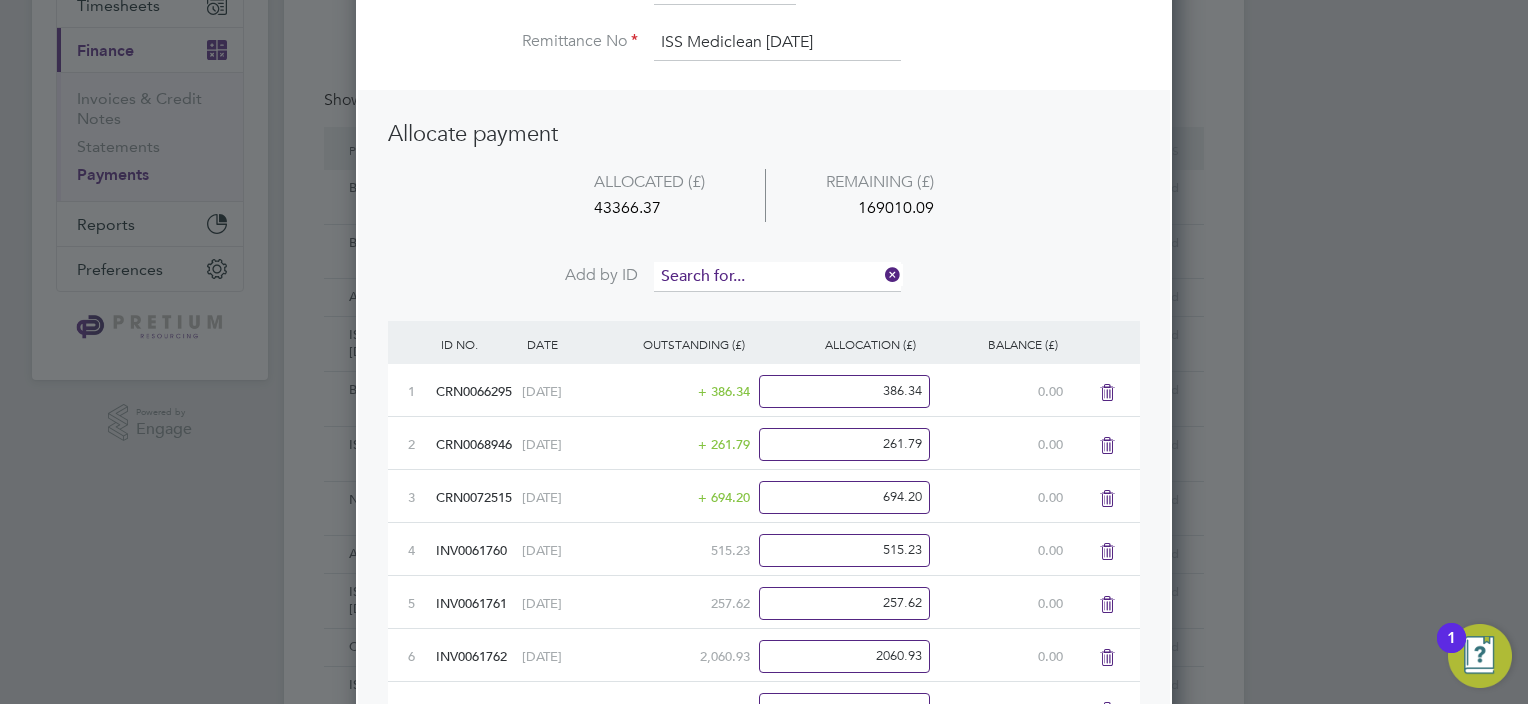 click at bounding box center [777, 277] 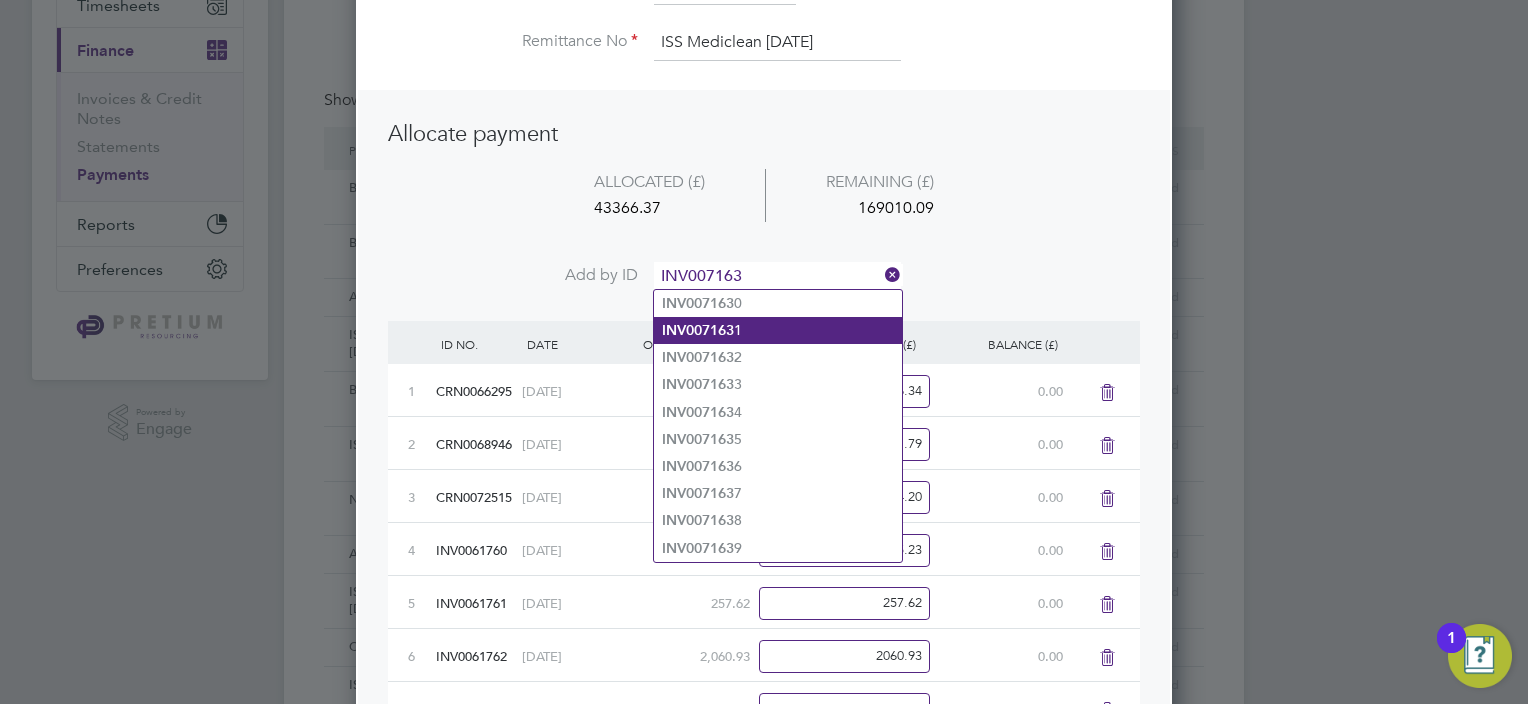 type on "INV007163" 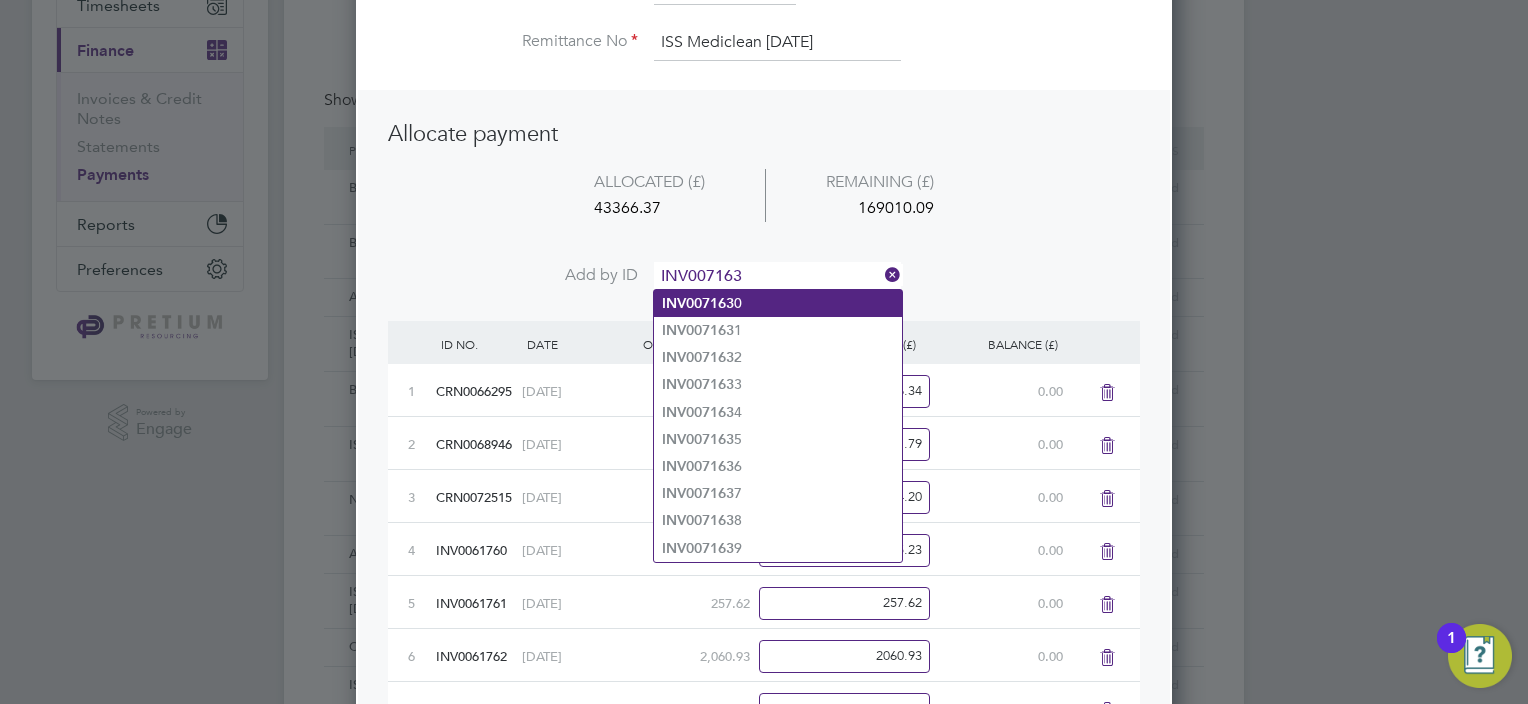 drag, startPoint x: 740, startPoint y: 328, endPoint x: 741, endPoint y: 297, distance: 31.016125 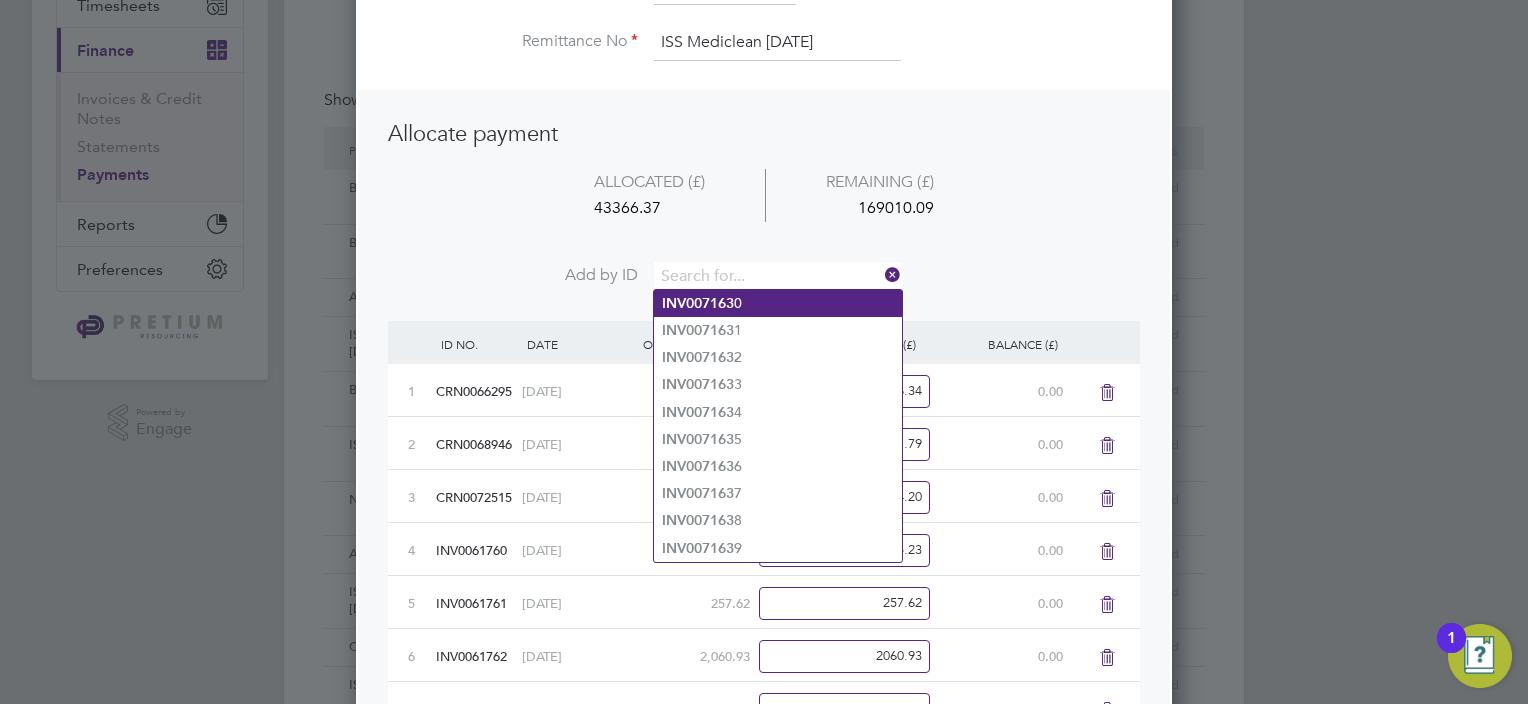 scroll, scrollTop: 10, scrollLeft: 10, axis: both 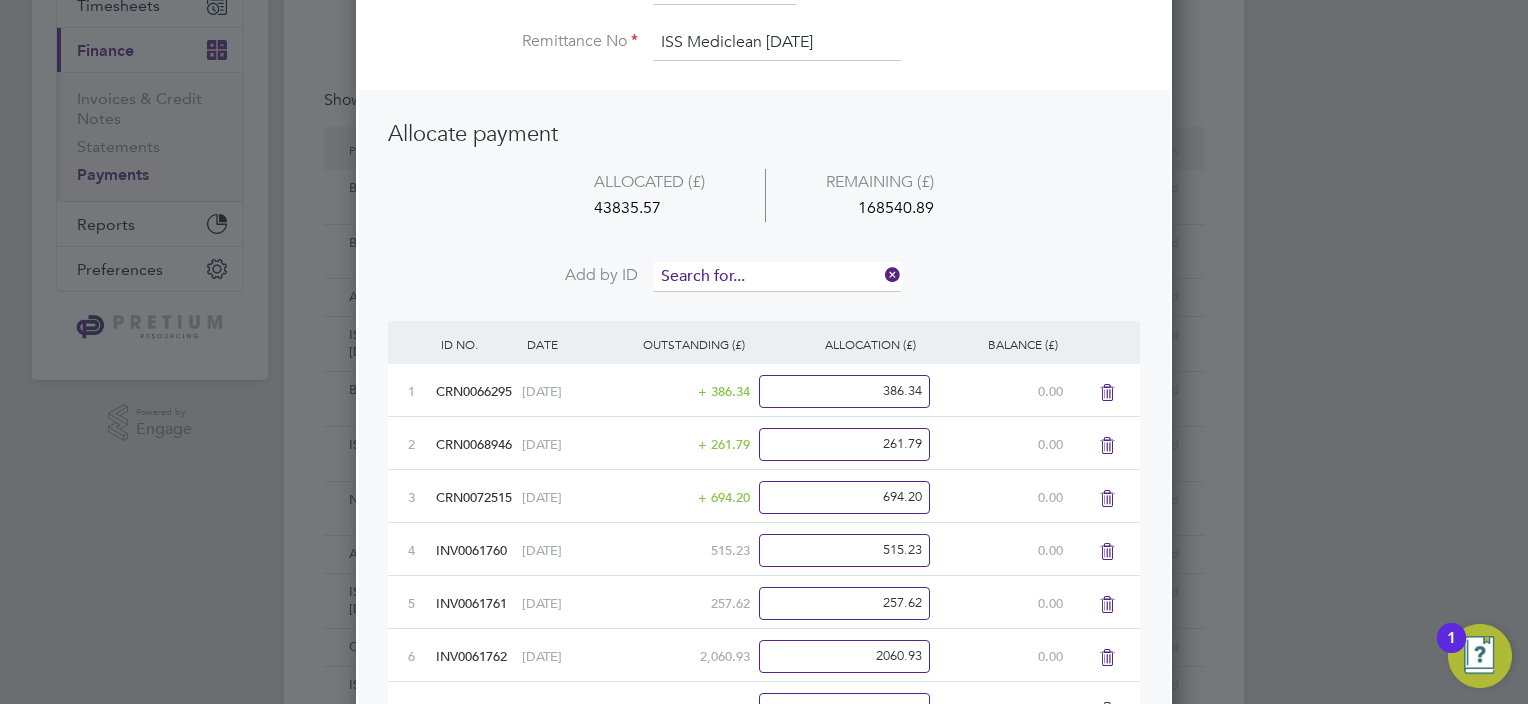 click at bounding box center (777, 277) 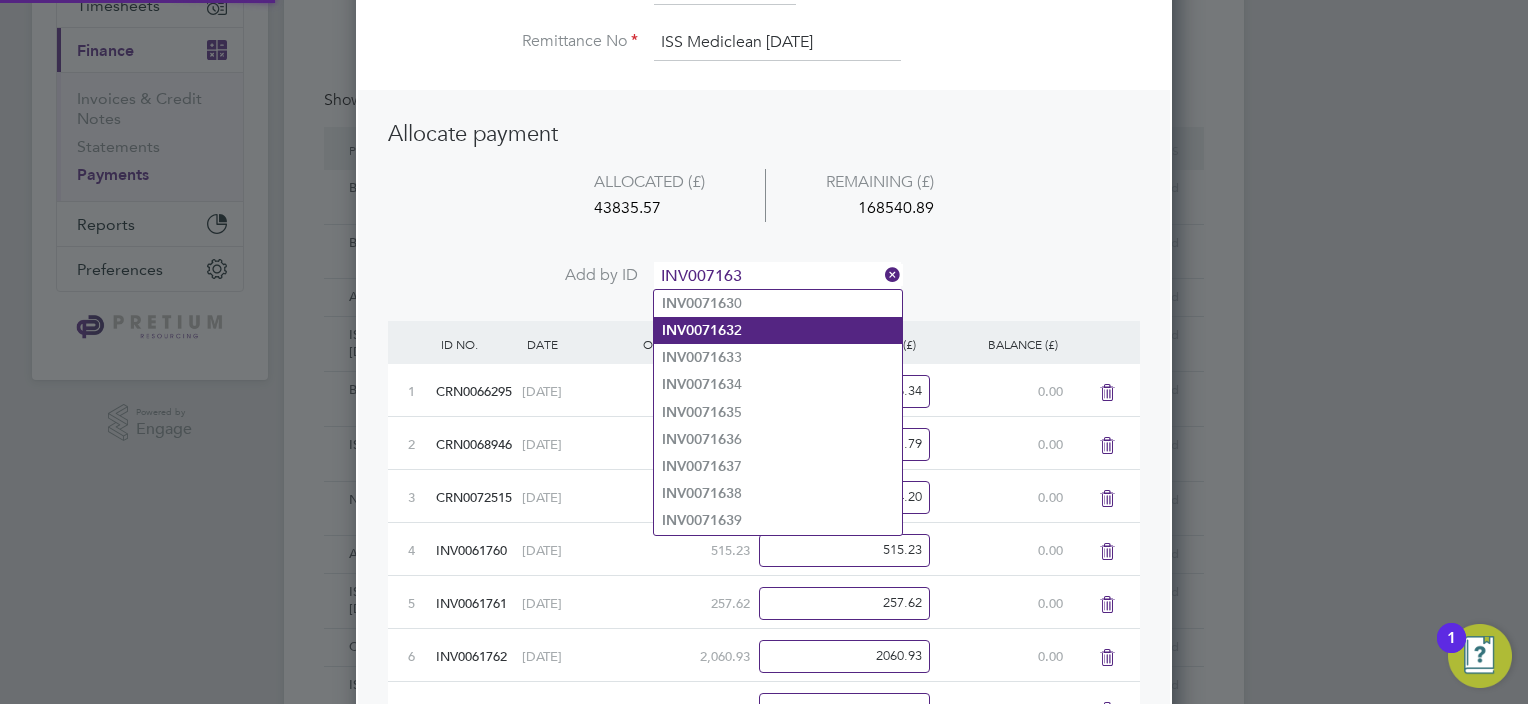 type on "INV007163" 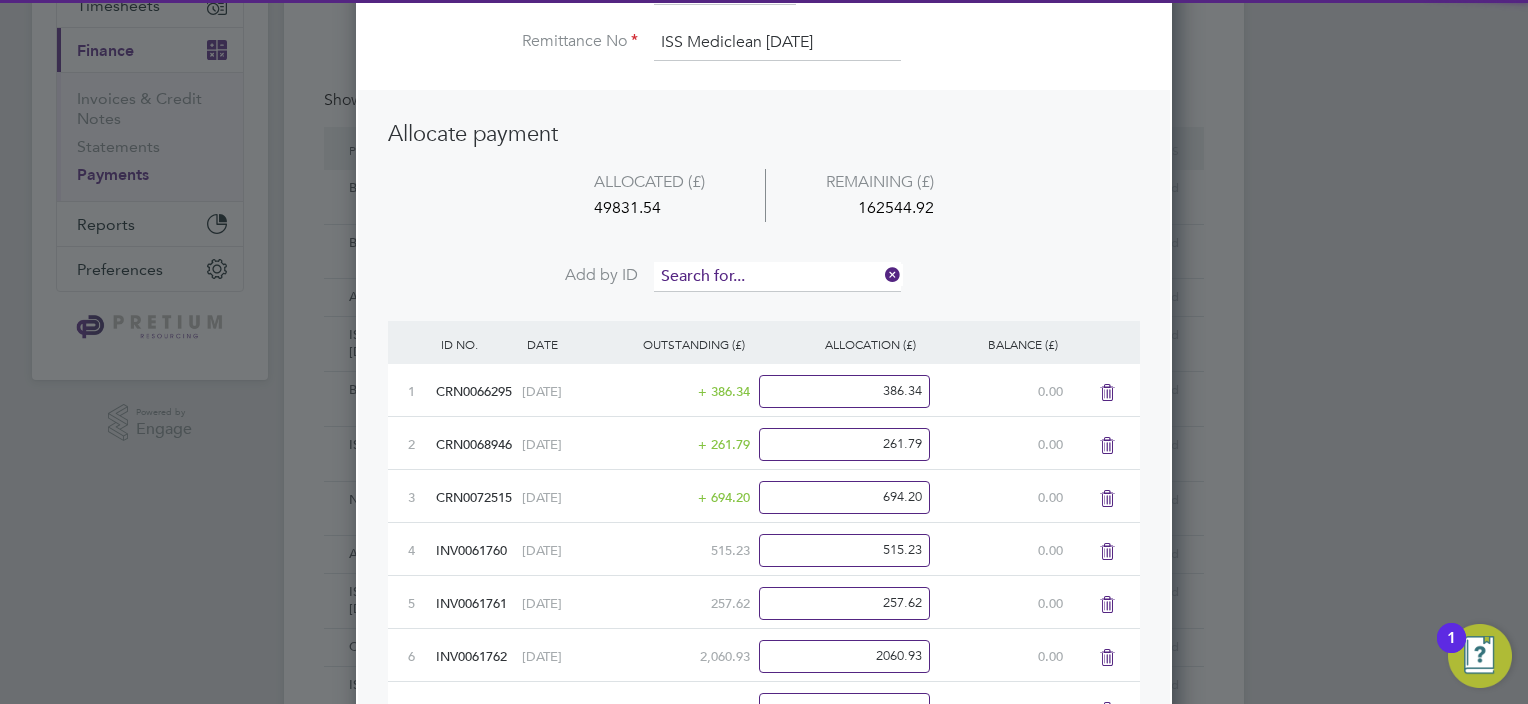 scroll, scrollTop: 10, scrollLeft: 10, axis: both 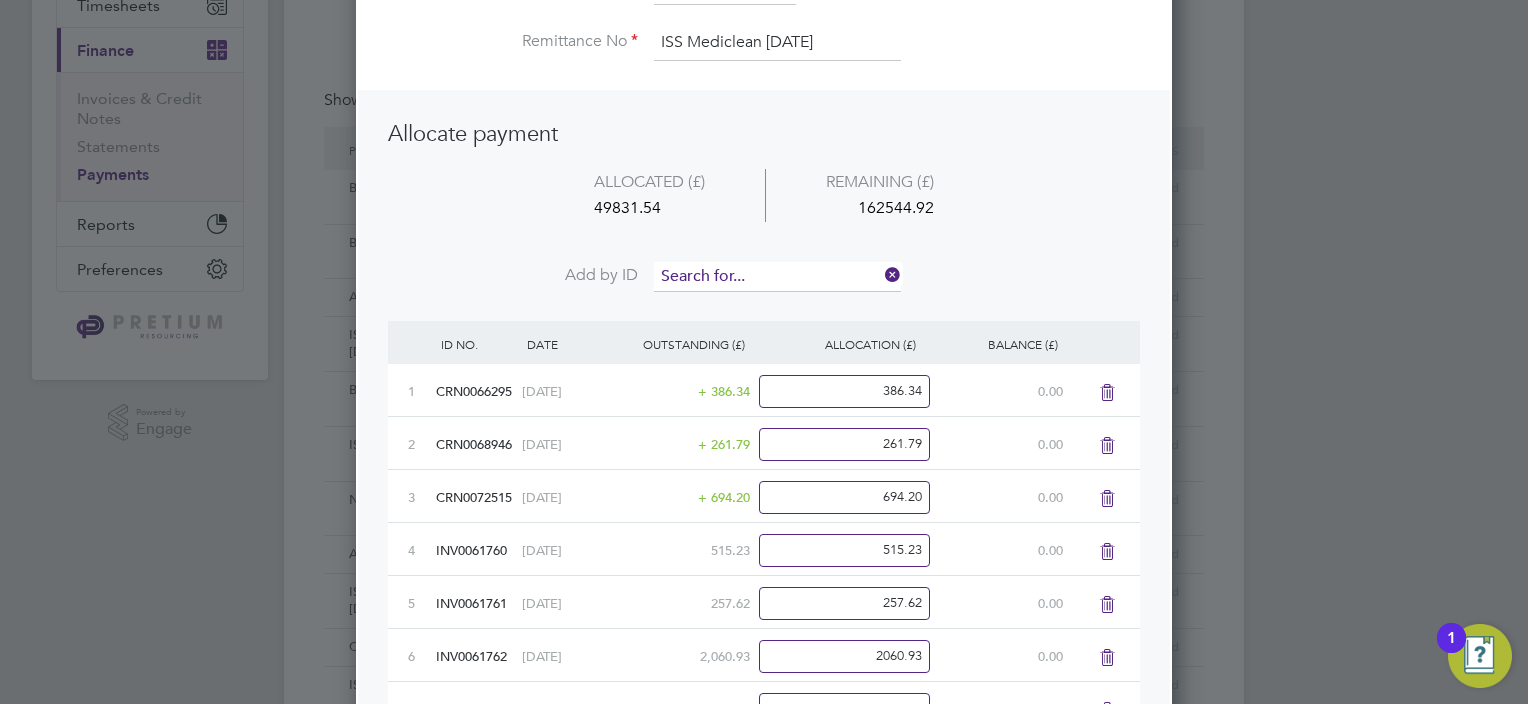 click at bounding box center [777, 277] 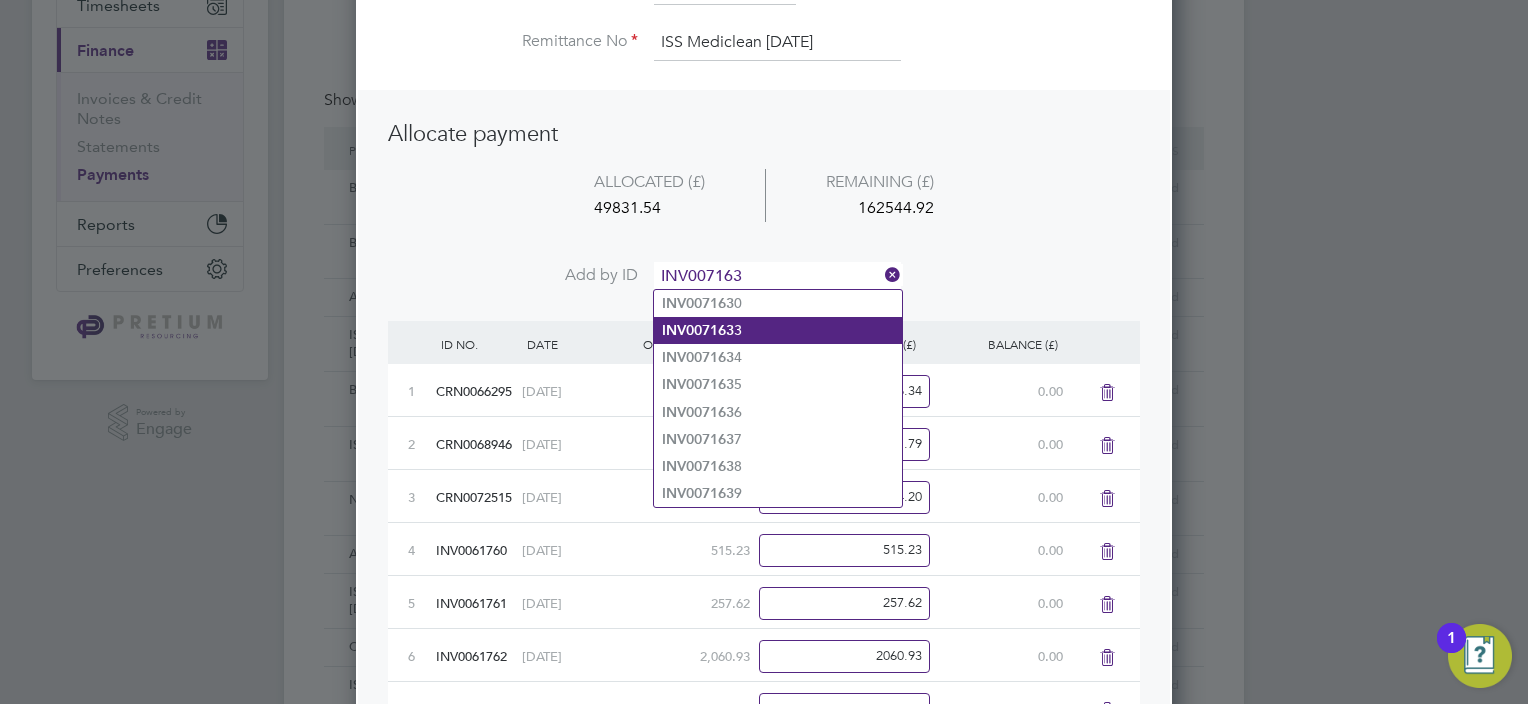 type on "INV007163" 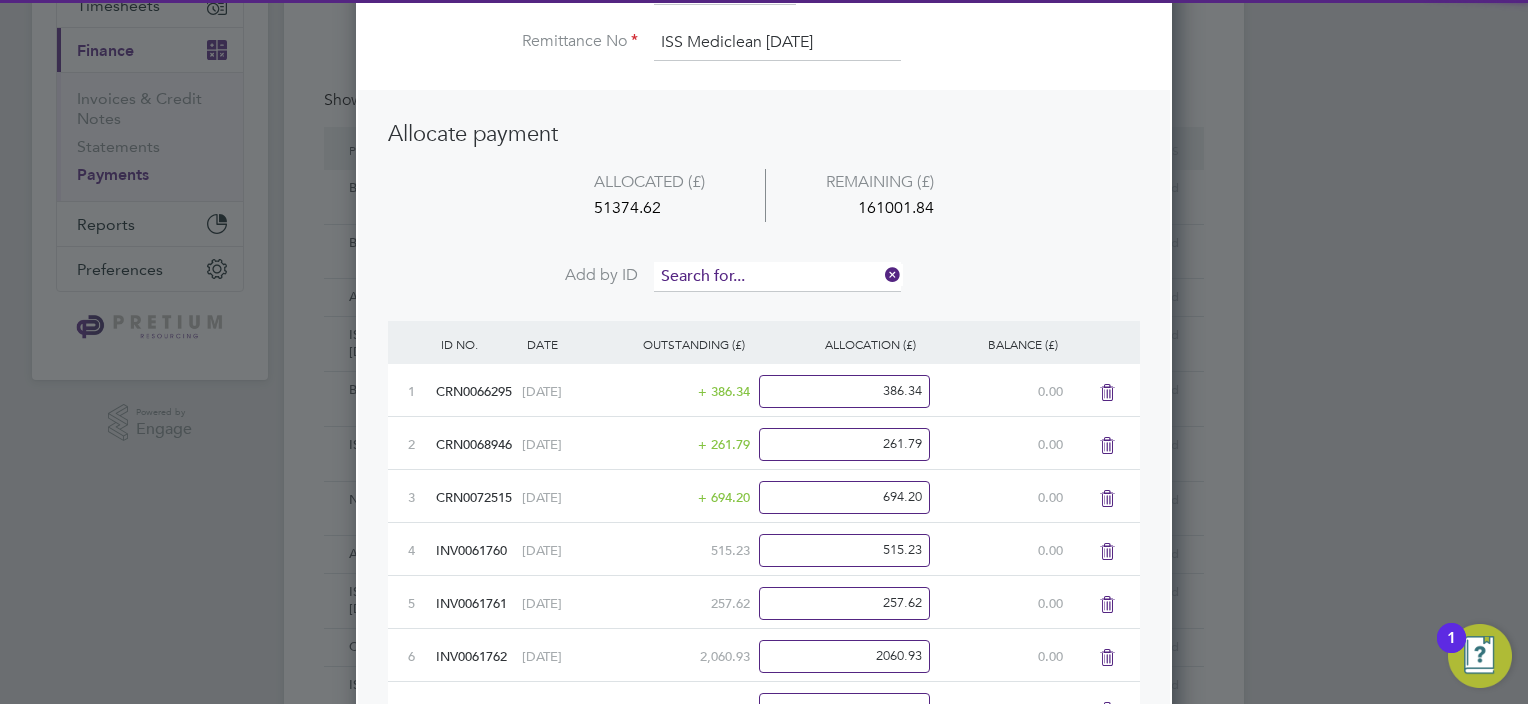 scroll, scrollTop: 9, scrollLeft: 10, axis: both 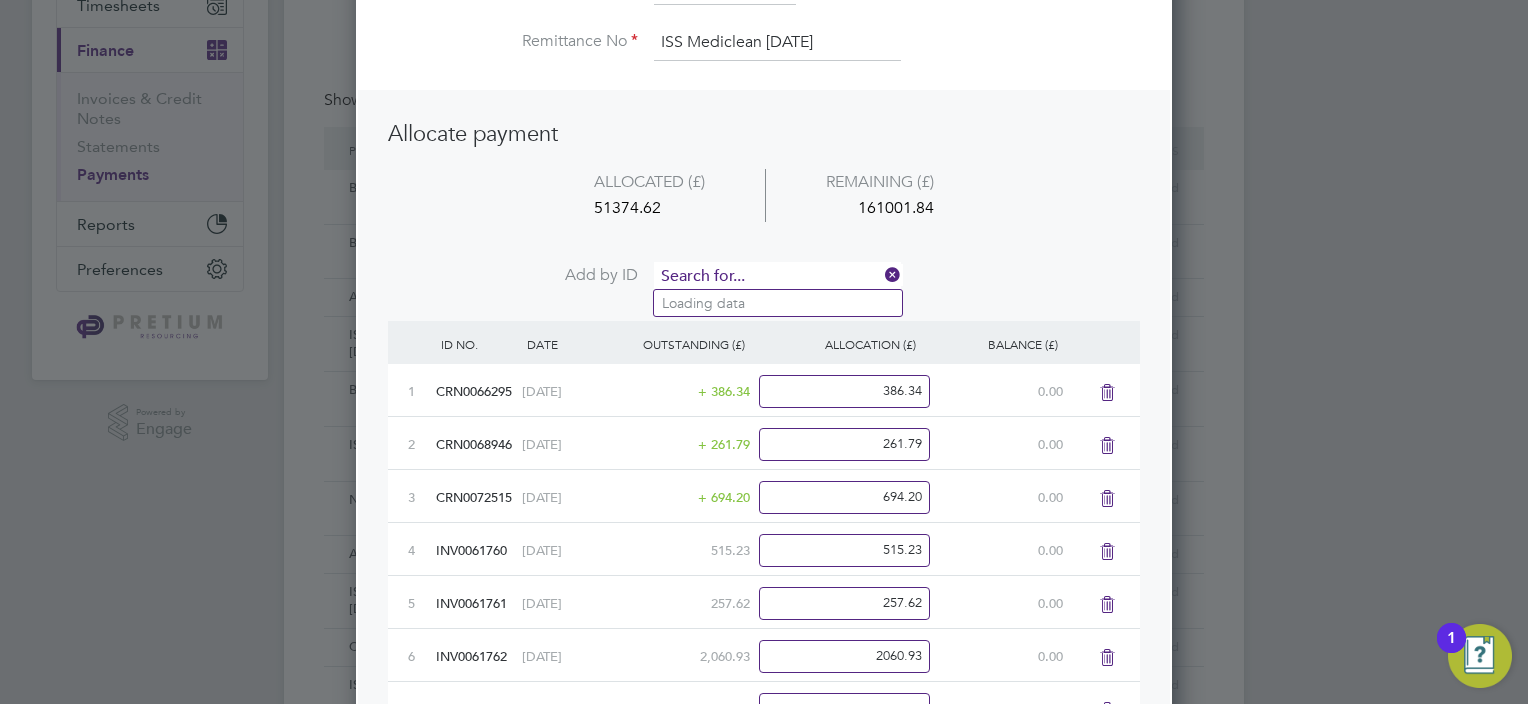 click at bounding box center [777, 277] 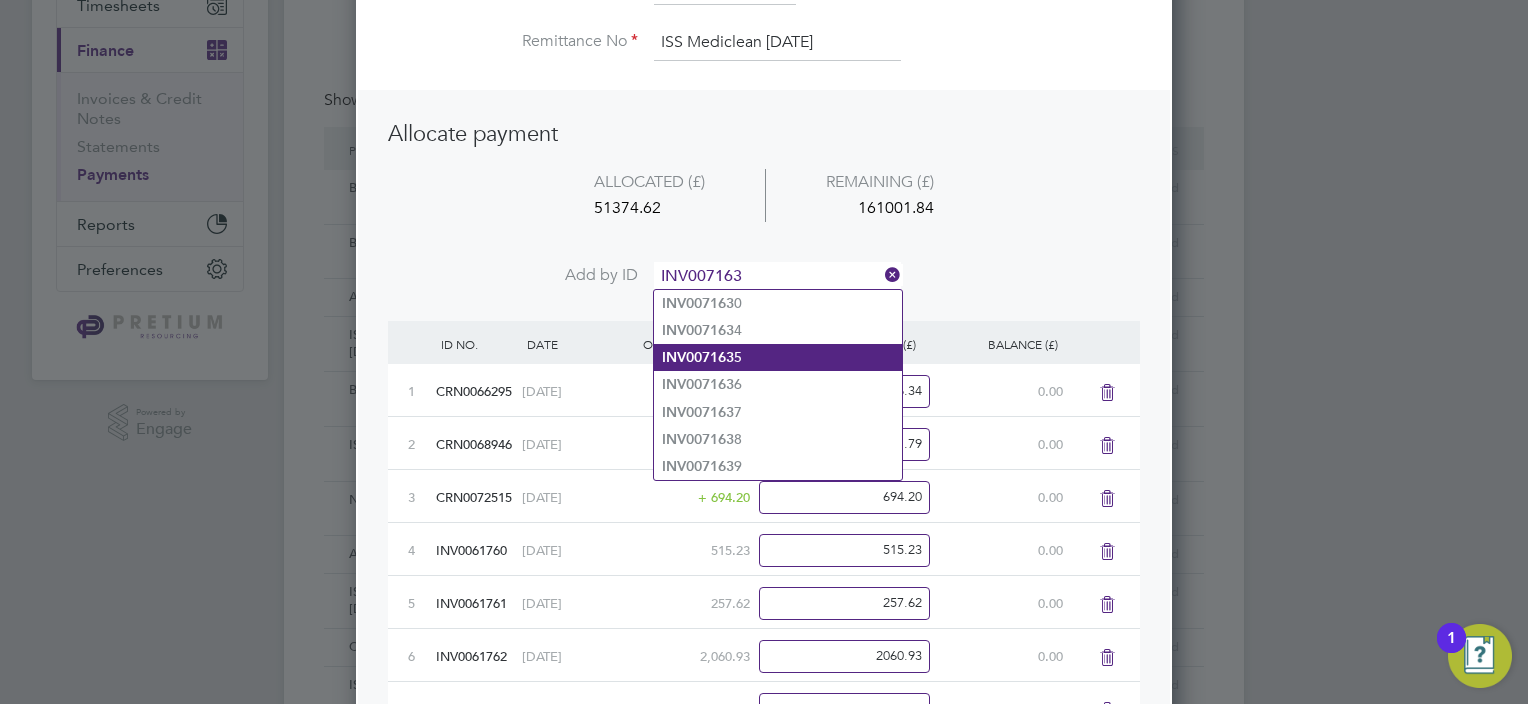 type on "INV007163" 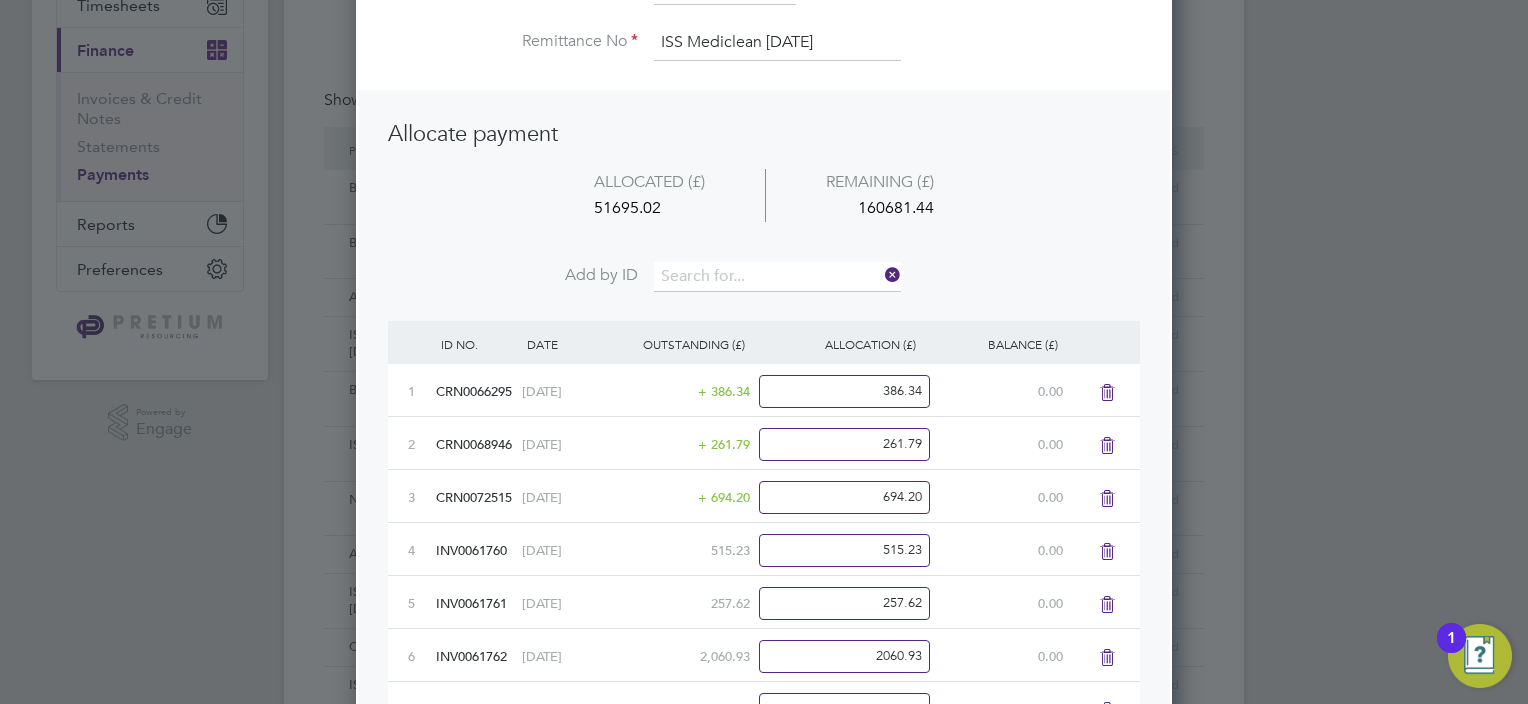 scroll, scrollTop: 9, scrollLeft: 10, axis: both 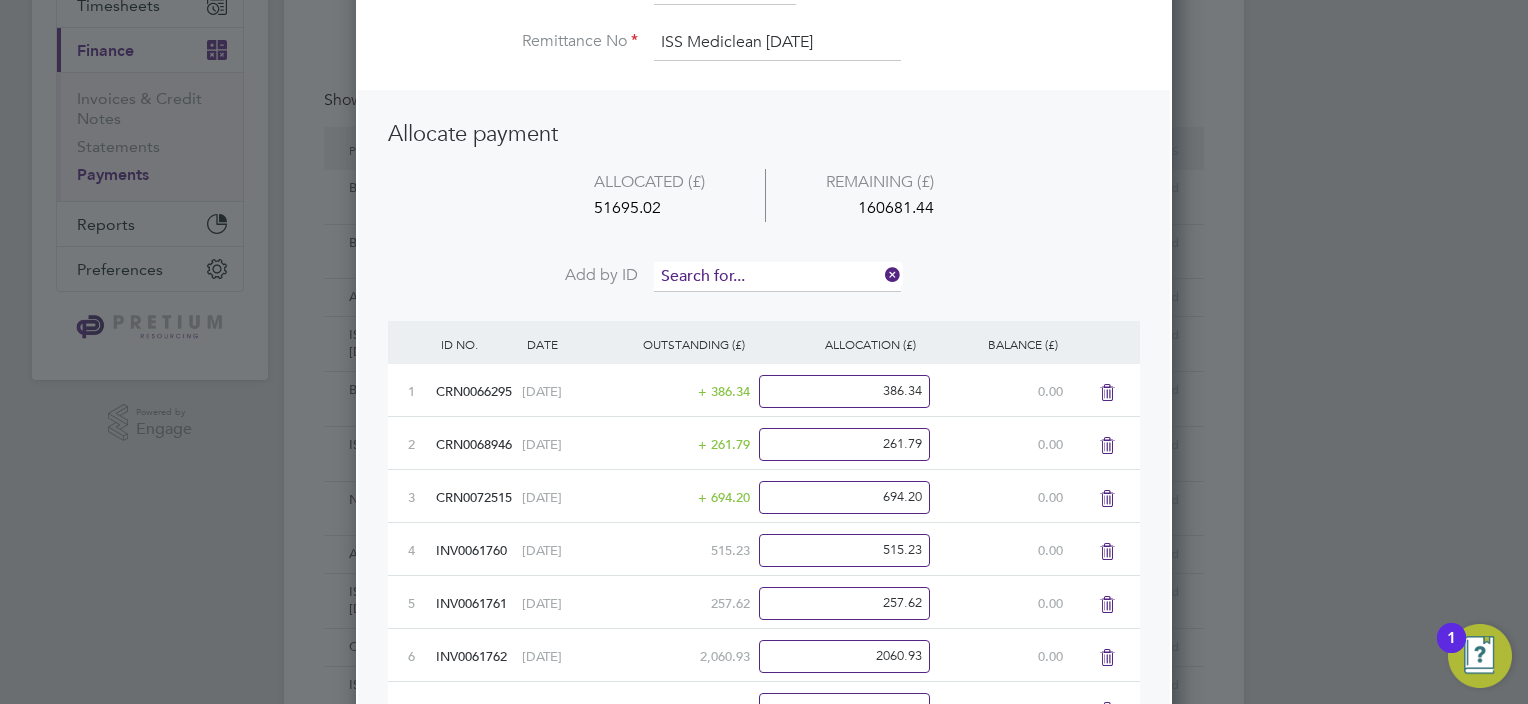click at bounding box center (777, 277) 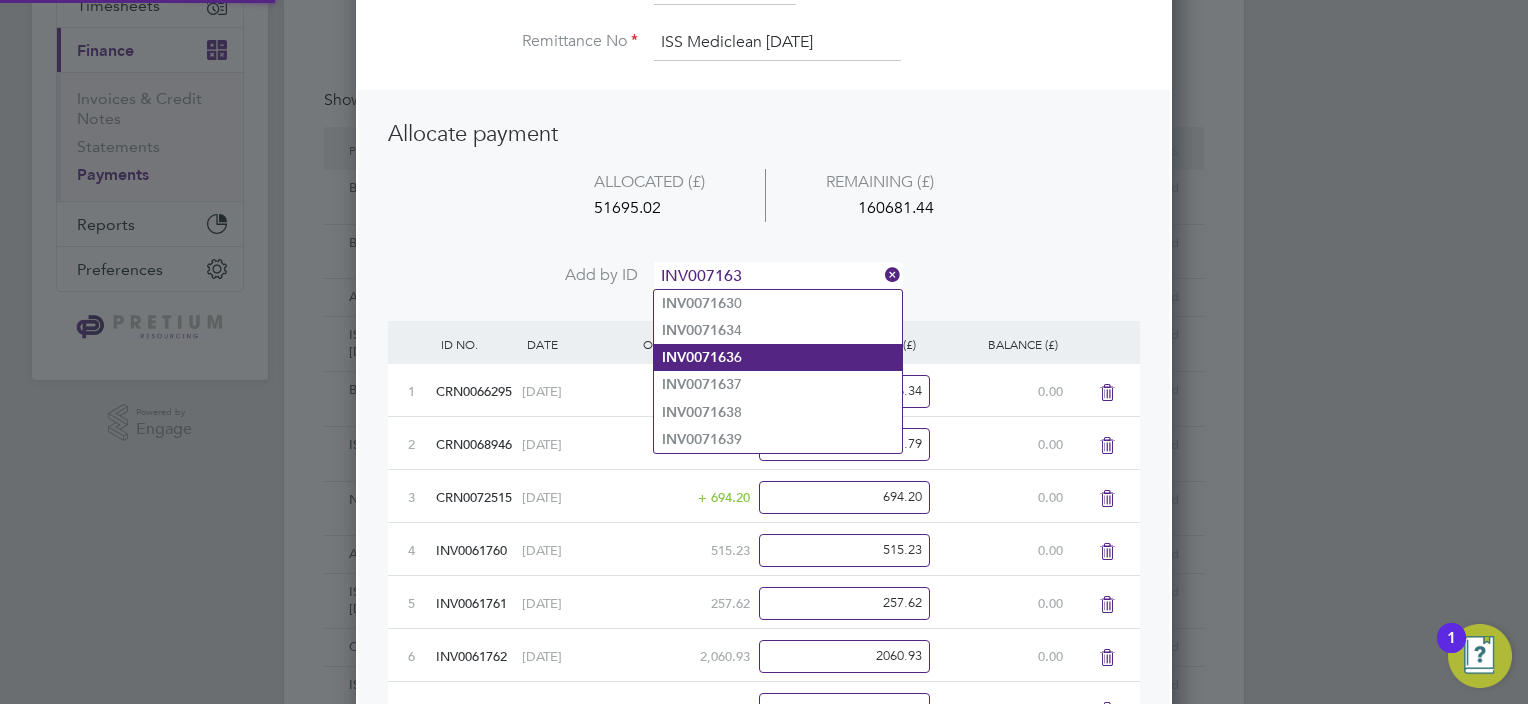 type on "INV007163" 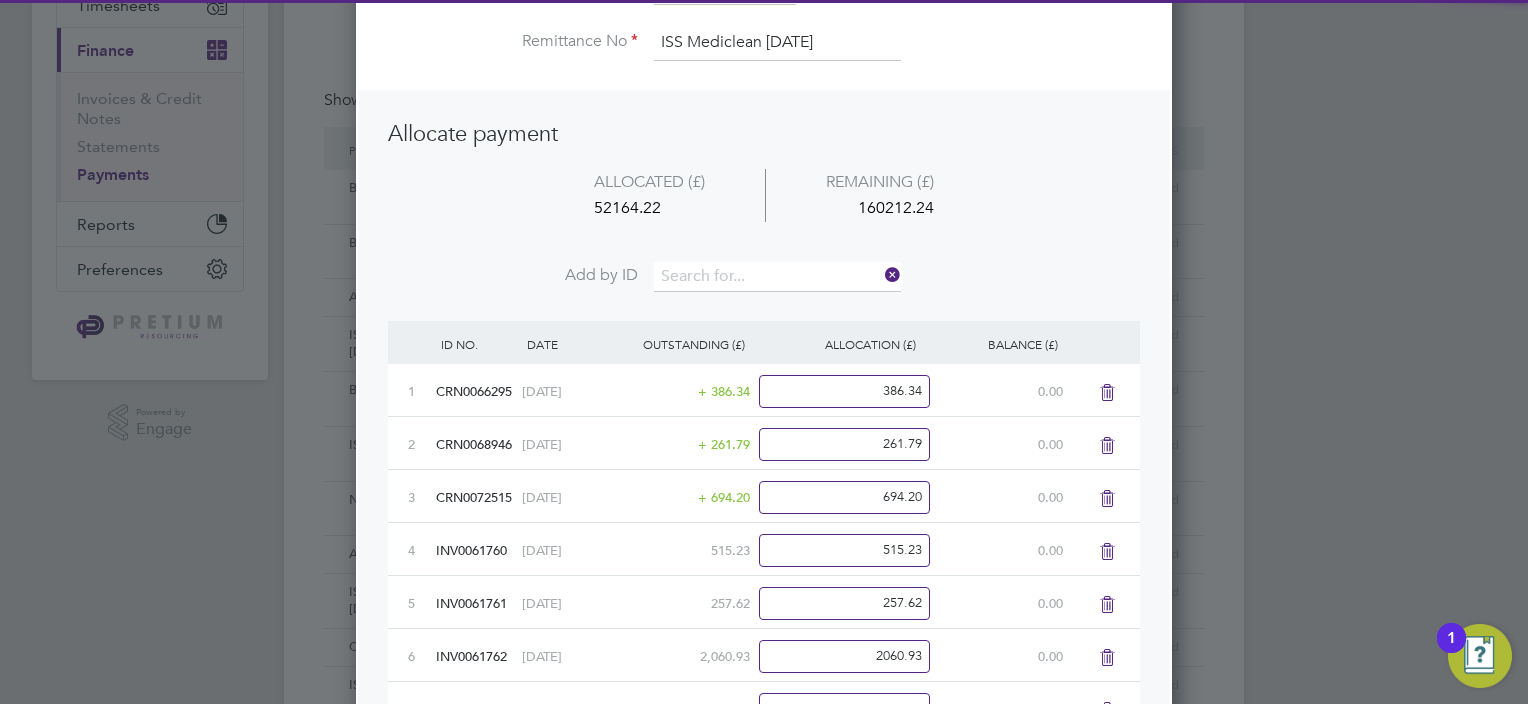 scroll, scrollTop: 10, scrollLeft: 10, axis: both 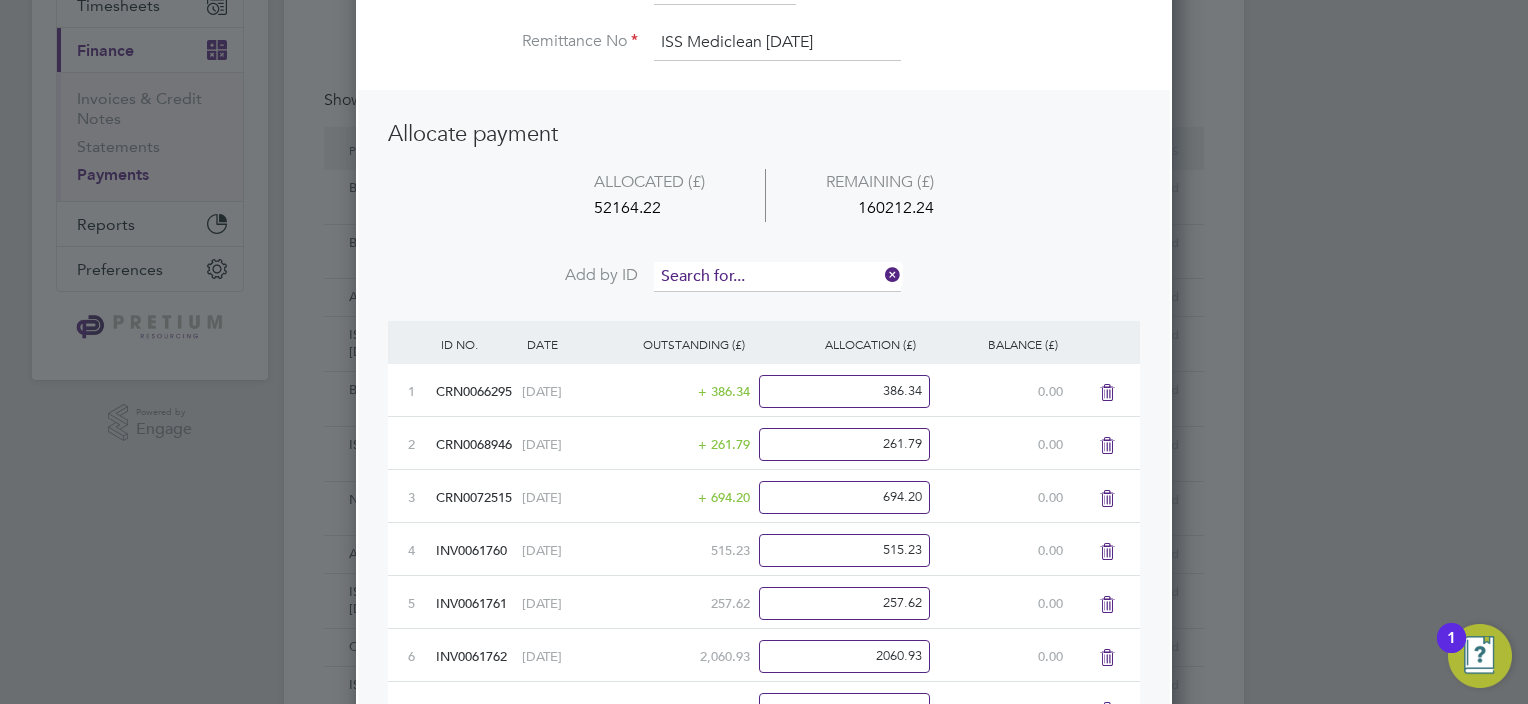 click at bounding box center (777, 277) 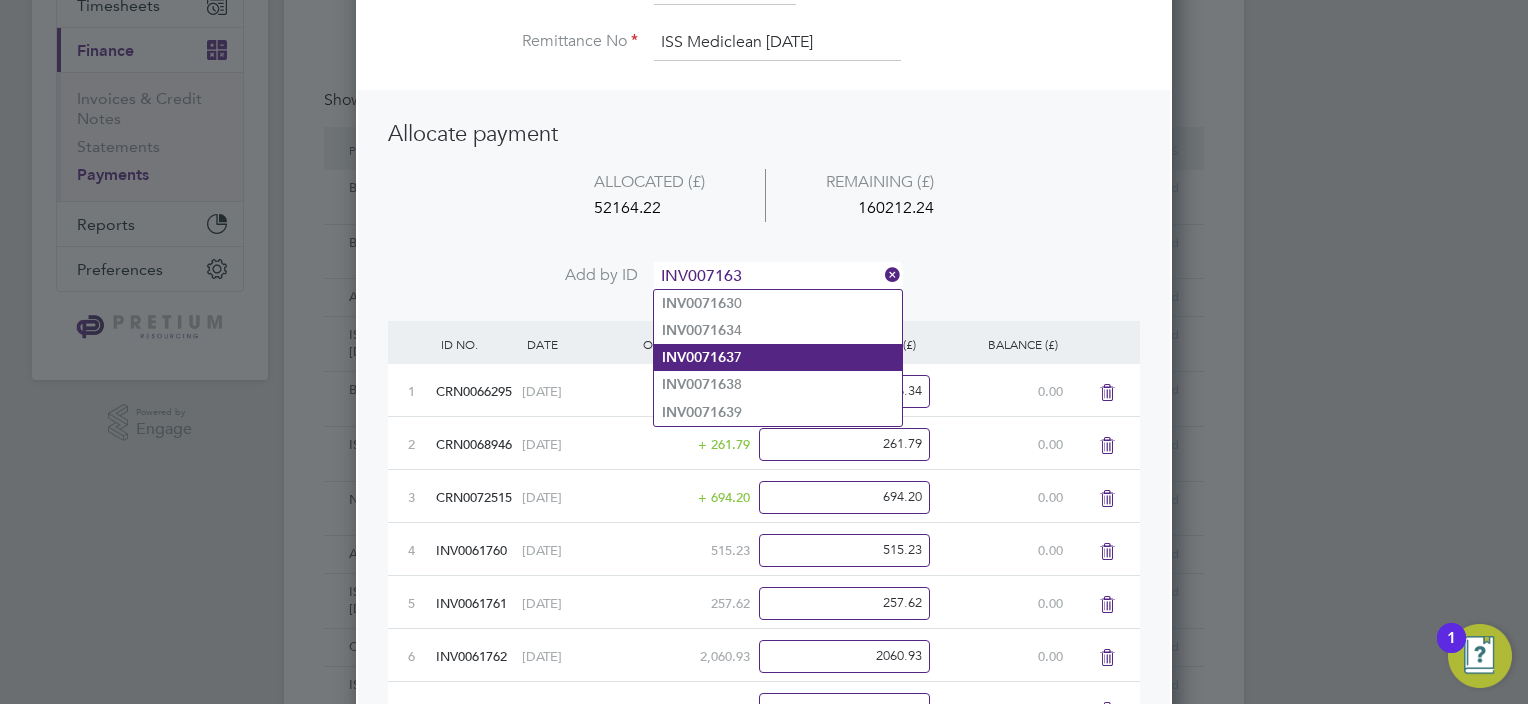 type on "INV007163" 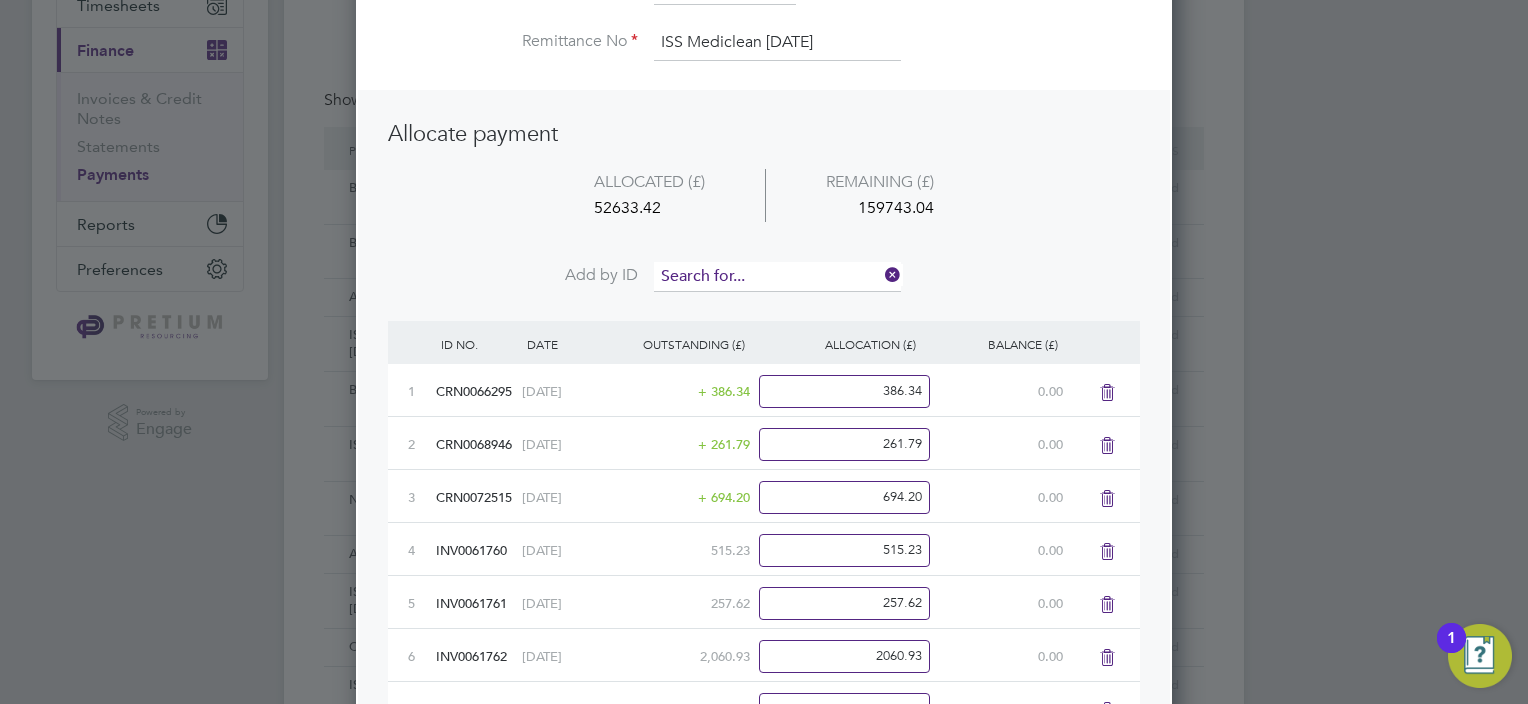 scroll, scrollTop: 10, scrollLeft: 10, axis: both 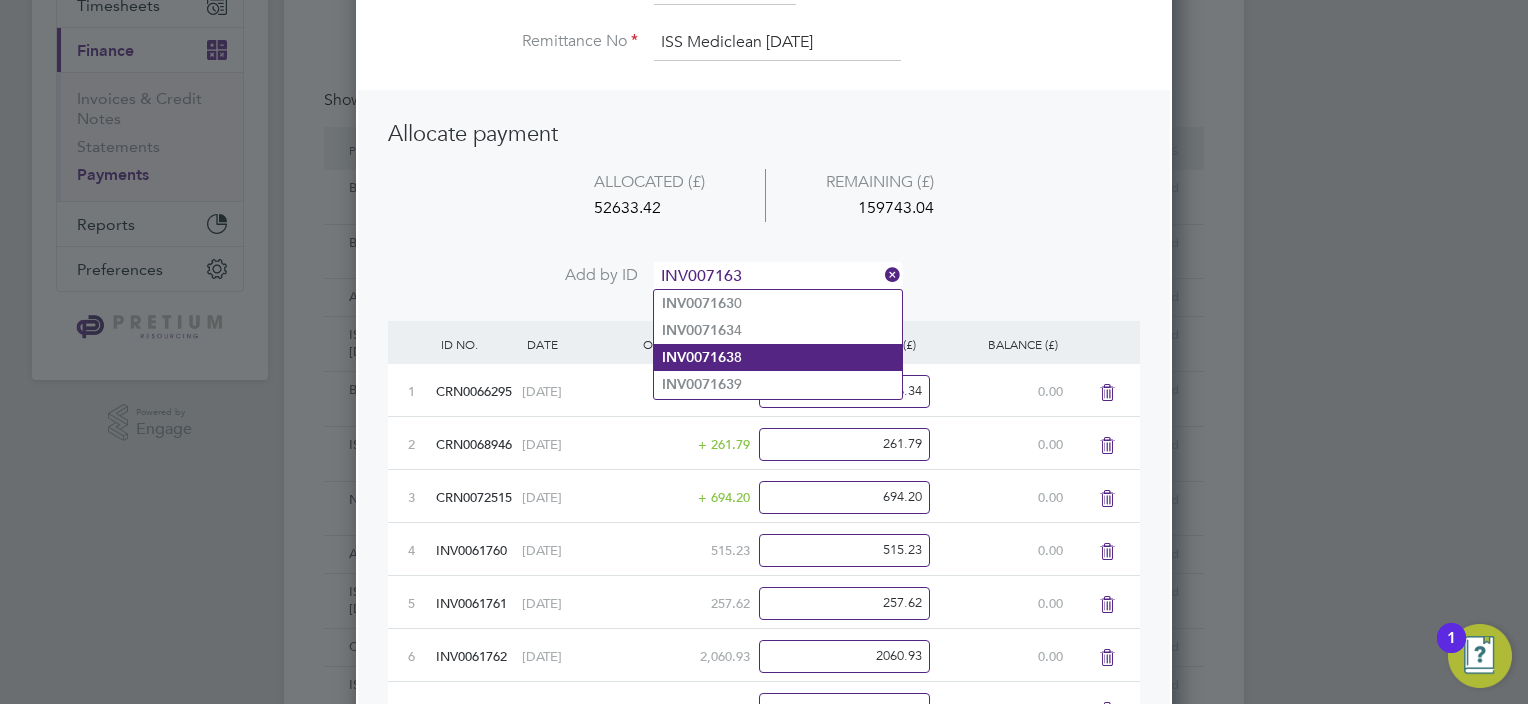 type on "INV007163" 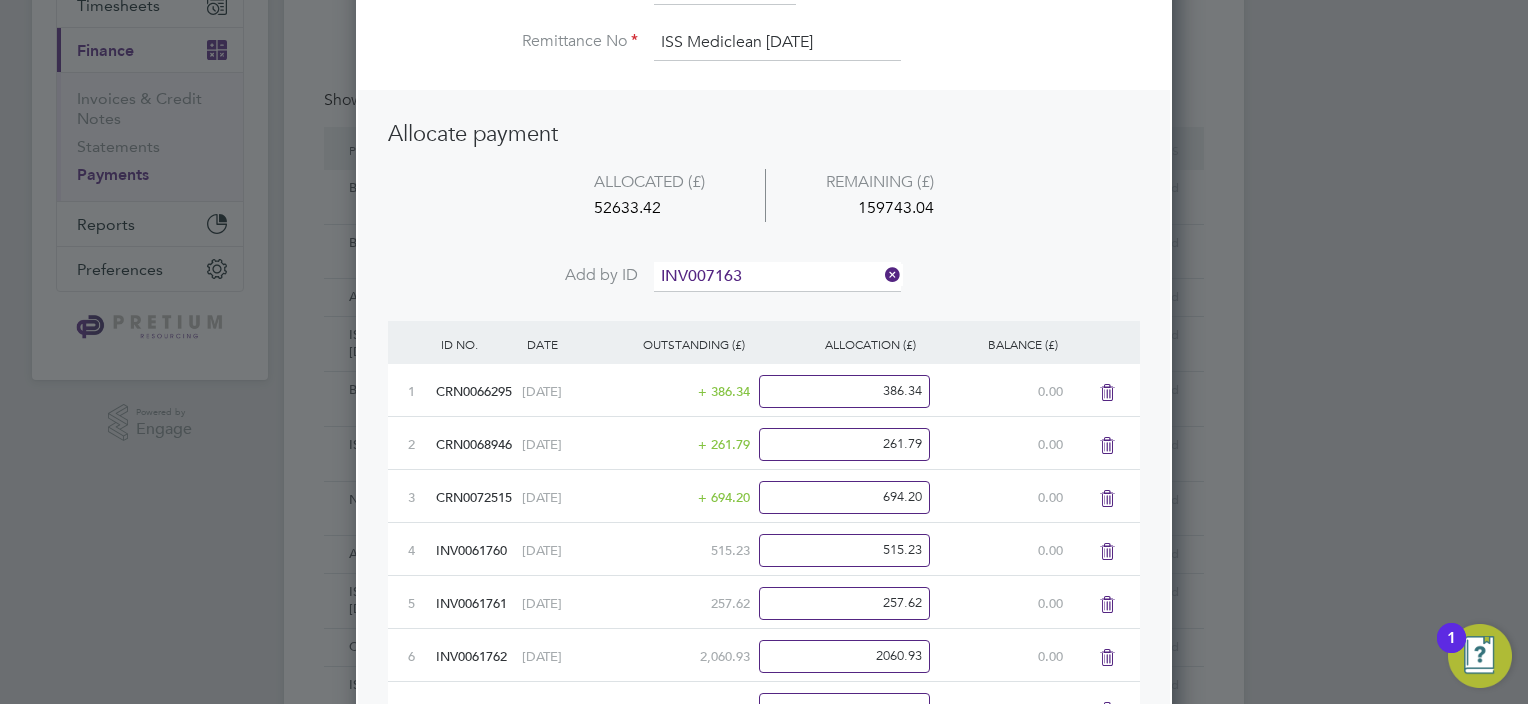 click on "INV007163 8" 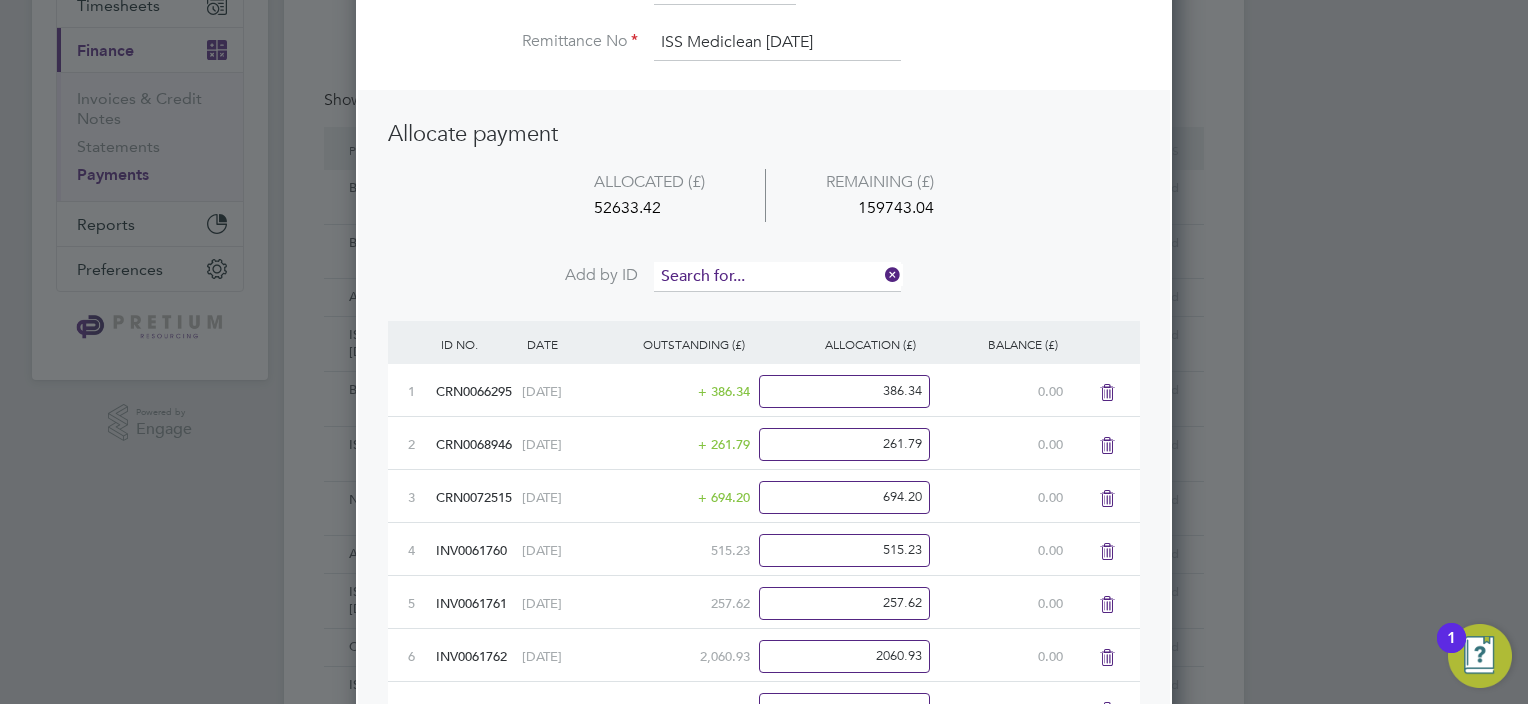 scroll, scrollTop: 9, scrollLeft: 10, axis: both 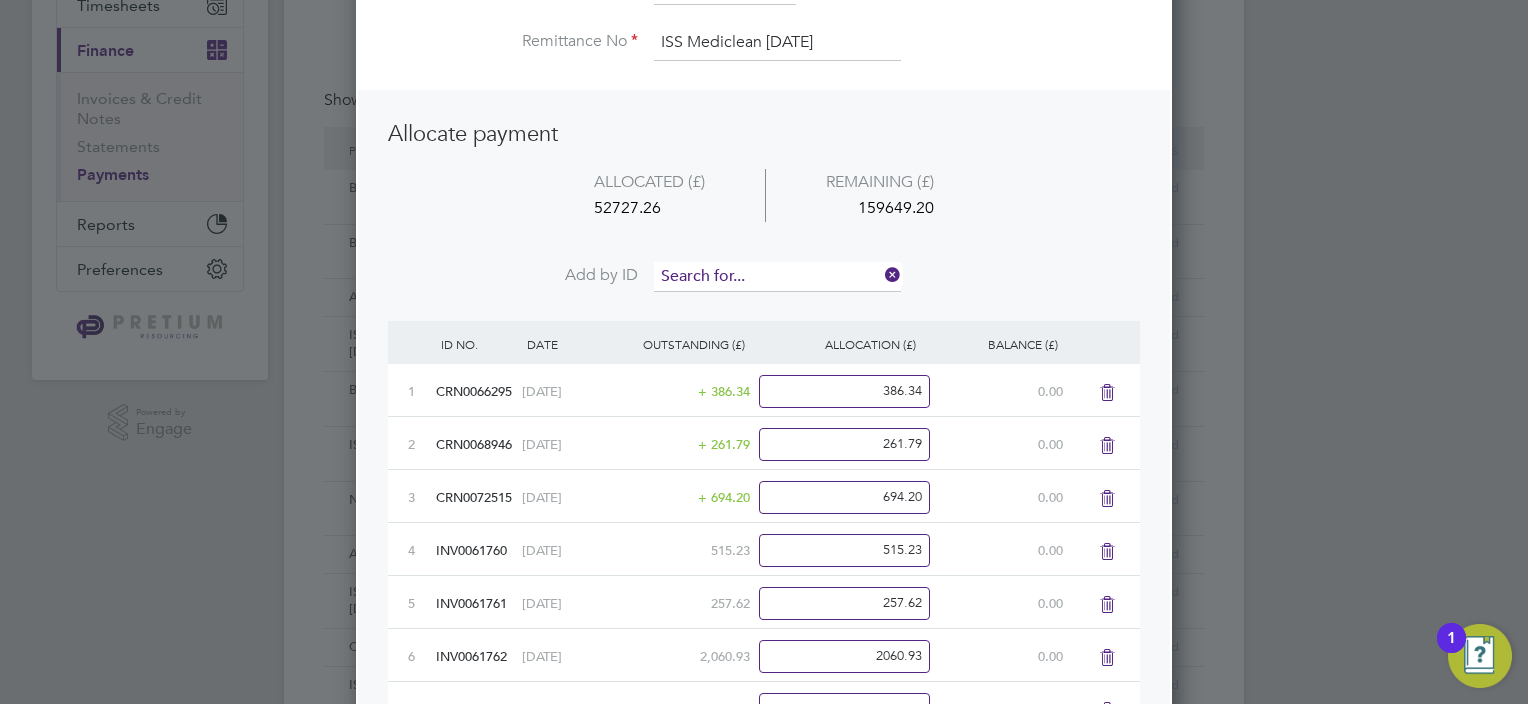 drag, startPoint x: 762, startPoint y: 281, endPoint x: 752, endPoint y: 280, distance: 10.049875 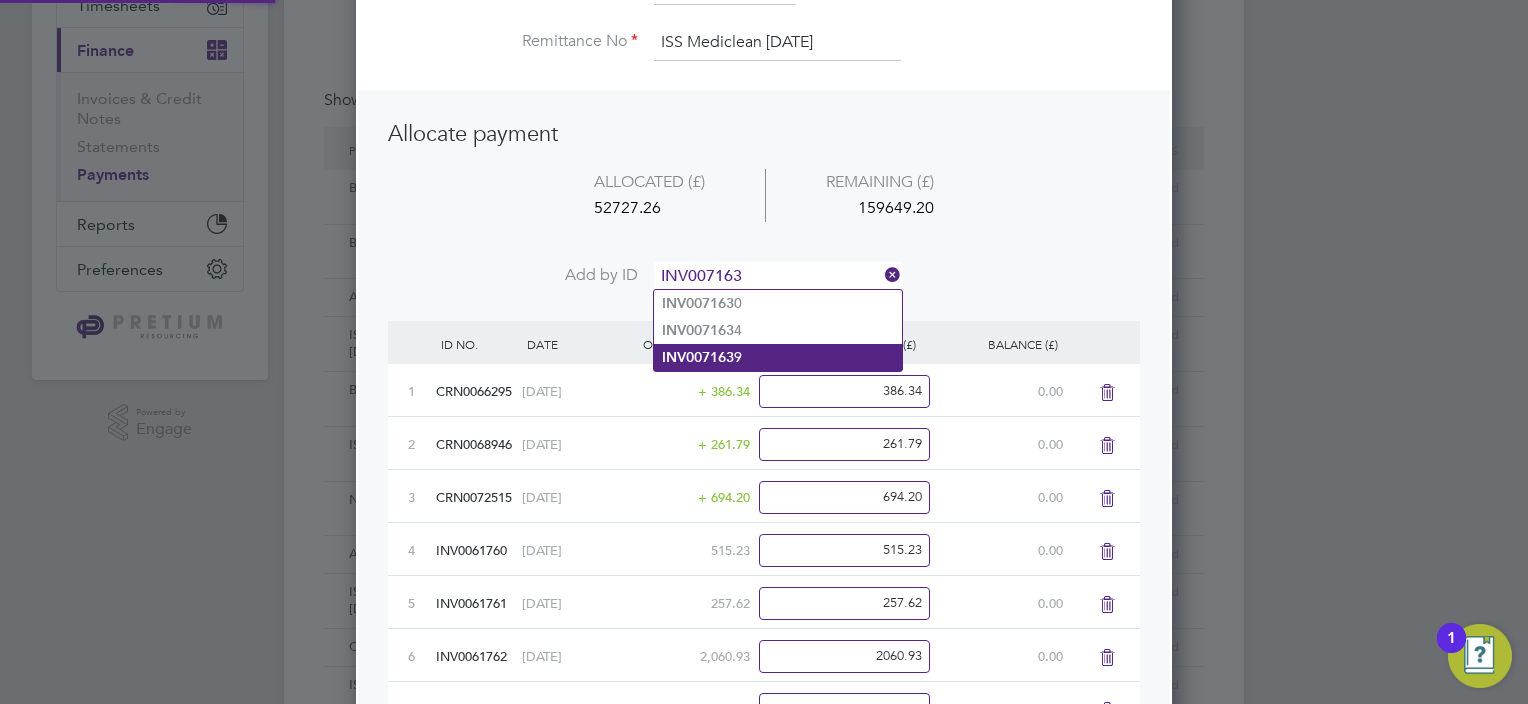 type on "INV007163" 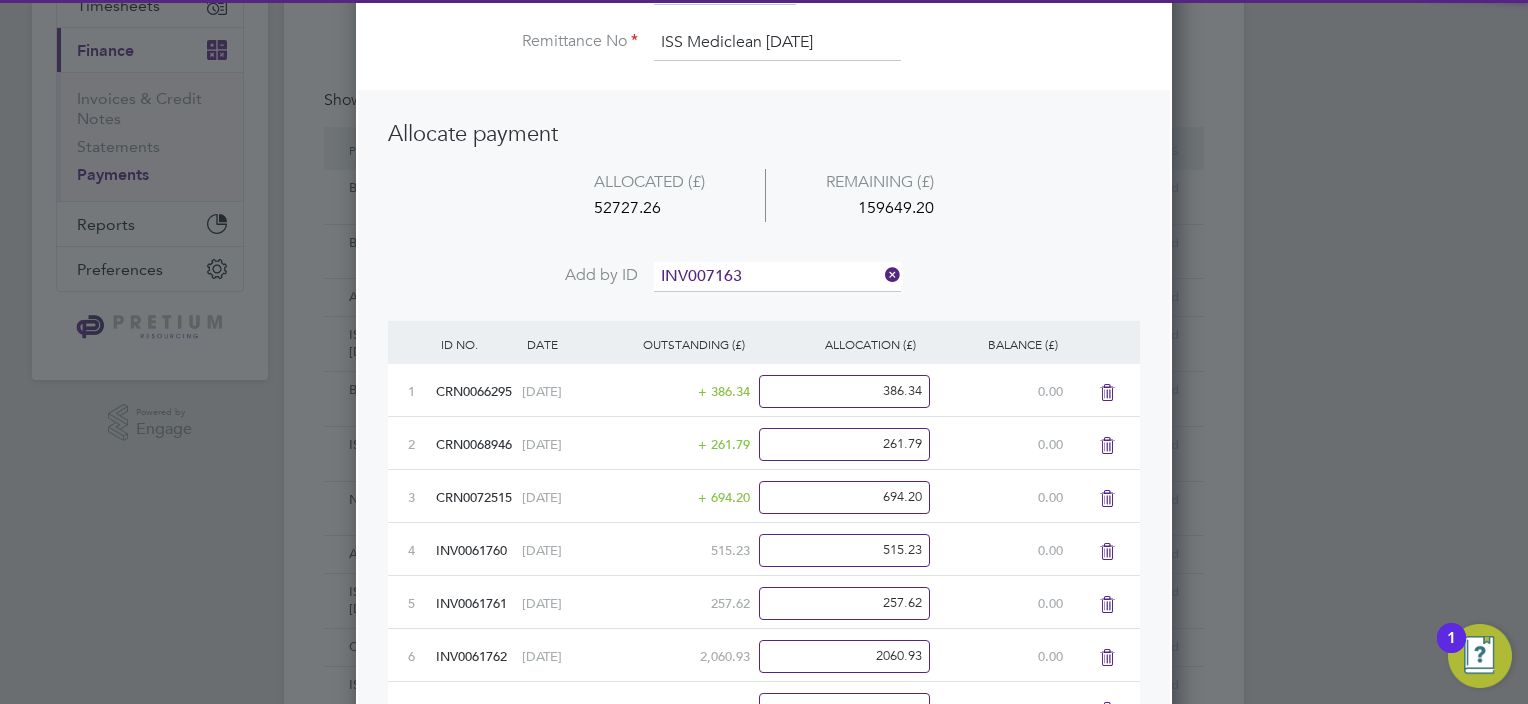drag, startPoint x: 746, startPoint y: 350, endPoint x: 712, endPoint y: 346, distance: 34.234486 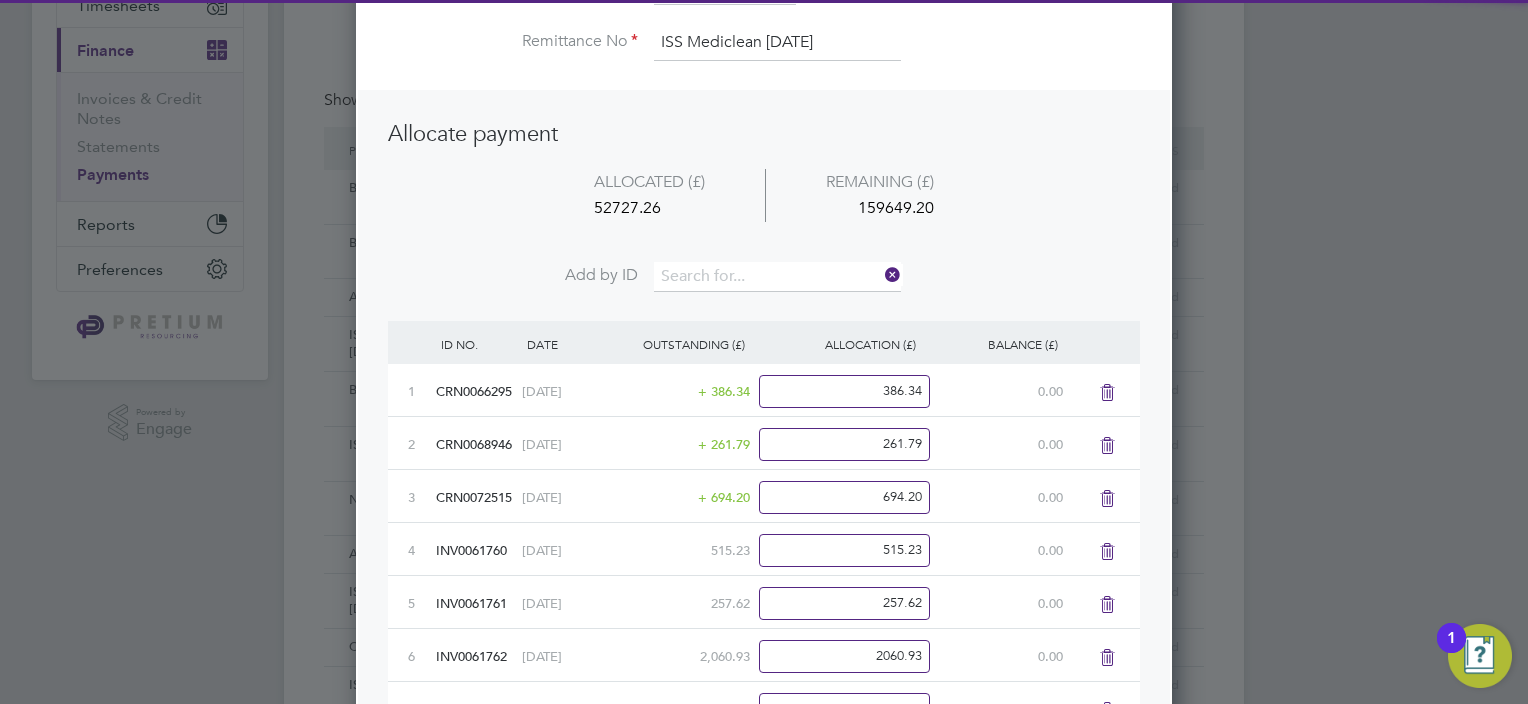 scroll, scrollTop: 9, scrollLeft: 10, axis: both 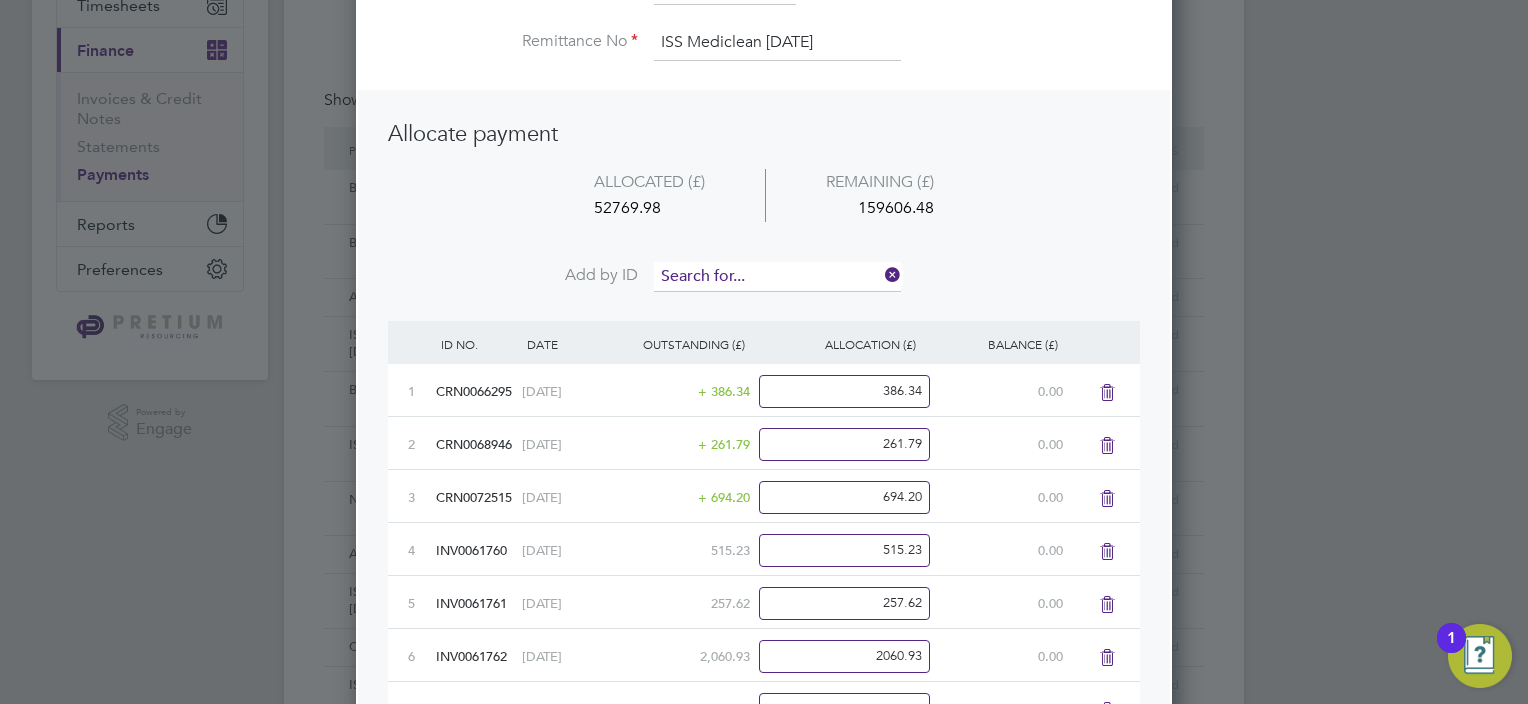 click at bounding box center (777, 277) 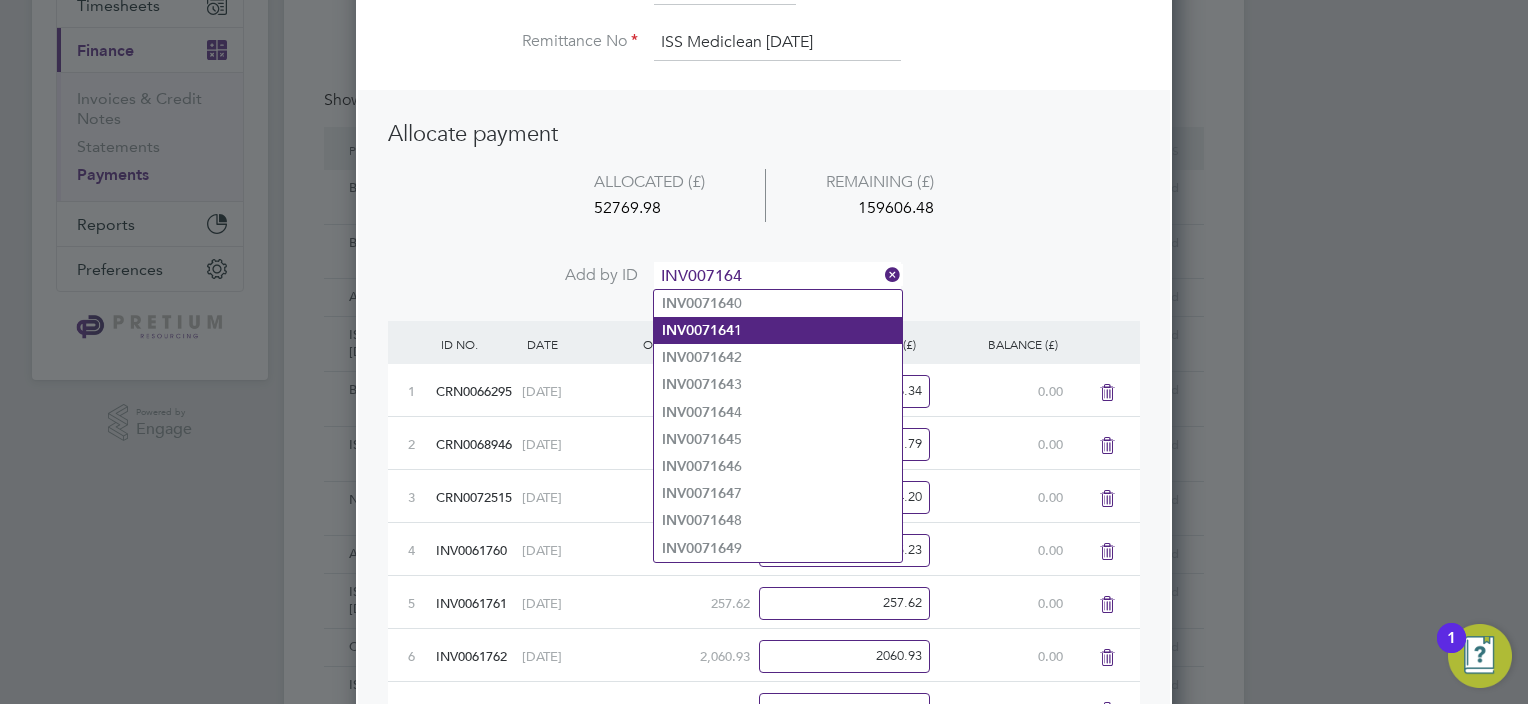 type on "INV007164" 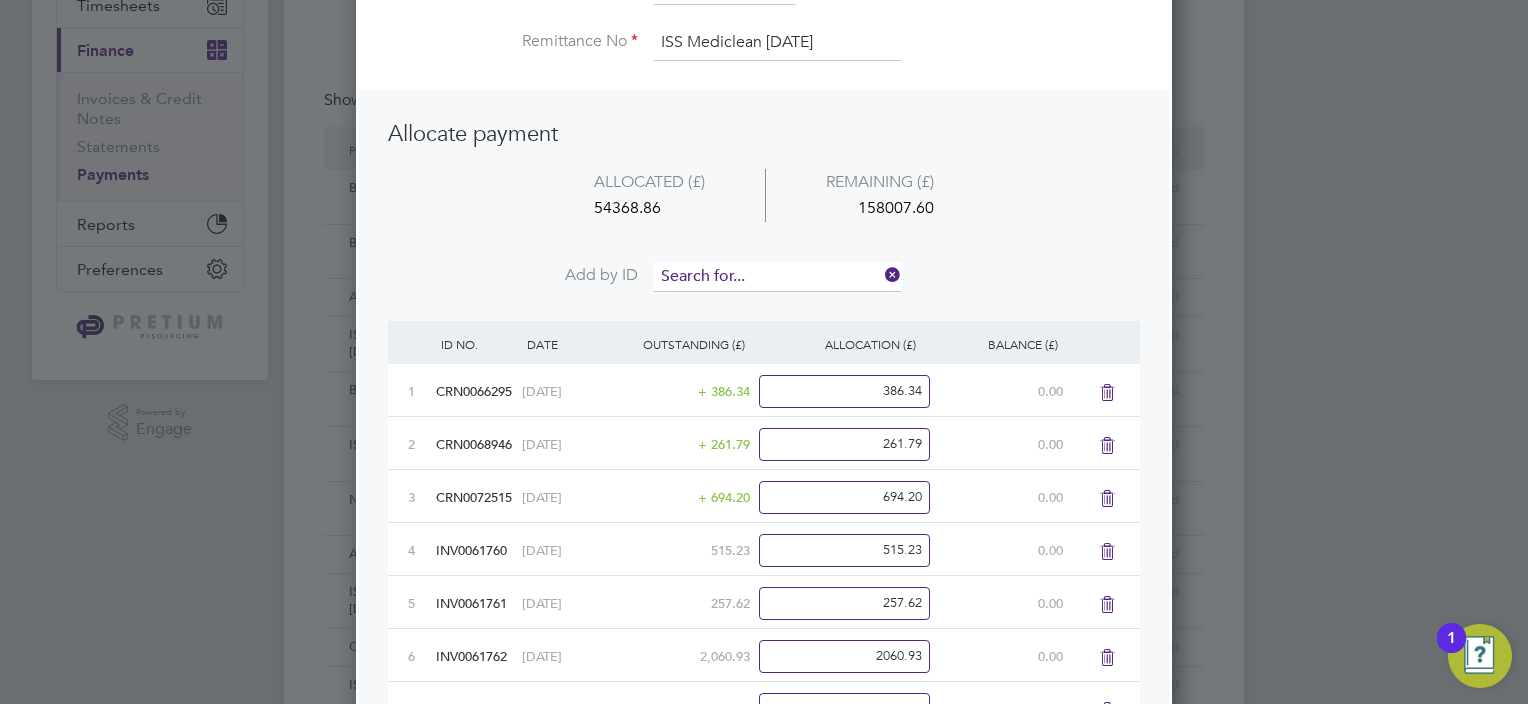 scroll, scrollTop: 10, scrollLeft: 10, axis: both 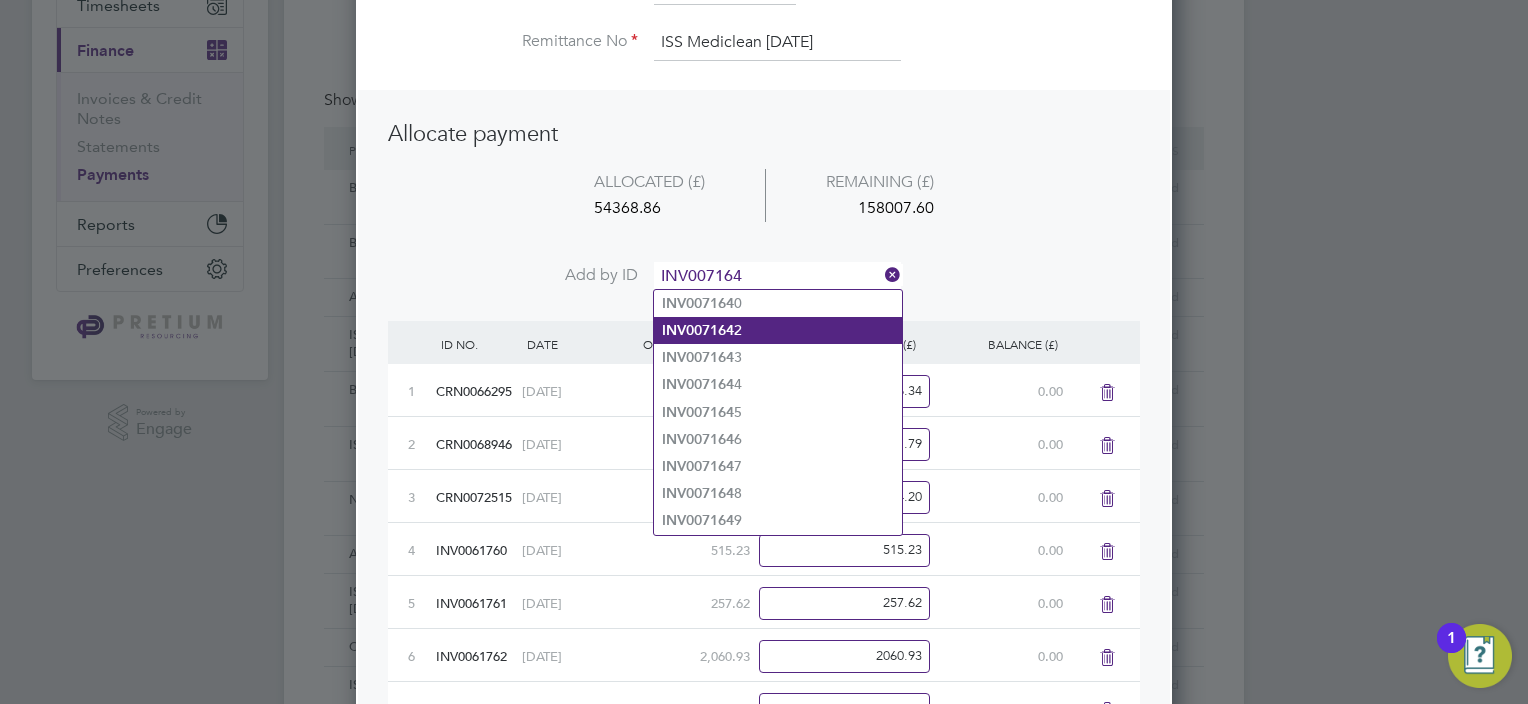 type on "INV007164" 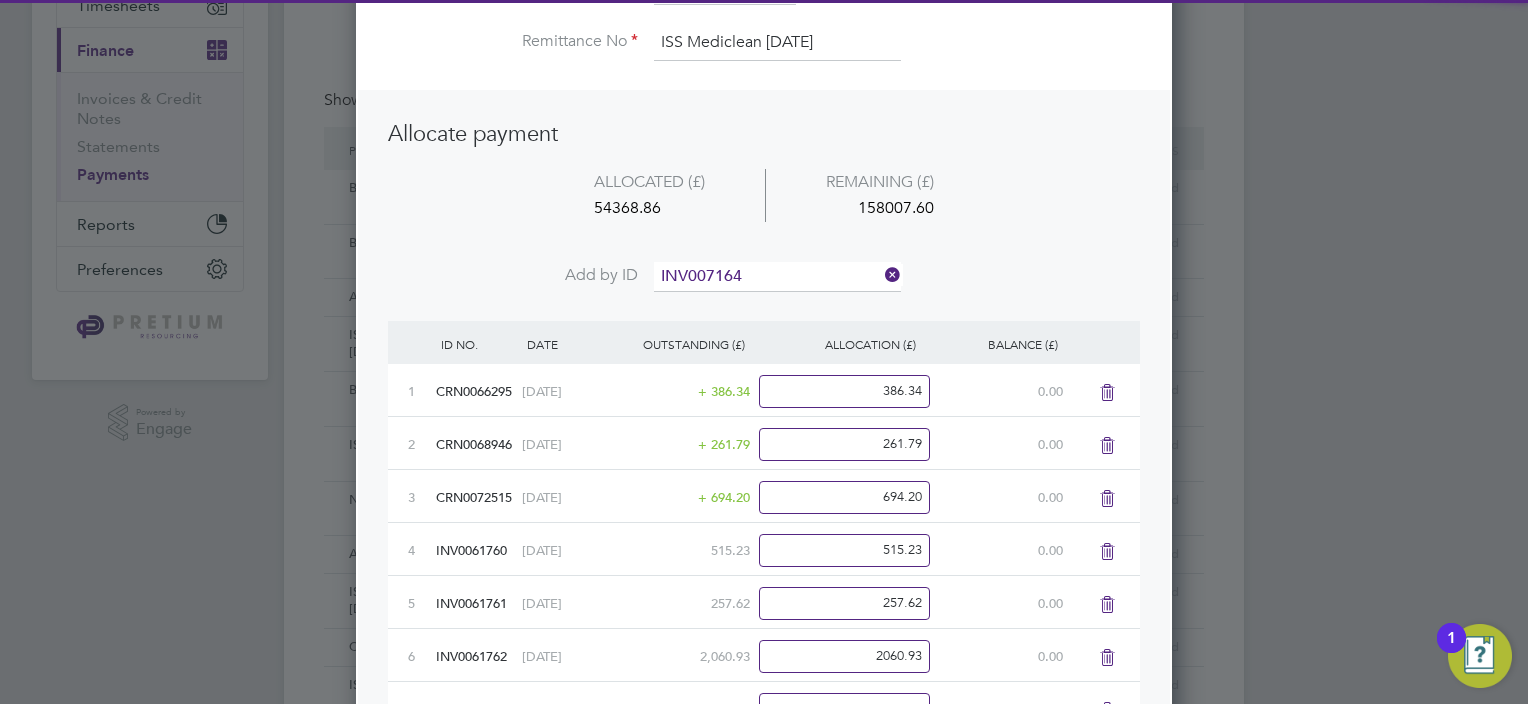 drag, startPoint x: 748, startPoint y: 335, endPoint x: 759, endPoint y: 276, distance: 60.016663 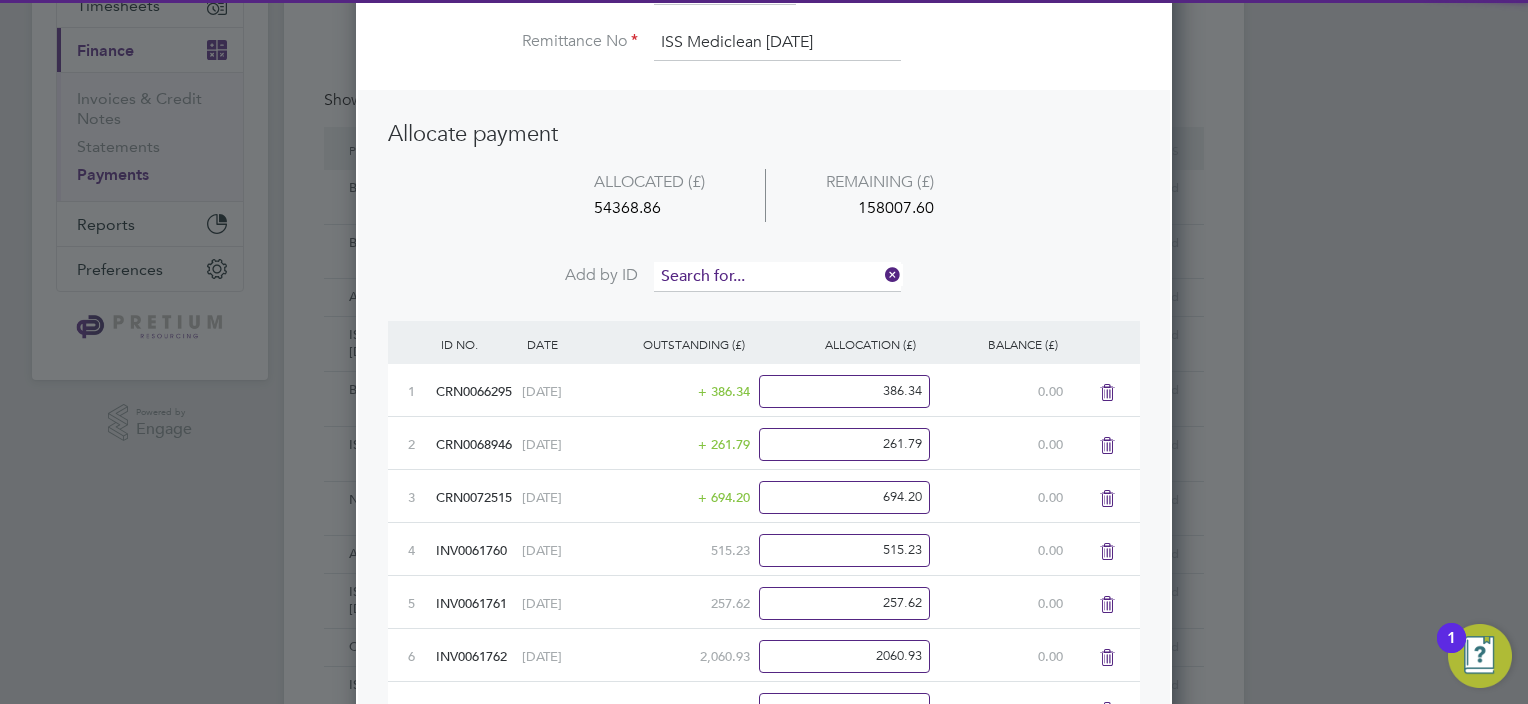 scroll, scrollTop: 9, scrollLeft: 10, axis: both 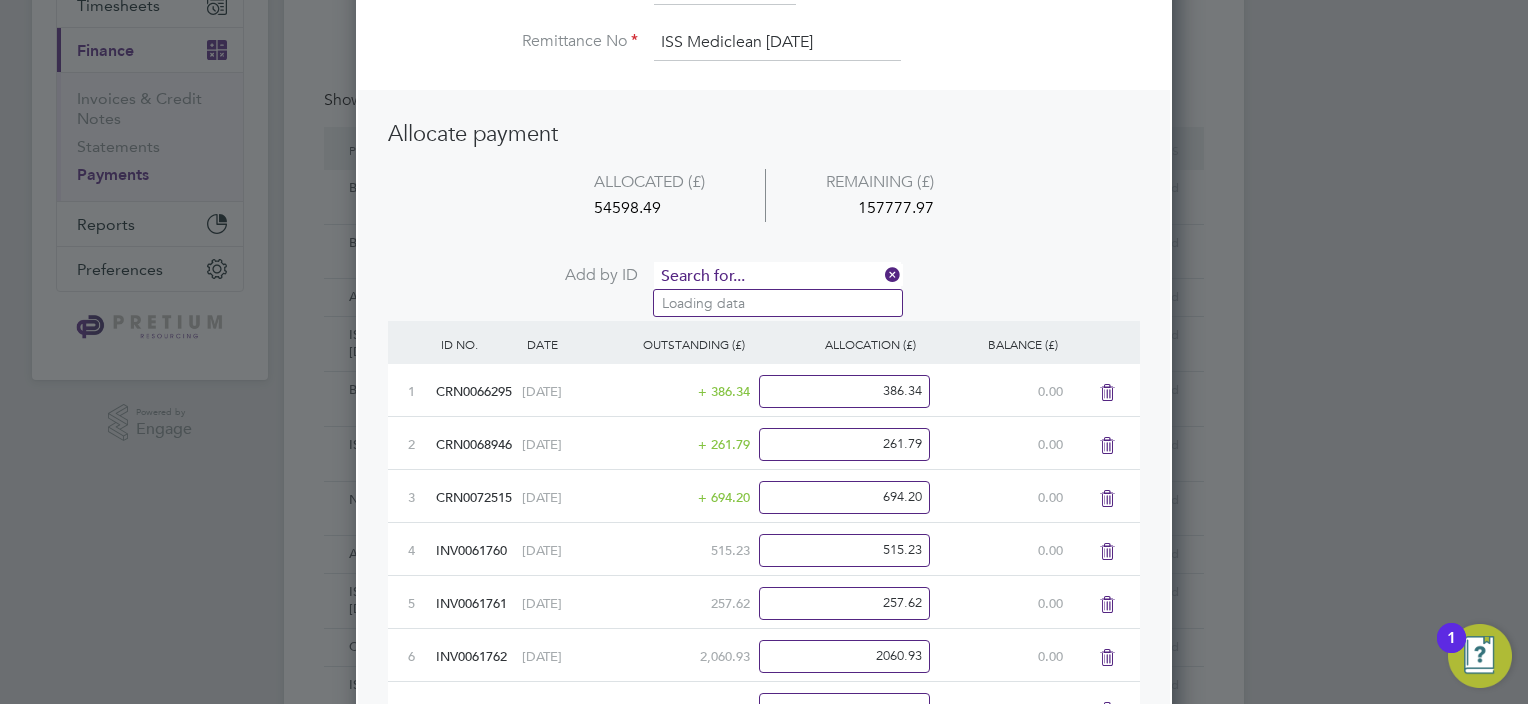 click at bounding box center (777, 277) 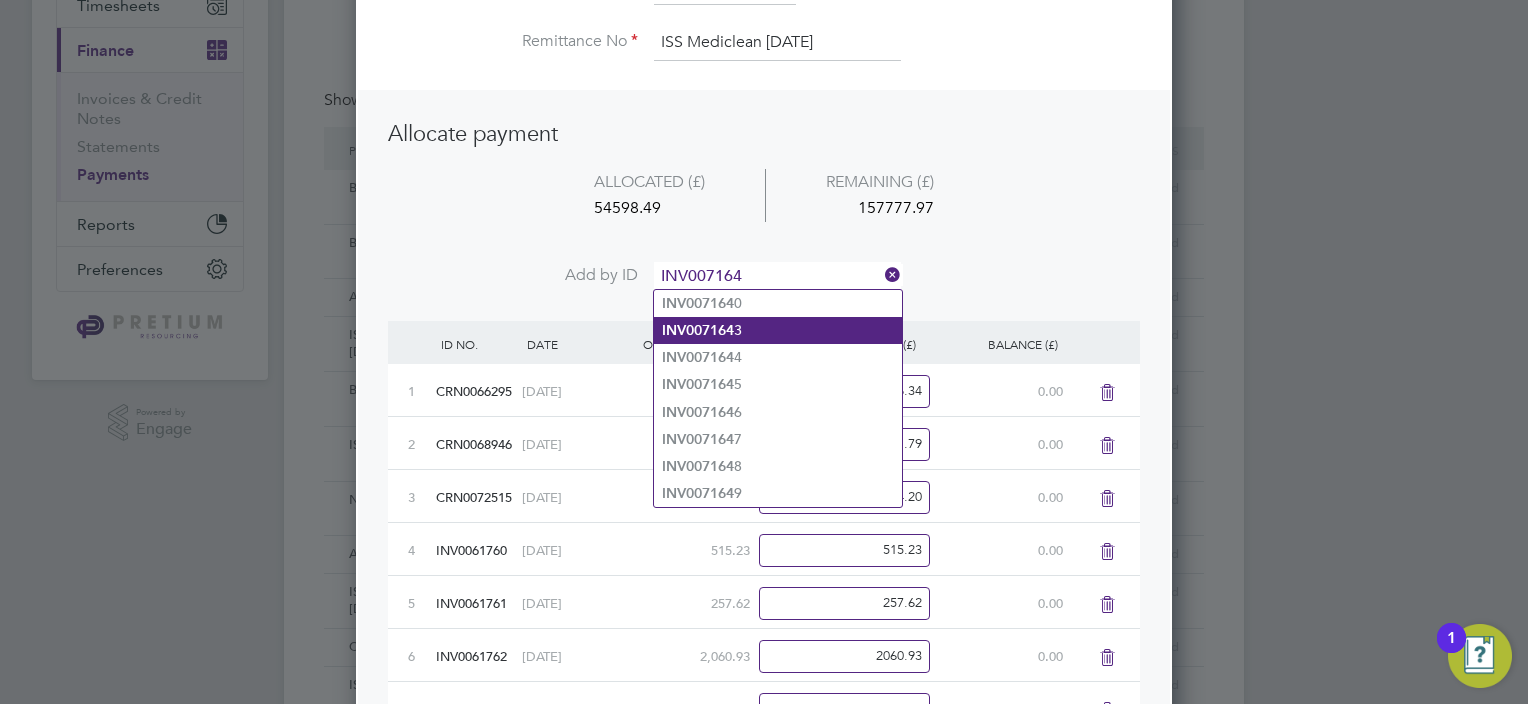 type on "INV007164" 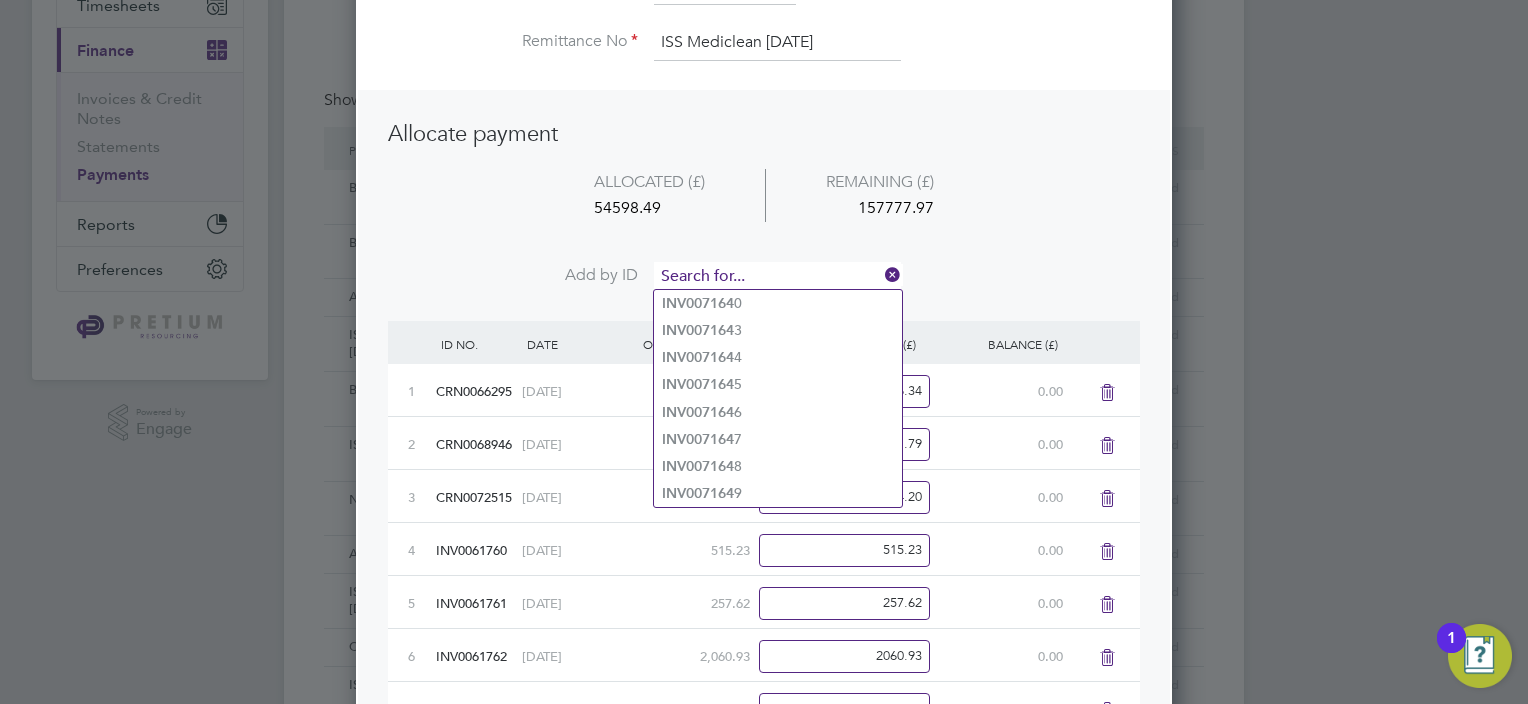 scroll, scrollTop: 10, scrollLeft: 10, axis: both 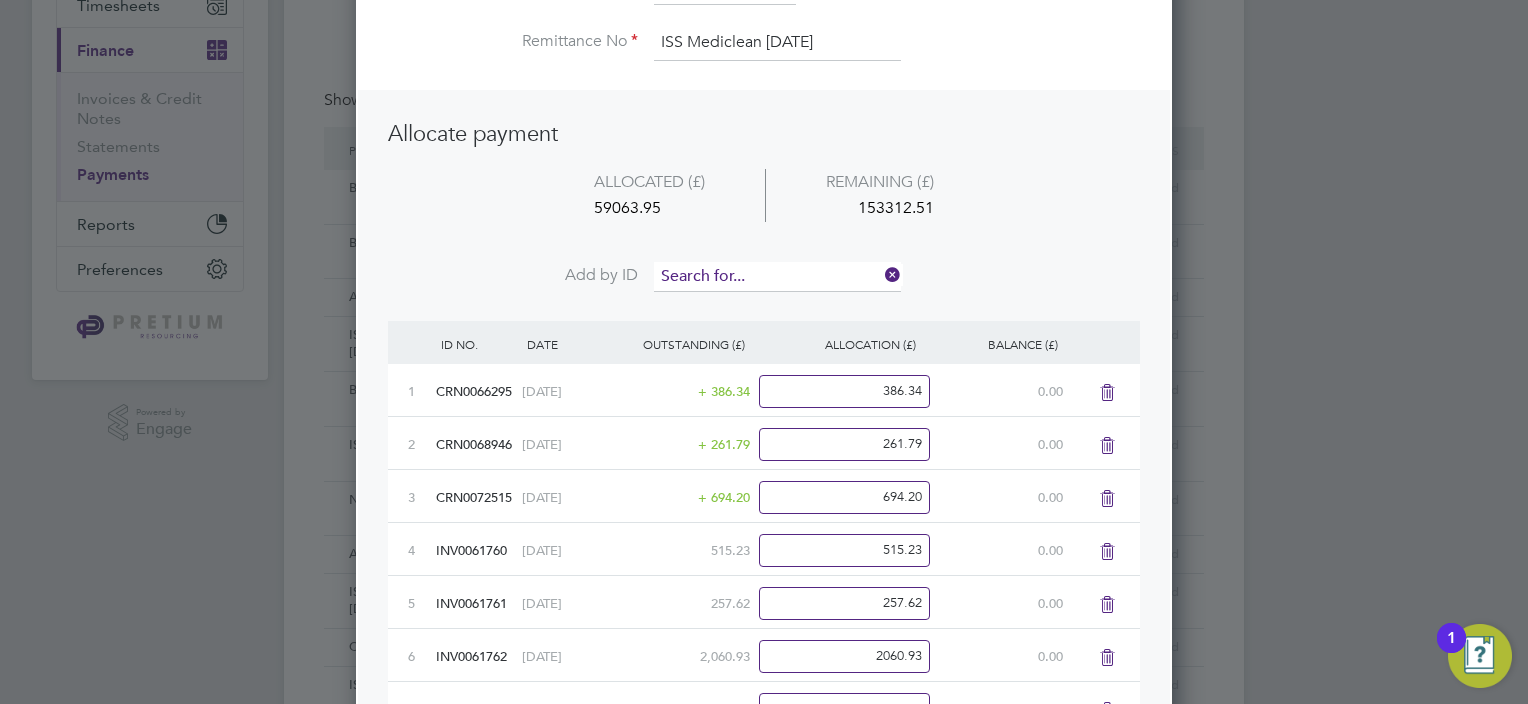 click at bounding box center [777, 277] 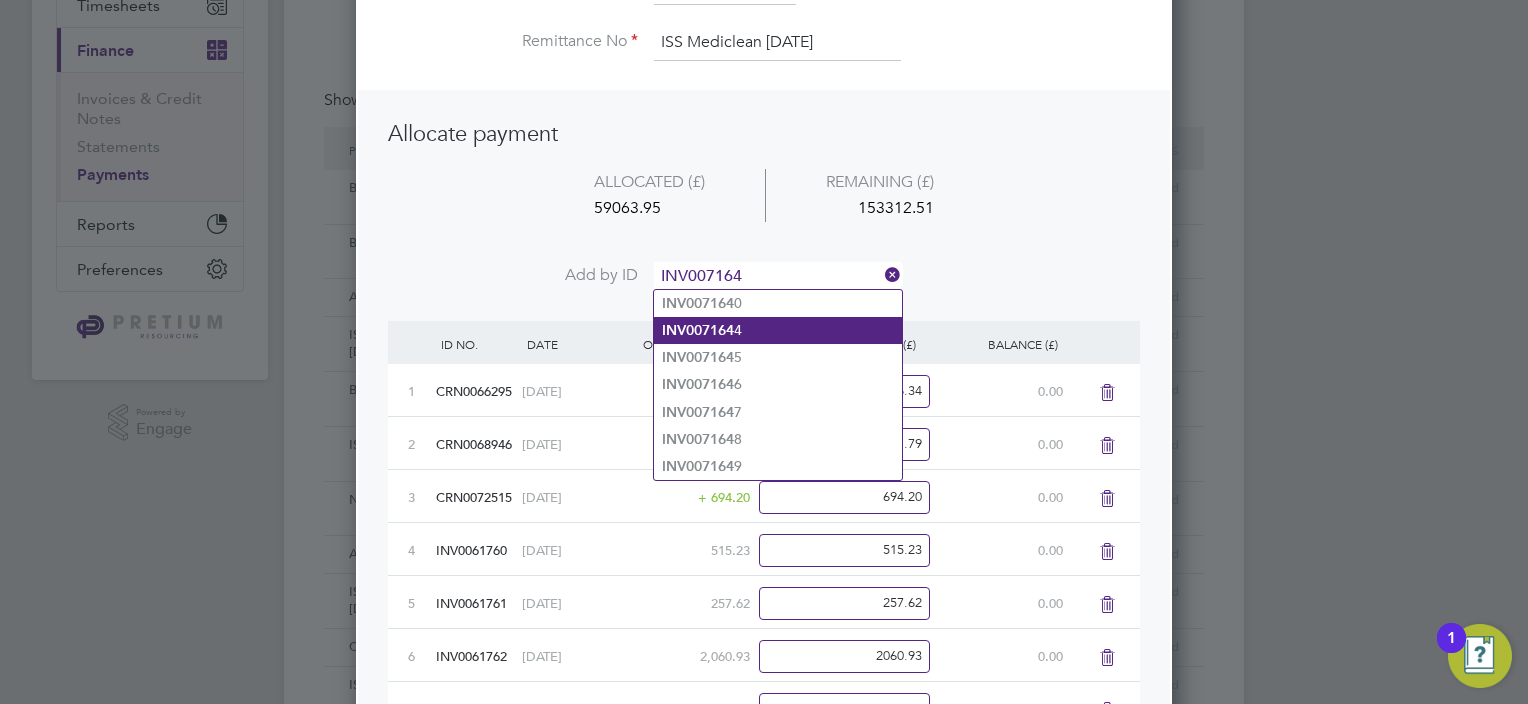 type on "INV007164" 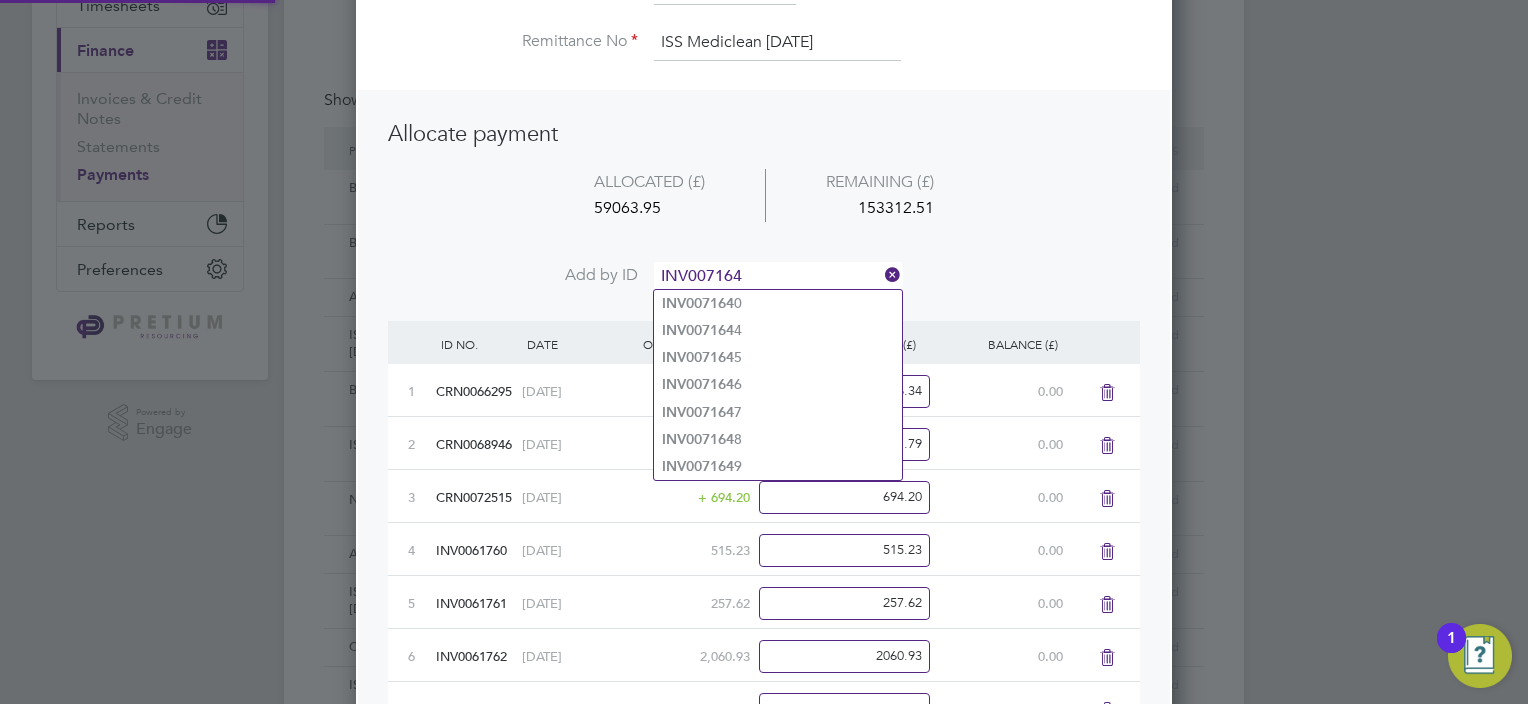 drag, startPoint x: 748, startPoint y: 329, endPoint x: 771, endPoint y: 283, distance: 51.42956 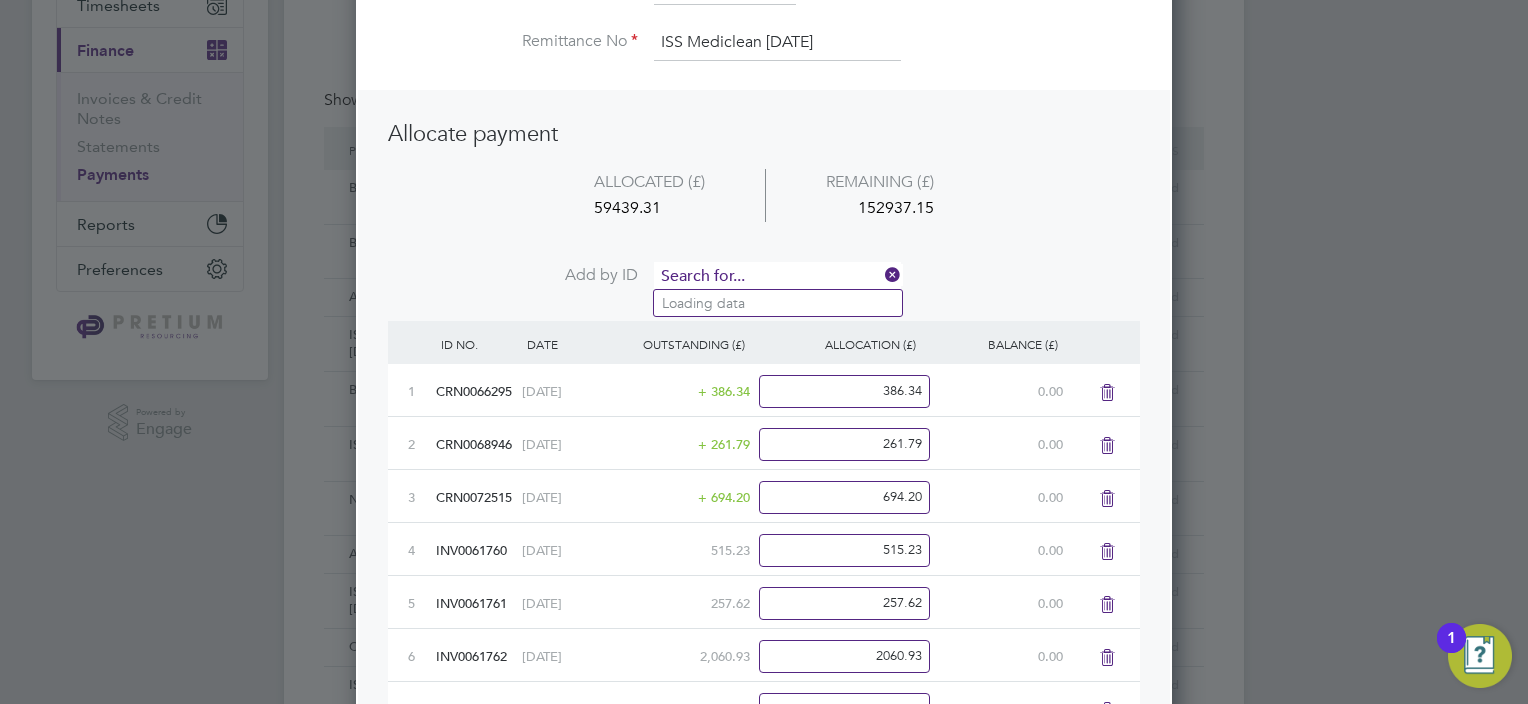 click at bounding box center [777, 277] 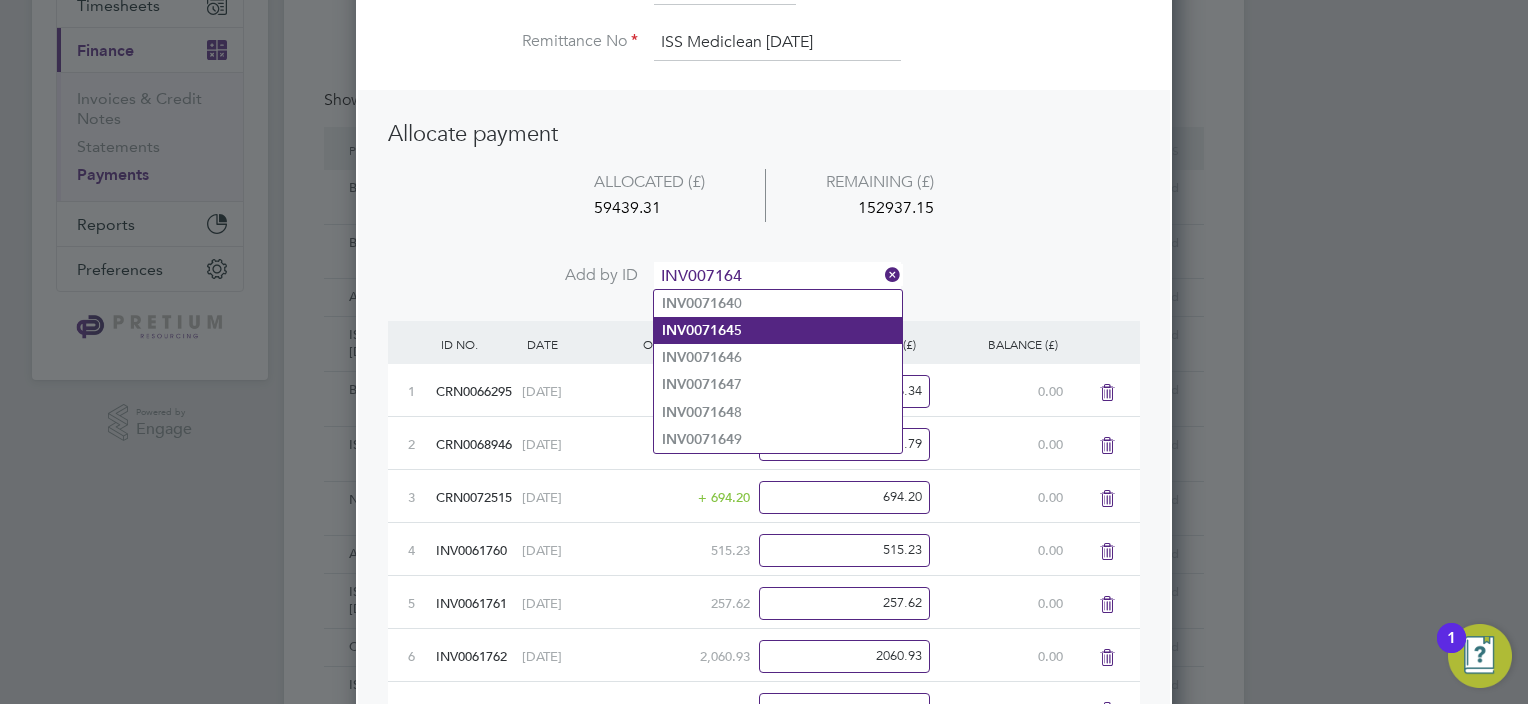 type on "INV007164" 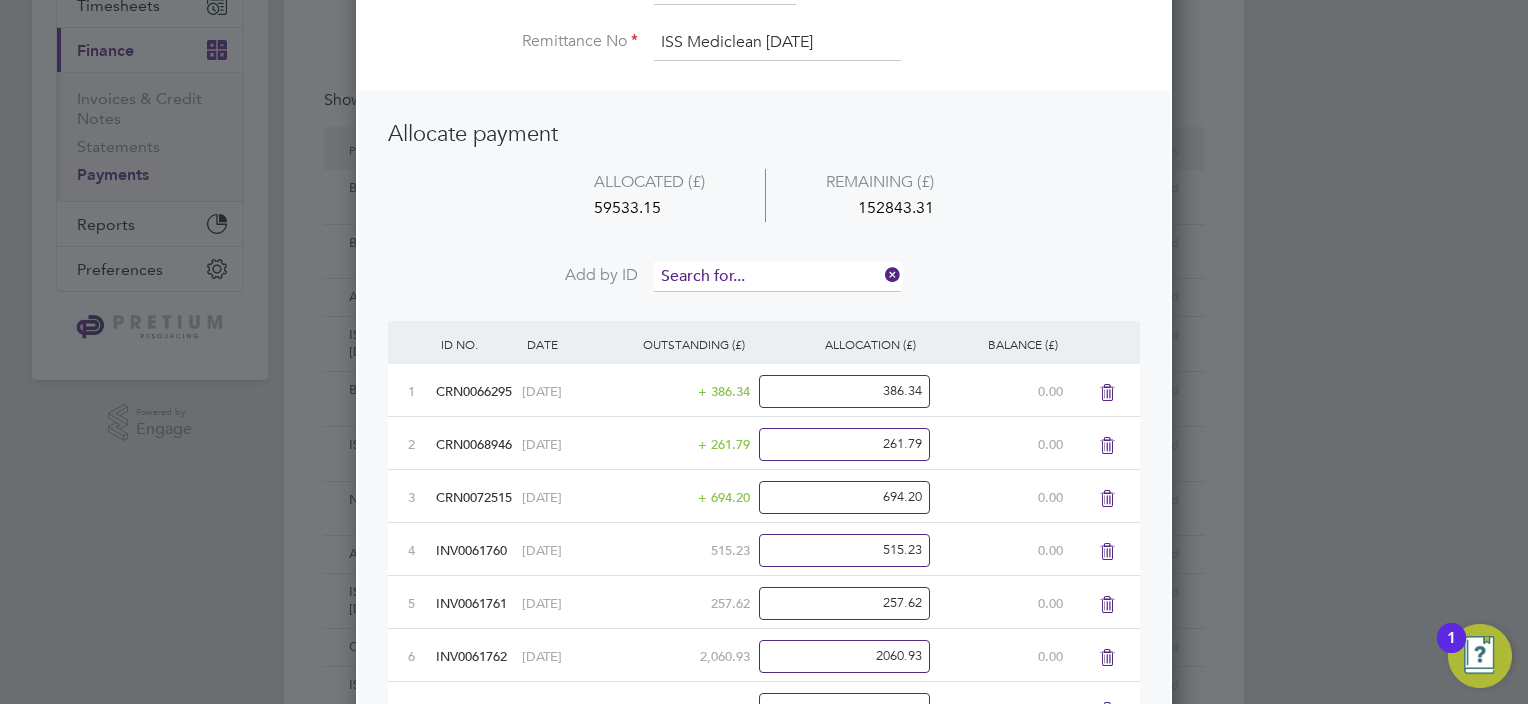 click on "Add by ID" at bounding box center (764, 287) 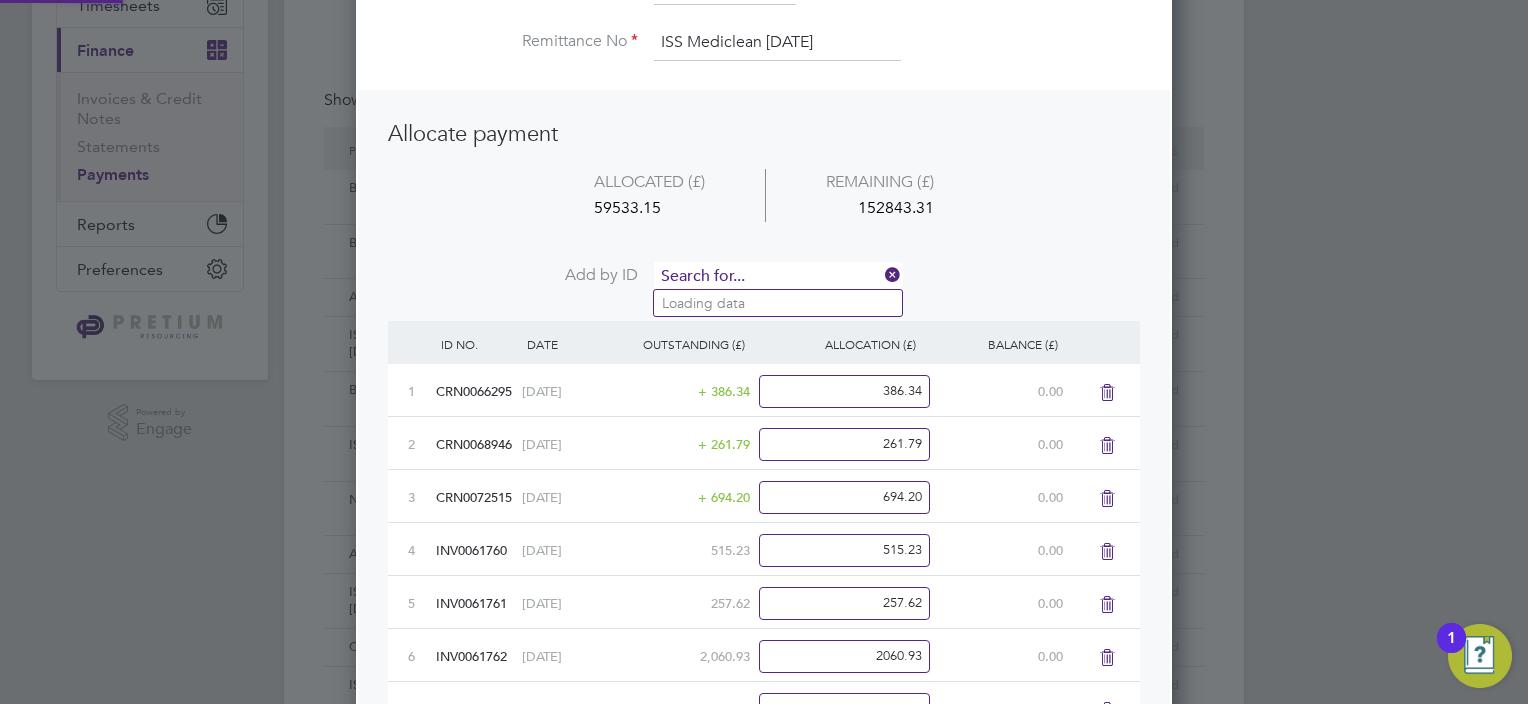 click at bounding box center [777, 277] 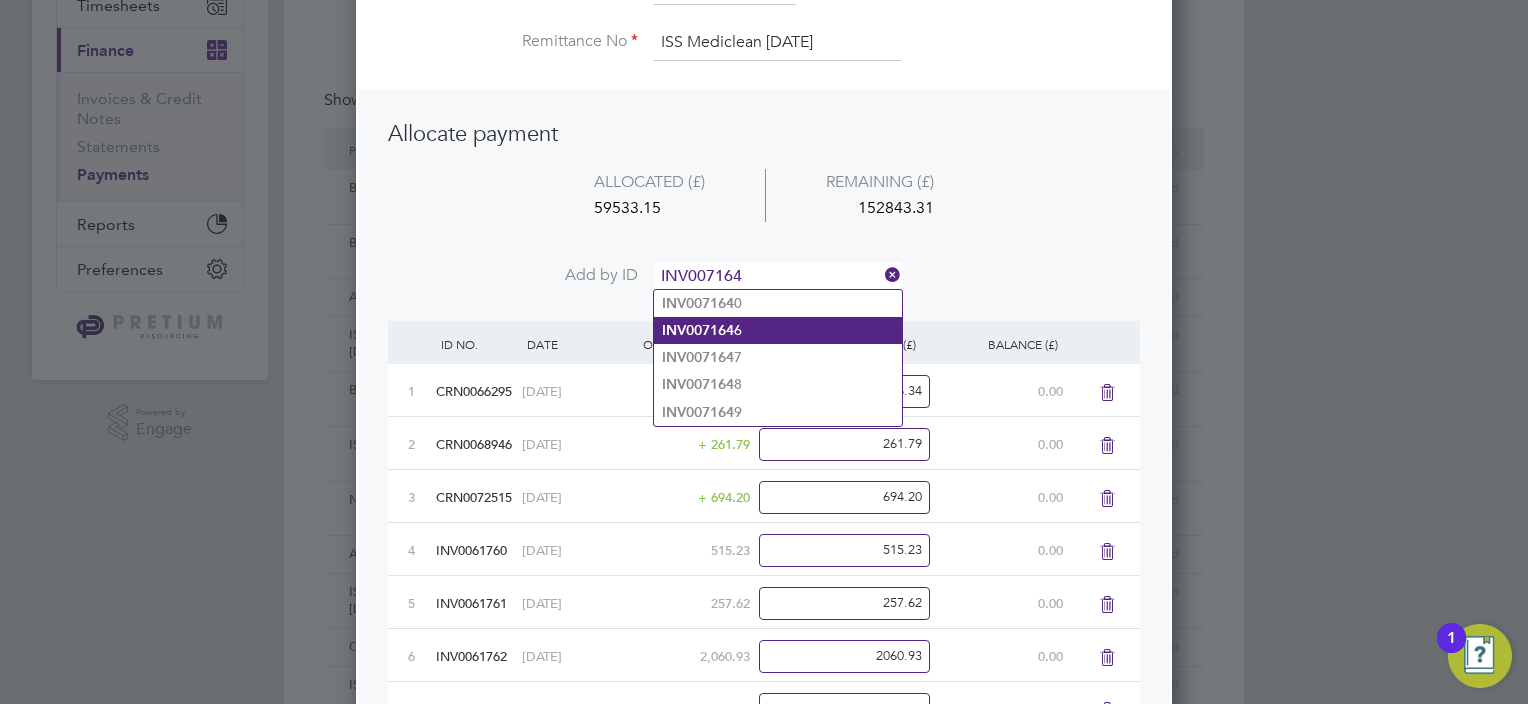 type on "INV007164" 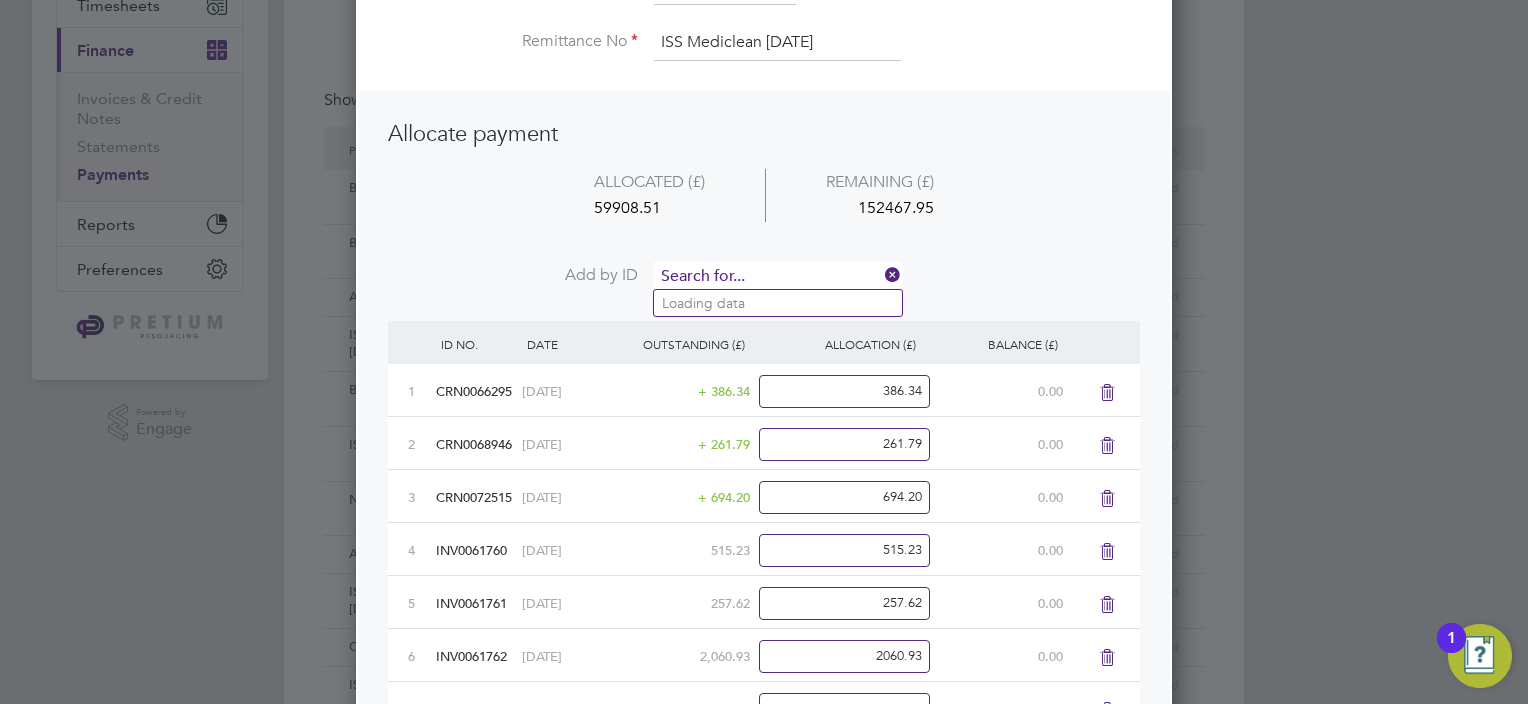 click at bounding box center (777, 277) 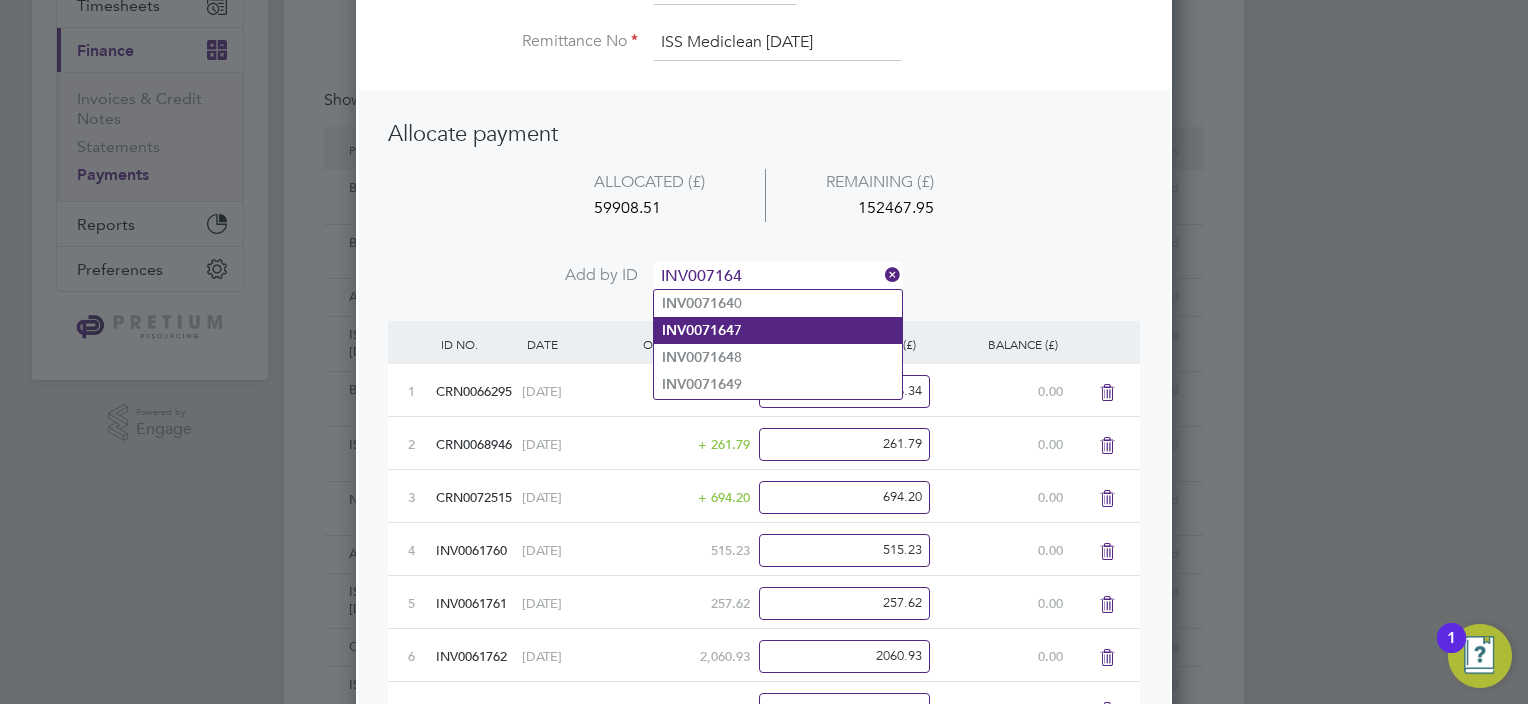type on "INV007164" 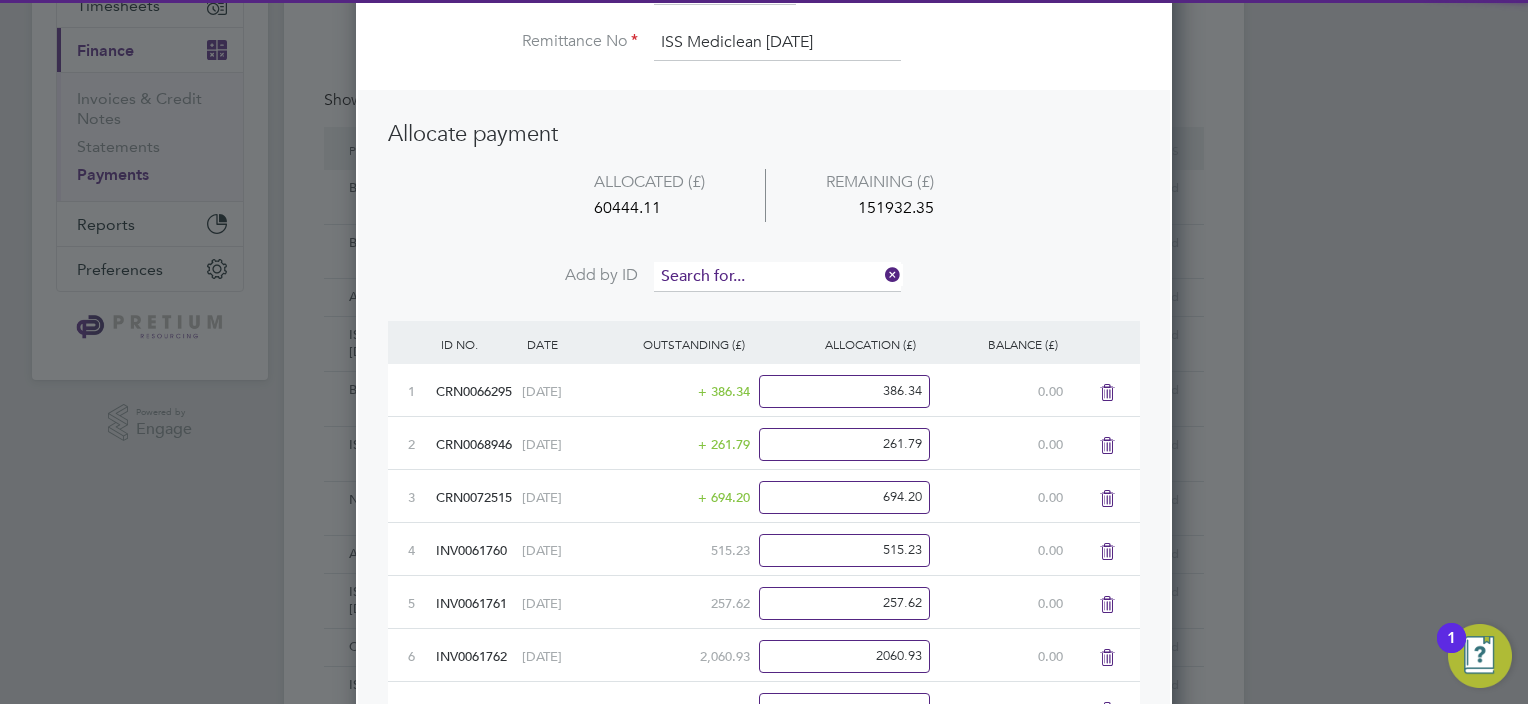 click at bounding box center [777, 277] 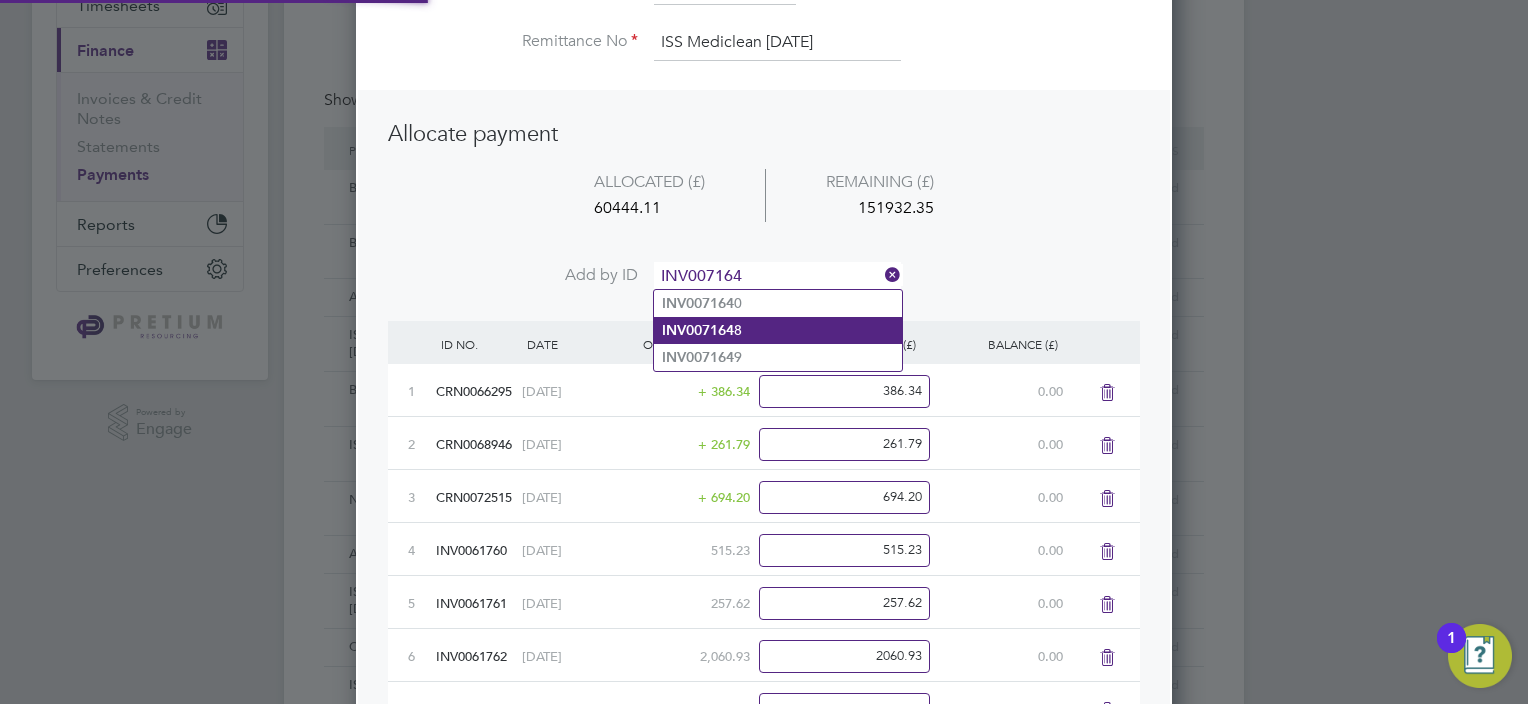 type on "INV007164" 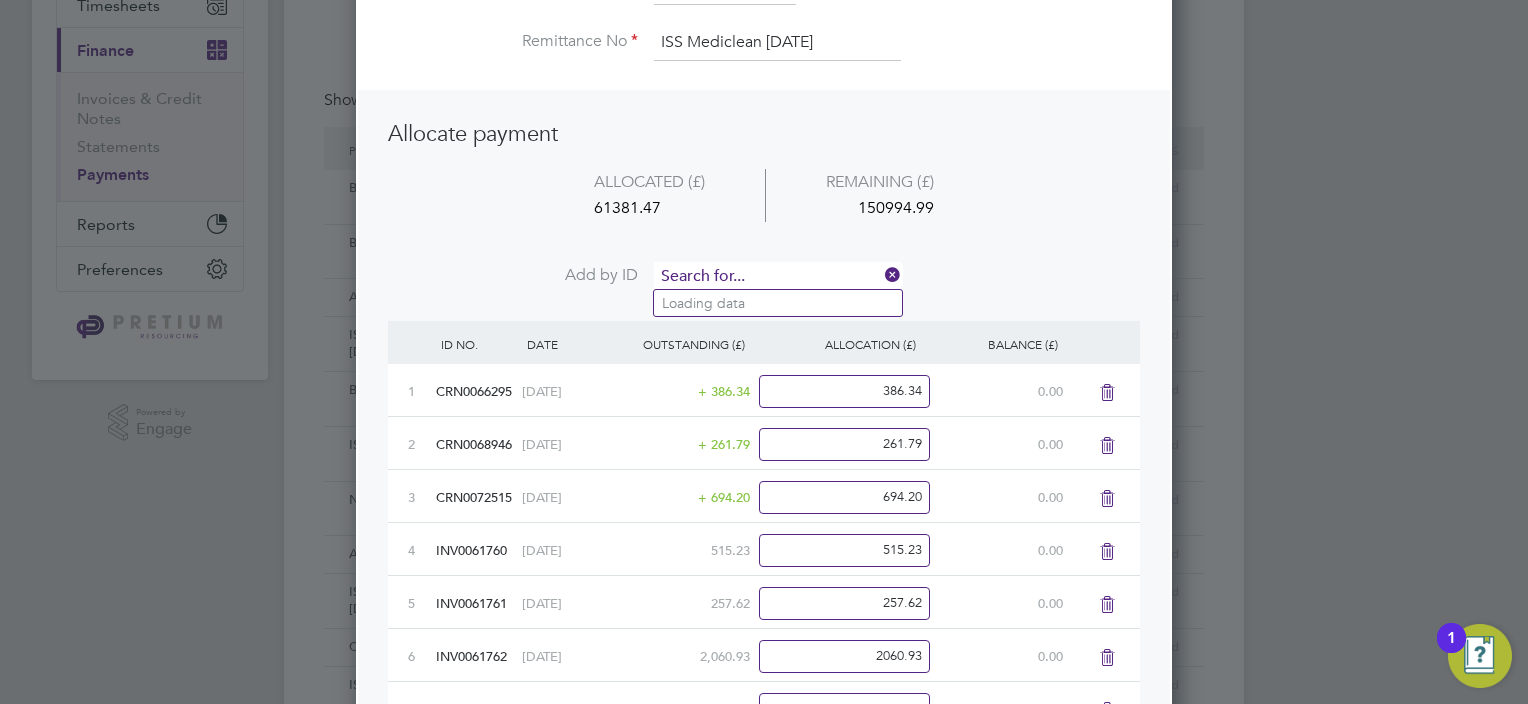 click at bounding box center [777, 277] 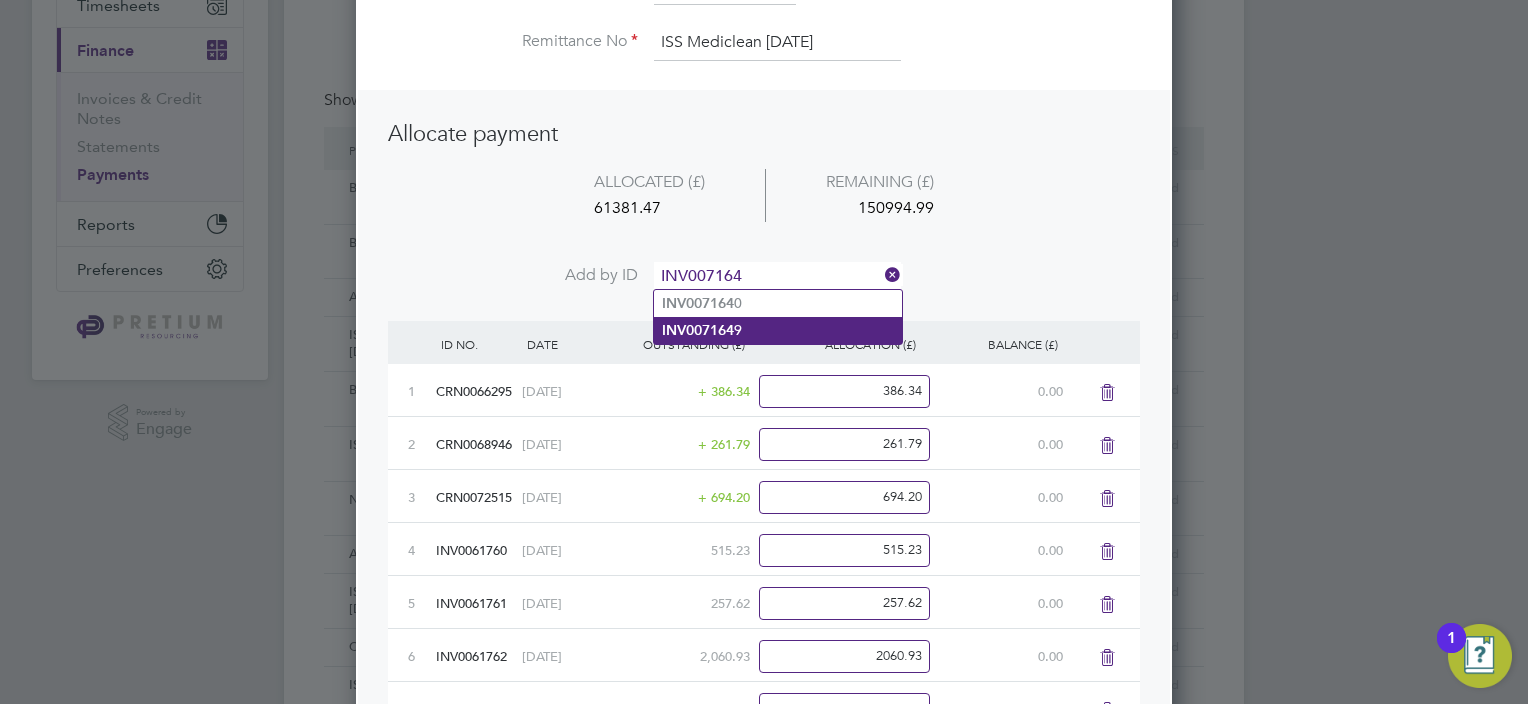 type on "INV007164" 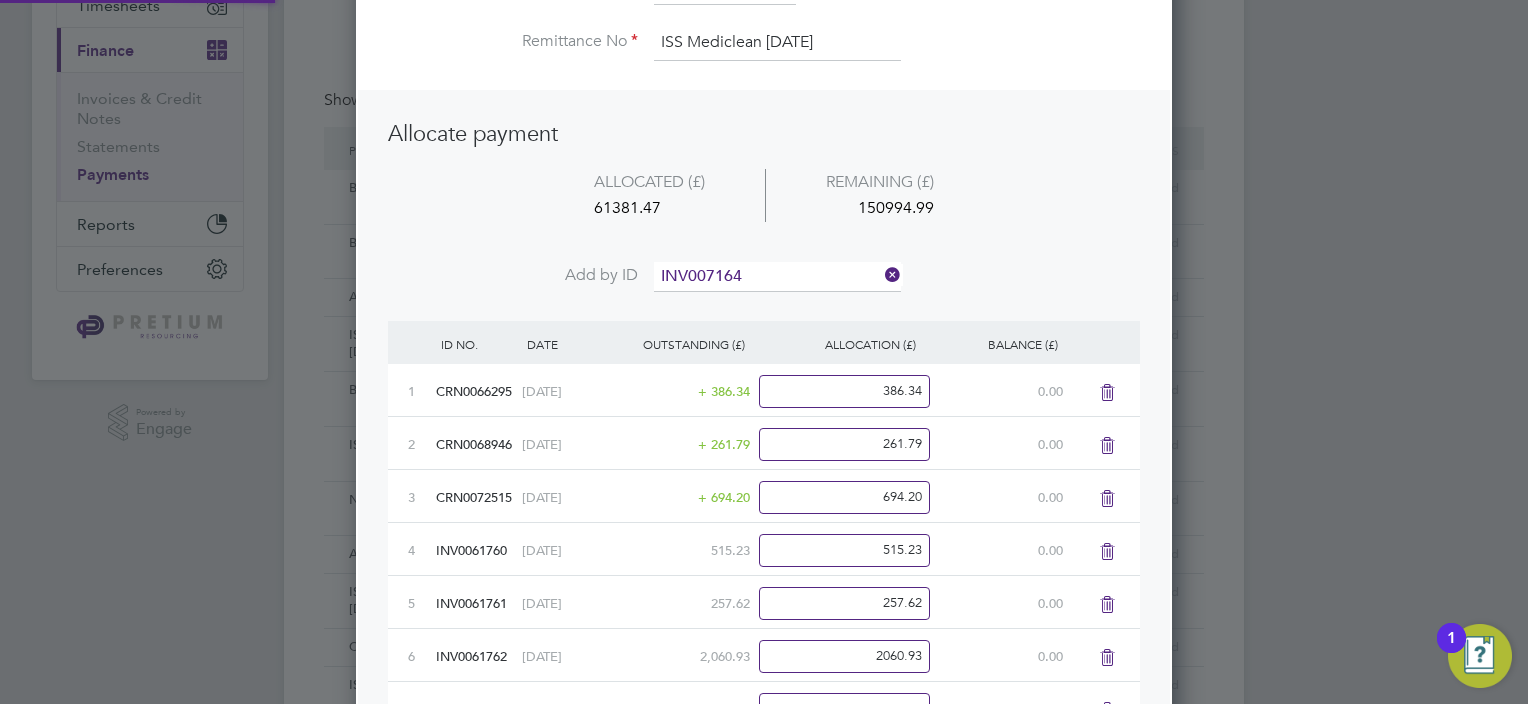 click on "INV007164 9" 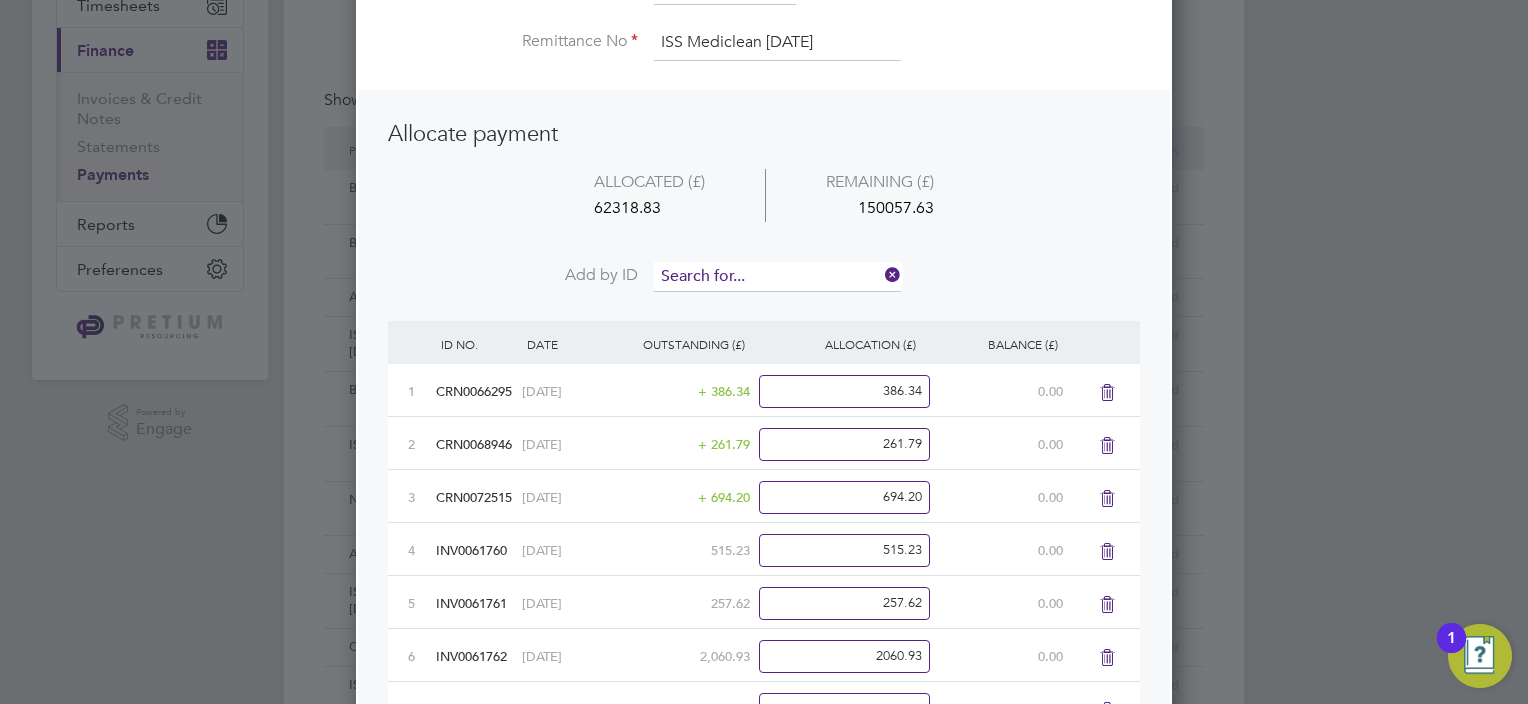 click at bounding box center (777, 277) 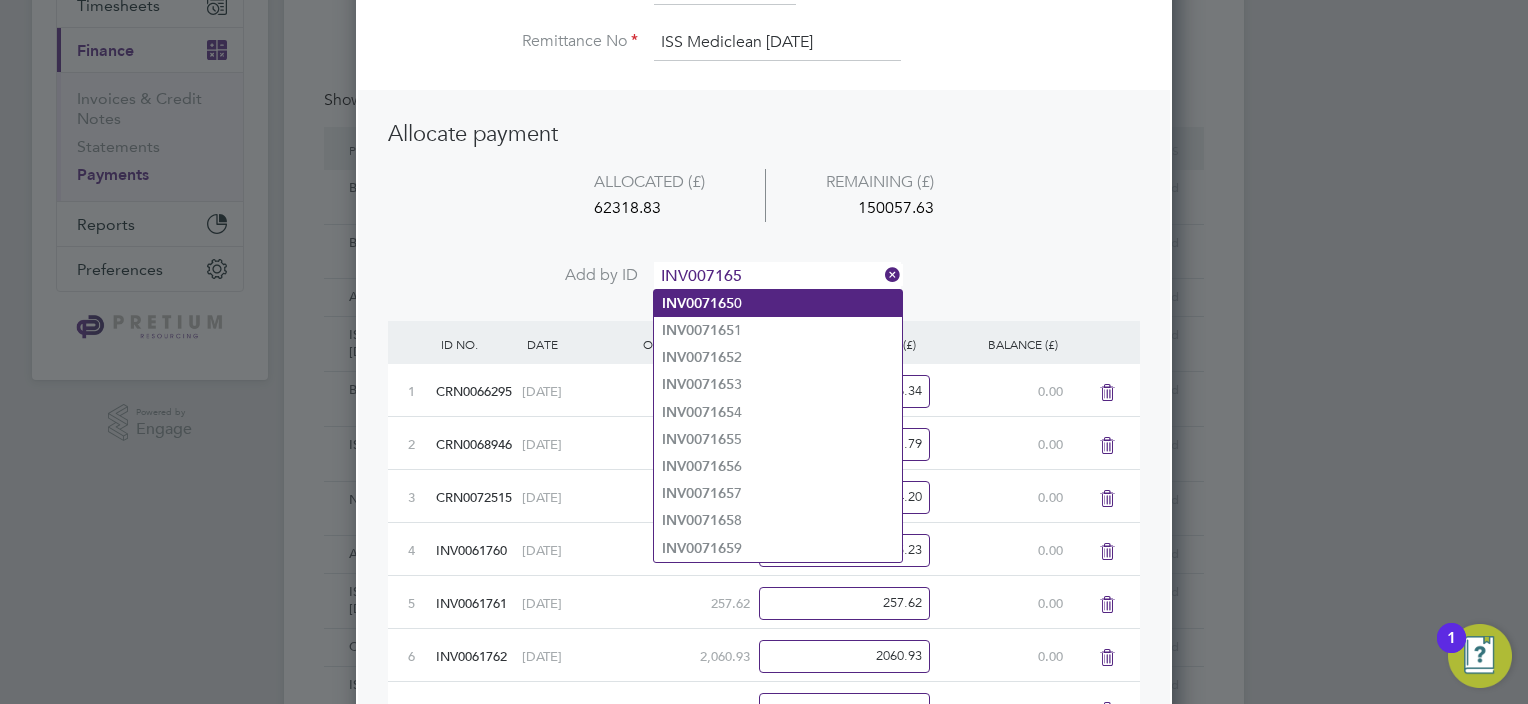 type on "INV007165" 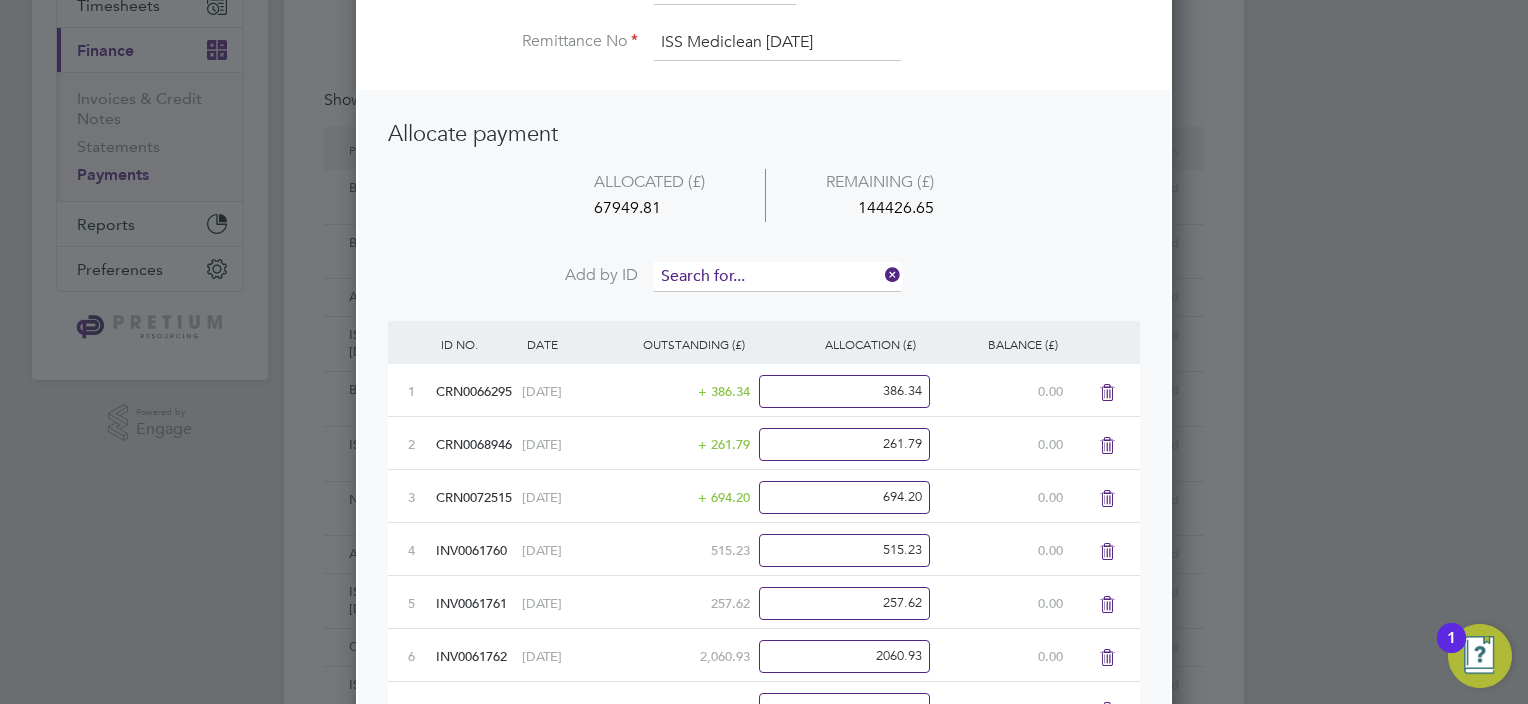 click at bounding box center (777, 277) 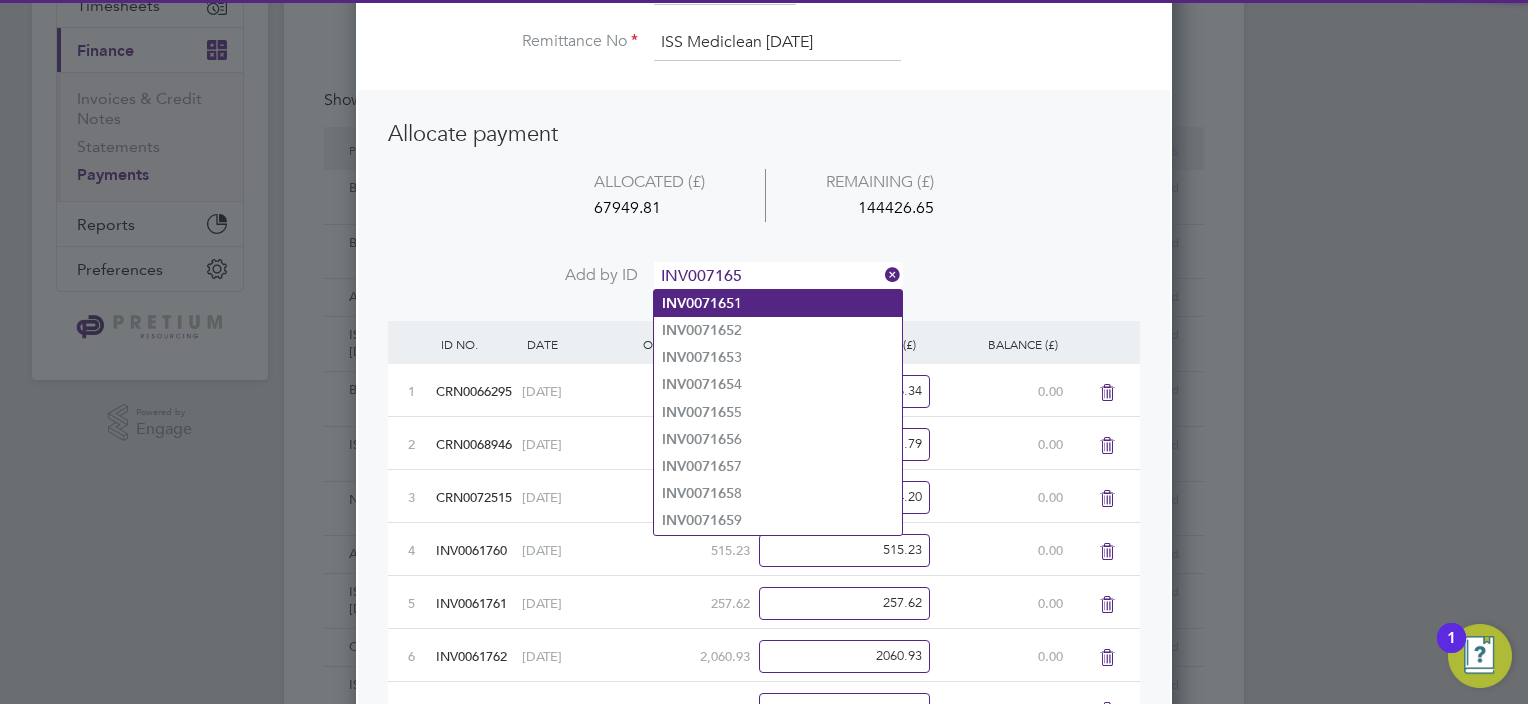 type on "INV007165" 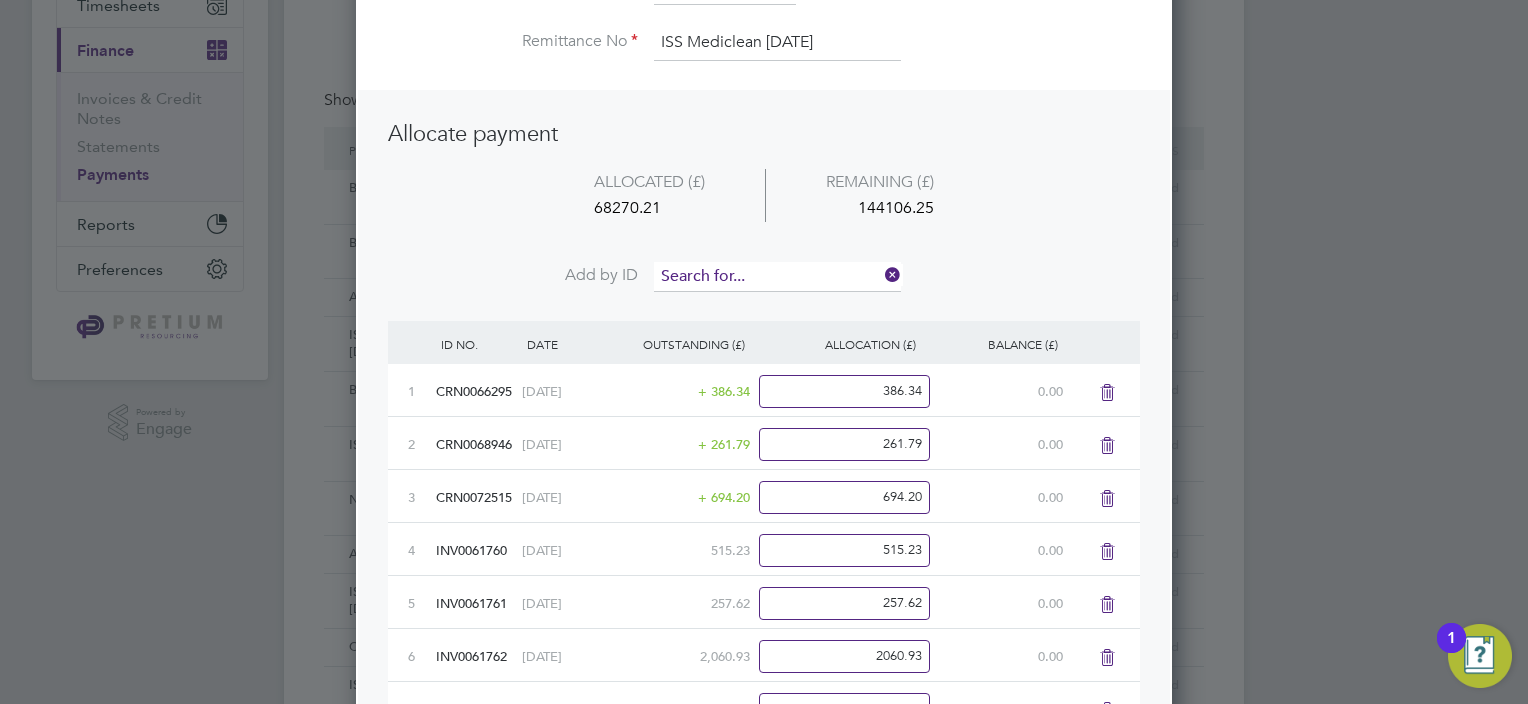 click at bounding box center [777, 277] 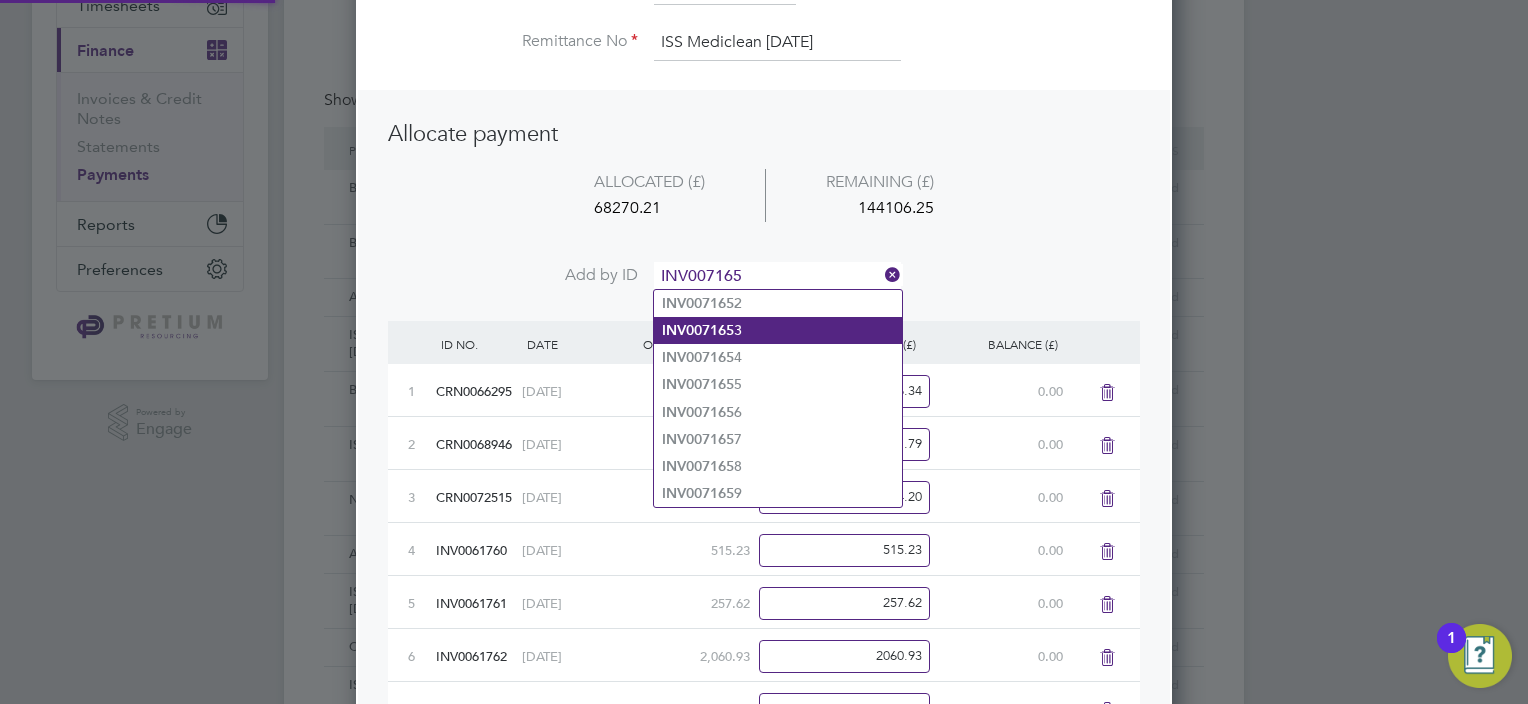 type on "INV007165" 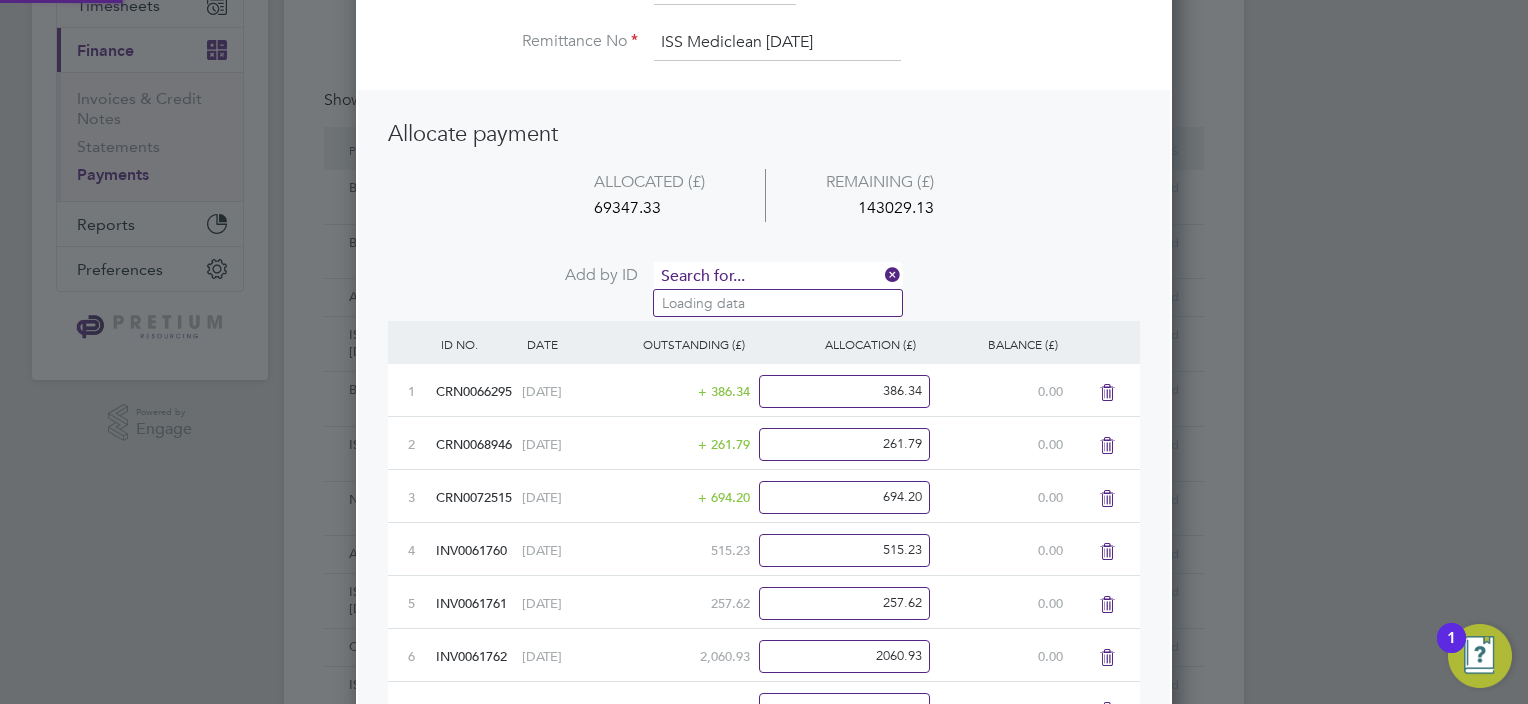 click at bounding box center [777, 277] 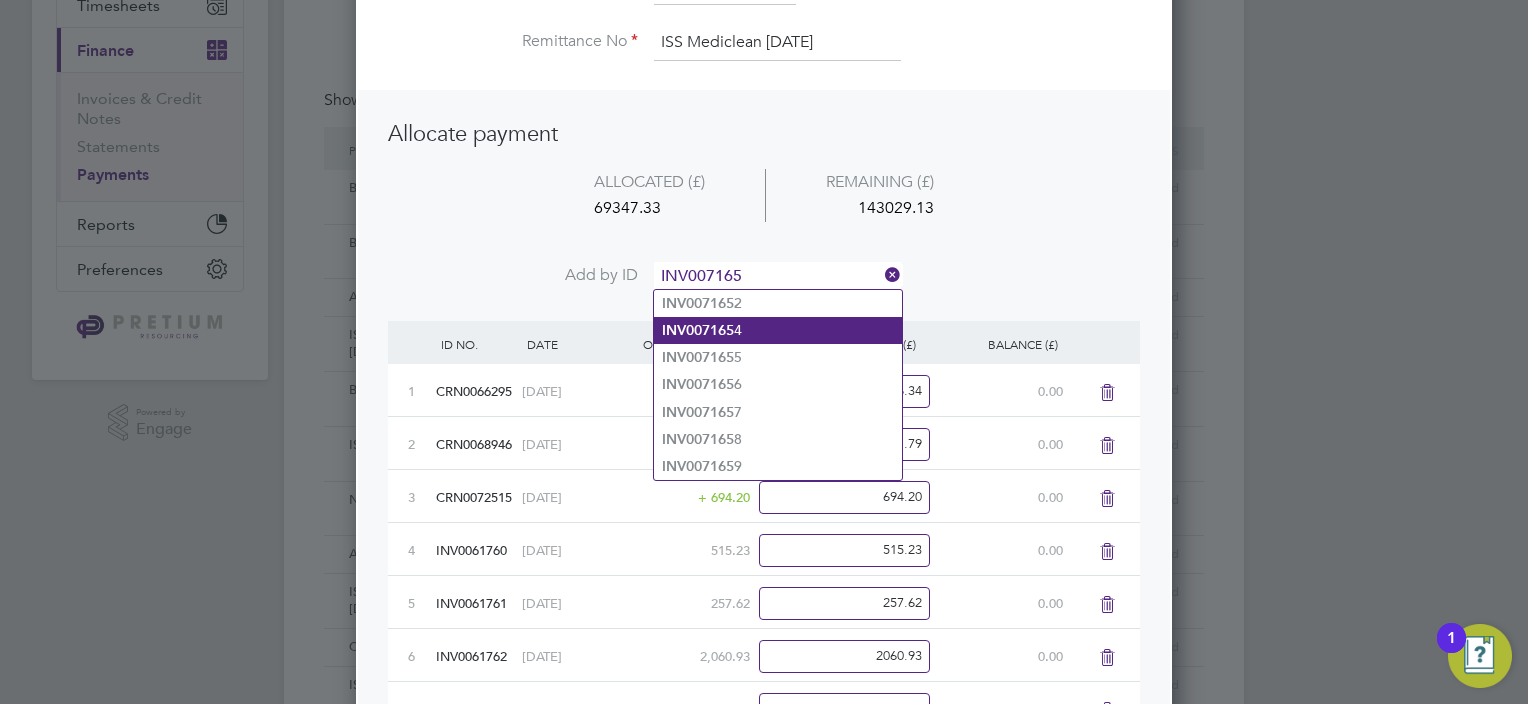 type on "INV007165" 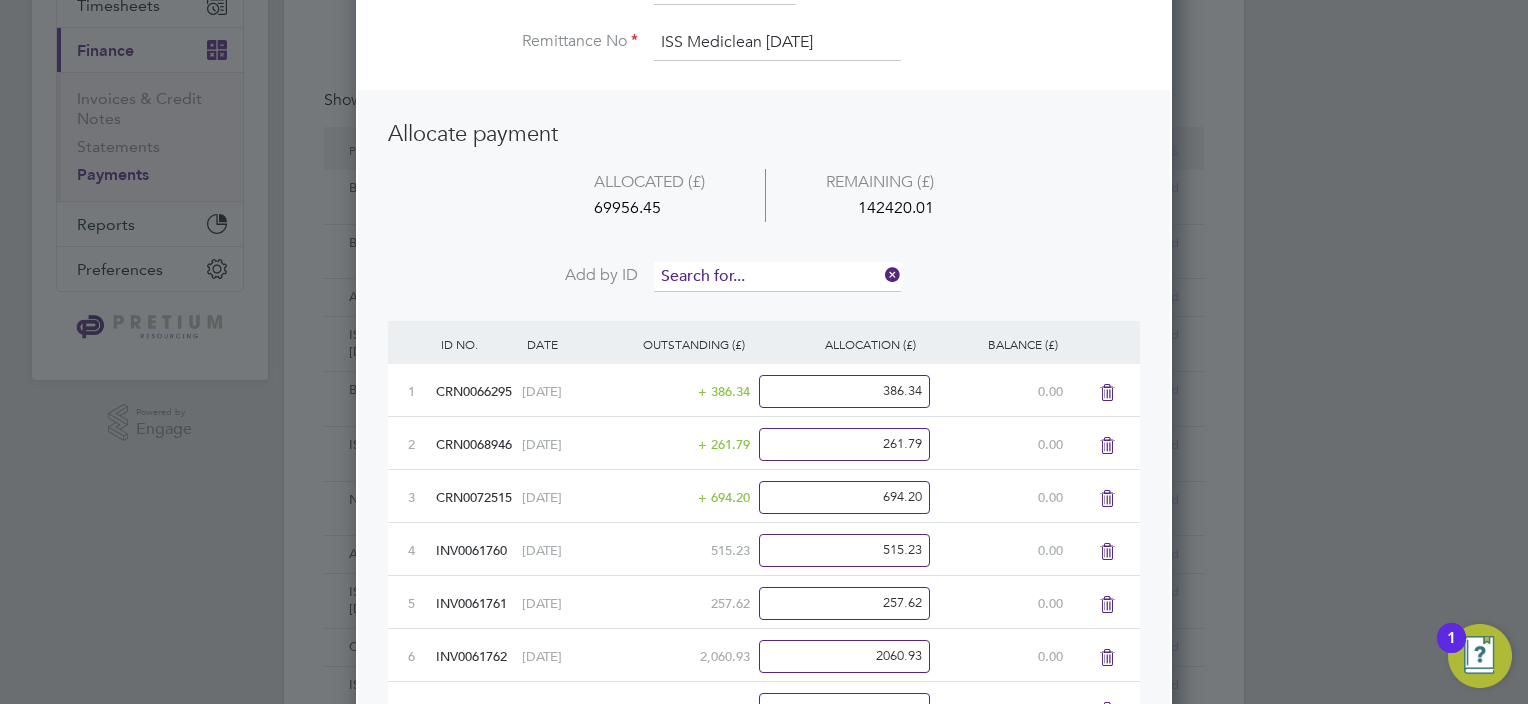 click at bounding box center (777, 277) 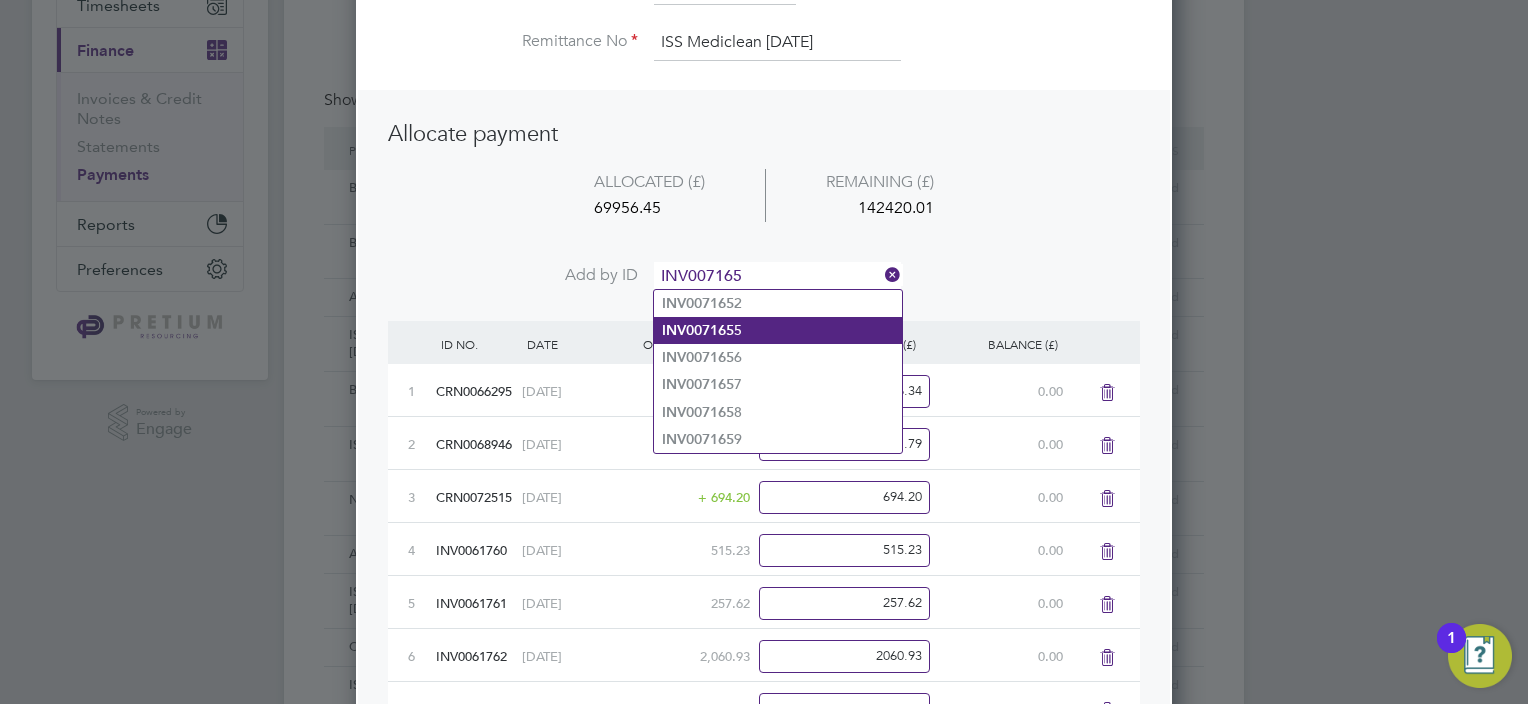 type on "INV007165" 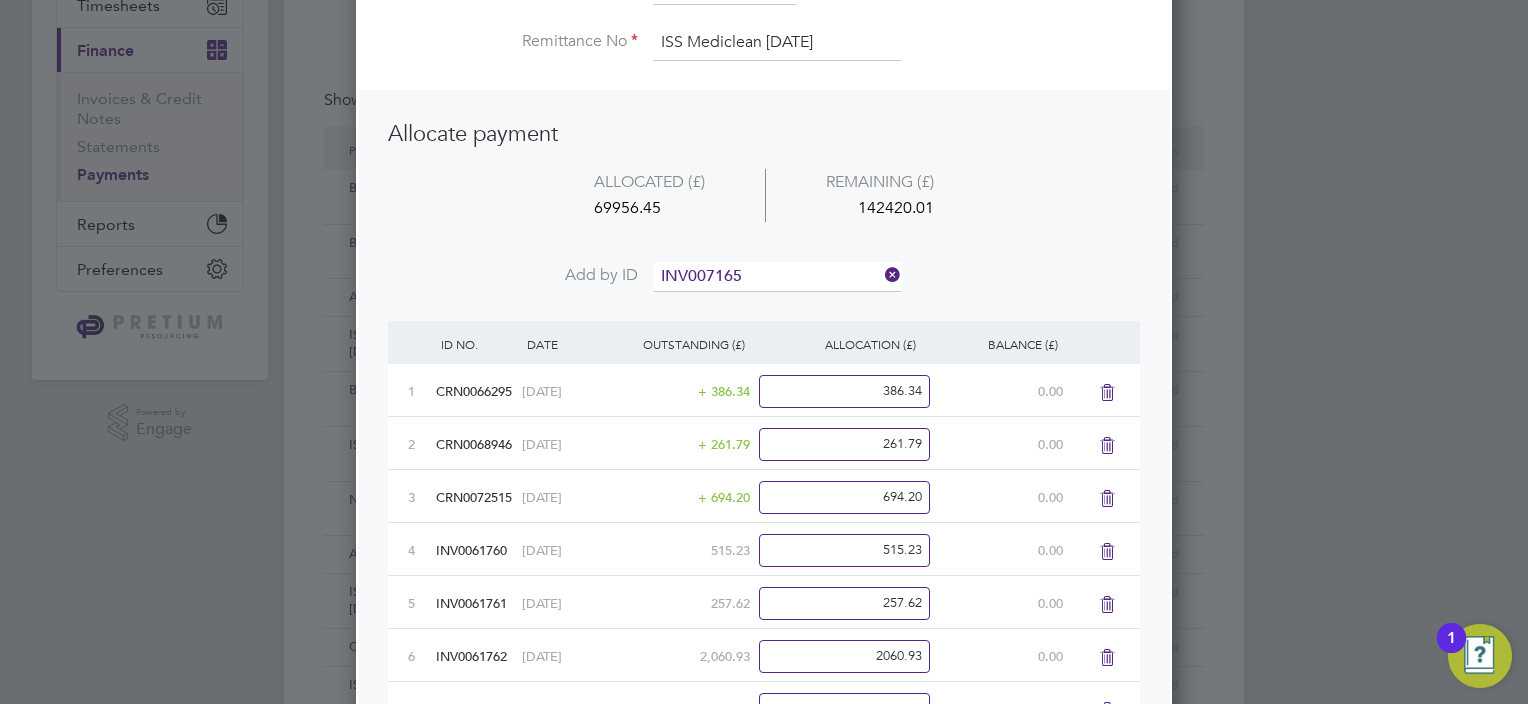 click on "INV007165 5" 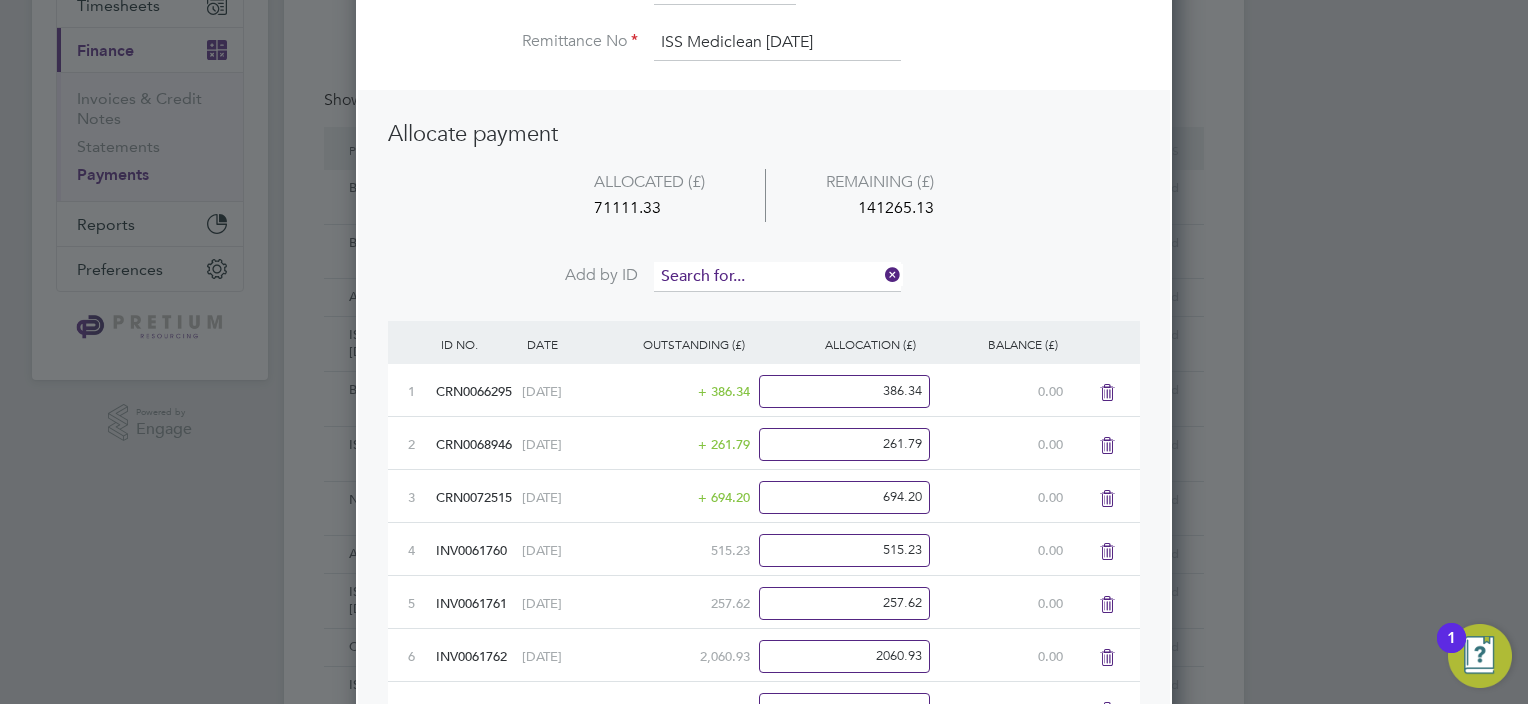 click at bounding box center (777, 277) 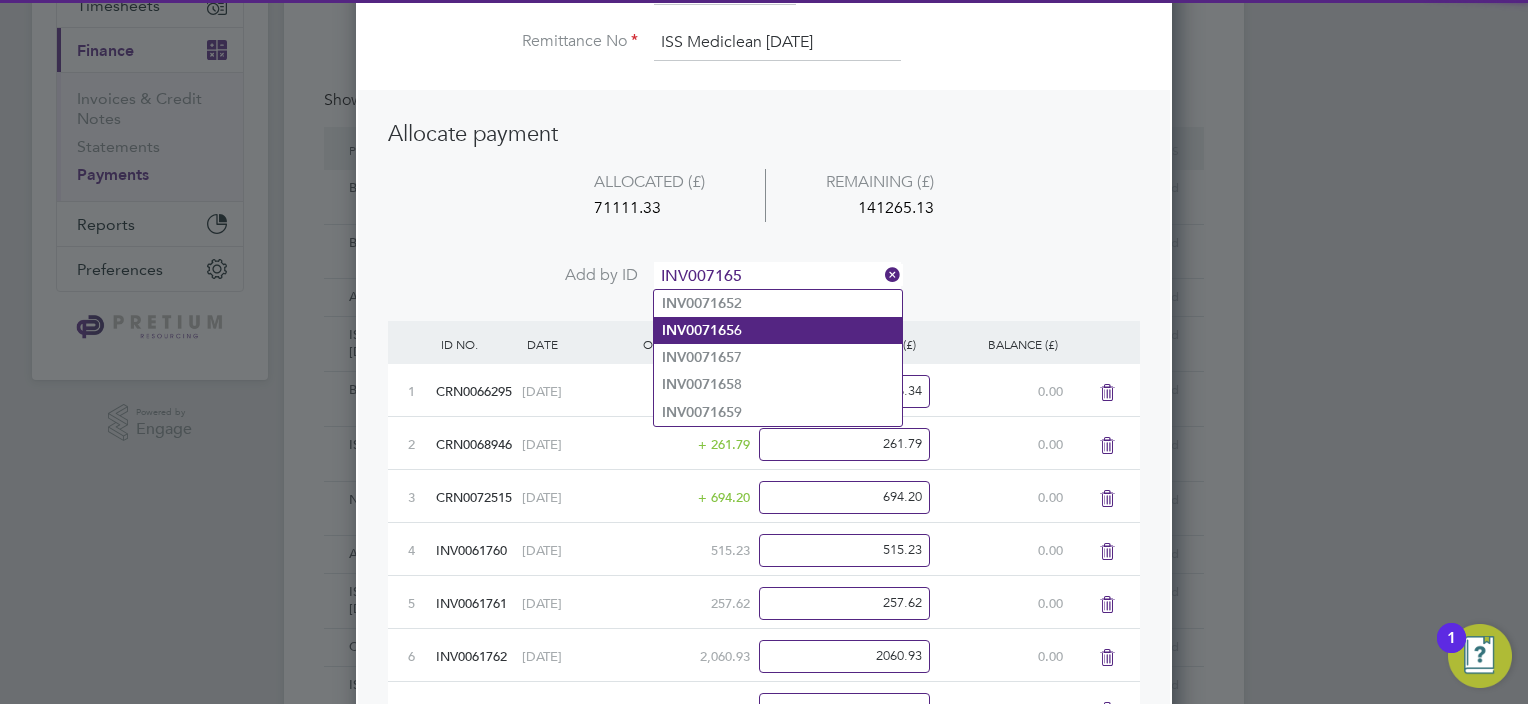 type on "INV007165" 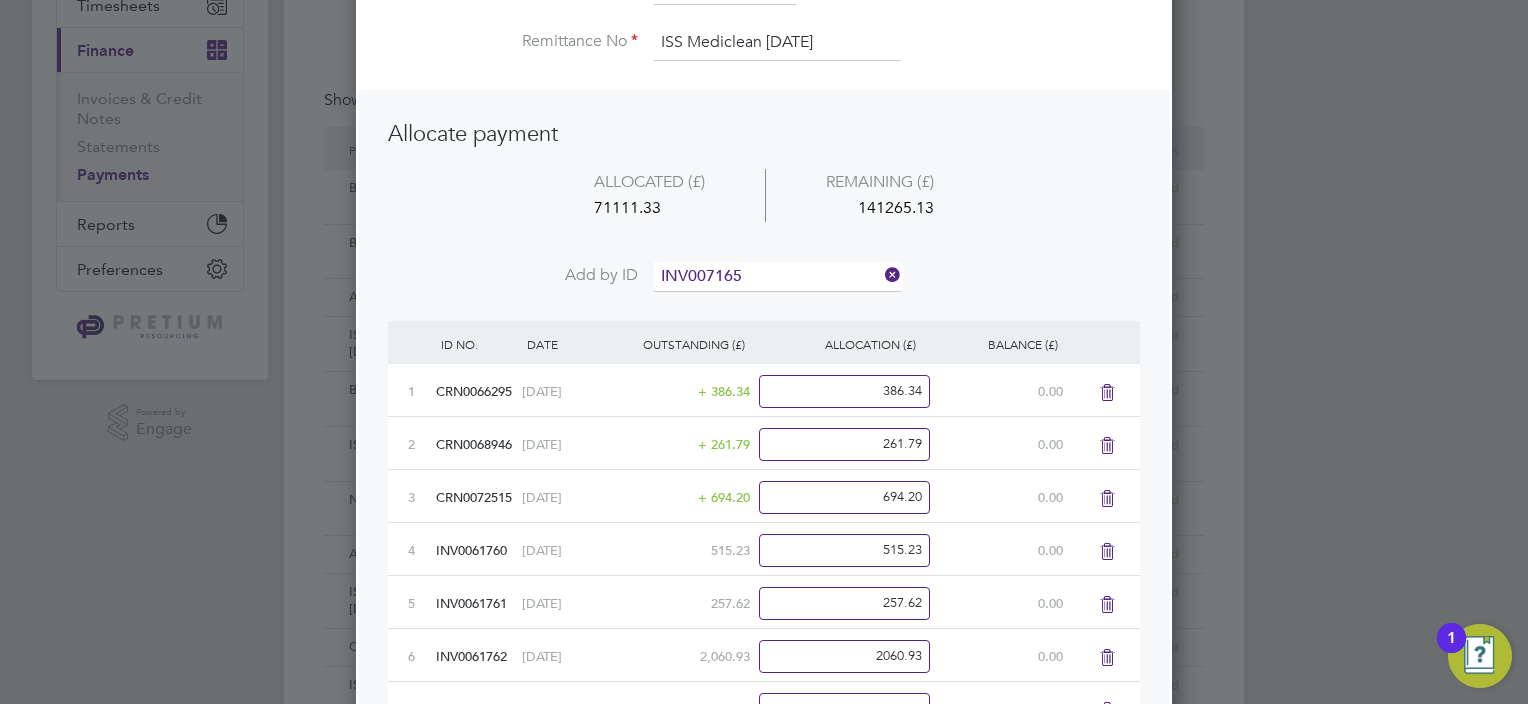 click on "INV007165 6" 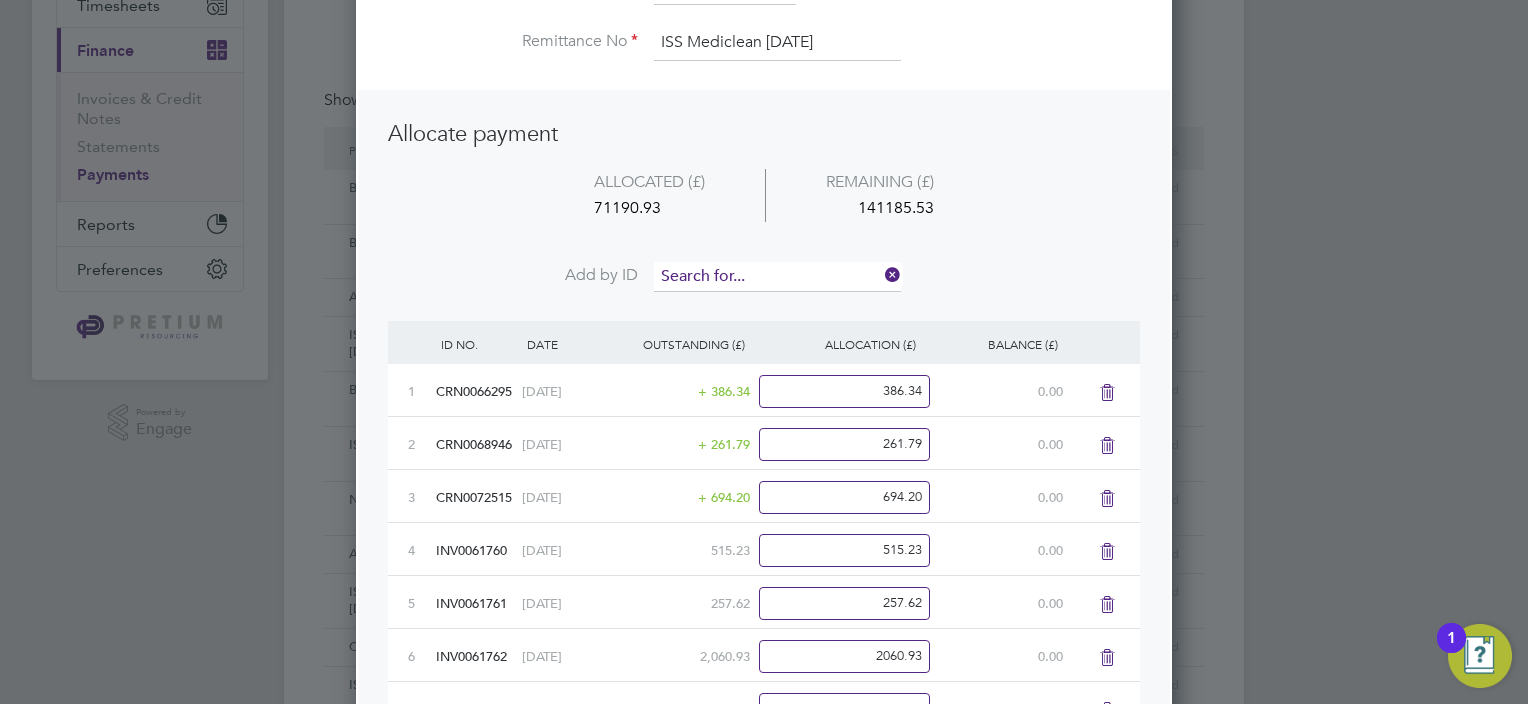 click at bounding box center [777, 277] 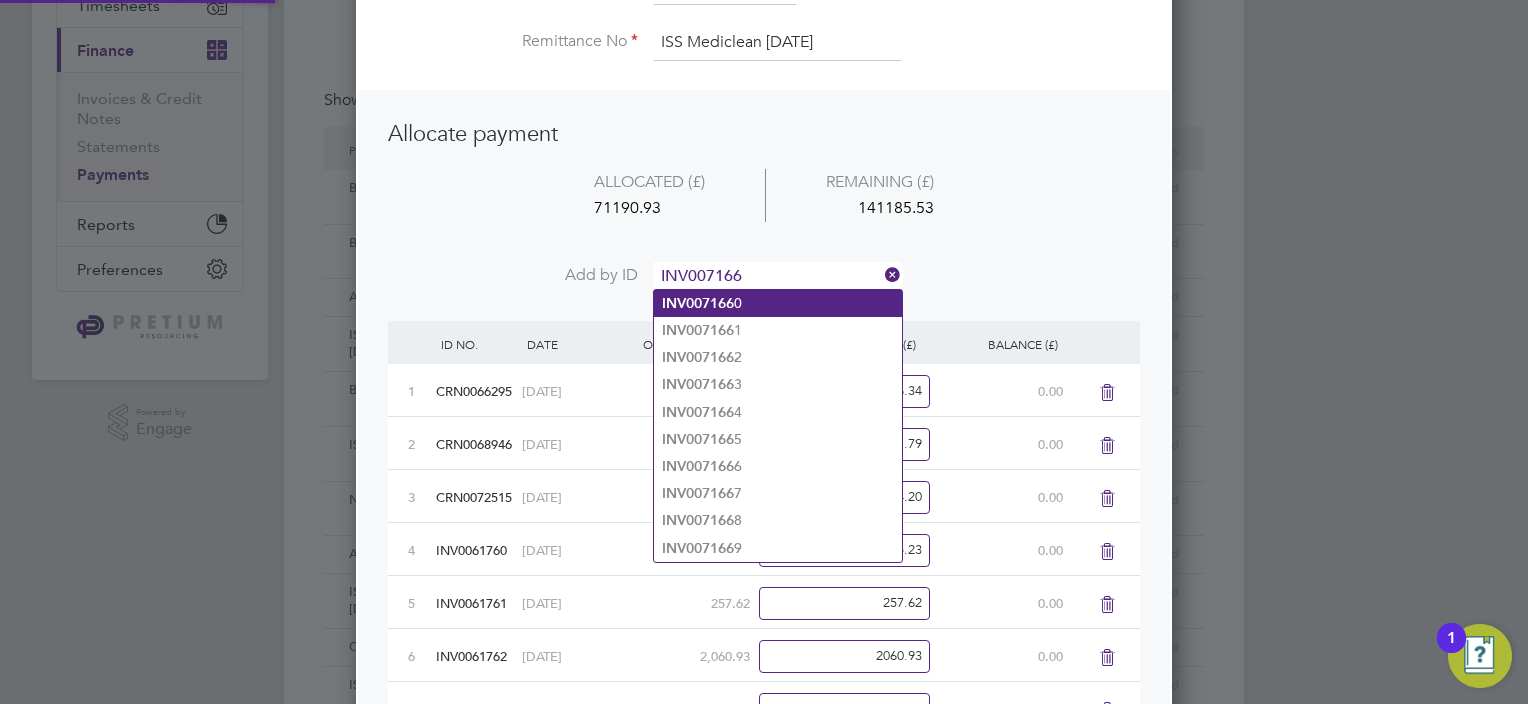 type 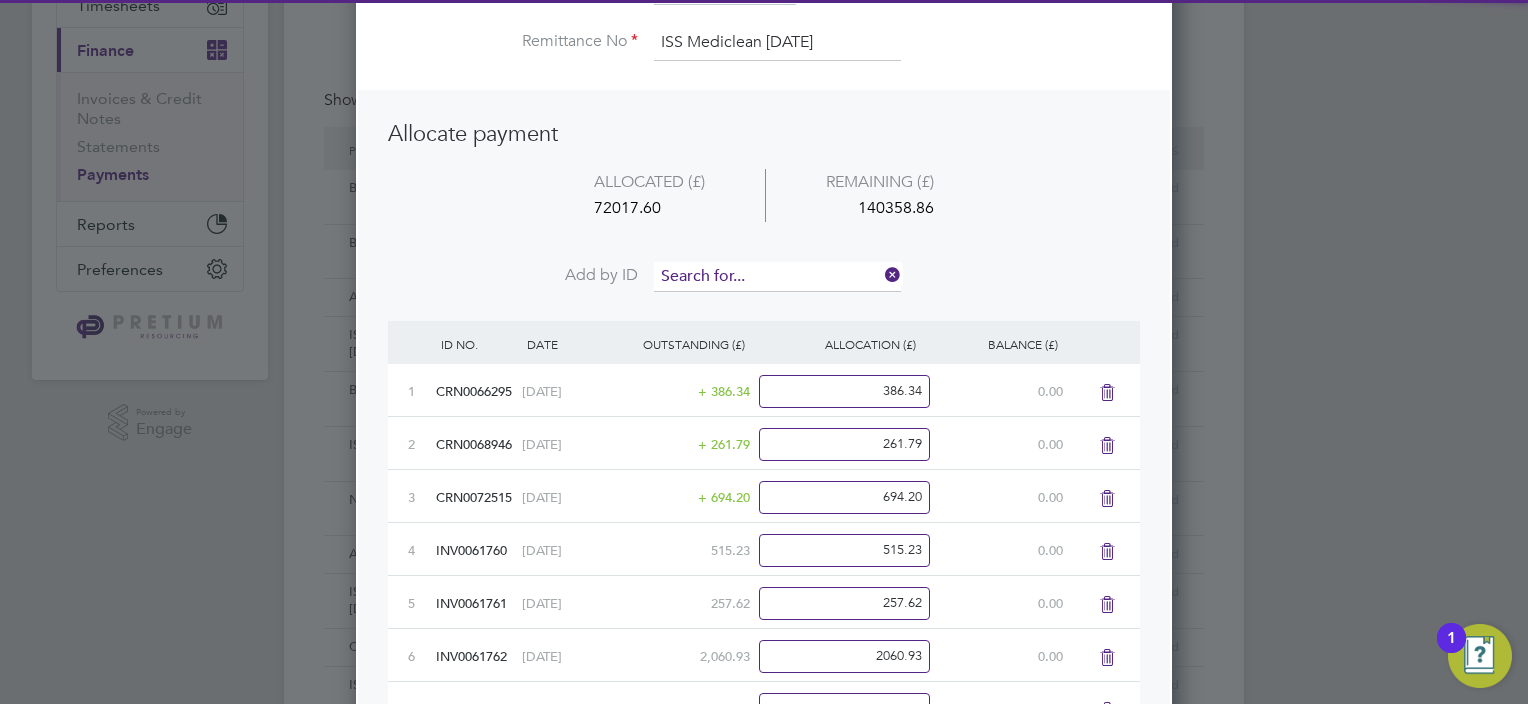 click at bounding box center (777, 277) 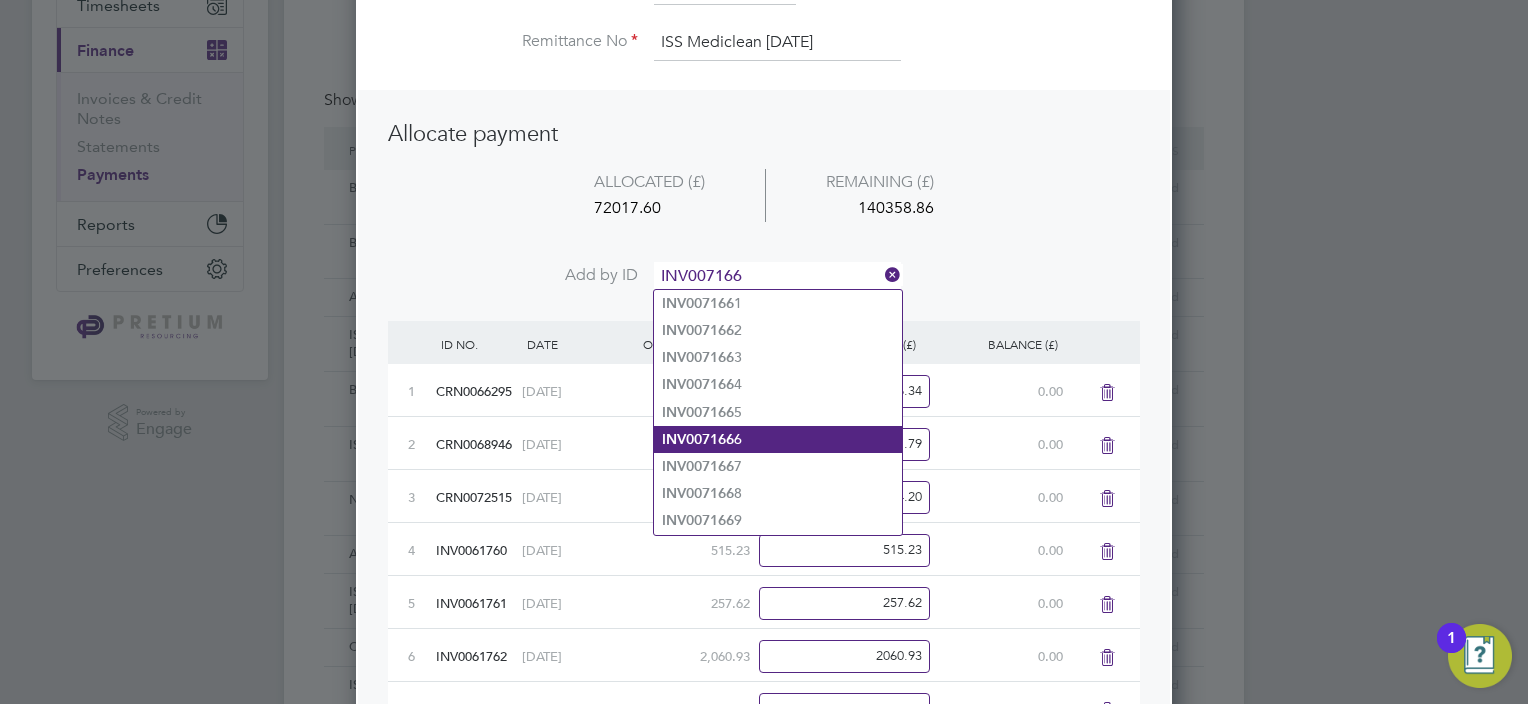 click on "INV007166 6" 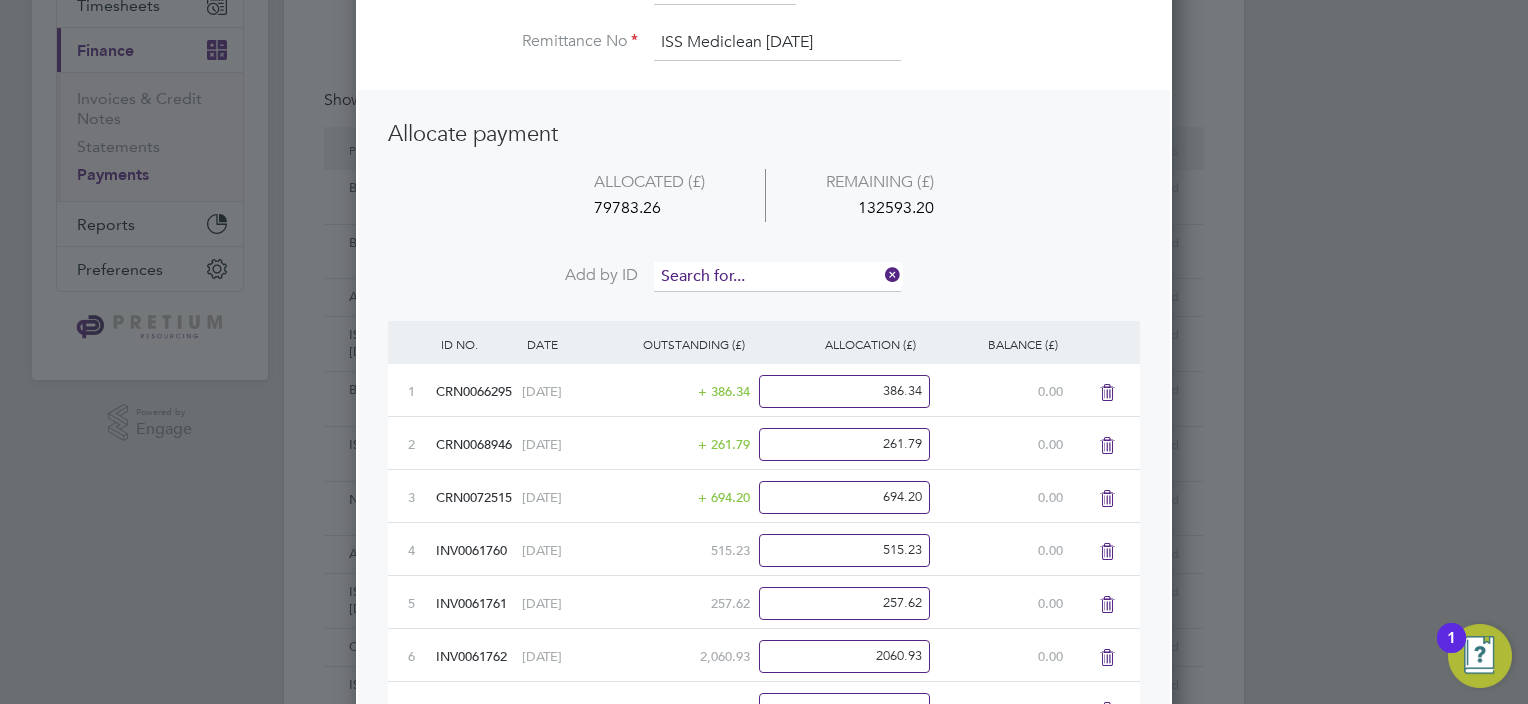click at bounding box center (777, 277) 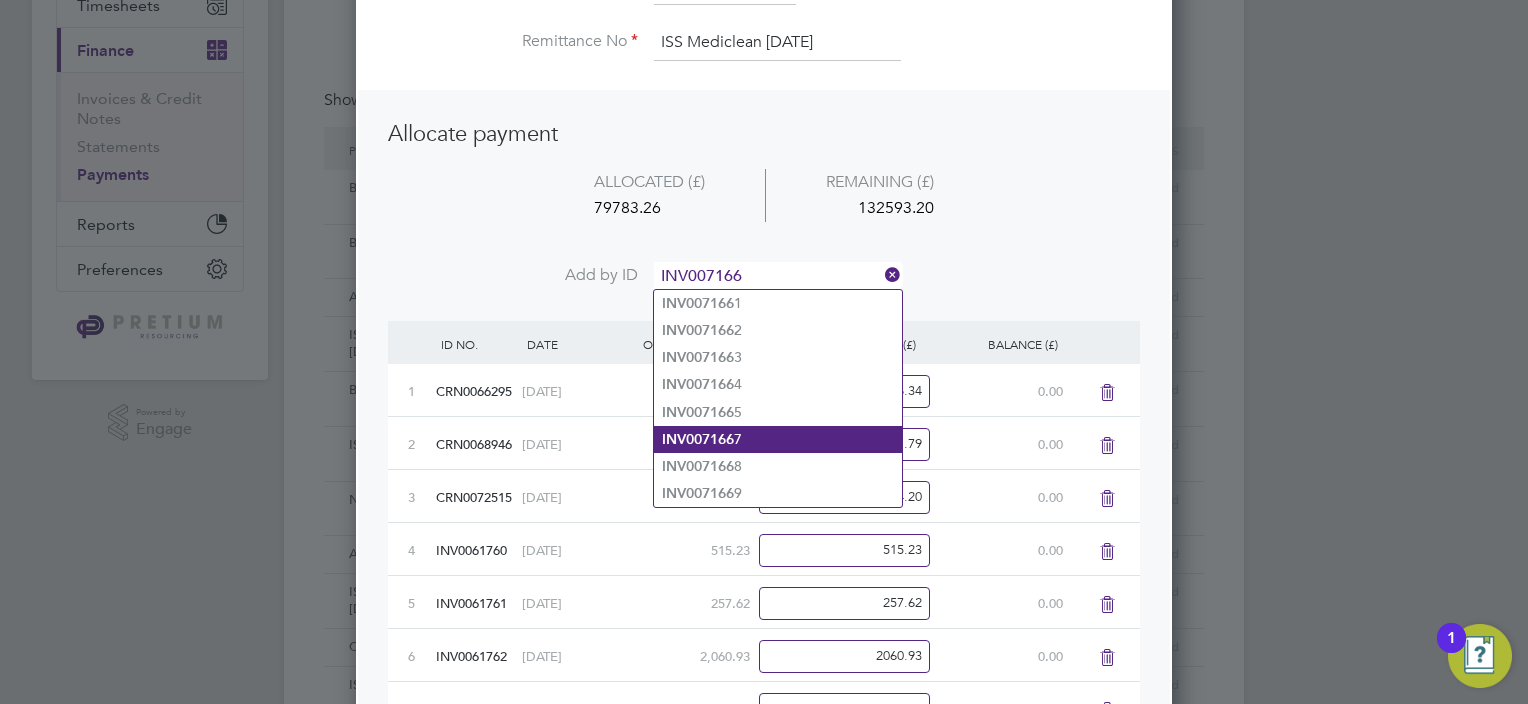 click on "INV007166 7" 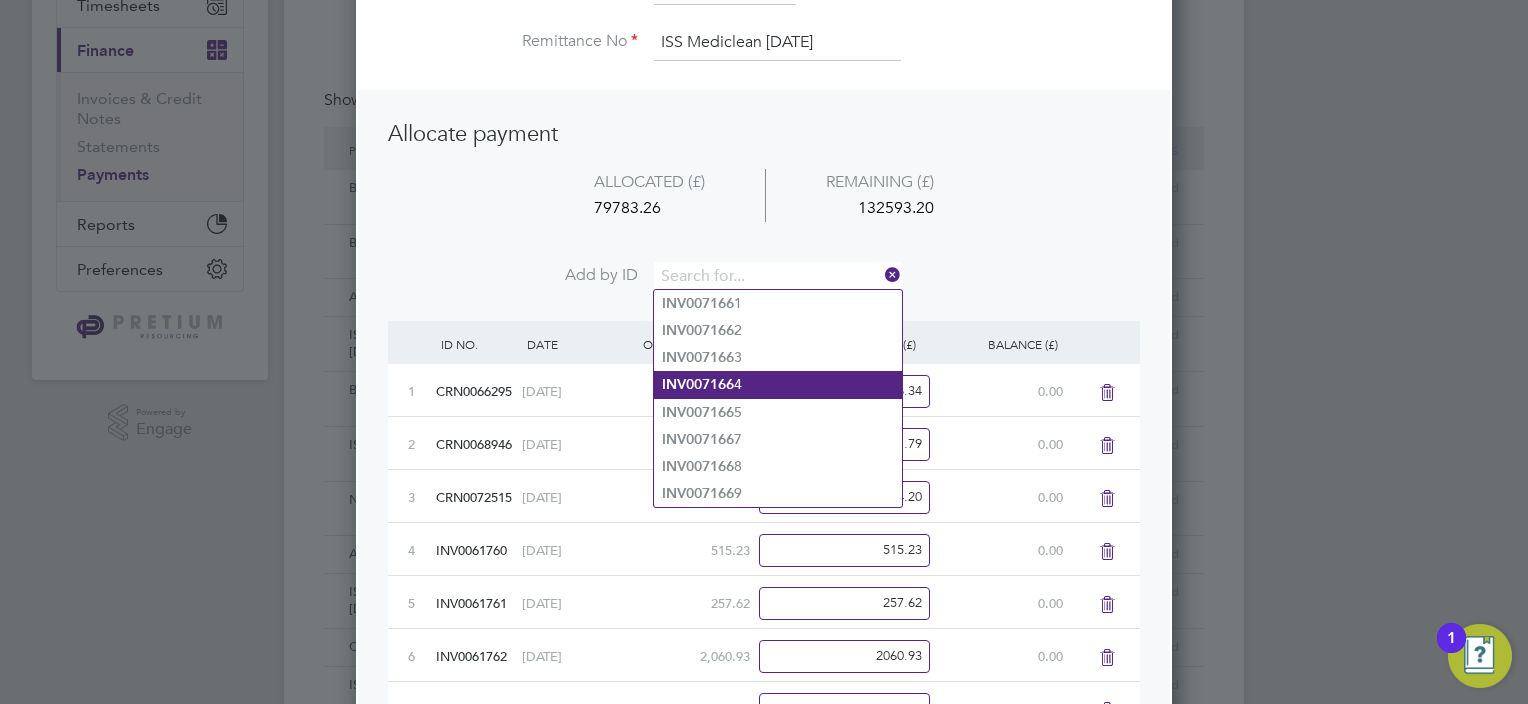 scroll, scrollTop: 9, scrollLeft: 10, axis: both 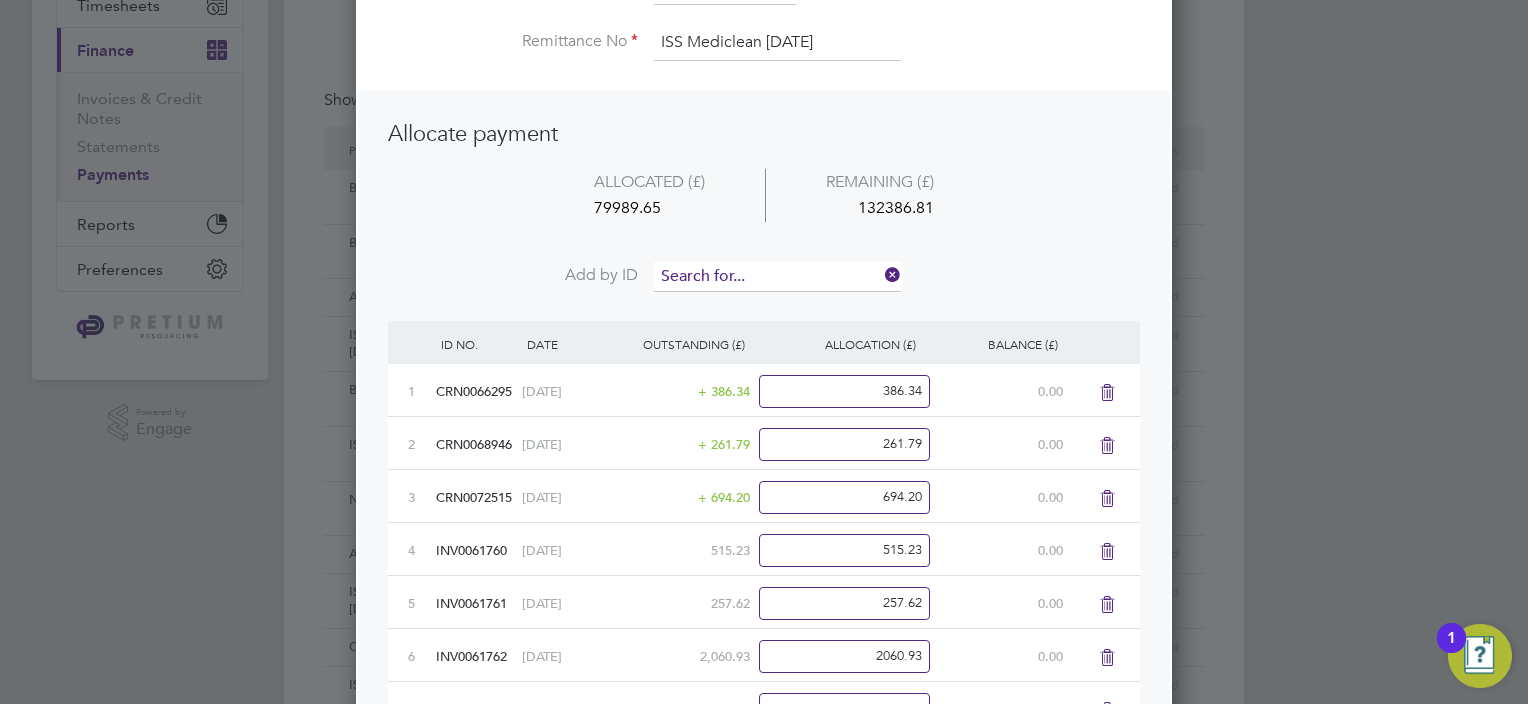 click at bounding box center [777, 277] 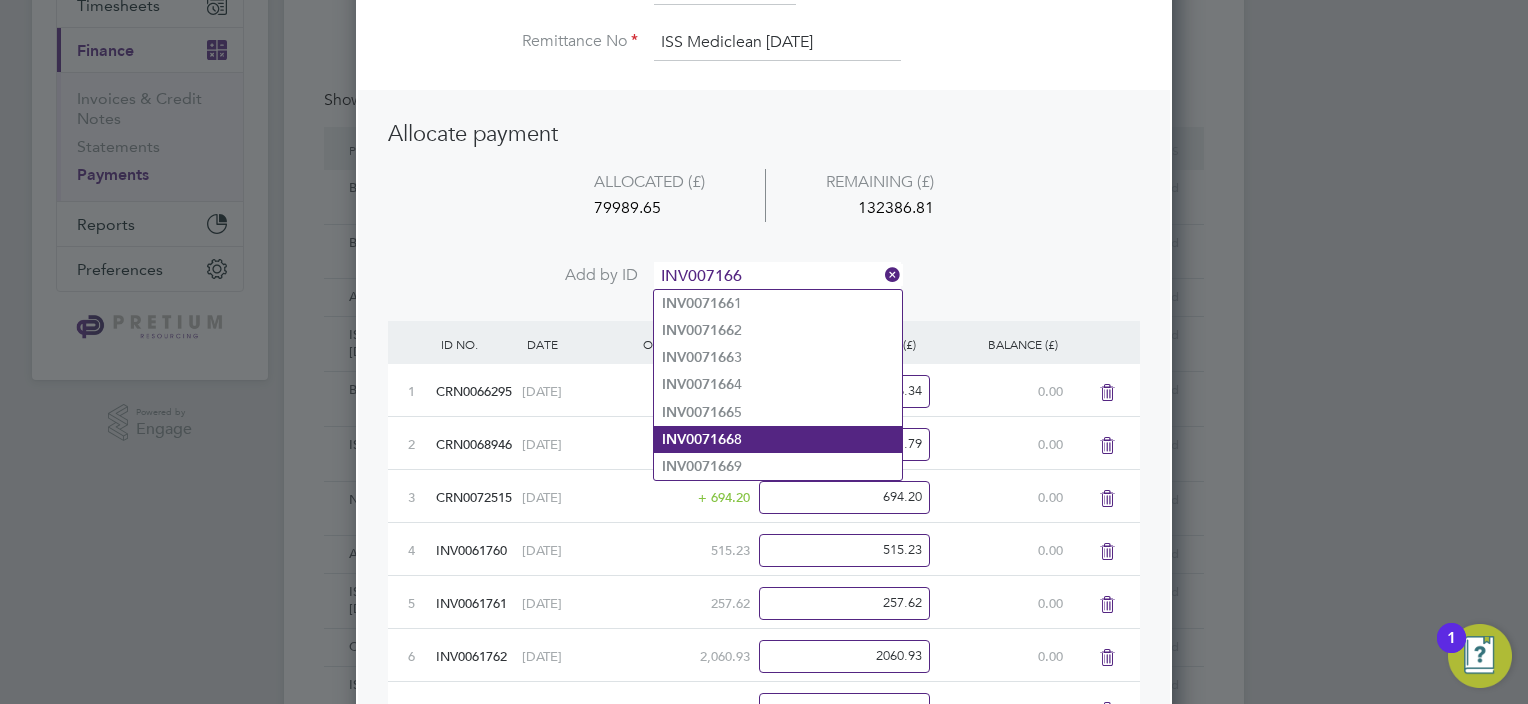 click on "INV007166 8" 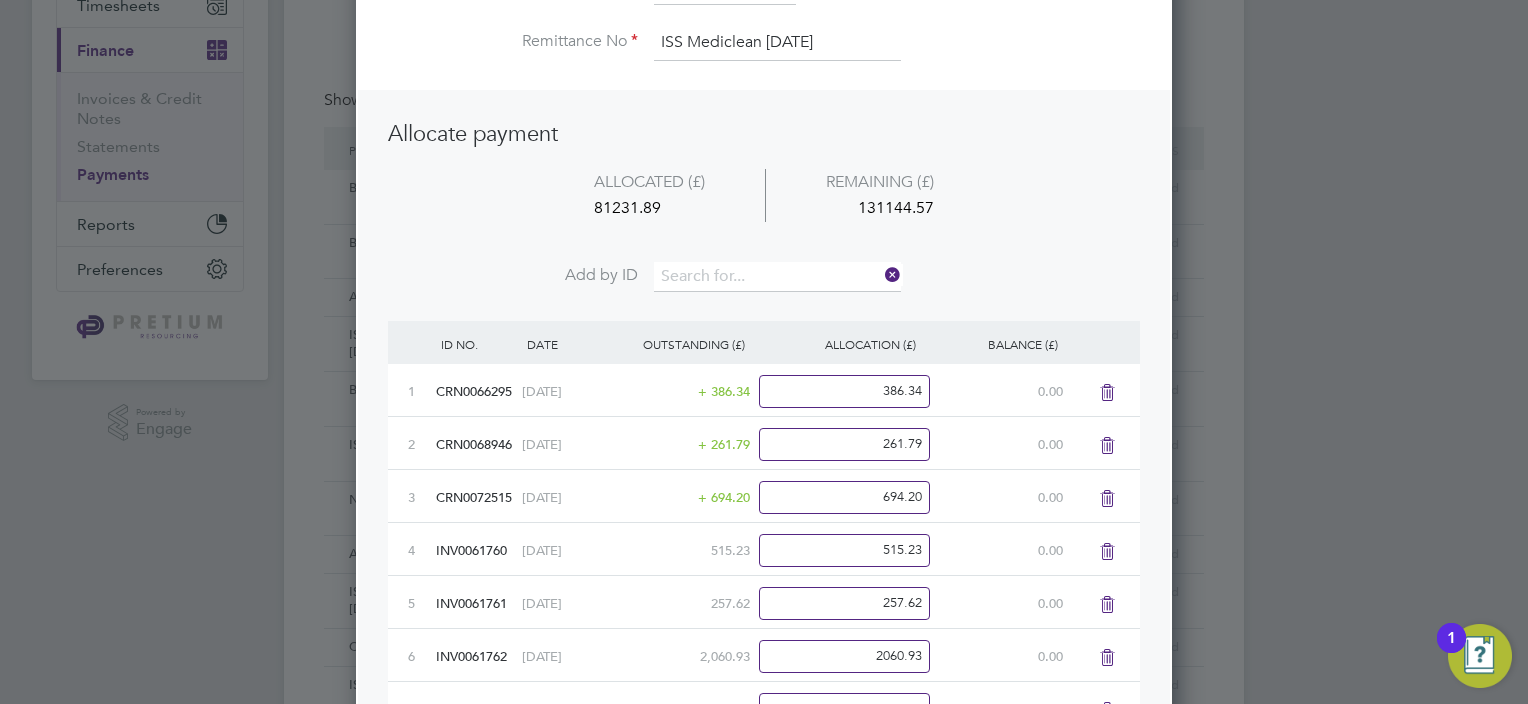 scroll, scrollTop: 10, scrollLeft: 10, axis: both 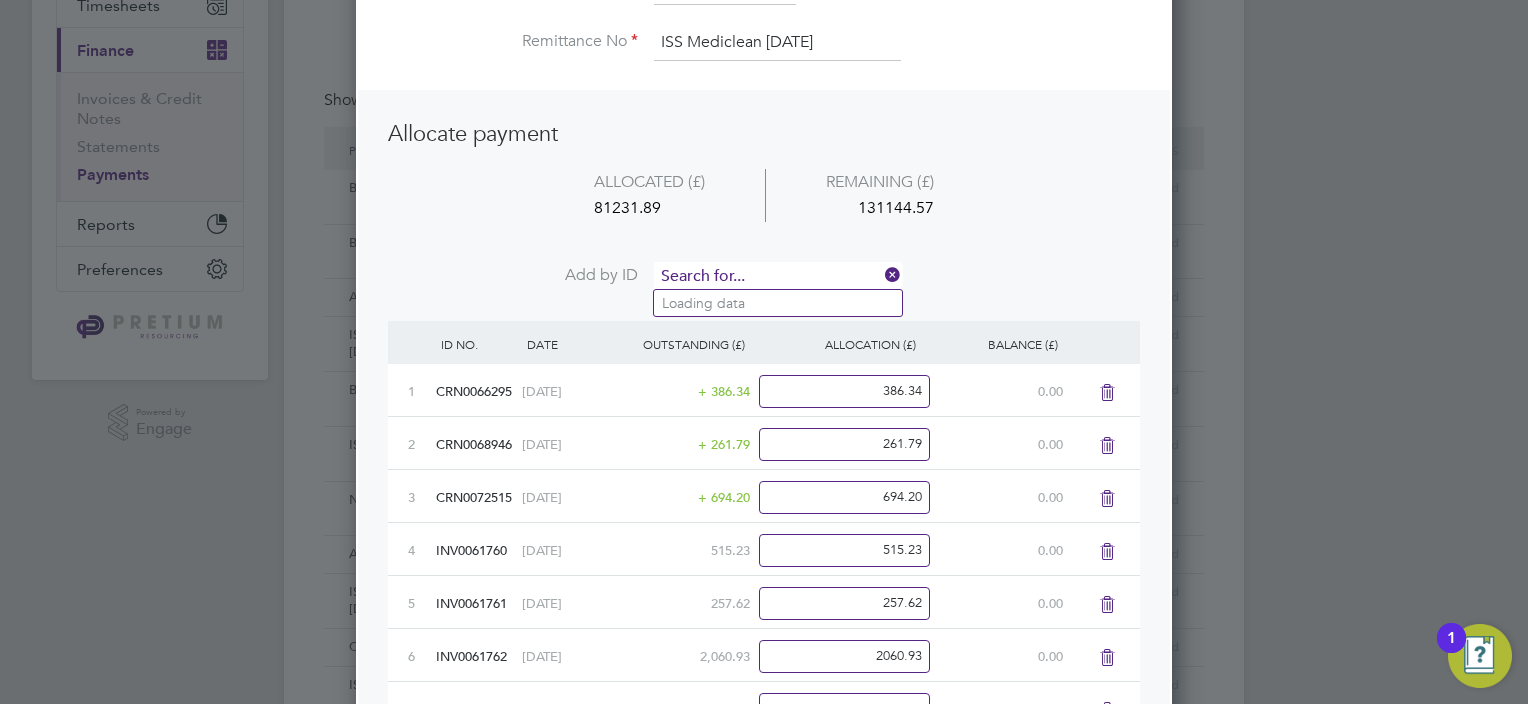 drag, startPoint x: 746, startPoint y: 277, endPoint x: 735, endPoint y: 277, distance: 11 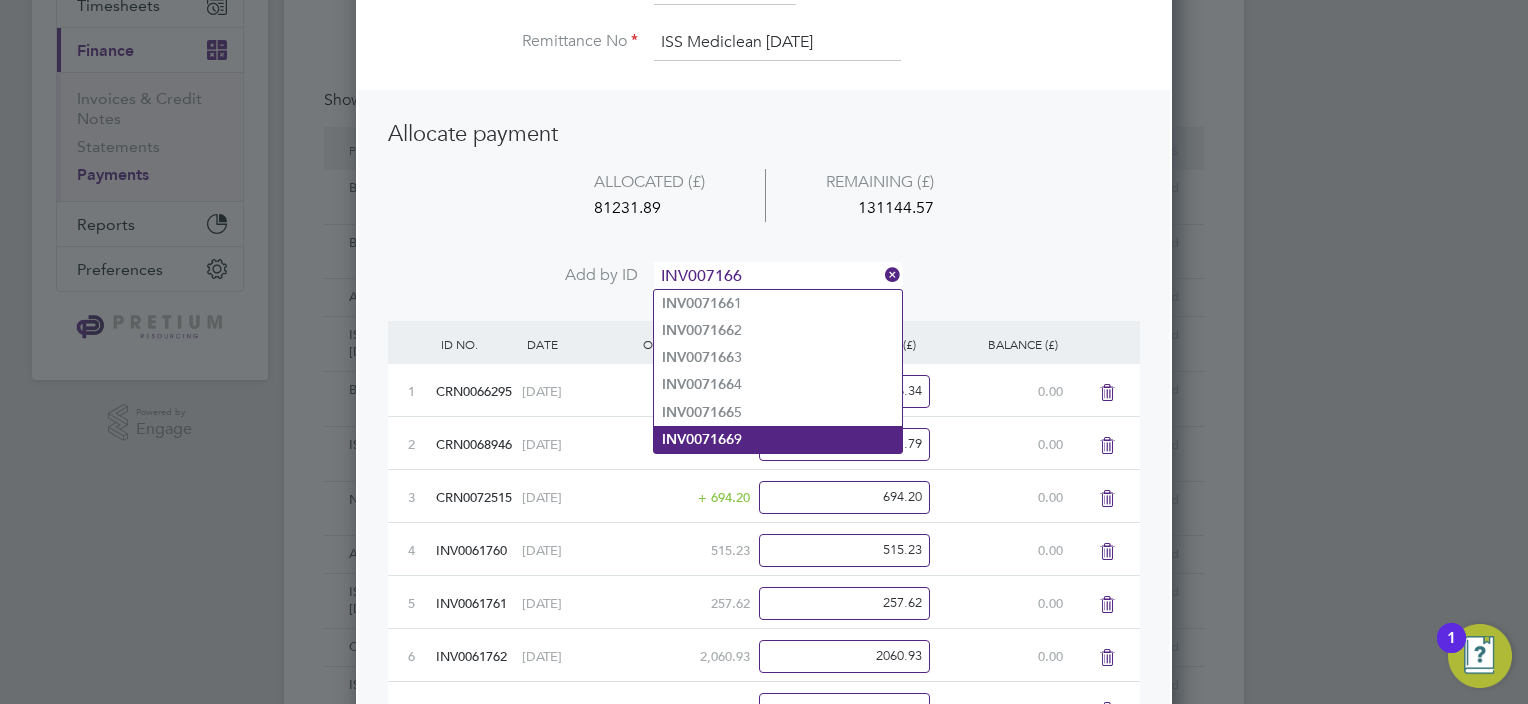 click on "INV007166" 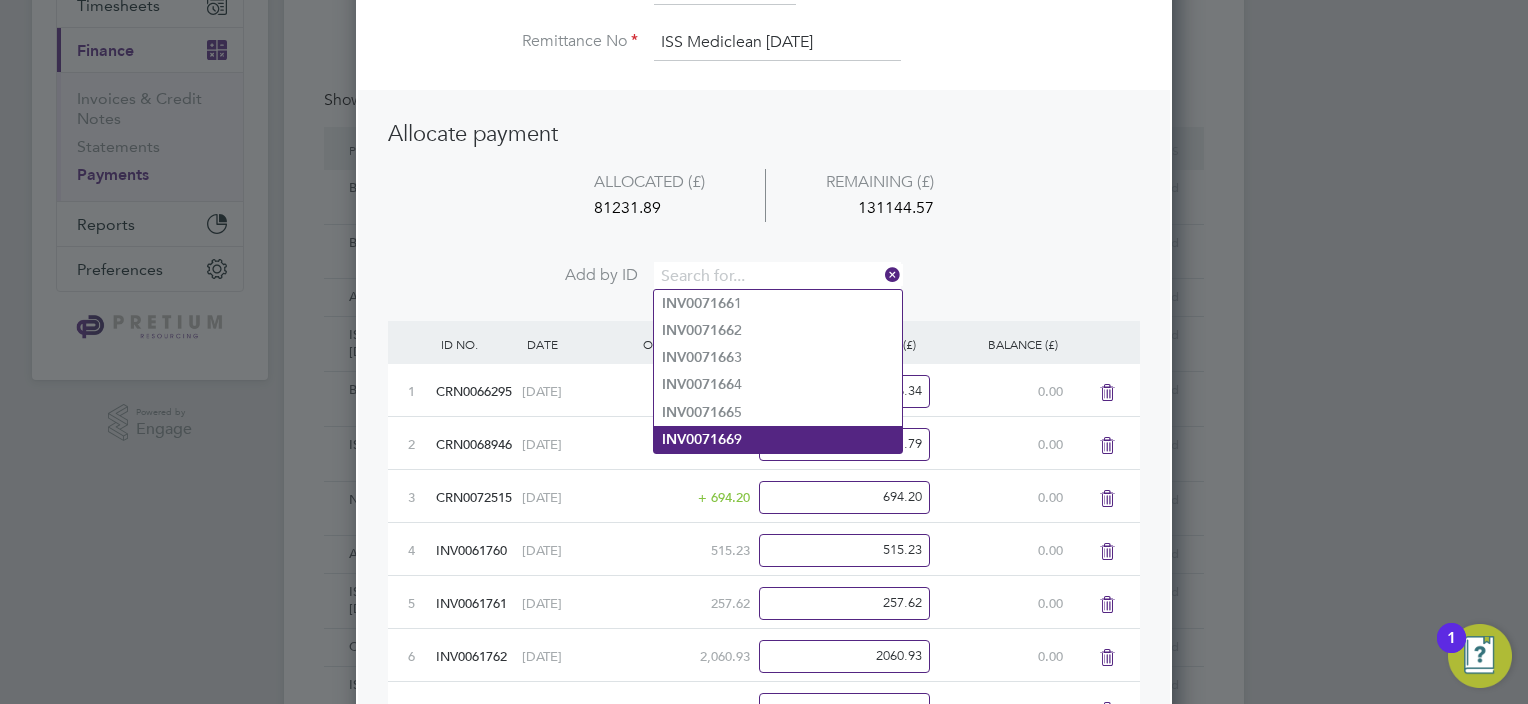 scroll, scrollTop: 10, scrollLeft: 10, axis: both 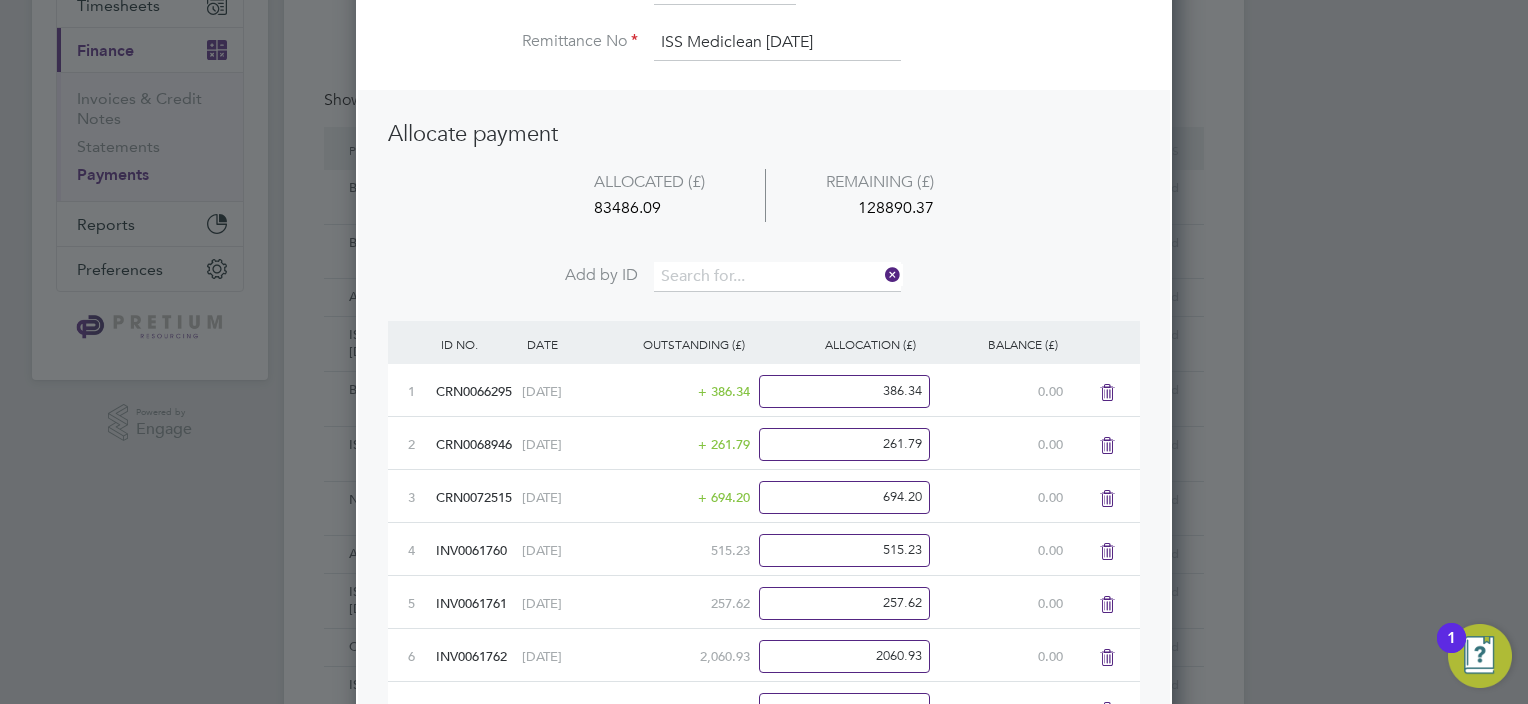 drag, startPoint x: 720, startPoint y: 267, endPoint x: 699, endPoint y: 256, distance: 23.70654 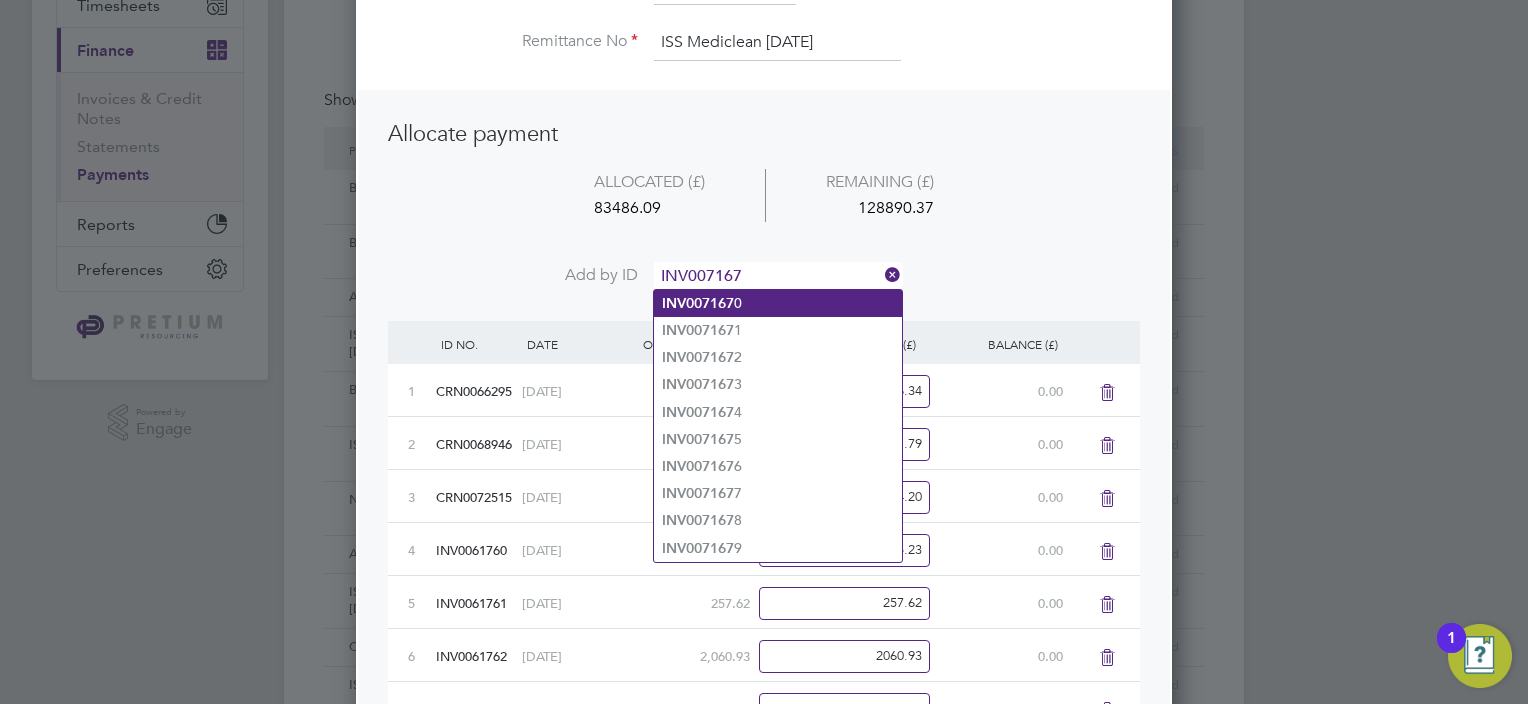 click on "INV007167 0" 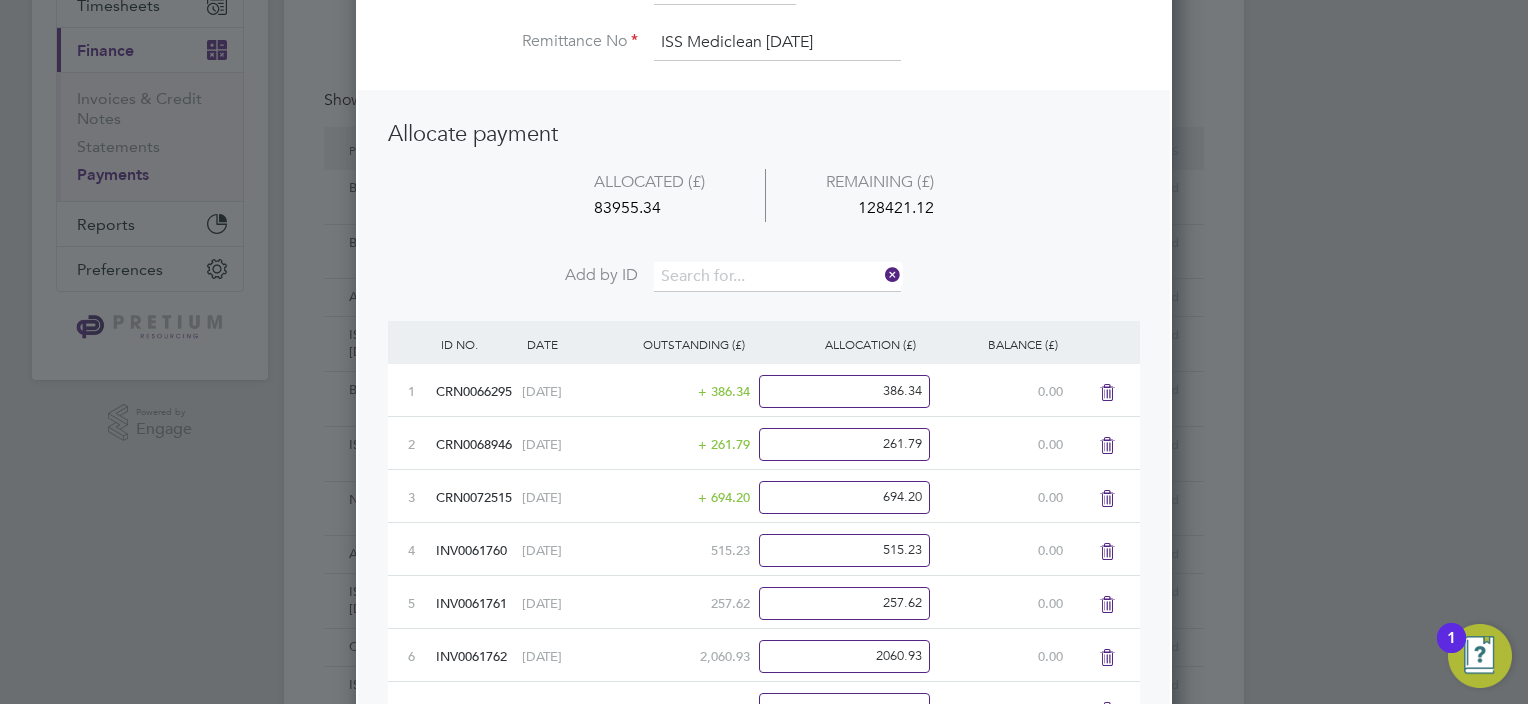 scroll, scrollTop: 9, scrollLeft: 10, axis: both 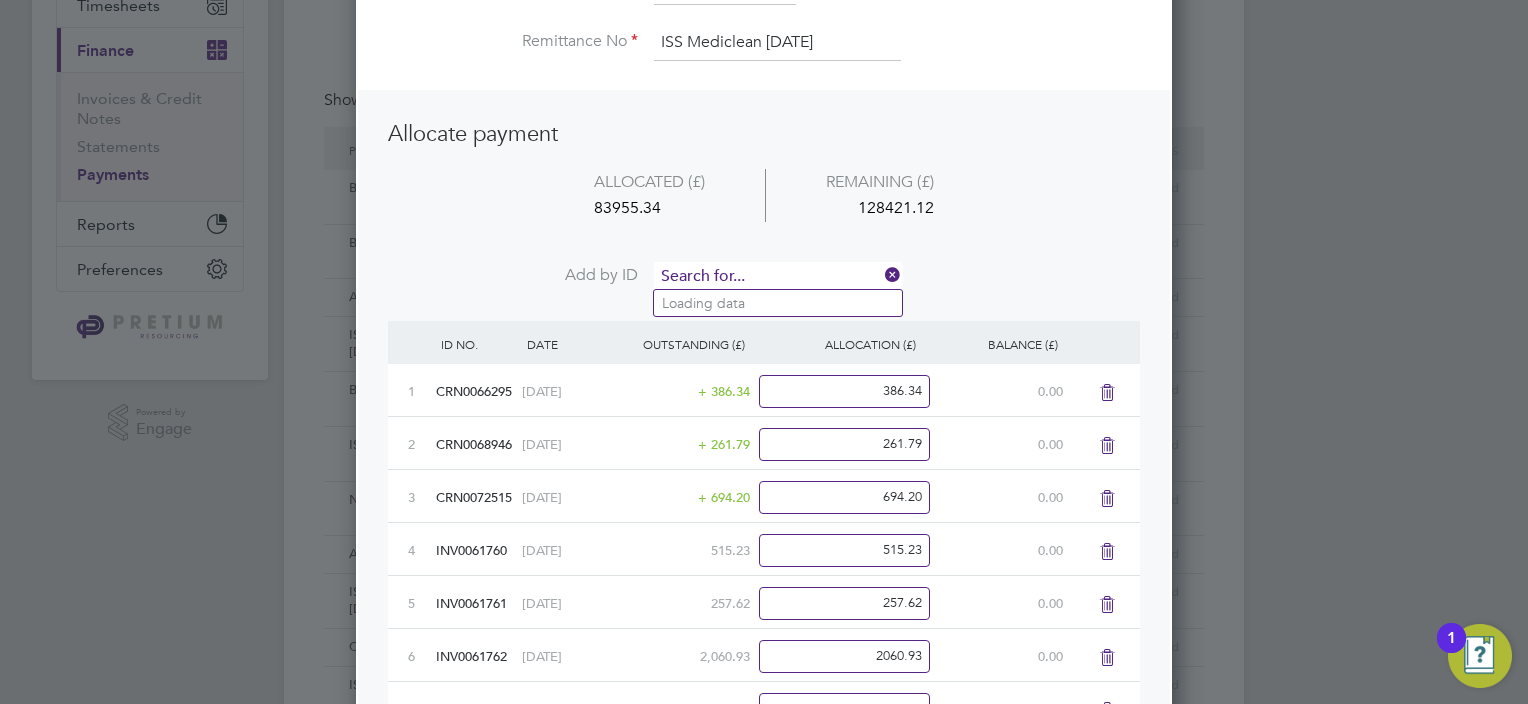 click at bounding box center [777, 277] 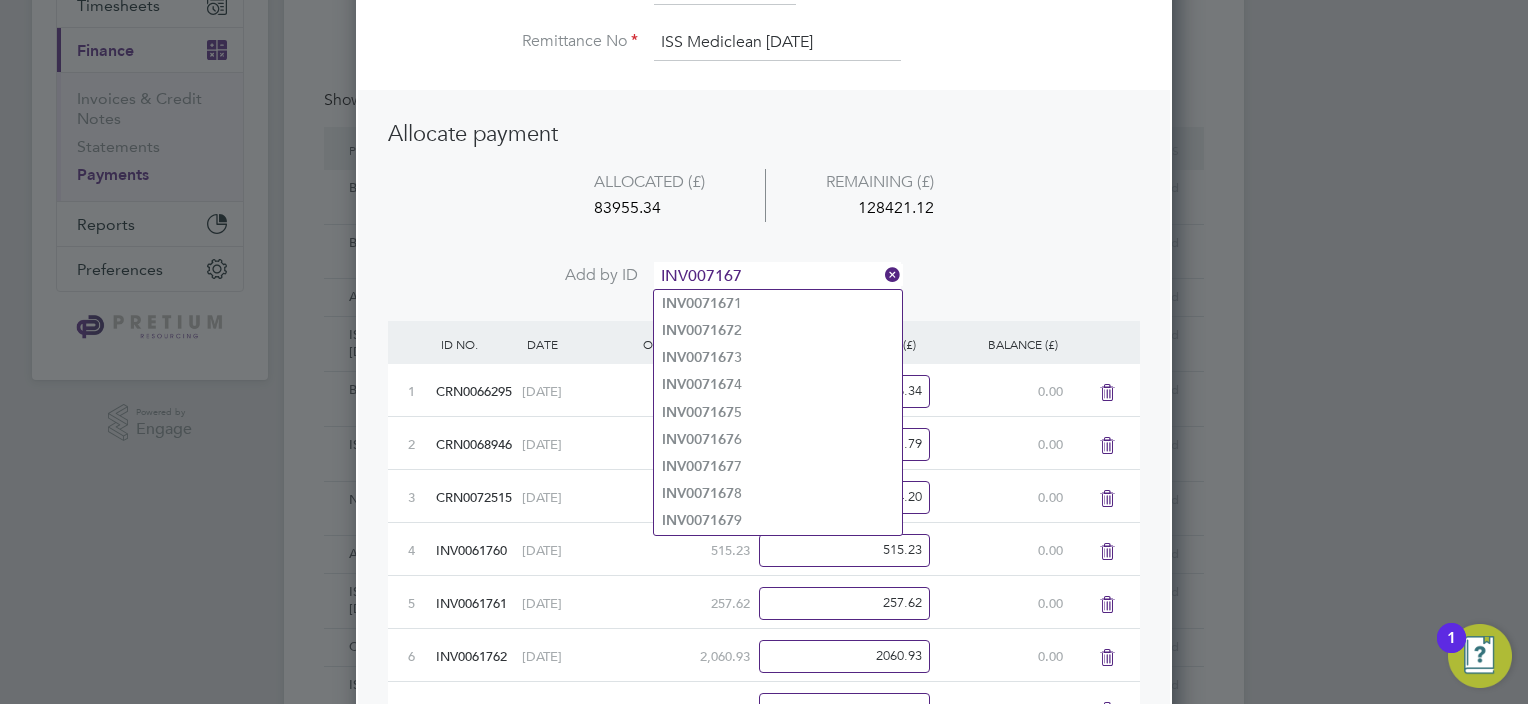 drag, startPoint x: 749, startPoint y: 298, endPoint x: 747, endPoint y: 280, distance: 18.110771 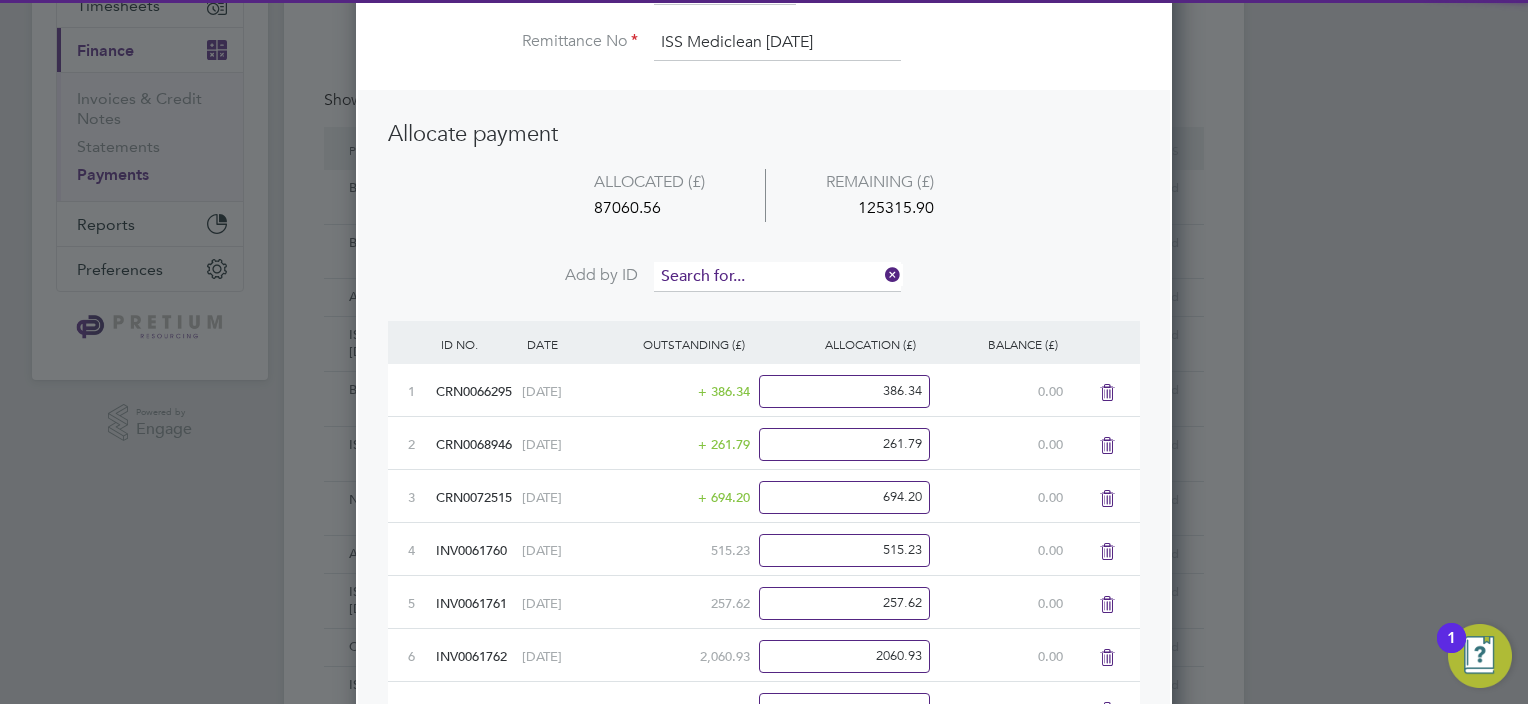 scroll, scrollTop: 10, scrollLeft: 10, axis: both 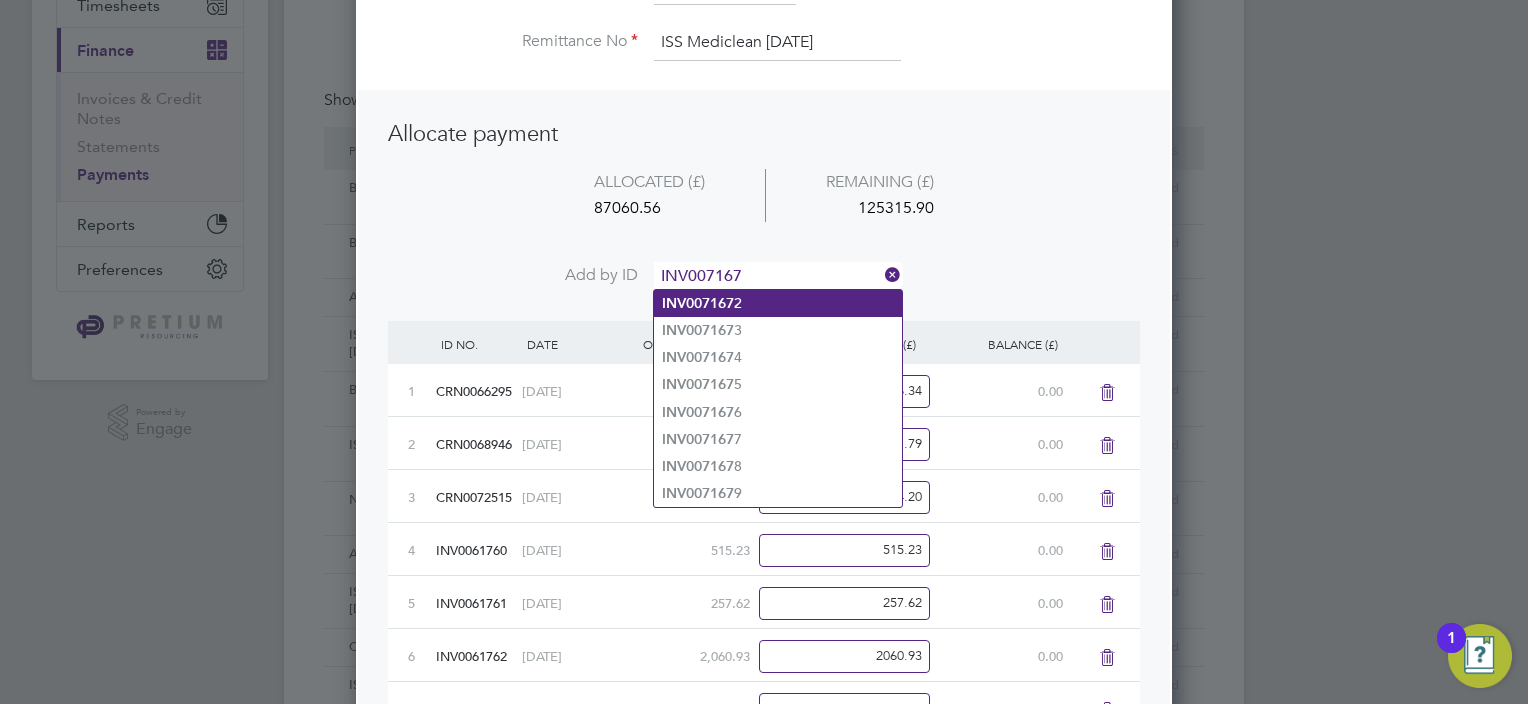 click on "INV007167 2" 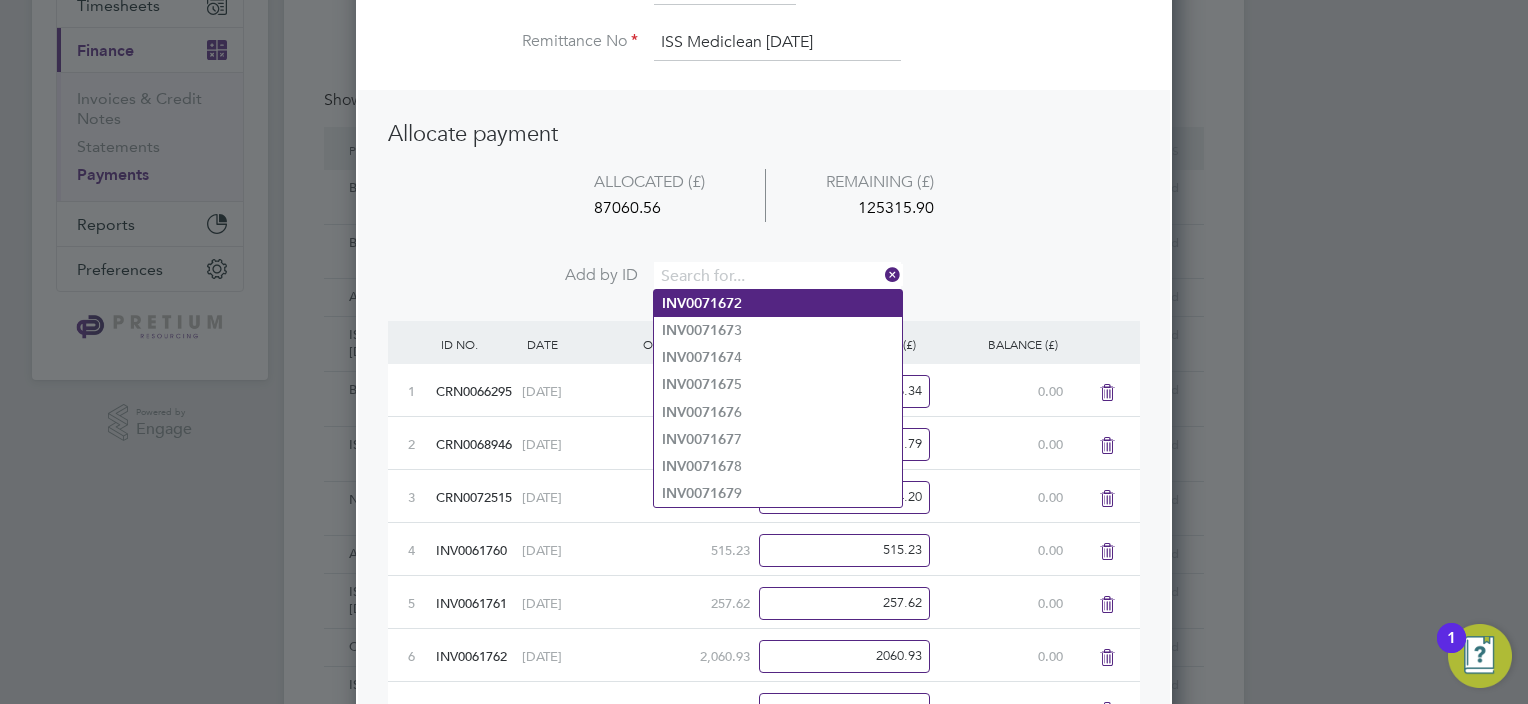 scroll, scrollTop: 10, scrollLeft: 10, axis: both 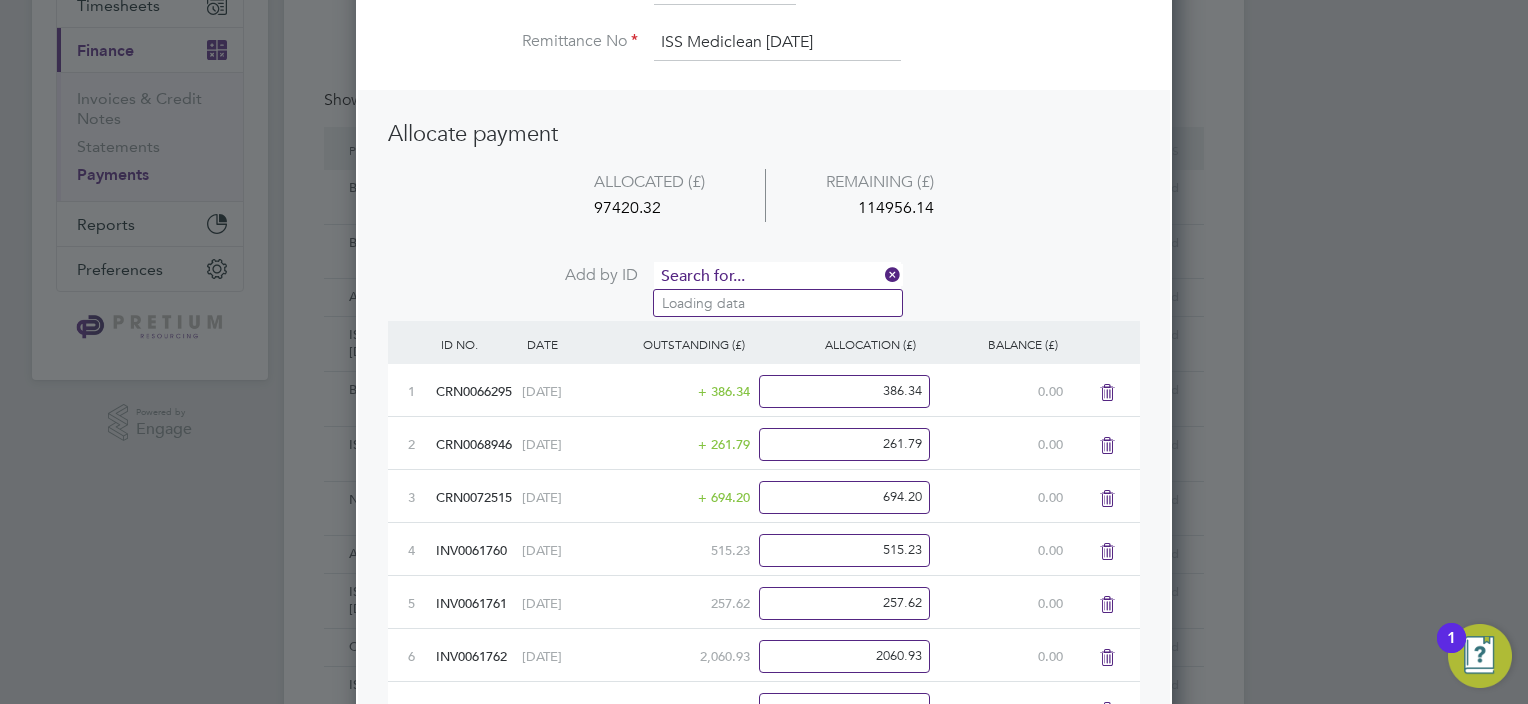 click at bounding box center [777, 277] 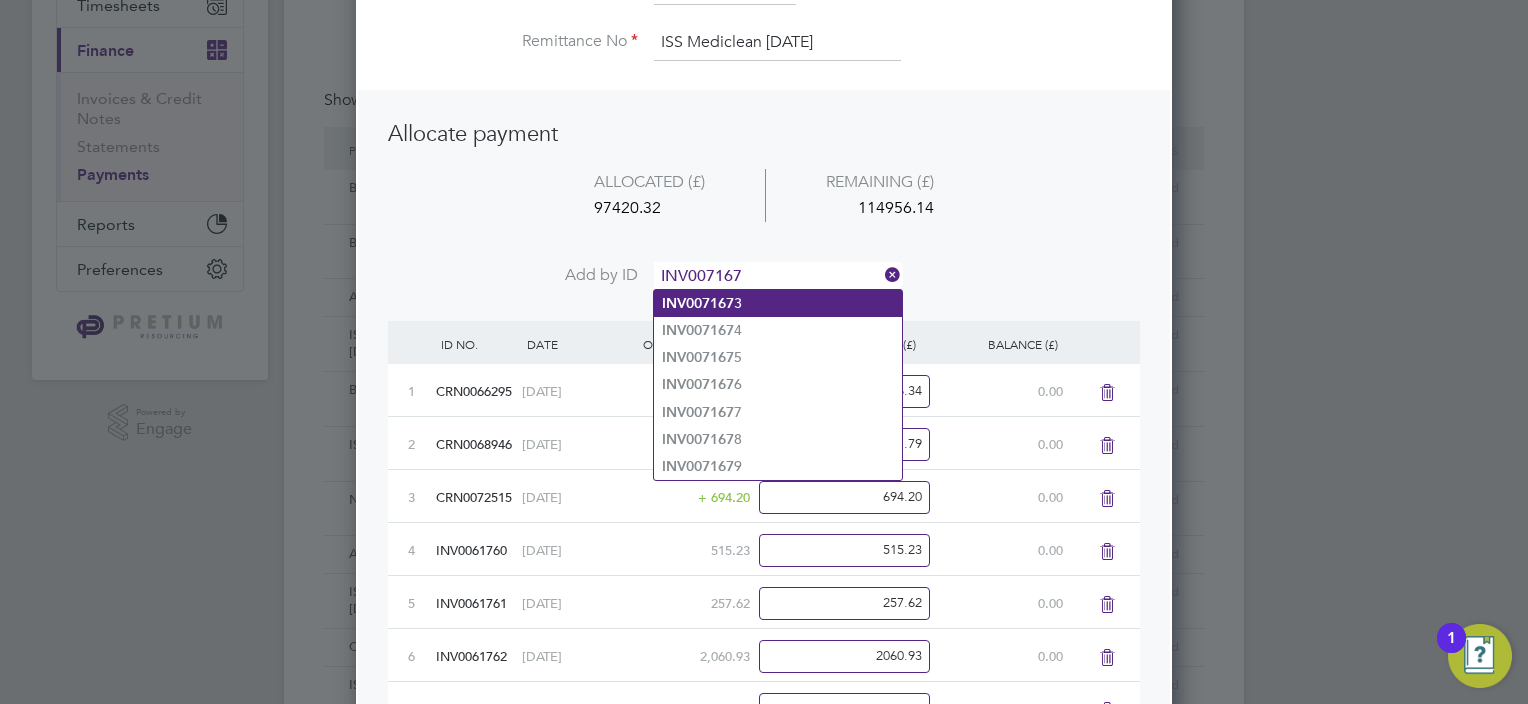 click on "INV007167" 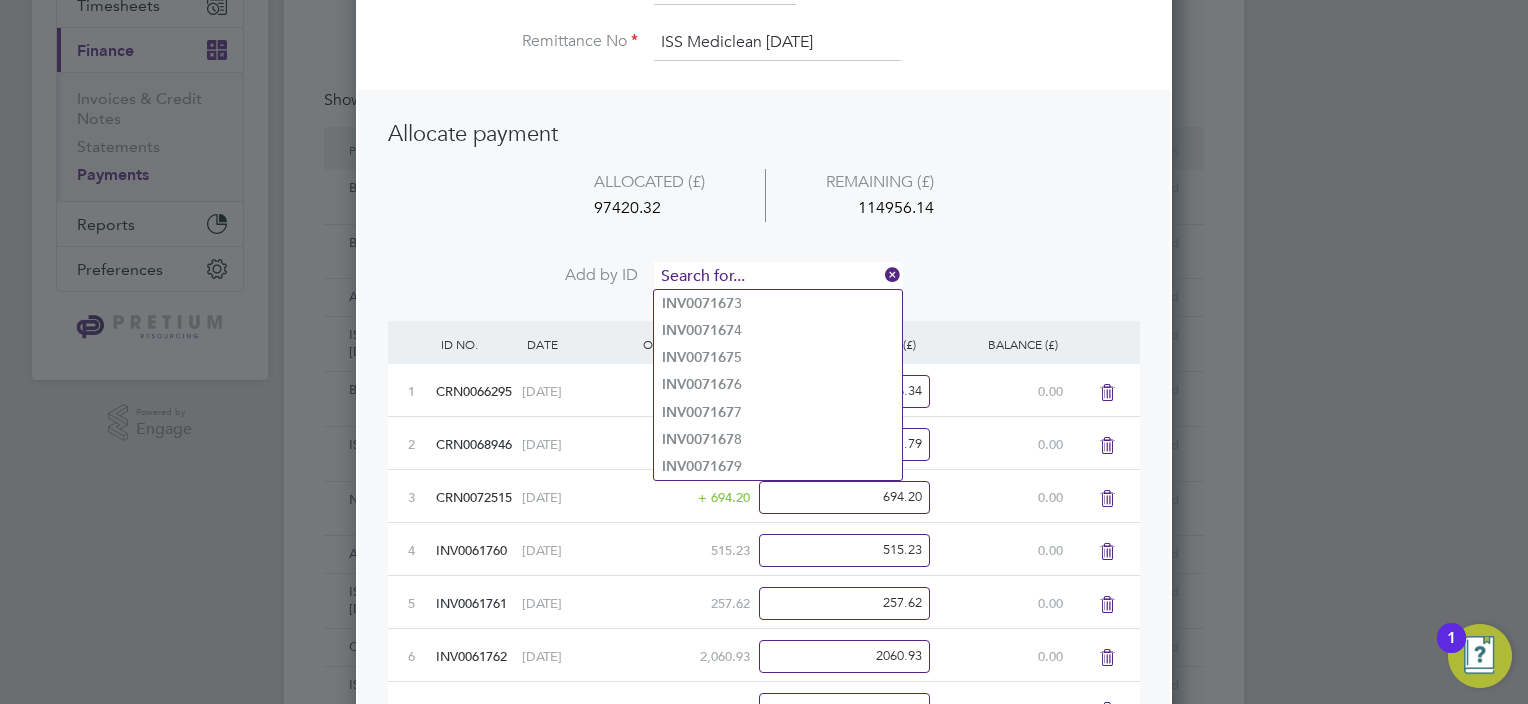 scroll, scrollTop: 9, scrollLeft: 10, axis: both 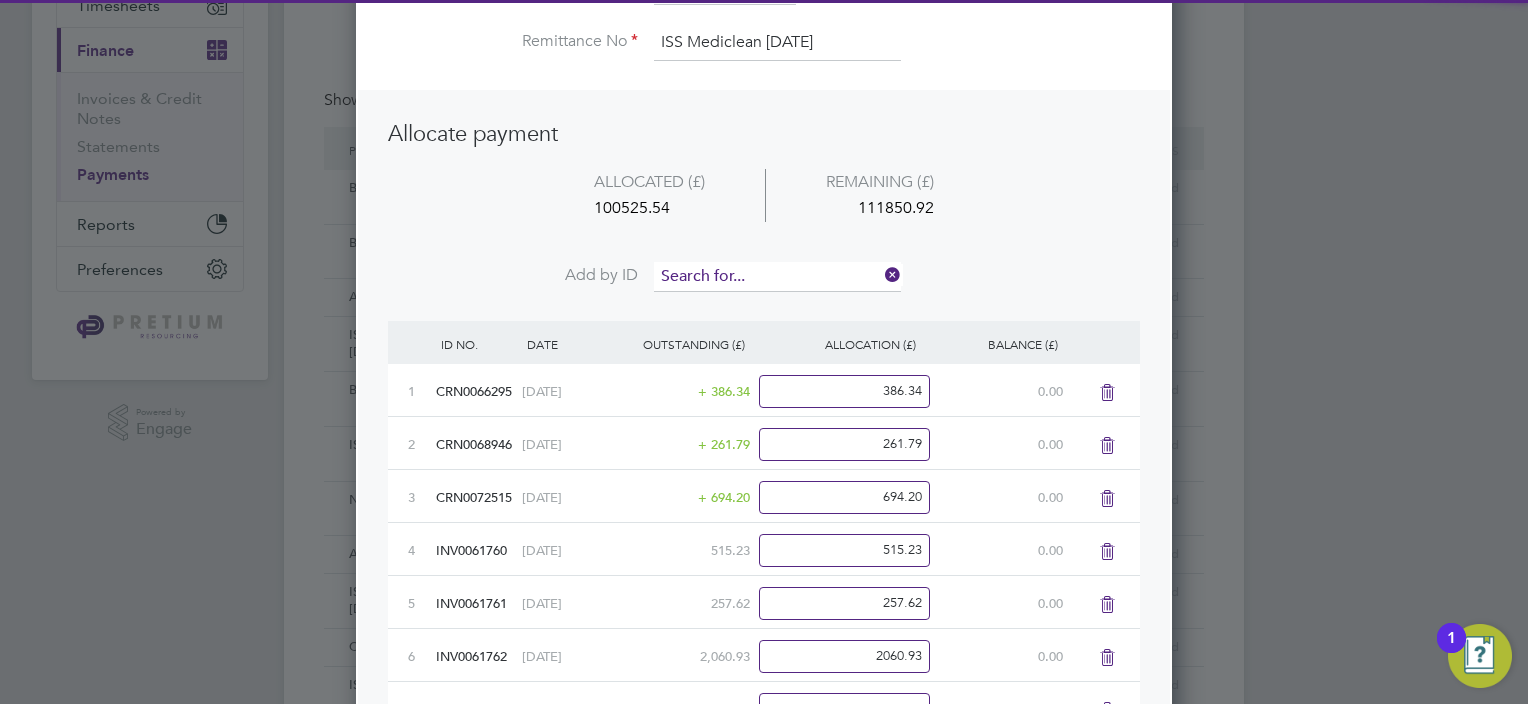 click at bounding box center [777, 277] 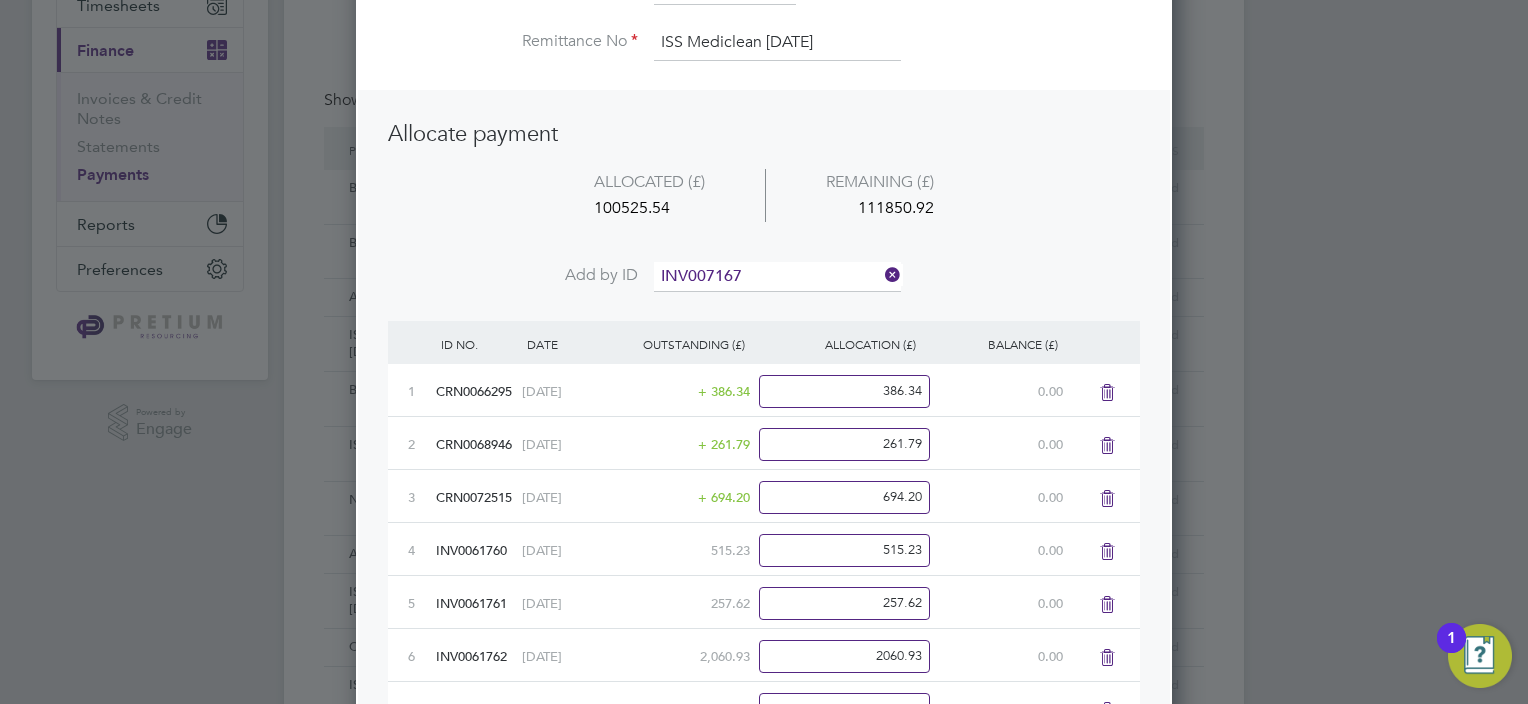 click on "INV007167 6" 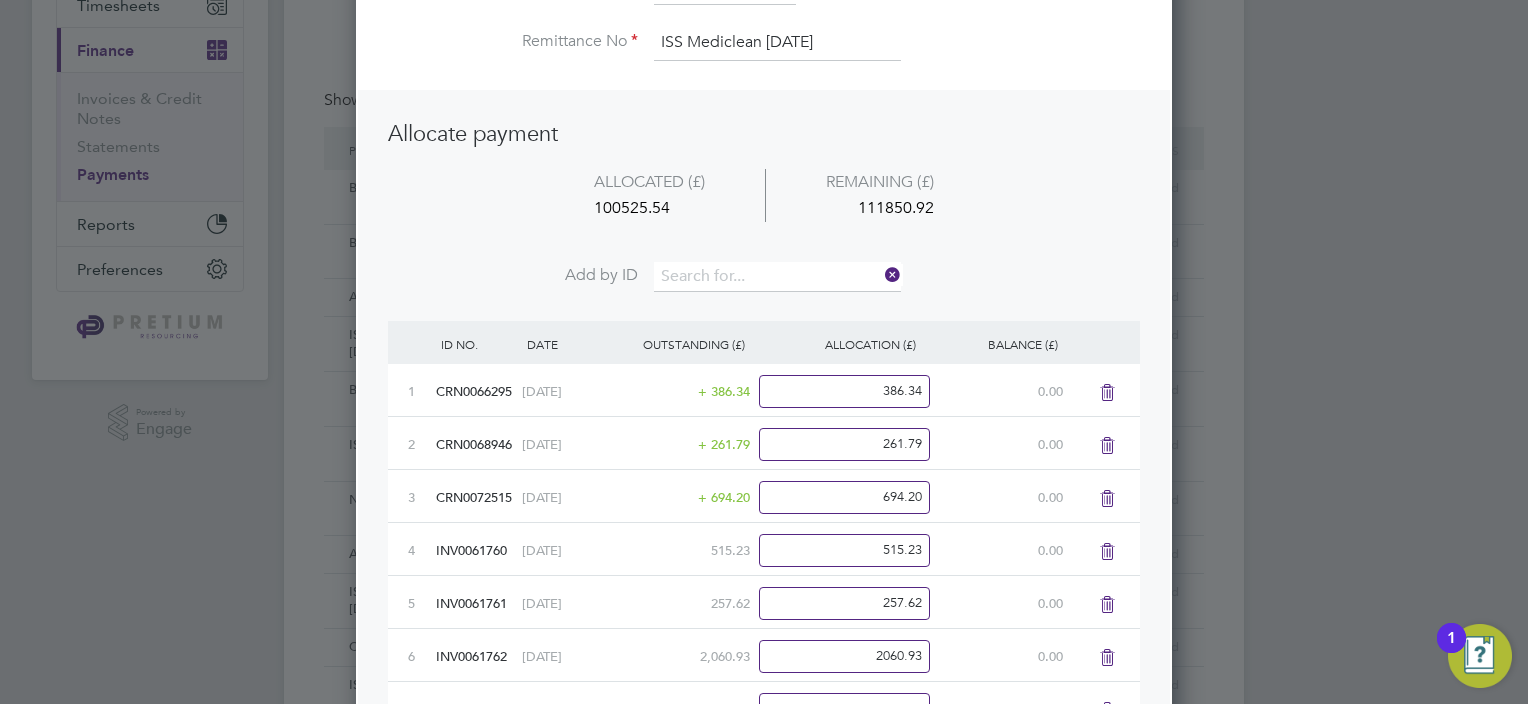 scroll, scrollTop: 10, scrollLeft: 10, axis: both 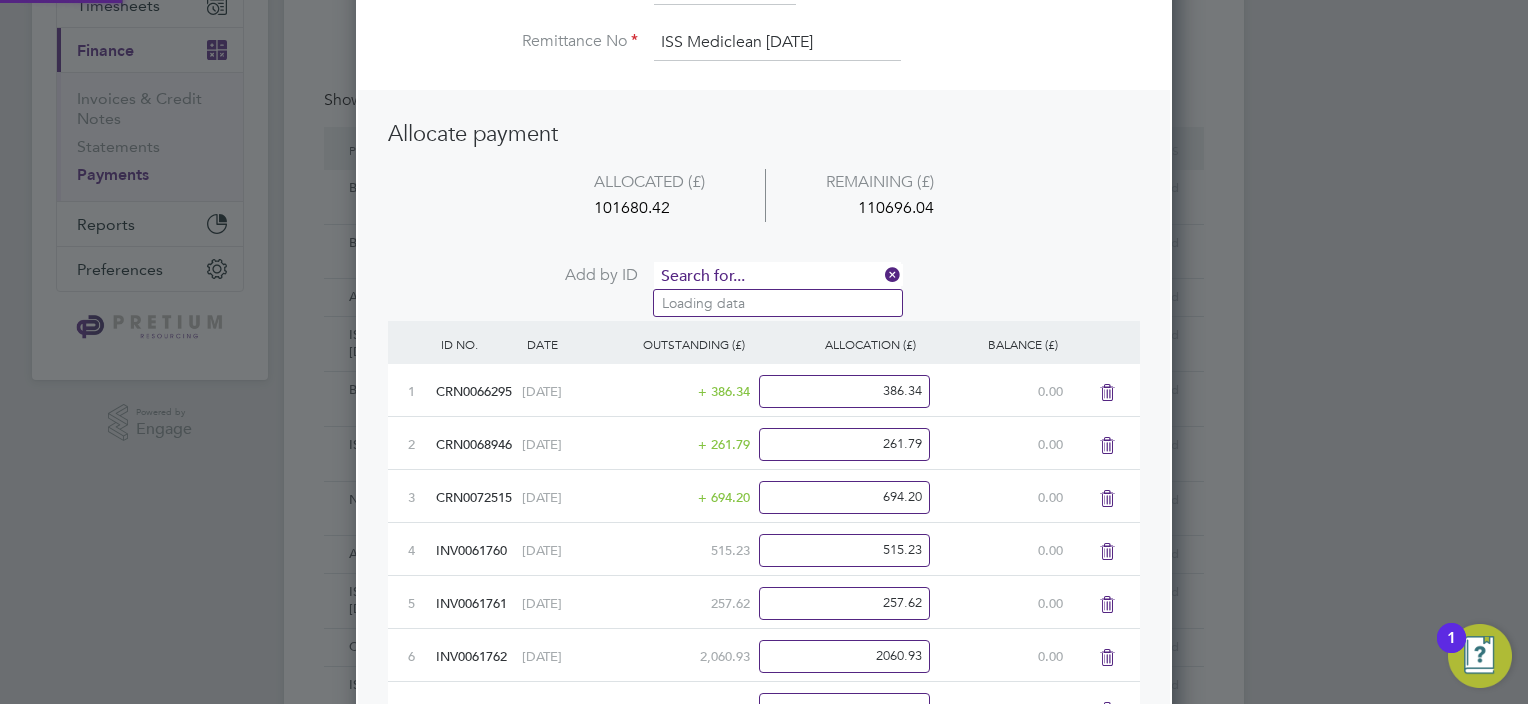 click at bounding box center [777, 277] 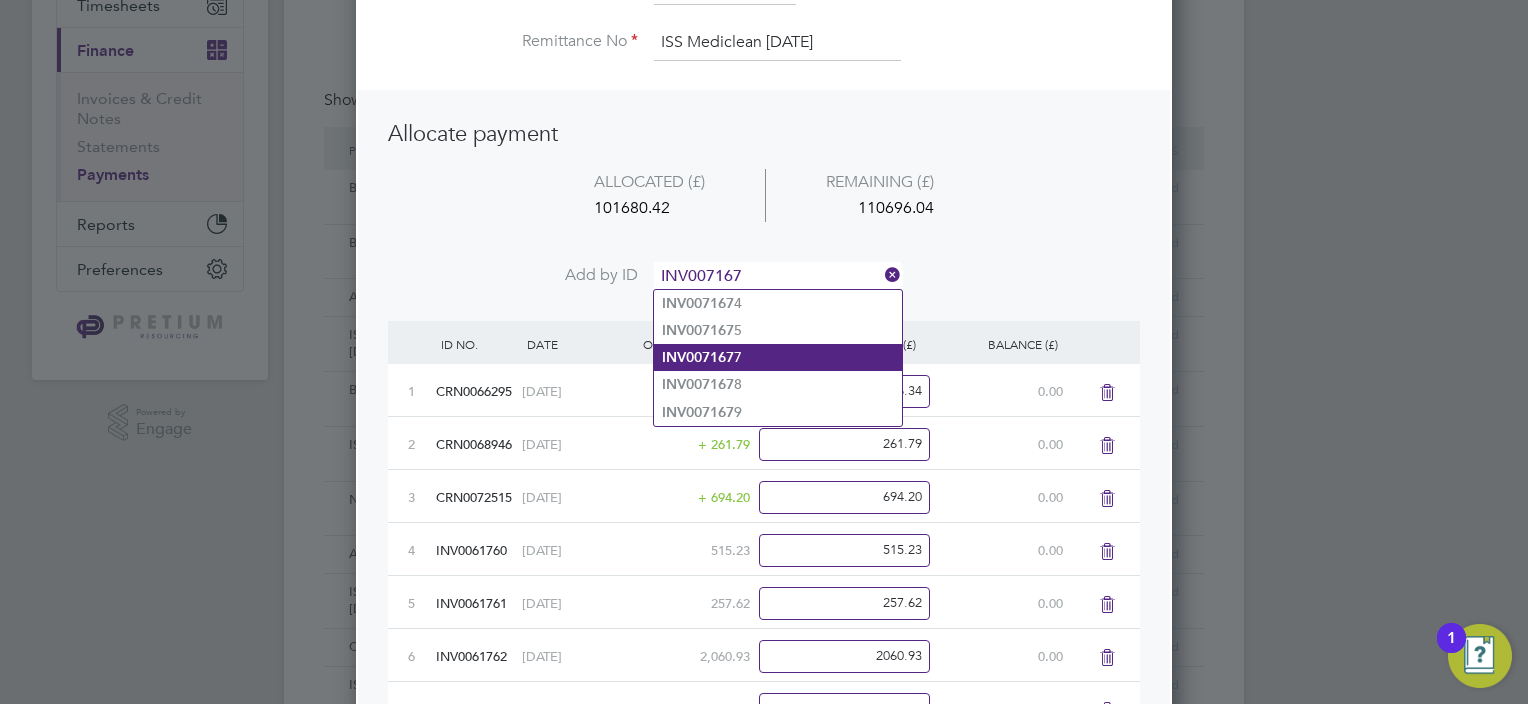 click on "INV007167 7" 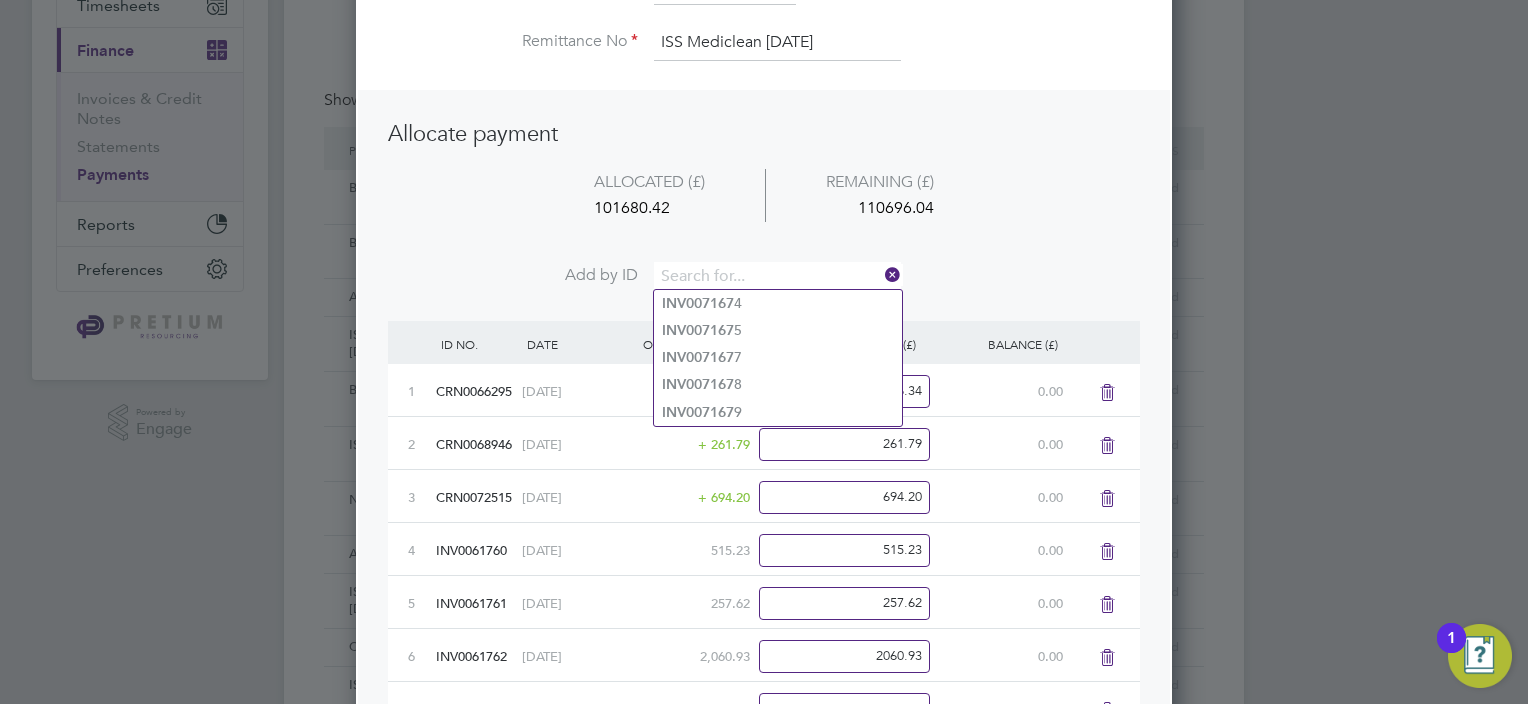 scroll, scrollTop: 10, scrollLeft: 10, axis: both 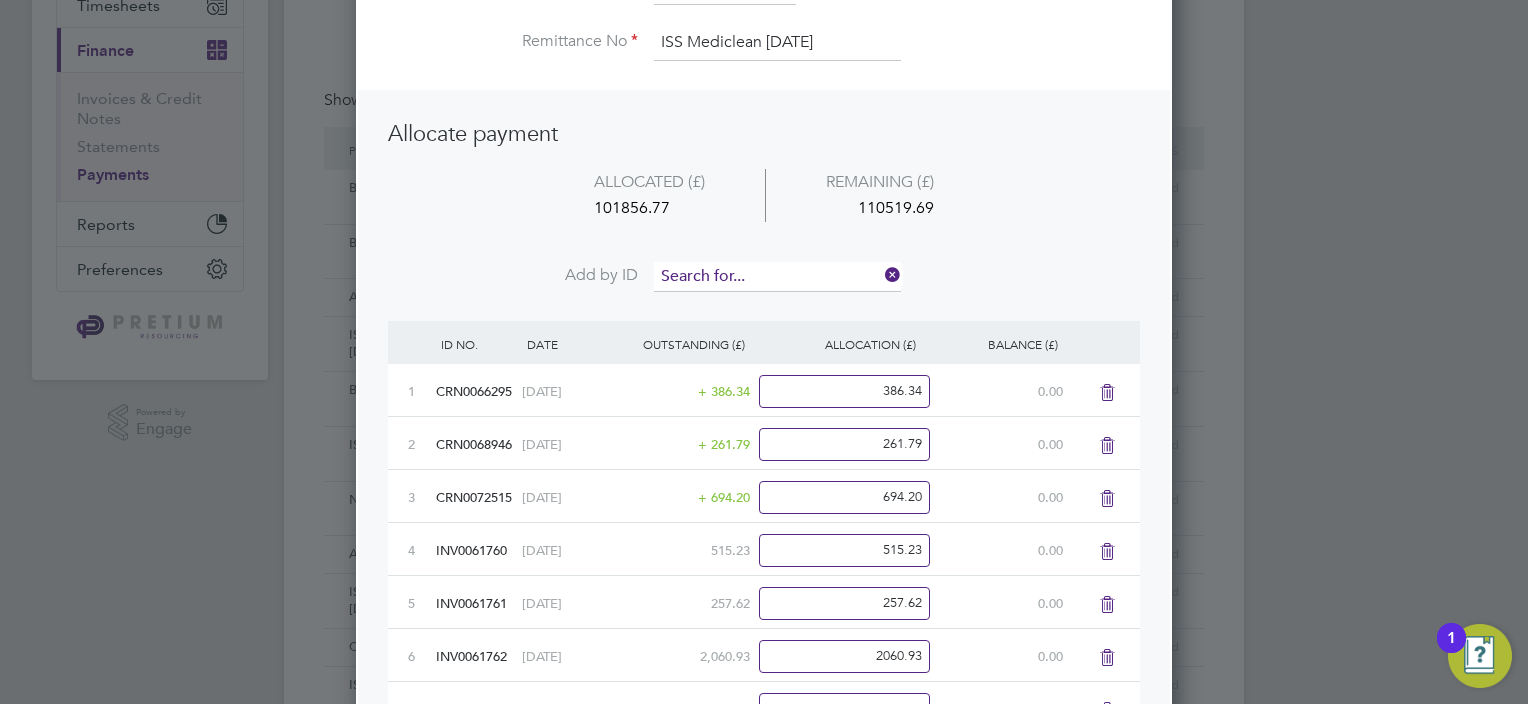 click at bounding box center (777, 277) 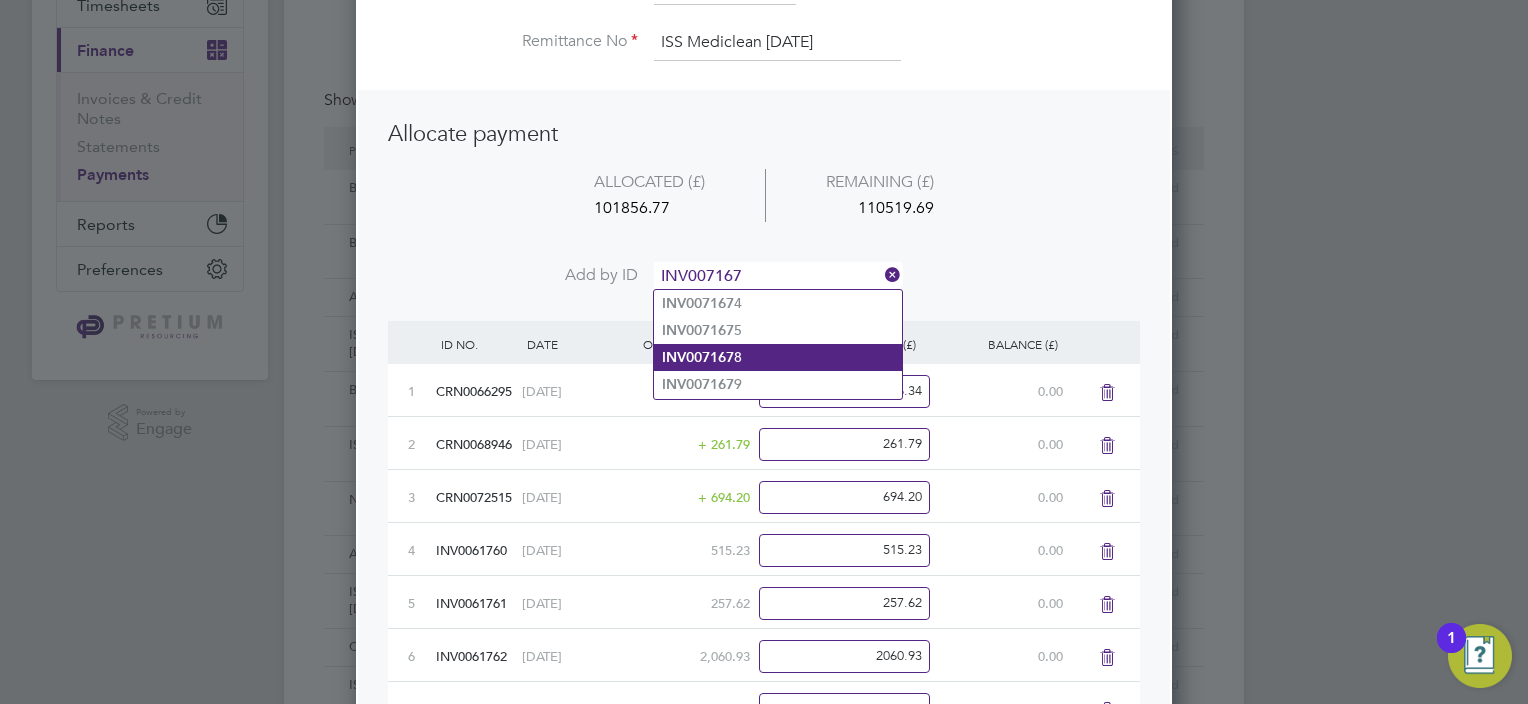click on "INV007167 8" 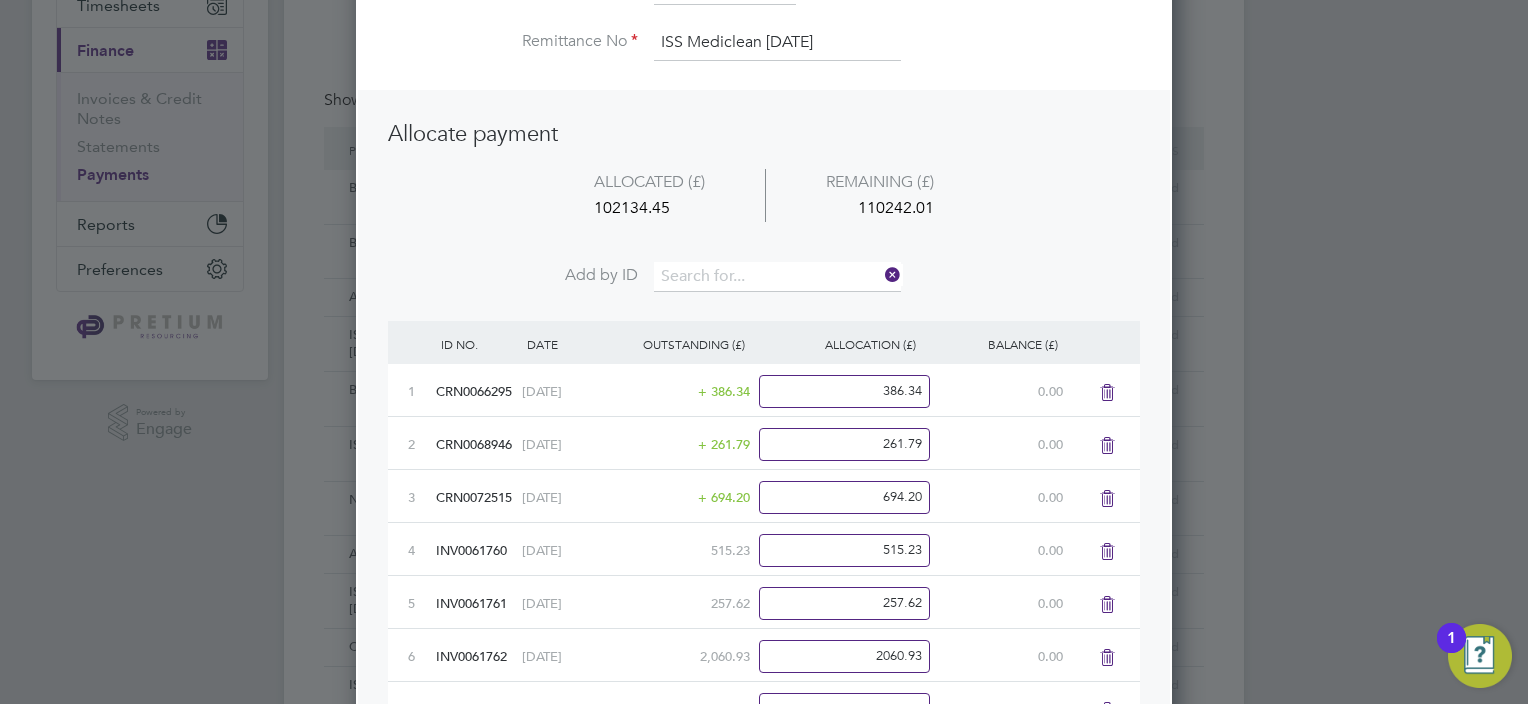 scroll, scrollTop: 10, scrollLeft: 10, axis: both 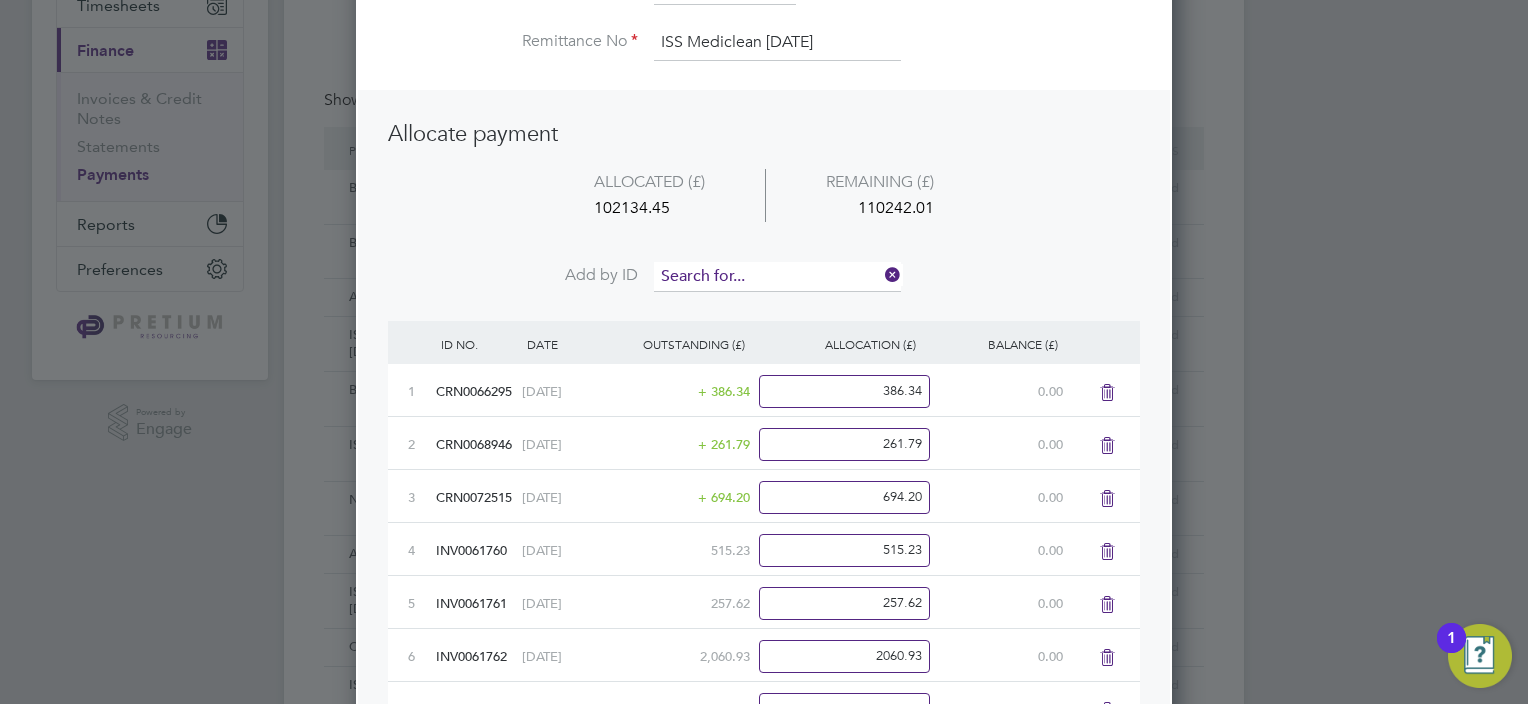 click at bounding box center [777, 277] 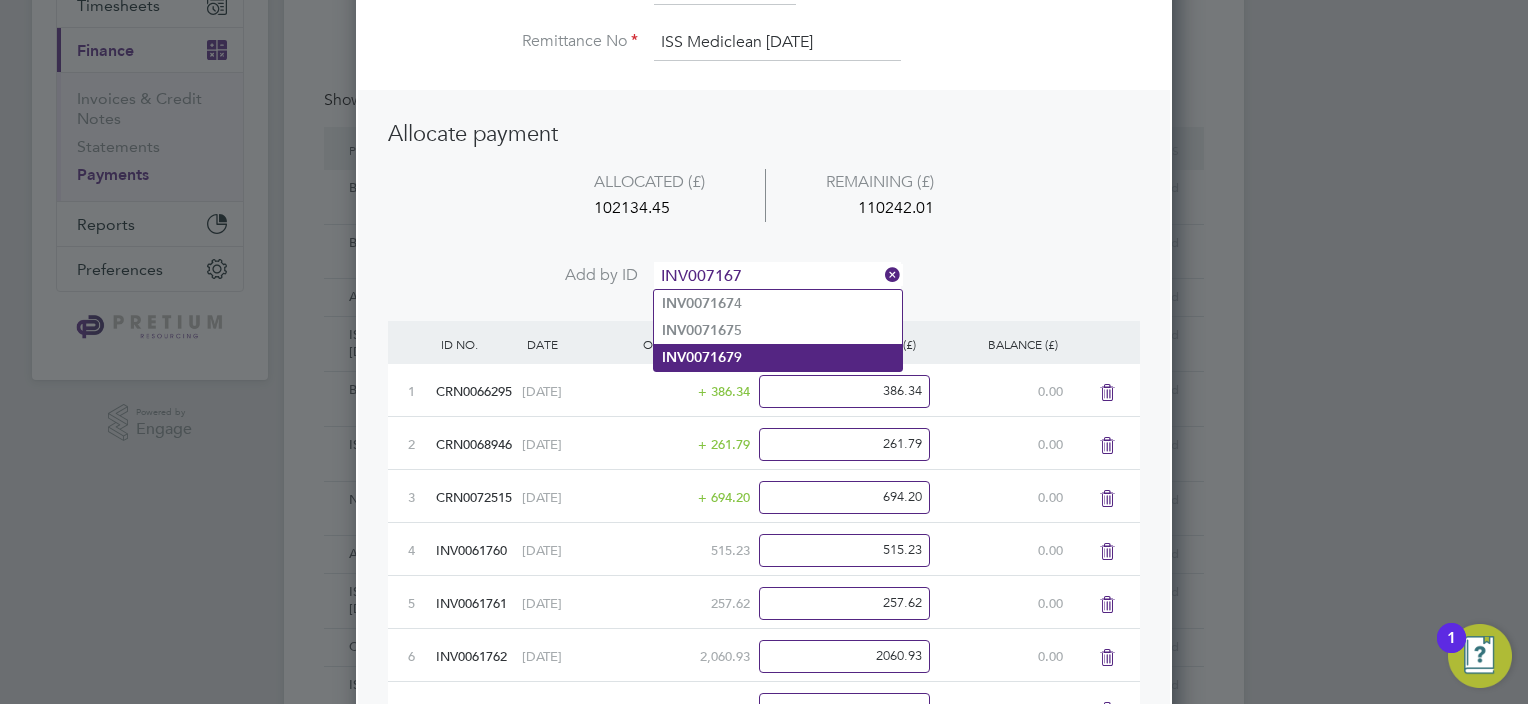 click on "INV007167" 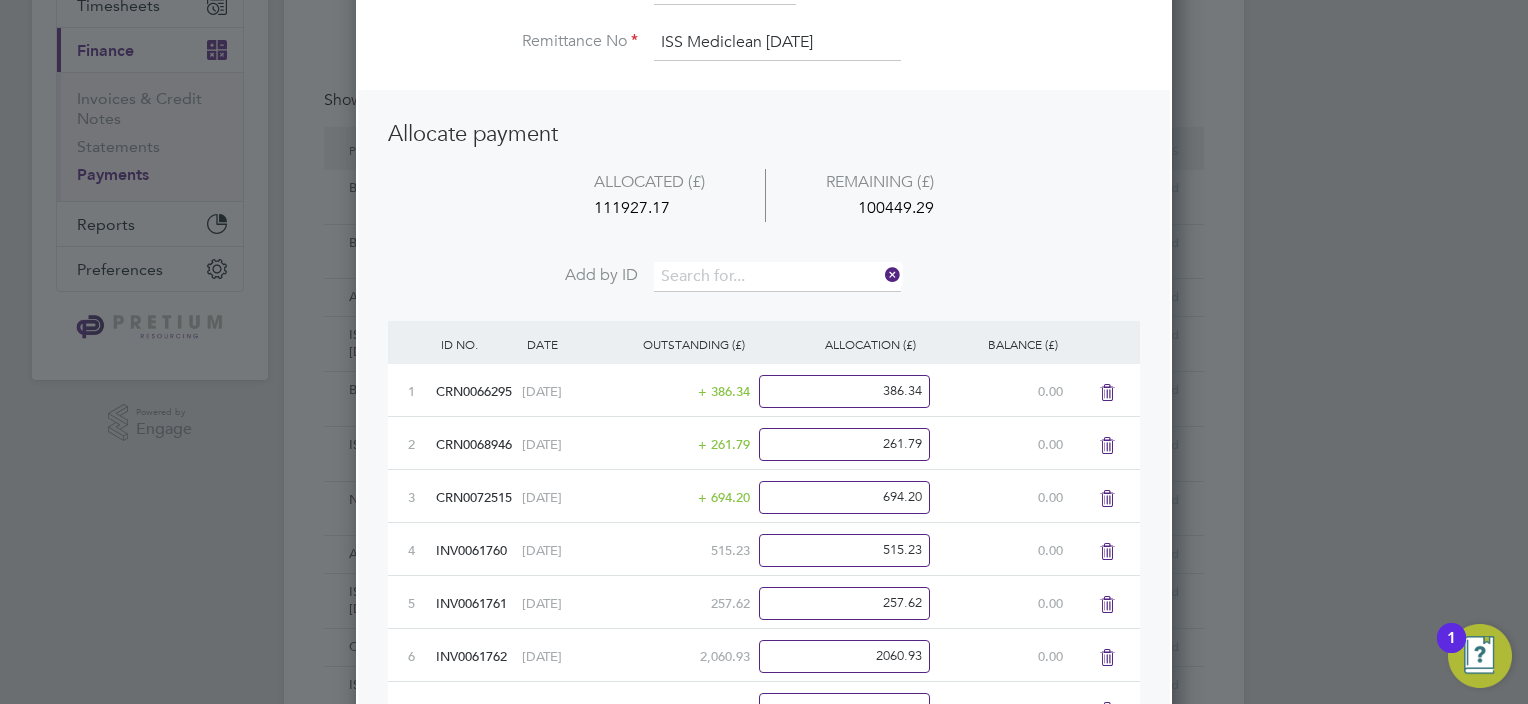 scroll, scrollTop: 9, scrollLeft: 10, axis: both 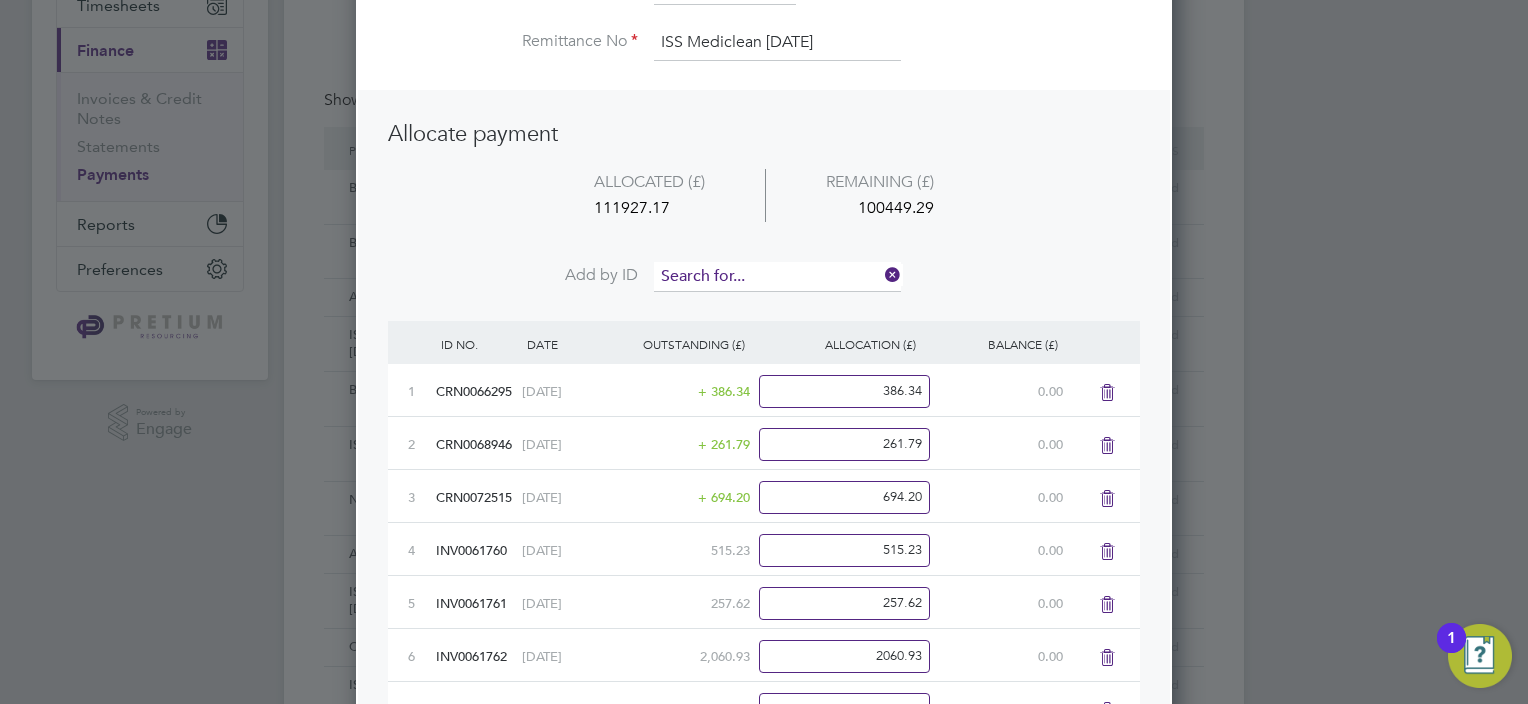 click at bounding box center [777, 277] 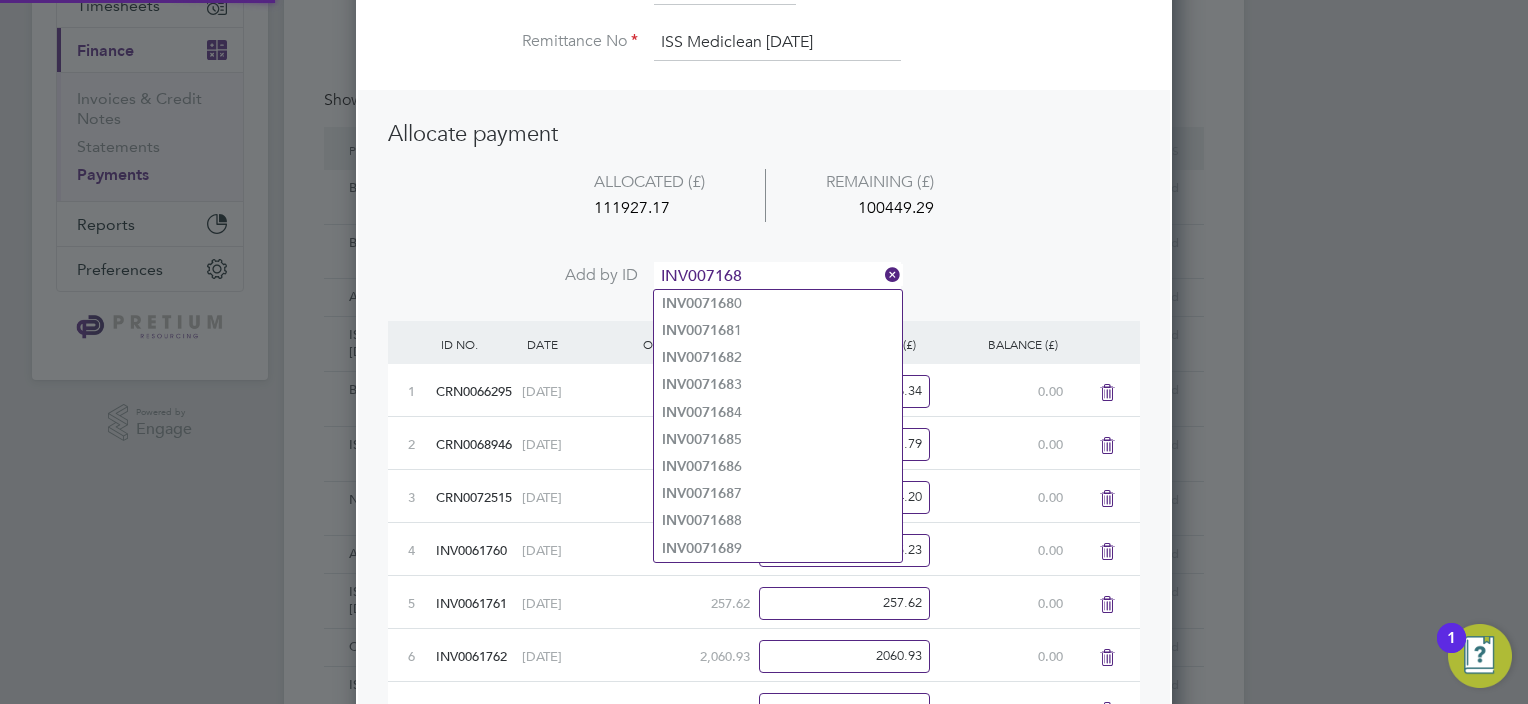 drag, startPoint x: 741, startPoint y: 299, endPoint x: 743, endPoint y: 281, distance: 18.110771 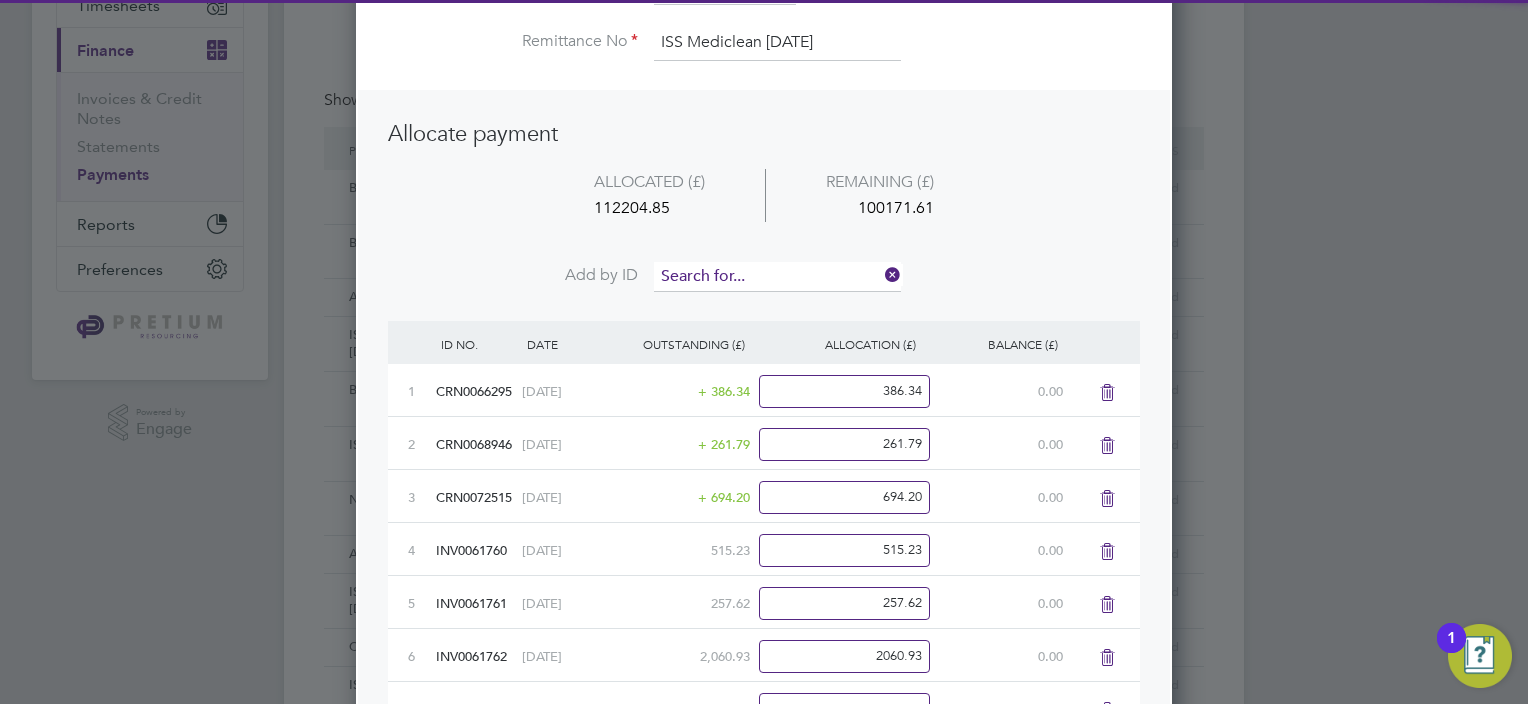 scroll, scrollTop: 9, scrollLeft: 10, axis: both 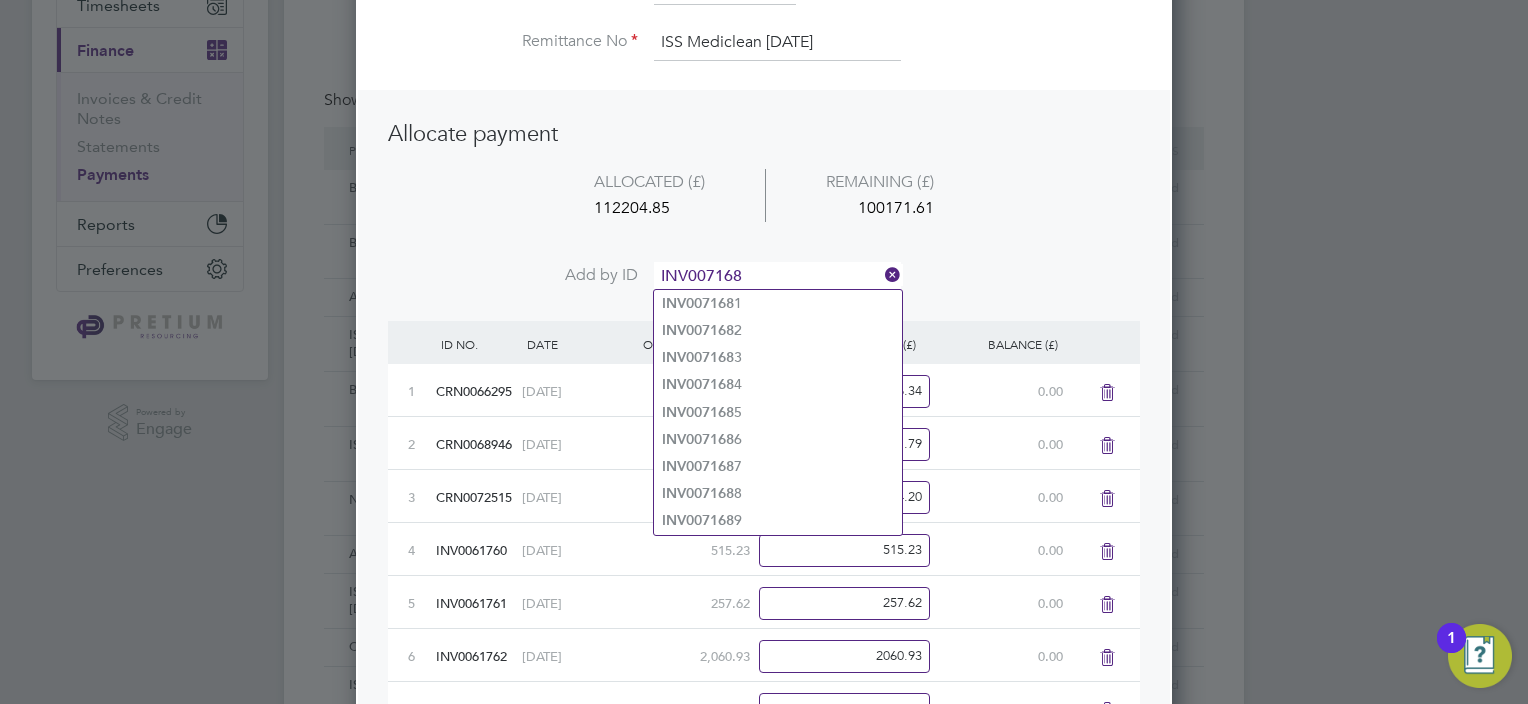 drag, startPoint x: 774, startPoint y: 296, endPoint x: 752, endPoint y: 280, distance: 27.202942 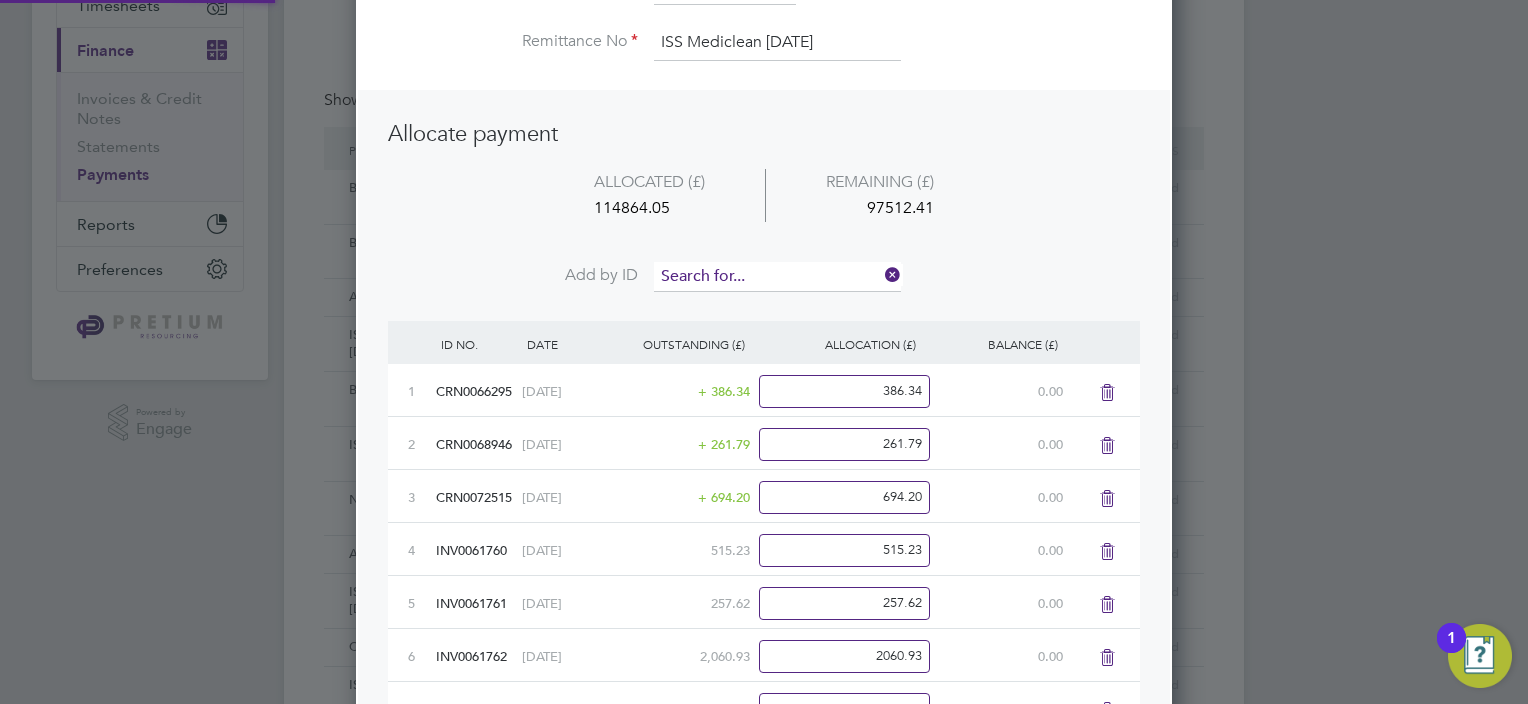 scroll, scrollTop: 10, scrollLeft: 10, axis: both 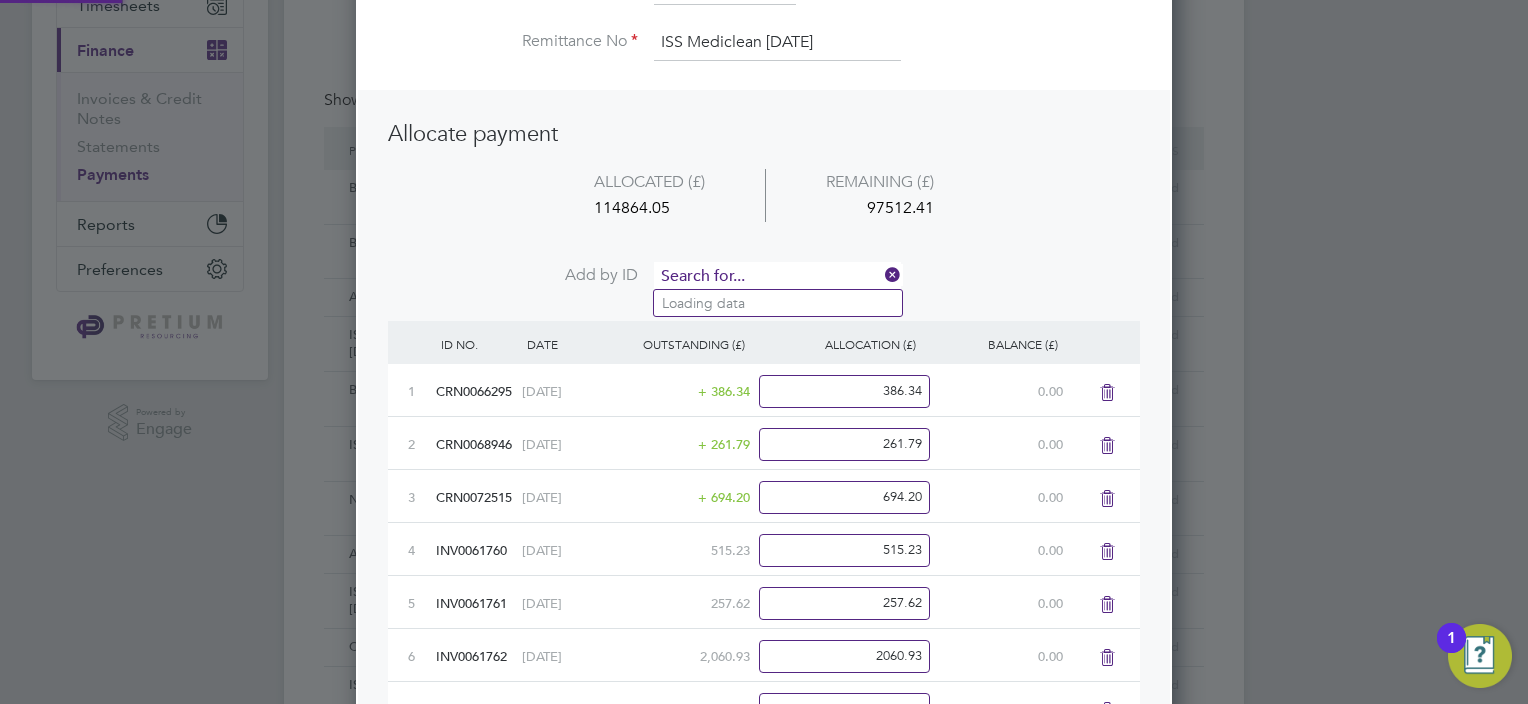 click at bounding box center (777, 277) 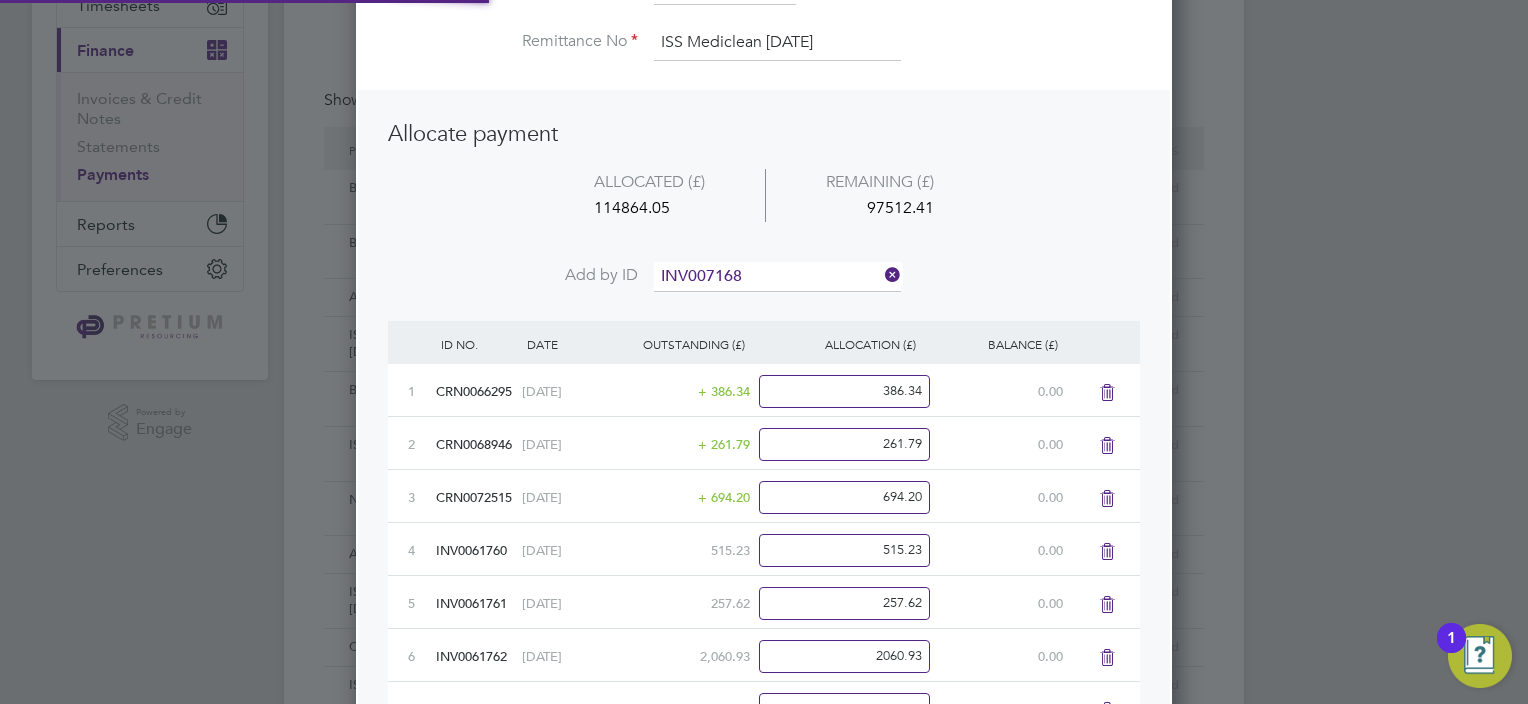 click on "INV007168 2" 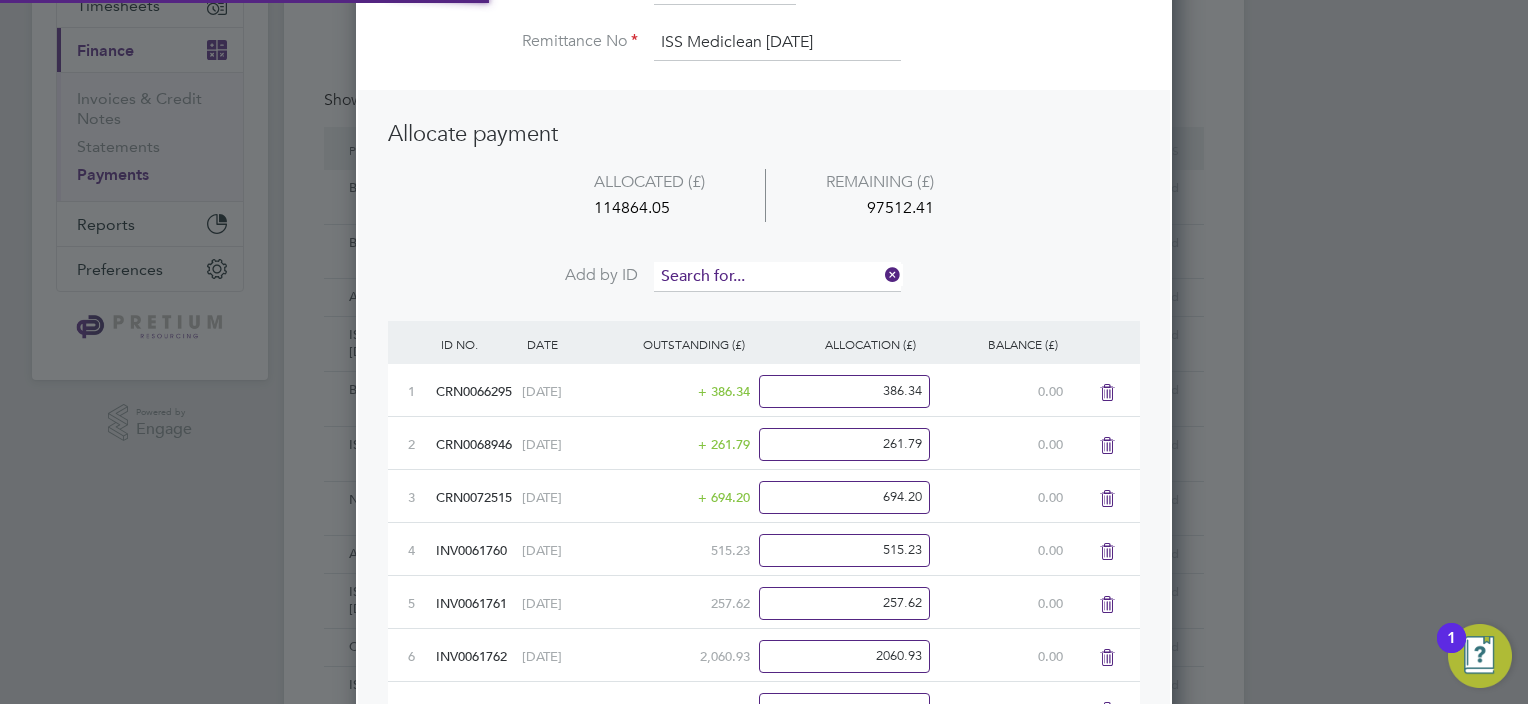 scroll, scrollTop: 10, scrollLeft: 10, axis: both 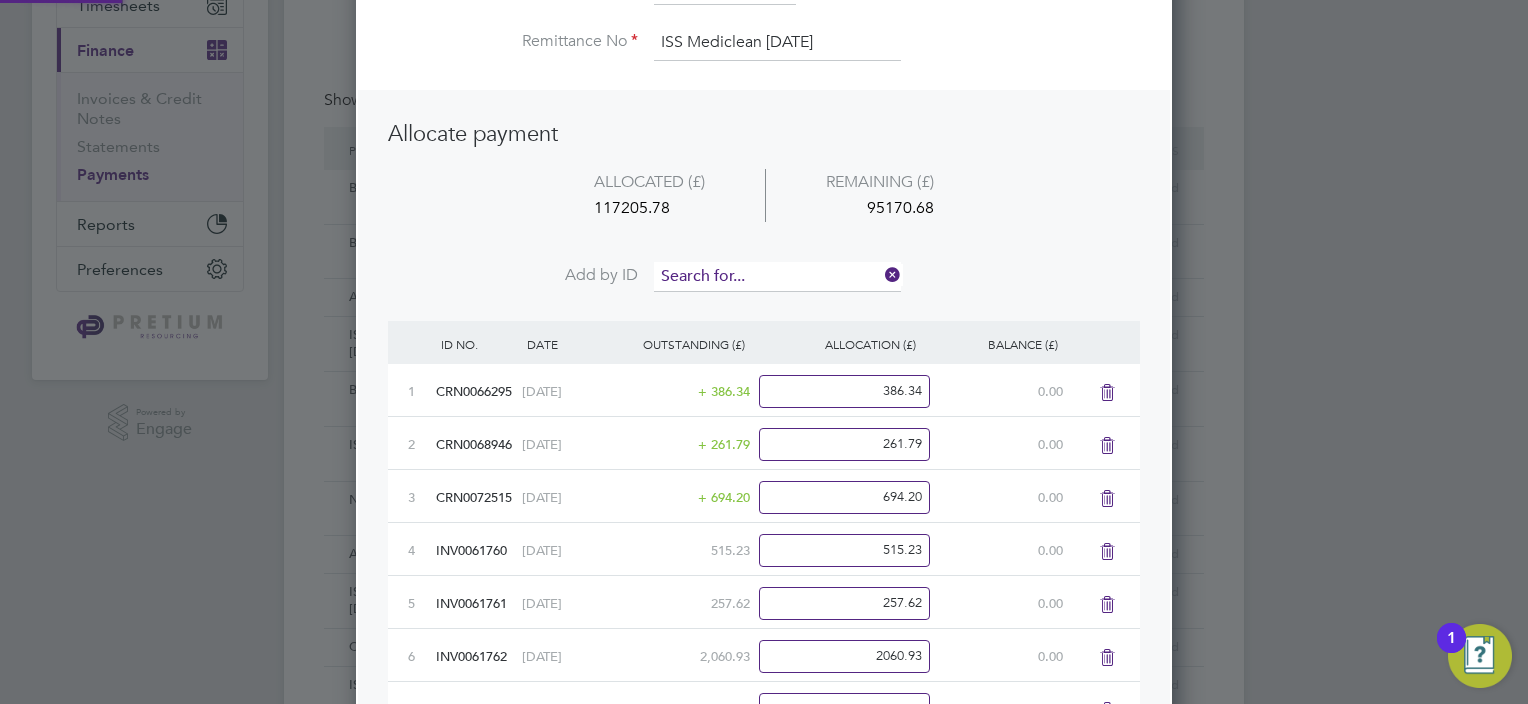 click at bounding box center (777, 277) 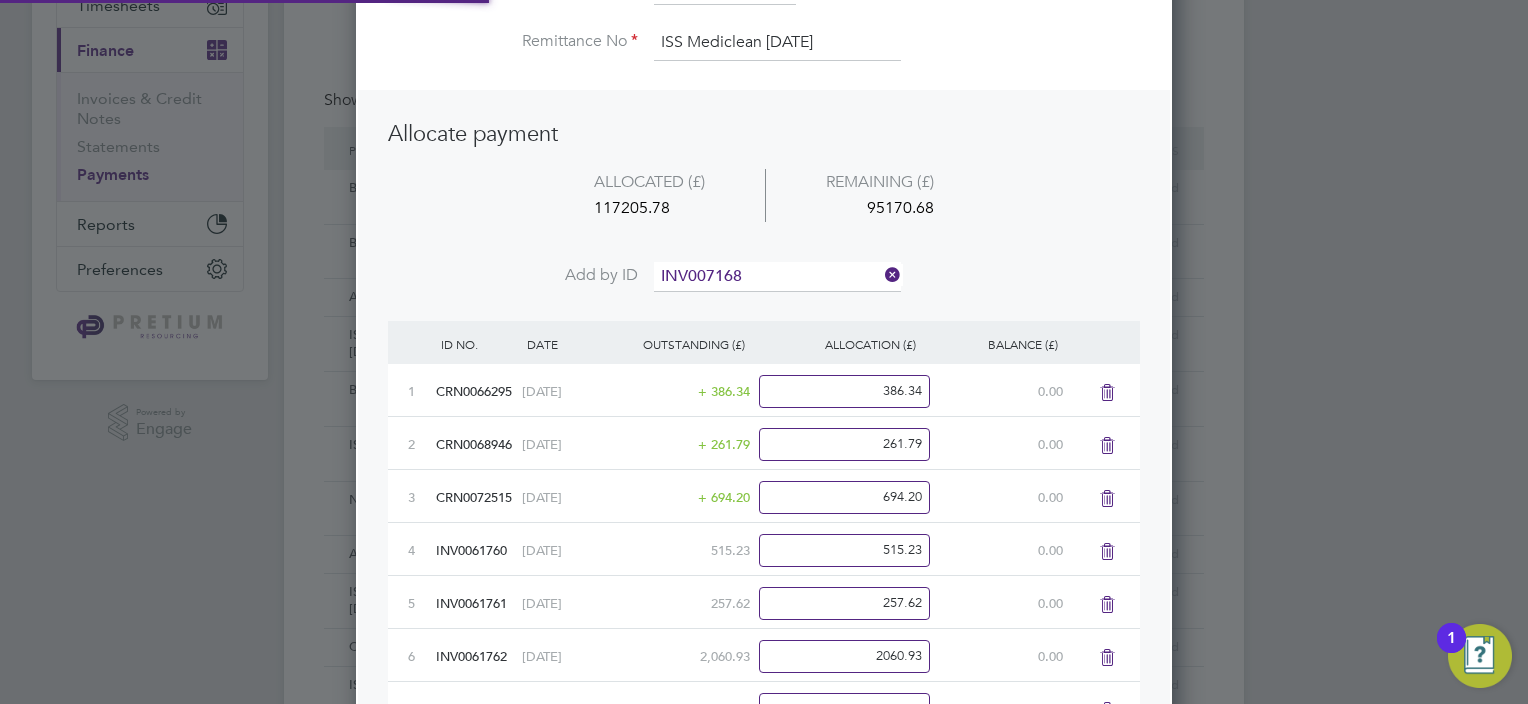 drag, startPoint x: 751, startPoint y: 304, endPoint x: 749, endPoint y: 270, distance: 34.058773 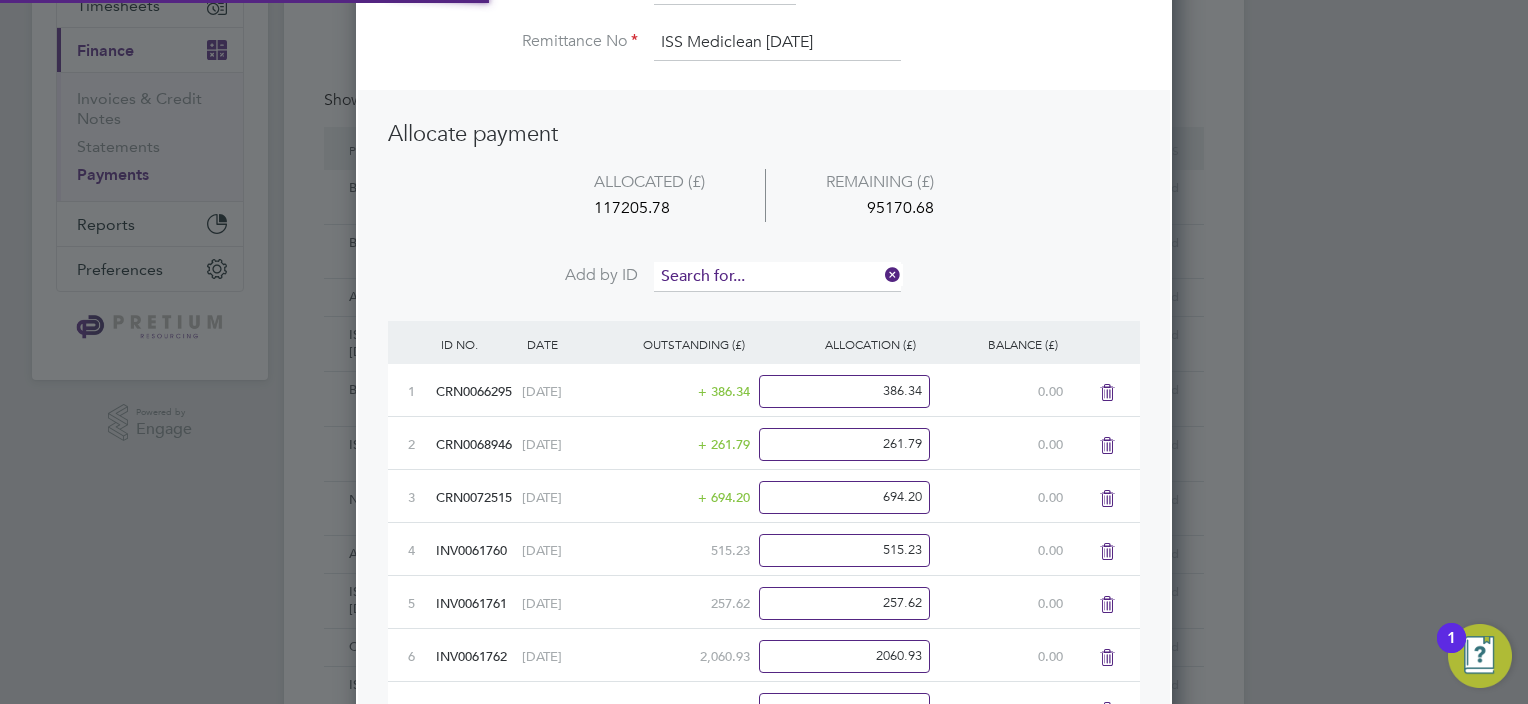 scroll, scrollTop: 9, scrollLeft: 10, axis: both 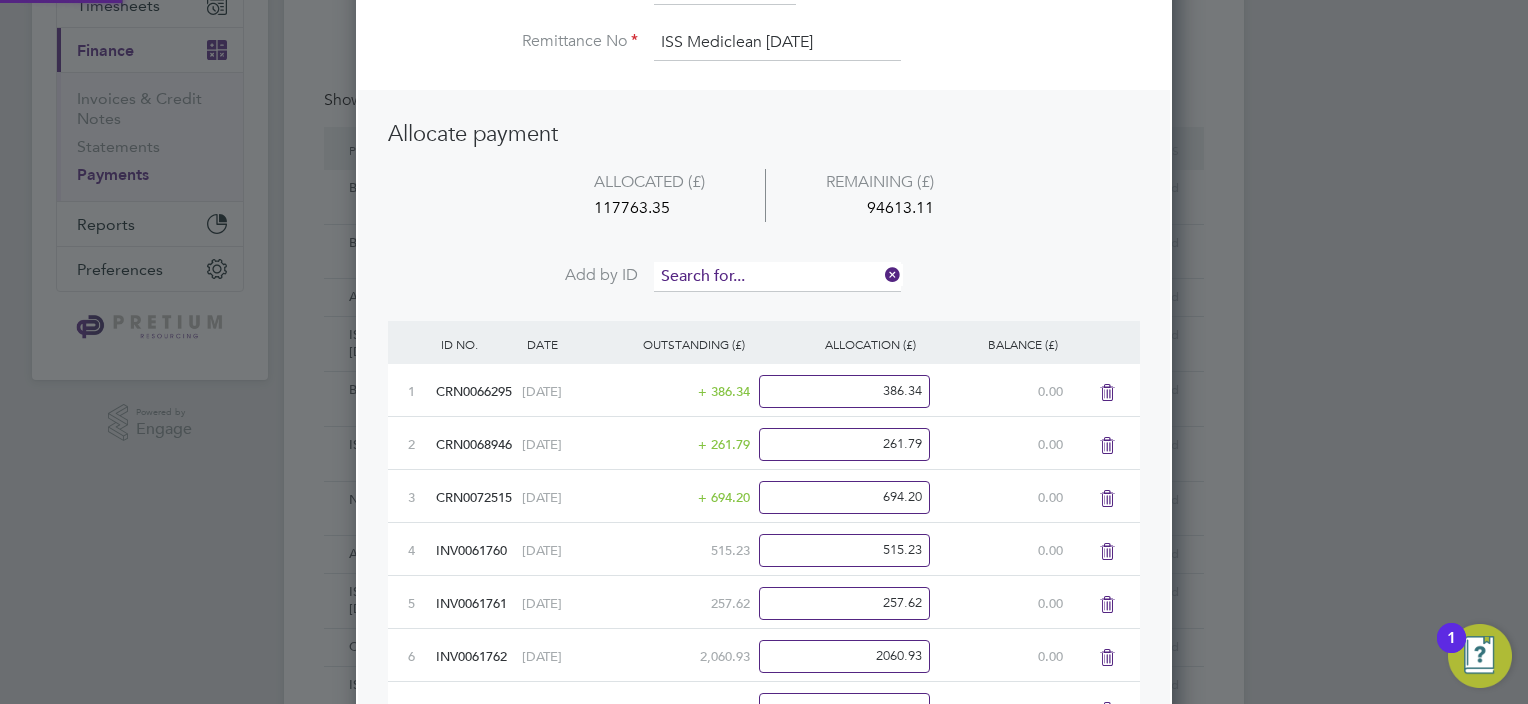 click at bounding box center [777, 277] 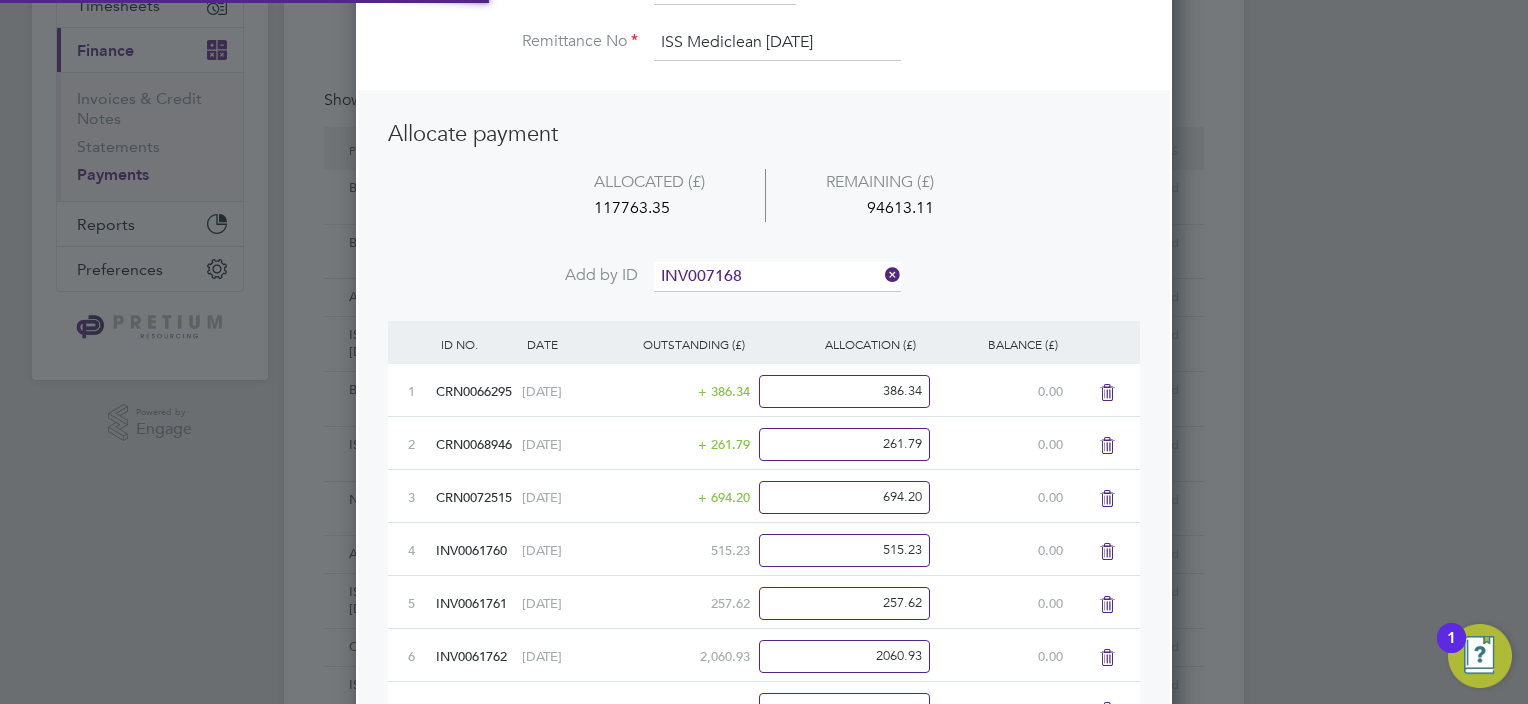 drag, startPoint x: 753, startPoint y: 306, endPoint x: 755, endPoint y: 285, distance: 21.095022 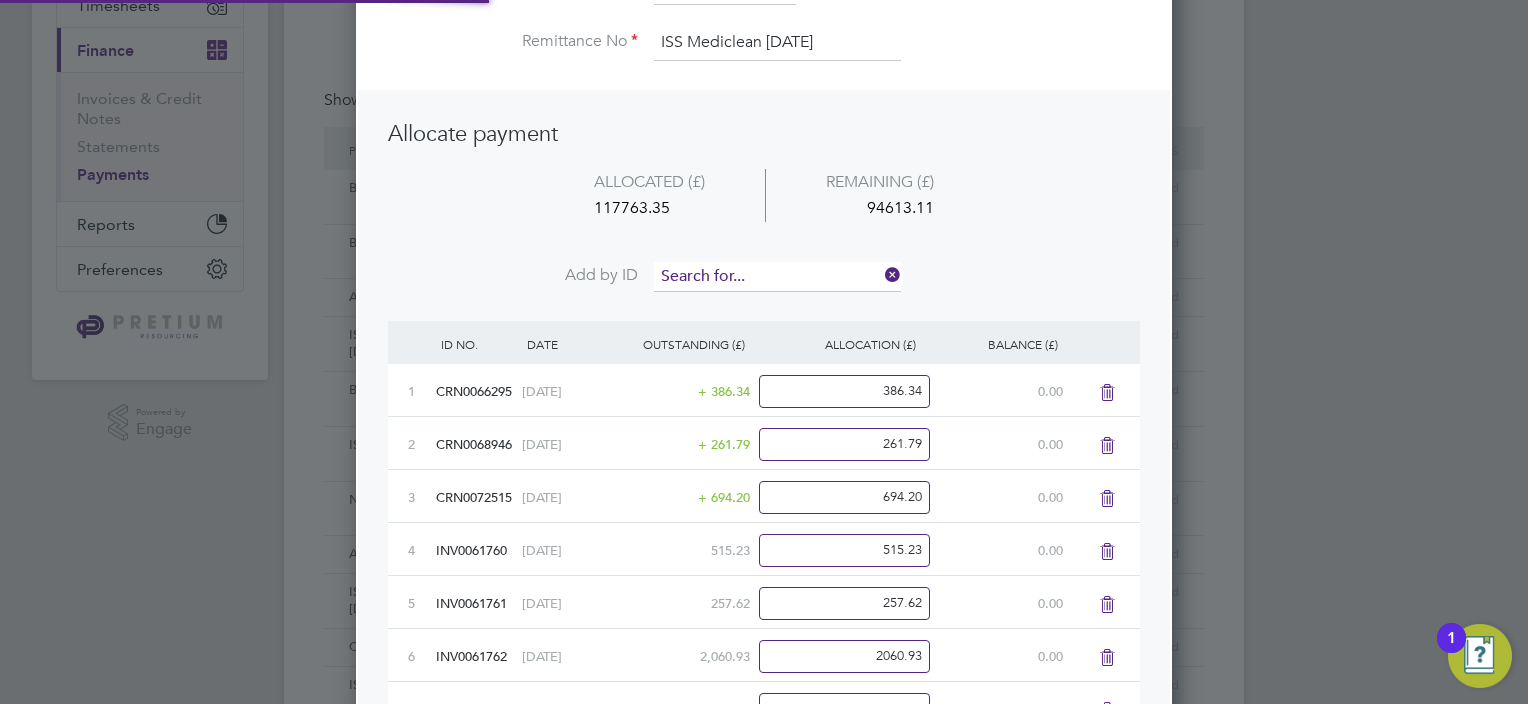 scroll, scrollTop: 10, scrollLeft: 10, axis: both 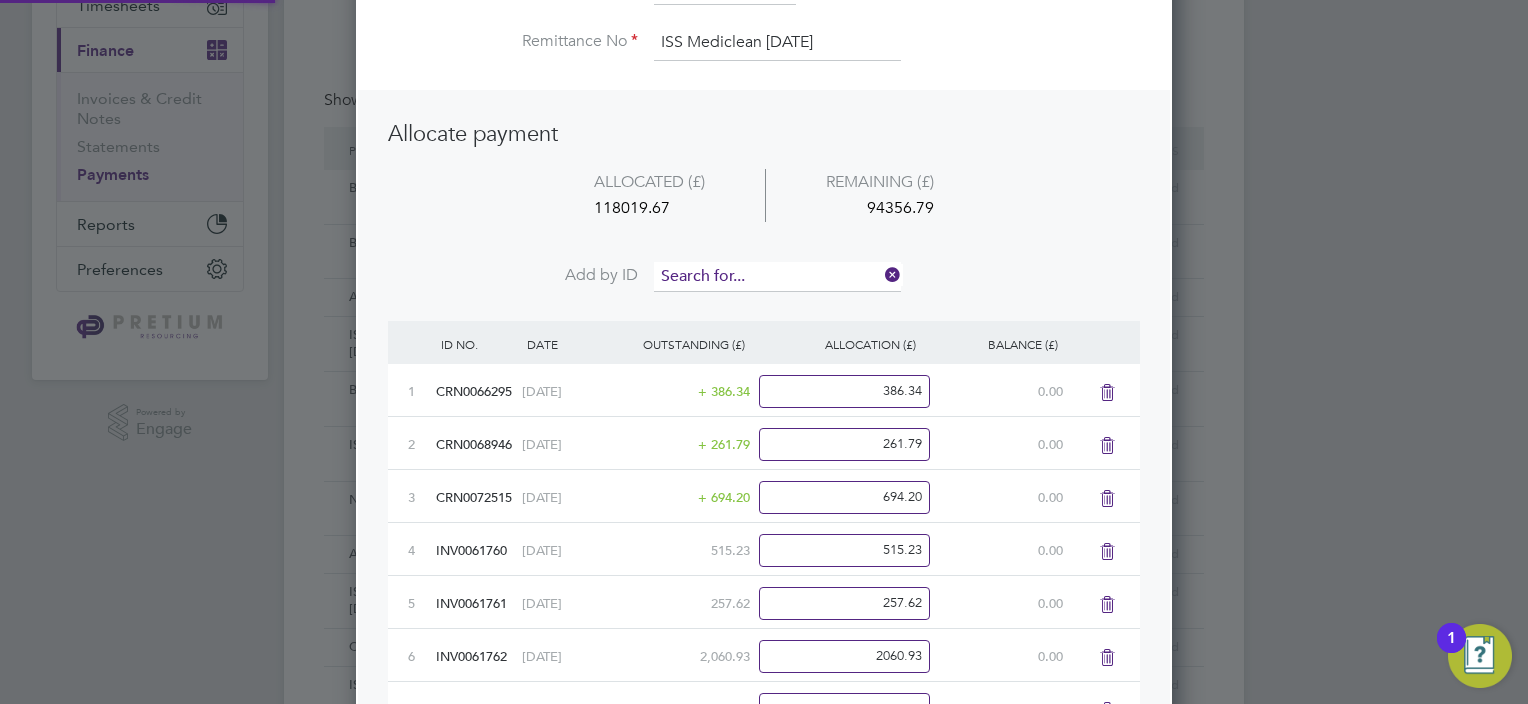 click at bounding box center [777, 277] 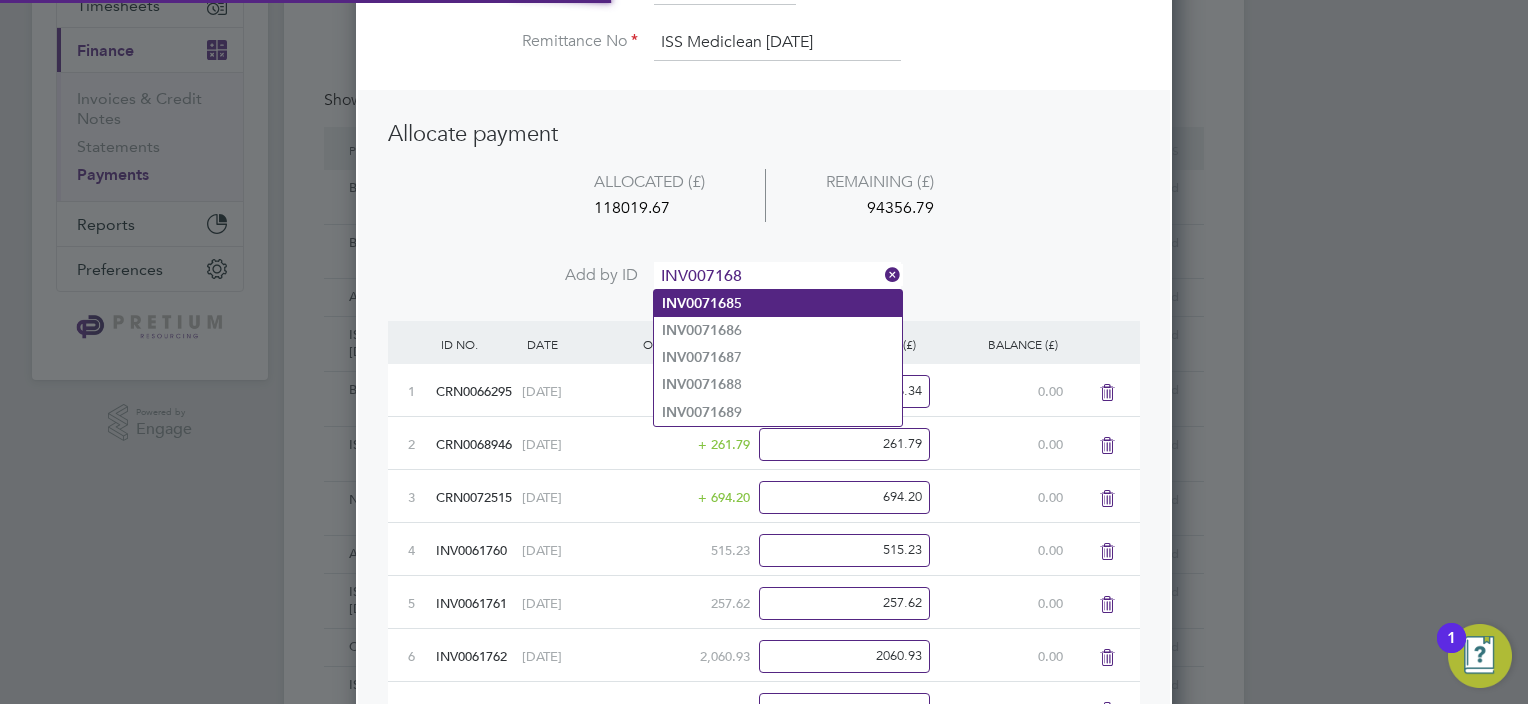 click on "INV007168 5" 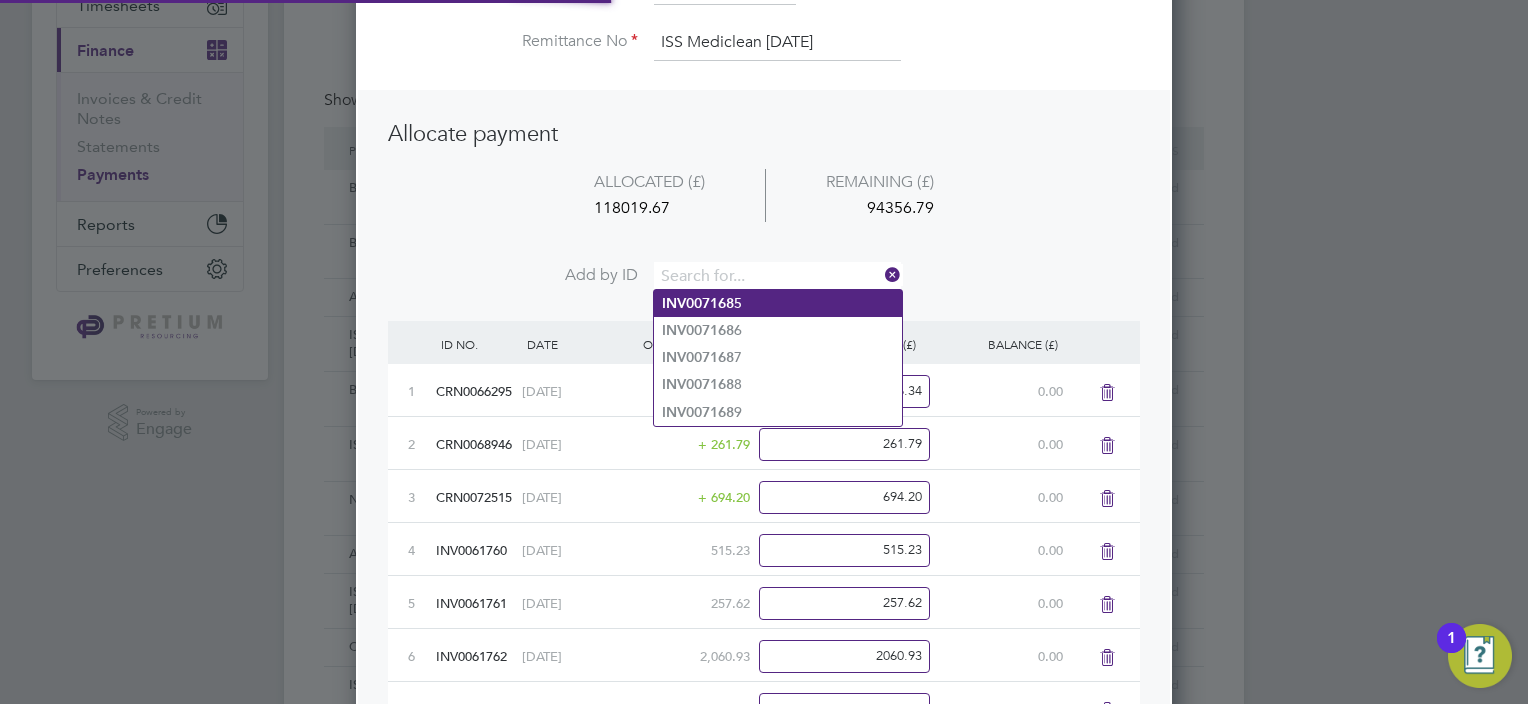 scroll, scrollTop: 10, scrollLeft: 10, axis: both 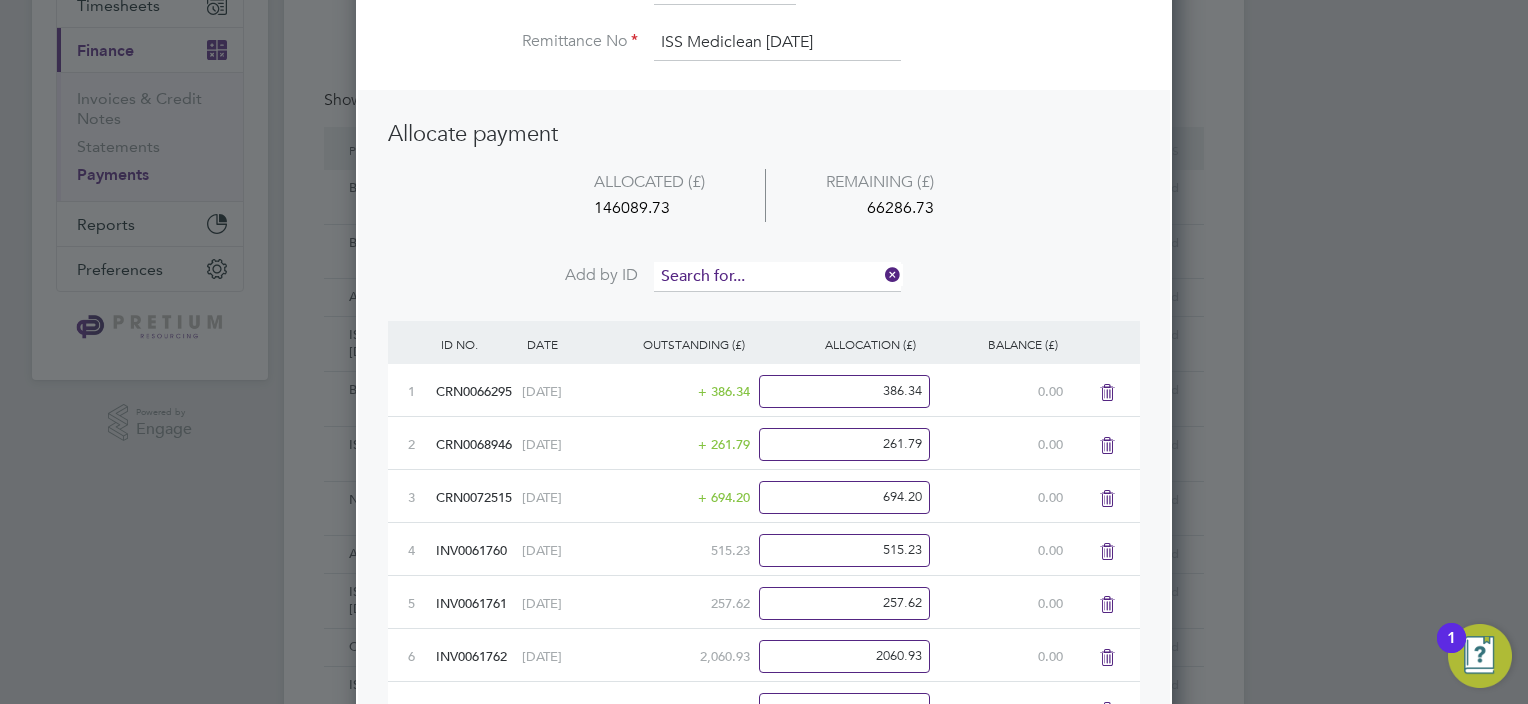 click at bounding box center [777, 277] 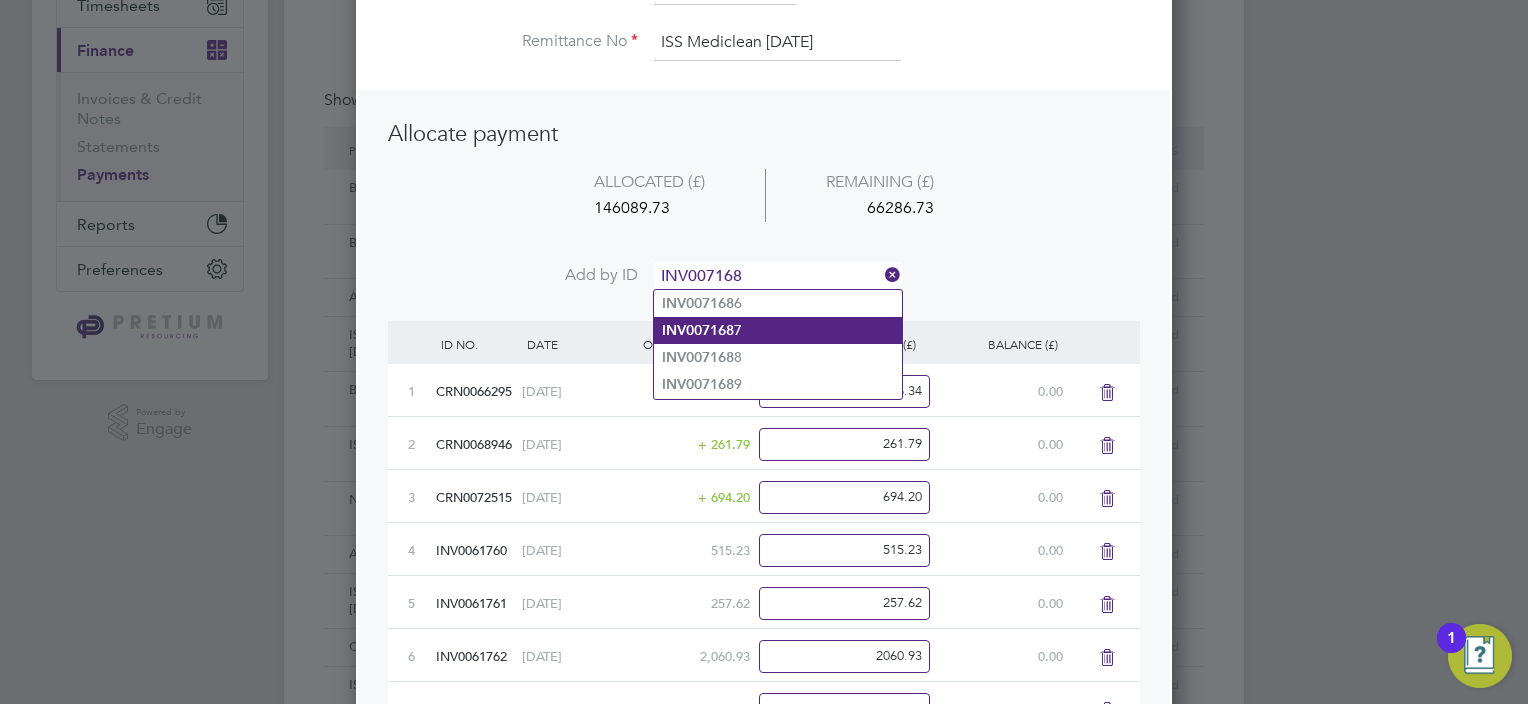 click on "INV007168 7" 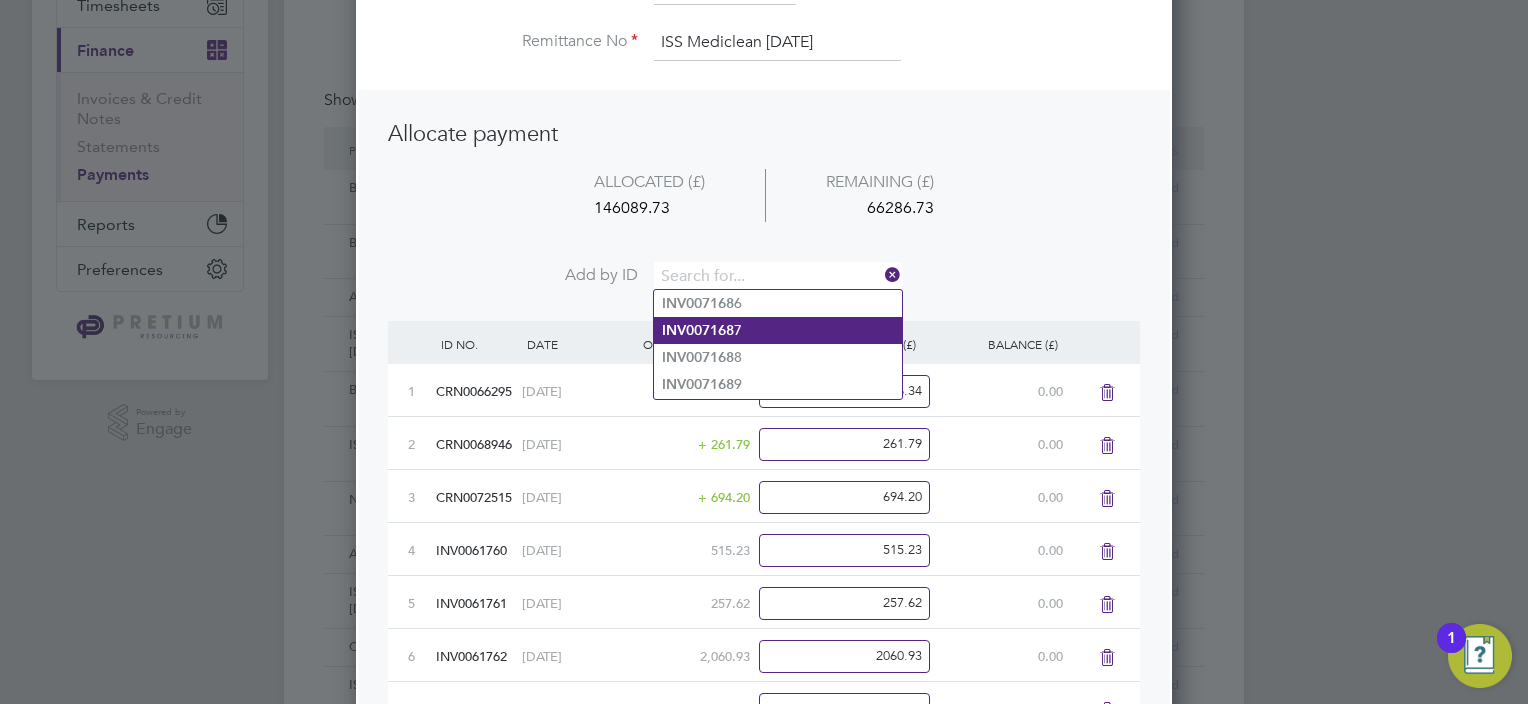 scroll, scrollTop: 9, scrollLeft: 10, axis: both 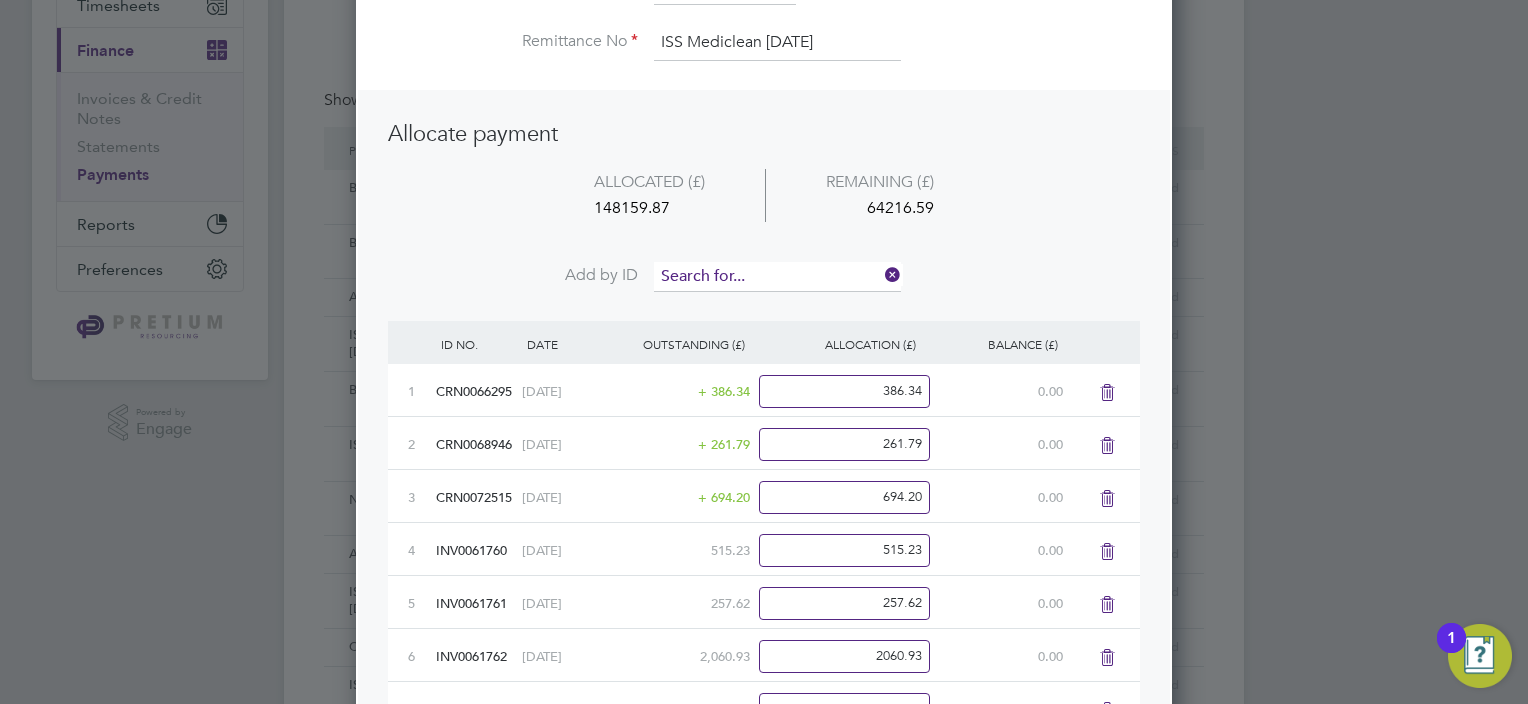 click at bounding box center [777, 277] 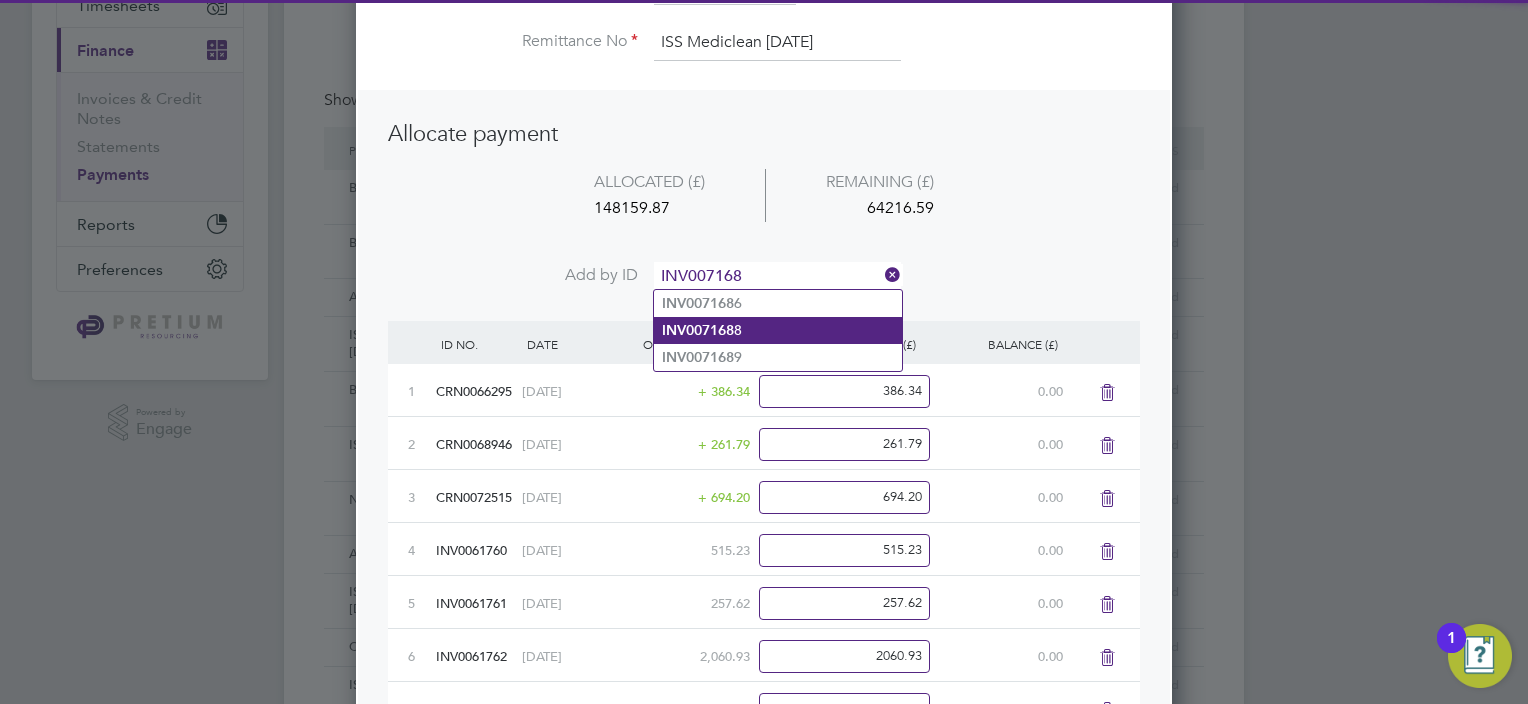 click on "INV007168 8" 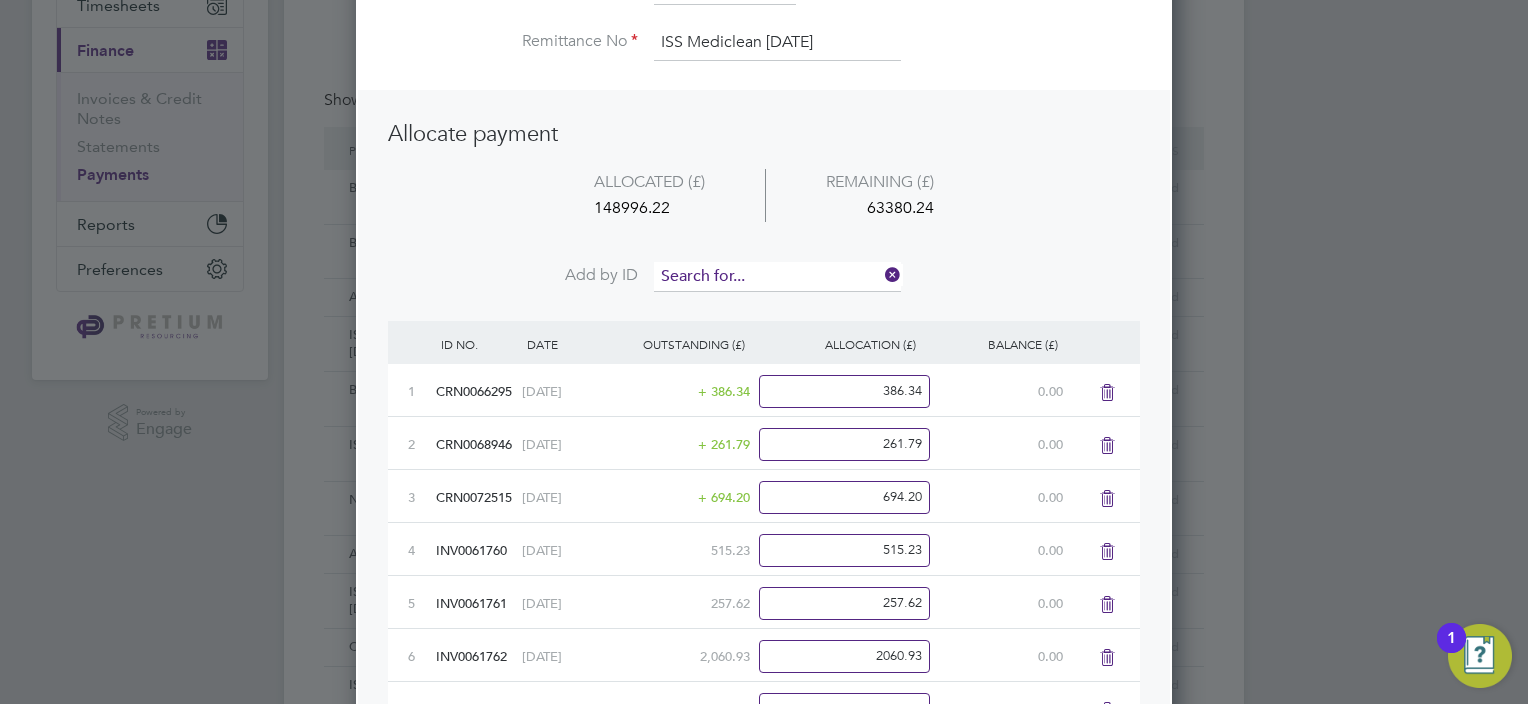 drag, startPoint x: 694, startPoint y: 269, endPoint x: 683, endPoint y: 272, distance: 11.401754 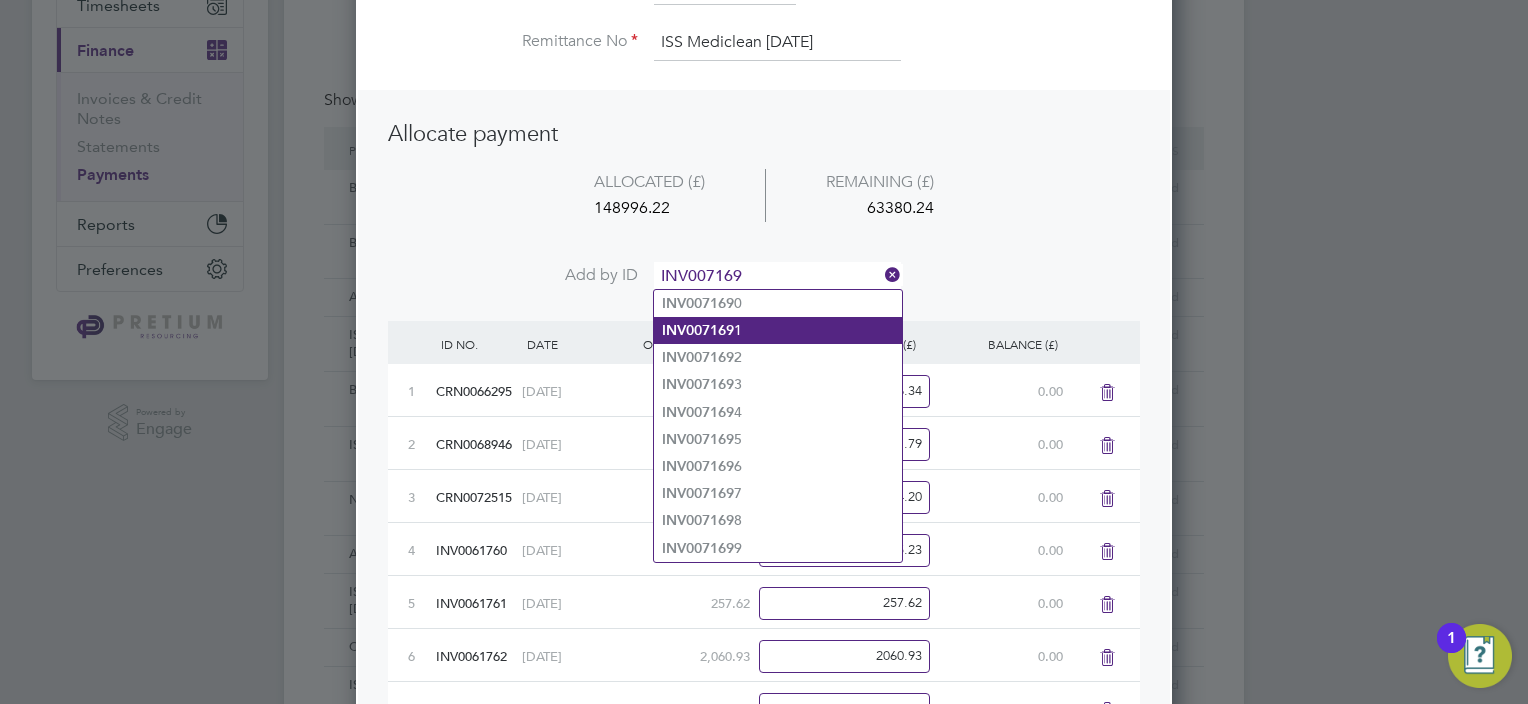 click on "INV007169" 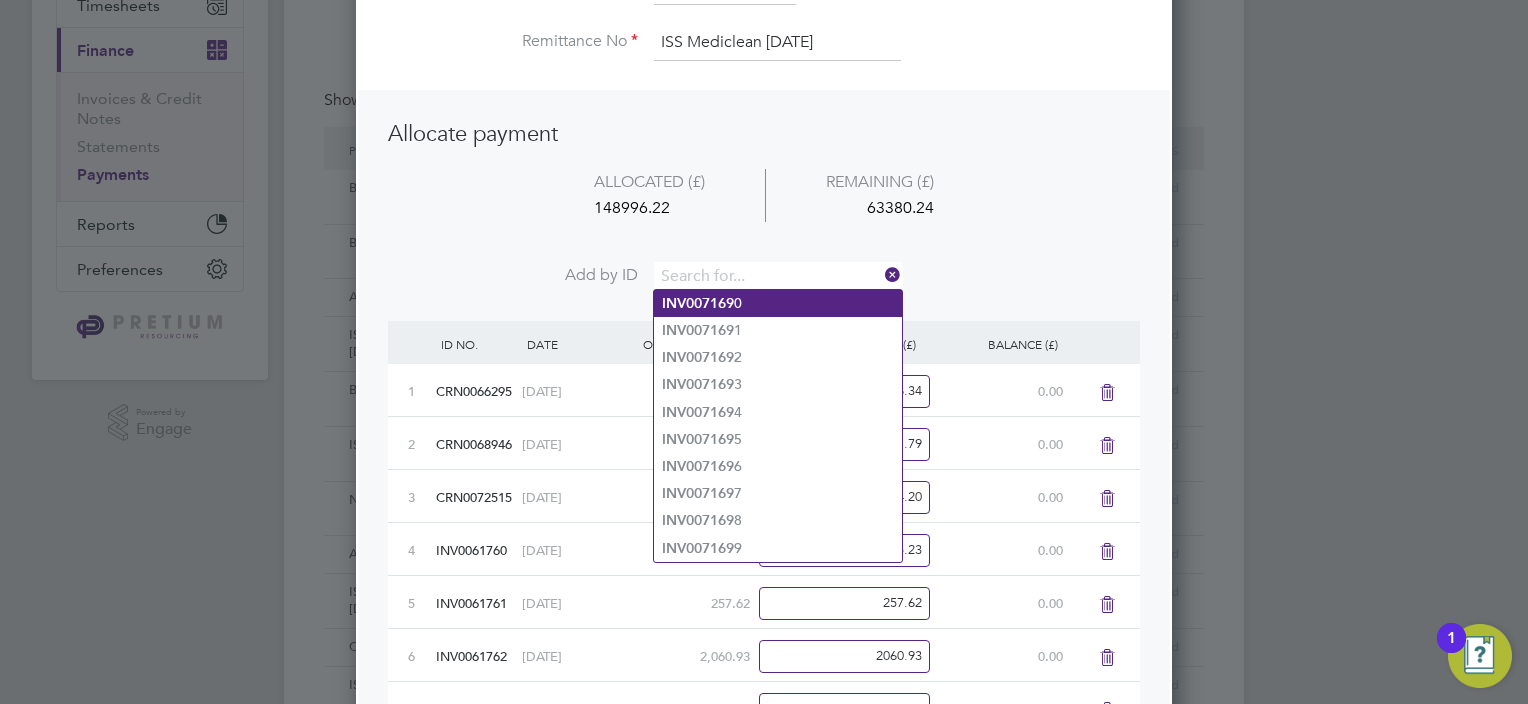 scroll, scrollTop: 10, scrollLeft: 10, axis: both 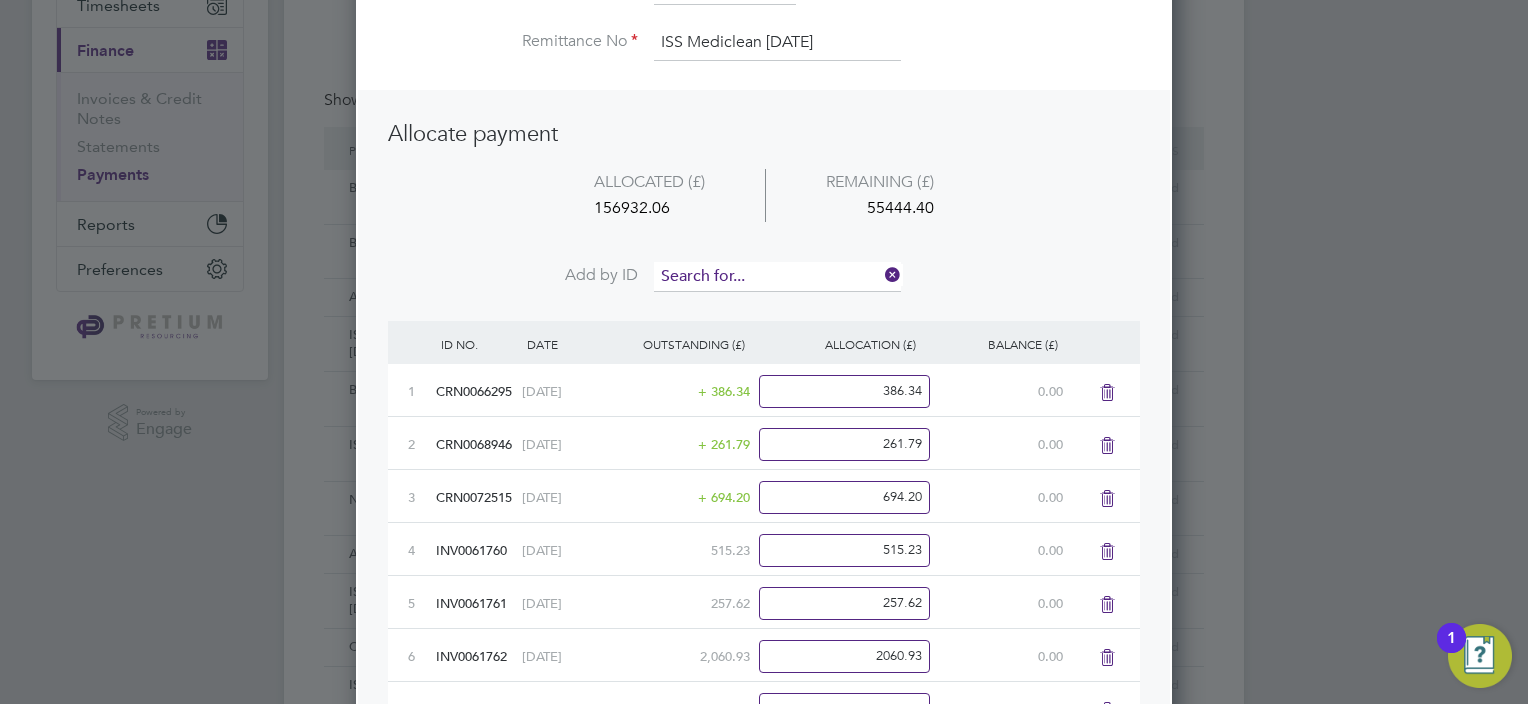 click at bounding box center (777, 277) 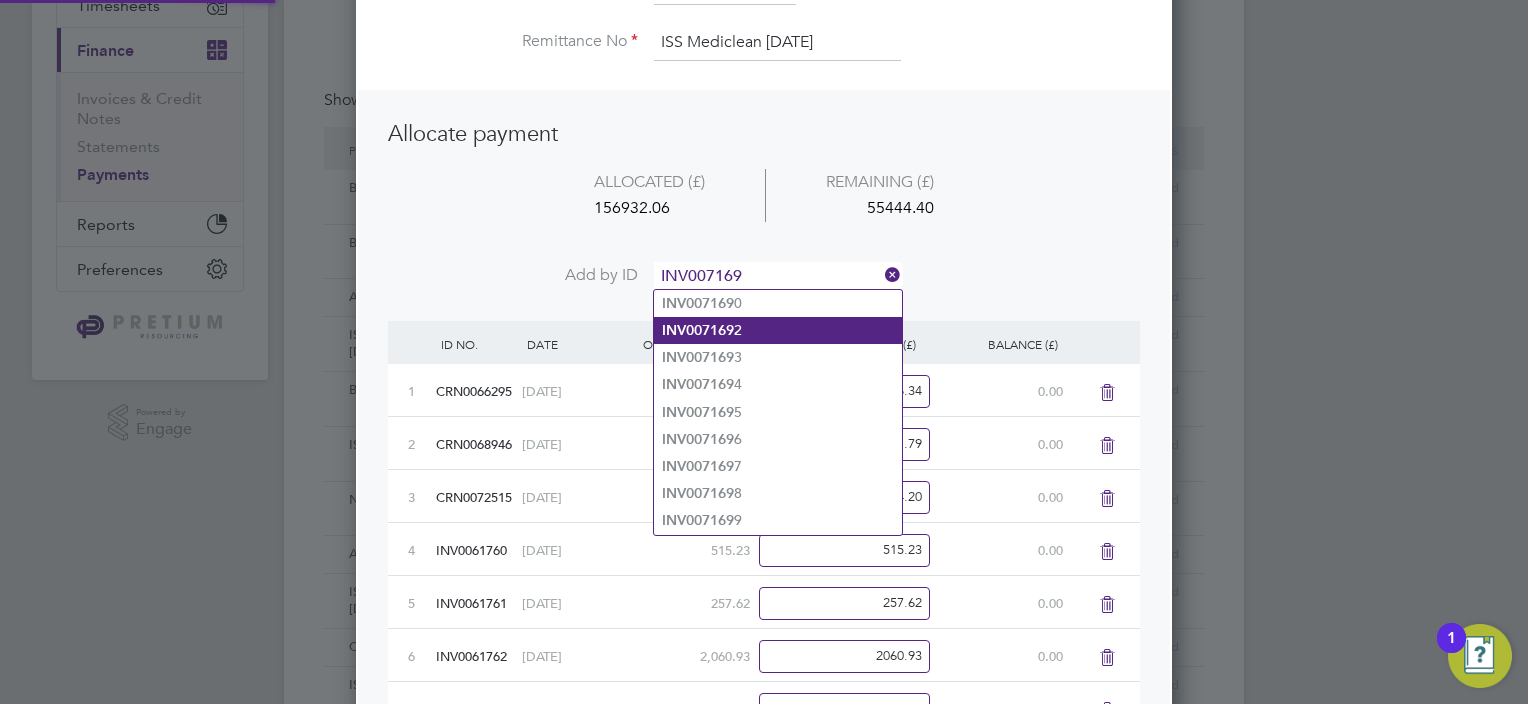 click on "INV007169 2" 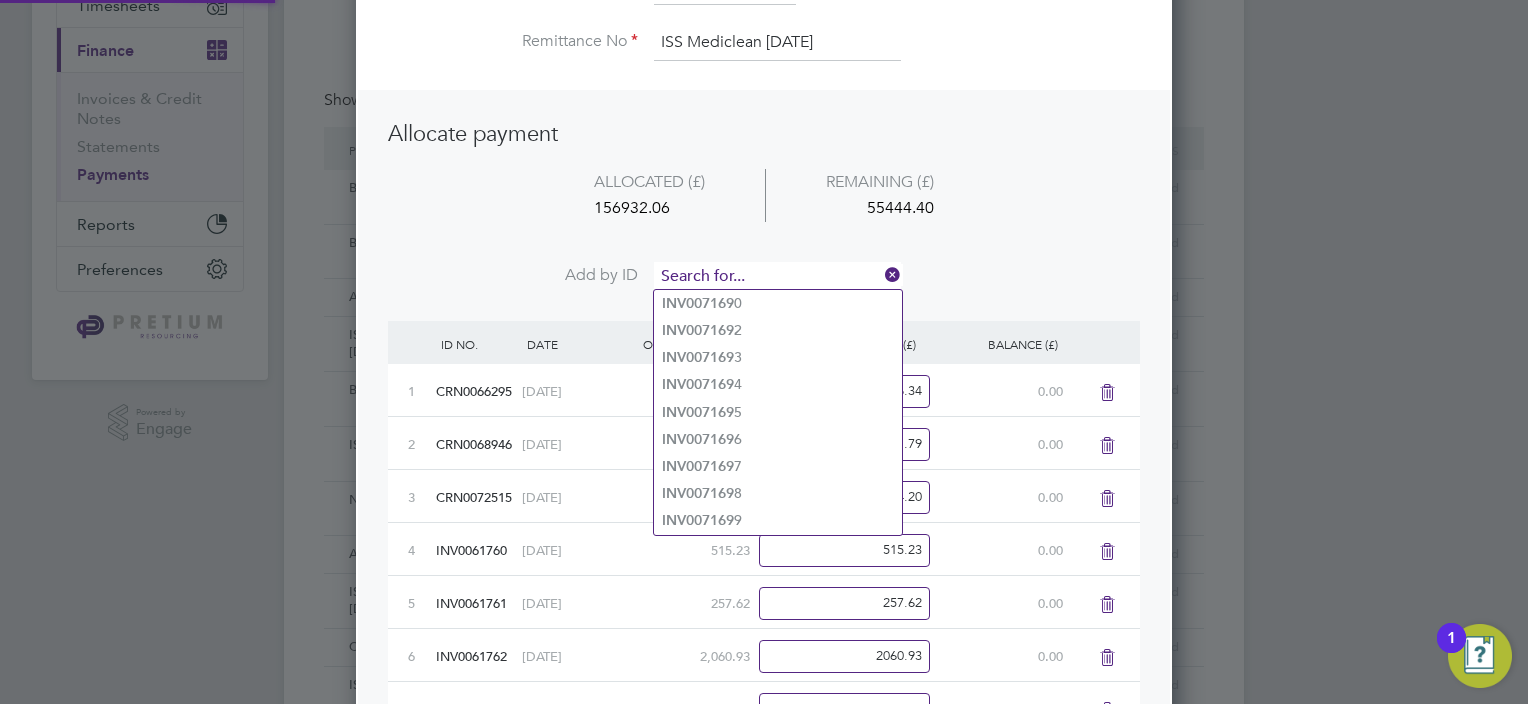 scroll, scrollTop: 10, scrollLeft: 10, axis: both 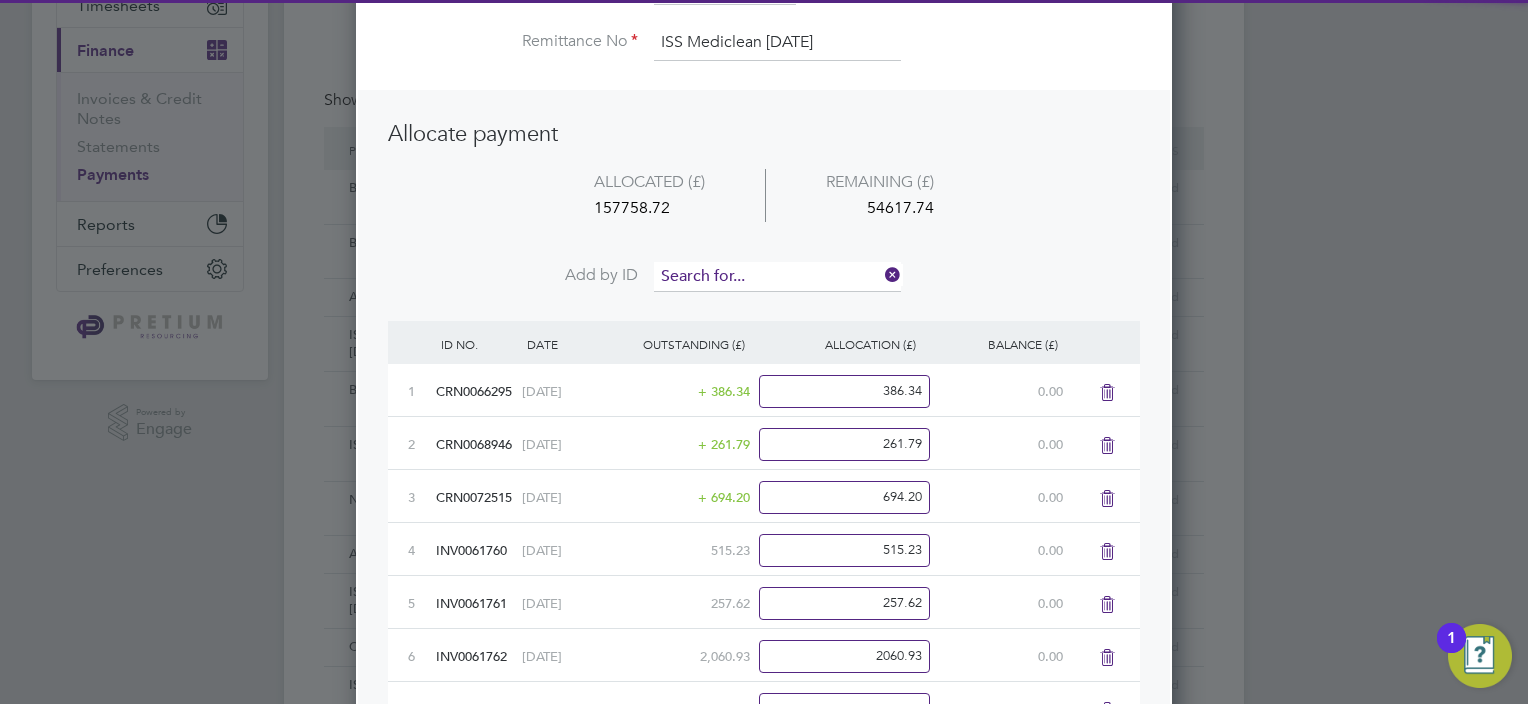 click at bounding box center [777, 277] 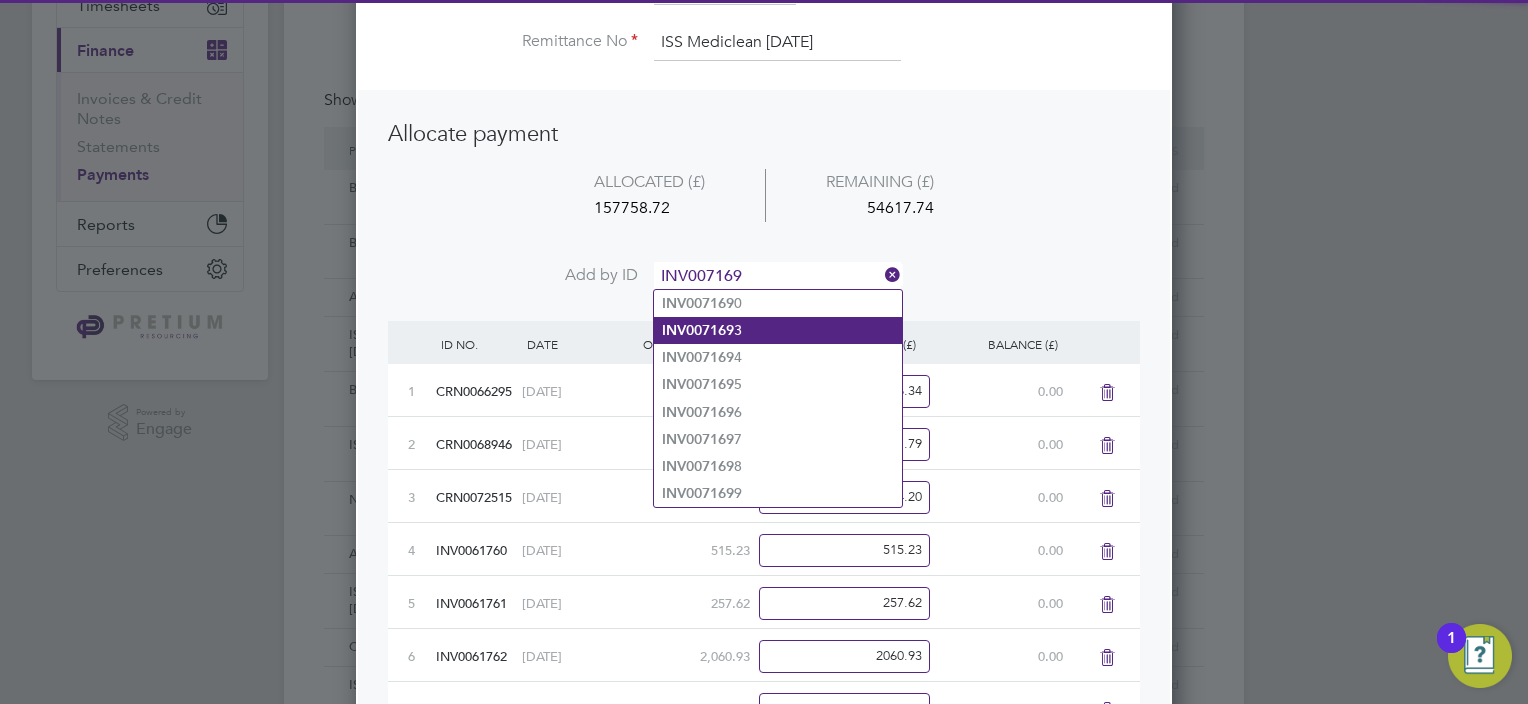 click on "INV007169 3" 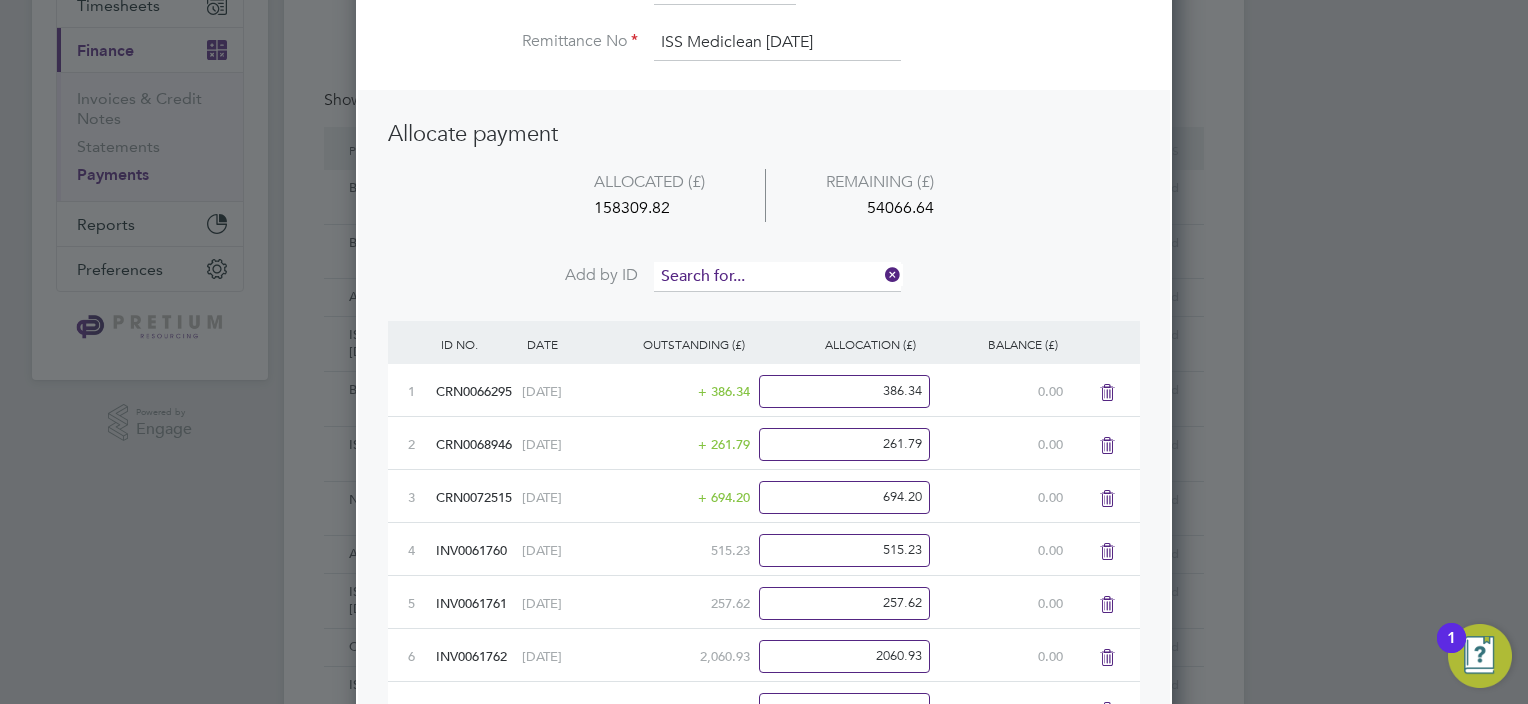 scroll, scrollTop: 9, scrollLeft: 10, axis: both 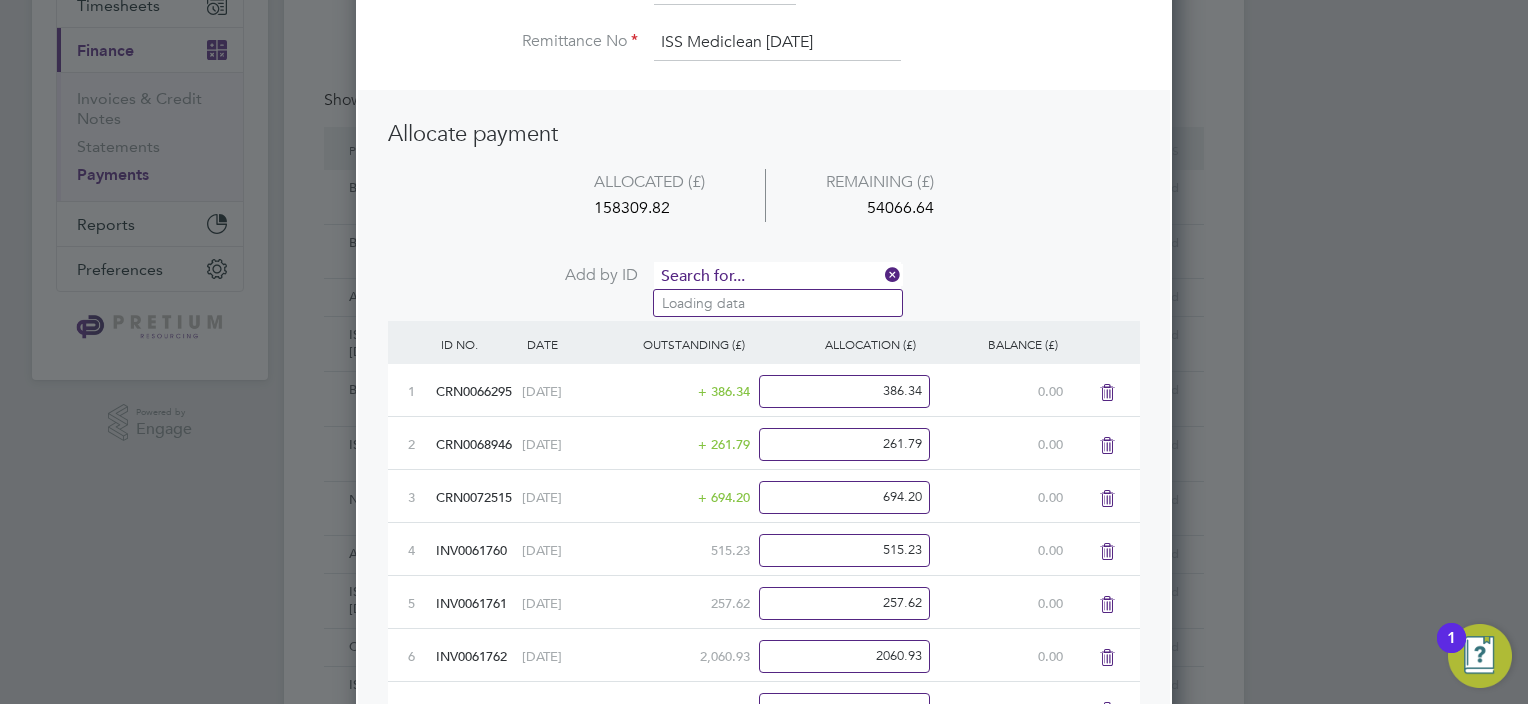click at bounding box center (777, 277) 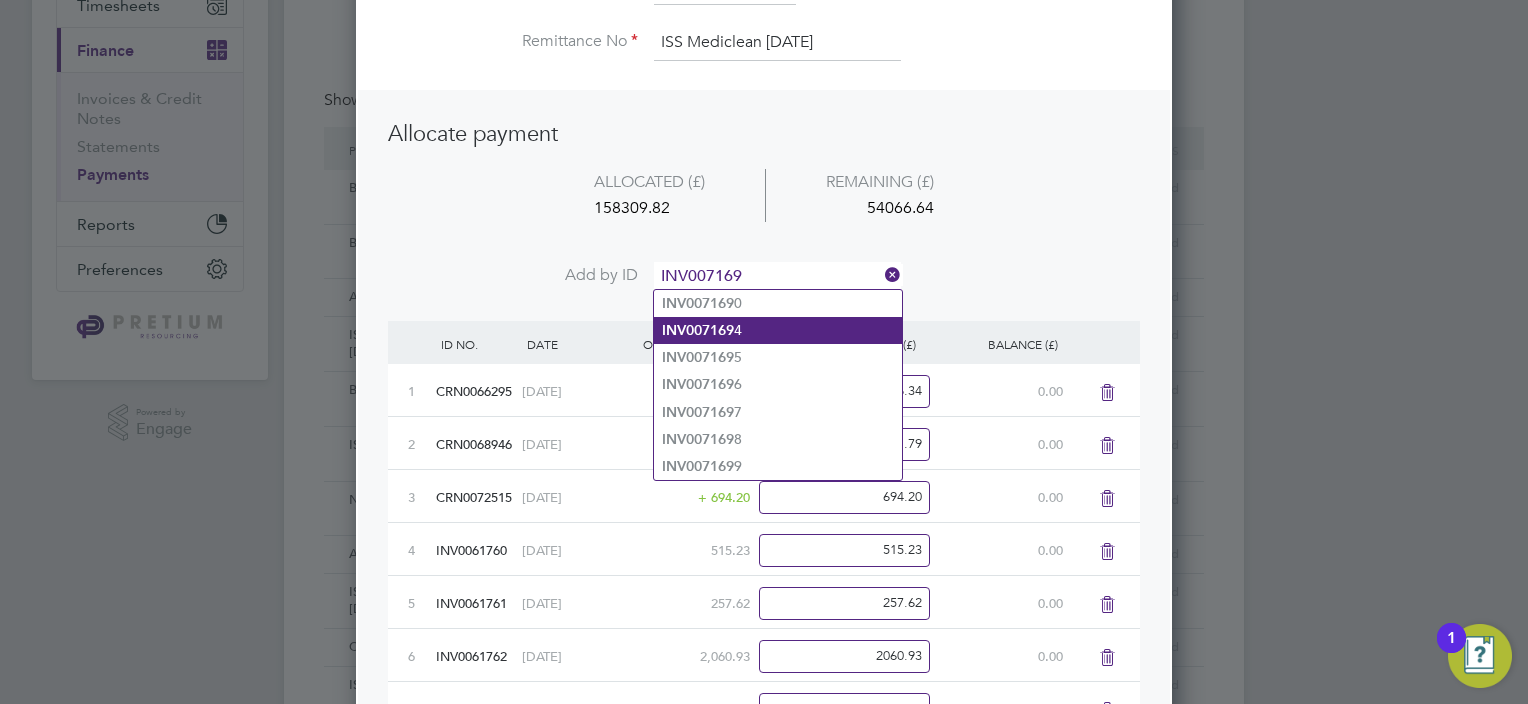 click on "INV007169 4" 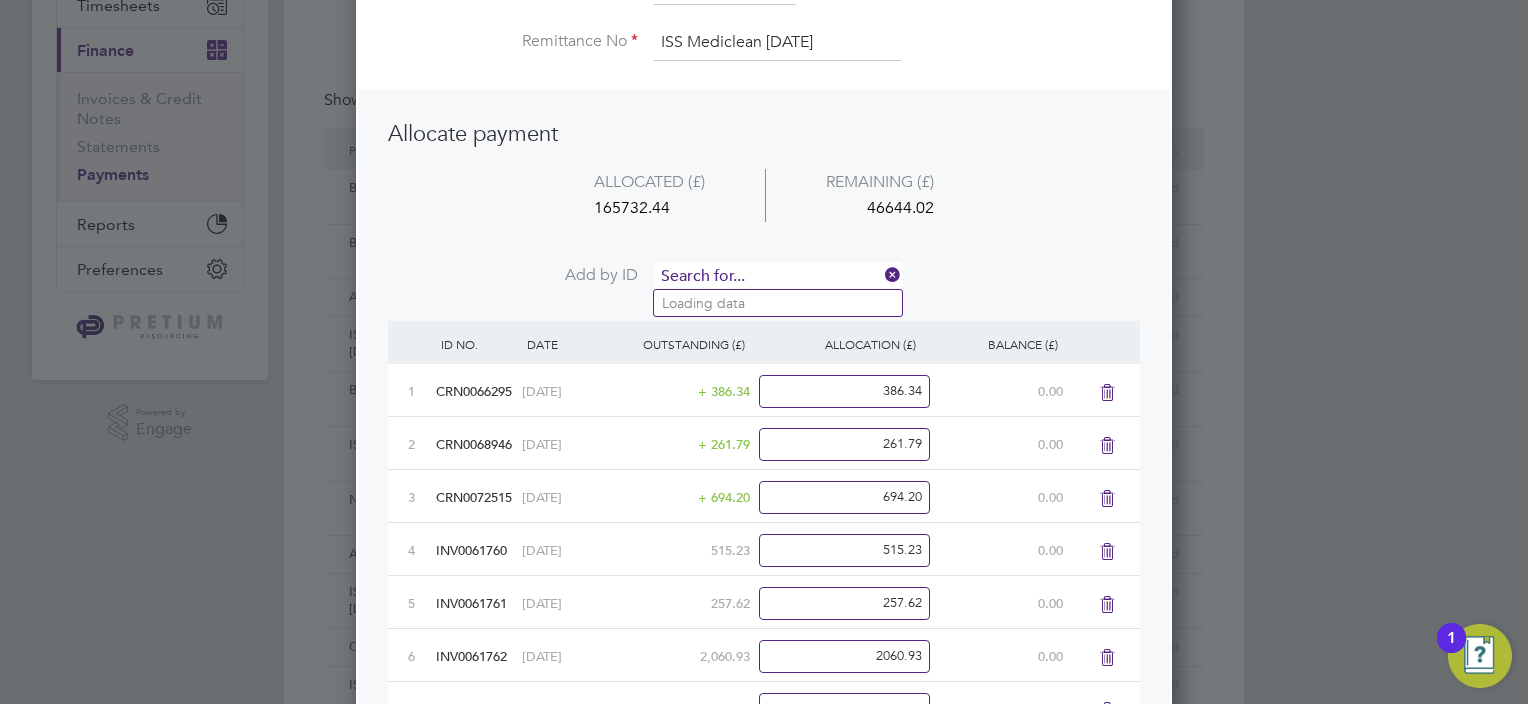 click at bounding box center (777, 277) 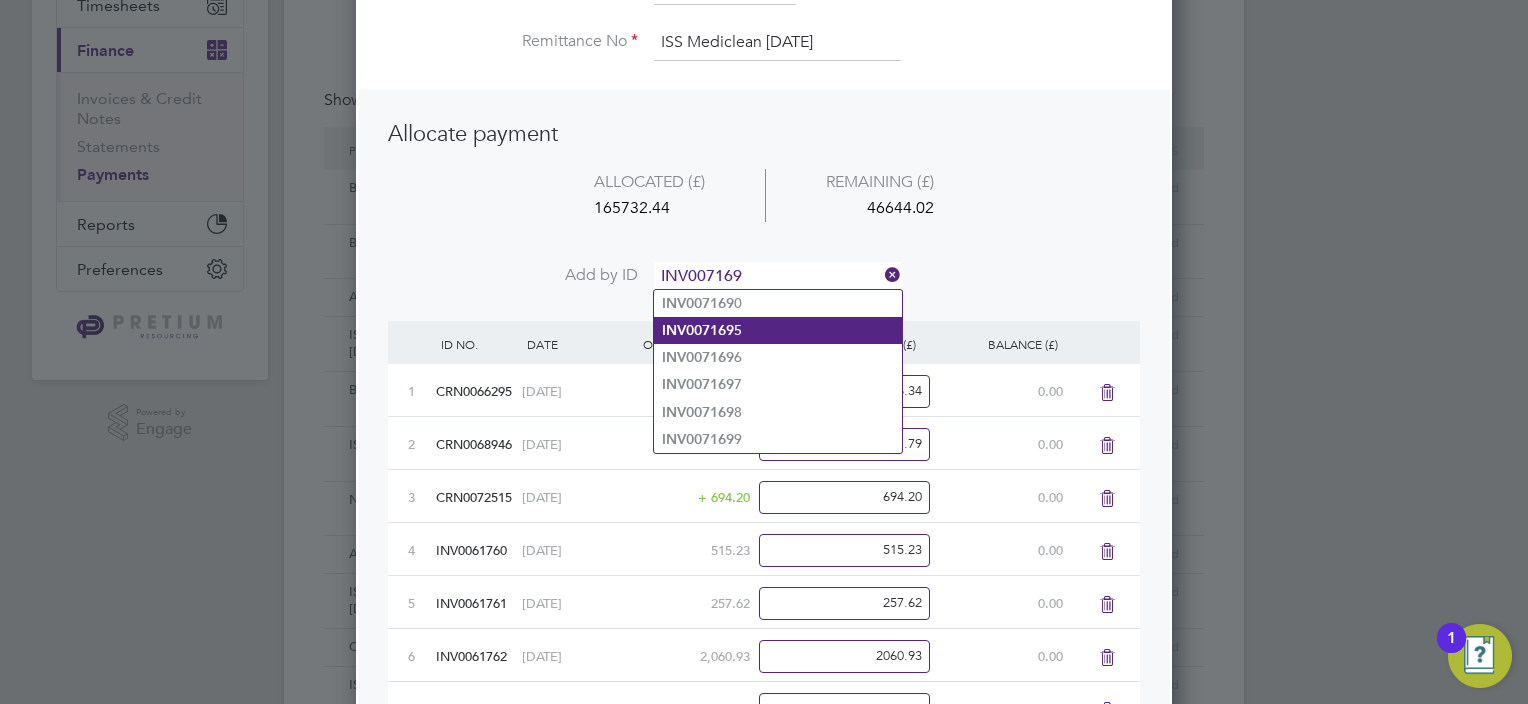 click on "INV007169 5" 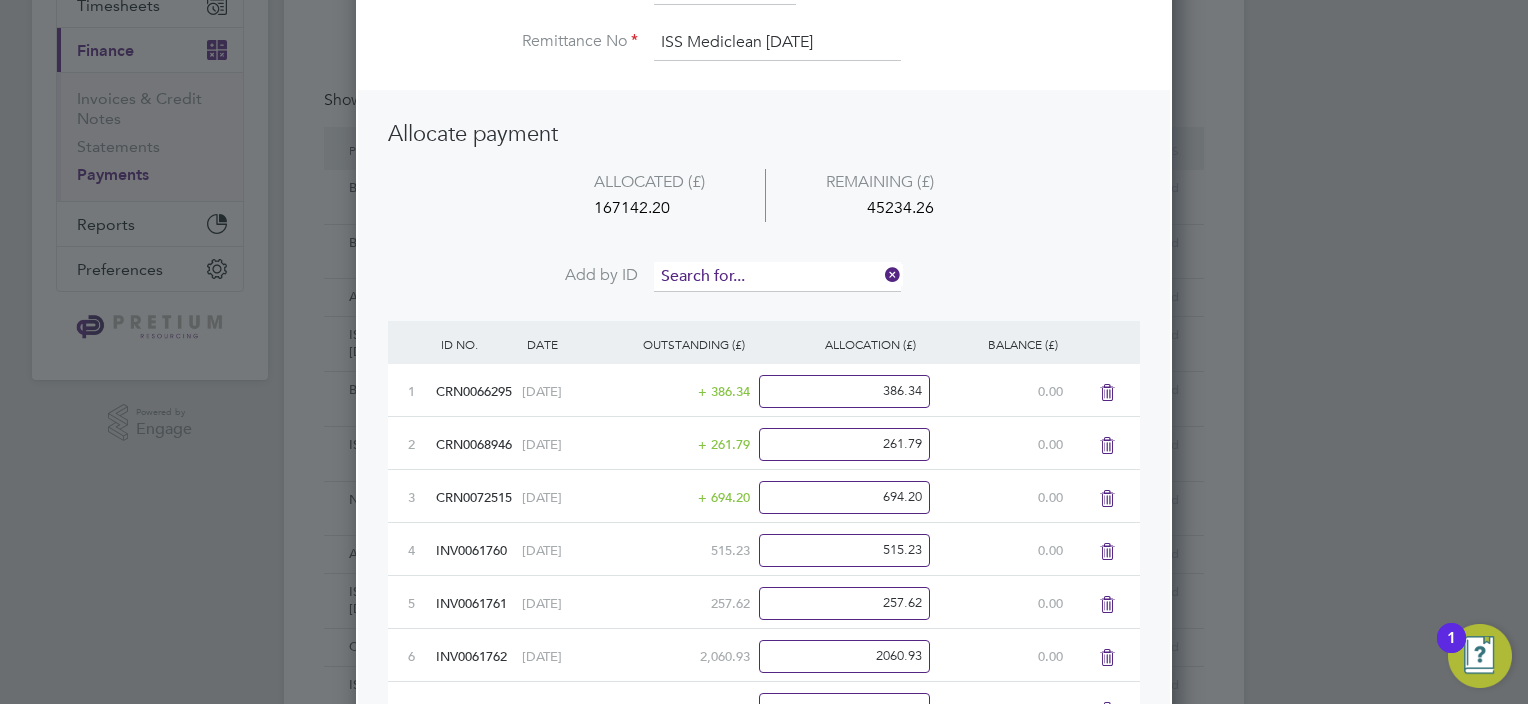 click at bounding box center (777, 277) 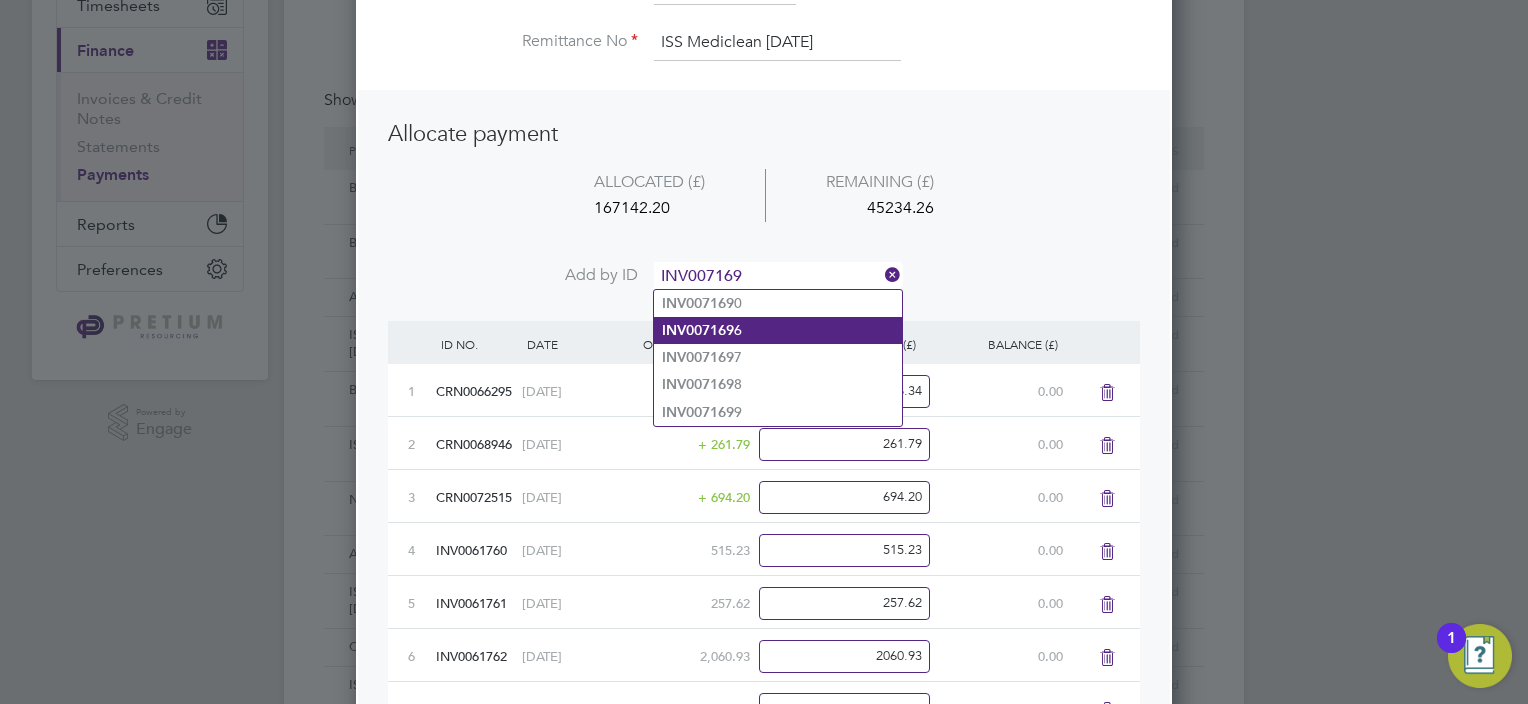 drag, startPoint x: 748, startPoint y: 332, endPoint x: 756, endPoint y: 316, distance: 17.888544 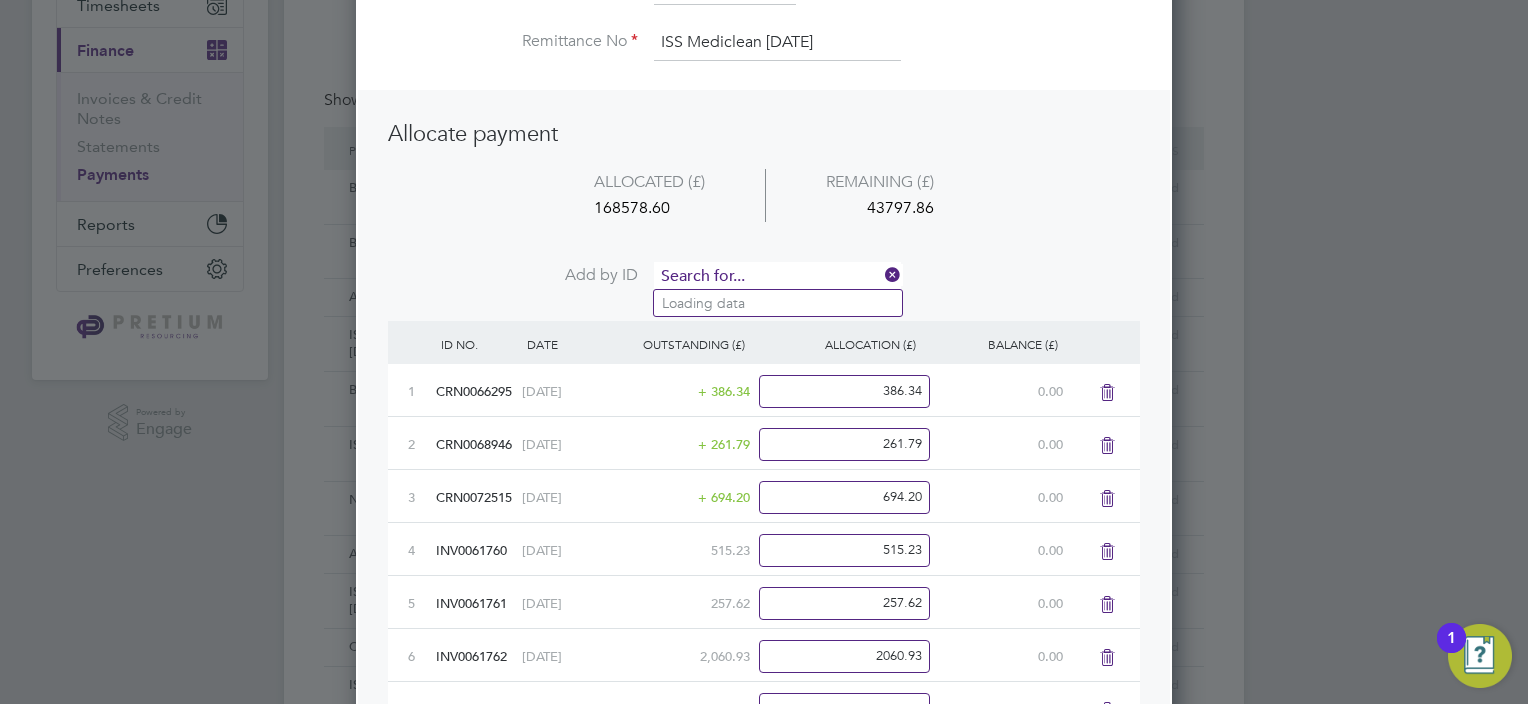 click at bounding box center [777, 277] 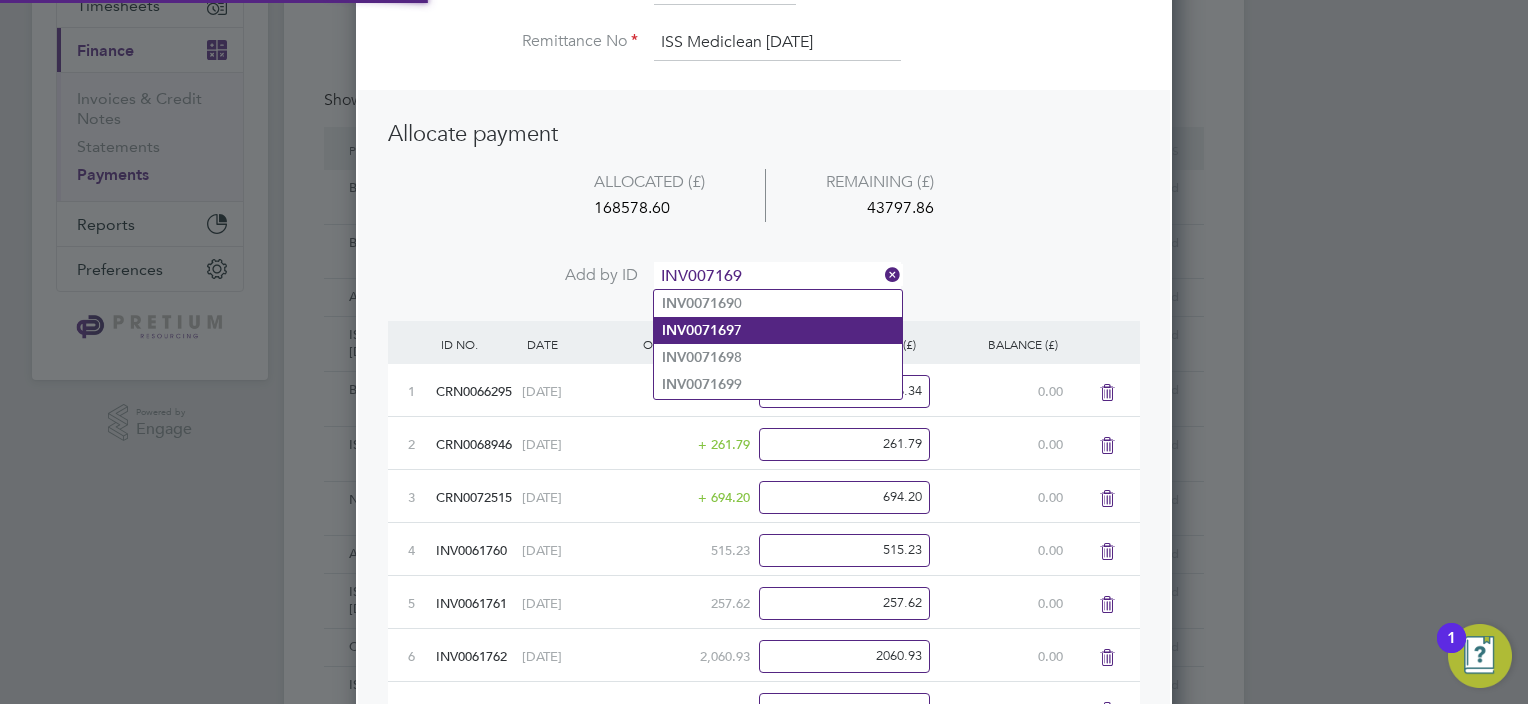 click on "INV007169 7" 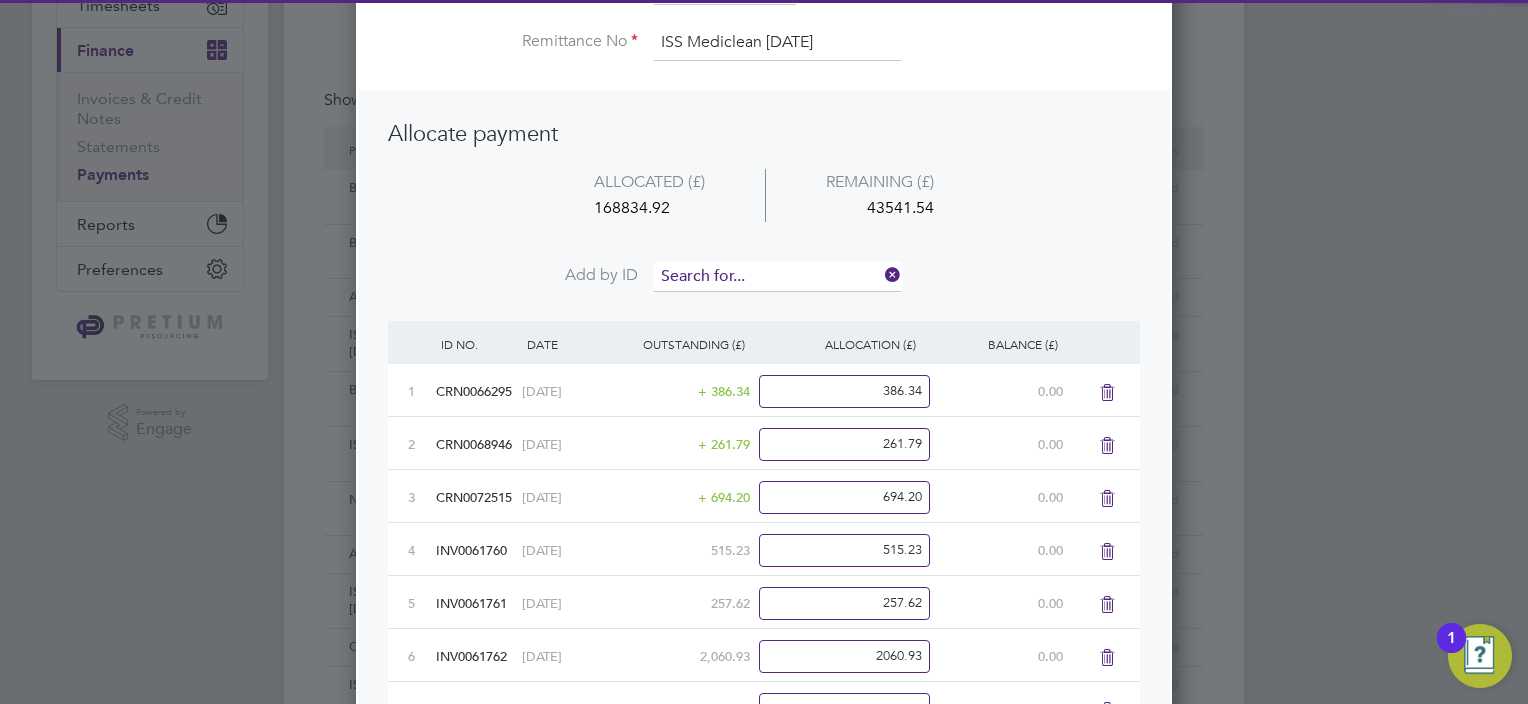 click at bounding box center (777, 277) 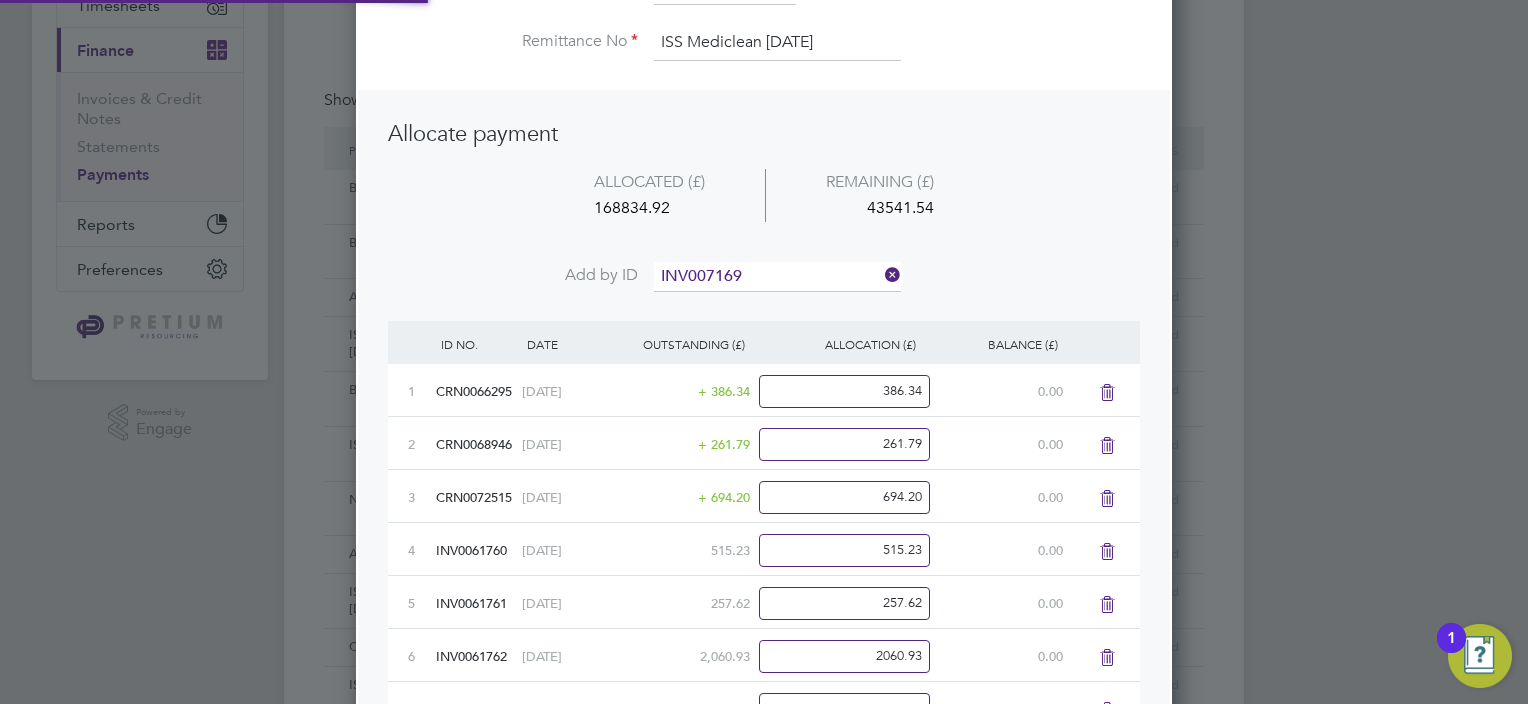 drag, startPoint x: 742, startPoint y: 328, endPoint x: 773, endPoint y: 277, distance: 59.682495 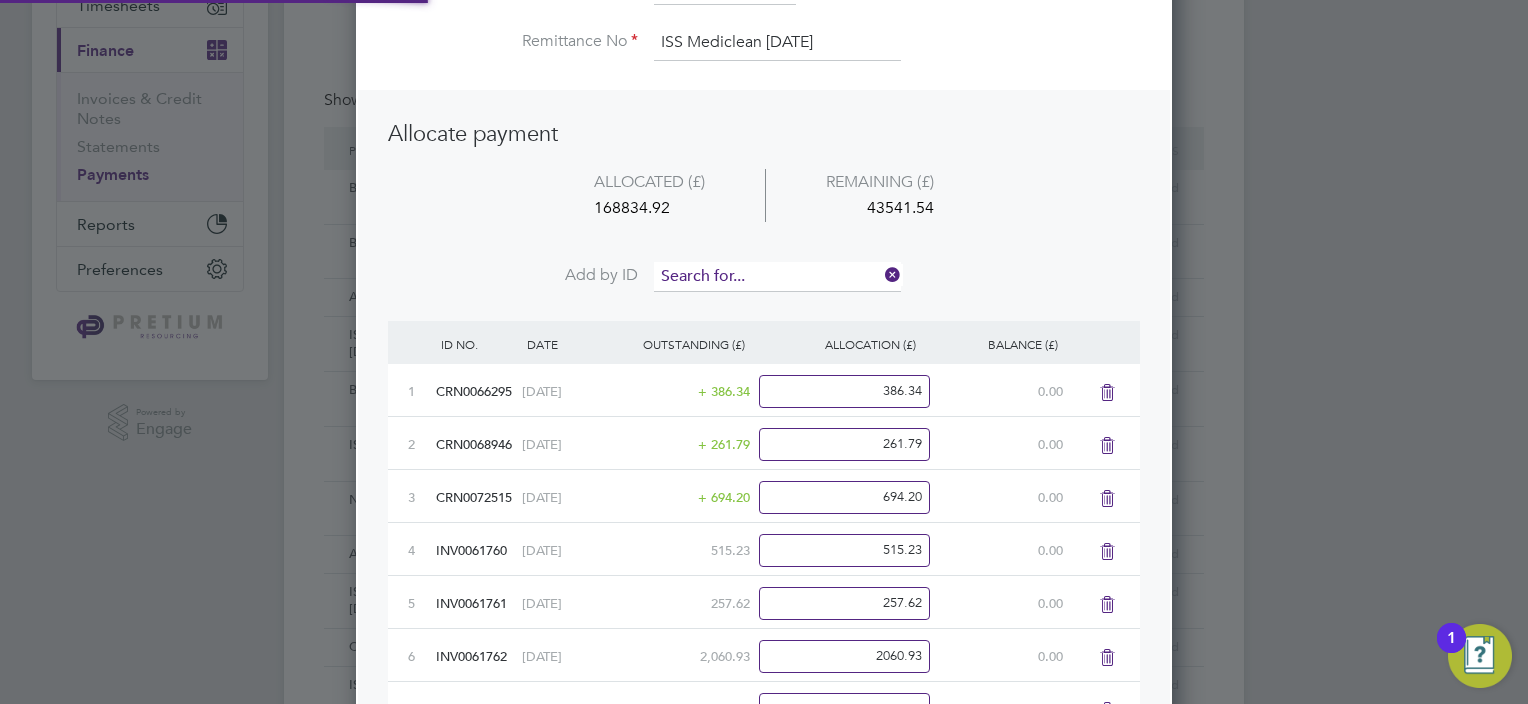 click at bounding box center (777, 277) 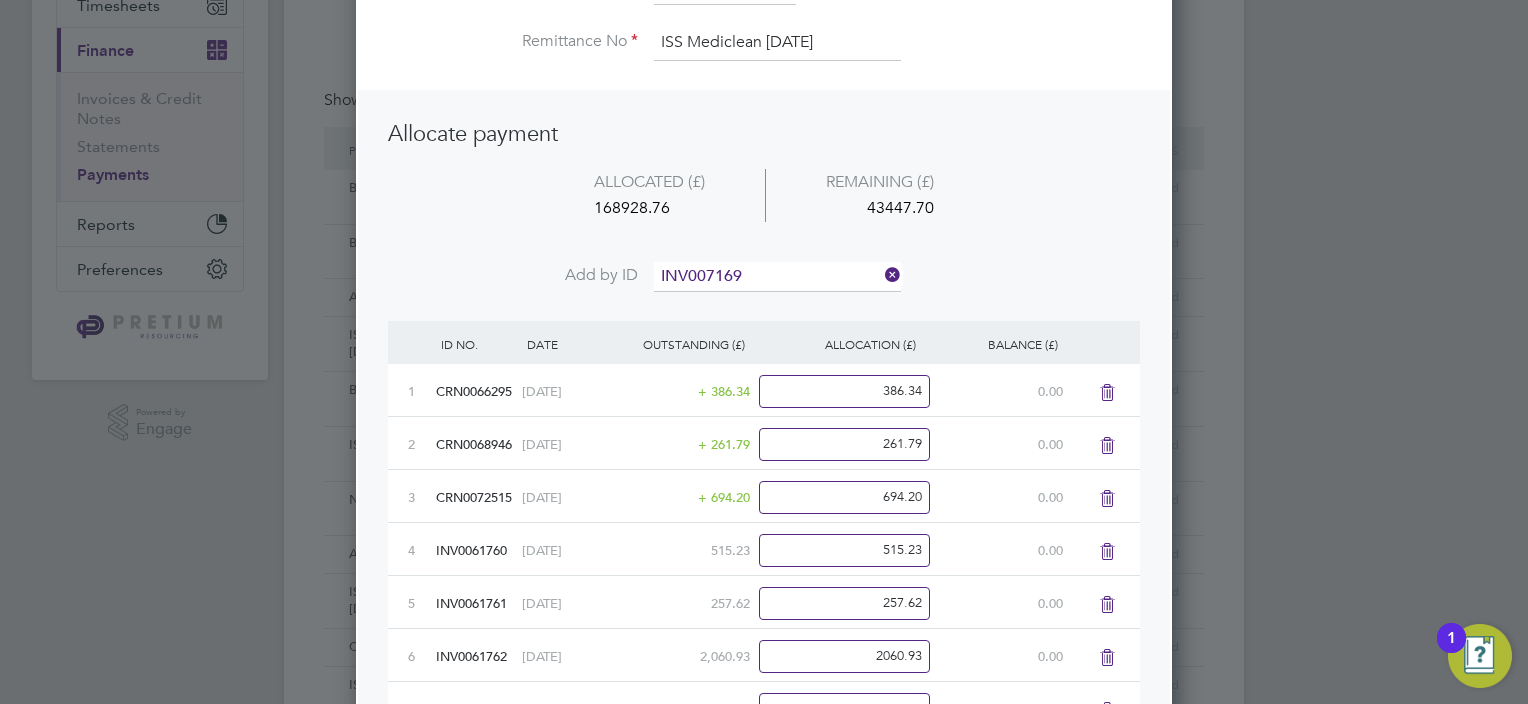 click on "INV007169" 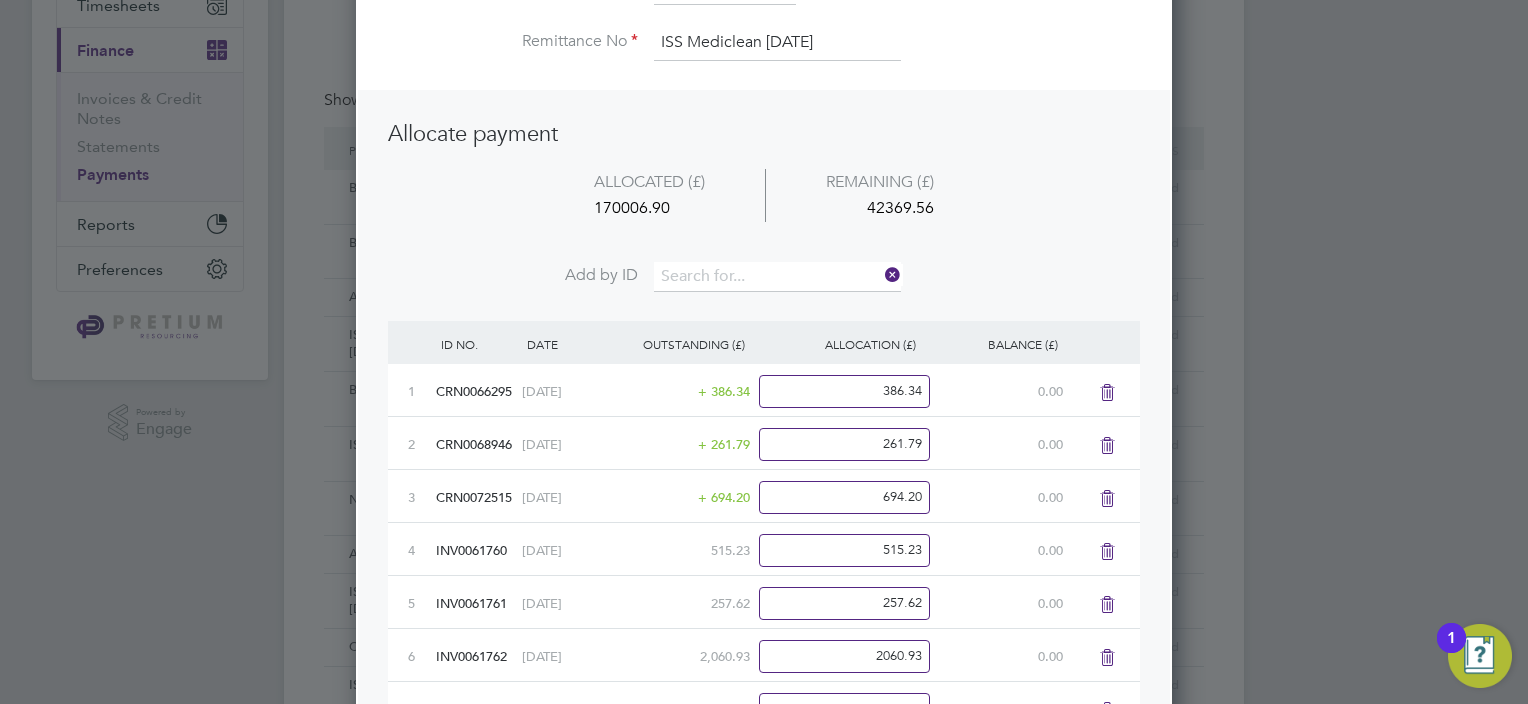 drag, startPoint x: 712, startPoint y: 275, endPoint x: 705, endPoint y: 257, distance: 19.313208 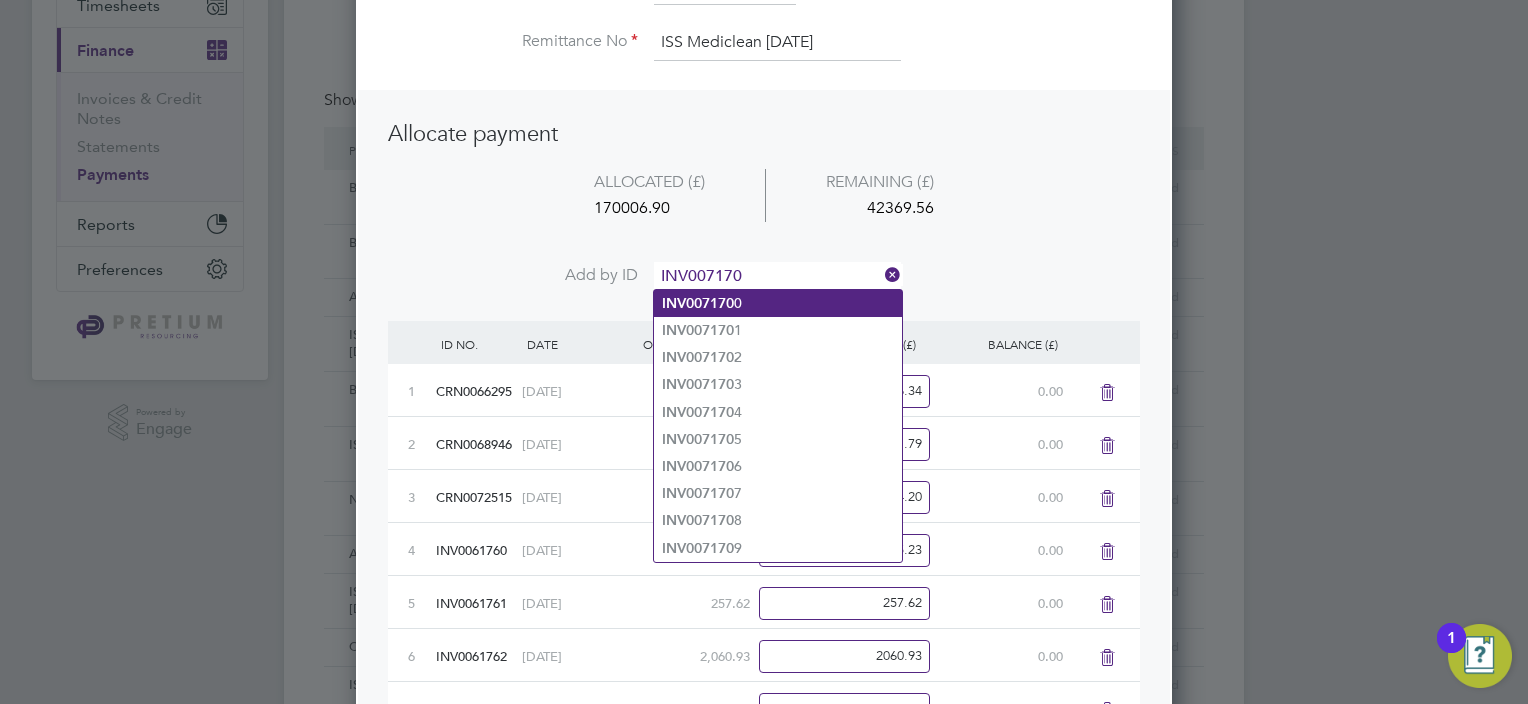 click on "INV007170" 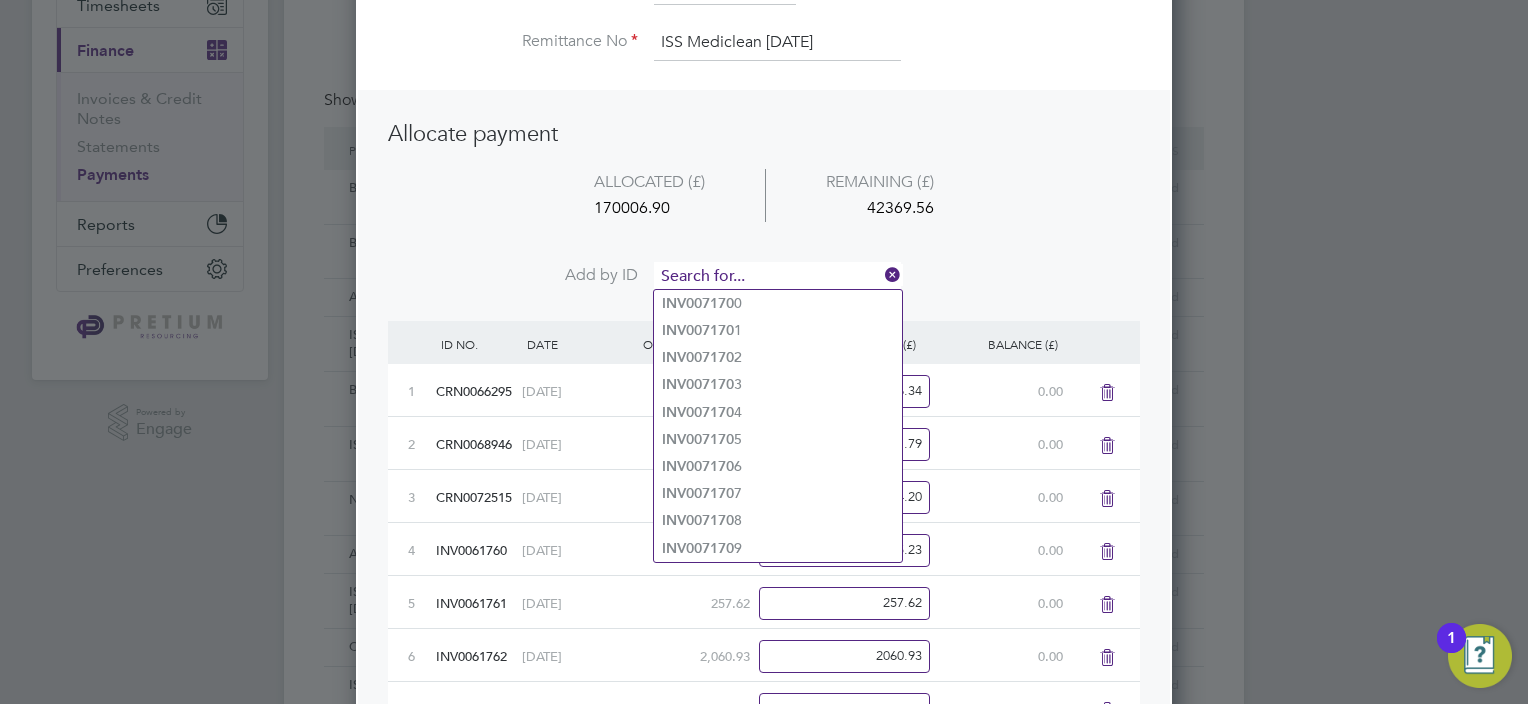 scroll, scrollTop: 9, scrollLeft: 10, axis: both 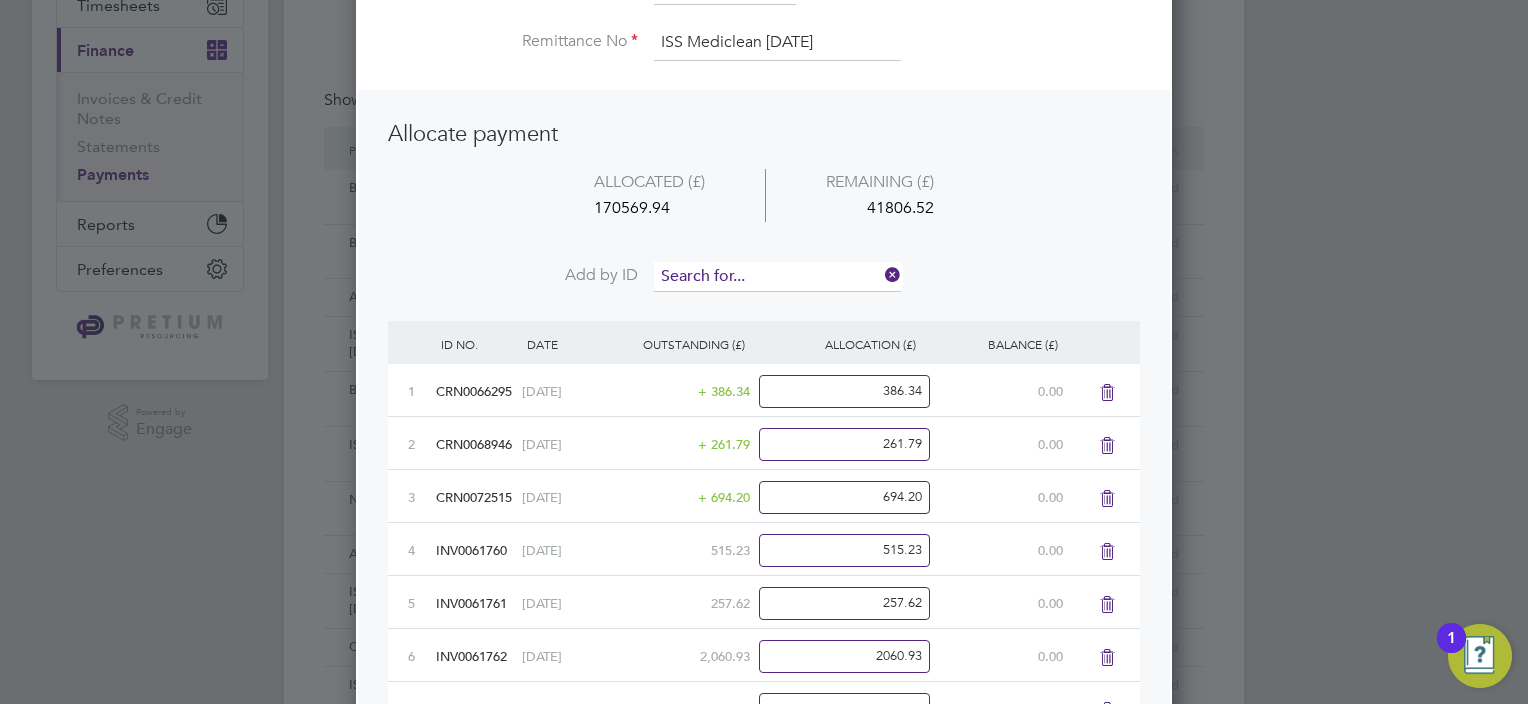click at bounding box center [777, 277] 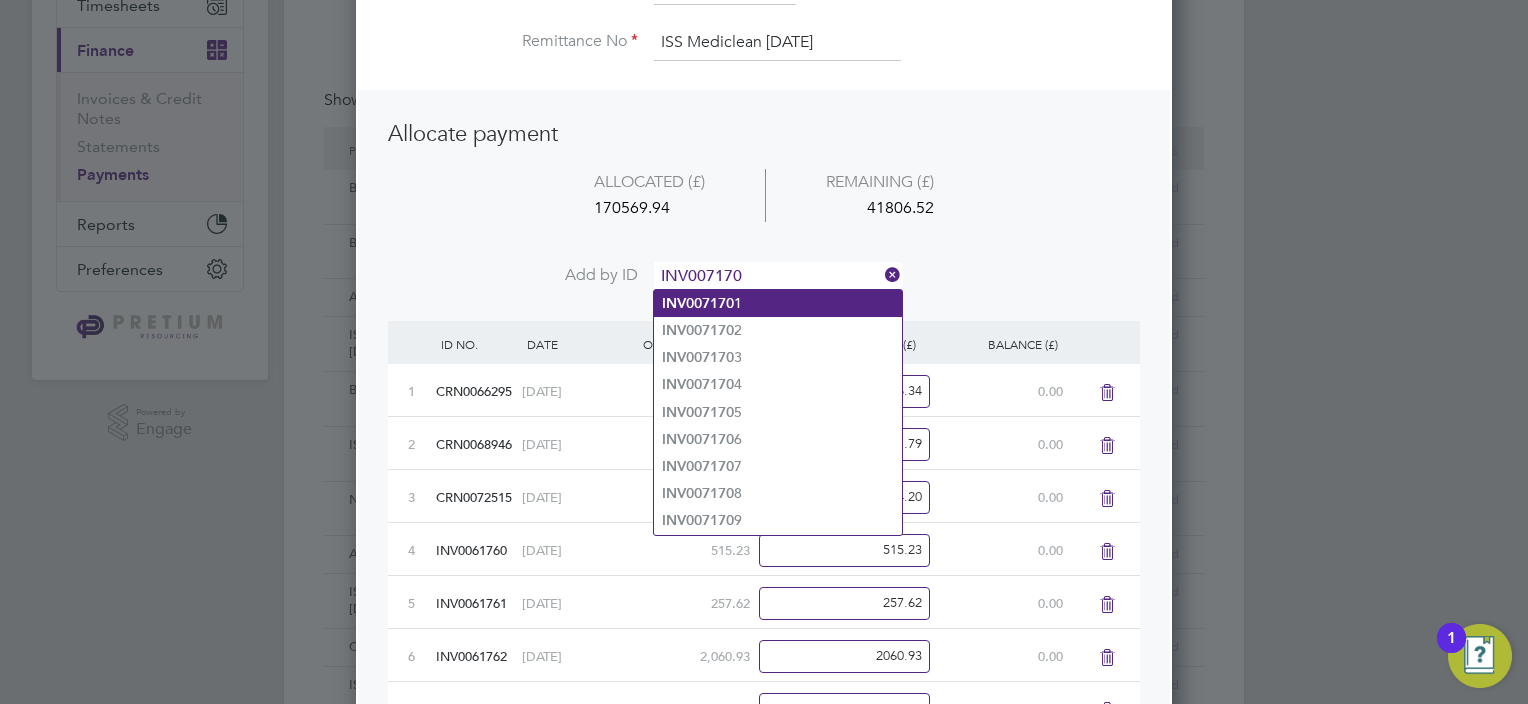 drag, startPoint x: 730, startPoint y: 311, endPoint x: 738, endPoint y: 292, distance: 20.615528 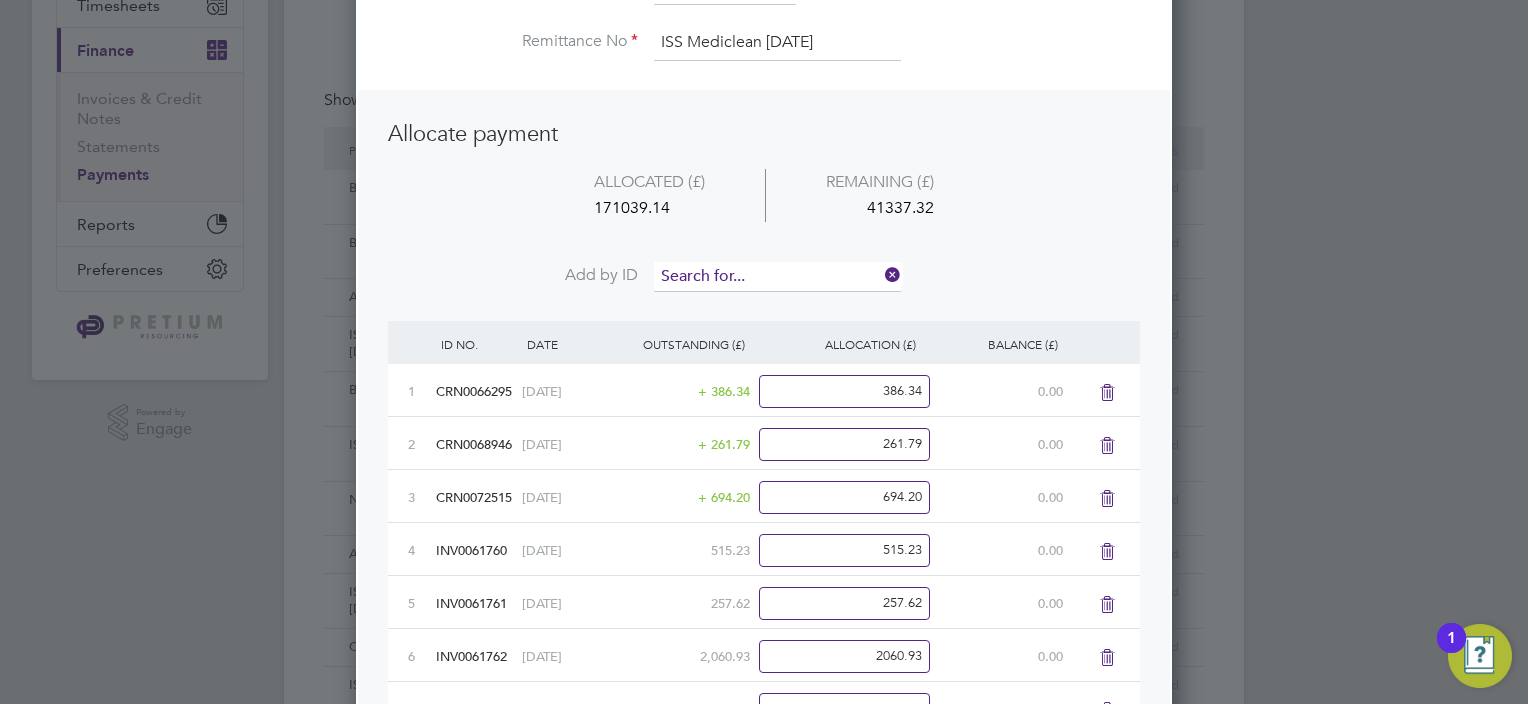 scroll, scrollTop: 10, scrollLeft: 10, axis: both 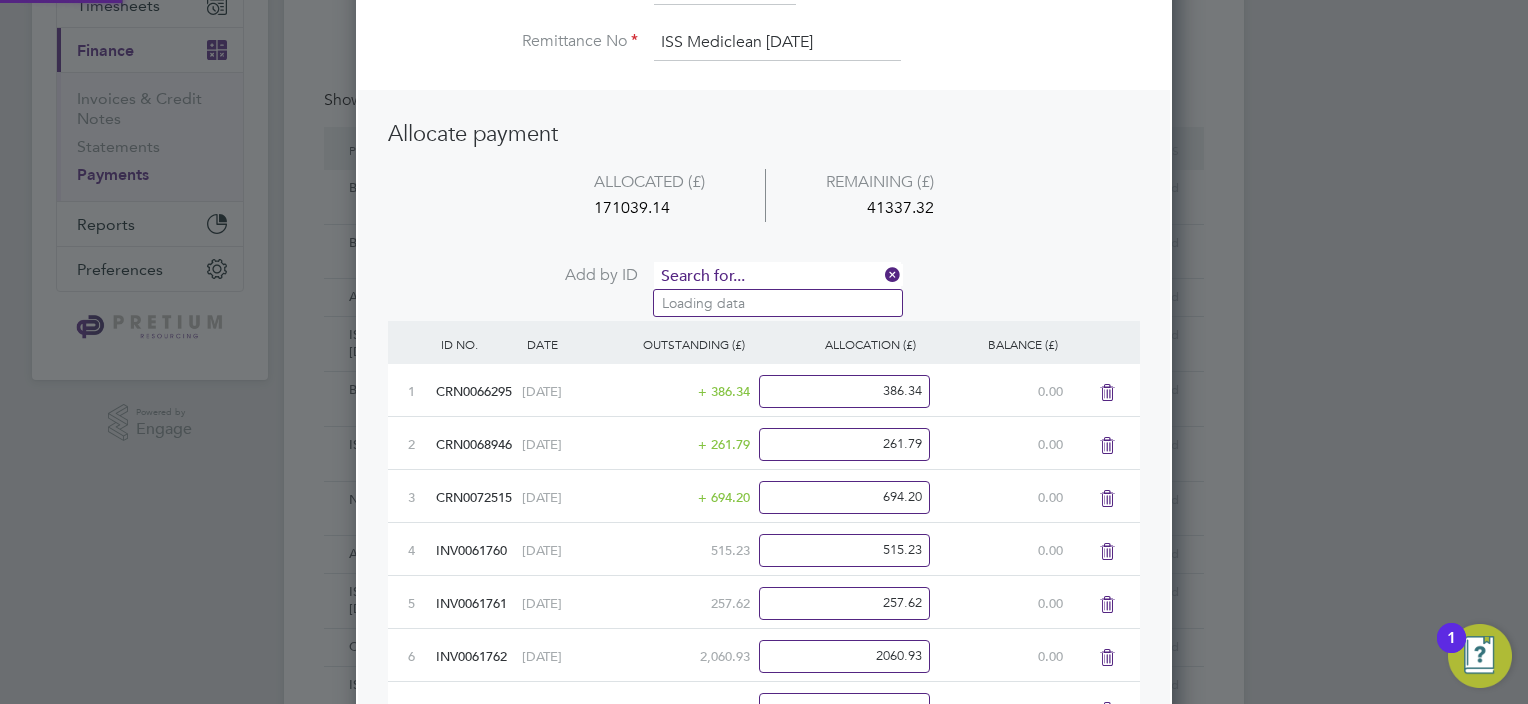 click at bounding box center (777, 277) 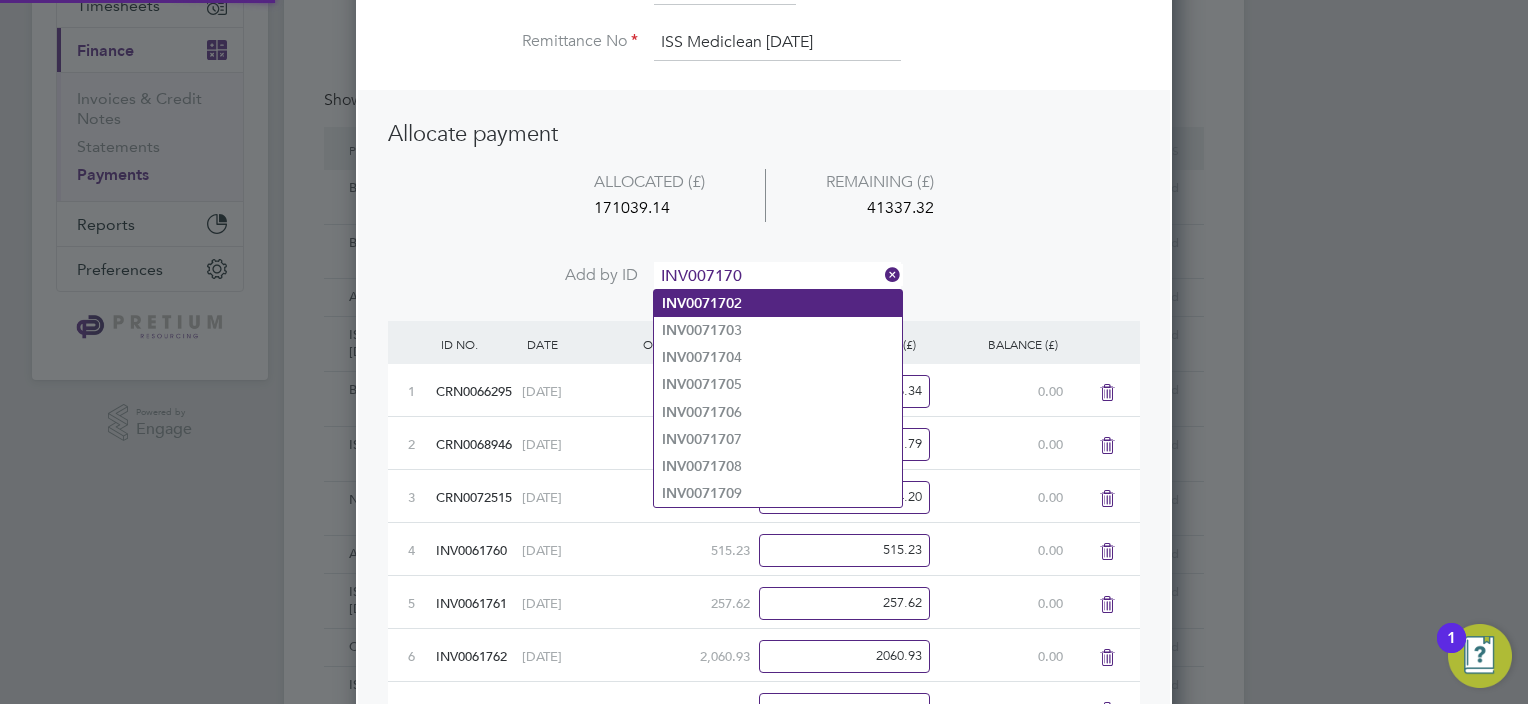 click on "INV007170 2" 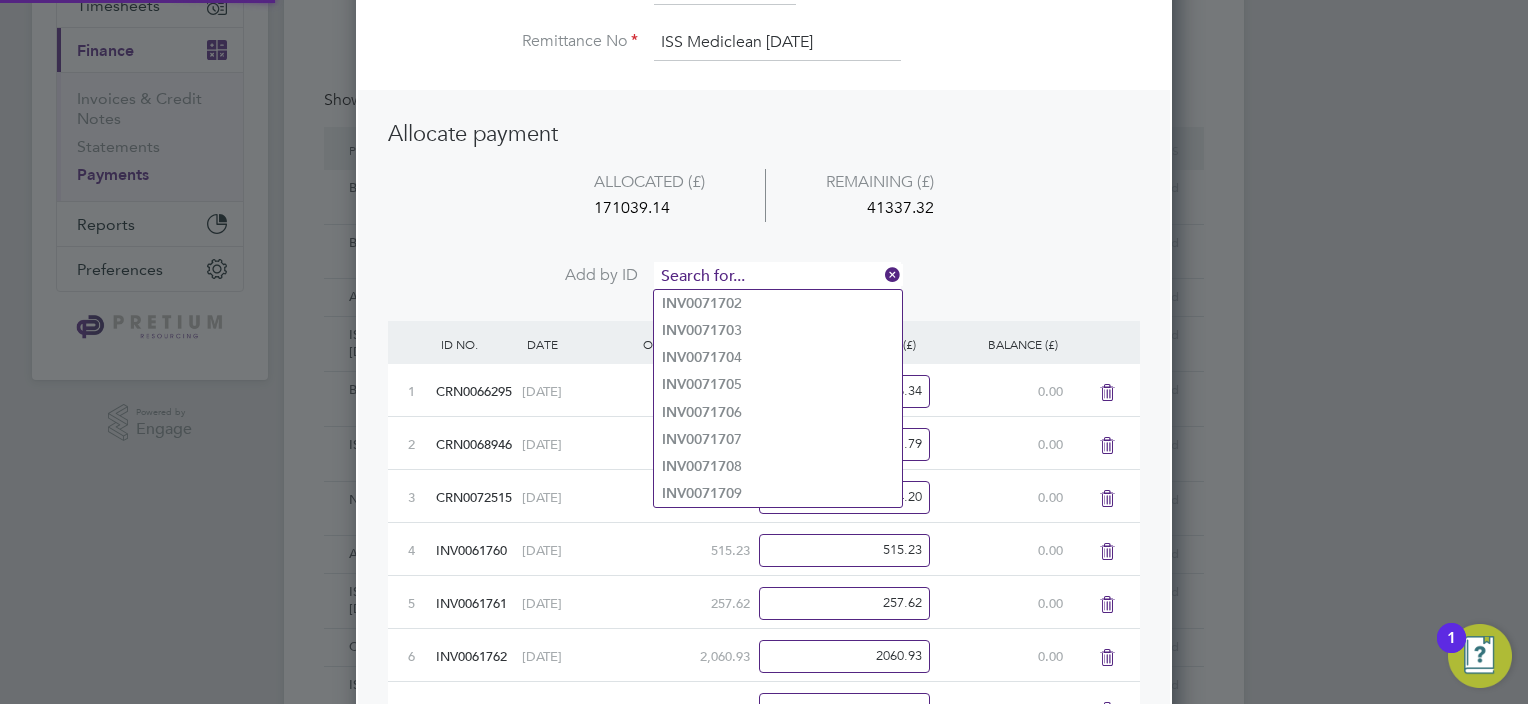 scroll, scrollTop: 10, scrollLeft: 10, axis: both 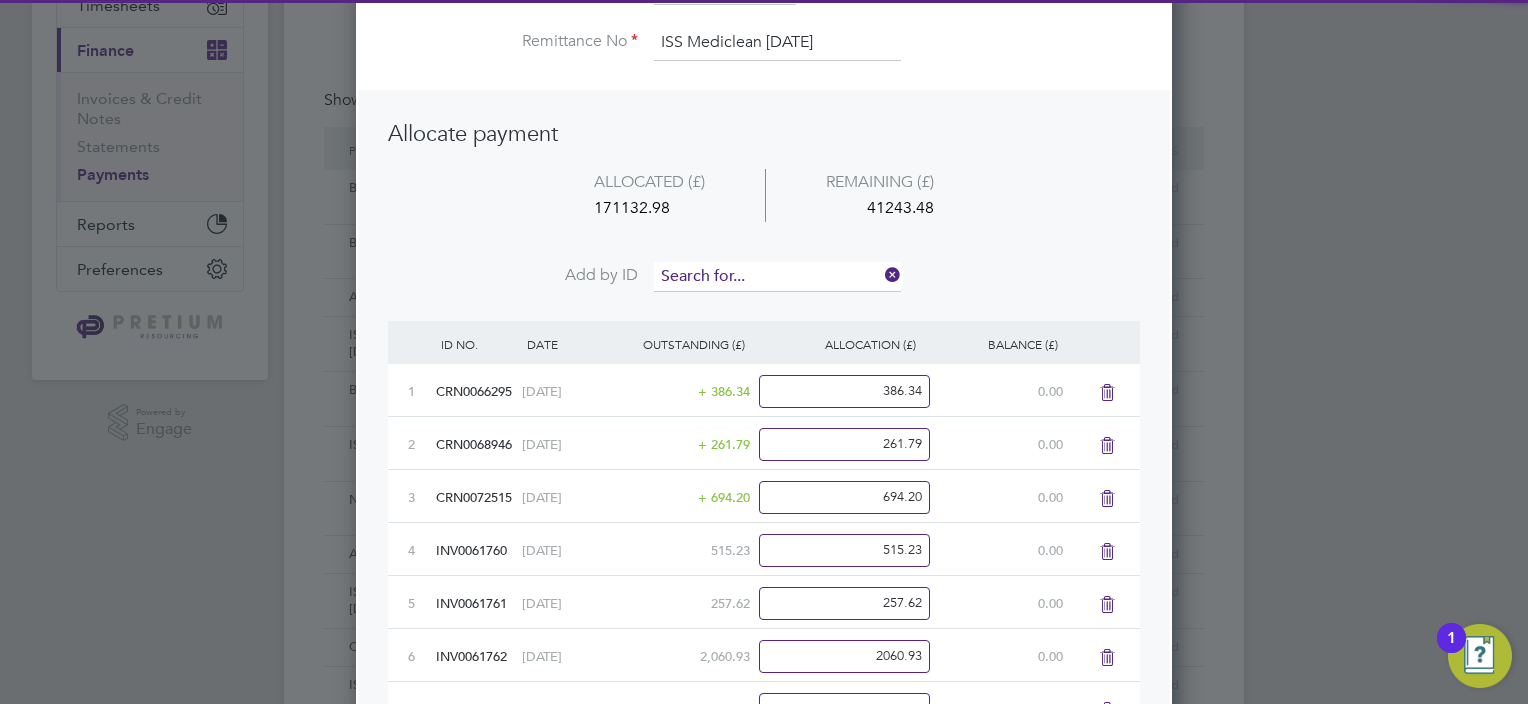click at bounding box center (777, 277) 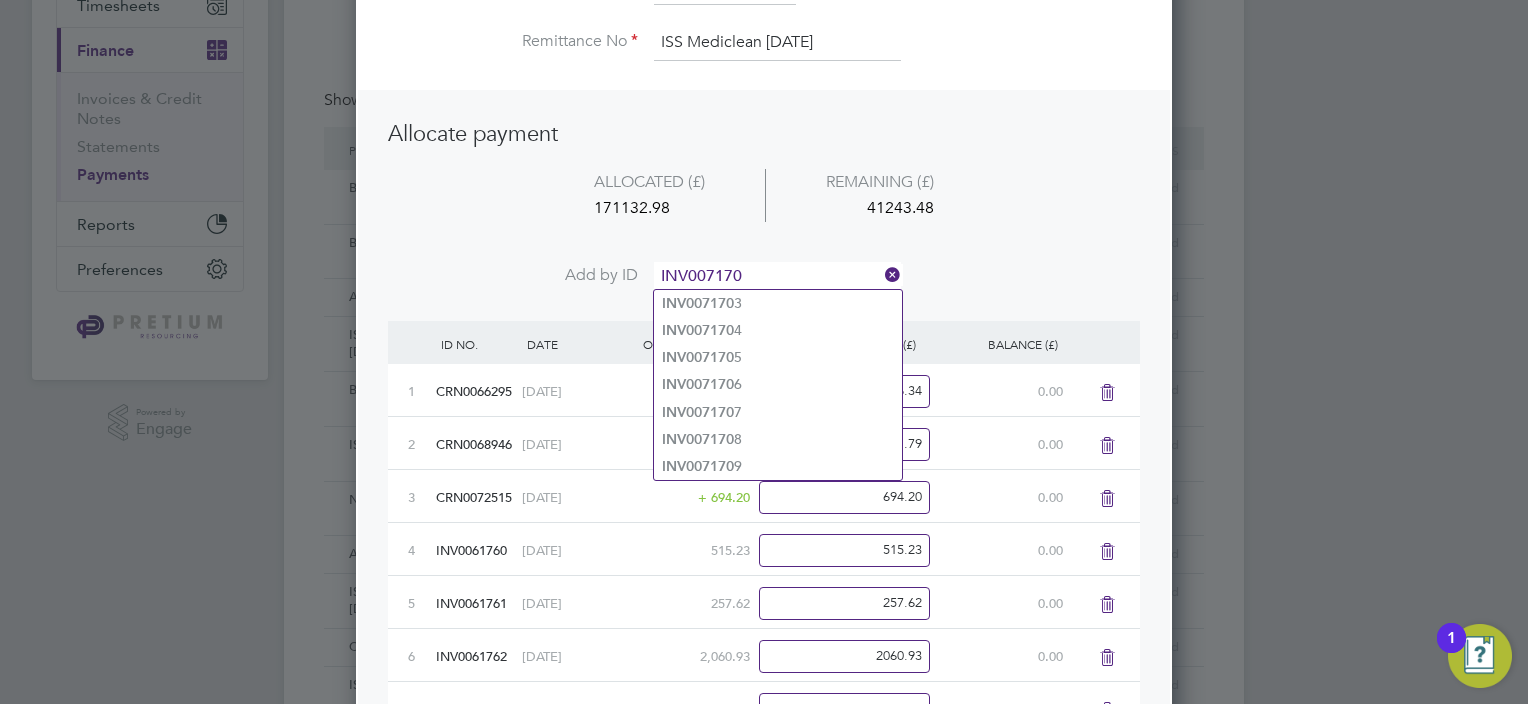 click on "INV007170 3" 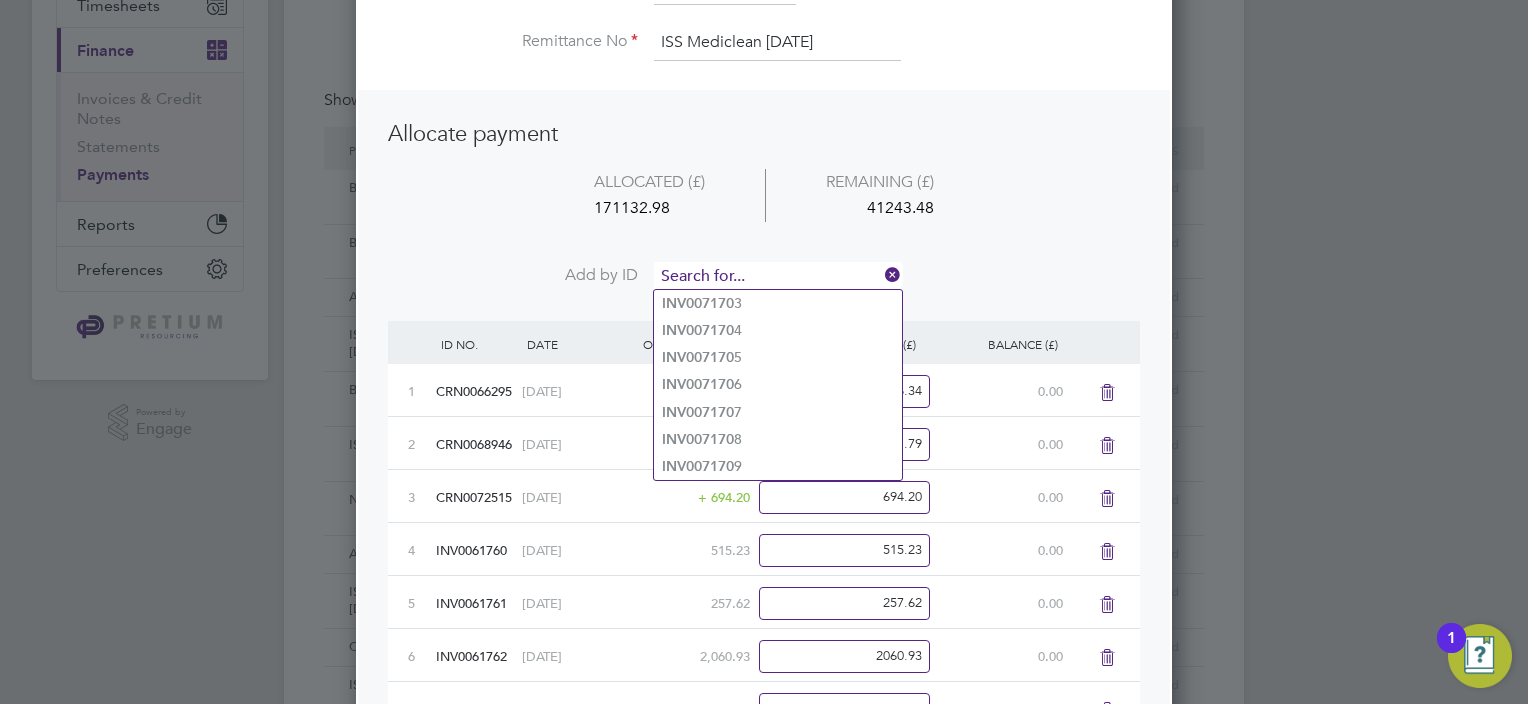 scroll, scrollTop: 10, scrollLeft: 10, axis: both 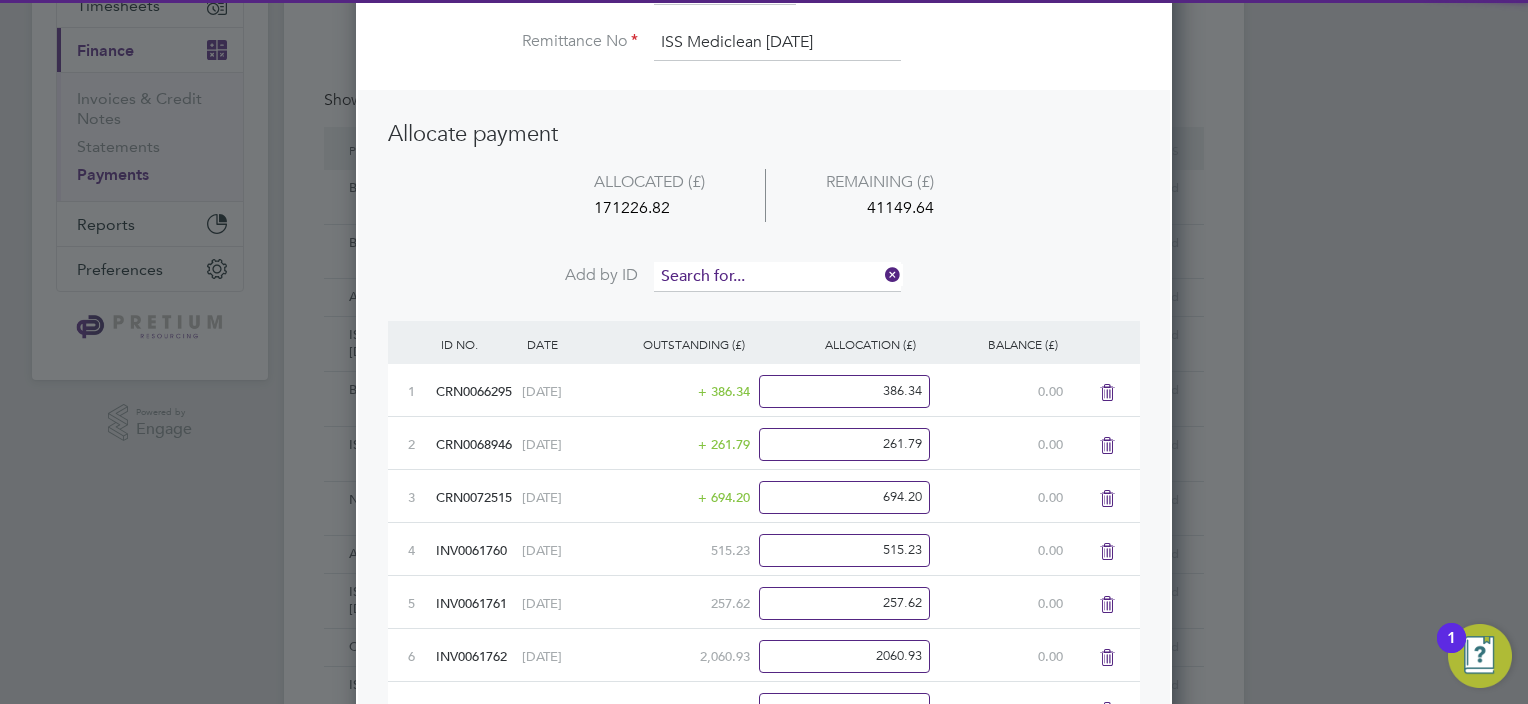 click at bounding box center [777, 277] 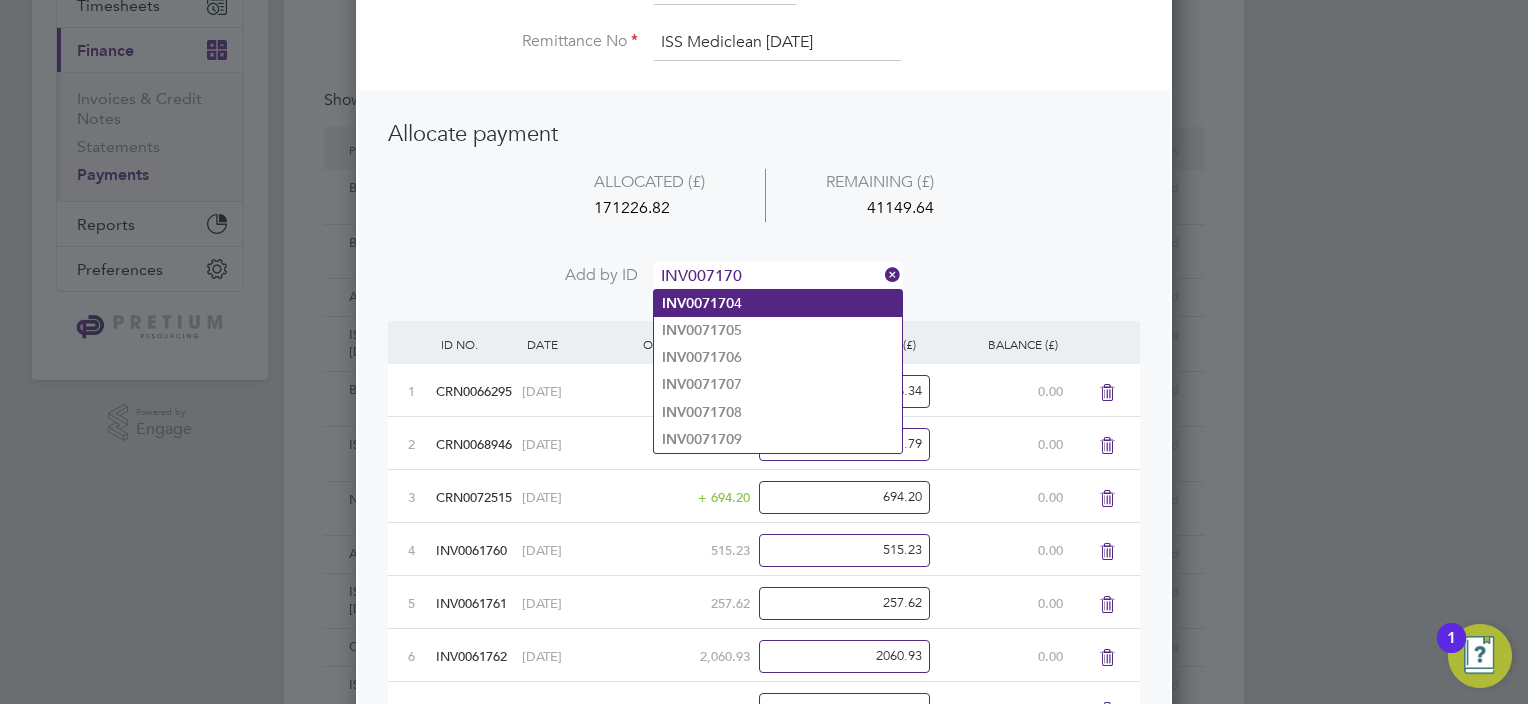 drag, startPoint x: 752, startPoint y: 303, endPoint x: 750, endPoint y: 290, distance: 13.152946 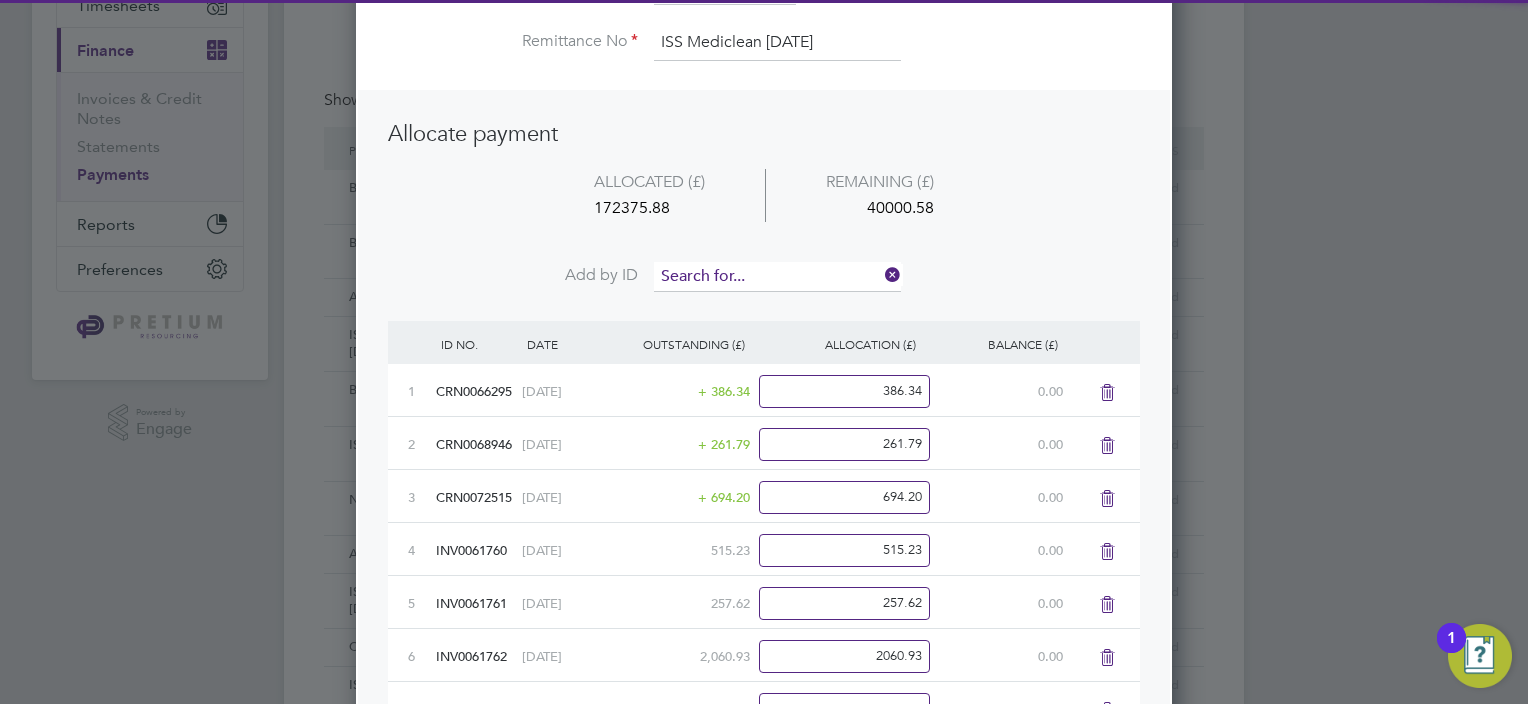 scroll, scrollTop: 9, scrollLeft: 10, axis: both 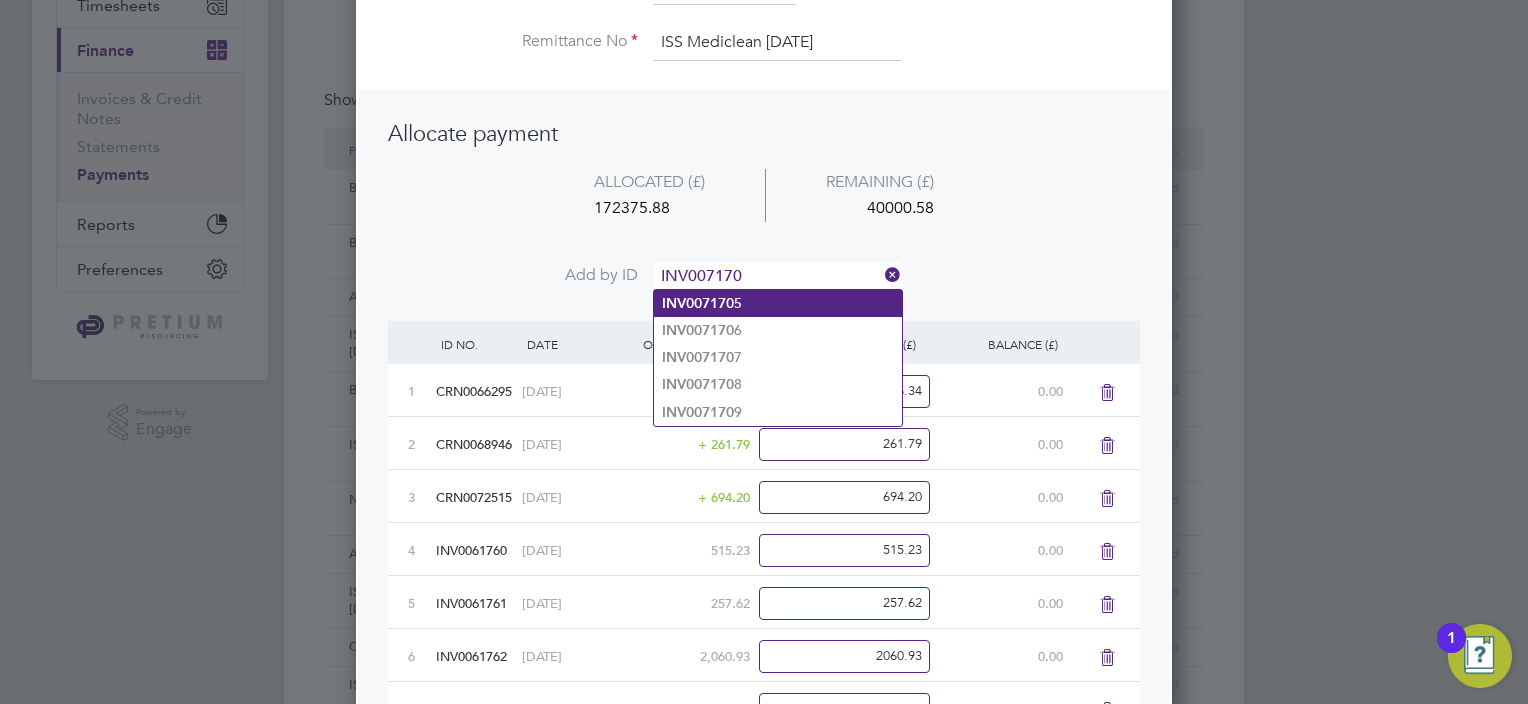 drag, startPoint x: 769, startPoint y: 304, endPoint x: 767, endPoint y: 293, distance: 11.18034 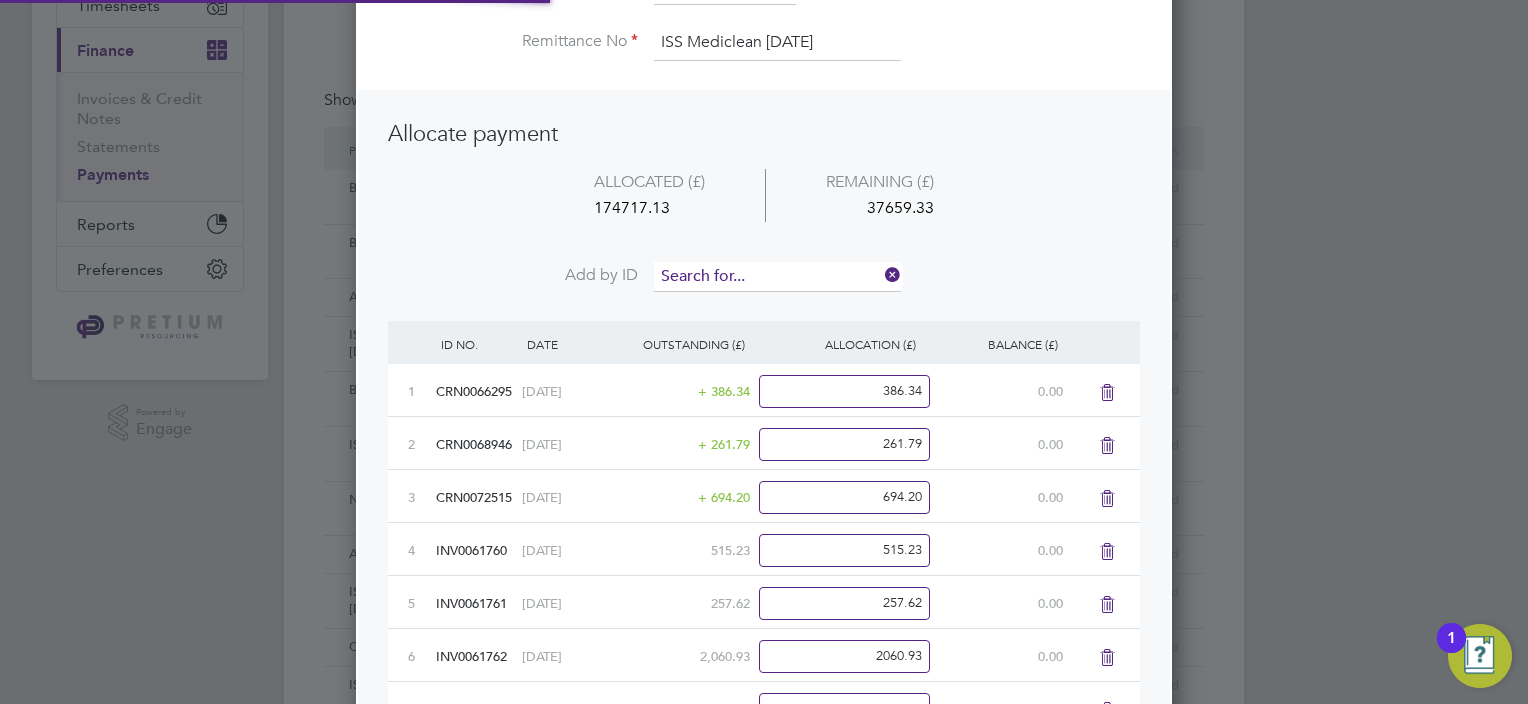 scroll, scrollTop: 9, scrollLeft: 10, axis: both 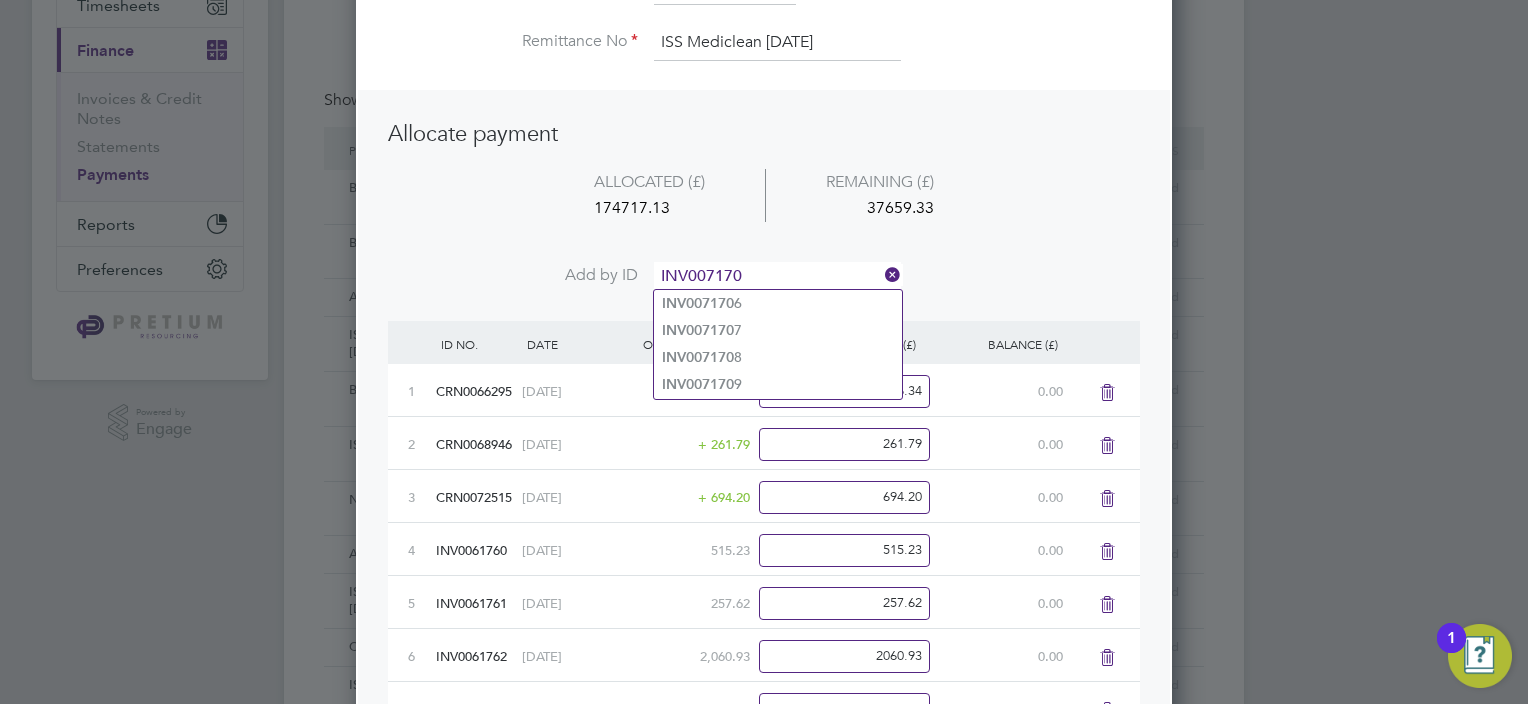 drag, startPoint x: 760, startPoint y: 304, endPoint x: 760, endPoint y: 271, distance: 33 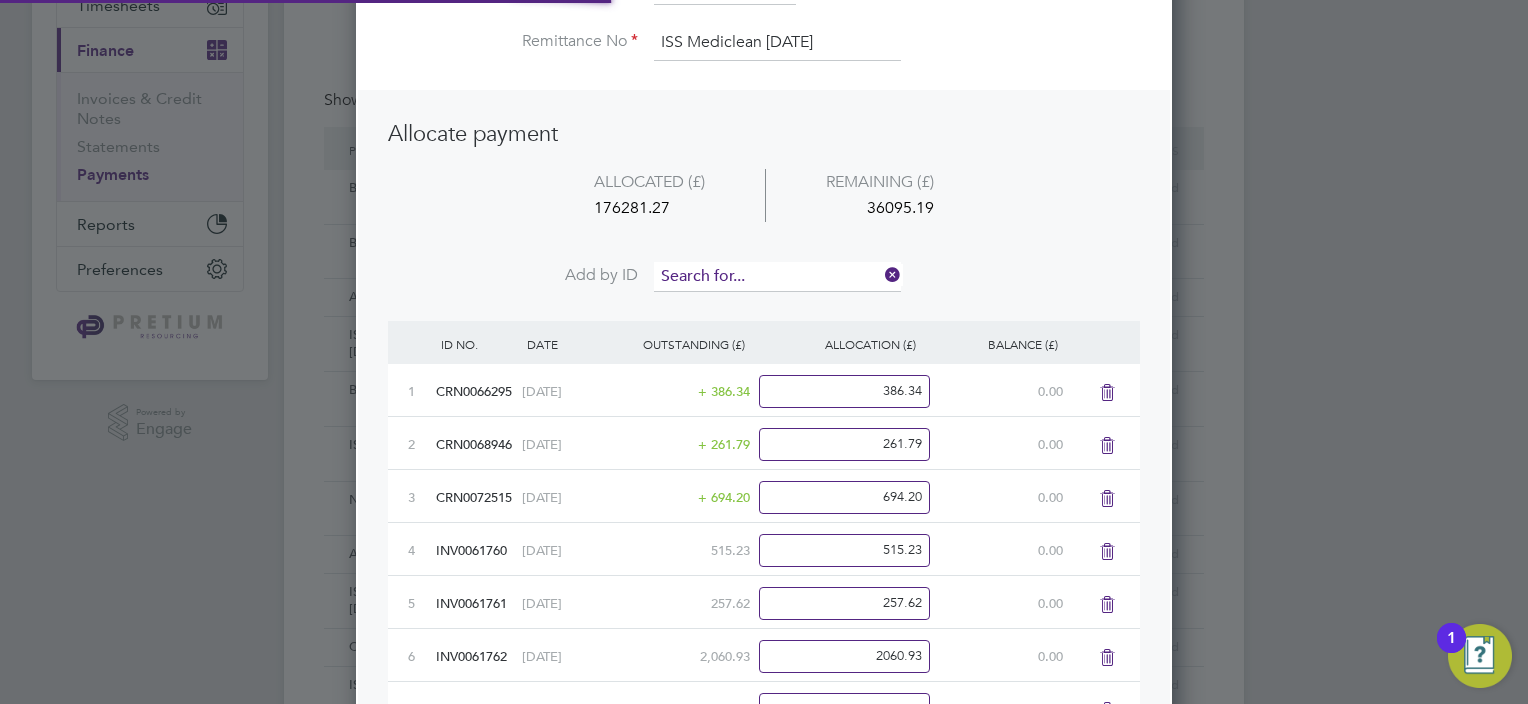 click at bounding box center (777, 277) 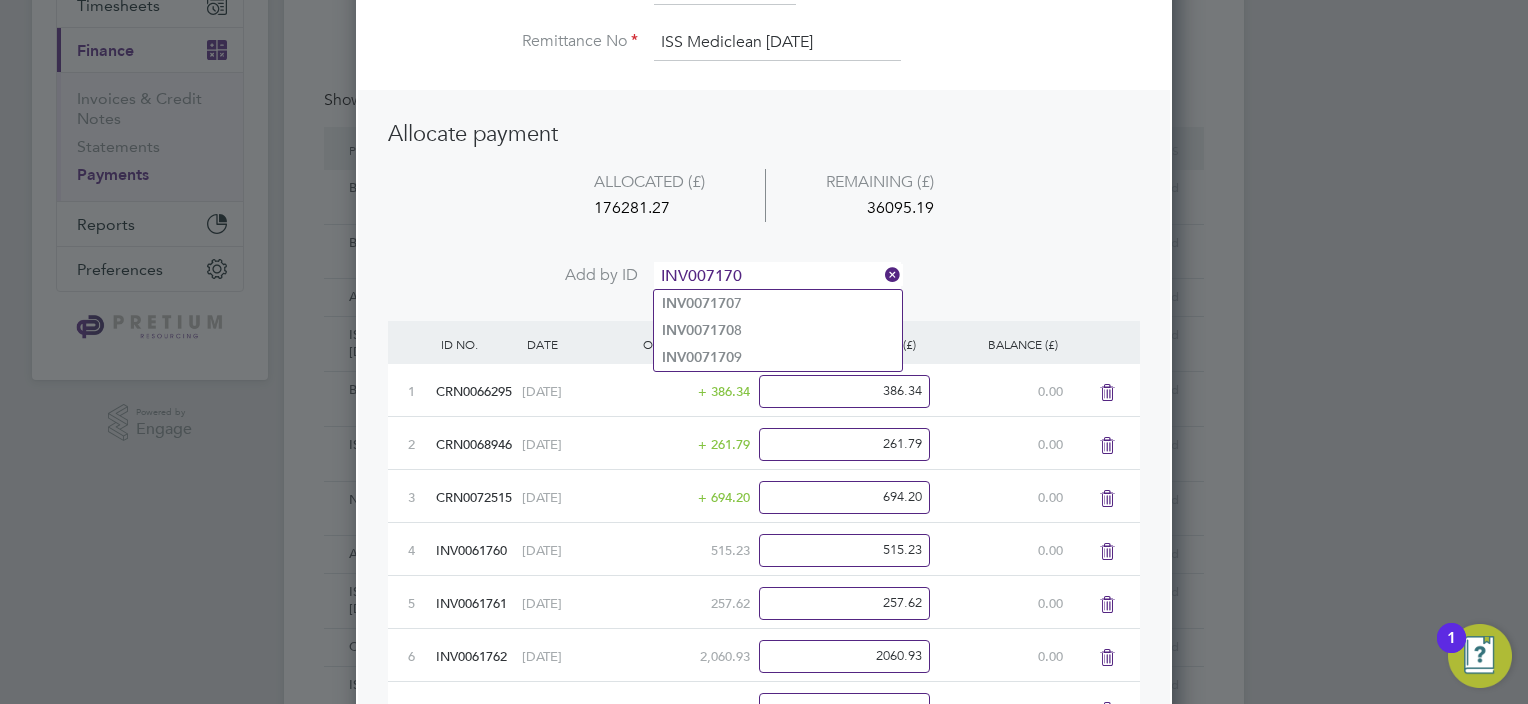 drag, startPoint x: 768, startPoint y: 302, endPoint x: 766, endPoint y: 273, distance: 29.068884 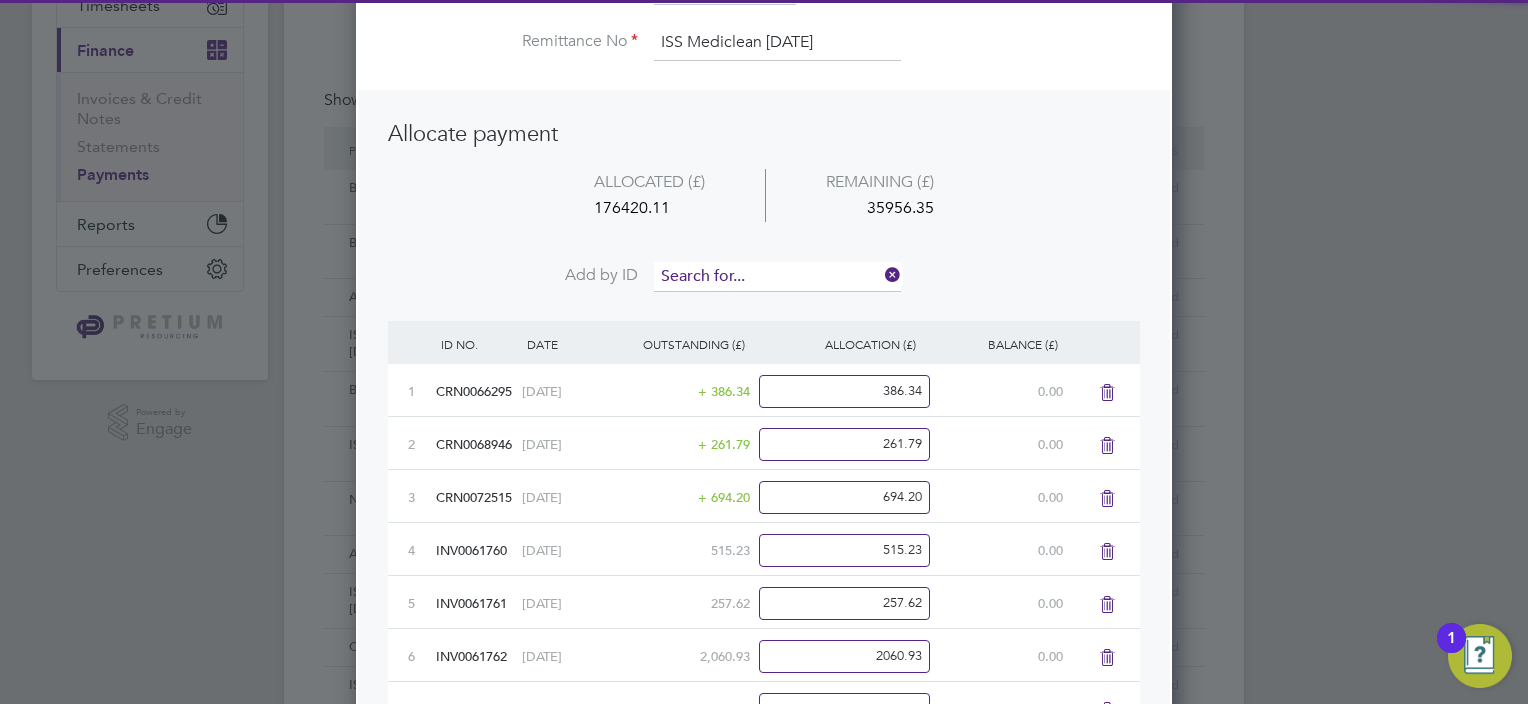click at bounding box center [777, 277] 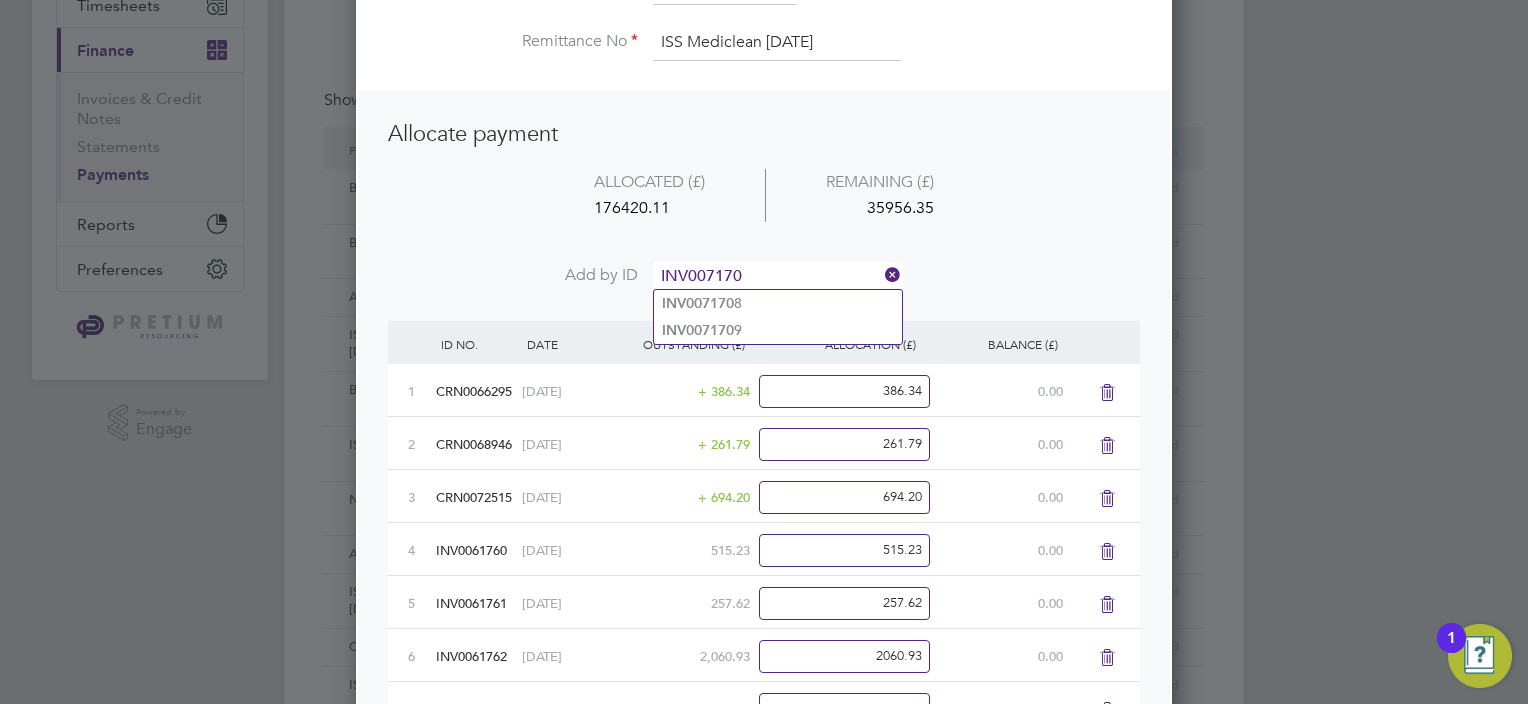 click on "INV007170 8" 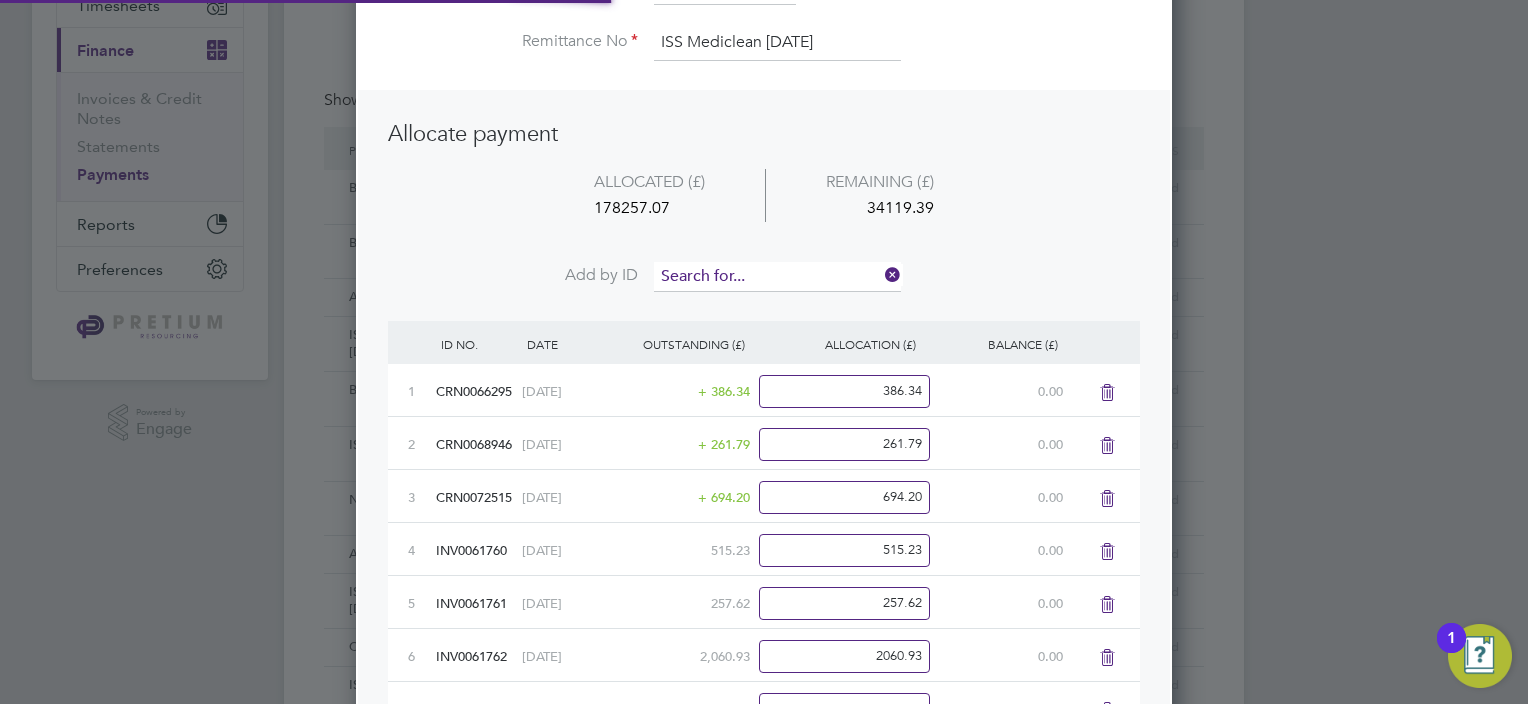 click at bounding box center [777, 277] 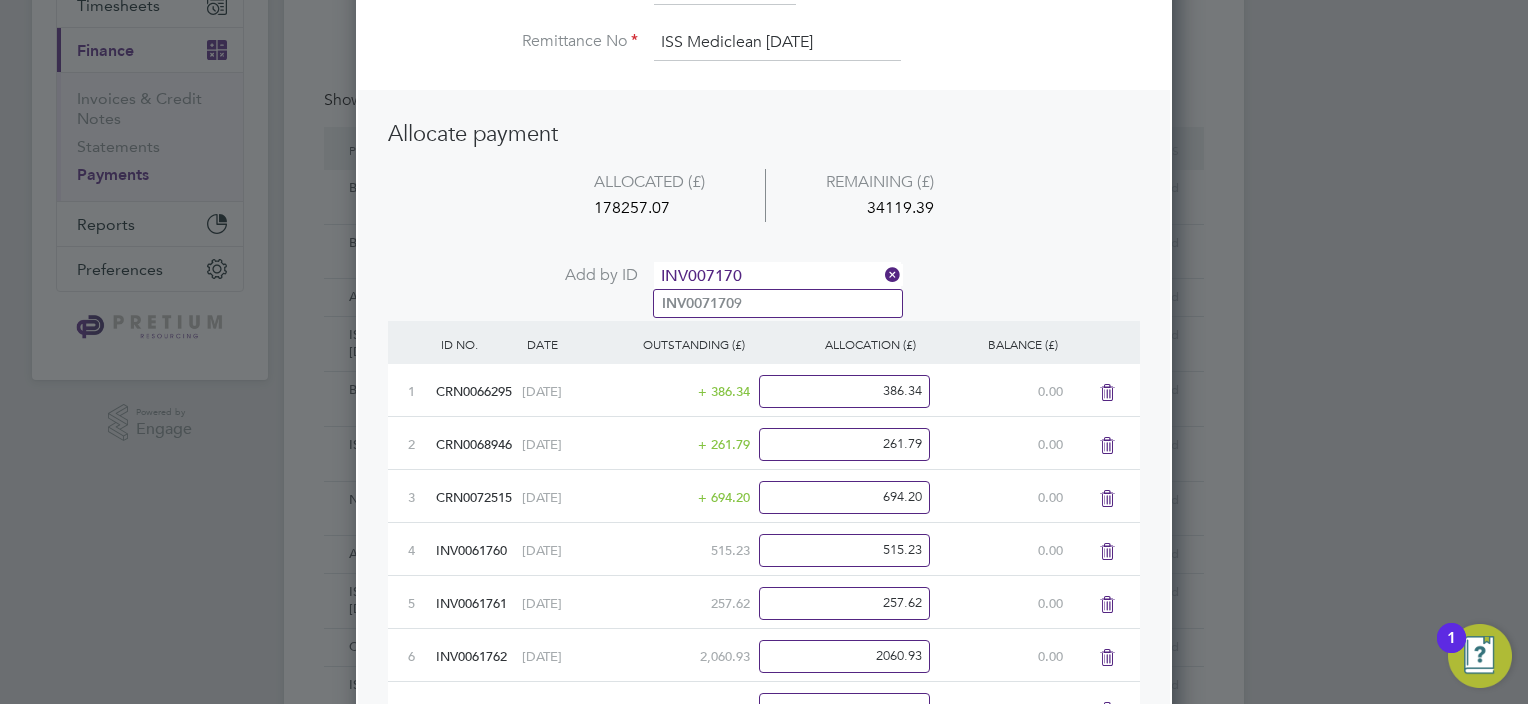 click on "INV007170 9" 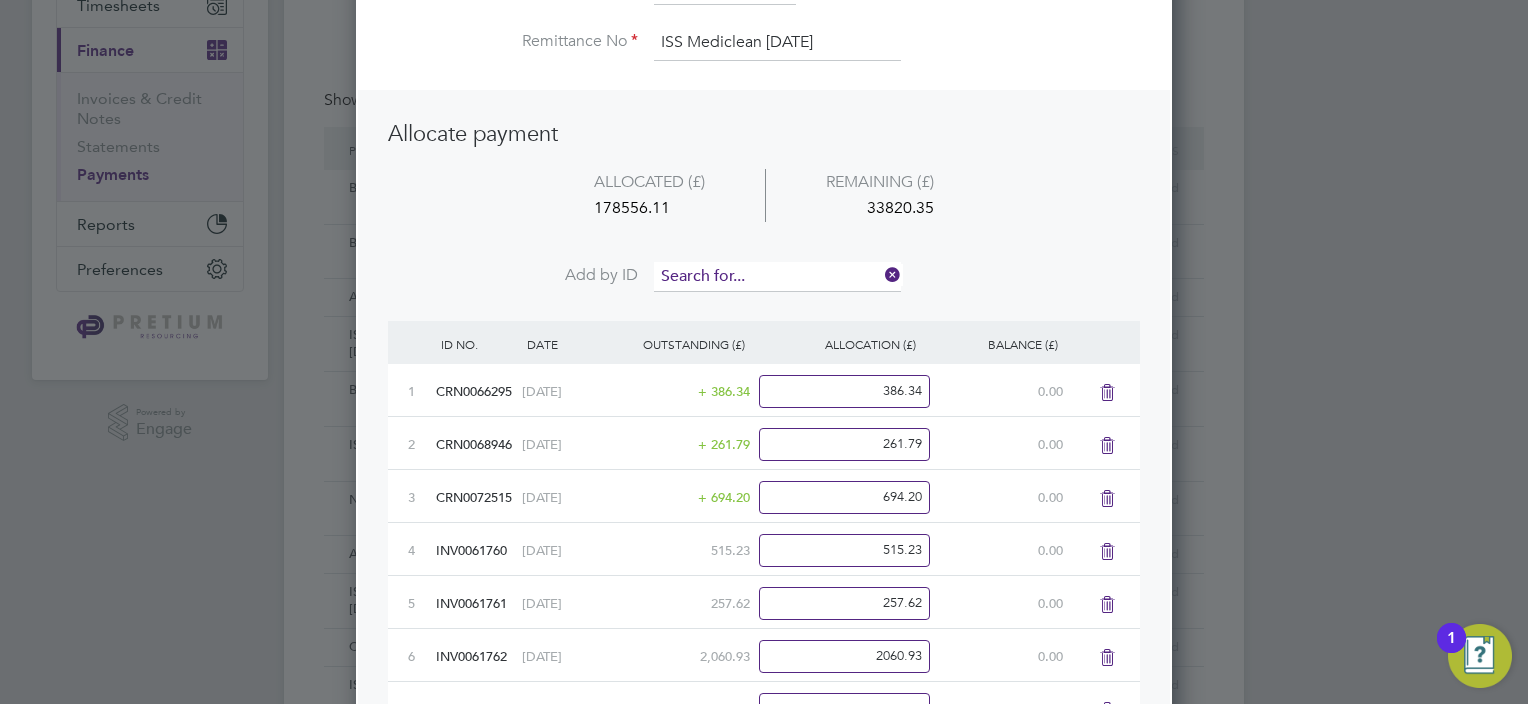 drag, startPoint x: 764, startPoint y: 278, endPoint x: 752, endPoint y: 269, distance: 15 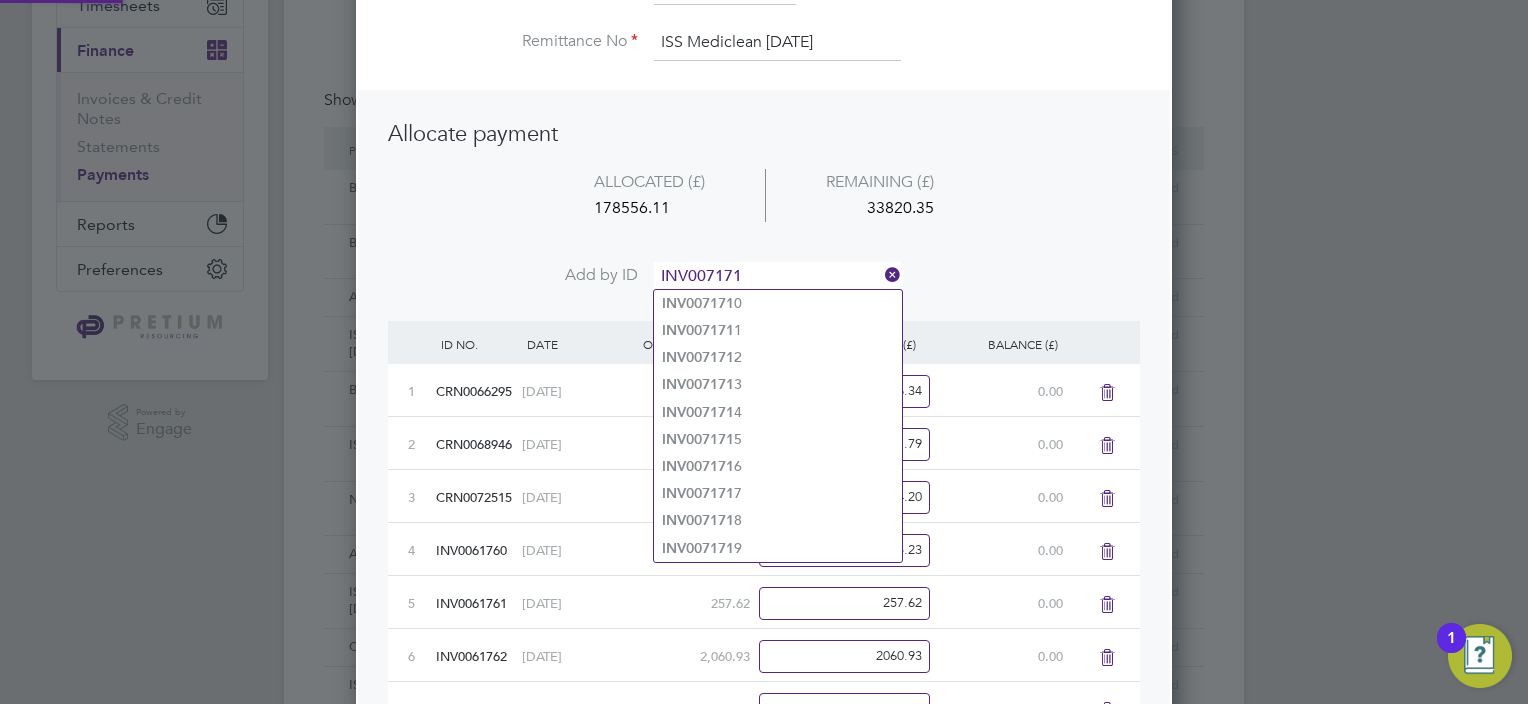 drag, startPoint x: 762, startPoint y: 270, endPoint x: 592, endPoint y: 278, distance: 170.18813 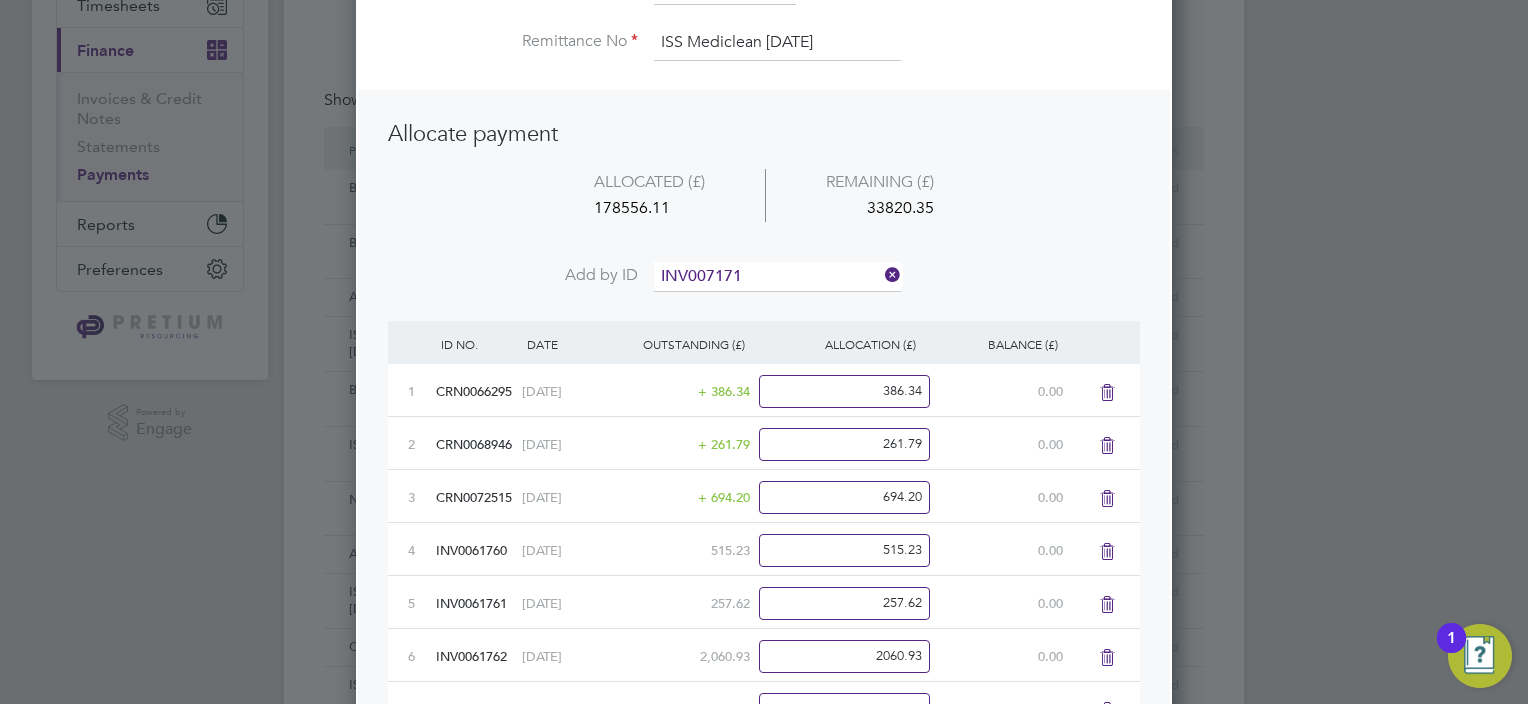 click at bounding box center (881, 275) 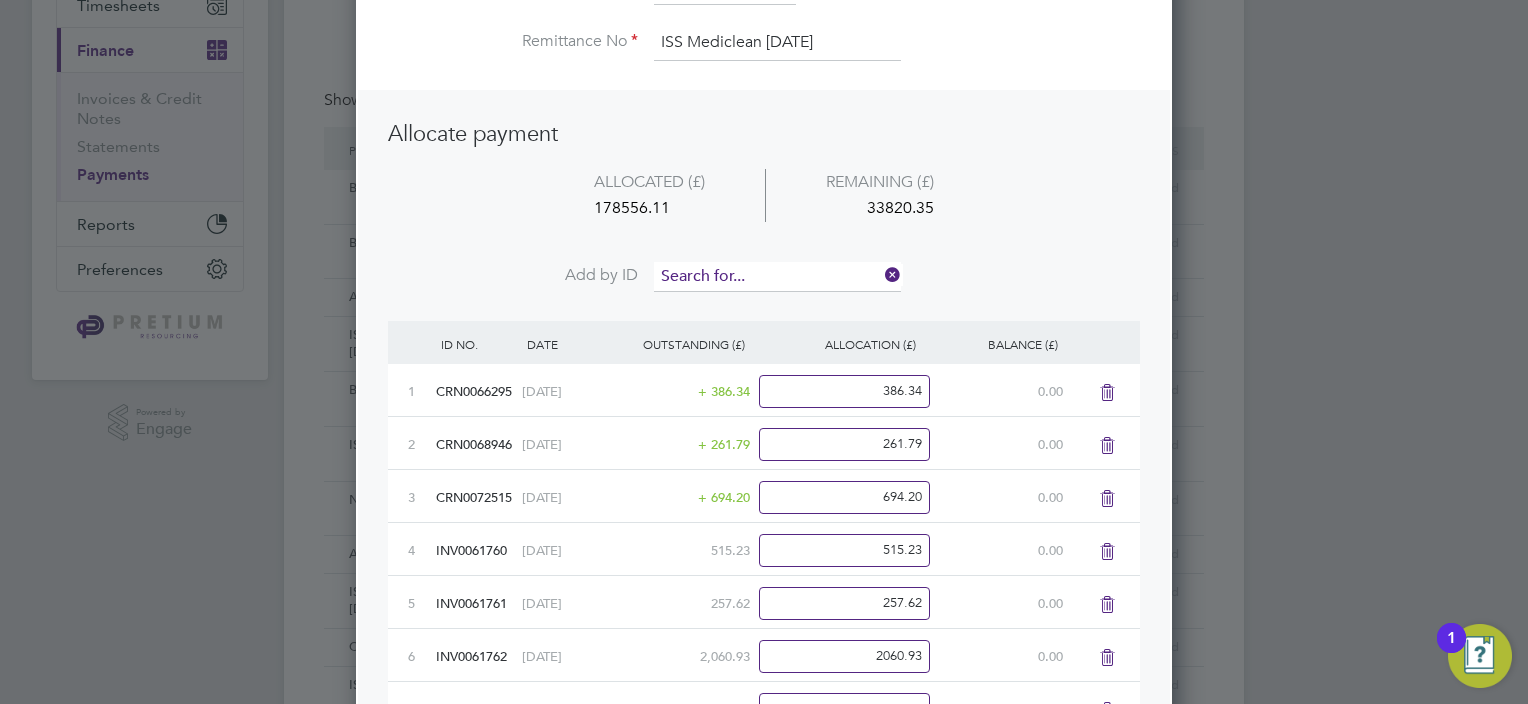 click at bounding box center (777, 277) 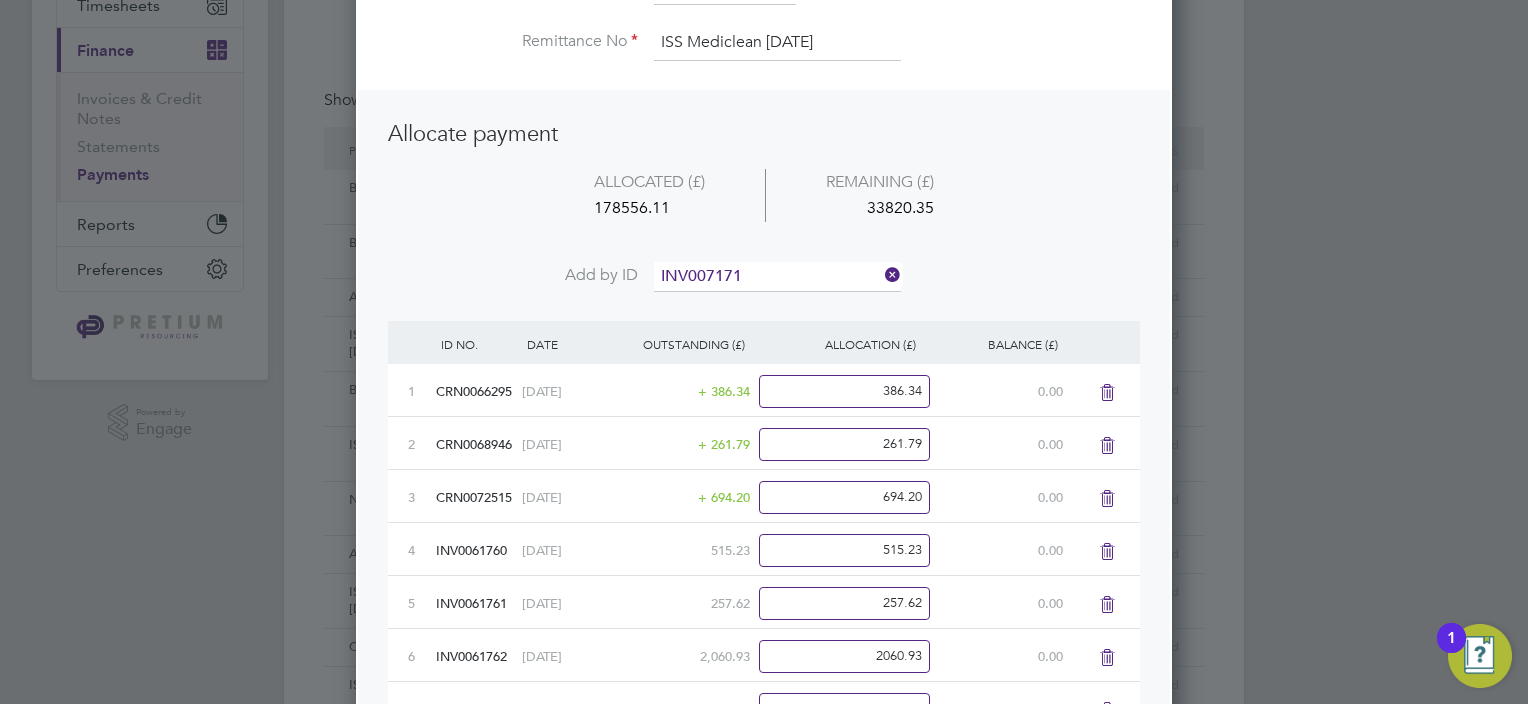 click on "INV007171 0" 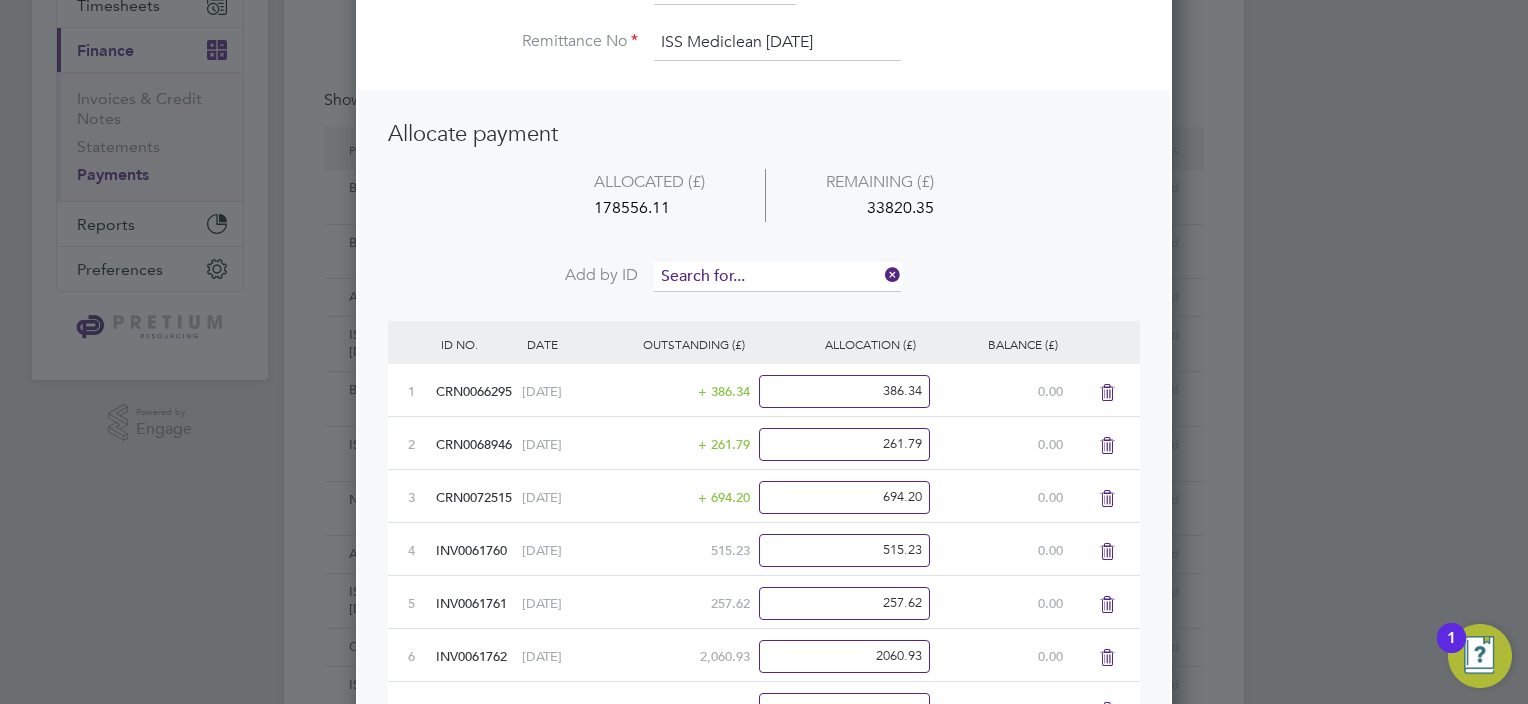 scroll, scrollTop: 10, scrollLeft: 10, axis: both 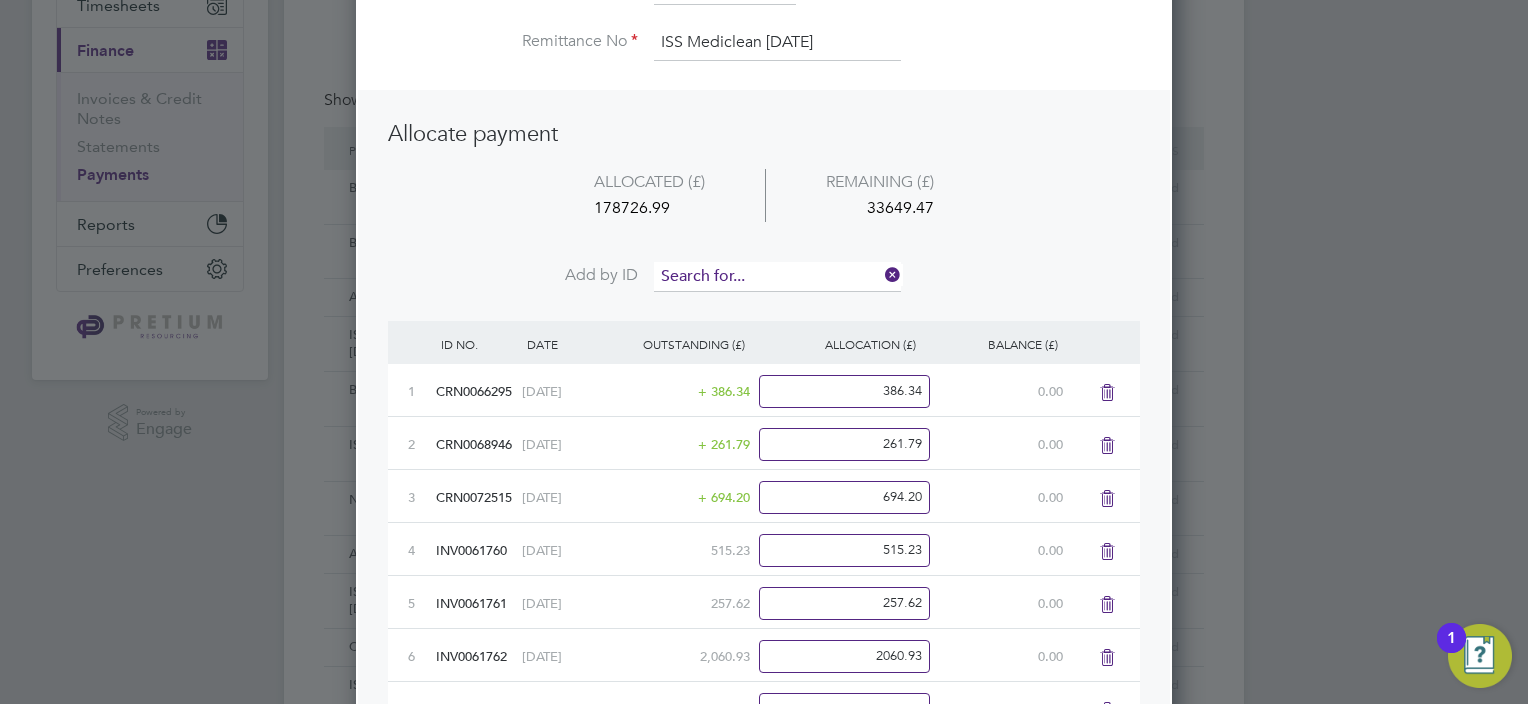 click at bounding box center (777, 277) 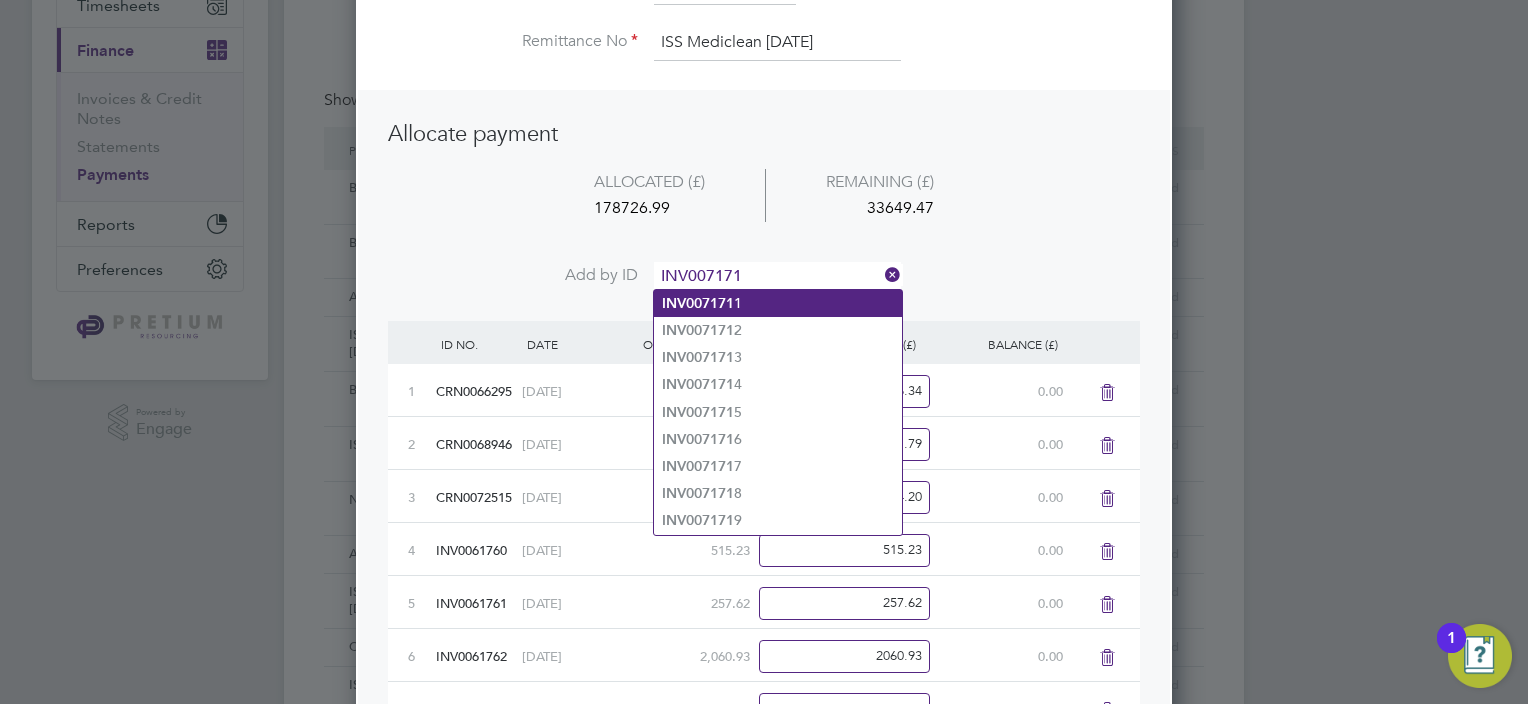 click on "INV007171 1" 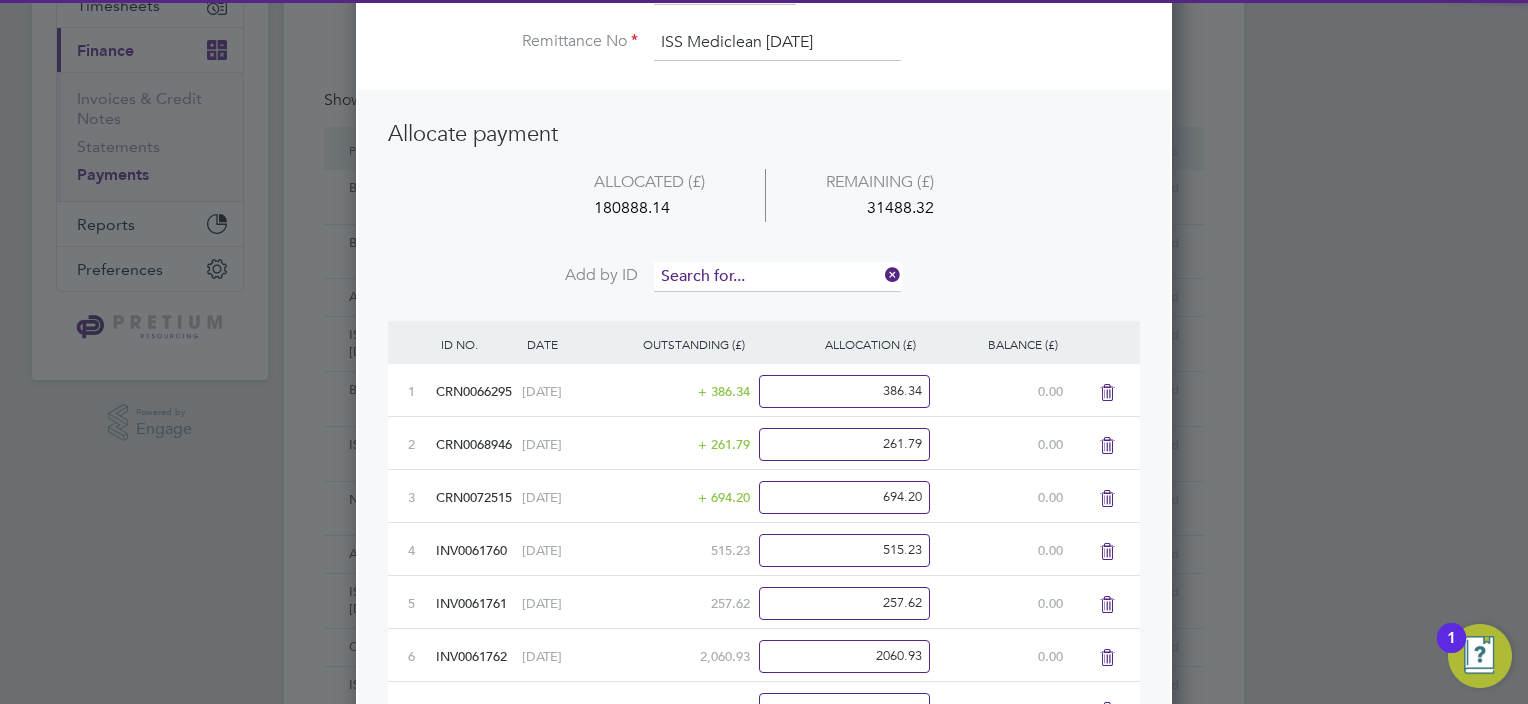 scroll, scrollTop: 9, scrollLeft: 10, axis: both 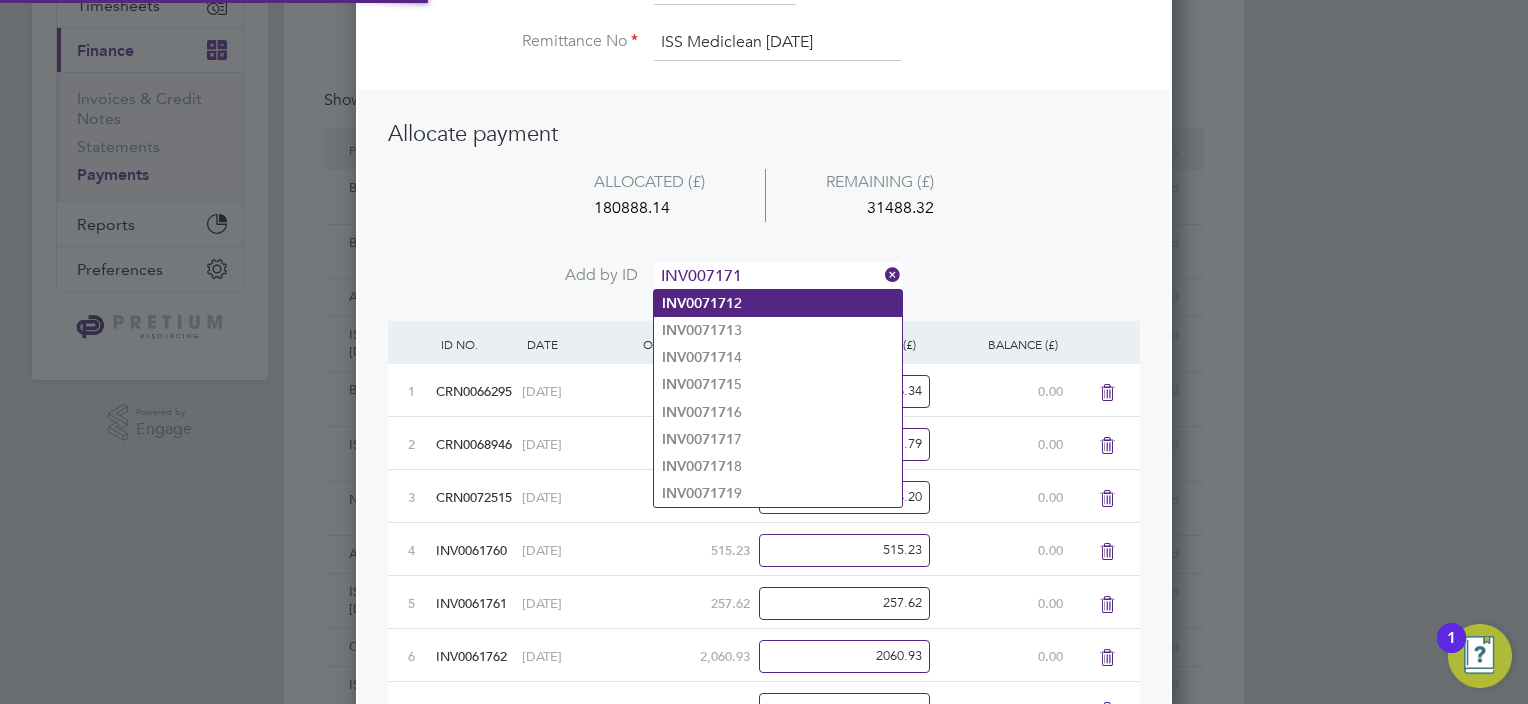 click on "INV007171 2" 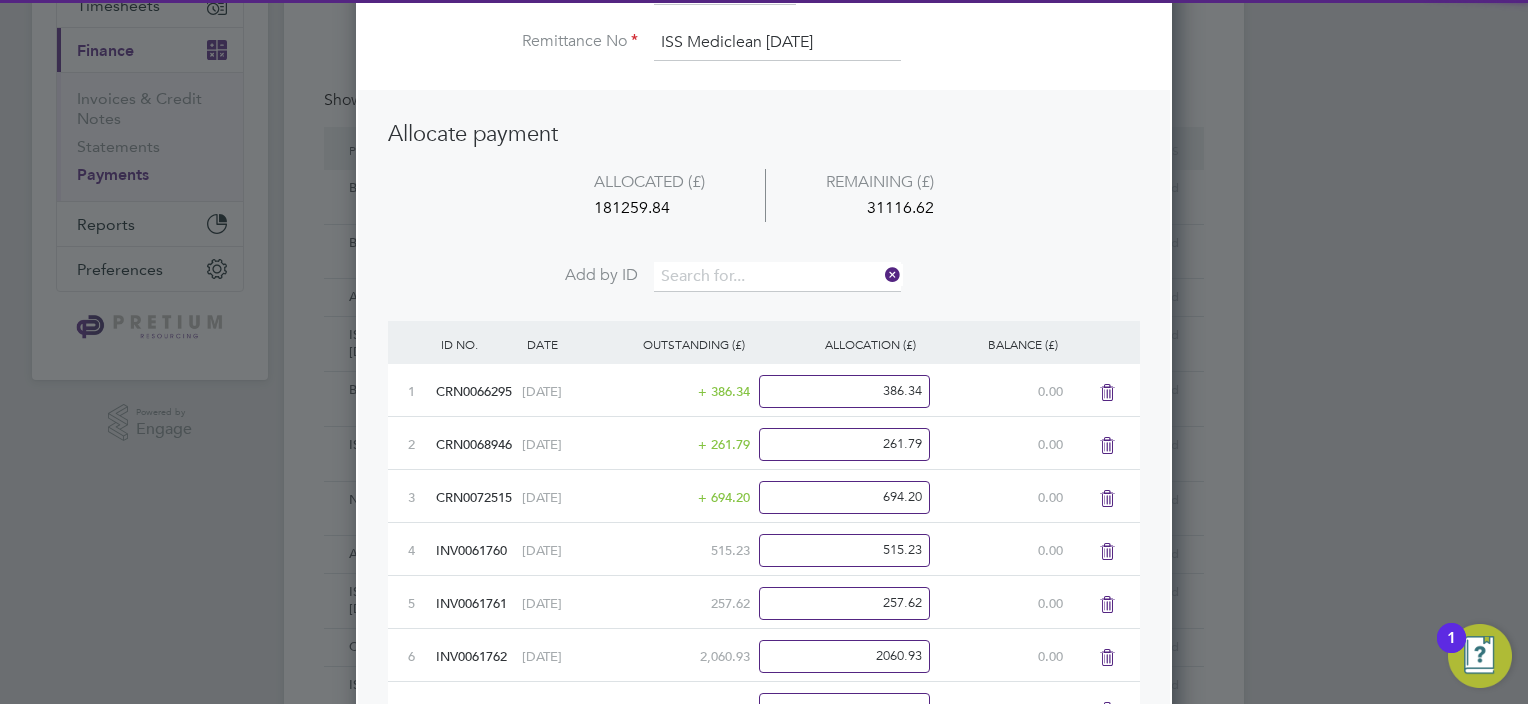scroll, scrollTop: 10, scrollLeft: 10, axis: both 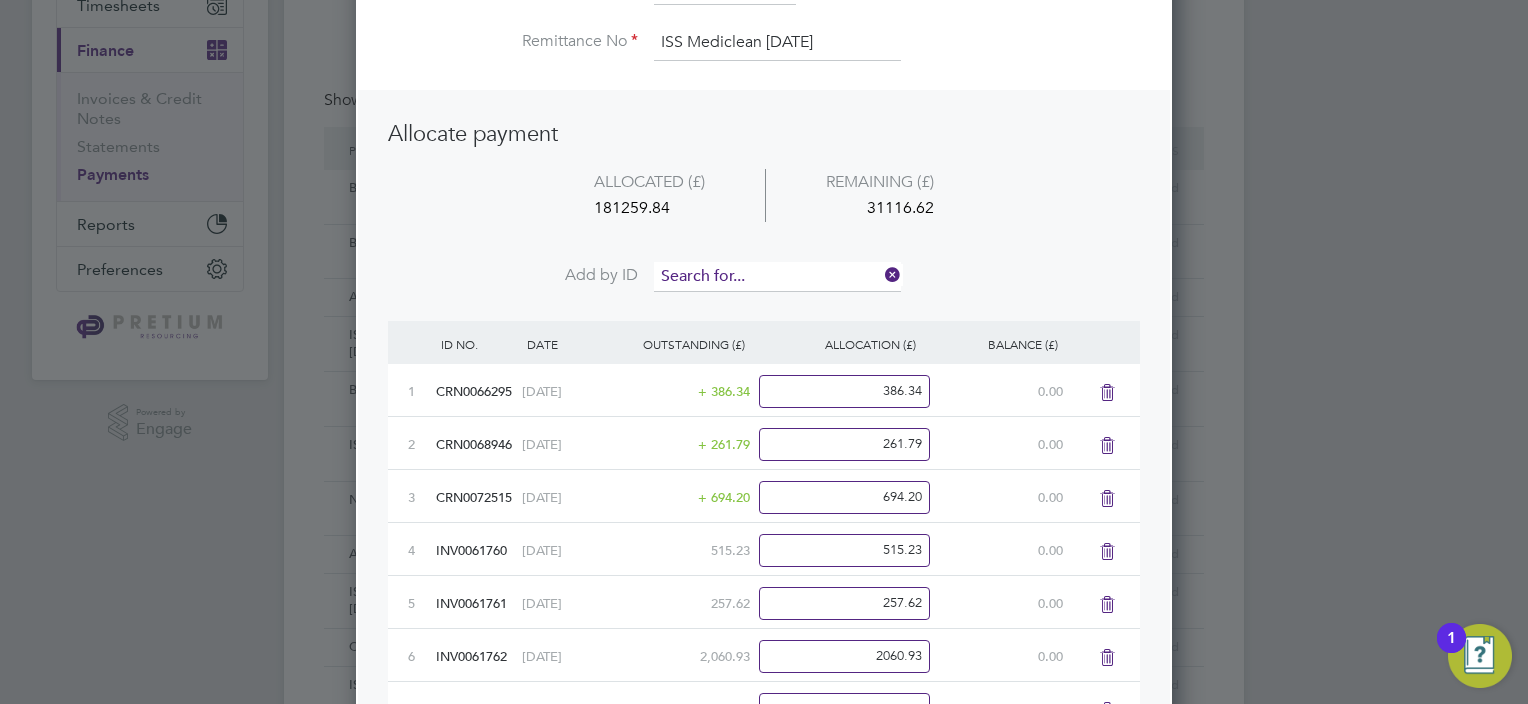 click at bounding box center [777, 277] 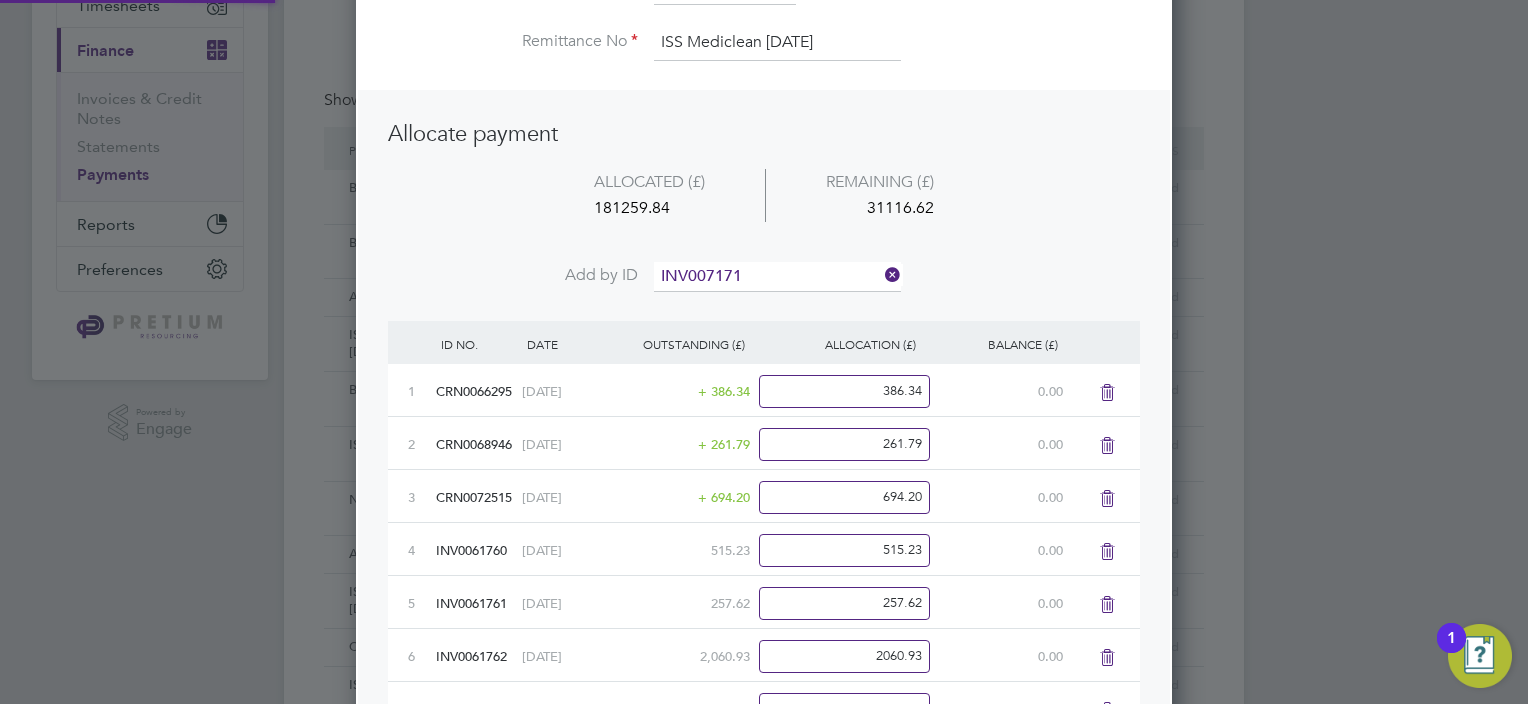 click on "INV007171 3" 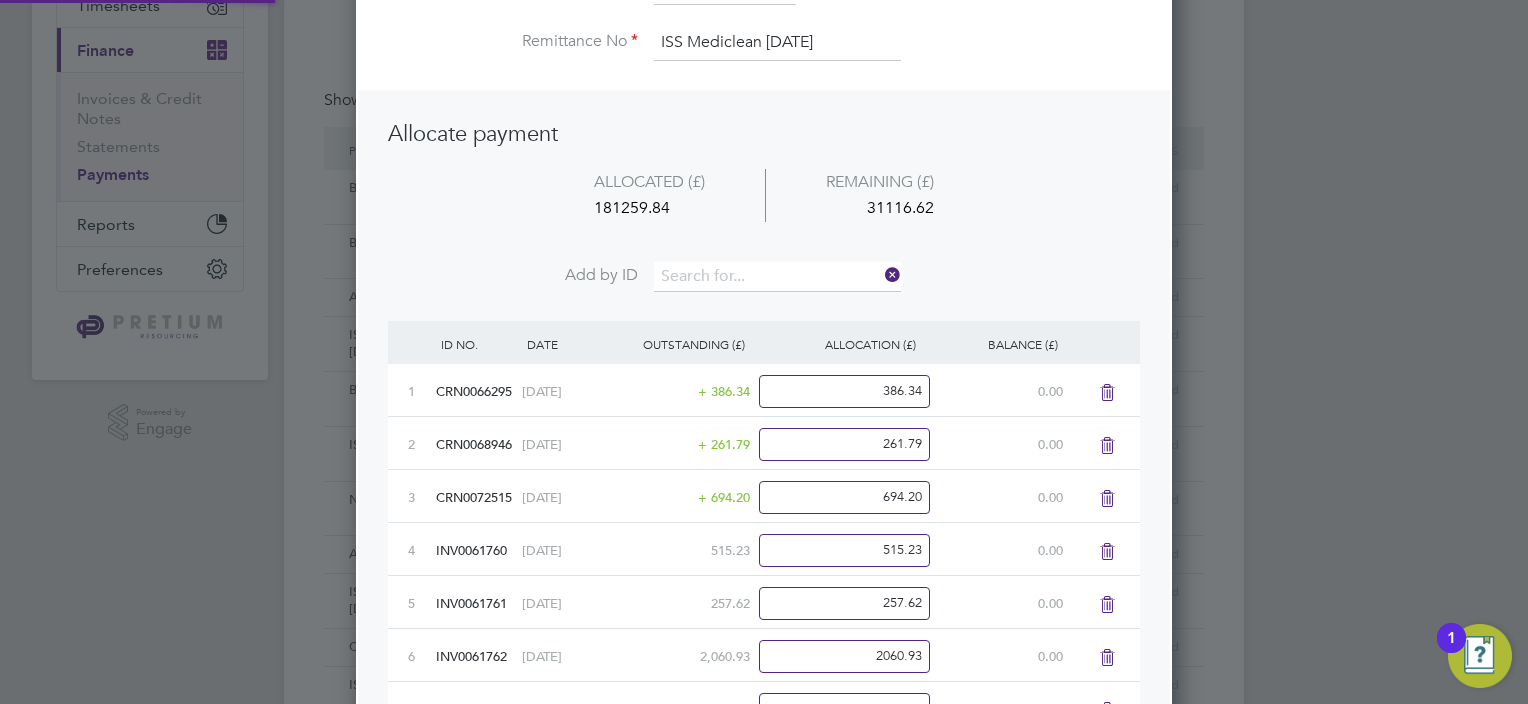 scroll, scrollTop: 10, scrollLeft: 10, axis: both 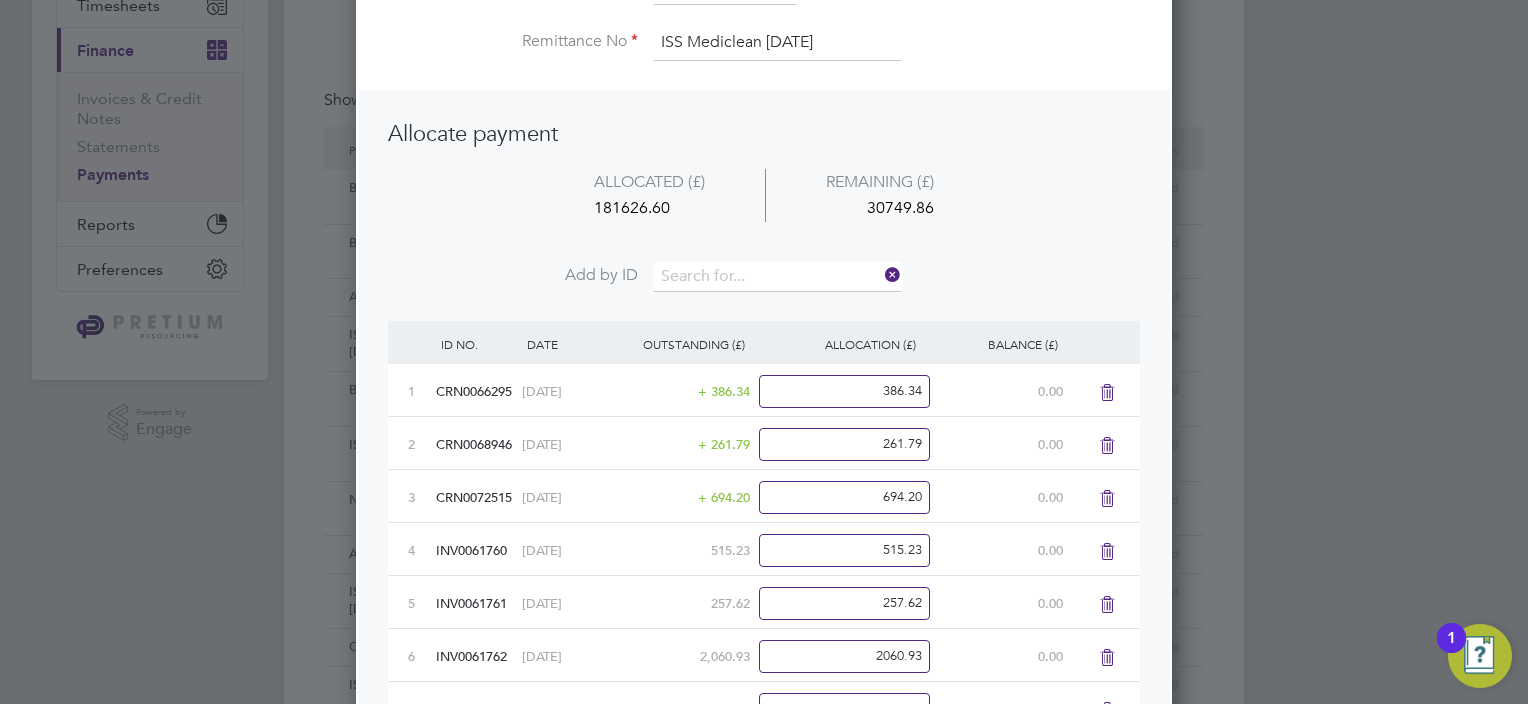 click on "ALLOCATED (£) REMAINING (£) 181626.60 30749.86" at bounding box center [764, 216] 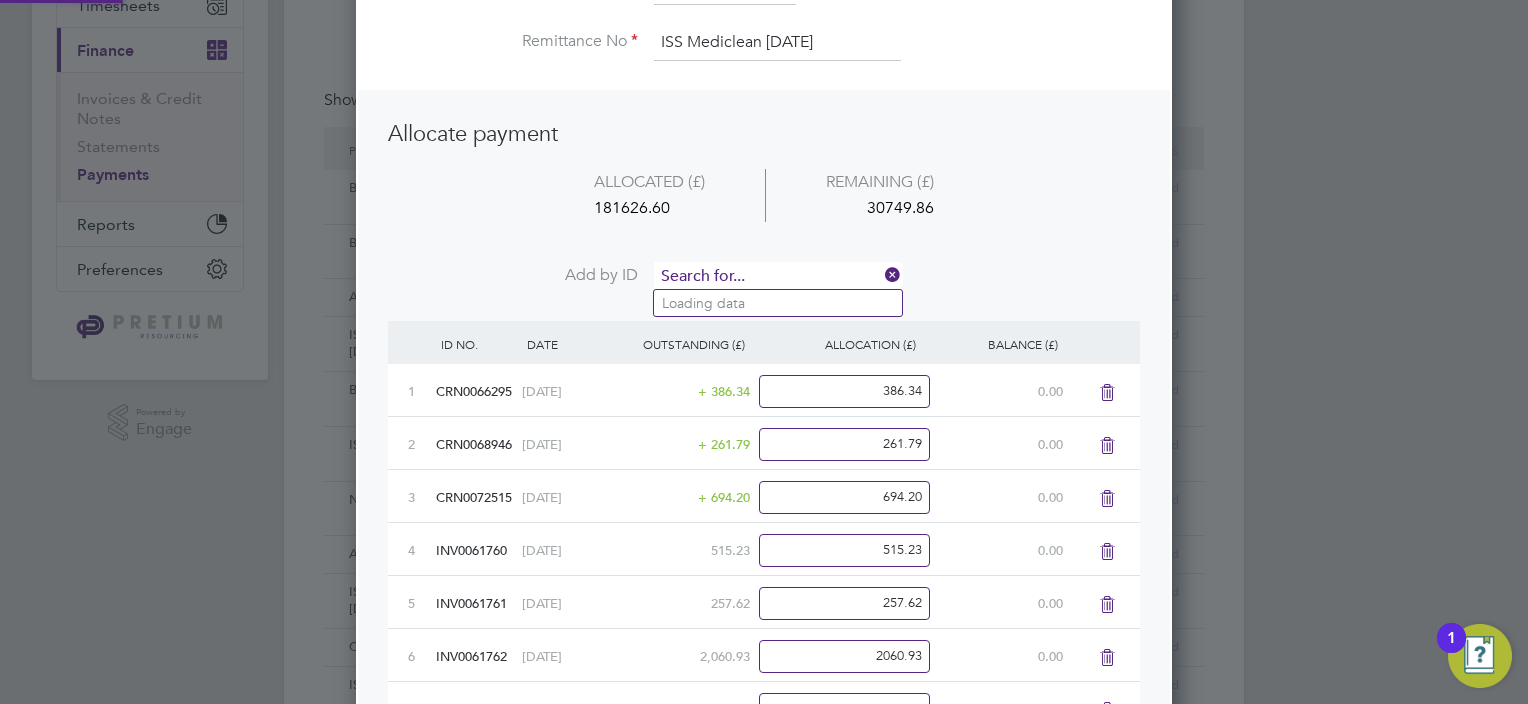 click at bounding box center [777, 277] 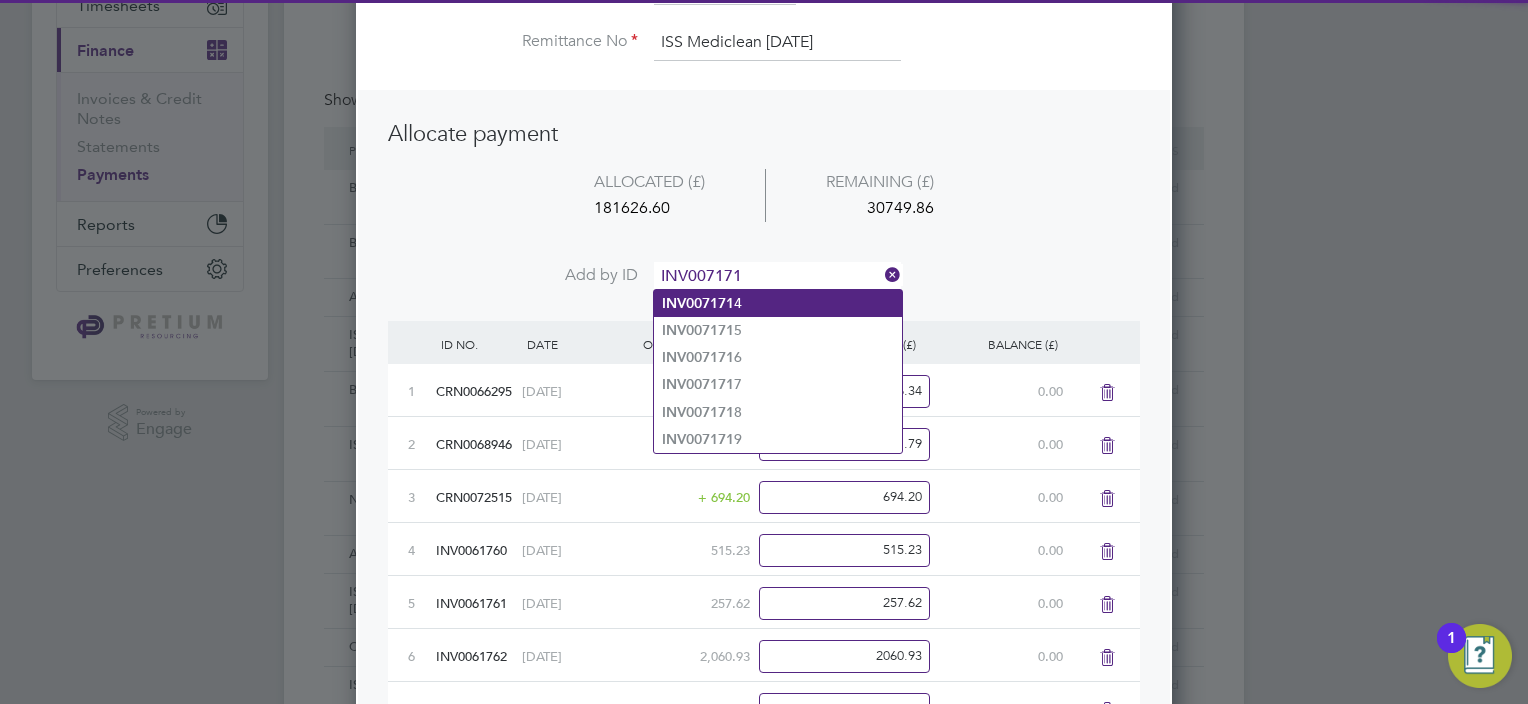 click on "INV007171 4" 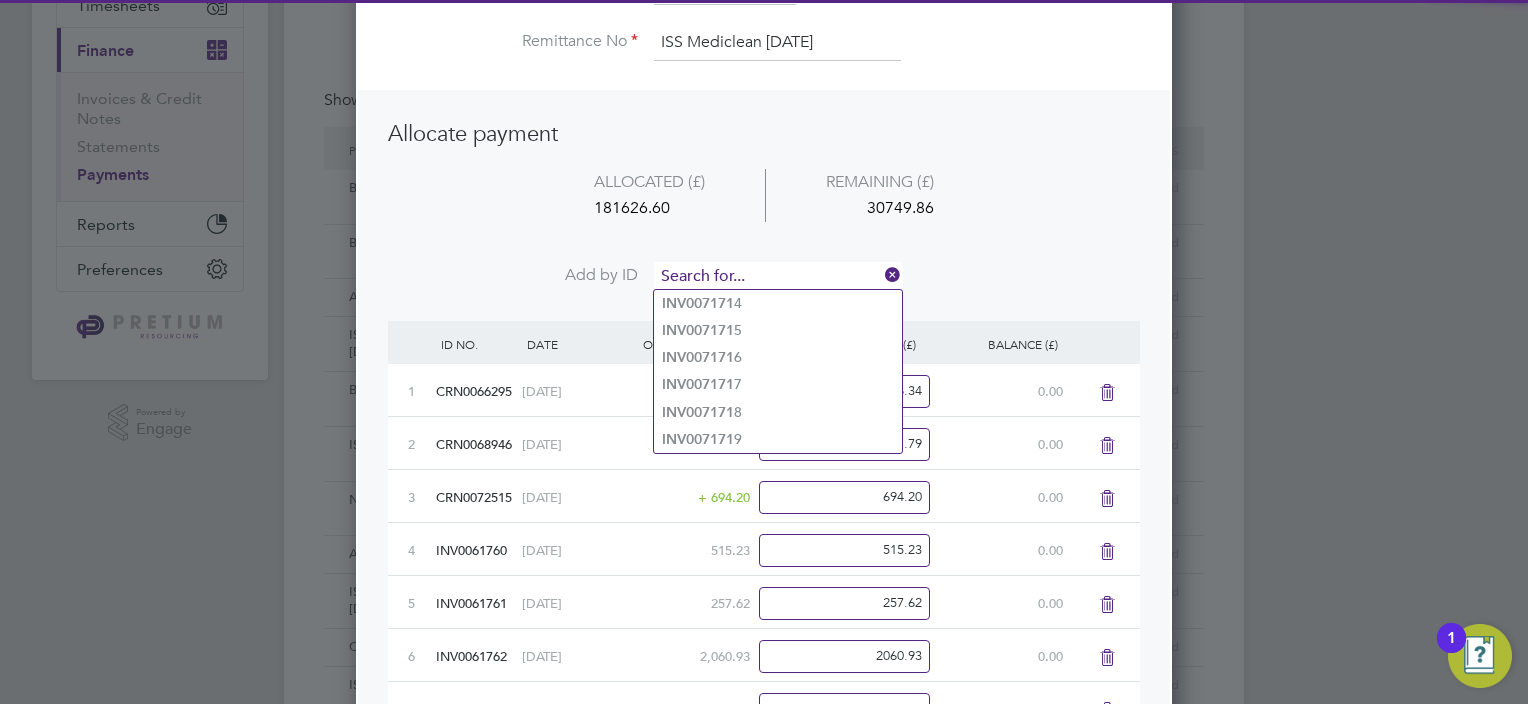 scroll, scrollTop: 10, scrollLeft: 10, axis: both 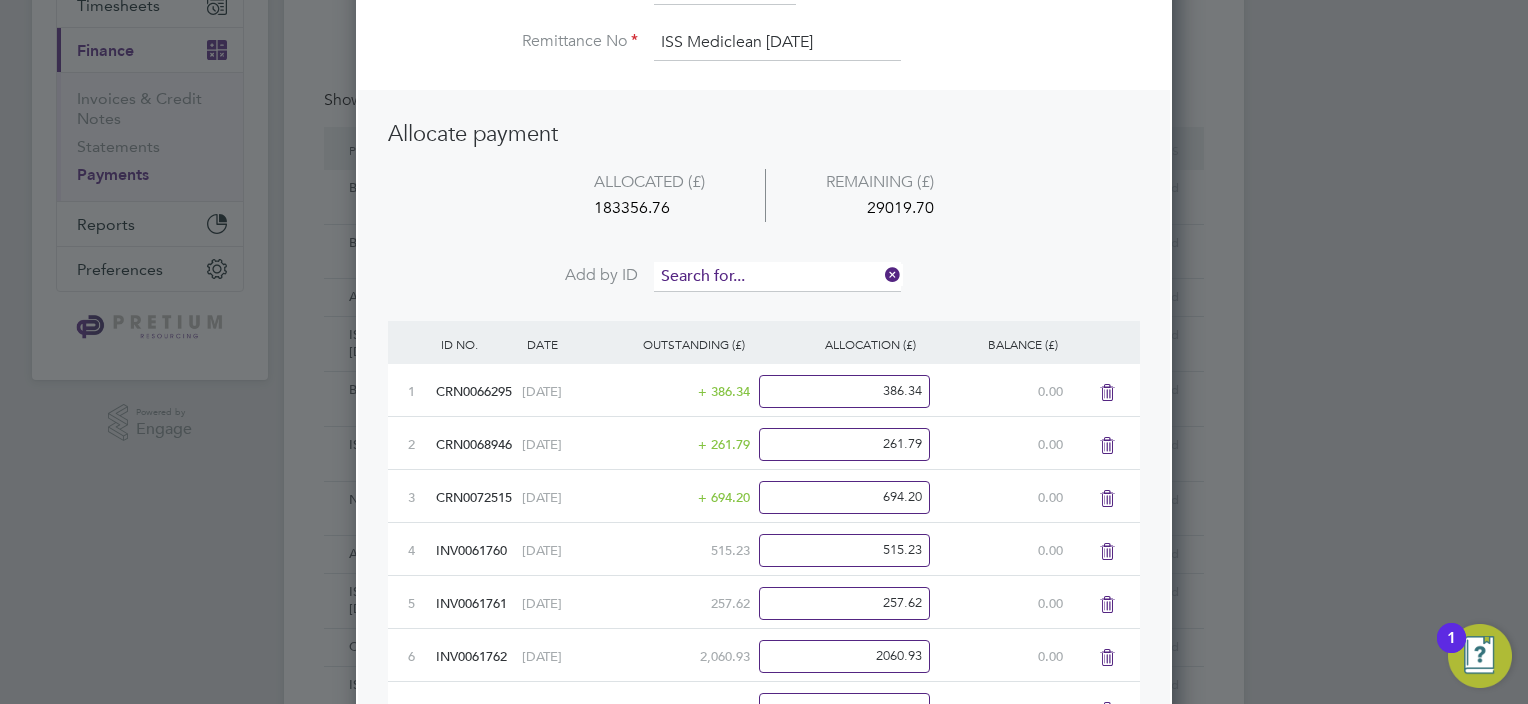 click at bounding box center [777, 277] 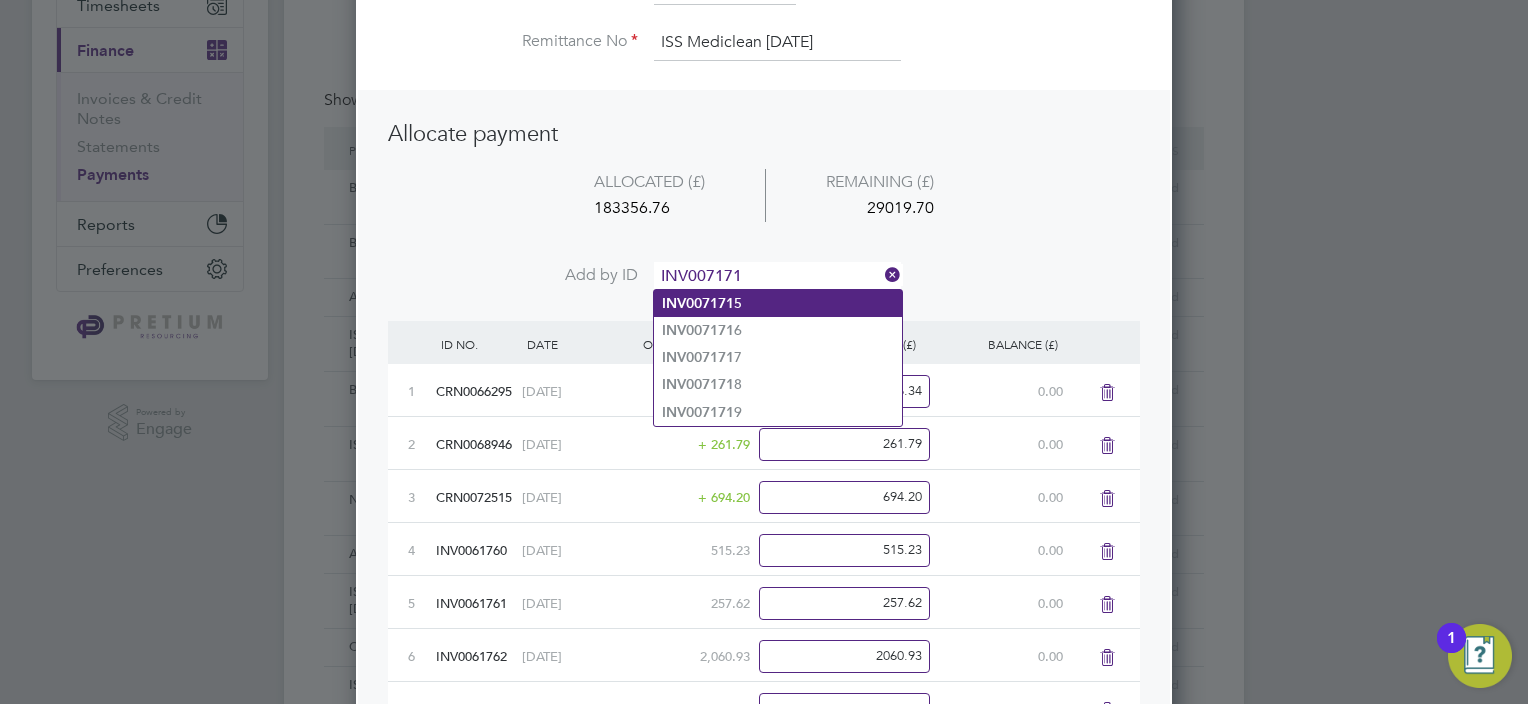click on "INV007171 5" 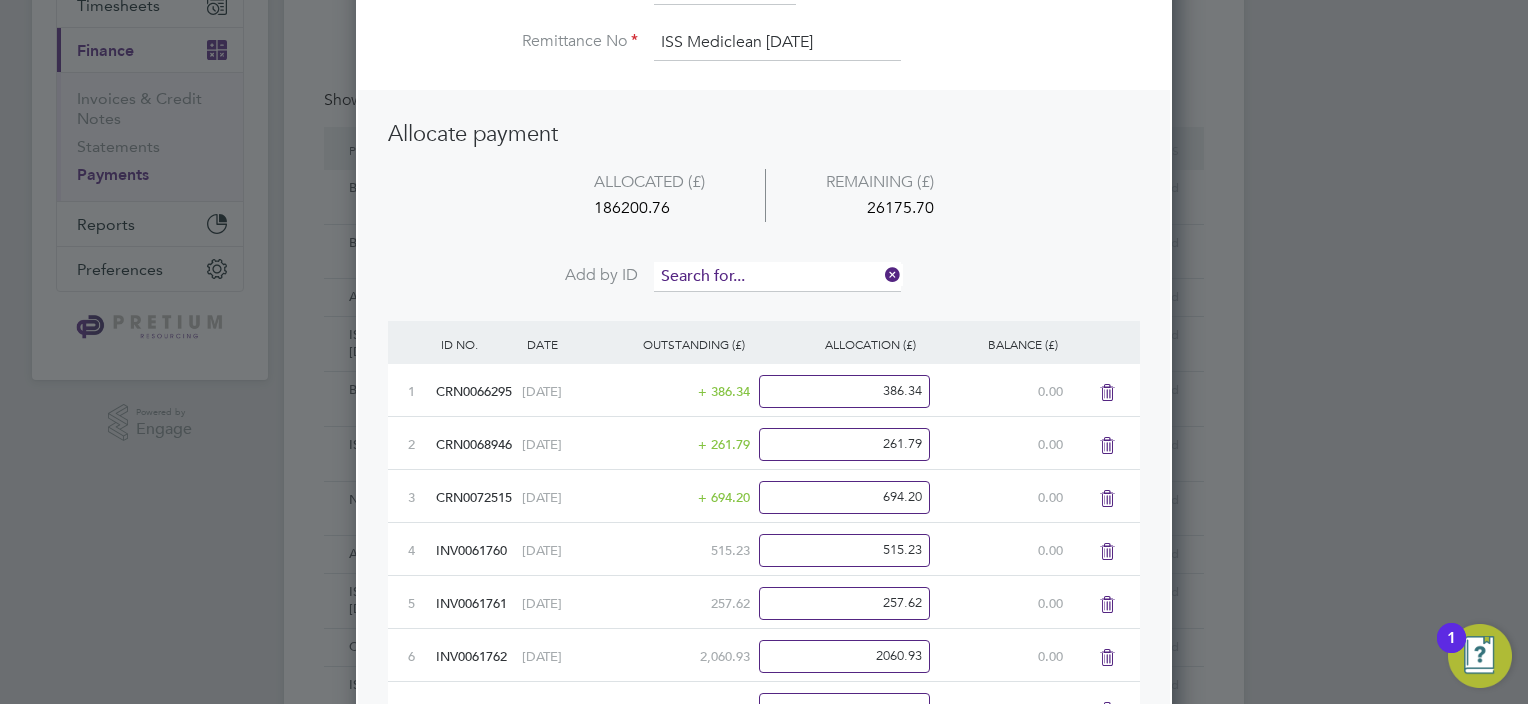 click at bounding box center [777, 277] 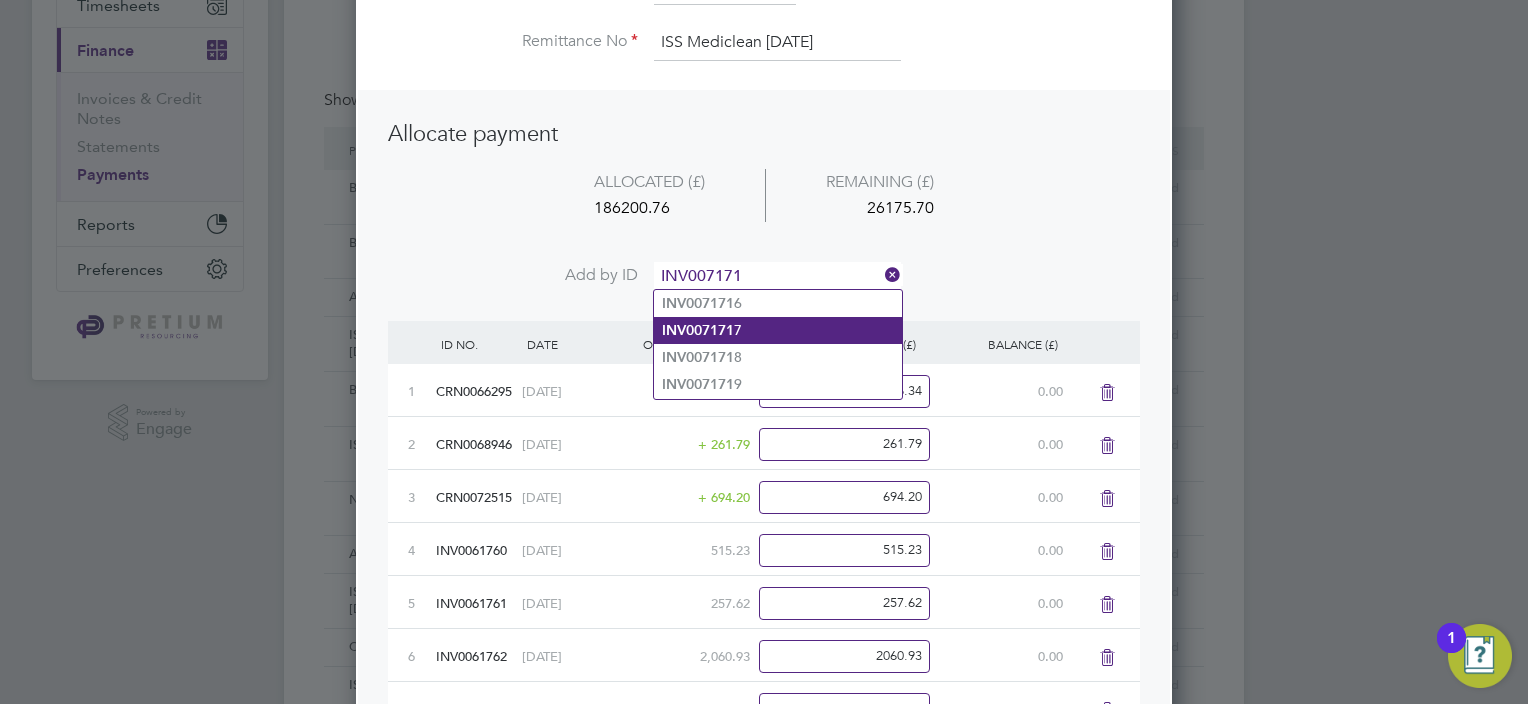 click on "INV007171 7" 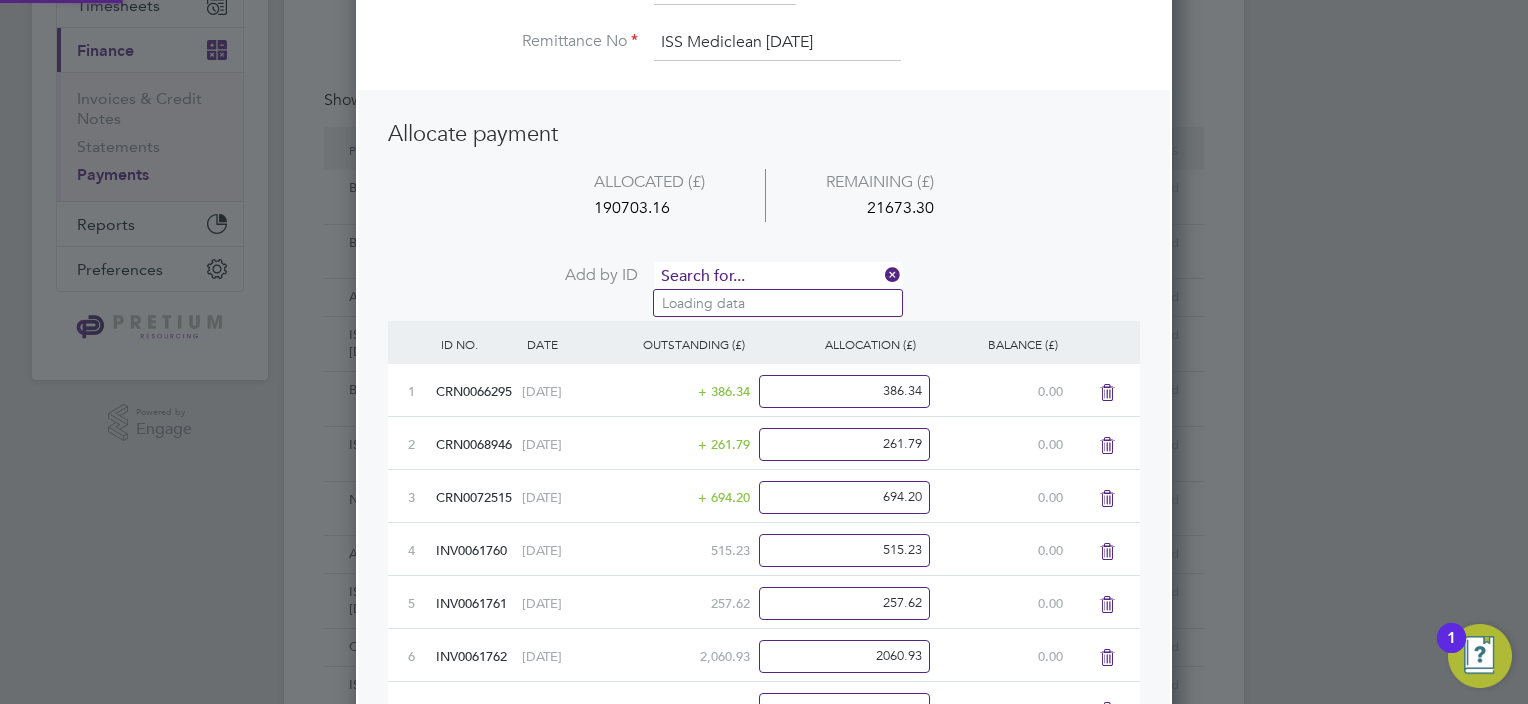click at bounding box center [777, 277] 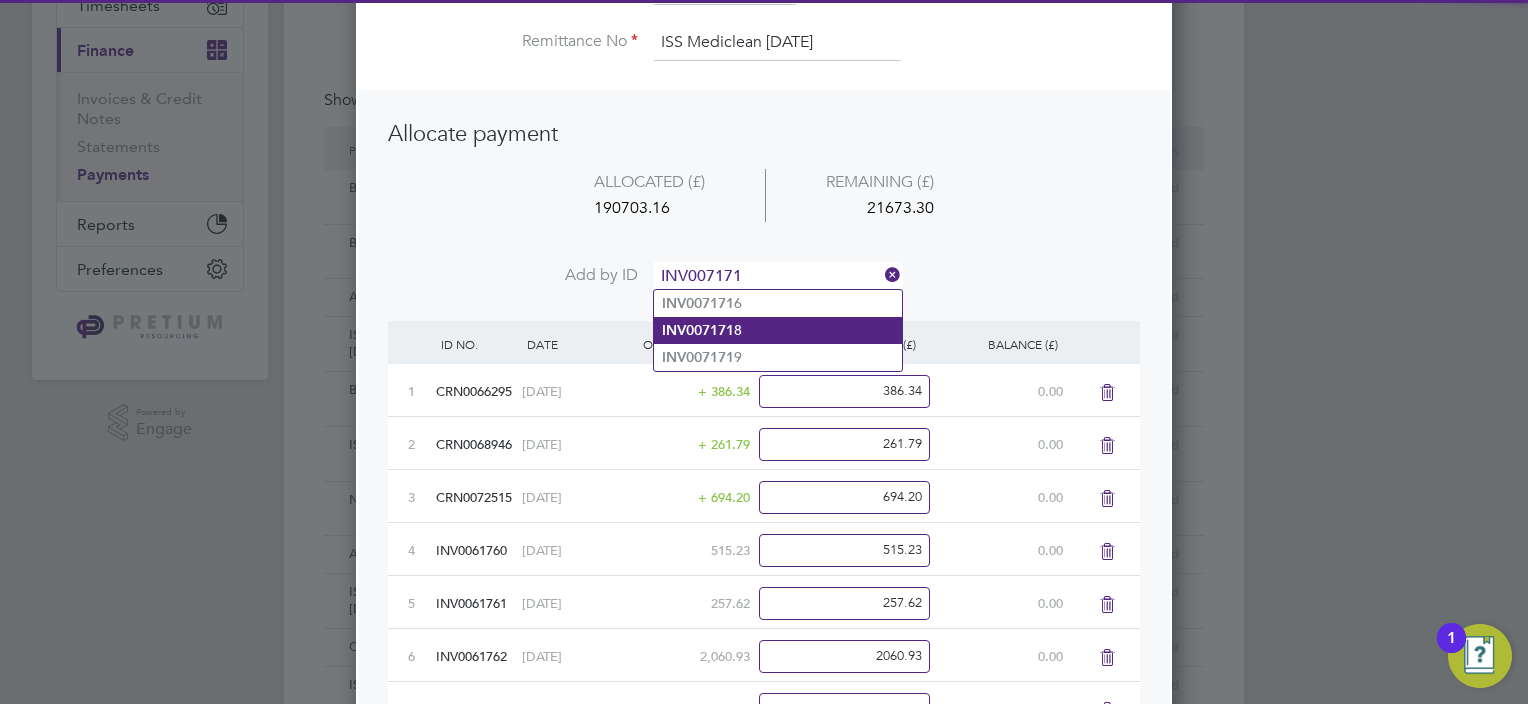 click on "INV007171 8" 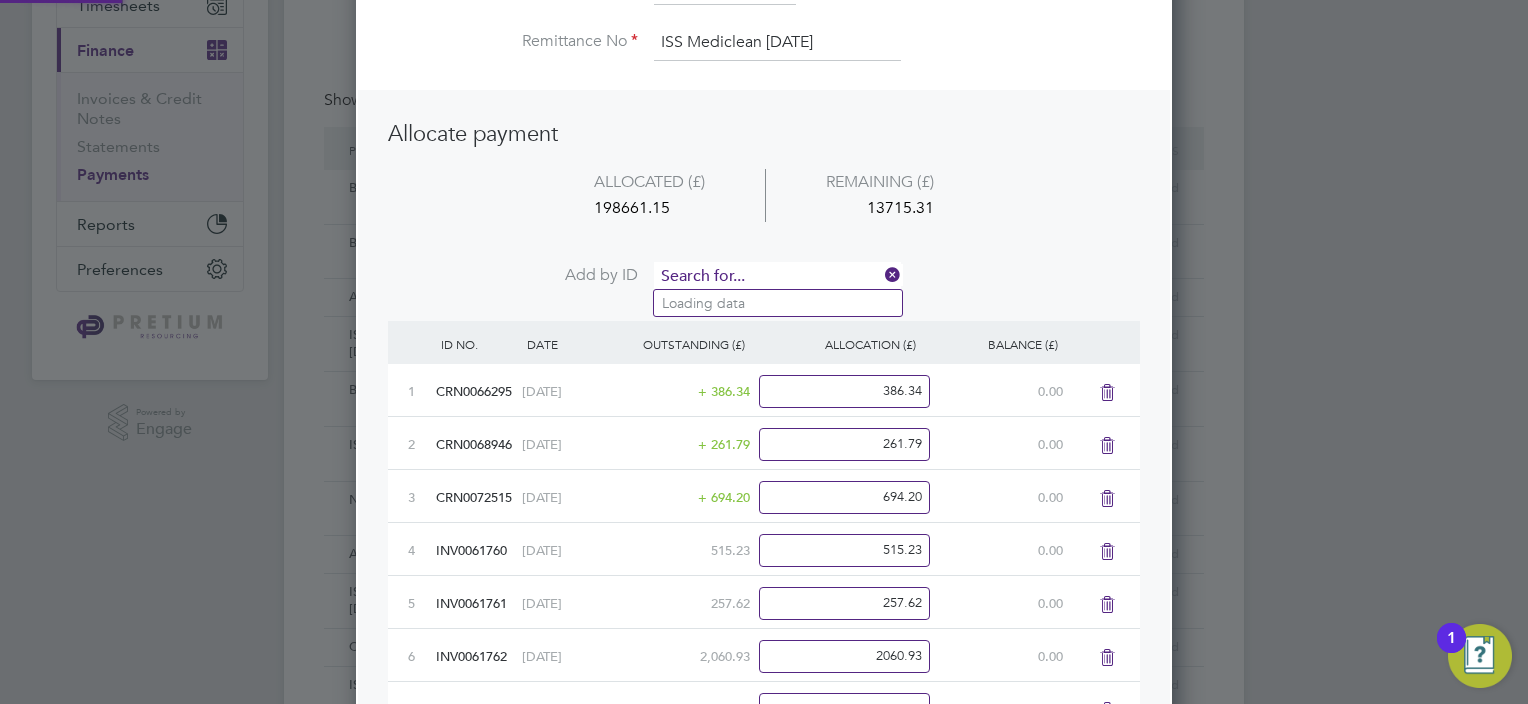 click at bounding box center (777, 277) 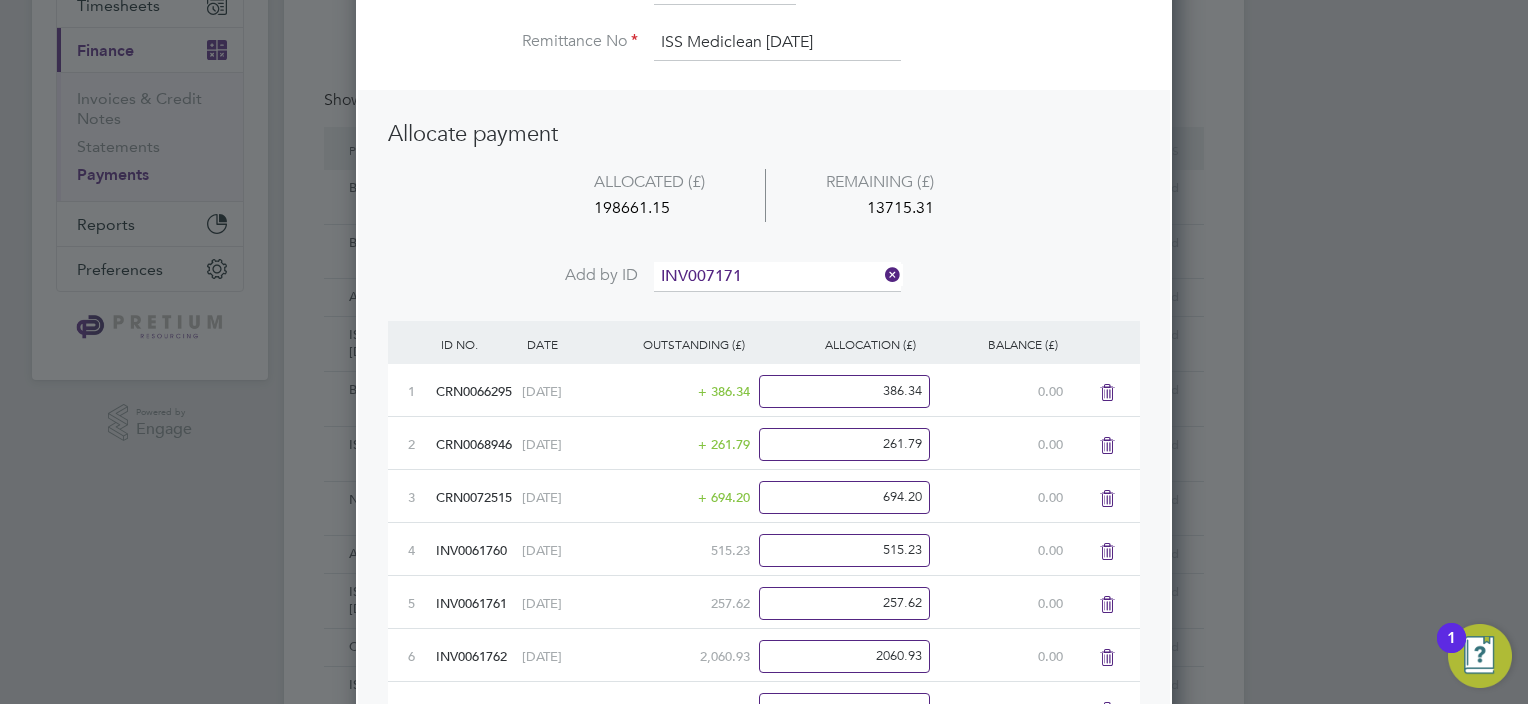 click on "INV007171 9" 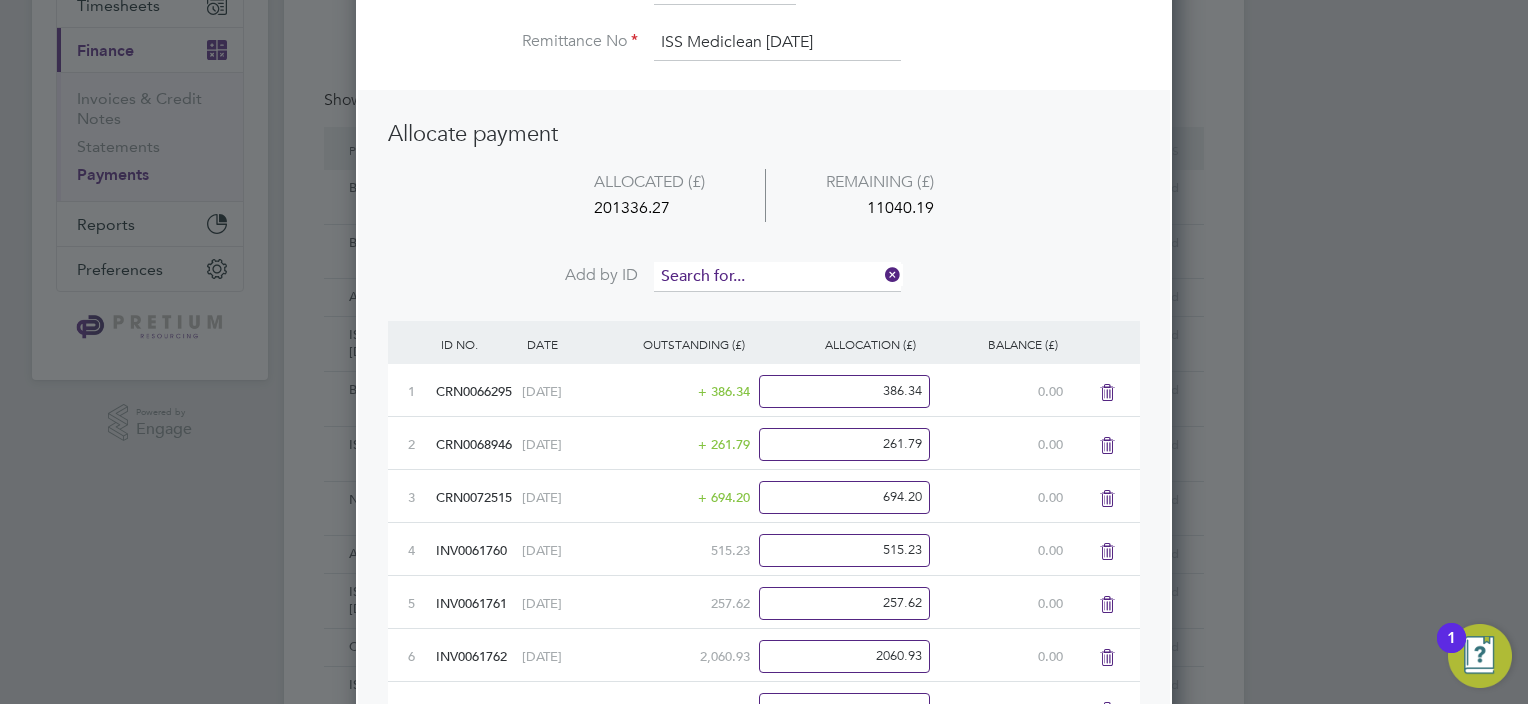 click at bounding box center [777, 277] 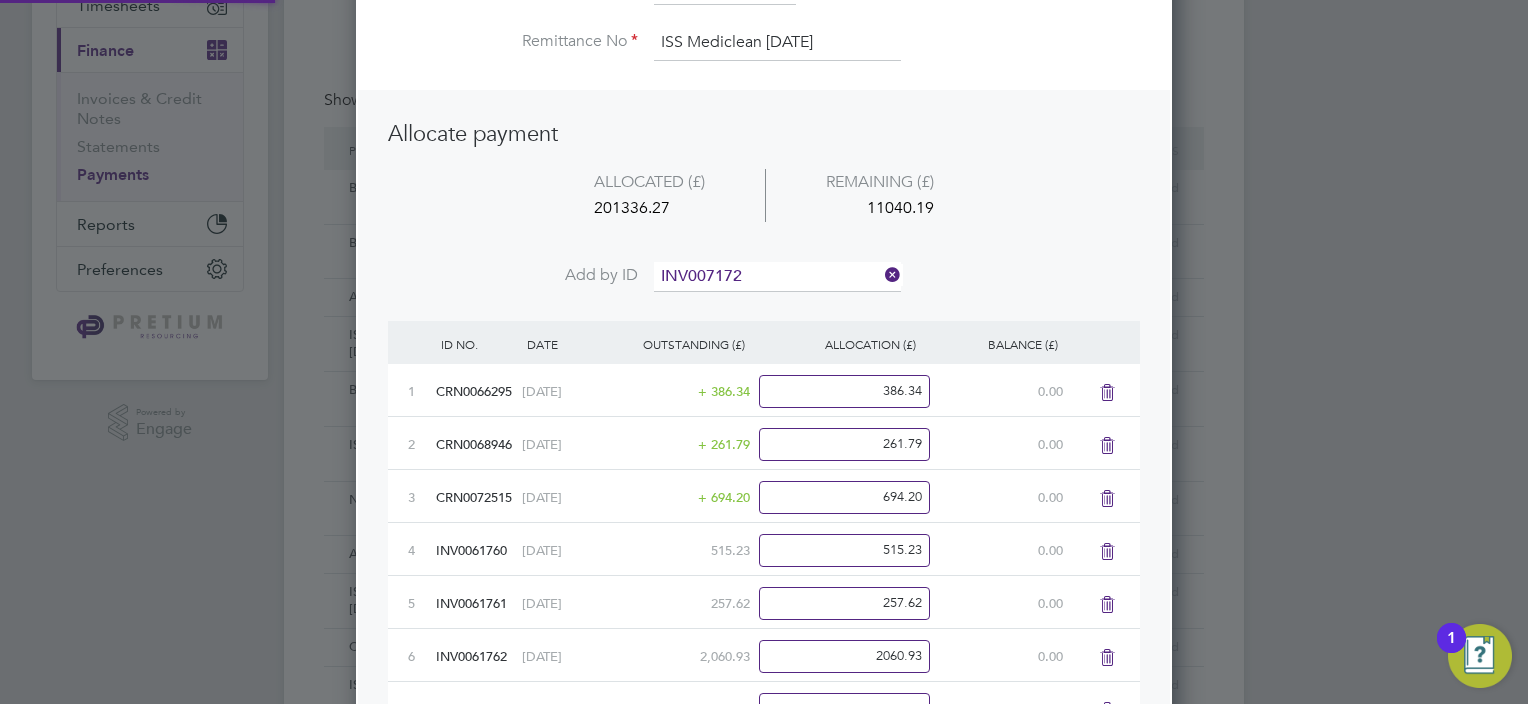 drag, startPoint x: 744, startPoint y: 300, endPoint x: 740, endPoint y: 273, distance: 27.294687 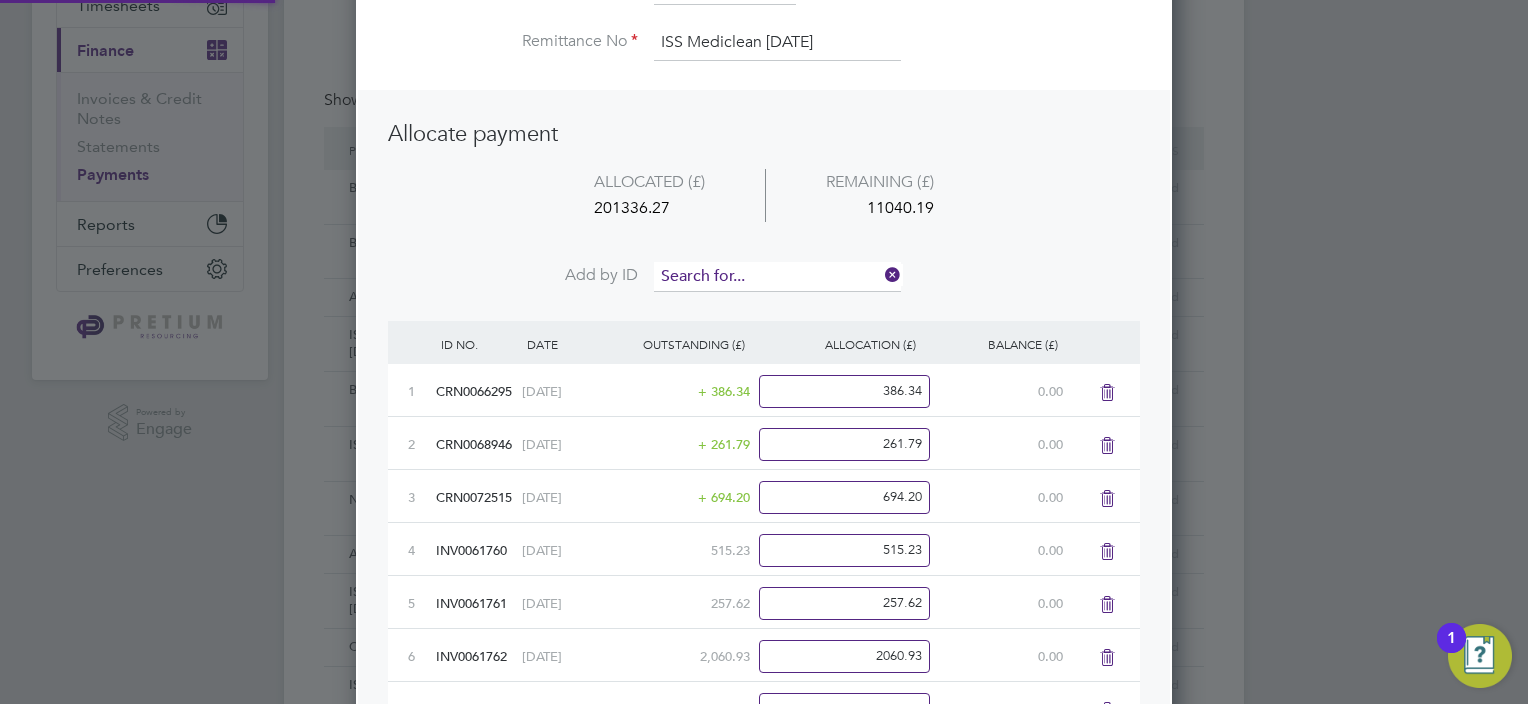 scroll, scrollTop: 10, scrollLeft: 10, axis: both 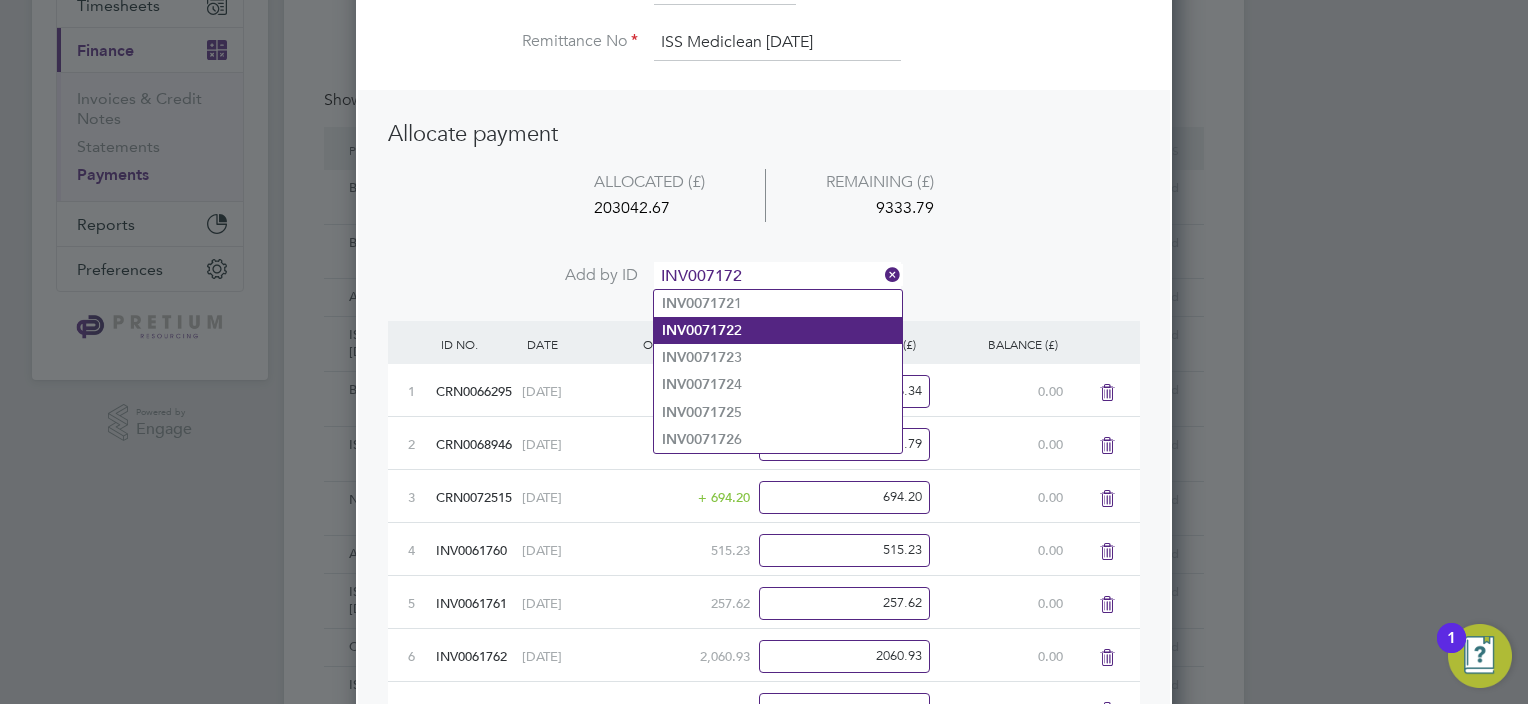 click on "INV007172 2" 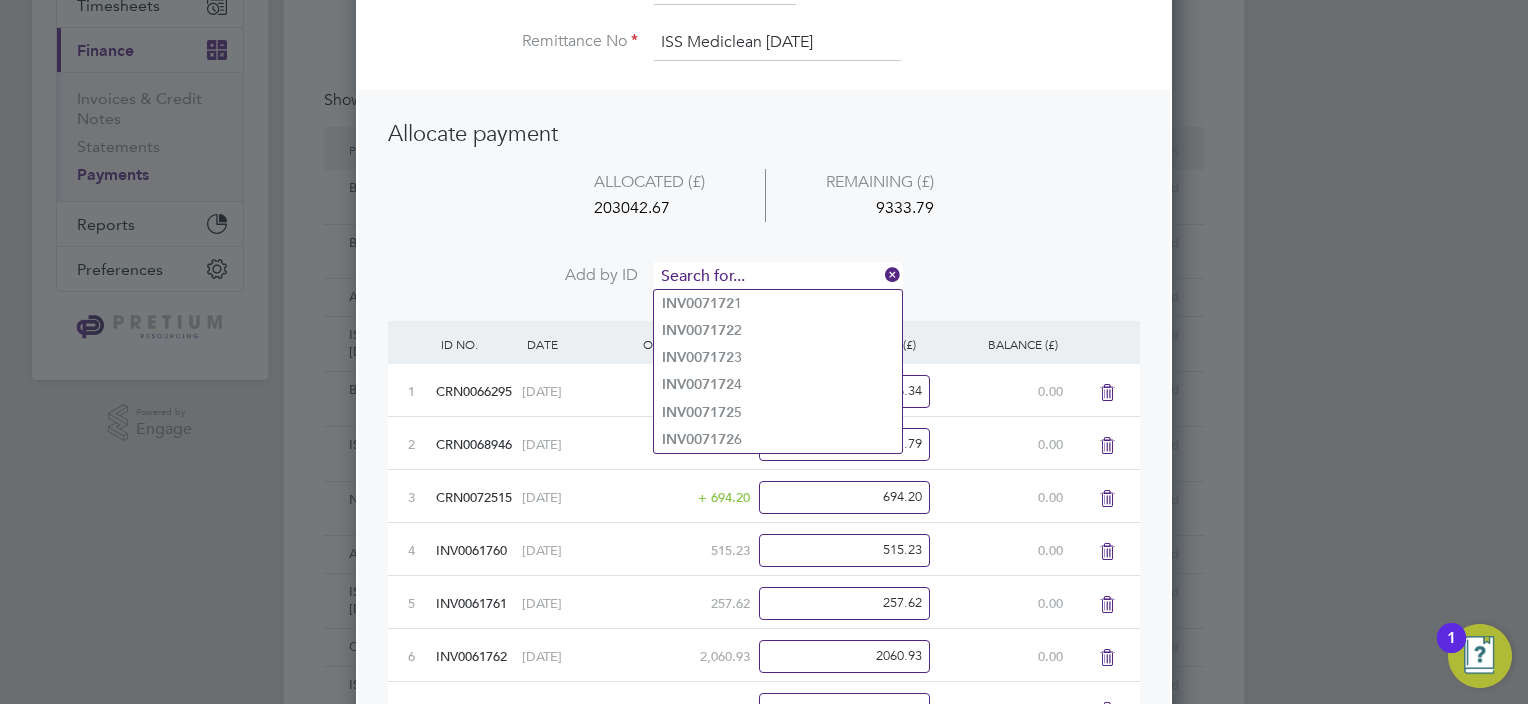 scroll, scrollTop: 10, scrollLeft: 10, axis: both 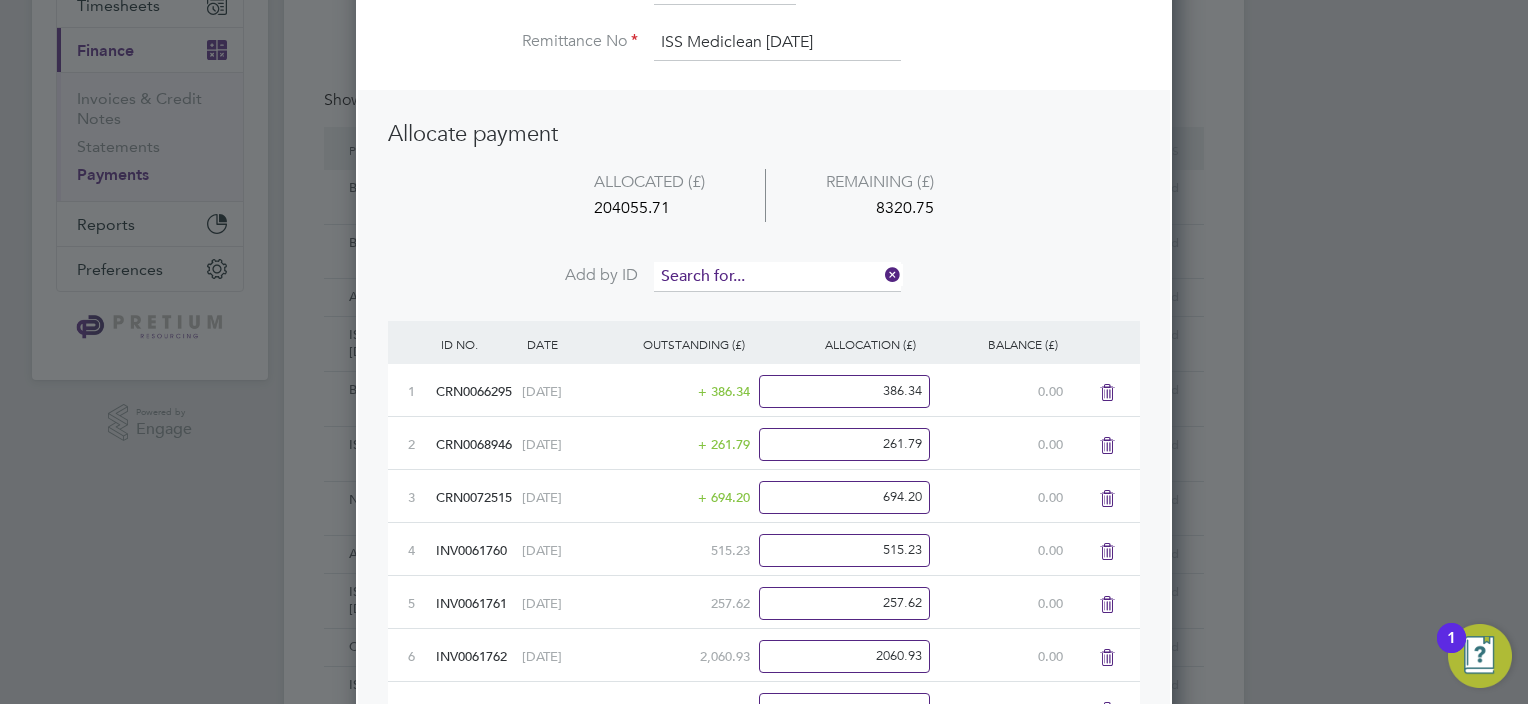 click at bounding box center (777, 277) 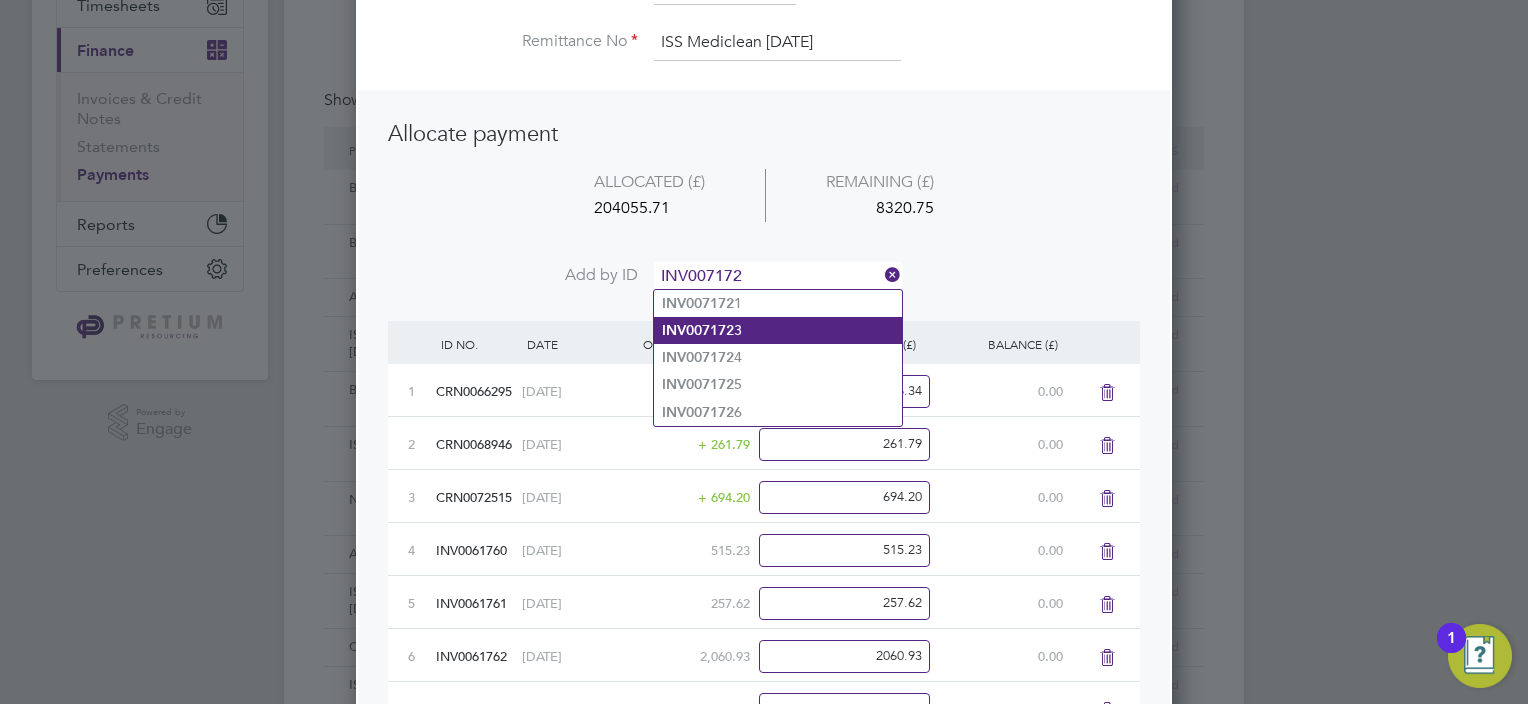 click on "INV007172" 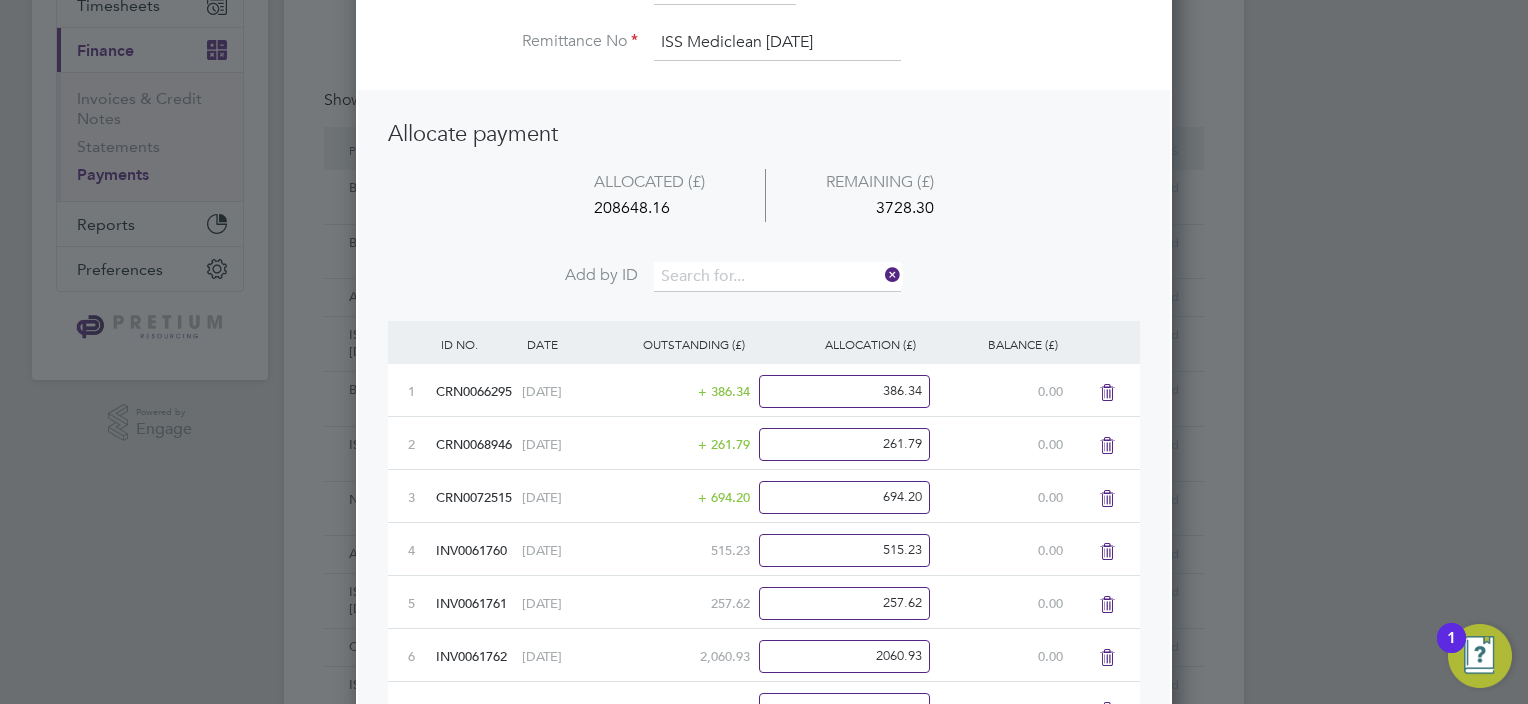 scroll, scrollTop: 10, scrollLeft: 10, axis: both 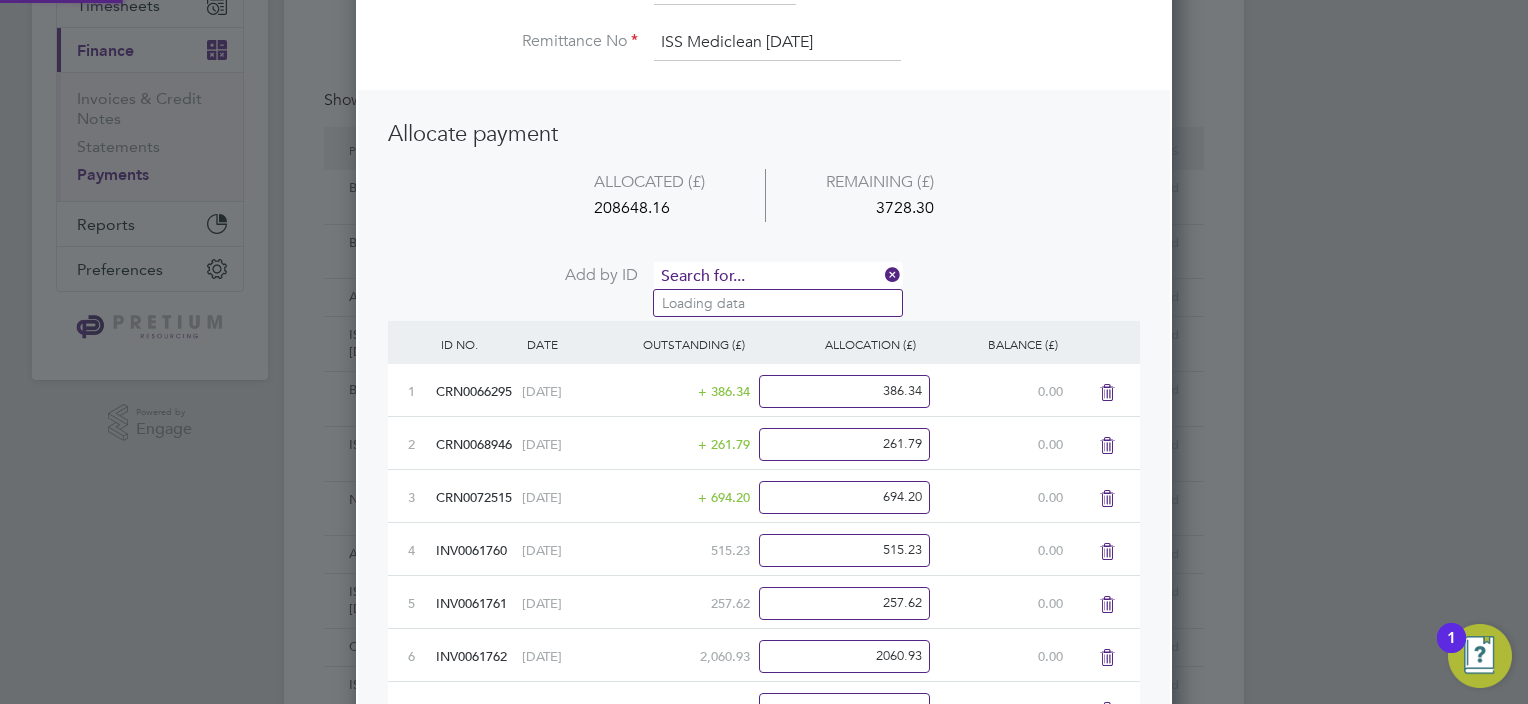click at bounding box center (777, 277) 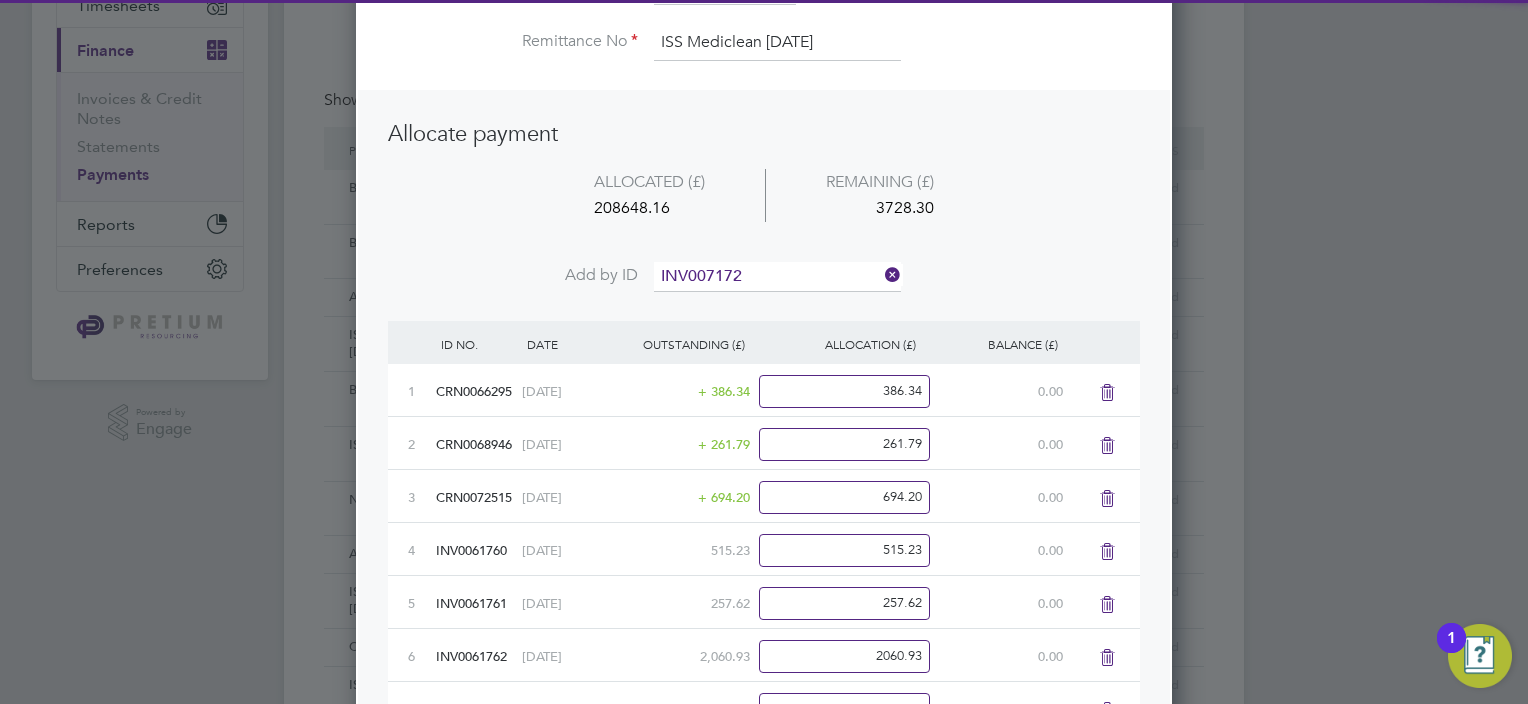 click on "INV007172" 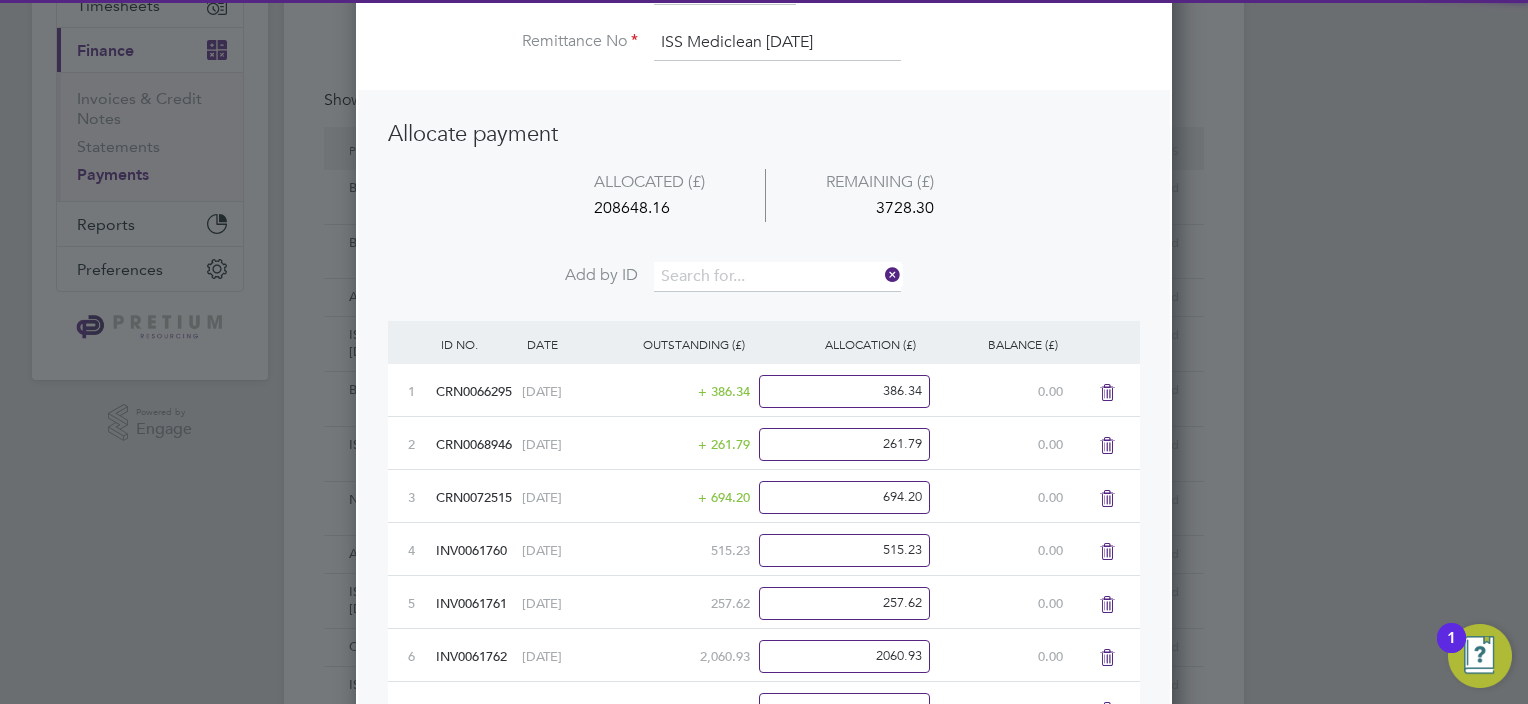 scroll, scrollTop: 9, scrollLeft: 10, axis: both 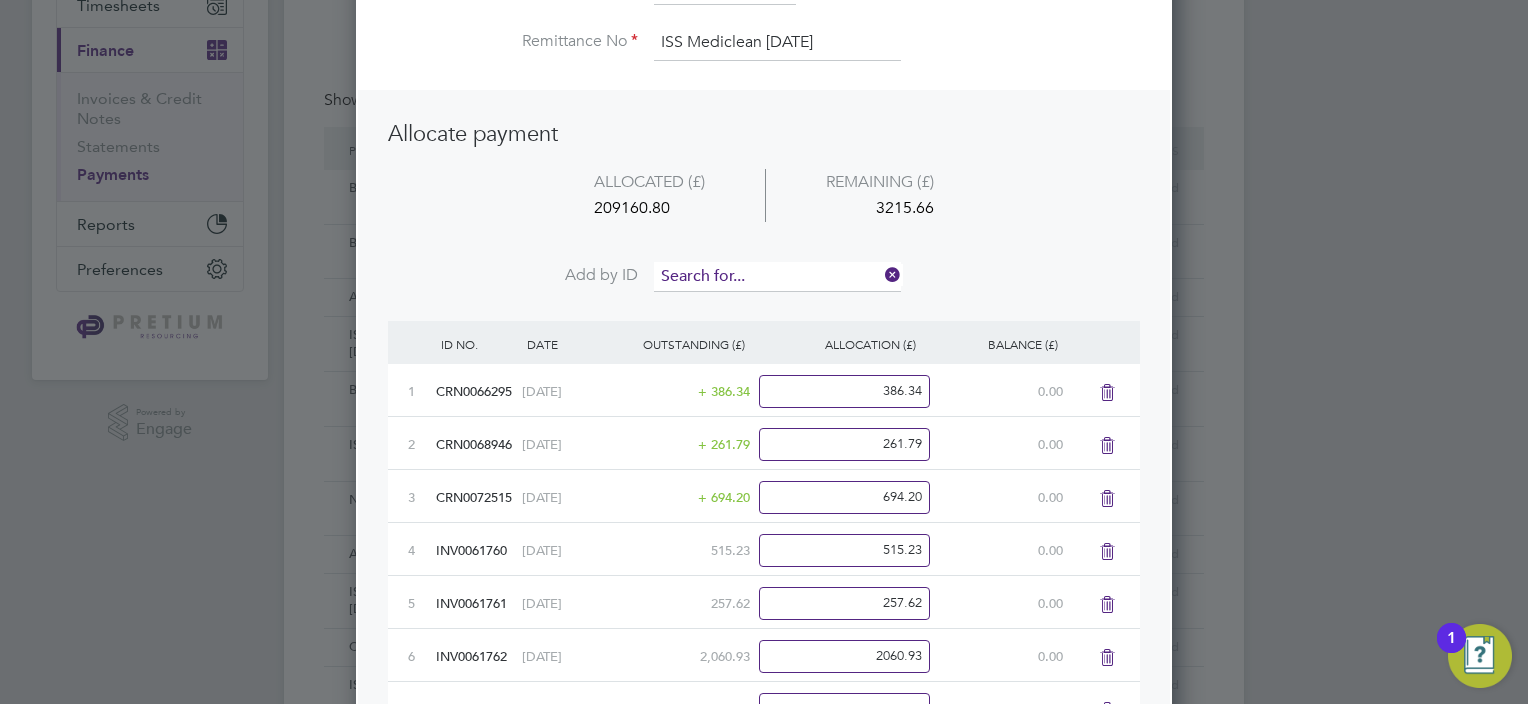 click at bounding box center (777, 277) 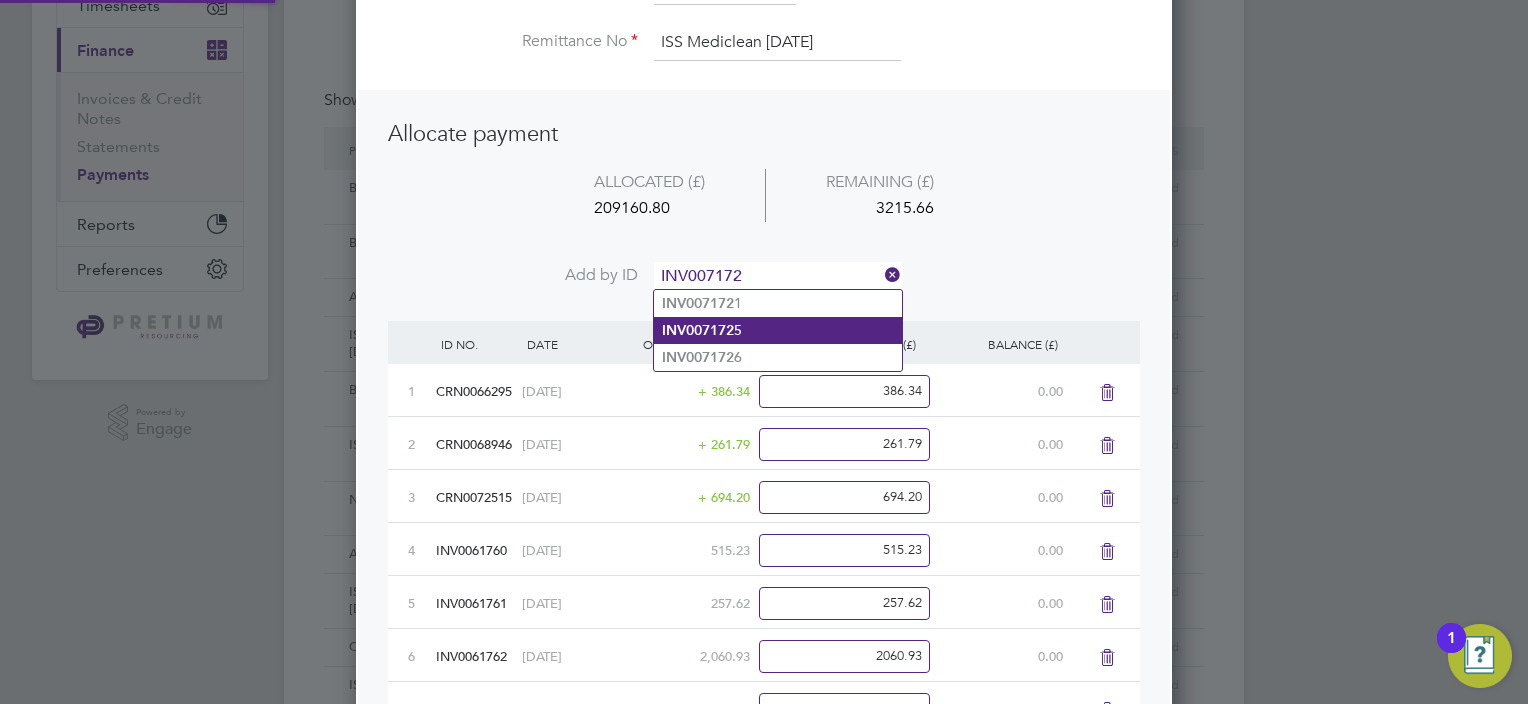 click on "INV007172 5" 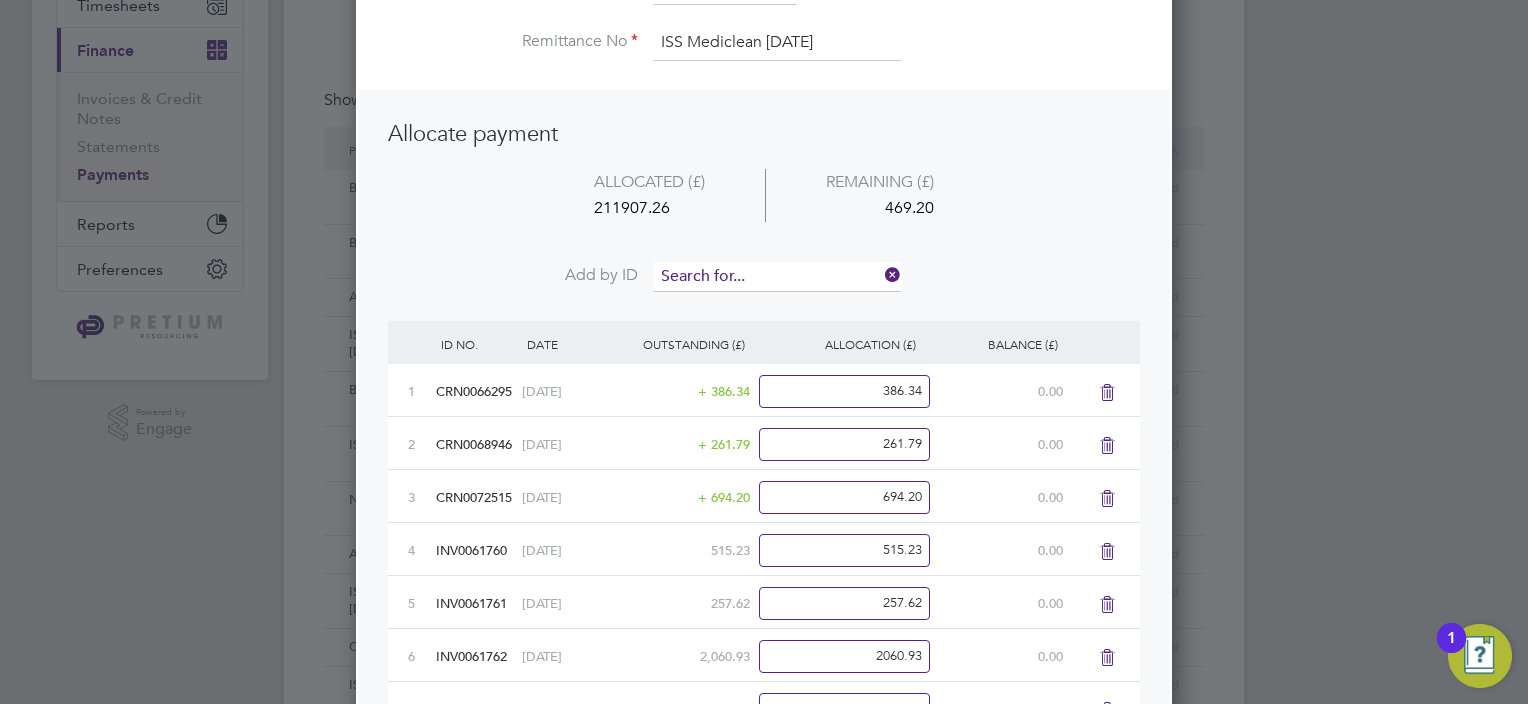 click at bounding box center [777, 277] 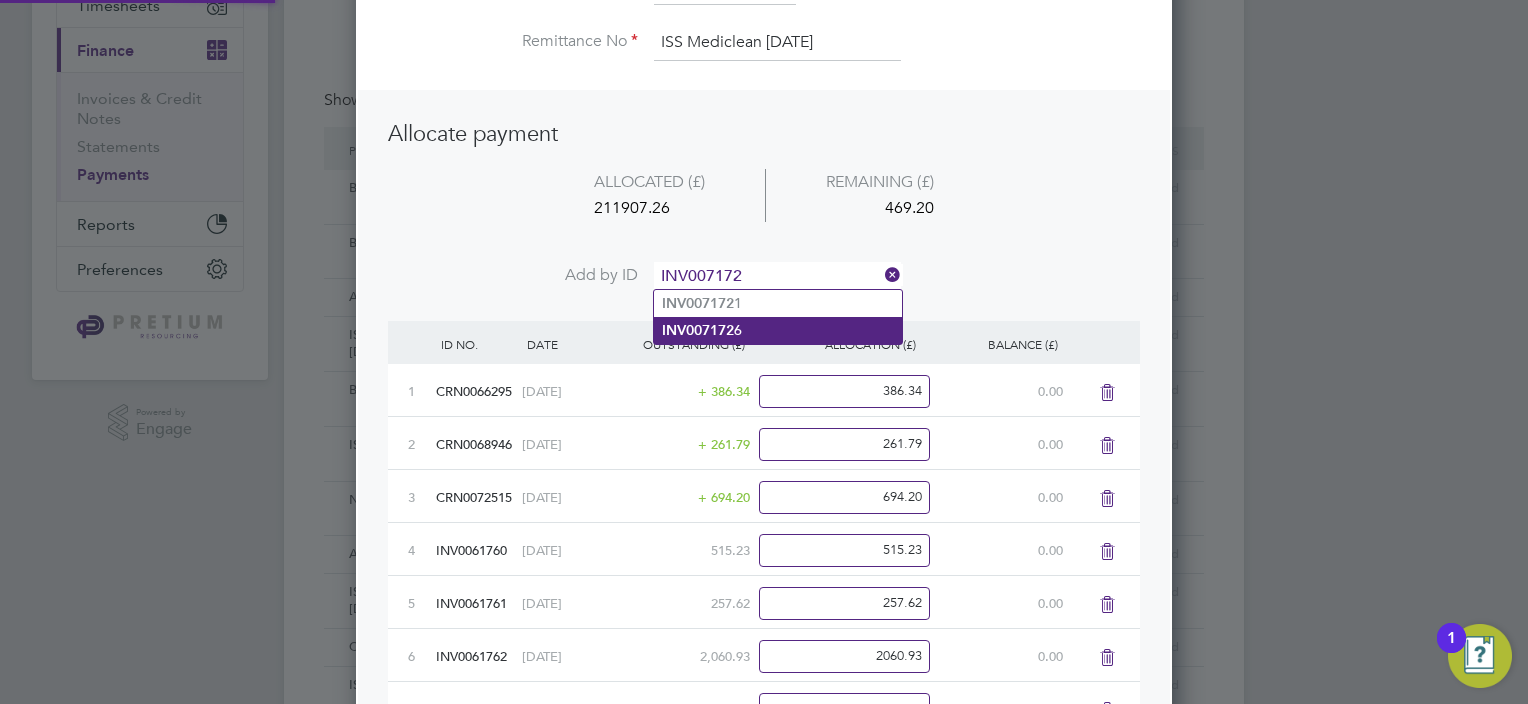click on "INV007172 6" 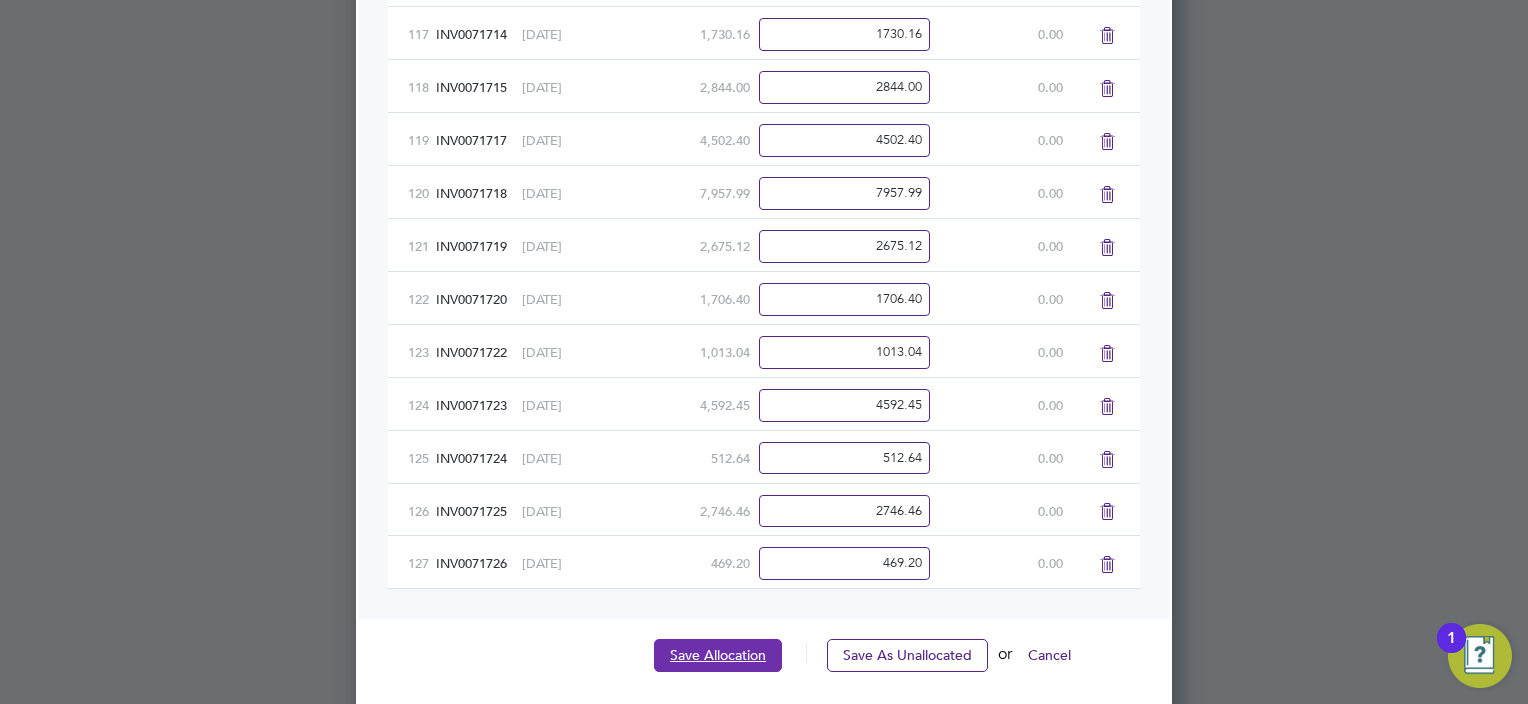 click on "Save Allocation" at bounding box center [718, 655] 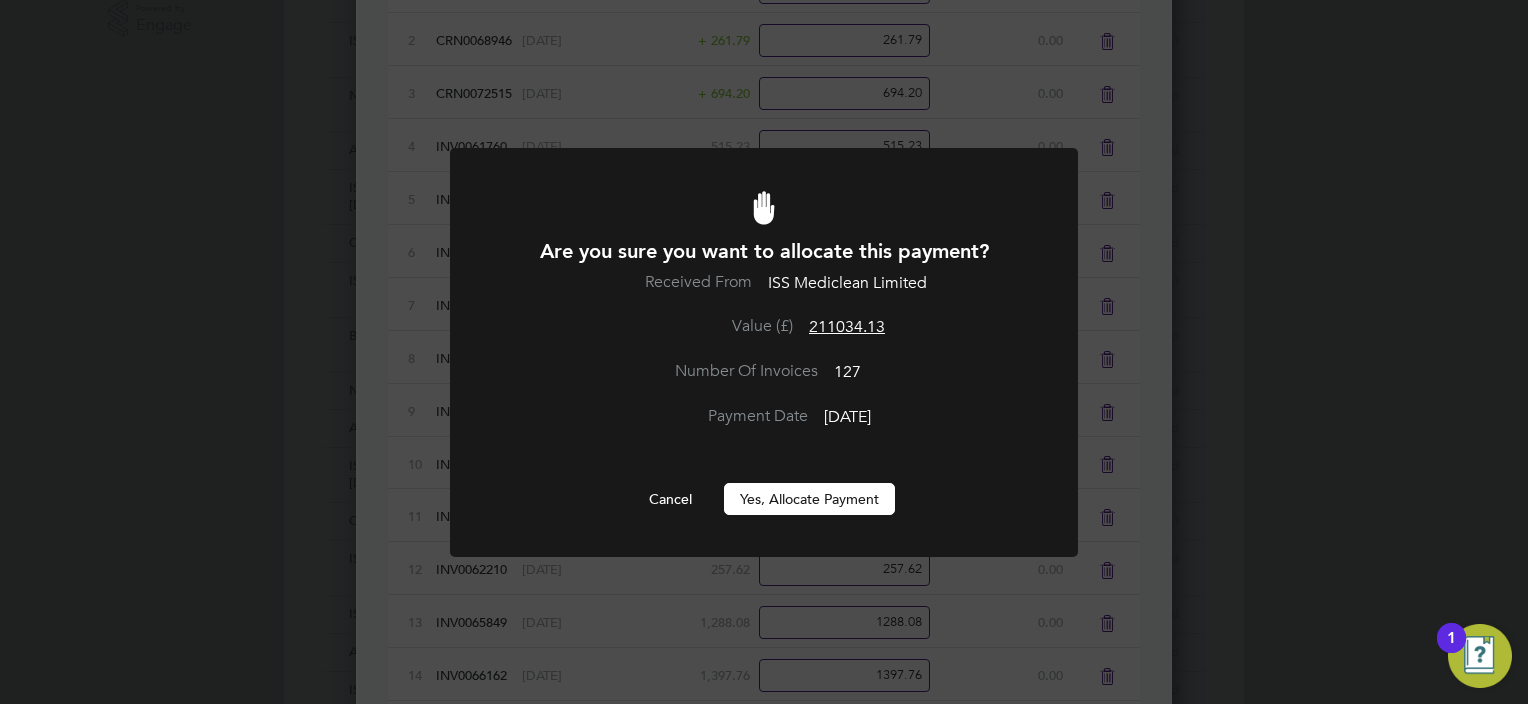 click on "Yes, Allocate Payment" at bounding box center [809, 499] 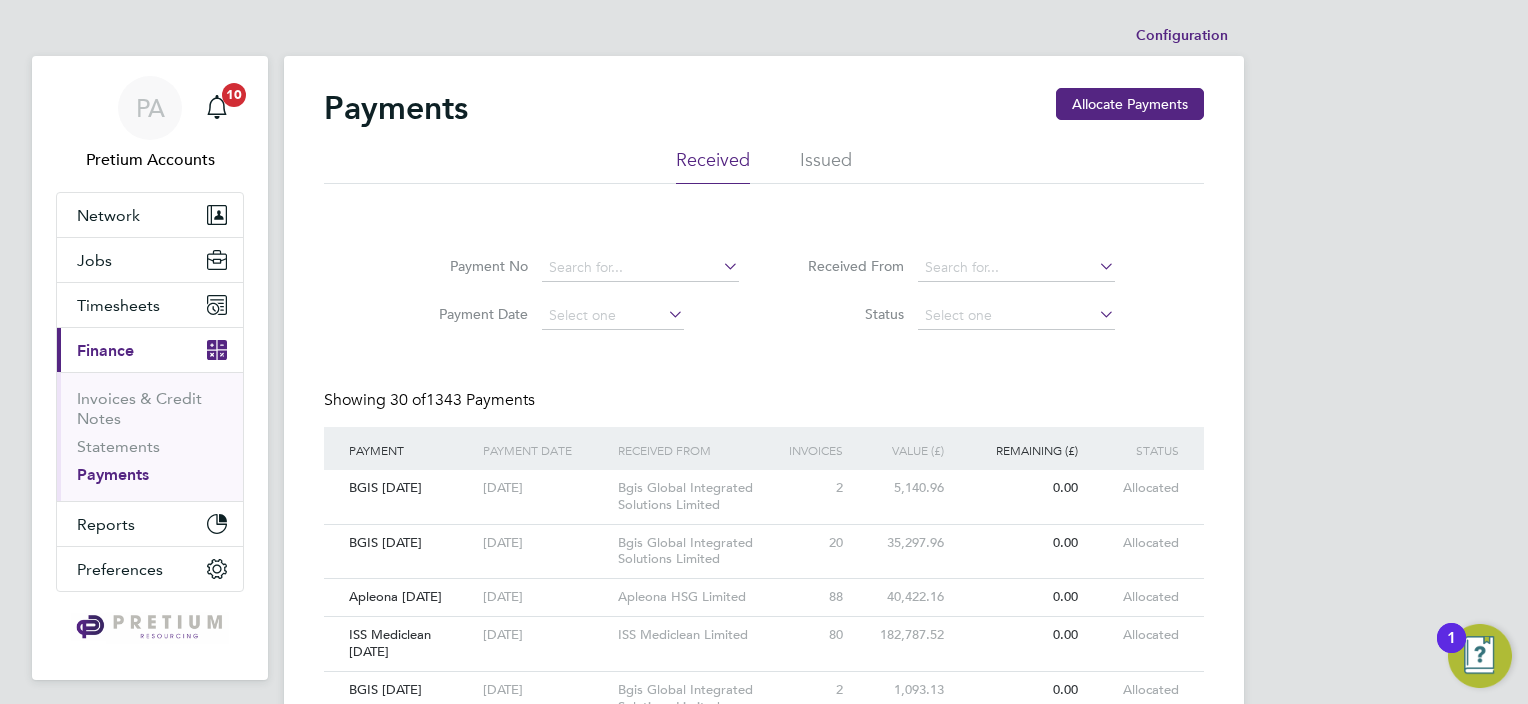 click on "Issued" 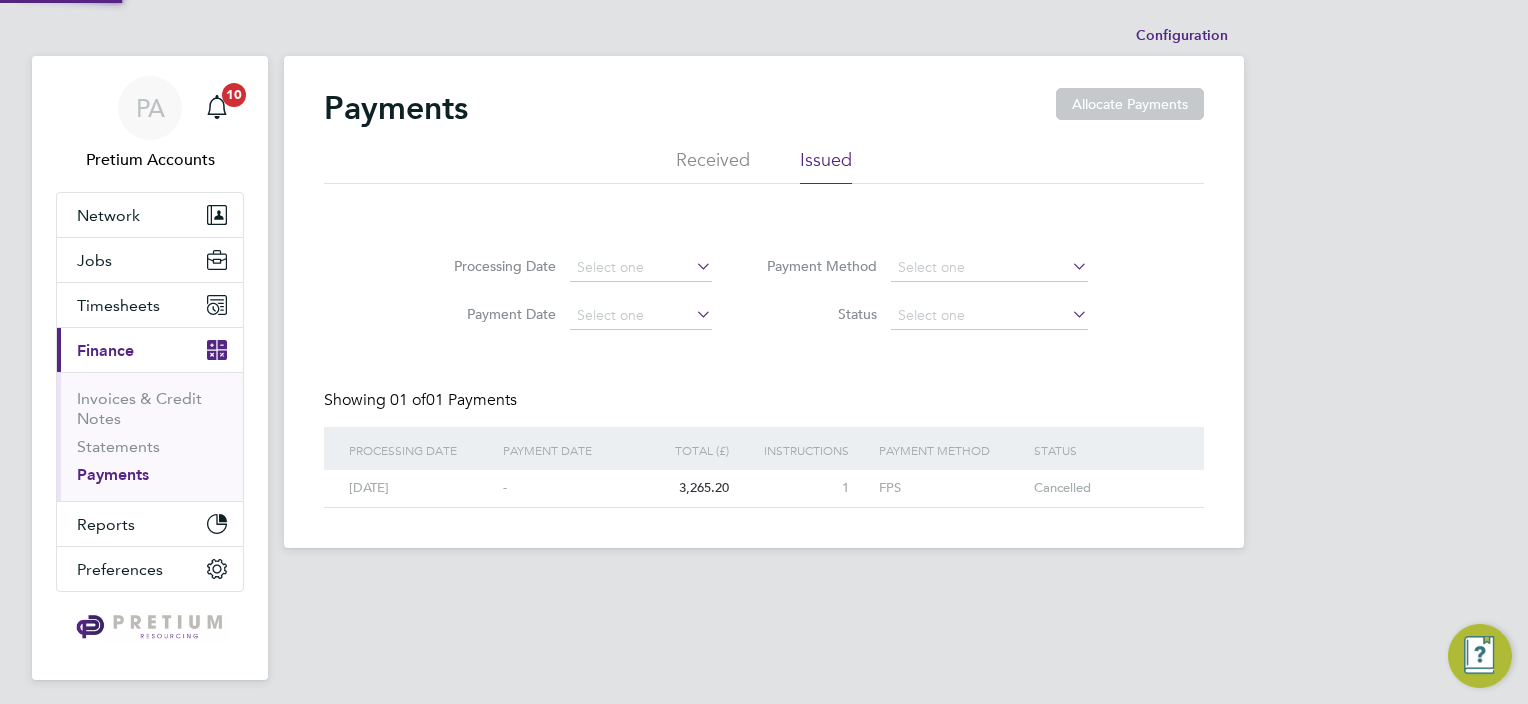 click on "Received" 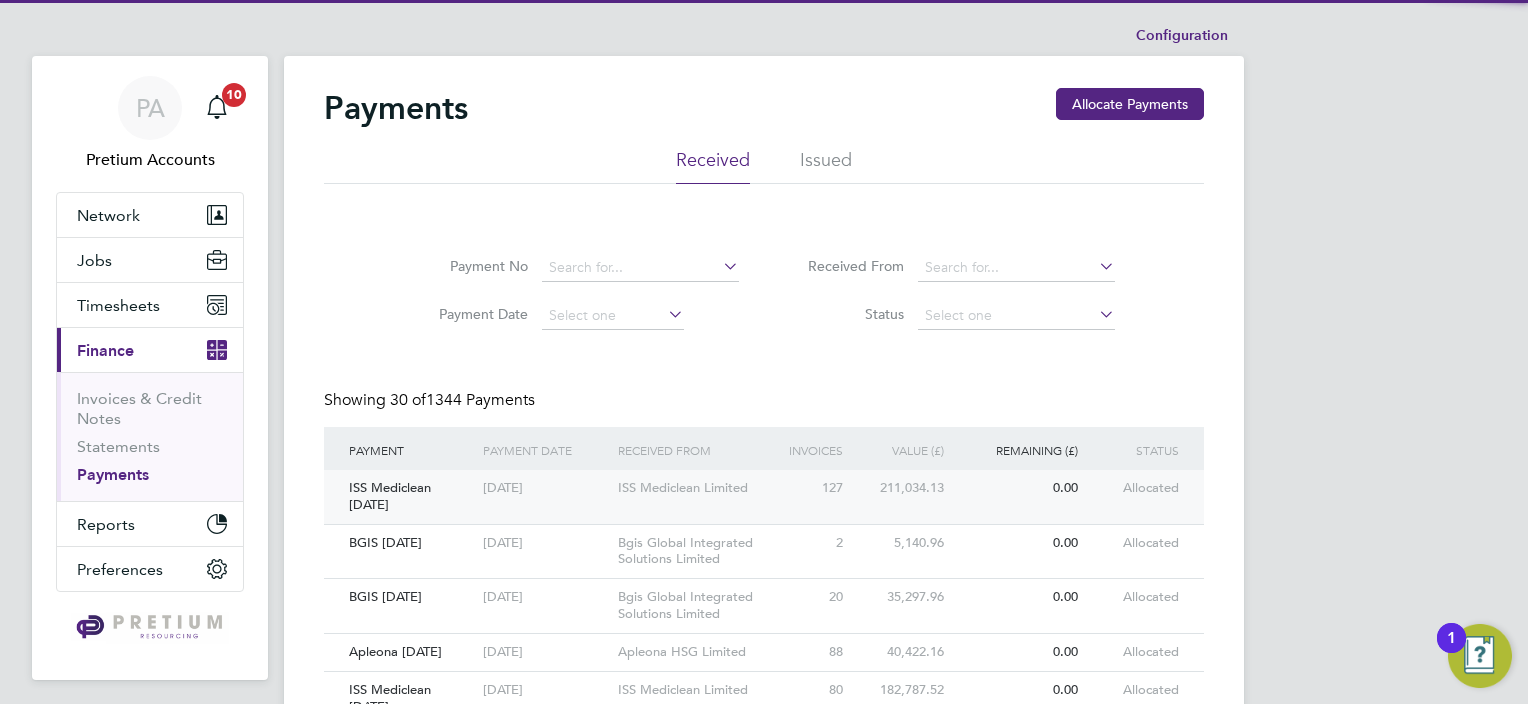 click on "[DATE]" 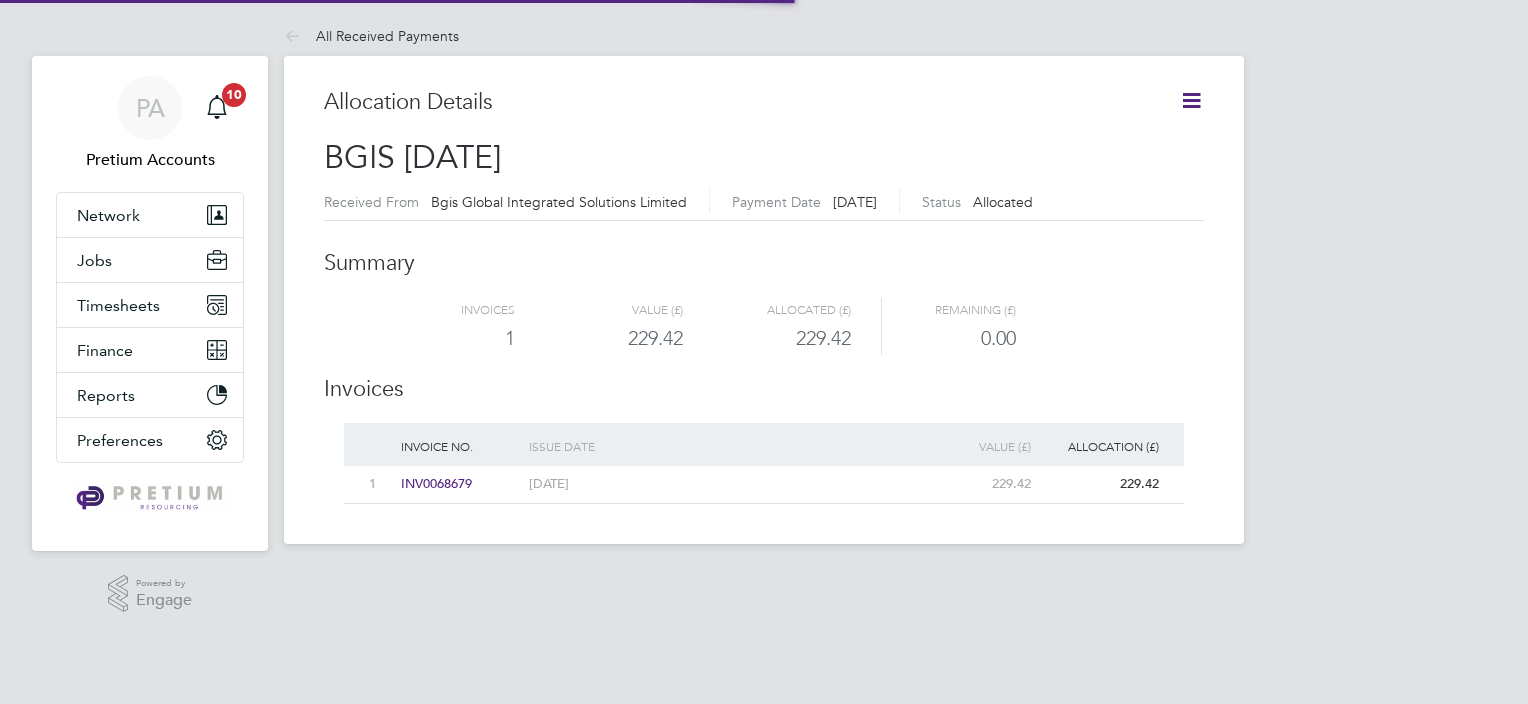 scroll, scrollTop: 0, scrollLeft: 0, axis: both 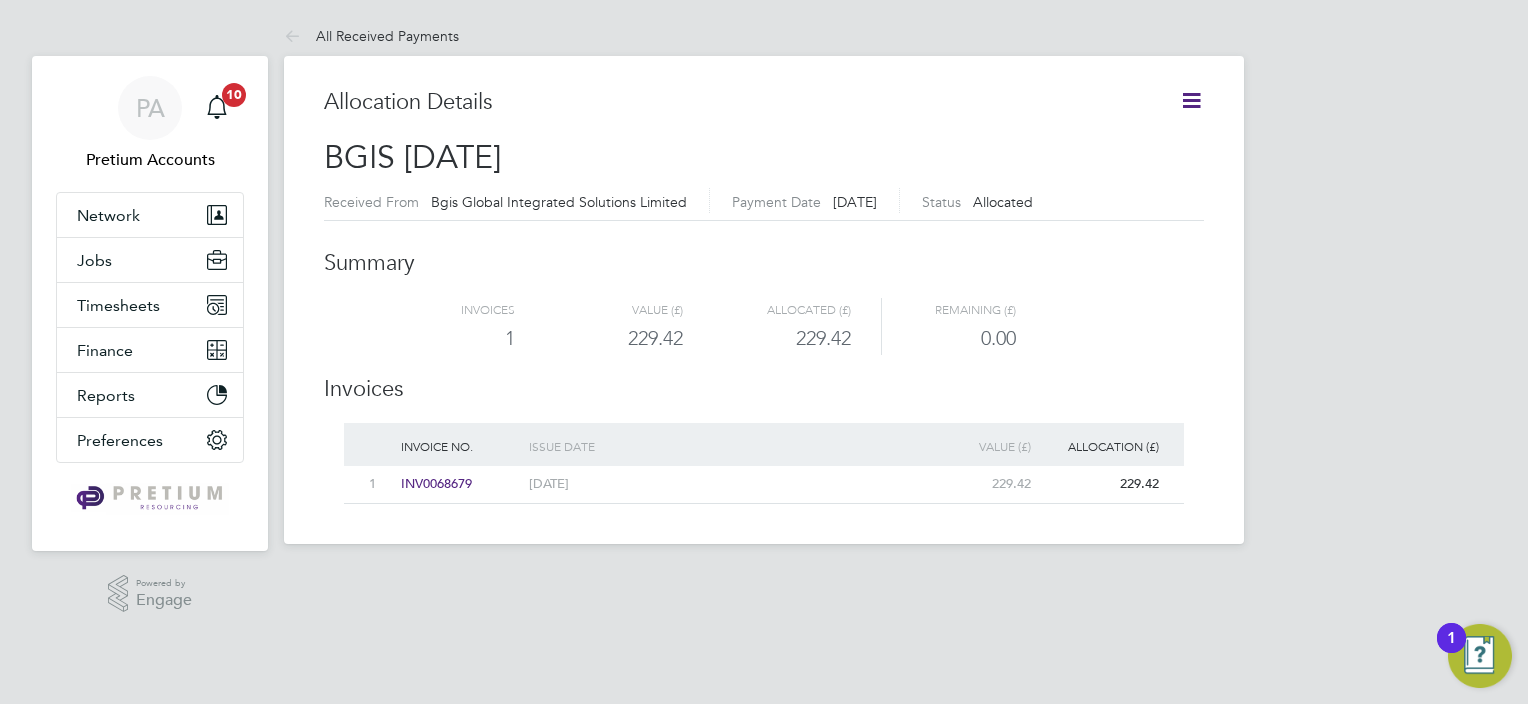 click 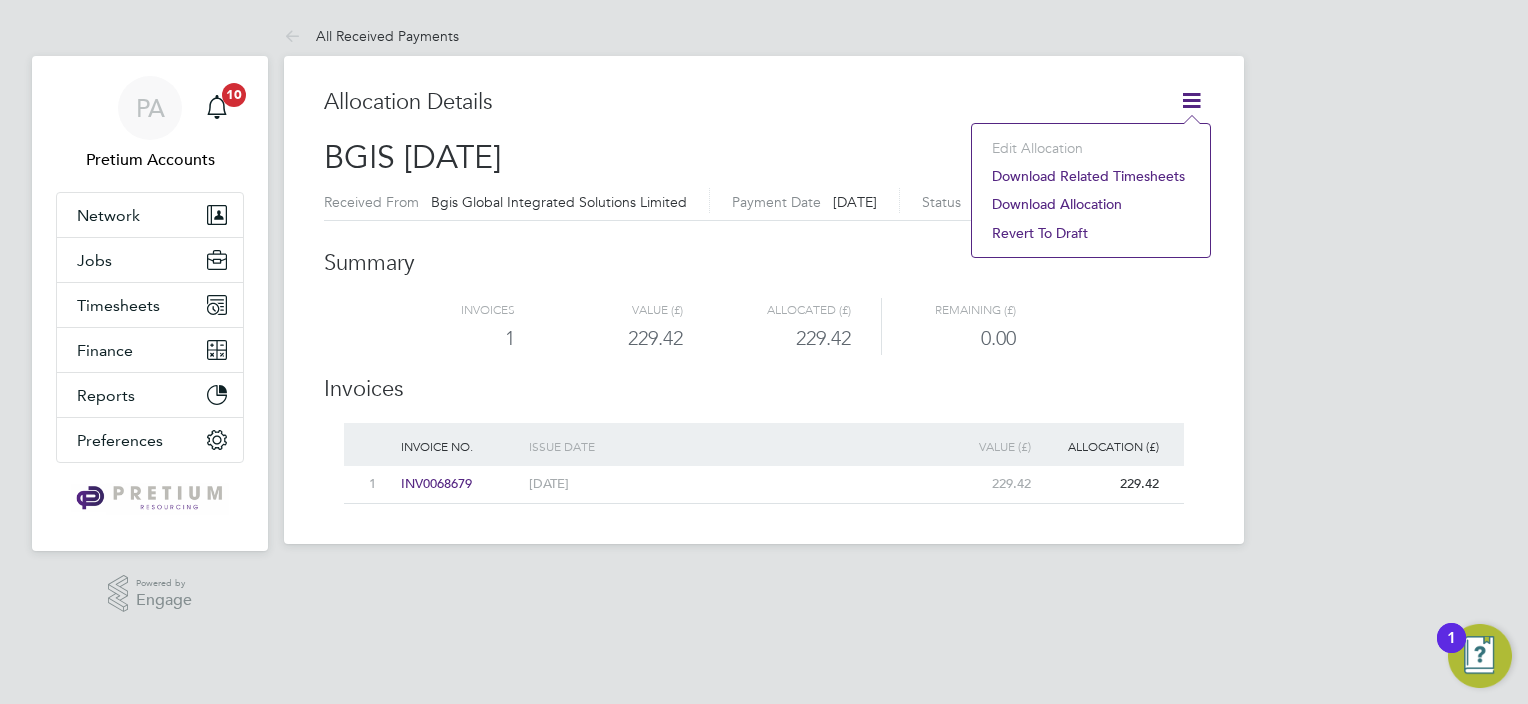 click on "Download related timesheets" 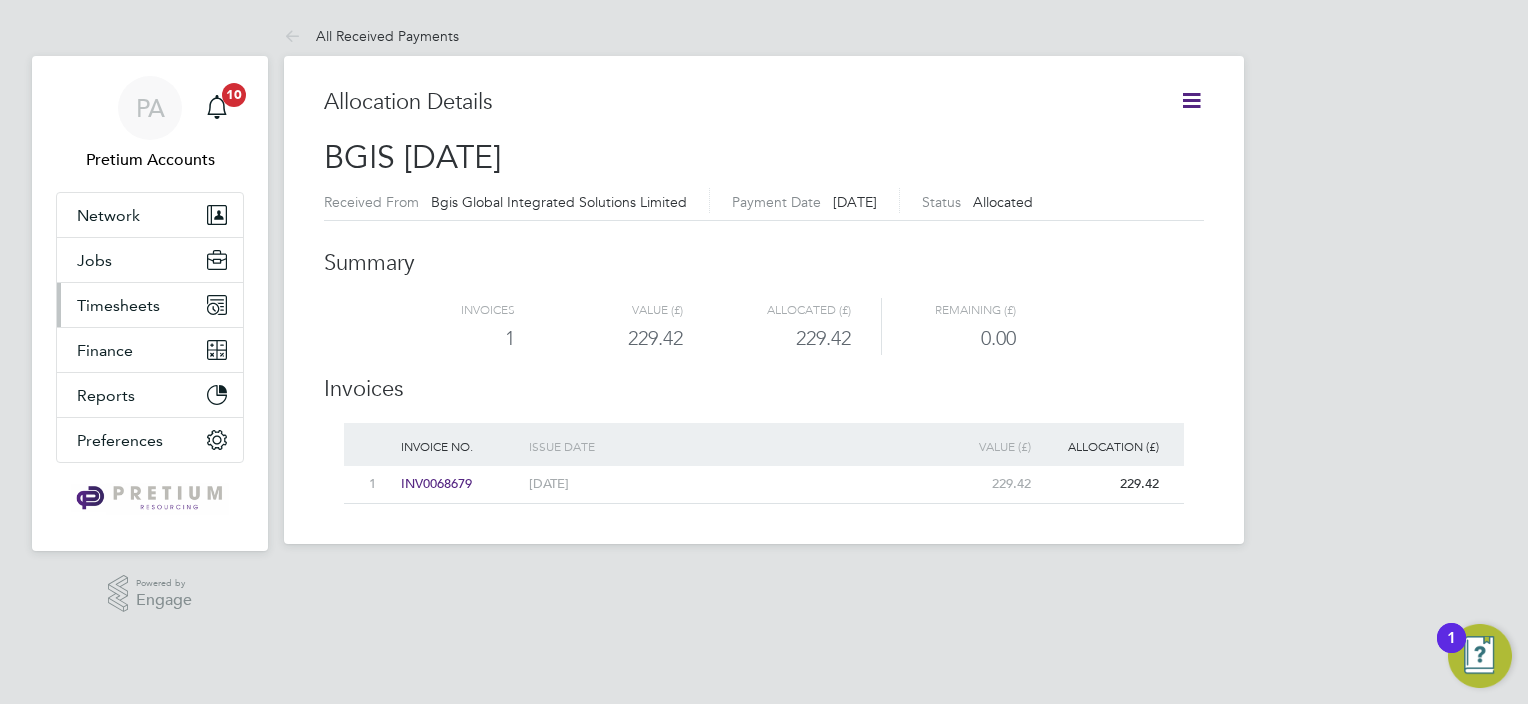 click on "Timesheets" at bounding box center (118, 305) 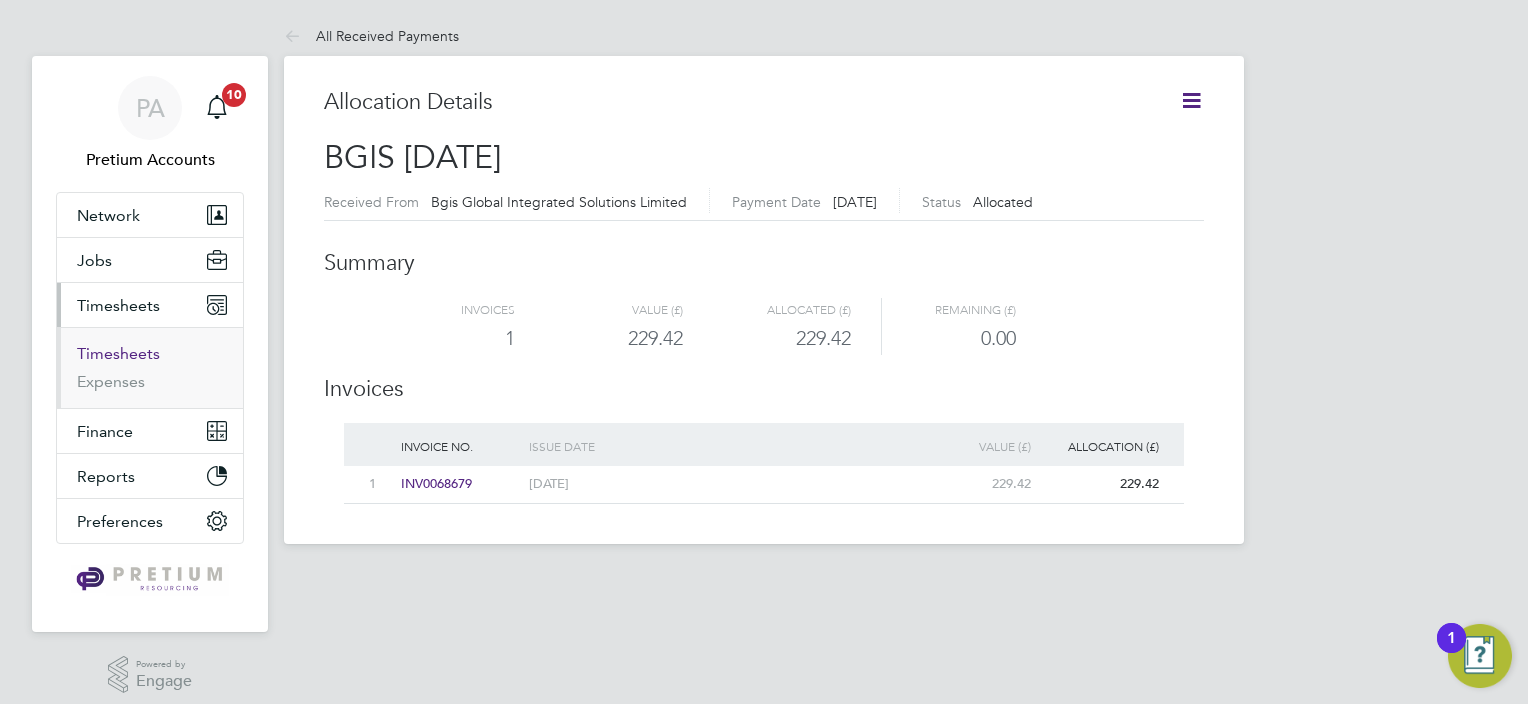 click on "Timesheets" at bounding box center [118, 353] 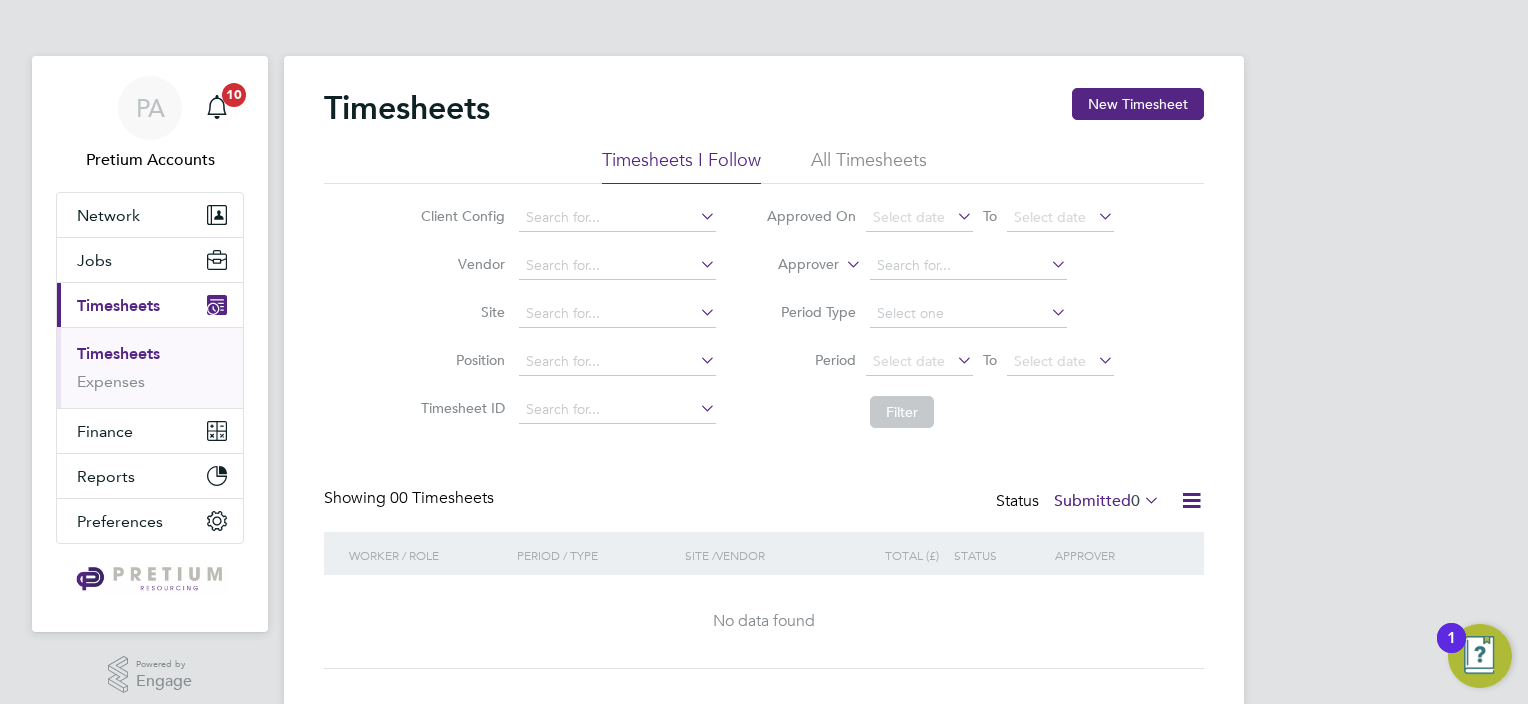 click on "All Timesheets" 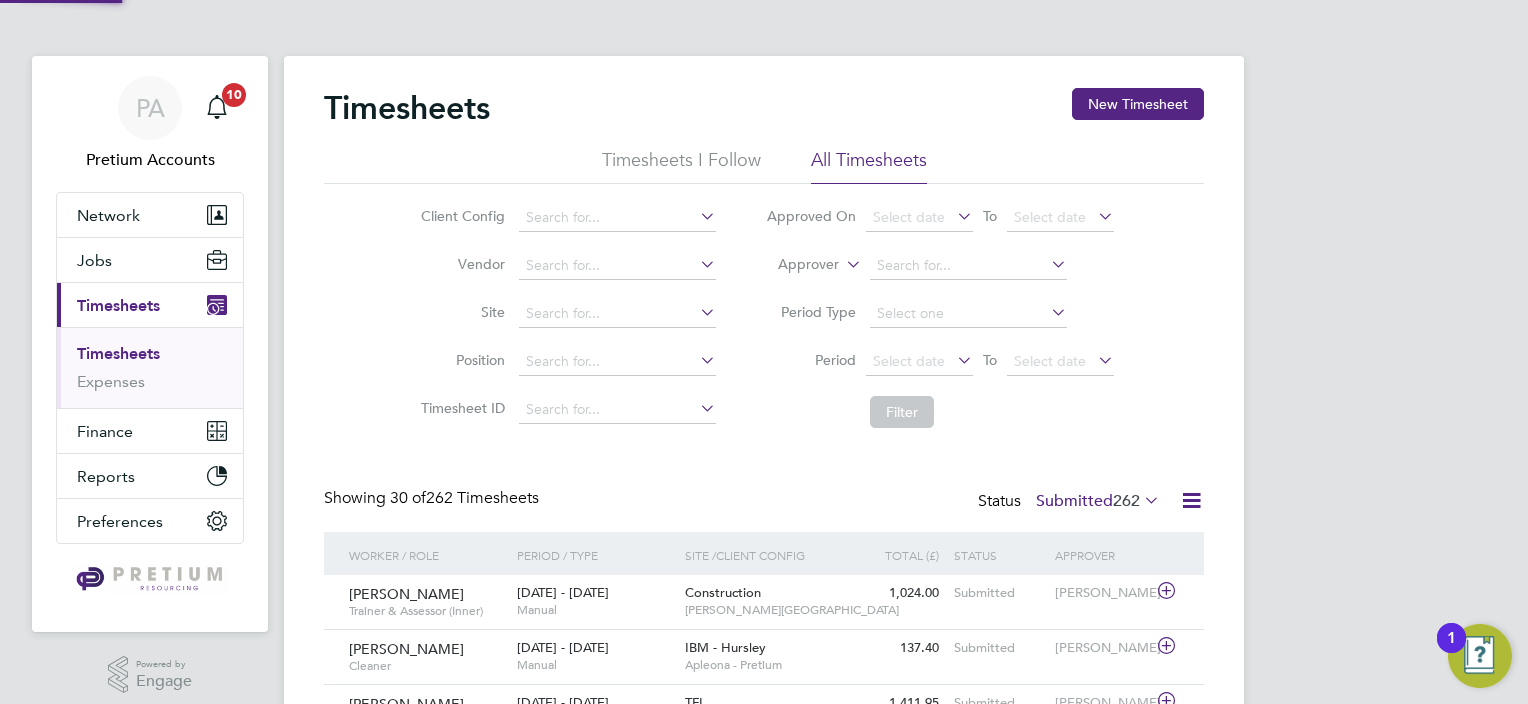 scroll, scrollTop: 9, scrollLeft: 10, axis: both 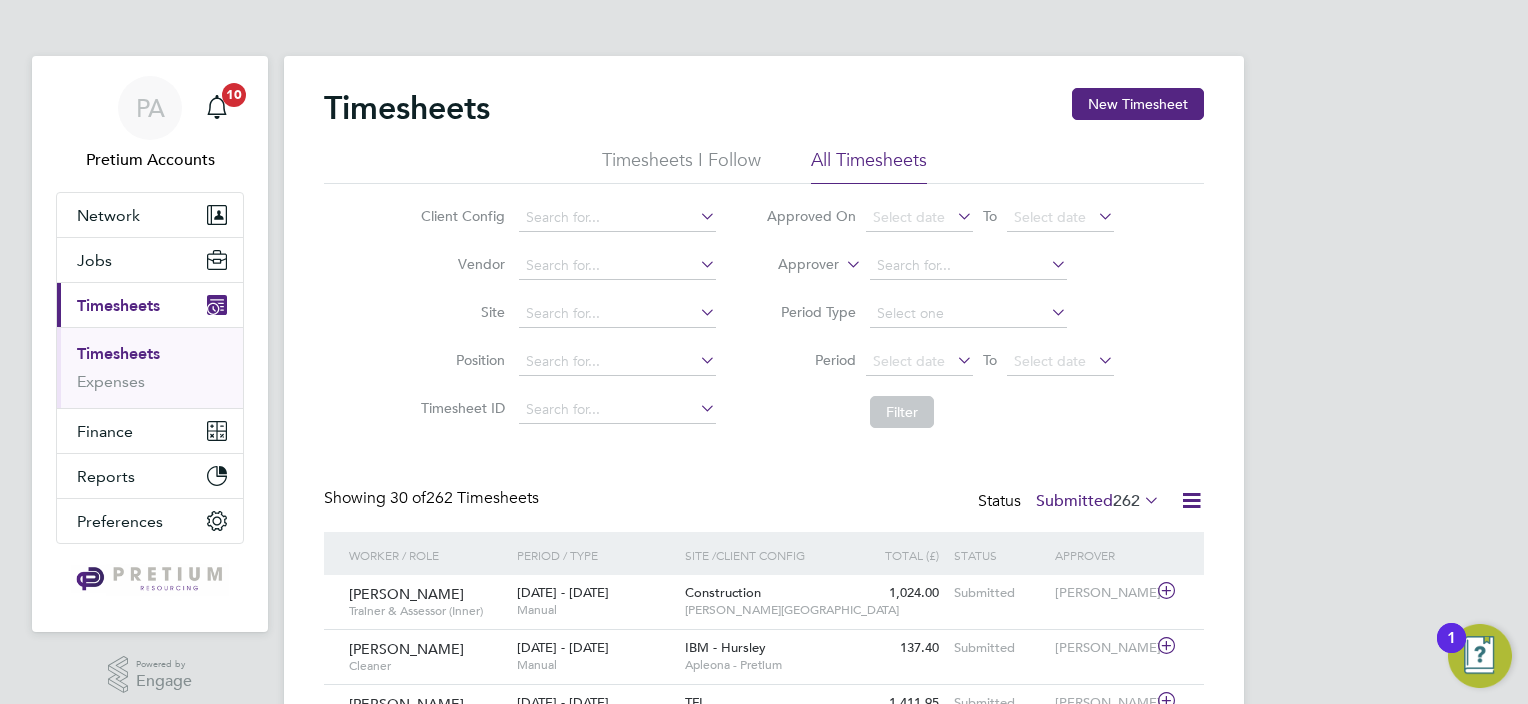 drag, startPoint x: 540, startPoint y: 413, endPoint x: 511, endPoint y: 372, distance: 50.219517 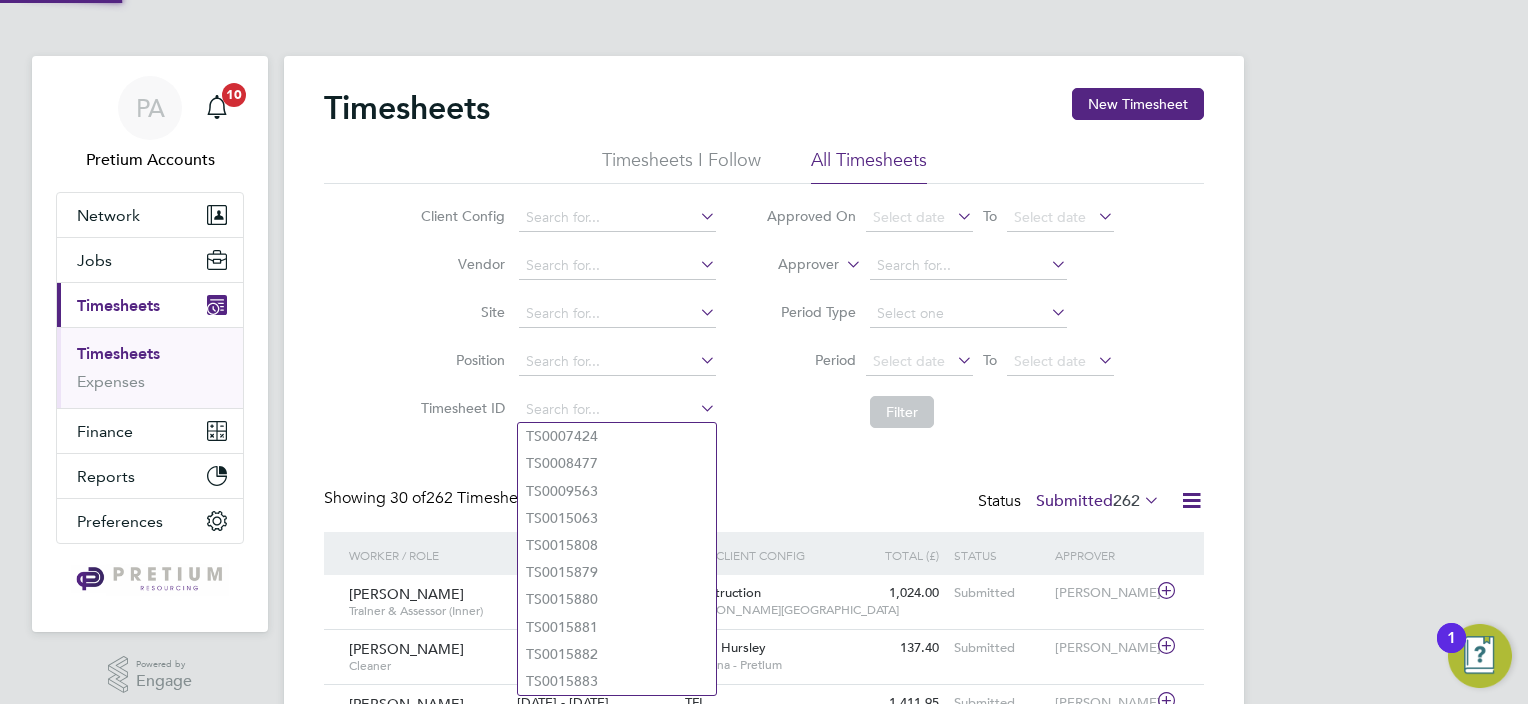 paste on "1710093" 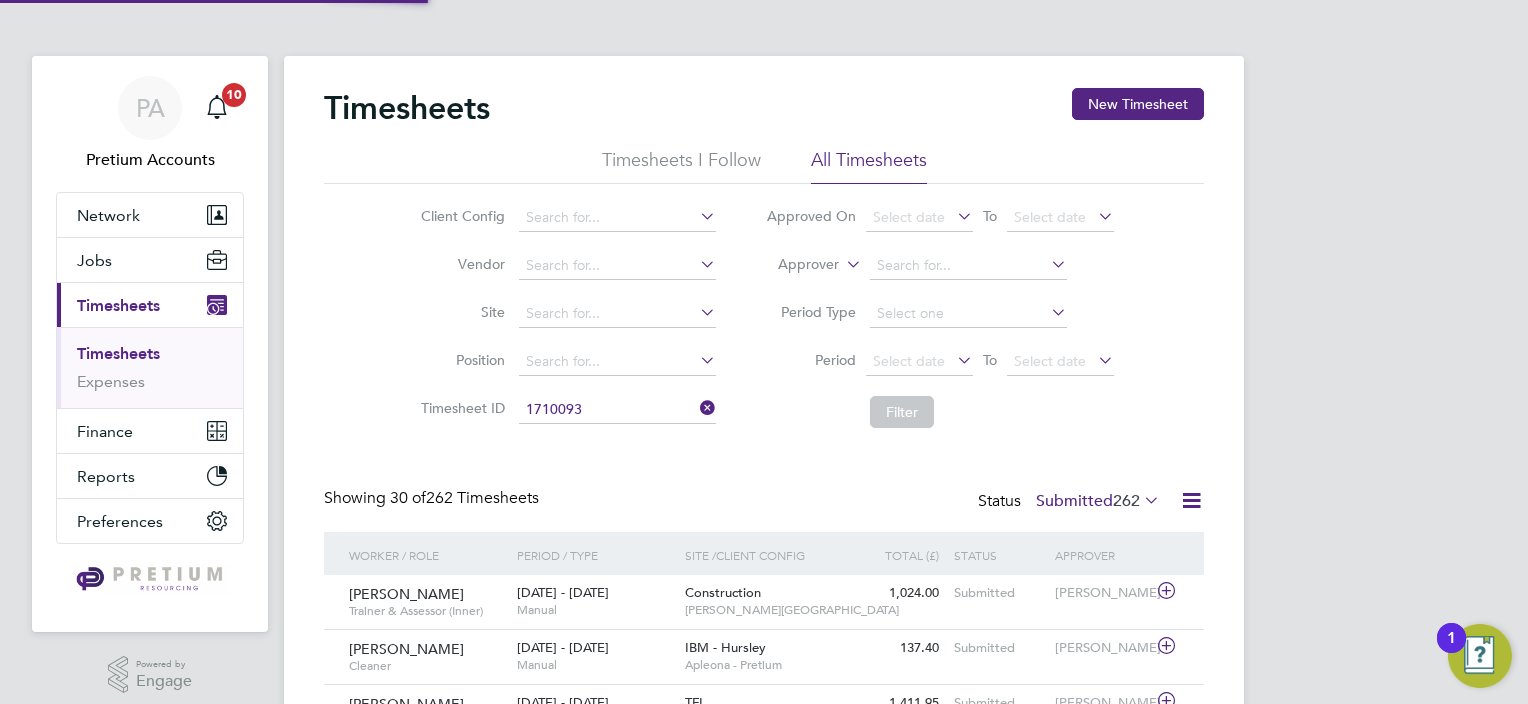 click on "TS 1710093" 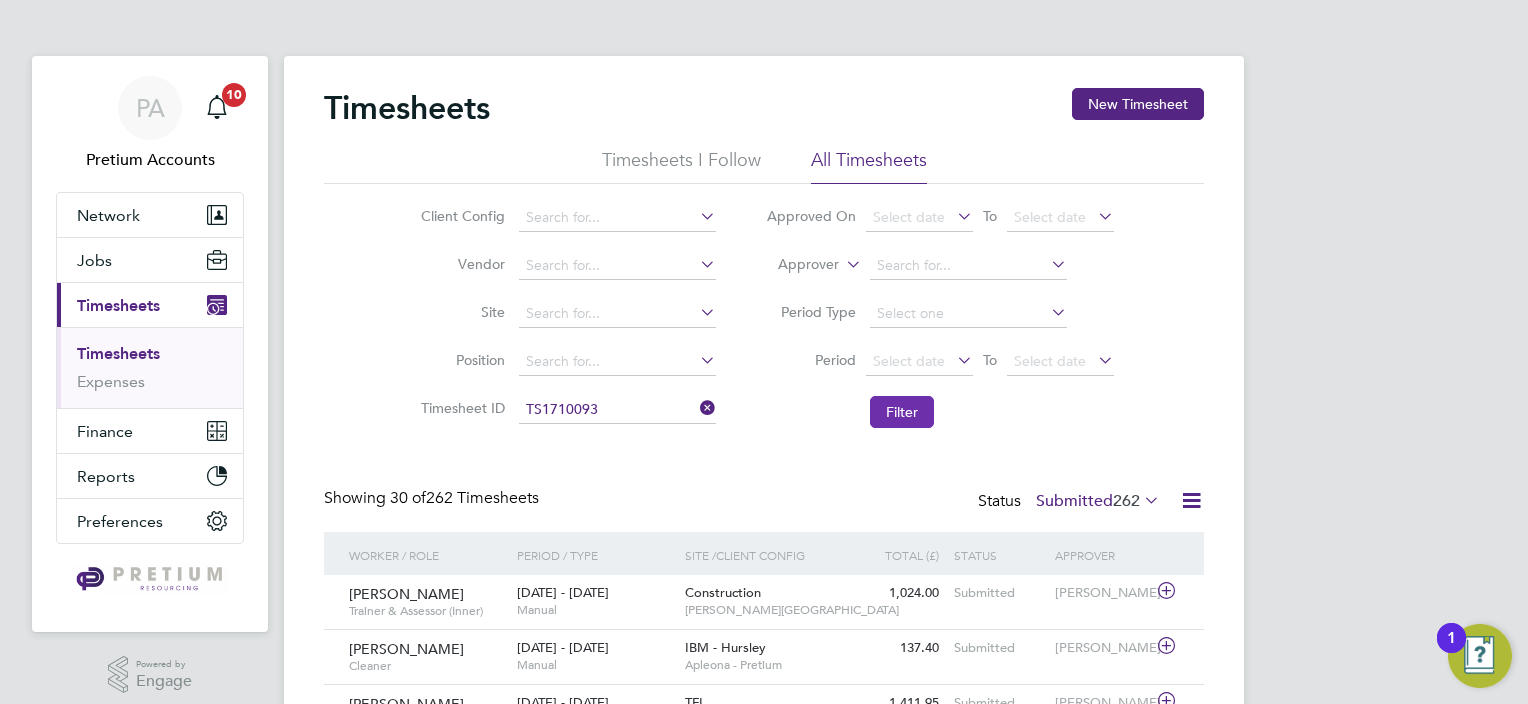 click on "Filter" 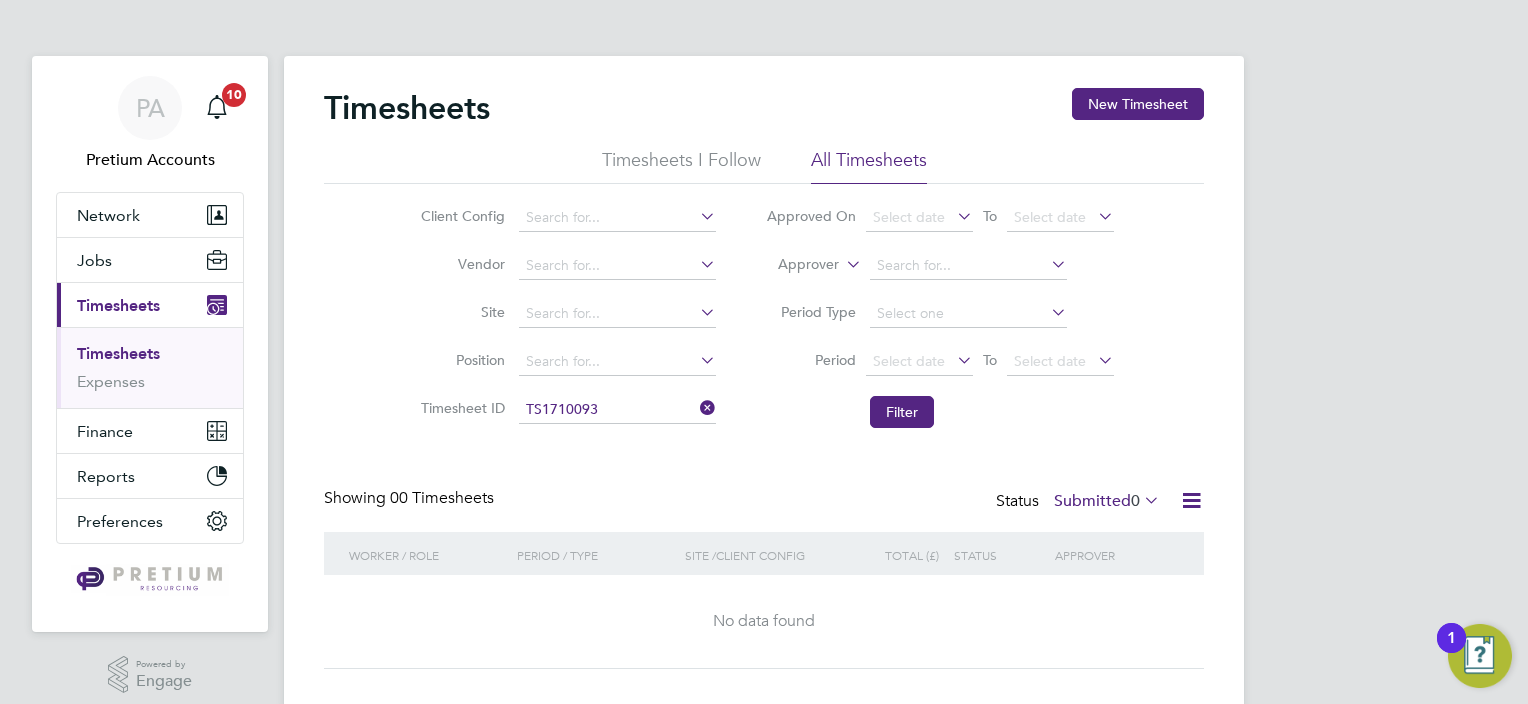 click 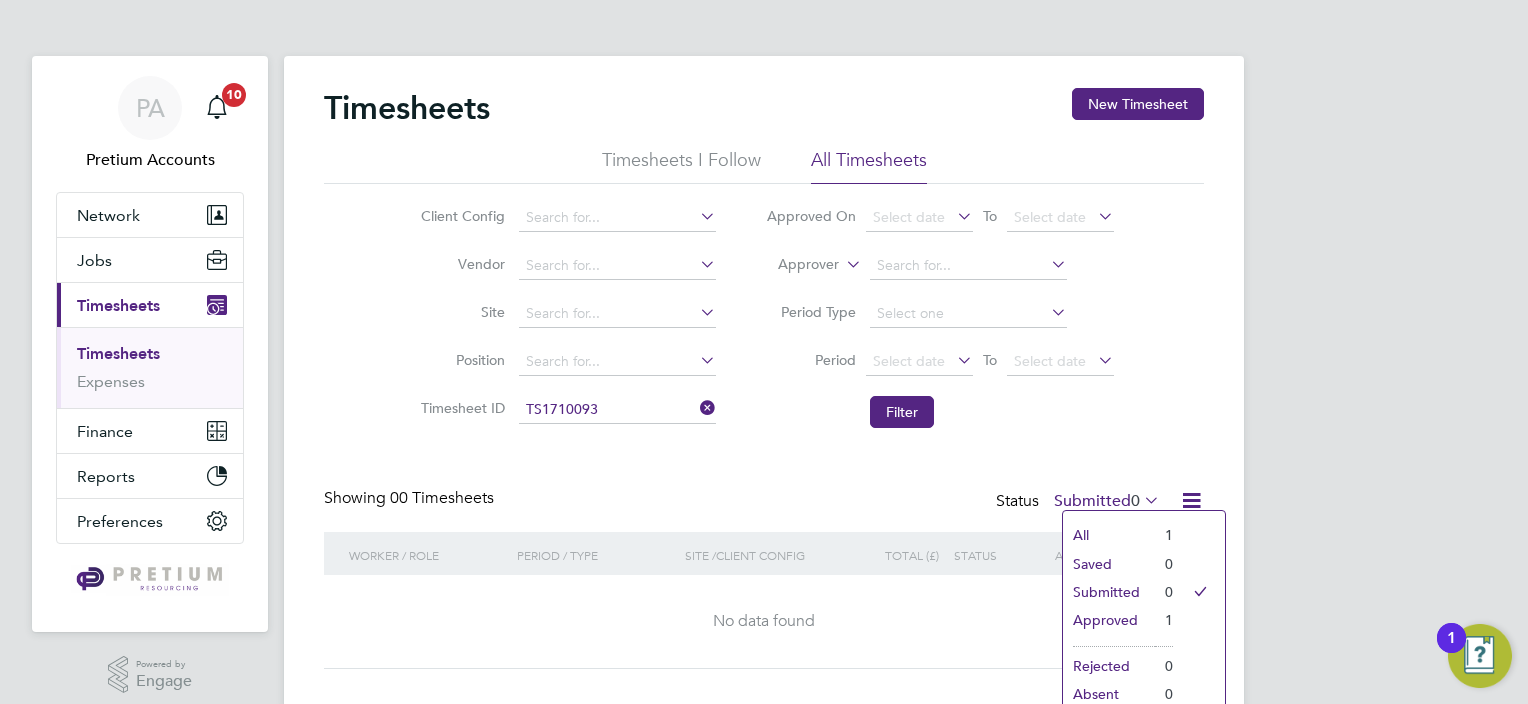 click on "All" 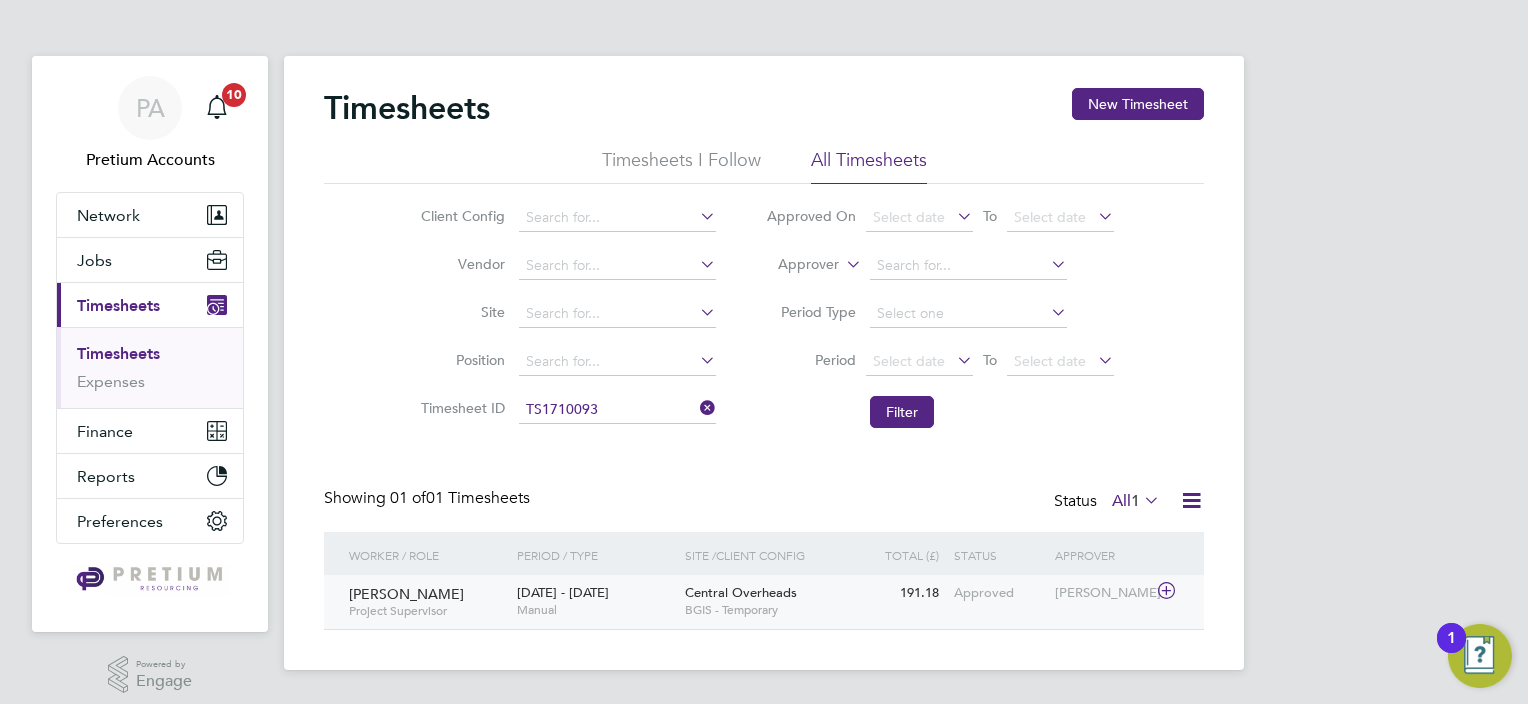 click on "29 Mar - 4 Apr 2025   Manual" 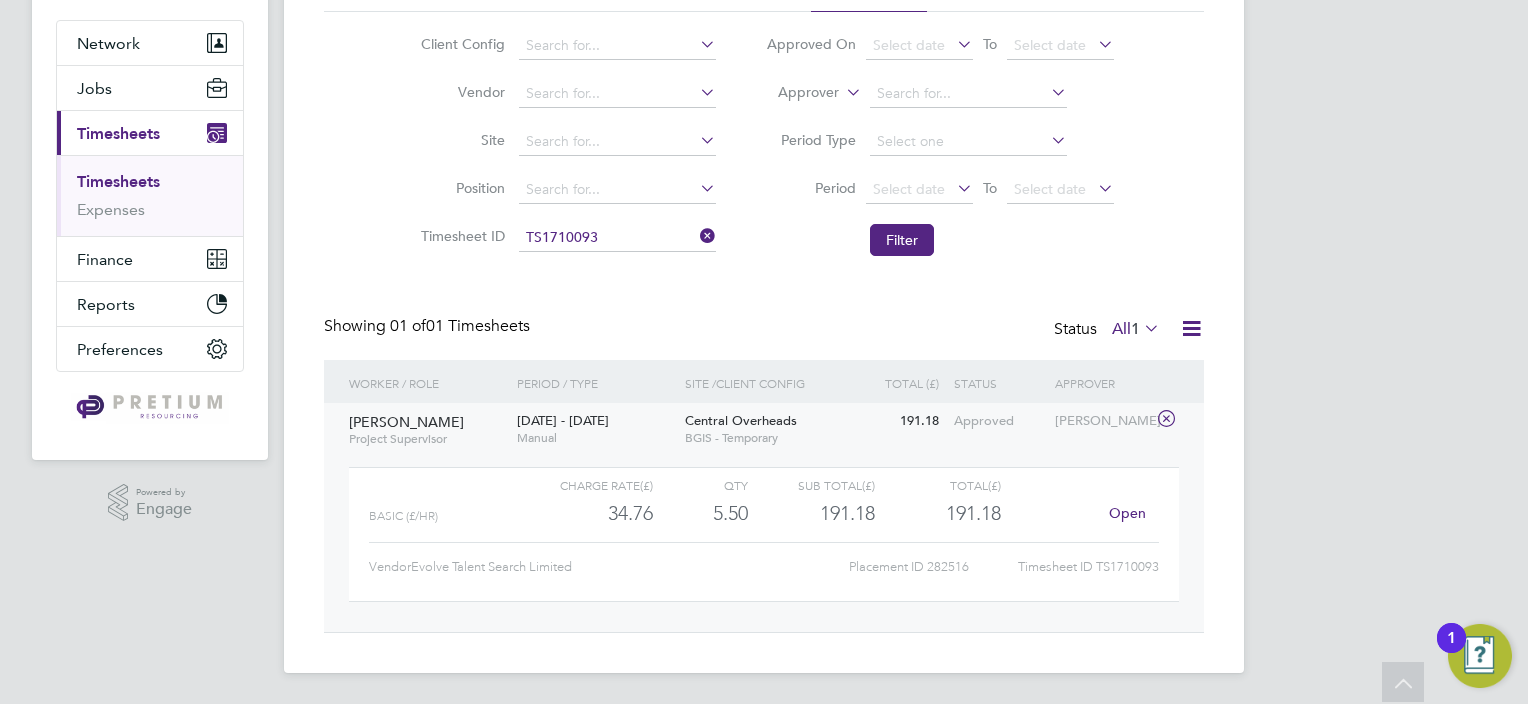 click 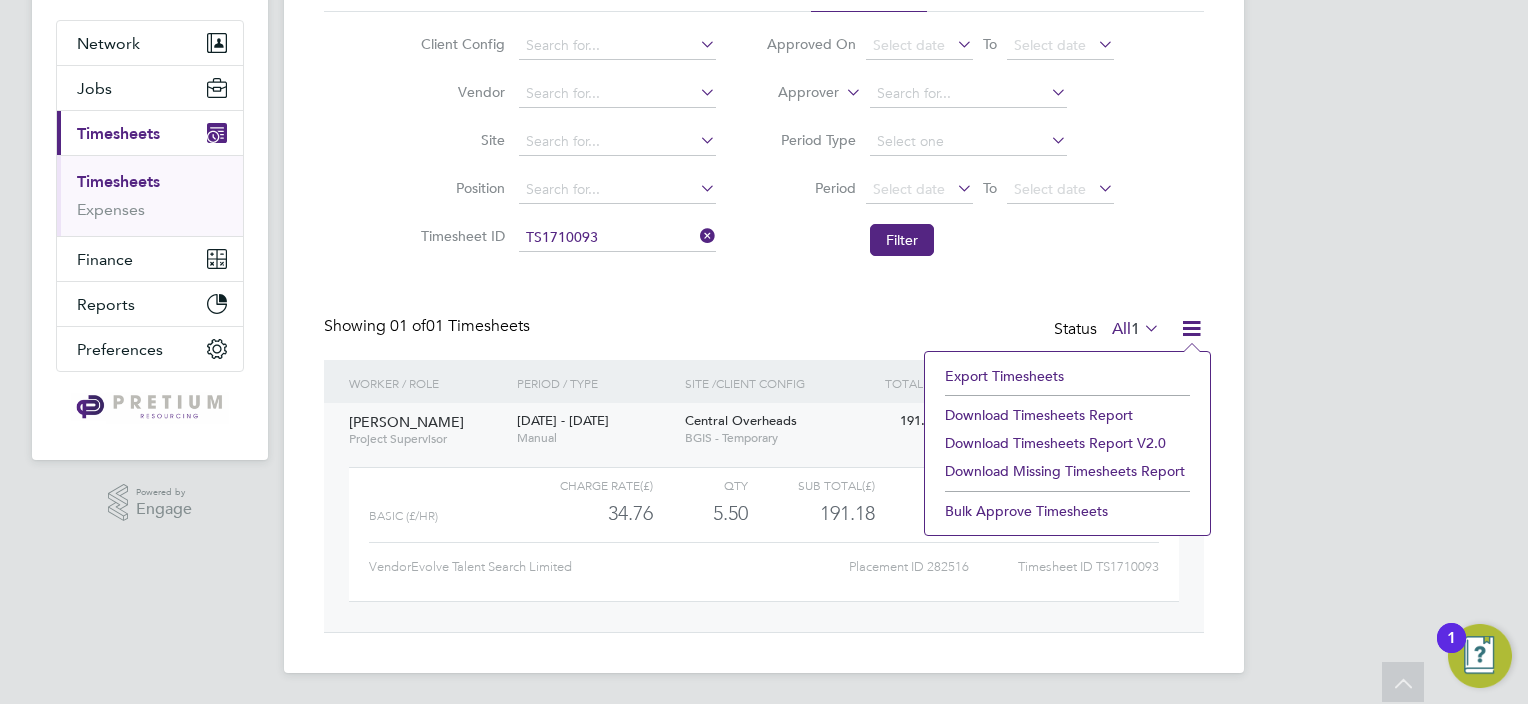 click on "Download Timesheets Report" 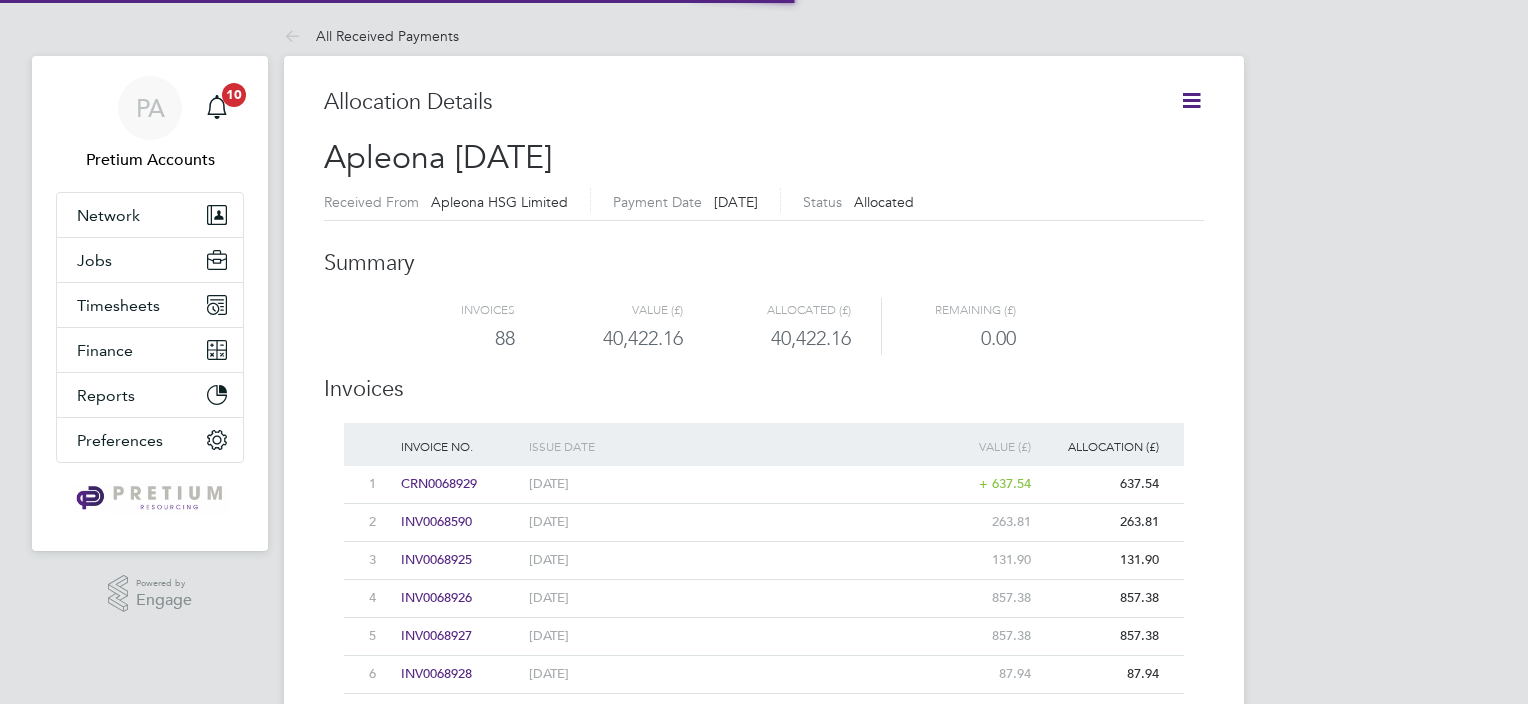 scroll, scrollTop: 0, scrollLeft: 0, axis: both 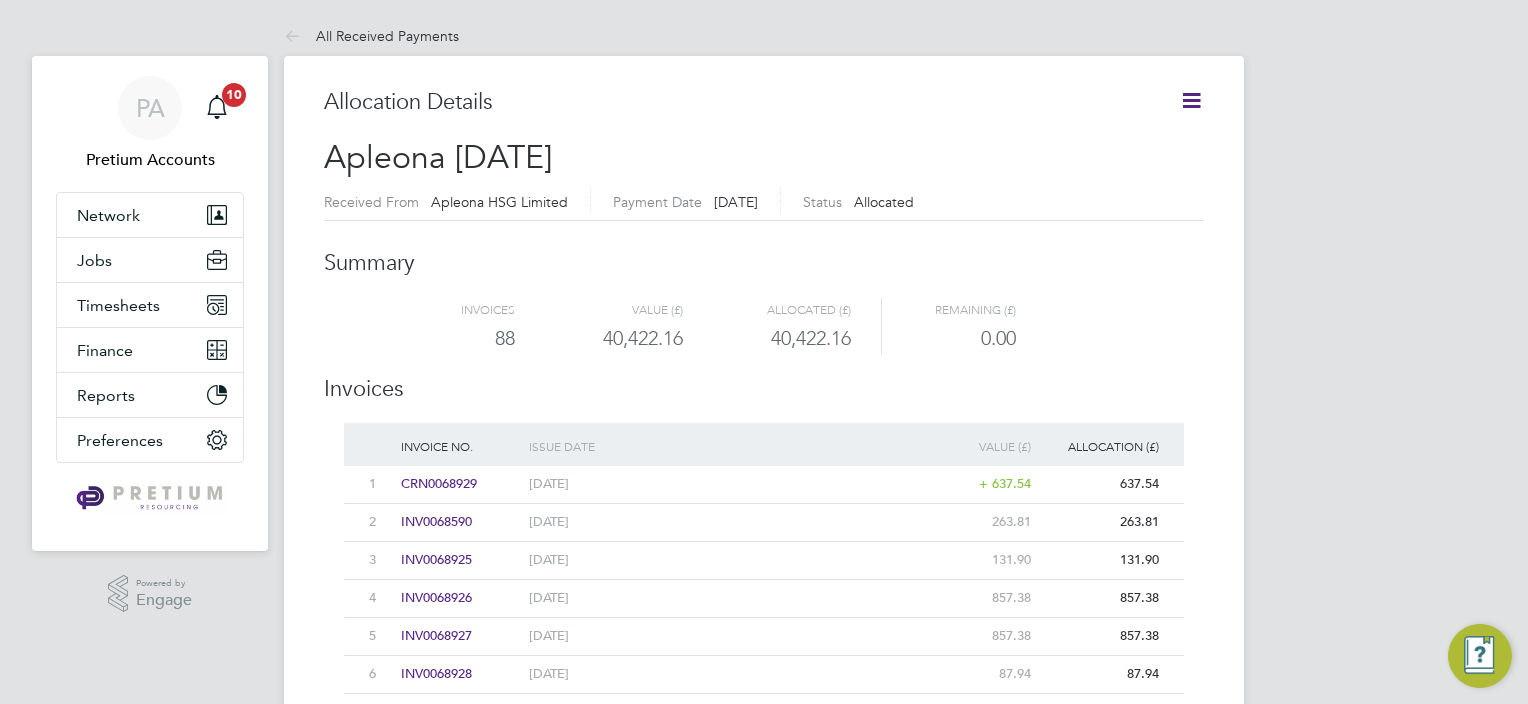click 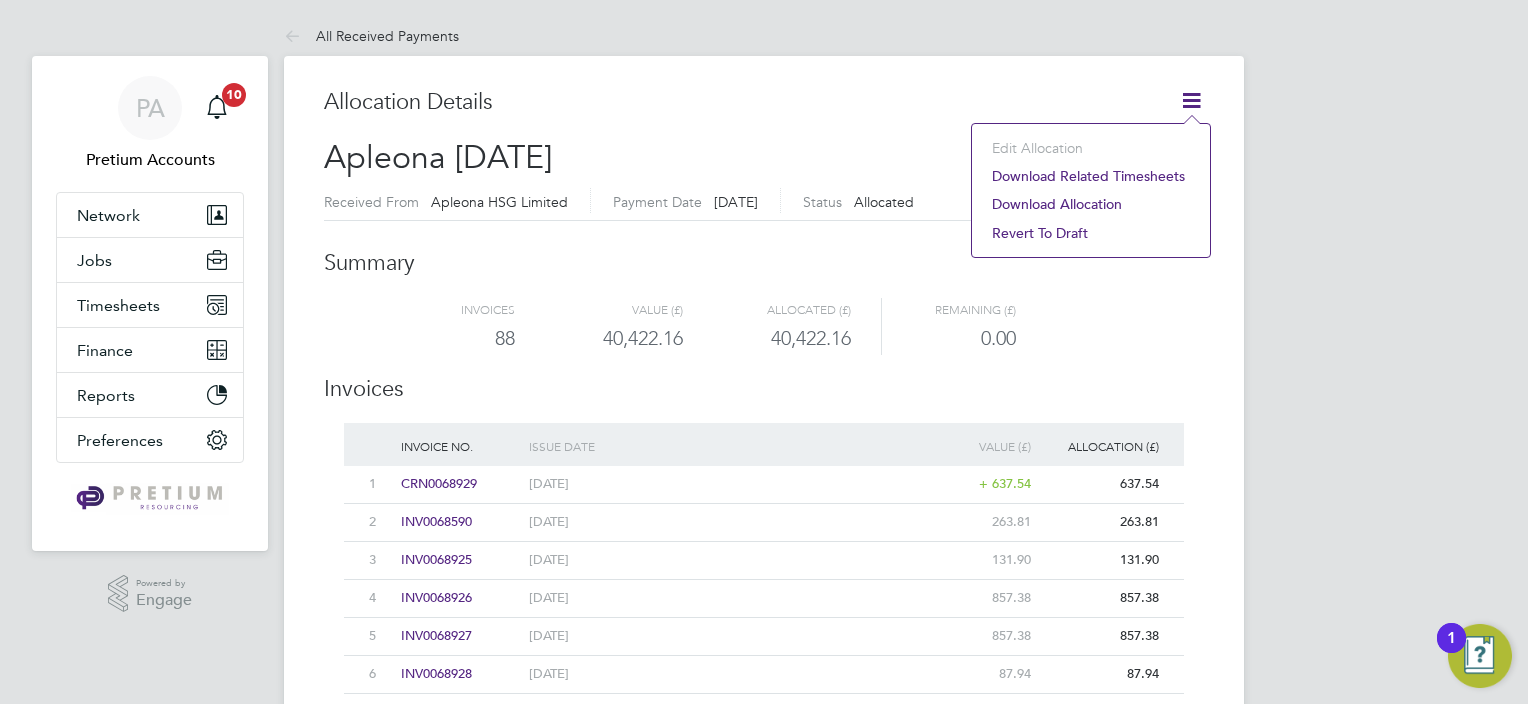 click on "Download related timesheets" 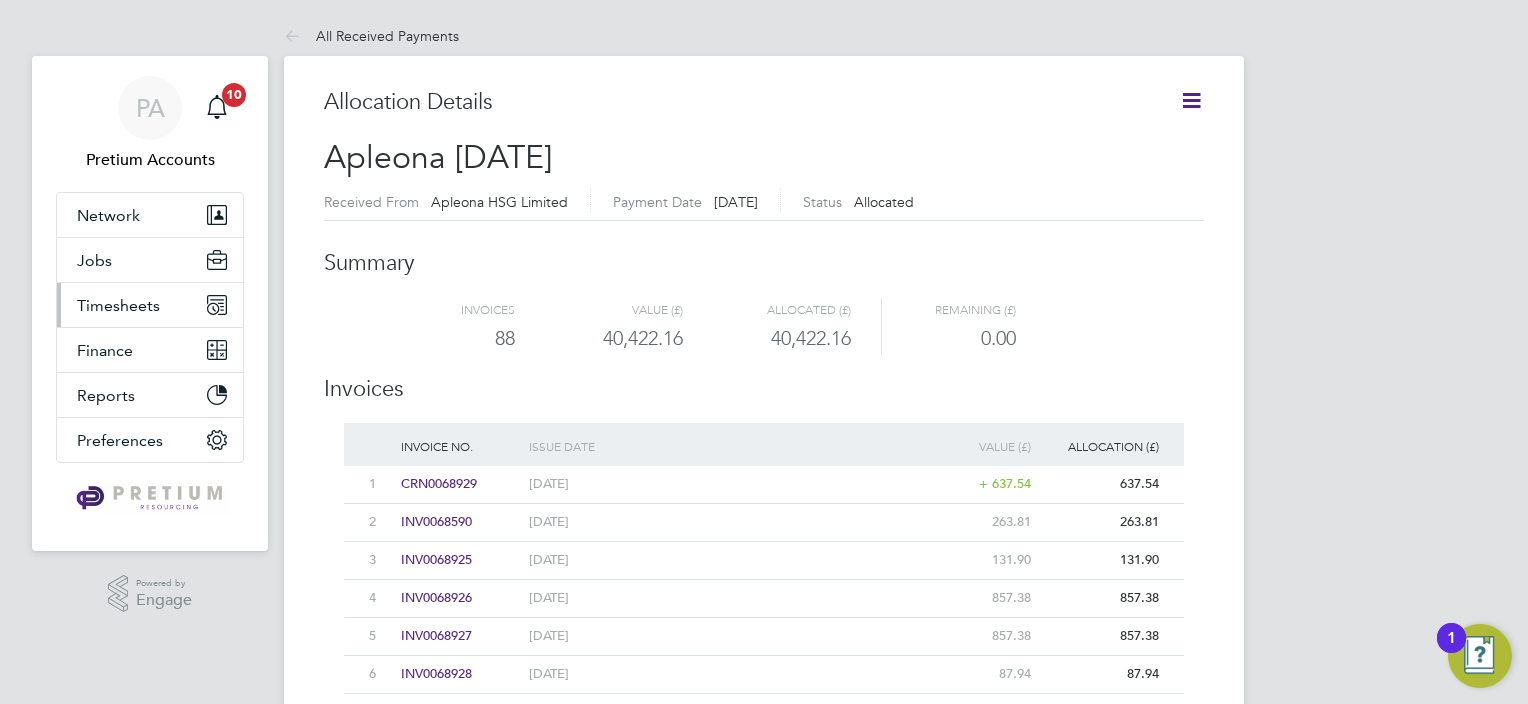 click on "Timesheets" at bounding box center [118, 305] 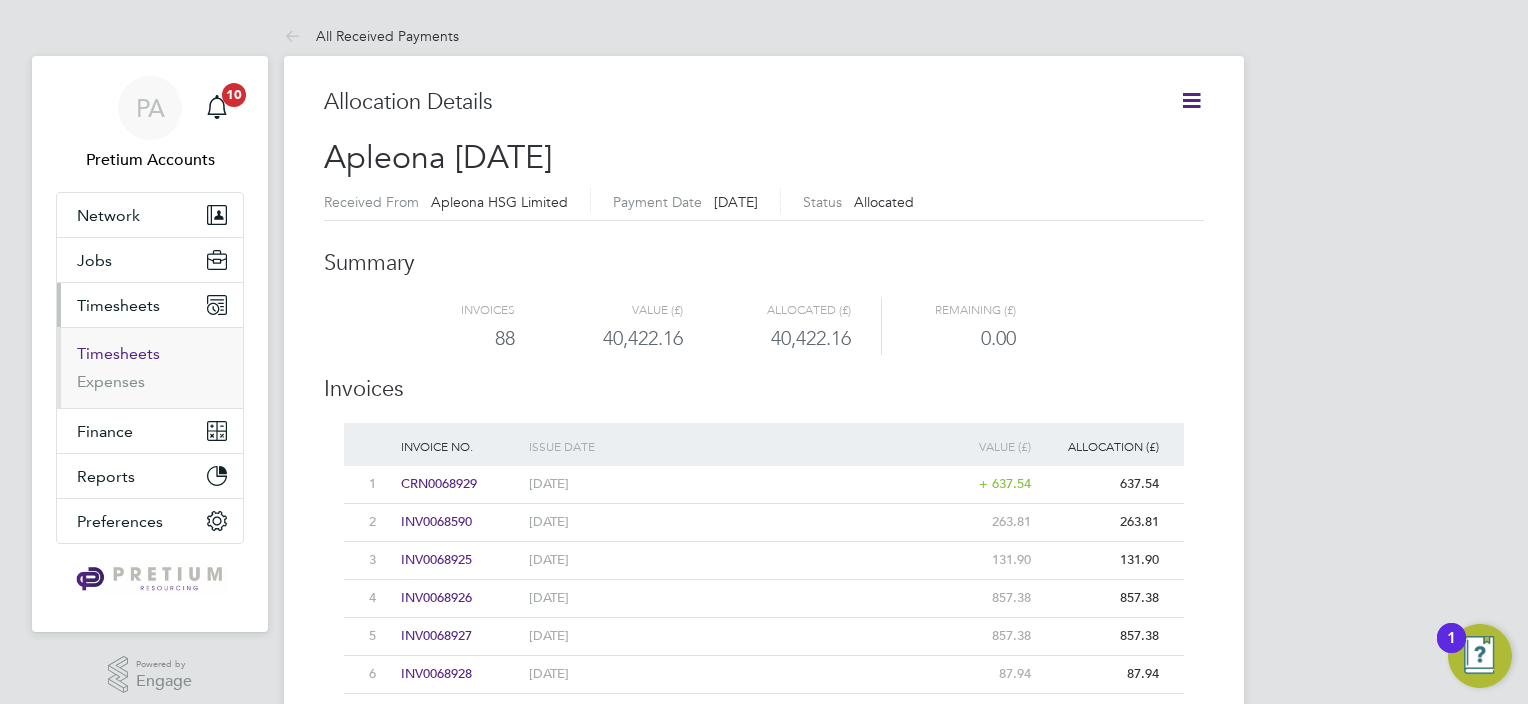 drag, startPoint x: 100, startPoint y: 353, endPoint x: 149, endPoint y: 360, distance: 49.497475 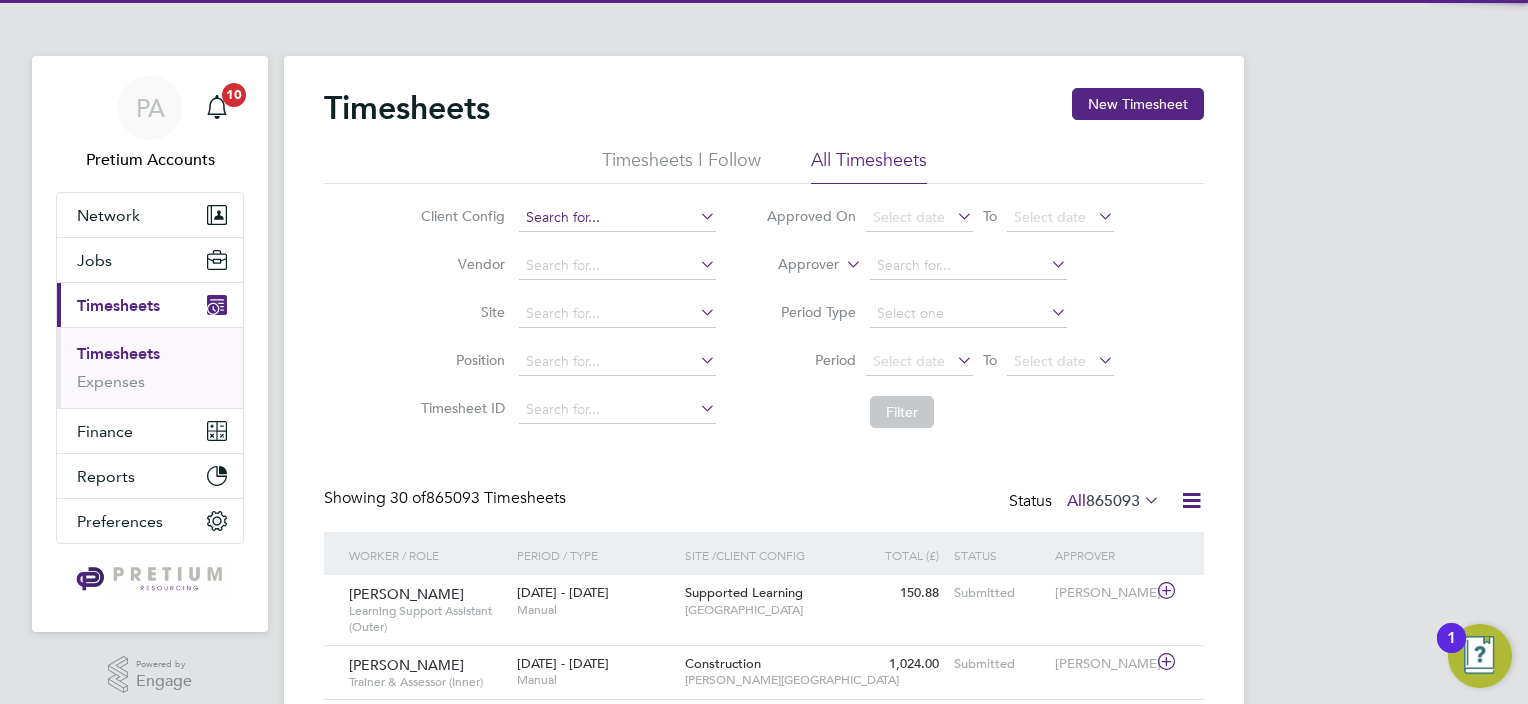 scroll, scrollTop: 9, scrollLeft: 10, axis: both 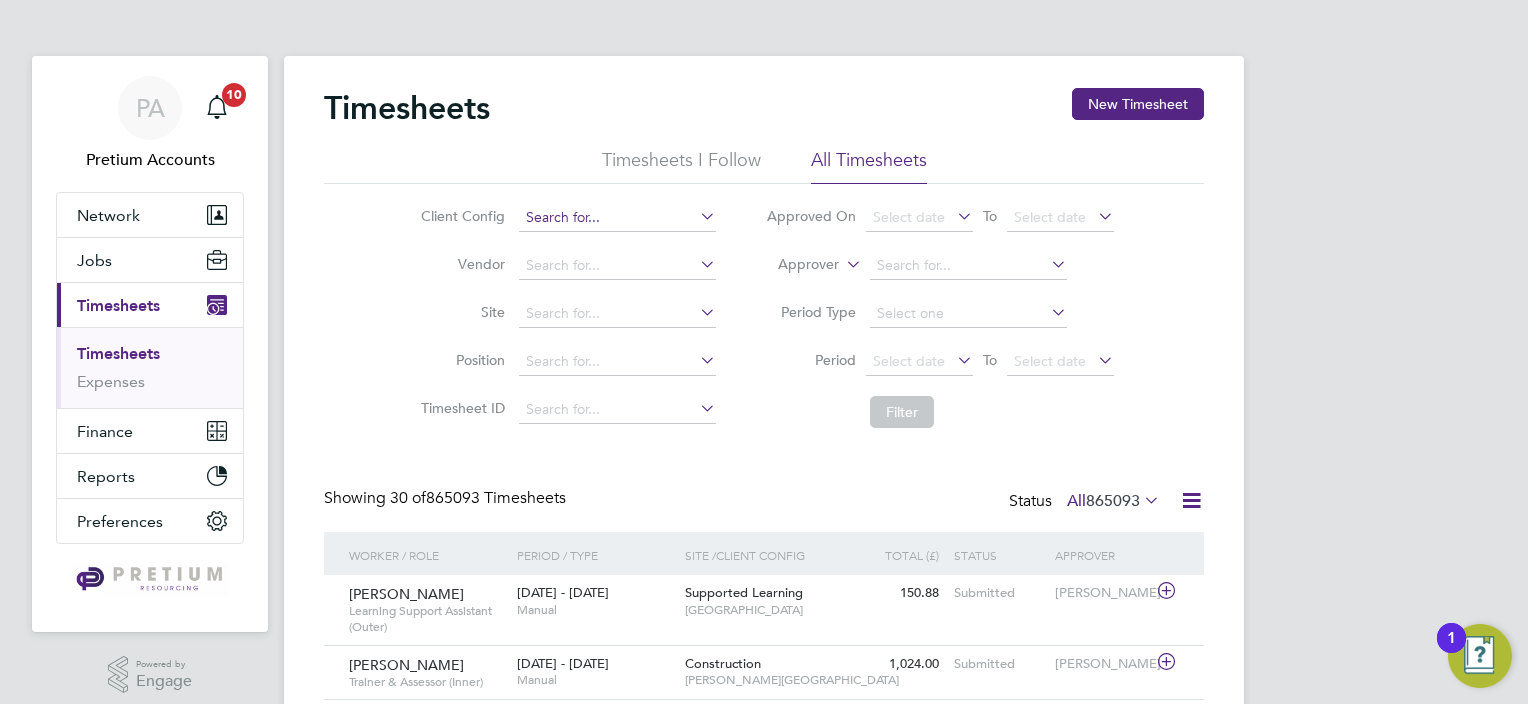 click 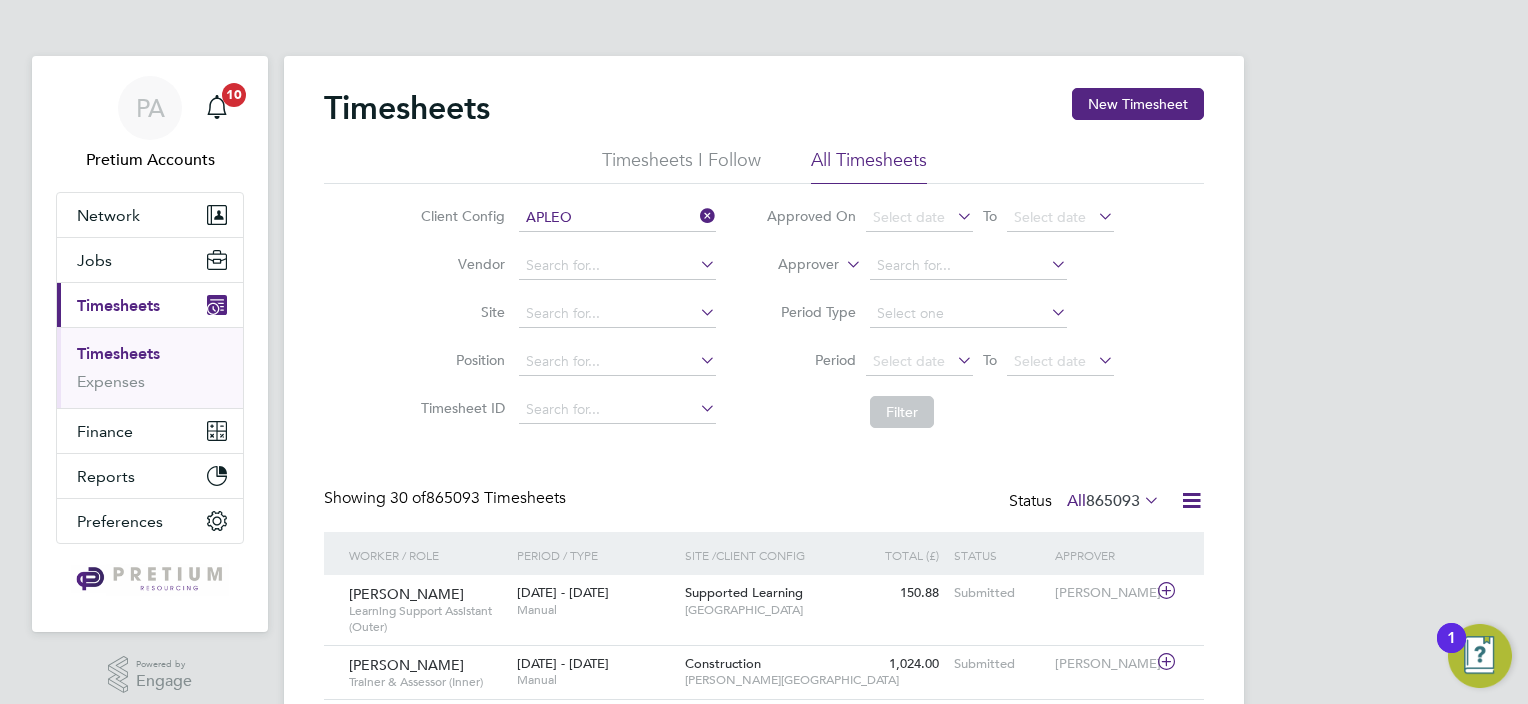 click on "Apleo na - Pretium" 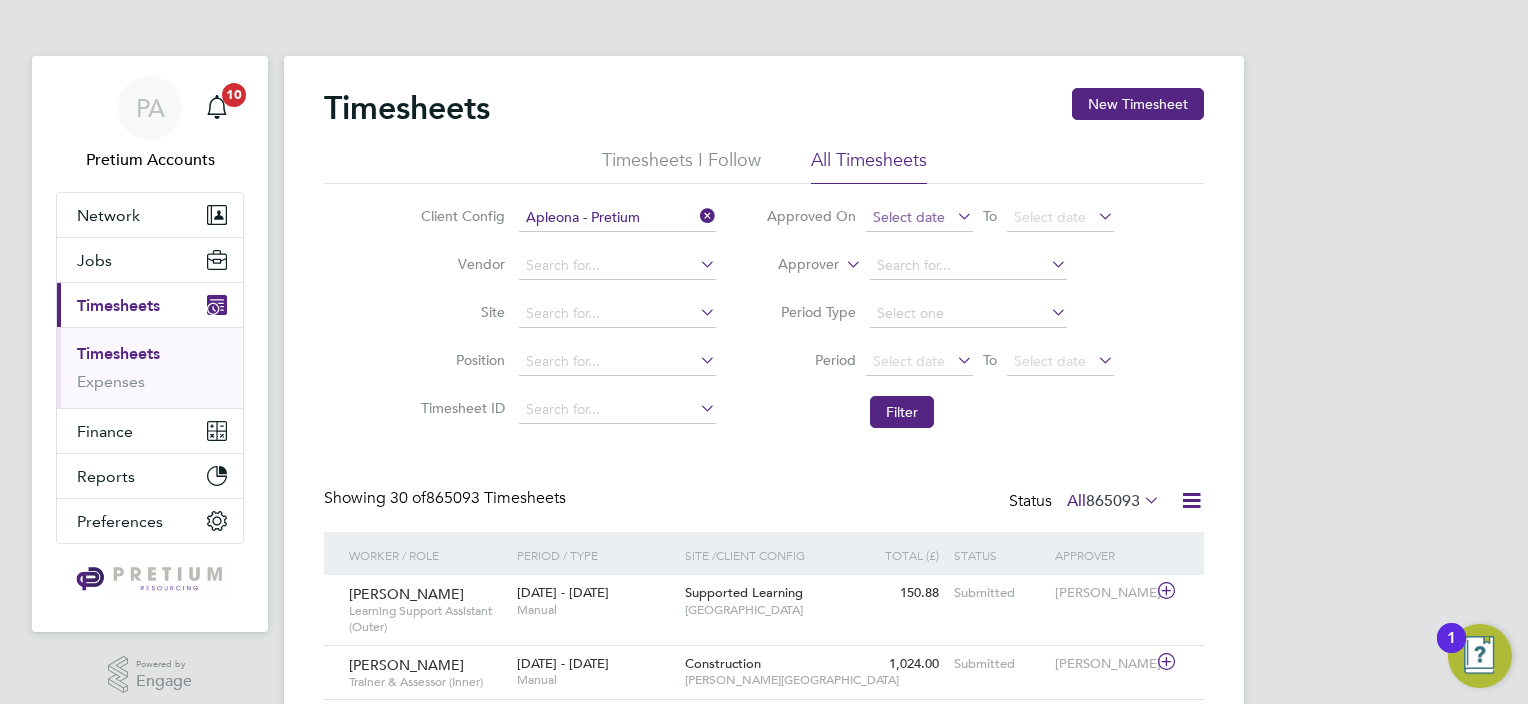 click on "Select date" 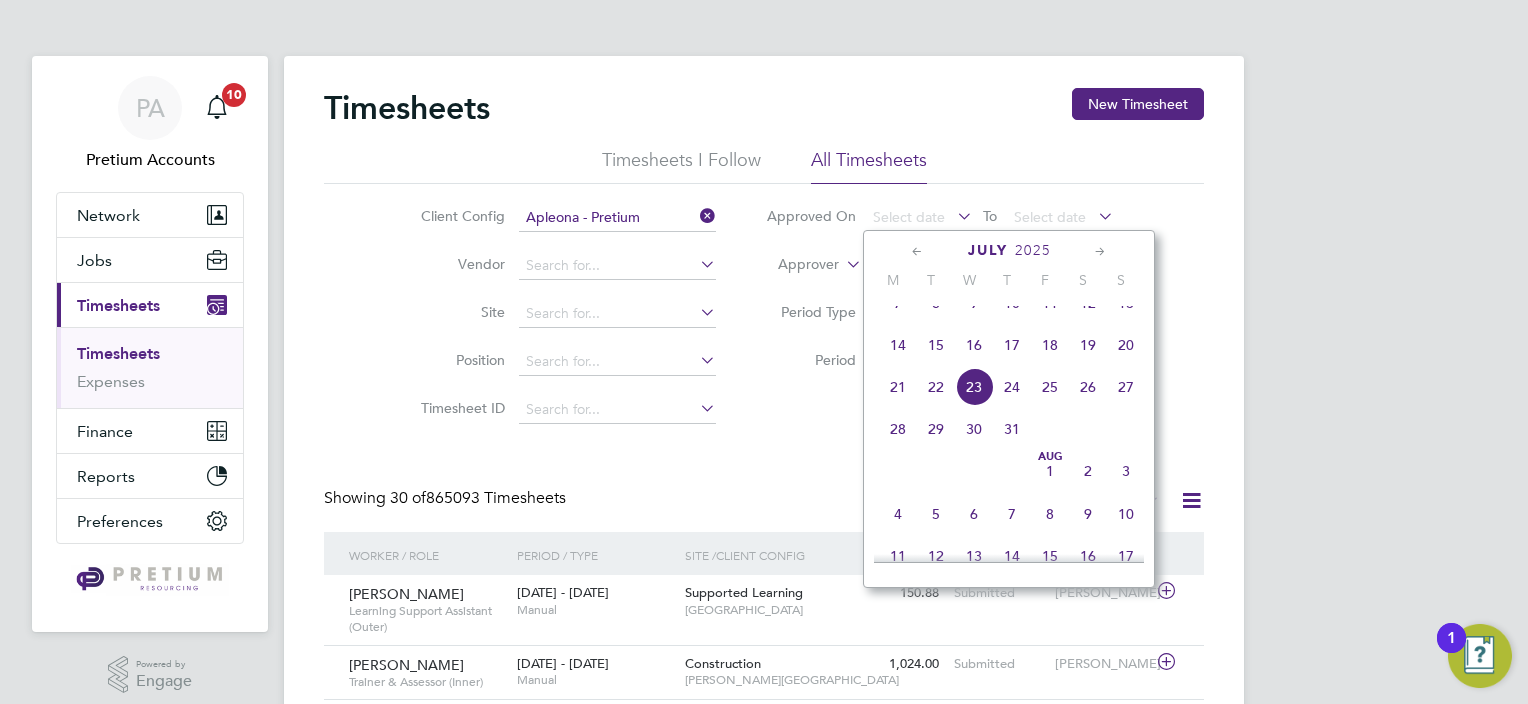 drag, startPoint x: 572, startPoint y: 409, endPoint x: 434, endPoint y: 379, distance: 141.22322 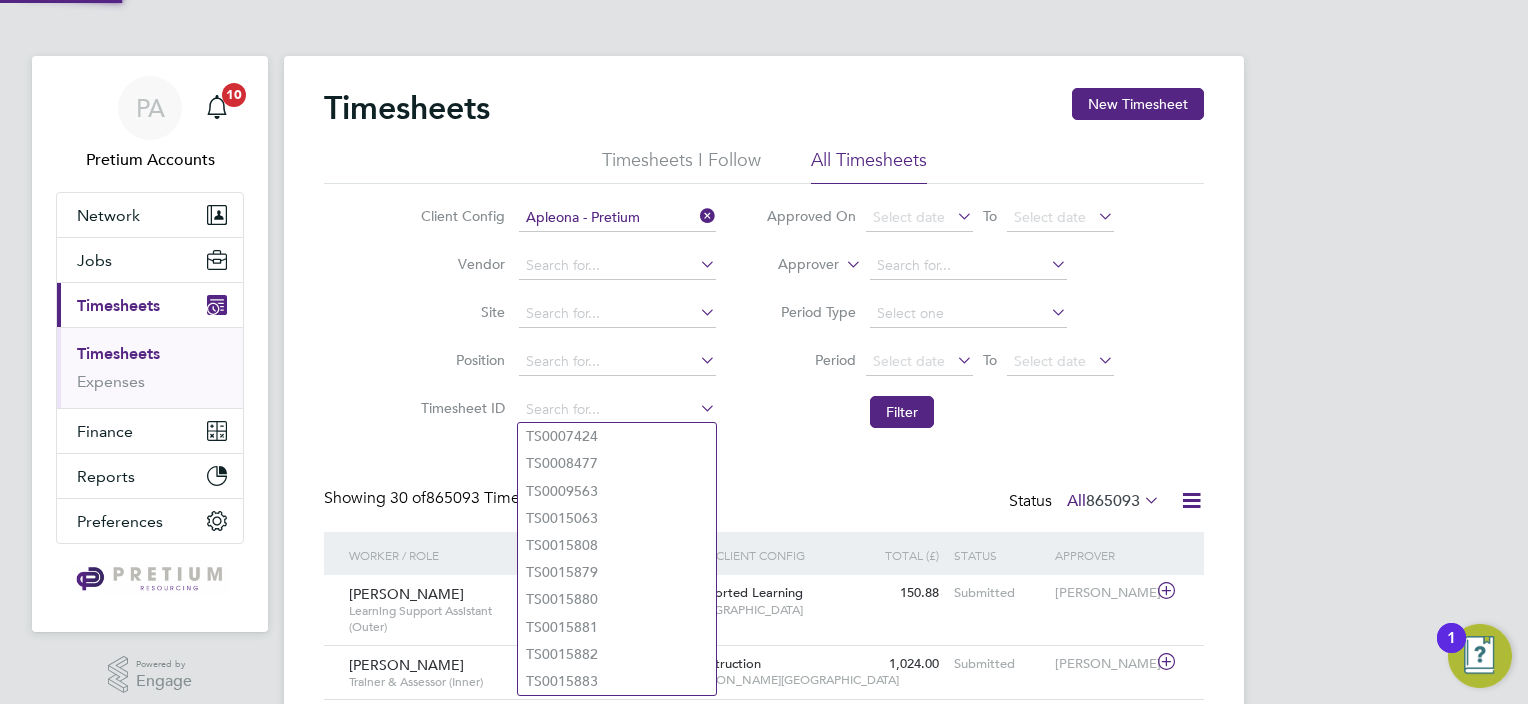 paste on "1719297" 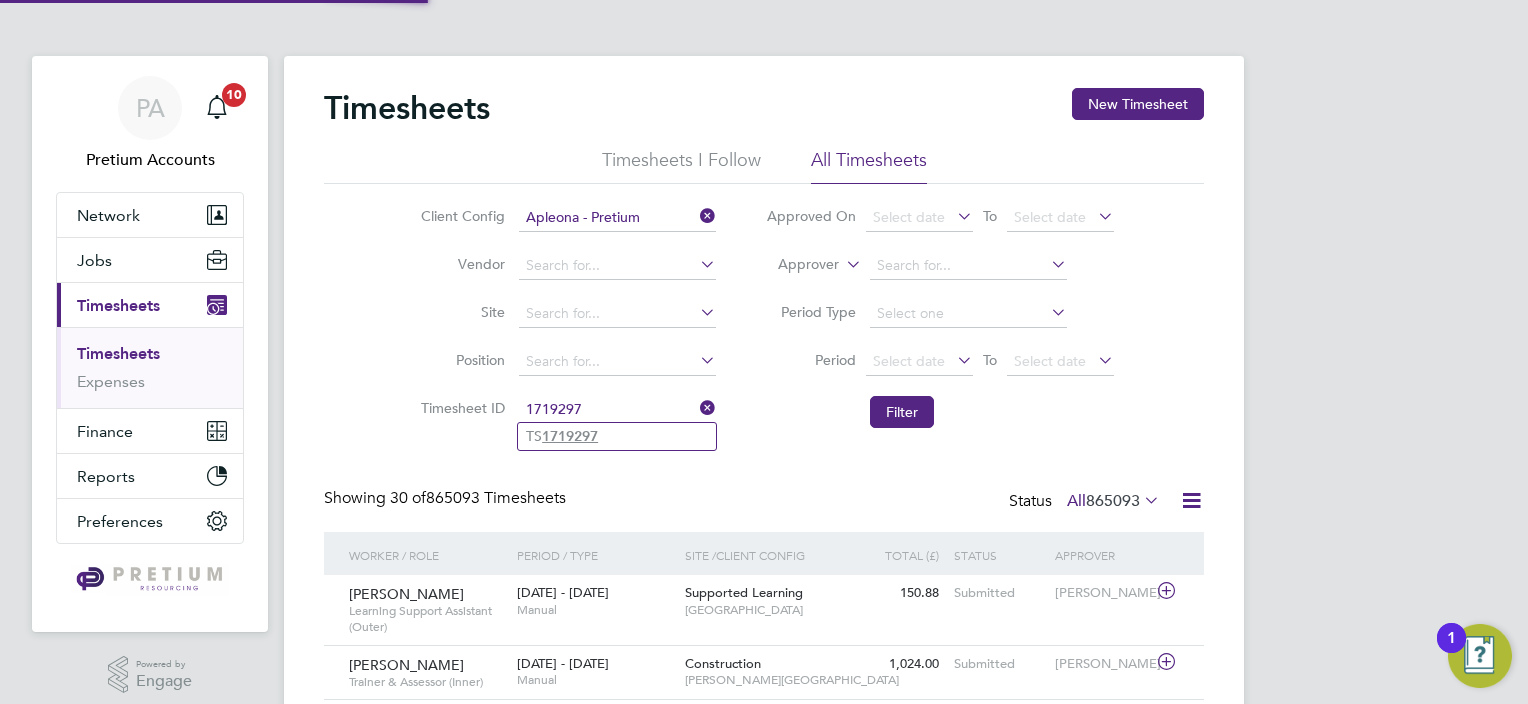 click on "TS 1719297" 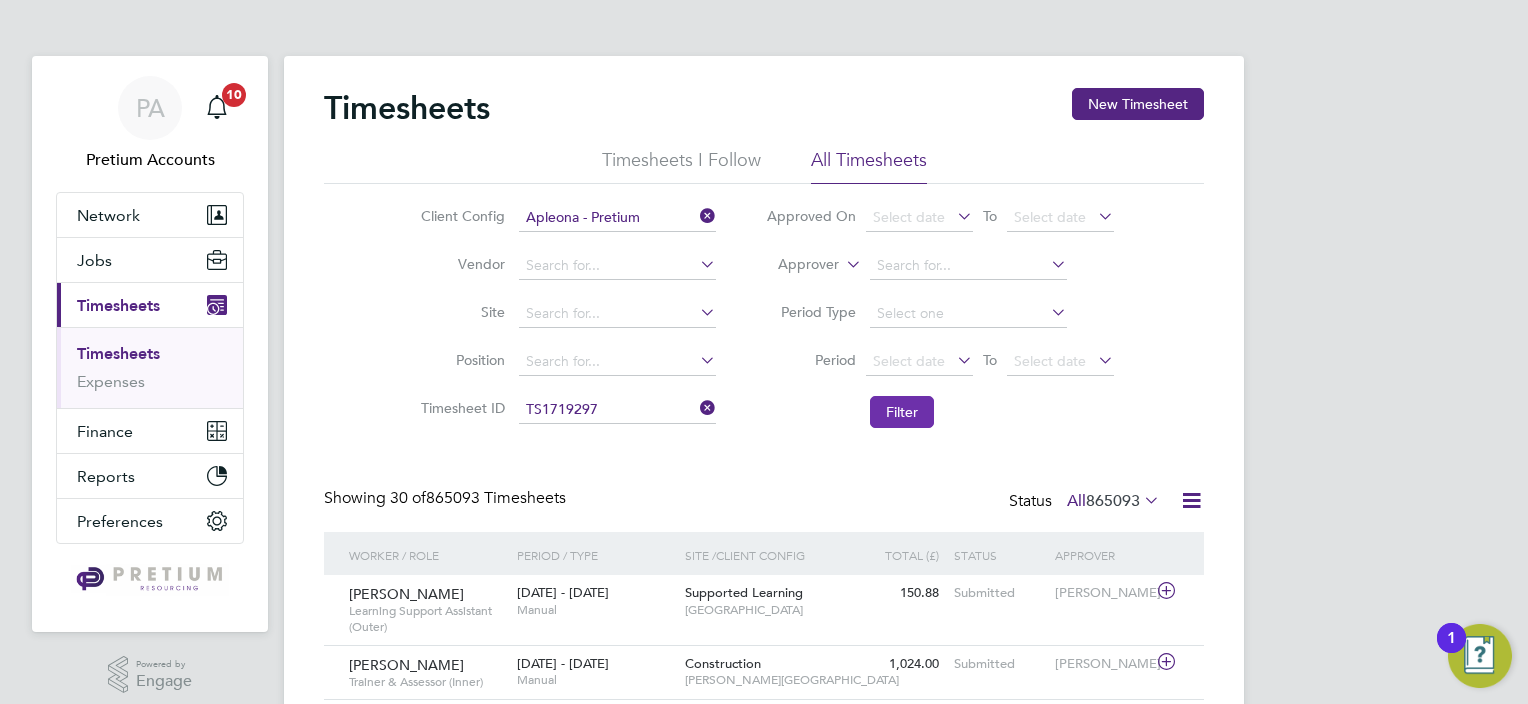 click on "Filter" 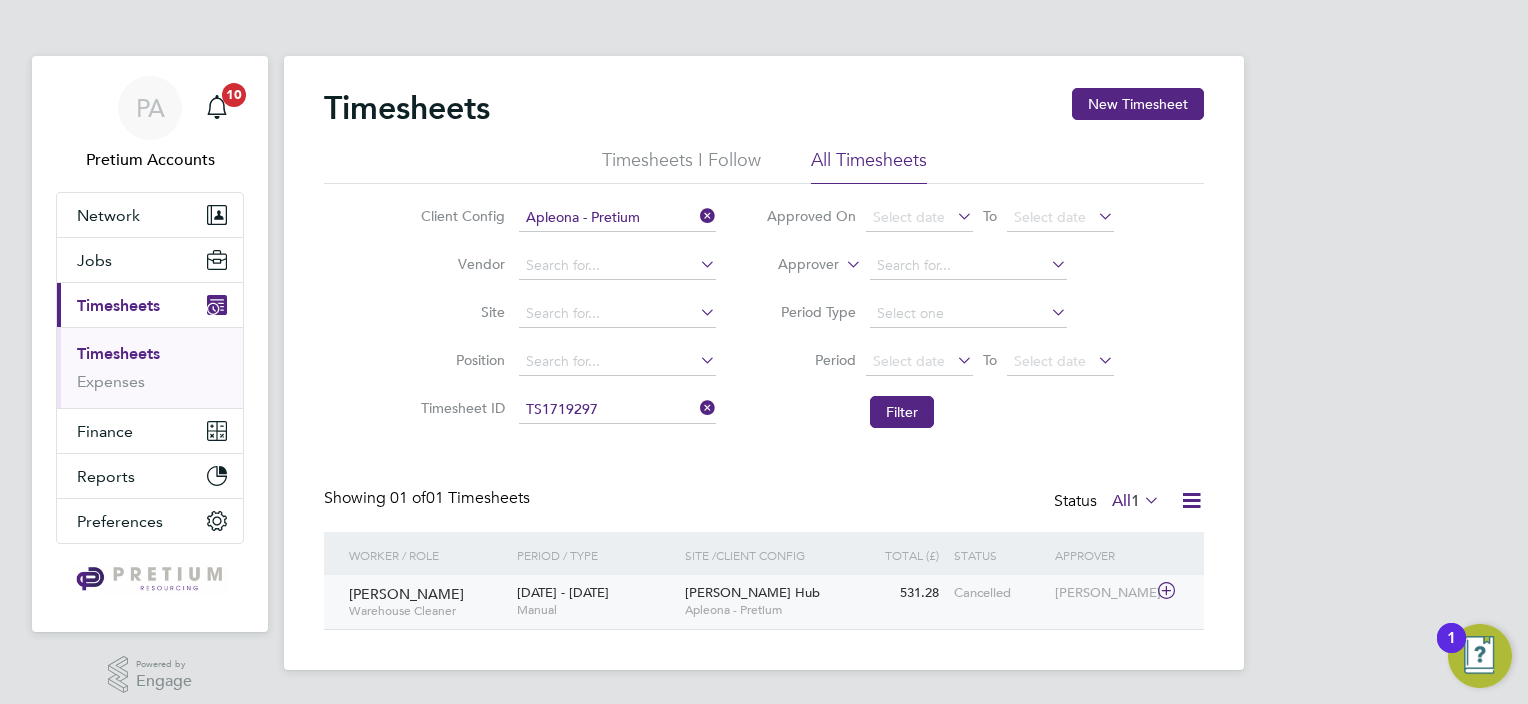 click on "Apleona - Pretium" 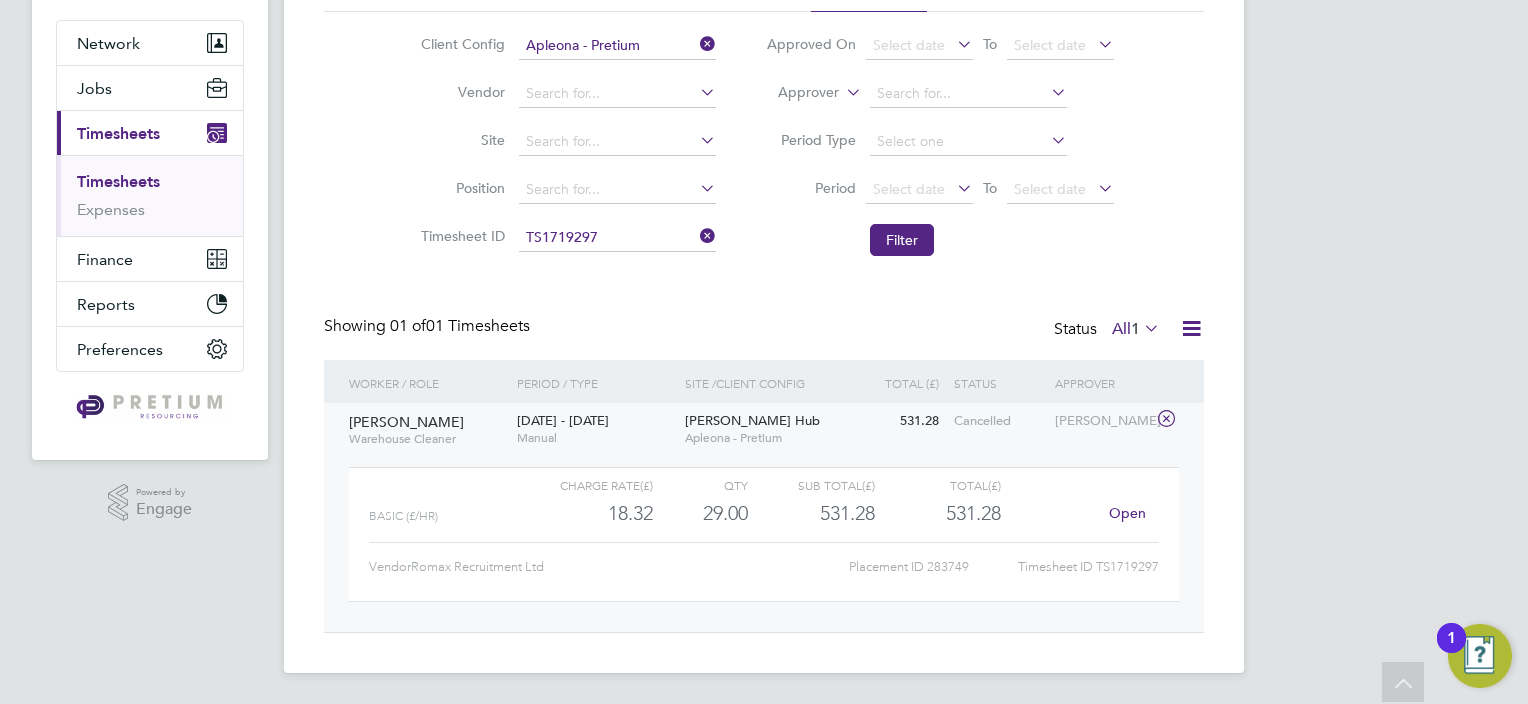 click on "Open" 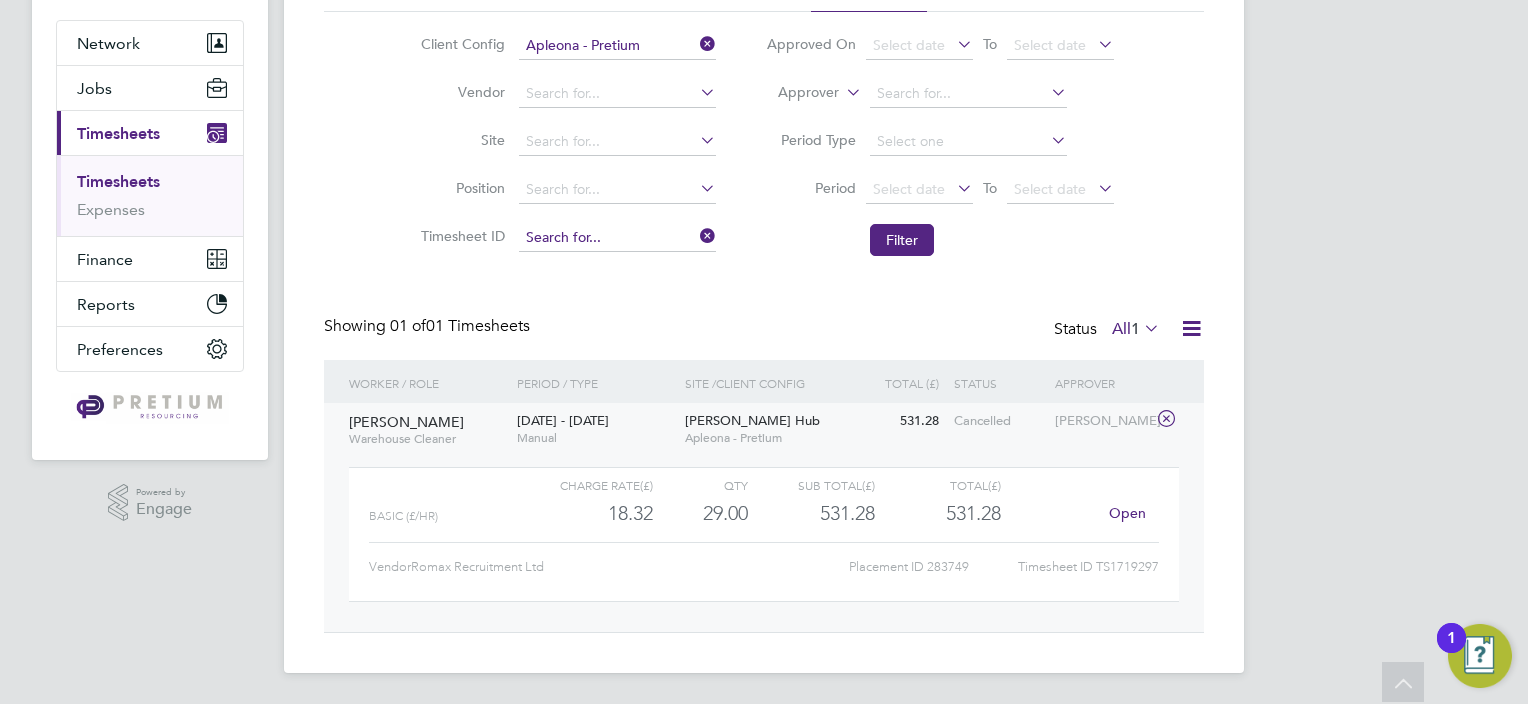 click 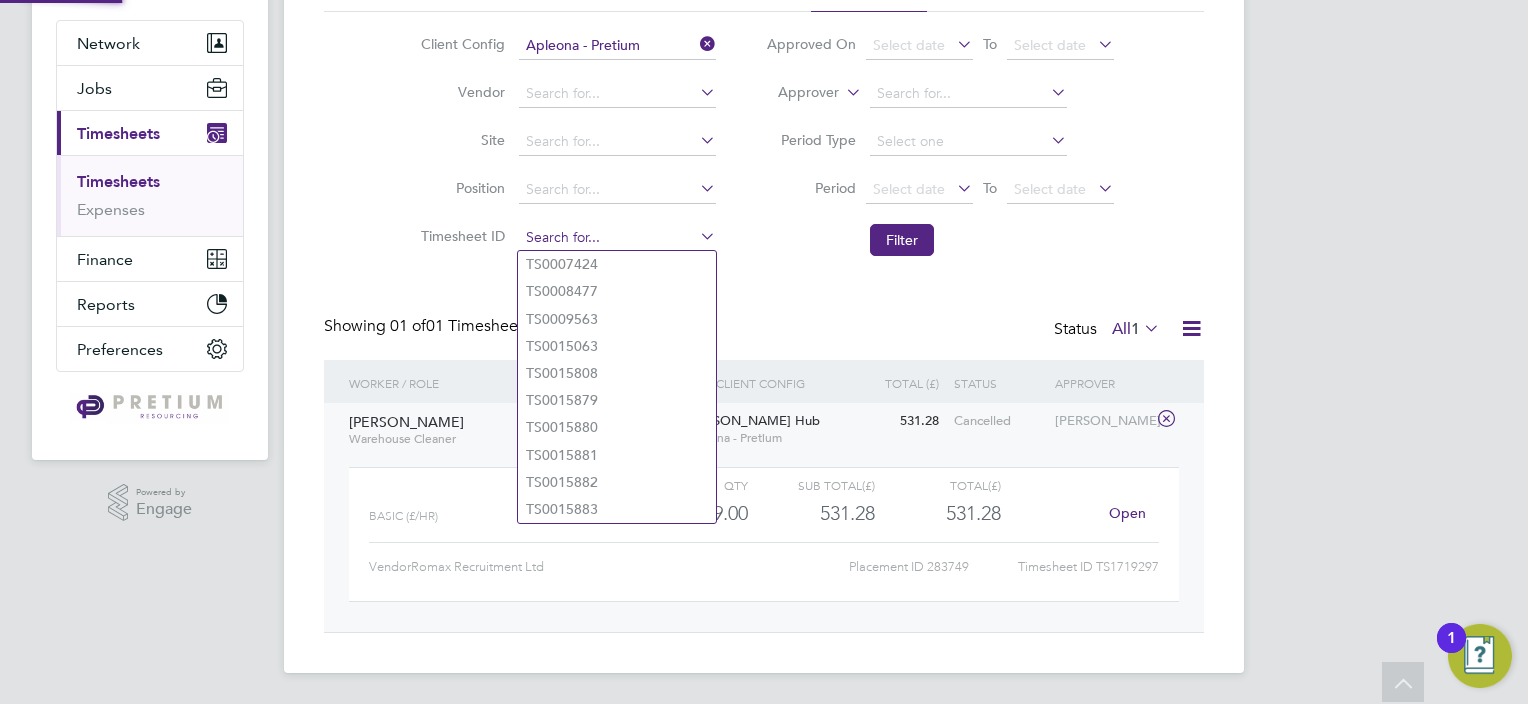 paste on "1728299" 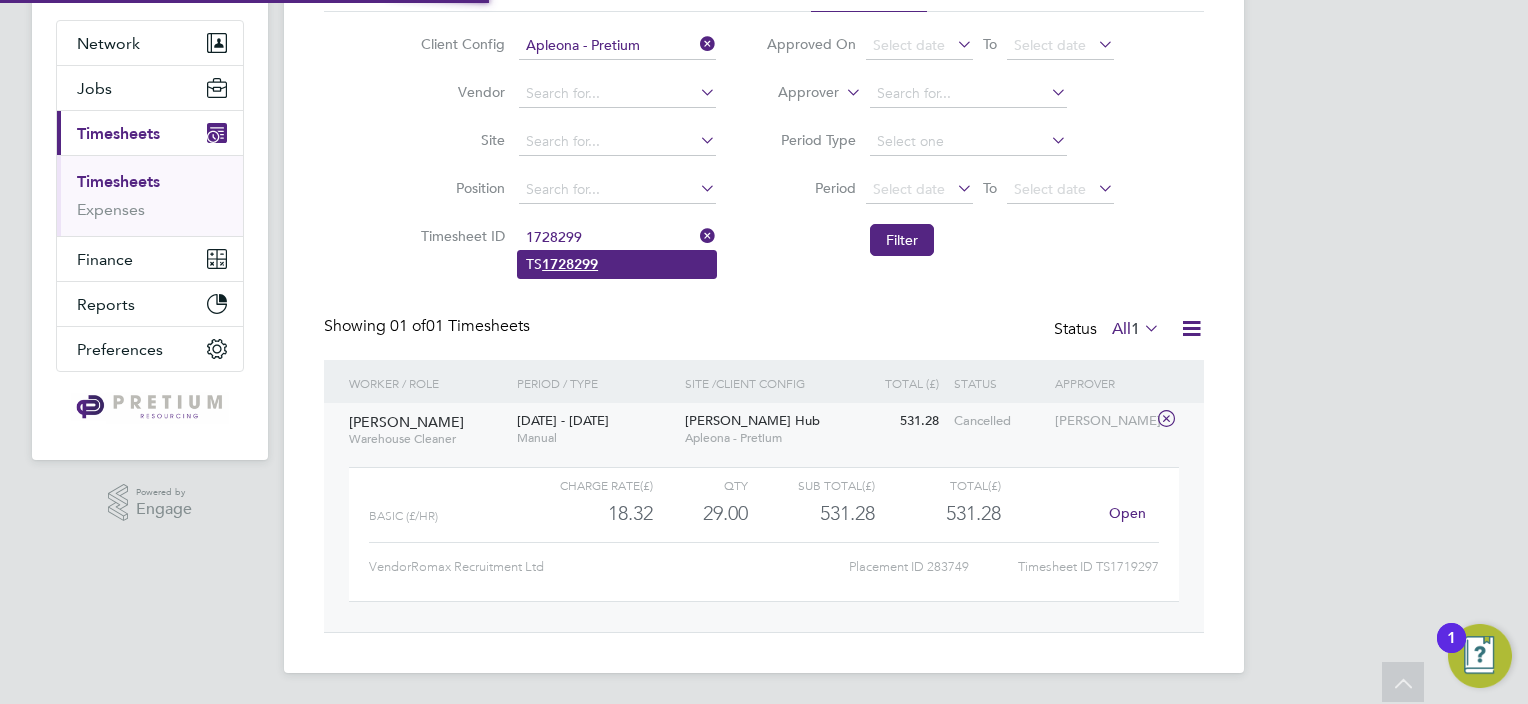 click on "TS 1728299" 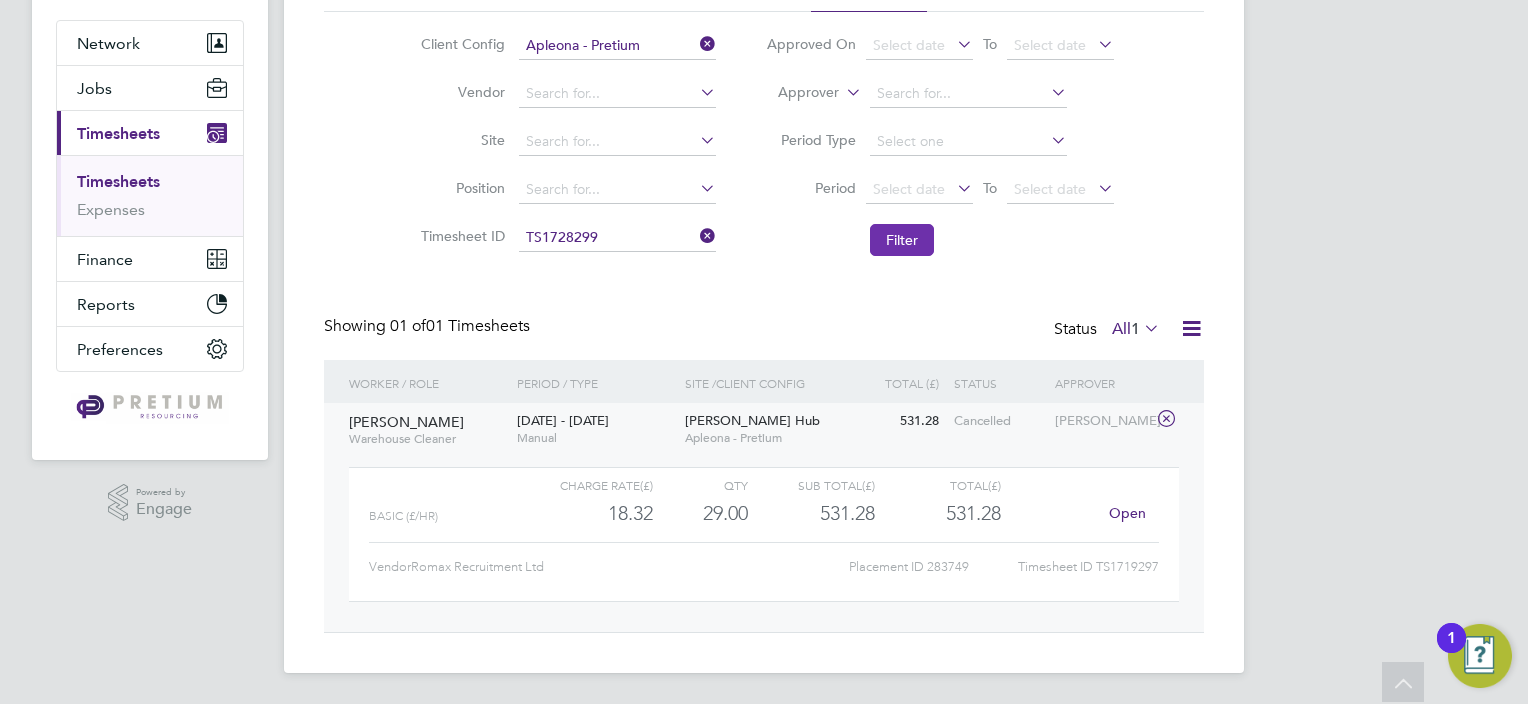 click on "Filter" 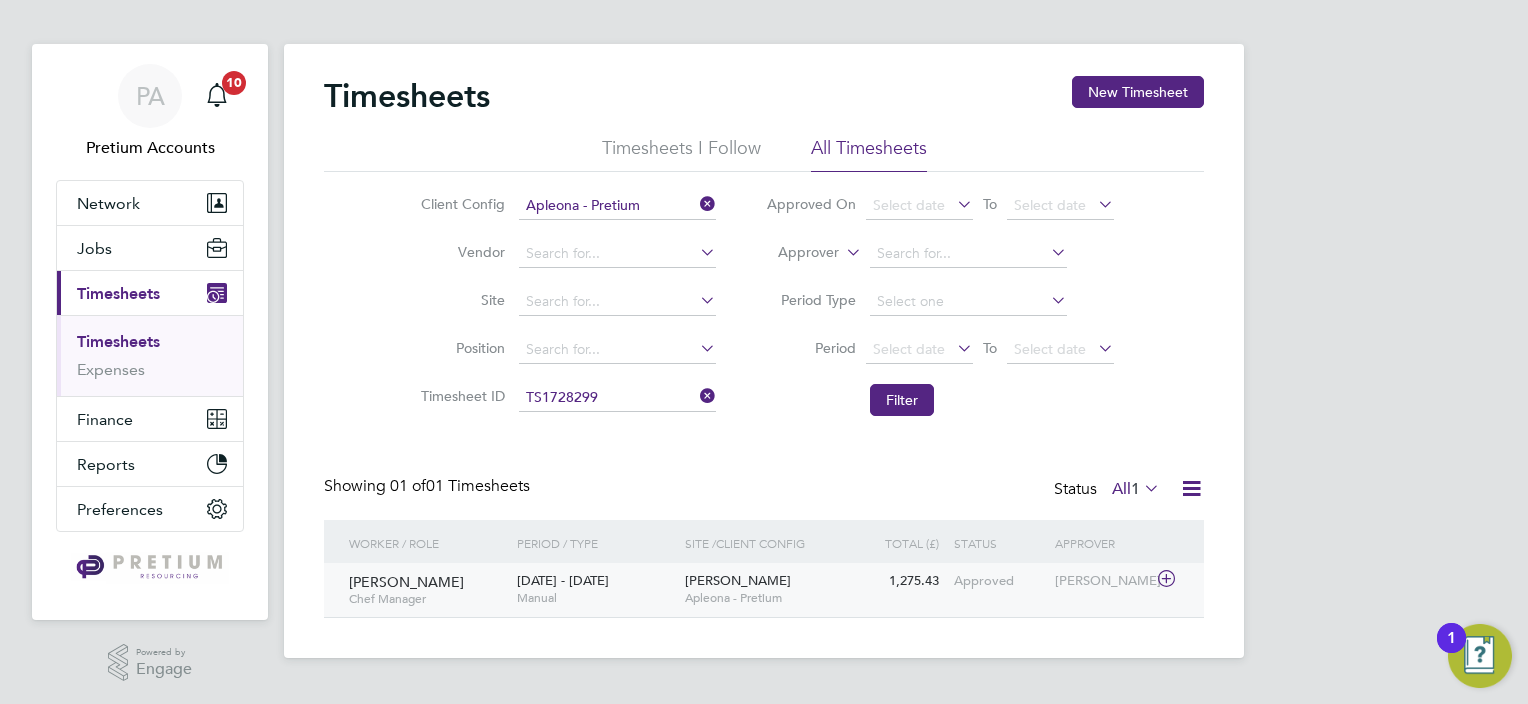 click on "Barrow     Apleona - Pretium" 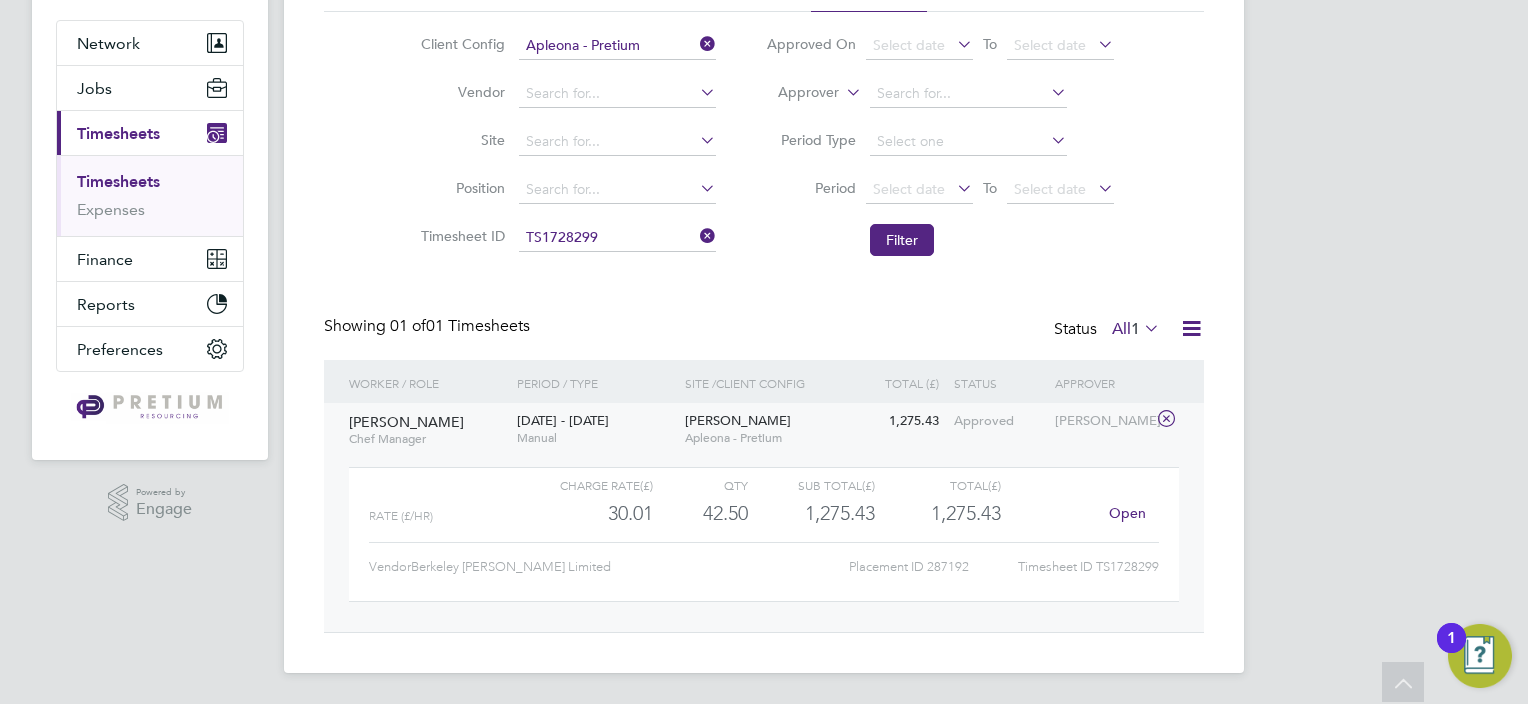 click on "Open" 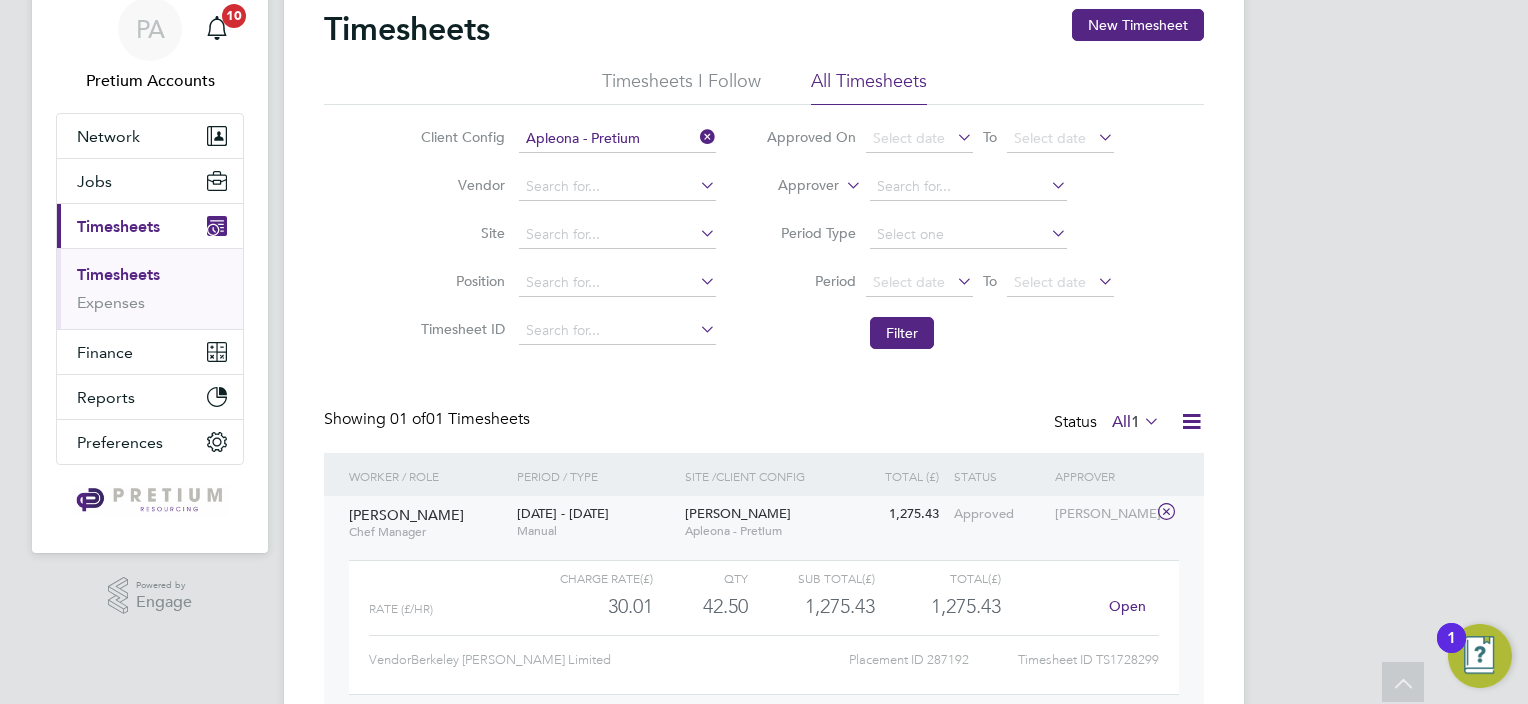 scroll, scrollTop: 0, scrollLeft: 0, axis: both 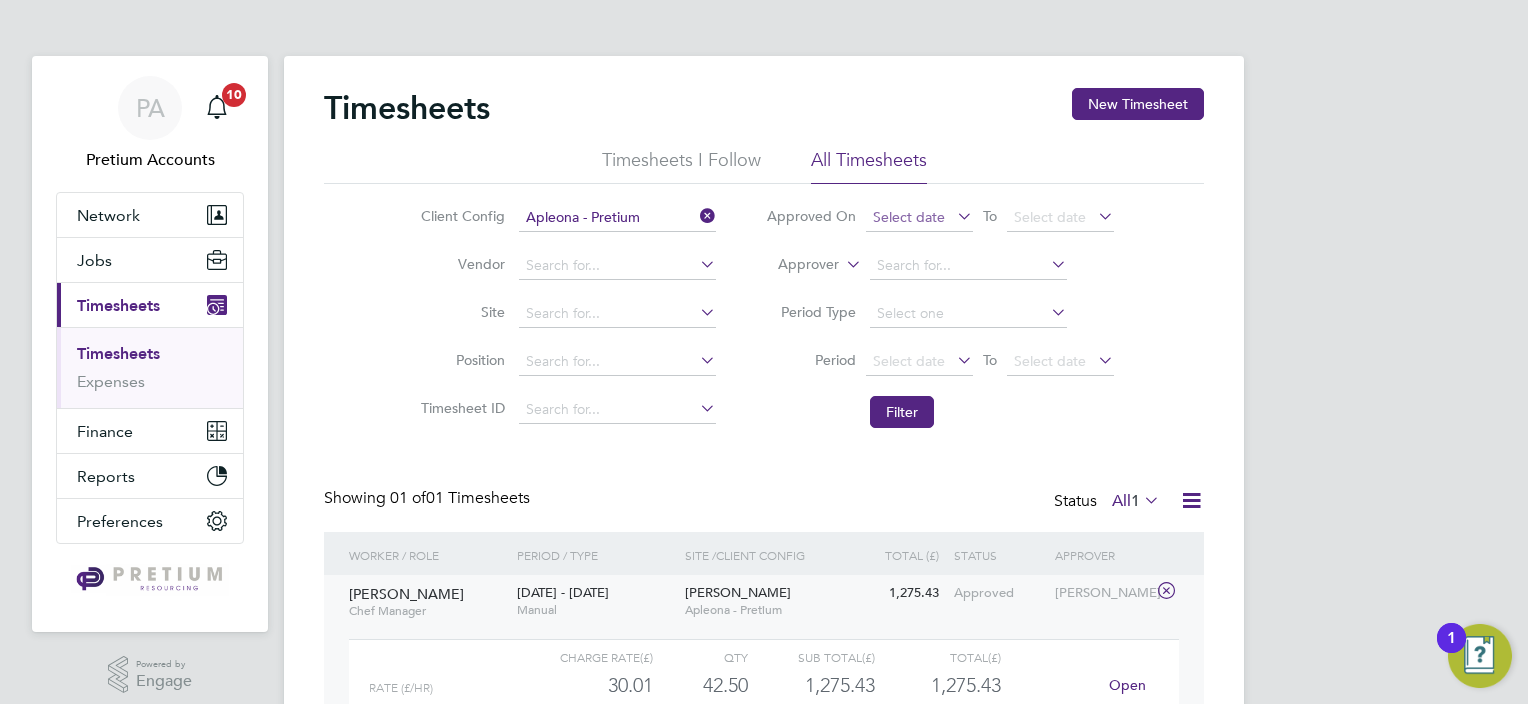 click on "Select date" 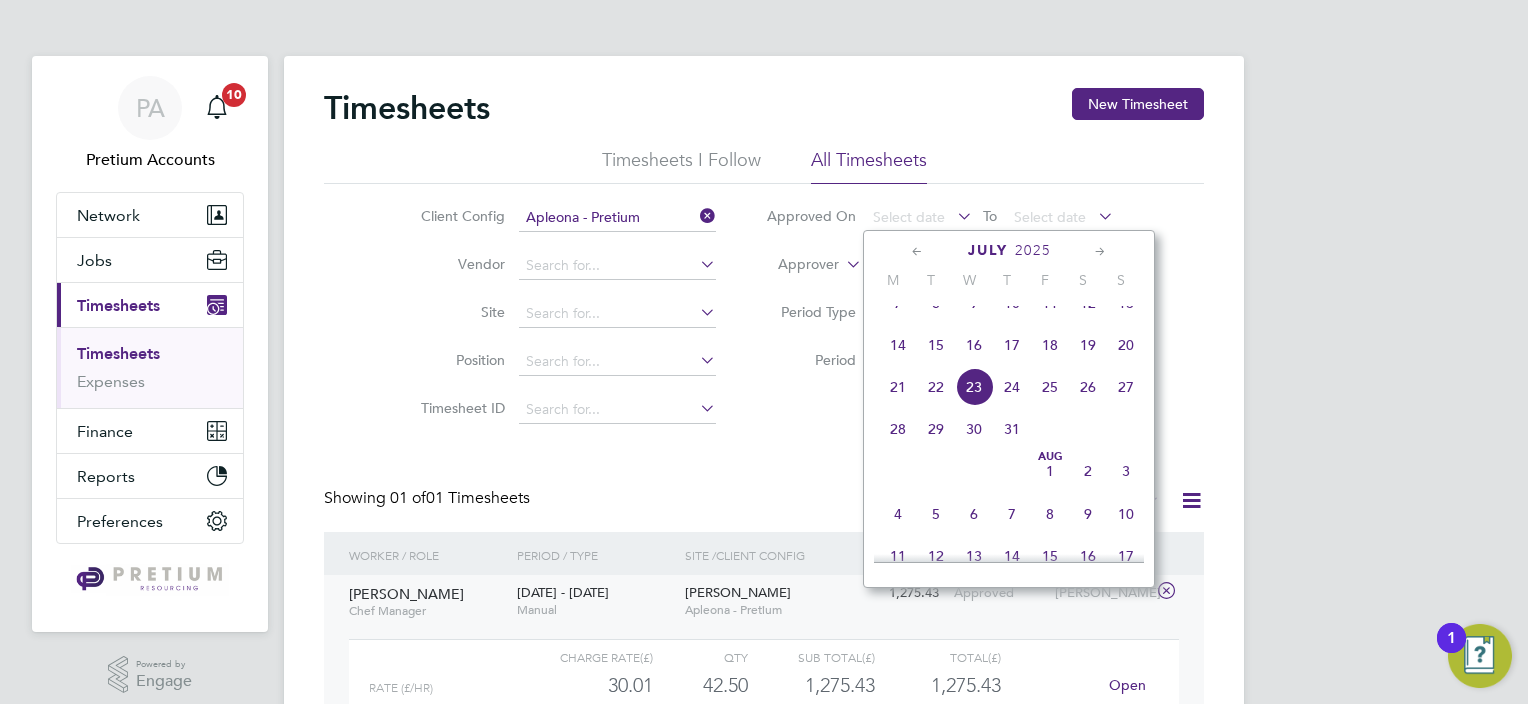 click 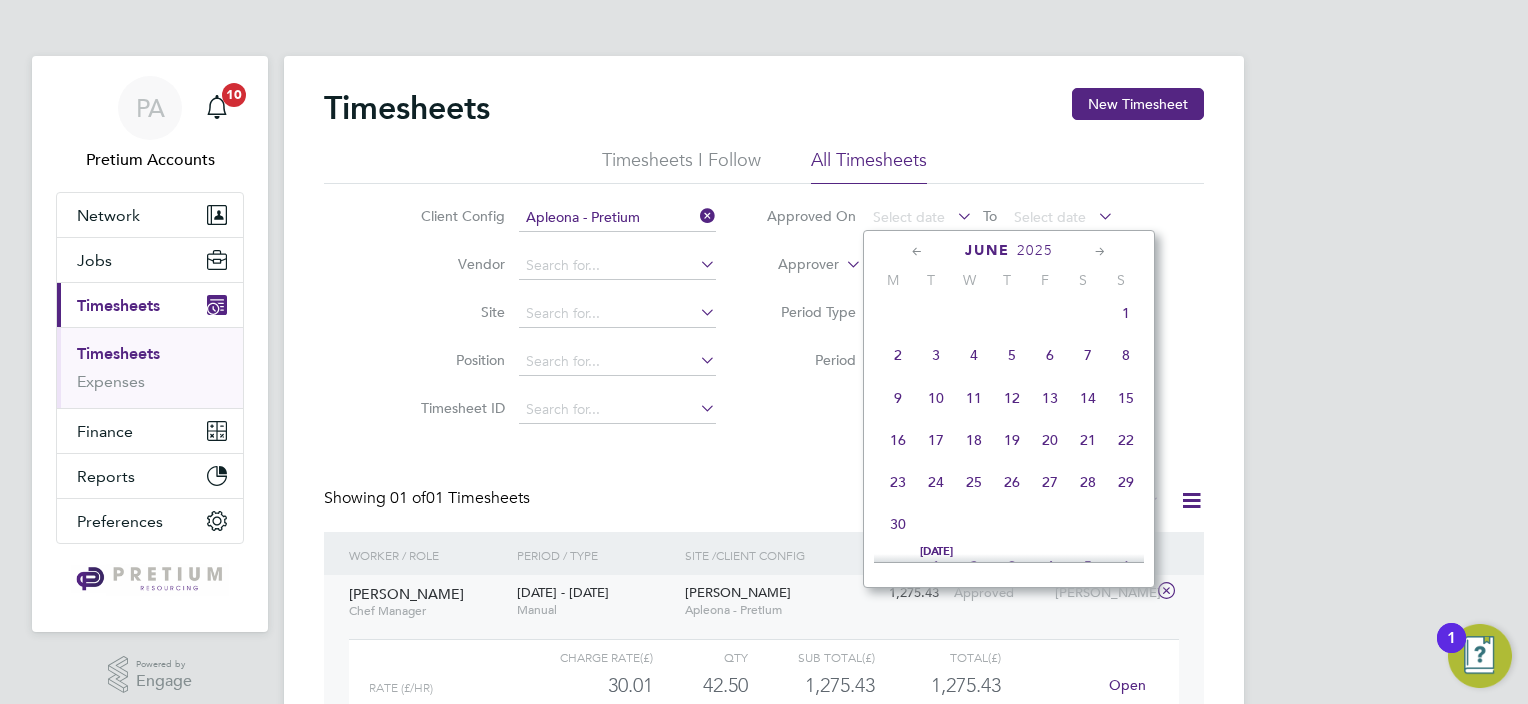 click 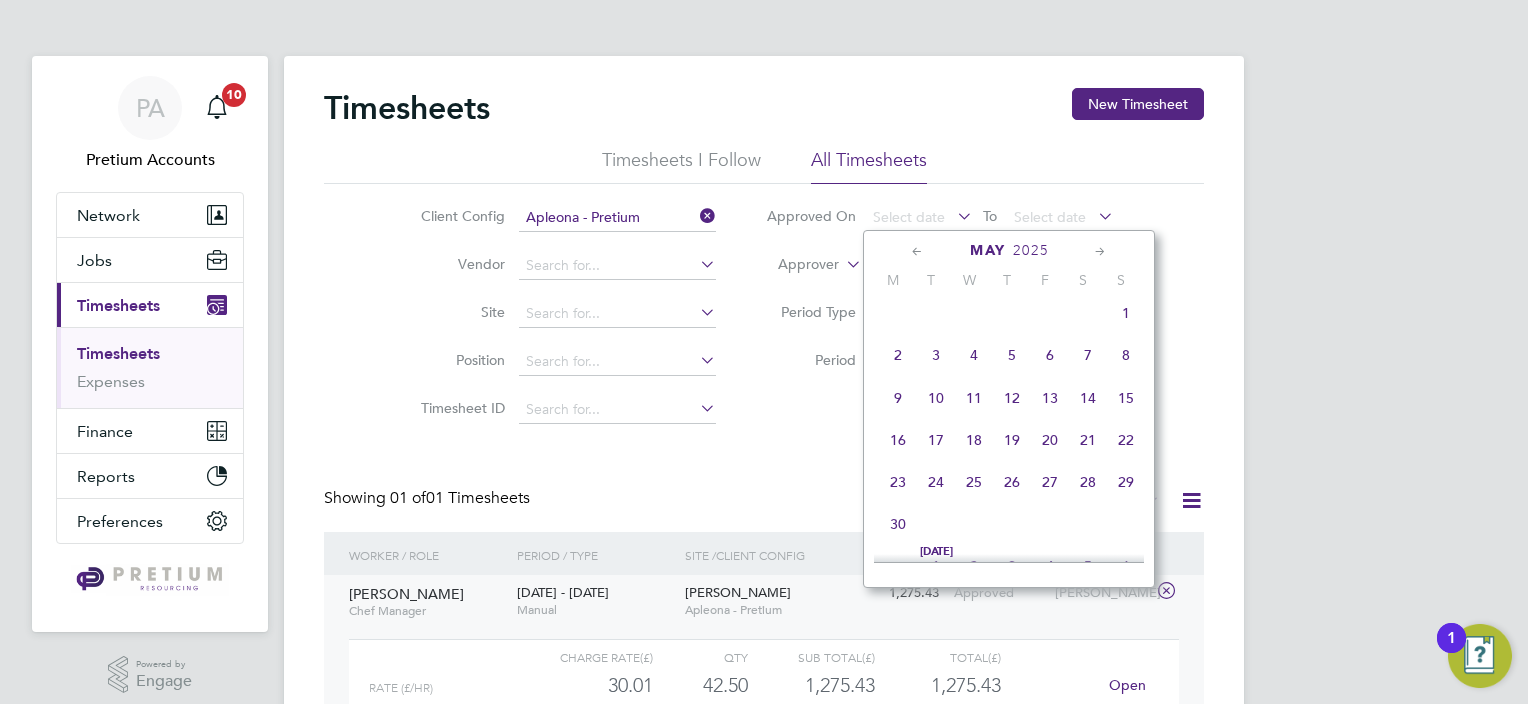 scroll, scrollTop: 216, scrollLeft: 0, axis: vertical 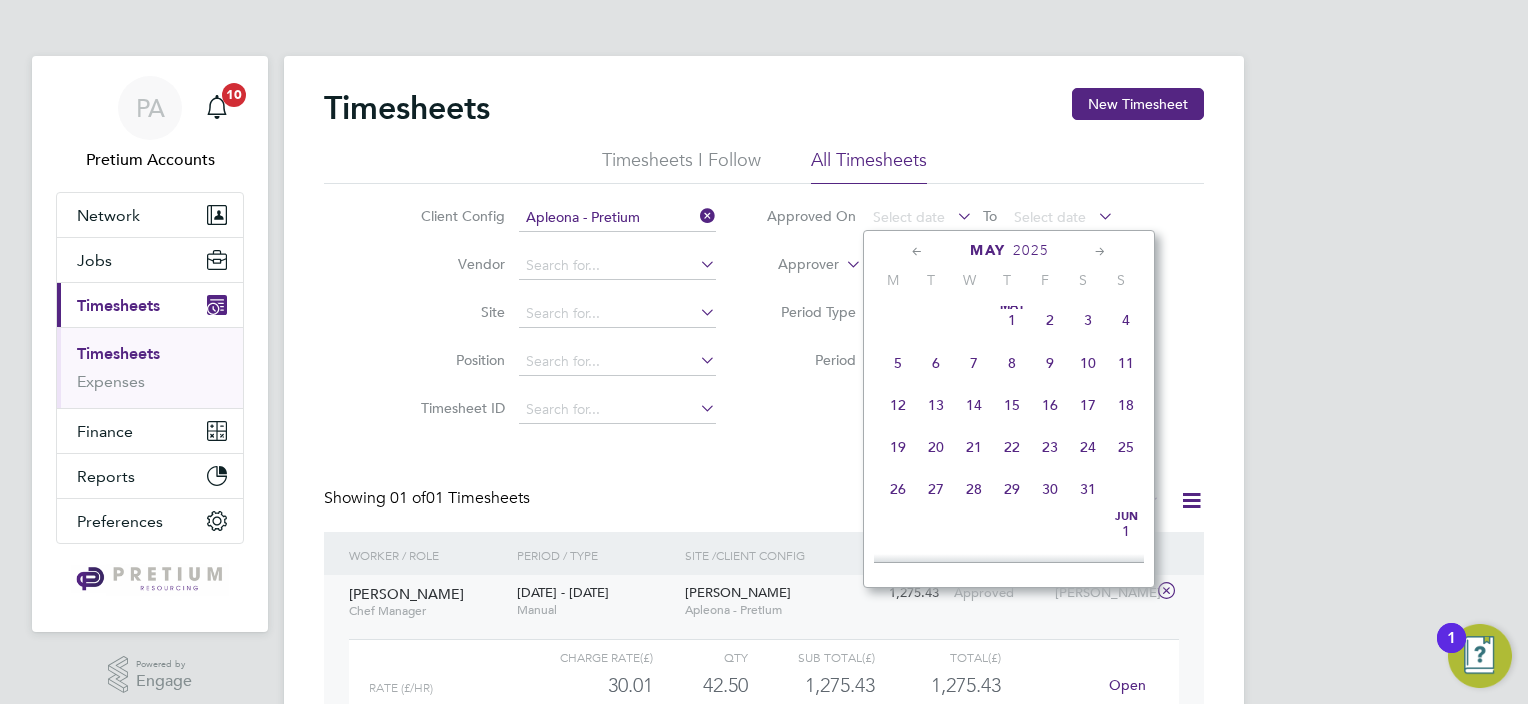 click 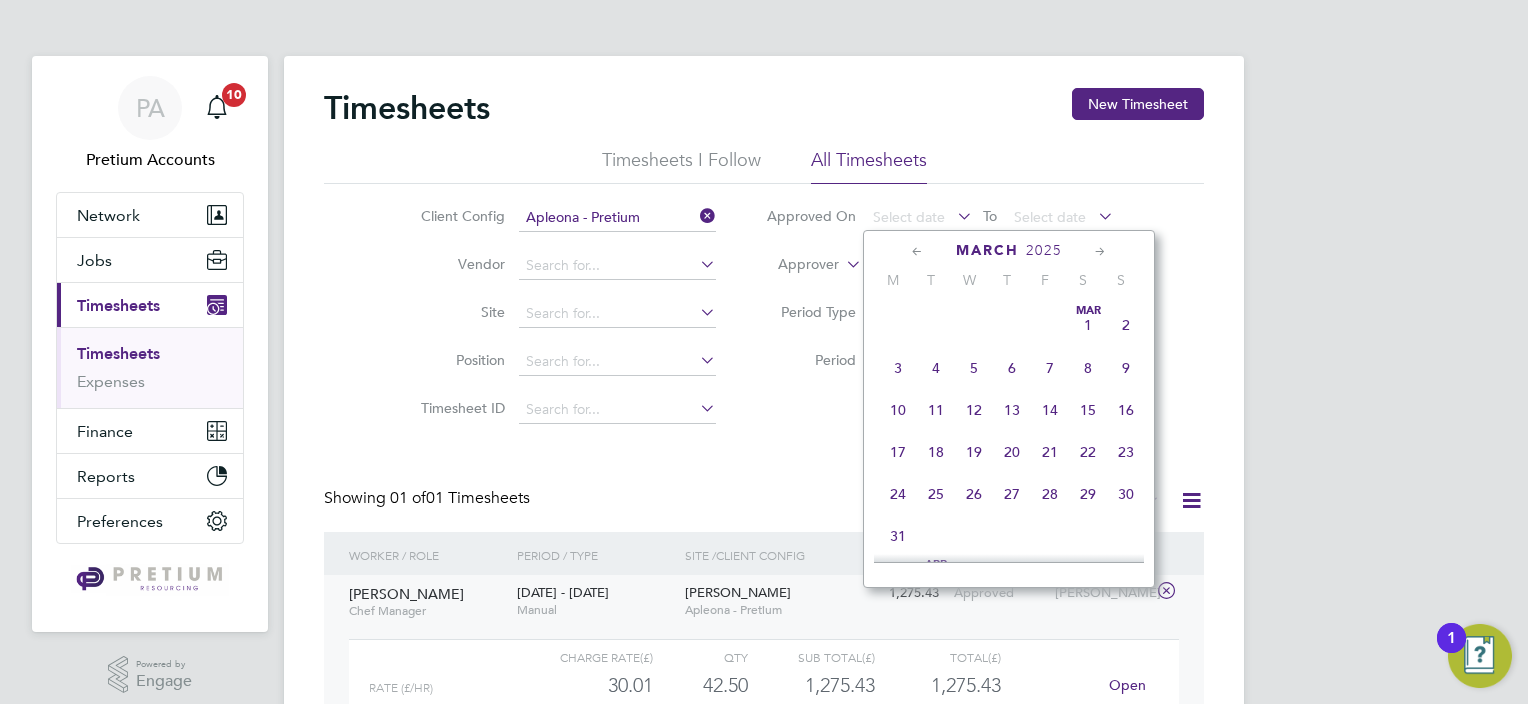click on "Mar" 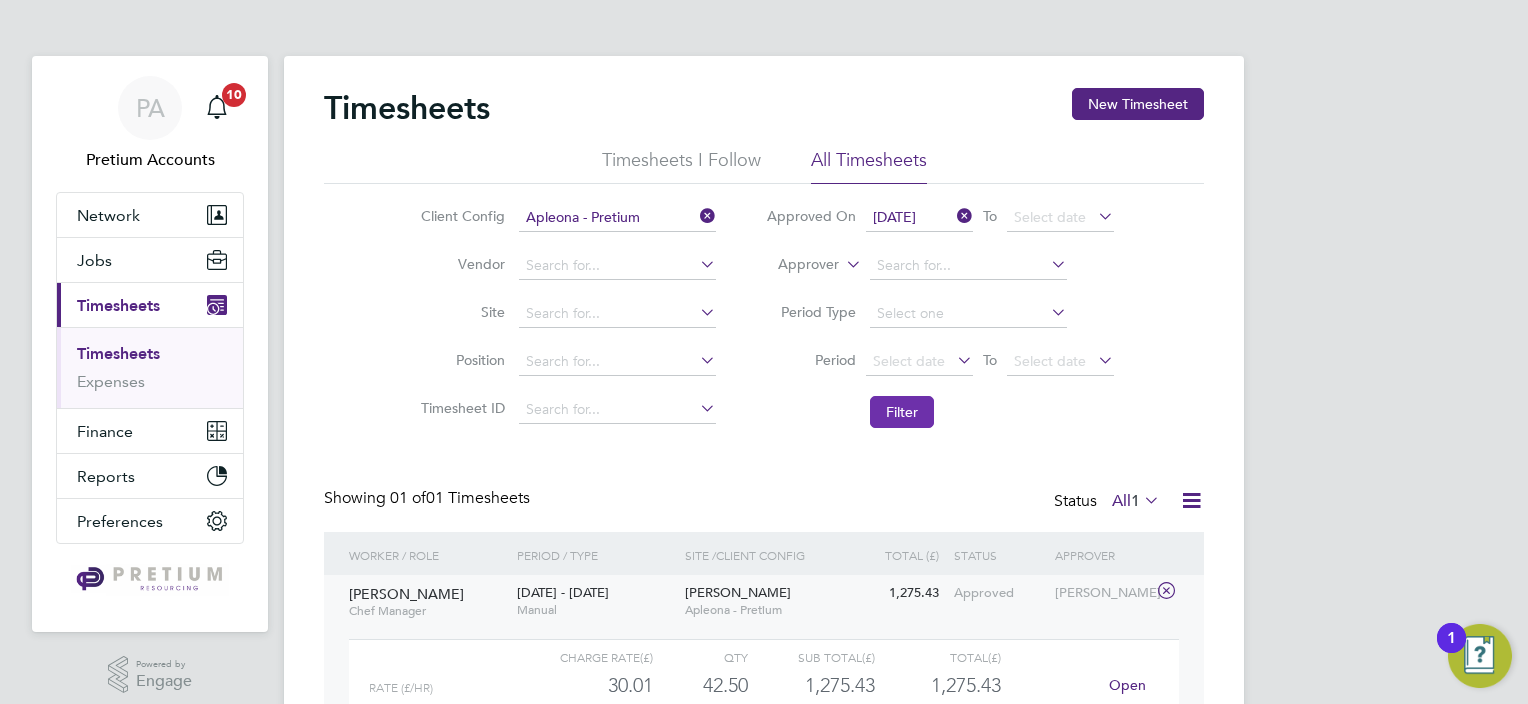 click on "Filter" 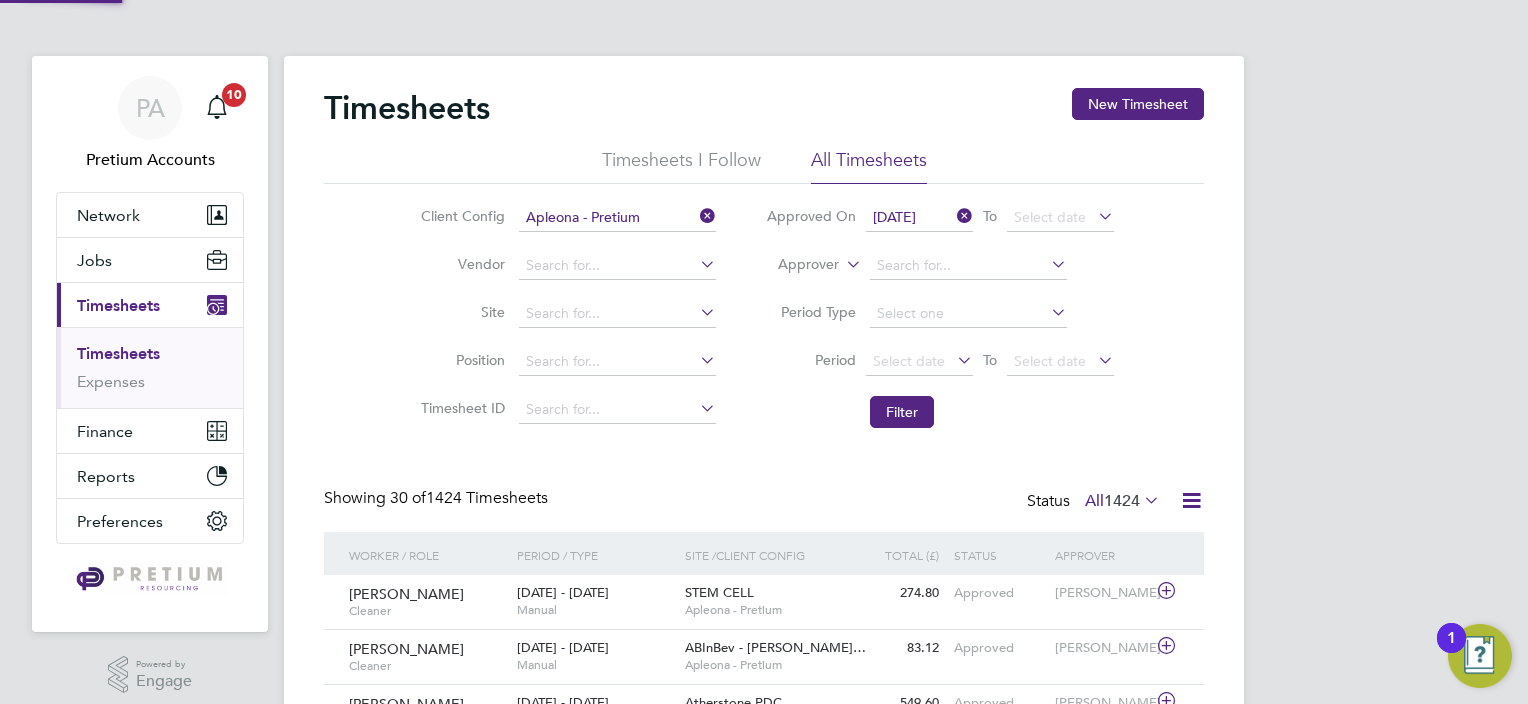 scroll, scrollTop: 9, scrollLeft: 10, axis: both 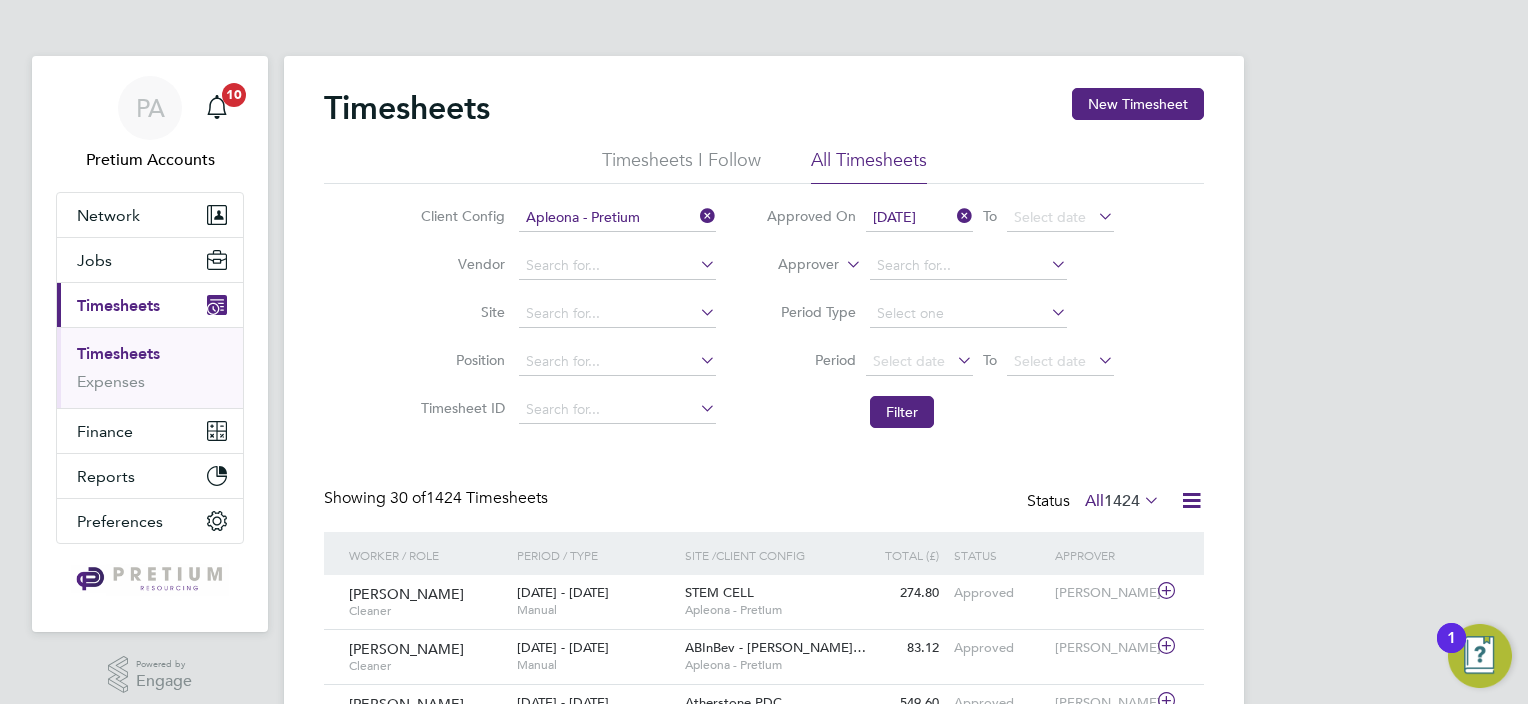 click on "01 Mar 2025" 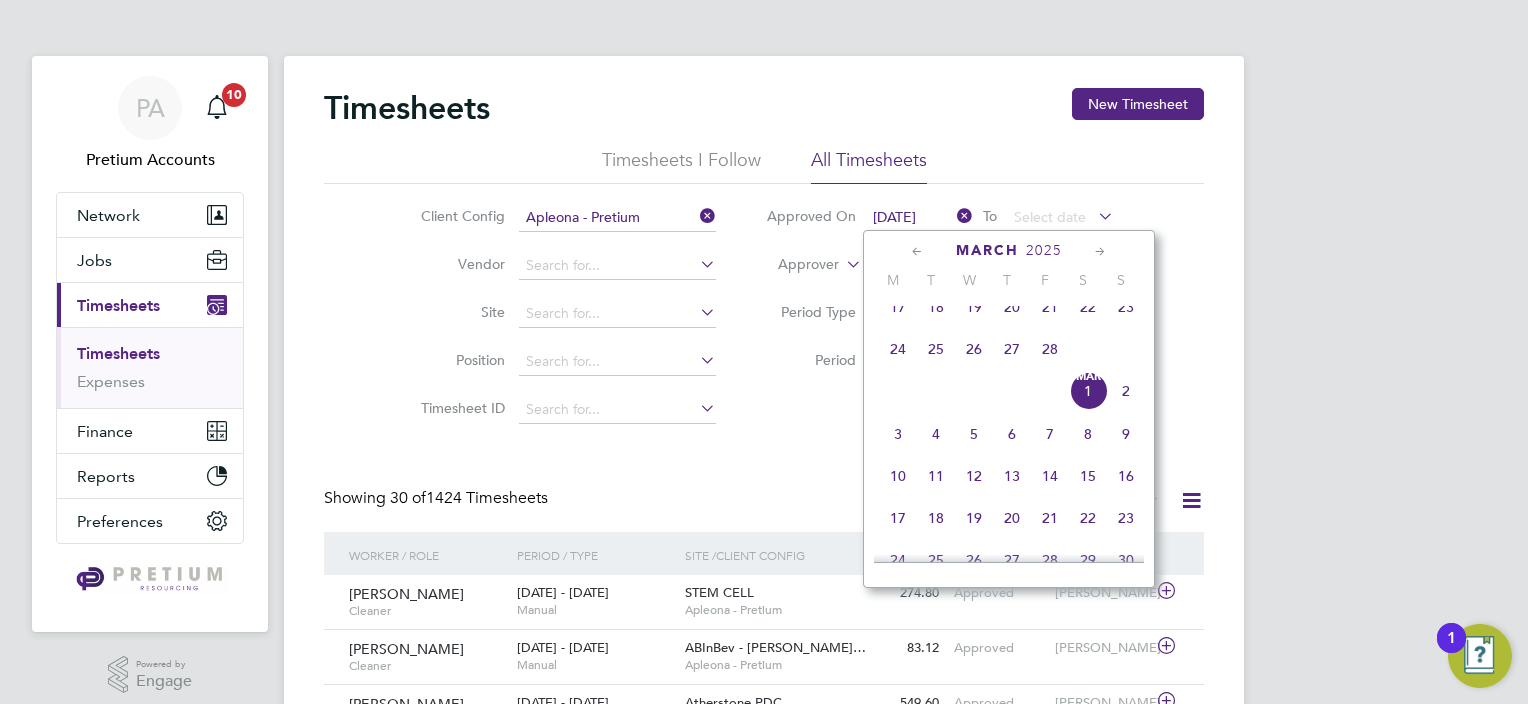 click 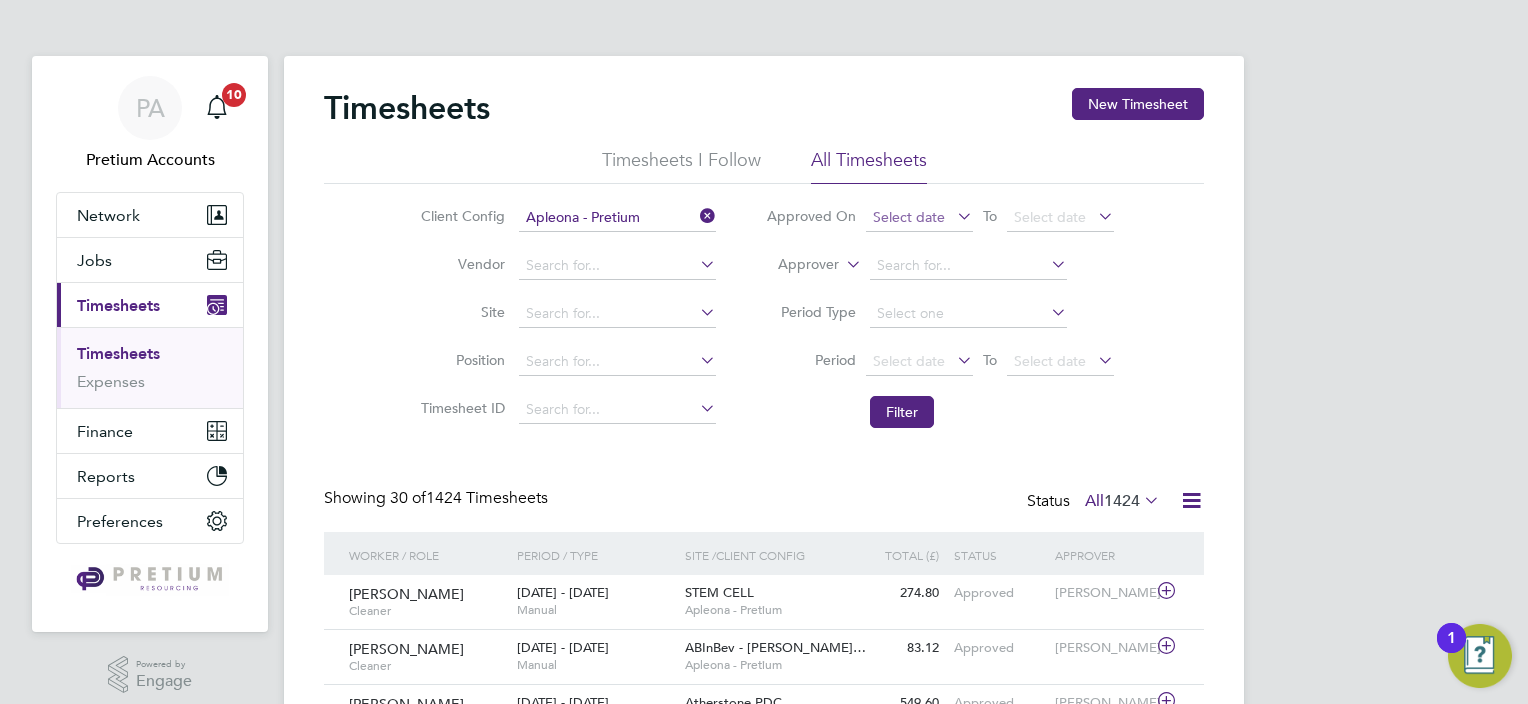 click on "Select date" 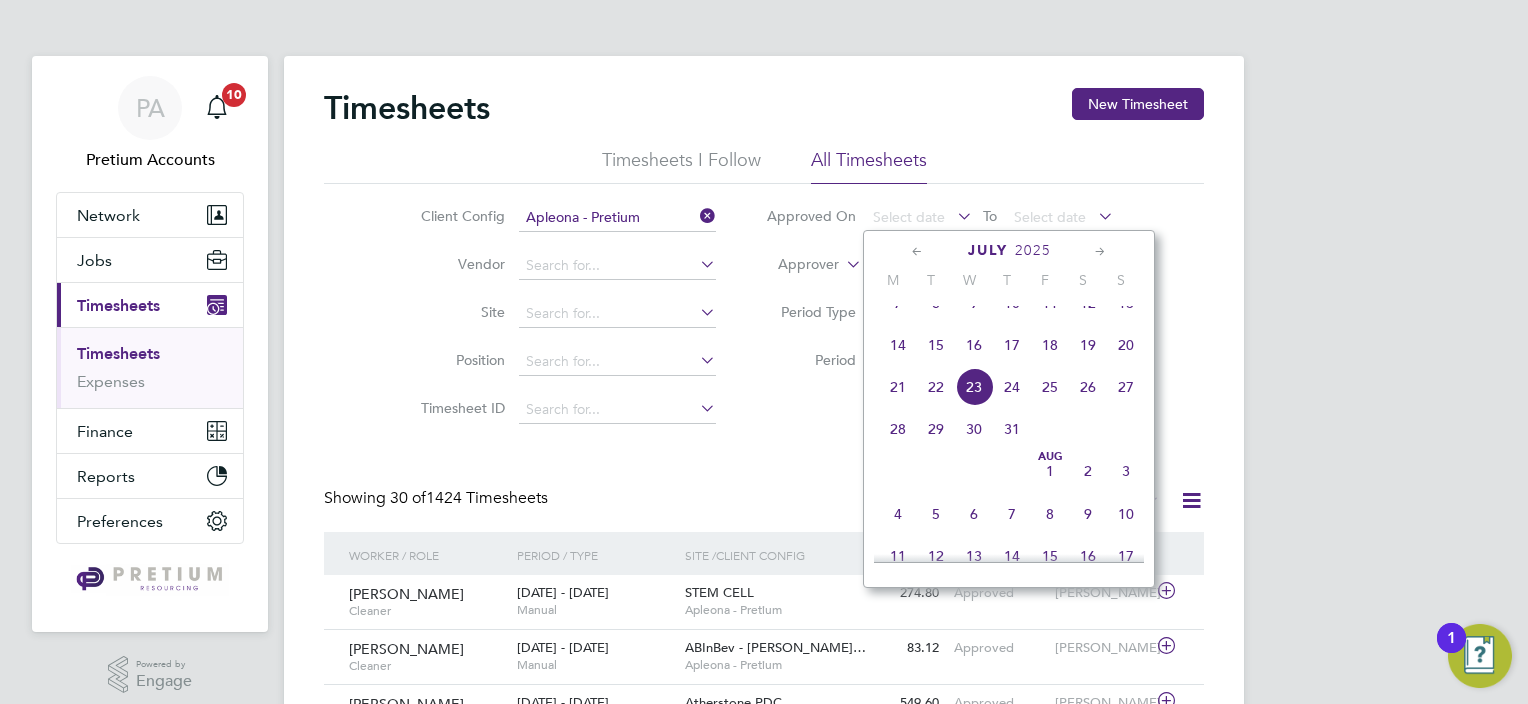 click 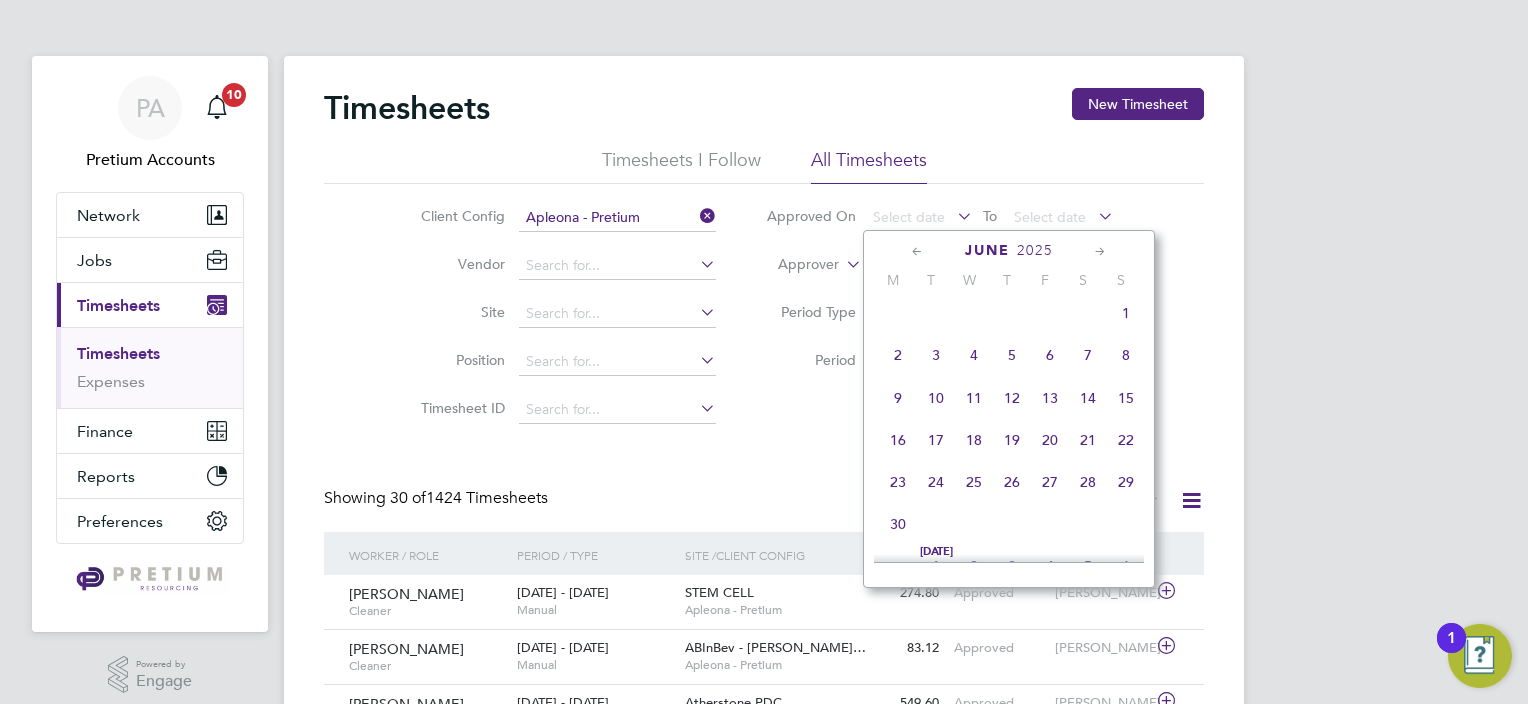 click 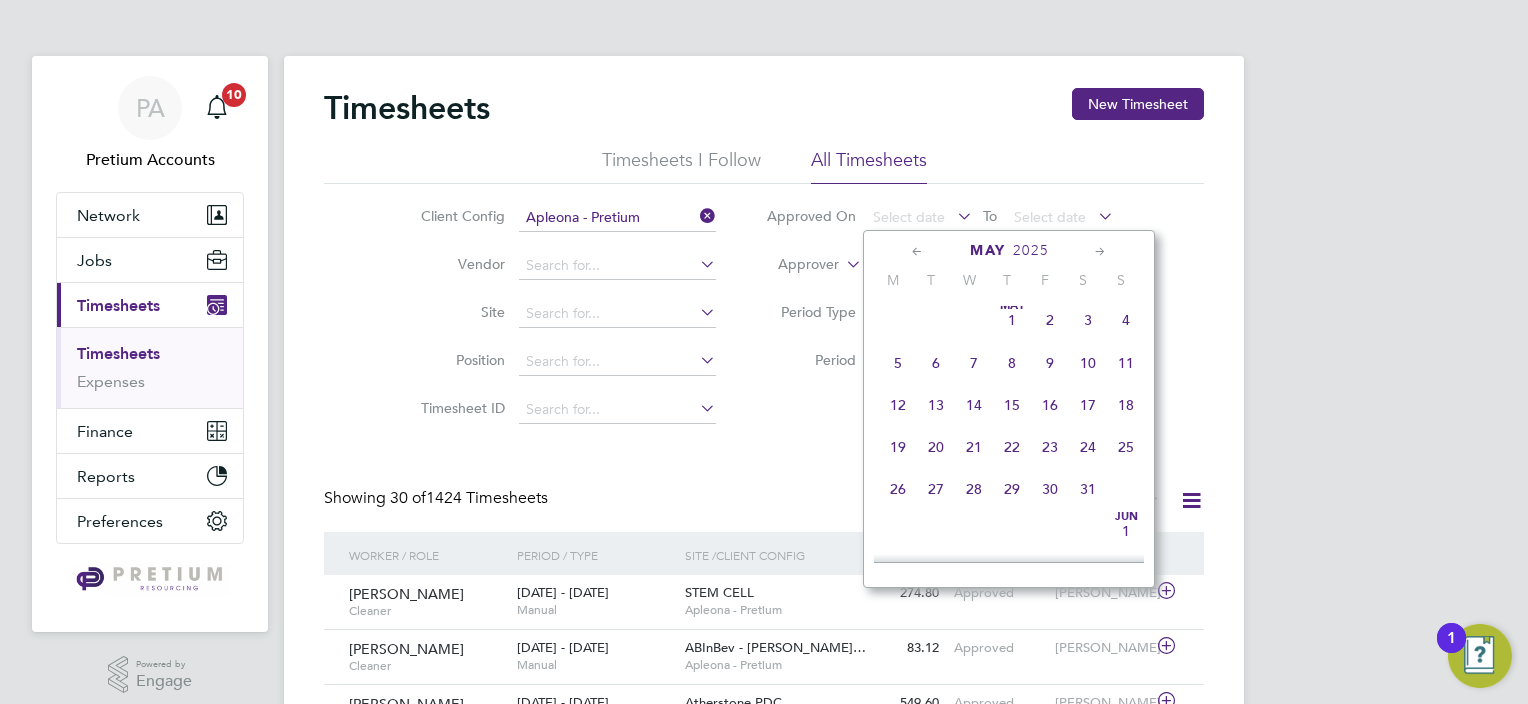 click 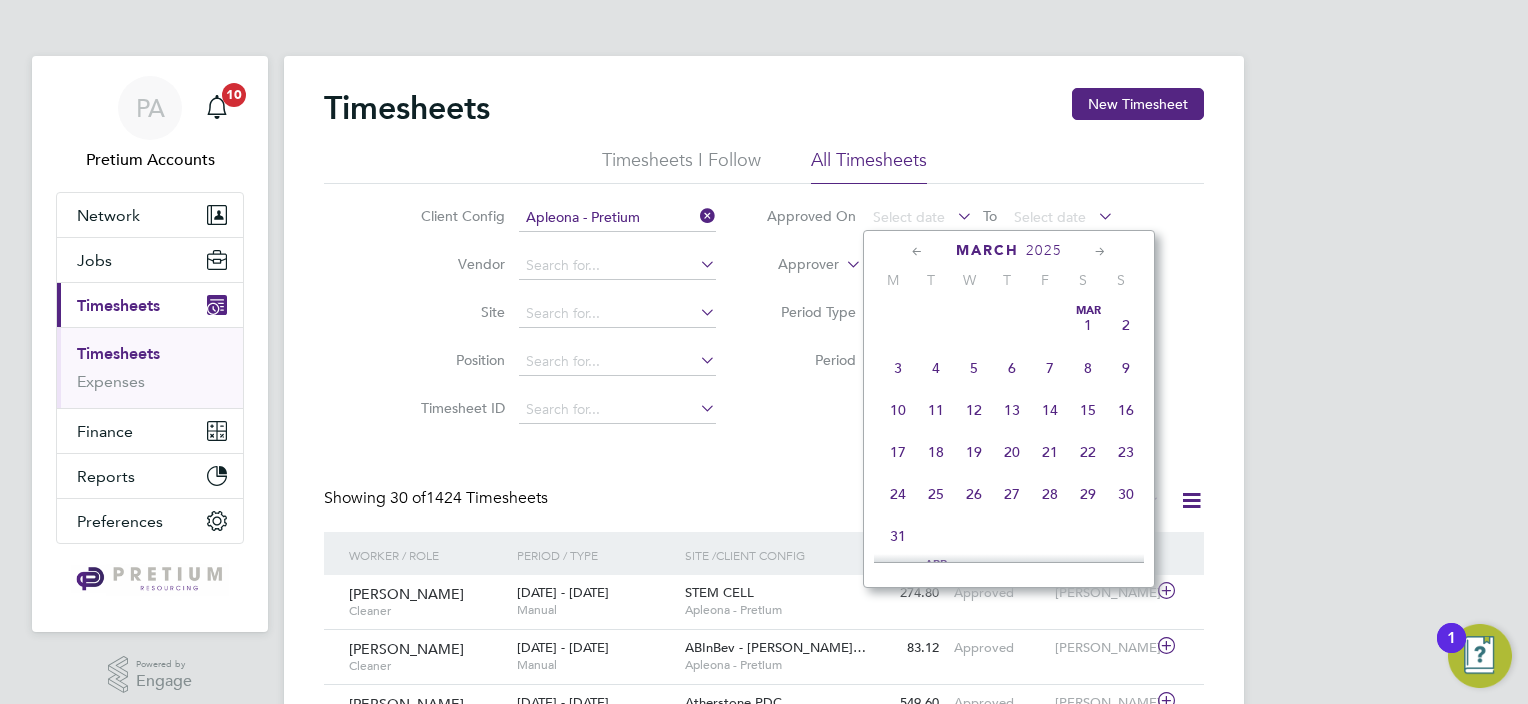 click 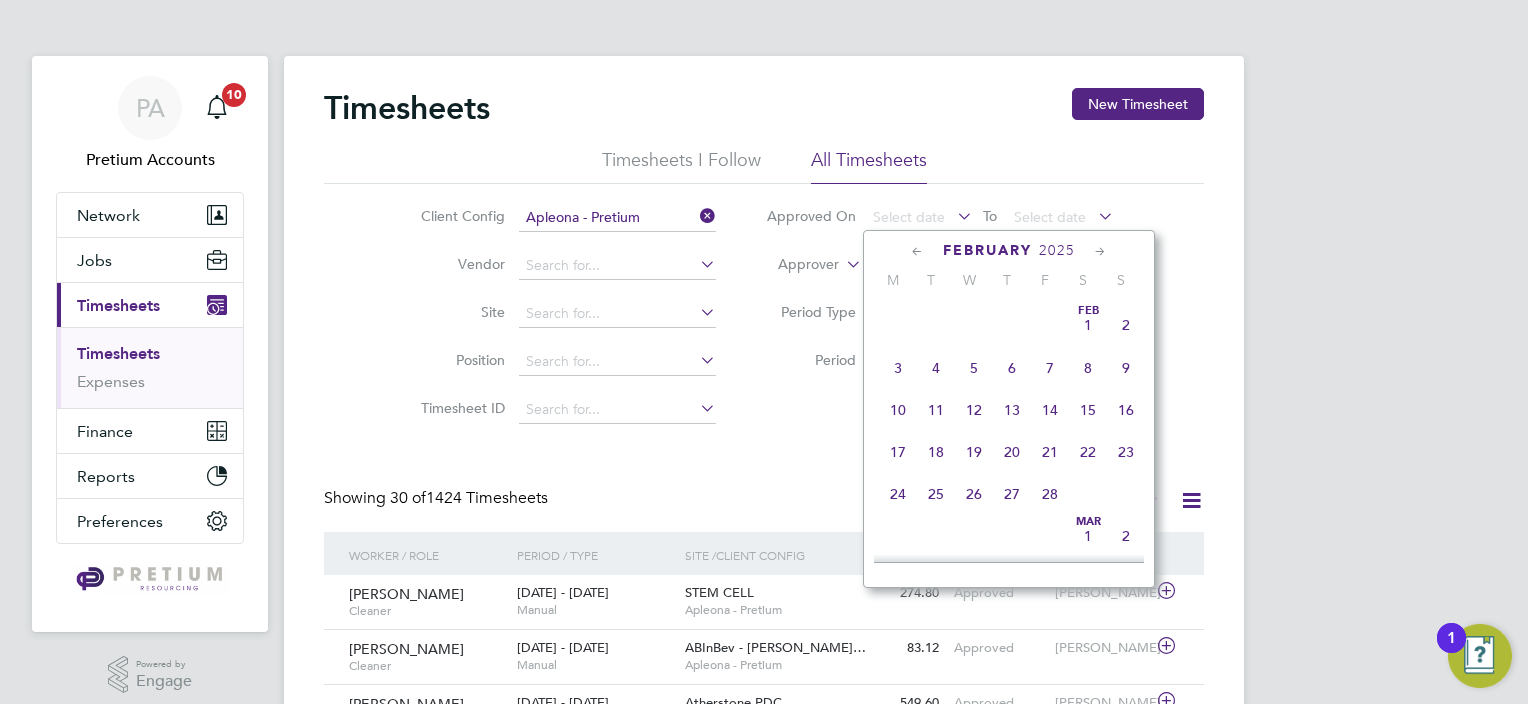 click 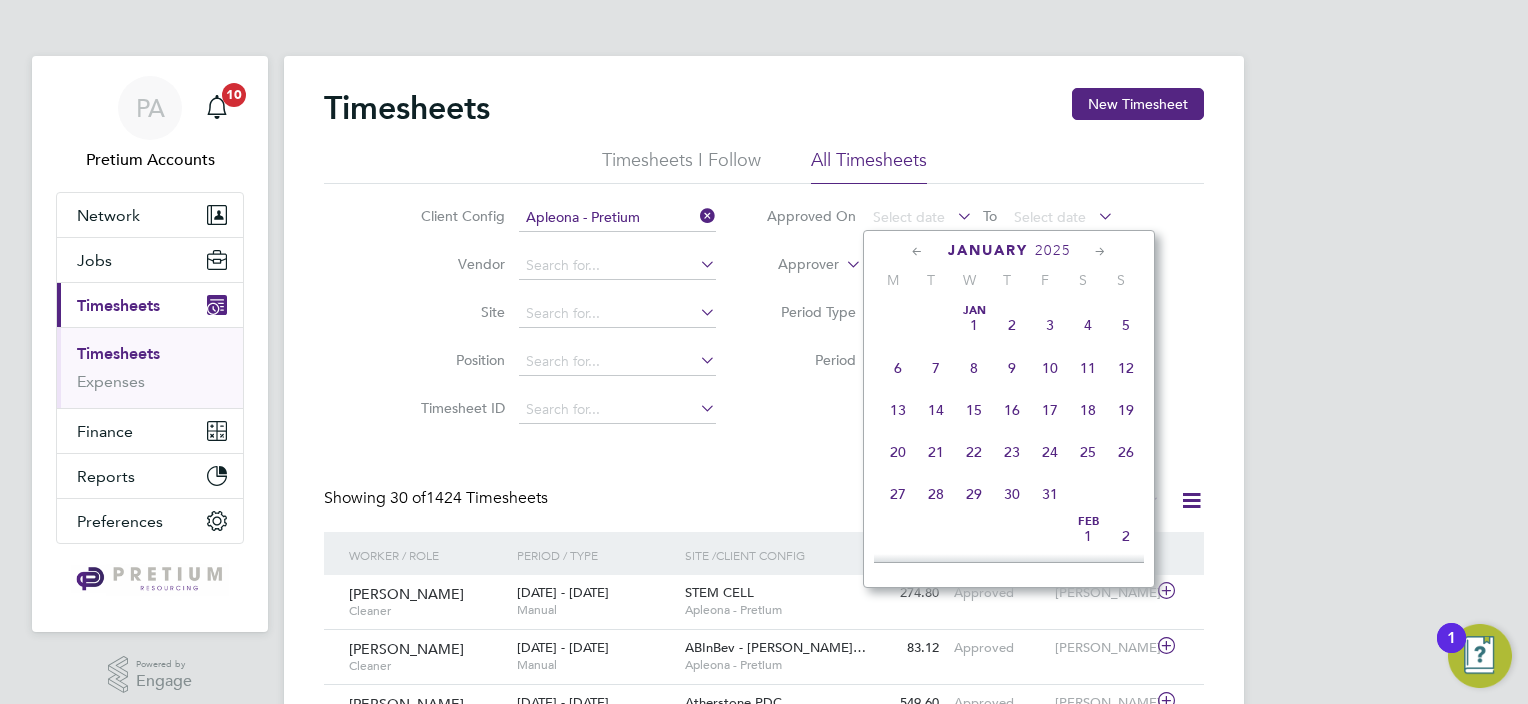 click 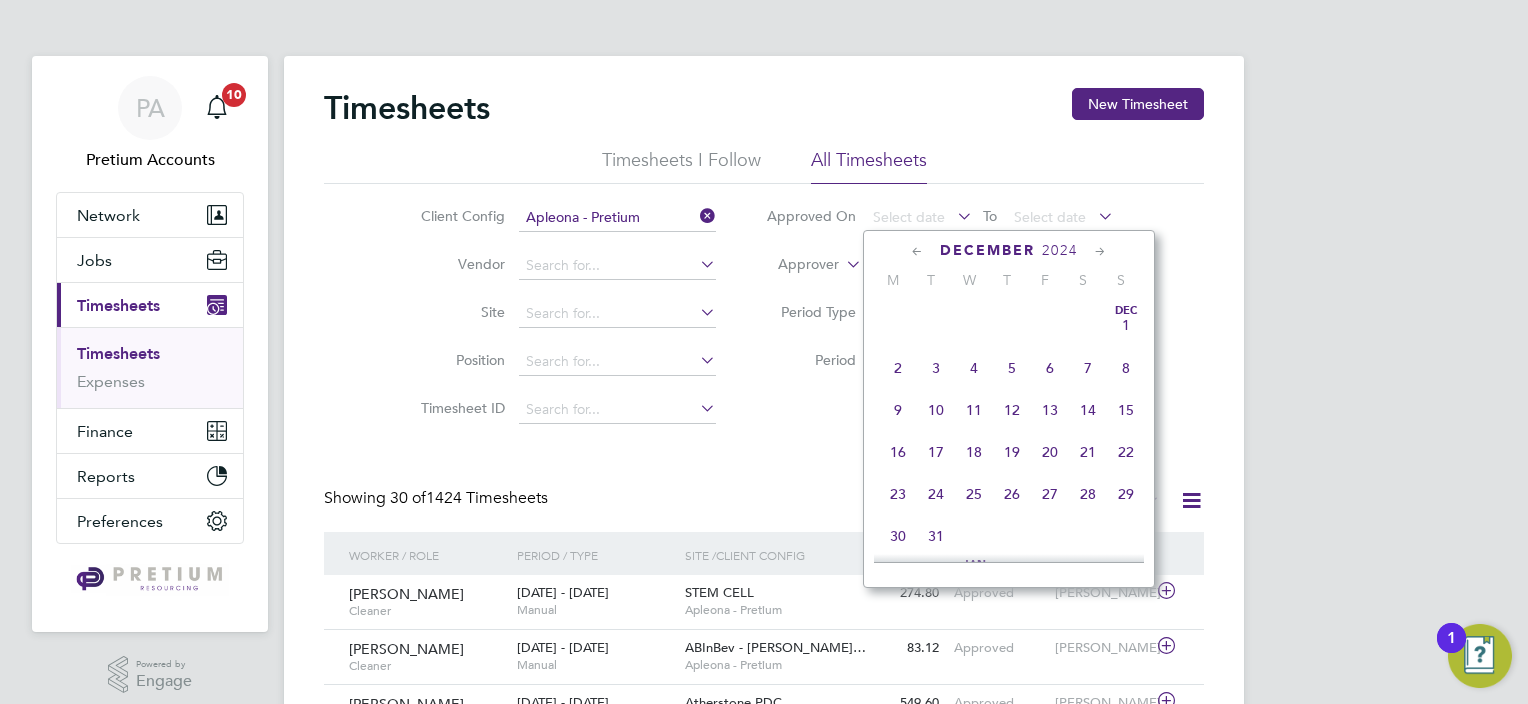 click 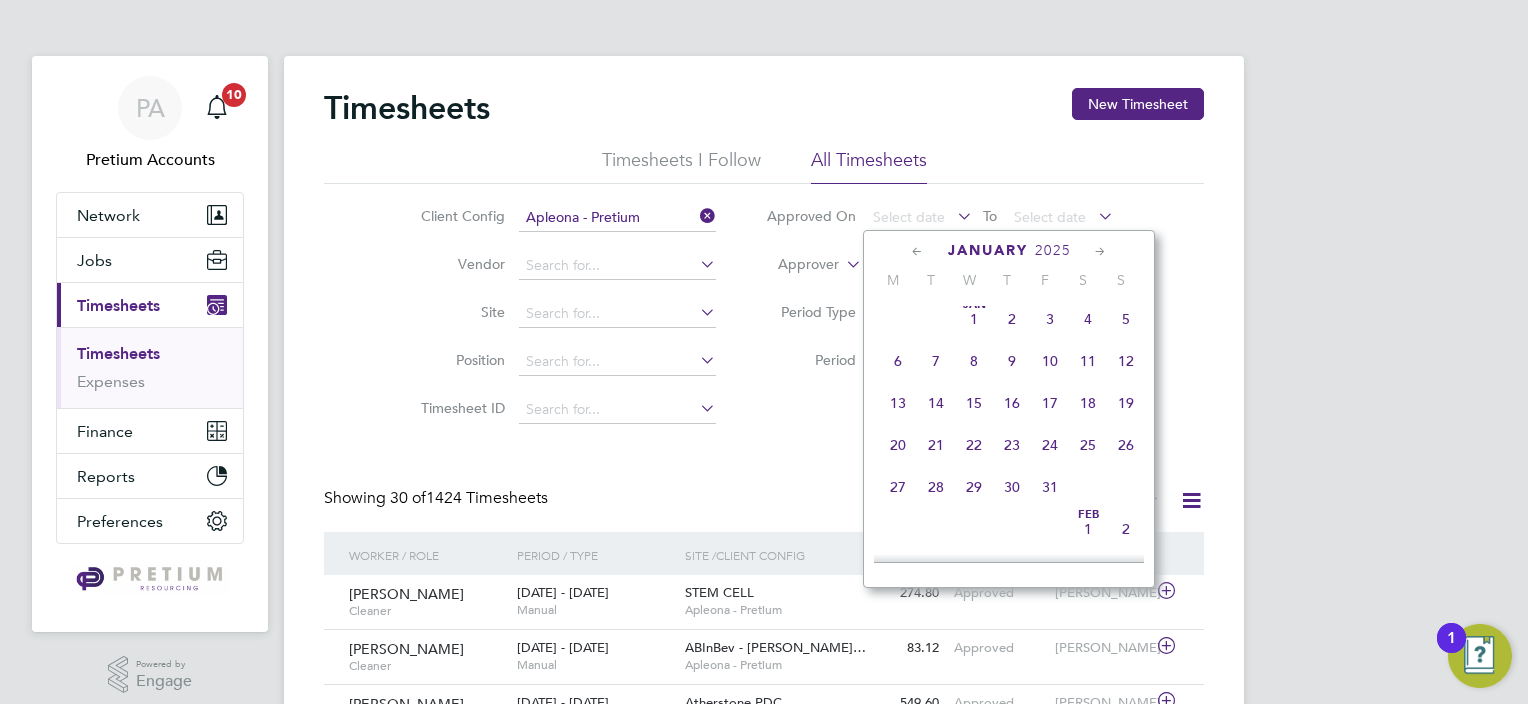 click on "Jan" 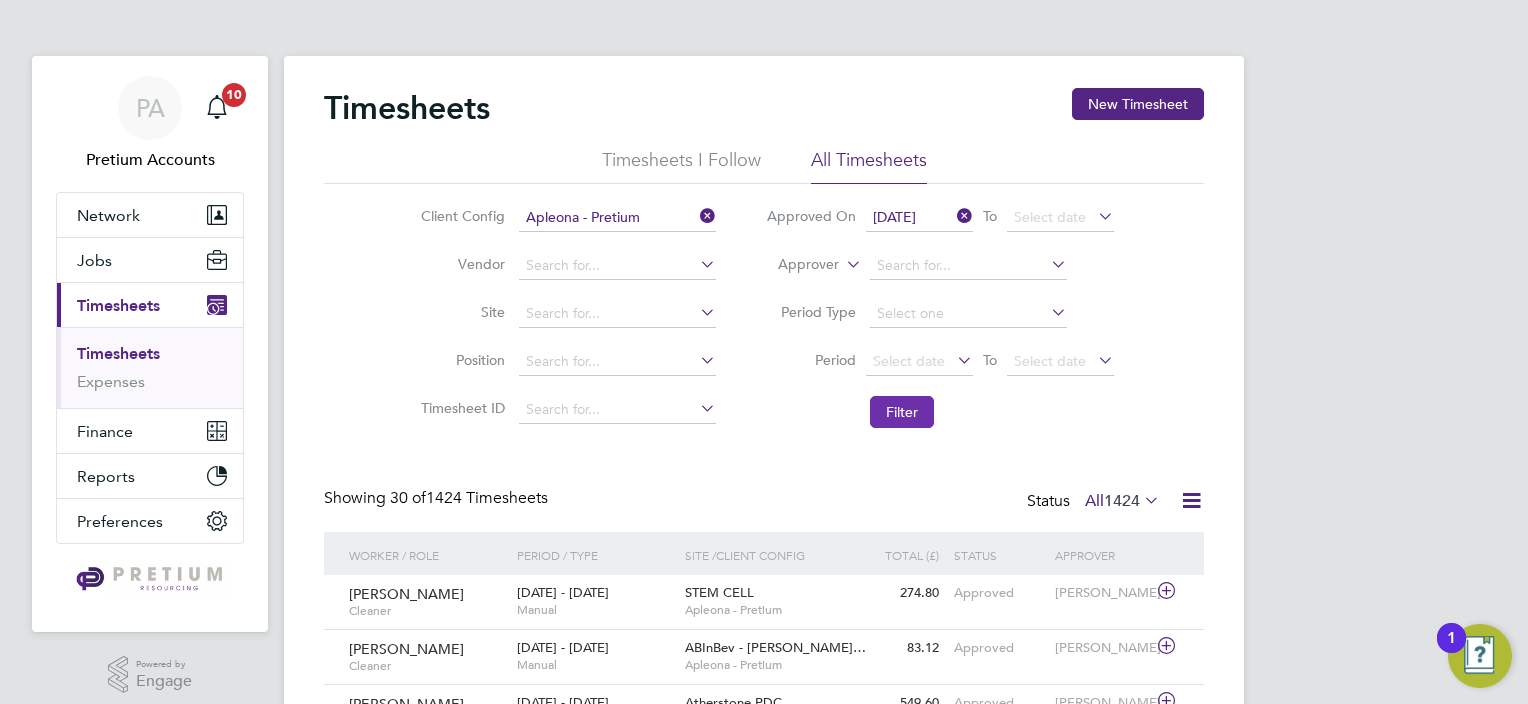 click on "Filter" 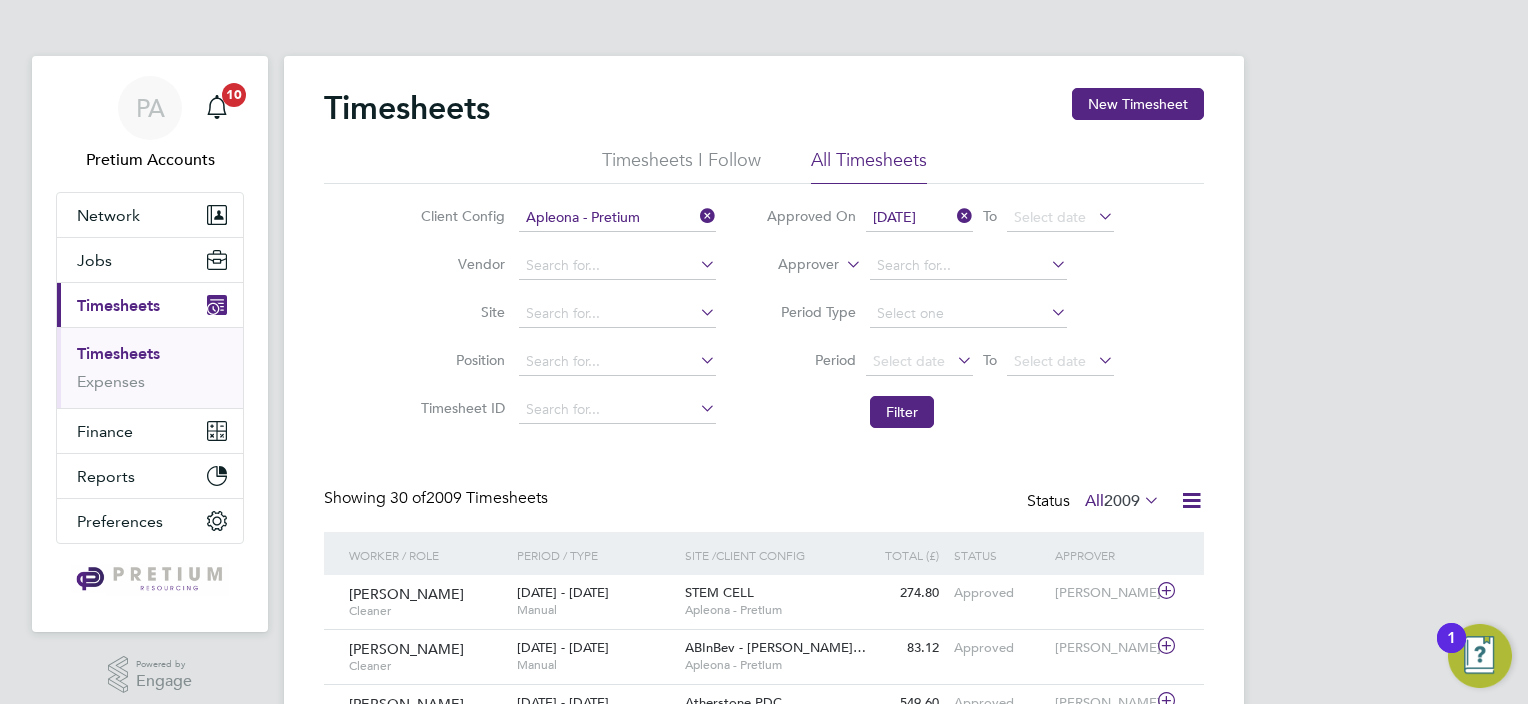 click 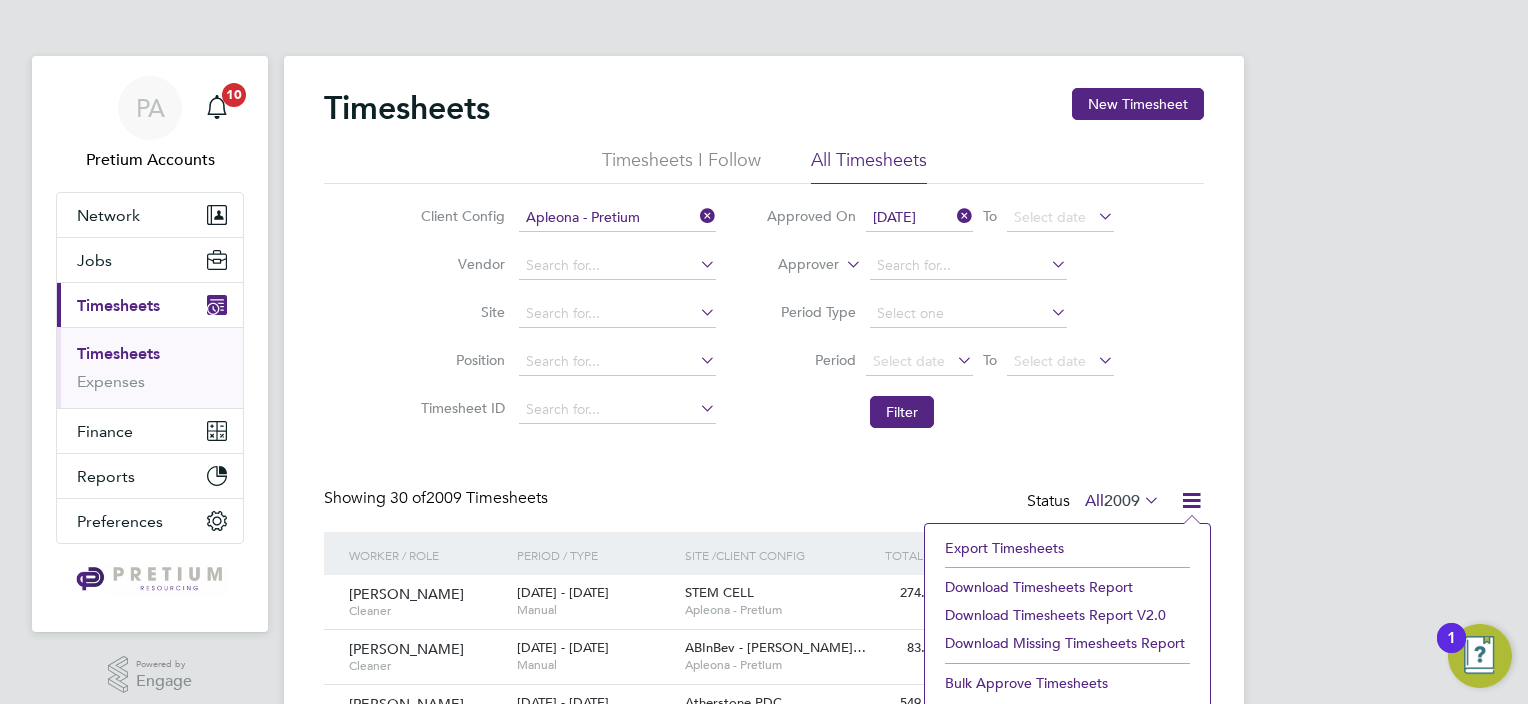 click on "Download Timesheets Report" 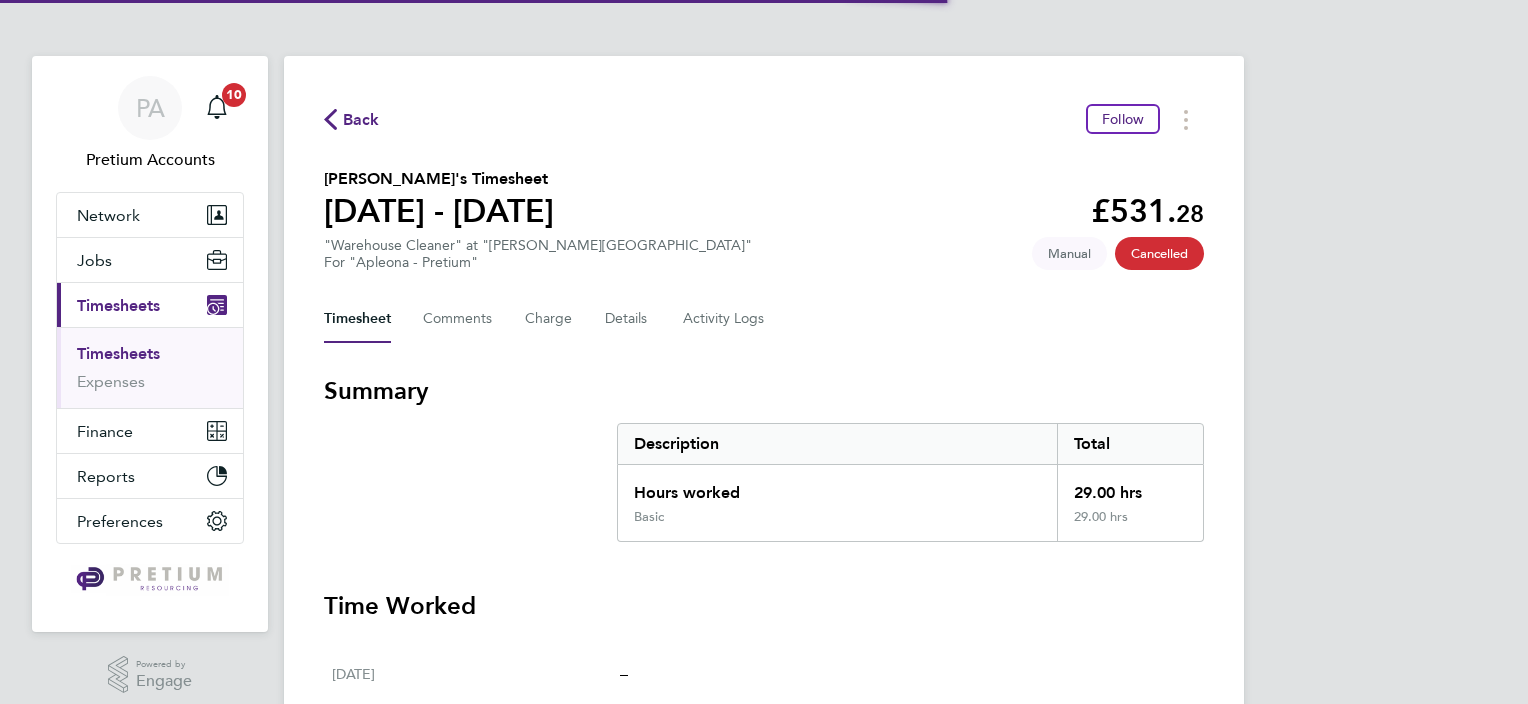 scroll, scrollTop: 0, scrollLeft: 0, axis: both 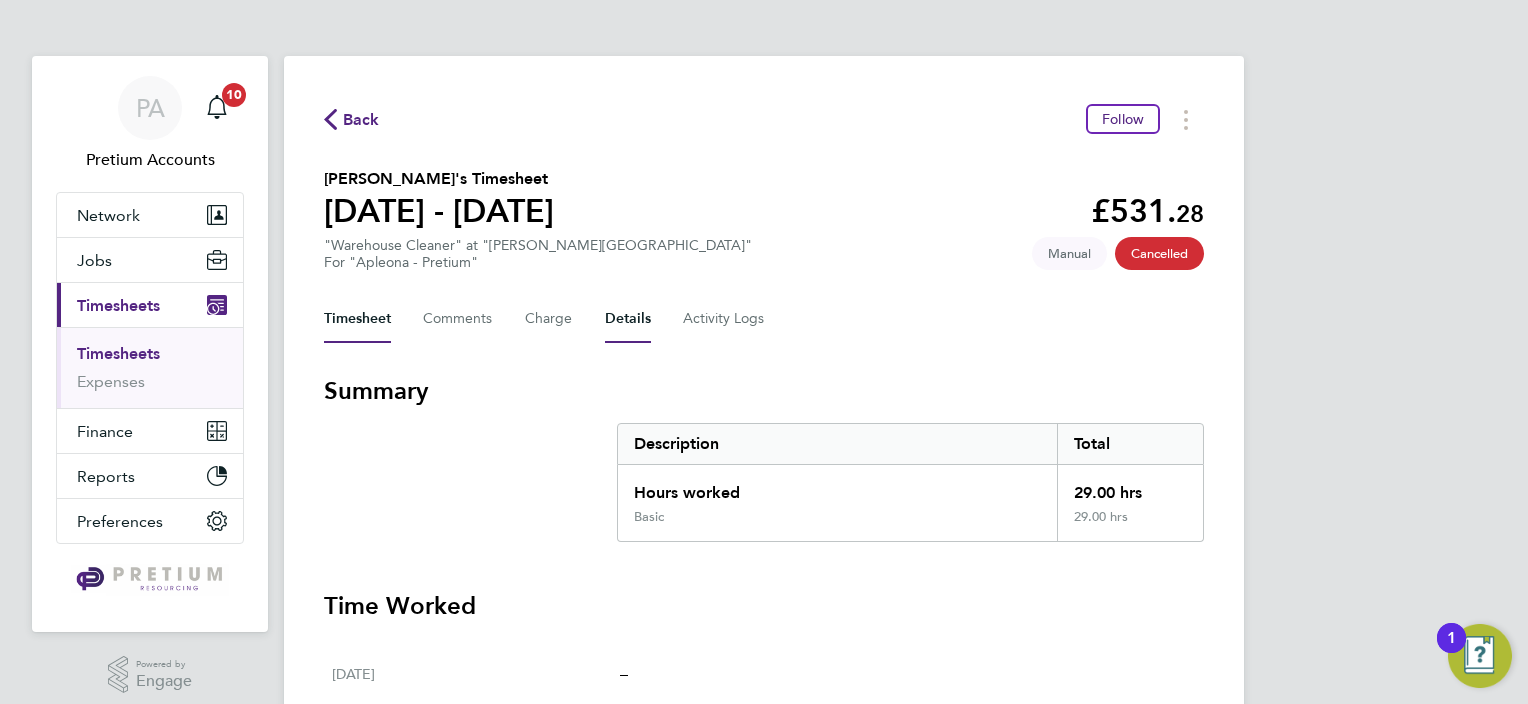 click on "Details" at bounding box center [628, 319] 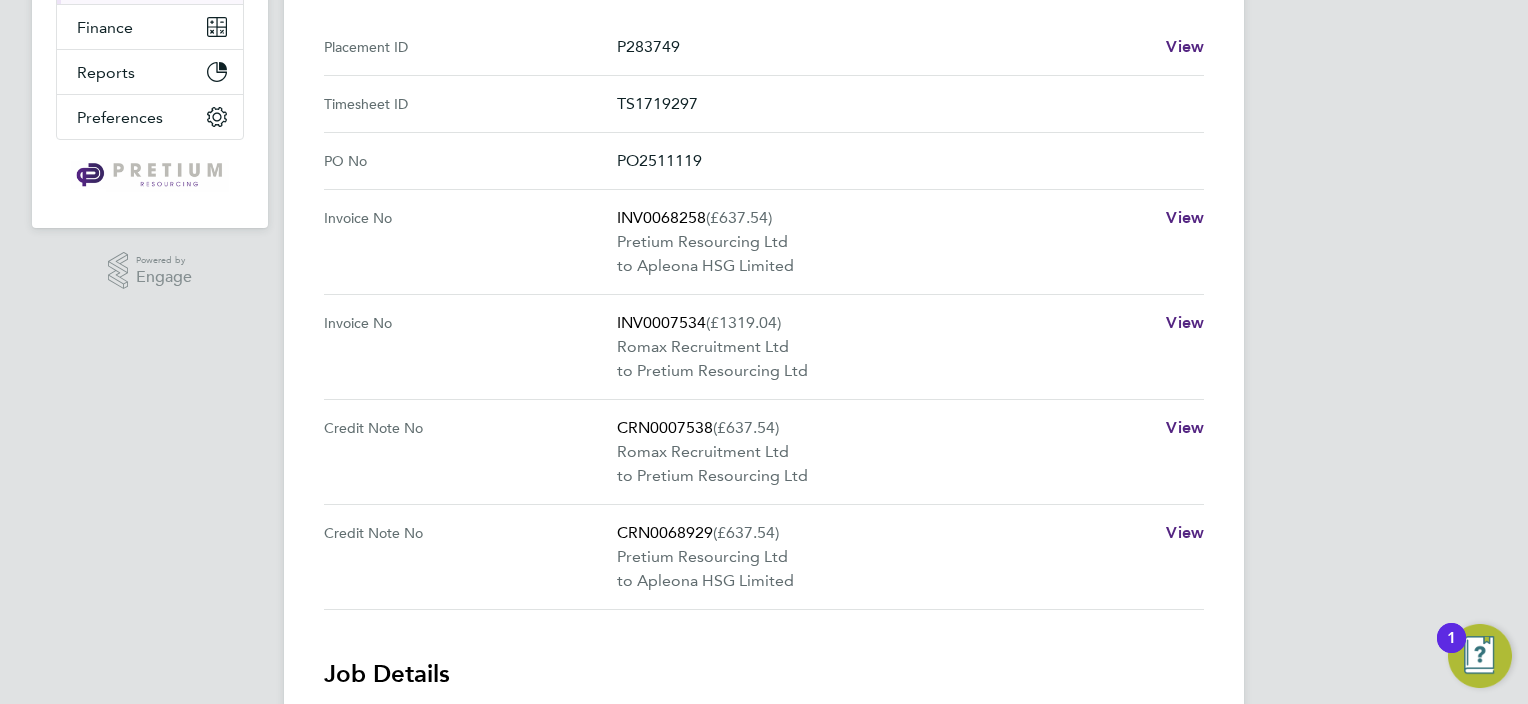 scroll, scrollTop: 100, scrollLeft: 0, axis: vertical 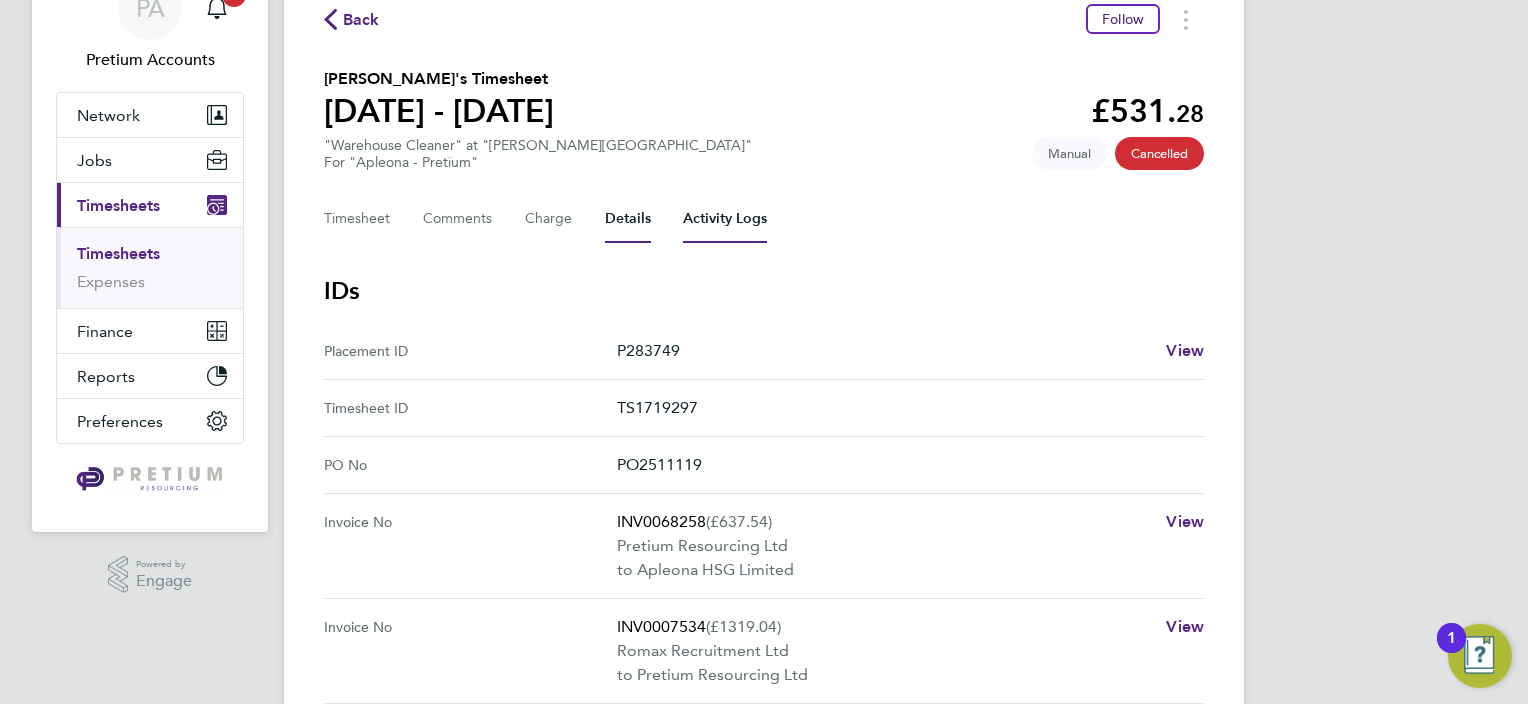click on "Activity Logs" at bounding box center (725, 219) 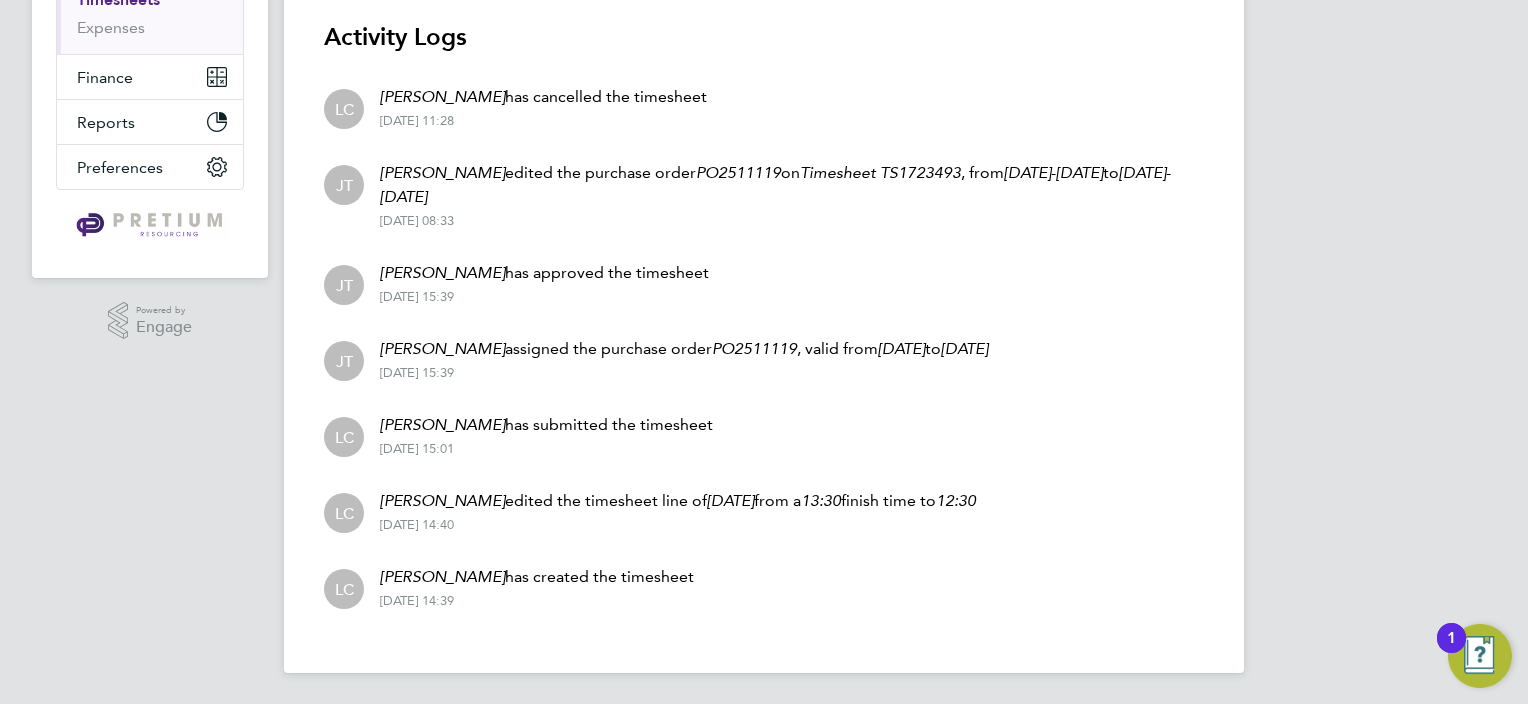 scroll, scrollTop: 0, scrollLeft: 0, axis: both 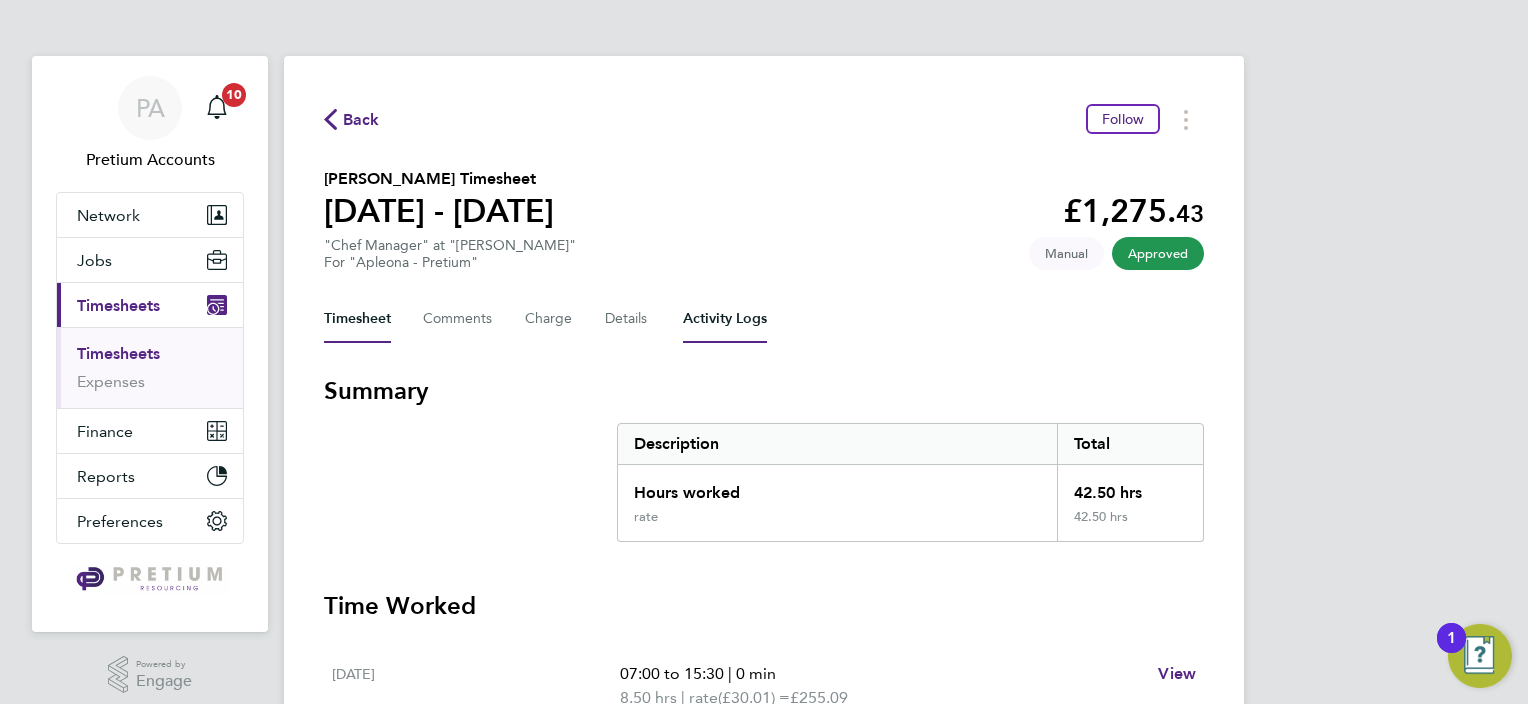 click on "Activity Logs" at bounding box center (725, 319) 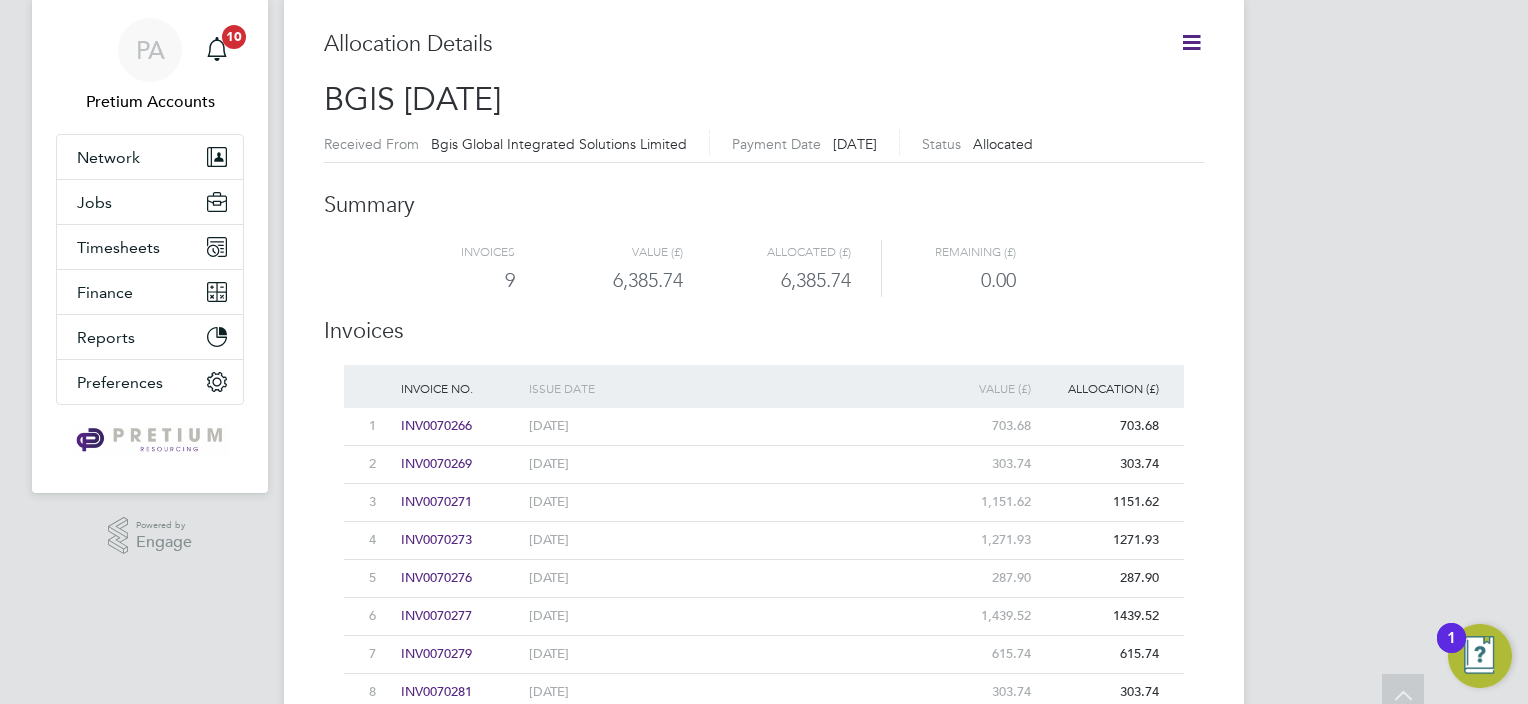 scroll, scrollTop: 0, scrollLeft: 0, axis: both 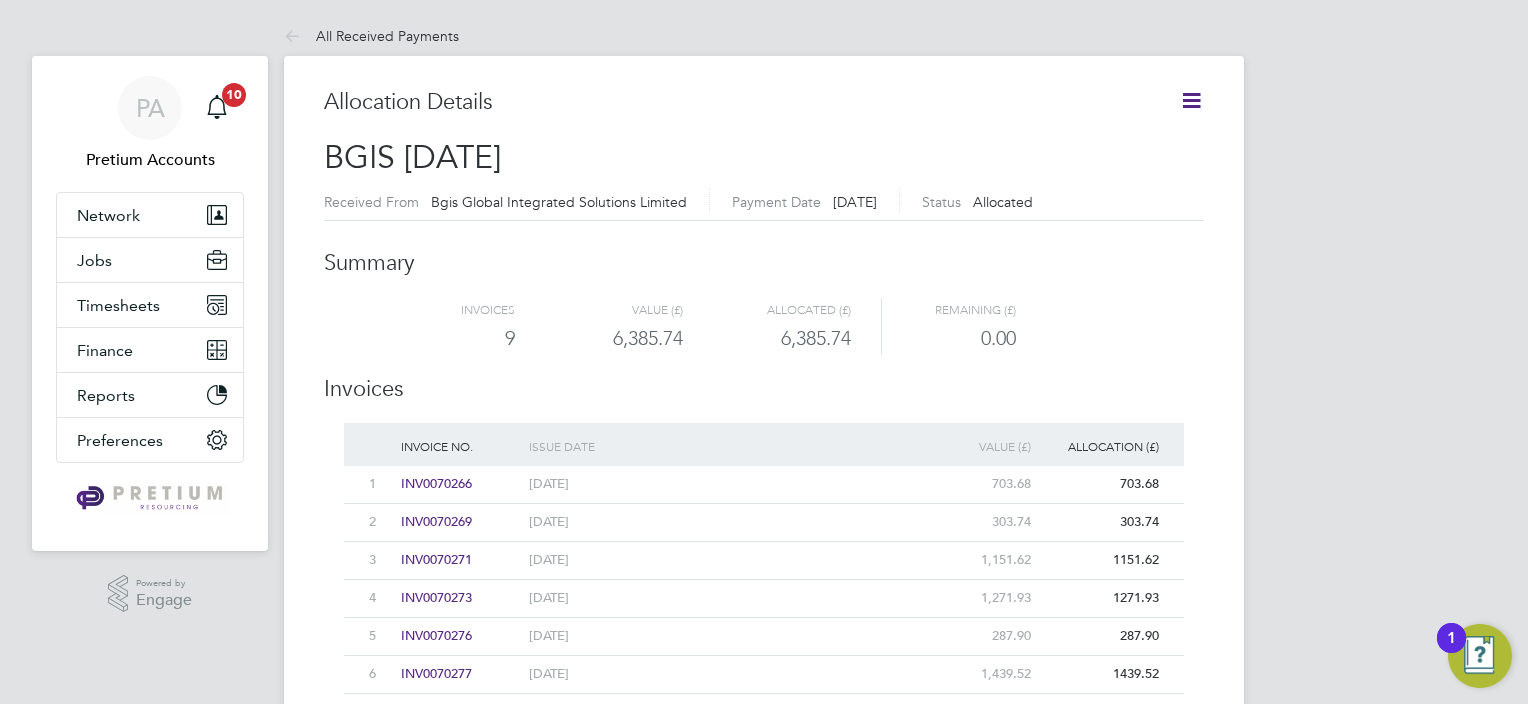 click 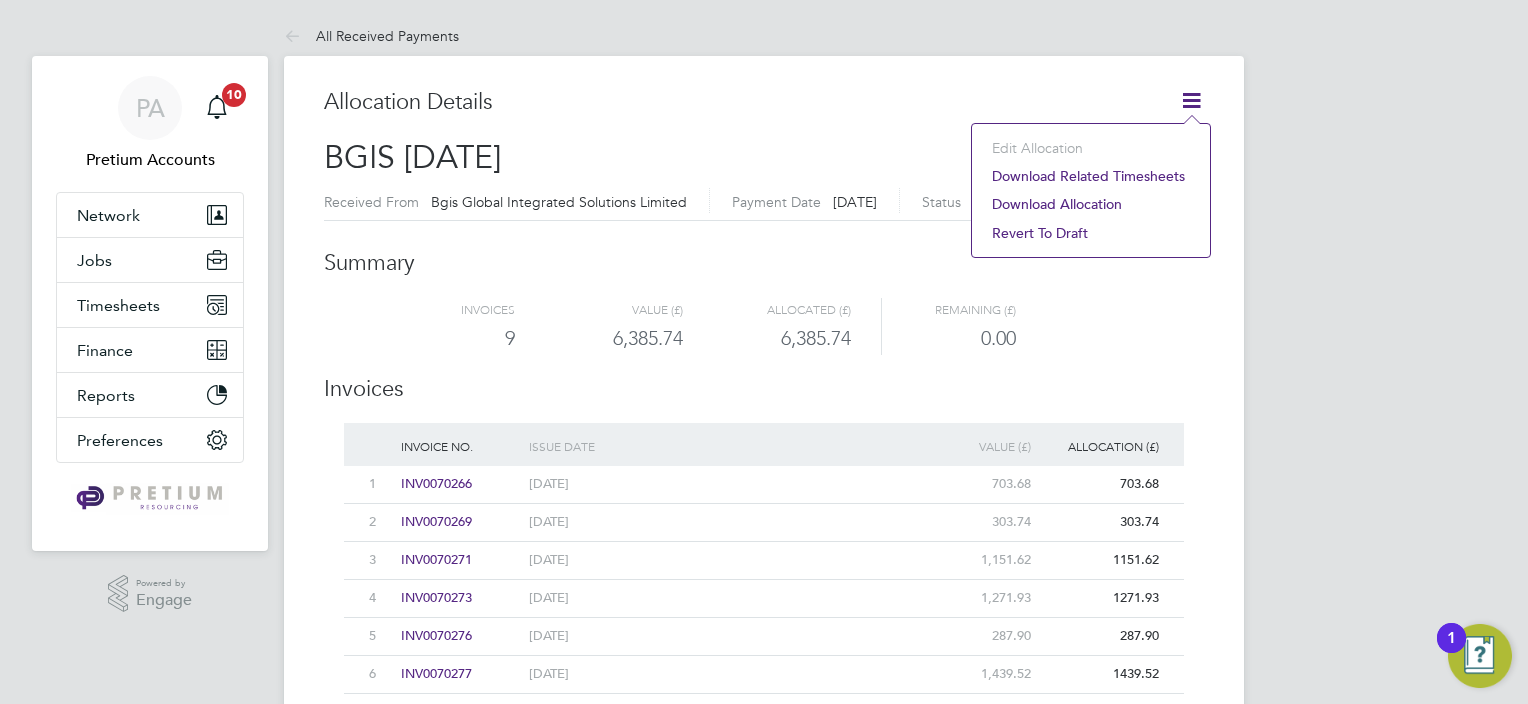 click on "Download related timesheets" 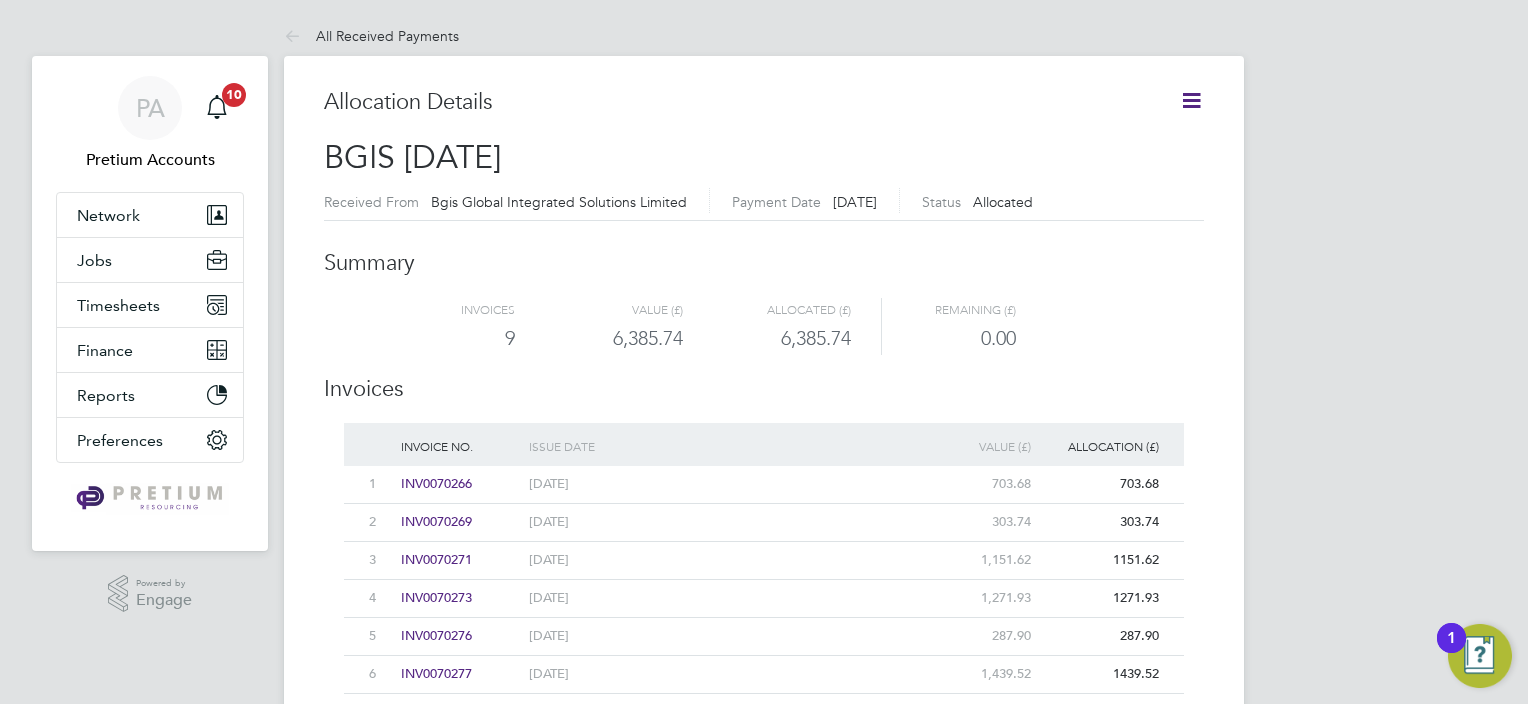 click on "Invoices" 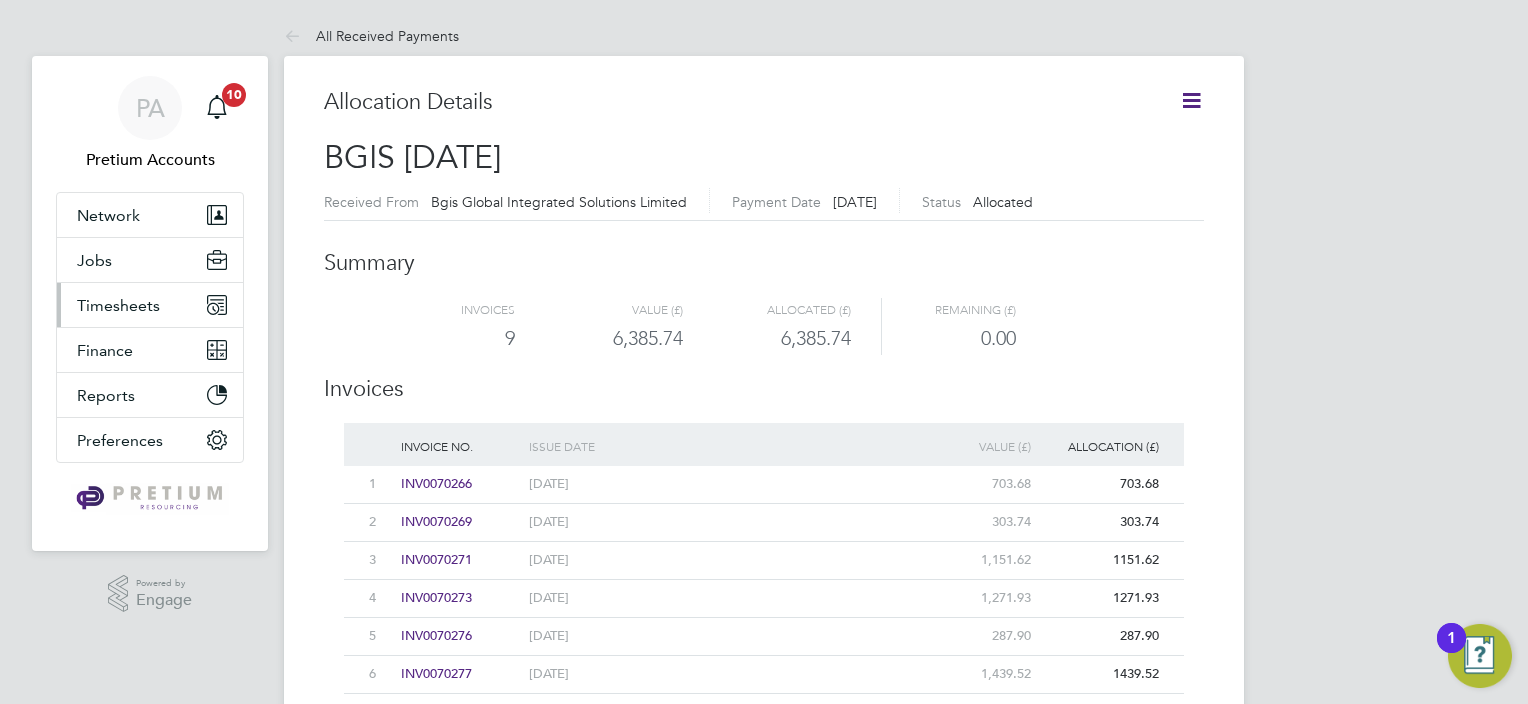 click on "Timesheets" at bounding box center (118, 305) 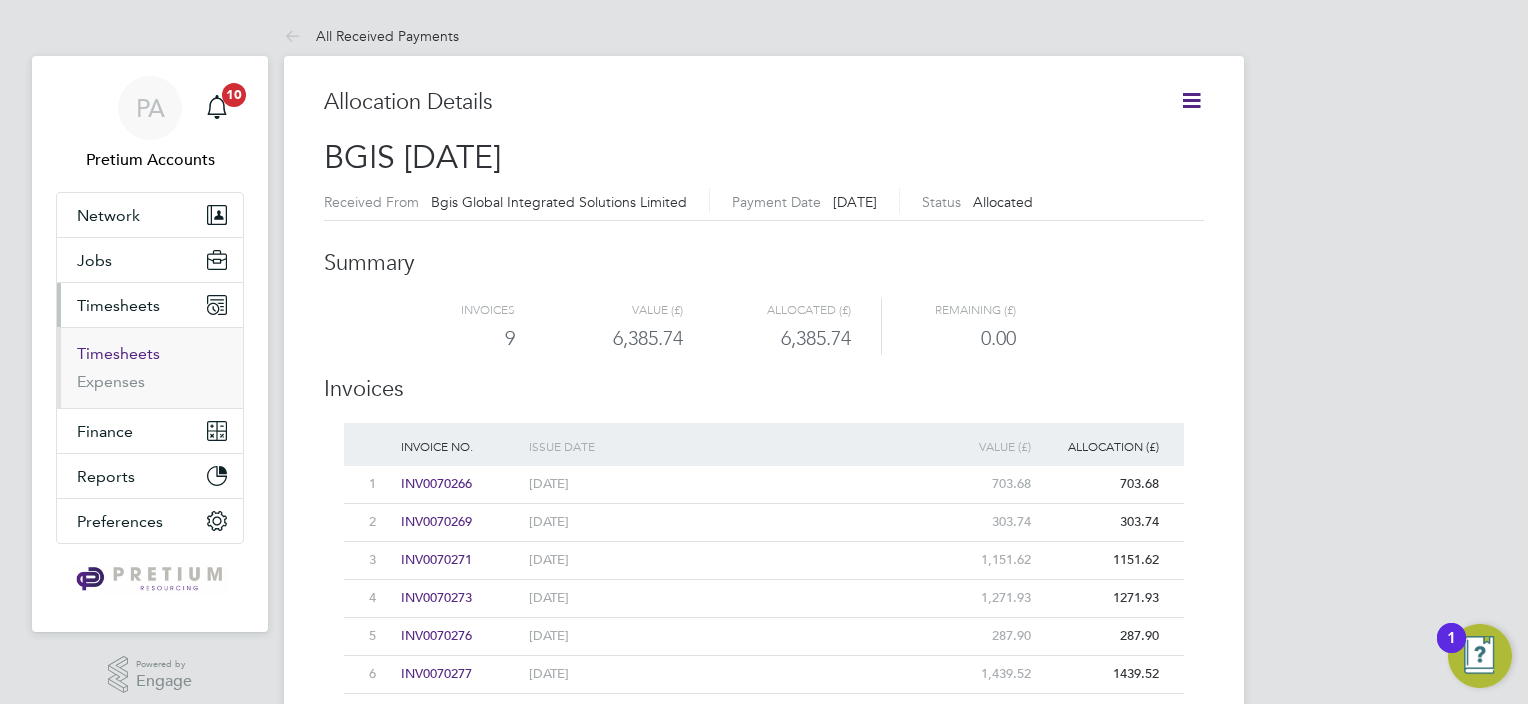 drag, startPoint x: 117, startPoint y: 359, endPoint x: 280, endPoint y: 156, distance: 260.34207 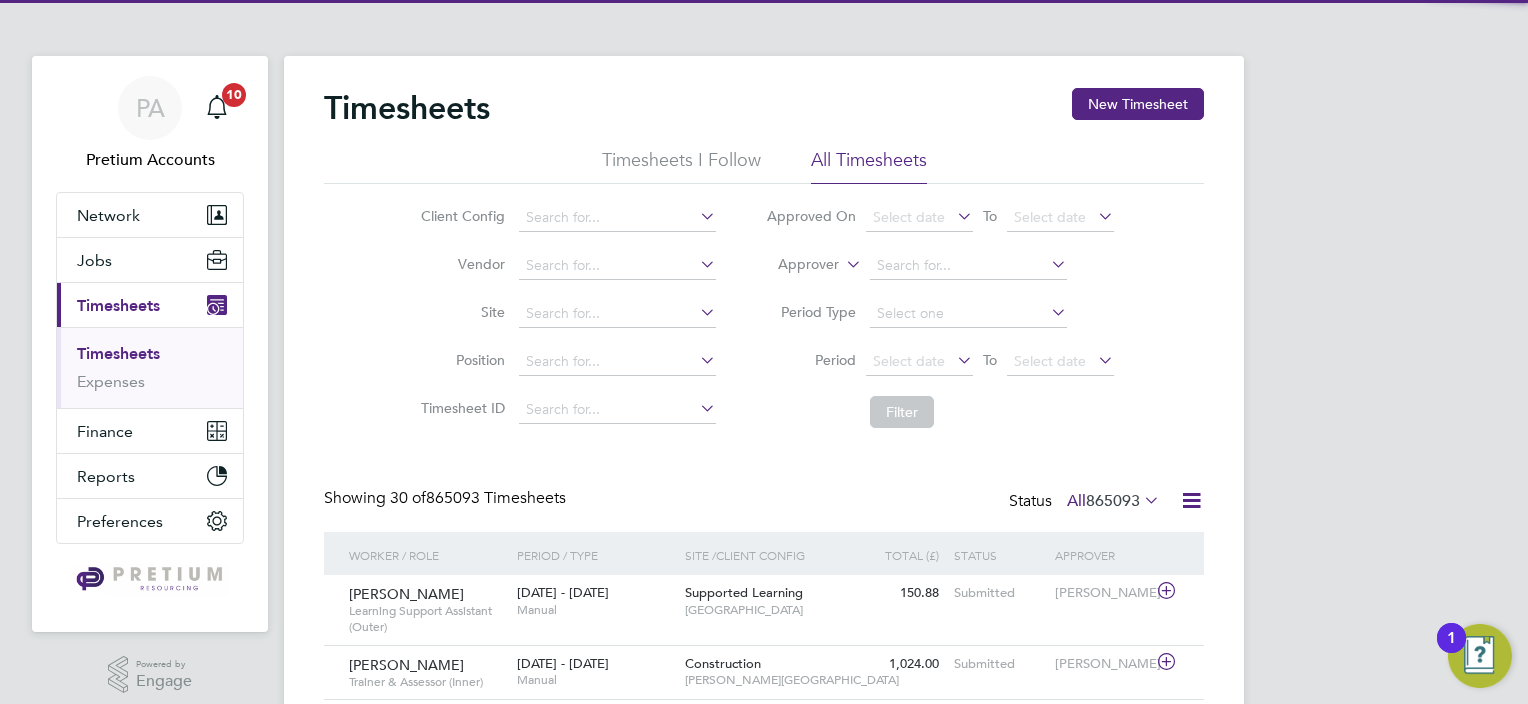 scroll, scrollTop: 9, scrollLeft: 10, axis: both 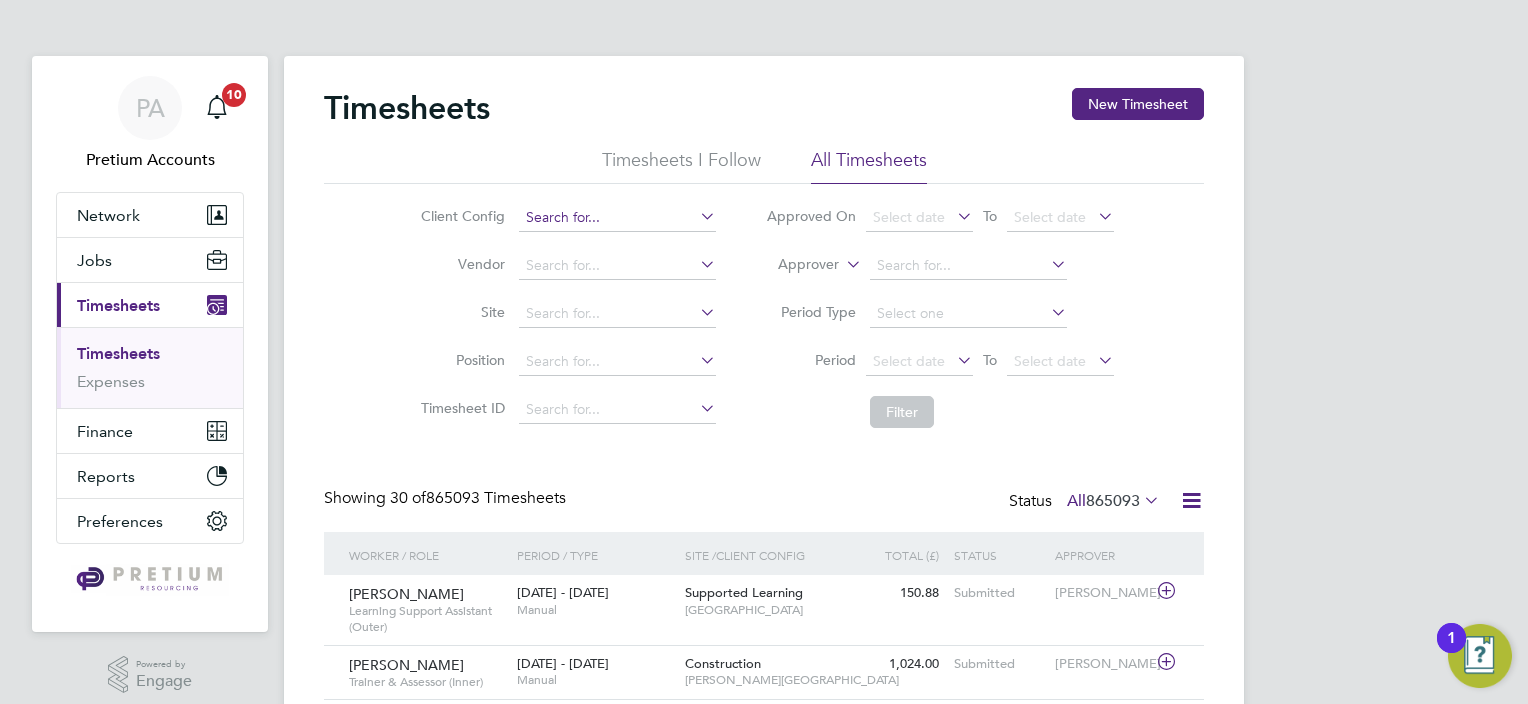 click 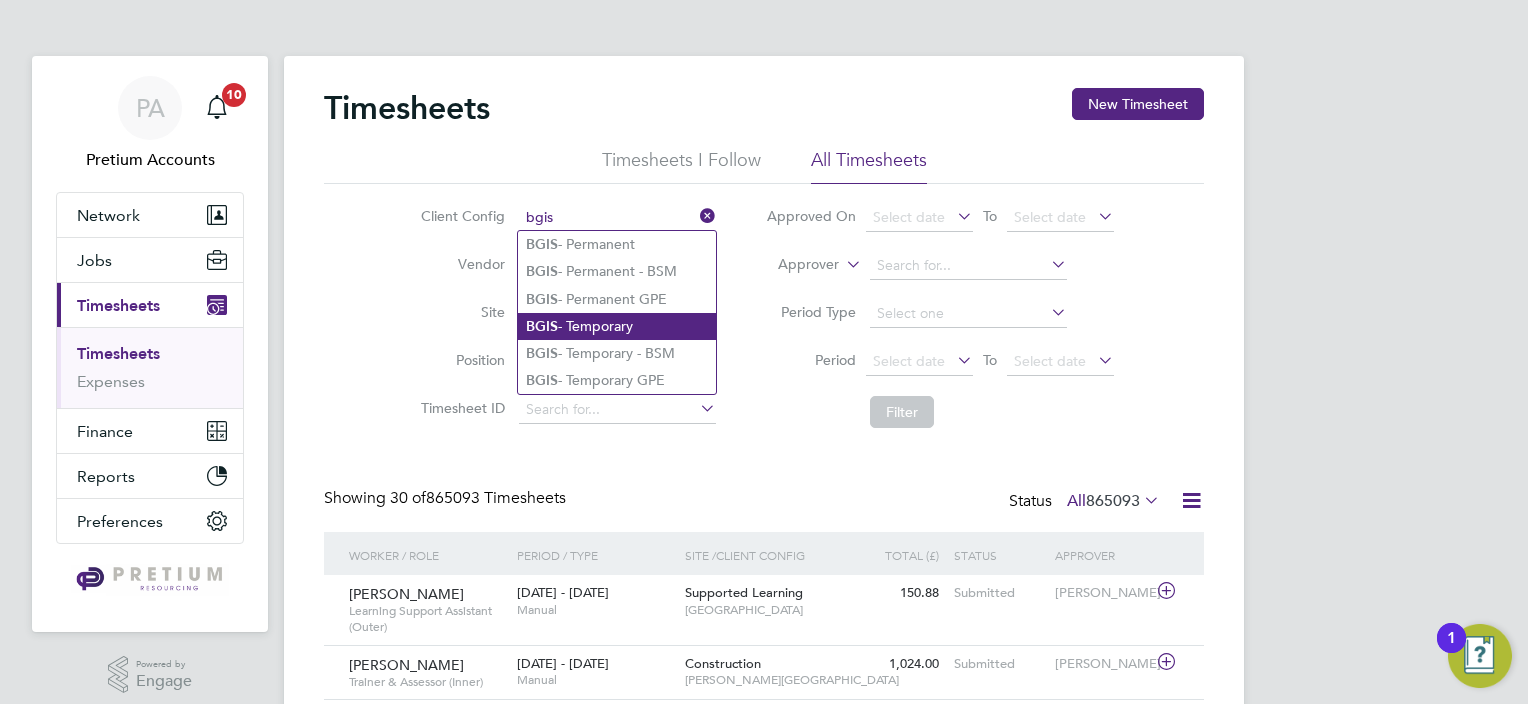 click on "BGIS  - Temporary" 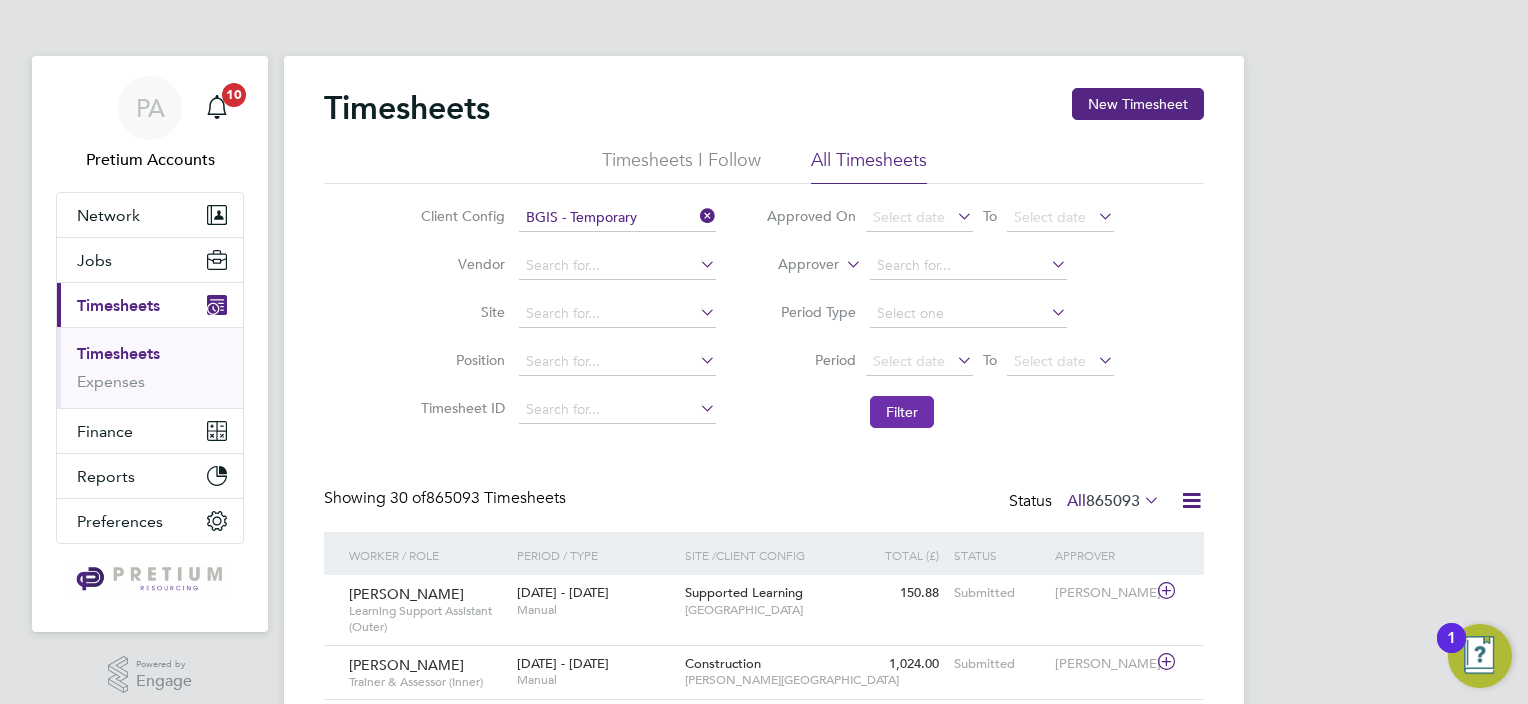 click on "Filter" 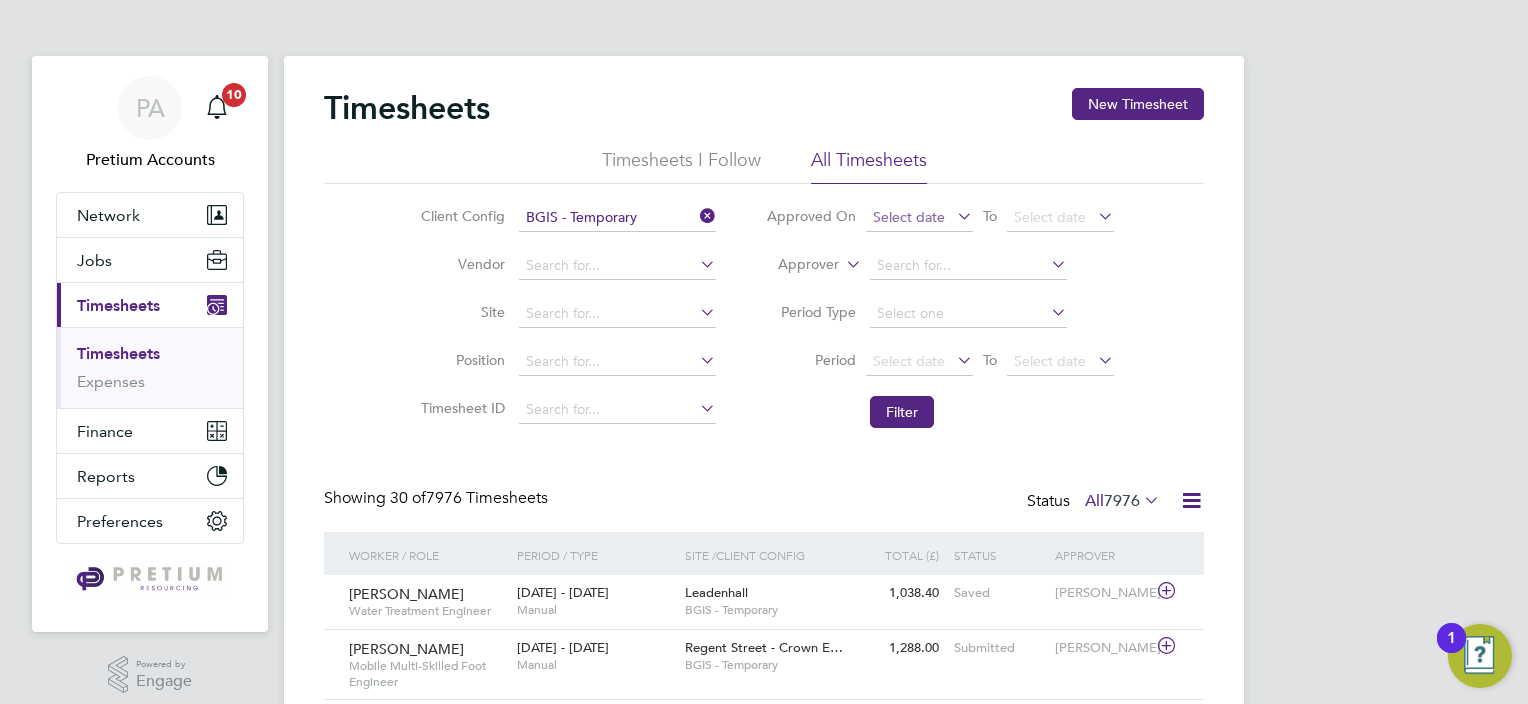 click on "Select date" 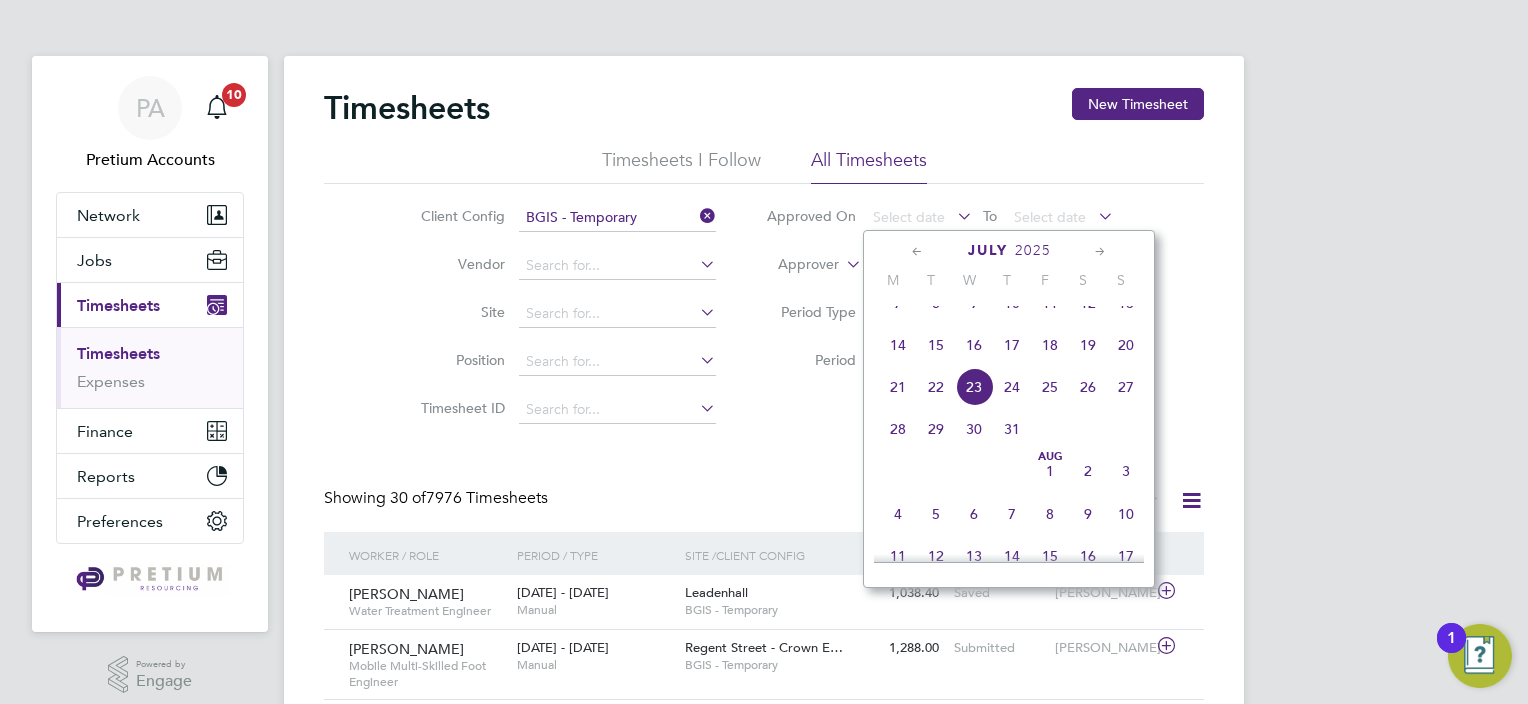 click 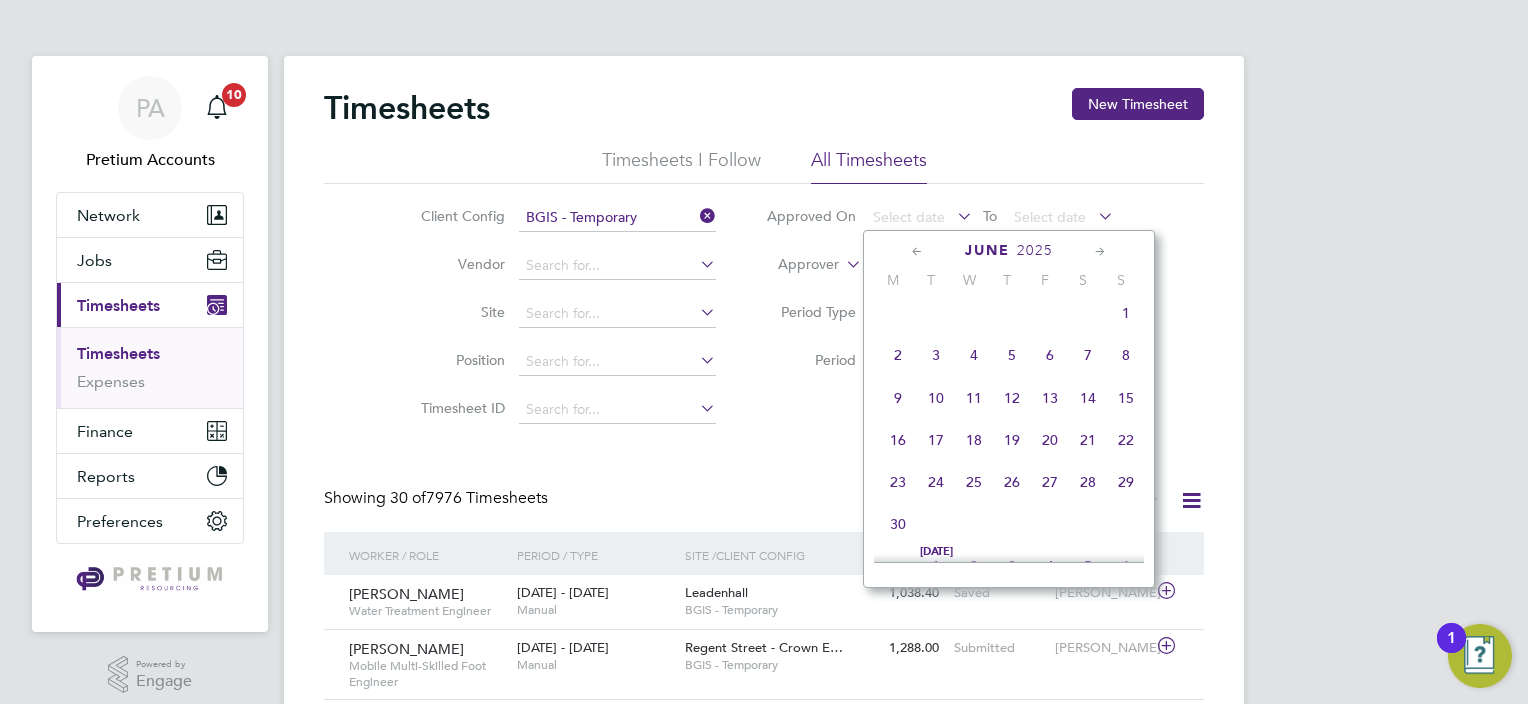 click 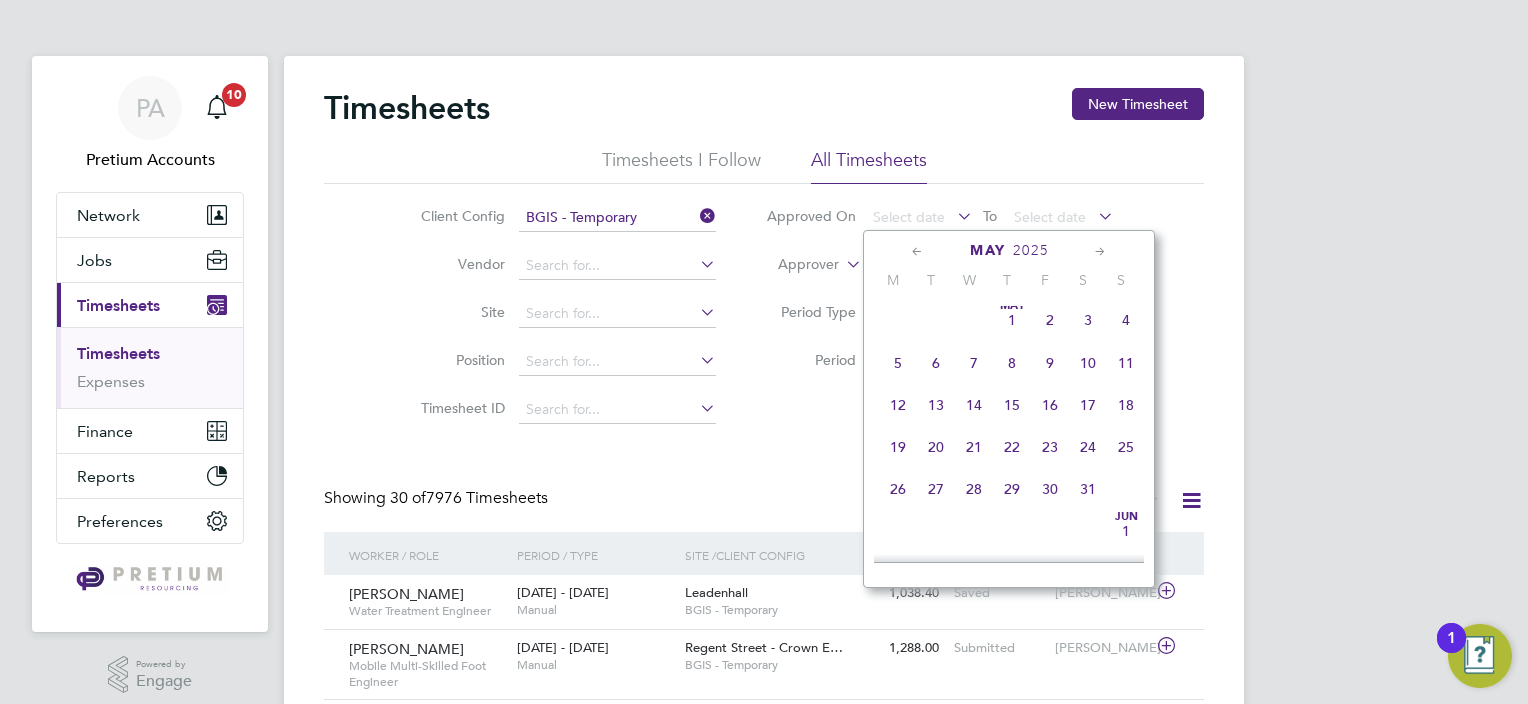 click 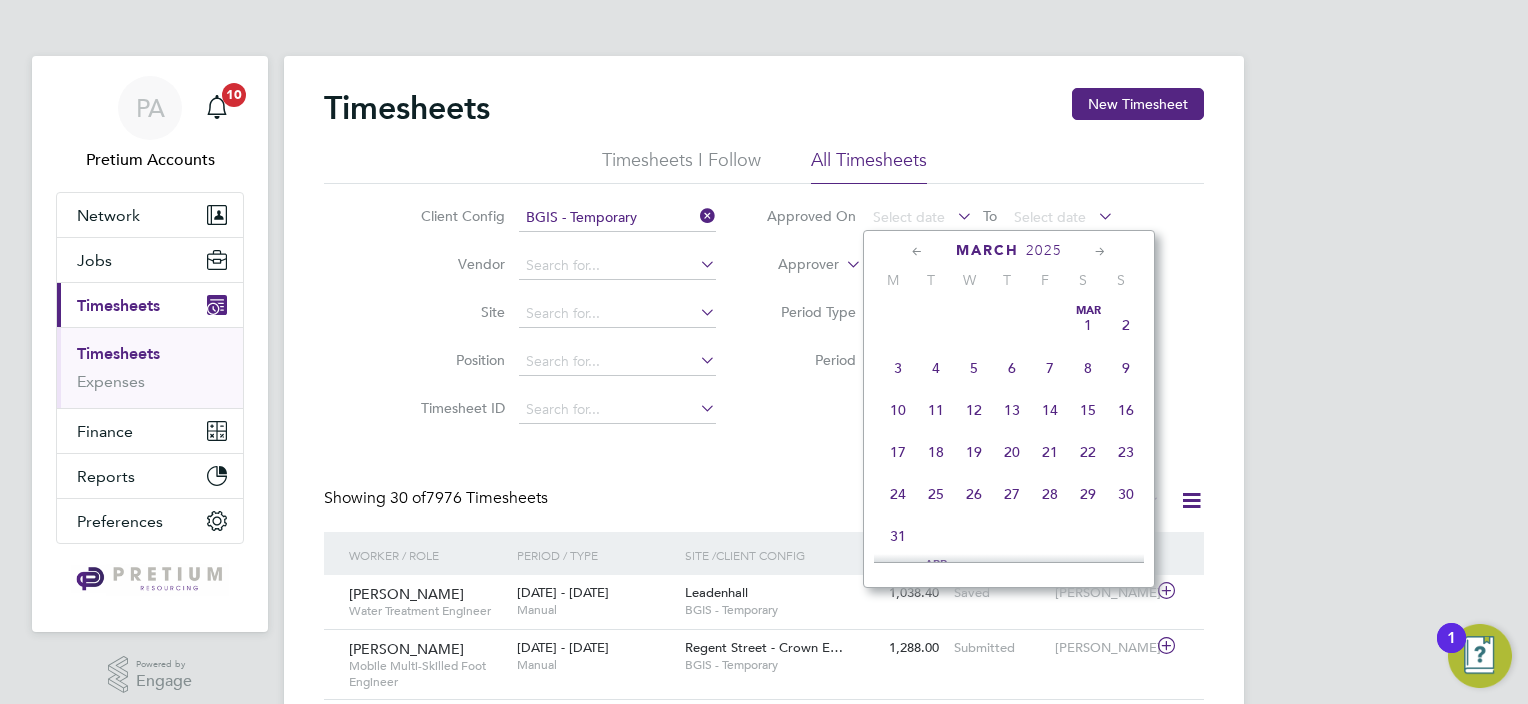 click 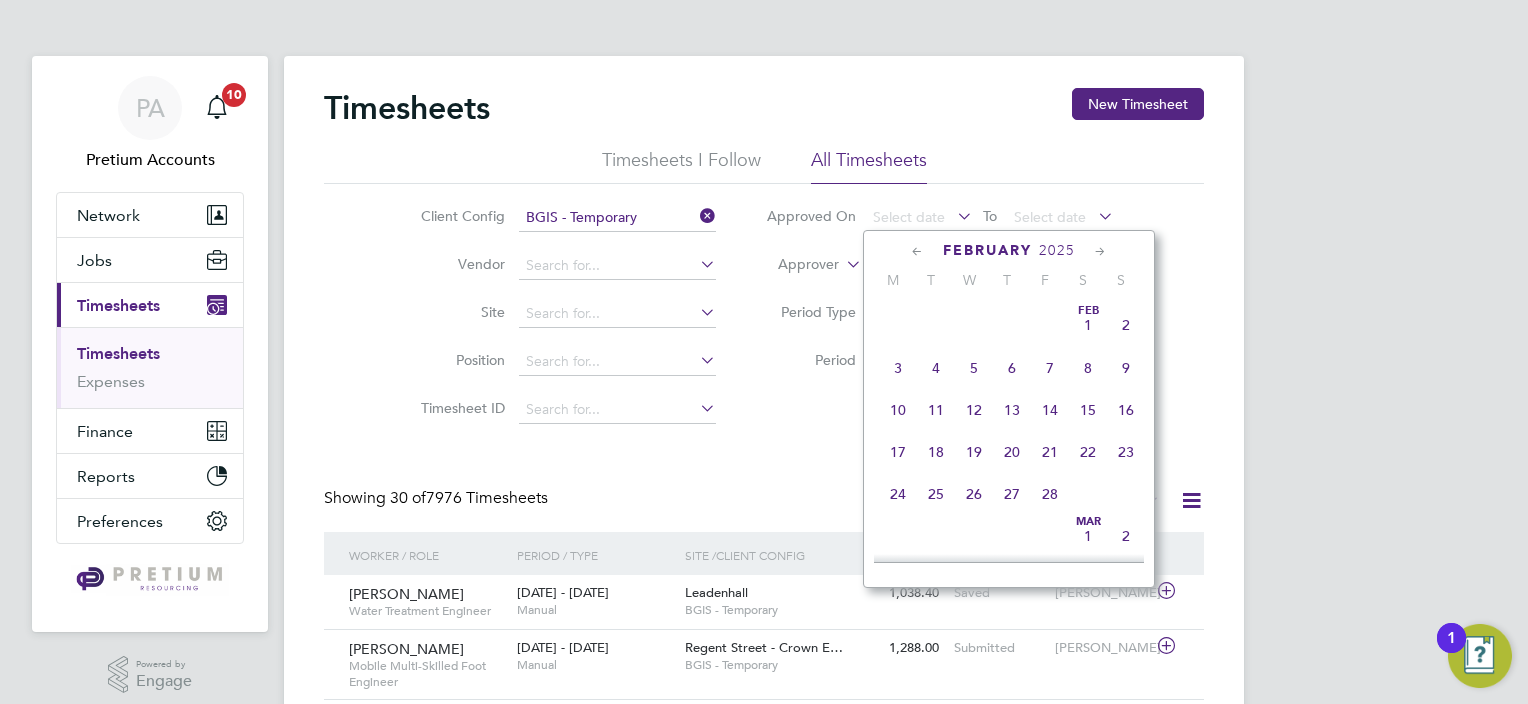 click 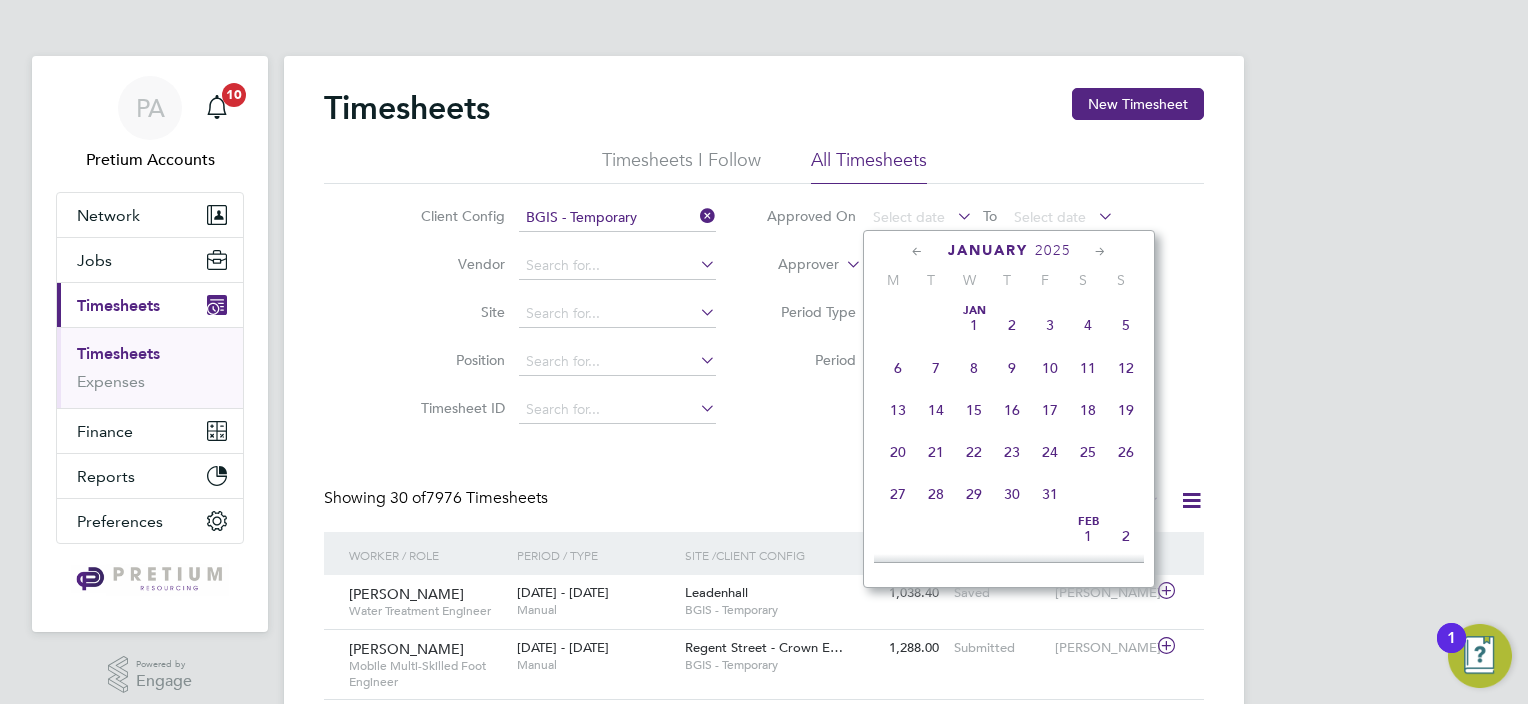 click on "[DATE]" 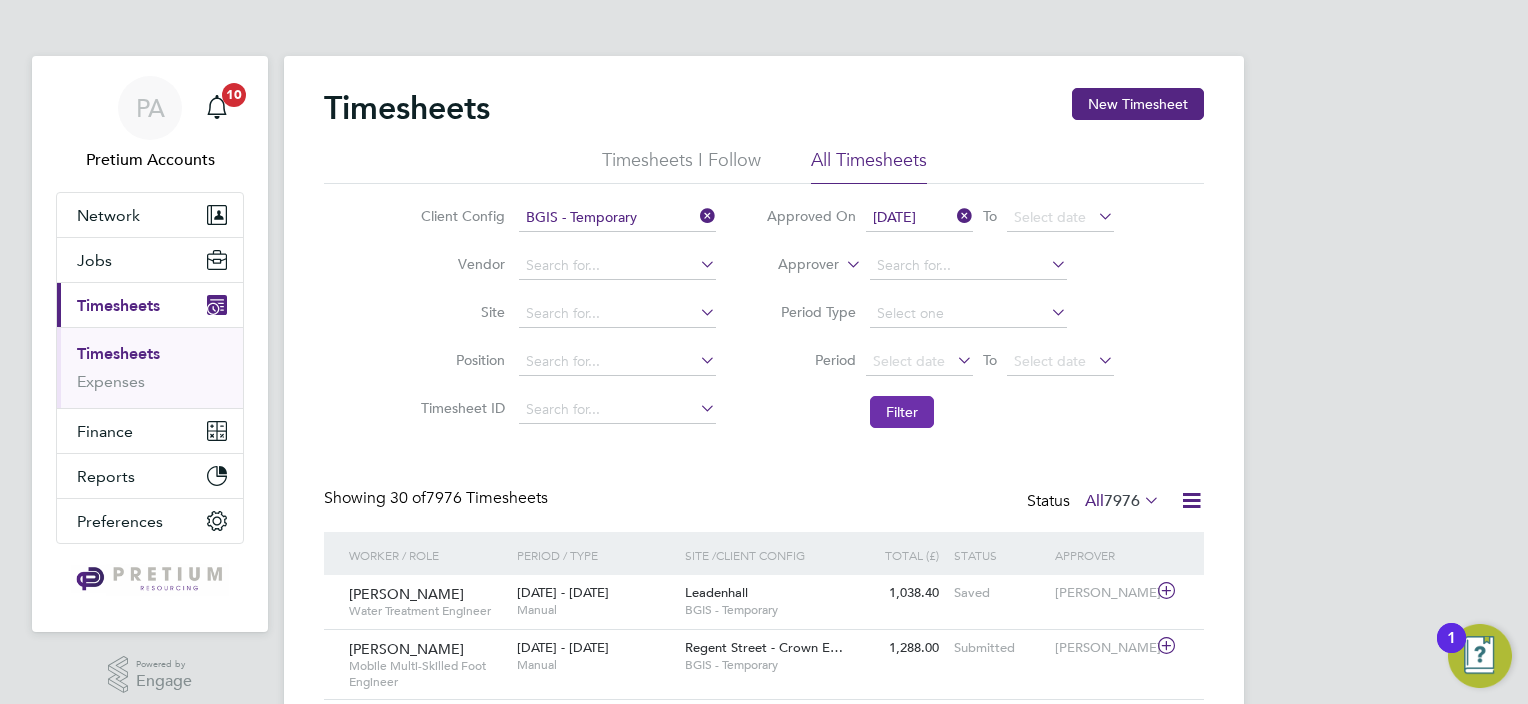 click on "Filter" 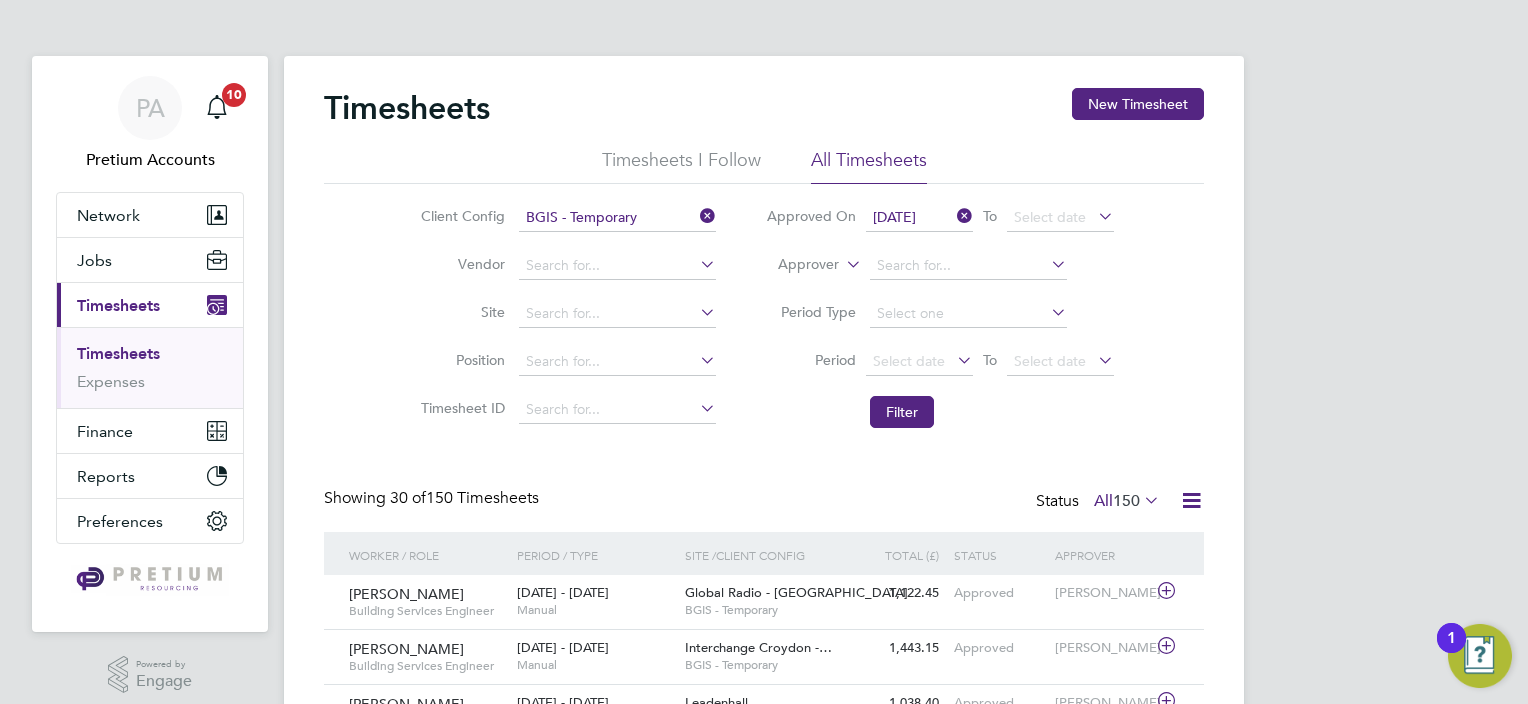 click 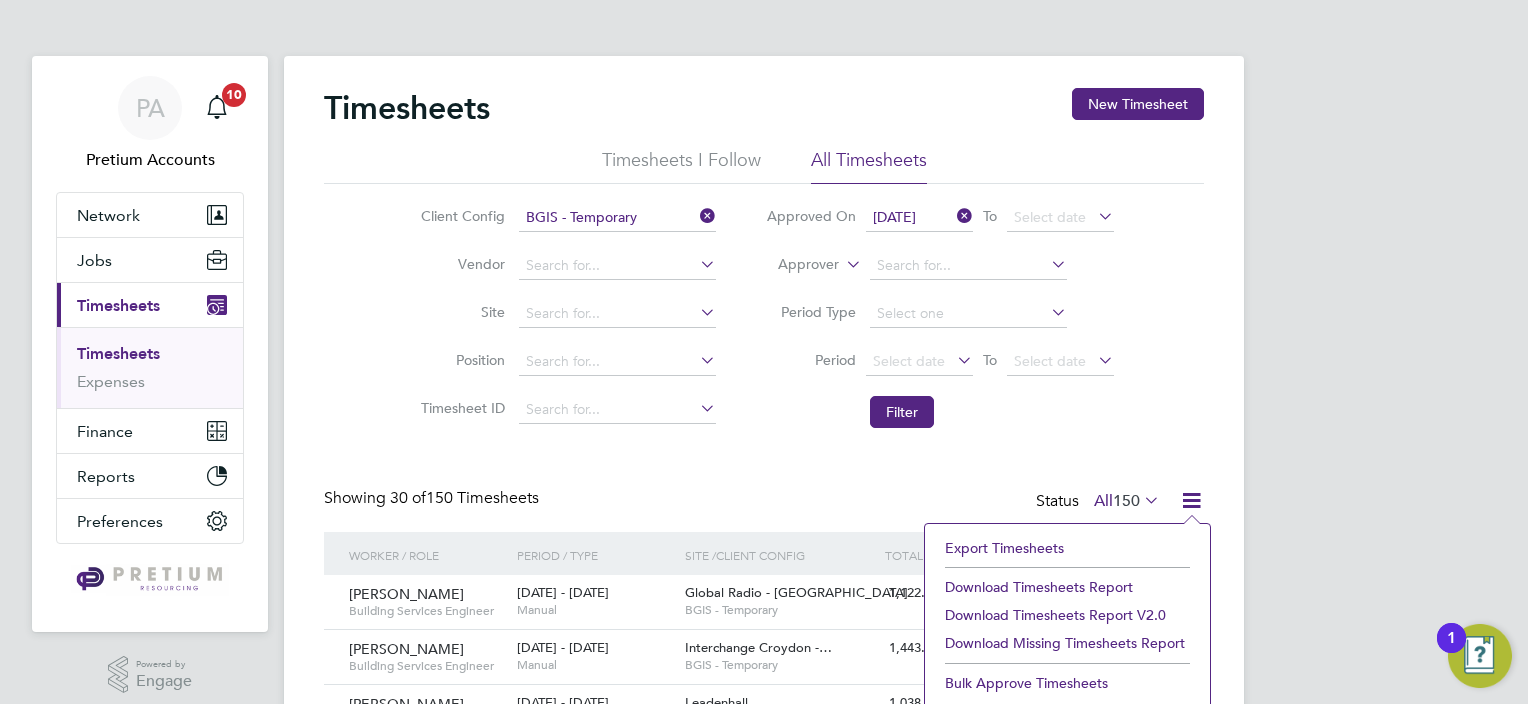 click on "Download Timesheets Report" 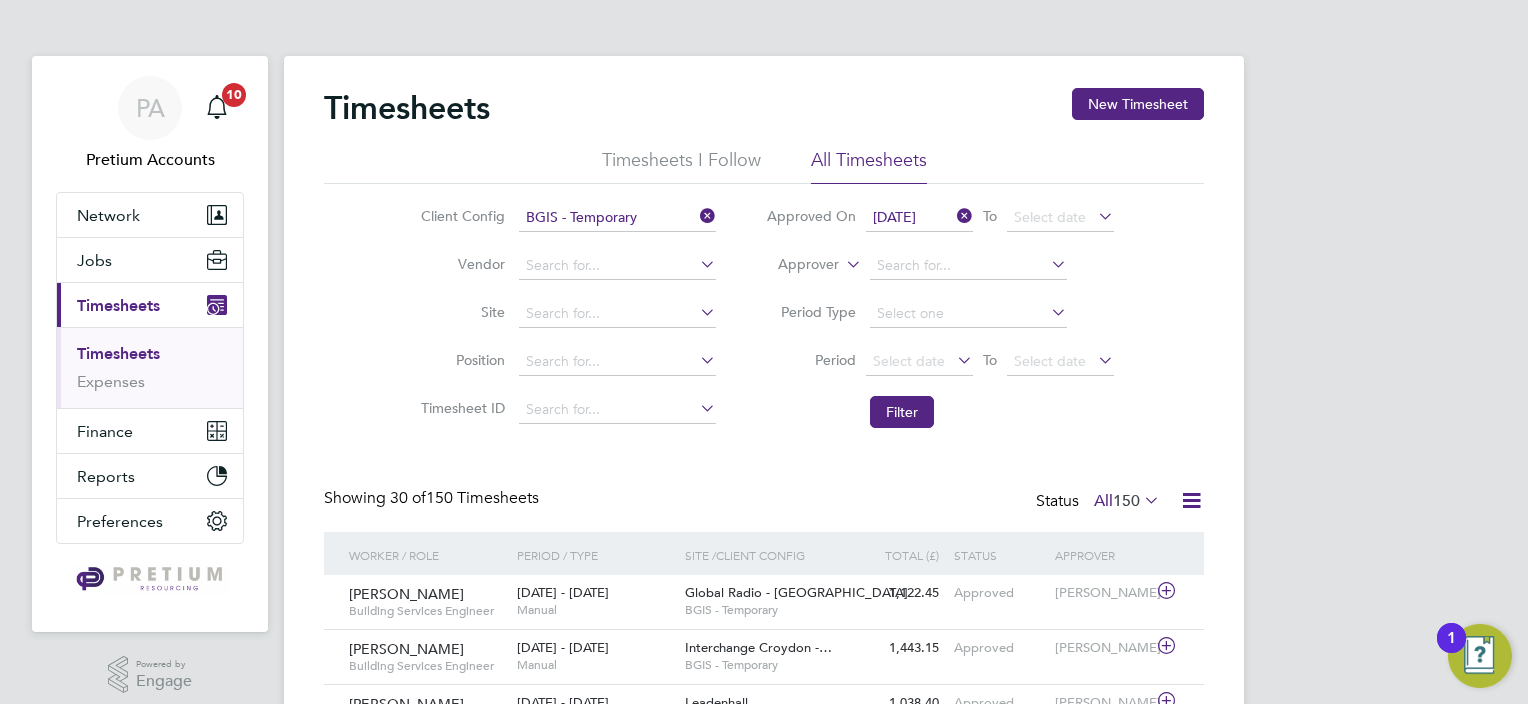 scroll, scrollTop: 9, scrollLeft: 10, axis: both 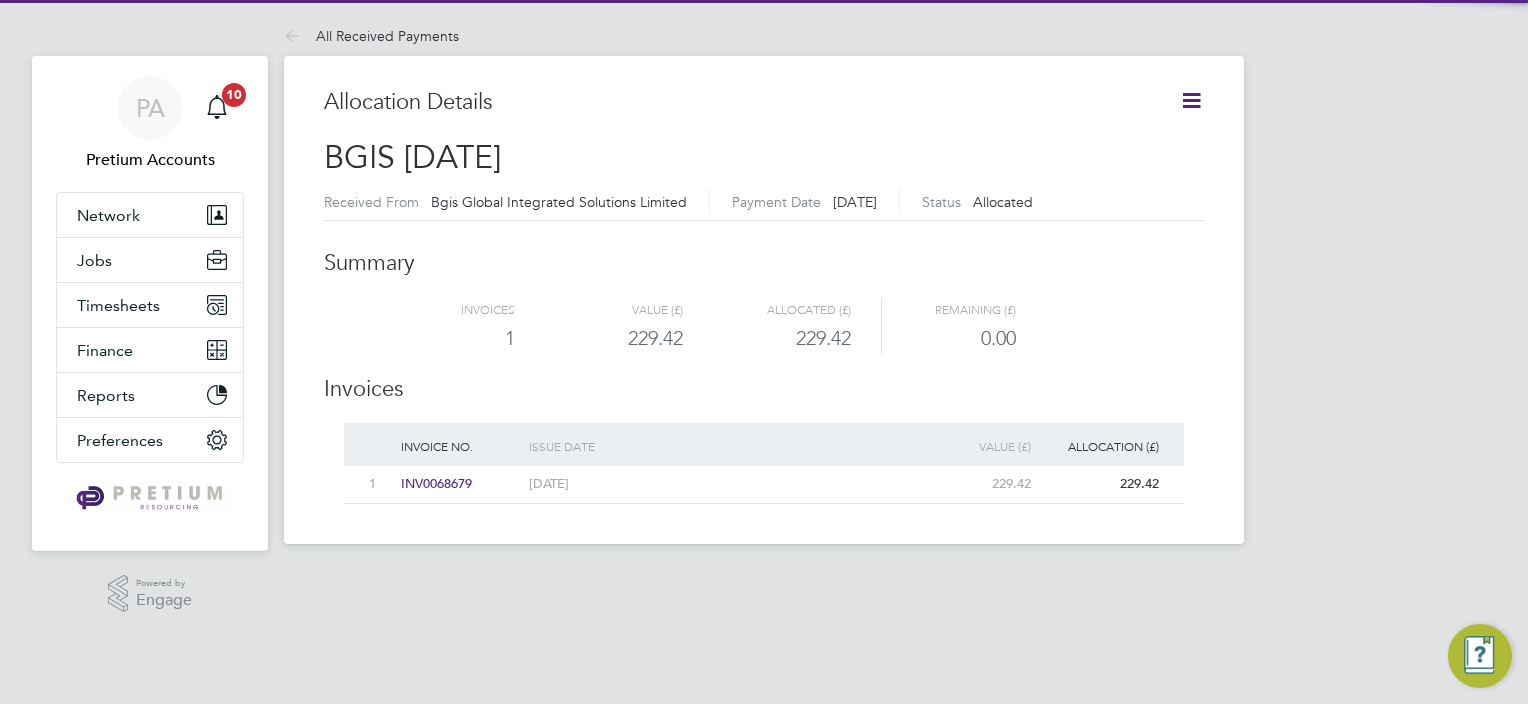 click 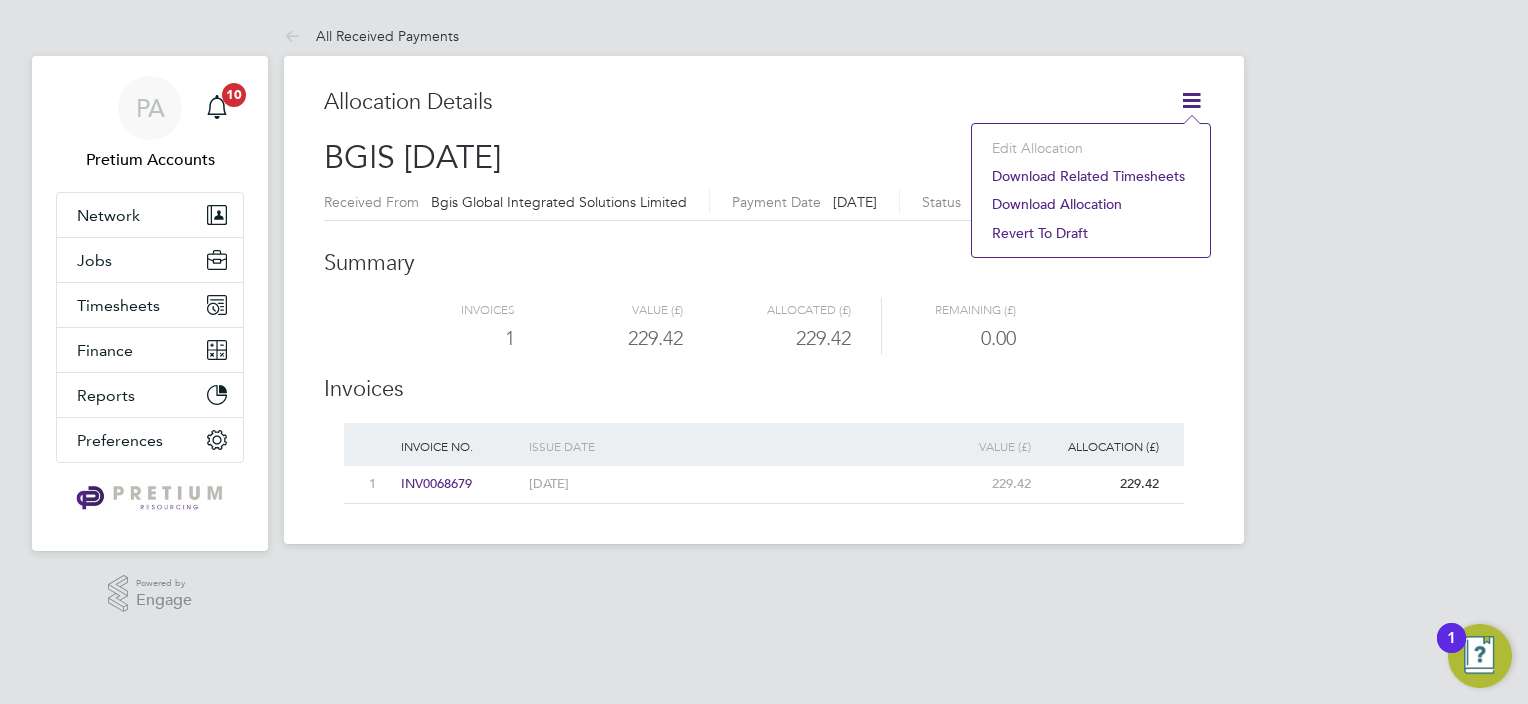 click on "Revert to draft" 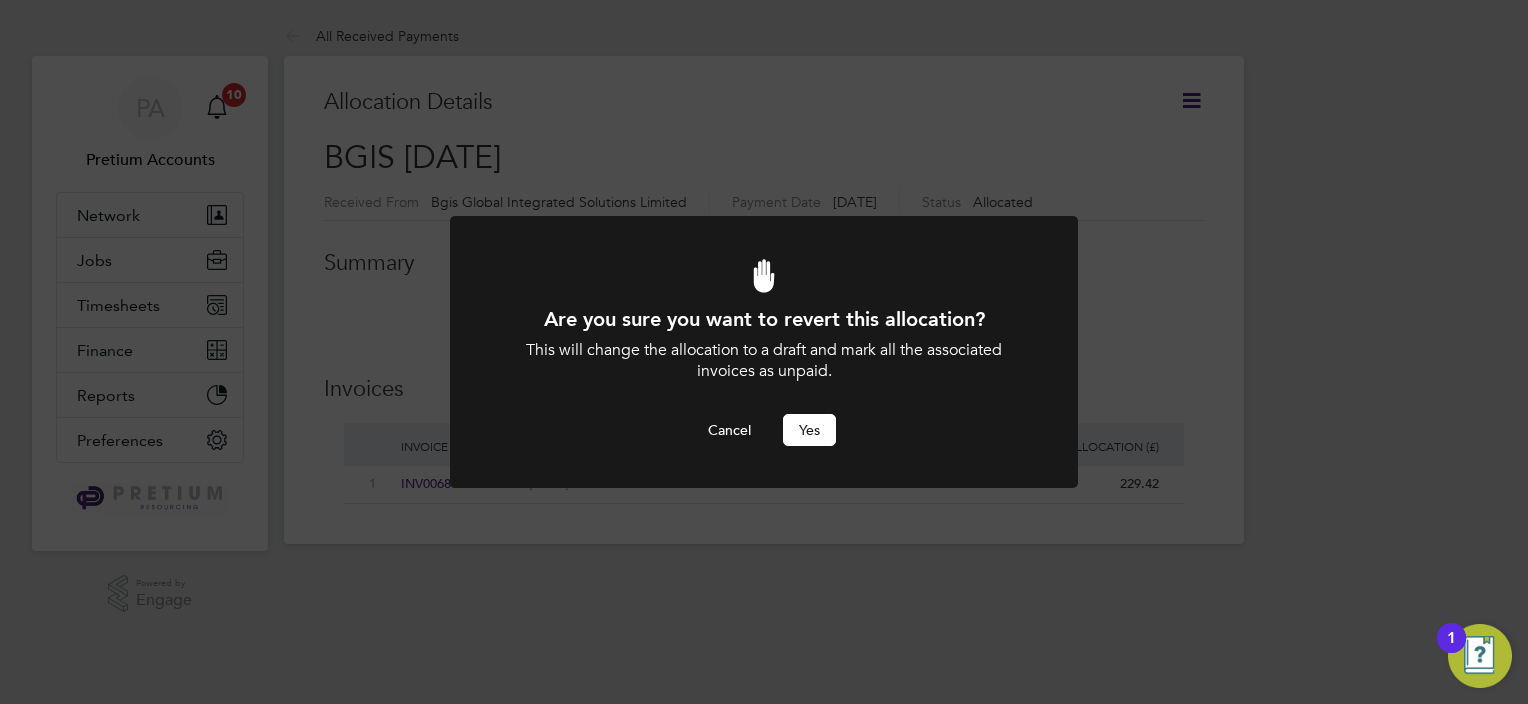 click on "Yes" at bounding box center (809, 430) 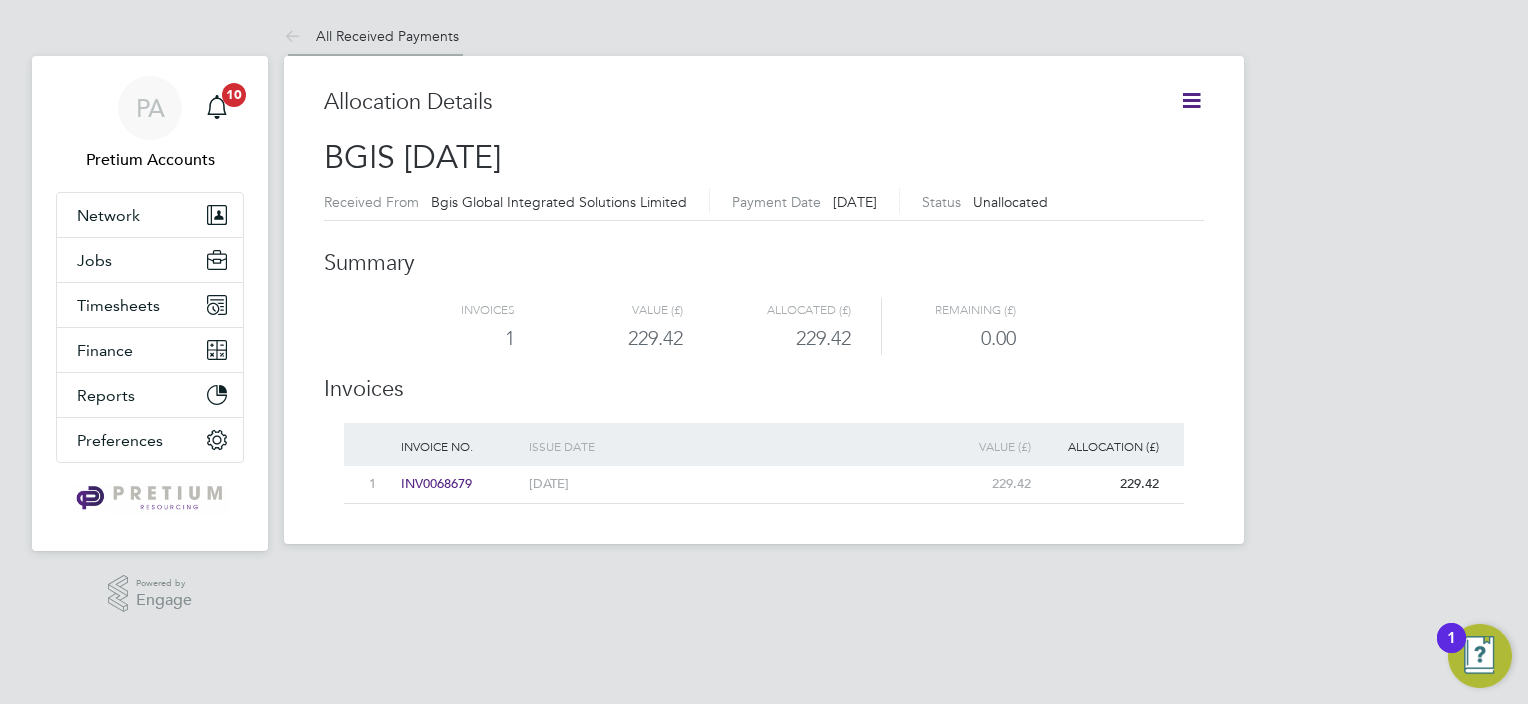 click on "All Received Payments" at bounding box center (371, 36) 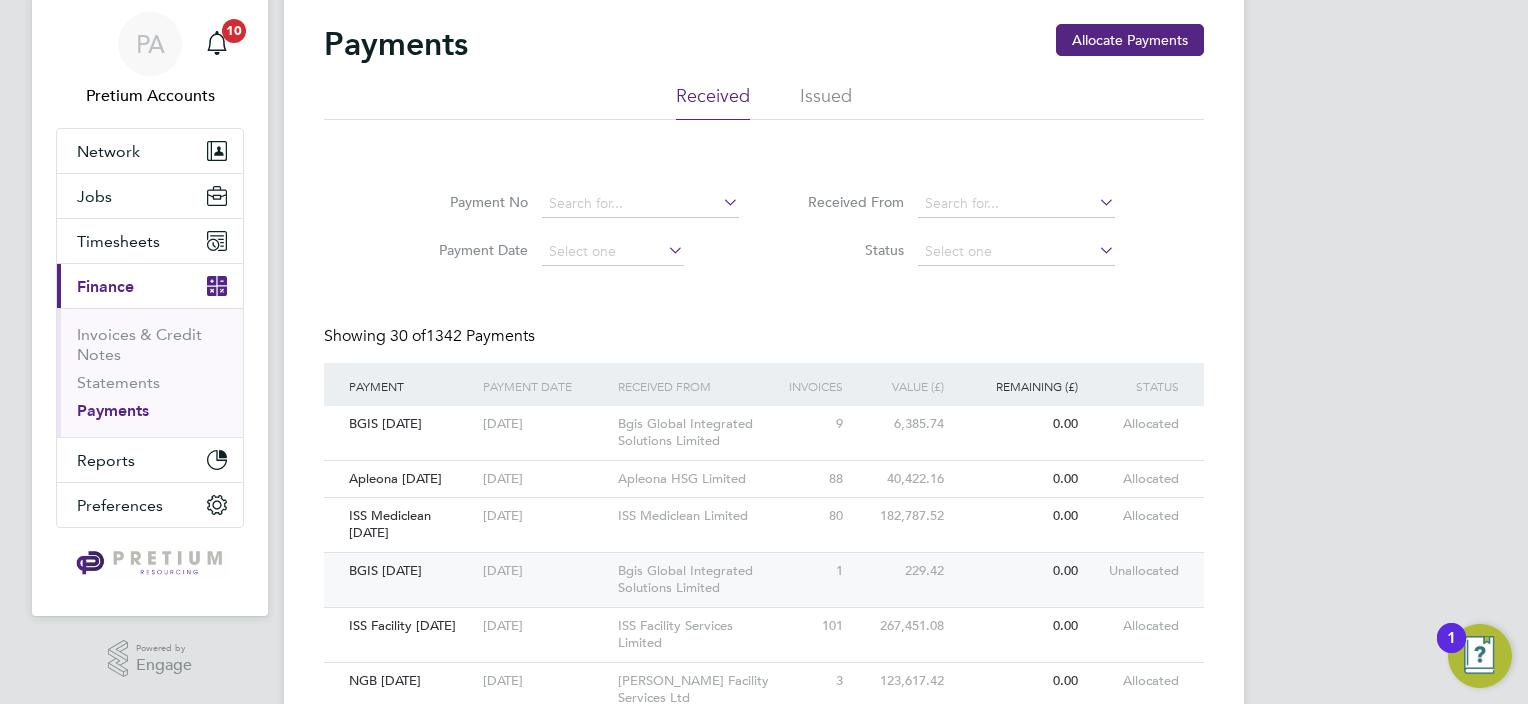 scroll, scrollTop: 100, scrollLeft: 0, axis: vertical 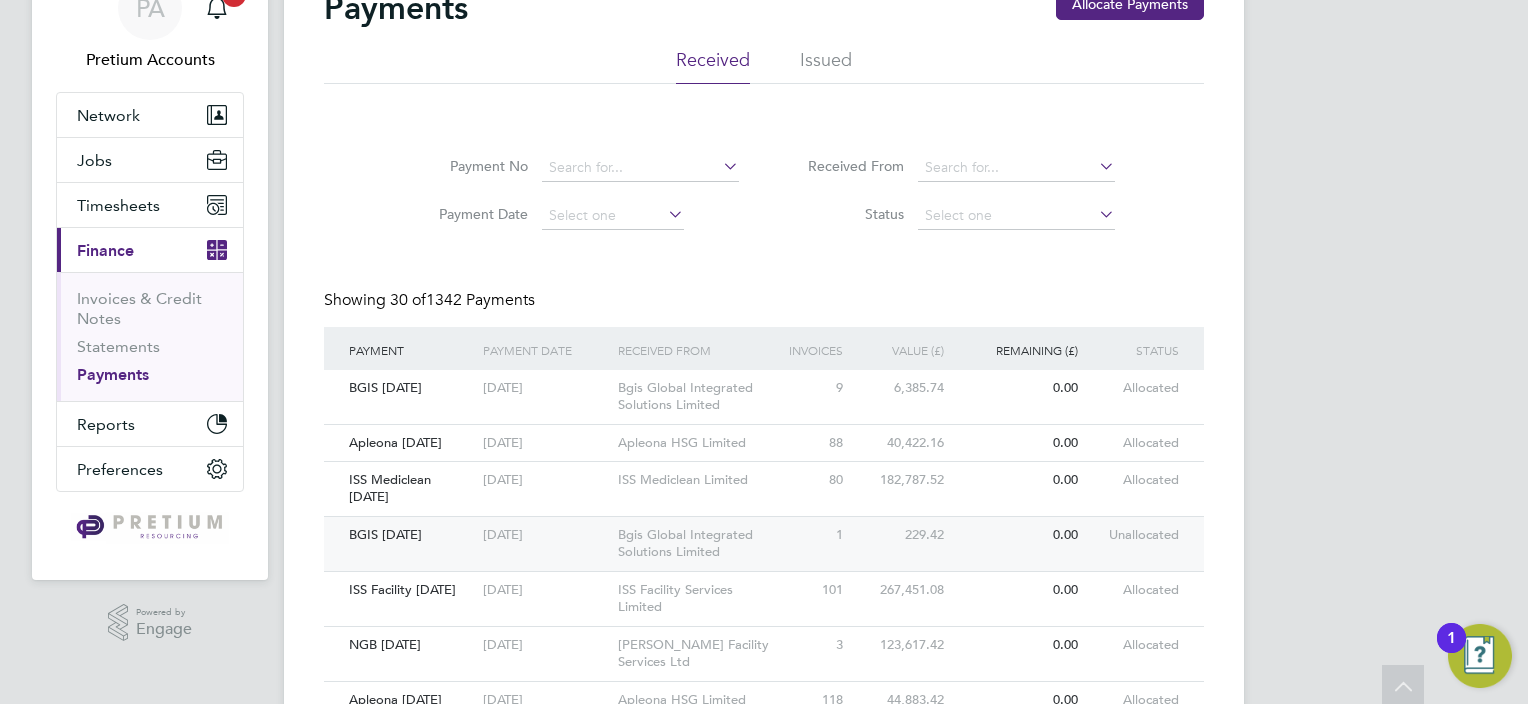 click on "BGIS [DATE]" 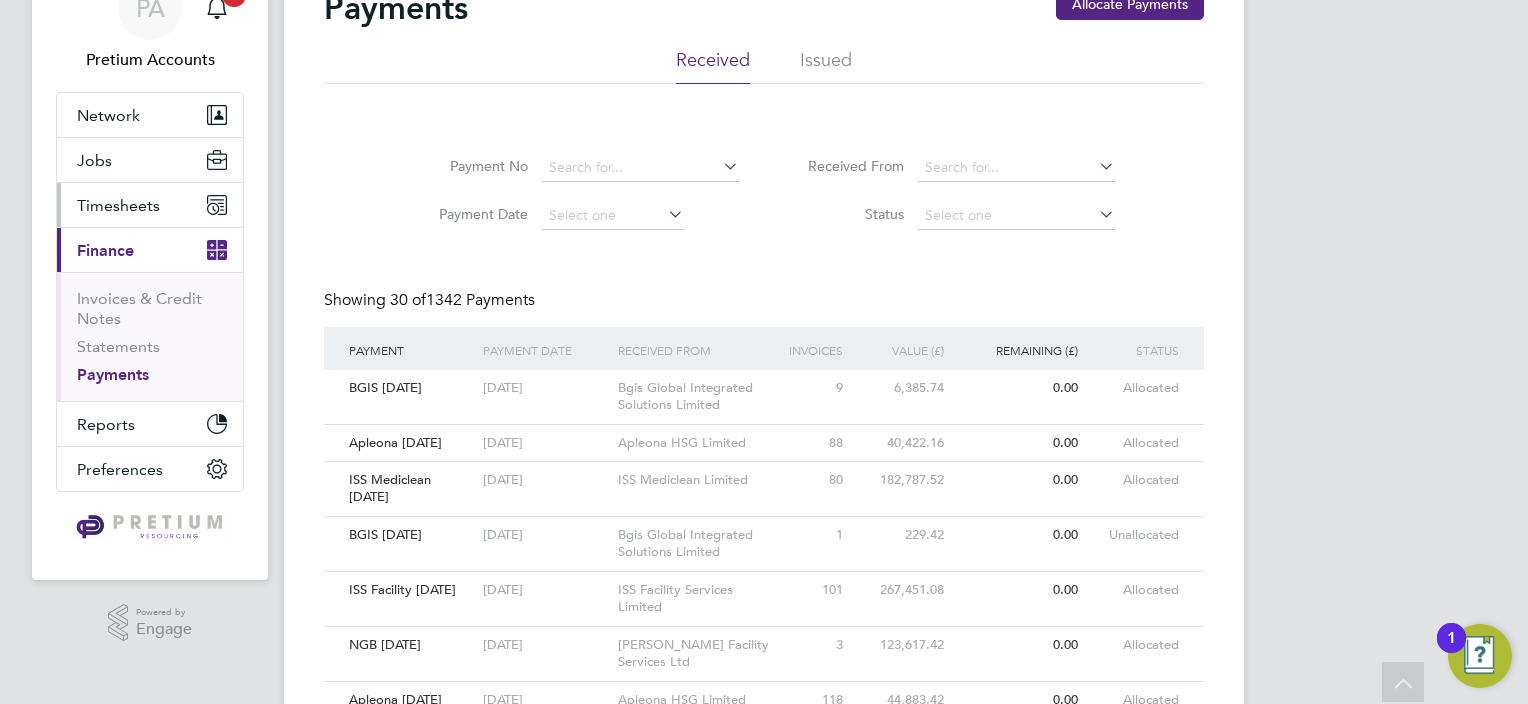 click on "Timesheets" at bounding box center [118, 205] 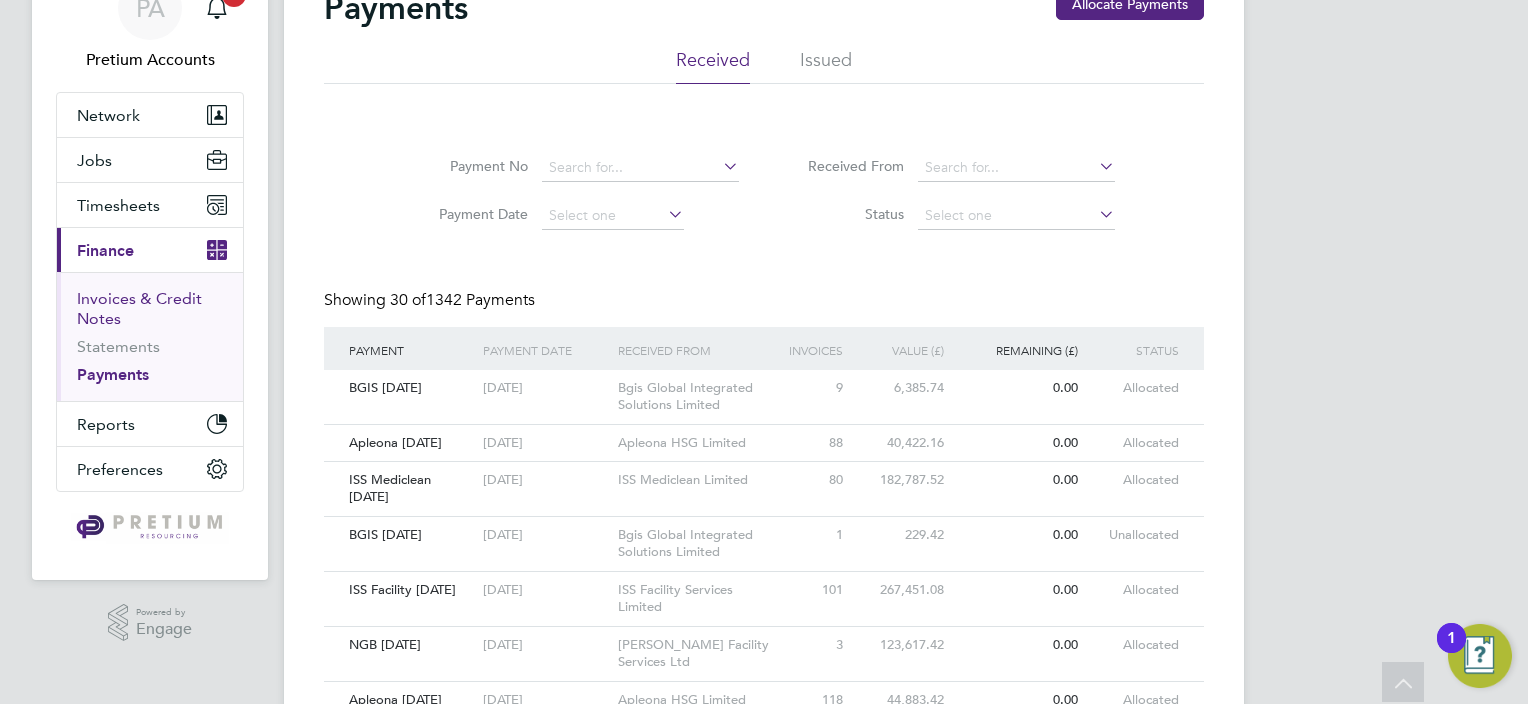 click on "Invoices & Credit Notes" at bounding box center [139, 308] 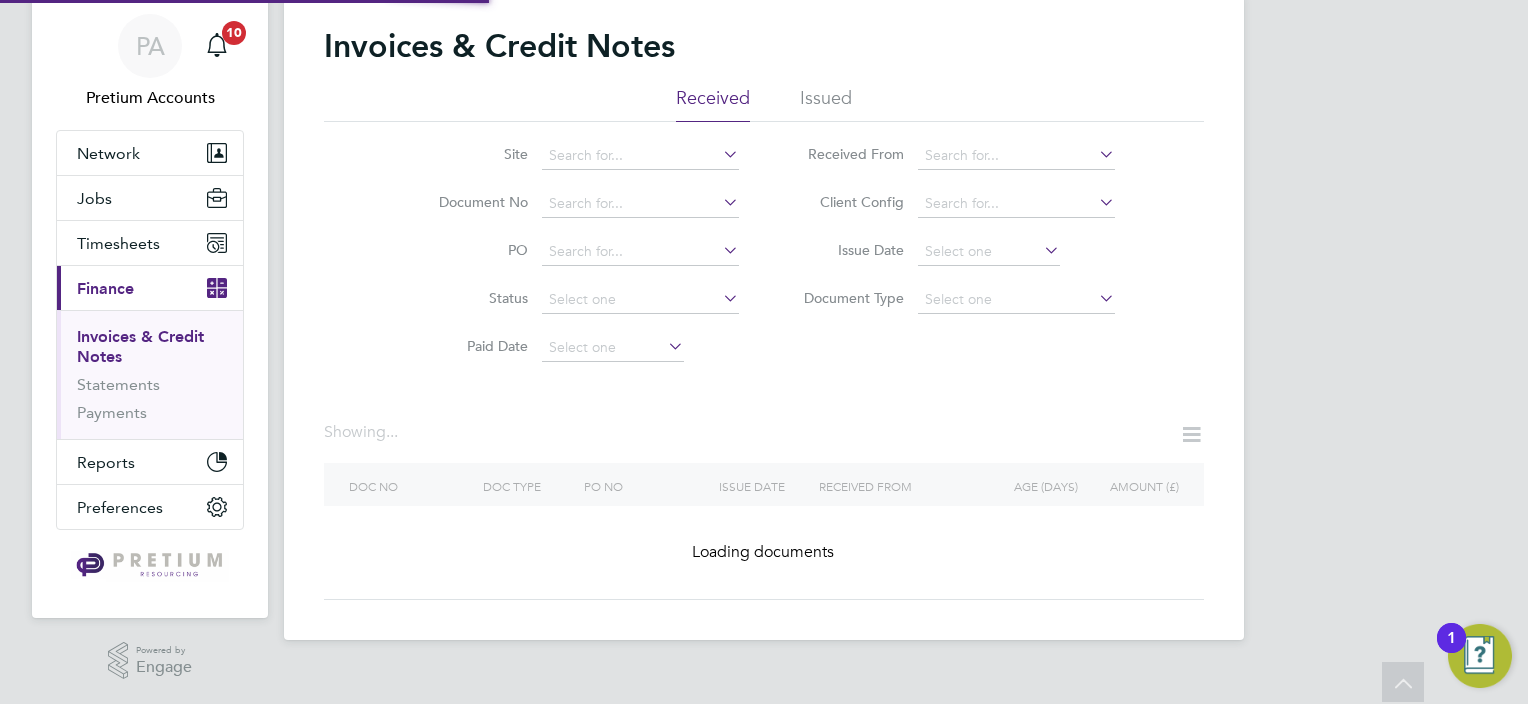 scroll, scrollTop: 0, scrollLeft: 0, axis: both 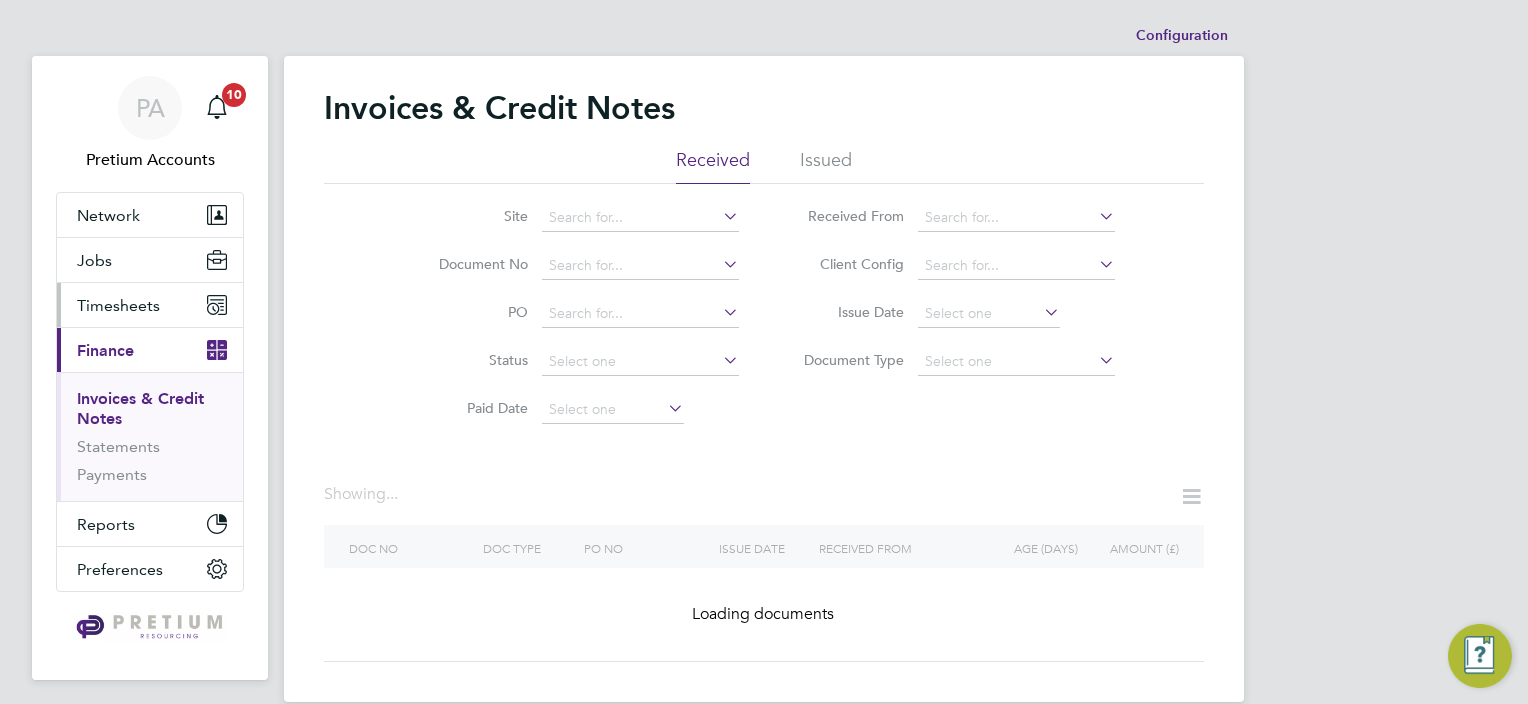 click on "Timesheets" at bounding box center [118, 305] 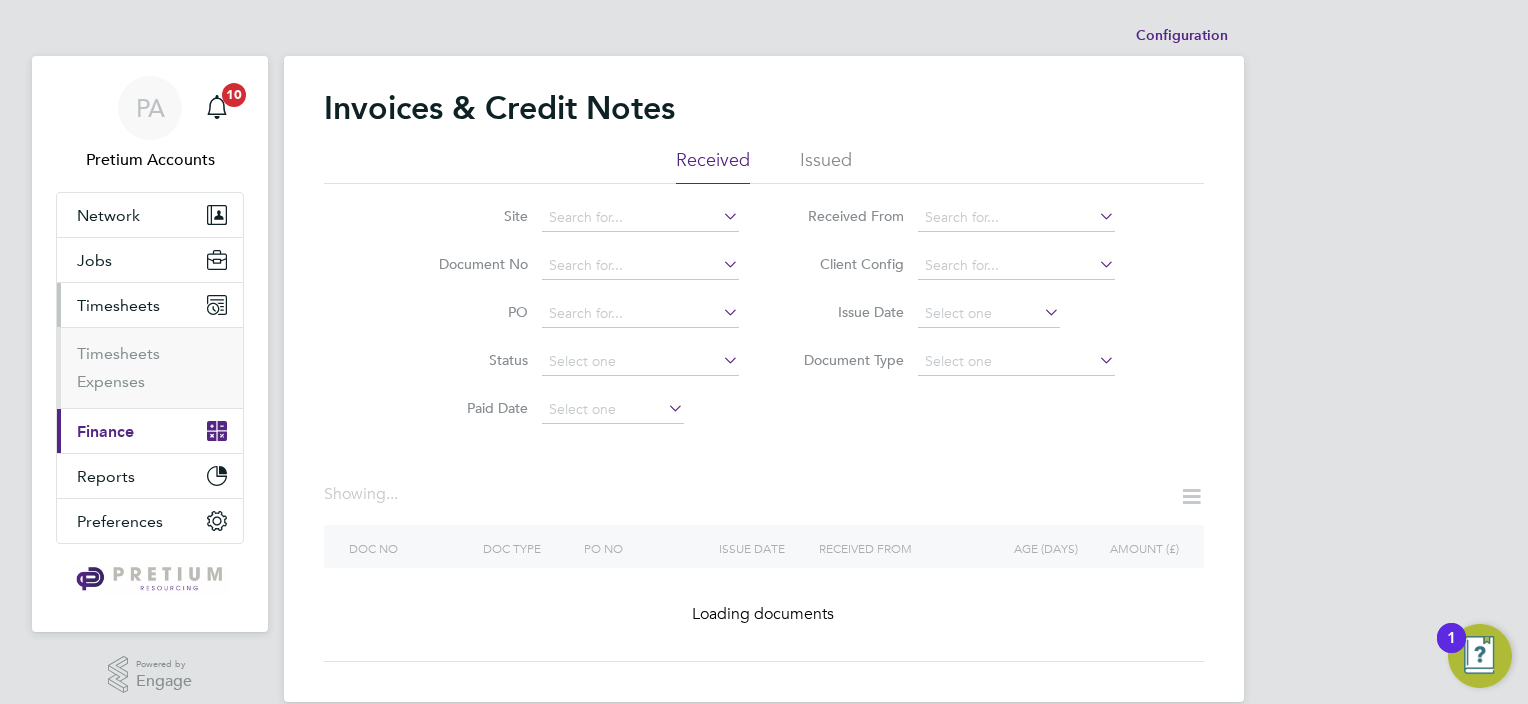 click on "Timesheets" at bounding box center (152, 358) 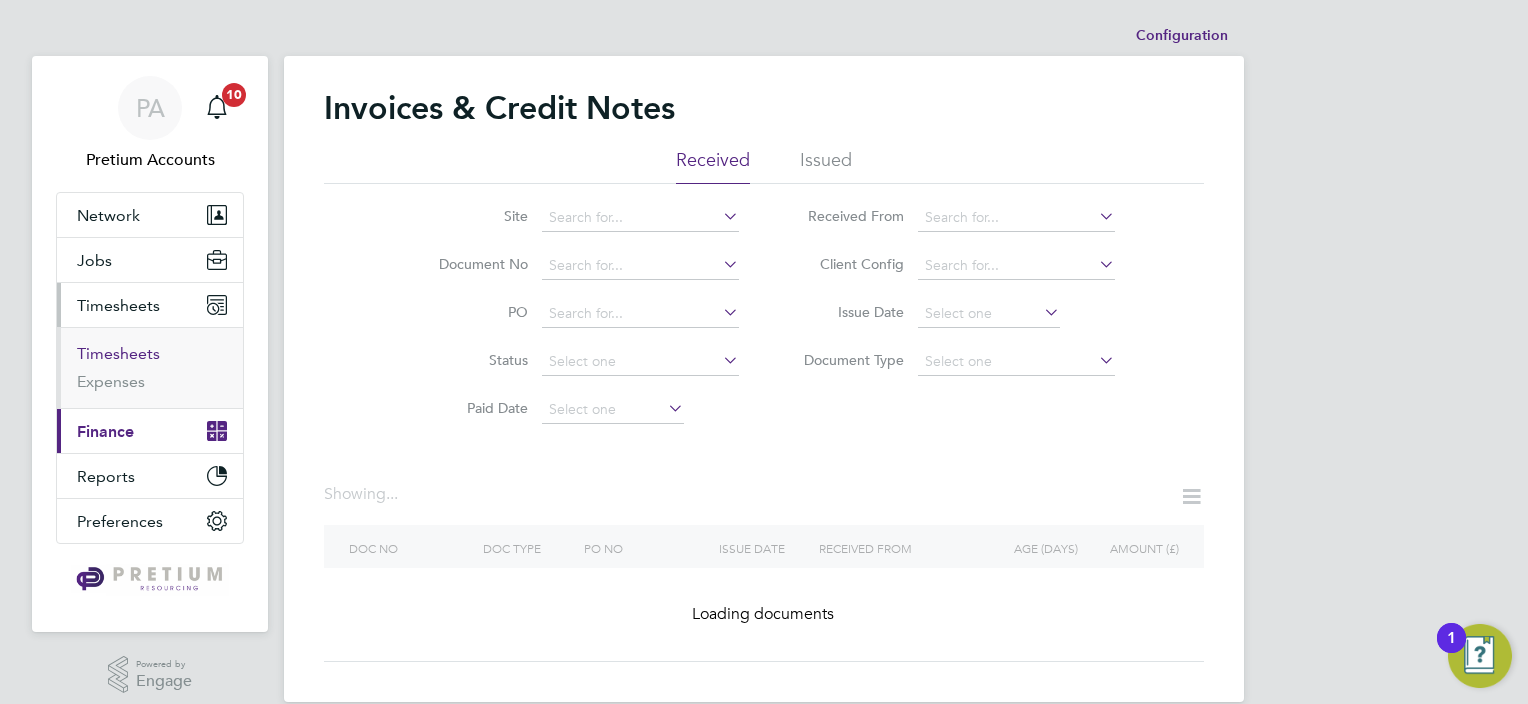 click on "Timesheets" at bounding box center [118, 353] 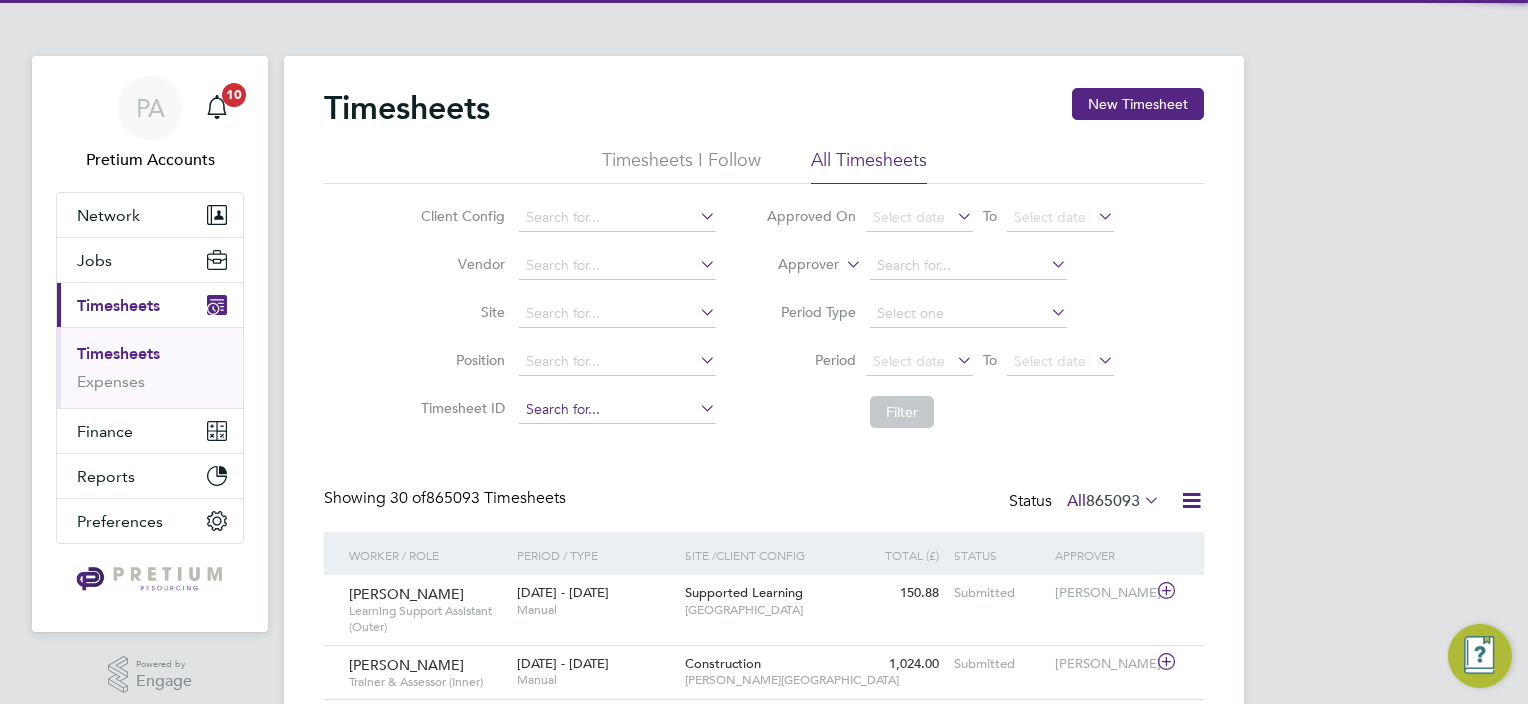 click 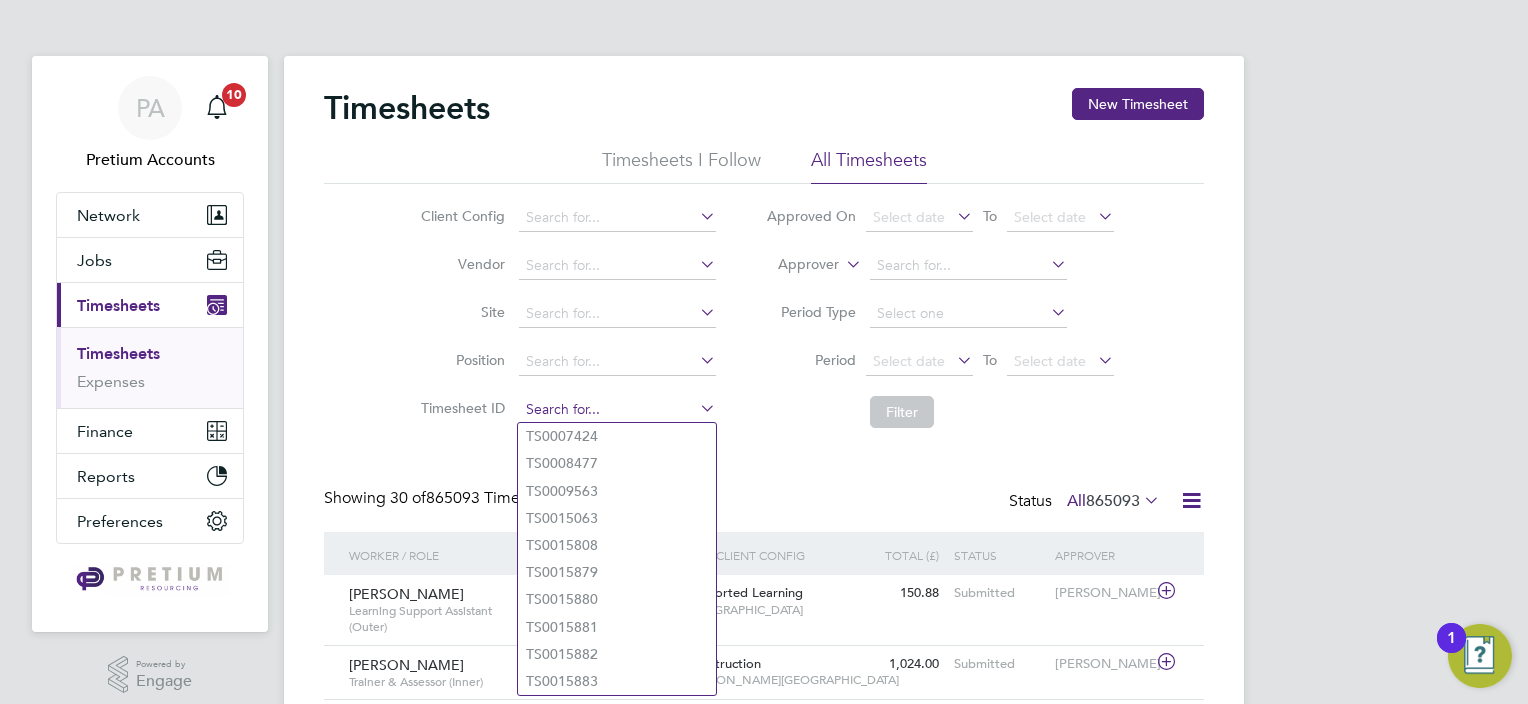 paste on "1715769" 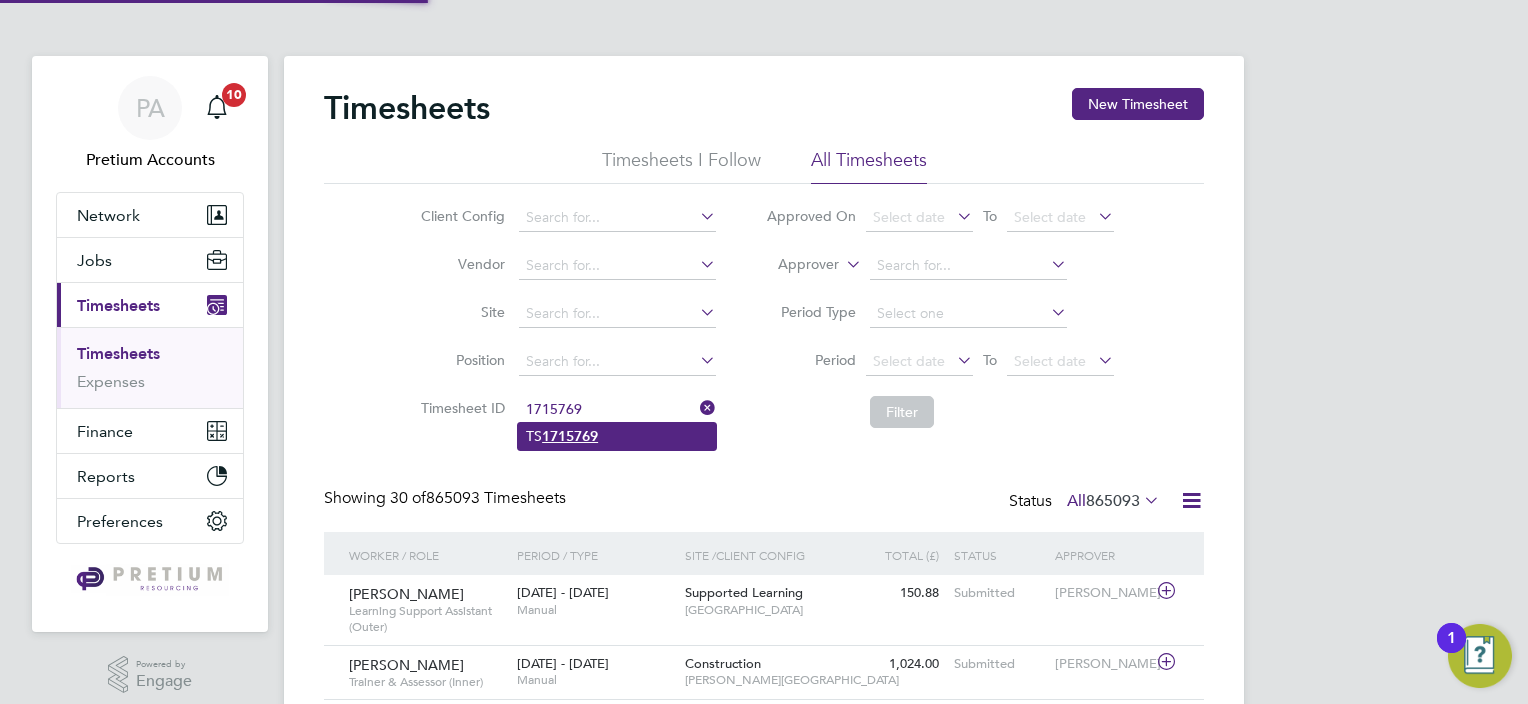click on "TS 1715769" 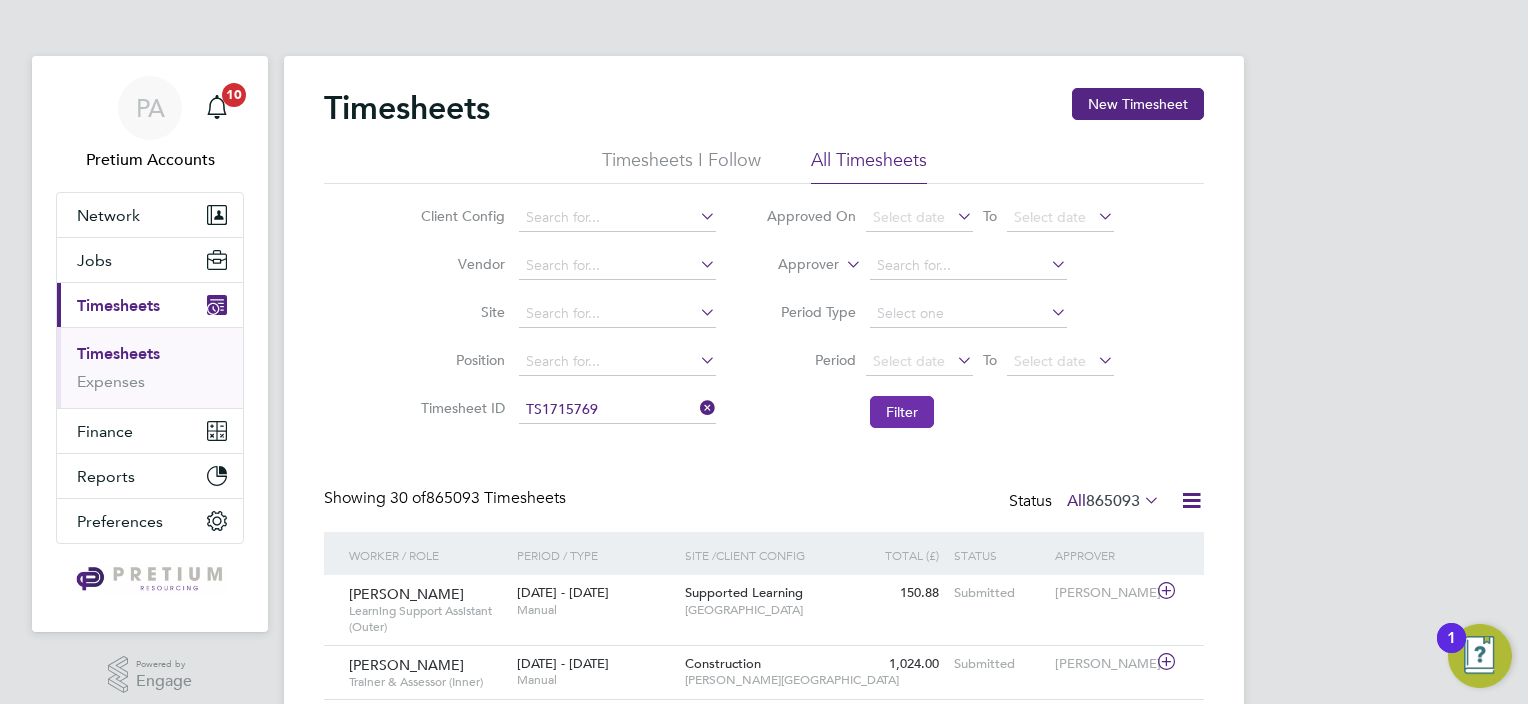 click on "Filter" 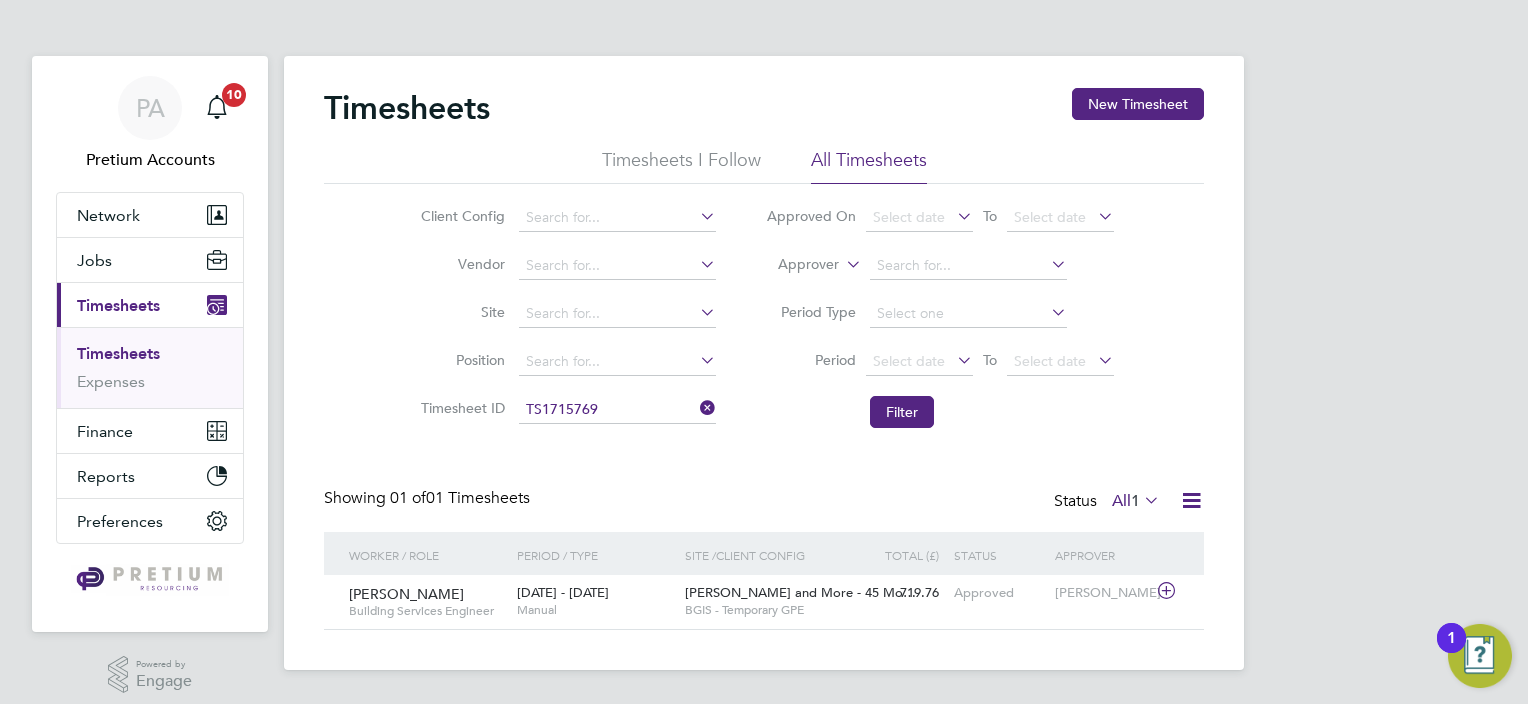 click 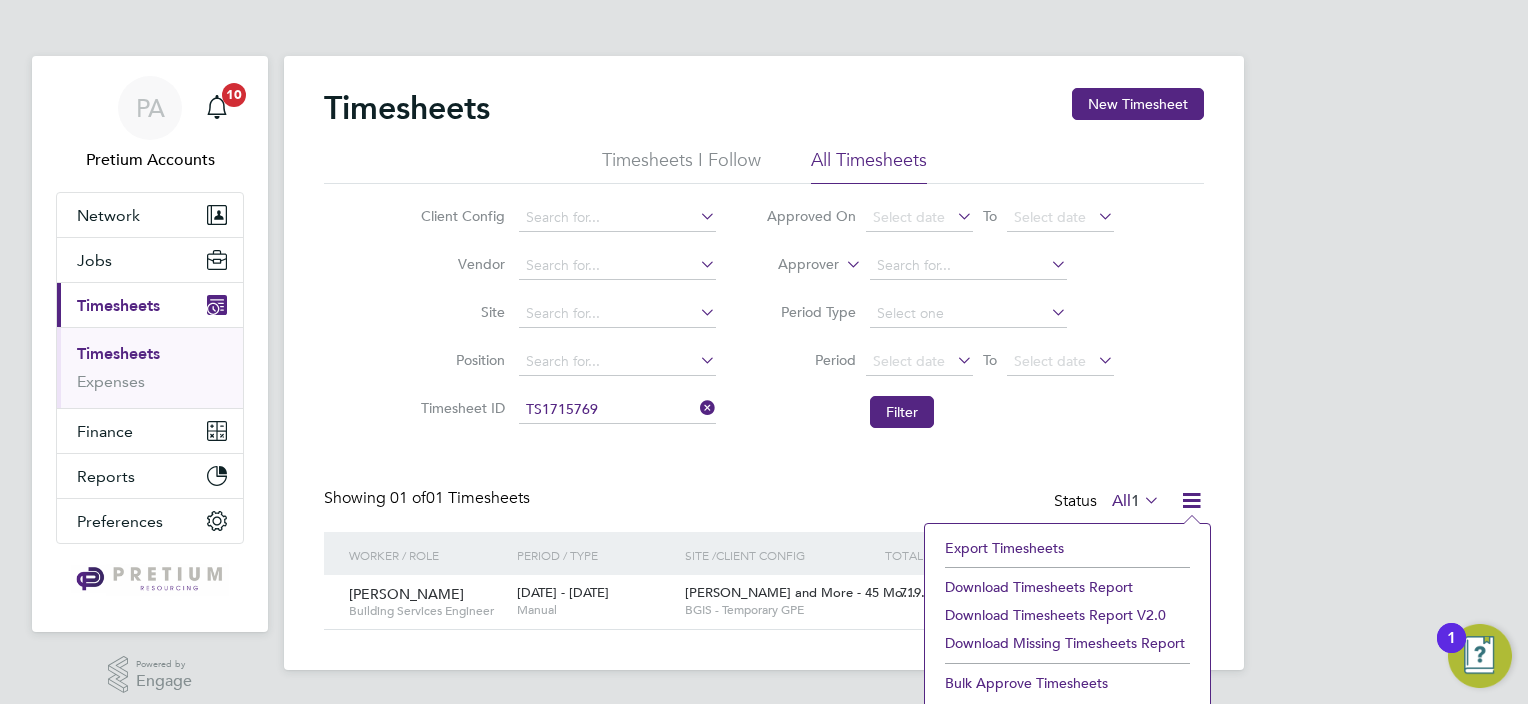 click on "Download Timesheets Report" 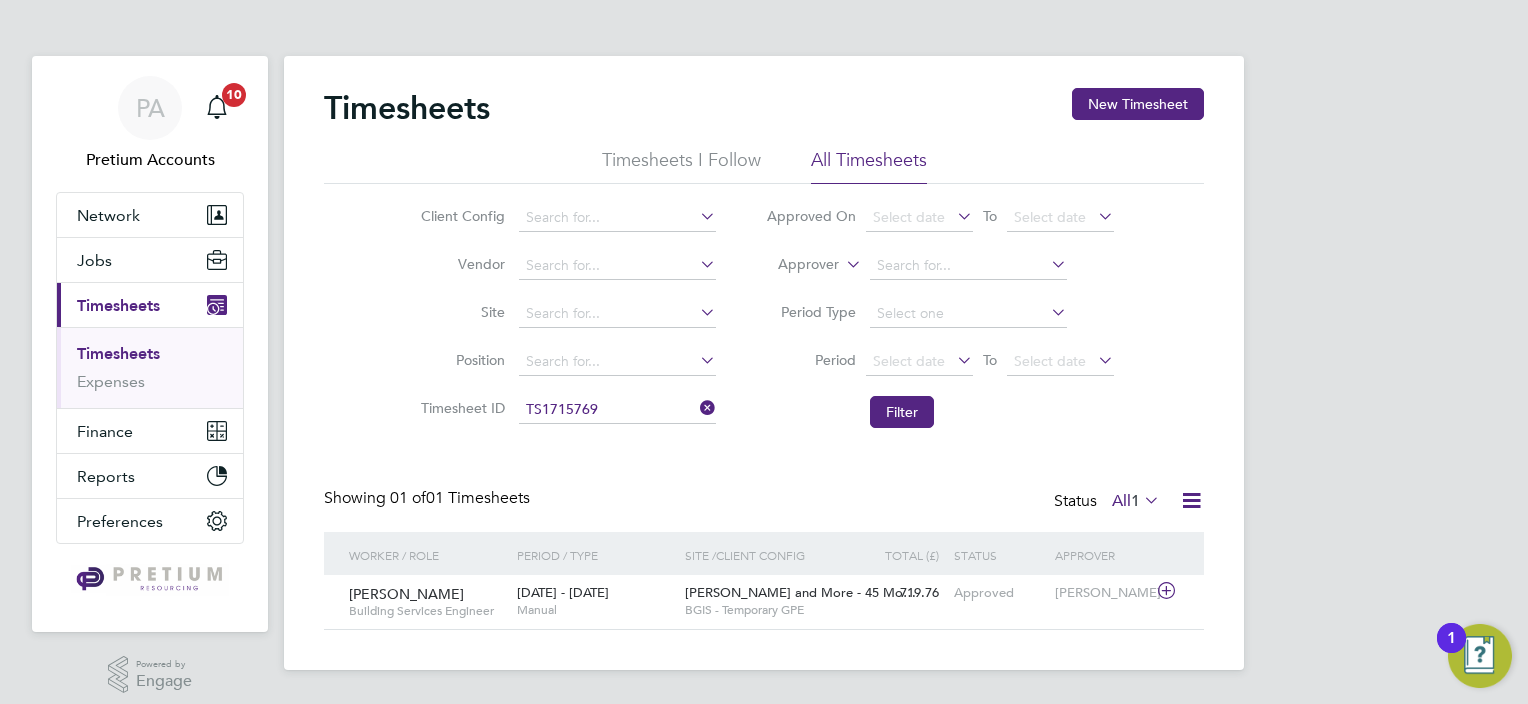 click on "Timesheets New Timesheet Timesheets I Follow All Timesheets Client Config   Vendor   Site   Position   Timesheet ID   TS1715769 Approved On
Select date
To
Select date
Approver     Period Type   Period
Select date
To
Select date
Filter Showing   01 of  01 Timesheets Status  All  1  Worker / Role Worker / Period Period / Type Site /  Client Config Total (£)   Total / Status Status Approver Hassan Messaoudi   Building Services Engineer   12 - 18 Apr 2025 12 - 18 Apr 2025   Manual Wells and More - 45 Mo…     BGIS - Temporary GPE 719.76 Approved Approved Jessica Ramsay Show  30  more" 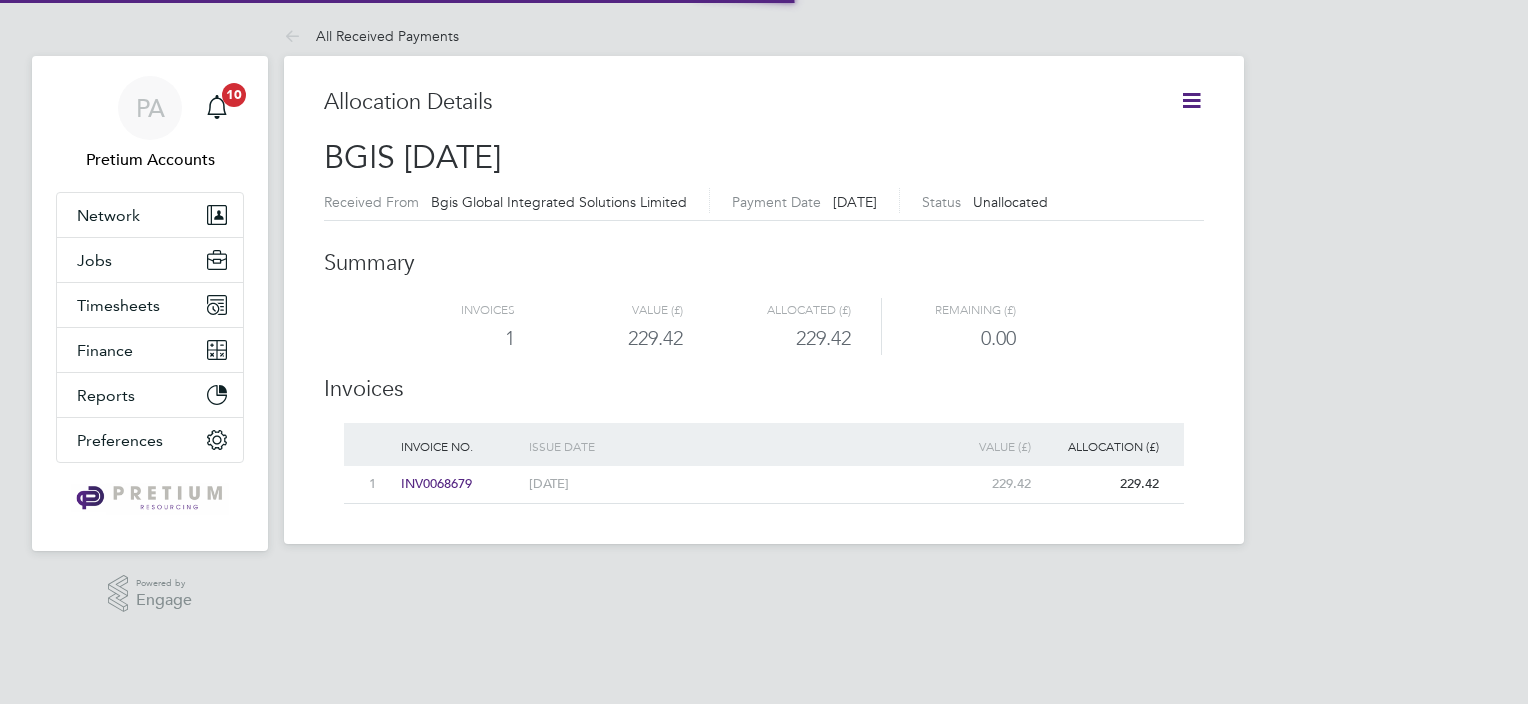 scroll, scrollTop: 0, scrollLeft: 0, axis: both 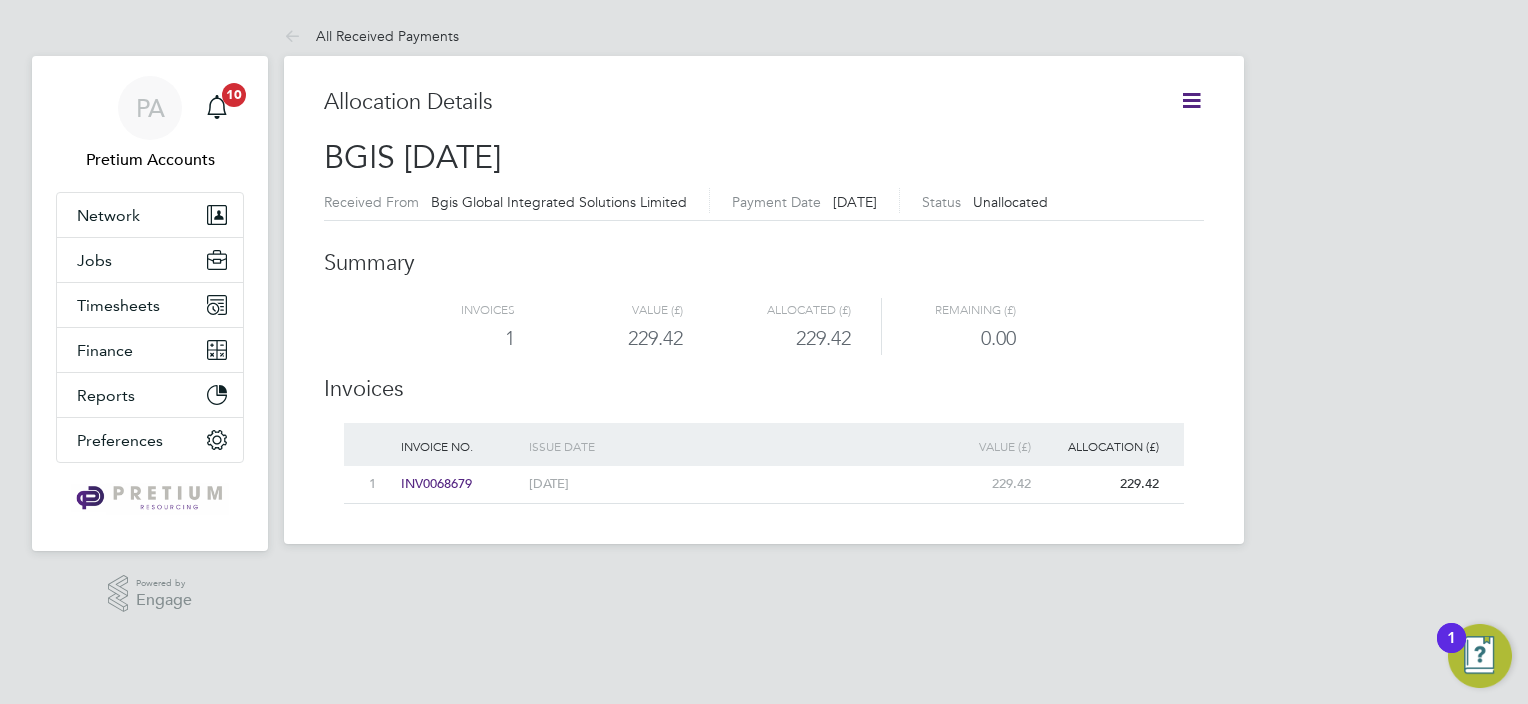 click 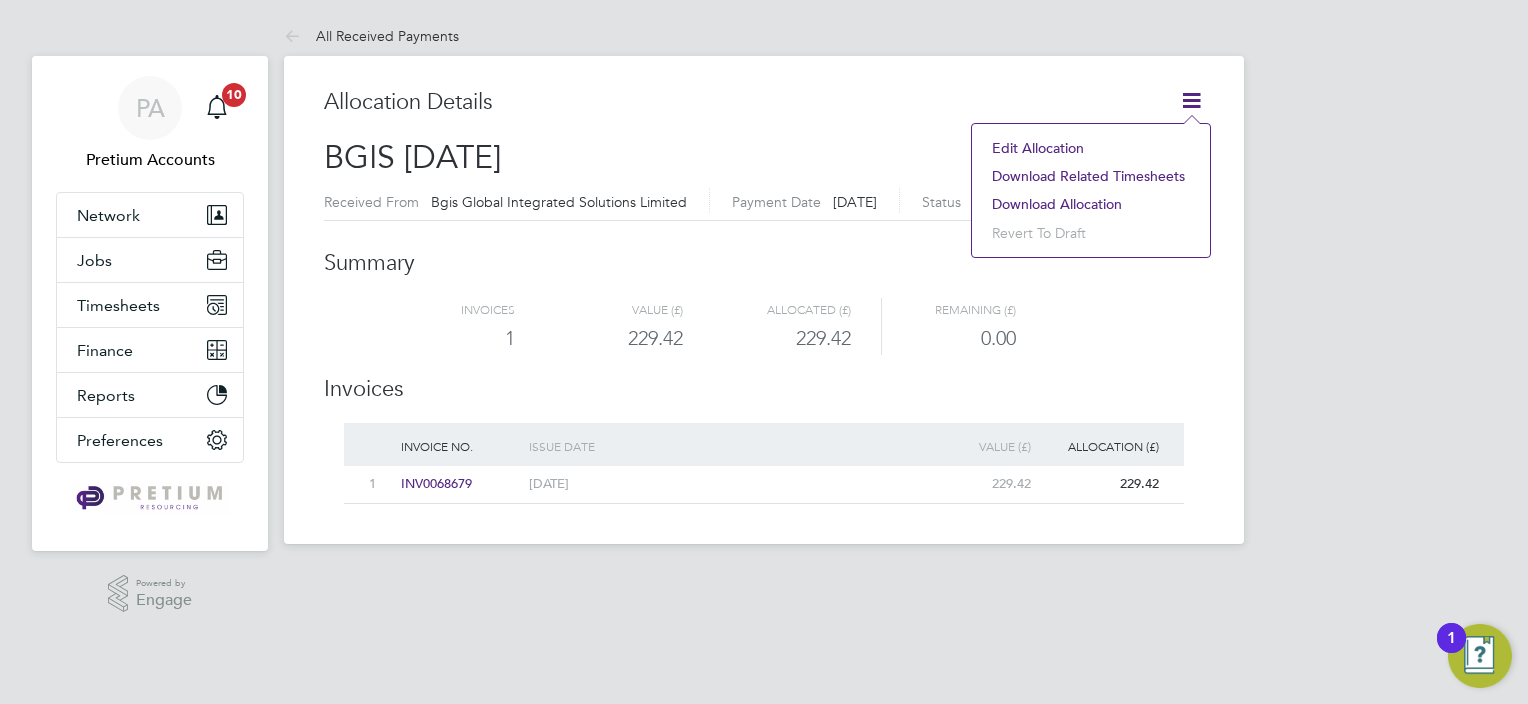 click on "Edit allocation" 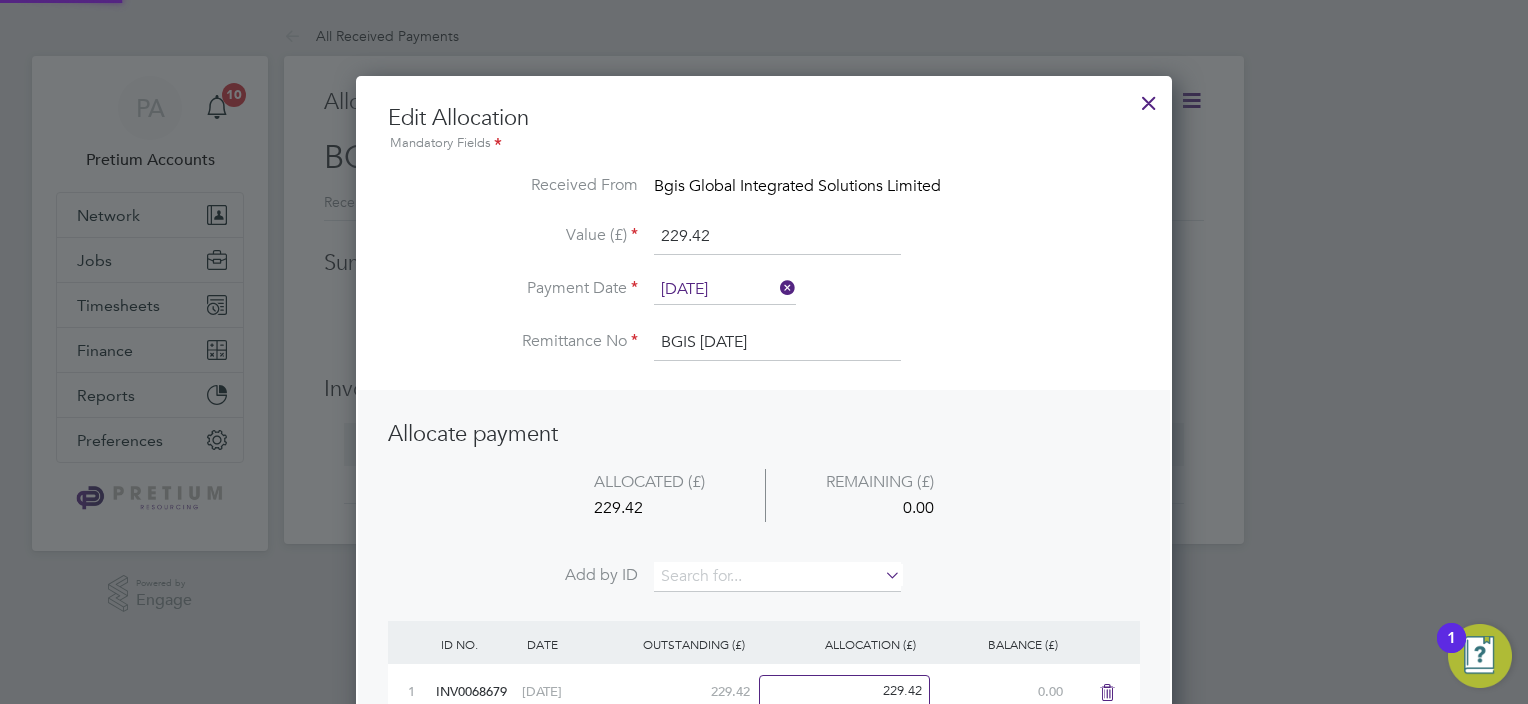 scroll, scrollTop: 9, scrollLeft: 10, axis: both 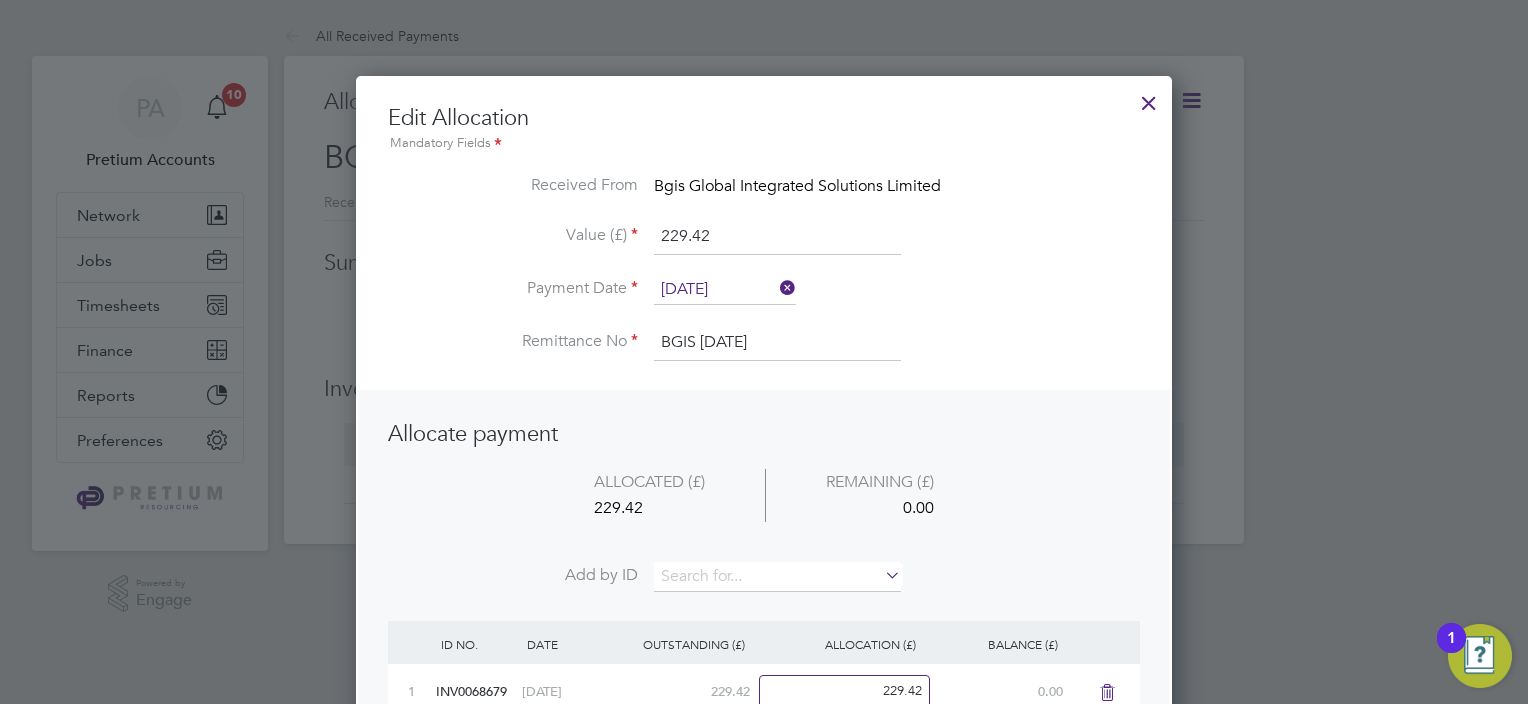 click on "Value (£)   229.42" at bounding box center [764, 247] 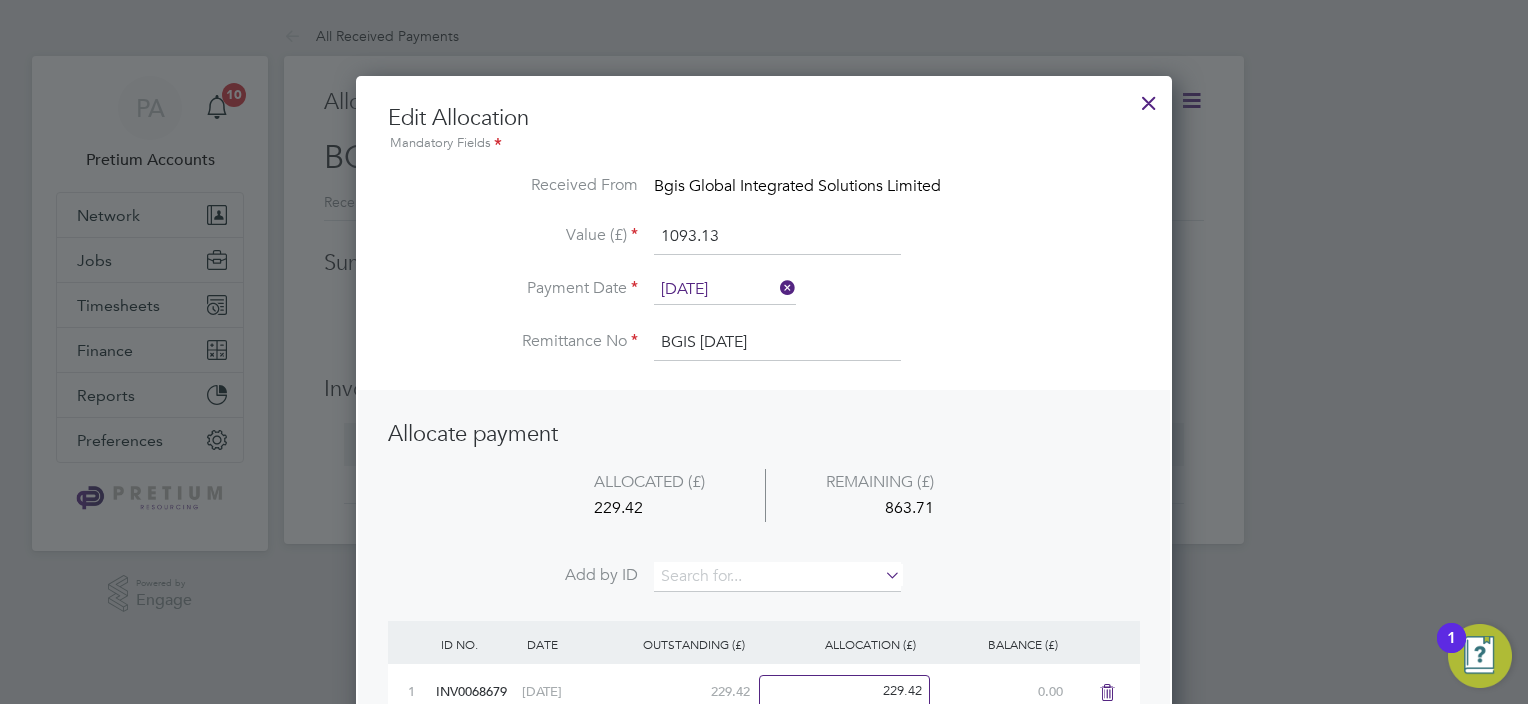 type on "1093.13" 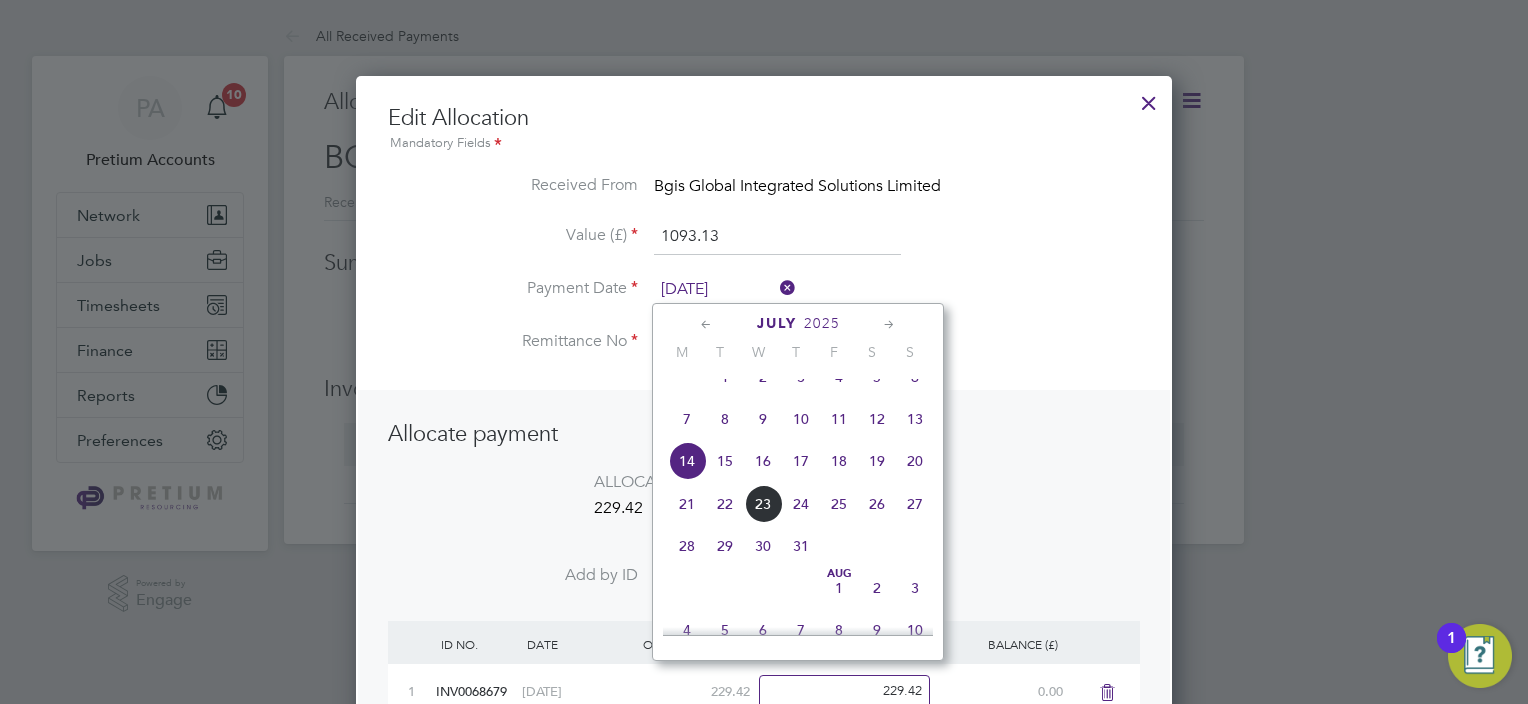 click on "Allocate payment" at bounding box center [764, 434] 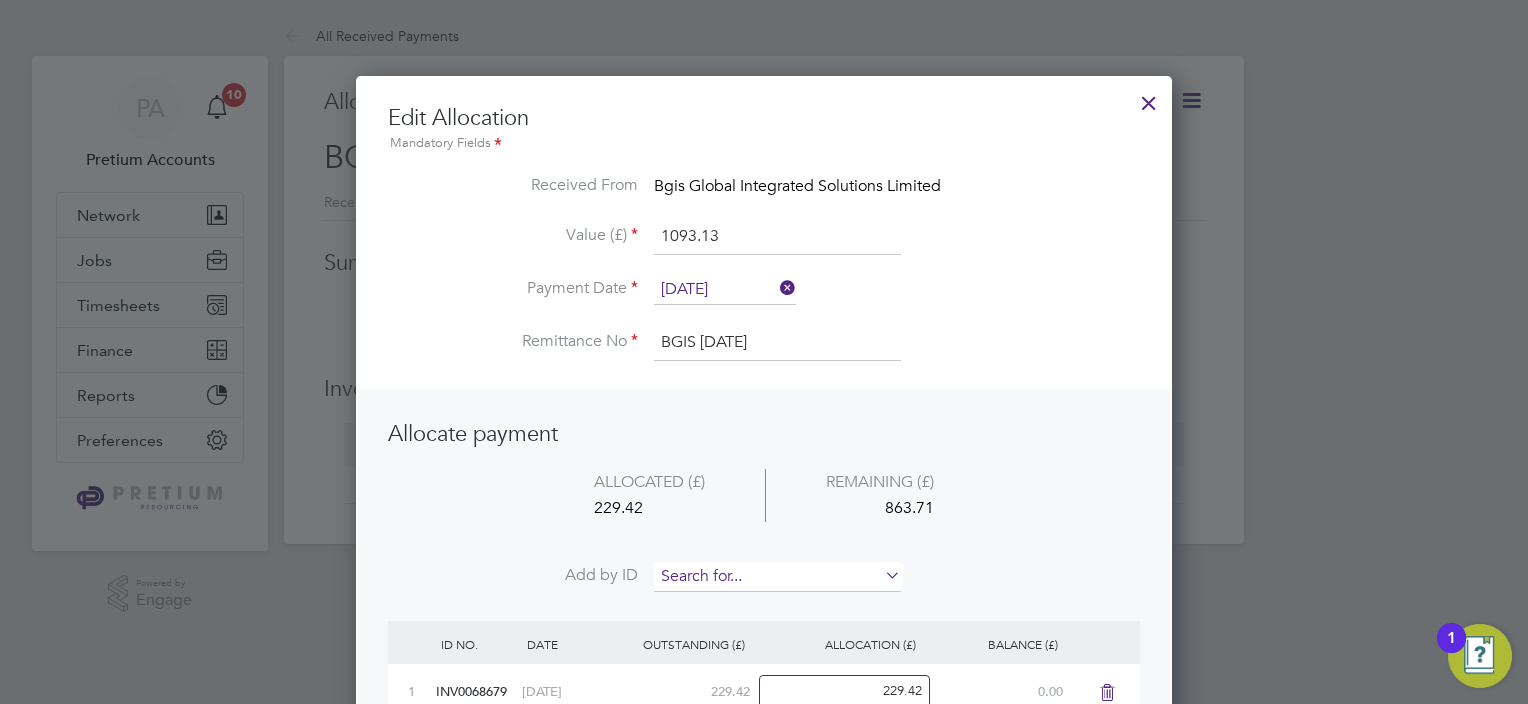 drag, startPoint x: 724, startPoint y: 572, endPoint x: 706, endPoint y: 560, distance: 21.633308 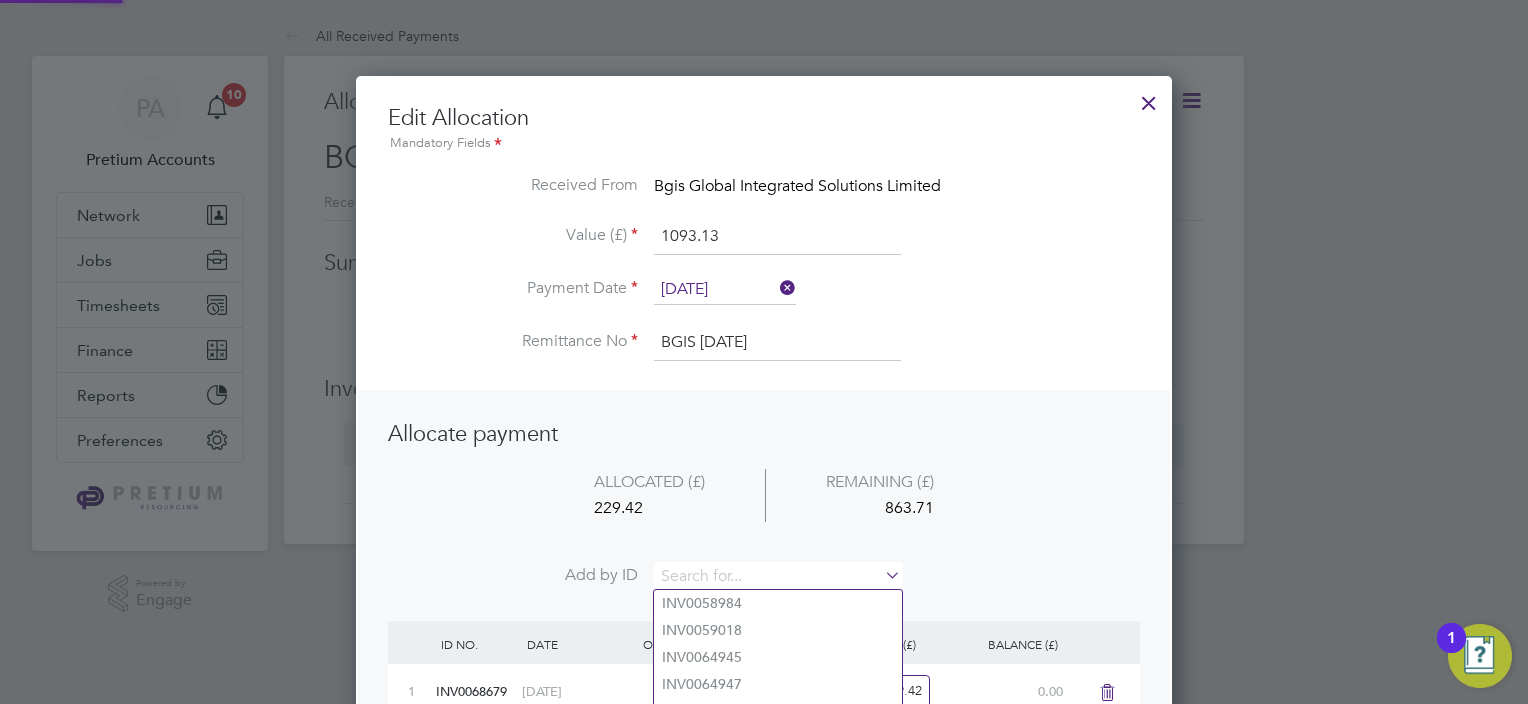 paste on "INV0068685" 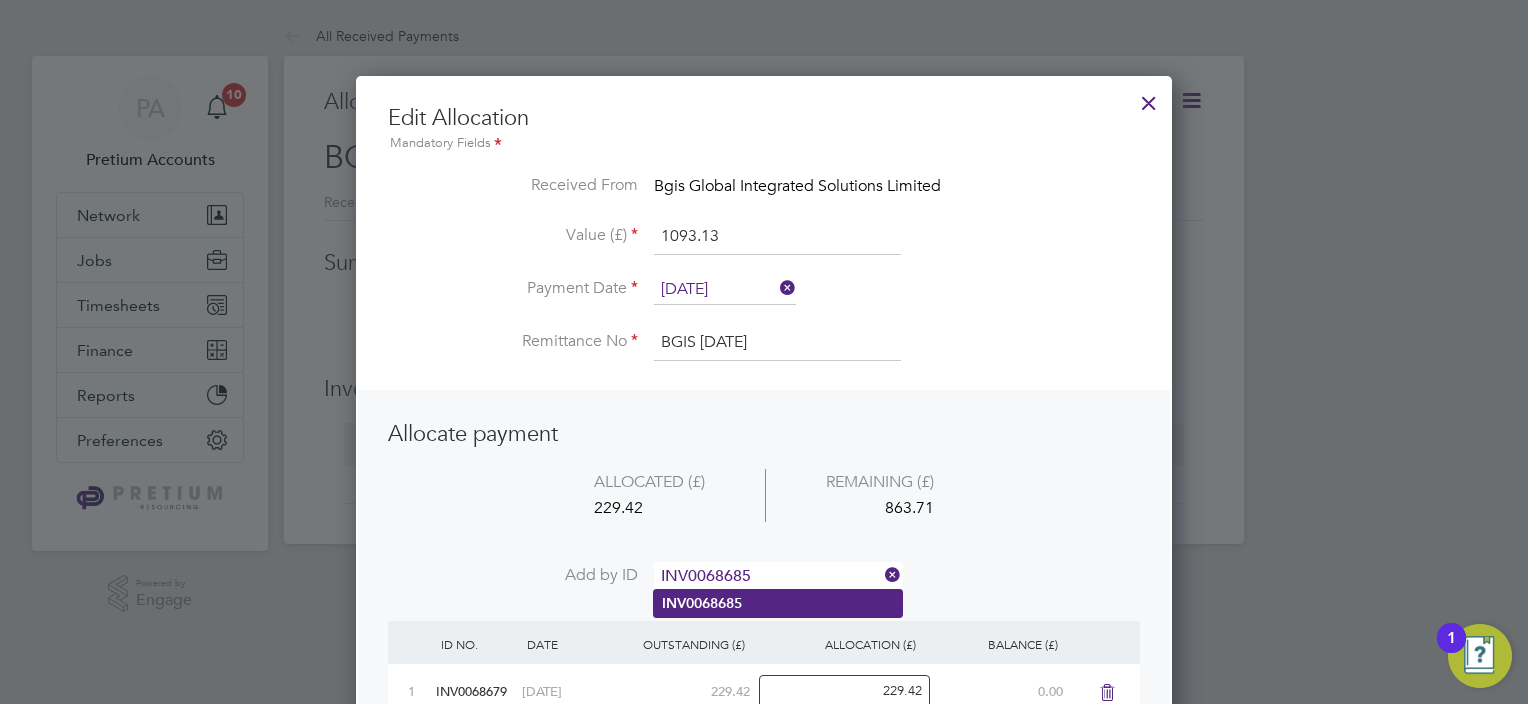 type on "INV0068685" 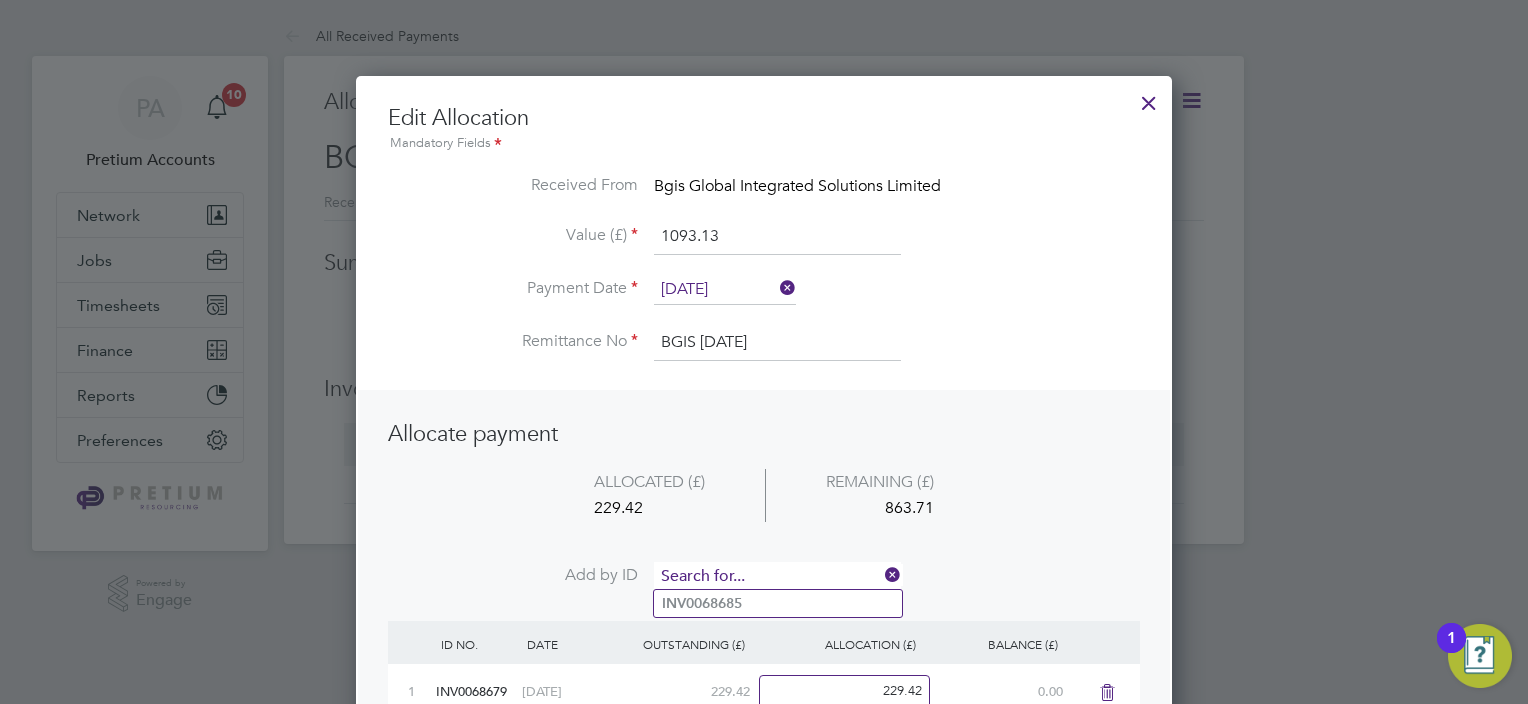 scroll, scrollTop: 9, scrollLeft: 10, axis: both 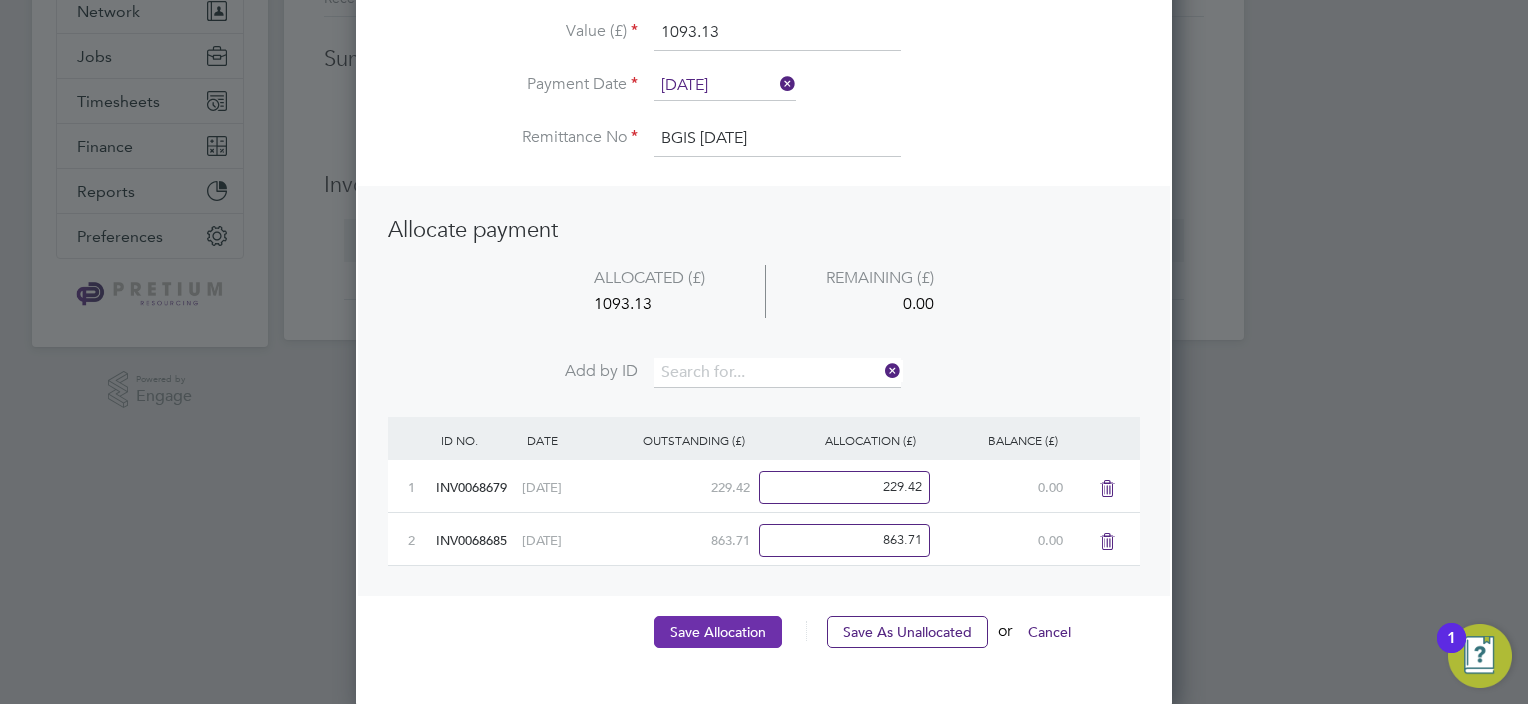 click on "Save Allocation" at bounding box center [718, 632] 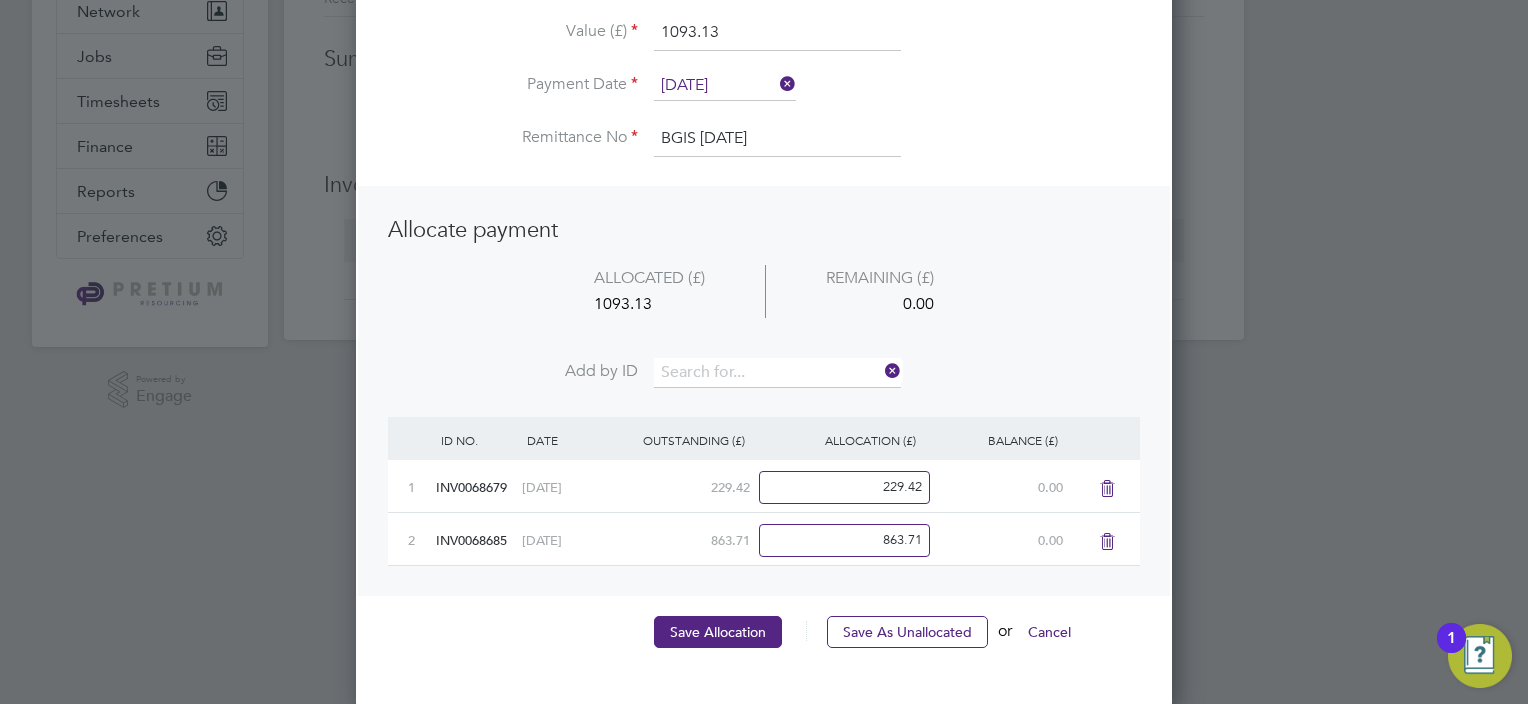 scroll, scrollTop: 0, scrollLeft: 0, axis: both 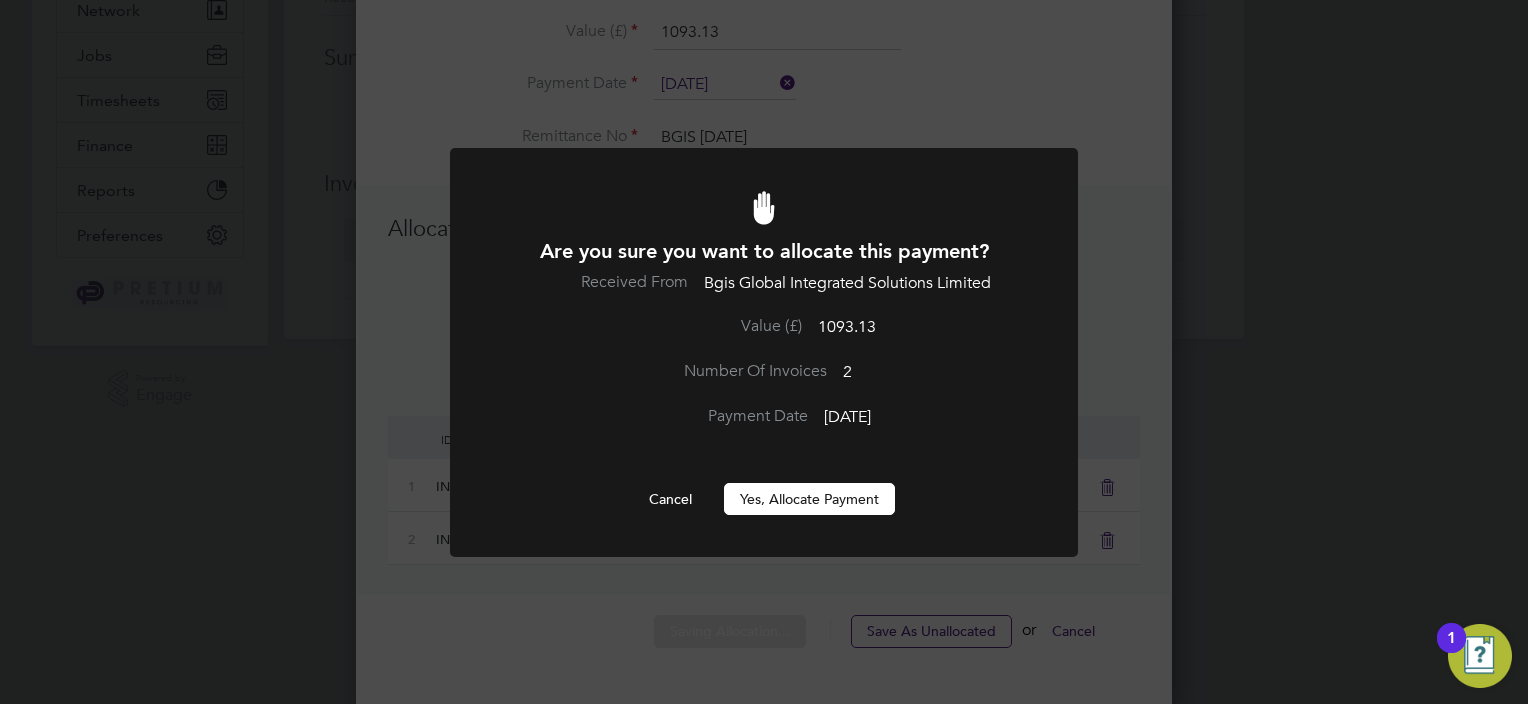click on "Yes, Allocate Payment" at bounding box center (809, 499) 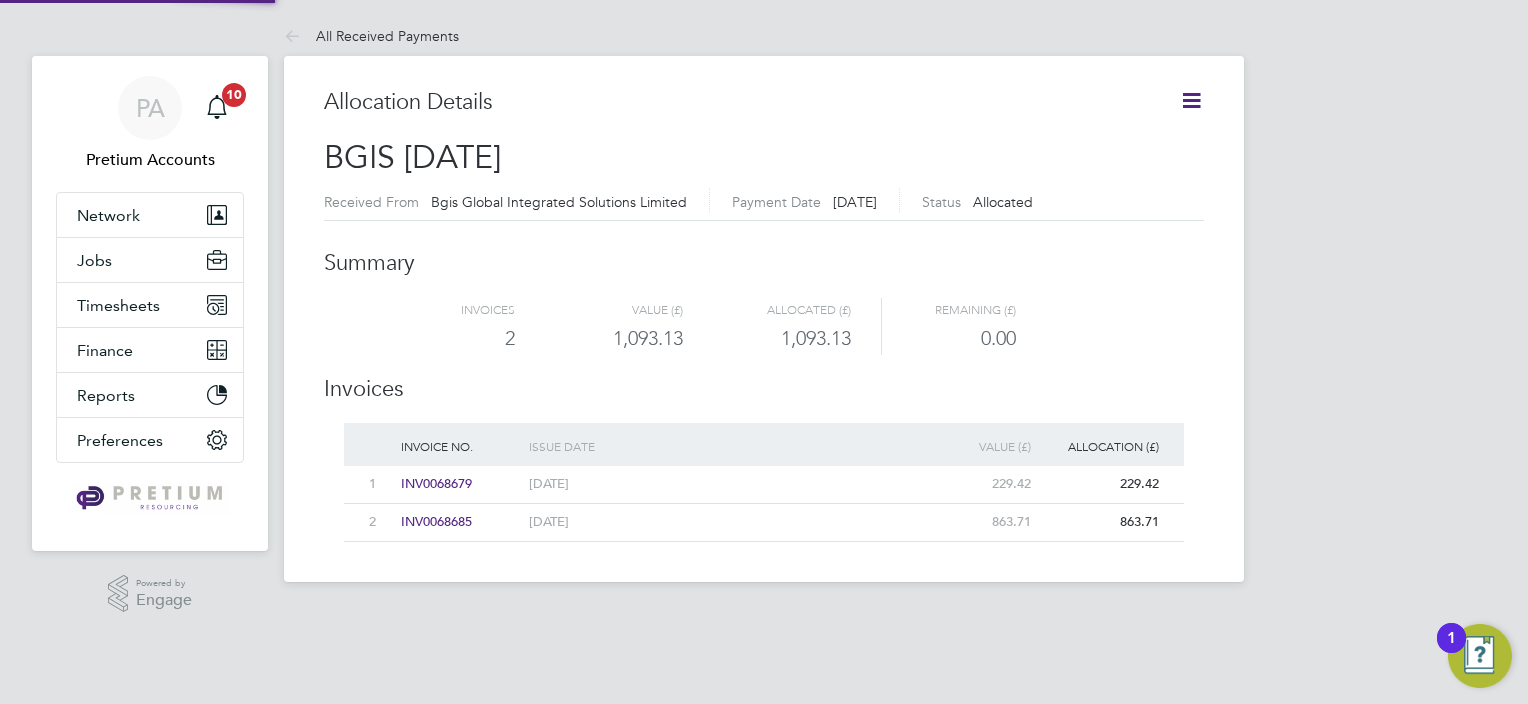 scroll, scrollTop: 0, scrollLeft: 0, axis: both 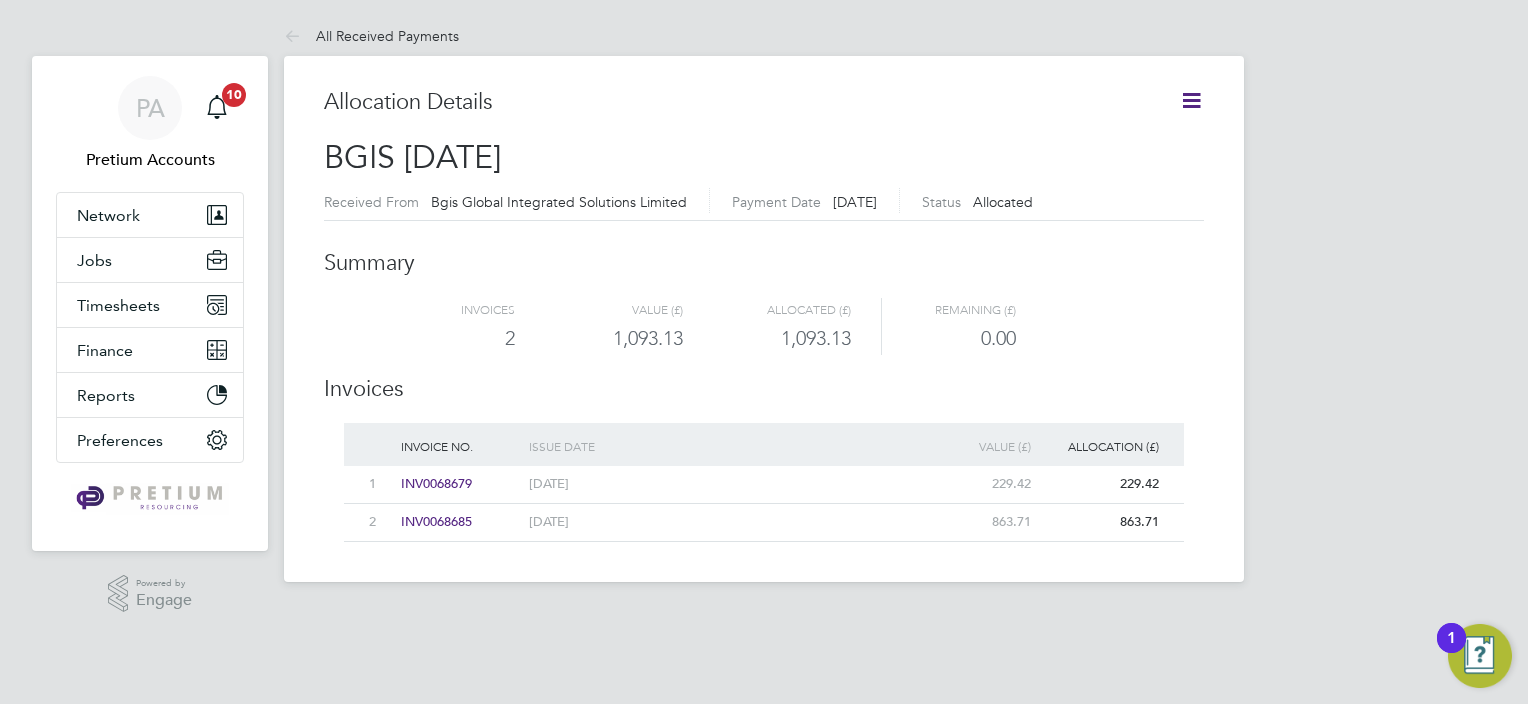 click 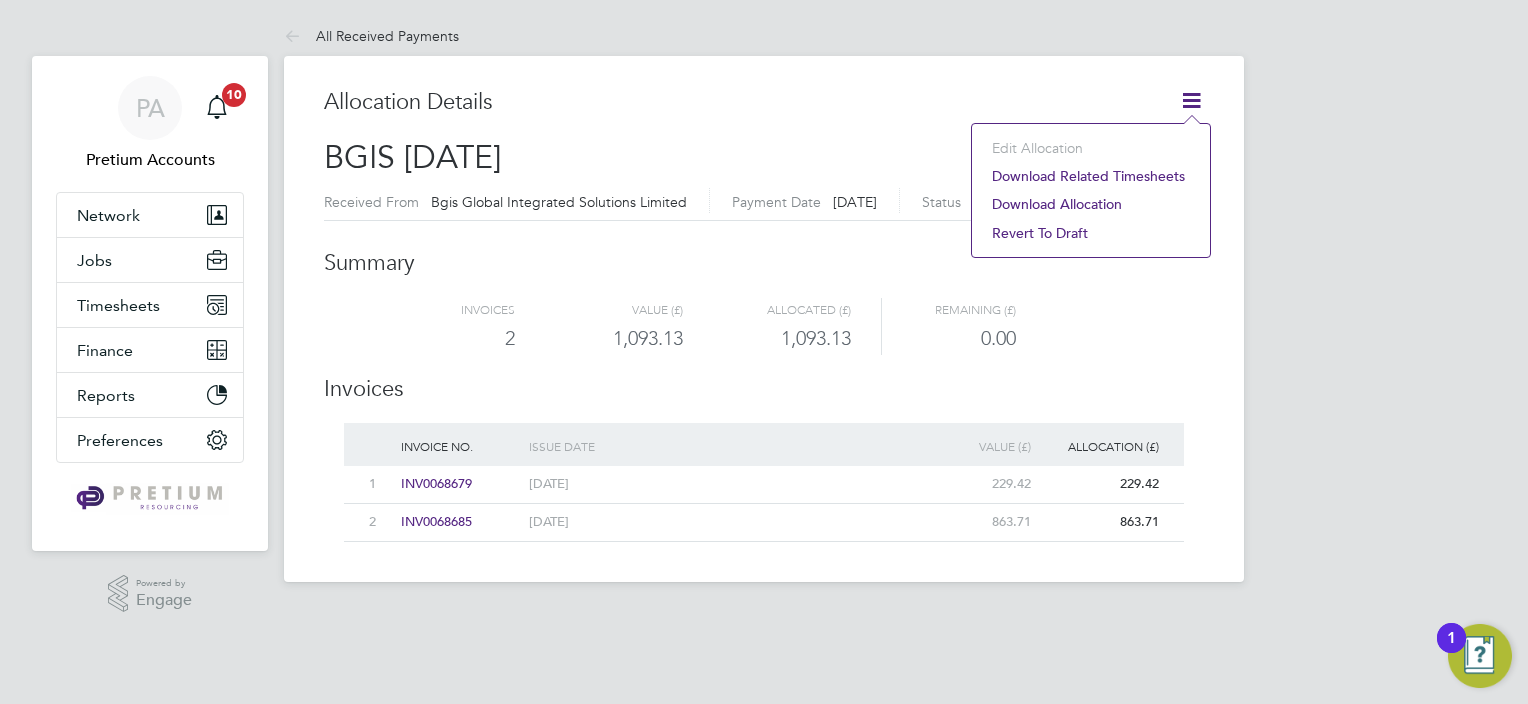 click on "Download related timesheets" 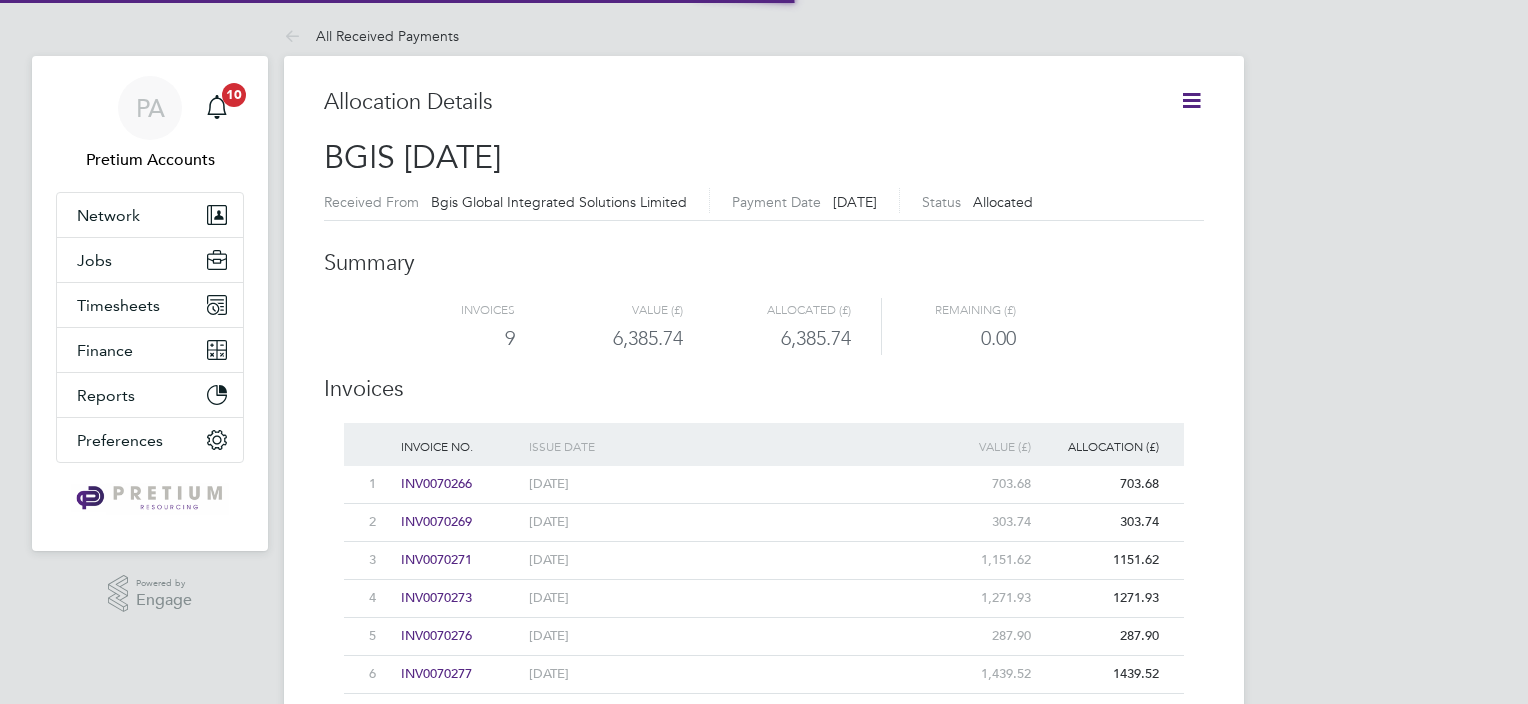 scroll, scrollTop: 0, scrollLeft: 0, axis: both 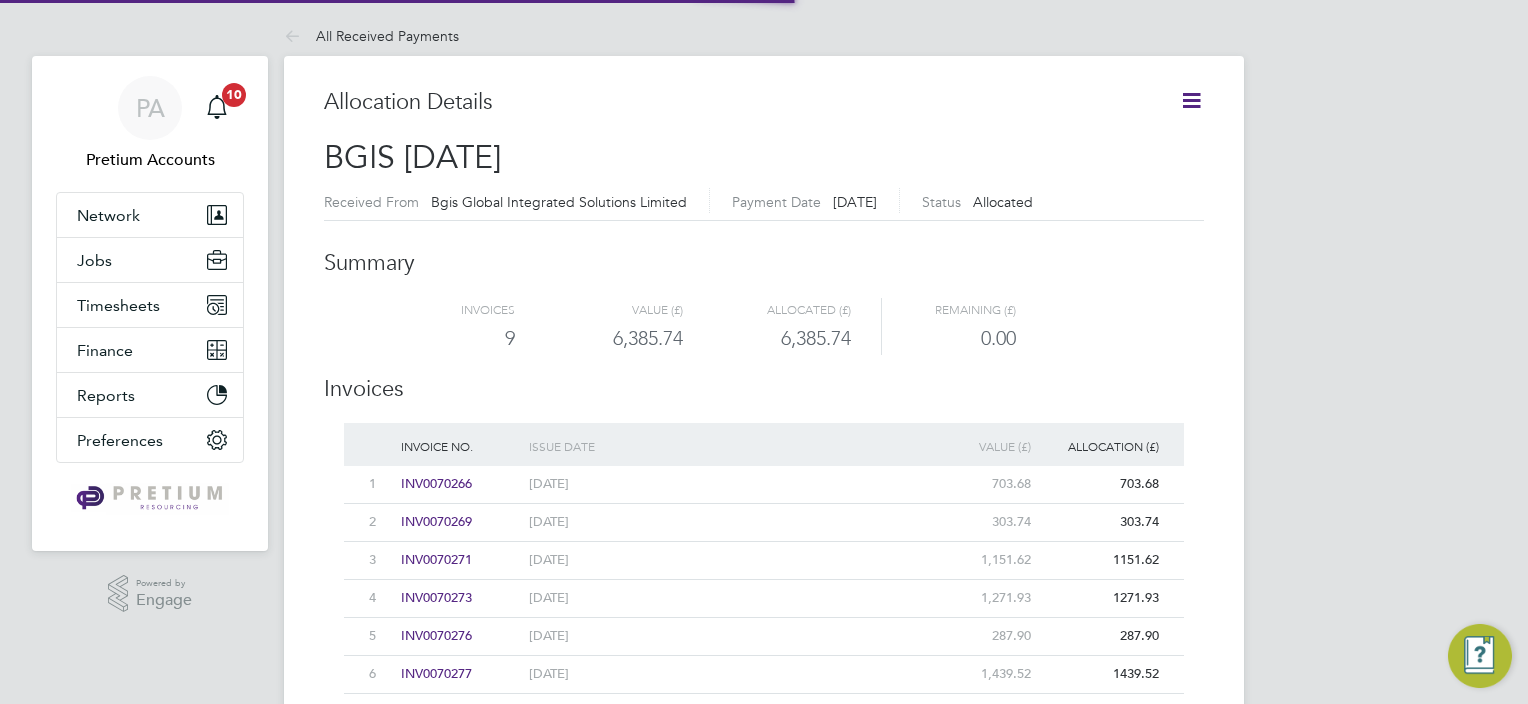 click 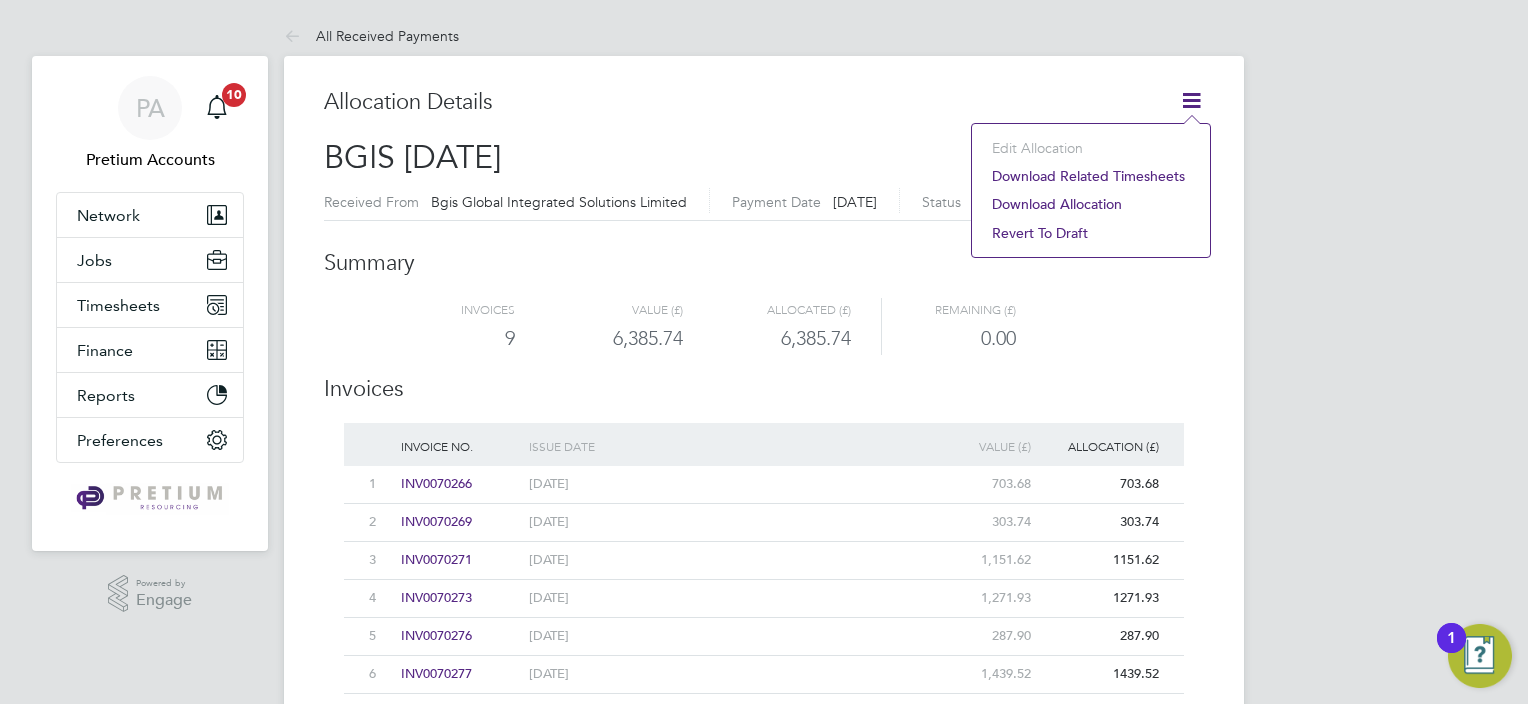 click on "Revert to draft" 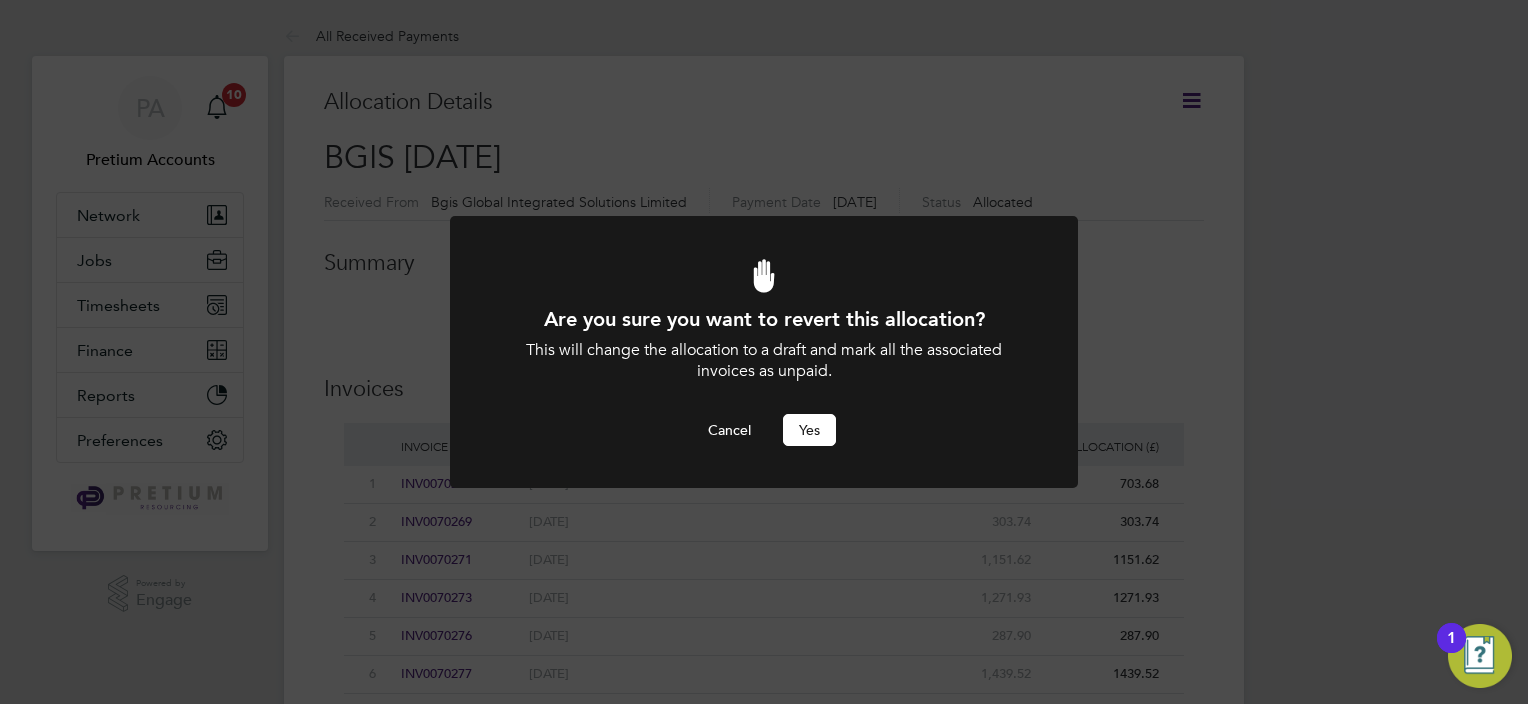 click on "Yes" at bounding box center [809, 430] 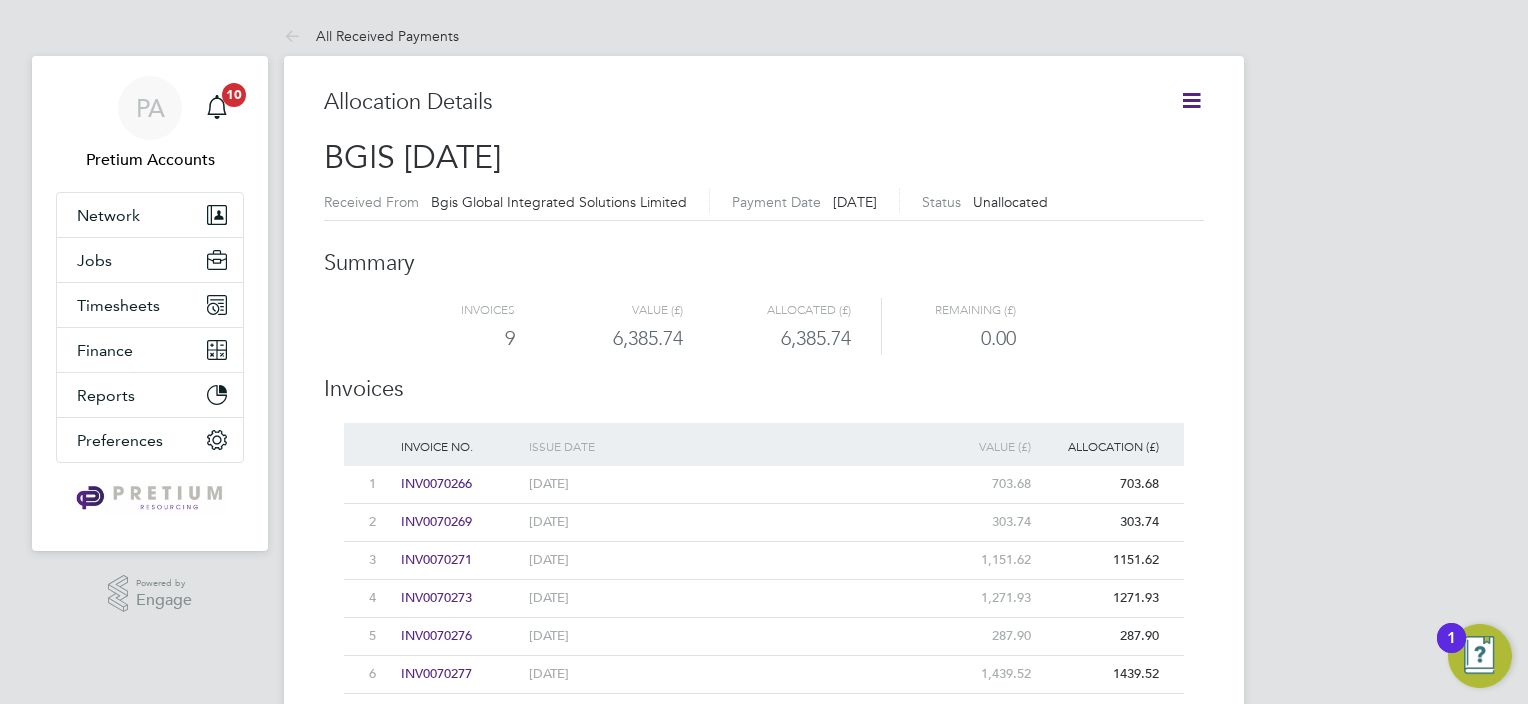 click 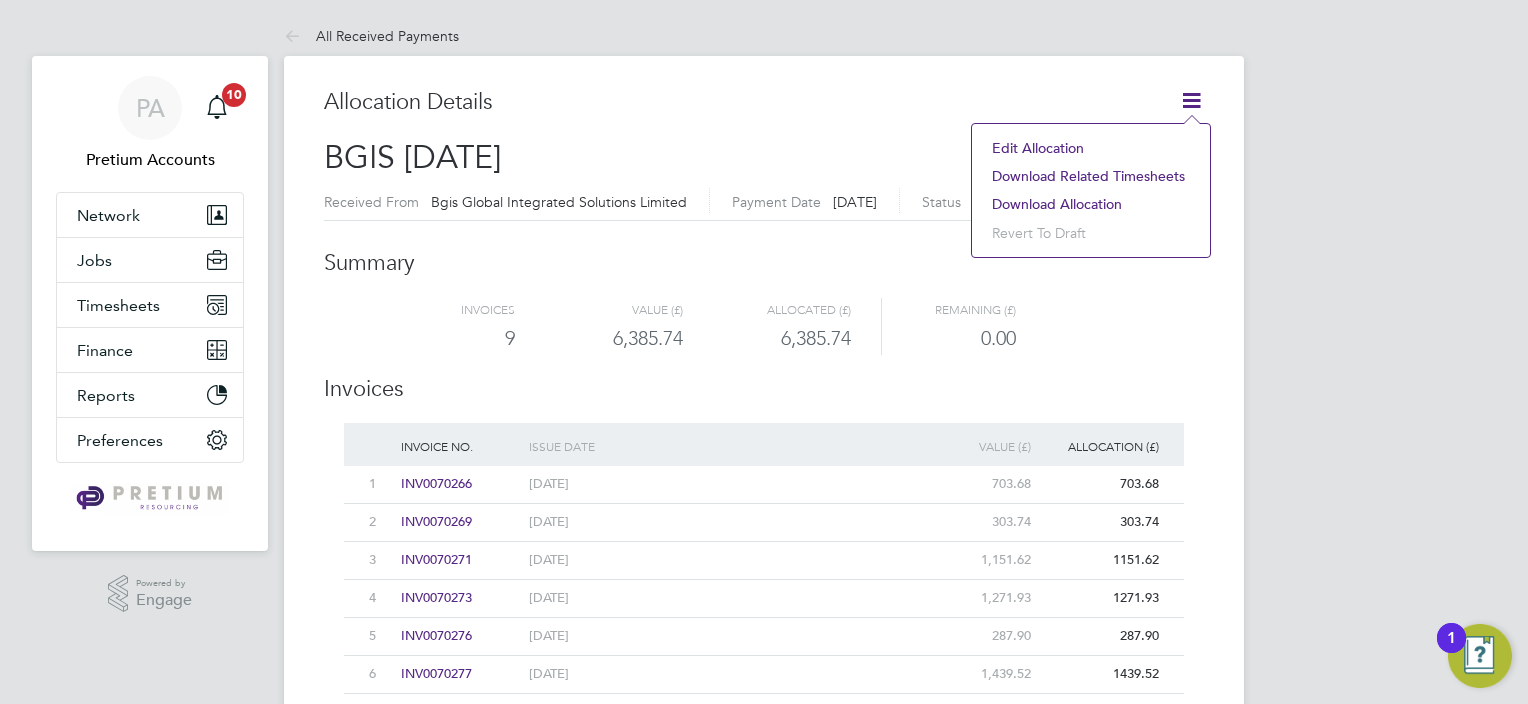 click on "Edit allocation" 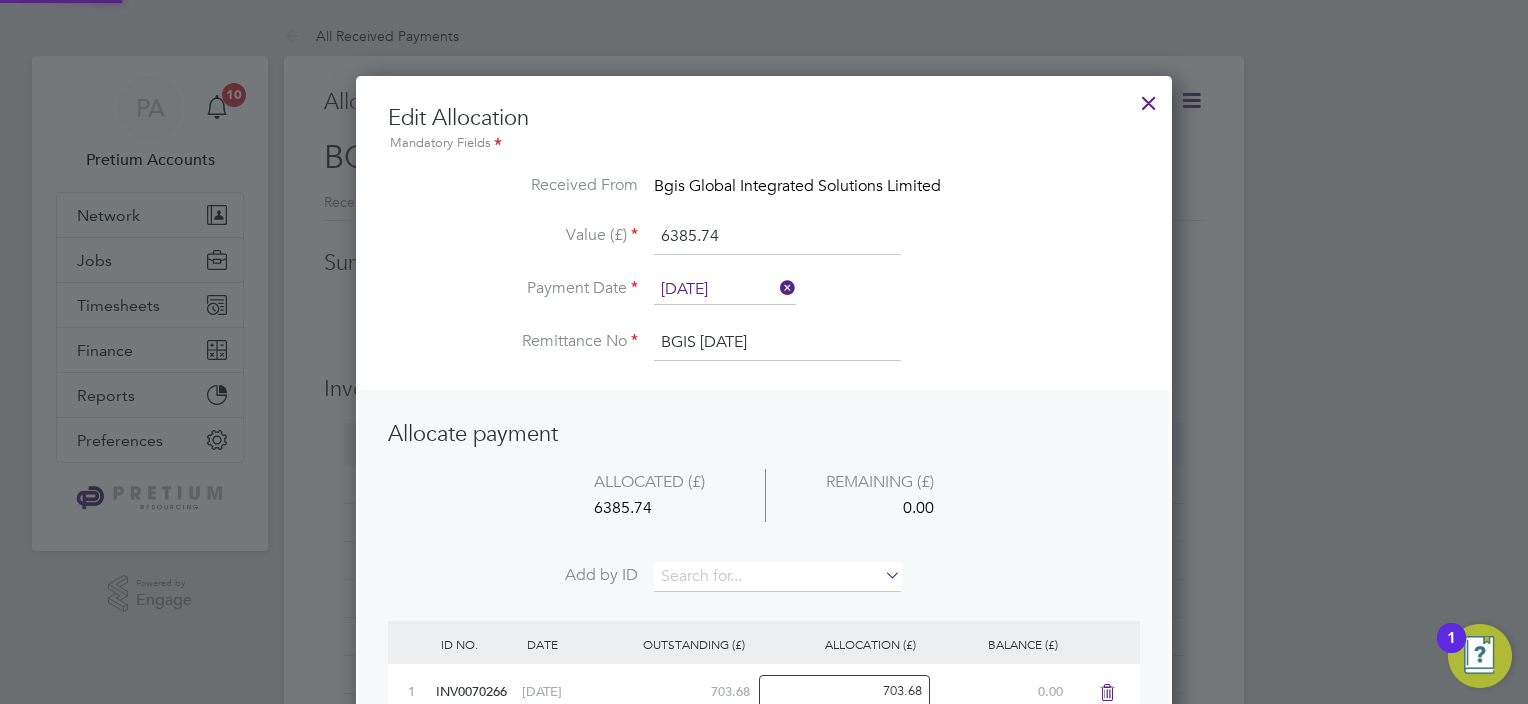 scroll, scrollTop: 9, scrollLeft: 10, axis: both 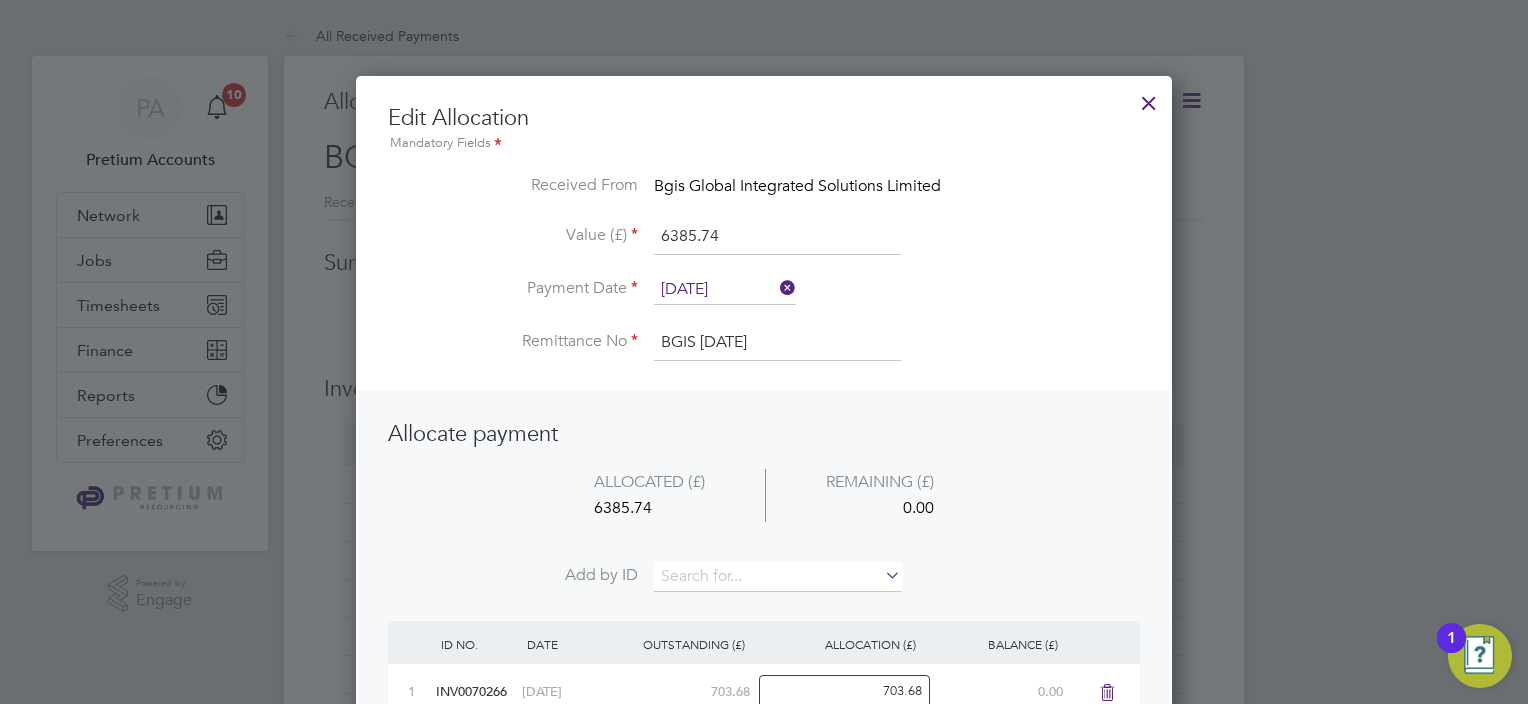 click on "6385.74" at bounding box center [777, 237] 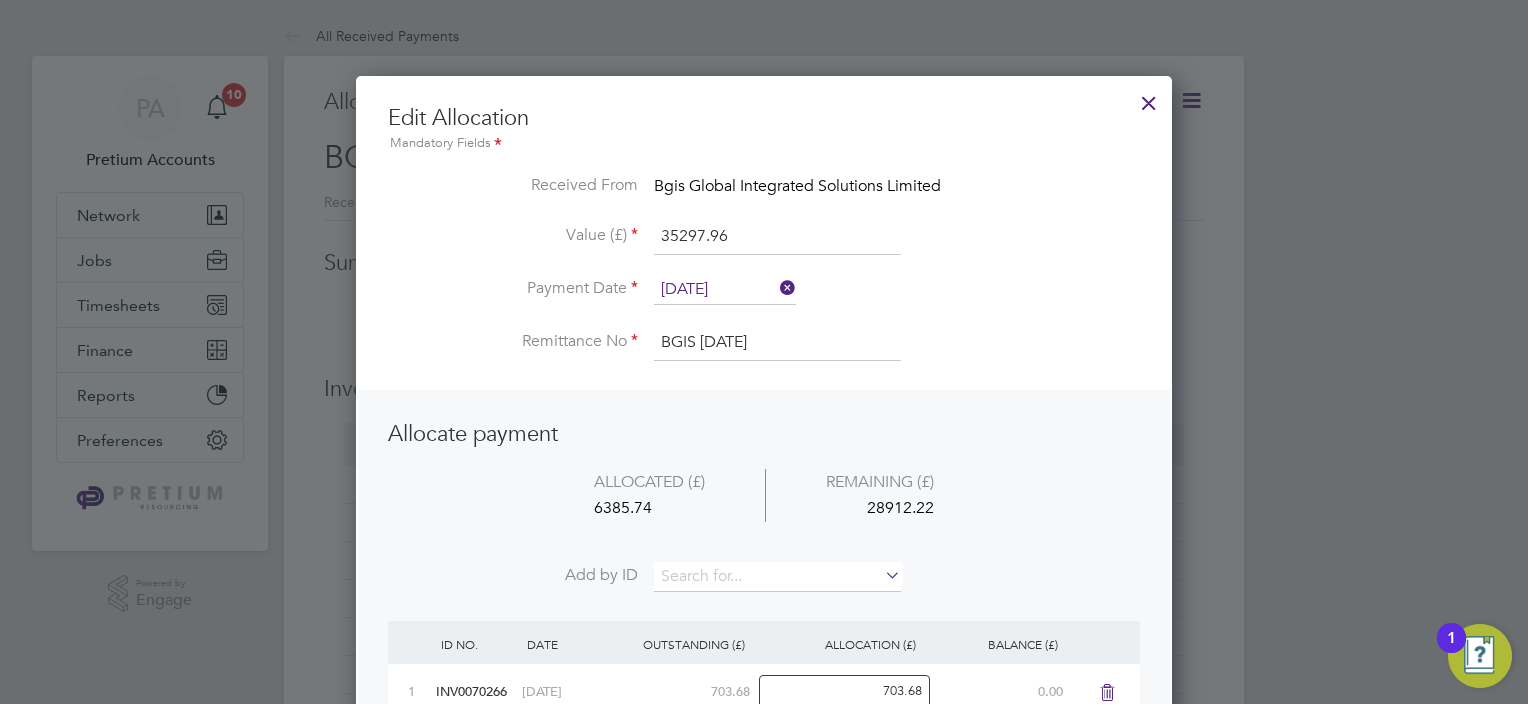 type on "35297.96" 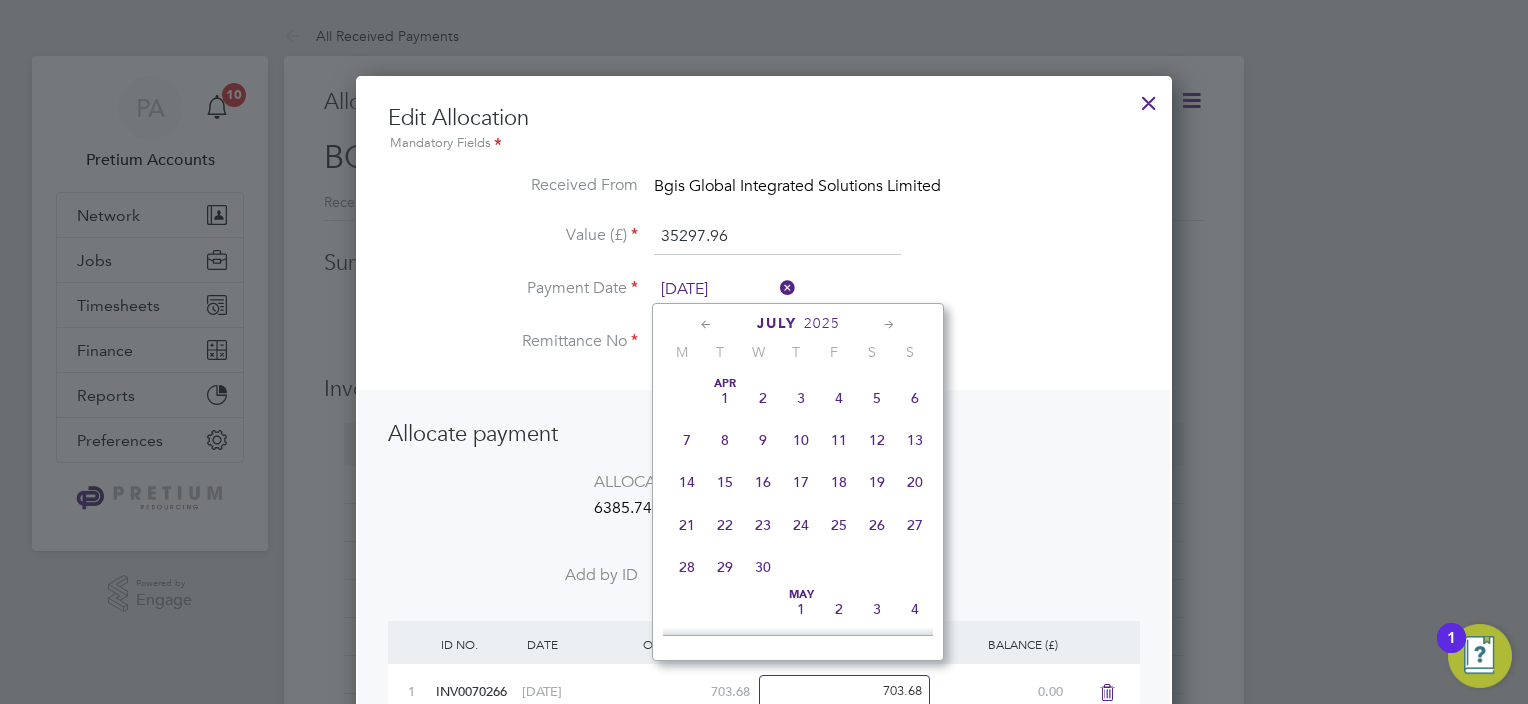 scroll, scrollTop: 740, scrollLeft: 0, axis: vertical 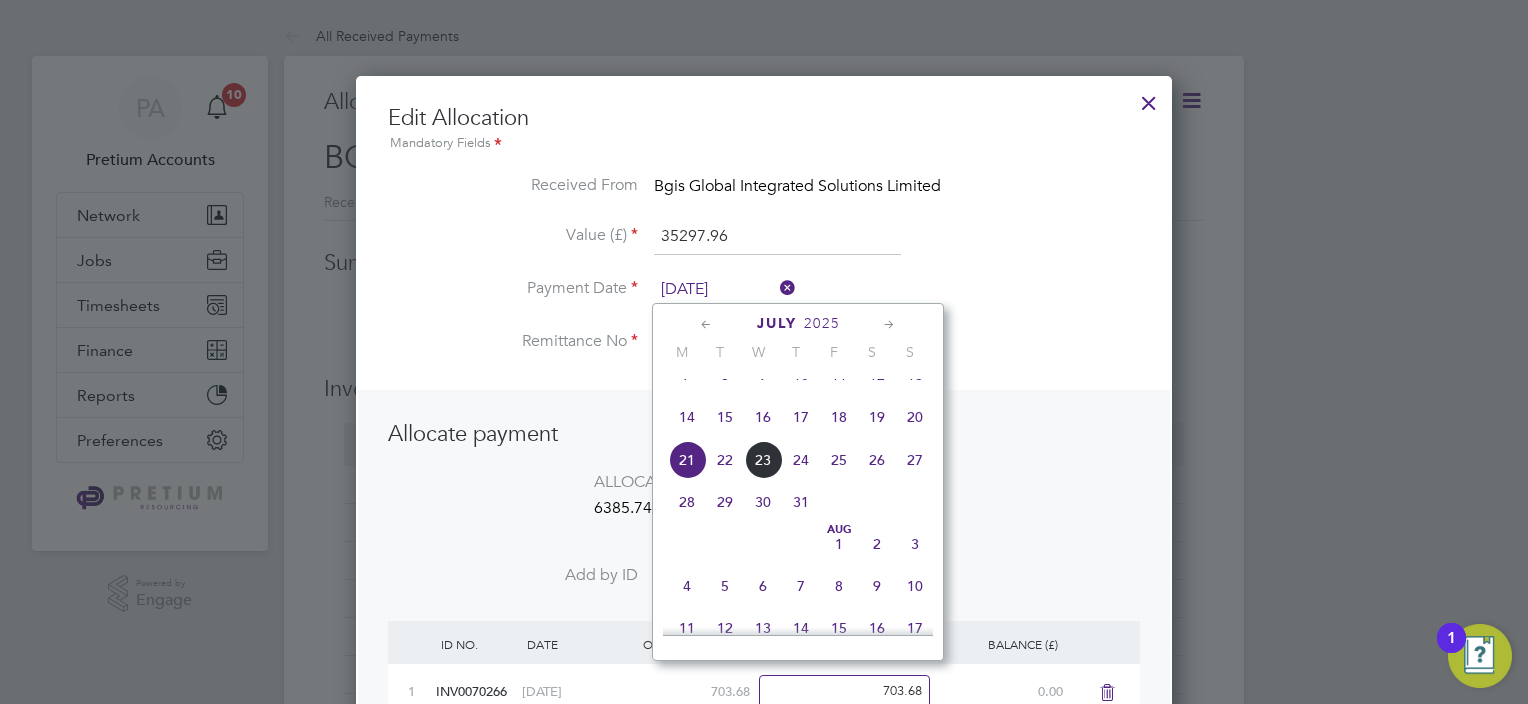 click on "21" 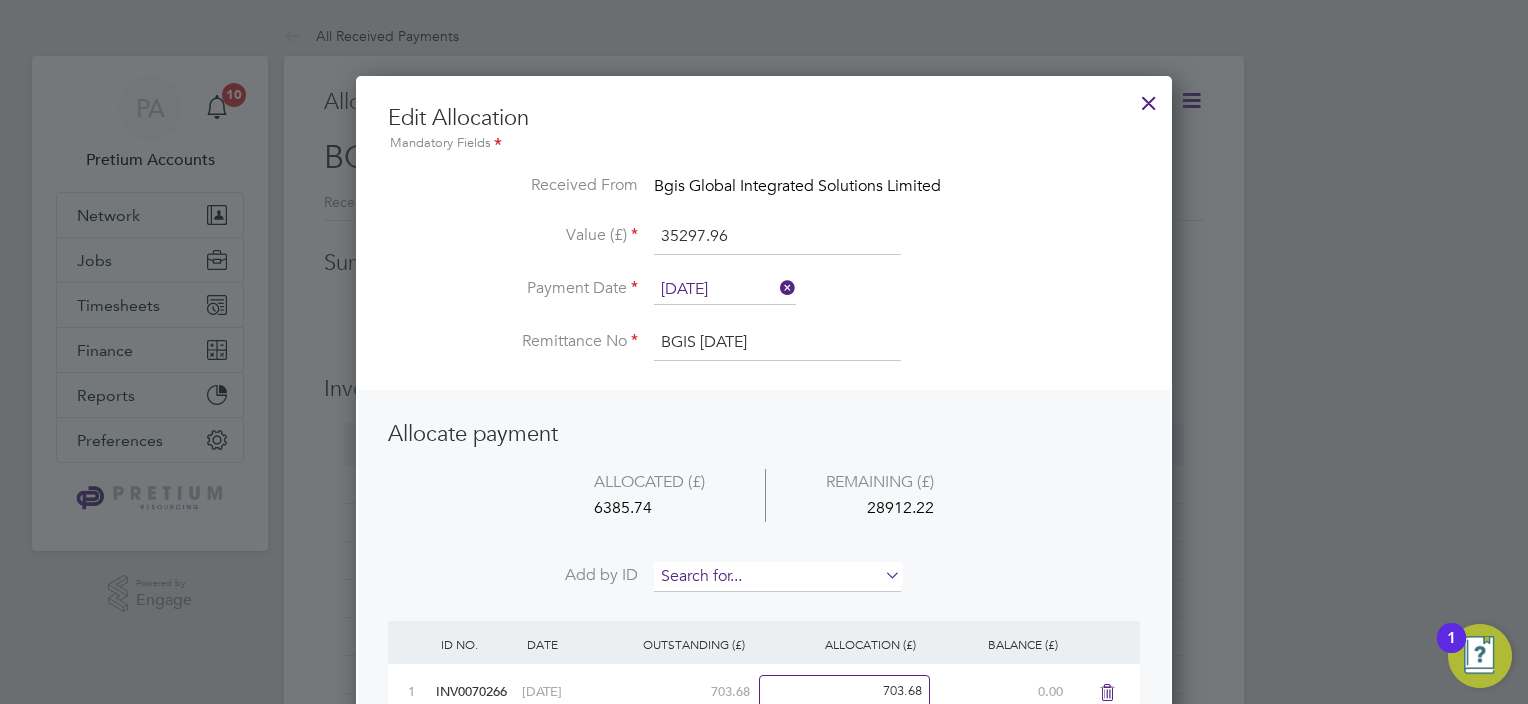 click at bounding box center [777, 577] 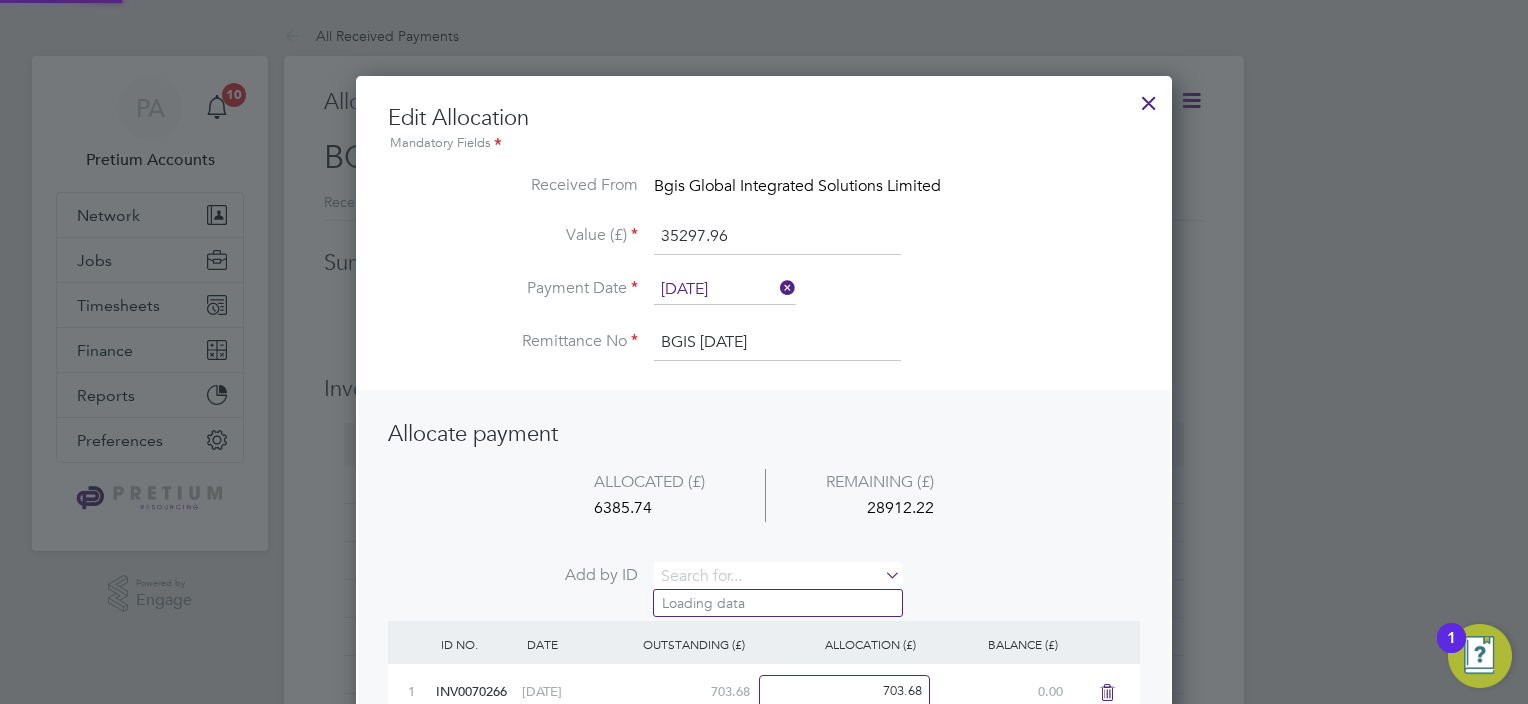 paste on "INV0070283" 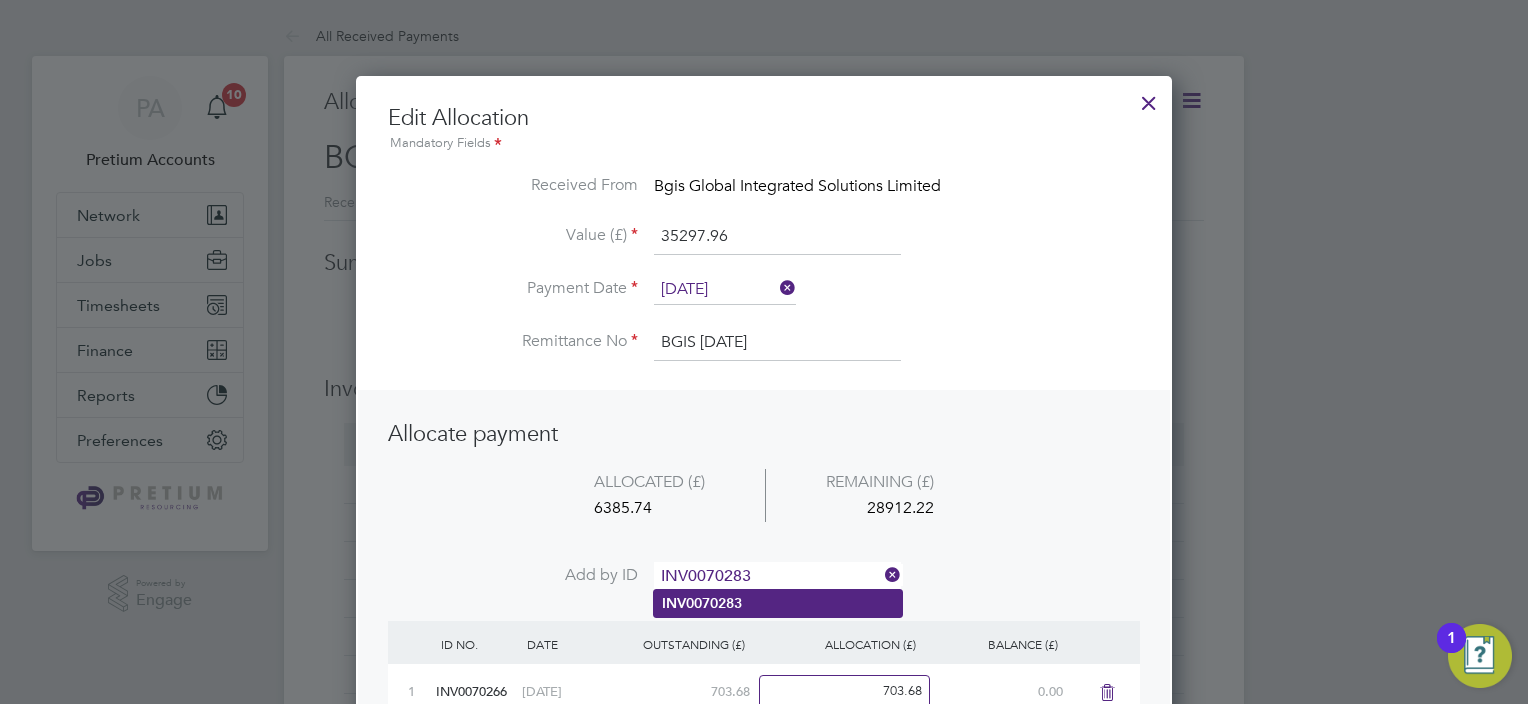 type on "INV0070283" 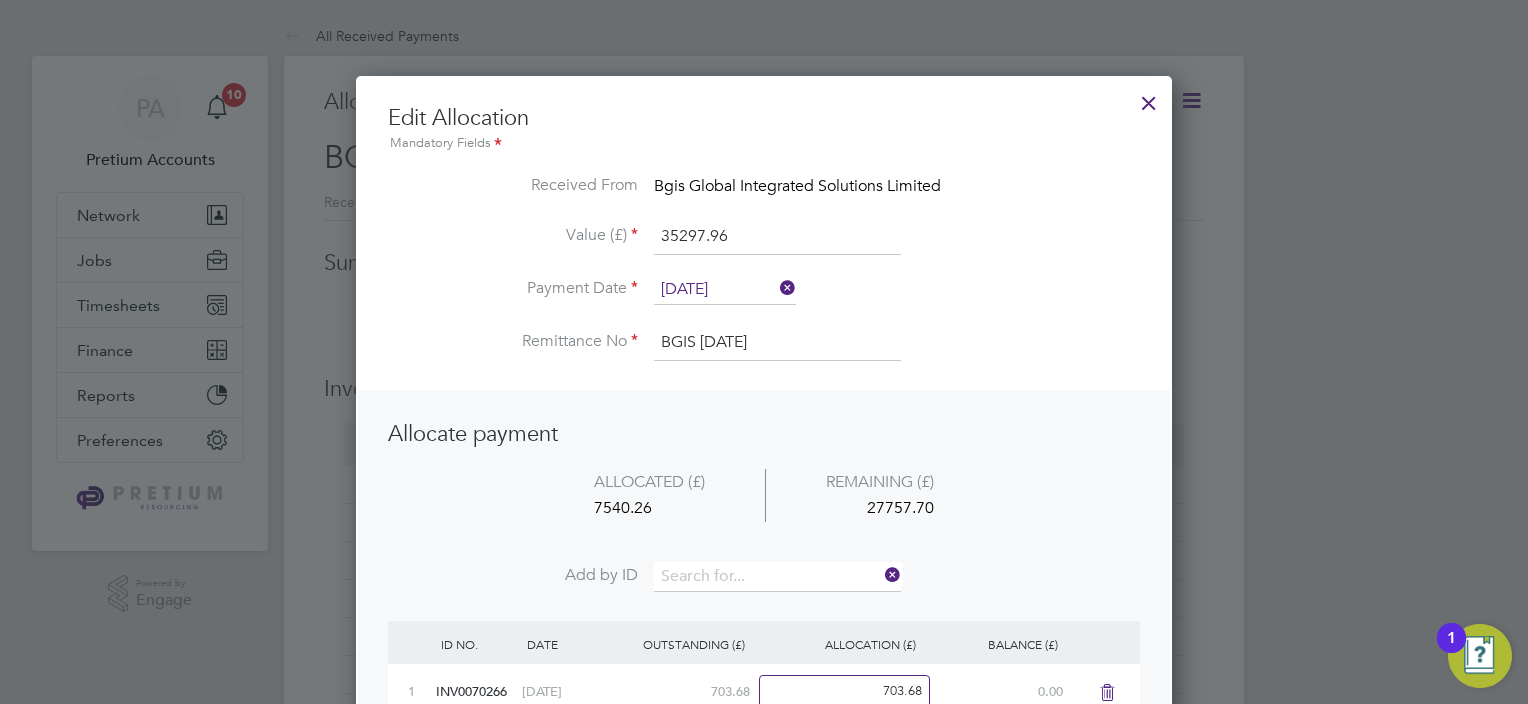 scroll, scrollTop: 10, scrollLeft: 10, axis: both 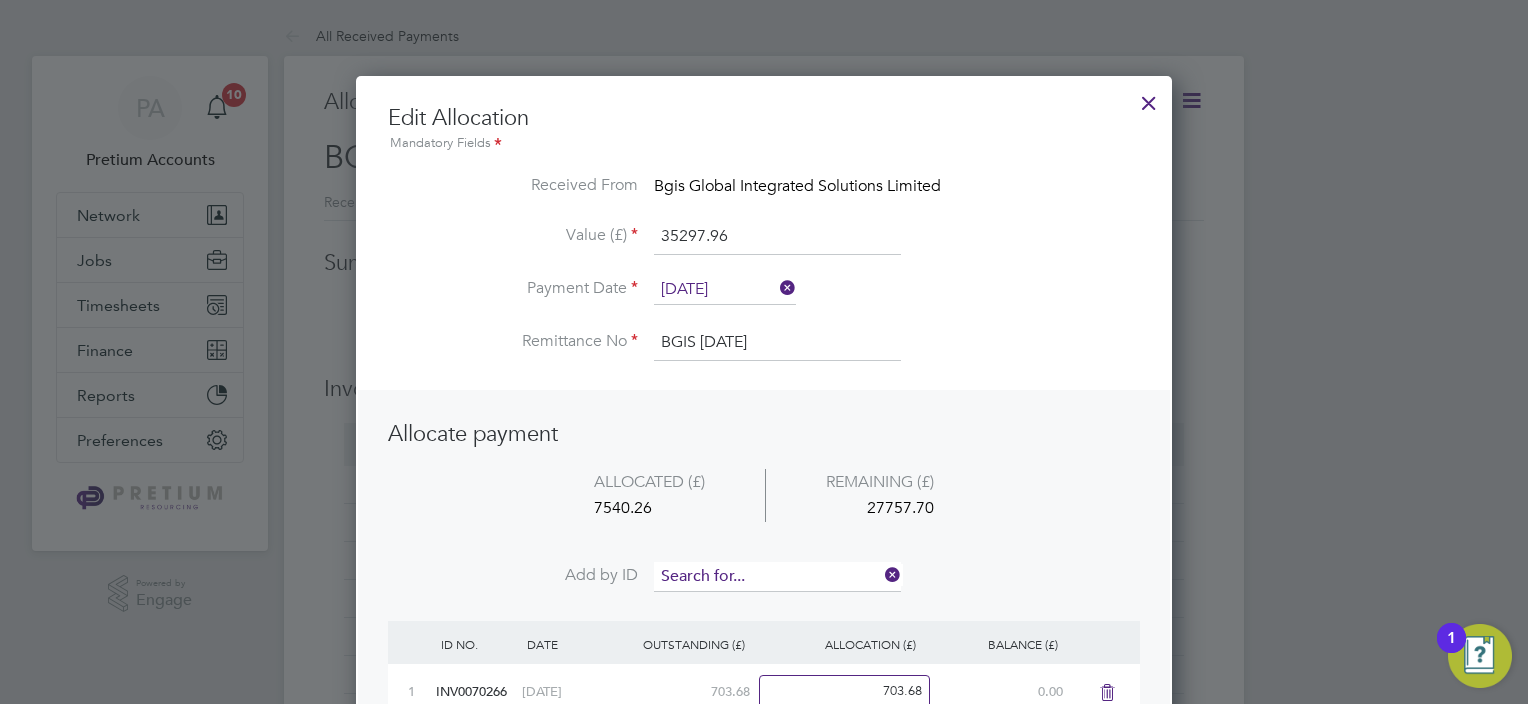 click at bounding box center [777, 577] 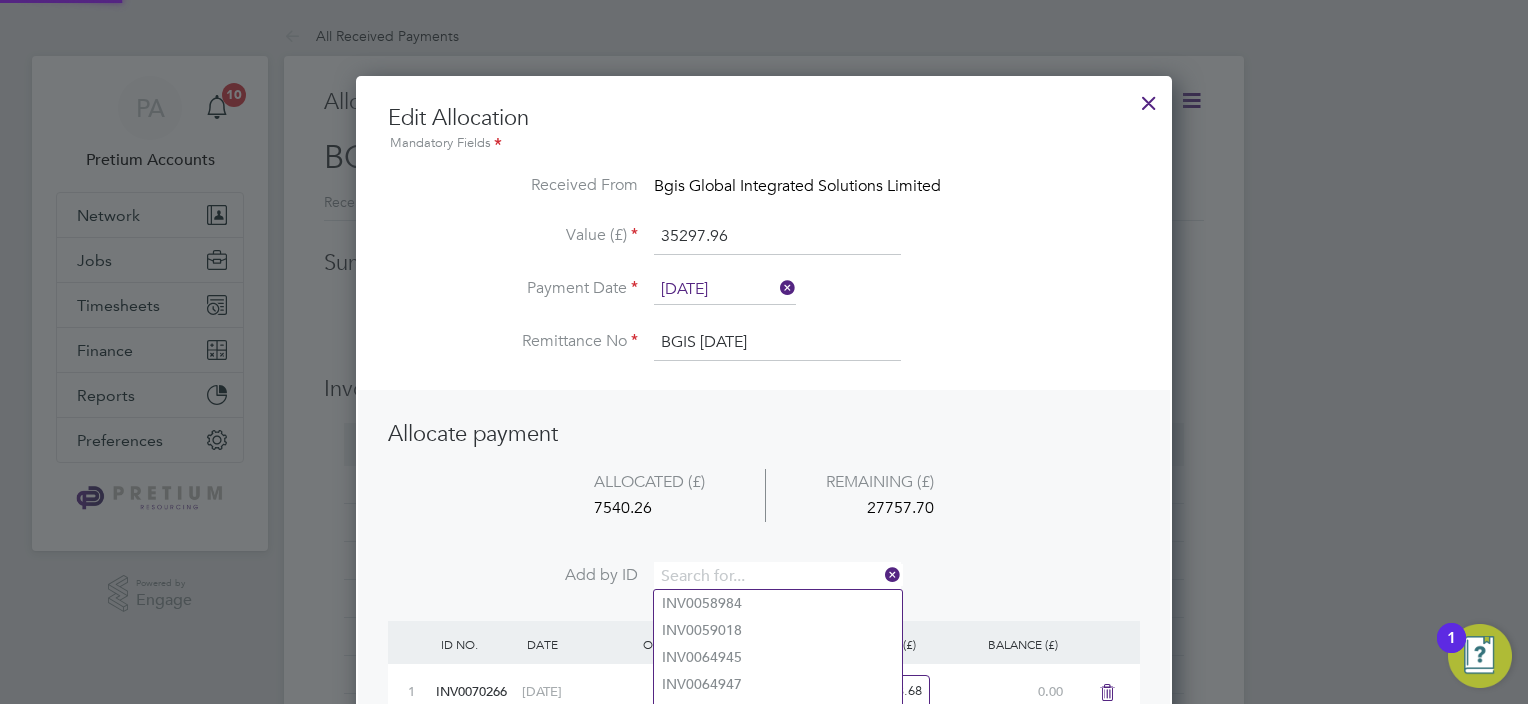 paste on "INV0070262" 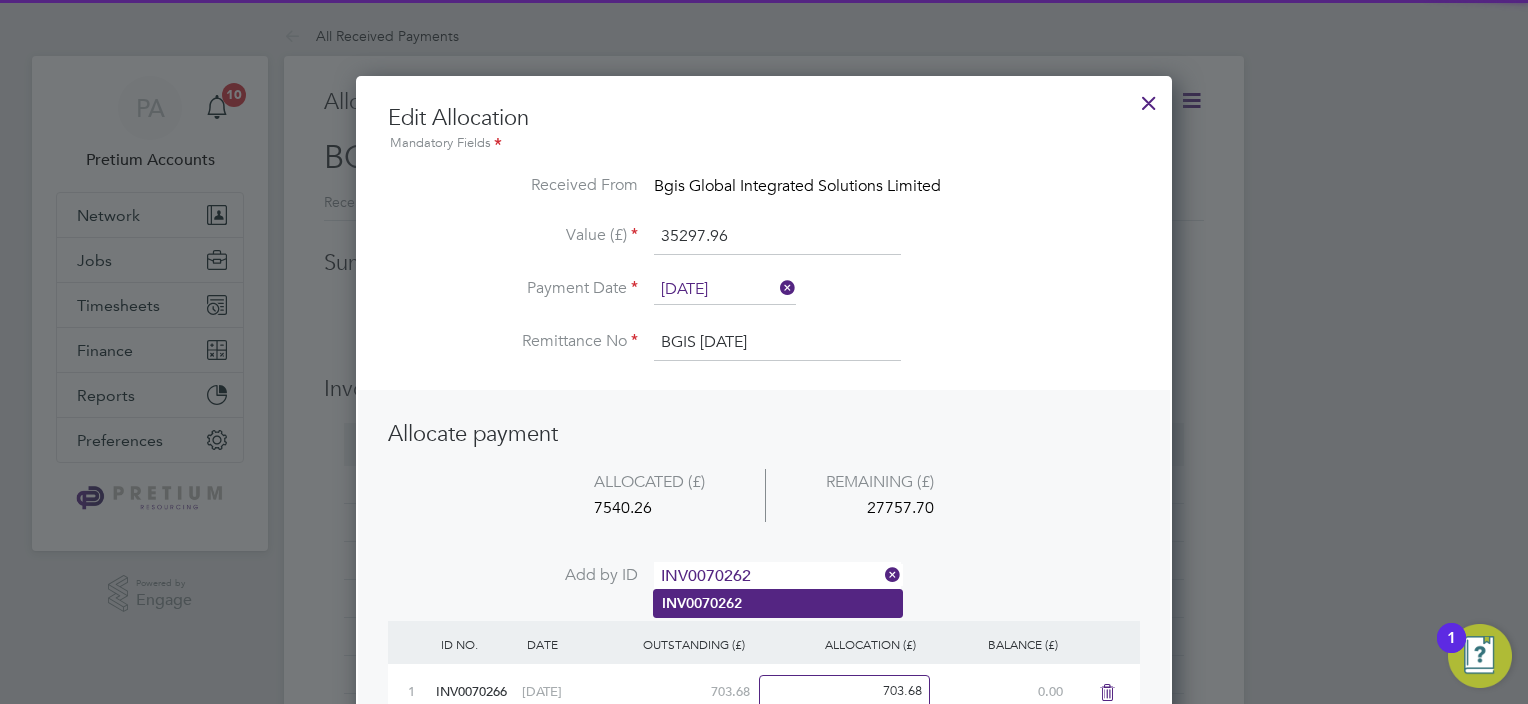 type on "INV0070262" 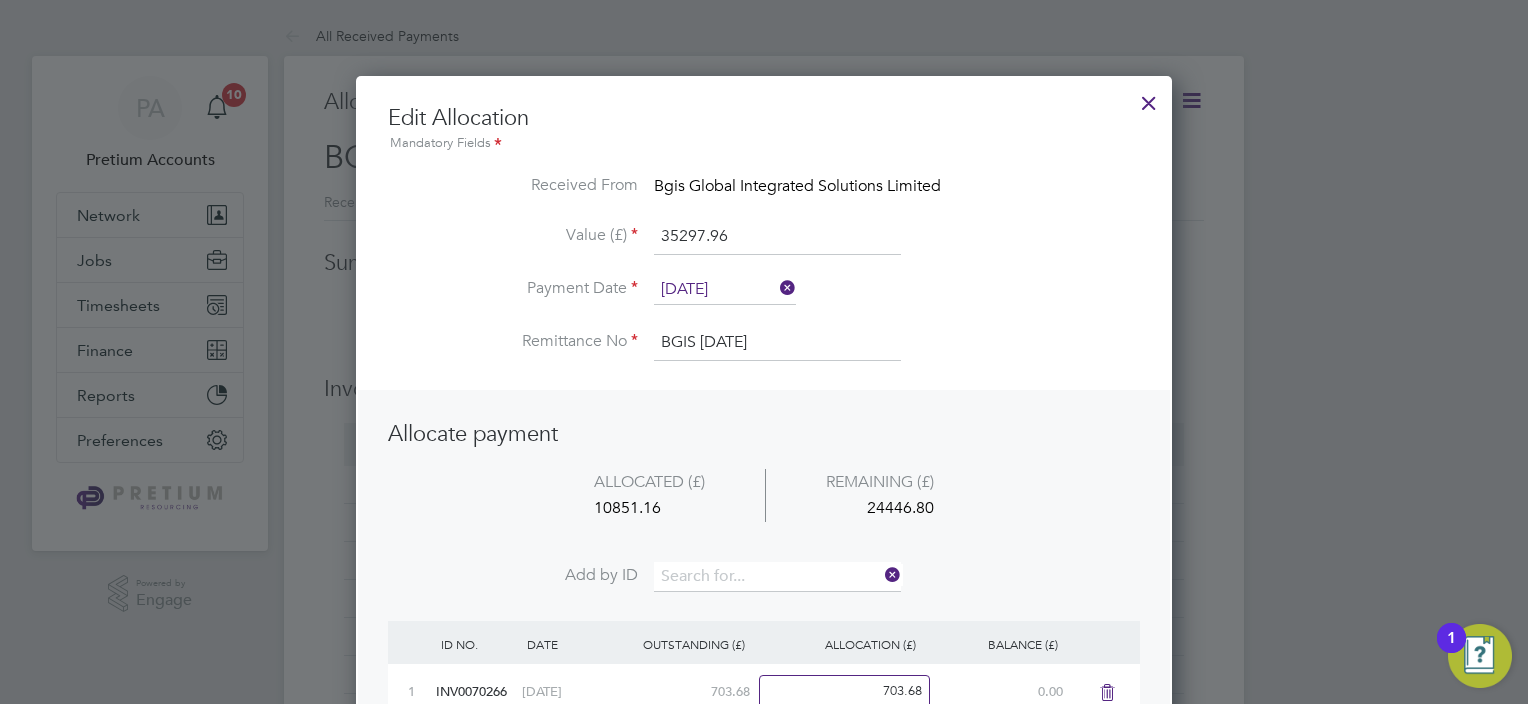 scroll, scrollTop: 10, scrollLeft: 10, axis: both 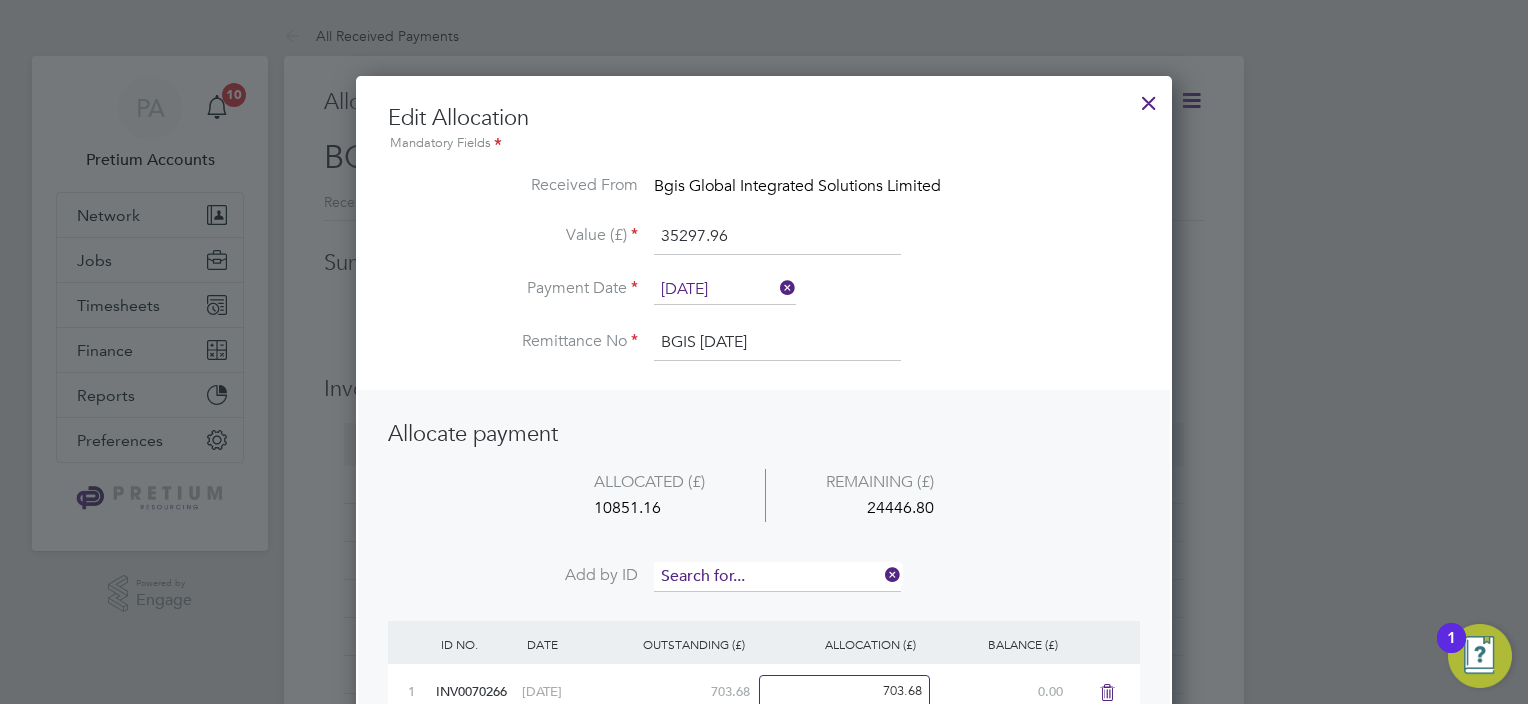 drag, startPoint x: 734, startPoint y: 587, endPoint x: 716, endPoint y: 570, distance: 24.758837 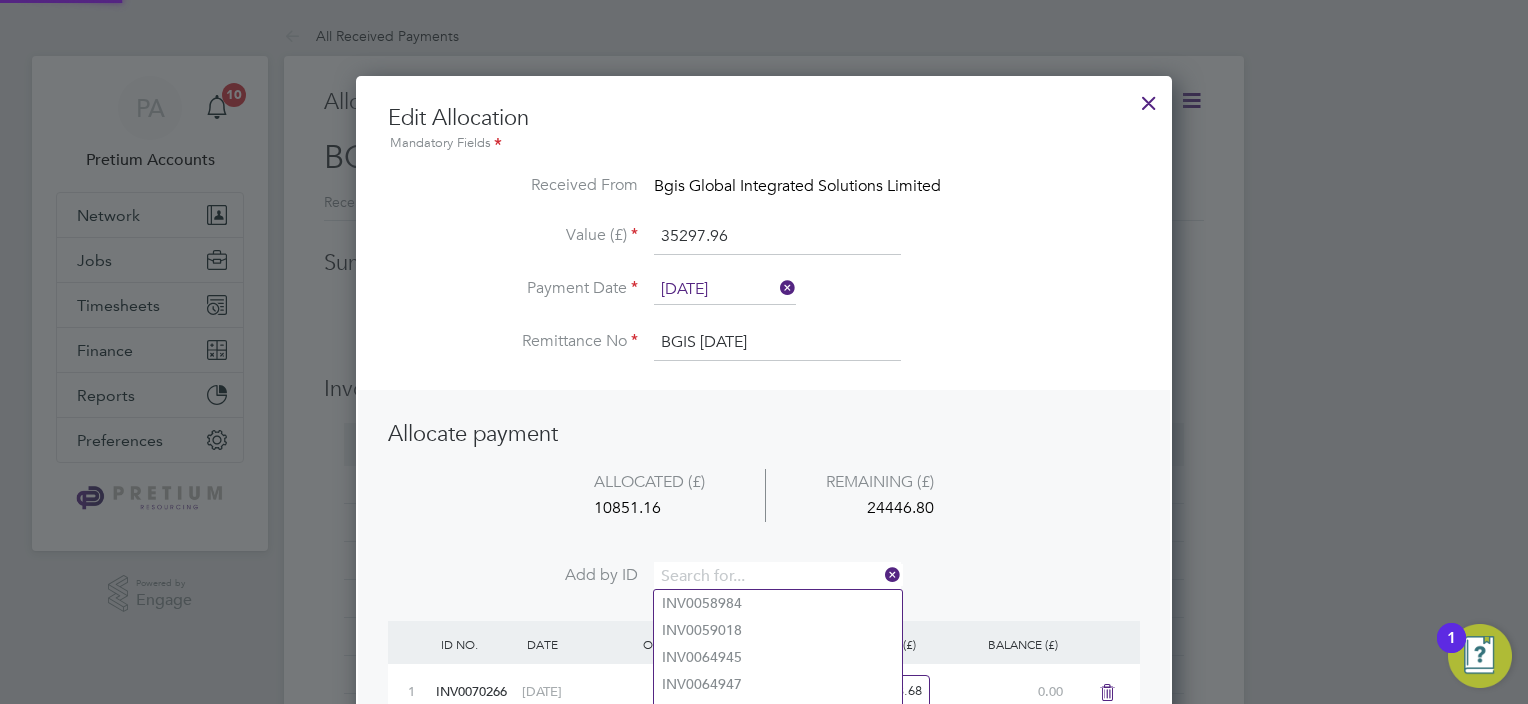 paste on "INV0070265" 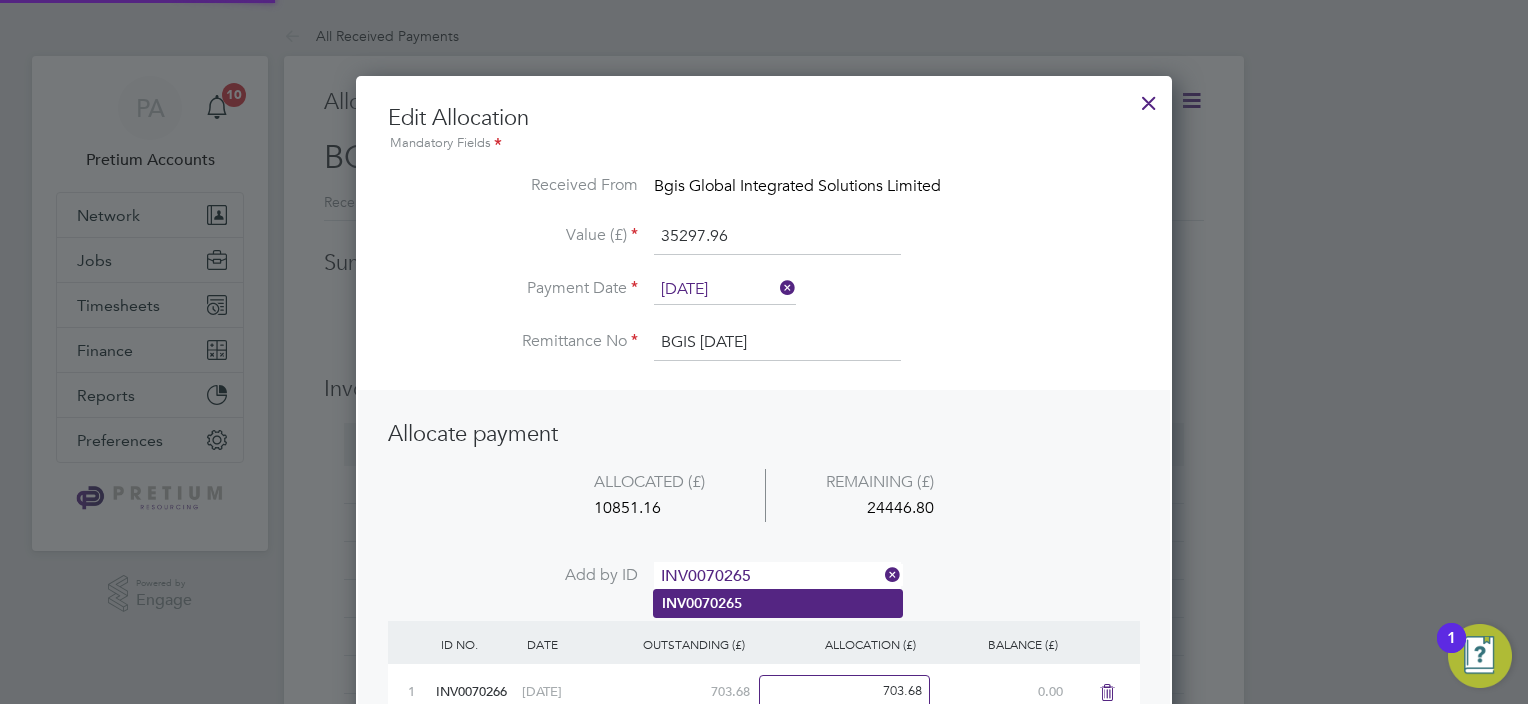 type on "INV0070265" 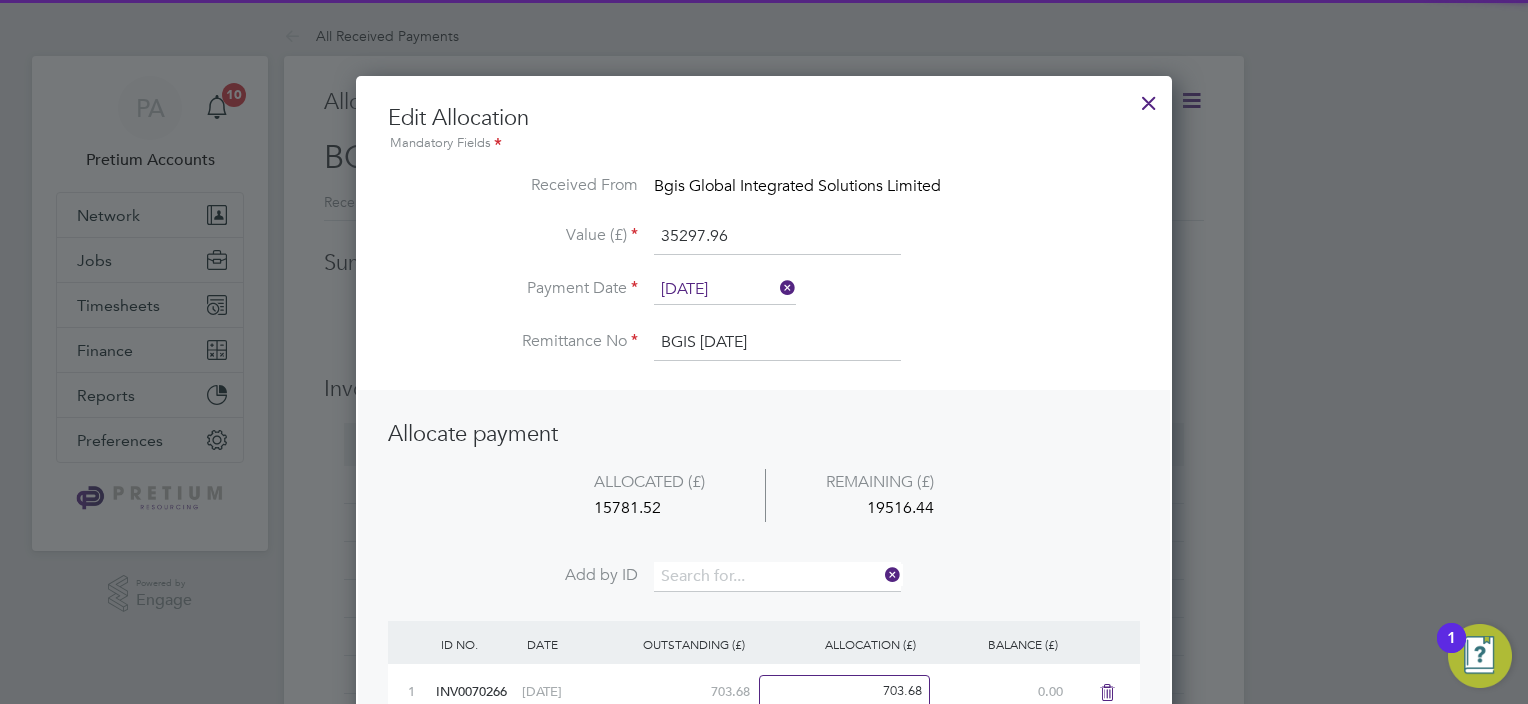 scroll, scrollTop: 9, scrollLeft: 10, axis: both 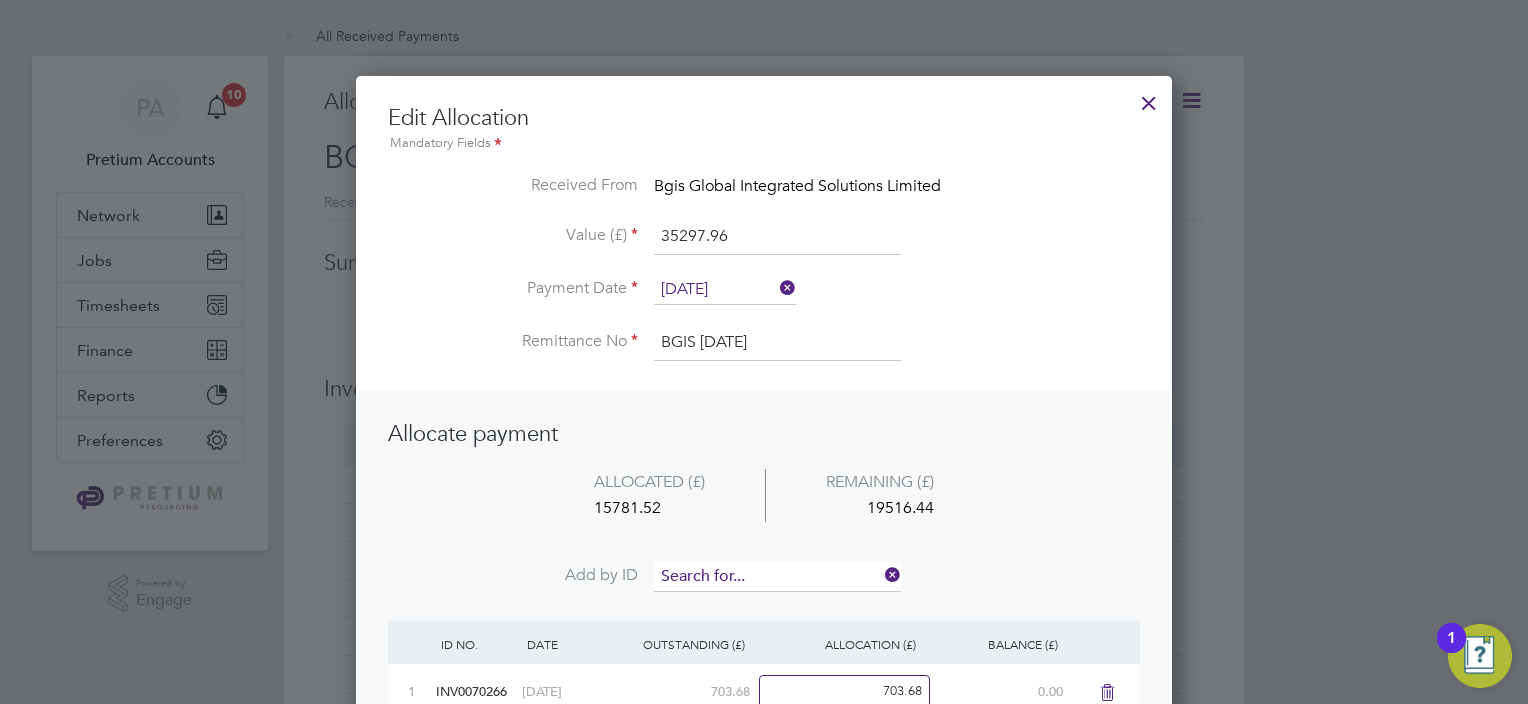 drag, startPoint x: 715, startPoint y: 570, endPoint x: 692, endPoint y: 534, distance: 42.72002 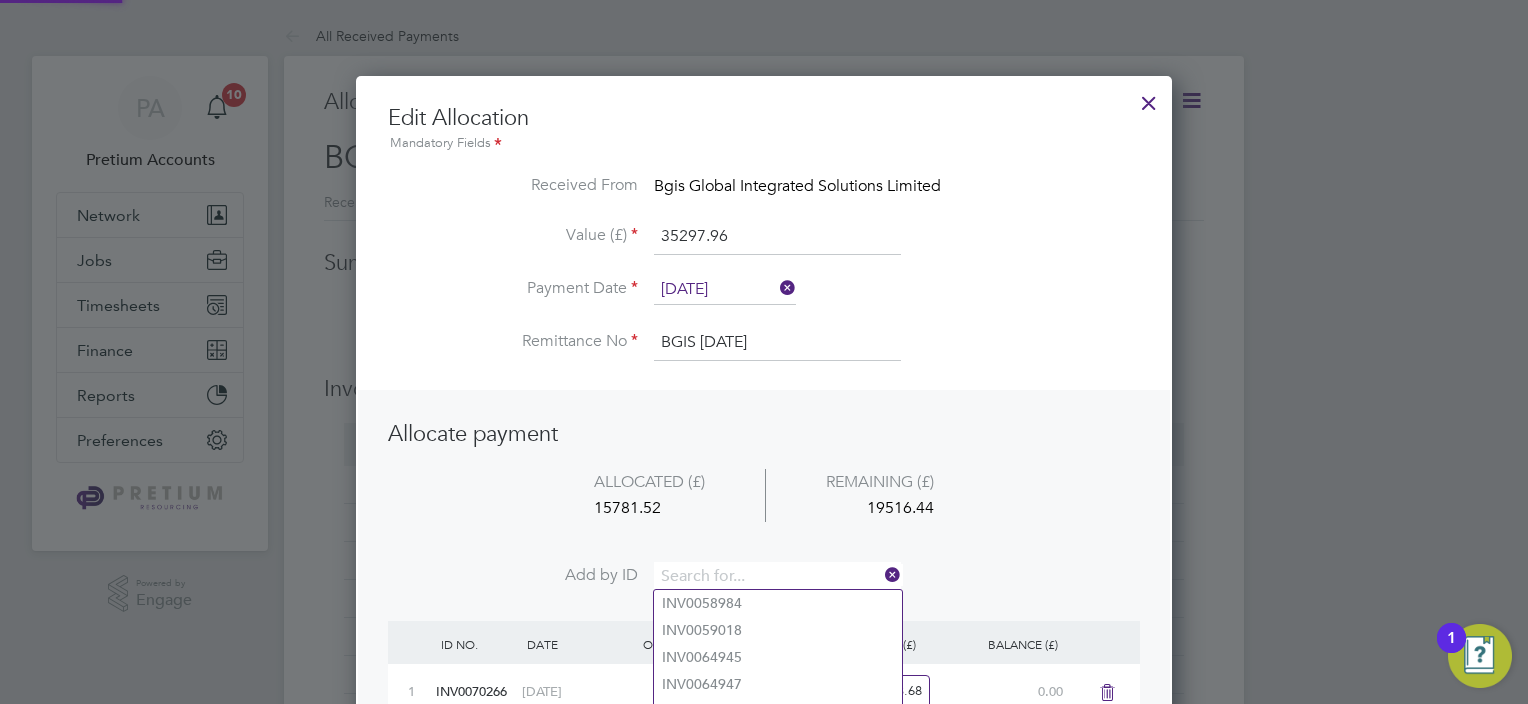 paste on "INV0070264" 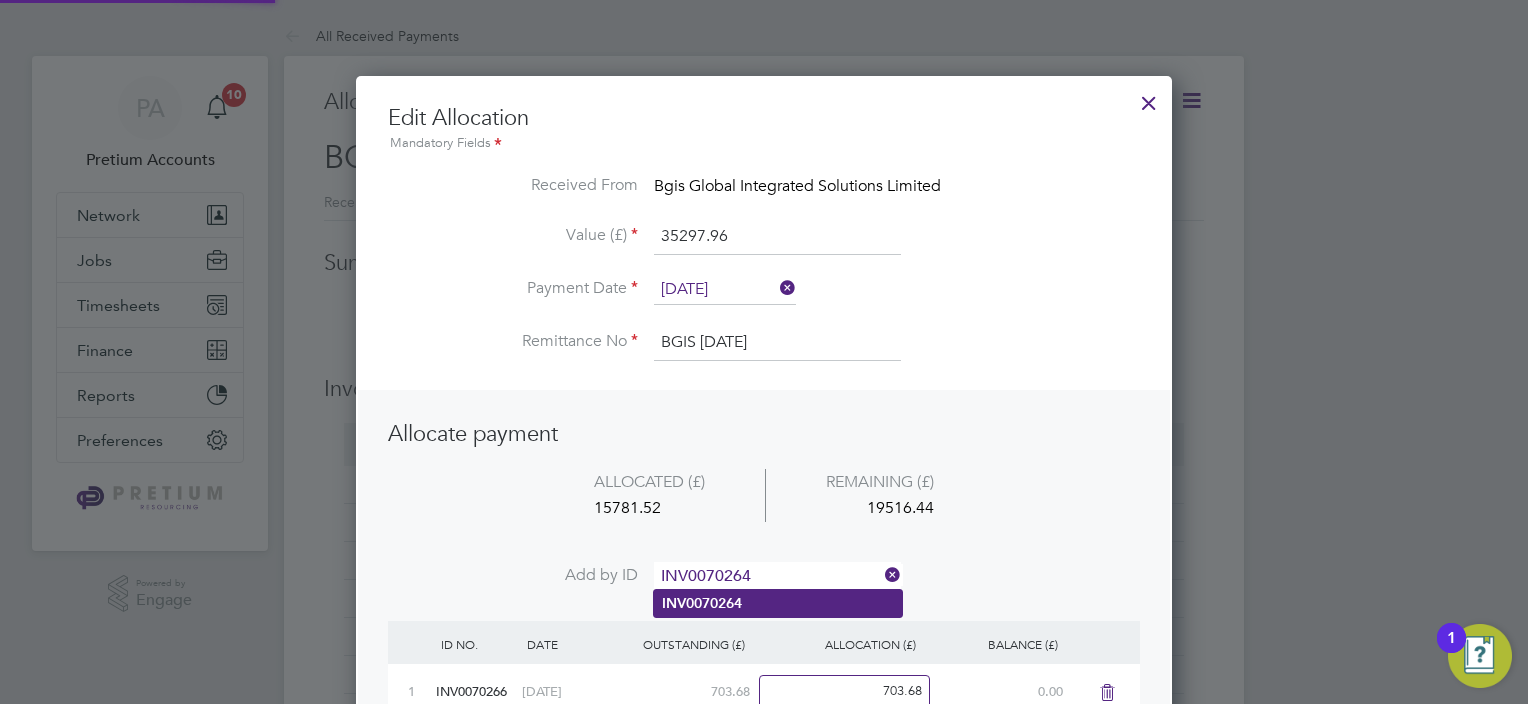 type on "INV0070264" 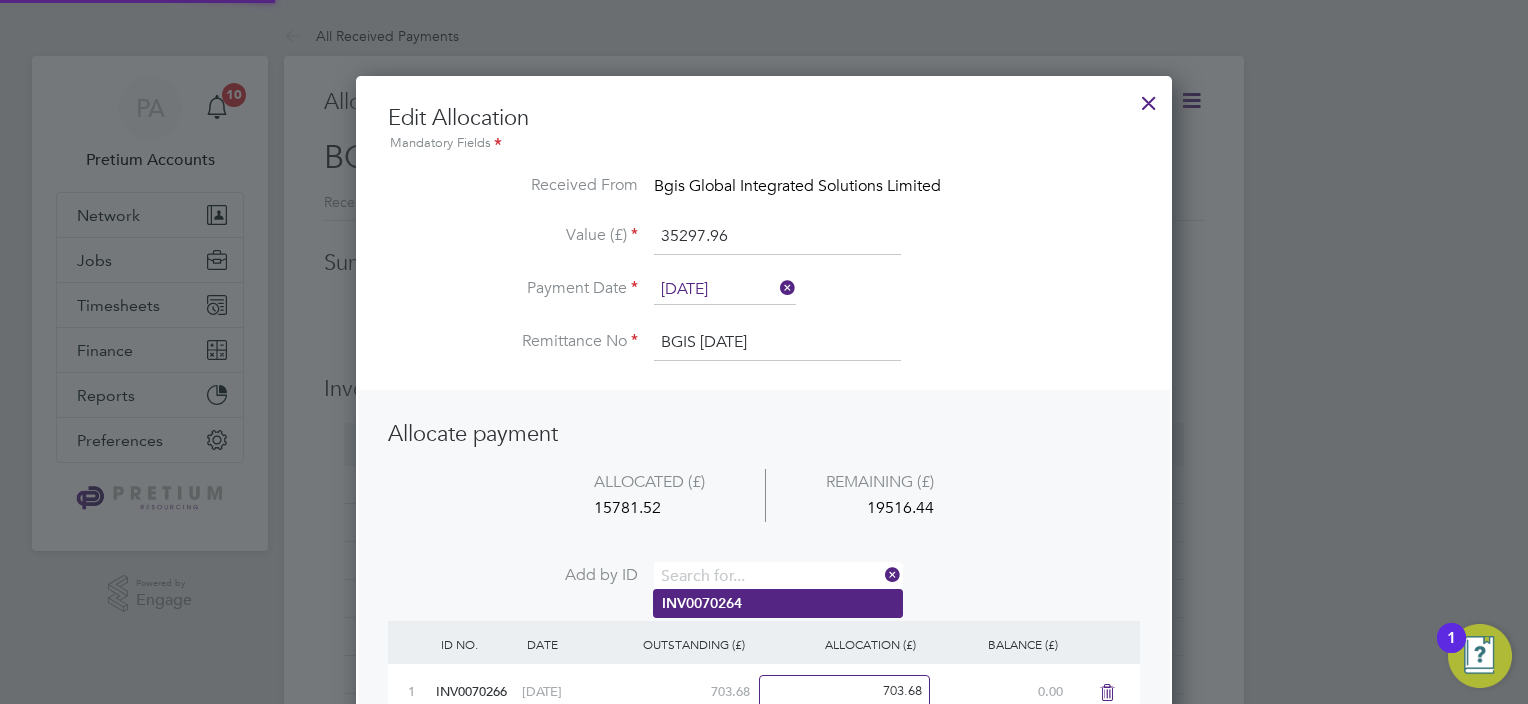 scroll, scrollTop: 9, scrollLeft: 10, axis: both 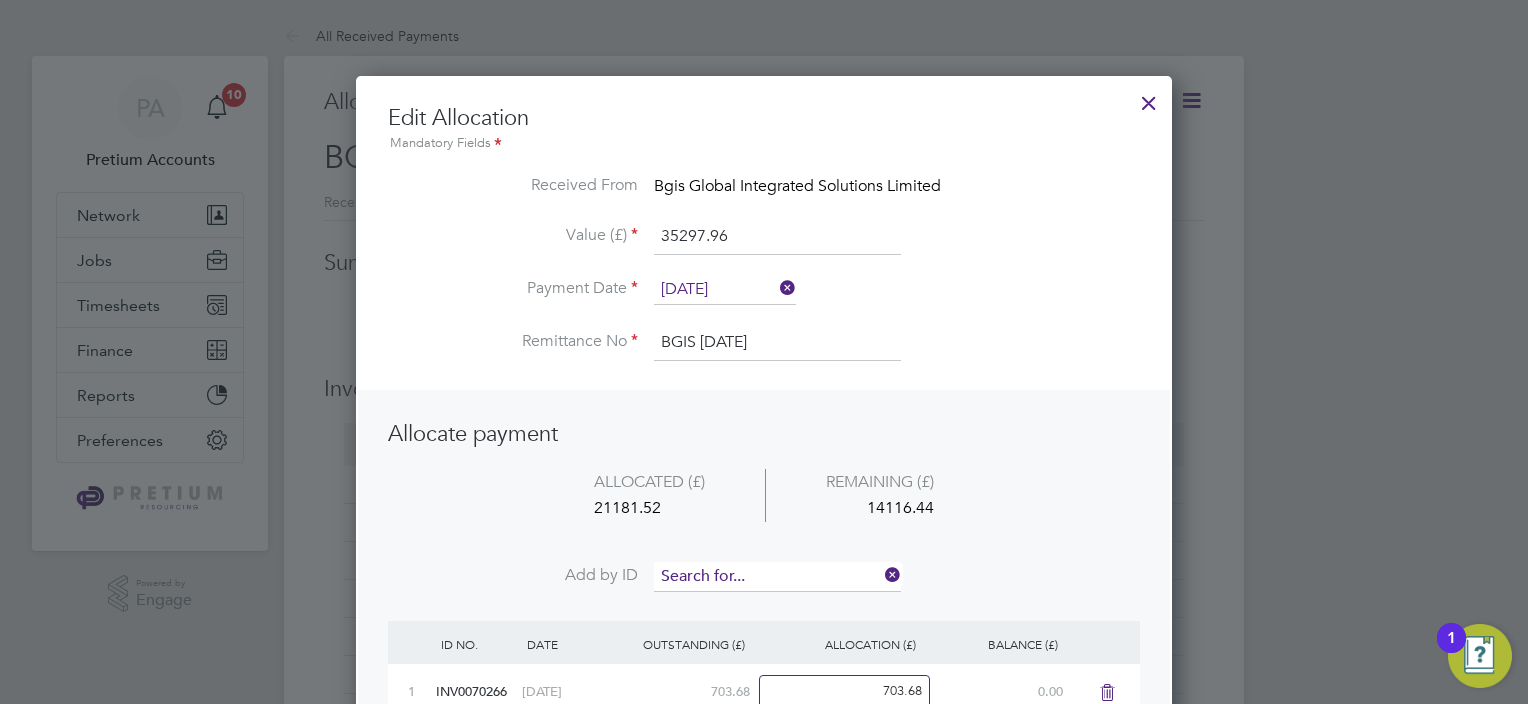 drag, startPoint x: 721, startPoint y: 583, endPoint x: 684, endPoint y: 562, distance: 42.544094 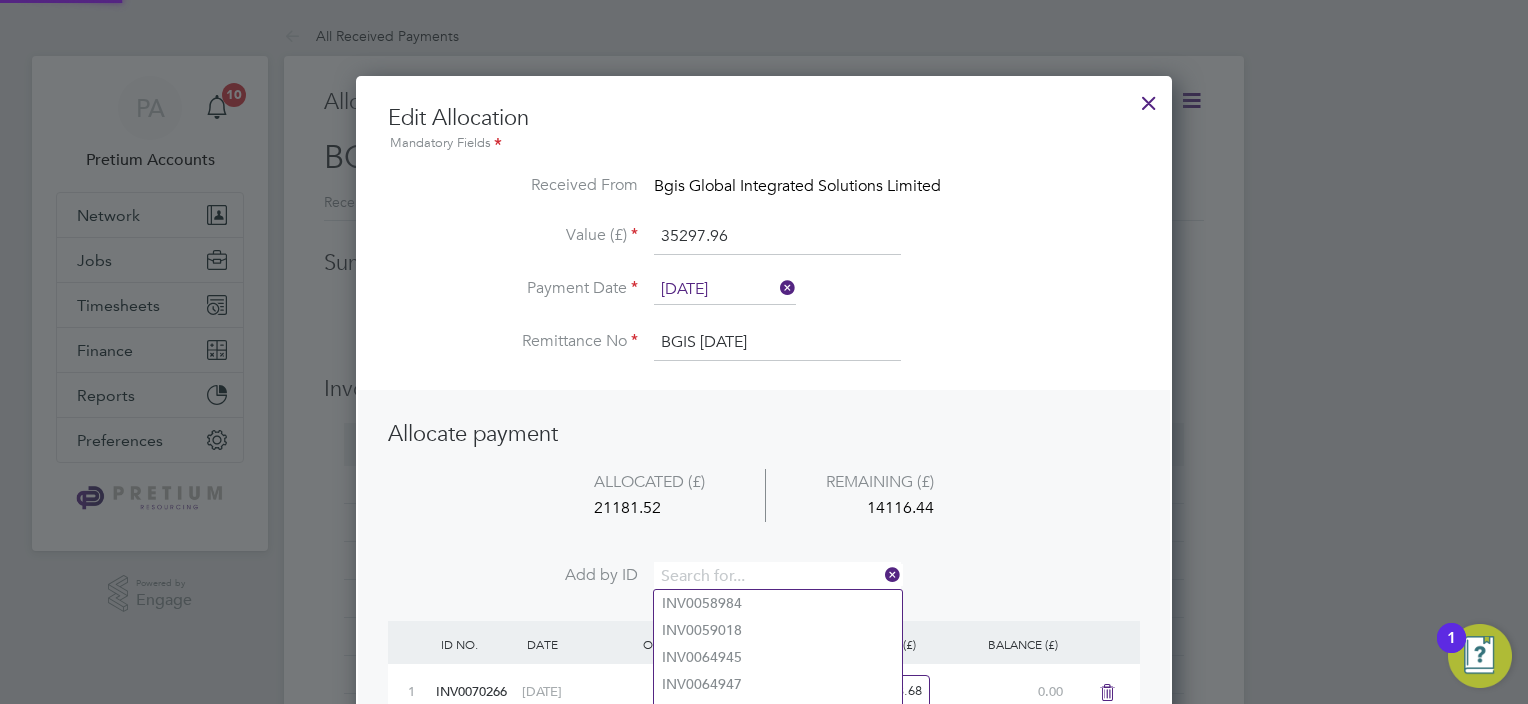 paste on "INV0070278" 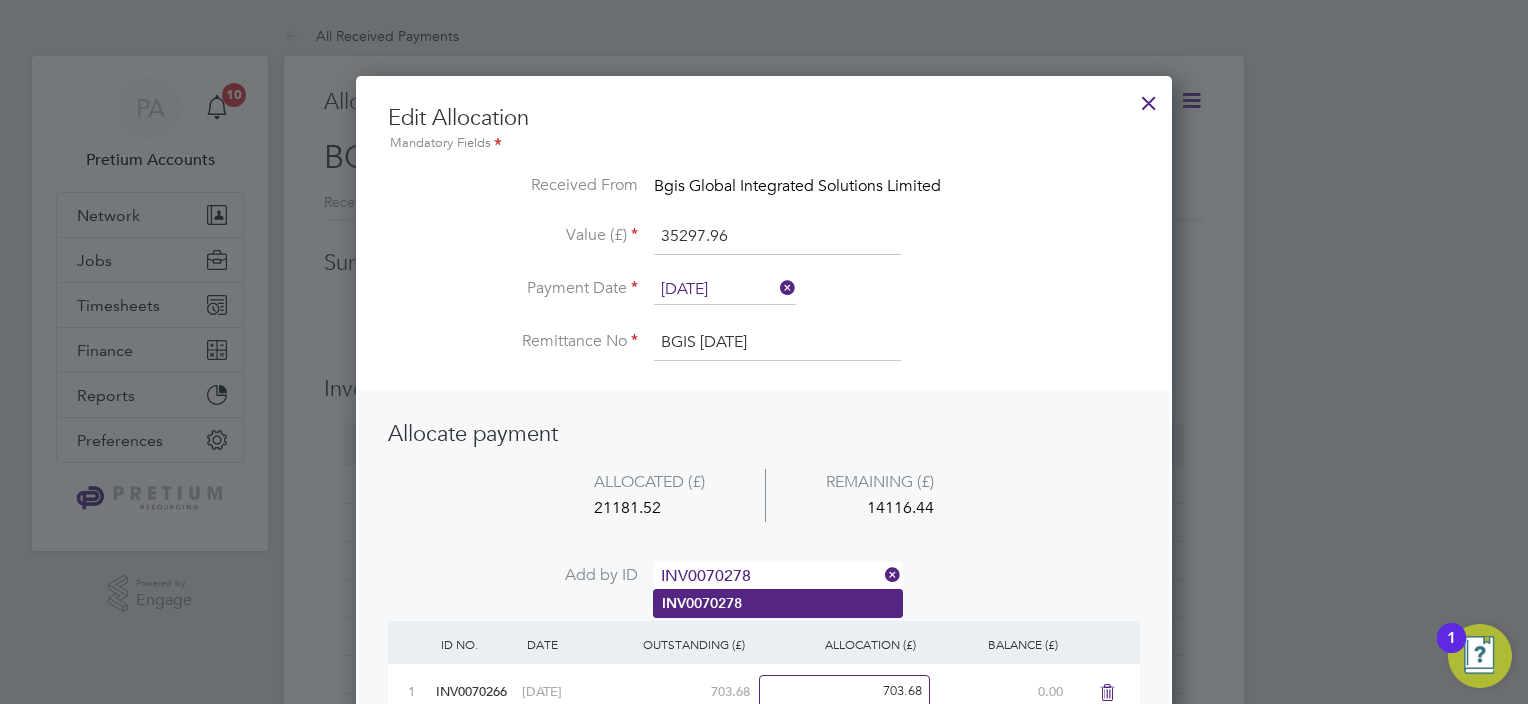 type on "INV0070278" 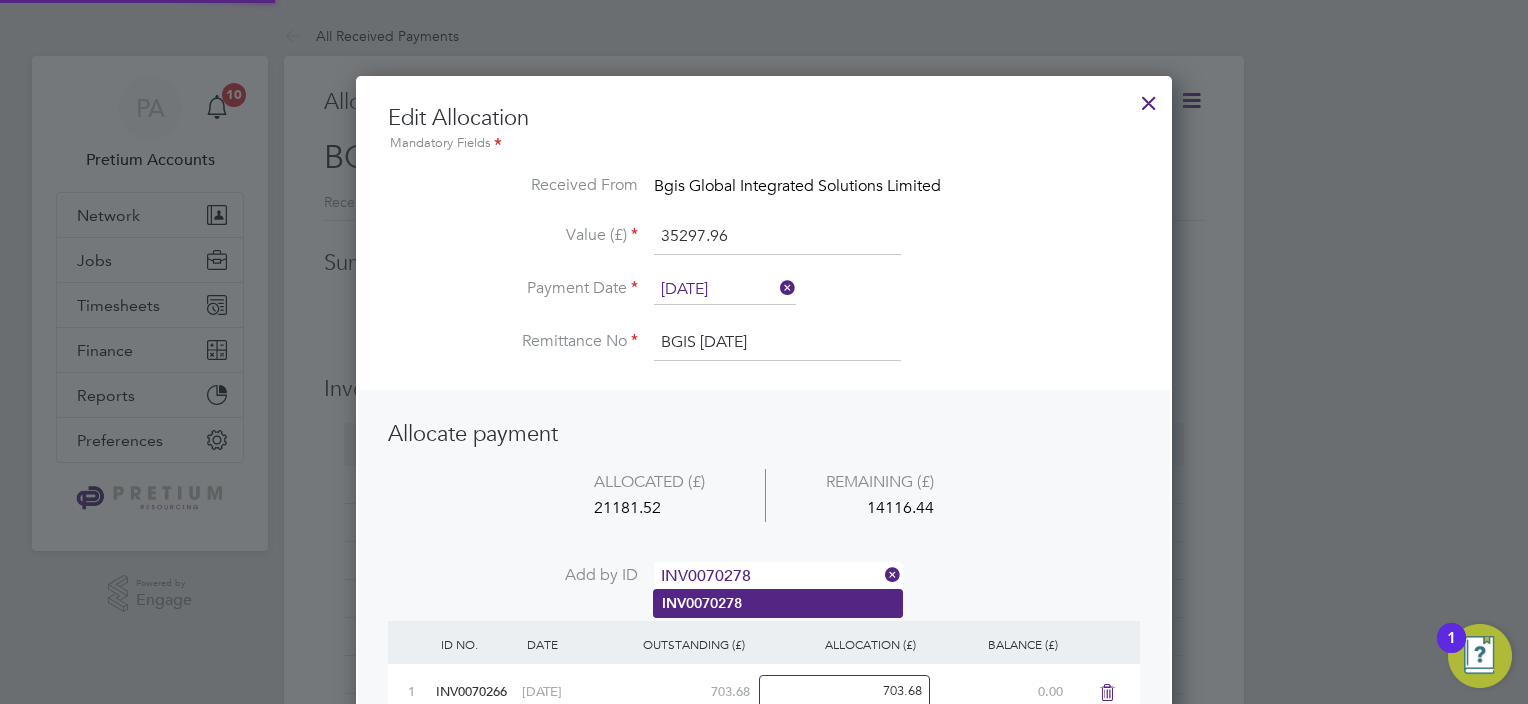 click on "INV0070278" 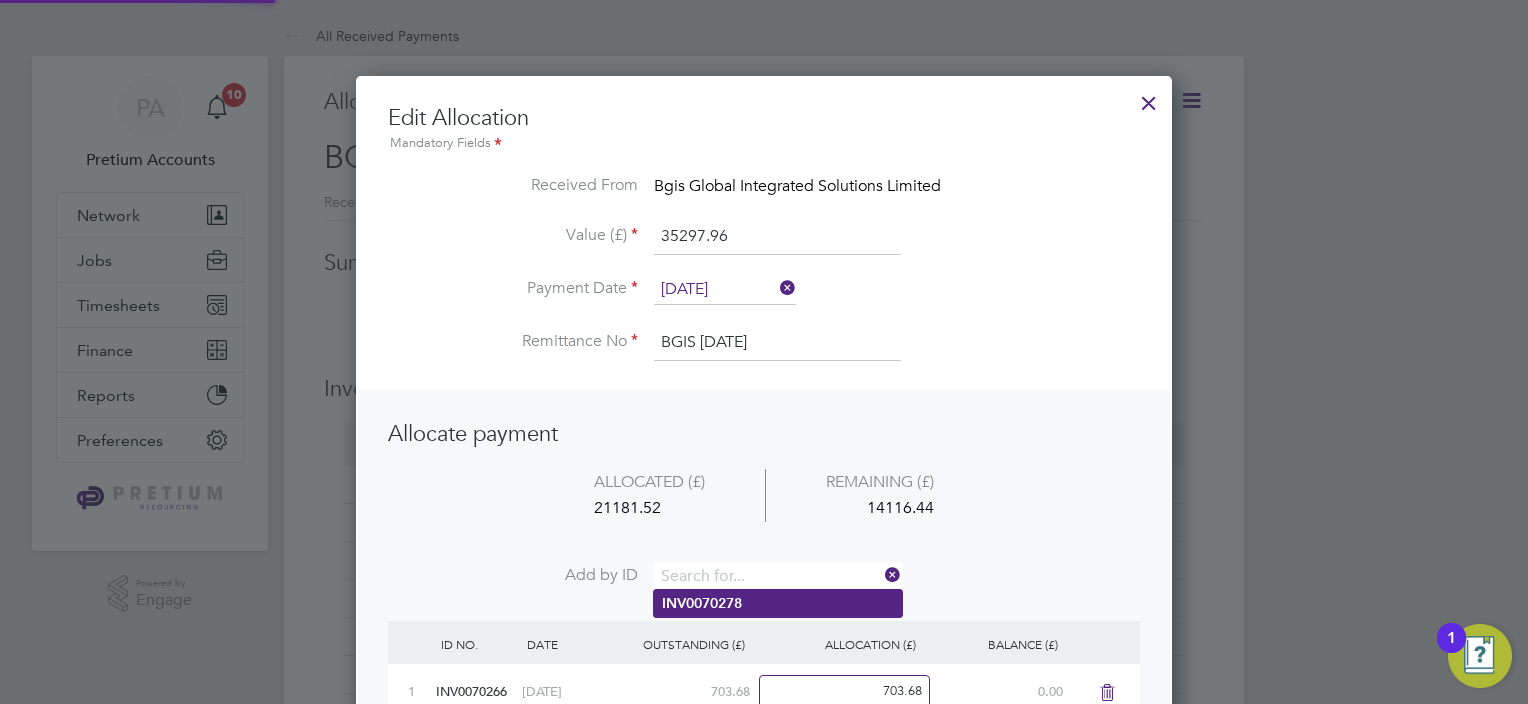 scroll, scrollTop: 9, scrollLeft: 10, axis: both 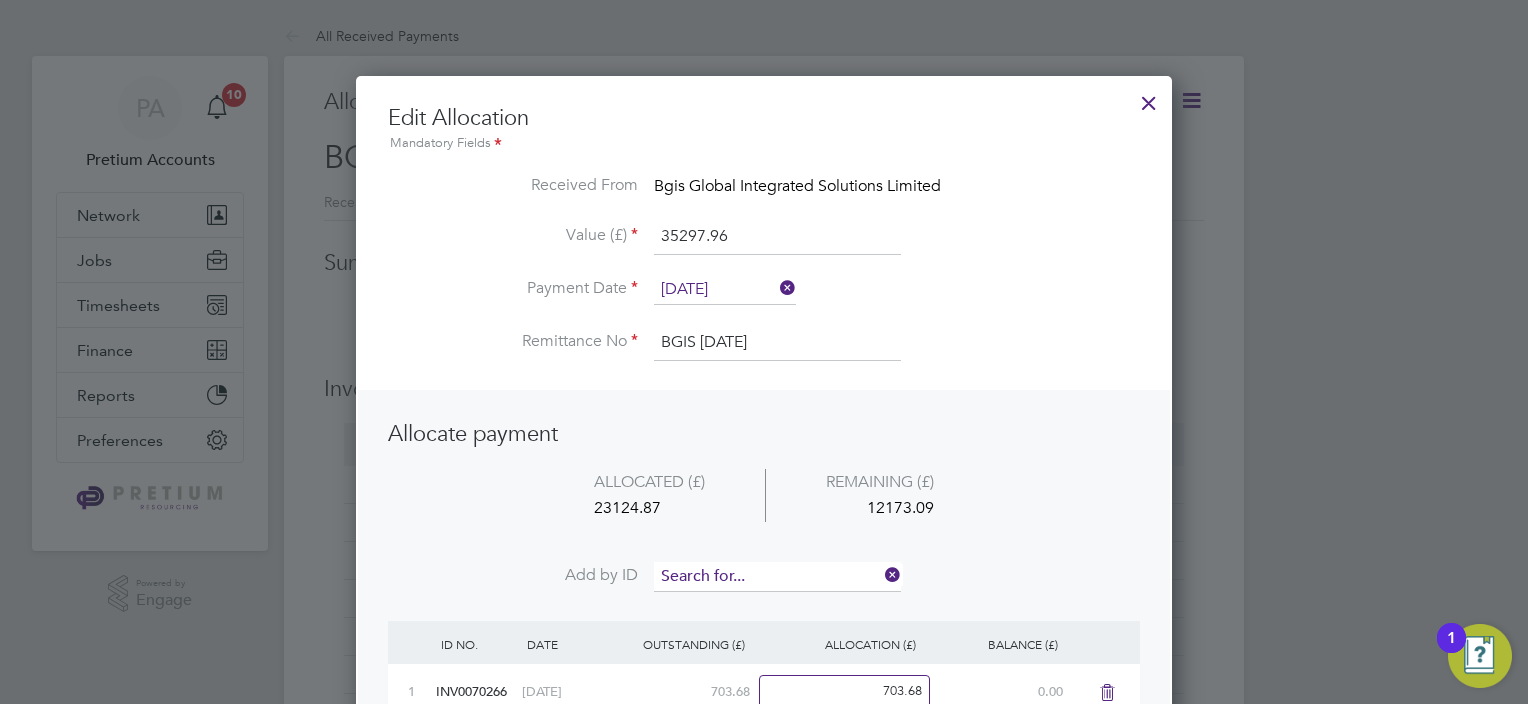 drag, startPoint x: 713, startPoint y: 570, endPoint x: 688, endPoint y: 572, distance: 25.079872 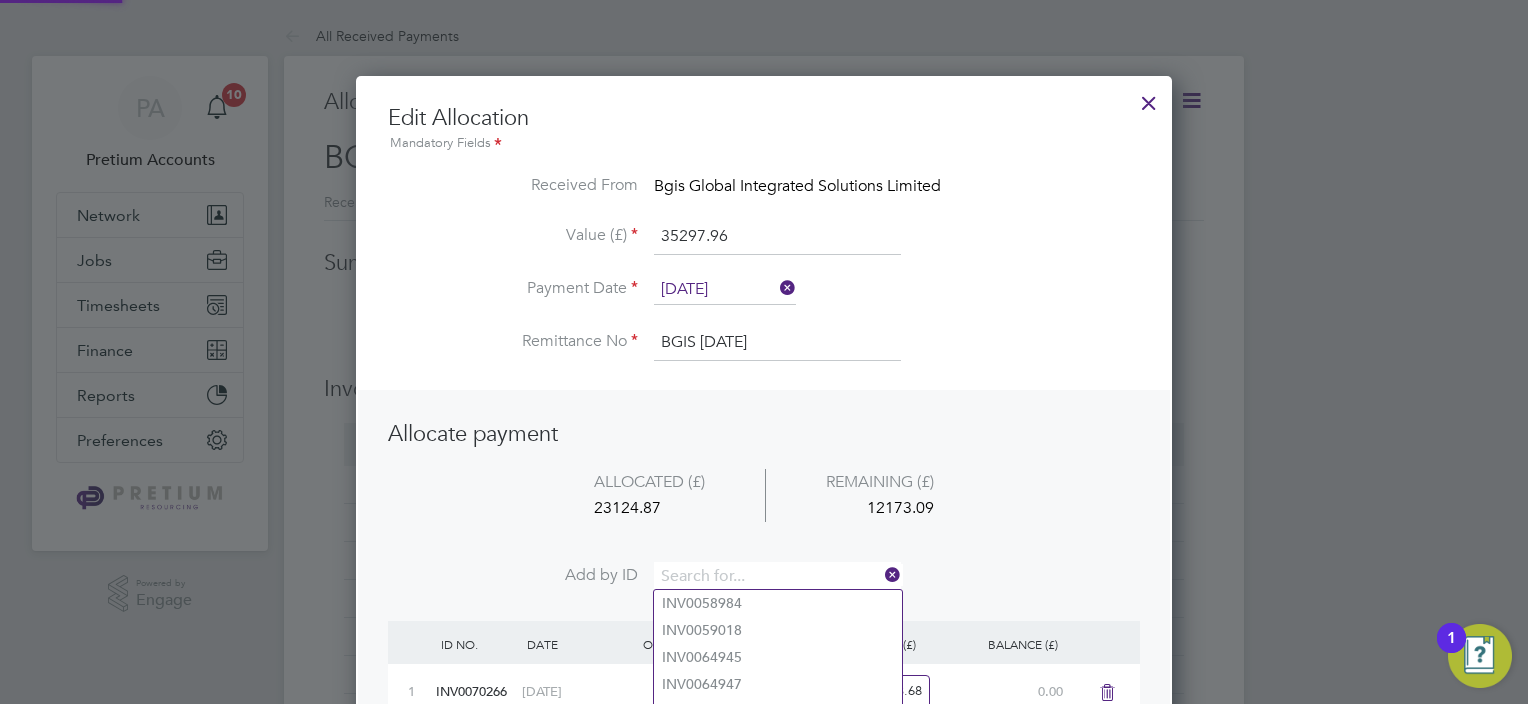 paste on "INV0070267" 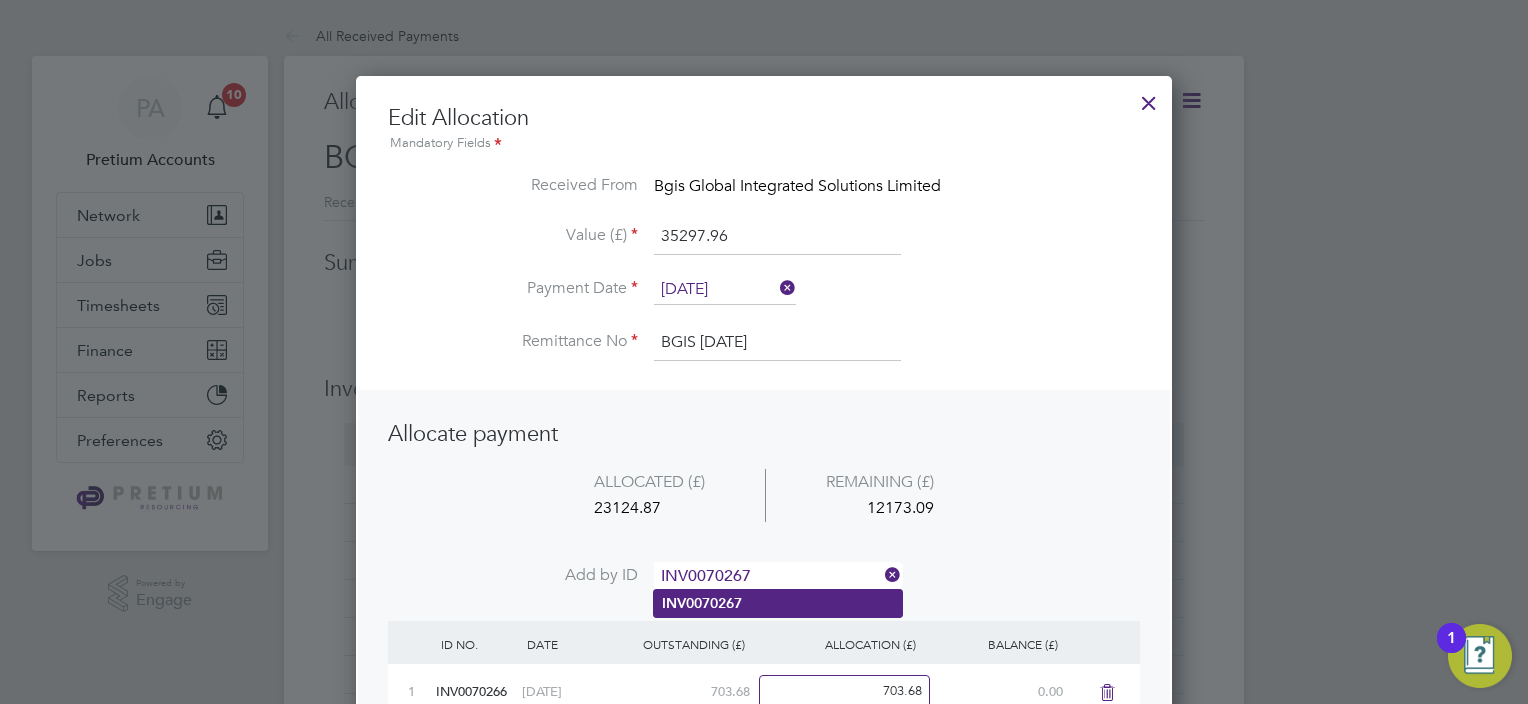 type on "INV0070267" 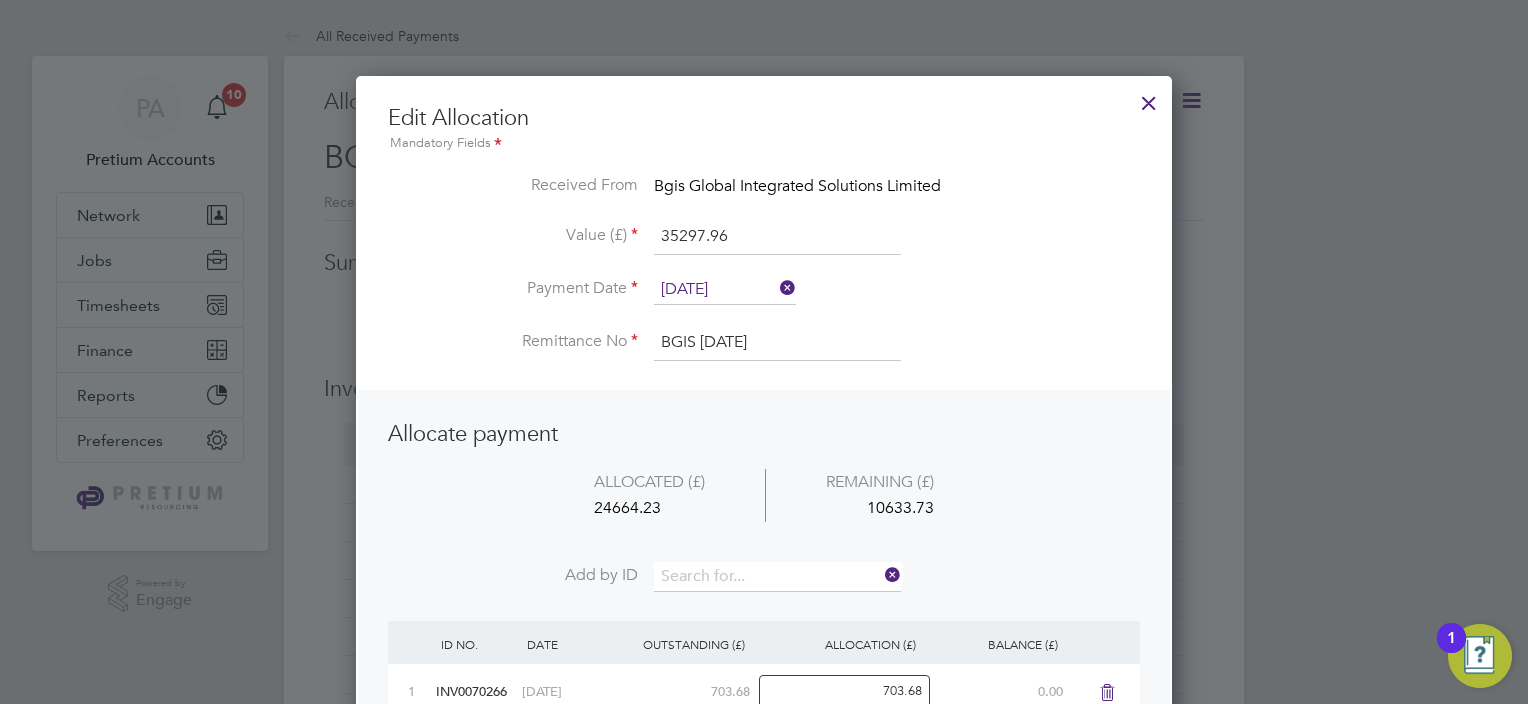 scroll, scrollTop: 11, scrollLeft: 10, axis: both 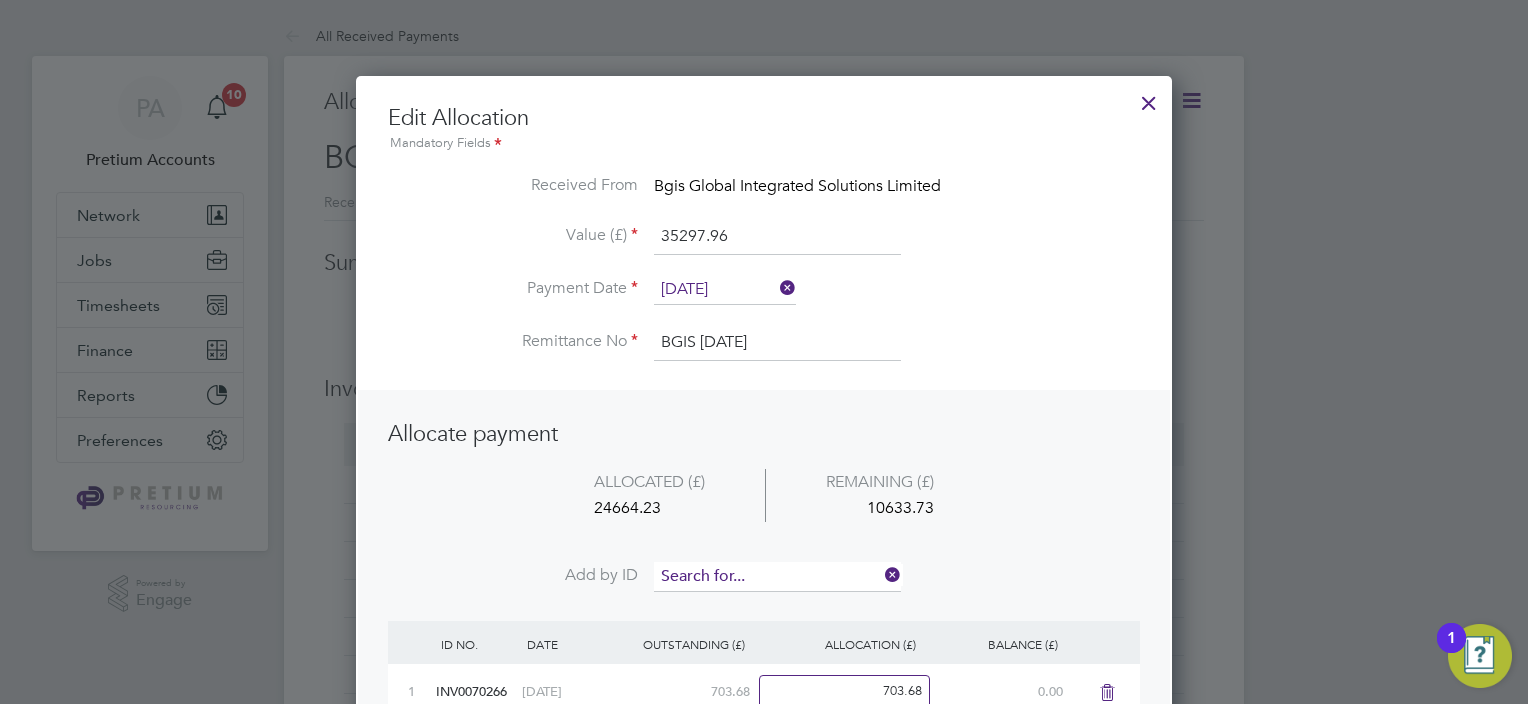 click at bounding box center (777, 577) 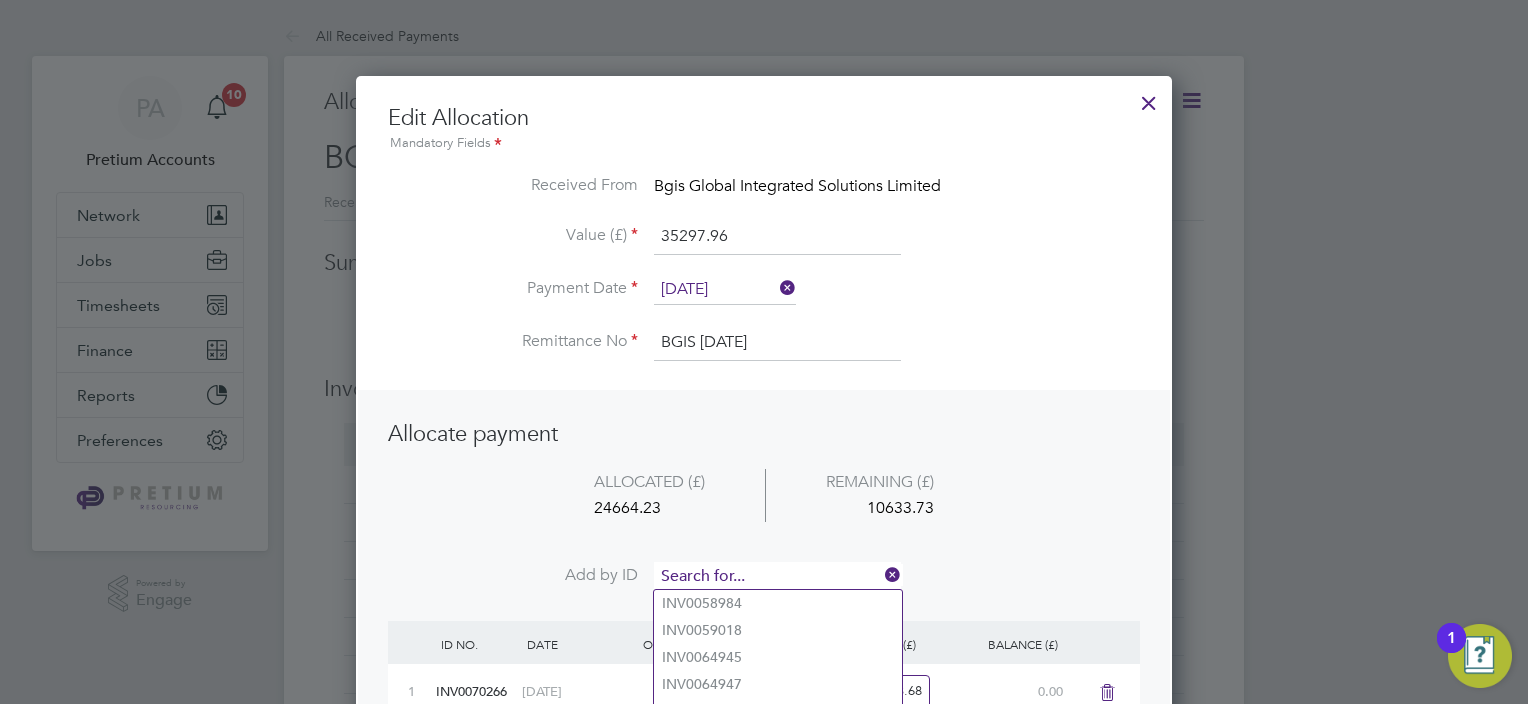 paste on "INV0070272" 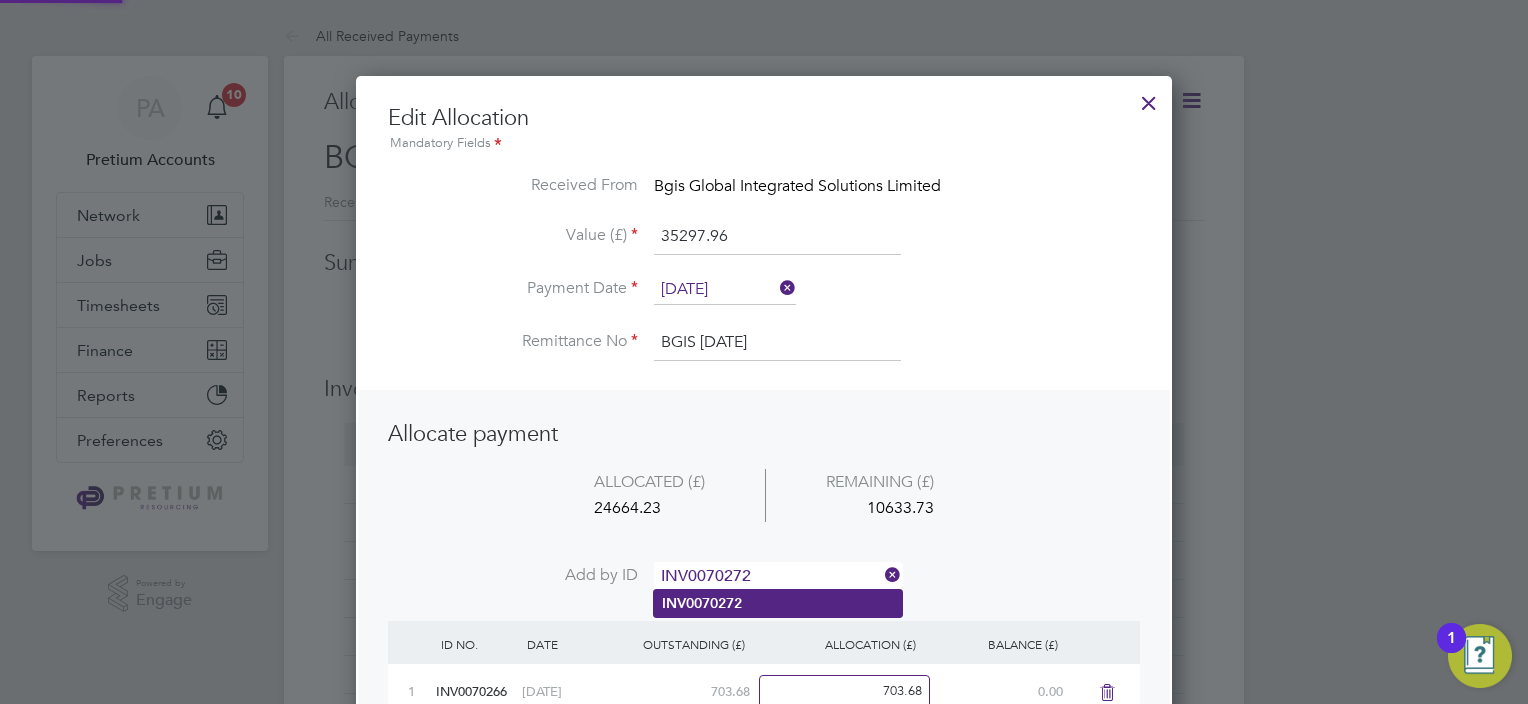 type on "INV0070272" 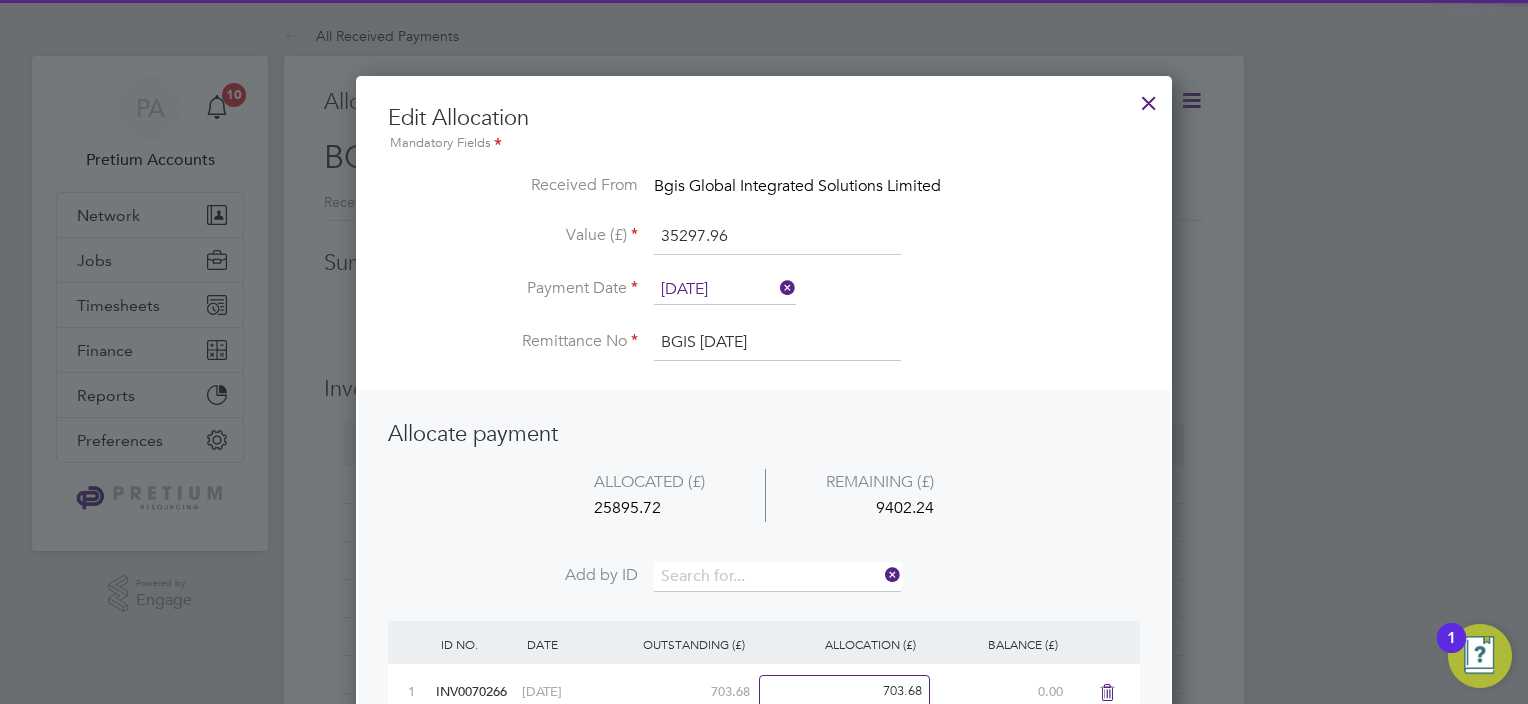 scroll, scrollTop: 10, scrollLeft: 10, axis: both 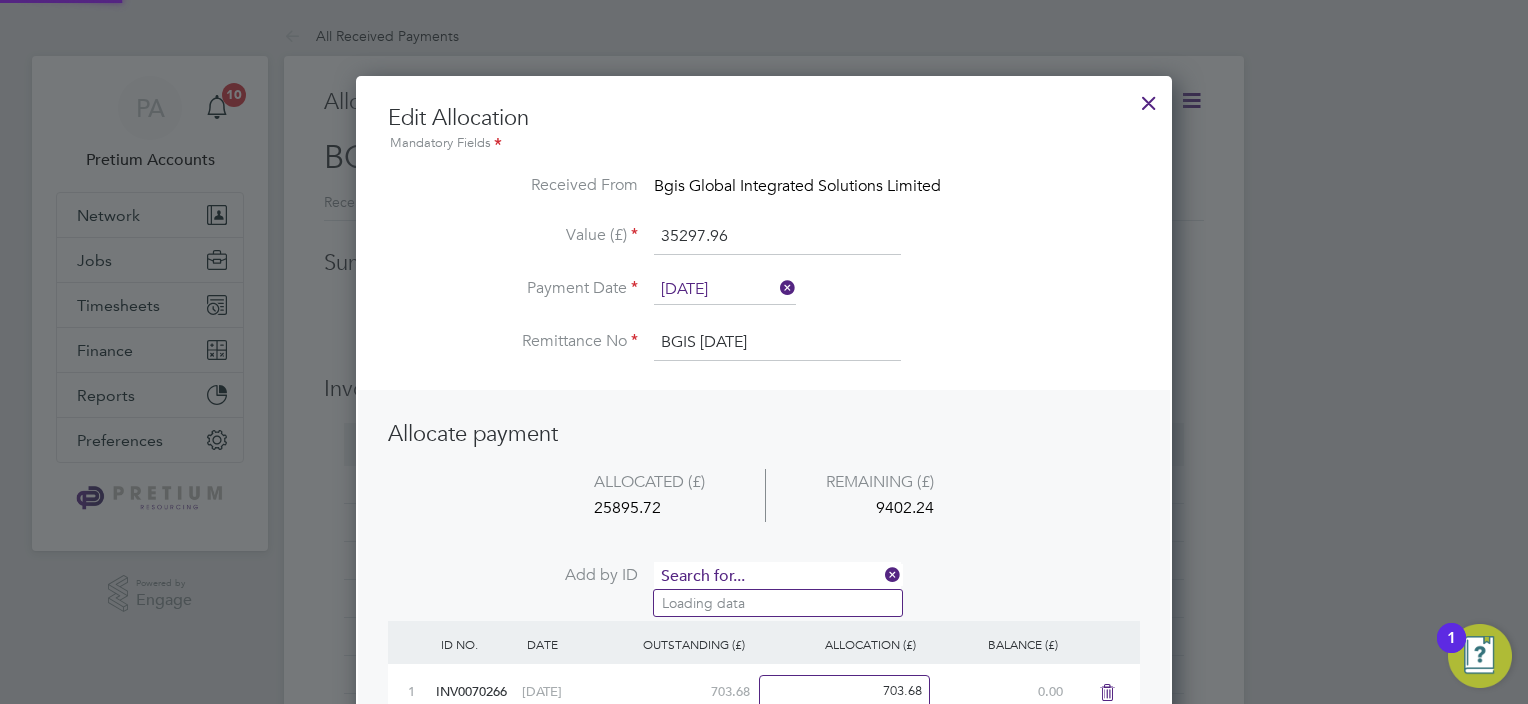 click at bounding box center (777, 577) 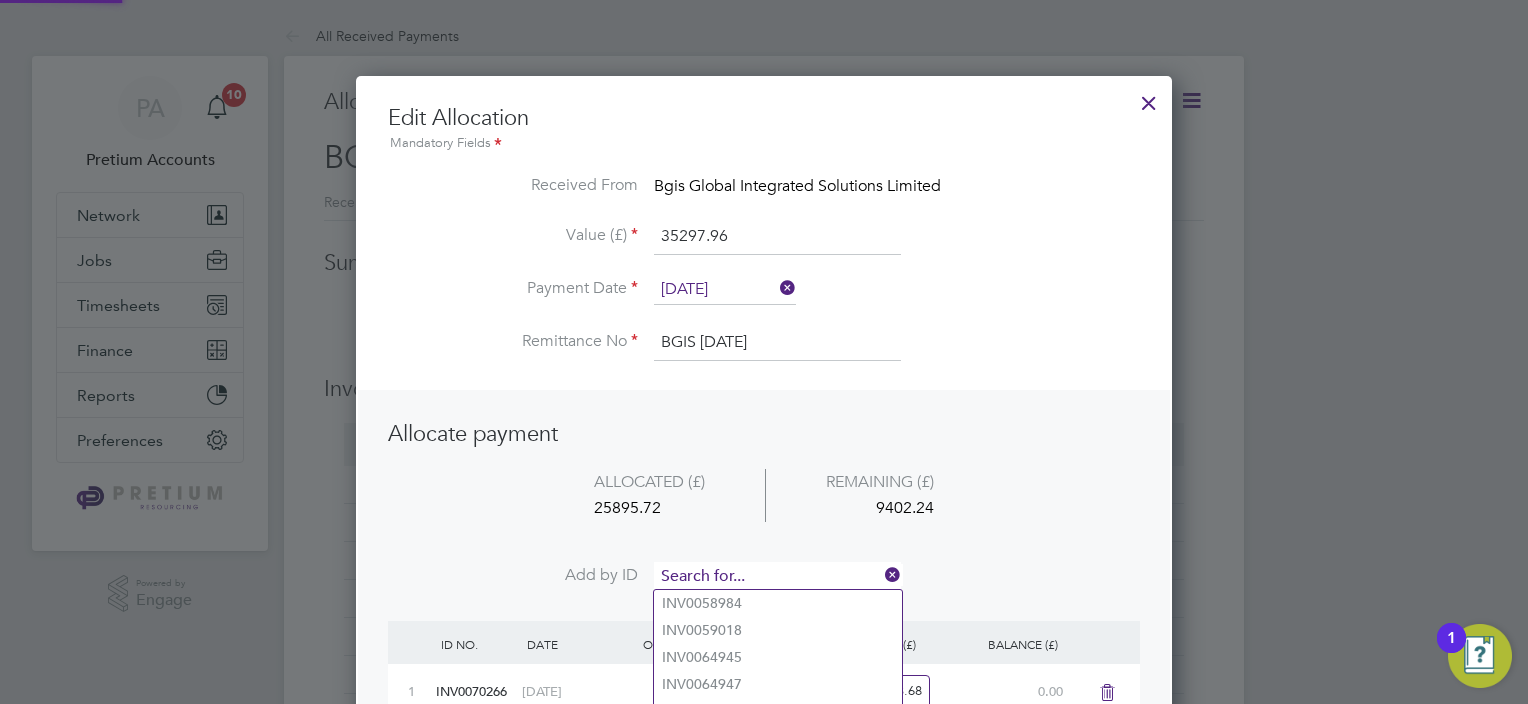 paste on "INV0070284" 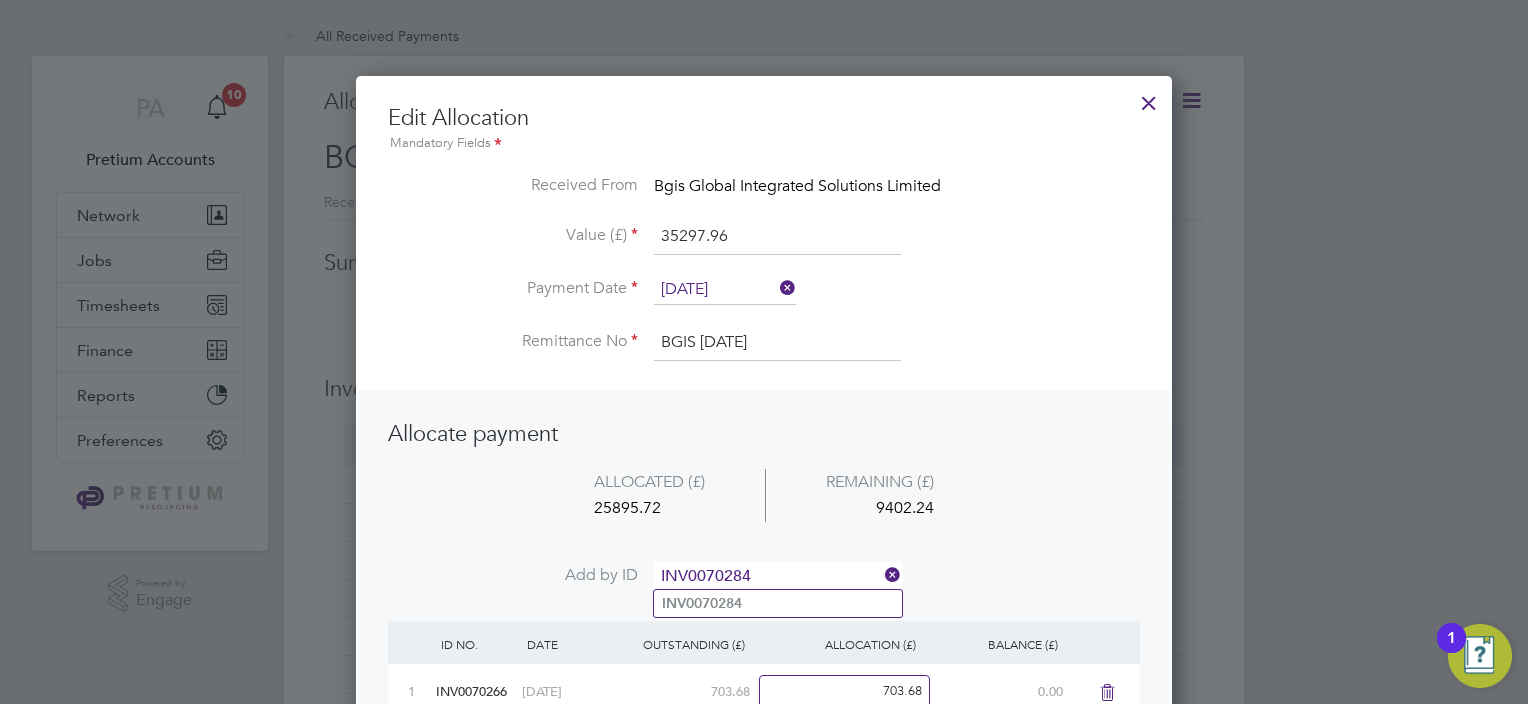type on "INV0070284" 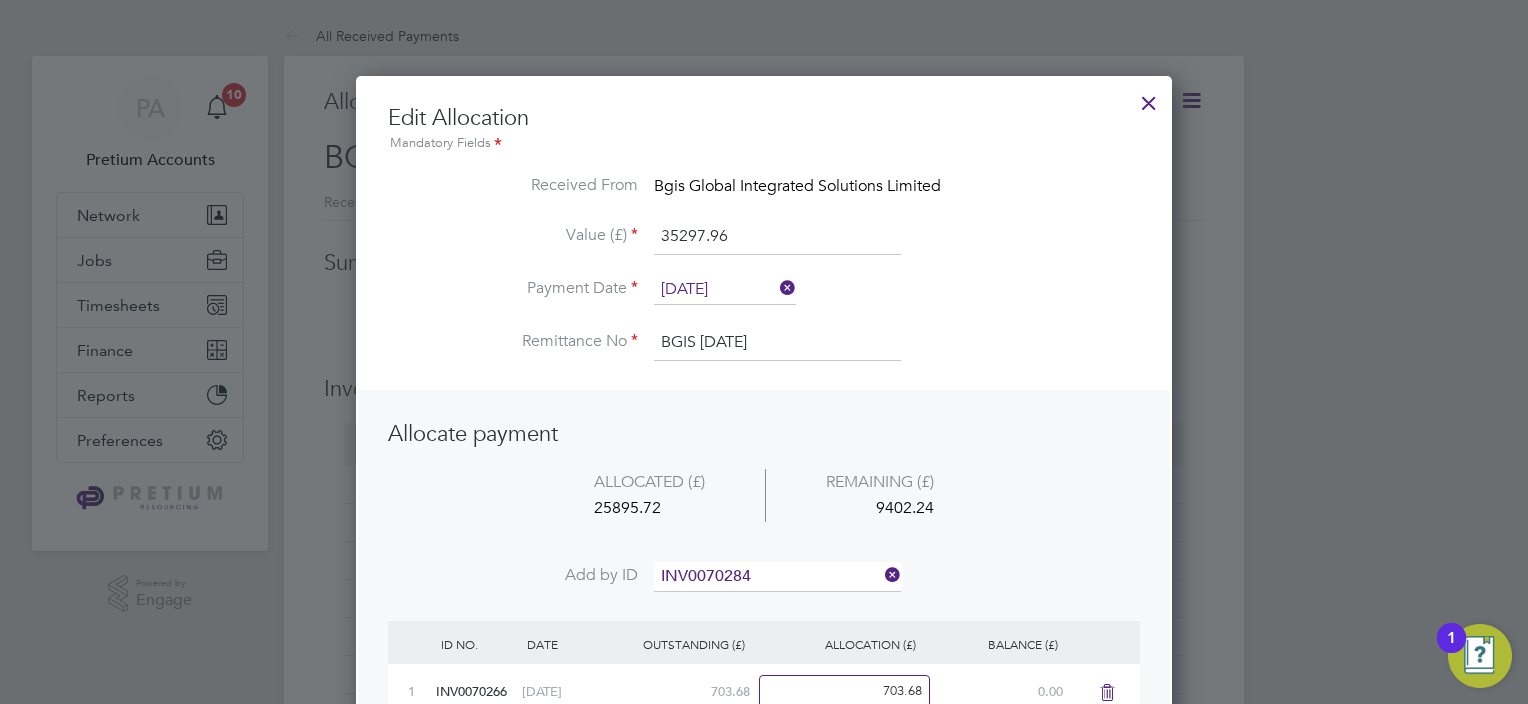 click on "INV0070284" 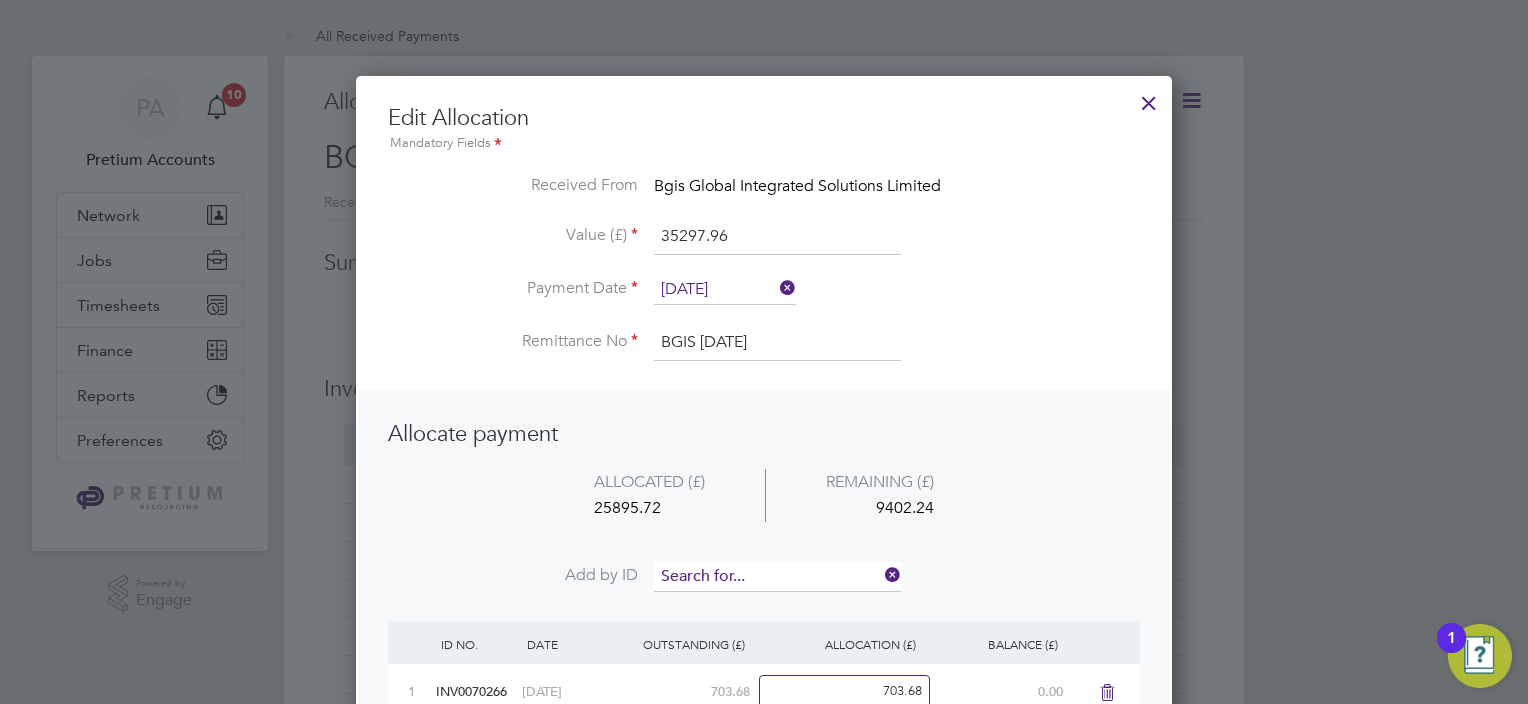 click at bounding box center [777, 577] 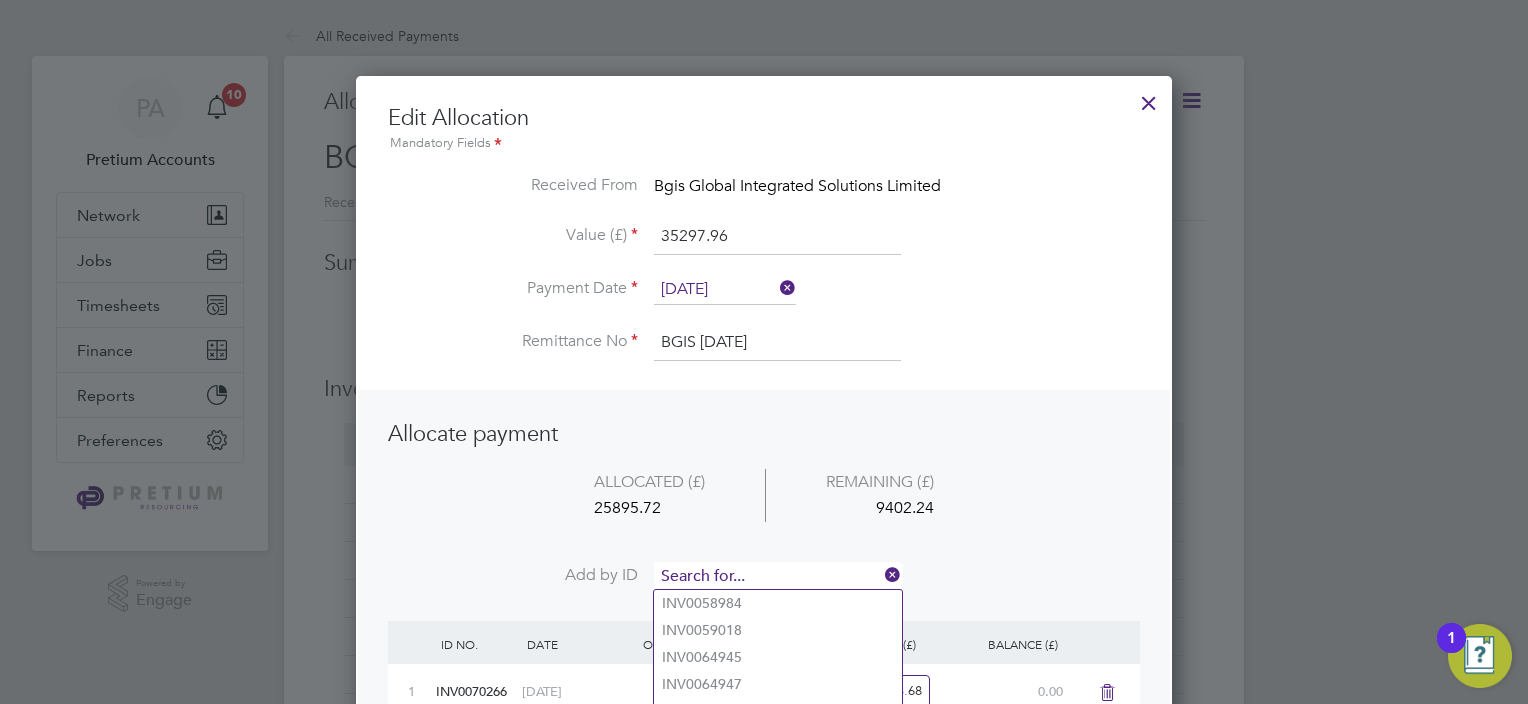 paste on "INV0070284" 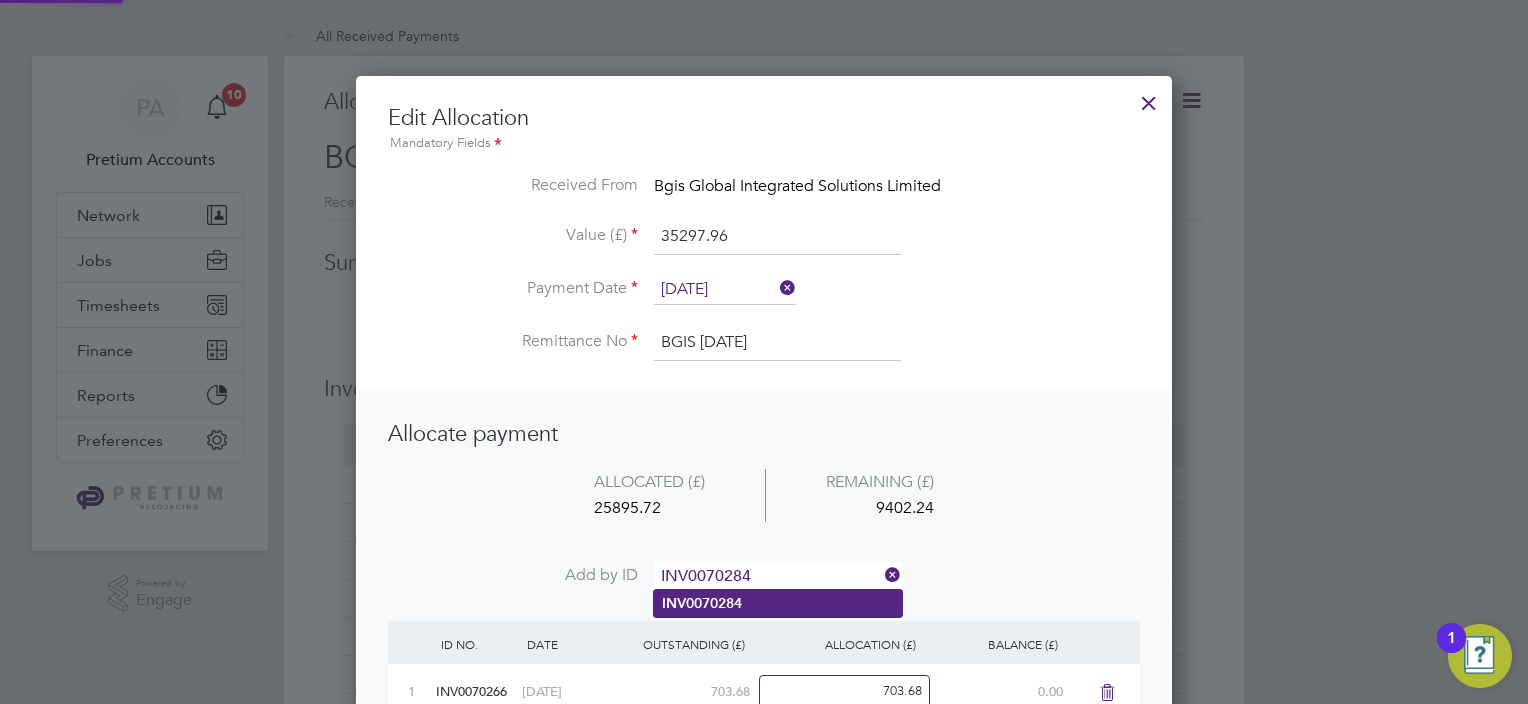 type on "INV0070284" 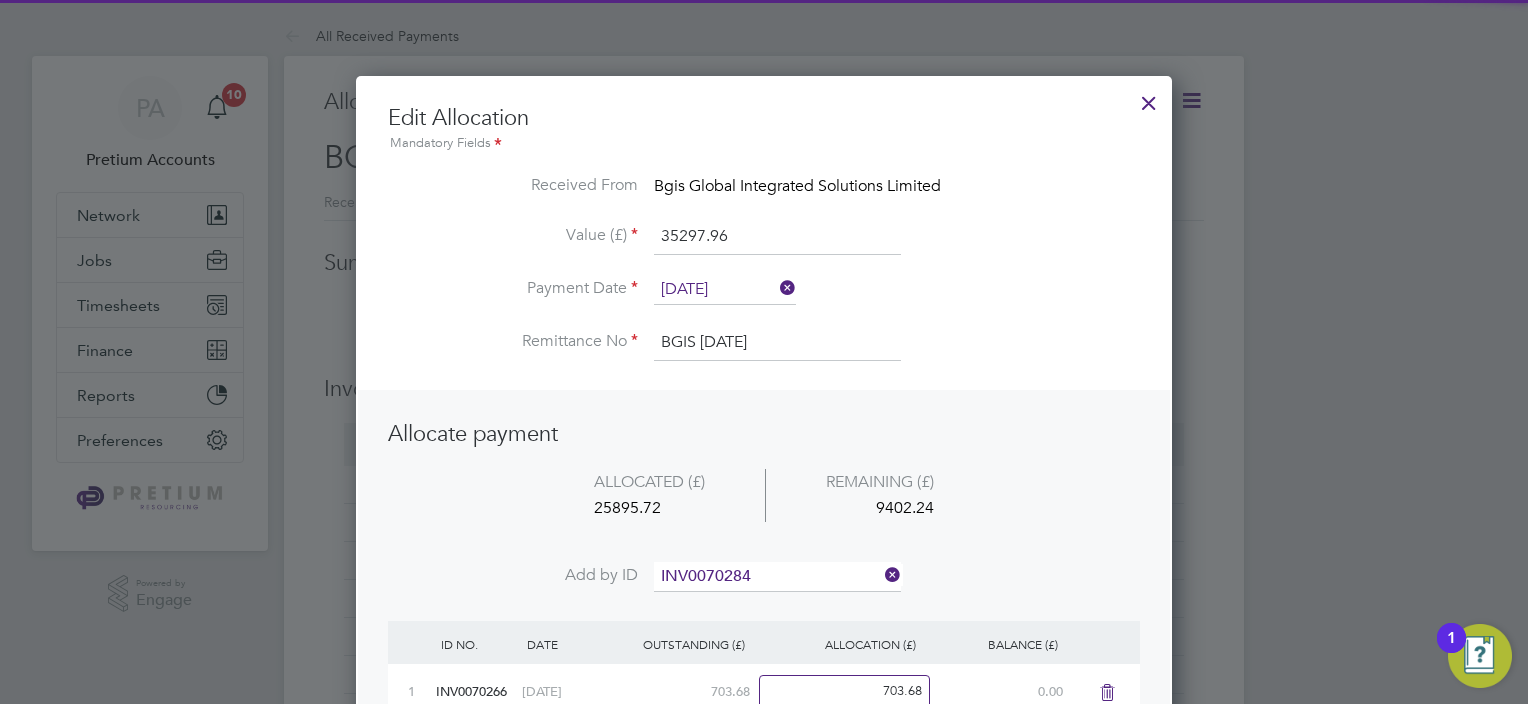 click on "INV0070284" 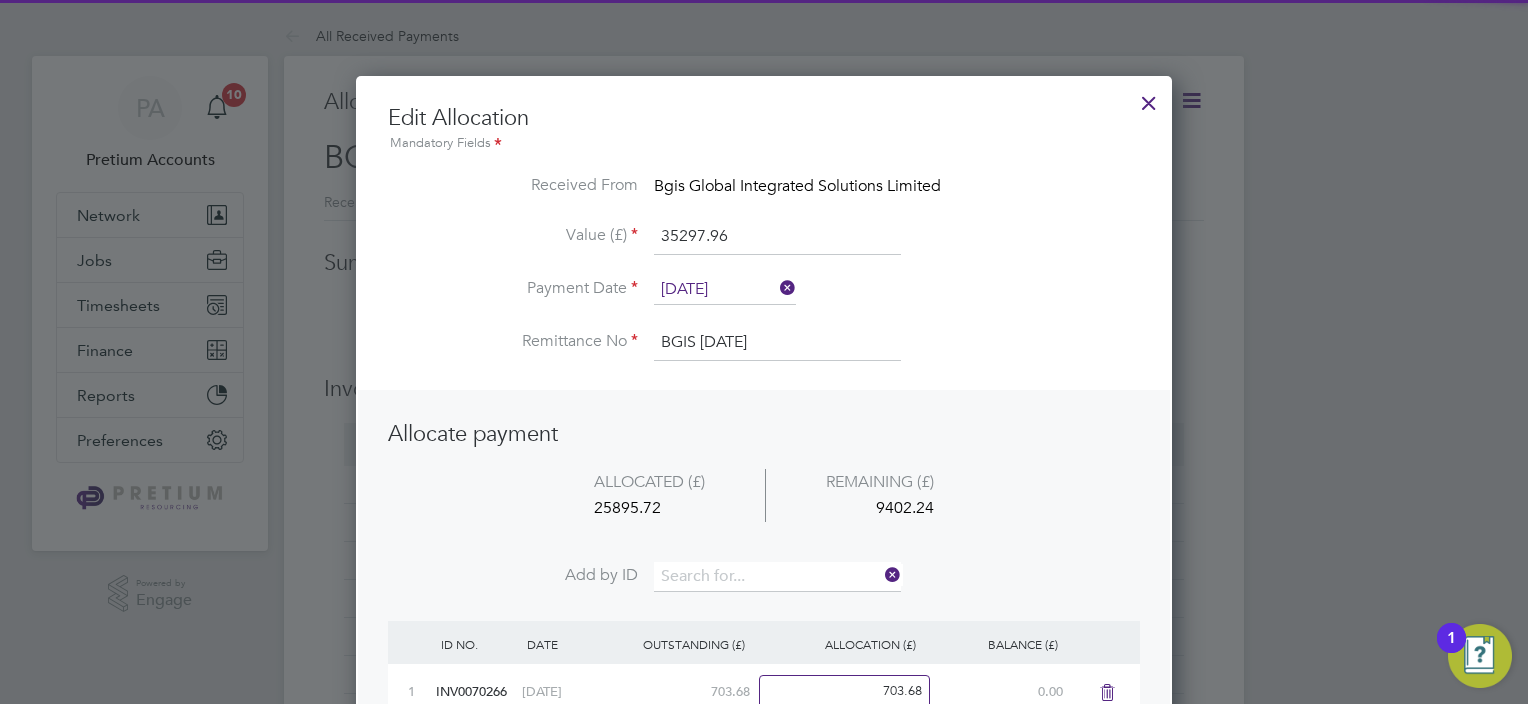 scroll, scrollTop: 10, scrollLeft: 10, axis: both 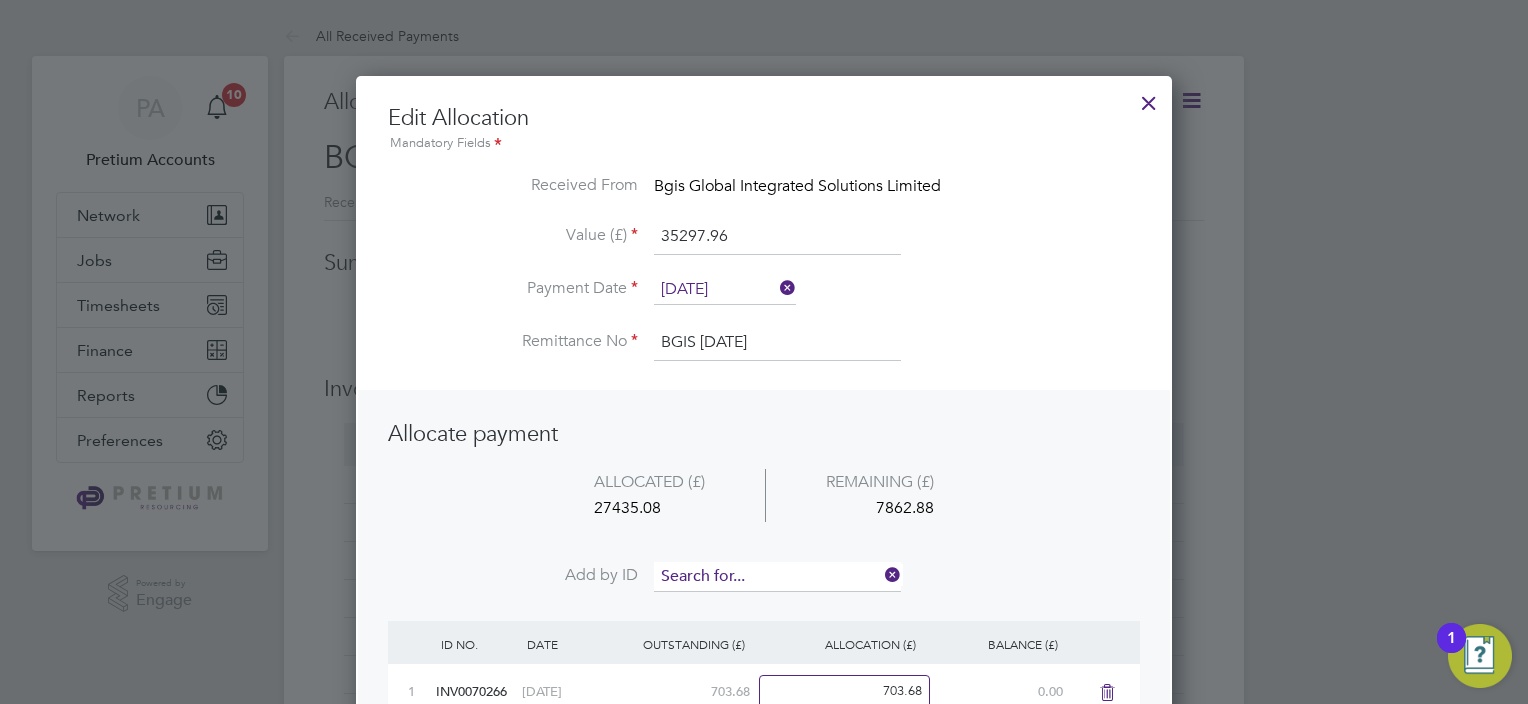 click at bounding box center (777, 577) 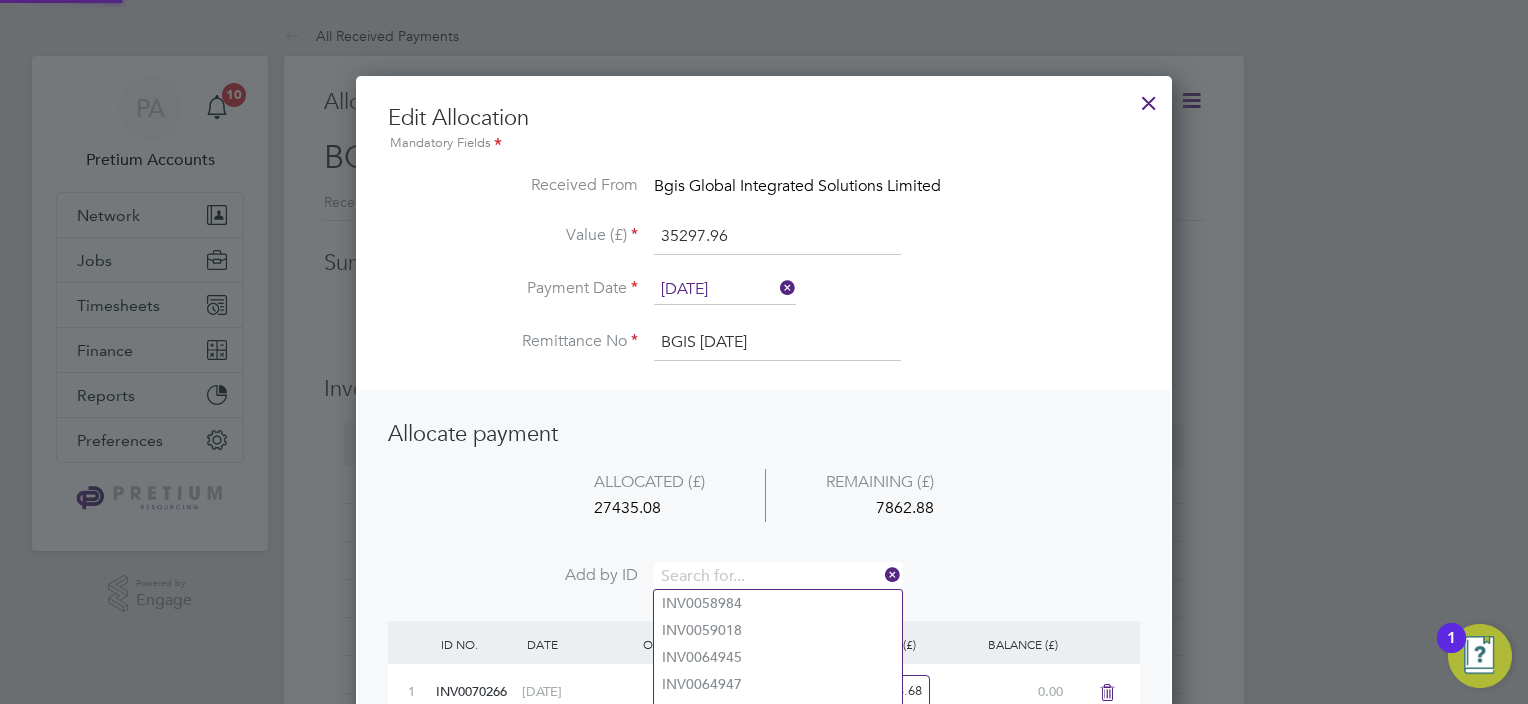 paste on "INV0070285" 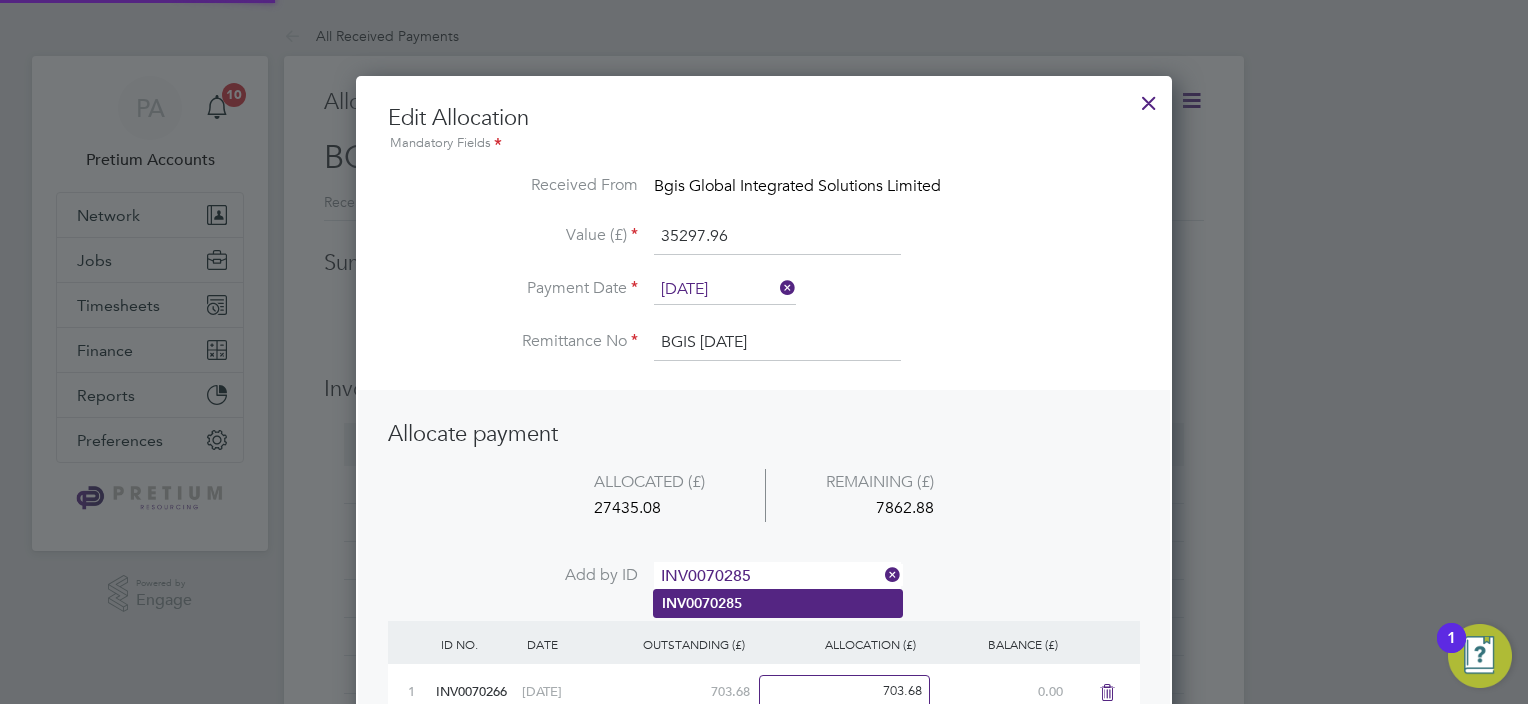 type on "INV0070285" 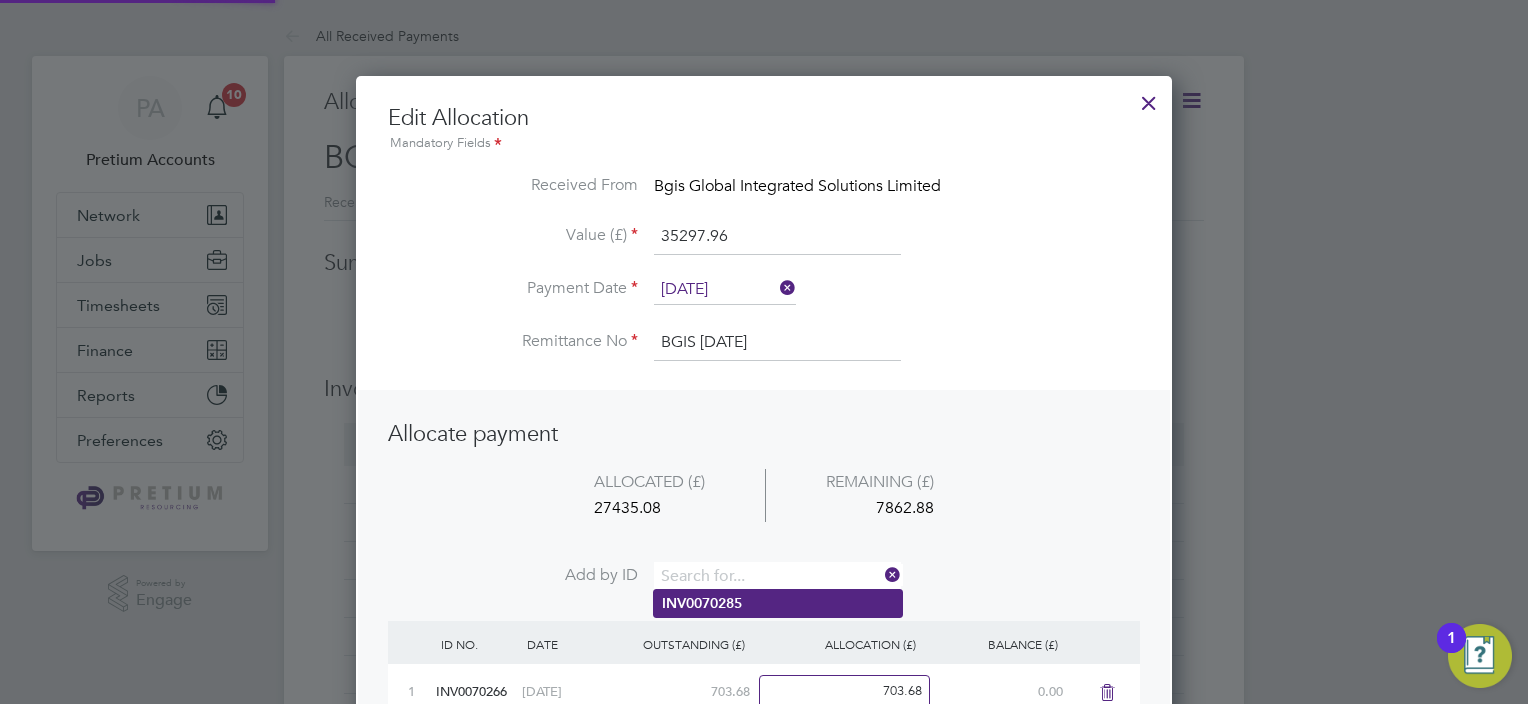 scroll, scrollTop: 10, scrollLeft: 10, axis: both 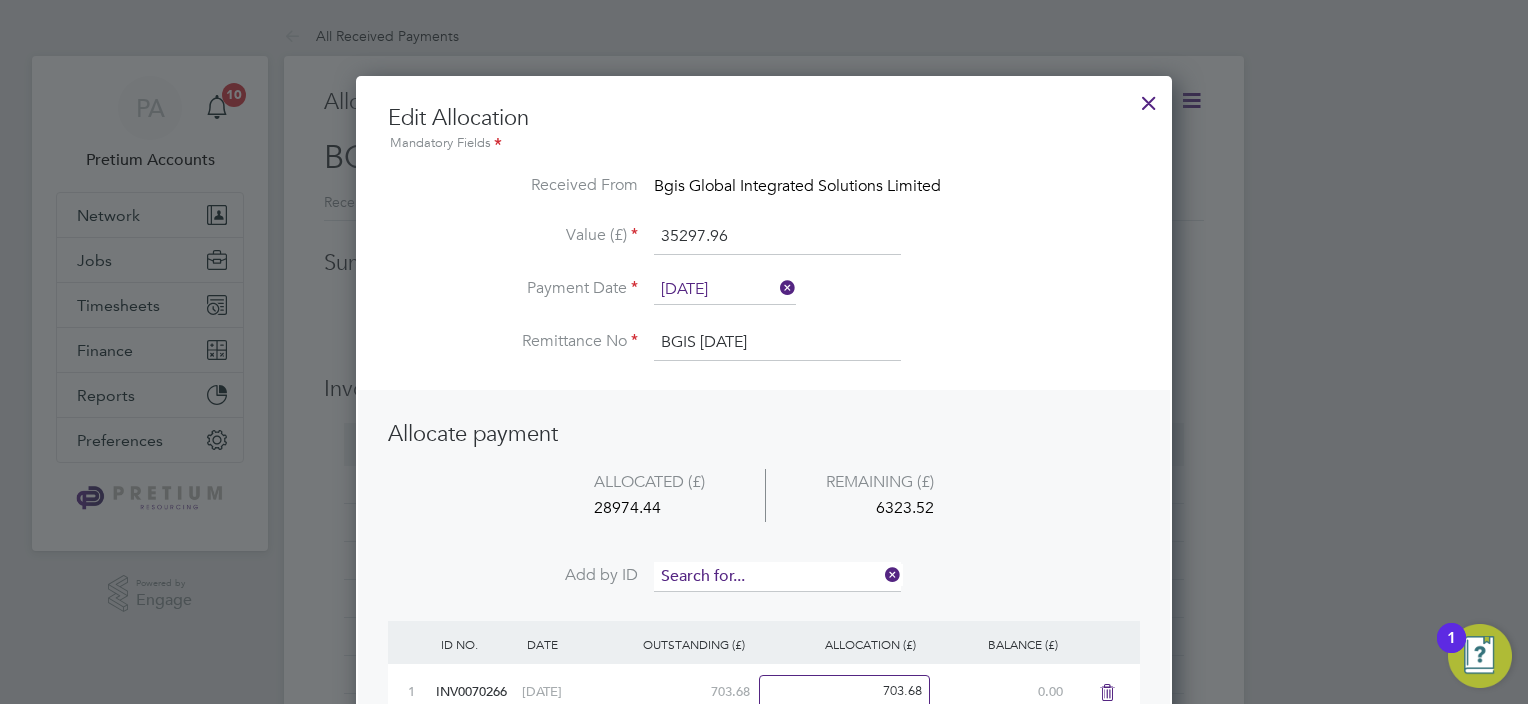 click at bounding box center (777, 577) 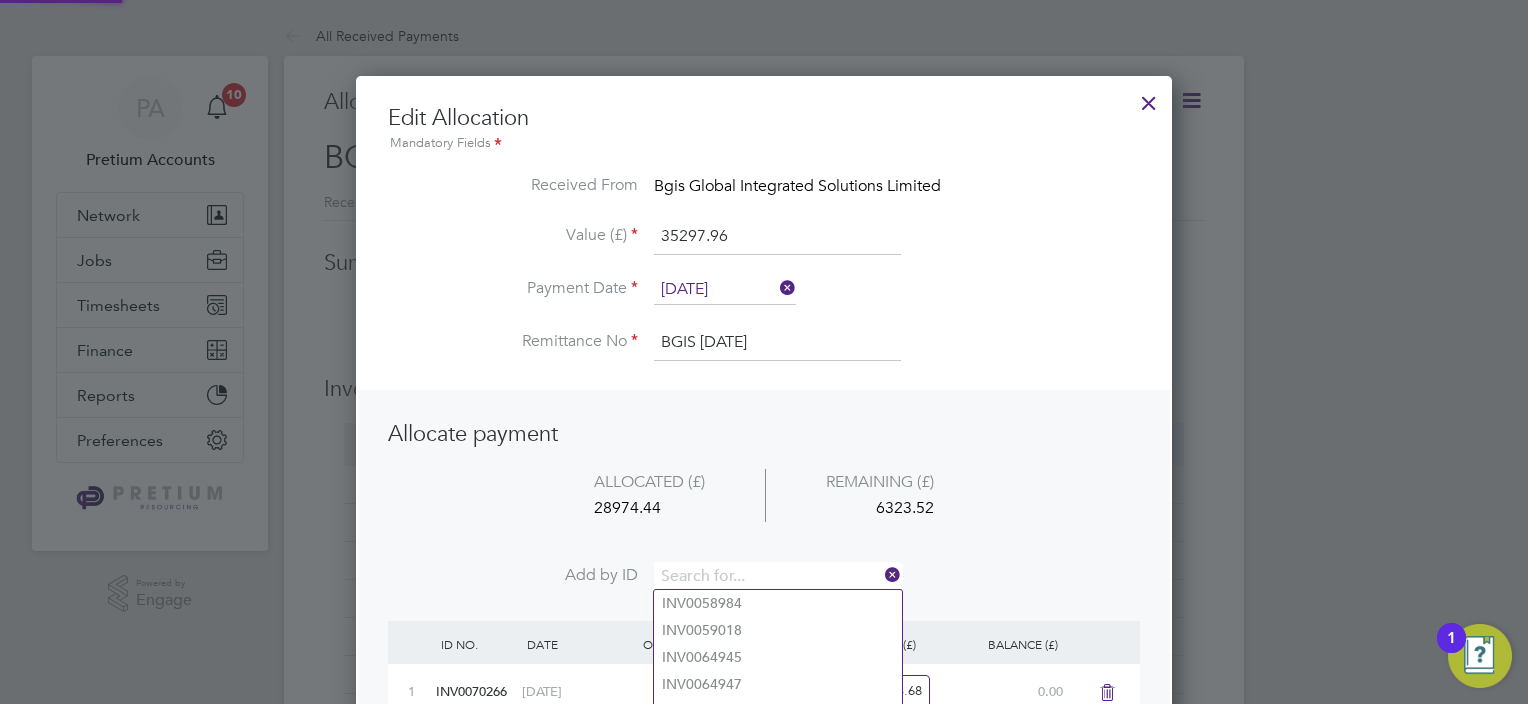 paste on "INV0070268" 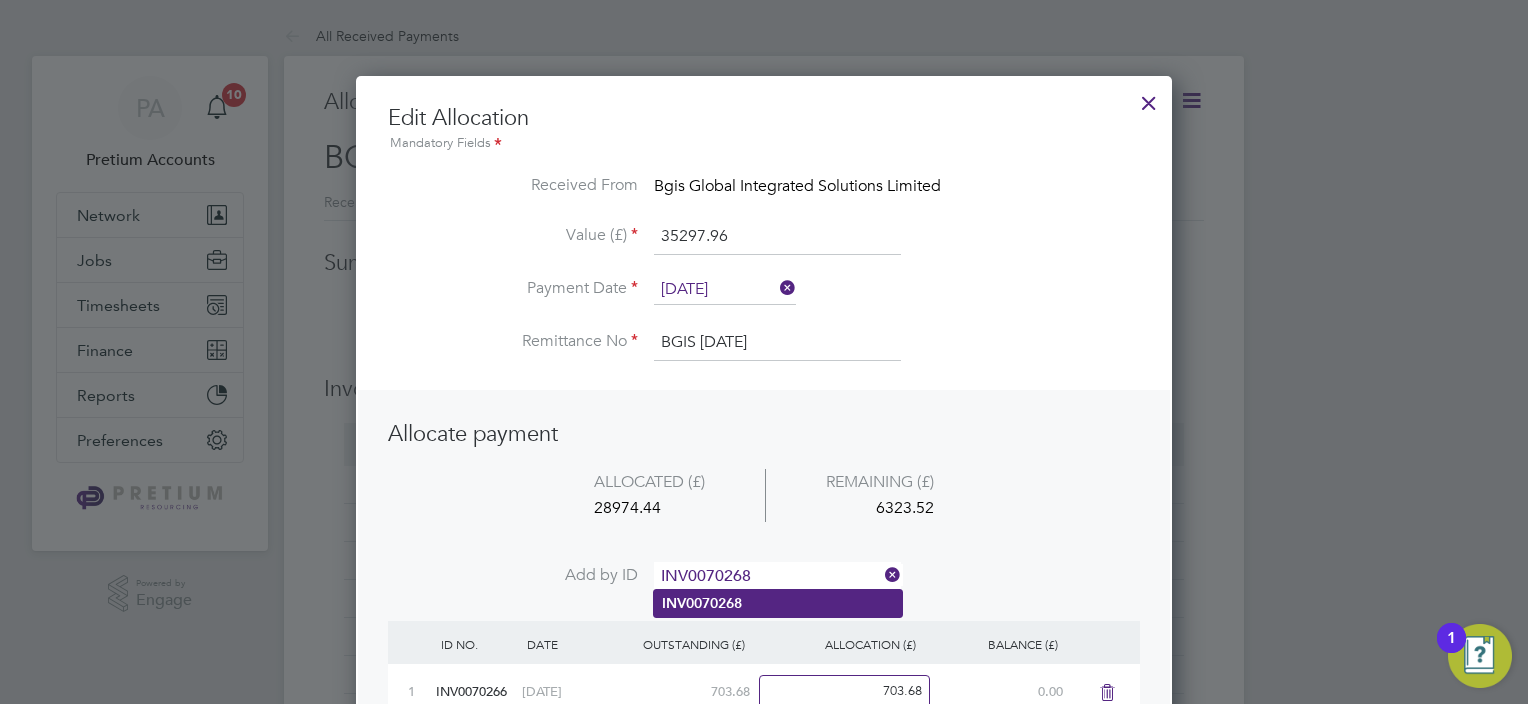 type on "INV0070268" 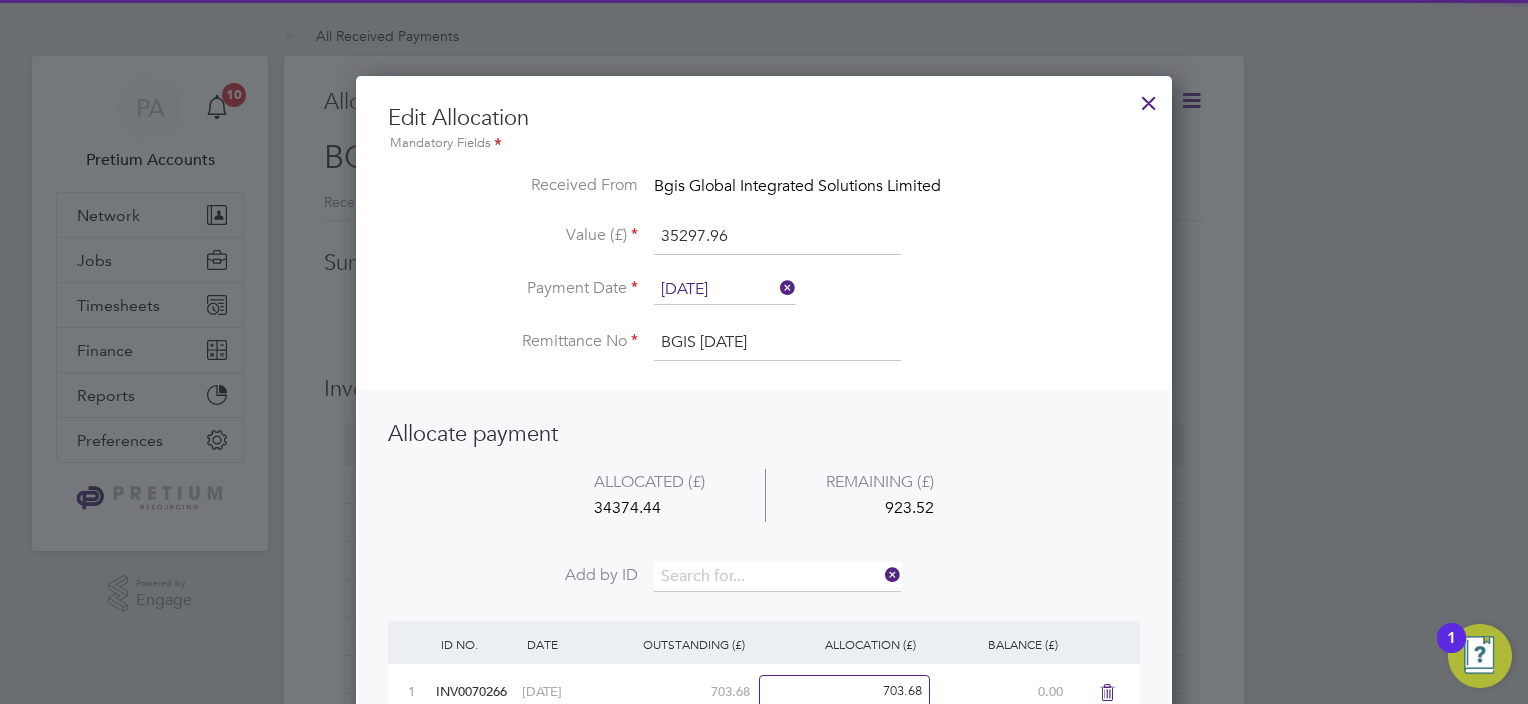 scroll, scrollTop: 9, scrollLeft: 10, axis: both 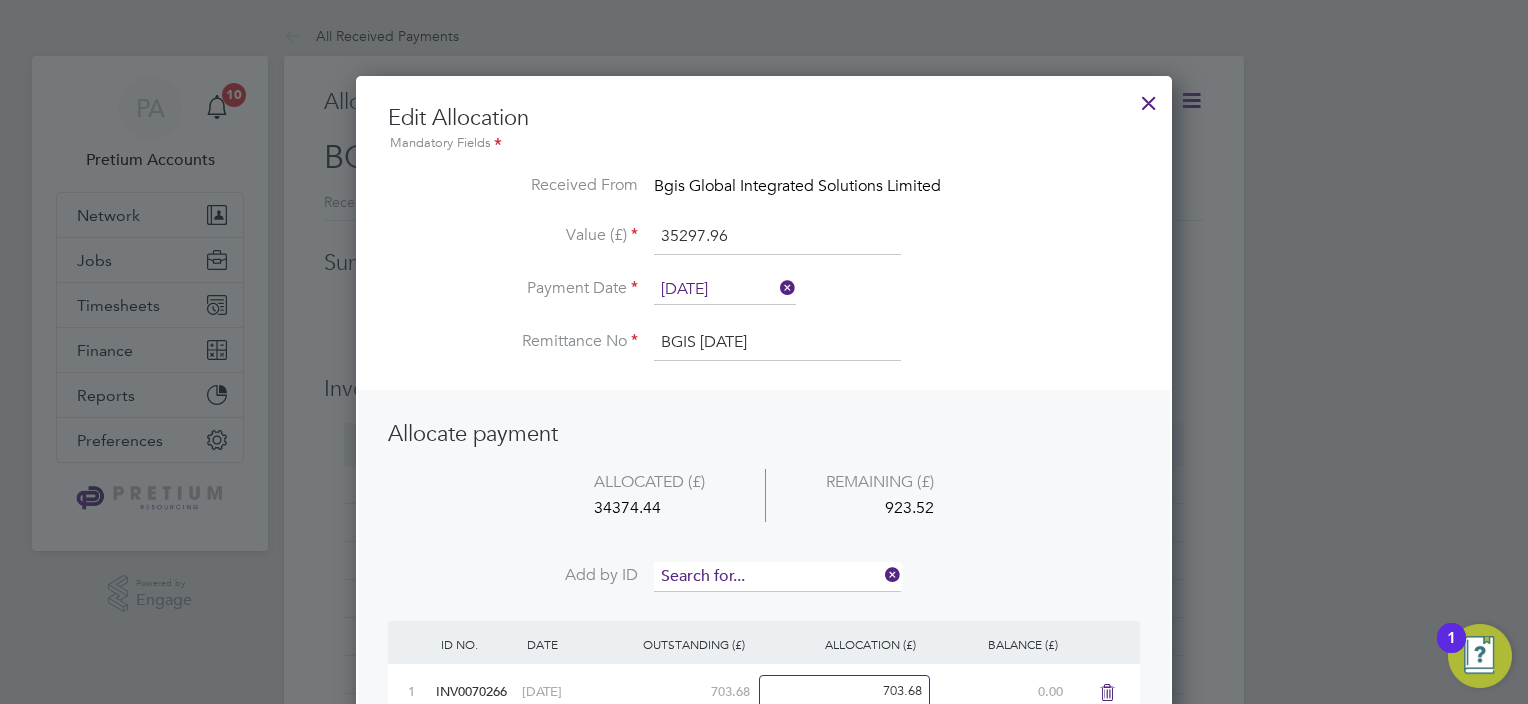 click at bounding box center [777, 577] 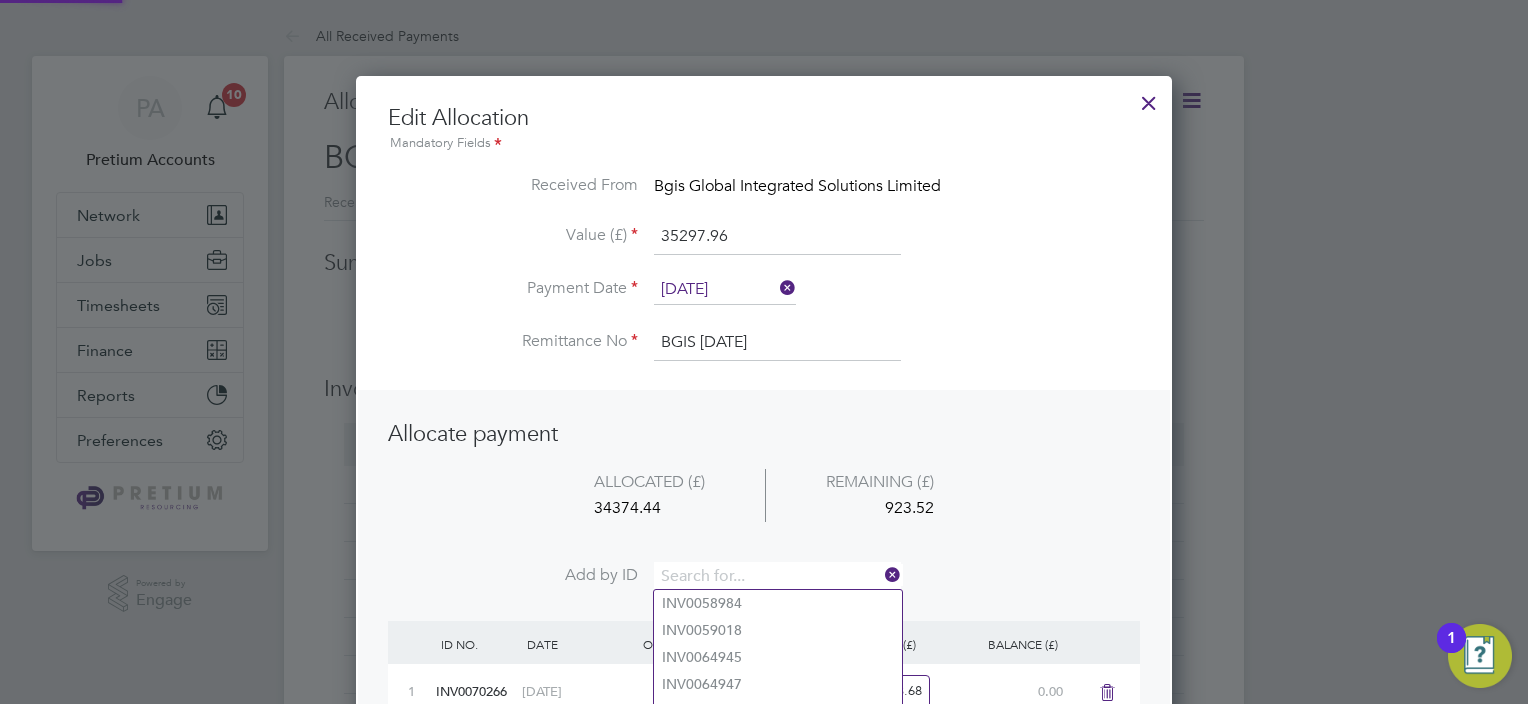 paste on "INV0070280" 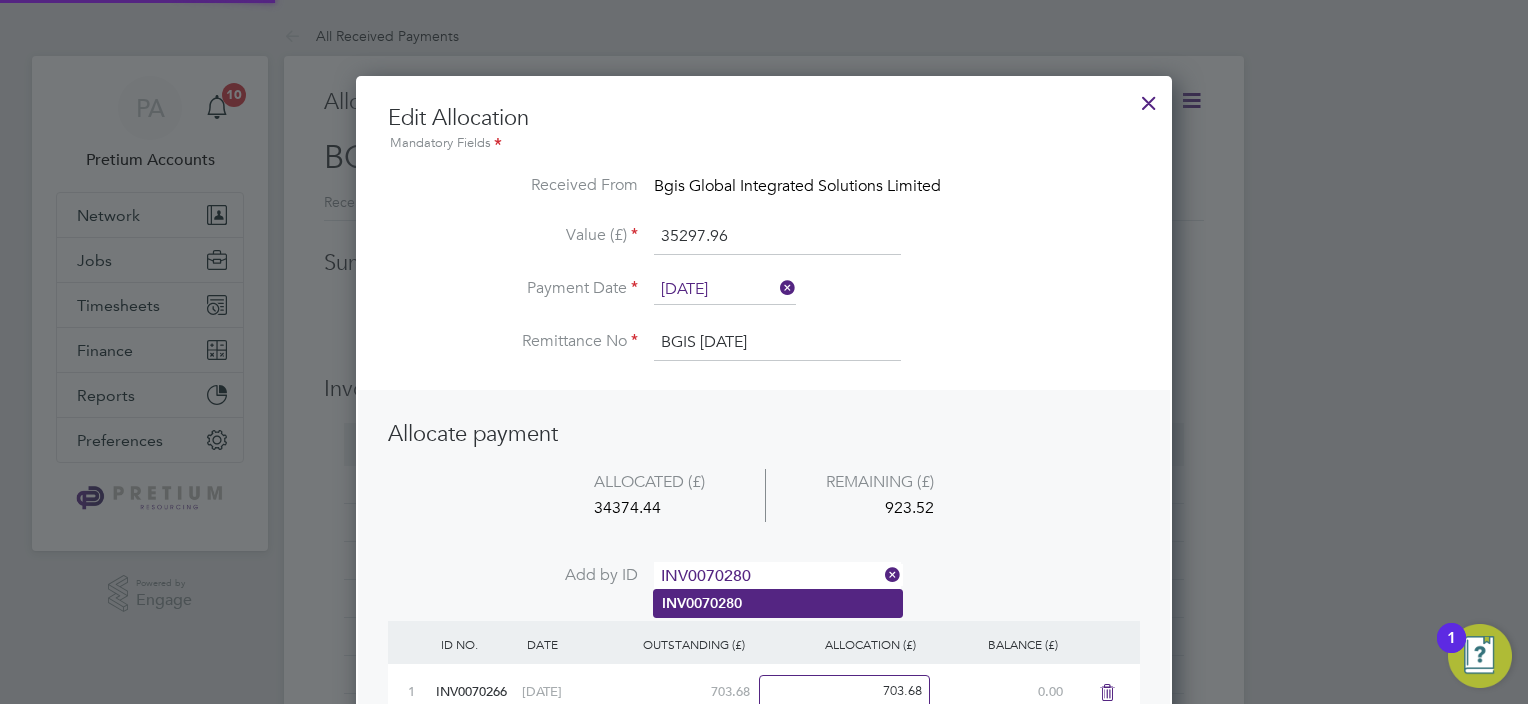 type on "INV0070280" 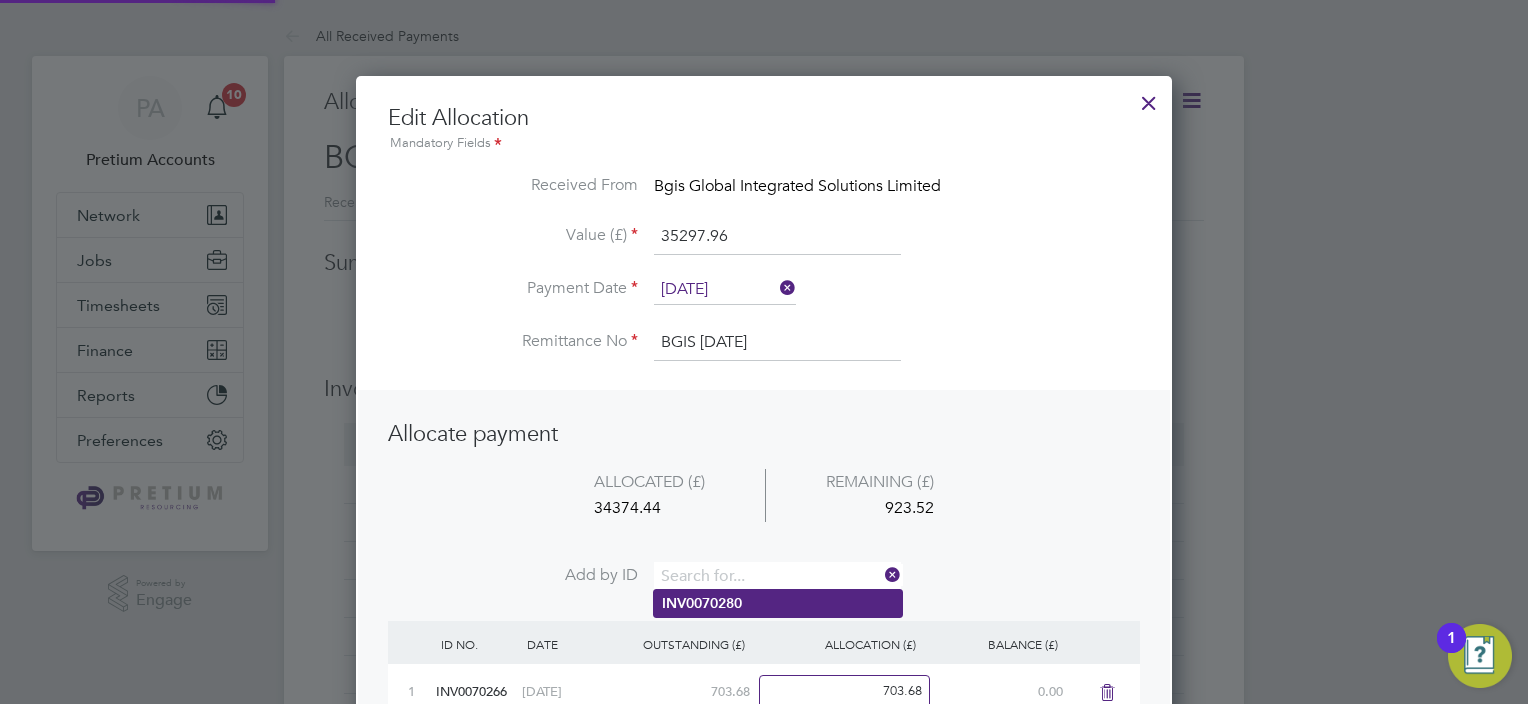scroll, scrollTop: 9, scrollLeft: 10, axis: both 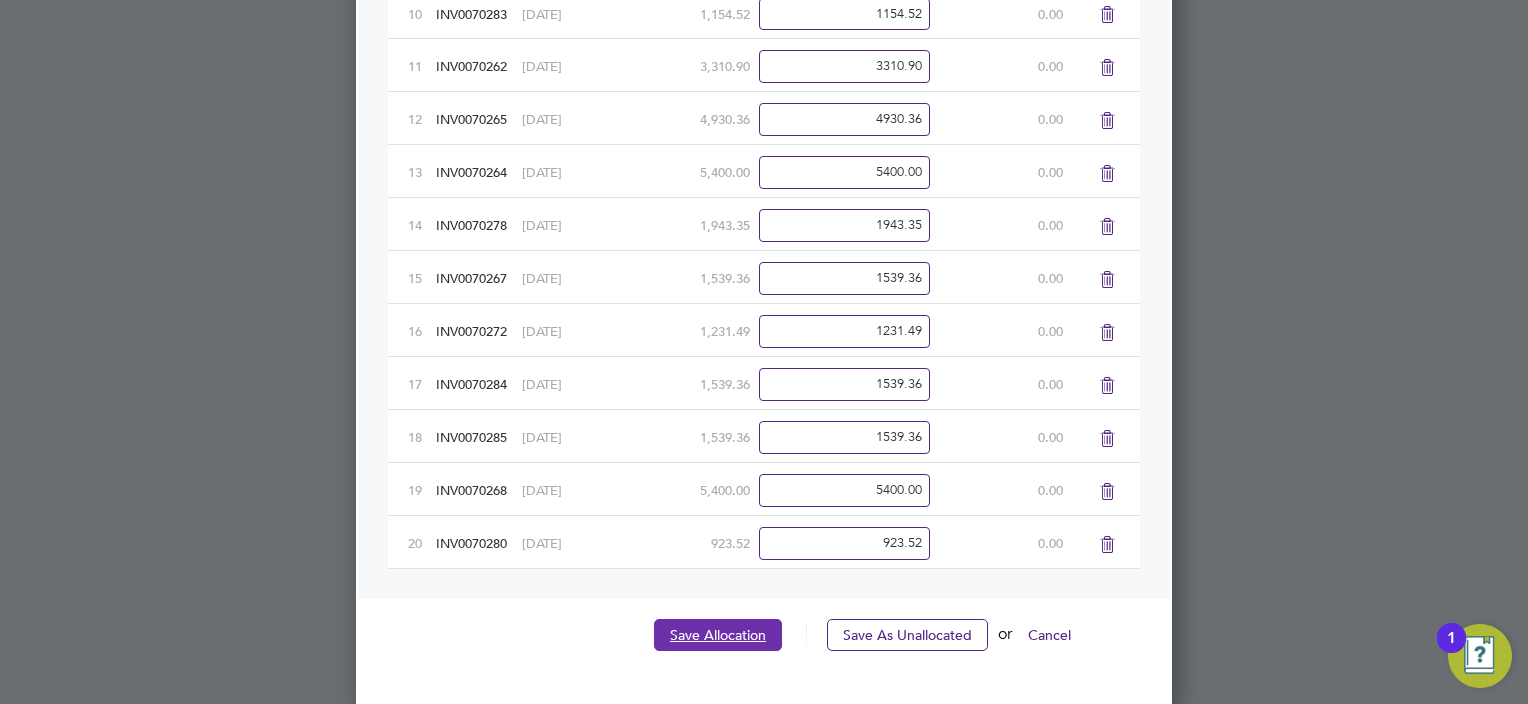 click on "Save Allocation" at bounding box center [718, 635] 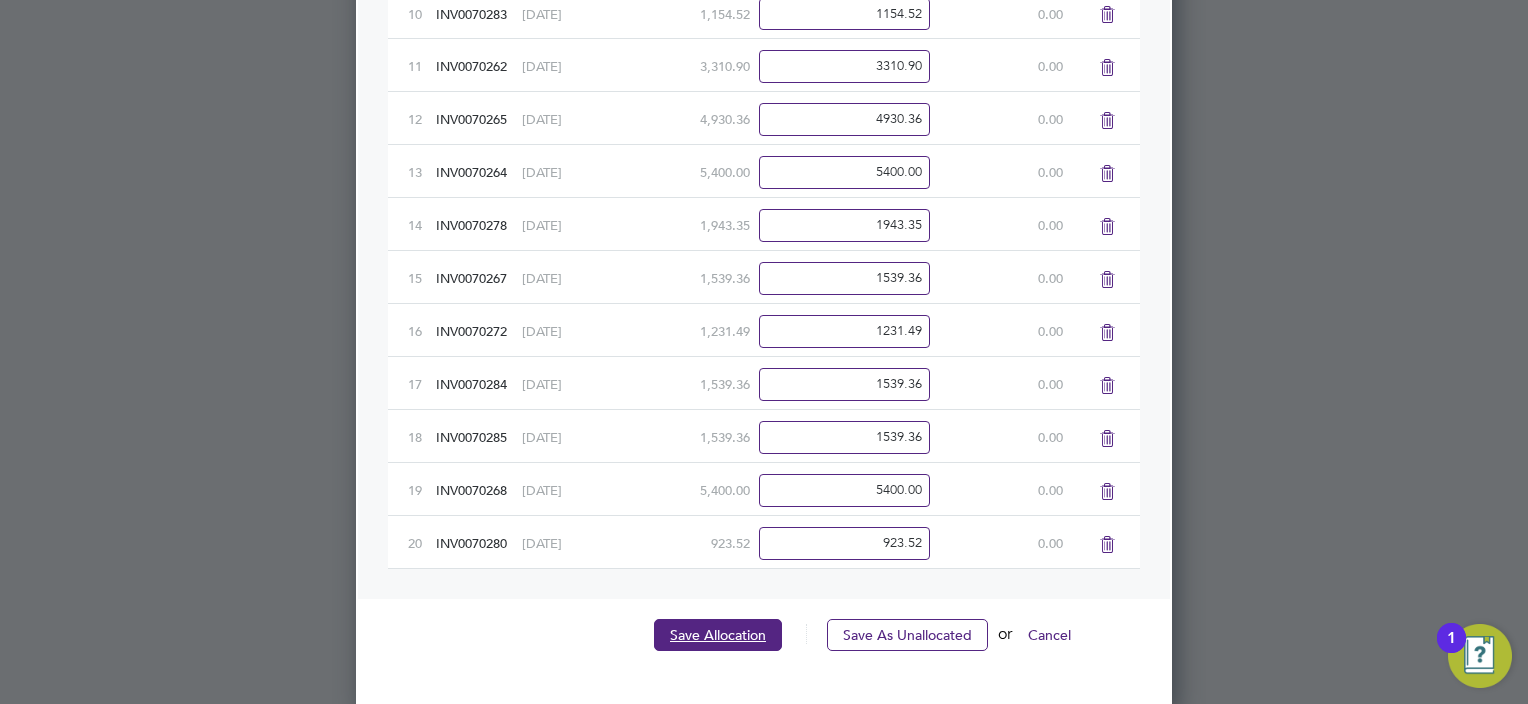 scroll, scrollTop: 0, scrollLeft: 0, axis: both 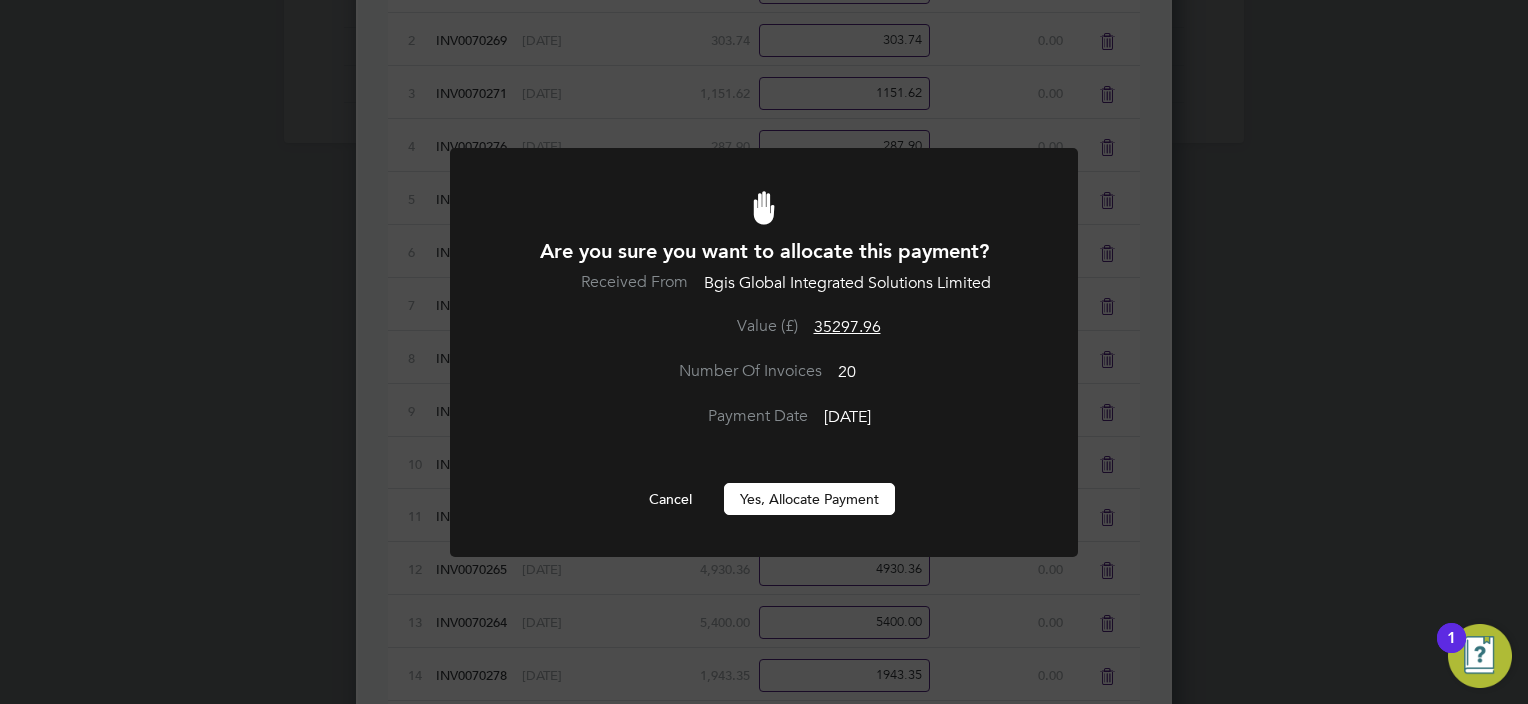 click on "Yes, Allocate Payment" at bounding box center [809, 499] 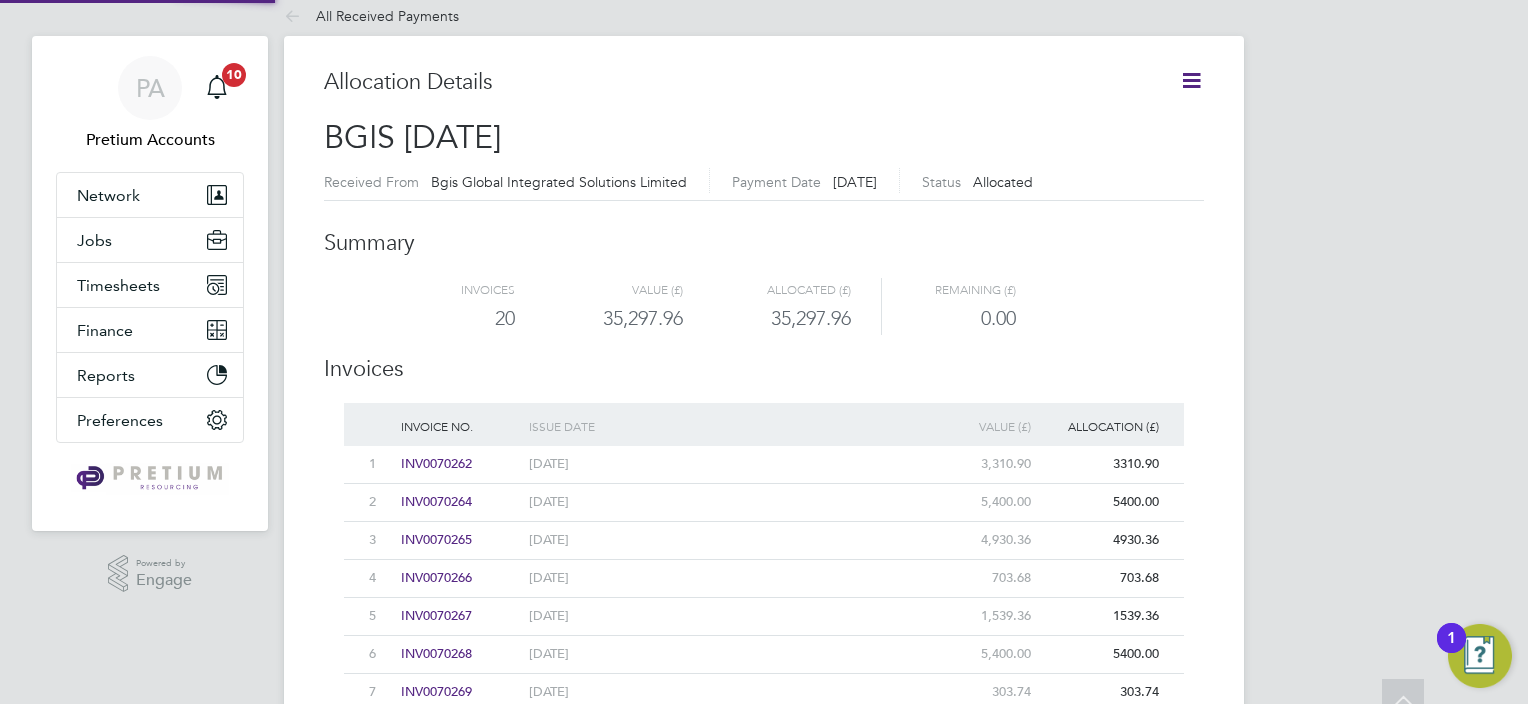 scroll, scrollTop: 0, scrollLeft: 0, axis: both 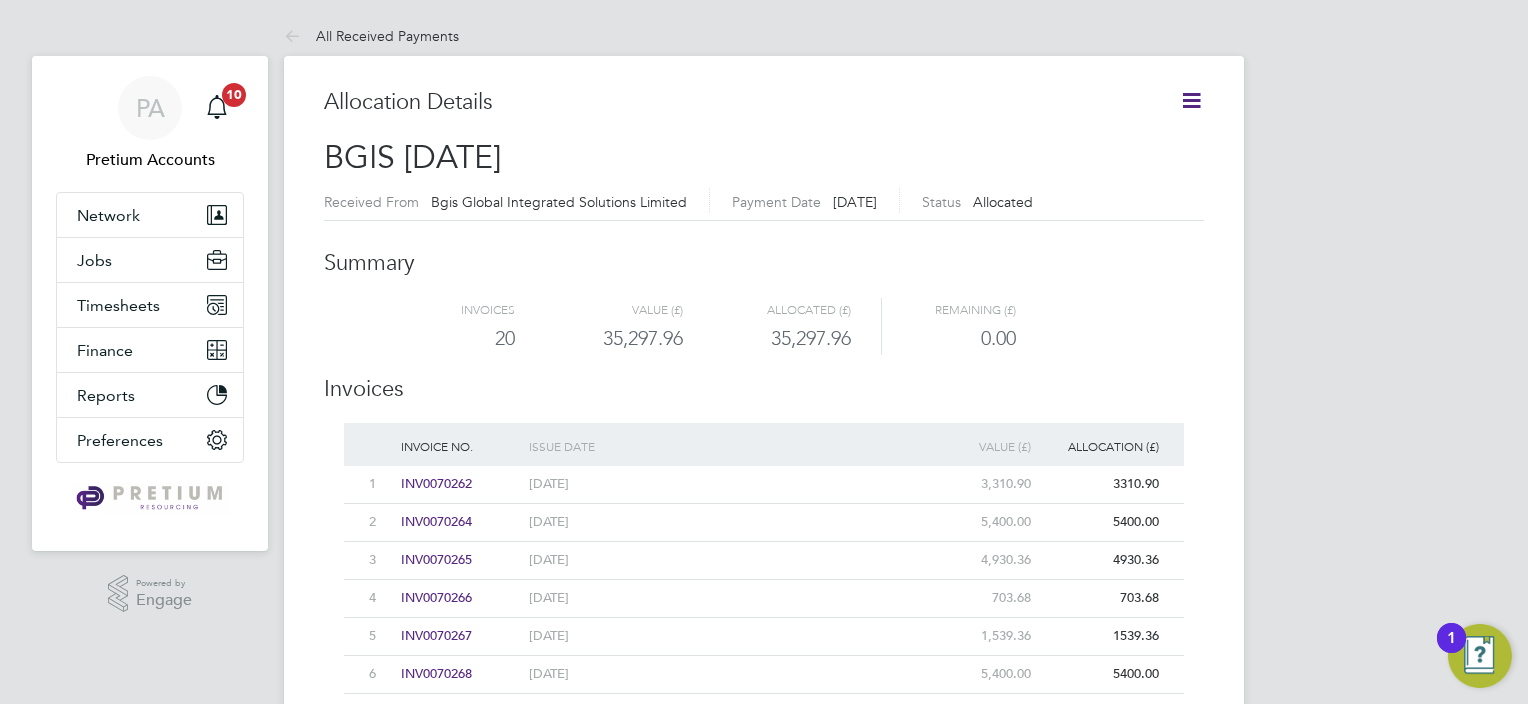 click 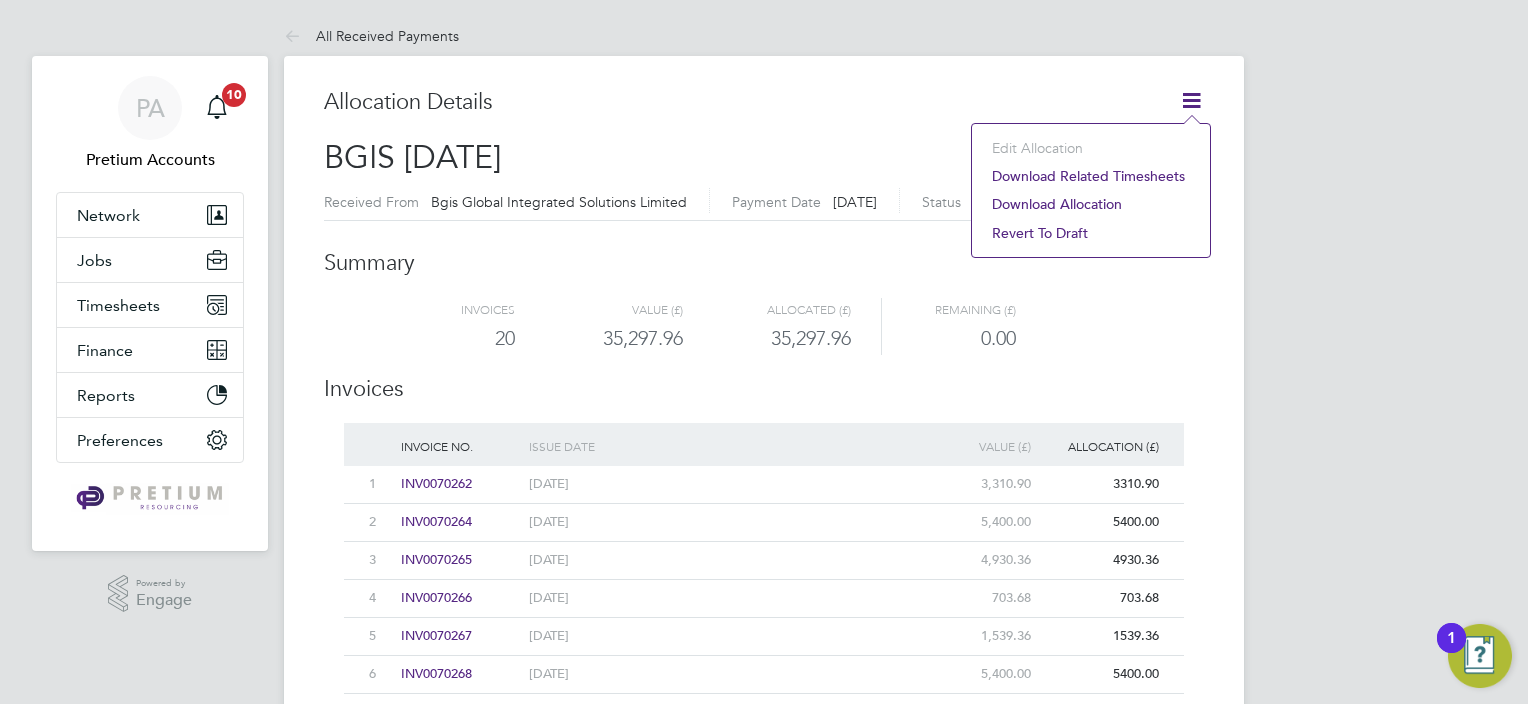 click on "Download related timesheets" 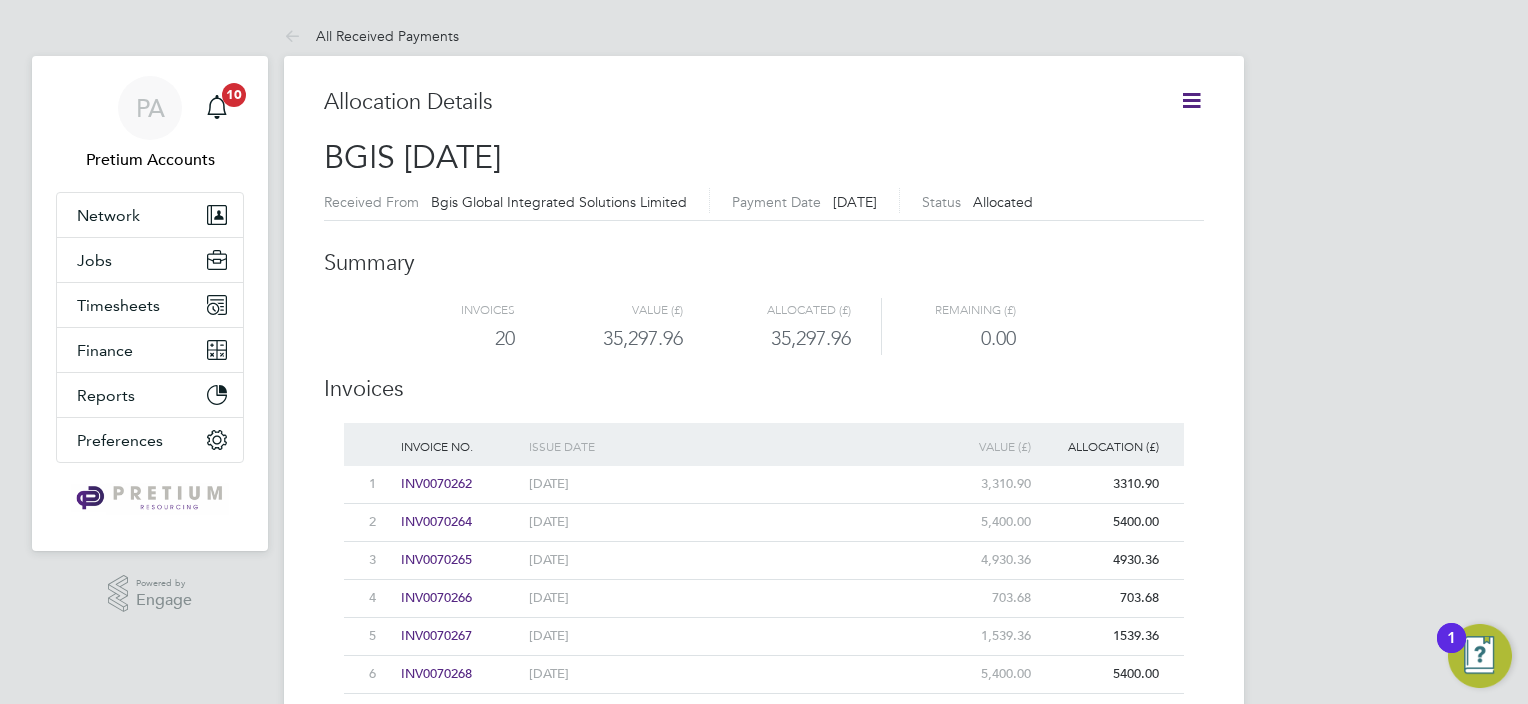 drag, startPoint x: 564, startPoint y: 259, endPoint x: 384, endPoint y: 284, distance: 181.72781 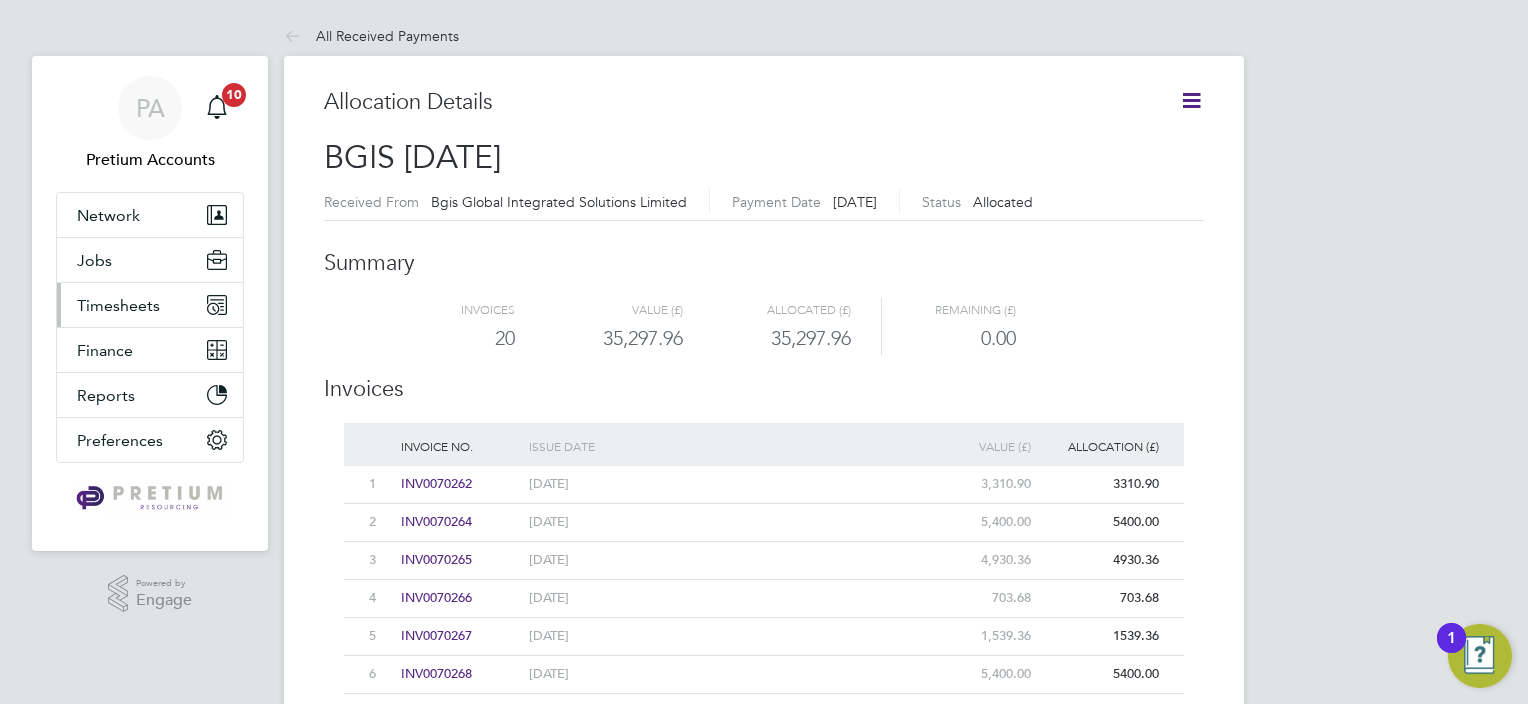 click on "Timesheets" at bounding box center [118, 305] 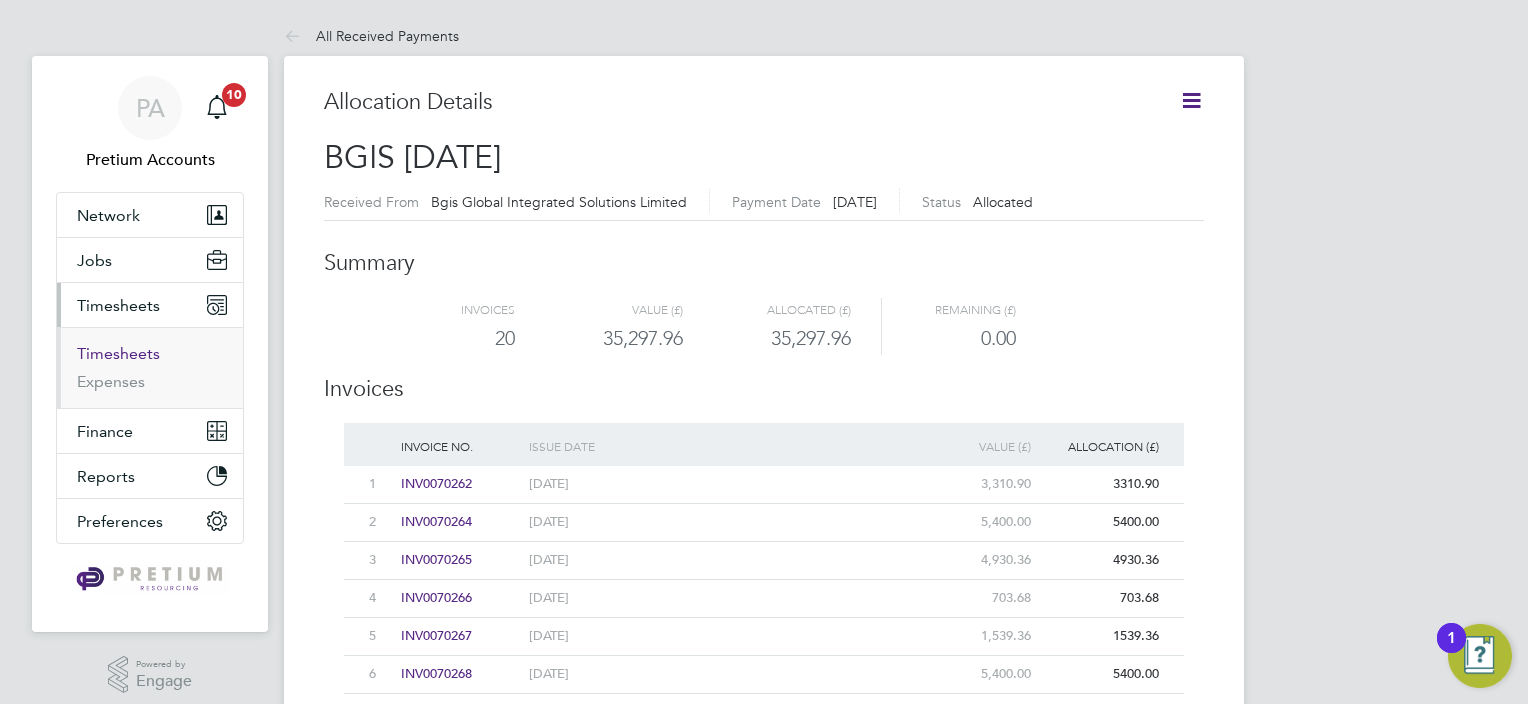 drag, startPoint x: 108, startPoint y: 354, endPoint x: 154, endPoint y: 355, distance: 46.010868 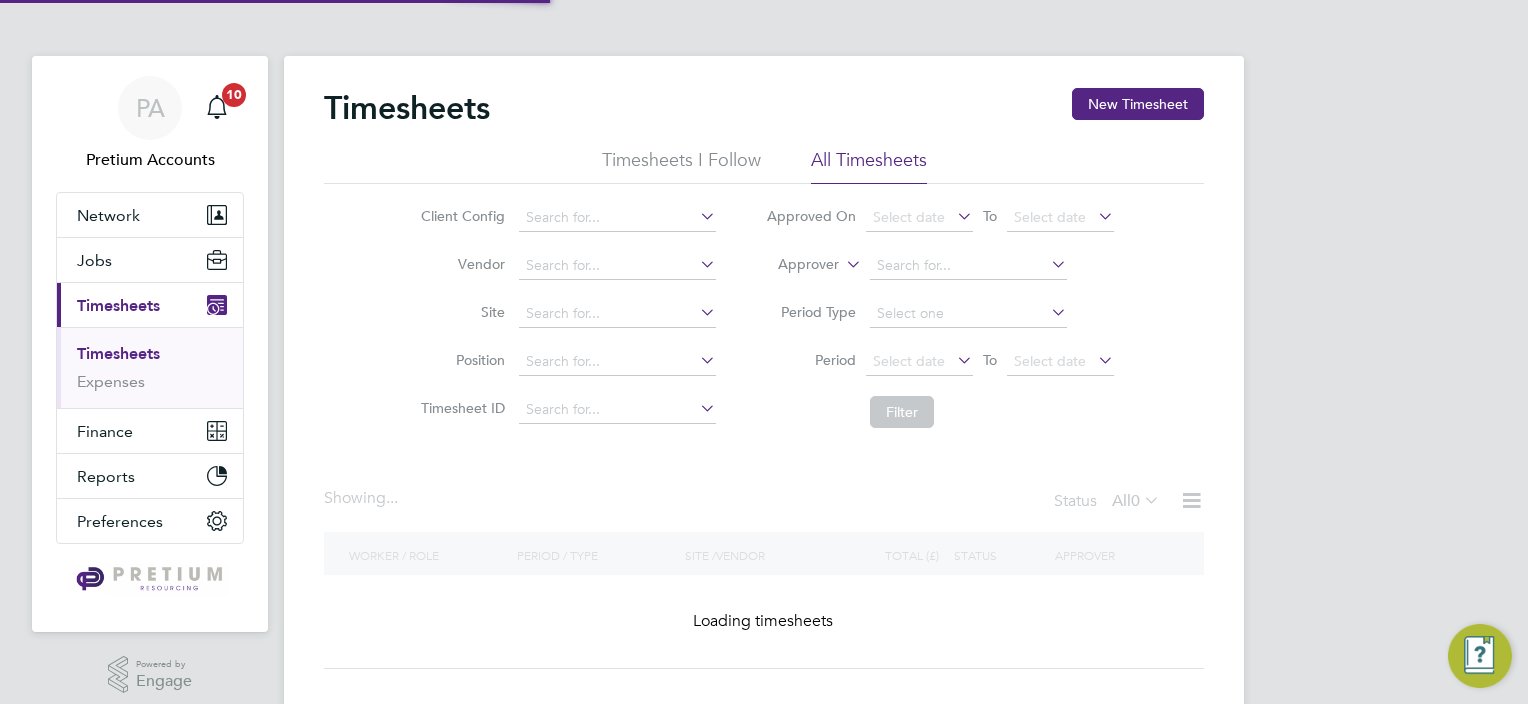 click on "All Timesheets" 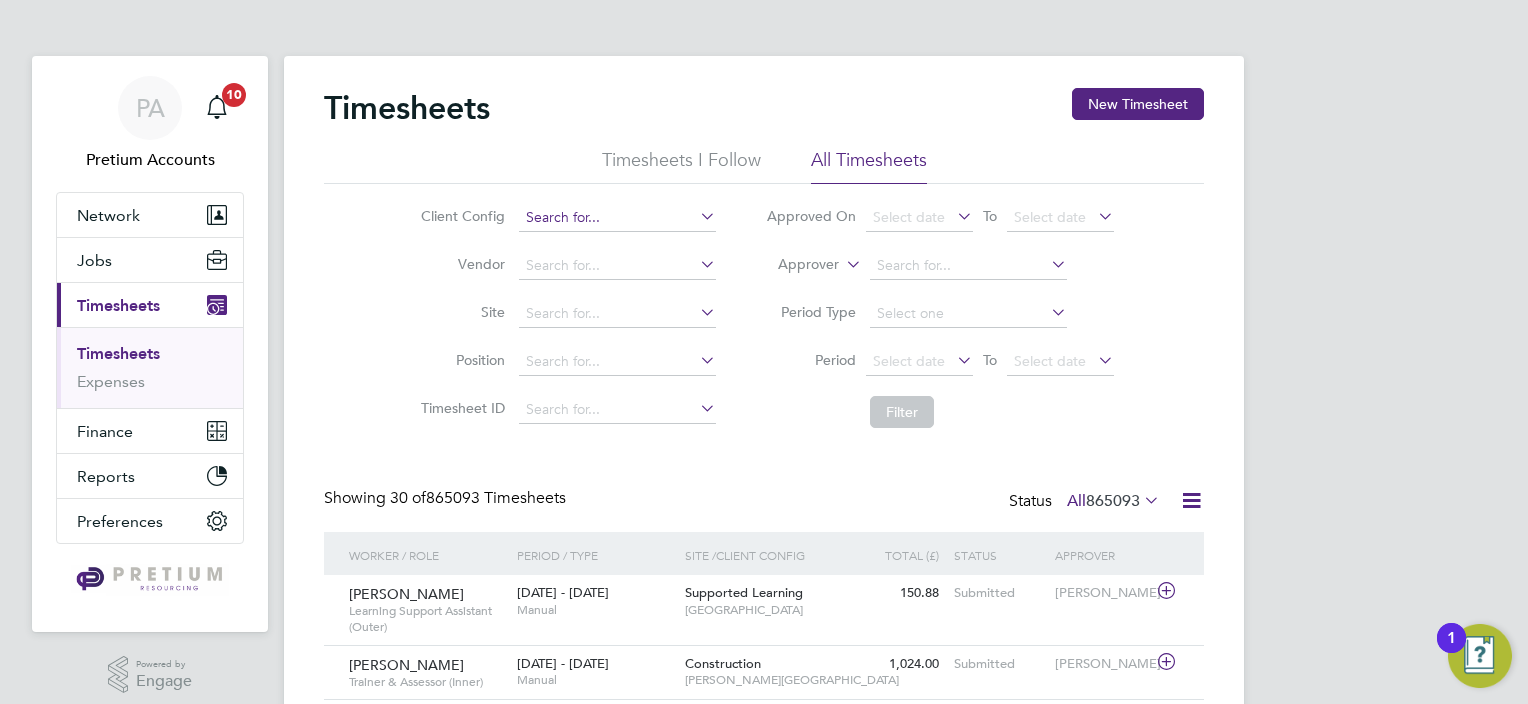 scroll, scrollTop: 9, scrollLeft: 10, axis: both 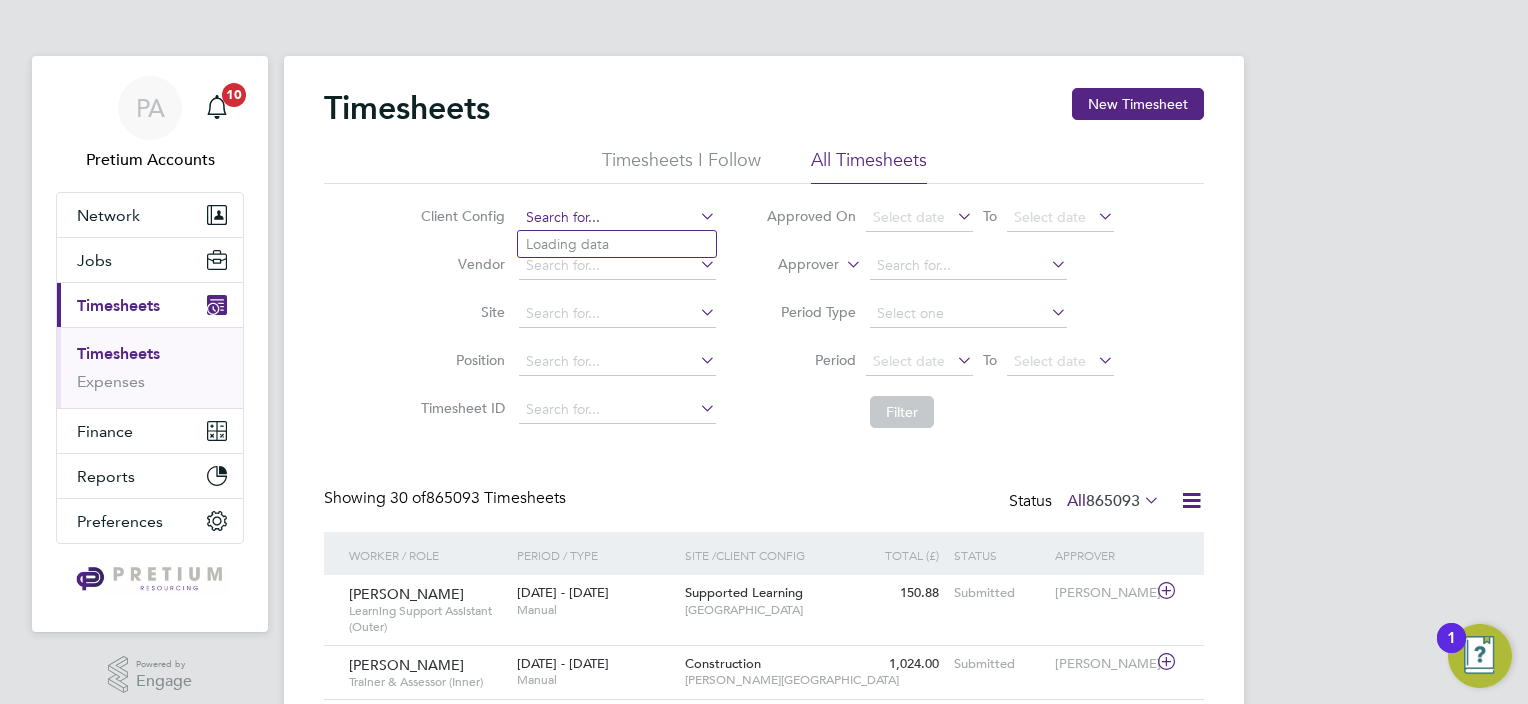 click 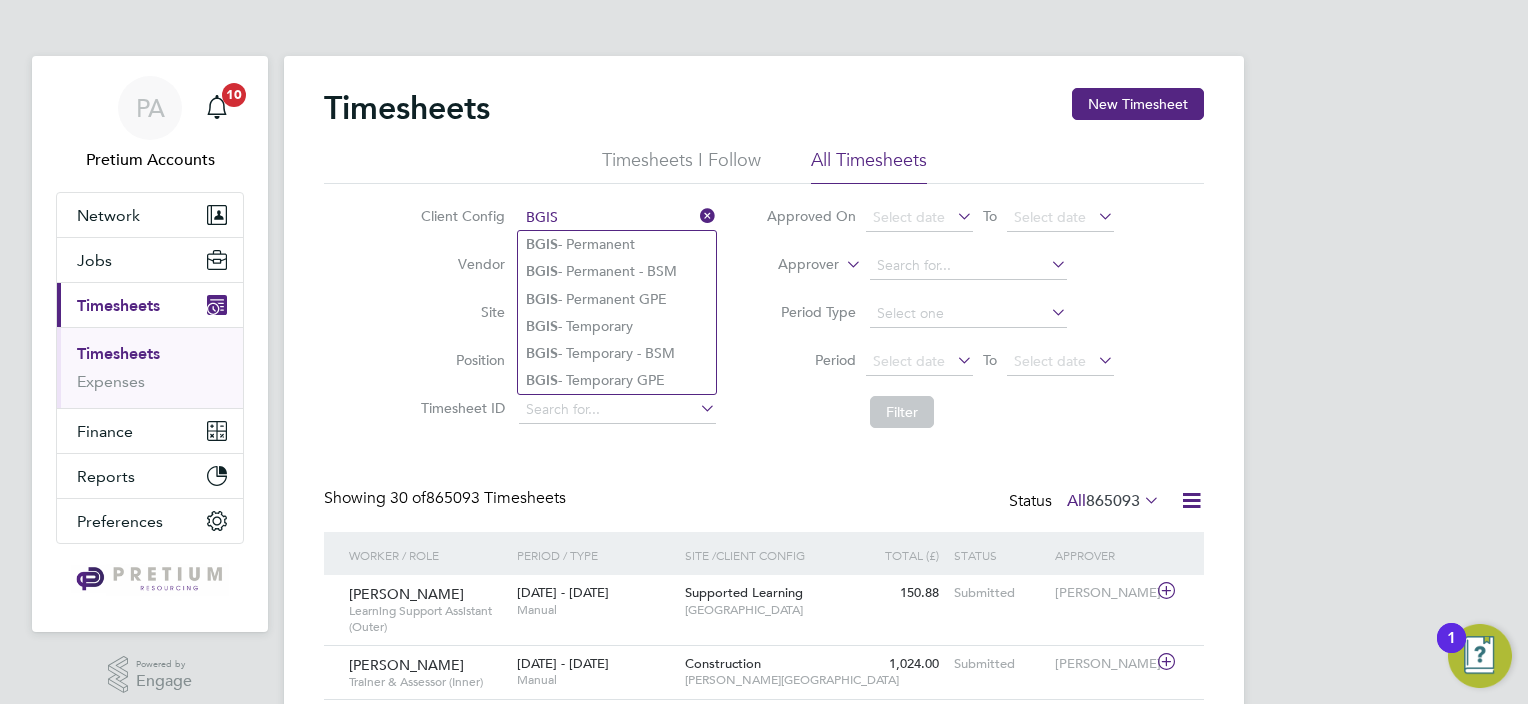 type on "BGIS" 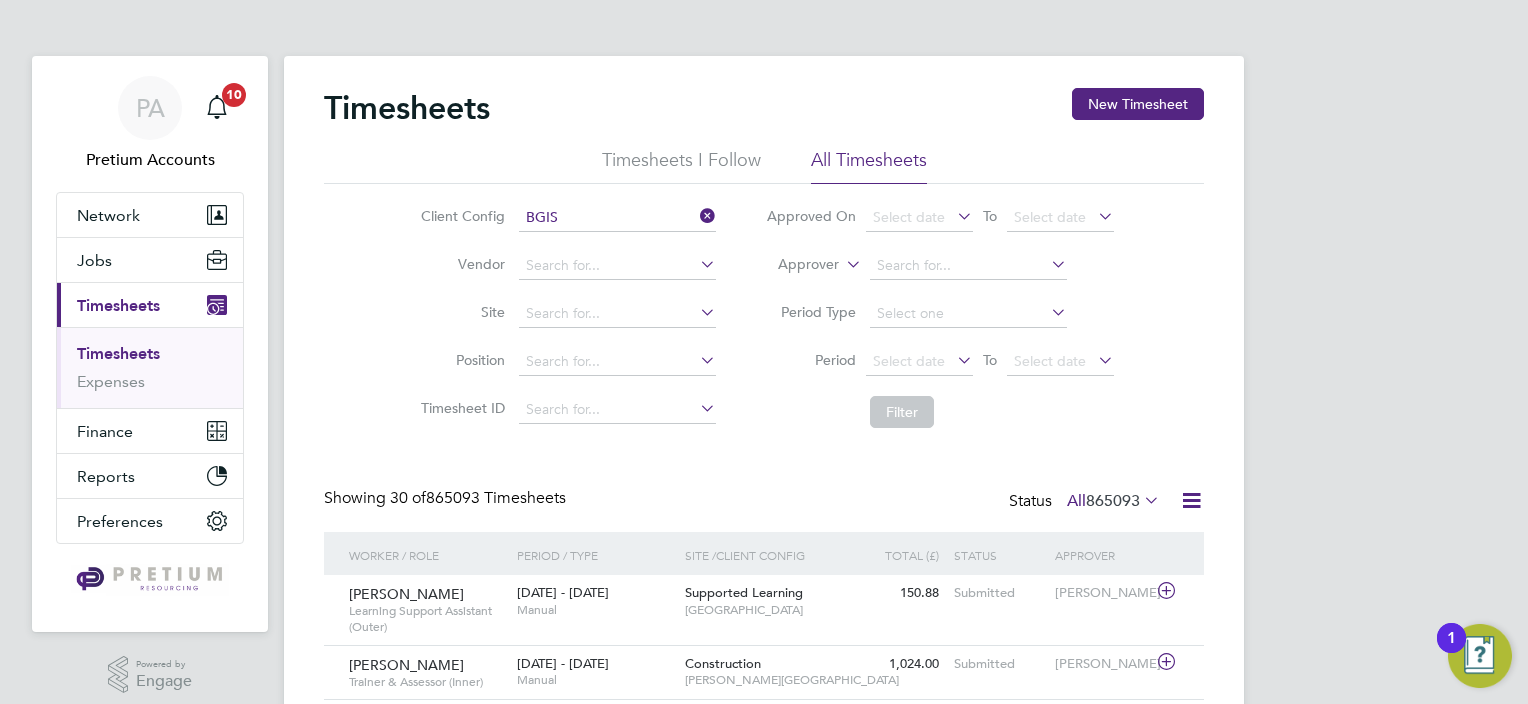 type 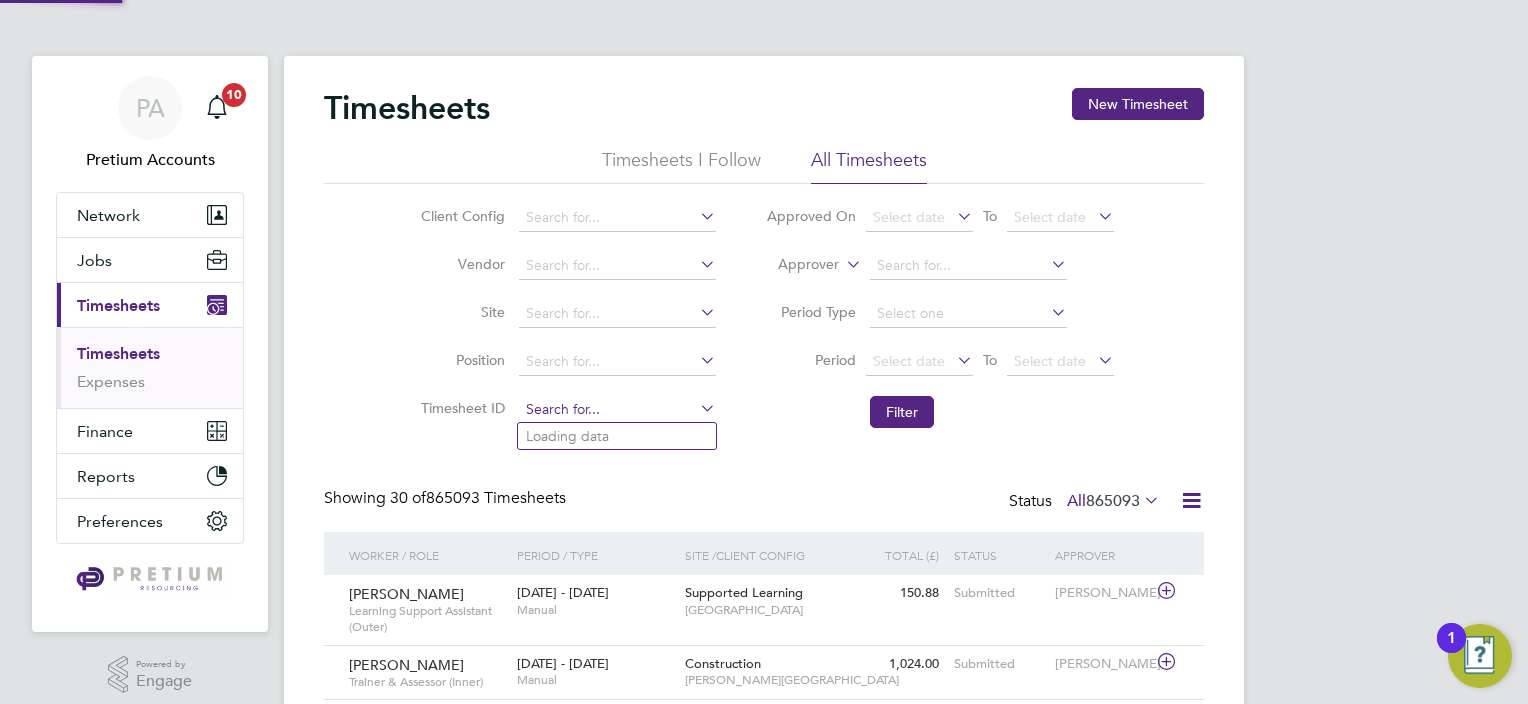click 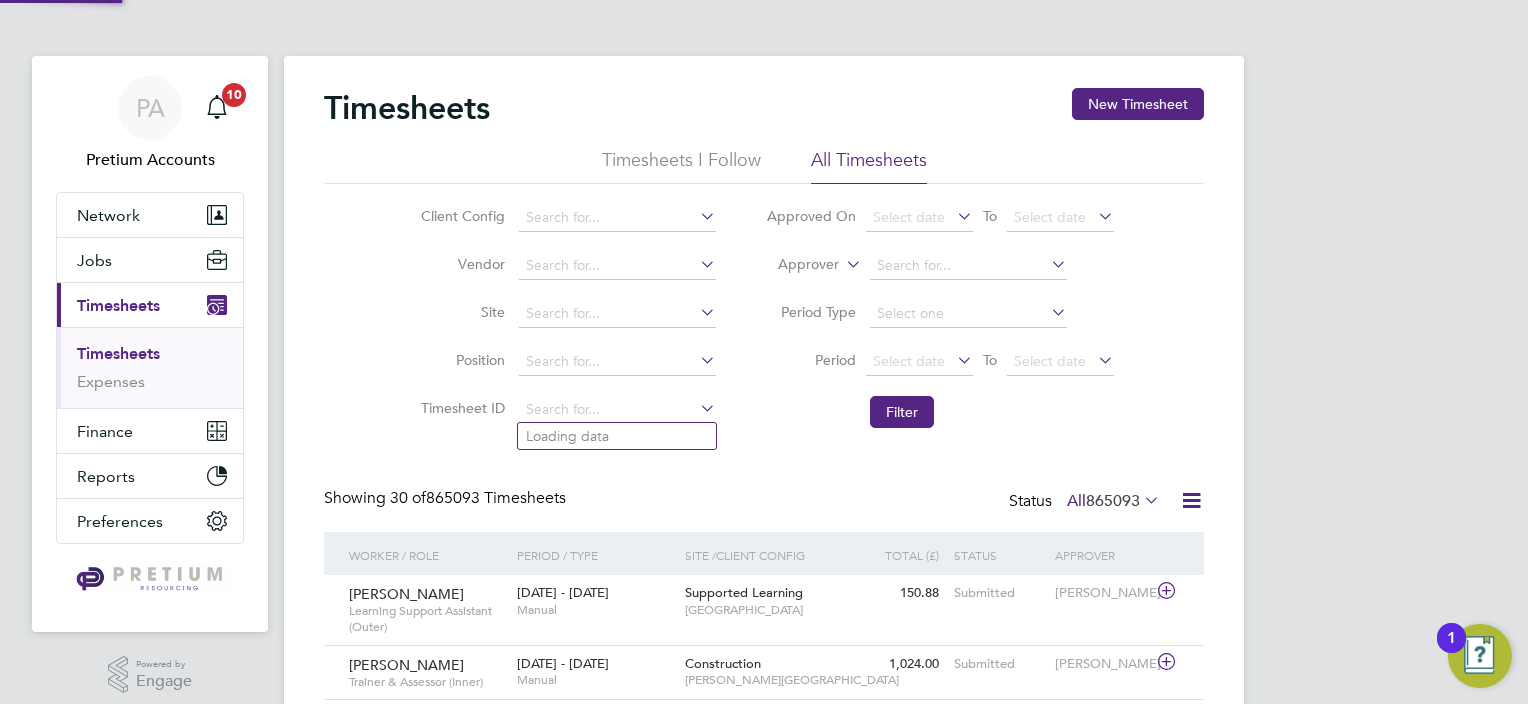 paste on "1728483" 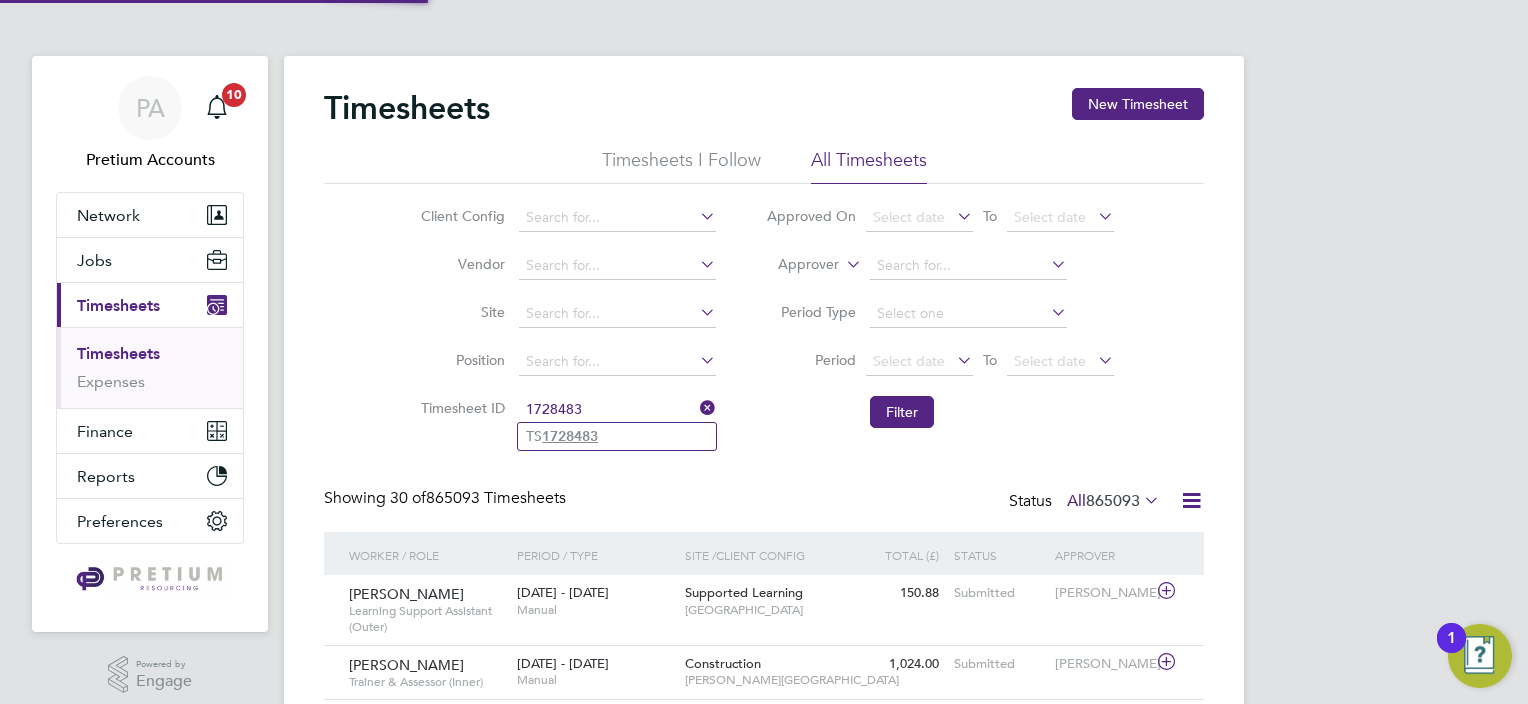 click on "TS 1728483" 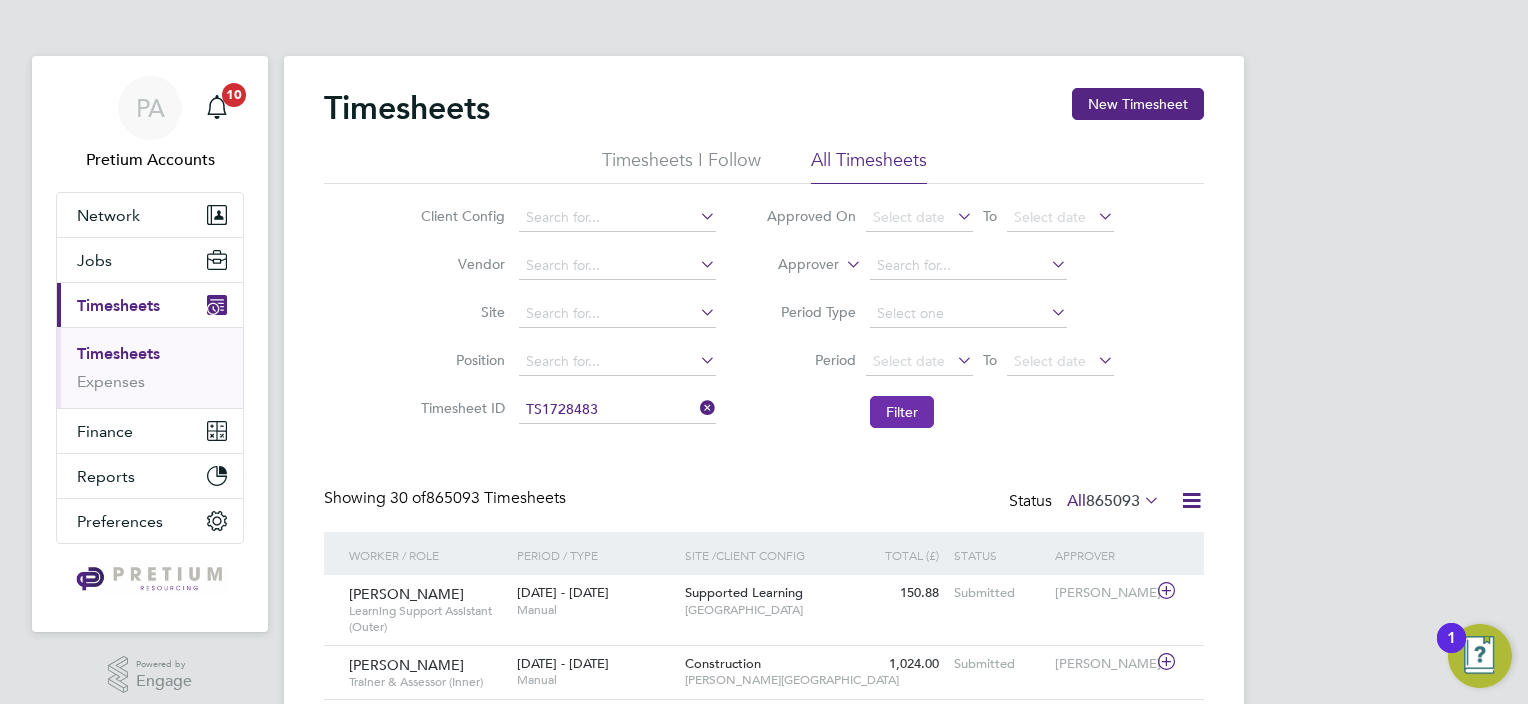 click on "Filter" 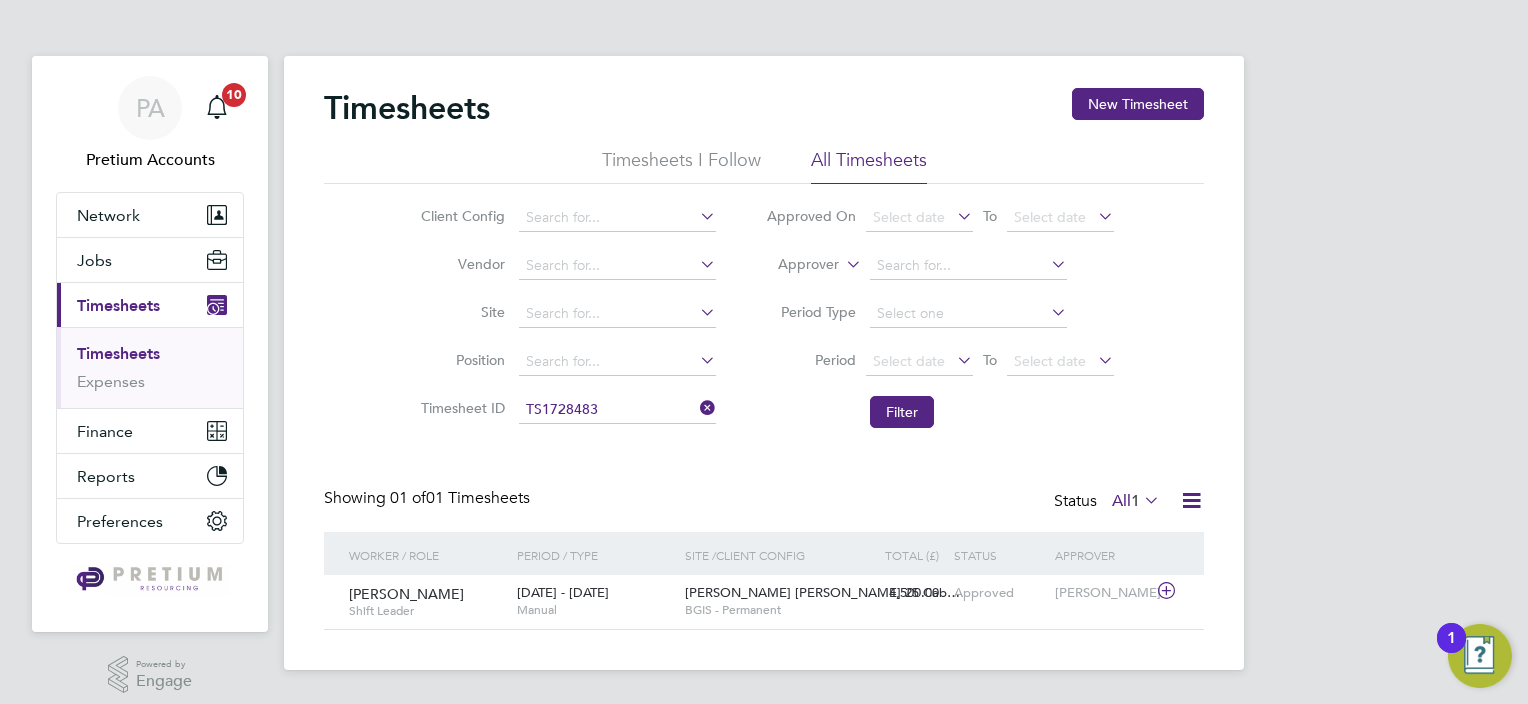 click 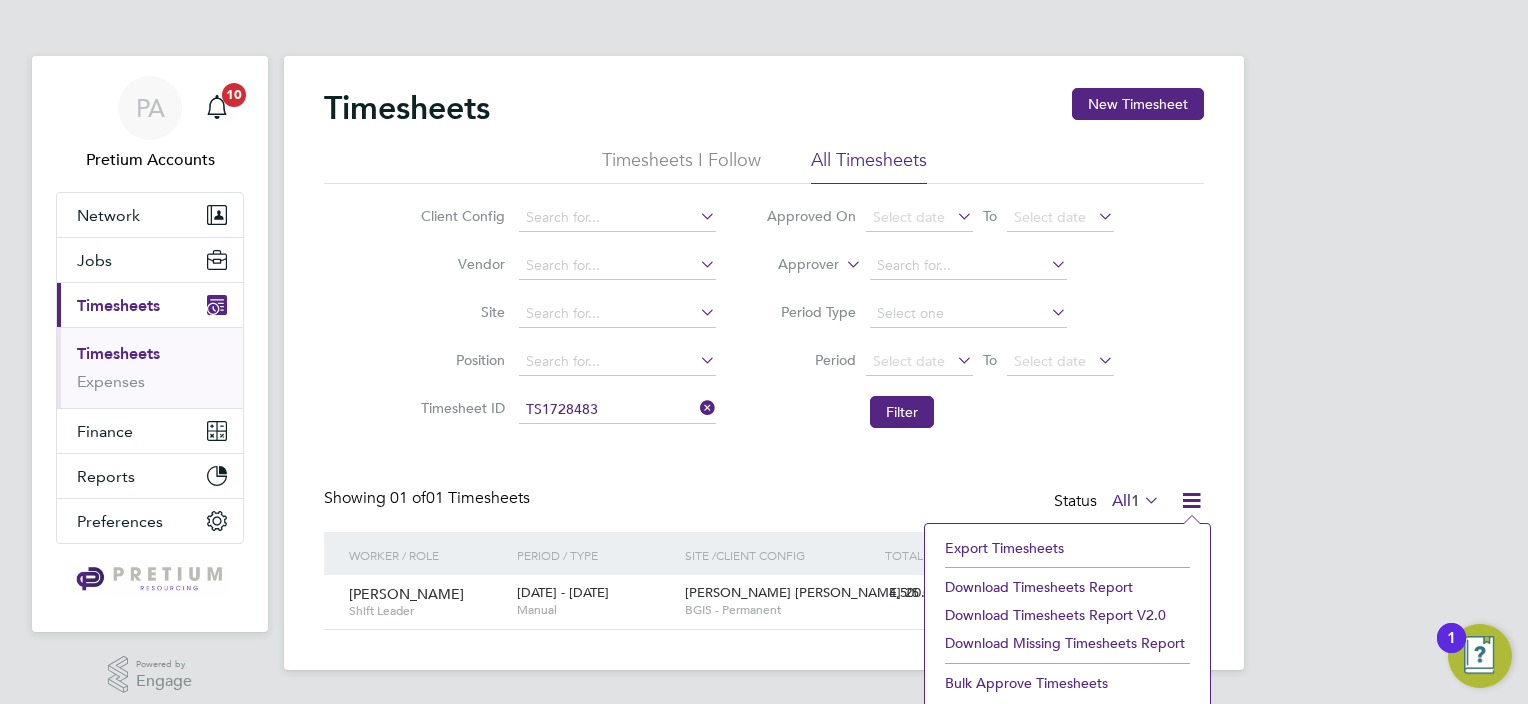 click on "Download Timesheets Report" 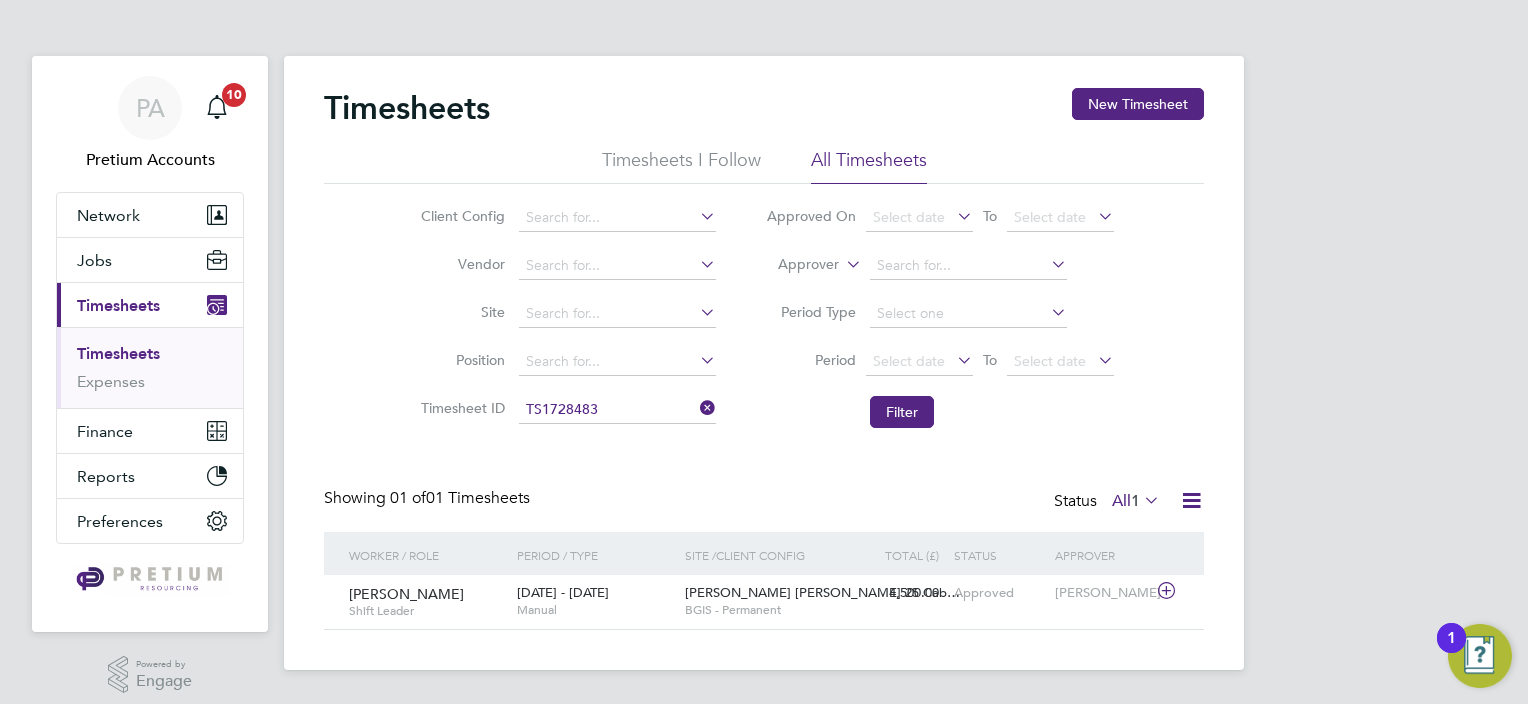 click 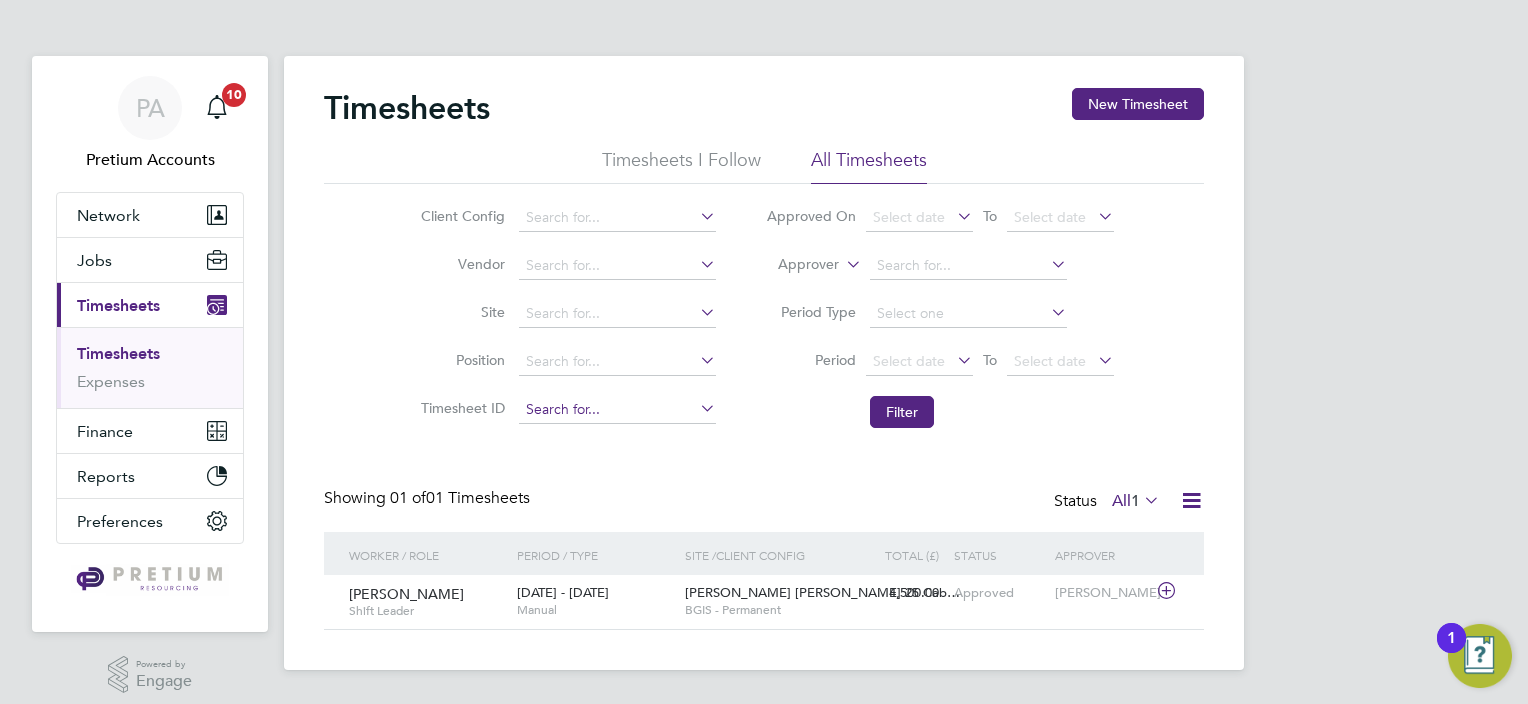 click 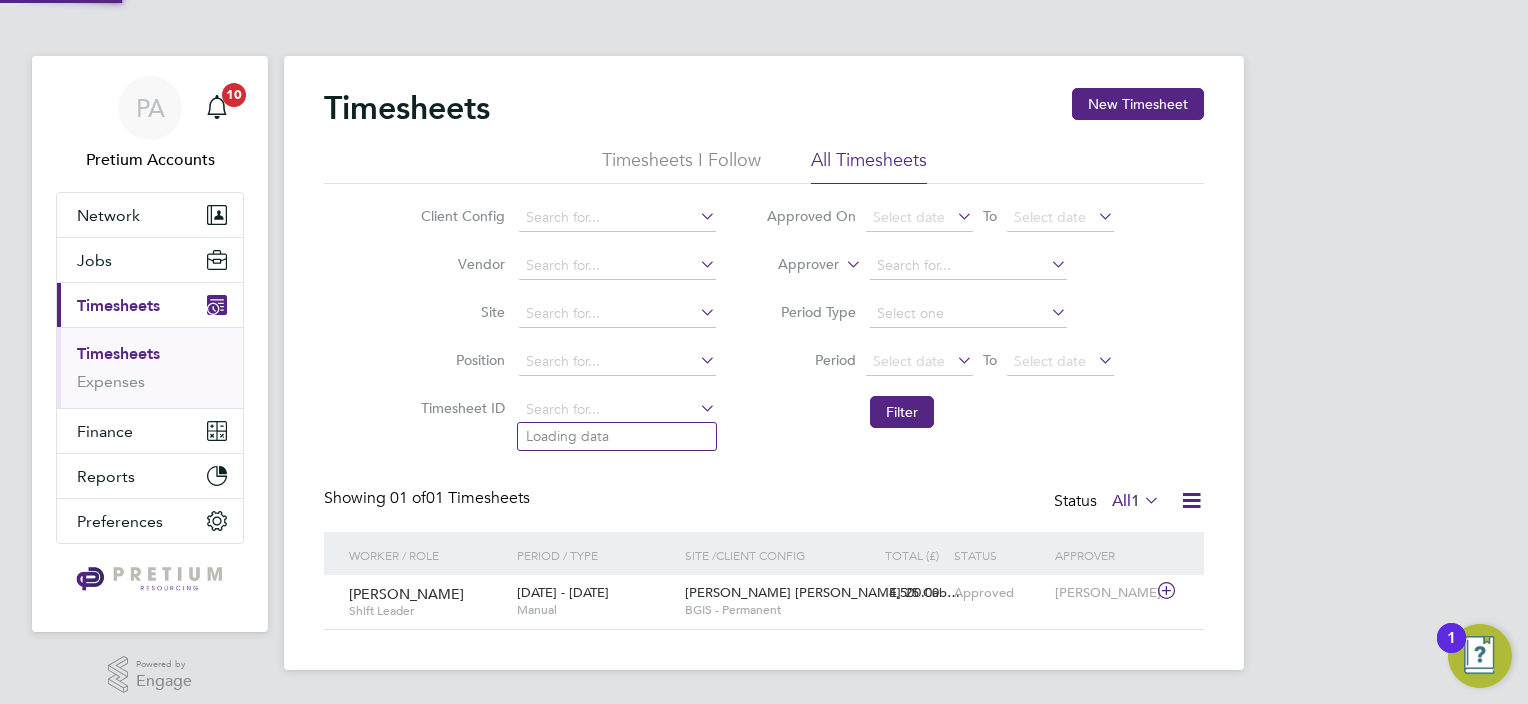 paste on "1718351" 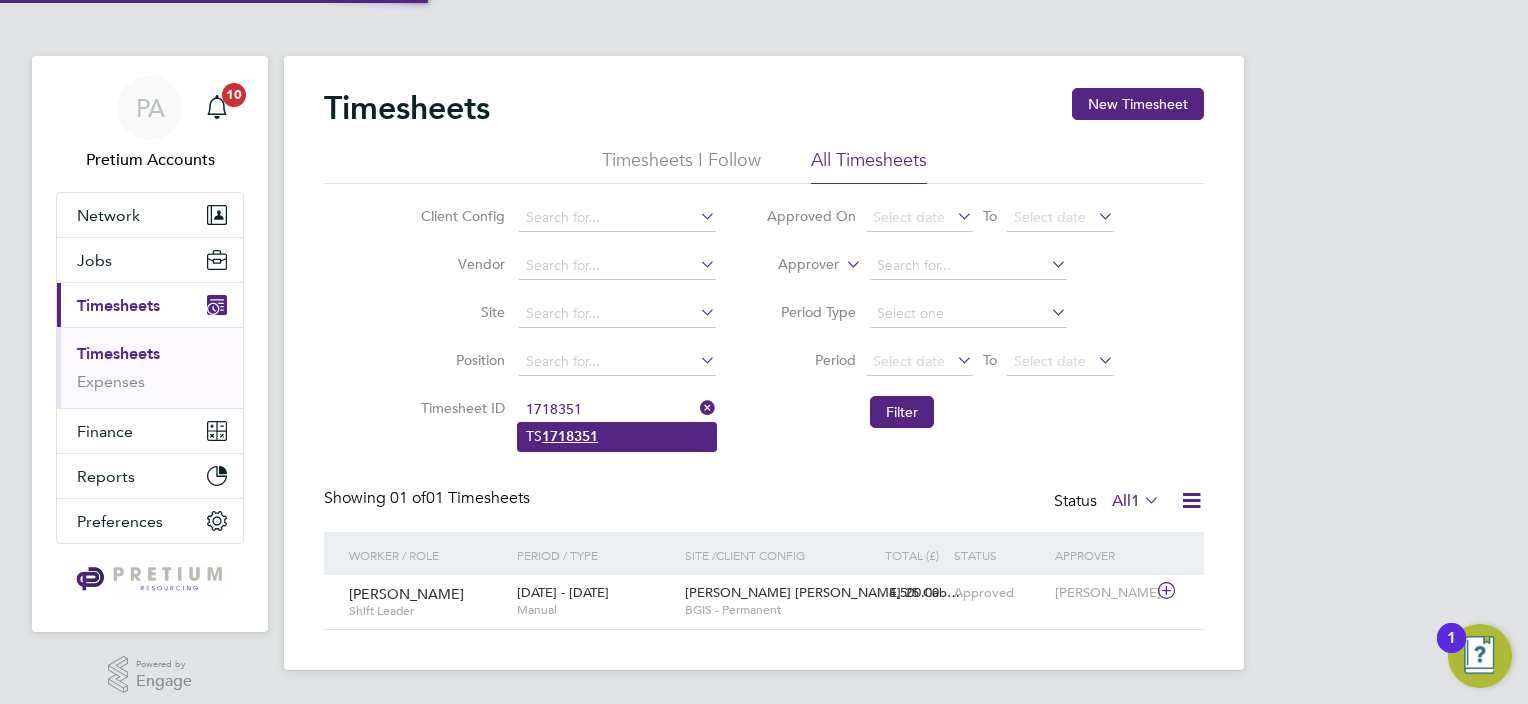 click on "TS 1718351" 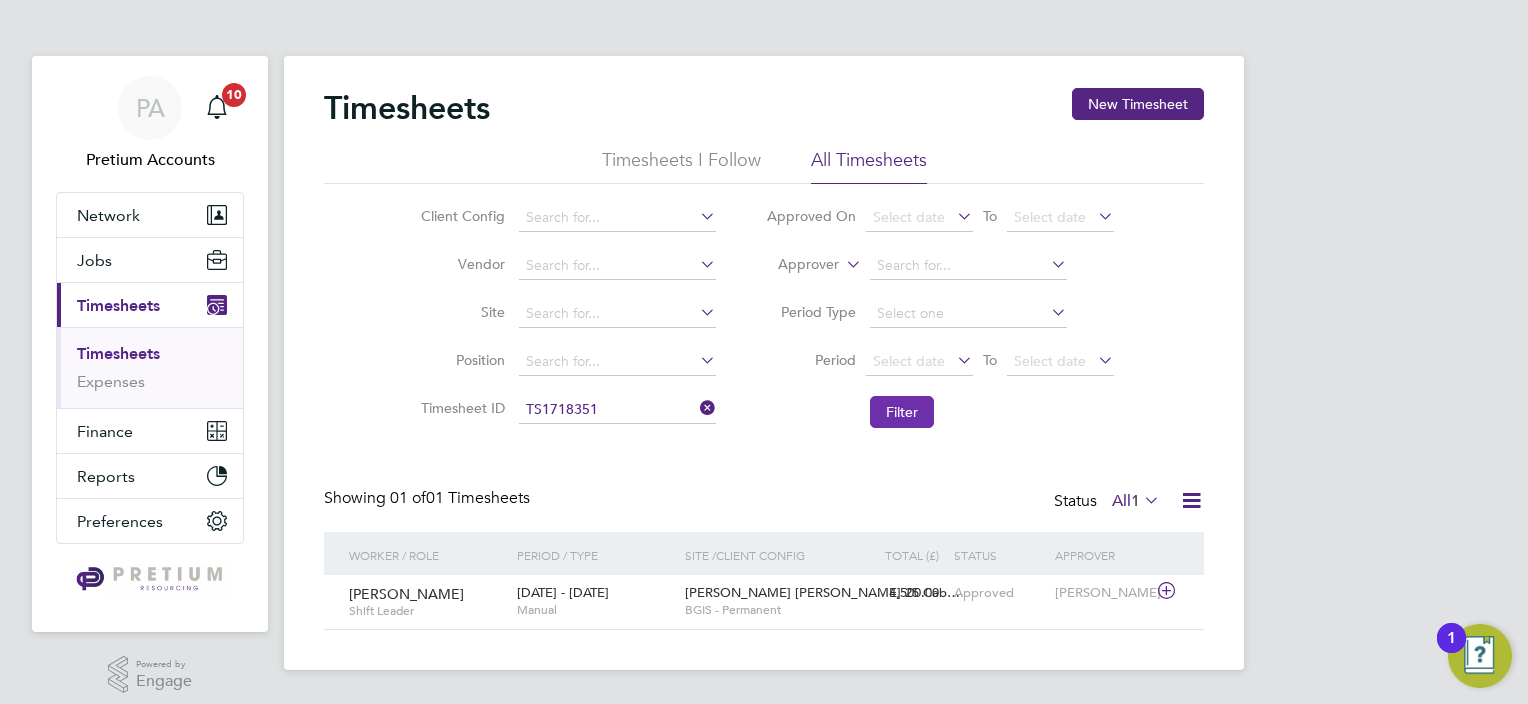 click on "Filter" 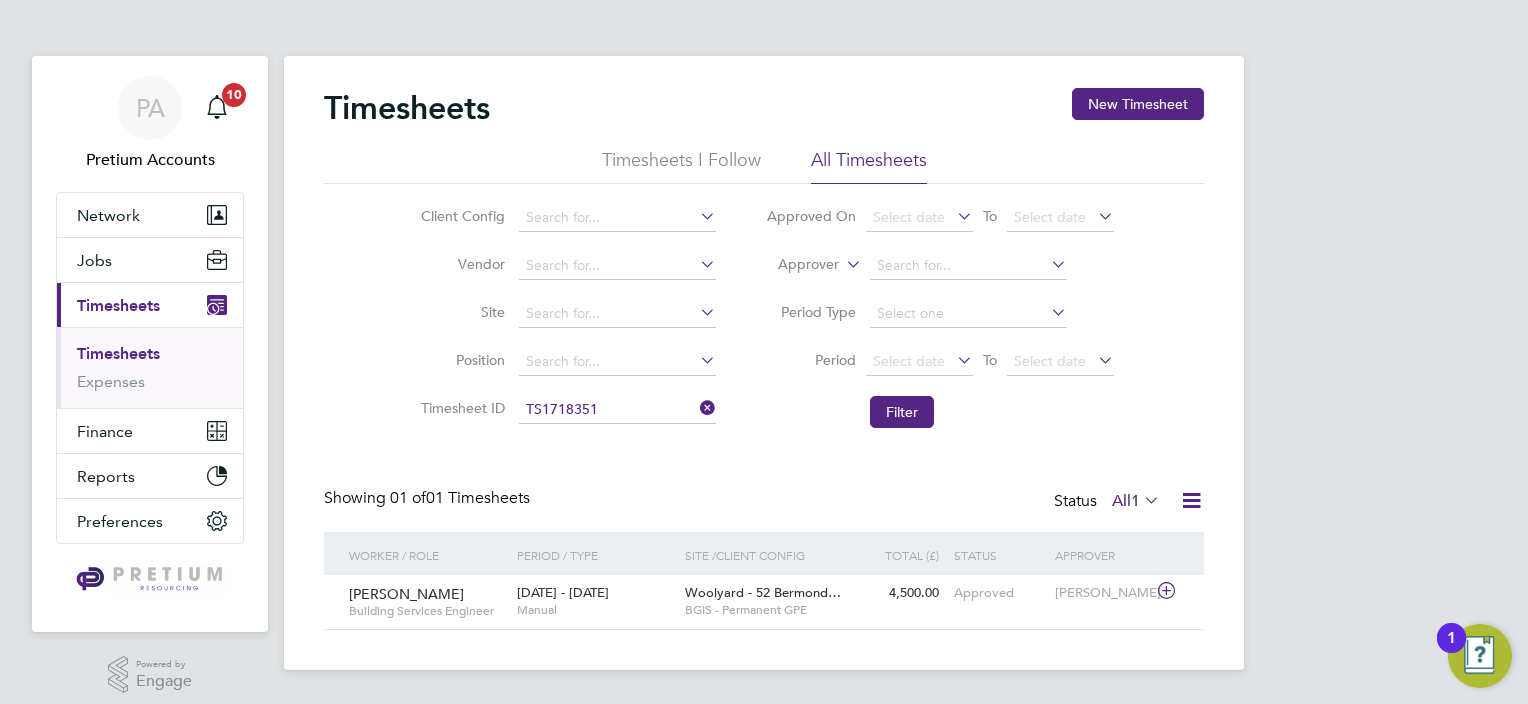 click 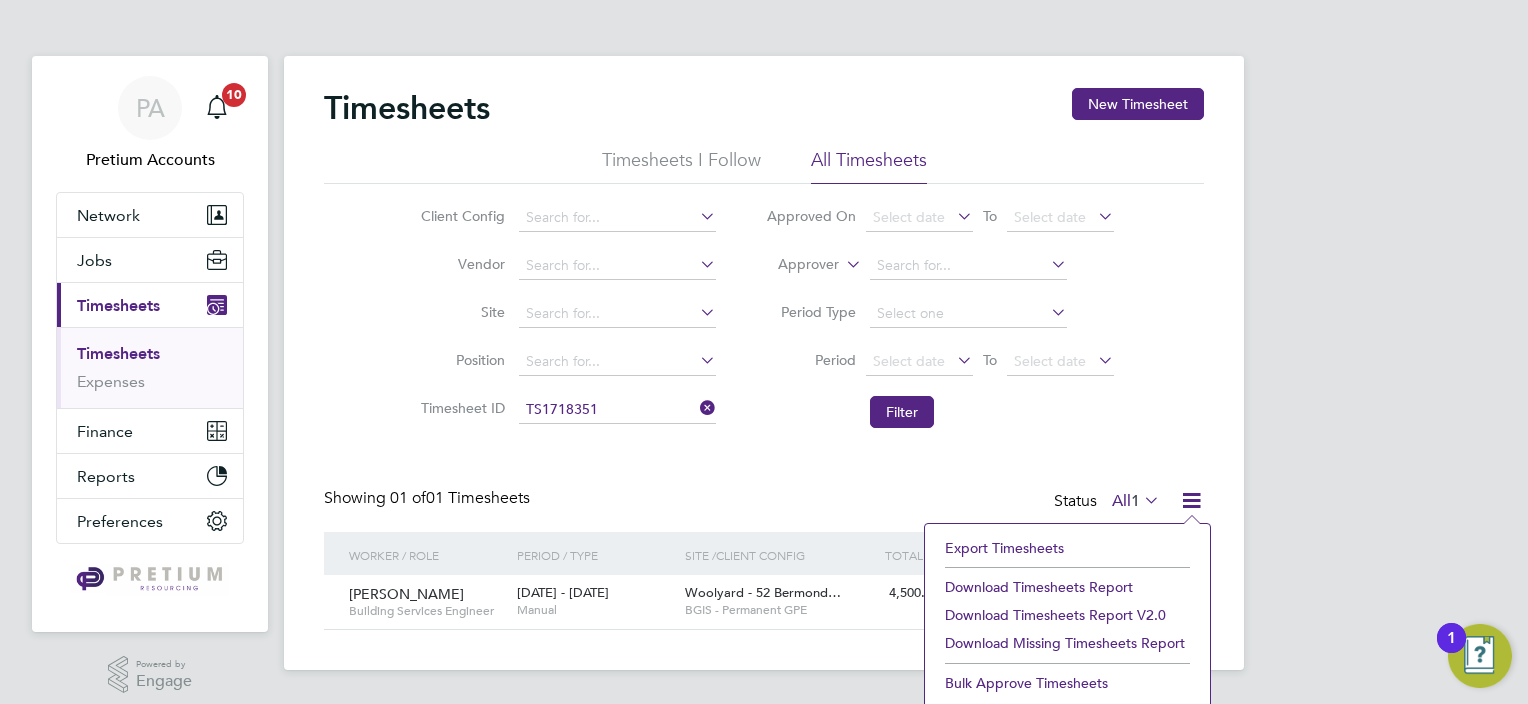 click on "Download Timesheets Report" 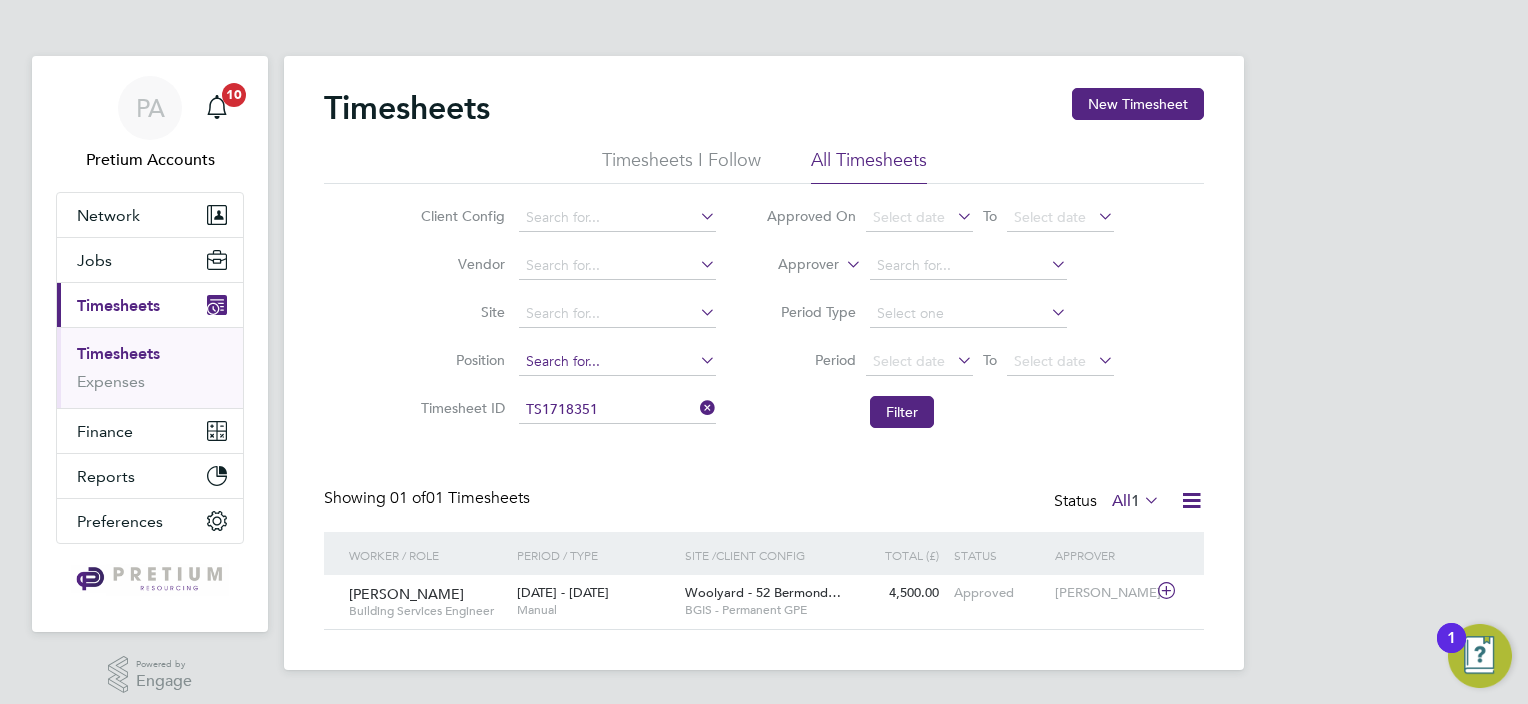 drag, startPoint x: 700, startPoint y: 407, endPoint x: 664, endPoint y: 368, distance: 53.075417 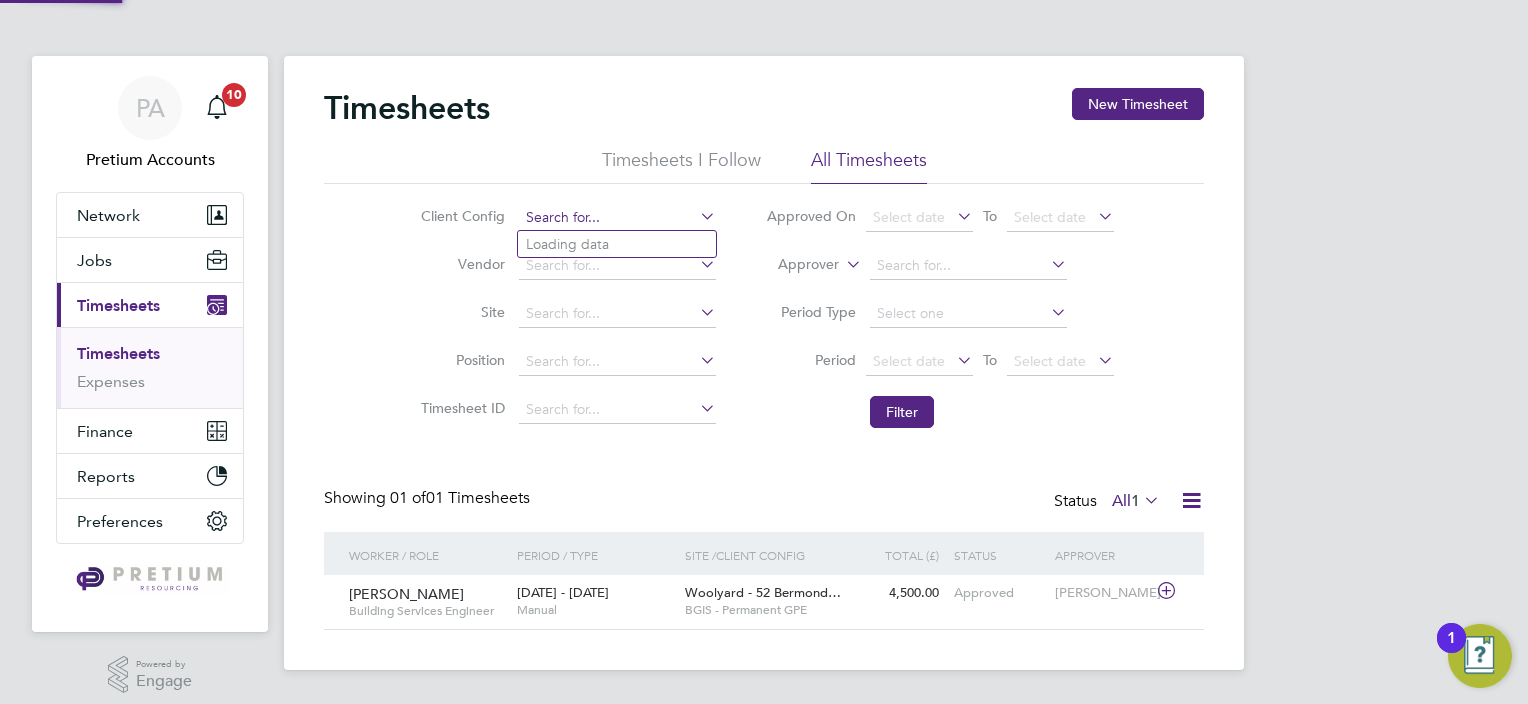 click 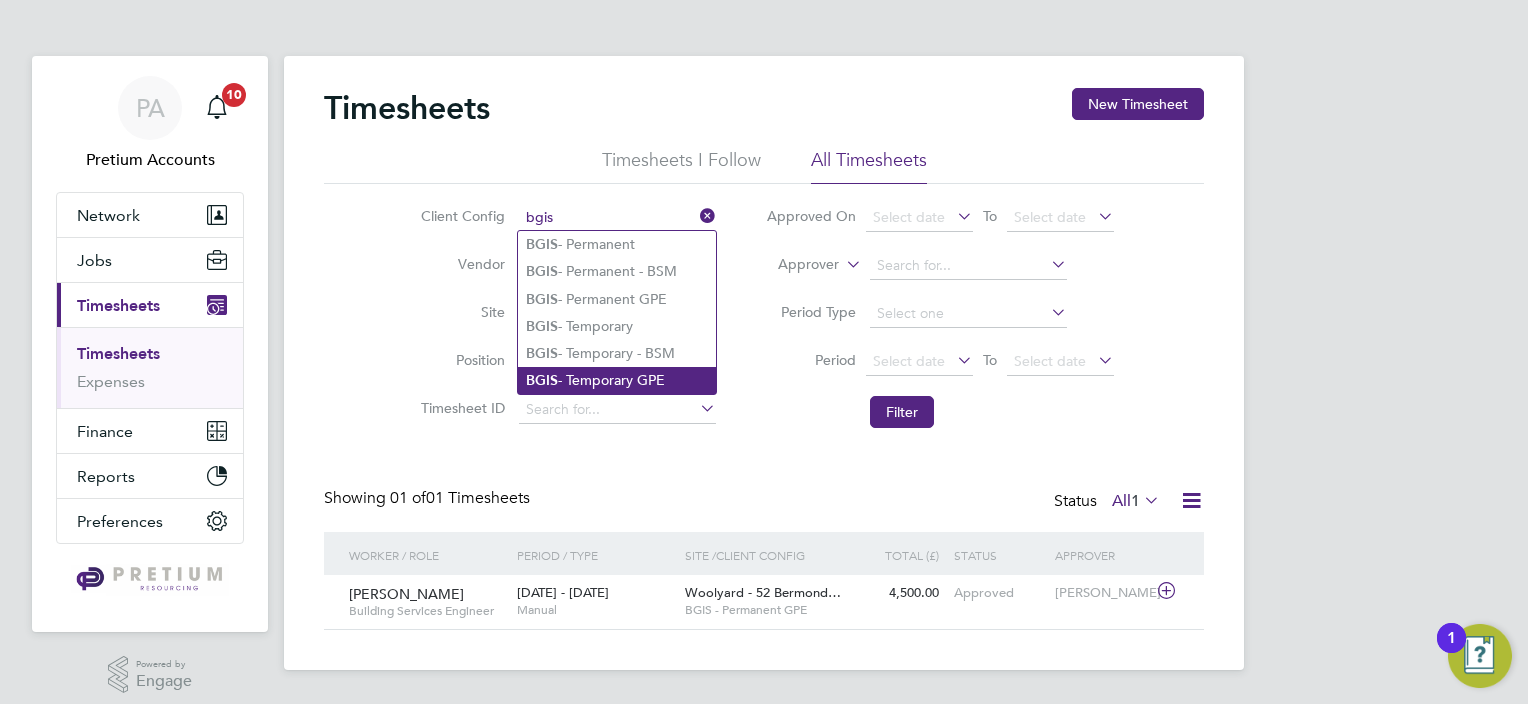 click on "BGIS  - Temporary GPE" 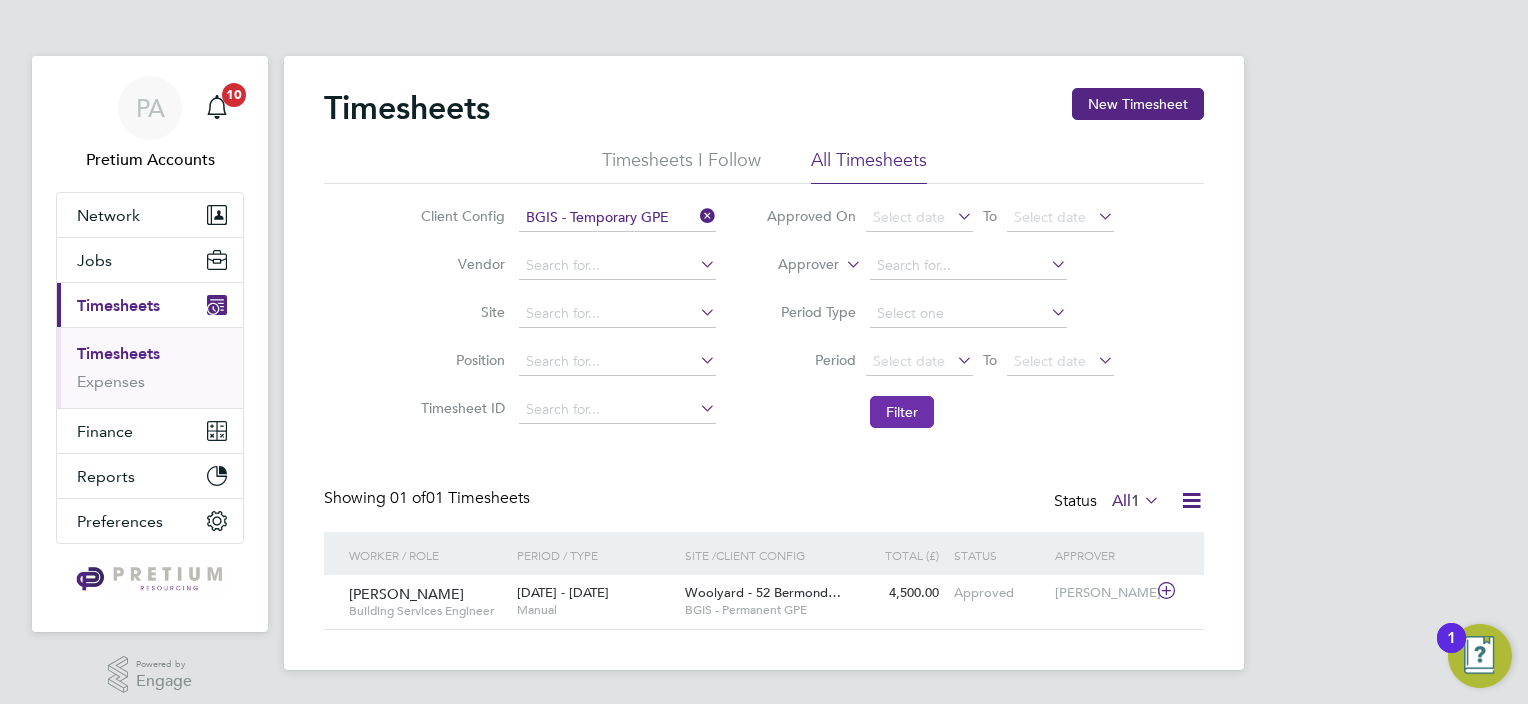 click on "Filter" 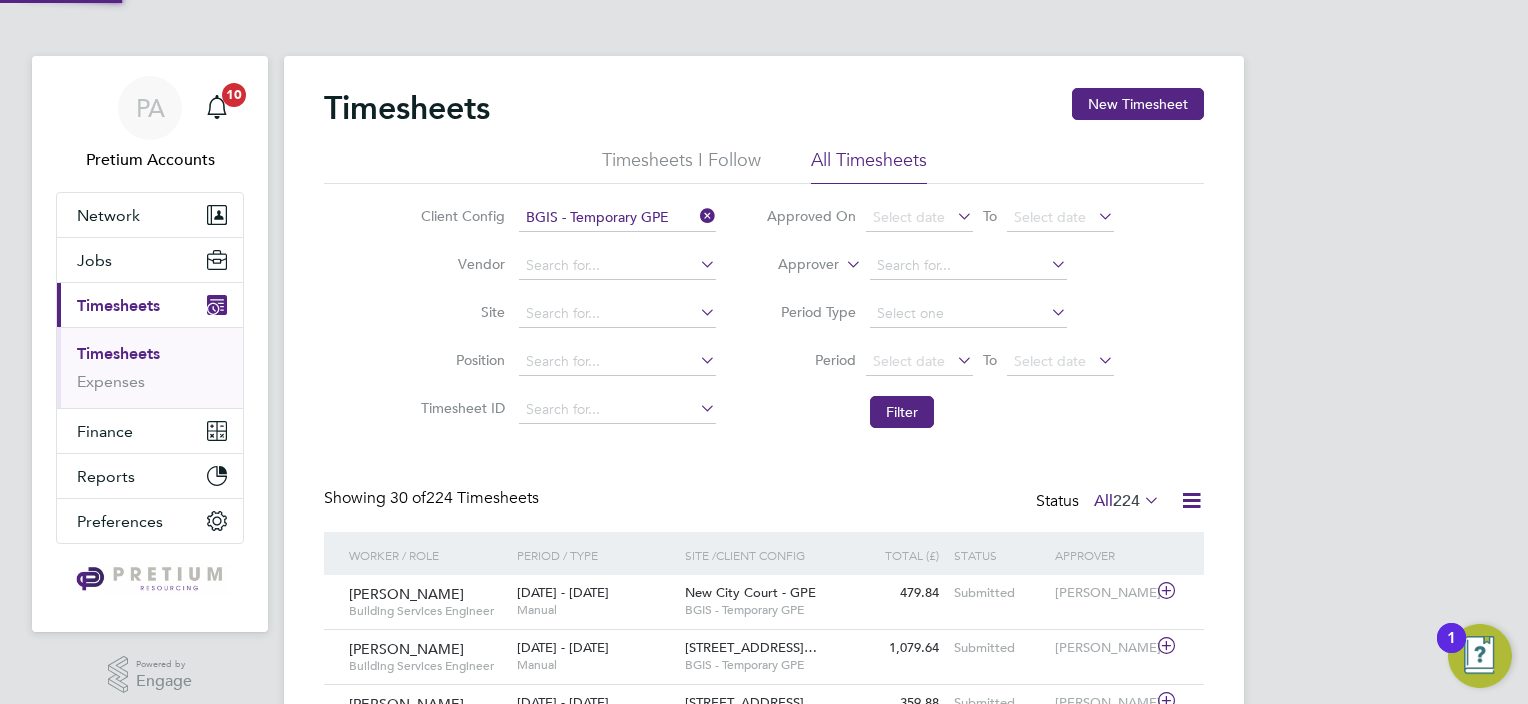scroll, scrollTop: 9, scrollLeft: 10, axis: both 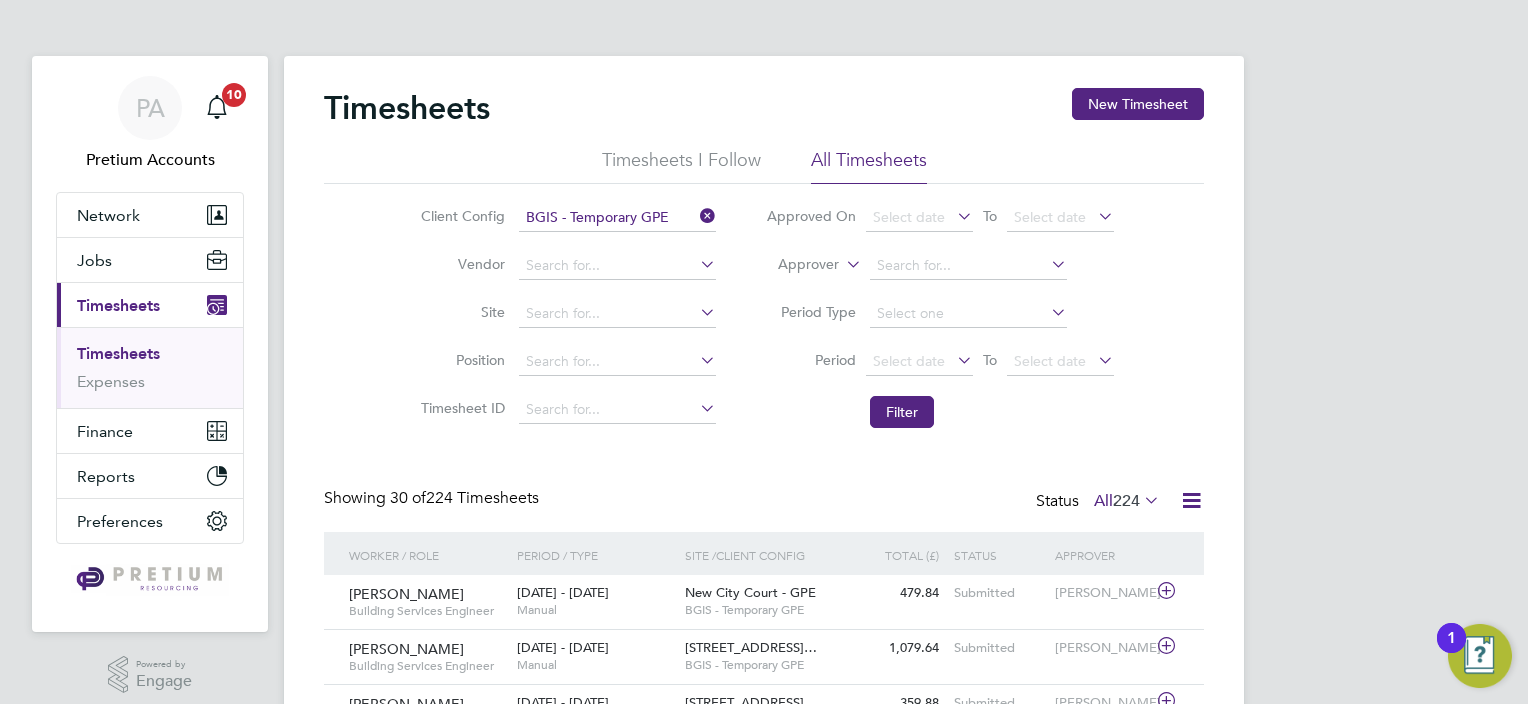 click 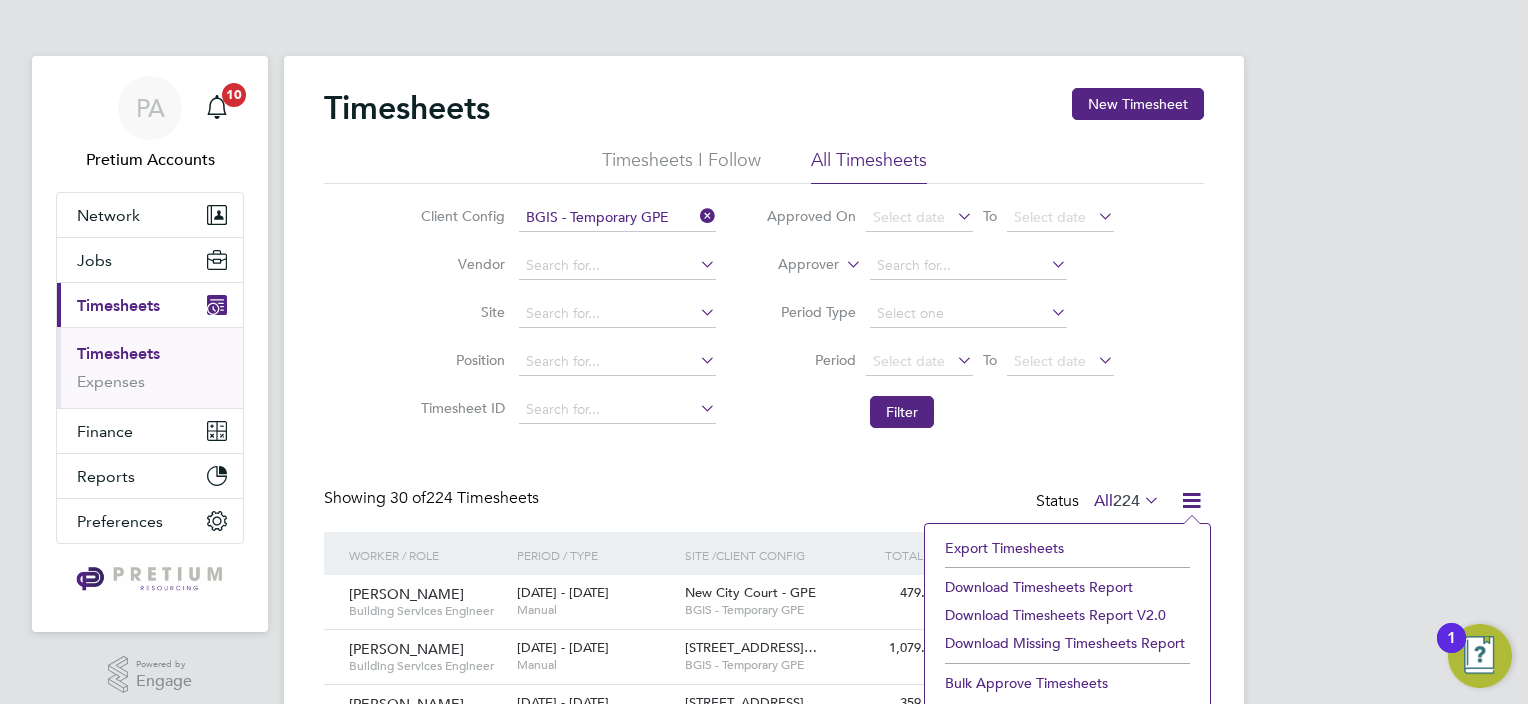 click on "Download Timesheets Report" 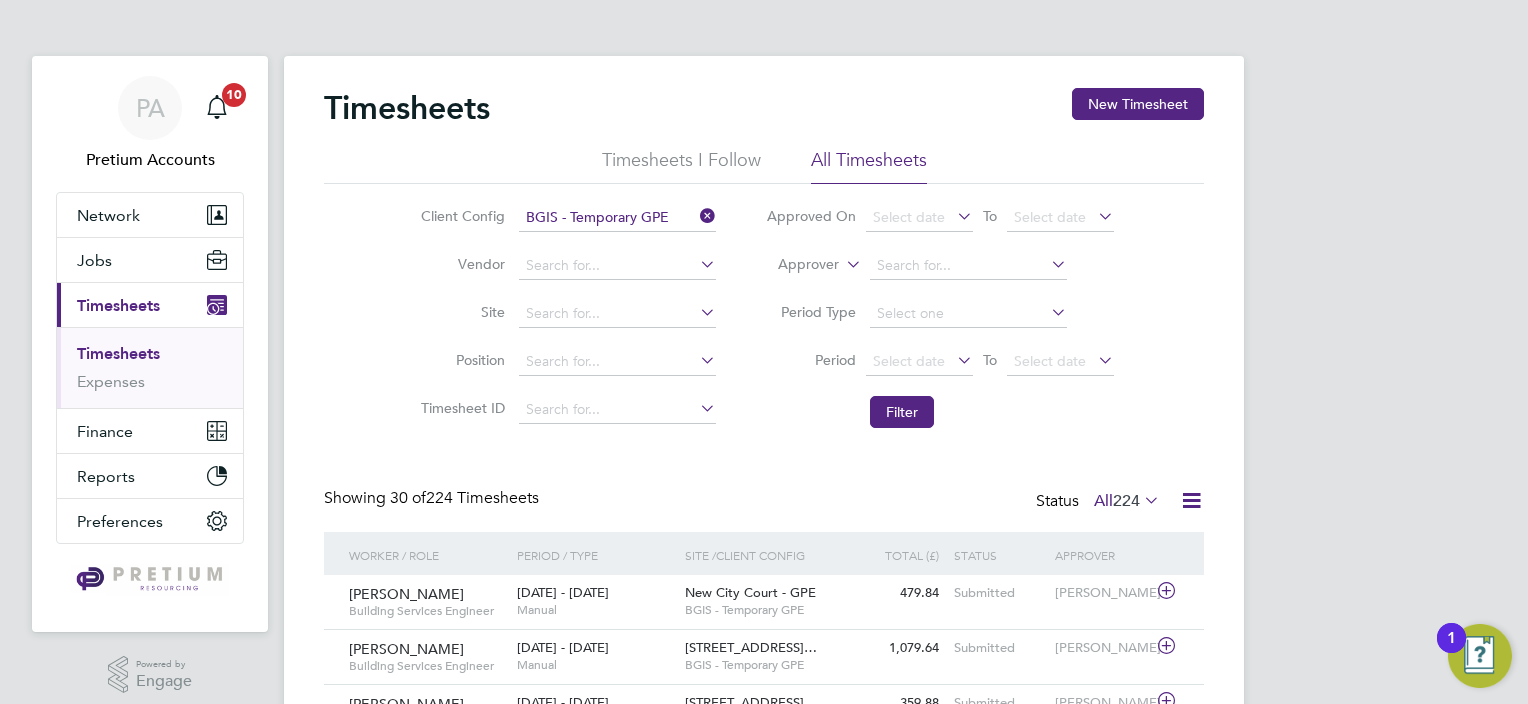 scroll, scrollTop: 9, scrollLeft: 10, axis: both 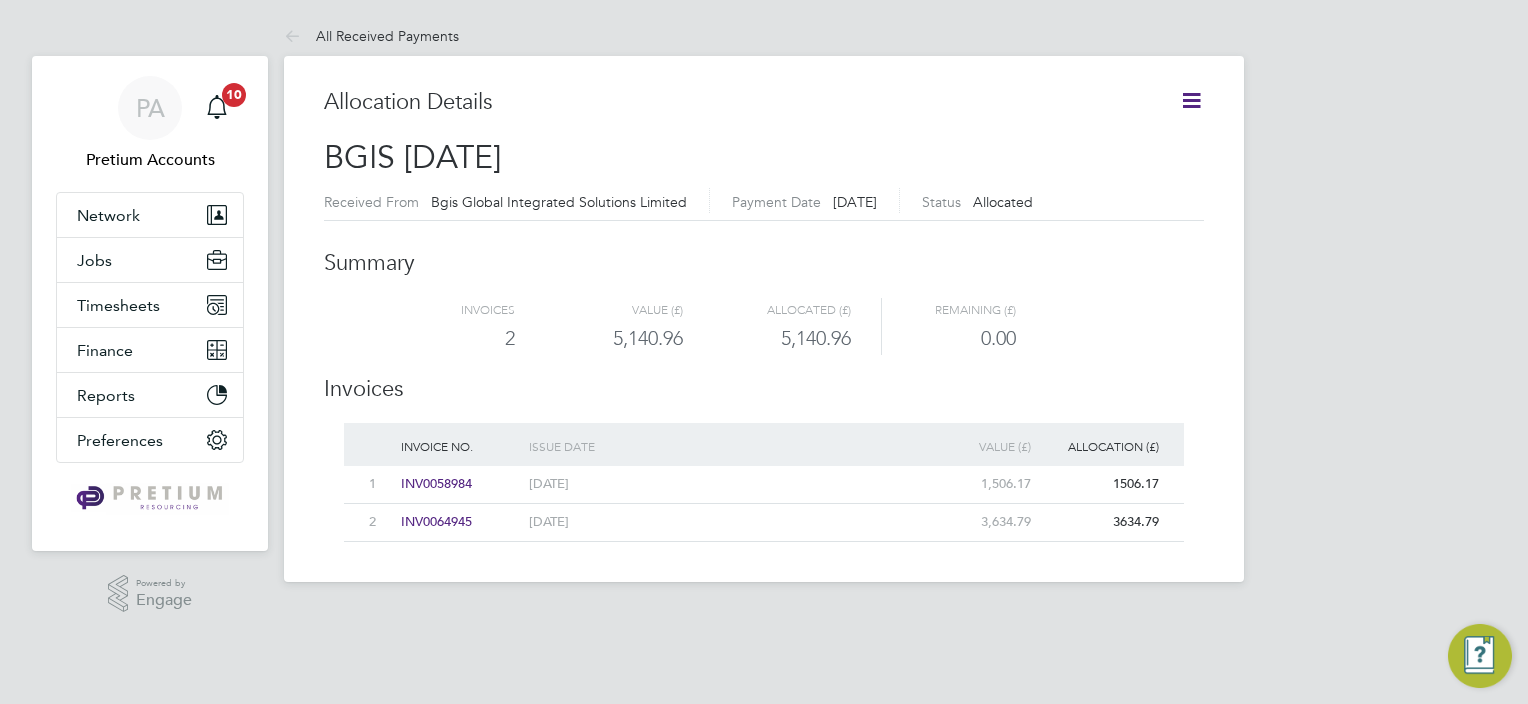 click 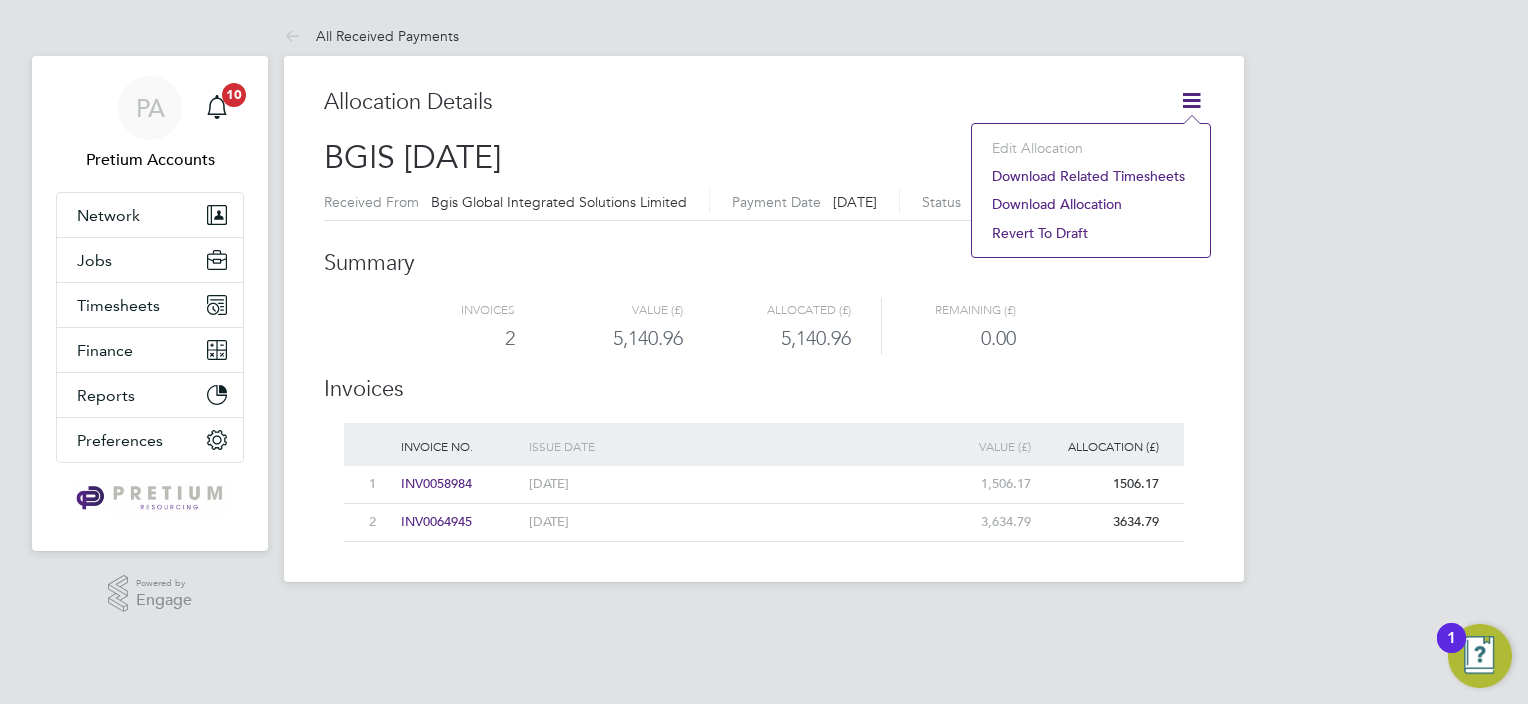 click on "Download related timesheets" 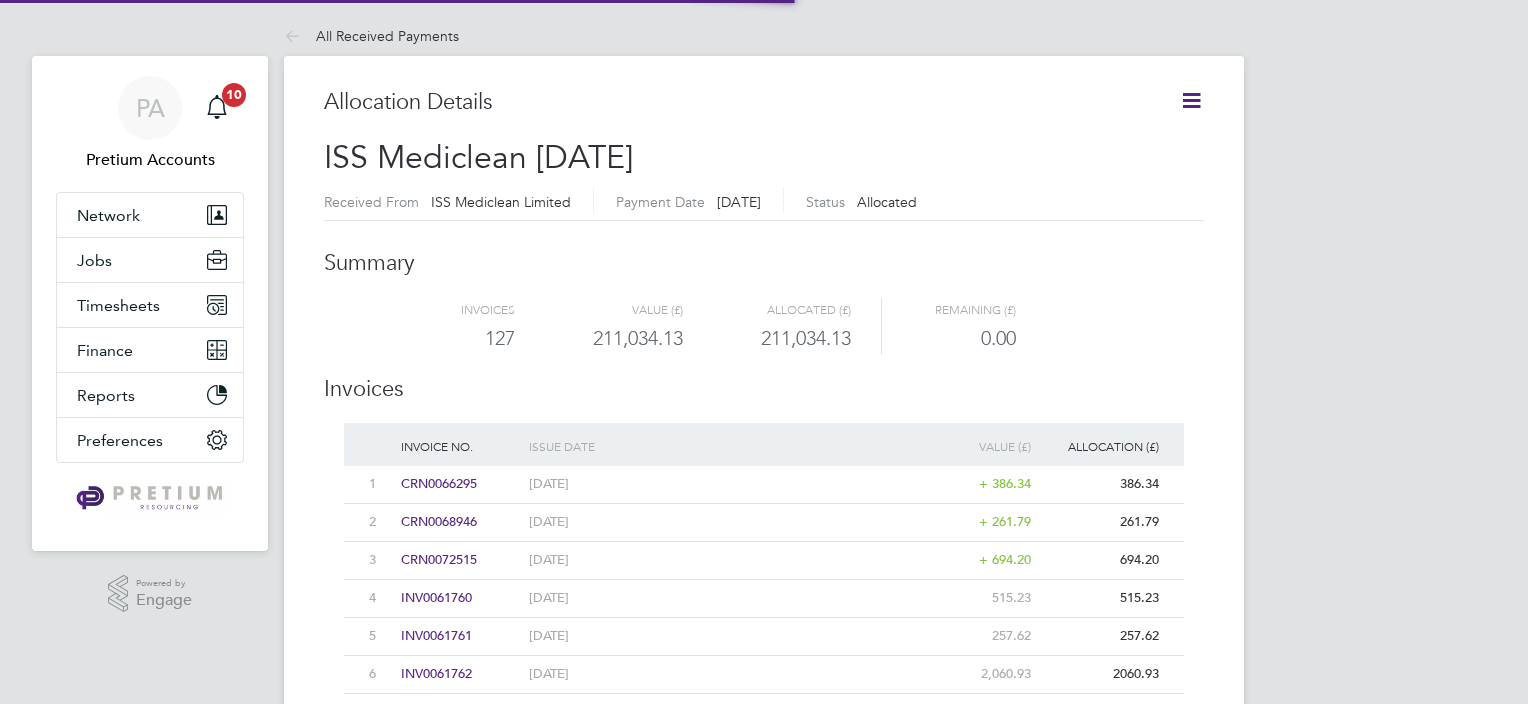 scroll, scrollTop: 0, scrollLeft: 0, axis: both 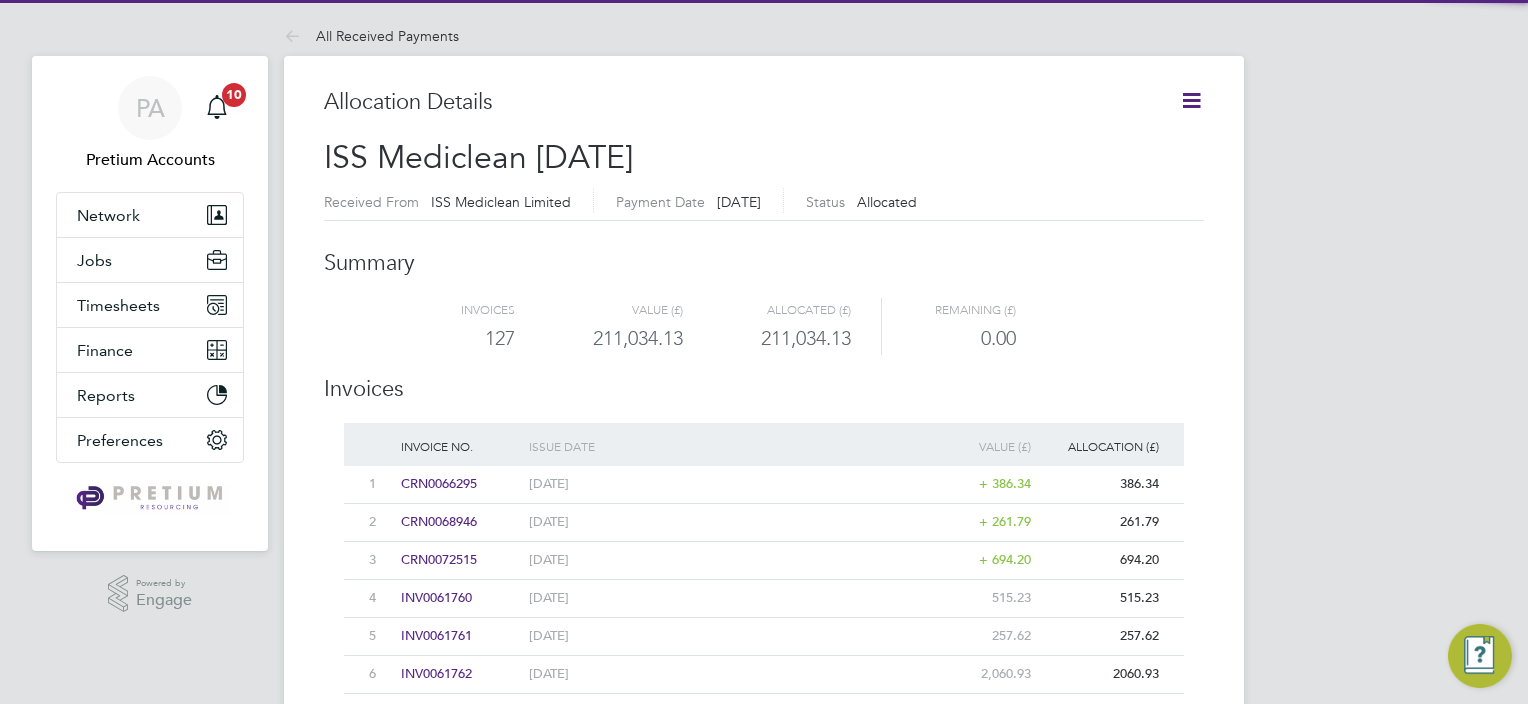 click 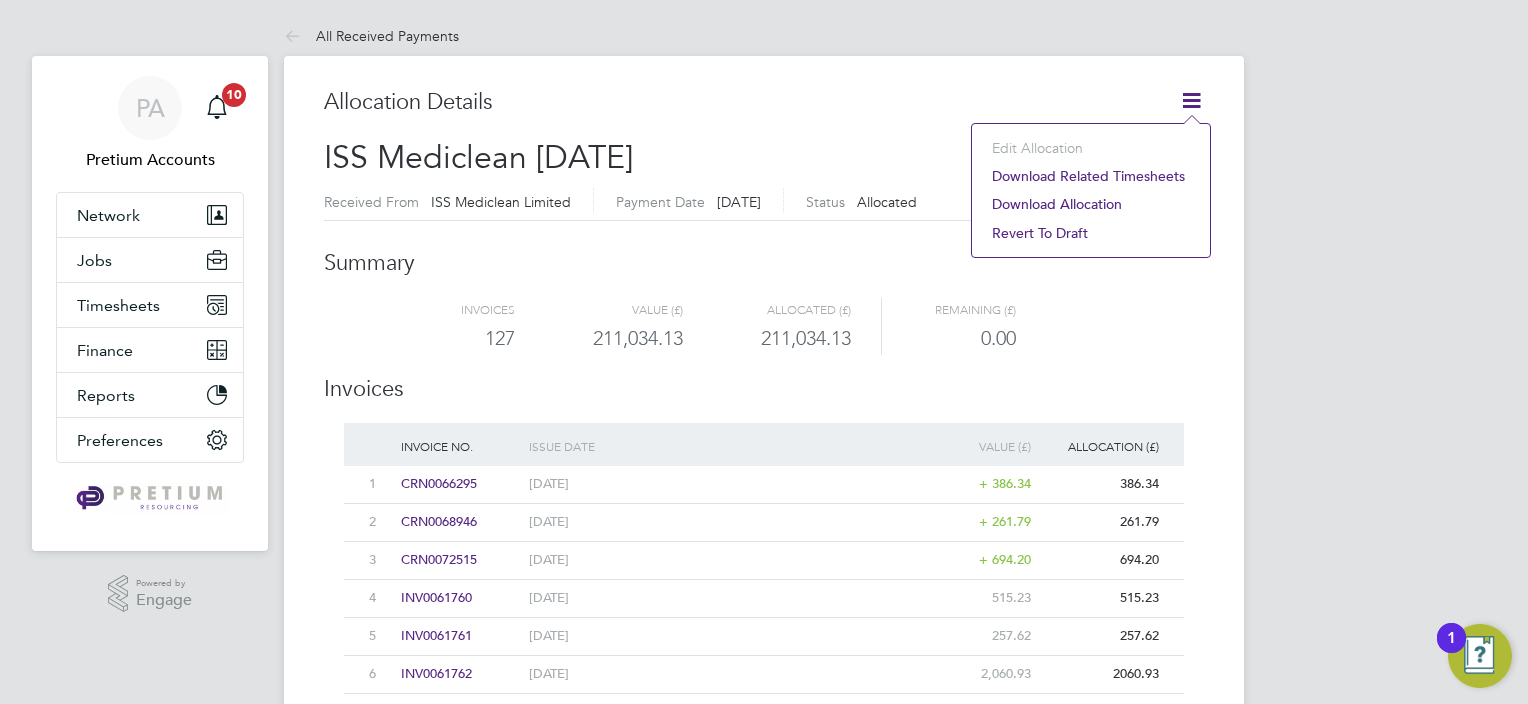 click on "Download related timesheets" 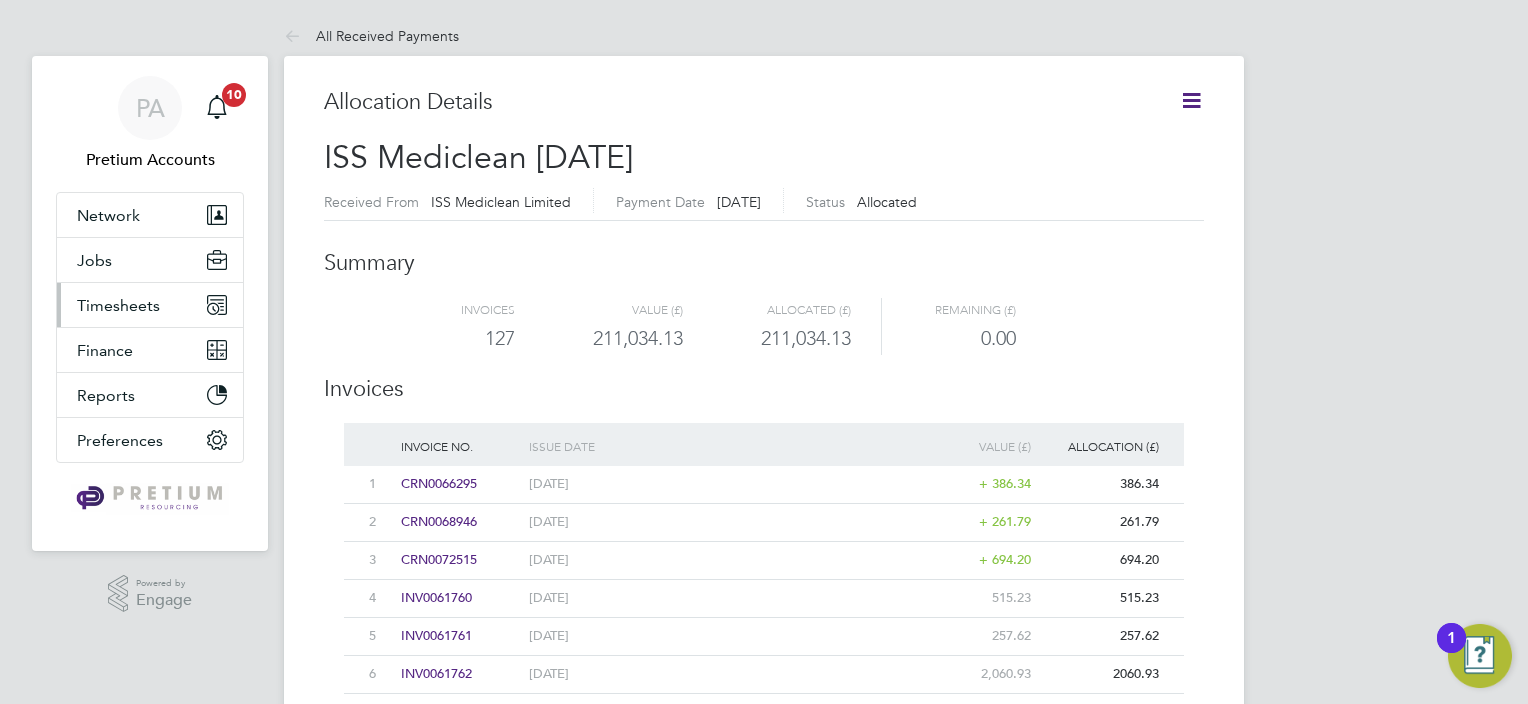click on "Timesheets" at bounding box center [118, 305] 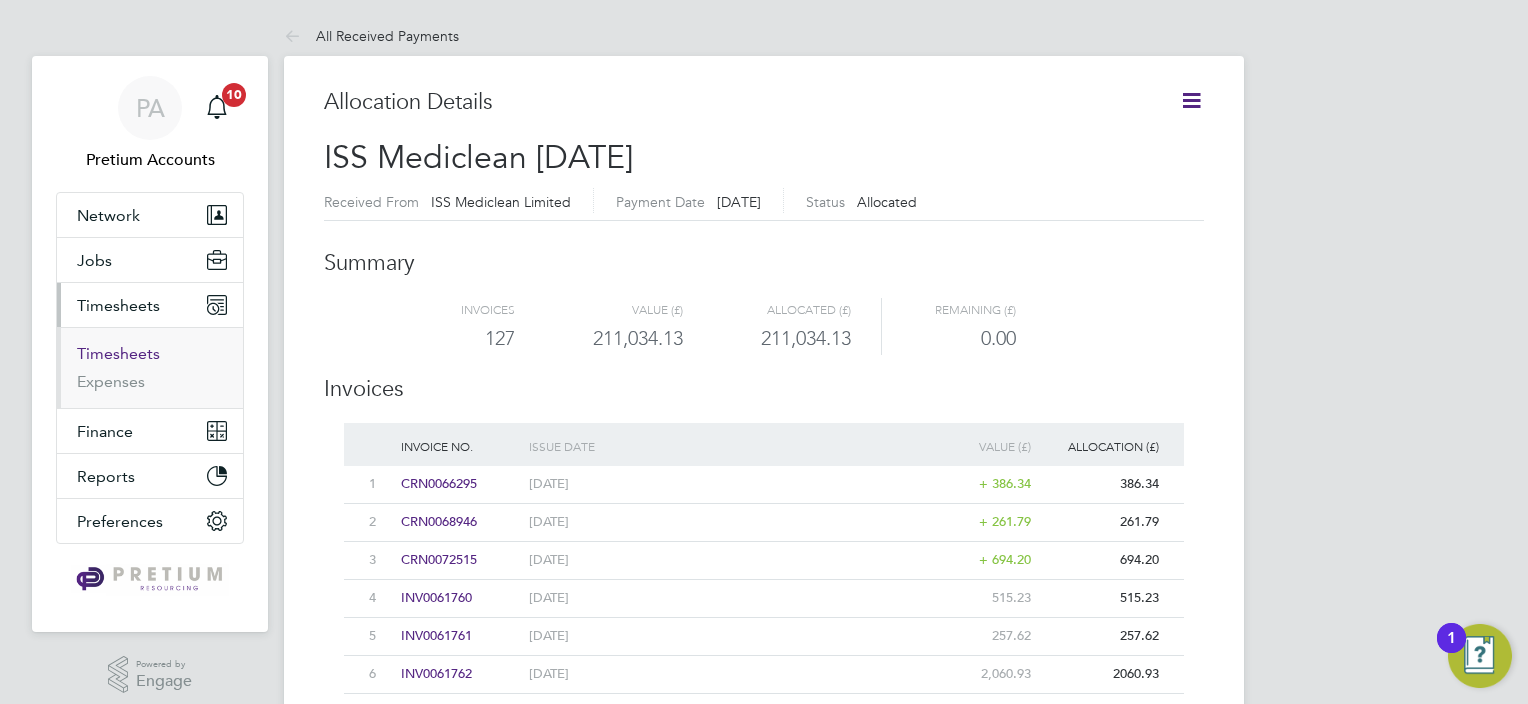 click on "Timesheets" at bounding box center [118, 353] 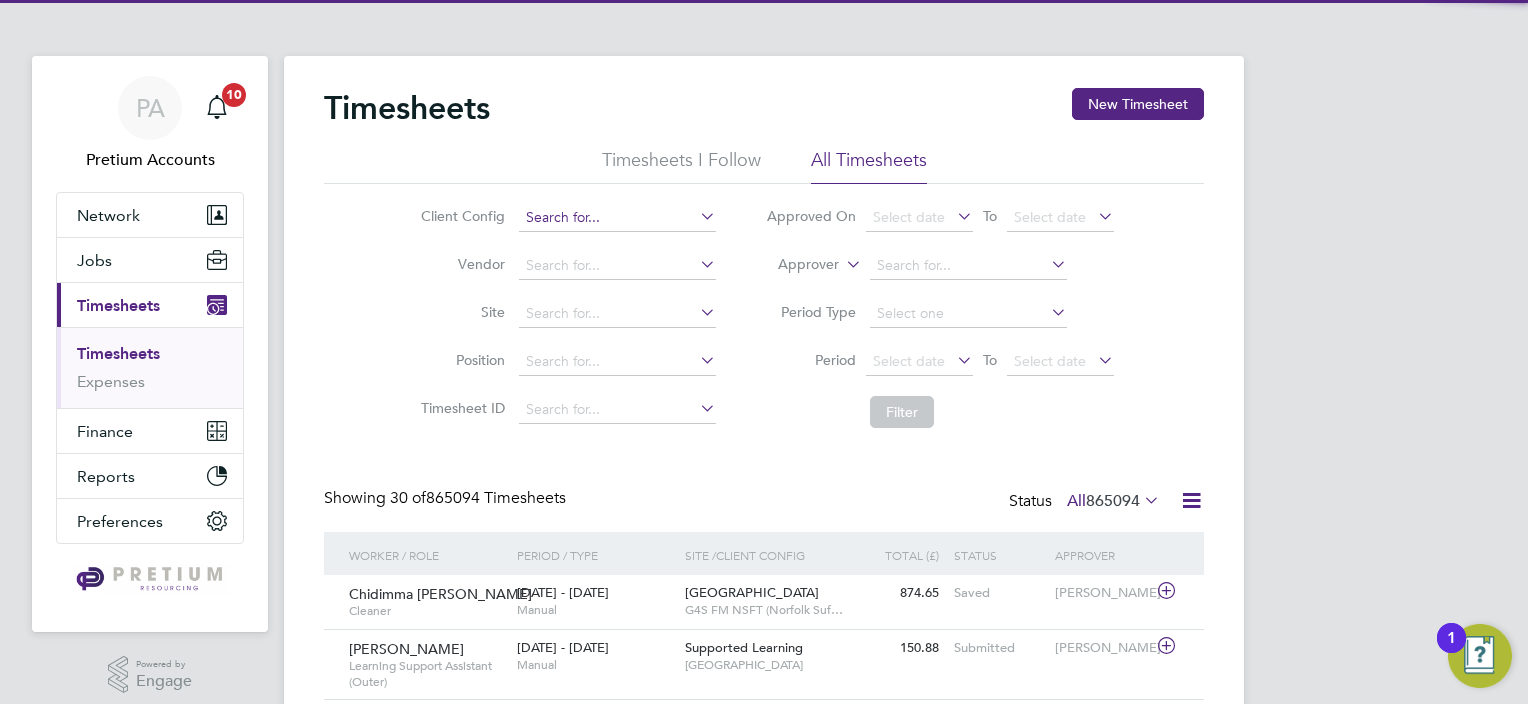 click 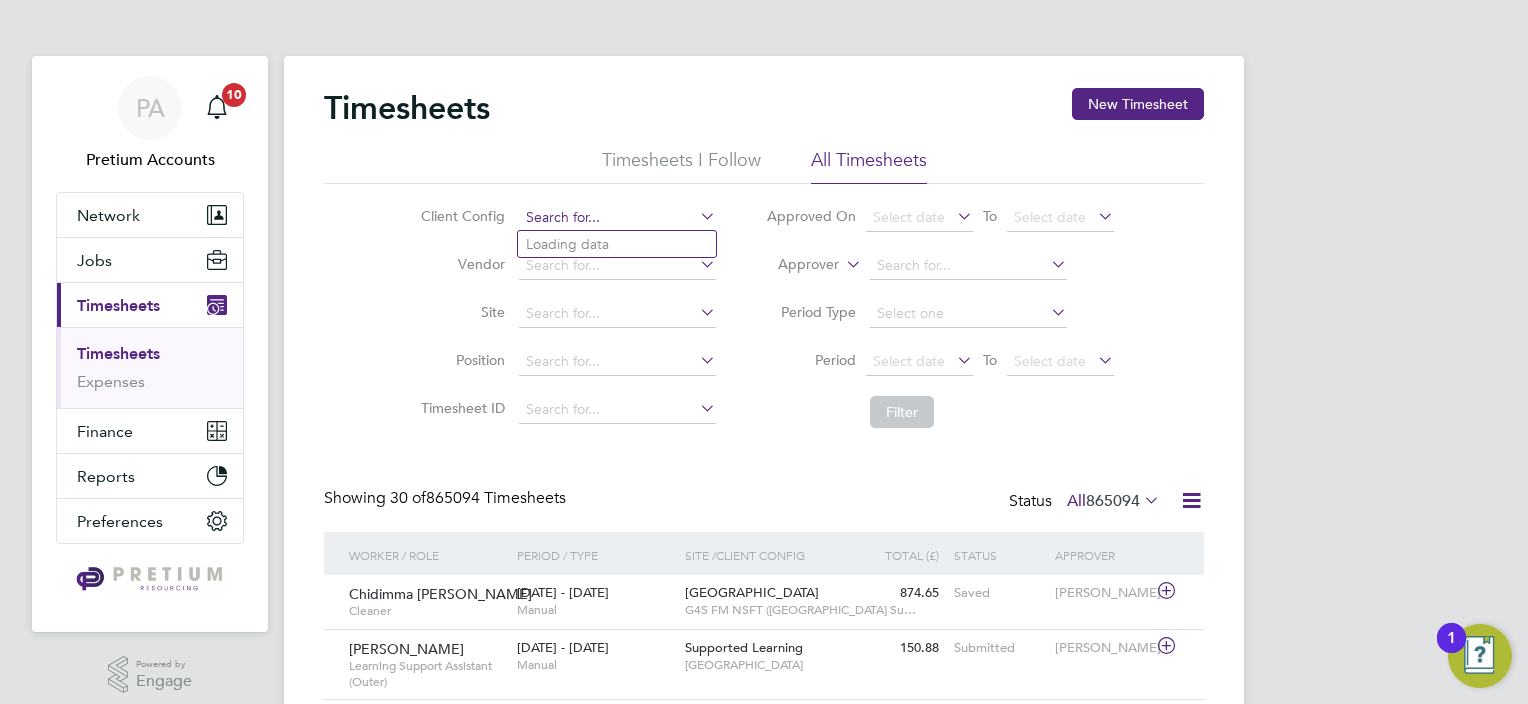 scroll, scrollTop: 9, scrollLeft: 10, axis: both 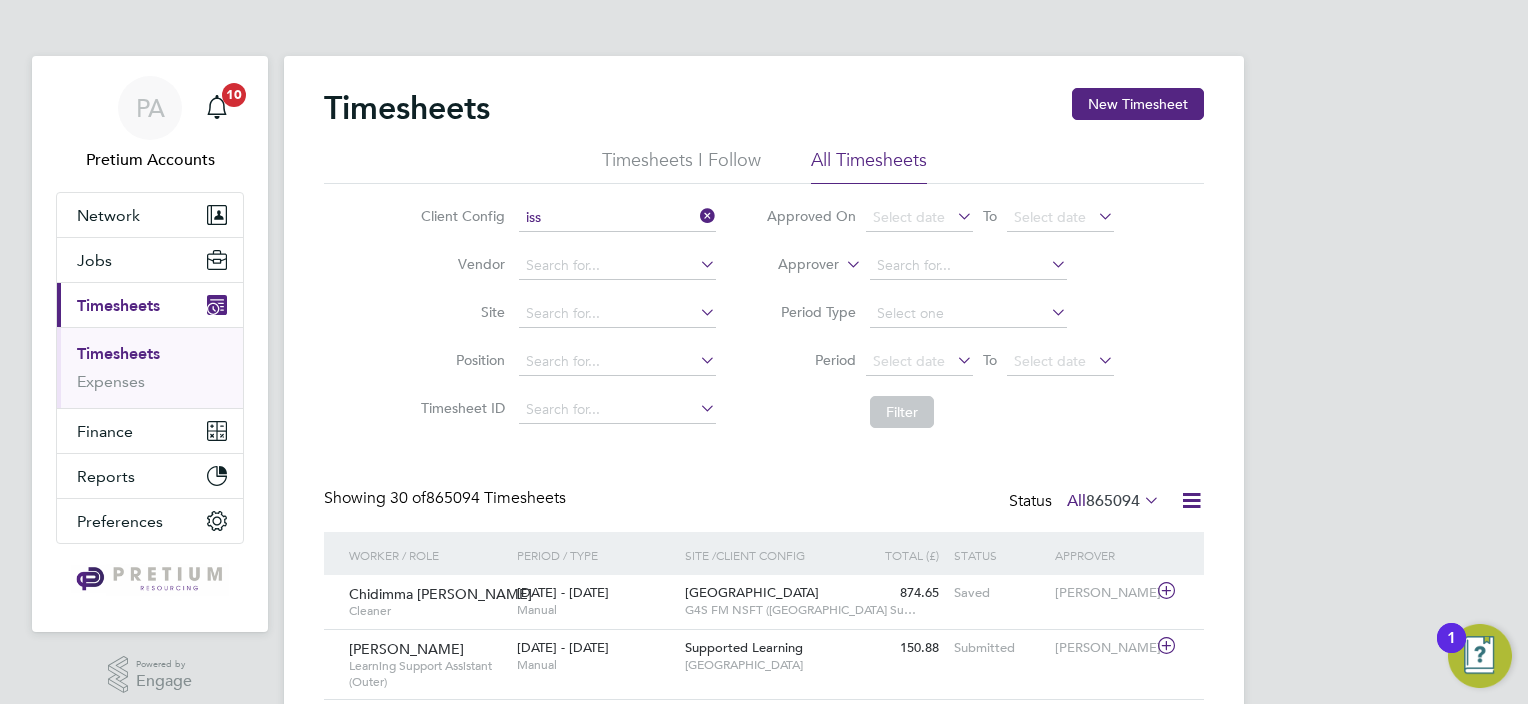 click on "ISS  DEFRA - SECURITY ONLY" 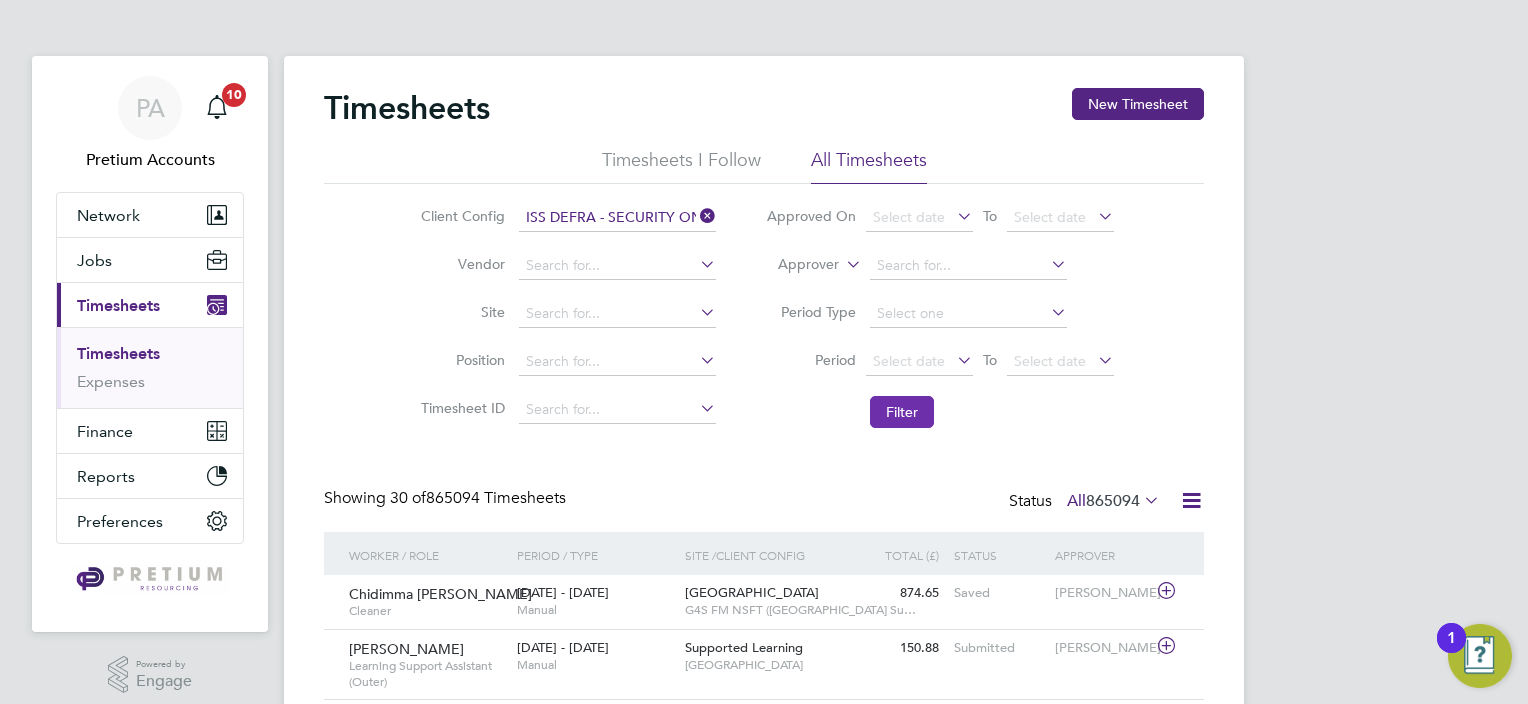 click on "Filter" 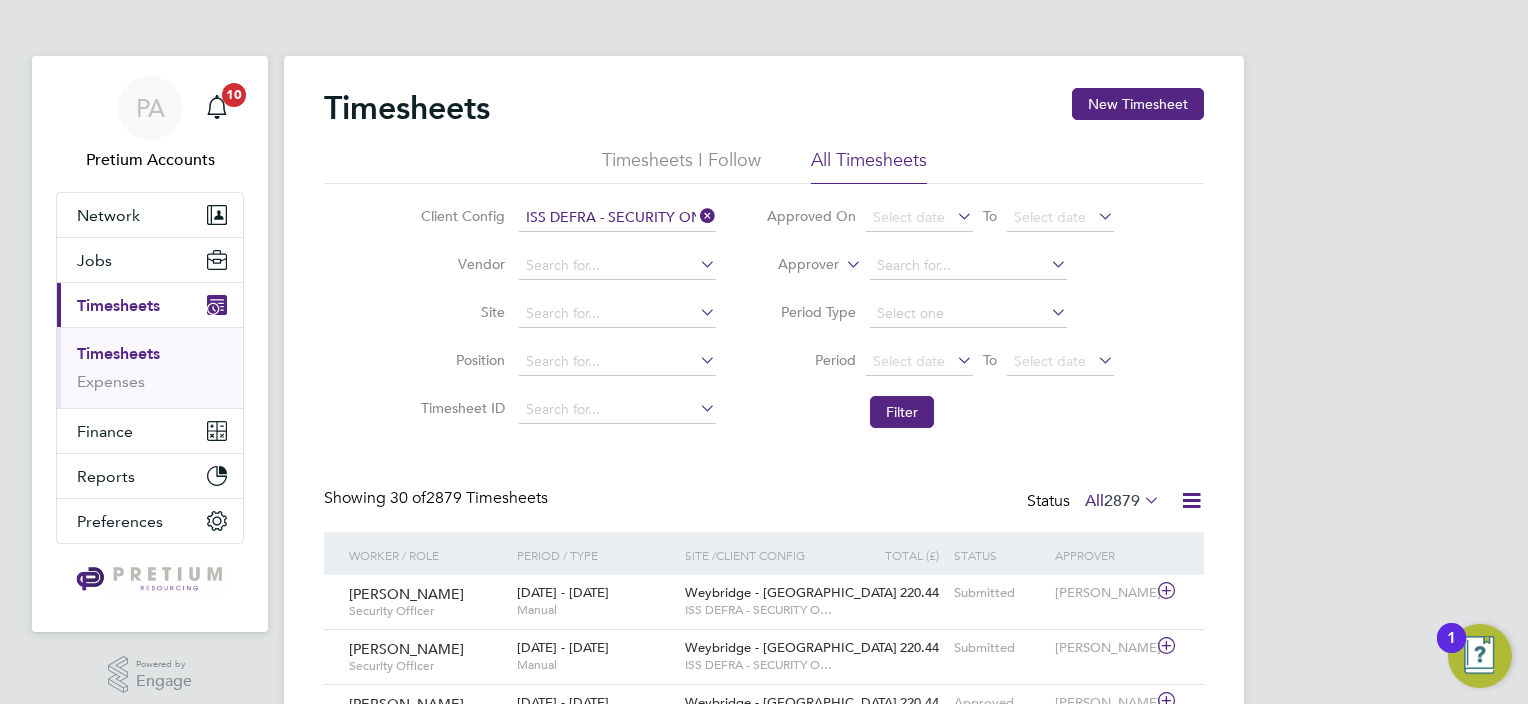 click 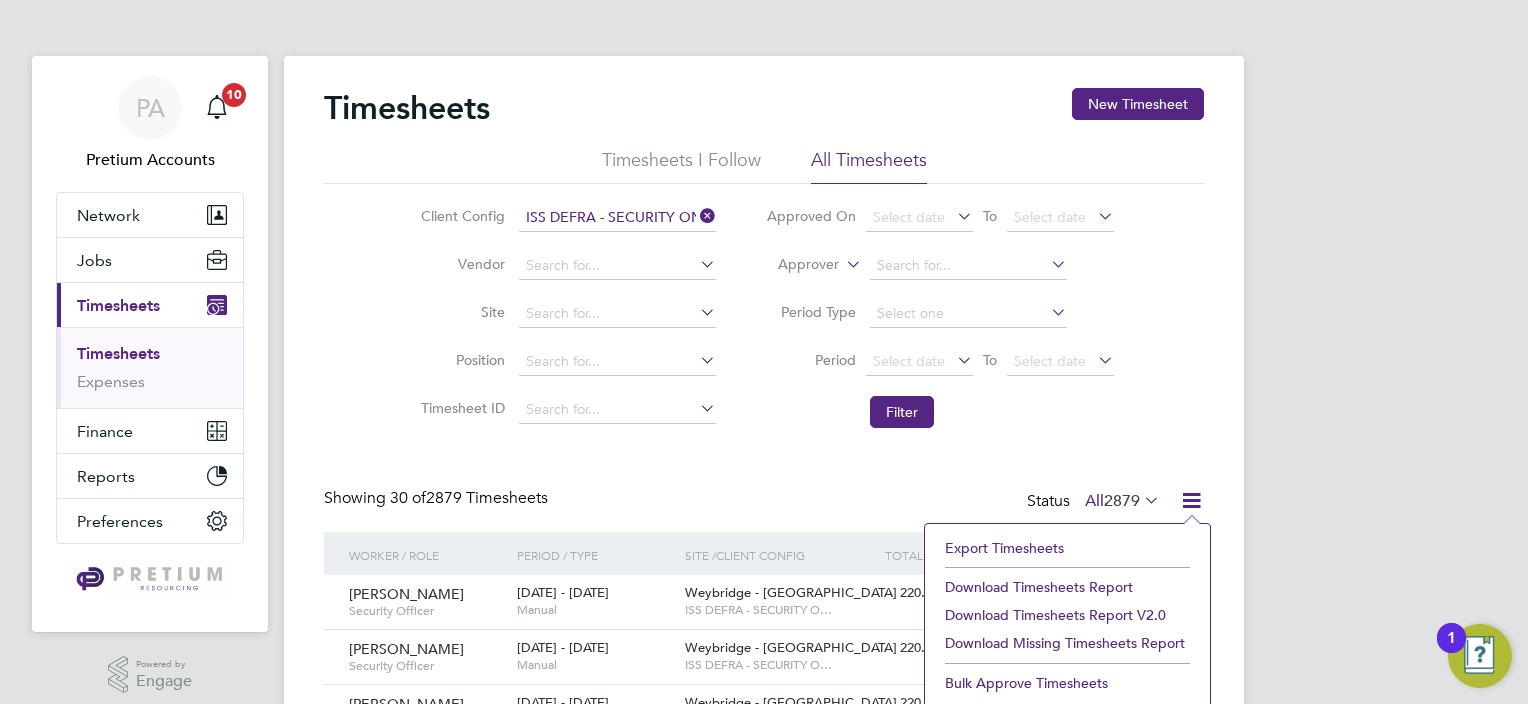 click on "Download Timesheets Report" 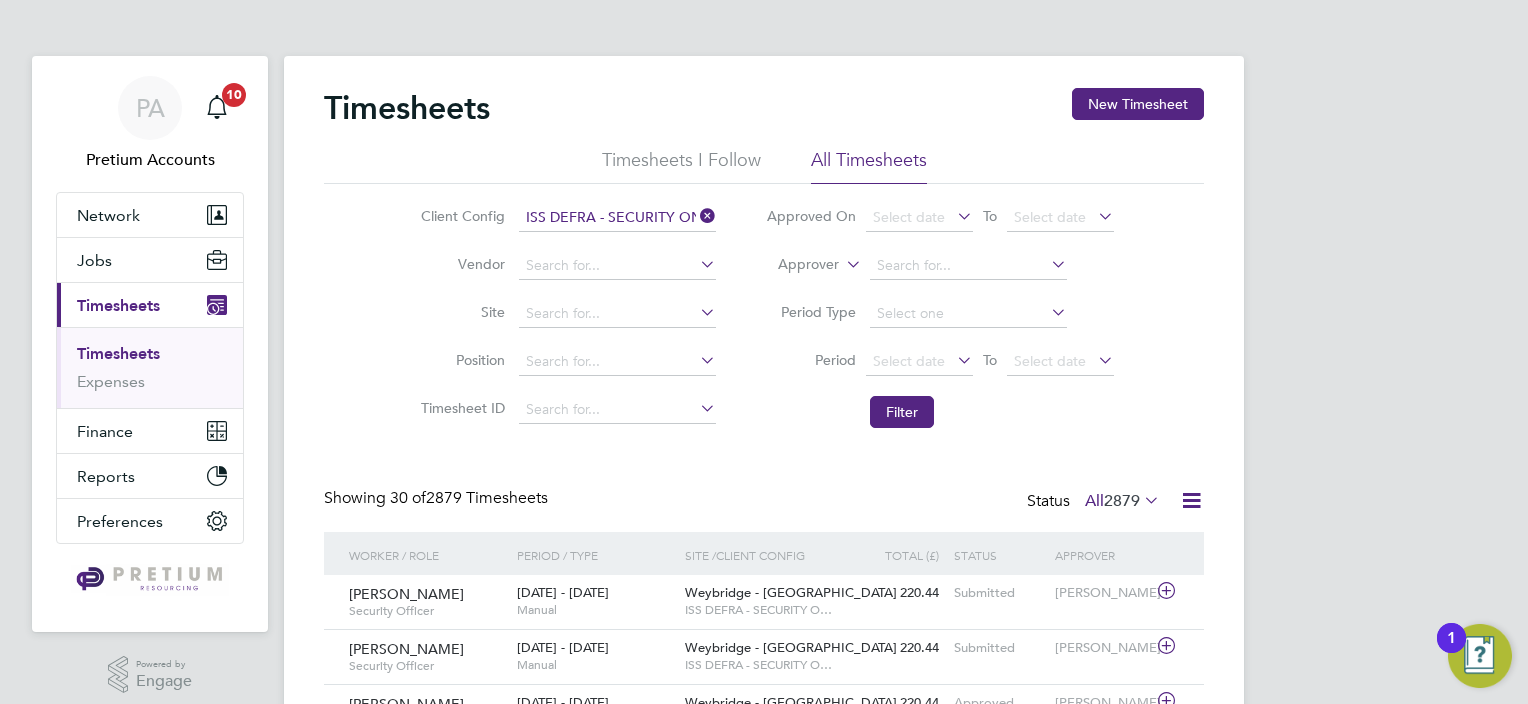 click 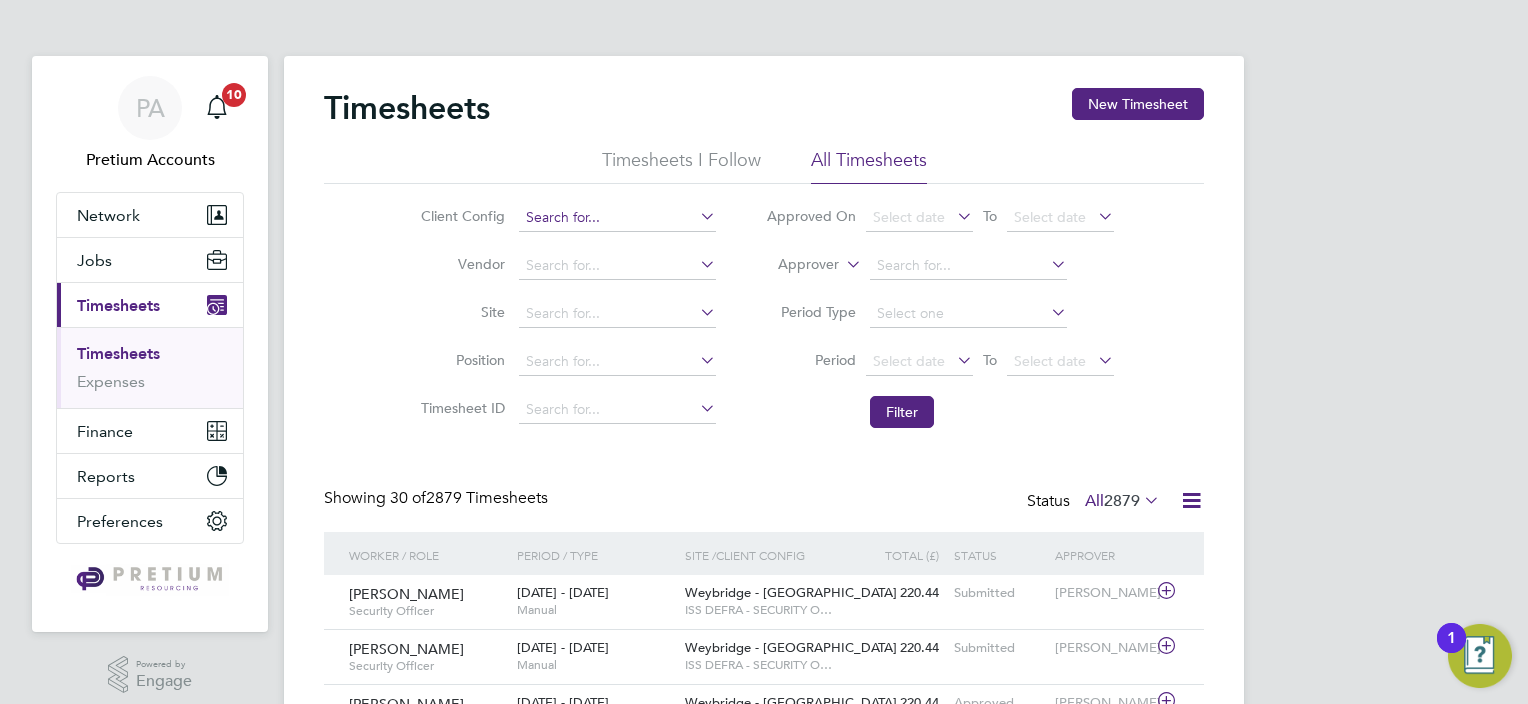 click 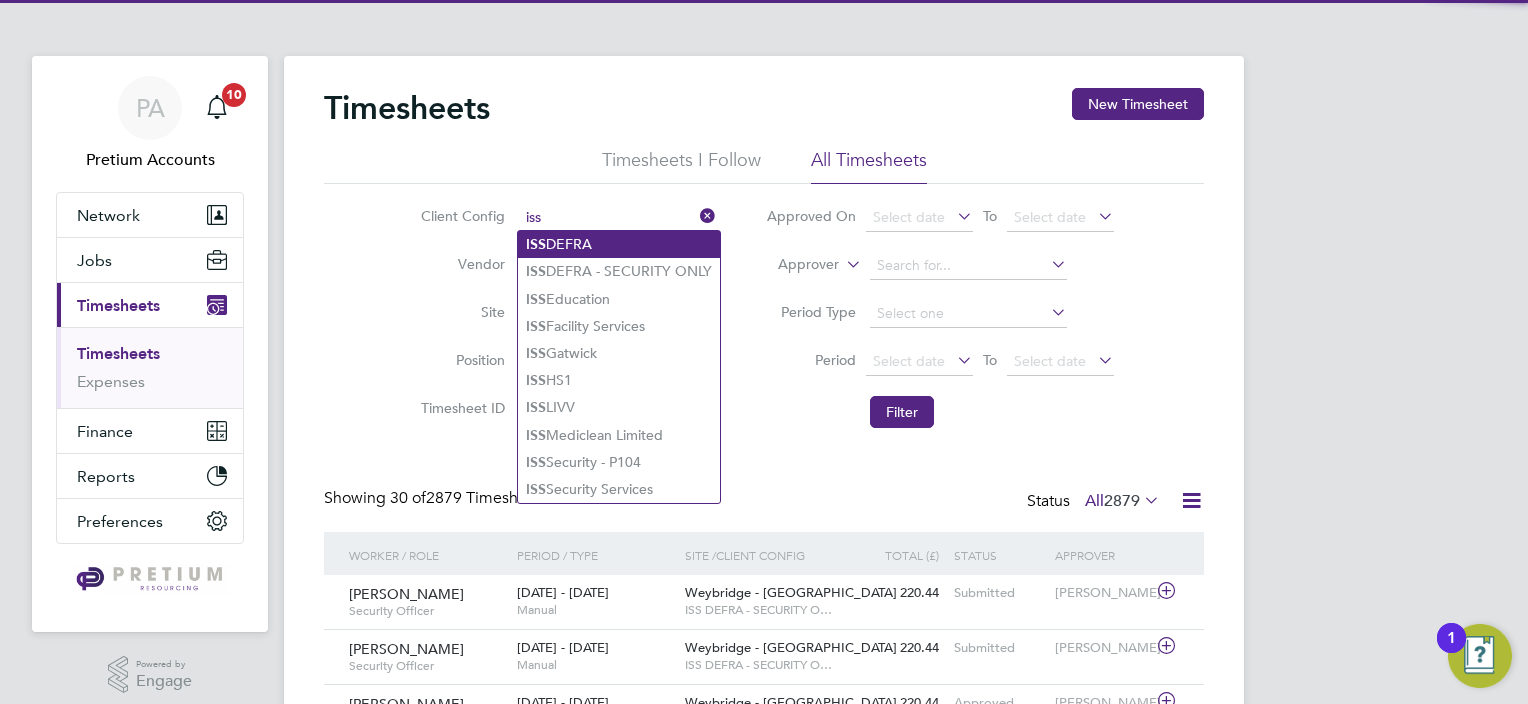 click on "ISS  DEFRA" 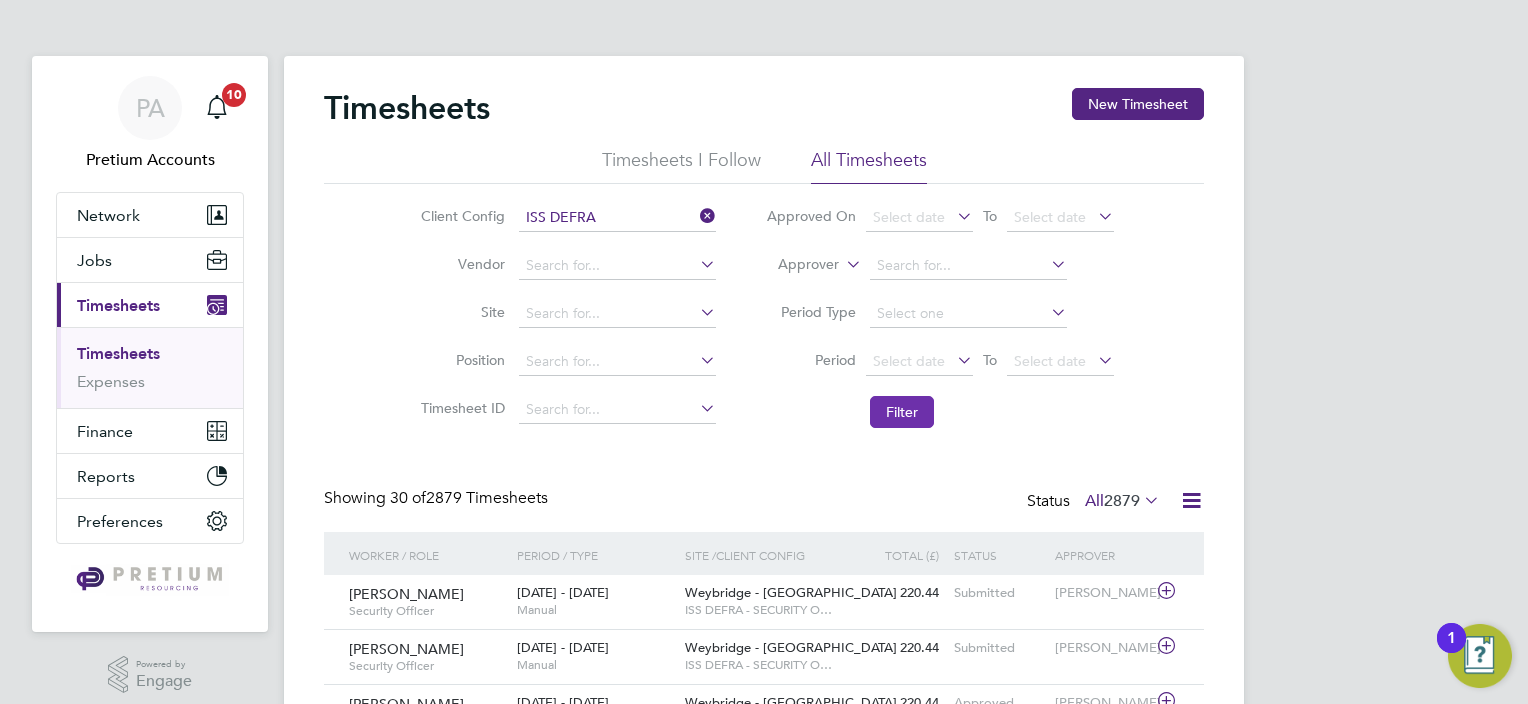 click on "Filter" 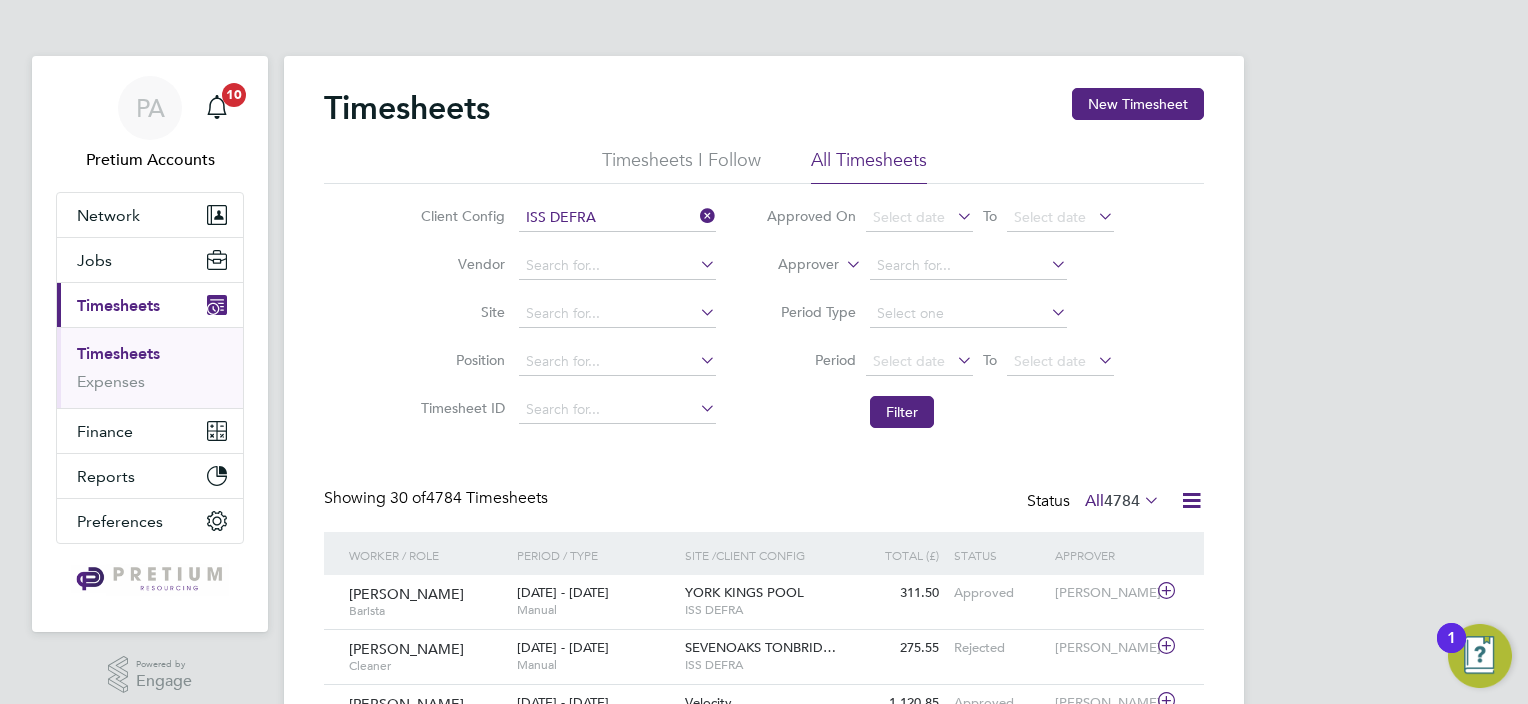 click 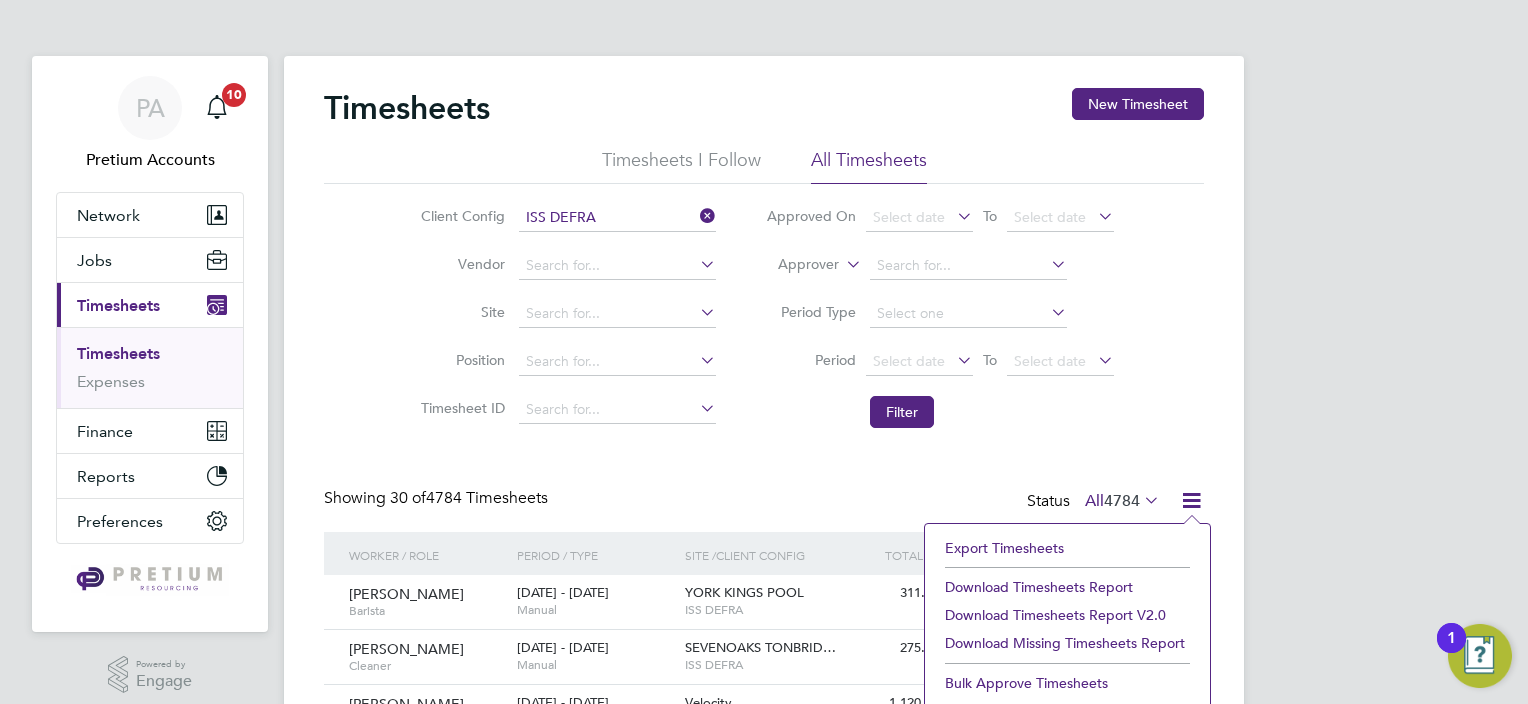 click on "Download Timesheets Report" 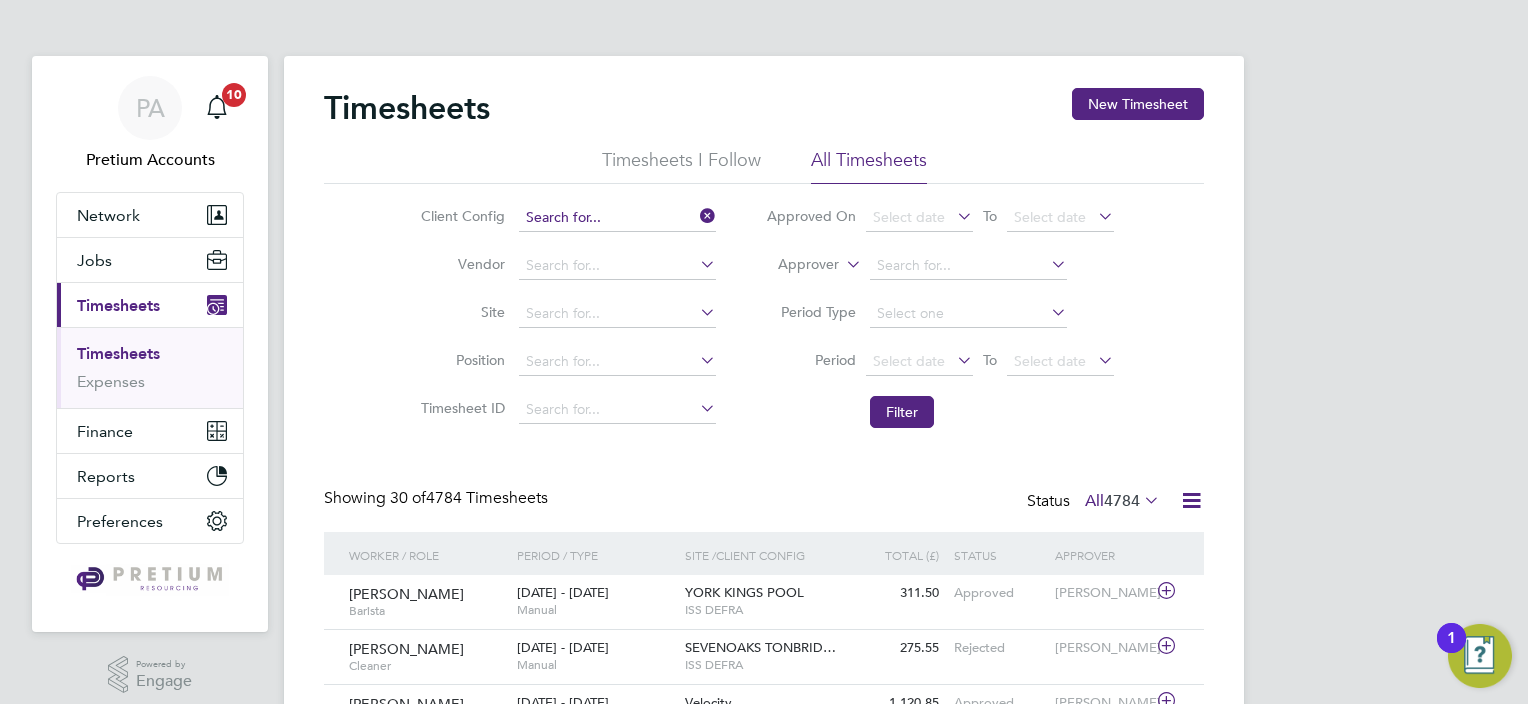 click 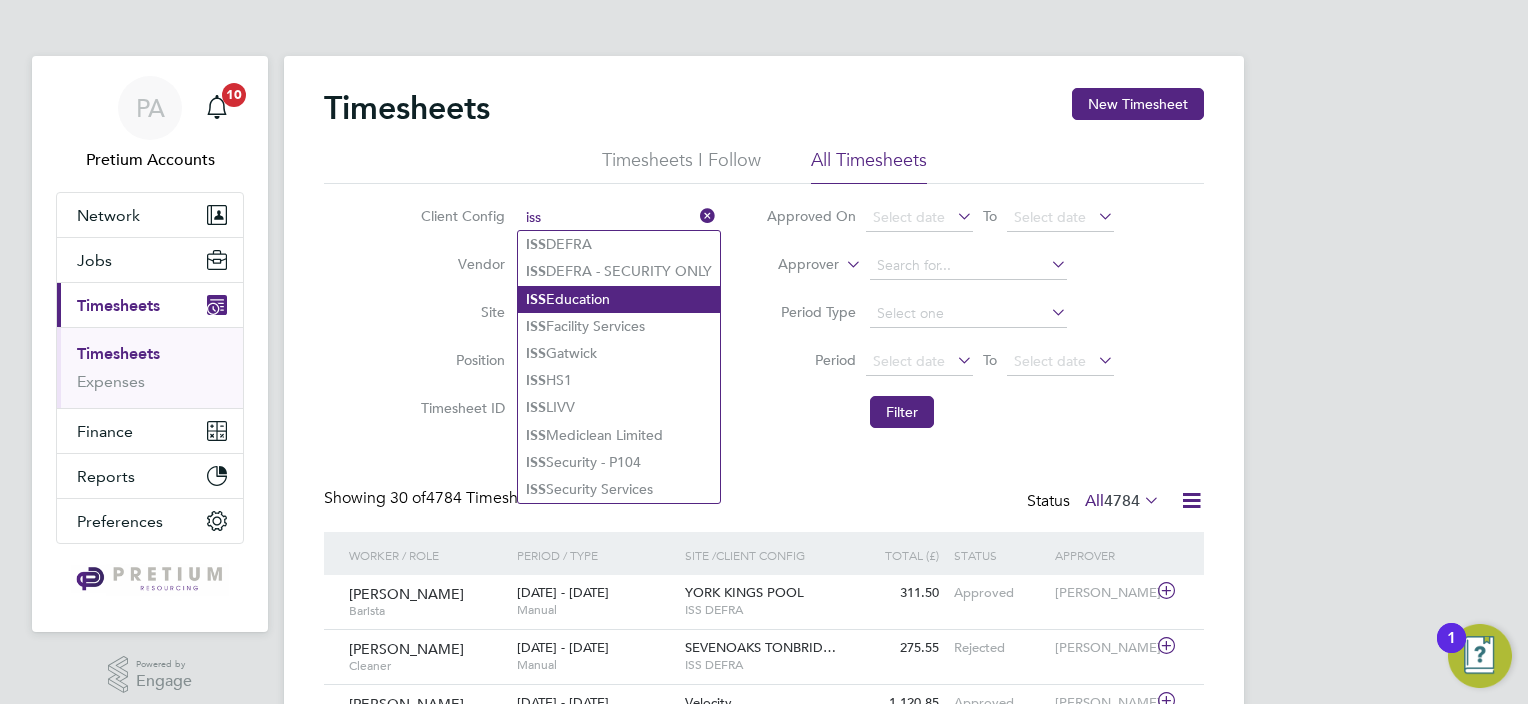 click on "ISS  Education" 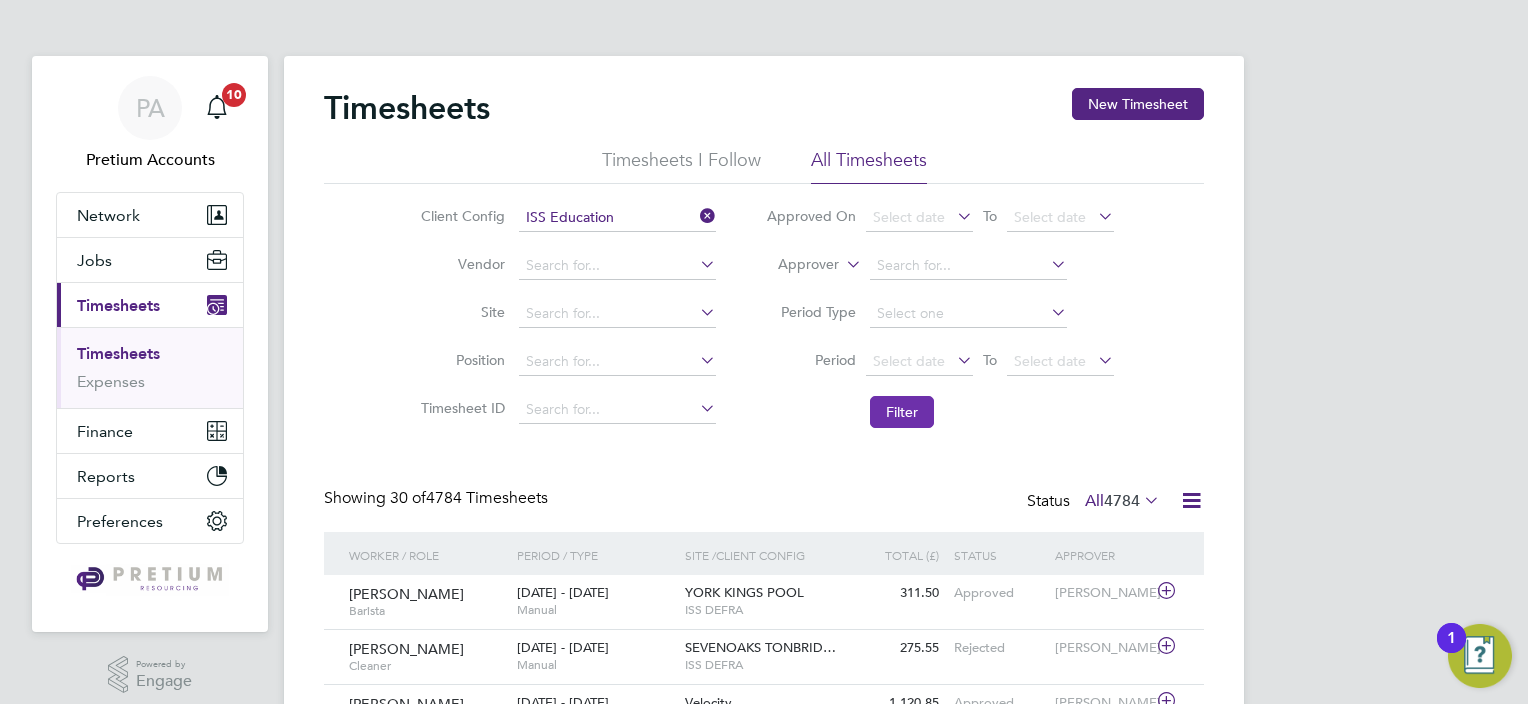 click on "Filter" 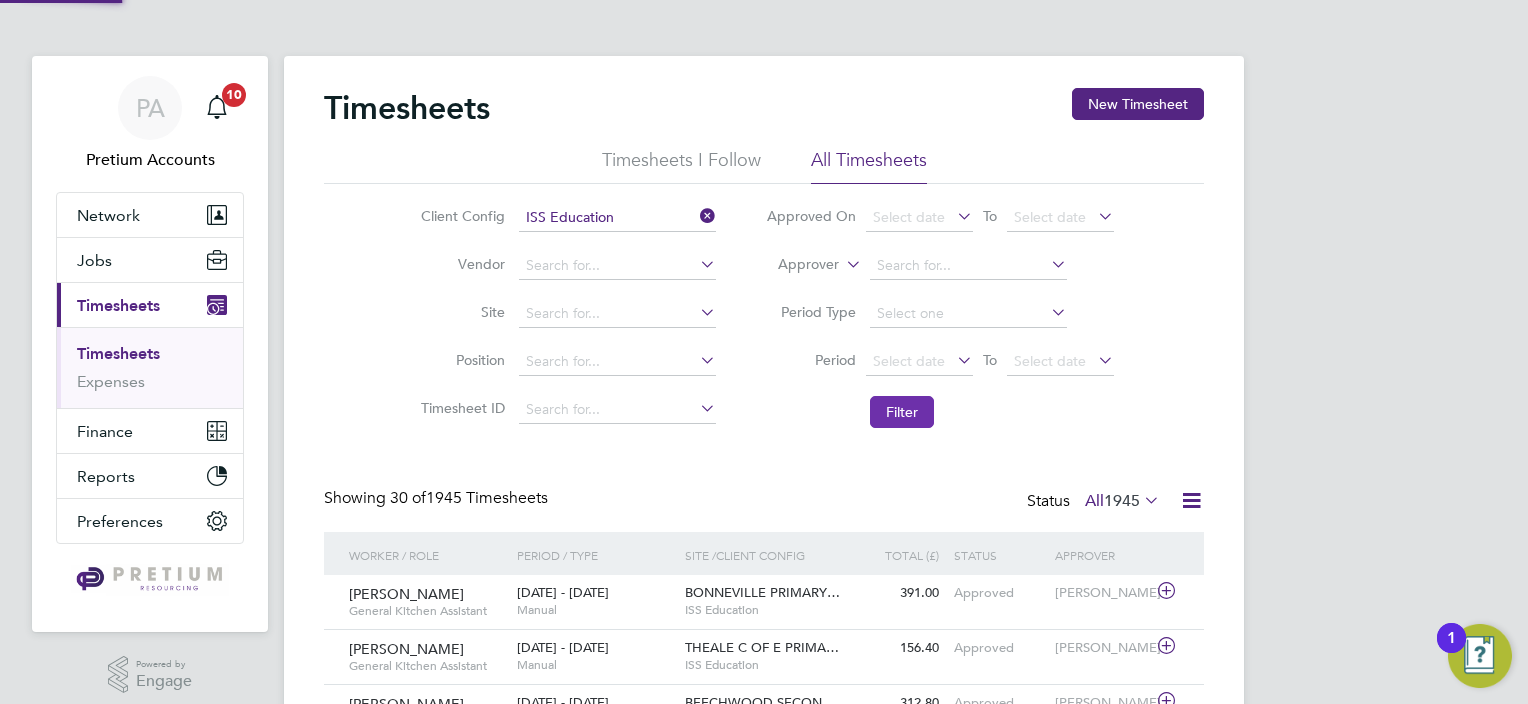 scroll, scrollTop: 9, scrollLeft: 10, axis: both 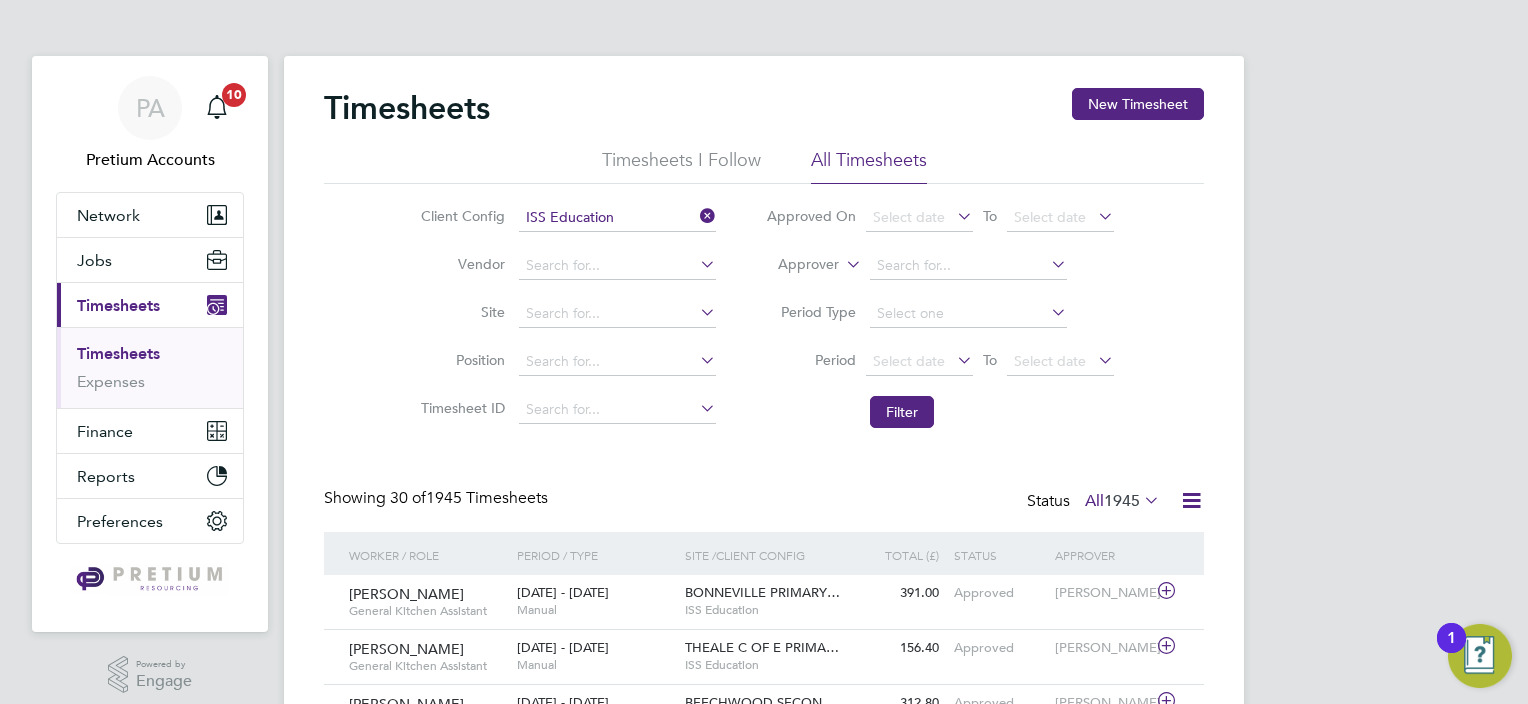 click on "Timesheets New Timesheet Timesheets I Follow All Timesheets Client Config   ISS Education Vendor   Site   Position   Timesheet ID   Approved On
Select date
To
Select date
Approver     Period Type   Period
Select date
To
Select date
Filter Showing   30 of  1945 Timesheets Status  All  1945  Worker / Role Worker / Period Period / Type Site /  Client Config Total (£)   Total / Status Status Approver [PERSON_NAME]   General Kitchen Assistant   [DATE] - [DATE] [DATE] - [DATE]   Manual BONNEVILLE PRIMARY…     ISS Education 391.00 Approved Approved [PERSON_NAME] [PERSON_NAME]   General Kitchen Assistant   [DATE] - [DATE] [DATE] - [DATE]   Manual THEALE C OF E PRIMA…     ISS Education 156.40 Approved Approved [PERSON_NAME] Sharey   General Kitchen Assistant   [DATE] - [DATE] [DATE] - [DATE]   Manual BEECHWOOD SECON…     ISS Education 312.80 Approved Approved [PERSON_NAME] [PERSON_NAME] [PERSON_NAME] Bind…   General Kitchen Assistant     Manual" 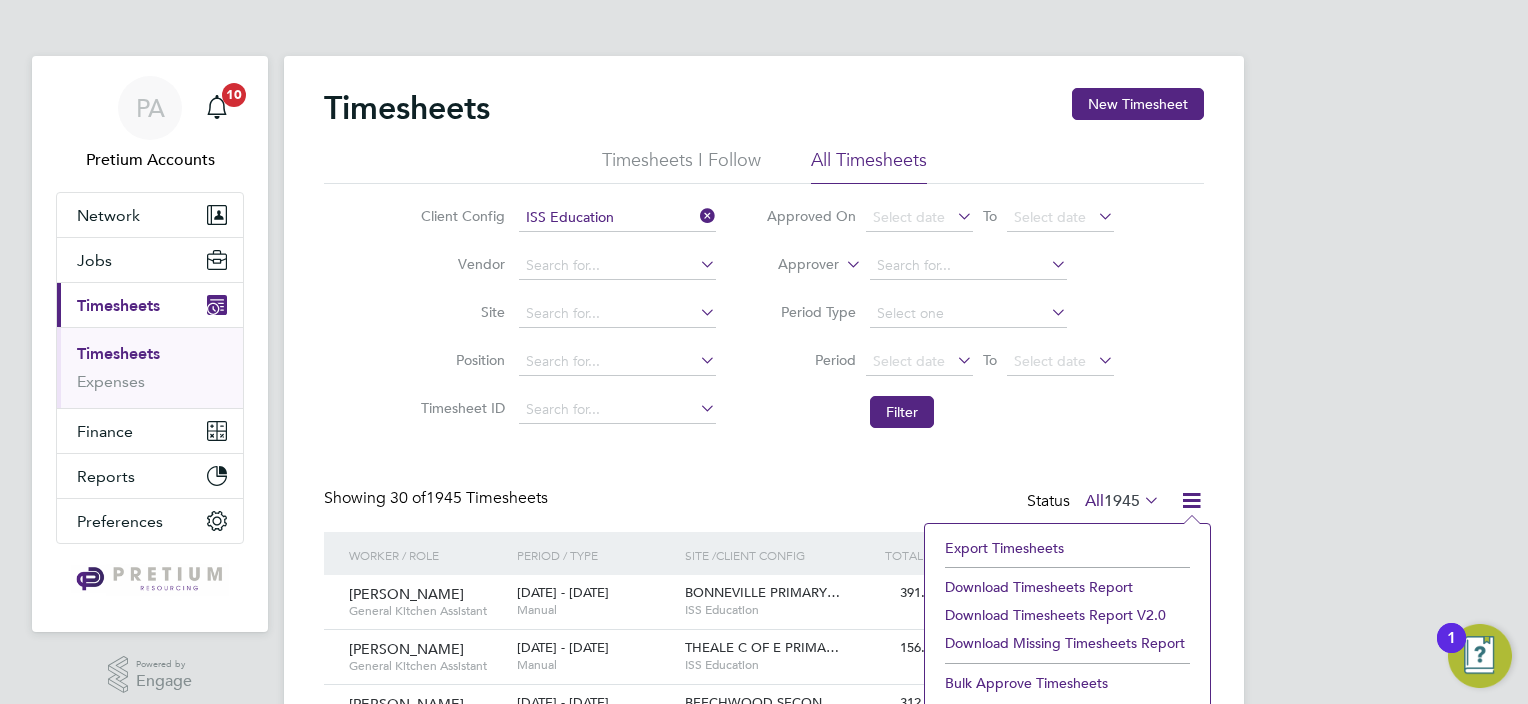click on "Download Timesheets Report" 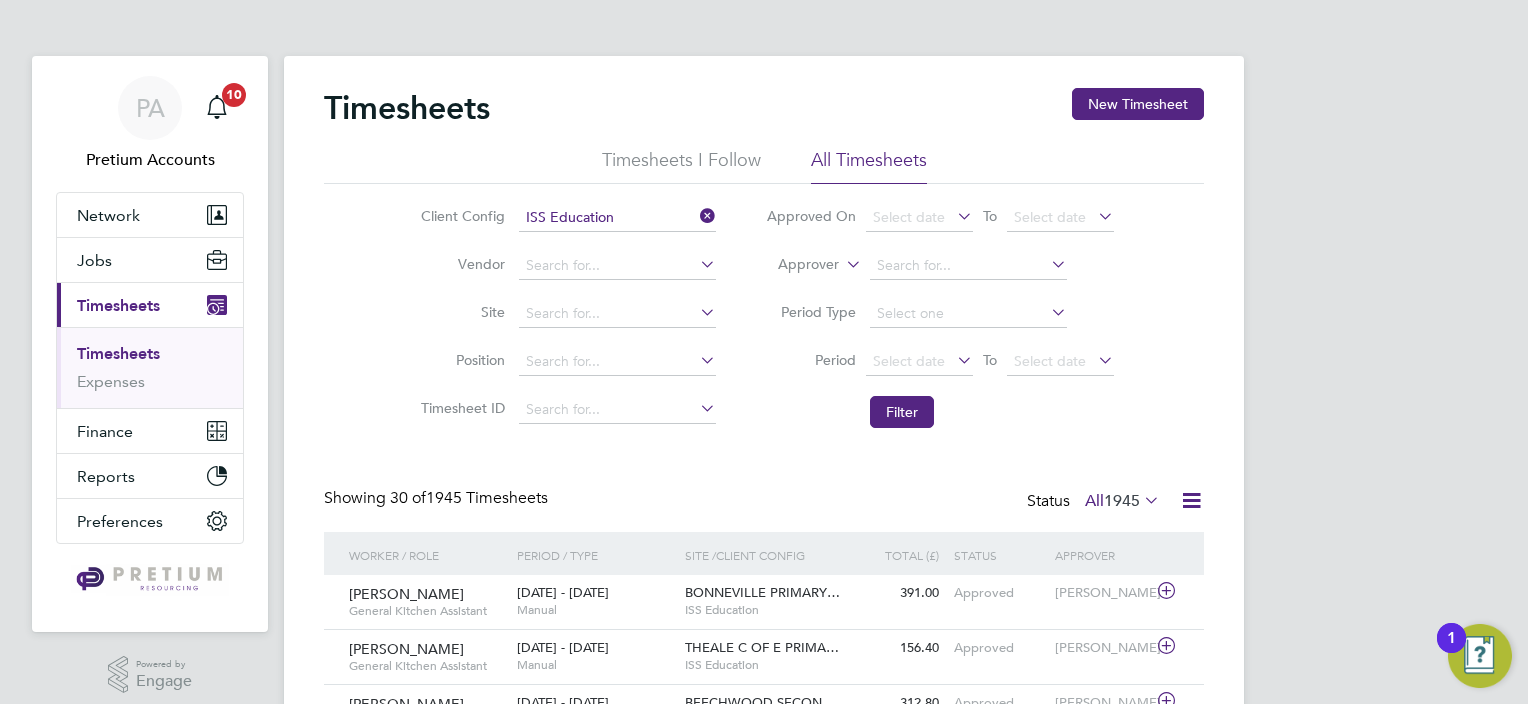 click 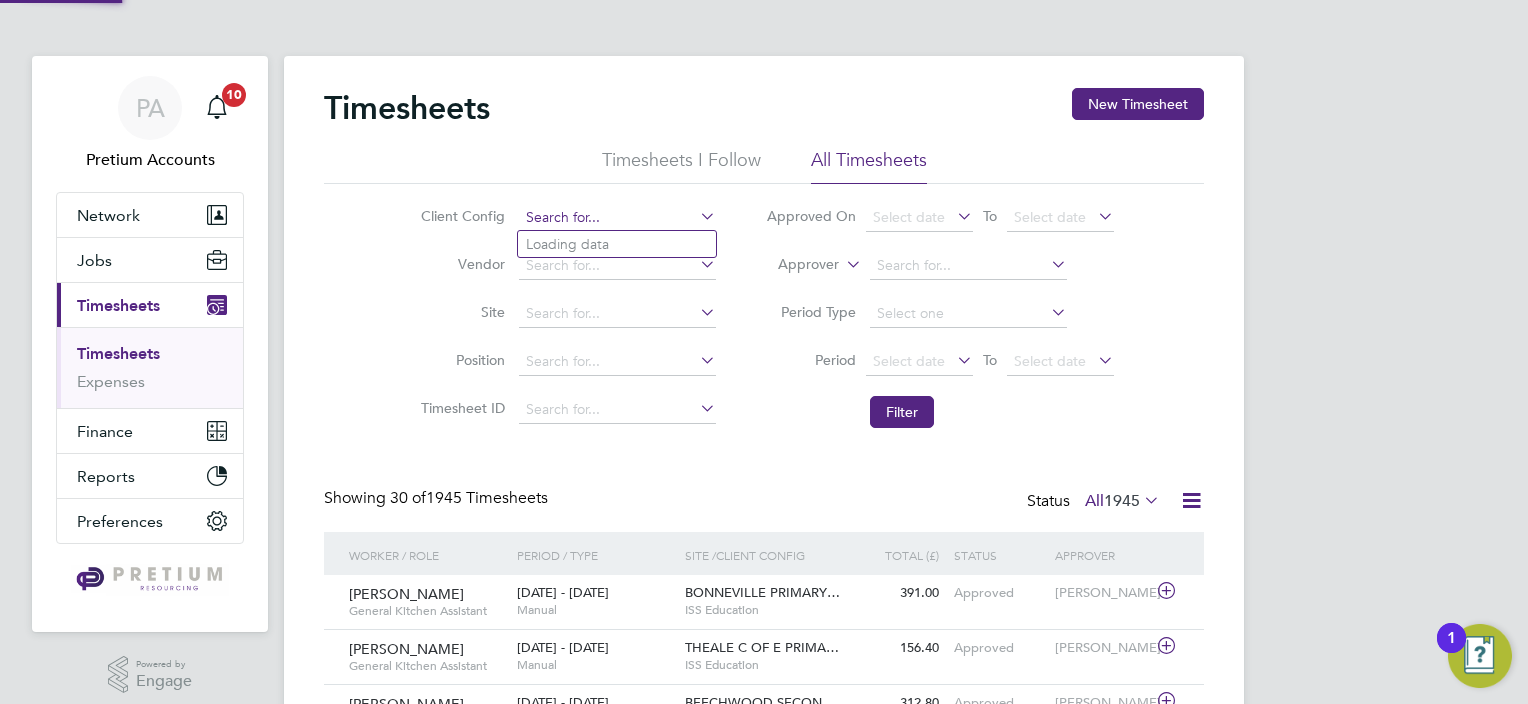 click 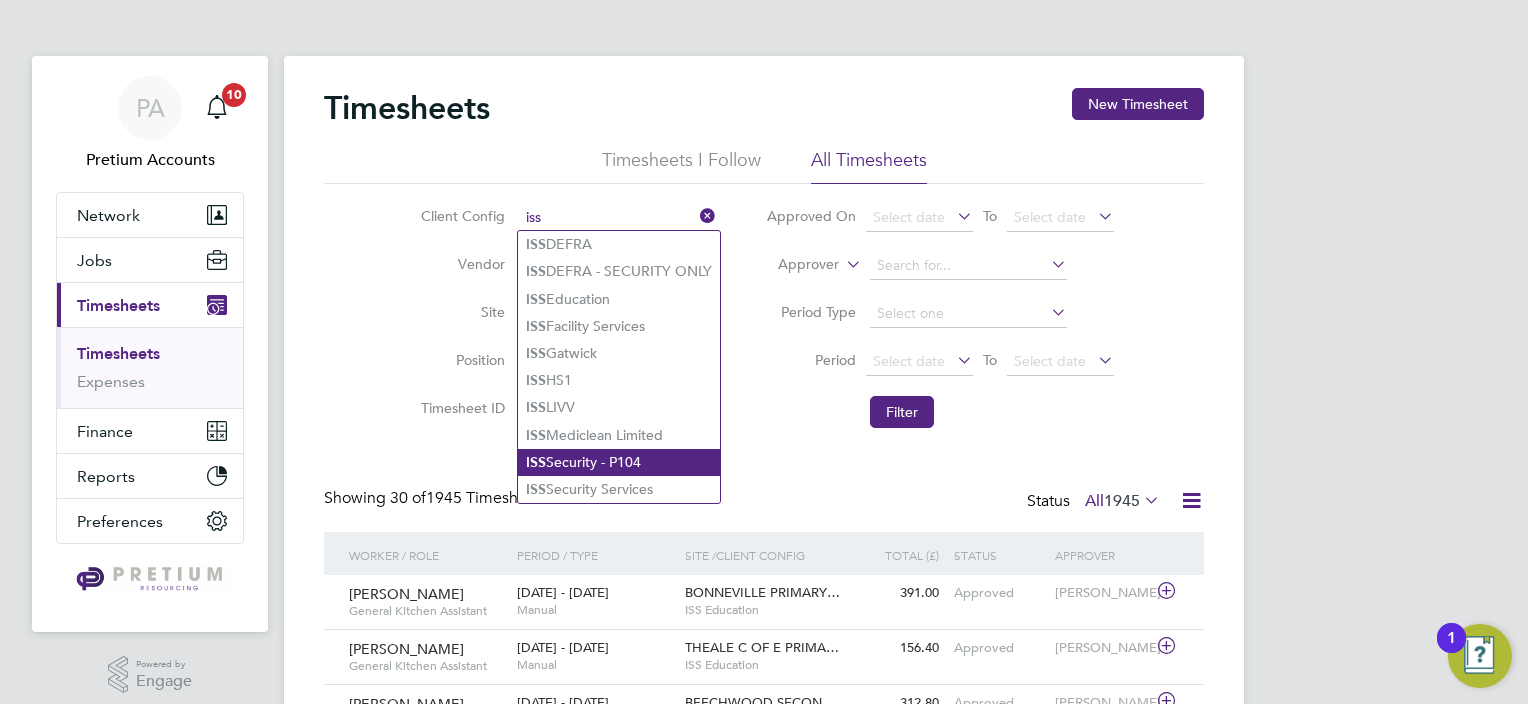click on "ISS  Security - P104" 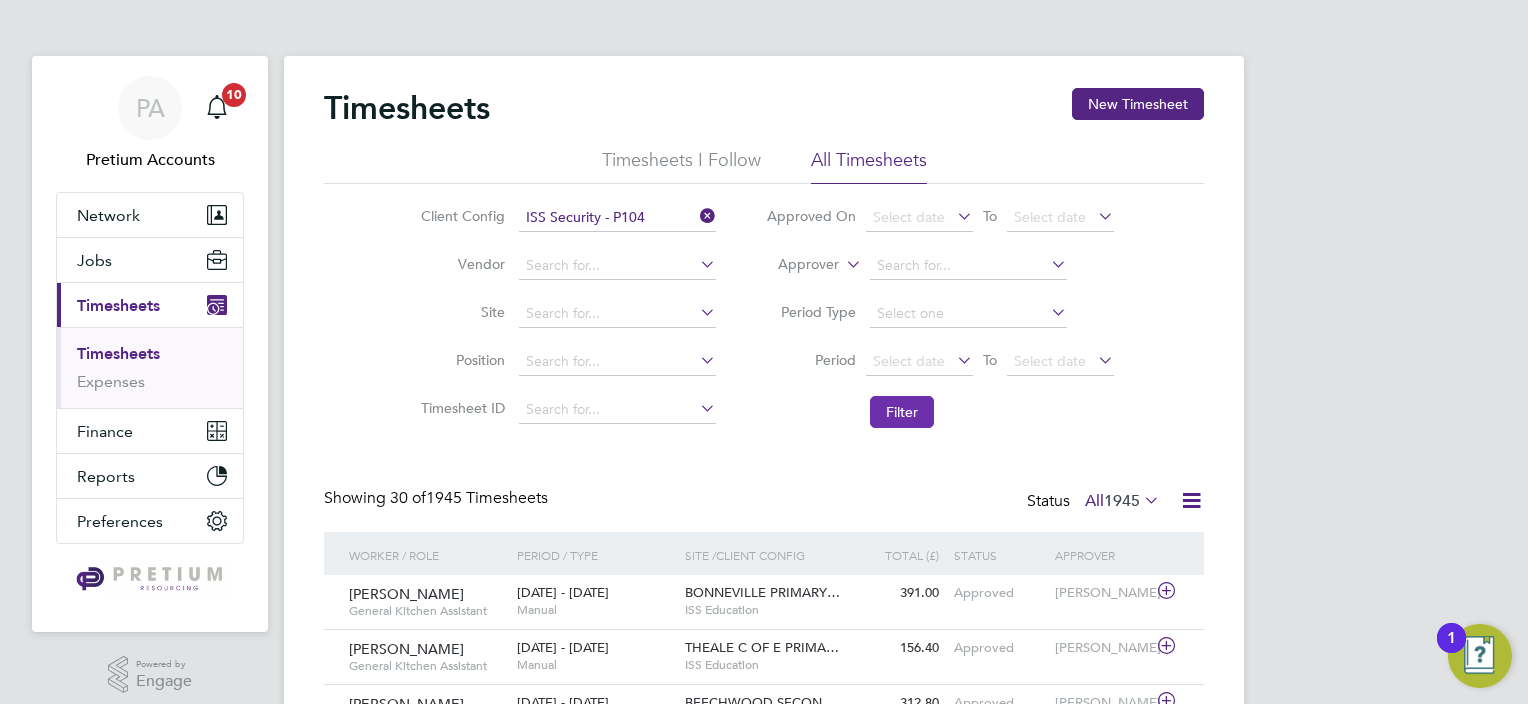 click on "Filter" 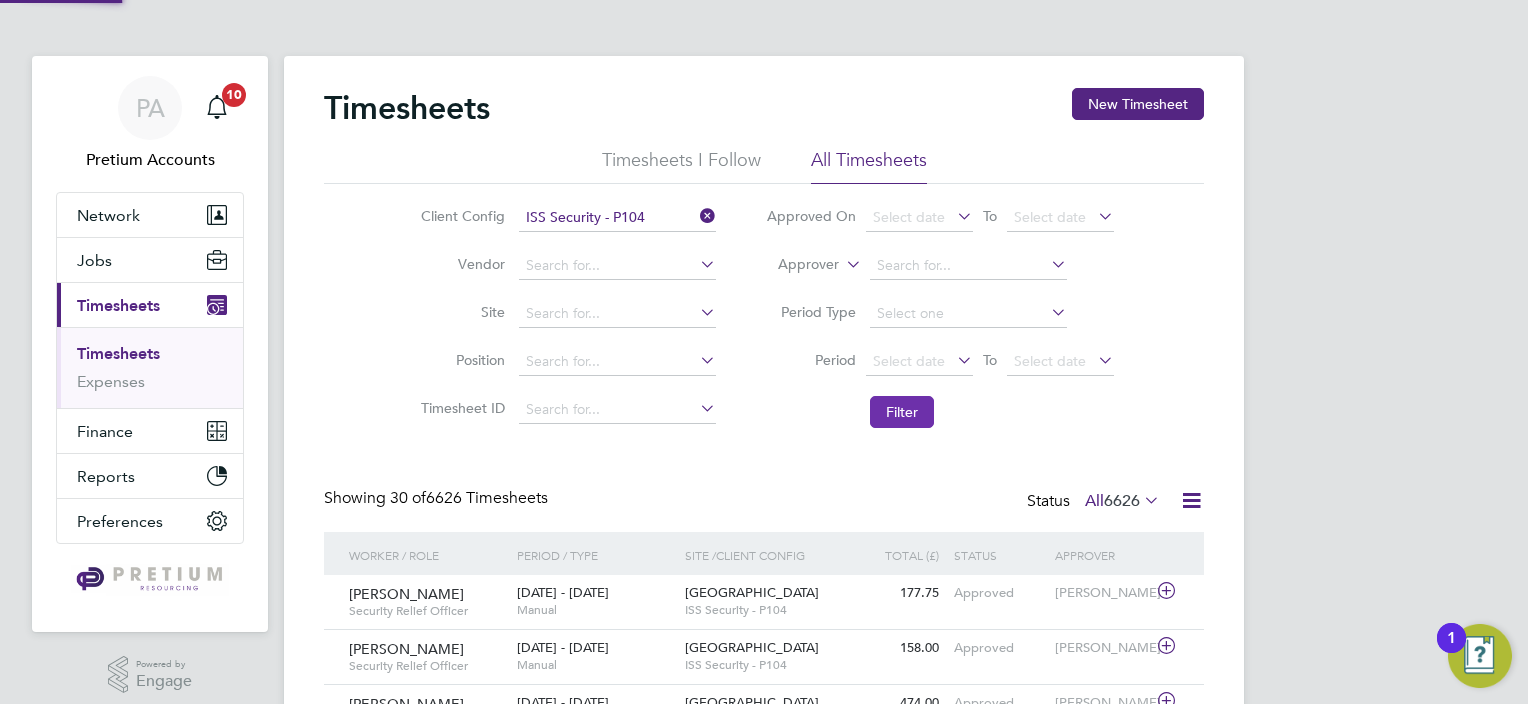 scroll, scrollTop: 9, scrollLeft: 10, axis: both 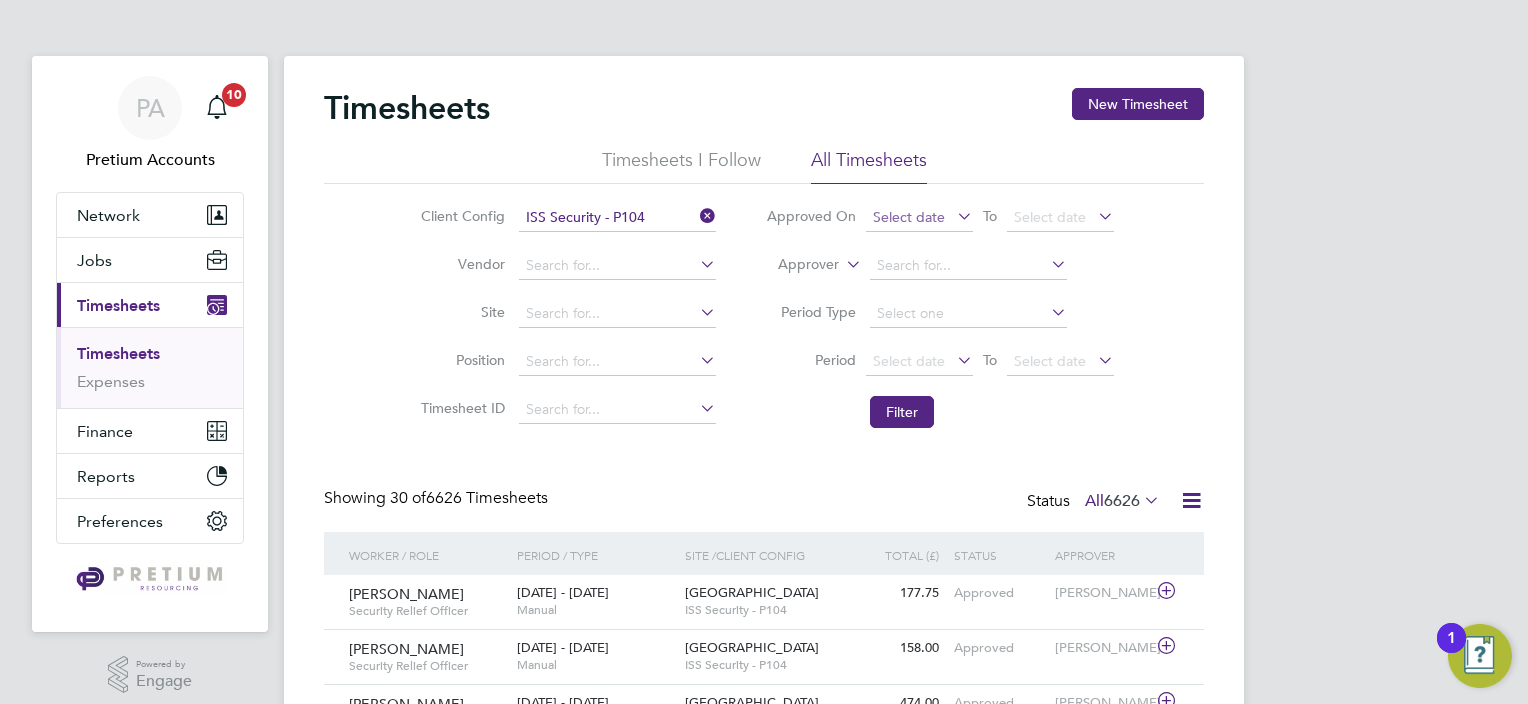 click on "Select date" 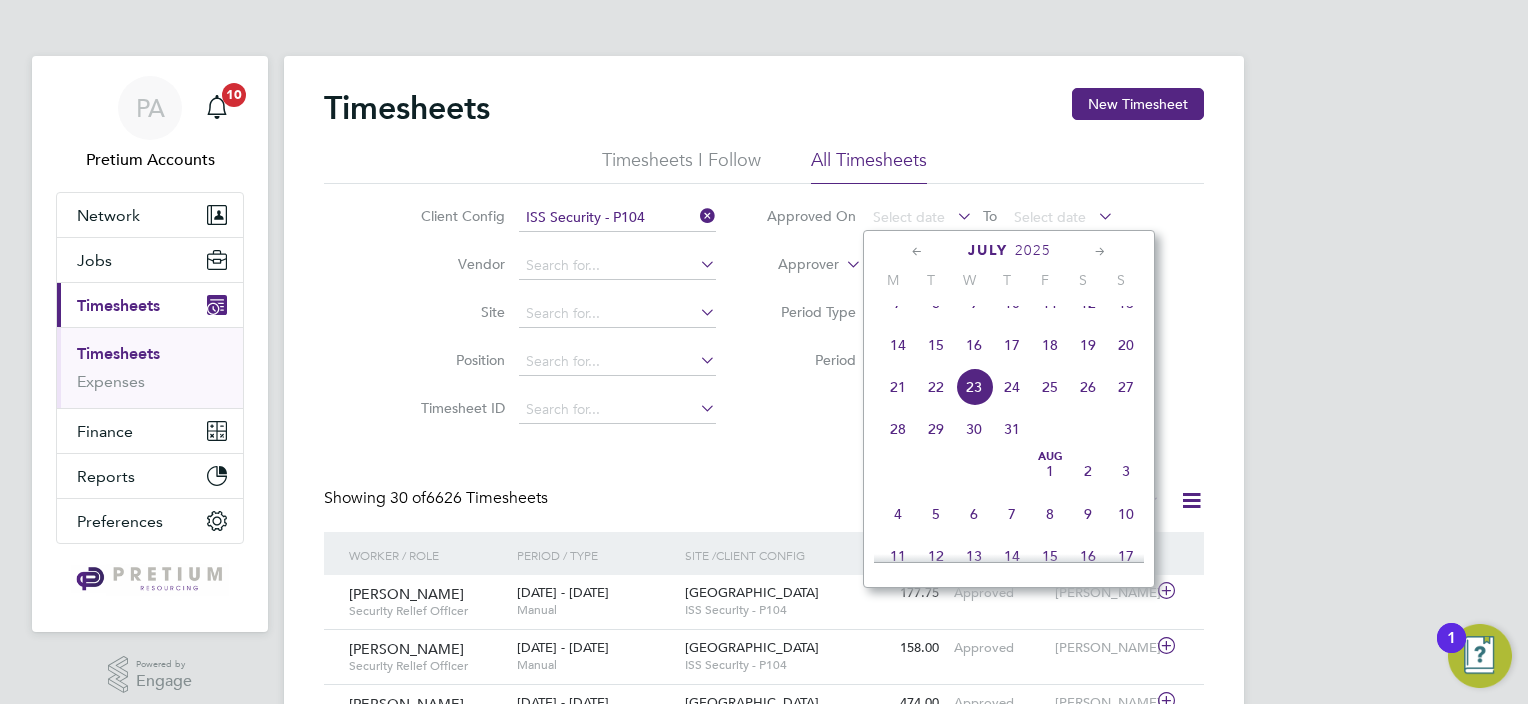 click 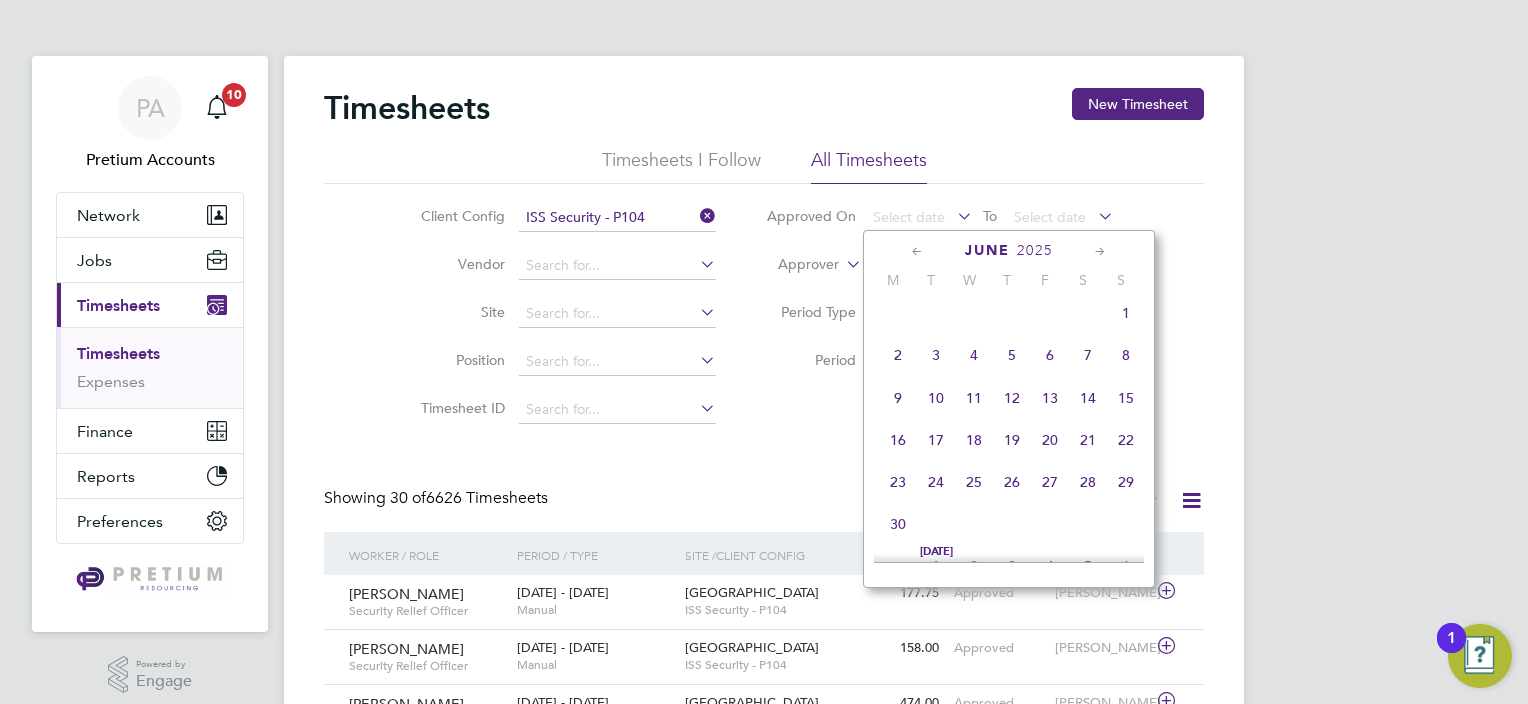 click 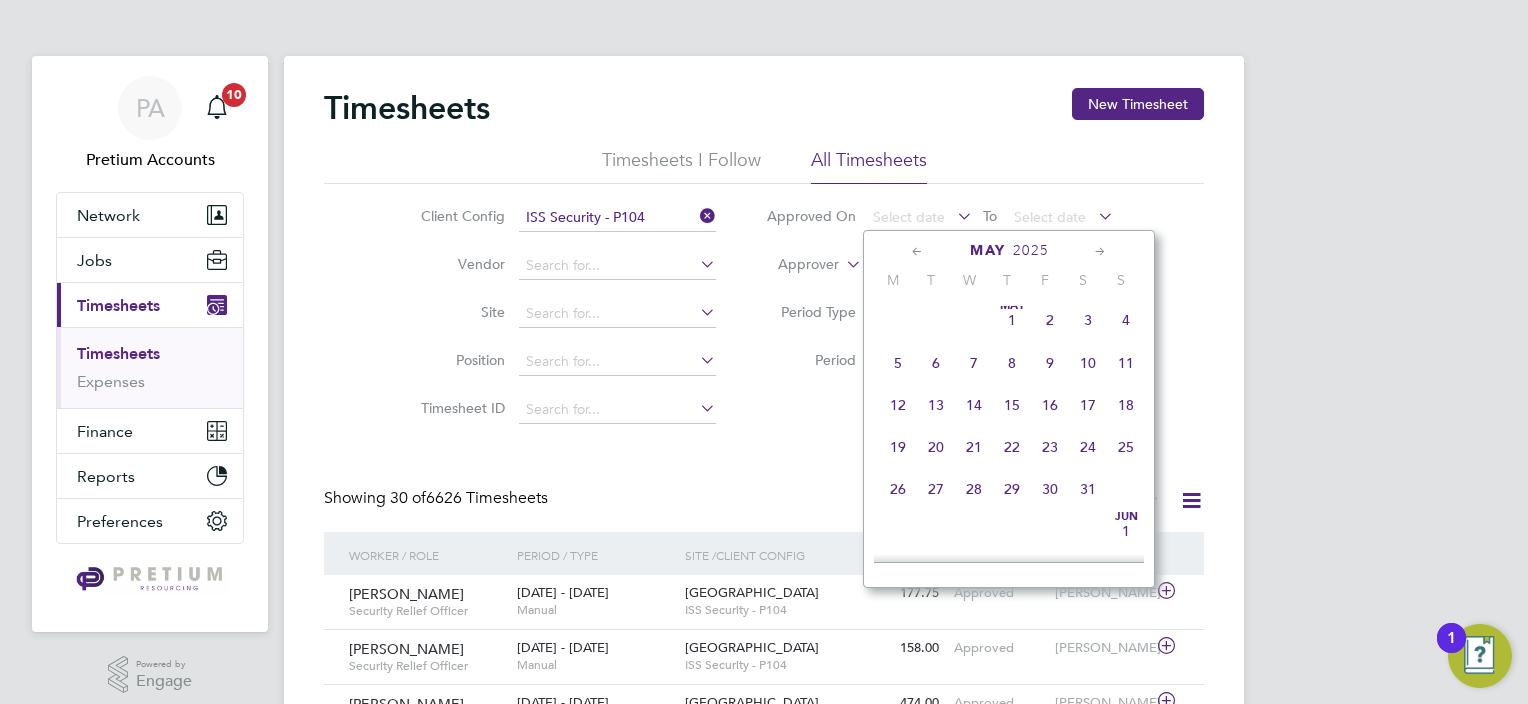 click on "[DATE]" 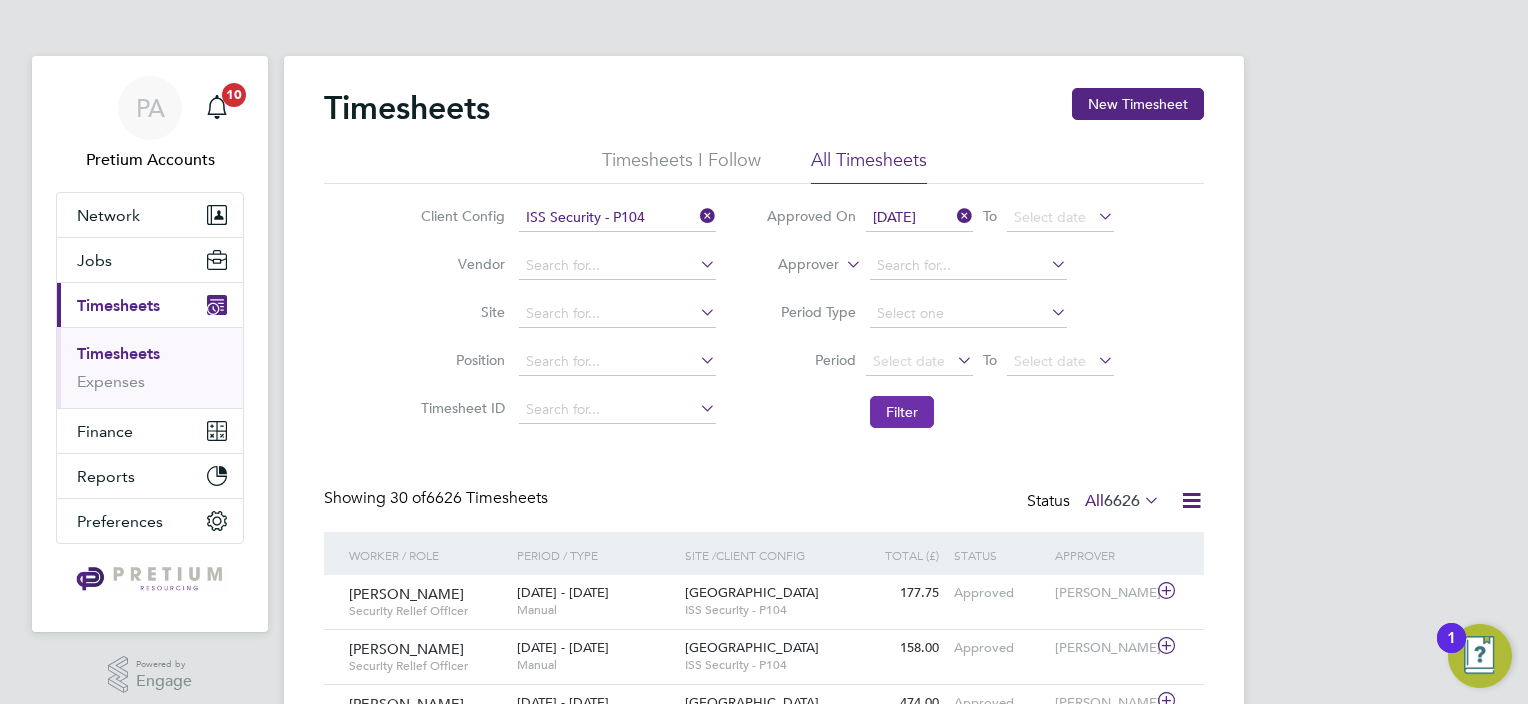 click on "Filter" 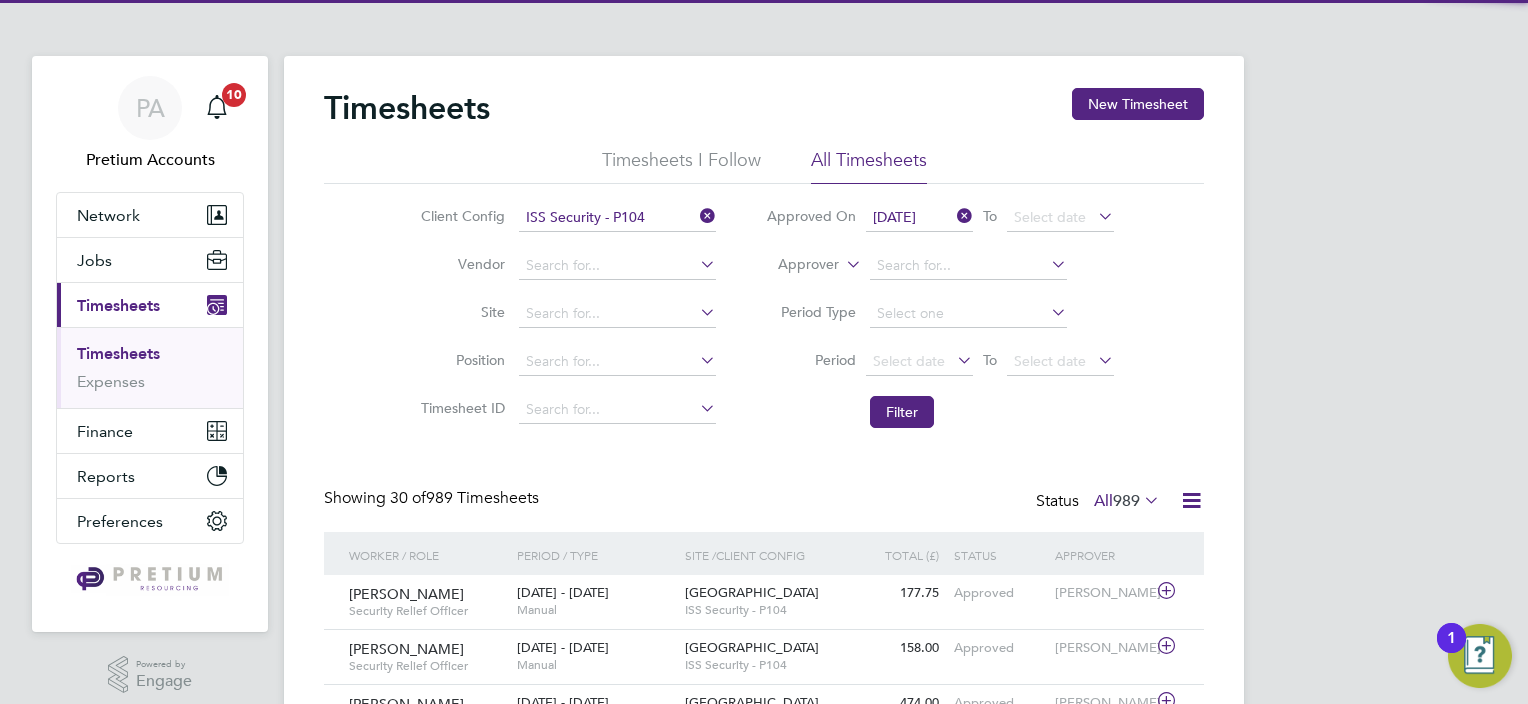 click 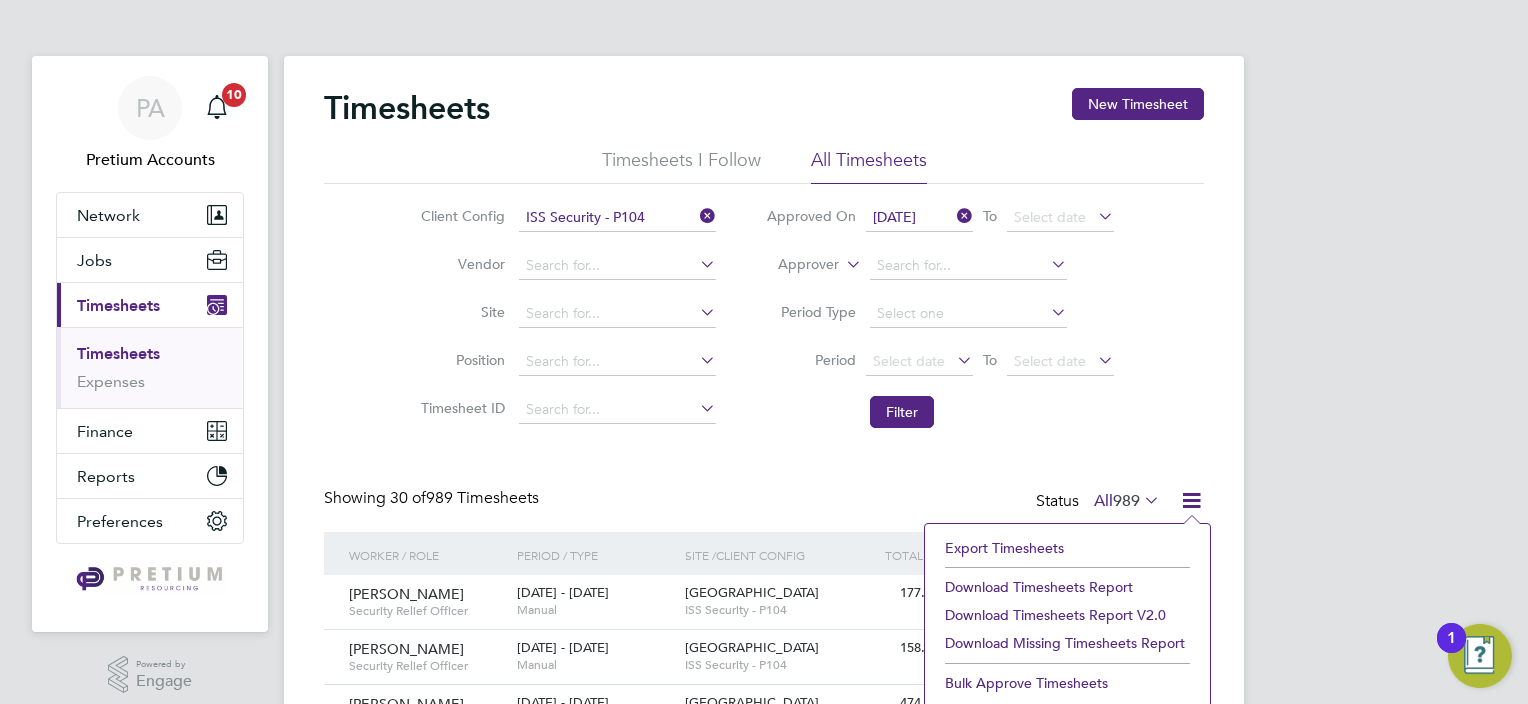 click on "Download Timesheets Report" 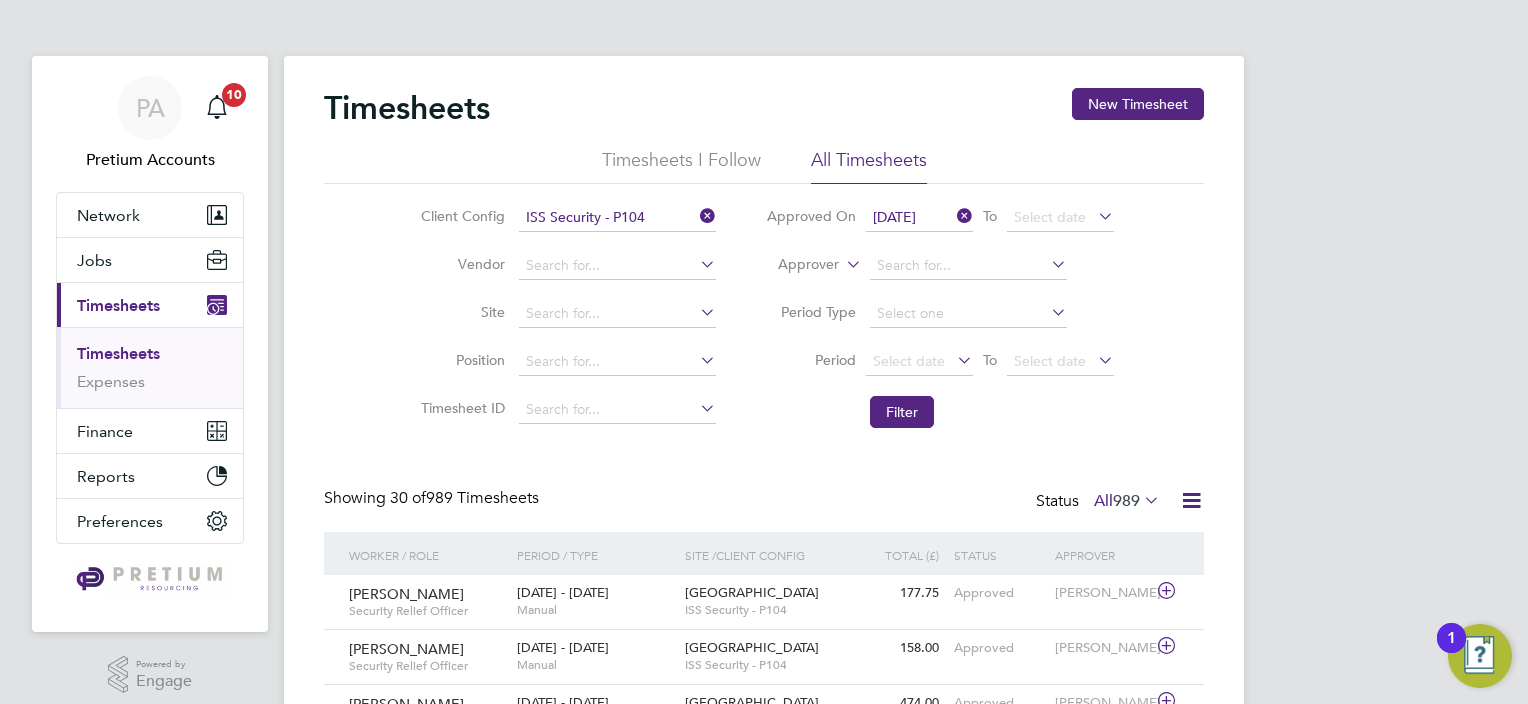 drag, startPoint x: 702, startPoint y: 218, endPoint x: 672, endPoint y: 218, distance: 30 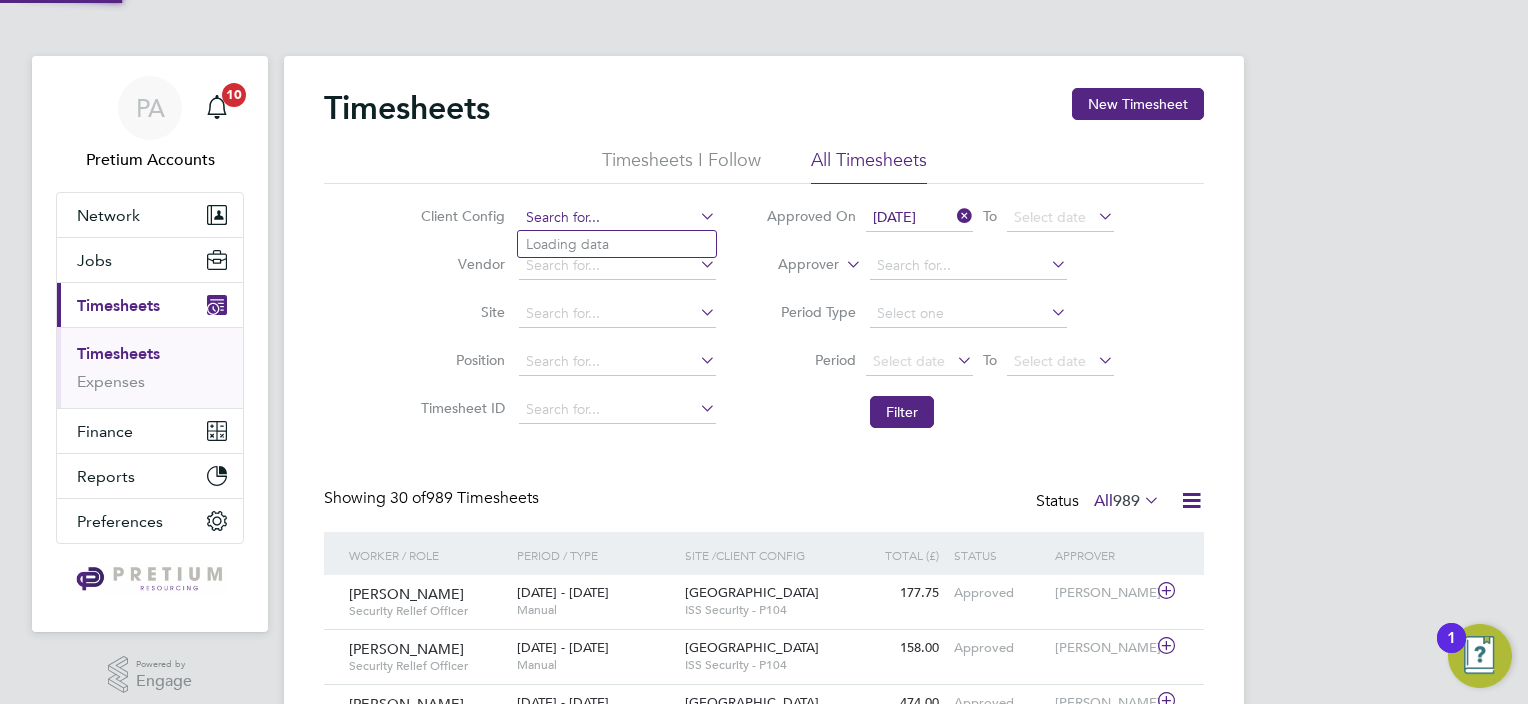 click 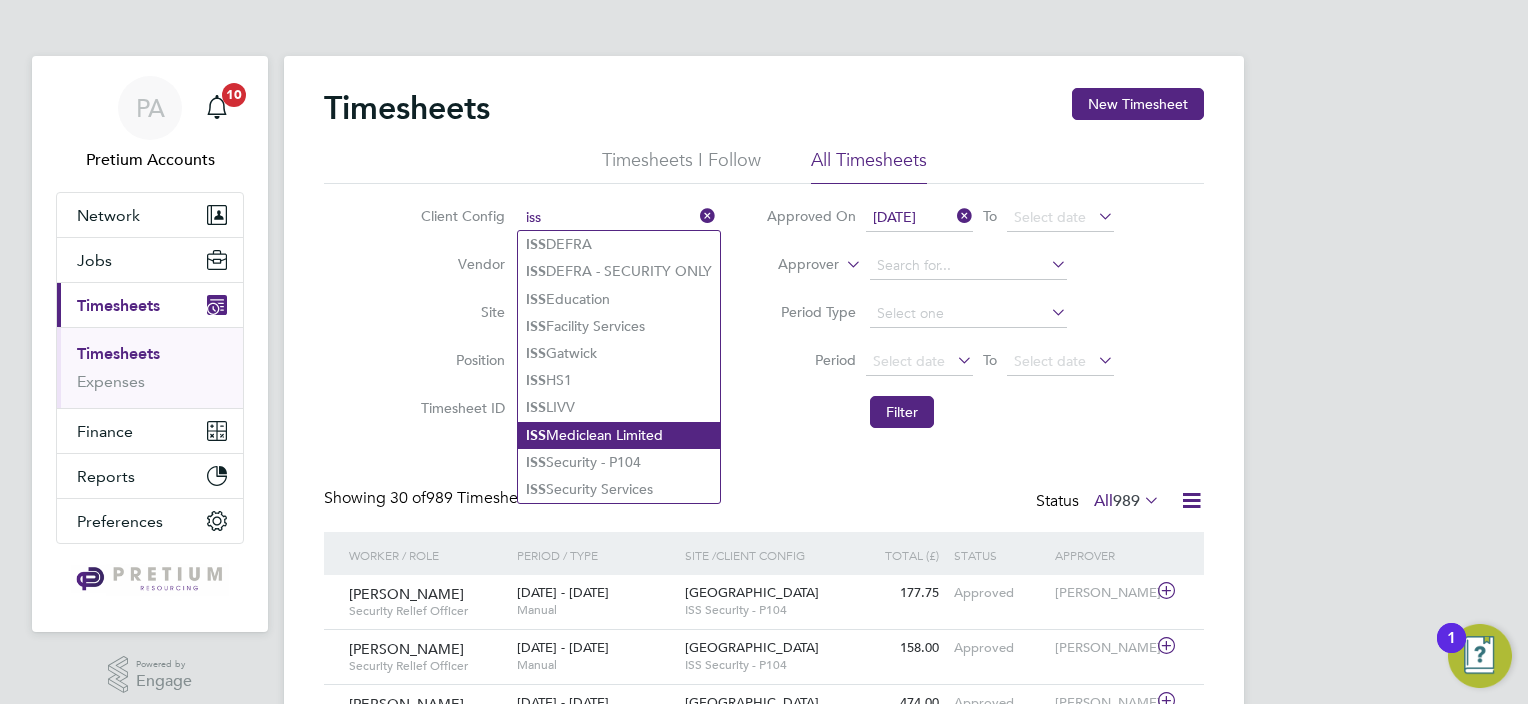 click on "ISS  Mediclean Limited" 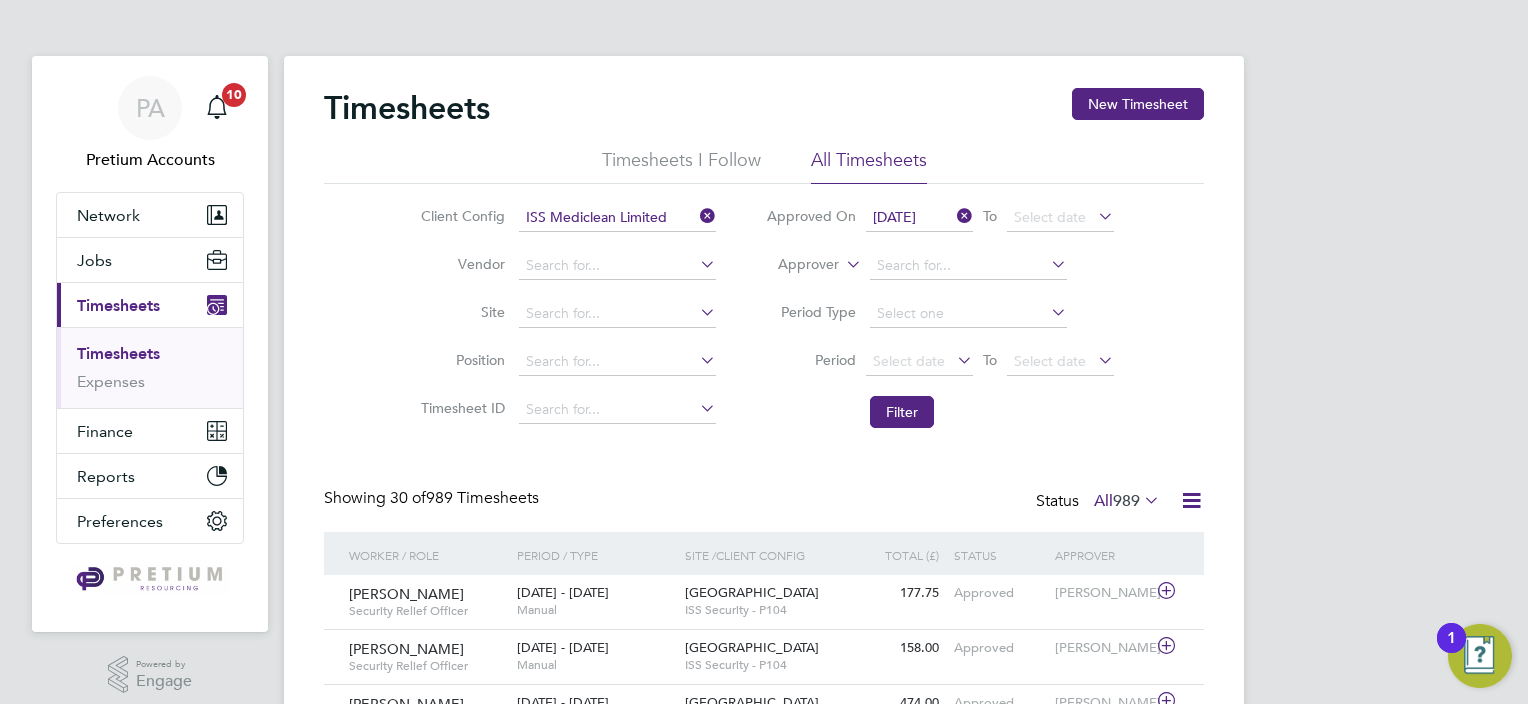 click 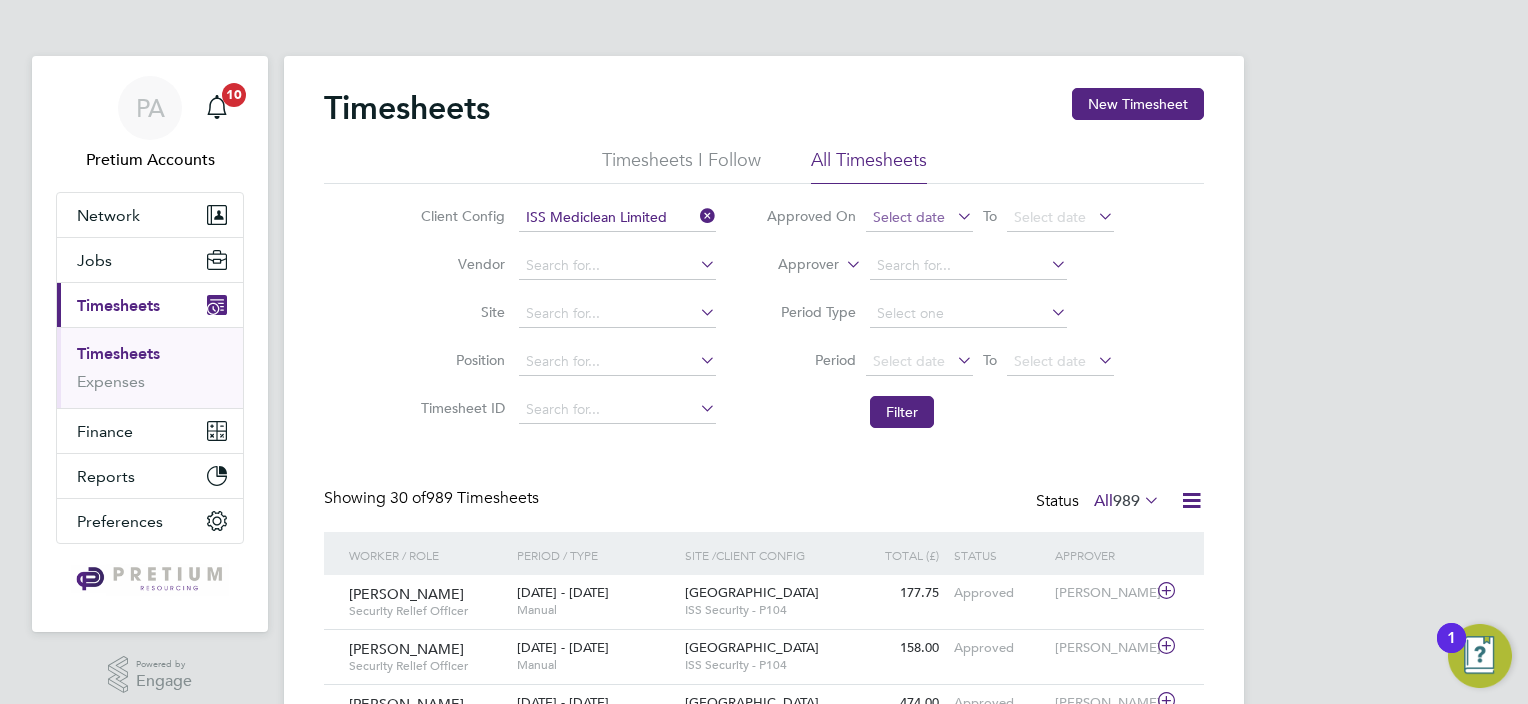 click on "Select date" 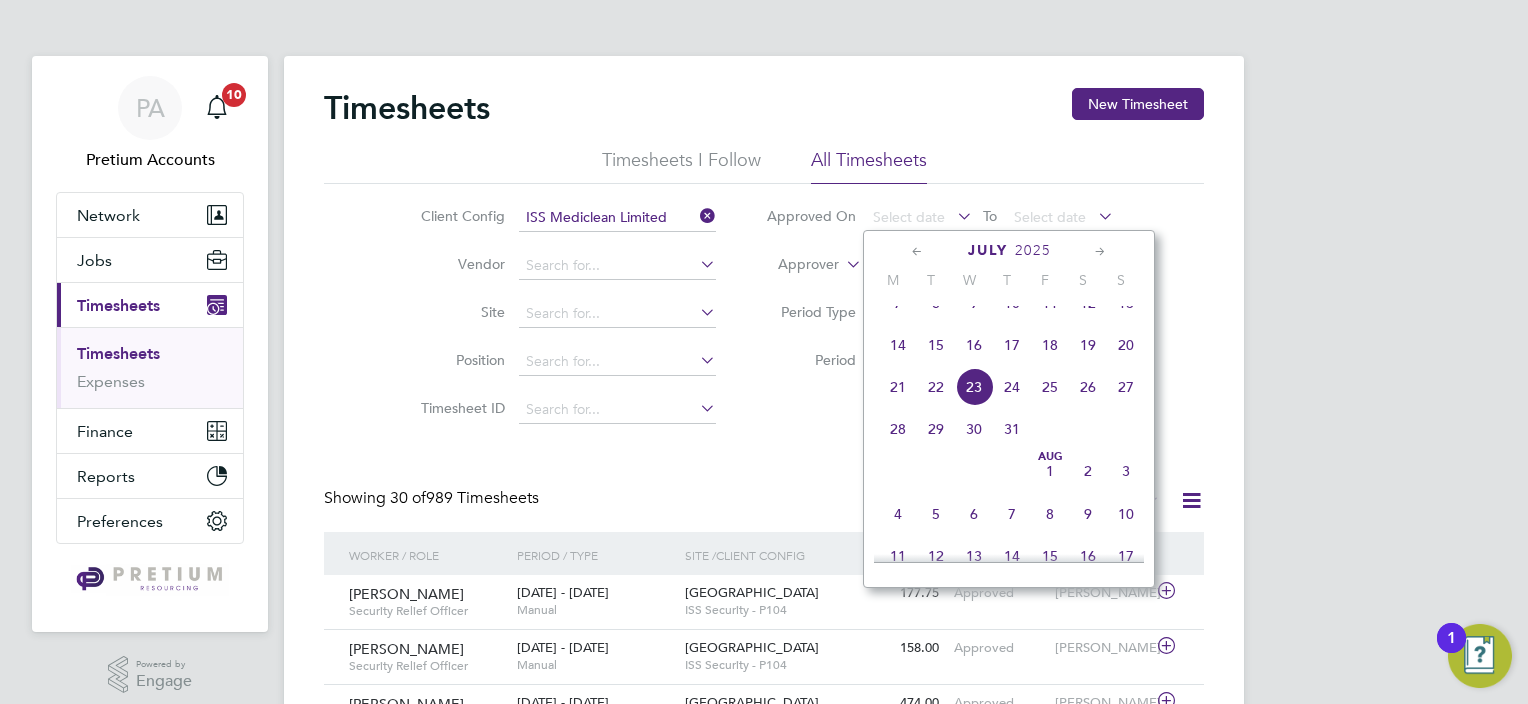 click 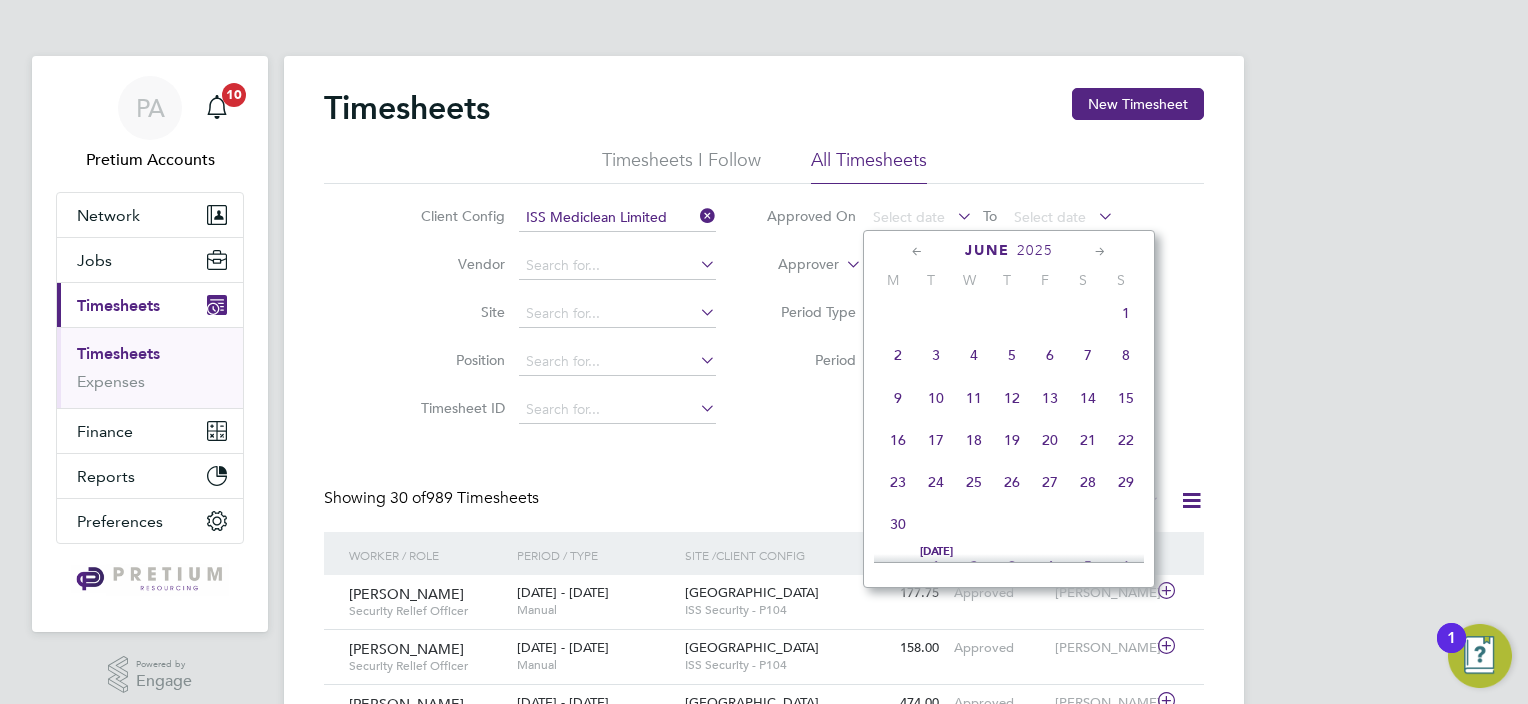 click 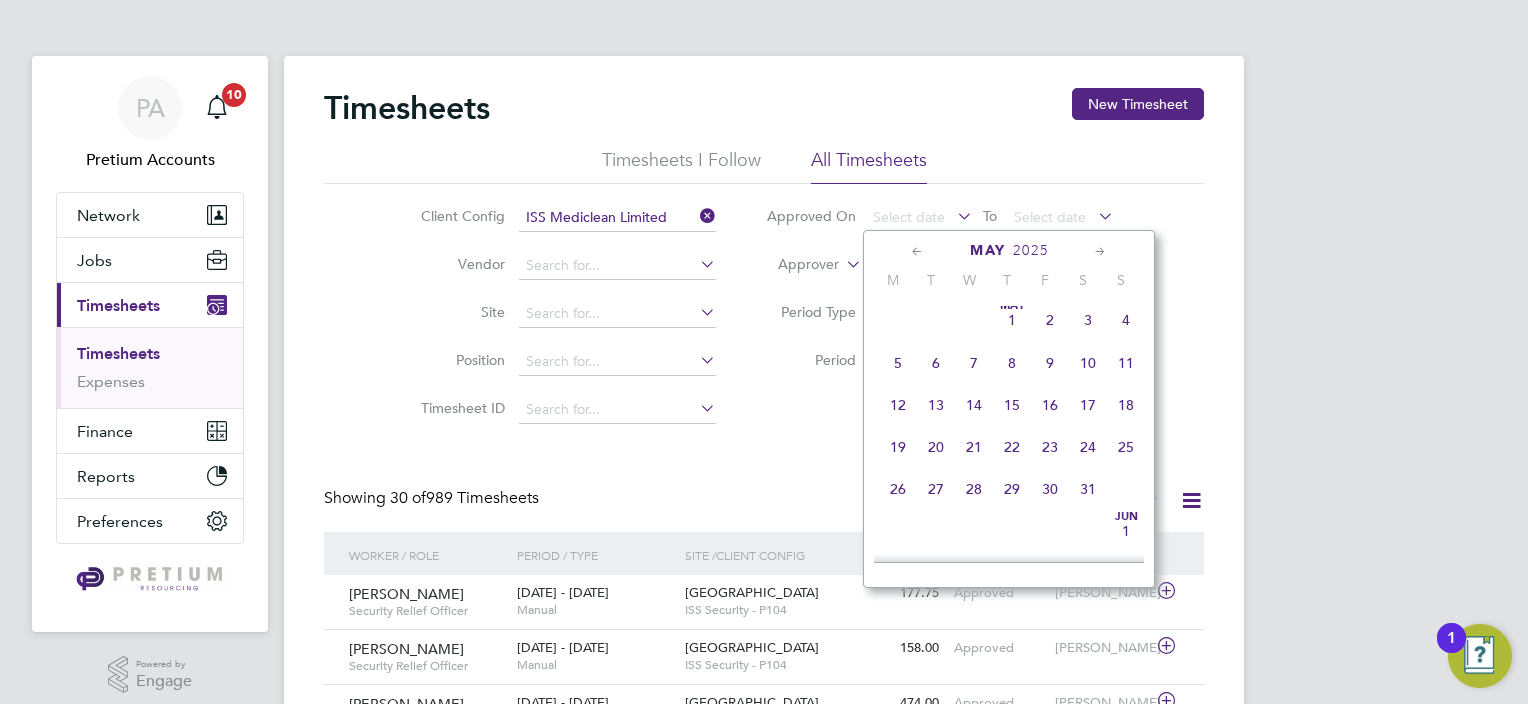 click 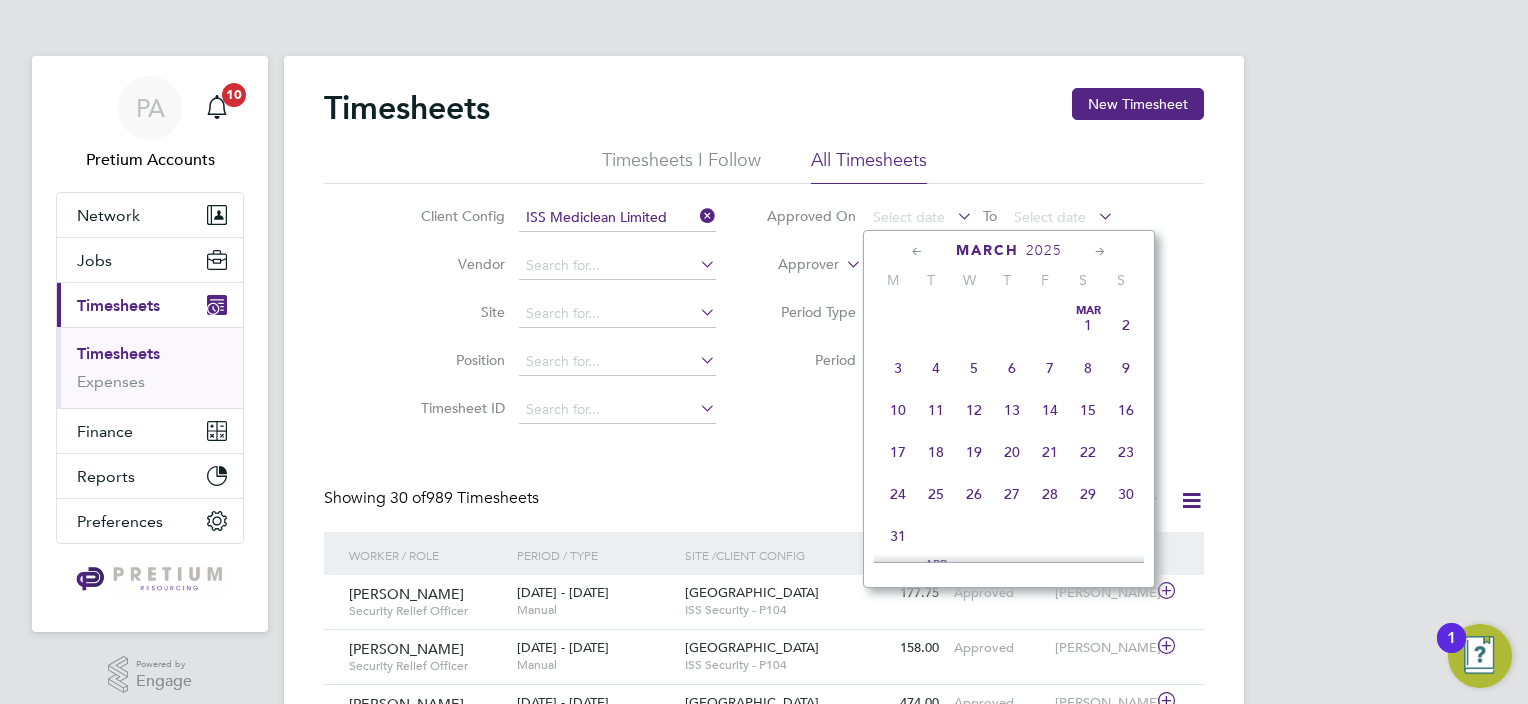click 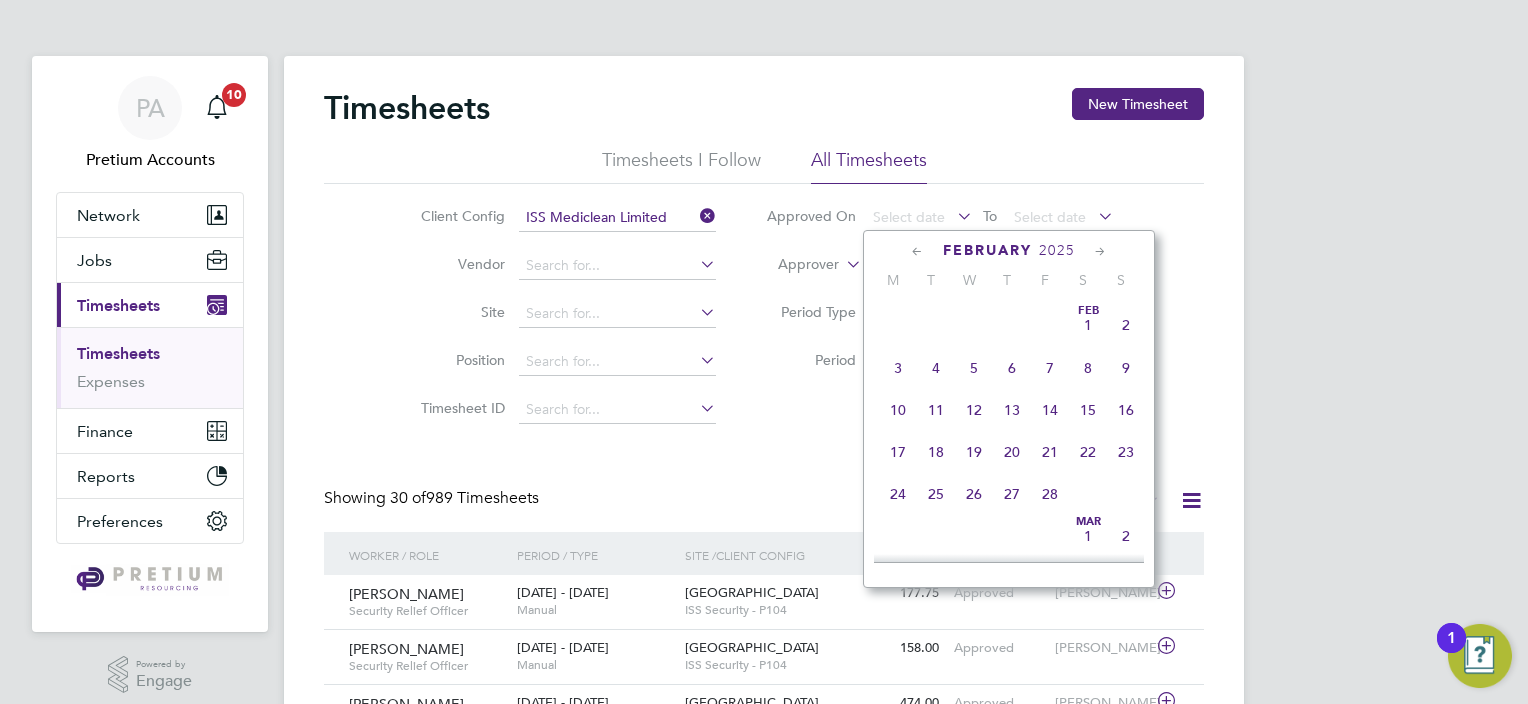click 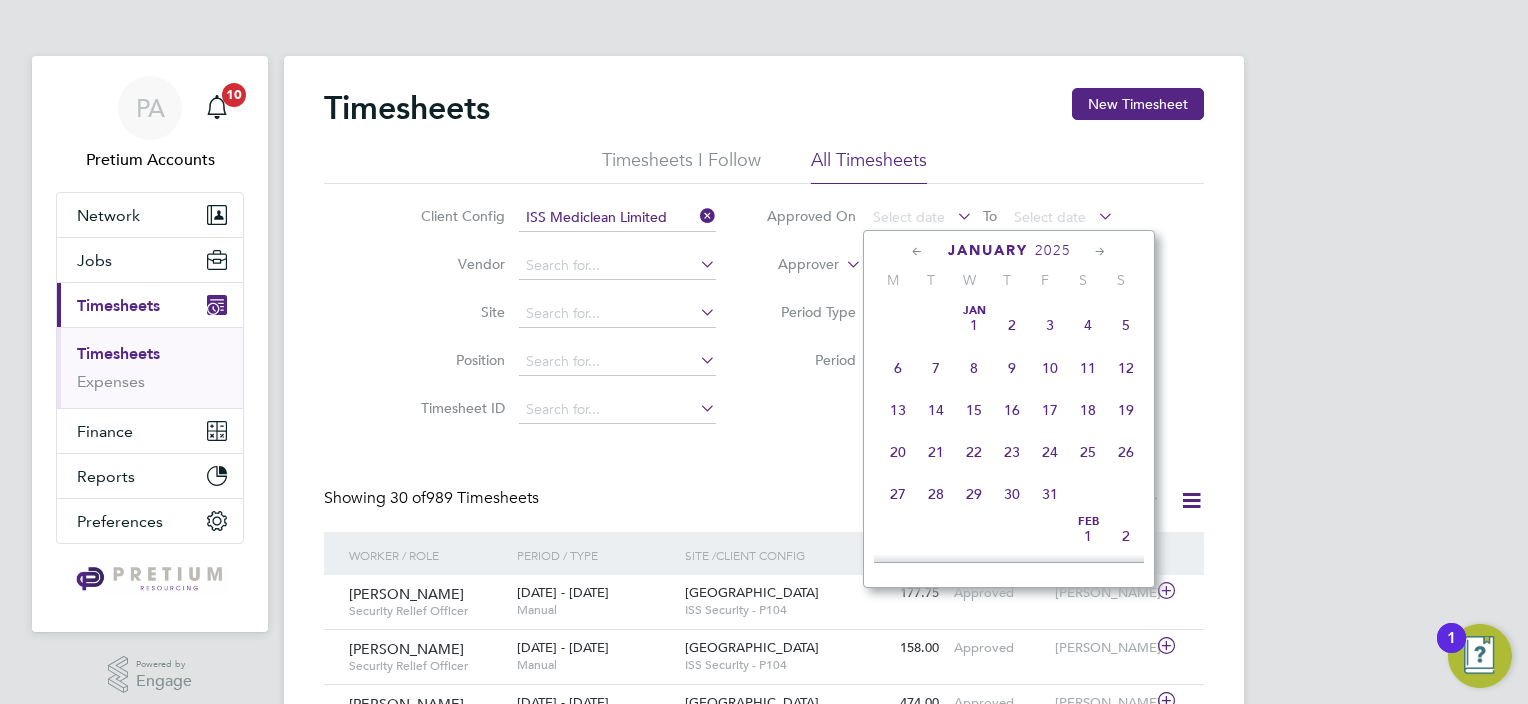 click on "Jan" 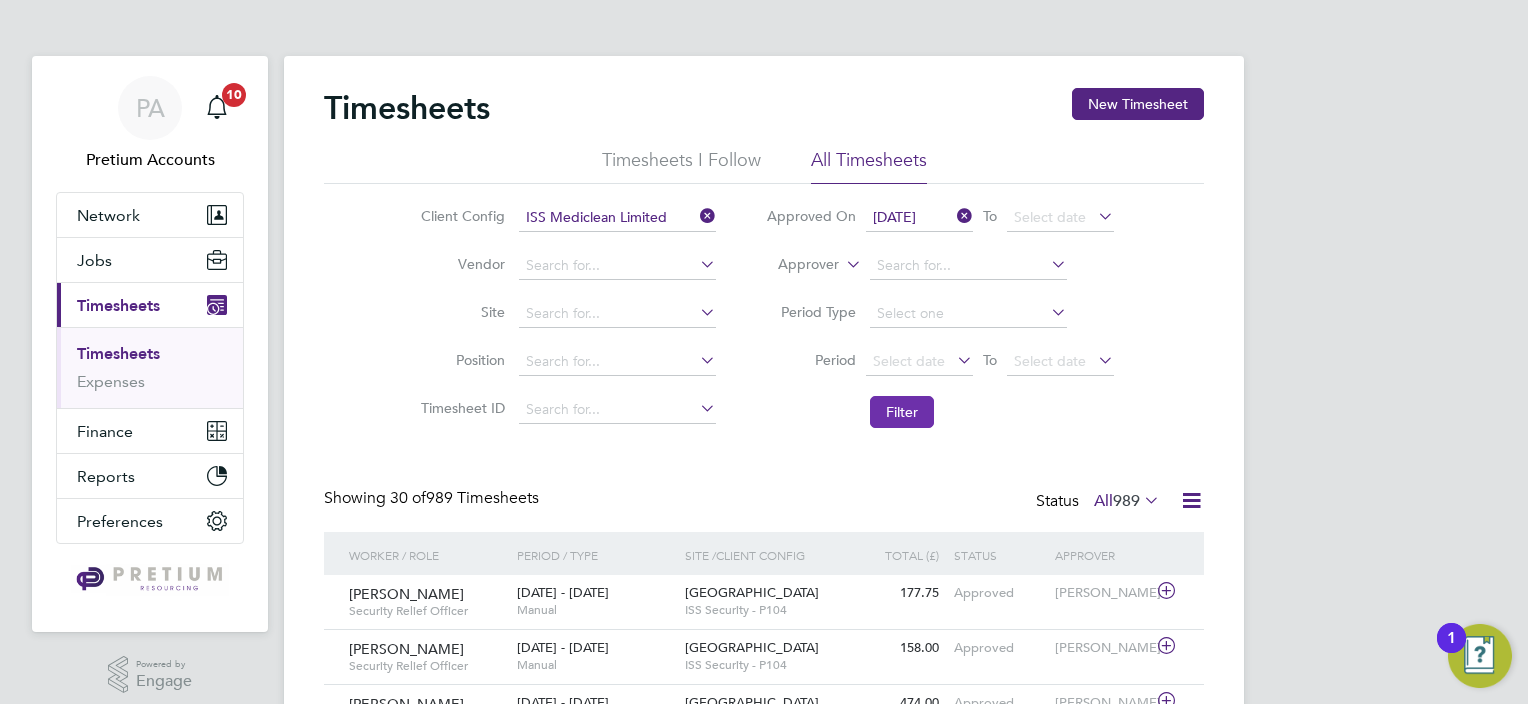 click on "Filter" 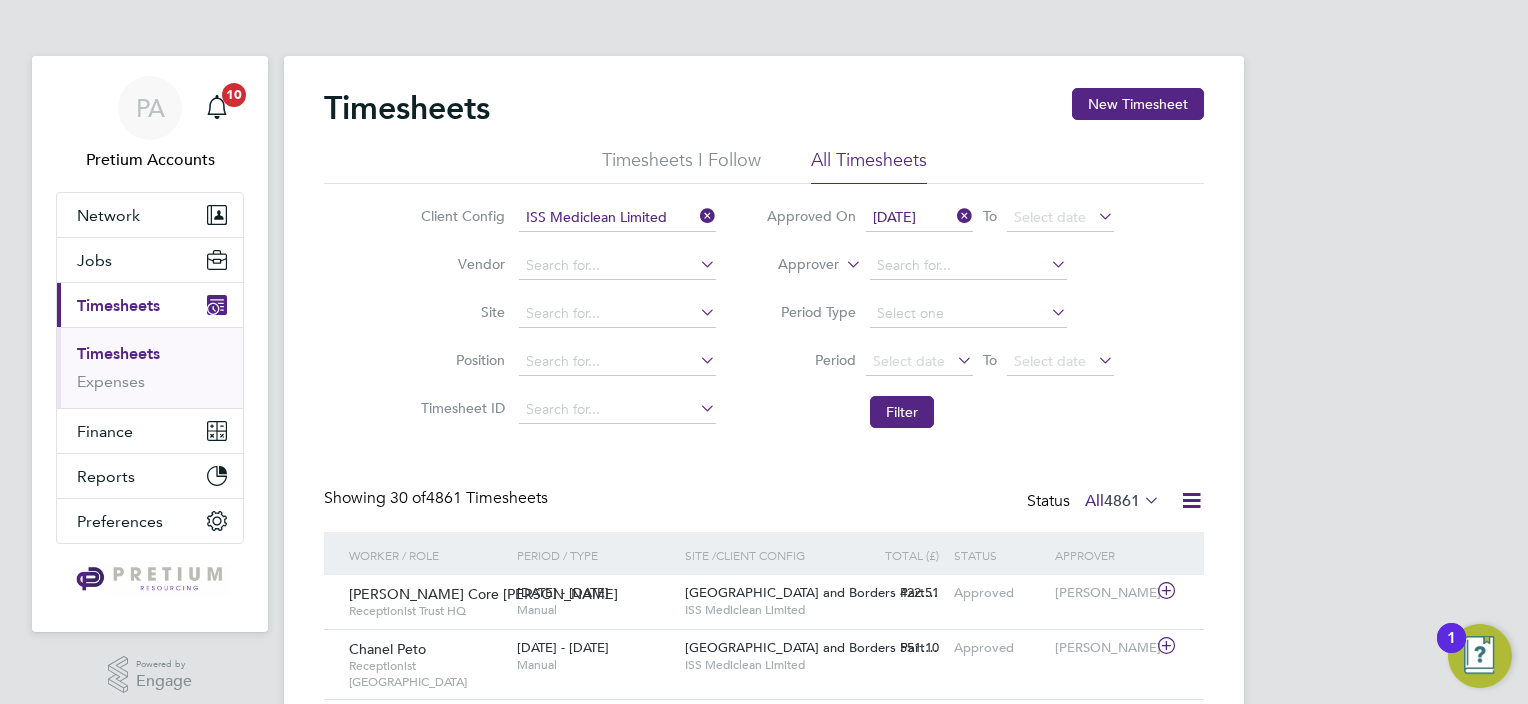 click 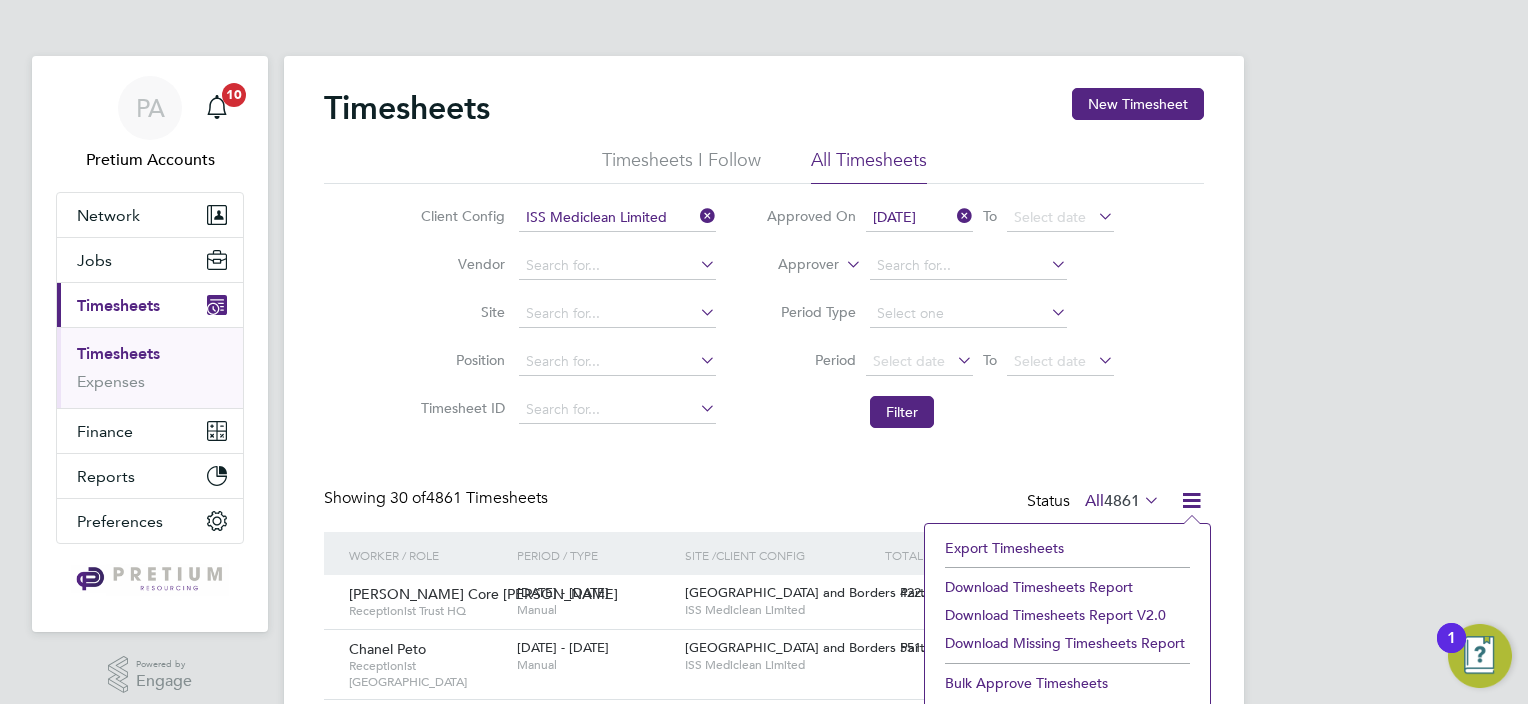 click on "Download Timesheets Report" 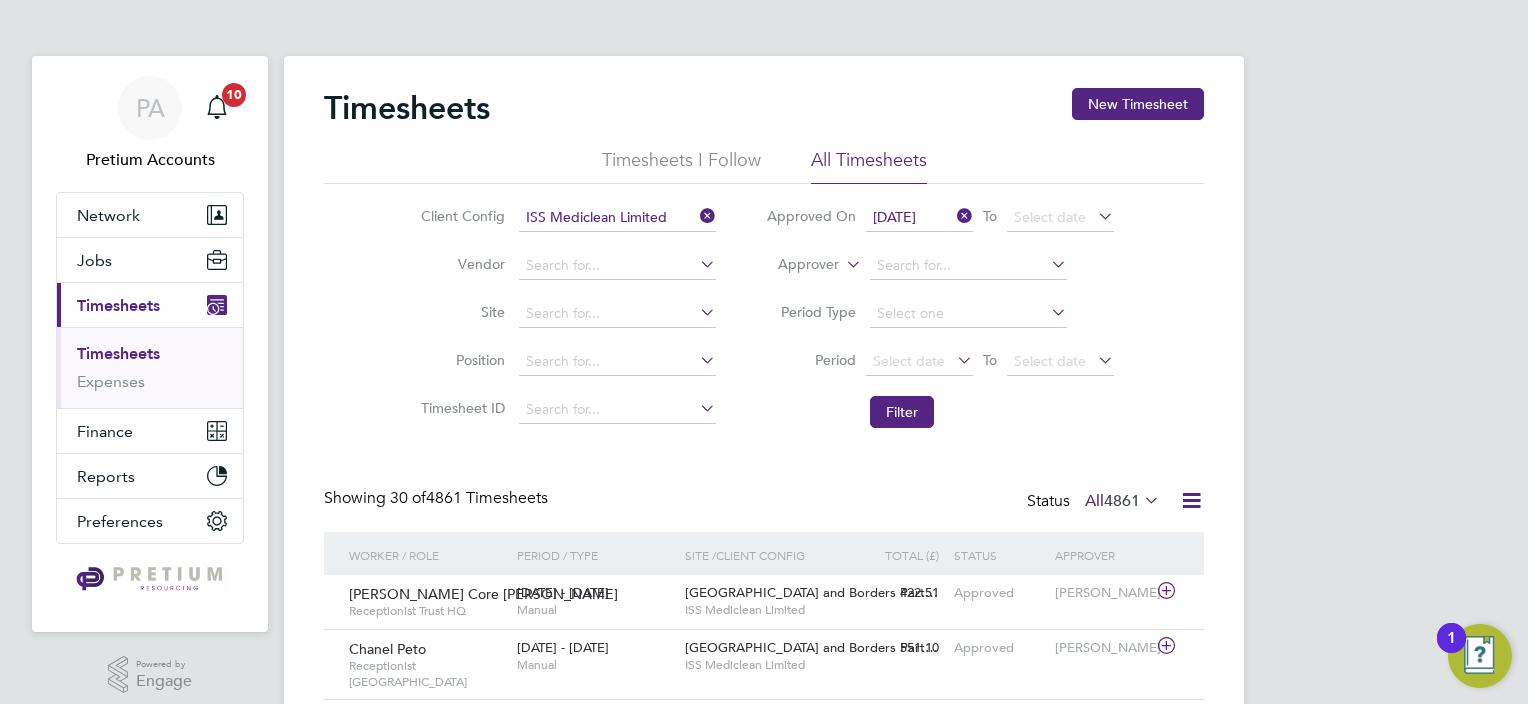 scroll, scrollTop: 9, scrollLeft: 10, axis: both 